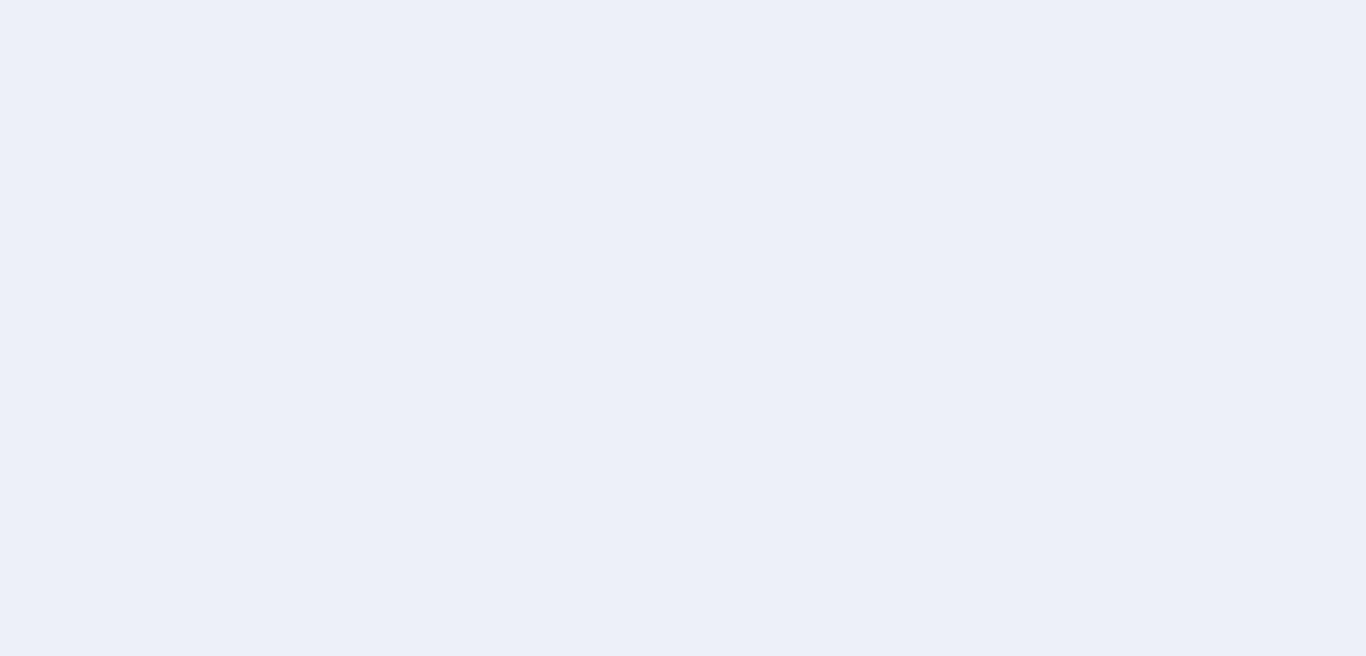 scroll, scrollTop: 0, scrollLeft: 0, axis: both 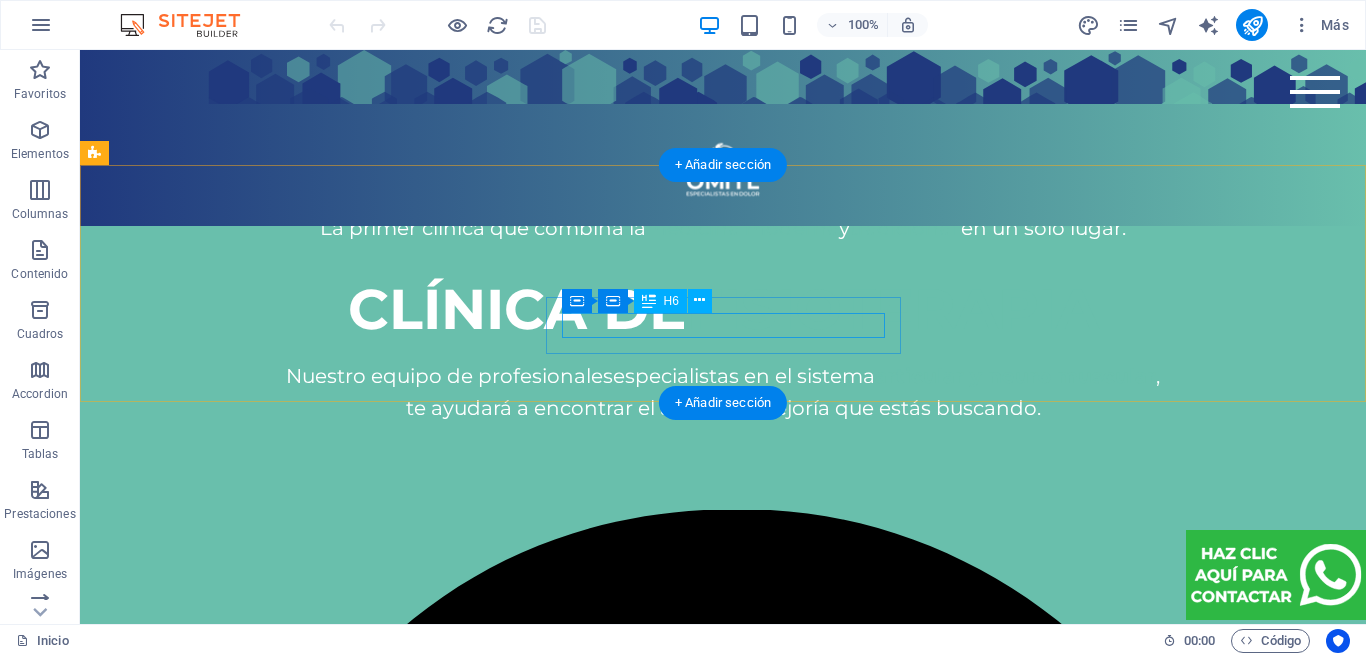 click on "Relajación y desintoxicación" at bounding box center [368, 4881] 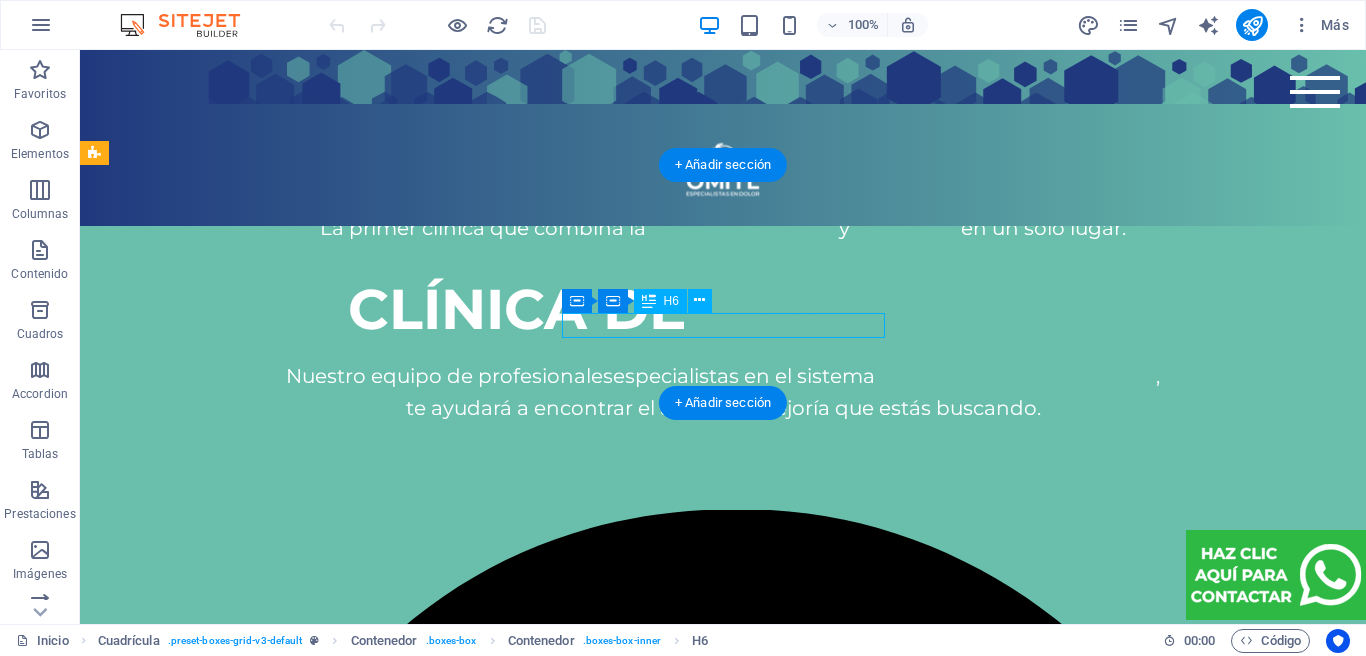 click on "Relajación y desintoxicación" at bounding box center [368, 4881] 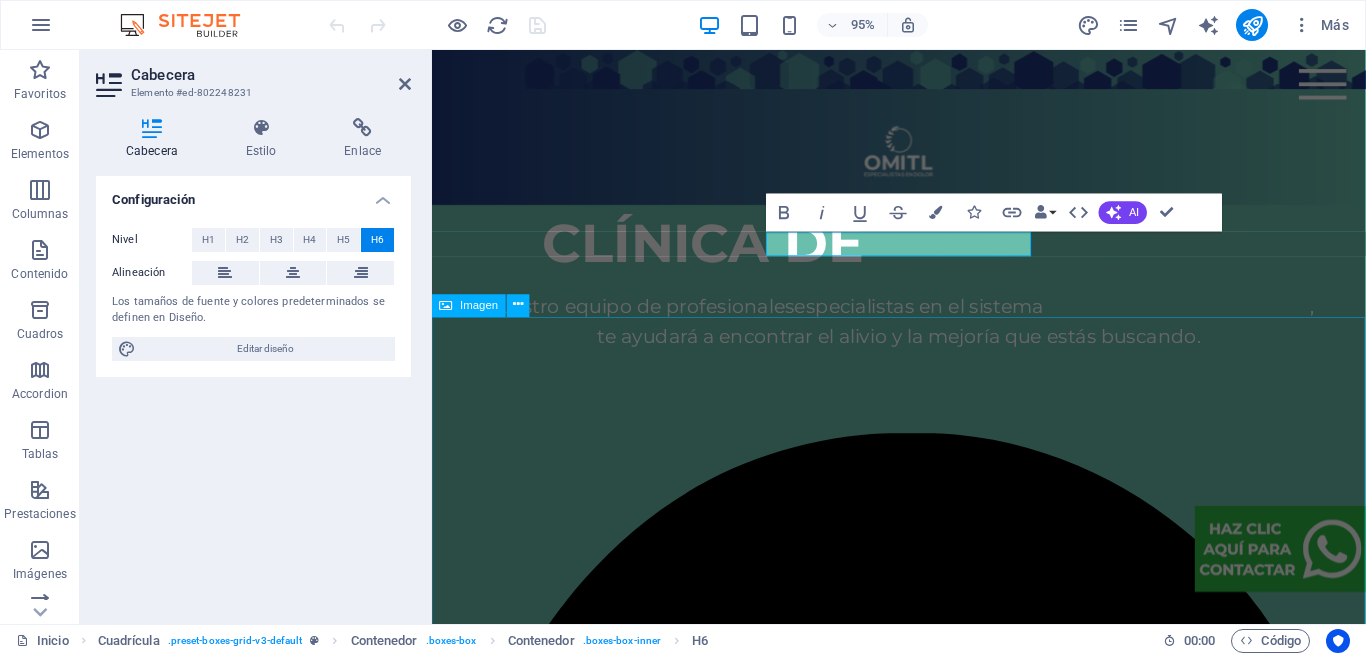 scroll, scrollTop: 2008, scrollLeft: 0, axis: vertical 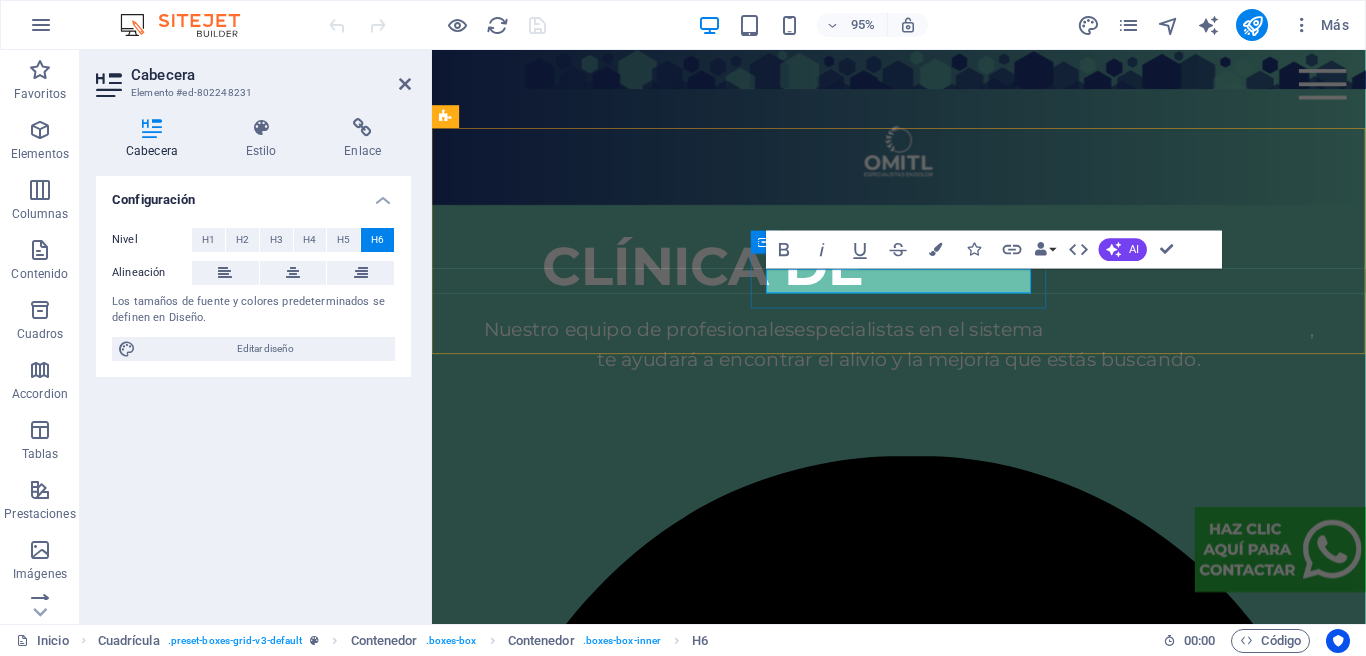 click on "Relajación y desintoxicación" at bounding box center (612, 4375) 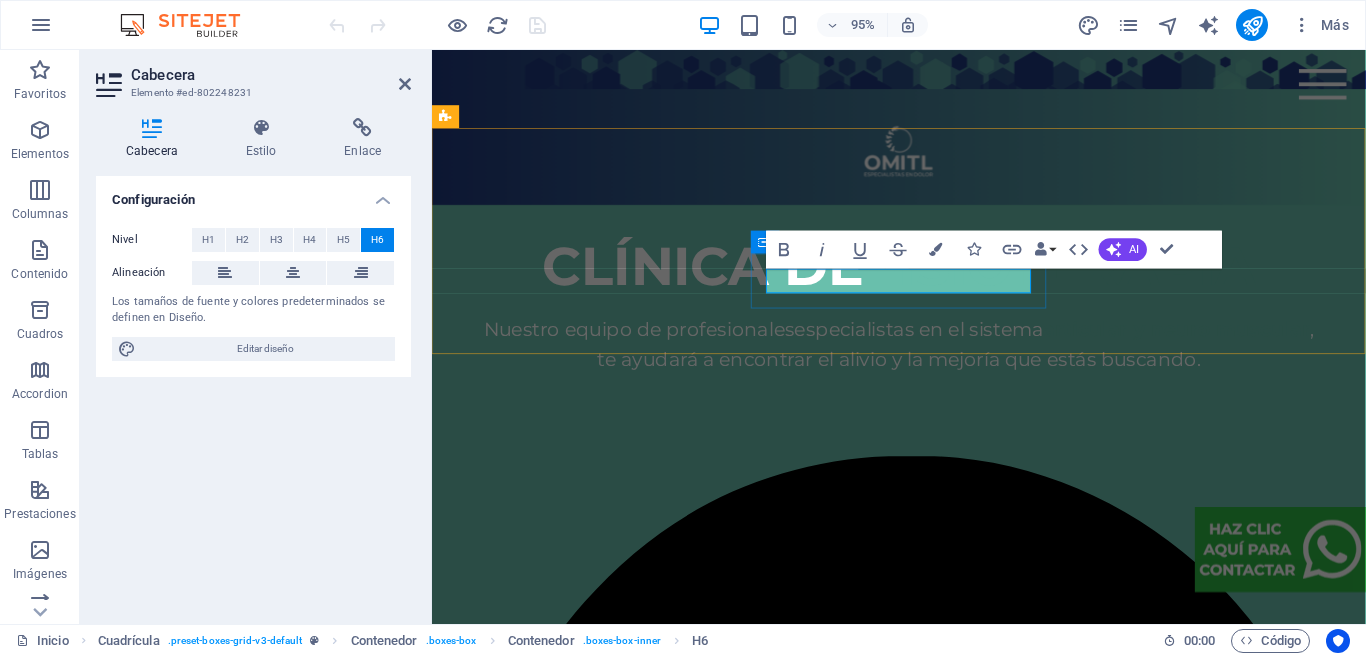 type 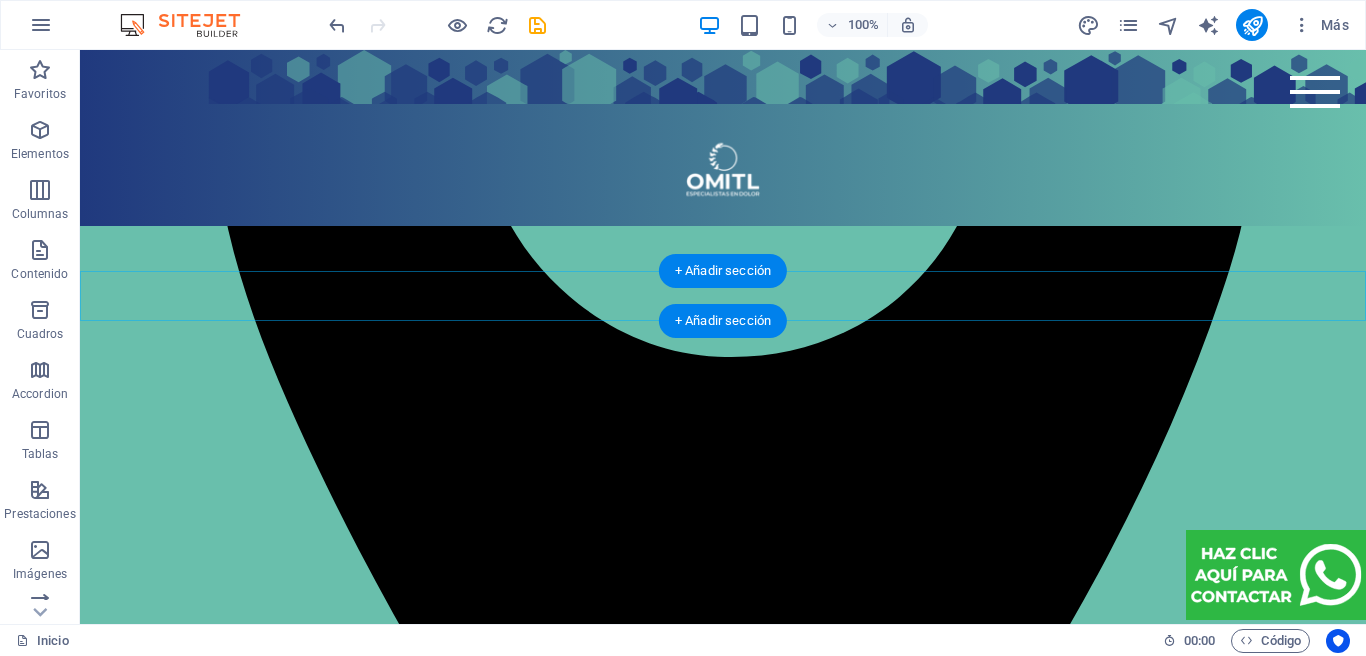 scroll, scrollTop: 3055, scrollLeft: 0, axis: vertical 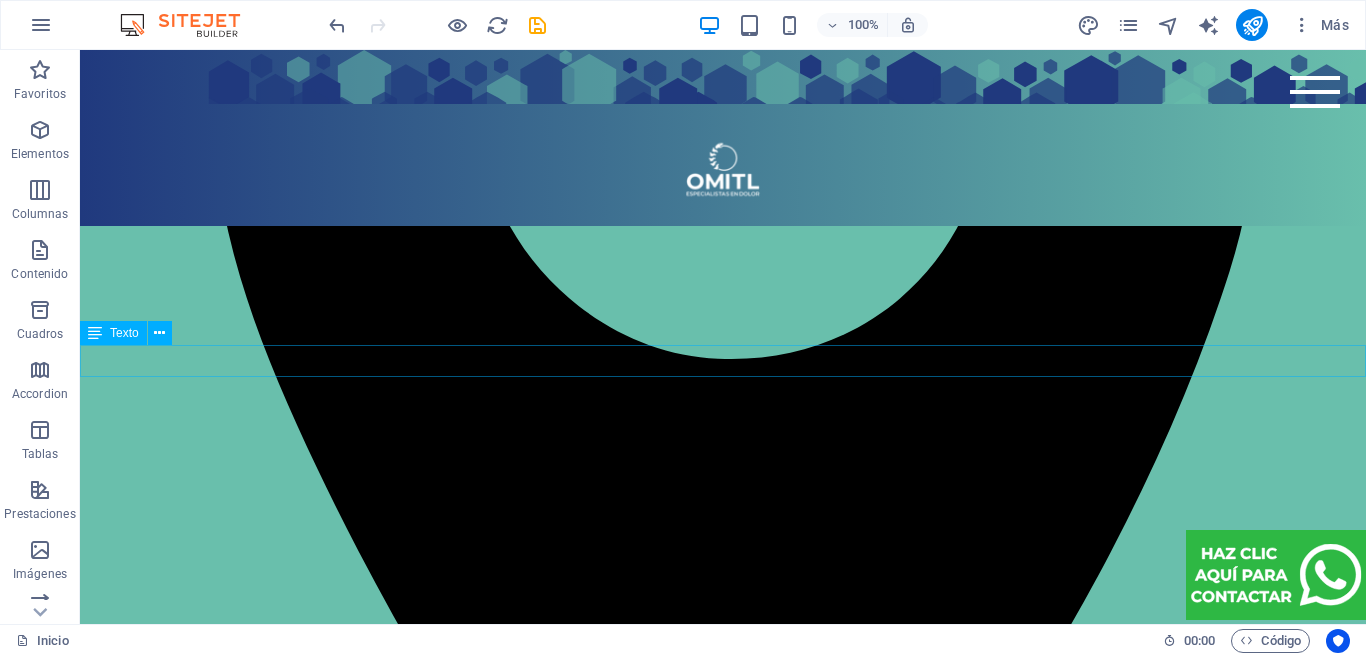 click on "Haz  clic       para conocer más detalles" at bounding box center (723, 6017) 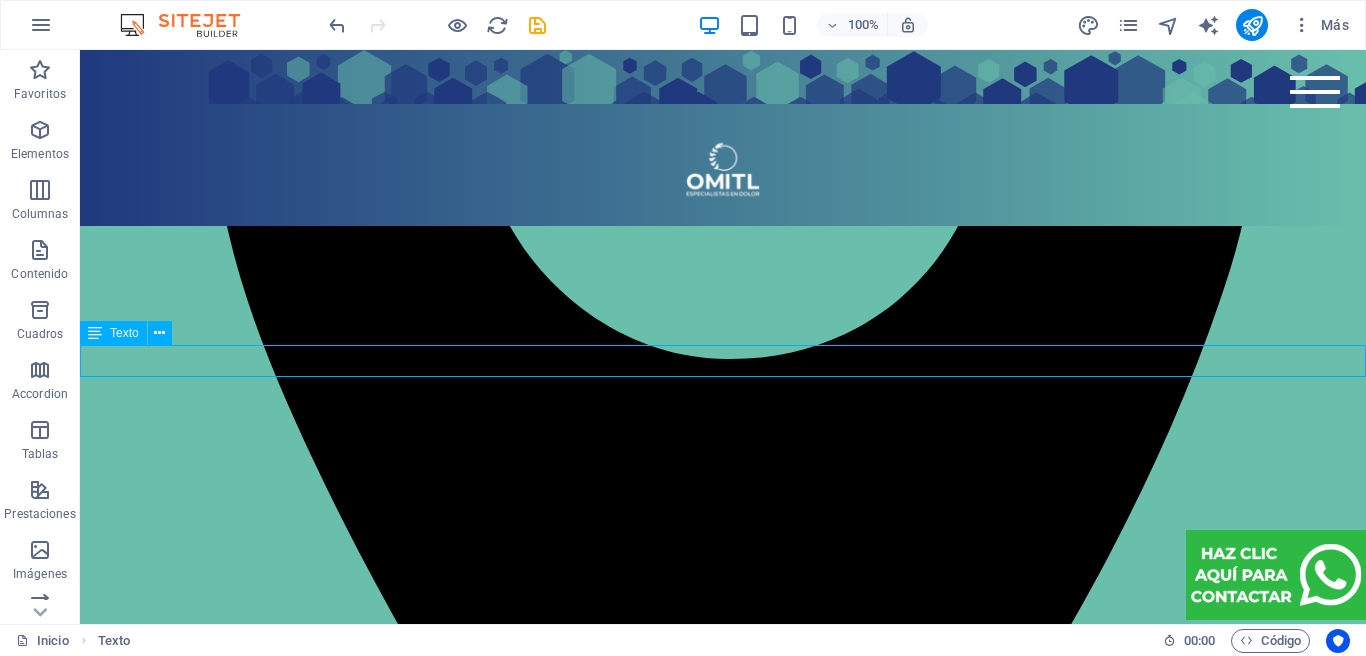 click on "Haz  clic       para conocer más detalles" at bounding box center (723, 6017) 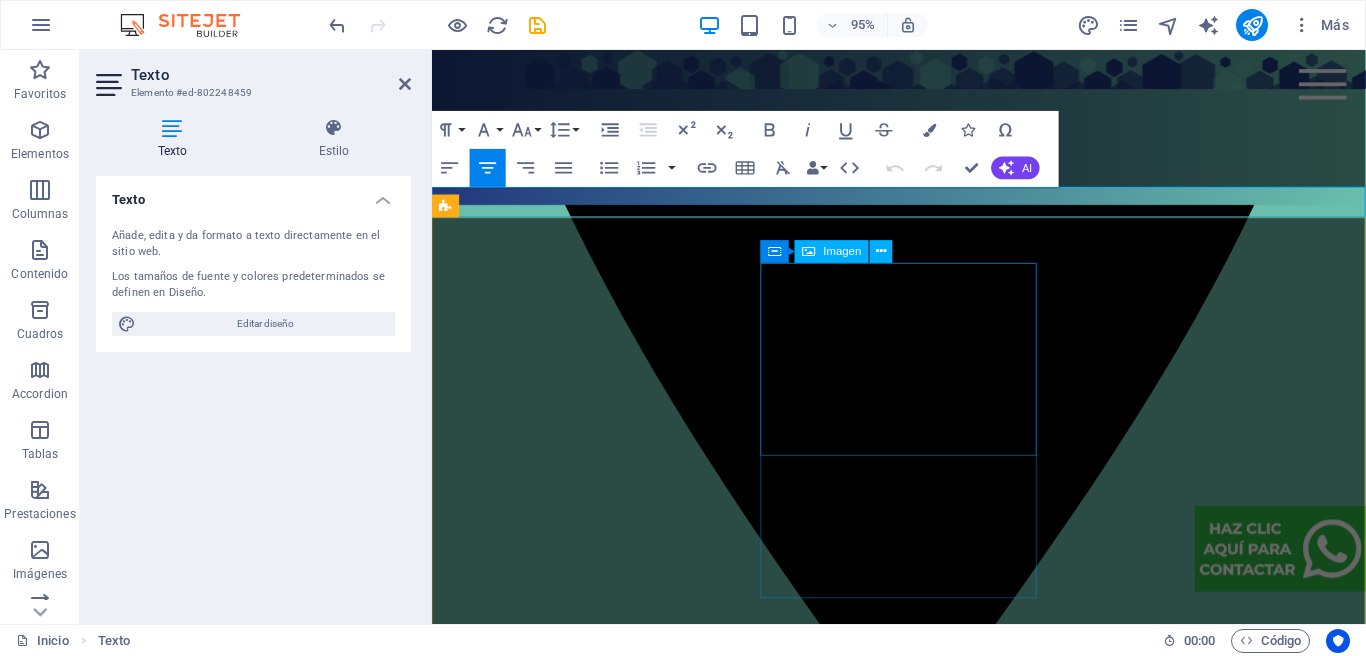 scroll, scrollTop: 2903, scrollLeft: 0, axis: vertical 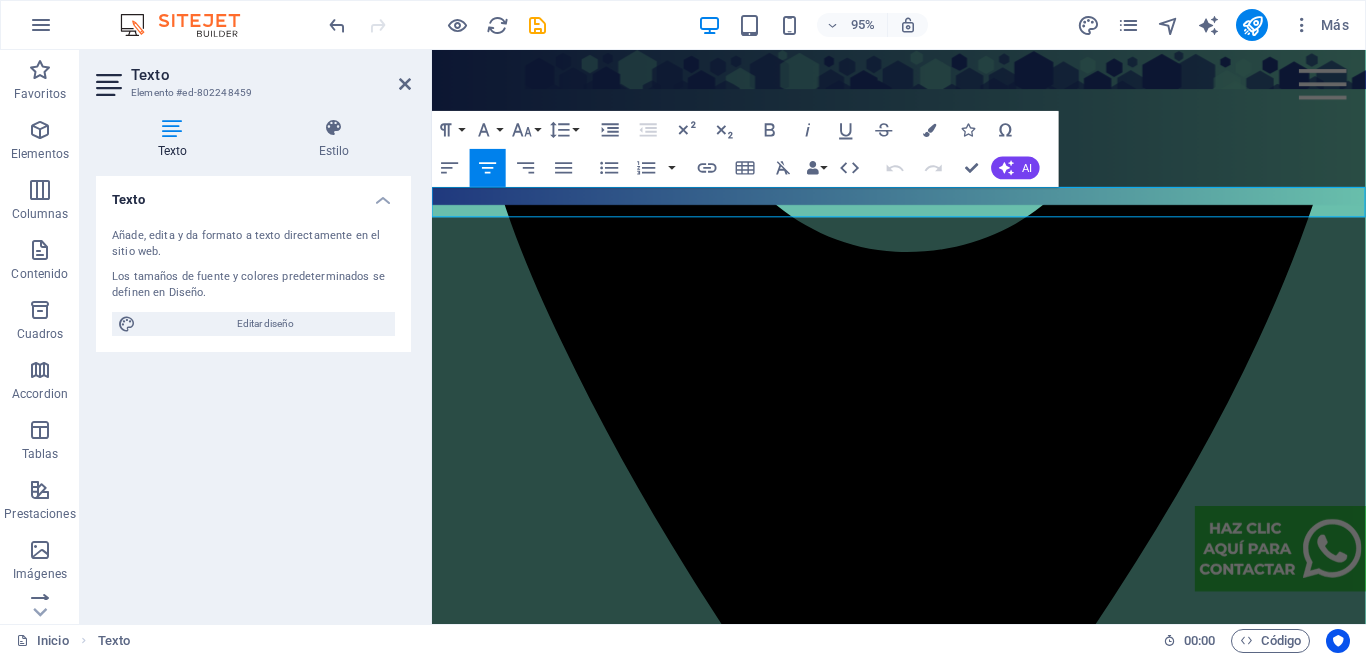 click on "Haz  clic       para conocer más detalles" at bounding box center (923, 5161) 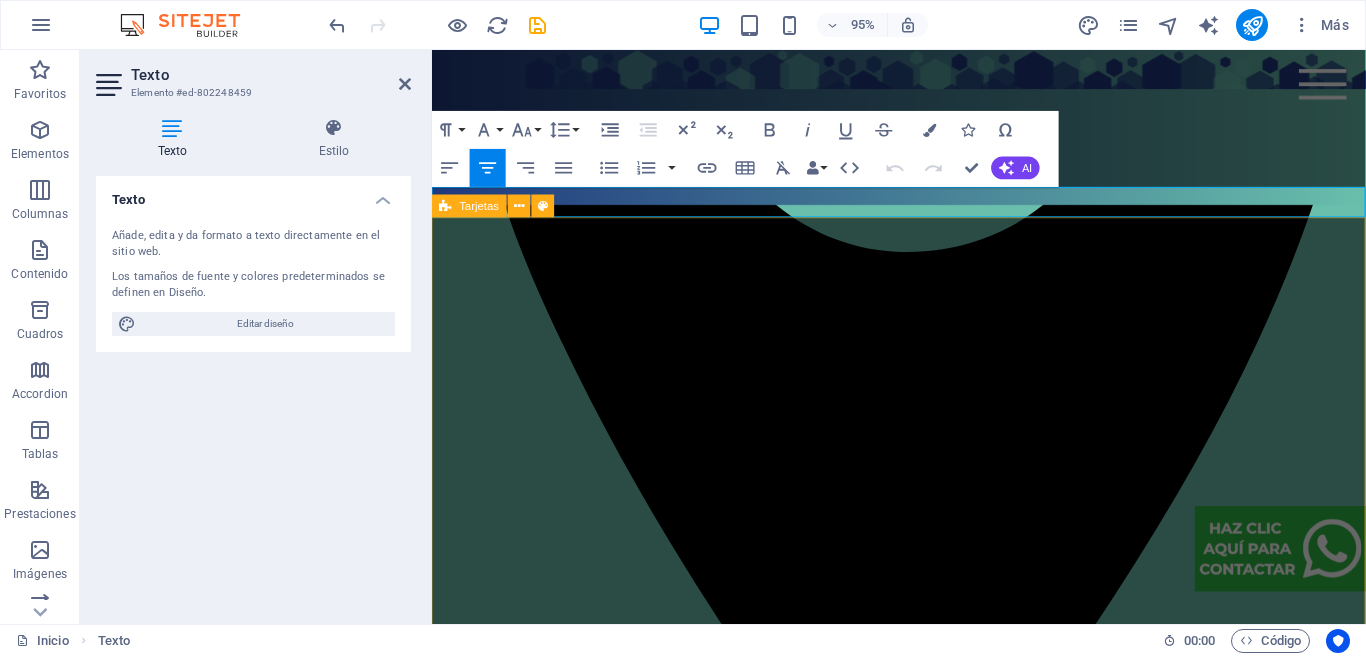 type 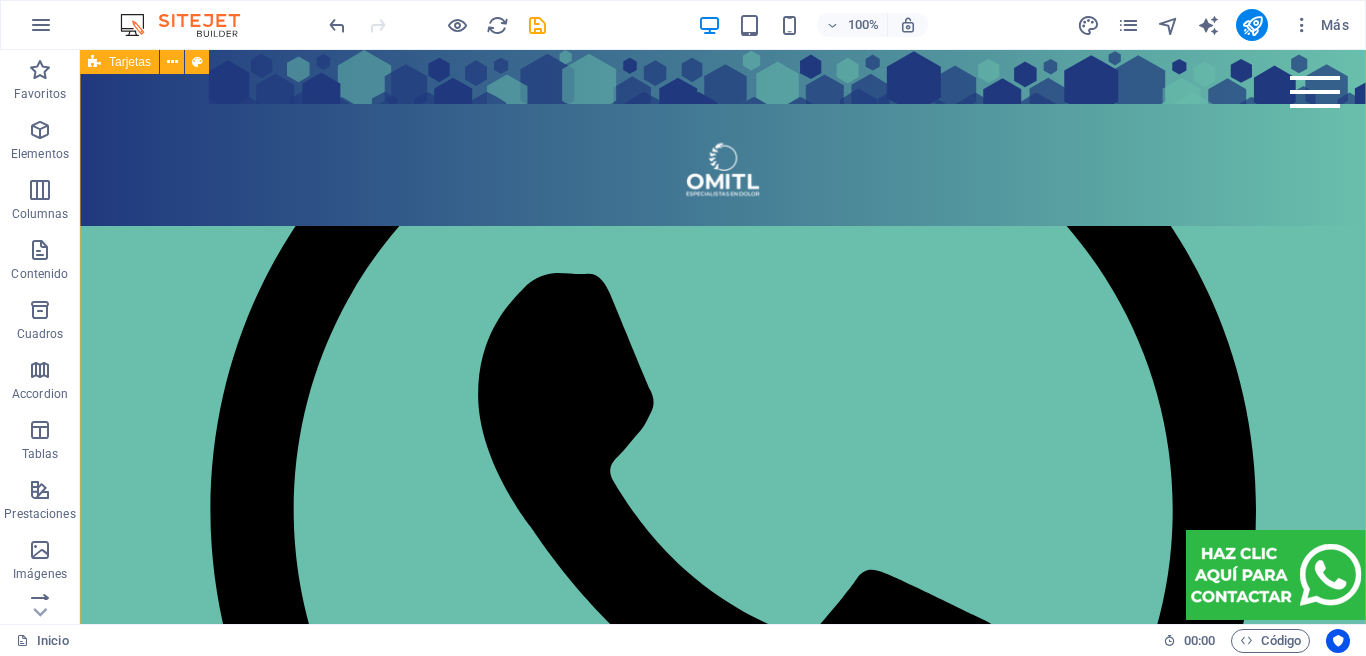 scroll, scrollTop: 4339, scrollLeft: 0, axis: vertical 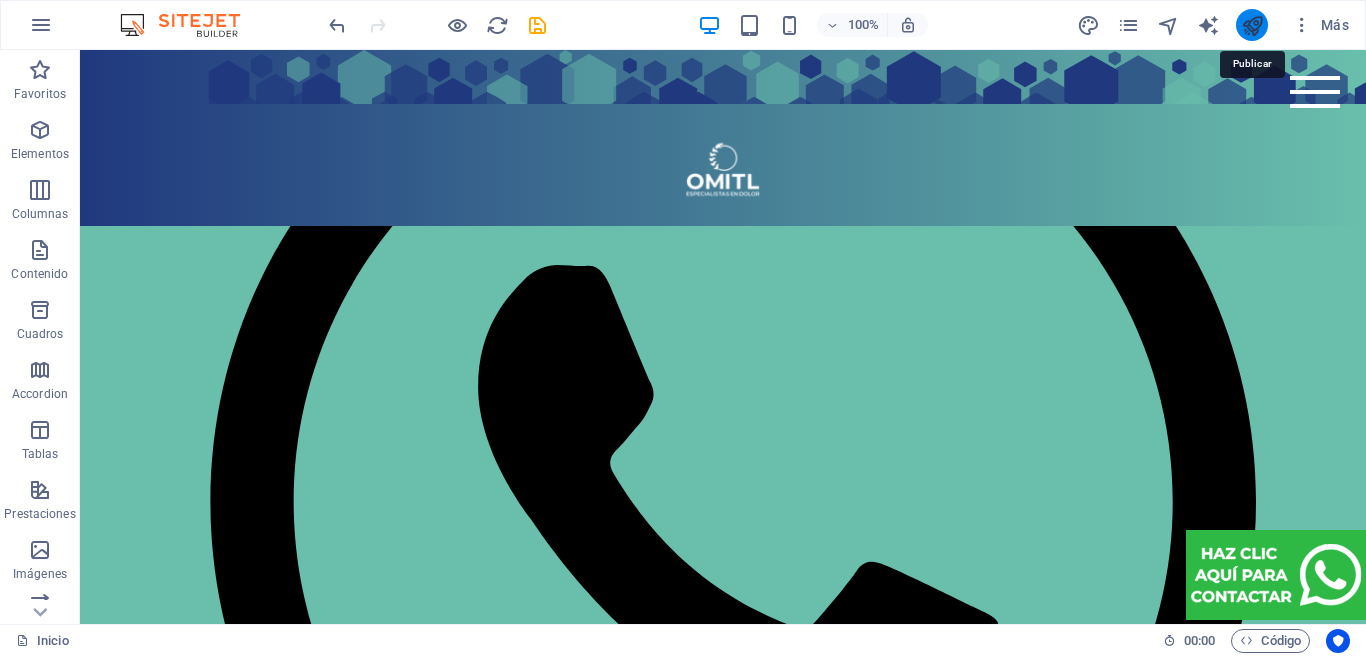 click at bounding box center [1252, 25] 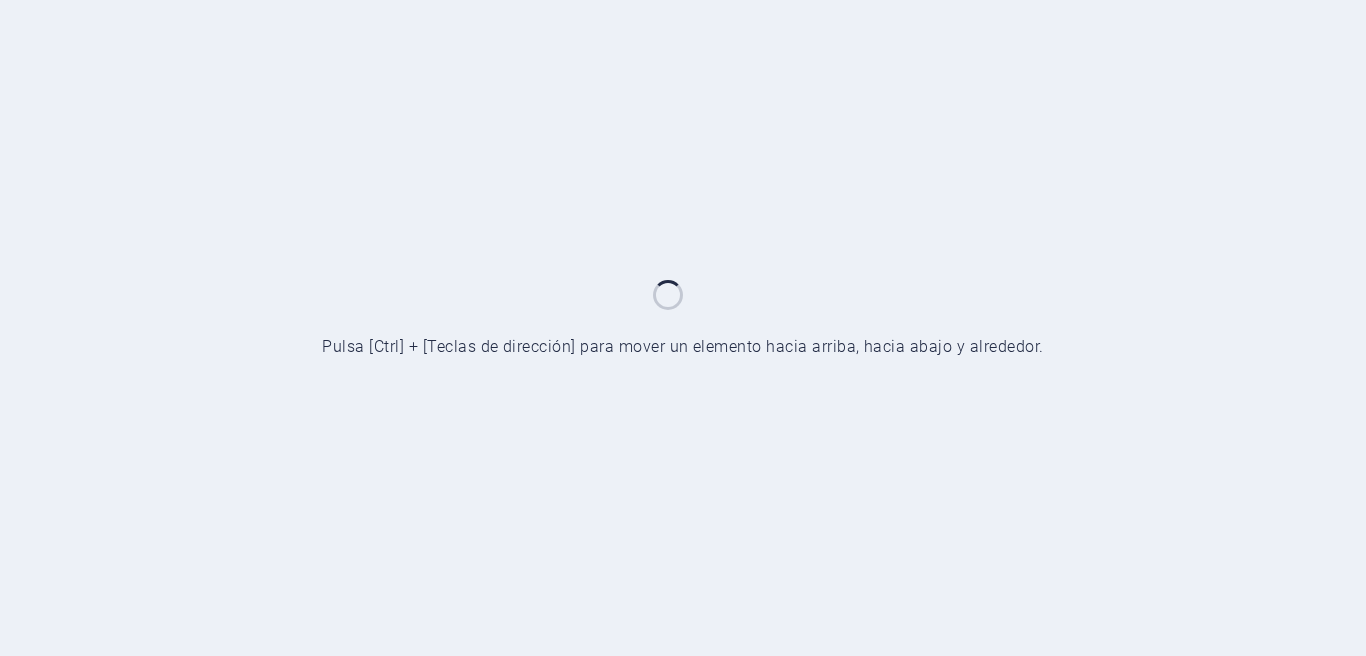 scroll, scrollTop: 0, scrollLeft: 0, axis: both 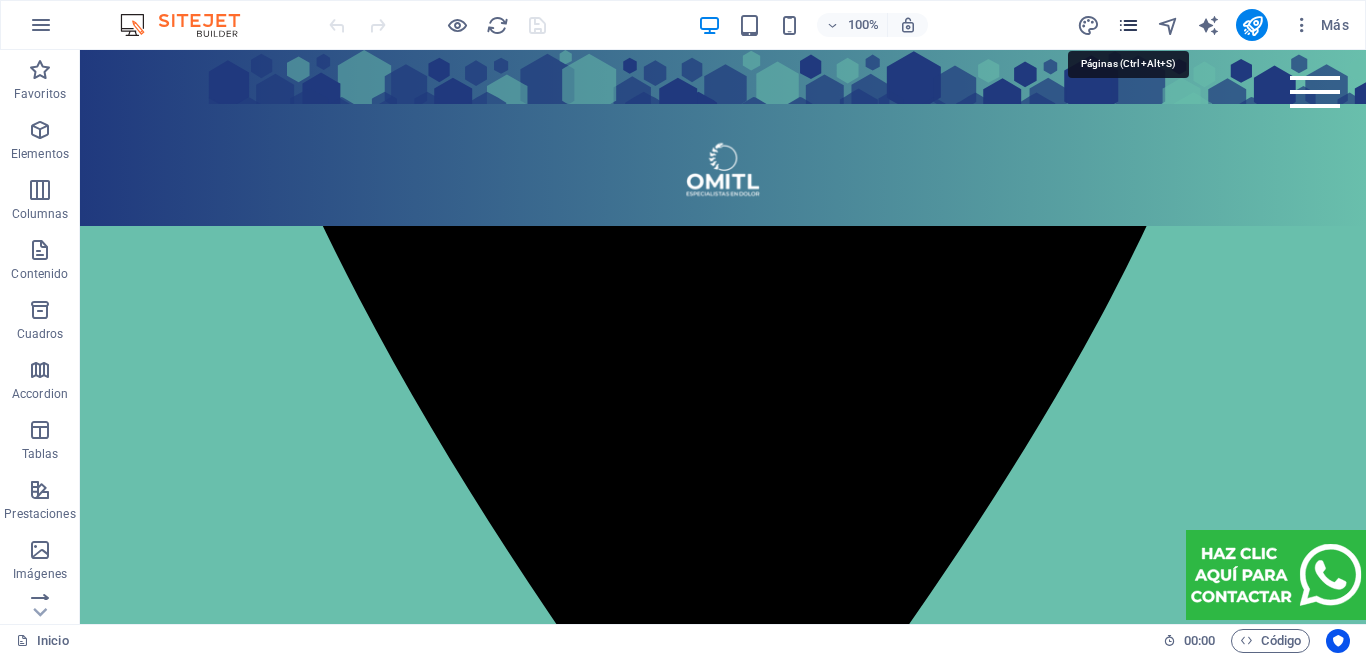 click at bounding box center (1128, 25) 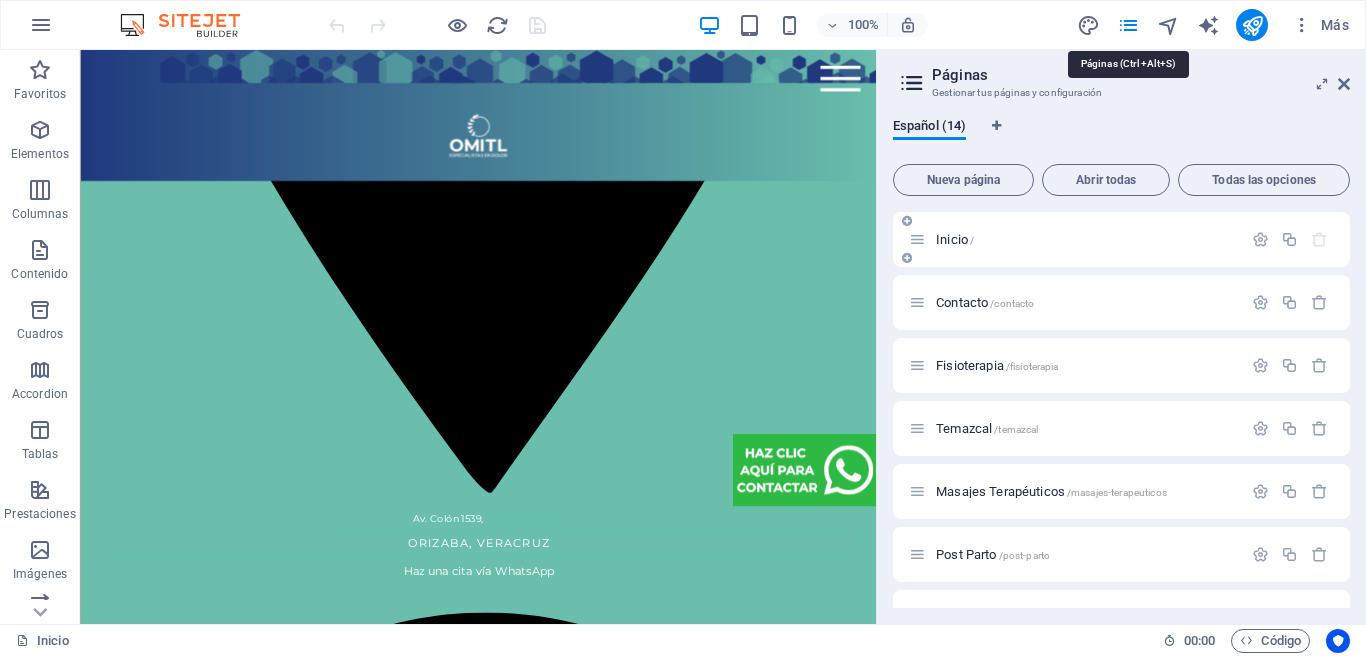 scroll, scrollTop: 3077, scrollLeft: 0, axis: vertical 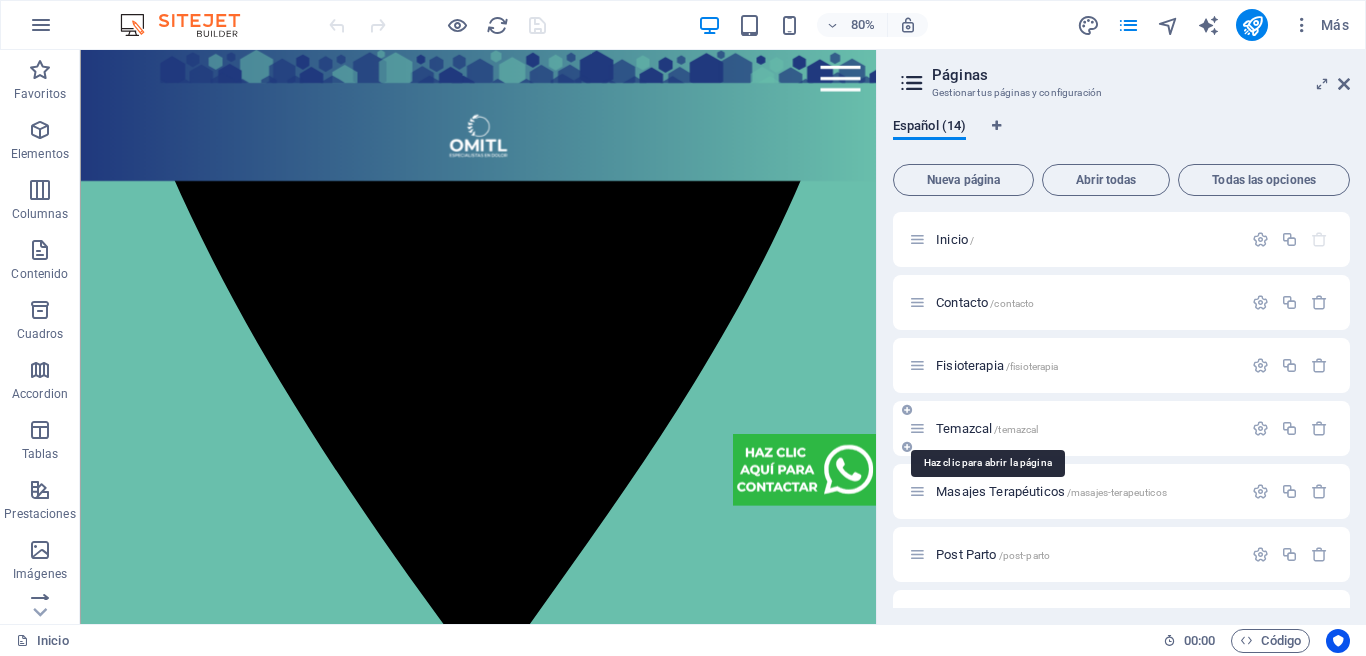 click on "Temazcal /temazcal" at bounding box center [987, 428] 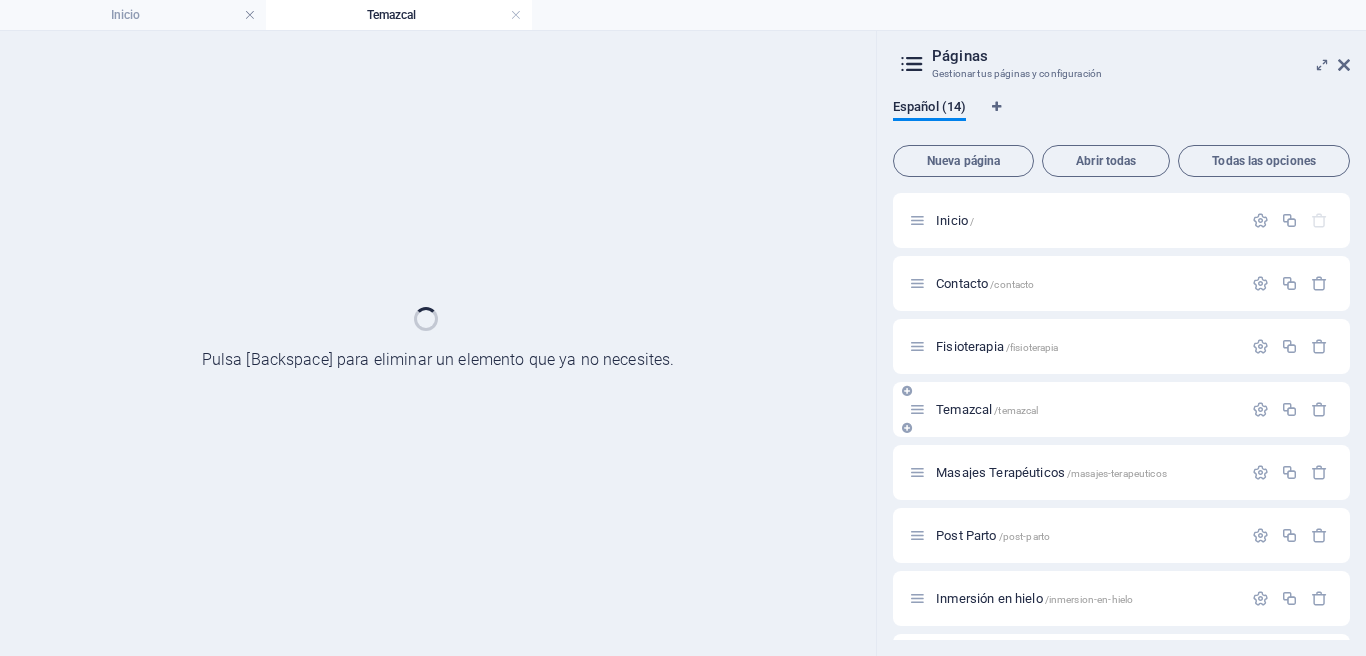 click on "Temazcal /temazcal" at bounding box center (1121, 409) 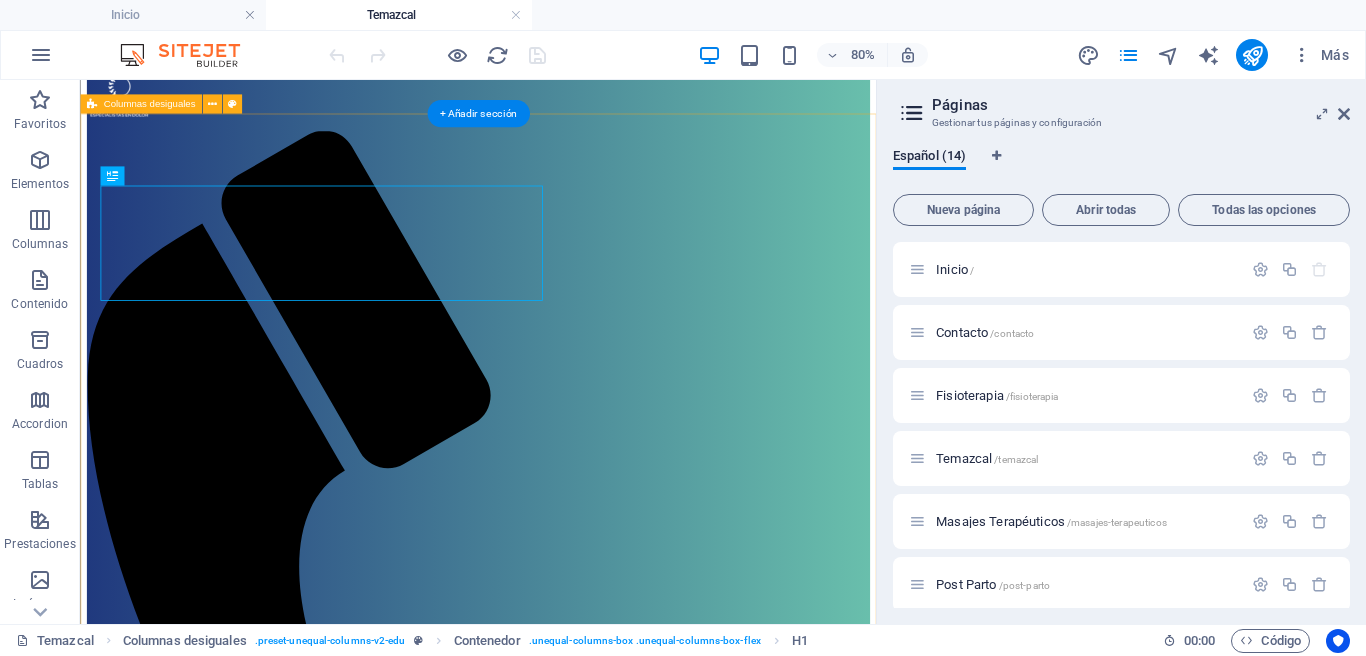 scroll, scrollTop: 63, scrollLeft: 0, axis: vertical 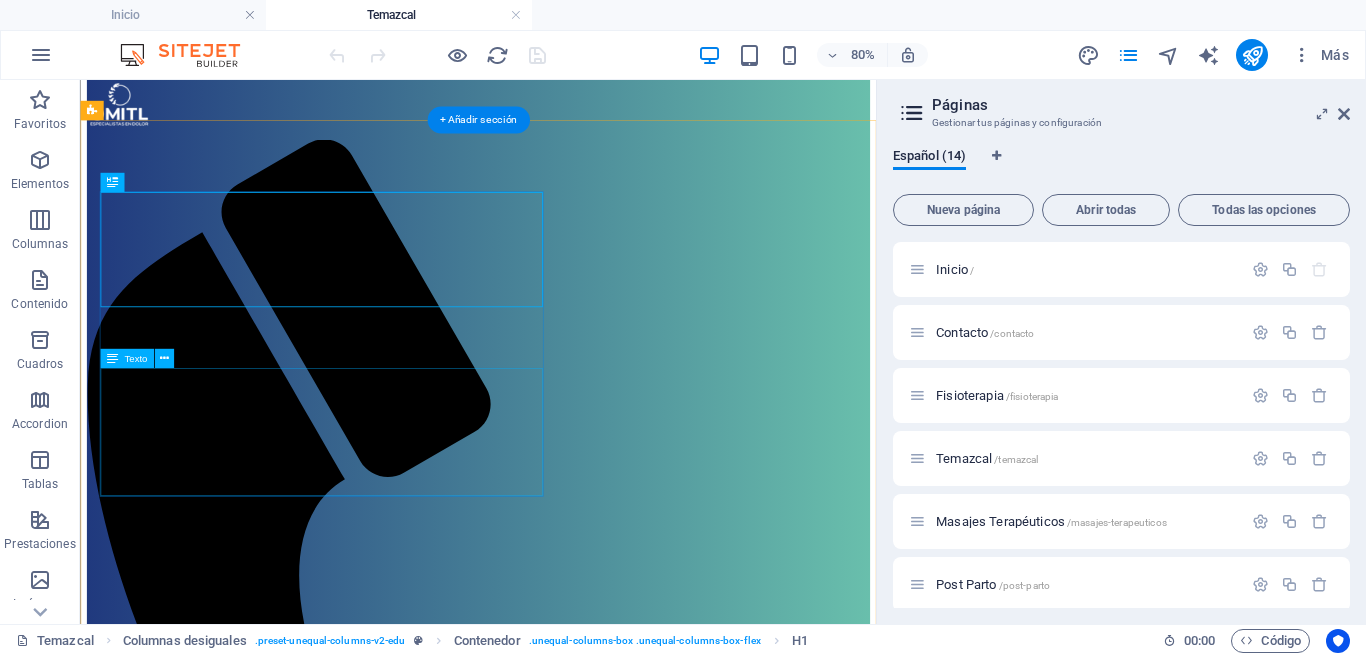 click on "Sumérgete en un baño de vapor de hierbas medicinales que desintoxican, desinflaman, relajan y rejuvenecen. APTO PARA TODA LA FAMILIA" at bounding box center [577, 2190] 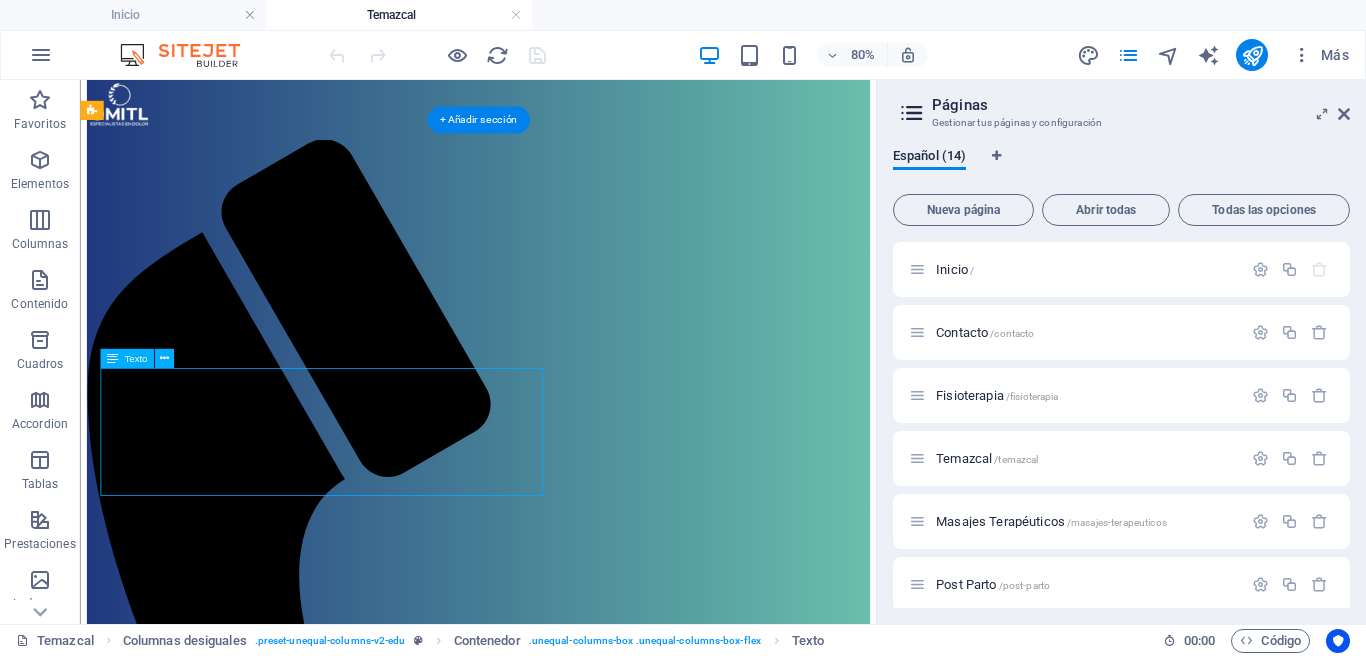 click on "Sumérgete en un baño de vapor de hierbas medicinales que desintoxican, desinflaman, relajan y rejuvenecen. APTO PARA TODA LA FAMILIA" at bounding box center (577, 2190) 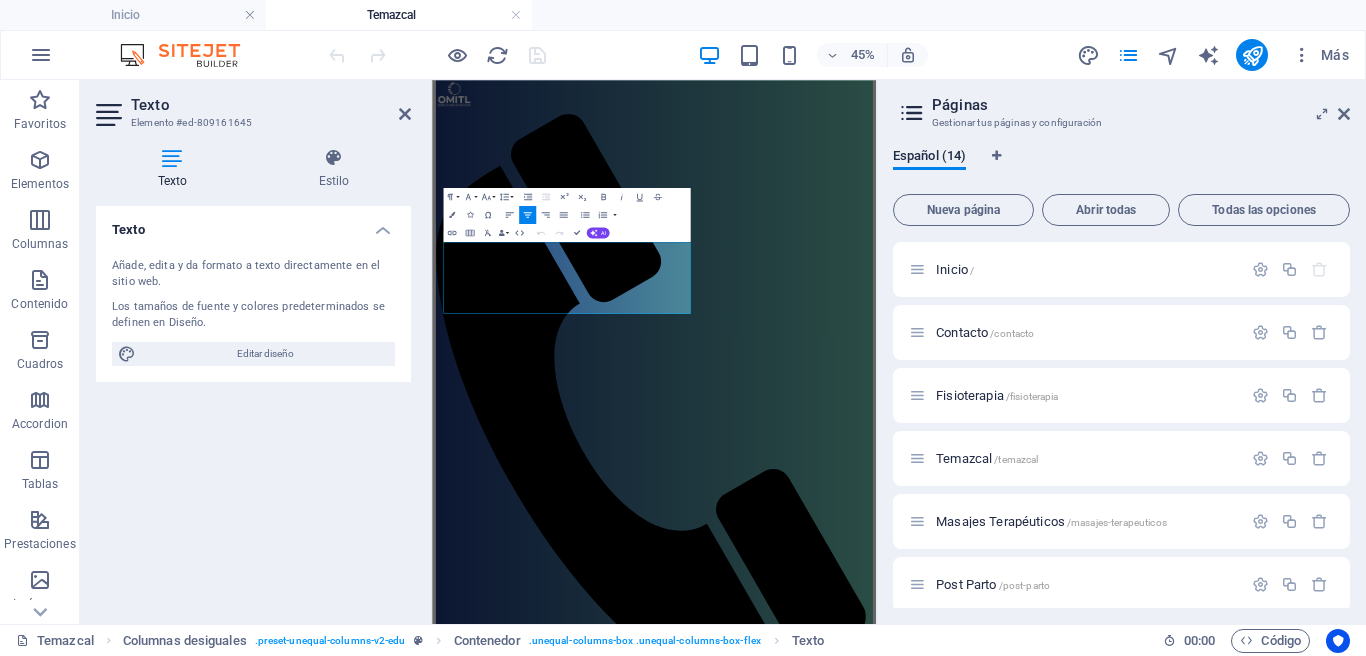 scroll, scrollTop: 64, scrollLeft: 0, axis: vertical 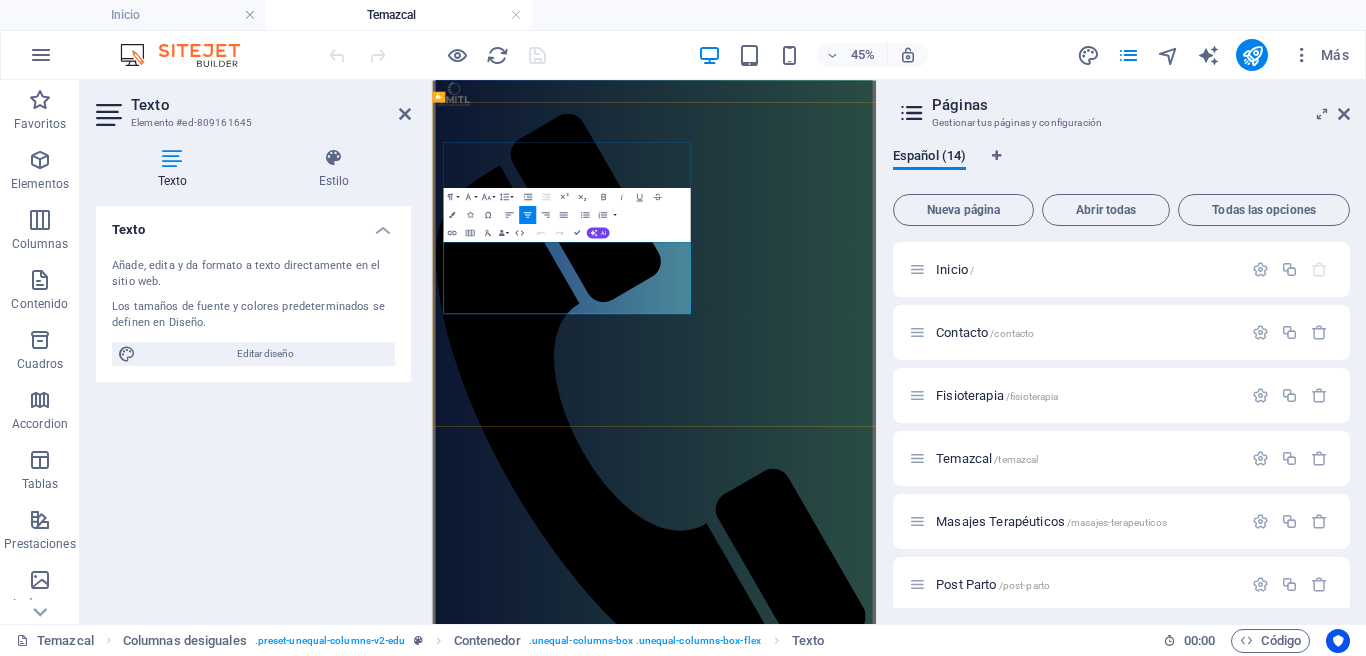 type 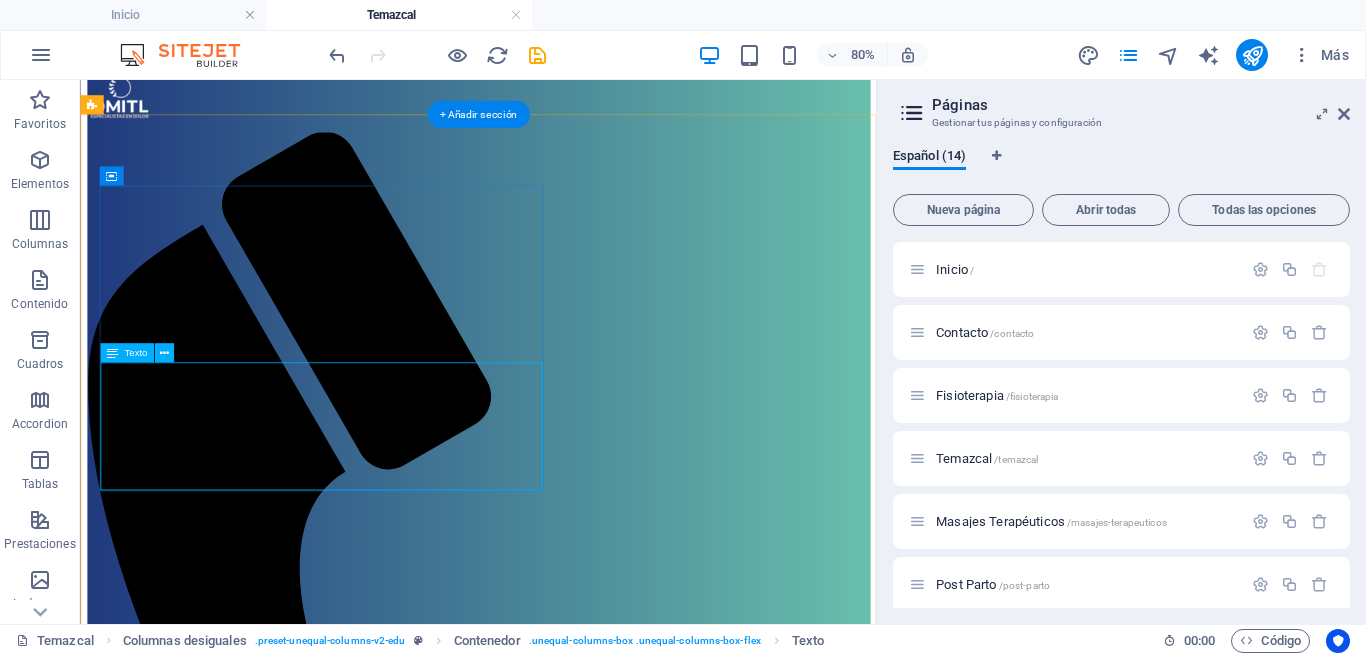 scroll, scrollTop: 70, scrollLeft: 0, axis: vertical 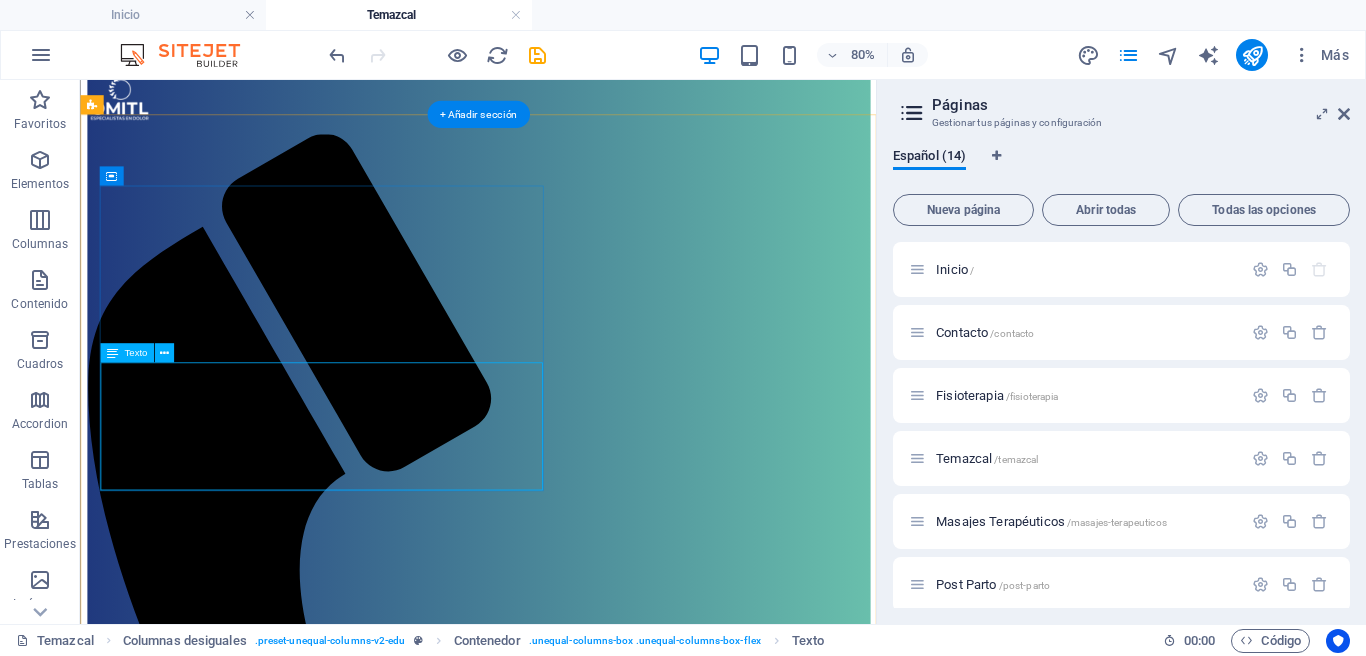 click on "Una experiencia de transformación. Sumérgete en un baño de vapor de hierbas medicinales que desintoxican, desinflaman, relajan y rejuvenecen. APTO PARA TODA LA FAMILIA" at bounding box center (577, 2183) 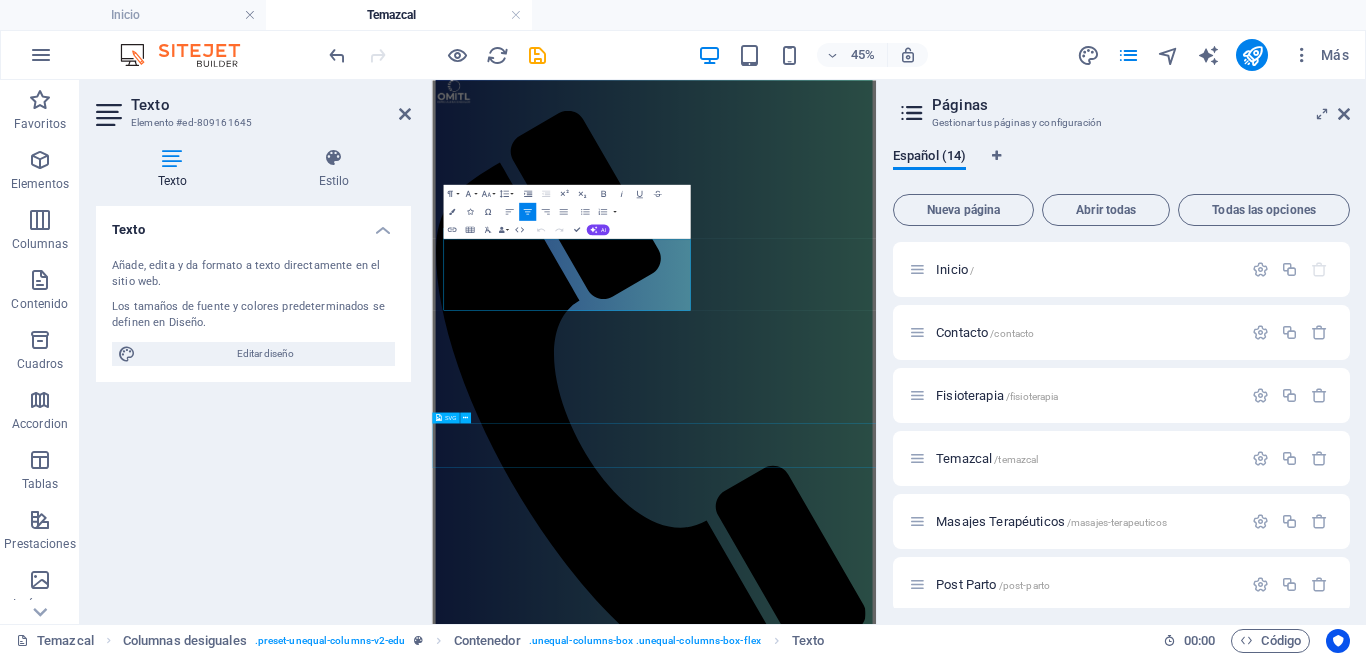 scroll, scrollTop: 71, scrollLeft: 0, axis: vertical 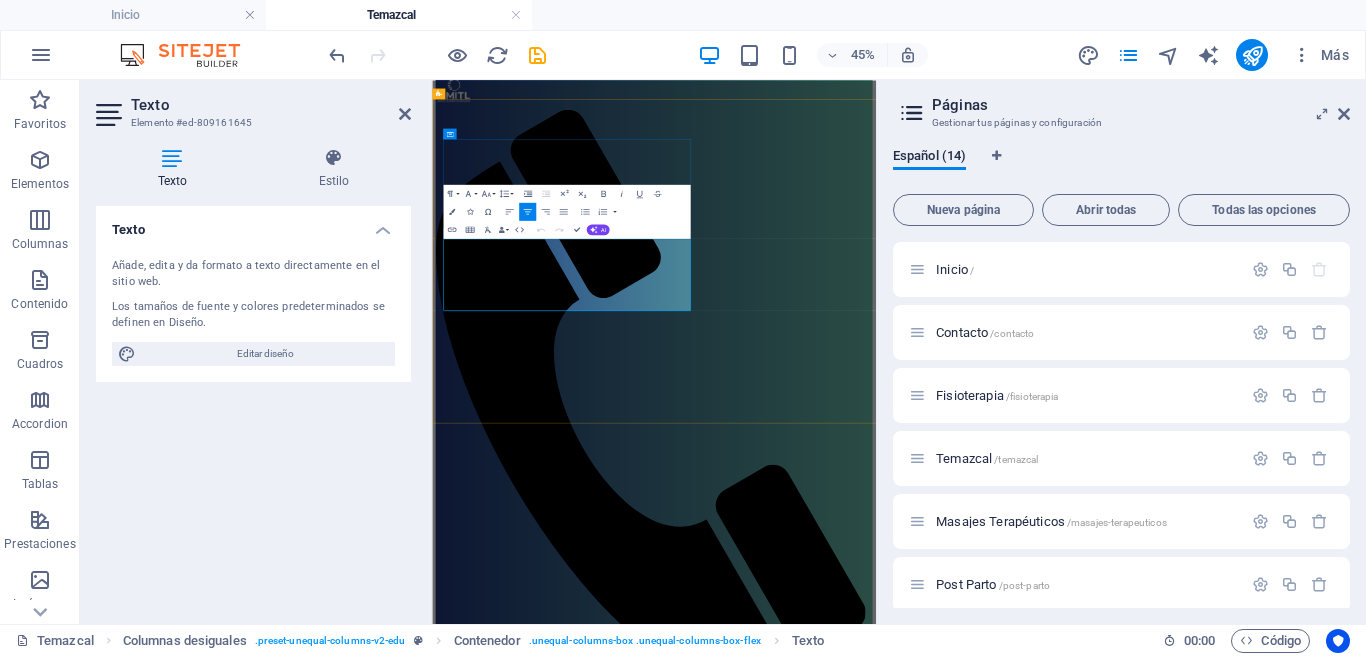 click on "Una experiencia de transformación. Sumérgete en un baño de vapor de hierbas medicinales que desintoxican, desinflaman, relajan y rejuvenecen." at bounding box center [925, 2146] 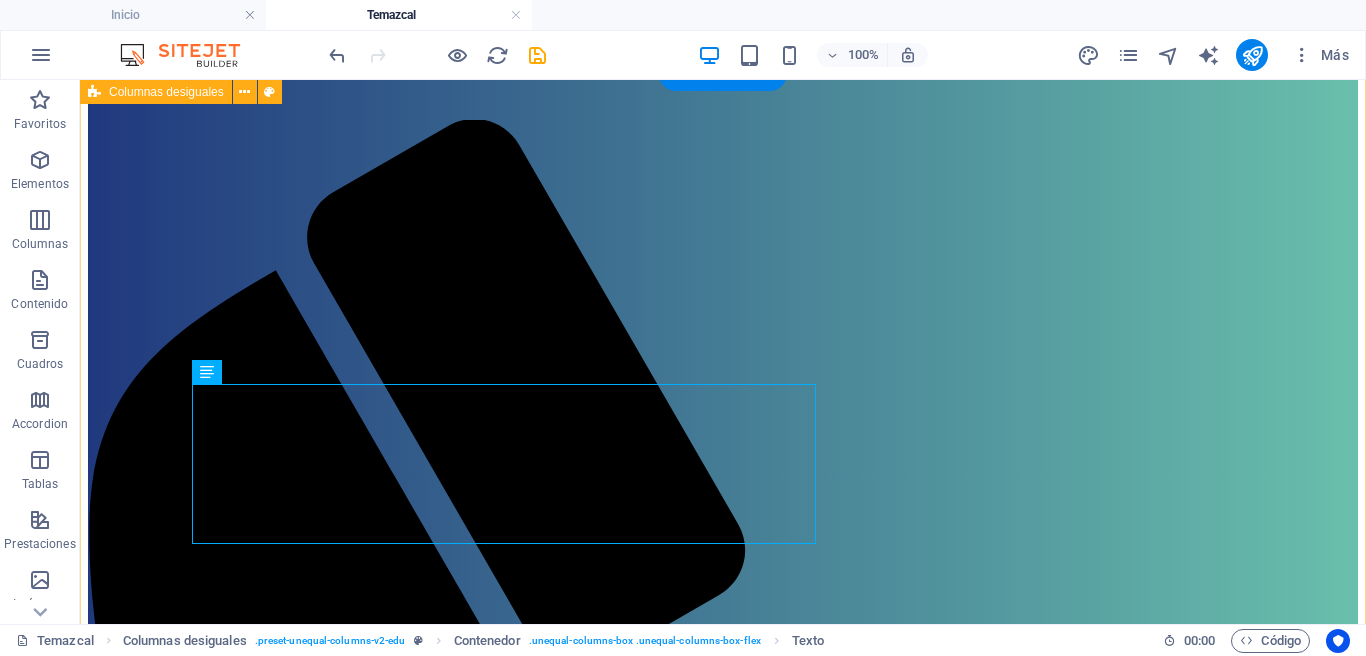 scroll, scrollTop: 131, scrollLeft: 0, axis: vertical 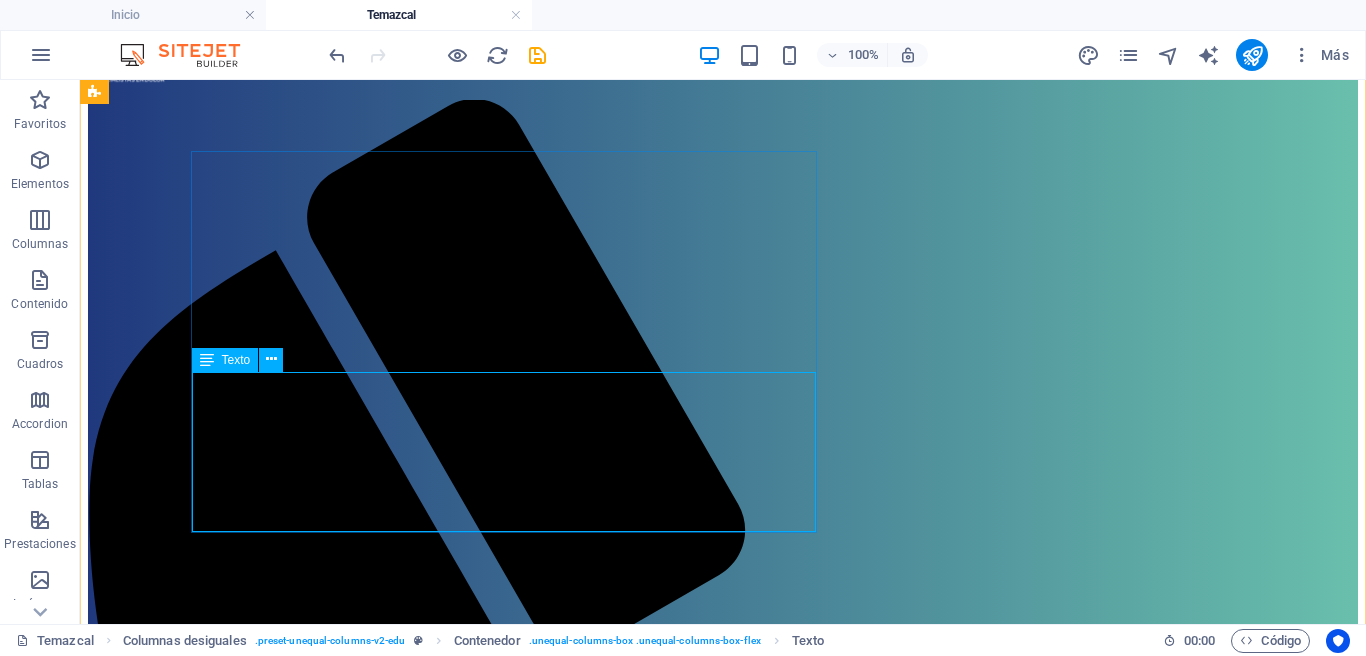 click on "Una experiencia de transformación. Sumérgete en un baño de vapor de hierbas medicinales que desintoxican, desinflaman, relajan y rejuvenecen. APTO PARA TODA LA FAMILIA" at bounding box center (723, 2521) 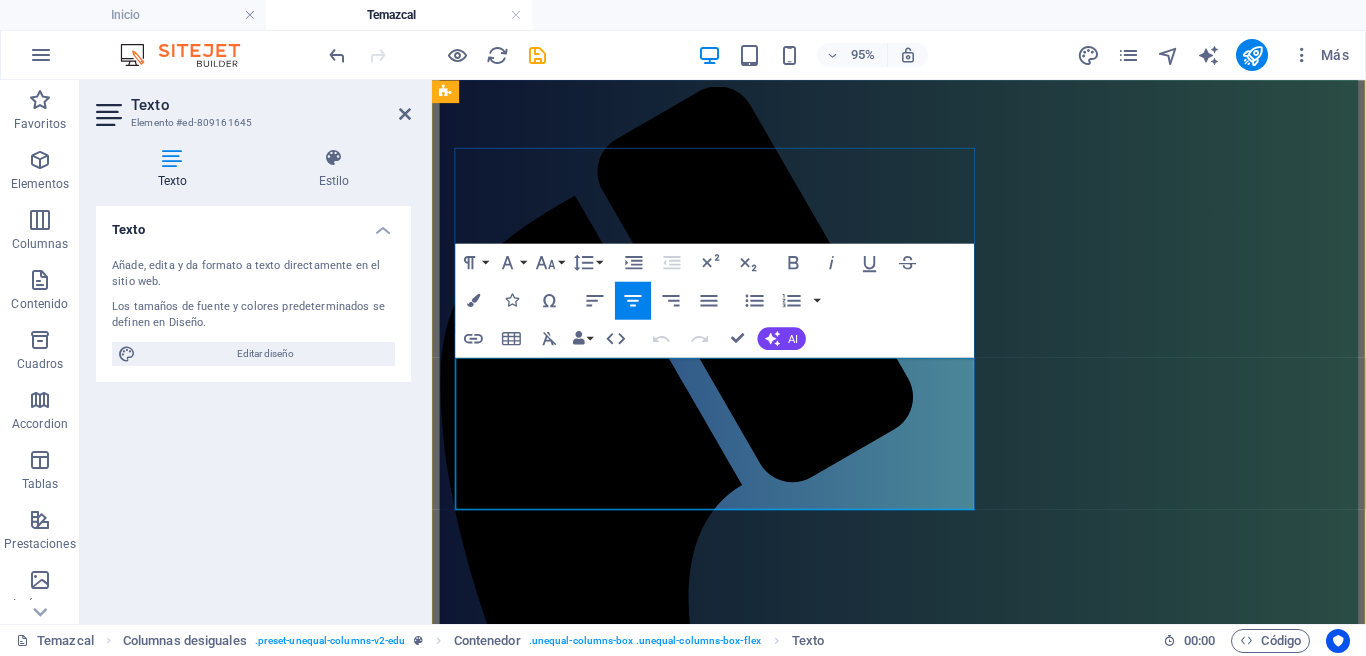 drag, startPoint x: 982, startPoint y: 455, endPoint x: 909, endPoint y: 420, distance: 80.95678 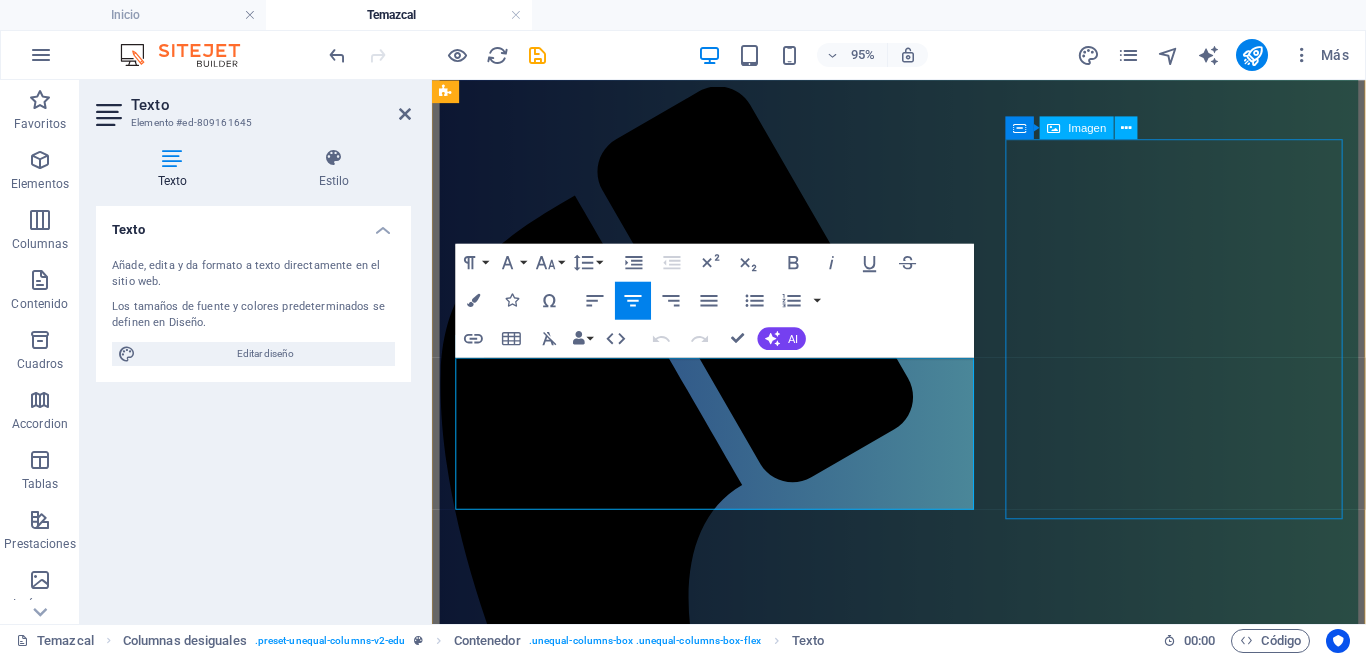 scroll, scrollTop: 147, scrollLeft: 0, axis: vertical 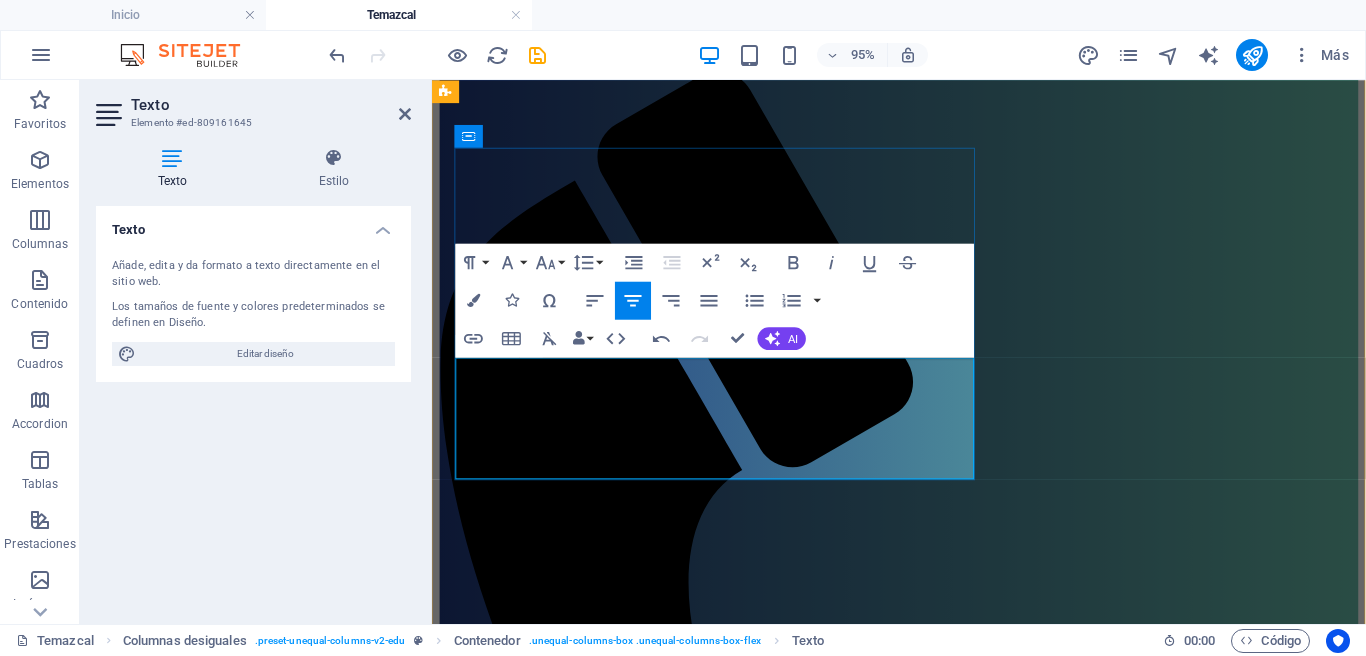click on "Una experiencia de transformación. Sumérgete en un baño de vapor de hierbas medicinales" at bounding box center (923, 2056) 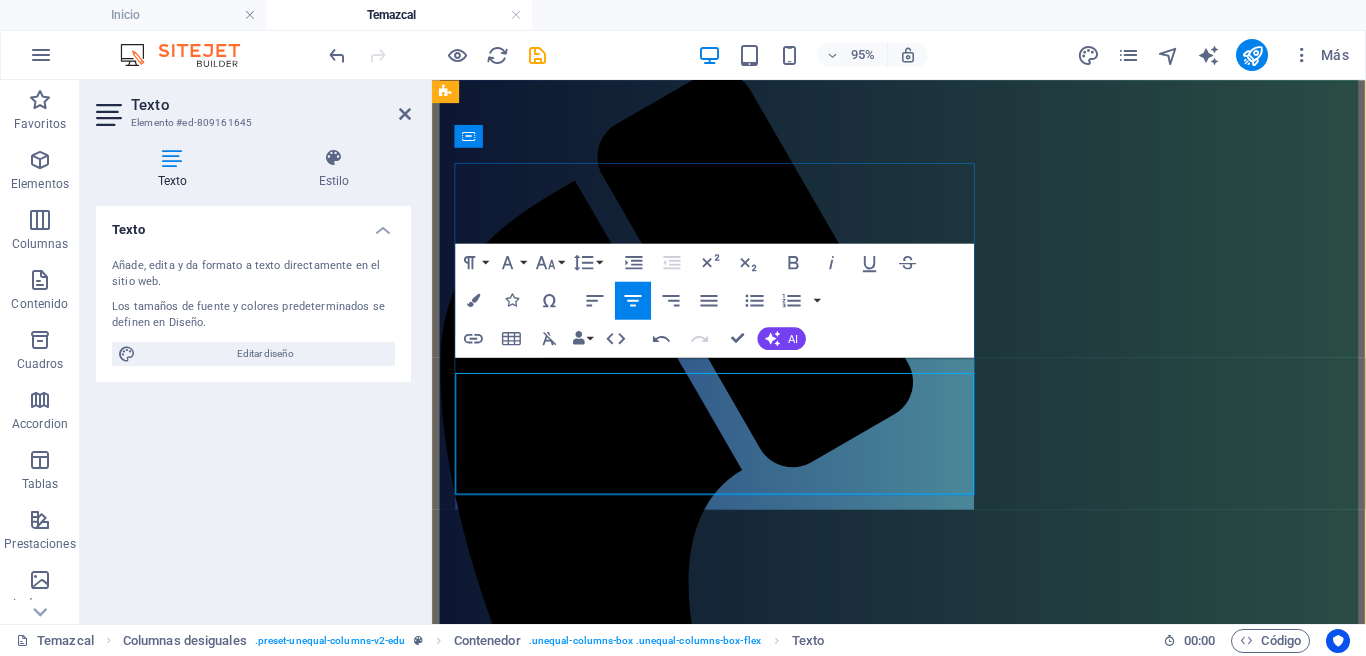 scroll, scrollTop: 131, scrollLeft: 0, axis: vertical 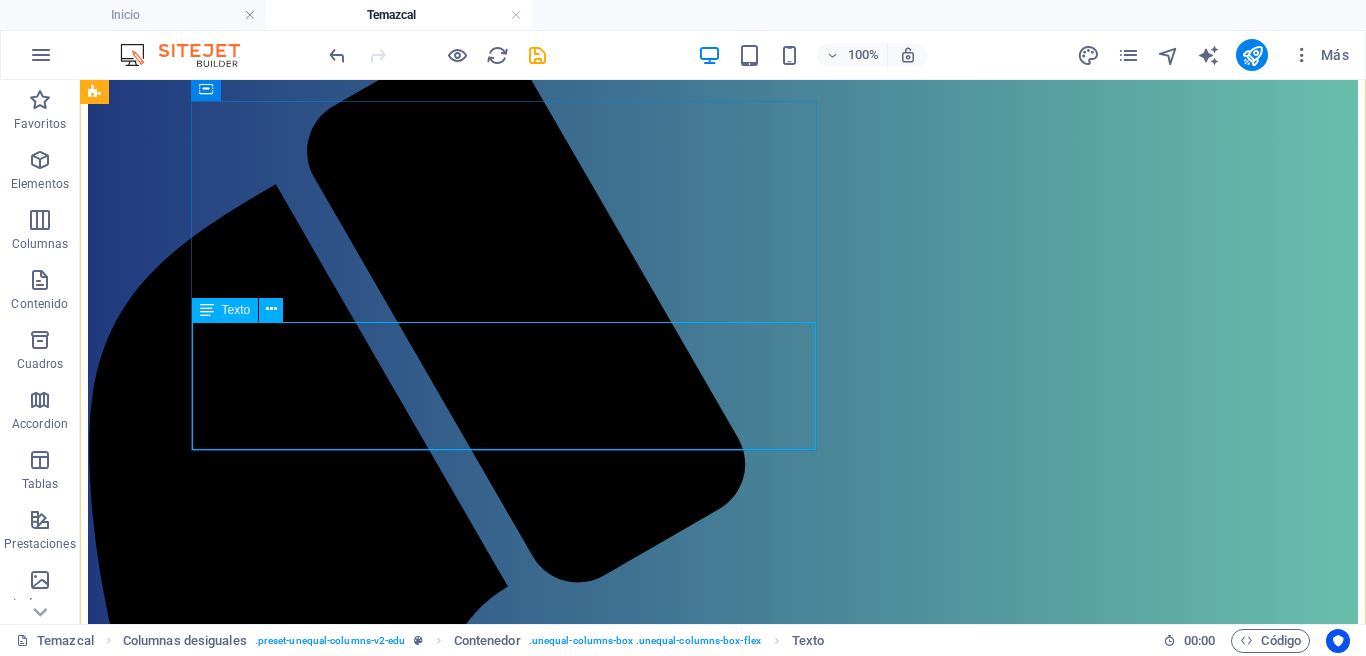 click on "Una experiencia de transformación.  Sumérgete en un baño de vapor de hierbas medicinales  APTO PARA TODA LA FAMILIA" at bounding box center (723, 2472) 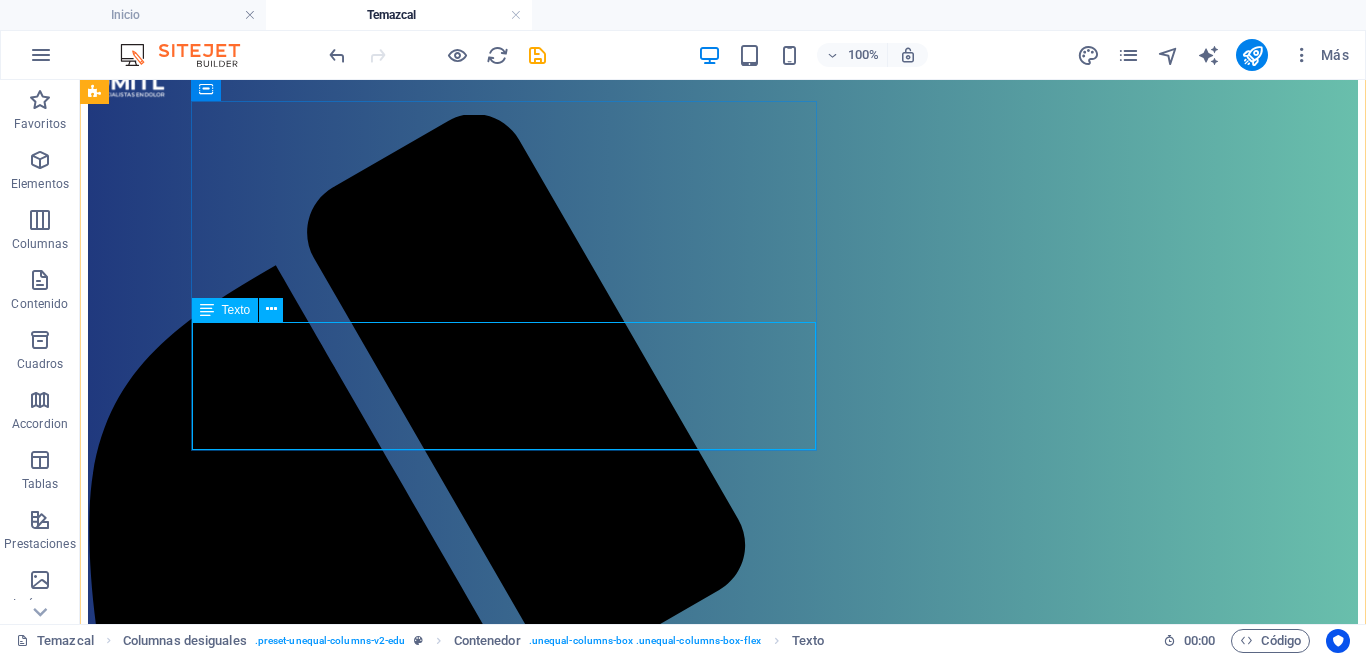 scroll, scrollTop: 64, scrollLeft: 0, axis: vertical 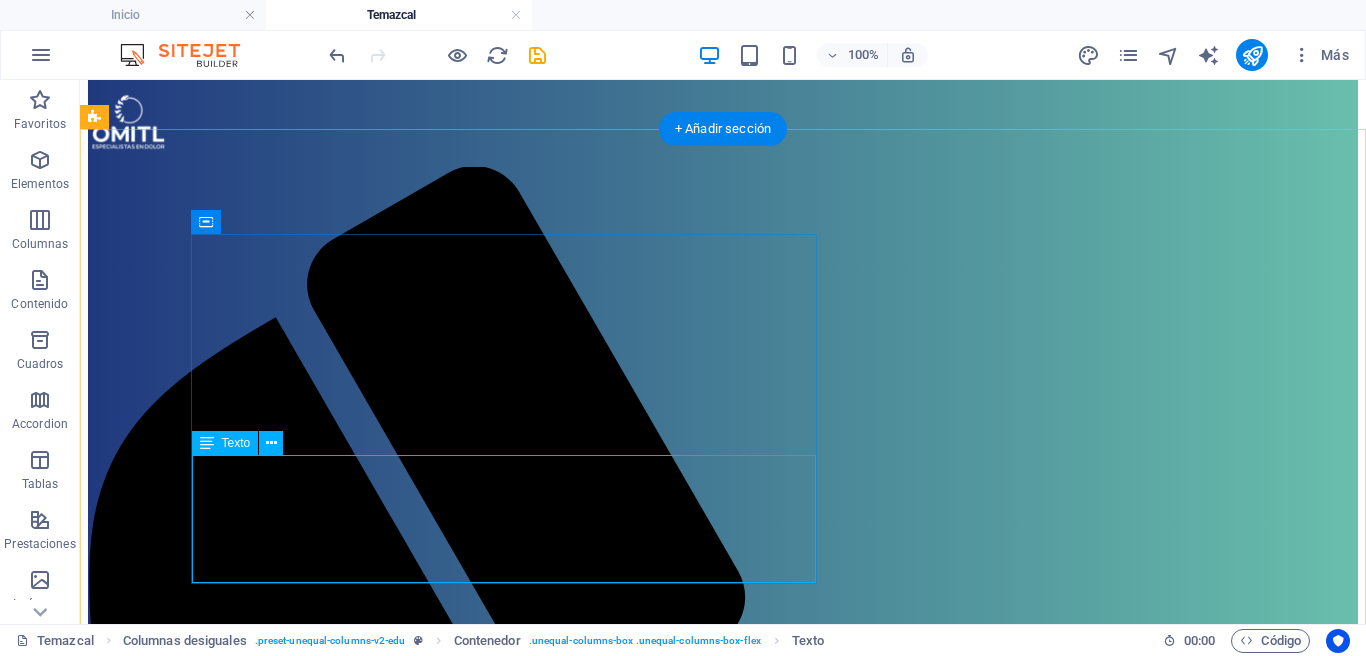 click on "Una experiencia de transformación.  Sumérgete en un baño de vapor de hierbas medicinales  APTO PARA TODA LA FAMILIA" at bounding box center (723, 2605) 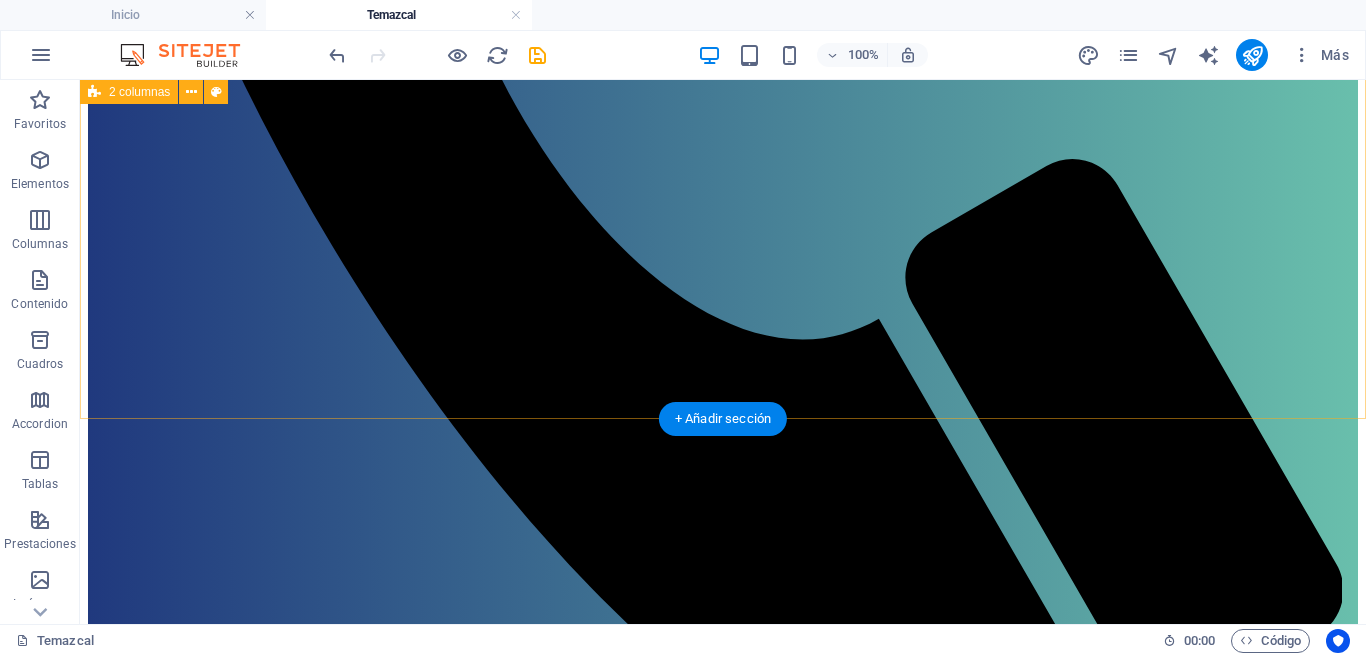 scroll, scrollTop: 1114, scrollLeft: 0, axis: vertical 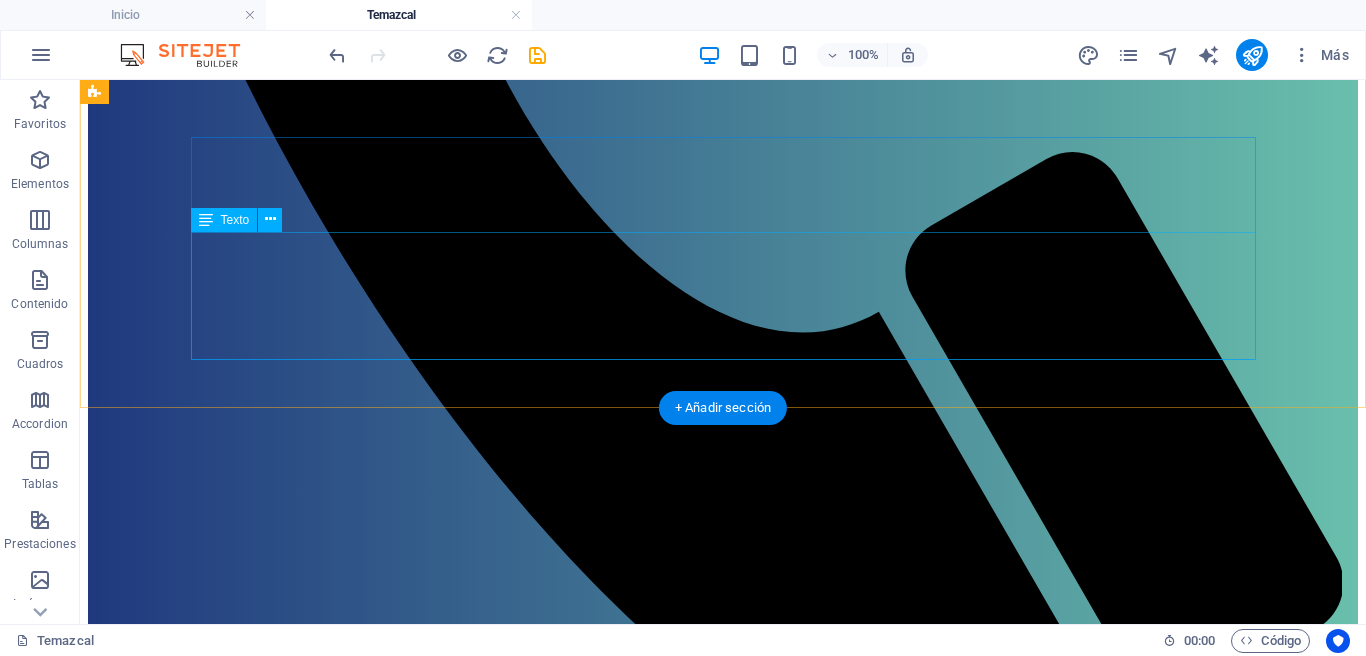 click on "En  Omitl , hemos adaptado esta práctica a un enfoque clínico y sensorial, integrándola como parte de nuestros tratamientos de salud y bienestar. No se trata de una ceremonia, sino de una experiencia guiada que estimula el sistema nervioso parasimpático, mejora la circulación, favorece la respiración y promueve una conexión consciente con el cuerpo." at bounding box center (723, 2804) 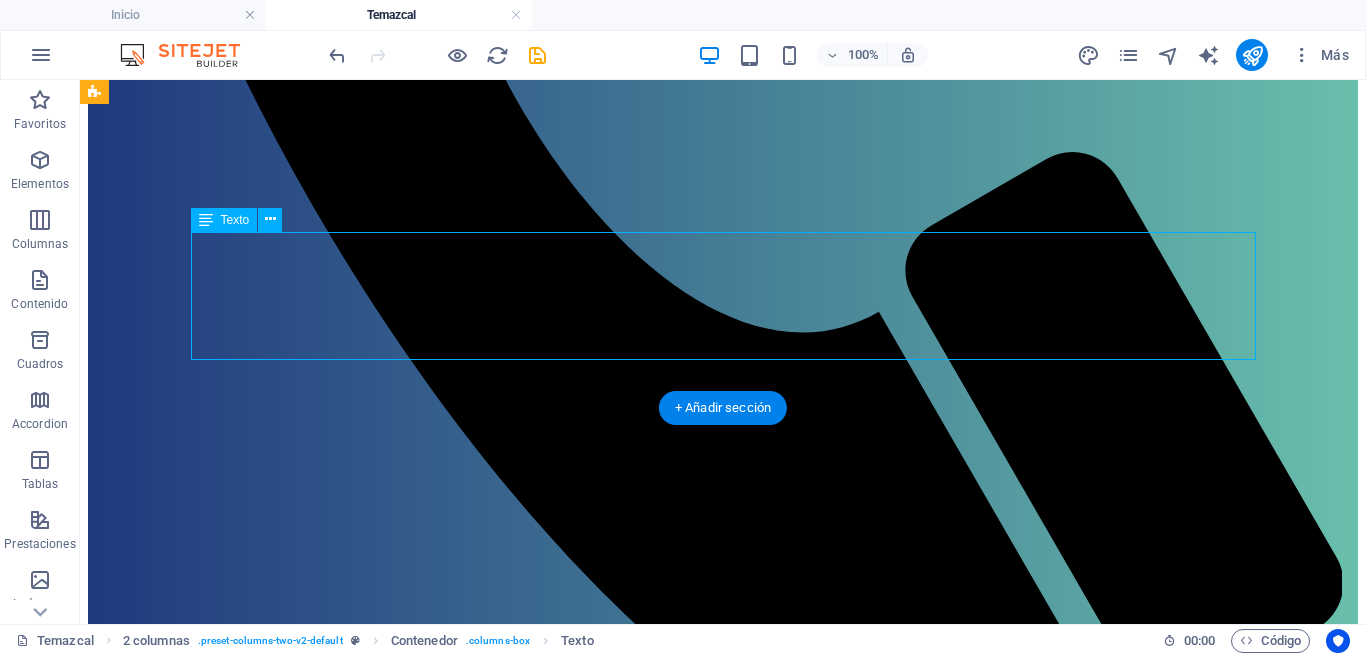 click on "En  Omitl , hemos adaptado esta práctica a un enfoque clínico y sensorial, integrándola como parte de nuestros tratamientos de salud y bienestar. No se trata de una ceremonia, sino de una experiencia guiada que estimula el sistema nervioso parasimpático, mejora la circulación, favorece la respiración y promueve una conexión consciente con el cuerpo." at bounding box center [723, 2804] 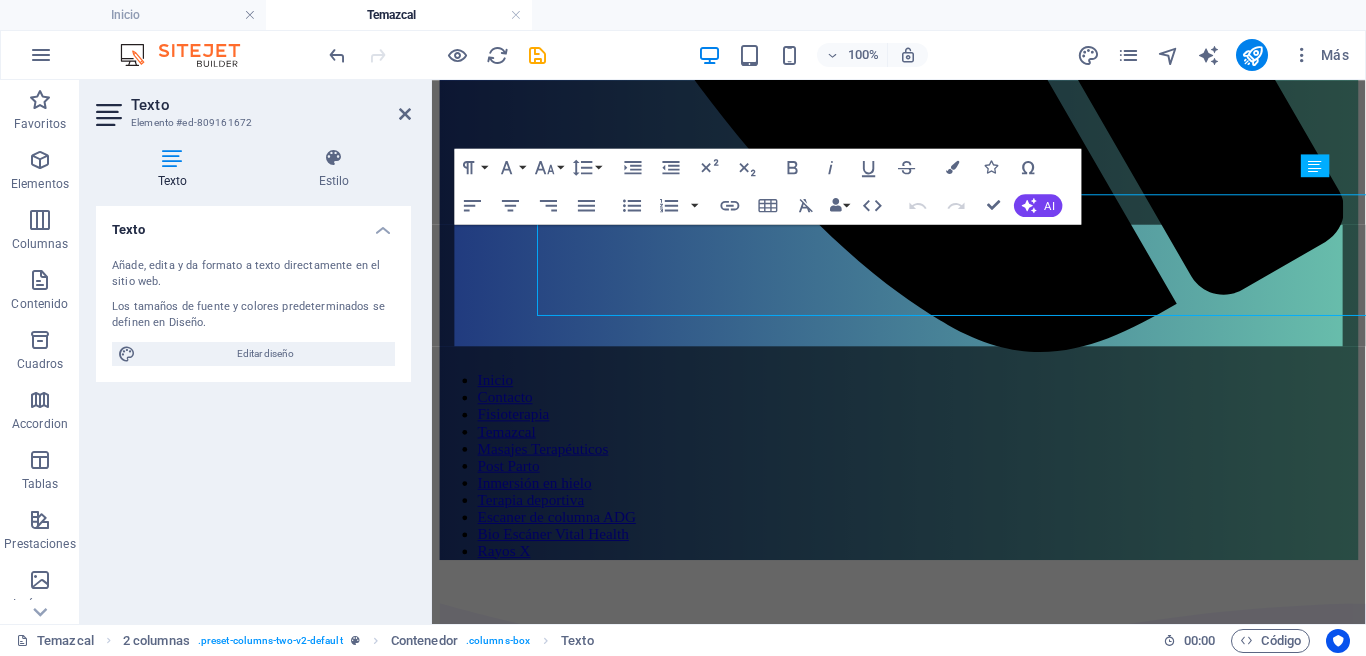 scroll, scrollTop: 1146, scrollLeft: 0, axis: vertical 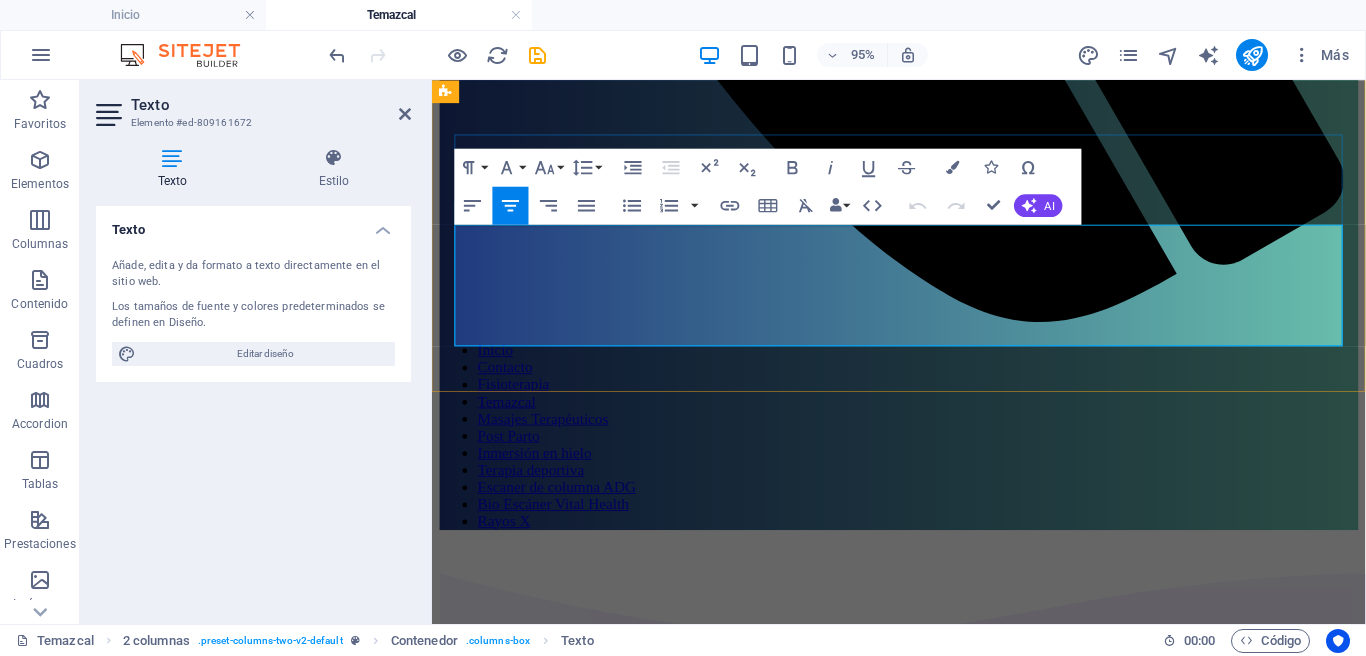 drag, startPoint x: 1352, startPoint y: 344, endPoint x: 1388, endPoint y: 351, distance: 36.67424 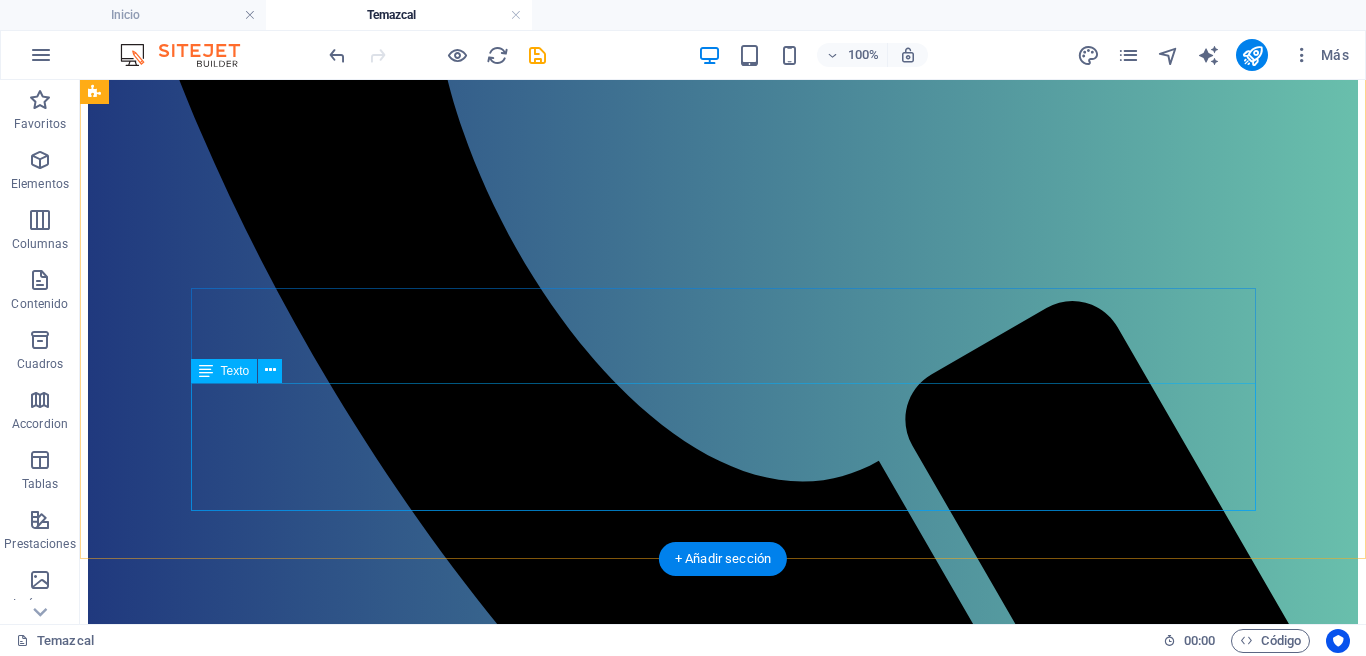 scroll, scrollTop: 956, scrollLeft: 0, axis: vertical 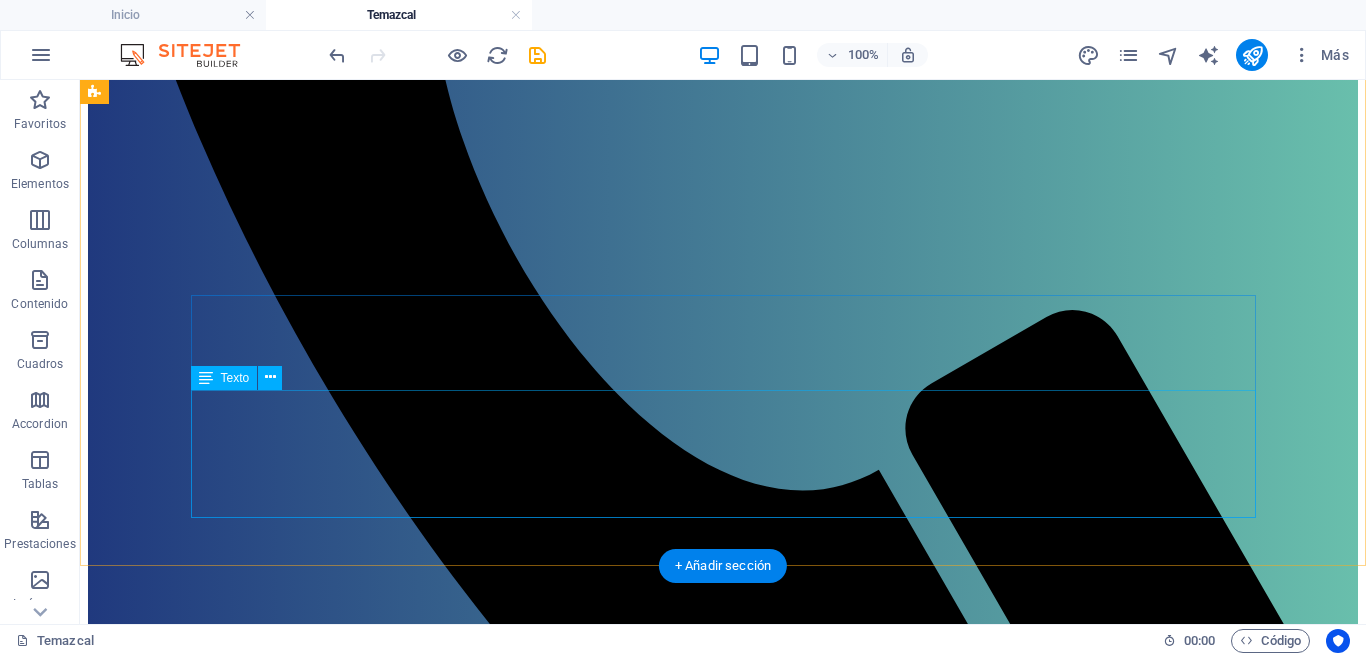 drag, startPoint x: 950, startPoint y: 488, endPoint x: 998, endPoint y: 481, distance: 48.507732 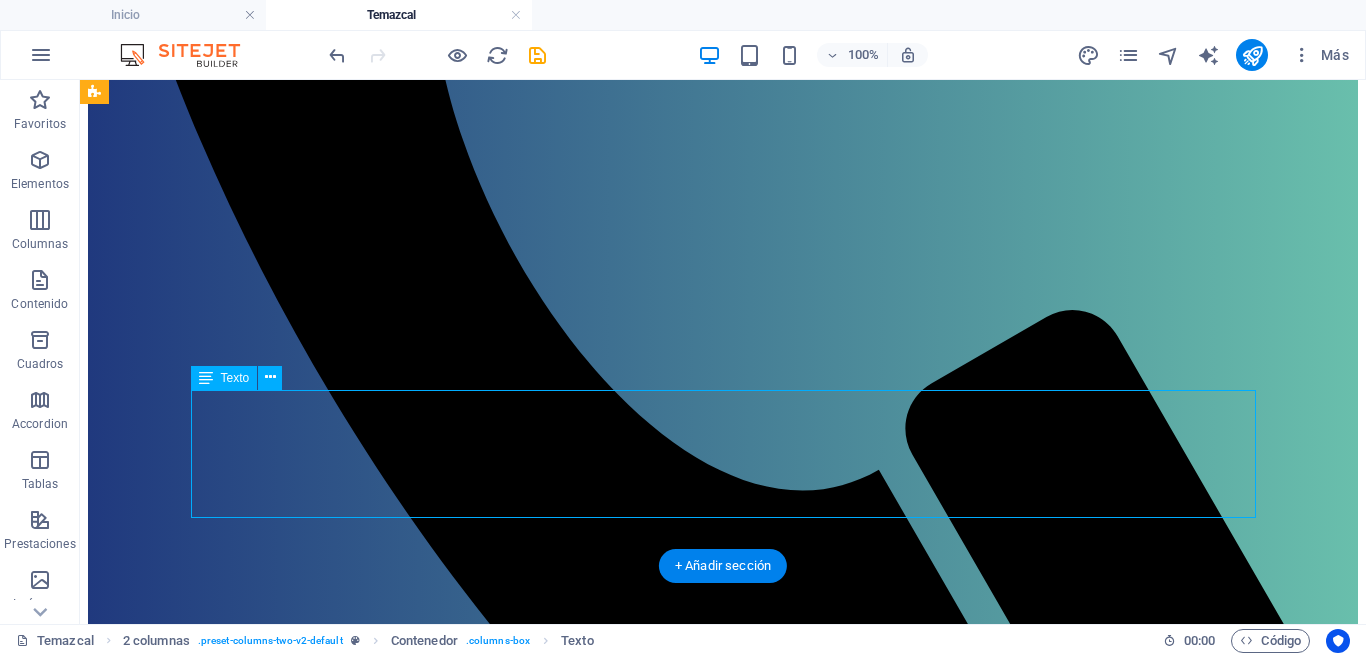 click on "En  Omitl , hemos adaptado esta práctica a un enfoque clínico y sensorial, integrándola como parte de nuestros tratamientos de salud y bienestar. No se trata de una ceremonia, sino de una experiencia guiada que estimula el sistema nervioso parasimpático, mejora la circulación, favorece la respiración y promueve una conexión consciente con el cuerpo." at bounding box center (723, 2962) 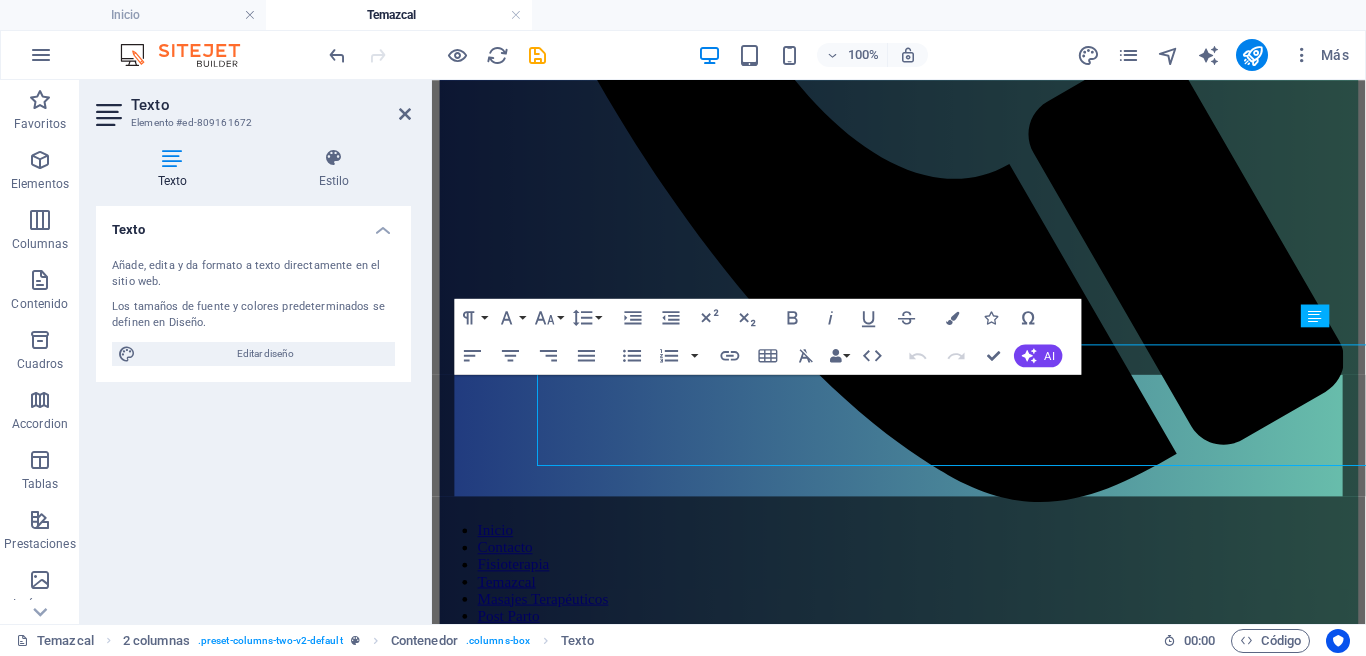 scroll, scrollTop: 988, scrollLeft: 0, axis: vertical 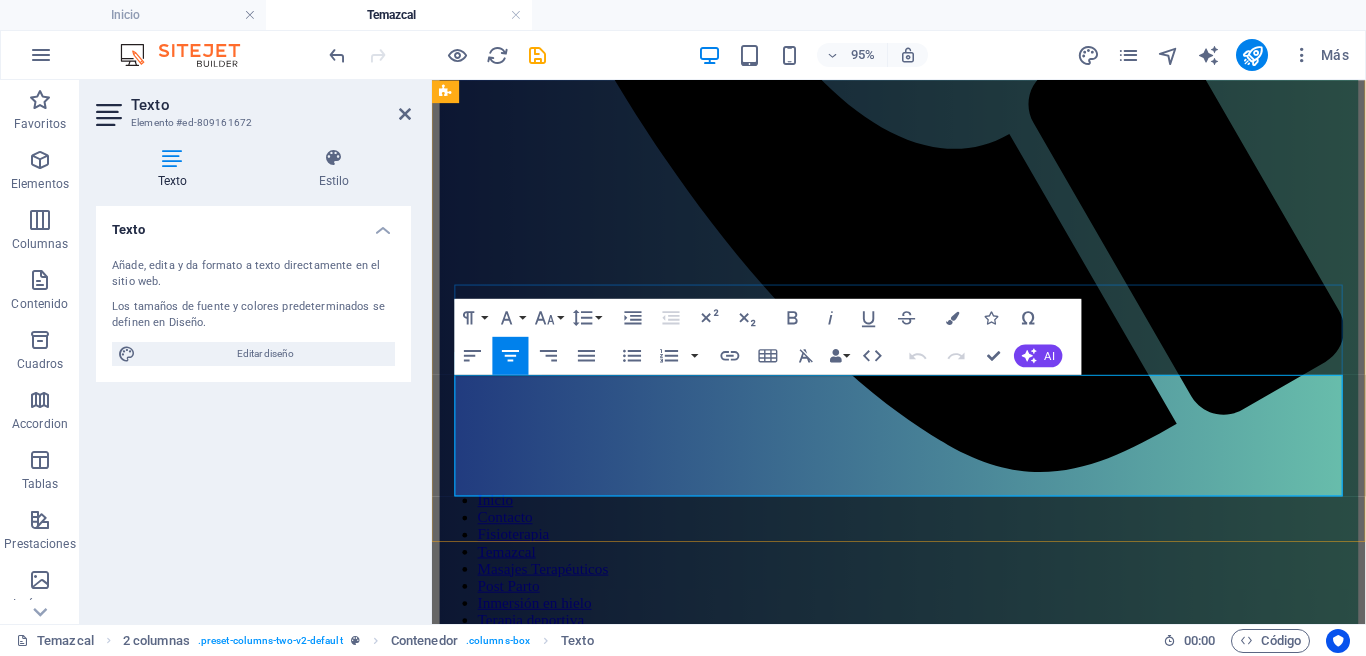 click on "En  Omitl , hemos adaptado esta práctica a un enfoque clínico y sensorial, integrándola como parte de nuestros tratamientos de salud y bienestar. No se trata de una ceremonia, sino de una experiencia guiada que estimula el sistema nervioso parasimpático, mejora la circulación, favorece la respiración y promueve una conexión consciente con el cuerpo." at bounding box center (923, 2542) 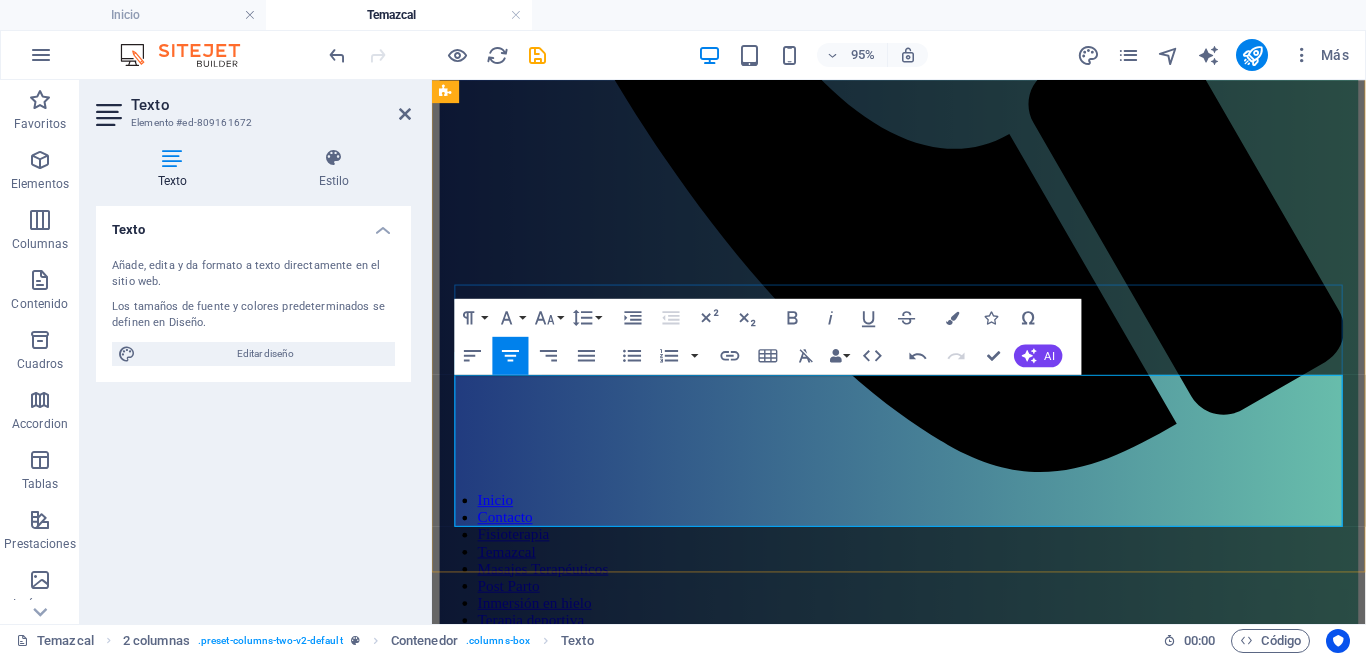 click on "En  Omitl , hemos adaptado esta práctica a un enfoque clínico y sensorial, integrándola como parte de nuestros tratamientos de salud y bienestar. No se trata de una ceremonia, sino de una experiencia guiada que estimula el sistema nervioso parasimpático, mejora la circulación, fortalece y limpia el sistema respiratorio  y promueve una conexión consciente con el cuerpo." at bounding box center (923, 2542) 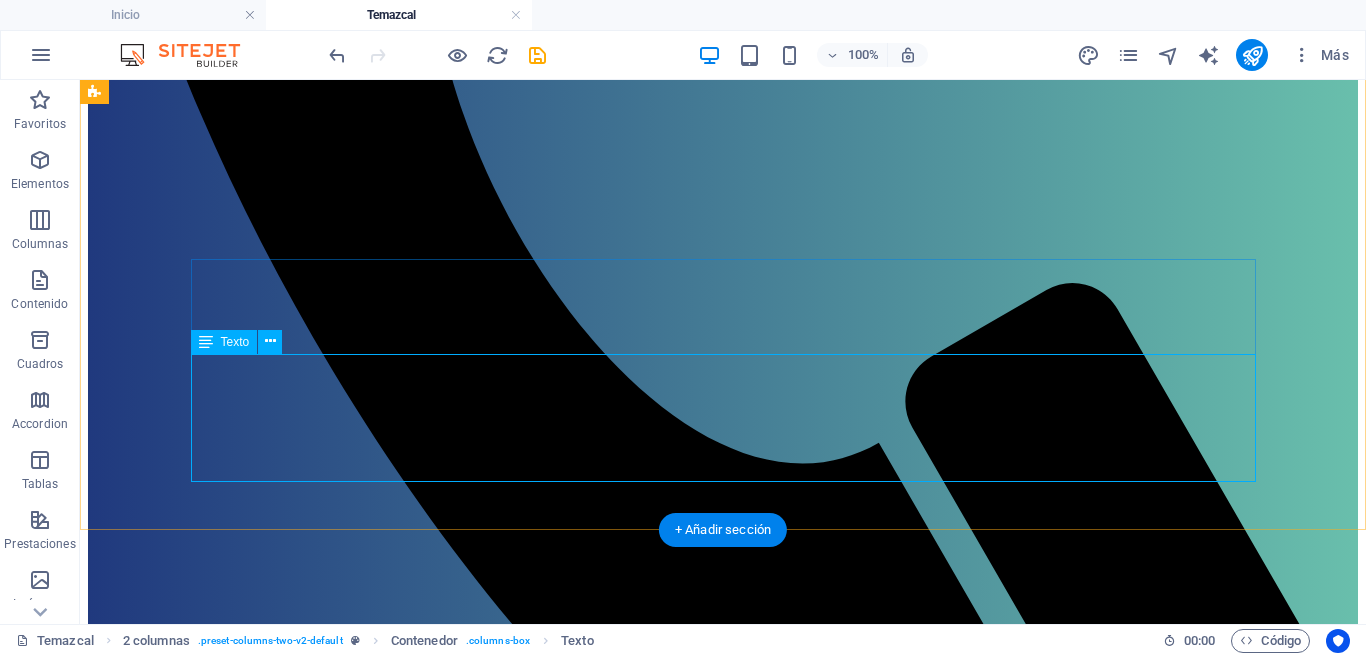 scroll, scrollTop: 980, scrollLeft: 0, axis: vertical 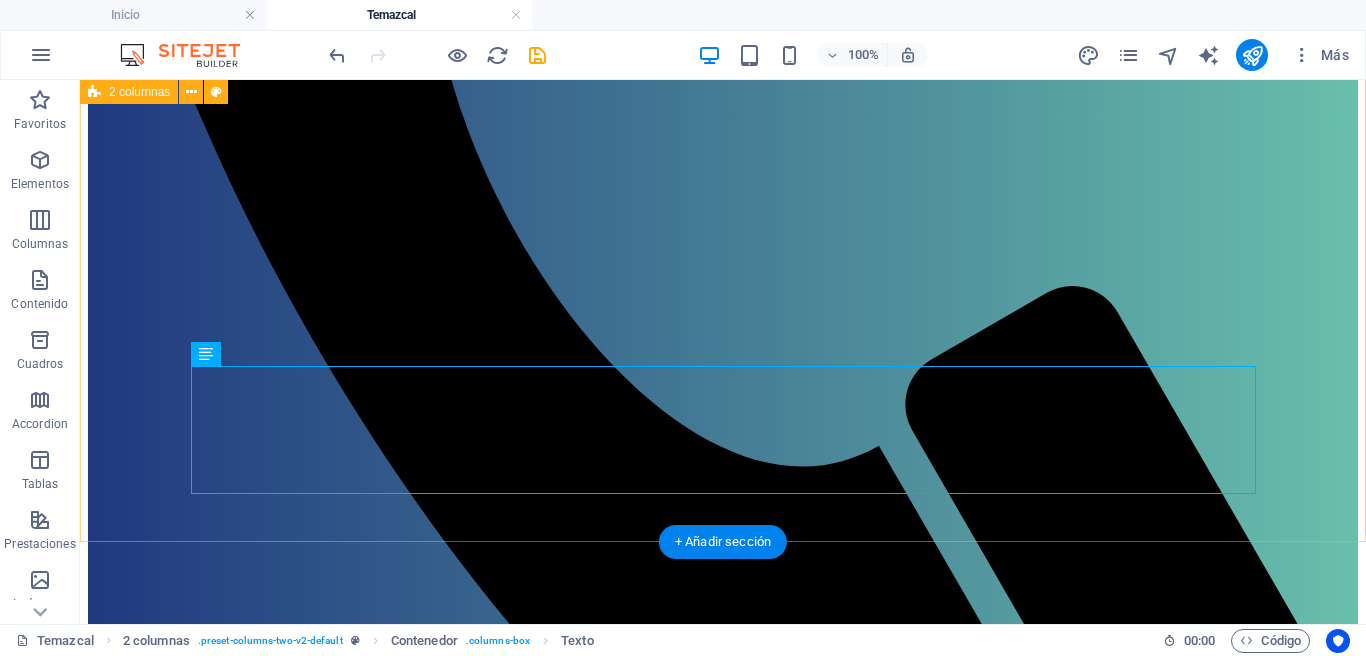 click on "¿Qué es un Temazcal? El Temazcal es una técnica ancestral de termoterapia que utiliza vapor de hierbas medicinales para inducir un proceso profundo de desintoxicación, relajación muscular y renovación emocional. Nuestro método En  Omitl , hemos adaptado esta práctica a un enfoque clínico y sensorial, integrándola como parte de nuestros tratamientos de salud y bienestar. No se trata de una ceremonia, sino de una experiencia guiada que estimula el sistema nervioso parasimpático, mejora la circulación, fortalece  el sistema respiratorio y promueve una conexión consciente con el cuerpo." at bounding box center (723, 2729) 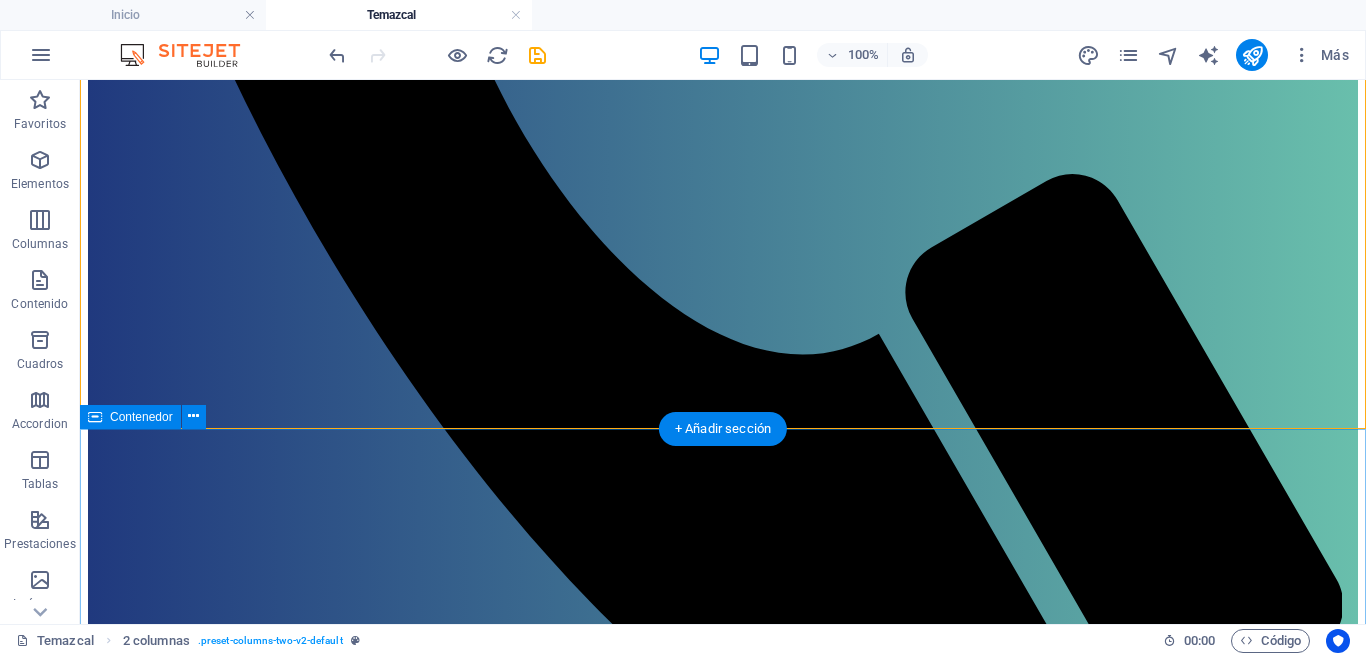 scroll, scrollTop: 1093, scrollLeft: 0, axis: vertical 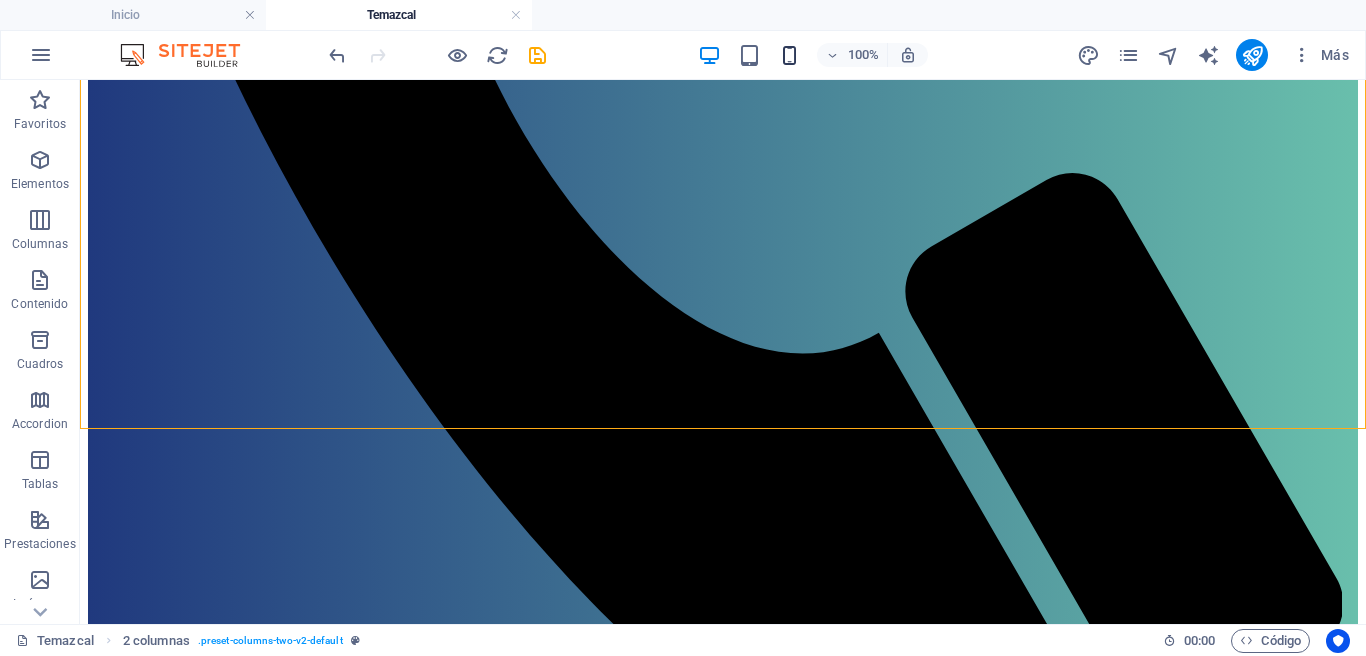 drag, startPoint x: 809, startPoint y: 57, endPoint x: 798, endPoint y: 58, distance: 11.045361 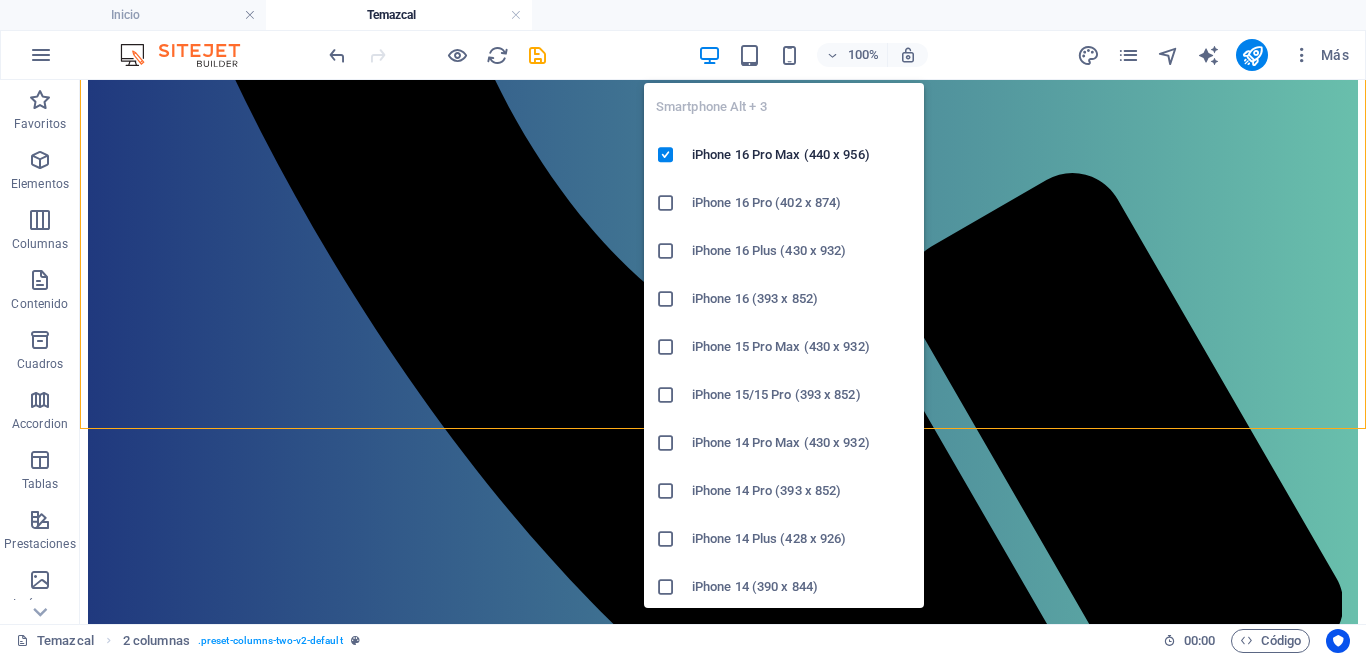 drag, startPoint x: 798, startPoint y: 58, endPoint x: 797, endPoint y: 68, distance: 10.049875 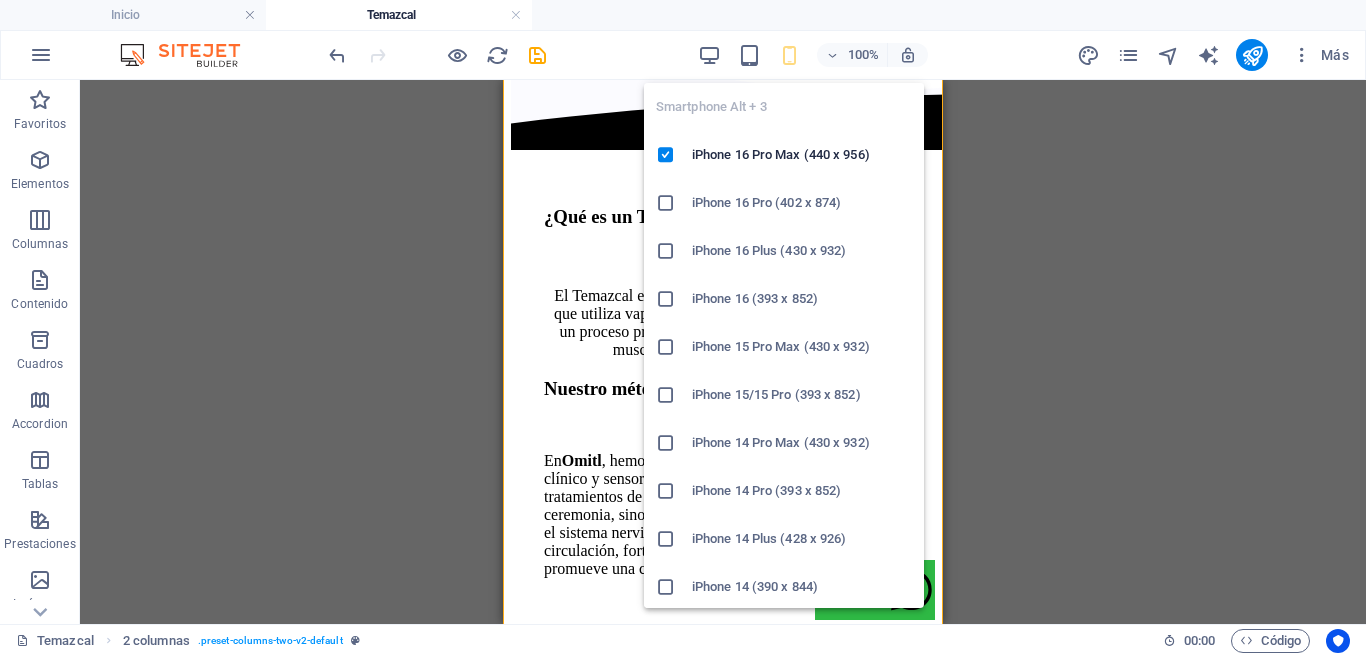 scroll, scrollTop: 1079, scrollLeft: 0, axis: vertical 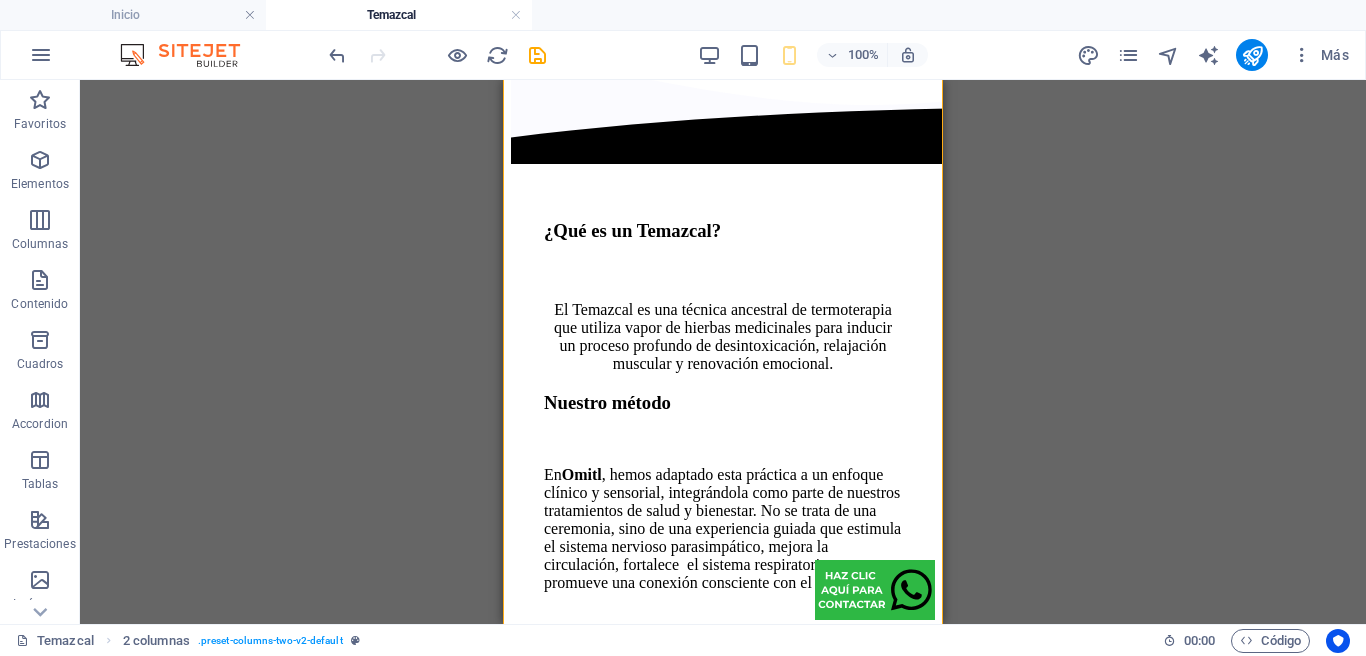 click on "Arrastra aquí para reemplazar el contenido existente. Si quieres crear un elemento nuevo, pulsa “Ctrl”.
Contenedor   H1   Columnas desiguales   Contenedor   Contenedor   Imagen   Contenedor   Separador   Separador   Texto   H4   SVG   2 columnas   H3   2 columnas   Contenedor   Separador   Texto   Separador   Contenedor   Texto   Contenedor   Contenedor   H3   Referencia" at bounding box center [723, 352] 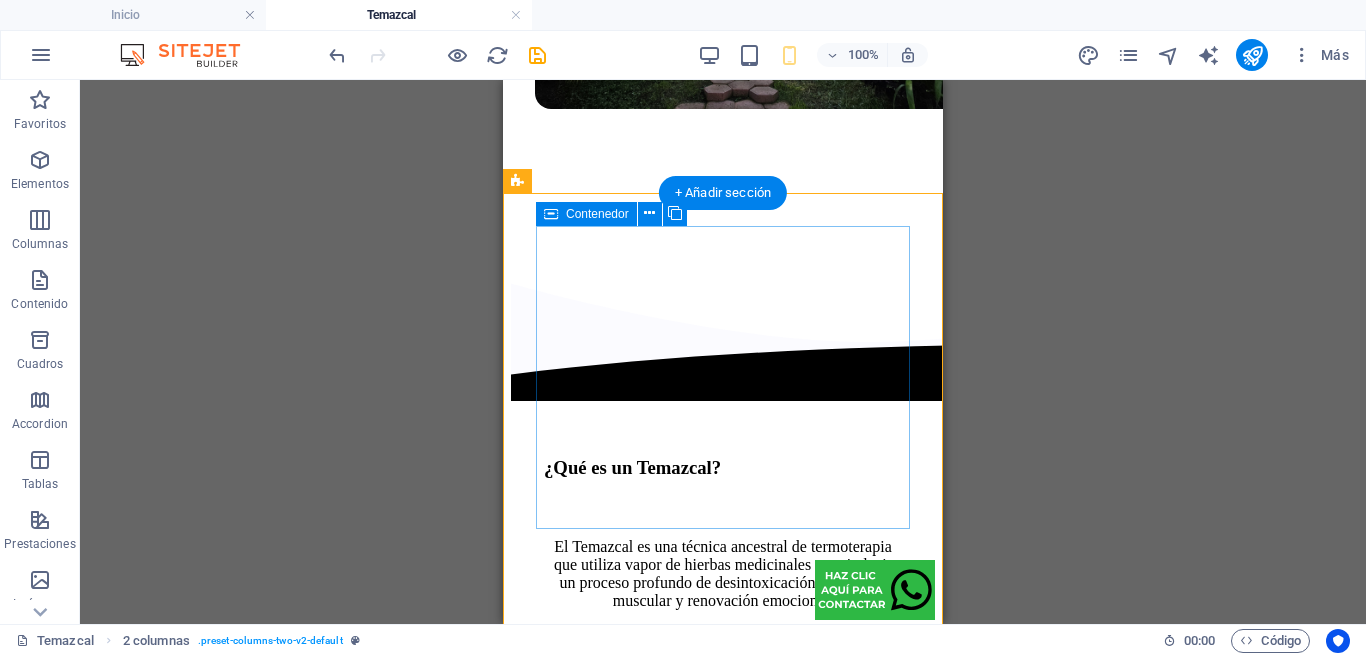 scroll, scrollTop: 844, scrollLeft: 0, axis: vertical 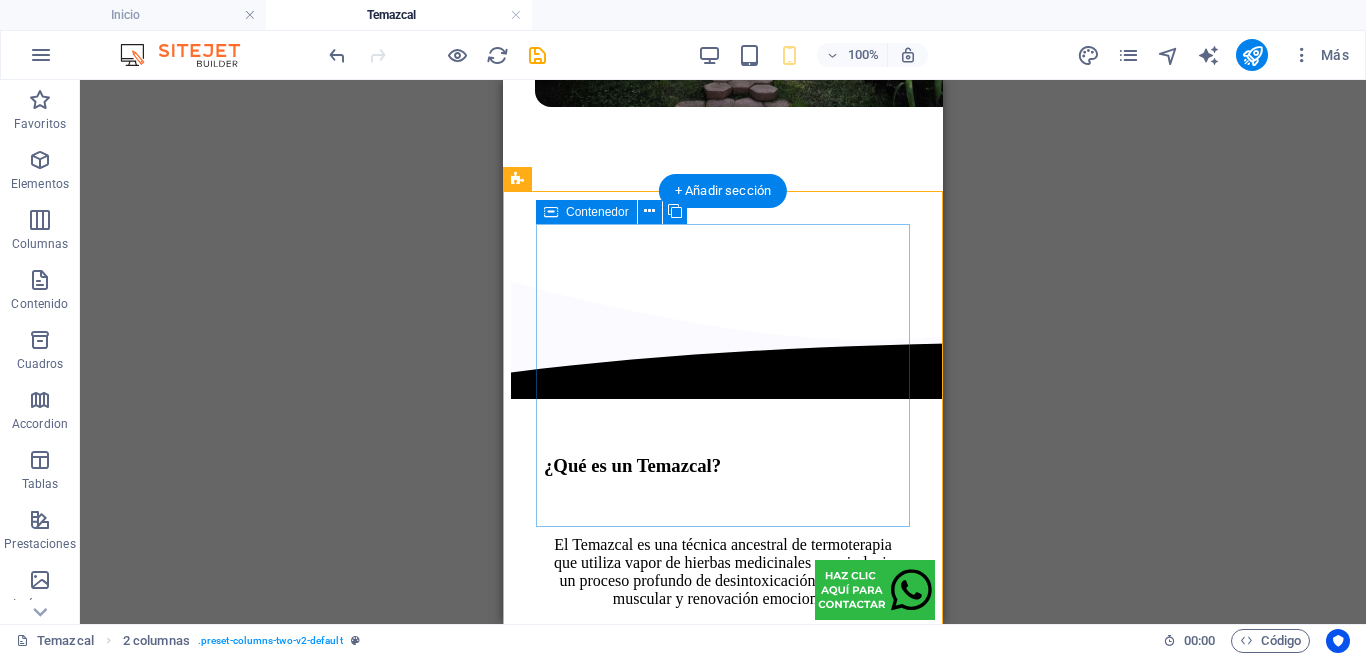 click on "¿Qué es un Temazcal? El Temazcal es una técnica ancestral de termoterapia que utiliza vapor de hierbas medicinales para inducir un proceso profundo de desintoxicación, relajación muscular y renovación emocional." at bounding box center (723, 531) 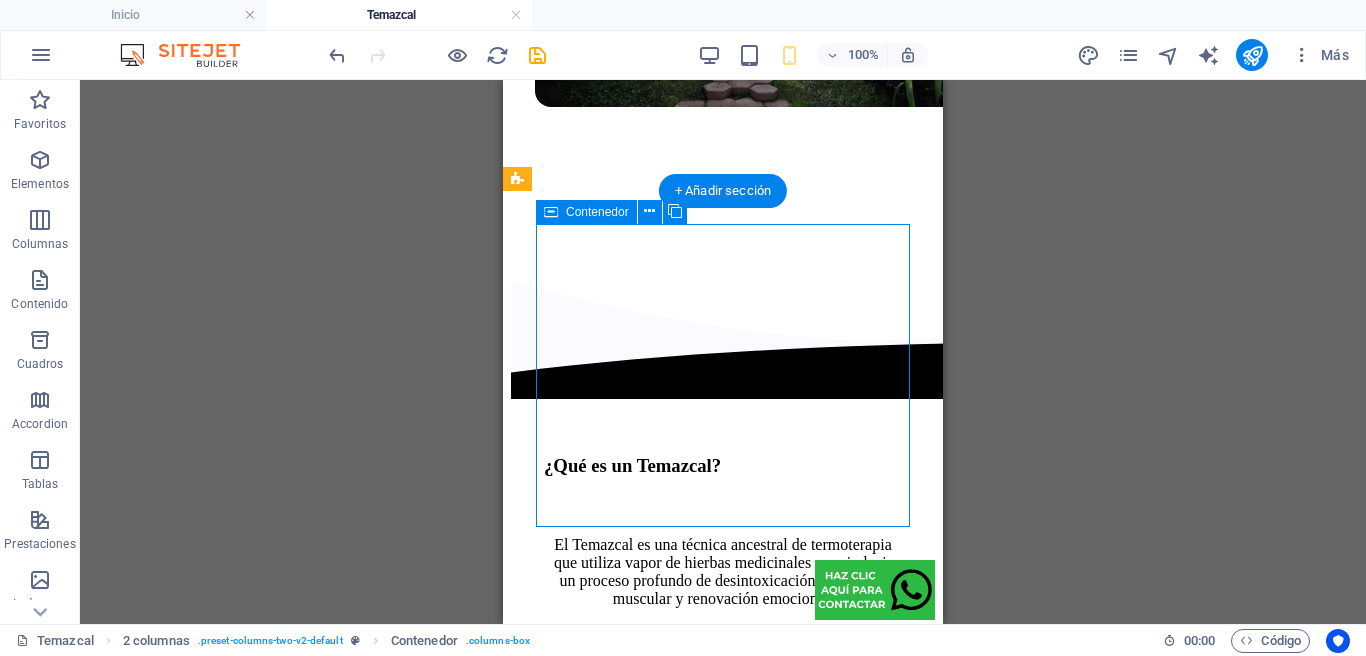 drag, startPoint x: 696, startPoint y: 467, endPoint x: 554, endPoint y: 459, distance: 142.22517 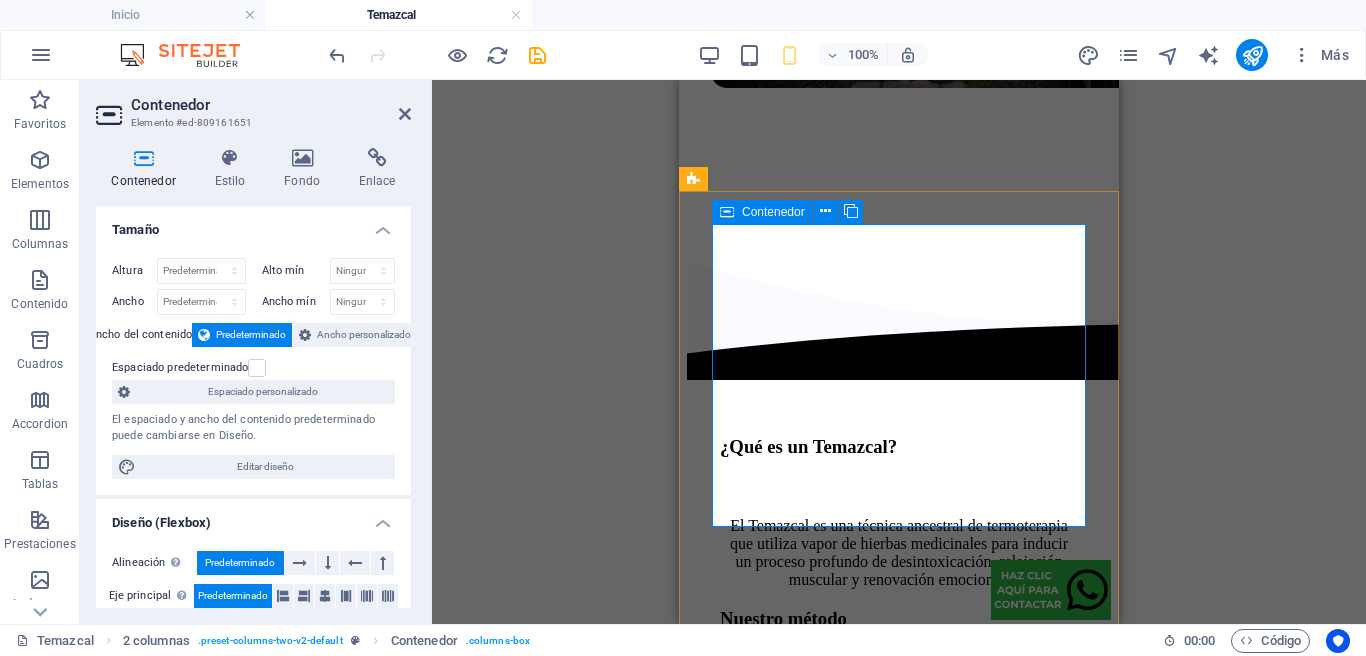scroll, scrollTop: 923, scrollLeft: 0, axis: vertical 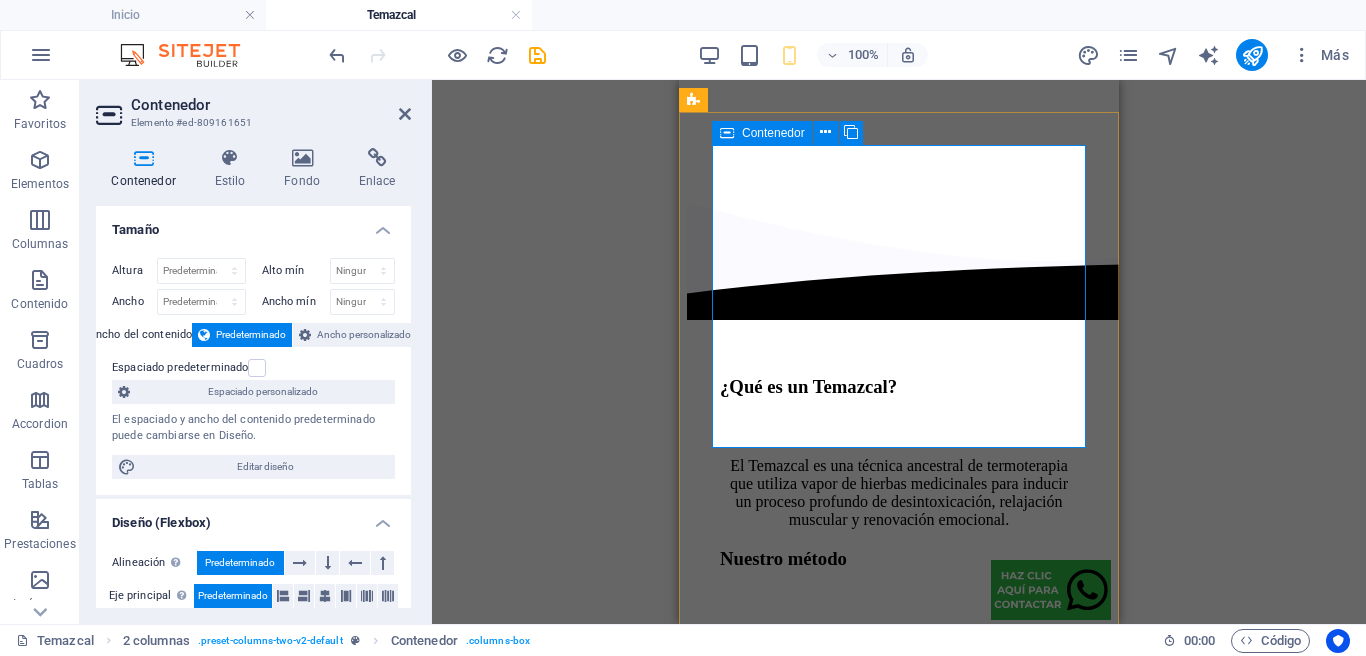 click on "¿Qué es un Temazcal? El Temazcal es una técnica ancestral de termoterapia que utiliza vapor de hierbas medicinales para inducir un proceso profundo de desintoxicación, relajación muscular y renovación emocional." at bounding box center (899, 452) 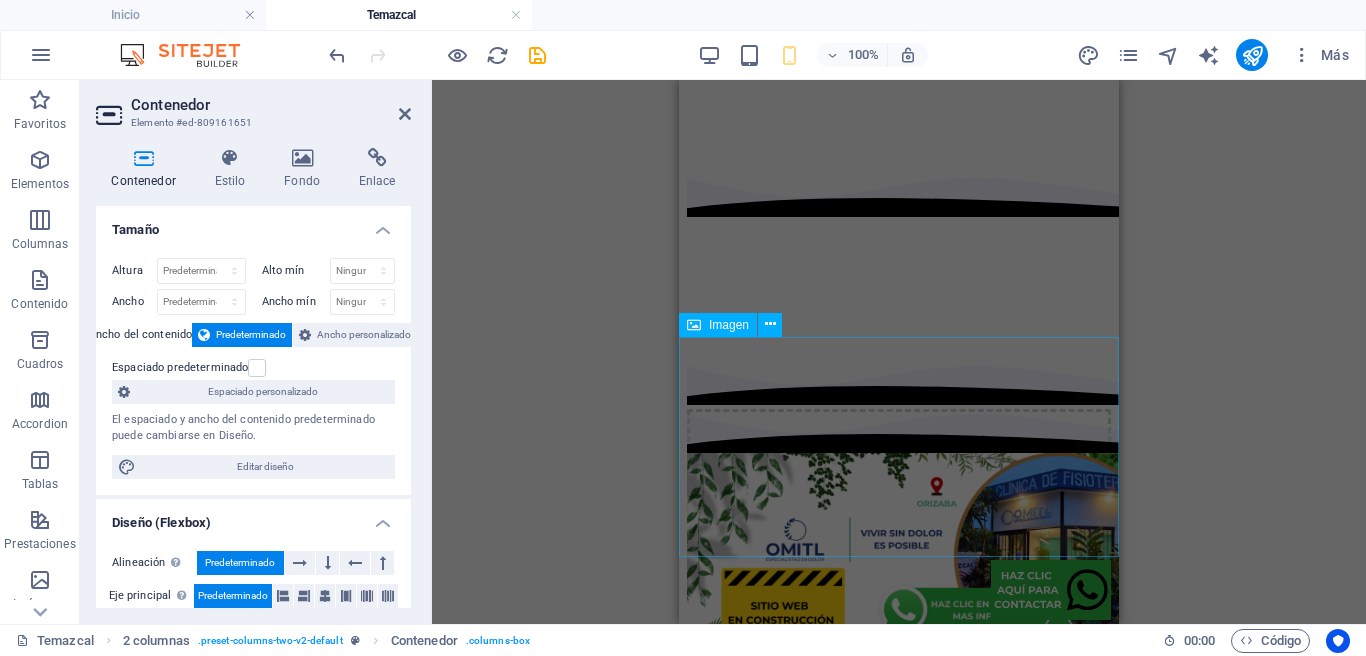 scroll, scrollTop: 1725, scrollLeft: 0, axis: vertical 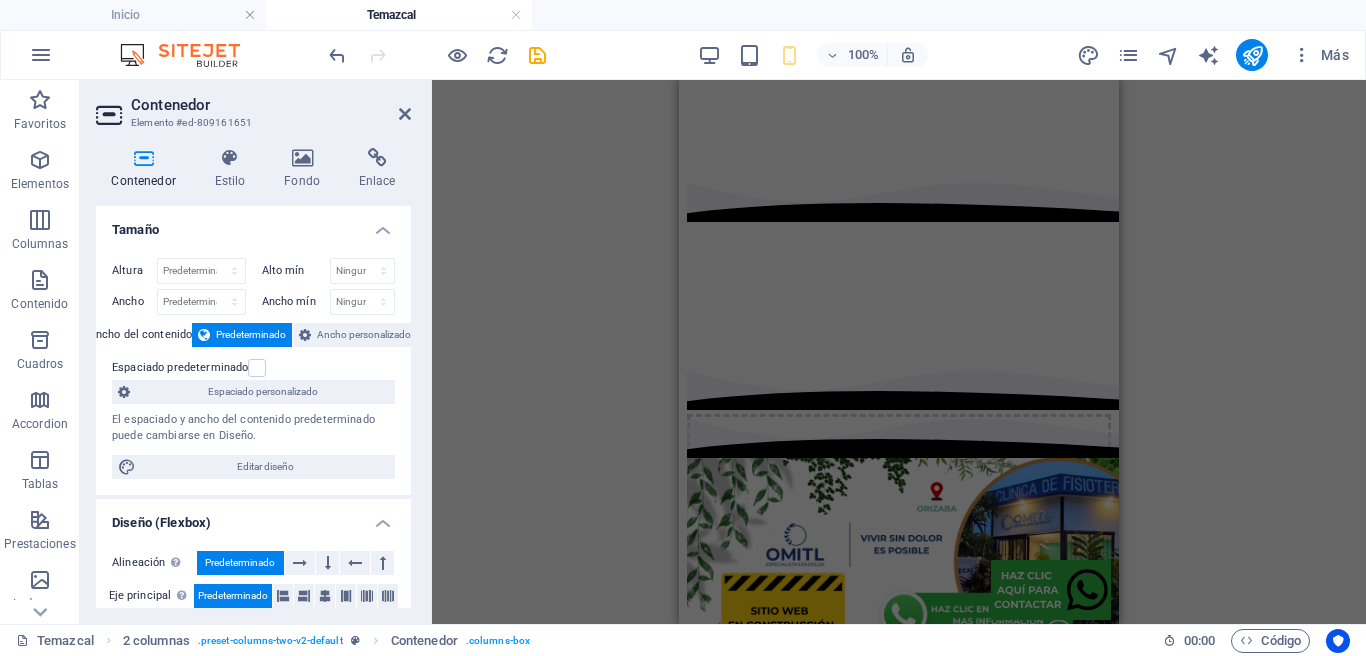 drag, startPoint x: 428, startPoint y: 228, endPoint x: 528, endPoint y: 250, distance: 102.3914 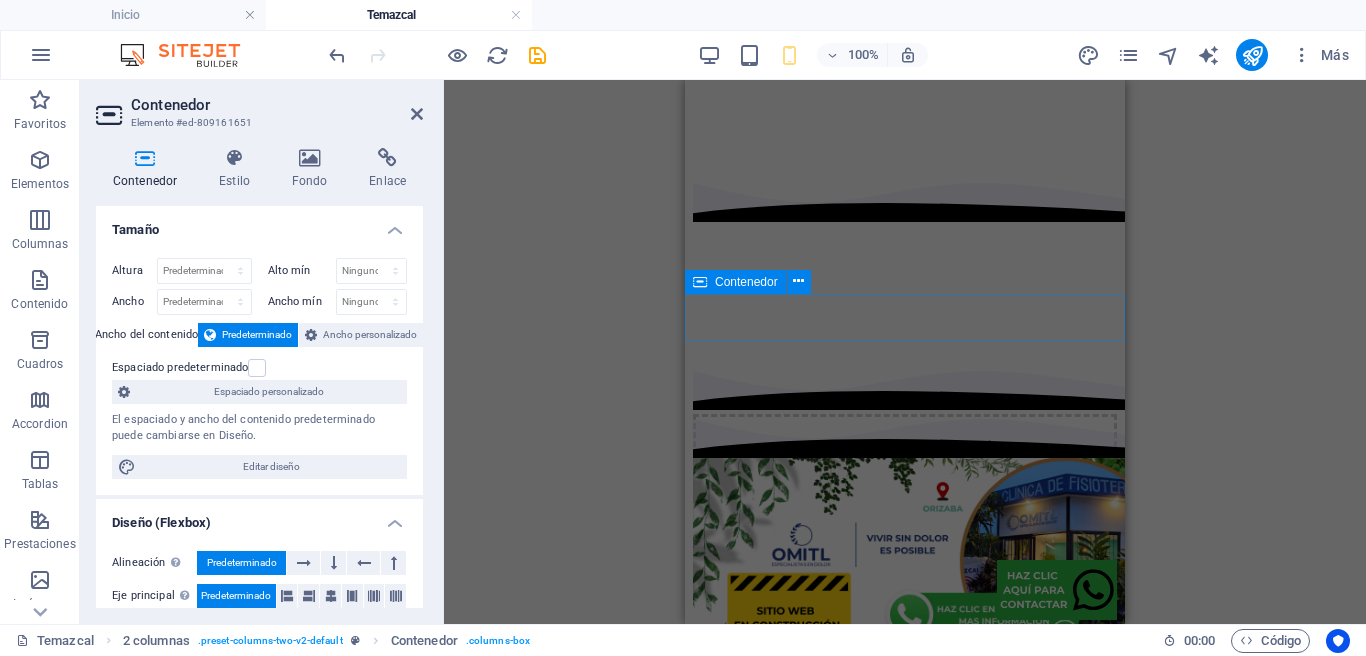 click on "Contenedor" at bounding box center (735, 282) 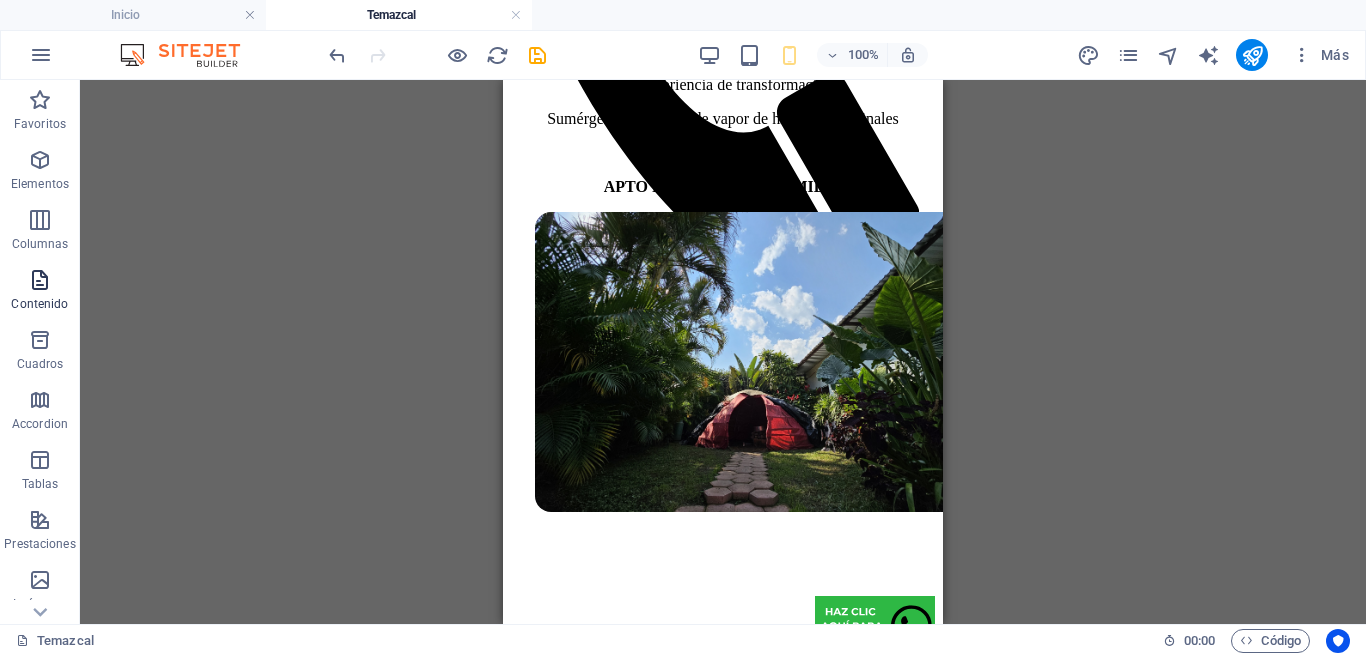 scroll, scrollTop: 455, scrollLeft: 0, axis: vertical 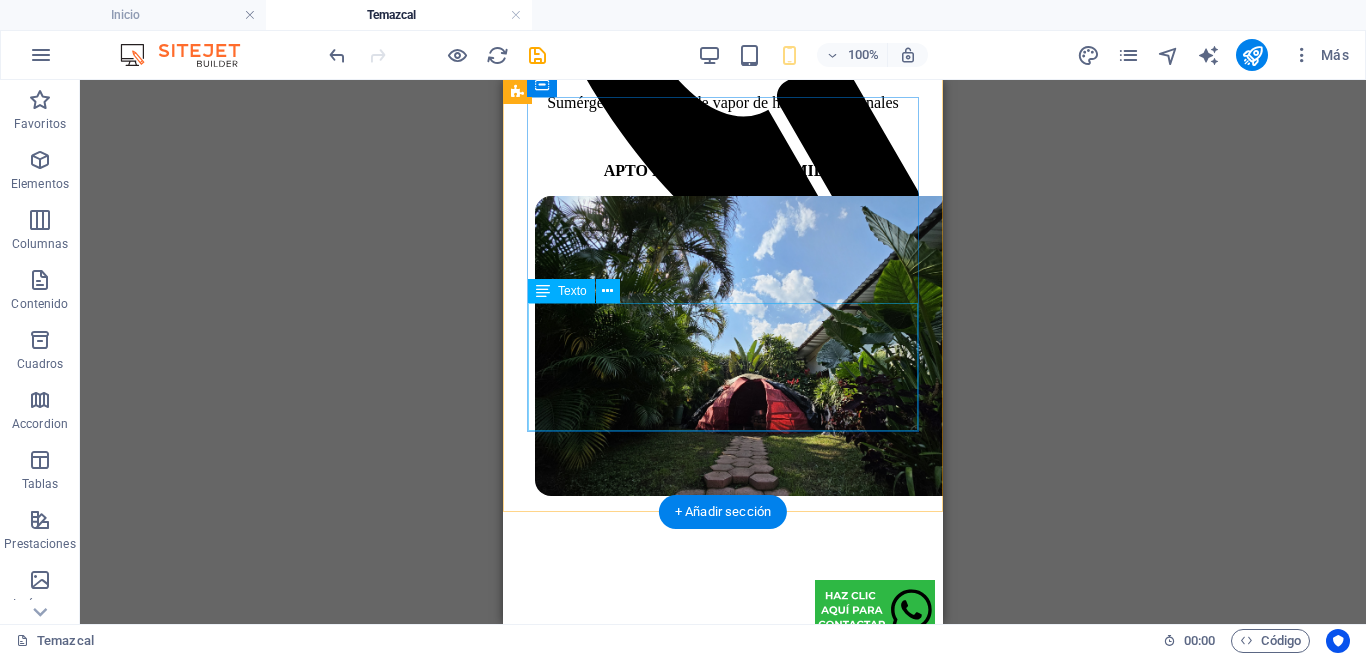 click on "Una experiencia de transformación.  Sumérgete en un baño de vapor de hierbas medicinales  APTO PARA TODA LA FAMILIA" at bounding box center (723, 120) 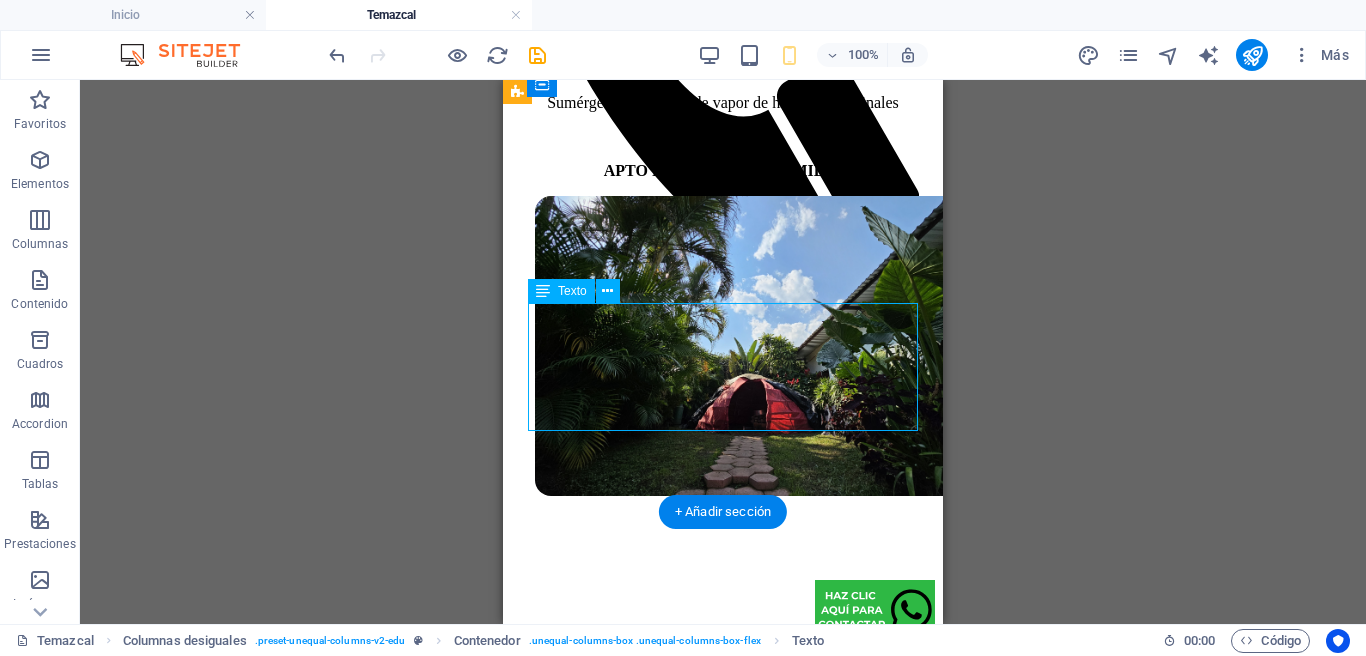 drag, startPoint x: 773, startPoint y: 364, endPoint x: 591, endPoint y: 364, distance: 182 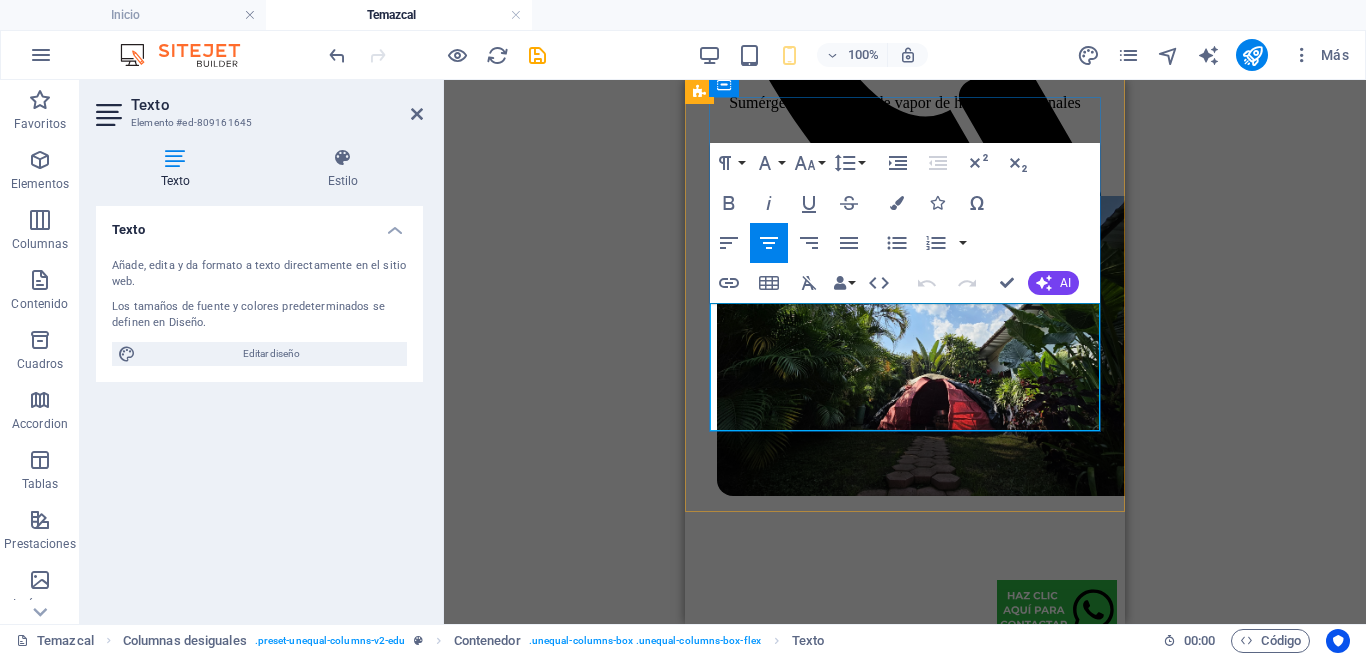 click on "Sumérgete en un baño de vapor de hierbas medicinales" at bounding box center (905, 103) 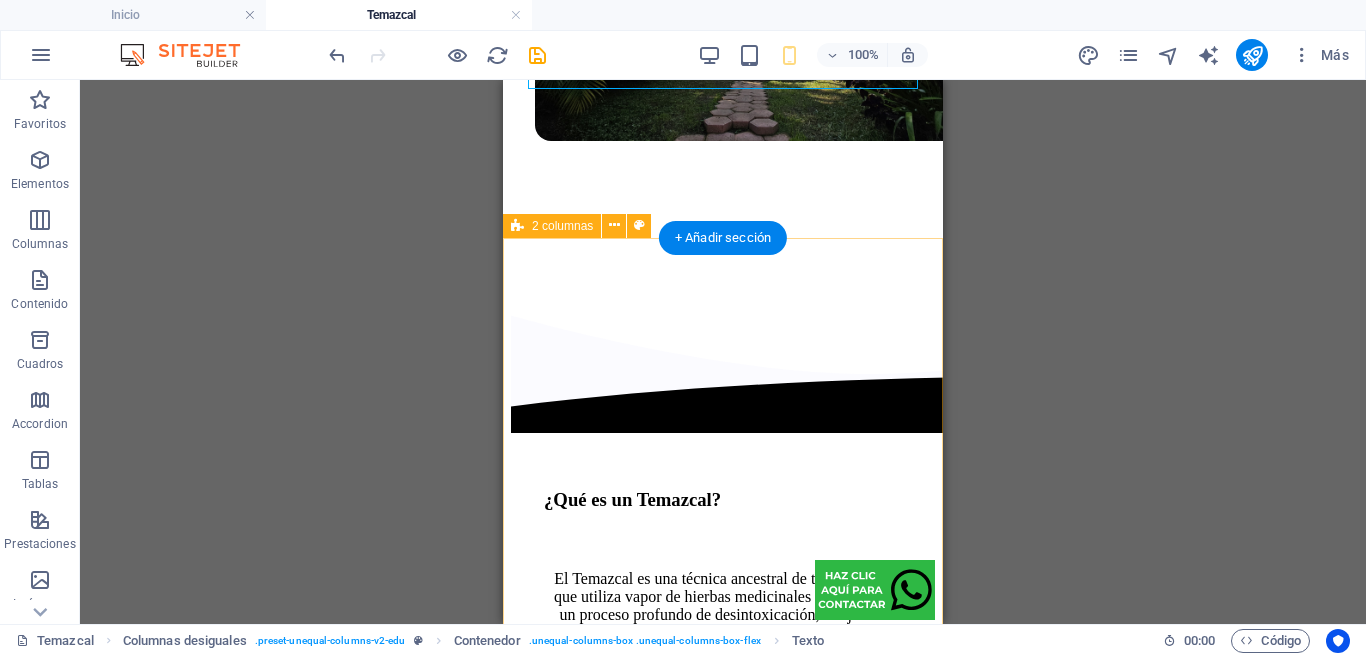 scroll, scrollTop: 852, scrollLeft: 0, axis: vertical 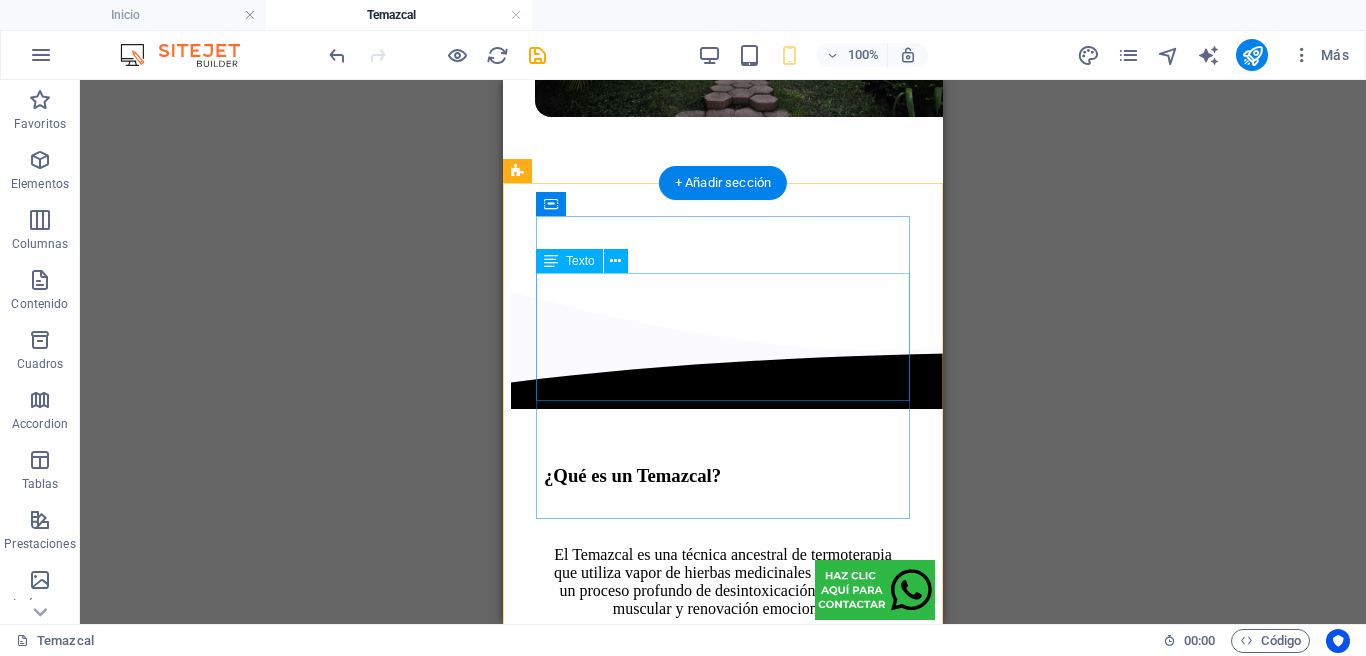 click on "El Temazcal es una técnica ancestral de termoterapia que utiliza vapor de hierbas medicinales para inducir un proceso profundo de desintoxicación, relajación muscular y renovación emocional." at bounding box center [723, 582] 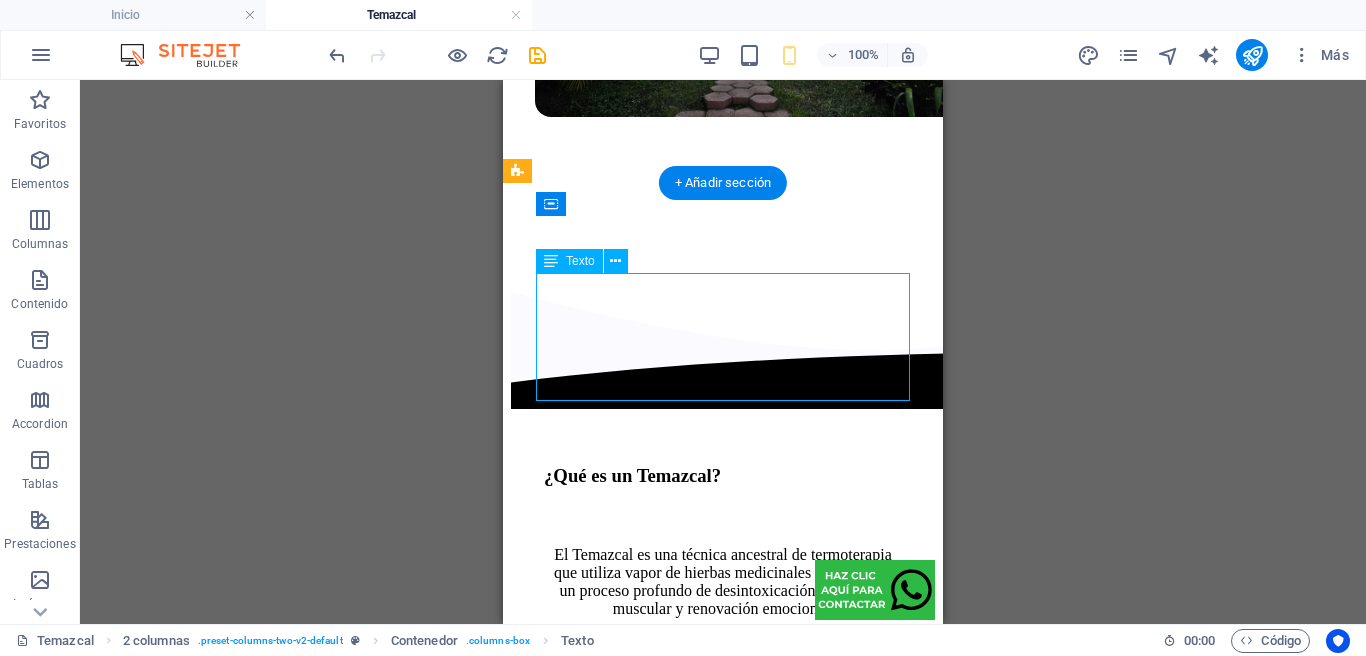 click on "El Temazcal es una técnica ancestral de termoterapia que utiliza vapor de hierbas medicinales para inducir un proceso profundo de desintoxicación, relajación muscular y renovación emocional." at bounding box center [723, 582] 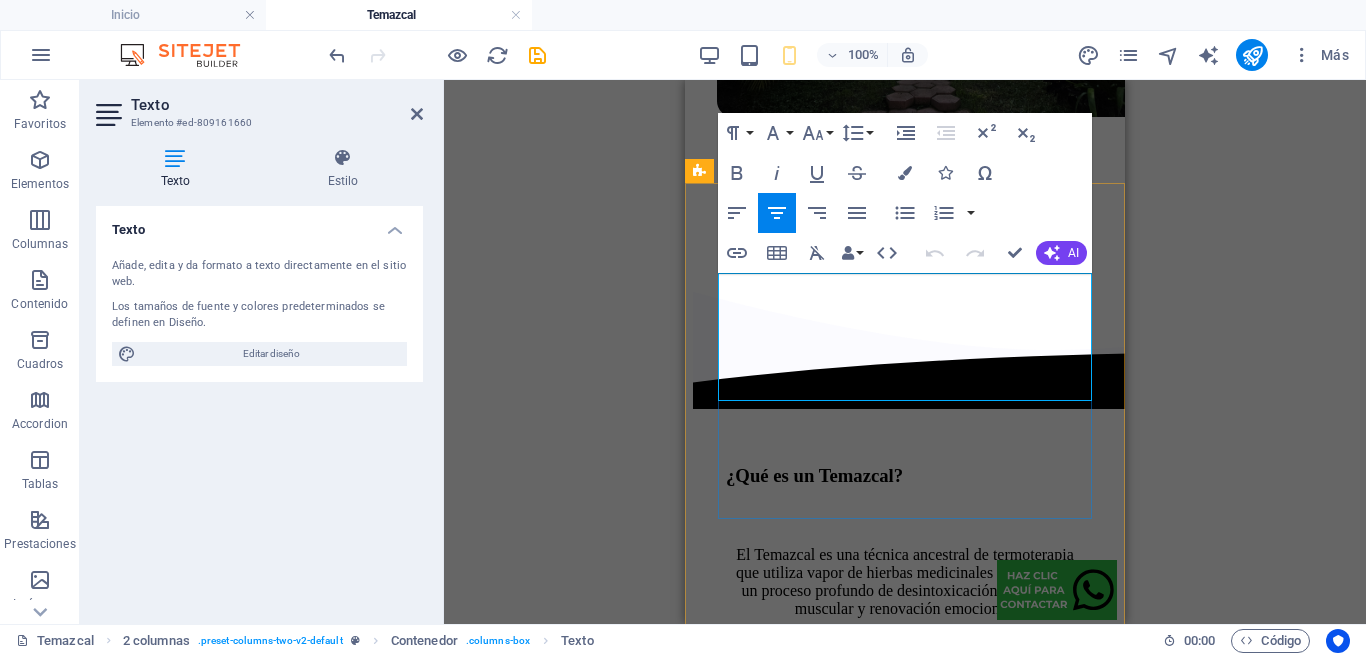 drag, startPoint x: 1039, startPoint y: 284, endPoint x: 1056, endPoint y: 305, distance: 27.018513 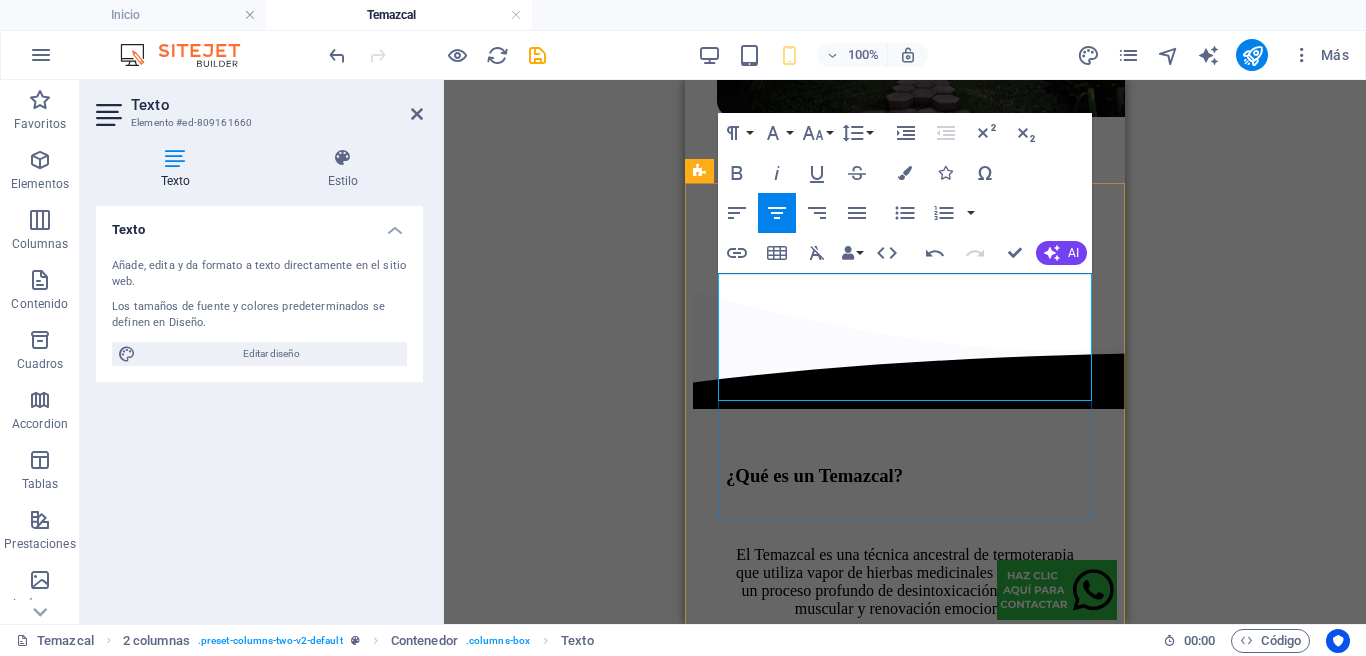 click on "El Temazcal es una técnica ancestral de termoterapia que utiliza vapor de hierbas medicinales para inducir un proceso profundo de desintoxicación, relajación muscular y renovación emocional." at bounding box center [905, 582] 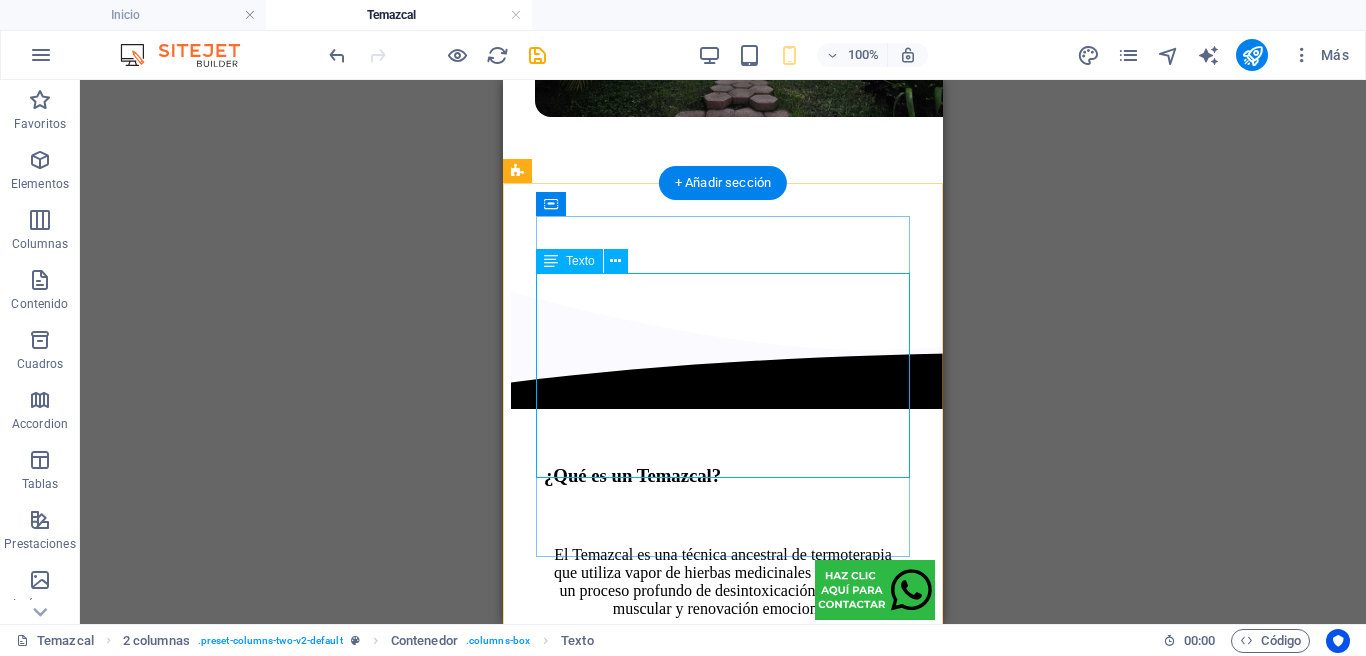 click on "El Temazcal es una técnica ancestral de termoterapia que utiliza vapor de hierbas medicinales para inducir un proceso profundo de desintoxicación, relajación muscular y renovación emocional. Tradicionalmente utilizado por diversas culturas mesoamericanas." at bounding box center (723, 625) 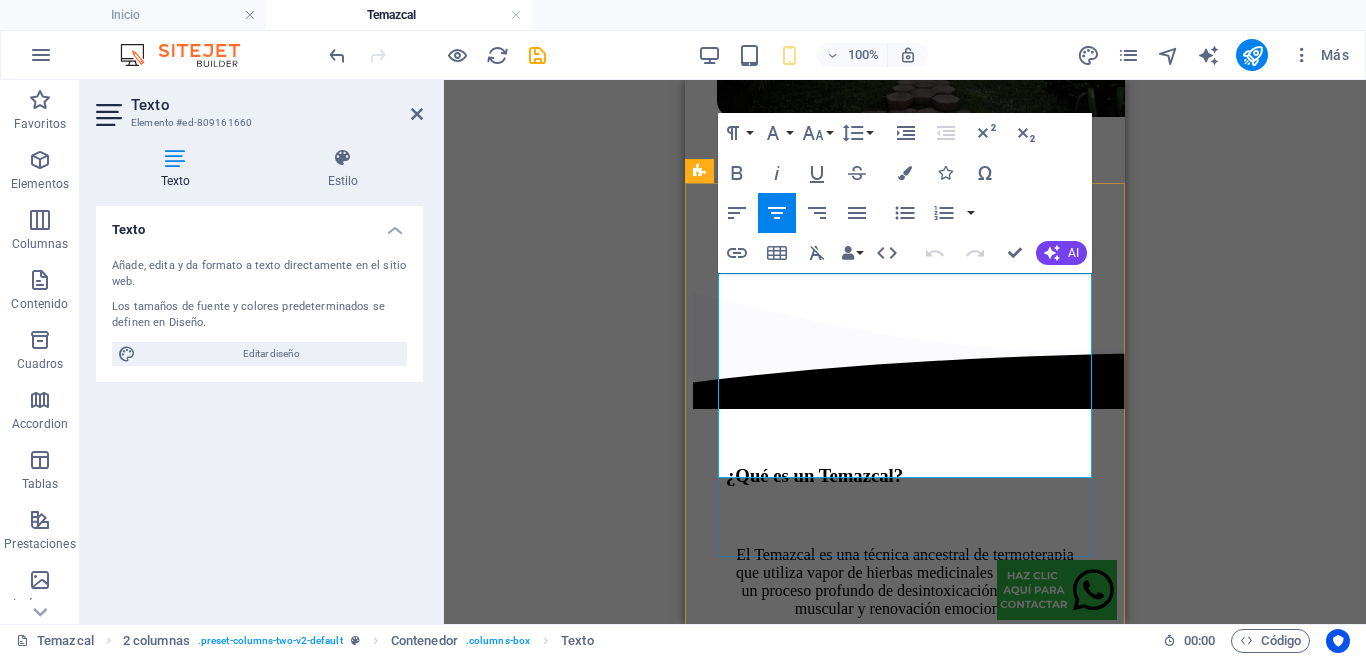 drag, startPoint x: 1000, startPoint y: 466, endPoint x: 795, endPoint y: 441, distance: 206.51877 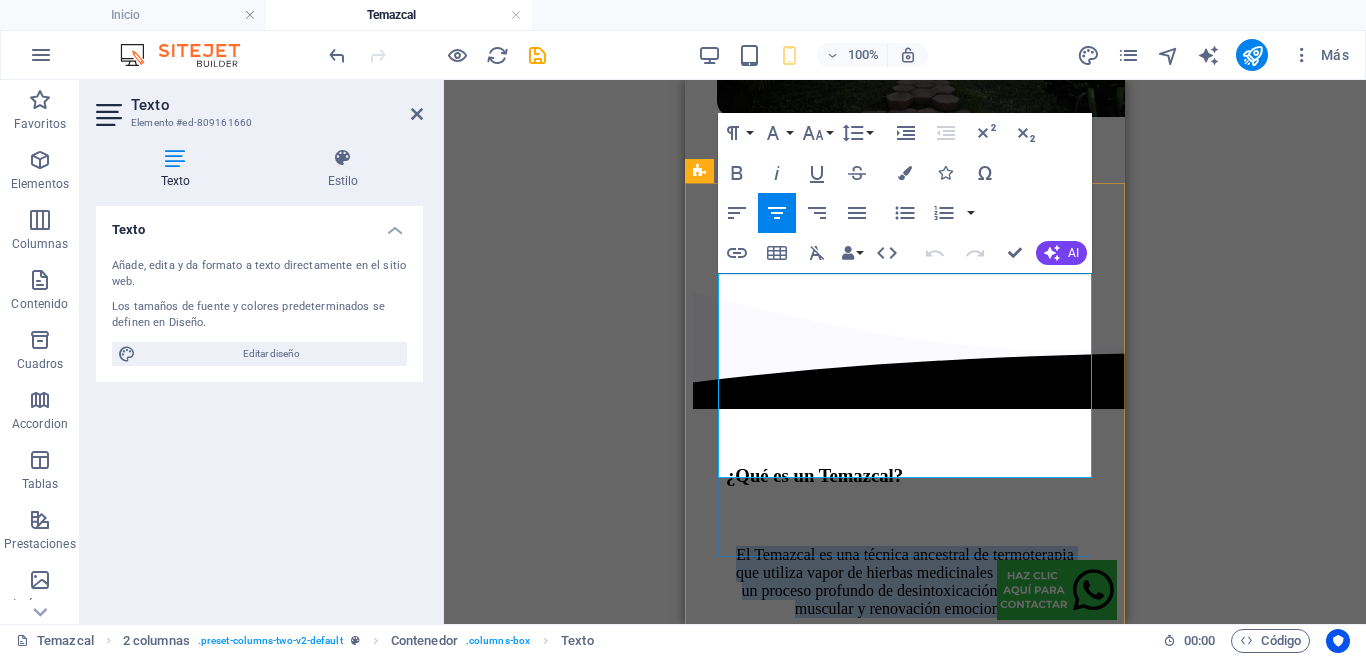 drag, startPoint x: 804, startPoint y: 441, endPoint x: 764, endPoint y: 322, distance: 125.54282 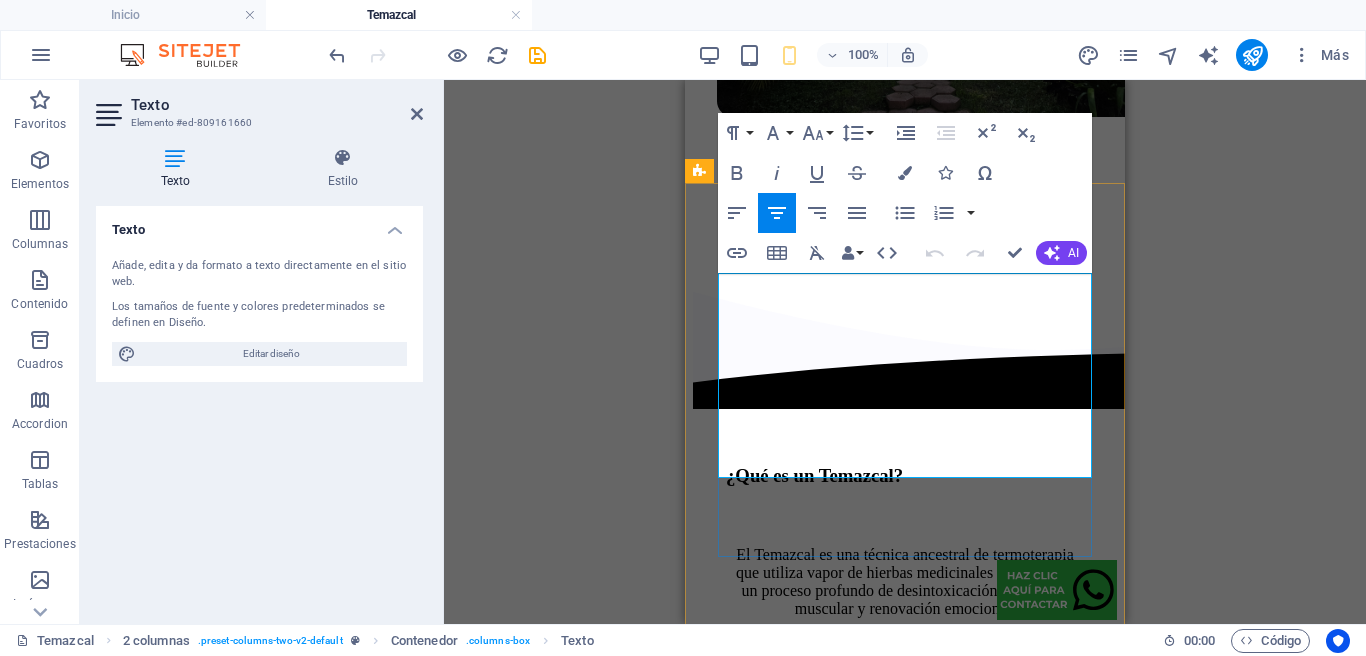 drag, startPoint x: 764, startPoint y: 437, endPoint x: 754, endPoint y: 440, distance: 10.440307 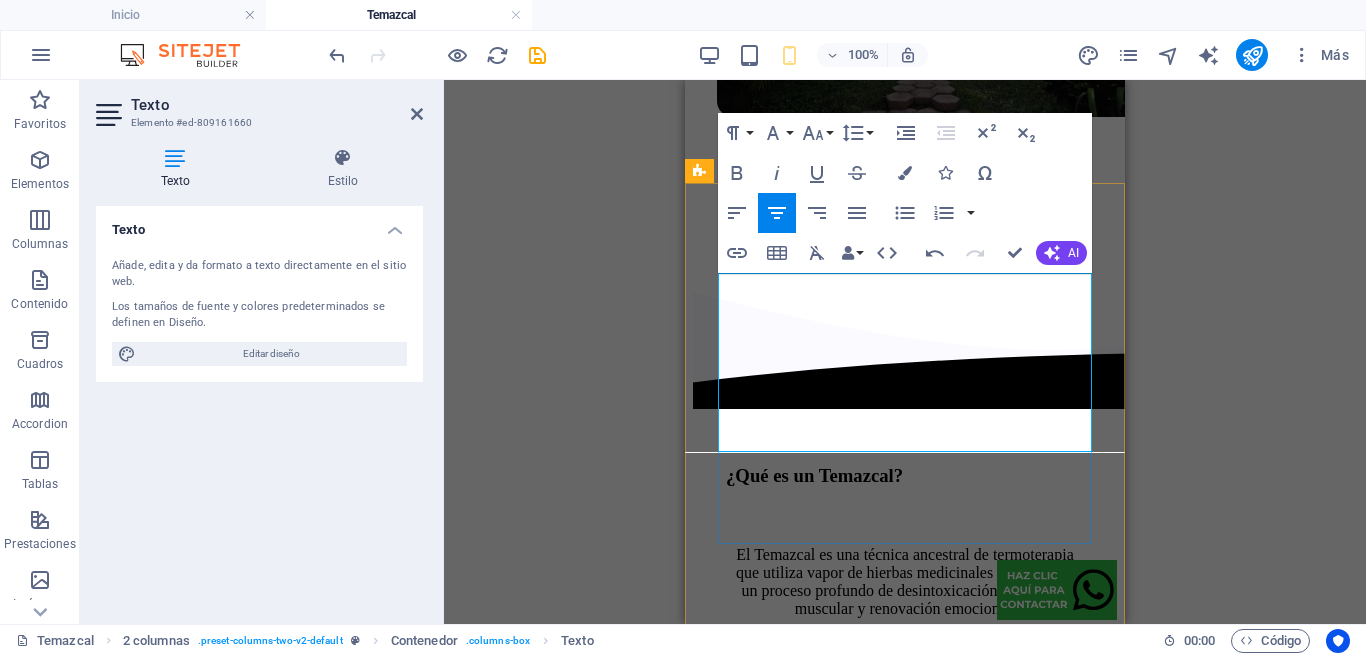 click on "El Temazcal es una técnica ancestral de termoterapia que utiliza vapor de hierbas medicinales para inducir un proceso profundo de desintoxicación, relajación muscular y renovación emocional." at bounding box center [905, 582] 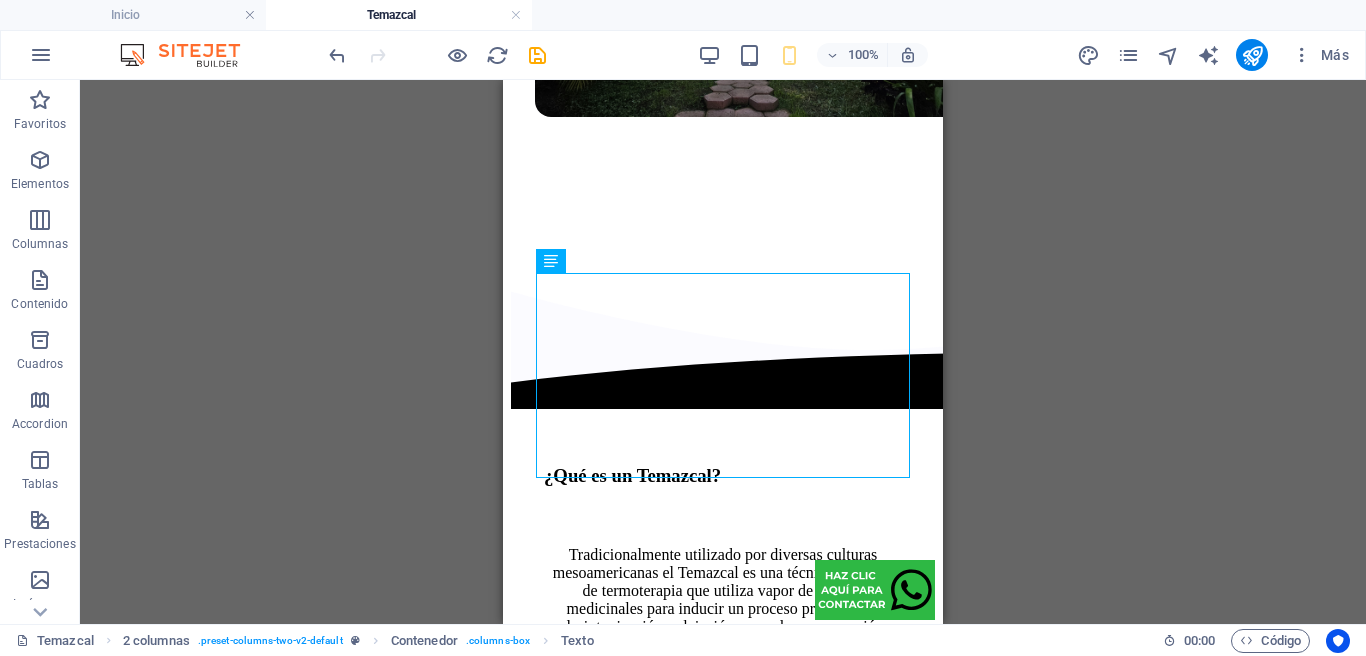 click on "Arrastra aquí para reemplazar el contenido existente. Si quieres crear un elemento nuevo, pulsa “Ctrl”.
H1   Columnas desiguales   Contenedor   Contenedor   Imagen   Contenedor   Separador   Separador   Texto   H4   SVG   2 columnas   H3   Contenedor   Separador   Texto   Separador   Contenedor   Texto   Contenedor   H3   Referencia   Separador   Separador   Marcador   Contenedor   Marcador   Contenedor   Imagen" at bounding box center [723, 352] 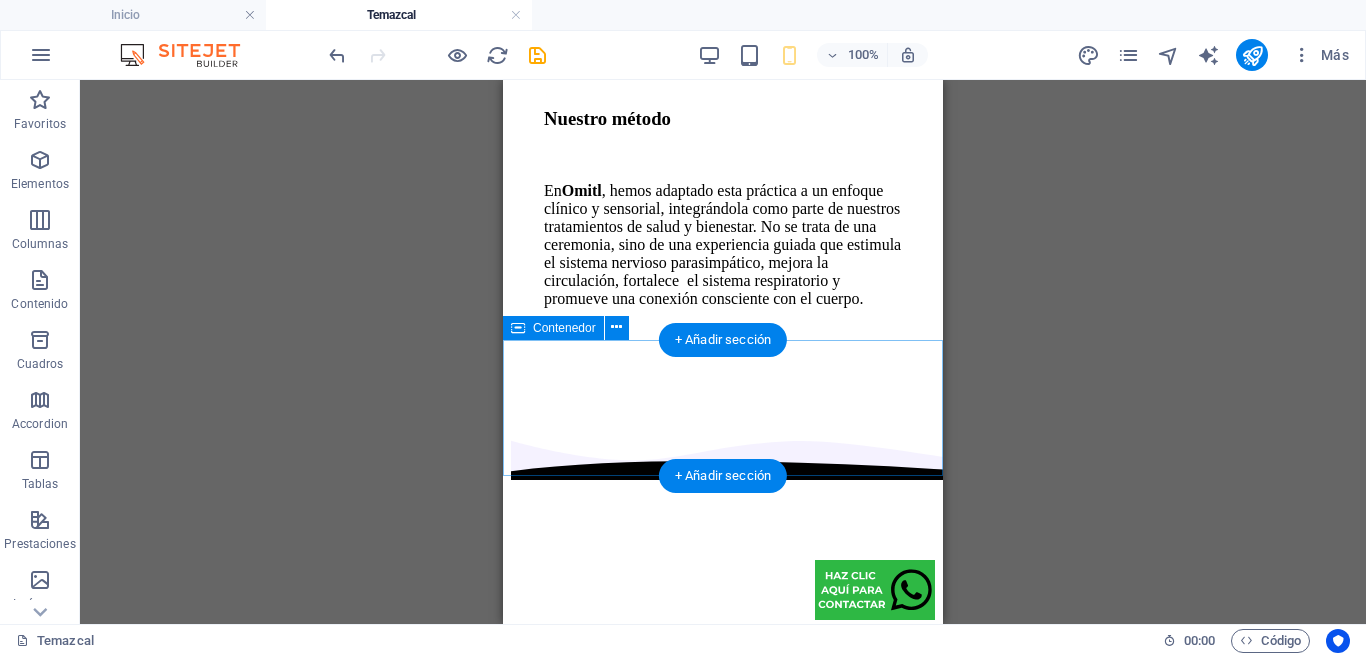 scroll, scrollTop: 1501, scrollLeft: 0, axis: vertical 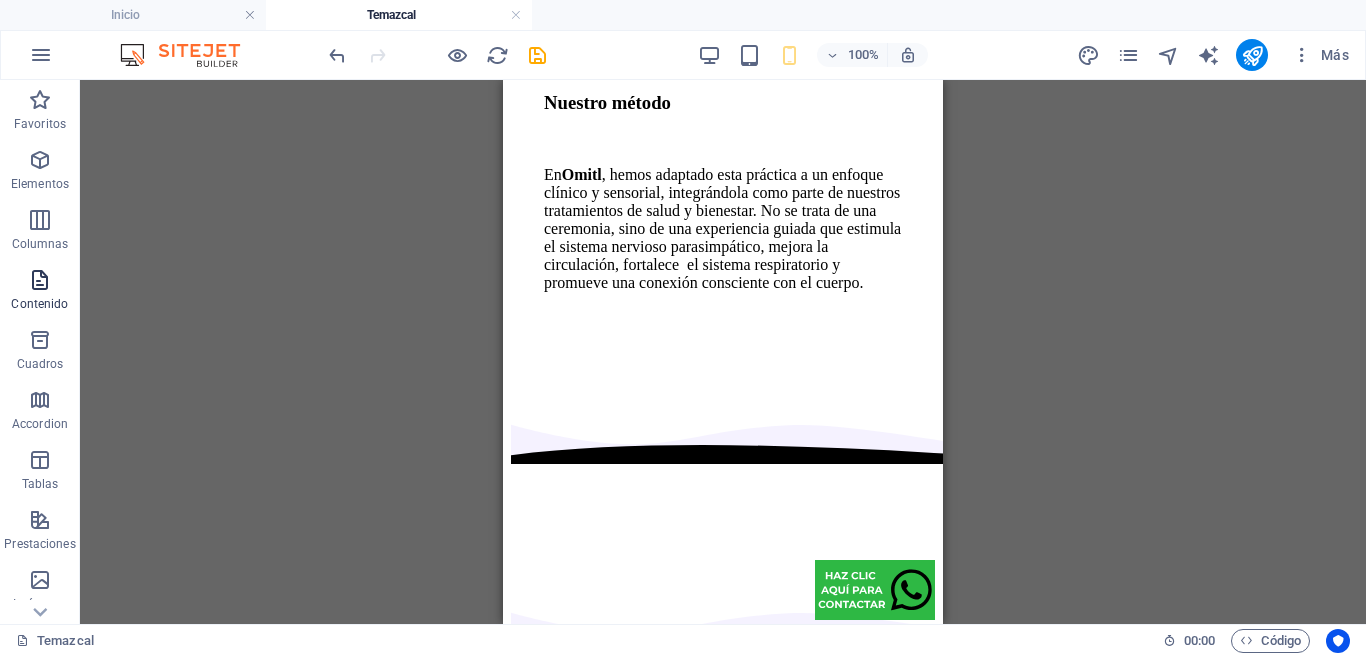 drag, startPoint x: 38, startPoint y: 287, endPoint x: 63, endPoint y: 293, distance: 25.70992 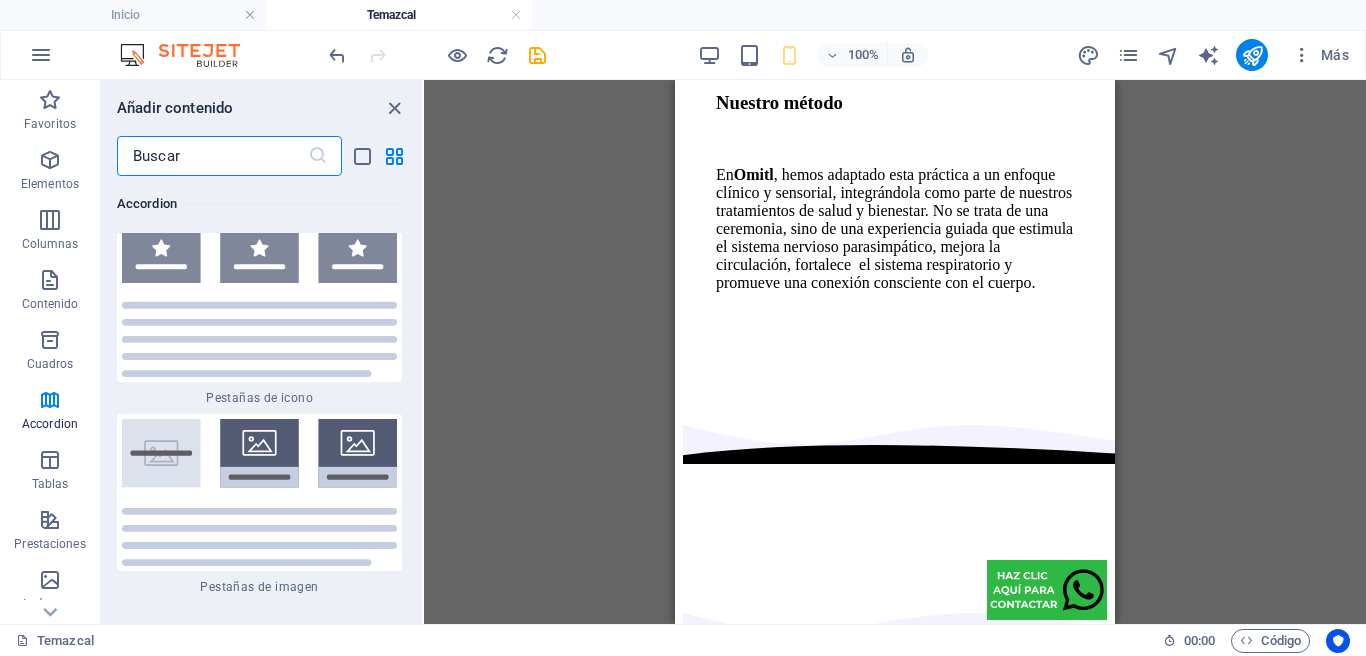 scroll, scrollTop: 13251, scrollLeft: 0, axis: vertical 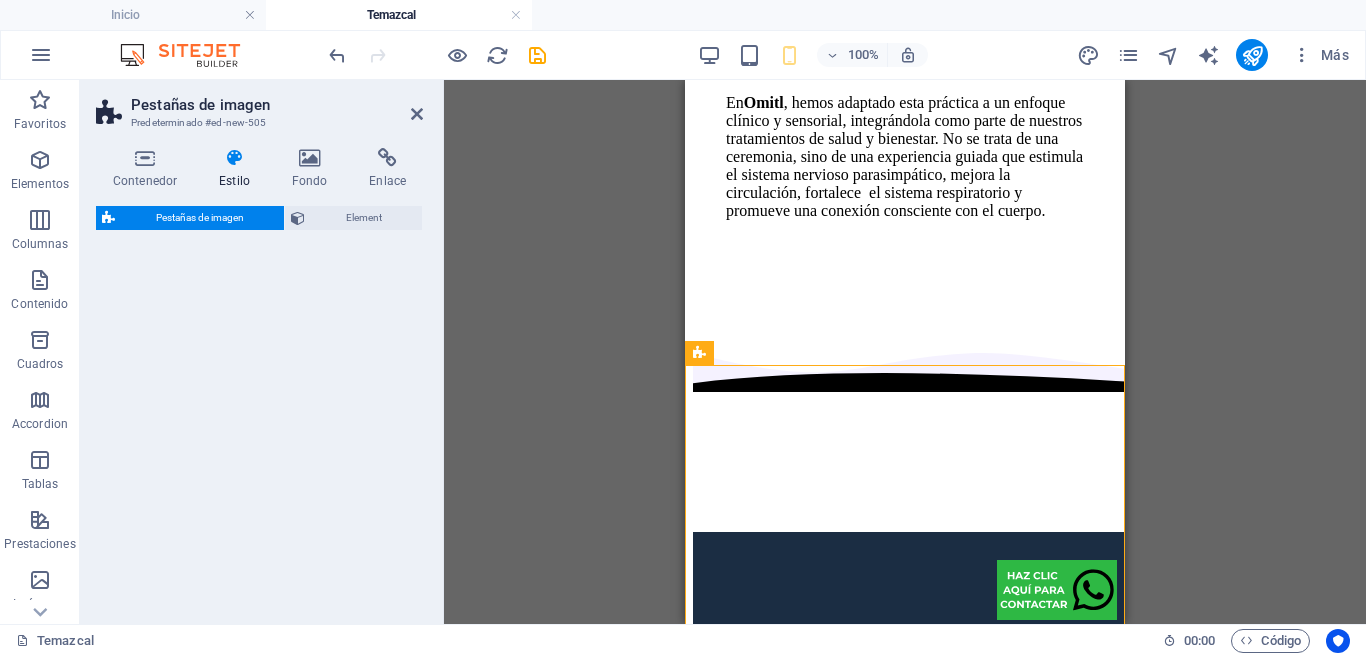 select on "rem" 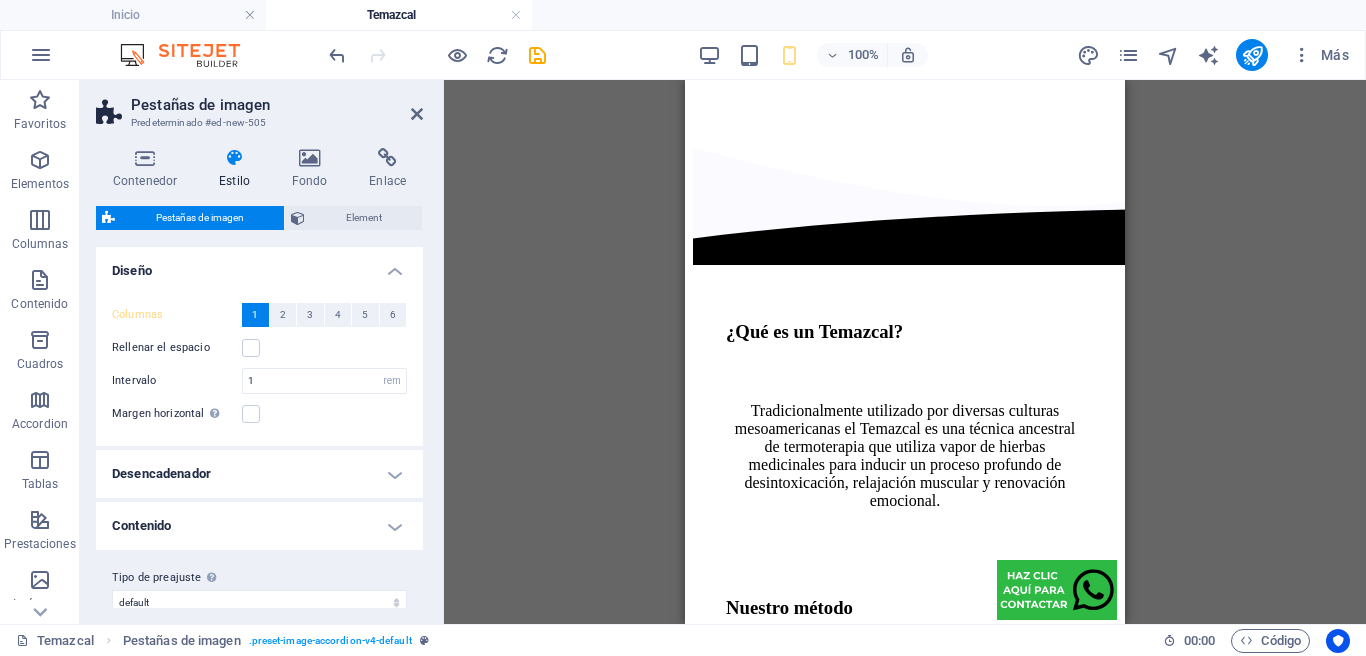 scroll, scrollTop: 982, scrollLeft: 0, axis: vertical 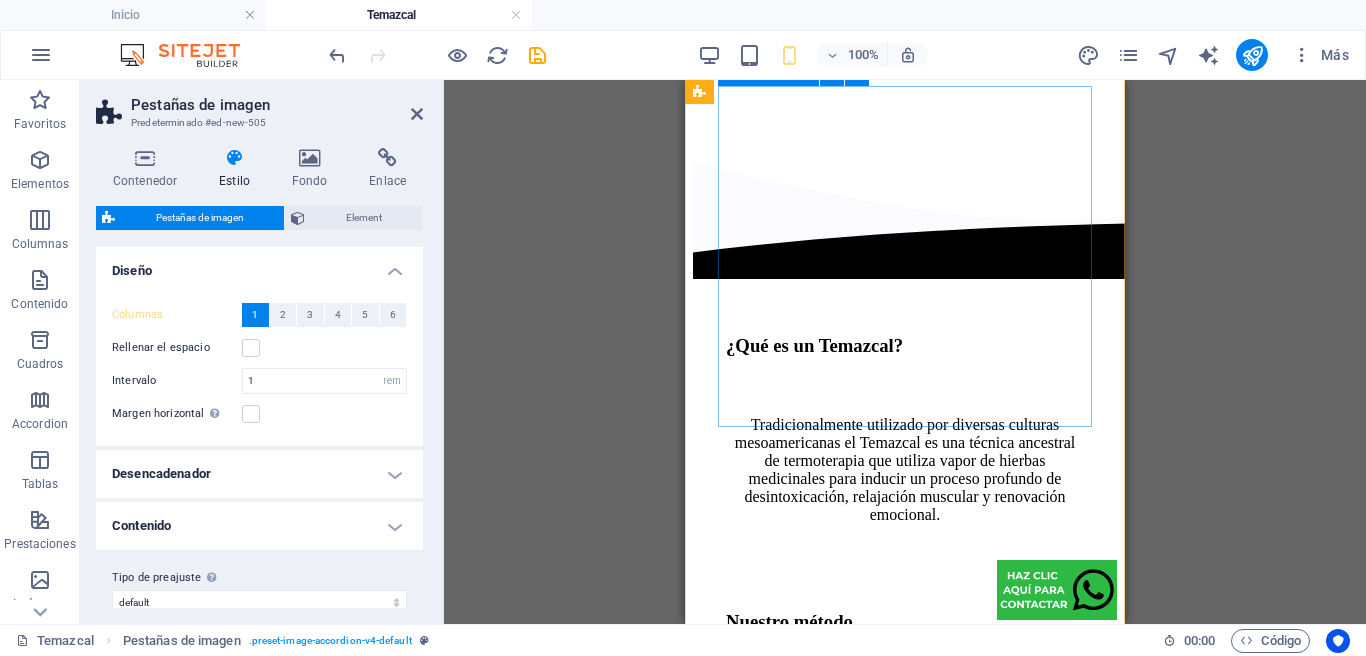 click on "¿Qué es un Temazcal? Tradicionalmente utilizado por diversas culturas mesoamericanas el Temazcal es una técnica ancestral de termoterapia que utiliza vapor de hierbas medicinales para inducir un proceso profundo de desintoxicación, relajación muscular y renovación emocional." at bounding box center [905, 463] 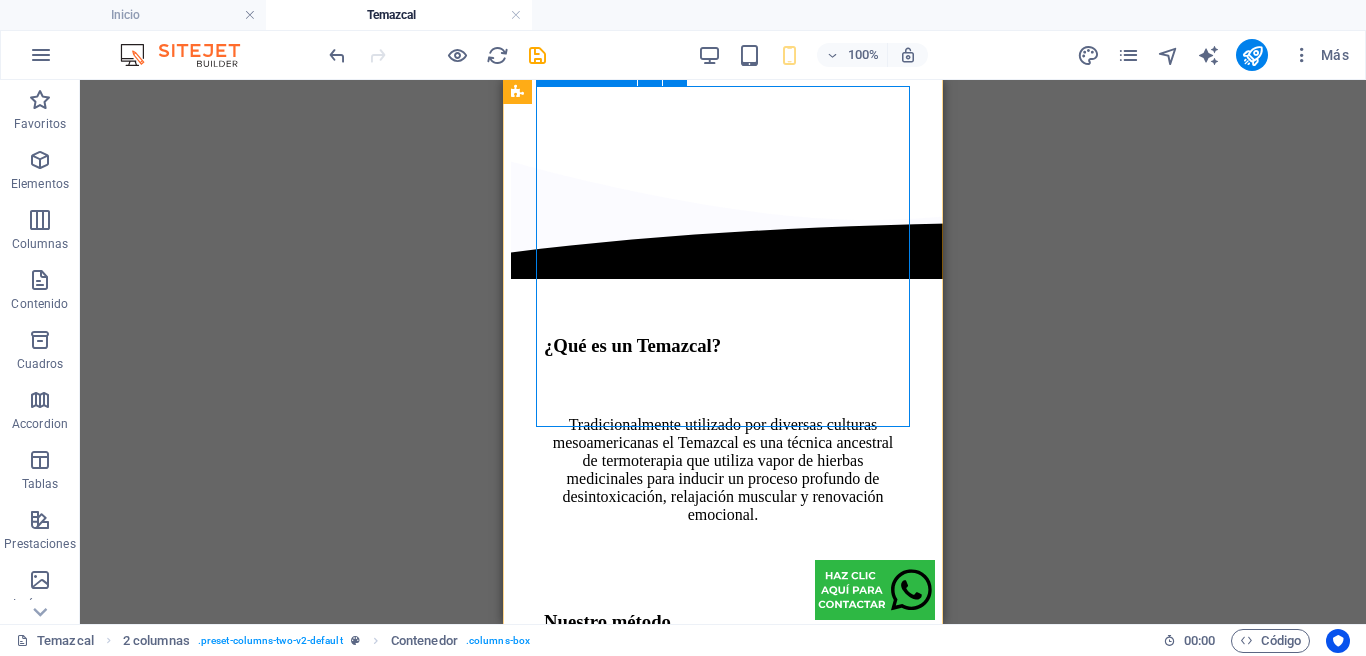 click on "¿Qué es un Temazcal? Tradicionalmente utilizado por diversas culturas mesoamericanas el Temazcal es una técnica ancestral de termoterapia que utiliza vapor de hierbas medicinales para inducir un proceso profundo de desintoxicación, relajación muscular y renovación emocional." at bounding box center [723, 463] 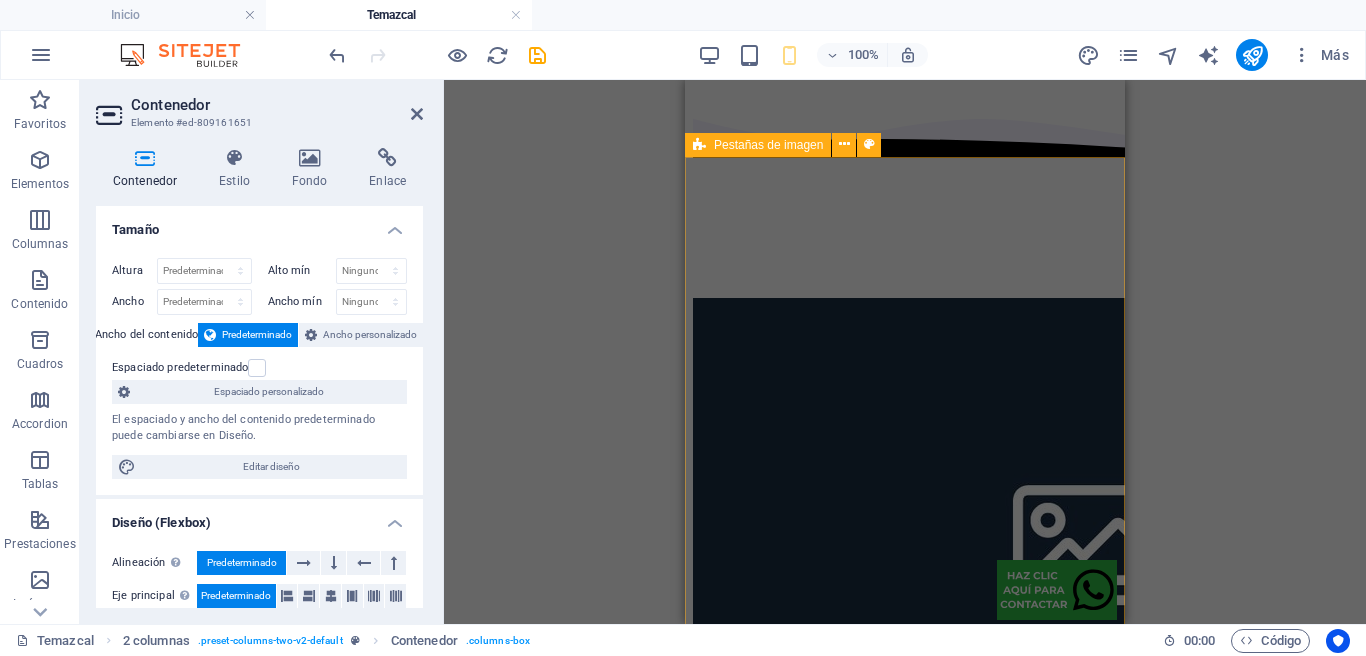 scroll, scrollTop: 1814, scrollLeft: 0, axis: vertical 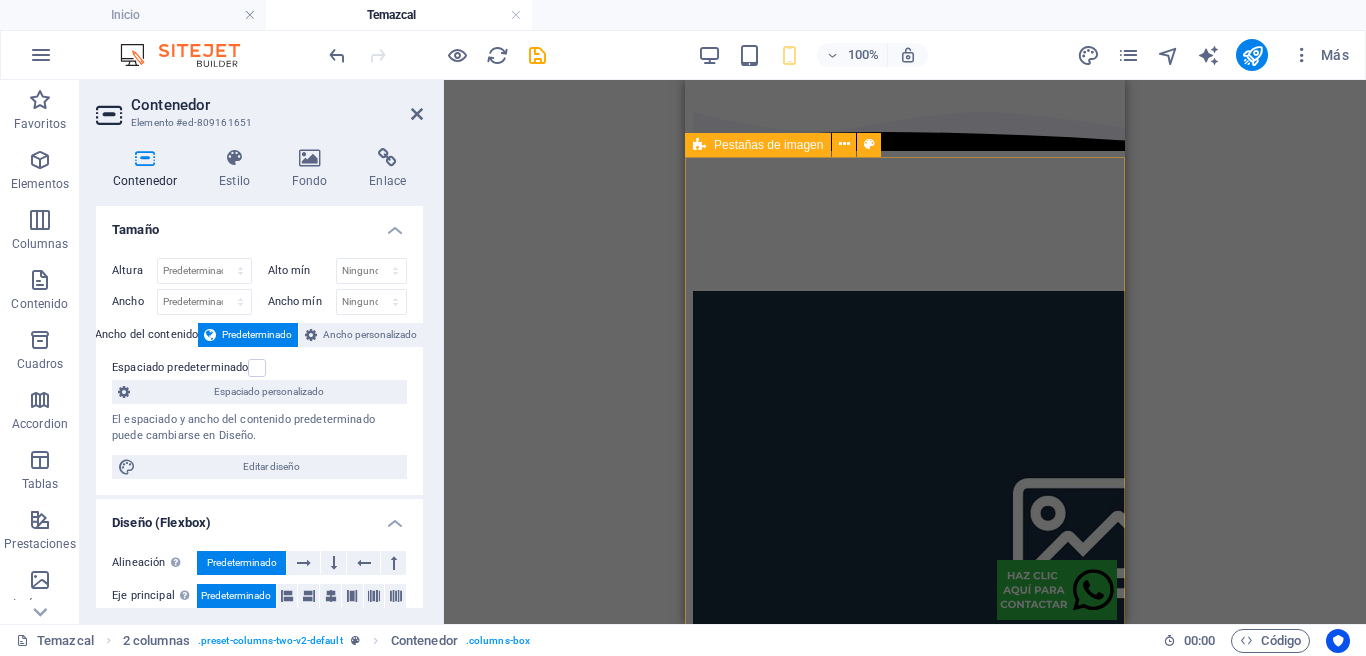 click on "Headline Lorem ipsum dolor sit amet, consectetur adipisicing elit. Natus, dolores, at, nisi eligendi repellat voluptatem minima officia veritatis quasi animi porro laudantium dicta dolor voluptate non maiores ipsum reprehenderit odio fugiat reiciendis consectetur fuga pariatur libero accusantium quod minus odit debitis cumque quo adipisci vel vitae aliquid corrupti perferendis voluptates. Headline Lorem ipsum dolor sit amet, consectetur adipisicing elit. Natus, dolores, at, nisi eligendi repellat voluptatem minima officia veritatis quasi animi porro laudantium dicta dolor voluptate non maiores ipsum reprehenderit odio fugiat reiciendis consectetur fuga pariatur libero accusantium quod minus odit debitis cumque quo adipisci vel vitae aliquid corrupti perferendis voluptates. Headline" at bounding box center [905, 1054] 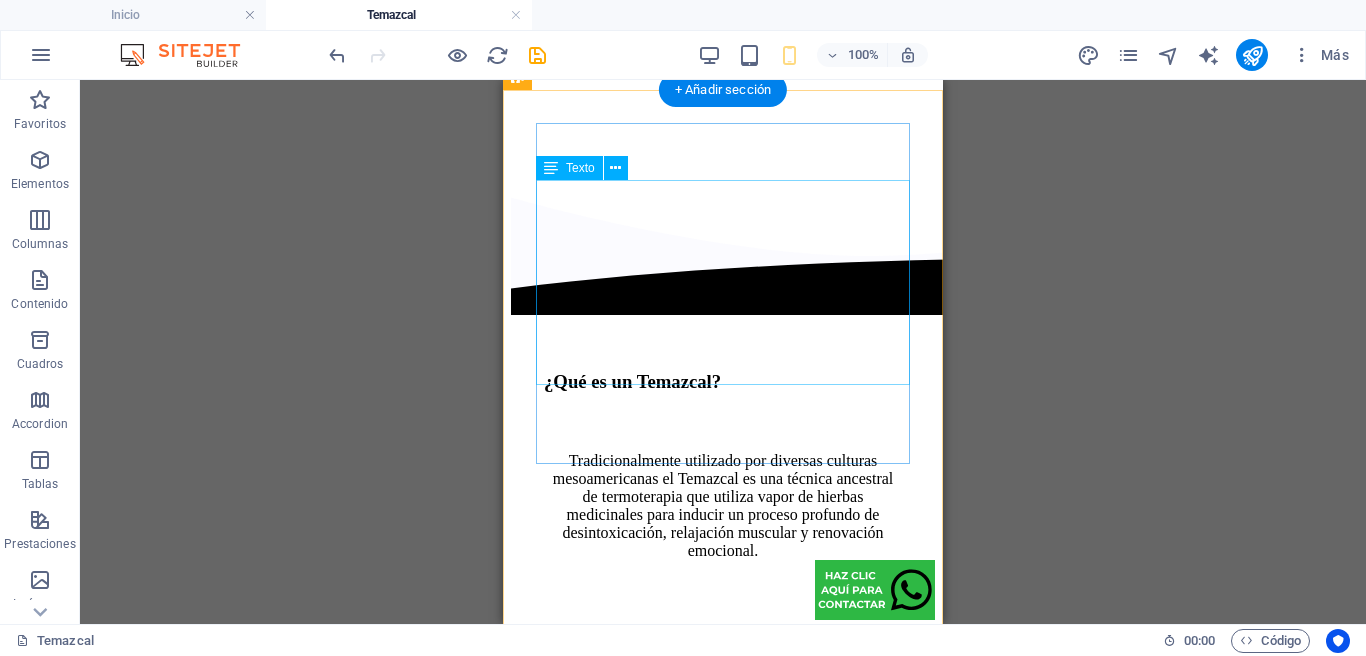 scroll, scrollTop: 947, scrollLeft: 0, axis: vertical 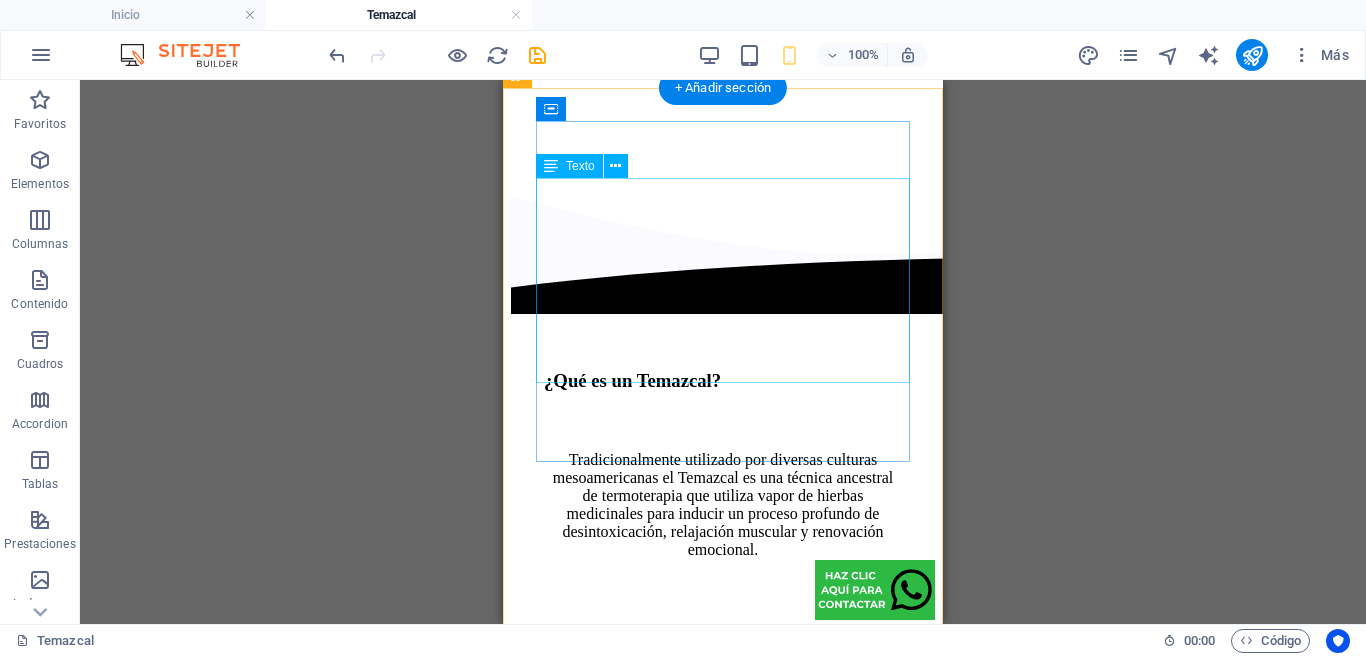 click on "Tradicionalmente utilizado por diversas culturas mesoamericanas el Temazcal es una técnica ancestral de termoterapia que utiliza vapor de hierbas medicinales para inducir un proceso profundo de desintoxicación, relajación muscular y renovación emocional." at bounding box center (723, 539) 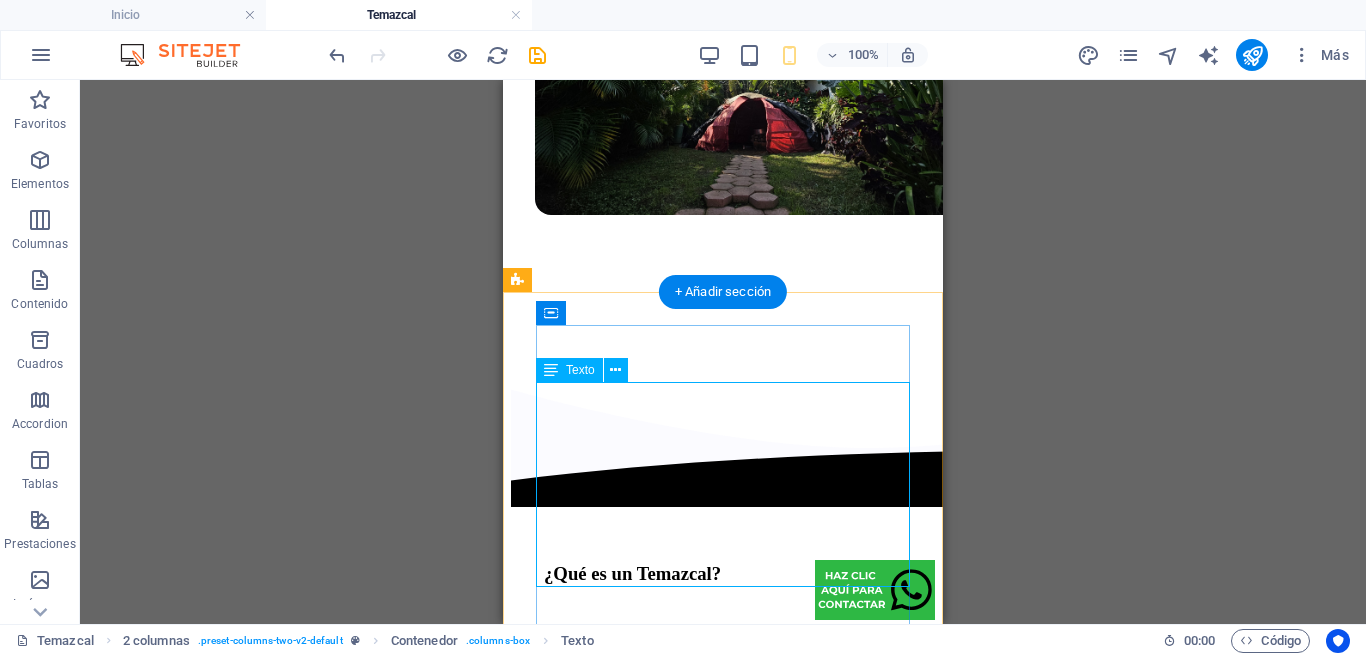 scroll, scrollTop: 793, scrollLeft: 0, axis: vertical 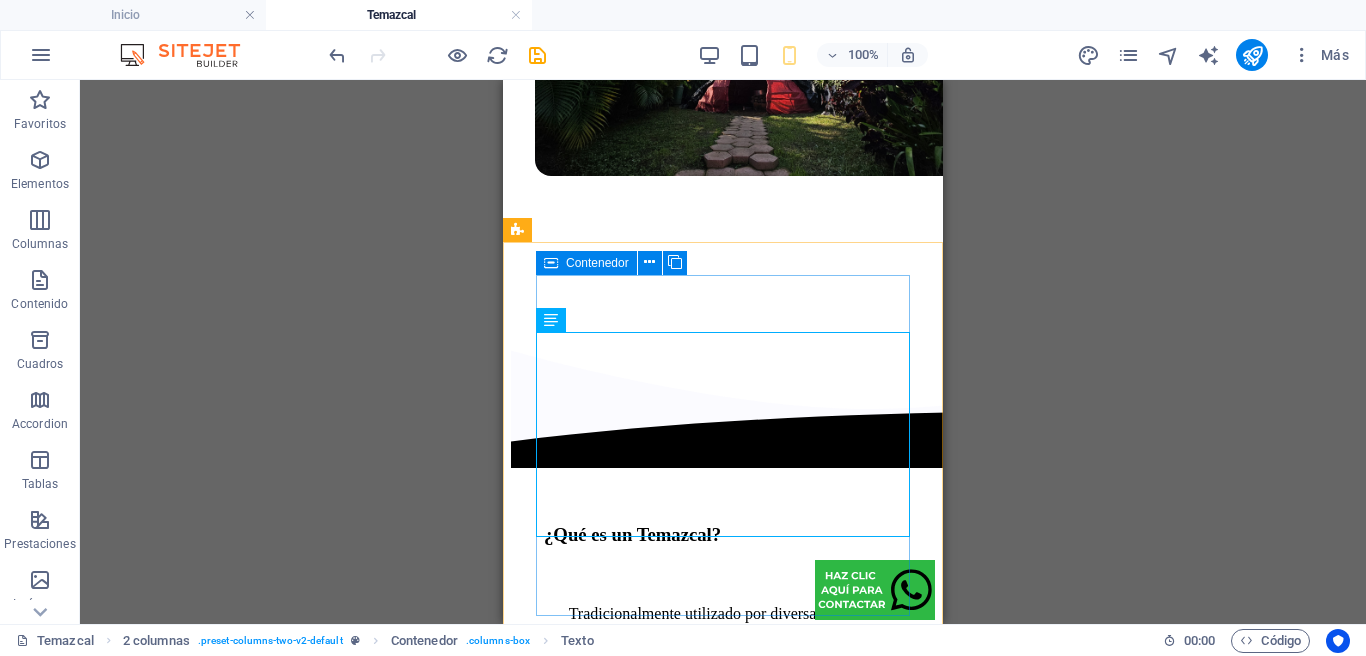 click on "Contenedor" at bounding box center (597, 263) 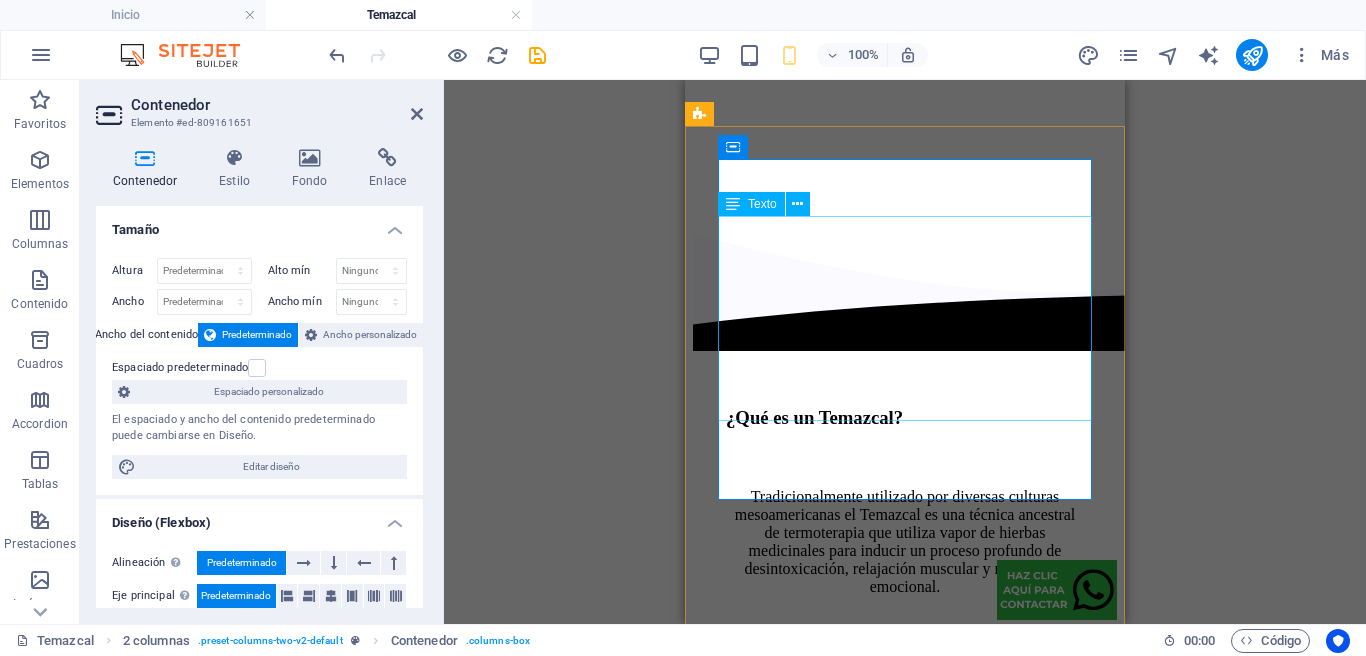 scroll, scrollTop: 909, scrollLeft: 0, axis: vertical 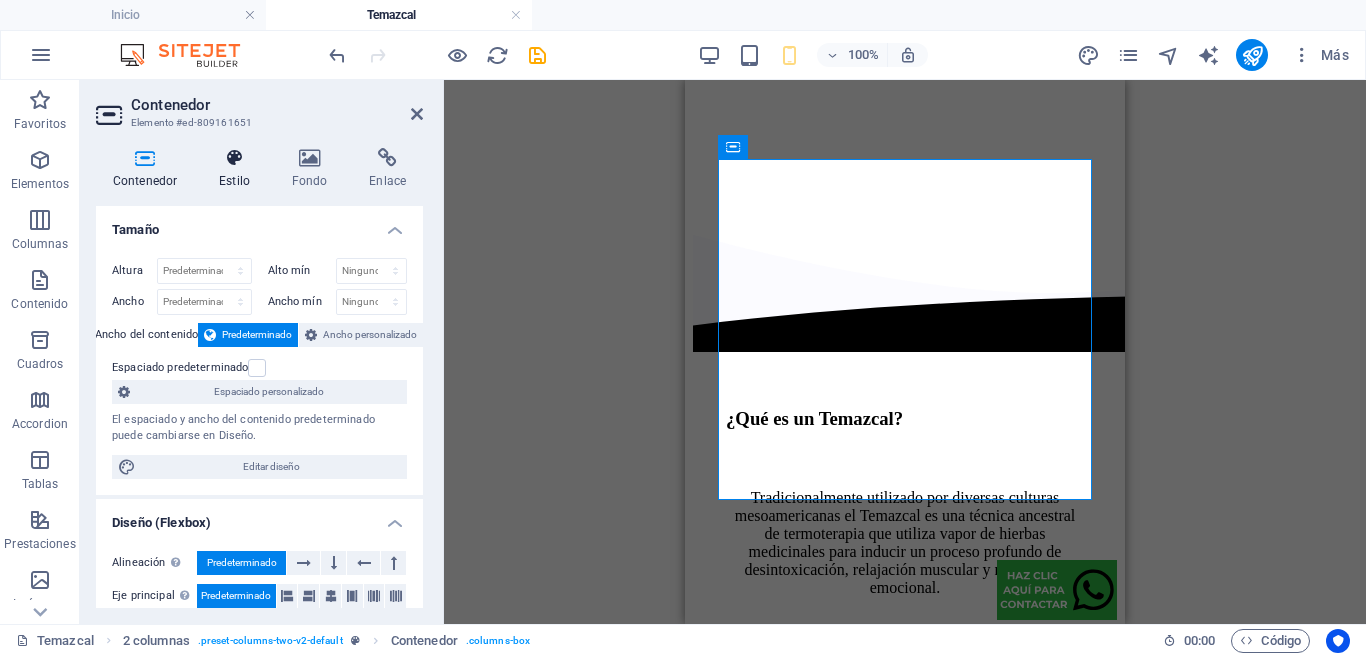 click on "Estilo" at bounding box center [238, 169] 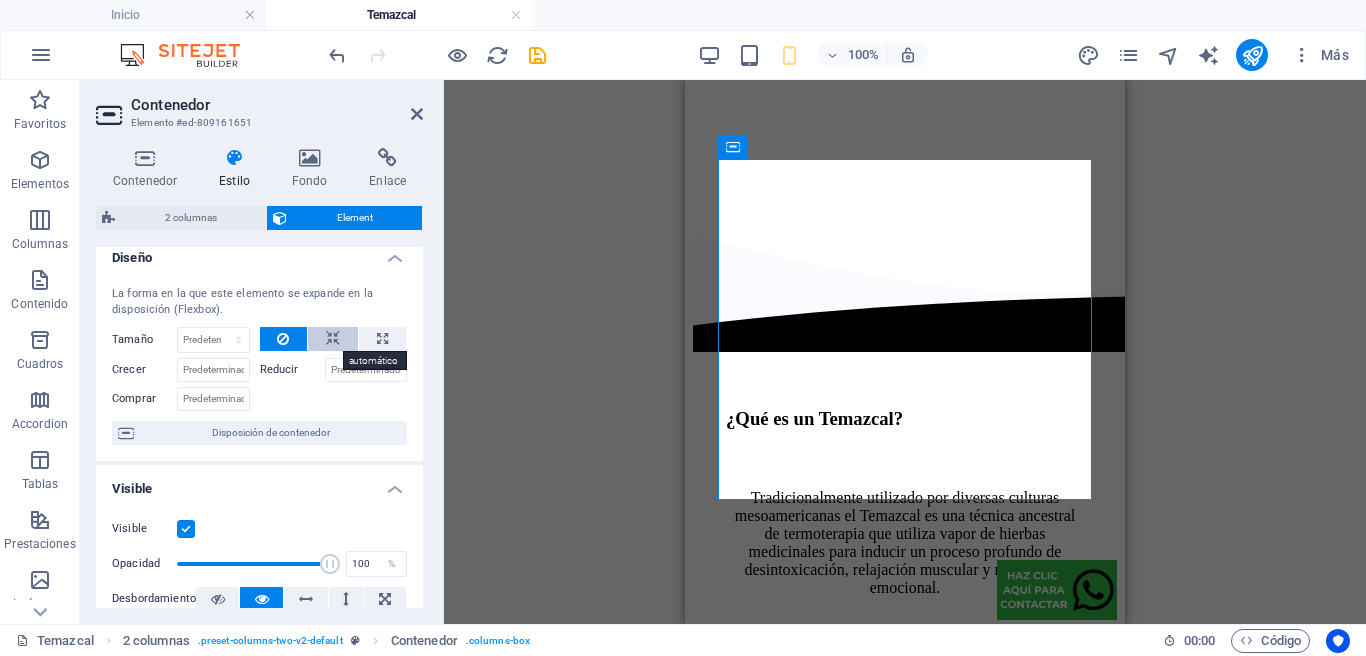 click at bounding box center (333, 339) 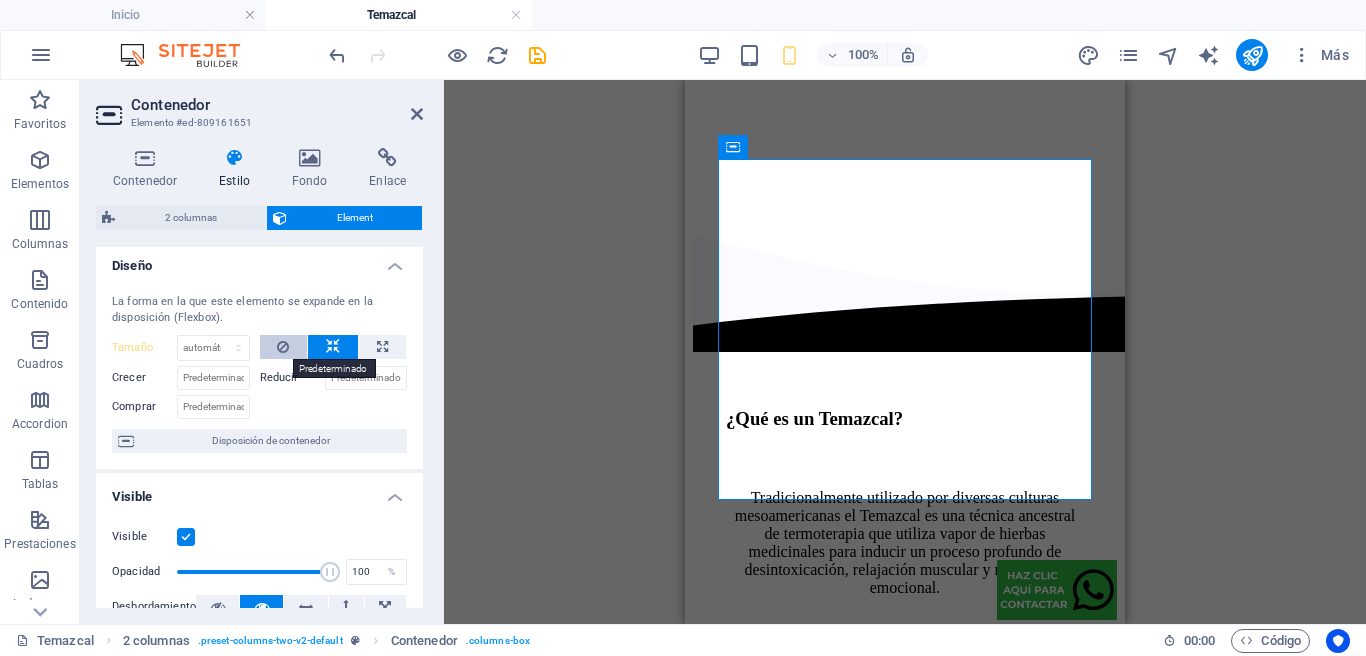 click at bounding box center [283, 347] 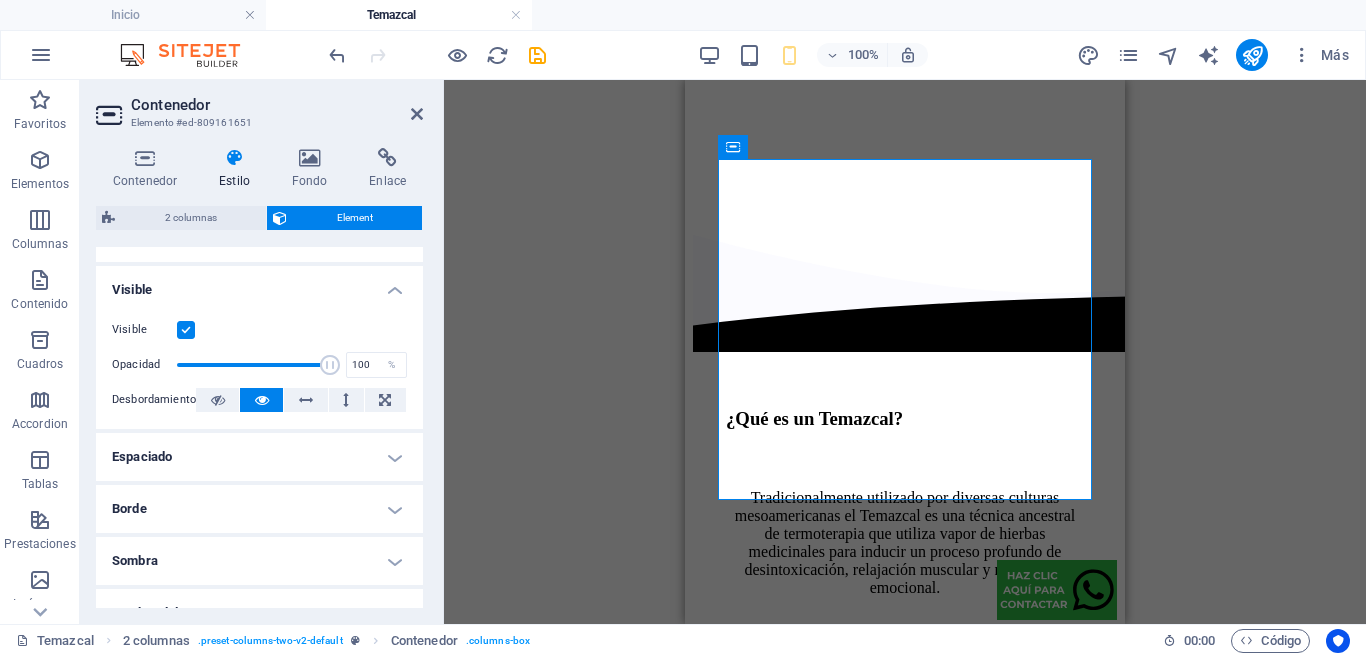 scroll, scrollTop: 239, scrollLeft: 0, axis: vertical 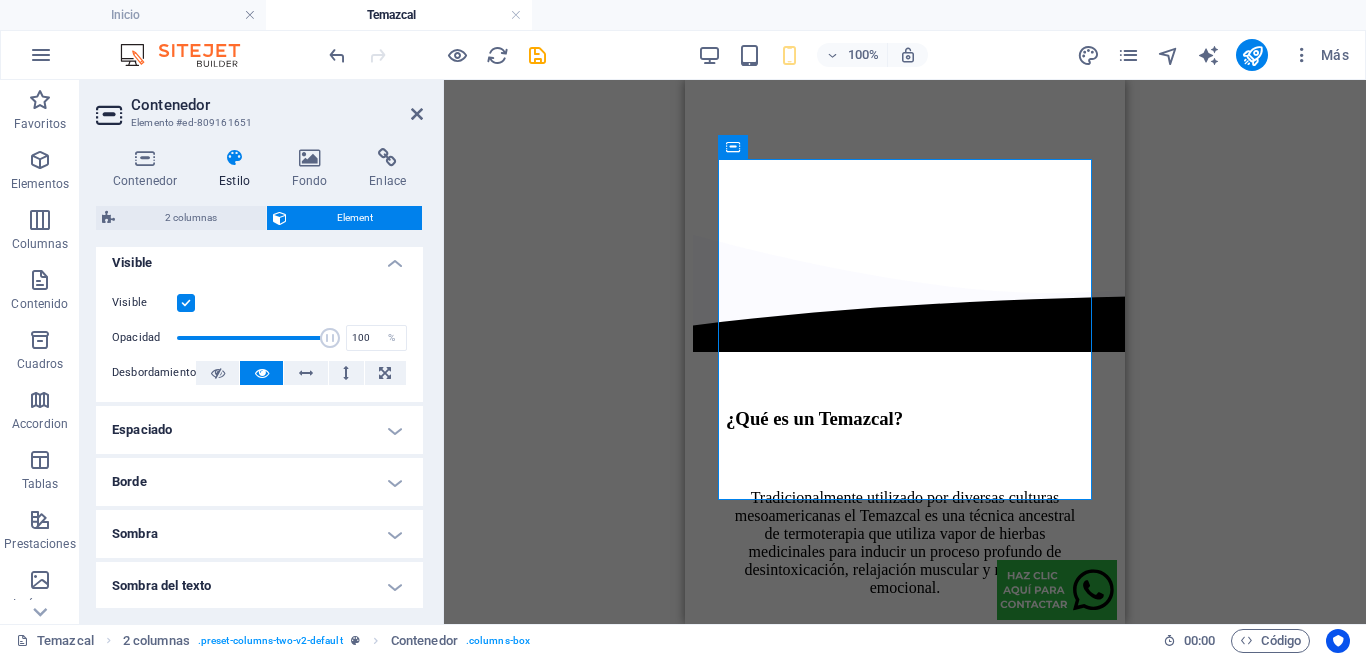 click on "Espaciado" at bounding box center [259, 430] 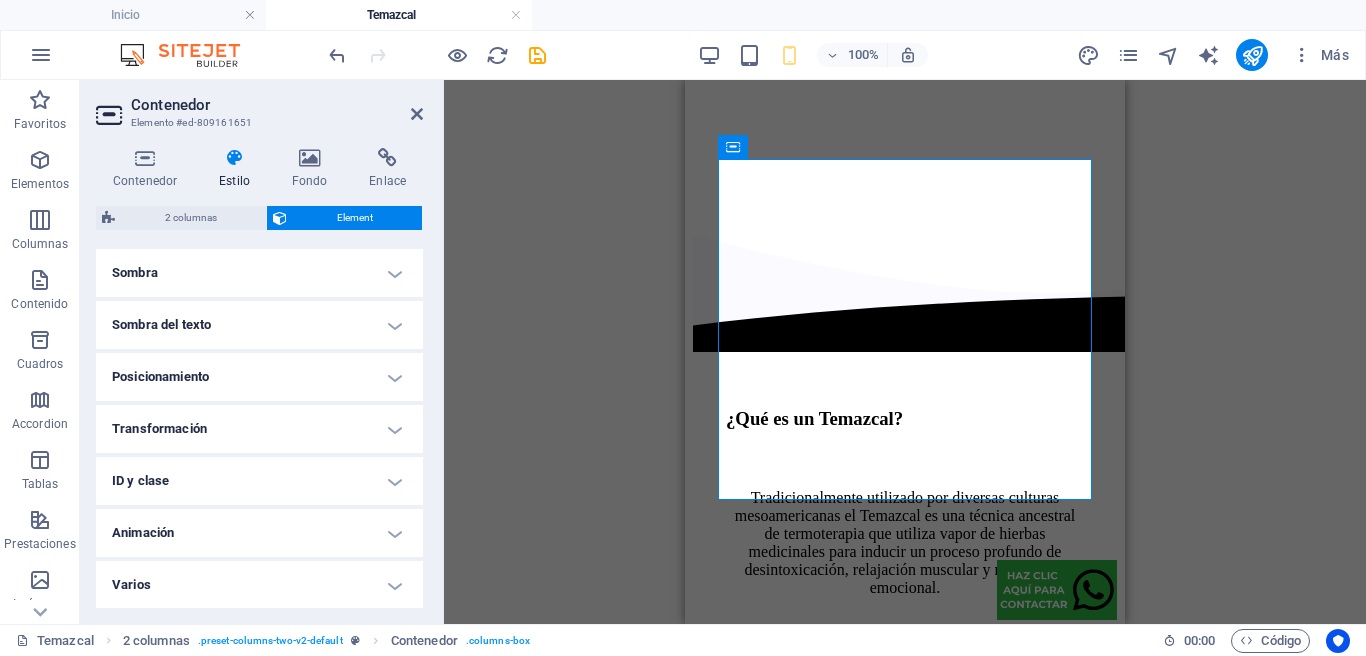 scroll, scrollTop: 581, scrollLeft: 0, axis: vertical 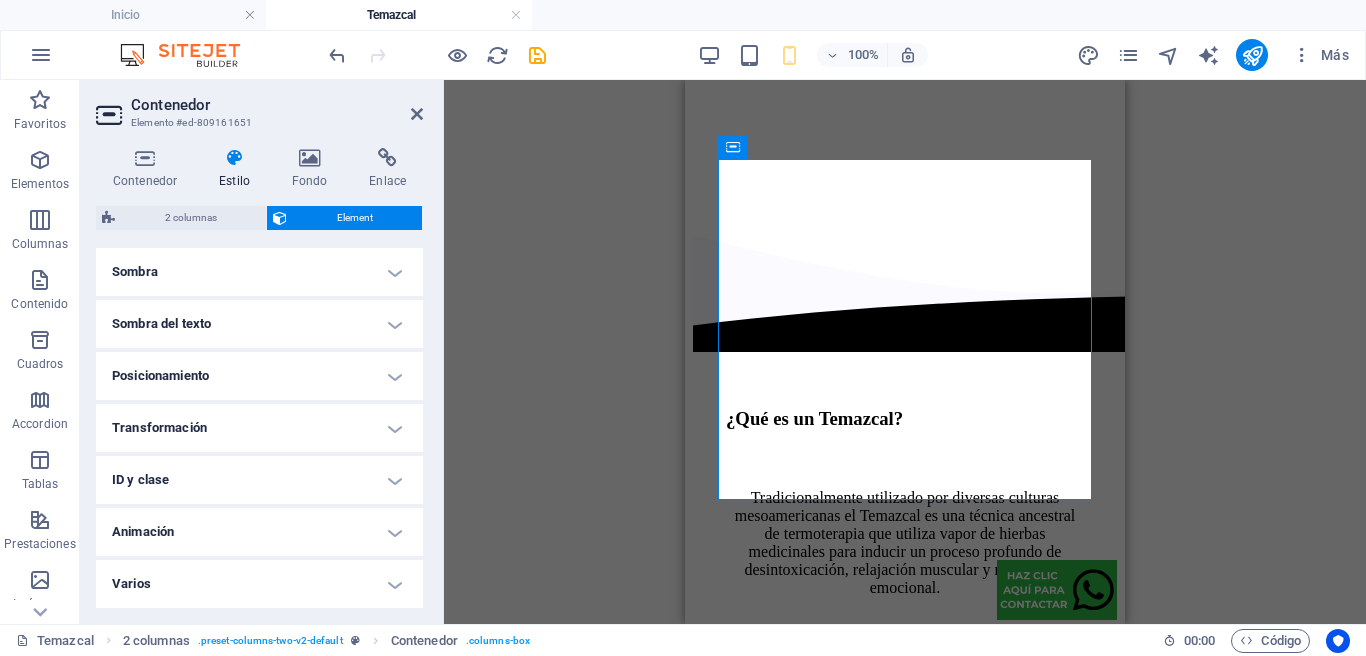 click on "Arrastra aquí para reemplazar el contenido existente. Si quieres crear un elemento nuevo, pulsa “Ctrl”.
Contenedor   H1   Columnas desiguales   Contenedor   Contenedor   Imagen   Contenedor   Separador   Separador   Texto   H4   SVG   2 columnas   H3   Contenedor   Separador   Texto   Separador   Contenedor   Texto   Contenedor   Contenedor   H3   Referencia   Separador   Separador   Marcador   Contenedor   Marcador   Contenedor   Imagen   Pestañas de imagen   Pestañas de imagen   Imagen   Contenedor   Contenedor   Texto   Imagen   Contenedor   Texto   Contenedor   Imagen   Contenedor   Texto   Contenedor   Mapa   Referencia" at bounding box center (905, 352) 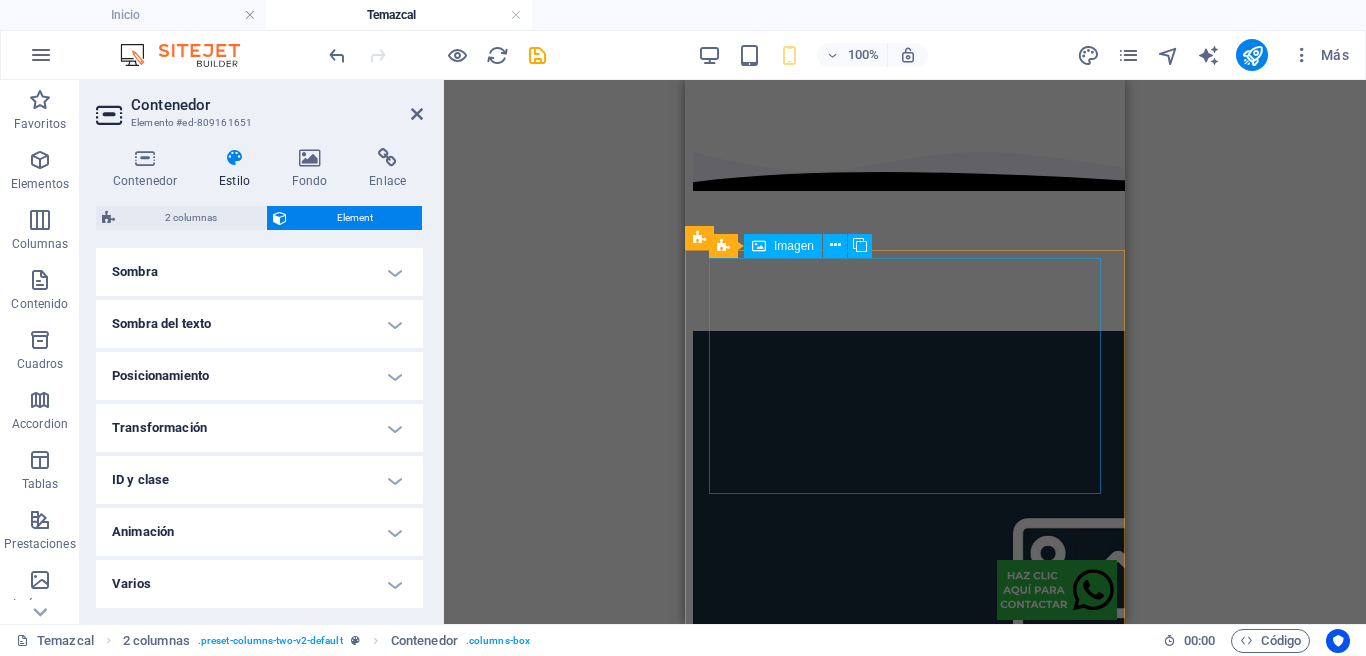 scroll, scrollTop: 1866, scrollLeft: 0, axis: vertical 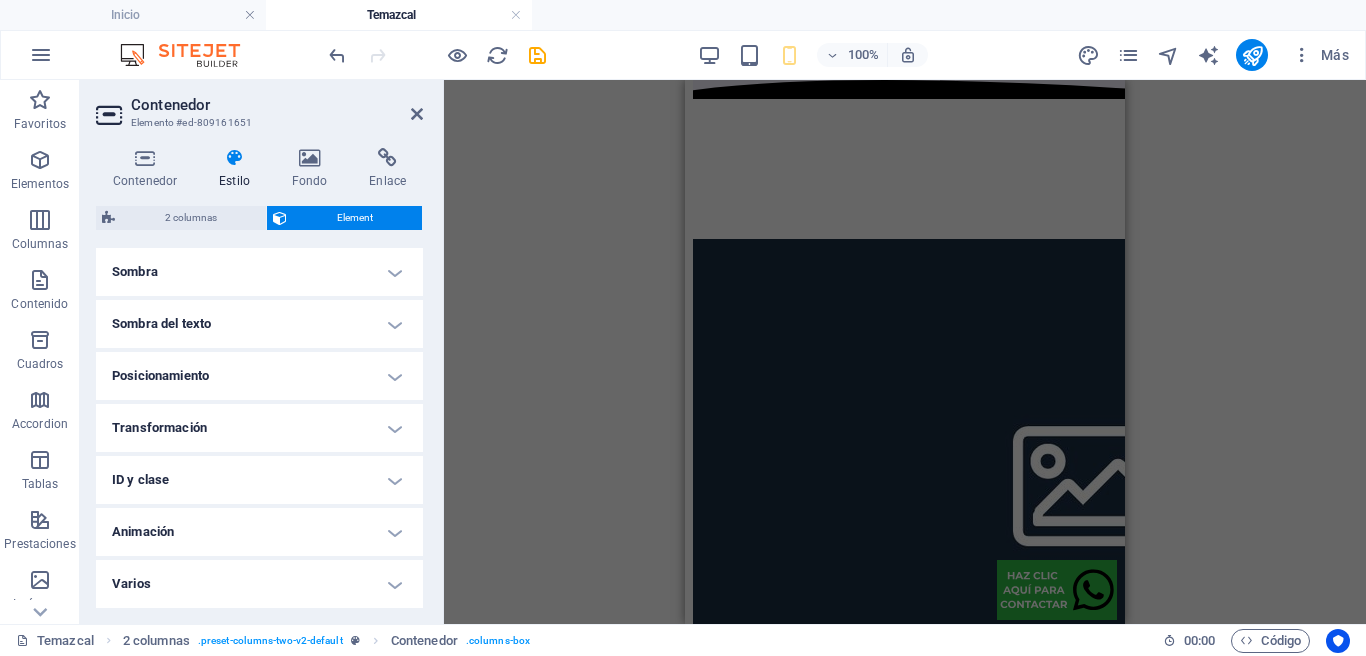 drag, startPoint x: 595, startPoint y: 326, endPoint x: 607, endPoint y: 326, distance: 12 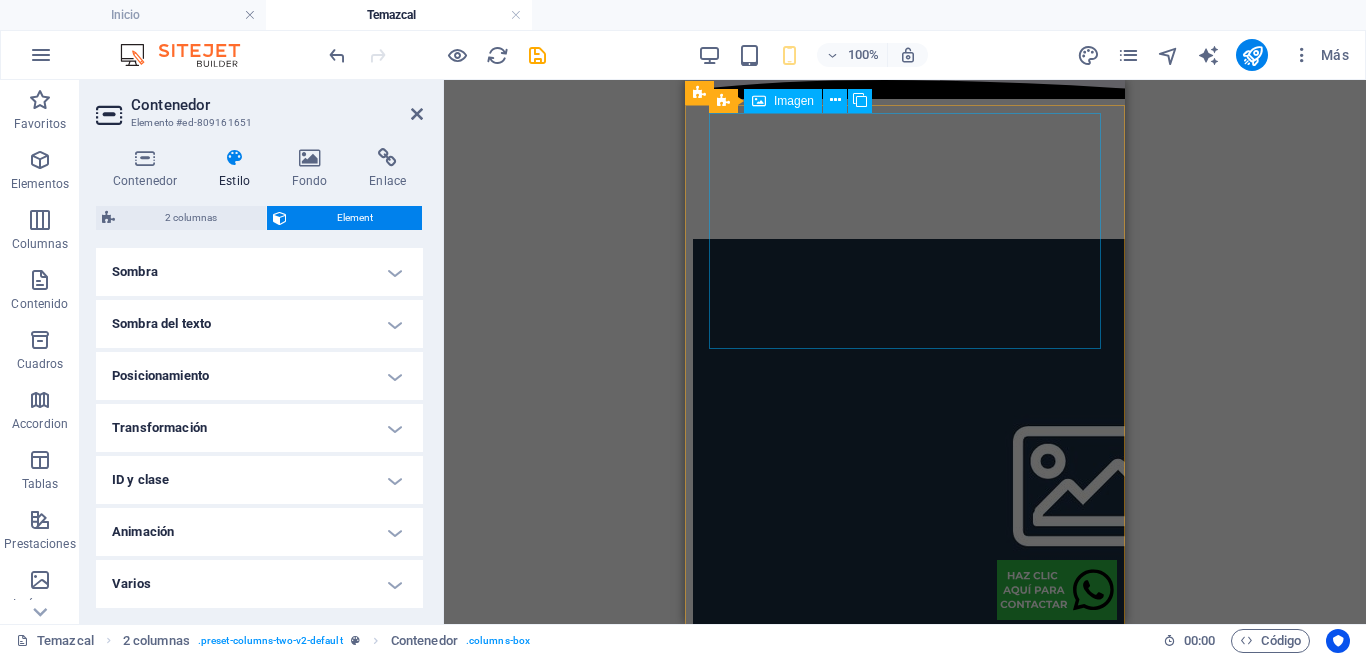 click on "Headline" at bounding box center (905, 498) 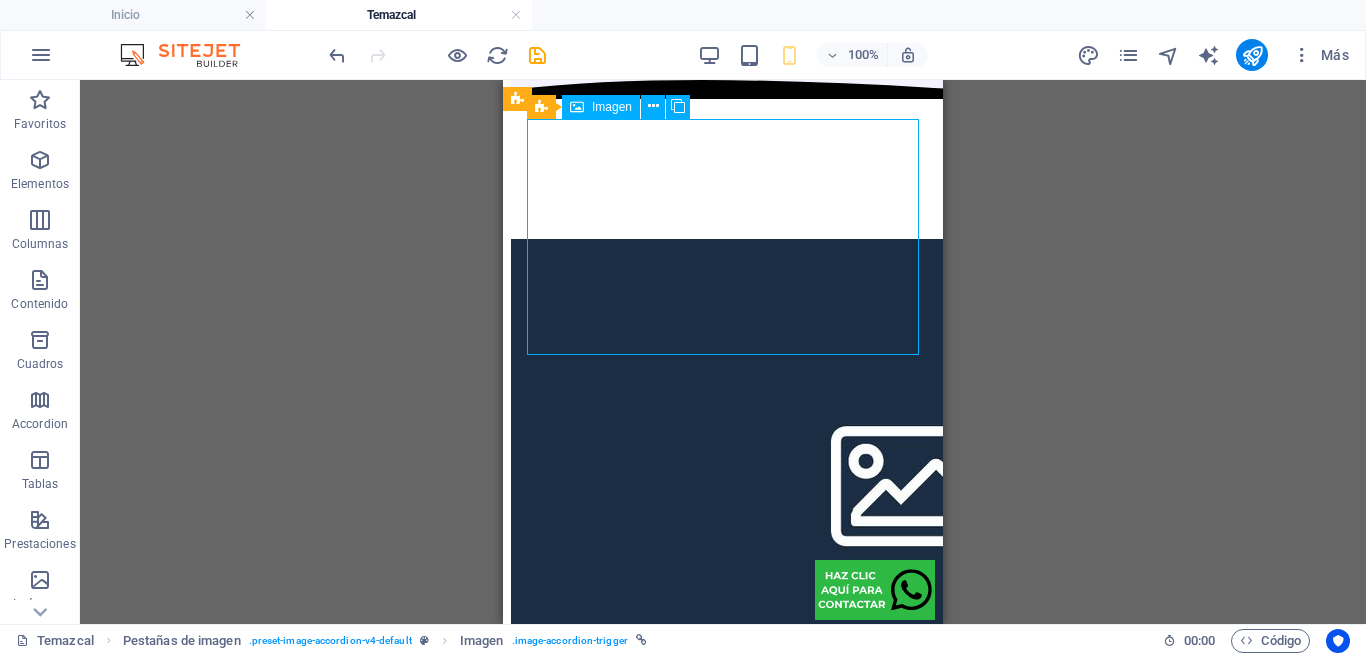 scroll, scrollTop: 1736, scrollLeft: 0, axis: vertical 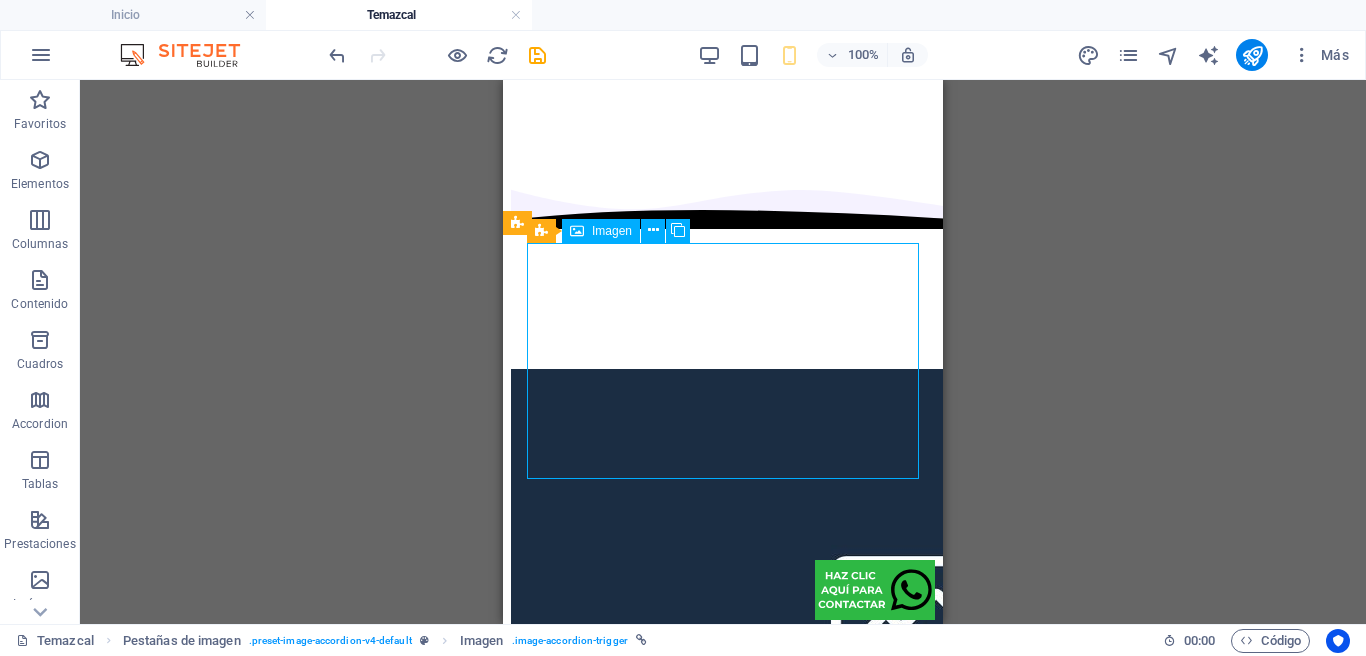 drag, startPoint x: 852, startPoint y: 379, endPoint x: 837, endPoint y: 380, distance: 15.033297 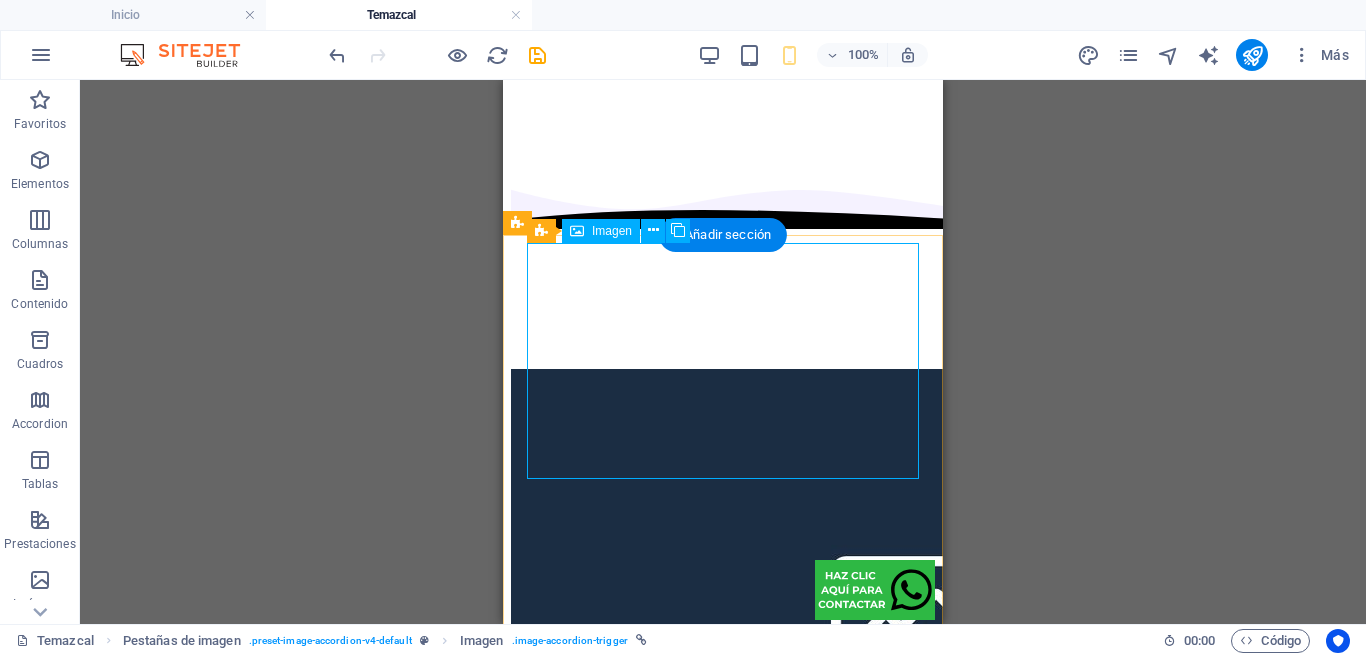 click on "Headline" at bounding box center (723, 628) 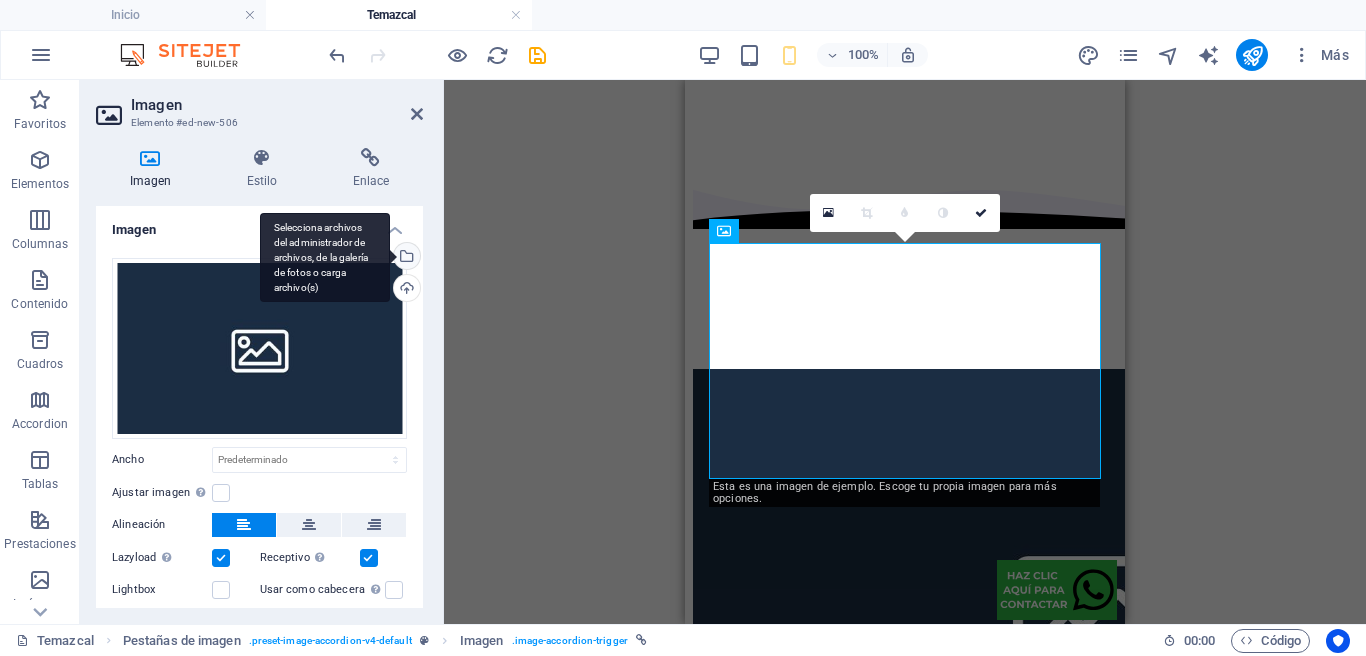 click on "Selecciona archivos del administrador de archivos, de la galería de fotos o carga archivo(s)" at bounding box center [405, 258] 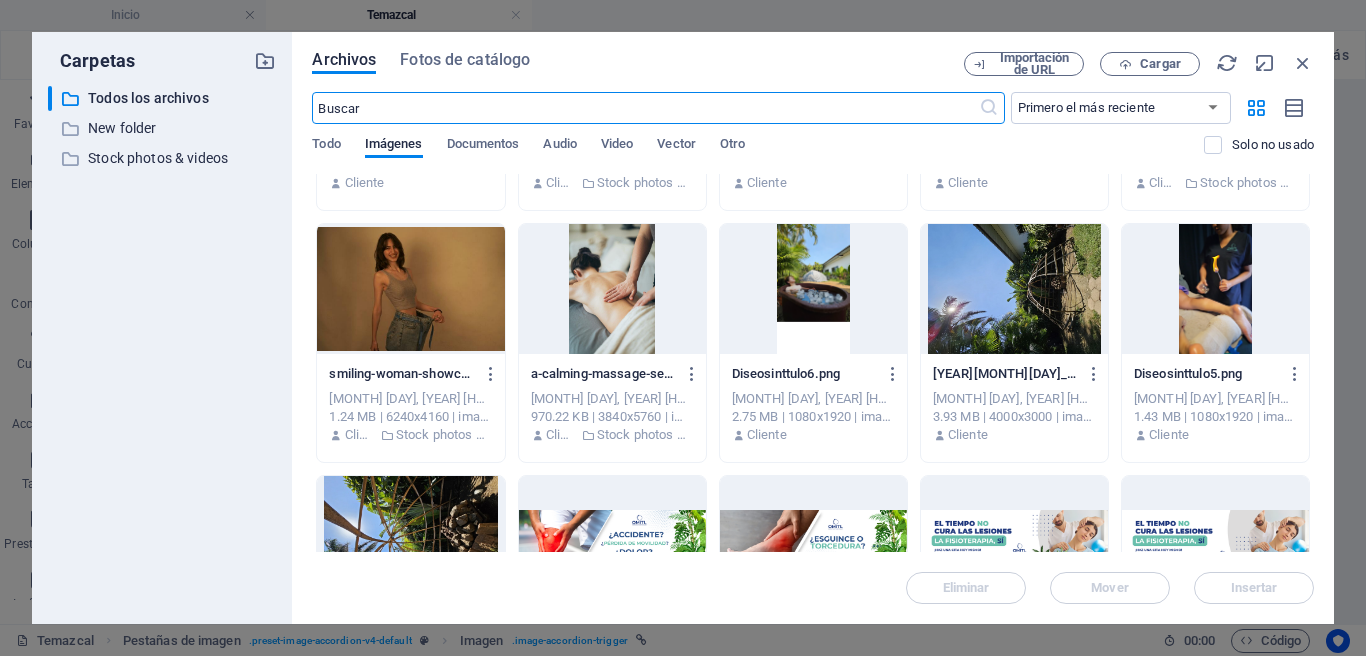 scroll, scrollTop: 2765, scrollLeft: 0, axis: vertical 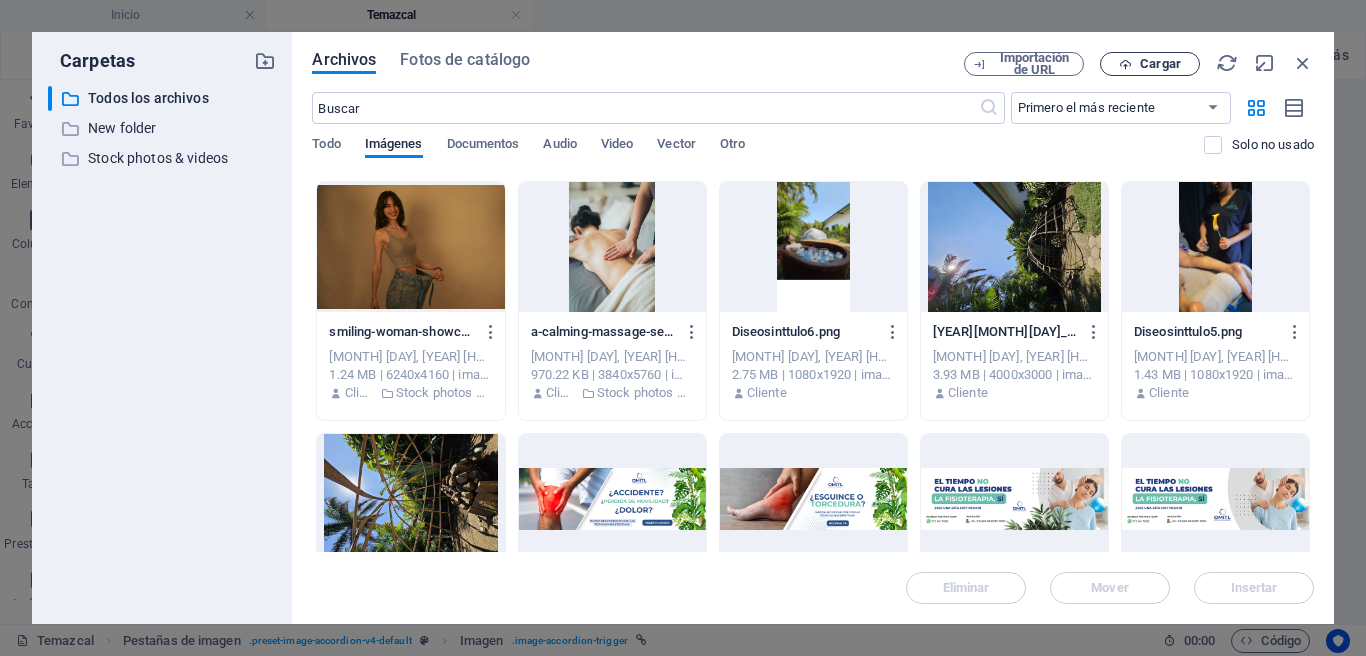 click on "Cargar" at bounding box center [1160, 64] 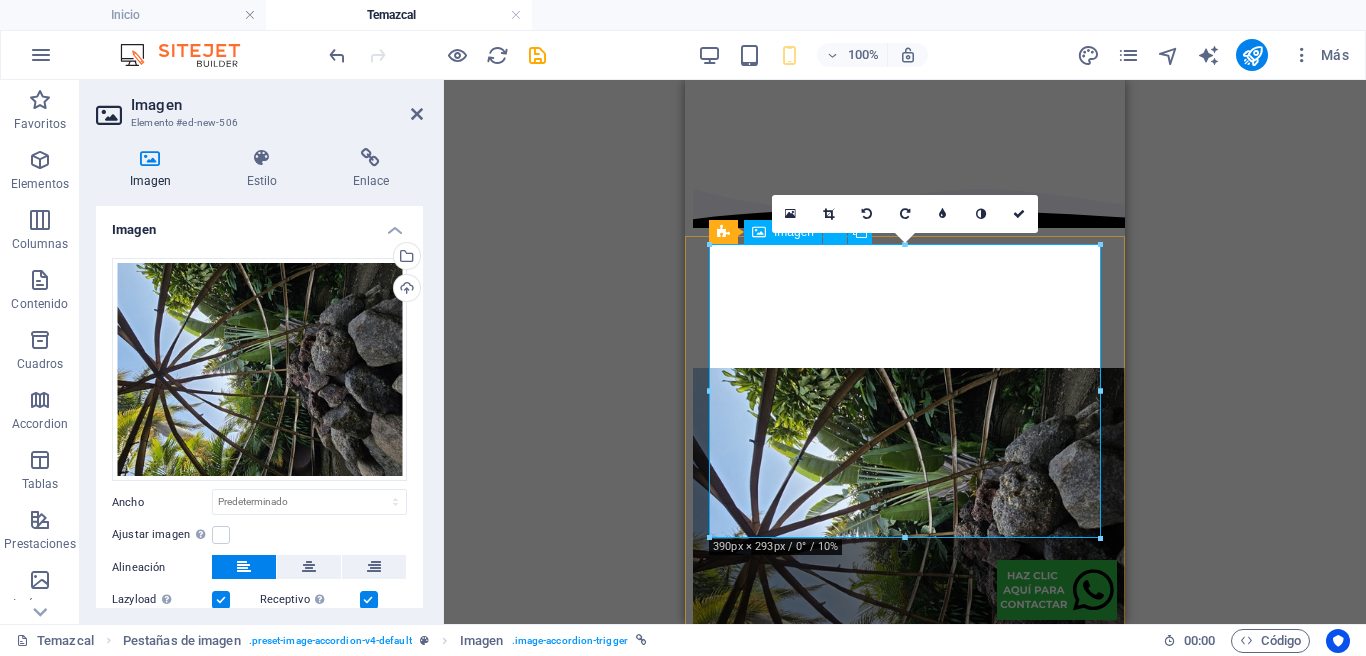 scroll, scrollTop: 1727, scrollLeft: 0, axis: vertical 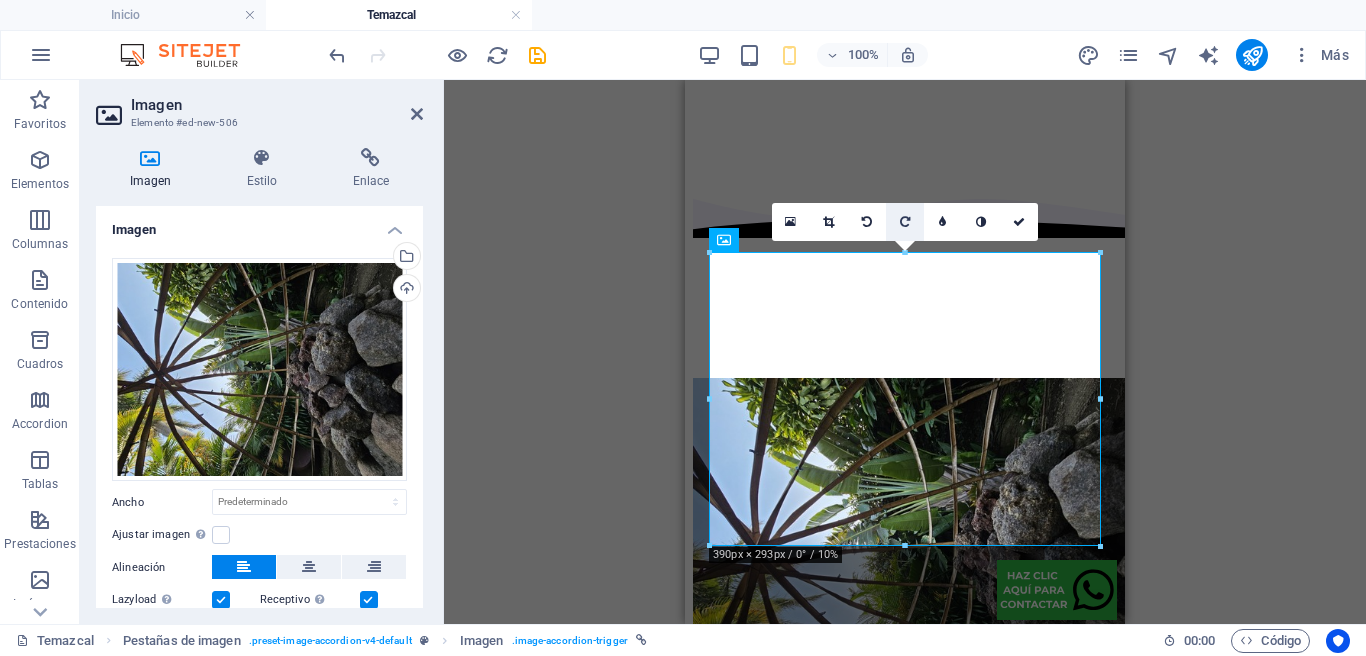 click at bounding box center [905, 222] 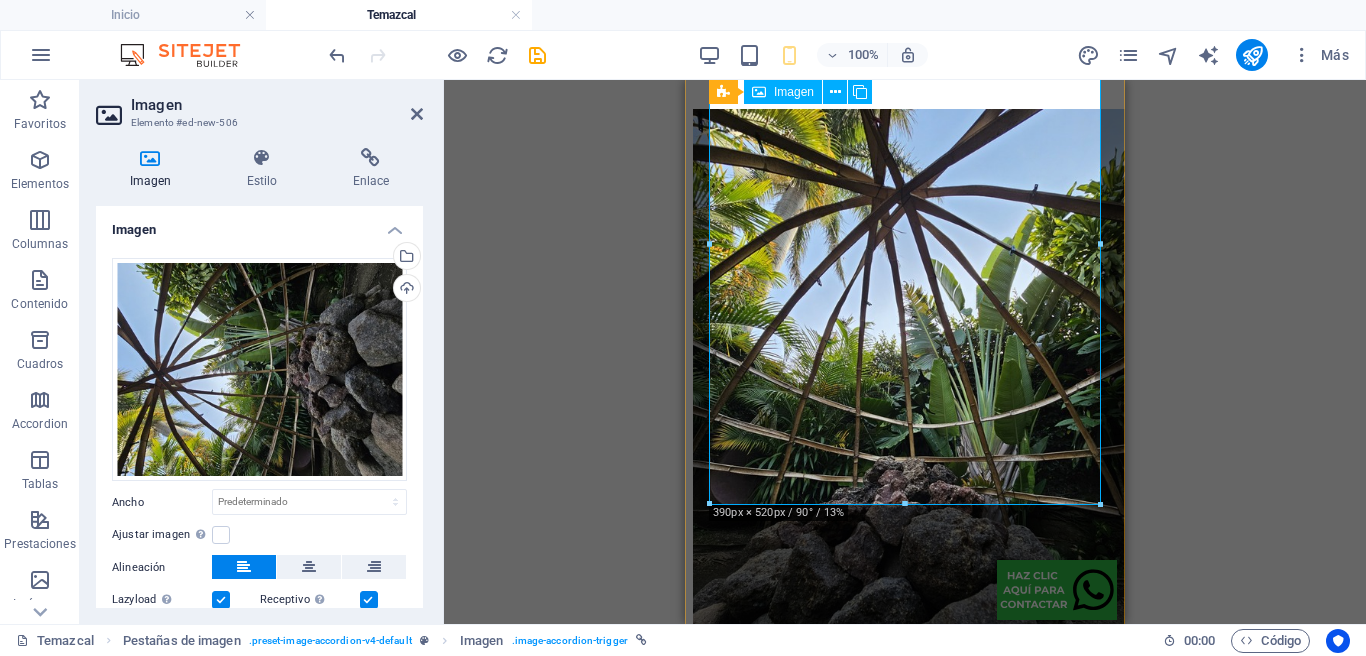 scroll, scrollTop: 1997, scrollLeft: 0, axis: vertical 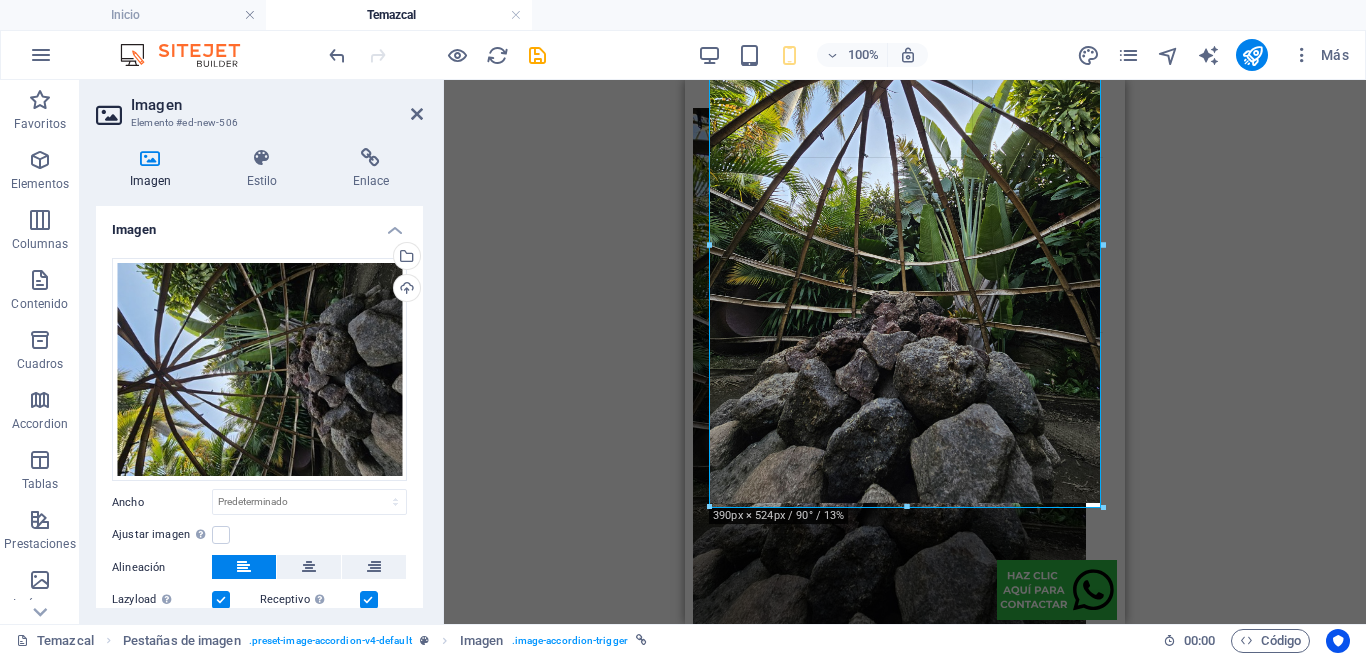 type on "387" 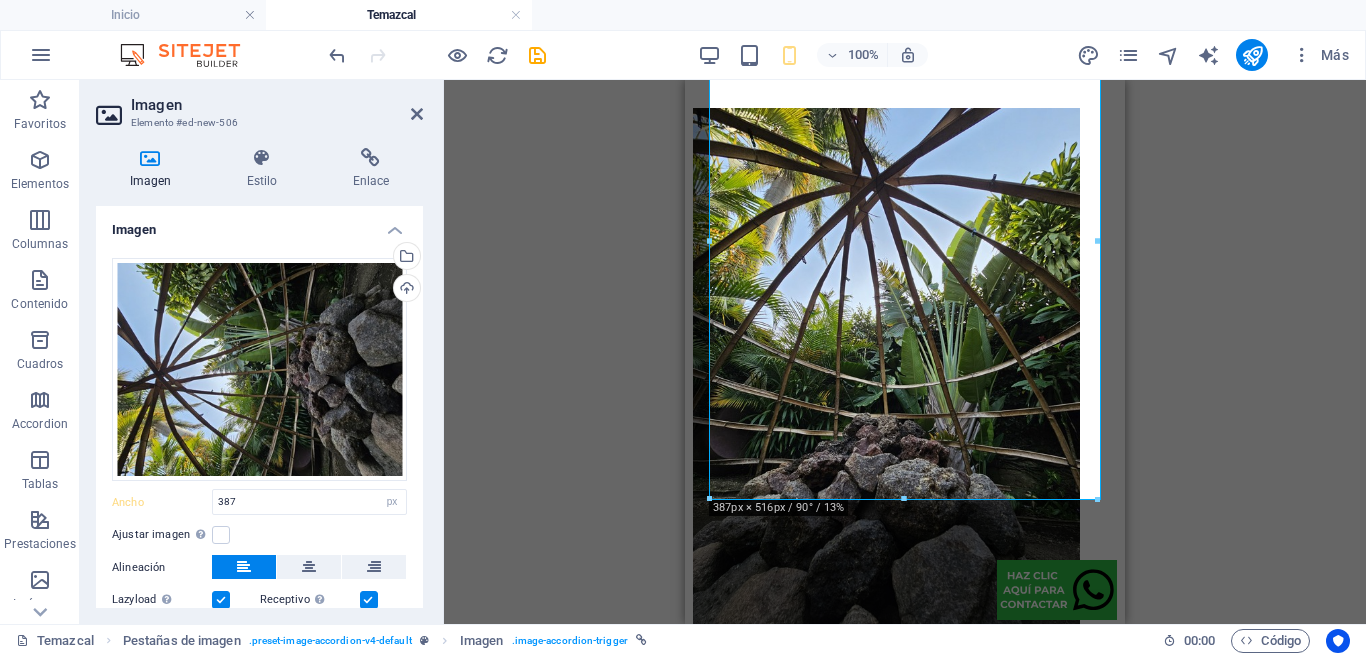 click on "100% Más" at bounding box center (683, 55) 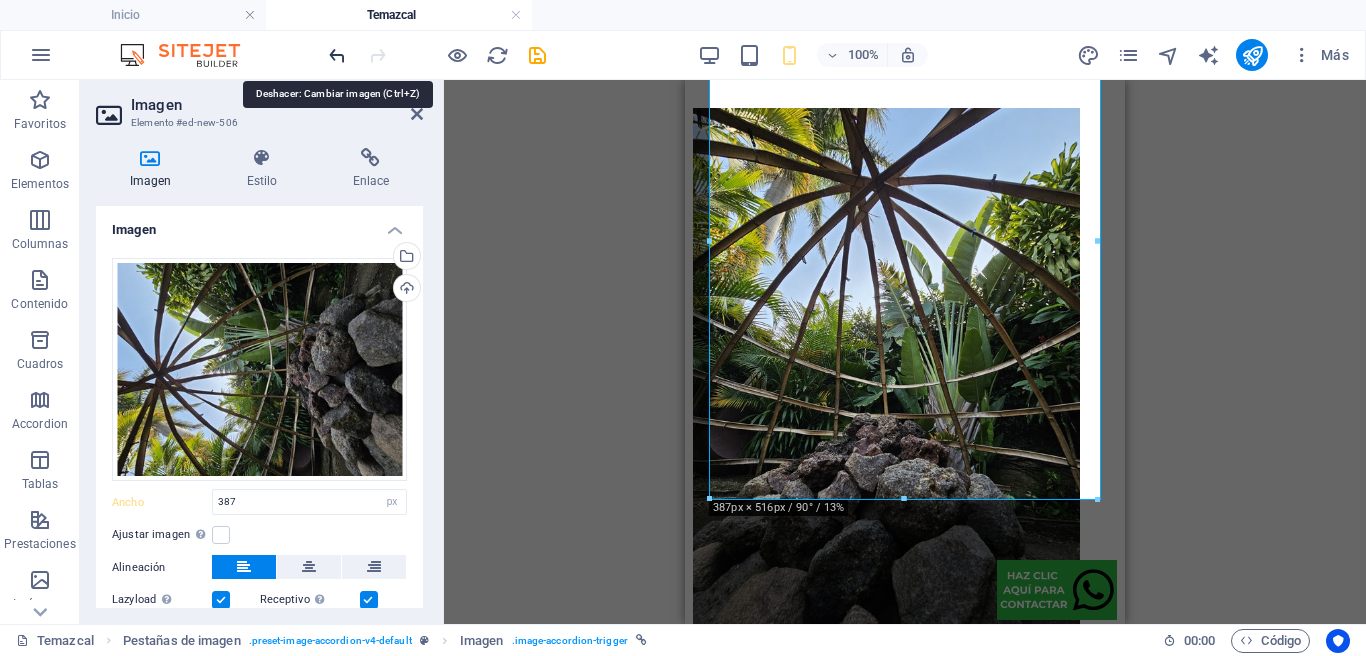 click at bounding box center [337, 55] 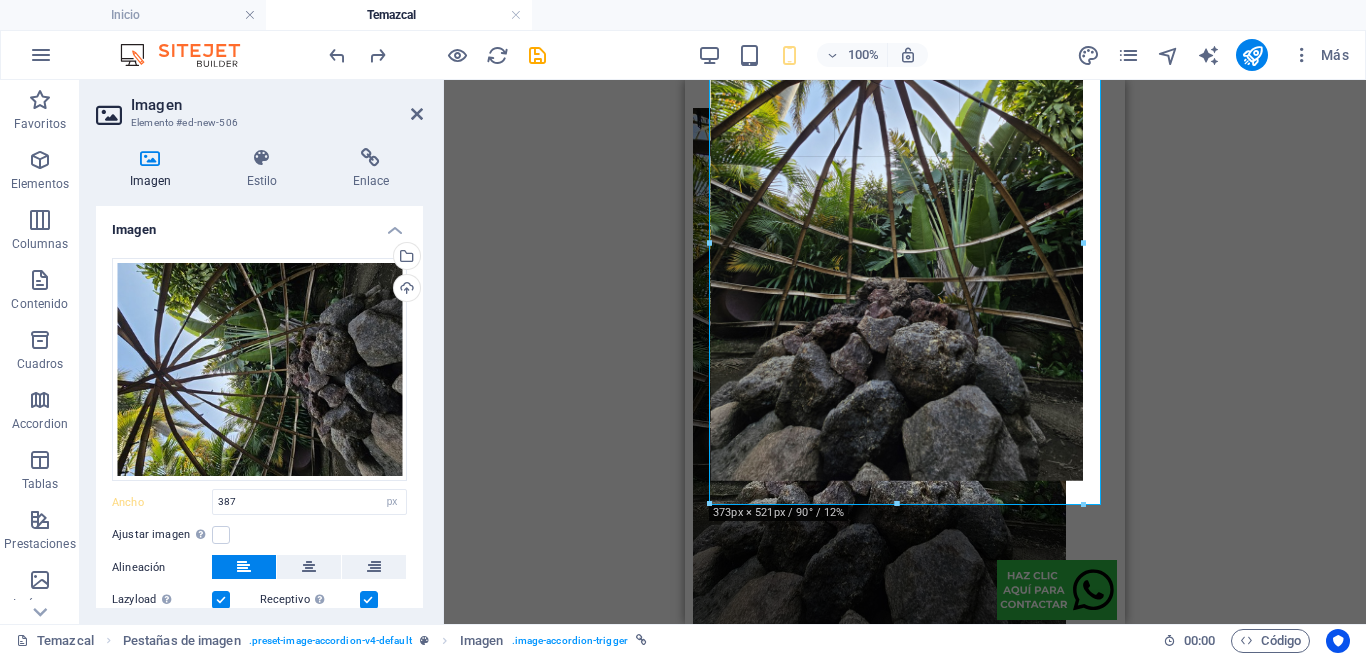 drag, startPoint x: 904, startPoint y: 497, endPoint x: 946, endPoint y: 503, distance: 42.426407 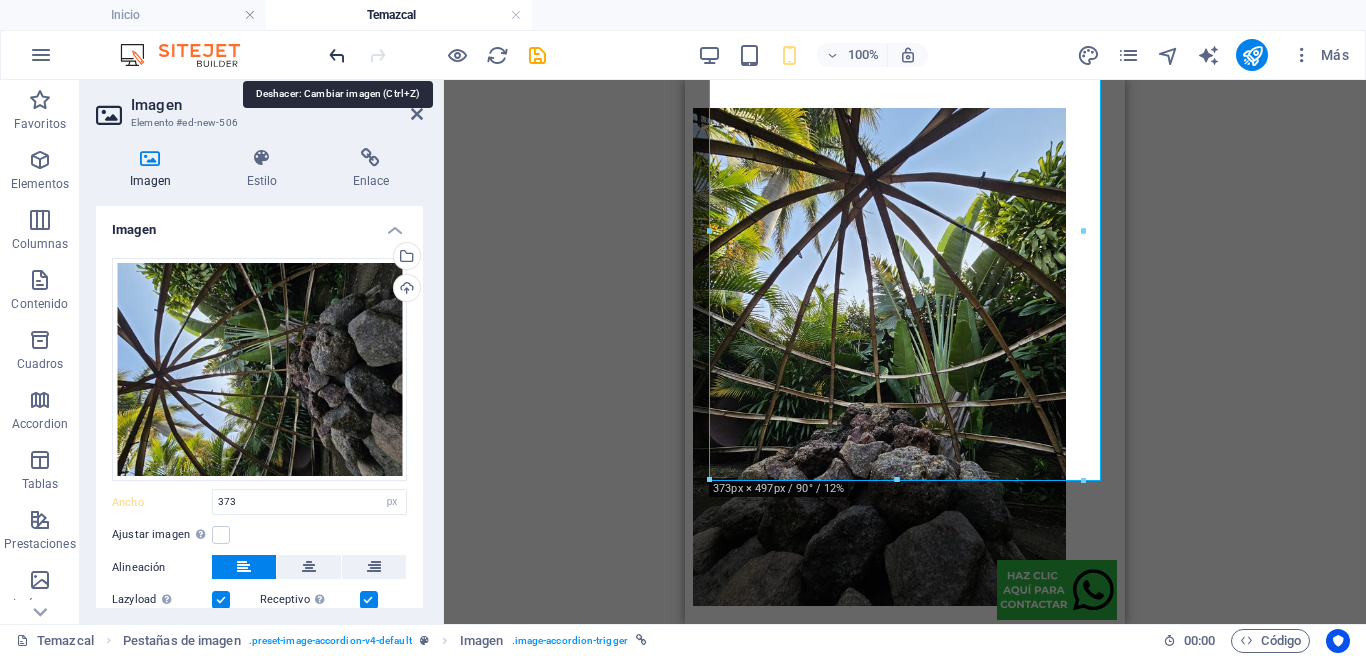 click at bounding box center [337, 55] 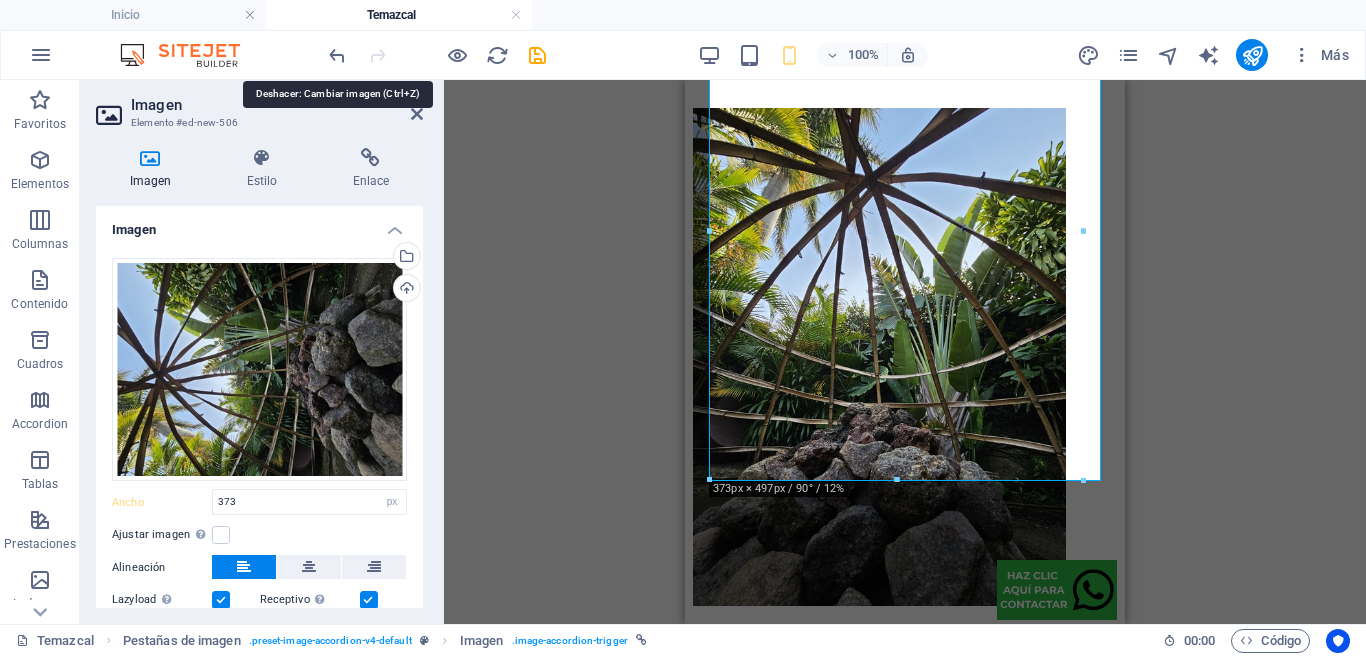 type on "387" 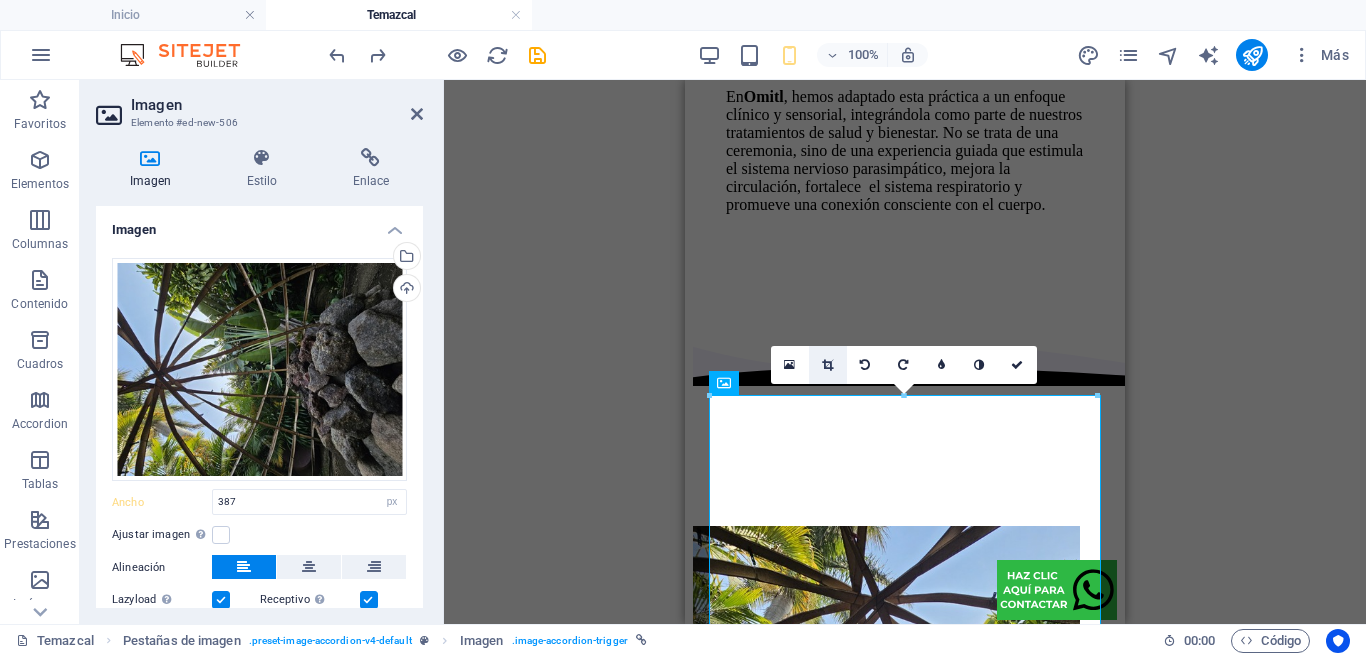 scroll, scrollTop: 1584, scrollLeft: 0, axis: vertical 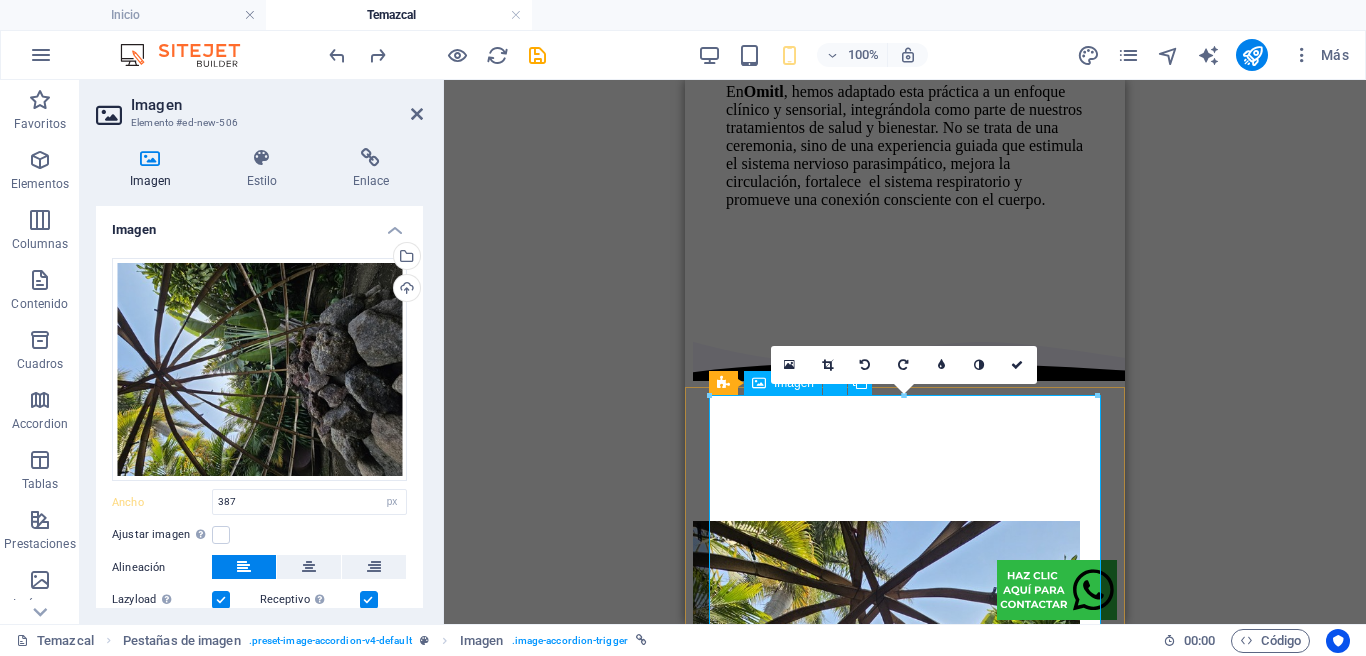 drag, startPoint x: 1590, startPoint y: 478, endPoint x: 909, endPoint y: 402, distance: 685.2277 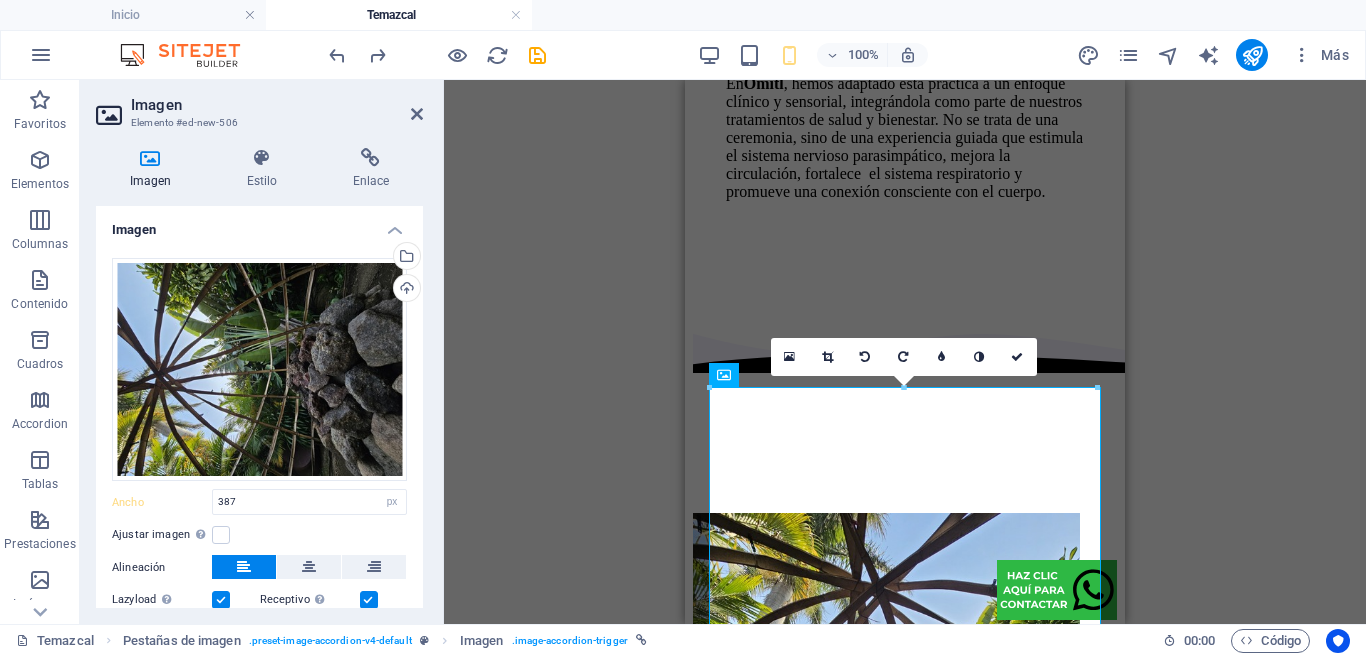 drag, startPoint x: 823, startPoint y: 354, endPoint x: 872, endPoint y: 390, distance: 60.80296 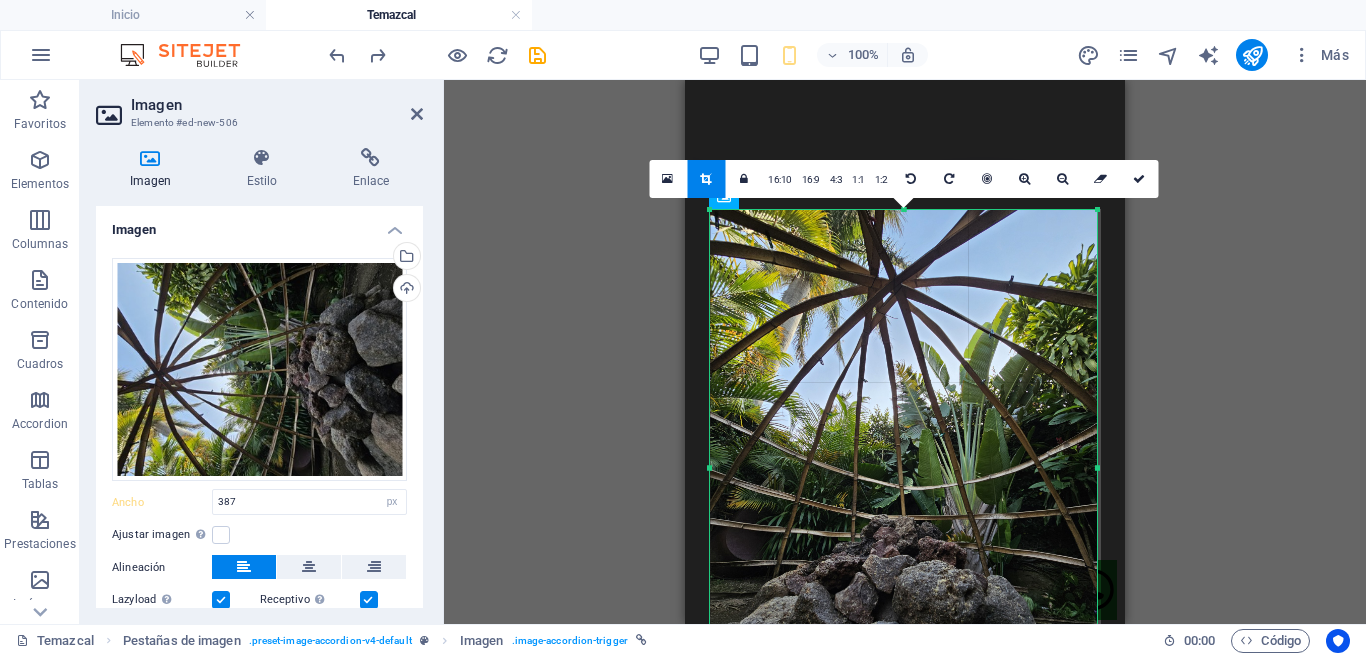 scroll, scrollTop: 1770, scrollLeft: 0, axis: vertical 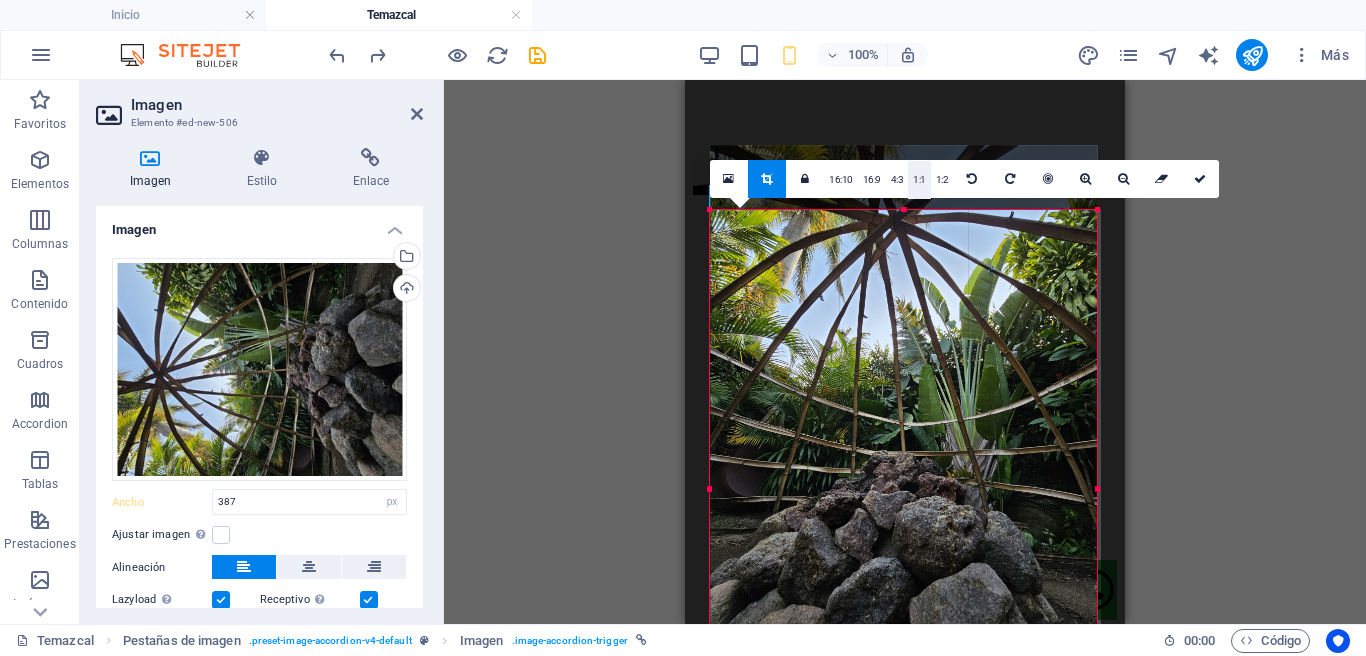 drag, startPoint x: 904, startPoint y: 215, endPoint x: 913, endPoint y: 193, distance: 23.769728 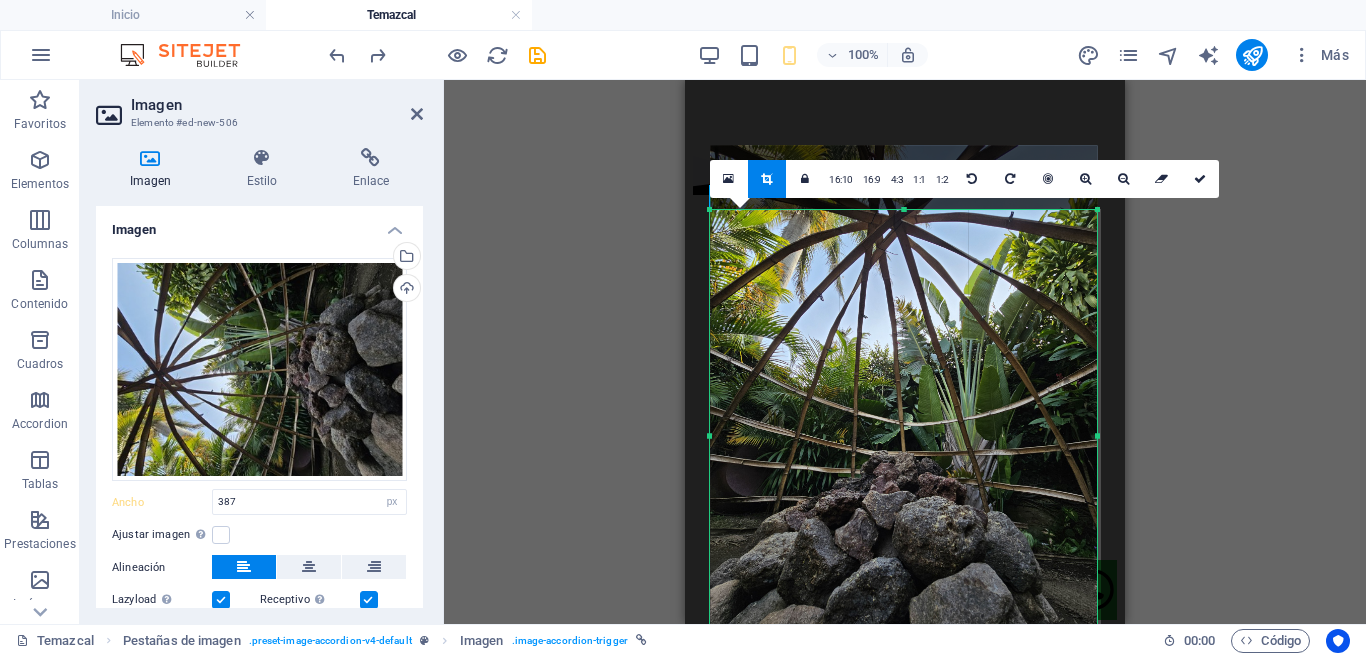 click at bounding box center [1200, 179] 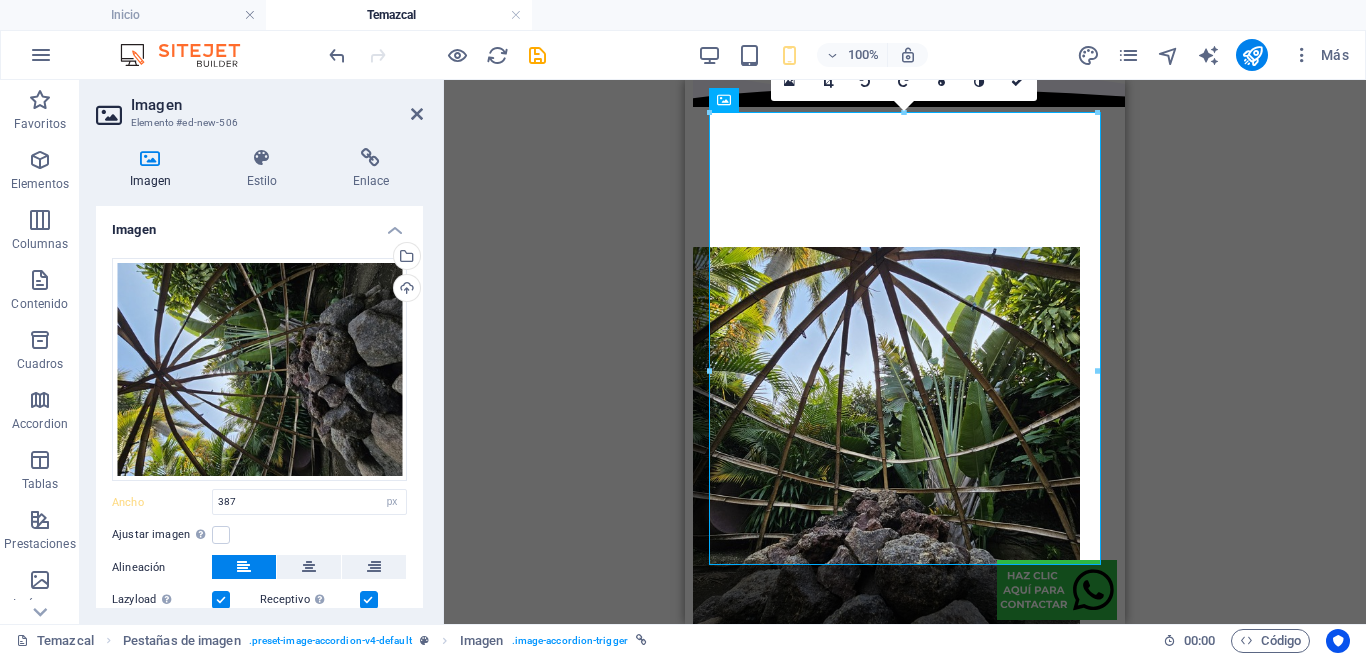 scroll, scrollTop: 1870, scrollLeft: 0, axis: vertical 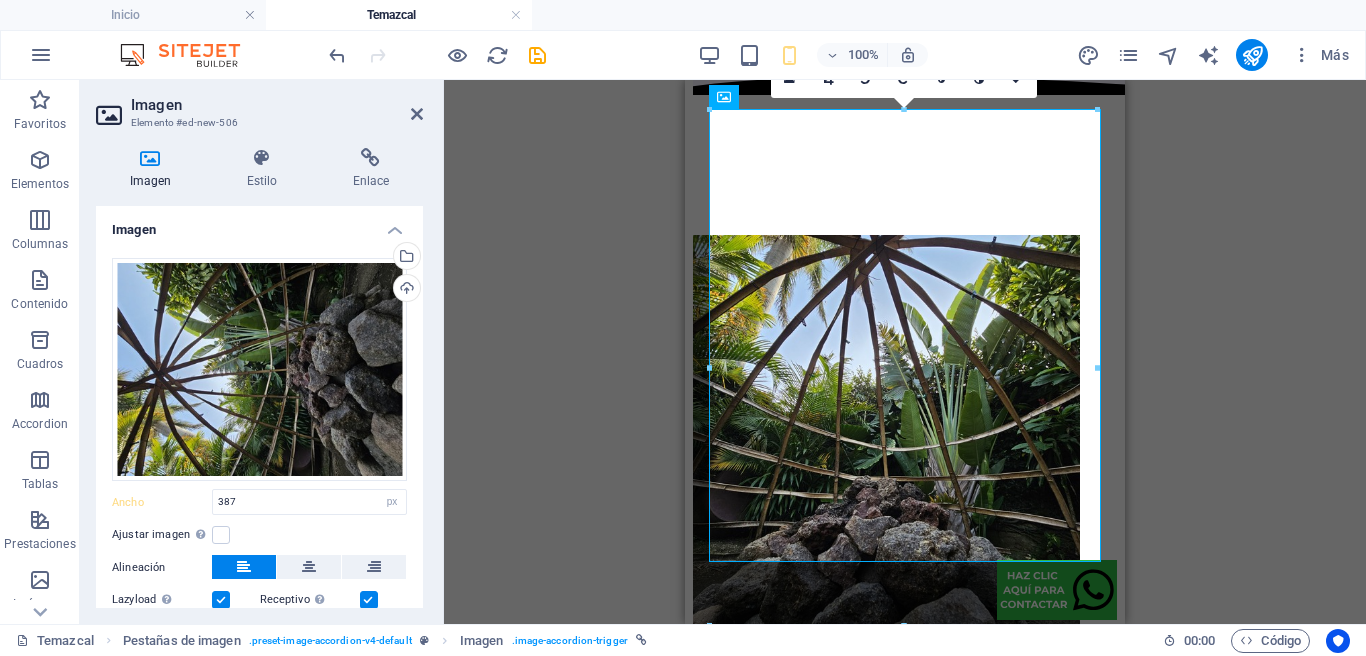 click at bounding box center [828, 79] 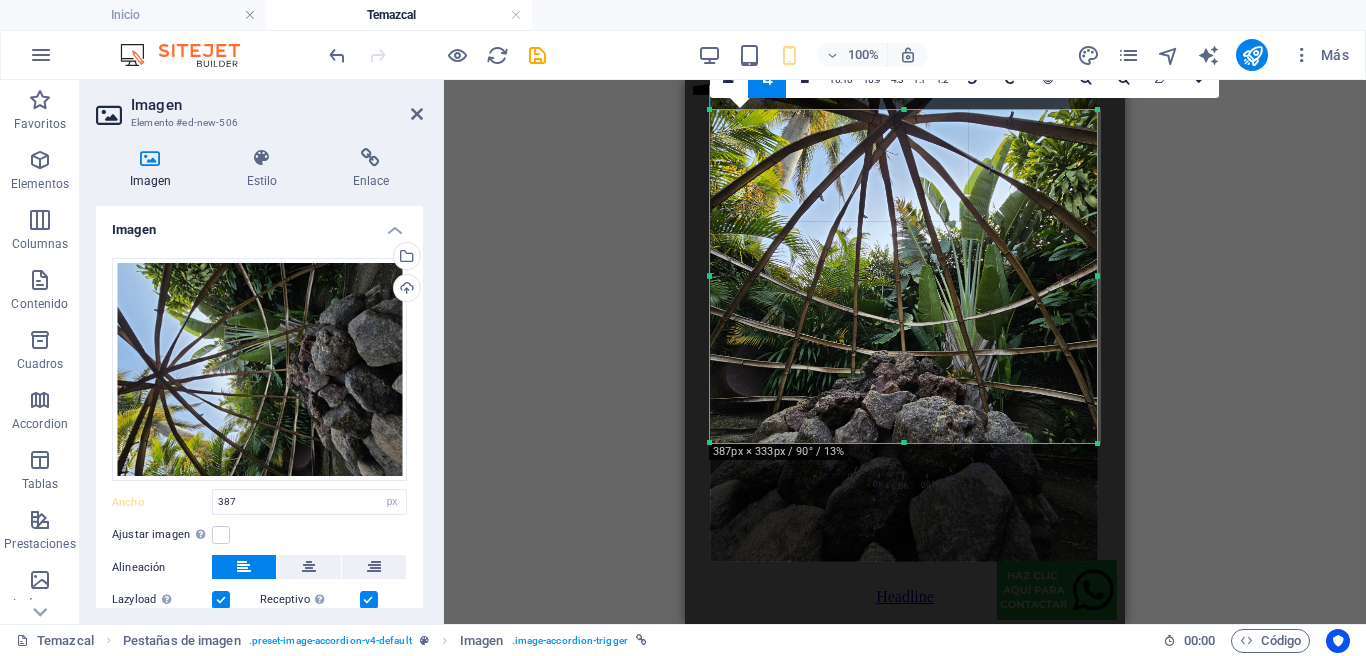drag, startPoint x: 906, startPoint y: 549, endPoint x: 919, endPoint y: 434, distance: 115.73245 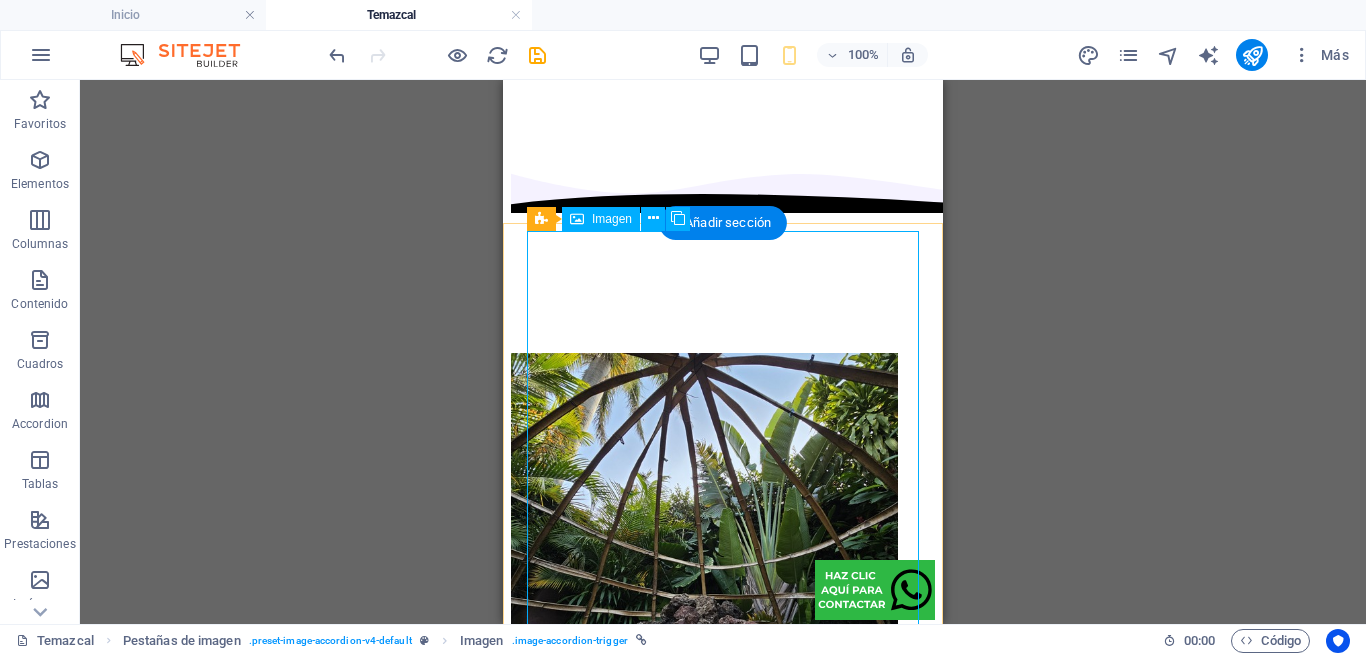 scroll, scrollTop: 1747, scrollLeft: 0, axis: vertical 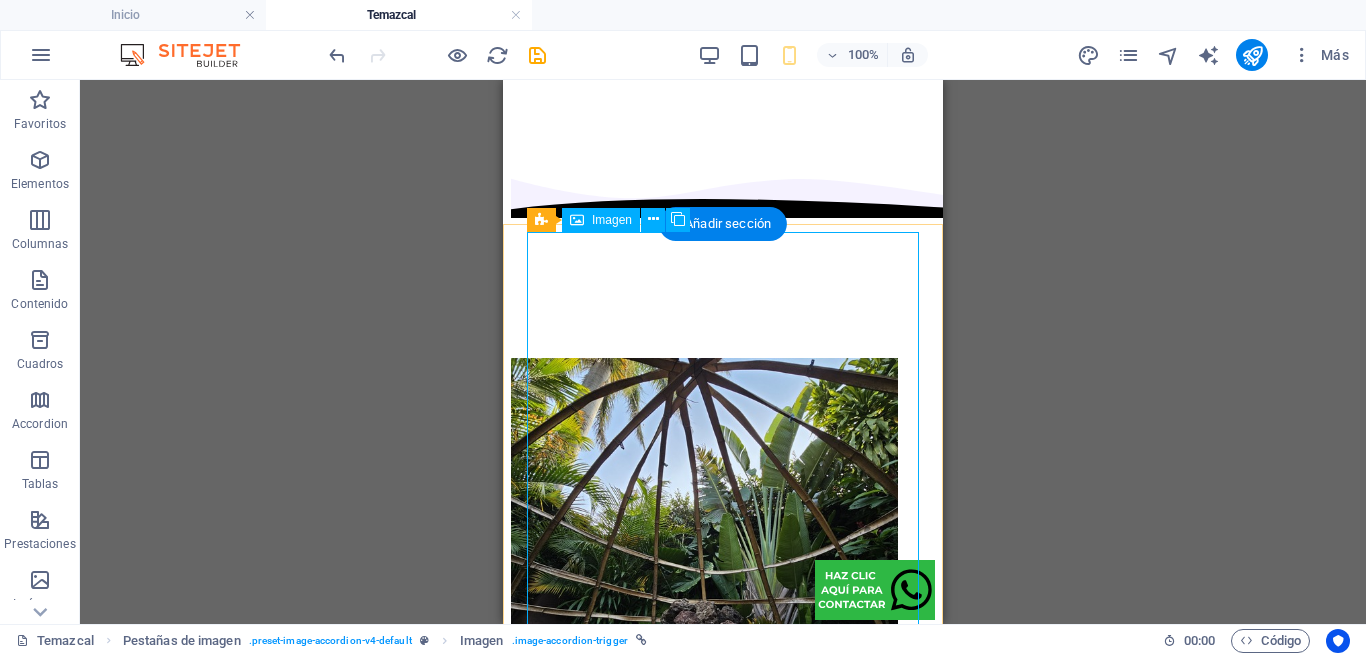 click on "Headline" at bounding box center [723, 602] 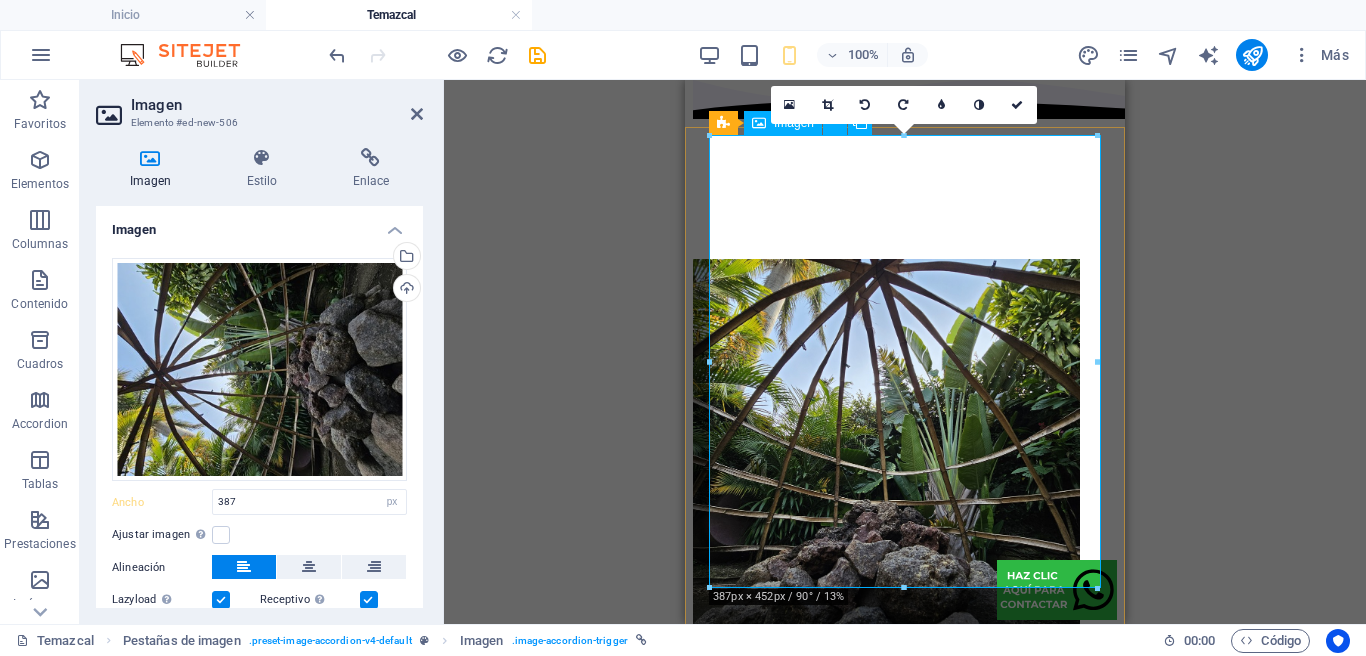 scroll, scrollTop: 1808, scrollLeft: 0, axis: vertical 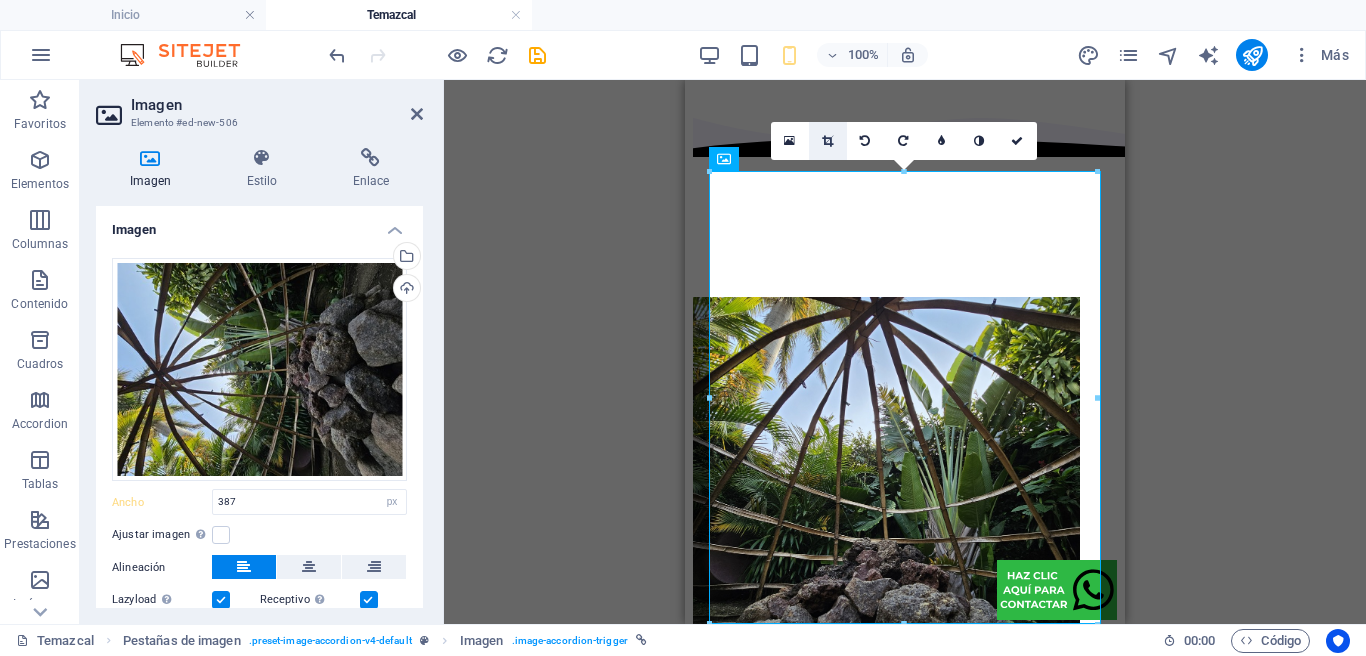 click at bounding box center (827, 141) 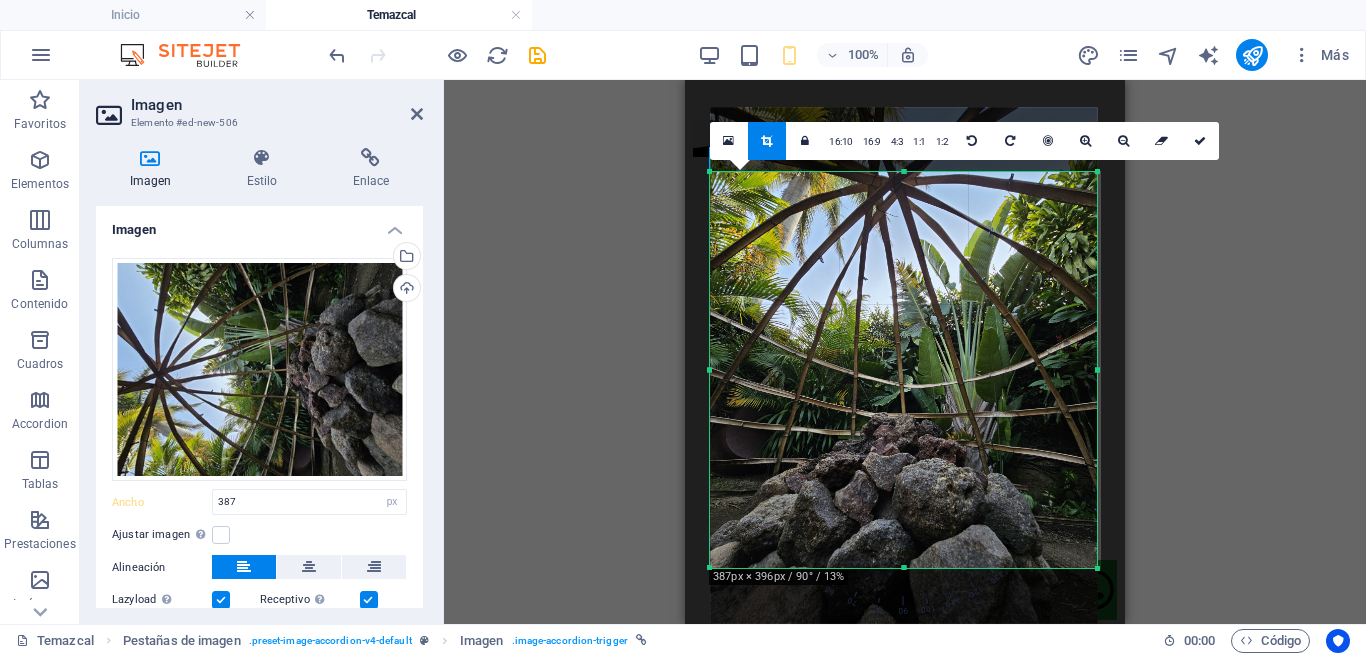 drag, startPoint x: 903, startPoint y: 621, endPoint x: 908, endPoint y: 565, distance: 56.22277 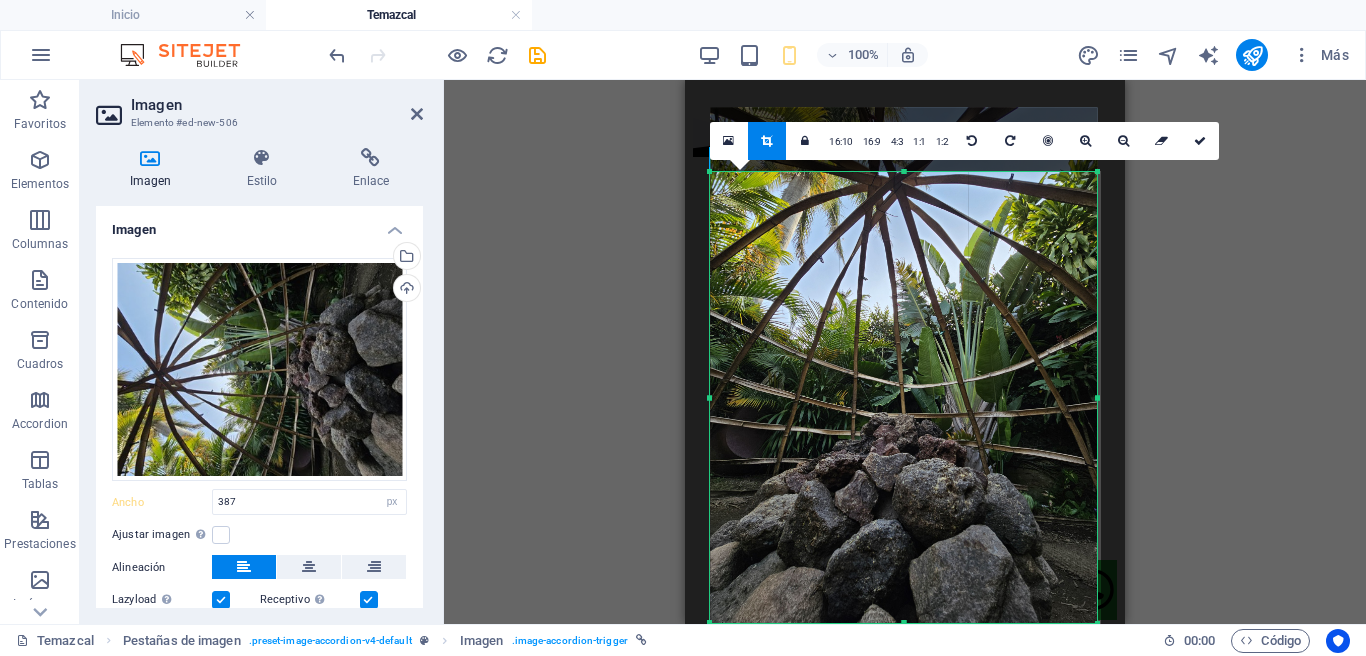 drag, startPoint x: 907, startPoint y: 166, endPoint x: 906, endPoint y: 112, distance: 54.00926 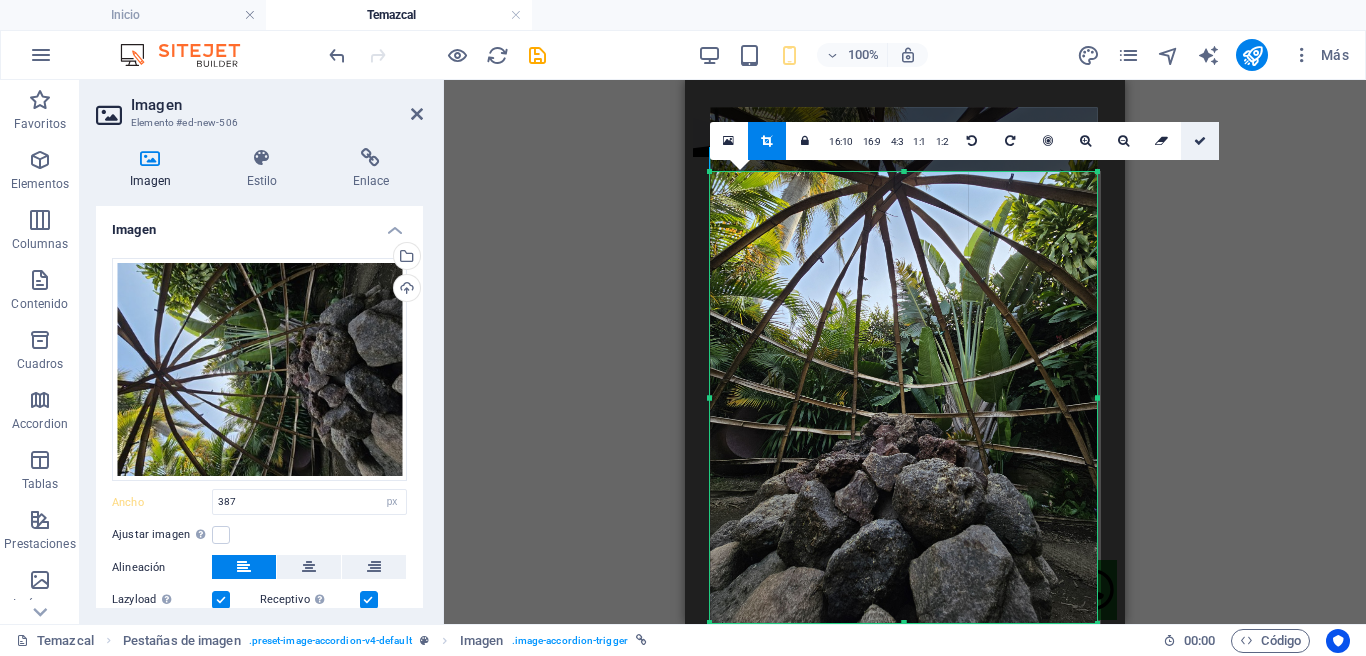 click at bounding box center [1200, 141] 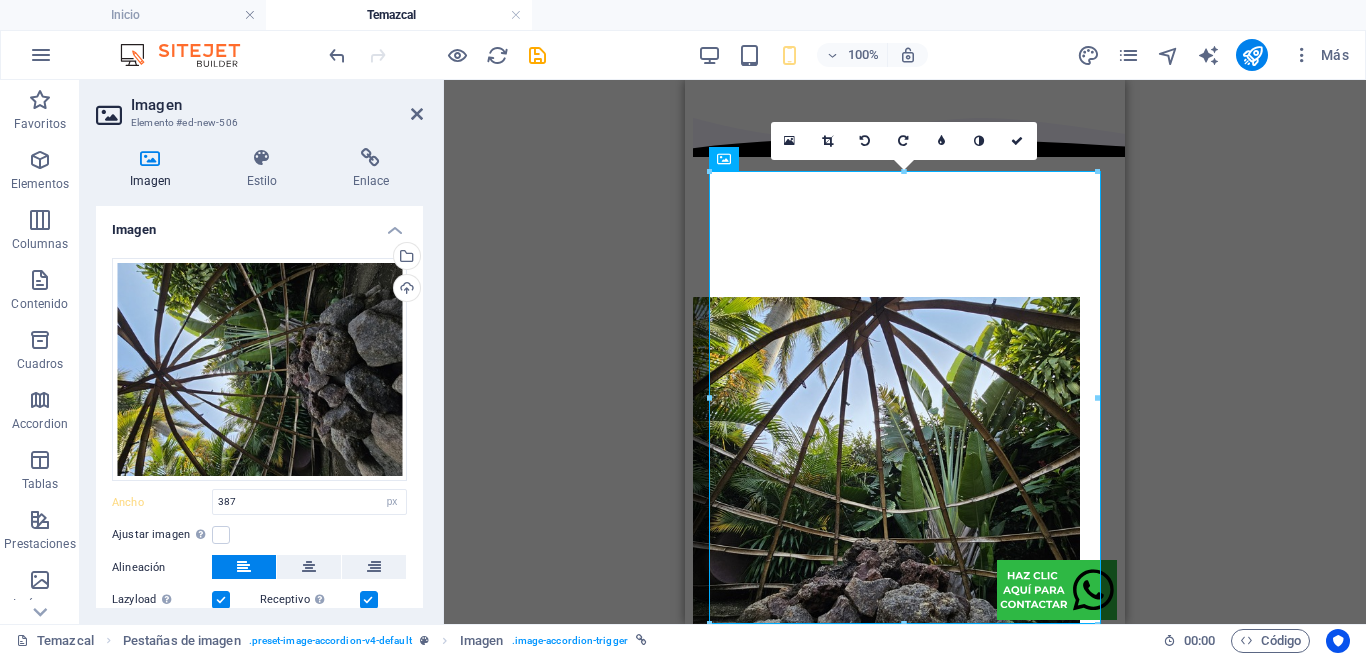 click at bounding box center (1017, 141) 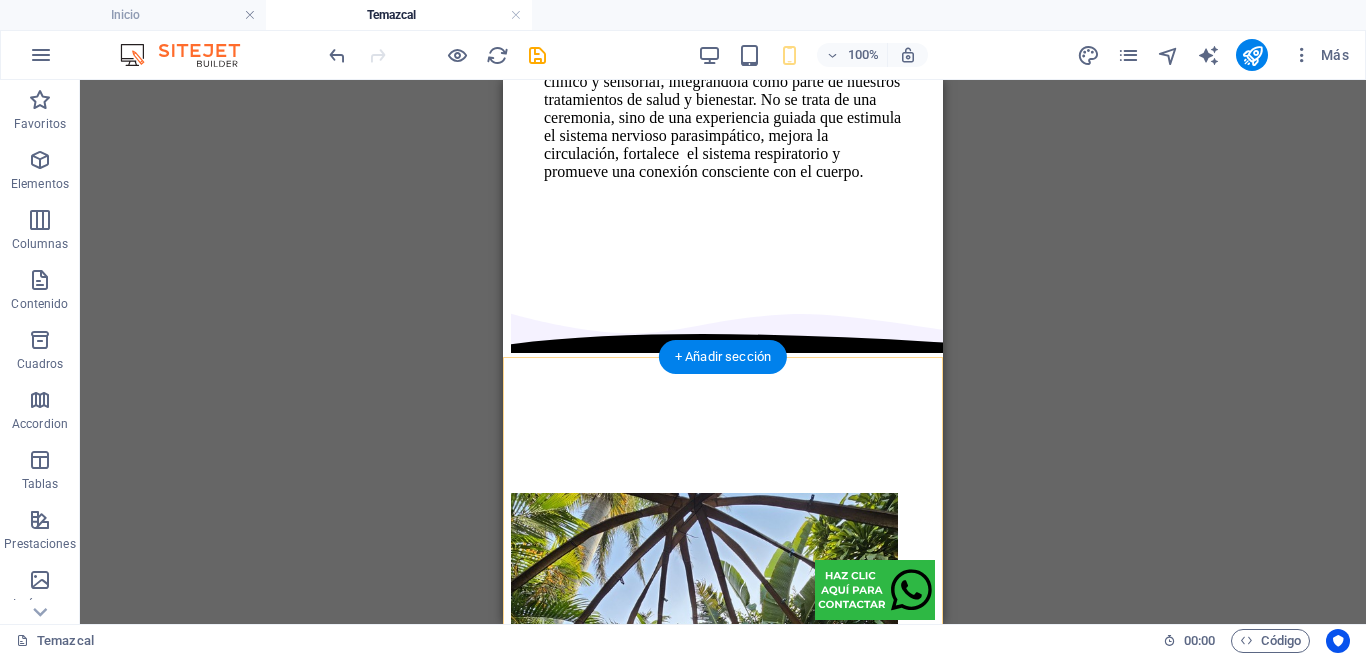scroll, scrollTop: 1608, scrollLeft: 0, axis: vertical 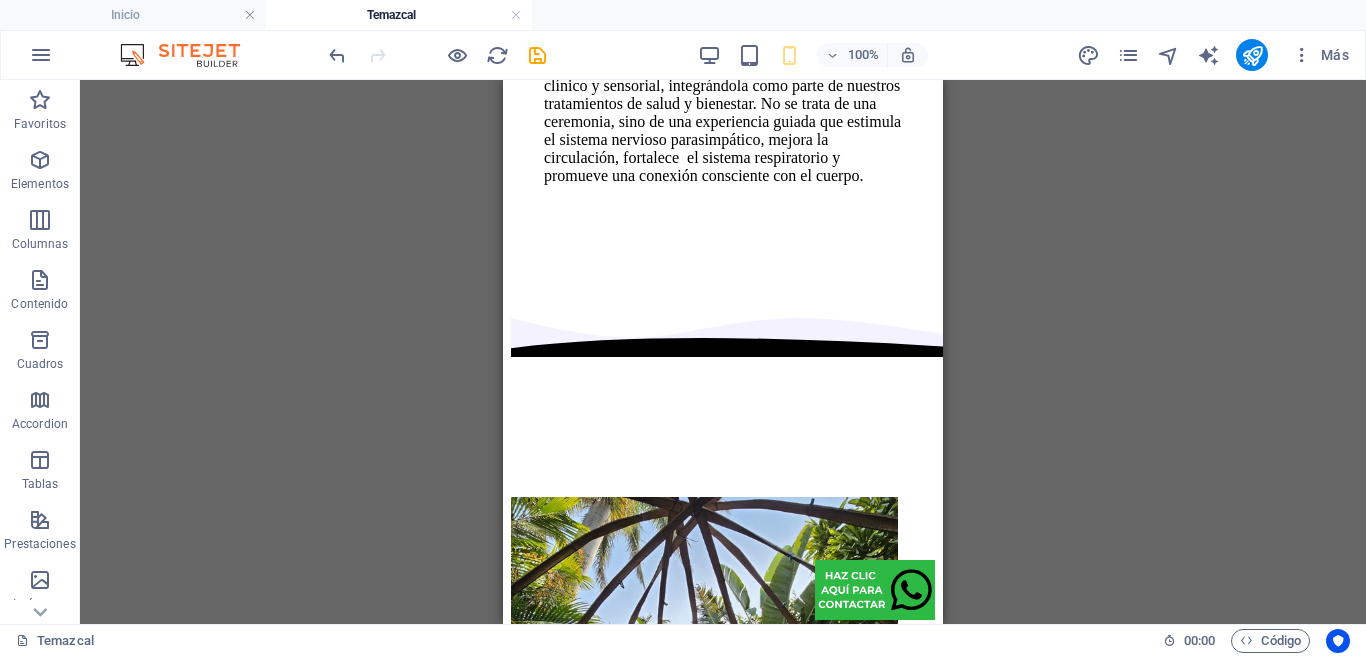 click on "Arrastra aquí para reemplazar el contenido existente. Si quieres crear un elemento nuevo, pulsa “Ctrl”.
Contenedor   H1   Columnas desiguales   Contenedor   Contenedor   Imagen   Contenedor   Separador   Separador   Texto   H4   SVG   2 columnas   H3   Contenedor   Separador   Texto   Separador   Contenedor   Texto   Contenedor   H3   Referencia   Separador   Separador   Marcador   Contenedor   Marcador   Contenedor   Imagen   Pestañas de imagen   Imagen   Contenedor   Contenedor   Texto   Imagen   Contenedor   Texto   Contenedor   Imagen   Contenedor   Texto   Contenedor   Mapa   Referencia" at bounding box center (723, 352) 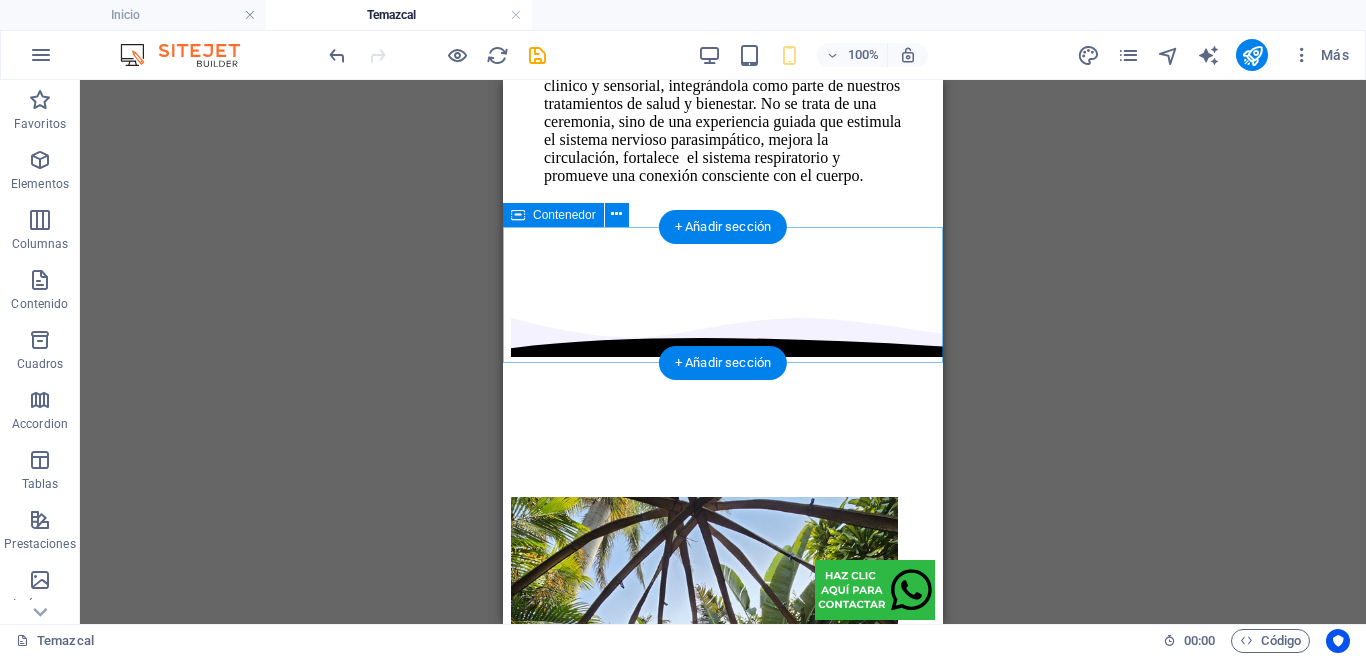 click at bounding box center [723, 403] 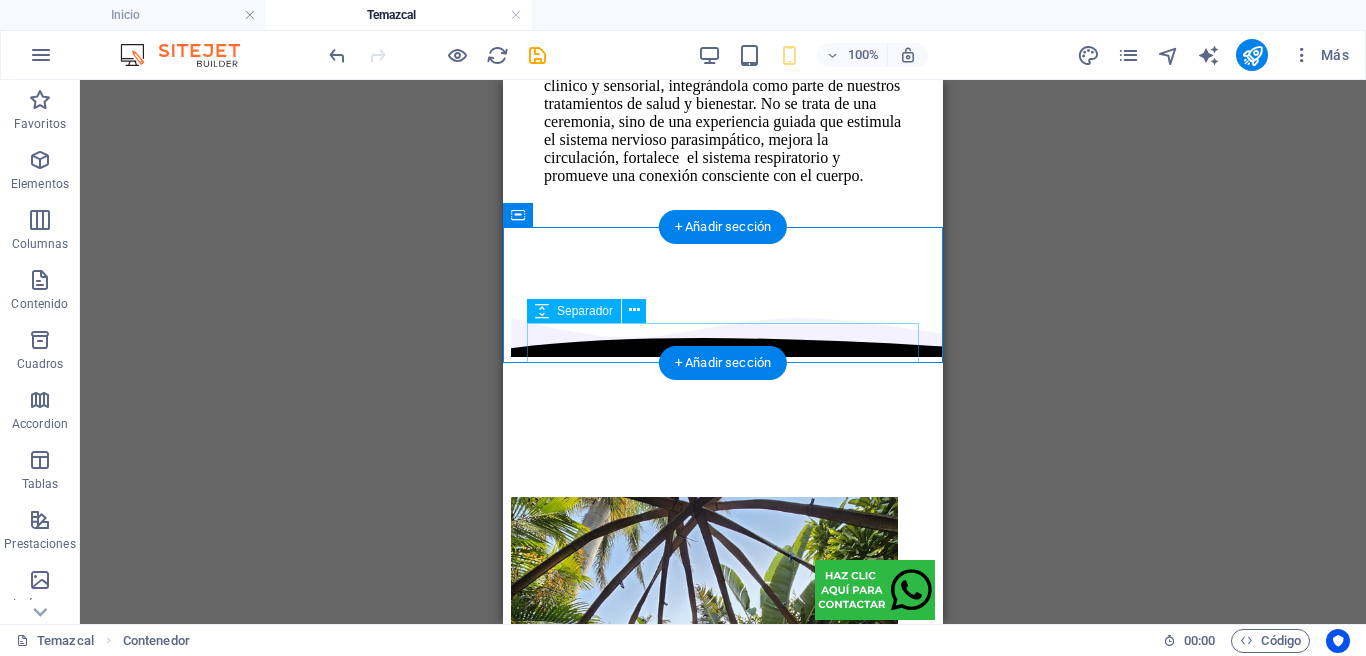 click at bounding box center (723, 477) 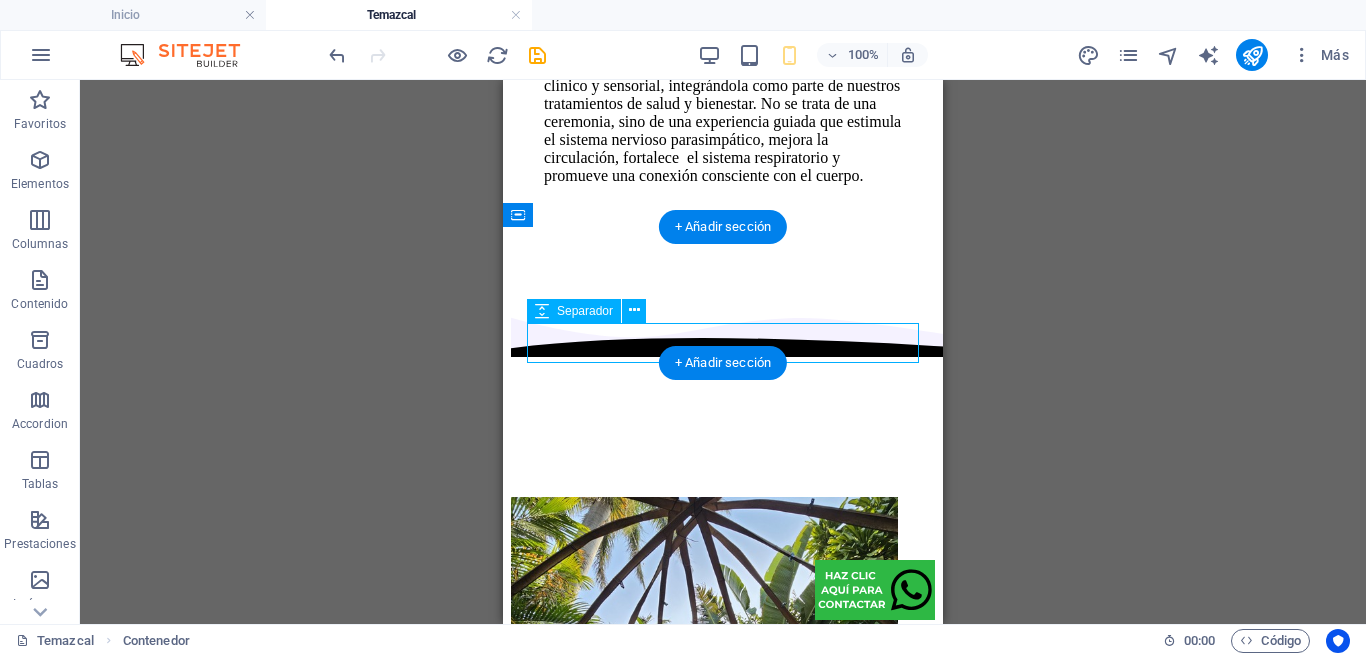 click at bounding box center [723, 477] 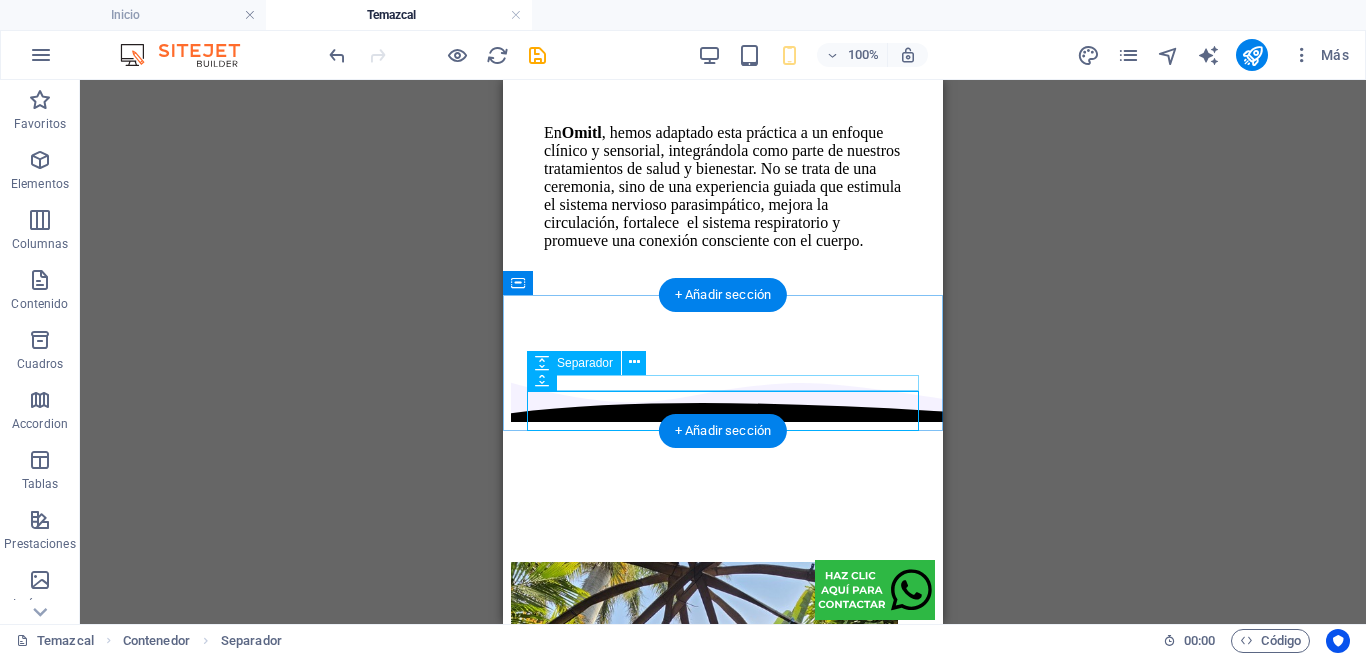 scroll, scrollTop: 1539, scrollLeft: 0, axis: vertical 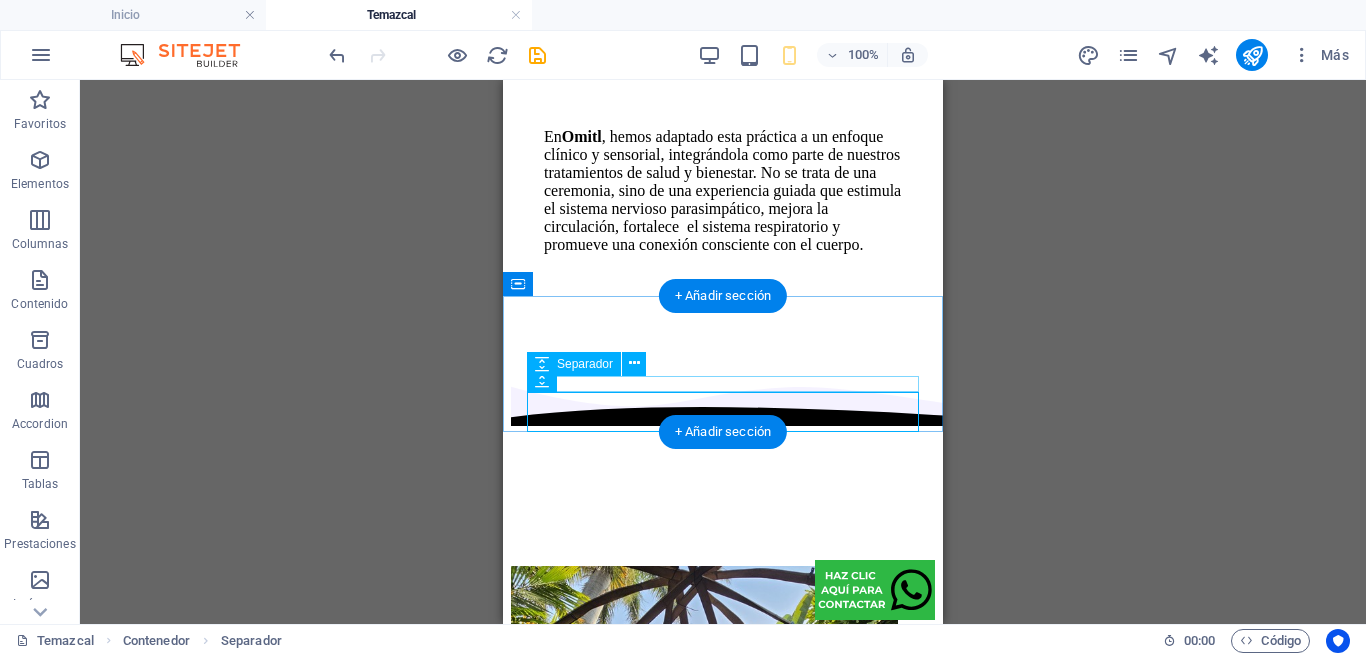 click at bounding box center (723, 518) 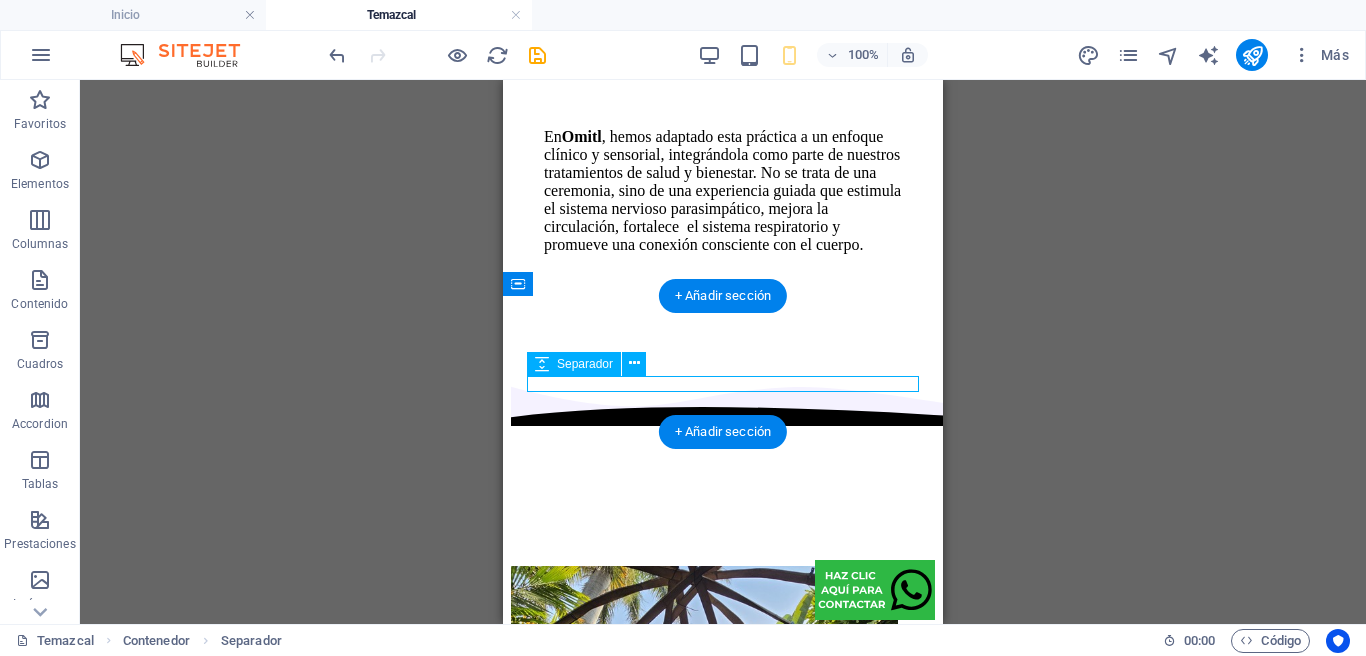 click at bounding box center (723, 518) 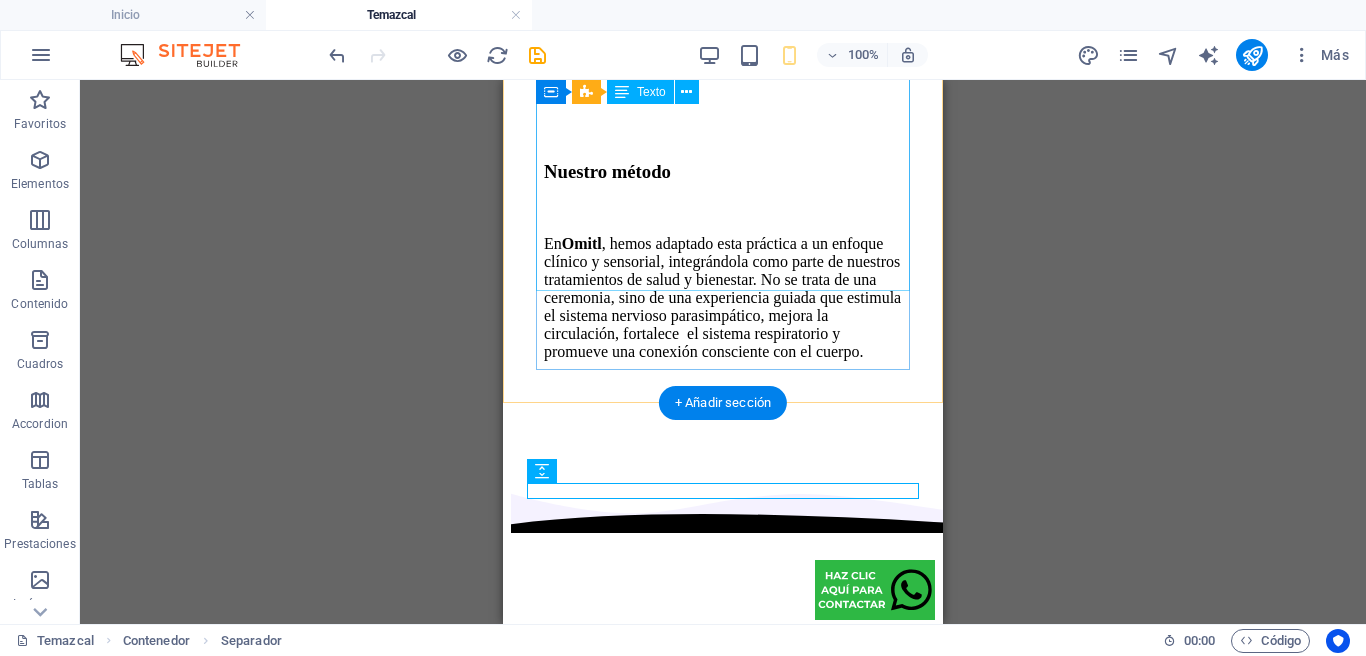 scroll, scrollTop: 1434, scrollLeft: 0, axis: vertical 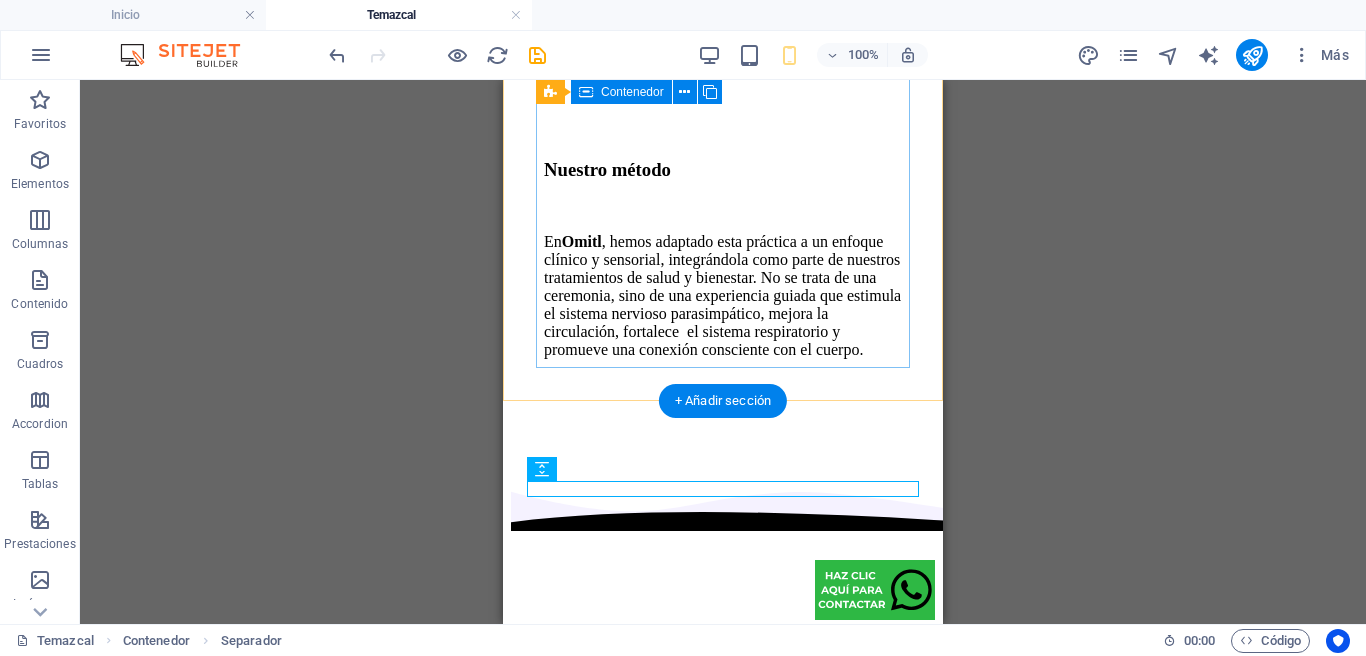 click on "Nuestro método En  Omitl , hemos adaptado esta práctica a un enfoque clínico y sensorial, integrándola como parte de nuestros tratamientos de salud y bienestar. No se trata de una ceremonia, sino de una experiencia guiada que estimula el sistema nervioso parasimpático, mejora la circulación, fortalece  el sistema respiratorio y promueve una conexión consciente con el cuerpo." at bounding box center (723, 259) 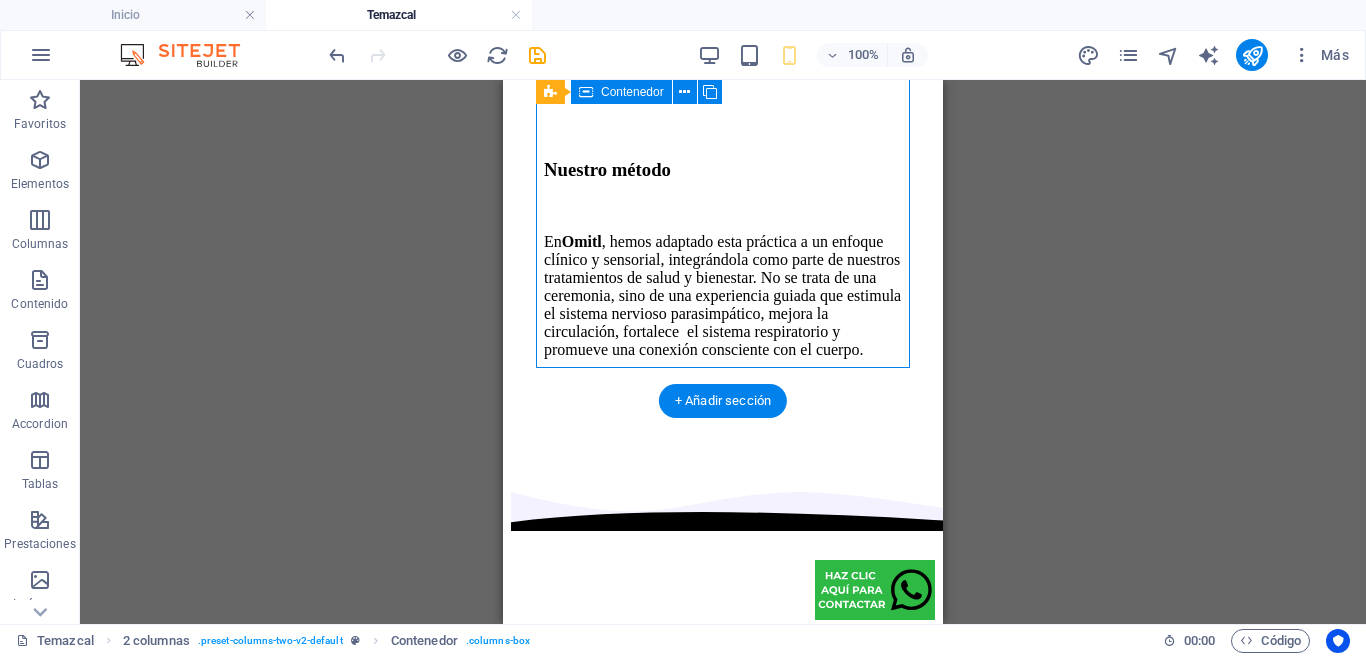 drag, startPoint x: 755, startPoint y: 329, endPoint x: 539, endPoint y: 351, distance: 217.11748 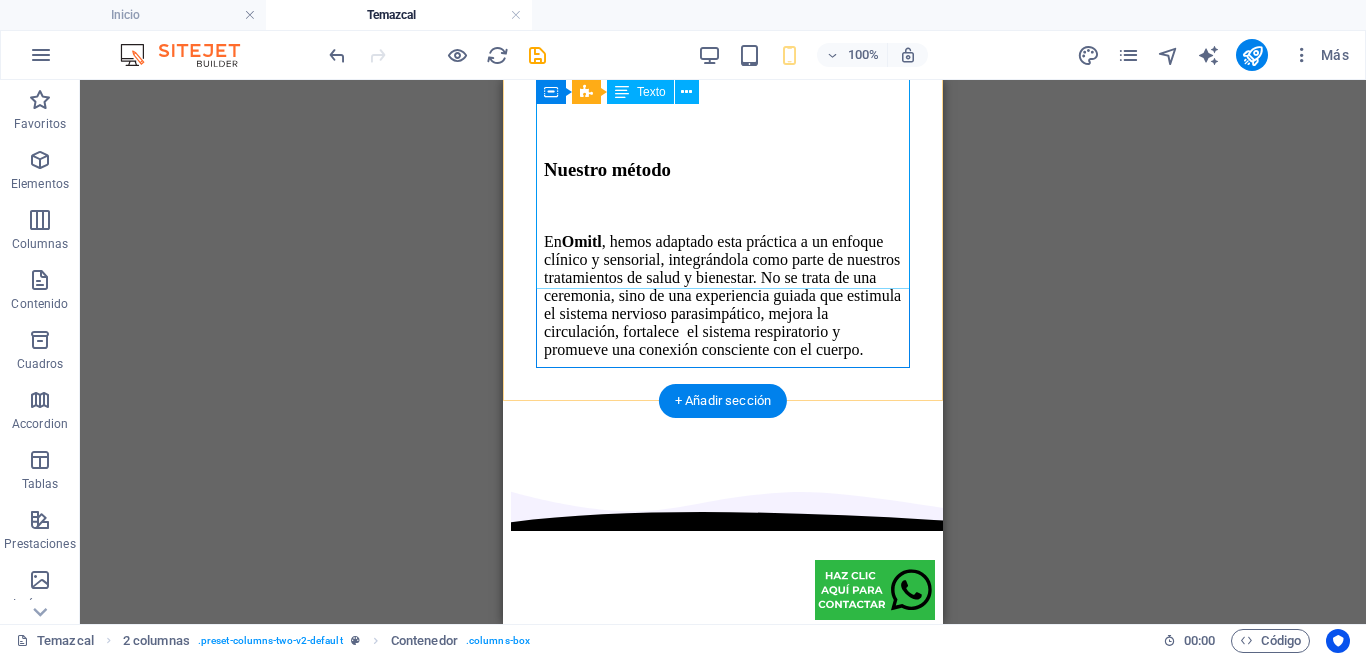 click on "En  Omitl , hemos adaptado esta práctica a un enfoque clínico y sensorial, integrándola como parte de nuestros tratamientos de salud y bienestar. No se trata de una ceremonia, sino de una experiencia guiada que estimula el sistema nervioso parasimpático, mejora la circulación, fortalece  el sistema respiratorio y promueve una conexión consciente con el cuerpo." at bounding box center [723, 296] 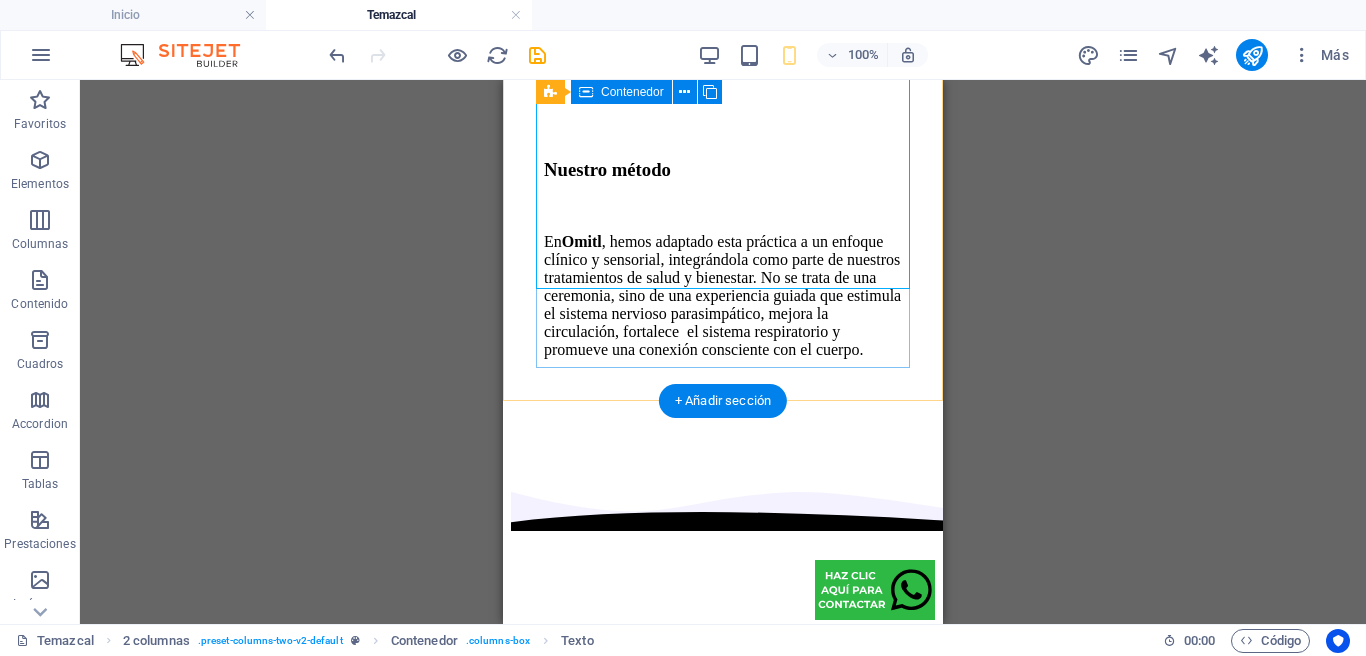 click on "Nuestro método En  Omitl , hemos adaptado esta práctica a un enfoque clínico y sensorial, integrándola como parte de nuestros tratamientos de salud y bienestar. No se trata de una ceremonia, sino de una experiencia guiada que estimula el sistema nervioso parasimpático, mejora la circulación, fortalece  el sistema respiratorio y promueve una conexión consciente con el cuerpo." at bounding box center [723, 259] 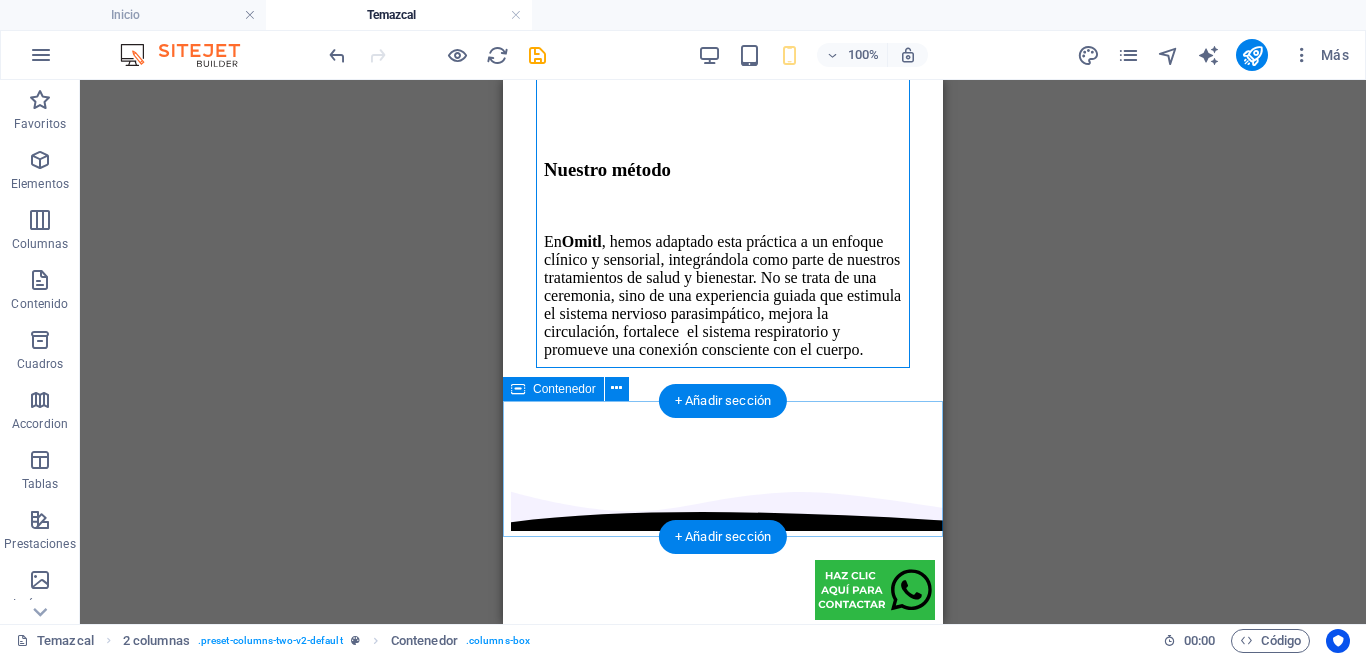 click at bounding box center [723, 577] 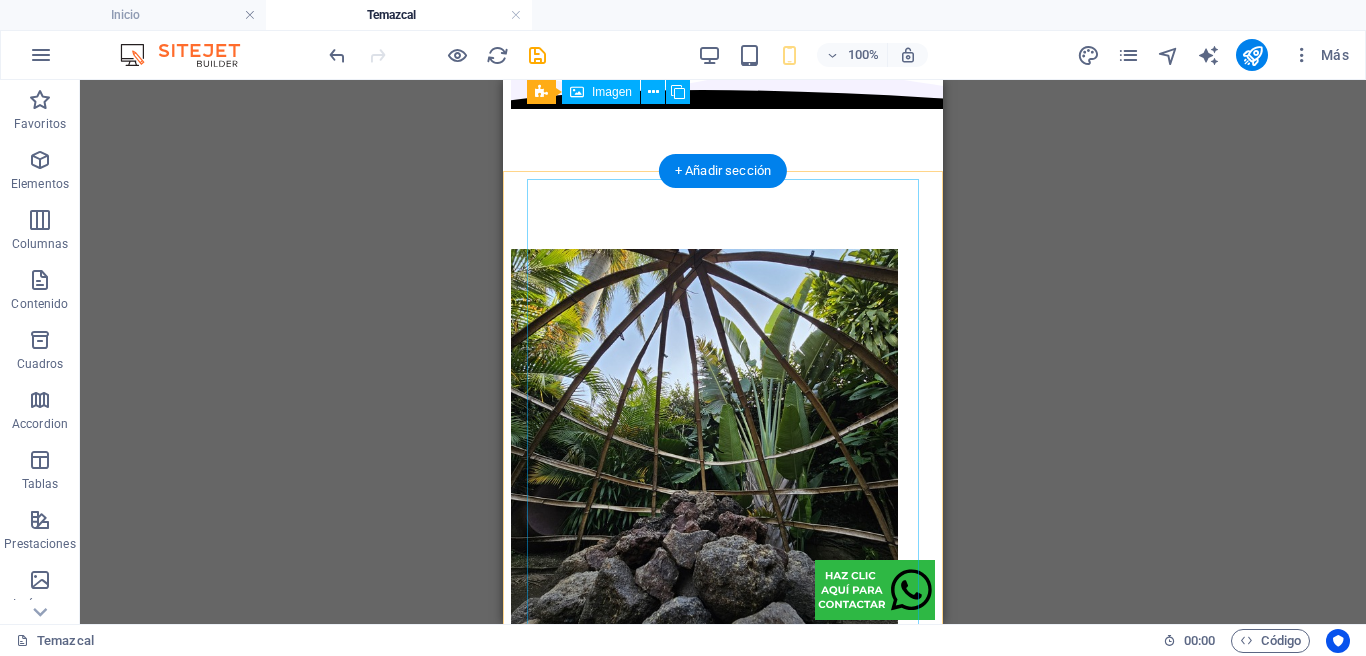 scroll, scrollTop: 1712, scrollLeft: 0, axis: vertical 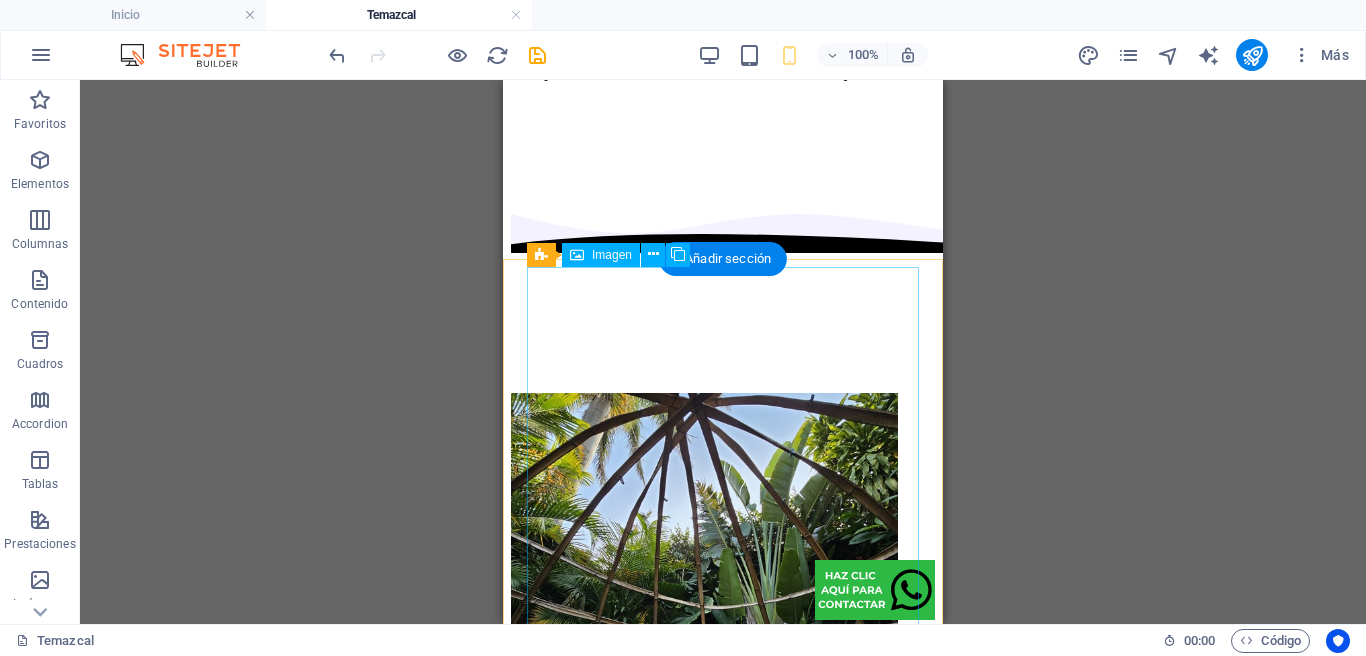 click on "Headline" at bounding box center [723, 637] 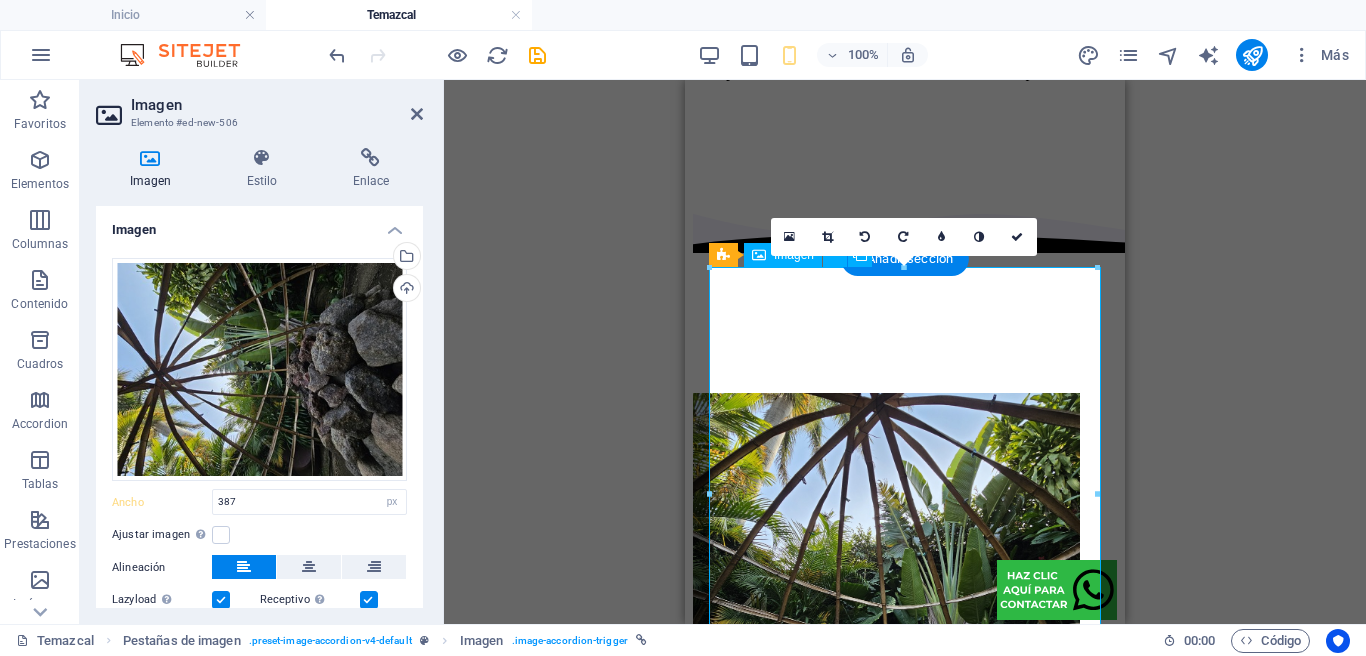 click on "Headline" at bounding box center (905, 638) 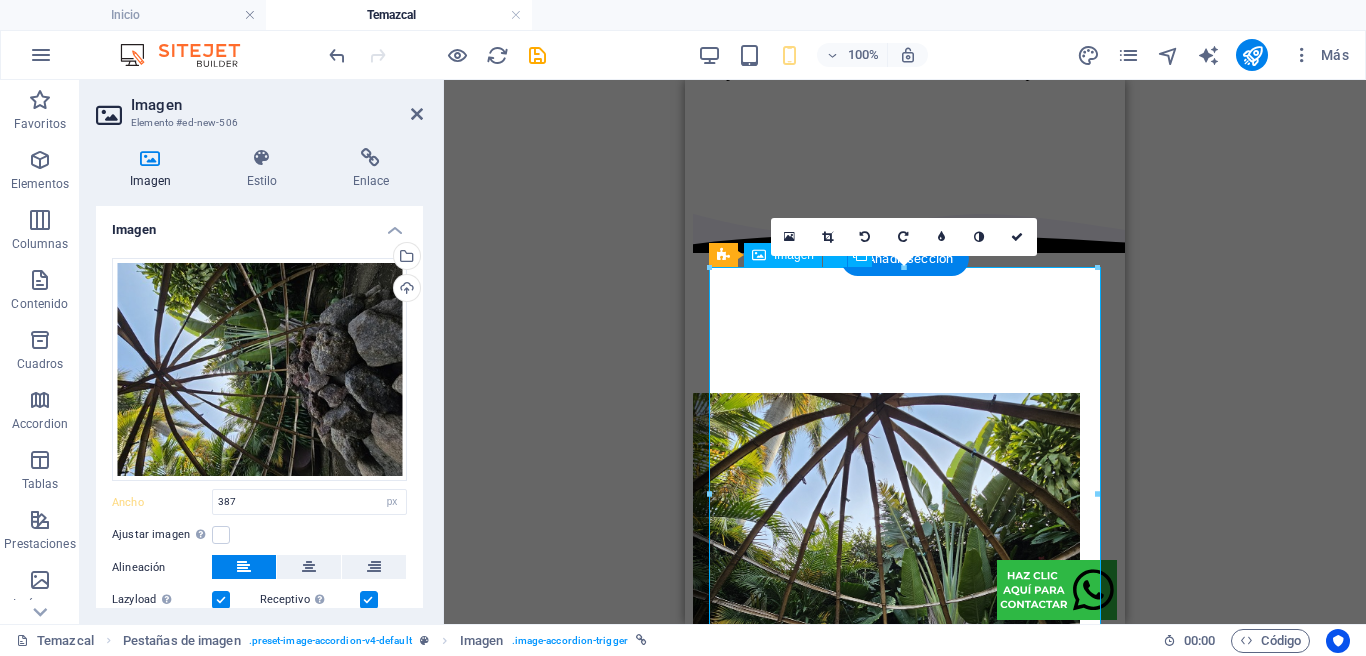 click on "Headline" at bounding box center (905, 638) 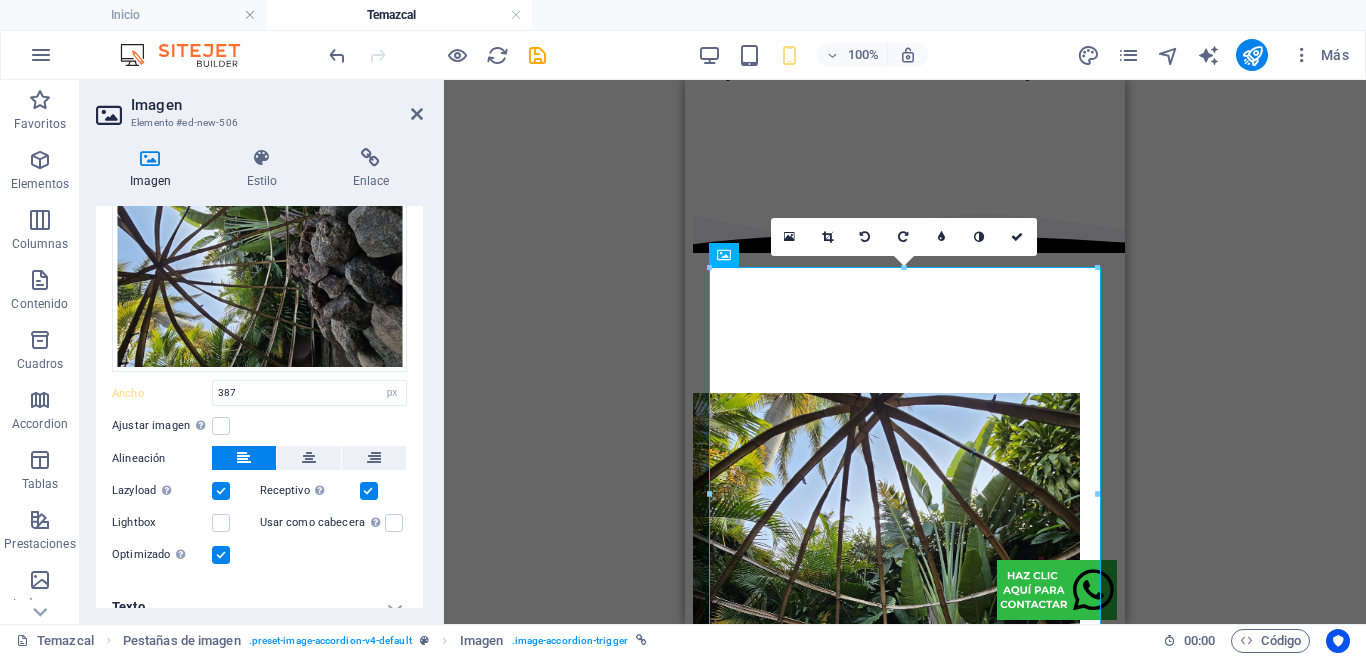 scroll, scrollTop: 129, scrollLeft: 0, axis: vertical 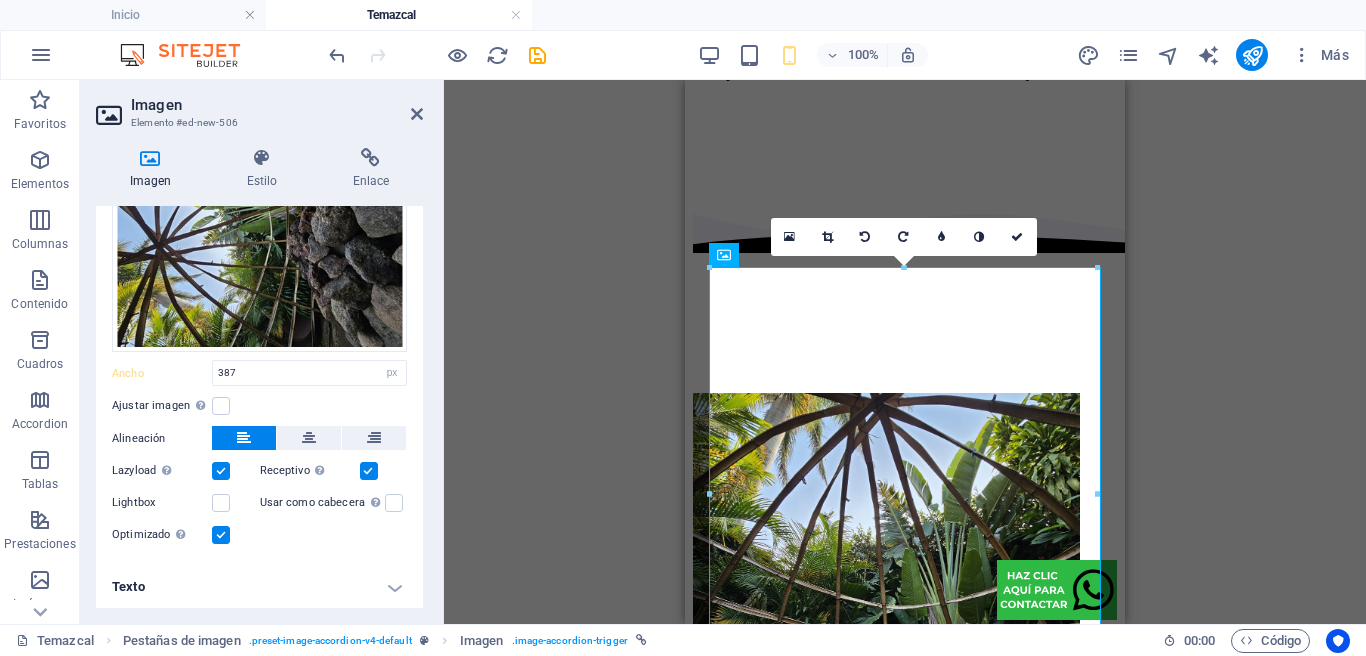 click on "Texto" at bounding box center (259, 587) 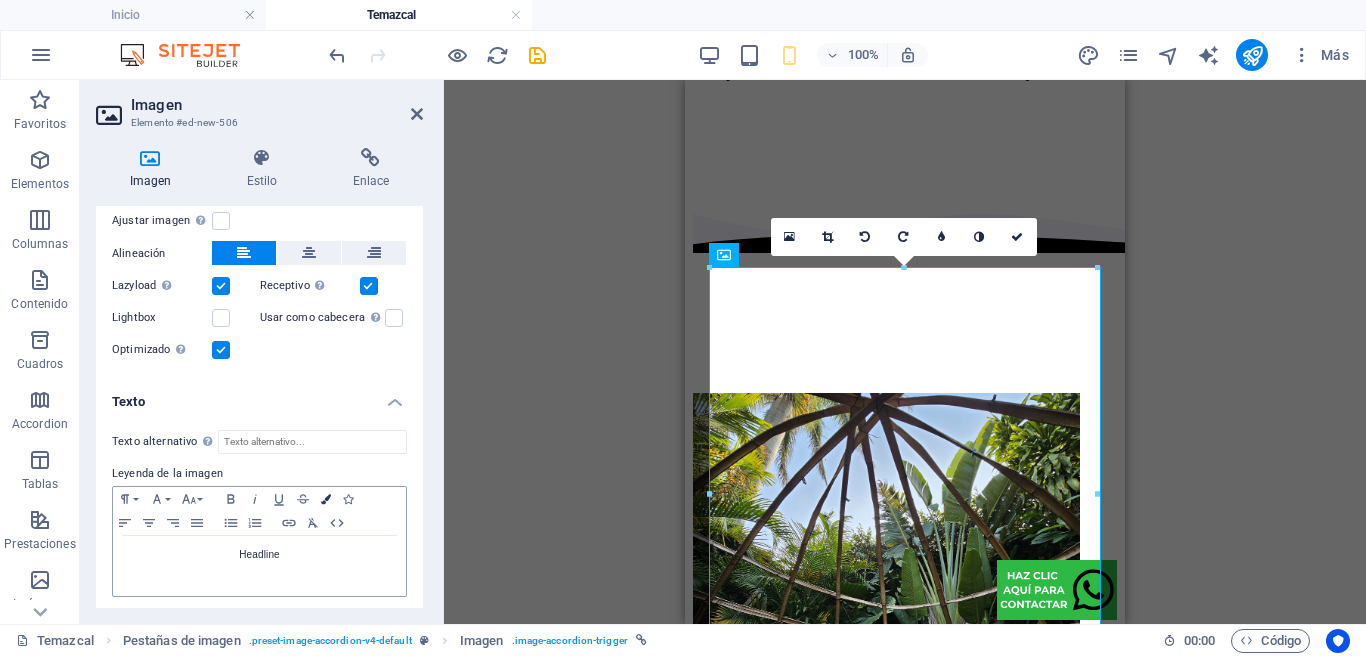 scroll, scrollTop: 317, scrollLeft: 0, axis: vertical 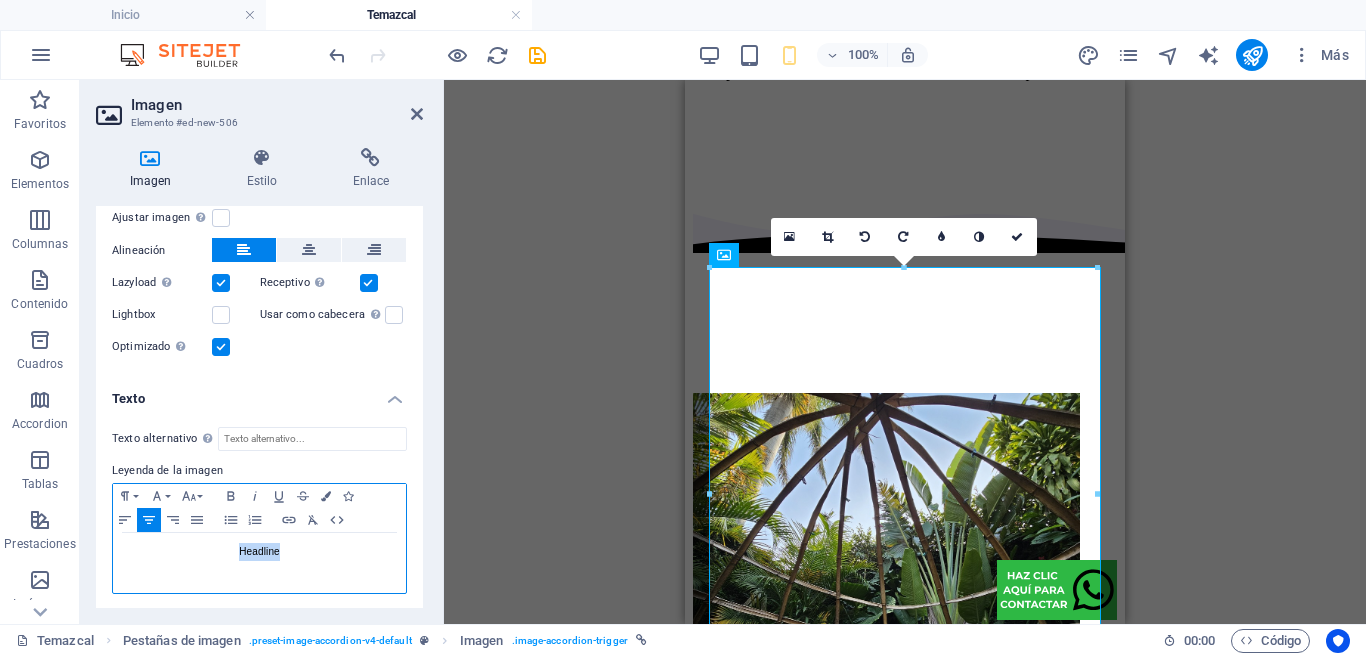 drag, startPoint x: 303, startPoint y: 547, endPoint x: 175, endPoint y: 538, distance: 128.31601 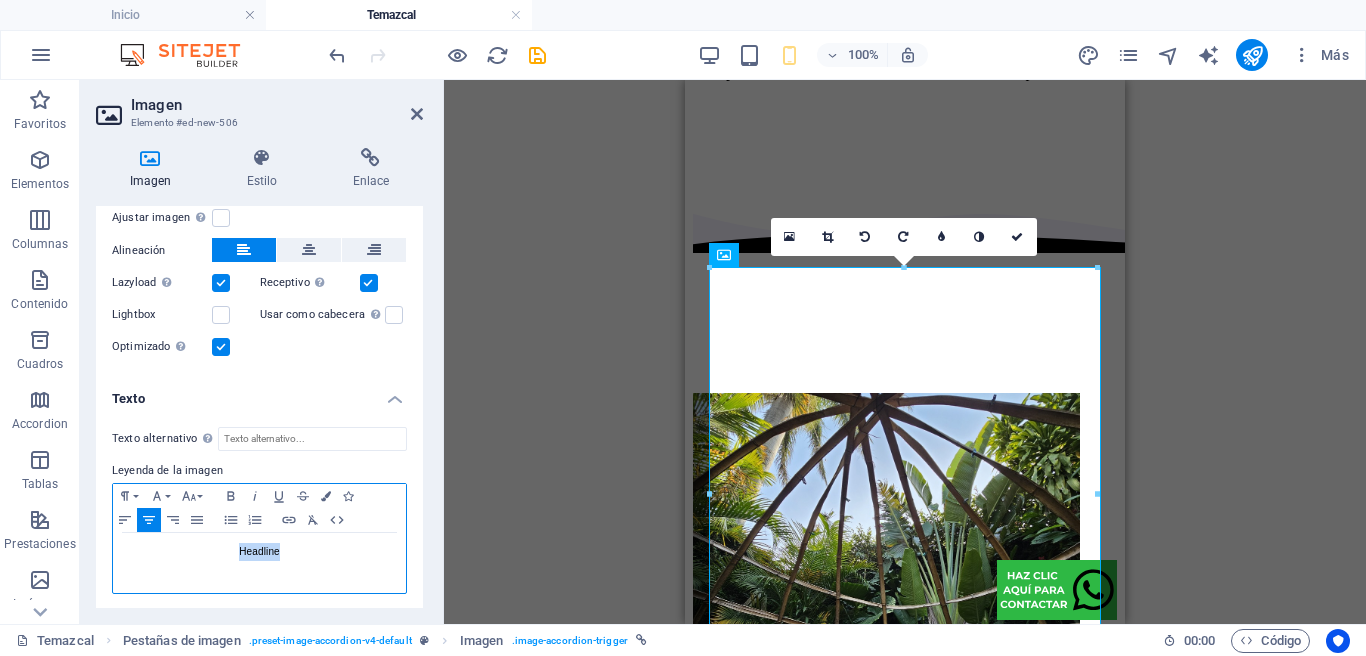 type 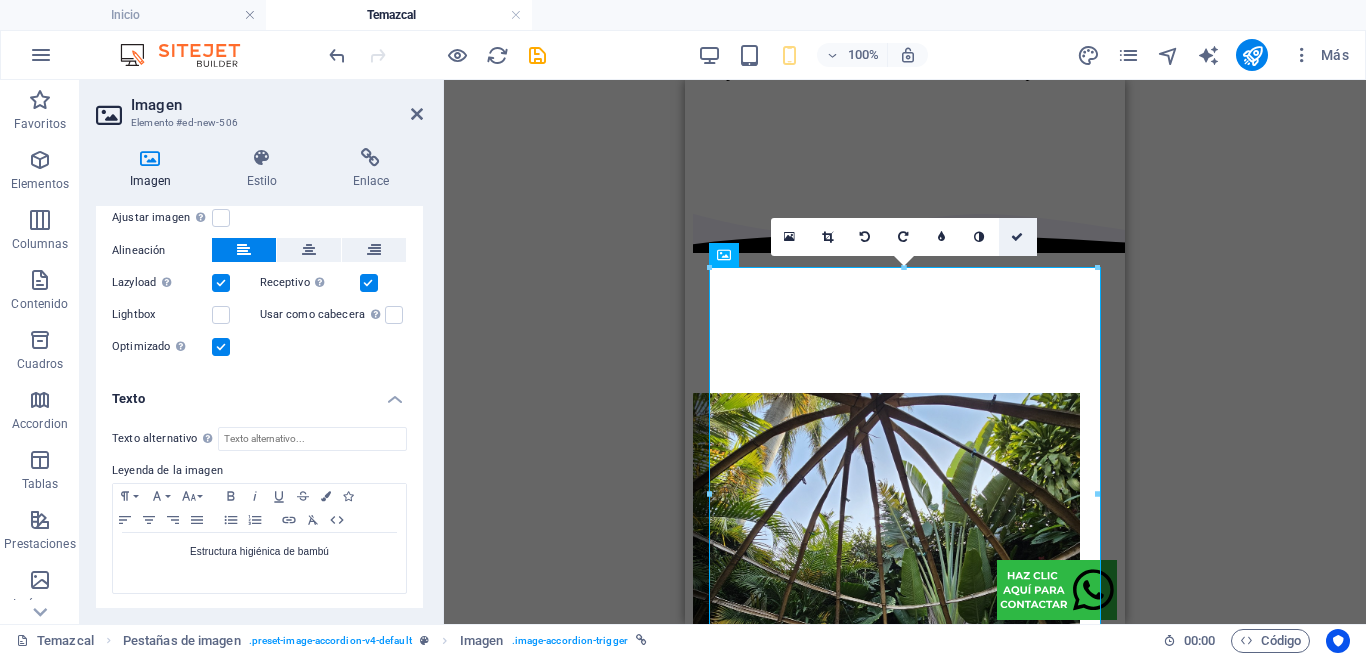 click at bounding box center [1018, 237] 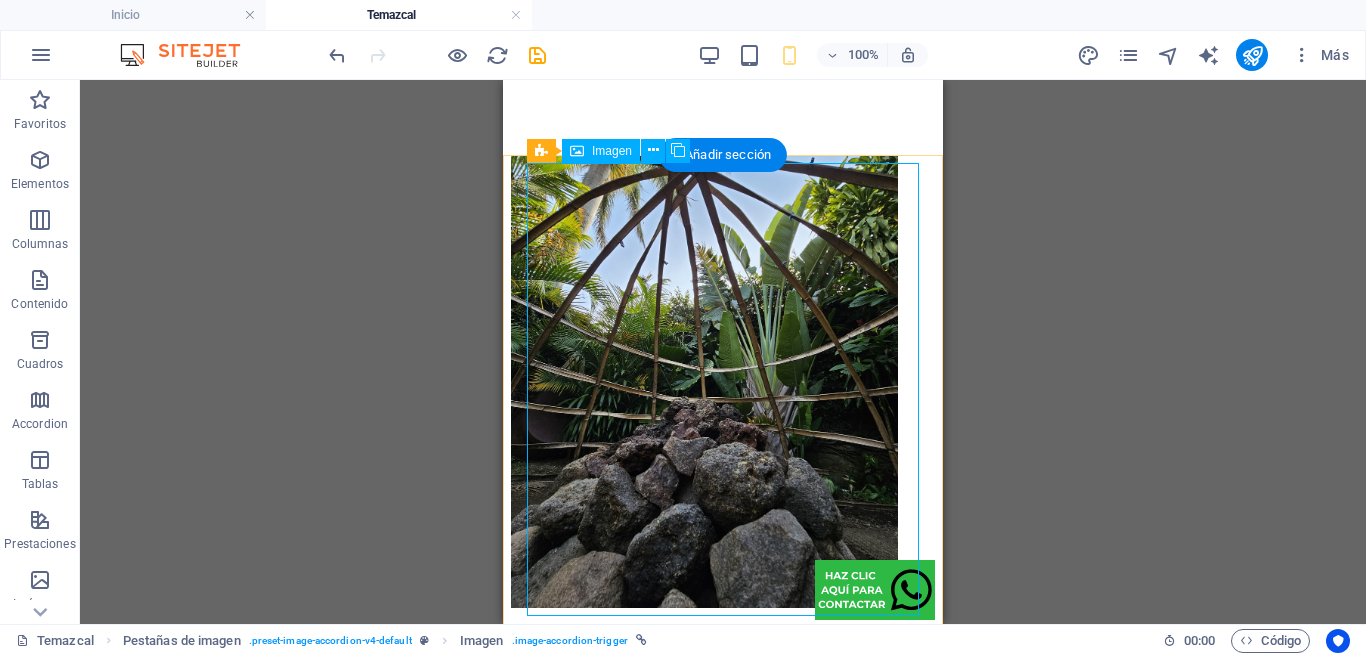 scroll, scrollTop: 1979, scrollLeft: 0, axis: vertical 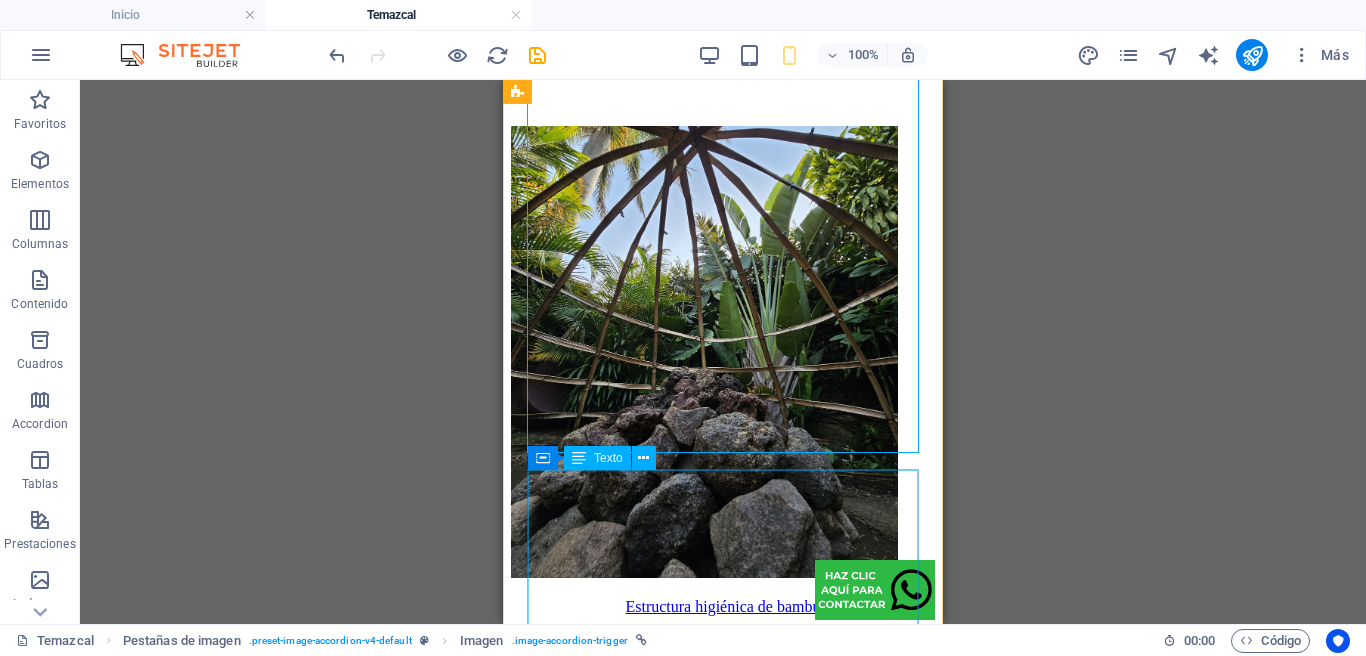 click on "Lorem ipsum dolor sit amet, consectetur adipisicing elit. Natus, dolores, at, nisi eligendi repellat voluptatem minima officia veritatis quasi animi porro laudantium dicta dolor voluptate non maiores ipsum reprehenderit odio fugiat reiciendis consectetur fuga pariatur libero accusantium quod minus odit debitis cumque quo adipisci vel vitae aliquid corrupti perferendis voluptates." at bounding box center [723, 686] 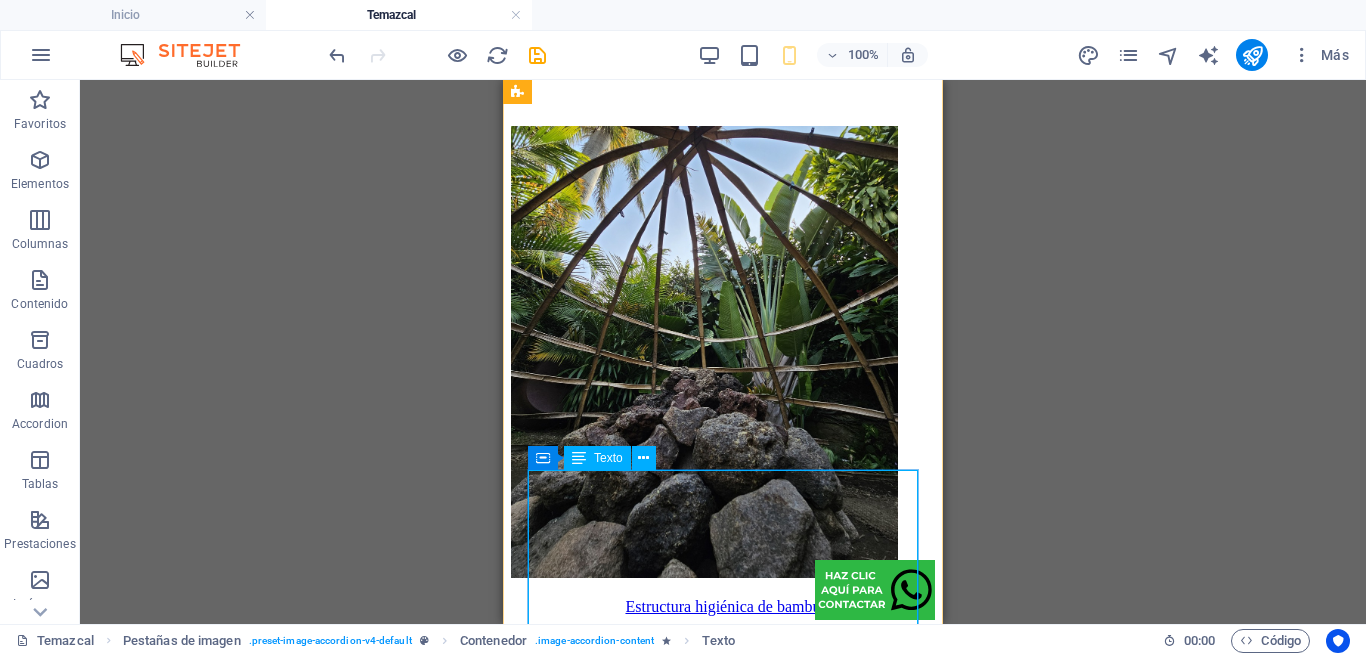 click on "Lorem ipsum dolor sit amet, consectetur adipisicing elit. Natus, dolores, at, nisi eligendi repellat voluptatem minima officia veritatis quasi animi porro laudantium dicta dolor voluptate non maiores ipsum reprehenderit odio fugiat reiciendis consectetur fuga pariatur libero accusantium quod minus odit debitis cumque quo adipisci vel vitae aliquid corrupti perferendis voluptates." at bounding box center (723, 686) 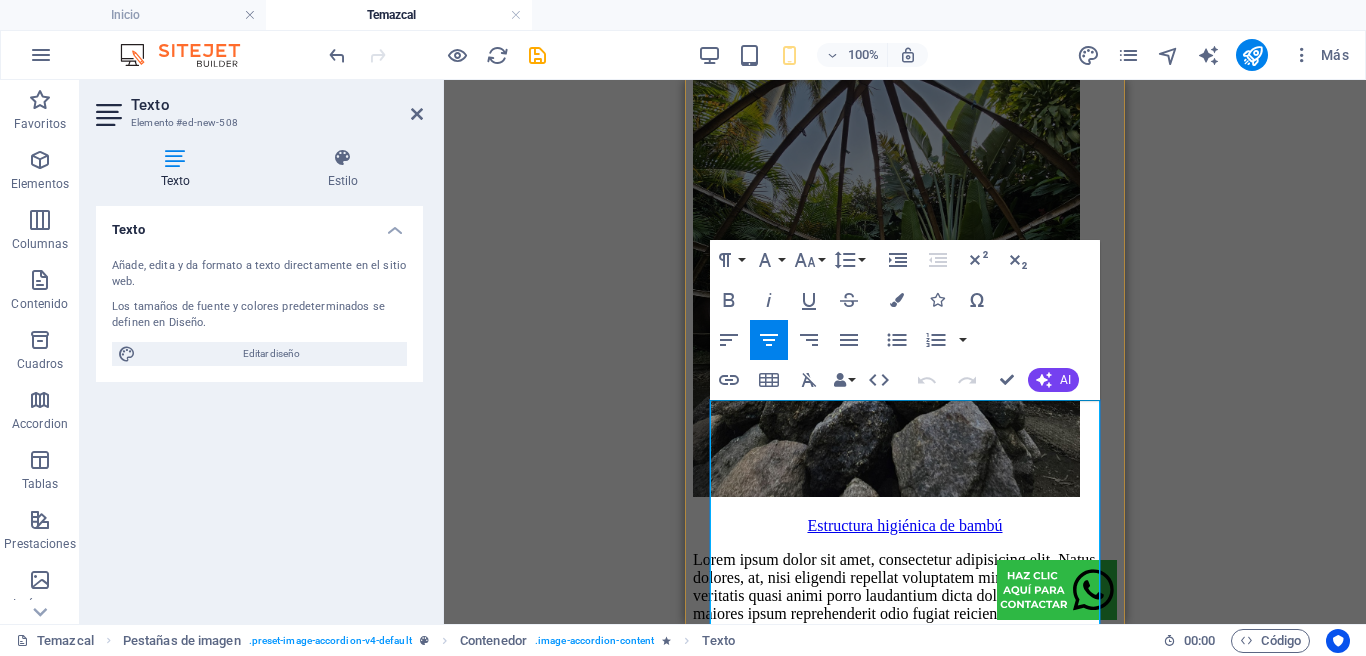 scroll, scrollTop: 2082, scrollLeft: 0, axis: vertical 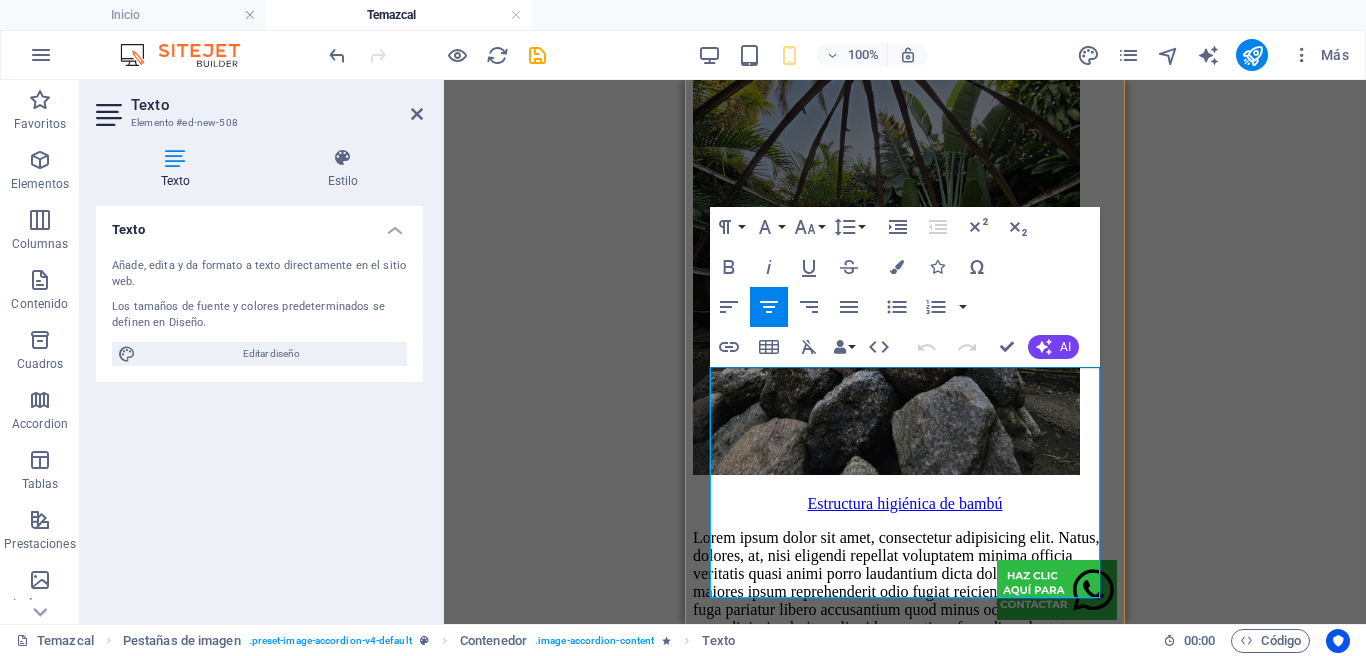 click on "Lorem ipsum dolor sit amet, consectetur adipisicing elit. Natus, dolores, at, nisi eligendi repellat voluptatem minima officia veritatis quasi animi porro laudantium dicta dolor voluptate non maiores ipsum reprehenderit odio fugiat reiciendis consectetur fuga pariatur libero accusantium quod minus odit debitis cumque quo adipisci vel vitae aliquid corrupti perferendis voluptates." at bounding box center [905, 583] 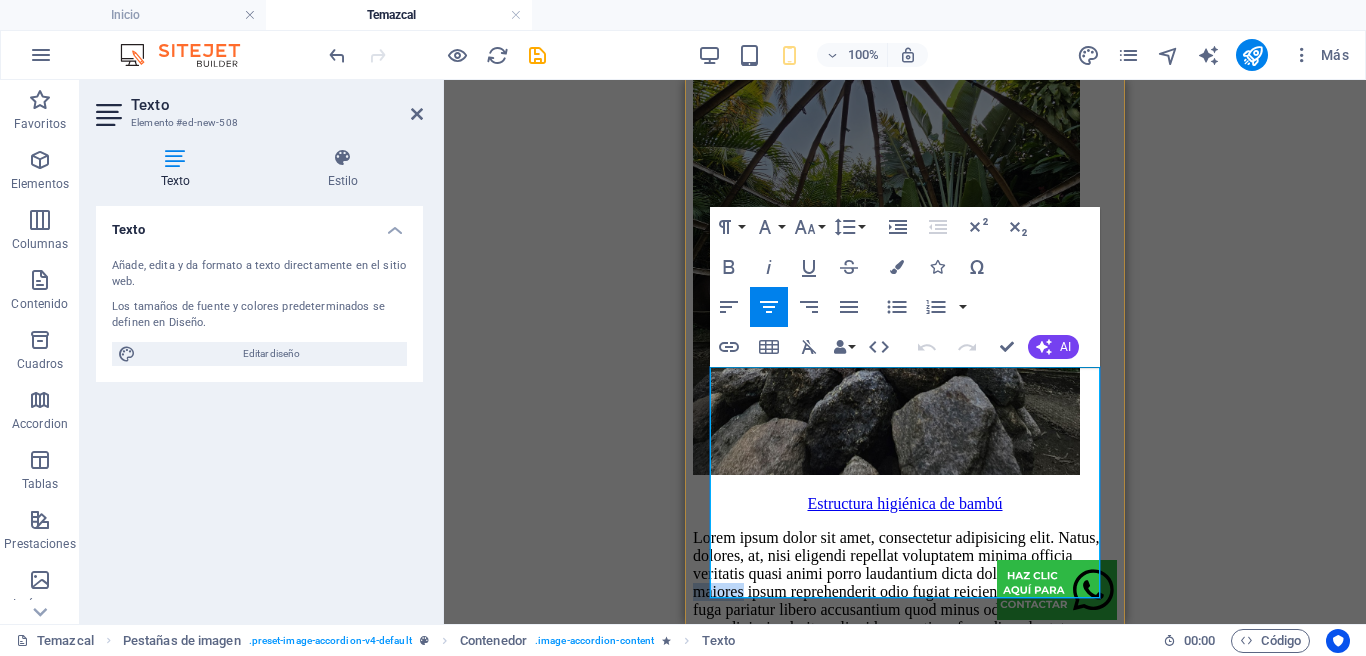 click on "Lorem ipsum dolor sit amet, consectetur adipisicing elit. Natus, dolores, at, nisi eligendi repellat voluptatem minima officia veritatis quasi animi porro laudantium dicta dolor voluptate non maiores ipsum reprehenderit odio fugiat reiciendis consectetur fuga pariatur libero accusantium quod minus odit debitis cumque quo adipisci vel vitae aliquid corrupti perferendis voluptates." at bounding box center (905, 583) 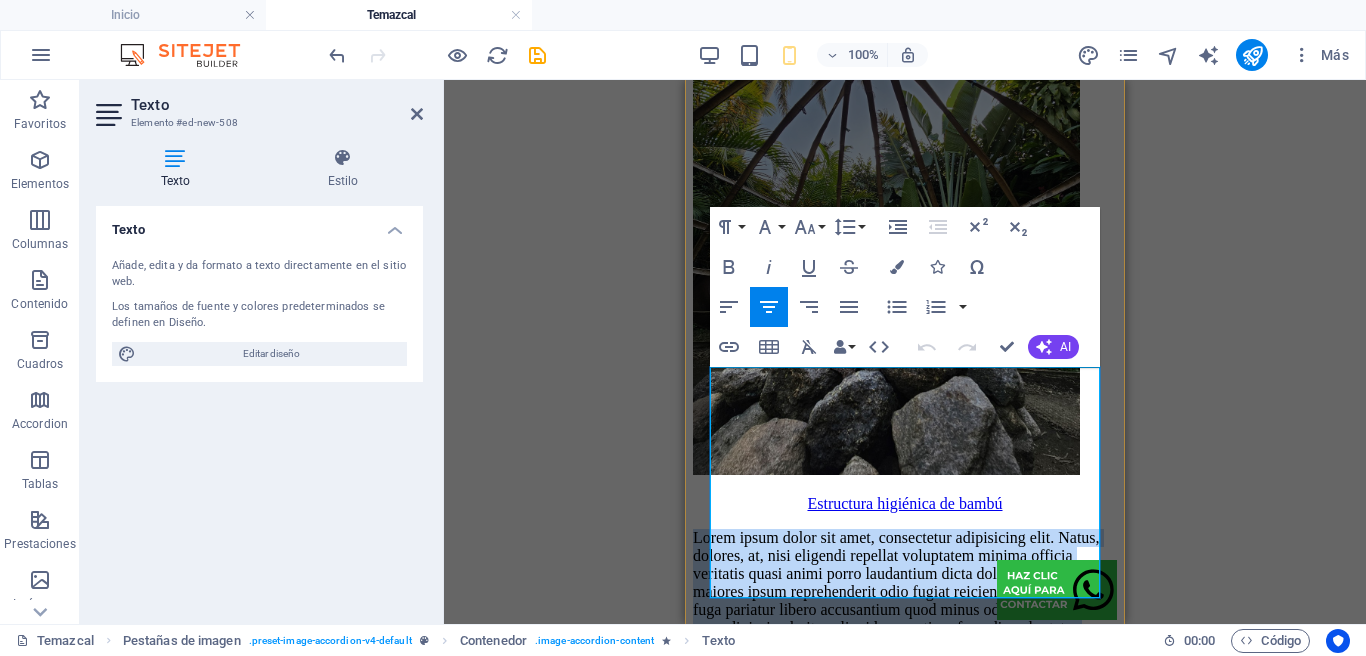click on "Lorem ipsum dolor sit amet, consectetur adipisicing elit. Natus, dolores, at, nisi eligendi repellat voluptatem minima officia veritatis quasi animi porro laudantium dicta dolor voluptate non maiores ipsum reprehenderit odio fugiat reiciendis consectetur fuga pariatur libero accusantium quod minus odit debitis cumque quo adipisci vel vitae aliquid corrupti perferendis voluptates." at bounding box center [905, 583] 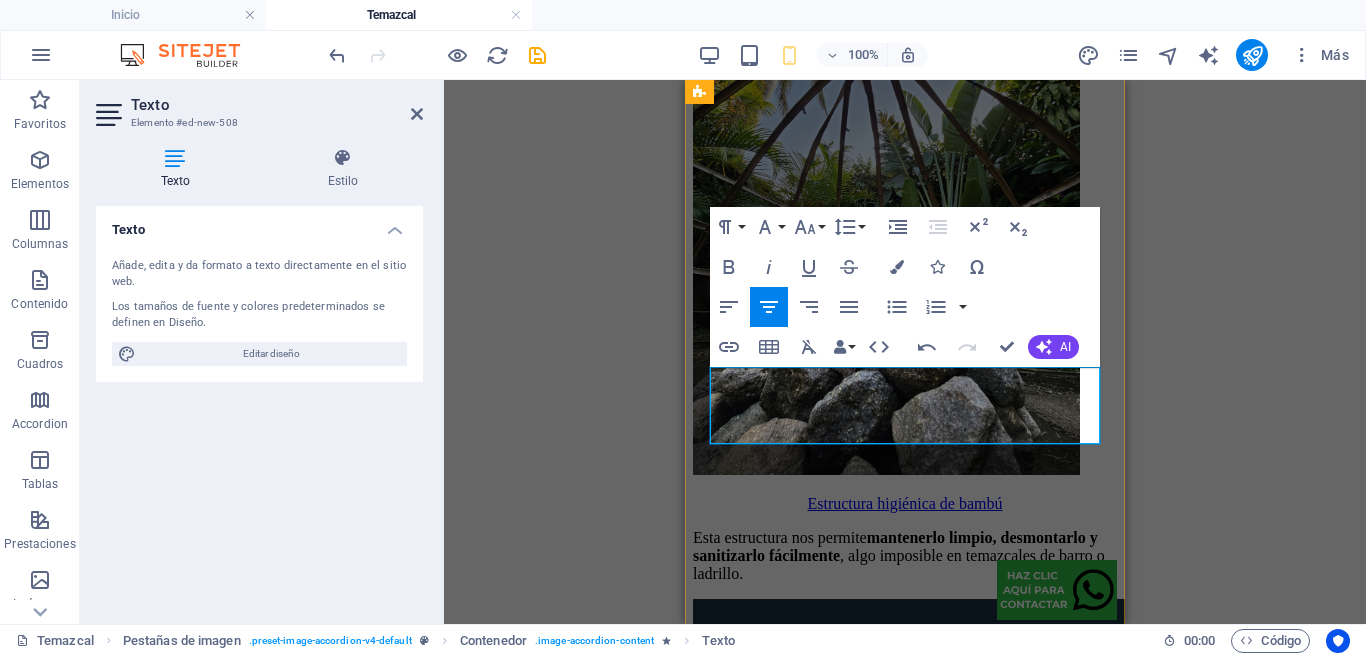 click on "Esta estructura nos permite  mantenerlo limpio, desmontarlo y sanitizarlo fácilmente , algo imposible en temazcales de barro o ladrillo." at bounding box center (905, 556) 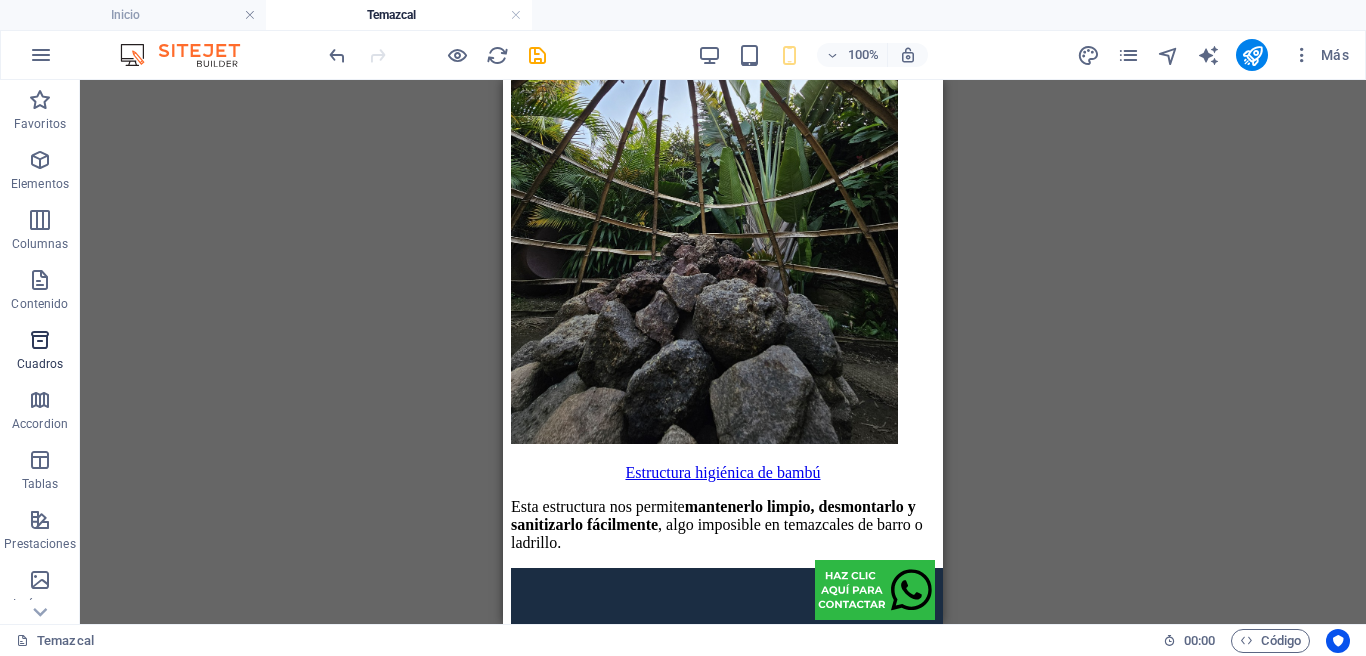 scroll, scrollTop: 2117, scrollLeft: 0, axis: vertical 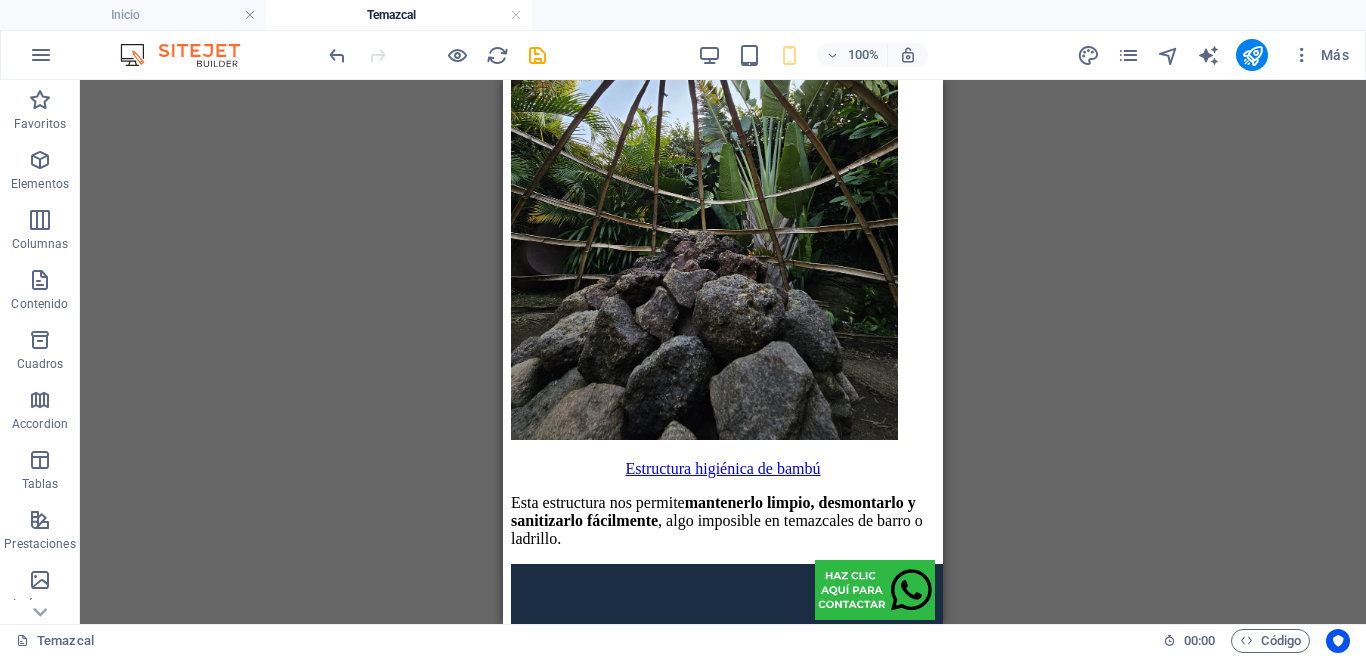 click on "Esta estructura nos permite  mantenerlo limpio, desmontarlo y sanitizarlo fácilmente , algo imposible en temazcales de barro o ladrillo." at bounding box center [723, 521] 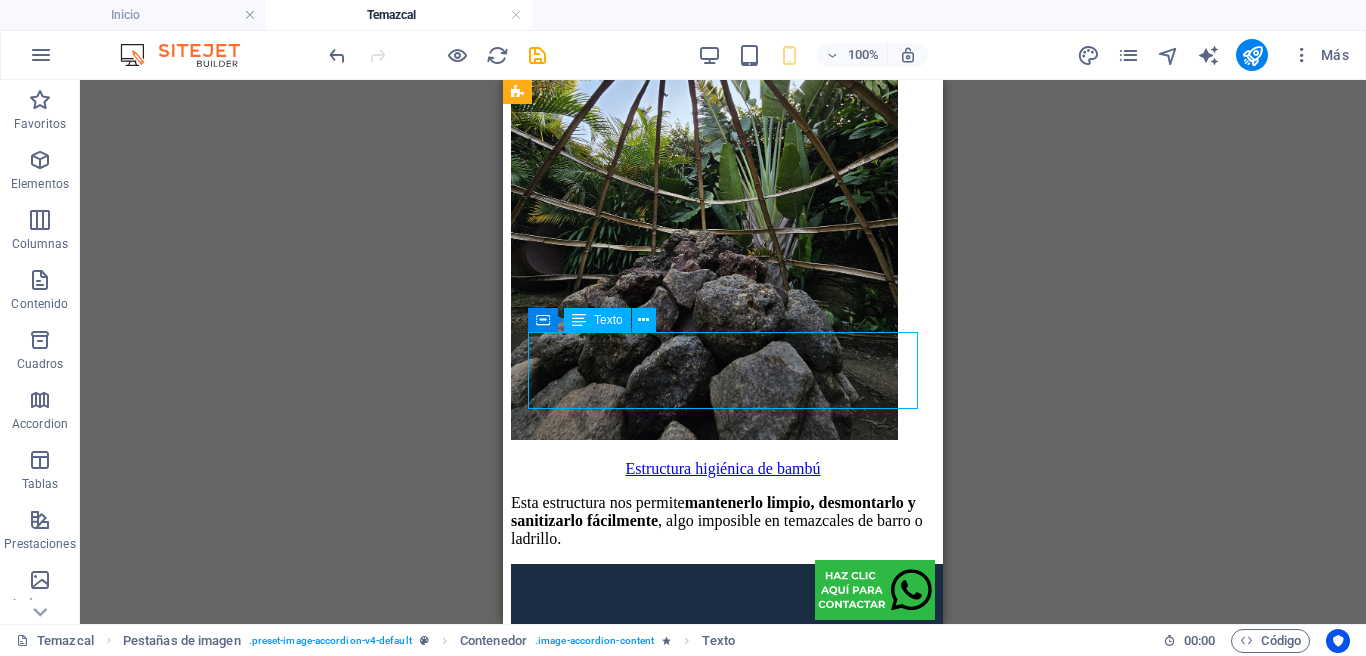 click on "Esta estructura nos permite  mantenerlo limpio, desmontarlo y sanitizarlo fácilmente , algo imposible en temazcales de barro o ladrillo." at bounding box center [723, 521] 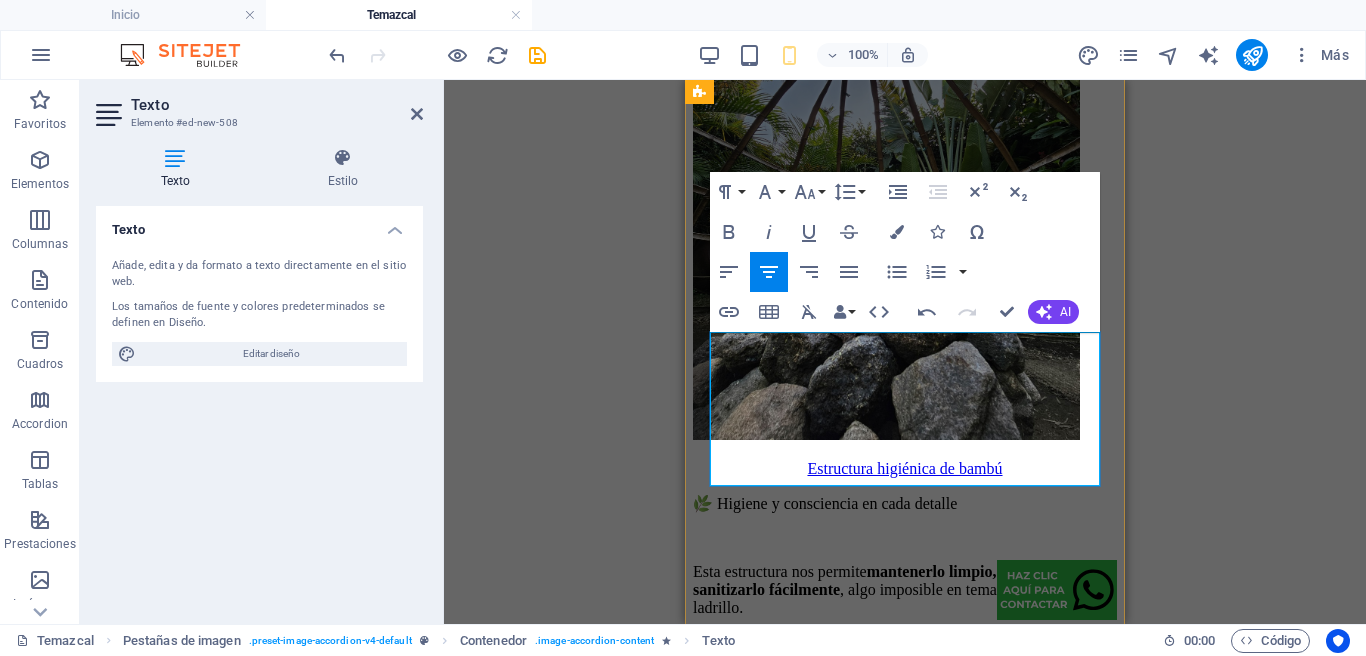 click on "🌿 Higiene y consciencia en cada detalle" at bounding box center [905, 503] 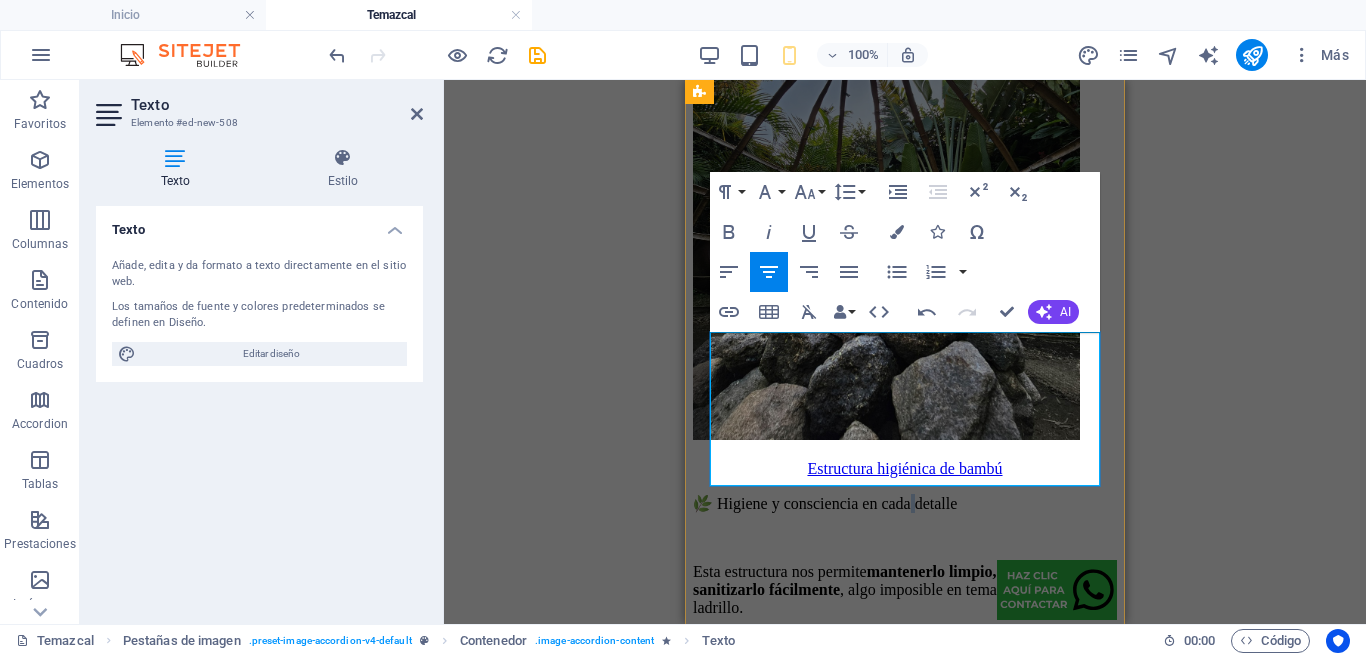 click on "🌿 Higiene y consciencia en cada detalle" at bounding box center (905, 503) 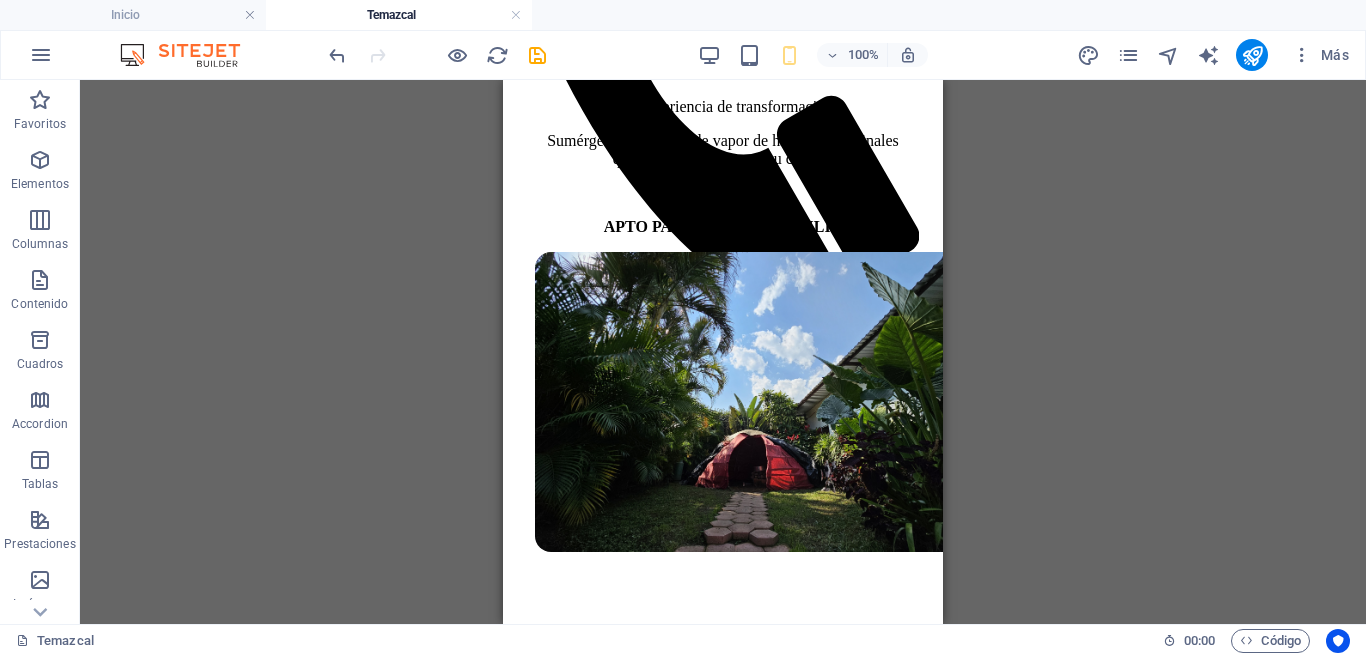 scroll, scrollTop: 420, scrollLeft: 0, axis: vertical 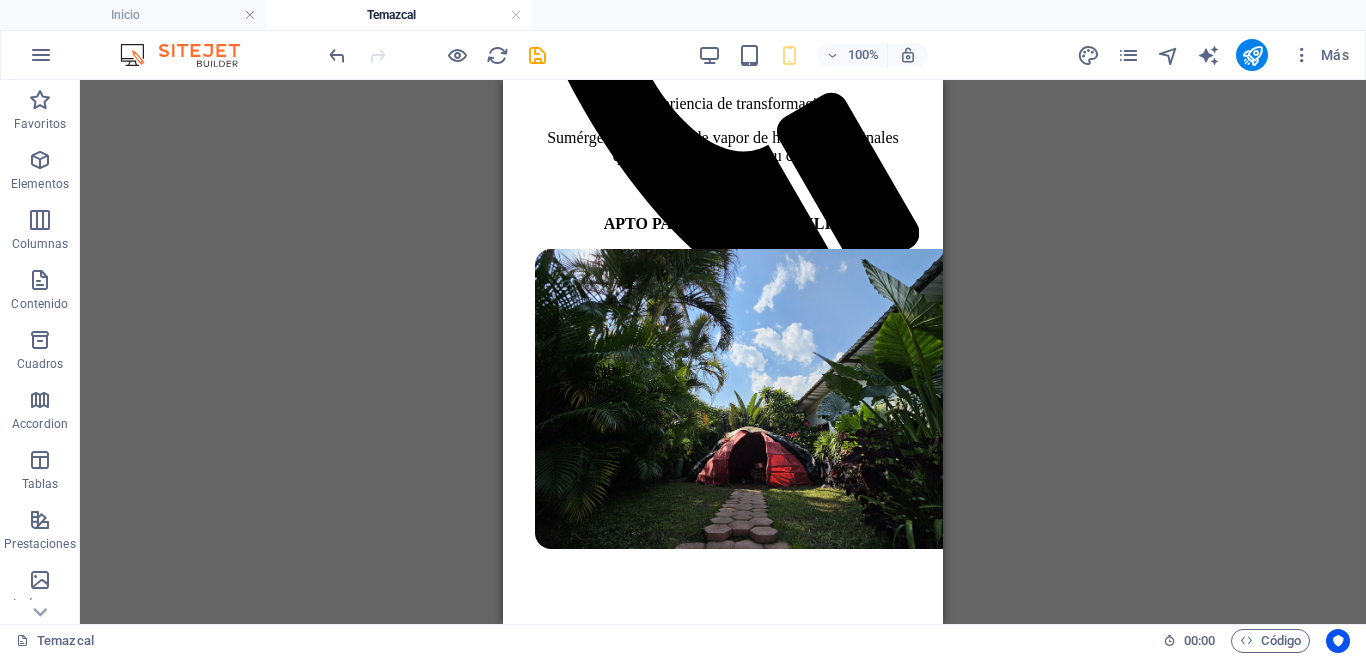 click on "Una experiencia de transformación.  Sumérgete en un baño de vapor de hierbas medicinales que limpiará y renovará tu cuerpo. APTO PARA TODA LA FAMILIA" at bounding box center (723, 164) 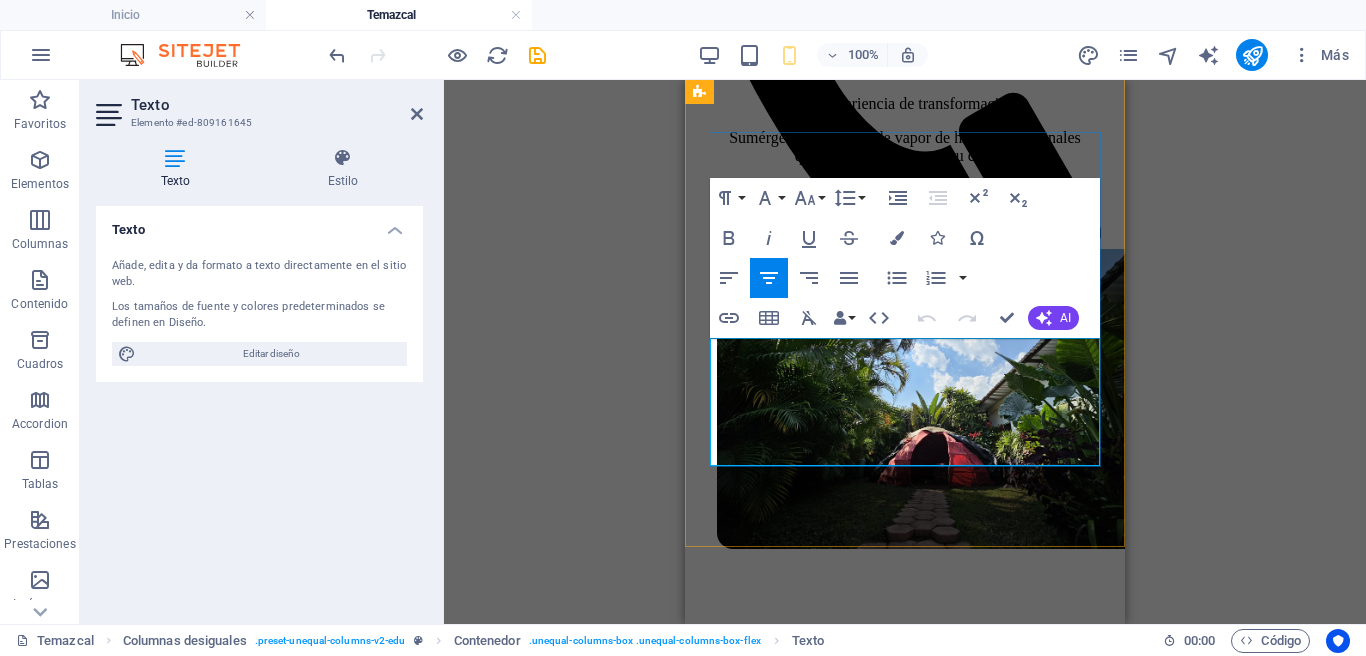 click on "Una experiencia de transformación." at bounding box center (905, 104) 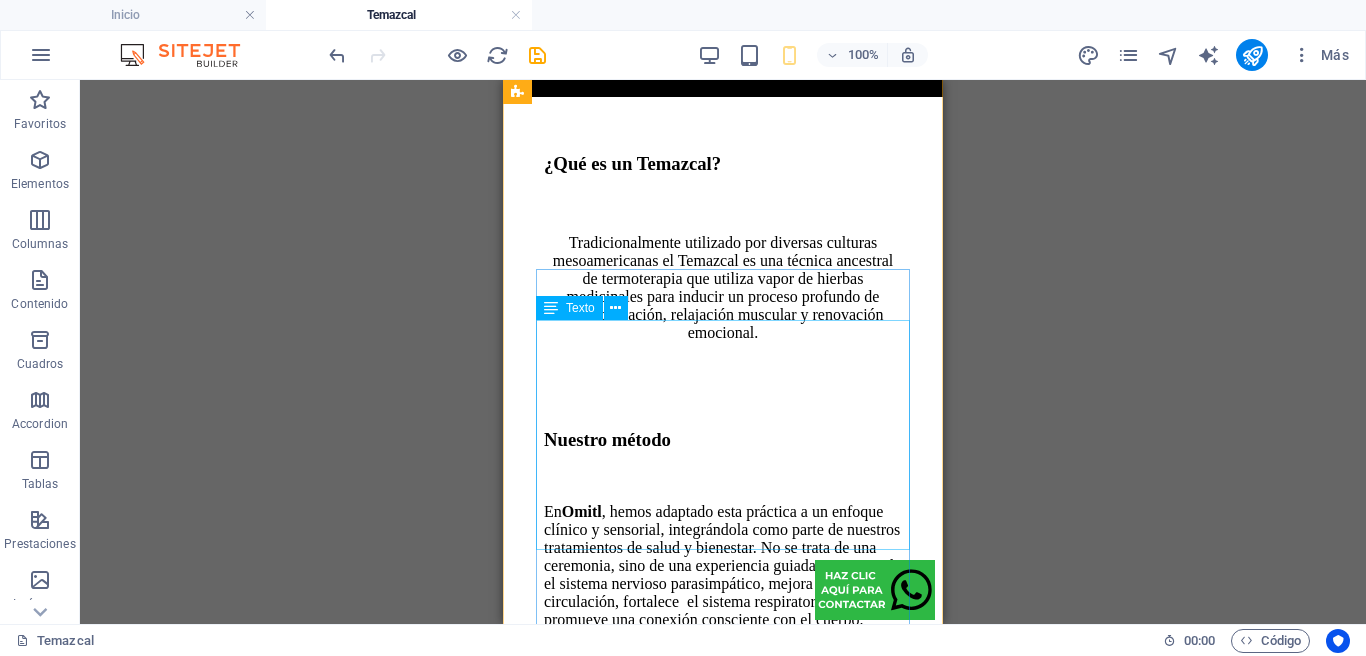 scroll, scrollTop: 1266, scrollLeft: 0, axis: vertical 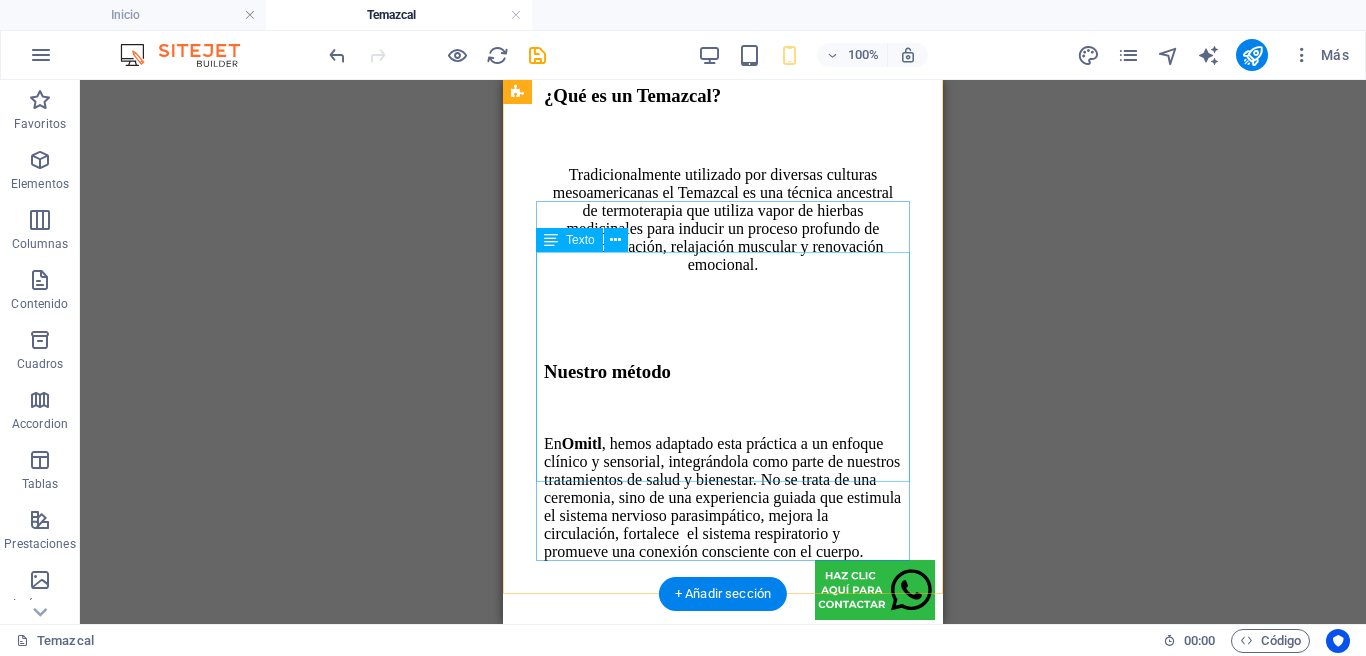 click on "En  Omitl , hemos adaptado esta práctica a un enfoque clínico y sensorial, integrándola como parte de nuestros tratamientos de salud y bienestar. No se trata de una ceremonia, sino de una experiencia guiada que estimula el sistema nervioso parasimpático, mejora la circulación, fortalece  el sistema respiratorio y promueve una conexión consciente con el cuerpo." at bounding box center [723, 498] 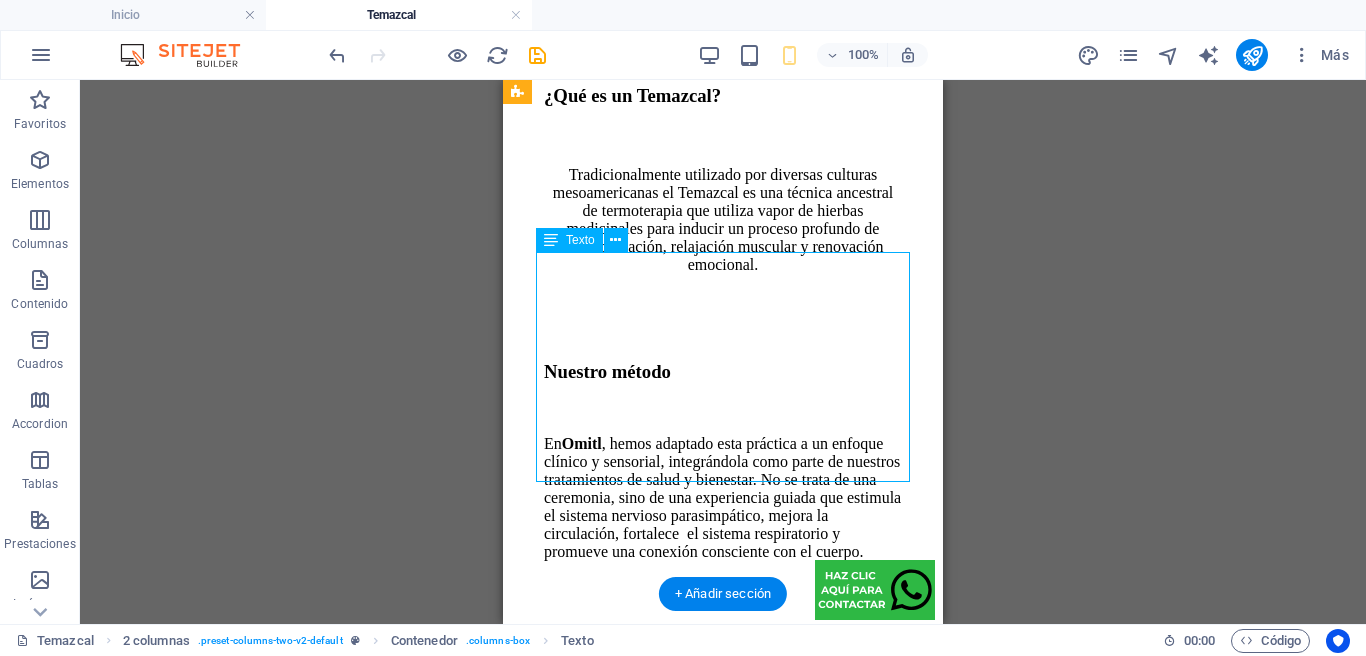 click on "En  Omitl , hemos adaptado esta práctica a un enfoque clínico y sensorial, integrándola como parte de nuestros tratamientos de salud y bienestar. No se trata de una ceremonia, sino de una experiencia guiada que estimula el sistema nervioso parasimpático, mejora la circulación, fortalece  el sistema respiratorio y promueve una conexión consciente con el cuerpo." at bounding box center [723, 498] 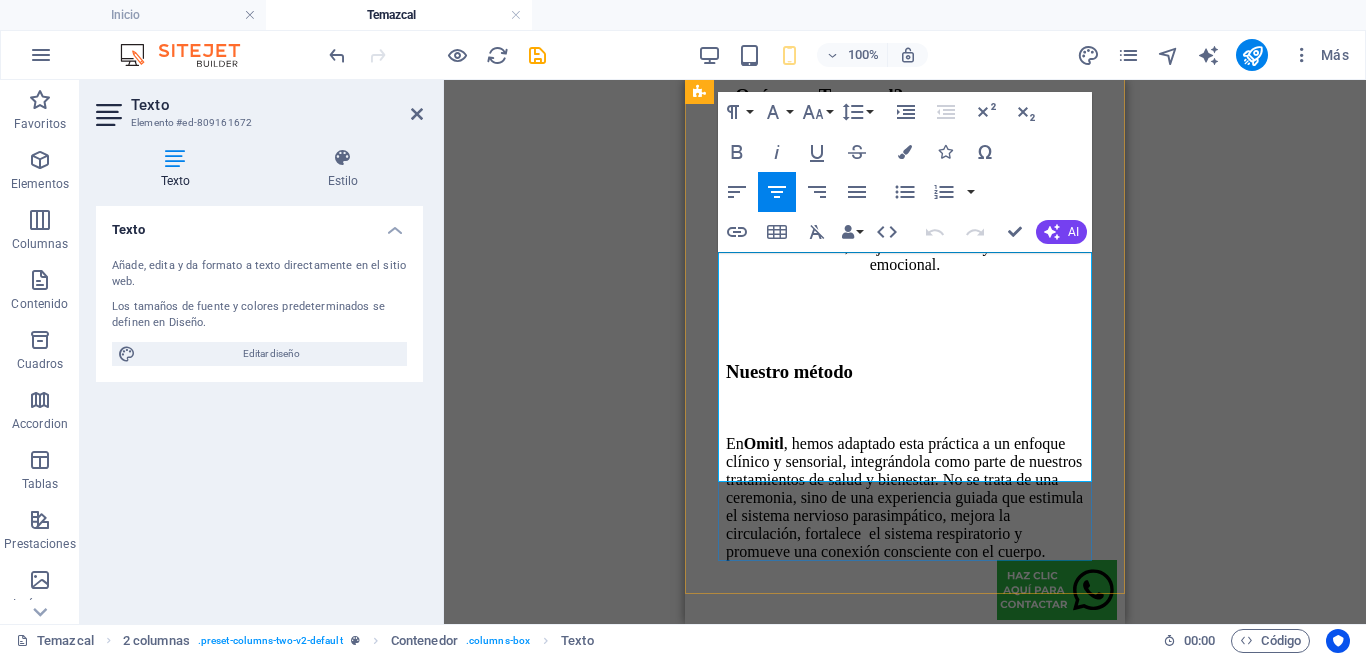 click on "En  Omitl , hemos adaptado esta práctica a un enfoque clínico y sensorial, integrándola como parte de nuestros tratamientos de salud y bienestar. No se trata de una ceremonia, sino de una experiencia guiada que estimula el sistema nervioso parasimpático, mejora la circulación, fortalece  el sistema respiratorio y promueve una conexión consciente con el cuerpo." at bounding box center [905, 498] 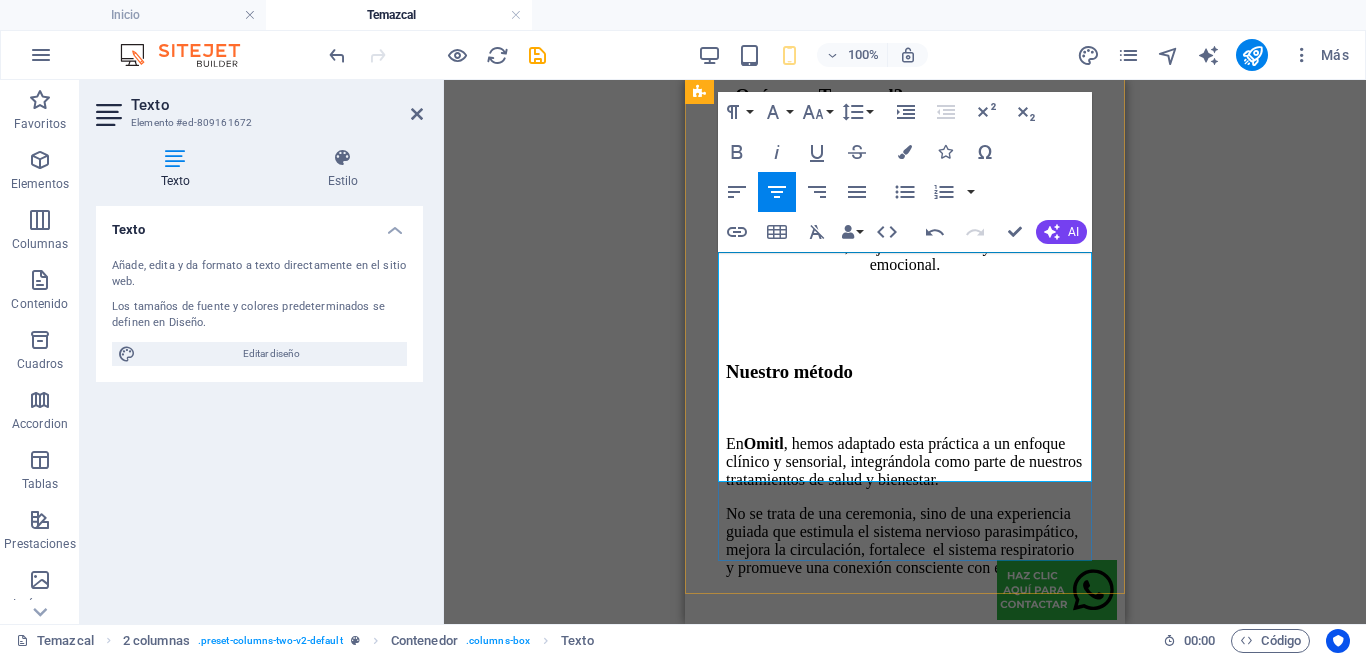 scroll, scrollTop: 1253, scrollLeft: 0, axis: vertical 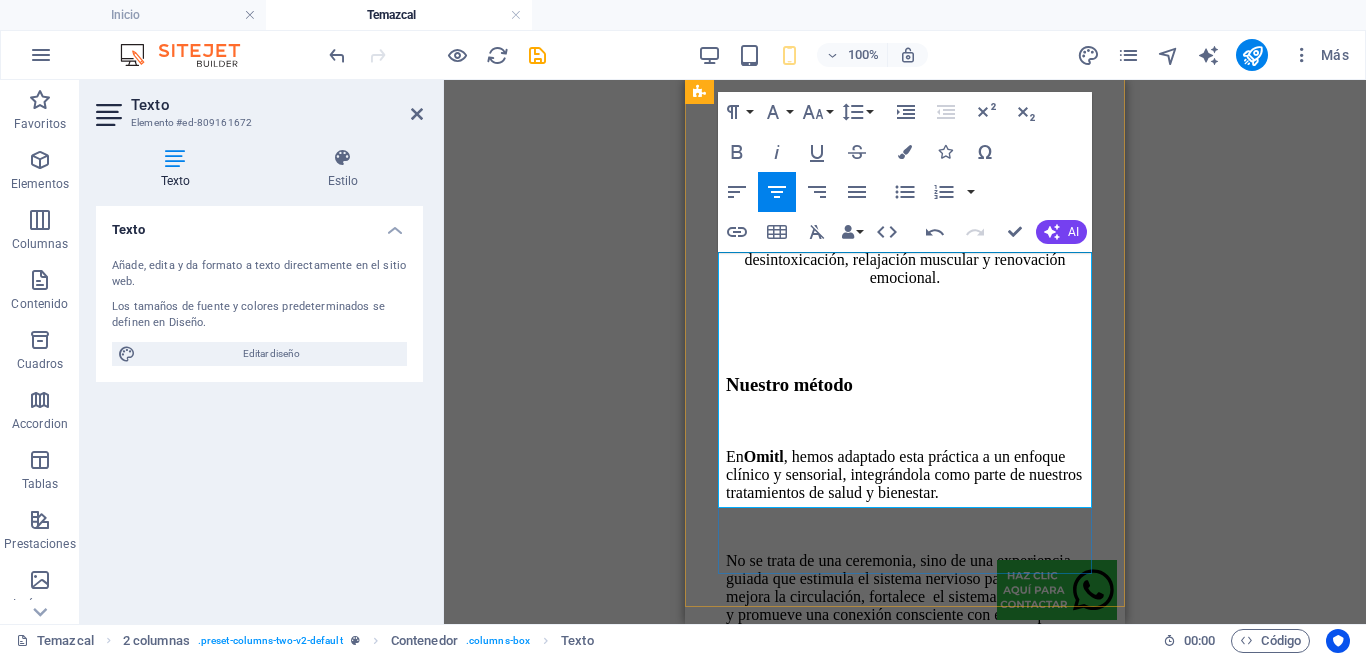 click on "No se trata de una ceremonia, sino de una experiencia guiada que estimula el sistema nervioso parasimpático, mejora la circulación, fortalece  el sistema respiratorio y promueve una conexión consciente con el cuerpo." at bounding box center [905, 588] 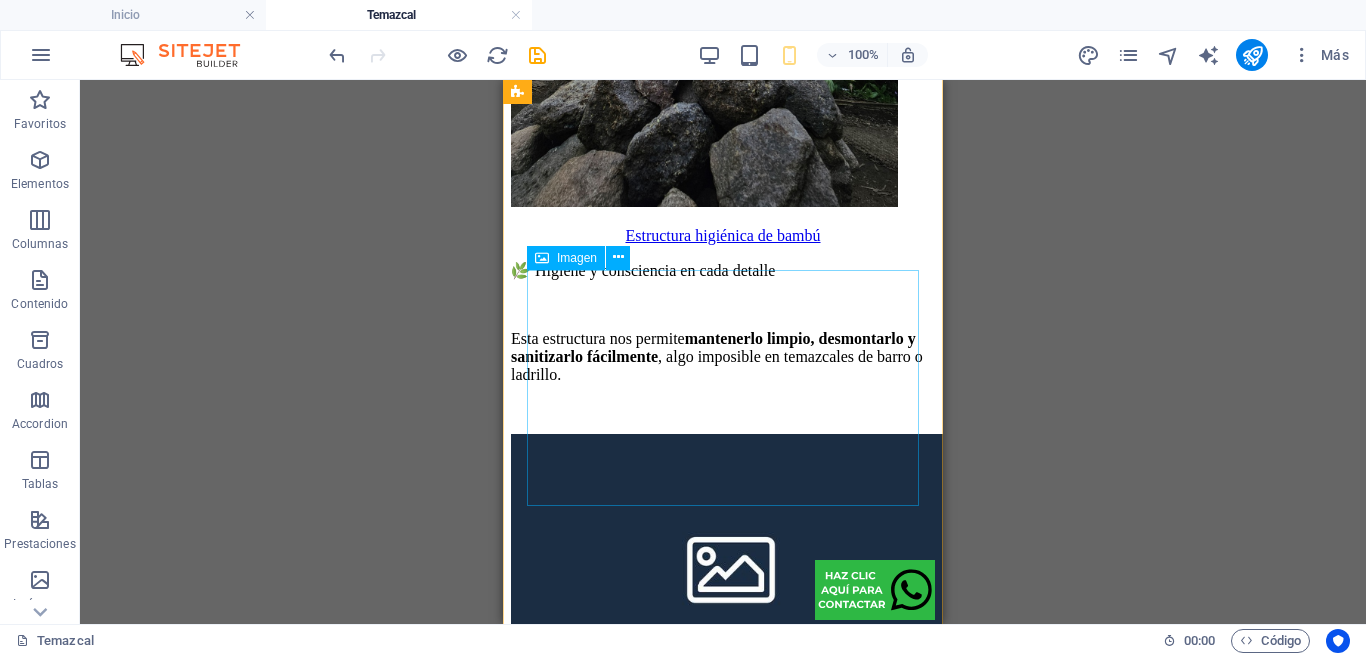 scroll, scrollTop: 2385, scrollLeft: 0, axis: vertical 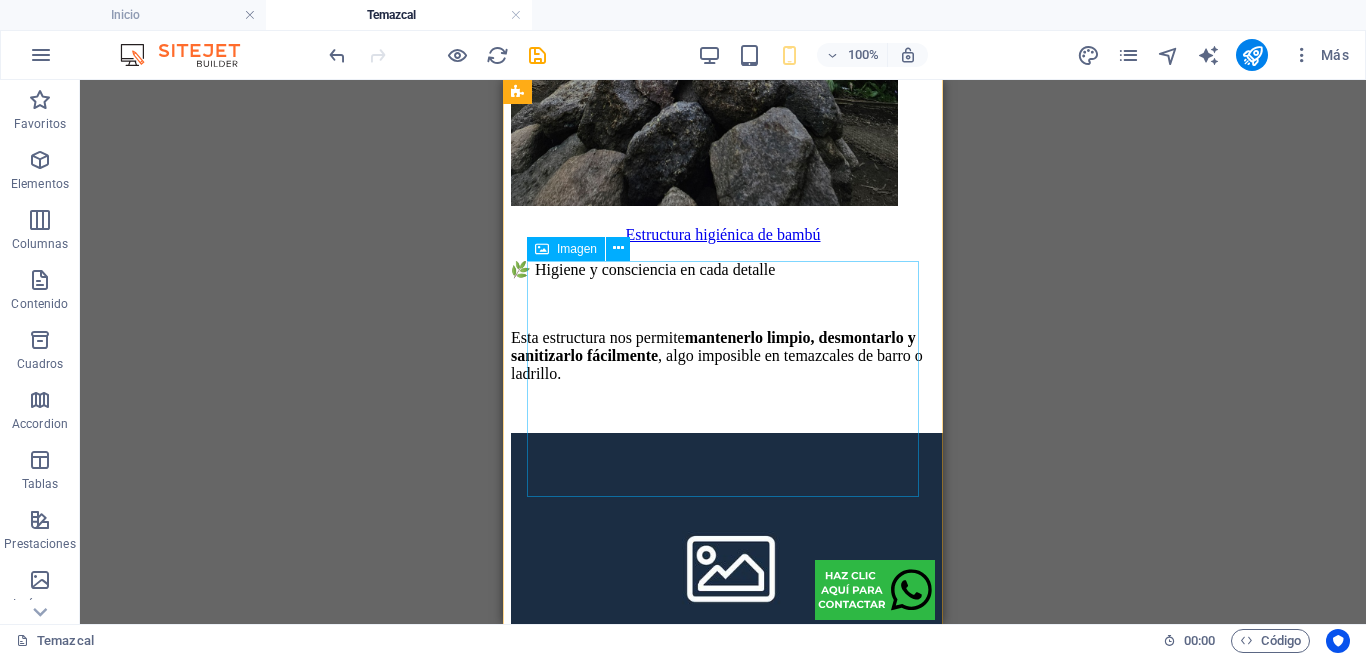 click on "Headline" at bounding box center (723, 584) 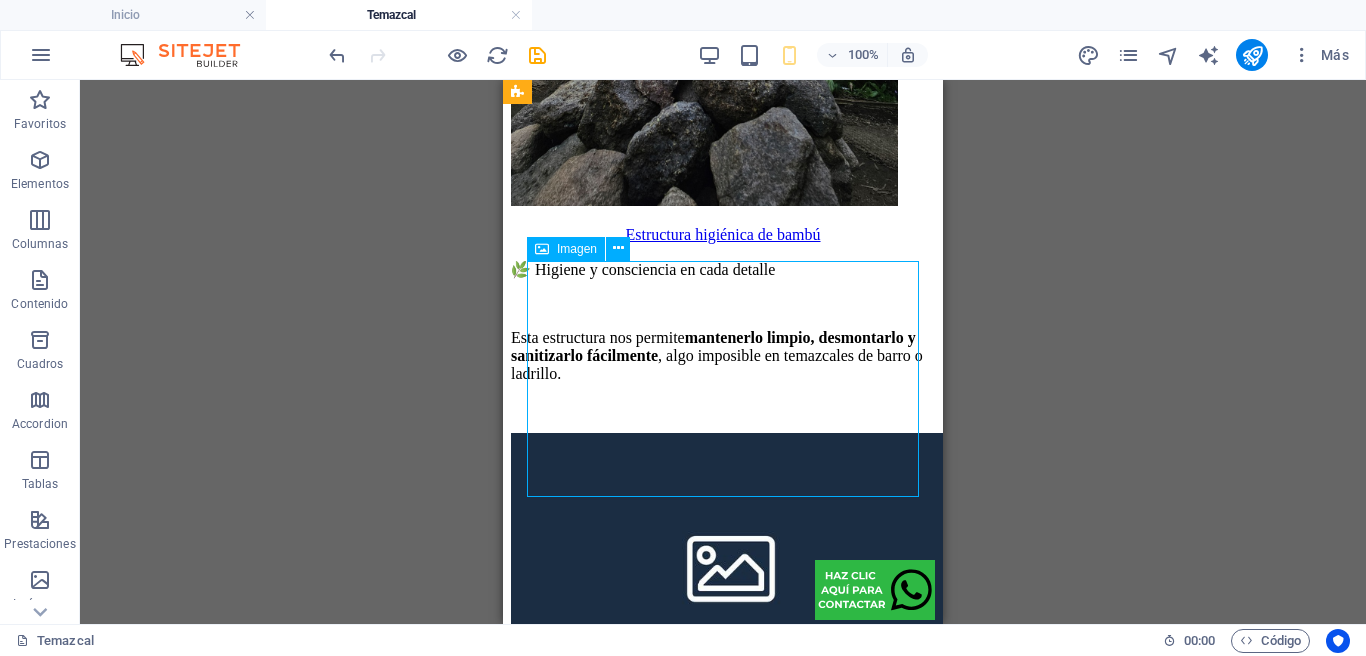 click on "Headline" at bounding box center (723, 584) 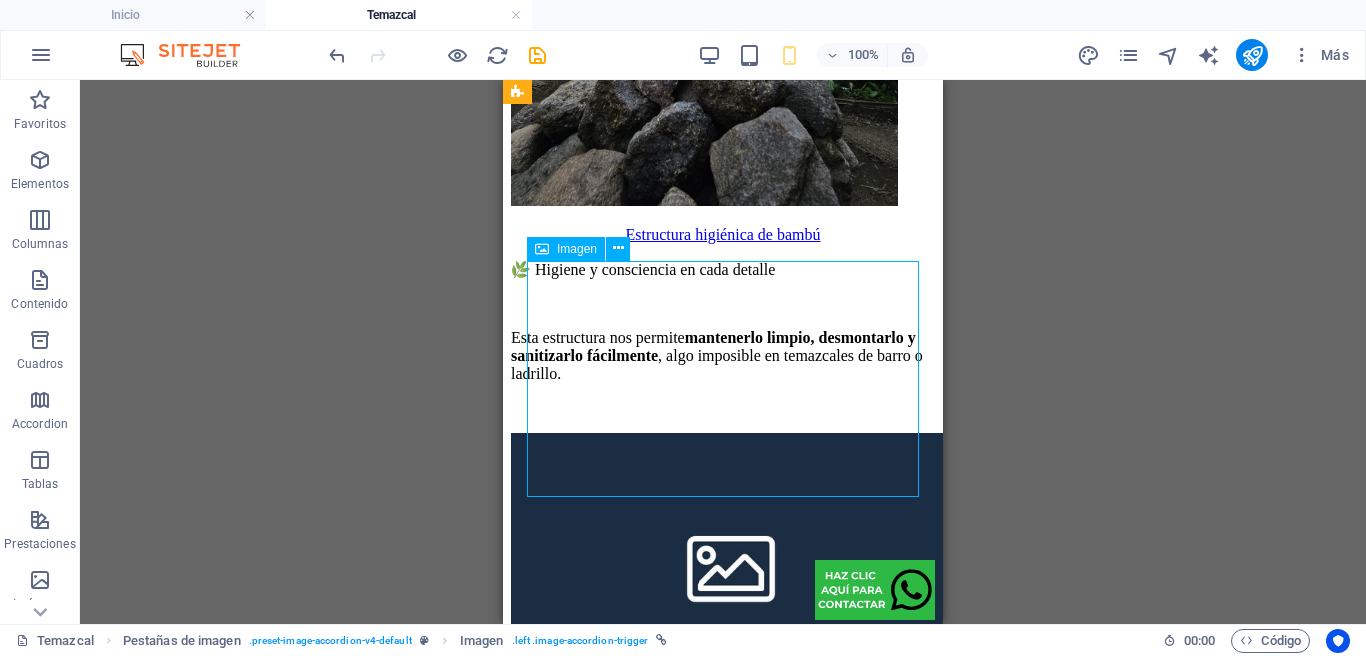 click on "Headline" at bounding box center [723, 584] 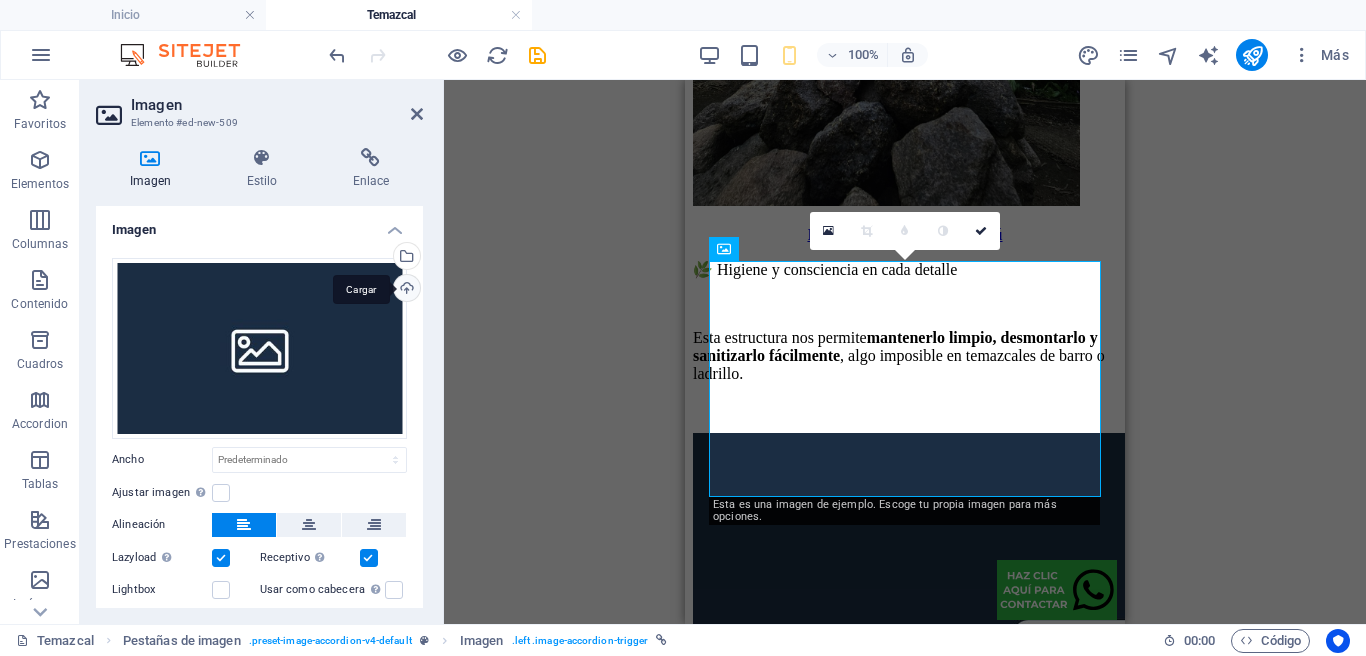 click on "Cargar" at bounding box center (405, 290) 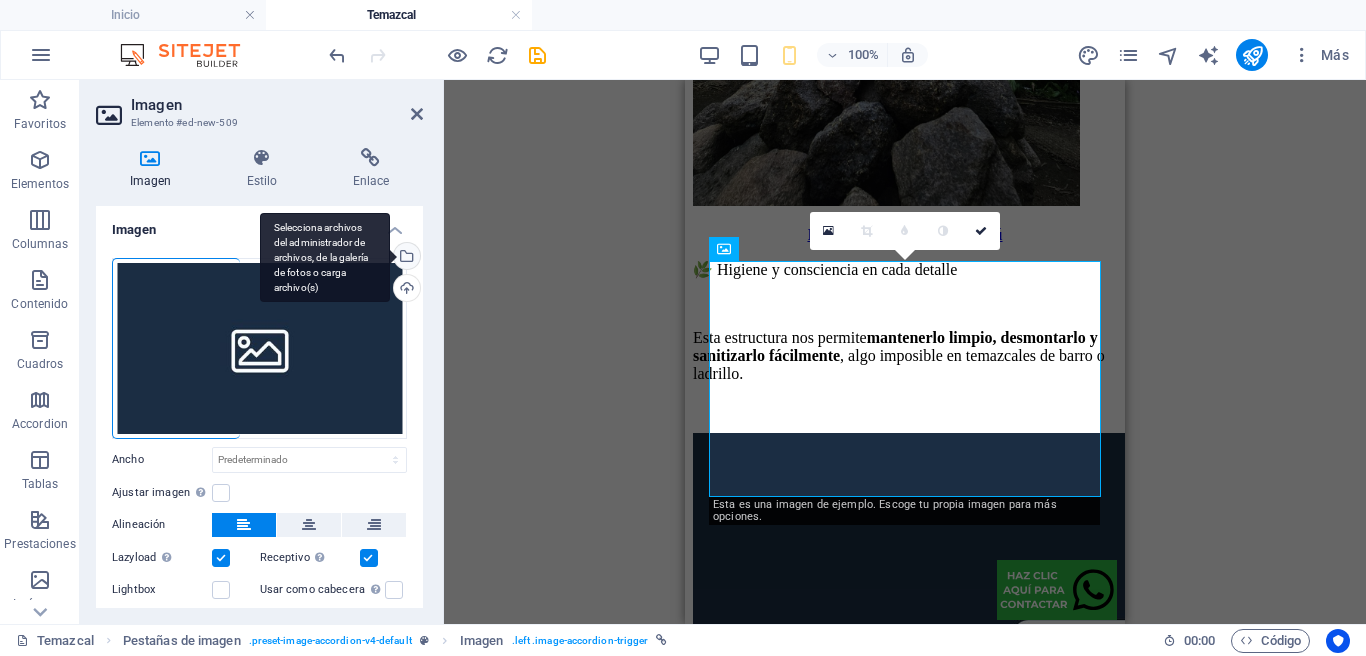 click on "Selecciona archivos del administrador de archivos, de la galería de fotos o carga archivo(s)" at bounding box center (325, 258) 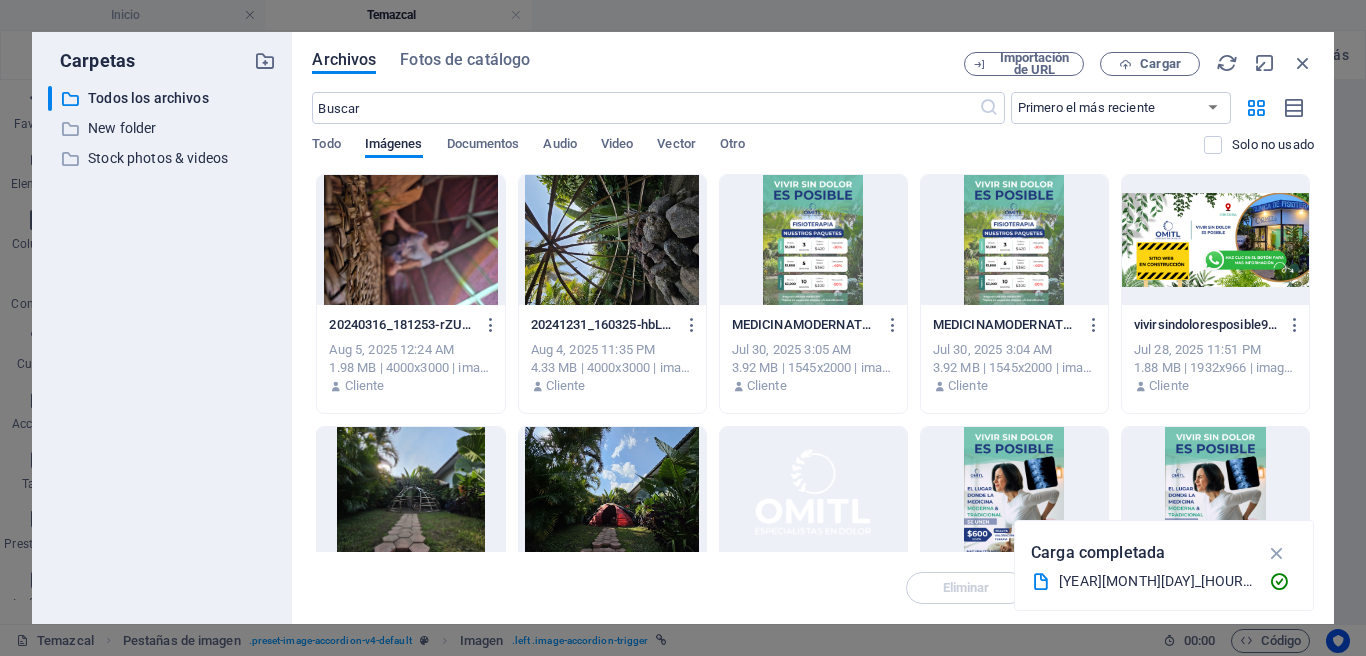 click at bounding box center [410, 240] 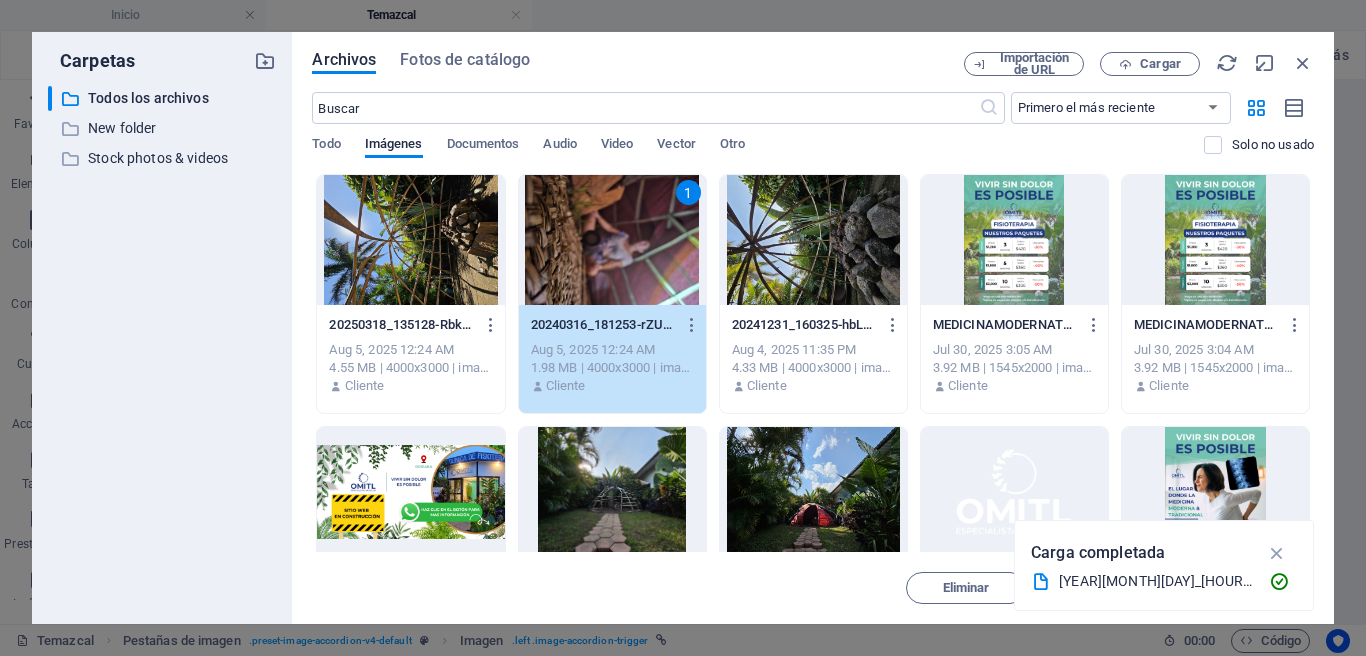 click at bounding box center [1277, 553] 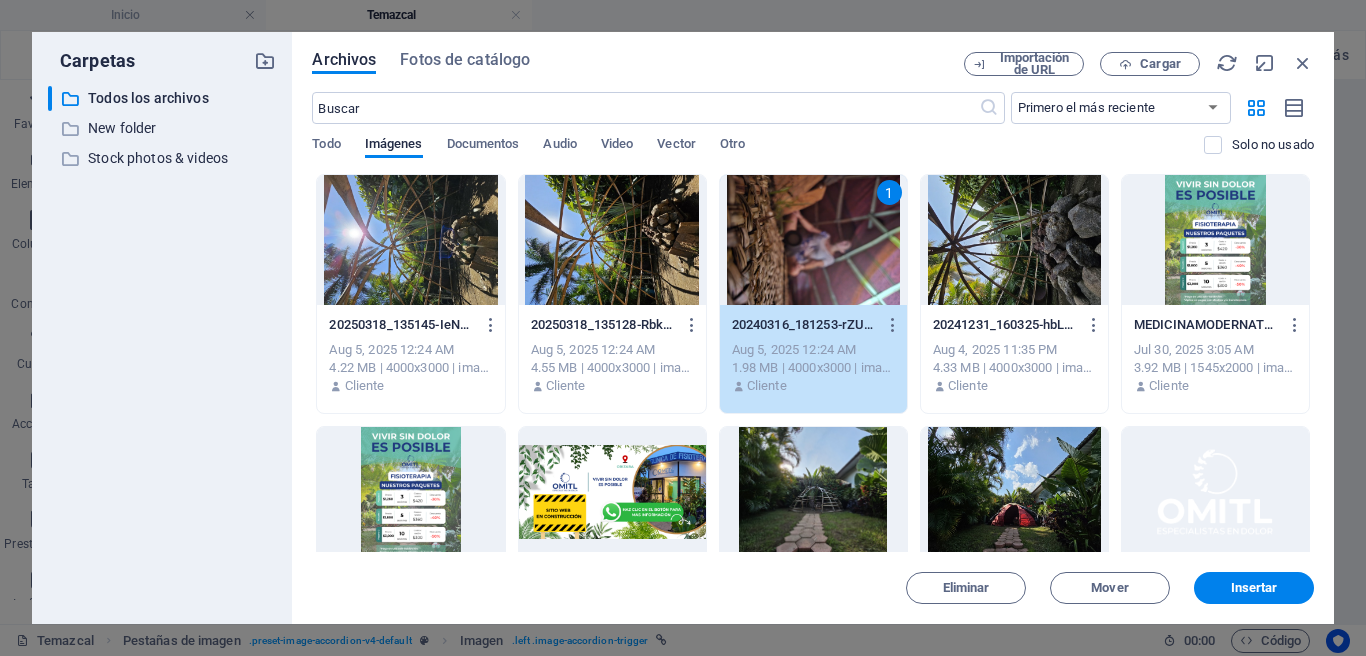 click on "Insertar" at bounding box center (1254, 588) 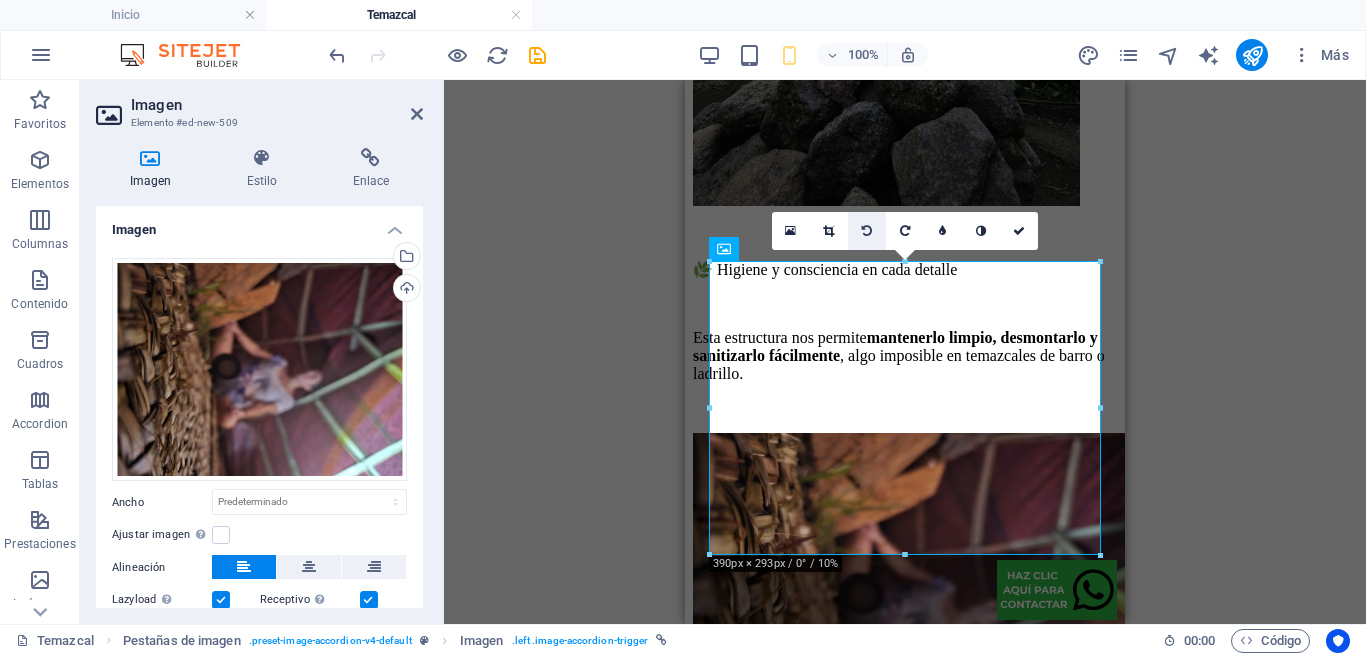 click at bounding box center [867, 231] 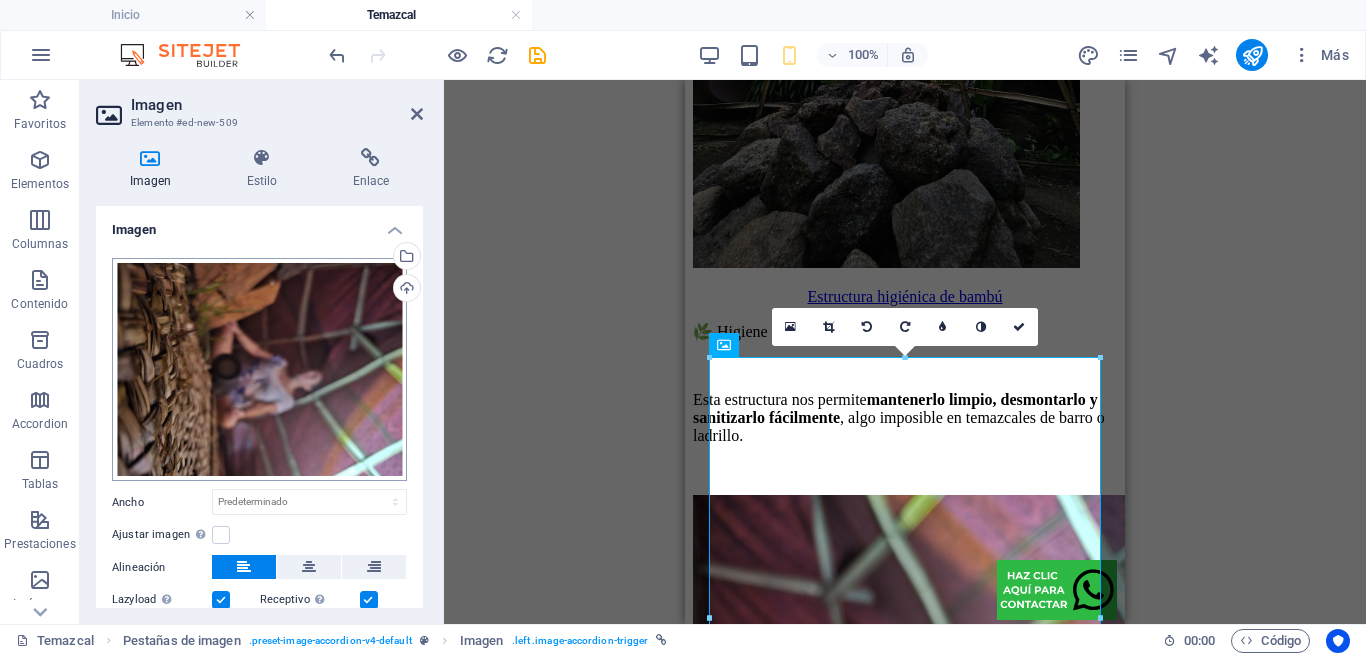 scroll, scrollTop: 2344, scrollLeft: 0, axis: vertical 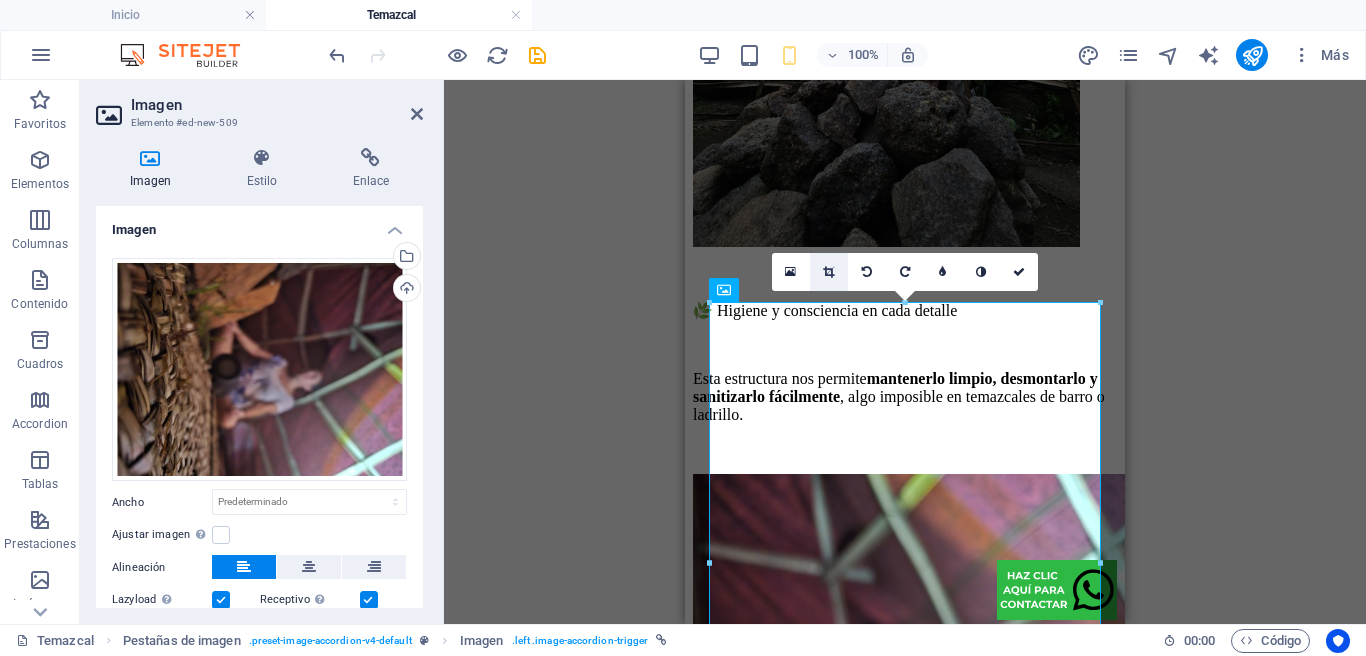 click at bounding box center (828, 272) 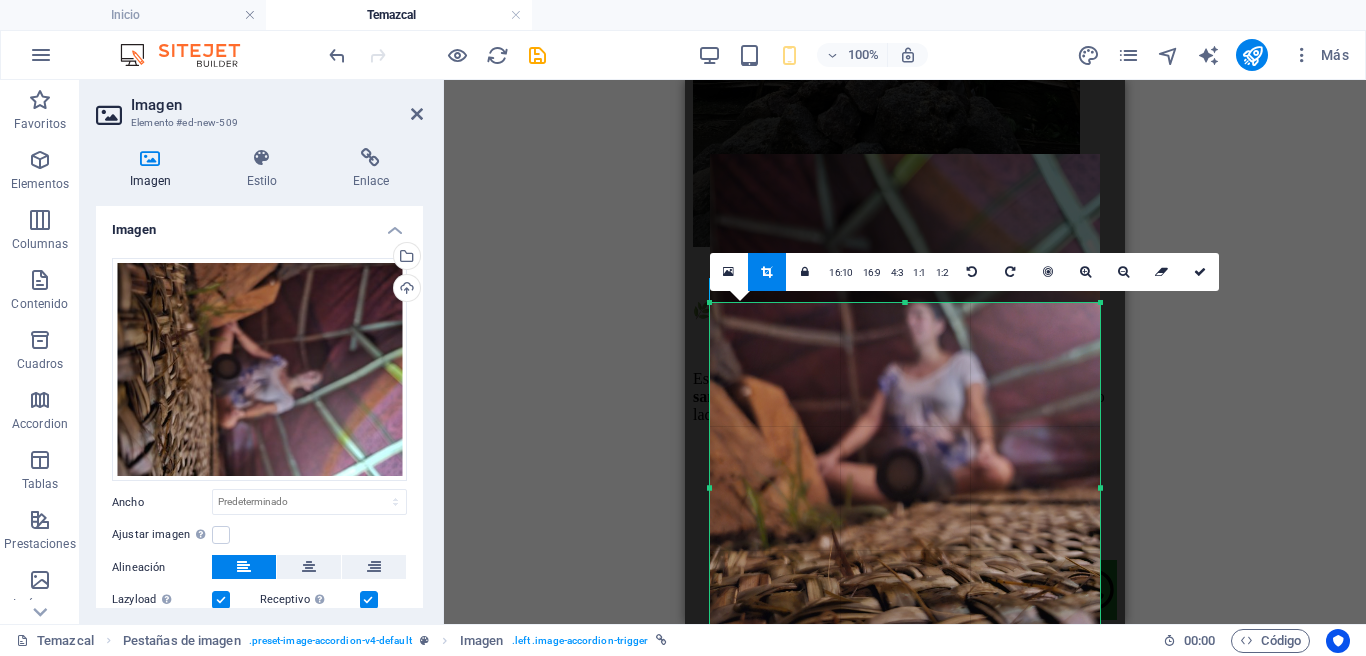 drag, startPoint x: 903, startPoint y: 302, endPoint x: 900, endPoint y: 449, distance: 147.03061 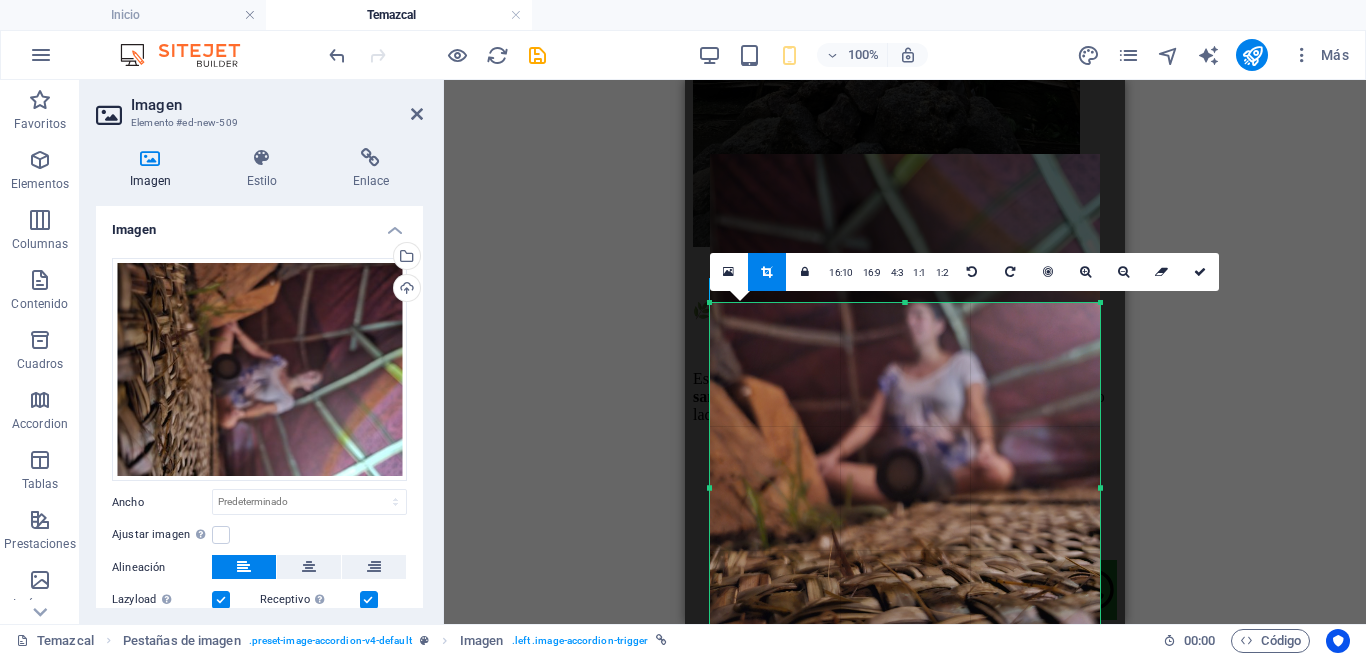 click on "180 170 160 150 140 130 120 110 100 90 80 70 60 50 40 30 20 10 0 -10 -20 -30 -40 -50 -60 -70 -80 -90 -100 -110 -120 -130 -140 -150 -160 -170 390px × 371px / -90° / 13% 16:10 16:9 4:3 1:1 1:2 0" at bounding box center [905, 488] 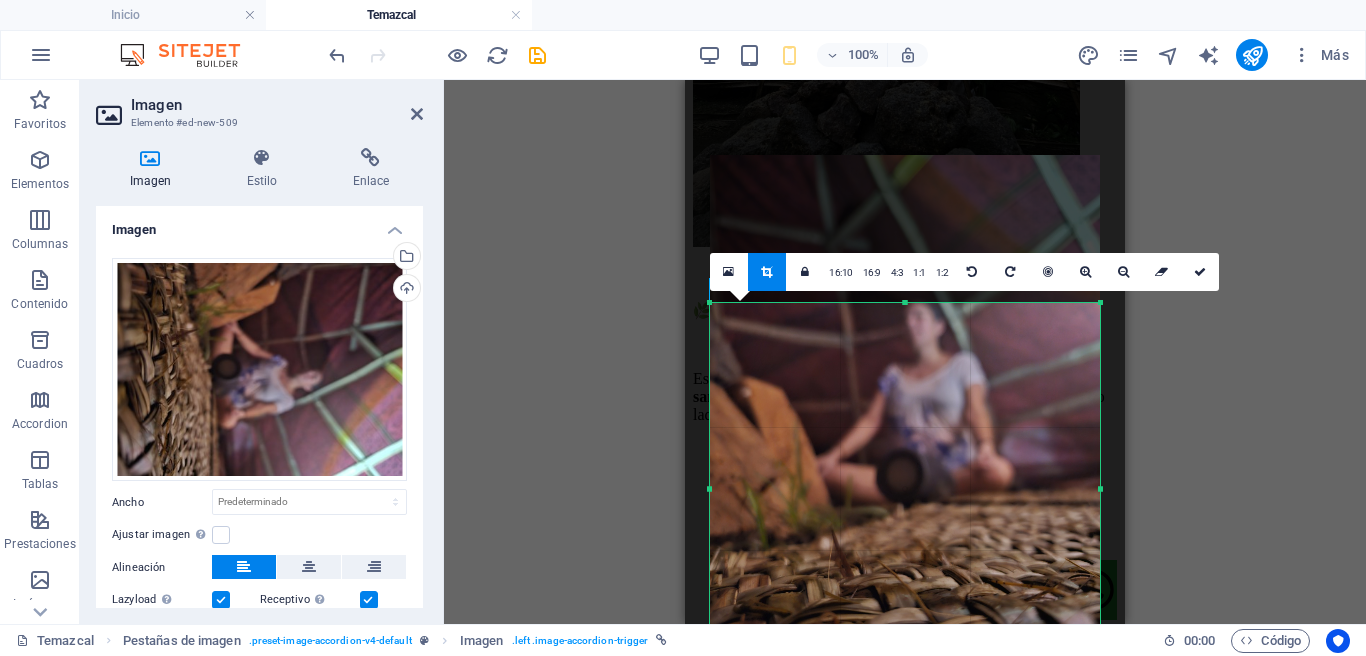 click at bounding box center [1200, 272] 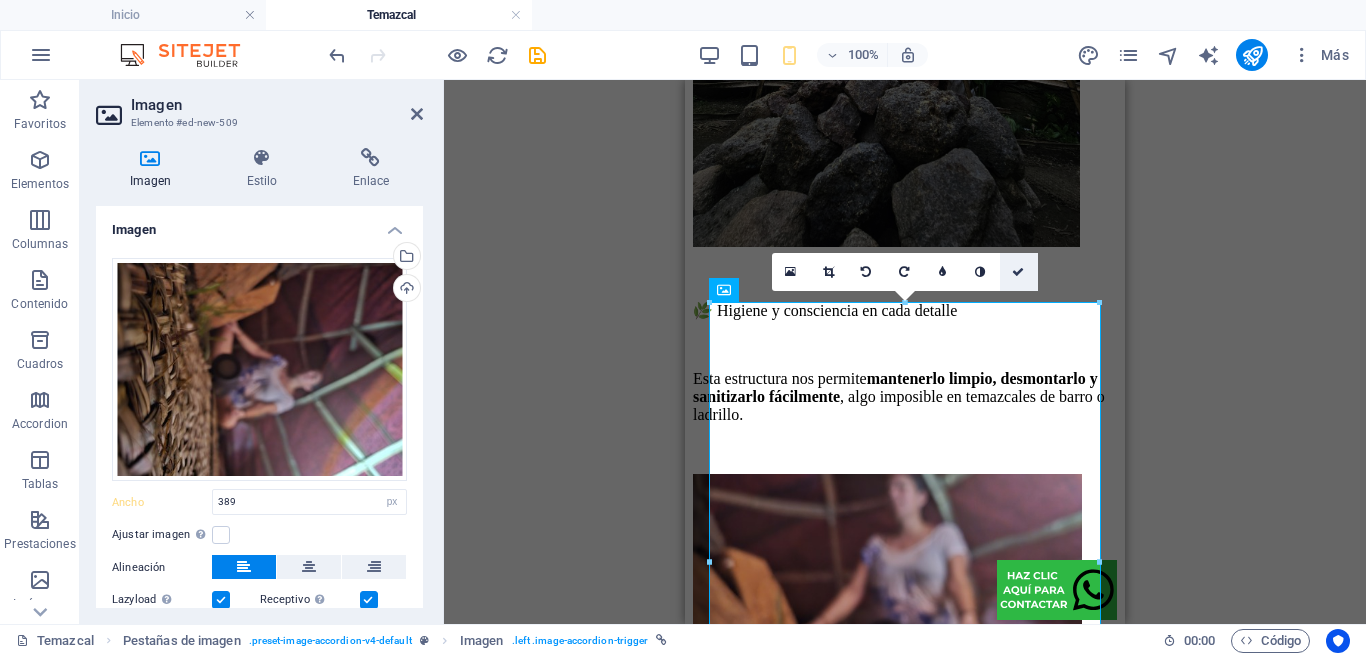 click at bounding box center (1018, 272) 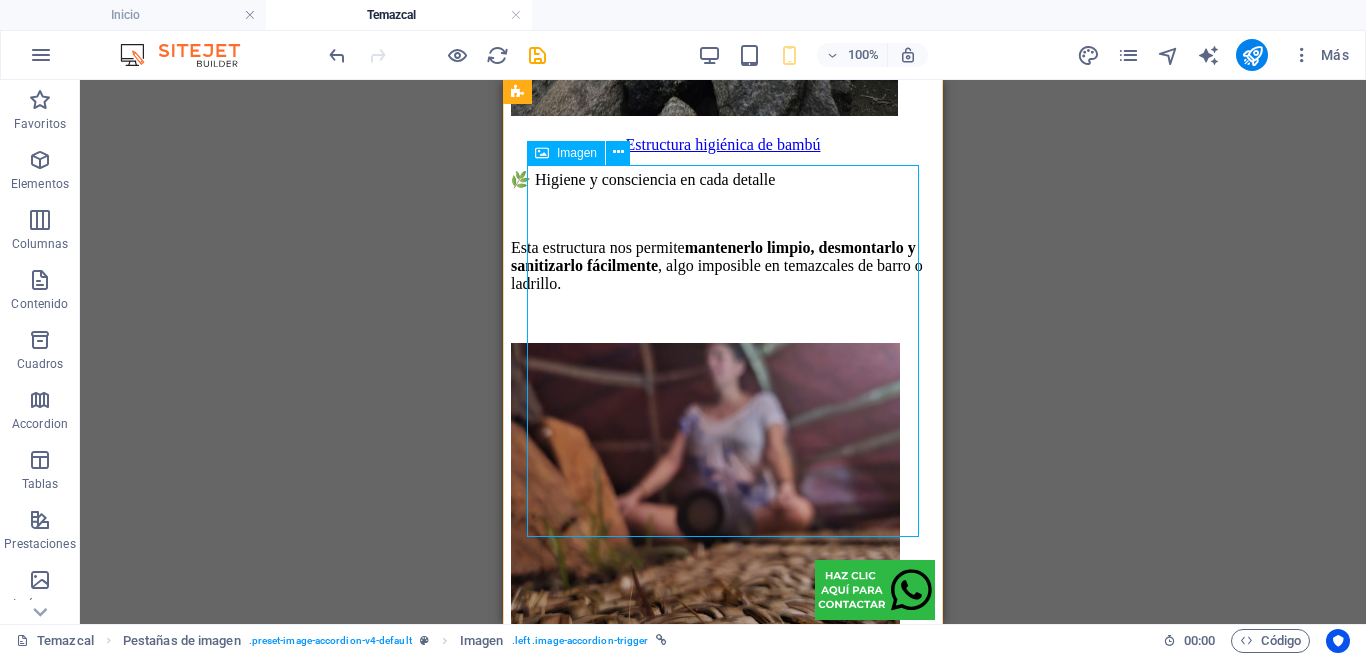 scroll, scrollTop: 2485, scrollLeft: 0, axis: vertical 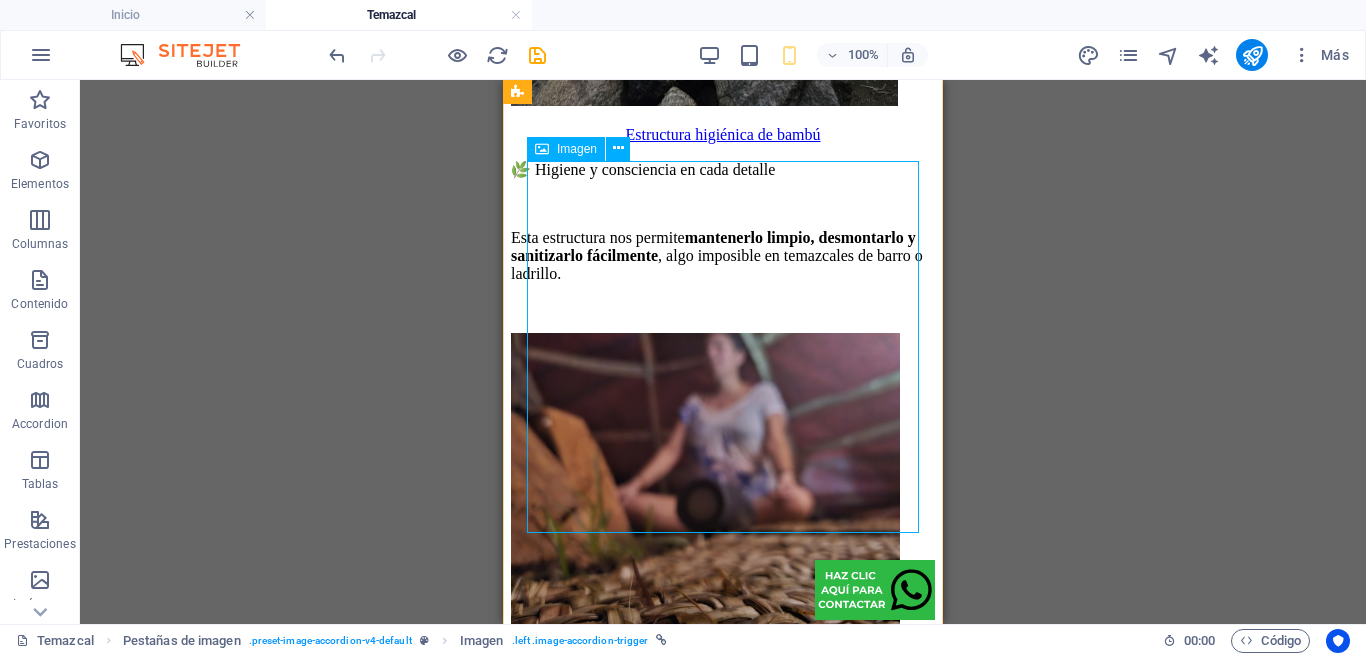 click on "Headline" at bounding box center [723, 537] 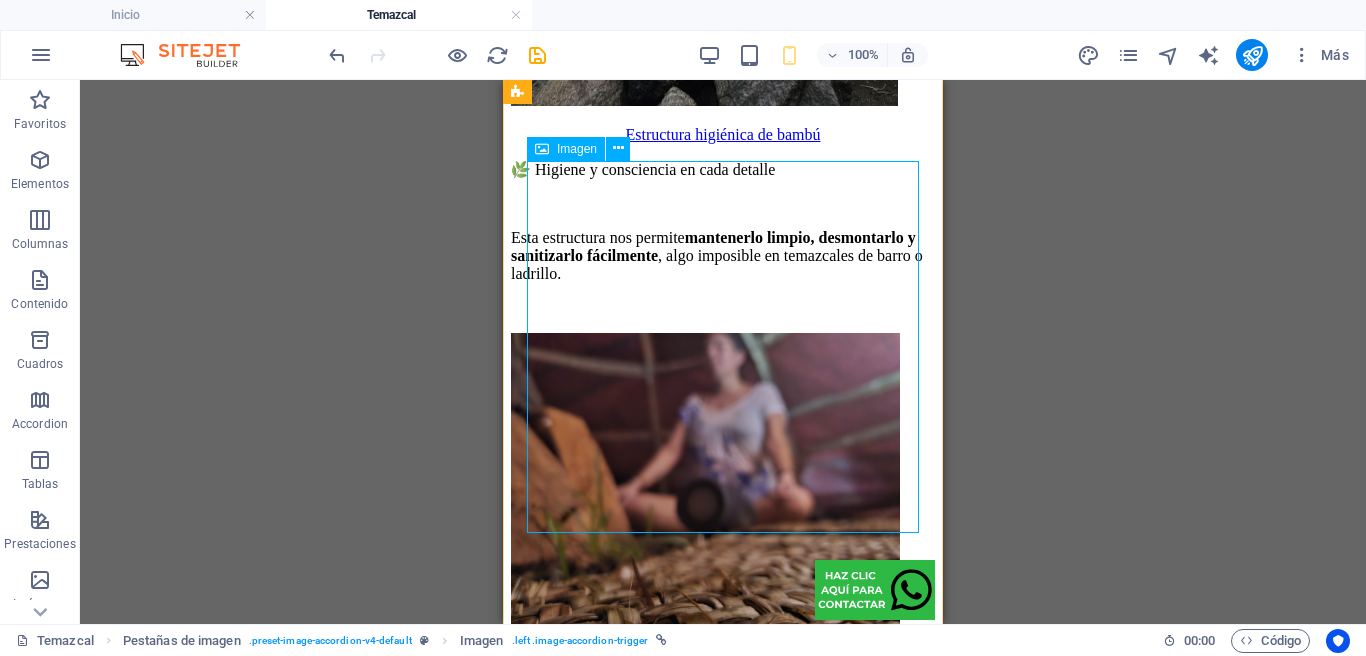 select on "px" 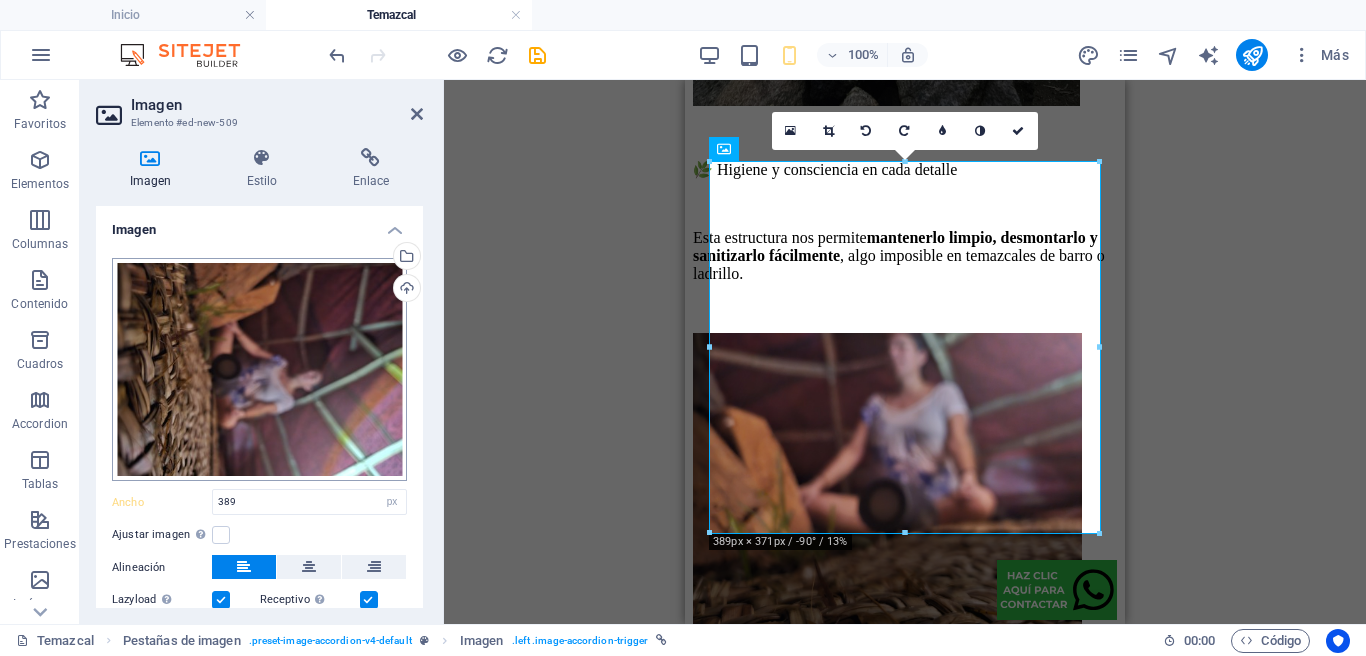 scroll, scrollTop: 129, scrollLeft: 0, axis: vertical 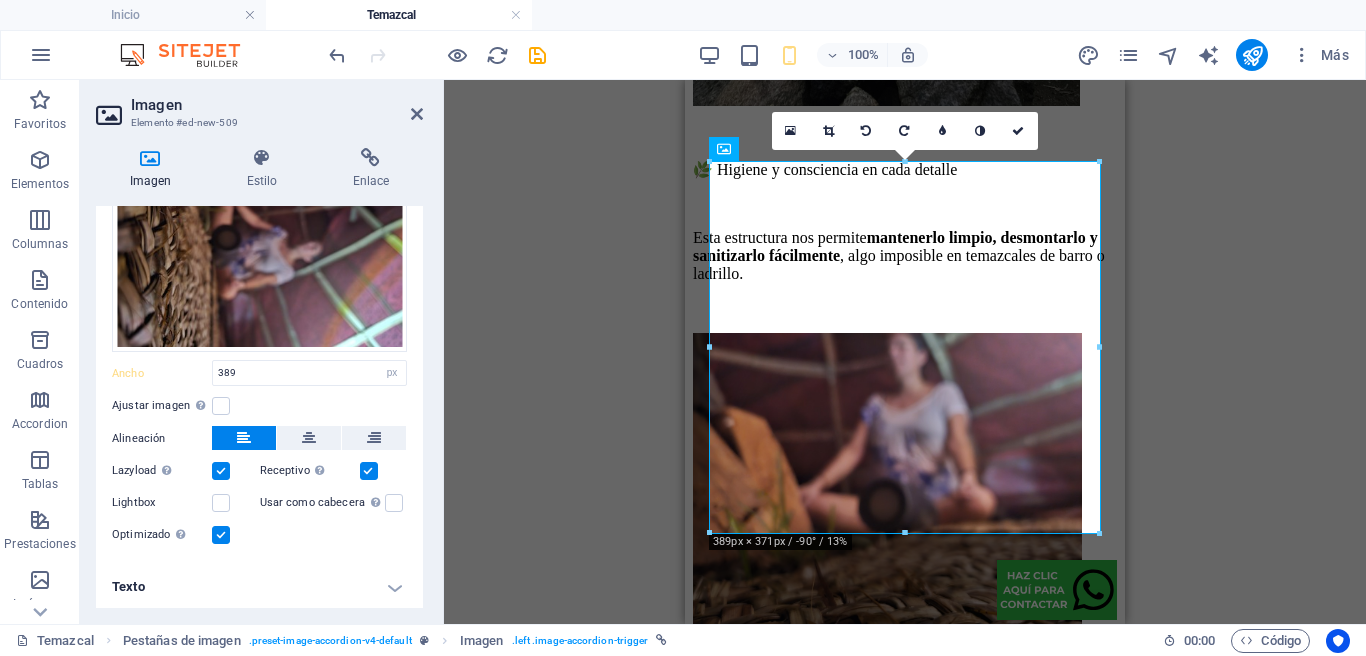 click on "Texto" at bounding box center (259, 587) 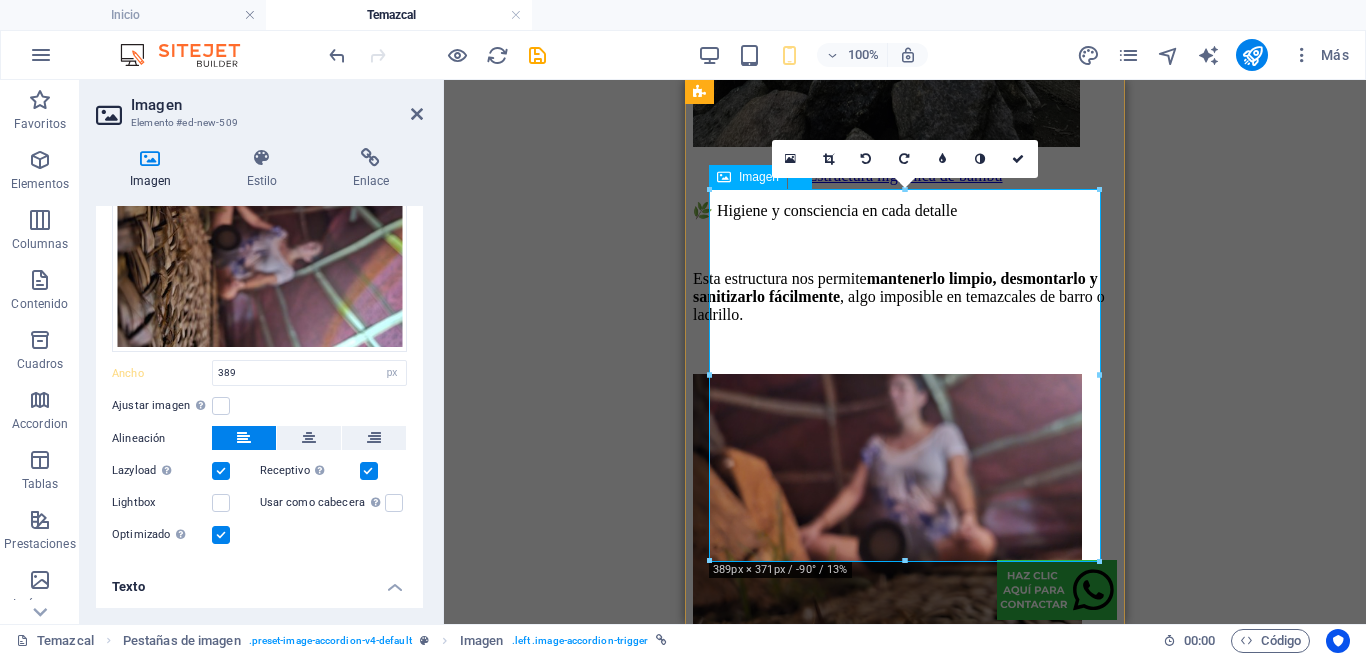 scroll, scrollTop: 2463, scrollLeft: 0, axis: vertical 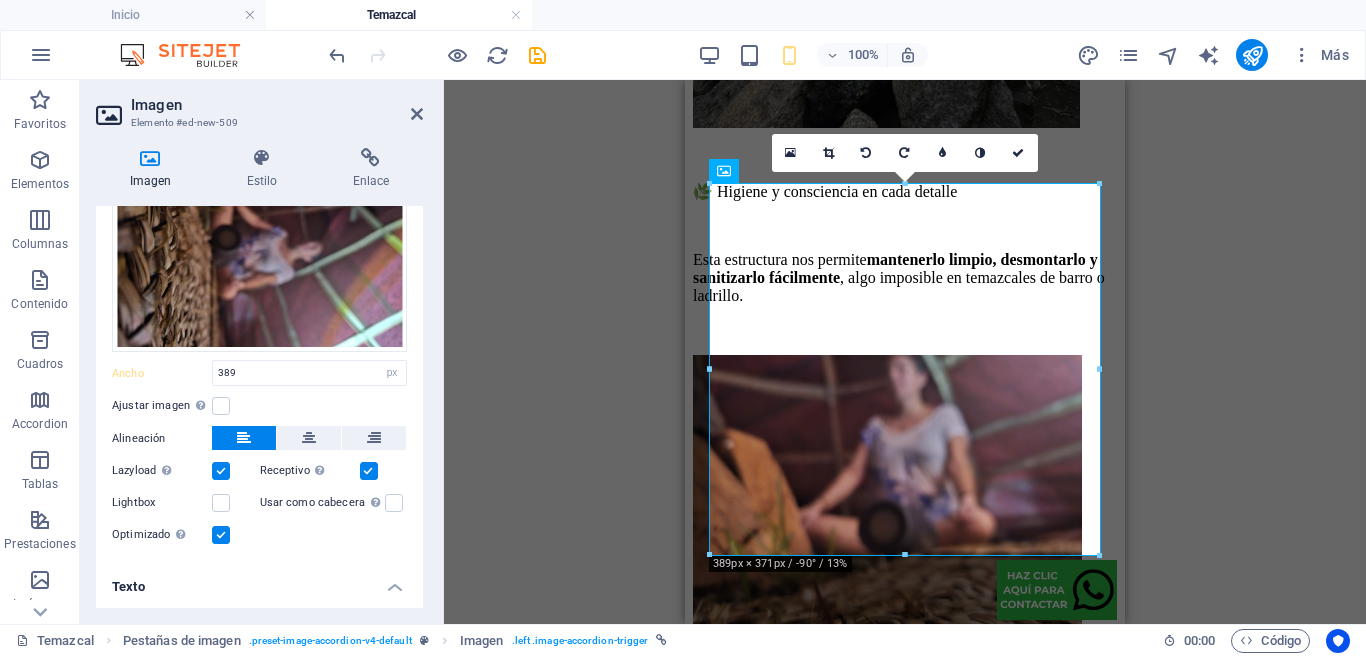 click on "Texto" at bounding box center (259, 581) 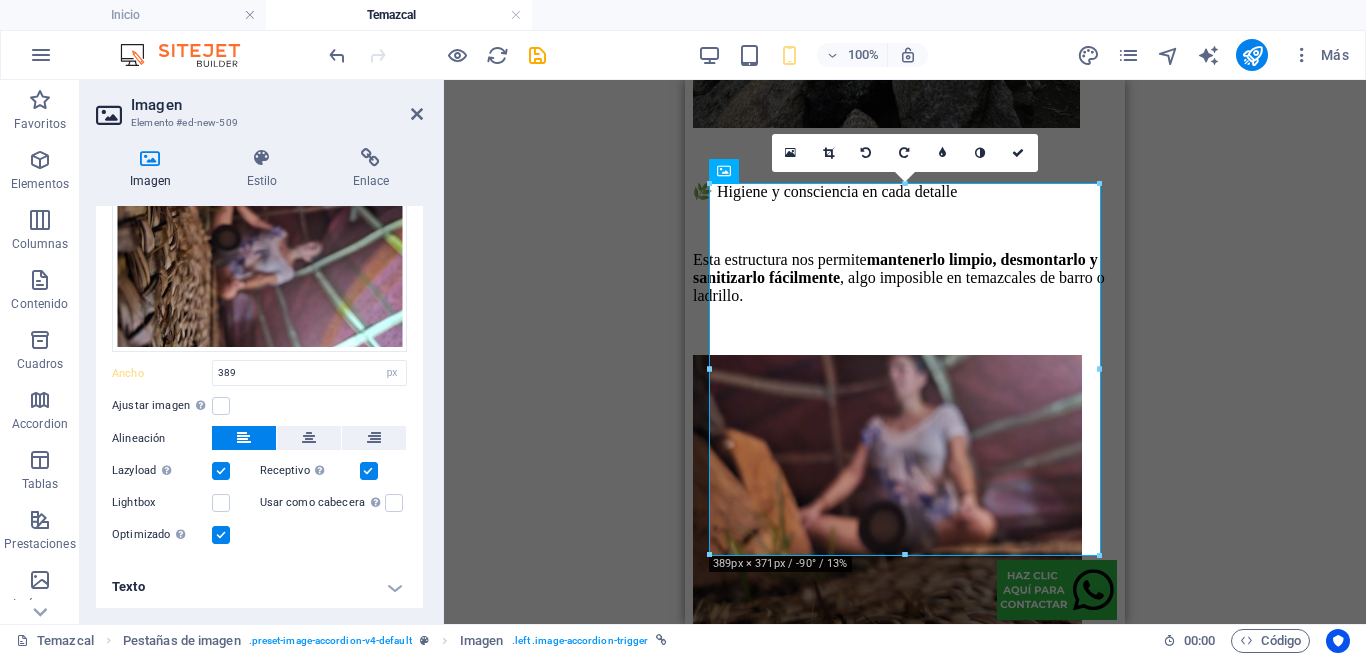 click on "Texto" at bounding box center (259, 587) 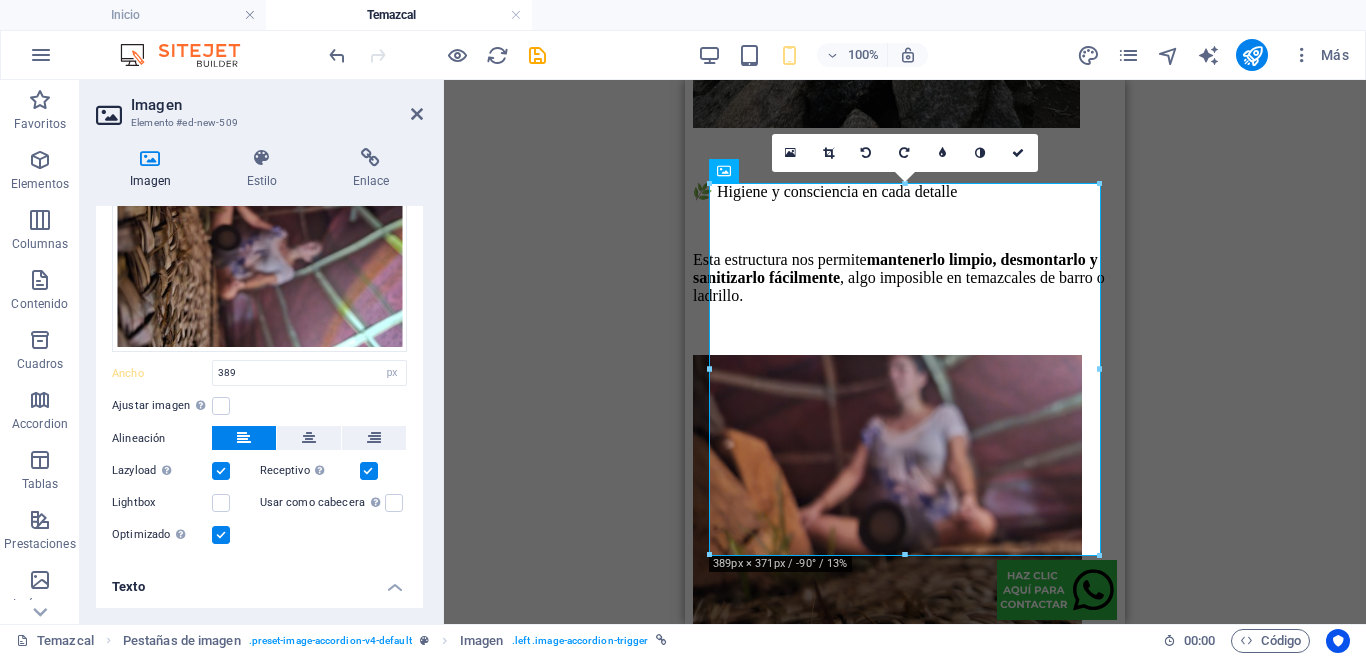 scroll, scrollTop: 317, scrollLeft: 0, axis: vertical 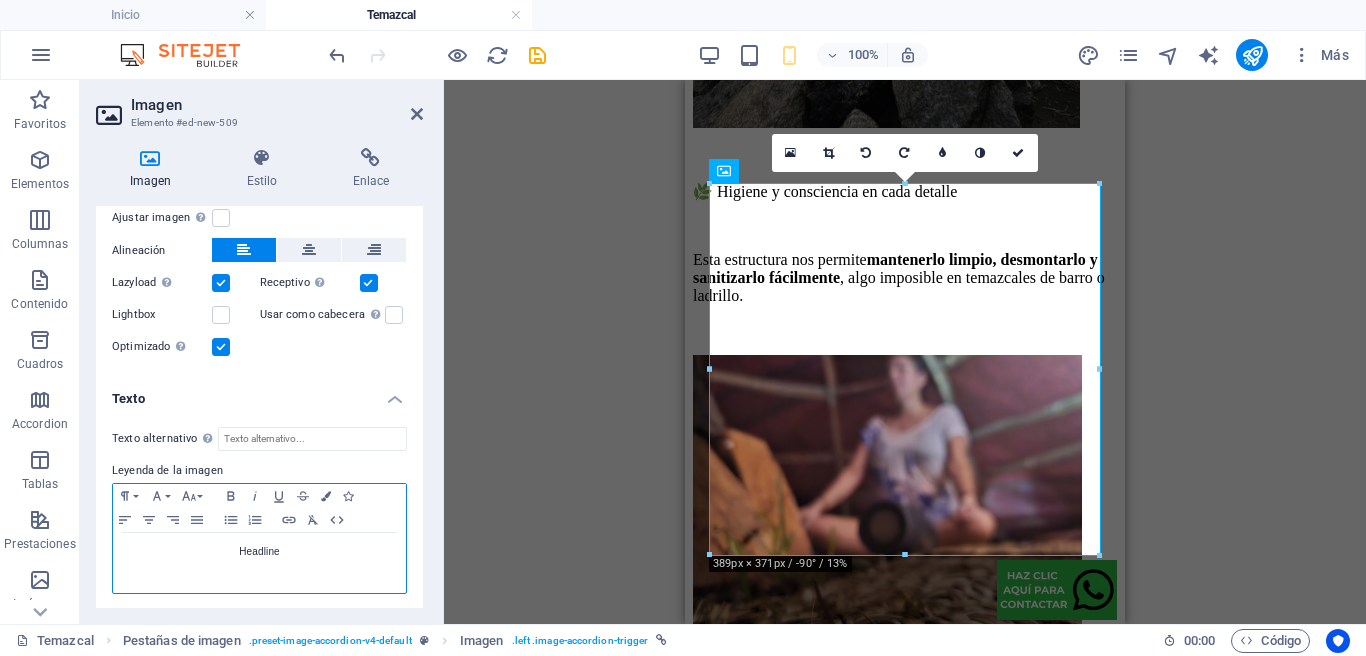 click on "Headline" at bounding box center (259, 563) 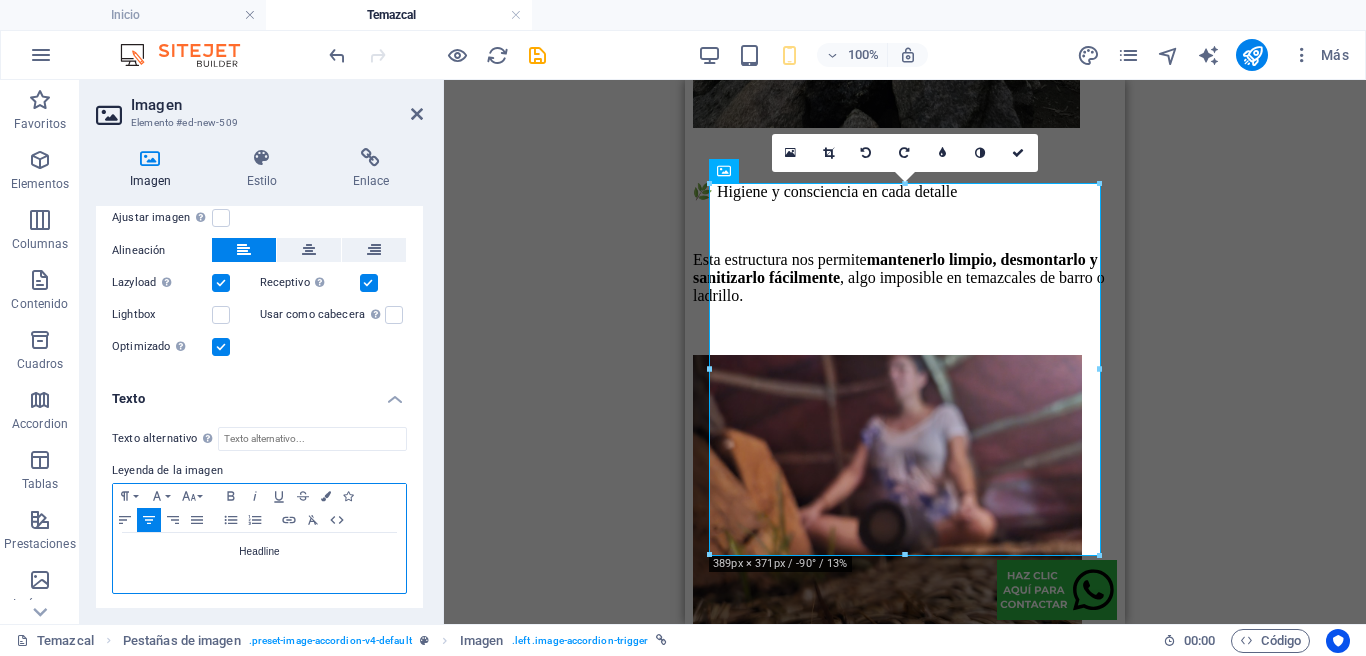 click on "Headline" at bounding box center [259, 552] 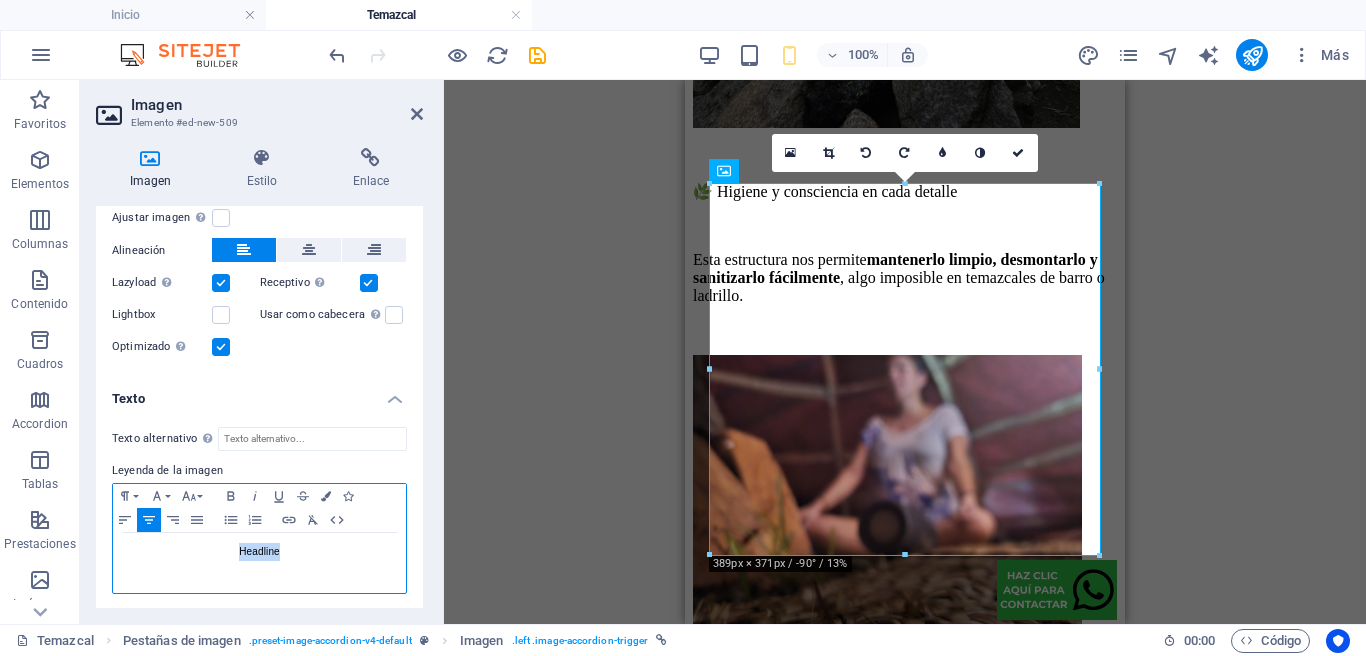 drag, startPoint x: 297, startPoint y: 553, endPoint x: 187, endPoint y: 536, distance: 111.305885 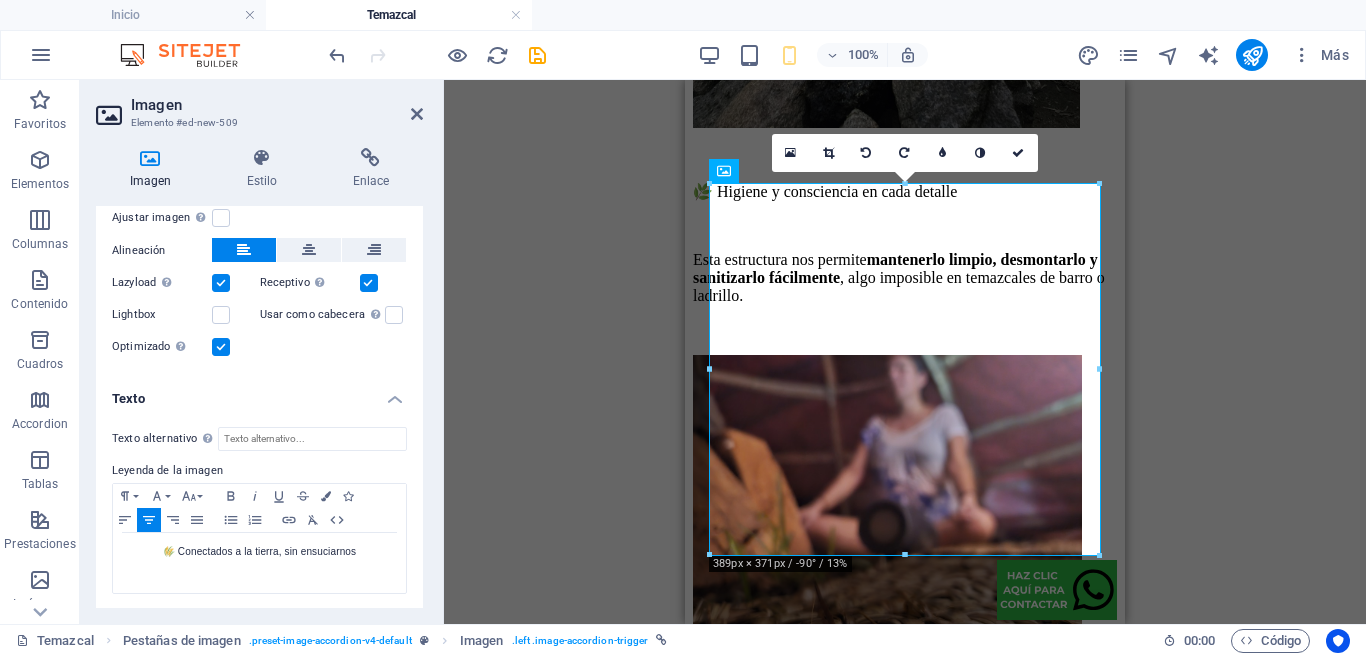click on "Arrastra aquí para reemplazar el contenido existente. Si quieres crear un elemento nuevo, pulsa “Ctrl”.
Contenedor   H1   Columnas desiguales   Contenedor   Contenedor   Imagen   Contenedor   Separador   Separador   Texto   H4   SVG   2 columnas   H3   Contenedor   Separador   Texto   Separador   Contenedor   Texto   Contenedor   Contenedor   H3   Referencia   Separador   Separador   Marcador   Contenedor   Marcador   Contenedor   Imagen   Pestañas de imagen   Imagen   Contenedor   Contenedor   Texto   Imagen   Contenedor   Texto   Contenedor   Imagen   Contenedor   Texto   Contenedor   Mapa   Referencia 180 170 160 150 140 130 120 110 100 90 80 70 60 50 40 30 20 10 0 -10 -20 -30 -40 -50 -60 -70 -80 -90 -100 -110 -120 -130 -140 -150 -160 -170 389px × 371px / -90° / 13% 16:10 16:9 4:3 1:1 1:2 0" at bounding box center (905, 352) 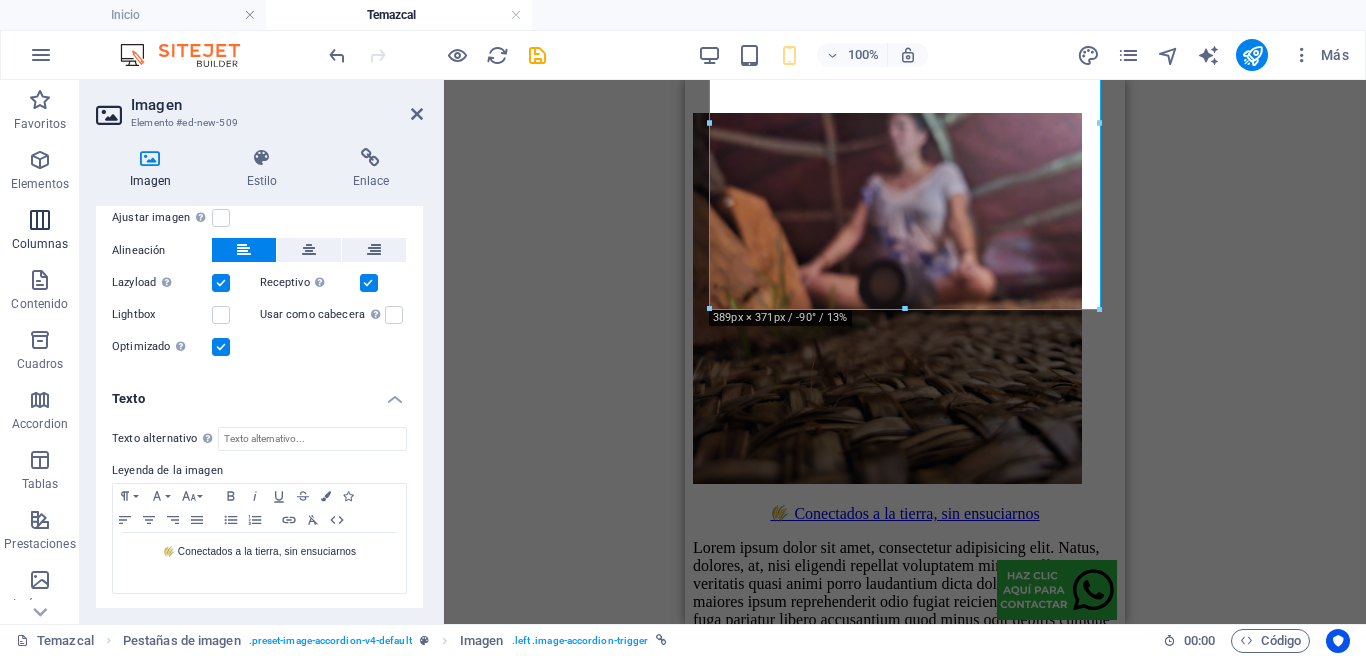 scroll, scrollTop: 2709, scrollLeft: 0, axis: vertical 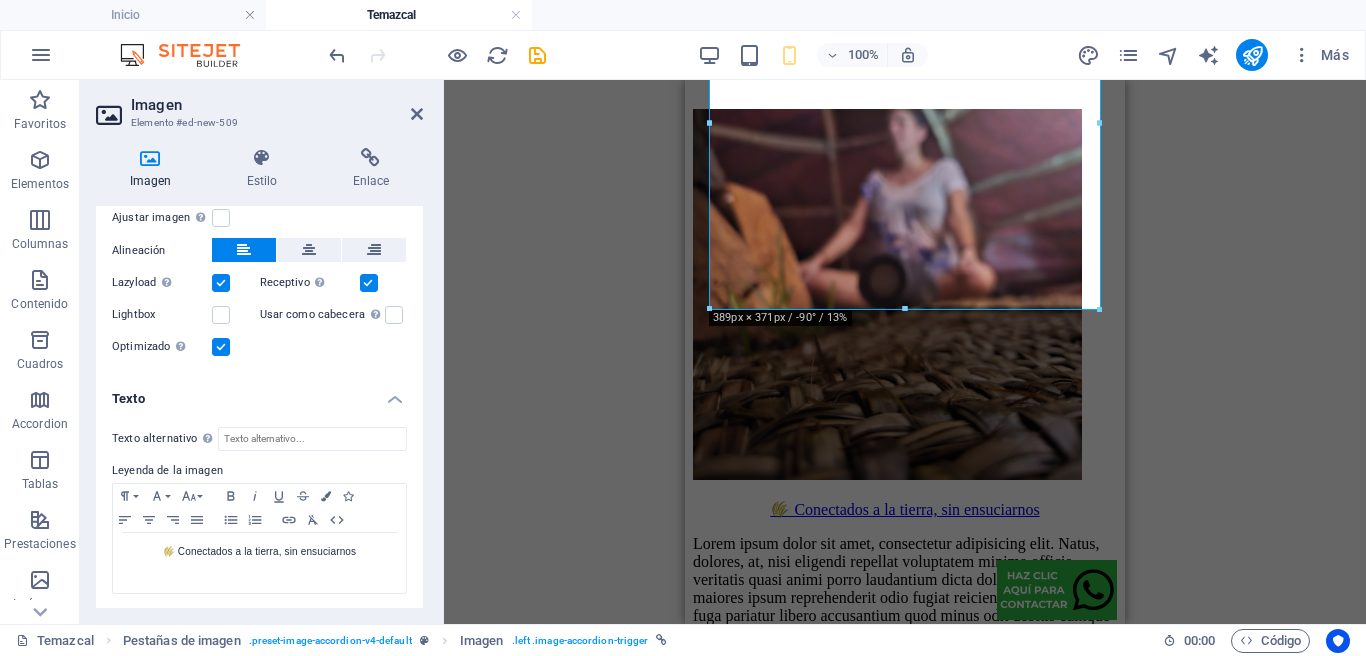 click on "Lorem ipsum dolor sit amet, consectetur adipisicing elit. Natus, dolores, at, nisi eligendi repellat voluptatem minima officia veritatis quasi animi porro laudantium dicta dolor voluptate non maiores ipsum reprehenderit odio fugiat reiciendis consectetur fuga pariatur libero accusantium quod minus odit debitis cumque quo adipisci vel vitae aliquid corrupti perferendis voluptates." at bounding box center [905, 589] 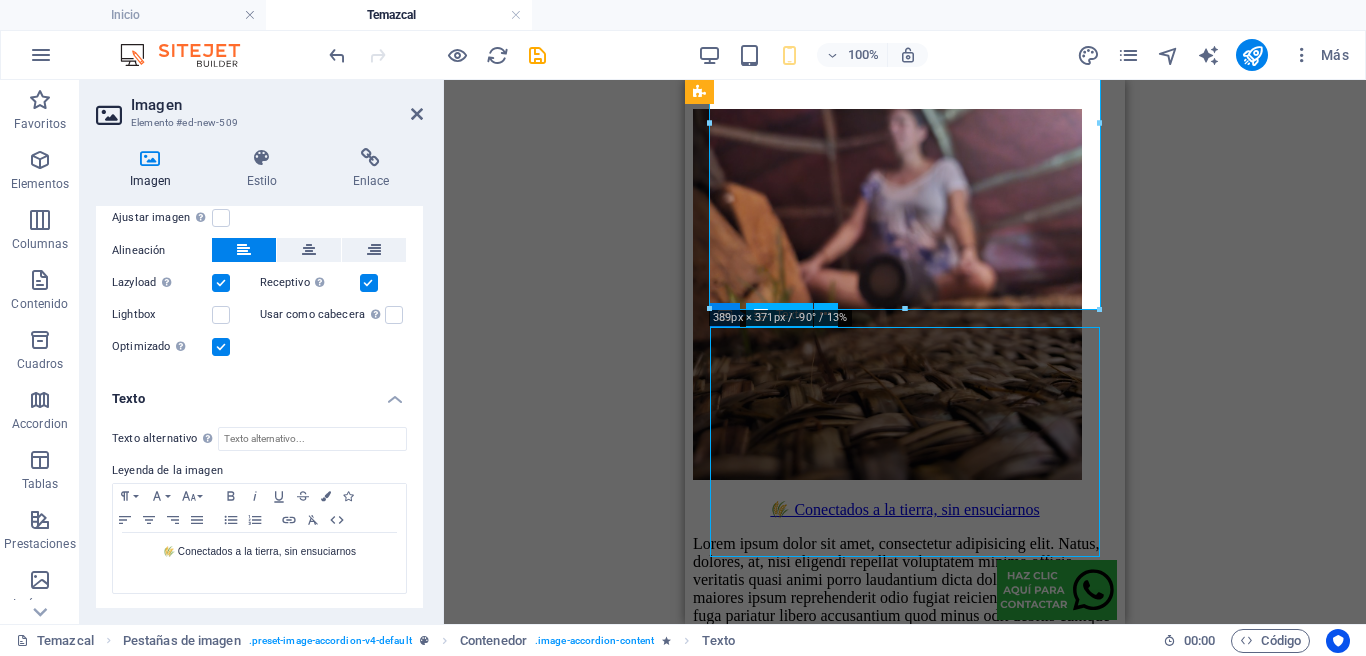 click on "Lorem ipsum dolor sit amet, consectetur adipisicing elit. Natus, dolores, at, nisi eligendi repellat voluptatem minima officia veritatis quasi animi porro laudantium dicta dolor voluptate non maiores ipsum reprehenderit odio fugiat reiciendis consectetur fuga pariatur libero accusantium quod minus odit debitis cumque quo adipisci vel vitae aliquid corrupti perferendis voluptates." at bounding box center [905, 589] 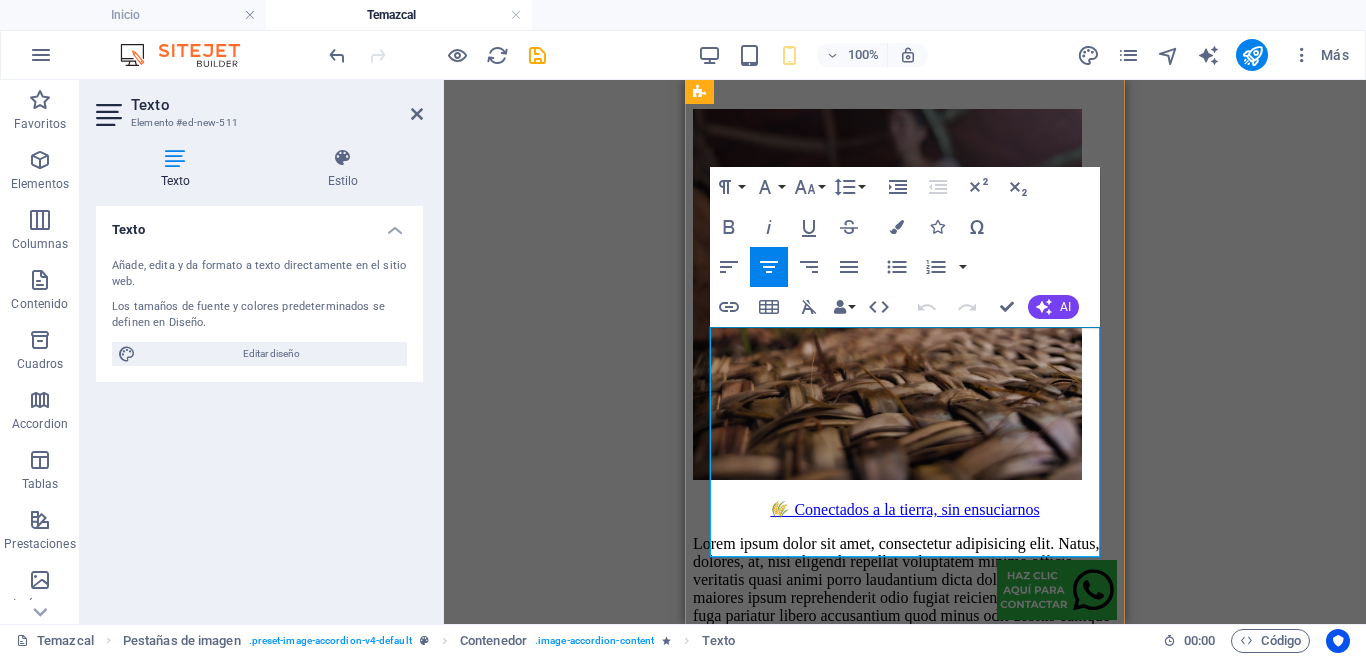 click on "Lorem ipsum dolor sit amet, consectetur adipisicing elit. Natus, dolores, at, nisi eligendi repellat voluptatem minima officia veritatis quasi animi porro laudantium dicta dolor voluptate non maiores ipsum reprehenderit odio fugiat reiciendis consectetur fuga pariatur libero accusantium quod minus odit debitis cumque quo adipisci vel vitae aliquid corrupti perferendis voluptates." at bounding box center (905, 589) 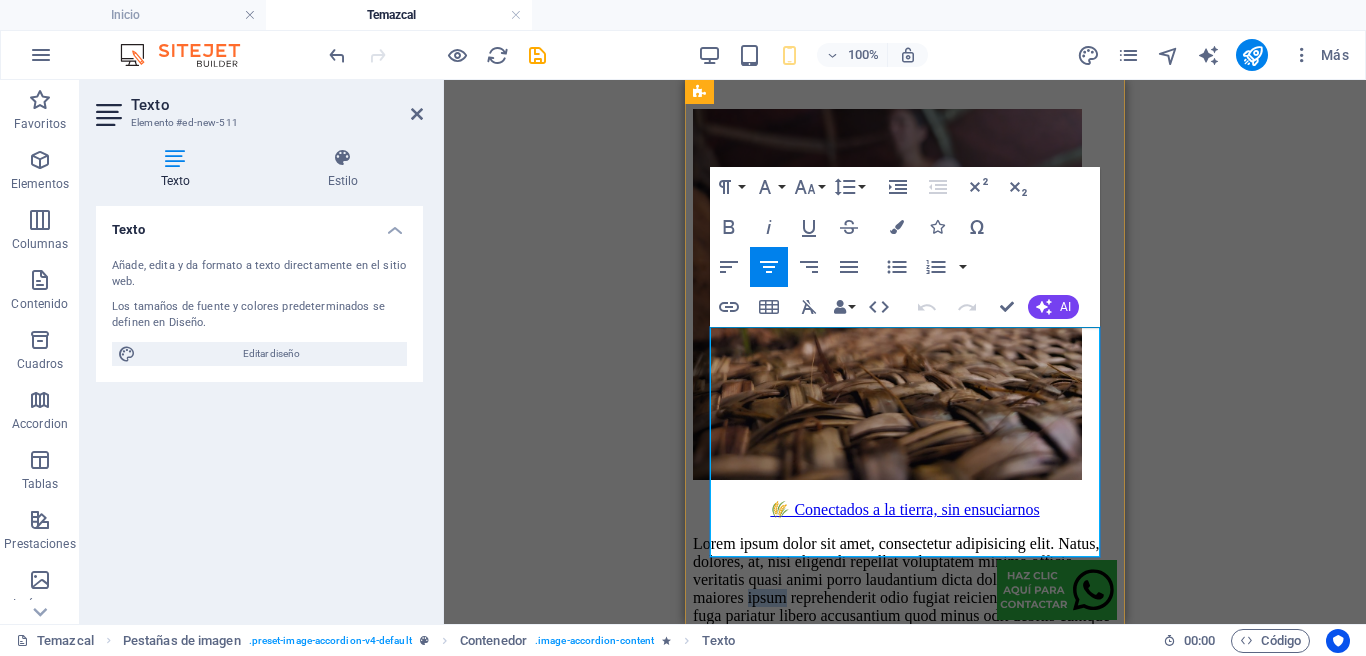 click on "Lorem ipsum dolor sit amet, consectetur adipisicing elit. Natus, dolores, at, nisi eligendi repellat voluptatem minima officia veritatis quasi animi porro laudantium dicta dolor voluptate non maiores ipsum reprehenderit odio fugiat reiciendis consectetur fuga pariatur libero accusantium quod minus odit debitis cumque quo adipisci vel vitae aliquid corrupti perferendis voluptates." at bounding box center [905, 589] 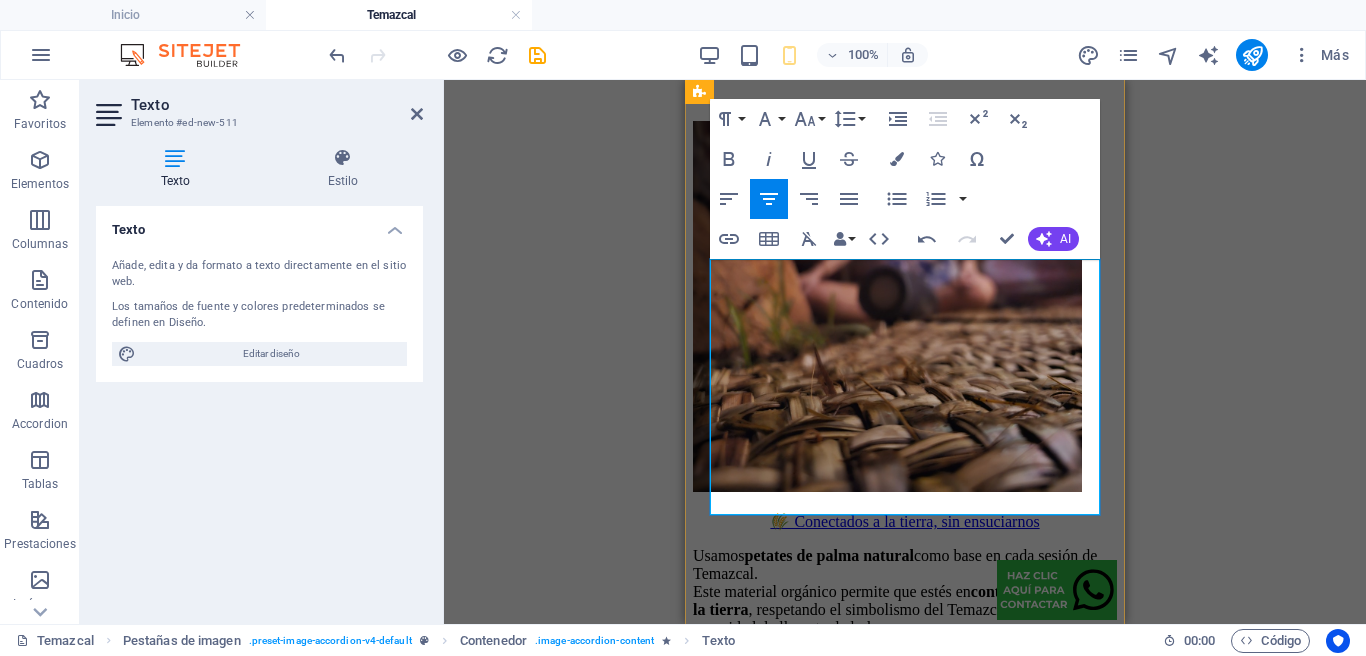 scroll, scrollTop: 2778, scrollLeft: 0, axis: vertical 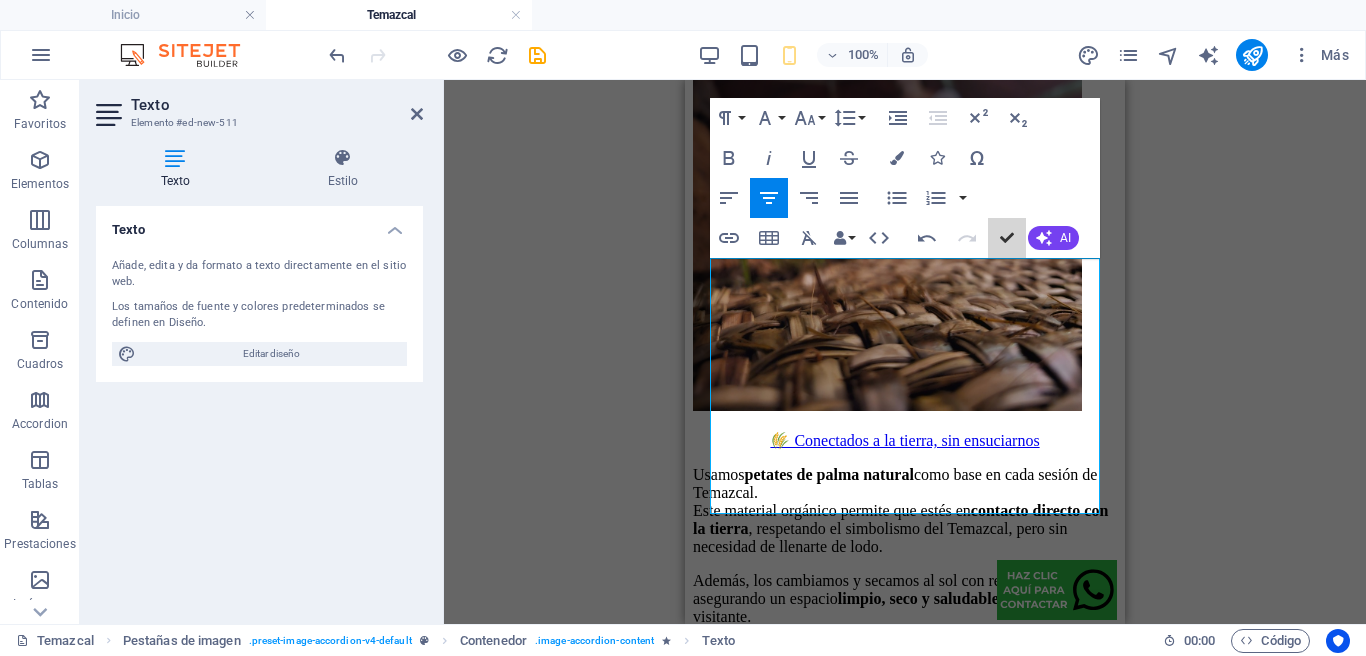 drag, startPoint x: 1012, startPoint y: 237, endPoint x: 1011, endPoint y: 329, distance: 92.00543 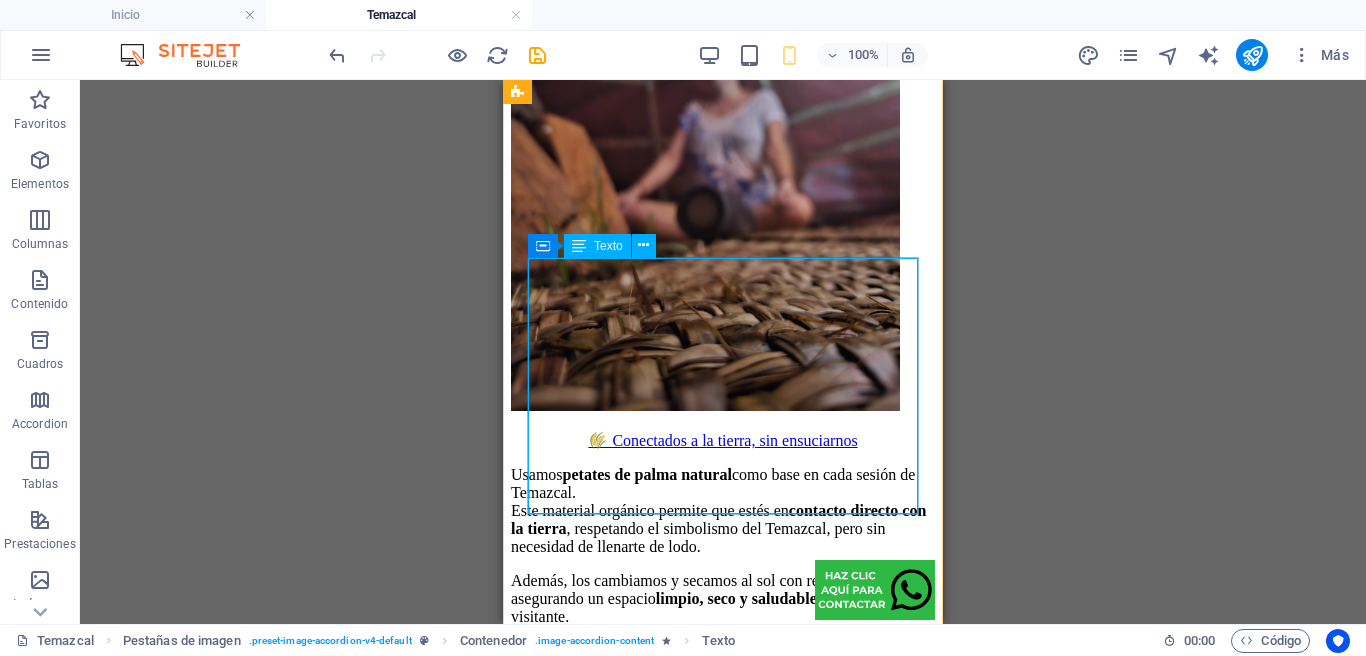 click on "Usamos  petates de palma natural  como base en cada sesión de Temazcal. Este material orgánico permite que estés en  contacto directo con la tierra , respetando el simbolismo del Temazcal, pero sin necesidad de llenarte de lodo. Además, los cambiamos y secamos al sol con regularidad, asegurando un espacio  limpio, seco y saludable  para cada visitante. Porque en Omitl, cada detalle importa." at bounding box center [723, 563] 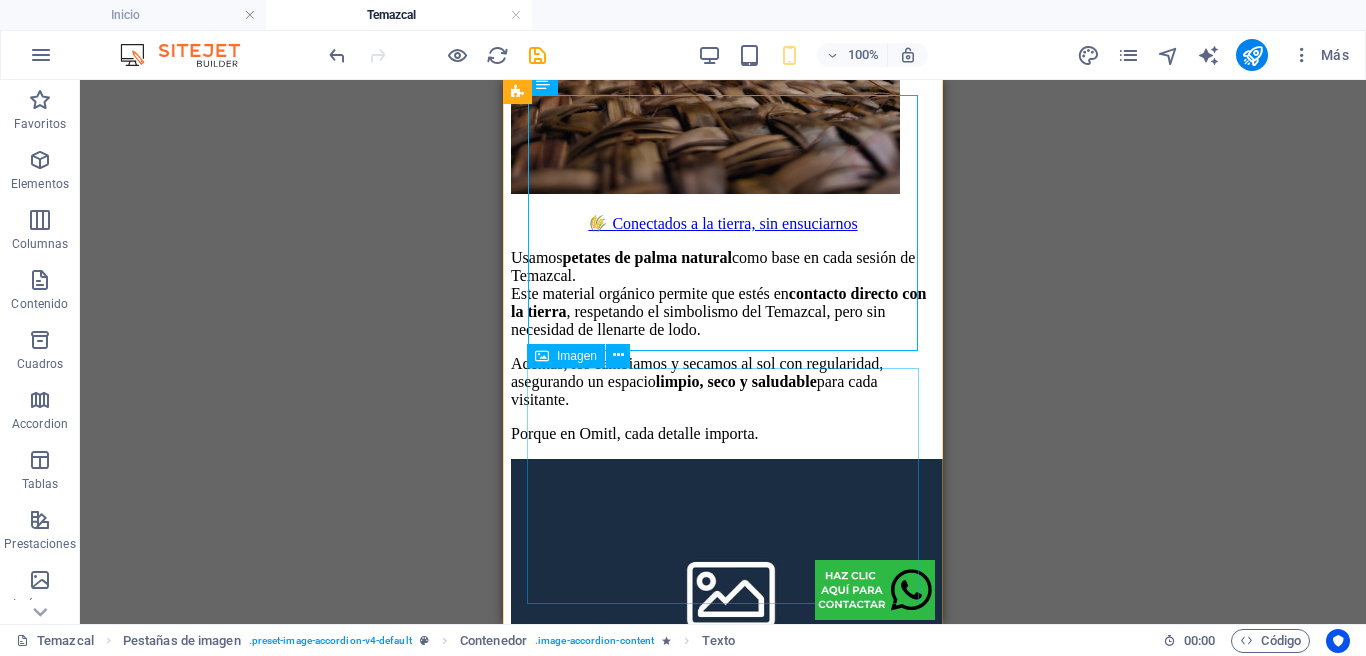 scroll, scrollTop: 3054, scrollLeft: 0, axis: vertical 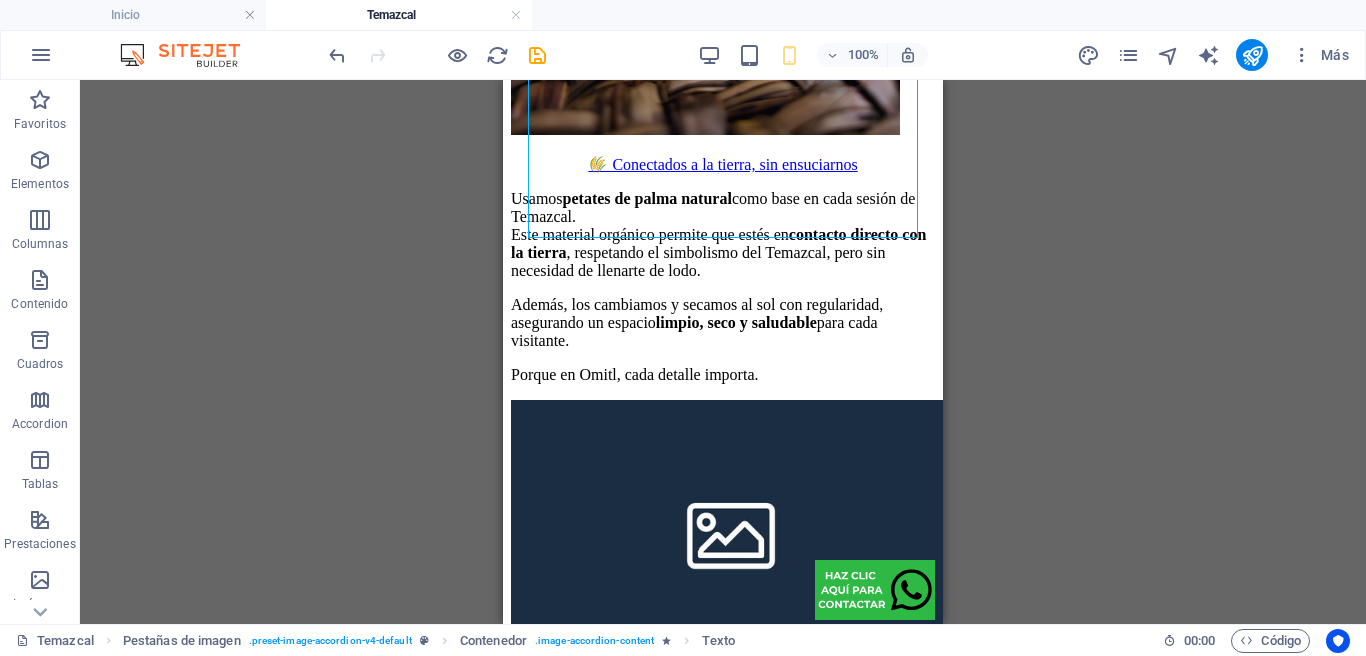 click on "Headline" at bounding box center (723, 551) 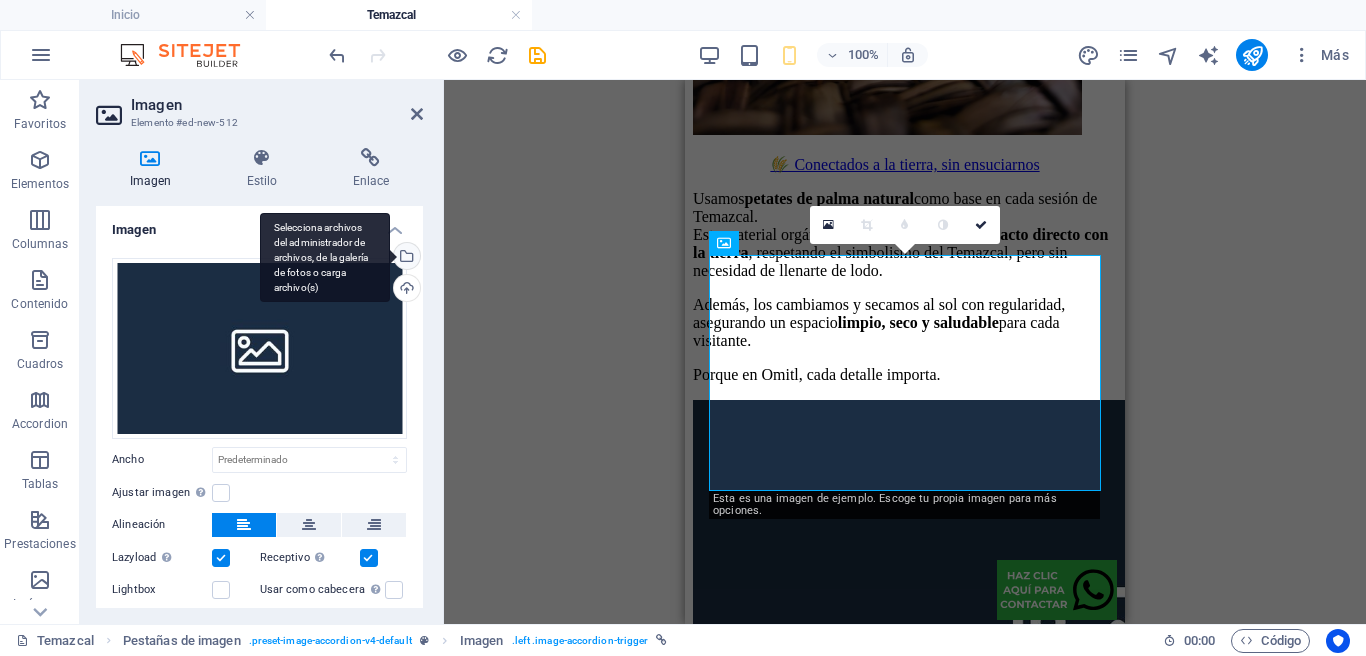 click on "Selecciona archivos del administrador de archivos, de la galería de fotos o carga archivo(s)" at bounding box center (405, 258) 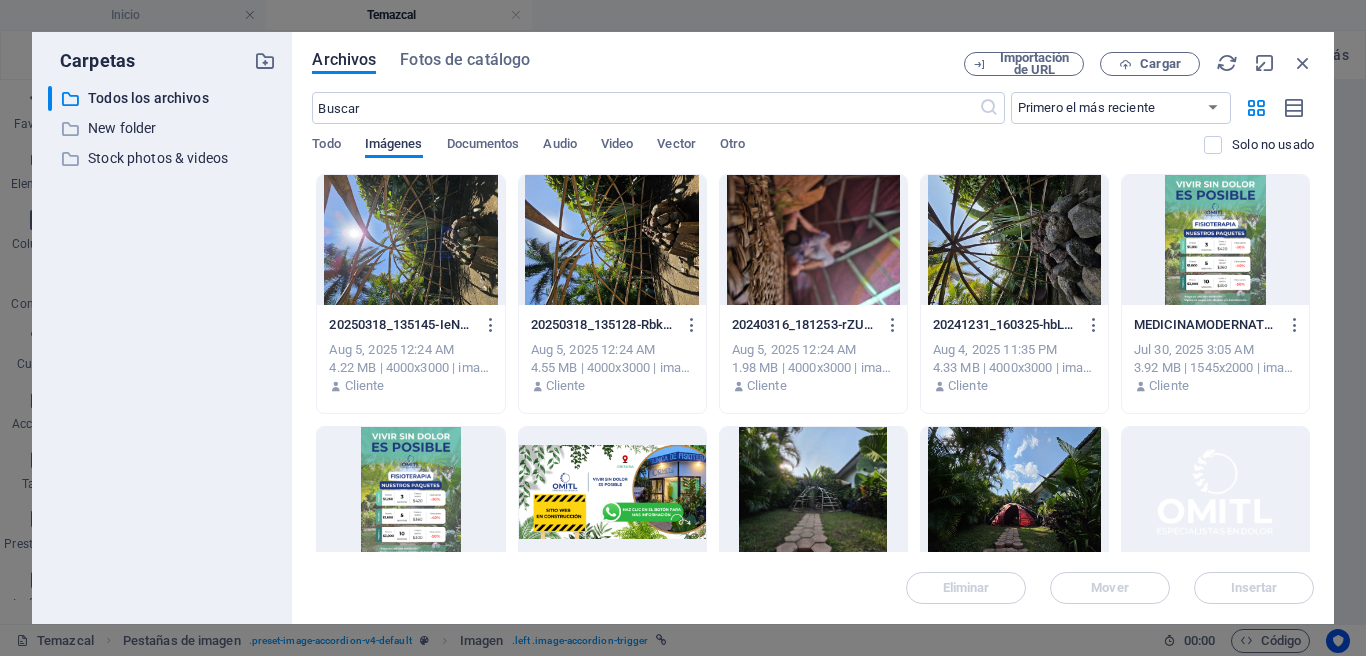 click on "Imágenes" at bounding box center [394, 146] 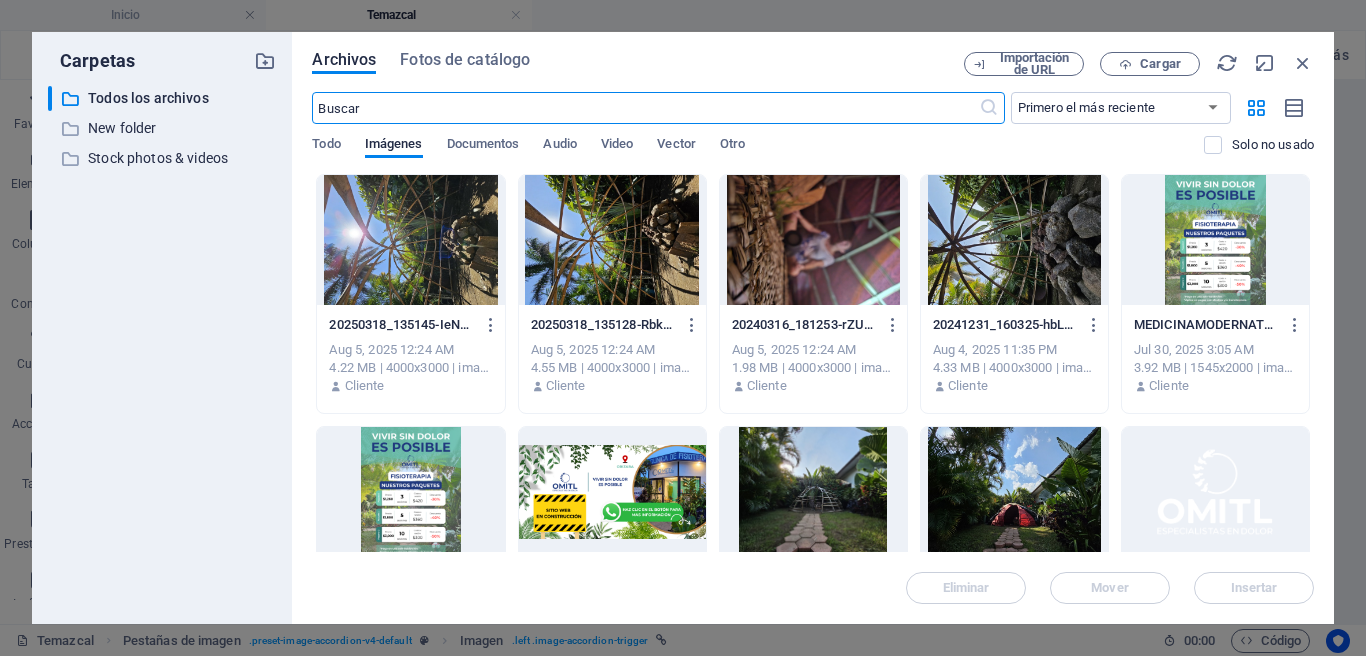 drag, startPoint x: 381, startPoint y: 114, endPoint x: 437, endPoint y: 76, distance: 67.6757 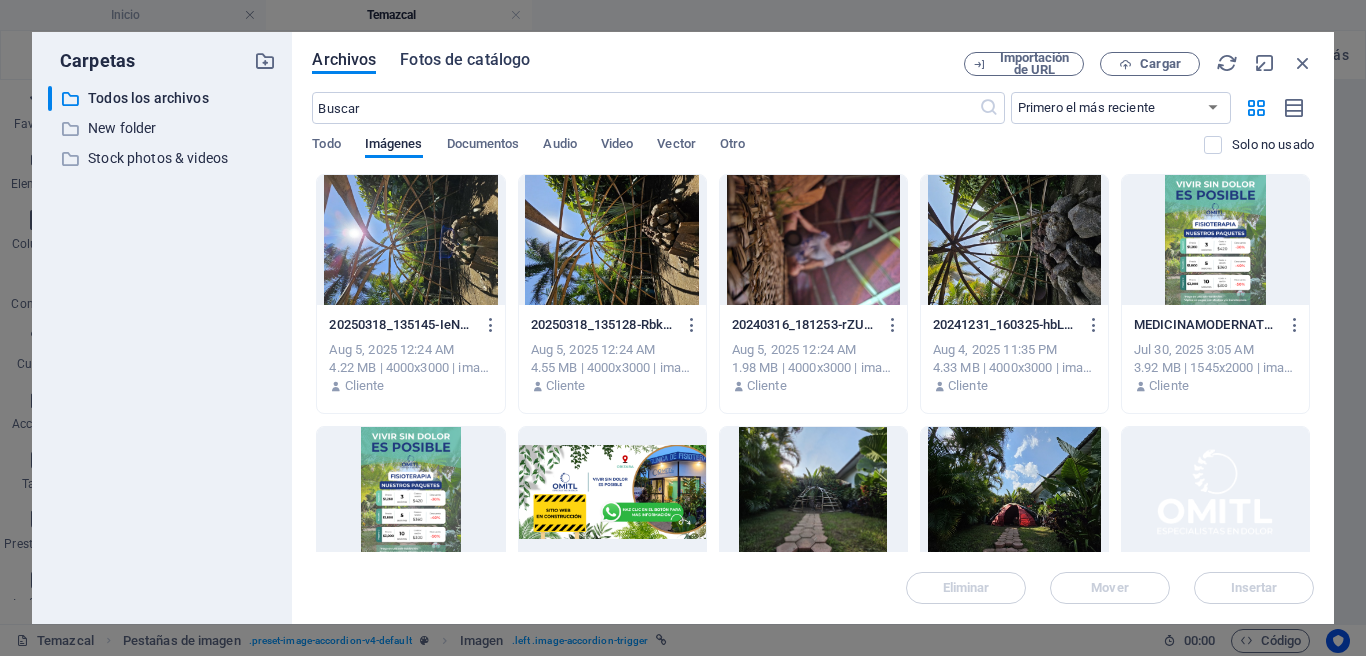 click on "Fotos de catálogo" at bounding box center [465, 60] 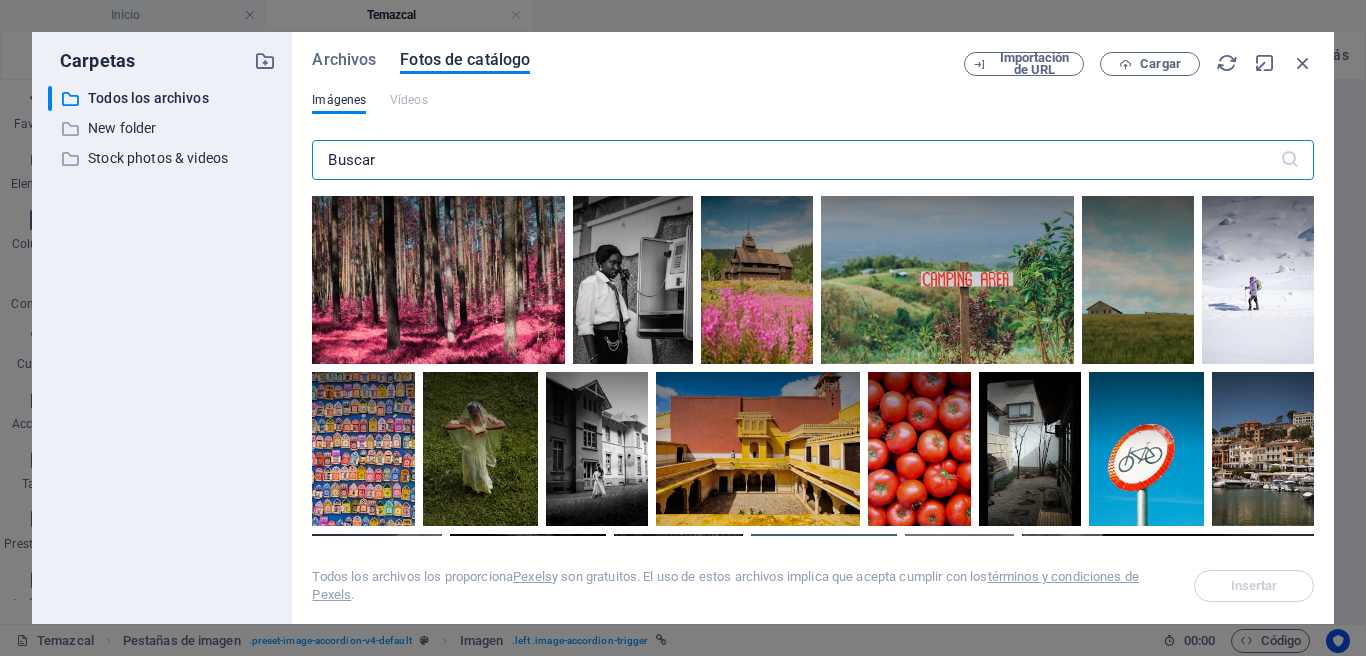 click at bounding box center (795, 160) 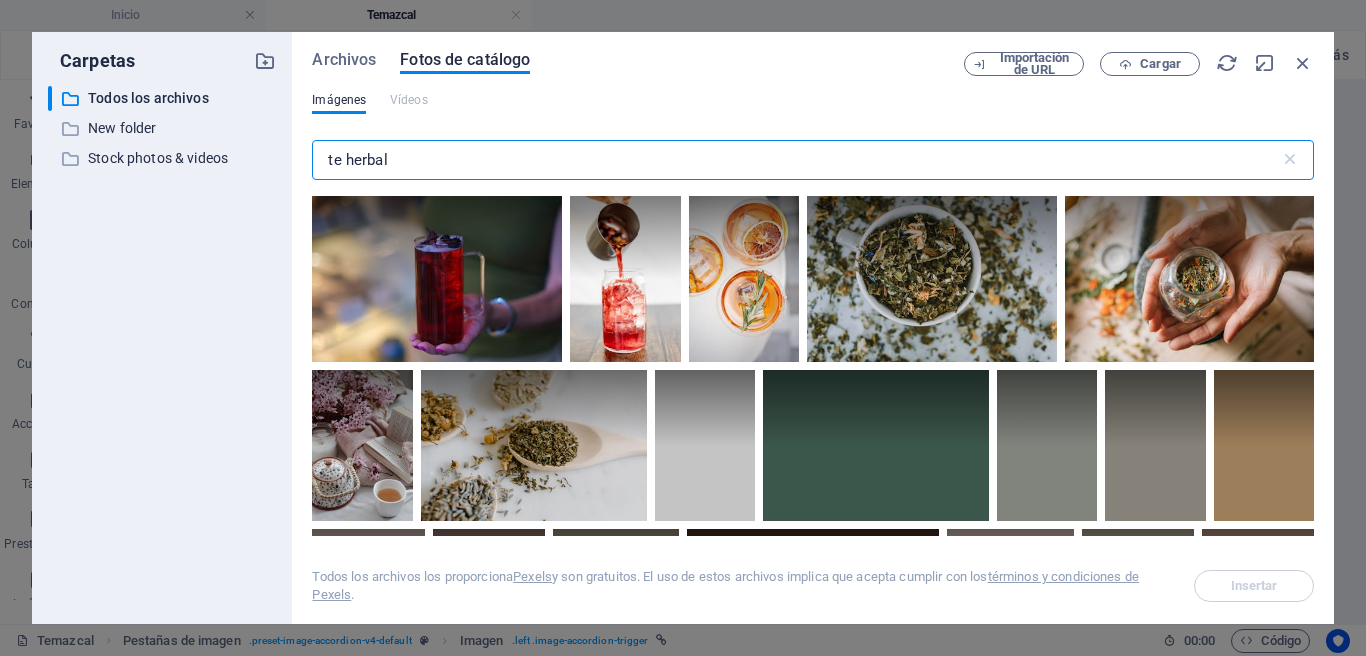 type on "te herbal" 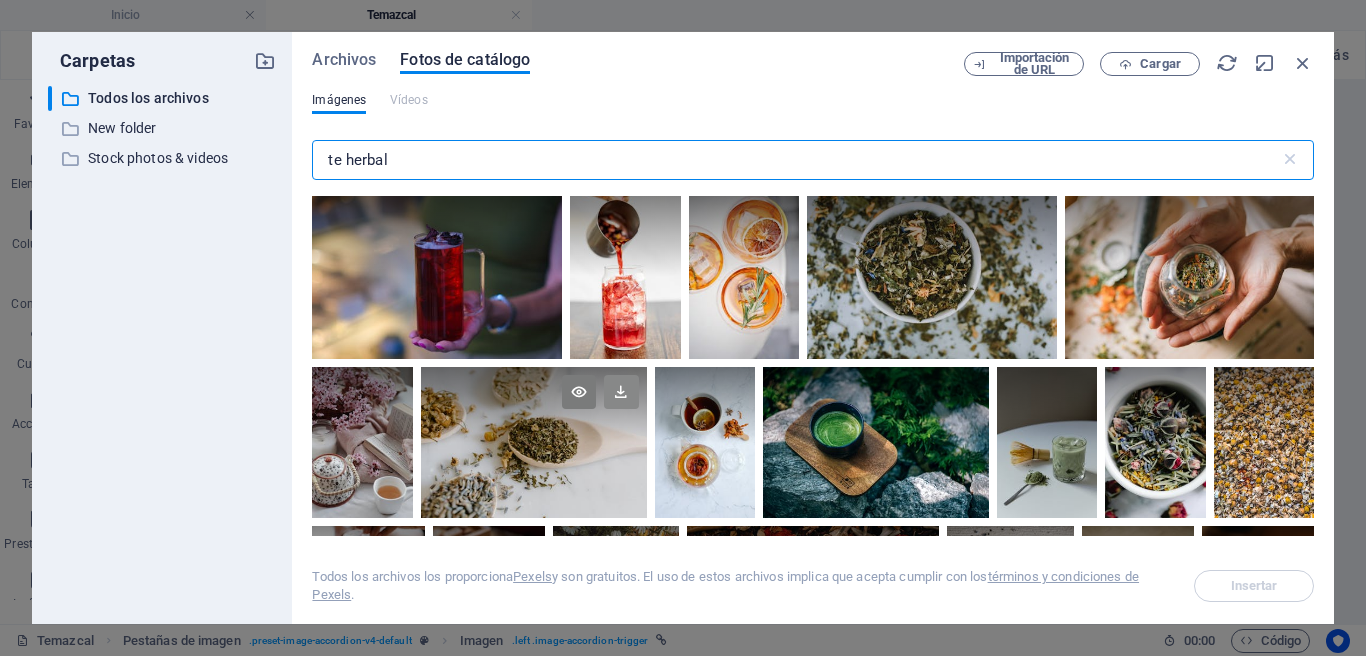 scroll, scrollTop: 0, scrollLeft: 0, axis: both 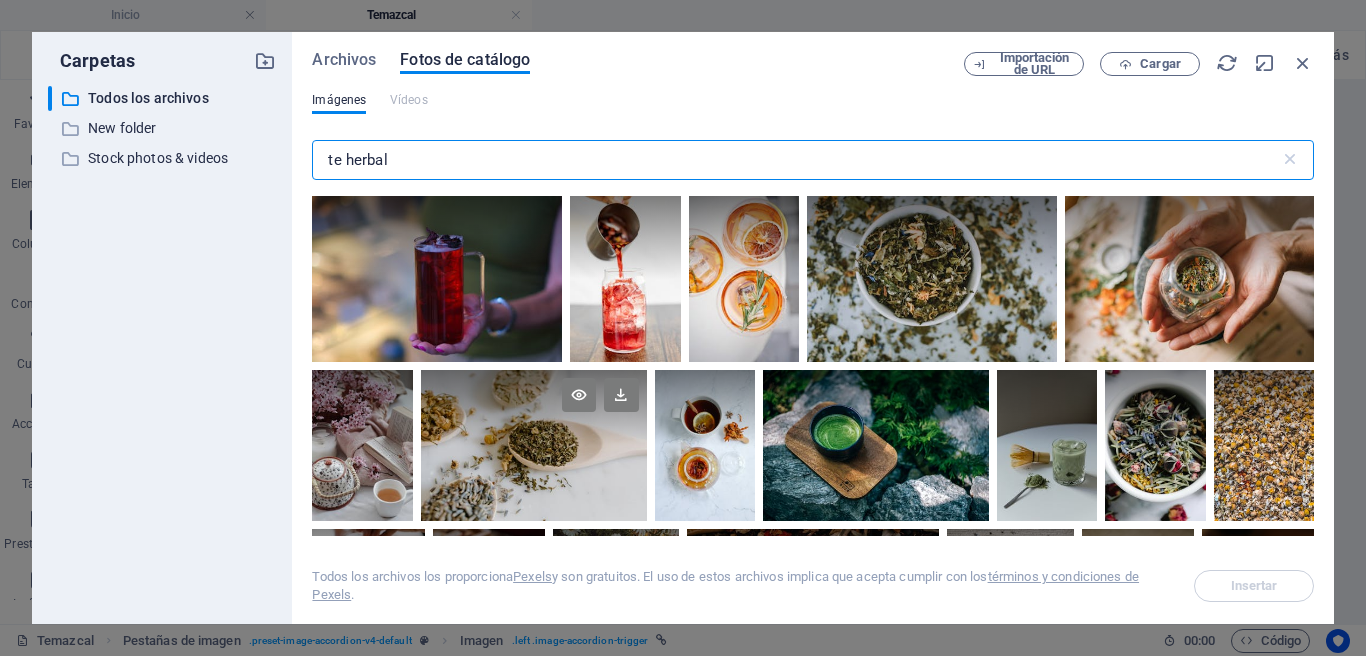 click at bounding box center [534, 407] 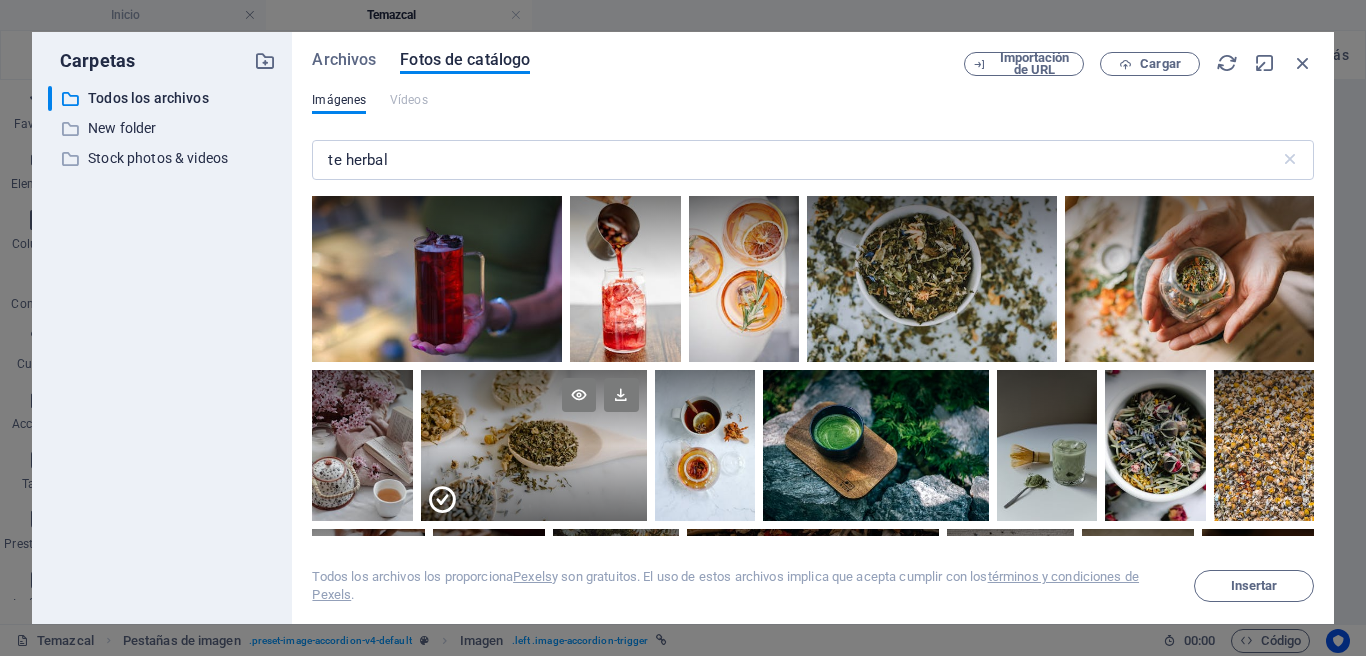 click at bounding box center [534, 407] 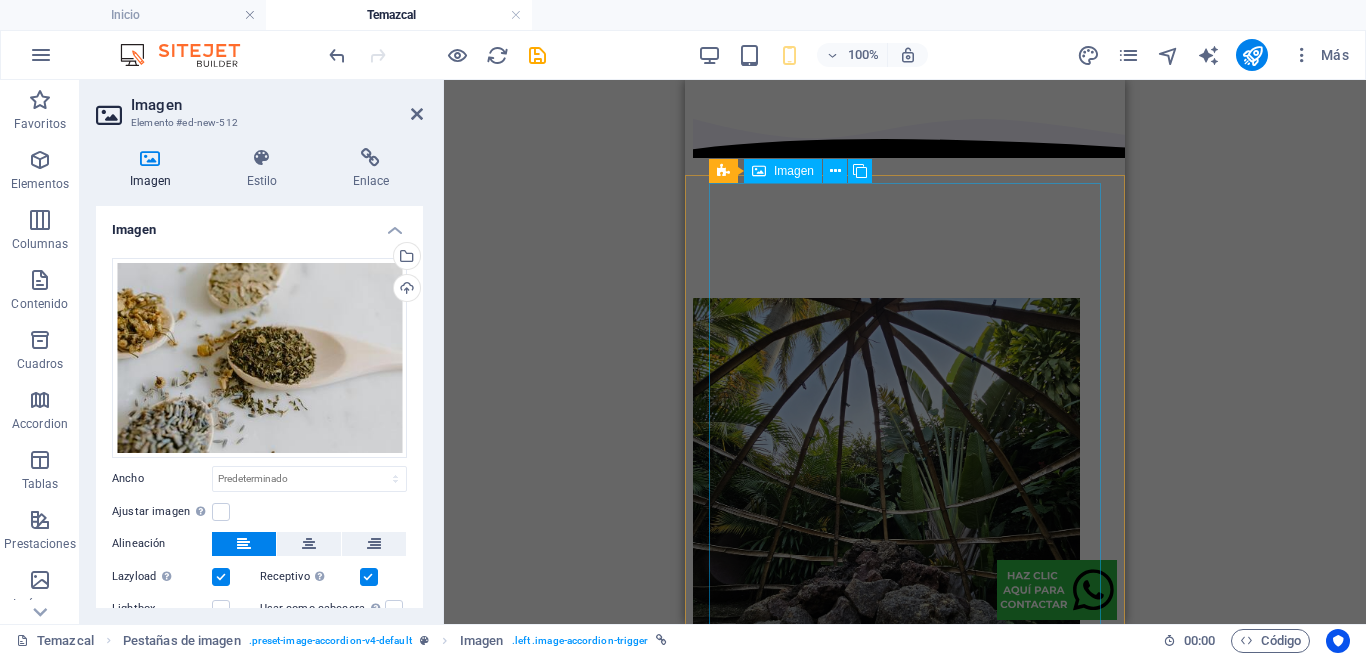 scroll, scrollTop: 1821, scrollLeft: 0, axis: vertical 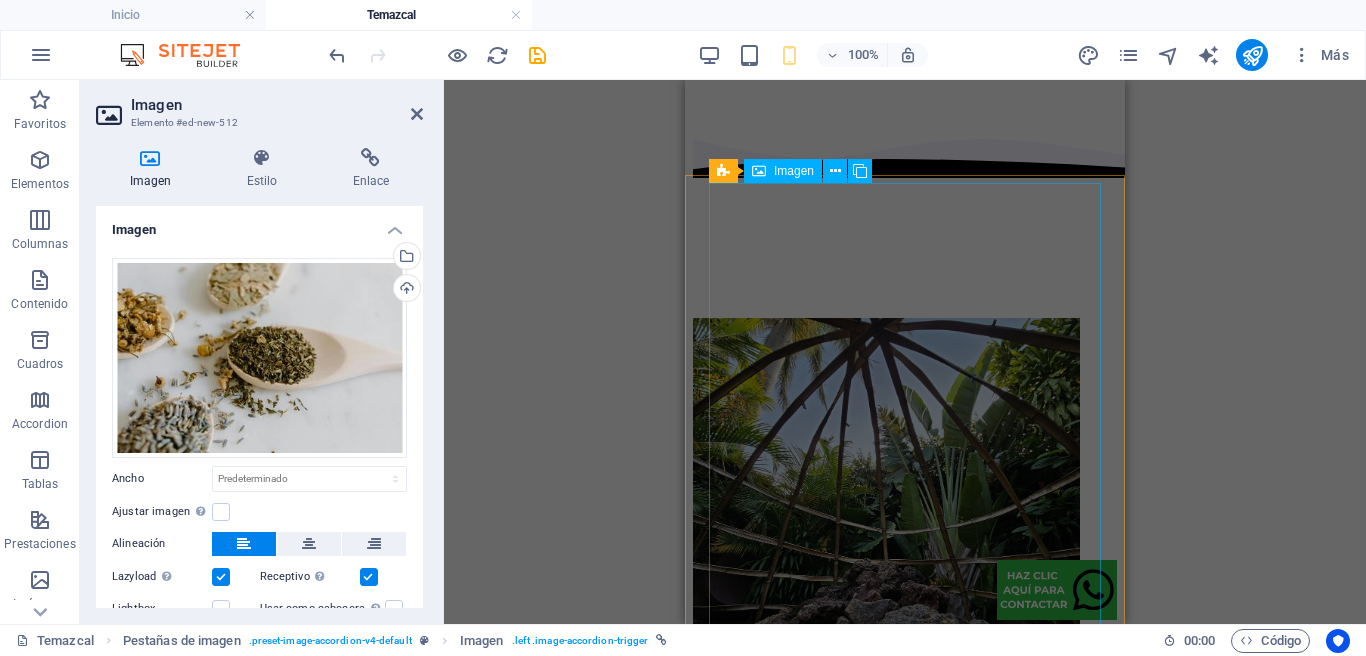 click on "Estructura higiénica de bambú" at bounding box center [905, 563] 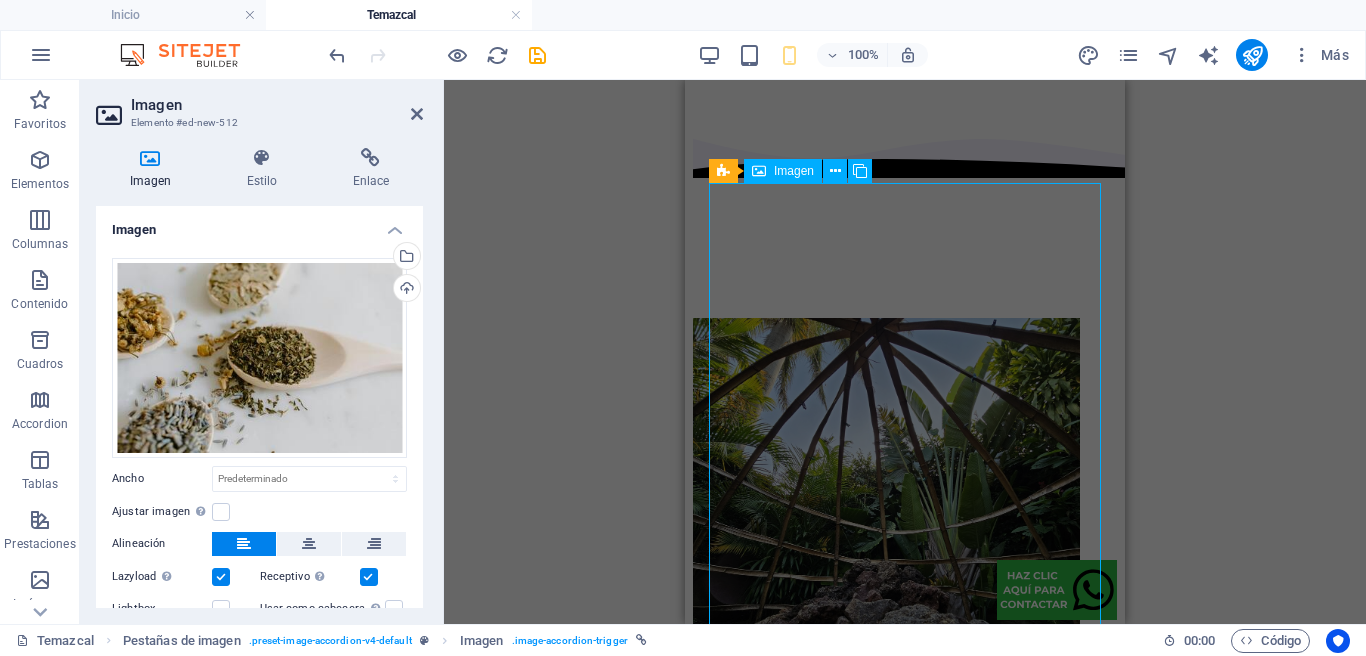 click on "Estructura higiénica de bambú" at bounding box center [905, 563] 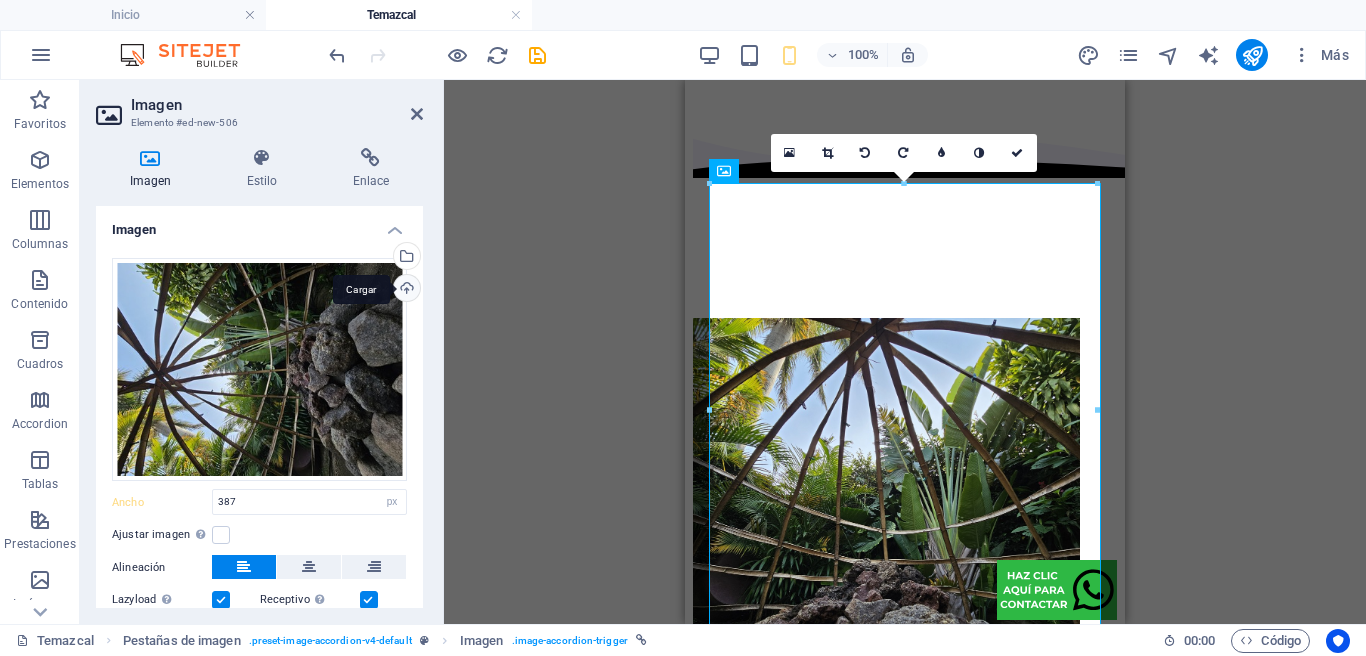 click on "Cargar" at bounding box center (405, 290) 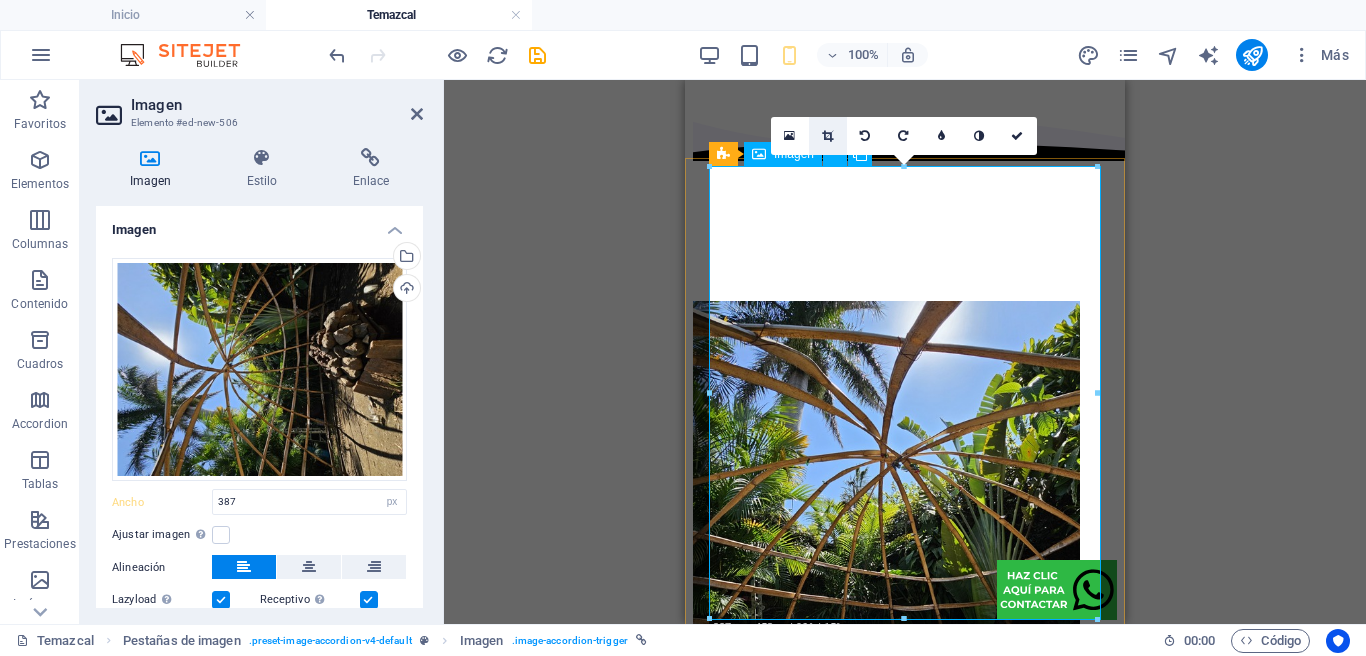 scroll, scrollTop: 1837, scrollLeft: 0, axis: vertical 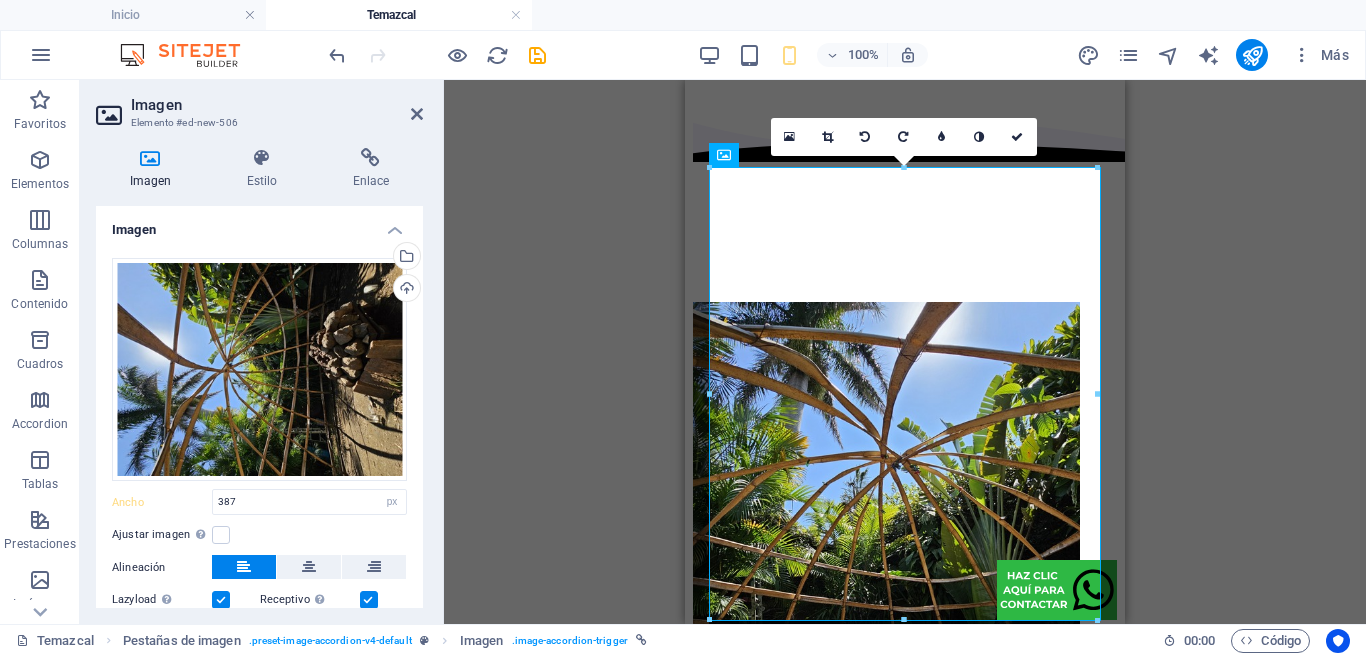click at bounding box center (827, 137) 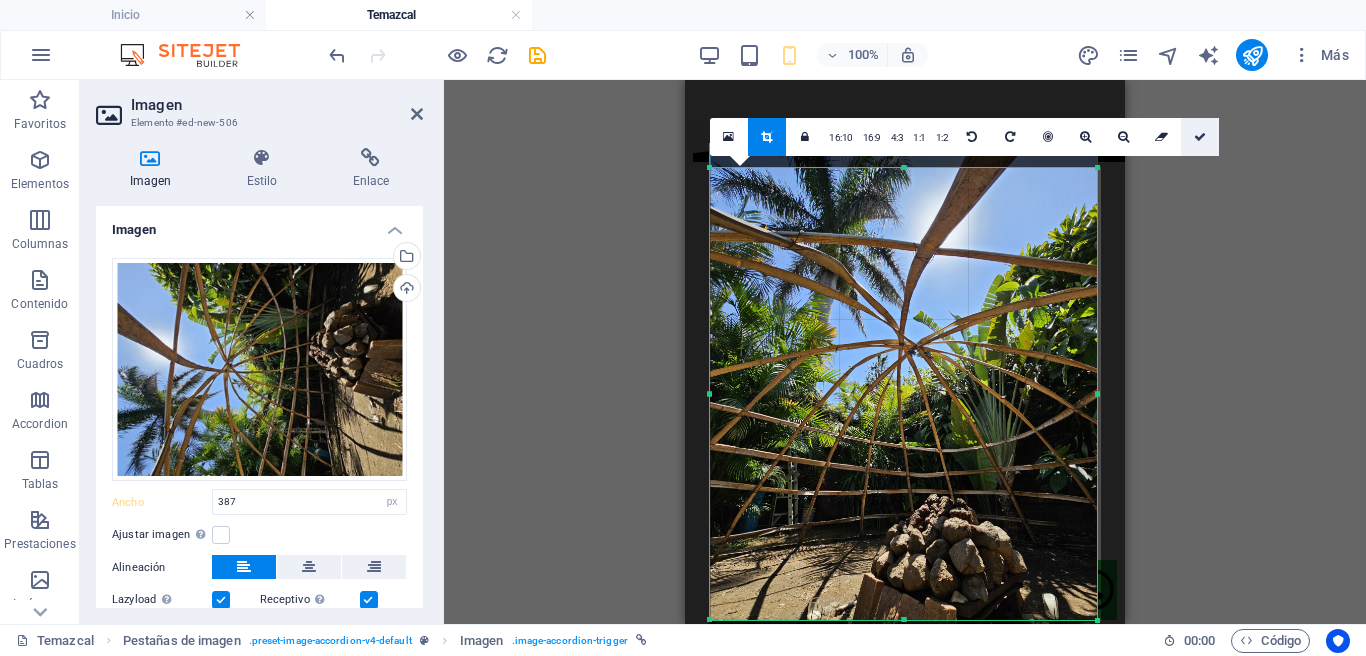 click at bounding box center [1200, 137] 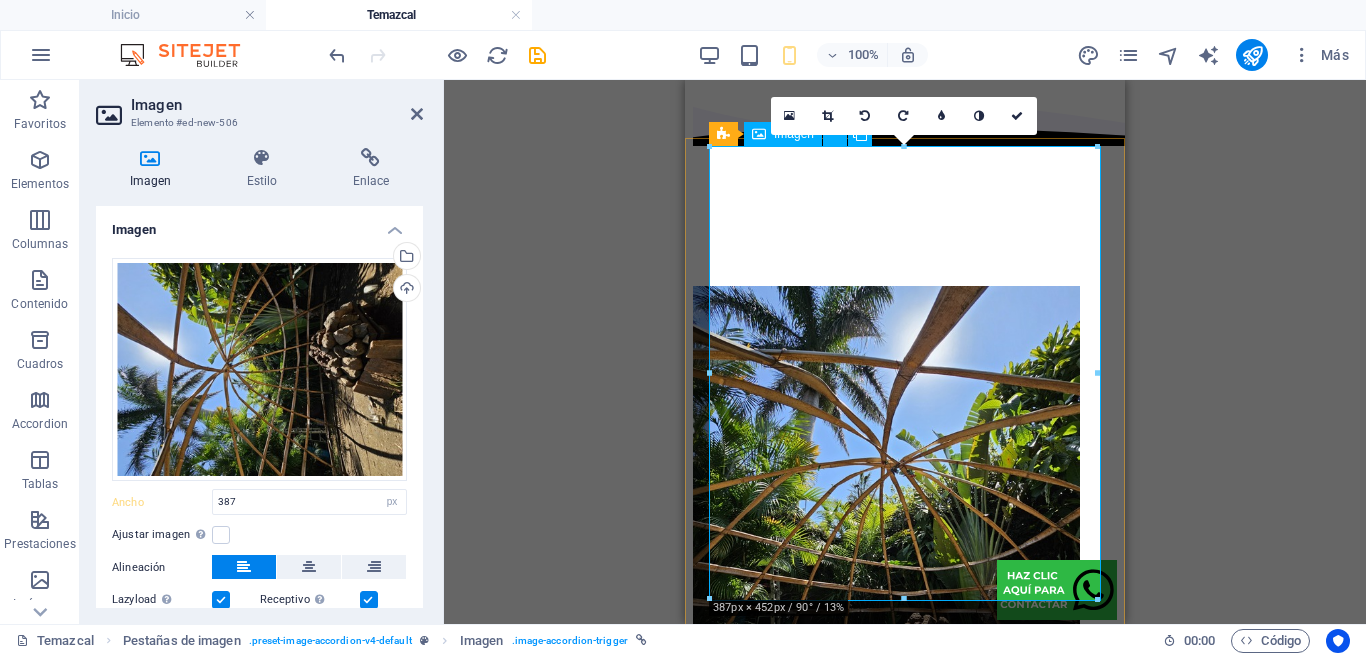 scroll, scrollTop: 1858, scrollLeft: 0, axis: vertical 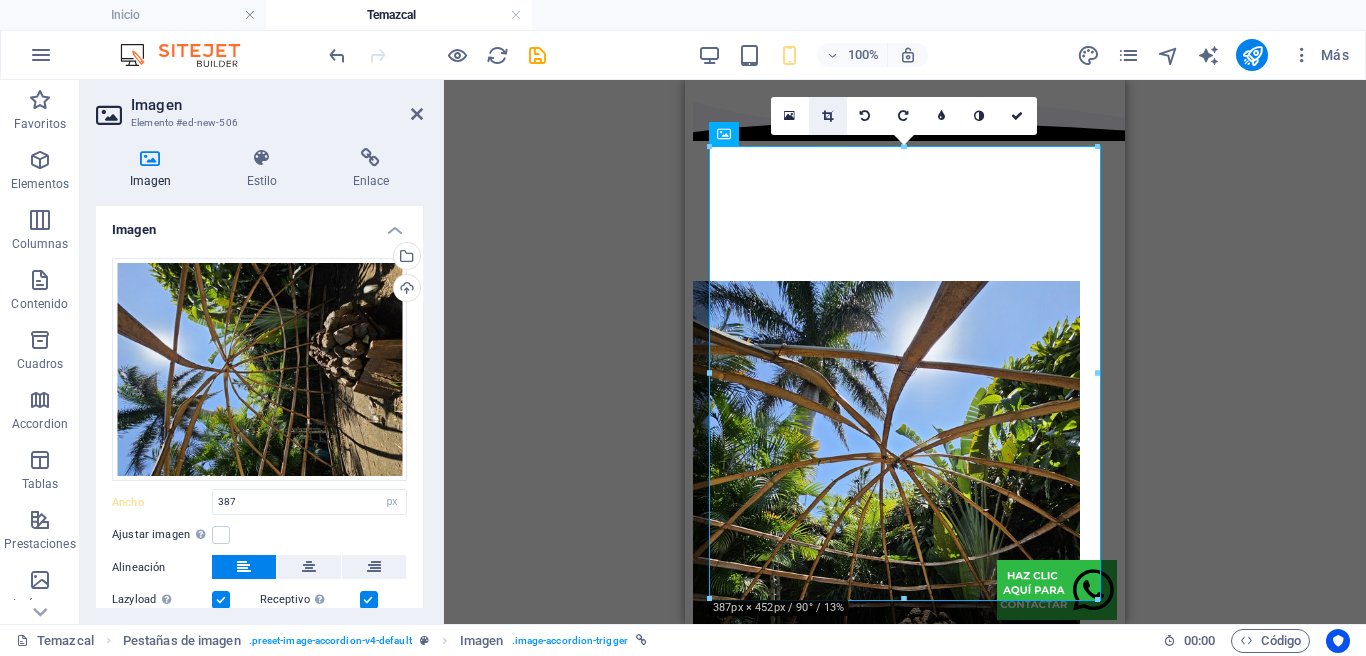 click at bounding box center (827, 116) 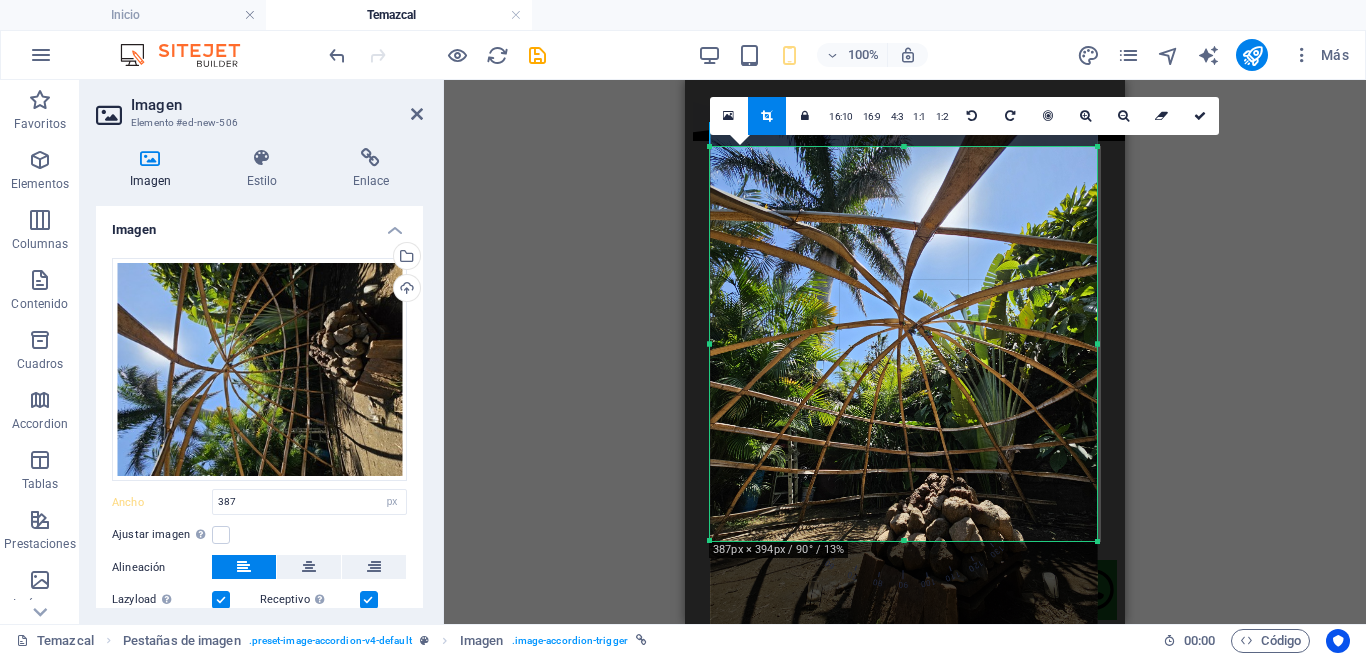 drag, startPoint x: 905, startPoint y: 598, endPoint x: 903, endPoint y: 539, distance: 59.03389 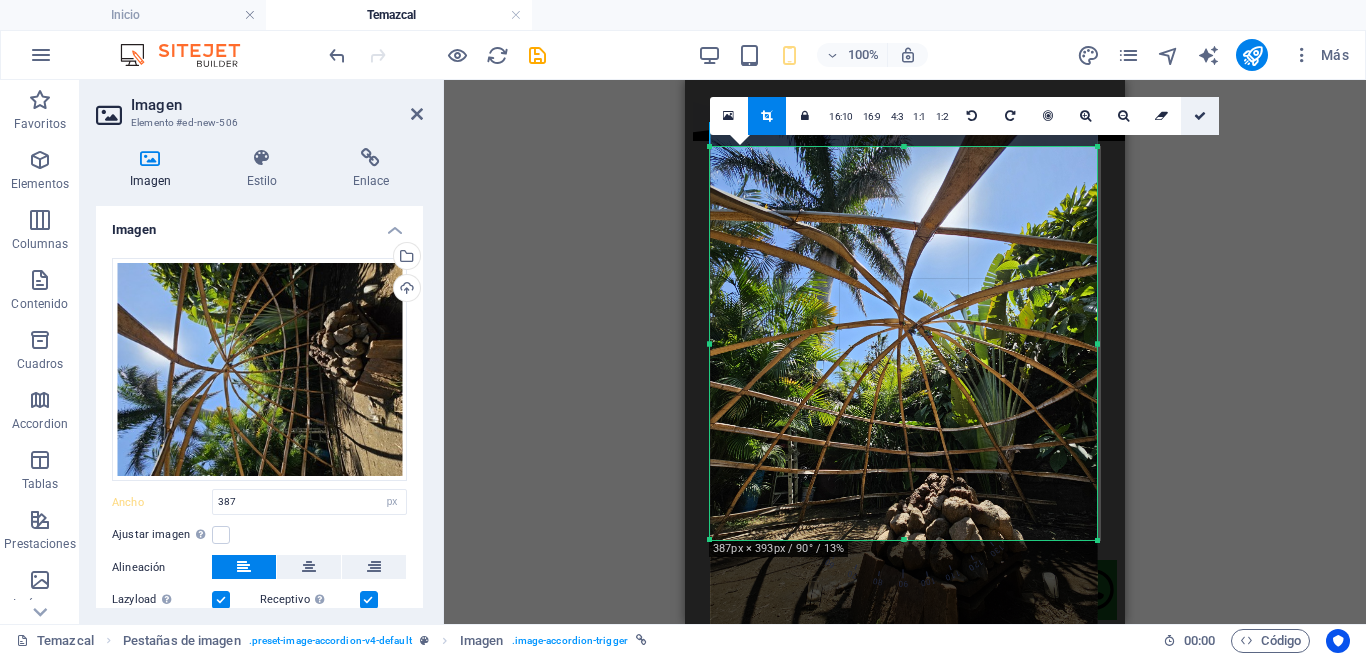 click at bounding box center [1200, 116] 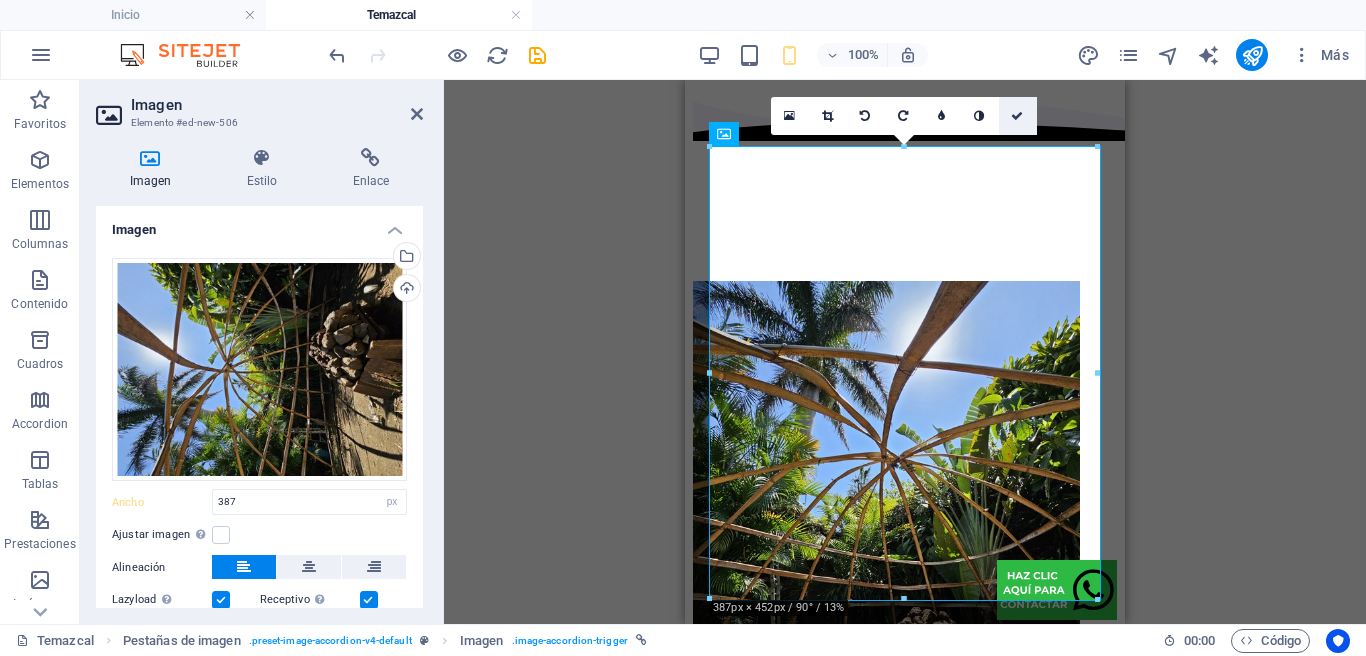 click at bounding box center [1018, 116] 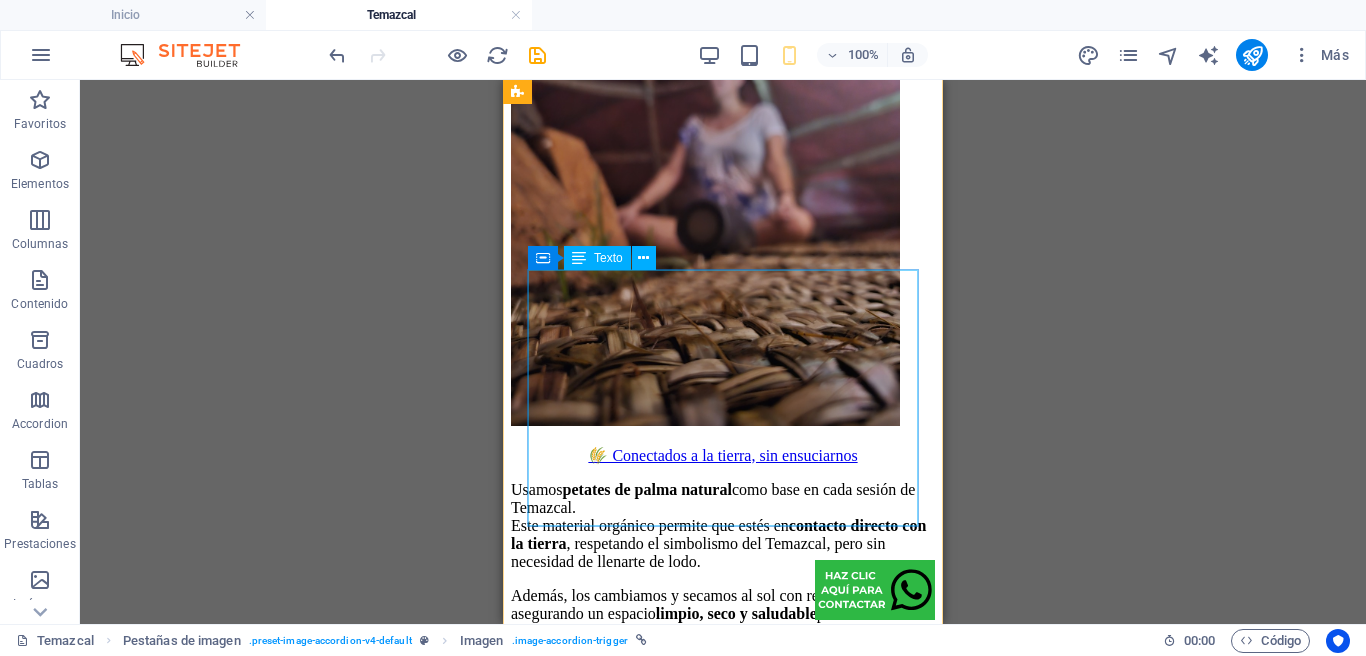 scroll, scrollTop: 2707, scrollLeft: 0, axis: vertical 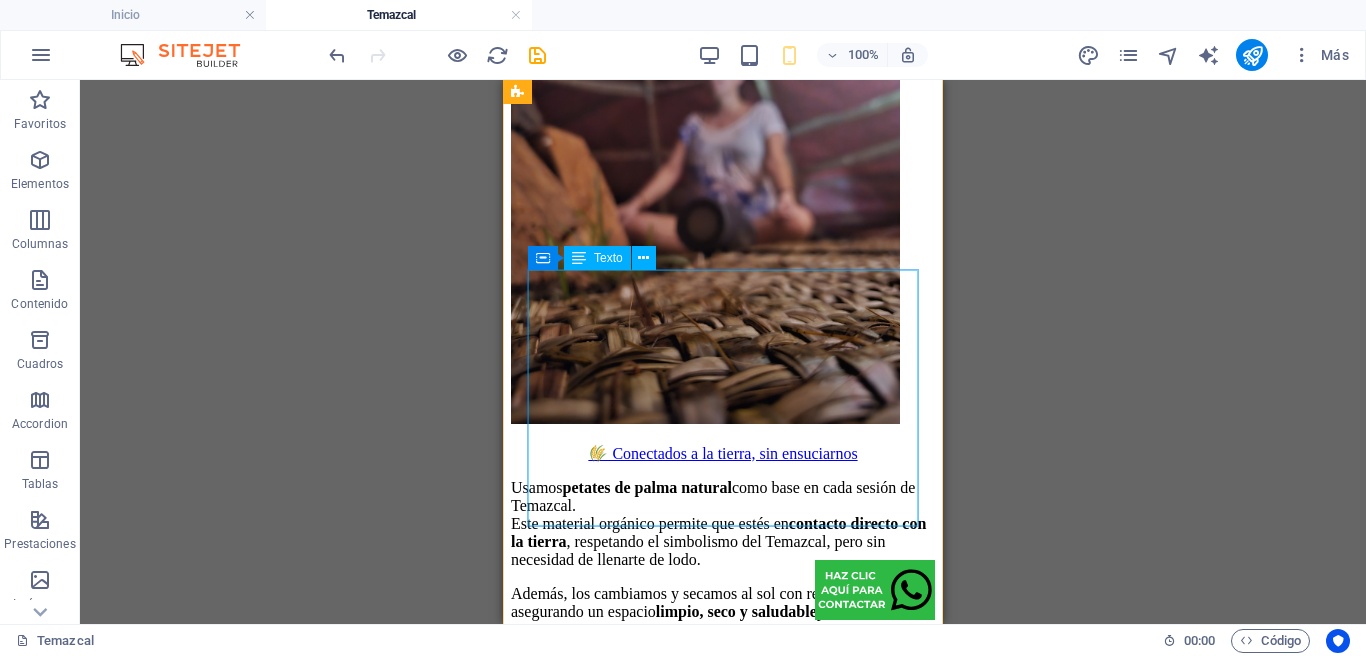 click on "Usamos  petates de palma natural  como base en cada sesión de Temazcal. Este material orgánico permite que estés en  contacto directo con la tierra , respetando el simbolismo del Temazcal, pero sin necesidad de llenarte de lodo. Además, los cambiamos y secamos al sol con regularidad, asegurando un espacio  limpio, seco y saludable  para cada visitante. Porque en Omitl, cada detalle importa." at bounding box center [723, 576] 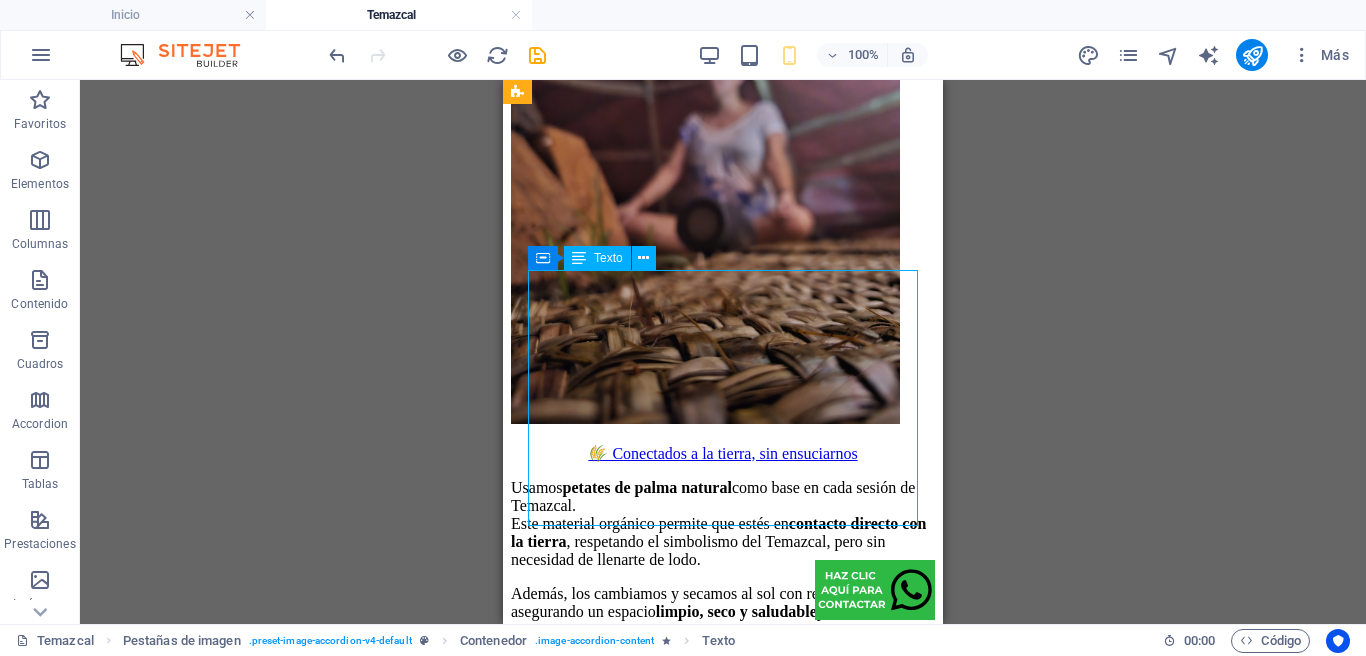 click on "Usamos  petates de palma natural  como base en cada sesión de Temazcal. Este material orgánico permite que estés en  contacto directo con la tierra , respetando el simbolismo del Temazcal, pero sin necesidad de llenarte de lodo. Además, los cambiamos y secamos al sol con regularidad, asegurando un espacio  limpio, seco y saludable  para cada visitante. Porque en Omitl, cada detalle importa." at bounding box center [723, 576] 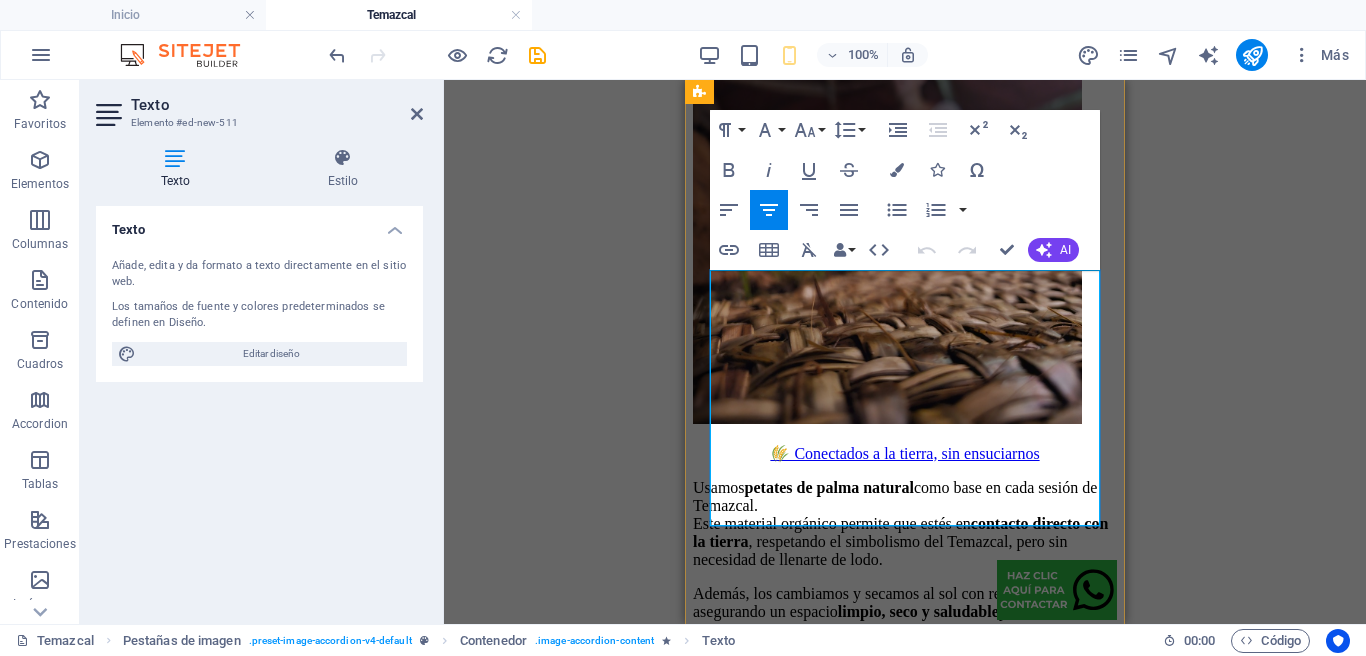 drag, startPoint x: 751, startPoint y: 513, endPoint x: 1055, endPoint y: 512, distance: 304.00165 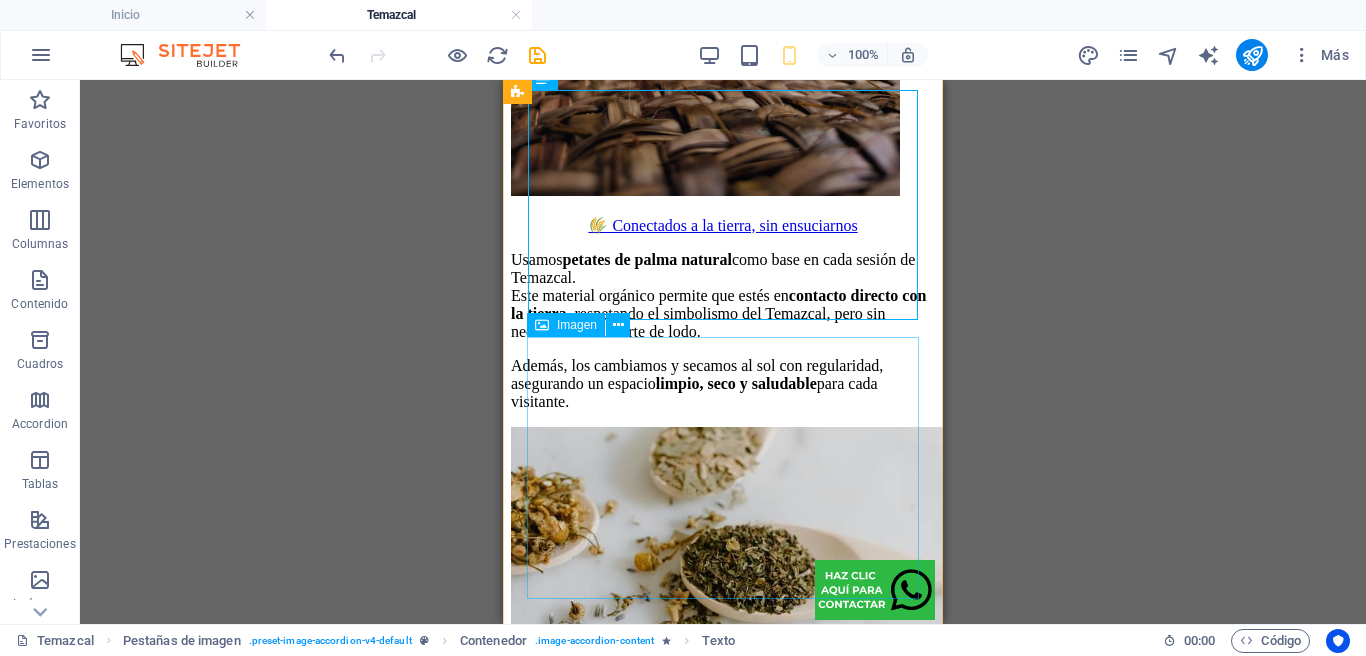 scroll, scrollTop: 3013, scrollLeft: 0, axis: vertical 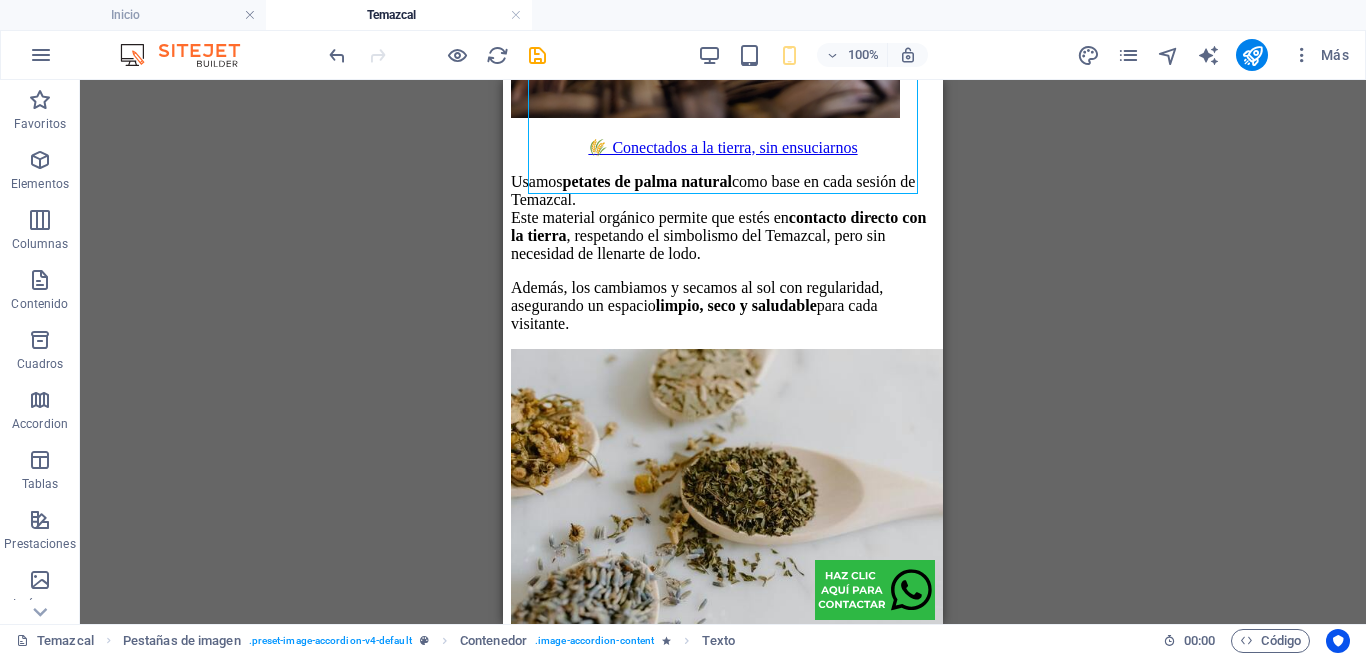 click on "Headline" at bounding box center [723, 514] 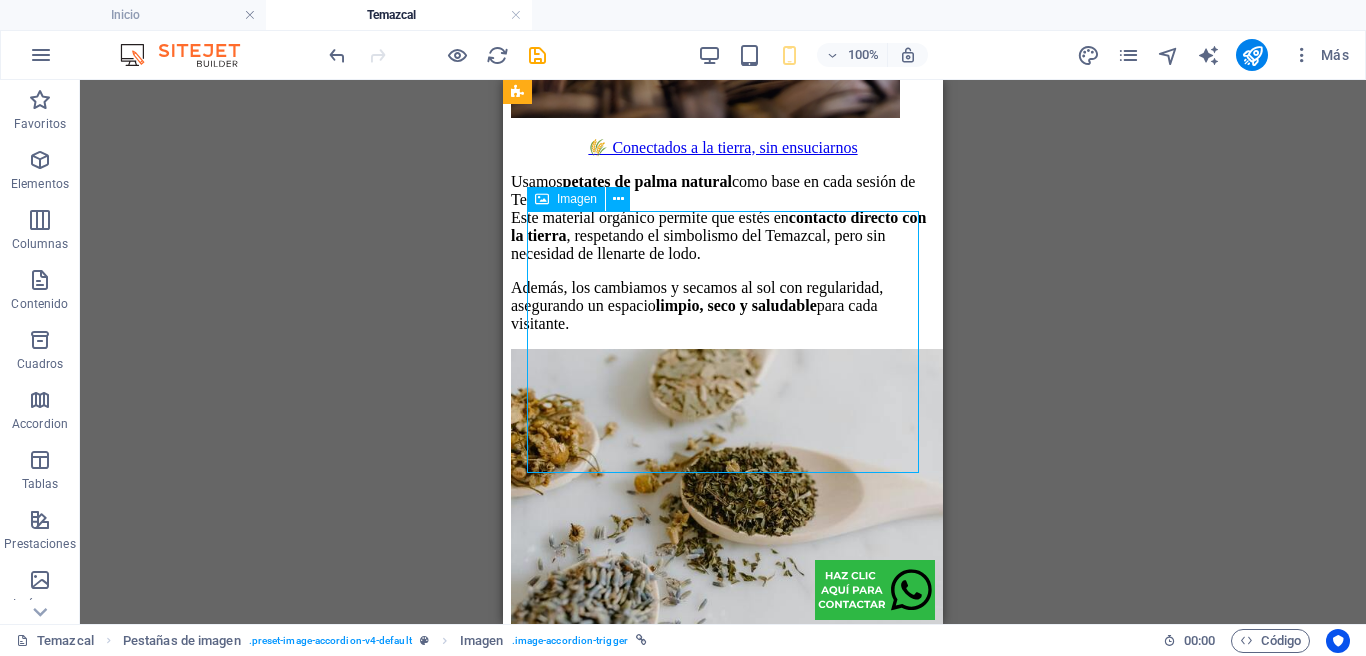 click on "Headline" at bounding box center [723, 514] 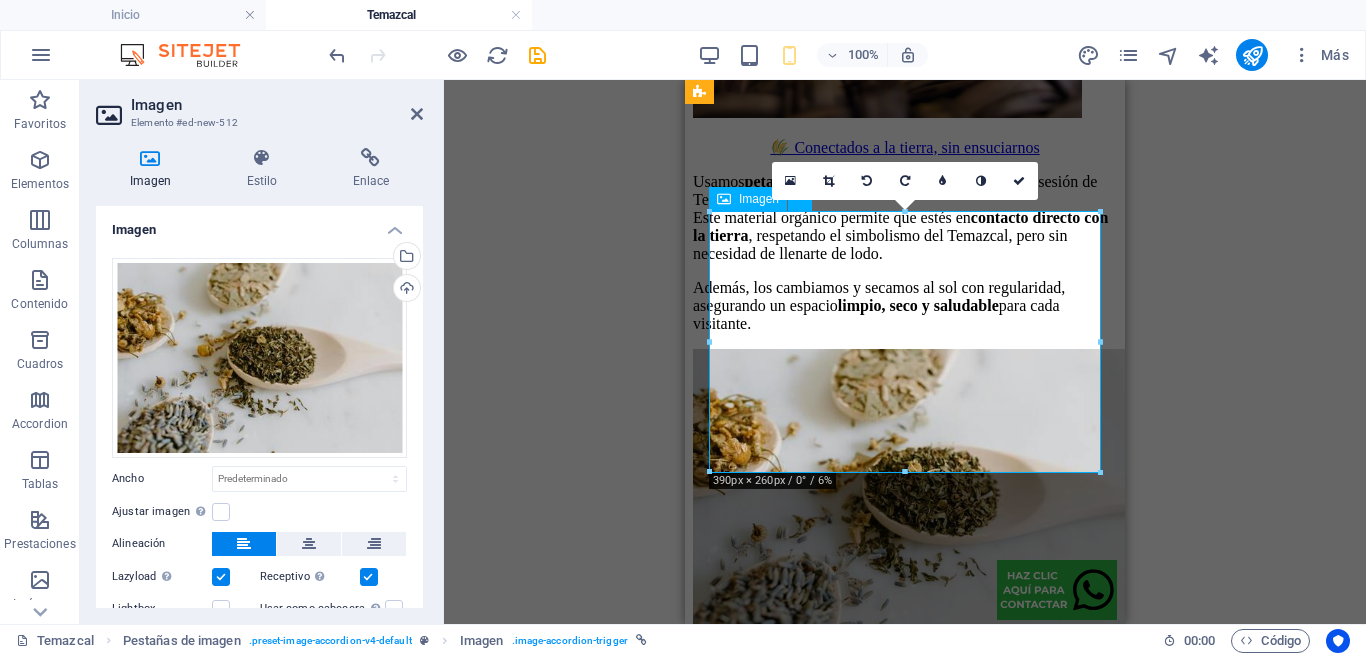 click on "Headline" at bounding box center [905, 514] 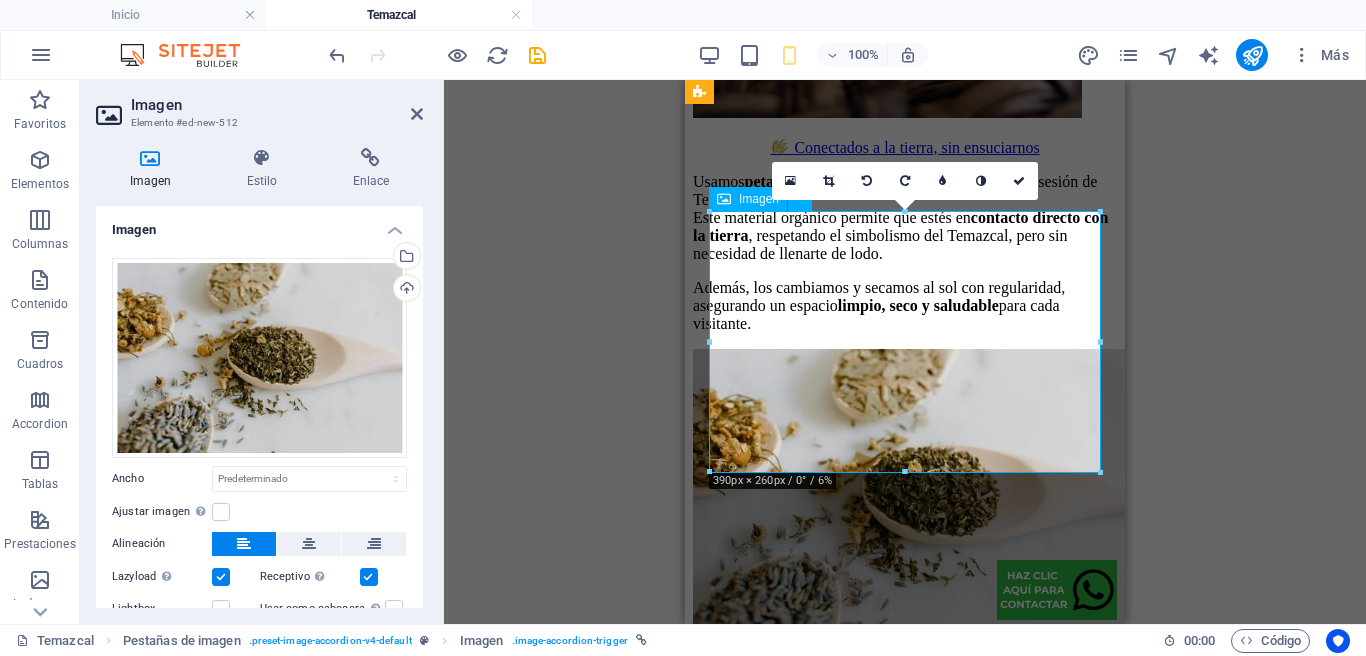 click on "Headline" at bounding box center (905, 514) 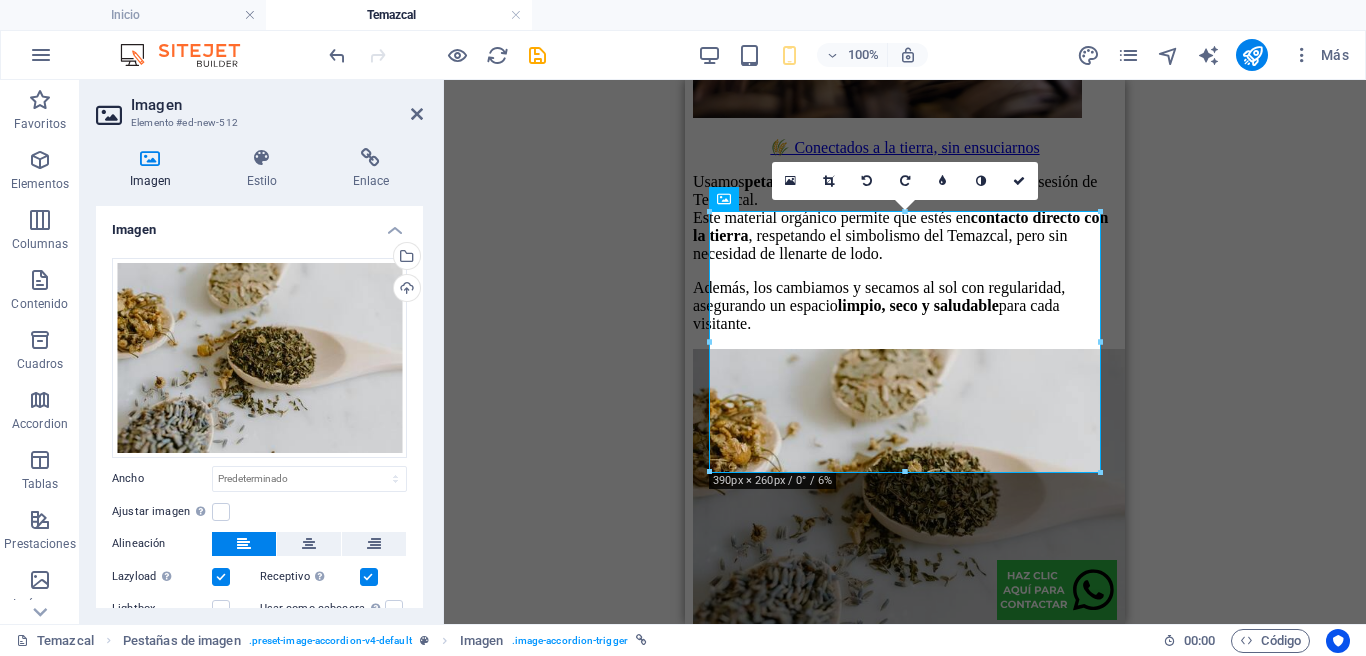 scroll, scrollTop: 106, scrollLeft: 0, axis: vertical 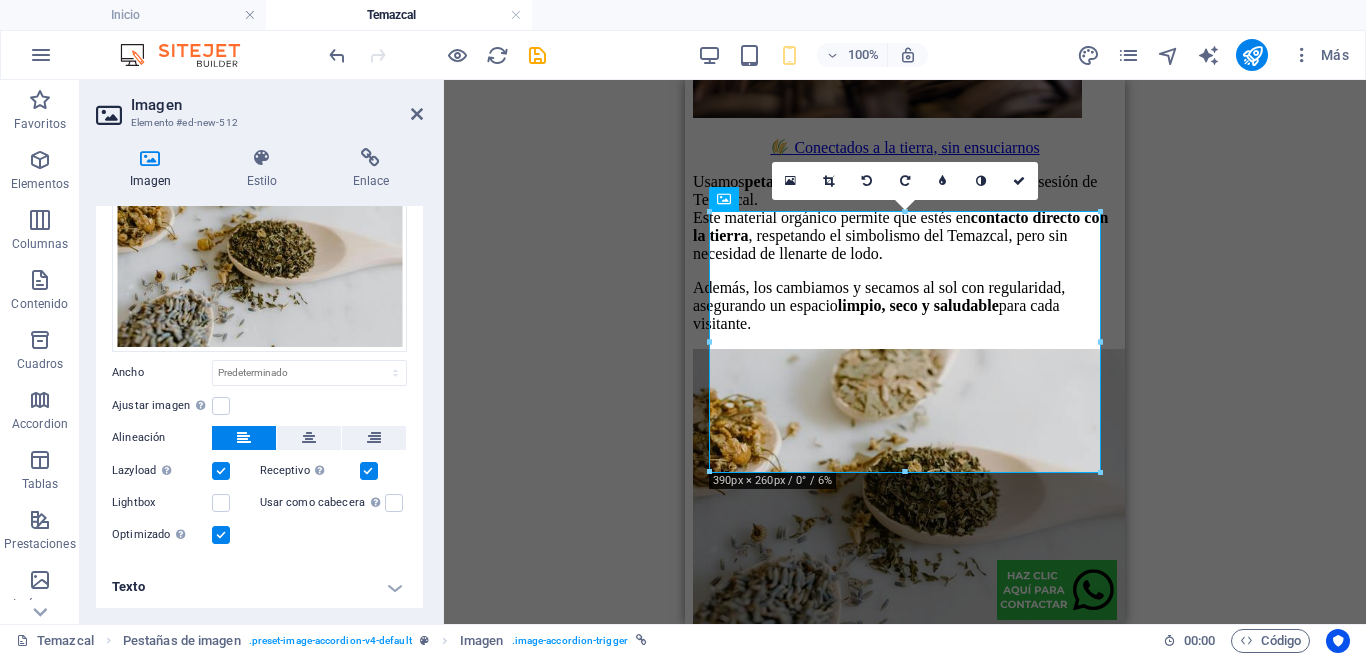 click on "Texto" at bounding box center [259, 587] 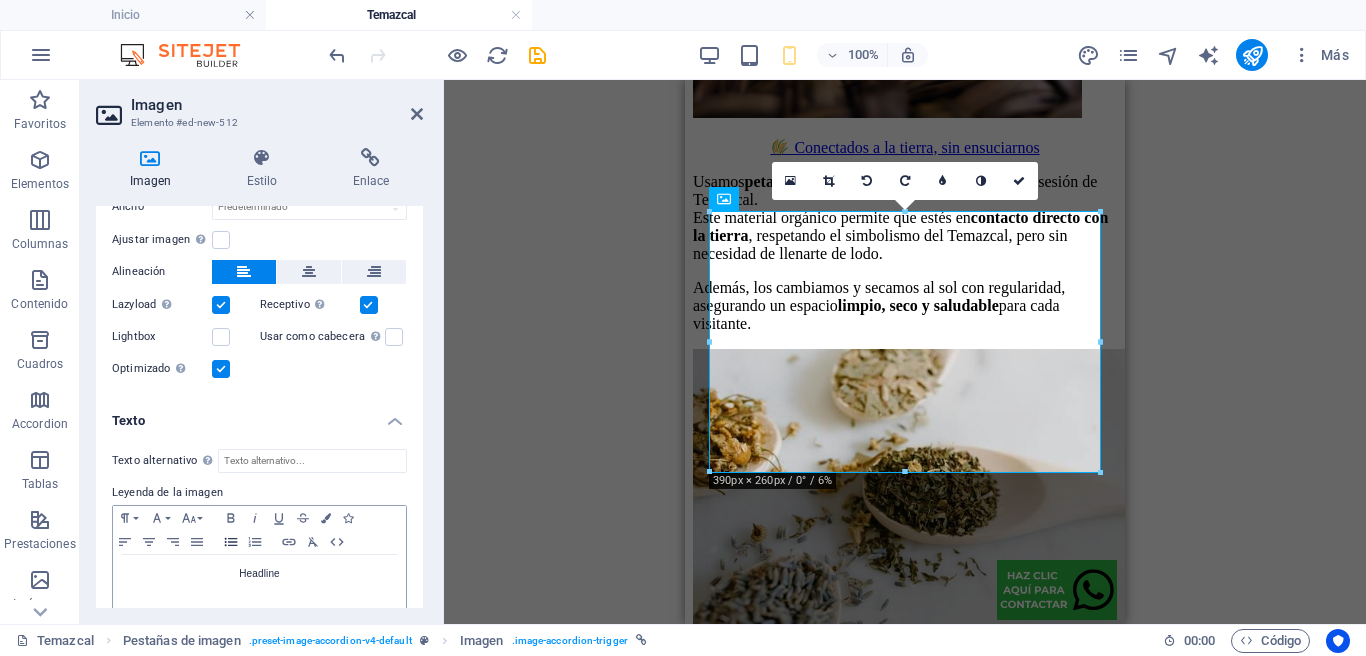 scroll, scrollTop: 274, scrollLeft: 0, axis: vertical 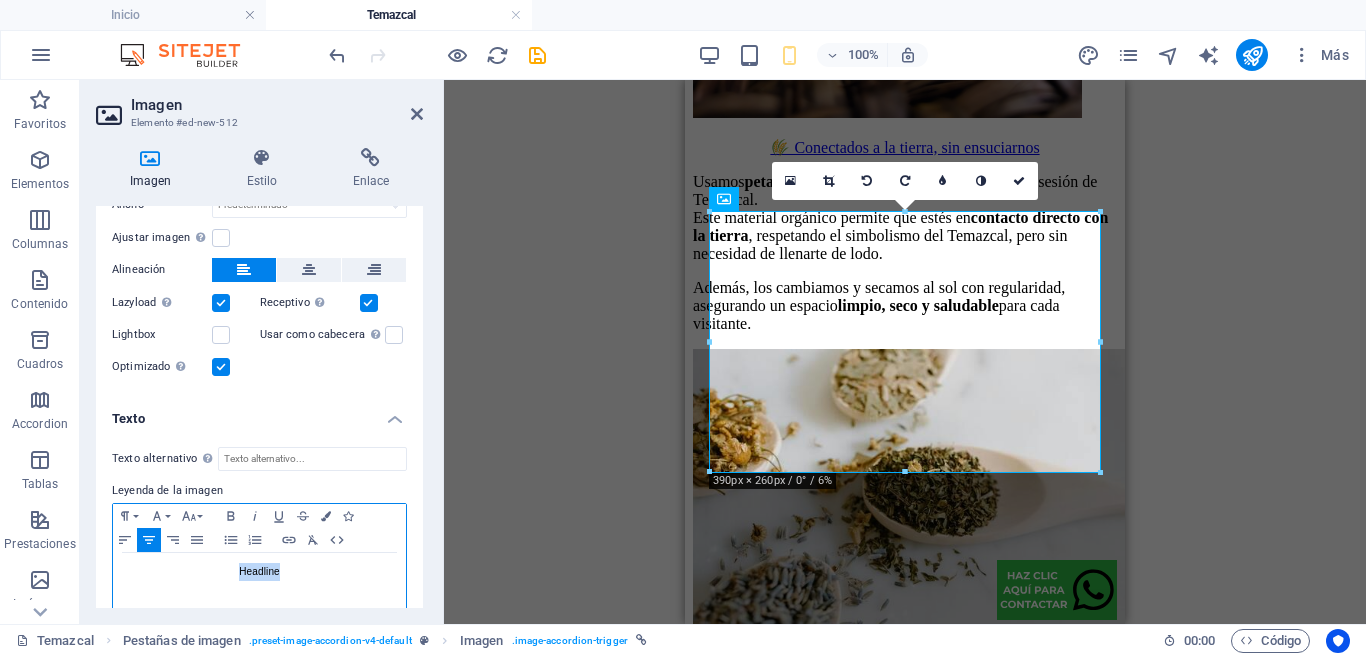 drag, startPoint x: 282, startPoint y: 572, endPoint x: 164, endPoint y: 561, distance: 118.511604 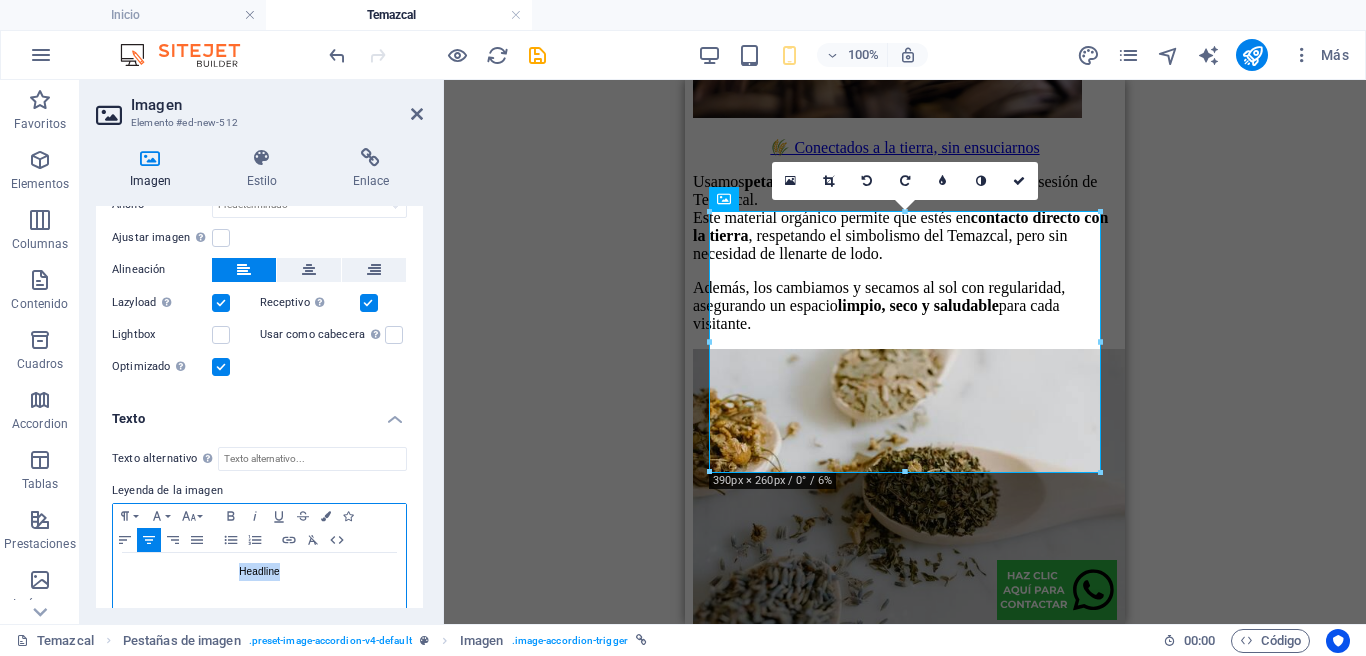 type 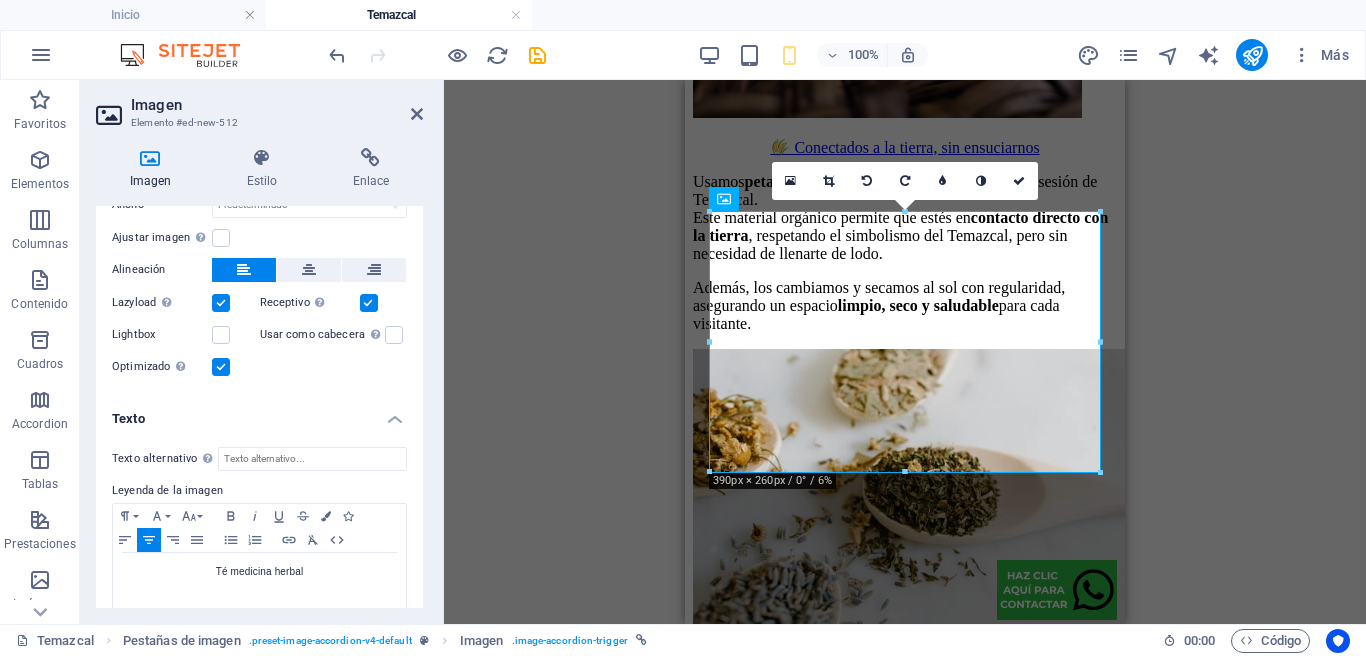 click at bounding box center (1019, 181) 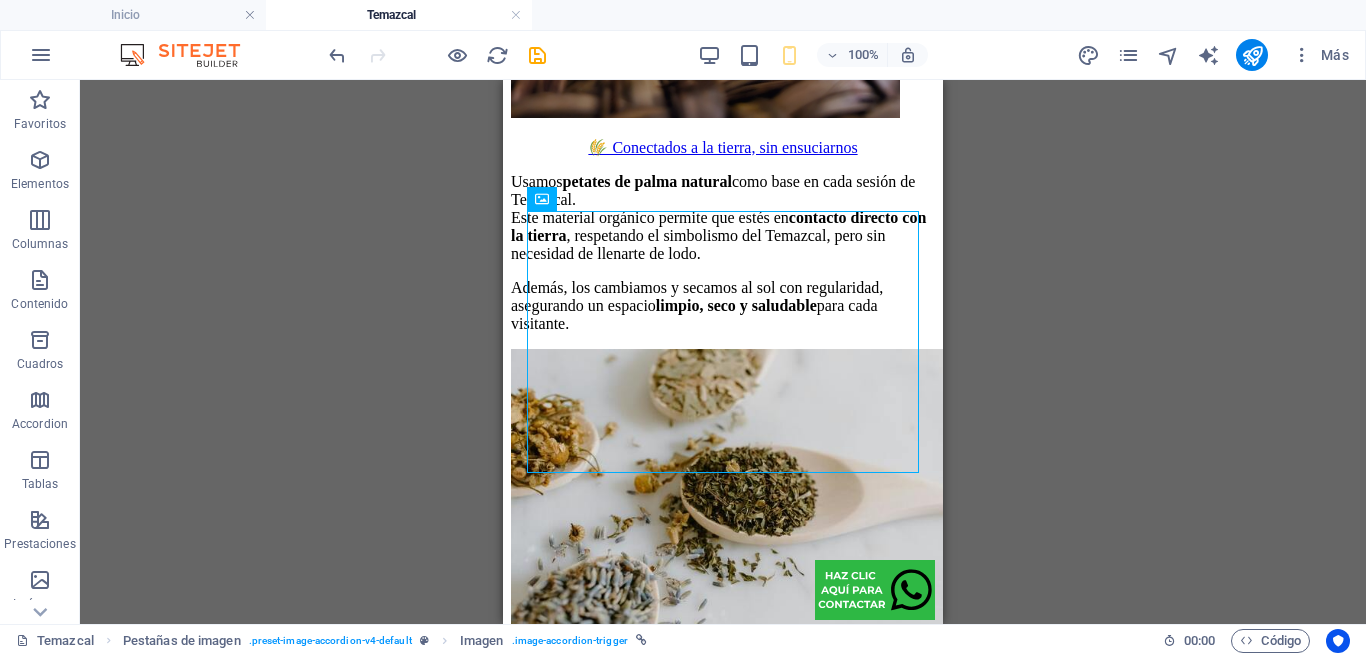 click on "Lorem ipsum dolor sit amet, consectetur adipisicing elit. Natus, dolores, at, nisi eligendi repellat voluptatem minima officia veritatis quasi animi porro laudantium dicta dolor voluptate non maiores ipsum reprehenderit odio fugiat reiciendis consectetur fuga pariatur libero accusantium quod minus odit debitis cumque quo adipisci vel vitae aliquid corrupti perferendis voluptates." at bounding box center (723, 750) 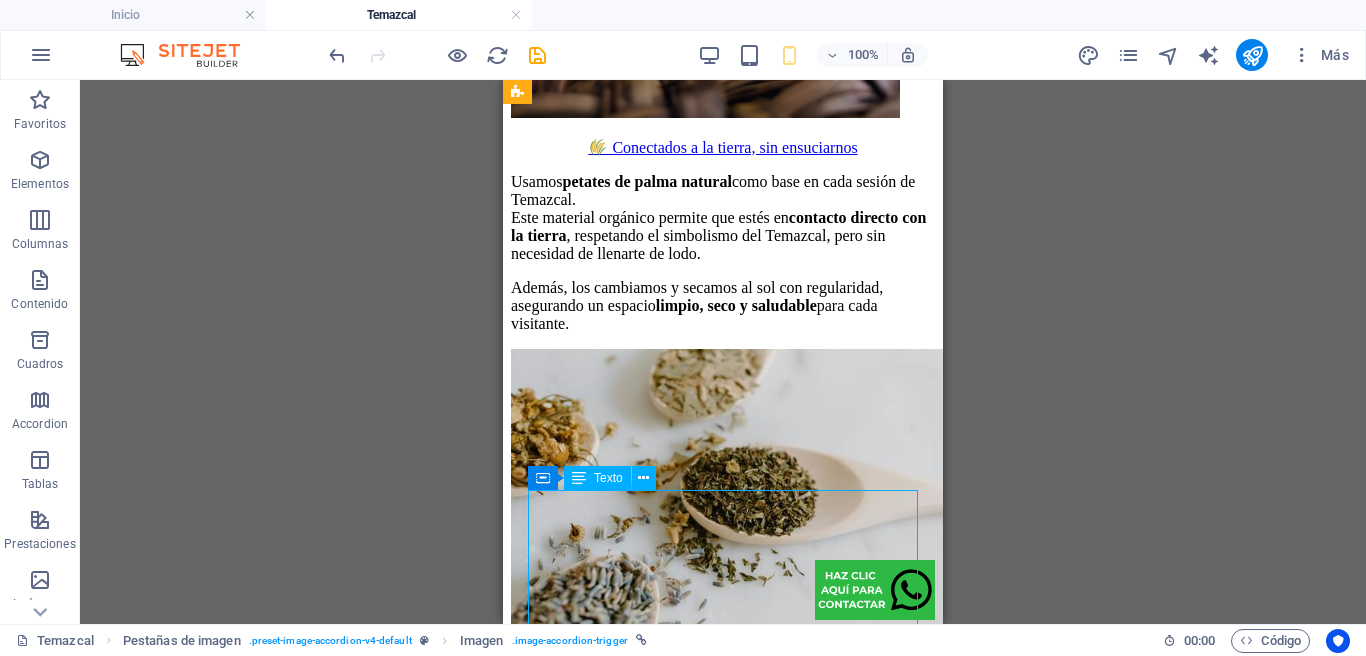 click on "Lorem ipsum dolor sit amet, consectetur adipisicing elit. Natus, dolores, at, nisi eligendi repellat voluptatem minima officia veritatis quasi animi porro laudantium dicta dolor voluptate non maiores ipsum reprehenderit odio fugiat reiciendis consectetur fuga pariatur libero accusantium quod minus odit debitis cumque quo adipisci vel vitae aliquid corrupti perferendis voluptates." at bounding box center [723, 750] 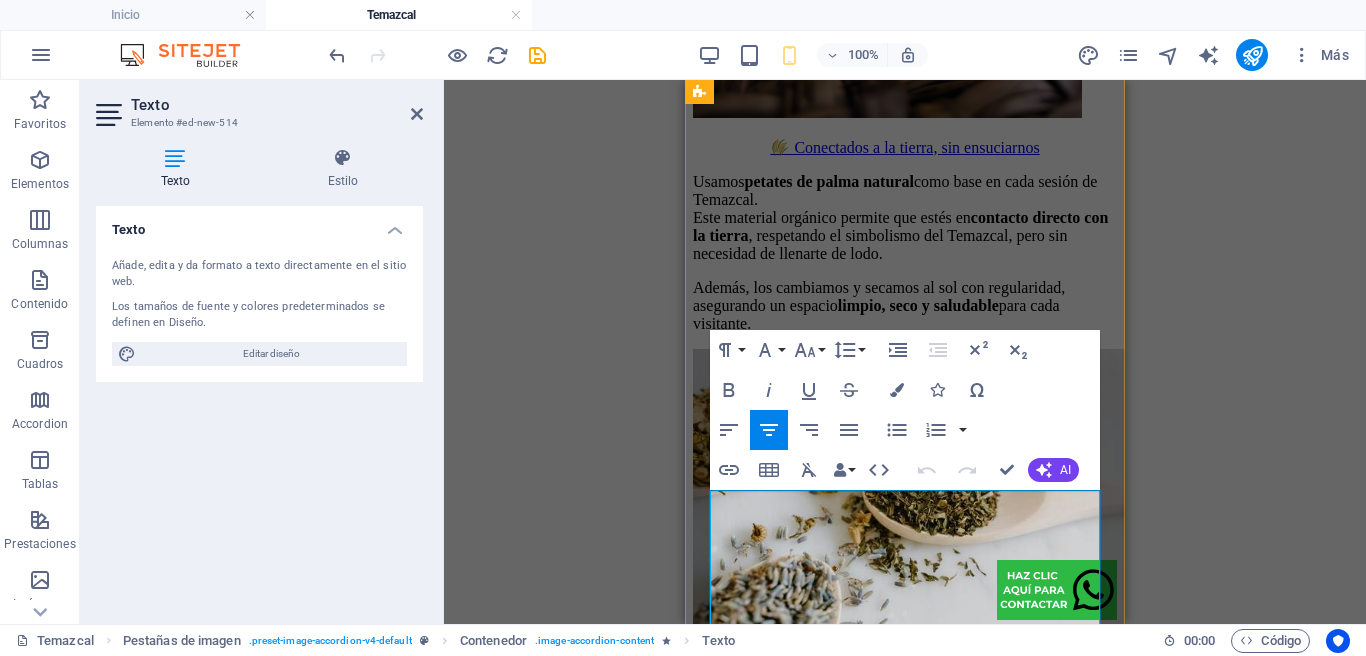 click on "Lorem ipsum dolor sit amet, consectetur adipisicing elit. Natus, dolores, at, nisi eligendi repellat voluptatem minima officia veritatis quasi animi porro laudantium dicta dolor voluptate non maiores ipsum reprehenderit odio fugiat reiciendis consectetur fuga pariatur libero accusantium quod minus odit debitis cumque quo adipisci vel vitae aliquid corrupti perferendis voluptates." at bounding box center [905, 750] 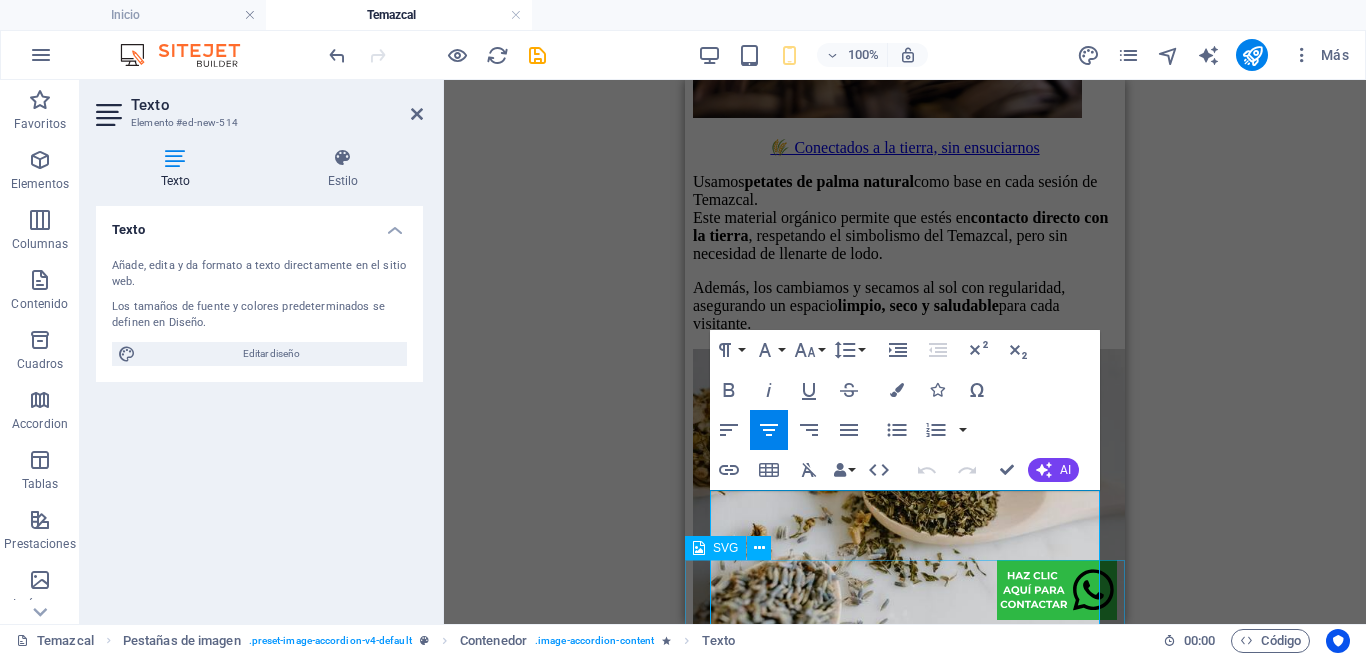 click on "contacto omitl" at bounding box center [905, 592] 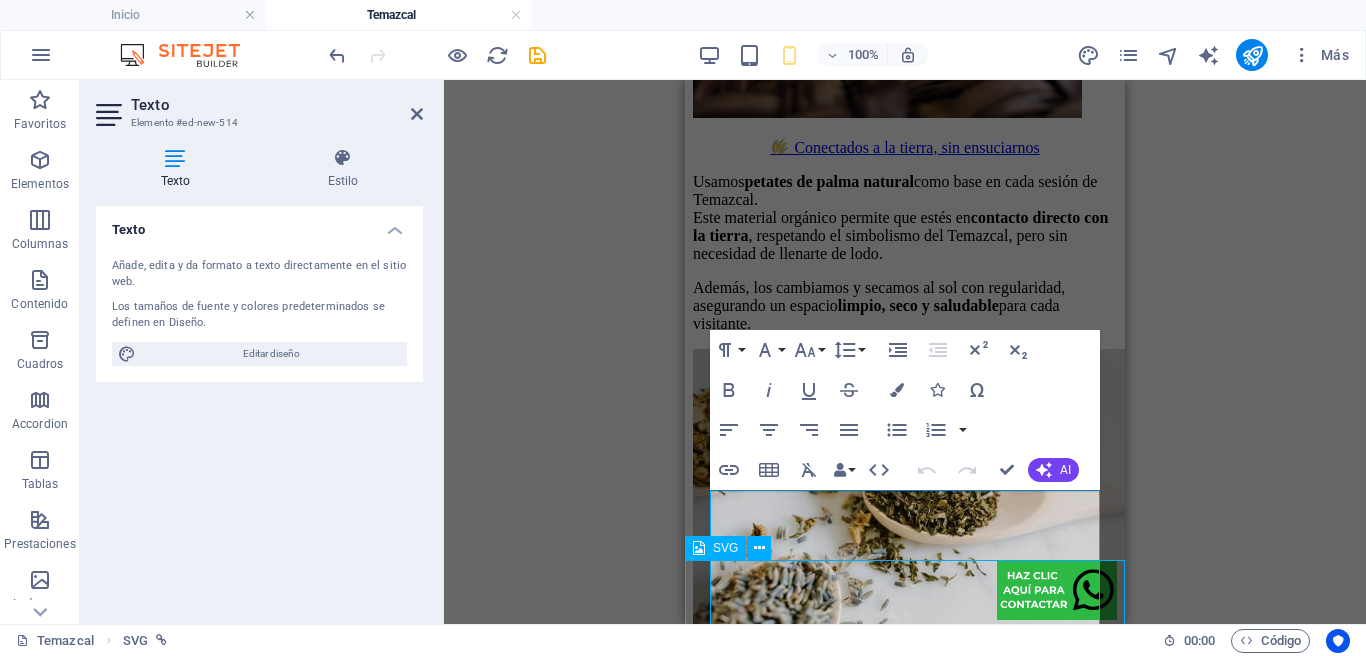 click on "contacto omitl" at bounding box center [905, 592] 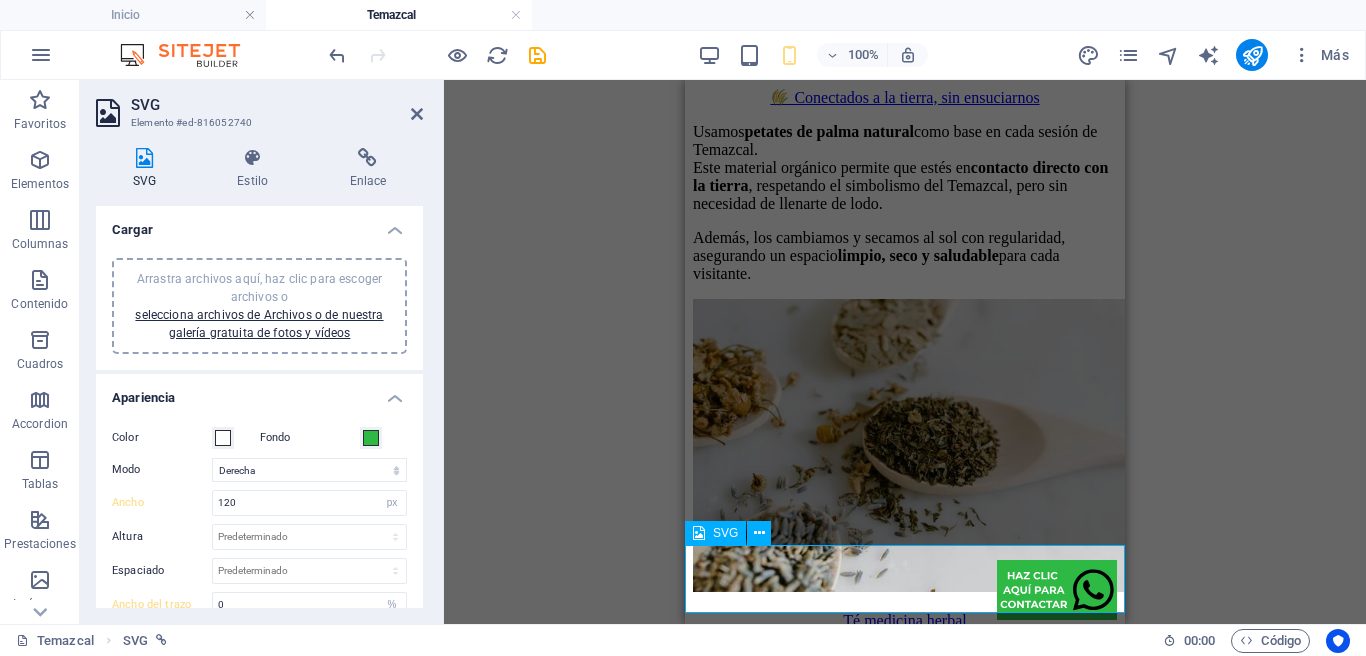 scroll, scrollTop: 3086, scrollLeft: 0, axis: vertical 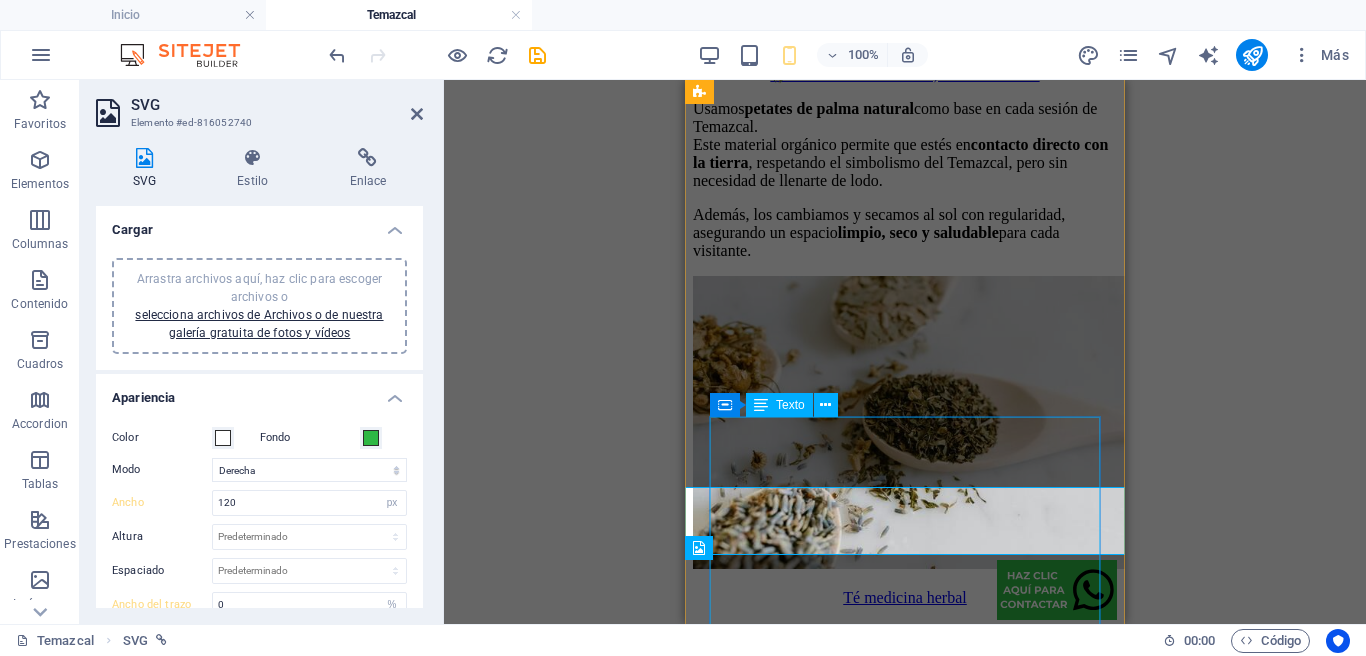 click on "Lorem ipsum dolor sit amet, consectetur adipisicing elit. Natus, dolores, at, nisi eligendi repellat voluptatem minima officia veritatis quasi animi porro laudantium dicta dolor voluptate non maiores ipsum reprehenderit odio fugiat reiciendis consectetur fuga pariatur libero accusantium quod minus odit debitis cumque quo adipisci vel vitae aliquid corrupti perferendis voluptates." at bounding box center (905, 677) 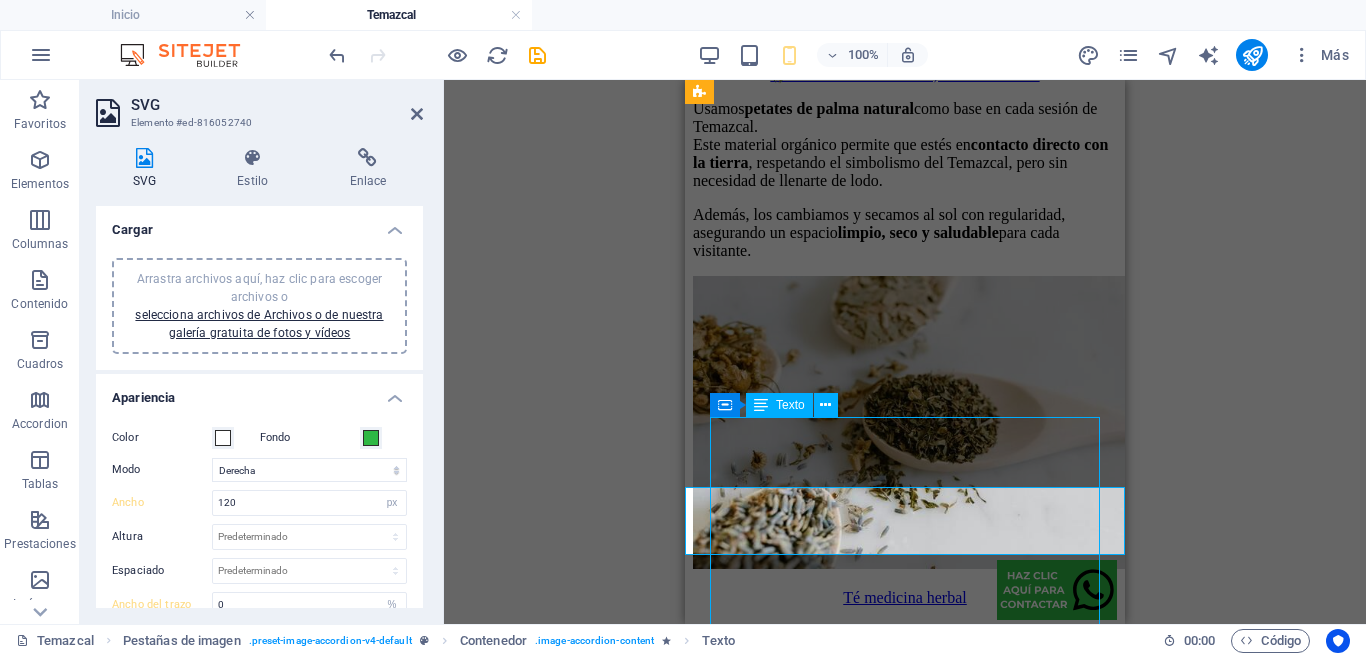 click on "Lorem ipsum dolor sit amet, consectetur adipisicing elit. Natus, dolores, at, nisi eligendi repellat voluptatem minima officia veritatis quasi animi porro laudantium dicta dolor voluptate non maiores ipsum reprehenderit odio fugiat reiciendis consectetur fuga pariatur libero accusantium quod minus odit debitis cumque quo adipisci vel vitae aliquid corrupti perferendis voluptates." at bounding box center [905, 677] 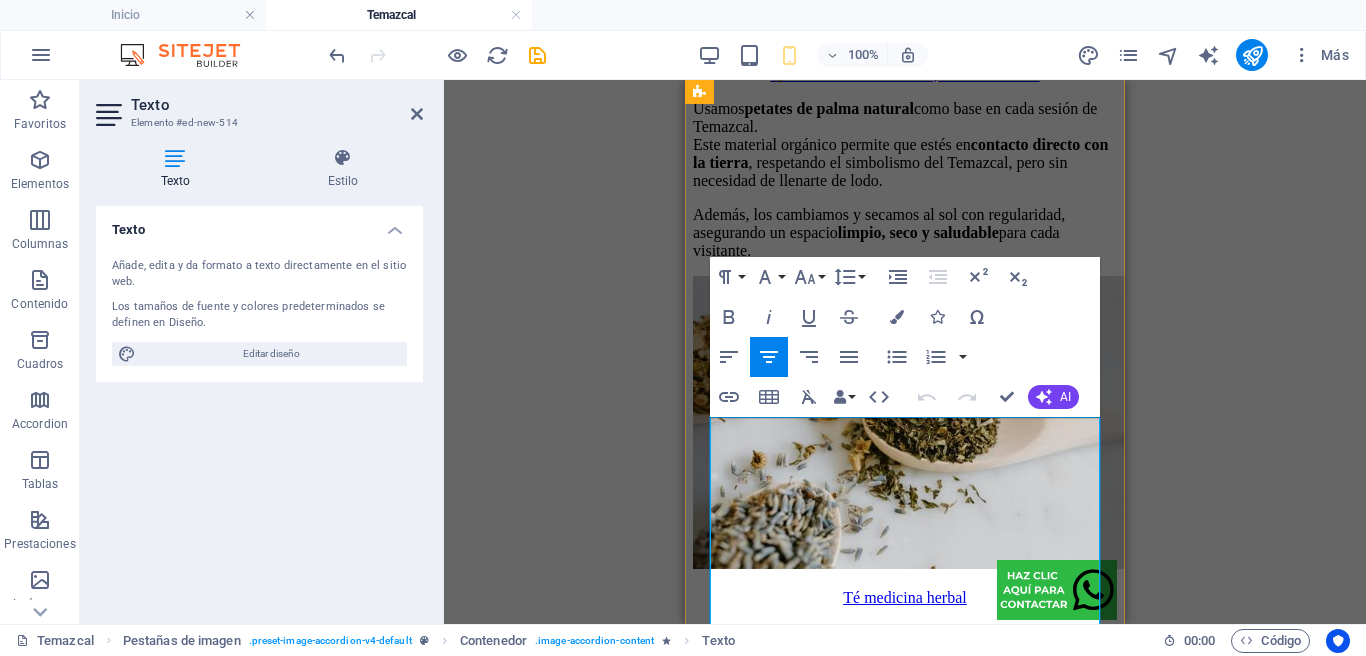 click on "Lorem ipsum dolor sit amet, consectetur adipisicing elit. Natus, dolores, at, nisi eligendi repellat voluptatem minima officia veritatis quasi animi porro laudantium dicta dolor voluptate non maiores ipsum reprehenderit odio fugiat reiciendis consectetur fuga pariatur libero accusantium quod minus odit debitis cumque quo adipisci vel vitae aliquid corrupti perferendis voluptates." at bounding box center (905, 677) 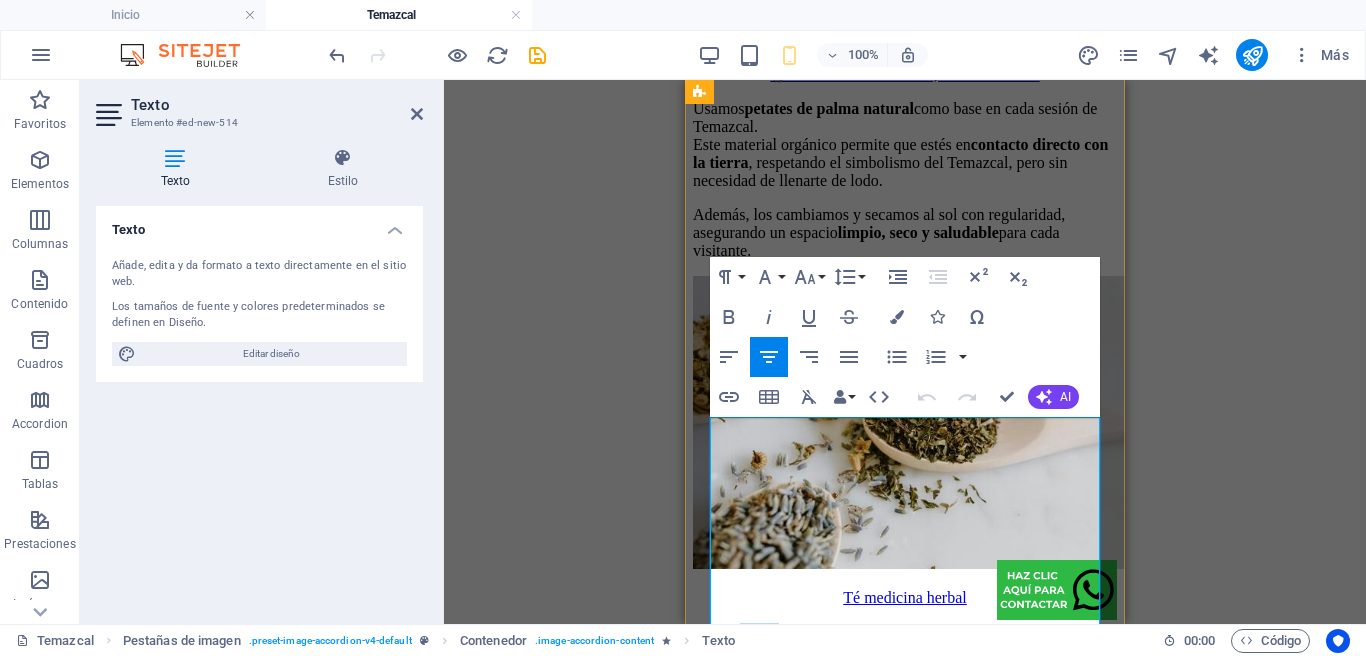 click on "Lorem ipsum dolor sit amet, consectetur adipisicing elit. Natus, dolores, at, nisi eligendi repellat voluptatem minima officia veritatis quasi animi porro laudantium dicta dolor voluptate non maiores ipsum reprehenderit odio fugiat reiciendis consectetur fuga pariatur libero accusantium quod minus odit debitis cumque quo adipisci vel vitae aliquid corrupti perferendis voluptates." at bounding box center (905, 677) 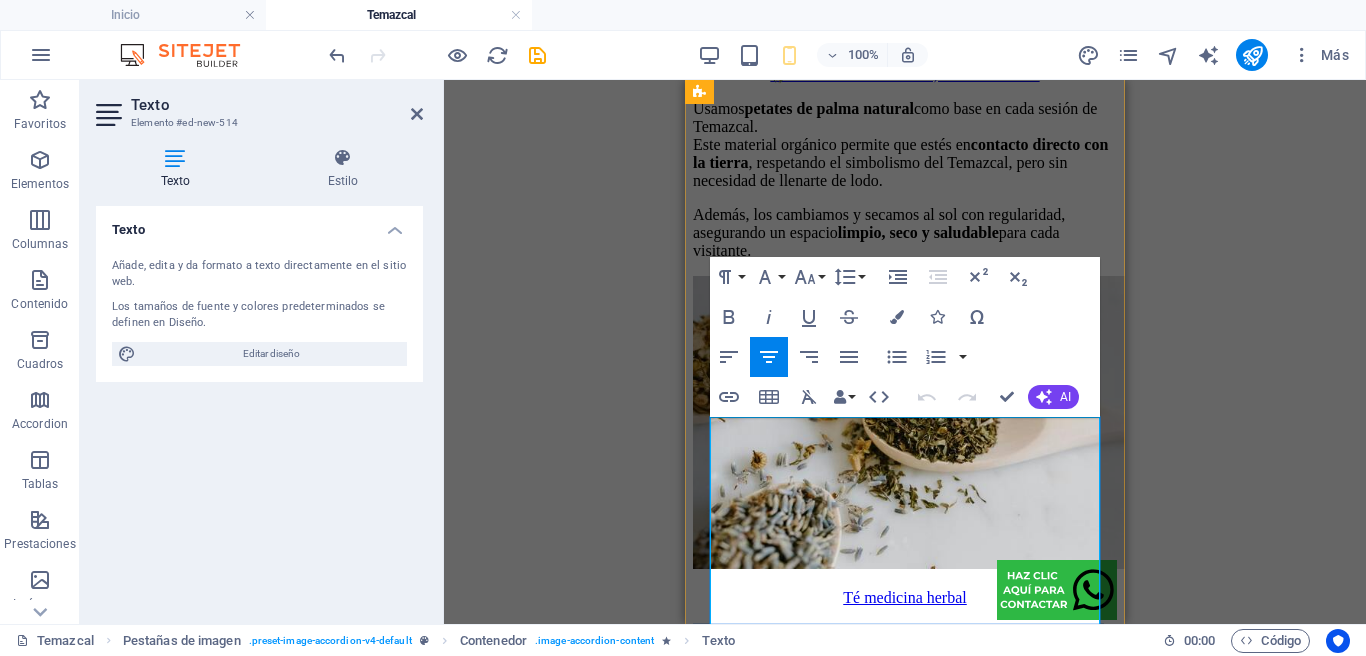 scroll, scrollTop: 3087, scrollLeft: 0, axis: vertical 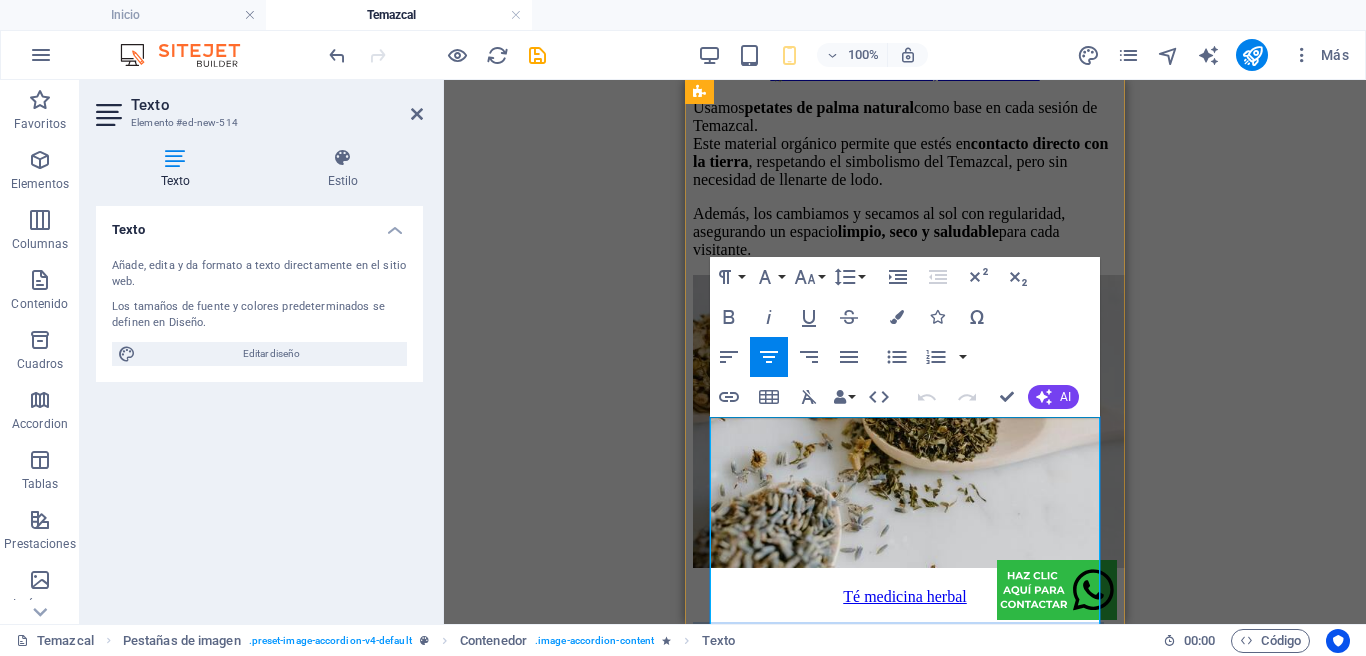 click on "Lorem ipsum dolor sit amet, consectetur adipisicing elit. Natus, dolores, at, nisi eligendi repellat voluptatem minima officia veritatis quasi animi porro laudantium dicta dolor voluptate non maiores ipsum reprehenderit odio fugiat reiciendis consectetur fuga pariatur libero accusantium quod minus odit debitis cumque quo adipisci vel vitae aliquid corrupti perferendis voluptates." at bounding box center [905, 676] 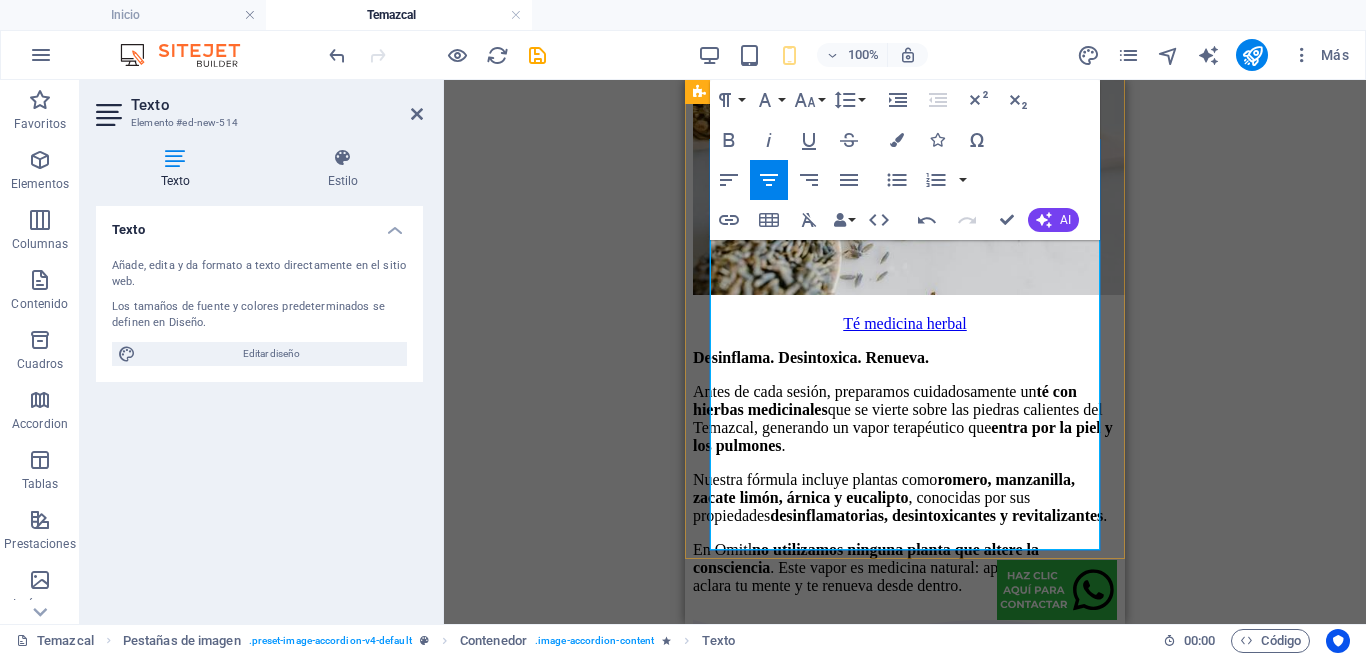 scroll, scrollTop: 3363, scrollLeft: 0, axis: vertical 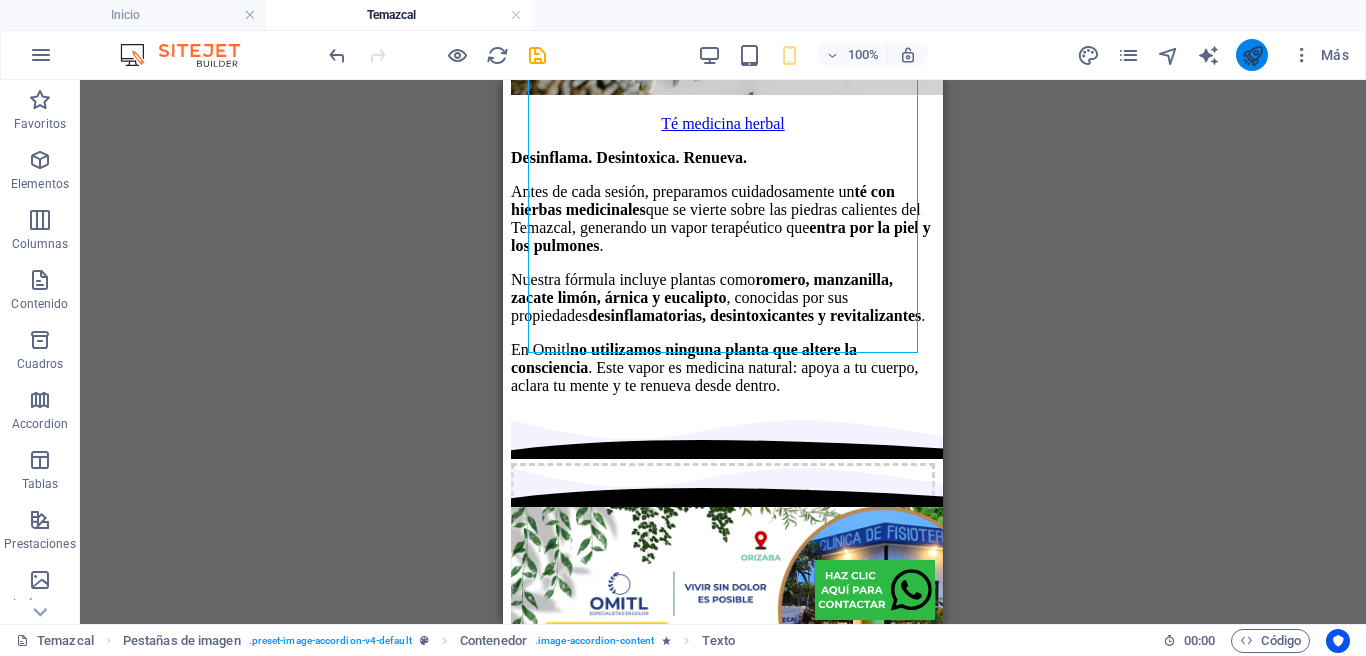 click at bounding box center (1252, 55) 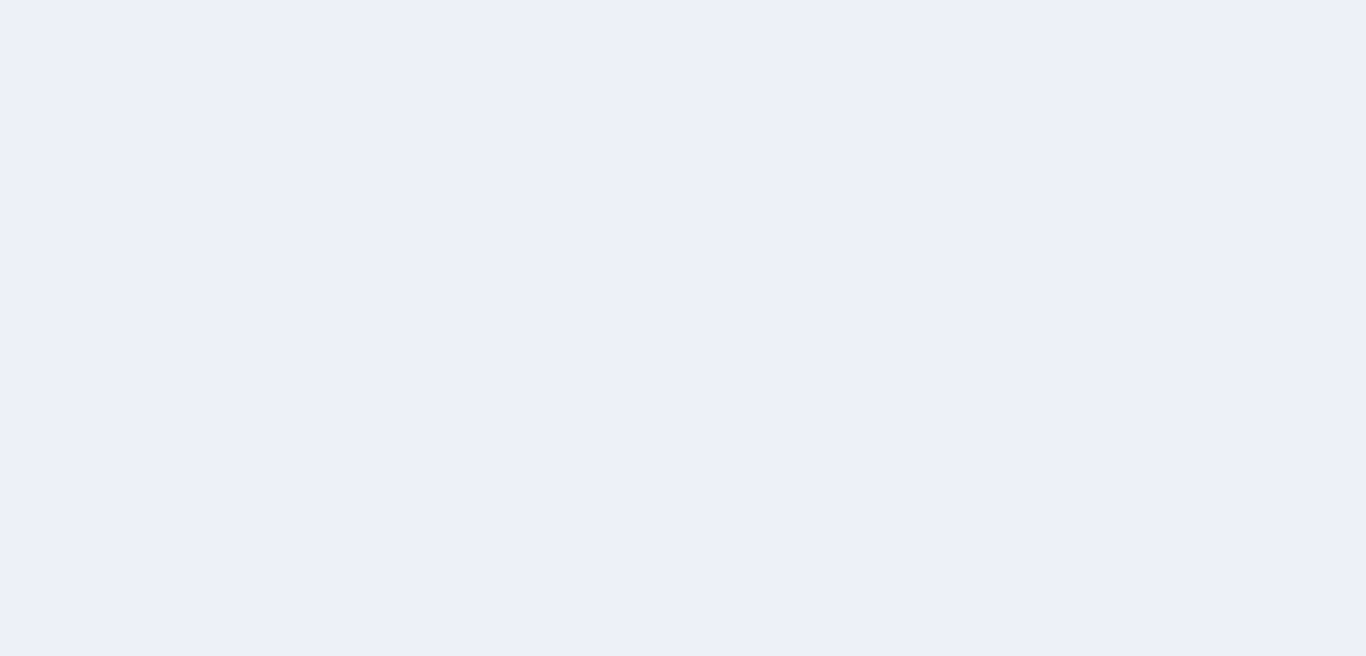scroll, scrollTop: 0, scrollLeft: 0, axis: both 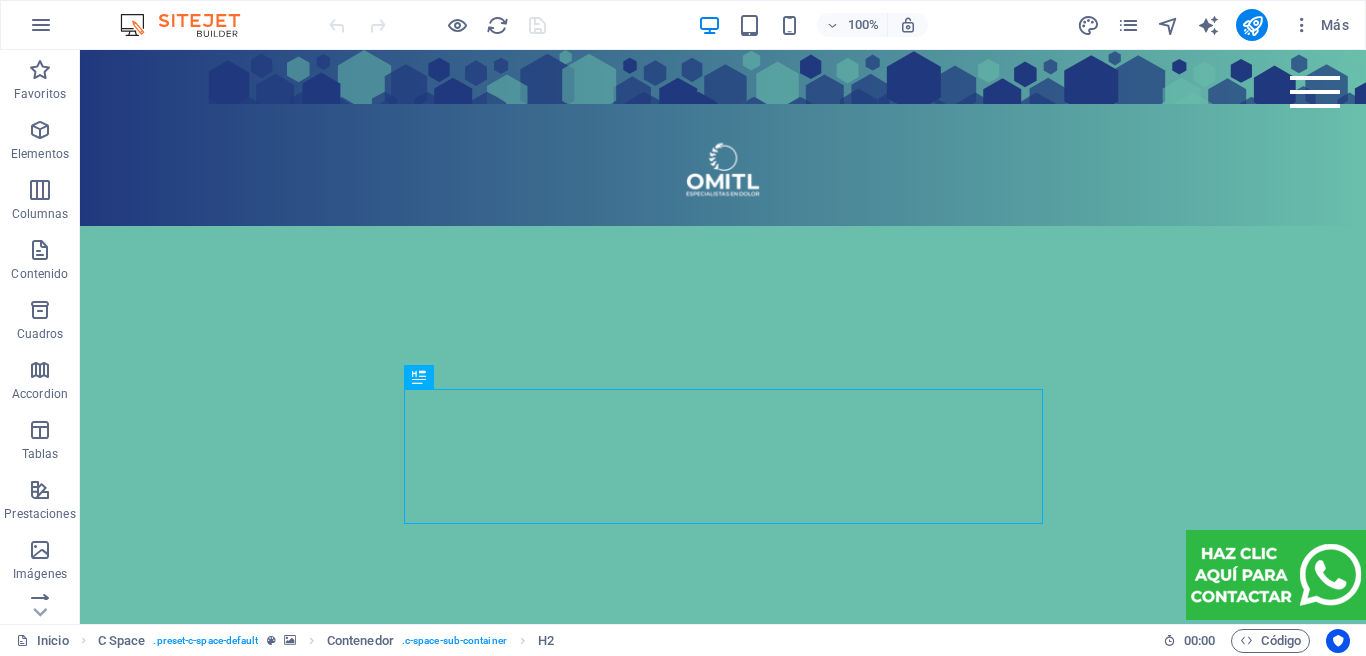click on "Más" at bounding box center (1216, 25) 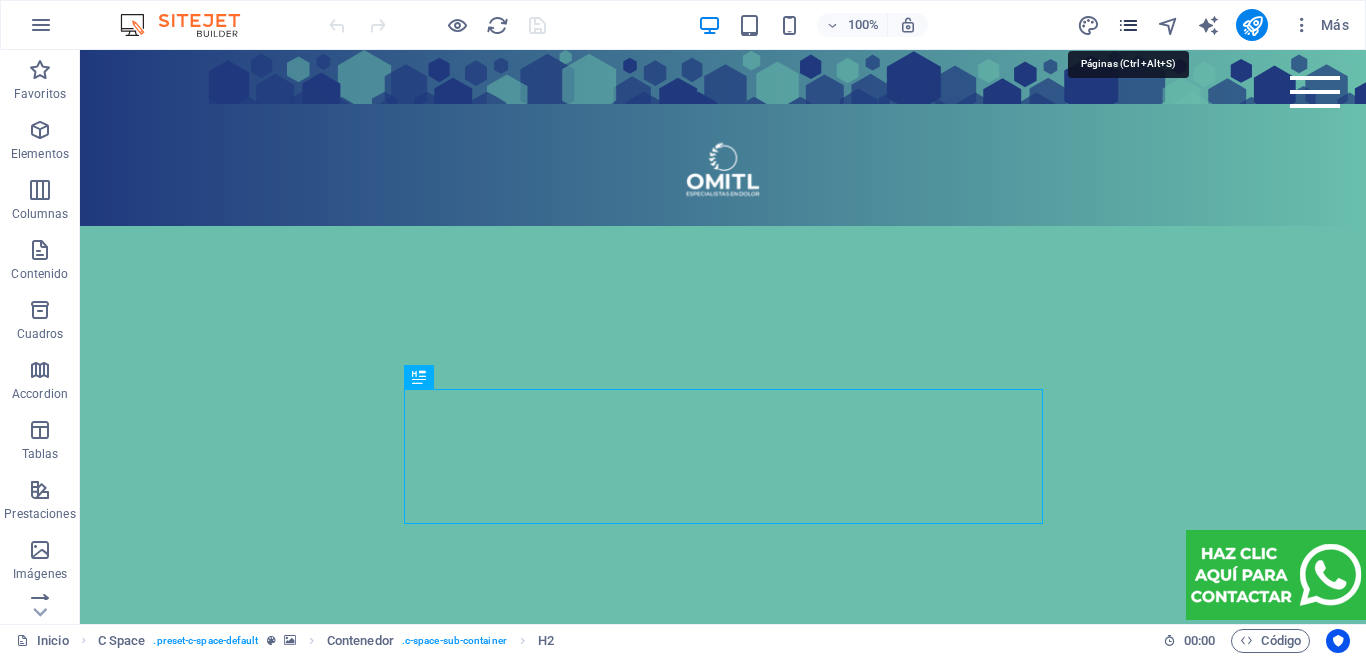 click at bounding box center (1128, 25) 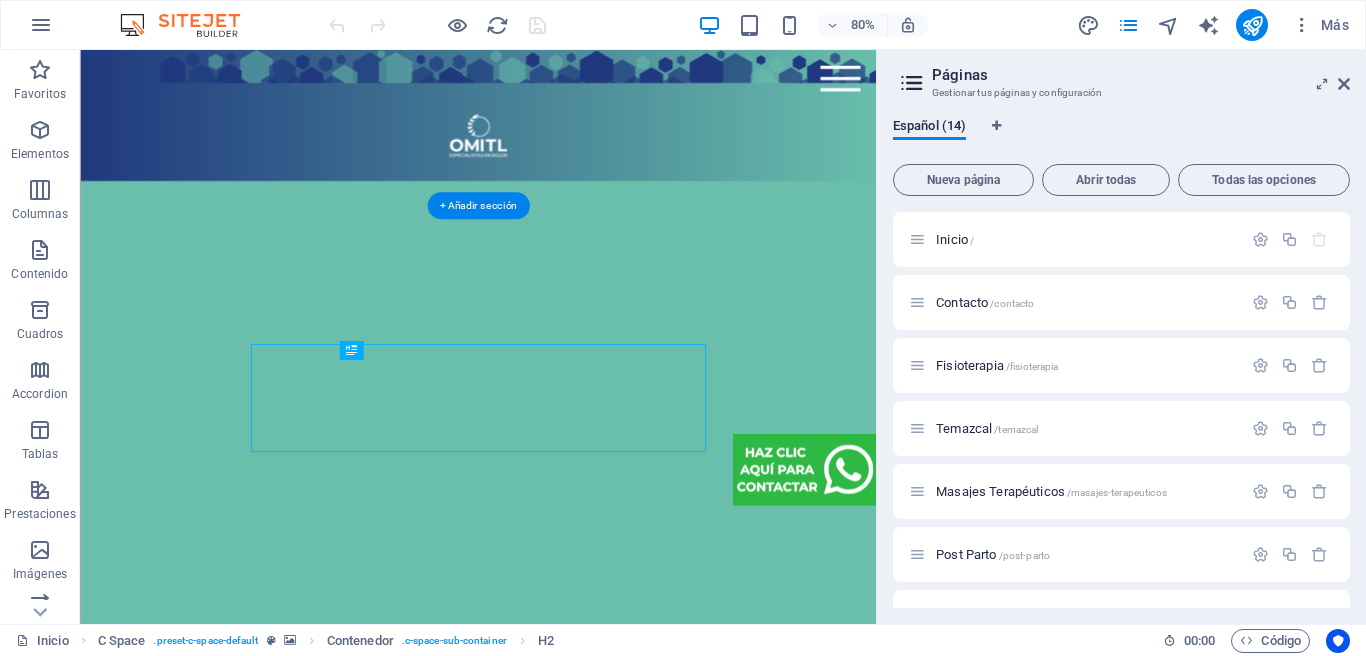 scroll, scrollTop: 1242, scrollLeft: 0, axis: vertical 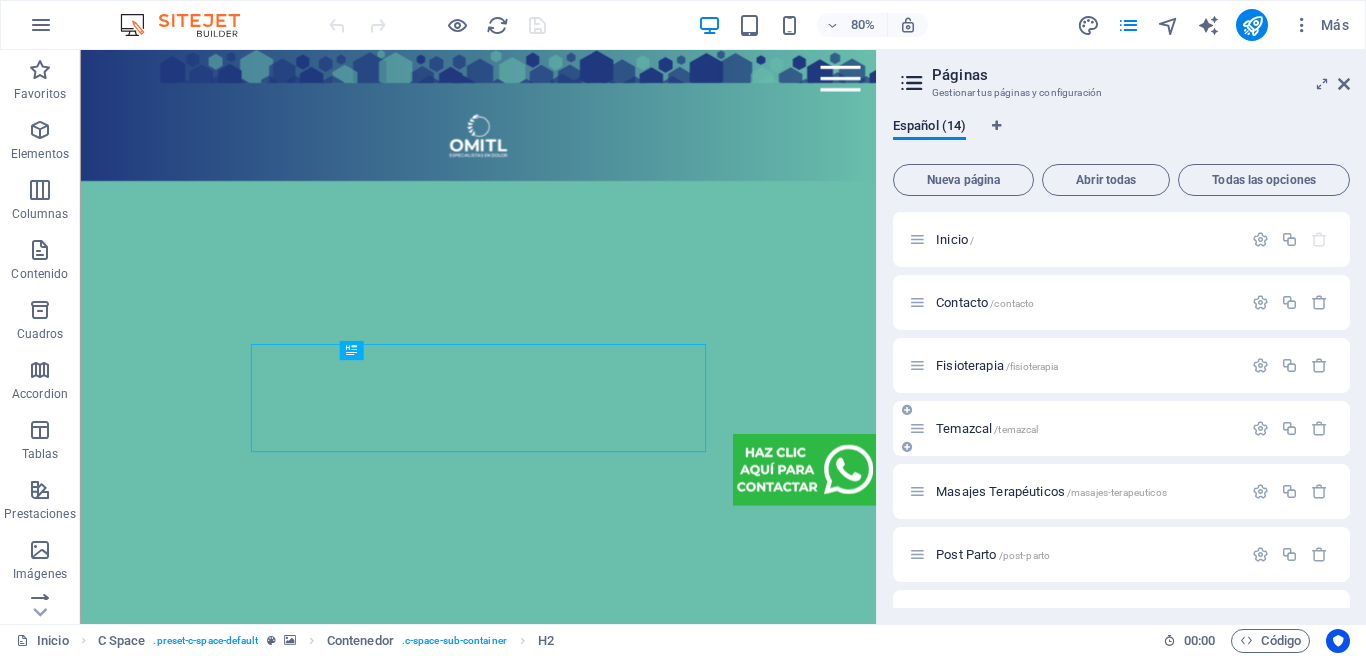 click on "Temazcal /temazcal" at bounding box center [987, 428] 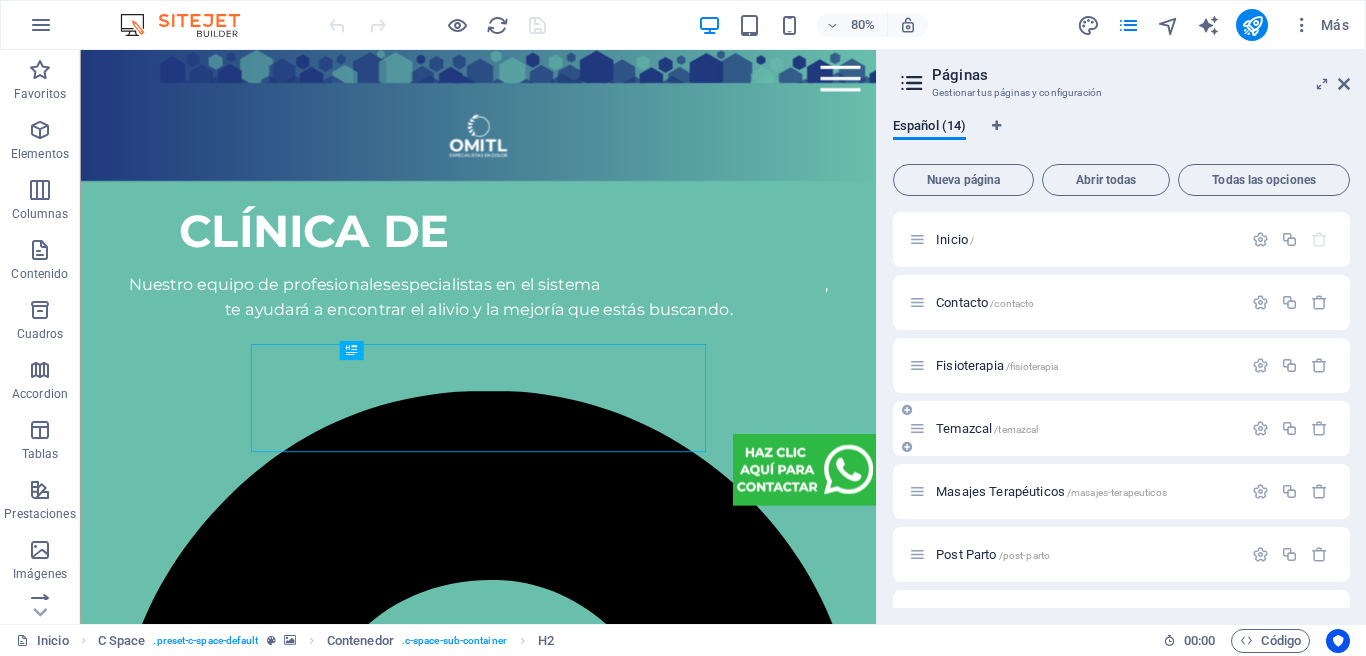 click on "Temazcal /temazcal" at bounding box center [1121, 428] 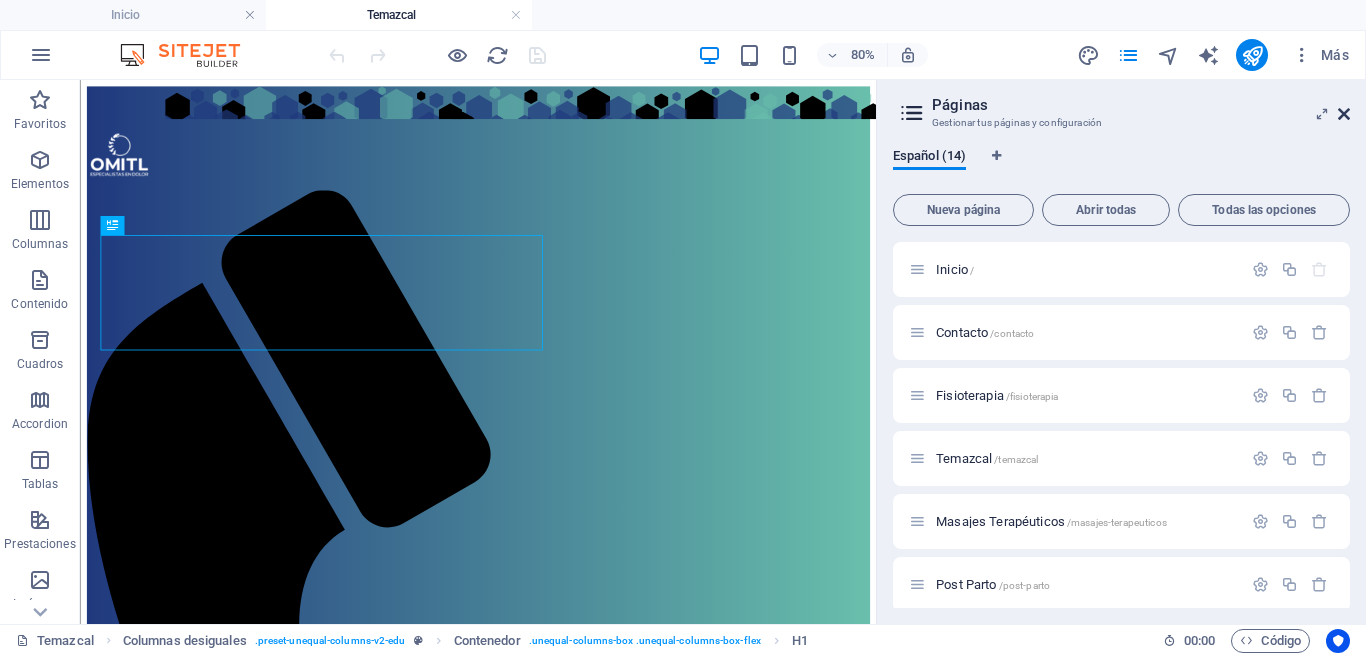 scroll, scrollTop: 0, scrollLeft: 0, axis: both 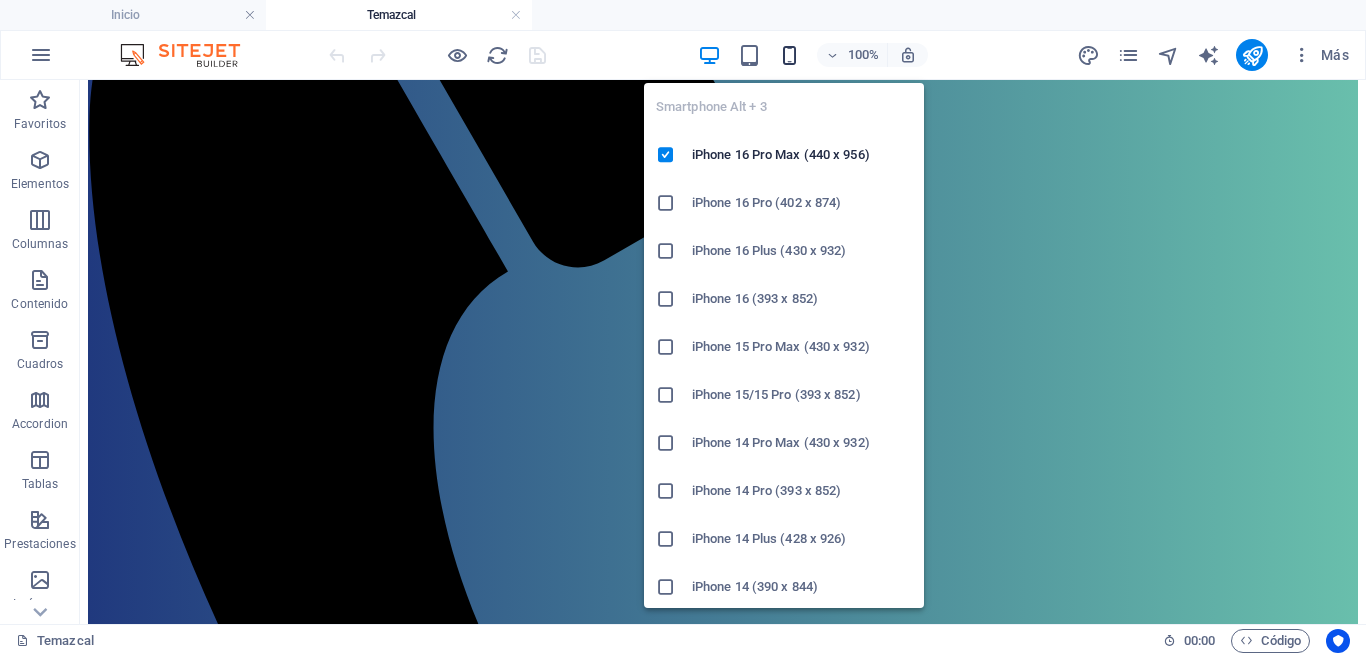 click on "Smartphone Alt + 3 iPhone 16 Pro Max (440 x 956) iPhone 16 Pro (402 x 874) iPhone 16 Plus (430 x 932) iPhone 16 (393 x 852) iPhone 15 Pro Max (430 x 932) iPhone 15/15 Pro (393 x 852) iPhone 14 Pro Max (430 x 932) iPhone 14 Pro (393 x 852) iPhone 14 Plus (428 x 926) iPhone 14 (390 x 844) iPhone 13 Pro Max (428 x 926) iPhone 13/13 Pro (390 x 844) iPhone 13 Mini (375 x 812) iPhone SE (2nd gen) (375 x 667) Galaxy S22/S23/S24 Ultra (384 x 824) Galaxy S22/S23/S24 Plus (384 x 832) Galaxy S22/S23/S24 (360 x 780) Galaxy S21 Ultra/Plus (384 x 854) Galaxy S21 (360 x 800) Galaxy S20 FE (412 x 914) Galaxy A32 (412 x 915) Pixel 9 Pro XL (428 x 926) Pixel 9/9 Pro (412 x 915) Pixel 8/8 Pro (412 x 732) Pixel 7/7 Pro (412 x 915) Pixel 6/6 Pro (412 x 915) Huawei P60 Pro (412 x 915) Huawei Mate 50 Pro (412 x 932) Huawei P50 Pro (412 x 915) Xiaomi 13 Pro (412 x 915) Xiaomi 12 Pro (412 x 915) Xiaomi Redmi Note 12 Pro (412 x 915)" at bounding box center [784, 337] 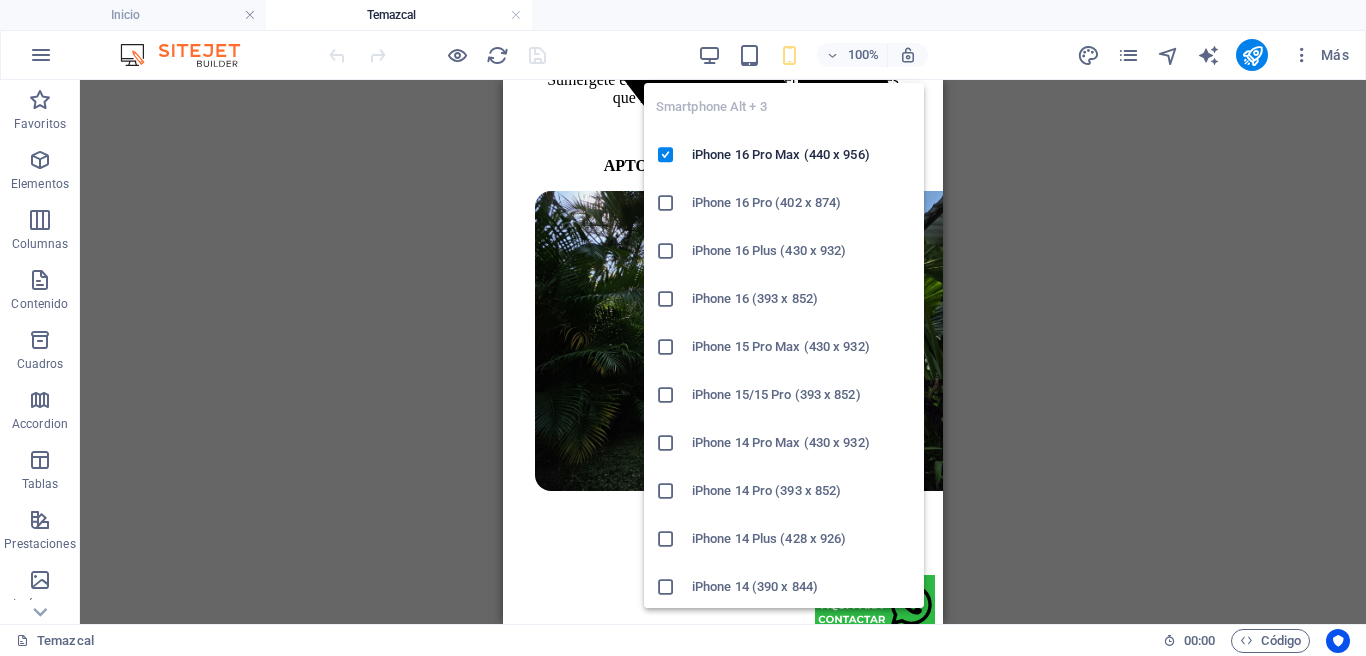 scroll, scrollTop: 135, scrollLeft: 0, axis: vertical 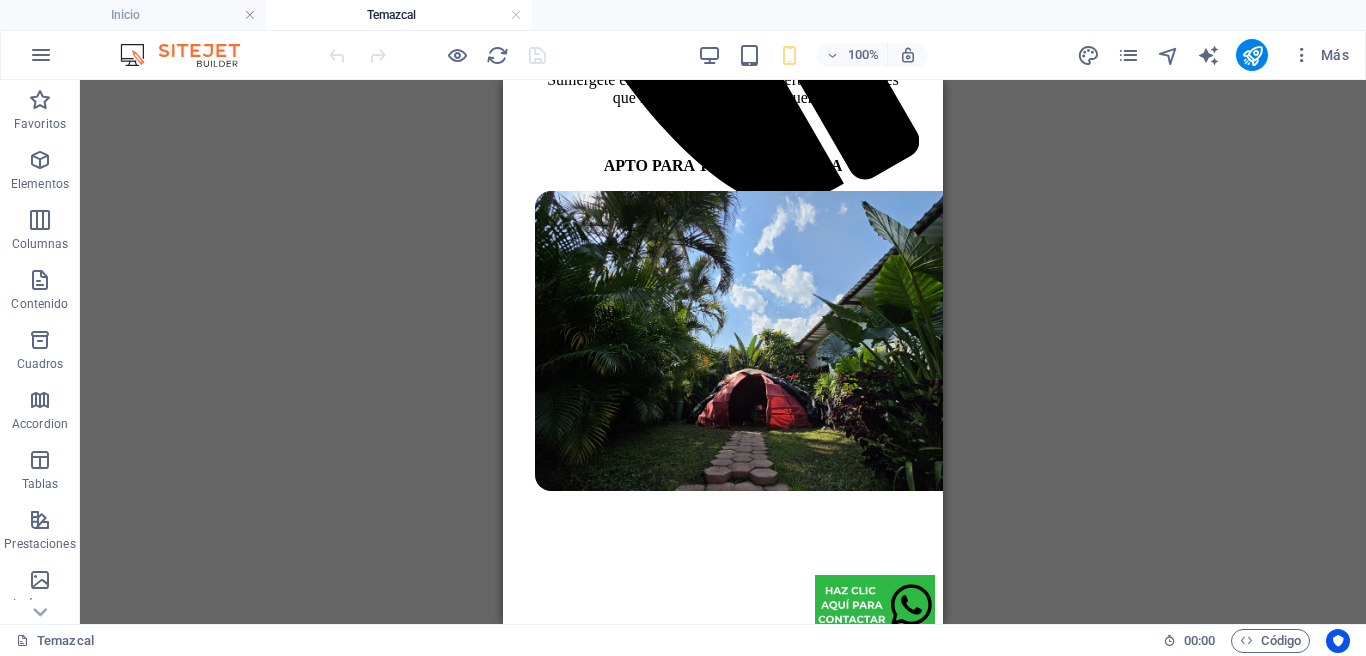 click on "Inicio Contacto Fisioterapia Temazcal Masajes Terapéuticos Post Parto Inmersión en hielo Terapia deportiva Escaner de columna ADG Bio Escáner Vital Health Rayos X TEMAZCAL EN ORIZABA REVITALIZA, REFRESCA, REJUVENECE Una experiencia de transformación.   Sumérgete en un baño de vapor de hierbas medicinales que limpiará y renovará tu cuerpo. APTO PARA TODA LA FAMILIA contacto omitl  ¿Qué es un Temazcal? Tradicionalmente utilizado por diversas culturas mesoamericanas el Temazcal es una técnica ancestral de termoterapia que utiliza vapor de hierbas medicinales para inducir un proceso profundo de desintoxicación, relajación muscular y renovación emocional. Nuestro método En  Omitl , hemos adaptado esta práctica a un enfoque clínico y sensorial, integrándola como parte de nuestros tratamientos de salud y bienestar.  Estructura higiénica de bambú 🌿 Higiene y consciencia en cada detalle Esta estructura nos permite  mantenerlo limpio, desmontarlo y sanitizarlo fácilmente Usamos  . . En Omitl  o" at bounding box center [723, 3402] 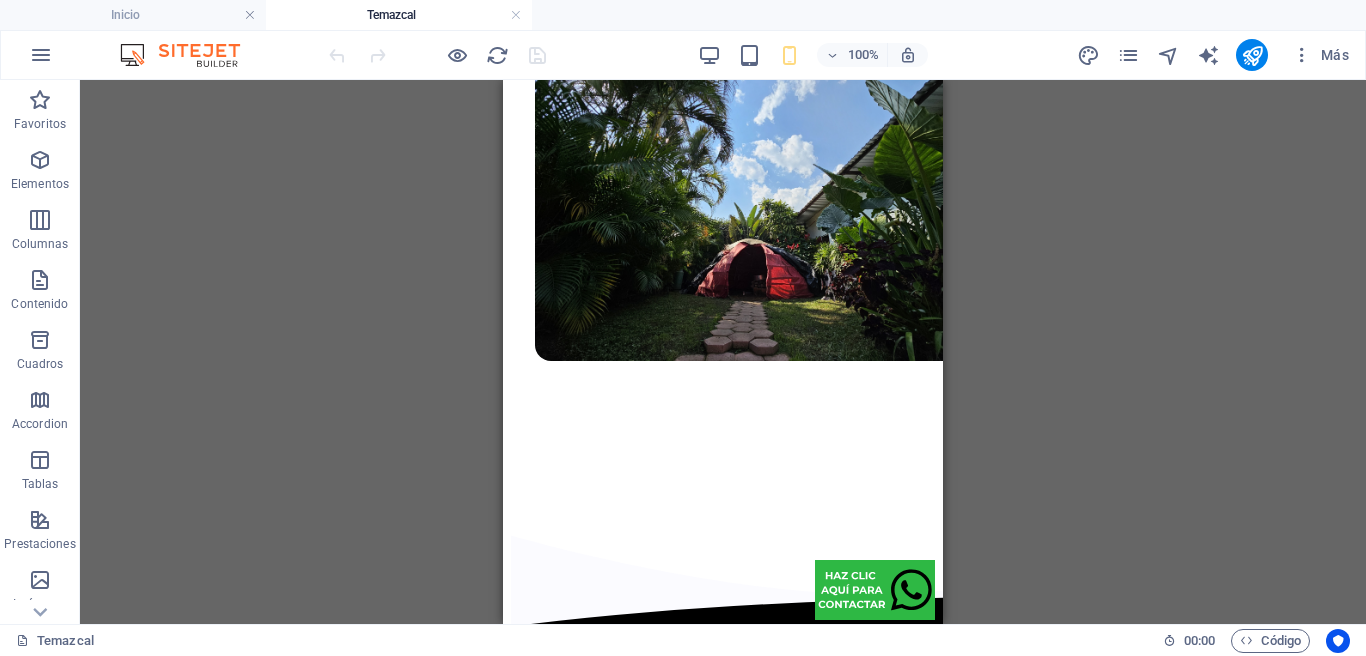 scroll, scrollTop: 657, scrollLeft: 0, axis: vertical 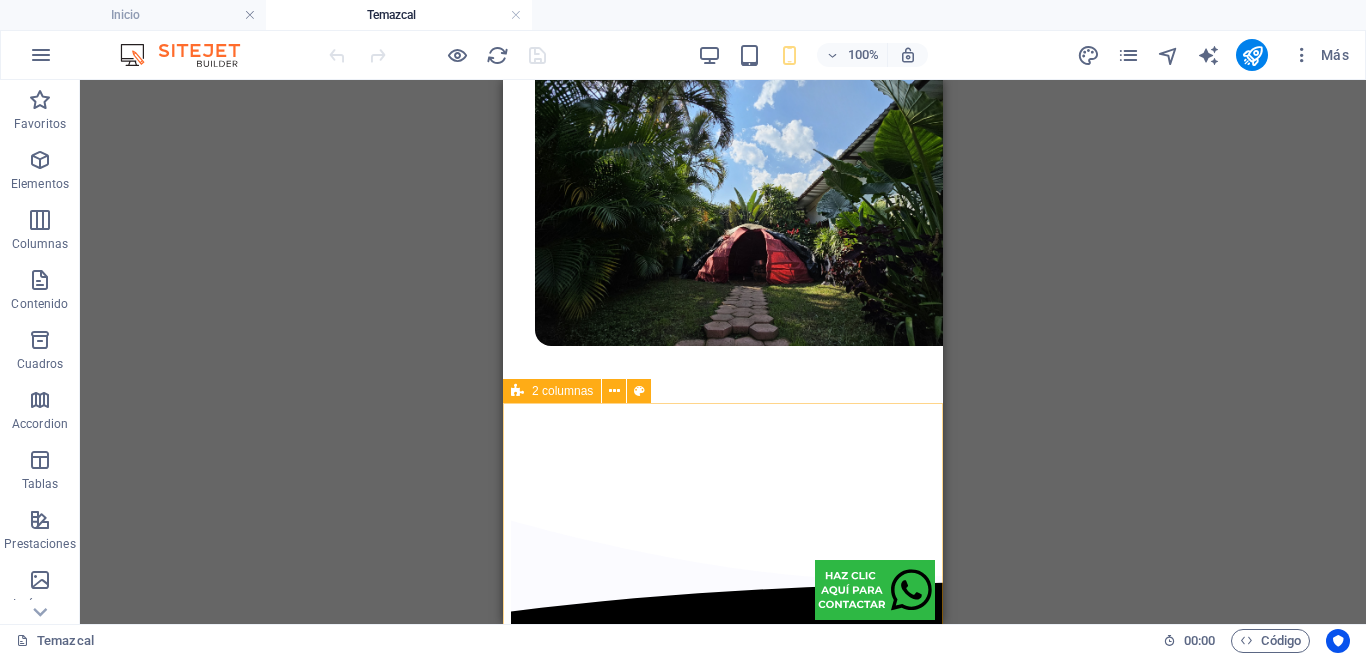 click on "2 columnas" at bounding box center [562, 391] 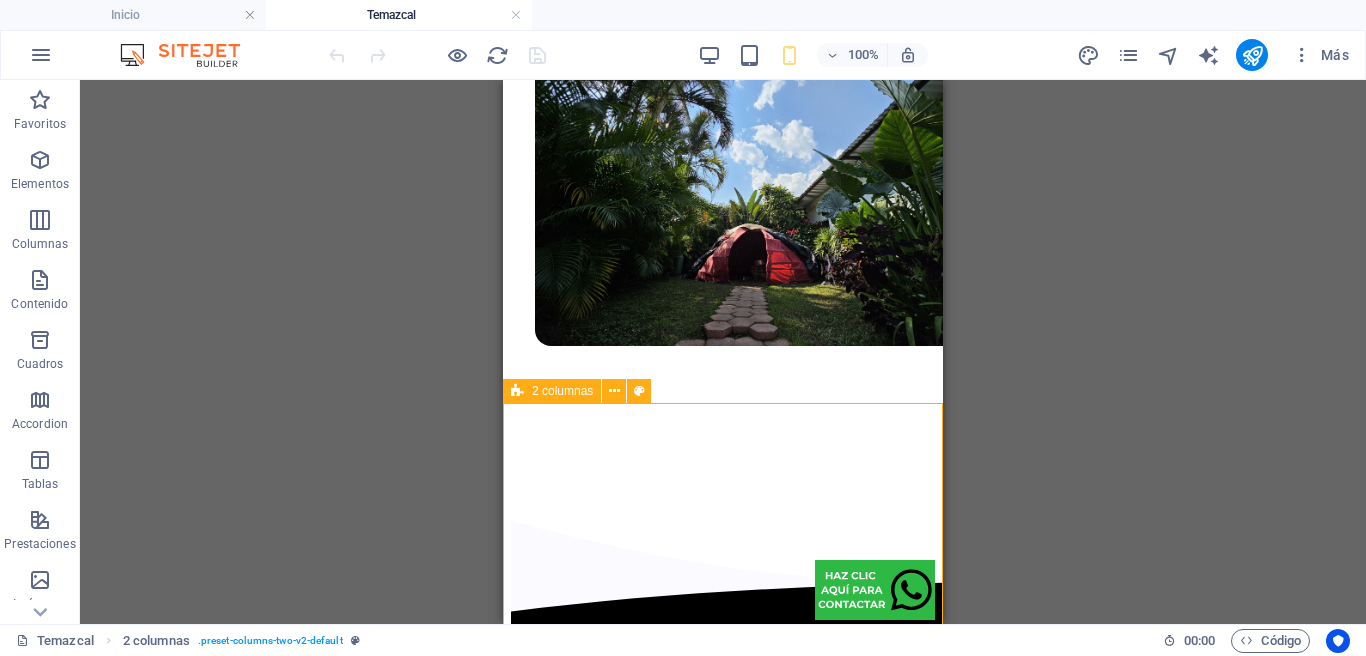 click on "2 columnas" at bounding box center [562, 391] 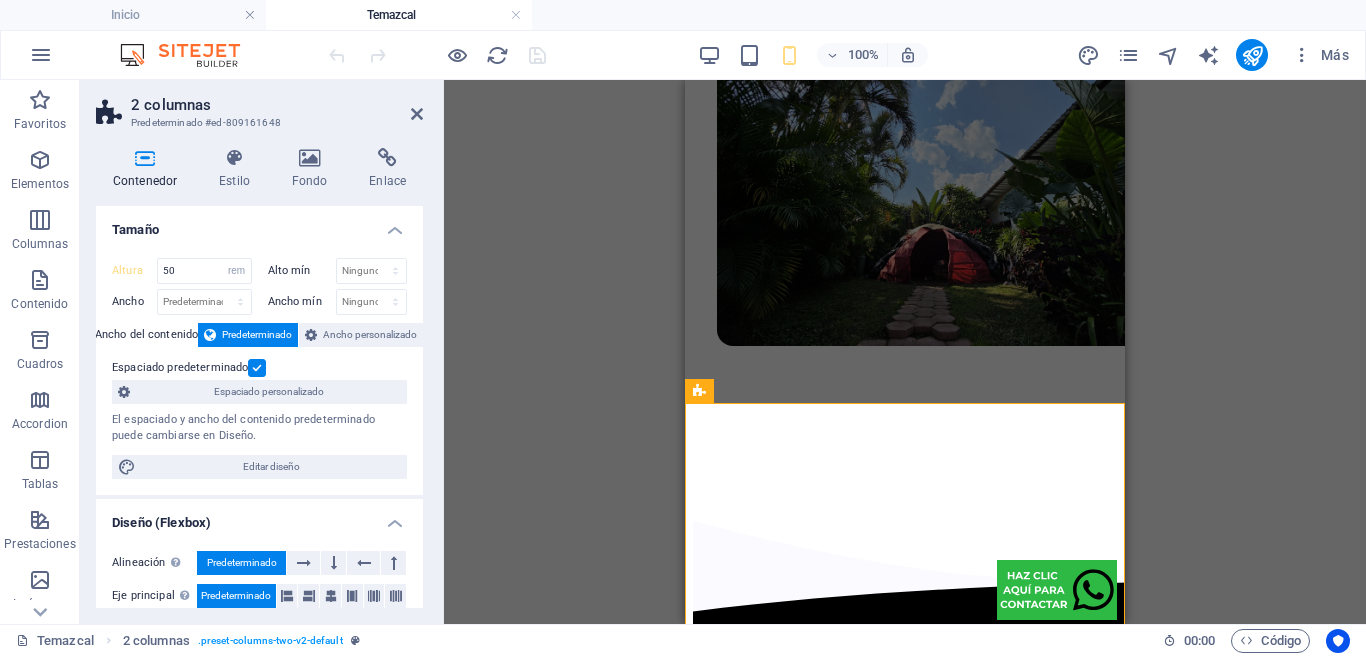 click on "Inicio Contacto Fisioterapia Temazcal Masajes Terapéuticos Post Parto Inmersión en hielo Terapia deportiva Escaner de columna ADG Bio Escáner Vital Health Rayos X TEMAZCAL EN ORIZABA REVITALIZA, REFRESCA, REJUVENECE Una experiencia de transformación.   Sumérgete en un baño de vapor de hierbas medicinales que limpiará y renovará tu cuerpo. APTO PARA TODA LA FAMILIA contacto omitl  ¿Qué es un Temazcal? Tradicionalmente utilizado por diversas culturas mesoamericanas el Temazcal es una técnica ancestral de termoterapia que utiliza vapor de hierbas medicinales para inducir un proceso profundo de desintoxicación, relajación muscular y renovación emocional. Nuestro método En  Omitl , hemos adaptado esta práctica a un enfoque clínico y sensorial, integrándola como parte de nuestros tratamientos de salud y bienestar.  Estructura higiénica de bambú 🌿 Higiene y consciencia en cada detalle Esta estructura nos permite  mantenerlo limpio, desmontarlo y sanitizarlo fácilmente Usamos  . . En Omitl  o" at bounding box center (905, 3257) 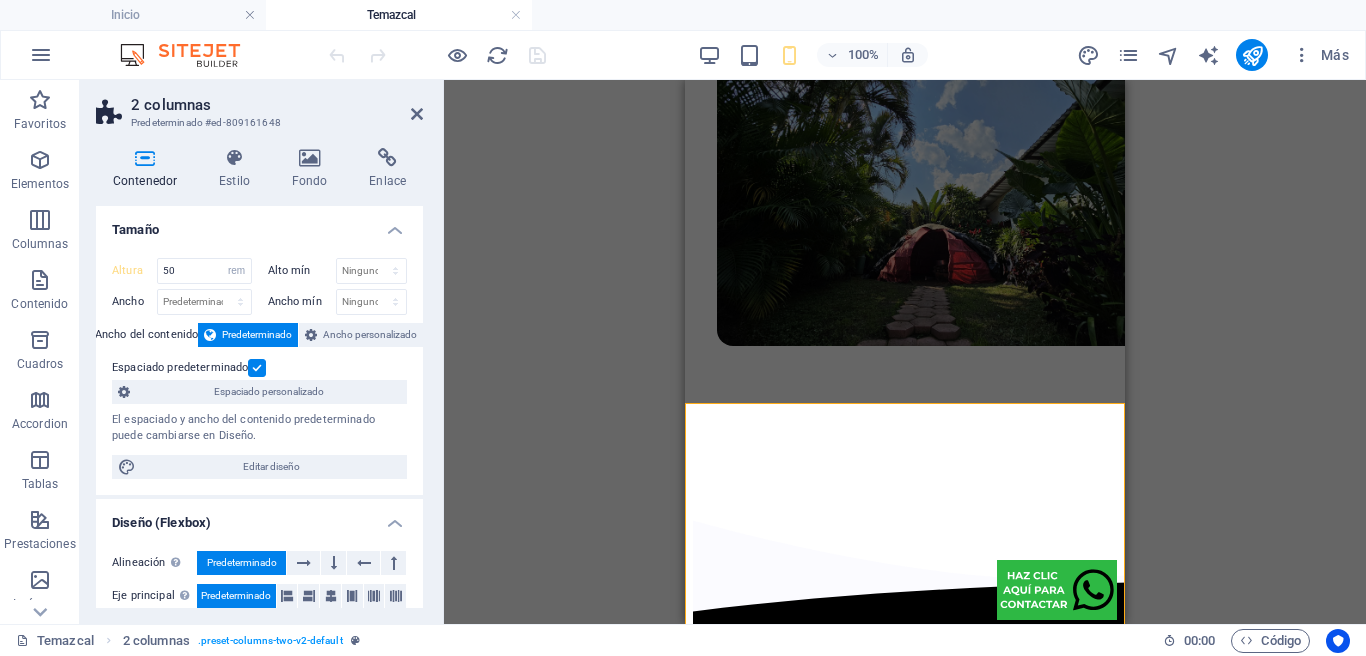click on "Inicio Contacto Fisioterapia Temazcal Masajes Terapéuticos Post Parto Inmersión en hielo Terapia deportiva Escaner de columna ADG Bio Escáner Vital Health Rayos X TEMAZCAL EN ORIZABA REVITALIZA, REFRESCA, REJUVENECE Una experiencia de transformación.   Sumérgete en un baño de vapor de hierbas medicinales que limpiará y renovará tu cuerpo. APTO PARA TODA LA FAMILIA contacto omitl  ¿Qué es un Temazcal? Tradicionalmente utilizado por diversas culturas mesoamericanas el Temazcal es una técnica ancestral de termoterapia que utiliza vapor de hierbas medicinales para inducir un proceso profundo de desintoxicación, relajación muscular y renovación emocional. Nuestro método En  Omitl , hemos adaptado esta práctica a un enfoque clínico y sensorial, integrándola como parte de nuestros tratamientos de salud y bienestar.  Estructura higiénica de bambú 🌿 Higiene y consciencia en cada detalle Esta estructura nos permite  mantenerlo limpio, desmontarlo y sanitizarlo fácilmente Usamos  . . En Omitl  o" at bounding box center (905, 3257) 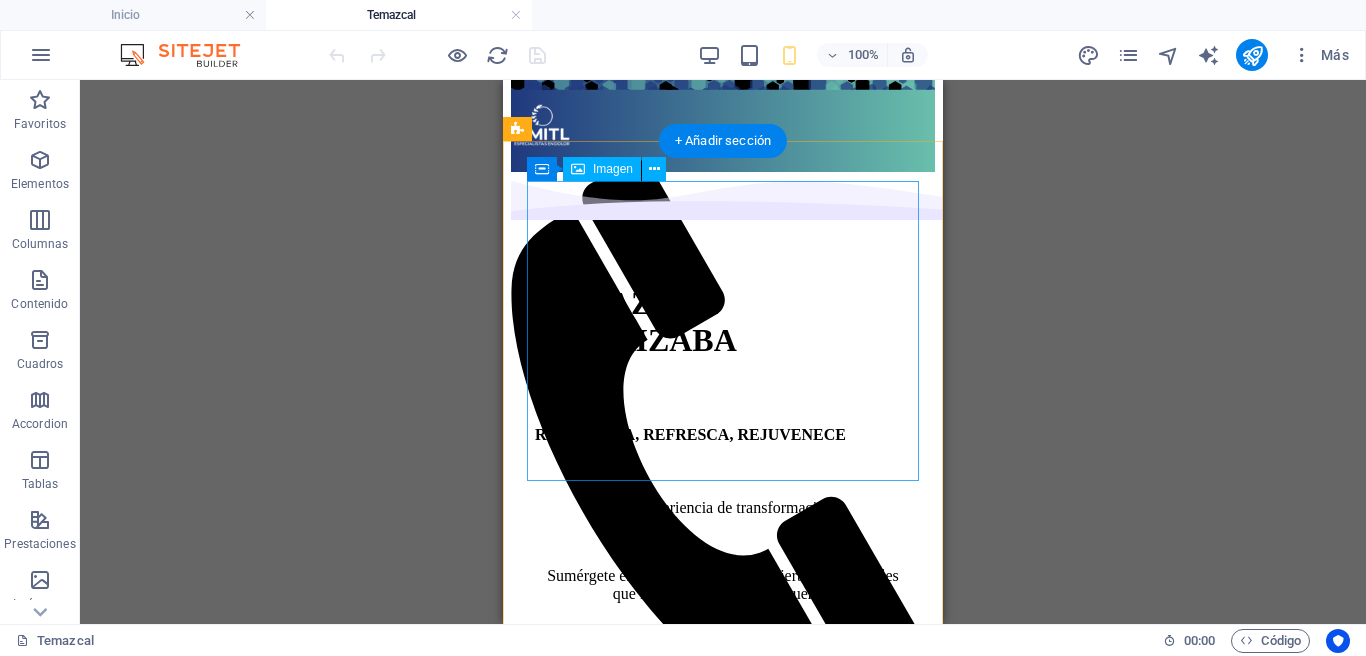 scroll, scrollTop: 12, scrollLeft: 0, axis: vertical 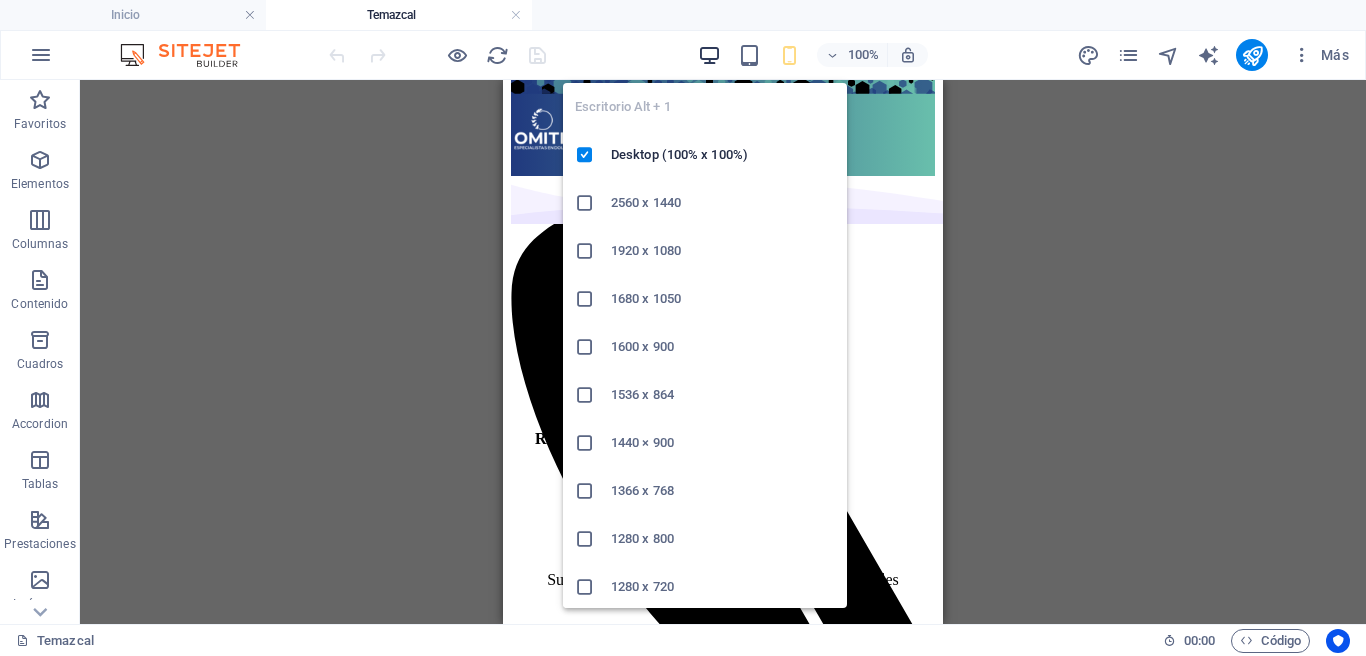 click at bounding box center (709, 55) 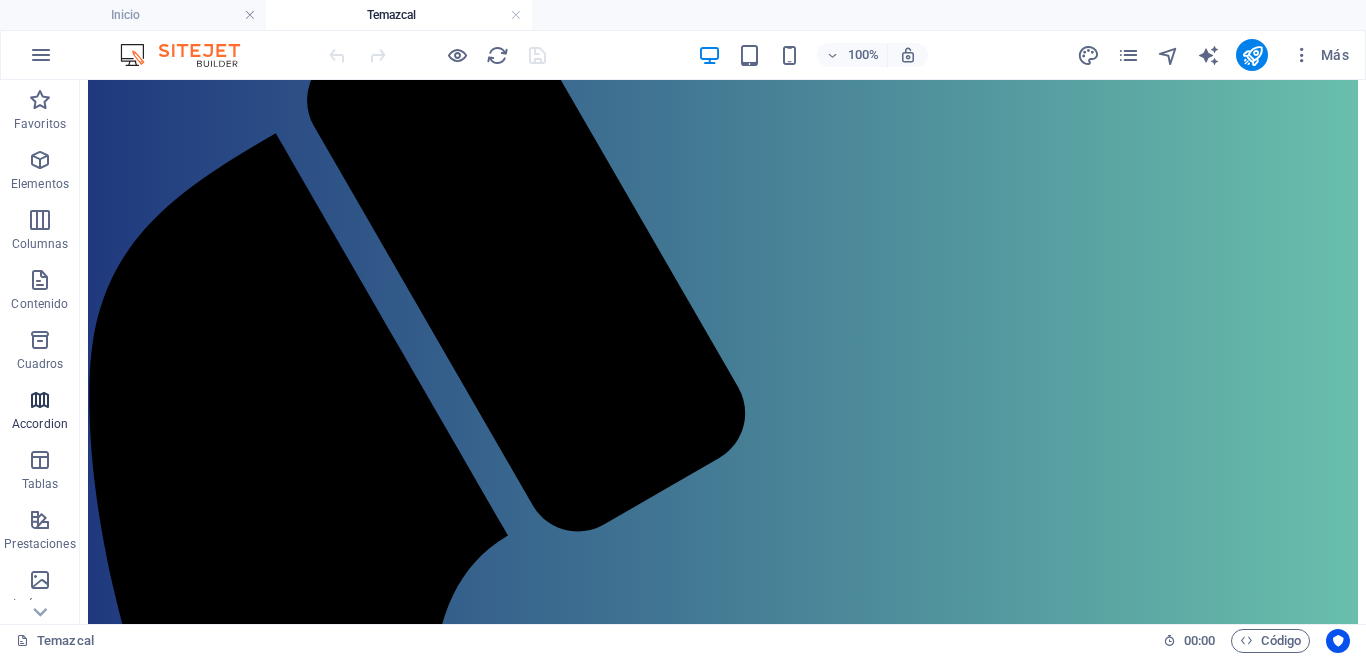 scroll, scrollTop: 288, scrollLeft: 0, axis: vertical 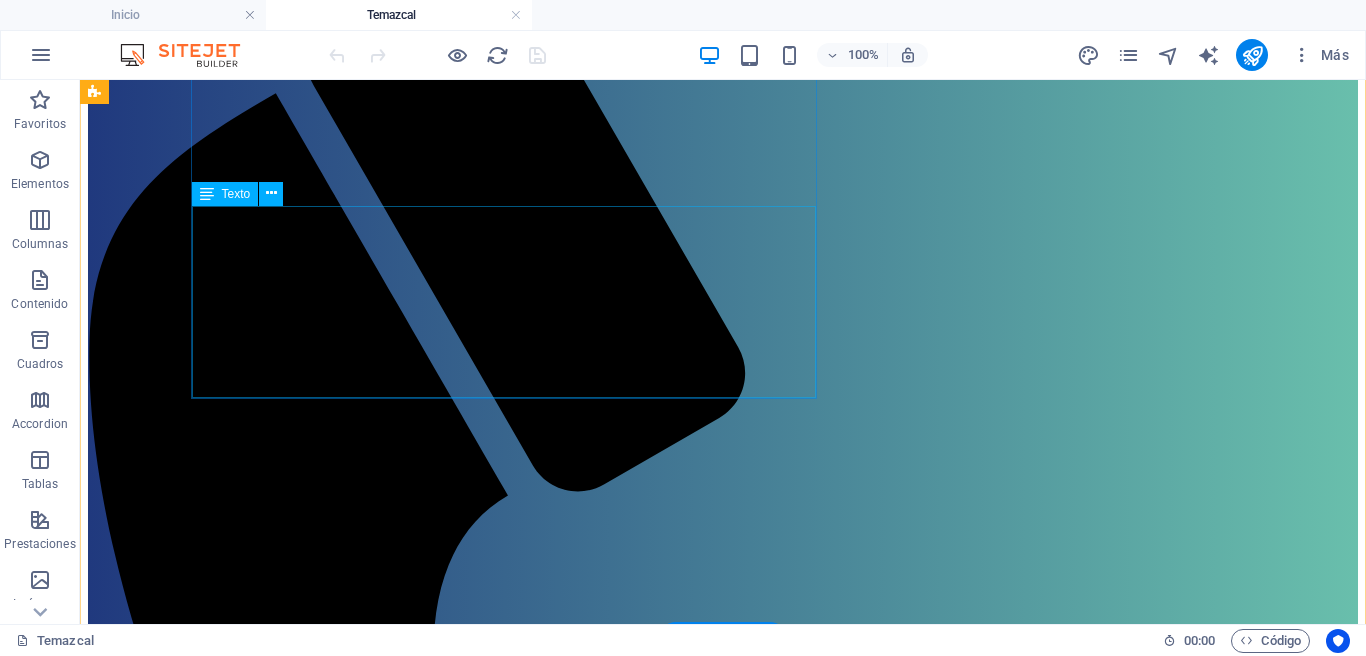 click on "Una experiencia de transformación.   Sumérgete en un baño de vapor de hierbas medicinales que limpiará y renovará tu cuerpo. APTO PARA TODA LA FAMILIA" at bounding box center (723, 2398) 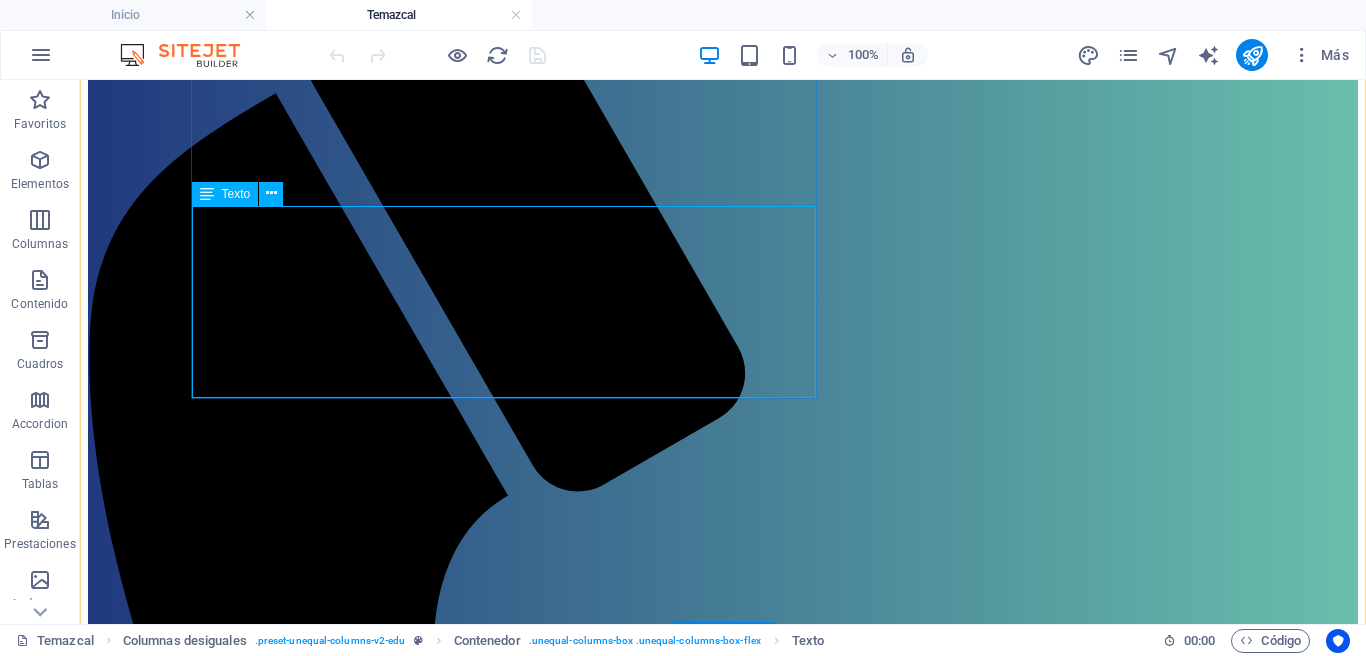 scroll, scrollTop: 233, scrollLeft: 0, axis: vertical 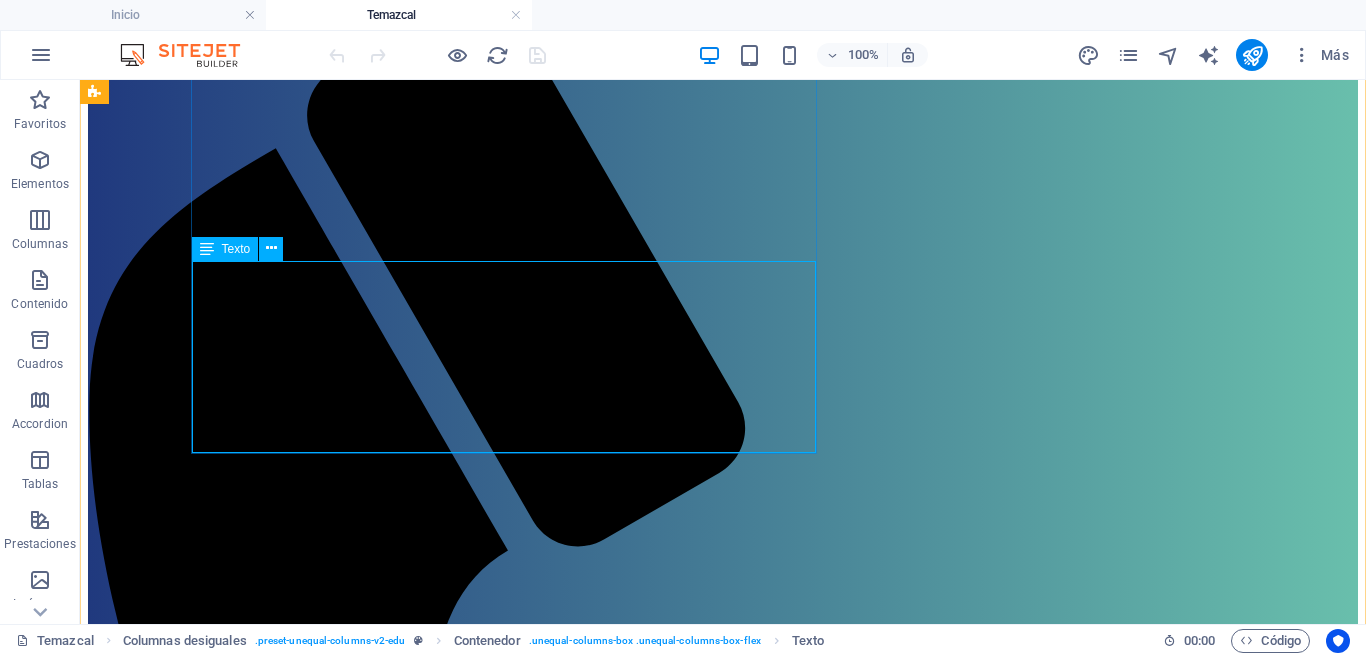 click on "Una experiencia de transformación.   Sumérgete en un baño de vapor de hierbas medicinales que limpiará y renovará tu cuerpo. APTO PARA TODA LA FAMILIA" at bounding box center (723, 2453) 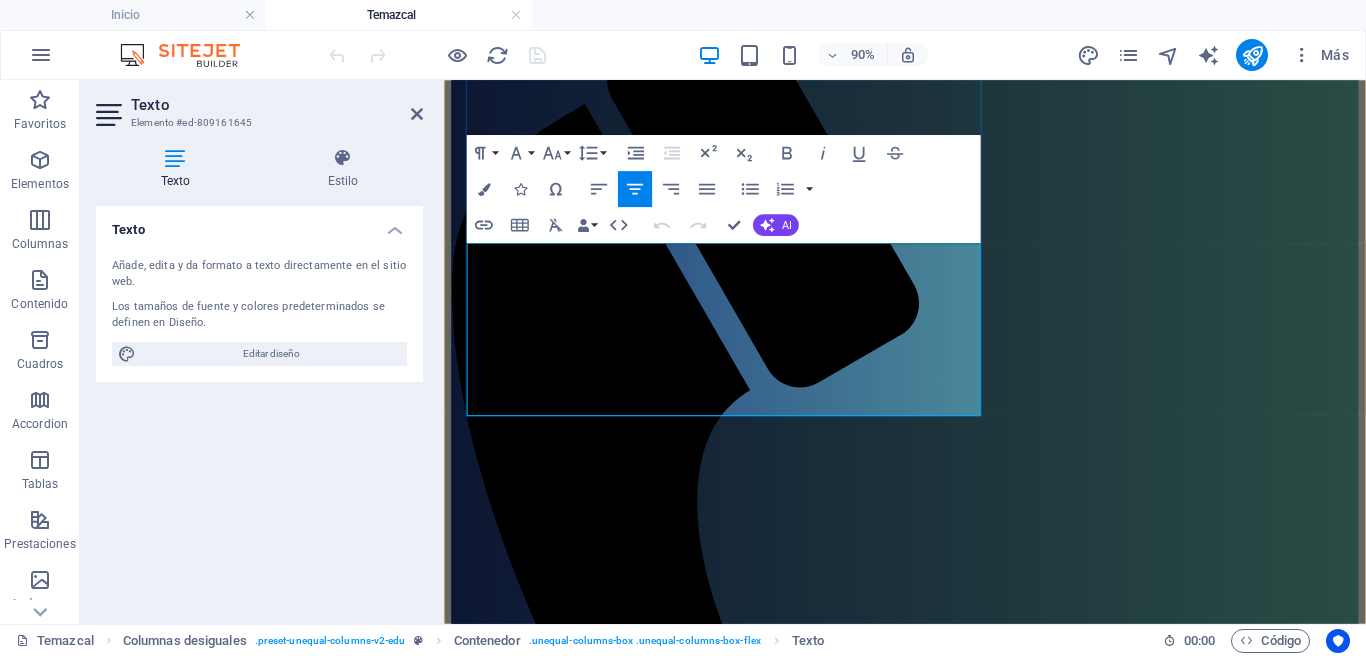 click on "Sumérgete en un baño de vapor de hierbas medicinales que limpiará y renovará tu cuerpo." at bounding box center (956, 2093) 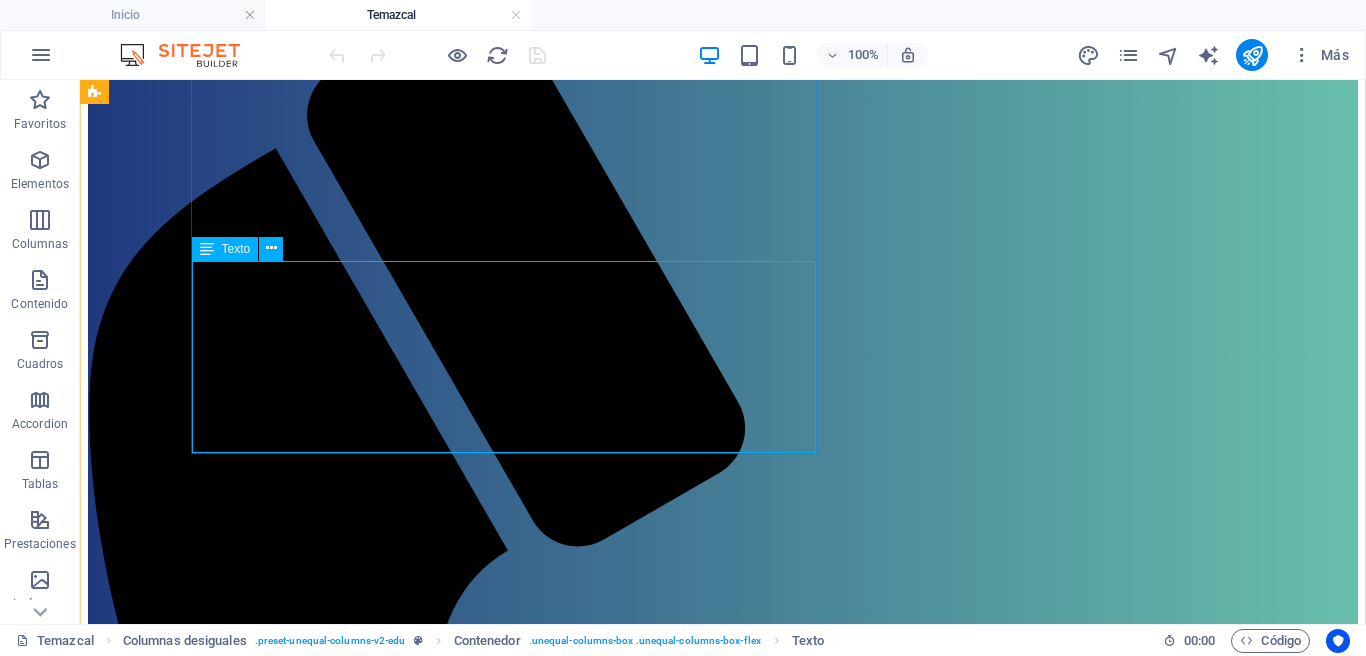 click on "Una experiencia de transformación.   Sumérgete en un baño de vapor de hierbas medicinales que limpiará y renovará tu cuerpo. APTO PARA TODA LA FAMILIA" at bounding box center (723, 2453) 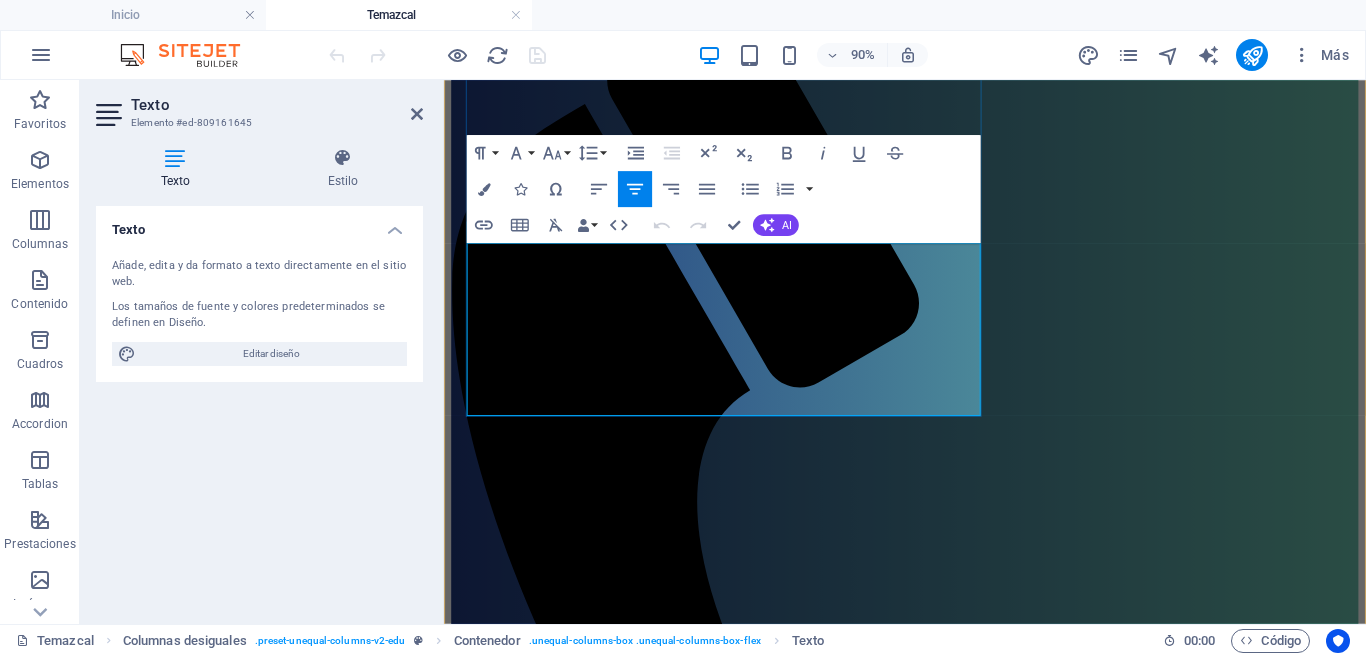 click on "Sumérgete en un baño de vapor de hierbas medicinales que limpiará y renovará tu cuerpo." at bounding box center (956, 2094) 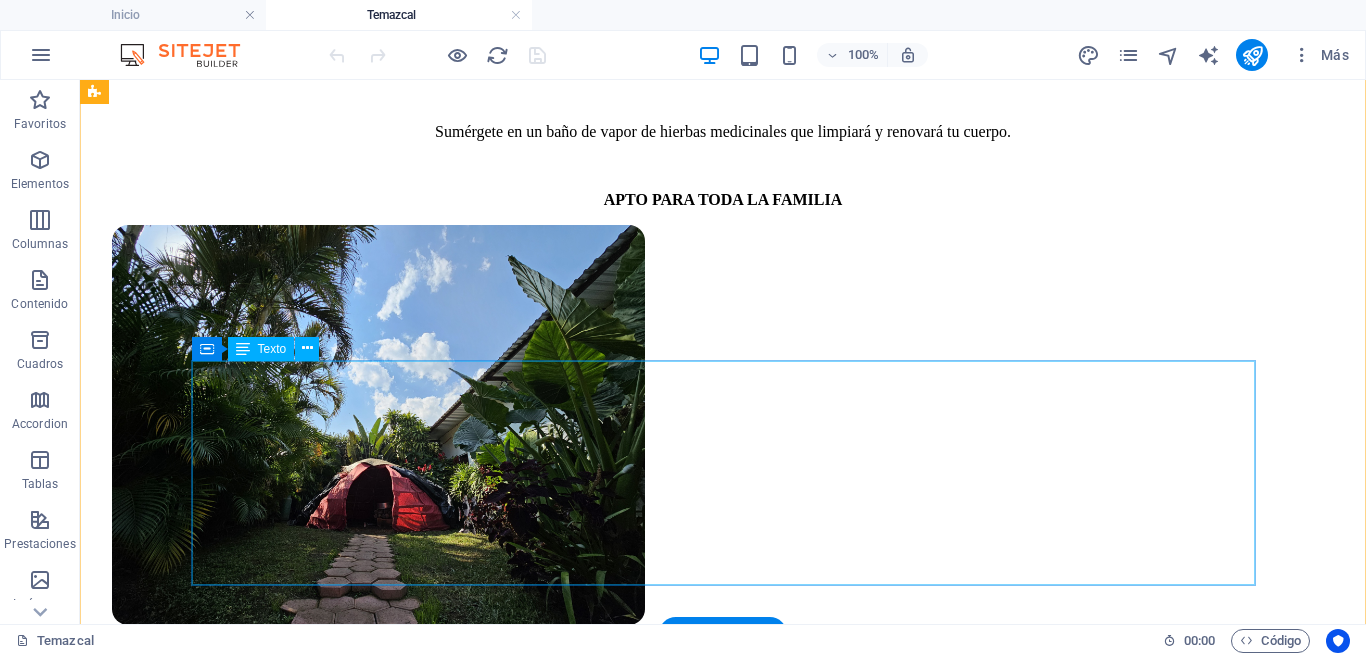scroll, scrollTop: 2546, scrollLeft: 0, axis: vertical 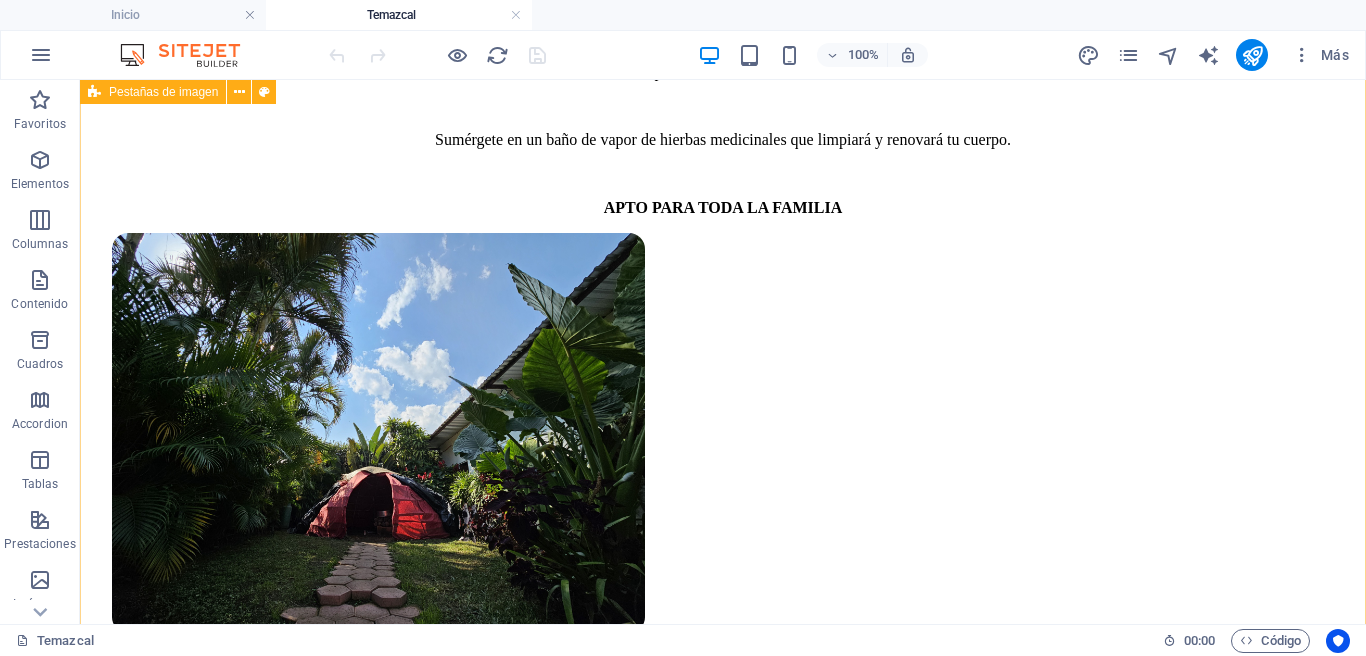 click on "Estructura higiénica de bambú 🌿 Higiene y consciencia en cada detalle Esta estructura nos permite  mantenerlo limpio, desmontarlo y sanitizarlo fácilmente , algo imposible en temazcales de barro o ladrillo. 🌾 Conectados a la tierra, sin ensuciarnos Usamos  petates de palma natural  como base en cada sesión de Temazcal. Este material orgánico permite que estés en  contacto directo con la tierra , respetando el simbolismo del Temazcal, pero sin necesidad de llenarte de lodo. Además, los cambiamos y secamos al sol con regularidad, asegurando un espacio  limpio, seco y saludable  para cada visitante. Té medicina herbal Desinflama. Desintoxica. Renueva. Antes de cada sesión, preparamos cuidadosamente un  té con hierbas medicinales  que se vierte sobre las piedras calientes del Temazcal, generando un vapor terapéutico que  entra por la piel y los pulmones . Nuestra fórmula incluye plantas como  romero, manzanilla, zacate limón, árnica y eucalipto , conocidas por sus propiedades  . En Omitl" at bounding box center (723, 3665) 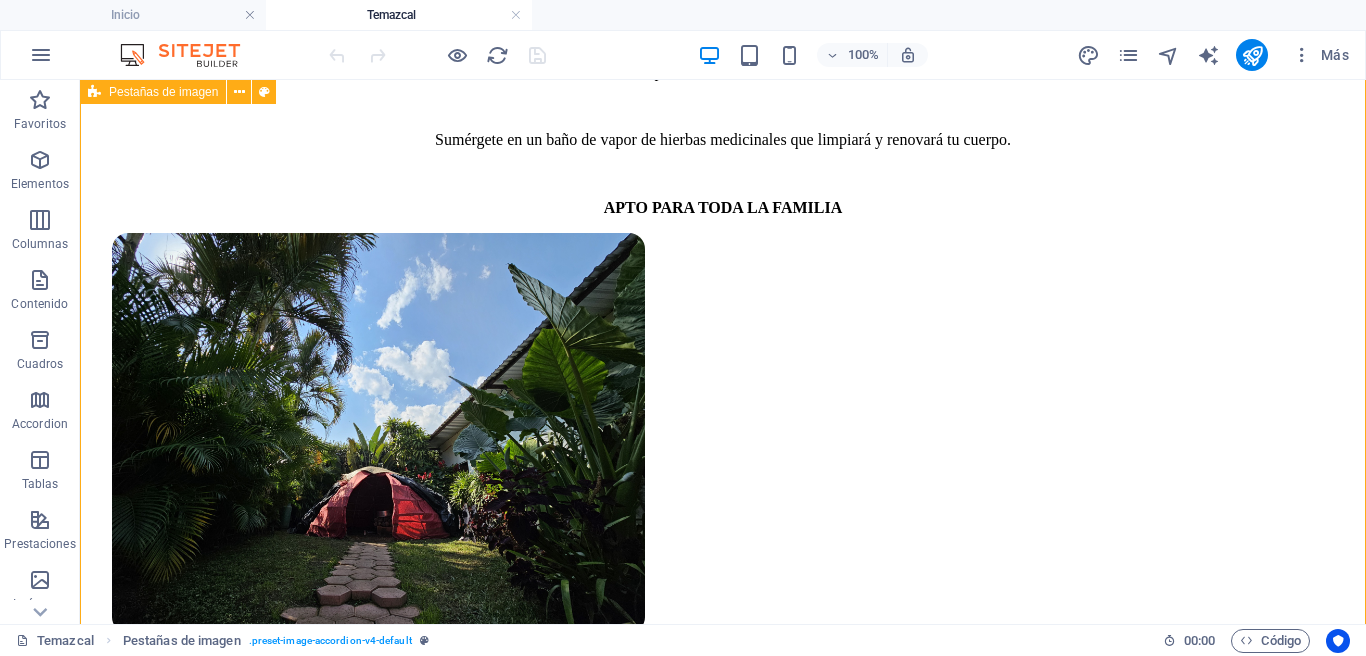 click on "Estructura higiénica de bambú 🌿 Higiene y consciencia en cada detalle Esta estructura nos permite  mantenerlo limpio, desmontarlo y sanitizarlo fácilmente , algo imposible en temazcales de barro o ladrillo. 🌾 Conectados a la tierra, sin ensuciarnos Usamos  petates de palma natural  como base en cada sesión de Temazcal. Este material orgánico permite que estés en  contacto directo con la tierra , respetando el simbolismo del Temazcal, pero sin necesidad de llenarte de lodo. Además, los cambiamos y secamos al sol con regularidad, asegurando un espacio  limpio, seco y saludable  para cada visitante. Té medicina herbal Desinflama. Desintoxica. Renueva. Antes de cada sesión, preparamos cuidadosamente un  té con hierbas medicinales  que se vierte sobre las piedras calientes del Temazcal, generando un vapor terapéutico que  entra por la piel y los pulmones . Nuestra fórmula incluye plantas como  romero, manzanilla, zacate limón, árnica y eucalipto , conocidas por sus propiedades  . En Omitl" at bounding box center [723, 3665] 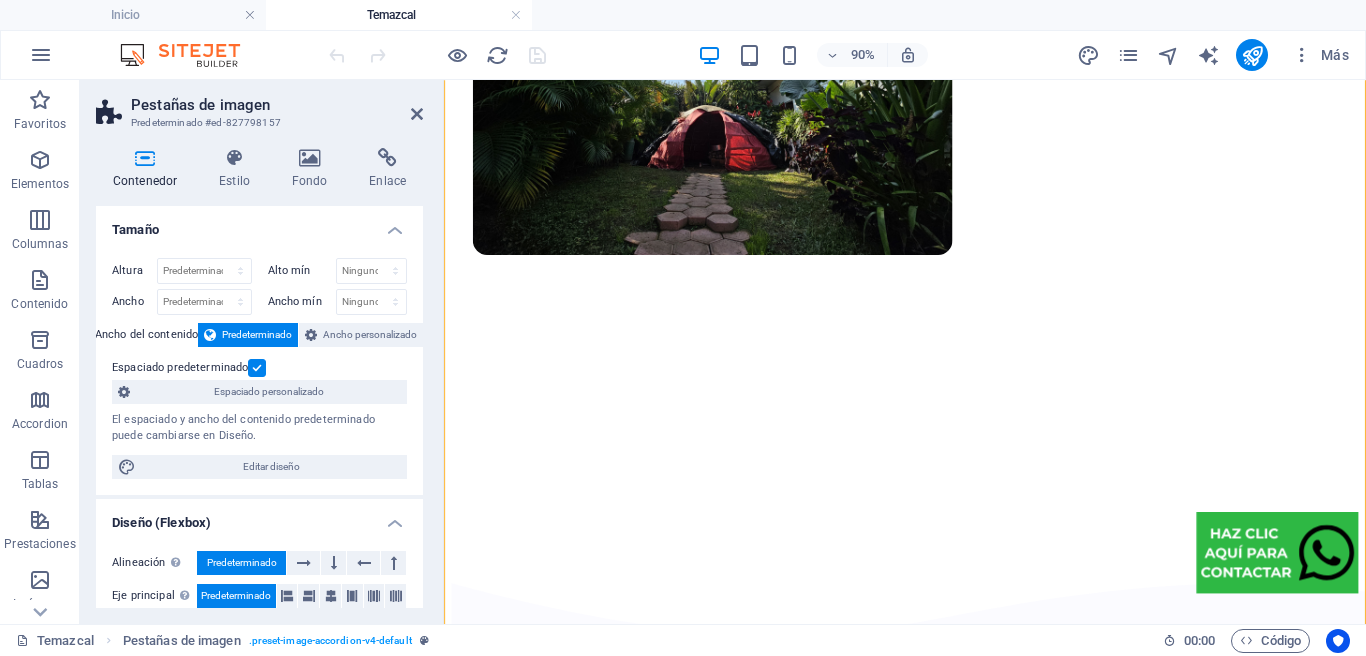 scroll, scrollTop: 2527, scrollLeft: 0, axis: vertical 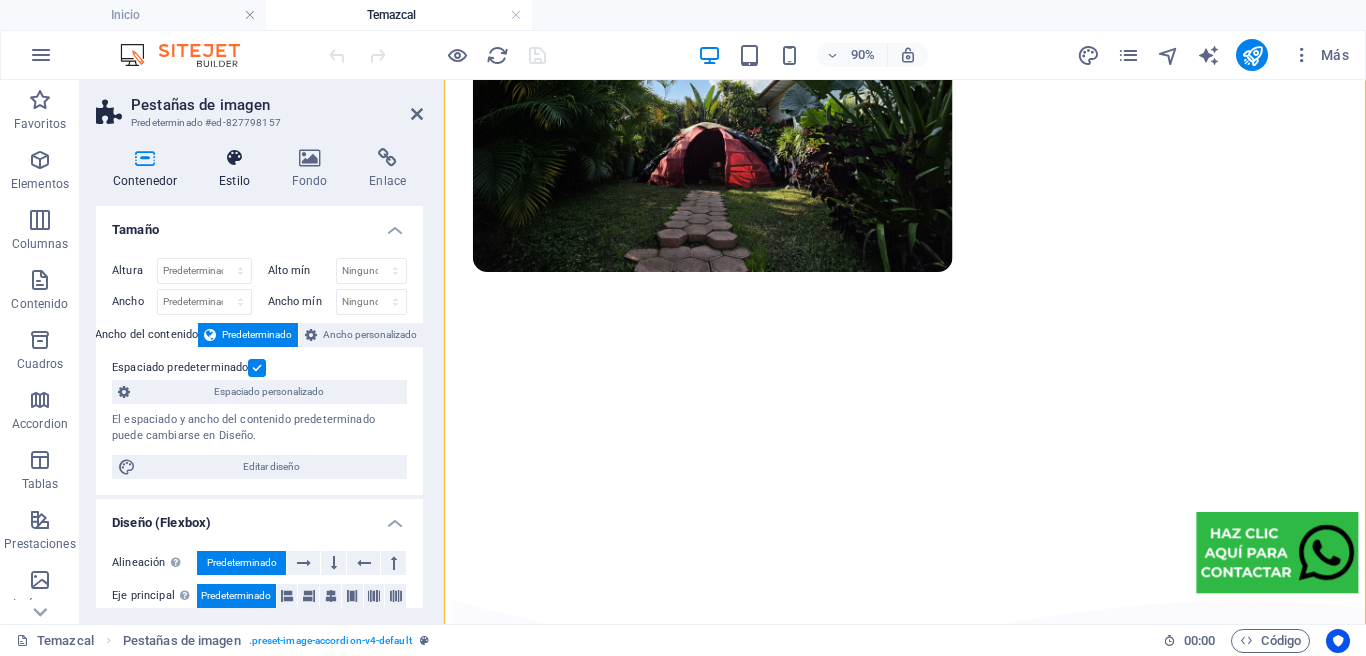 click on "Estilo" at bounding box center [238, 169] 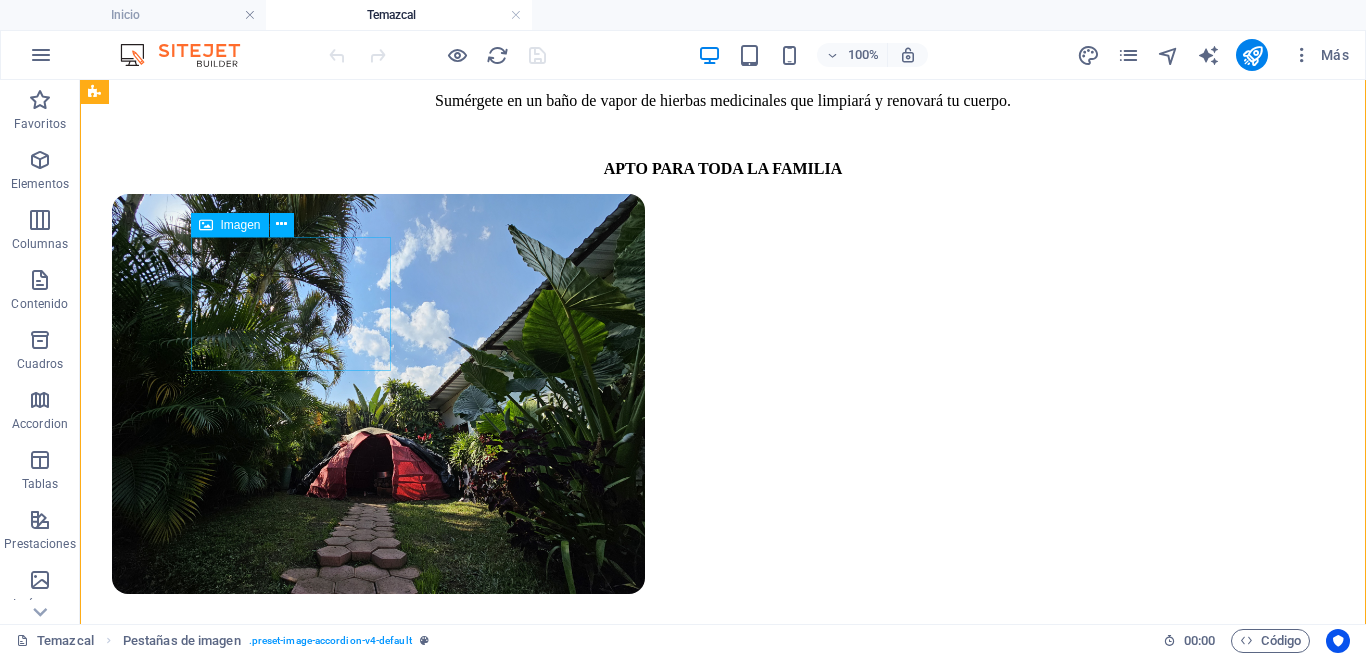 scroll, scrollTop: 2586, scrollLeft: 0, axis: vertical 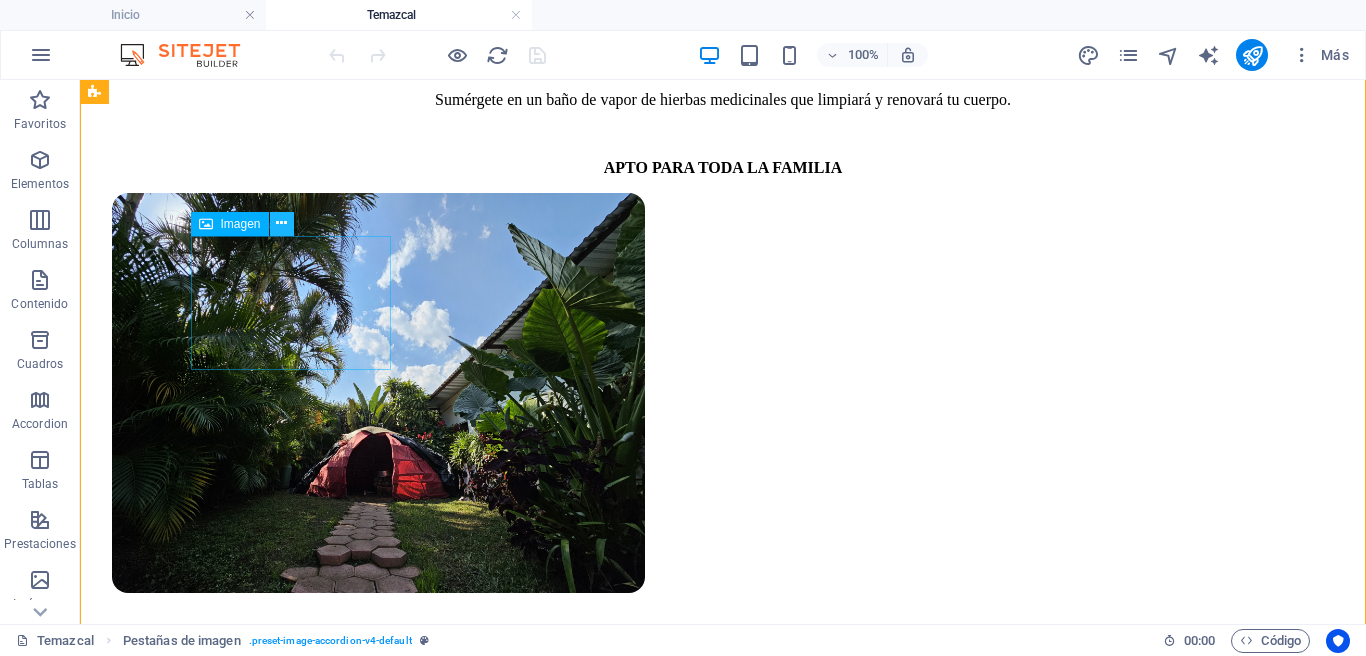 click at bounding box center (281, 223) 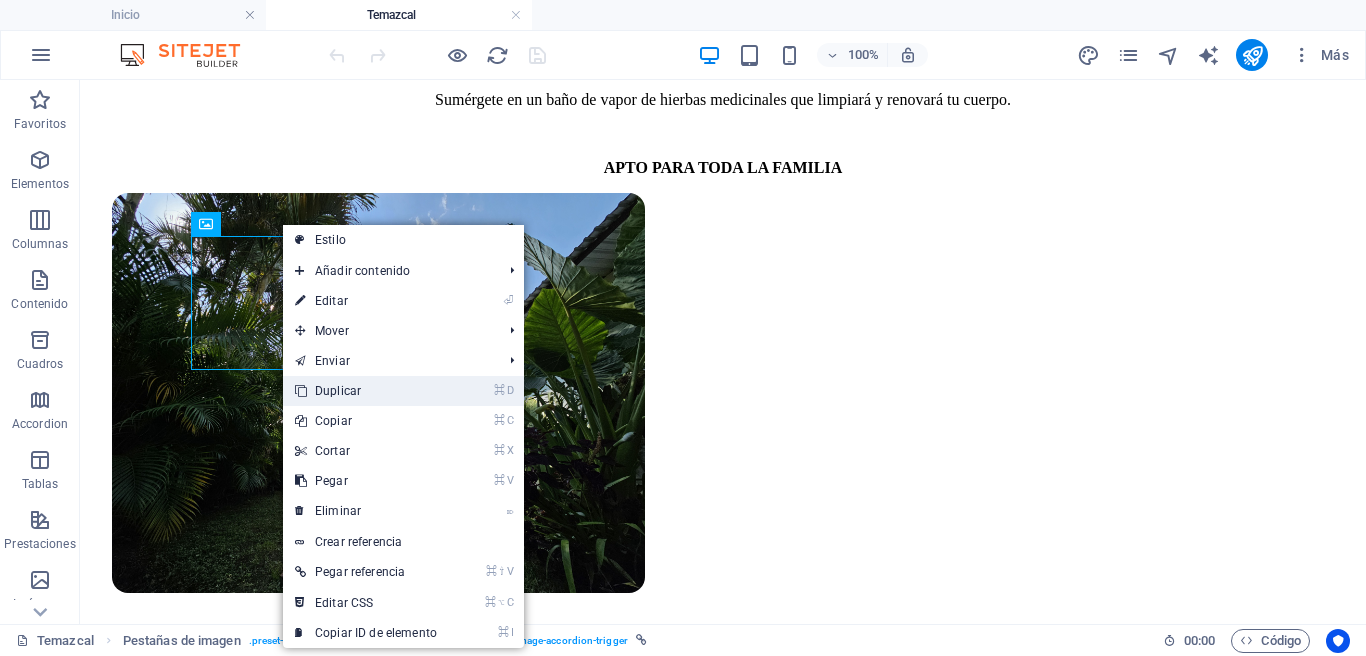 click on "⌘ D  Duplicar" at bounding box center [366, 391] 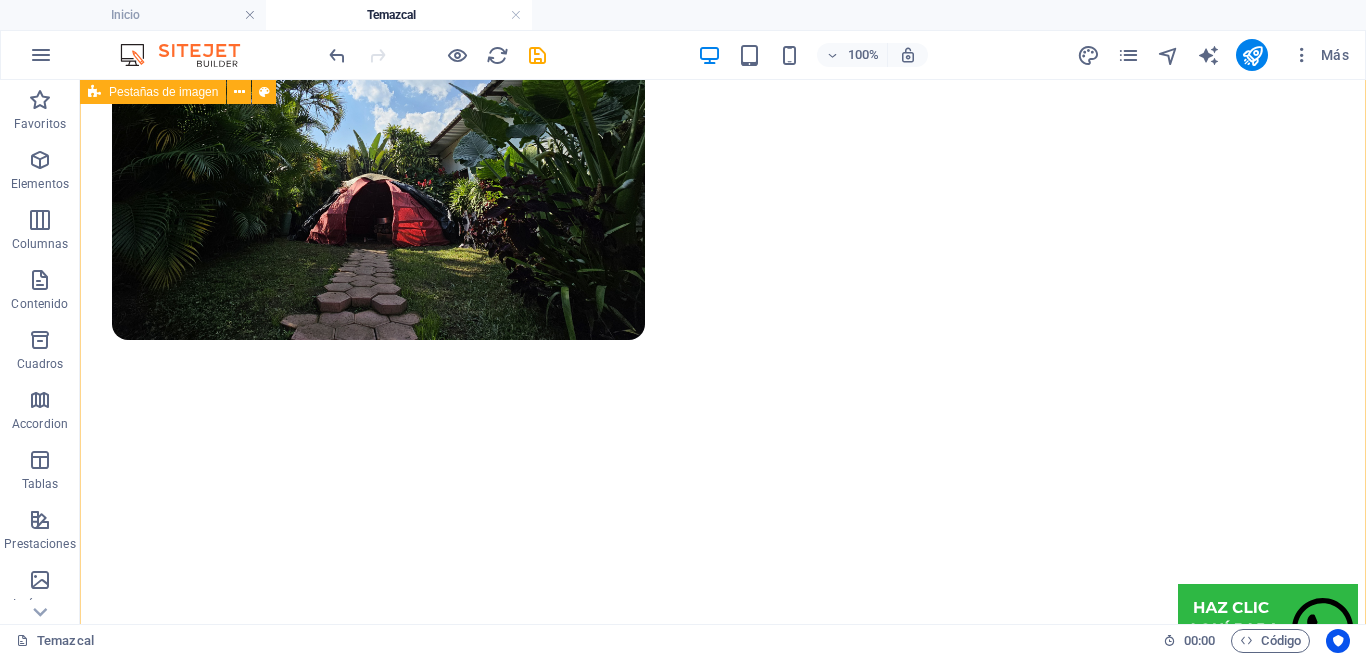 scroll, scrollTop: 2842, scrollLeft: 0, axis: vertical 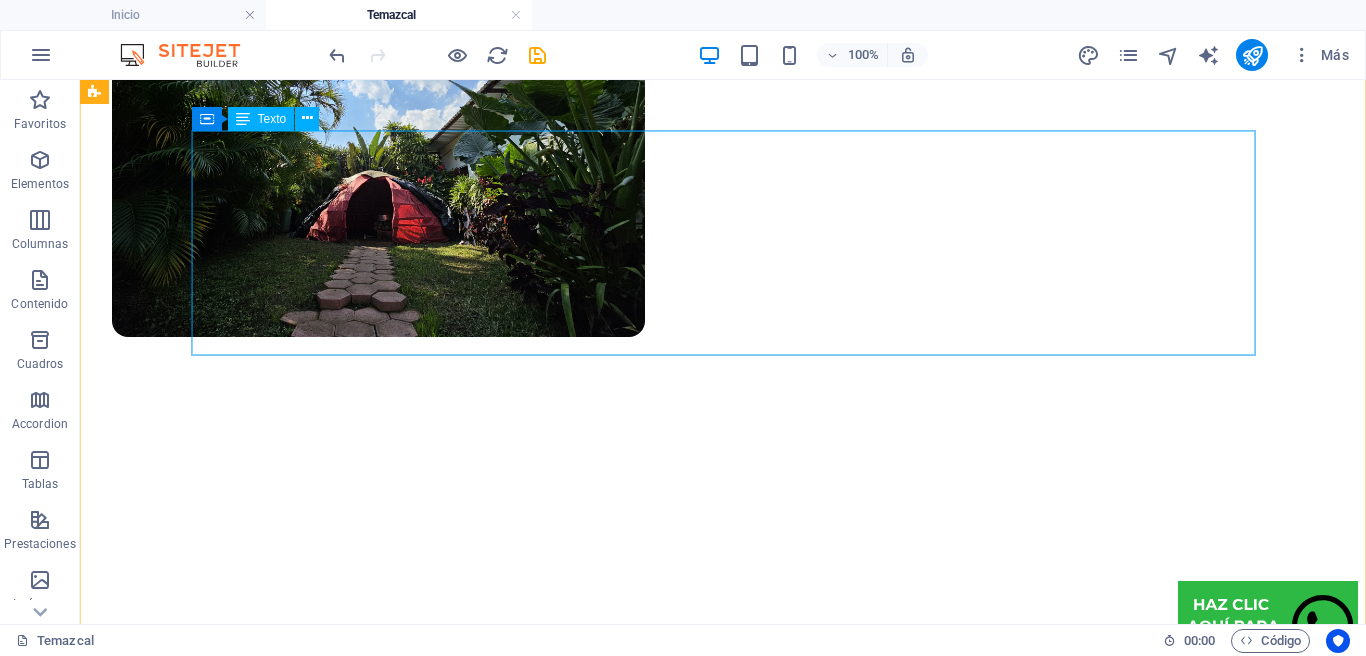 click on "Desinflama. Desintoxica. Renueva. Antes de cada sesión, preparamos cuidadosamente un  té con hierbas medicinales  que se vierte sobre las piedras calientes del Temazcal, generando un vapor terapéutico que  entra por la piel y los pulmones . Nuestra fórmula incluye plantas como  romero, manzanilla, zacate limón, árnica y eucalipto , conocidas por sus propiedades  desinflamatorias, desintoxicantes y revitalizantes . En Omitl  no utilizamos ninguna planta que altere la consciencia . Este vapor es medicina natural: apoya a tu cuerpo, aclara tu mente y te renueva desde dentro." at bounding box center [723, 4912] 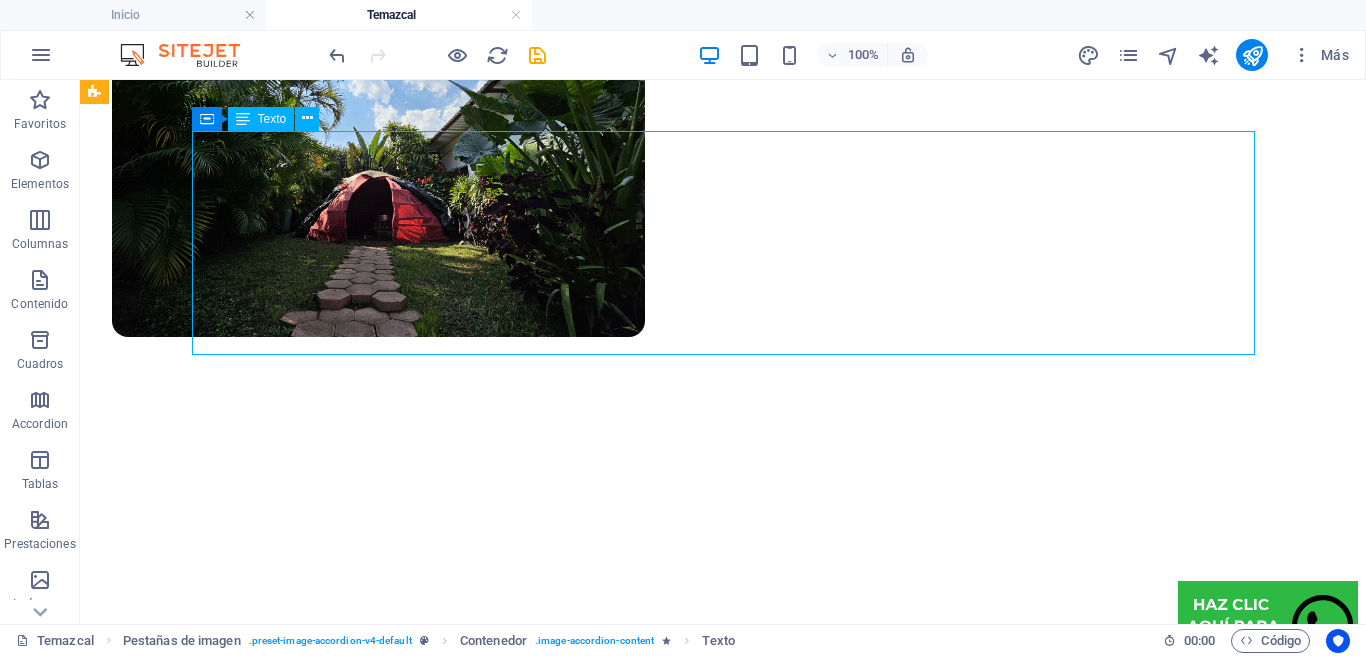 click on "Desinflama. Desintoxica. Renueva. Antes de cada sesión, preparamos cuidadosamente un  té con hierbas medicinales  que se vierte sobre las piedras calientes del Temazcal, generando un vapor terapéutico que  entra por la piel y los pulmones . Nuestra fórmula incluye plantas como  romero, manzanilla, zacate limón, árnica y eucalipto , conocidas por sus propiedades  desinflamatorias, desintoxicantes y revitalizantes . En Omitl  no utilizamos ninguna planta que altere la consciencia . Este vapor es medicina natural: apoya a tu cuerpo, aclara tu mente y te renueva desde dentro." at bounding box center (723, 4912) 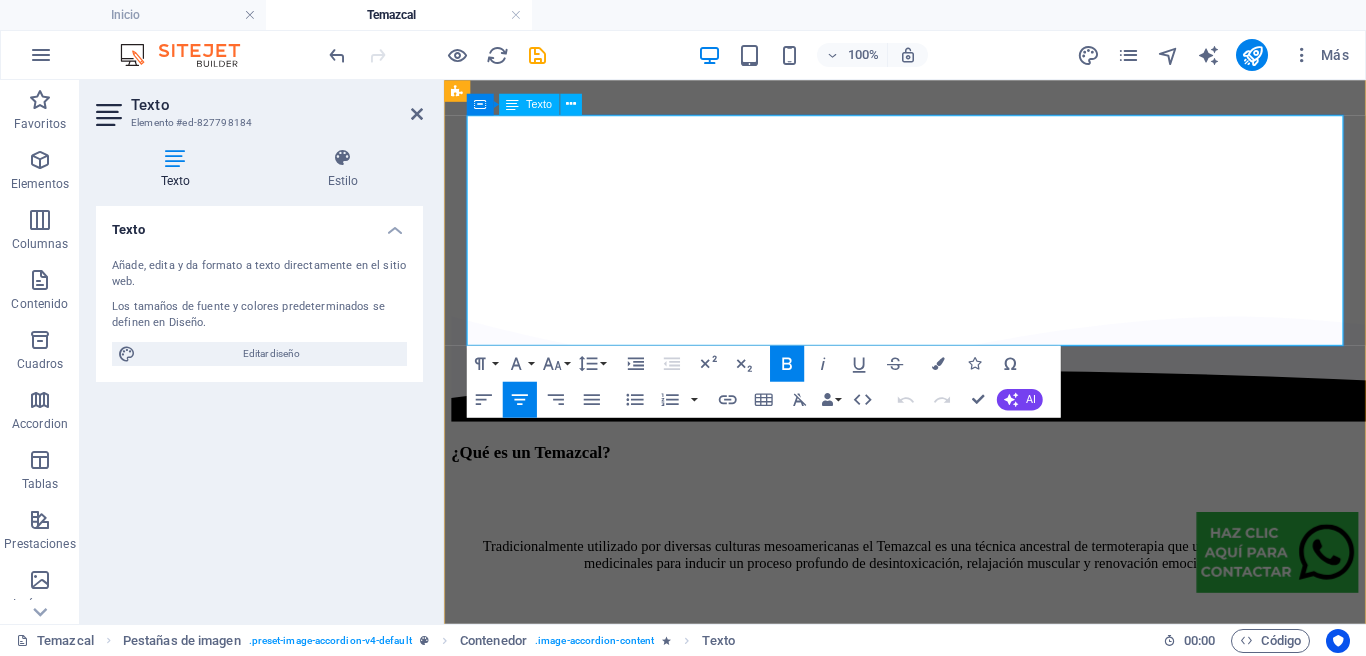 scroll, scrollTop: 2807, scrollLeft: 0, axis: vertical 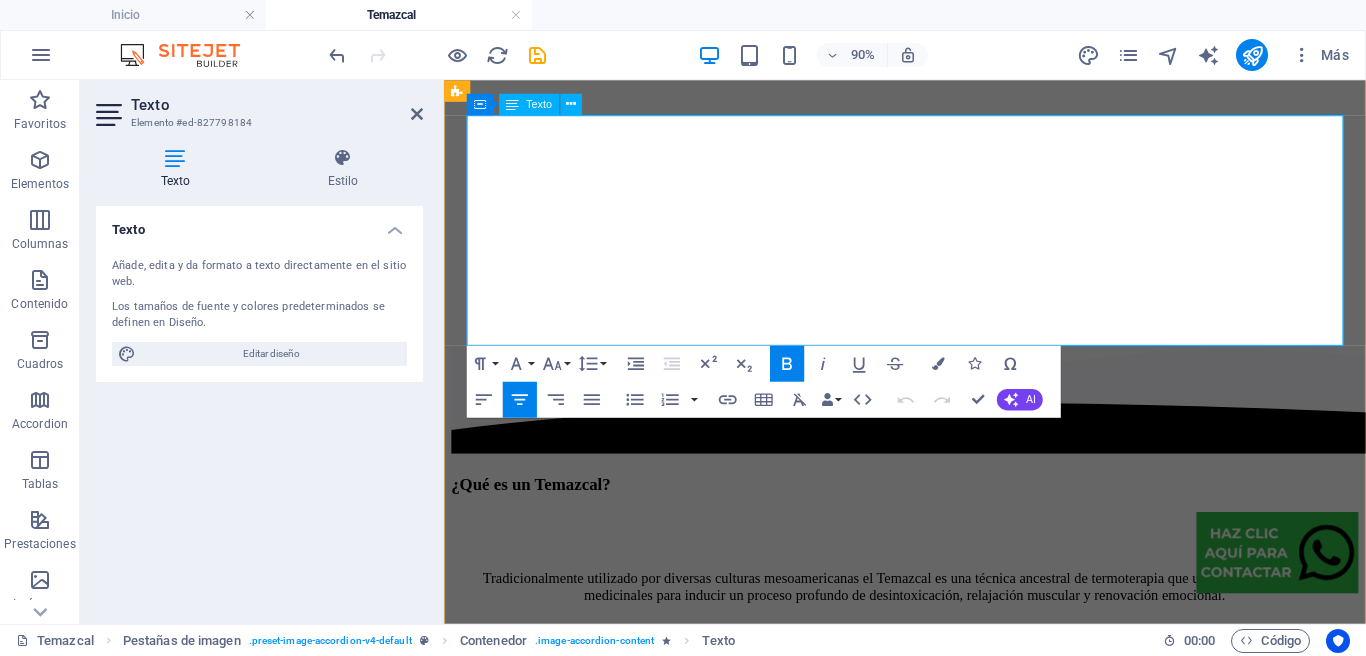 click on "En Omitl  no utilizamos ninguna planta que altere la consciencia . Este vapor es medicina natural: apoya a tu cuerpo, aclara tu mente y te renueva desde dentro." at bounding box center (956, 4675) 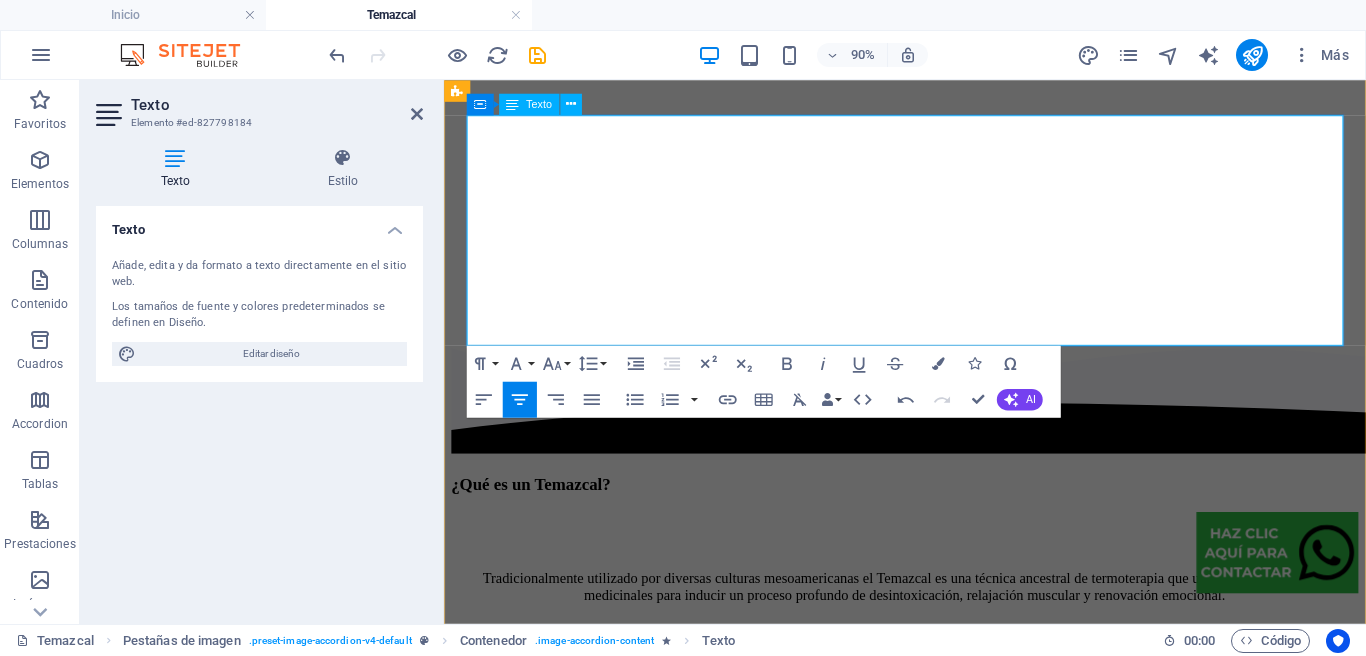 type 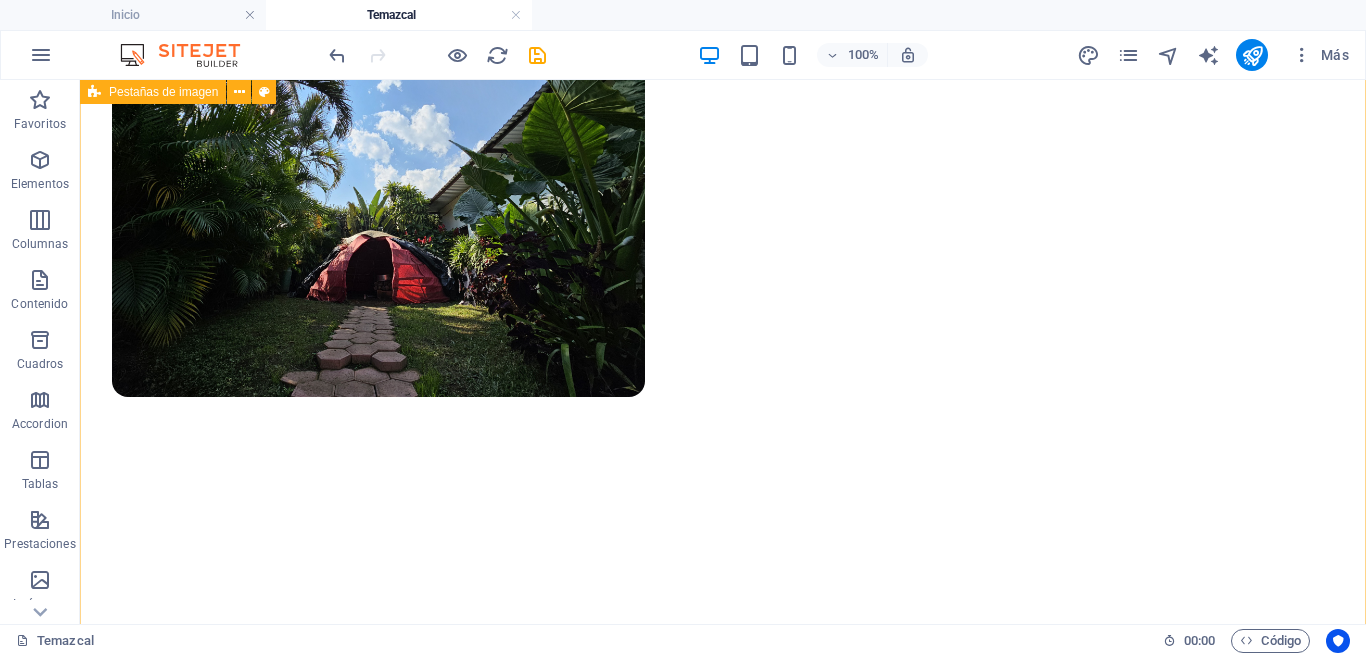 scroll, scrollTop: 2886, scrollLeft: 0, axis: vertical 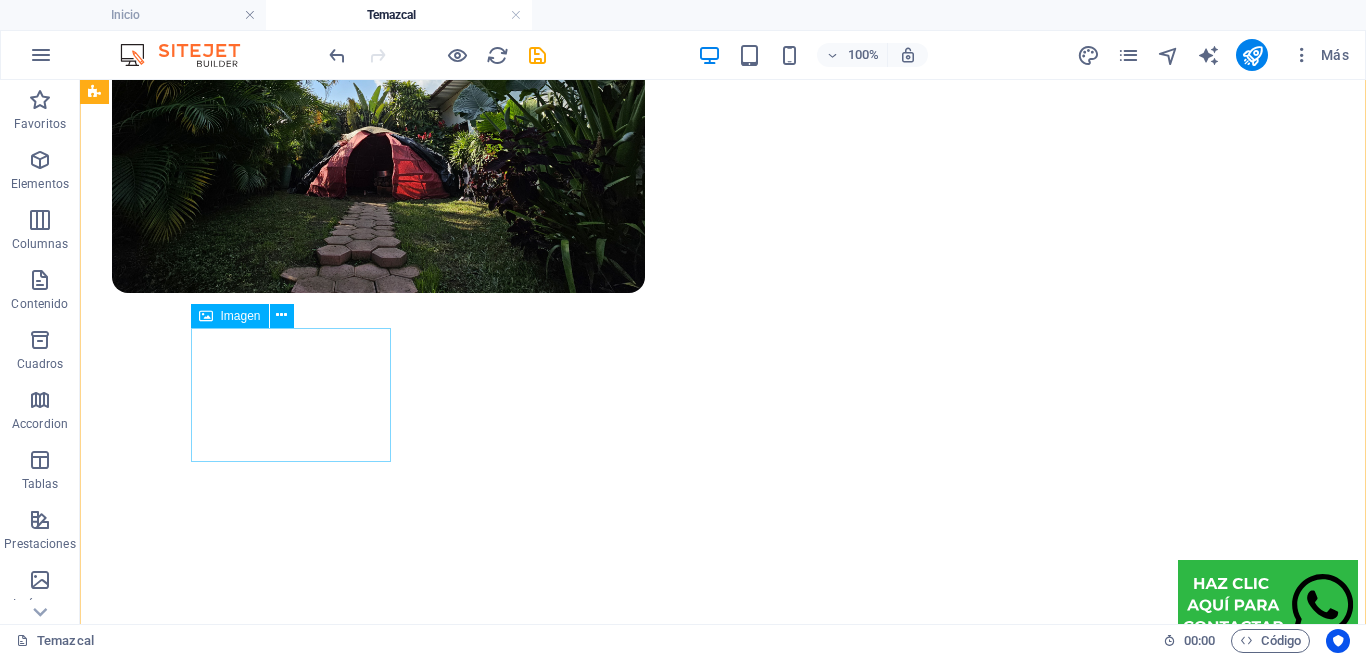 click on "Té medicina herbal" at bounding box center (723, 5313) 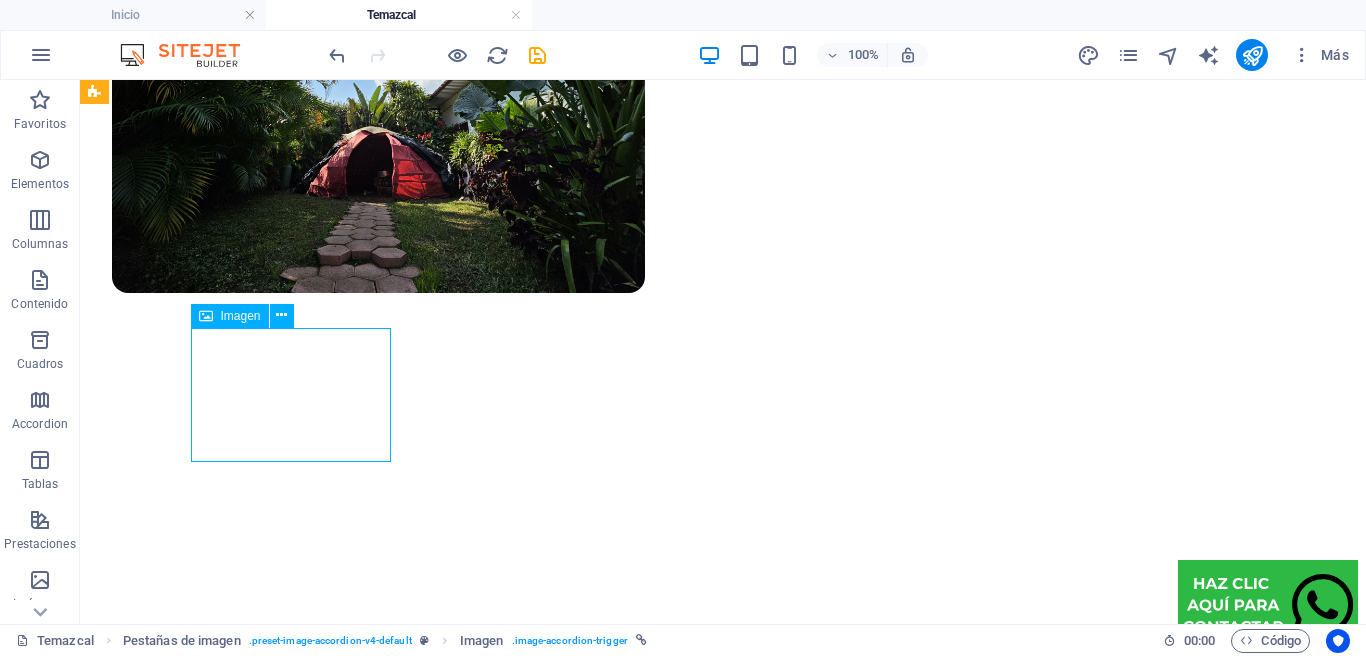 click on "Té medicina herbal" at bounding box center (723, 5313) 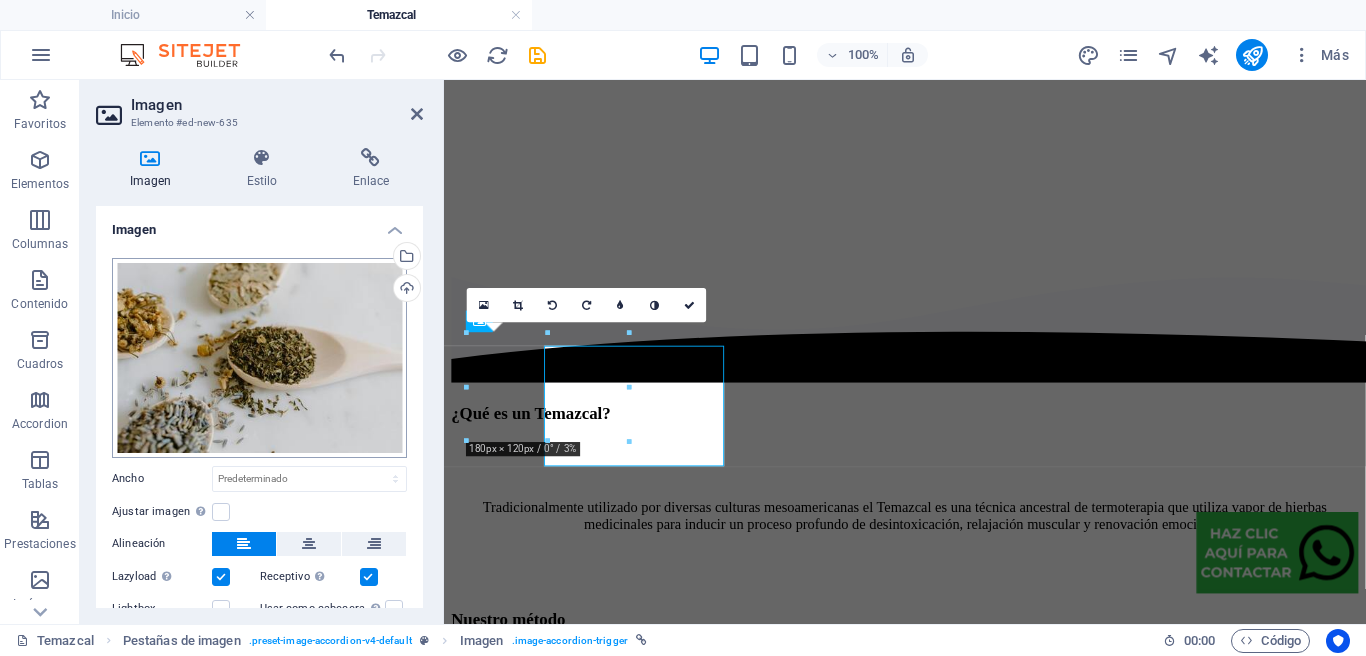 click on "Arrastra archivos aquí, haz clic para escoger archivos o  selecciona archivos de Archivos o de nuestra galería gratuita de fotos y vídeos Selecciona archivos del administrador de archivos, de la galería de fotos o carga archivo(s) Cargar Ancho Predeterminado automático px rem % em vh vw Ajustar imagen Ajustar imagen automáticamente a un ancho y alto fijo Altura Predeterminado automático px Alineación Lazyload La carga de imágenes tras la carga de la página mejora la velocidad de la página. Receptivo Automáticamente cargar tamaños optimizados de smartphone e imagen retina. Lightbox Usar como cabecera La imagen se ajustará en una etiqueta de cabecera H1. Resulta útil para dar al texto alternativo el peso de una cabecera H1, por ejemplo, para el logo. En caso de duda, dejar deseleccionado. Optimizado Las imágenes se comprimen para así mejorar la velocidad de las páginas. Dirección Personalizado X offset 50 px rem % vh vw Y offset 50 px rem % vh vw" at bounding box center [259, 455] 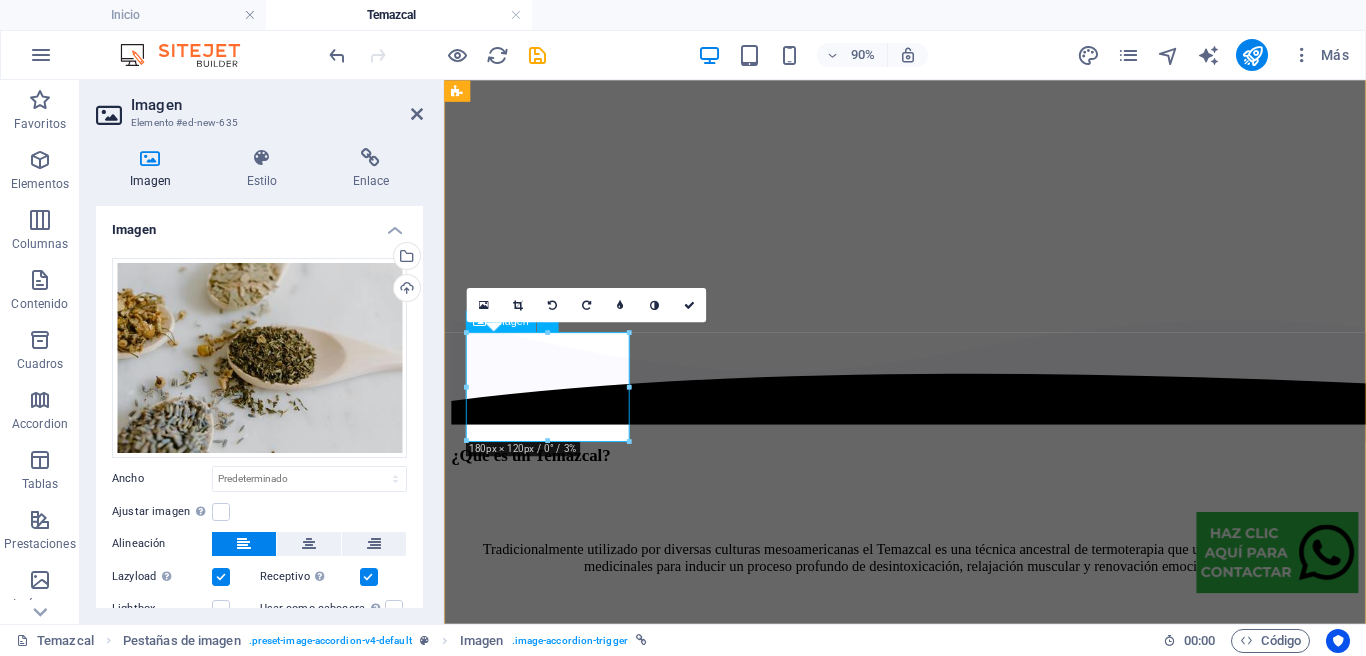 scroll, scrollTop: 2886, scrollLeft: 0, axis: vertical 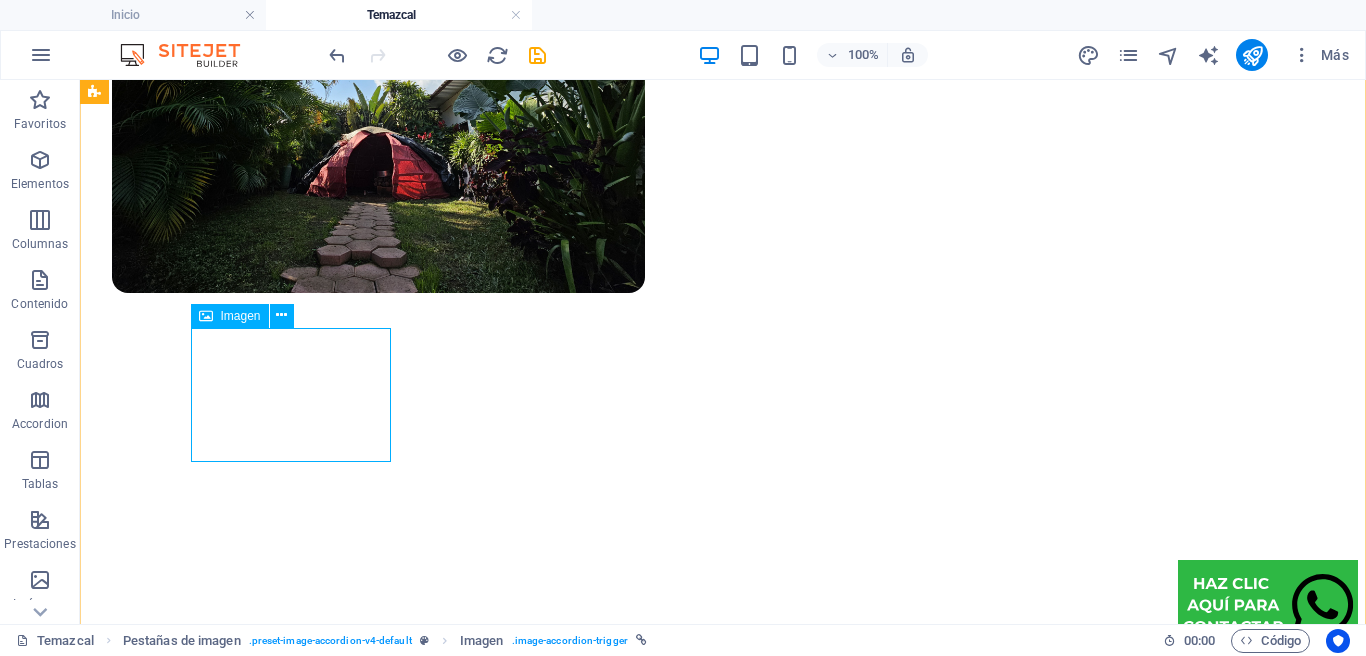 click on "Té medicina herbal" at bounding box center [723, 5313] 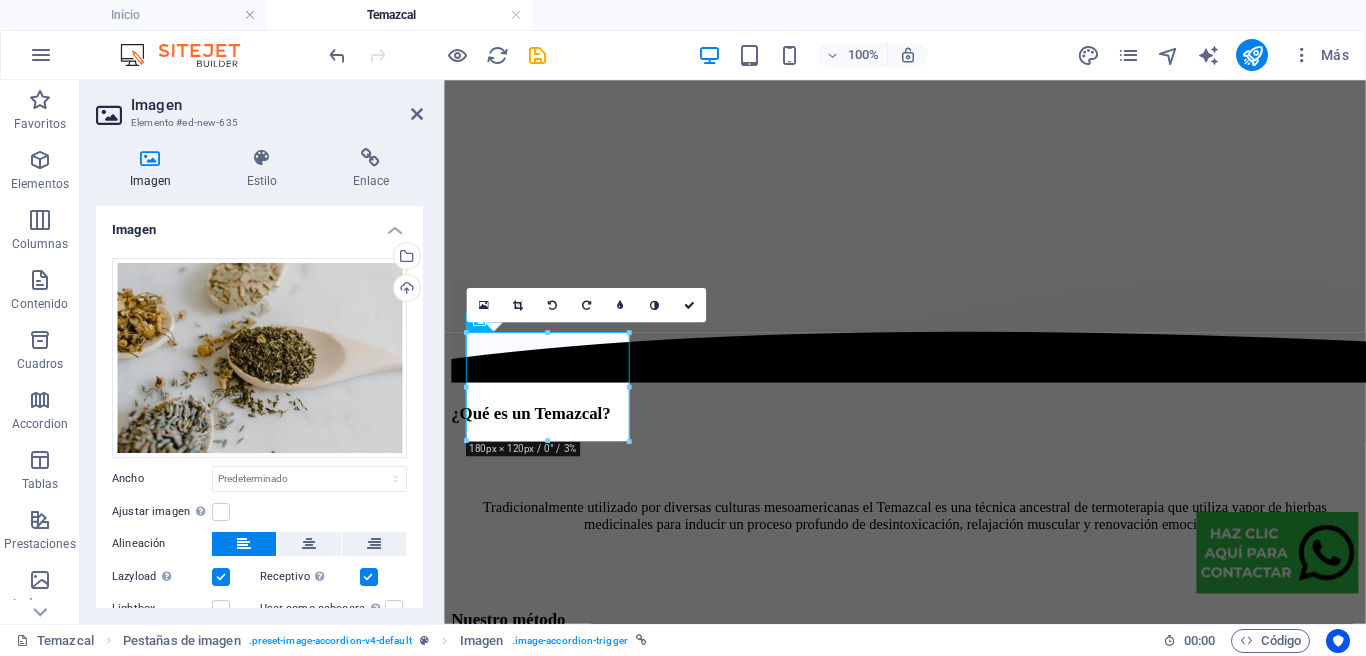 scroll, scrollTop: 2839, scrollLeft: 0, axis: vertical 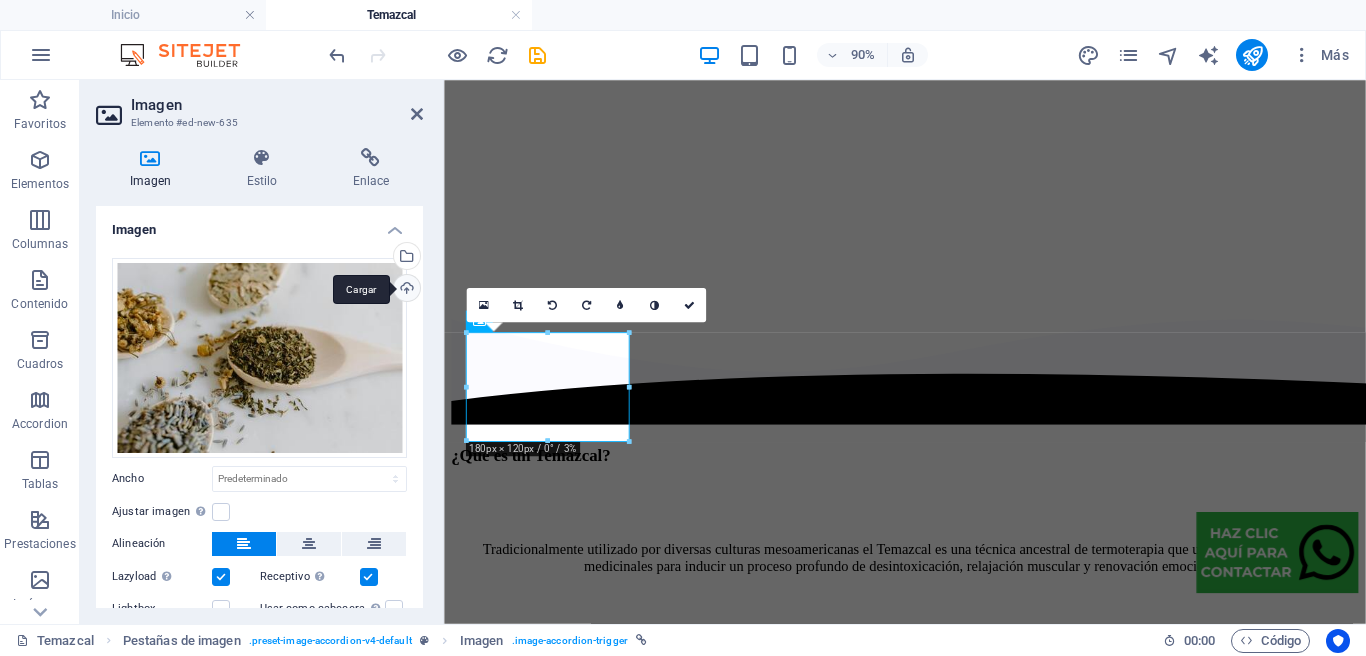 click on "Cargar" at bounding box center [405, 290] 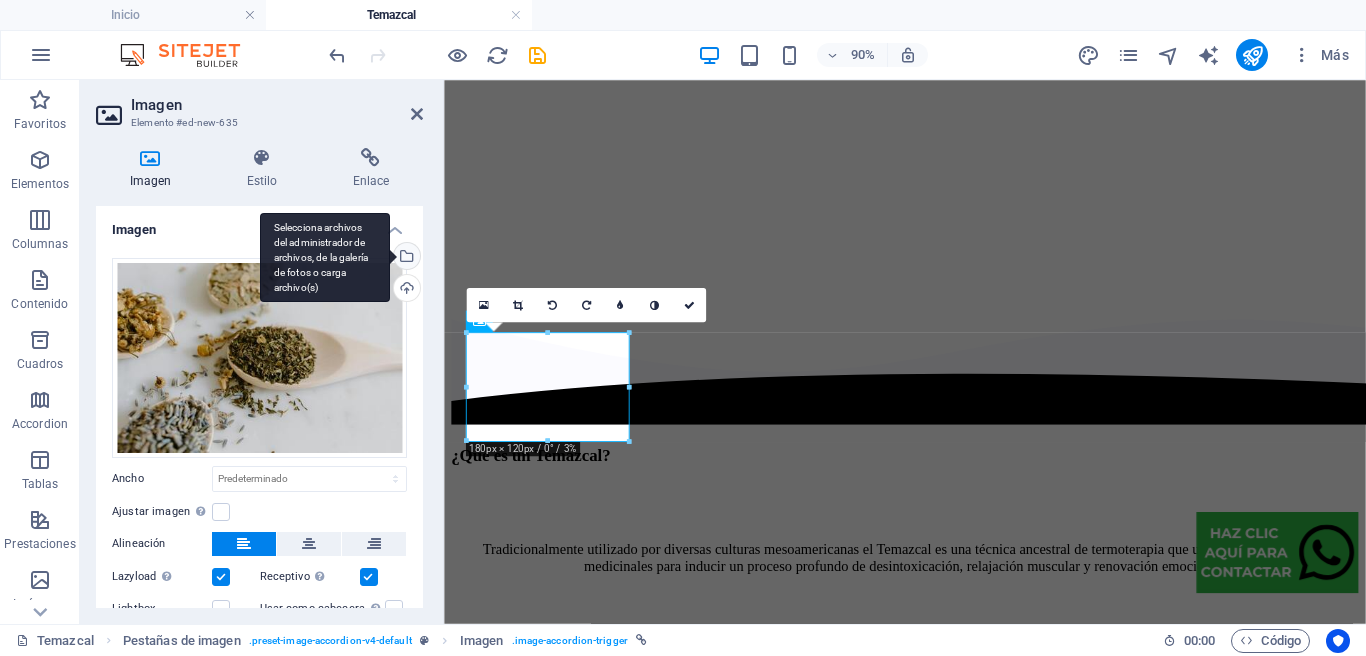 click on "Selecciona archivos del administrador de archivos, de la galería de fotos o carga archivo(s)" at bounding box center [405, 258] 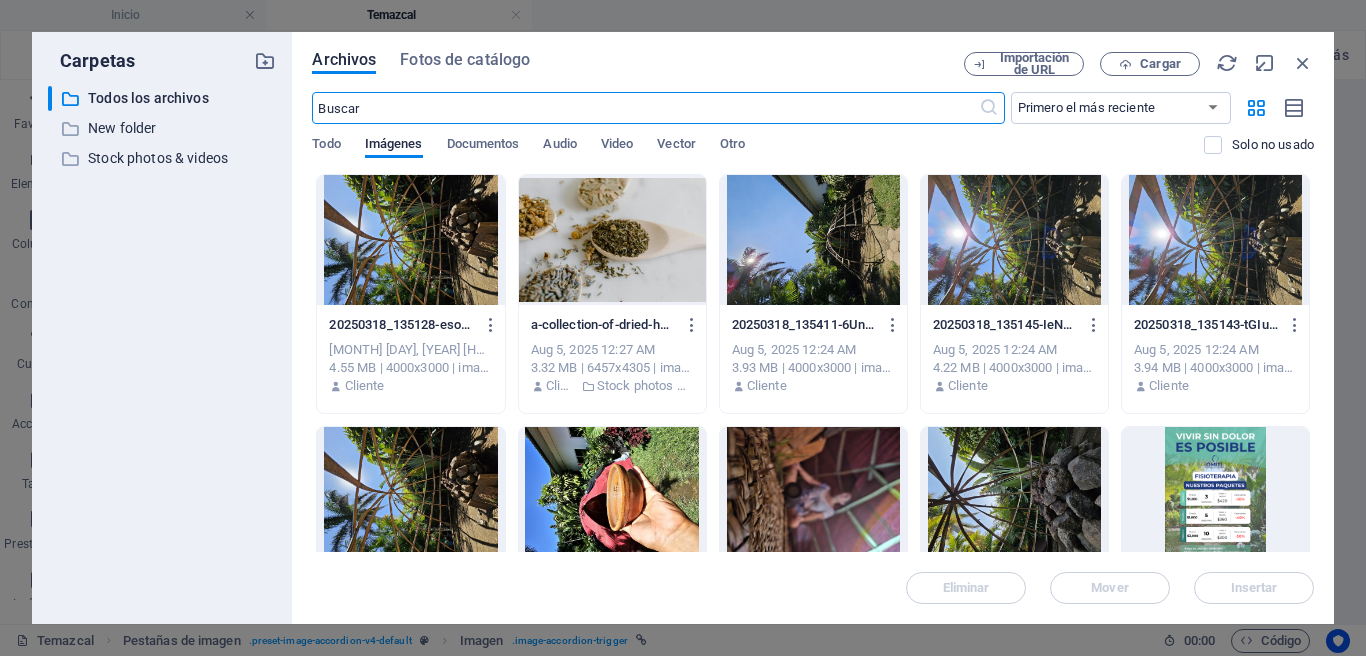 scroll, scrollTop: 2868, scrollLeft: 0, axis: vertical 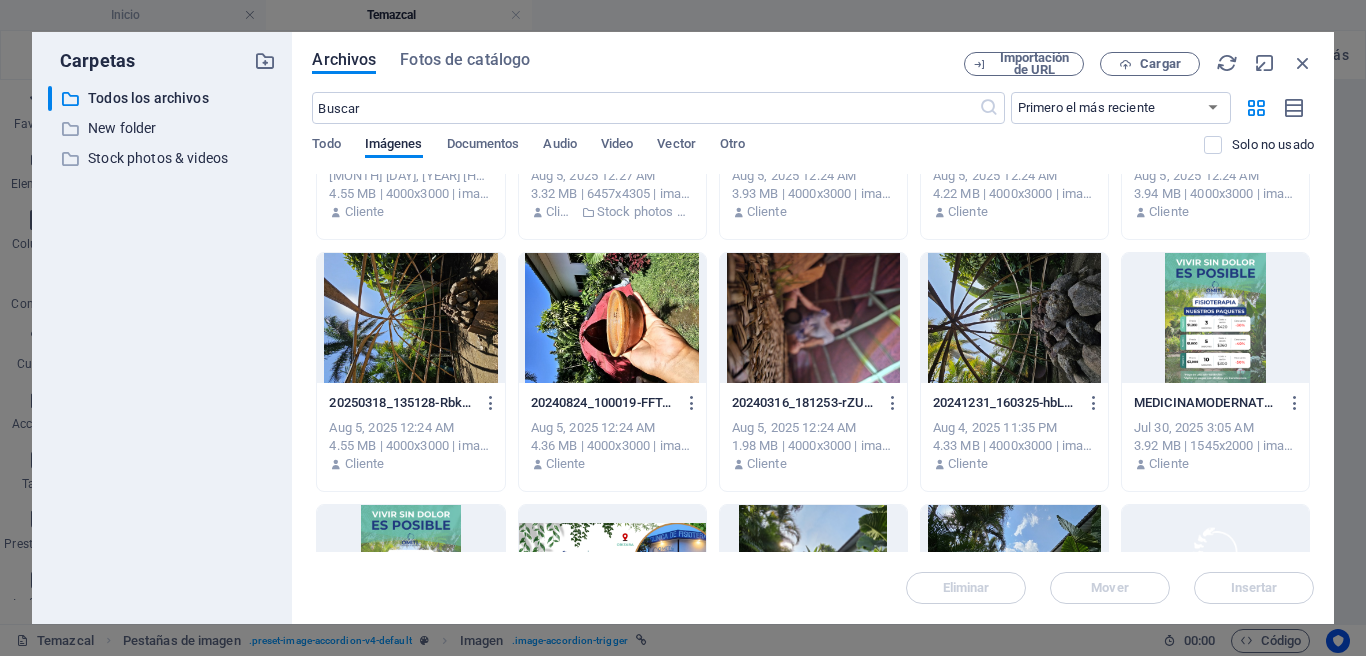 click at bounding box center (612, 318) 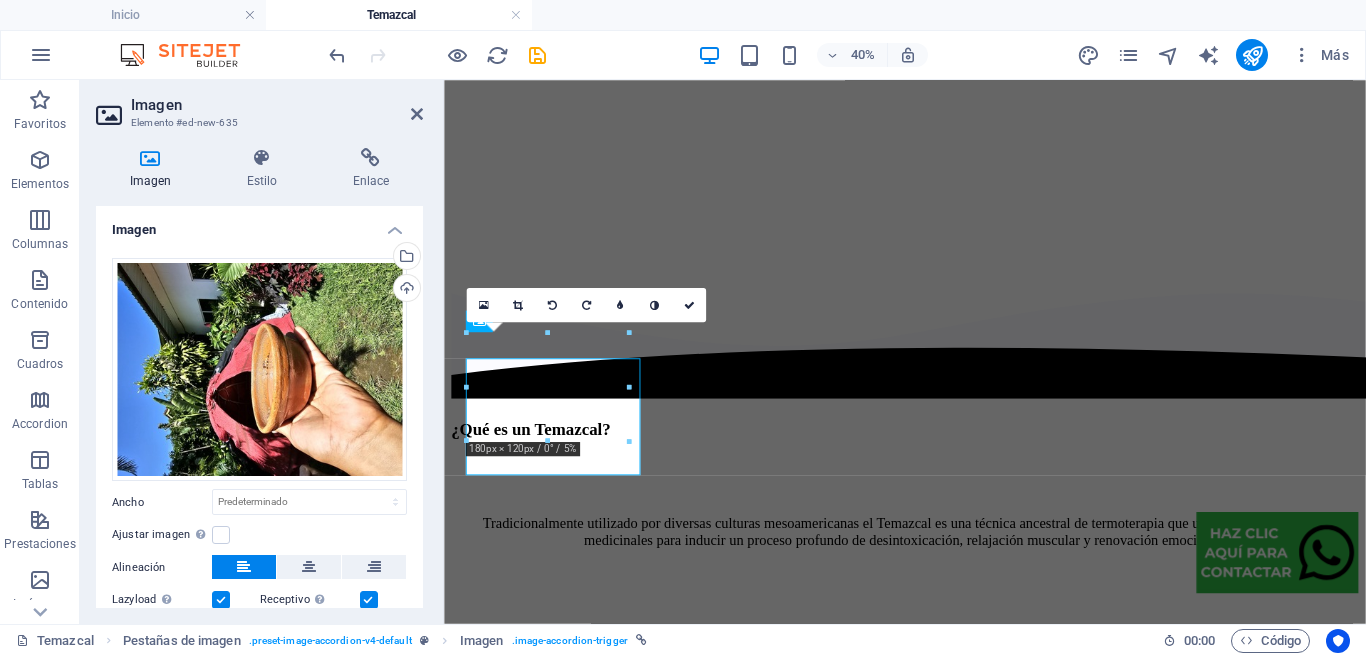 scroll, scrollTop: 2839, scrollLeft: 0, axis: vertical 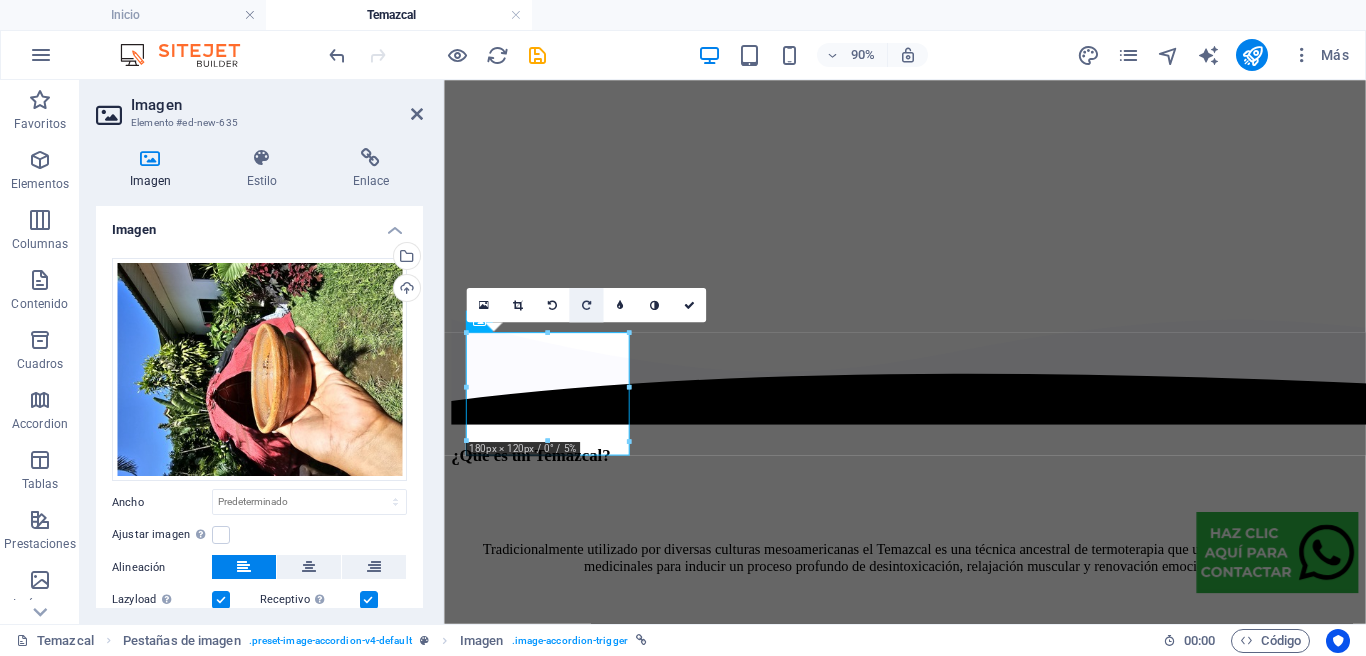 click at bounding box center (586, 304) 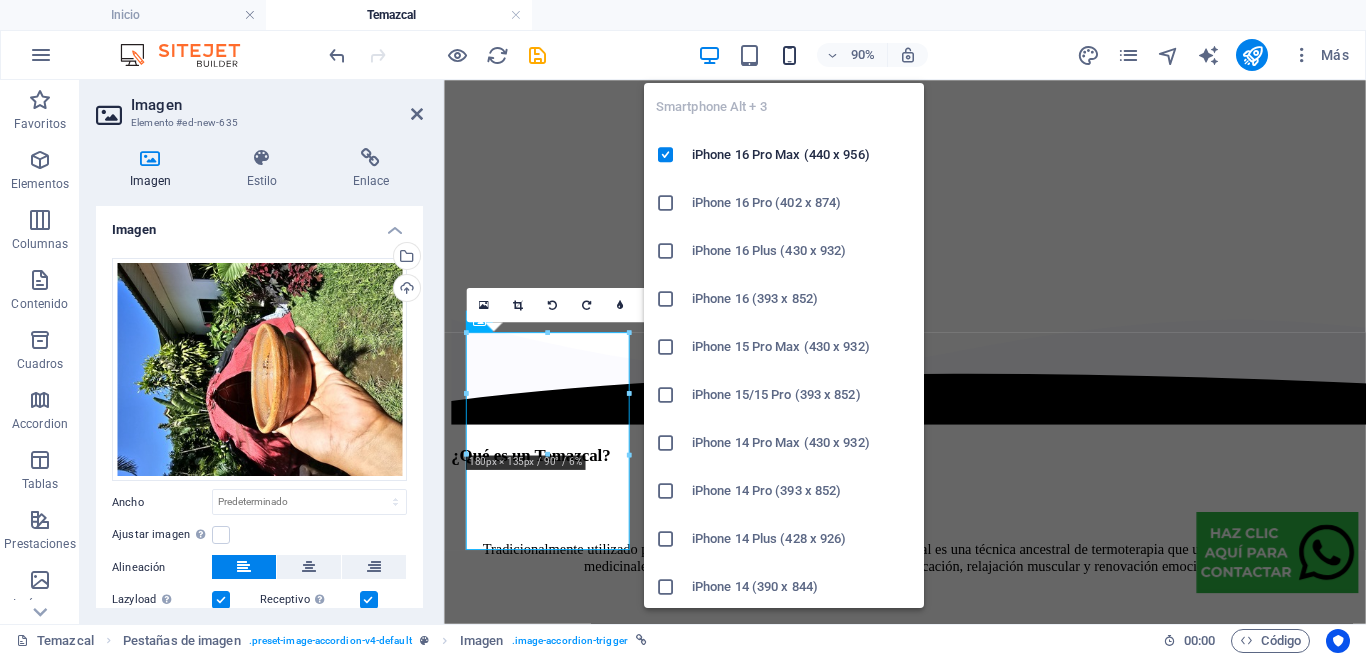 click at bounding box center [789, 55] 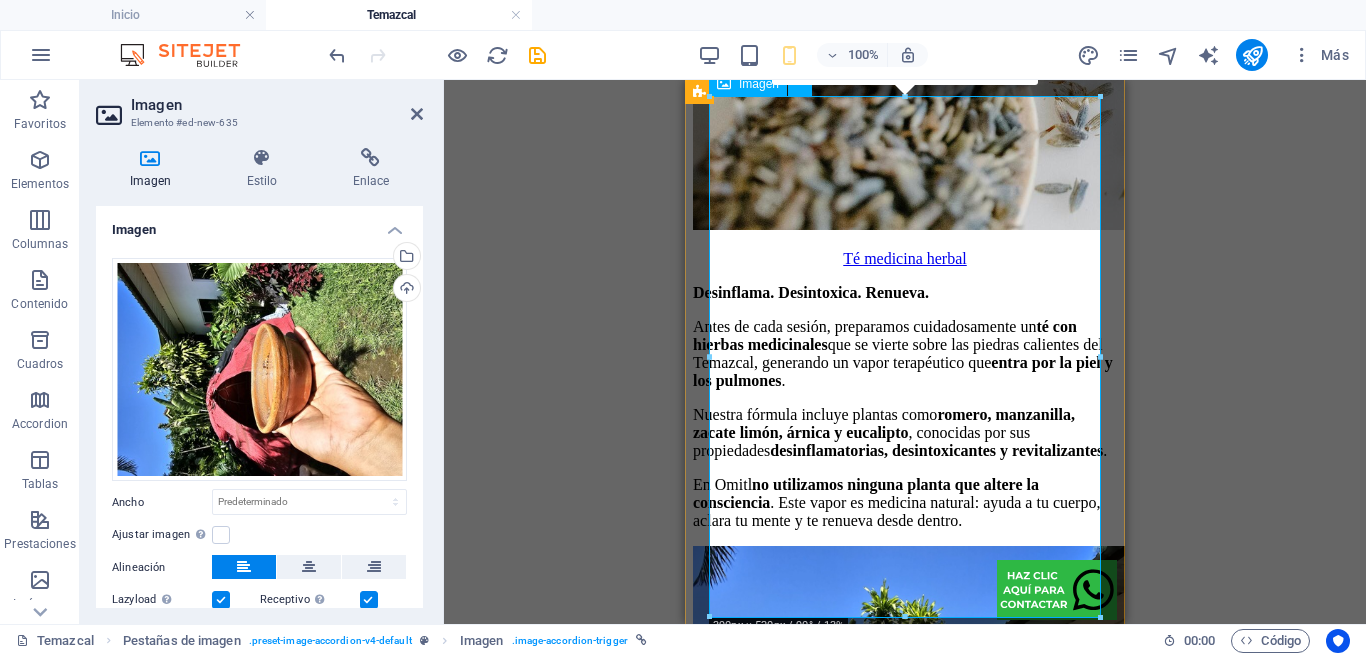 scroll, scrollTop: 3801, scrollLeft: 0, axis: vertical 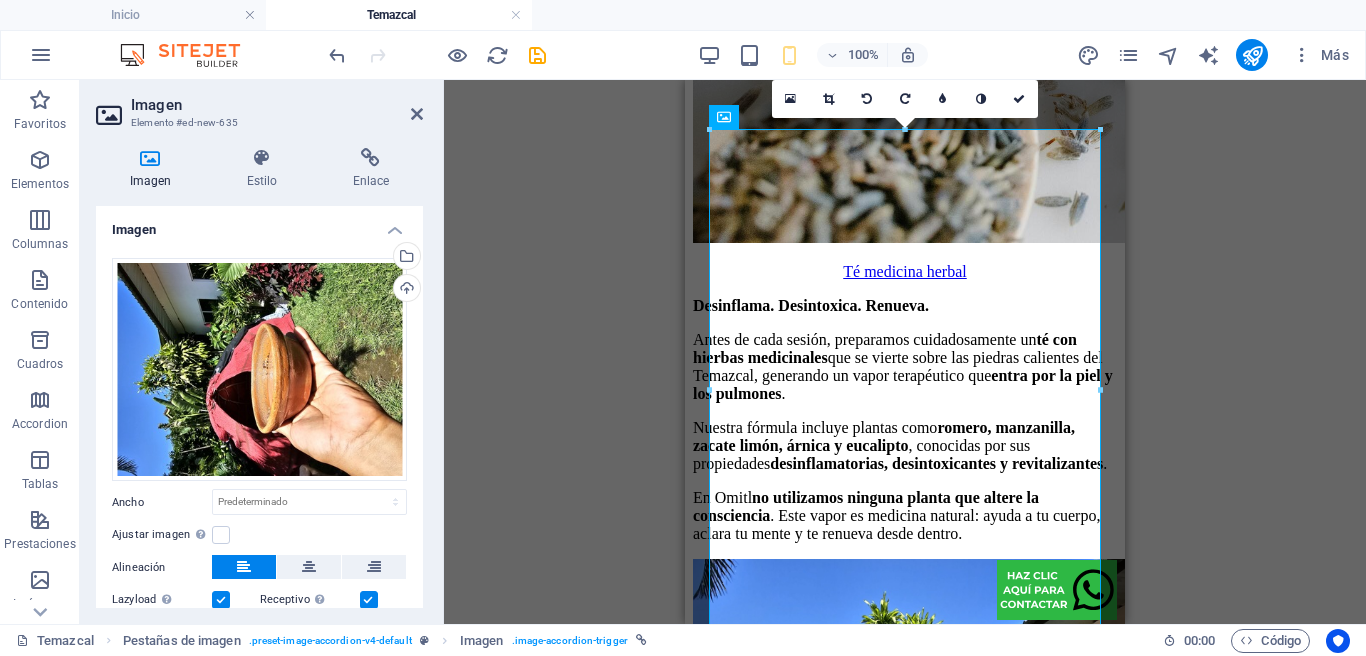 drag, startPoint x: 827, startPoint y: 96, endPoint x: 834, endPoint y: 114, distance: 19.313208 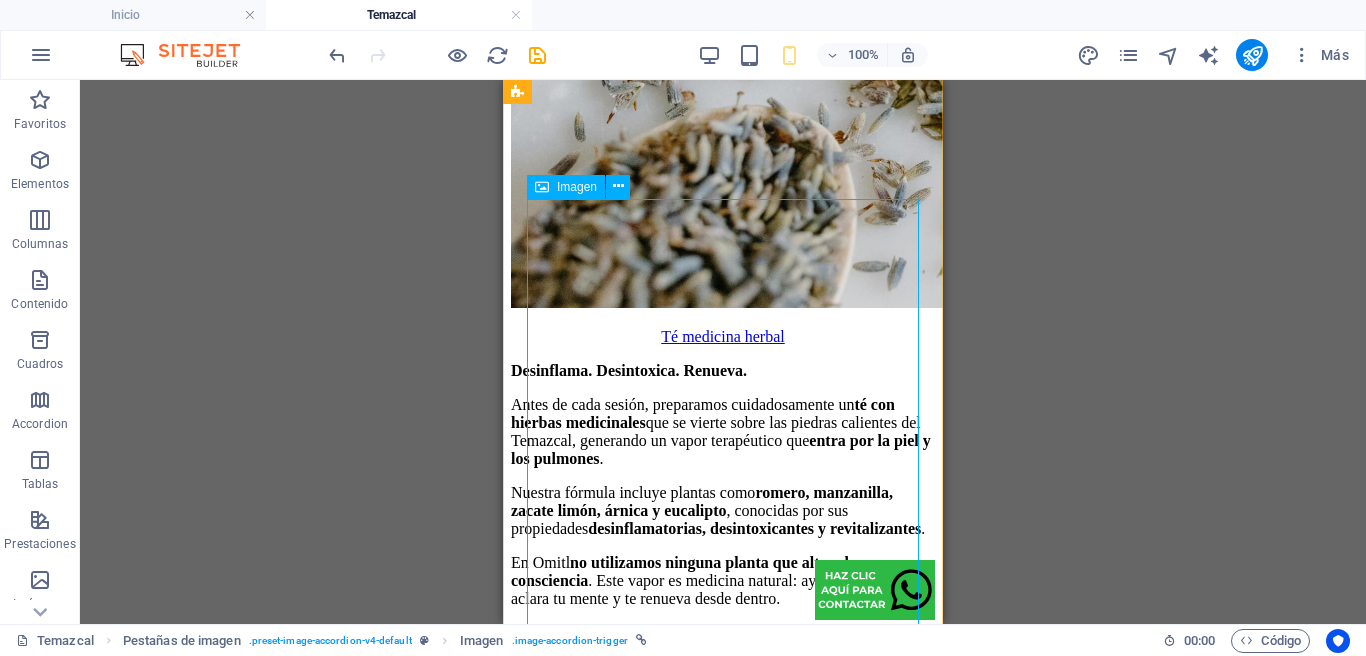 scroll, scrollTop: 3725, scrollLeft: 0, axis: vertical 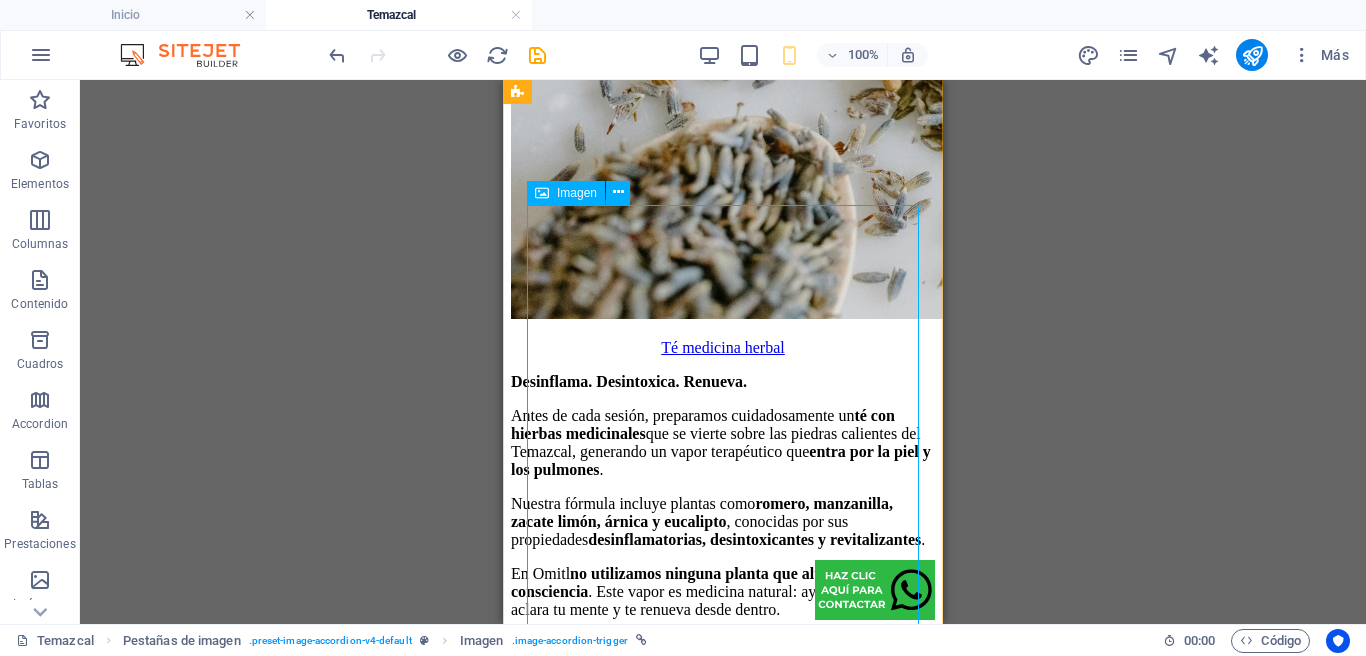 click on "Té medicina herbal" at bounding box center (723, 947) 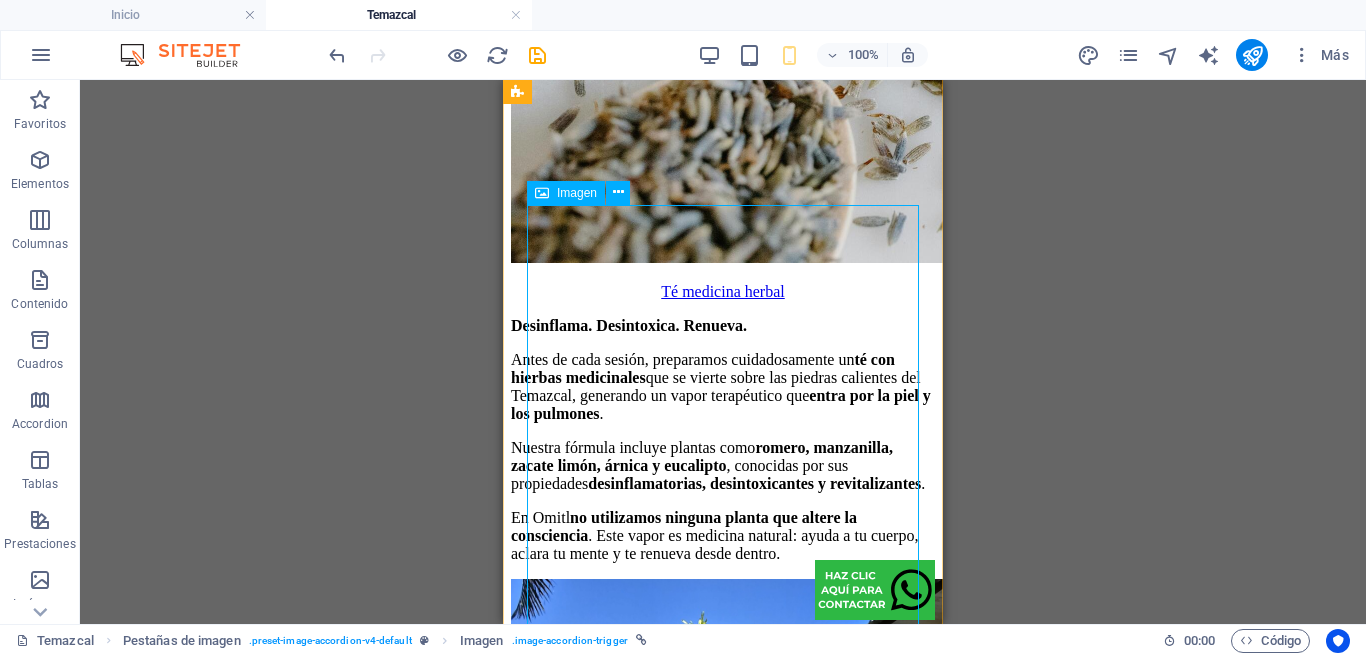 scroll, scrollTop: 3789, scrollLeft: 0, axis: vertical 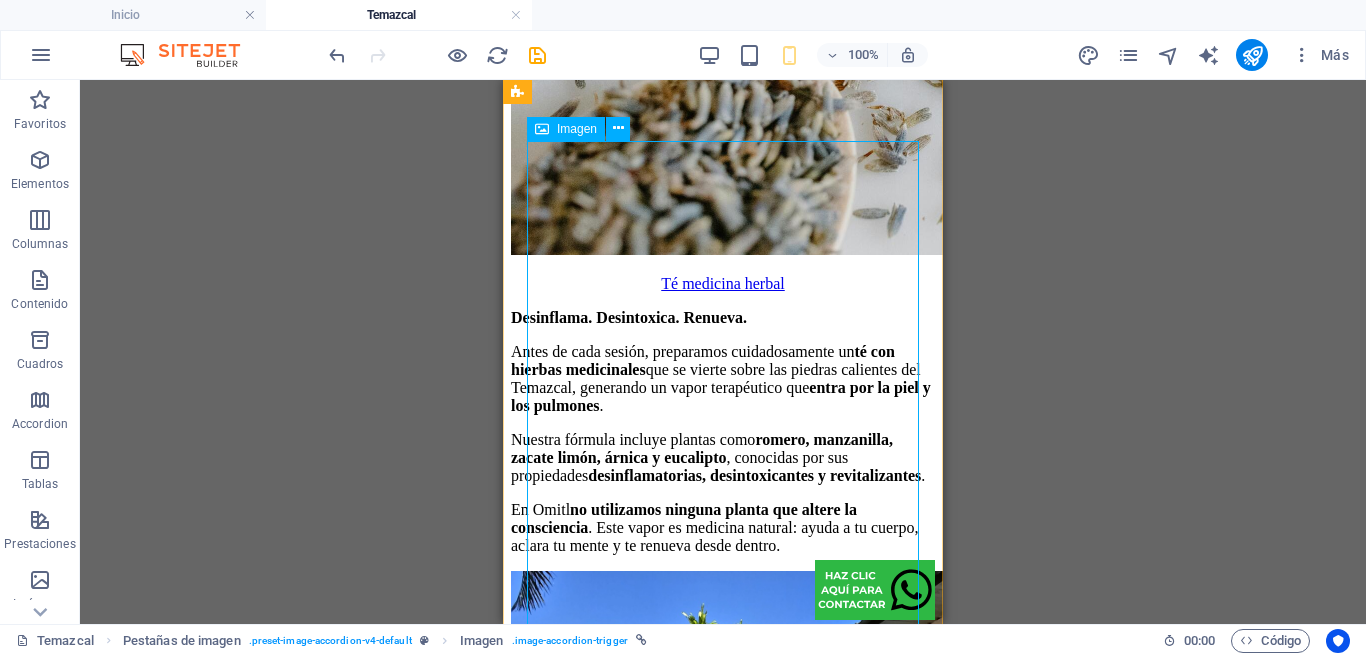 click on "Té medicina herbal" at bounding box center [723, 883] 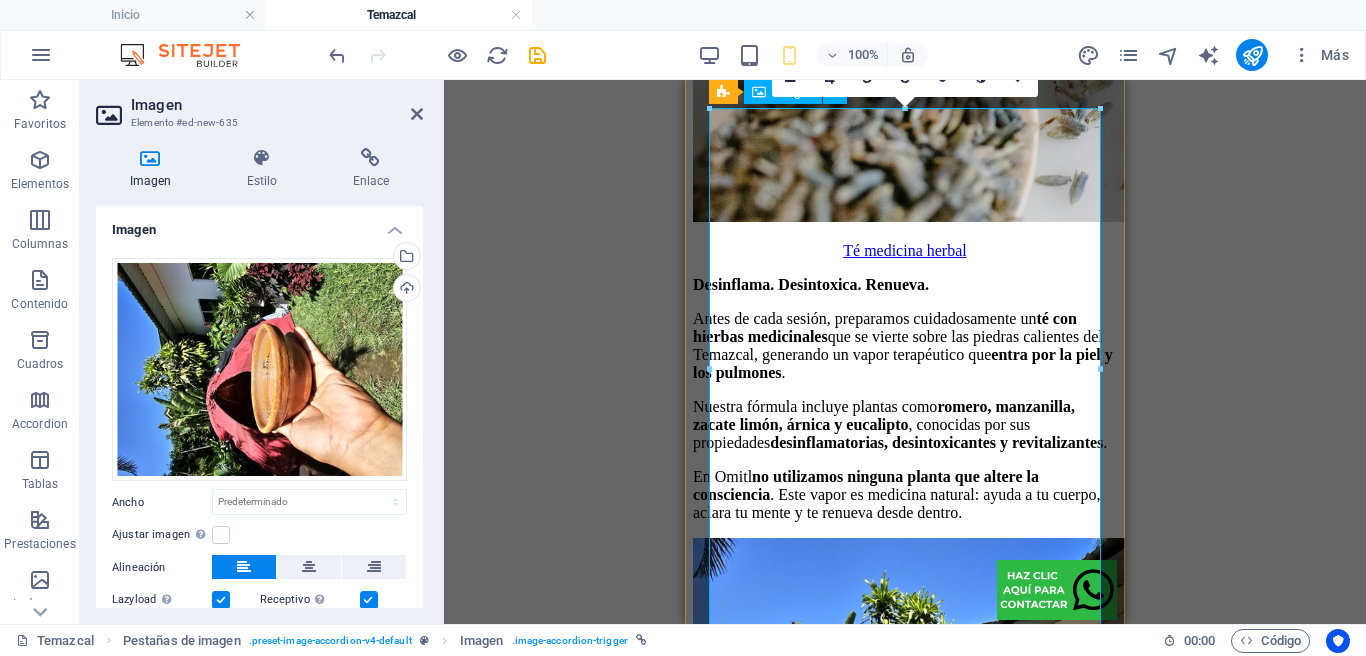 scroll, scrollTop: 3820, scrollLeft: 0, axis: vertical 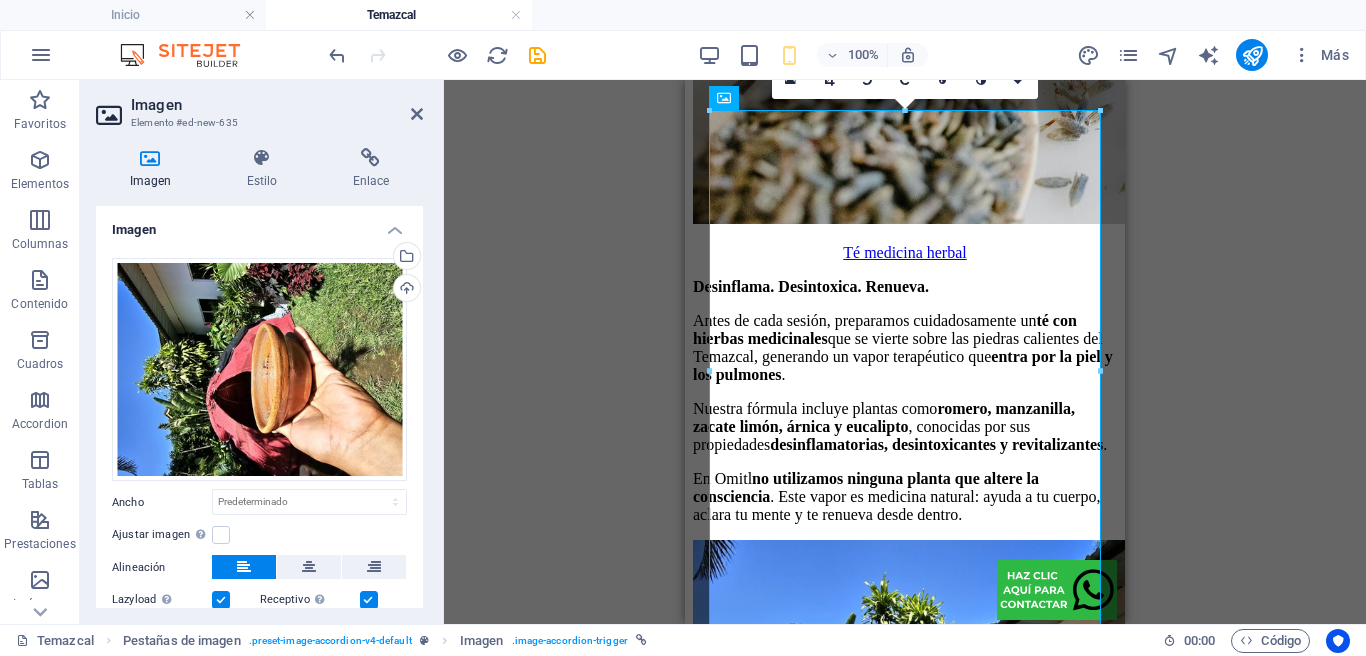 drag, startPoint x: 832, startPoint y: 82, endPoint x: 874, endPoint y: 342, distance: 263.37045 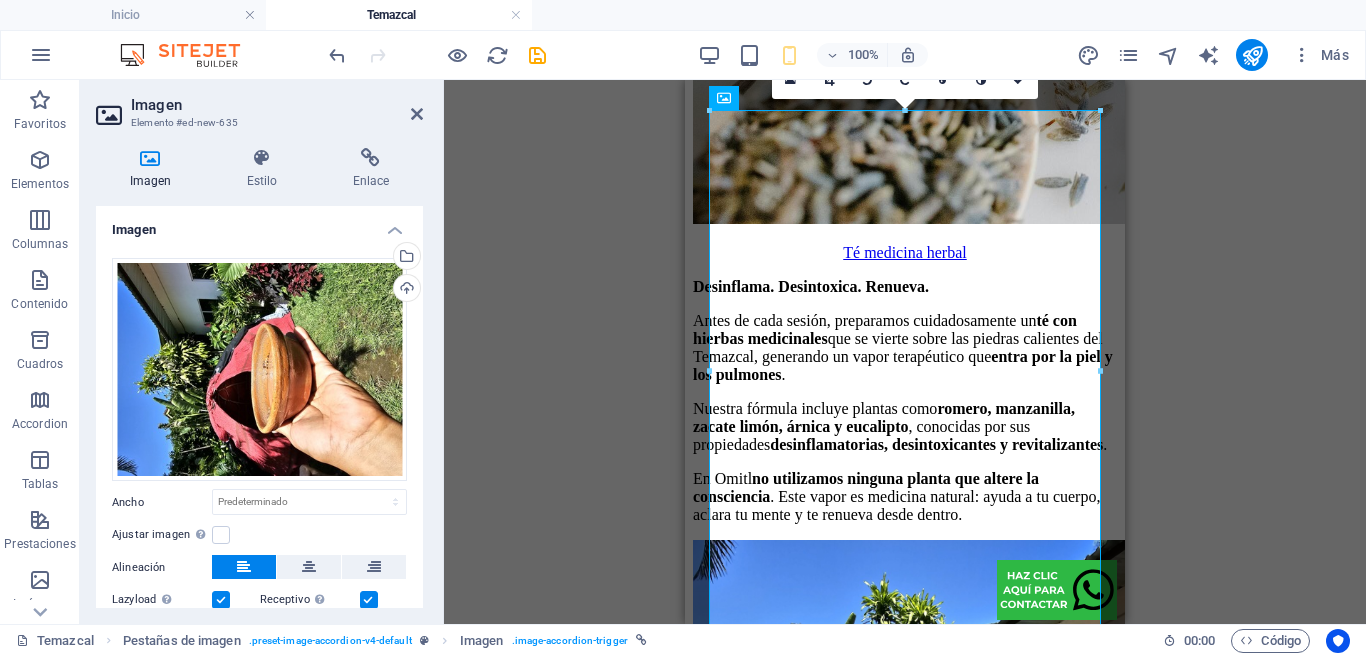 click at bounding box center [828, 80] 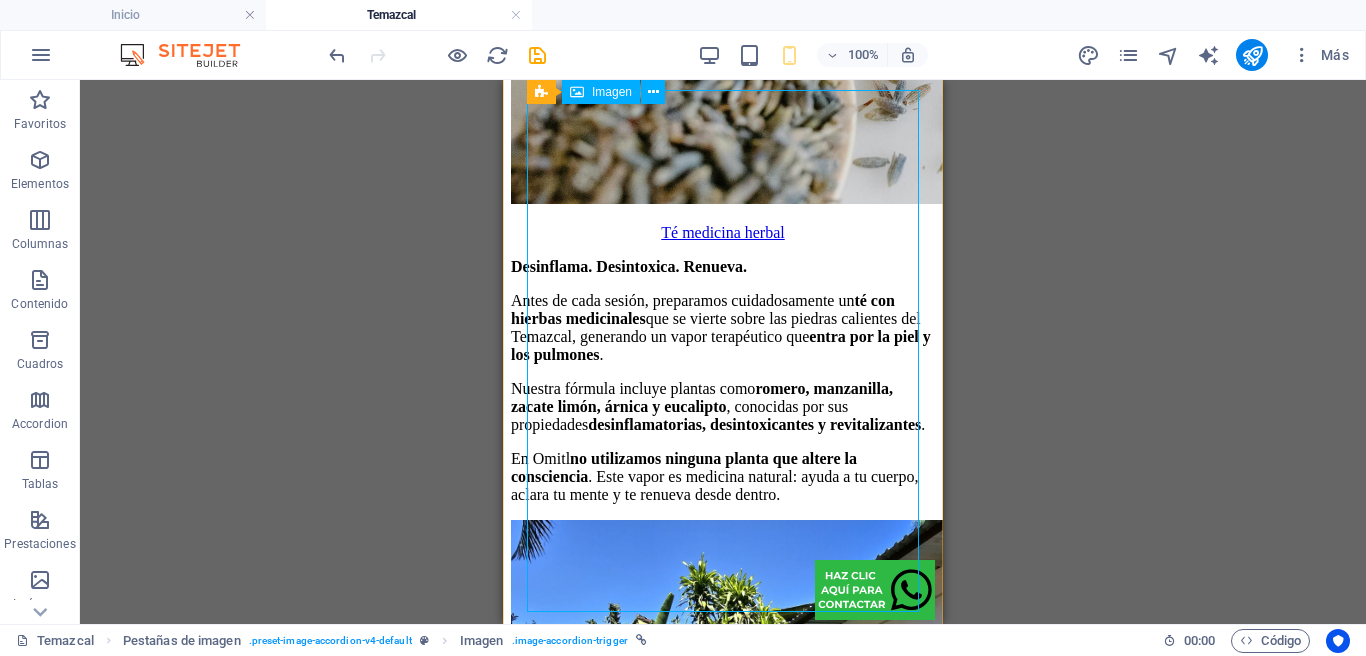 scroll, scrollTop: 3832, scrollLeft: 0, axis: vertical 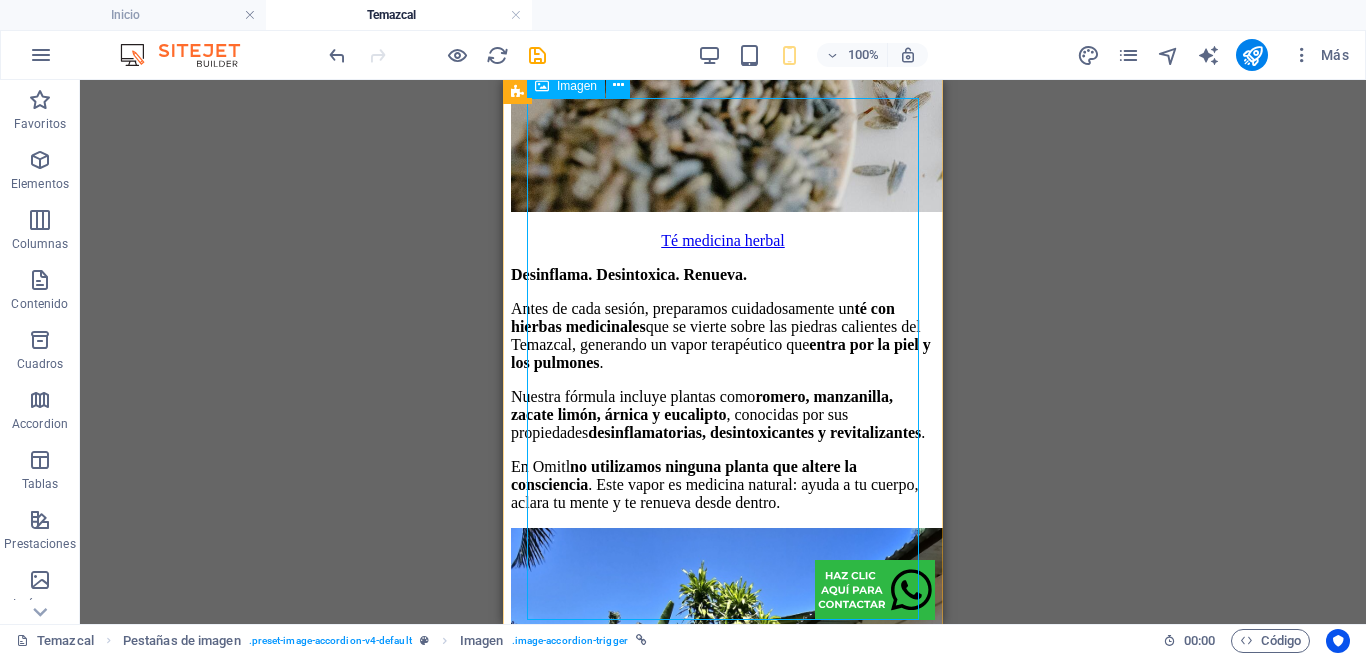 click on "Té medicina herbal" at bounding box center [723, 840] 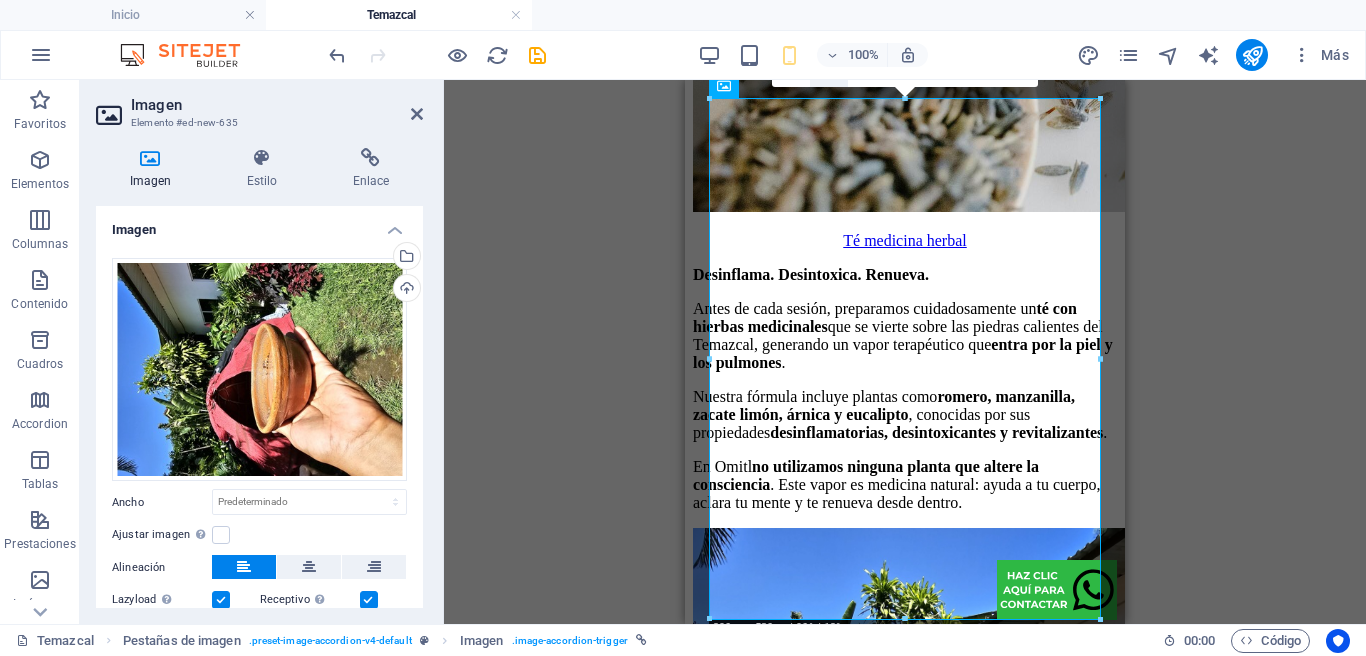 click at bounding box center (829, 68) 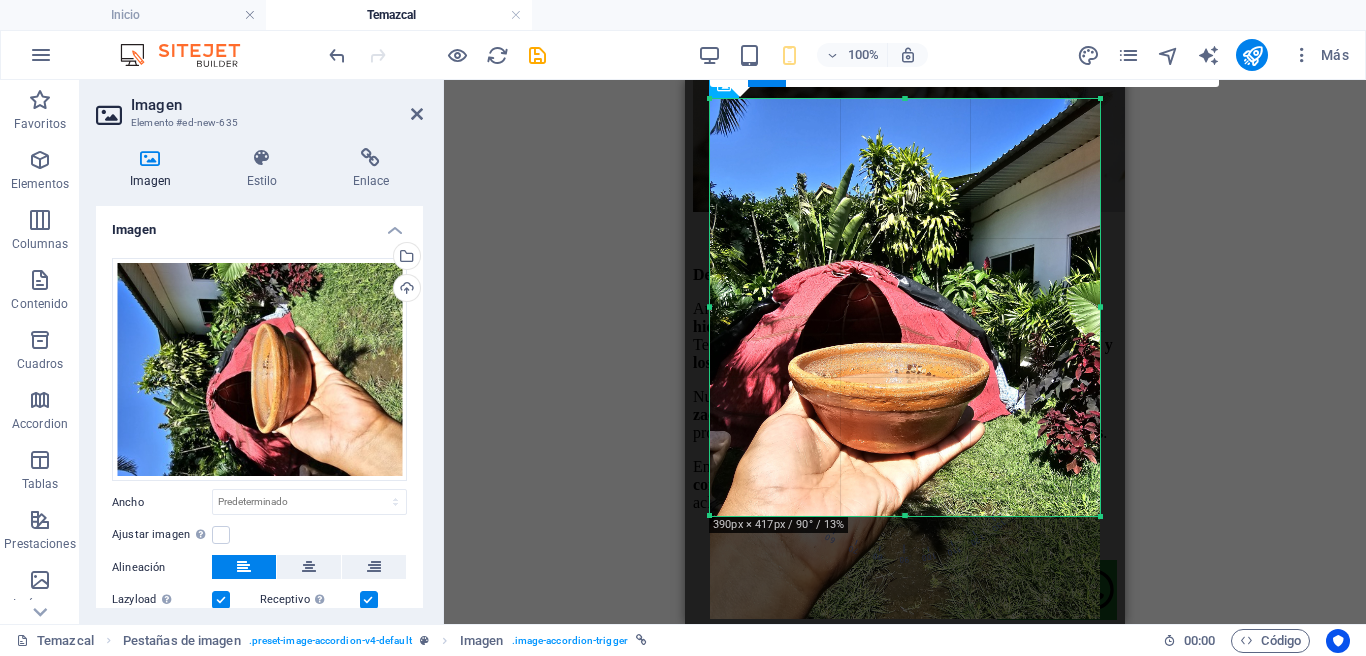 drag, startPoint x: 902, startPoint y: 617, endPoint x: 889, endPoint y: 513, distance: 104.80935 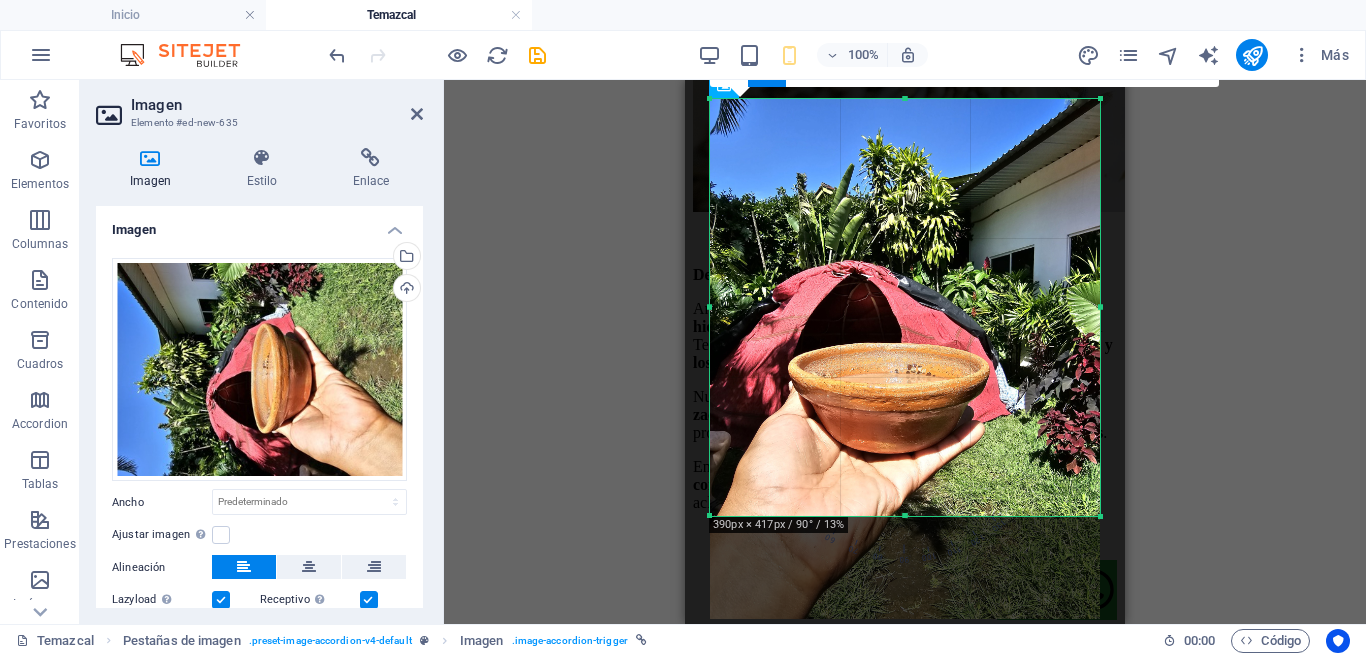 click at bounding box center [905, 516] 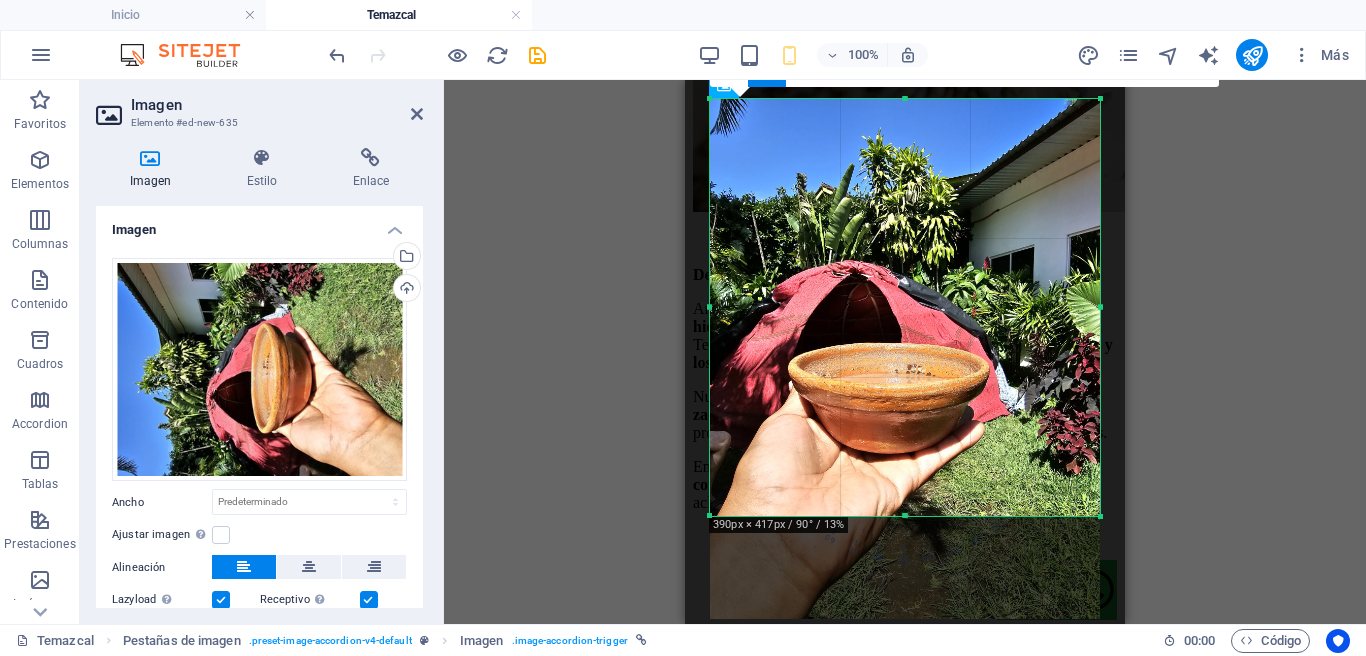 click on "Arrastra aquí para reemplazar el contenido existente. Si quieres crear un elemento nuevo, pulsa “Ctrl”.
Contenedor   H1   Columnas desiguales   Contenedor   Referencia   Separador   H4   Texto   SVG   2 columnas   Contenedor   H3   Contenedor   Separador   Contenedor   Imagen   Contenedor   Separador   Texto   Contenedor   H3   Contenedor   Separador   Texto   Contenedor   Separador   Separador   Pestañas de imagen   Contenedor   Texto   Contenedor   Contenedor   Texto   Contenedor   Contenedor   Texto   Contenedor   Marcador   Contenedor   Imagen   Imagen   Imagen   Contenedor   Imagen   Contenedor   Texto 180 170 160 150 140 130 120 110 100 90 80 70 60 50 40 30 20 10 0 -10 -20 -30 -40 -50 -60 -70 -80 -90 -100 -110 -120 -130 -140 -150 -160 -170 390px × 417px / 90° / 13% 16:10 16:9 4:3 1:1 1:2 0" at bounding box center [905, 352] 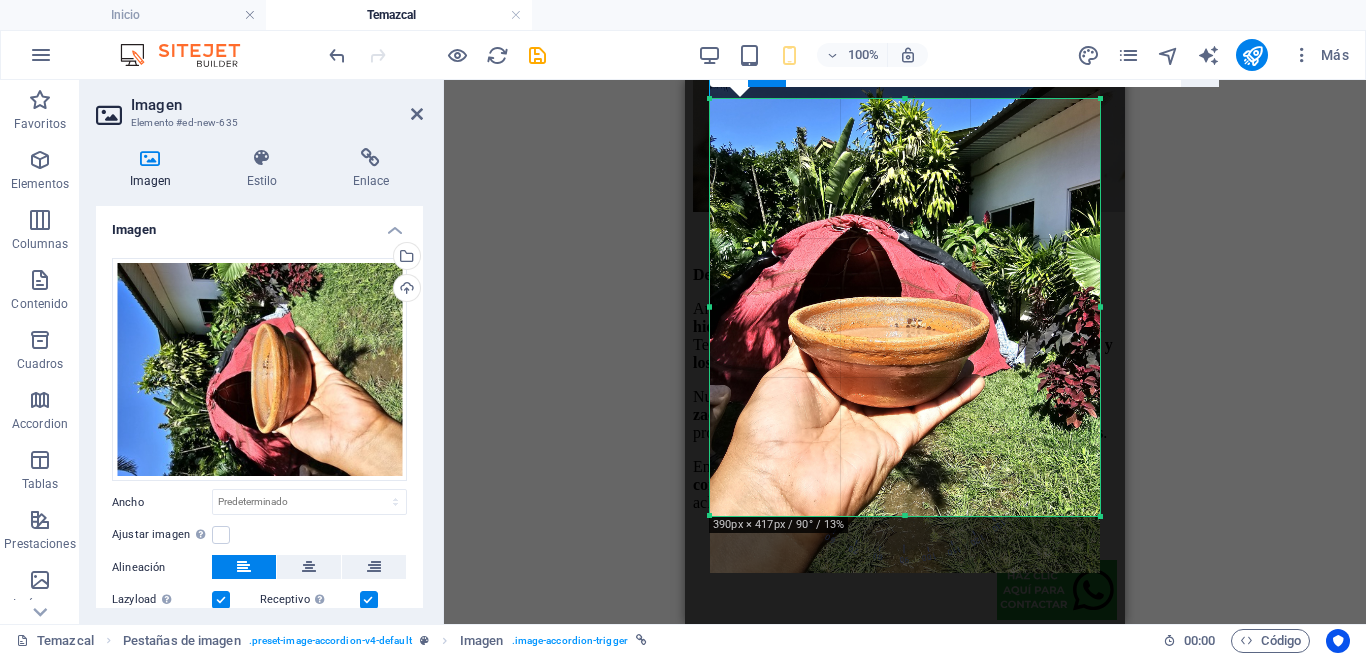 click at bounding box center [1200, 68] 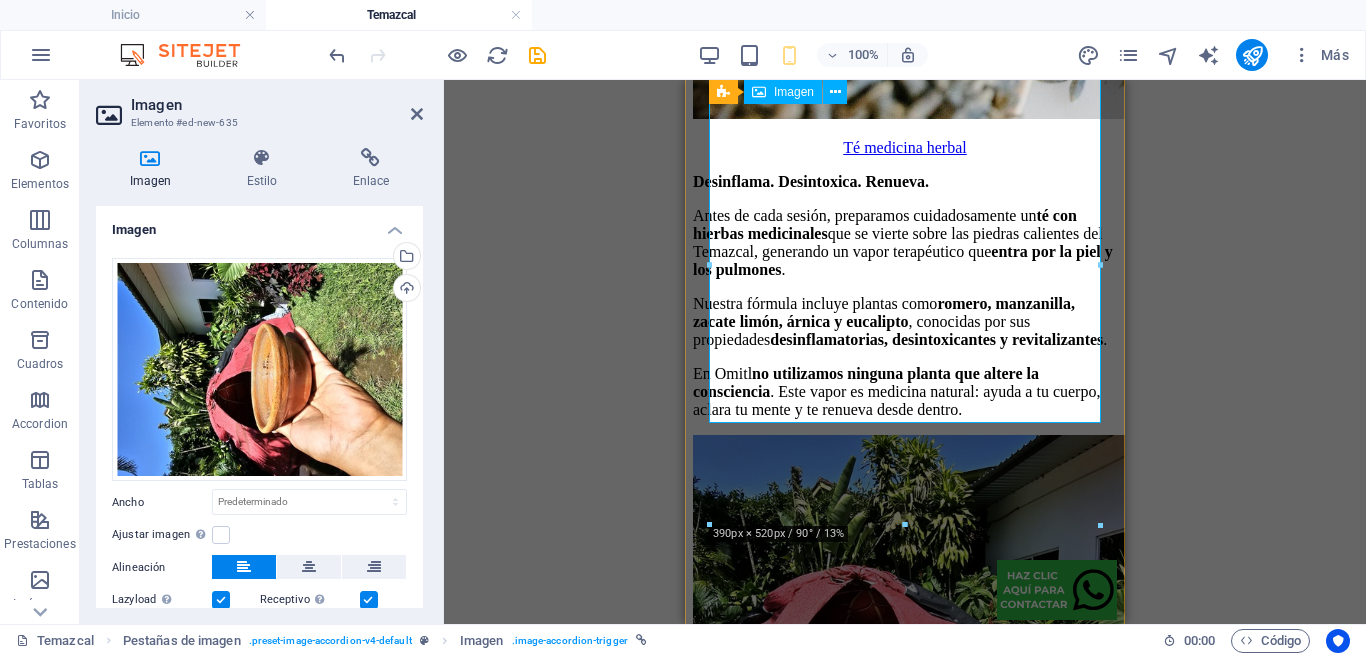 scroll, scrollTop: 3926, scrollLeft: 0, axis: vertical 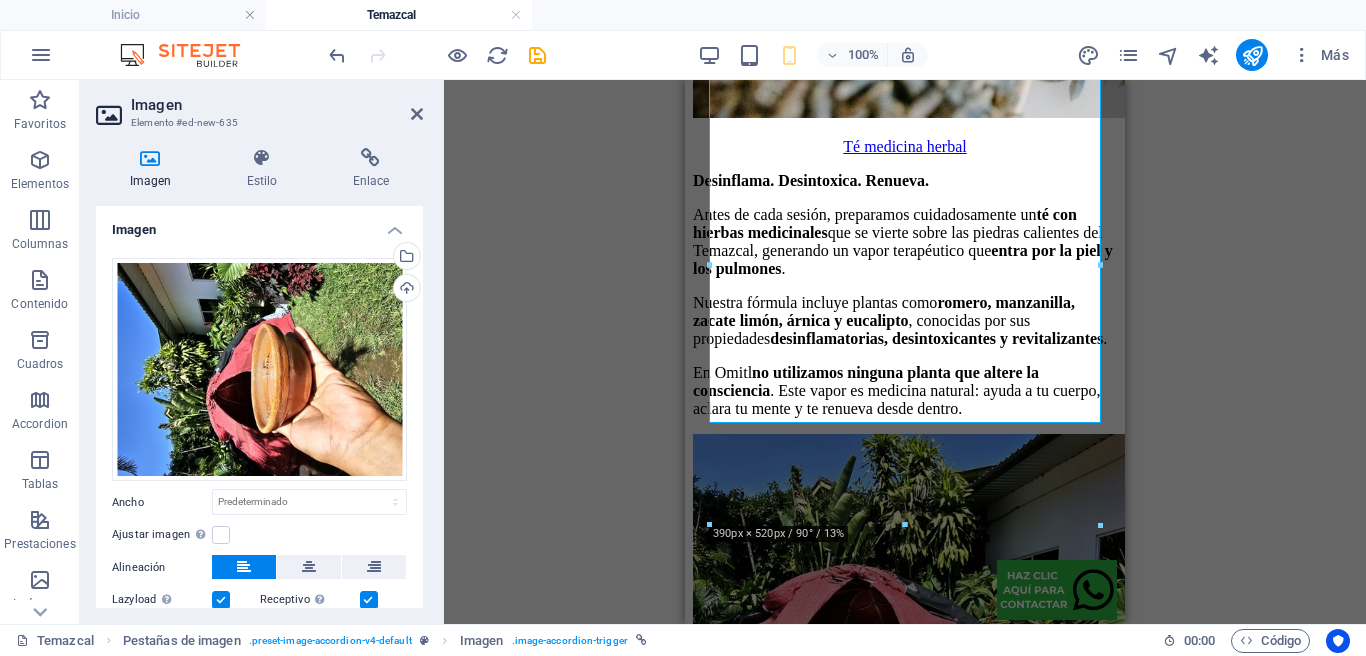 click on "Té medicina herbal" at bounding box center [905, 688] 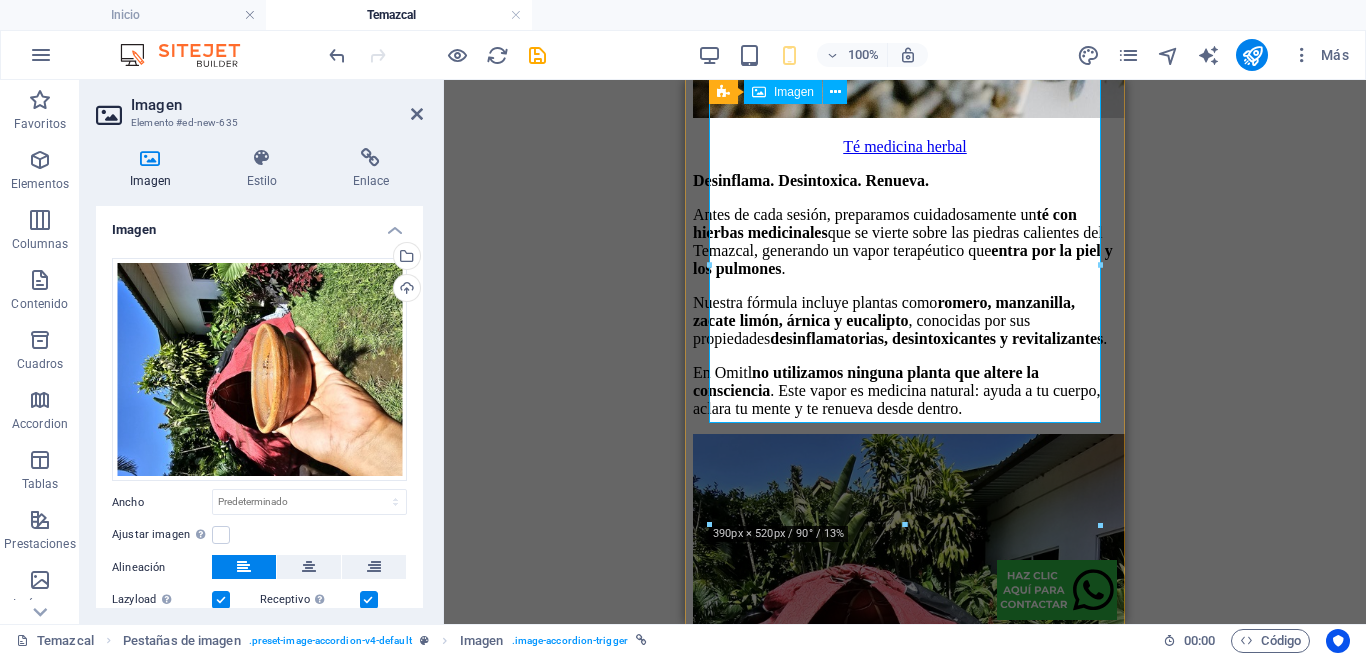 click on "Té medicina herbal" at bounding box center (905, 688) 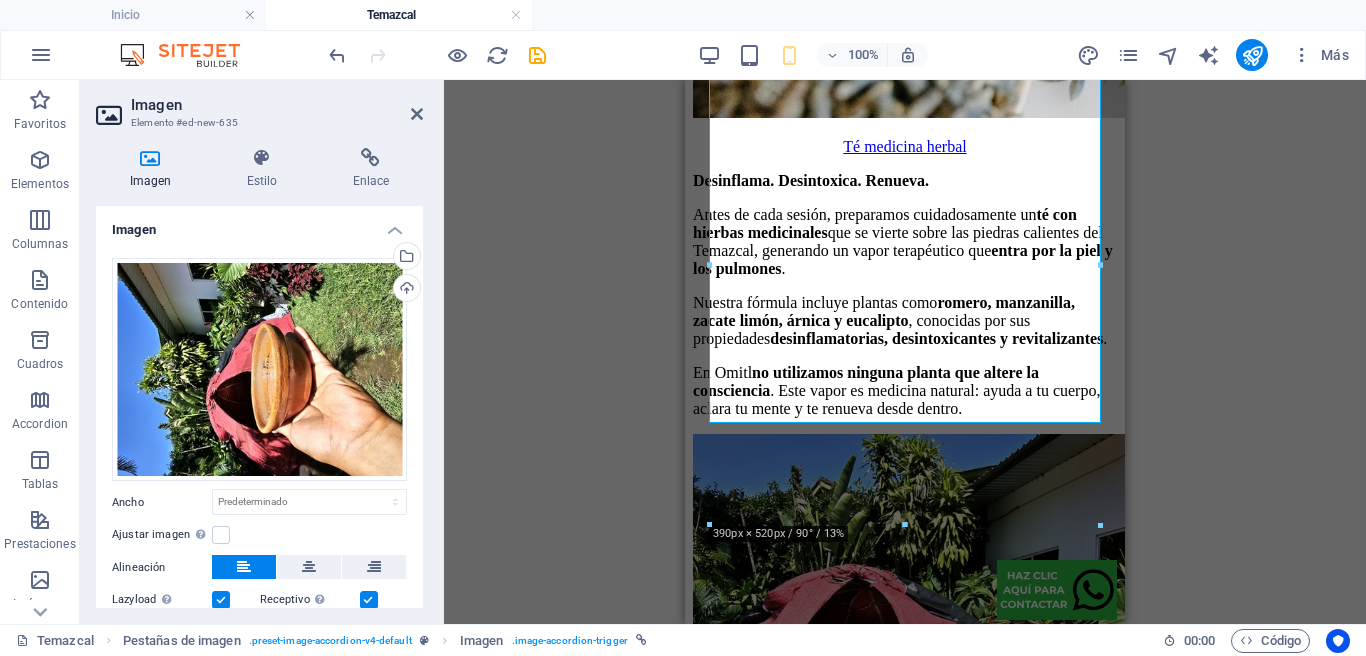 scroll, scrollTop: 129, scrollLeft: 0, axis: vertical 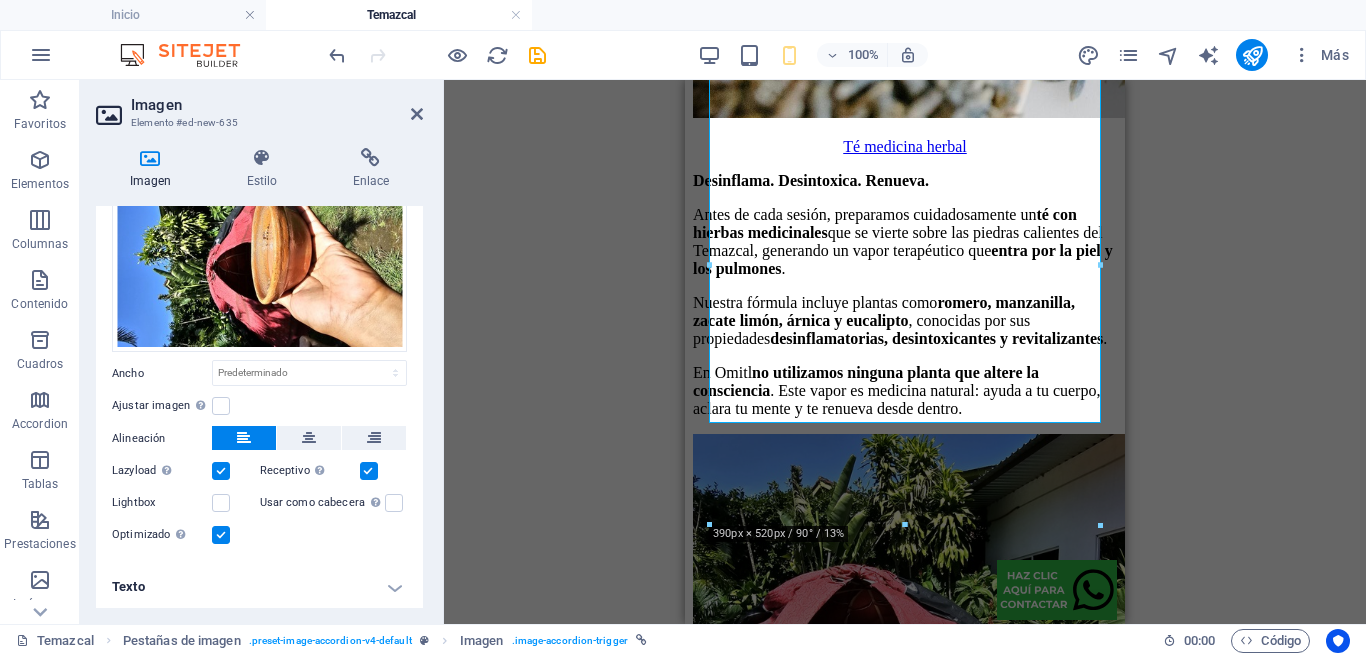 click on "Texto" at bounding box center (259, 587) 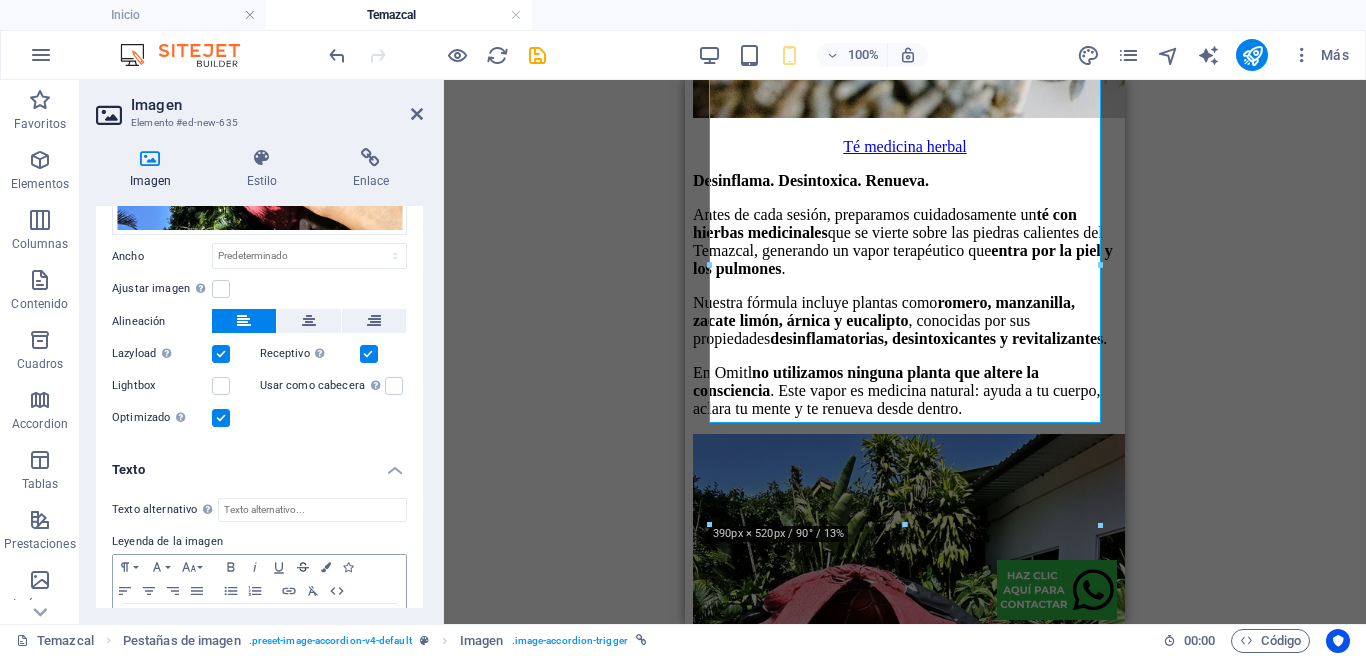 scroll, scrollTop: 282, scrollLeft: 0, axis: vertical 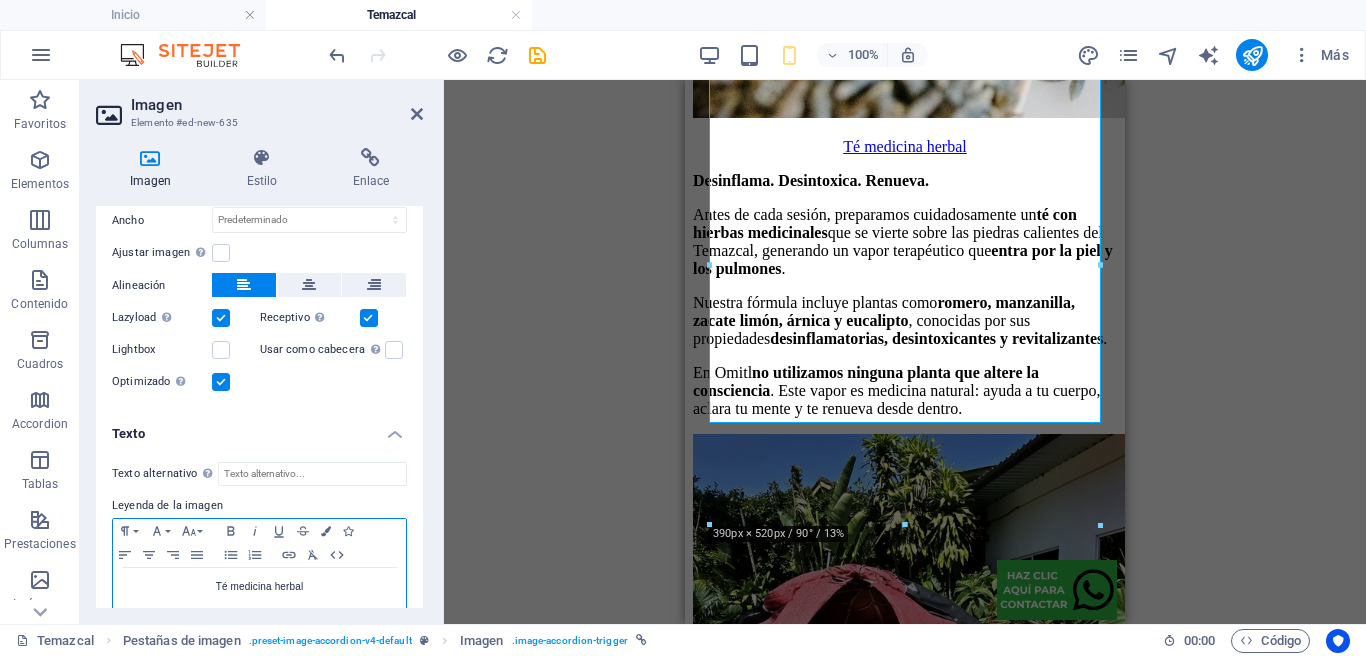 click on "Té medicina herbal" at bounding box center [259, 587] 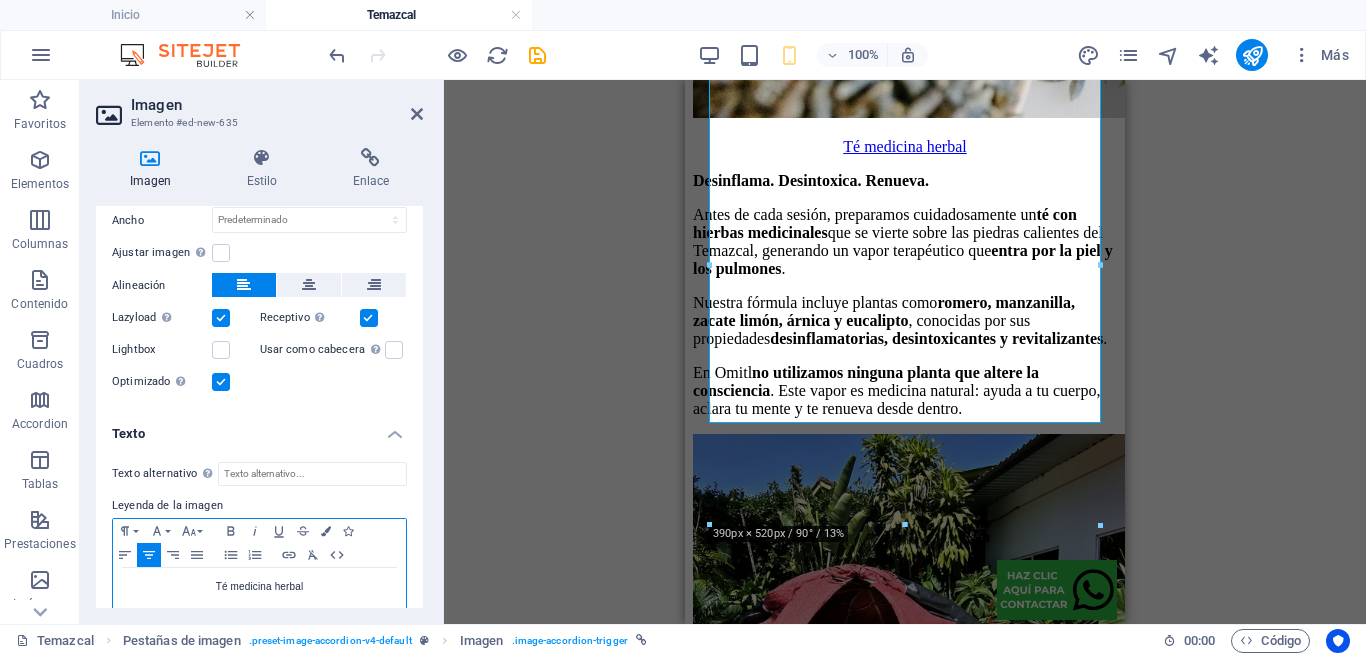 click on "Té medicina herbal" at bounding box center [259, 587] 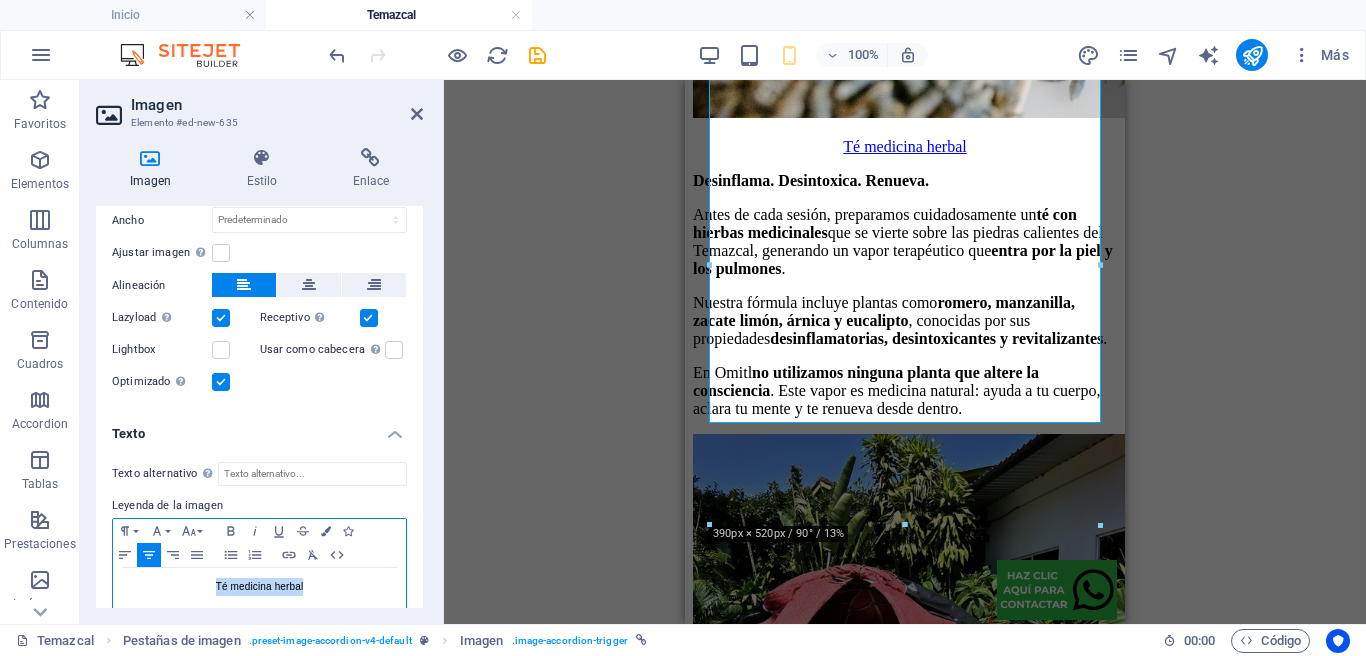 click on "Té medicina herbal" at bounding box center (259, 587) 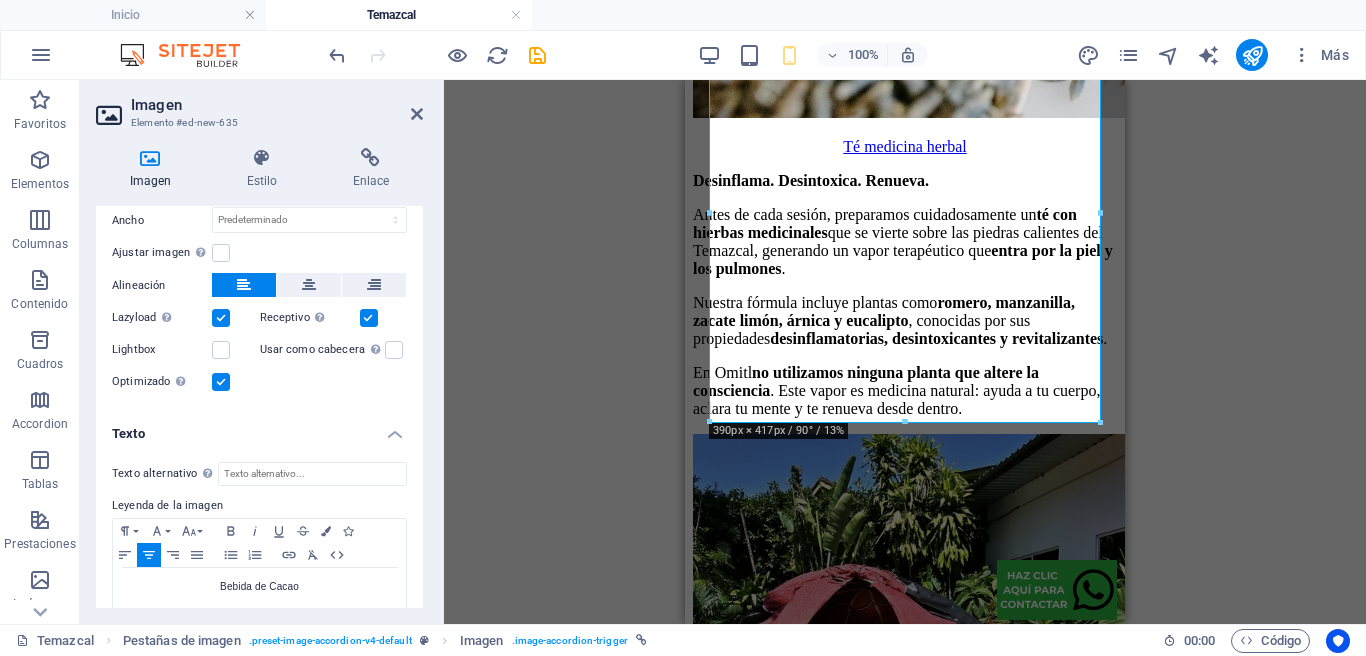 click on "Arrastra aquí para reemplazar el contenido existente. Si quieres crear un elemento nuevo, pulsa “Ctrl”.
Contenedor   H1   Columnas desiguales   Contenedor   Referencia   Separador   H4   Texto   SVG   2 columnas   Contenedor   H3   Contenedor   Separador   Contenedor   Imagen   Contenedor   Separador   Texto   Contenedor   H3   Contenedor   Separador   Texto   Contenedor   Separador   Separador   Pestañas de imagen   Contenedor   Texto   Contenedor   Contenedor   Texto   Contenedor   Contenedor   Texto   Contenedor   Marcador   Contenedor   Imagen   Imagen   Imagen   Contenedor   Pestañas de imagen   Imagen   Contenedor   Texto 180 170 160 150 140 130 120 110 100 90 80 70 60 50 40 30 20 10 0 -10 -20 -30 -40 -50 -60 -70 -80 -90 -100 -110 -120 -130 -140 -150 -160 -170 390px × 417px / 90° / 13% 16:10 16:9 4:3 1:1 1:2 0" at bounding box center [905, 352] 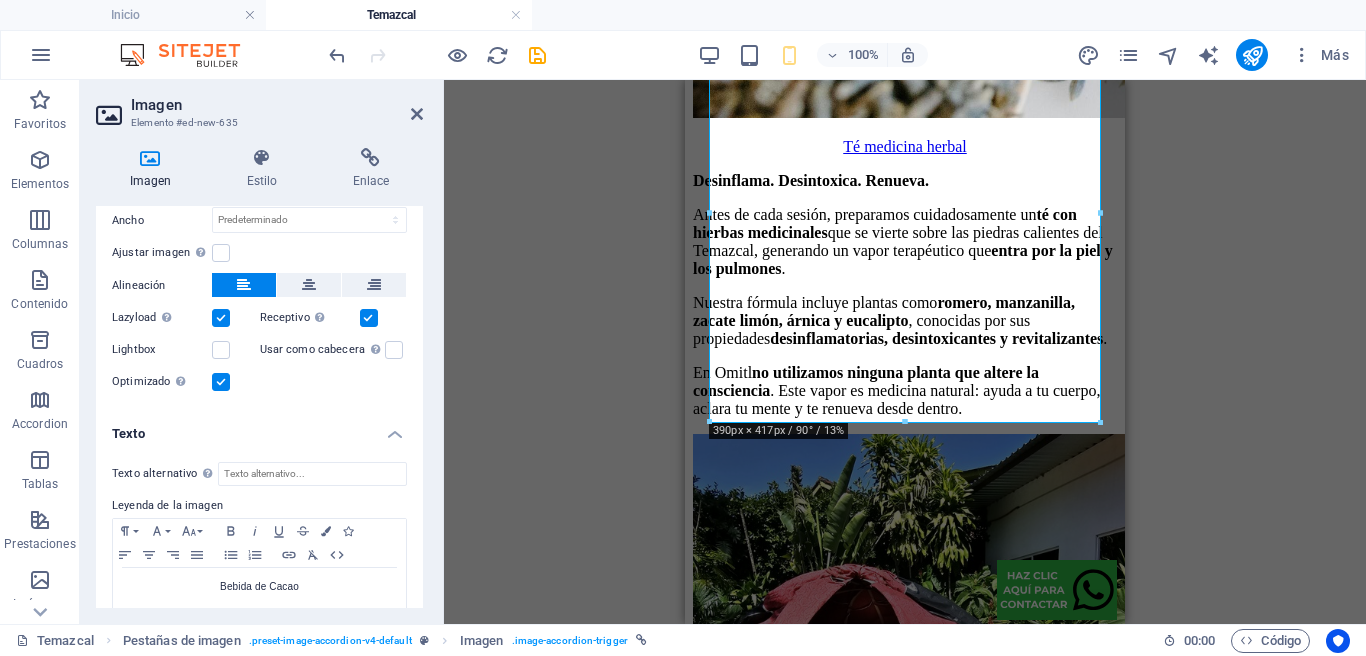click on "Desinflama. Desintoxica. Renueva. Antes de cada sesión, preparamos cuidadosamente un  té con hierbas medicinales  que se vierte sobre las piedras calientes del Temazcal, generando un vapor terapéutico que  entra por la piel y los pulmones . Nuestra fórmula incluye plantas como  romero, manzanilla, zacate limón, árnica y eucalipto , conocidas por sus propiedades  desinflamatorias, desintoxicantes y revitalizantes . En Omitl  no utilizamos ninguna planta que altere la consciencia . Este vapor es medicina natural: apoya a tu cuerpo, aclara tu mente y te renueva desde dentro." at bounding box center (905, 1081) 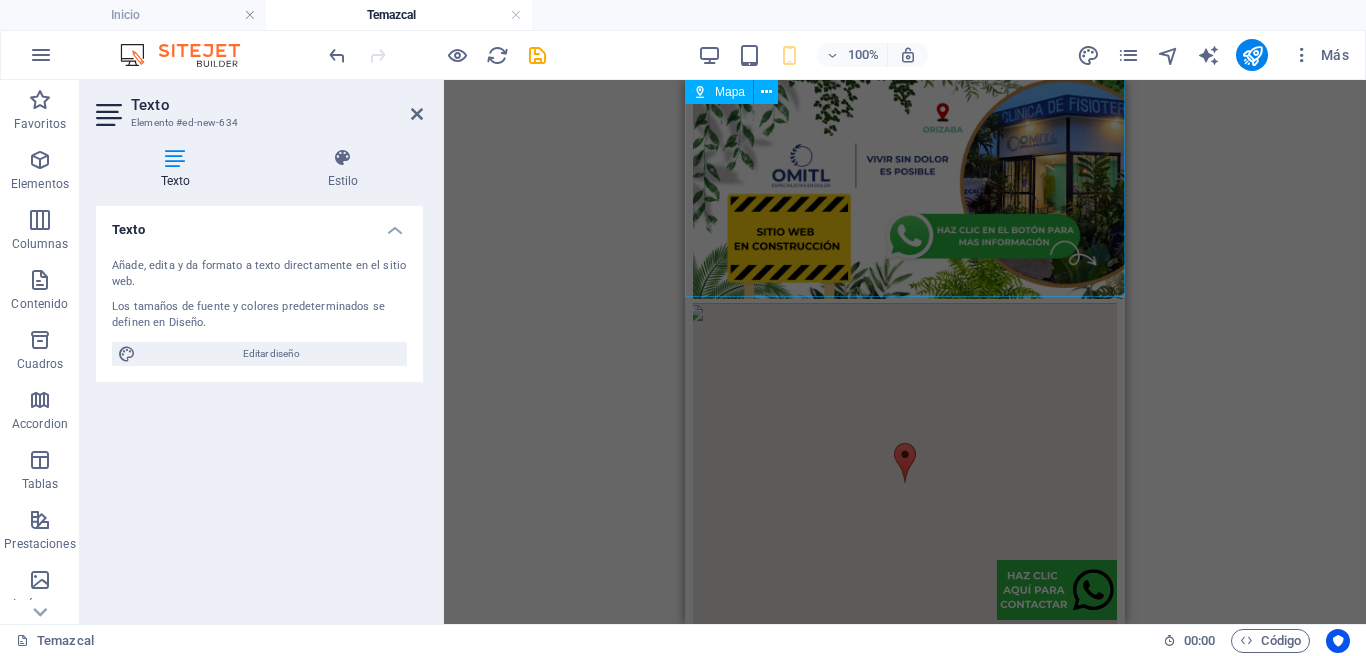 drag, startPoint x: 758, startPoint y: 455, endPoint x: 996, endPoint y: 211, distance: 340.85187 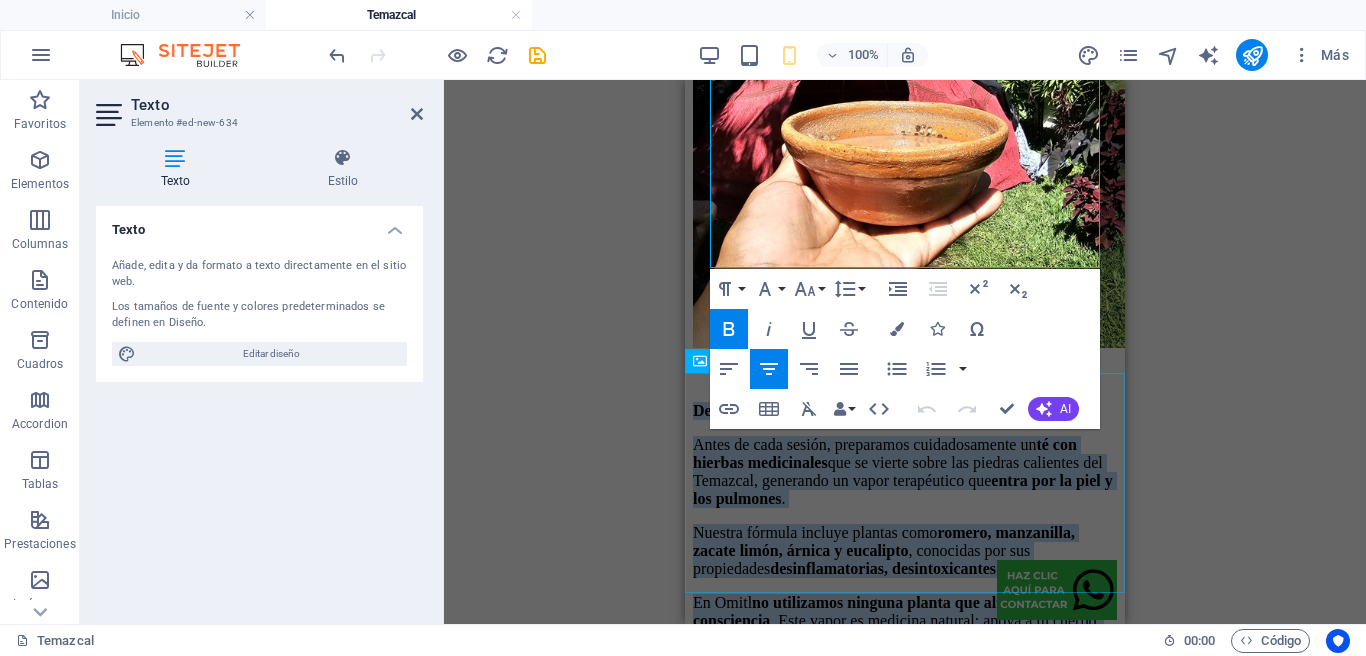 scroll, scrollTop: 4481, scrollLeft: 0, axis: vertical 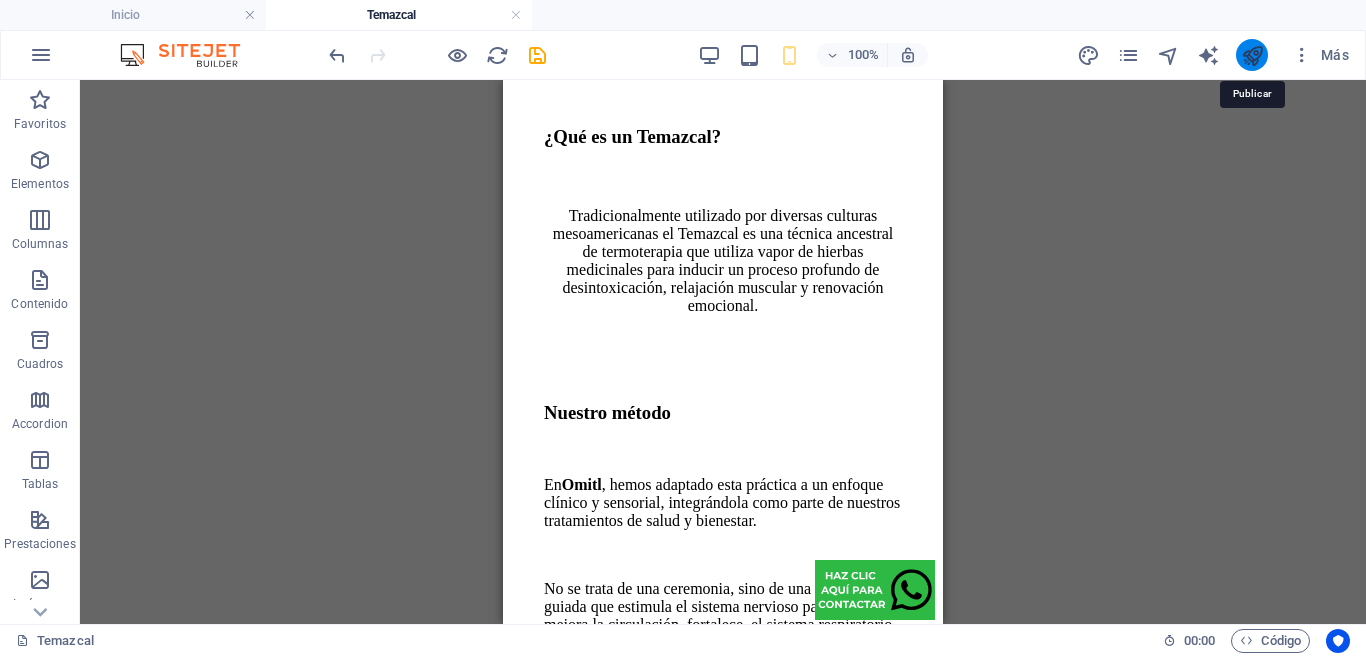 click at bounding box center (1252, 55) 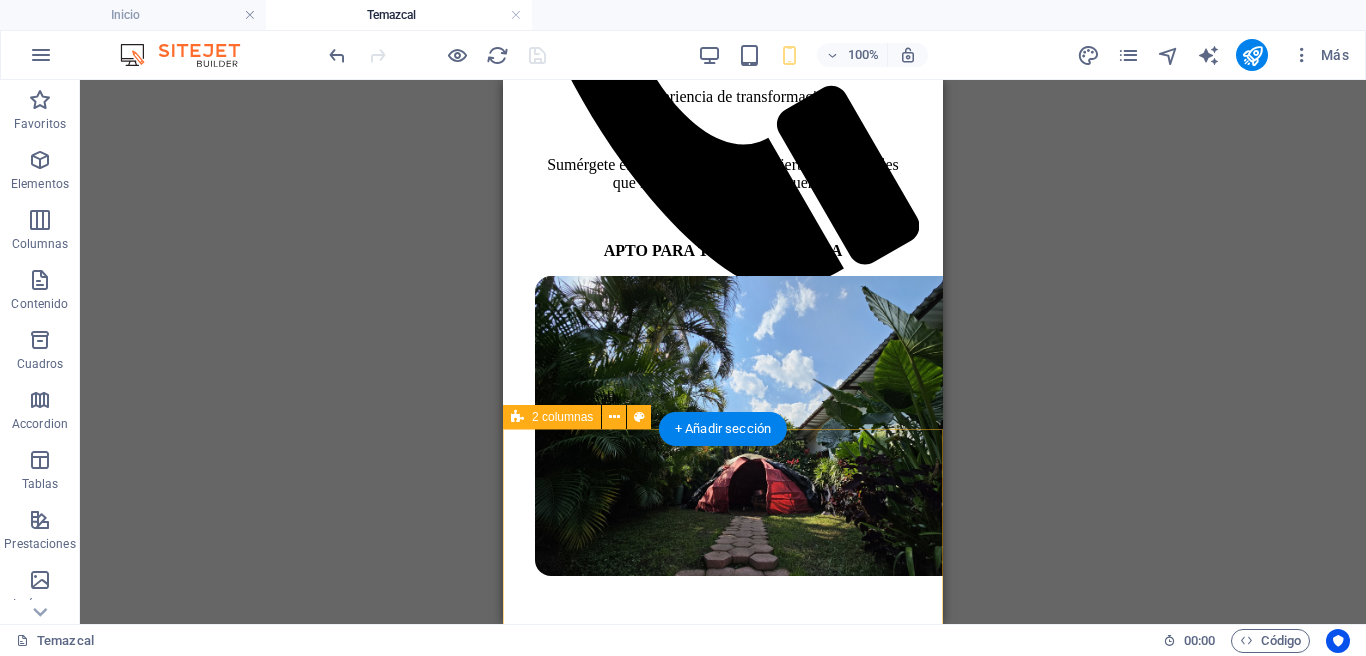 scroll, scrollTop: 301, scrollLeft: 0, axis: vertical 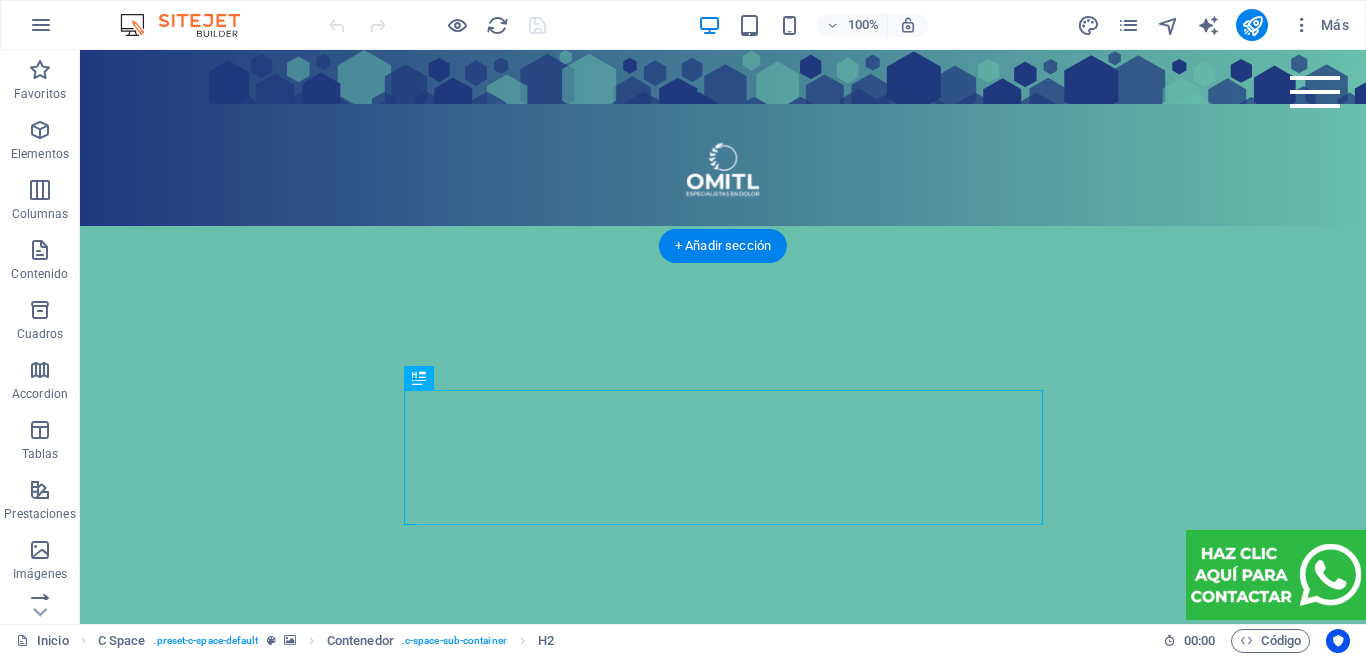 click at bounding box center [723, 575] 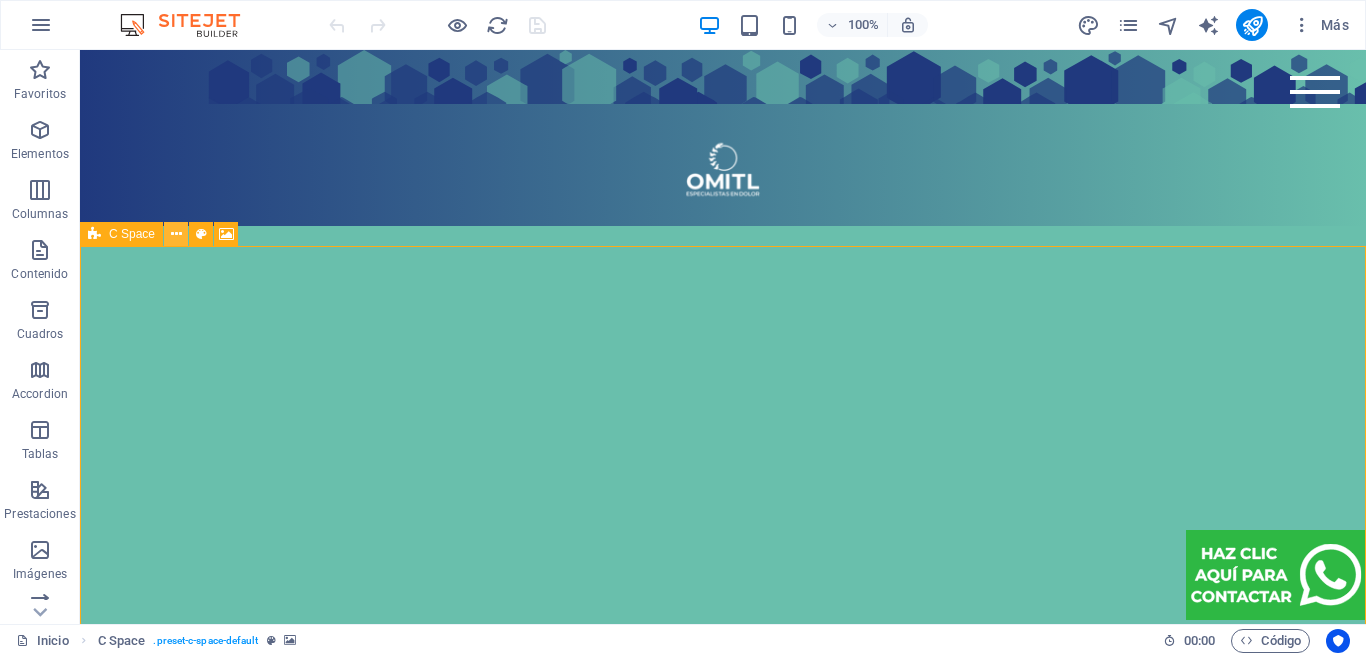 click at bounding box center [176, 234] 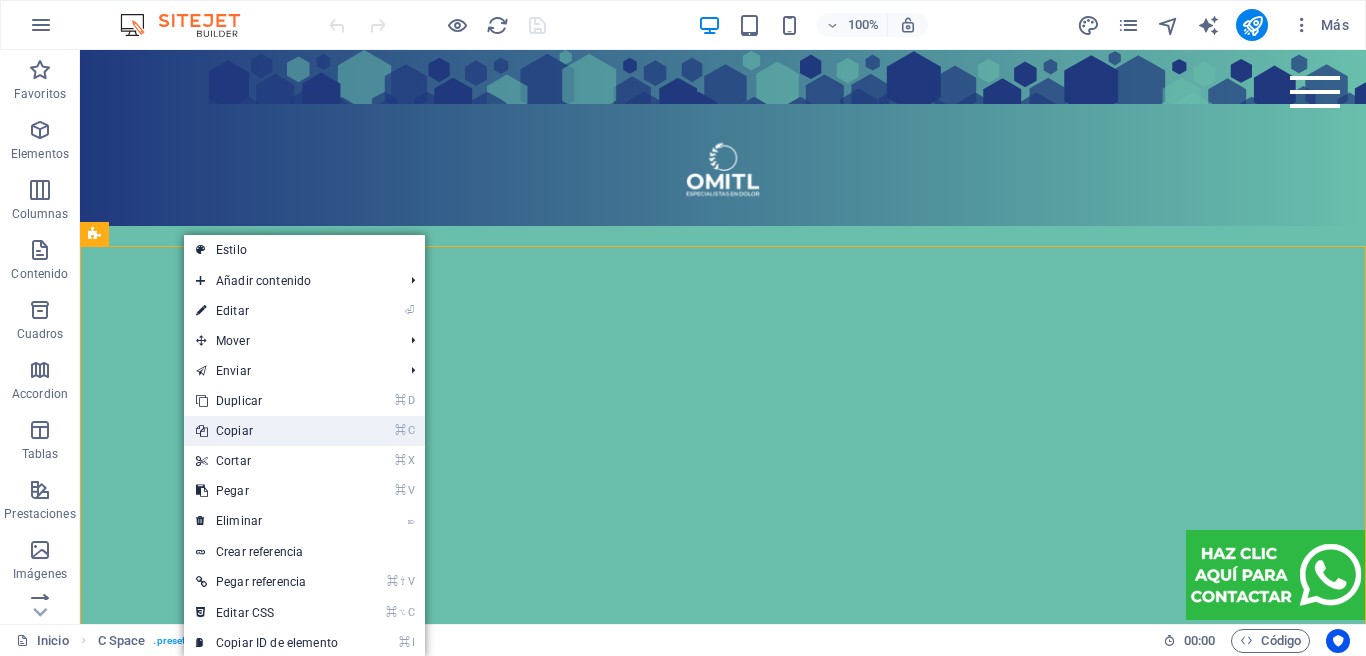 click on "⌘ C  Copiar" at bounding box center (267, 431) 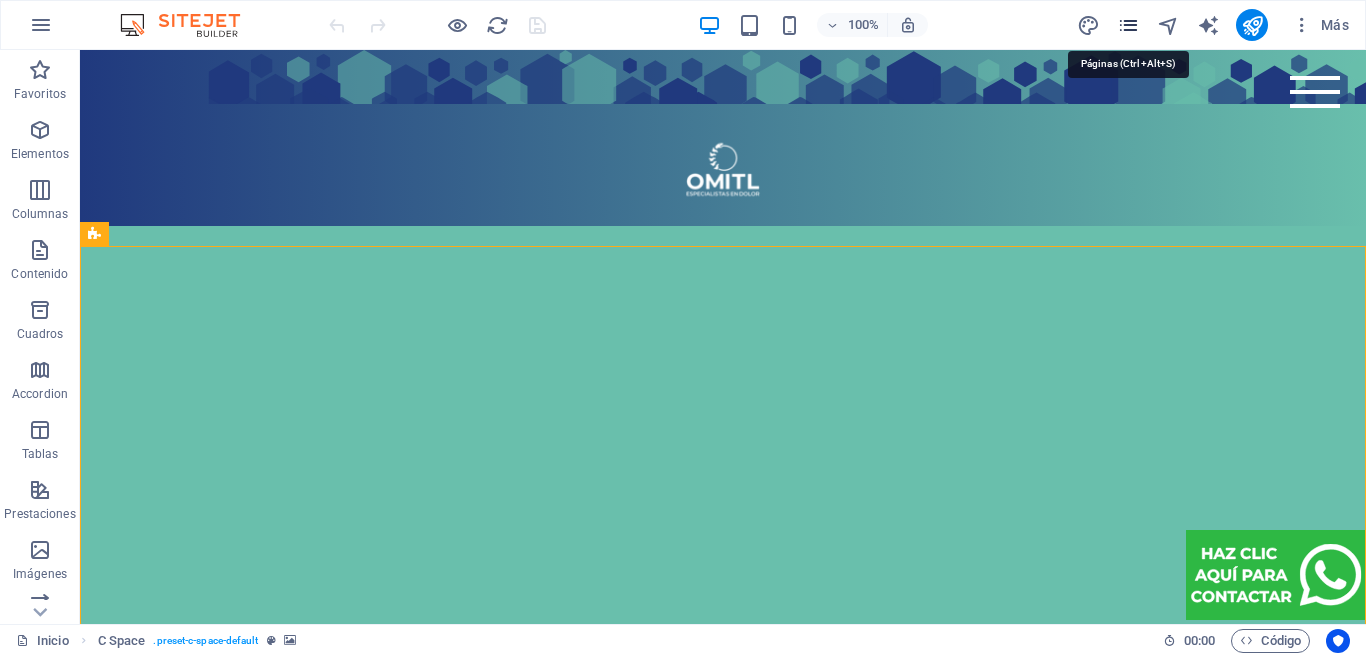 click at bounding box center [1128, 25] 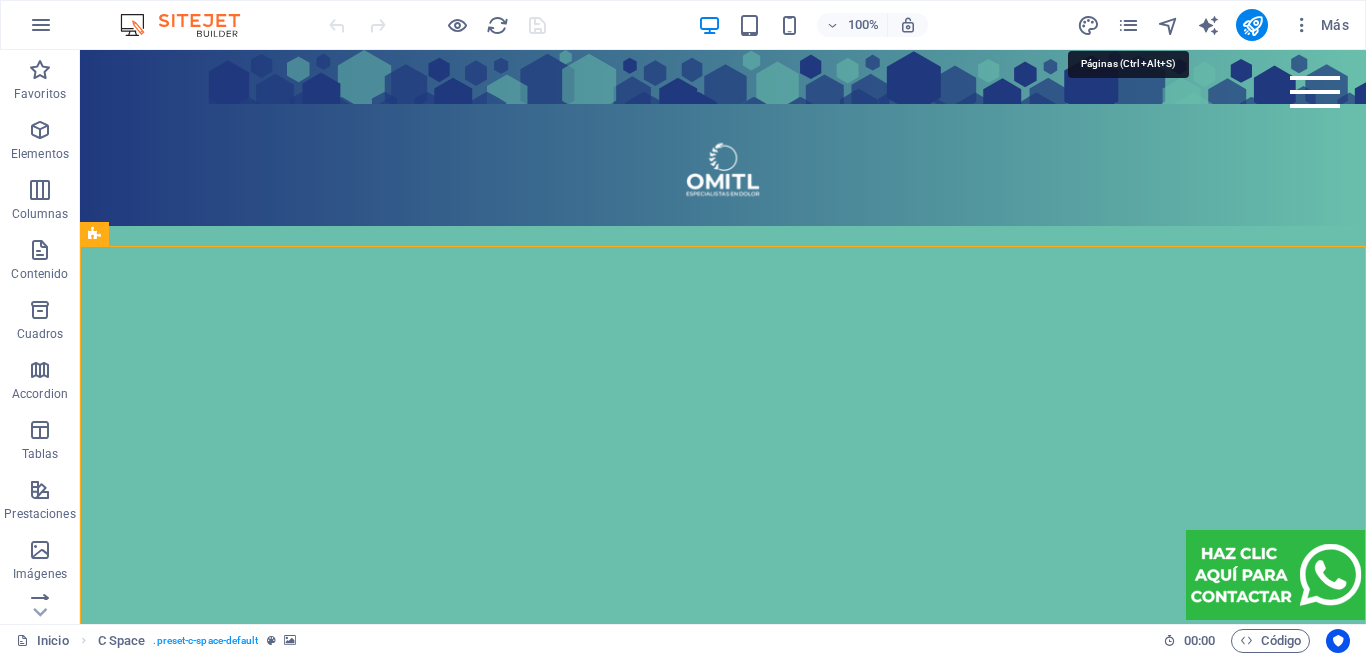 scroll, scrollTop: 1241, scrollLeft: 0, axis: vertical 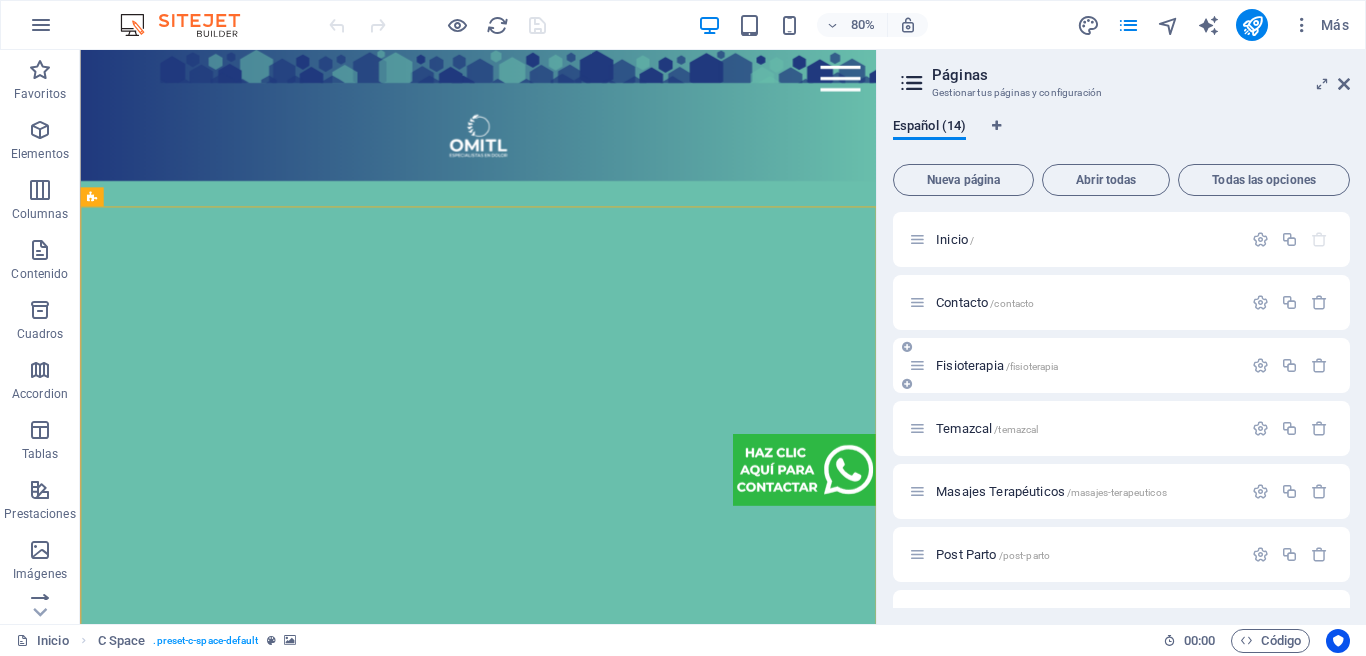 click on "Fisioterapia /fisioterapia" at bounding box center [997, 365] 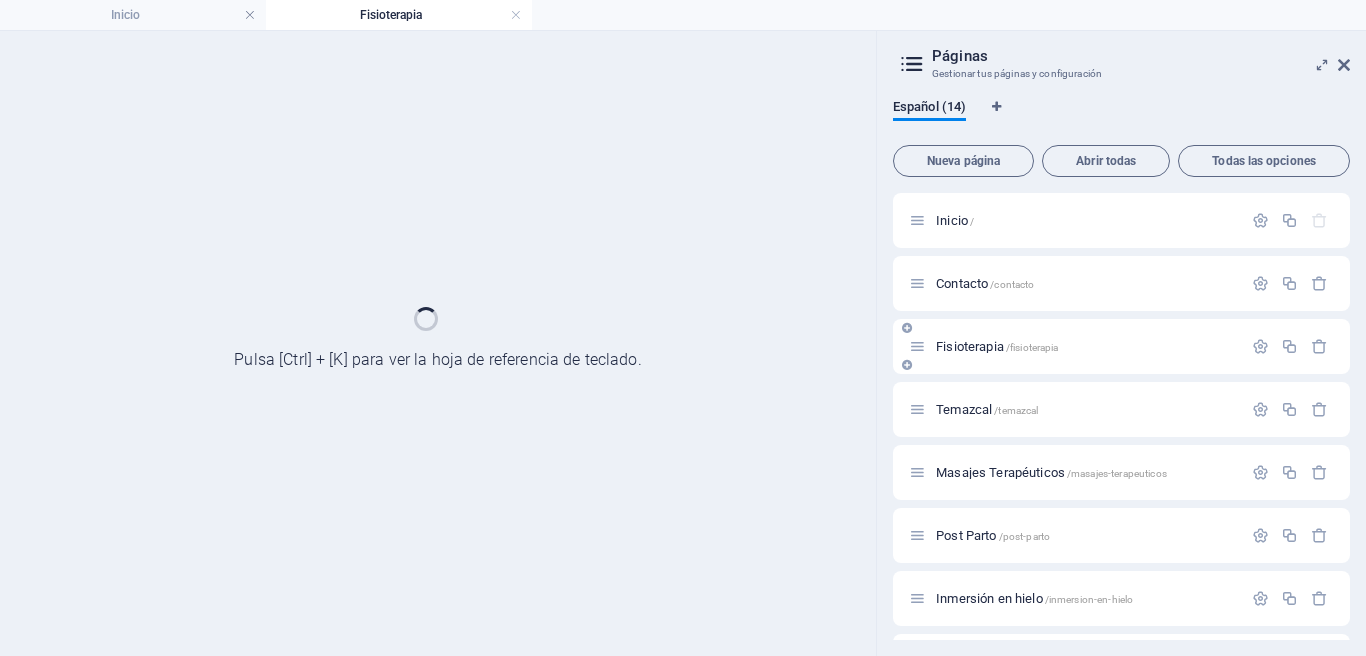 scroll, scrollTop: 0, scrollLeft: 0, axis: both 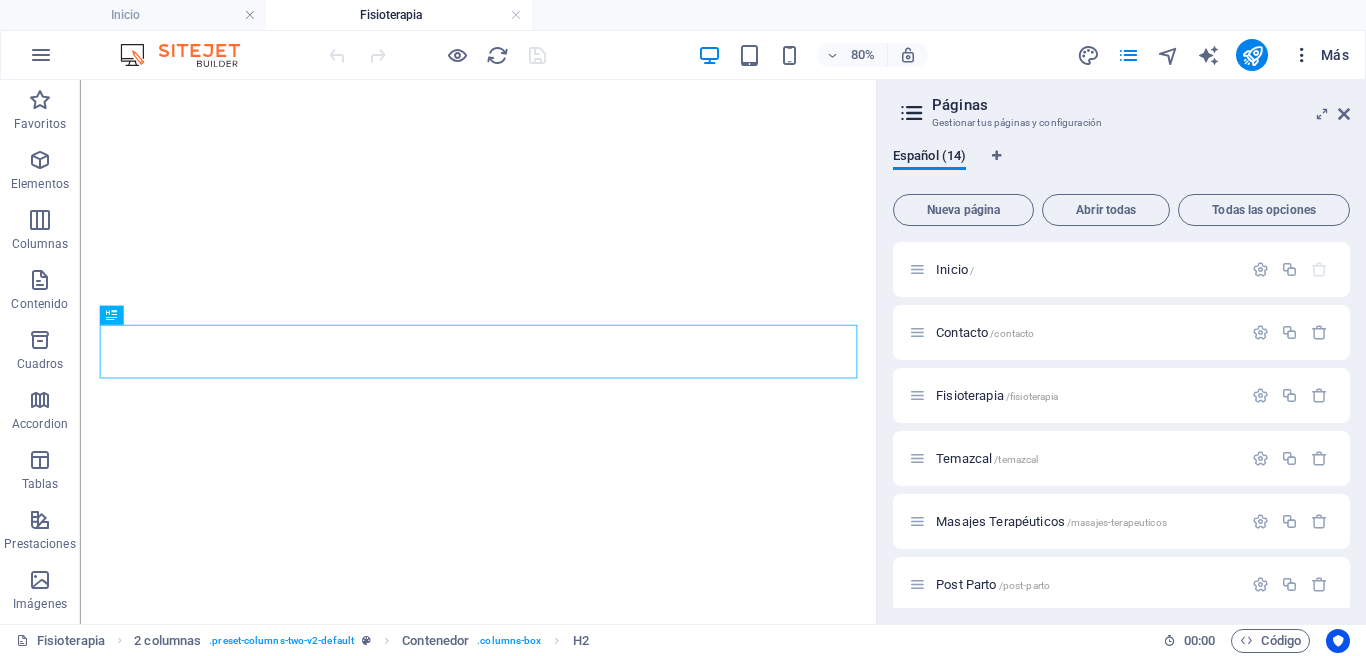 click on "Más" at bounding box center [1320, 55] 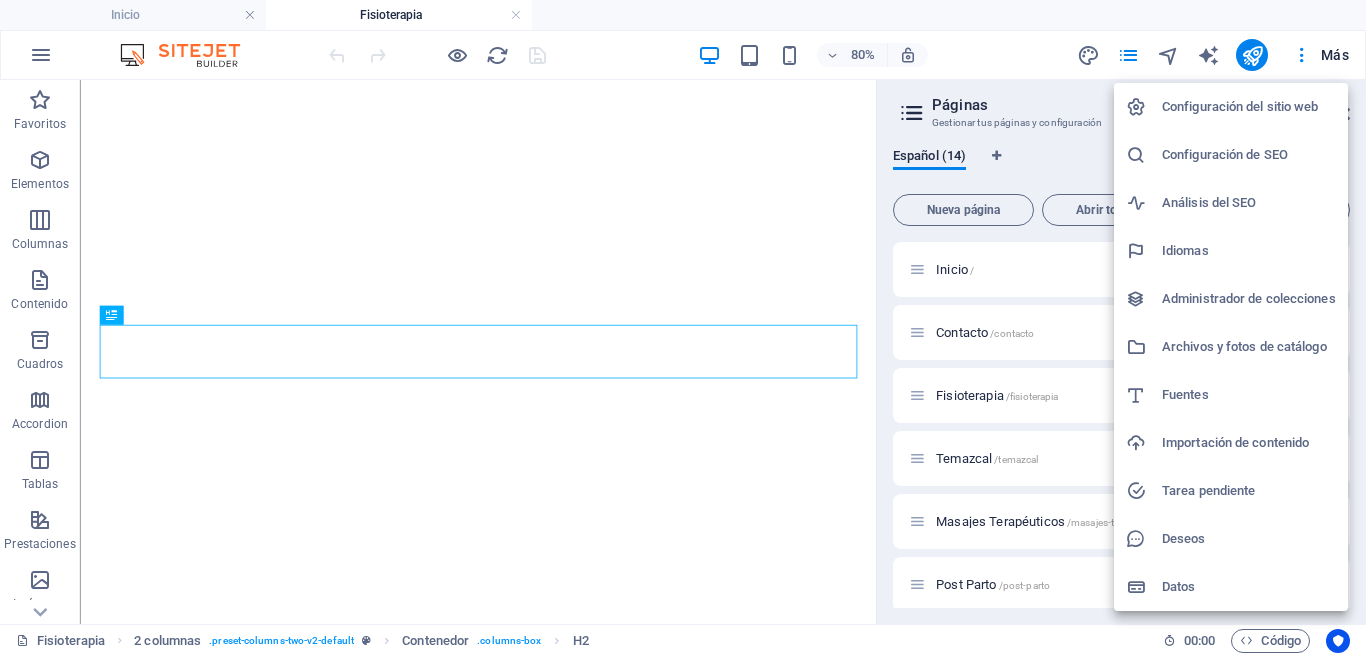 click at bounding box center (683, 328) 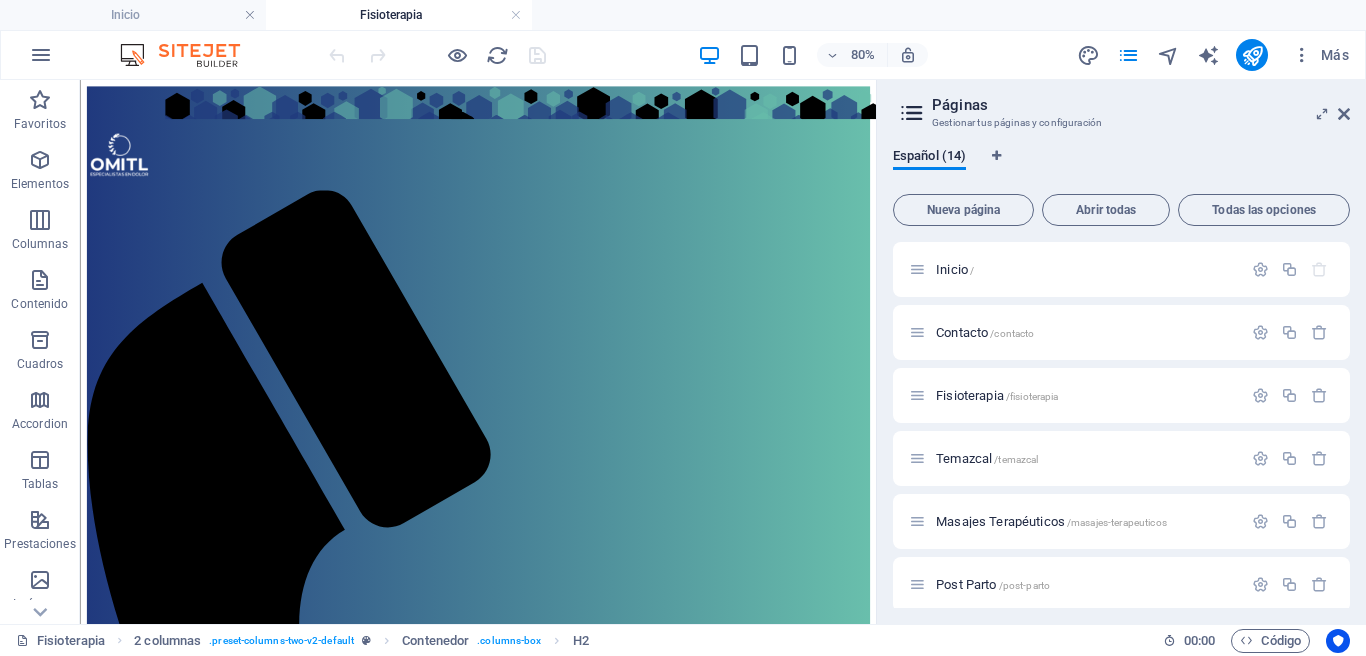 scroll, scrollTop: 775, scrollLeft: 0, axis: vertical 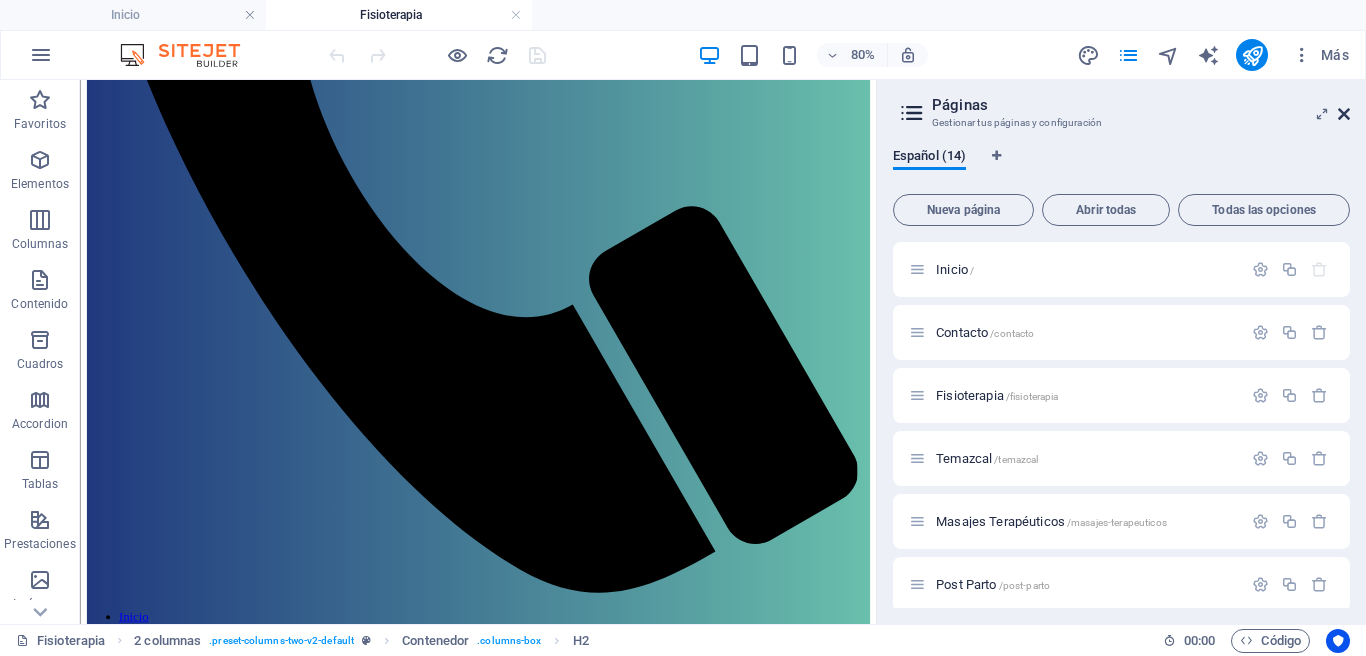 click on "Páginas Gestionar tus páginas y configuración Español (14) Nueva página Abrir todas Todas las opciones Inicio / Contacto /contacto Fisioterapia /fisioterapia Temazcal /temazcal Masajes Terapéuticos /masajes-terapeuticos Post Parto /post-parto Inmersión en hielo /inmersion-en-hielo Terapia deportiva /terapia-deportiva Reducción de talla /reduccion-de-talla Escaner de columna ADG /escaner-de-columna-adg-14 Bio Escáner Vital Health /bio-escaner-vital-health Rayos X /rayos-x Aviso legal /aviso-legal Politica de privacidad /politica-de-privacidad" at bounding box center (1121, 352) 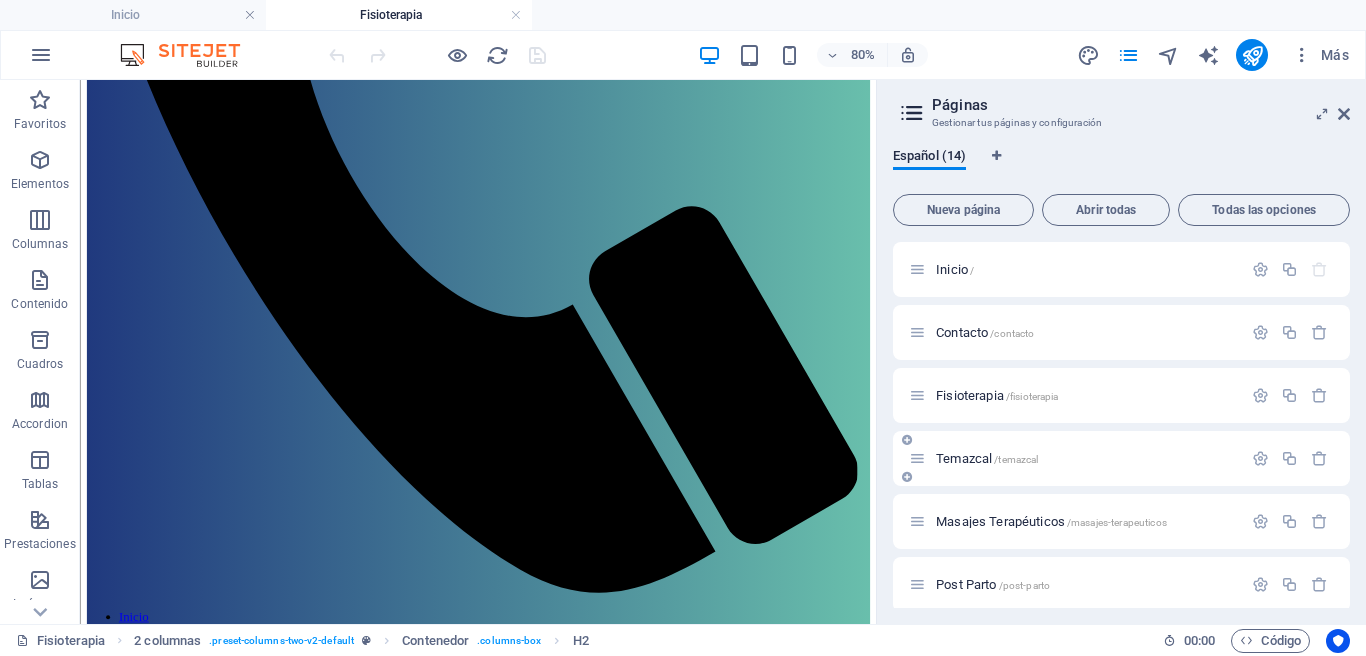 click on "Temazcal /temazcal" at bounding box center [987, 458] 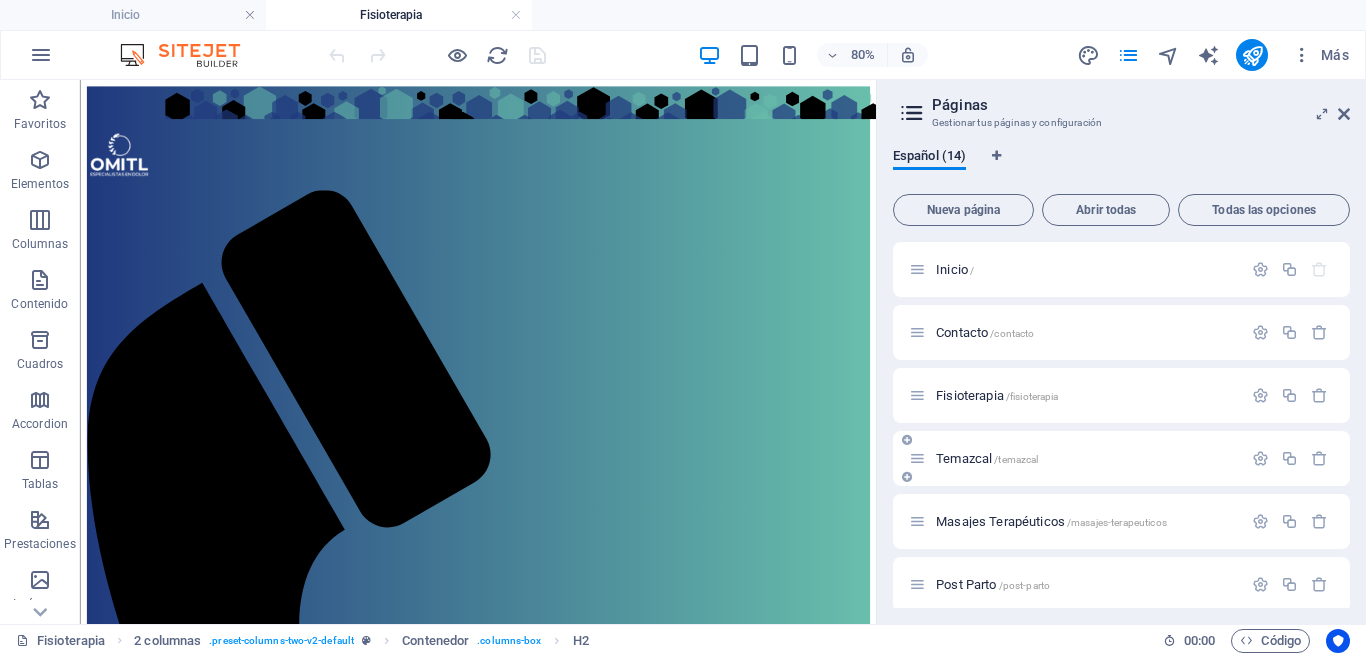 click on "Masajes Terapéuticos /masajes-terapeuticos" at bounding box center (1075, 521) 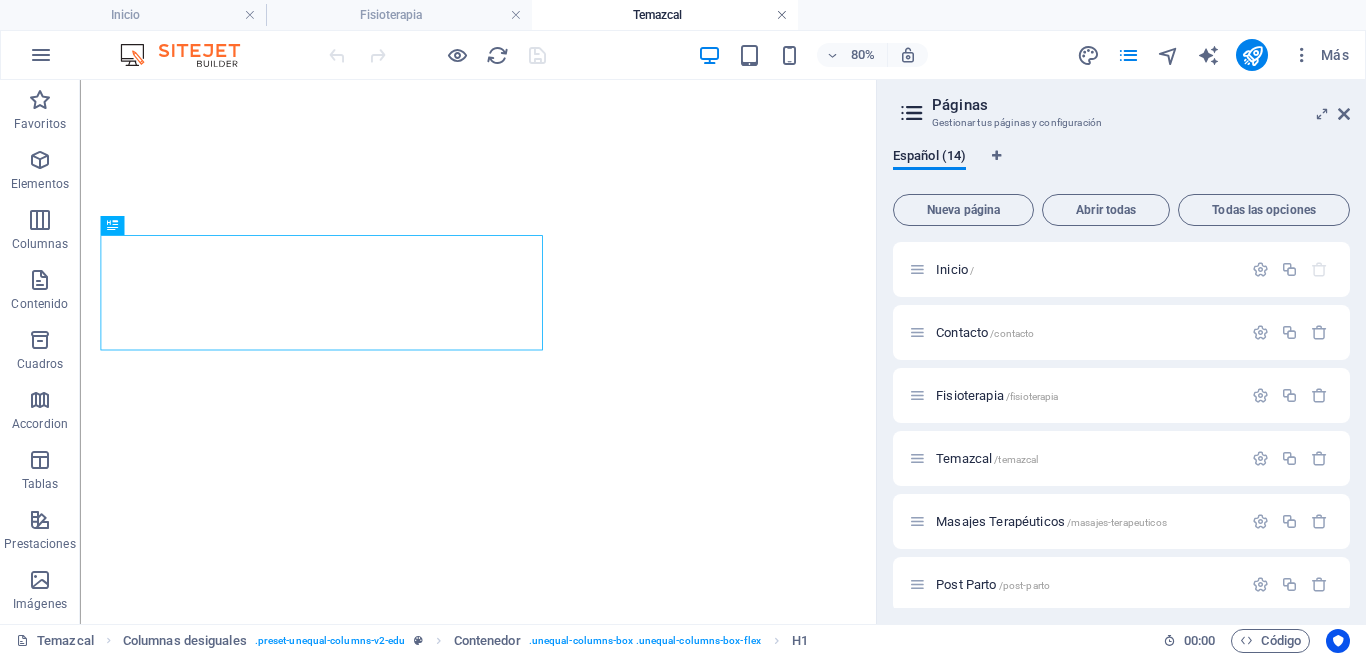 click at bounding box center [516, 15] 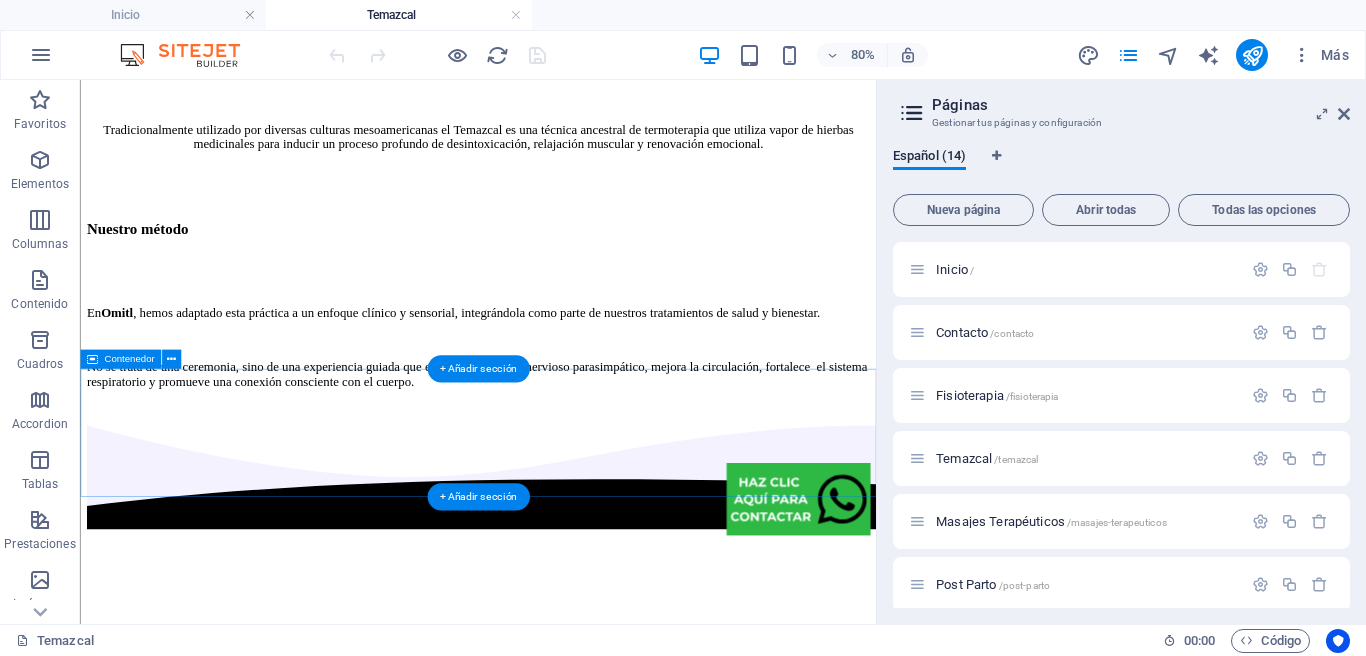 scroll, scrollTop: 3260, scrollLeft: 0, axis: vertical 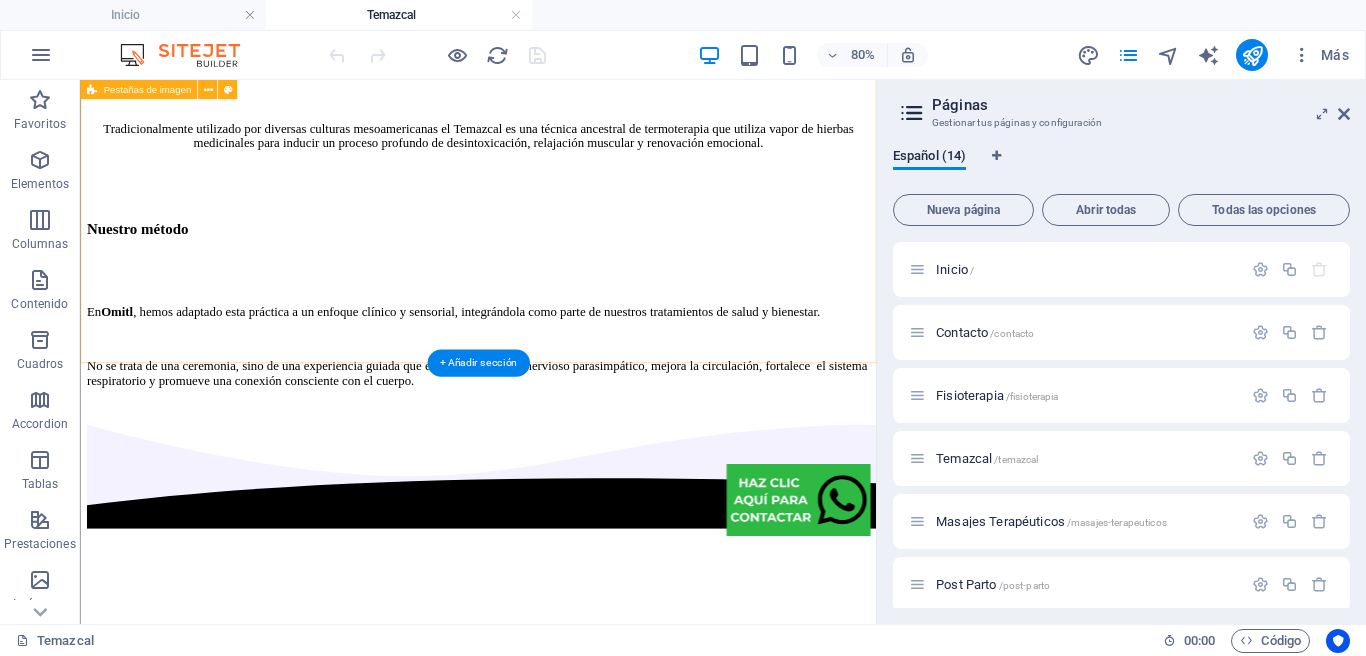 click on "Estructura higiénica de bambú 🌿 Higiene y consciencia en cada detalle Esta estructura nos permite  mantenerlo limpio, desmontarlo y sanitizarlo fácilmente , algo imposible en temazcales de barro o ladrillo. 🌾 Conectados a la tierra, sin ensuciarnos Usamos  petates de palma natural  como base en cada sesión de Temazcal. Este material orgánico permite que estés en  contacto directo con la tierra , respetando el simbolismo del Temazcal, pero sin necesidad de llenarte de lodo. Además, los cambiamos y secamos al sol con regularidad, asegurando un espacio  limpio, seco y saludable  para cada visitante. Té medicina herbal Desinflama. Desintoxica. Renueva. Antes de cada sesión, preparamos cuidadosamente un  té con hierbas medicinales  que se vierte sobre las piedras calientes del Temazcal, generando un vapor terapéutico que  entra por la piel y los pulmones . Nuestra fórmula incluye plantas como  romero, manzanilla, zacate limón, árnica y eucalipto , conocidas por sus propiedades  . En Omitl  . ." at bounding box center [577, 3191] 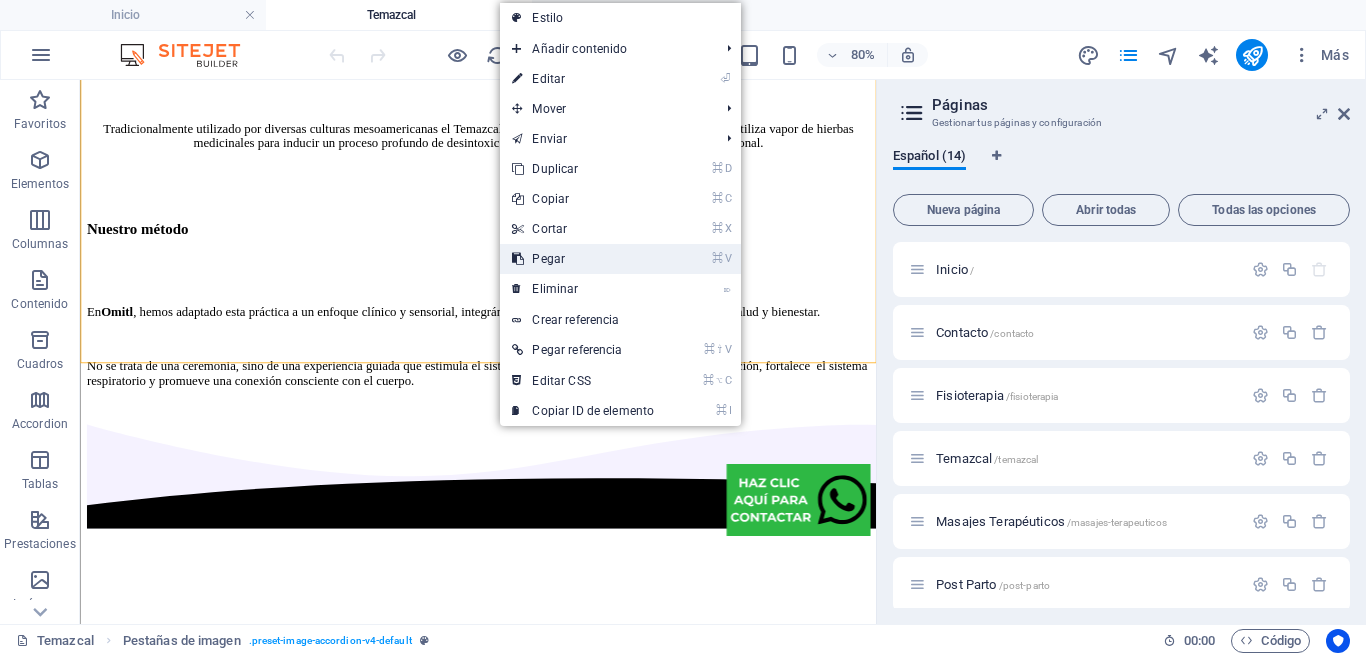 click on "⌘ V  Pegar" at bounding box center [583, 259] 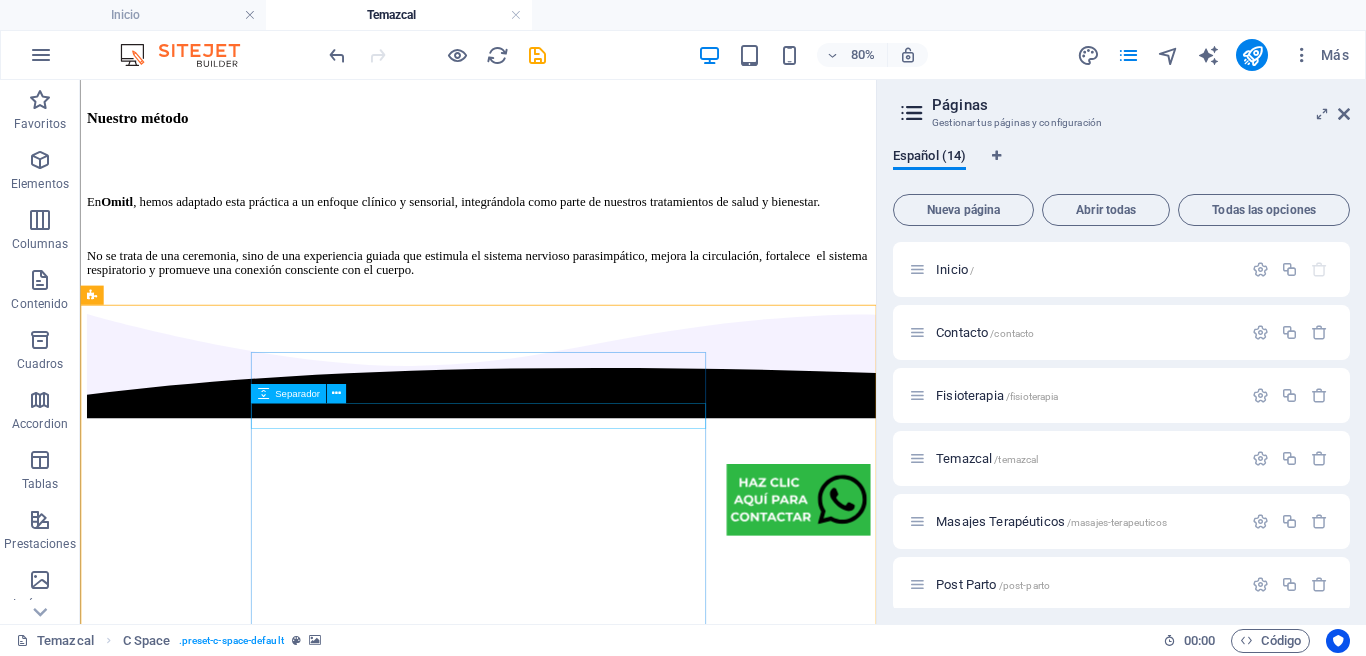 scroll, scrollTop: 3404, scrollLeft: 0, axis: vertical 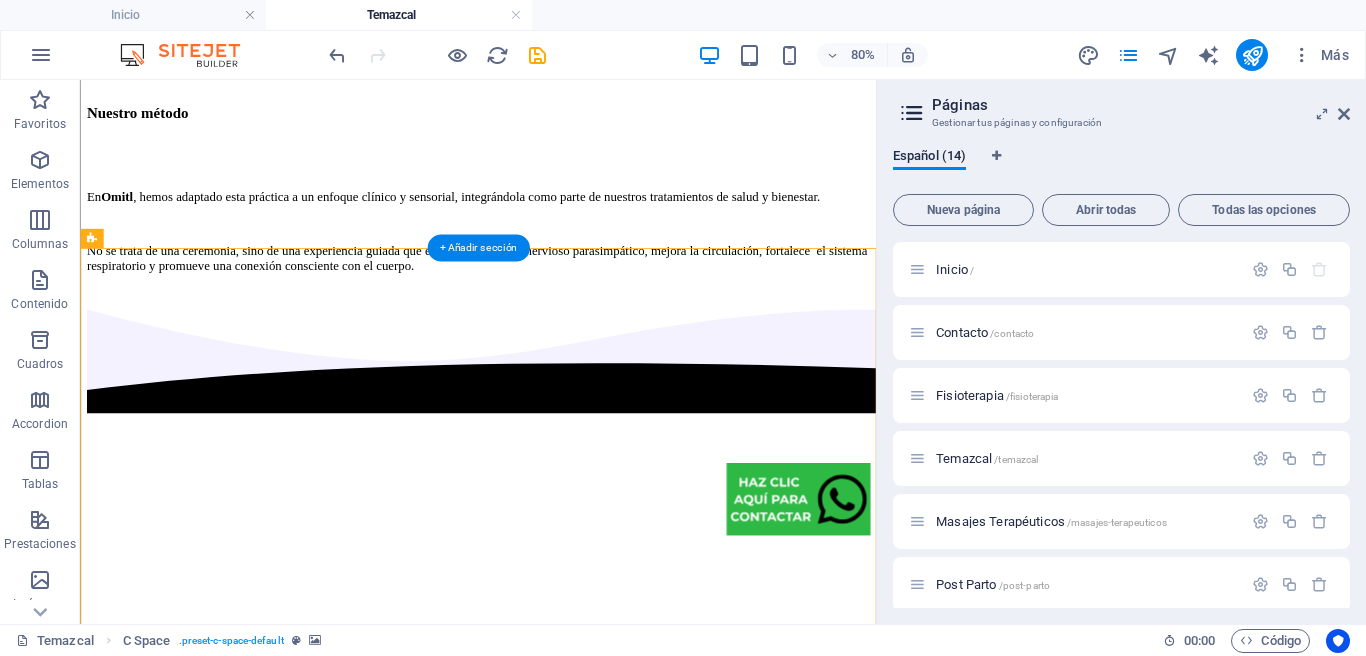 click at bounding box center (577, 5561) 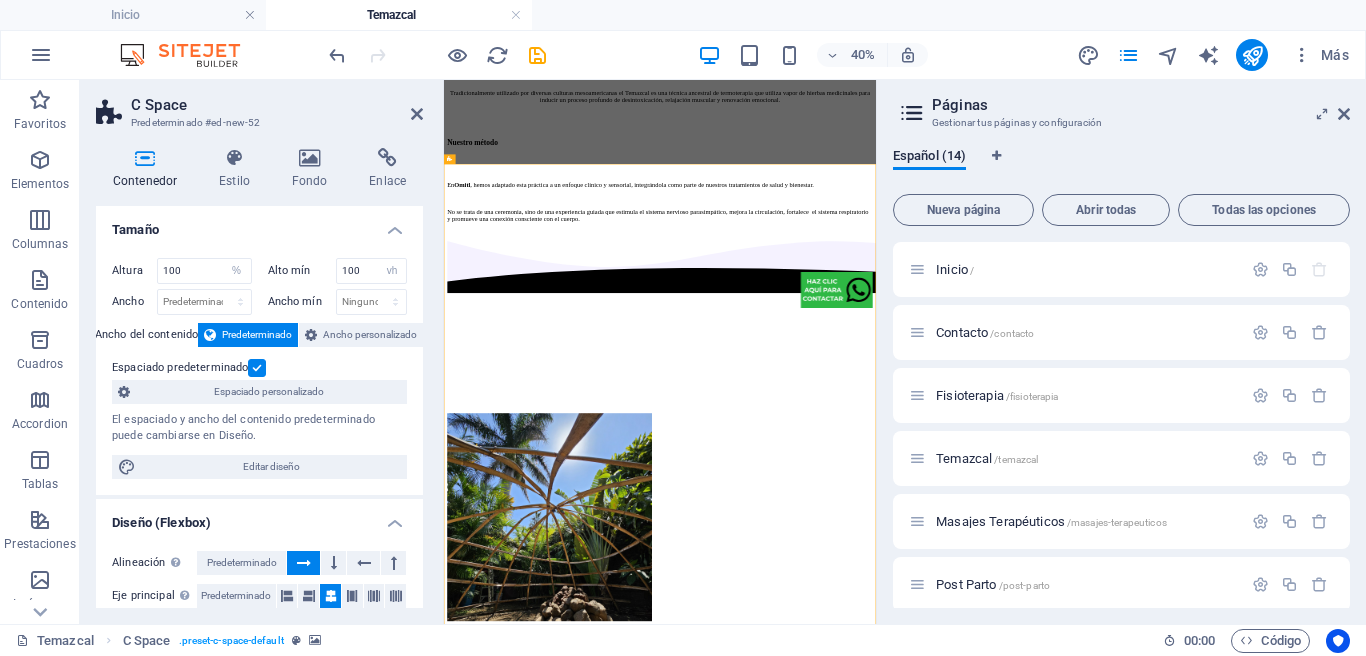 scroll, scrollTop: 3467, scrollLeft: 0, axis: vertical 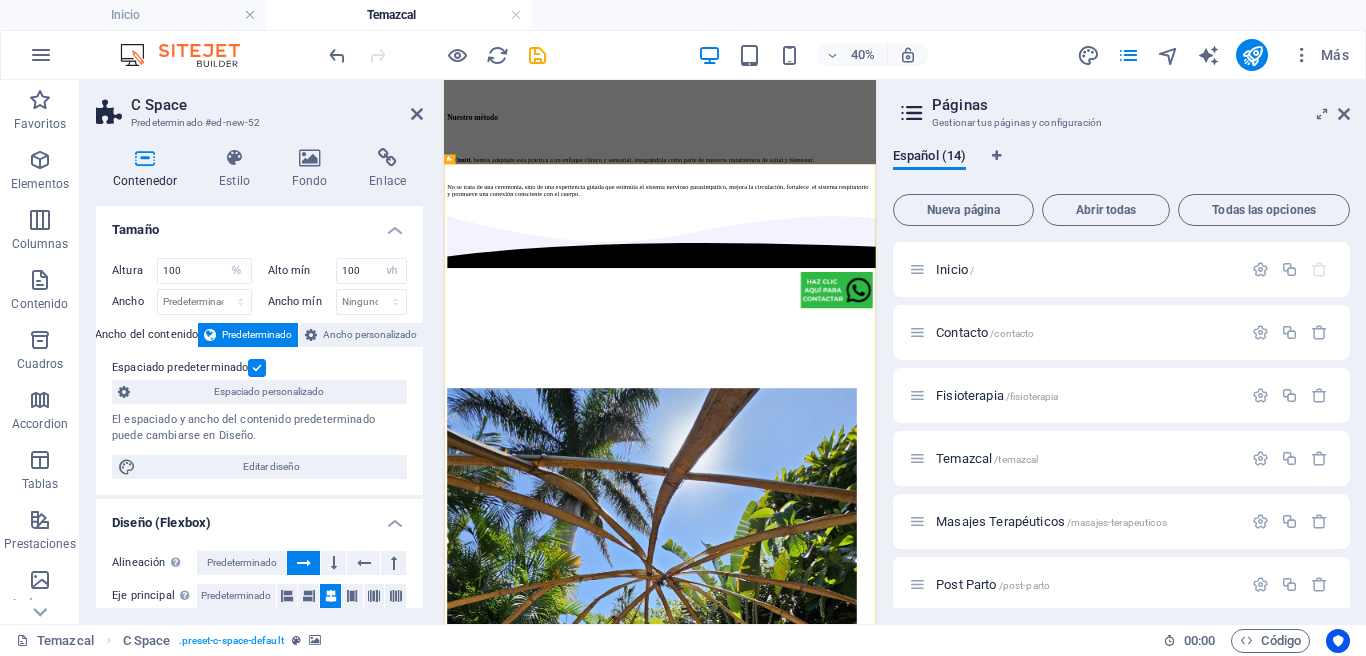 click at bounding box center (984, 5678) 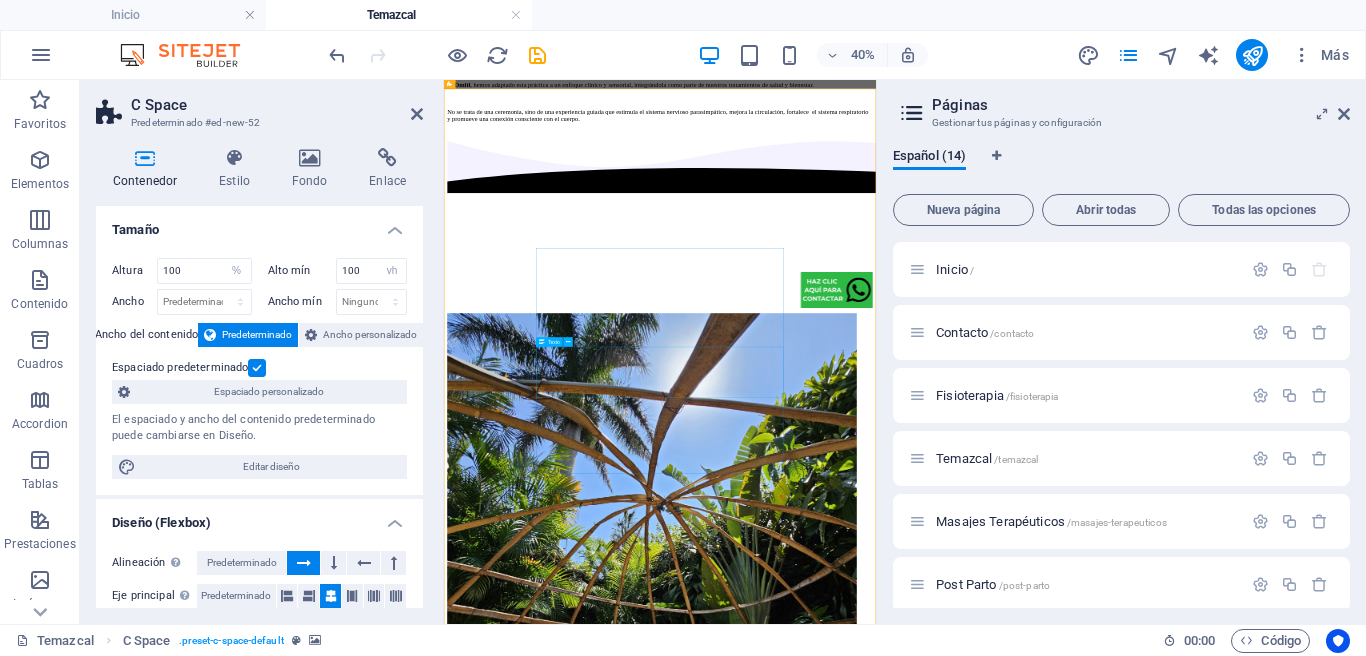 scroll, scrollTop: 3655, scrollLeft: 0, axis: vertical 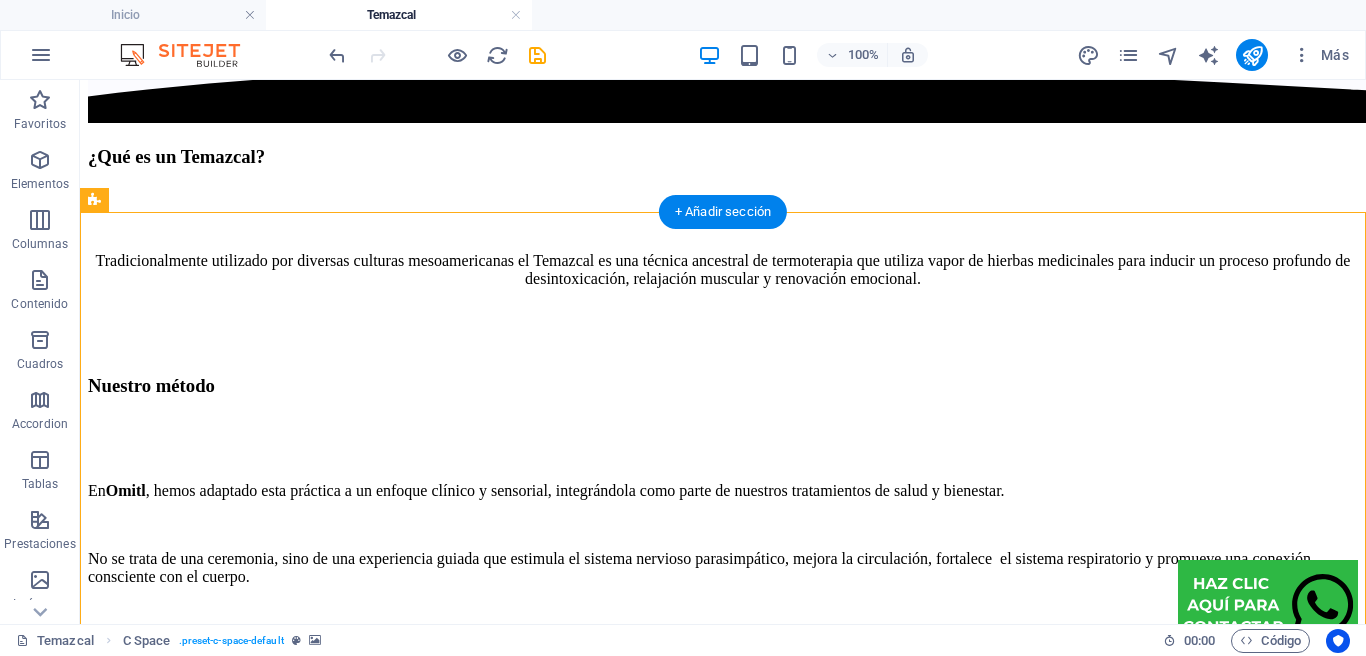 click at bounding box center (723, 5922) 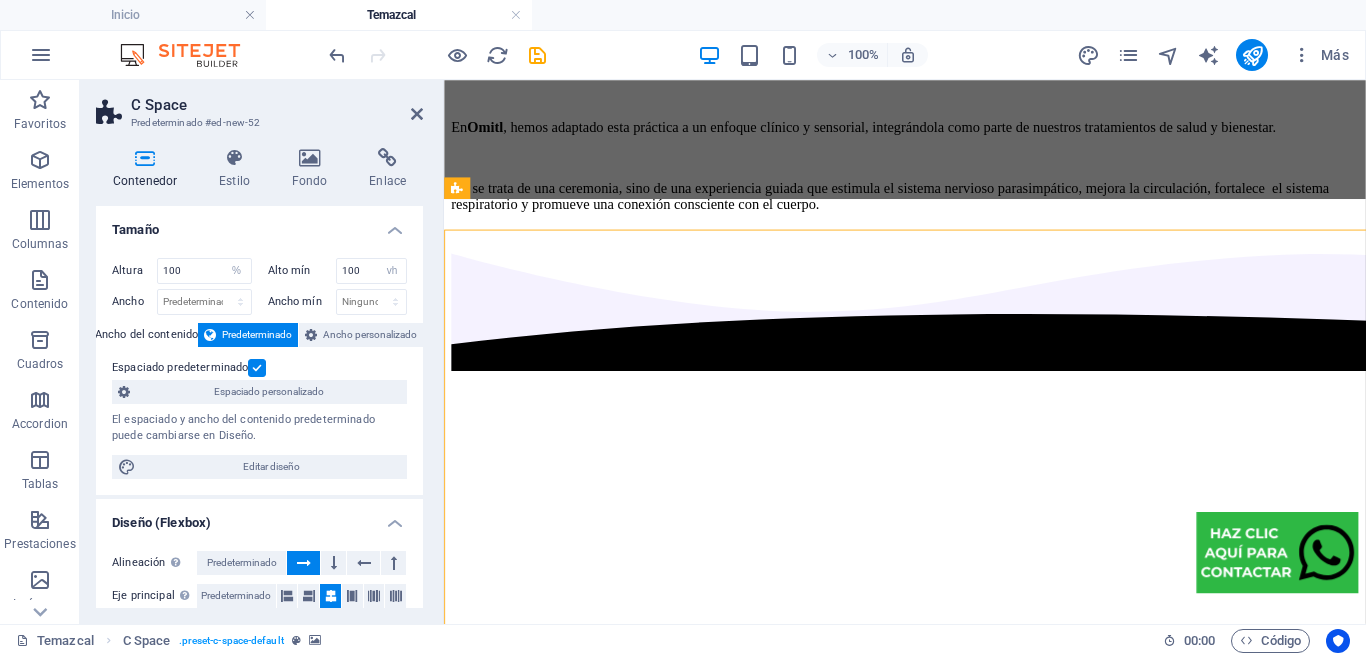 scroll, scrollTop: 3504, scrollLeft: 0, axis: vertical 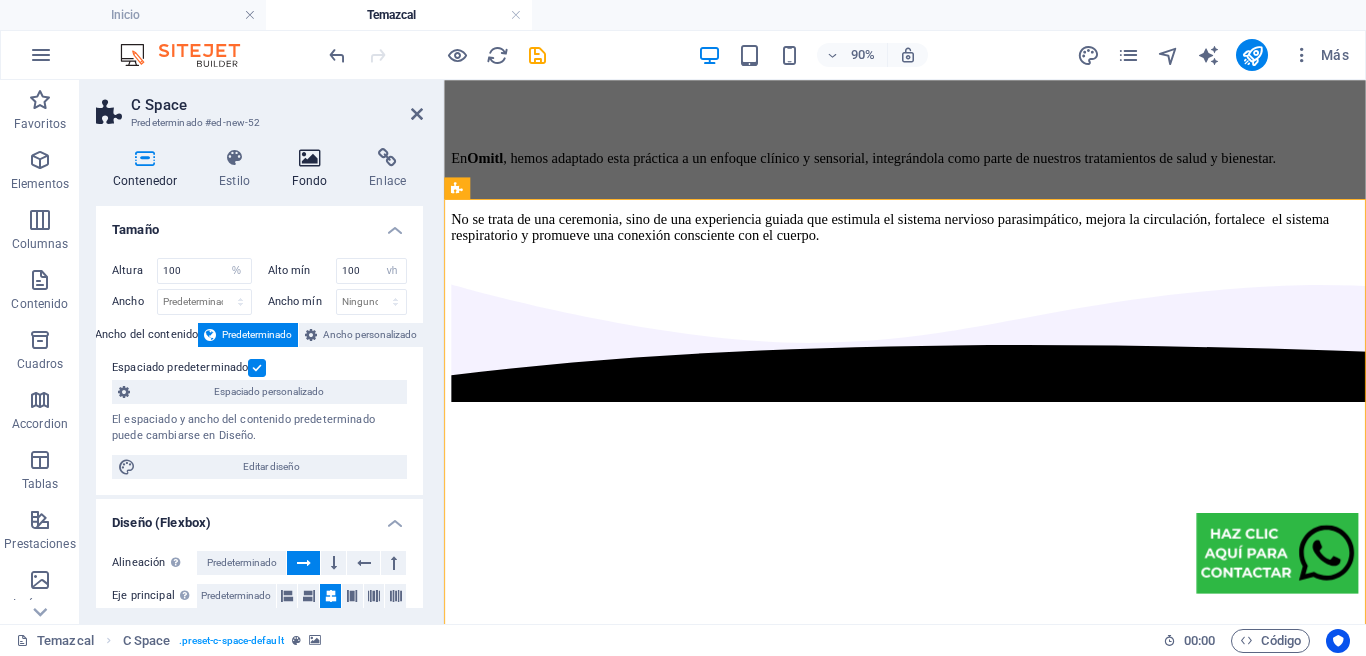 click on "Fondo" at bounding box center (314, 169) 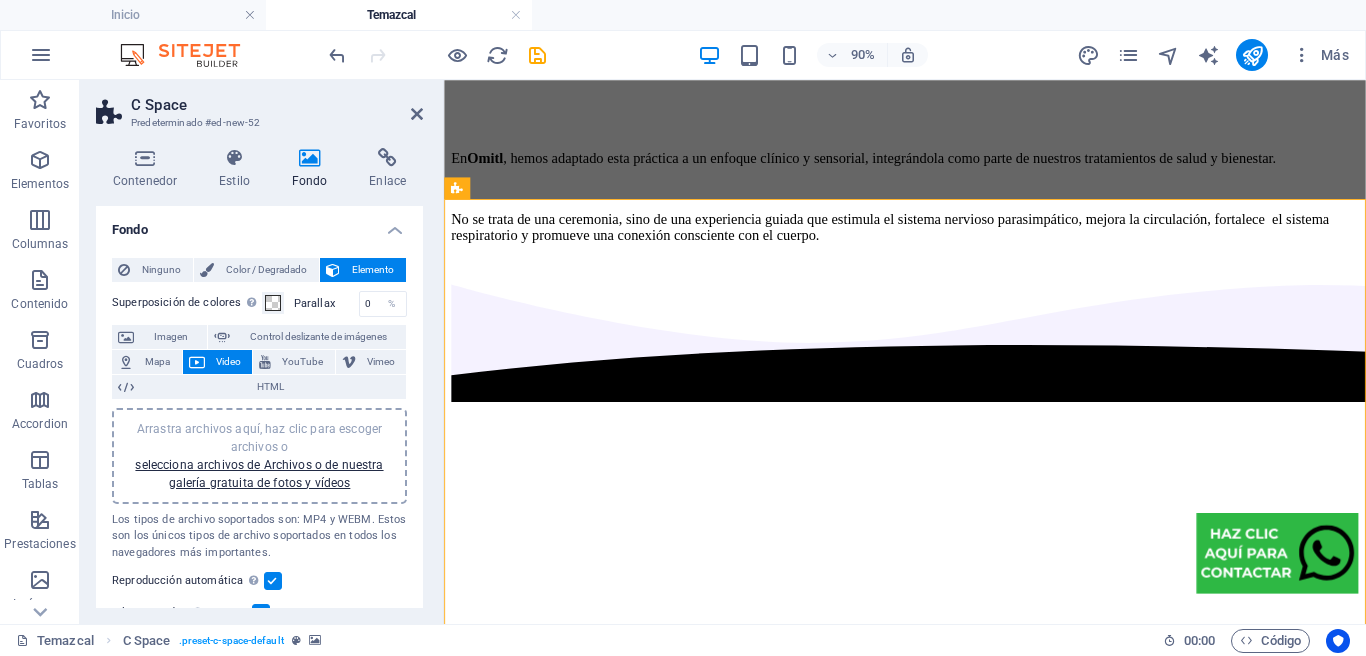 click on "Arrastra archivos aquí, haz clic para escoger archivos o  selecciona archivos de Archivos o de nuestra galería gratuita de fotos y vídeos" at bounding box center [259, 456] 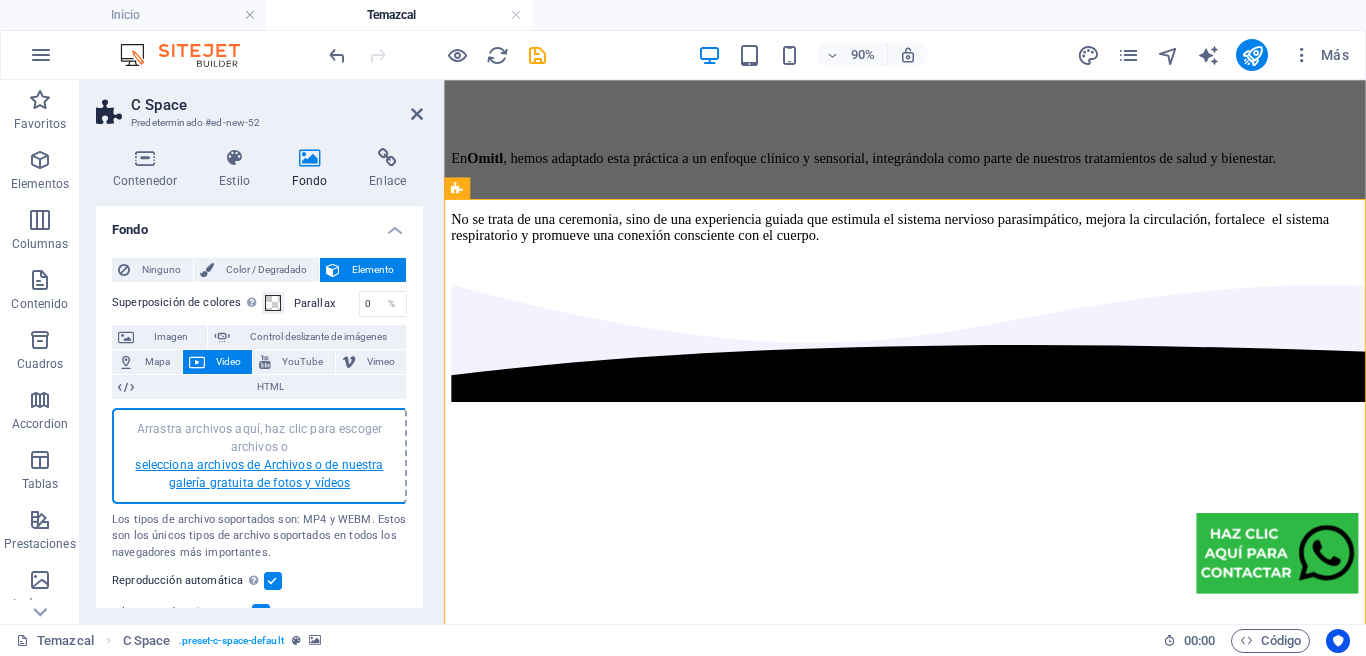click on "selecciona archivos de Archivos o de nuestra galería gratuita de fotos y vídeos" at bounding box center [259, 474] 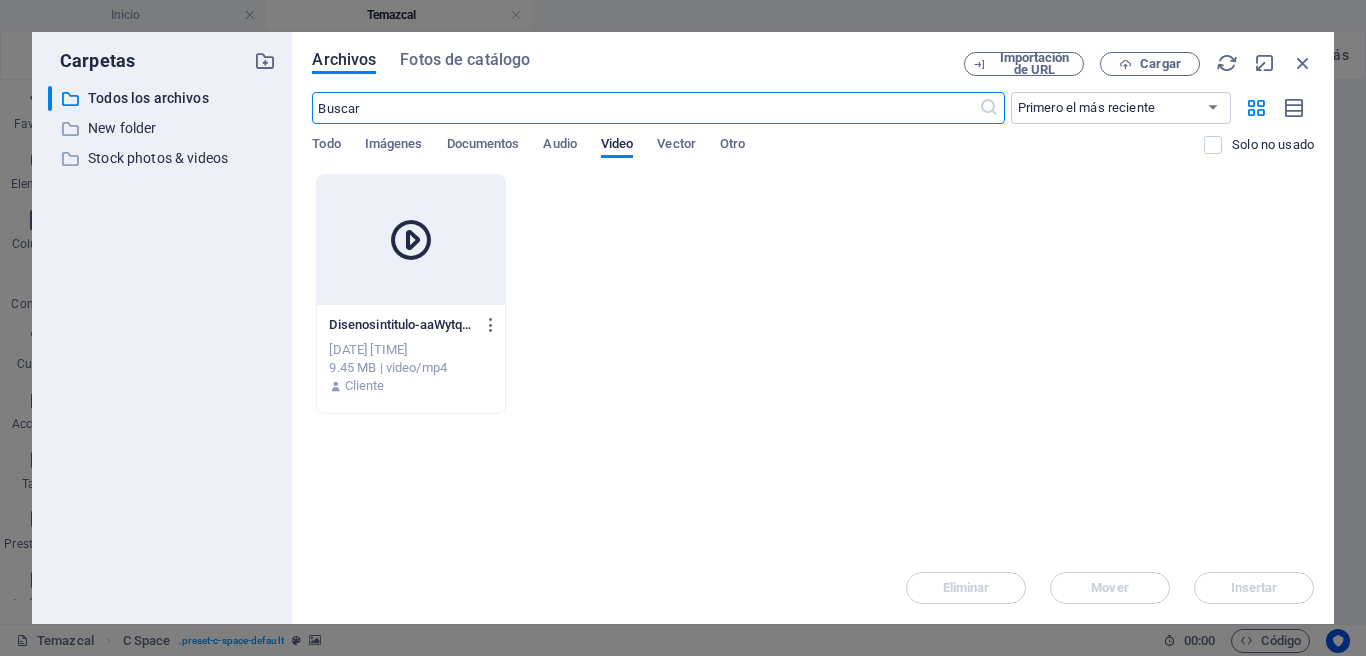scroll, scrollTop: 3545, scrollLeft: 0, axis: vertical 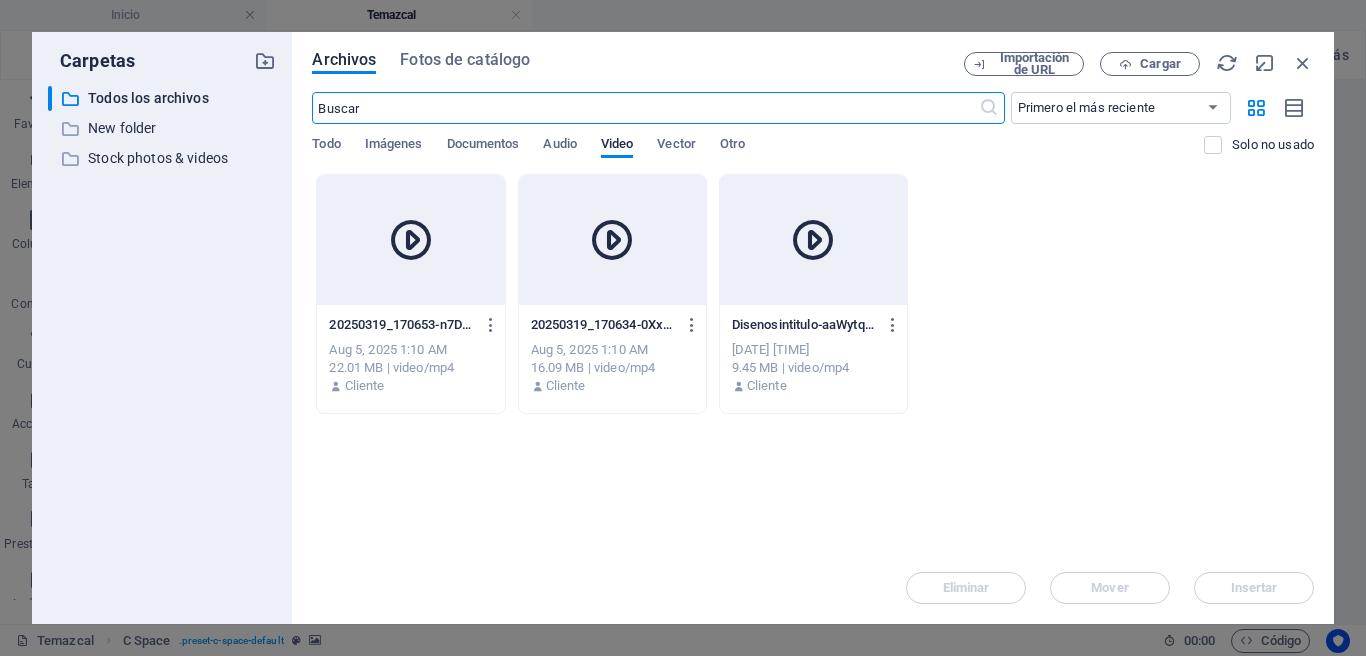click on "Arrastra archivos aquí para cargarlos de inmediato 20250319_170653-n7DFm6-KuYeXva-gI_fV5g.mp4 20250319_170653-n7DFm6-KuYeXva-gI_fV5g.mp4 Aug 5, 2025 1:10 AM 22.01 MB | video/mp4 Cliente 20250319_170634-0XxrsYf00q2lbblaien2Zg.mp4 20250319_170634-0XxrsYf00q2lbblaien2Zg.mp4 Aug 5, 2025 1:10 AM 16.09 MB | video/mp4 Cliente Disenosintitulo-aaWytqIs6yn-RRHbirKnow.mp4 Disenosintitulo-aaWytqIs6yn-RRHbirKnow.mp4 Jul 9, 2025 6:30 AM 9.45 MB | video/mp4 Cliente" at bounding box center [813, 363] 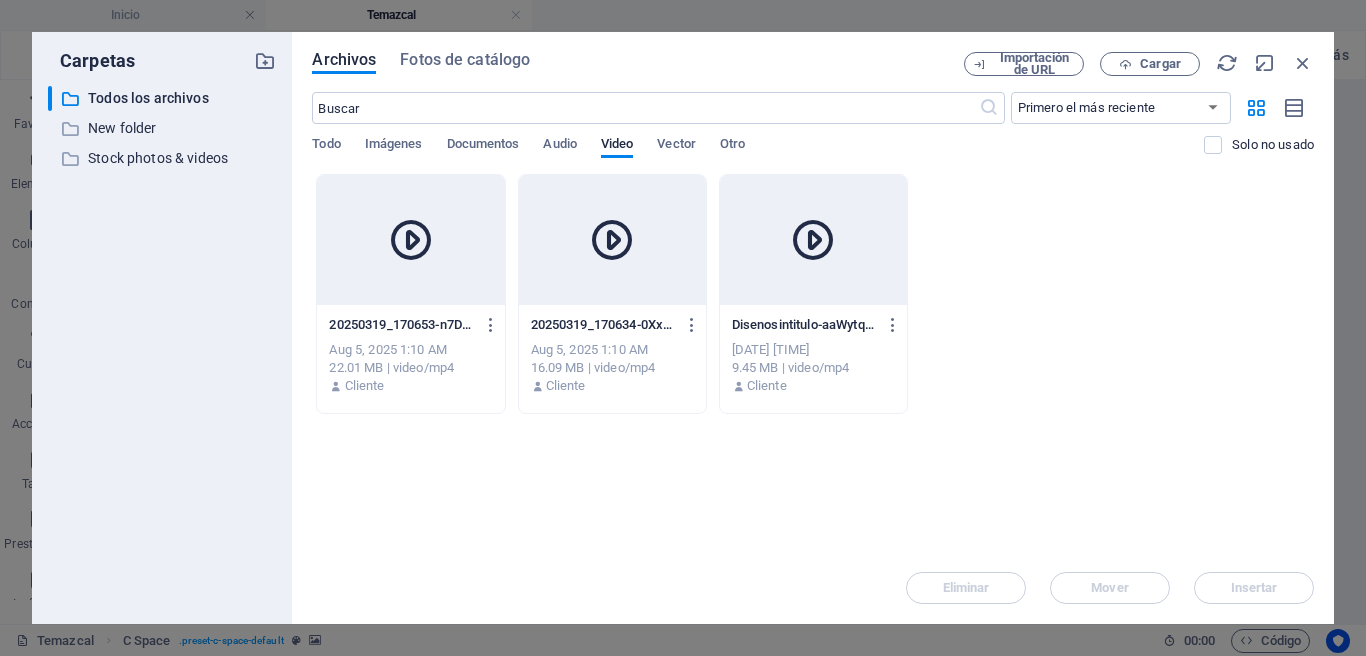click at bounding box center [612, 240] 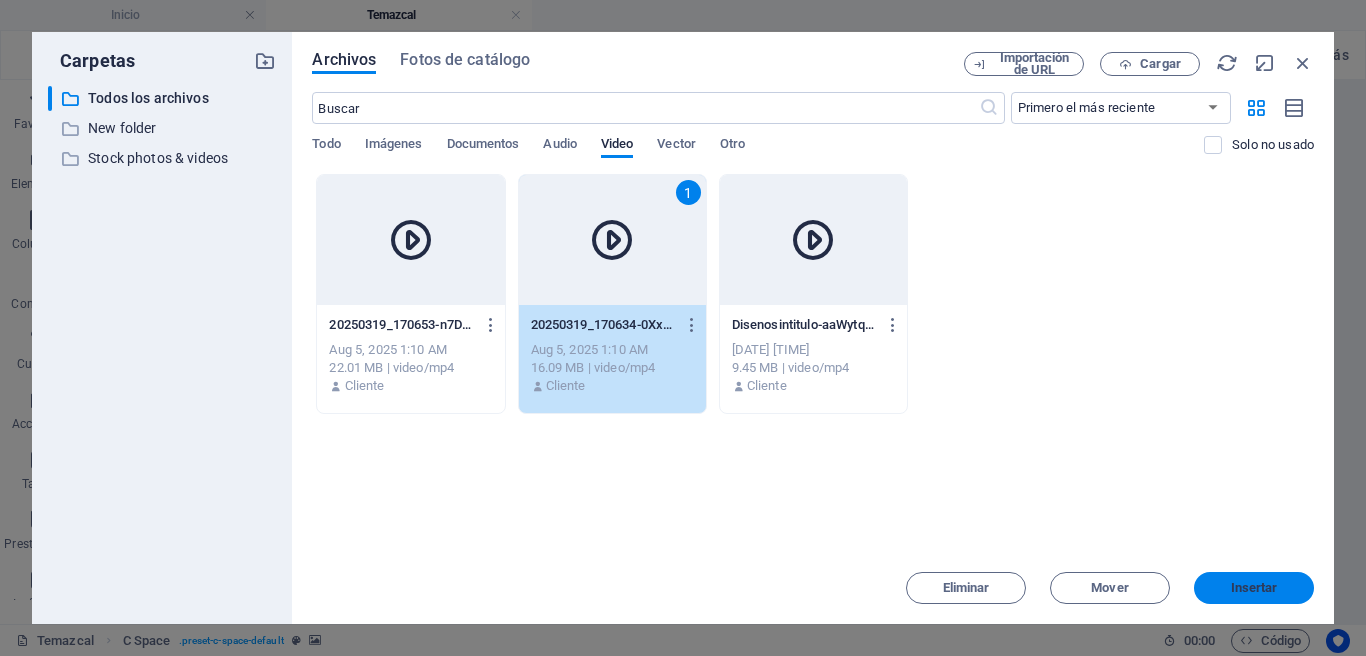 click on "Insertar" at bounding box center (1254, 588) 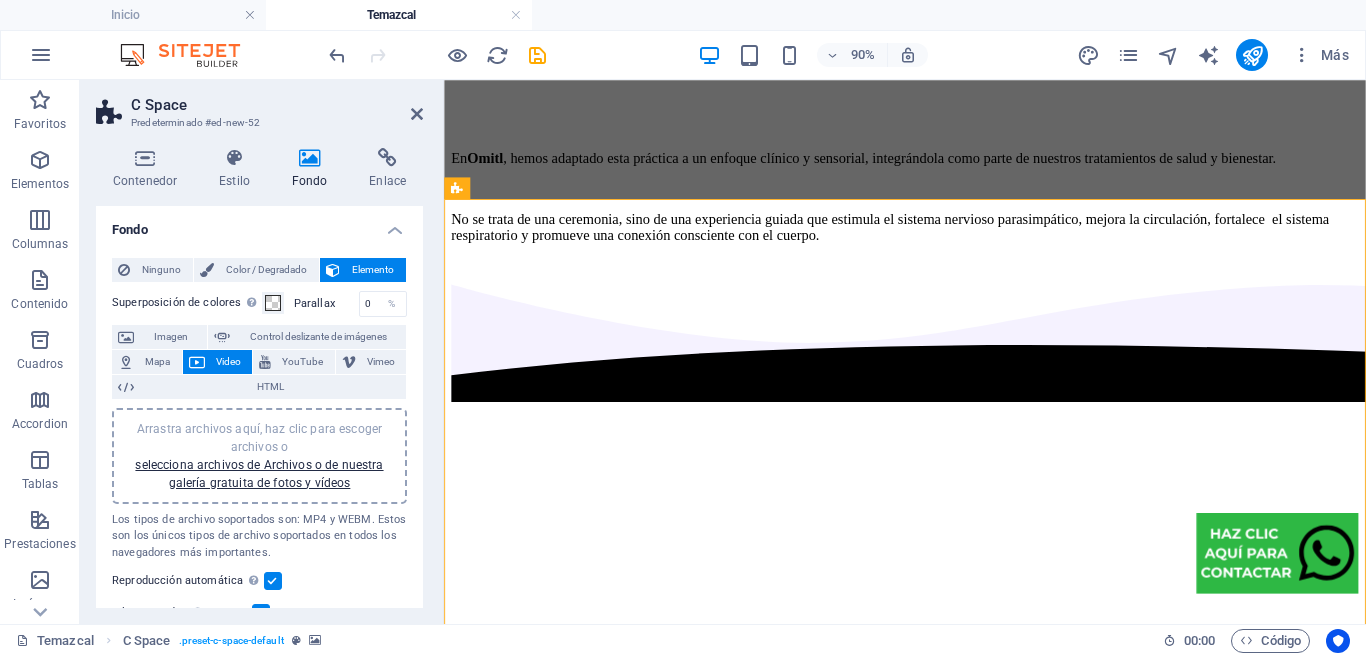 scroll, scrollTop: 3596, scrollLeft: 0, axis: vertical 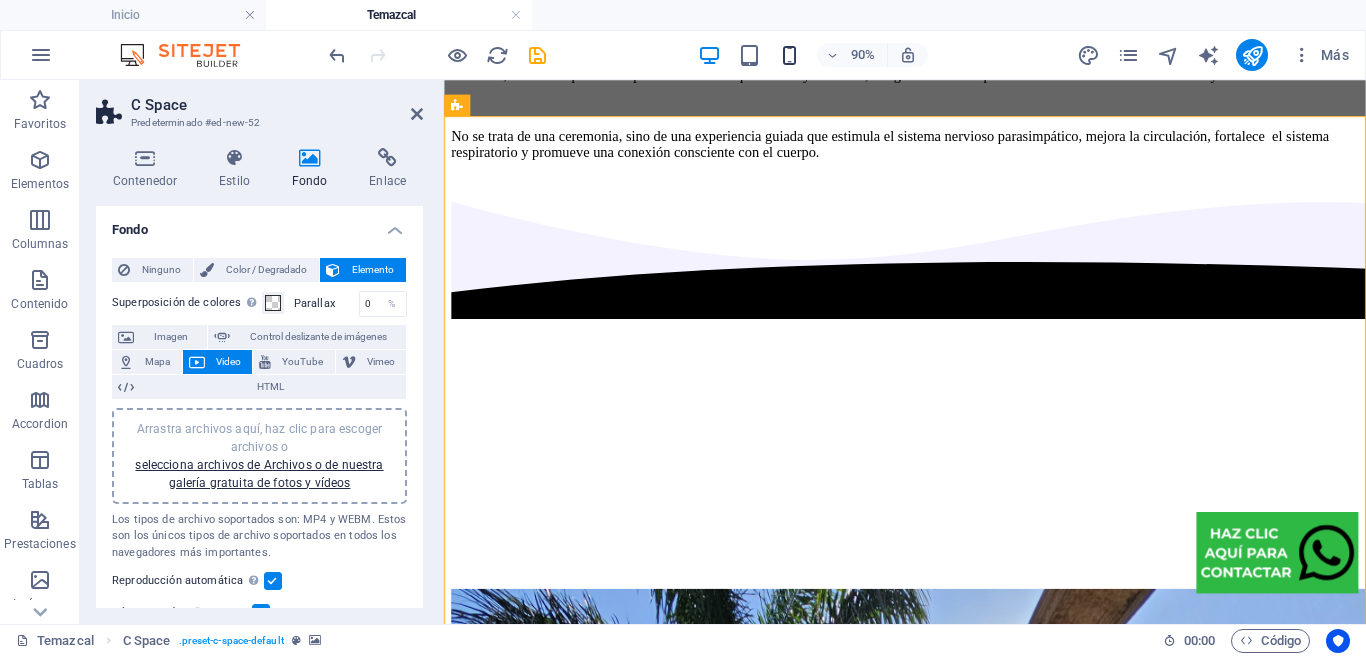 click on "90%" at bounding box center [812, 55] 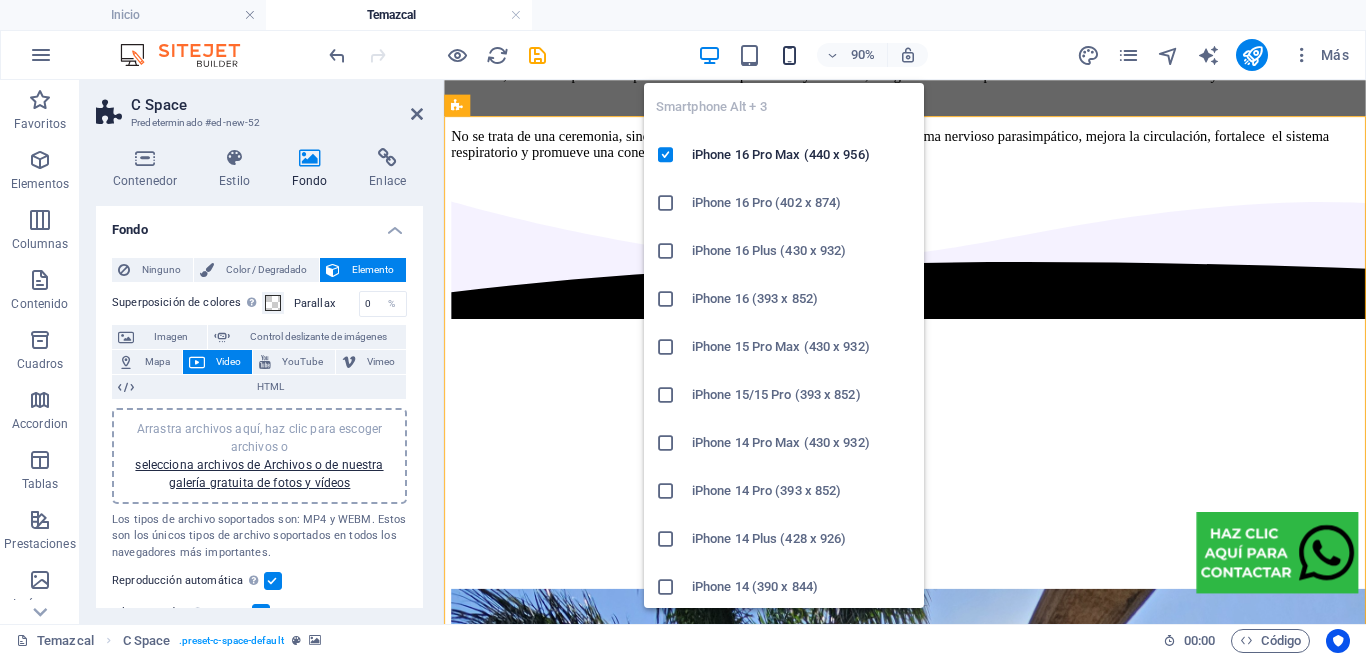 click at bounding box center (789, 55) 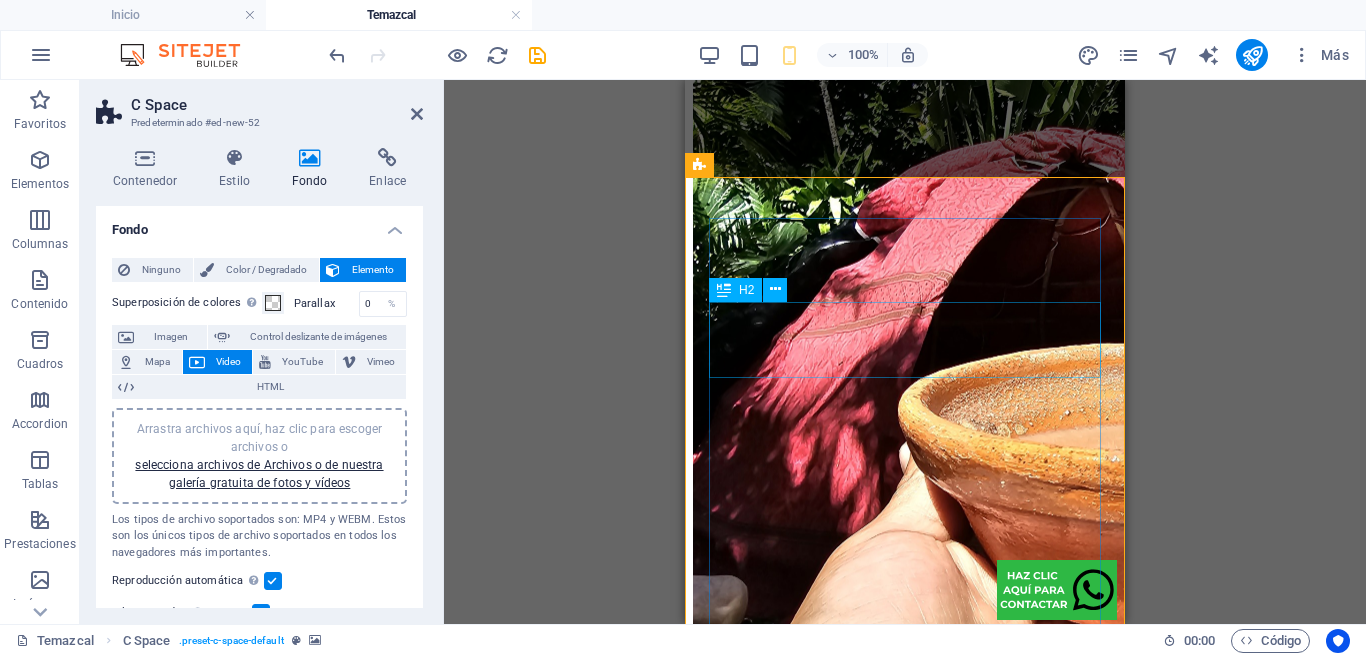 scroll, scrollTop: 4589, scrollLeft: 0, axis: vertical 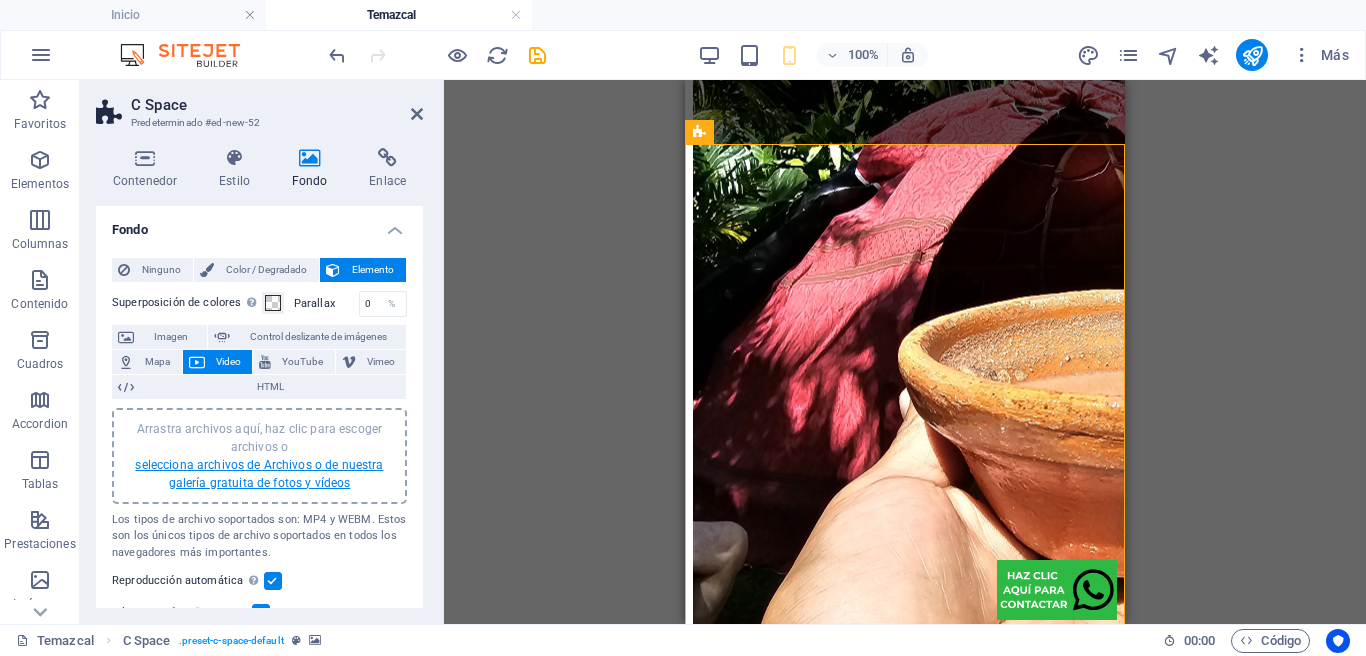 click on "selecciona archivos de Archivos o de nuestra galería gratuita de fotos y vídeos" at bounding box center [259, 474] 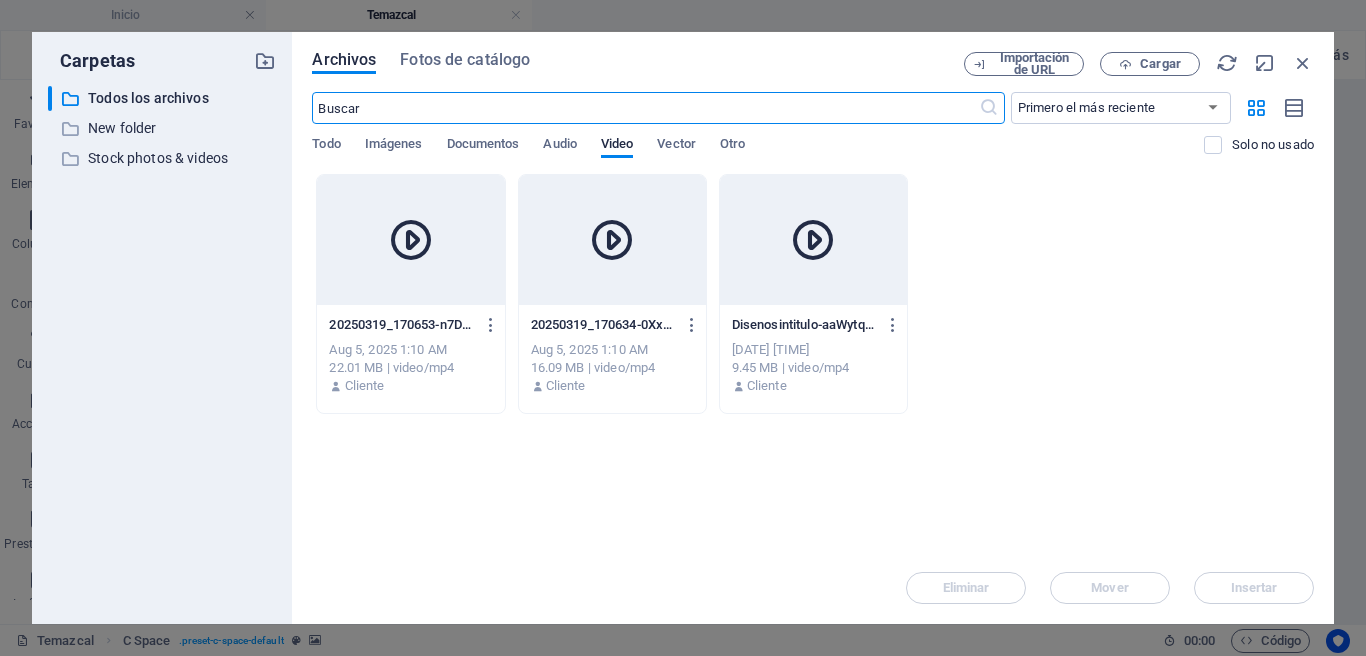 click at bounding box center [410, 240] 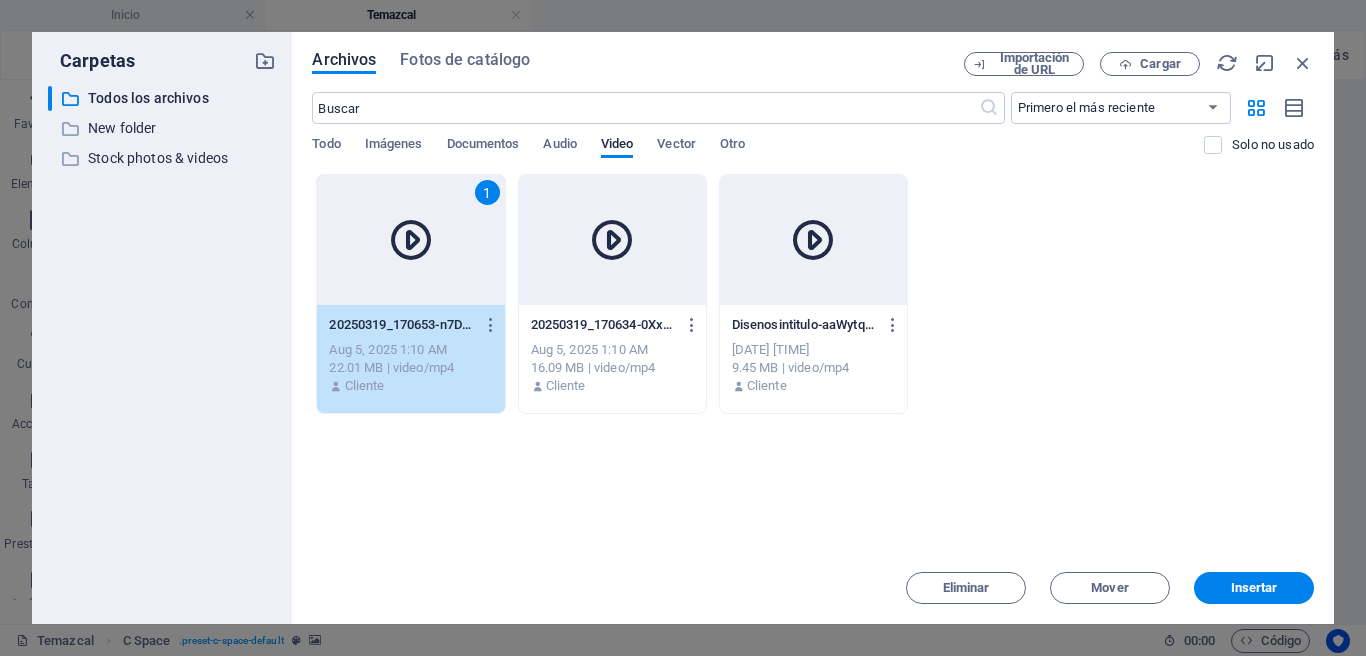 click at bounding box center (411, 240) 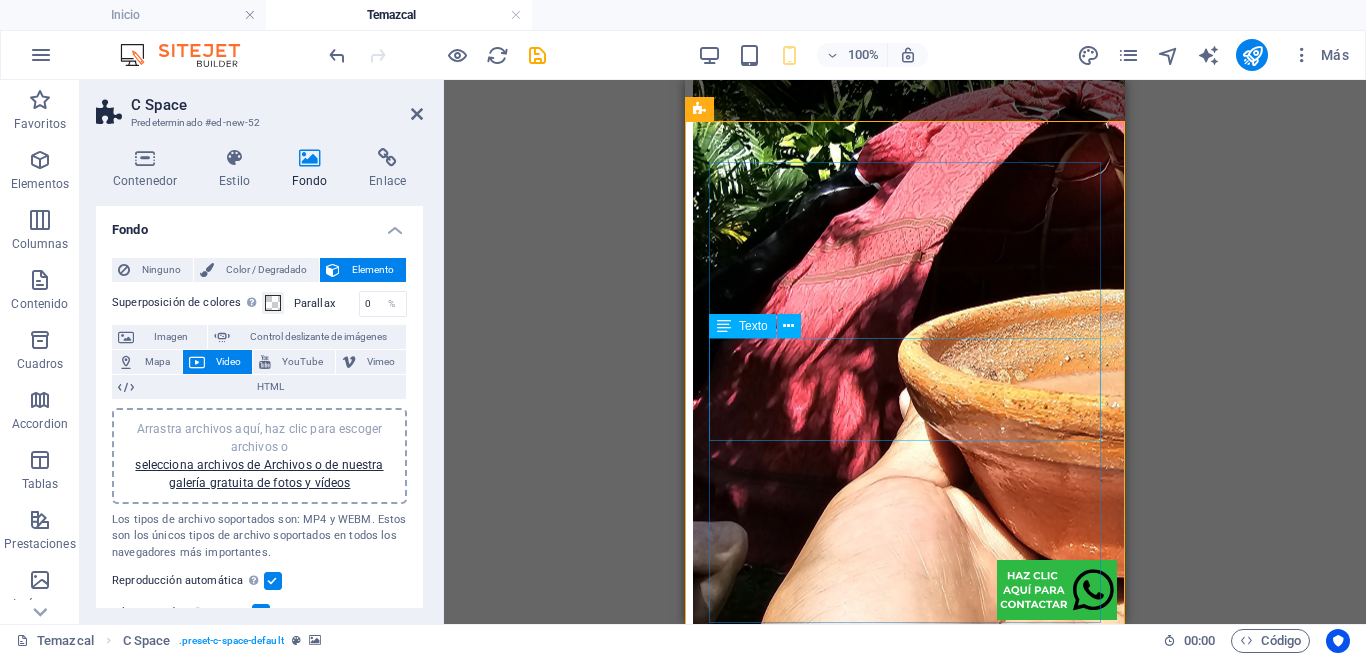 scroll, scrollTop: 4657, scrollLeft: 0, axis: vertical 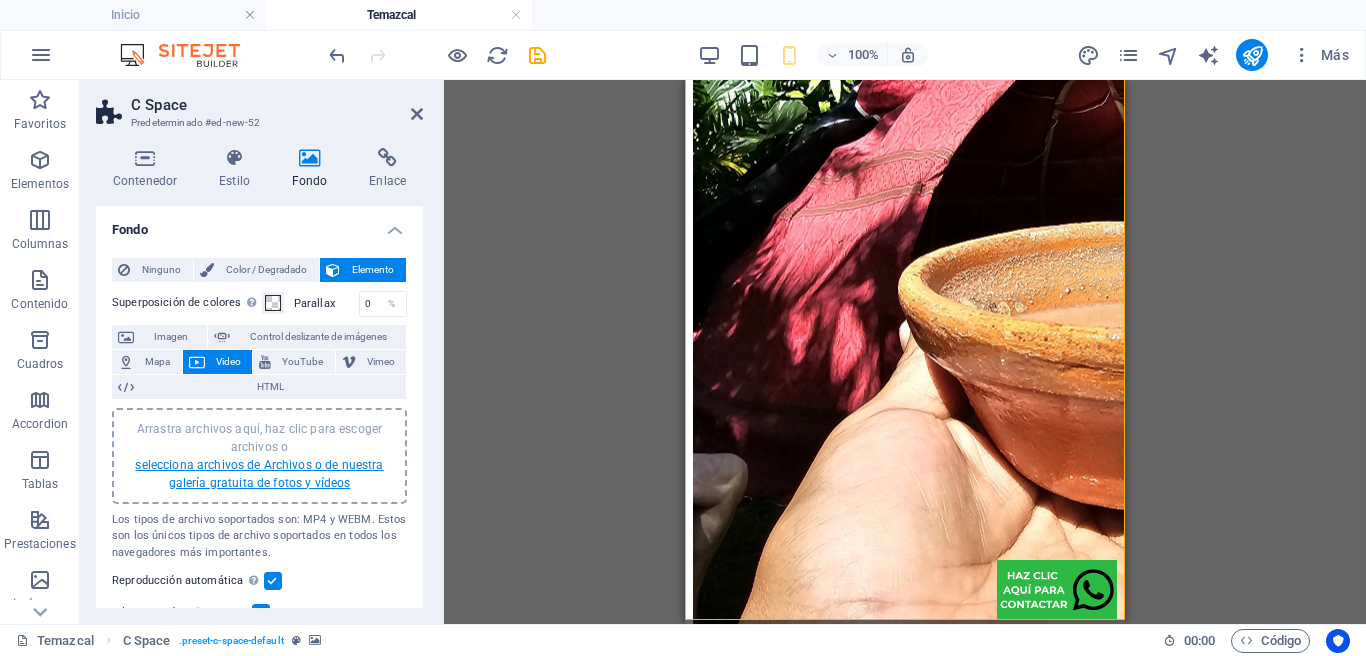click on "selecciona archivos de Archivos o de nuestra galería gratuita de fotos y vídeos" at bounding box center (259, 474) 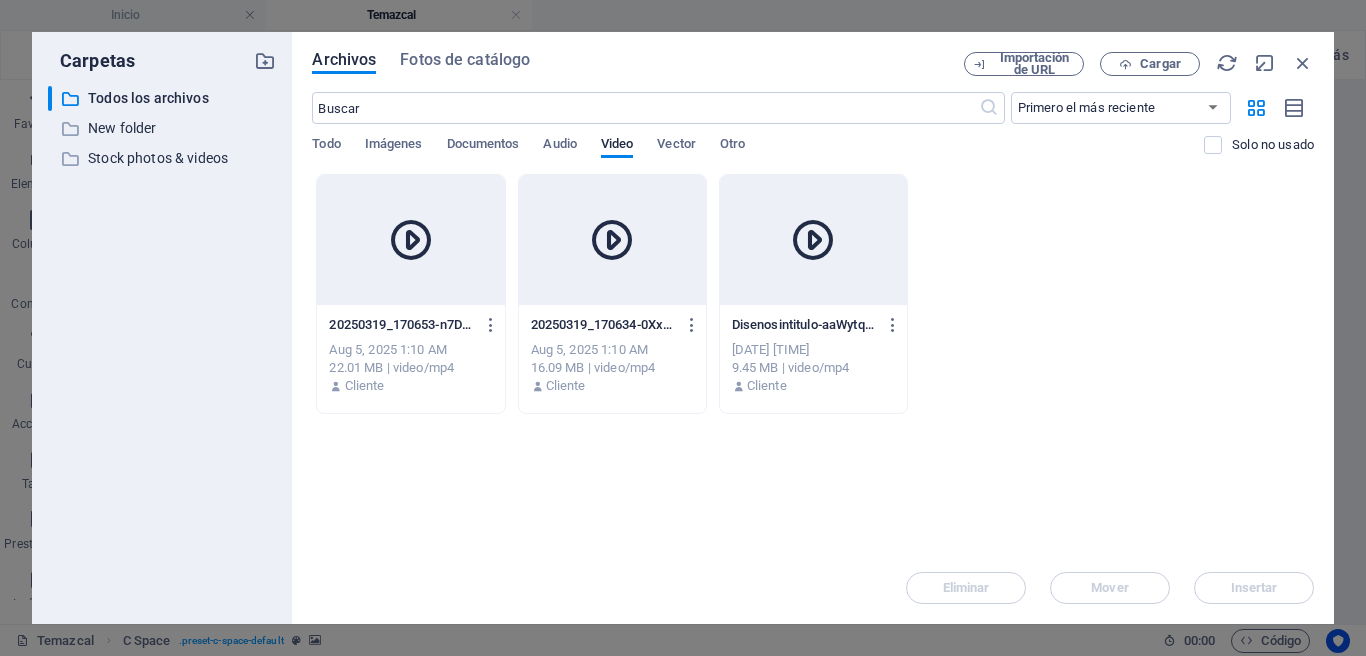 click at bounding box center [410, 240] 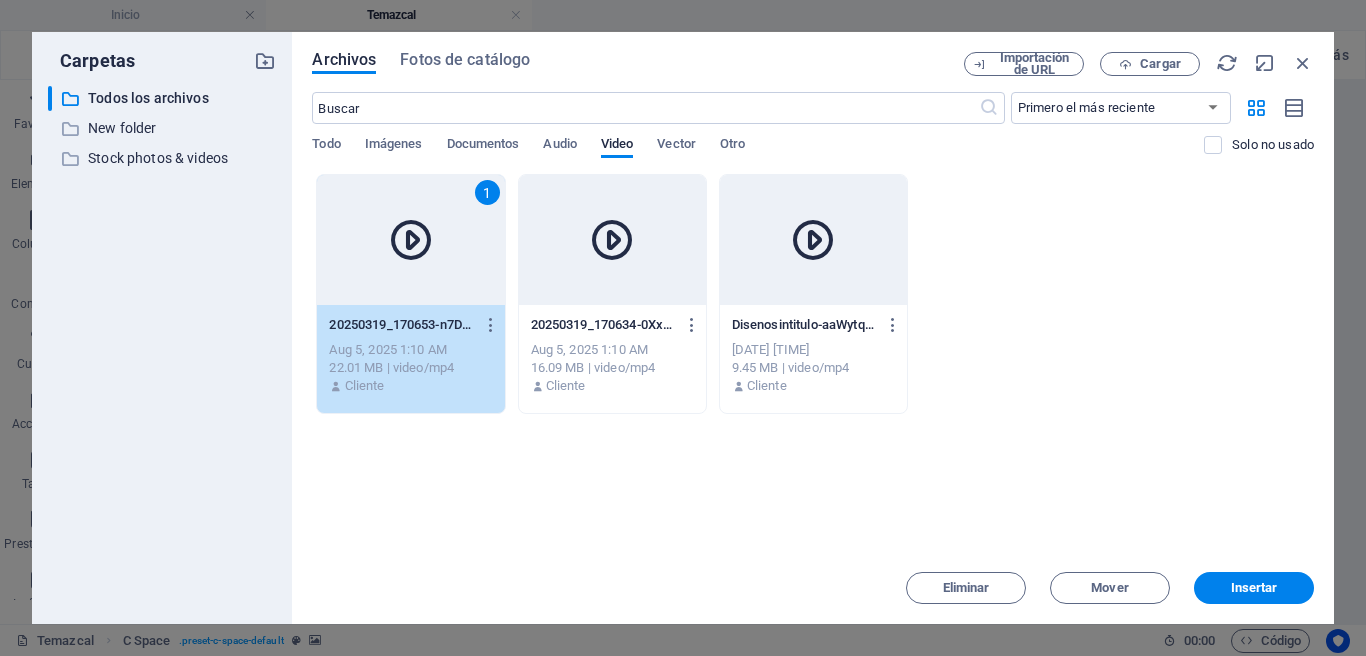 click on "1" at bounding box center (410, 240) 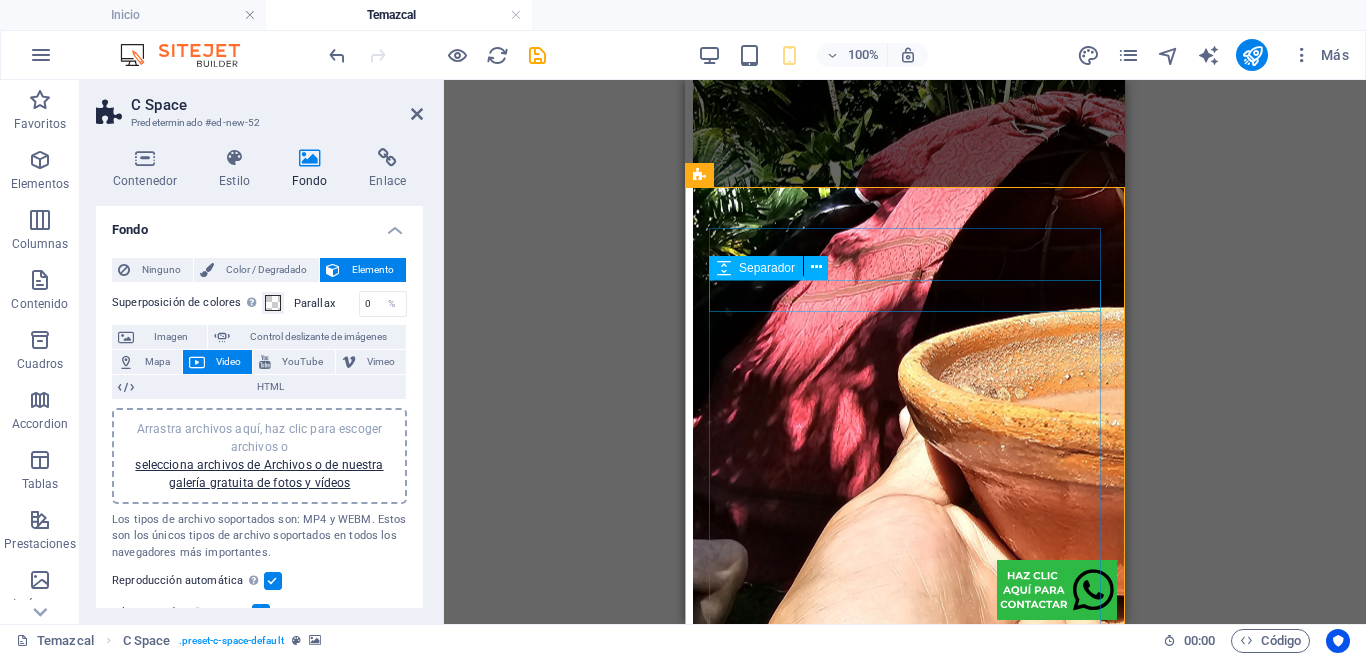 scroll, scrollTop: 4517, scrollLeft: 0, axis: vertical 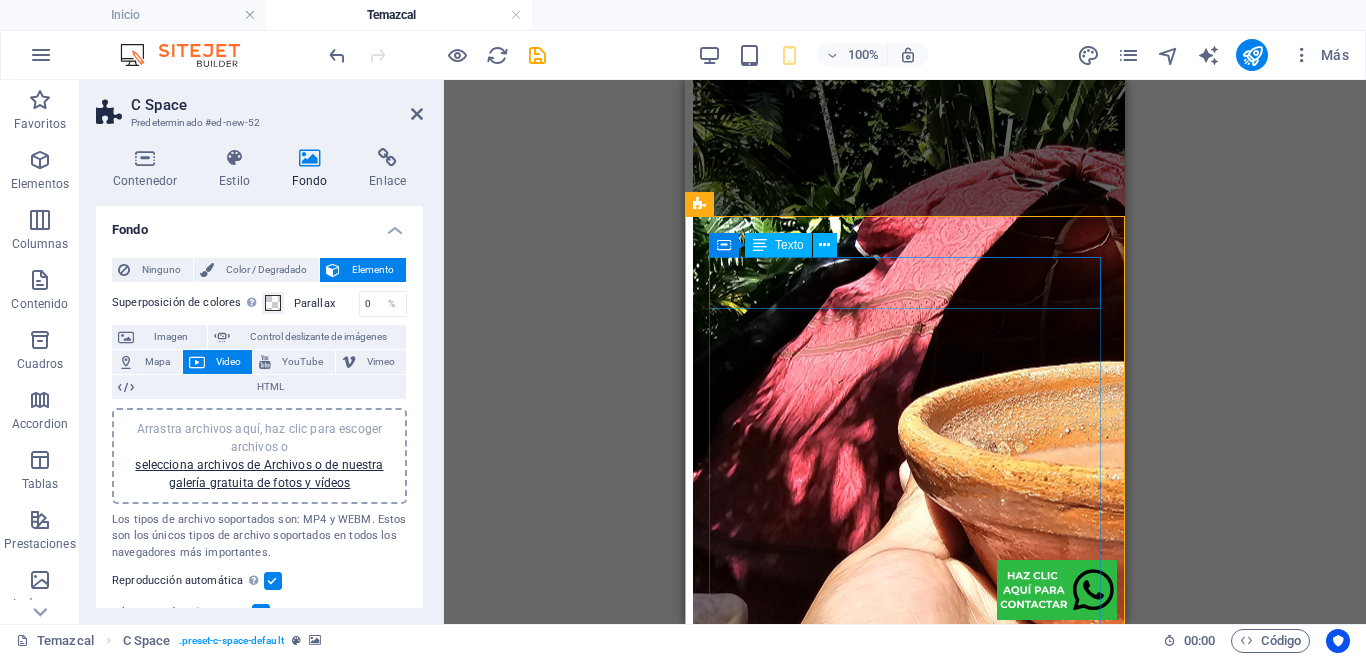 click on "La primer clínica que combina la  medicina moderna  y  tradicional   en un solo lugar." at bounding box center (905, 1832) 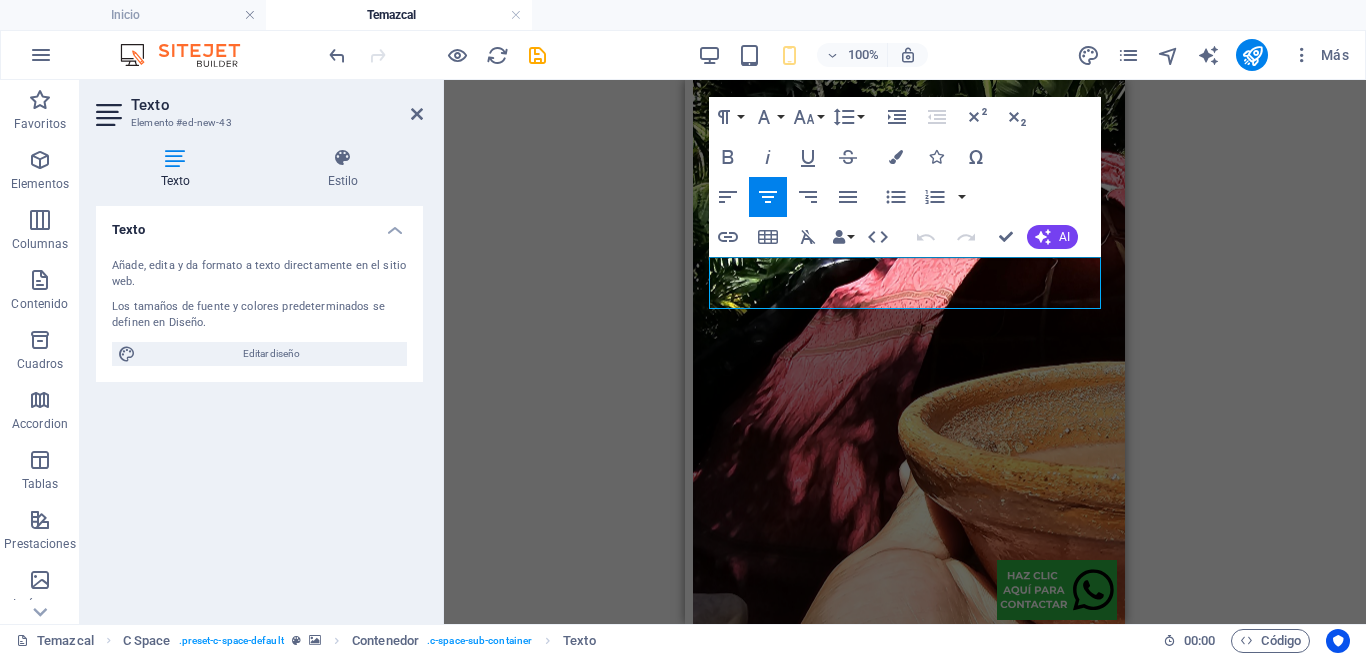 drag, startPoint x: 1057, startPoint y: 294, endPoint x: 662, endPoint y: 261, distance: 396.3761 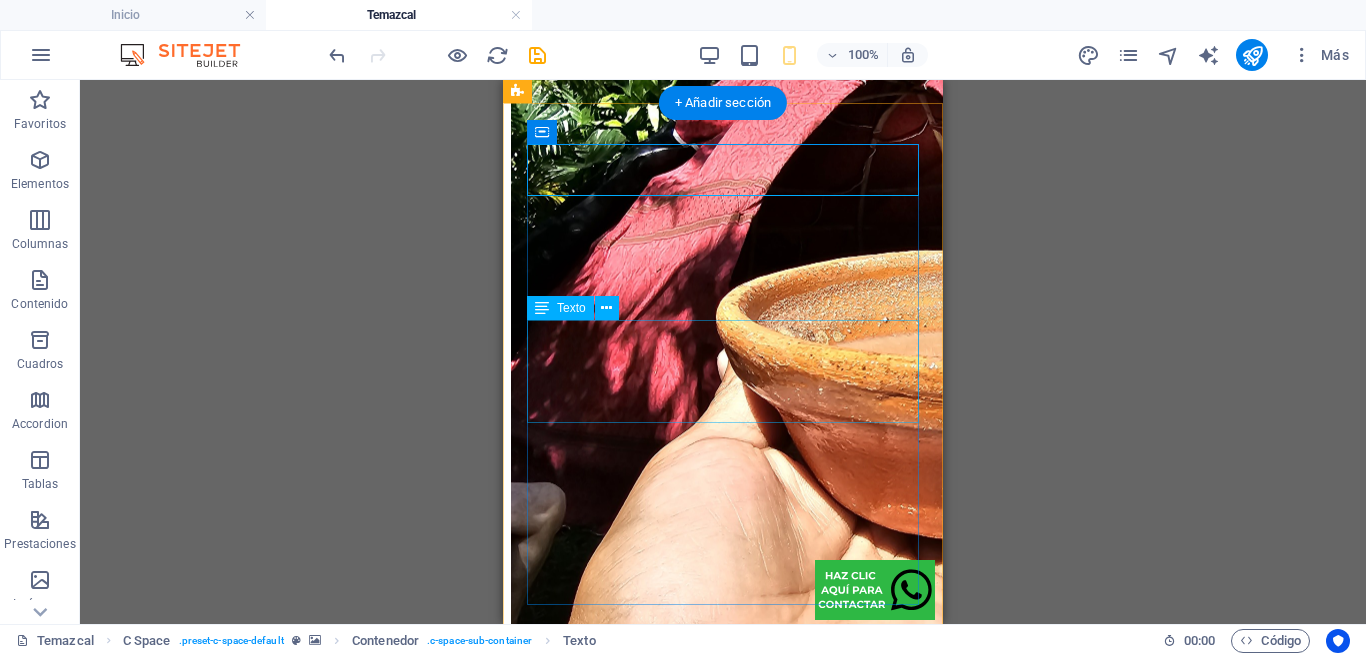 scroll, scrollTop: 4630, scrollLeft: 0, axis: vertical 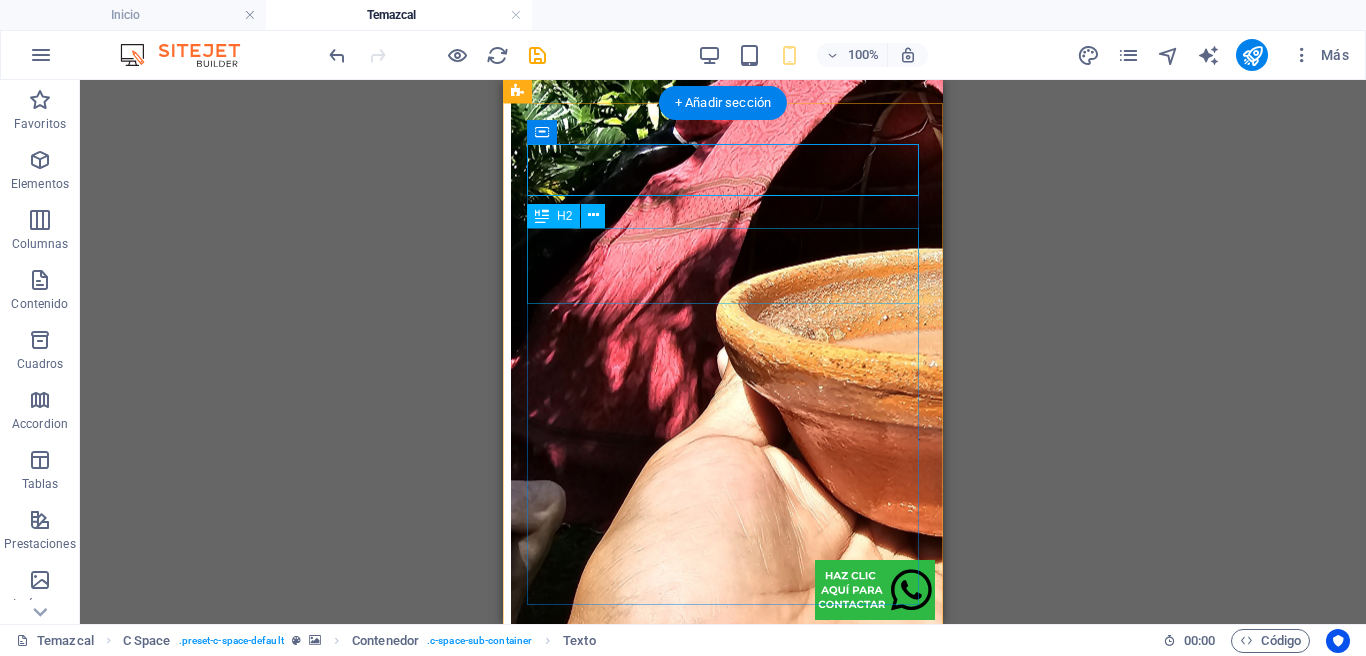 click on "CLÍNICA DE  FISIOTERAPIA" at bounding box center [723, 1819] 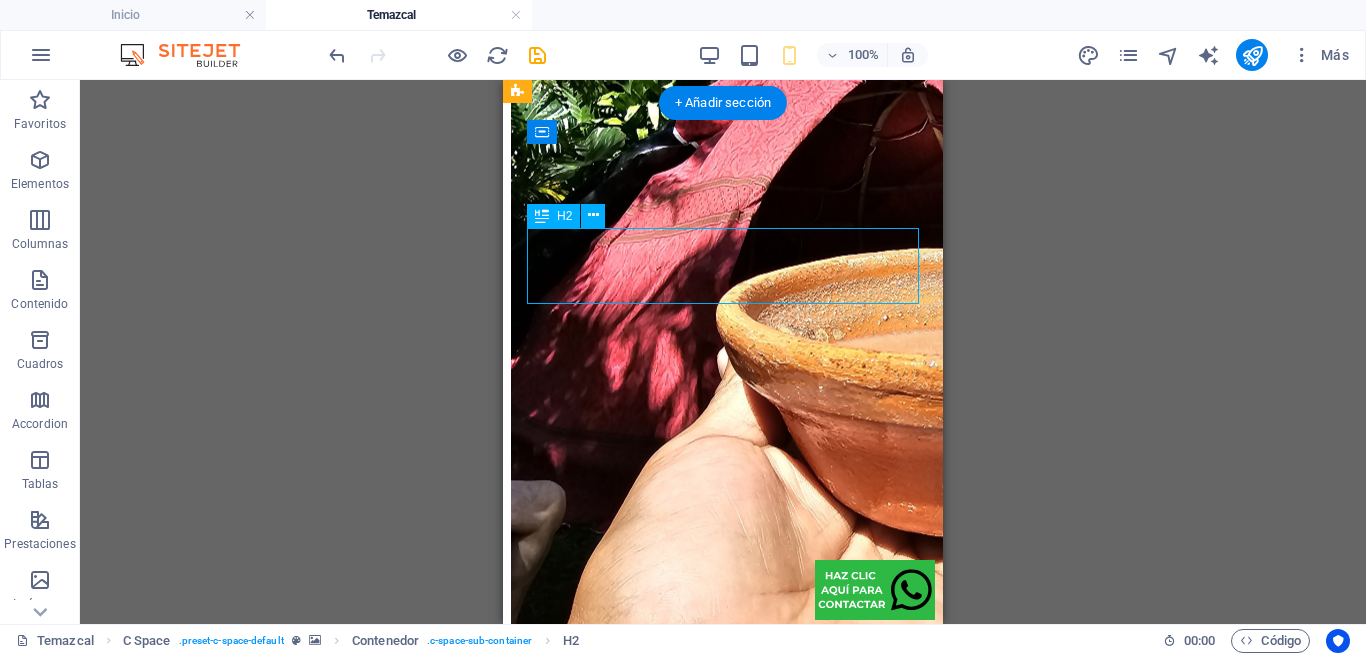 click on "CLÍNICA DE  FISIOTERAPIA" at bounding box center (723, 1819) 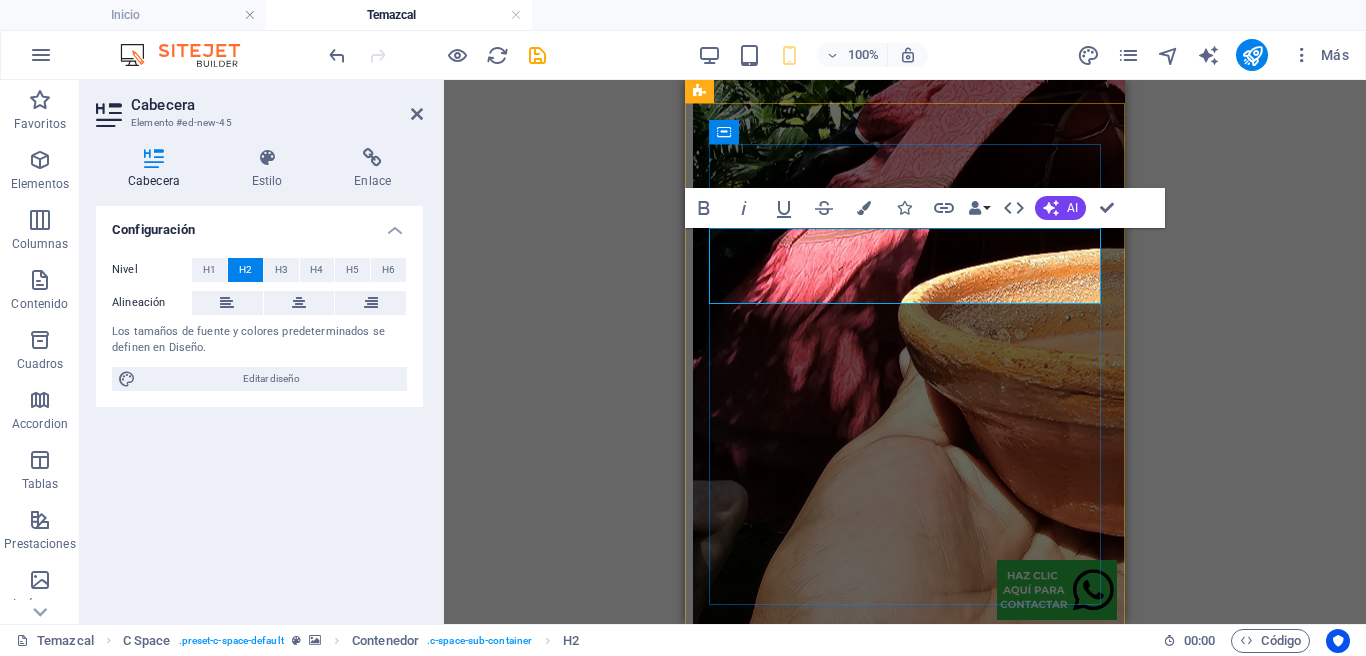 click on "CLÍNICA DE  FISIOTERAPIA" at bounding box center [905, 1819] 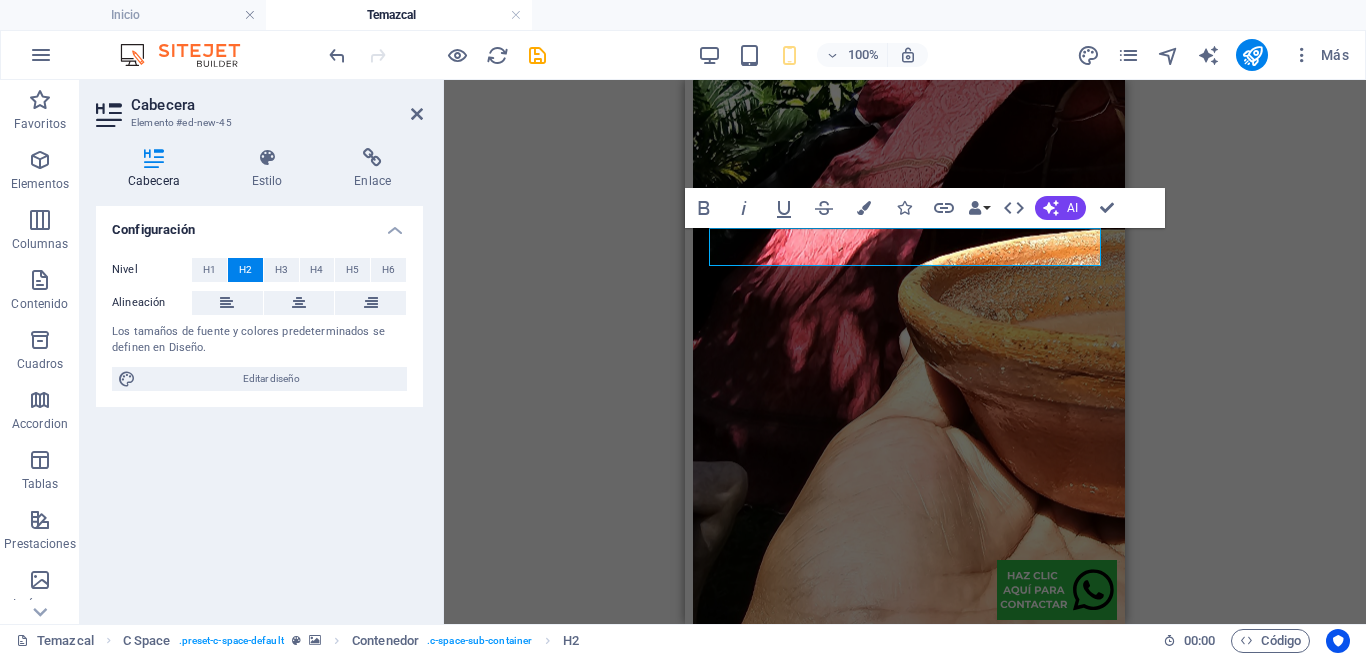 click on "Contenedor   H1   Columnas desiguales   Contenedor   Referencia   Contenedor   Imagen   Contenedor   Separador   H4   Separador   Texto   H3   2 columnas   Contenedor   Separador   Texto   Contenedor   H3   2 columnas   Contenedor   Separador   Texto   Contenedor   Separador   Separador   Pestañas de imagen   Contenedor   Texto   Contenedor   Contenedor   Texto   Contenedor   Contenedor   Texto   Contenedor   Contenedor   Texto   Contenedor   Marcador   Contenedor   C Space   Contenedor   Texto   Contenedor   Separador   H2   SVG   Separador   Texto   Separador   Texto   Texto   Texto   Pestañas de imagen   Imagen   Imagen   Imagen   Imagen Bold Italic Underline Strikethrough Colors Icons Link Data Bindings Empresa Nombre Apellidos Calle Código postal Ciudad Email Teléfono Móvil Fax Campo personalizado 1 Campo personalizado 2 Campo personalizado 3 Campo personalizado 4 Campo personalizado 5 Campo personalizado 6 HTML AI Mejorar Hacer más corto Hacer más largo Traducir a Español" at bounding box center (905, 352) 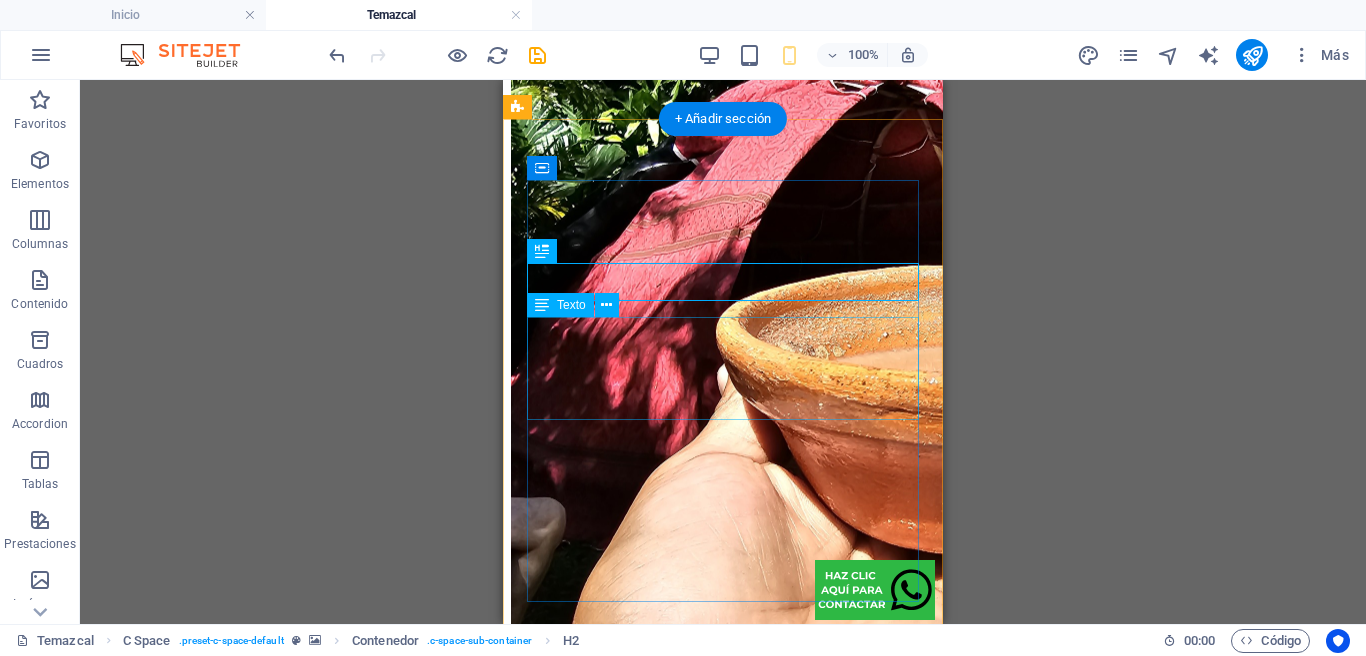 scroll, scrollTop: 4614, scrollLeft: 0, axis: vertical 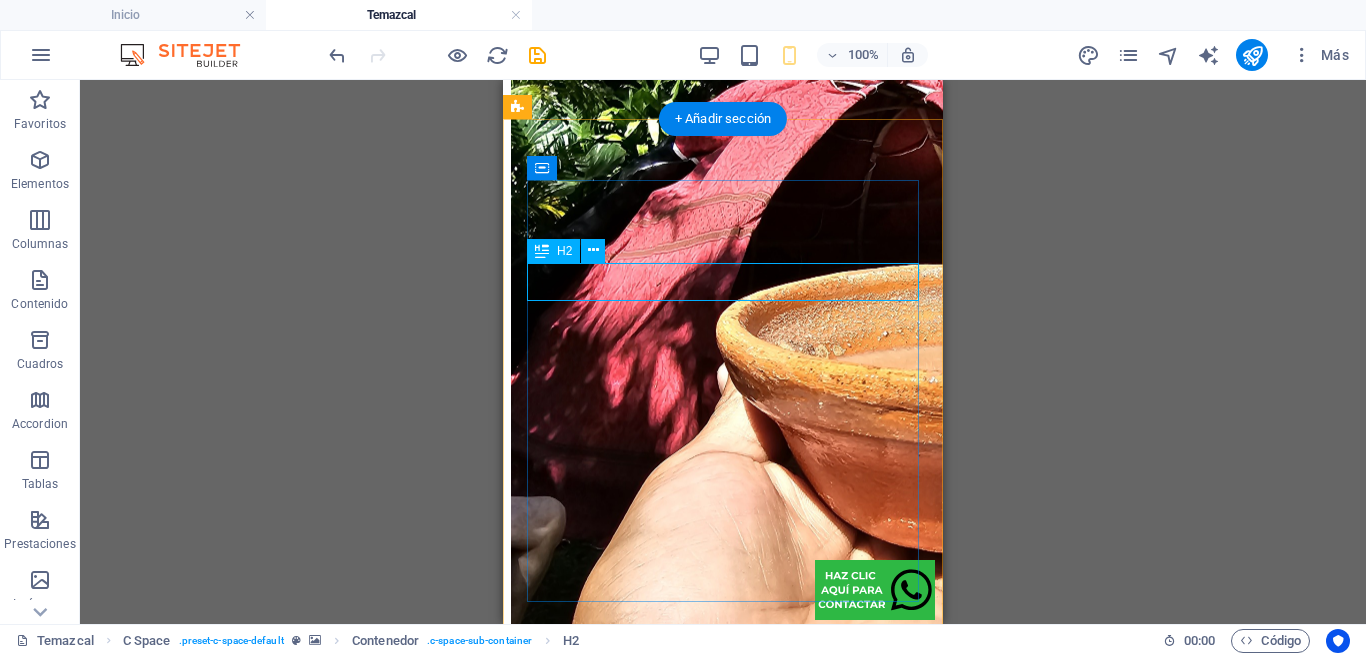 drag, startPoint x: 875, startPoint y: 294, endPoint x: 865, endPoint y: 293, distance: 10.049875 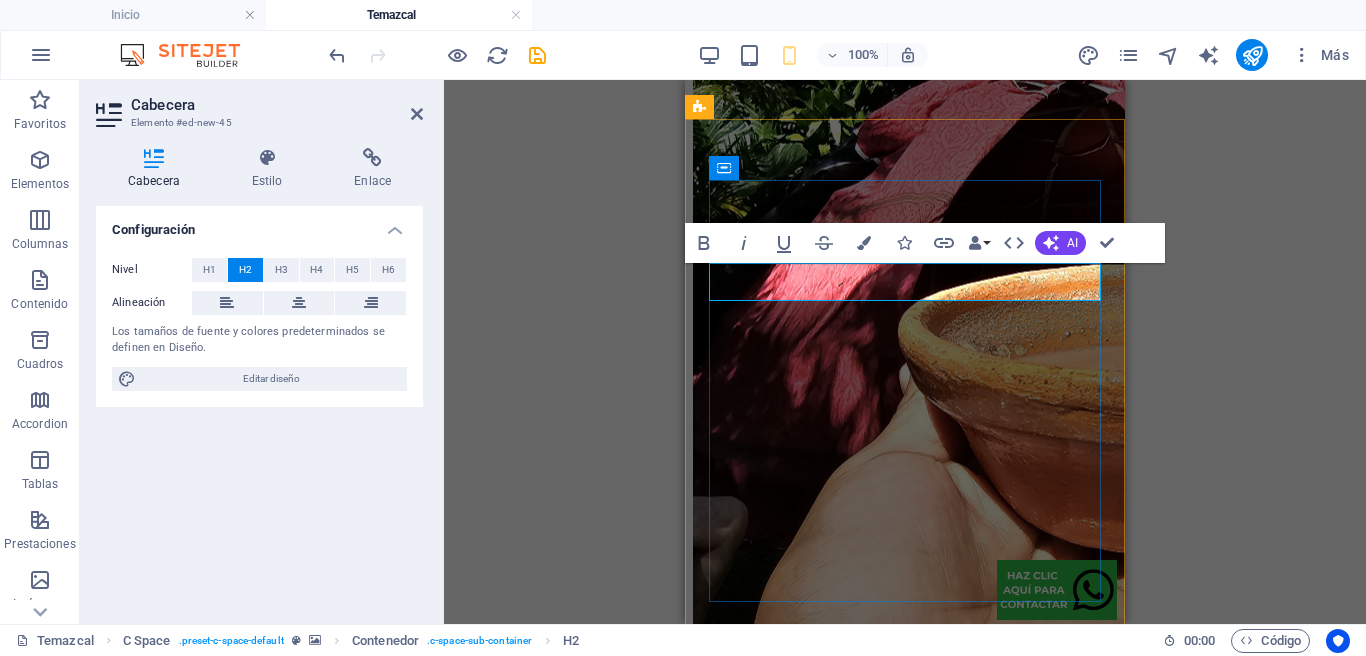 click on "TEMAZCAL" at bounding box center (905, 1835) 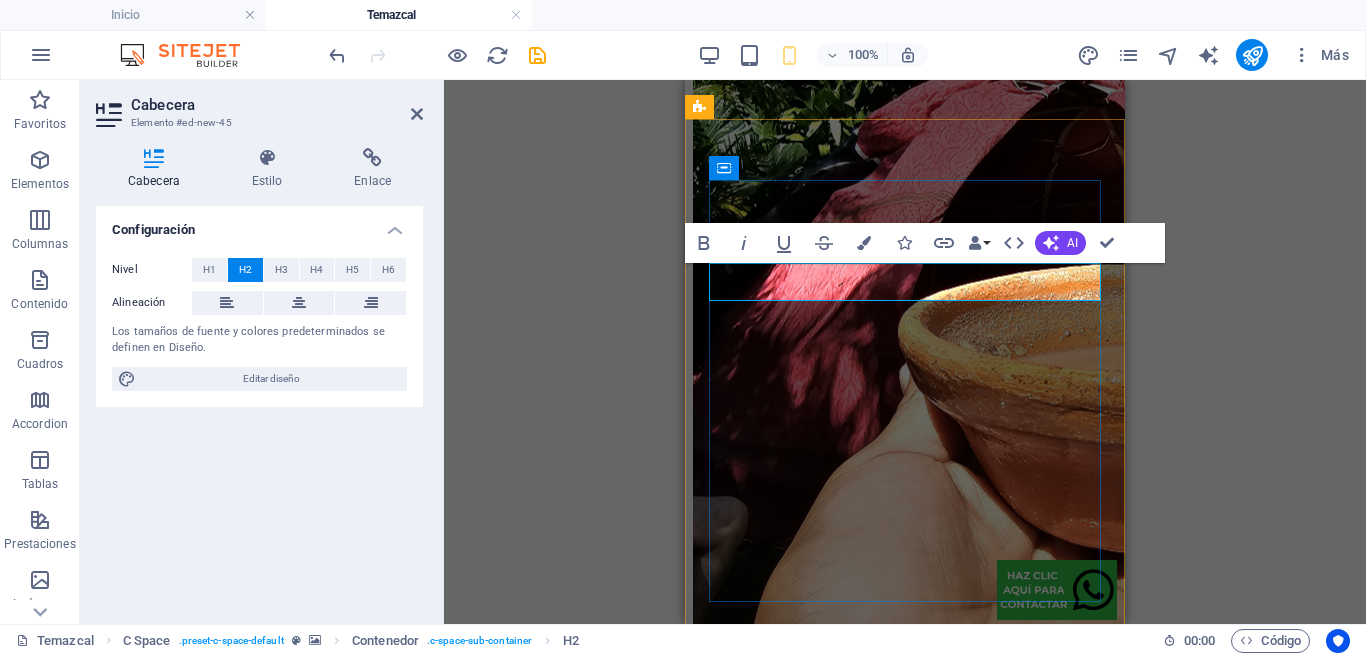 type 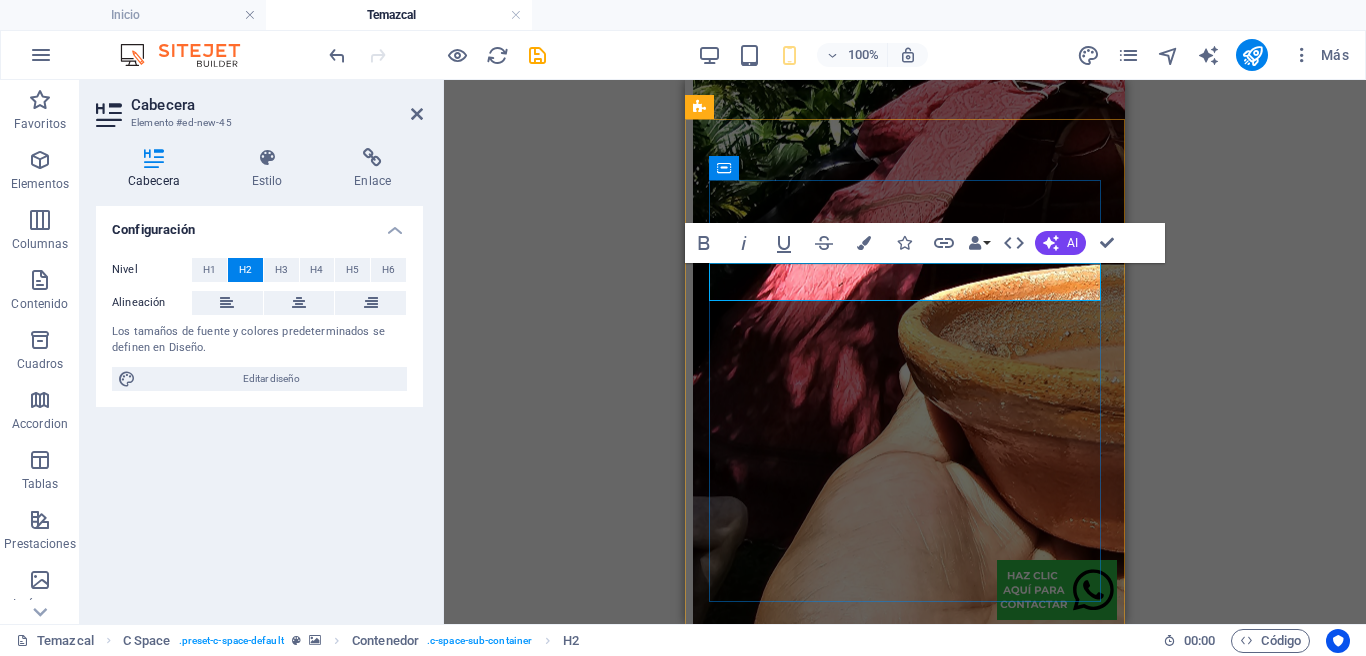 scroll, scrollTop: 4595, scrollLeft: 0, axis: vertical 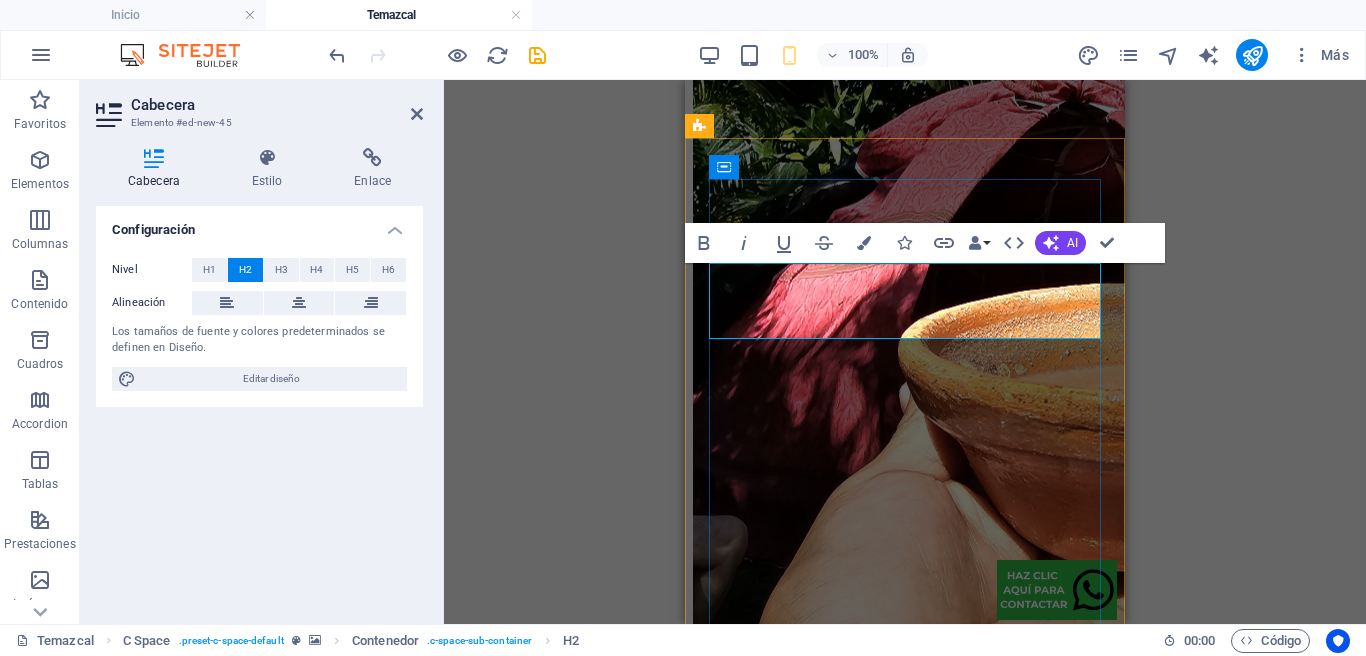 drag, startPoint x: 993, startPoint y: 318, endPoint x: 803, endPoint y: 318, distance: 190 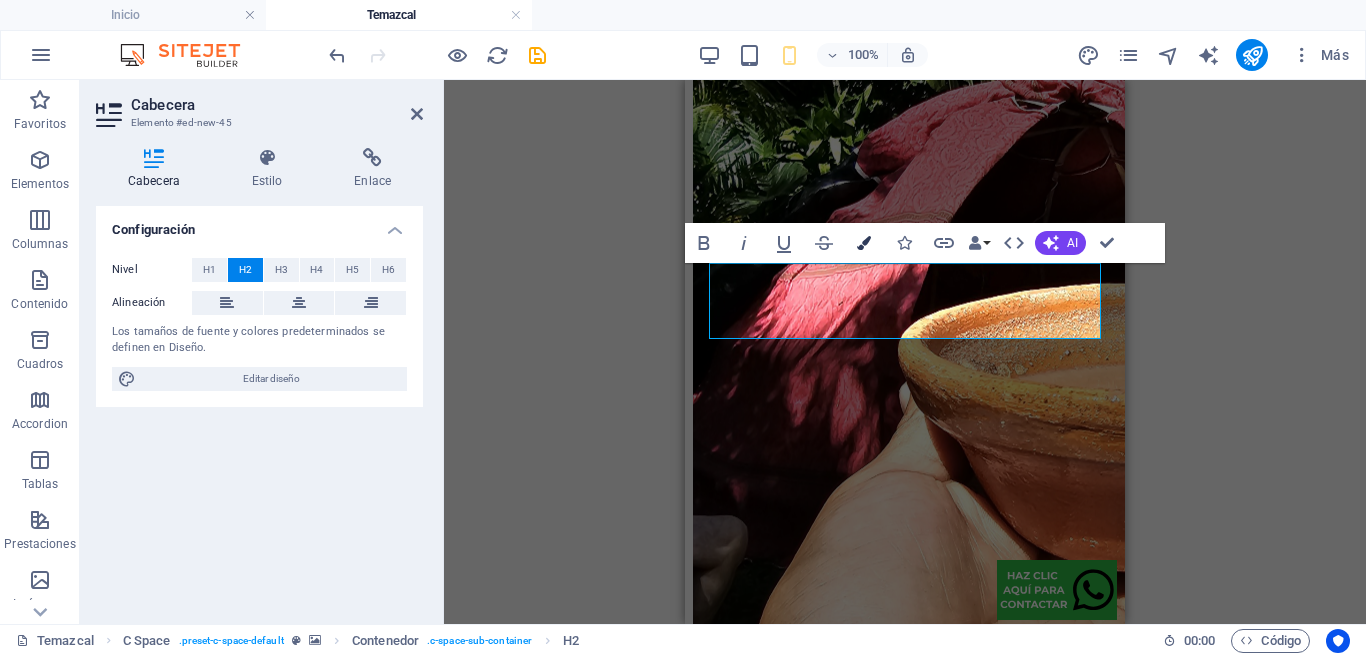 click at bounding box center (864, 243) 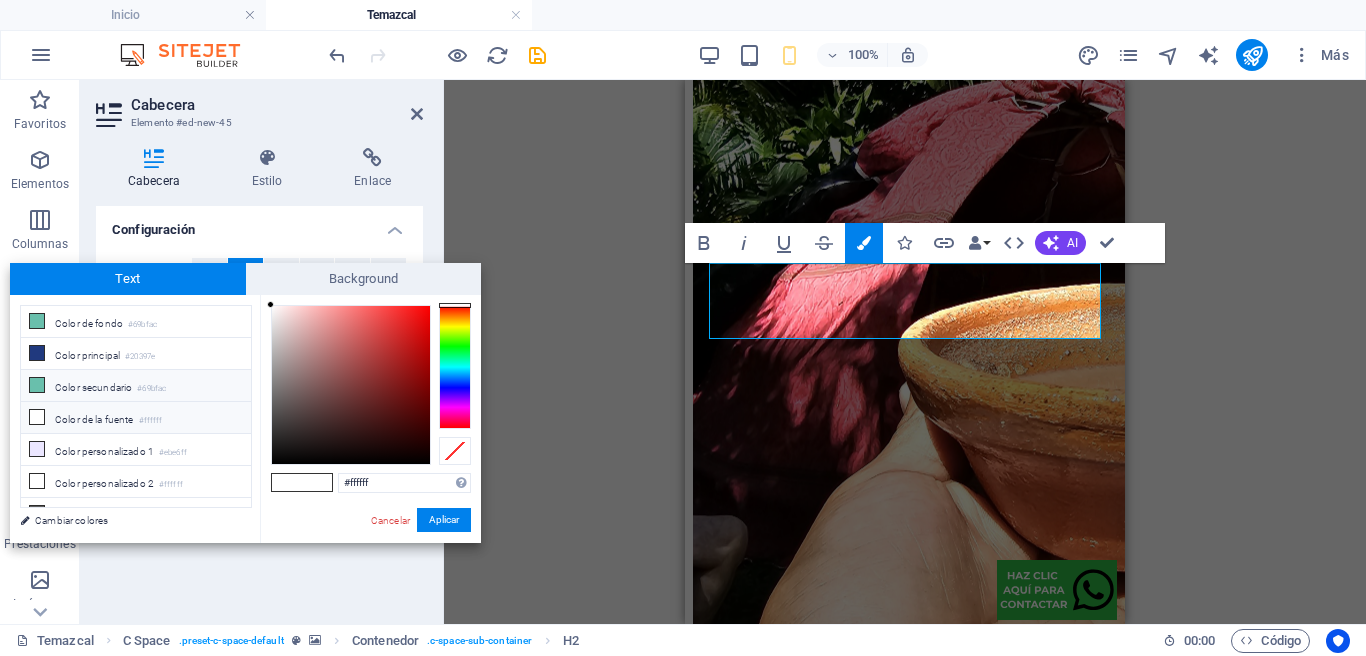 drag, startPoint x: 68, startPoint y: 360, endPoint x: 154, endPoint y: 381, distance: 88.52683 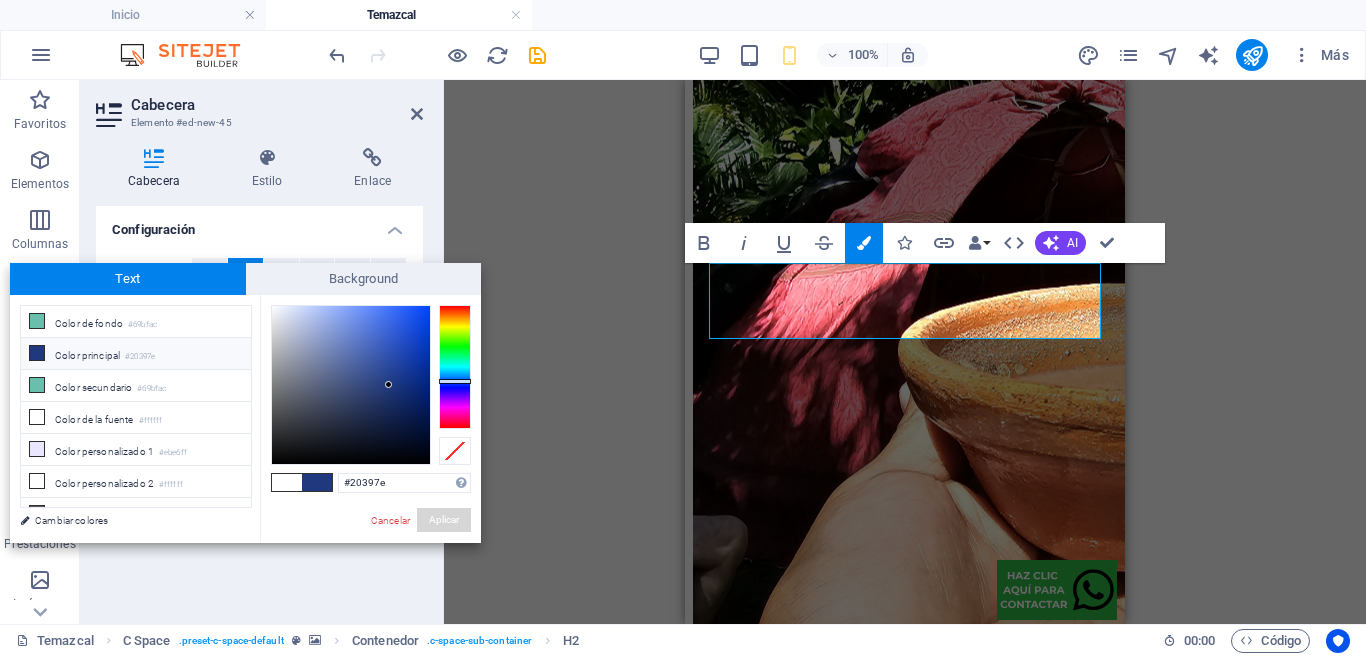 click on "Aplicar" at bounding box center [444, 520] 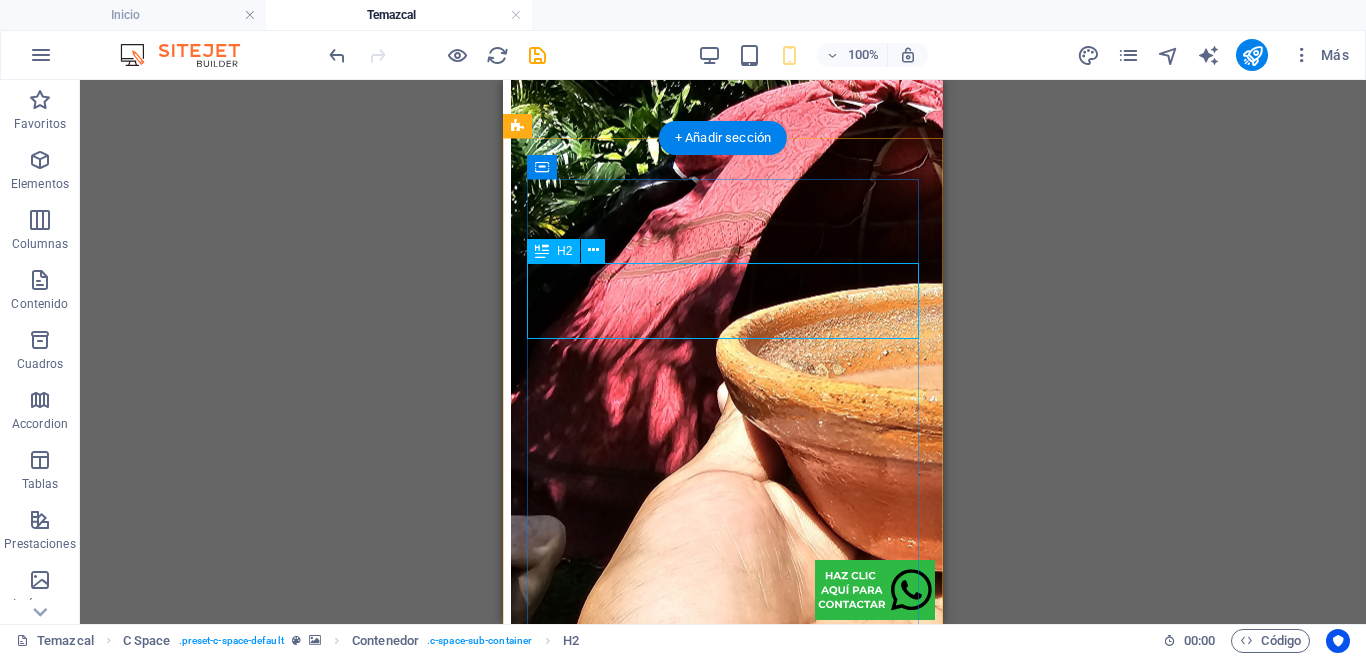 click on "TEMAZCAL EN OMITL" at bounding box center (723, 1868) 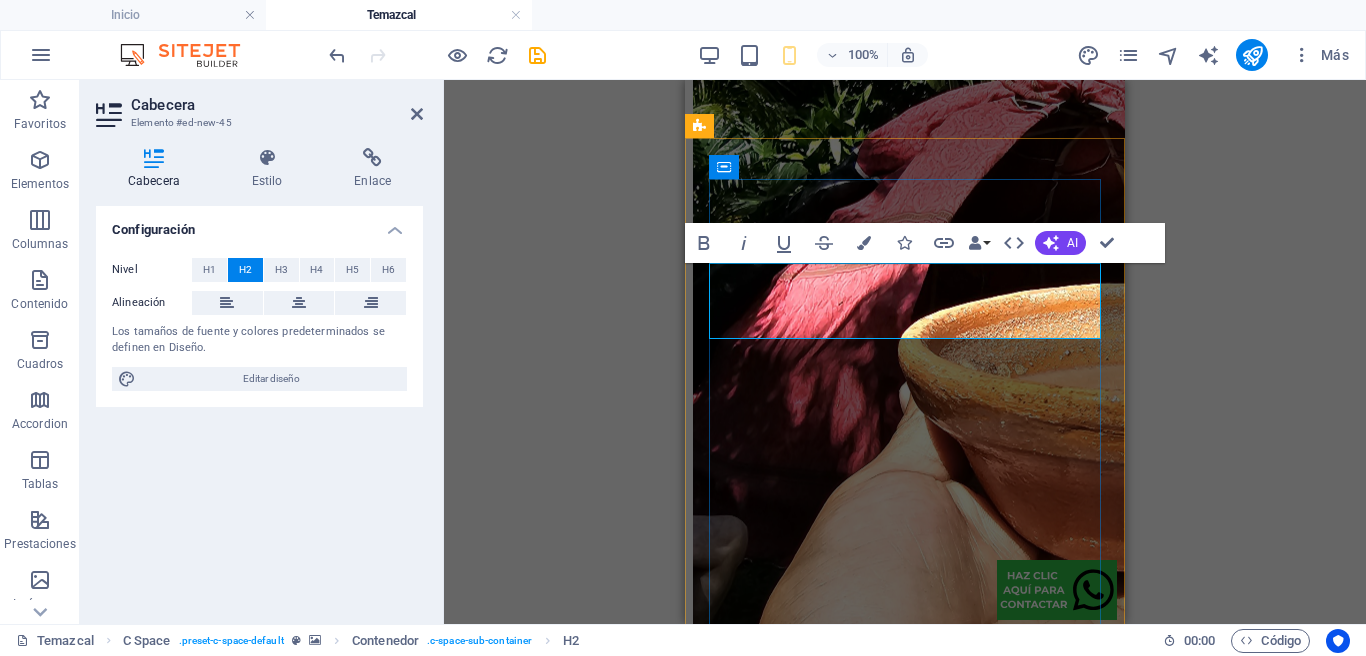 click on "TEMAZCAL" at bounding box center [762, 1854] 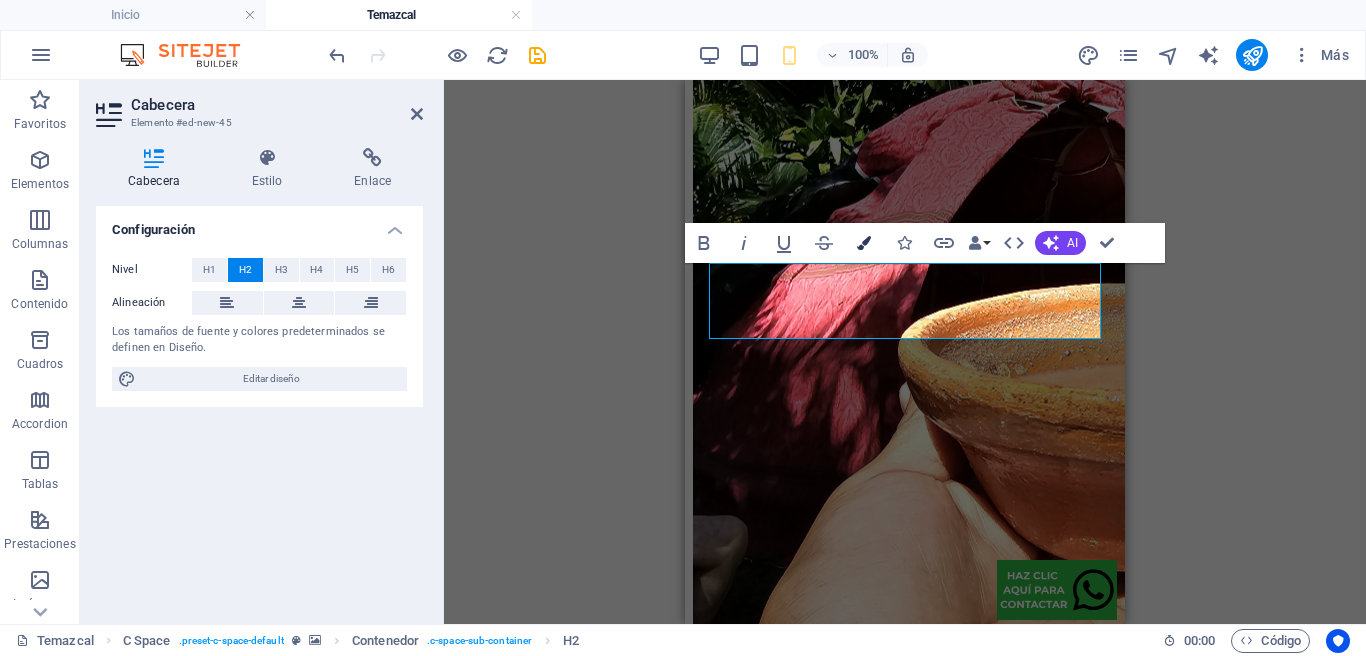 click on "Colors" at bounding box center [864, 243] 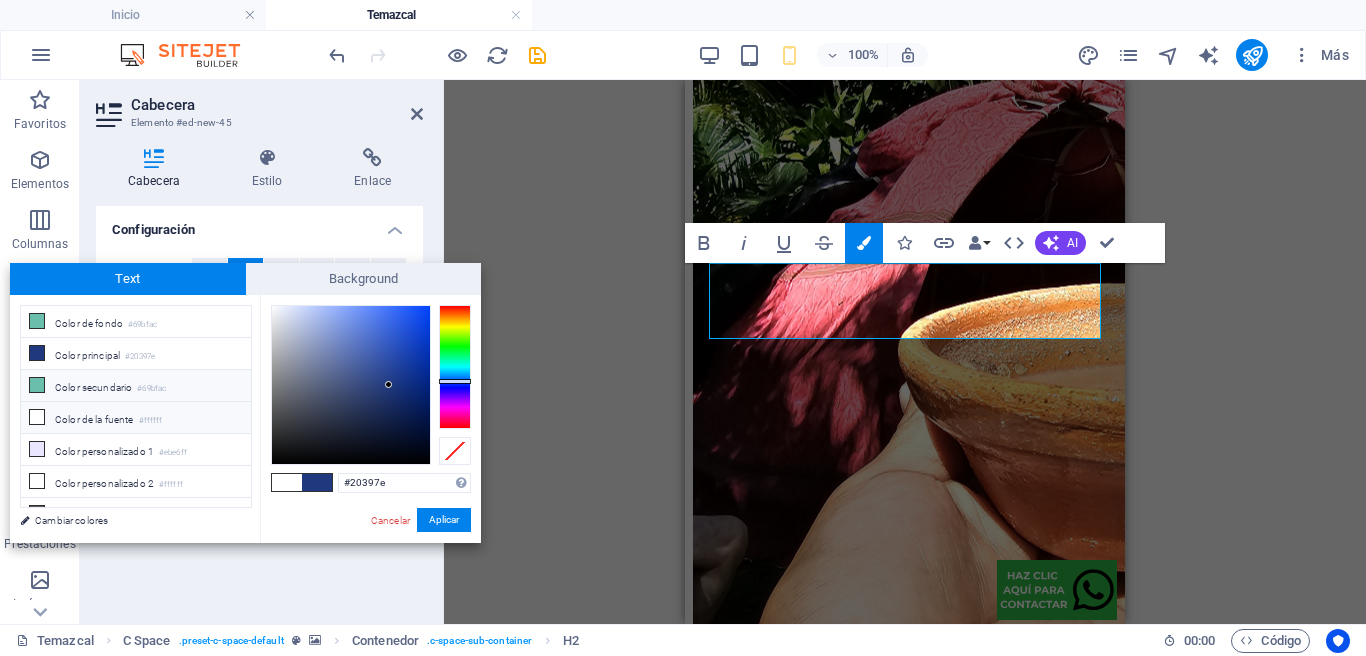 click on "Color secundario
#69bfac" at bounding box center [136, 386] 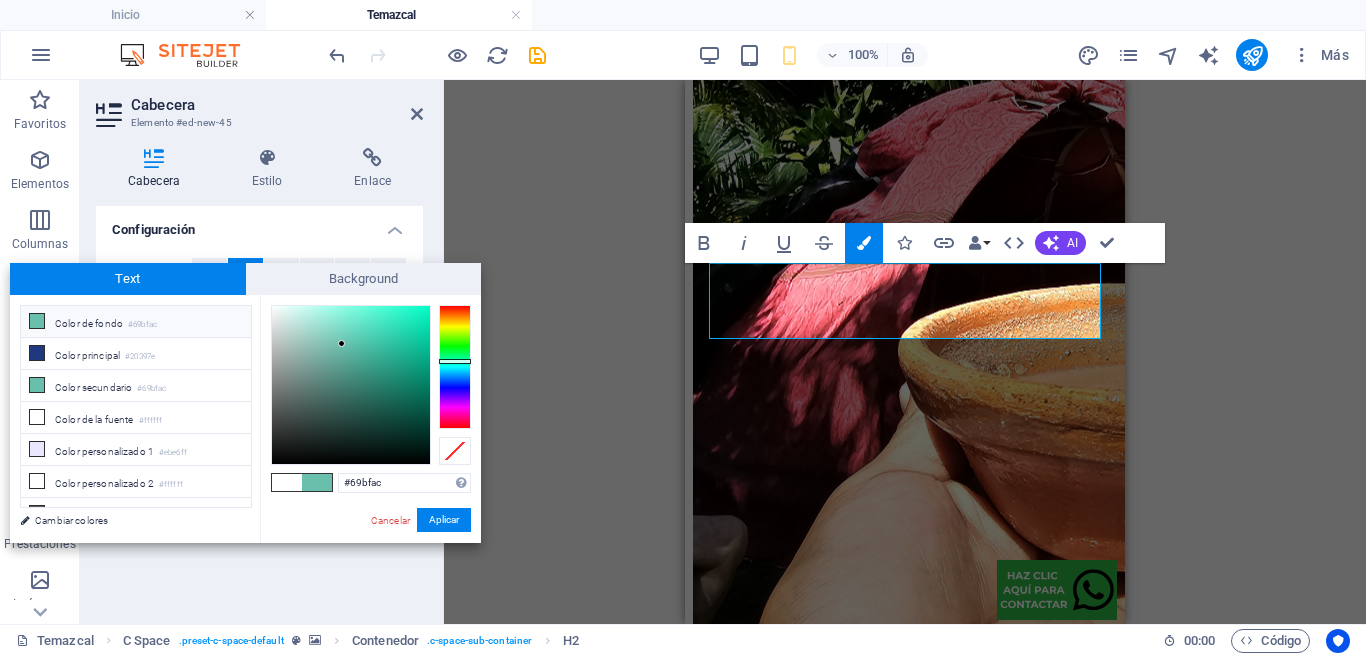 click on "Aplicar" at bounding box center [444, 520] 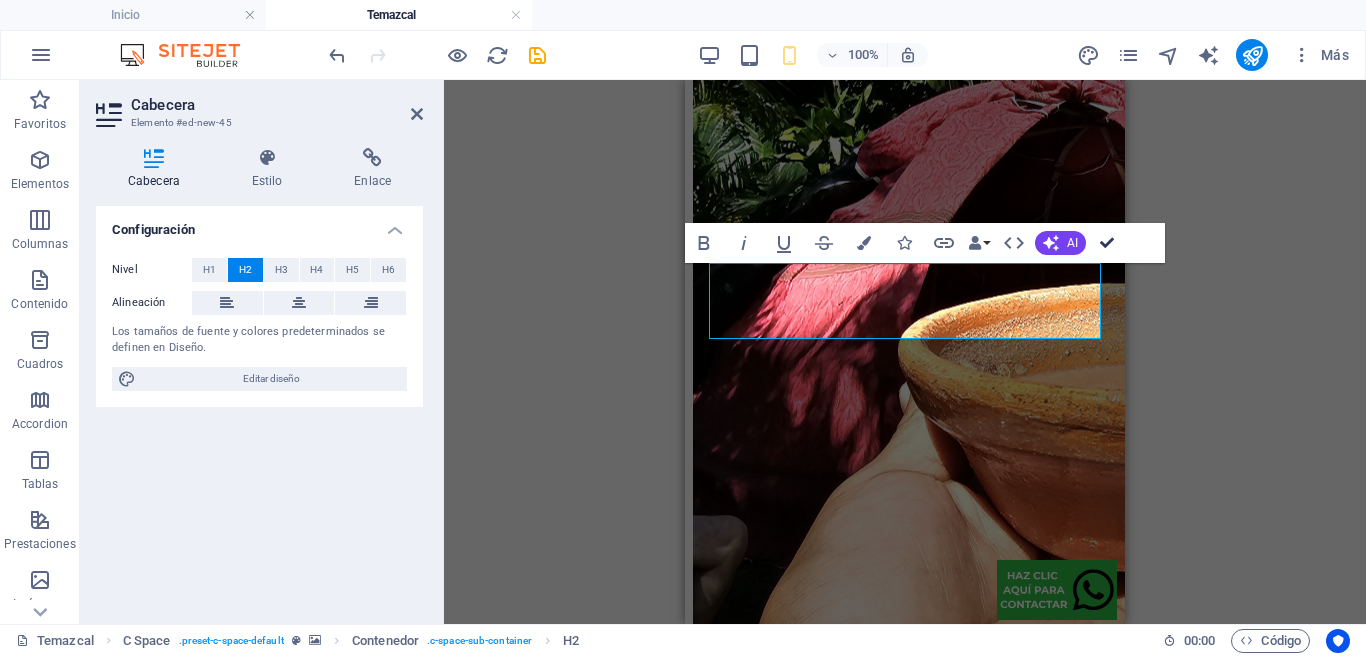 drag, startPoint x: 1133, startPoint y: 244, endPoint x: 1121, endPoint y: 243, distance: 12.0415945 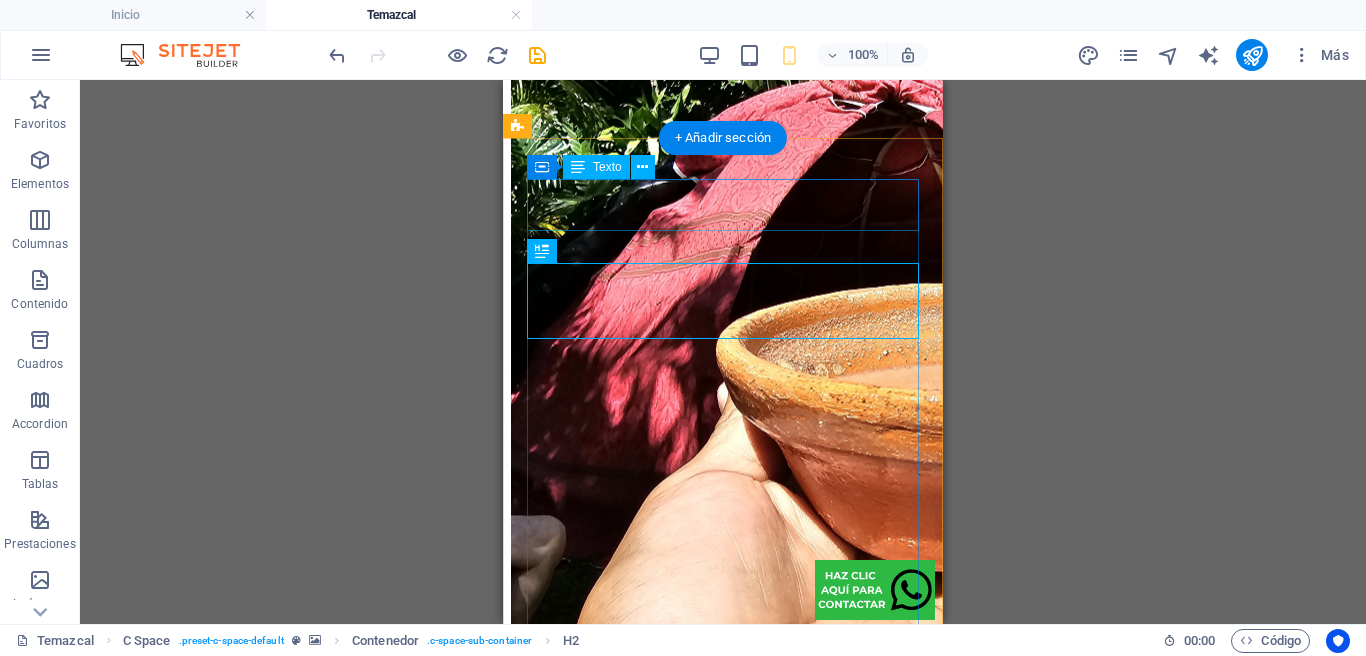 click on "La primer clínica que combina la  medicina moderna  y  tradicional   en un solo lugar." at bounding box center (723, 1754) 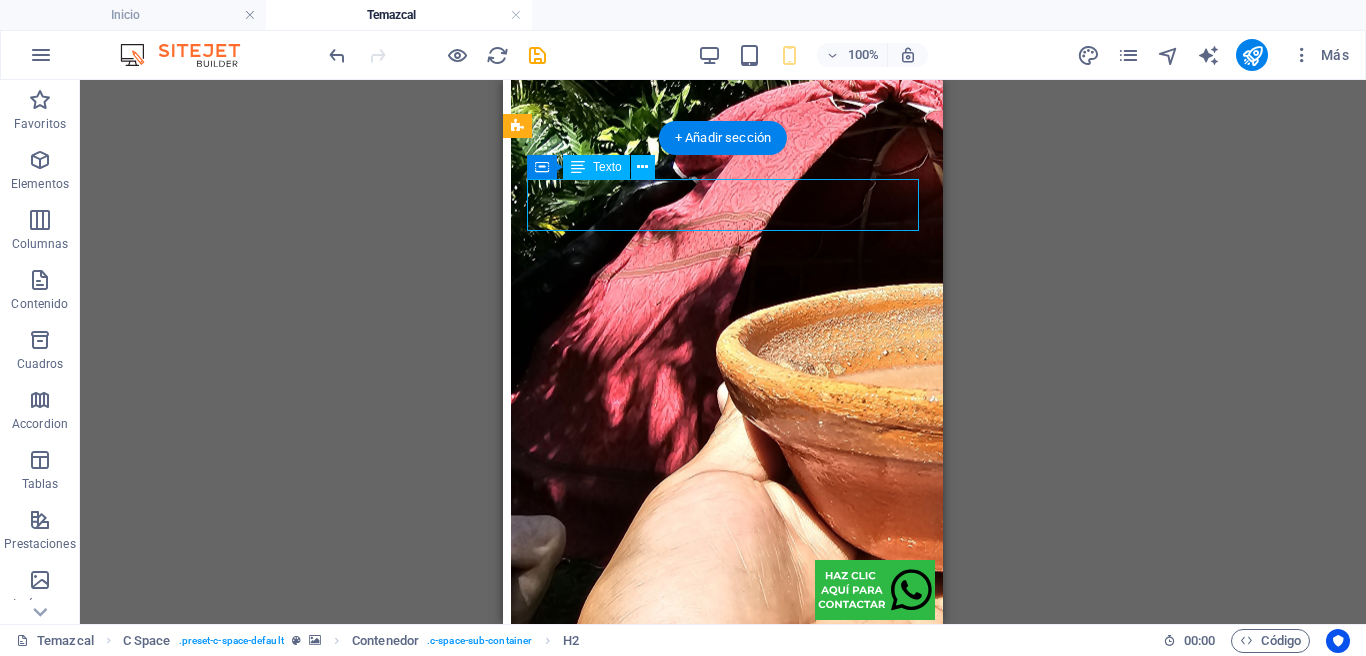 click on "La primer clínica que combina la  medicina moderna  y  tradicional   en un solo lugar." at bounding box center [723, 1754] 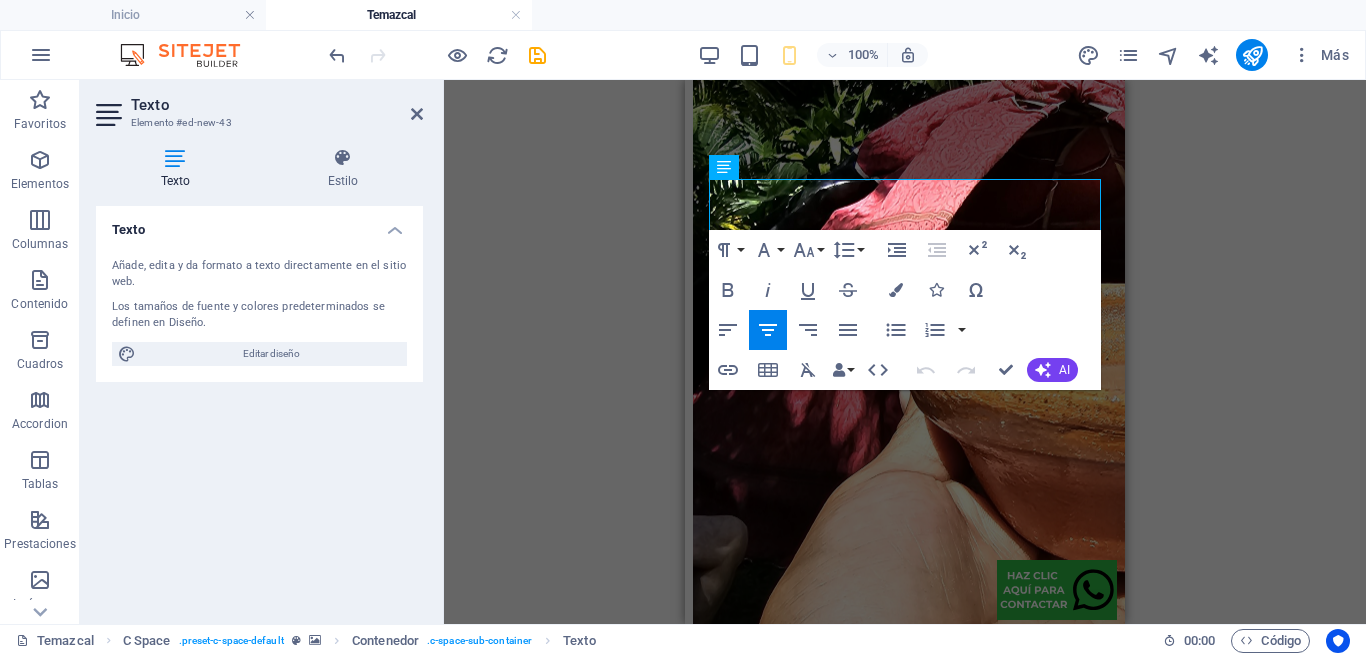 type 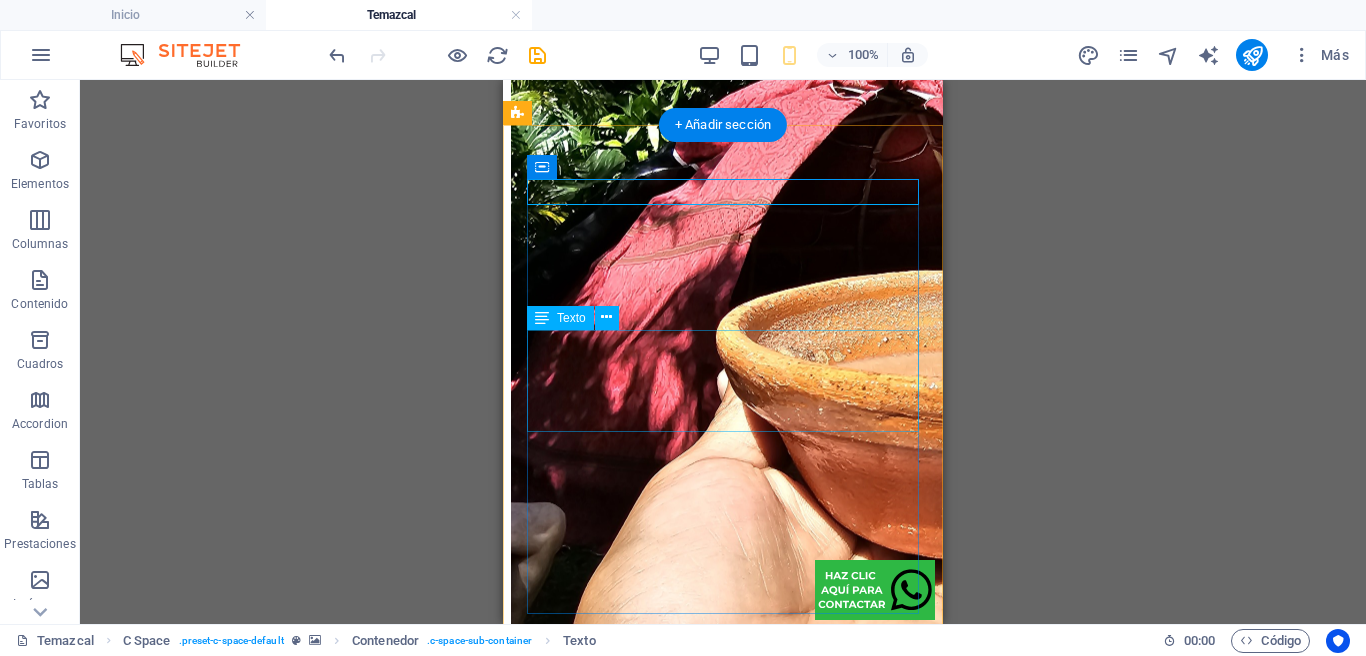 click on "Nuestro equipo de profesionales  especialistas en el   sistema  articula r y neuro muscular ,  te ayudará a encontrar el alivio y la mejoría que estás buscando." at bounding box center (723, 1960) 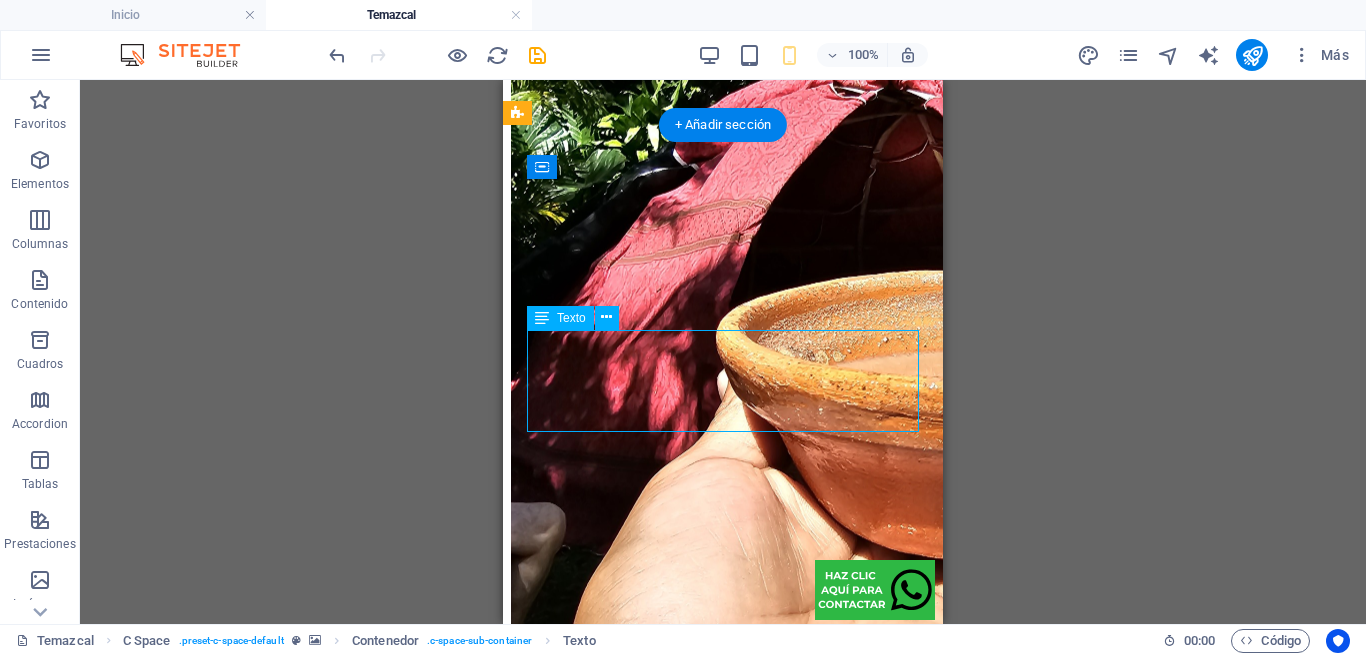 click on "Nuestro equipo de profesionales  especialistas en el   sistema  articula r y neuro muscular ,  te ayudará a encontrar el alivio y la mejoría que estás buscando." at bounding box center [723, 1960] 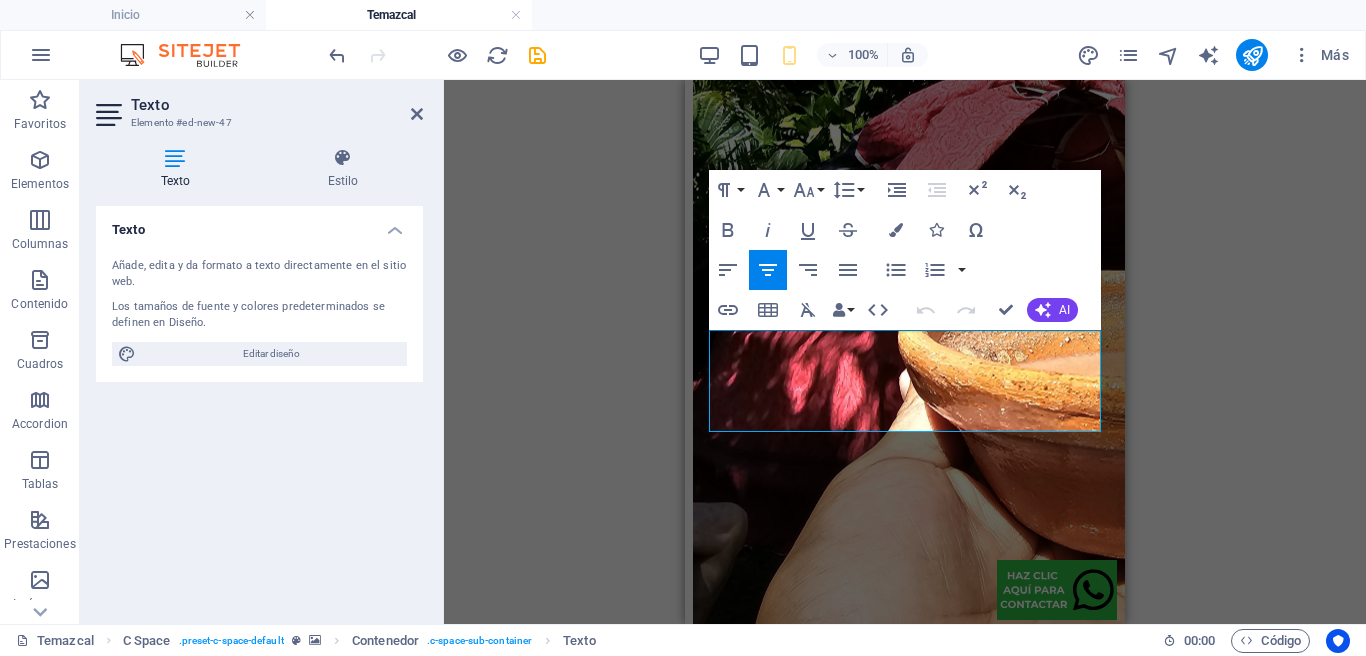 drag, startPoint x: 948, startPoint y: 419, endPoint x: 695, endPoint y: 339, distance: 265.34695 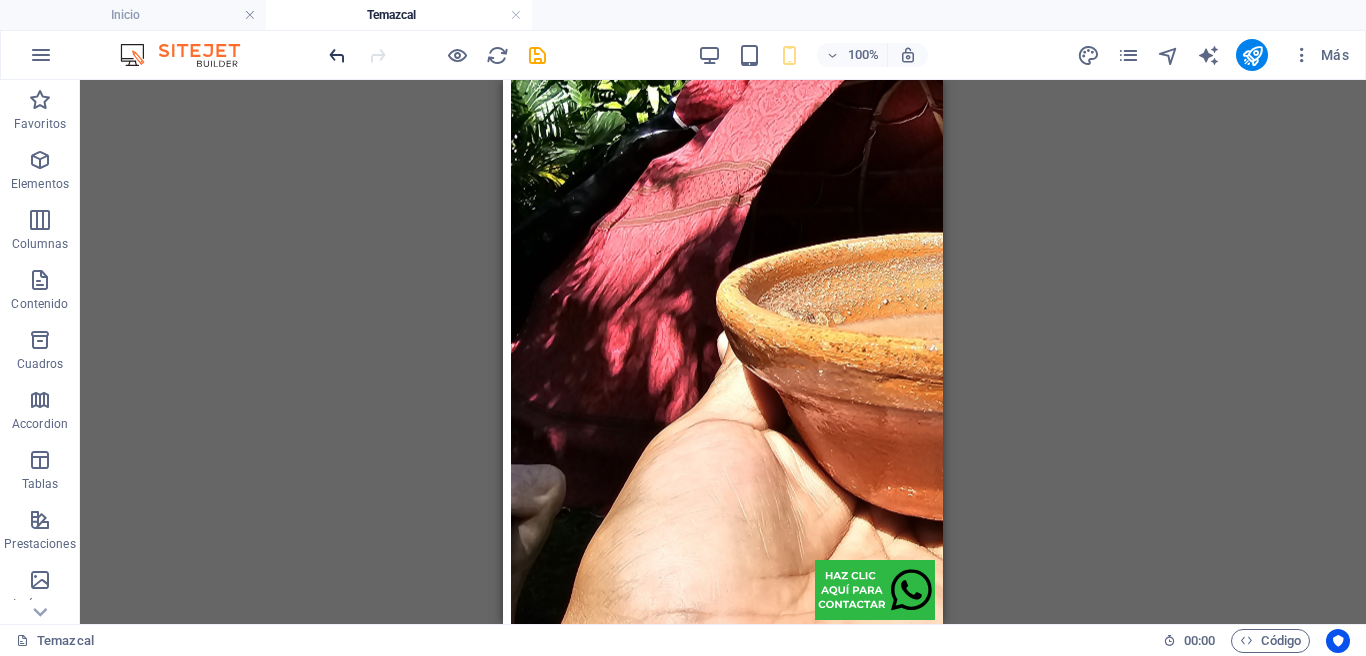 click at bounding box center (337, 55) 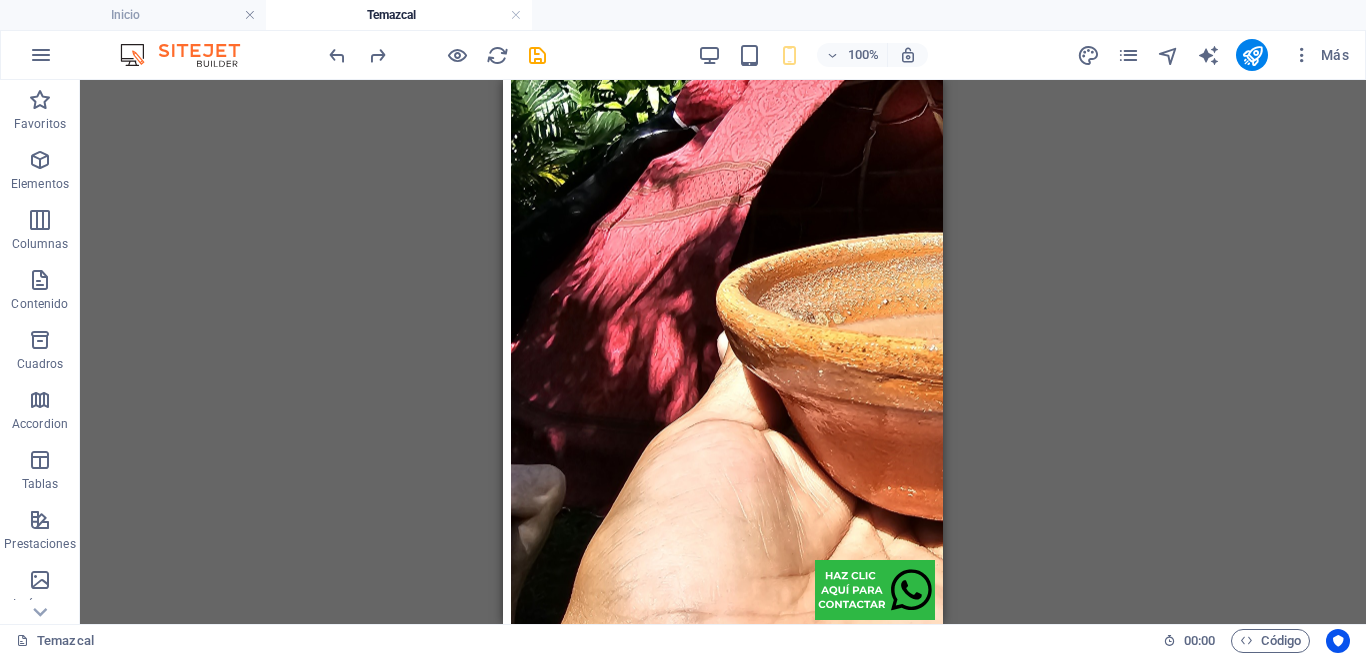 click on "Nuestro equipo de profesionales  especialistas en el   sistema  articula r y neuro muscular ,  te ayudará a encontrar el alivio y la mejoría que estás buscando." at bounding box center [723, 1922] 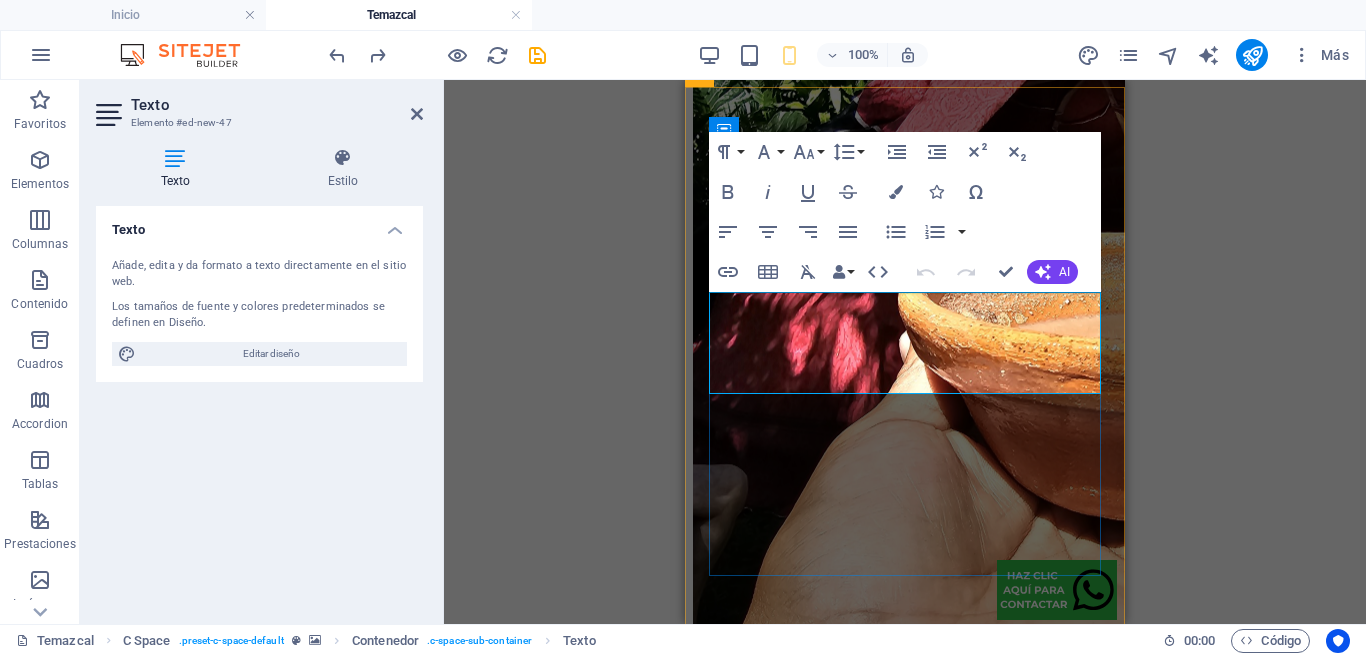 click on "te ayudará a encontrar el alivio y la mejoría que estás buscando." at bounding box center [901, 1949] 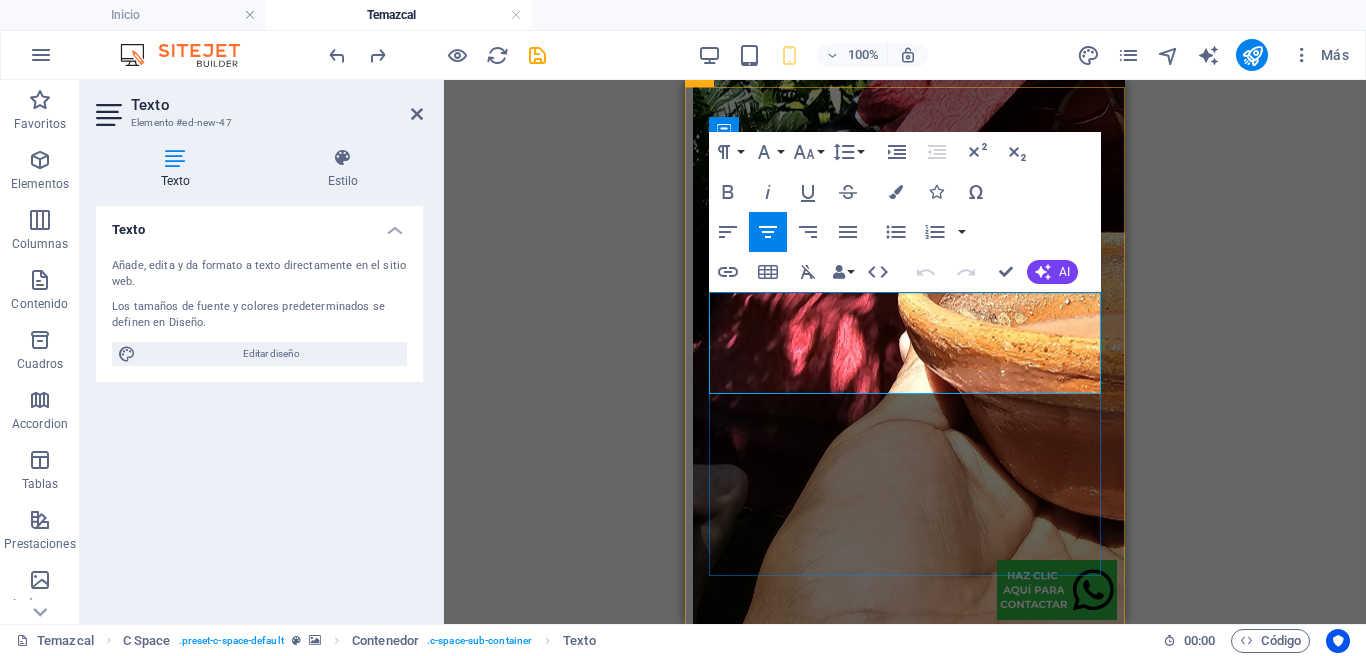 drag, startPoint x: 727, startPoint y: 305, endPoint x: 1034, endPoint y: 371, distance: 314.01434 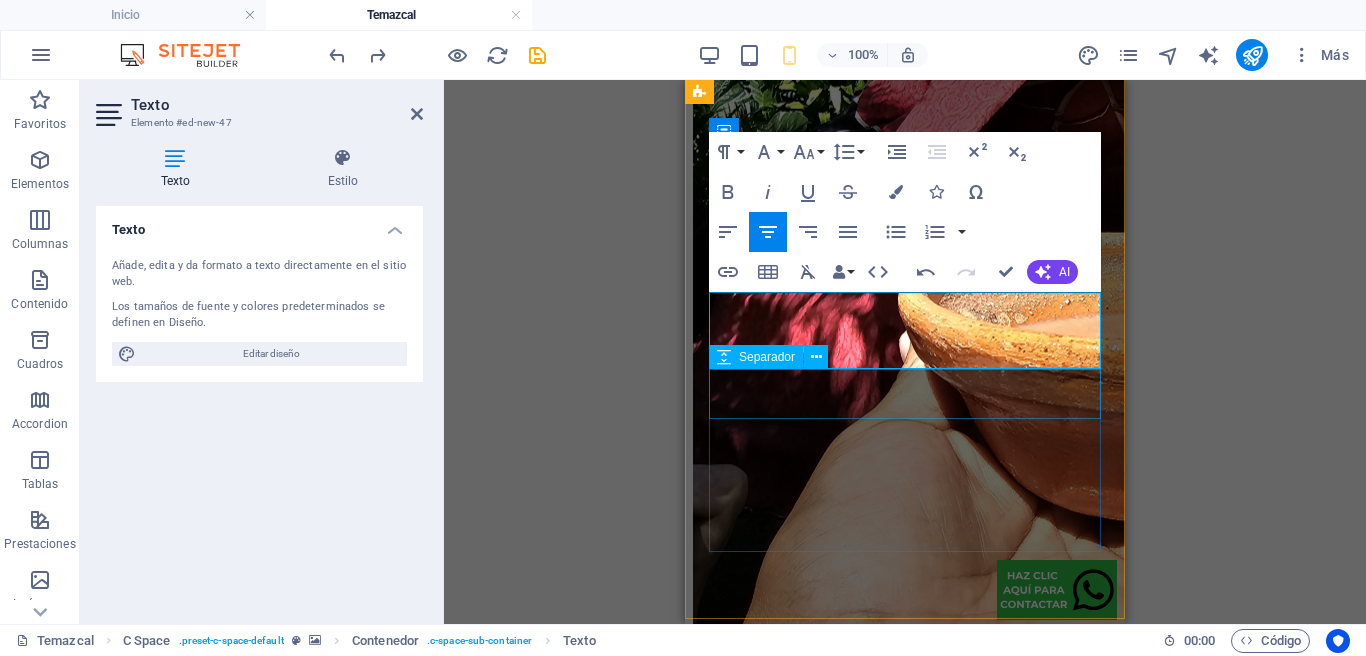 scroll, scrollTop: 4658, scrollLeft: 0, axis: vertical 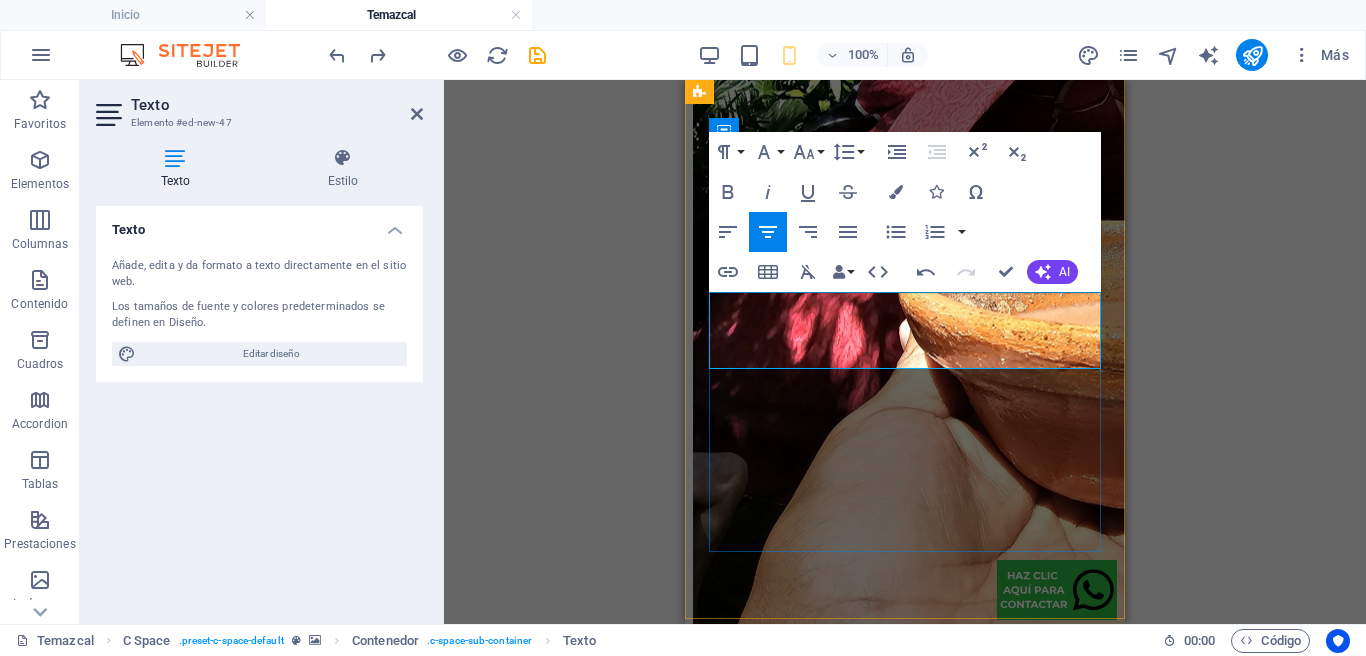 click on "una experiencia filosófica, emocional y física" at bounding box center [844, 1872] 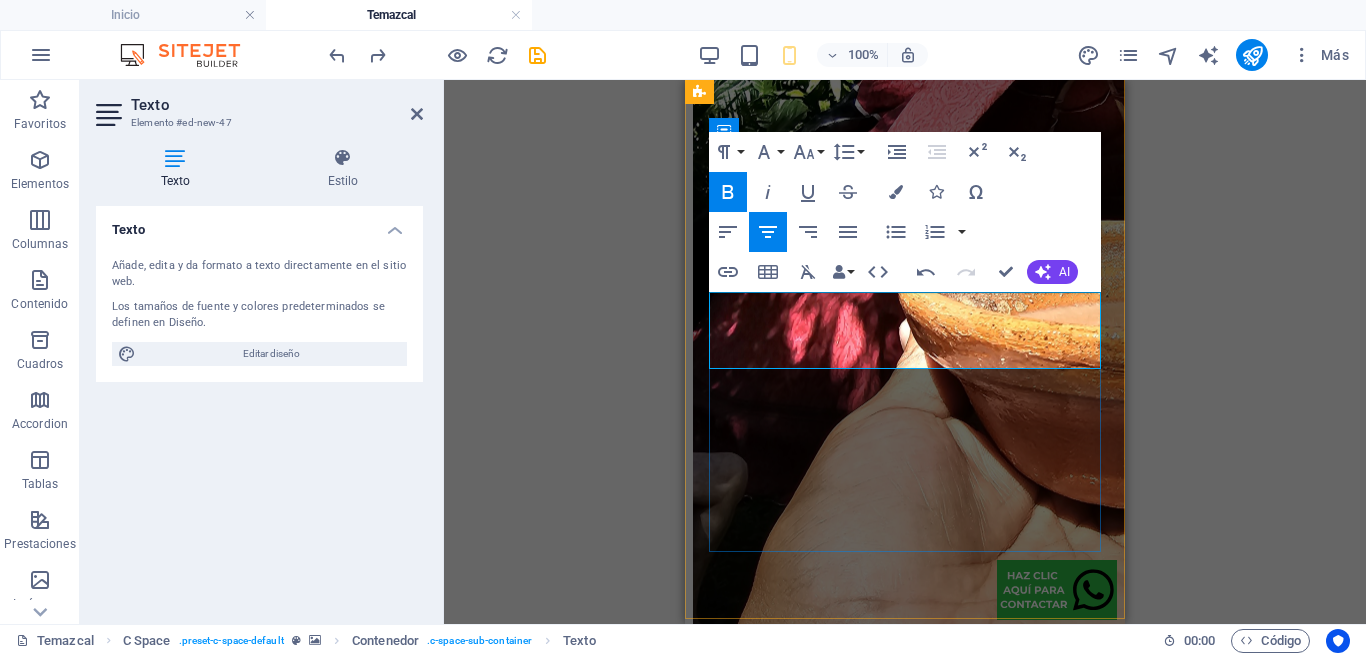 type 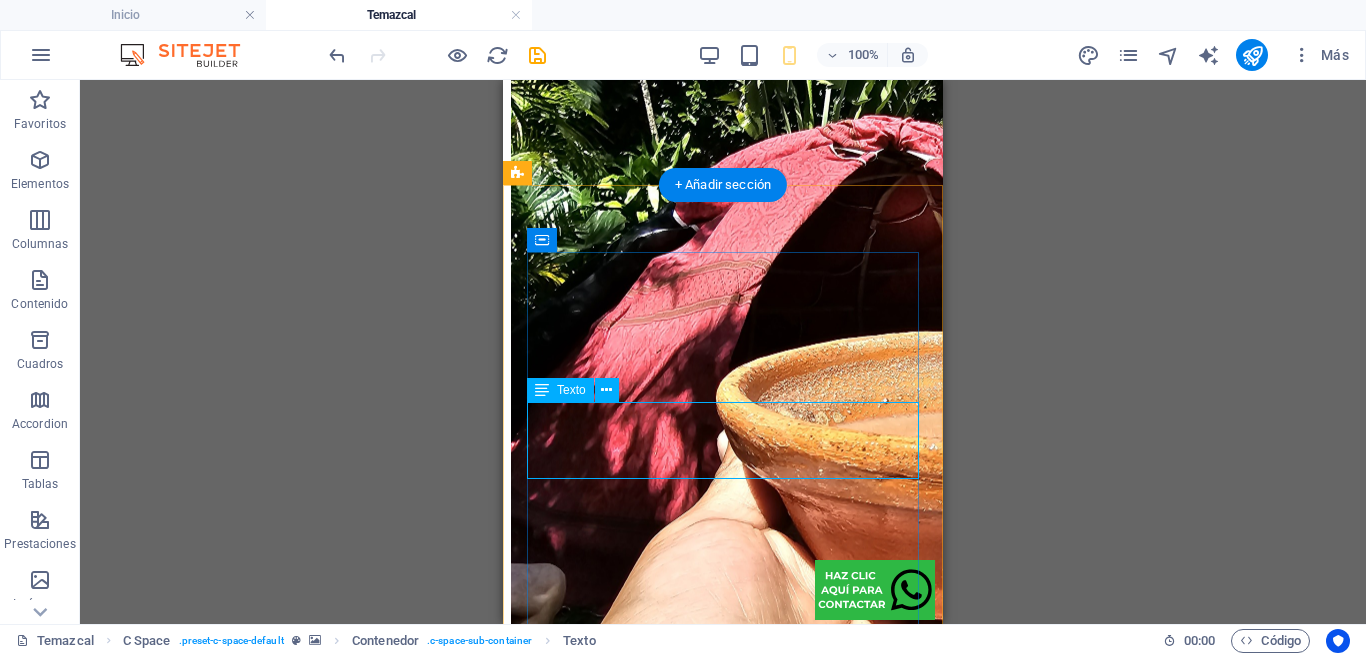 scroll, scrollTop: 4546, scrollLeft: 0, axis: vertical 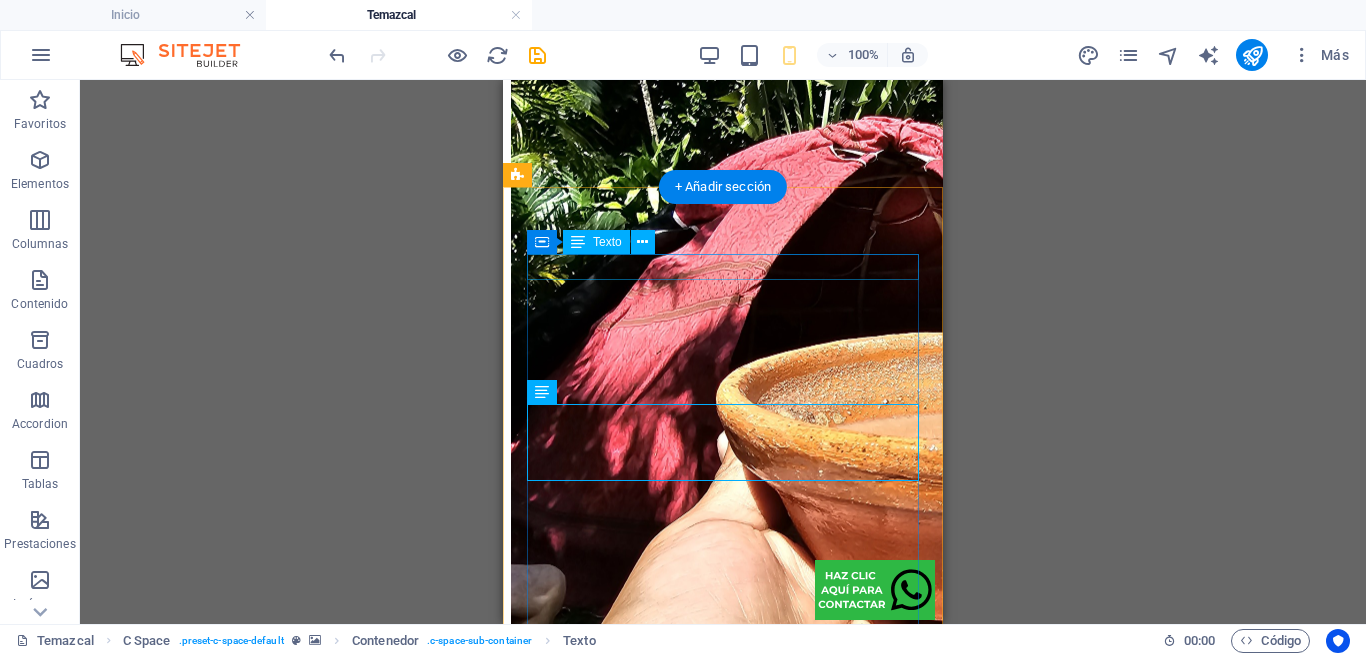click on "Una experiencia de transformación interior" at bounding box center [723, 1793] 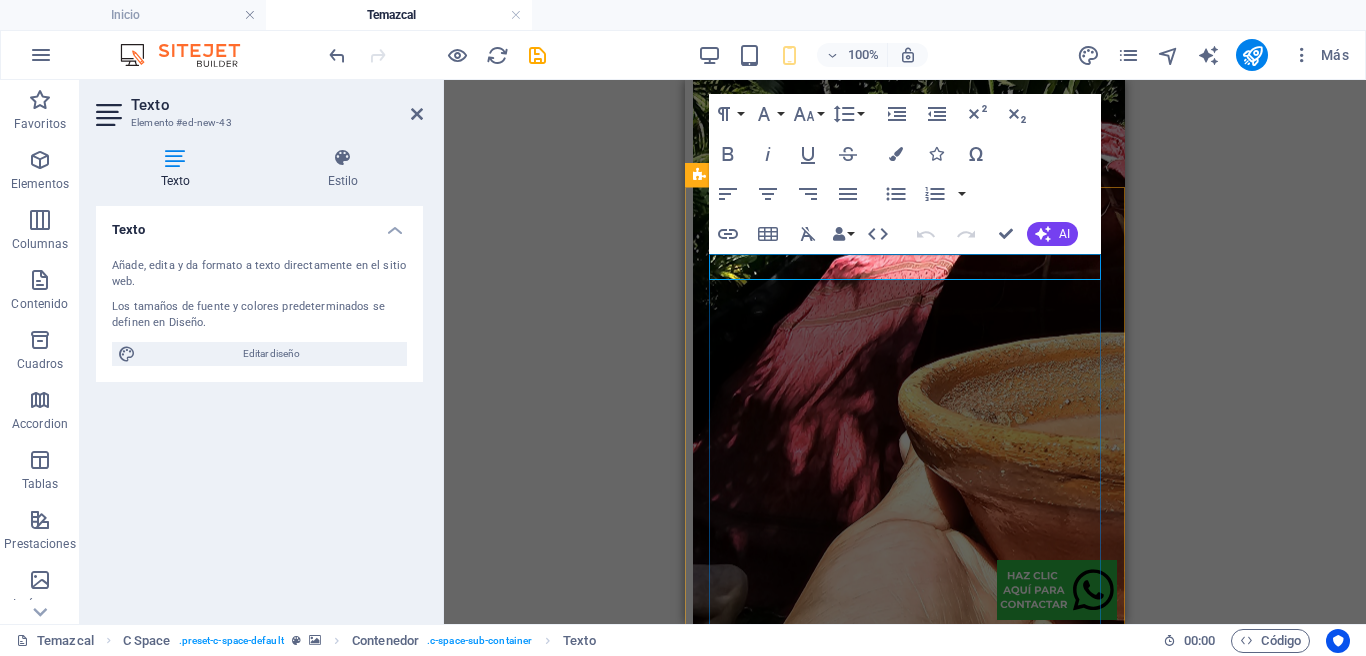 click on "Una experiencia de transformación interior" at bounding box center (905, 1793) 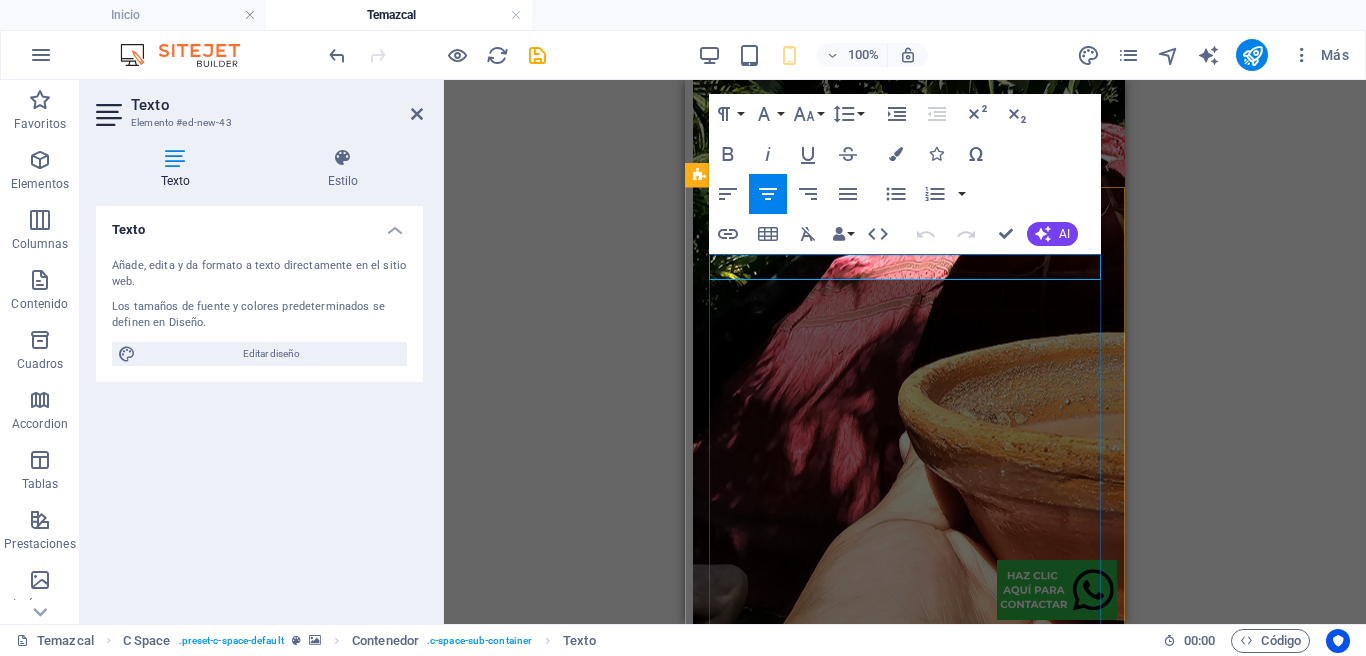 click on "Una experiencia de transformación interior" at bounding box center (905, 1793) 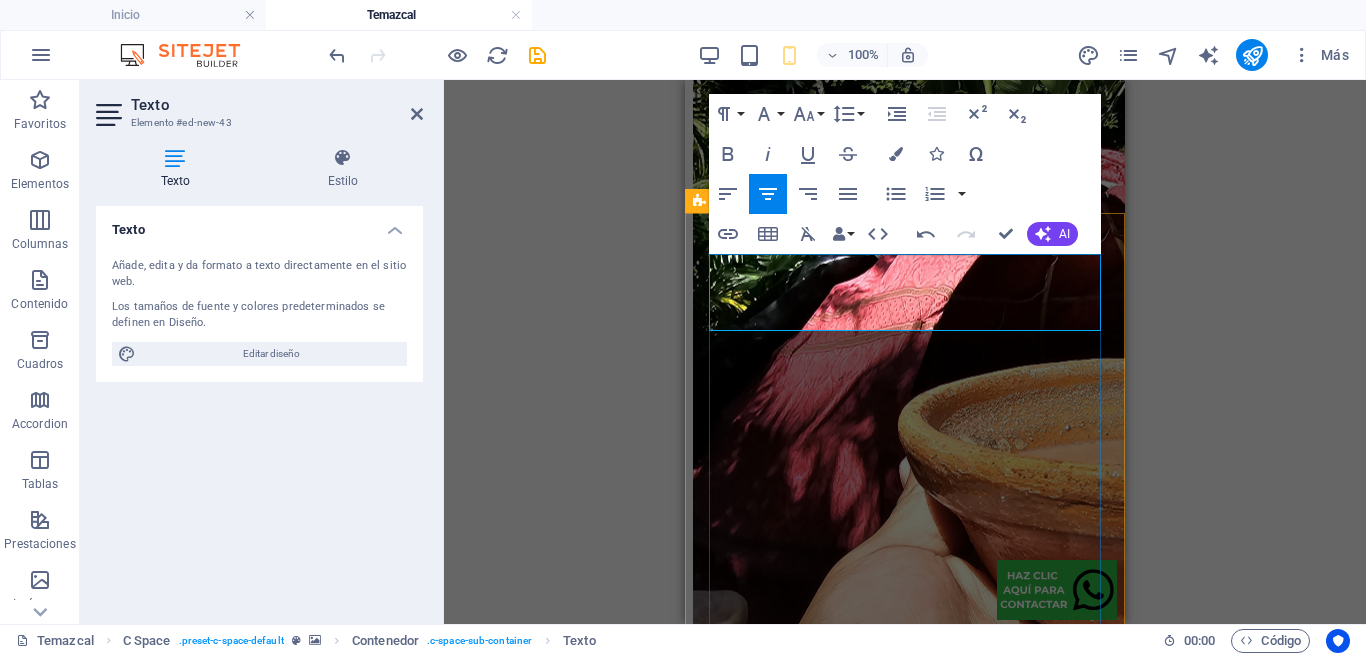 click on "n  espacio de transformación interior , donde el cuerpo se libera, la mente se aclara y el alma se aligera." at bounding box center [905, 1828] 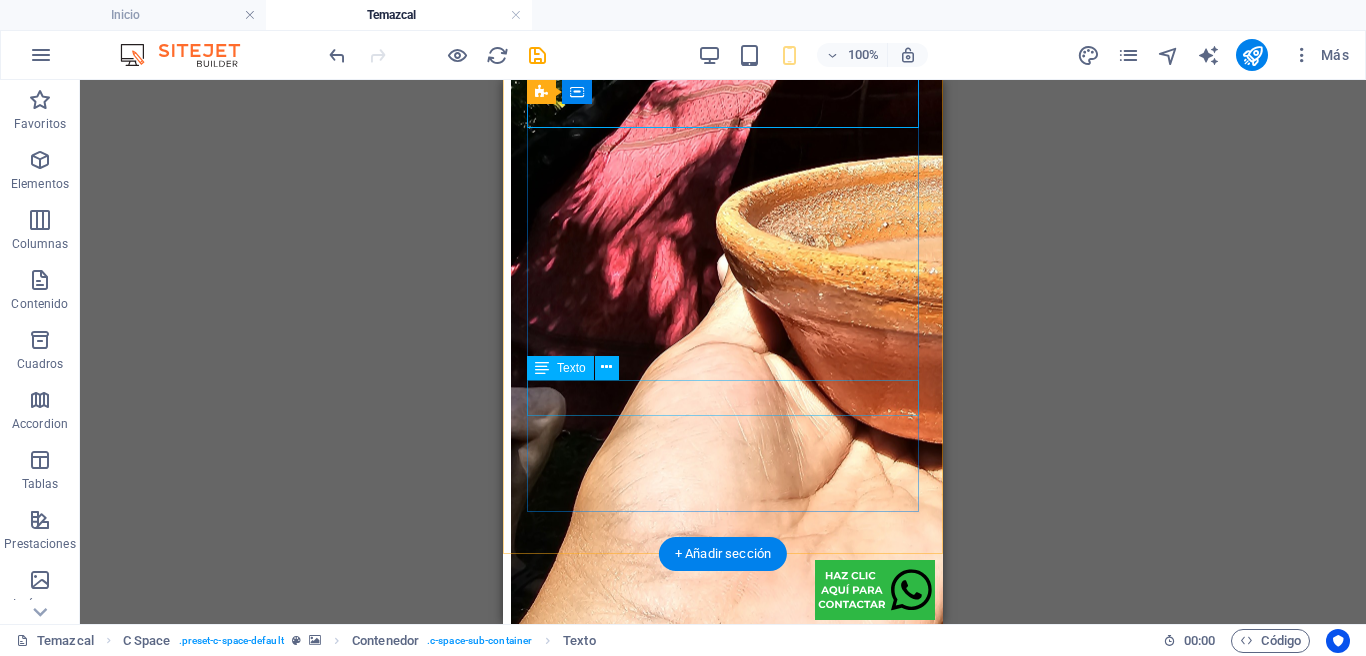 scroll, scrollTop: 4747, scrollLeft: 0, axis: vertical 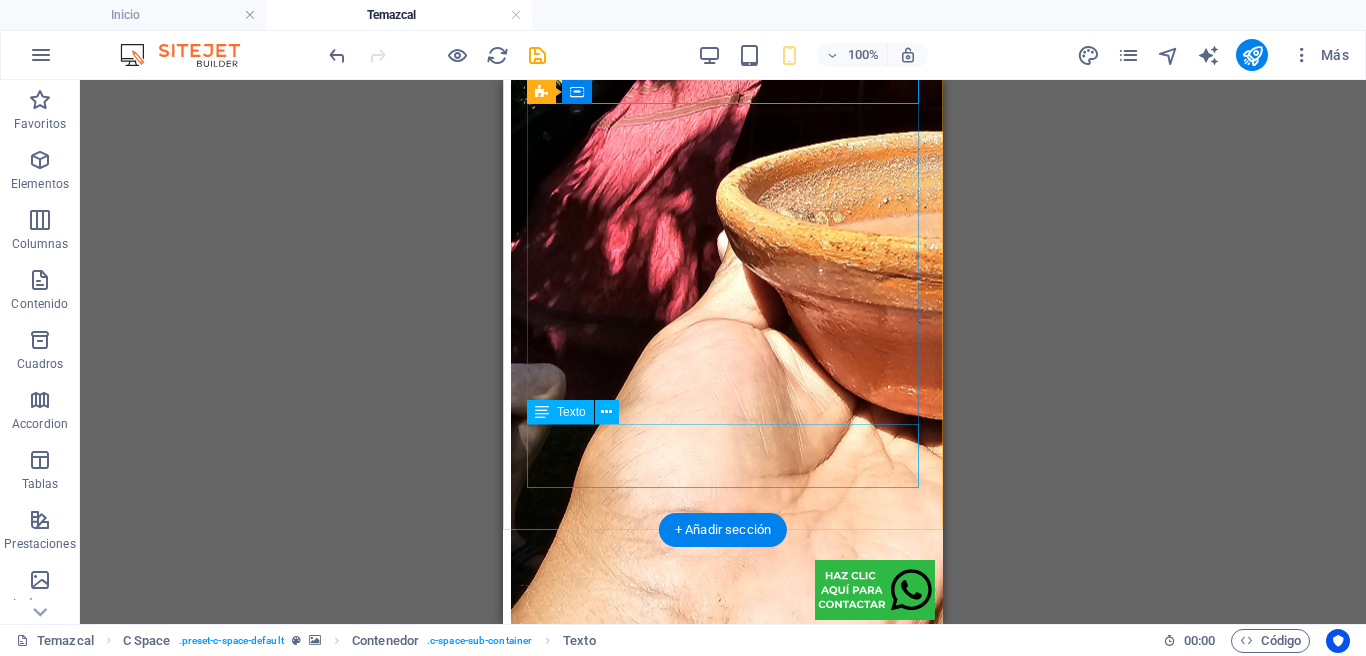 click on "Haz una cita vía WhatsApp        +52 272 141 7085" at bounding box center [723, 2914] 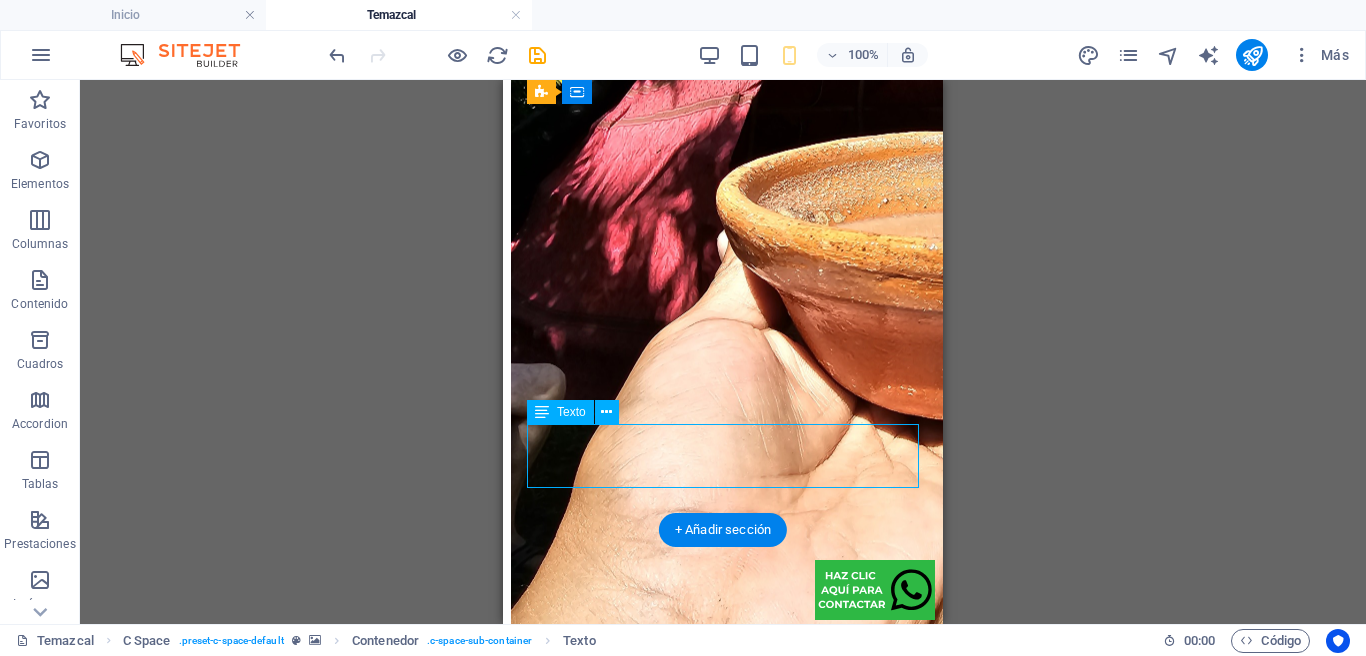 drag, startPoint x: 695, startPoint y: 434, endPoint x: 513, endPoint y: 436, distance: 182.01099 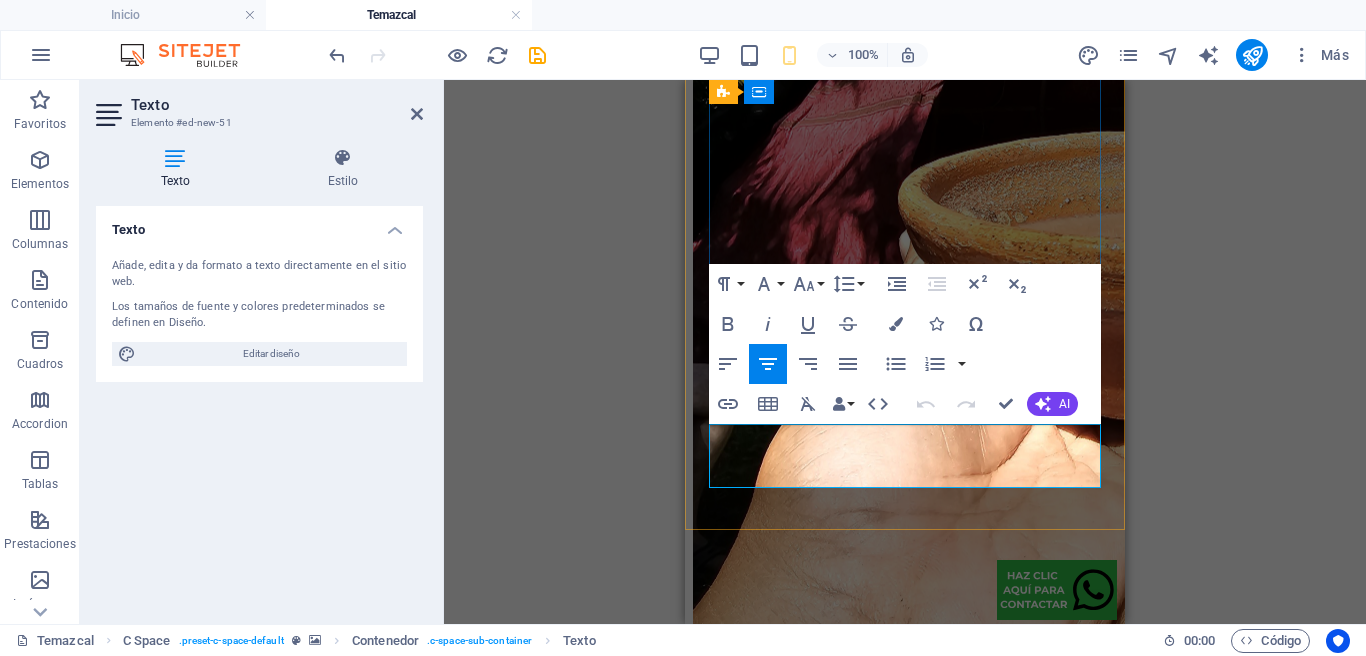drag, startPoint x: 881, startPoint y: 443, endPoint x: 922, endPoint y: 440, distance: 41.109608 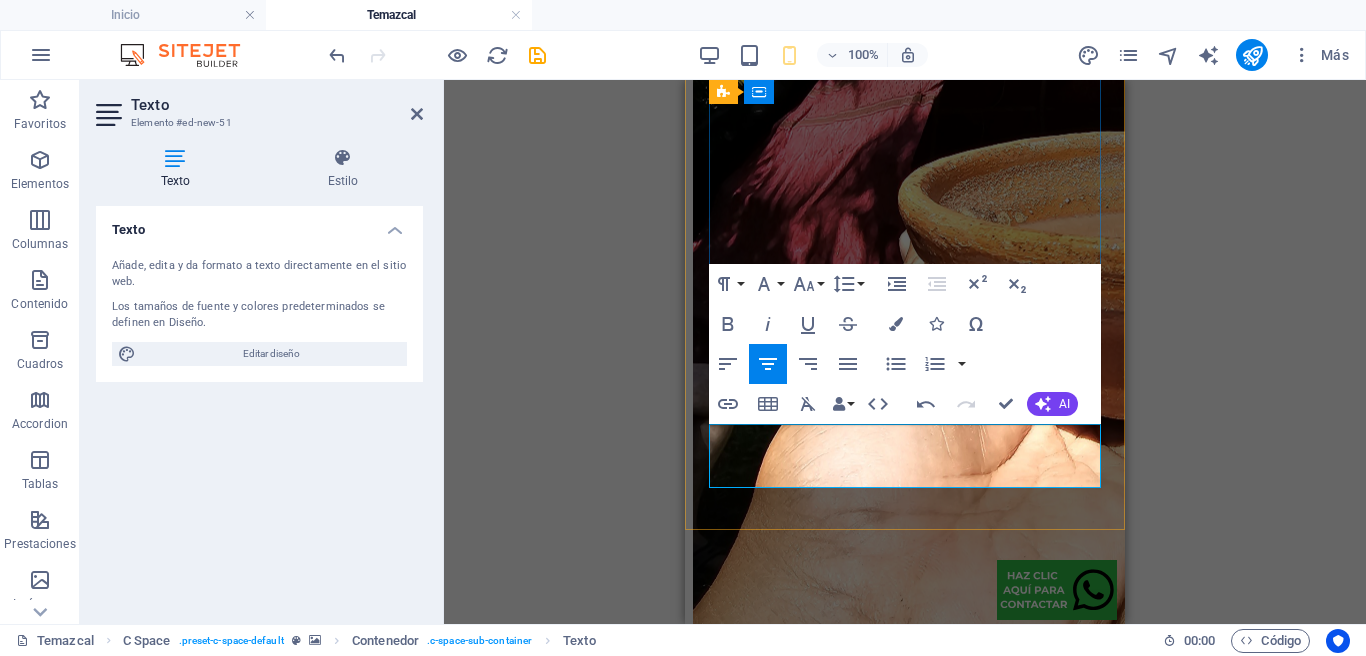 type 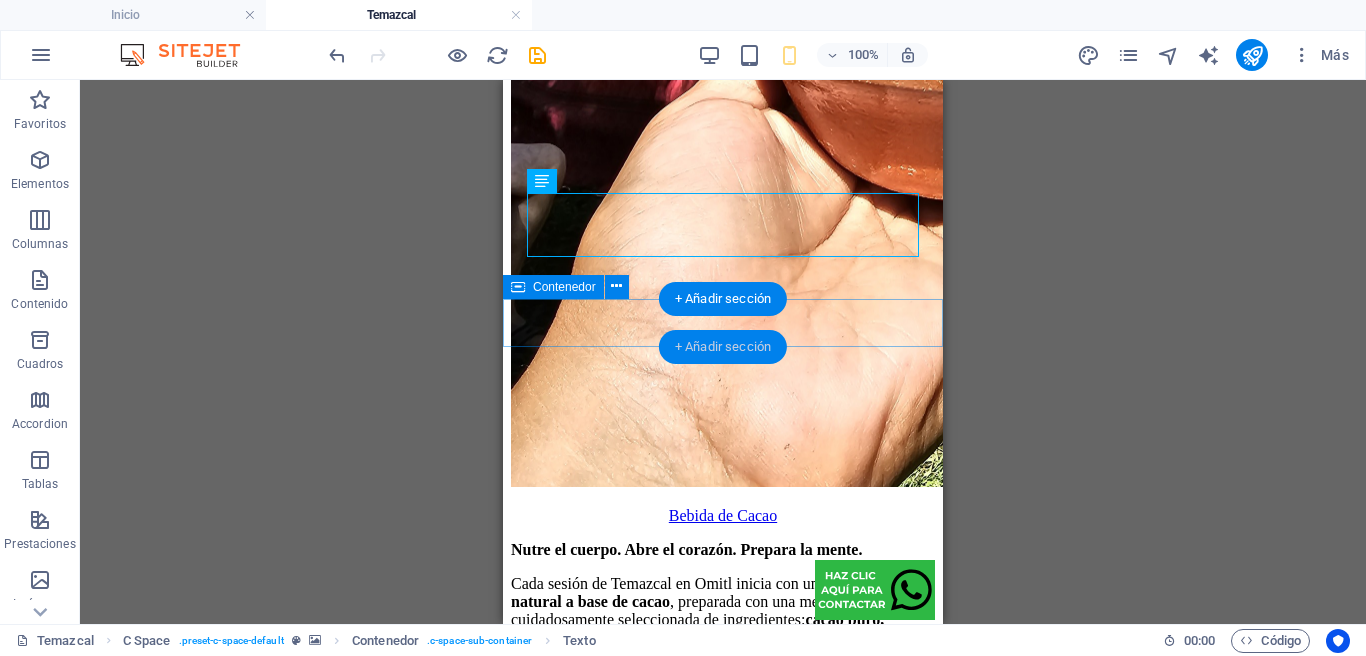 scroll, scrollTop: 4978, scrollLeft: 0, axis: vertical 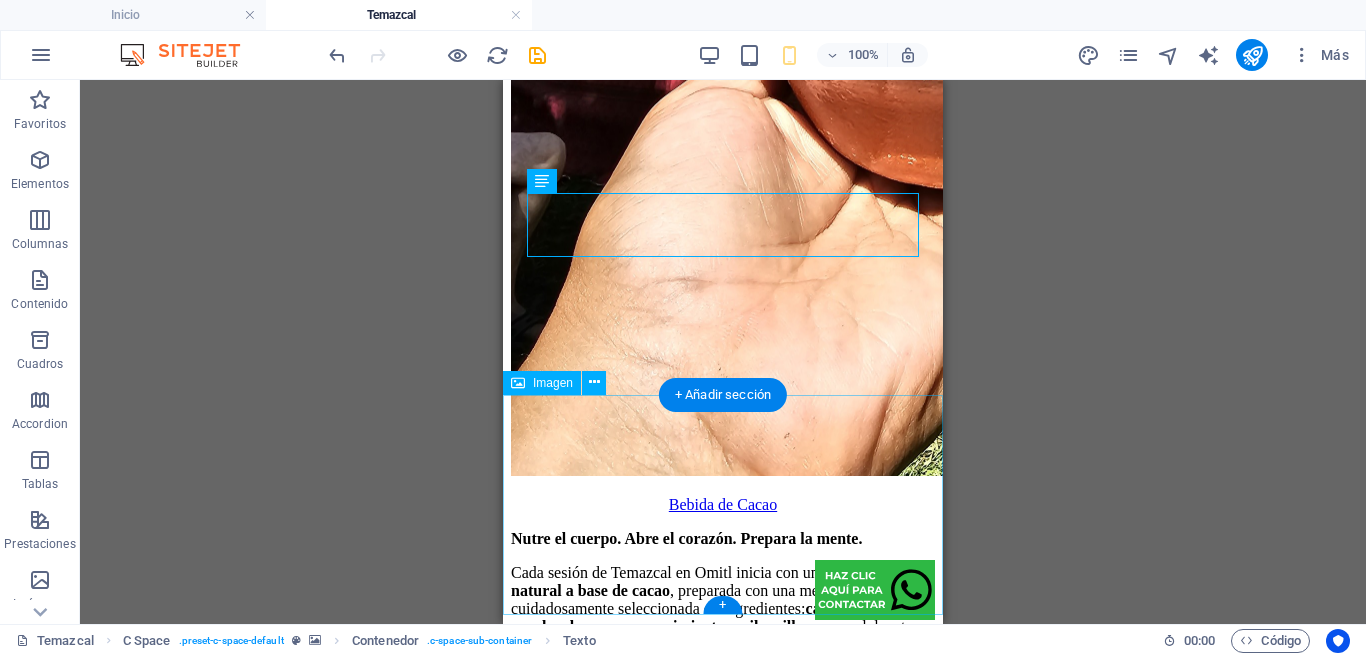 click at bounding box center (723, 3166) 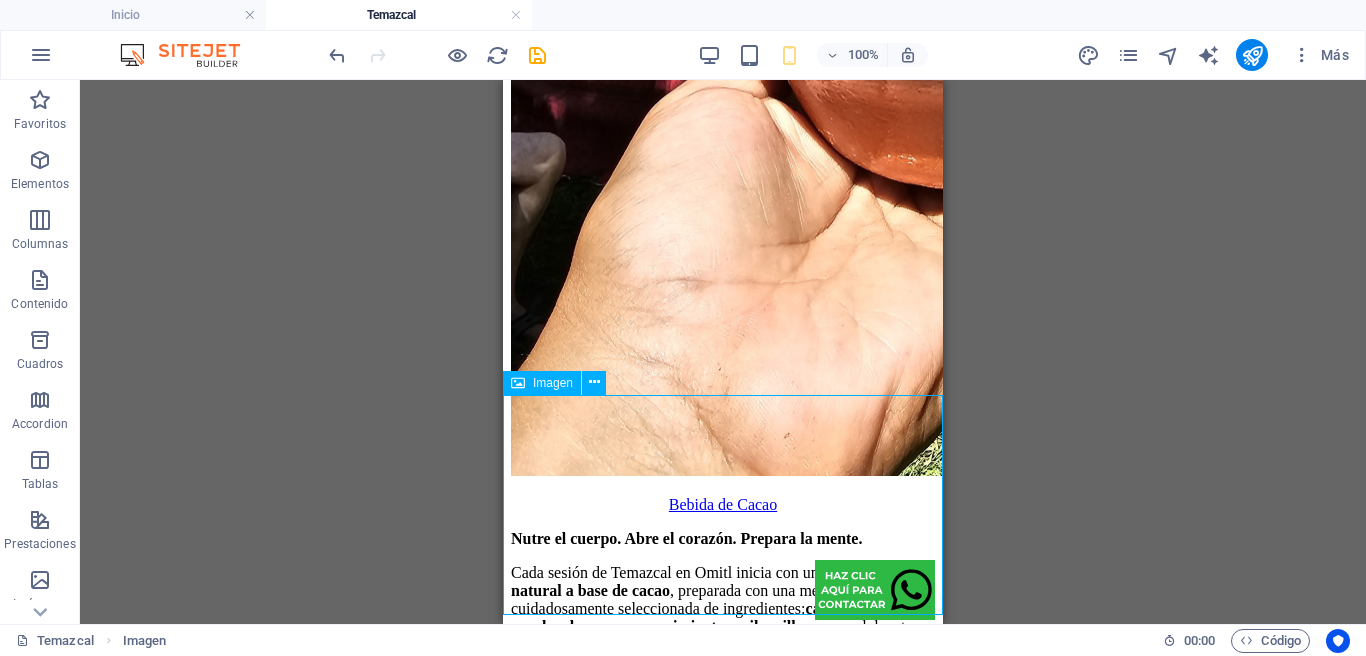 click on "Imagen" at bounding box center (542, 383) 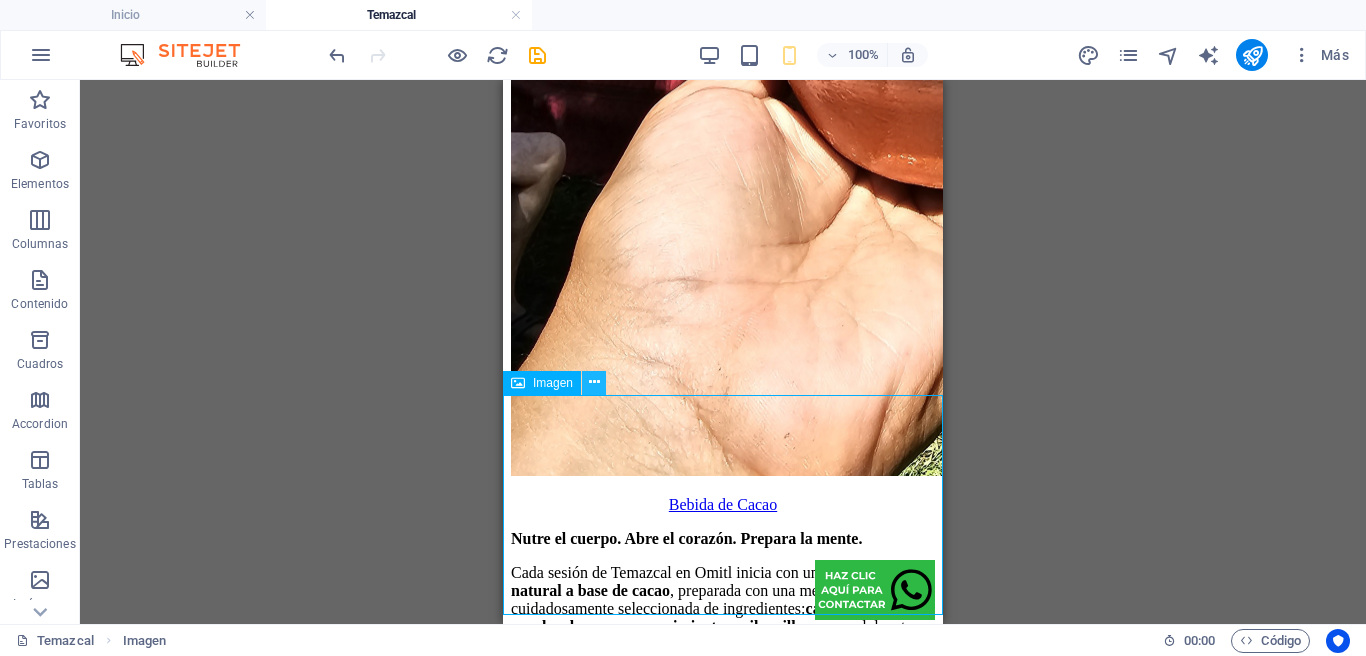 click at bounding box center (594, 383) 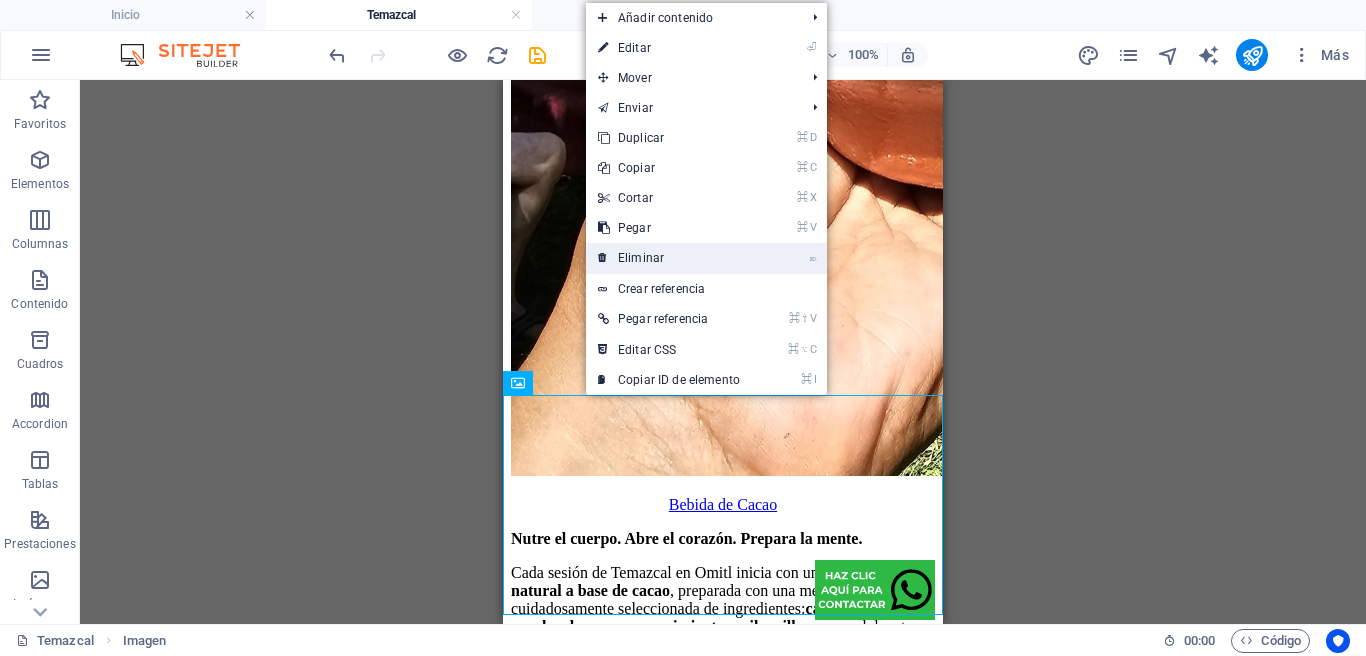 click on "⌦  Eliminar" at bounding box center [669, 258] 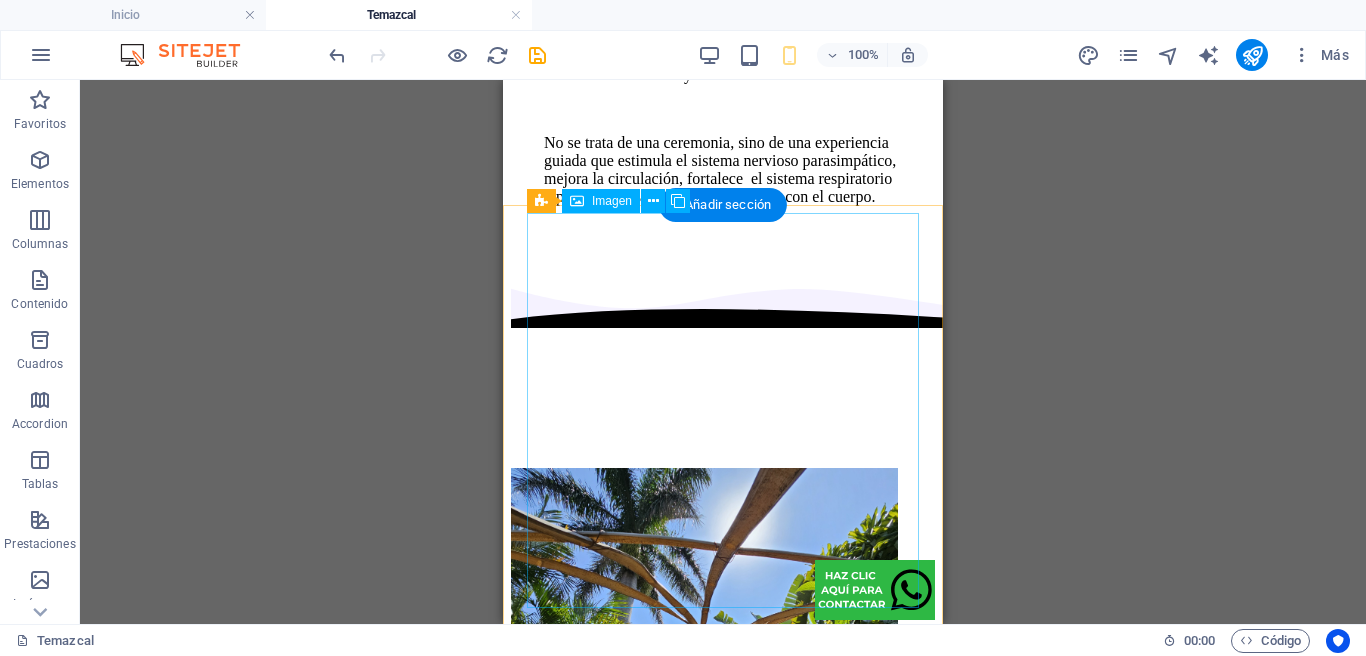 scroll, scrollTop: 1542, scrollLeft: 0, axis: vertical 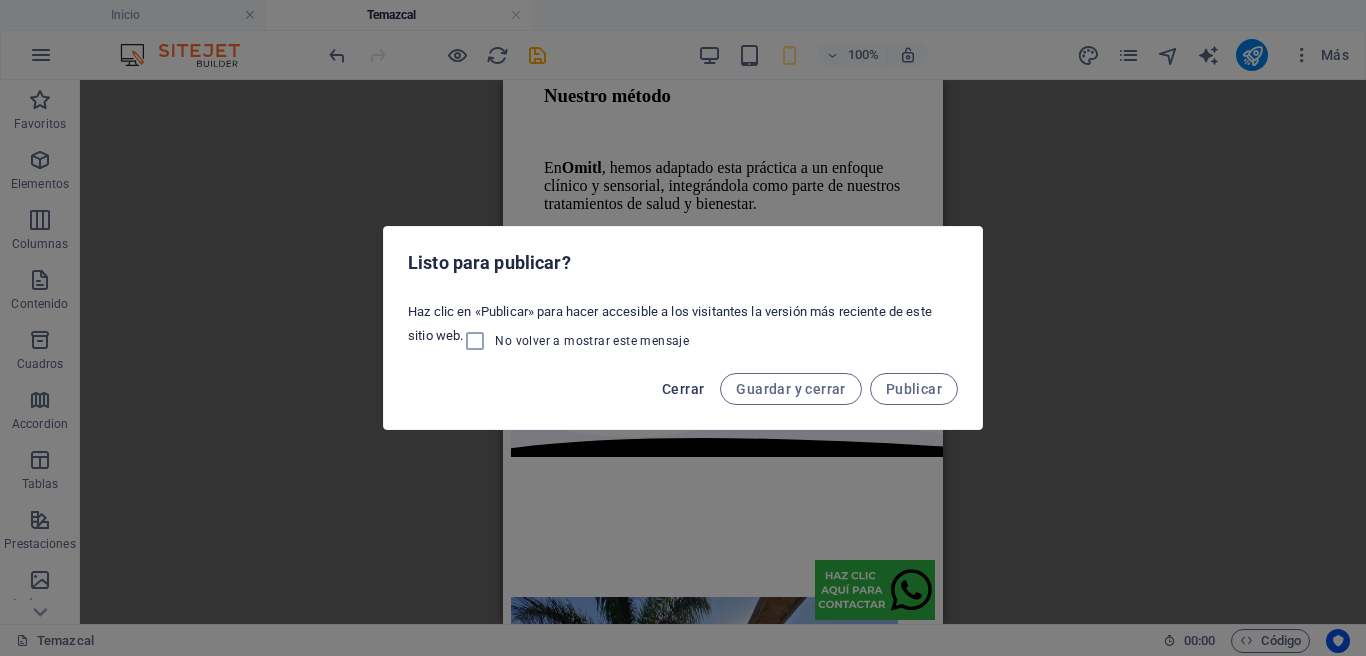 click on "Cerrar" at bounding box center [683, 389] 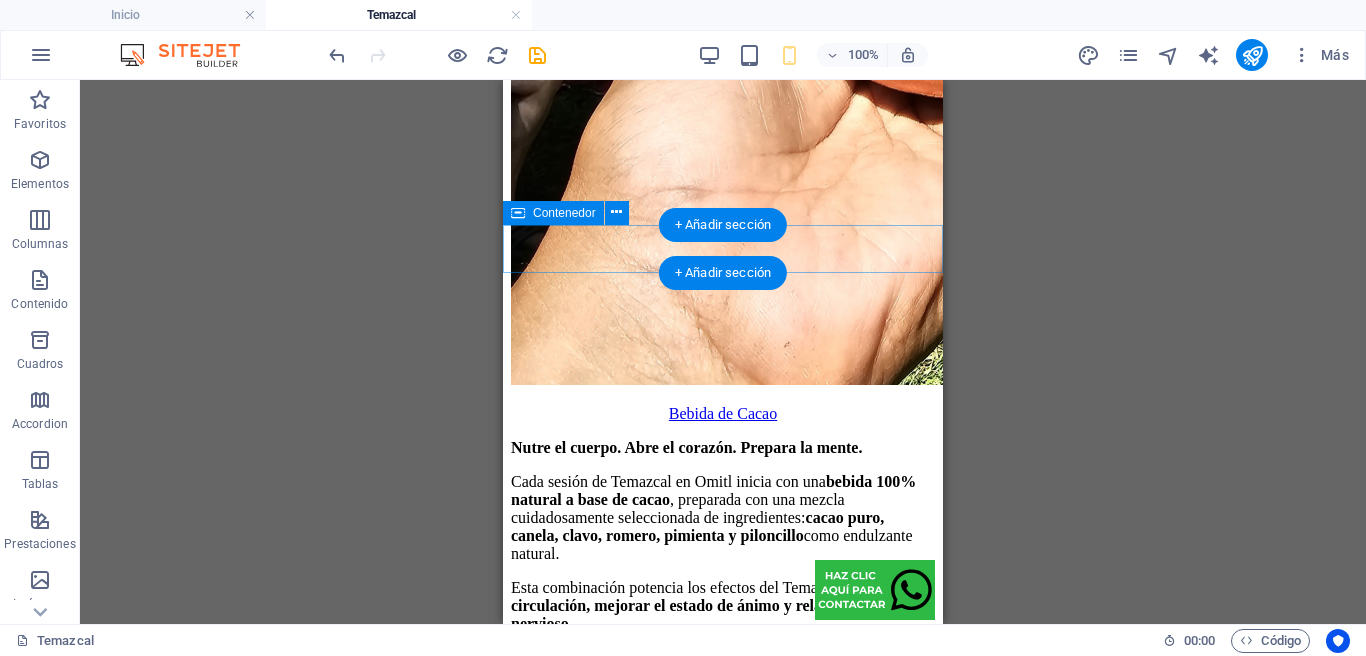 scroll, scrollTop: 5067, scrollLeft: 0, axis: vertical 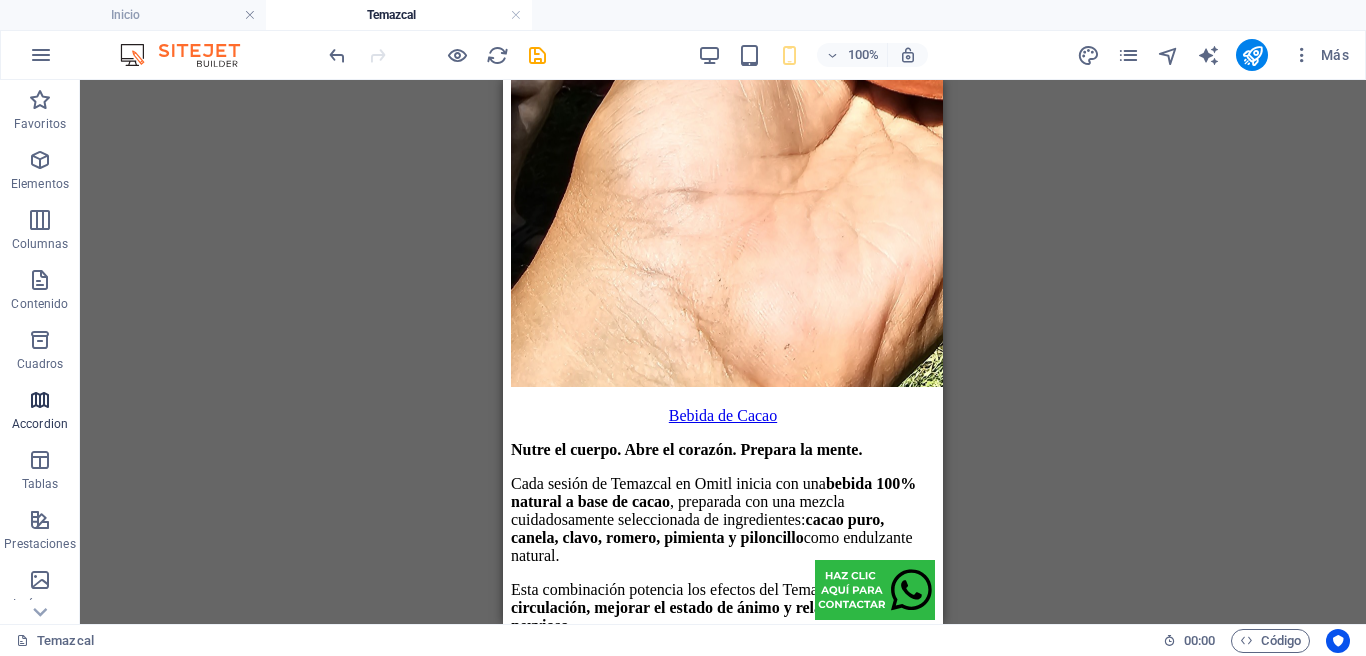 click on "Accordion" at bounding box center [40, 424] 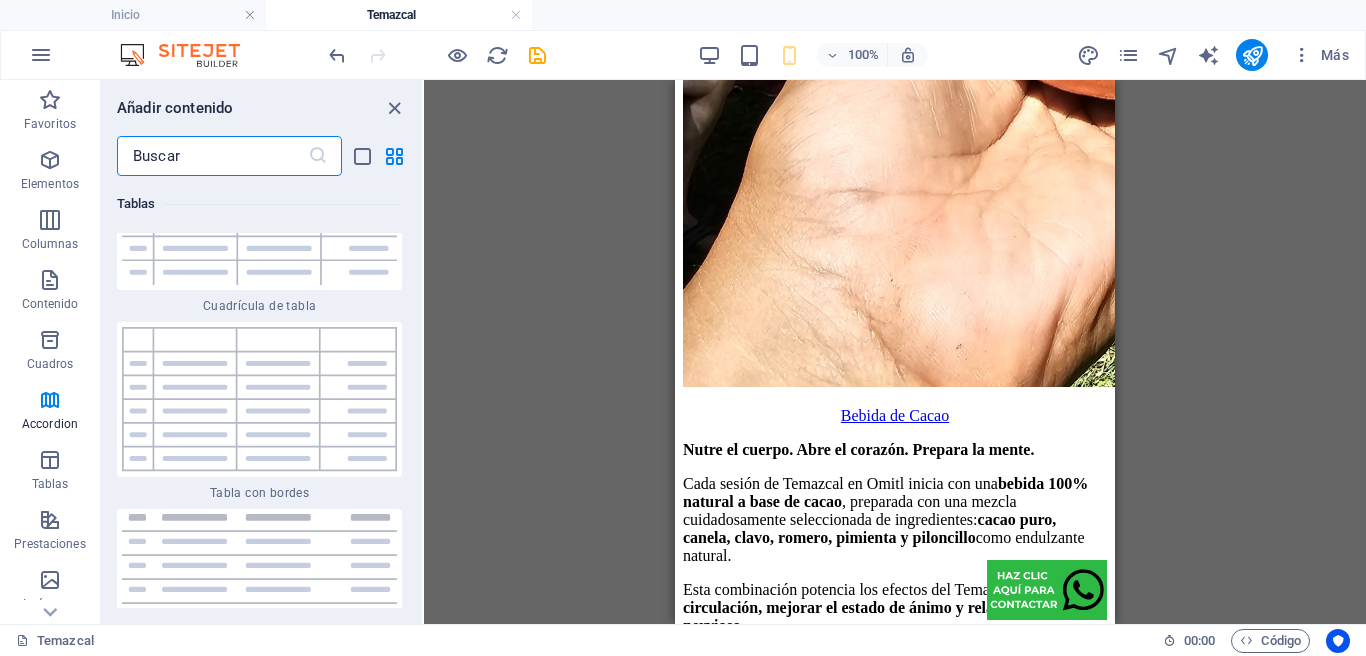 scroll, scrollTop: 13154, scrollLeft: 0, axis: vertical 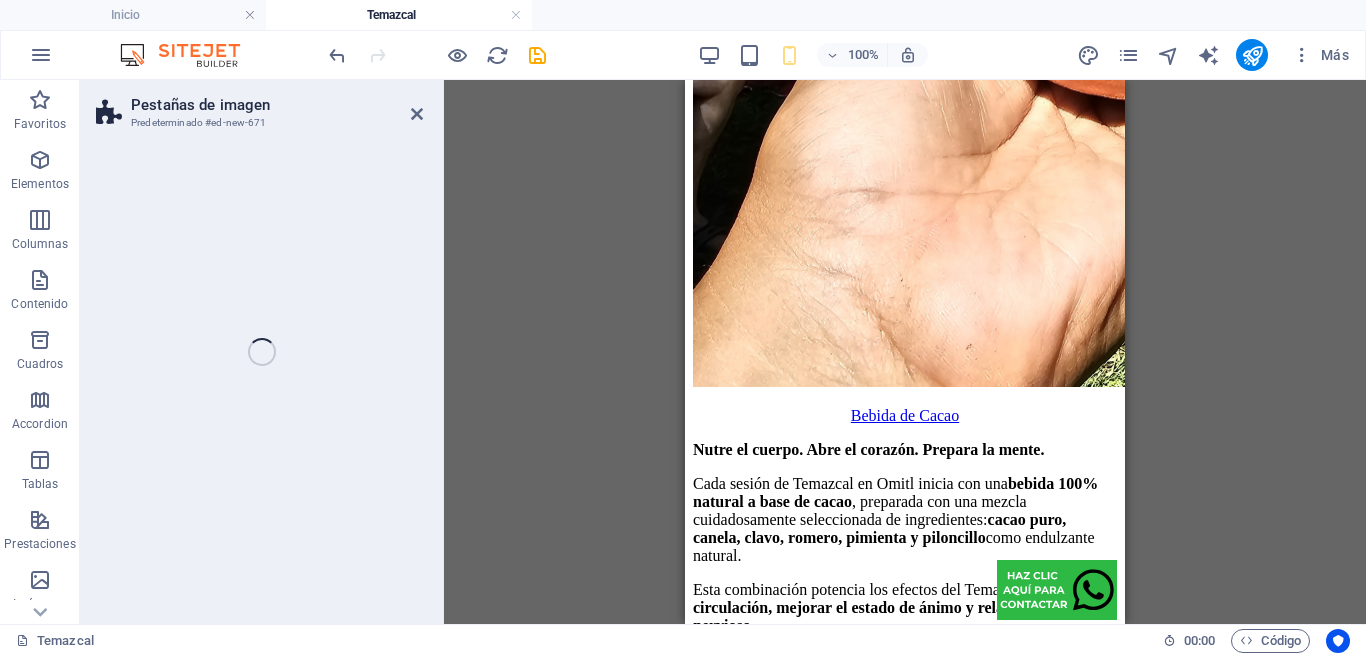 select on "rem" 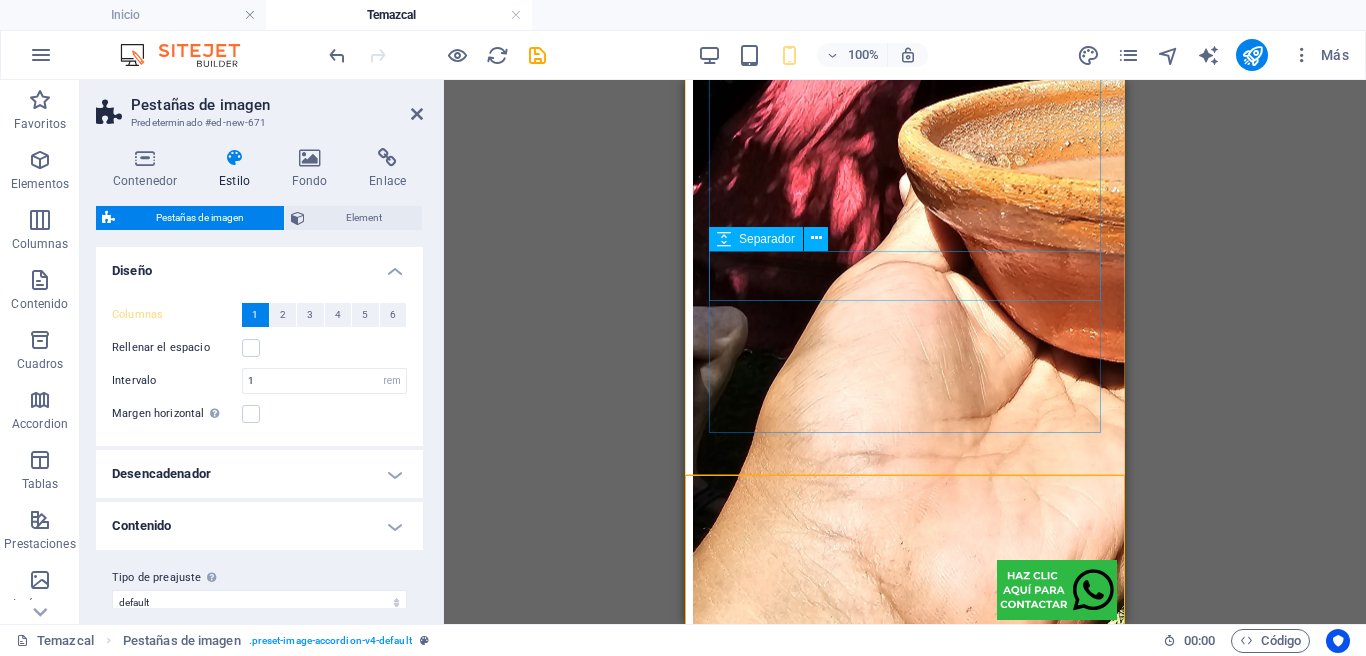 scroll, scrollTop: 4802, scrollLeft: 0, axis: vertical 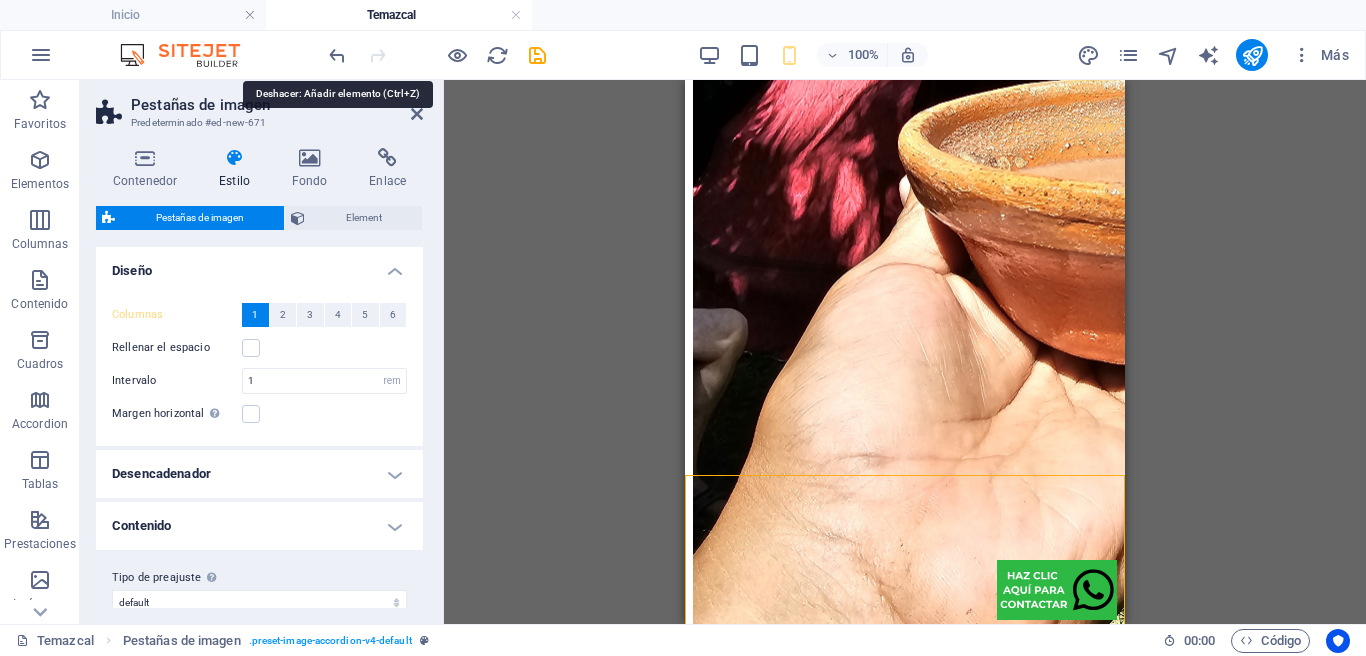 drag, startPoint x: 345, startPoint y: 59, endPoint x: 339, endPoint y: 80, distance: 21.84033 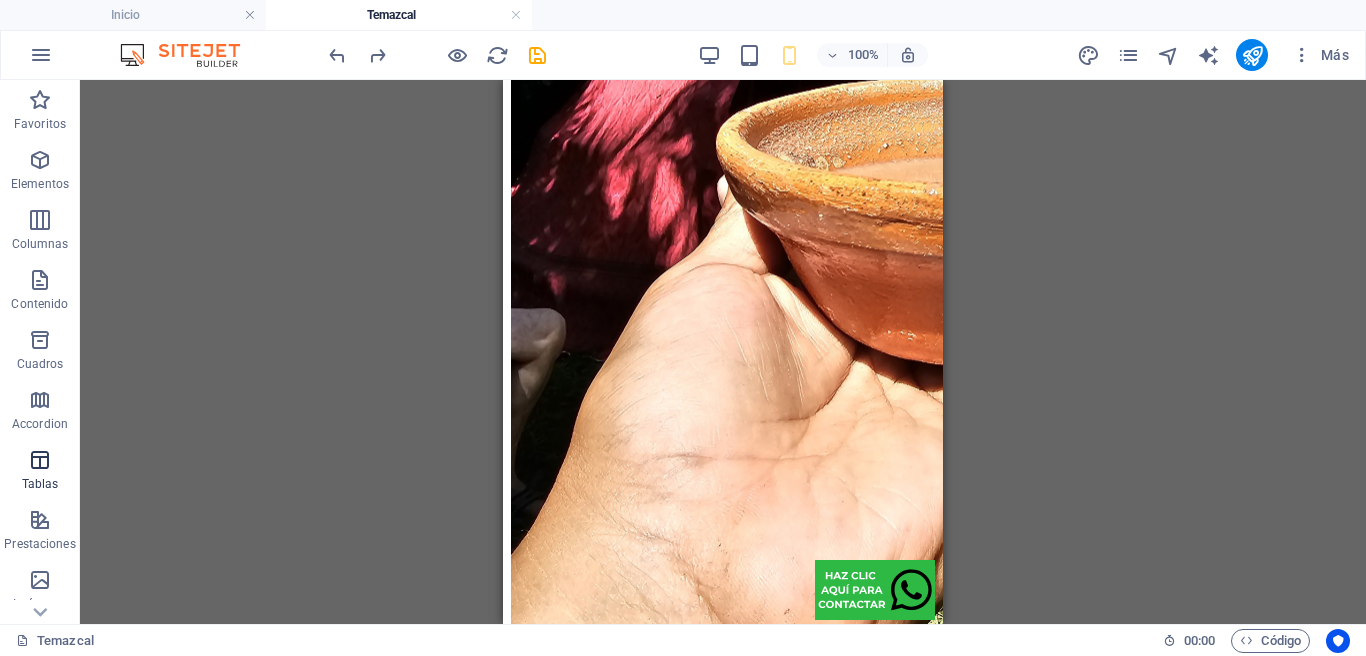 drag, startPoint x: 44, startPoint y: 406, endPoint x: 45, endPoint y: 465, distance: 59.008472 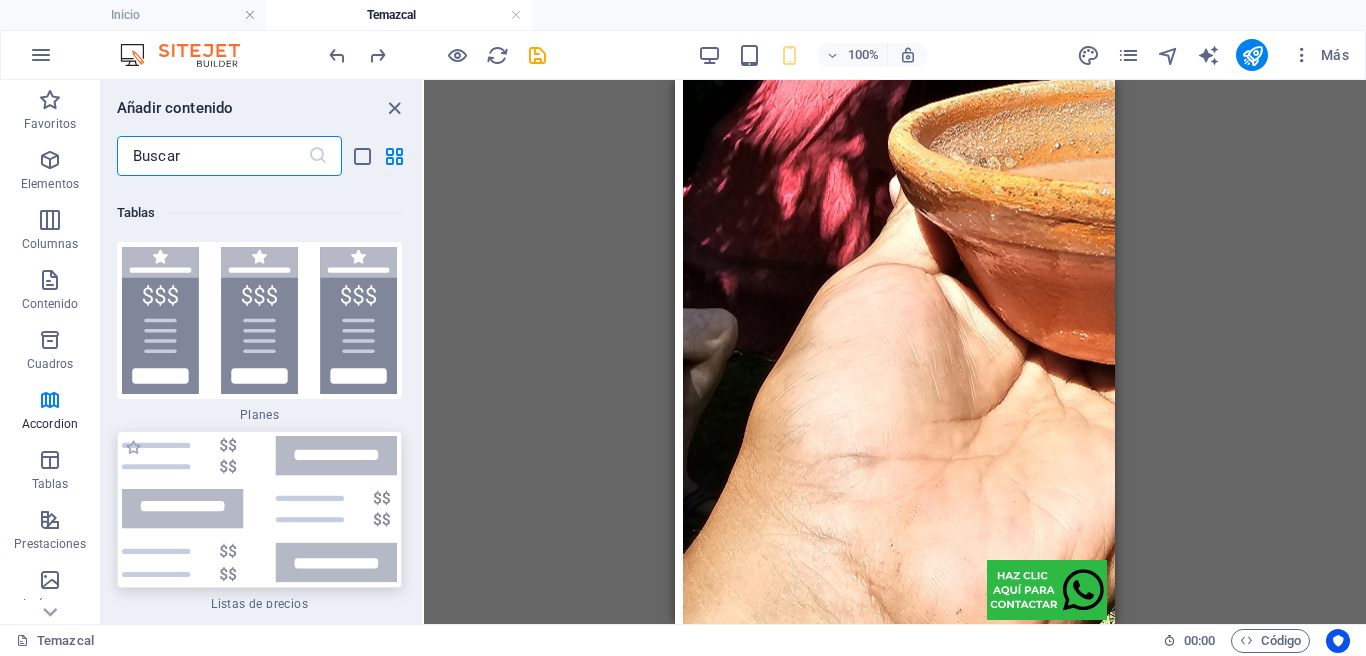 scroll, scrollTop: 13533, scrollLeft: 0, axis: vertical 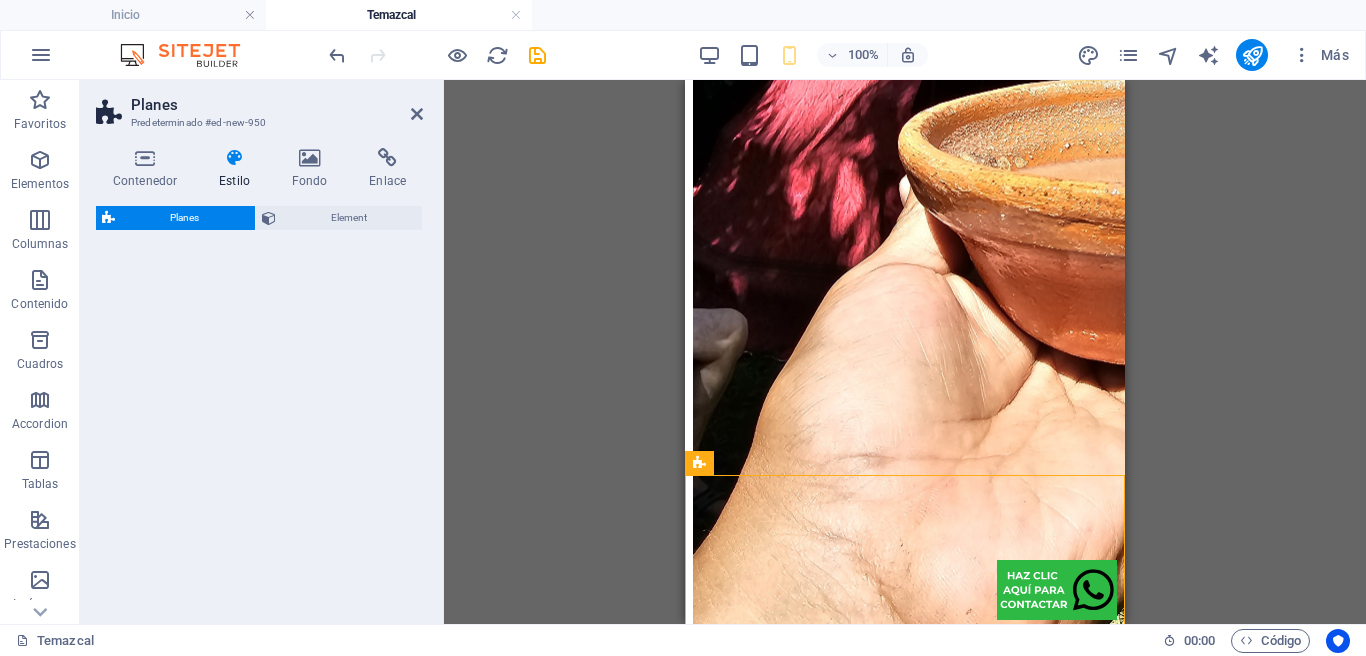 select on "rem" 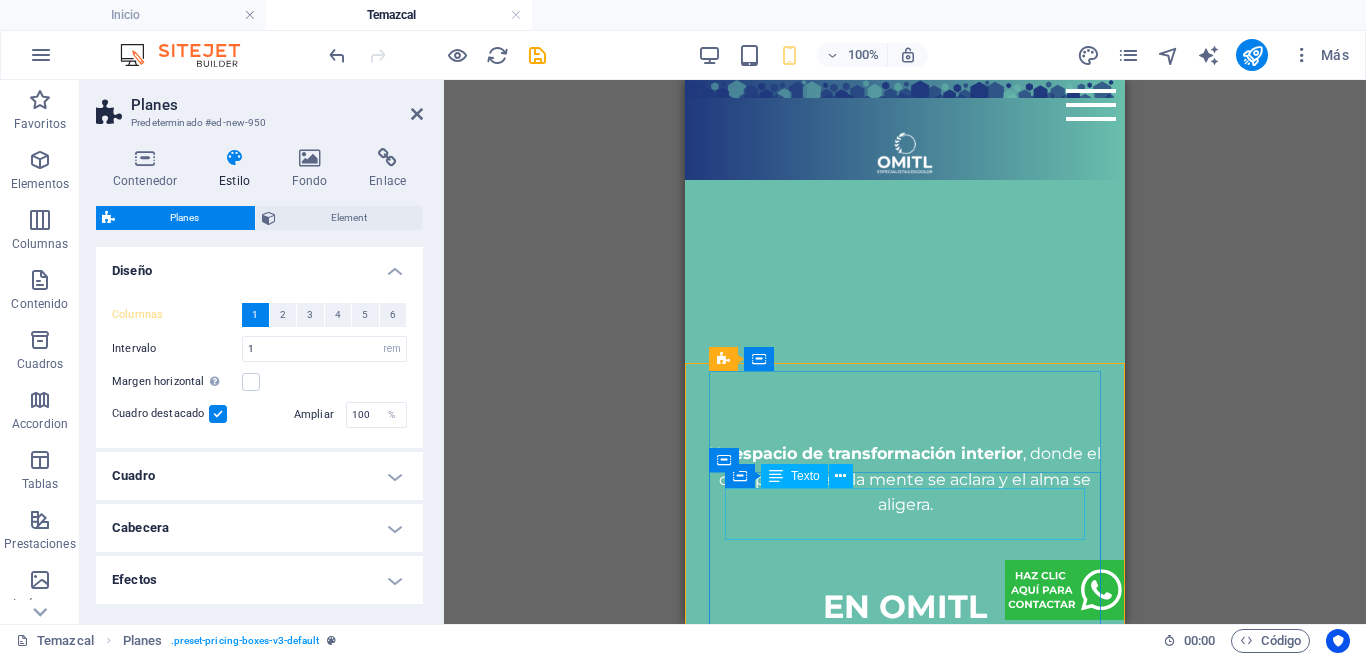 scroll, scrollTop: 4881, scrollLeft: 0, axis: vertical 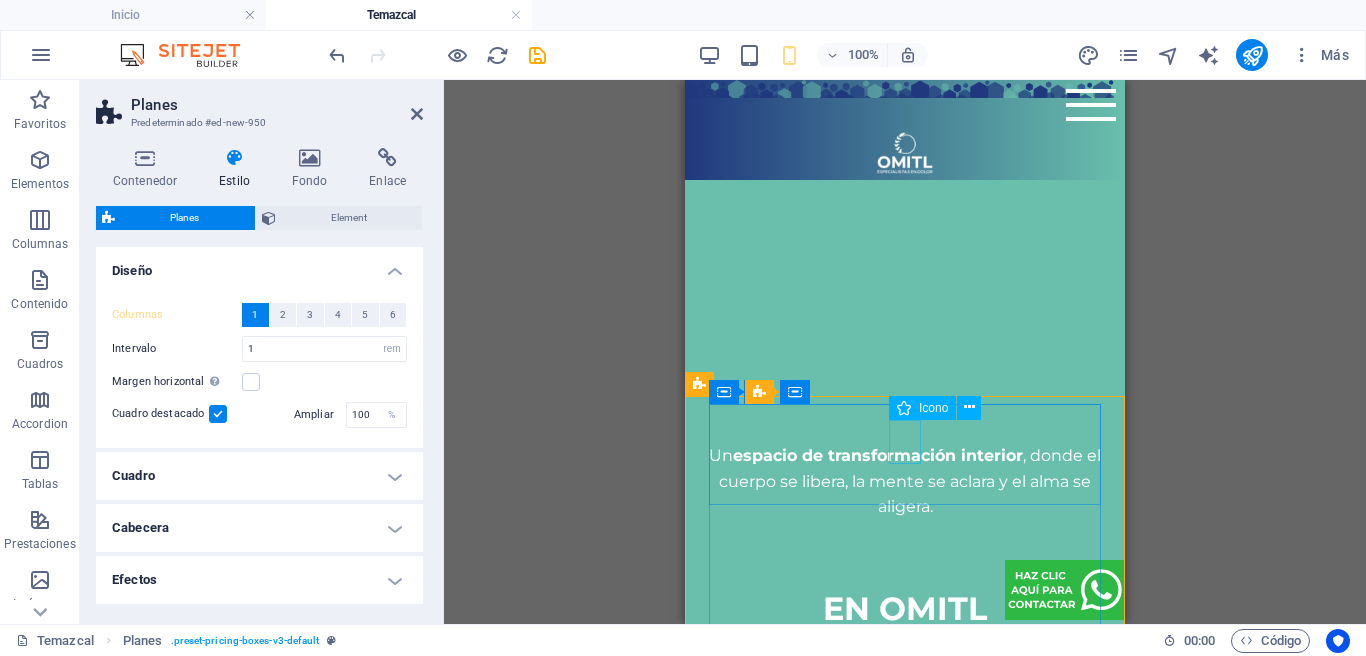 click at bounding box center (905, 1987) 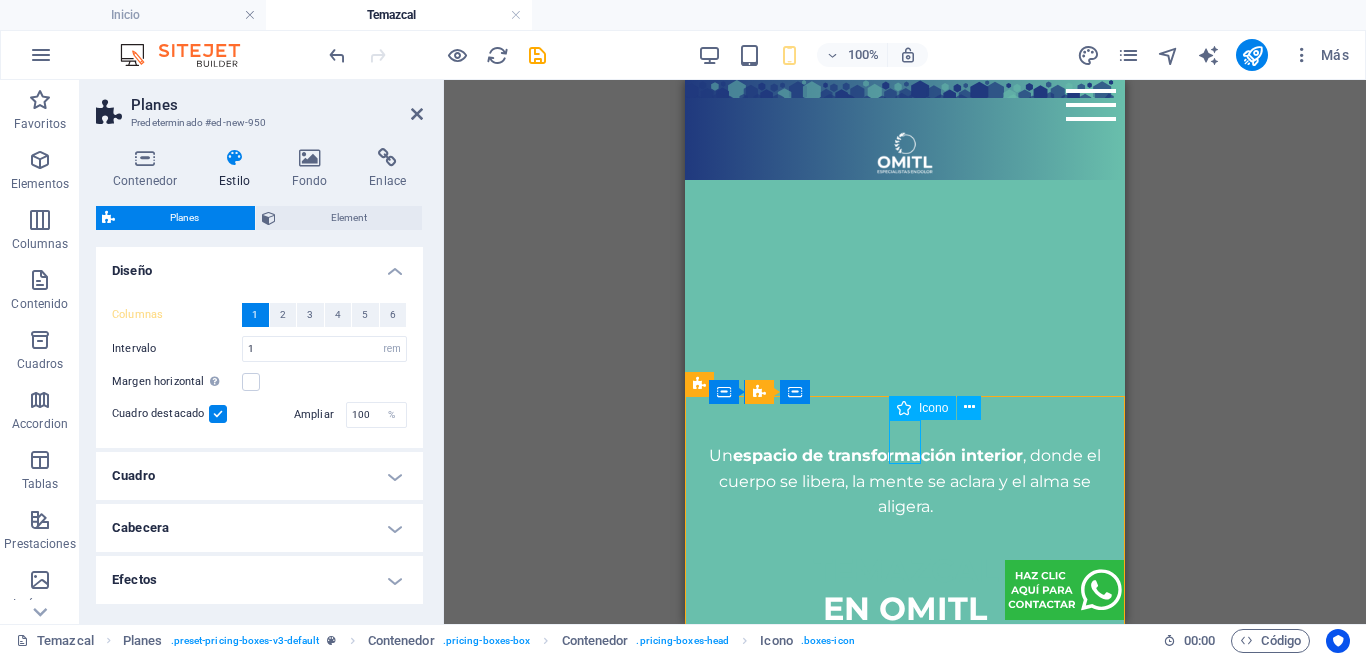 click at bounding box center [905, 1987] 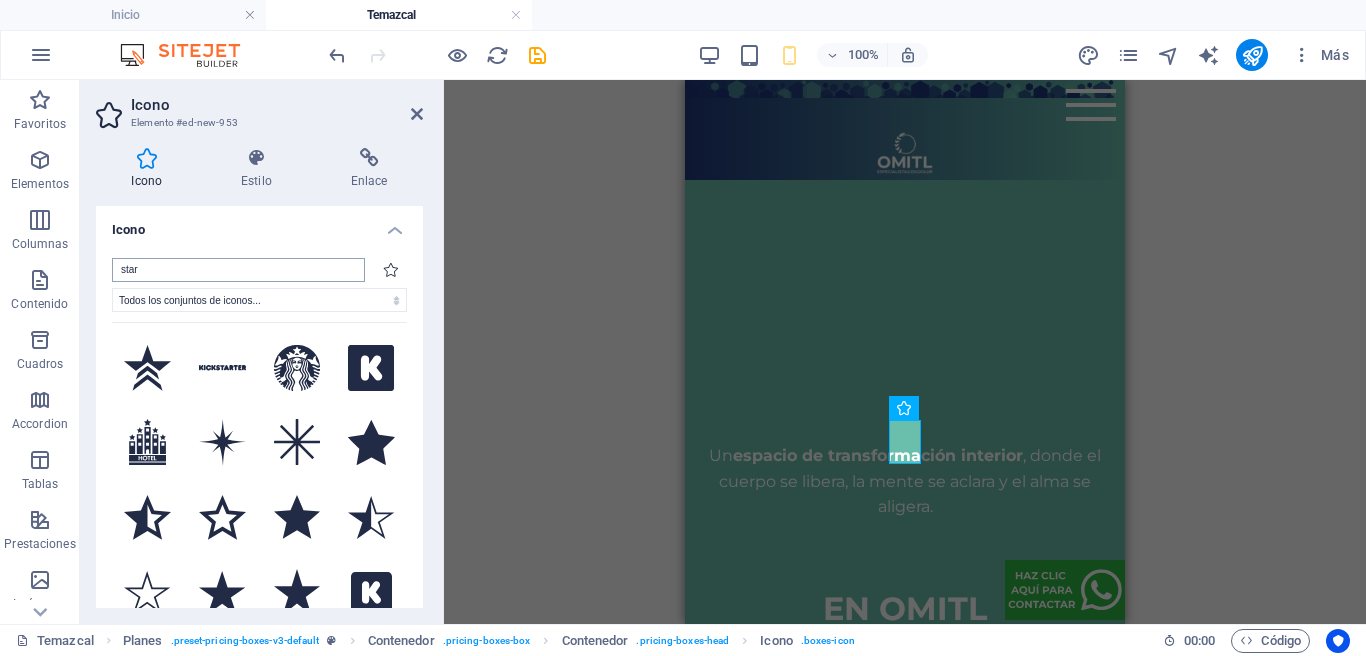 click on "star" at bounding box center [238, 270] 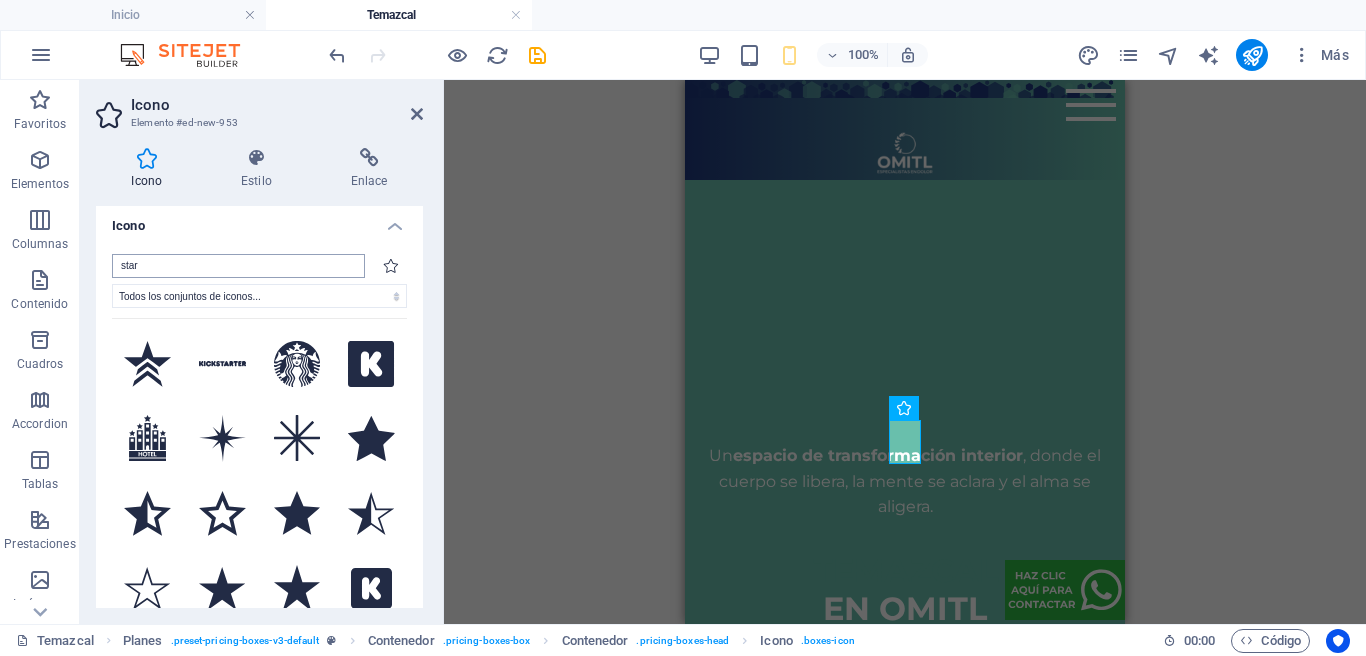 click on "star" at bounding box center (238, 266) 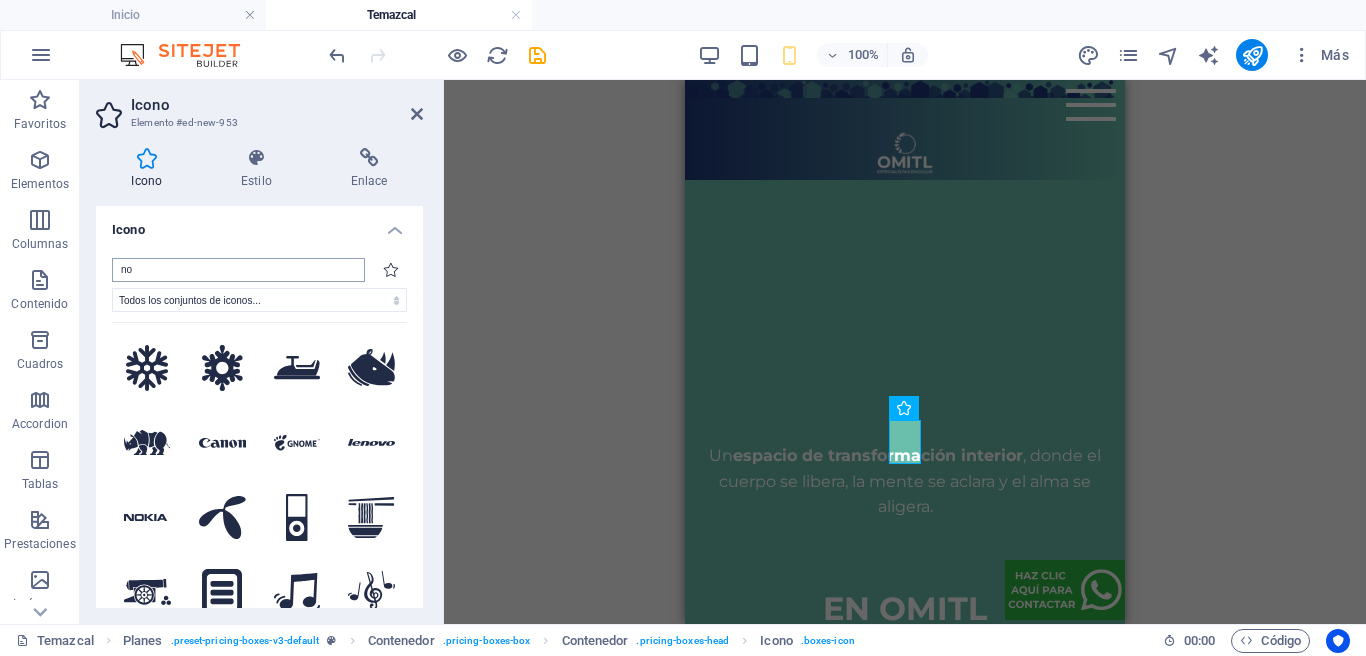 type on "n" 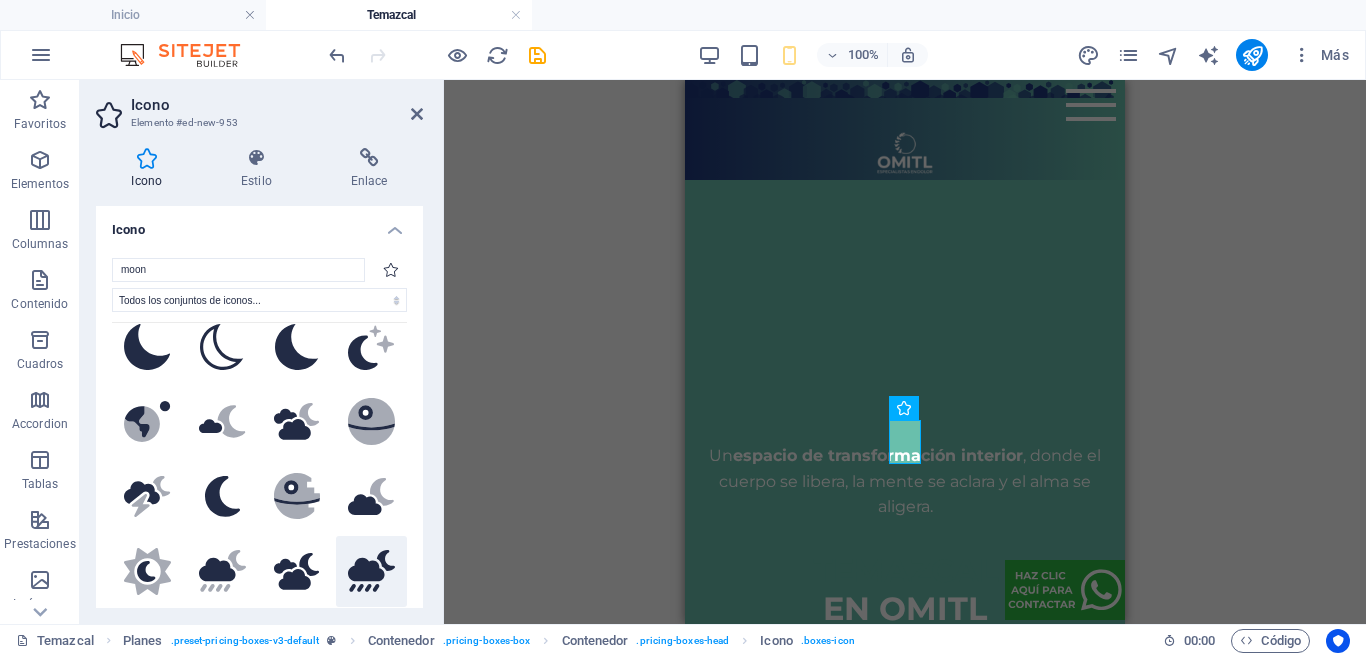 scroll, scrollTop: 0, scrollLeft: 0, axis: both 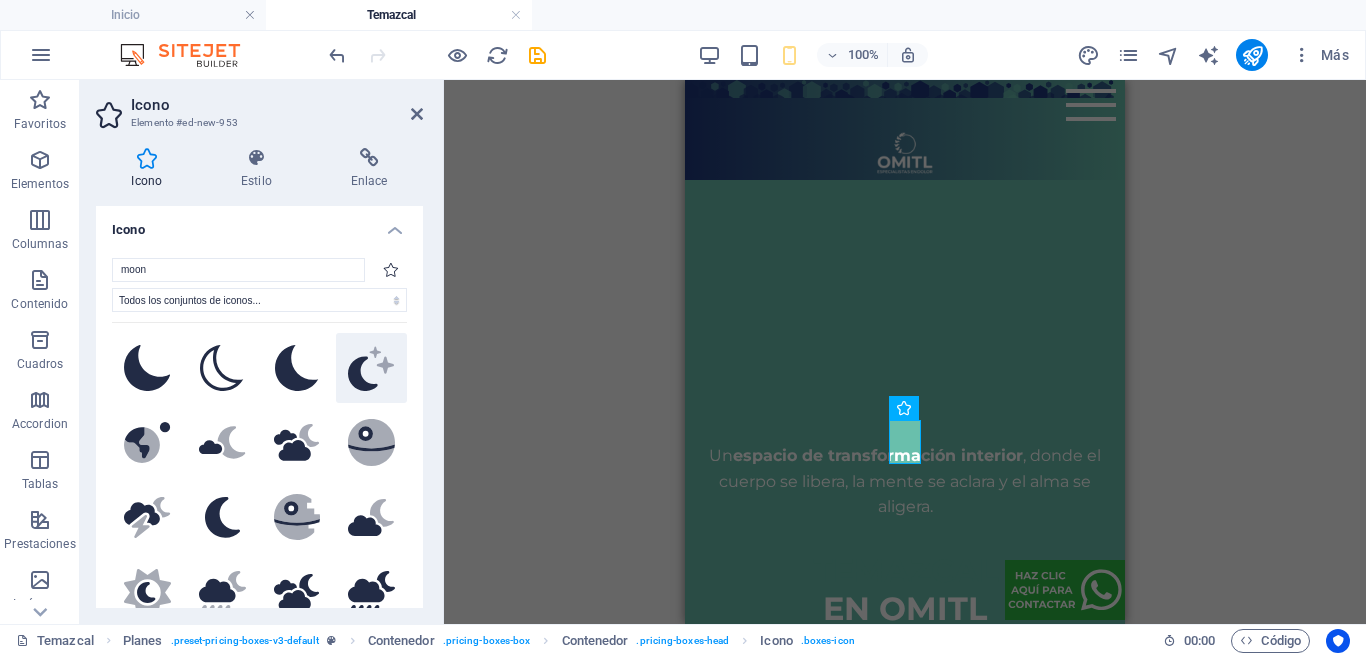 type on "moon" 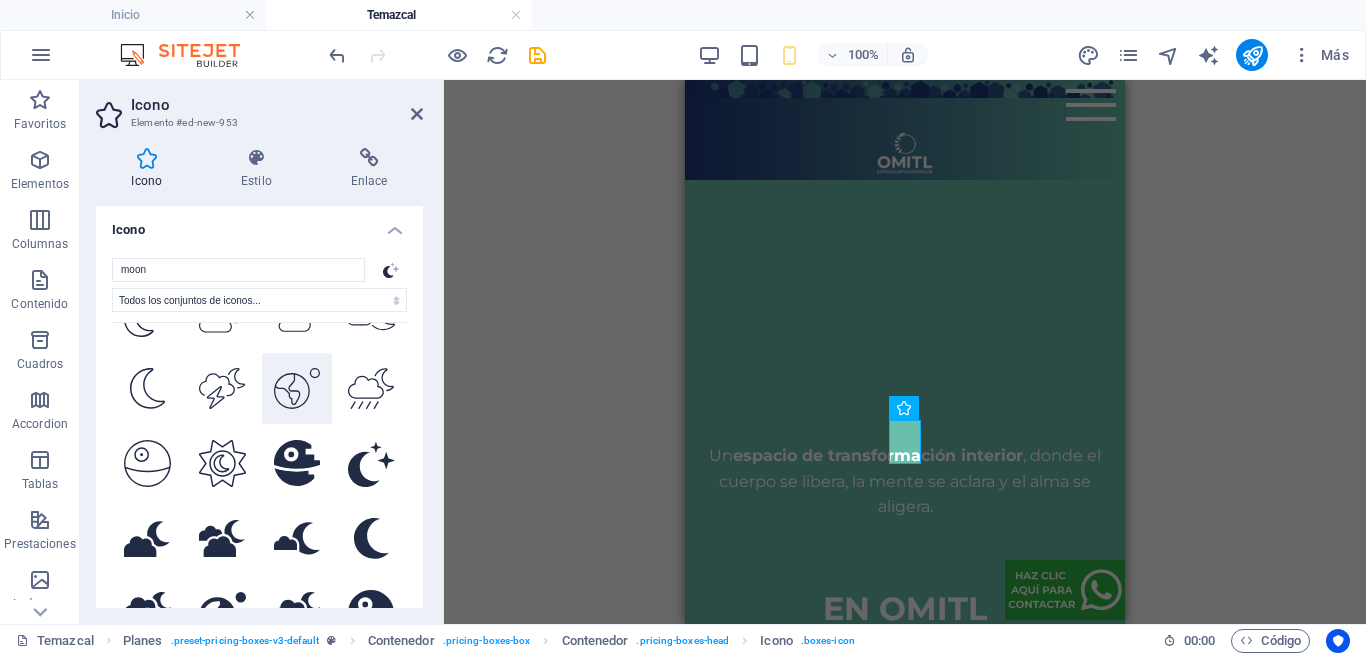 scroll, scrollTop: 952, scrollLeft: 0, axis: vertical 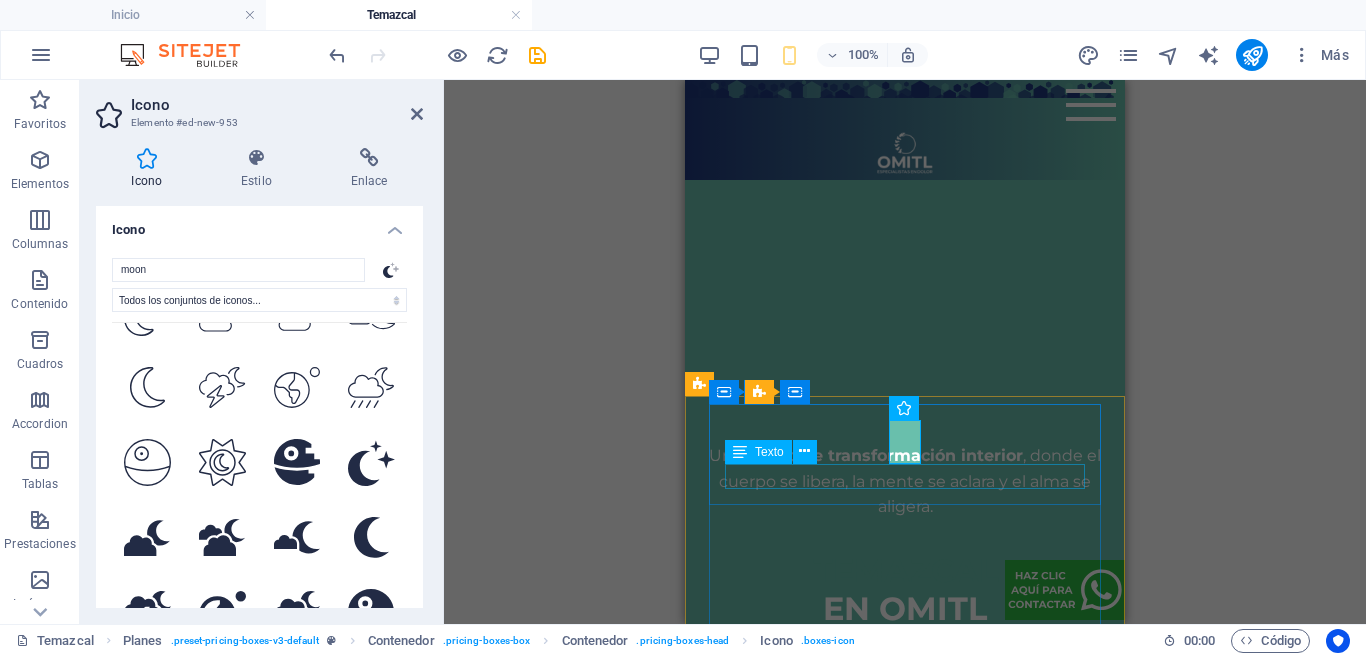 click on "Headline" at bounding box center (905, 2028) 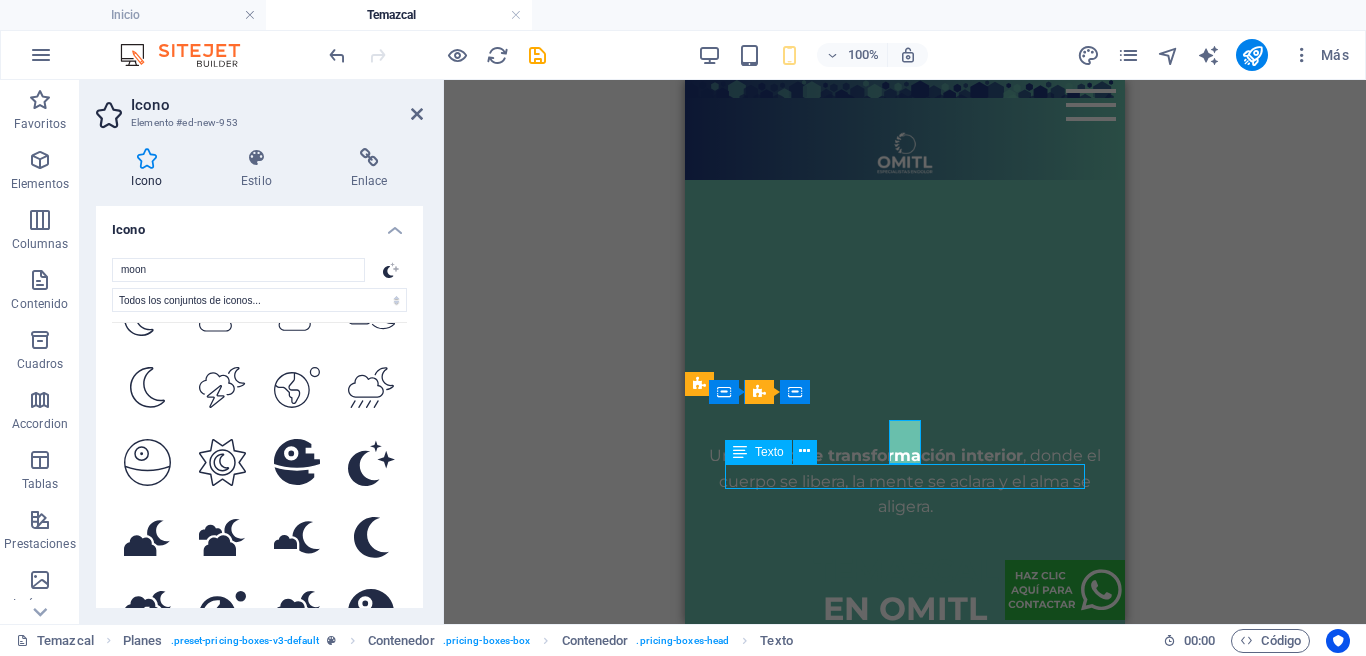 click on "Headline" at bounding box center (905, 2028) 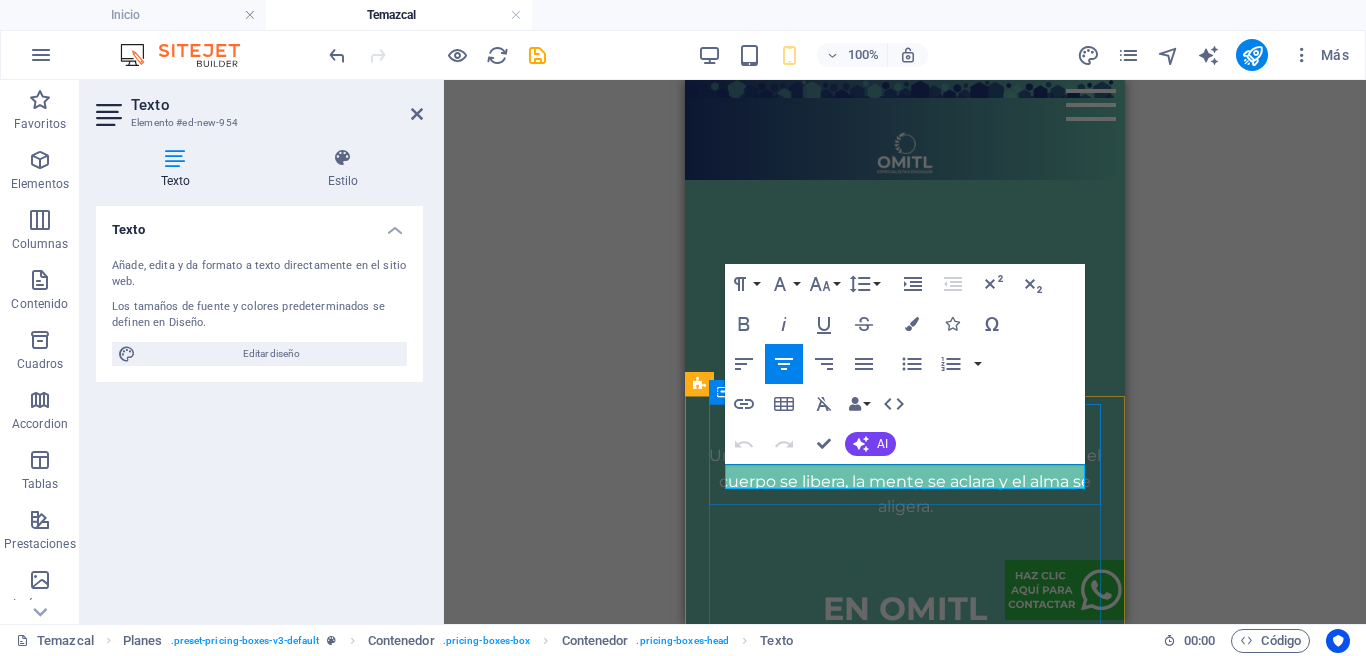 click on "Headline" at bounding box center [905, 2028] 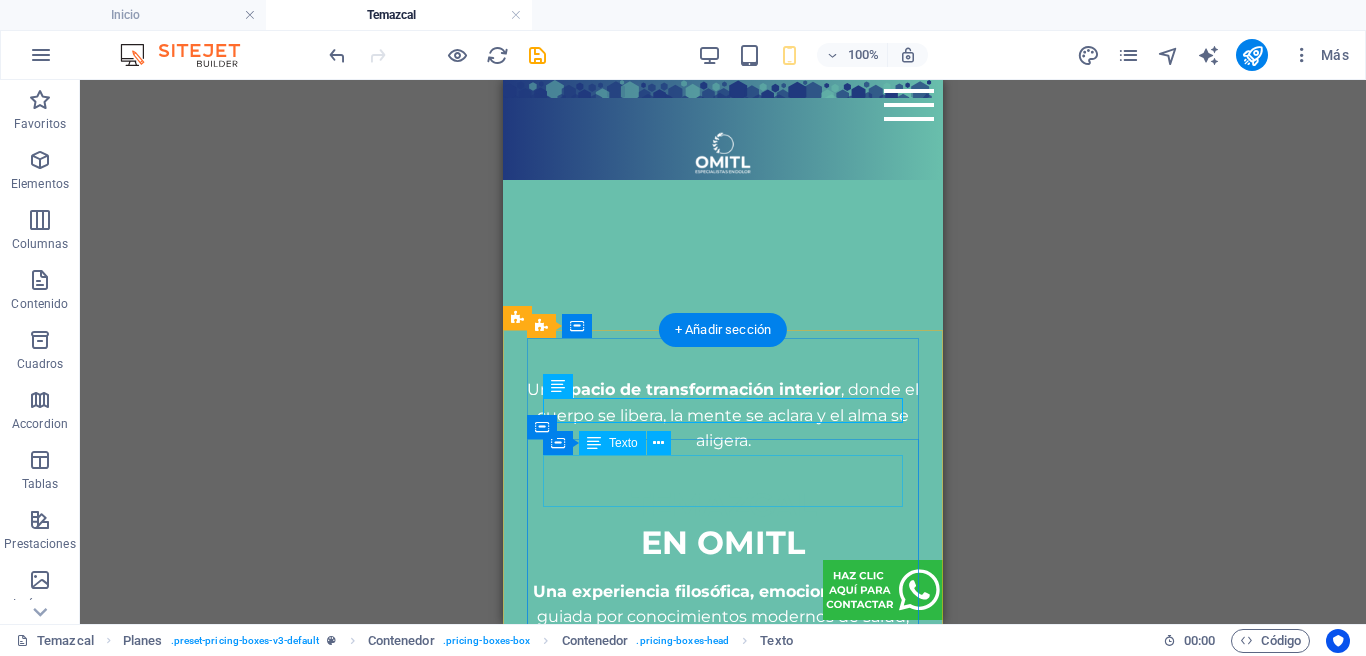 scroll, scrollTop: 4955, scrollLeft: 0, axis: vertical 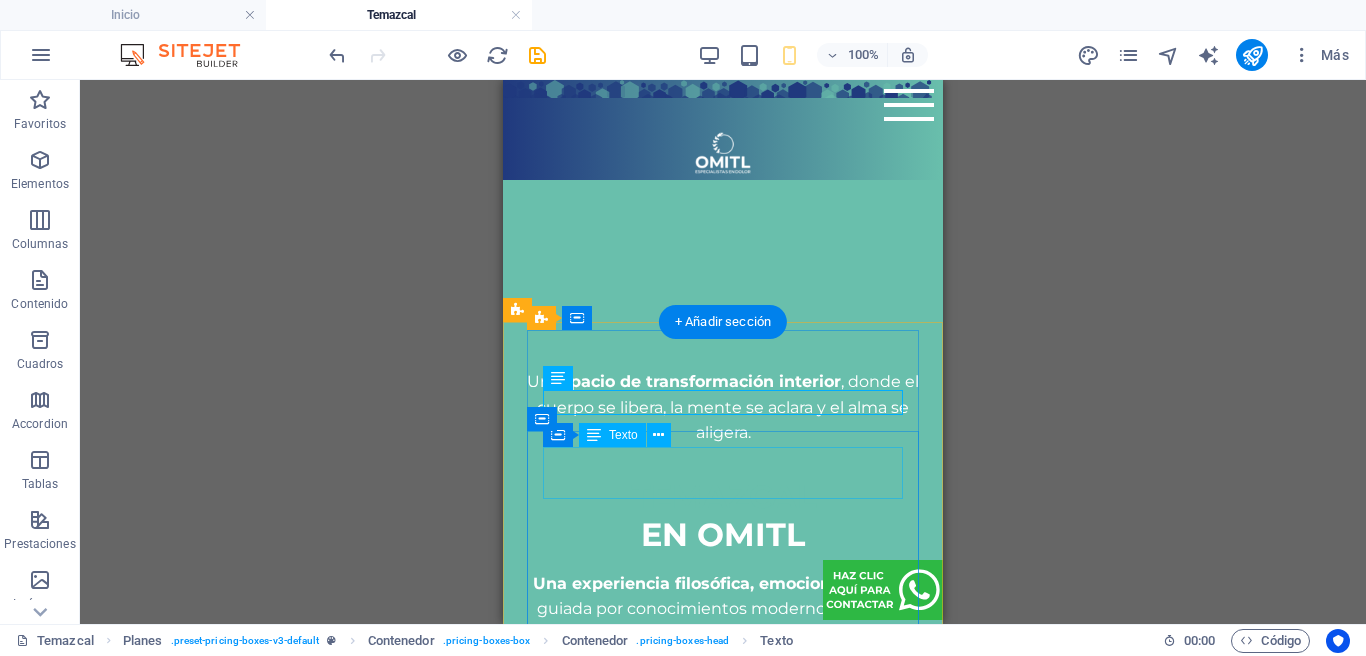 click on "$99" at bounding box center [723, 2023] 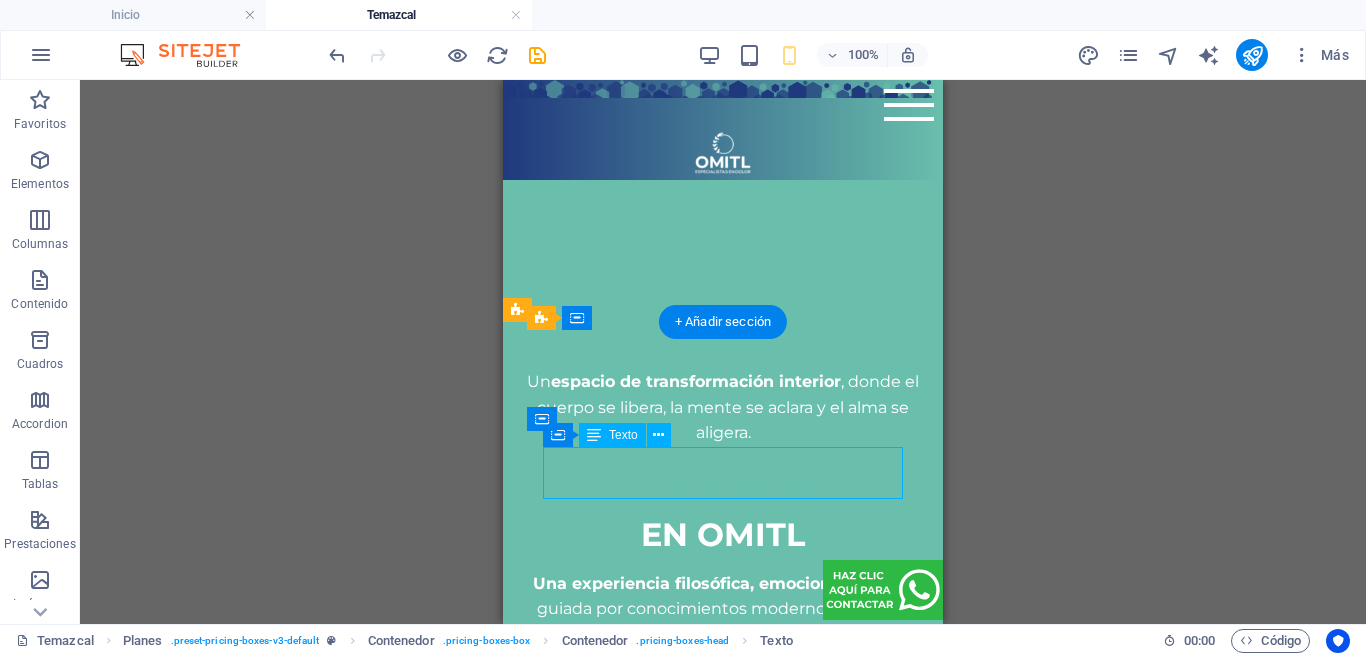drag, startPoint x: 725, startPoint y: 466, endPoint x: 544, endPoint y: 466, distance: 181 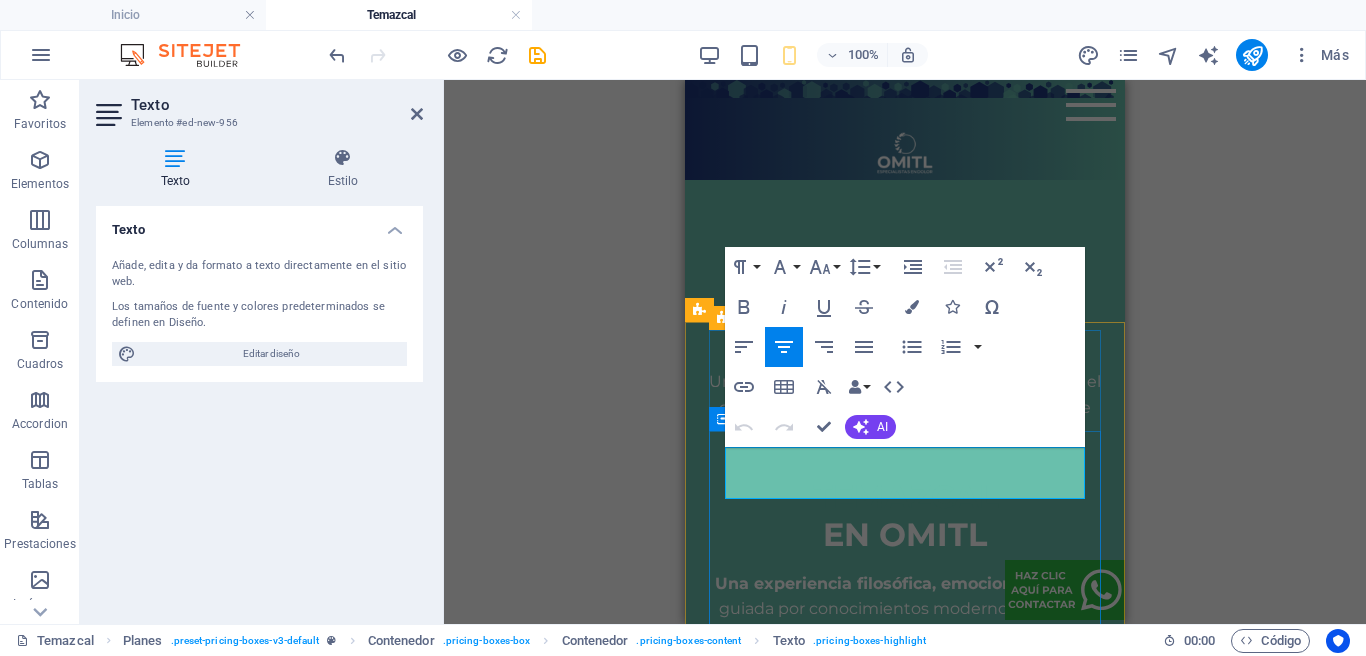 click on "$99" at bounding box center [905, 2023] 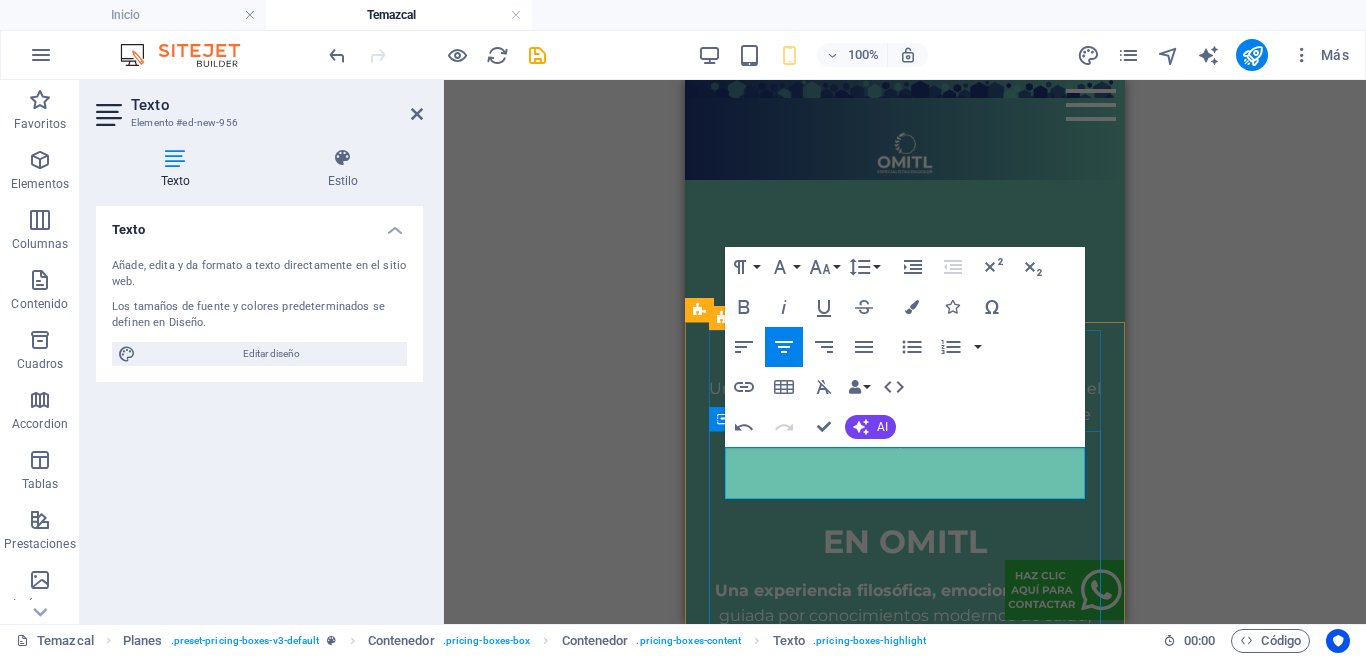 scroll, scrollTop: 4946, scrollLeft: 0, axis: vertical 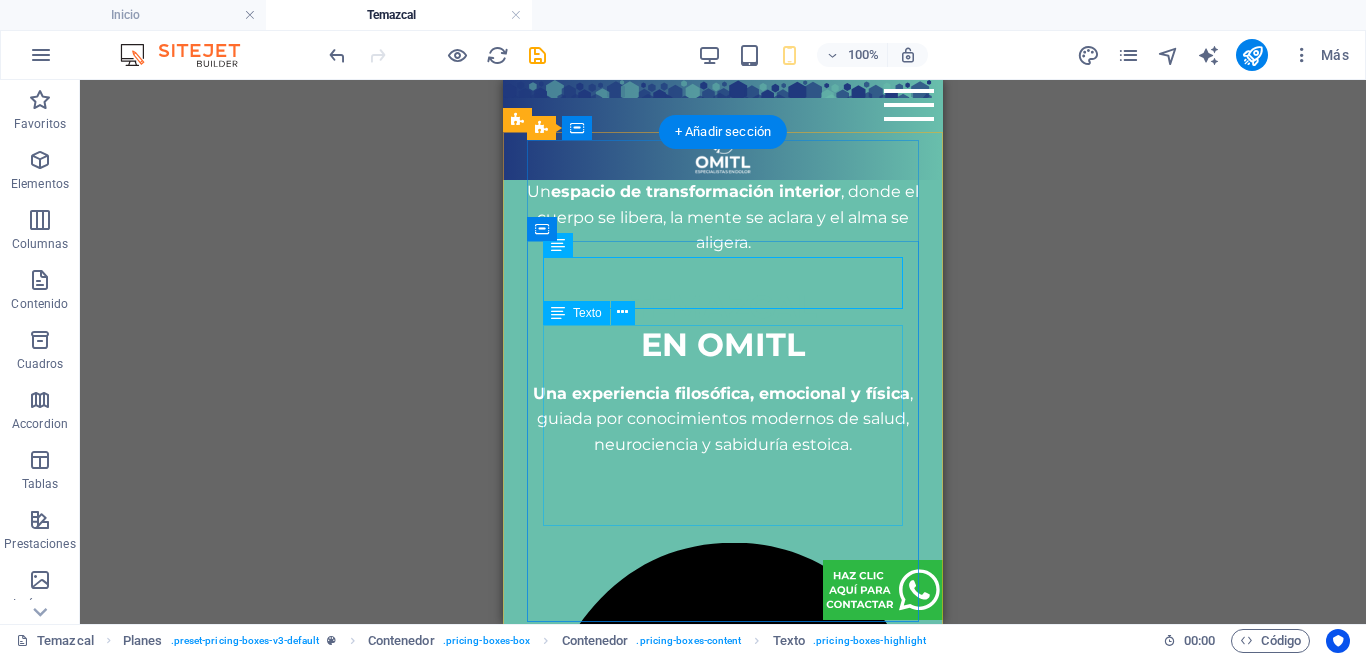 click on "Lorem  ipsum Lorem  ipsum Lorem  ipsum Lorem  ipsum" at bounding box center [723, 1975] 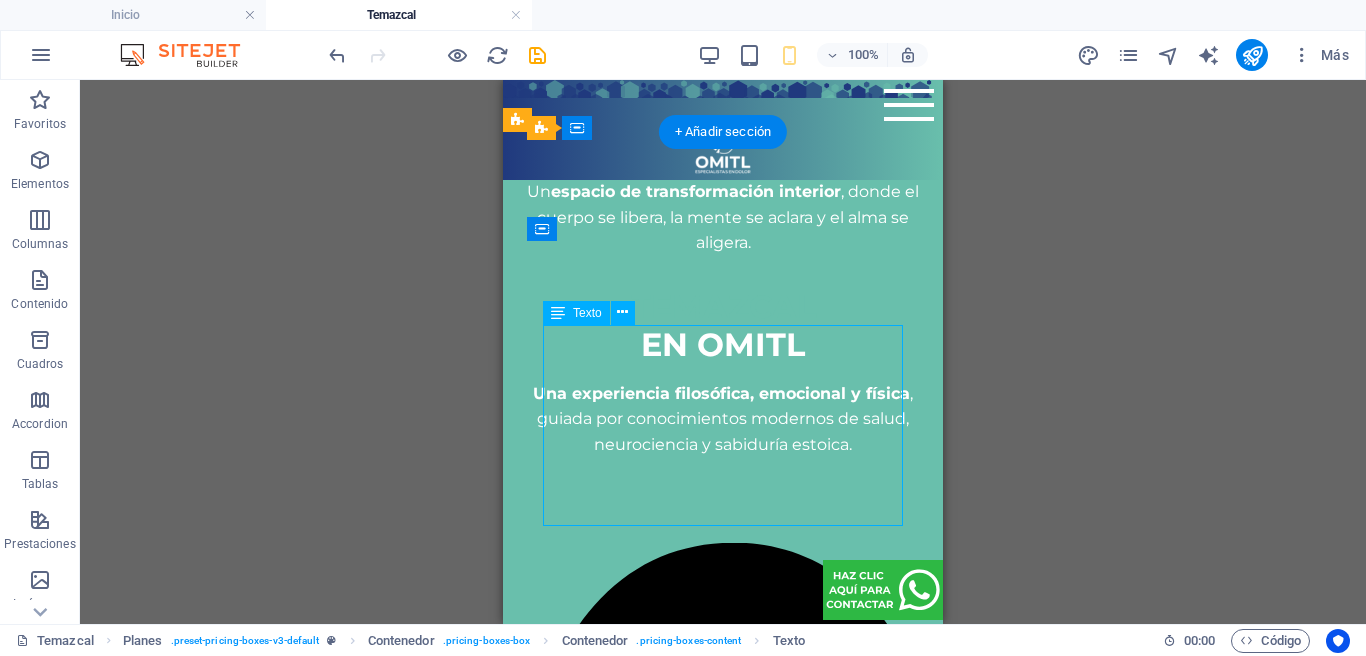 click on "Lorem  ipsum Lorem  ipsum Lorem  ipsum Lorem  ipsum" at bounding box center [723, 1975] 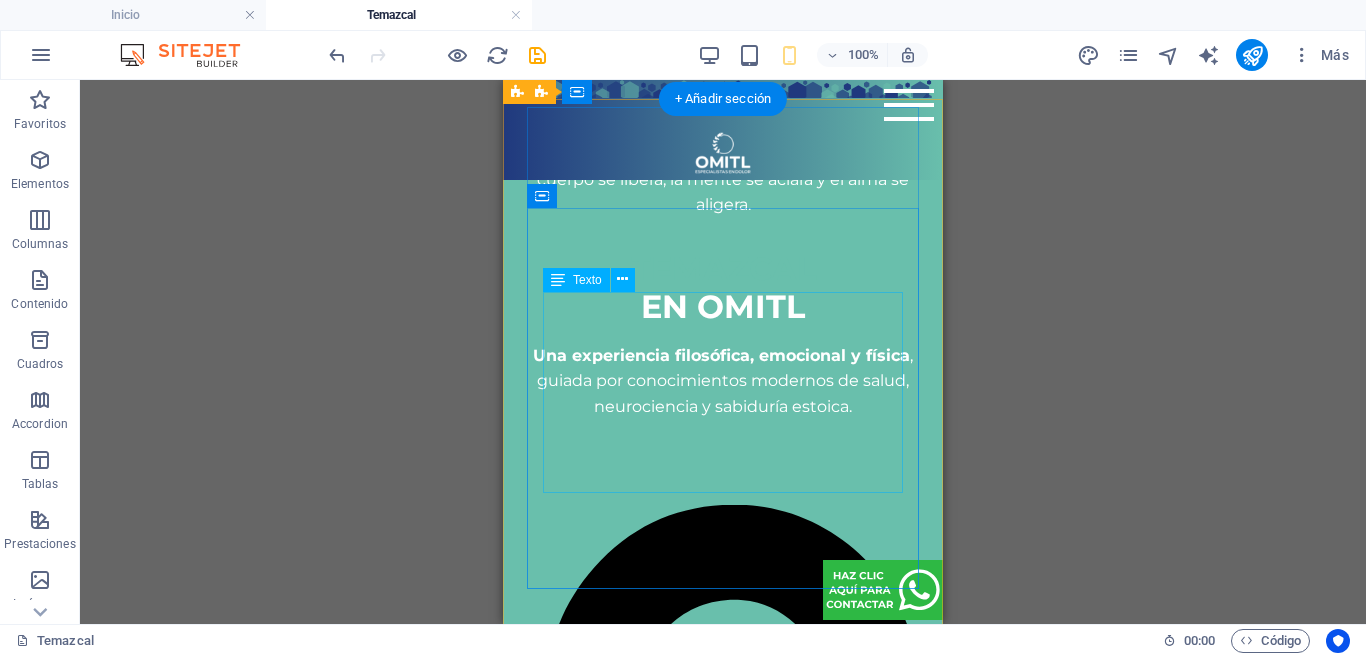 scroll, scrollTop: 5178, scrollLeft: 0, axis: vertical 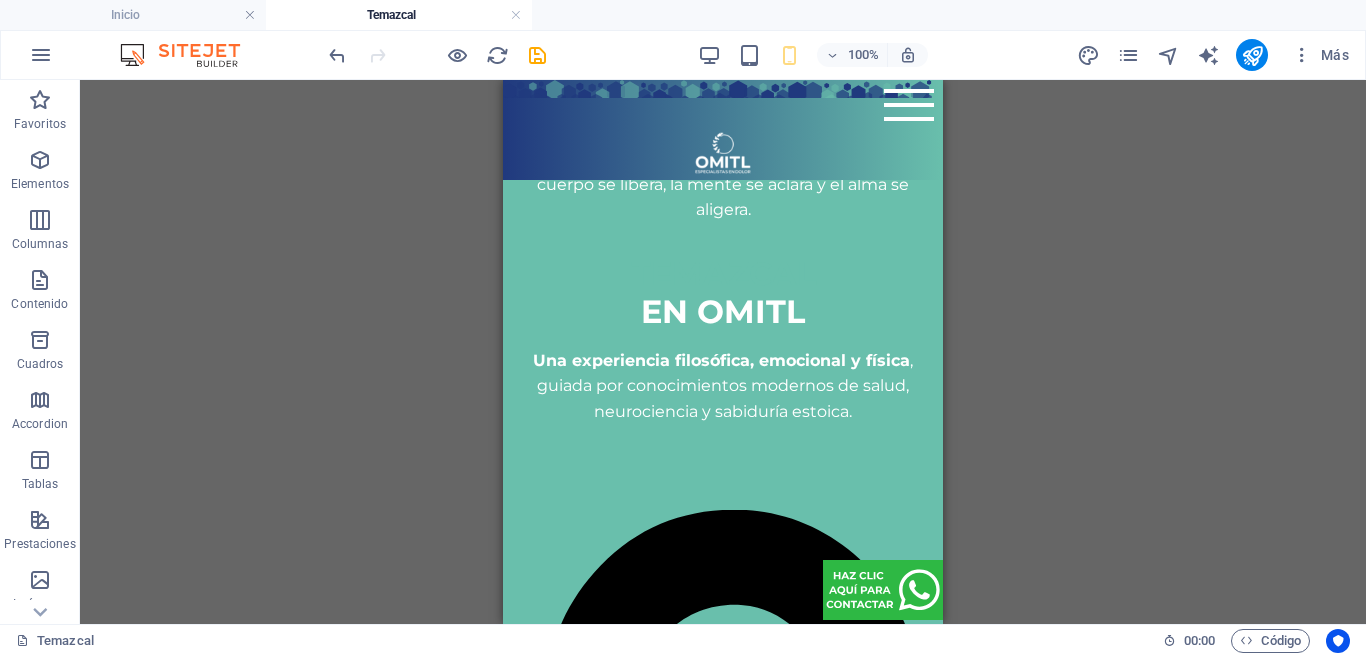 click on "Lorem  ipsum Lorem  ipsum Lorem  ipsum Lorem  ipsum" at bounding box center [723, 1942] 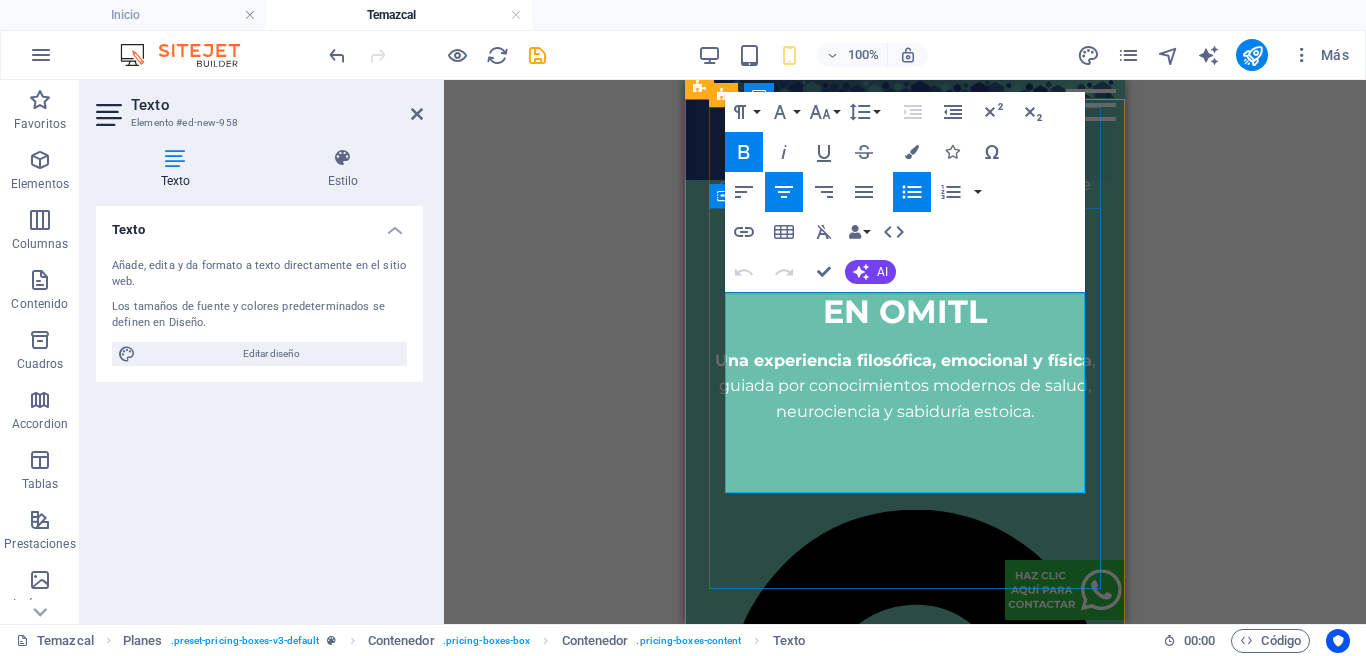 click on "Lorem  ipsum" at bounding box center [905, 1867] 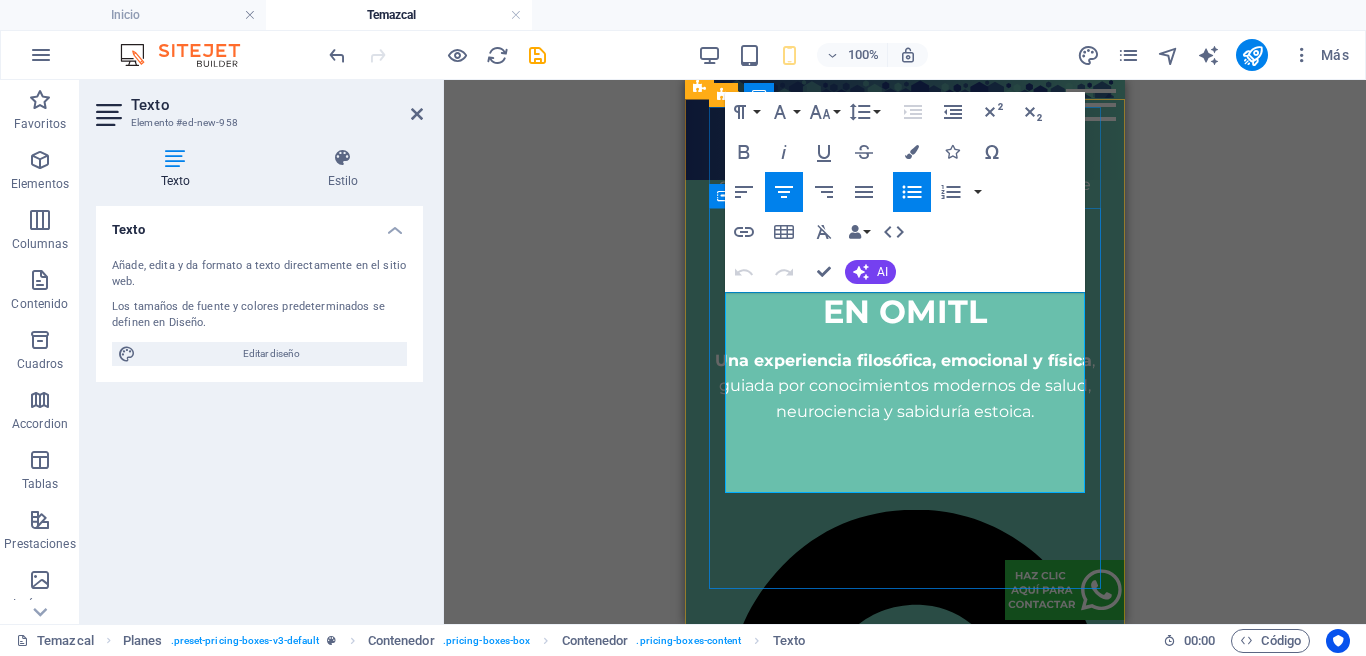 click on "Lorem  ipsum" at bounding box center (905, 1867) 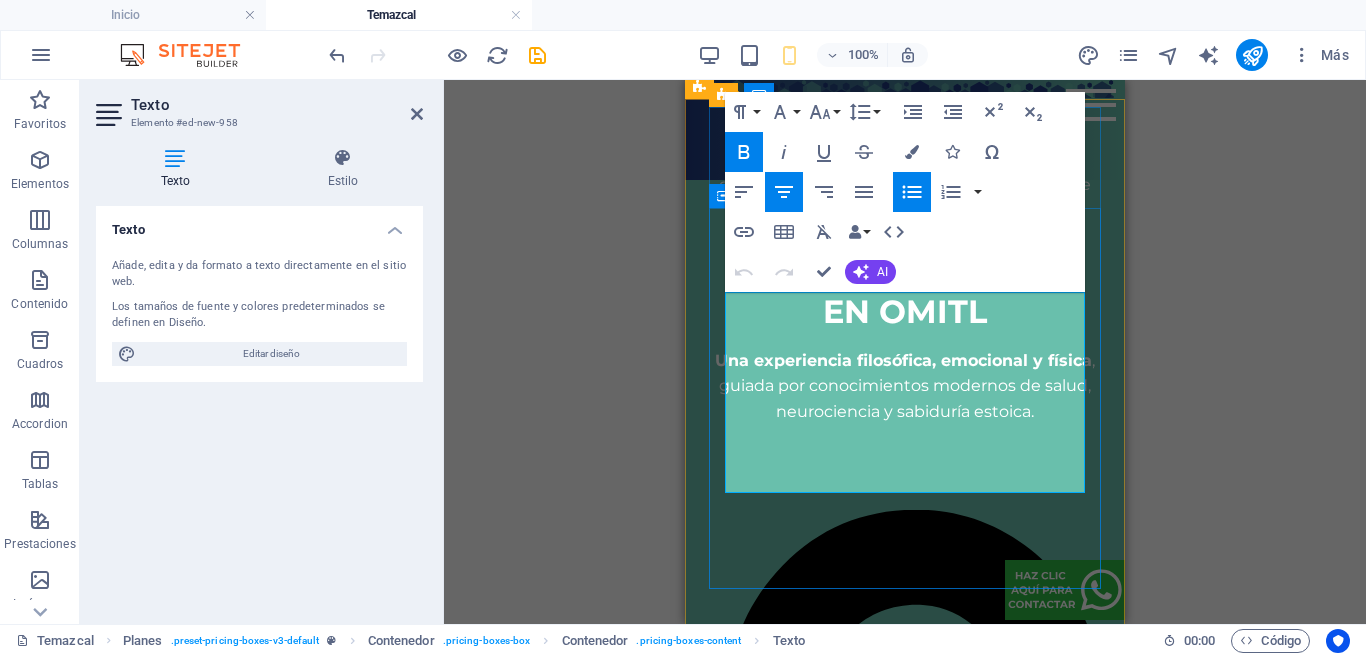 click on "Lorem  ipsum" at bounding box center [905, 1867] 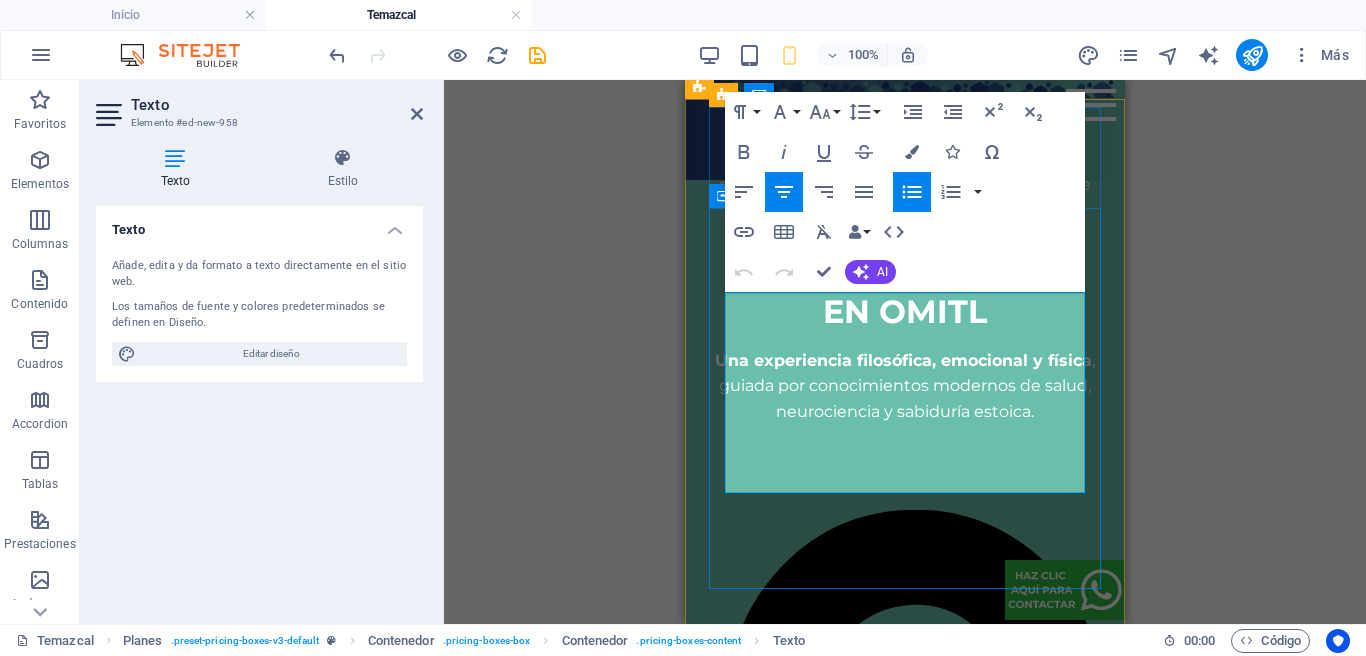 drag, startPoint x: 888, startPoint y: 318, endPoint x: 867, endPoint y: 316, distance: 21.095022 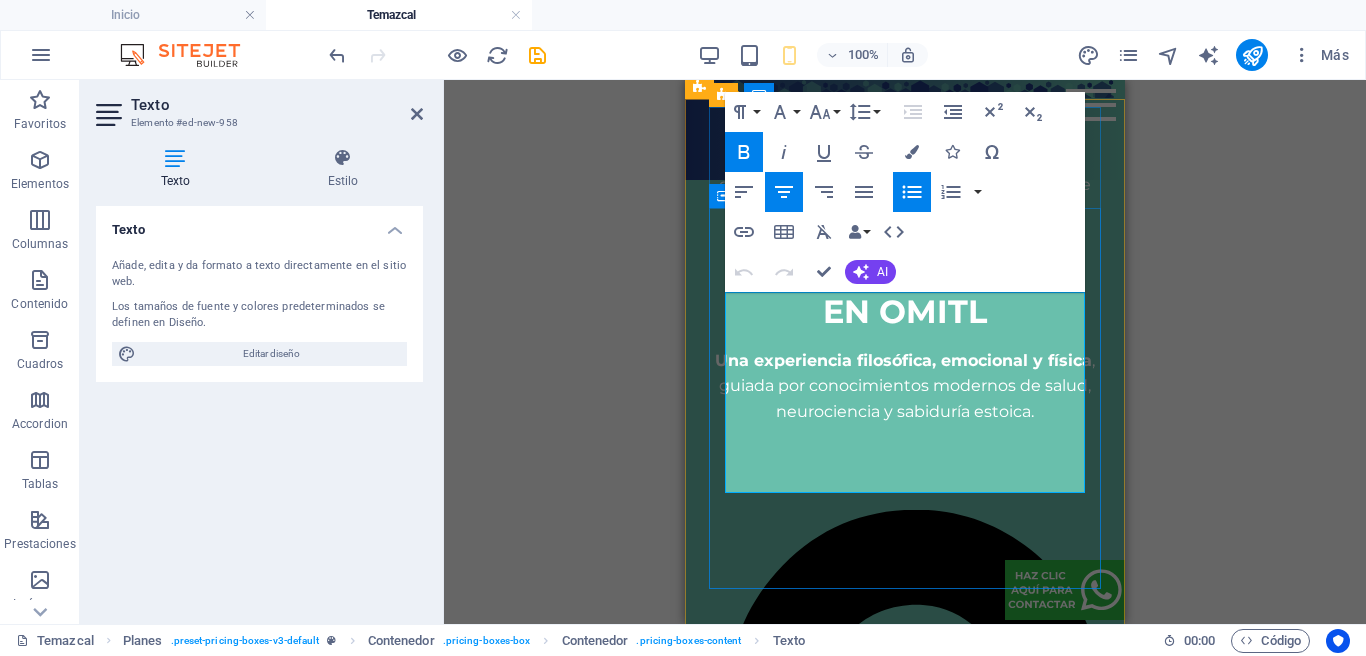 type 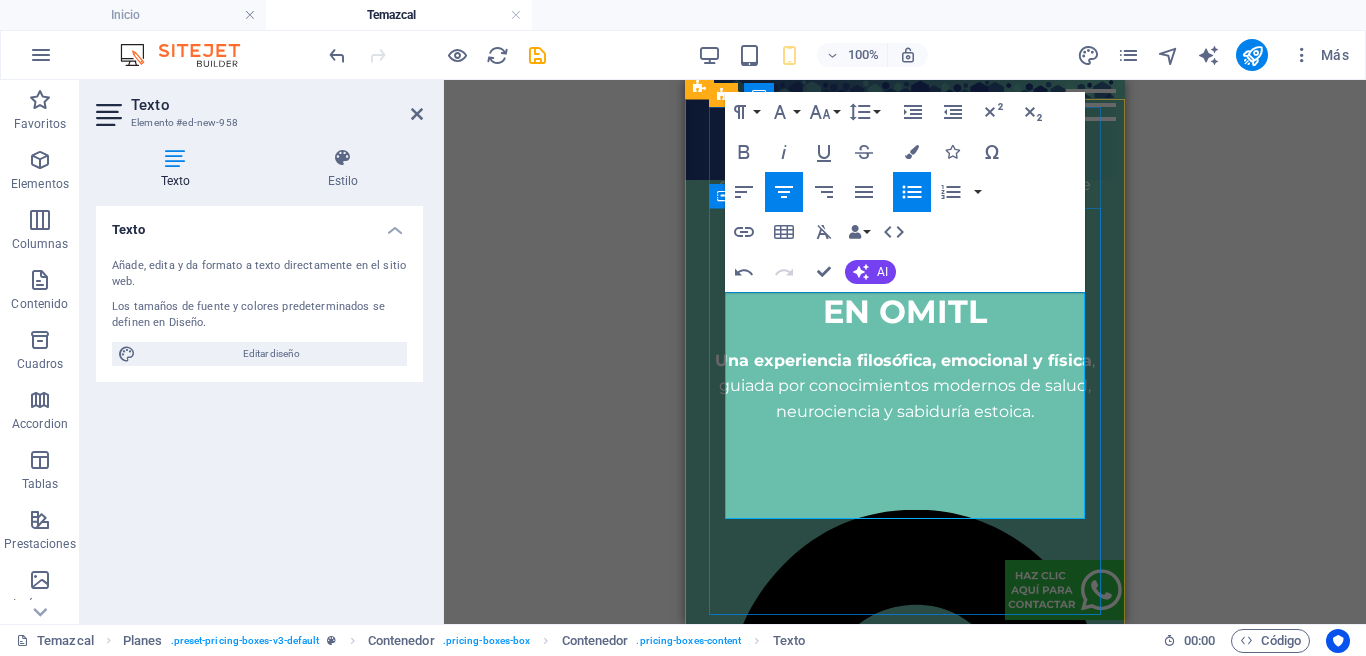 click on "Lorem  ipsum" at bounding box center (905, 1994) 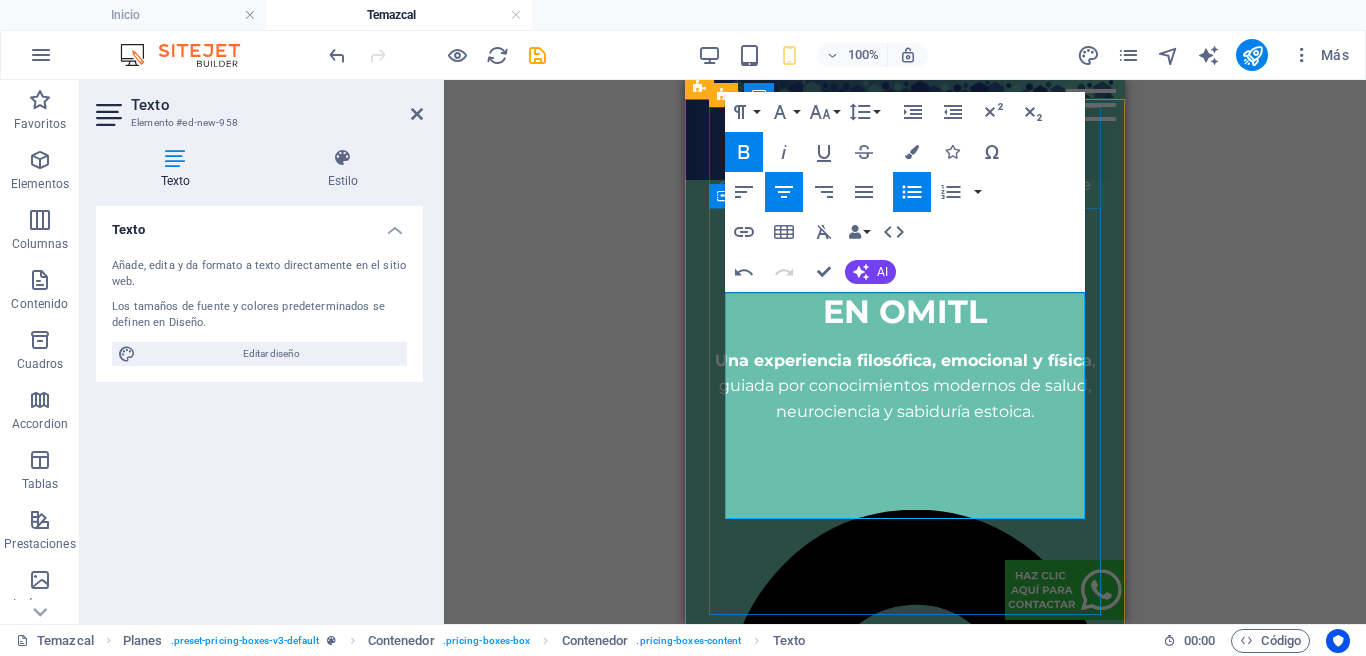 click on "Lorem  ipsum" at bounding box center (905, 1994) 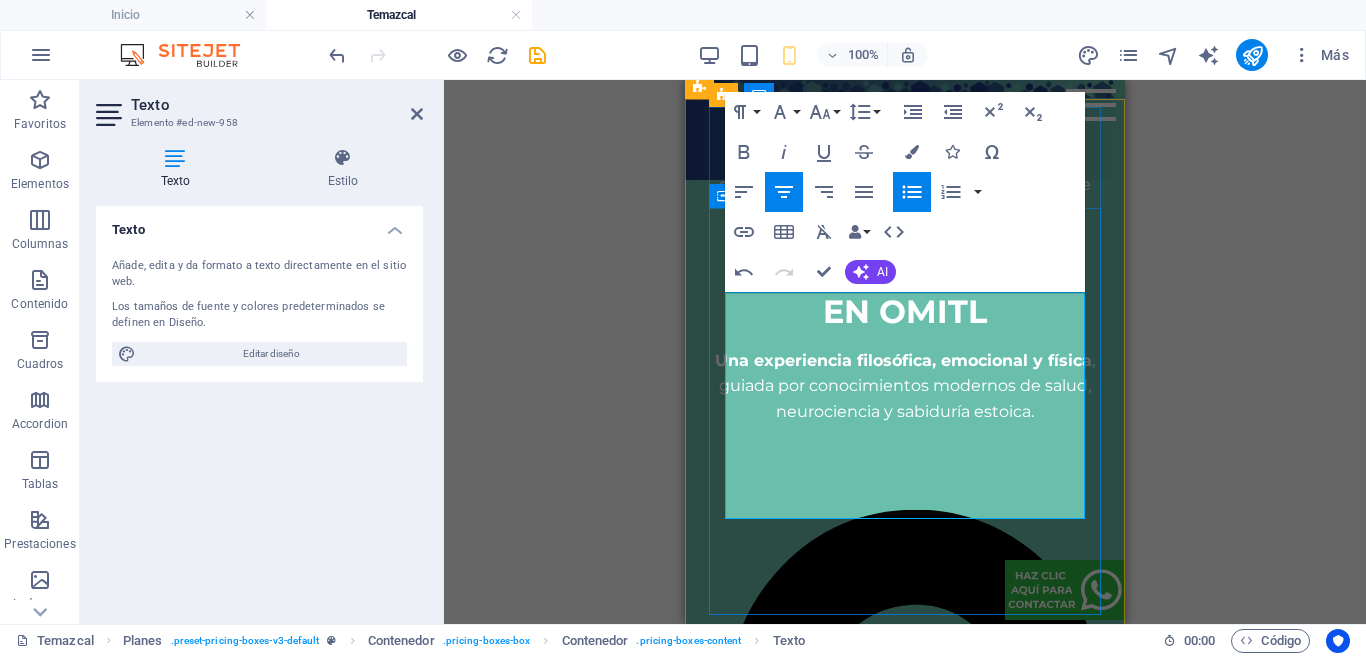 click on "Lorem" at bounding box center (880, 1993) 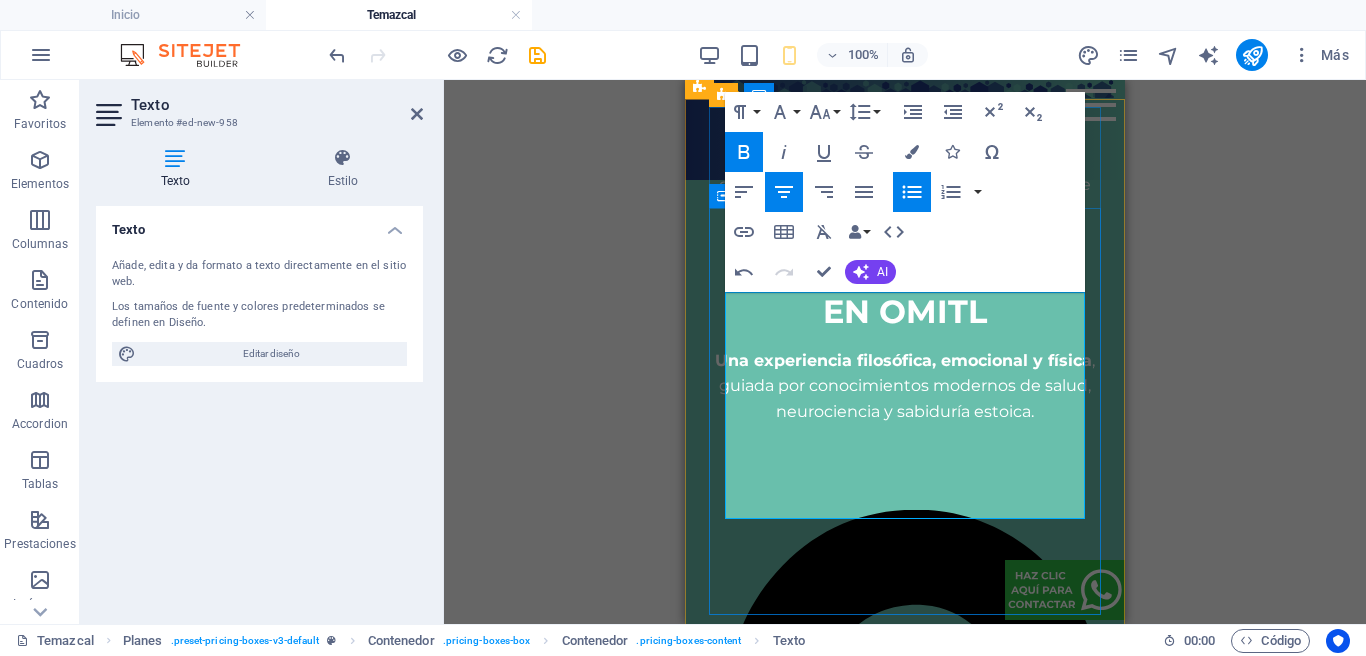 click on "Lorem" at bounding box center [880, 1993] 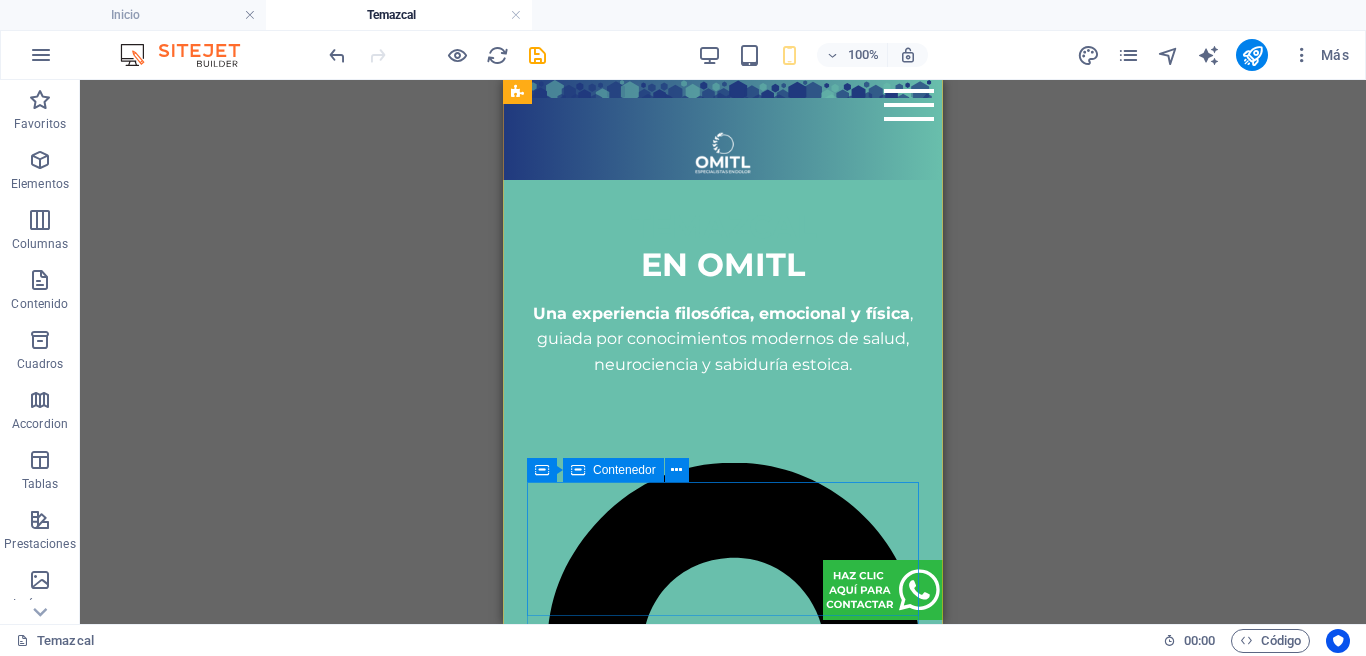 scroll, scrollTop: 5315, scrollLeft: 0, axis: vertical 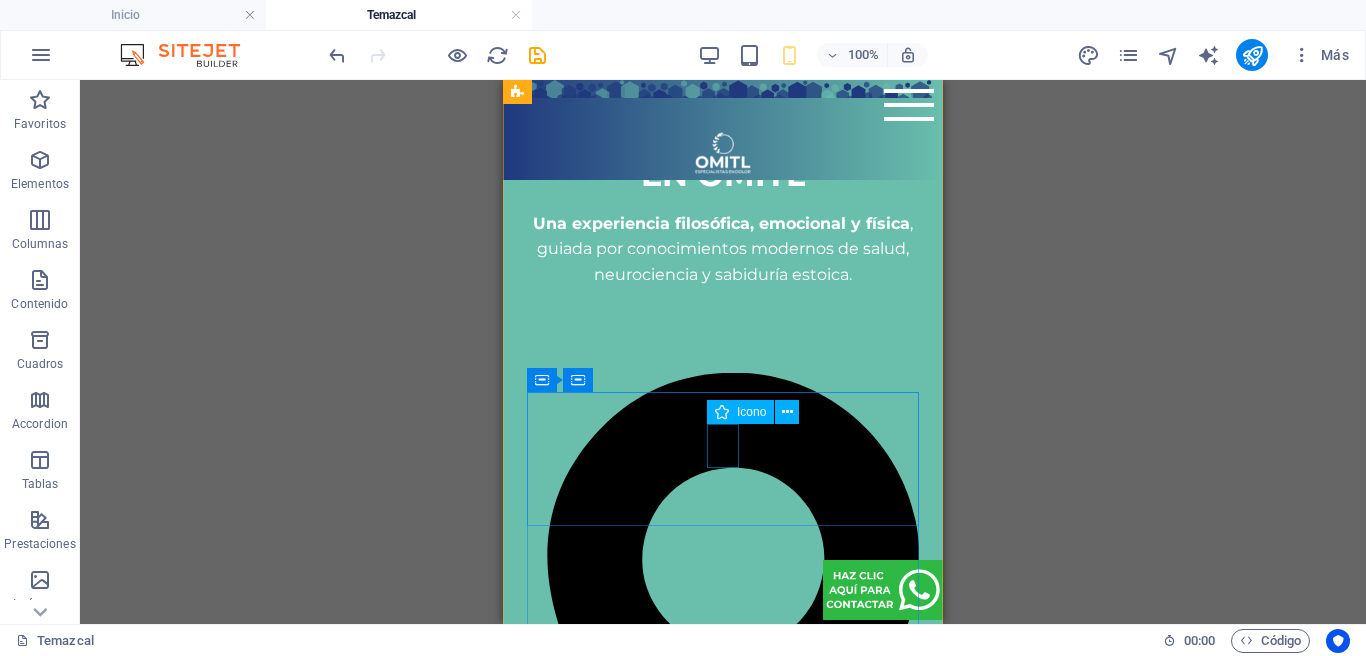 click at bounding box center (723, 1983) 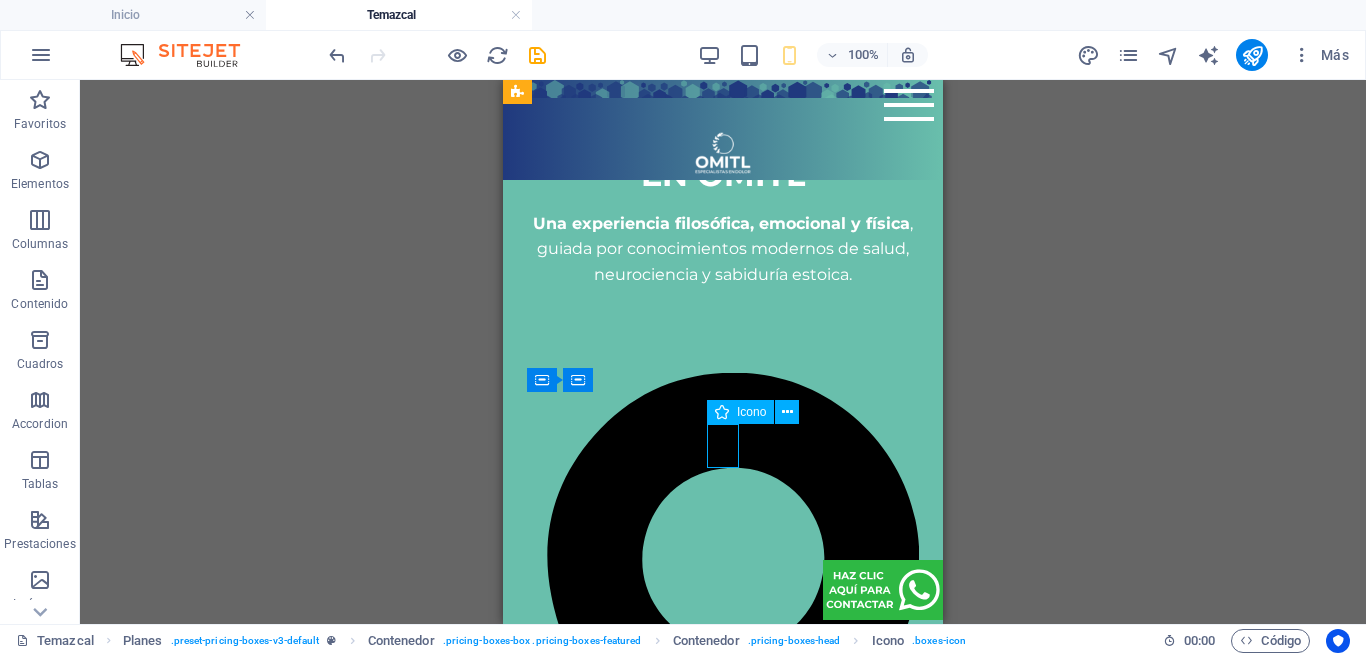 drag, startPoint x: 732, startPoint y: 441, endPoint x: 544, endPoint y: 442, distance: 188.00266 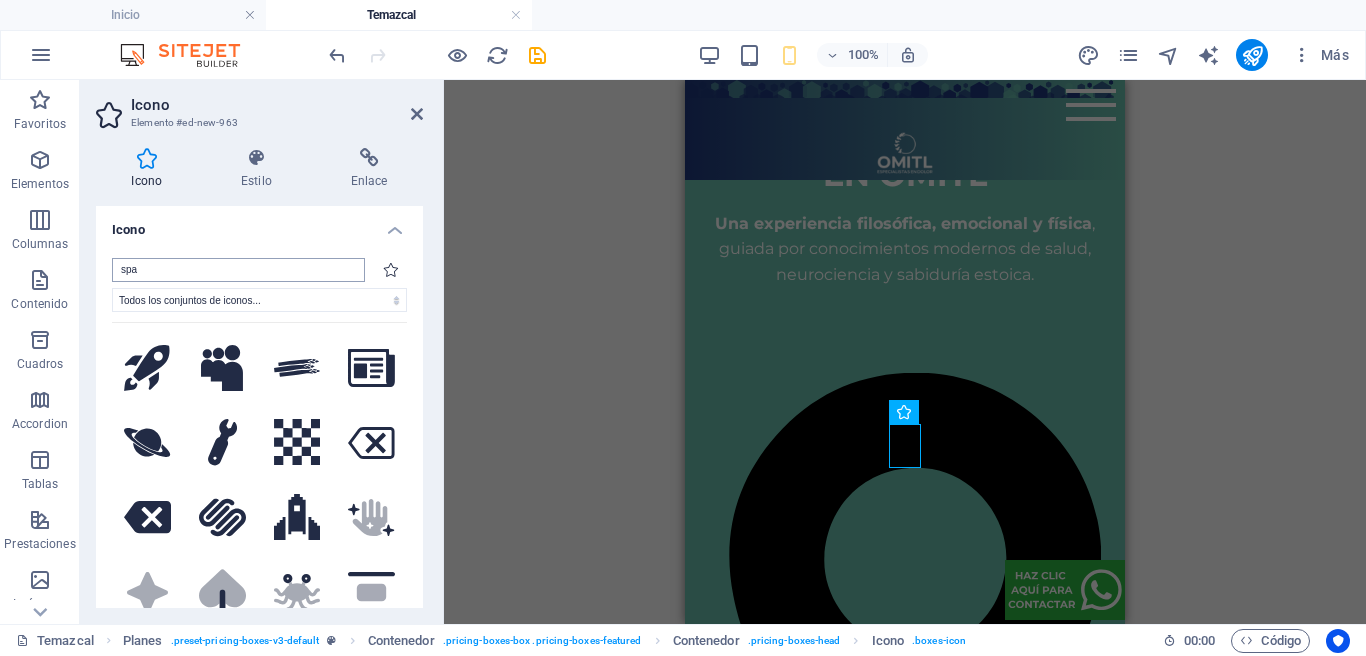 type on "spa" 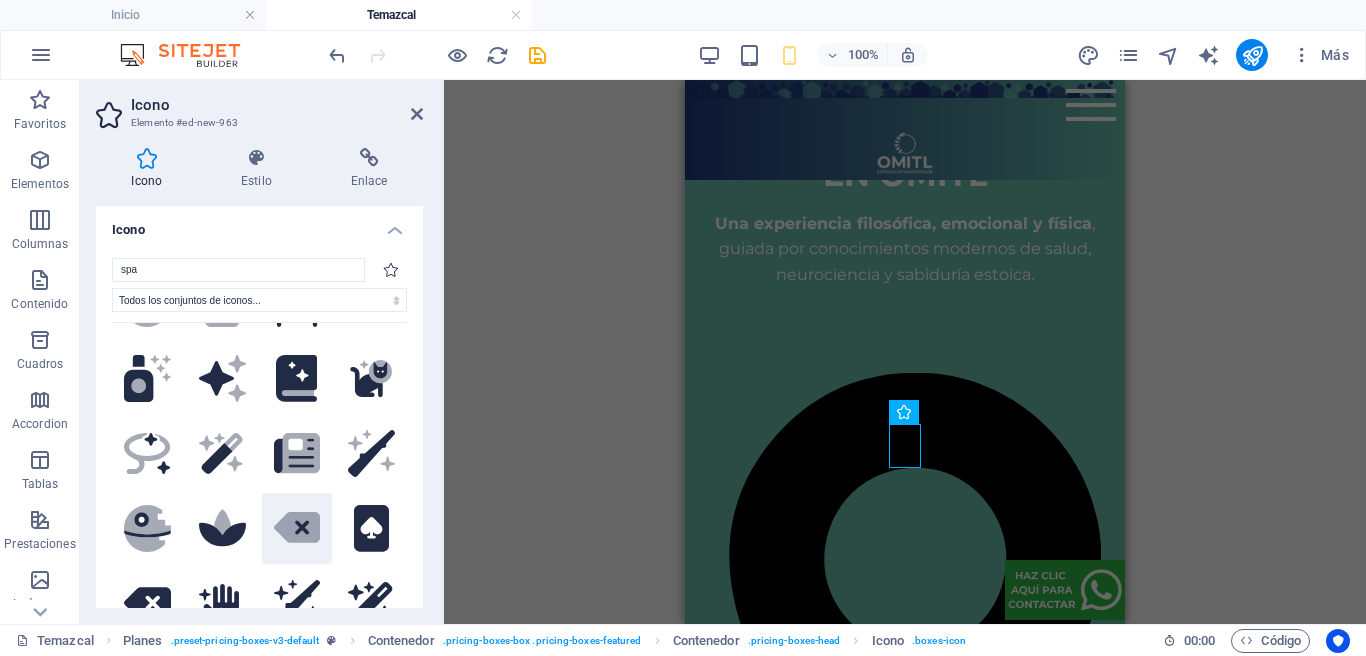 scroll, scrollTop: 473, scrollLeft: 0, axis: vertical 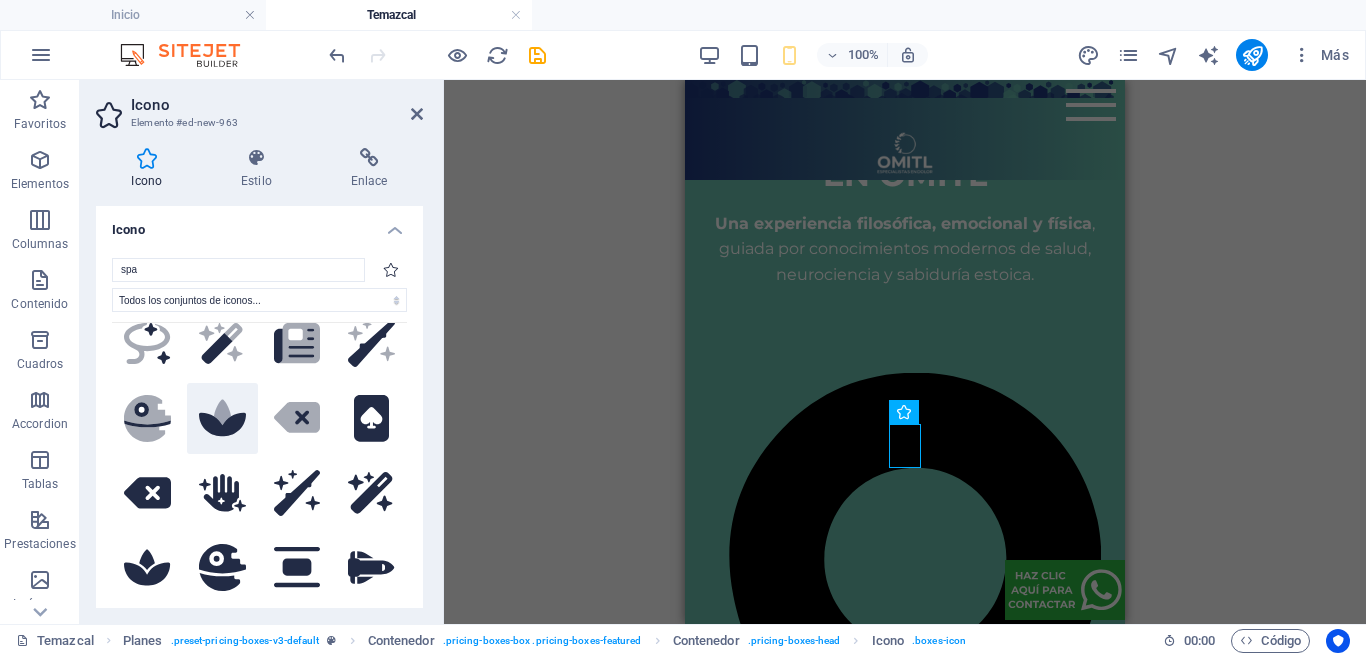 click 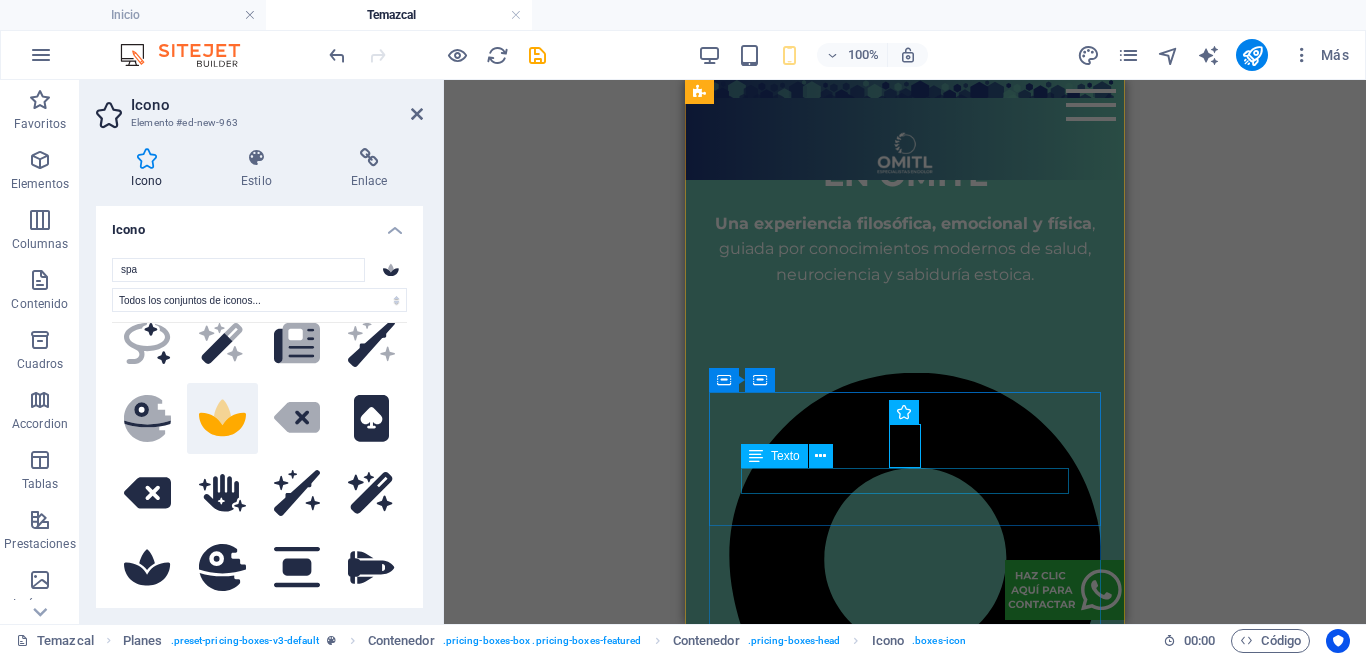 click on "Headline" at bounding box center (905, 2024) 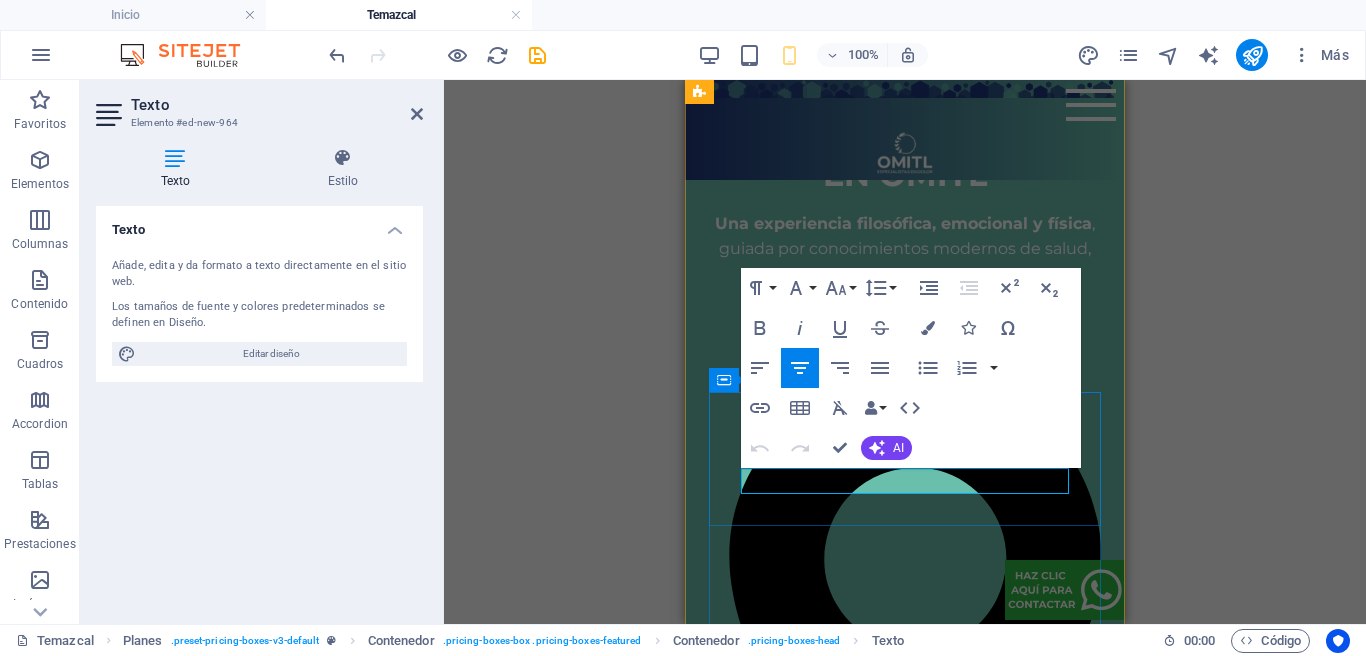 drag, startPoint x: 955, startPoint y: 482, endPoint x: 822, endPoint y: 462, distance: 134.49535 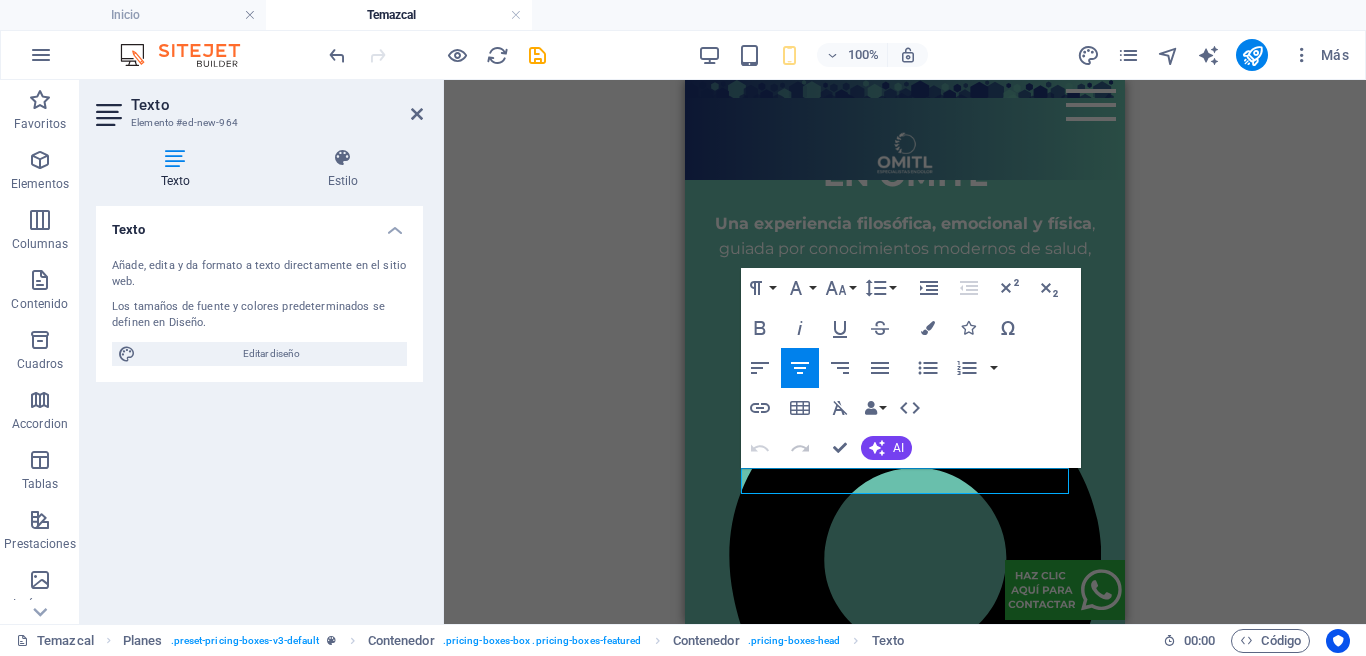 type 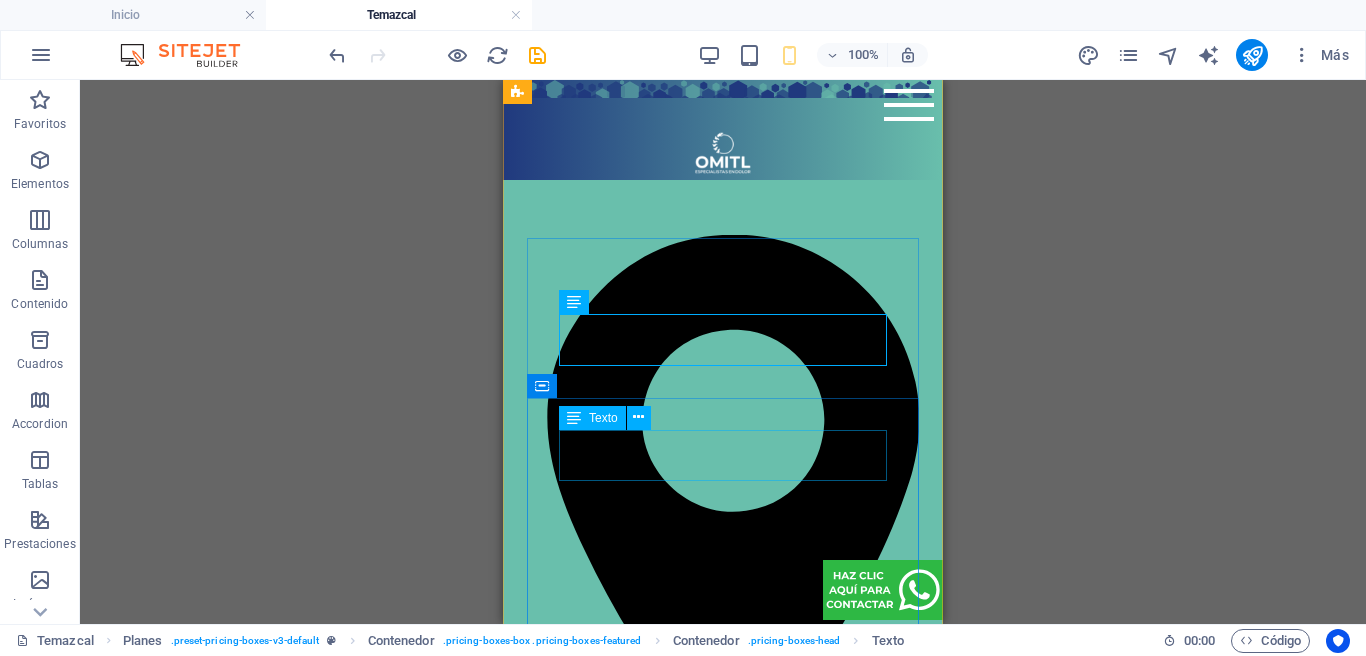 scroll, scrollTop: 5469, scrollLeft: 0, axis: vertical 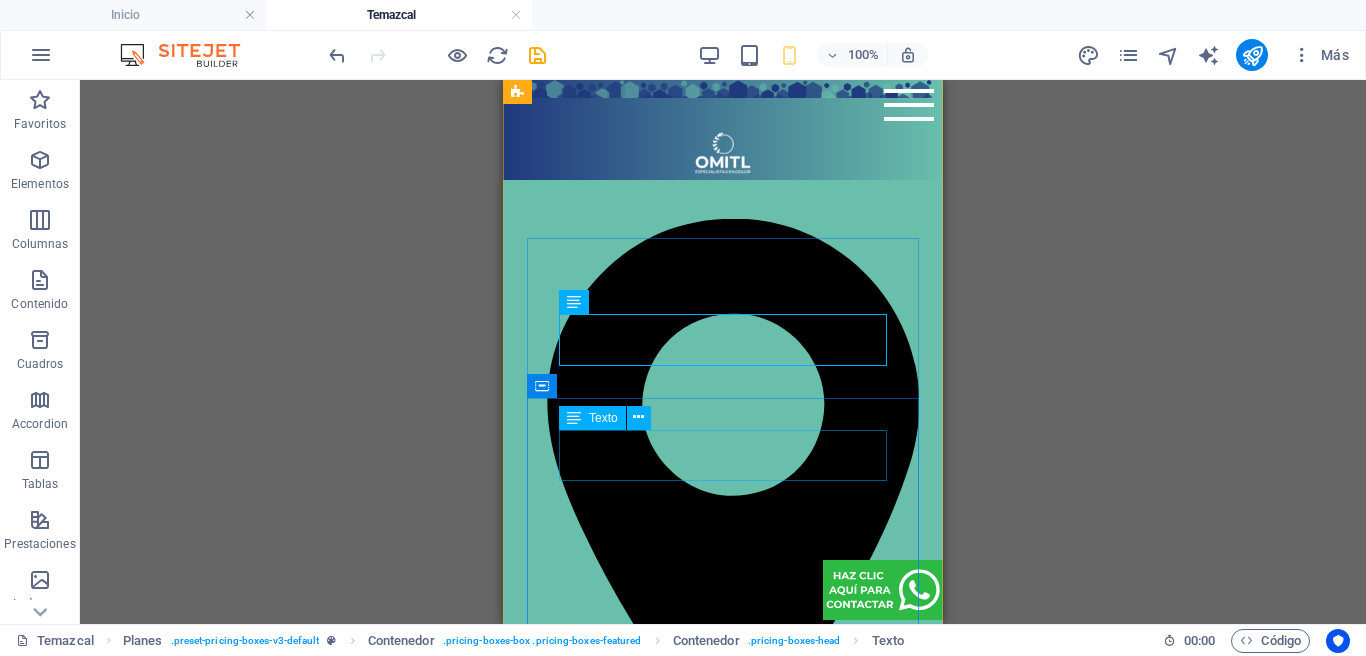 click on "$199" at bounding box center (723, 1997) 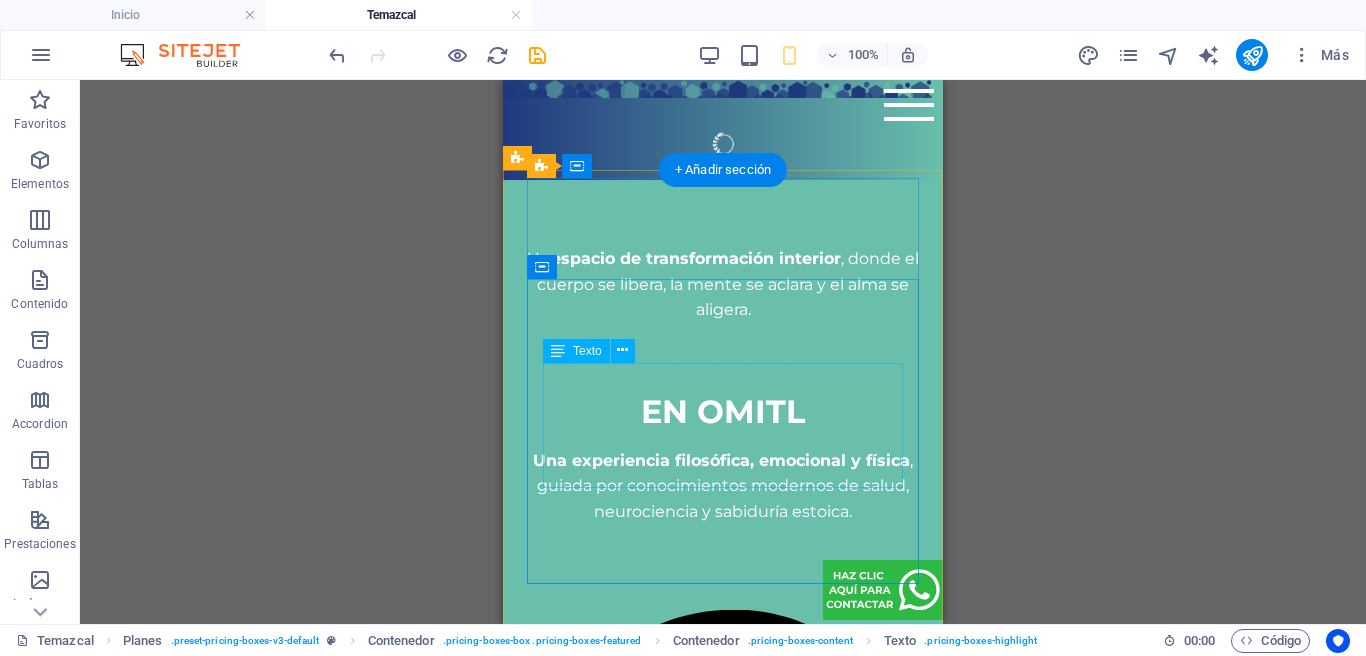 scroll, scrollTop: 5010, scrollLeft: 0, axis: vertical 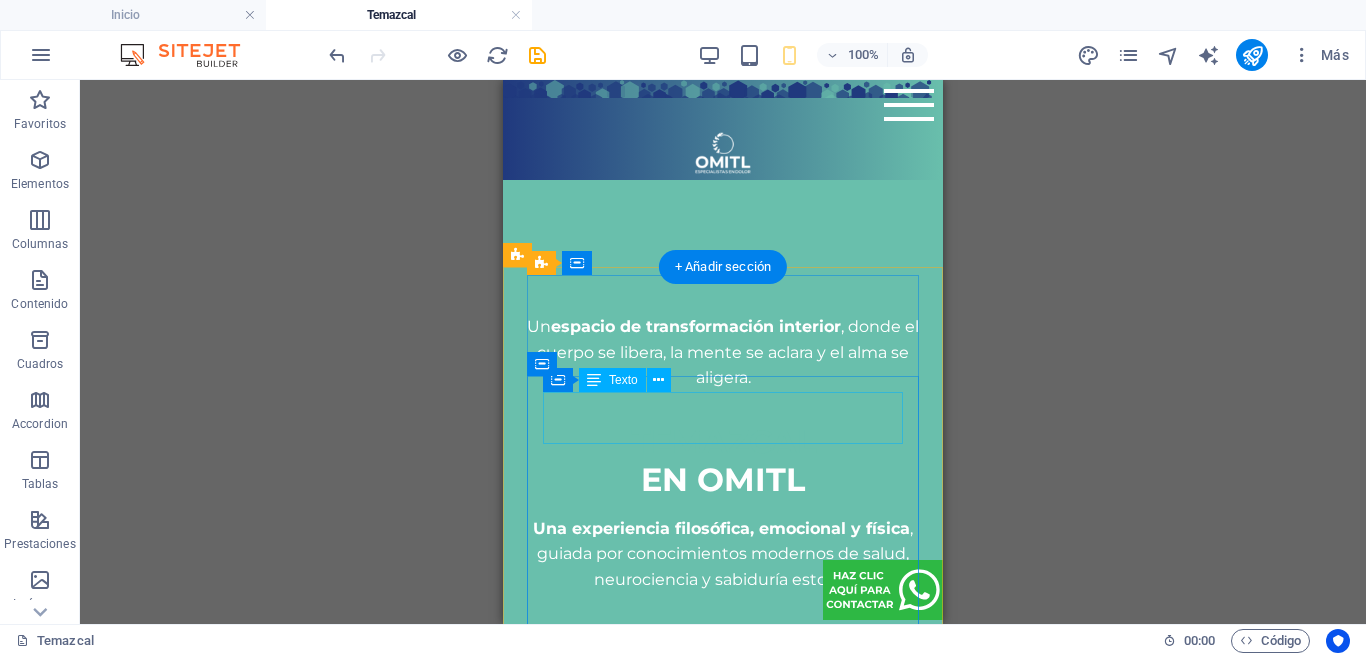 click on "$360" at bounding box center (723, 1968) 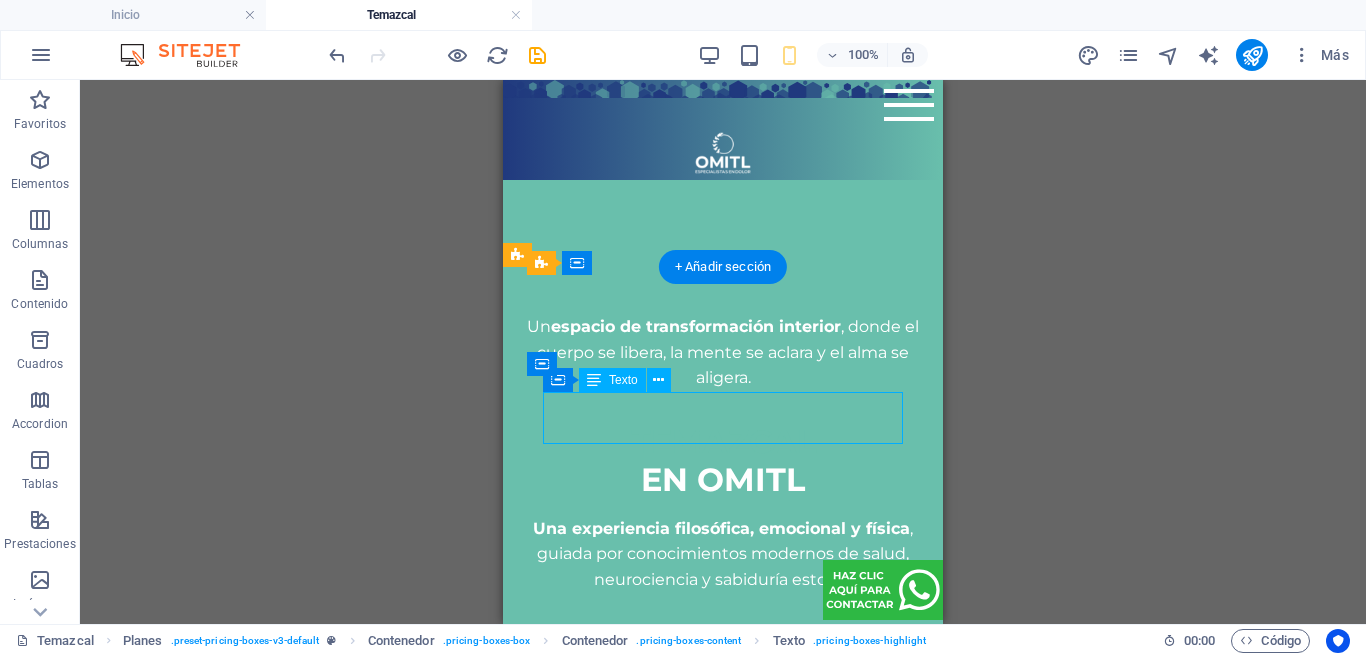 click on "$360" at bounding box center (723, 1968) 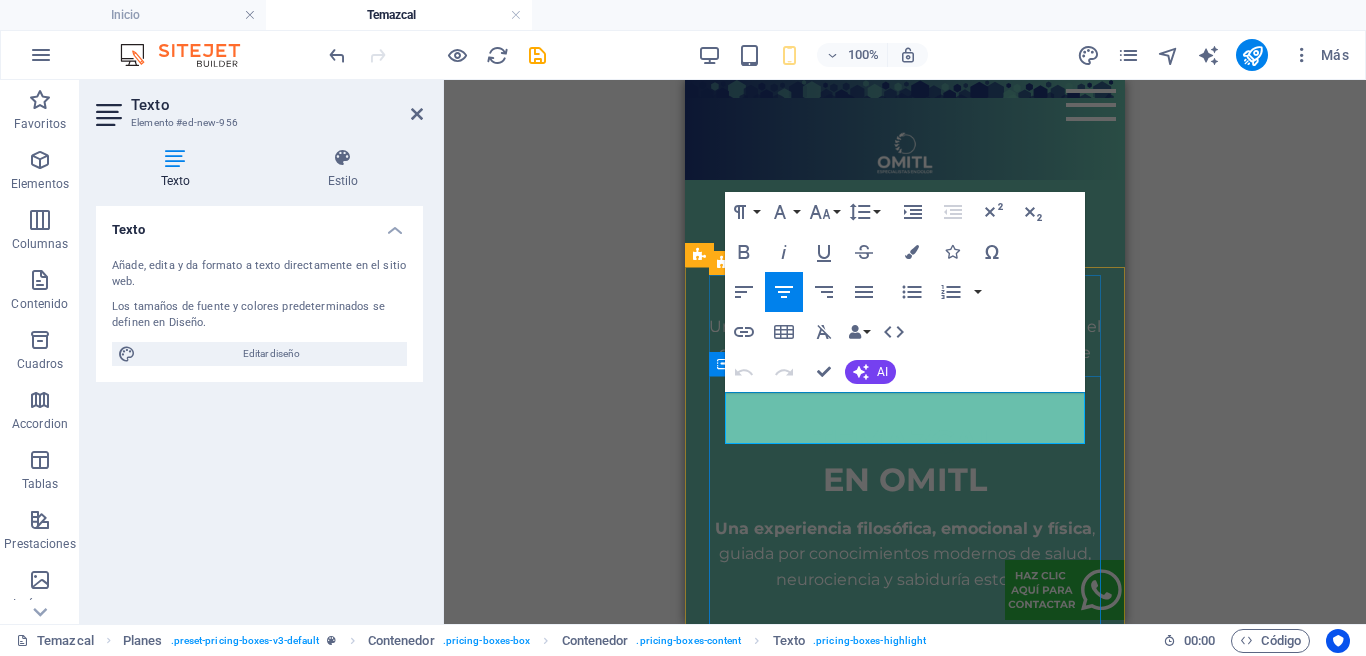 click on "$360" at bounding box center [905, 1968] 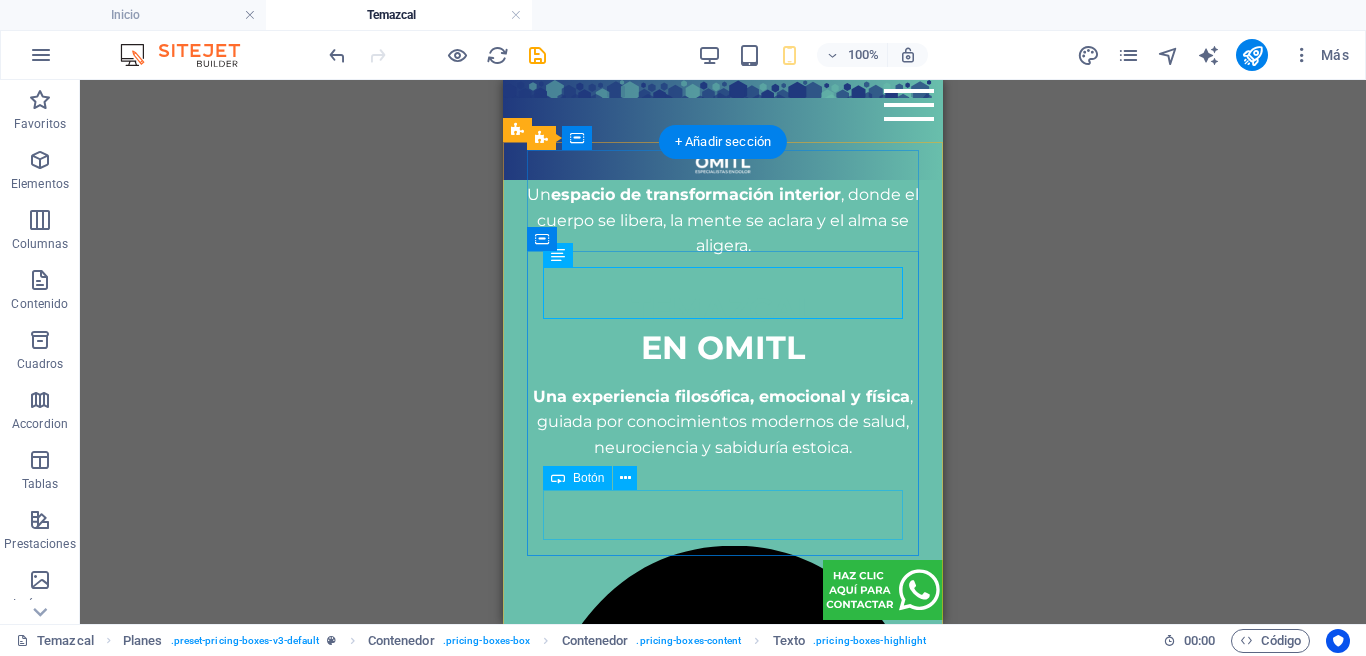 scroll, scrollTop: 5144, scrollLeft: 0, axis: vertical 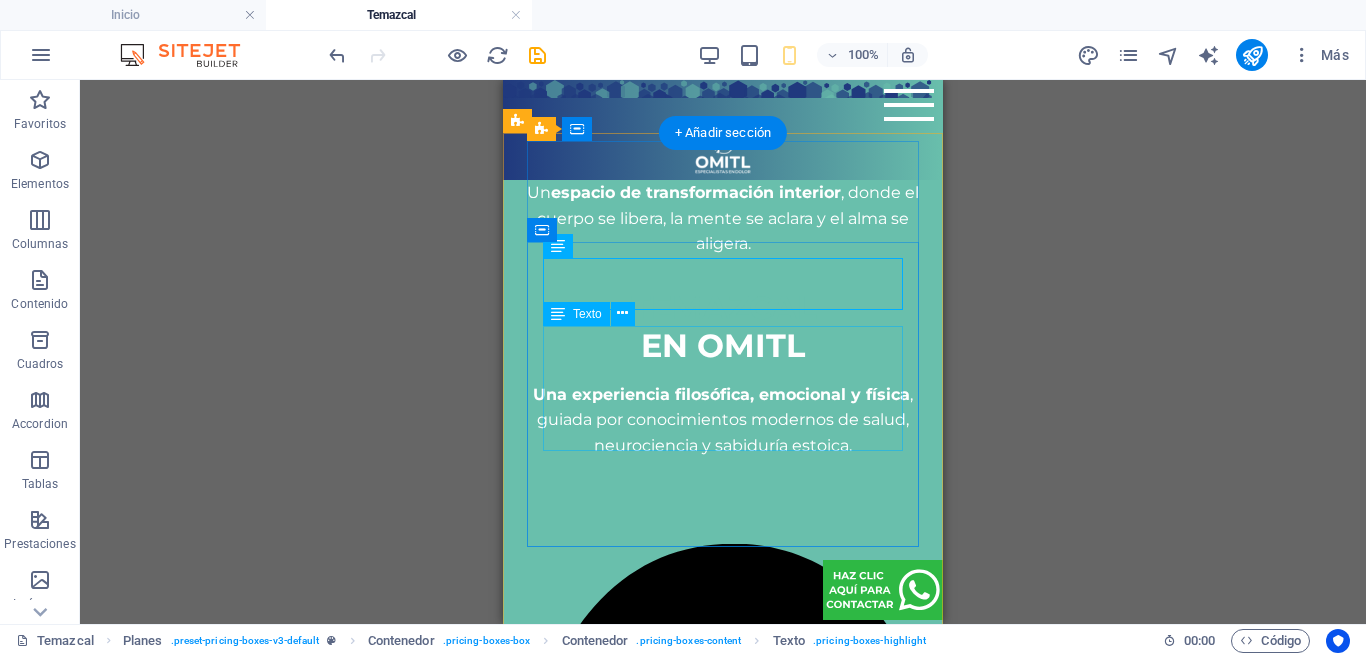 click on "Miércoles y viernes  8pm Incluye:  Bebida de Cacao & Temazcal 60 minutos." at bounding box center (723, 1939) 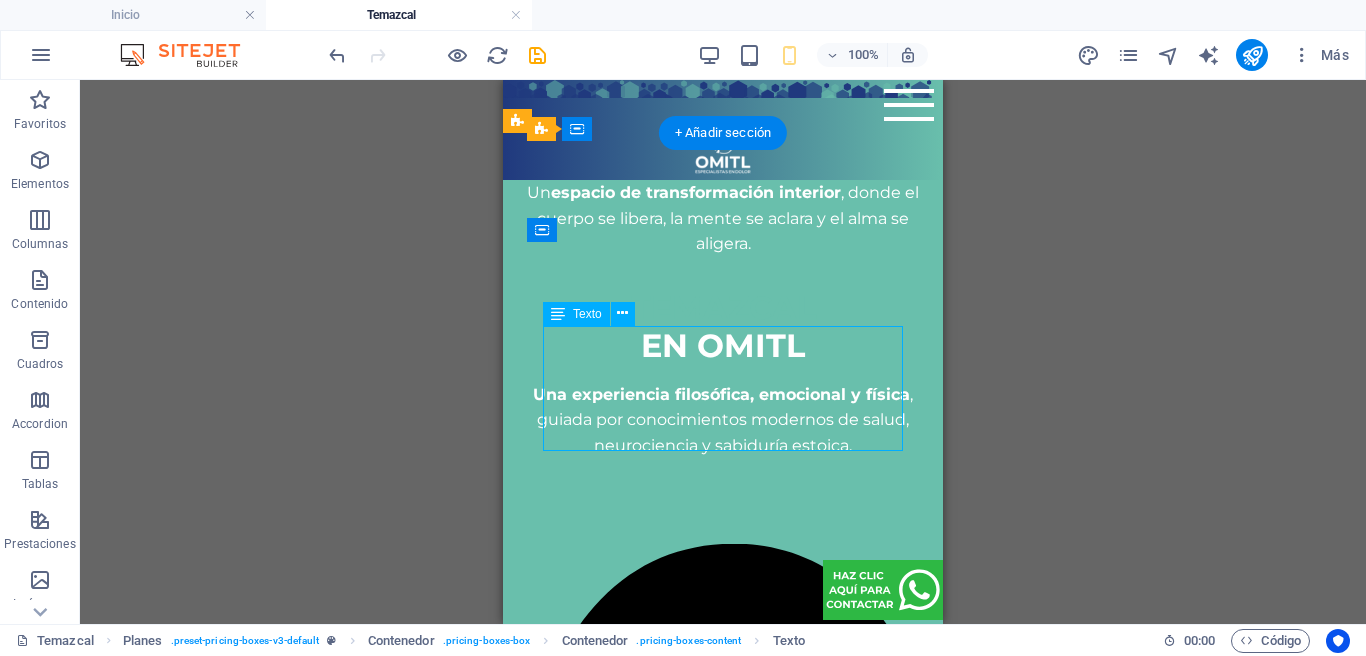 click on "Miércoles y viernes  8pm Incluye:  Bebida de Cacao & Temazcal 60 minutos." at bounding box center [723, 1939] 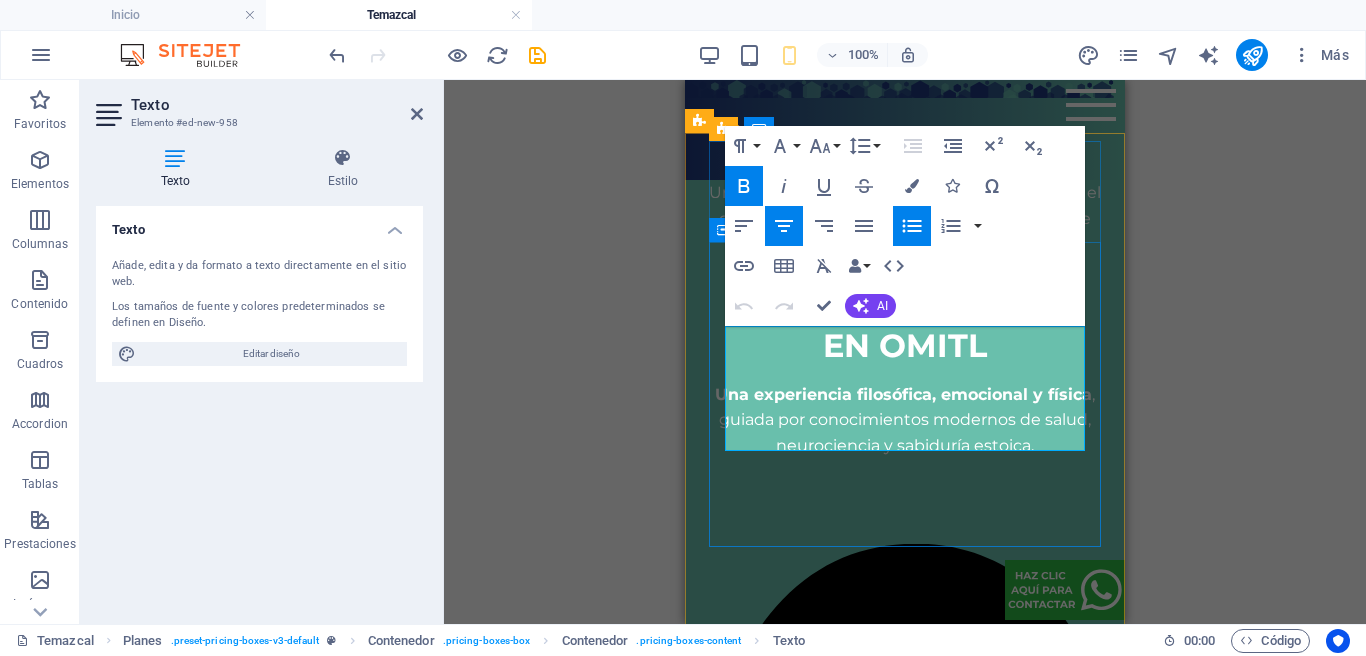 drag, startPoint x: 817, startPoint y: 392, endPoint x: 850, endPoint y: 398, distance: 33.54102 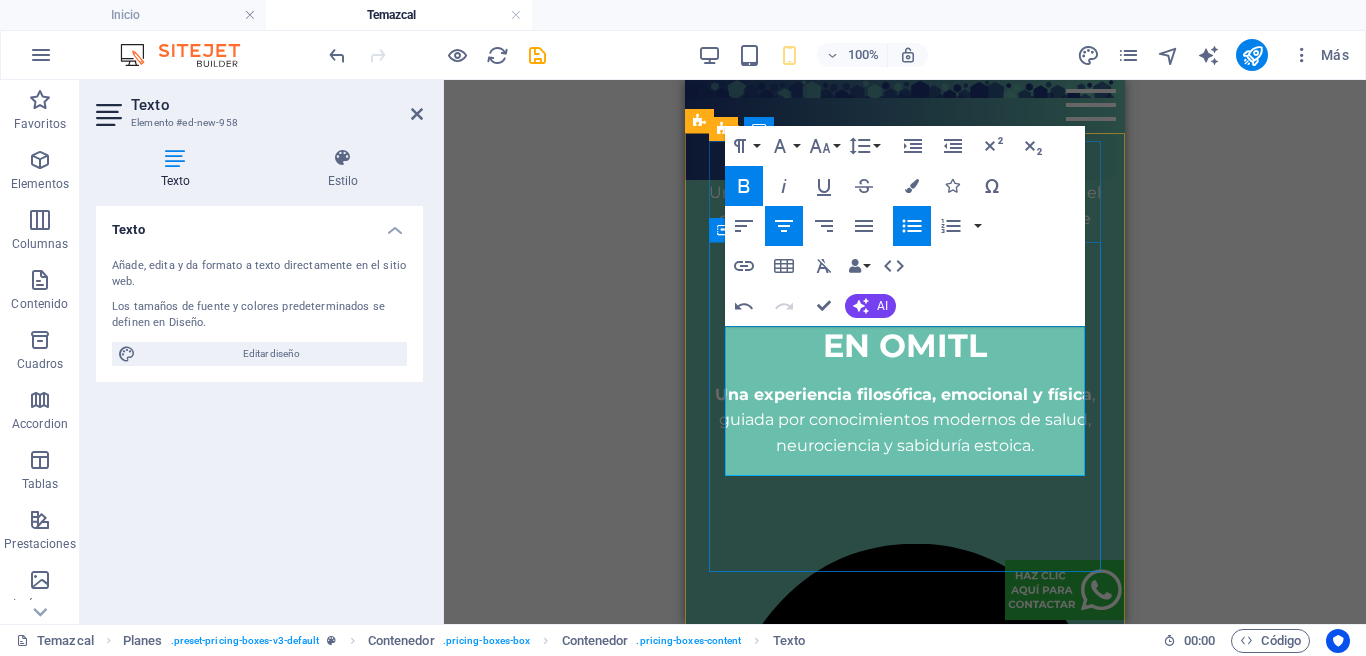 type 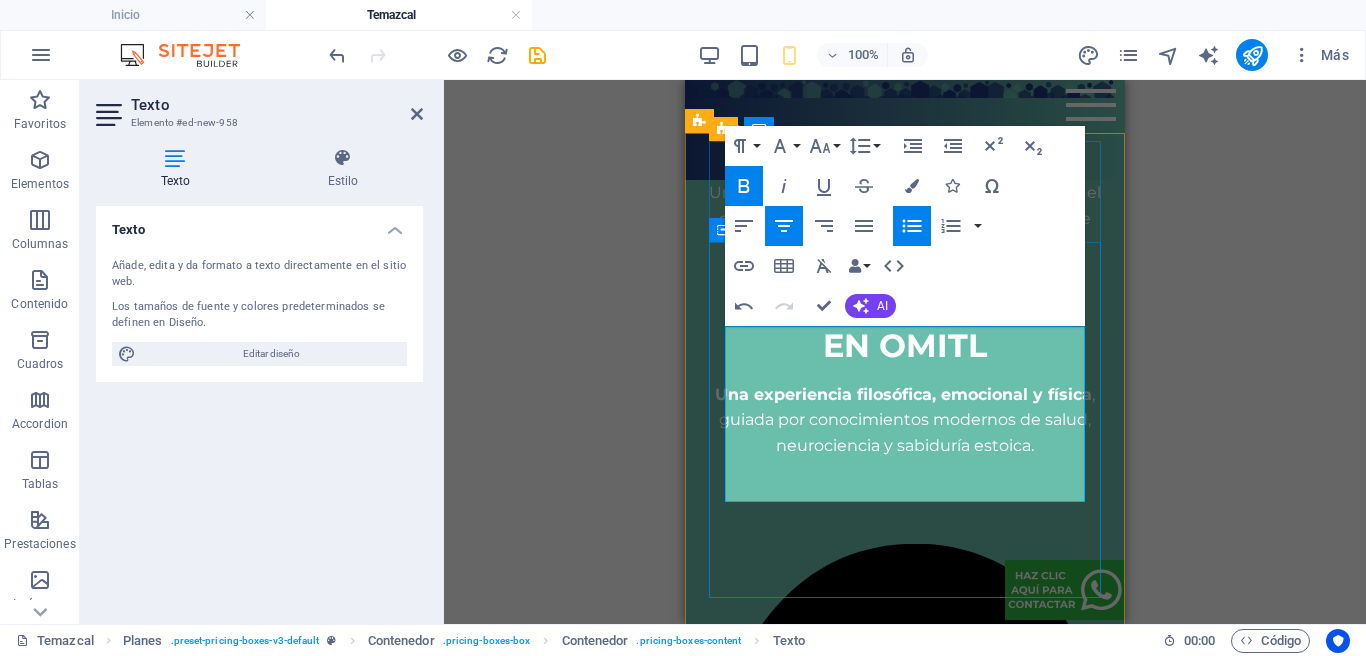 click on "-  Bebida de Cacao & Temazcal 60 minutos." at bounding box center [905, 2003] 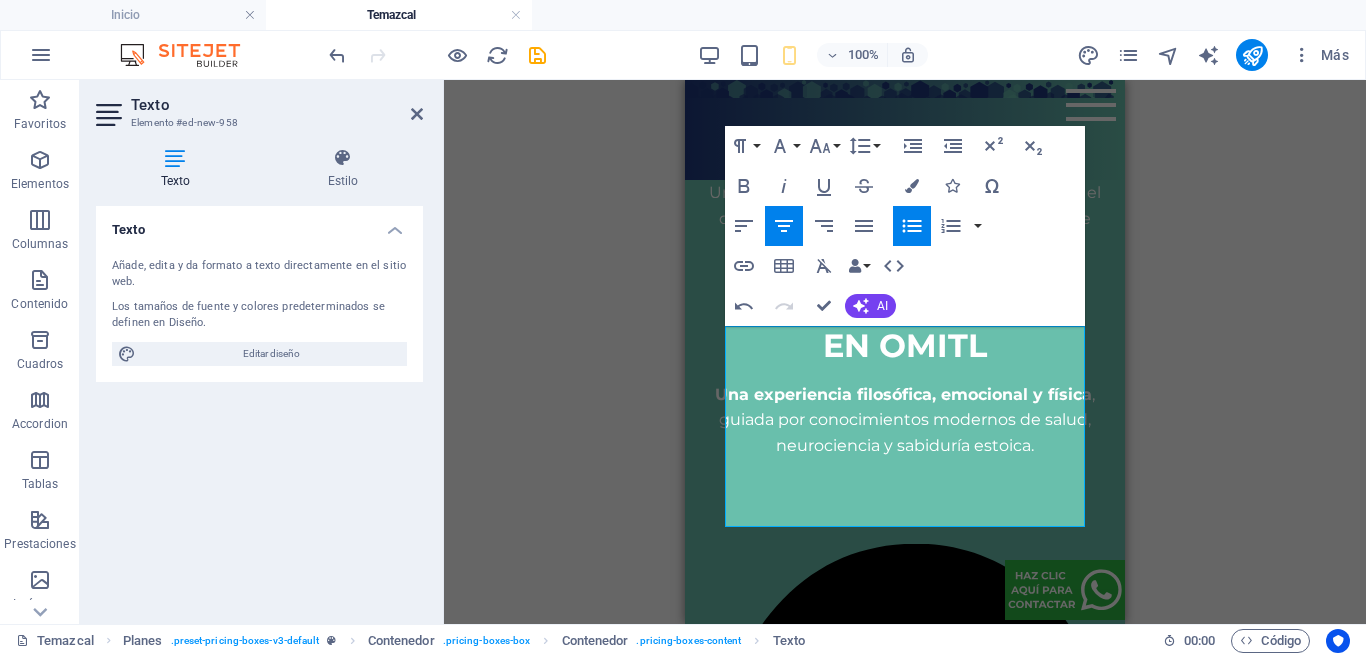 click on "Arrastra aquí para reemplazar el contenido existente. Si quieres crear un elemento nuevo, pulsa “Ctrl”.
Contenedor   H1   Columnas desiguales   Contenedor   Referencia   Contenedor   Imagen   Contenedor   Separador   H4   Separador   Texto   H3   2 columnas   Contenedor   Separador   Texto   Contenedor   H3   Contenedor   Separador   Texto   Contenedor   Separador   Separador   Pestañas de imagen   Contenedor   Texto   Contenedor   Contenedor   Texto   Contenedor   Contenedor   Texto   Contenedor   Contenedor   Texto   Contenedor   Marcador   Contenedor   C Space   Contenedor   Texto   Contenedor   Separador   H2   SVG   Separador   Texto   Separador   Texto   Texto   Texto   Imagen   Imagen   Imagen   Pestañas de imagen   Imagen   Imagen   Marcador   Contenedor   Mapa   Pestañas de imagen   Contenedor   Texto   Contenedor   Pestañas de imagen   Imagen   Planes   Texto   Planes   Contenedor   Contenedor   Planes   Contenedor   Contenedor   Texto   Contenedor   Separador   Texto" at bounding box center (905, 352) 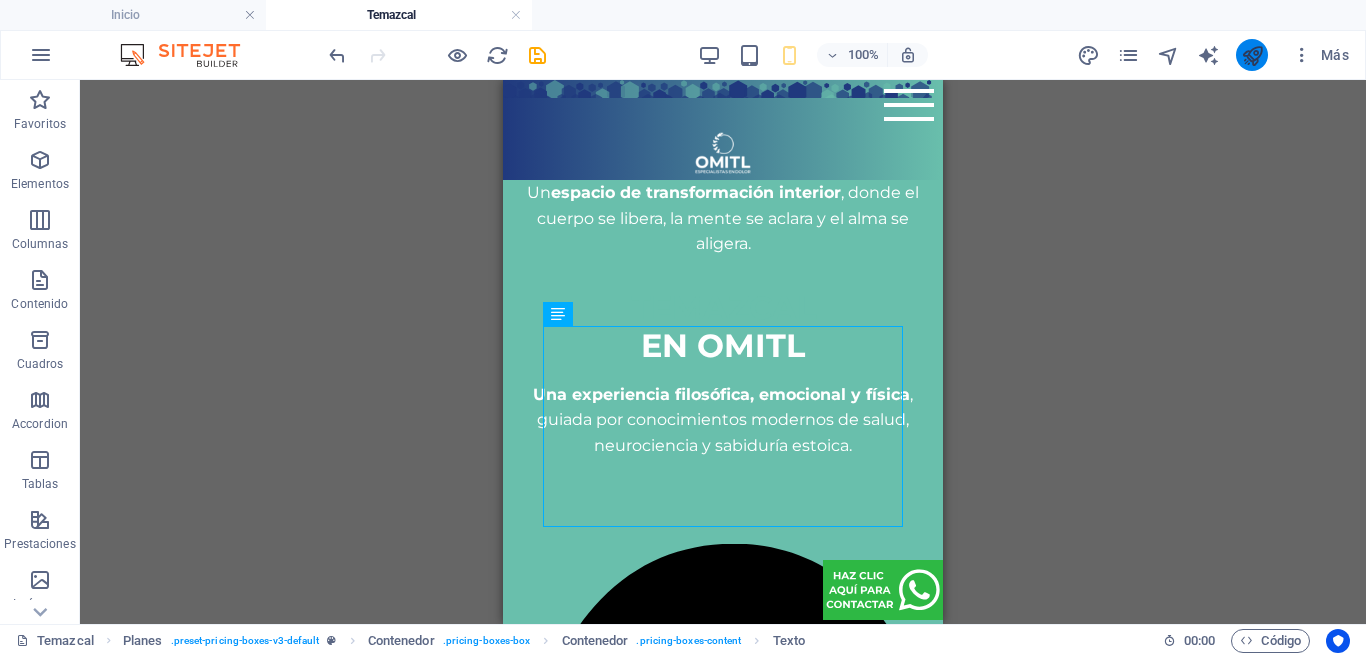 click at bounding box center [1252, 55] 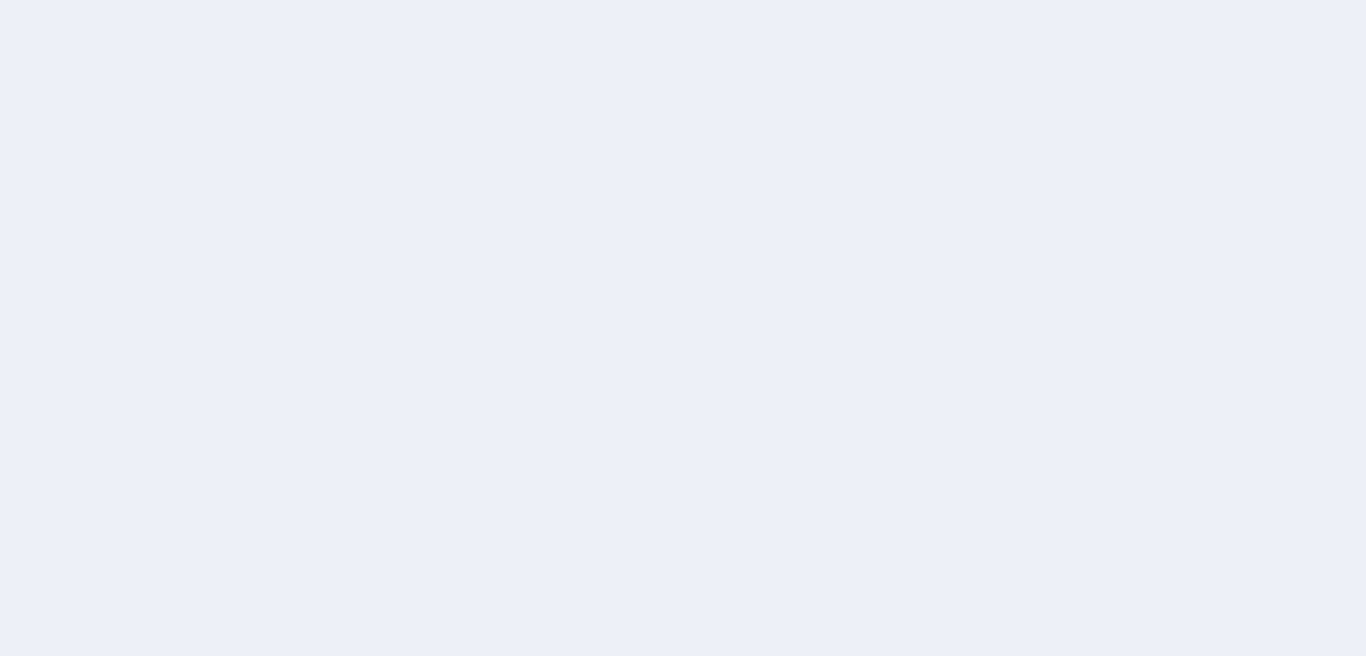 scroll, scrollTop: 0, scrollLeft: 0, axis: both 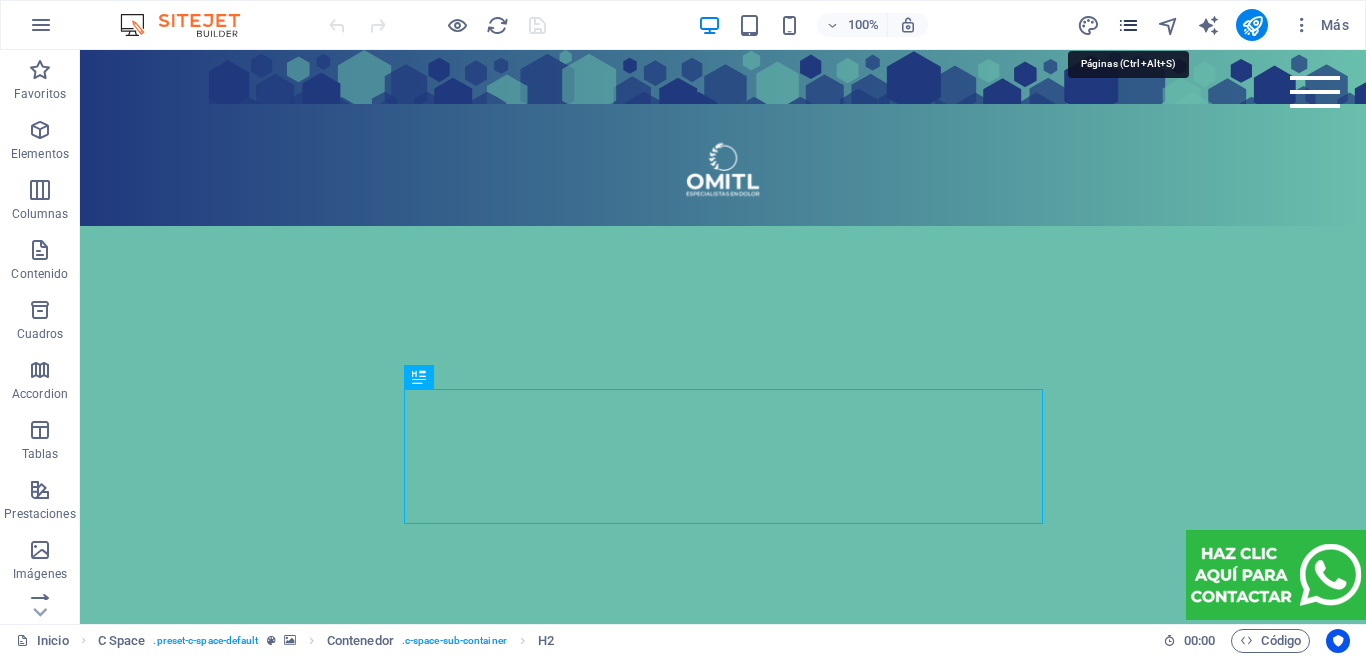 click at bounding box center (1128, 25) 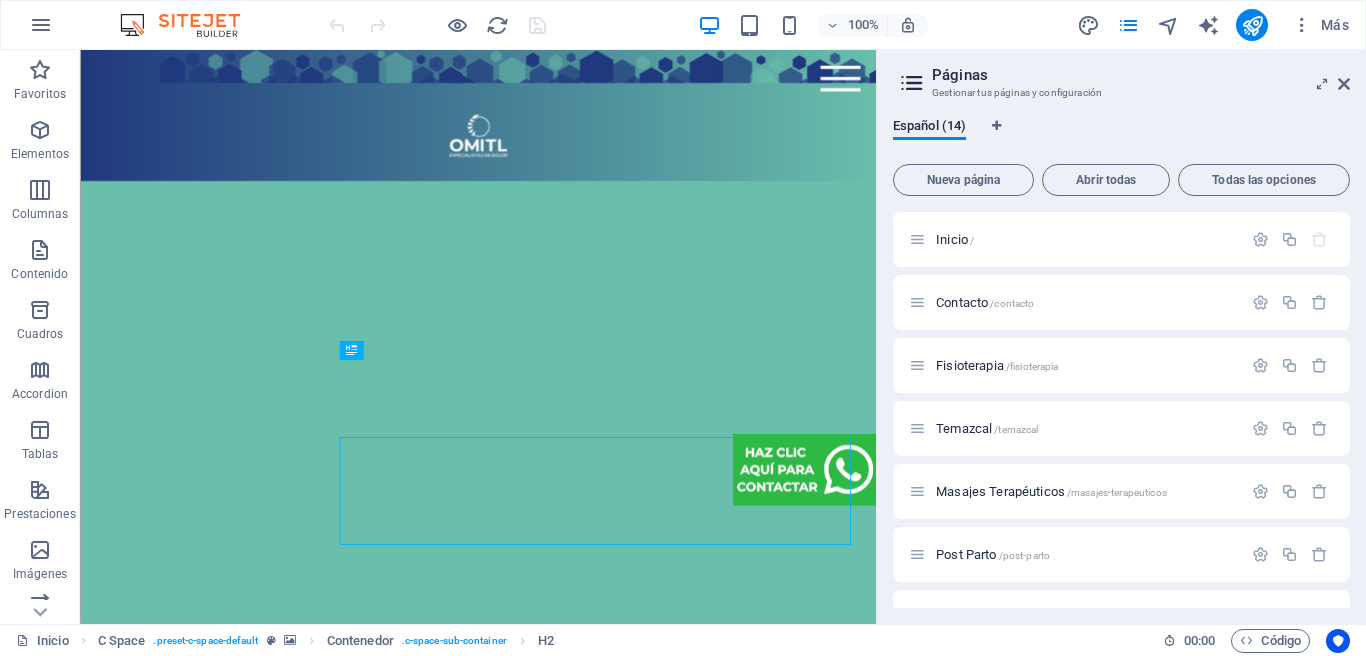 scroll, scrollTop: 1242, scrollLeft: 0, axis: vertical 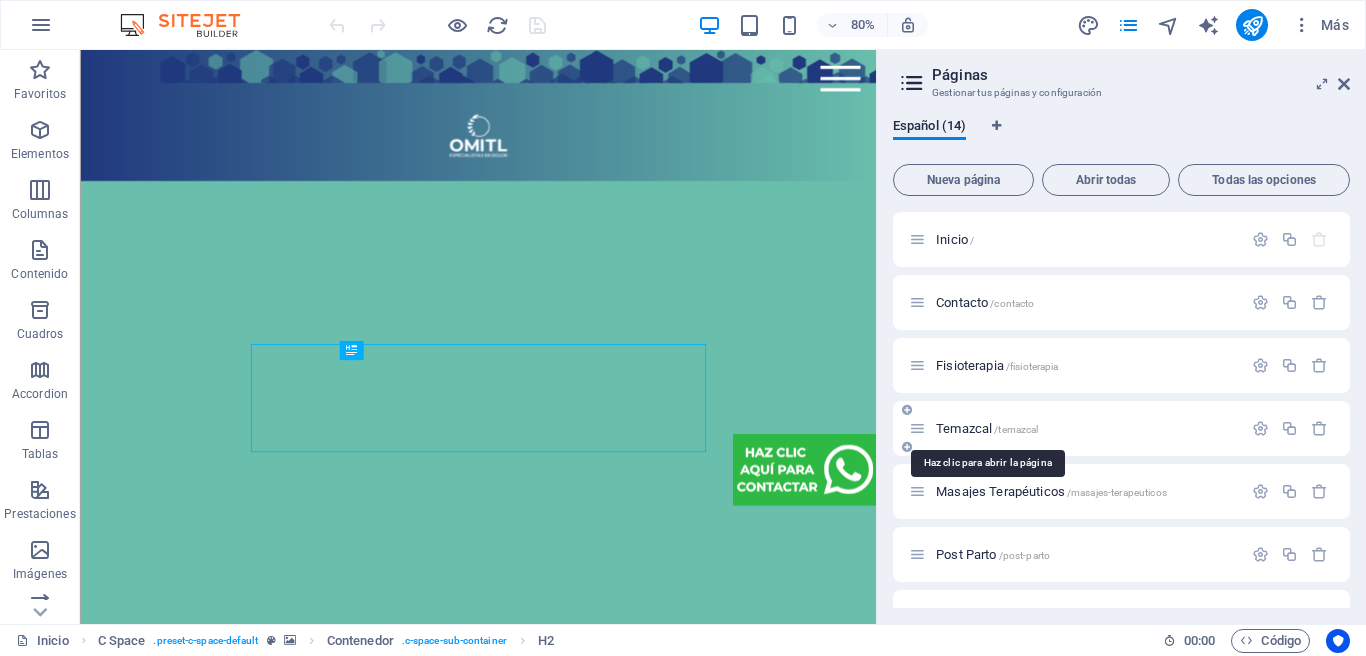 click on "Temazcal /temazcal" at bounding box center [987, 428] 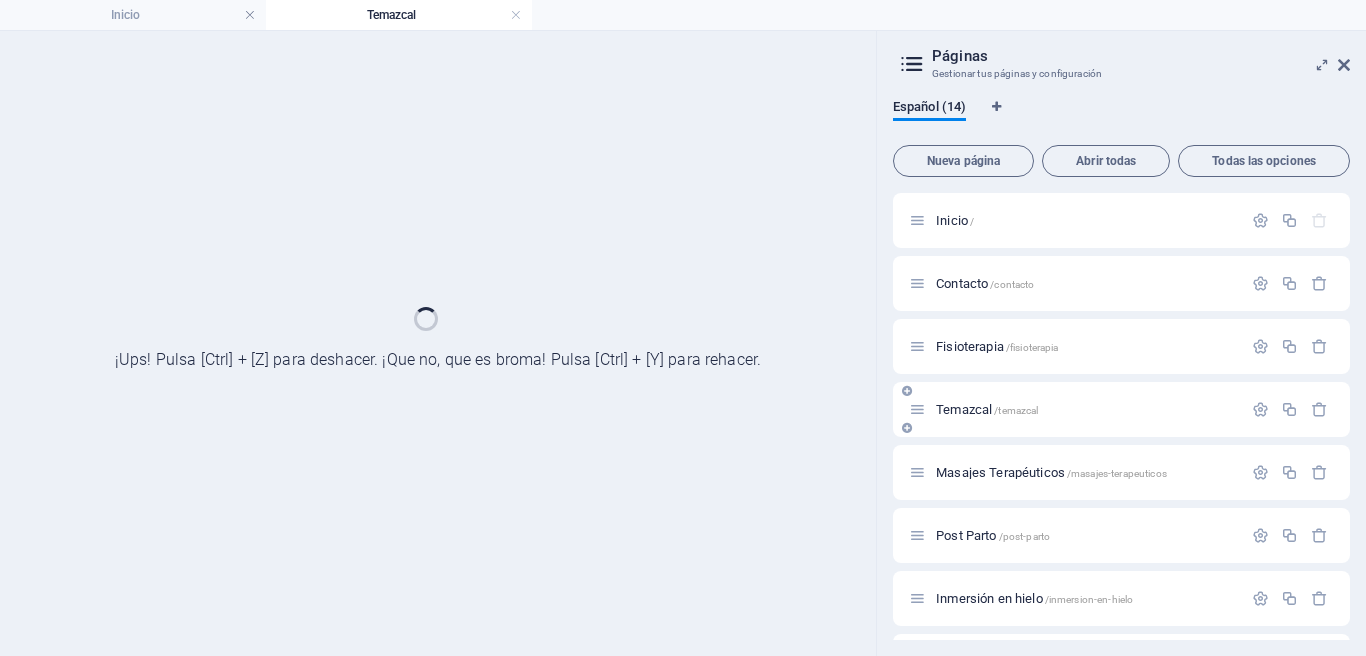 scroll, scrollTop: 0, scrollLeft: 0, axis: both 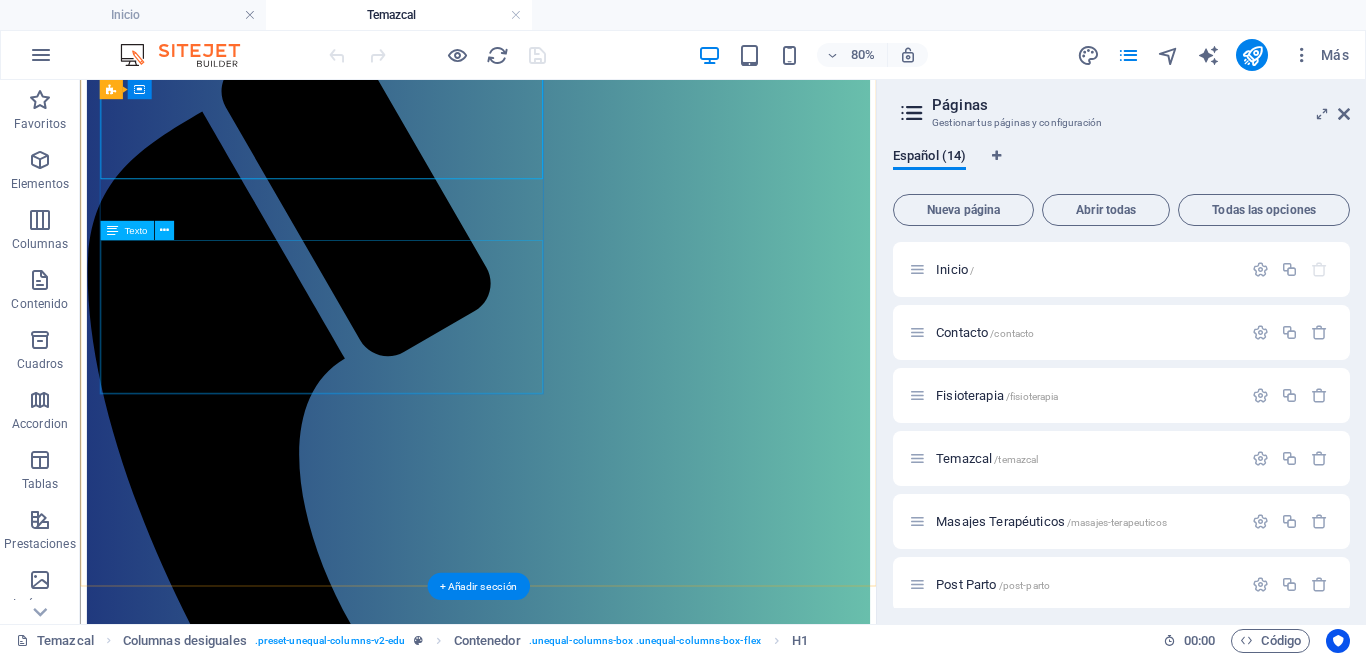click on "Una experiencia de transformación.   Sumérgete en un baño de vapor de hierbas medicinales que limpiará y renovará tu cuerpo. APTO PARA TODA LA FAMILIA" at bounding box center [577, 2073] 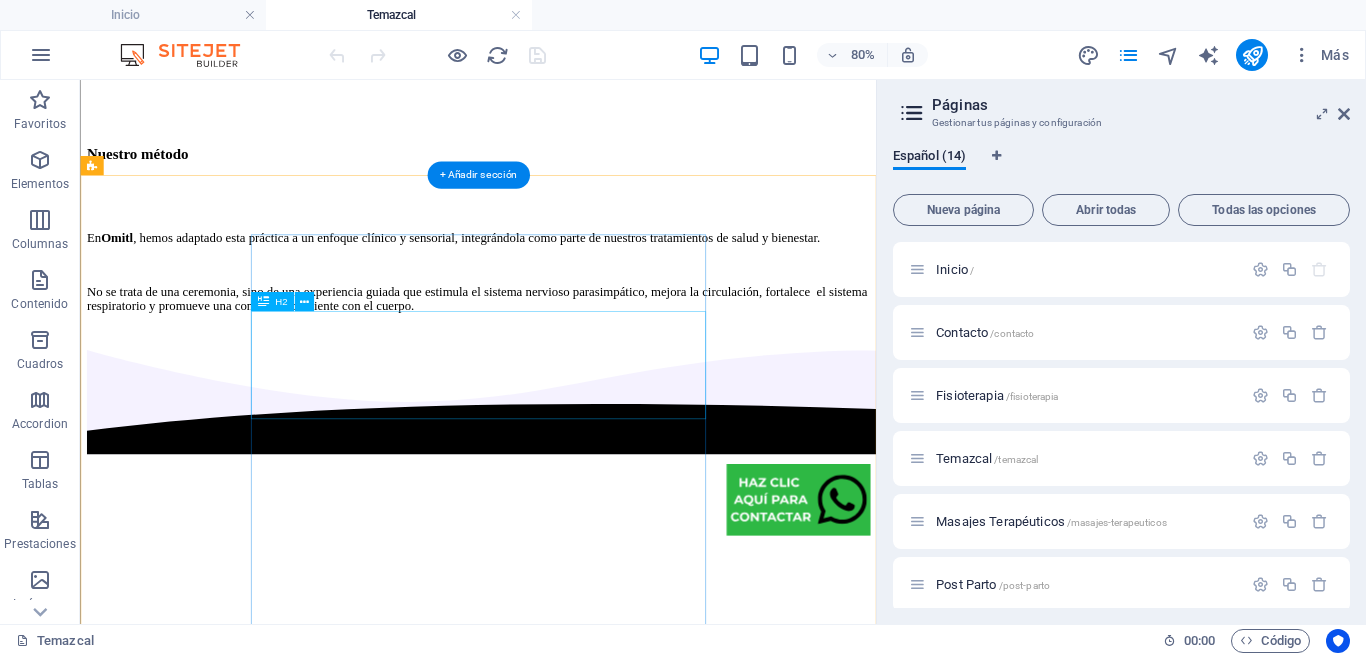 scroll, scrollTop: 3266, scrollLeft: 0, axis: vertical 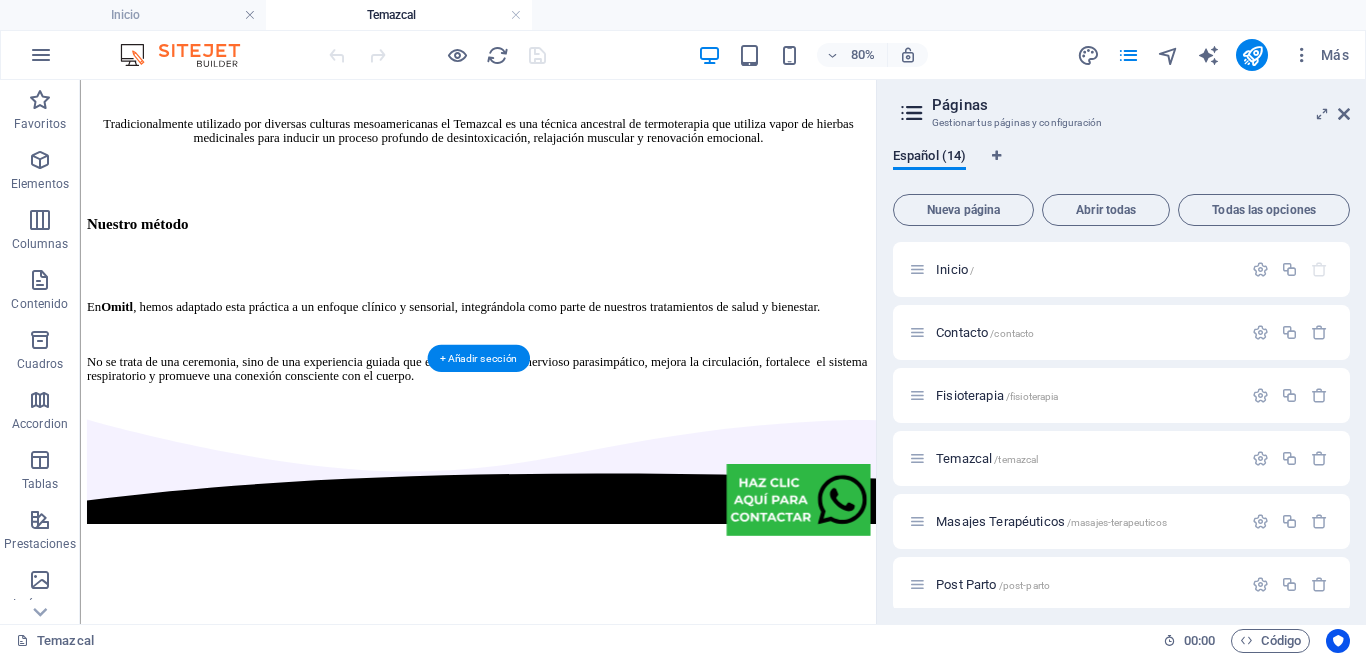 click at bounding box center (577, 5699) 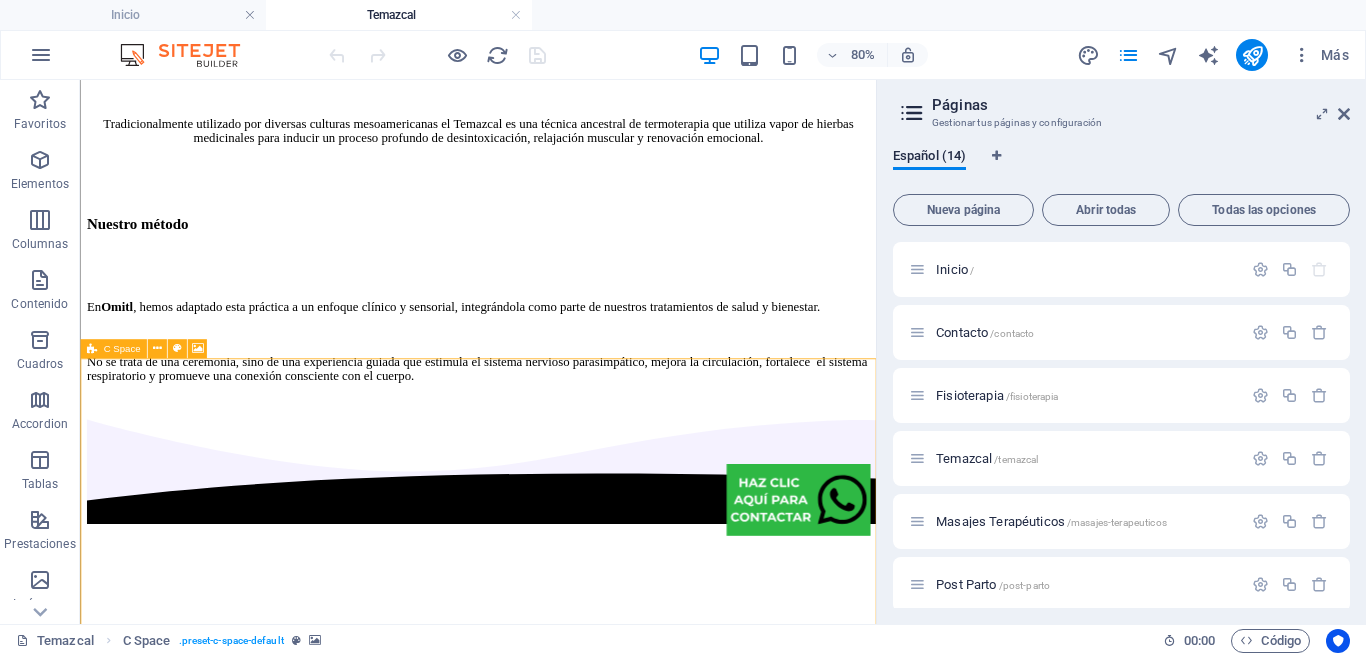 click at bounding box center [91, 348] 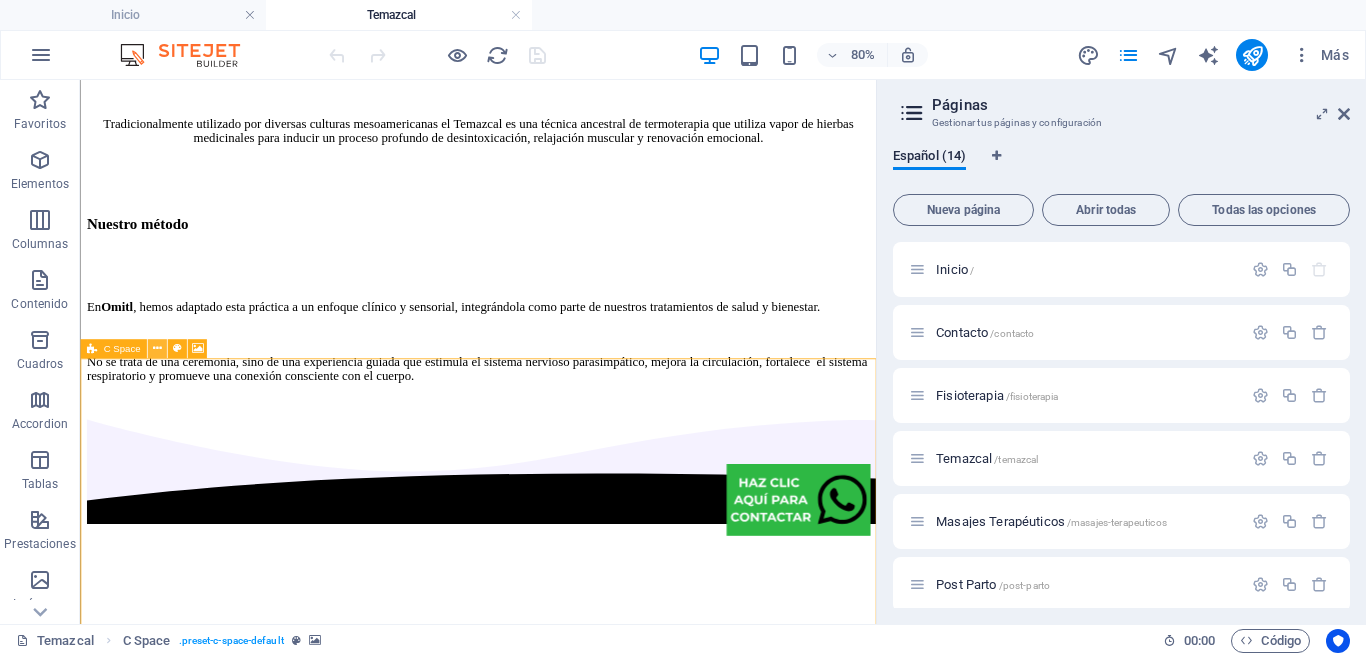 click at bounding box center (156, 348) 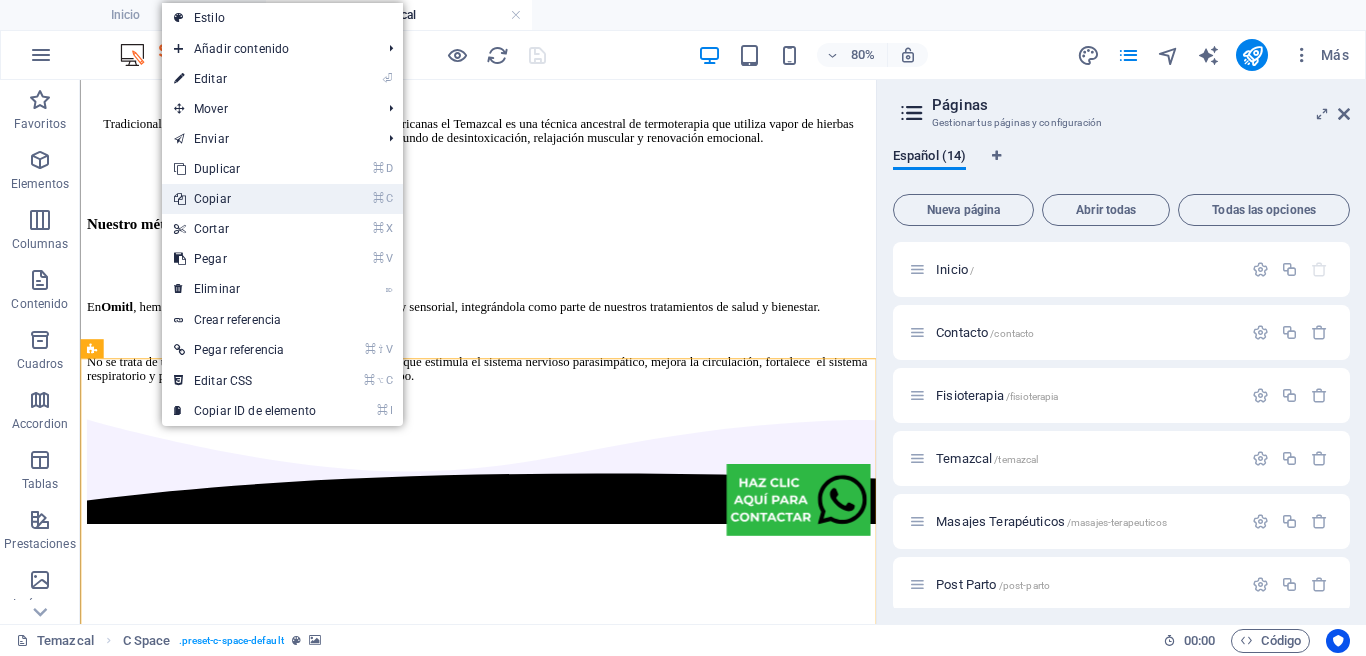 click on "⌘ C  Copiar" at bounding box center (245, 199) 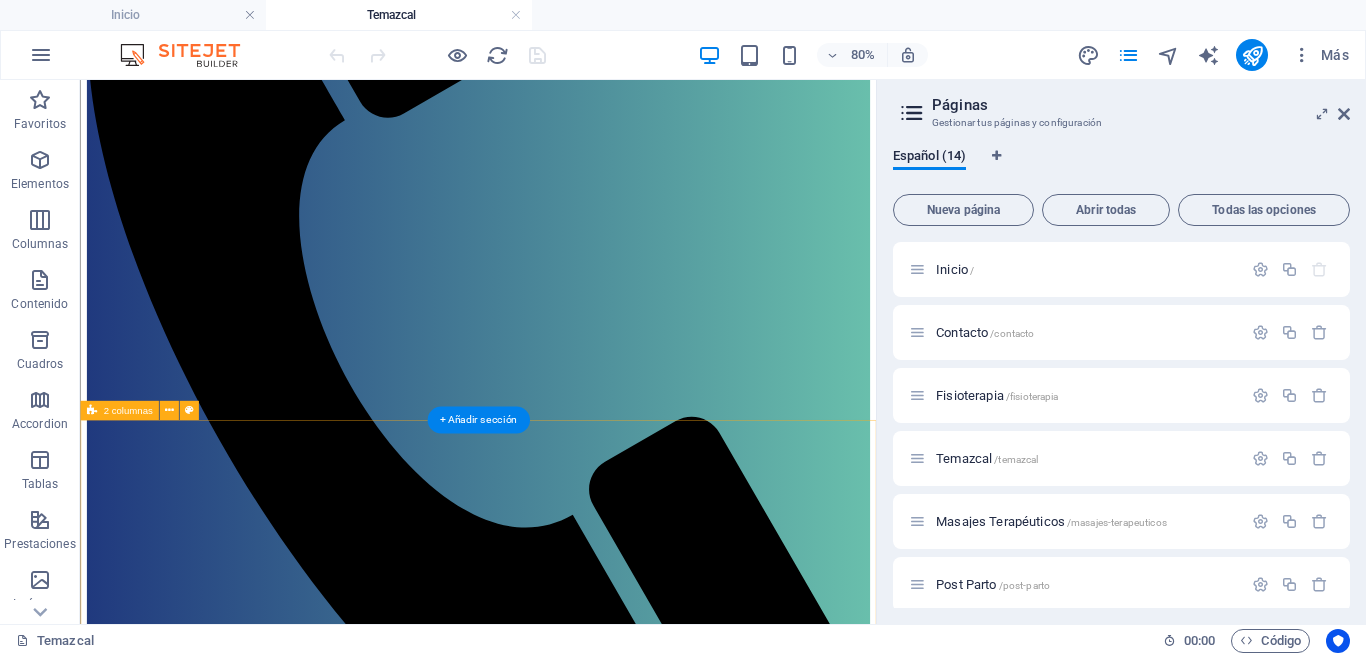scroll, scrollTop: 527, scrollLeft: 0, axis: vertical 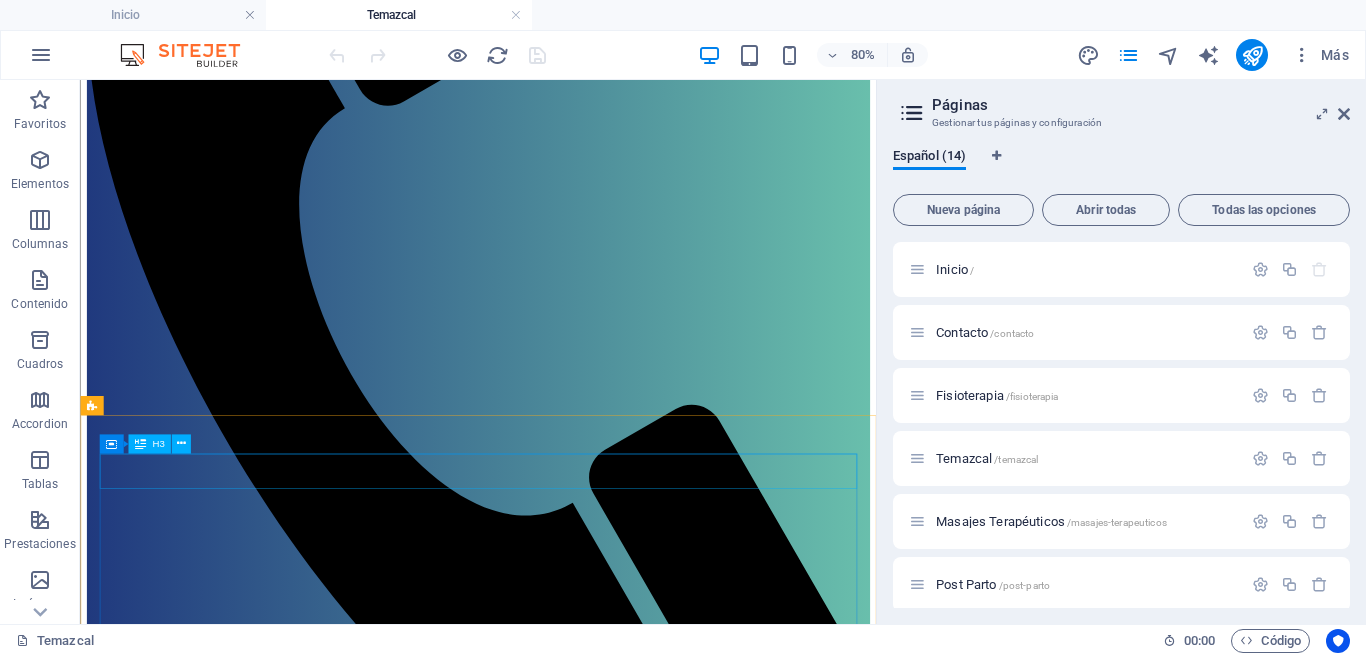 click on "H3" at bounding box center (149, 443) 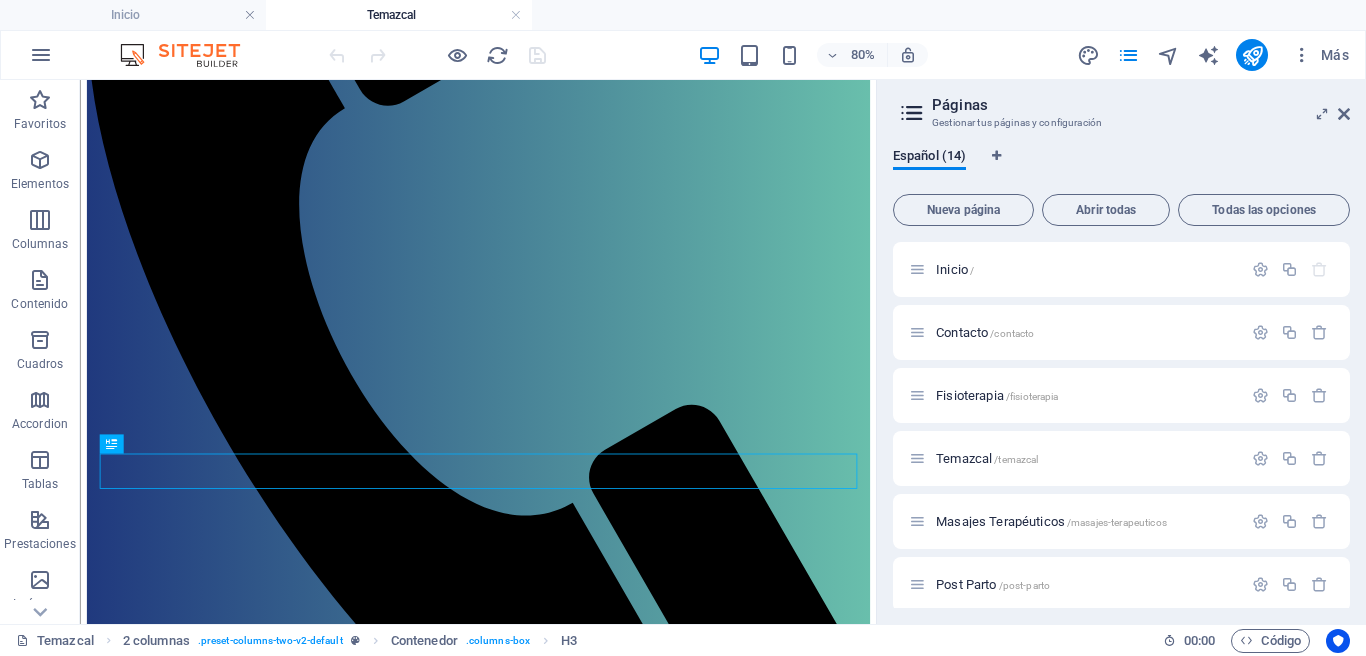 click on "Inicio Contacto Fisioterapia Temazcal Masajes Terapéuticos Post Parto Inmersión en hielo Terapia deportiva Escaner de columna ADG Bio Escáner Vital Health Rayos X TEMAZCAL EN ORIZABA REVITALIZA, REFRESCA, REJUVENECE Una experiencia de transformación.   Sumérgete en un baño de vapor de hierbas medicinales que limpiará y renovará tu cuerpo. APTO PARA TODA LA FAMILIA contacto omitl  ¿Qué es un Temazcal? Tradicionalmente utilizado por diversas culturas mesoamericanas el Temazcal es una técnica ancestral de termoterapia que utiliza vapor de hierbas medicinales para inducir un proceso profundo de desintoxicación, relajación muscular y renovación emocional. Nuestro método En  Omitl , hemos adaptado esta práctica a un enfoque clínico y sensorial, integrándola como parte de nuestros tratamientos de salud y bienestar.  Estructura higiénica de bambú 🌿 Higiene y consciencia en cada detalle Esta estructura nos permite  mantenerlo limpio, desmontarlo y sanitizarlo fácilmente Usamos  . . En Omitl  ." at bounding box center (577, 10533) 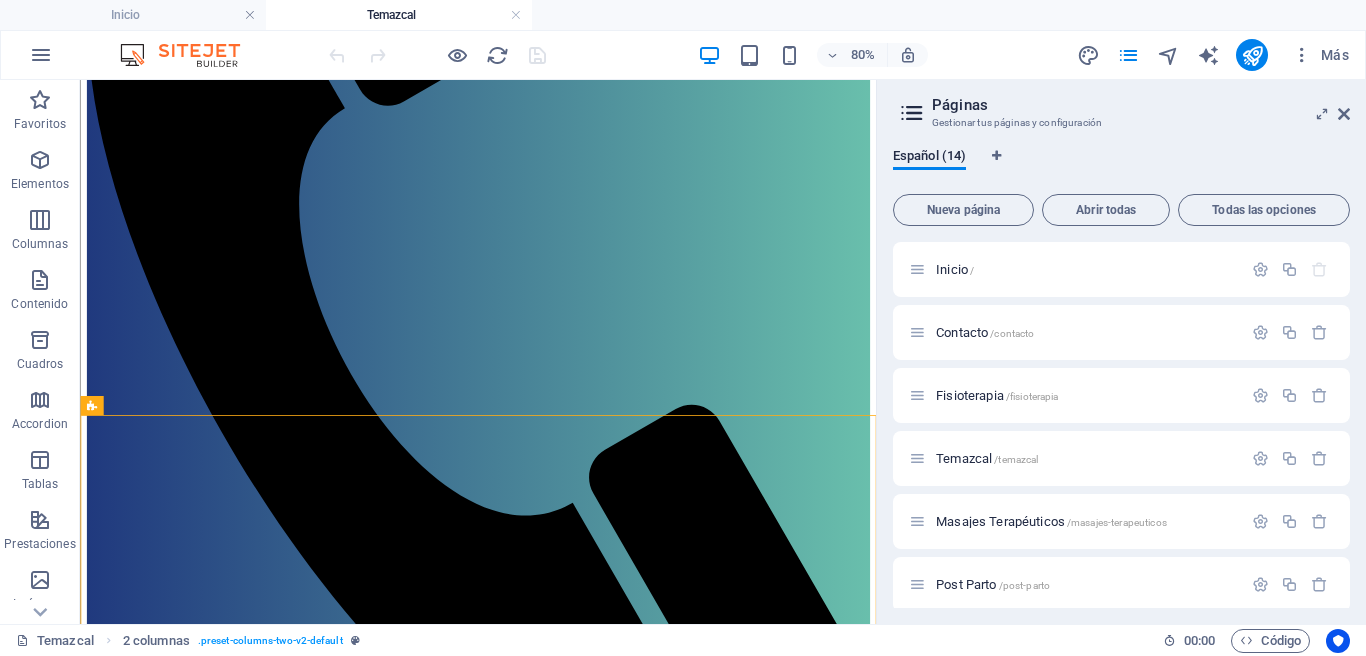 drag, startPoint x: 329, startPoint y: 494, endPoint x: 238, endPoint y: 517, distance: 93.8616 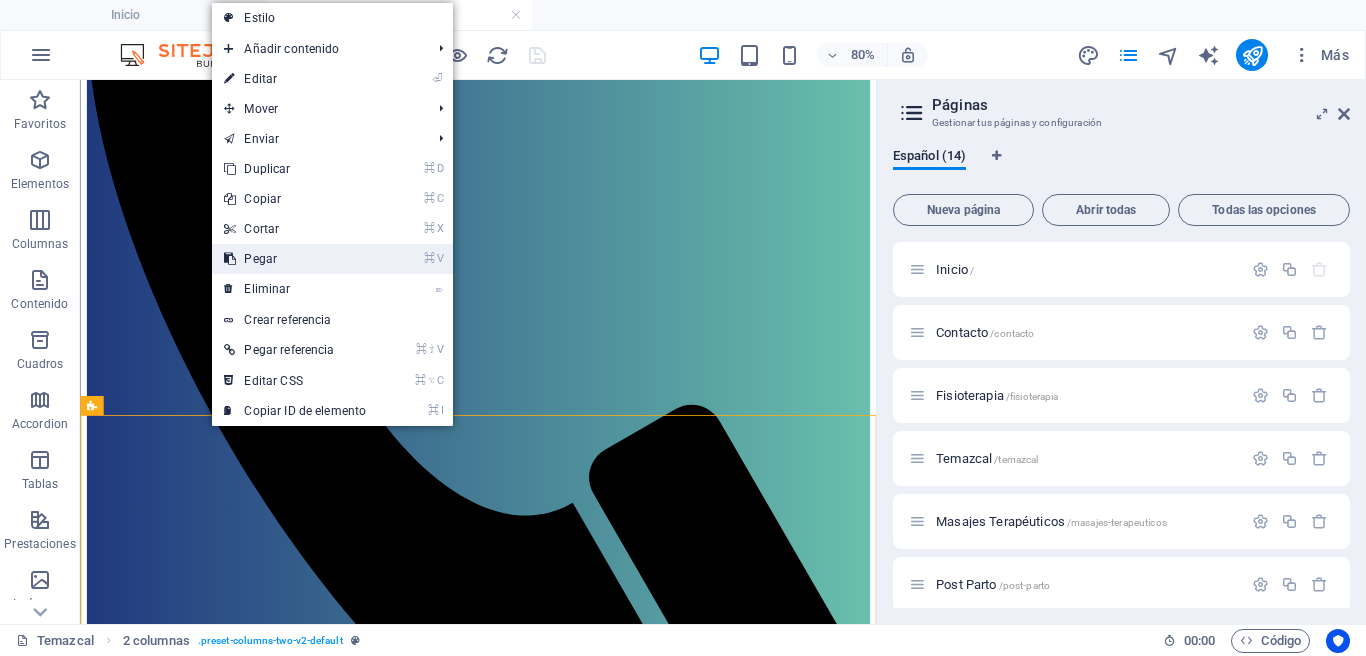 click on "⌘ V  Pegar" at bounding box center [295, 259] 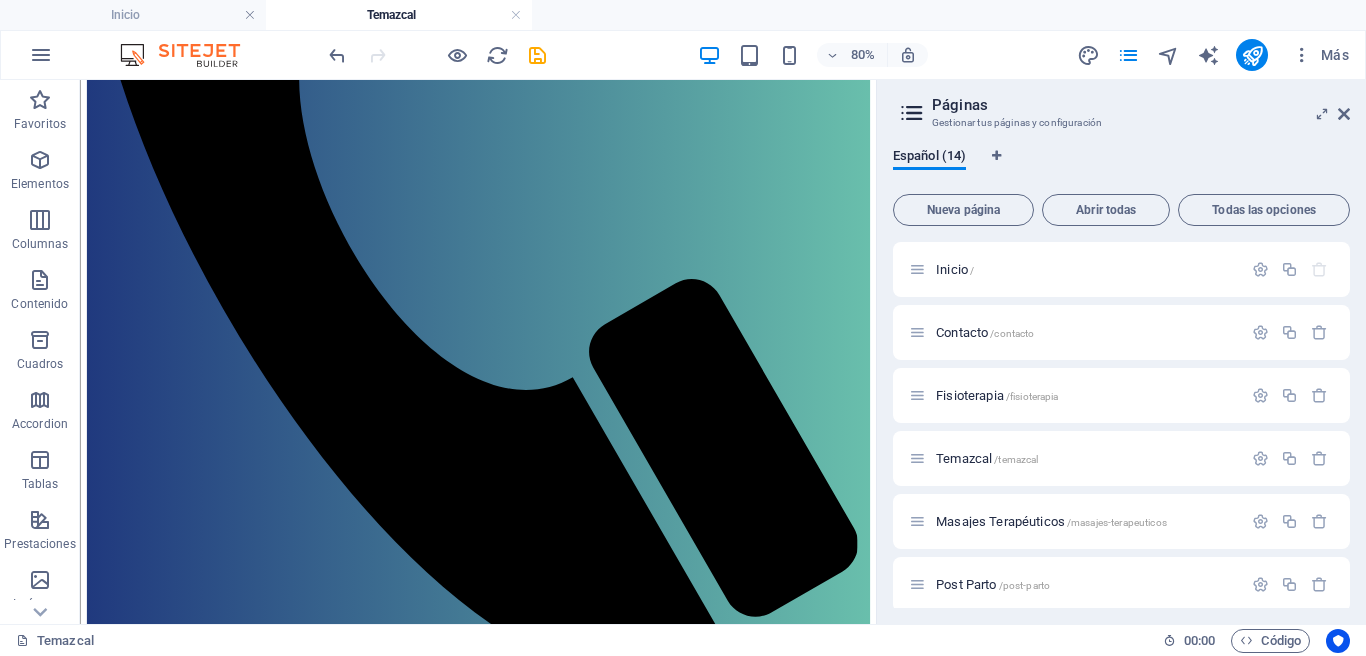 scroll, scrollTop: 685, scrollLeft: 0, axis: vertical 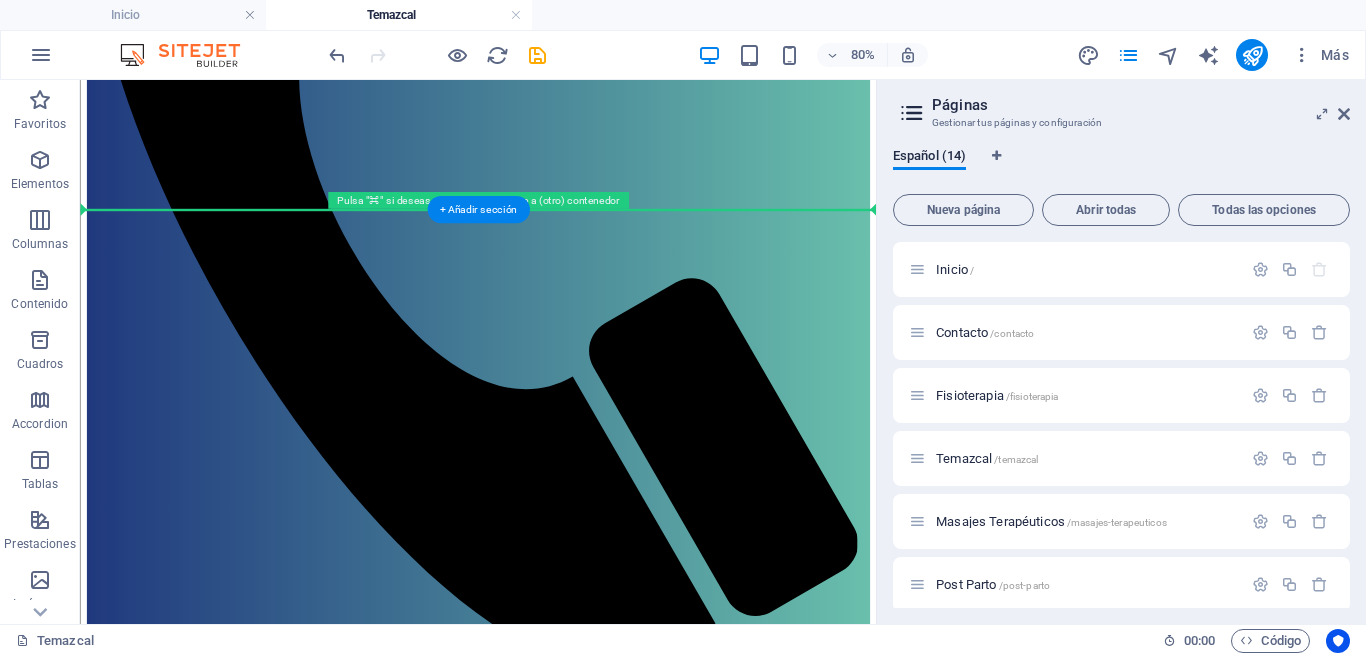 drag, startPoint x: 175, startPoint y: 523, endPoint x: 175, endPoint y: 250, distance: 273 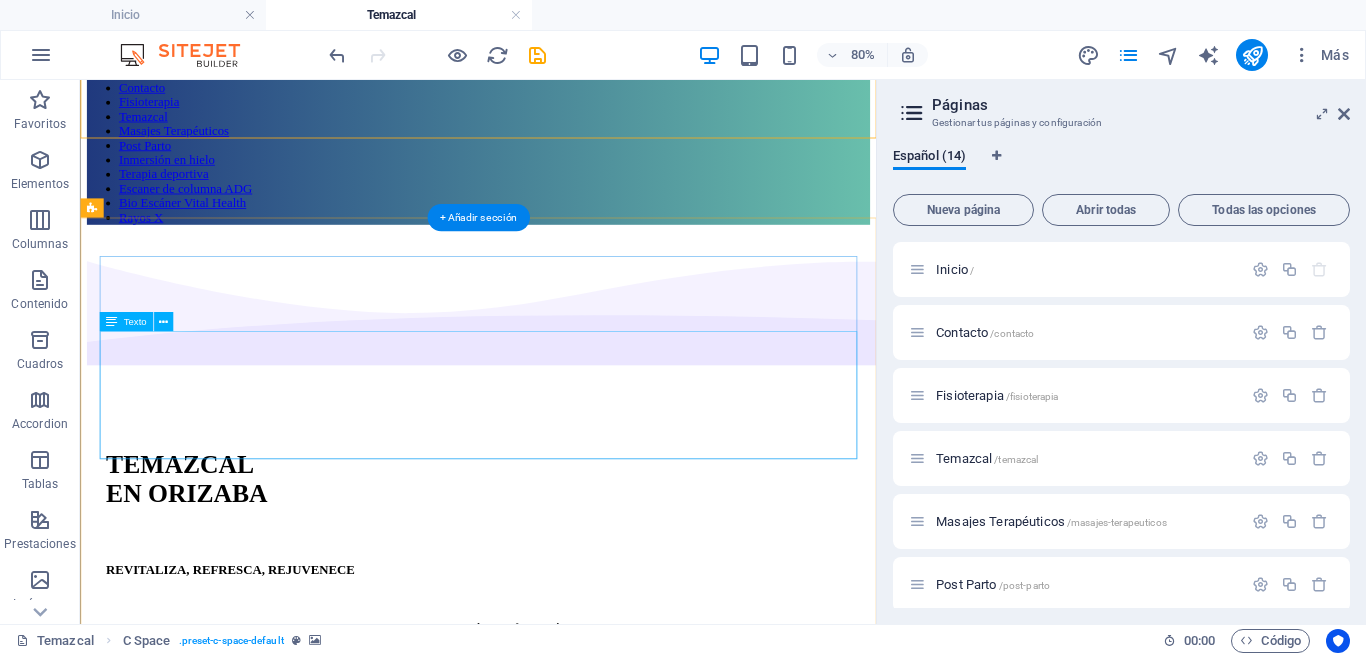 scroll, scrollTop: 1396, scrollLeft: 0, axis: vertical 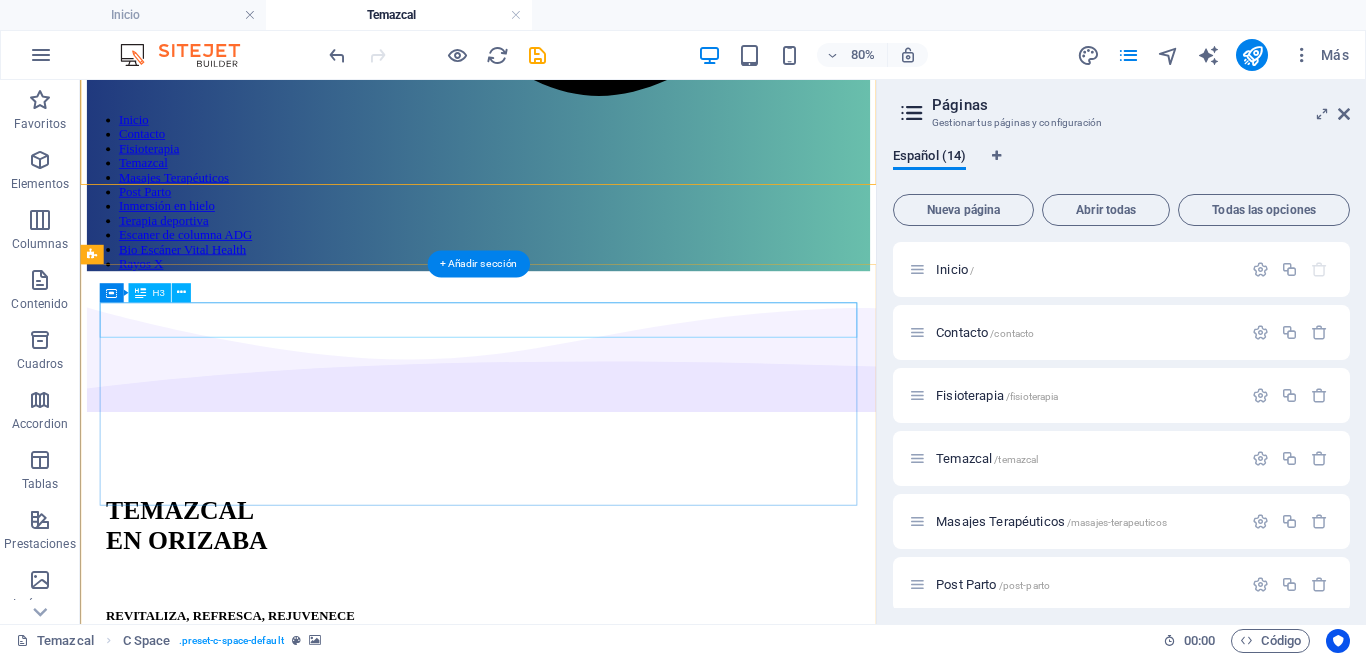 click on "¿Qué es un Temazcal?" at bounding box center [577, 5519] 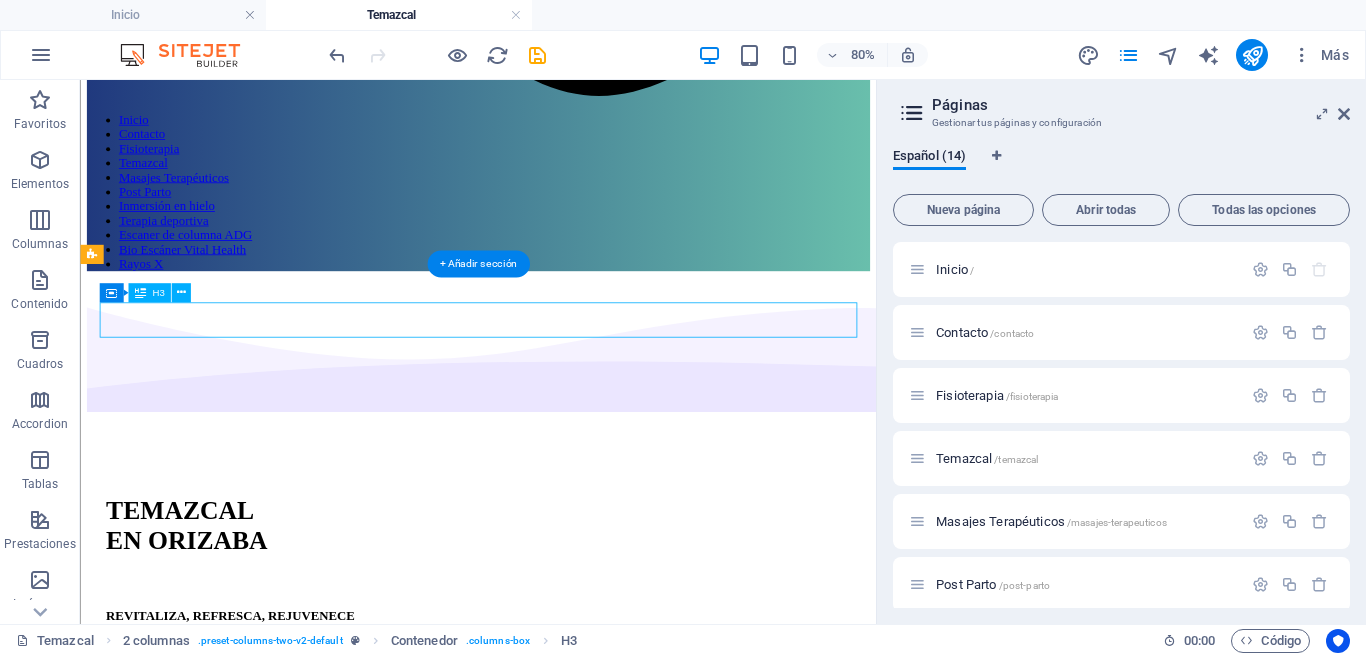 click on "¿Qué es un Temazcal?" at bounding box center (577, 5519) 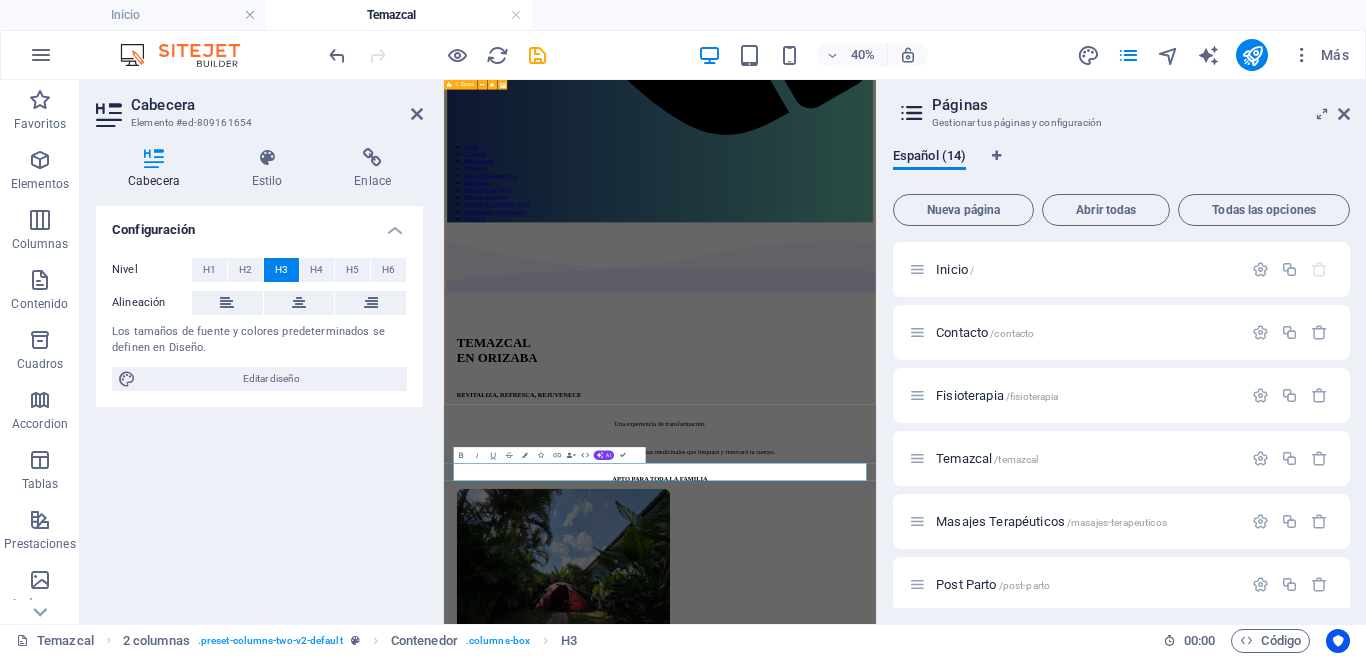 scroll, scrollTop: 1341, scrollLeft: 0, axis: vertical 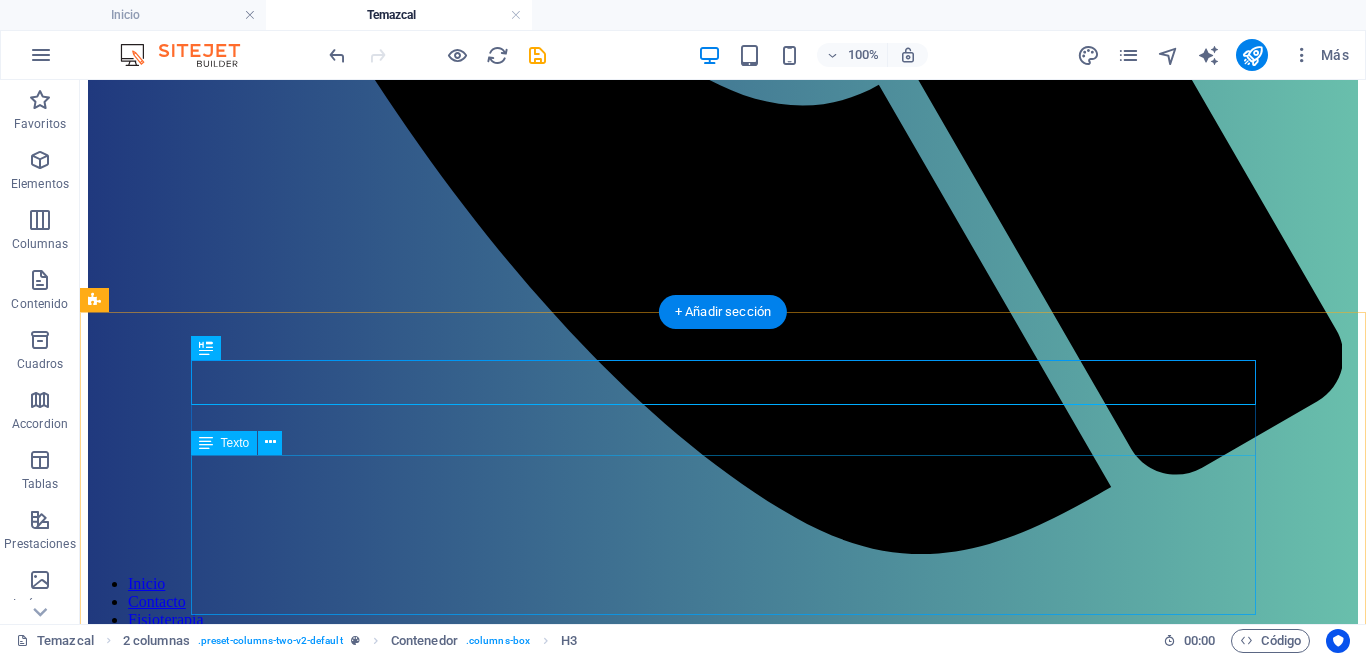 click on "Tradicionalmente utilizado por diversas culturas mesoamericanas el Temazcal es una técnica ancestral de termoterapia que utiliza vapor de hierbas medicinales para inducir un proceso profundo de desintoxicación, relajación muscular y renovación emocional." at bounding box center (723, 7519) 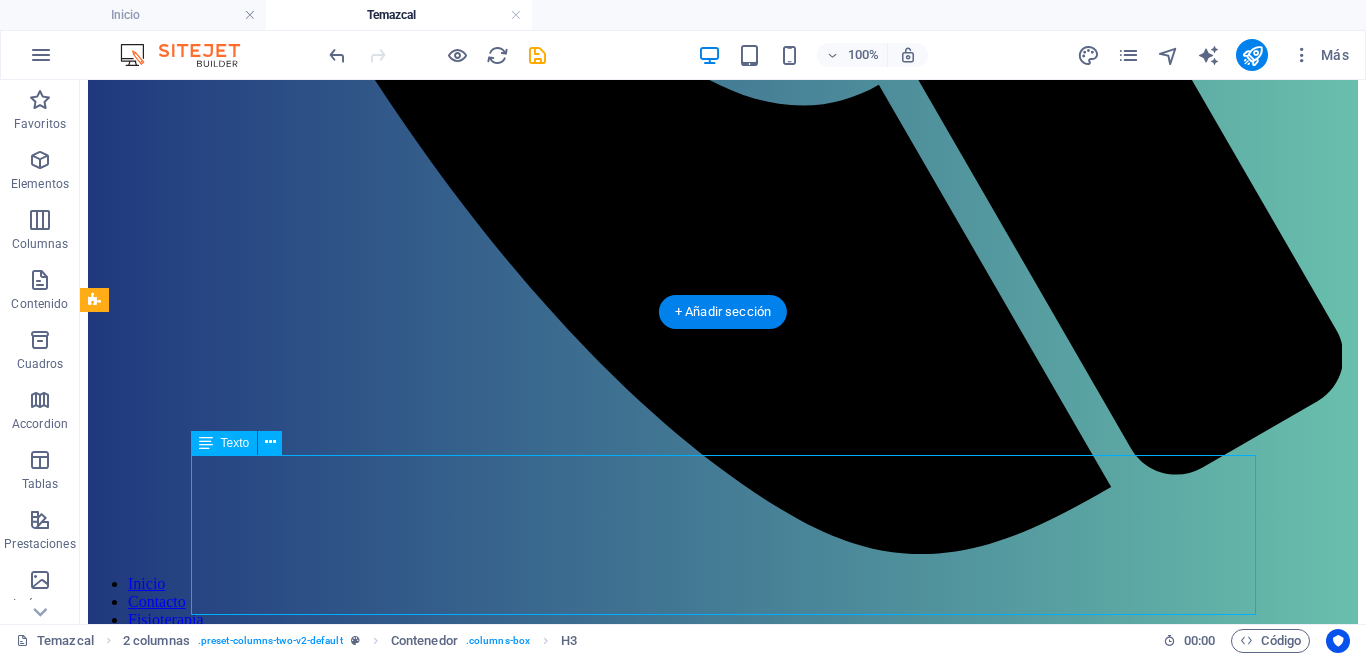 click on "Tradicionalmente utilizado por diversas culturas mesoamericanas el Temazcal es una técnica ancestral de termoterapia que utiliza vapor de hierbas medicinales para inducir un proceso profundo de desintoxicación, relajación muscular y renovación emocional." at bounding box center (723, 7519) 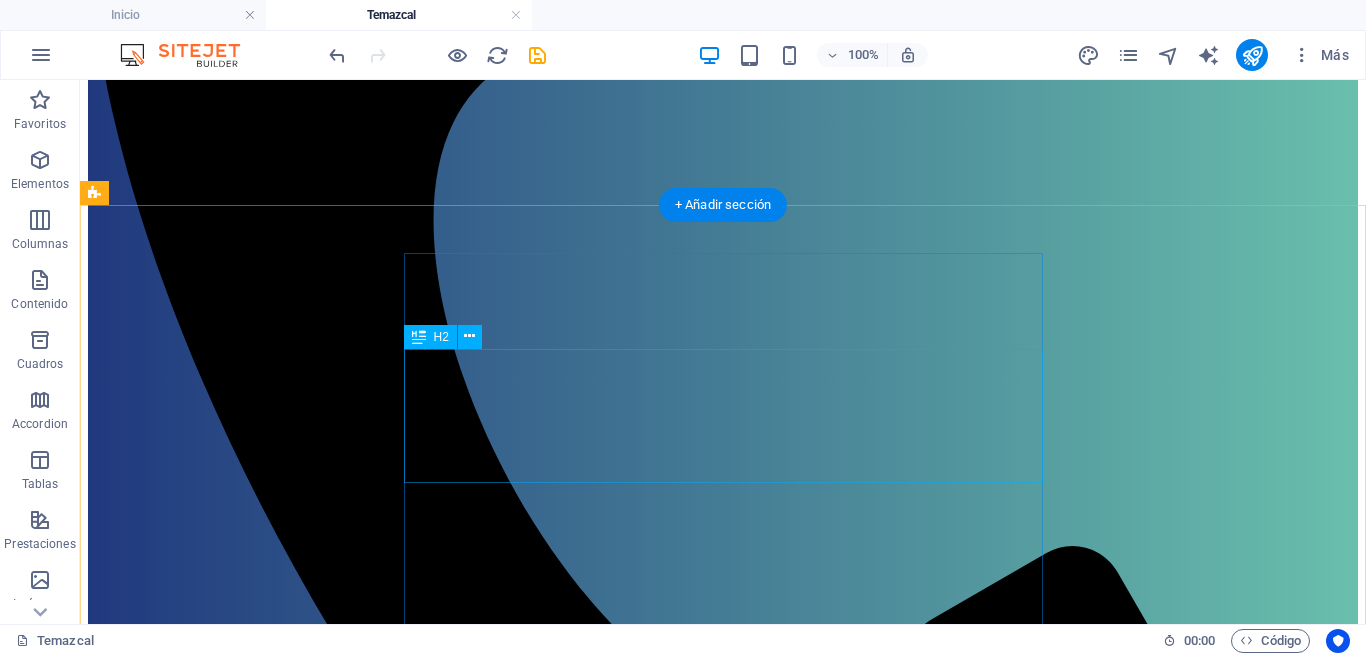 scroll, scrollTop: 722, scrollLeft: 0, axis: vertical 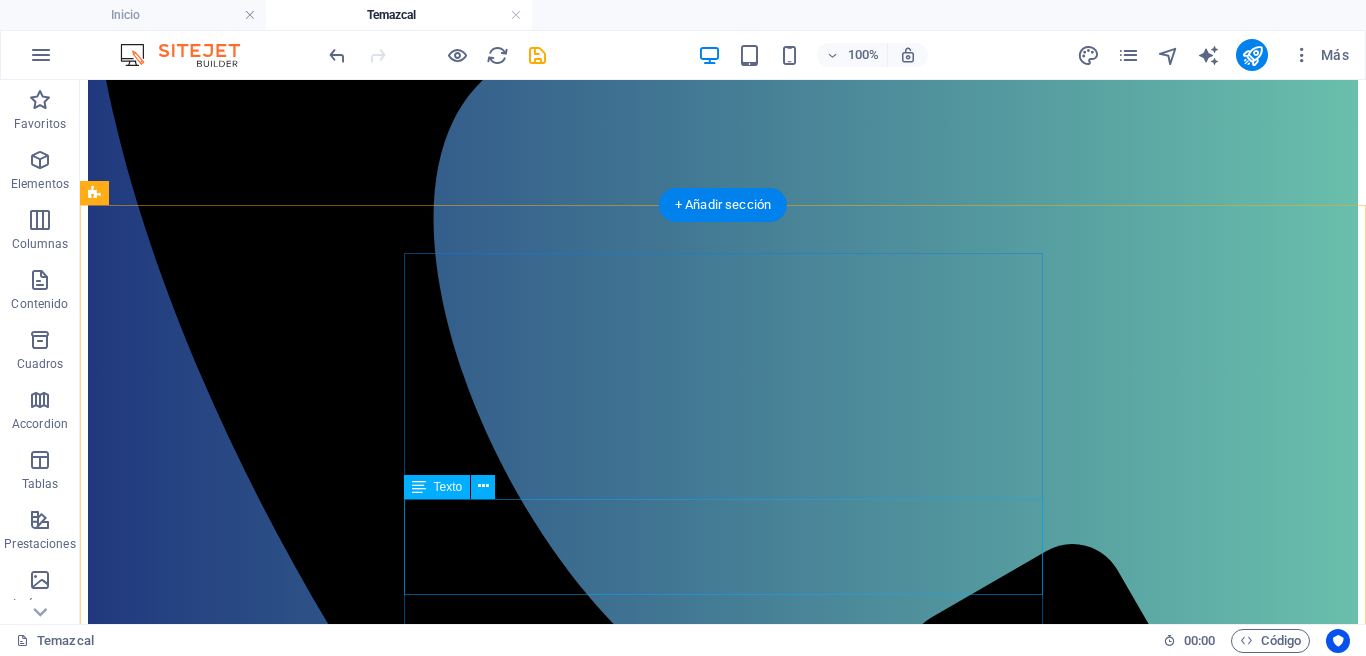 click on "Una experiencia filosófica, emocional y física , guiada por conocimientos modernos de salud, neurociencia y sabiduría estoica." at bounding box center (723, 3545) 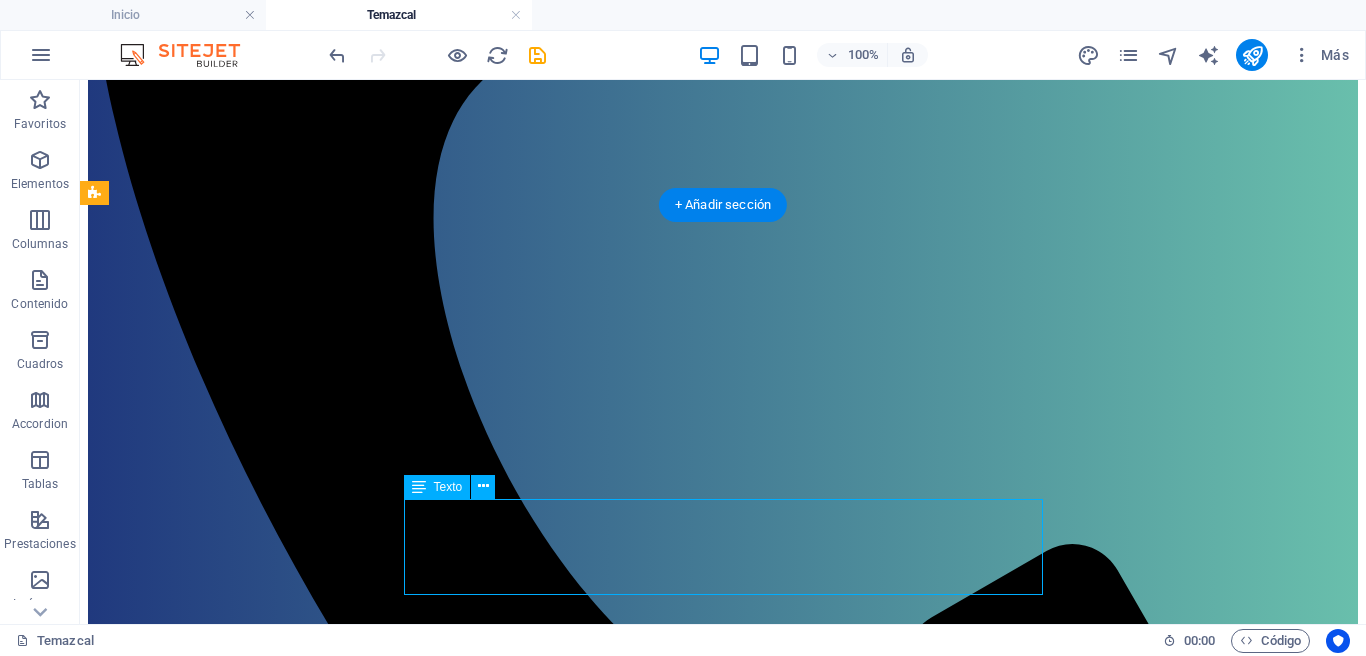 click on "Una experiencia filosófica, emocional y física , guiada por conocimientos modernos de salud, neurociencia y sabiduría estoica." at bounding box center (723, 3545) 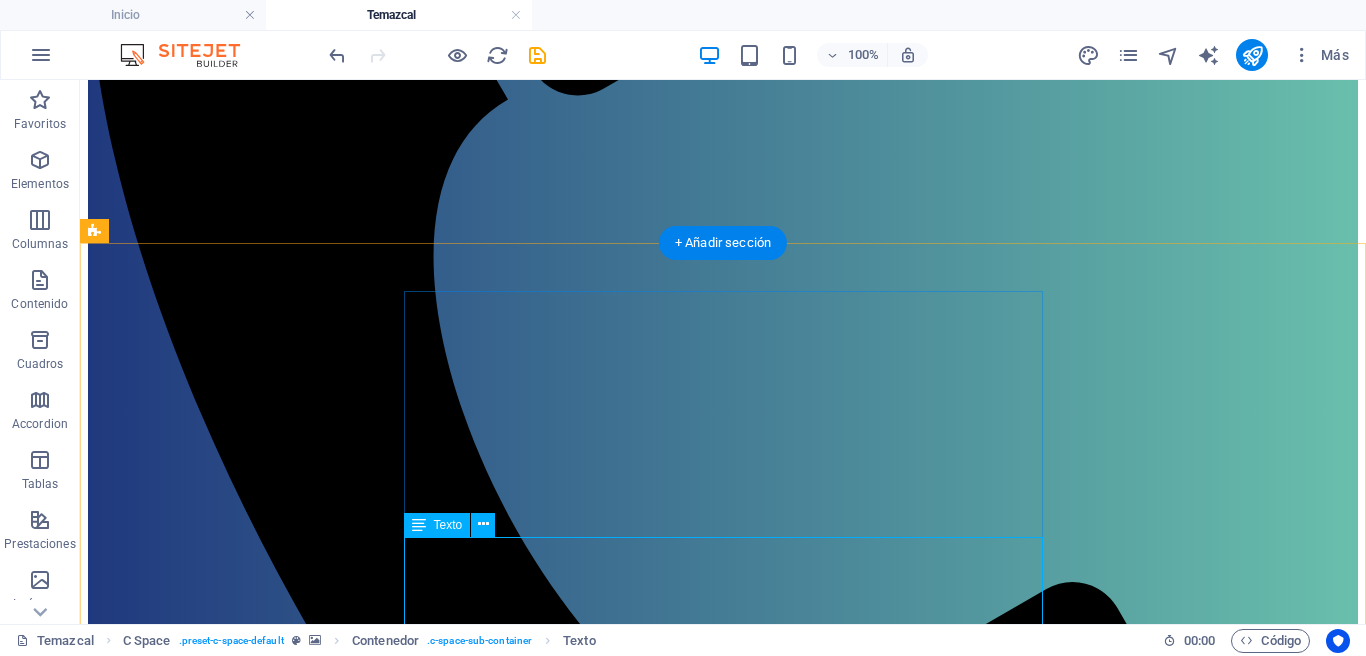 scroll, scrollTop: 748, scrollLeft: 0, axis: vertical 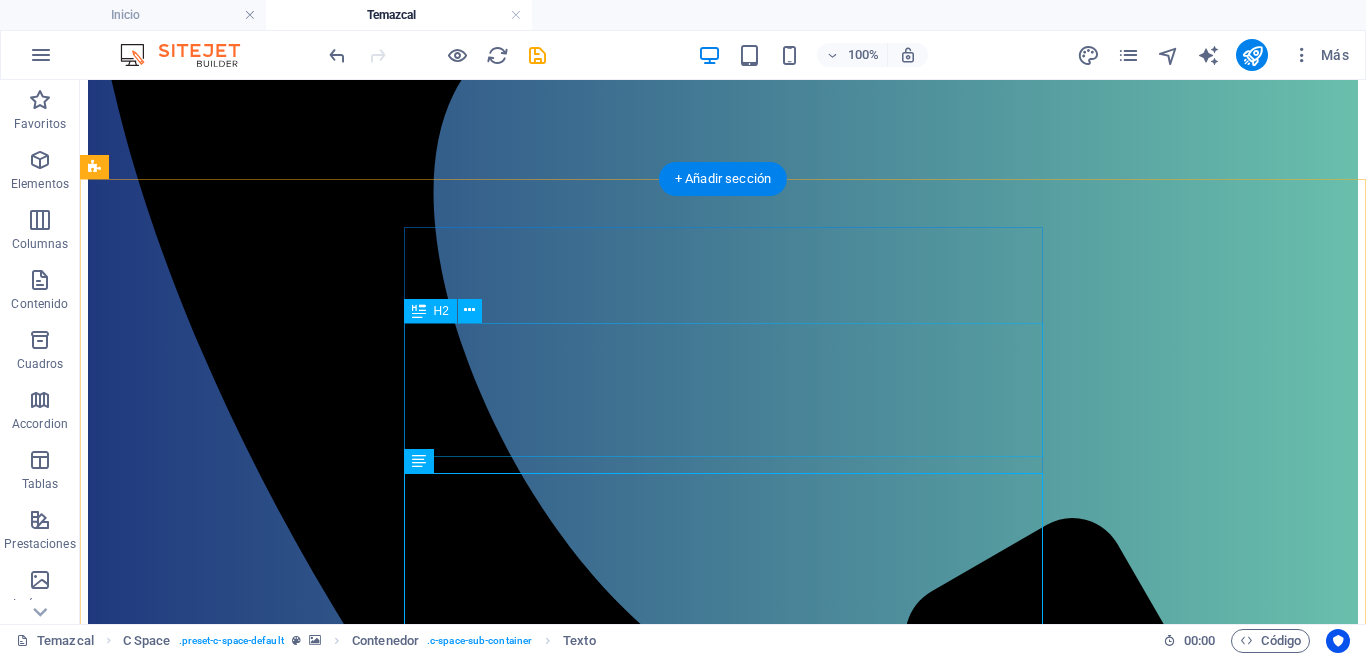 click on "TEMAZCAL EN OMITL" at bounding box center (723, 3495) 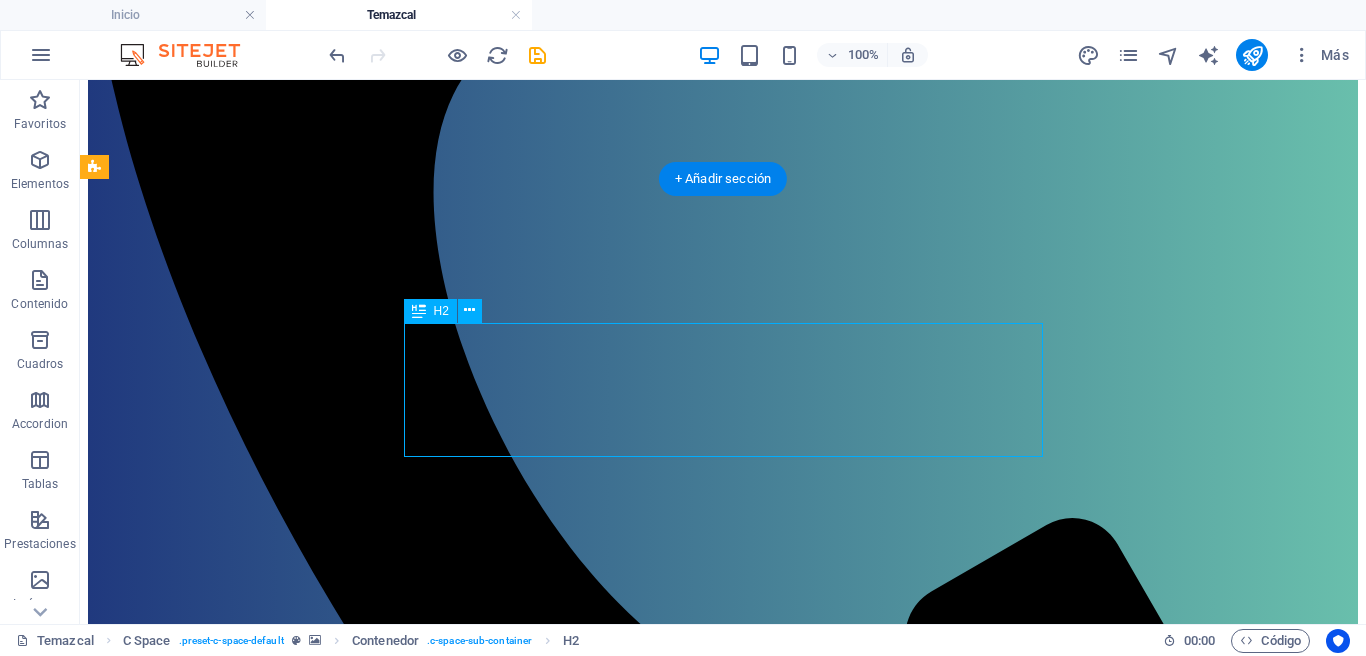 drag, startPoint x: 719, startPoint y: 408, endPoint x: 385, endPoint y: 445, distance: 336.04315 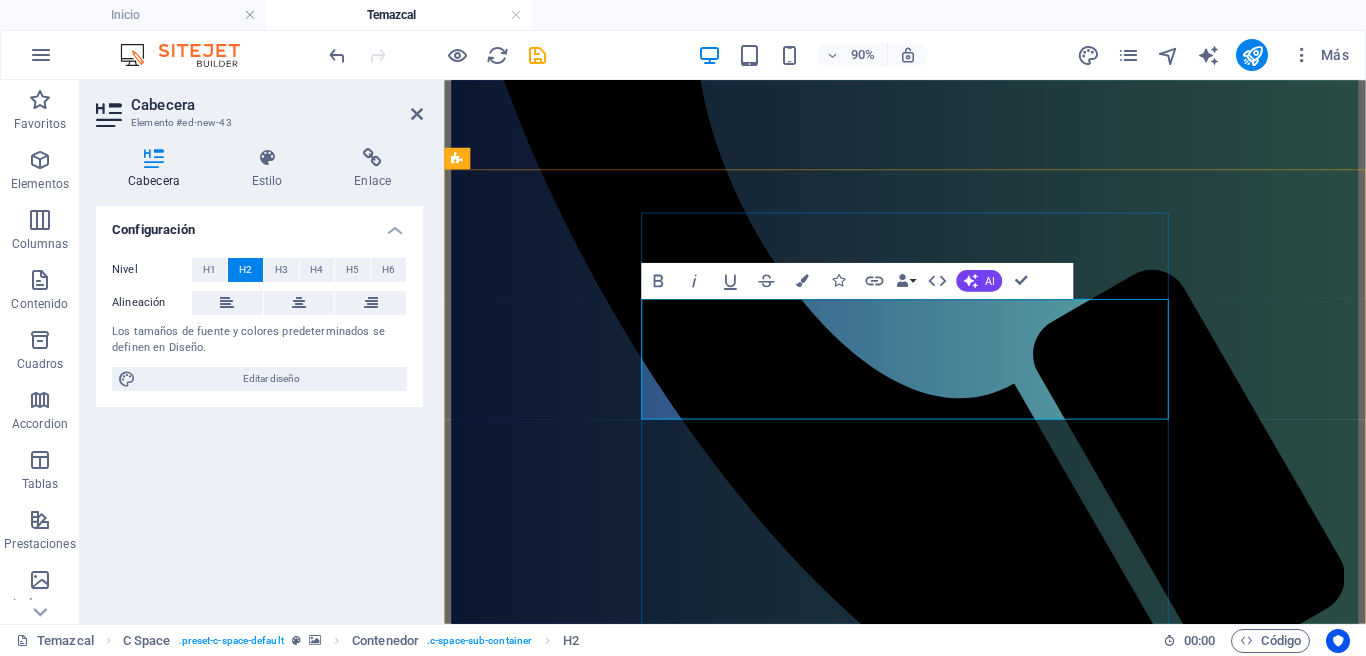 type 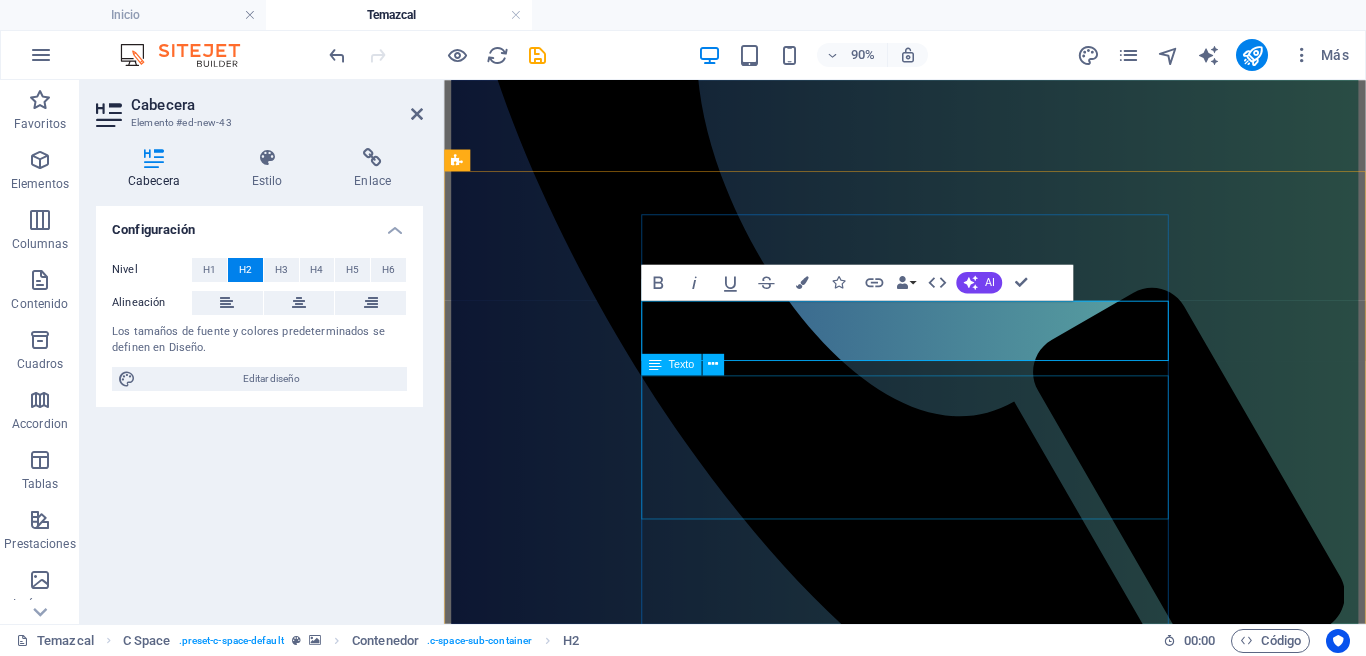 scroll, scrollTop: 732, scrollLeft: 0, axis: vertical 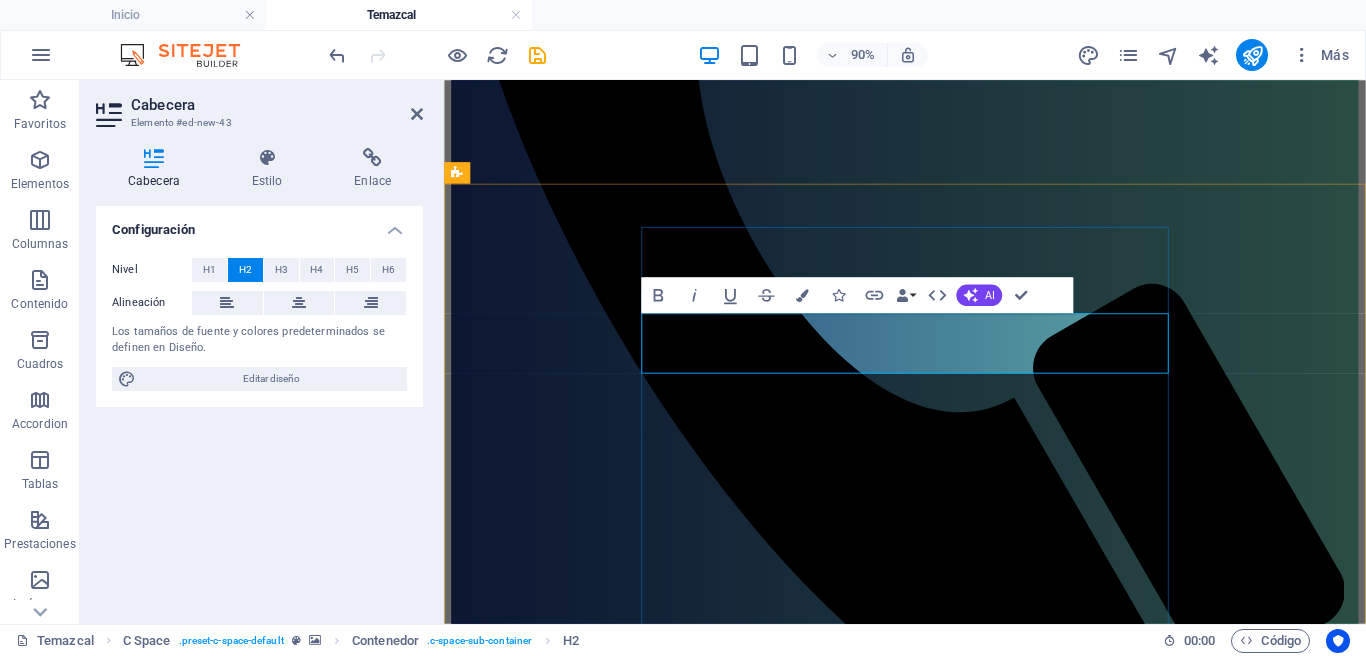 click on "¿" at bounding box center (956, 3071) 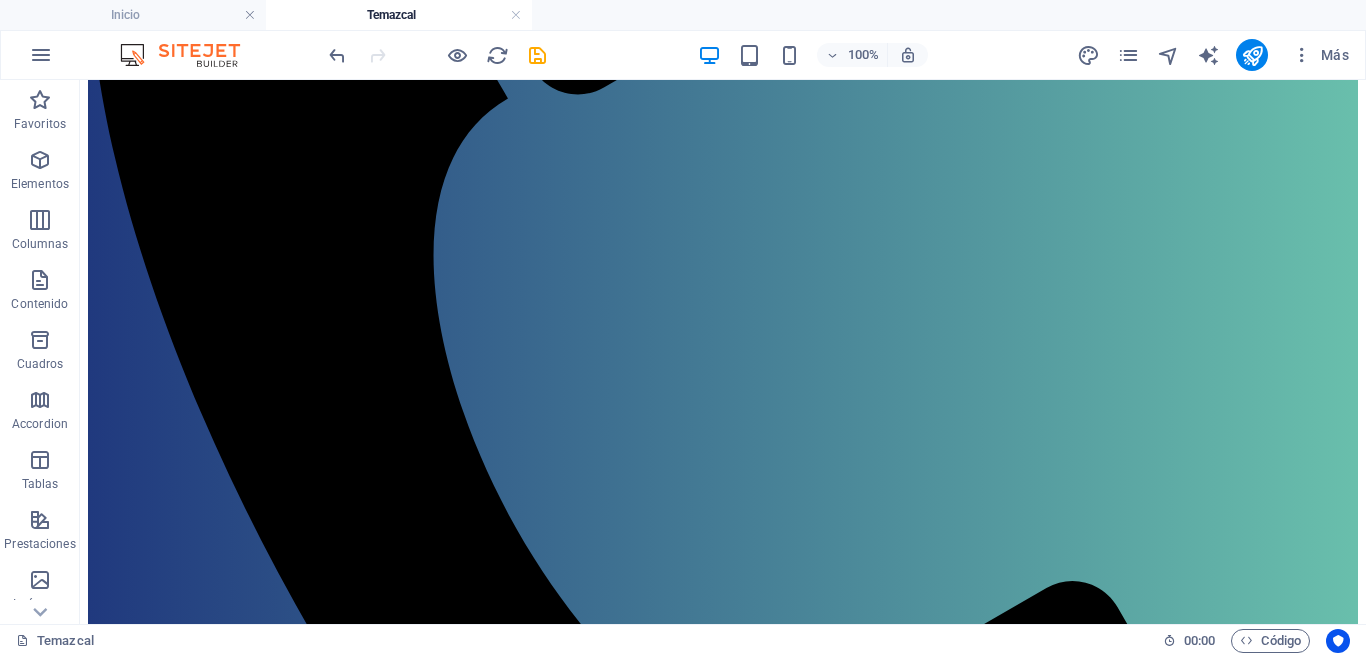 scroll, scrollTop: 683, scrollLeft: 0, axis: vertical 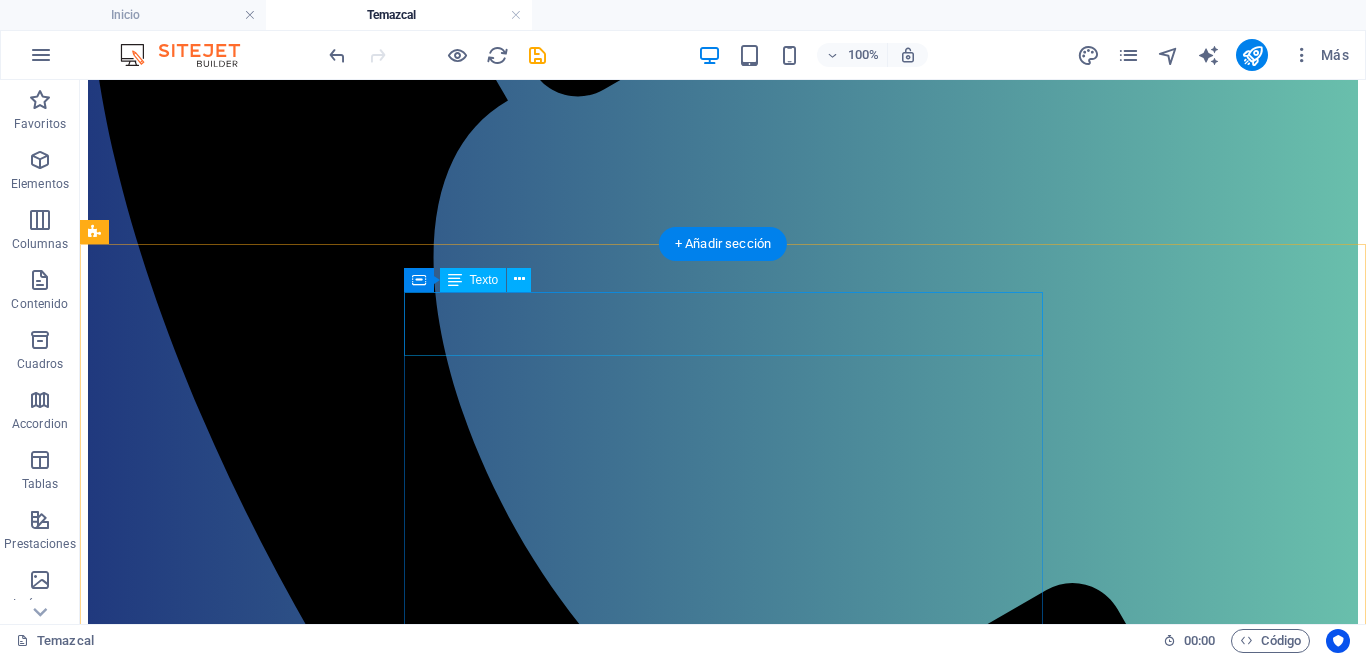 click on "Un  espacio de transformación interior , donde el cuerpo se libera, la mente se aclara y el alma se aligera." at bounding box center (723, 3456) 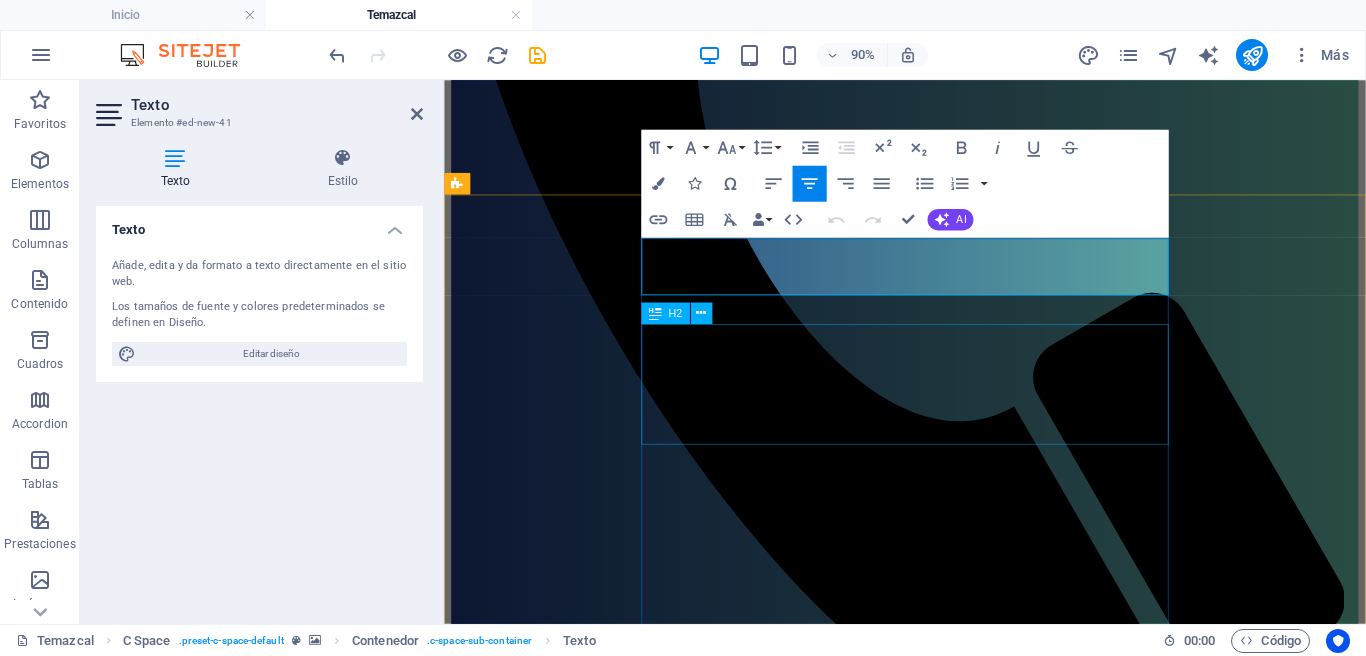 scroll, scrollTop: 728, scrollLeft: 0, axis: vertical 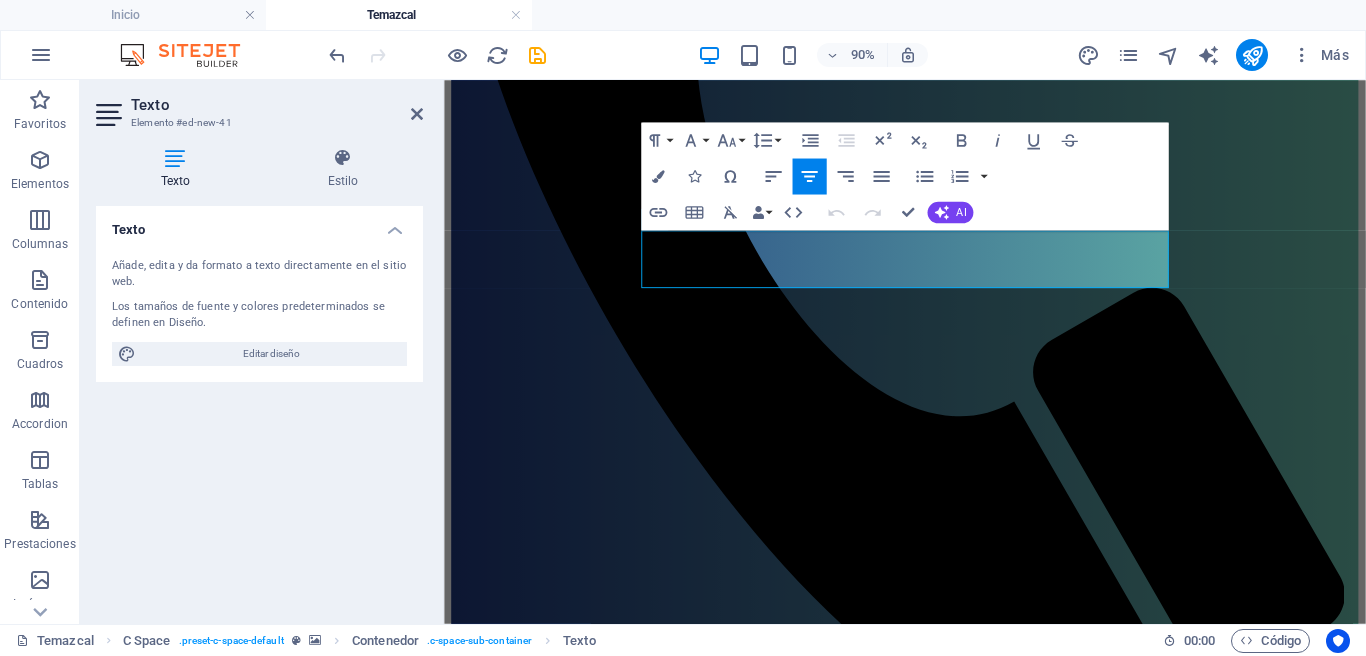 drag, startPoint x: 1207, startPoint y: 294, endPoint x: 625, endPoint y: 238, distance: 584.6879 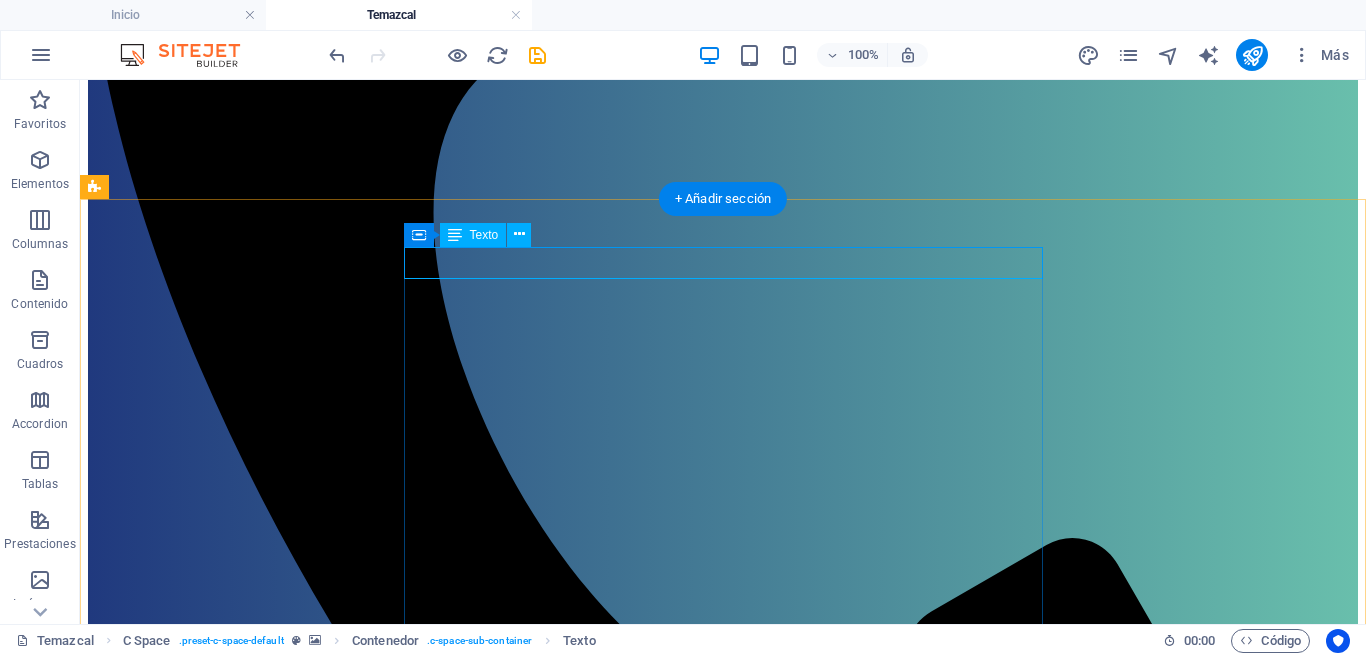 drag, startPoint x: 739, startPoint y: 265, endPoint x: 640, endPoint y: 262, distance: 99.04544 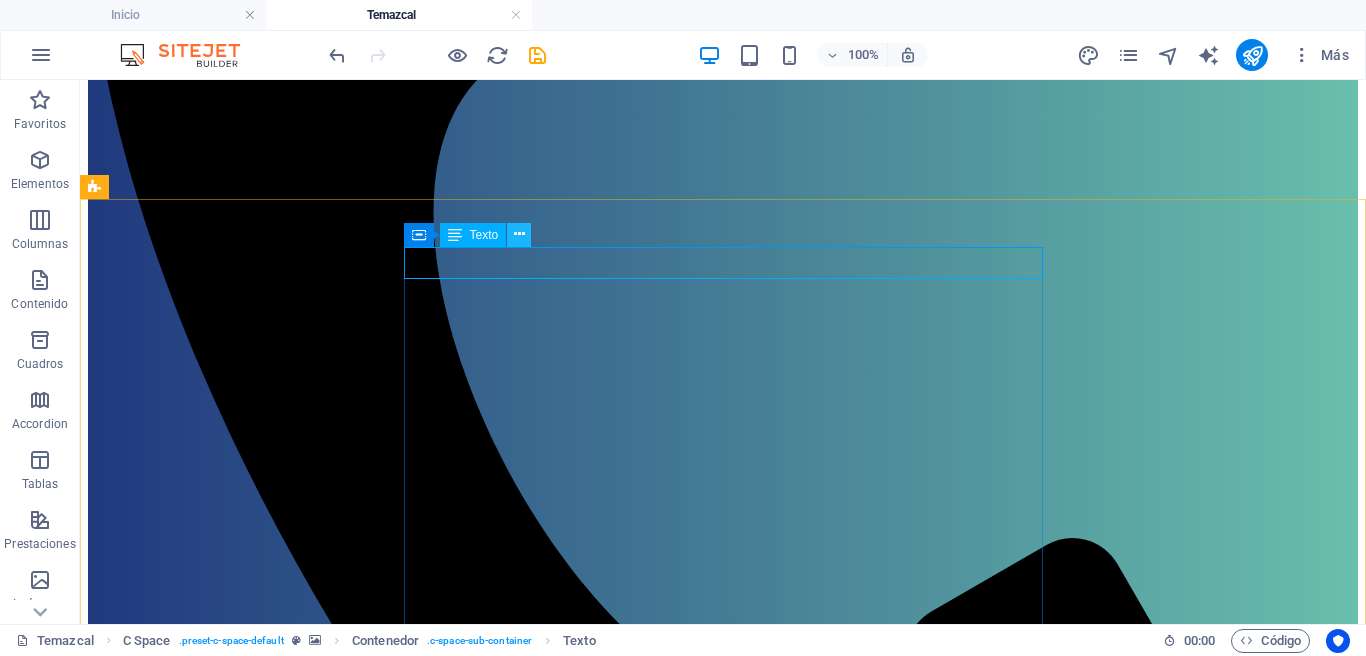 click at bounding box center [519, 234] 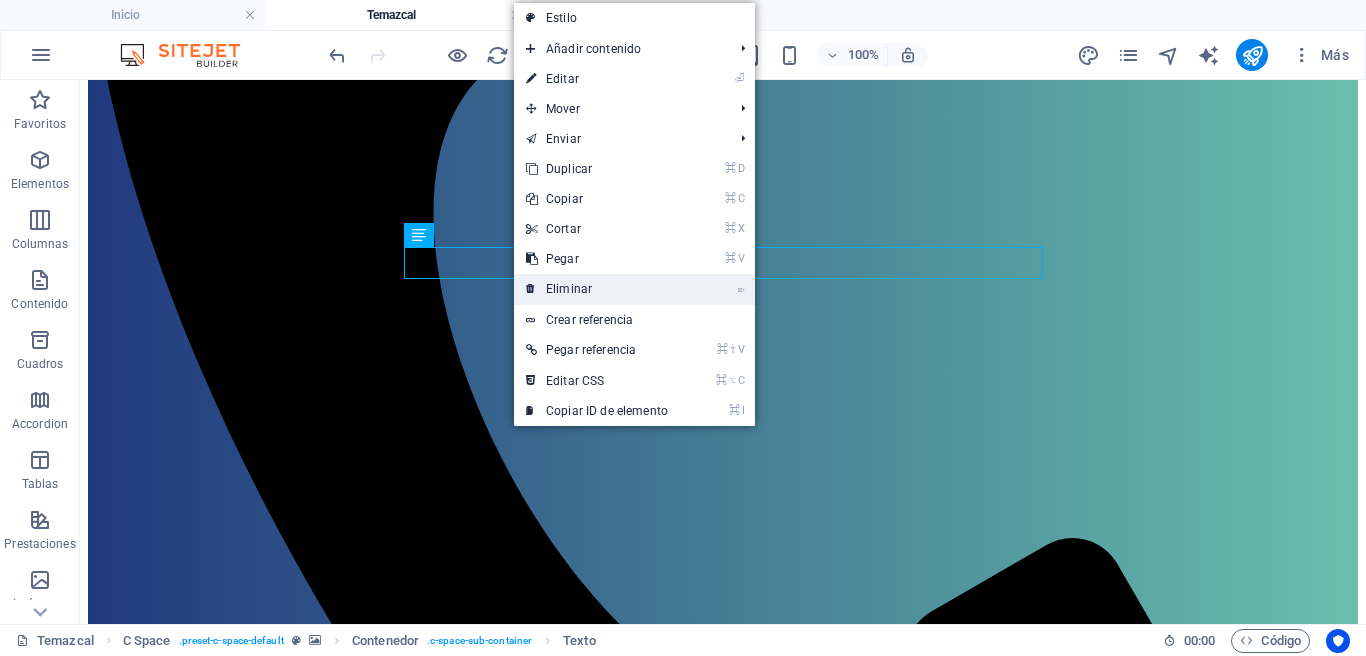 click on "⌦  Eliminar" at bounding box center (597, 289) 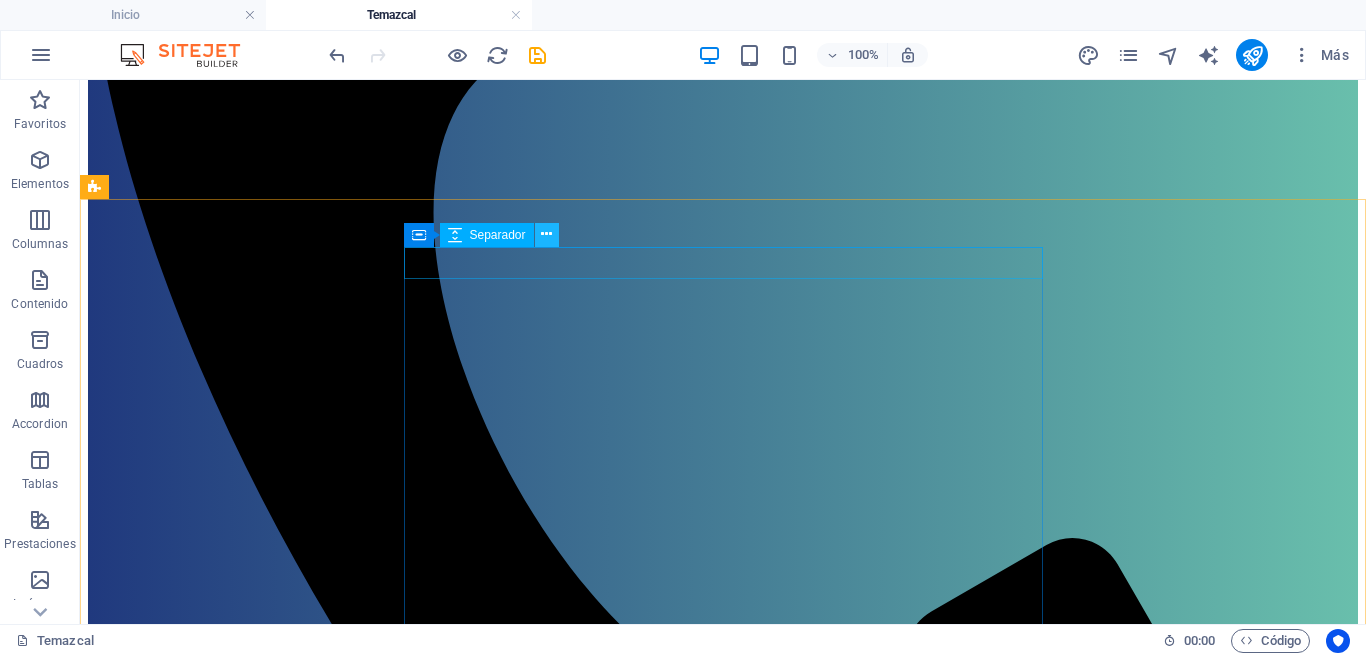 click at bounding box center (546, 234) 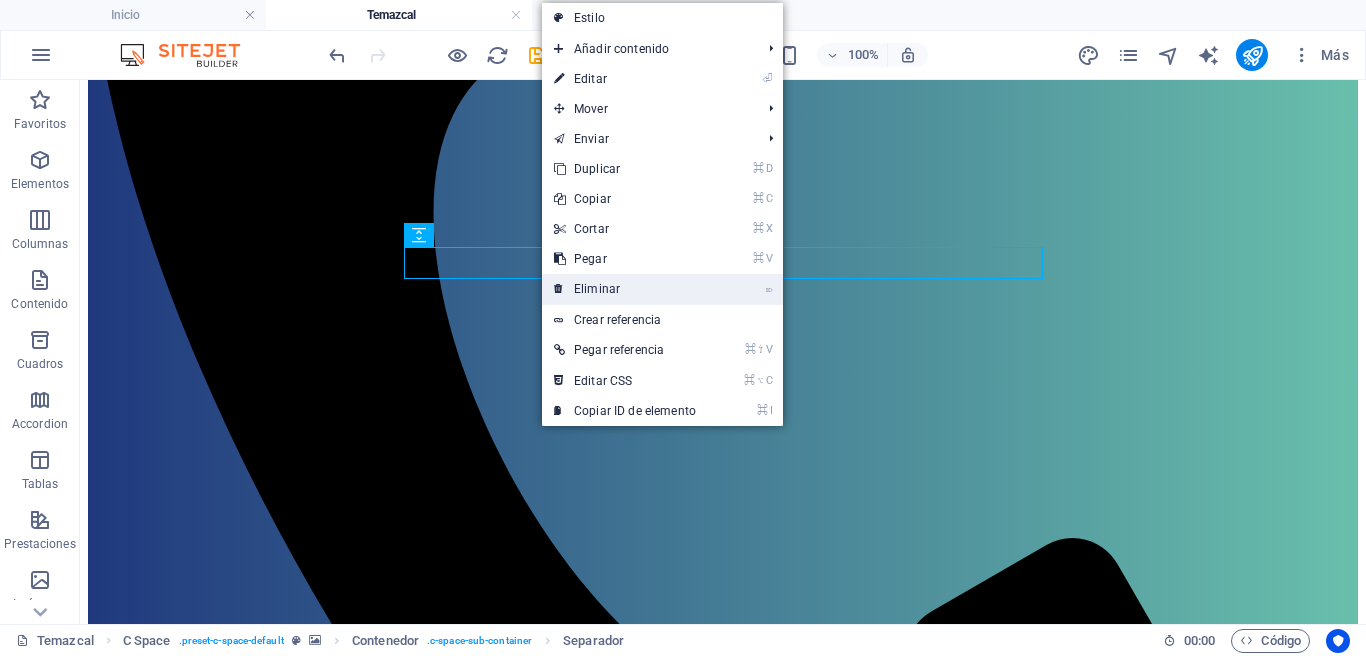 click on "⌦  Eliminar" at bounding box center (625, 289) 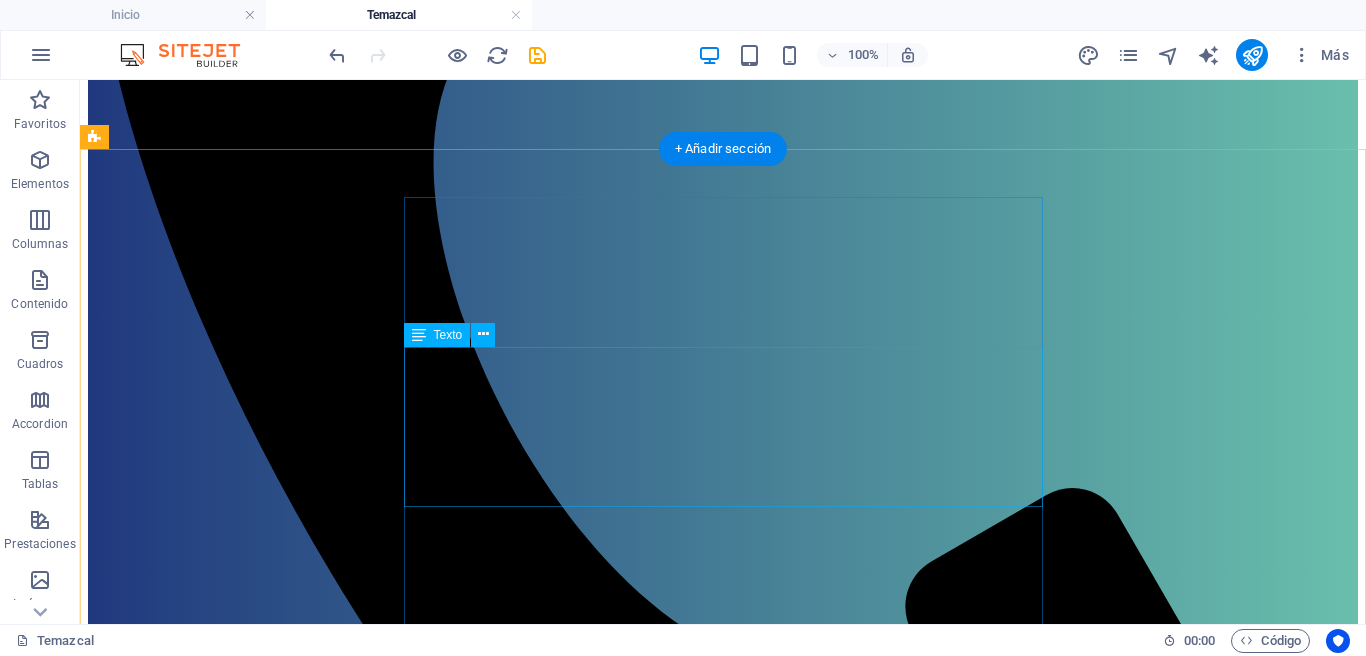scroll, scrollTop: 729, scrollLeft: 0, axis: vertical 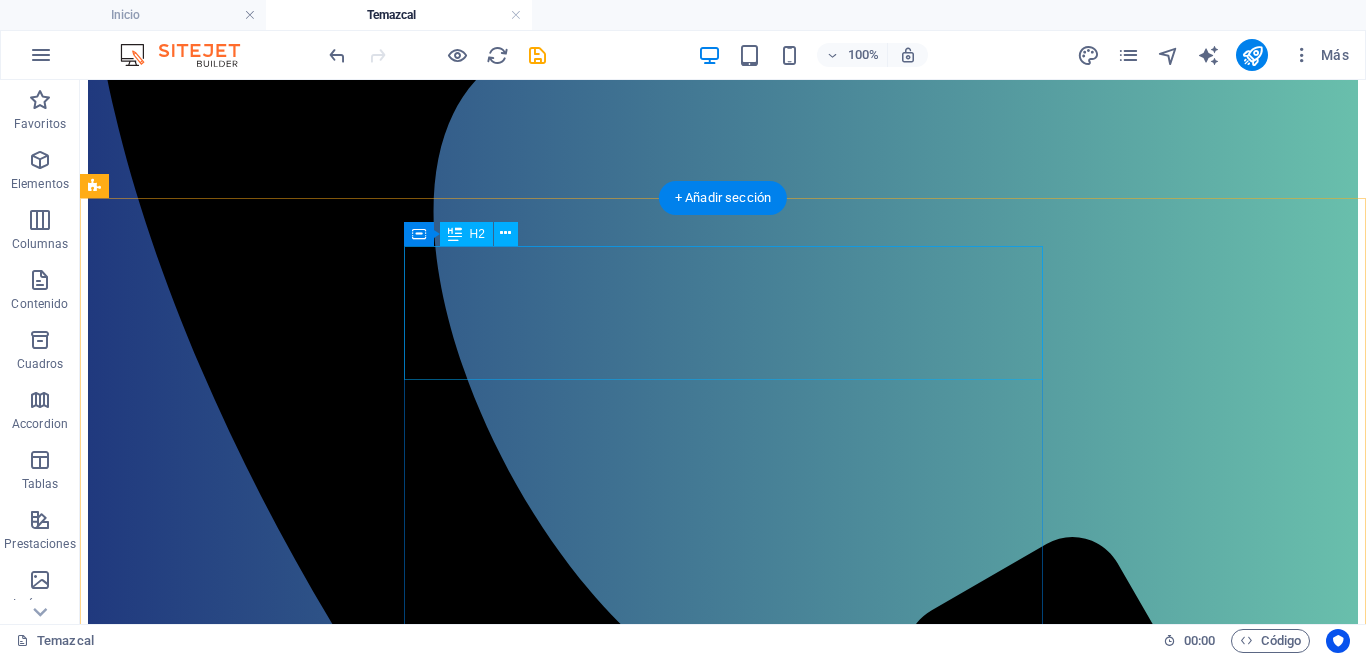 click on "¿Qué es un Temazcal?" at bounding box center [723, 3322] 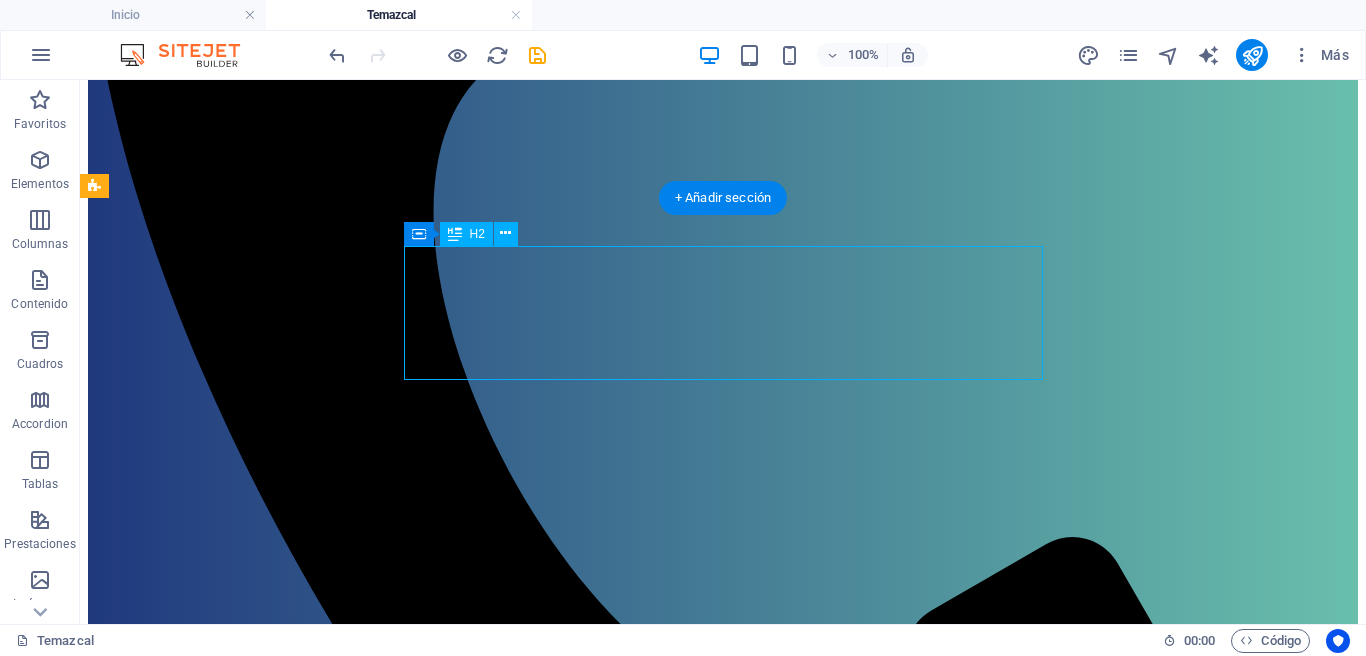 click on "¿Qué es un Temazcal?" at bounding box center (723, 3322) 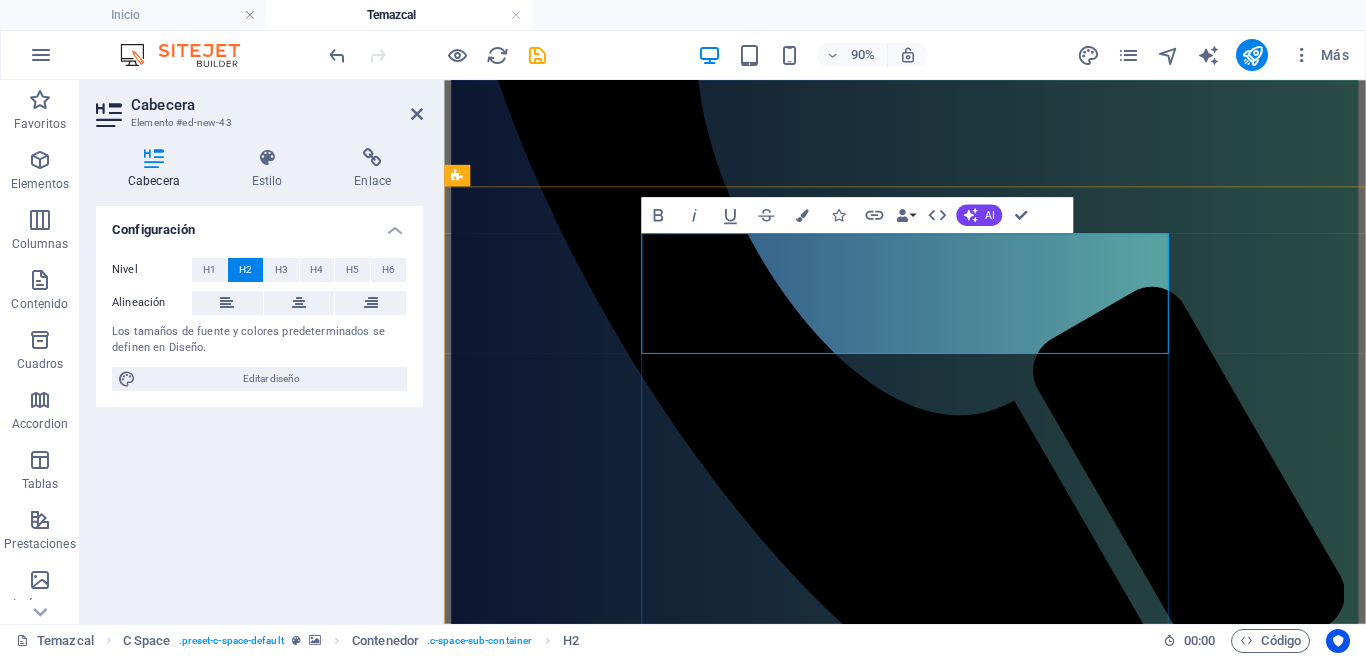 drag, startPoint x: 792, startPoint y: 352, endPoint x: 807, endPoint y: 352, distance: 15 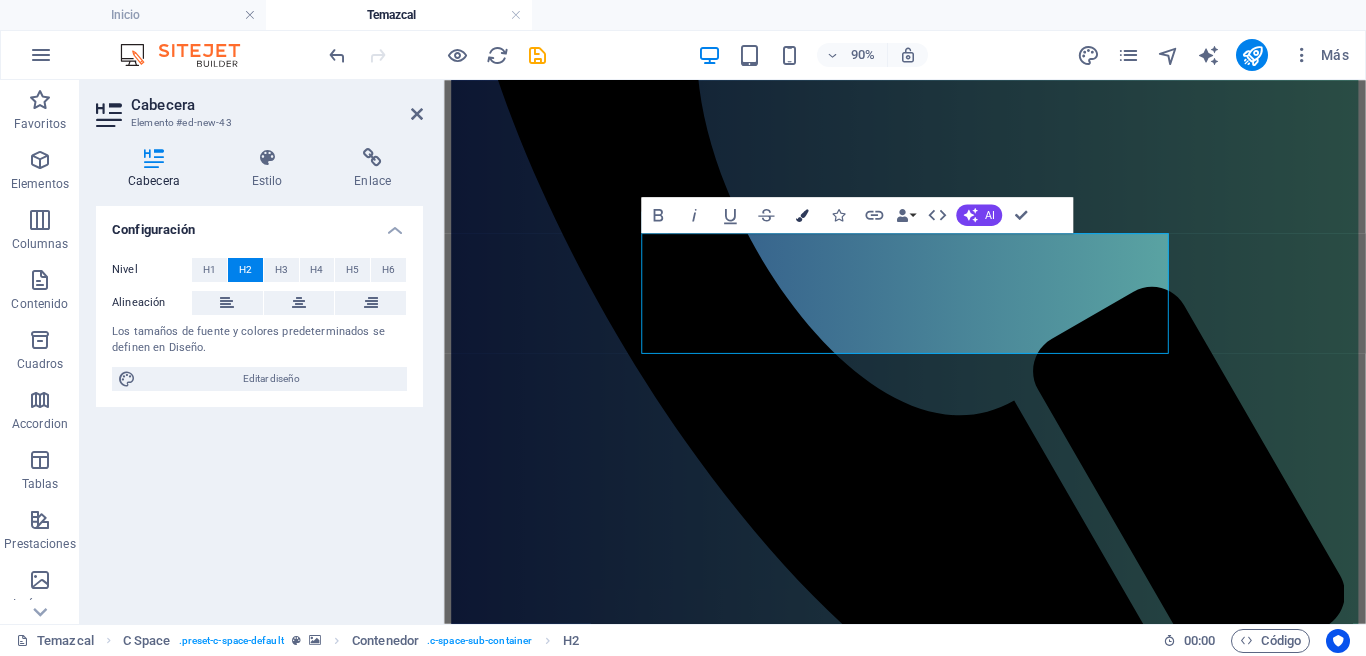 click at bounding box center [802, 215] 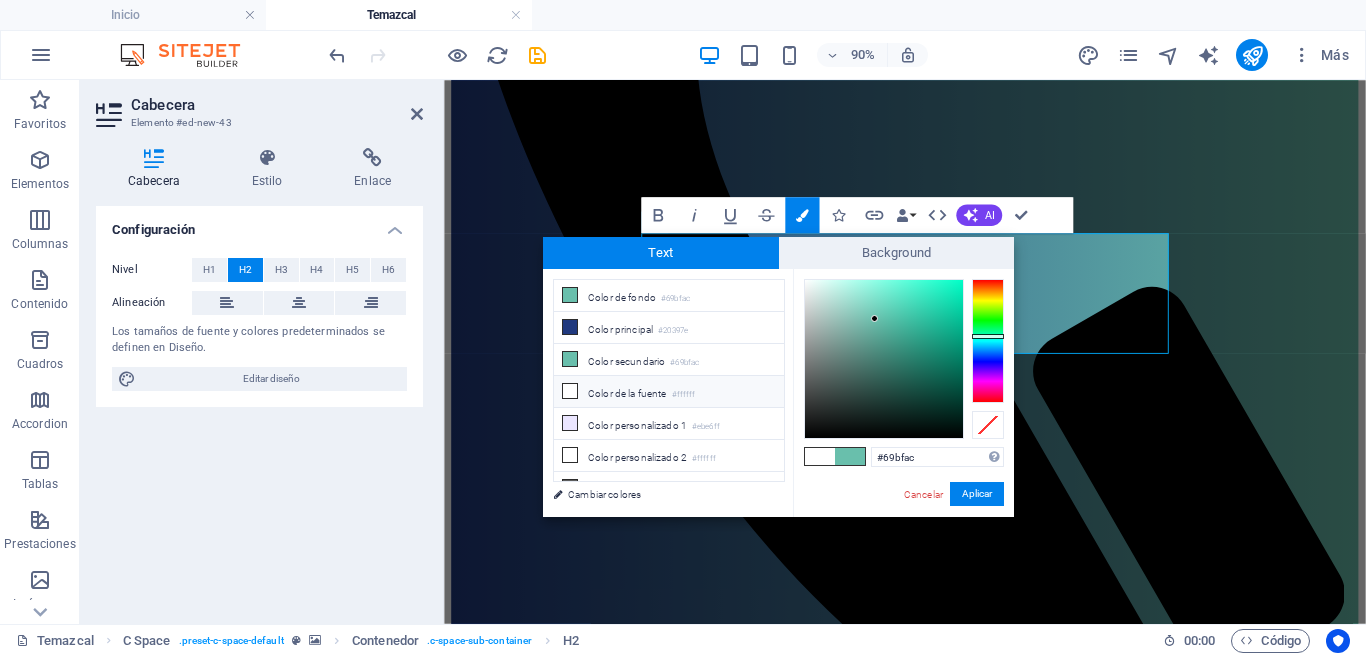 click on "Color de la fuente
#ffffff" at bounding box center [669, 392] 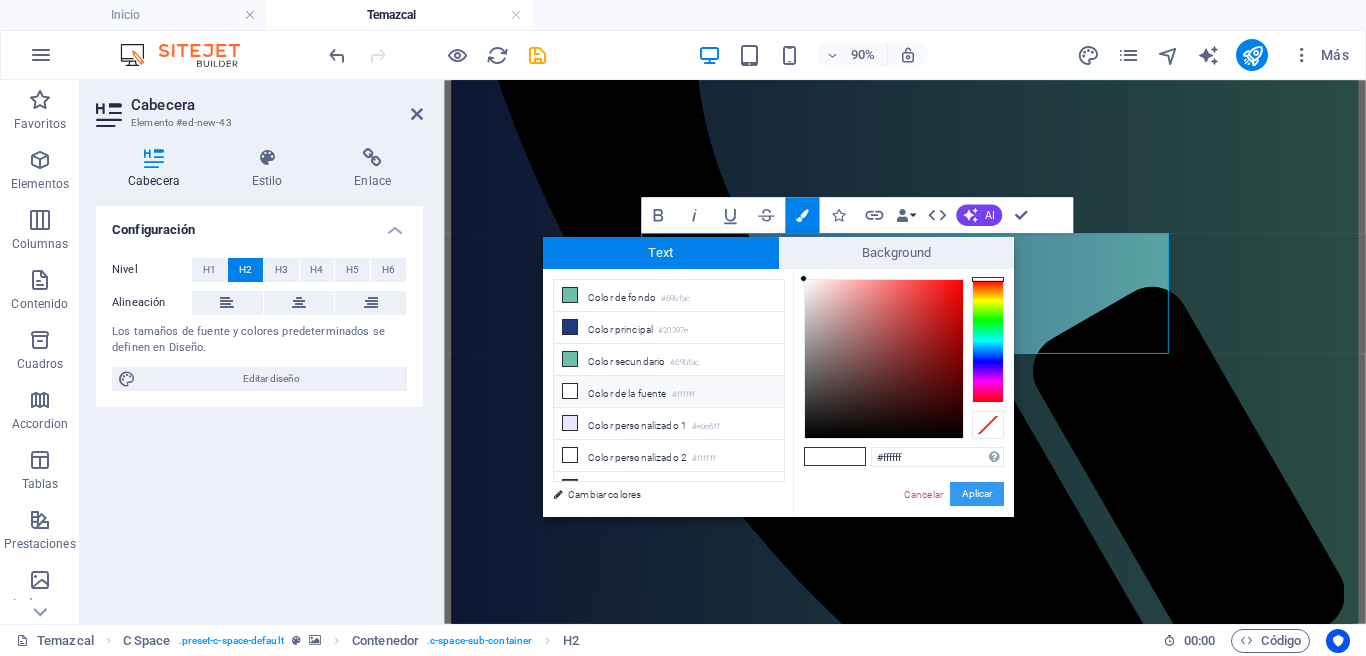 click on "Aplicar" at bounding box center [977, 494] 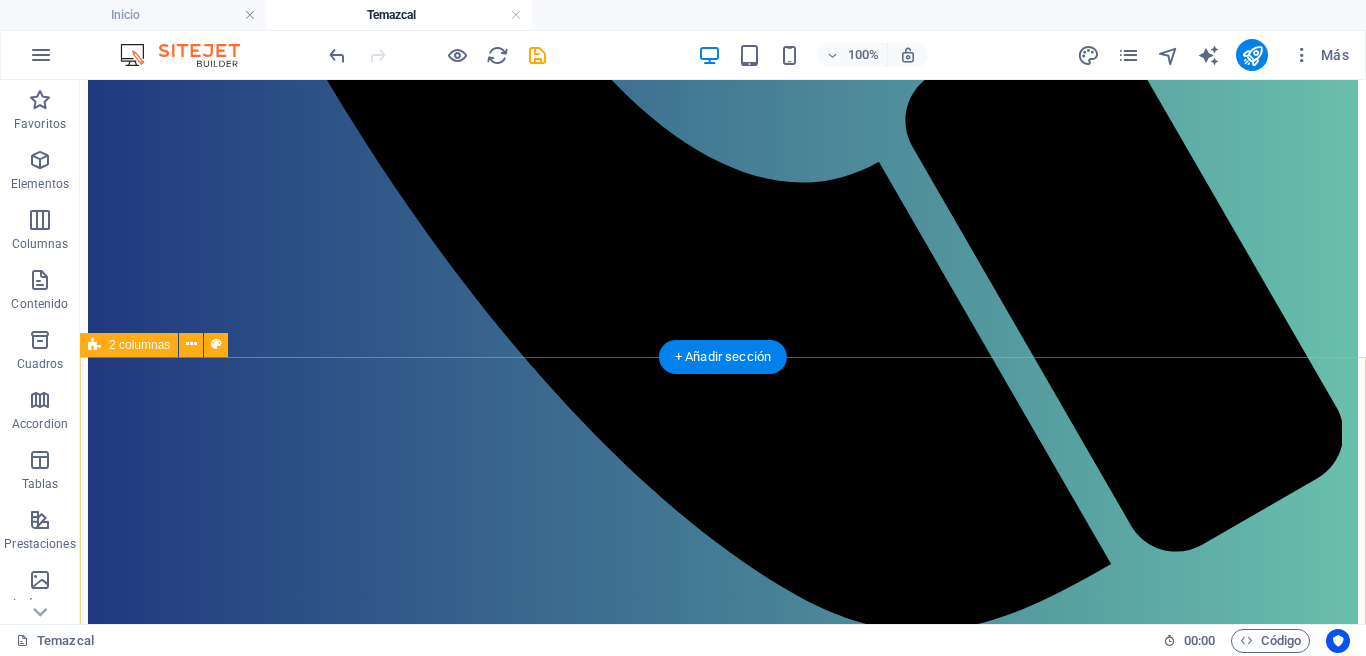 scroll, scrollTop: 1259, scrollLeft: 0, axis: vertical 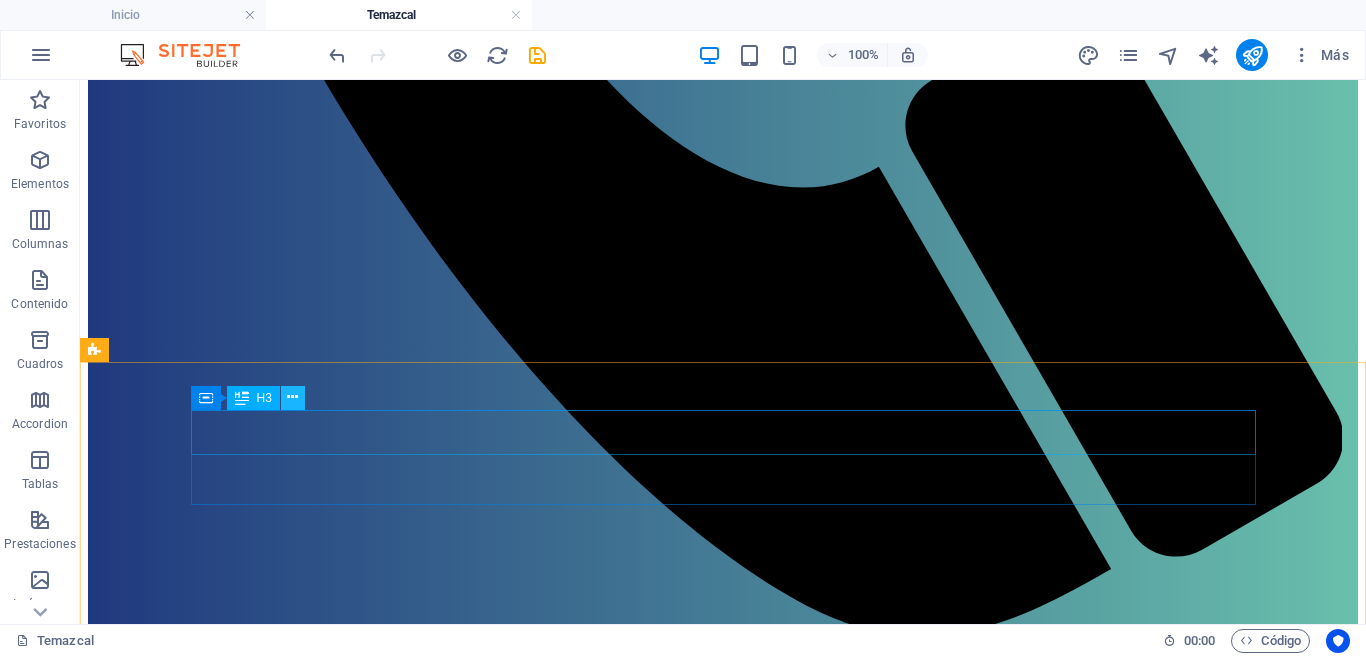 click at bounding box center (293, 398) 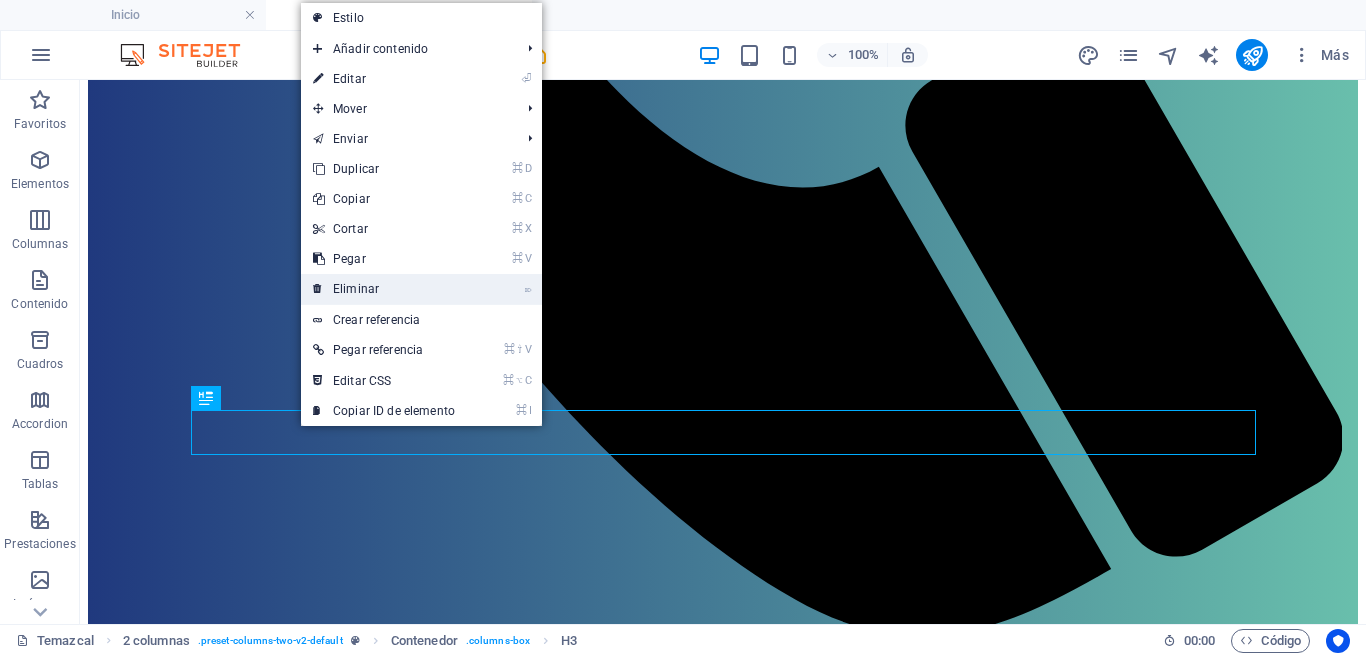 drag, startPoint x: 392, startPoint y: 294, endPoint x: 311, endPoint y: 214, distance: 113.84639 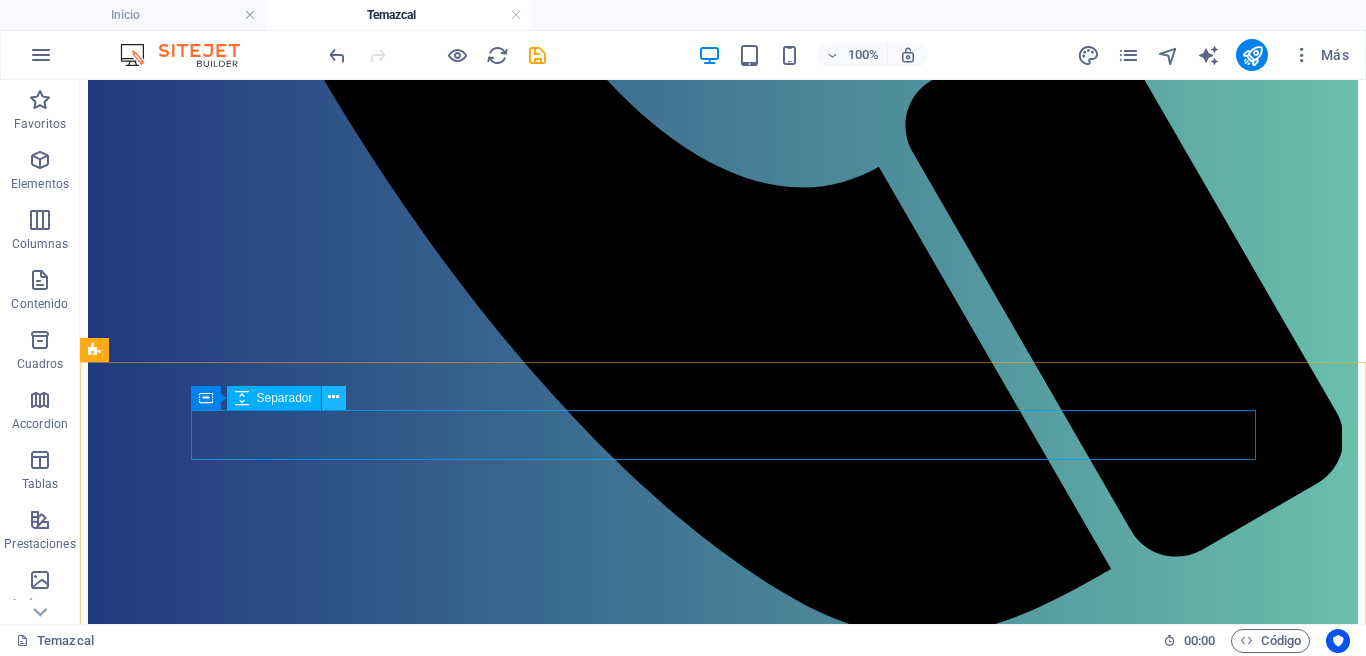 click at bounding box center (333, 397) 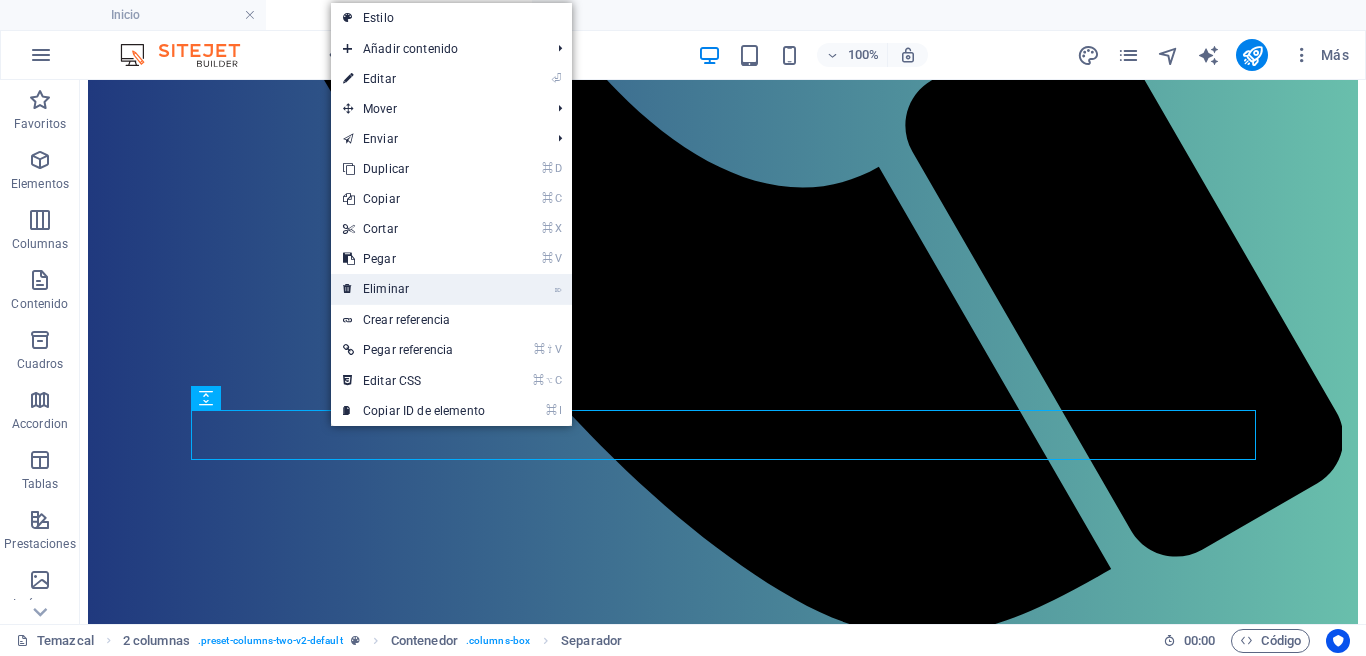 click on "⌦  Eliminar" at bounding box center [414, 289] 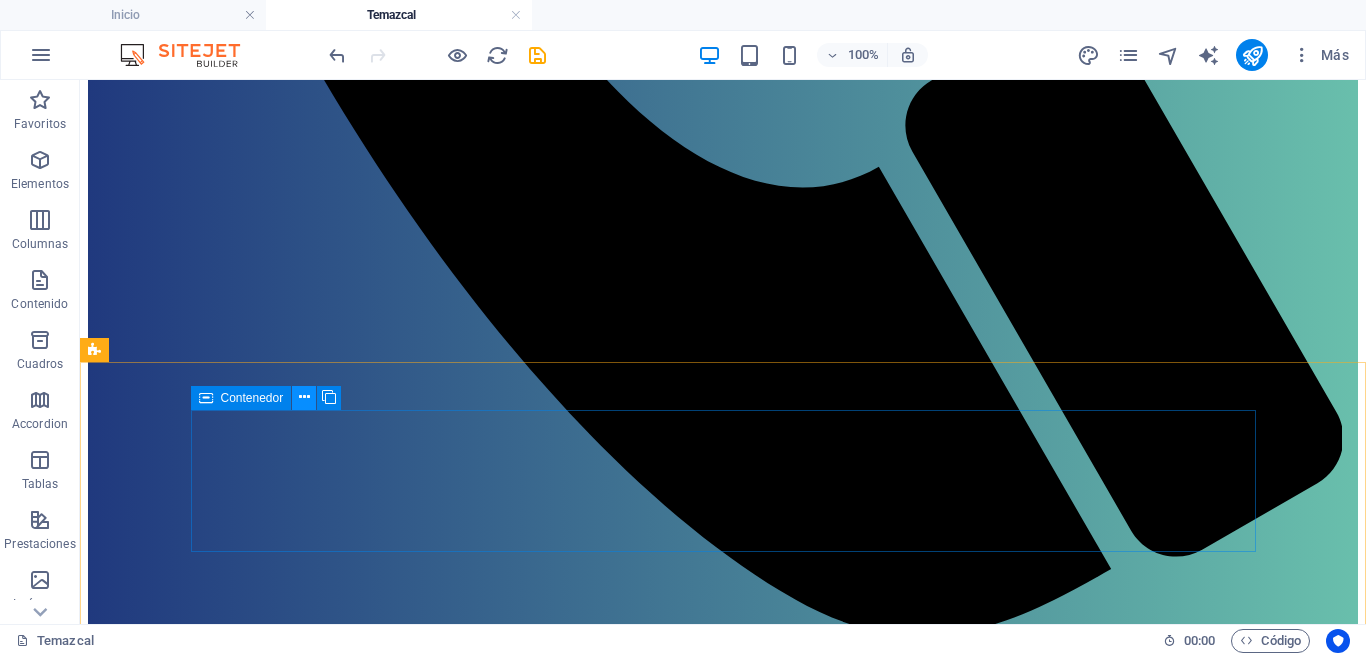 click at bounding box center (304, 398) 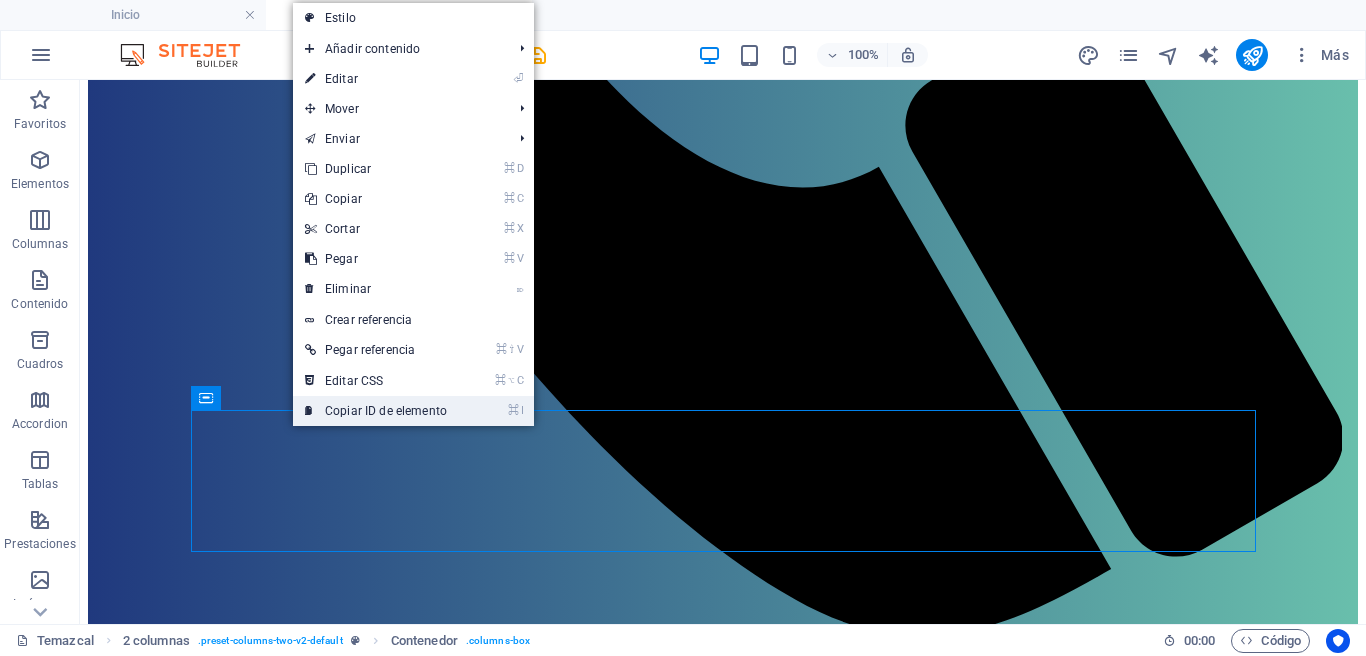 click on "⌘ I  Copiar ID de elemento" at bounding box center (376, 411) 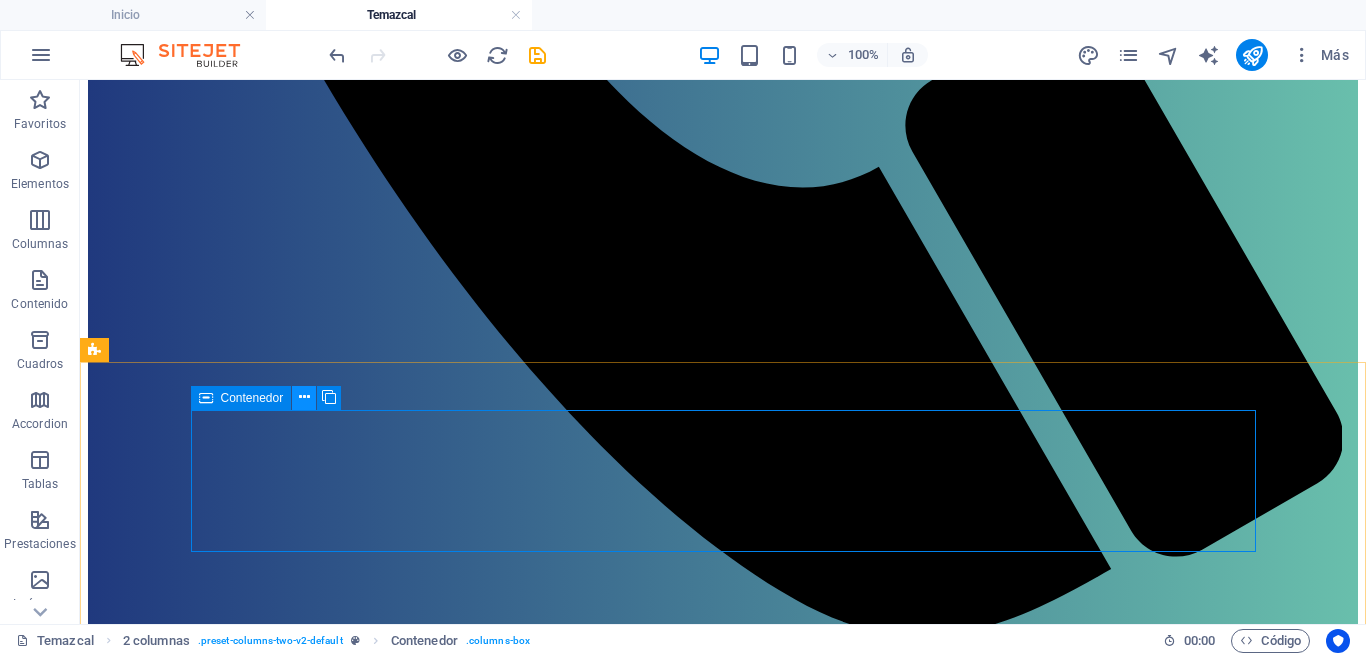 click at bounding box center [304, 397] 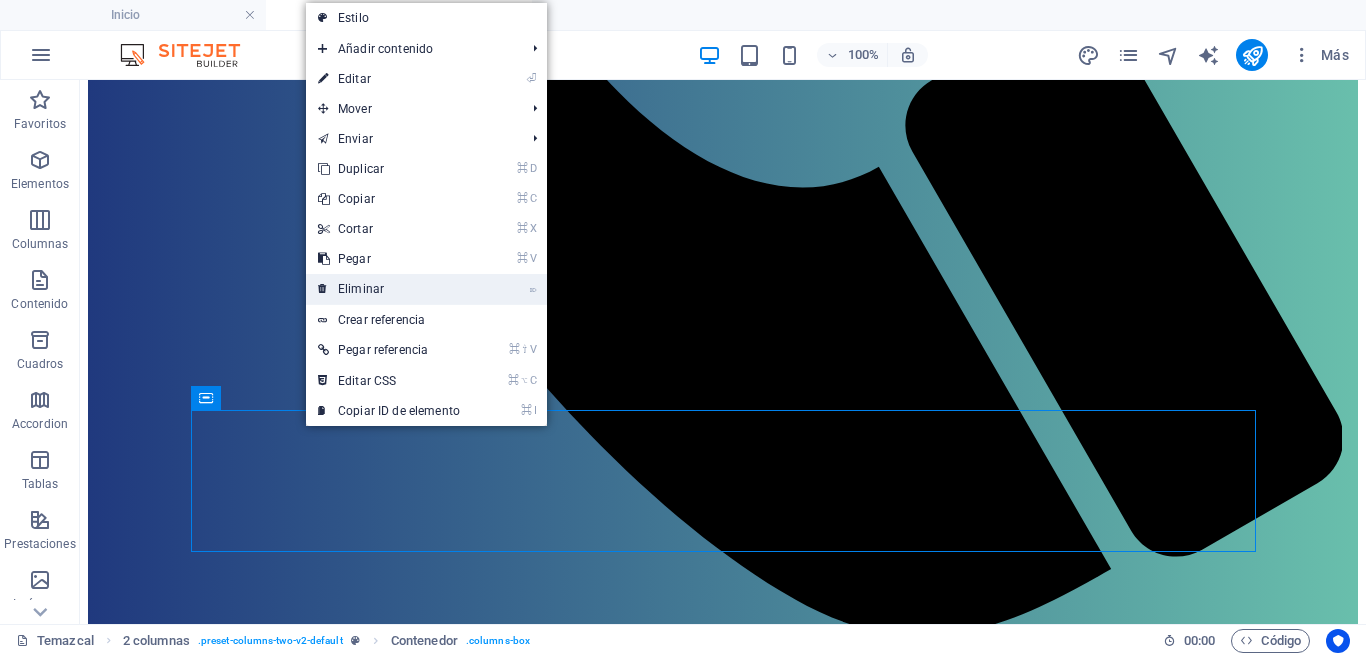 click on "⌦  Eliminar" at bounding box center (389, 289) 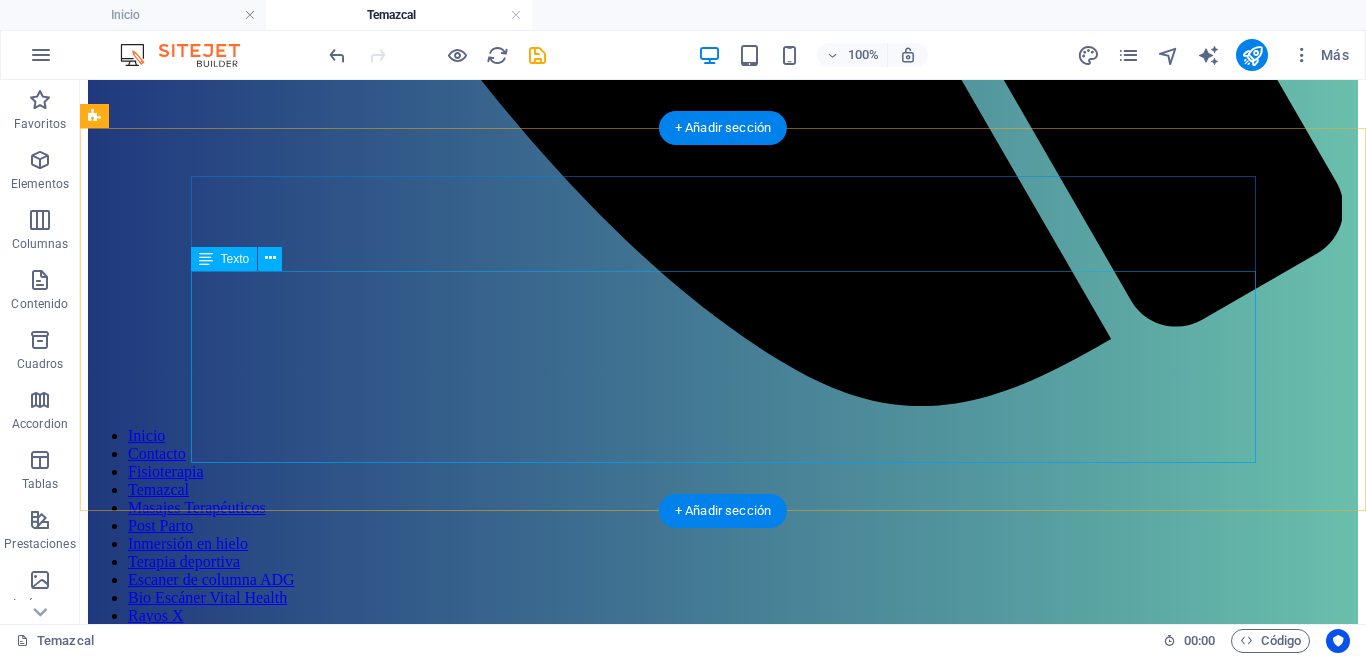 scroll, scrollTop: 1493, scrollLeft: 0, axis: vertical 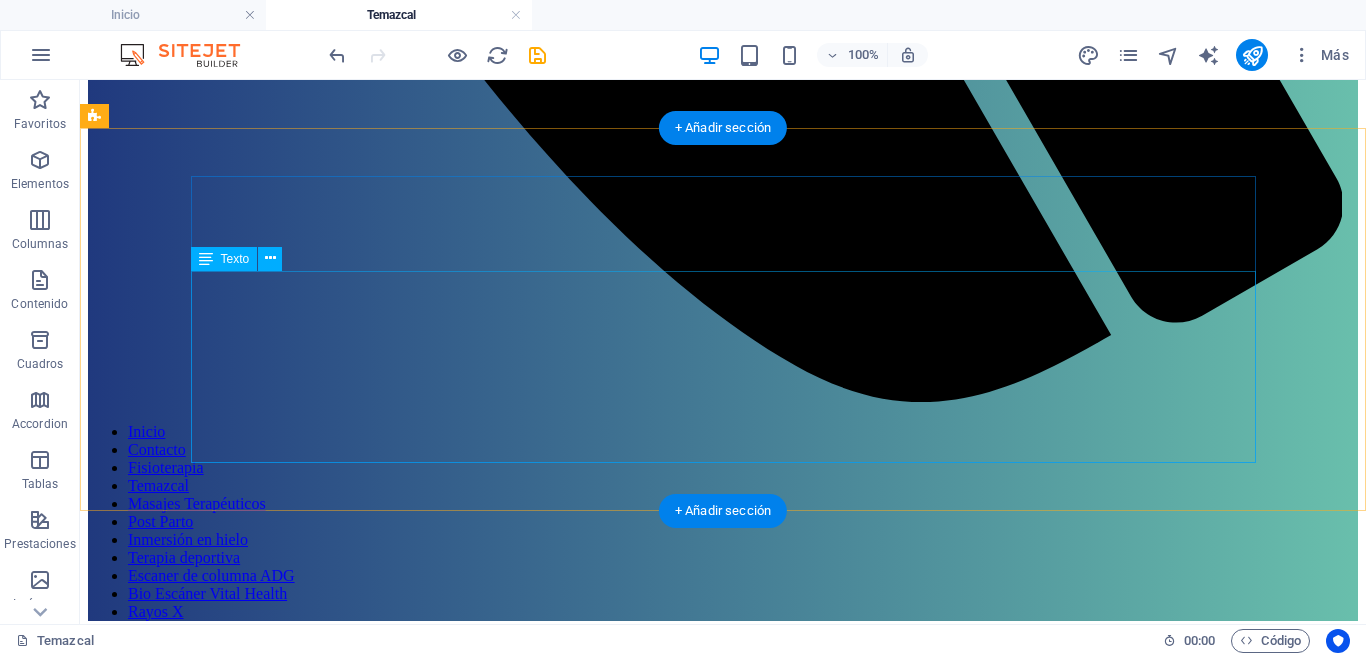click on "En  Omitl , hemos adaptado esta práctica a un enfoque clínico y sensorial, integrándola como parte de nuestros tratamientos de salud y bienestar.  No se trata de una ceremonia, sino de una experiencia guiada que estimula el sistema nervioso parasimpático, mejora la circulación, fortalece  el sistema respiratorio y promueve una conexión consciente con el cuerpo." at bounding box center (723, 6511) 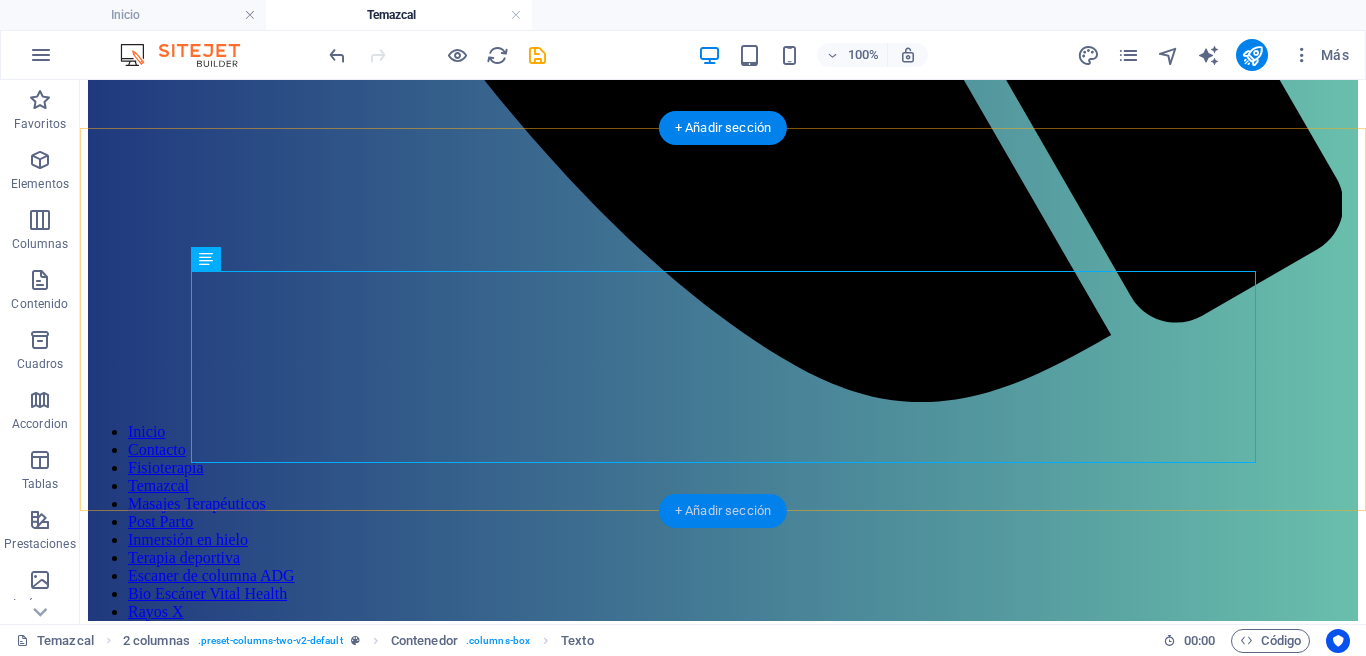 click on "+ Añadir sección" at bounding box center [723, 511] 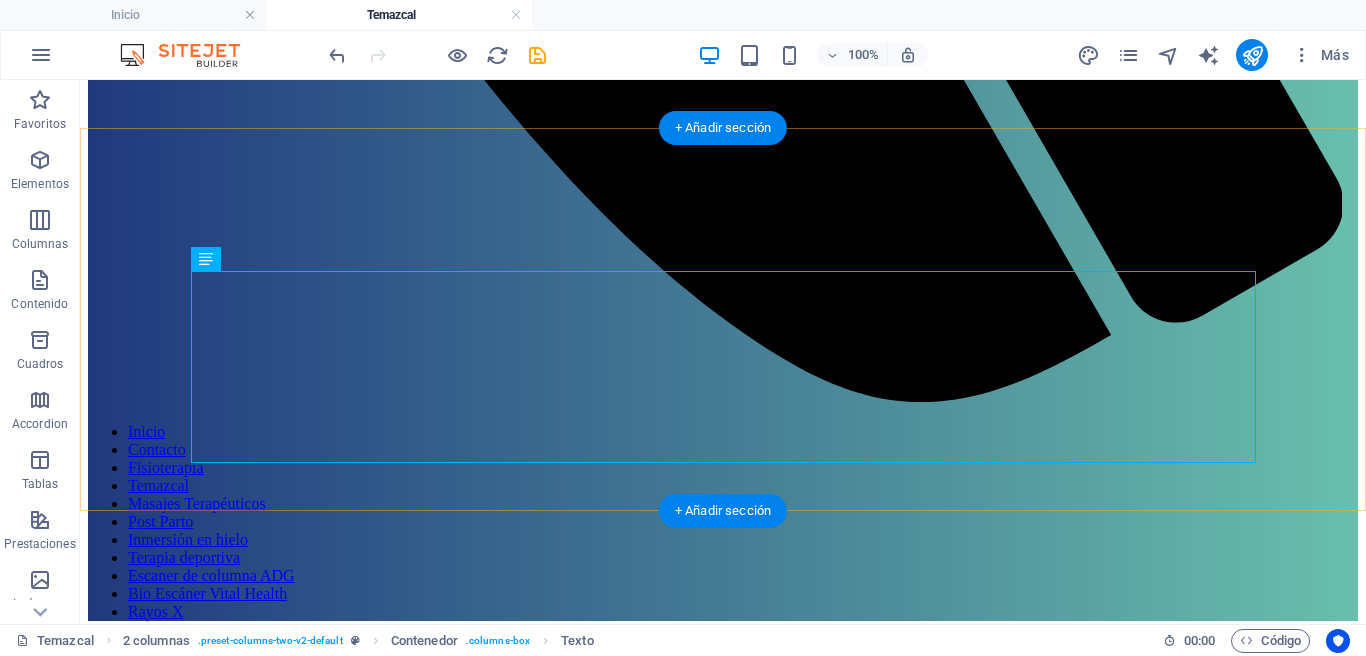 click on "Nuestro método En  Omitl , hemos adaptado esta práctica a un enfoque clínico y sensorial, integrándola como parte de nuestros tratamientos de salud y bienestar.  No se trata de una ceremonia, sino de una experiencia guiada que estimula el sistema nervioso parasimpático, mejora la circulación, fortalece  el sistema respiratorio y promueve una conexión consciente con el cuerpo." at bounding box center [723, 6374] 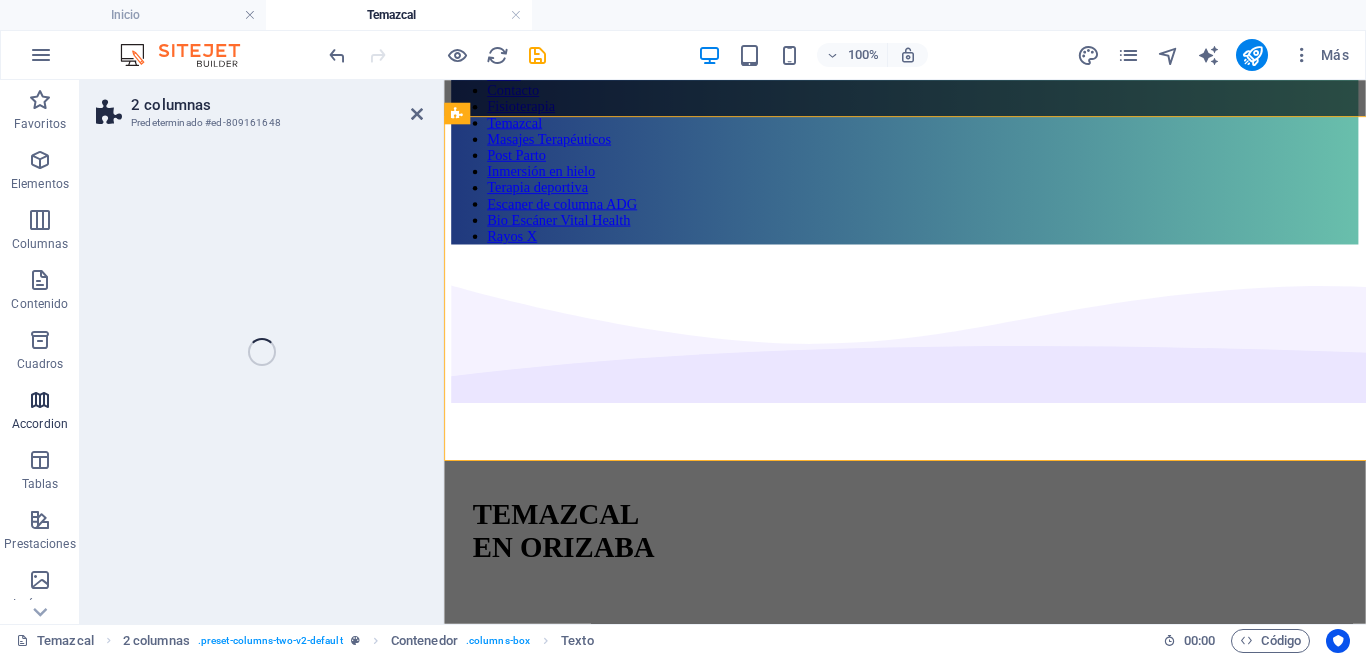 select on "multiple-waves" 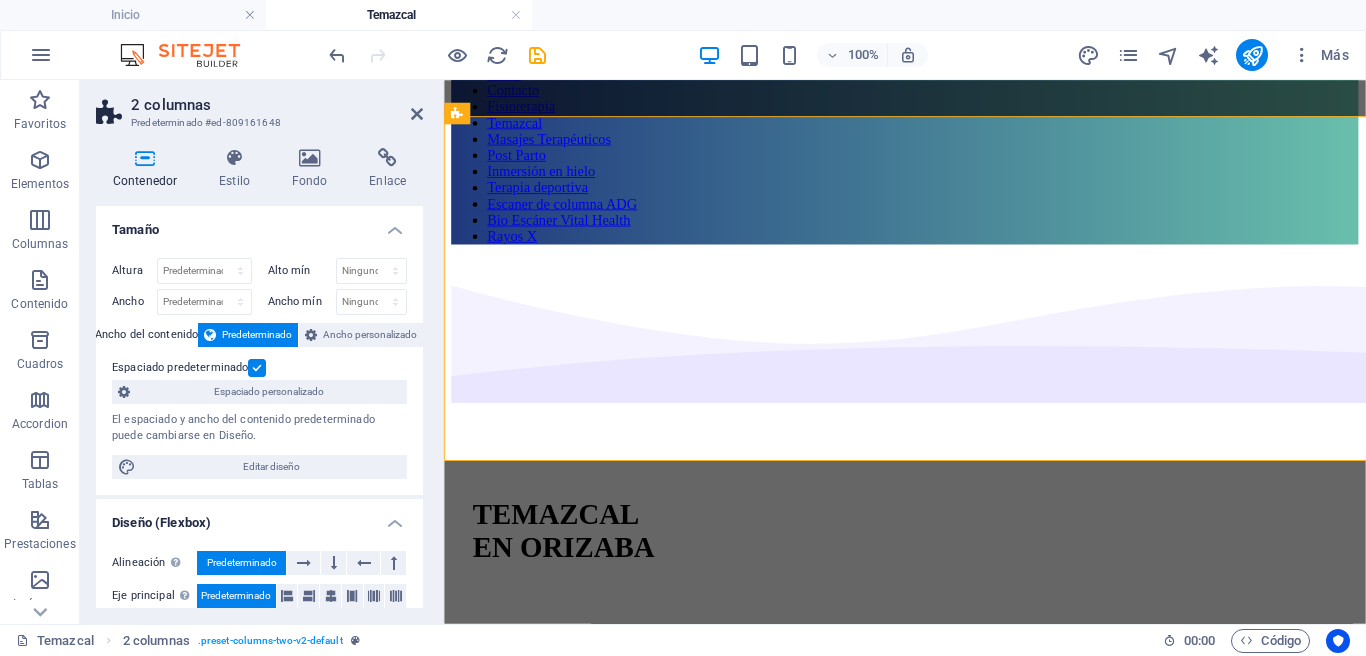 scroll, scrollTop: 1501, scrollLeft: 0, axis: vertical 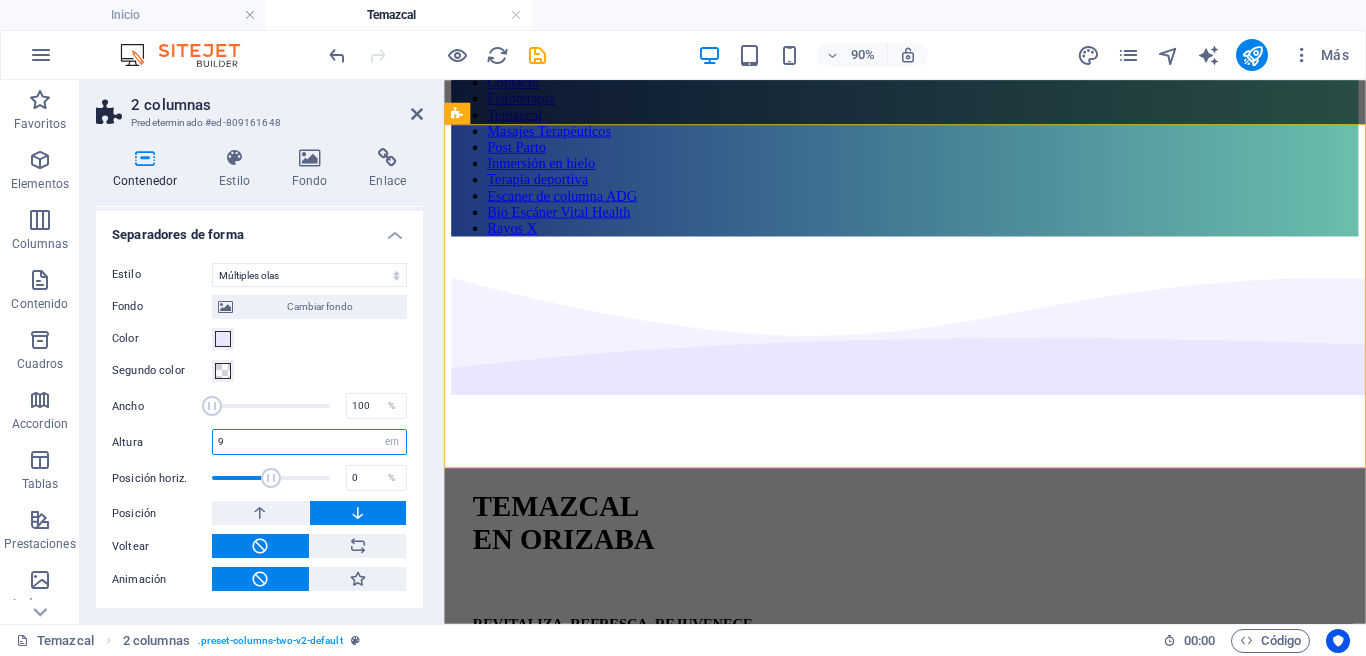 drag, startPoint x: 271, startPoint y: 444, endPoint x: 160, endPoint y: 436, distance: 111.28792 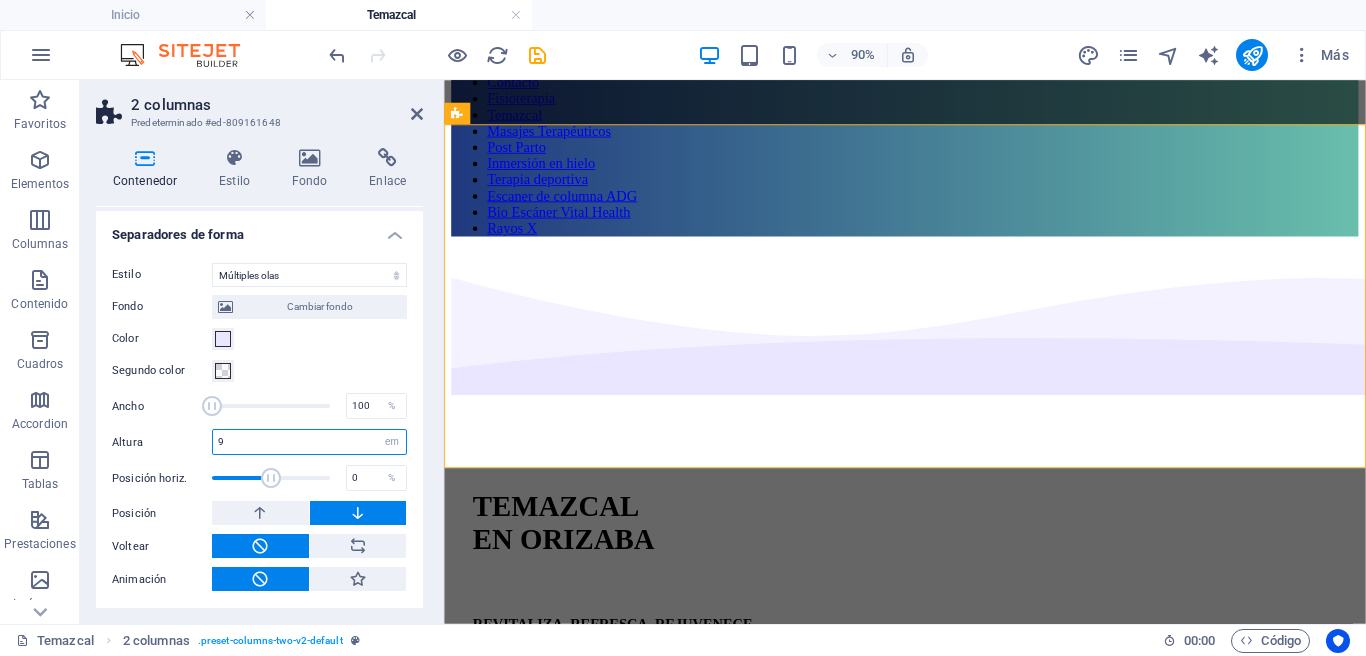 click on "Altura 9 automático px rem em vh vw" at bounding box center (259, 442) 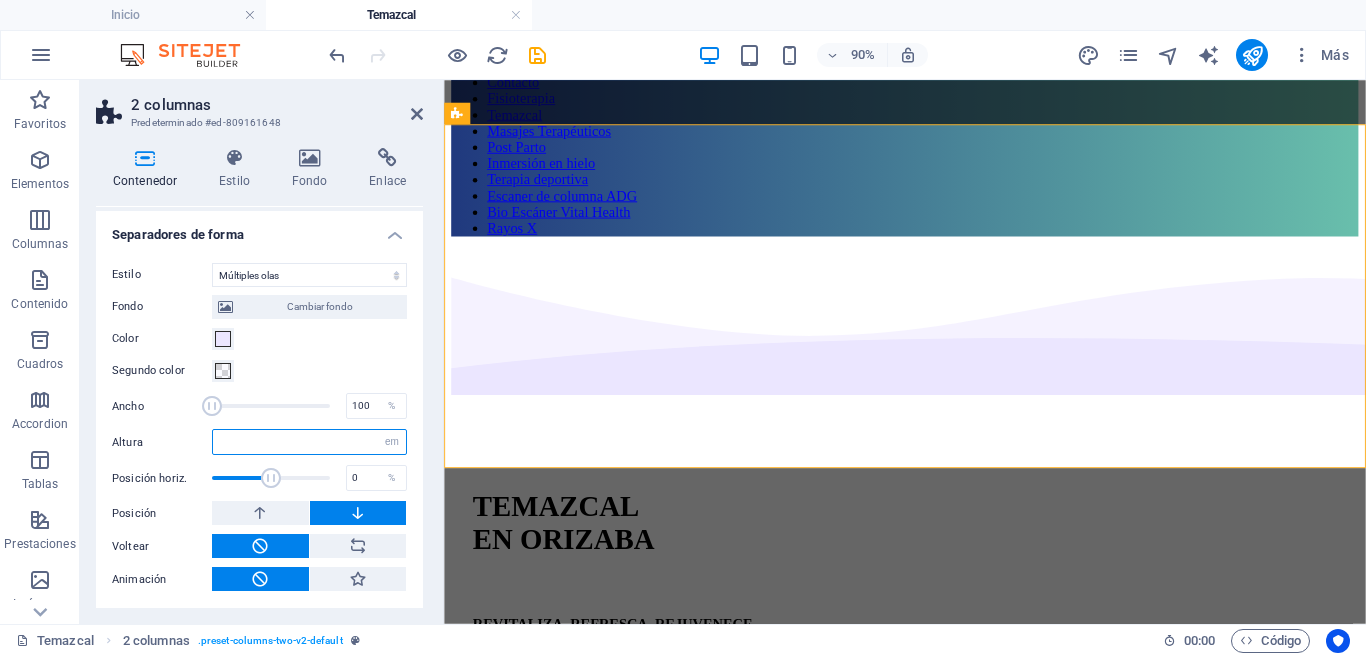 type on "6" 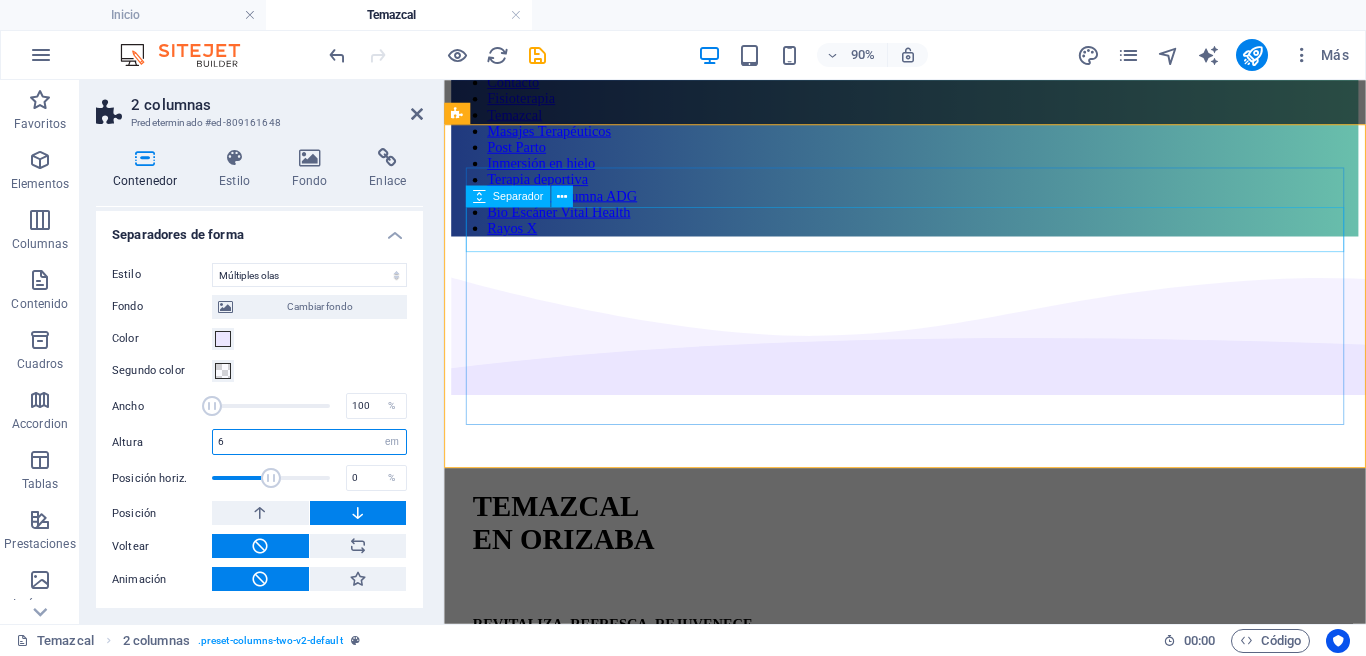 type on "6" 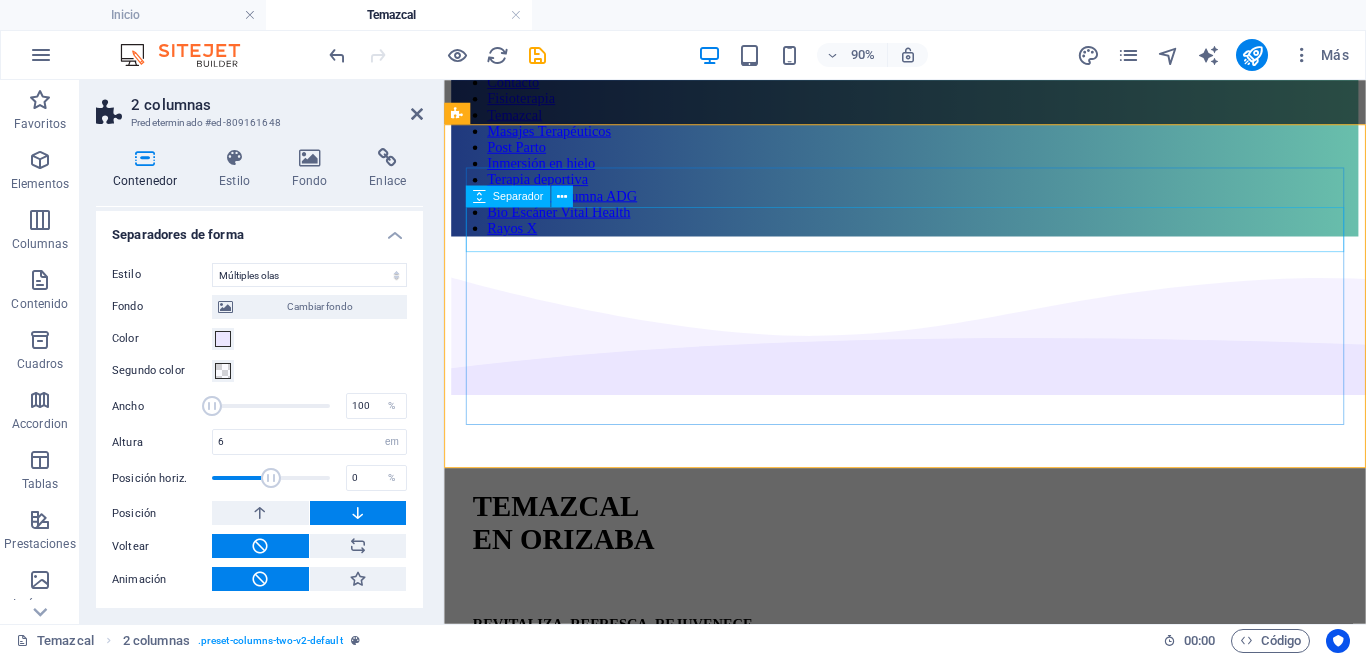 click at bounding box center (956, 5365) 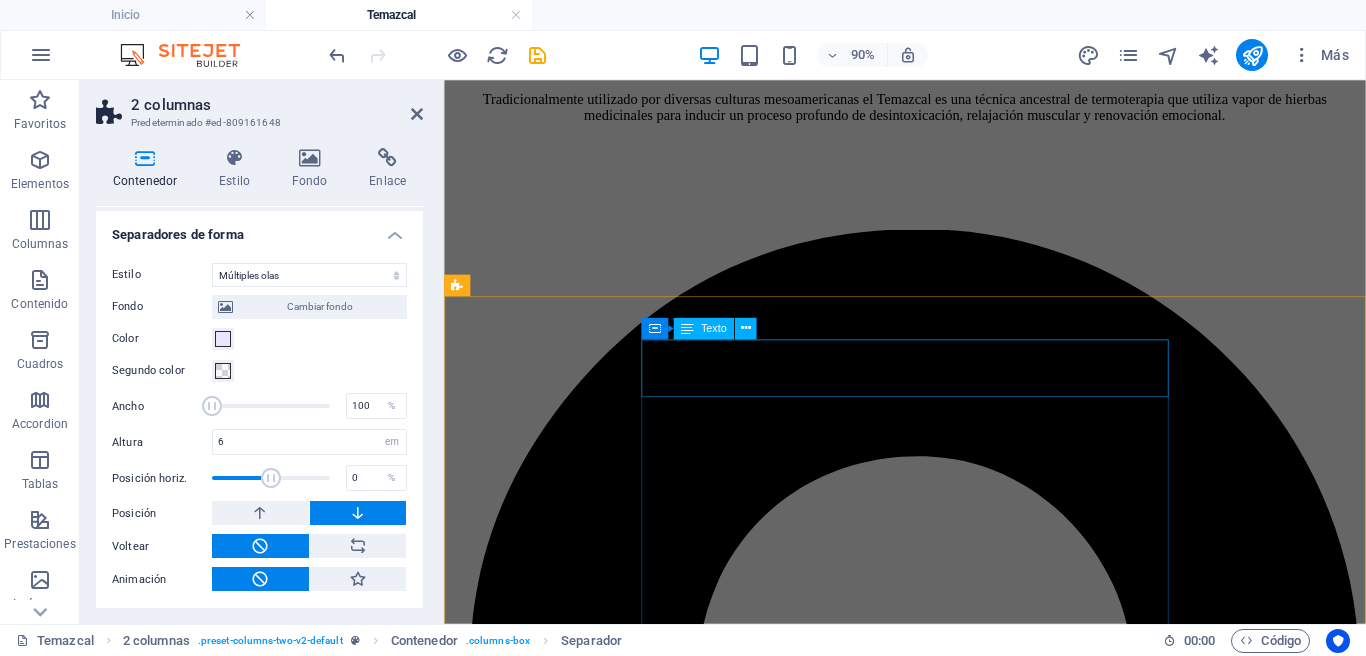 scroll, scrollTop: 3670, scrollLeft: 0, axis: vertical 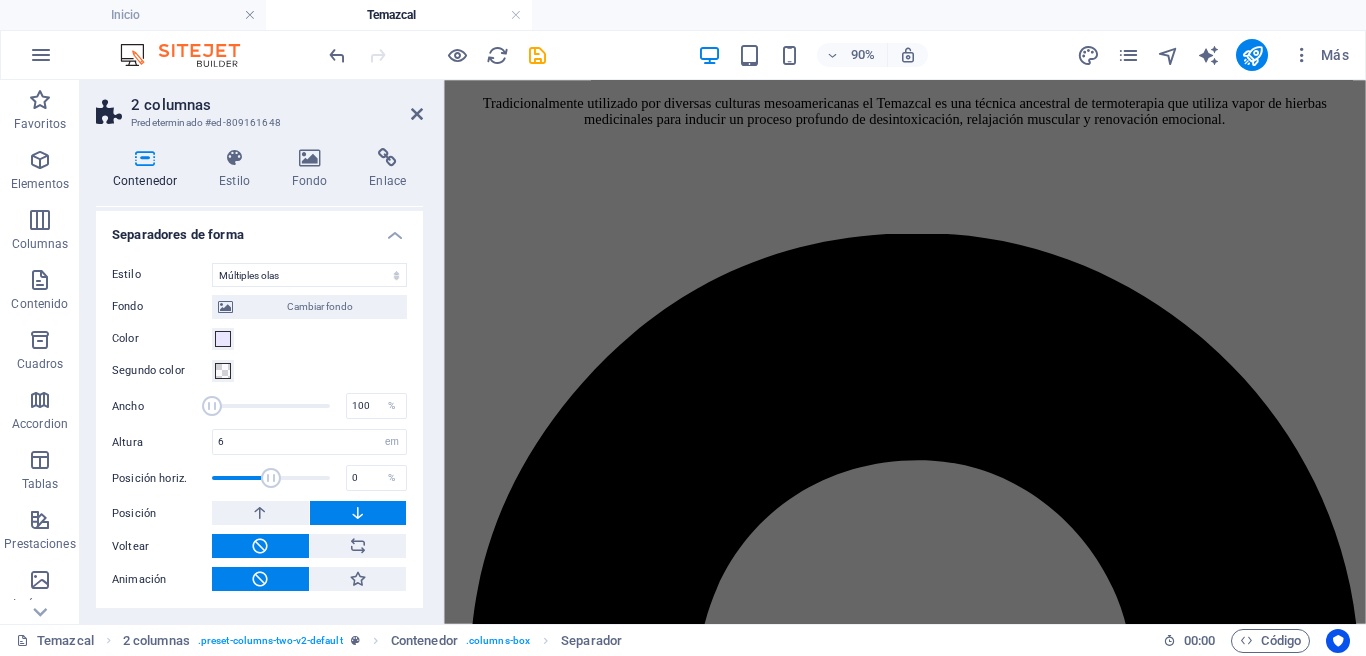 click at bounding box center [956, 8649] 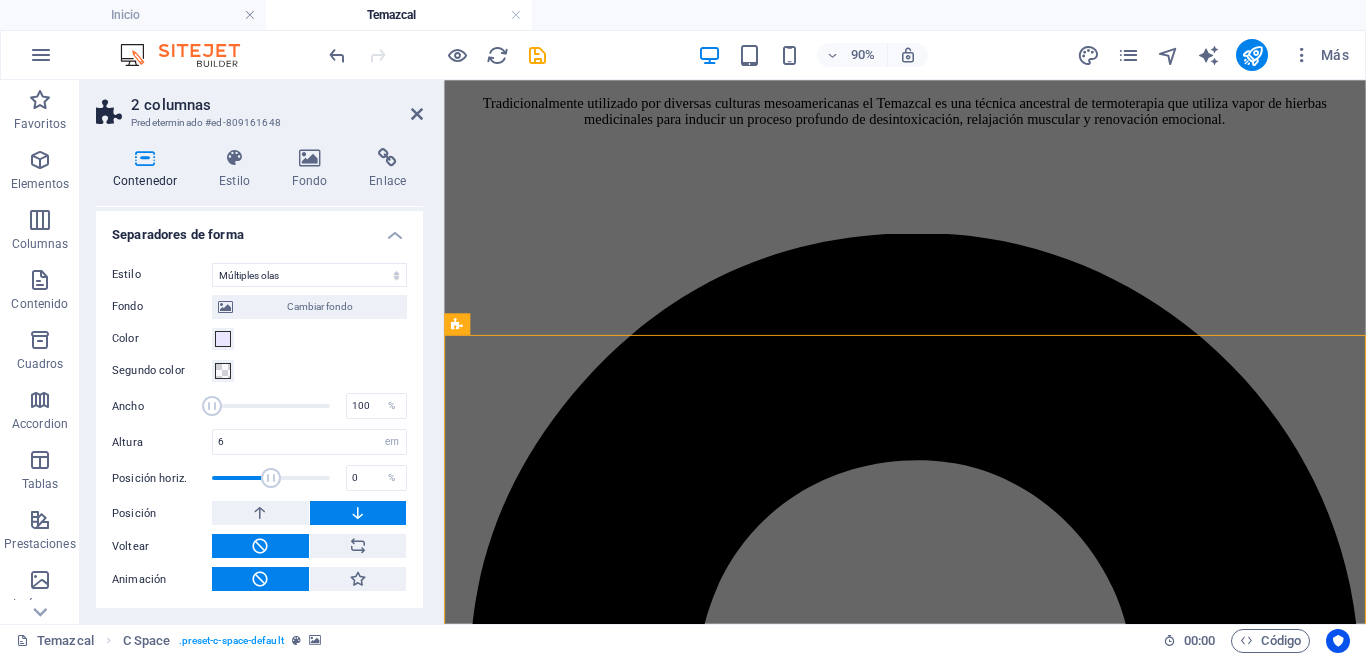 scroll, scrollTop: 3695, scrollLeft: 0, axis: vertical 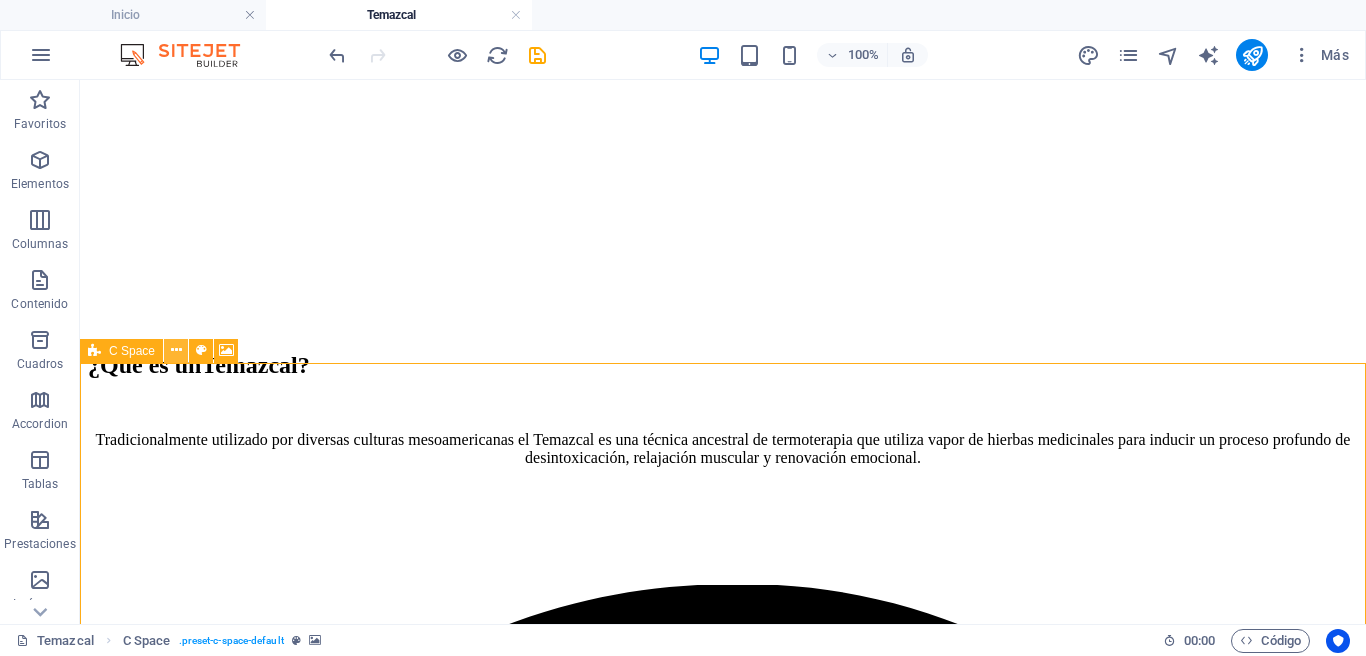 click at bounding box center (176, 350) 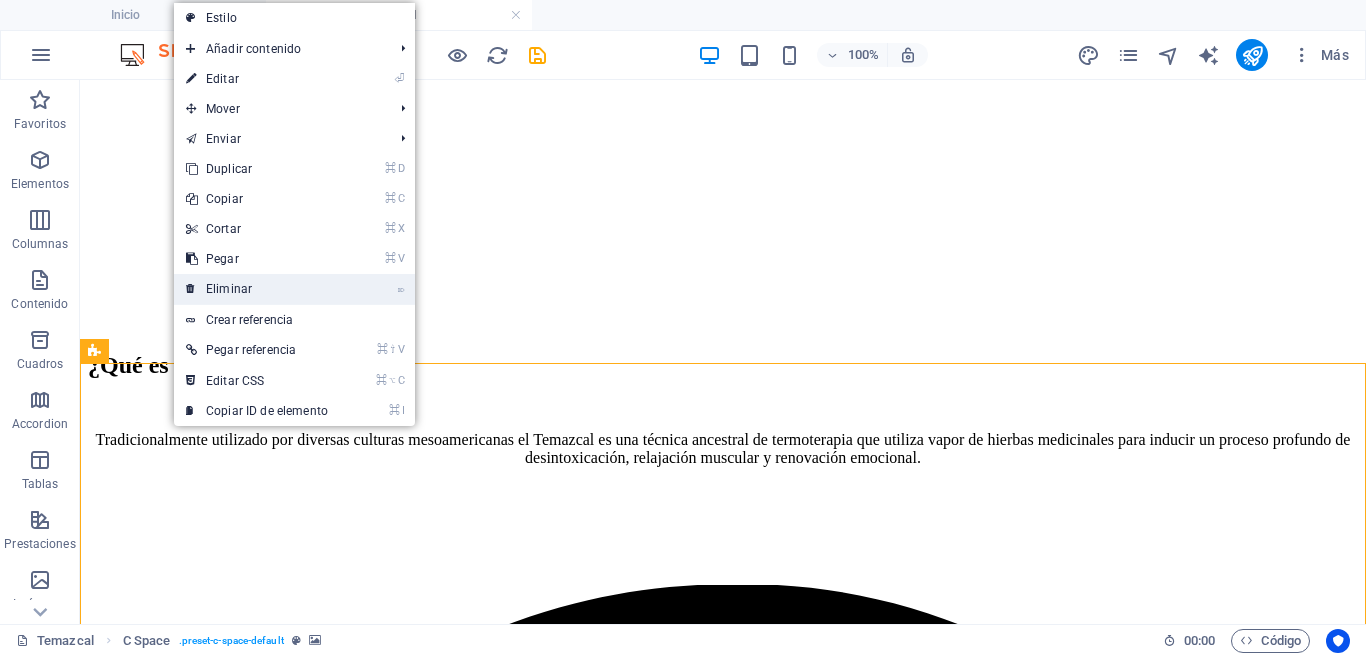 click on "⌦  Eliminar" at bounding box center (257, 289) 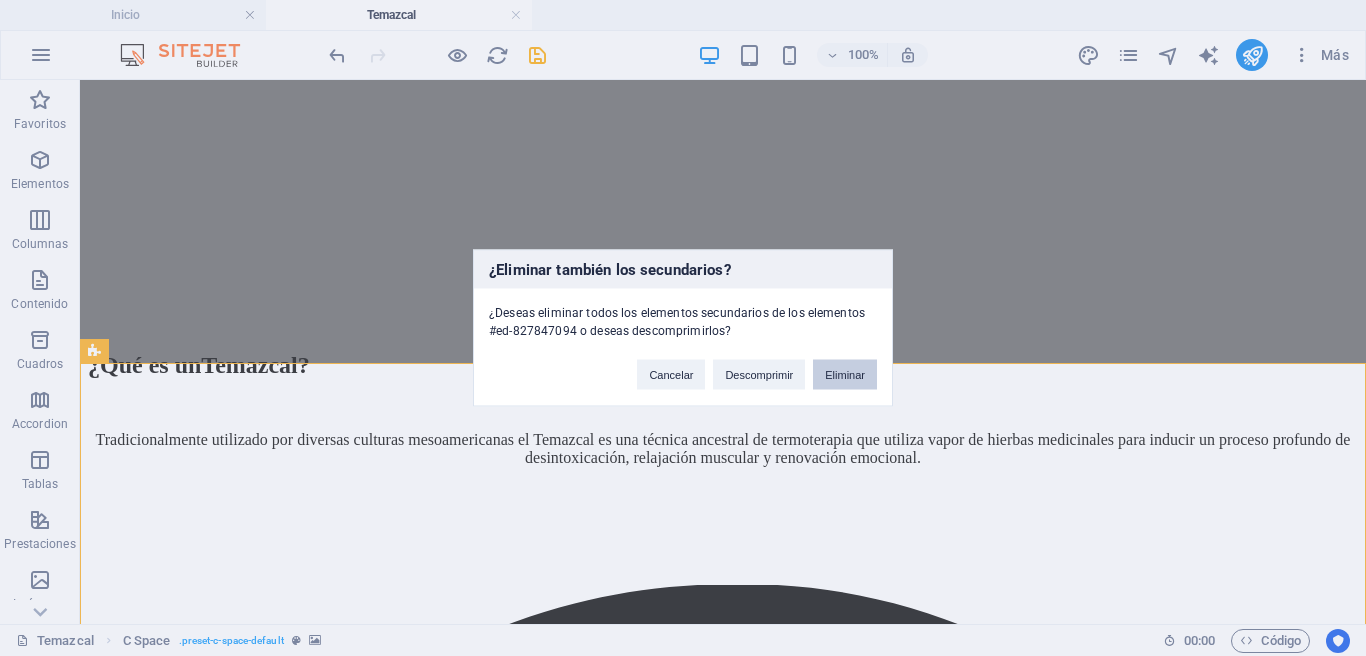 click on "Eliminar" at bounding box center (845, 375) 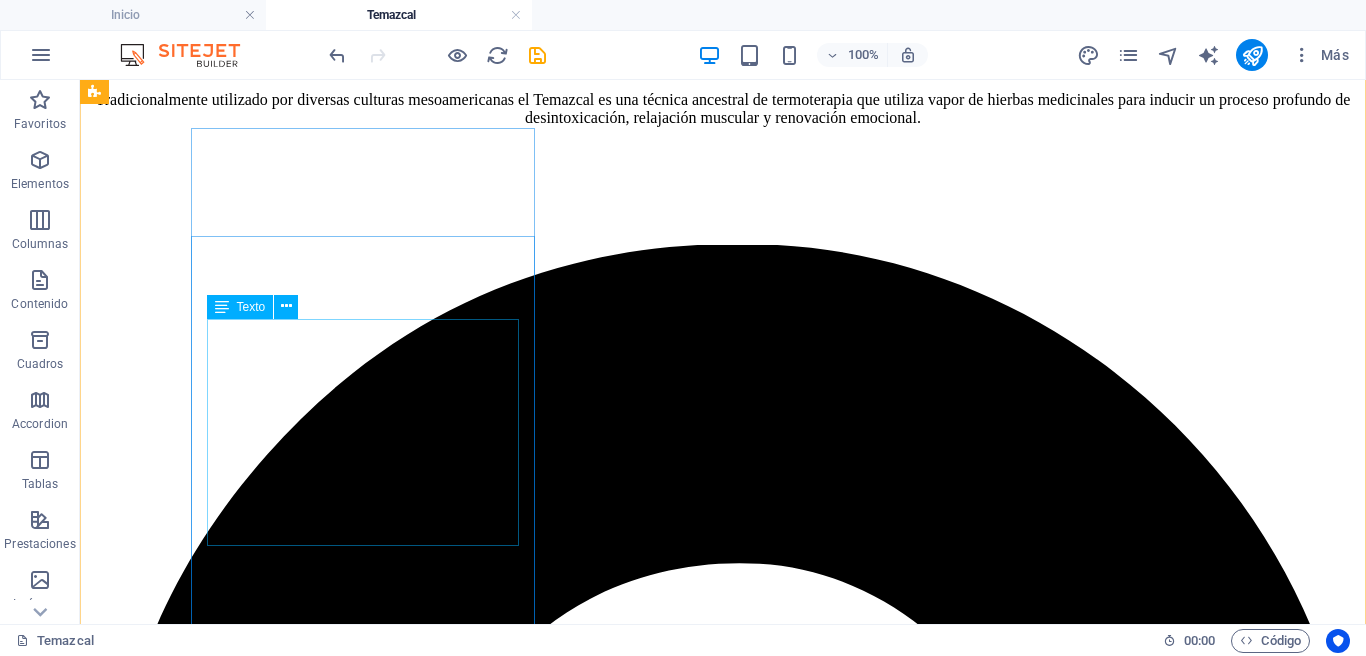 scroll, scrollTop: 3904, scrollLeft: 0, axis: vertical 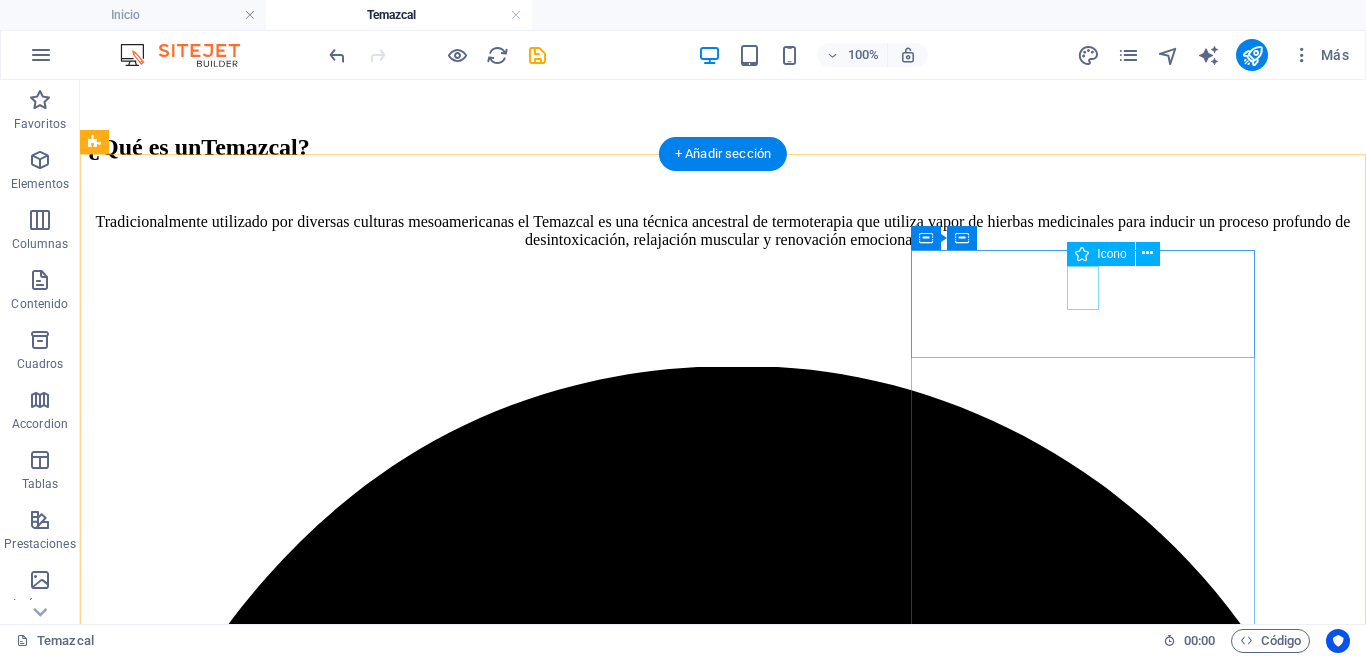 click at bounding box center [723, 12674] 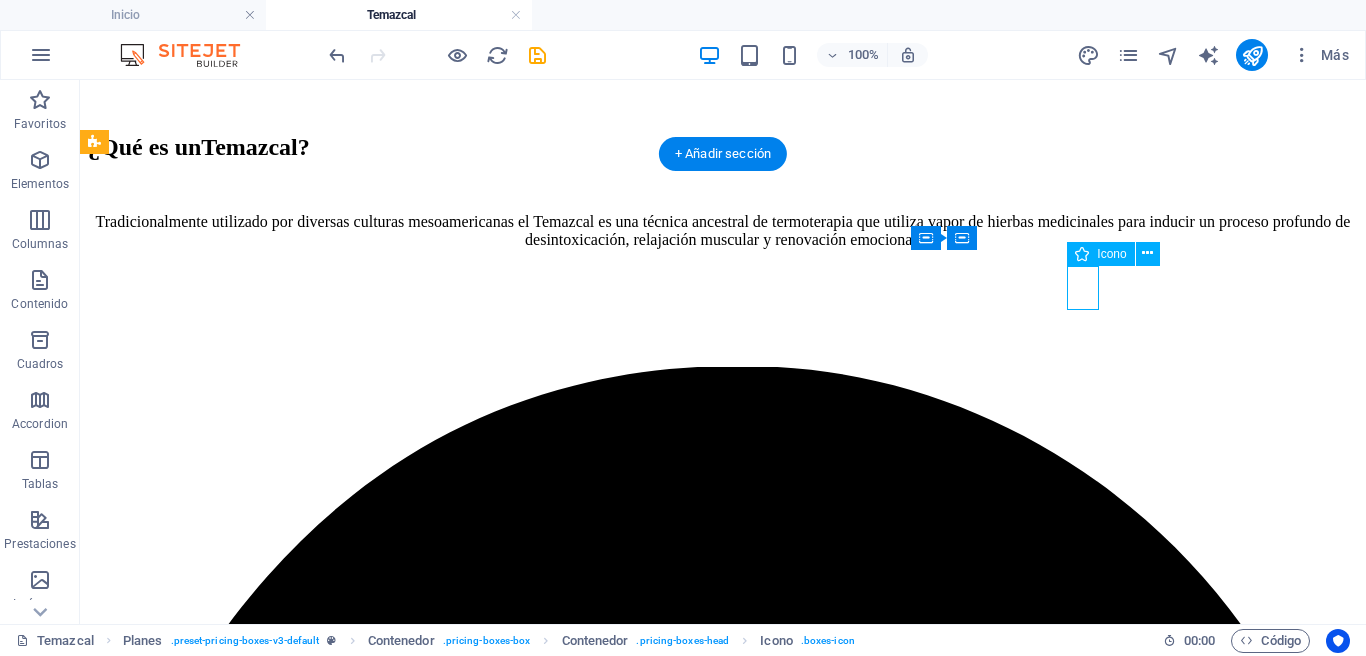 click at bounding box center (723, 12674) 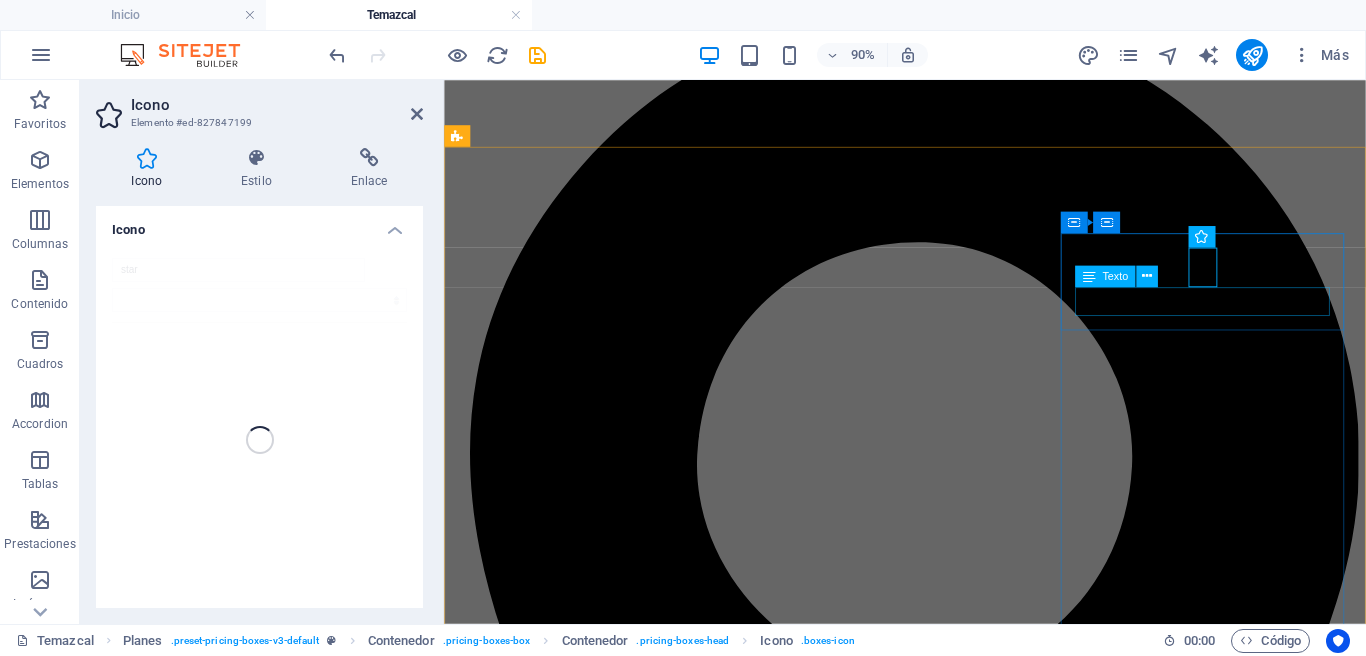 scroll, scrollTop: 3879, scrollLeft: 0, axis: vertical 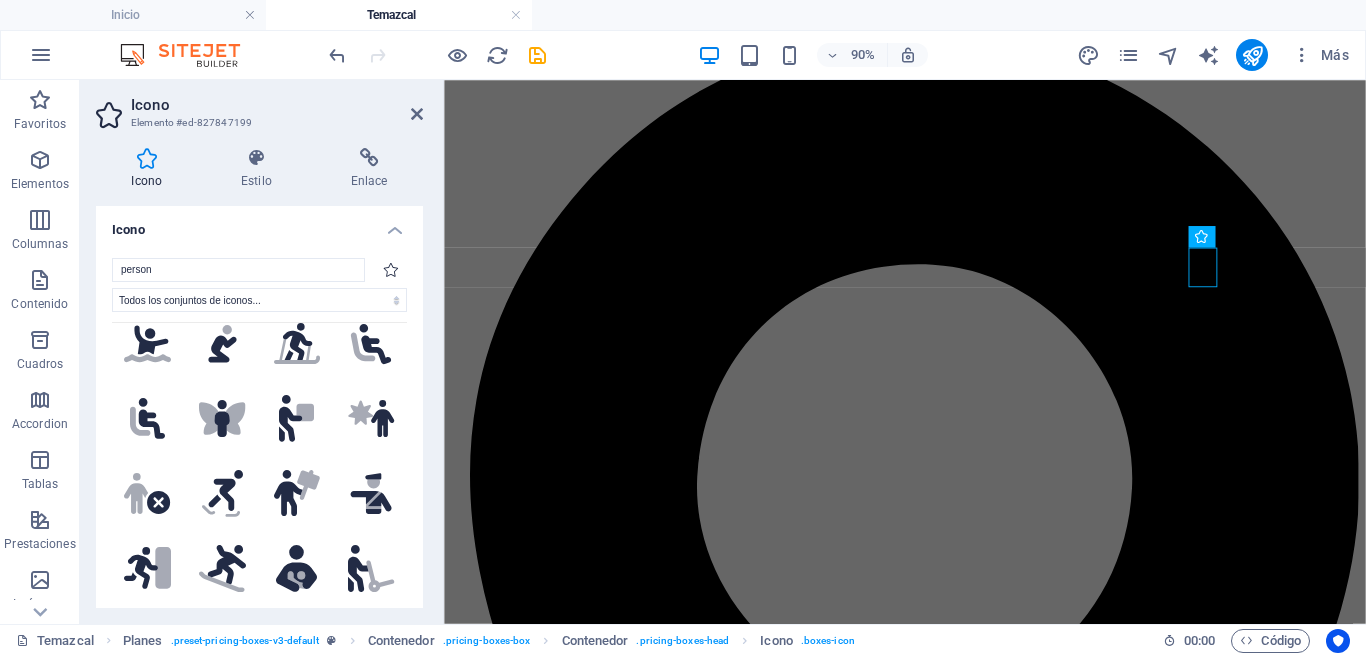 drag, startPoint x: 194, startPoint y: 267, endPoint x: -18, endPoint y: 258, distance: 212.19095 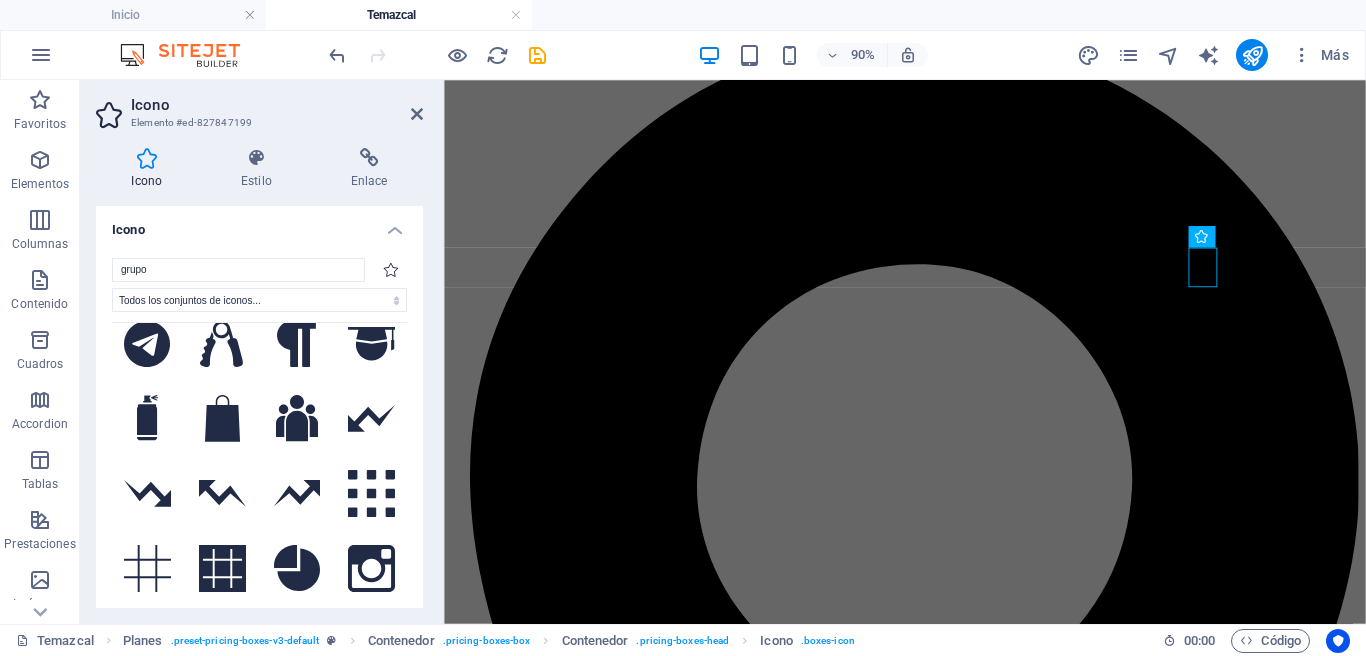 scroll, scrollTop: 0, scrollLeft: 0, axis: both 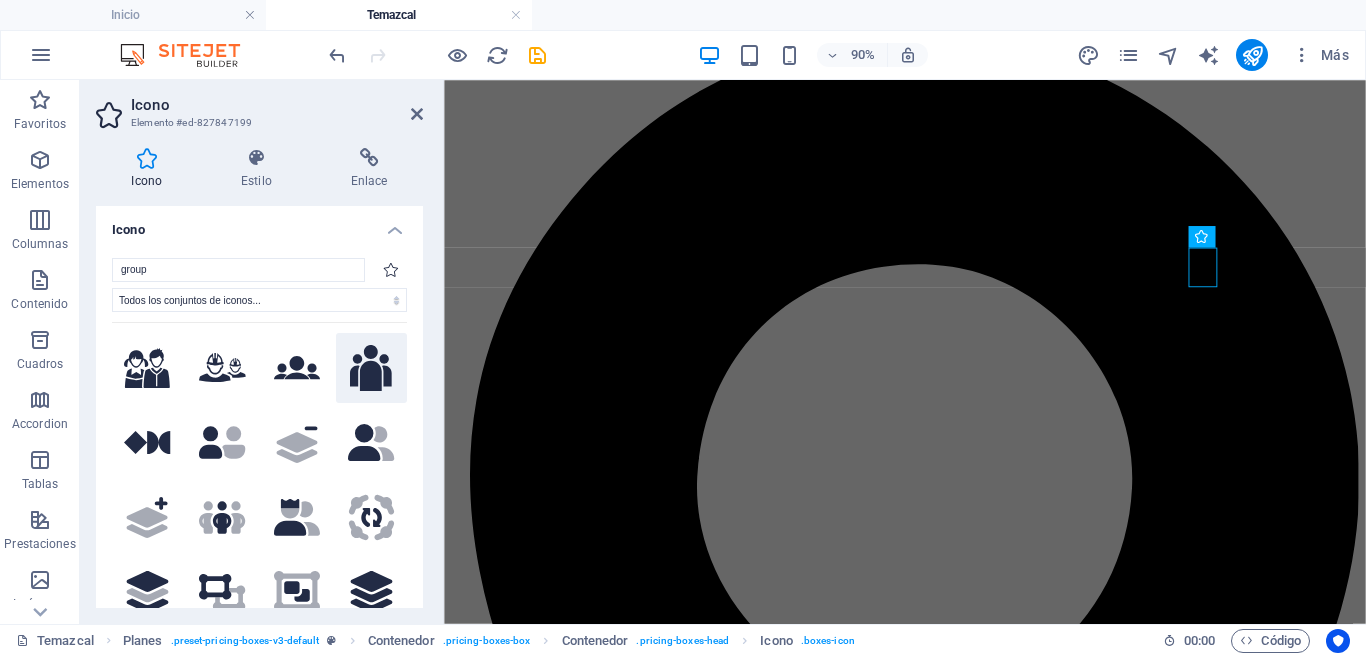 type on "group" 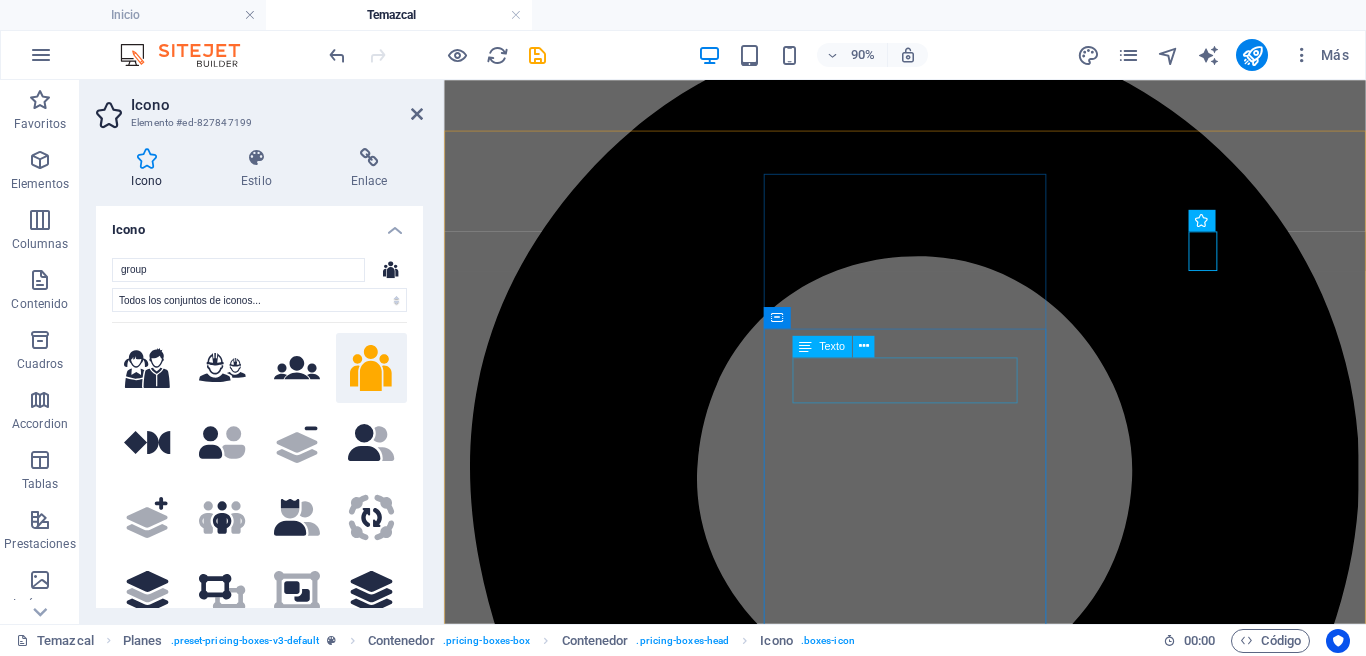 scroll, scrollTop: 3892, scrollLeft: 0, axis: vertical 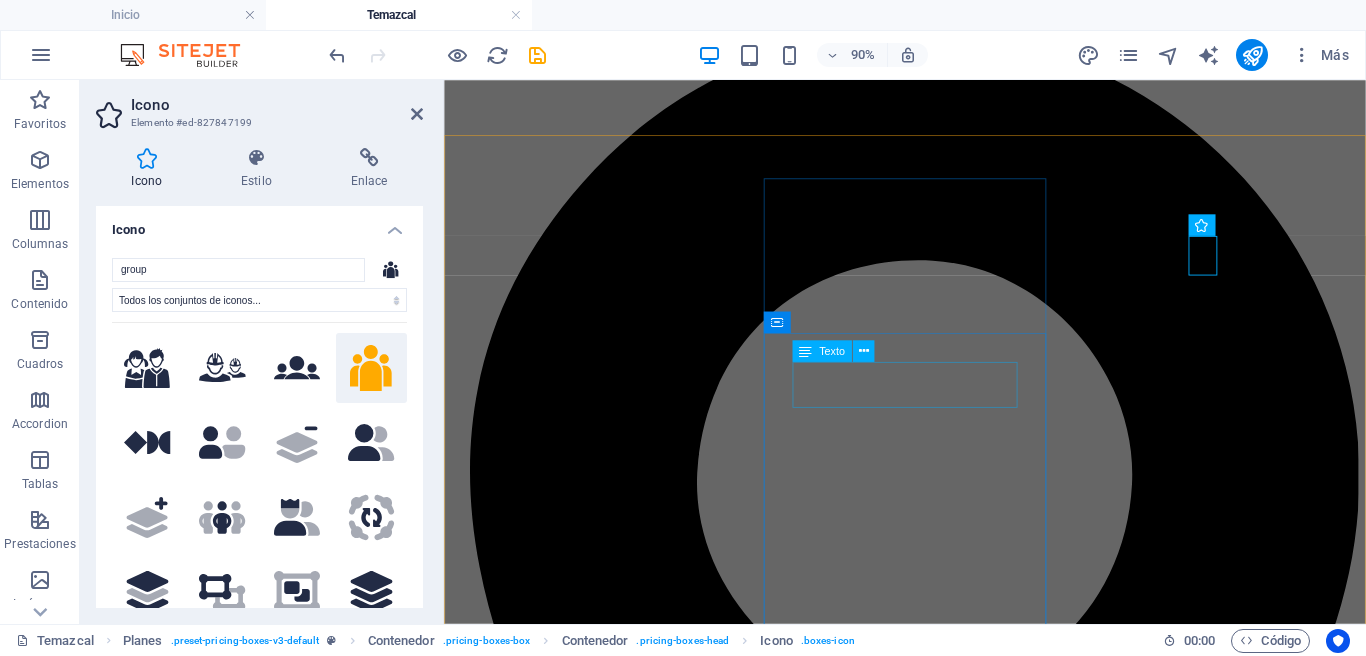 click on "$199" at bounding box center (956, 10428) 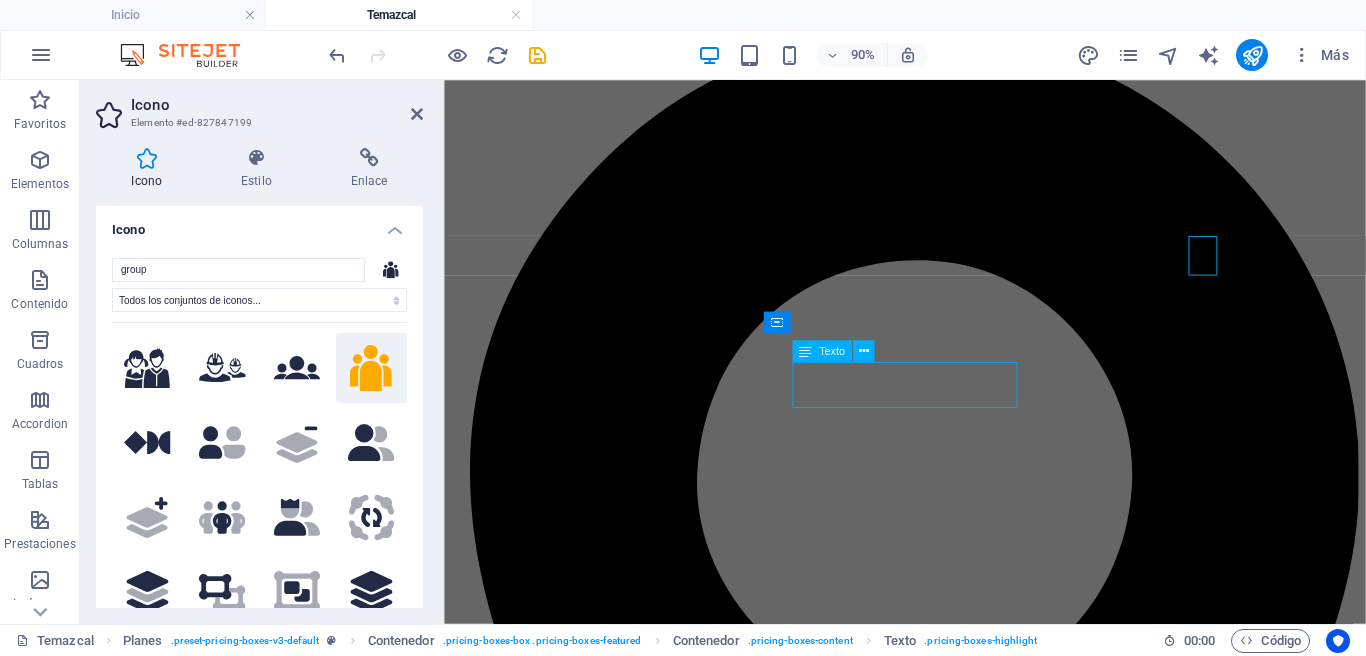 click on ".fa-secondary{opacity:.4} temazcal nocturno $360 por persona Miércoles y viernes  8pm Incluye:  -  Bebida de Cacao  - Temazcal 60 minutos. BUTTON .fa-secondary{opacity:.4} temazcal + yoga, masaje, mascarilla $199 Lorem  ipsum Lorem  ipsum Lorem  ipsum Lorem  ipsum BUTTON Headline $299 Lorem  ipsum Lorem  ipsum Lorem  ipsum Lorem  ipsum BUTTON" at bounding box center [956, 10090] 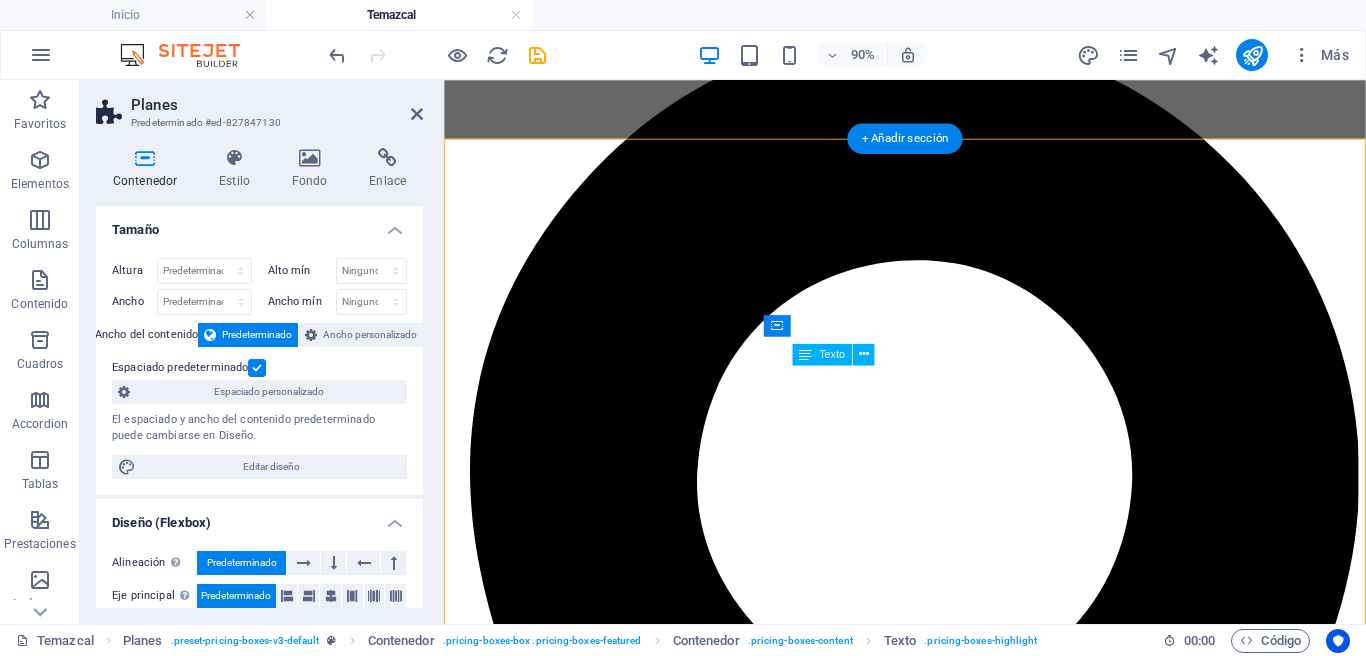 scroll, scrollTop: 3888, scrollLeft: 0, axis: vertical 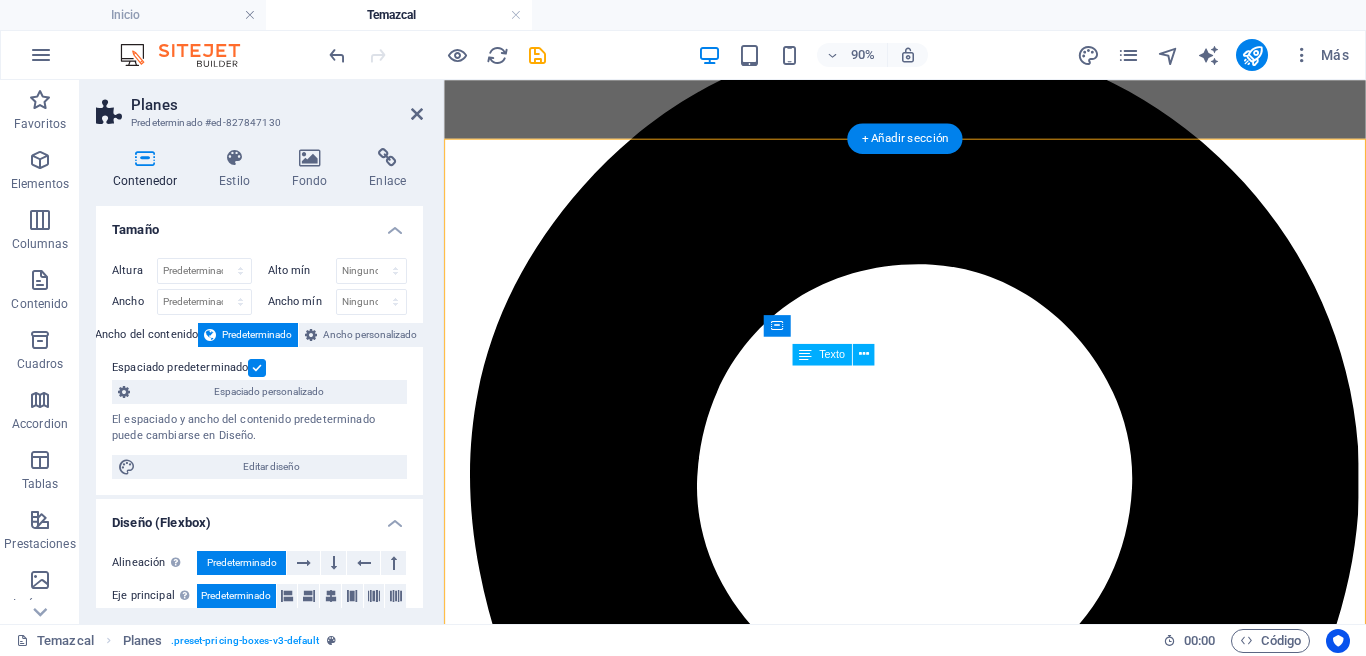 click on "$199" at bounding box center (956, 10432) 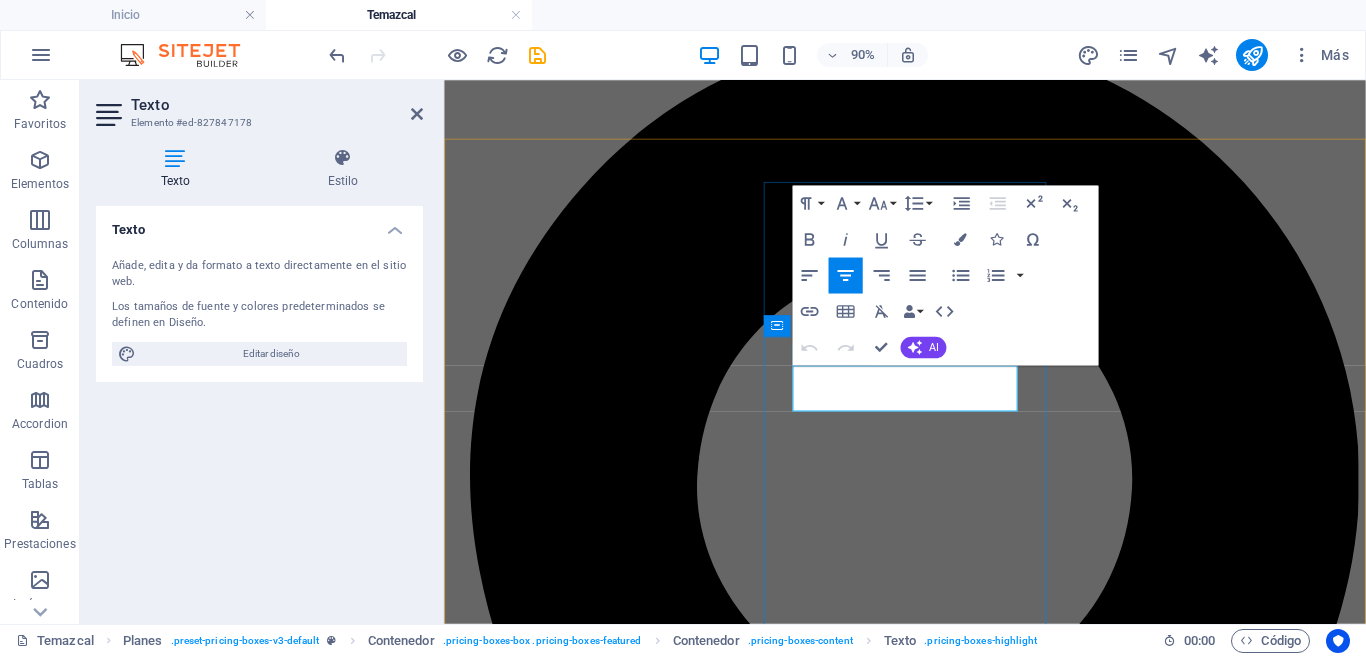click on "$199" at bounding box center (956, 10432) 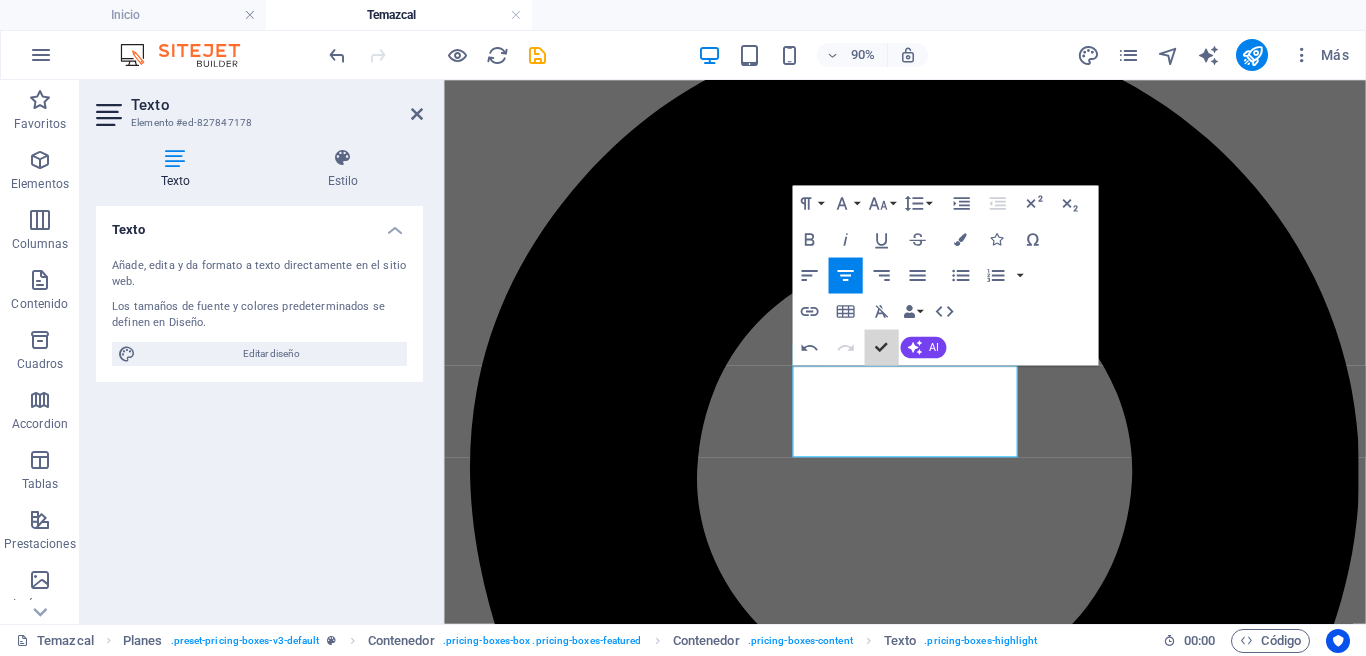 scroll, scrollTop: 3913, scrollLeft: 0, axis: vertical 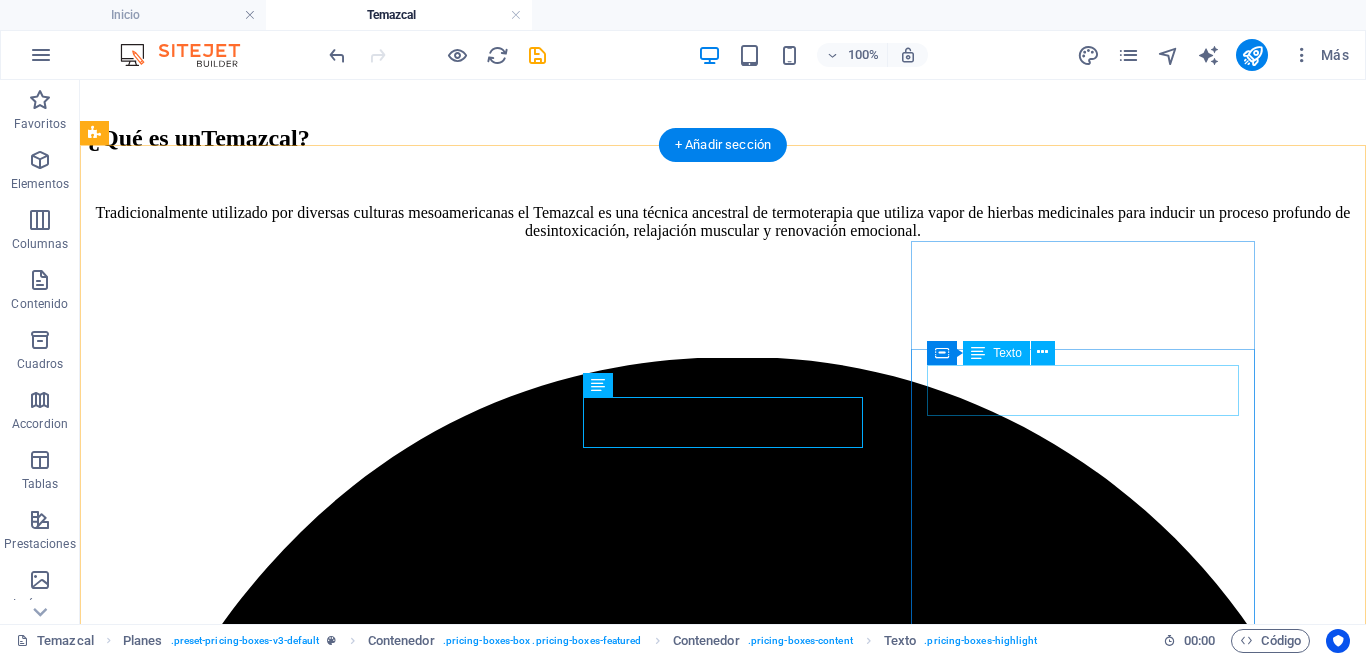 click on "$299" at bounding box center [723, 13538] 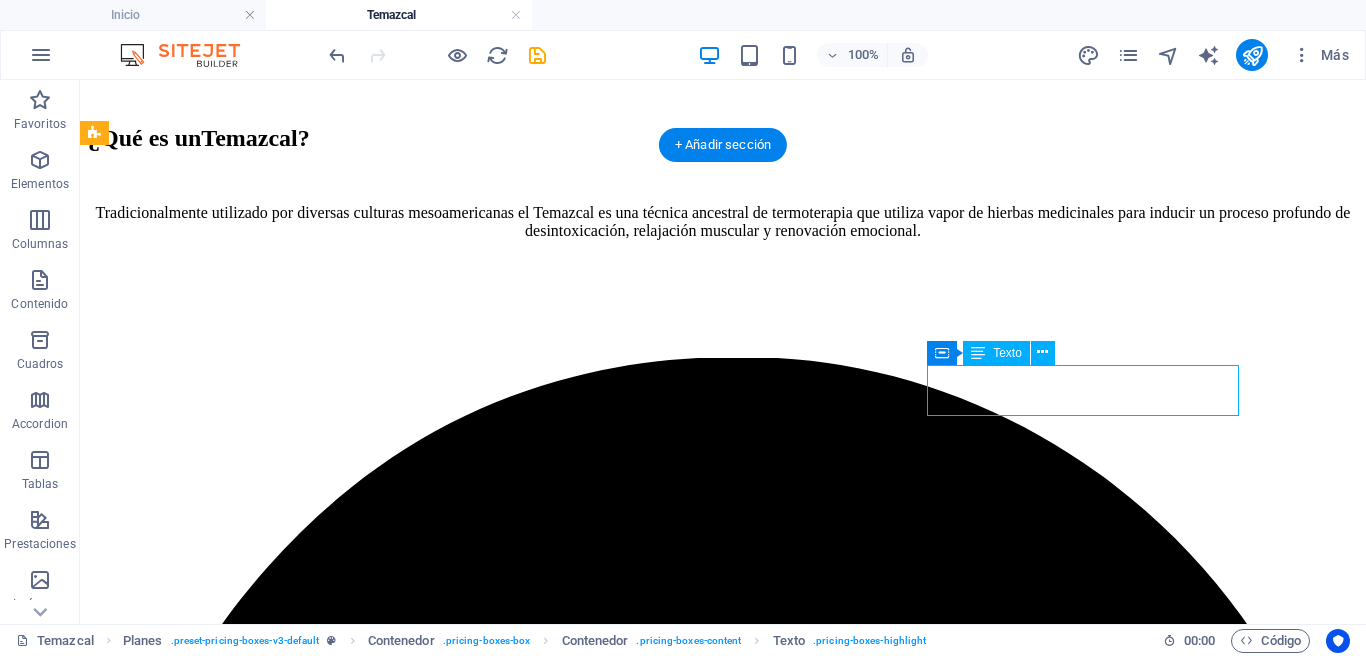 drag, startPoint x: 1106, startPoint y: 396, endPoint x: 816, endPoint y: 431, distance: 292.10443 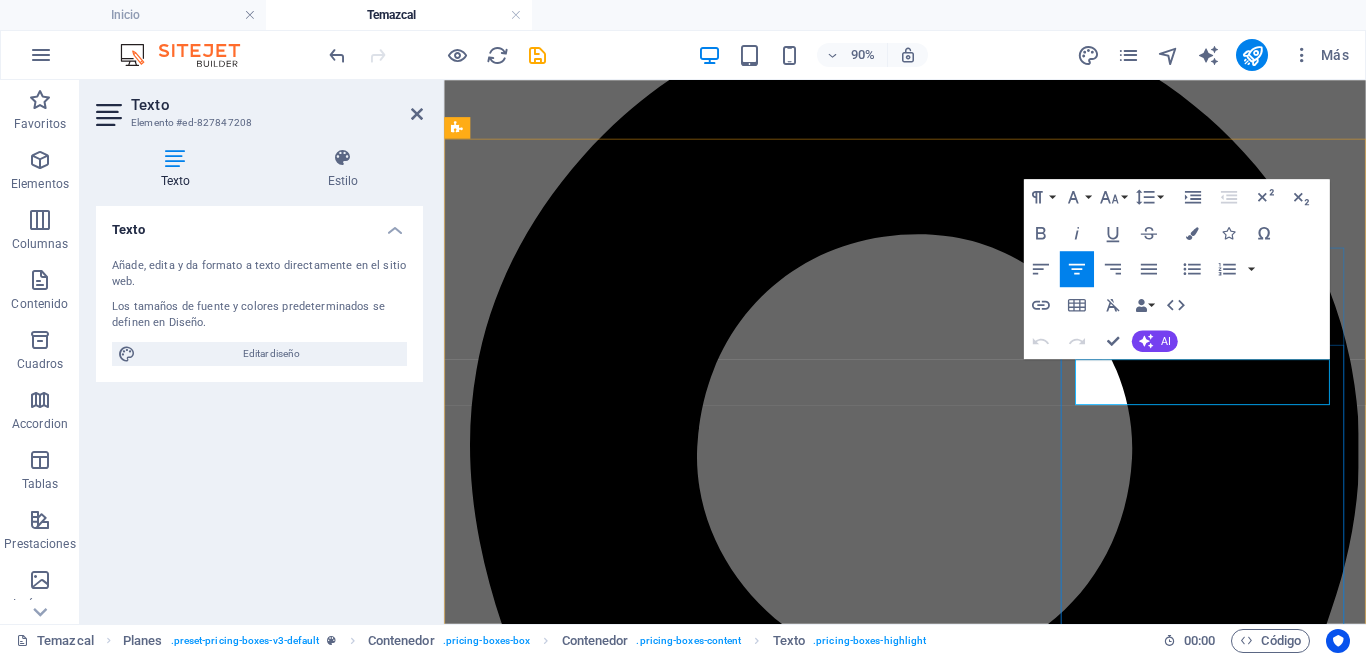 scroll, scrollTop: 3888, scrollLeft: 0, axis: vertical 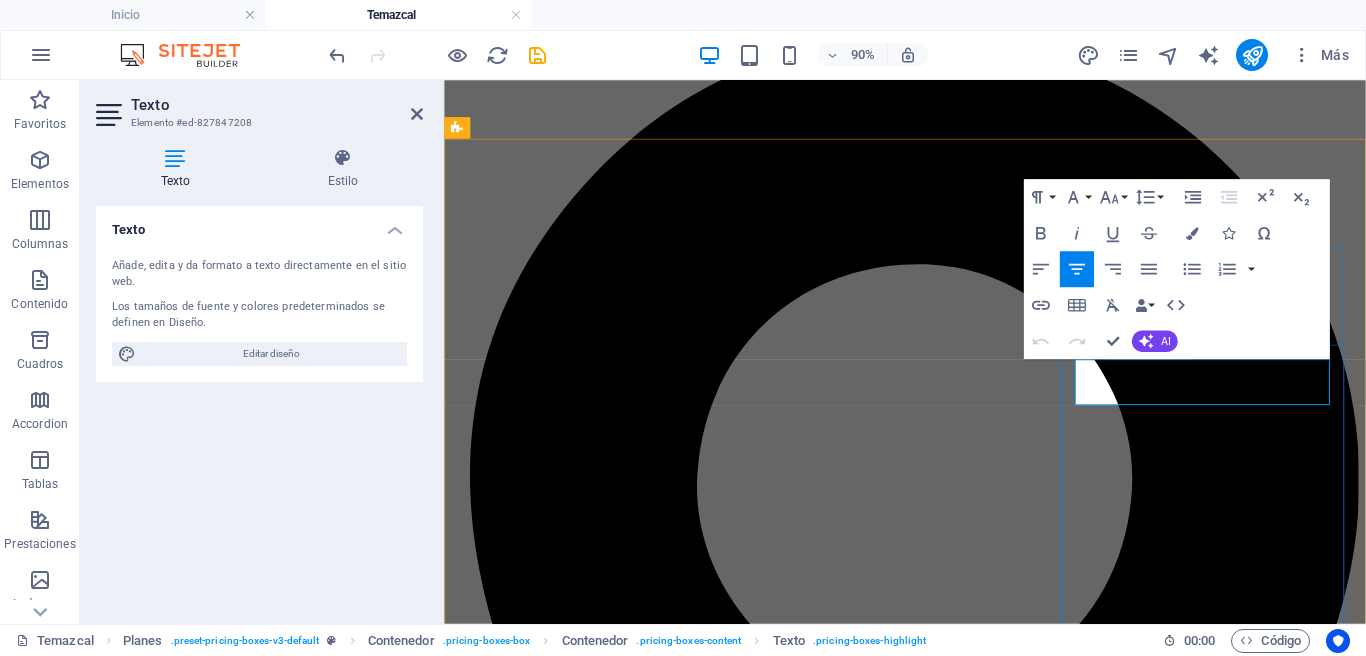 type 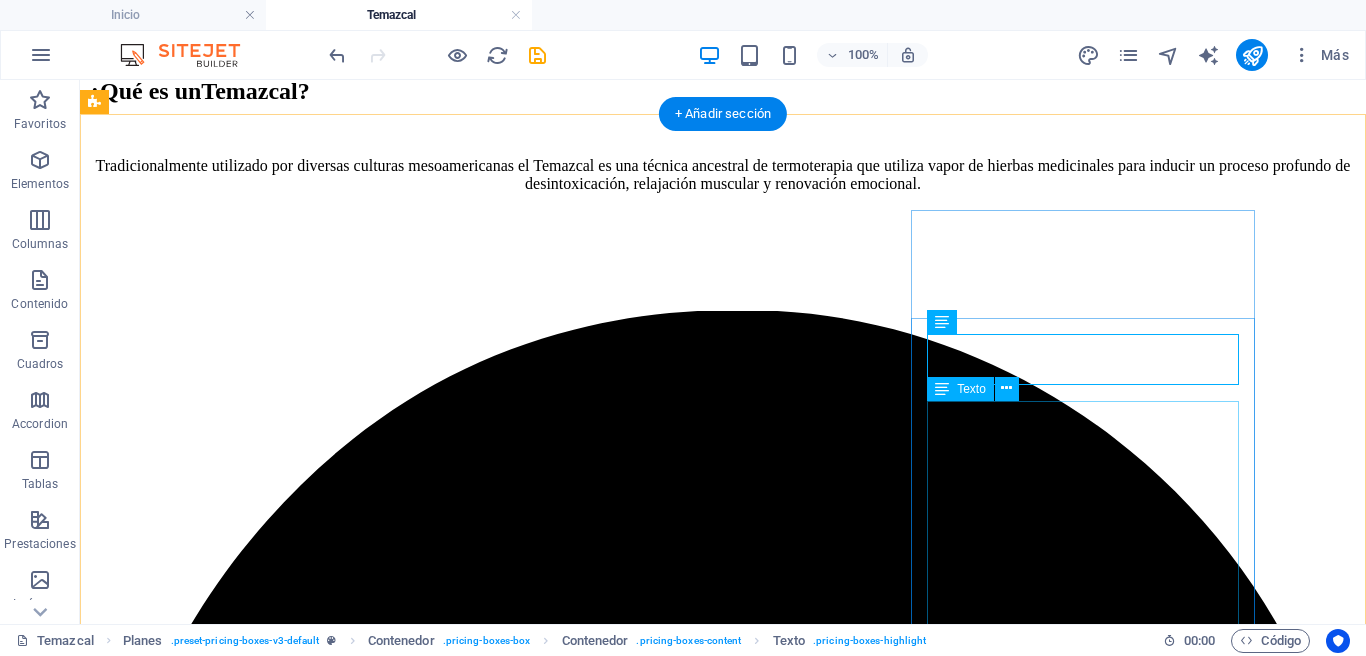 scroll, scrollTop: 3961, scrollLeft: 0, axis: vertical 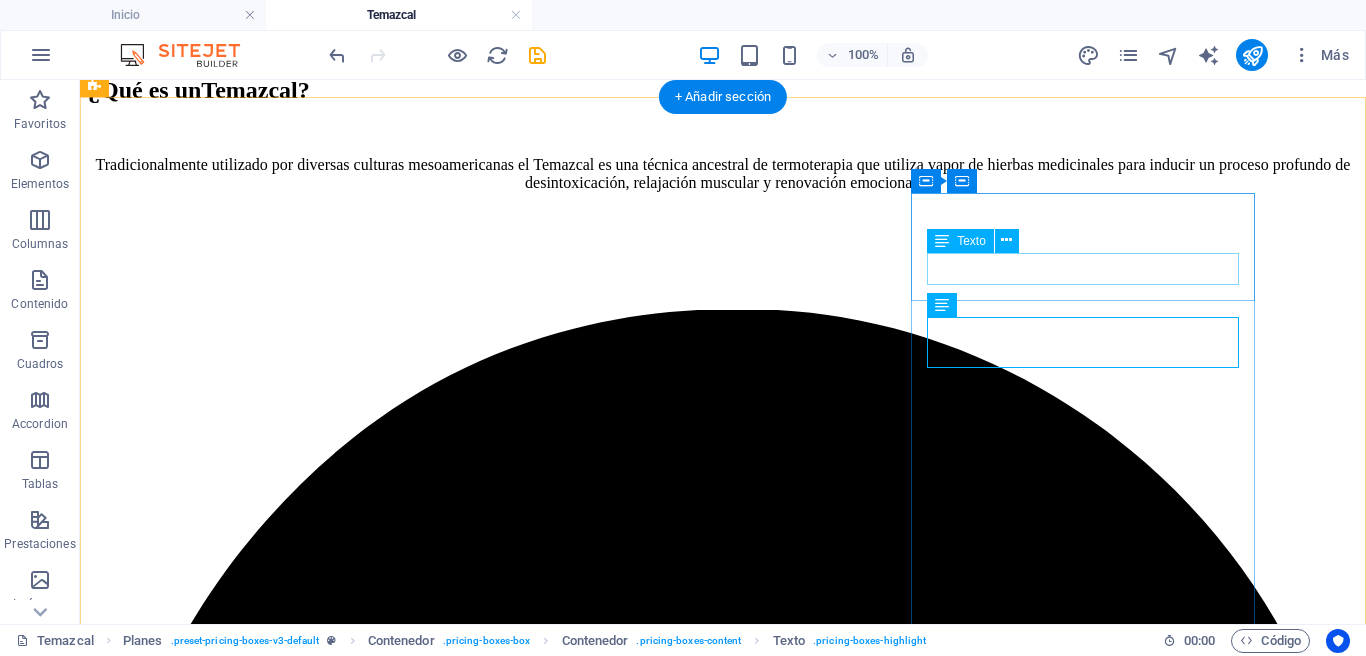 click on "Headline" at bounding box center (723, 13440) 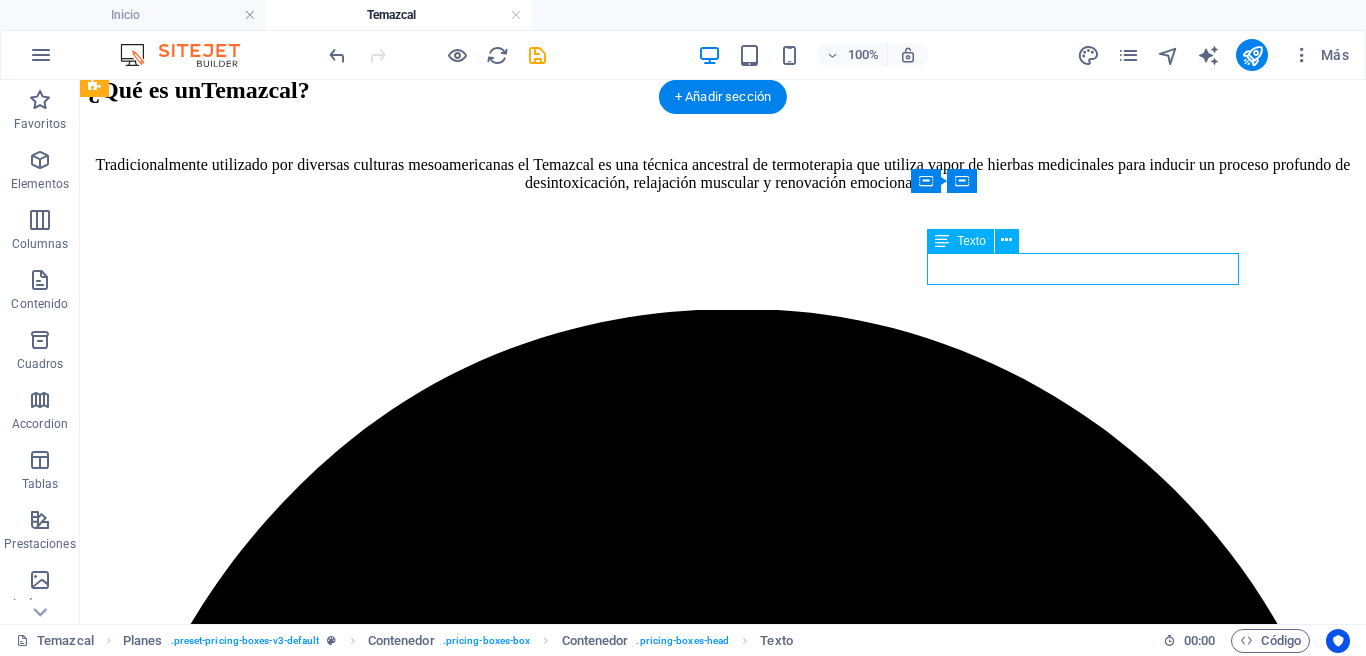 drag, startPoint x: 1079, startPoint y: 270, endPoint x: 786, endPoint y: 291, distance: 293.7516 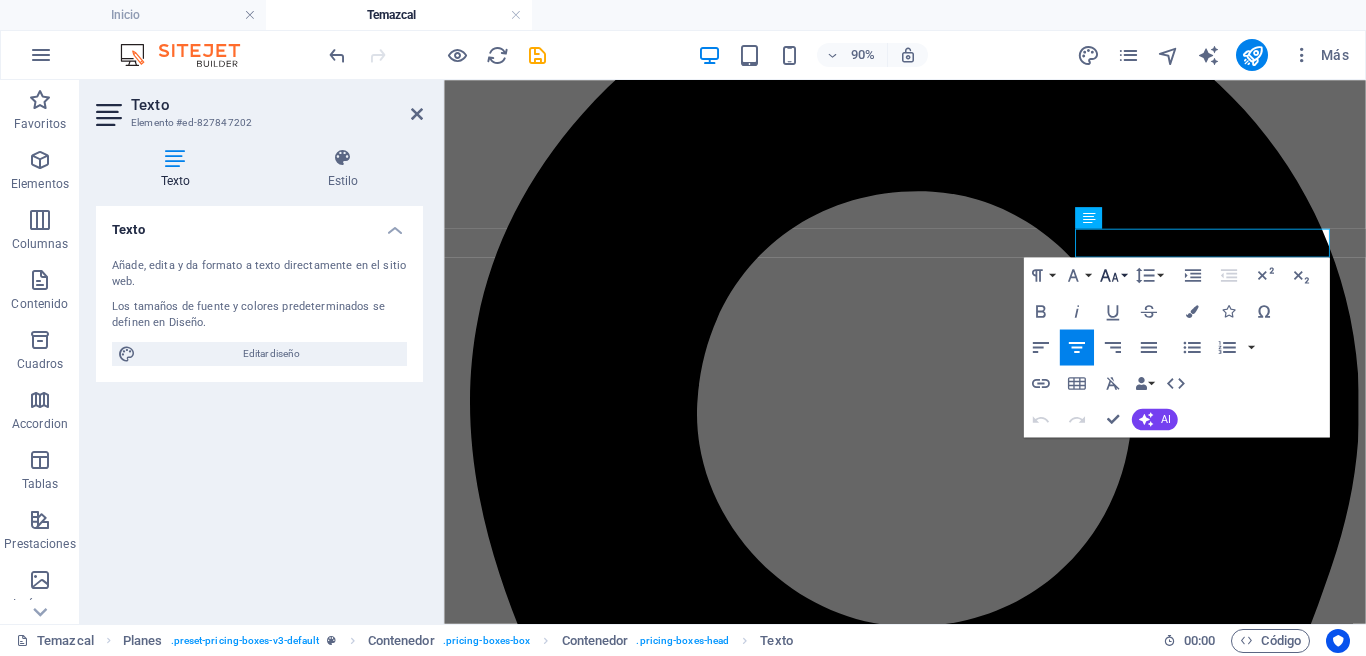 type 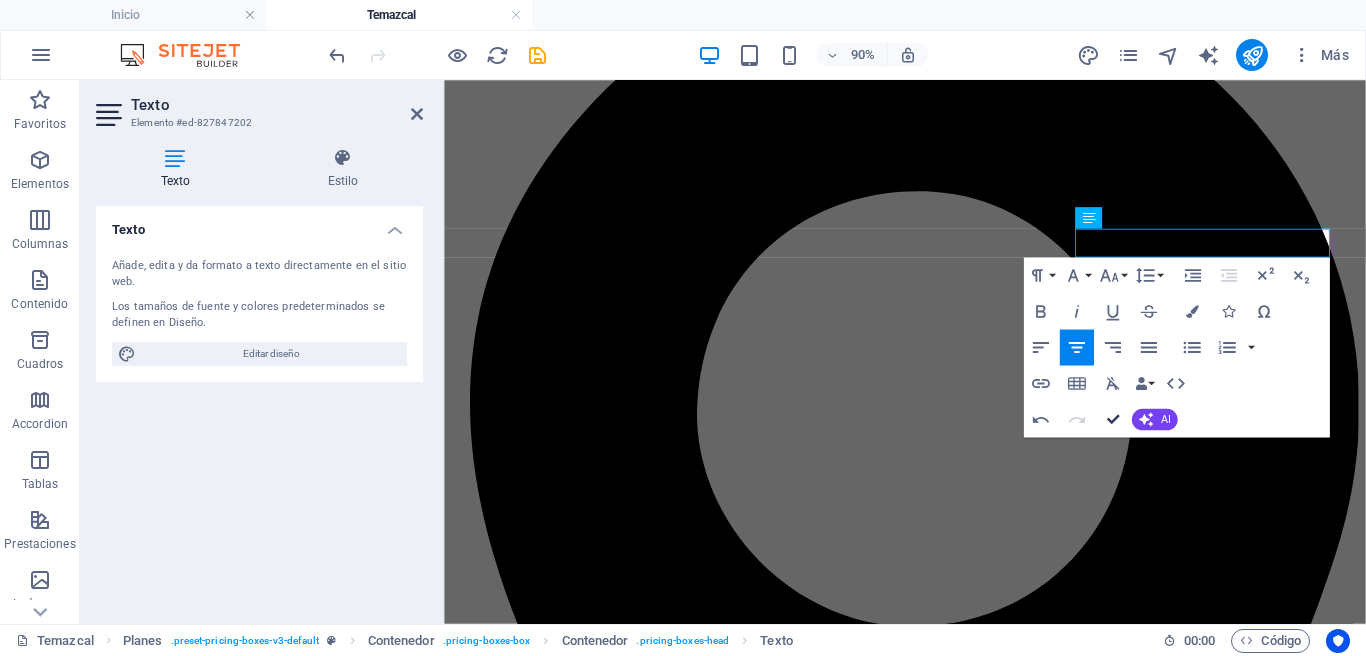 drag, startPoint x: 1106, startPoint y: 414, endPoint x: 1025, endPoint y: 337, distance: 111.75867 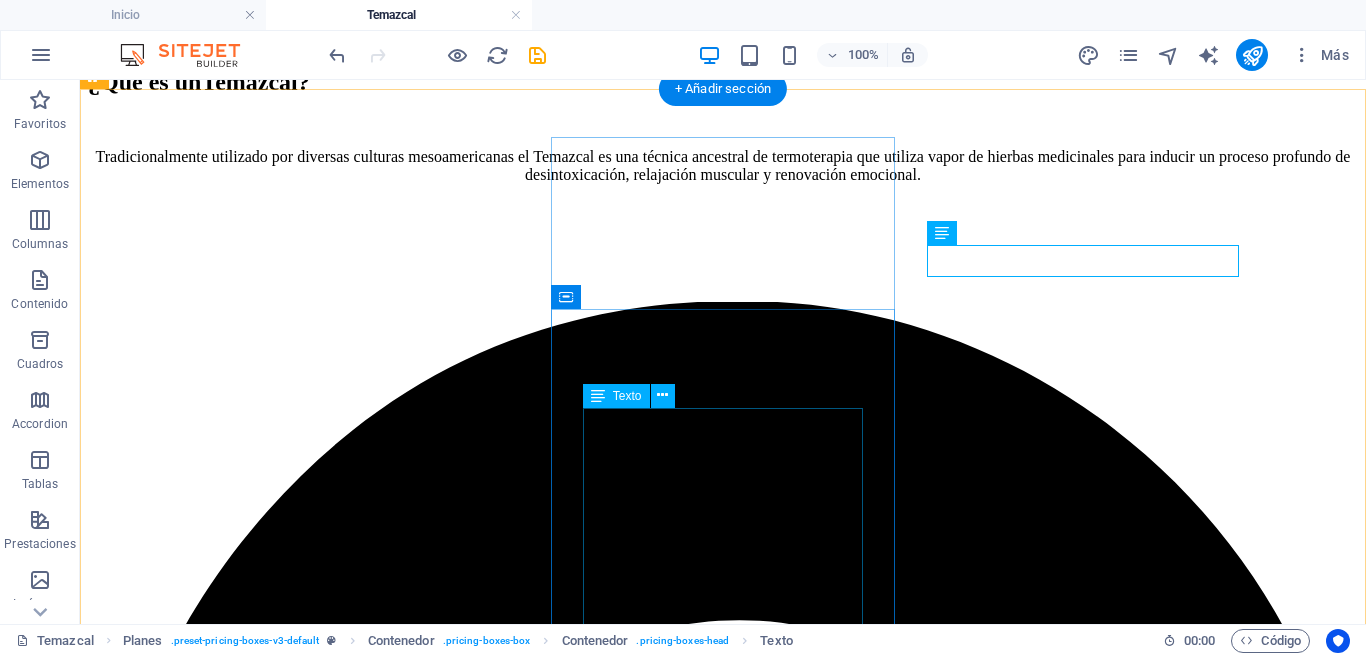 click on "Lorem  ipsum Lorem  ipsum Lorem  ipsum Lorem  ipsum" at bounding box center (723, 11900) 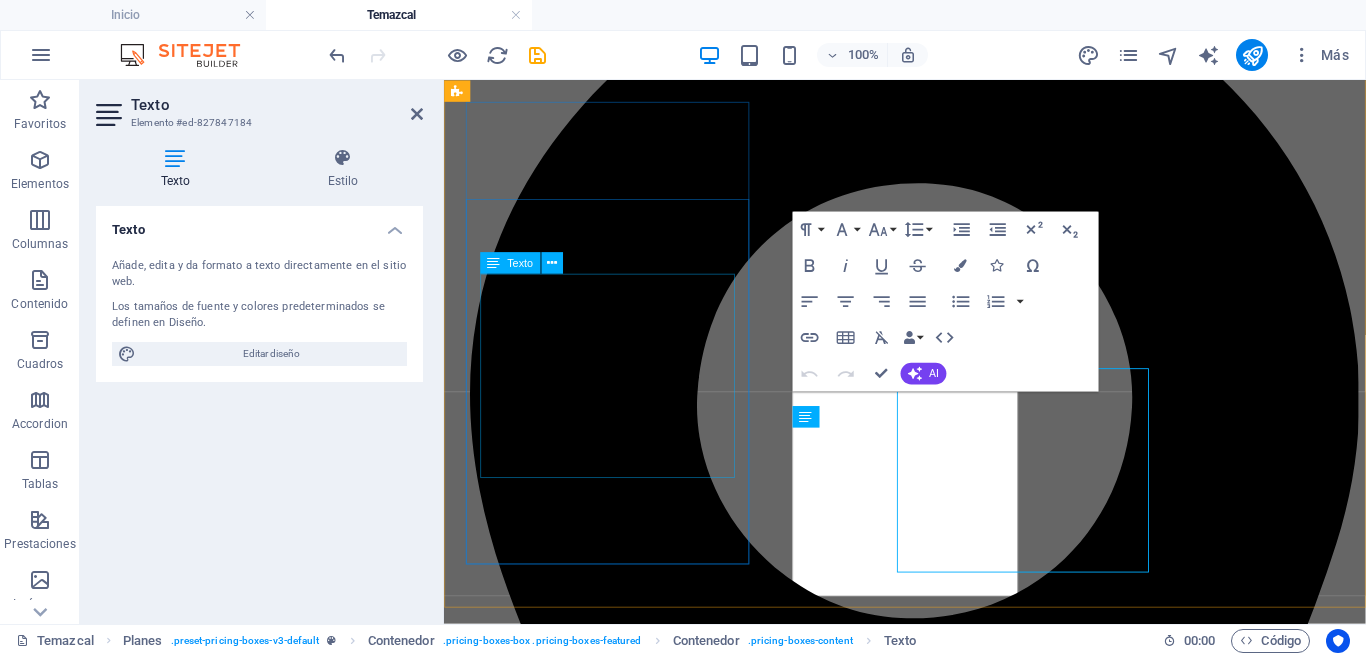 scroll, scrollTop: 3977, scrollLeft: 0, axis: vertical 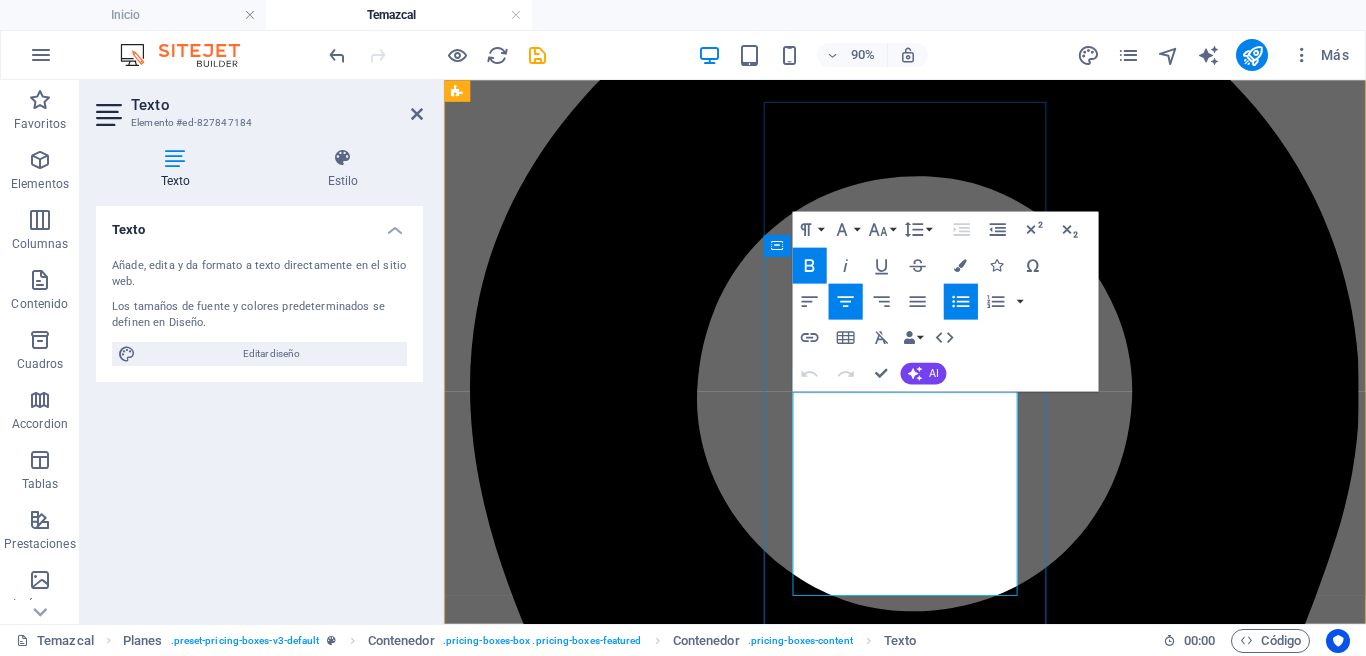 click on "Lorem" at bounding box center (956, 10399) 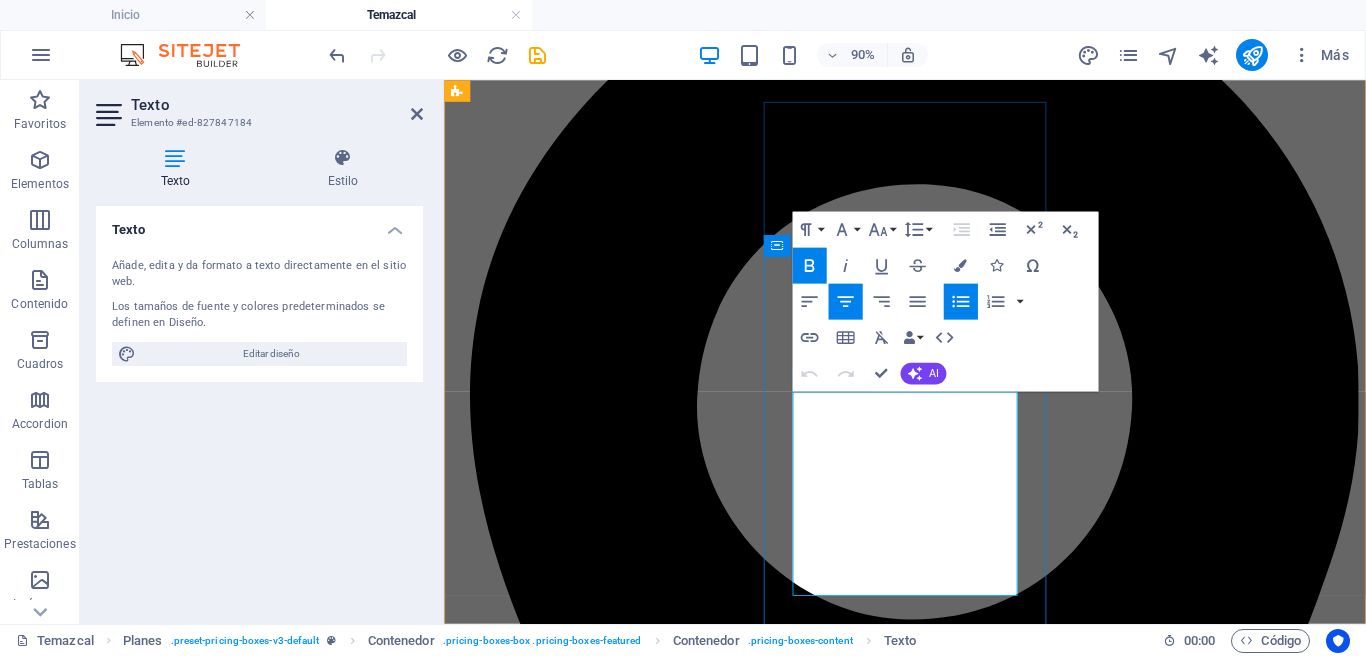 type 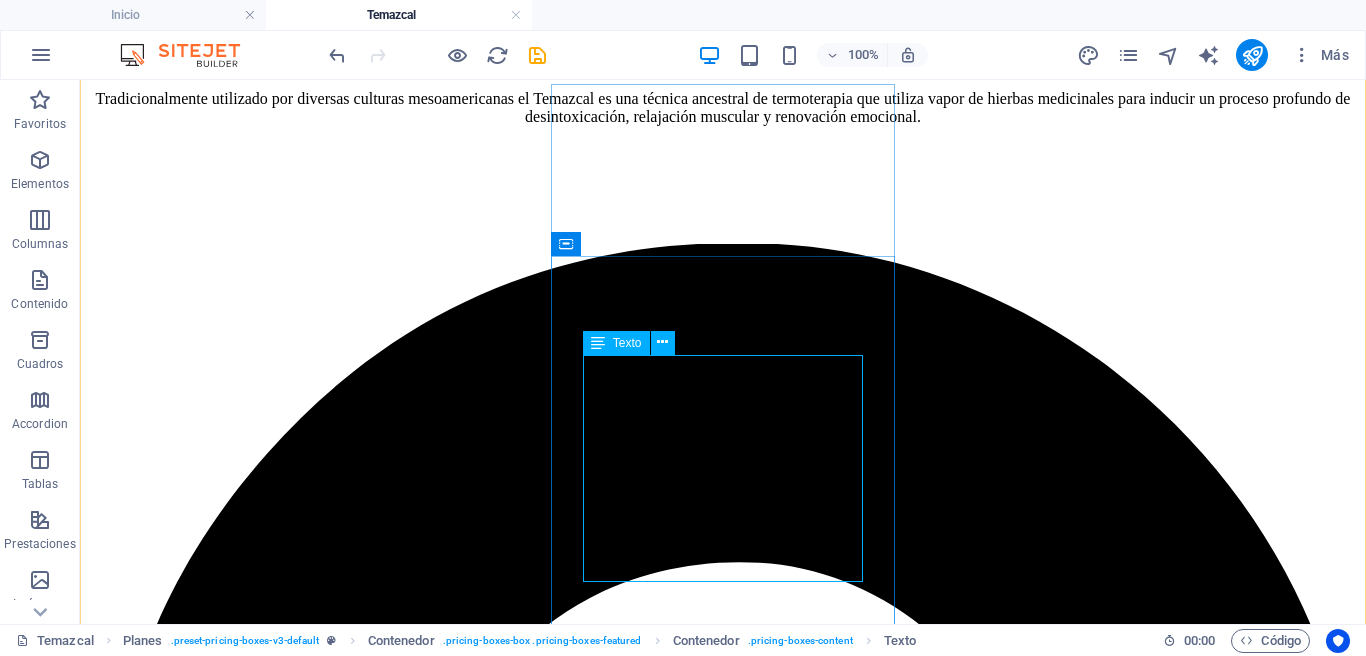 scroll, scrollTop: 4028, scrollLeft: 0, axis: vertical 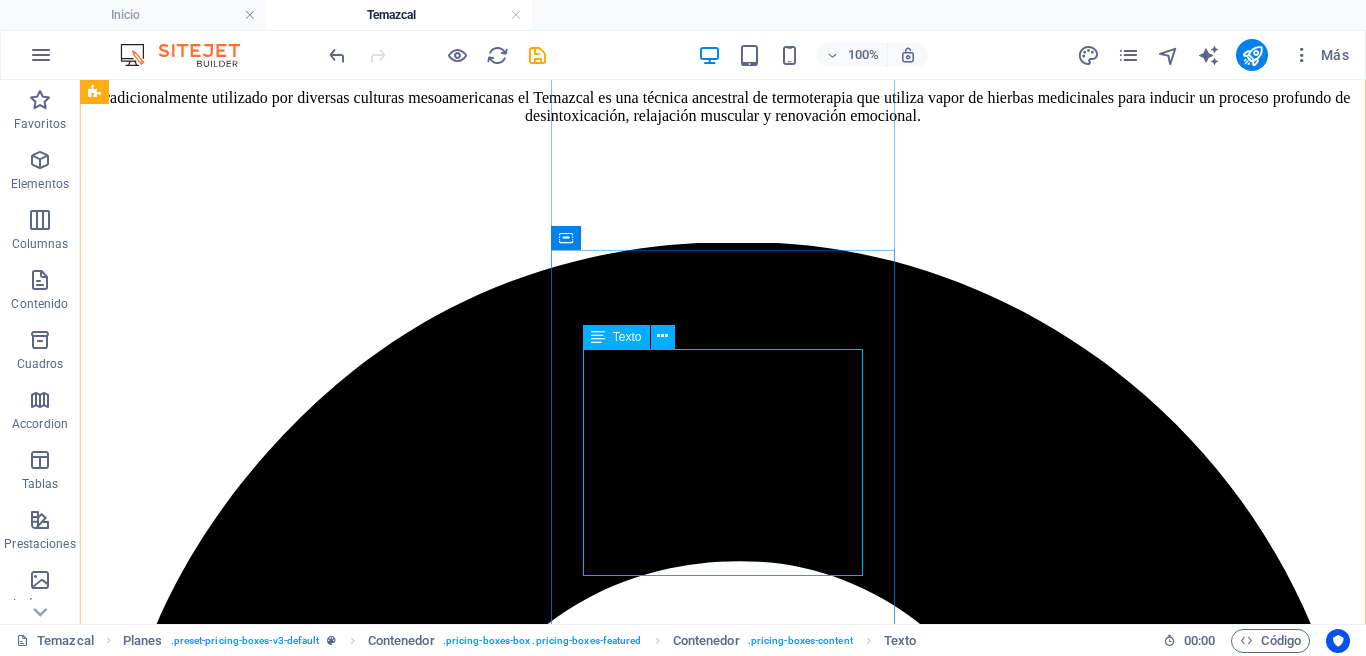 click on "Sábados  10am Lorem  ipsum Lorem  ipsum Lorem  ipsum" at bounding box center (723, 11841) 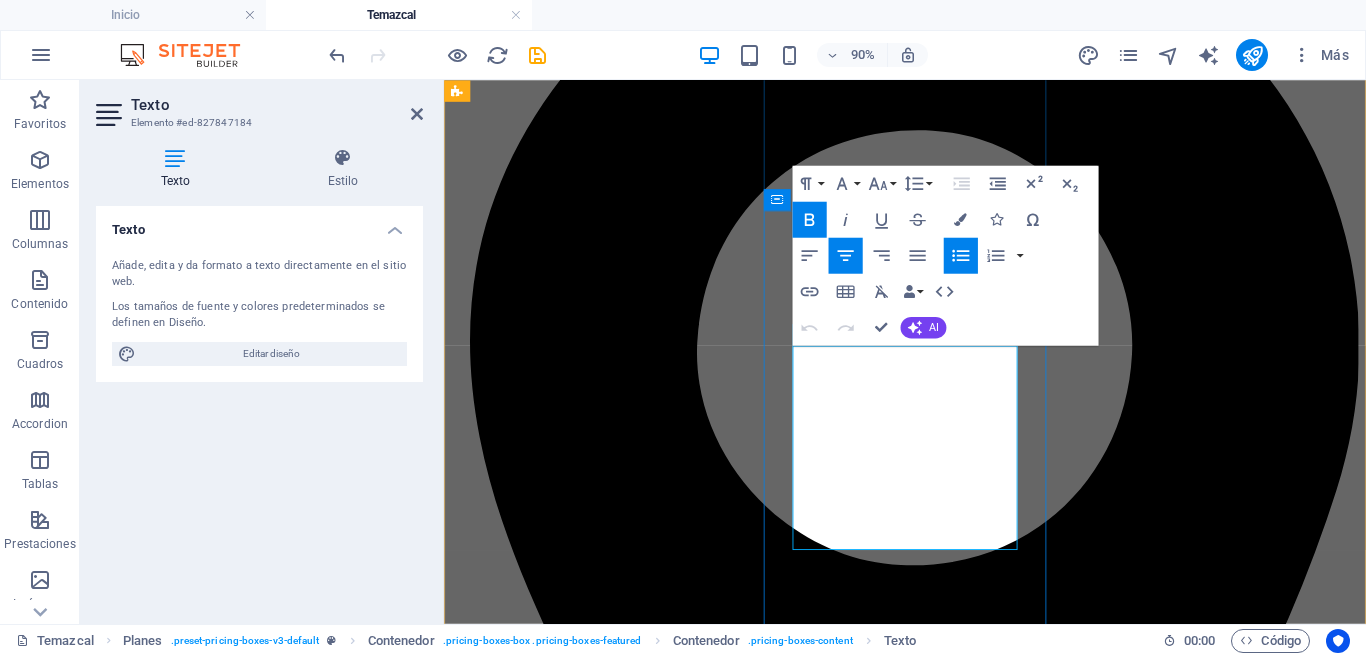 click on "Lorem" at bounding box center (956, 10366) 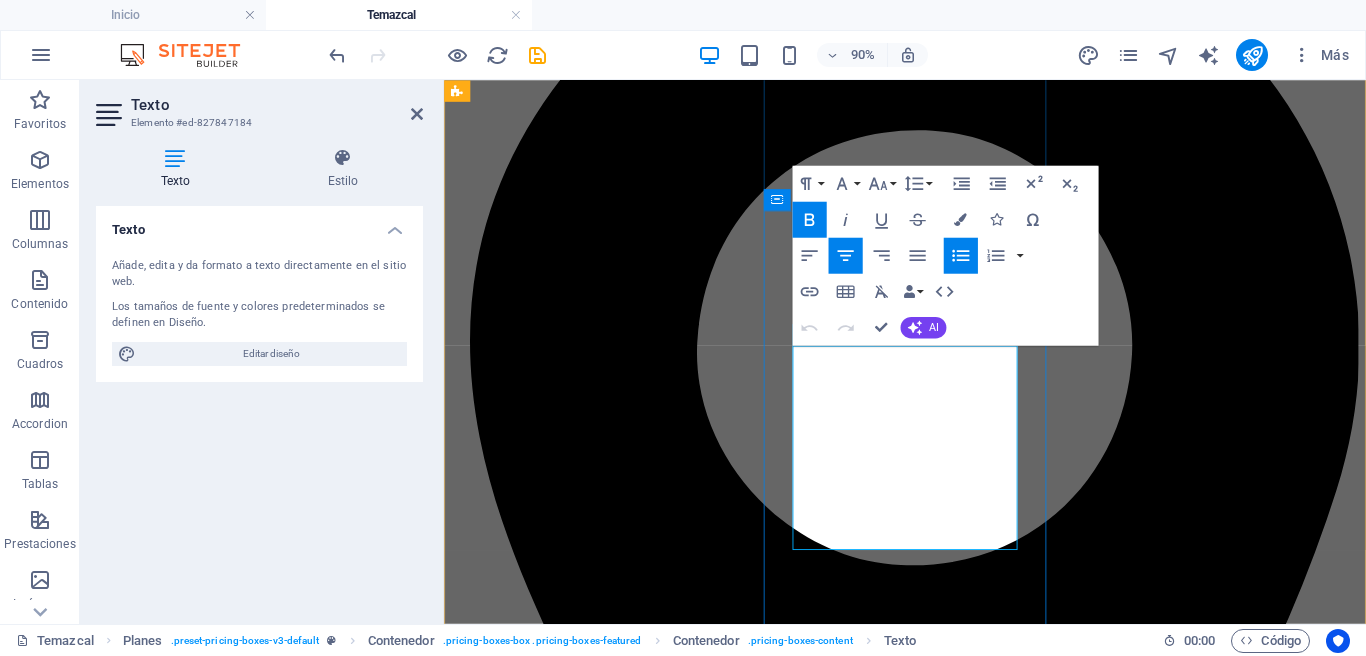 click on "Lorem" at bounding box center (956, 10366) 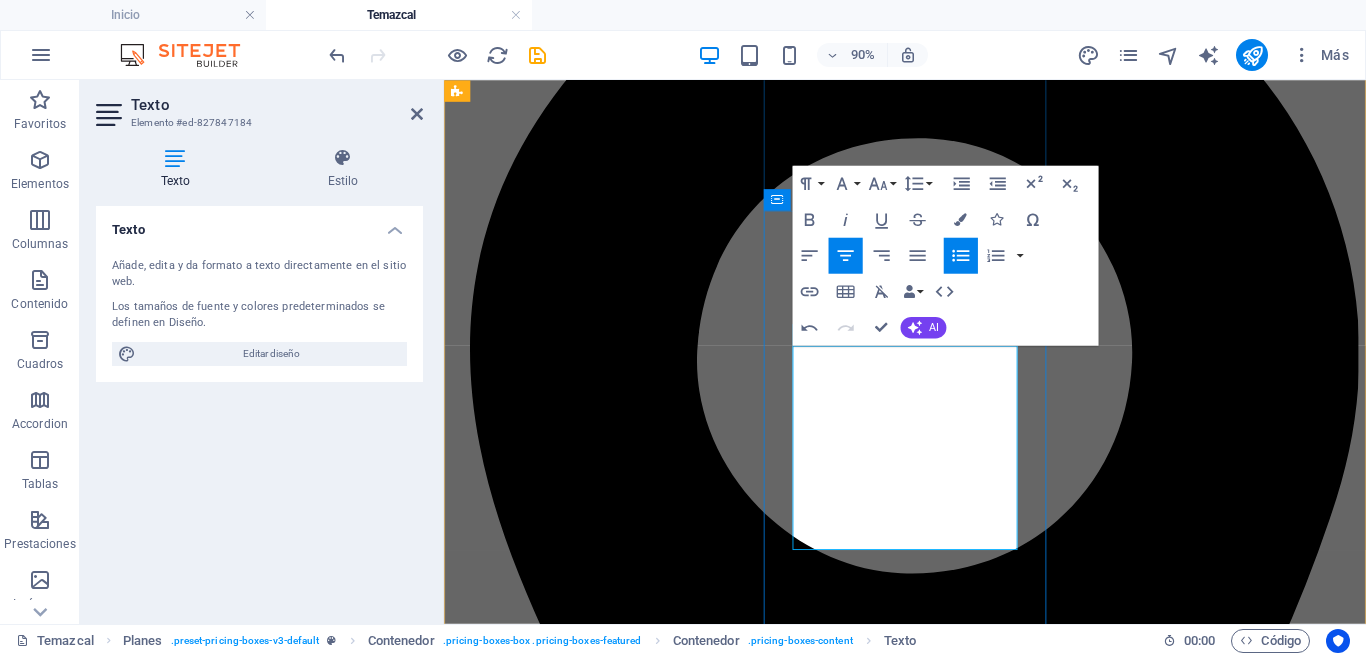 click on "Incluye:" at bounding box center [976, 10376] 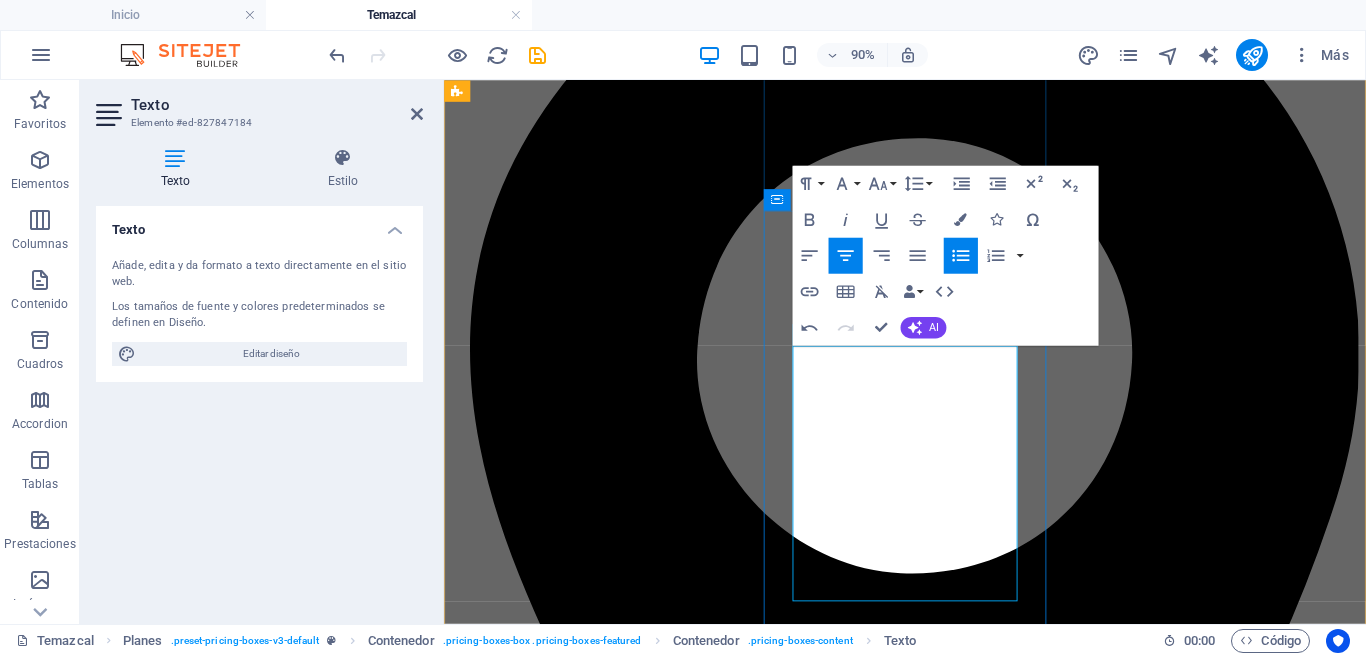click on "-  ​Sesión de Yoga" at bounding box center [976, 10394] 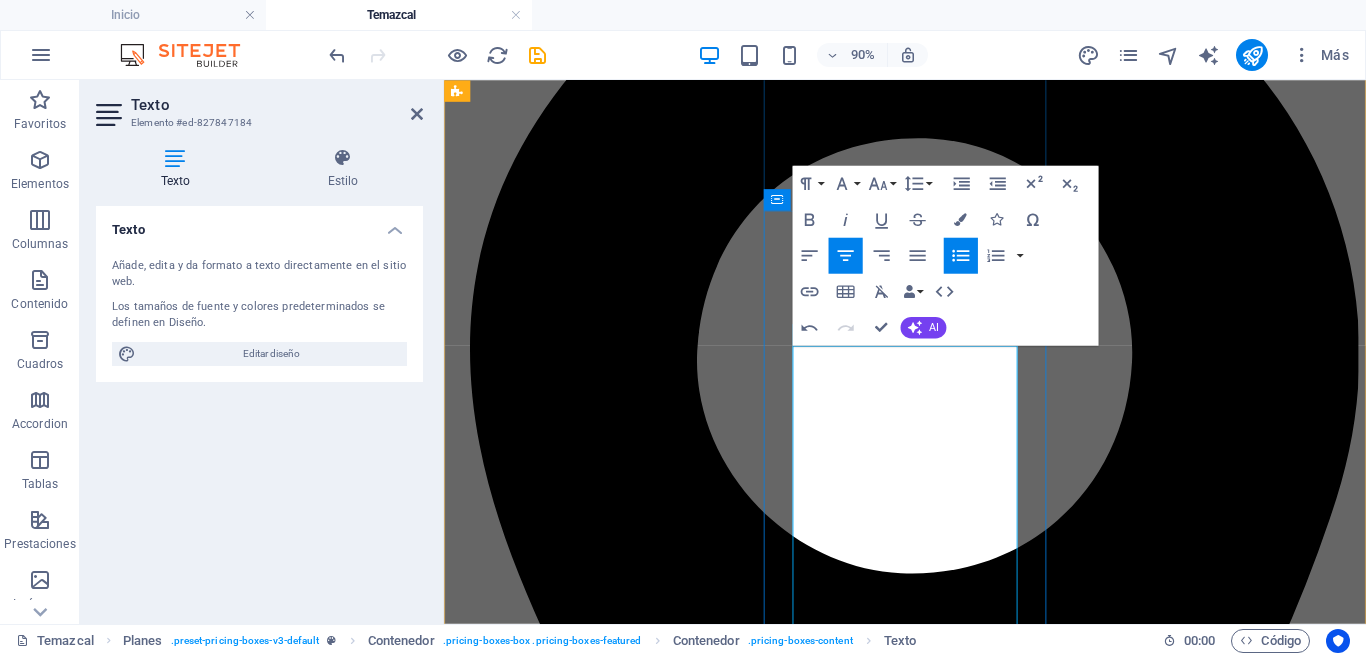 drag, startPoint x: 1039, startPoint y: 520, endPoint x: 1096, endPoint y: 528, distance: 57.558666 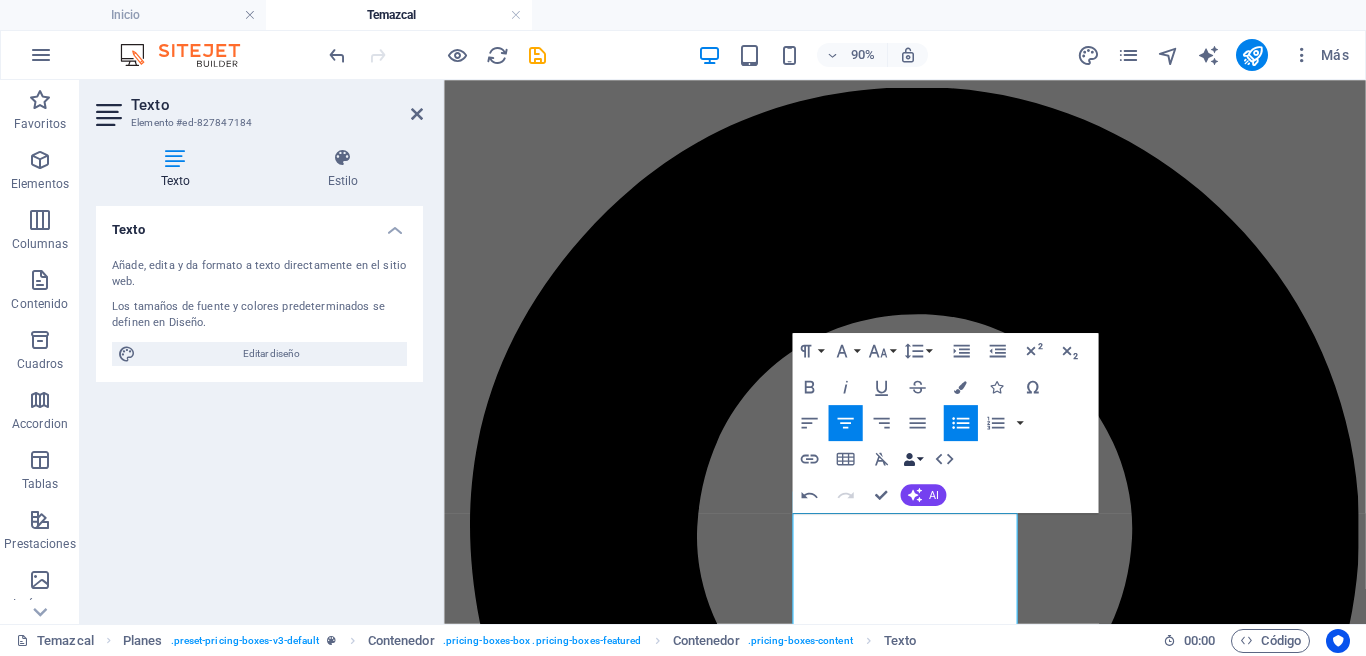 scroll, scrollTop: 3842, scrollLeft: 0, axis: vertical 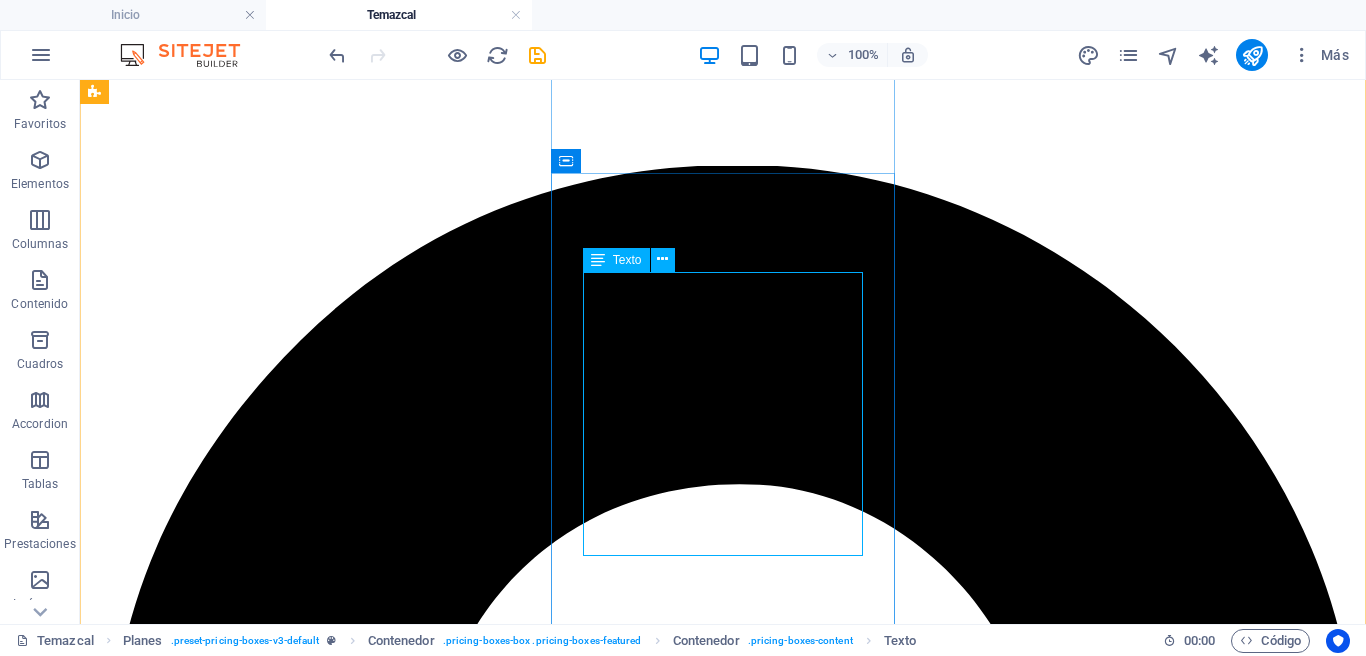 click on "Sábados  10am Incluye: -  Sesión de Yoga 60min - Bebida de Cacao - Temazcal 60 minutos" at bounding box center [723, 11773] 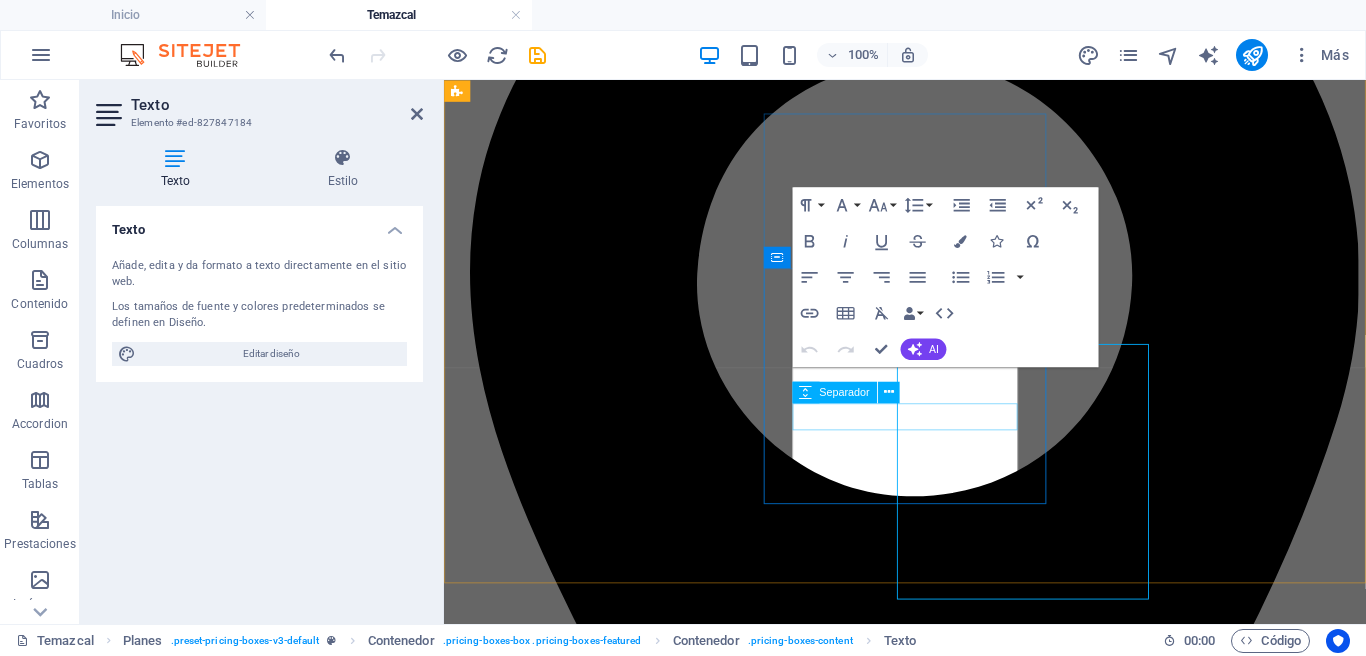 scroll, scrollTop: 4122, scrollLeft: 0, axis: vertical 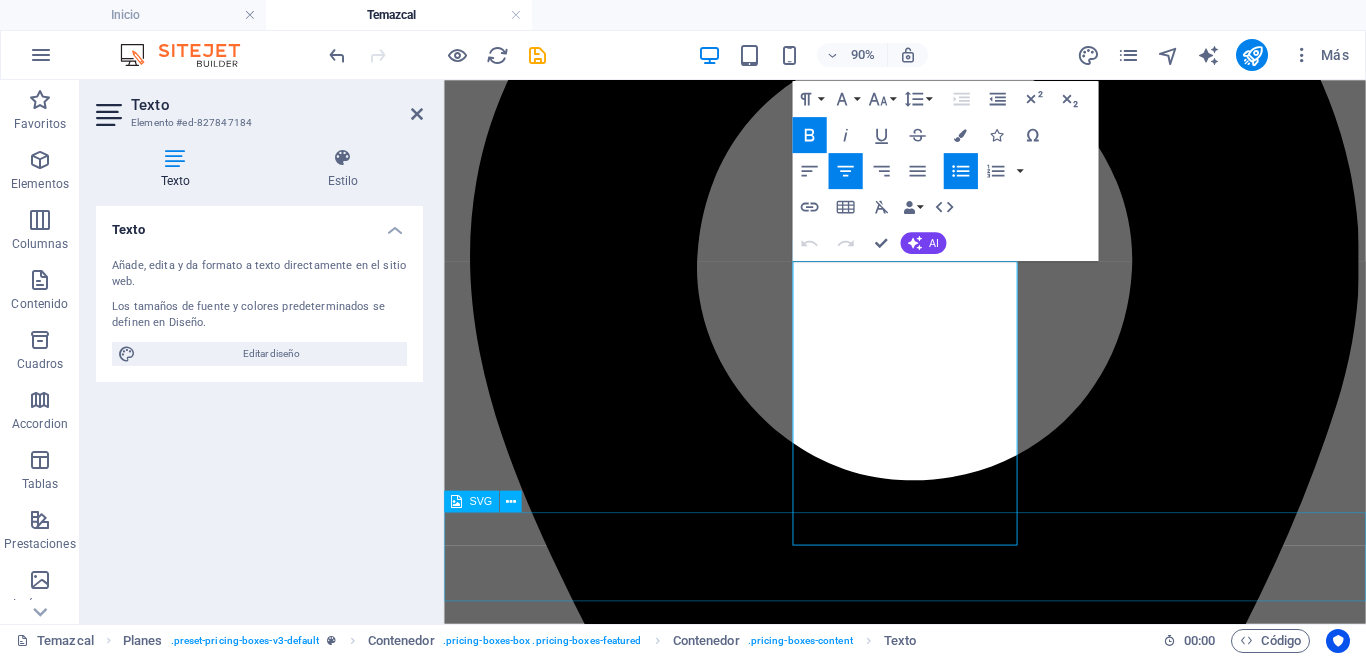 click on "contacto omitl" at bounding box center [956, 2504] 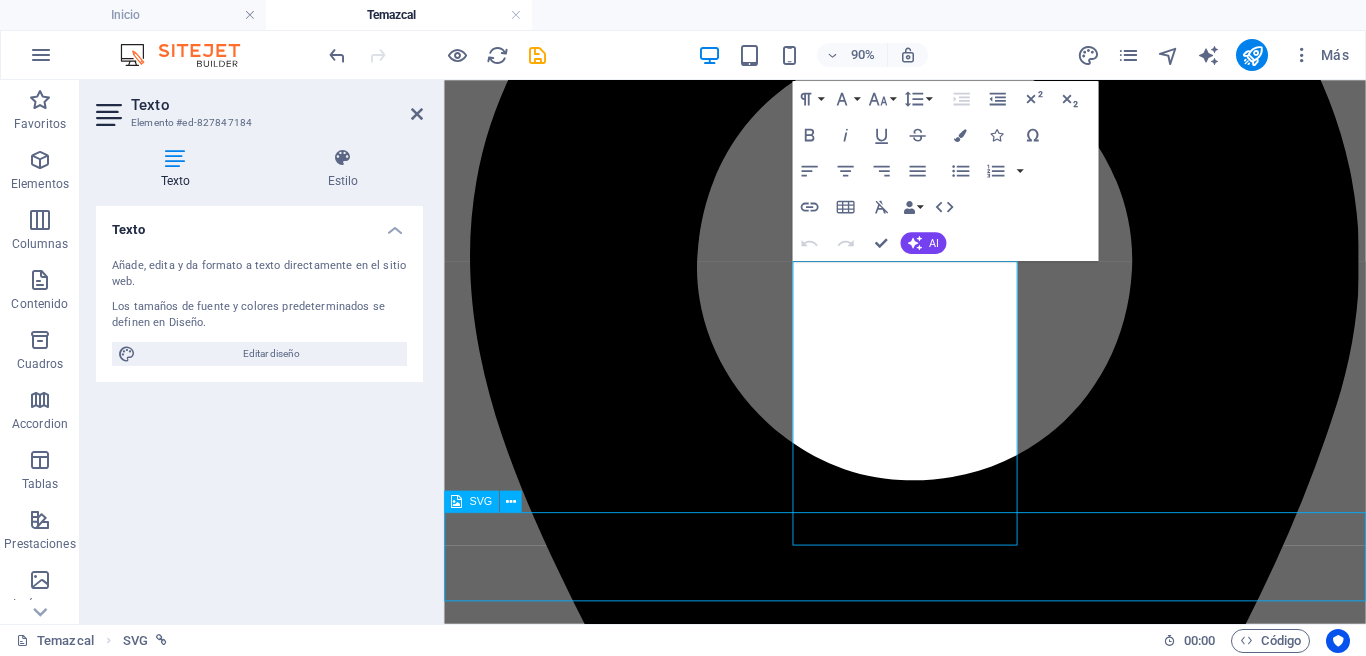 click on "contacto omitl" at bounding box center [956, 2504] 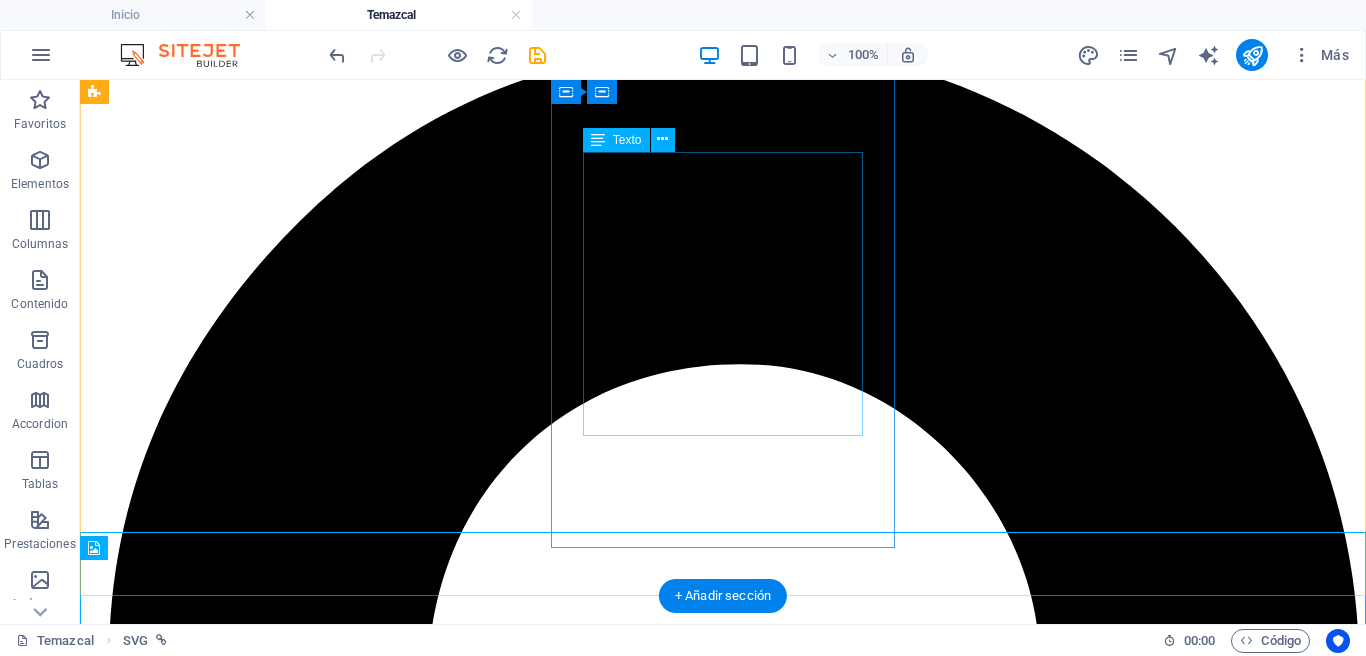 click on "Sábados  10am Incluye: -  Sesión de Yoga 60min - Bebida de Cacao - Temazcal 60 minutos" at bounding box center (723, 11653) 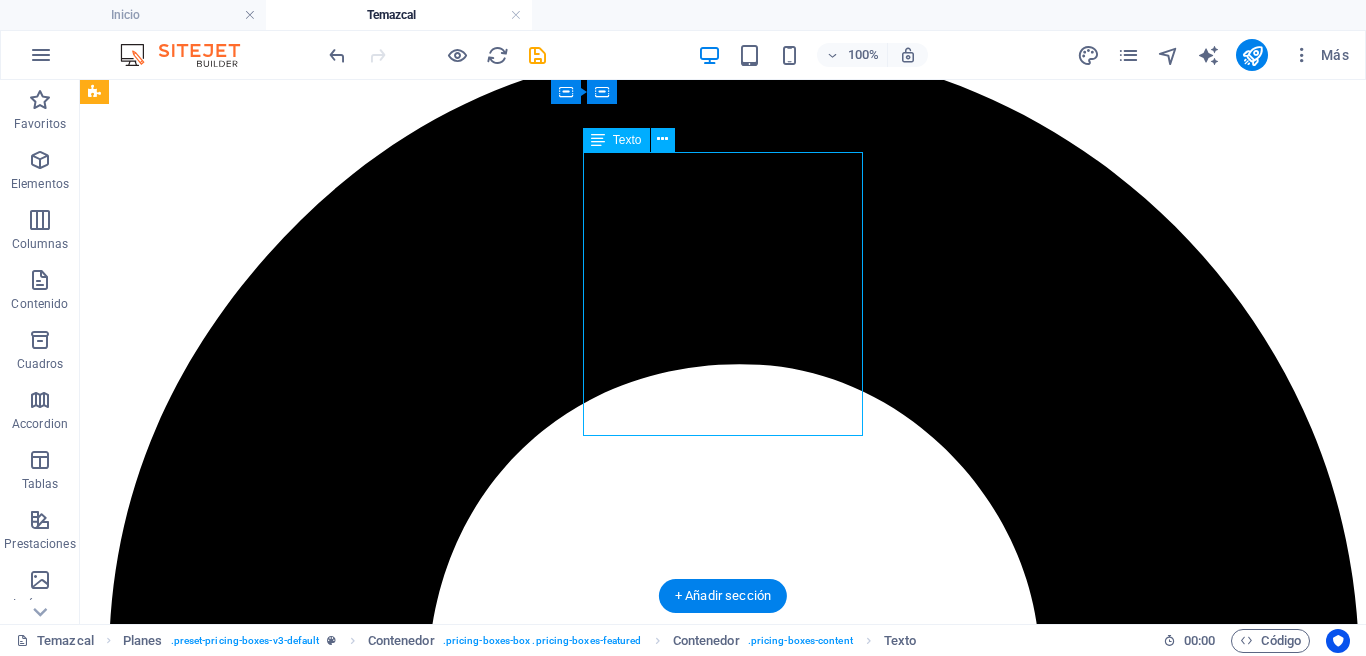 click on "Sábados  10am Incluye: -  Sesión de Yoga 60min - Bebida de Cacao - Temazcal 60 minutos" at bounding box center [723, 11653] 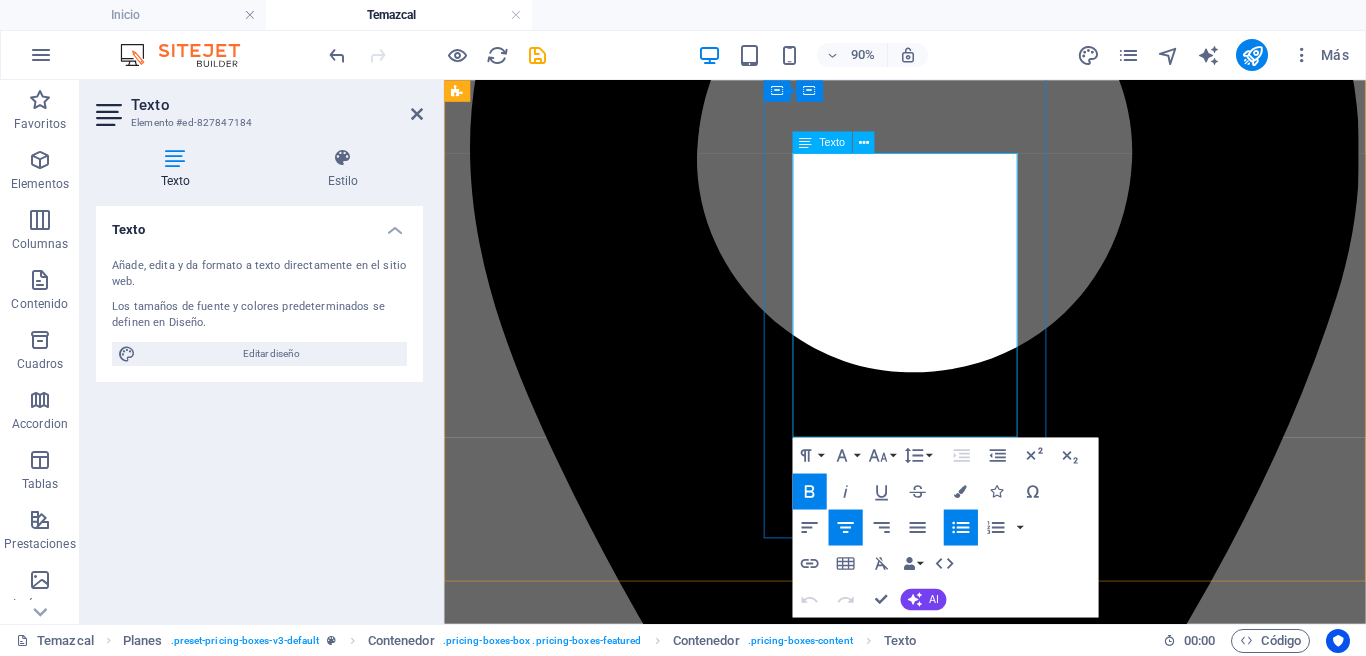 click on "- Temazcal 60 minutos" at bounding box center (976, 10207) 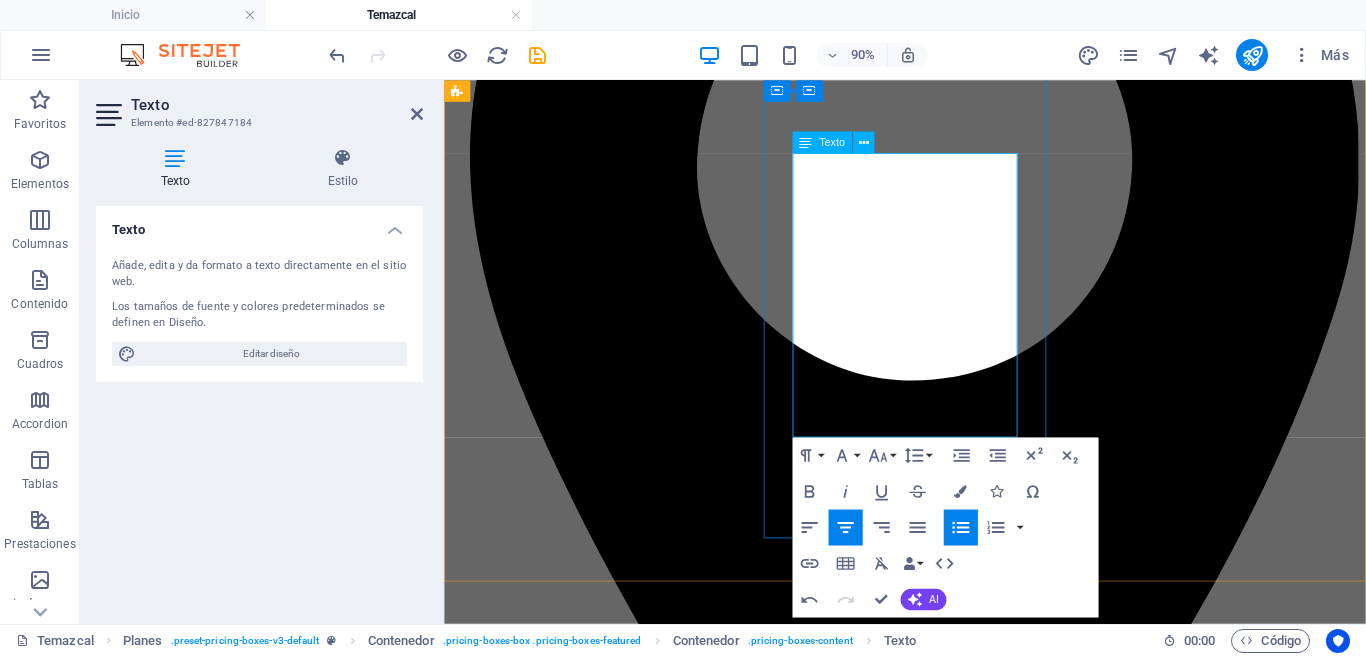 type 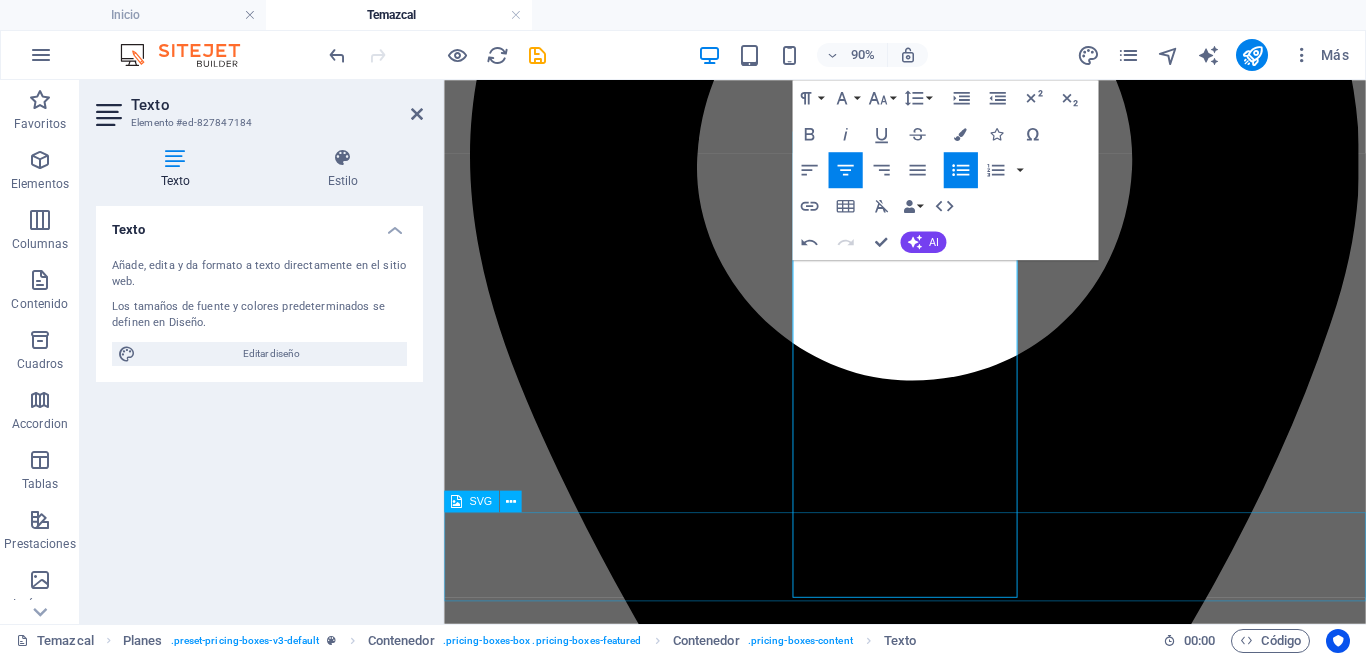 click on "contacto omitl" at bounding box center [956, 2393] 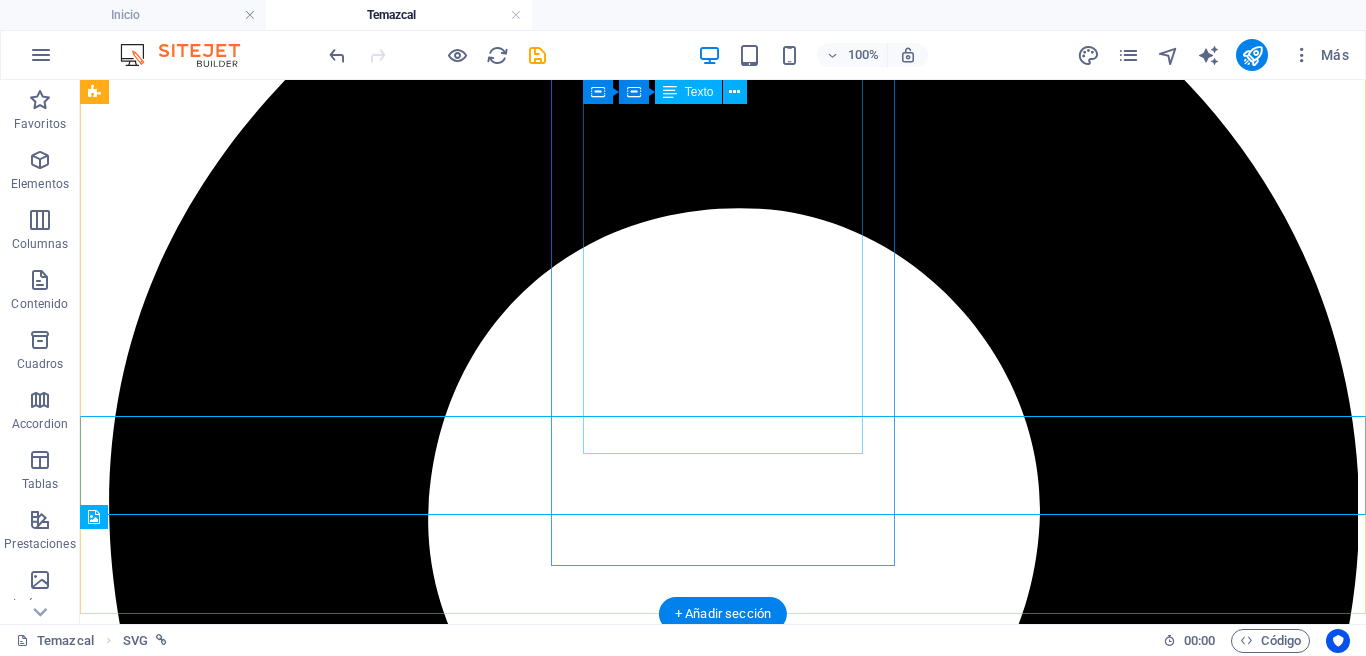 scroll, scrollTop: 4484, scrollLeft: 0, axis: vertical 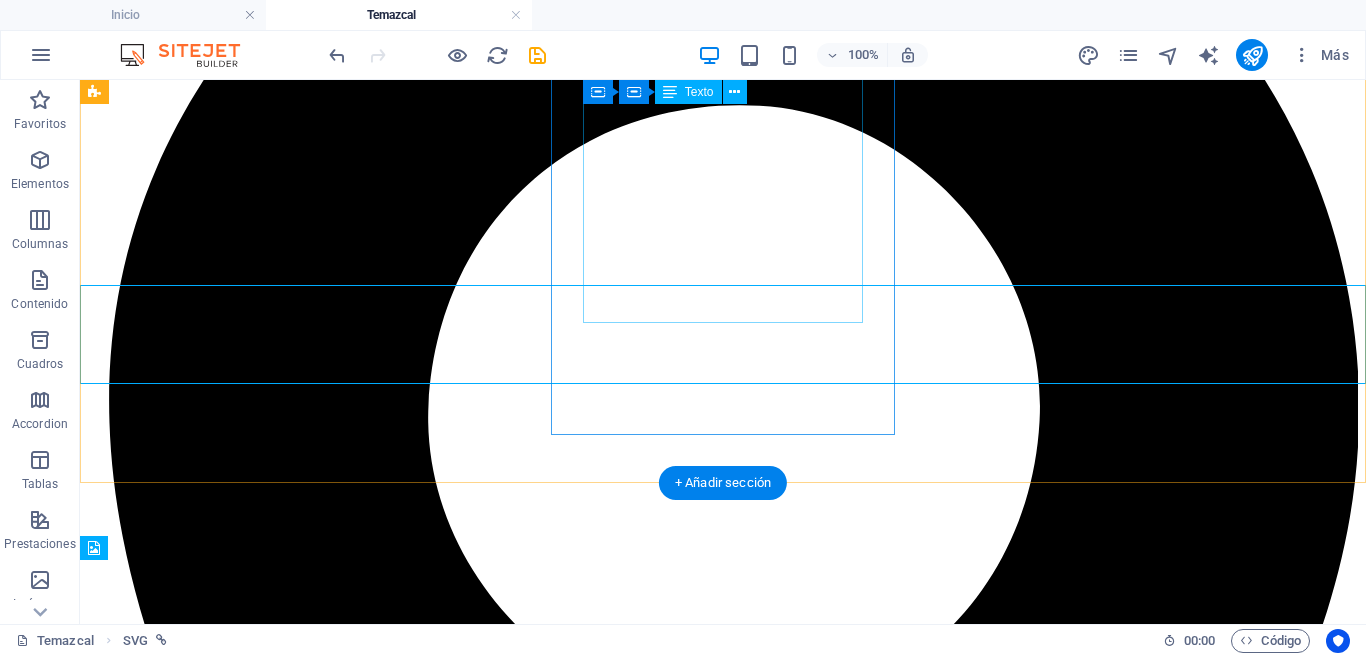 click on "Sábados  10am Incluye: -  Sesión de Yoga 60min - Bebida de Cacao - Temazcal 60min - Mascarilla de arcilla verde Masaje de espalda 20min" at bounding box center [723, 11412] 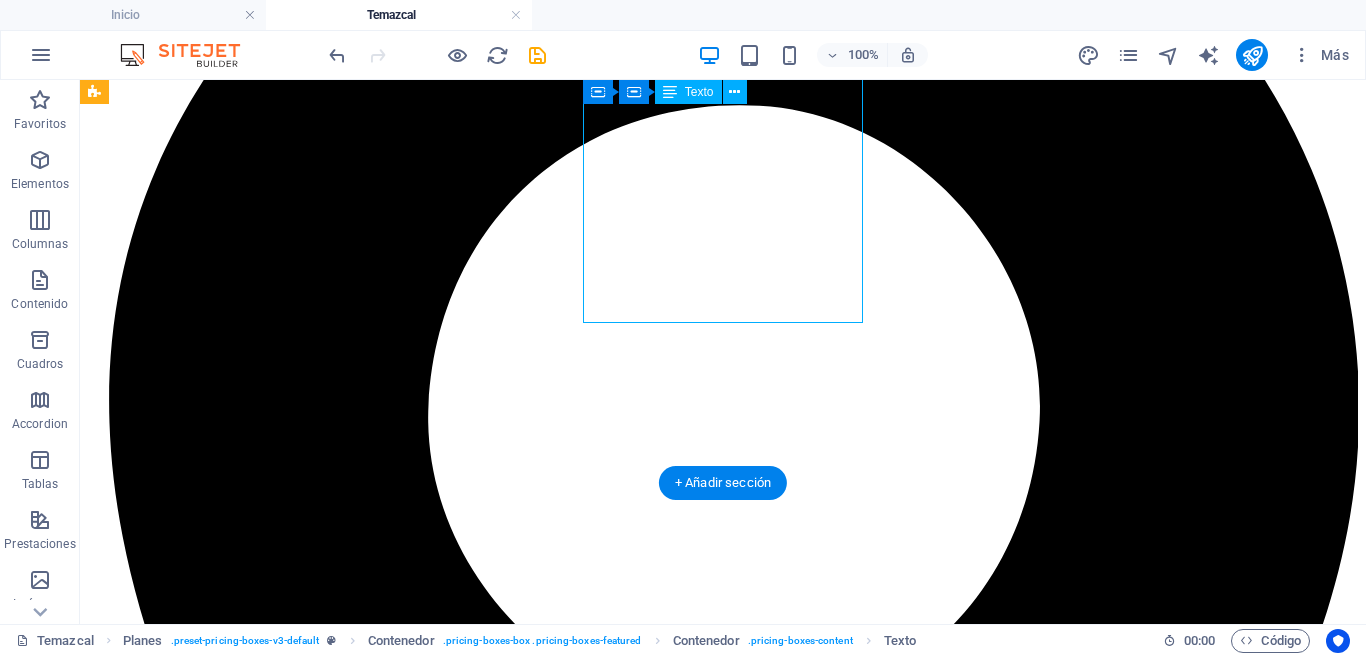 drag, startPoint x: 602, startPoint y: 302, endPoint x: 254, endPoint y: 326, distance: 348.8266 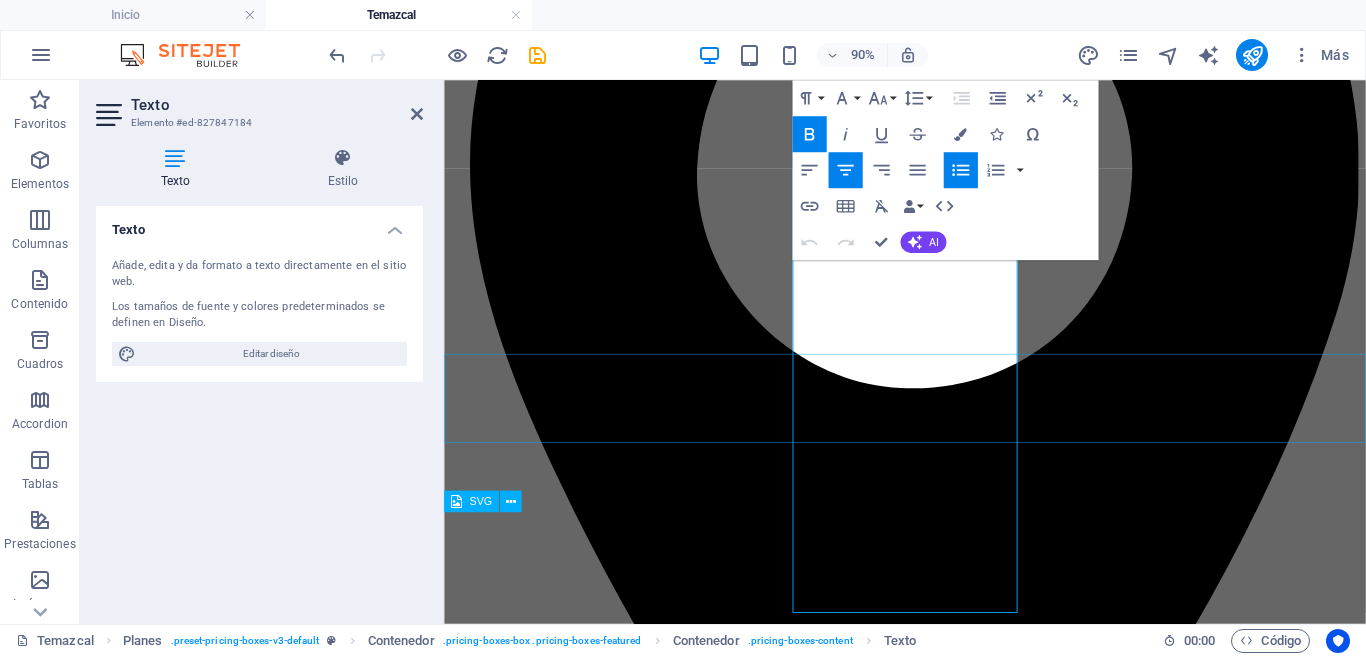 drag, startPoint x: 876, startPoint y: 612, endPoint x: 866, endPoint y: 614, distance: 10.198039 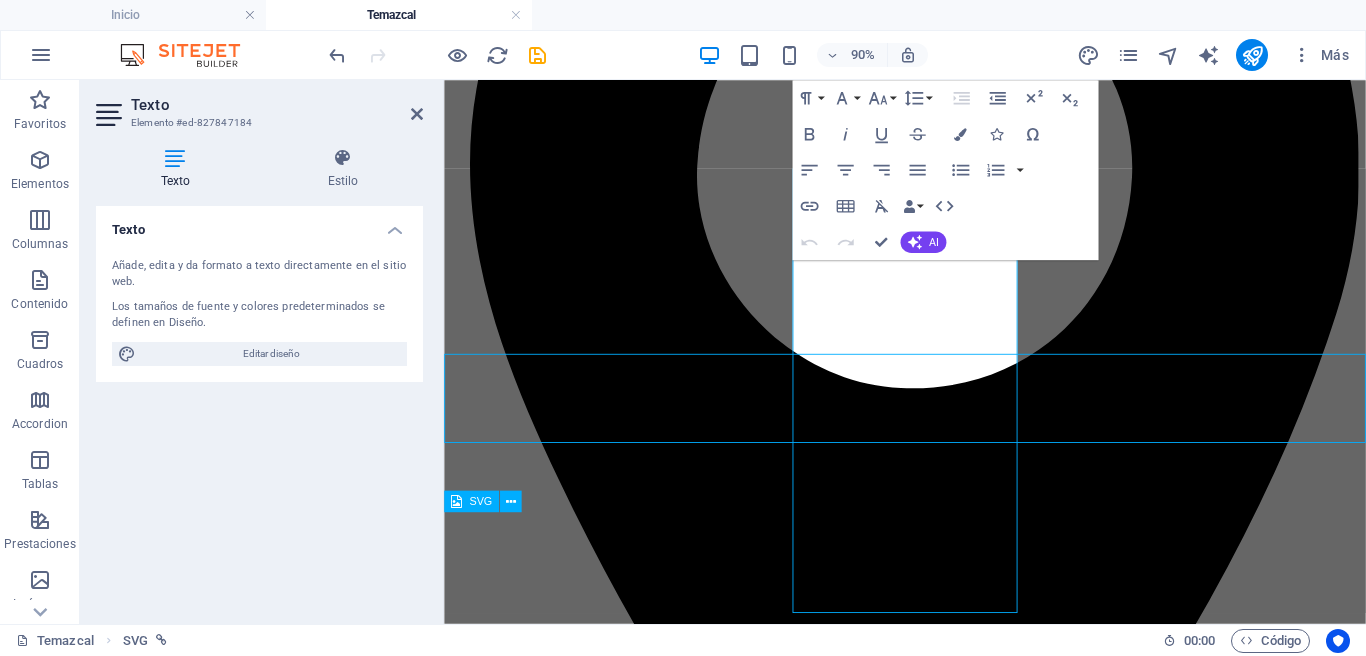 scroll, scrollTop: 4192, scrollLeft: 0, axis: vertical 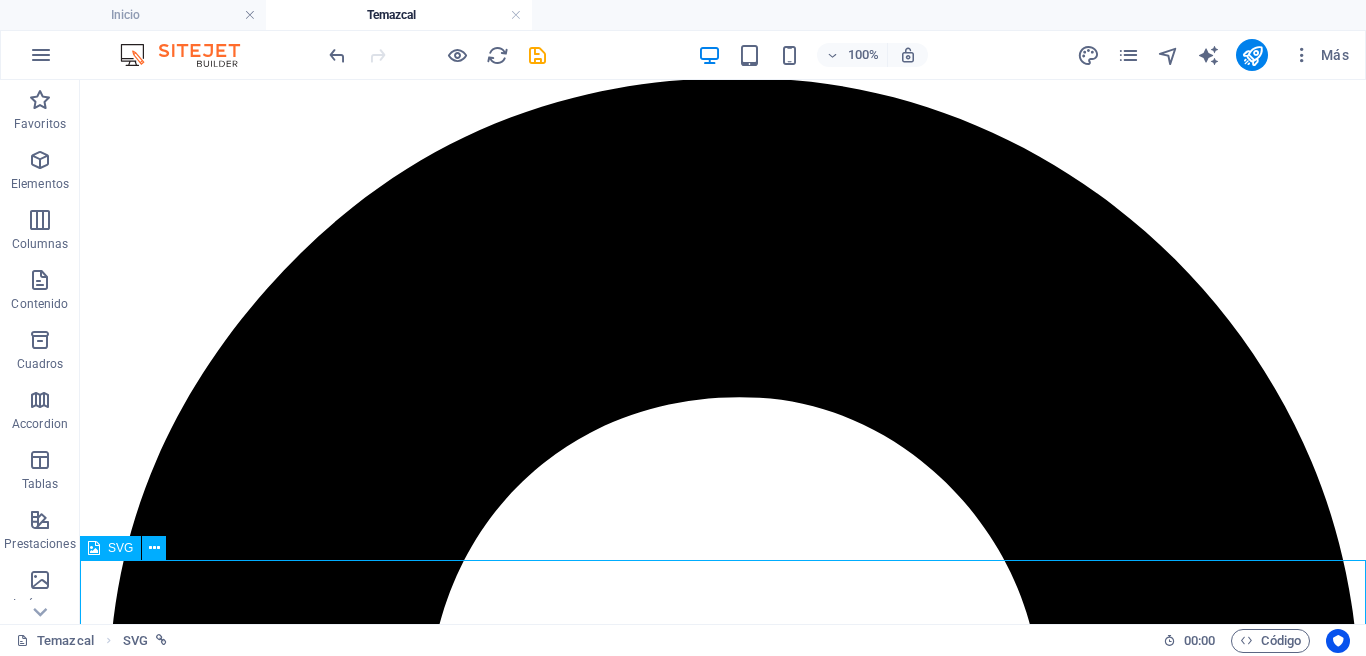 click on "contacto omitl" at bounding box center (723, 3440) 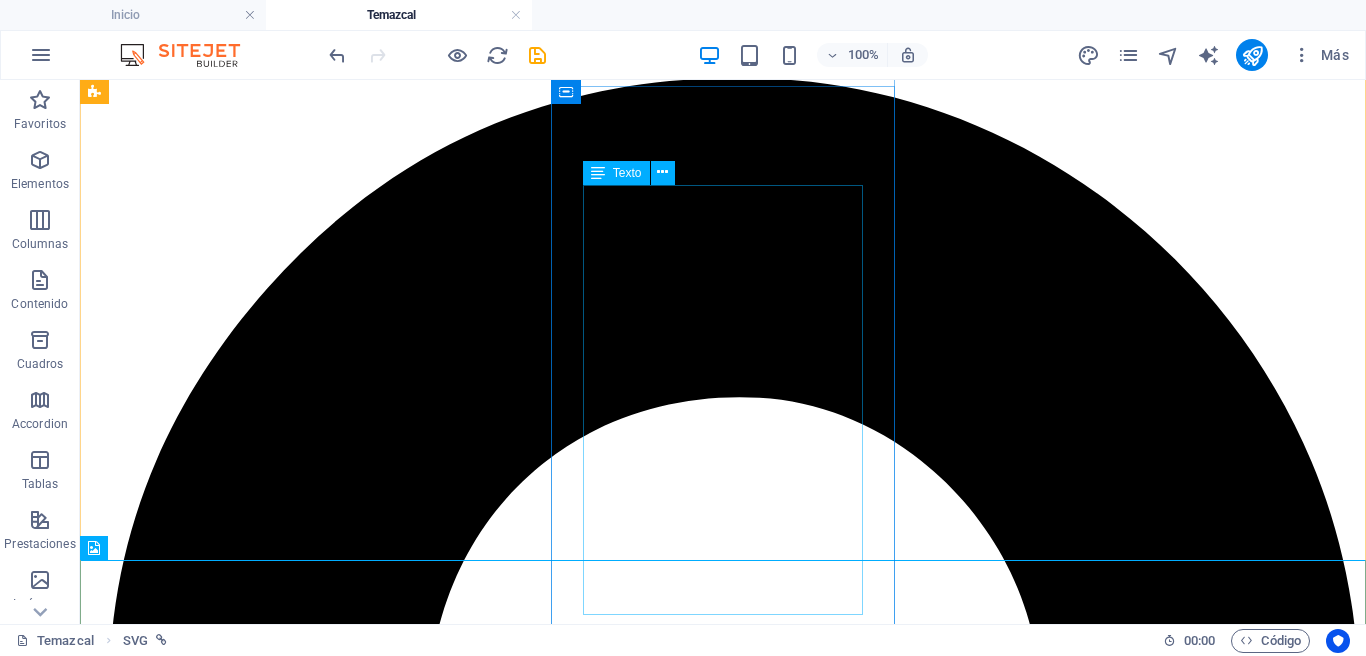 click on "Sábados  10am Incluye: -  Sesión de Yoga 60min - Bebida de Cacao - Temazcal 60min - Mascarilla de arcilla verde Masaje de espalda 20min" at bounding box center [723, 11704] 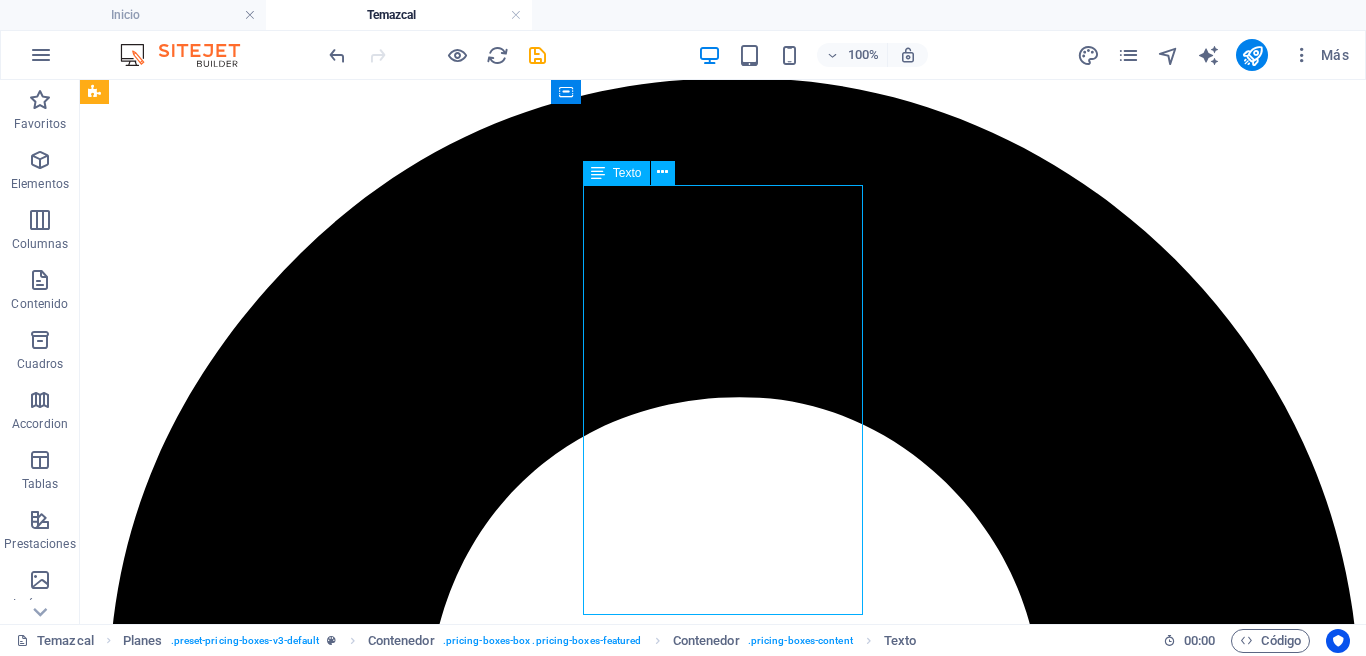 drag, startPoint x: 710, startPoint y: 495, endPoint x: 395, endPoint y: 544, distance: 318.78833 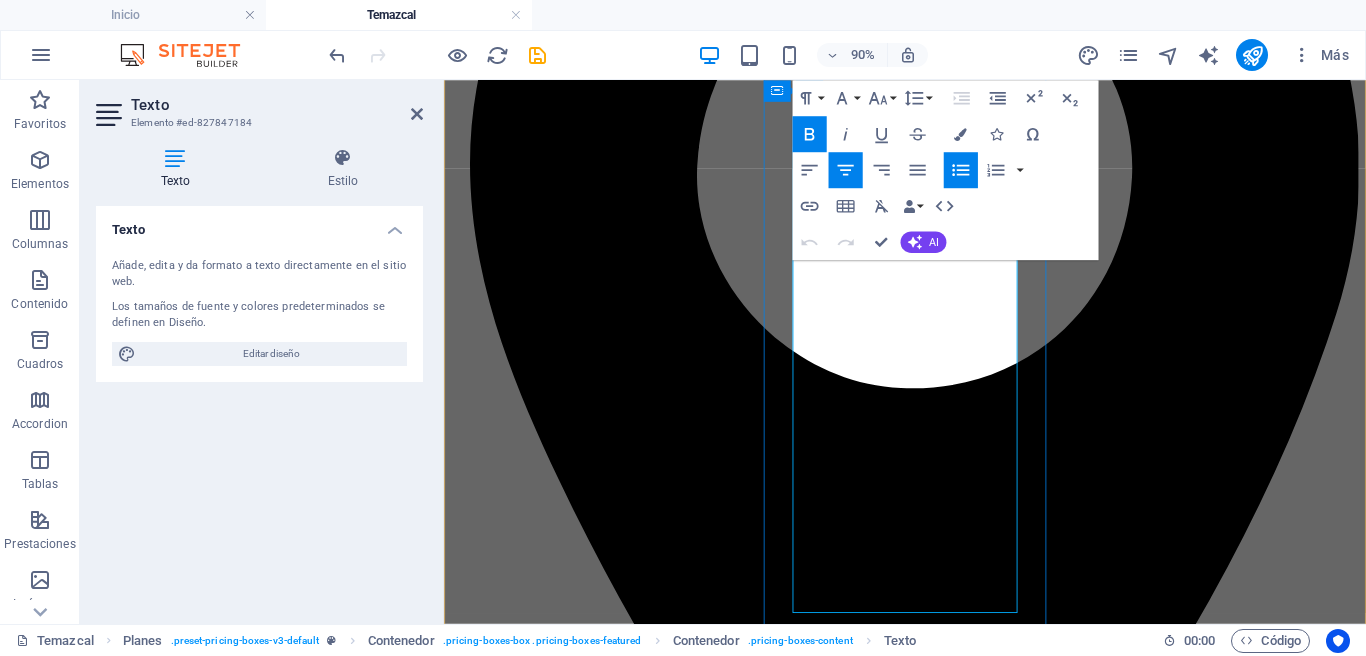 scroll, scrollTop: 4251, scrollLeft: 0, axis: vertical 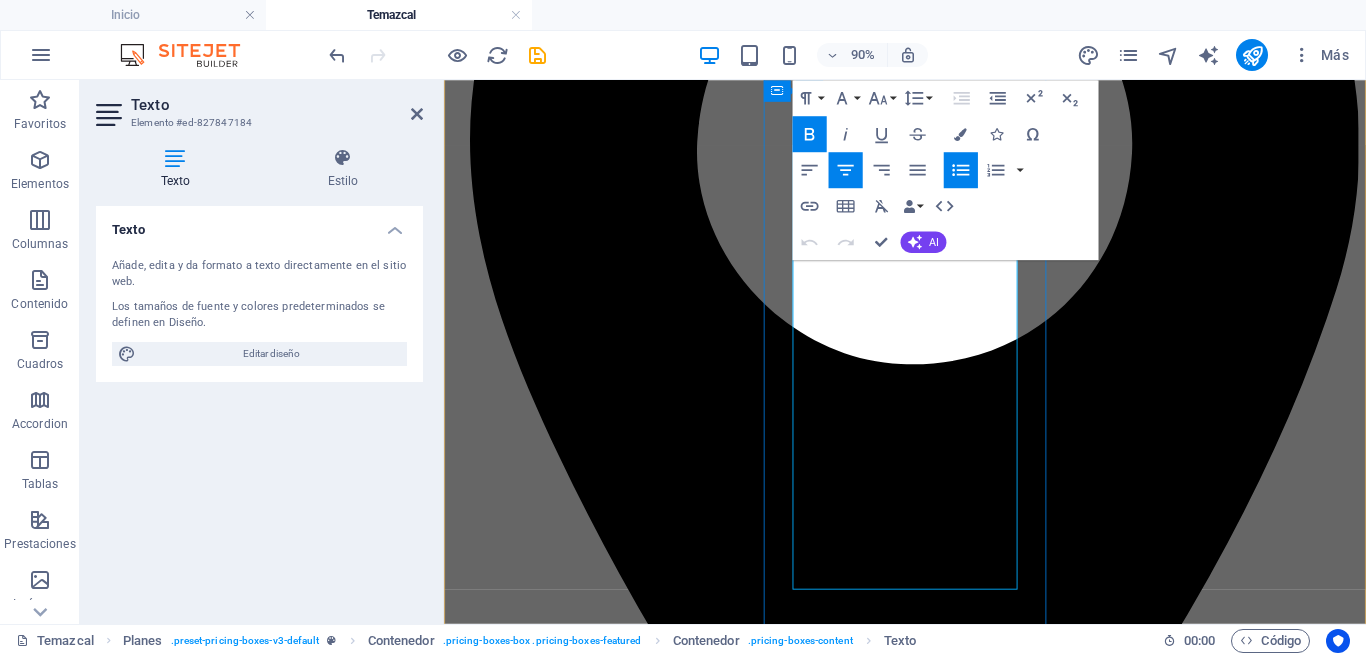 click on "- Mascarilla de arcilla verde" at bounding box center (976, 10216) 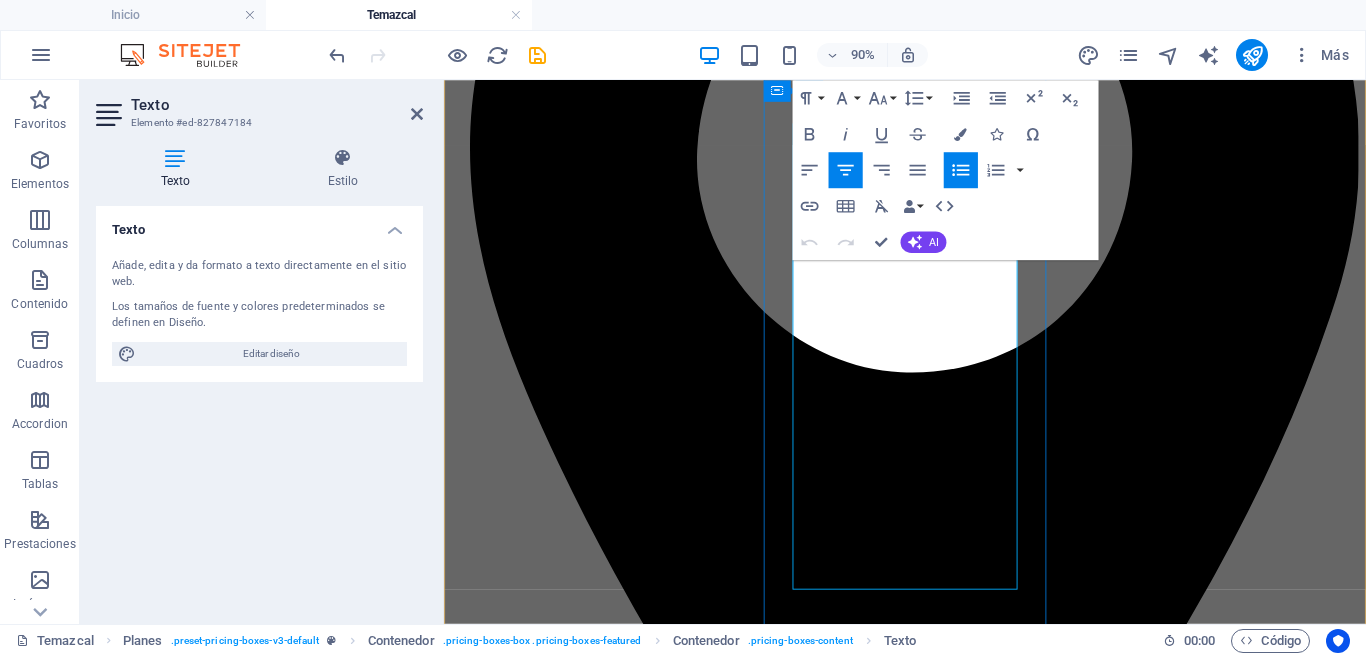 type 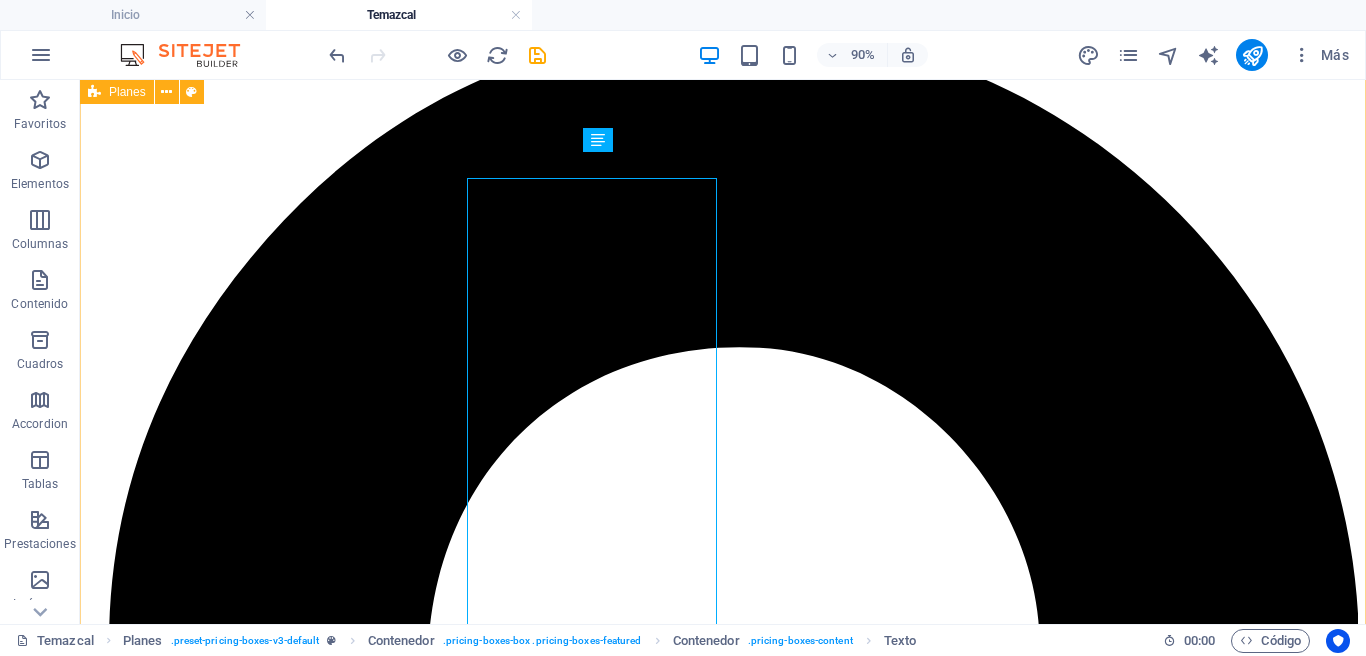 scroll, scrollTop: 4225, scrollLeft: 0, axis: vertical 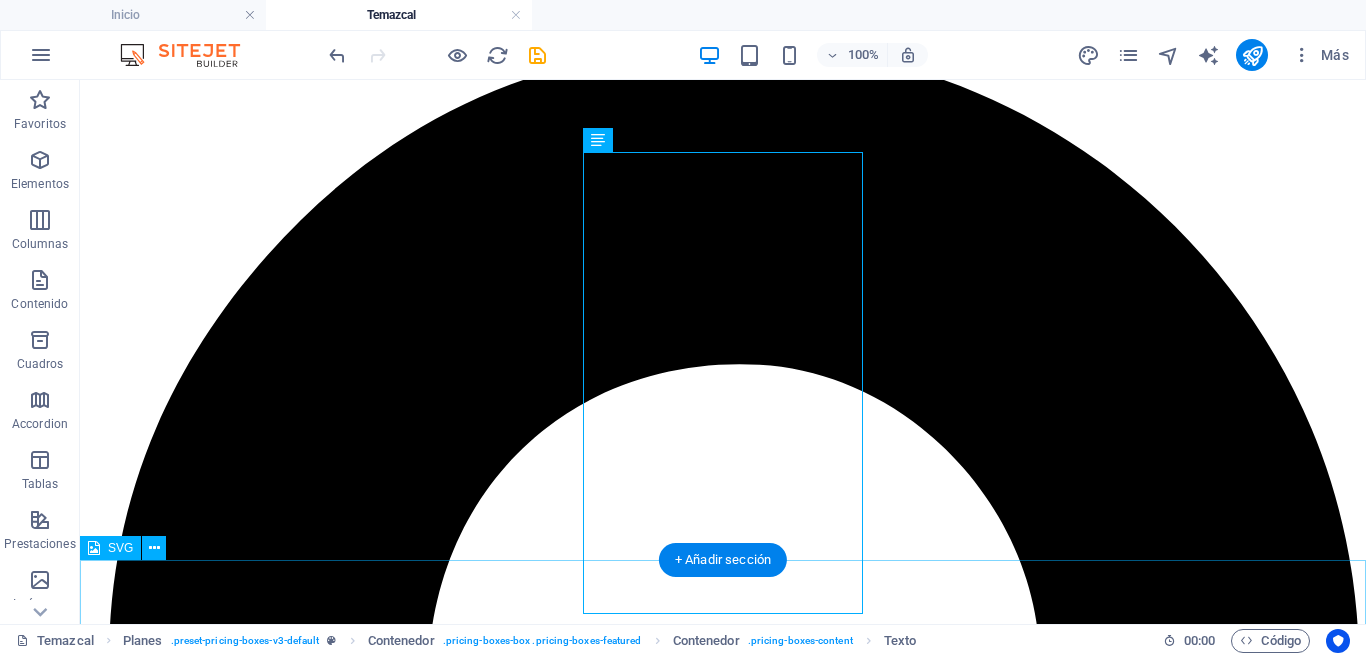 click on "contacto omitl" at bounding box center [723, 3407] 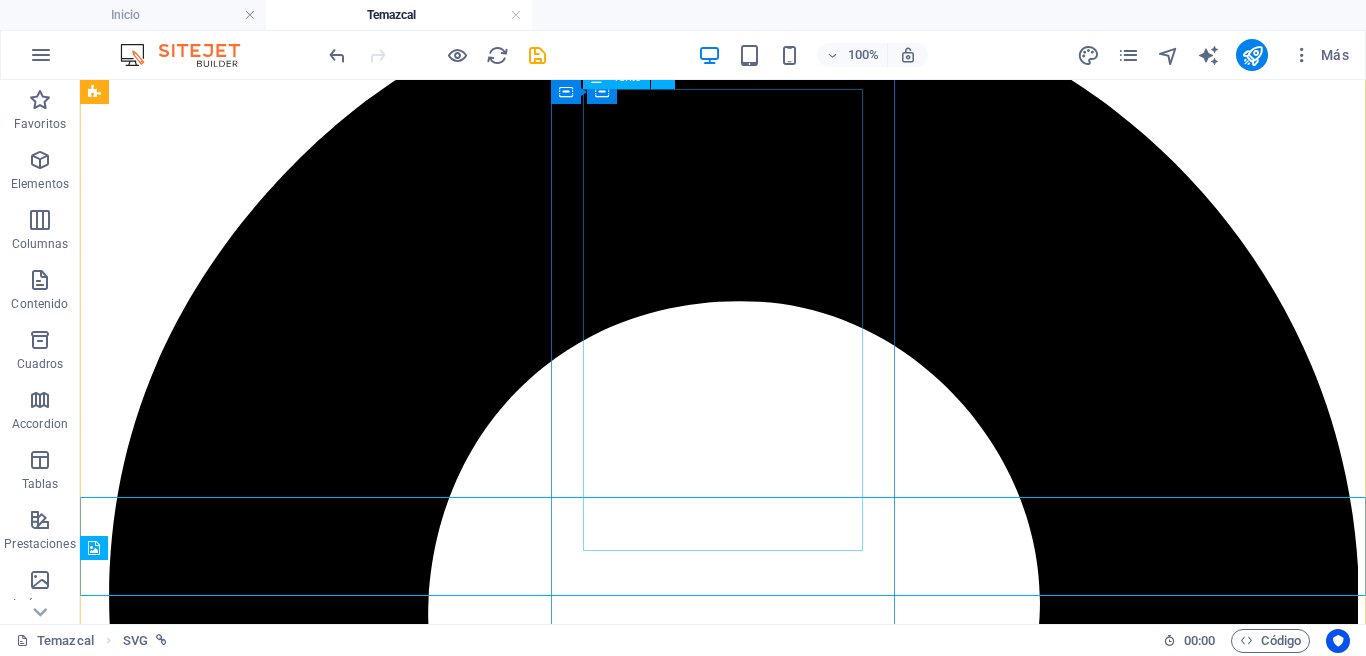 scroll, scrollTop: 4329, scrollLeft: 0, axis: vertical 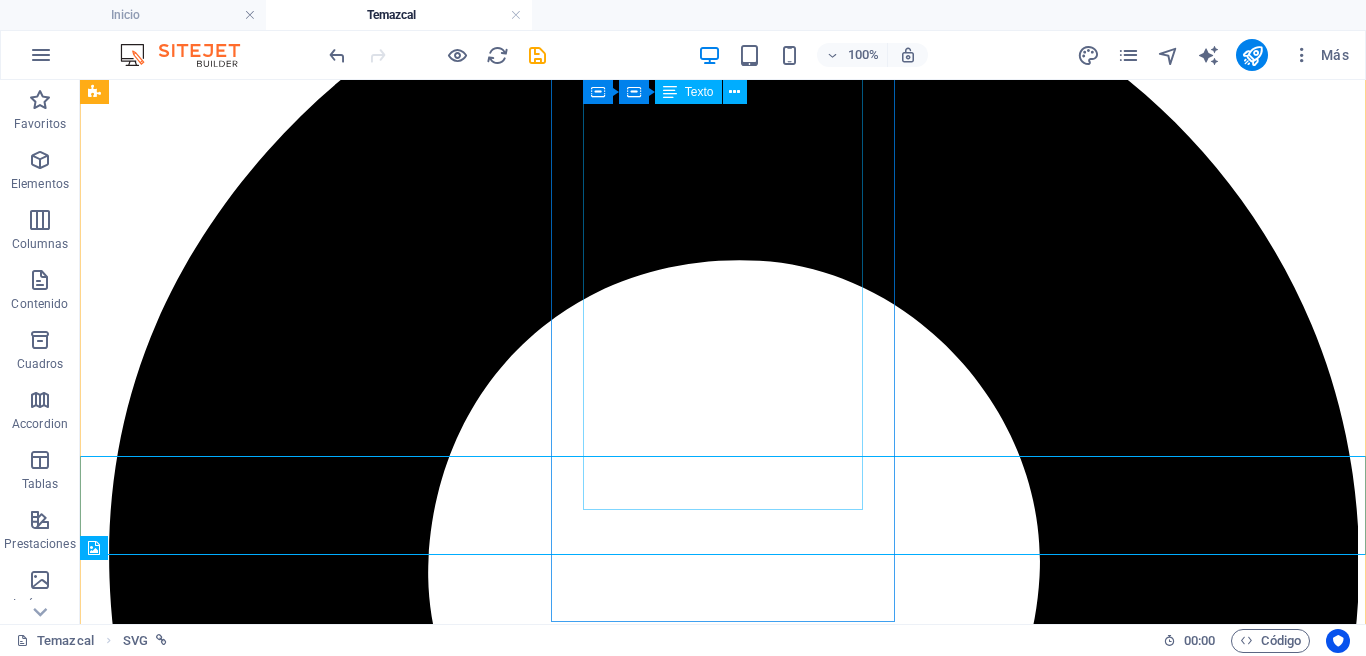 click on "Sábados  10am Incluye: -  Sesión de Yoga 60min - Bebida de Cacao - Temazcal 60min - Mascarilla de arcilla verde - Masaje de espalda 20min" at bounding box center (723, 11567) 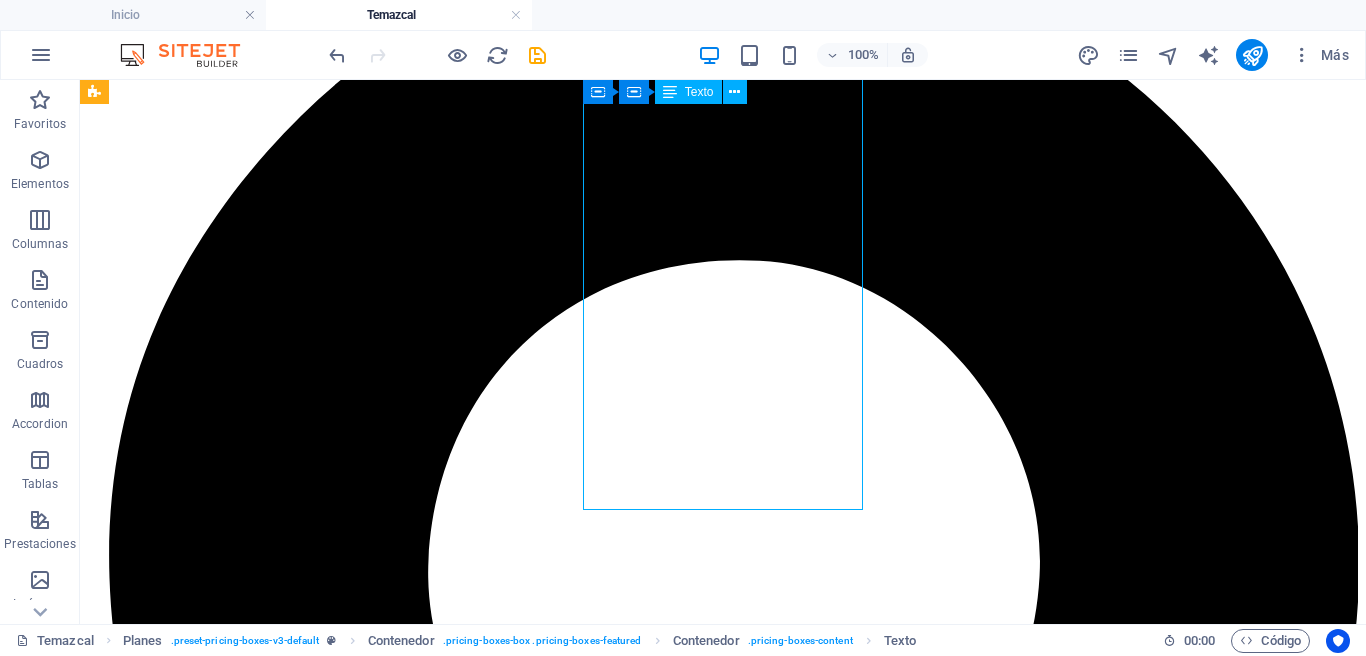 click on "Sábados  10am Incluye: -  Sesión de Yoga 60min - Bebida de Cacao - Temazcal 60min - Mascarilla de arcilla verde - Masaje de espalda 20min" at bounding box center [723, 11567] 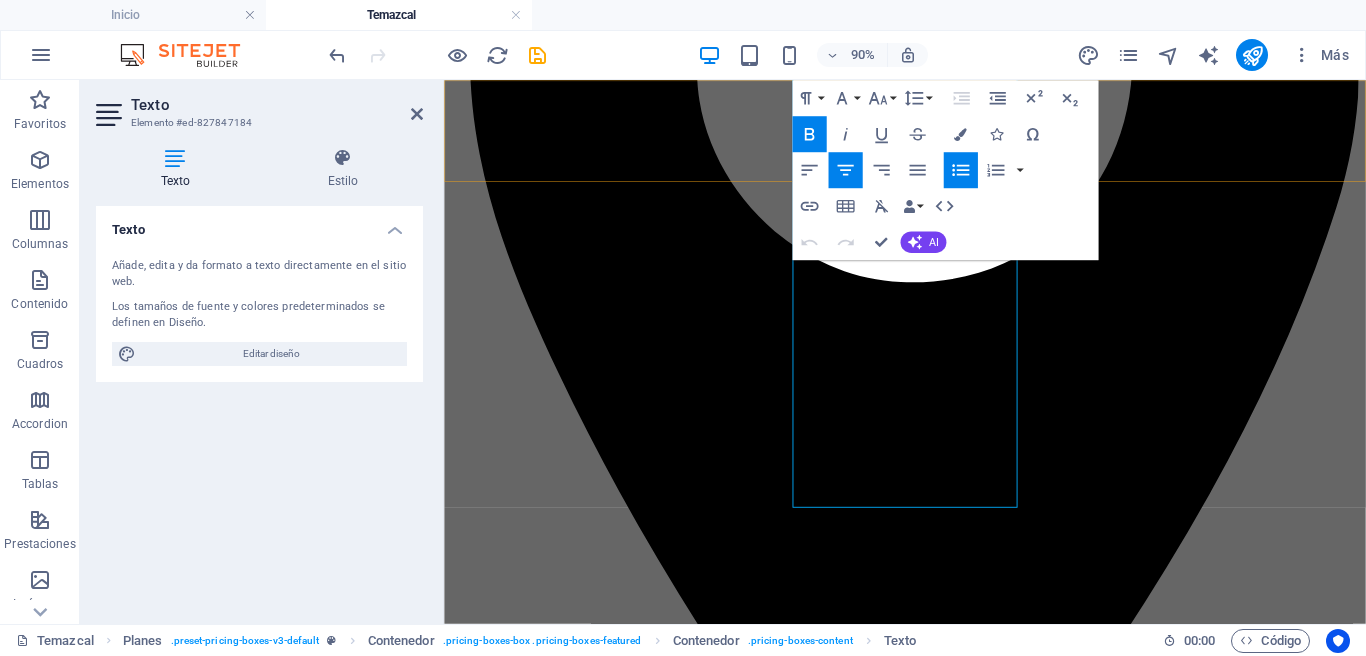 scroll, scrollTop: 4344, scrollLeft: 0, axis: vertical 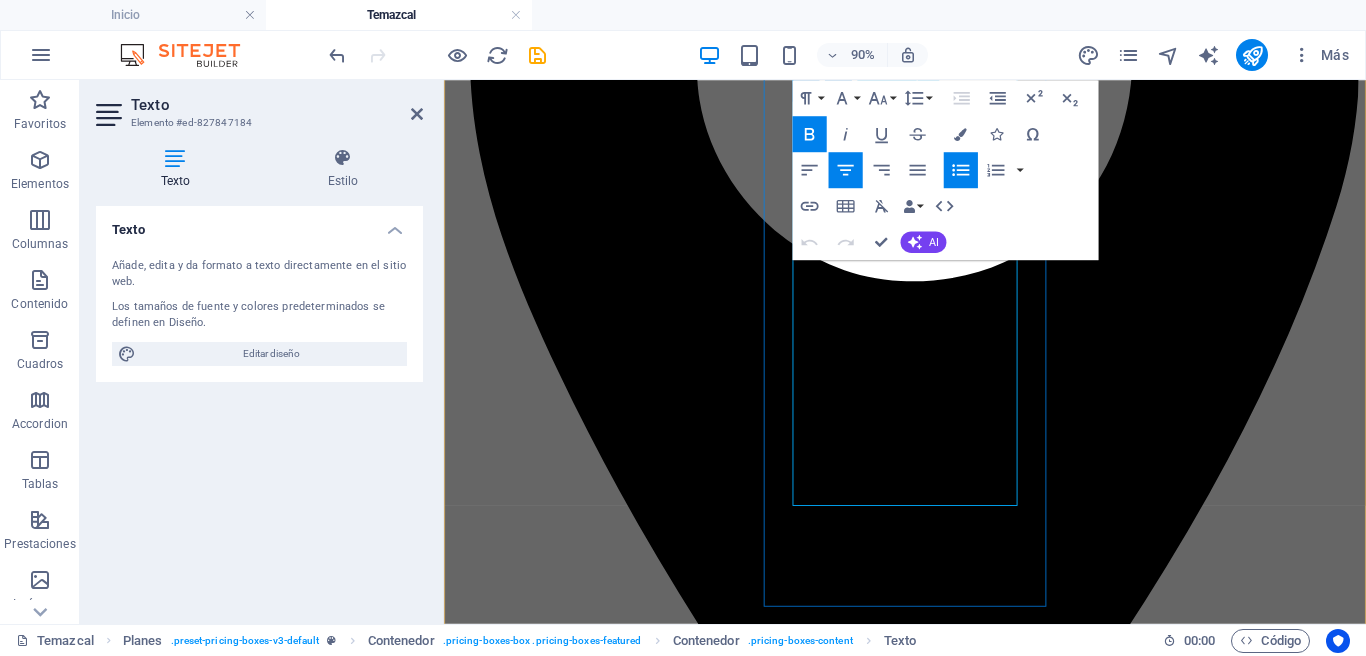 drag, startPoint x: 1014, startPoint y: 526, endPoint x: 891, endPoint y: 339, distance: 223.82582 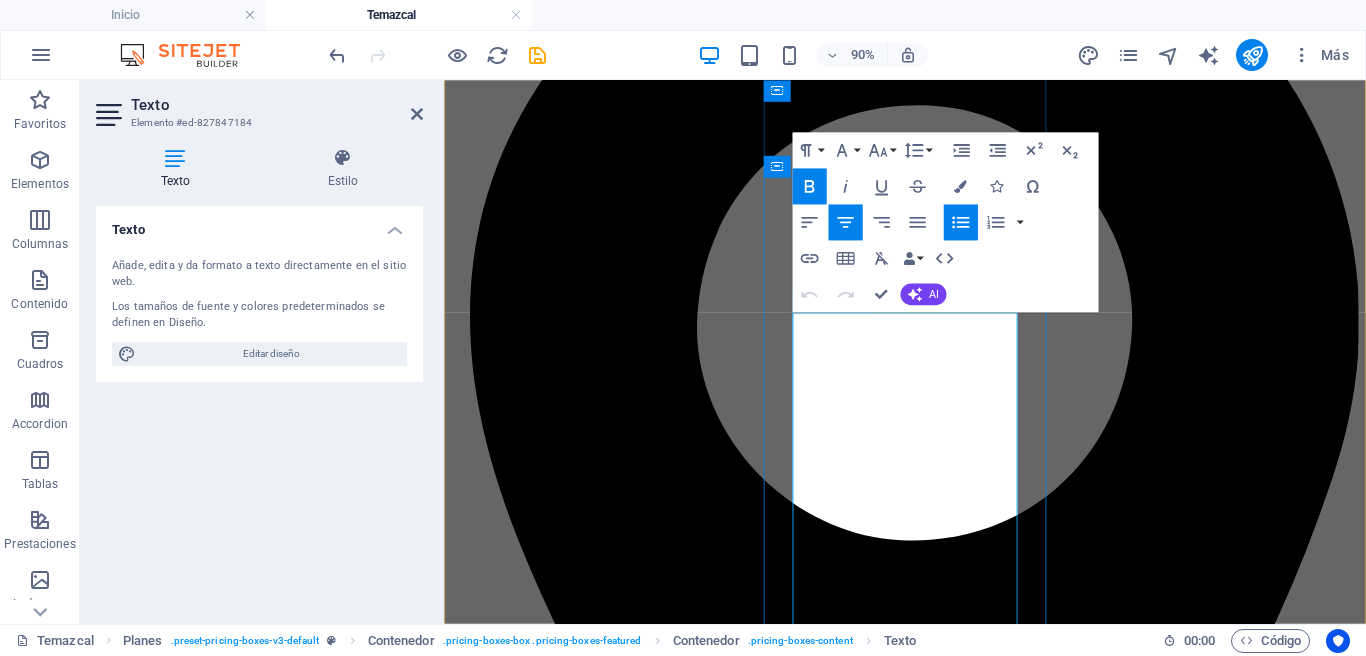 scroll, scrollTop: 4116, scrollLeft: 0, axis: vertical 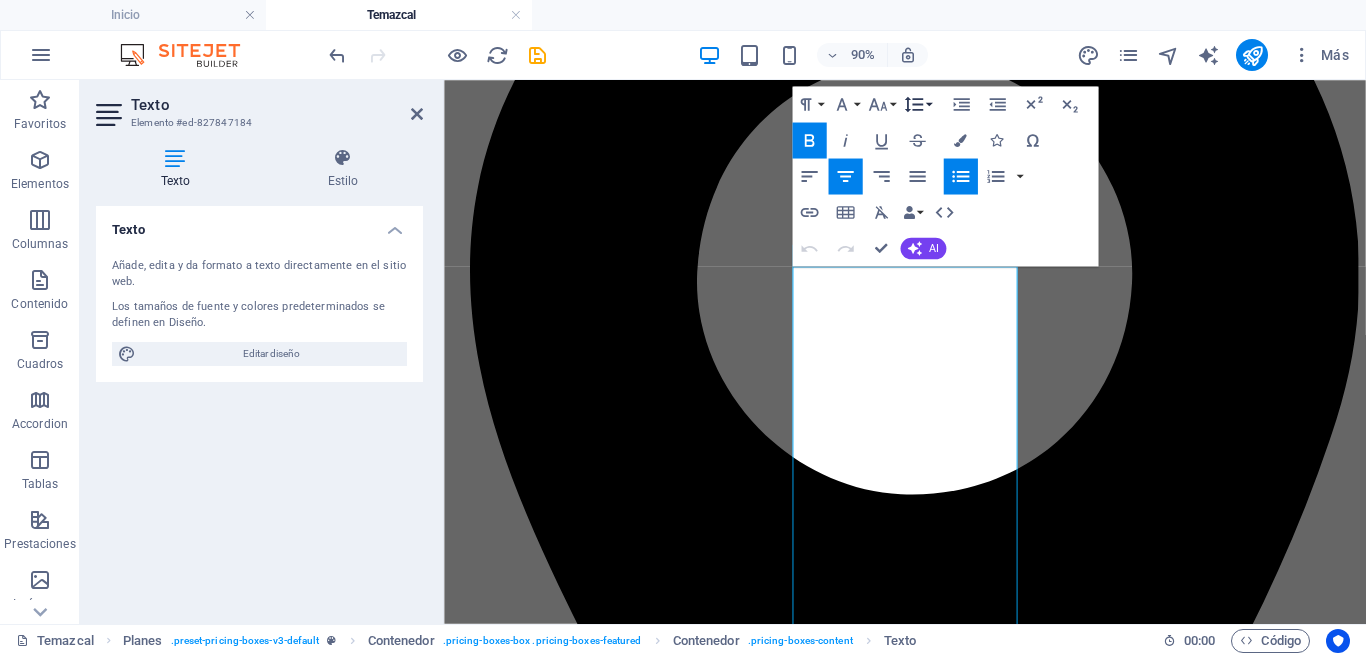 click on "Line Height" at bounding box center (917, 104) 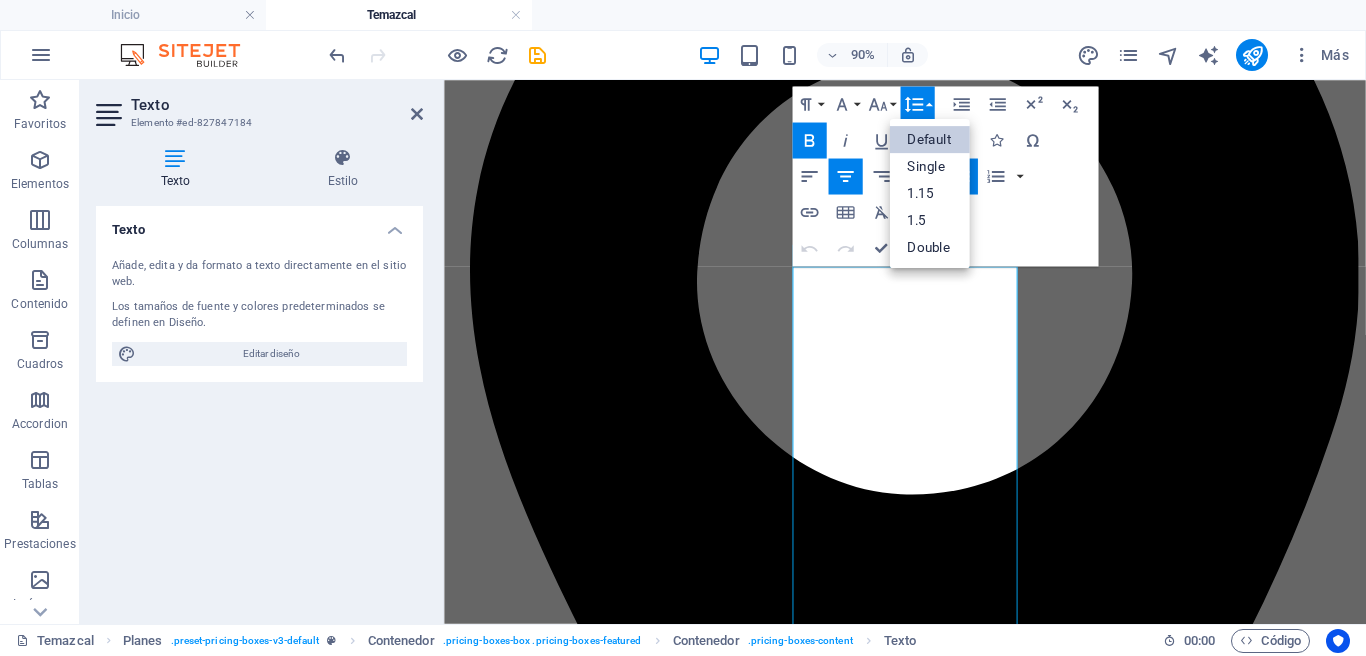 scroll, scrollTop: 0, scrollLeft: 0, axis: both 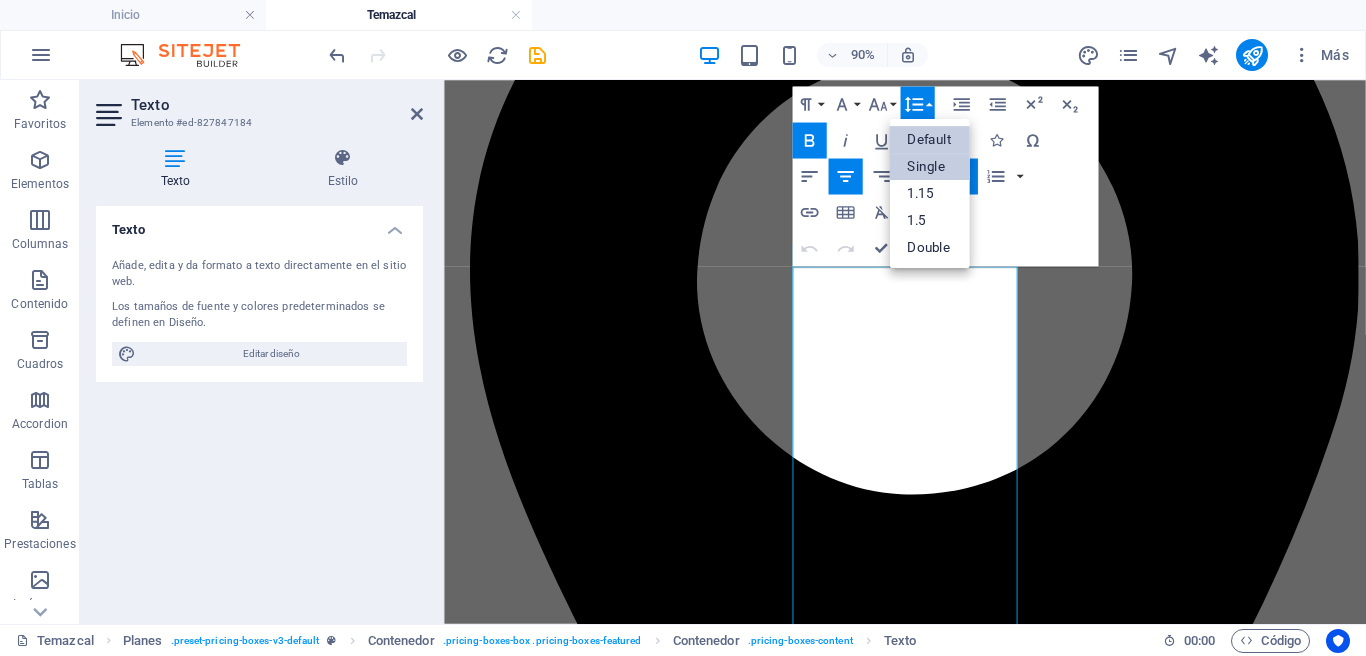 click on "Single" at bounding box center (929, 166) 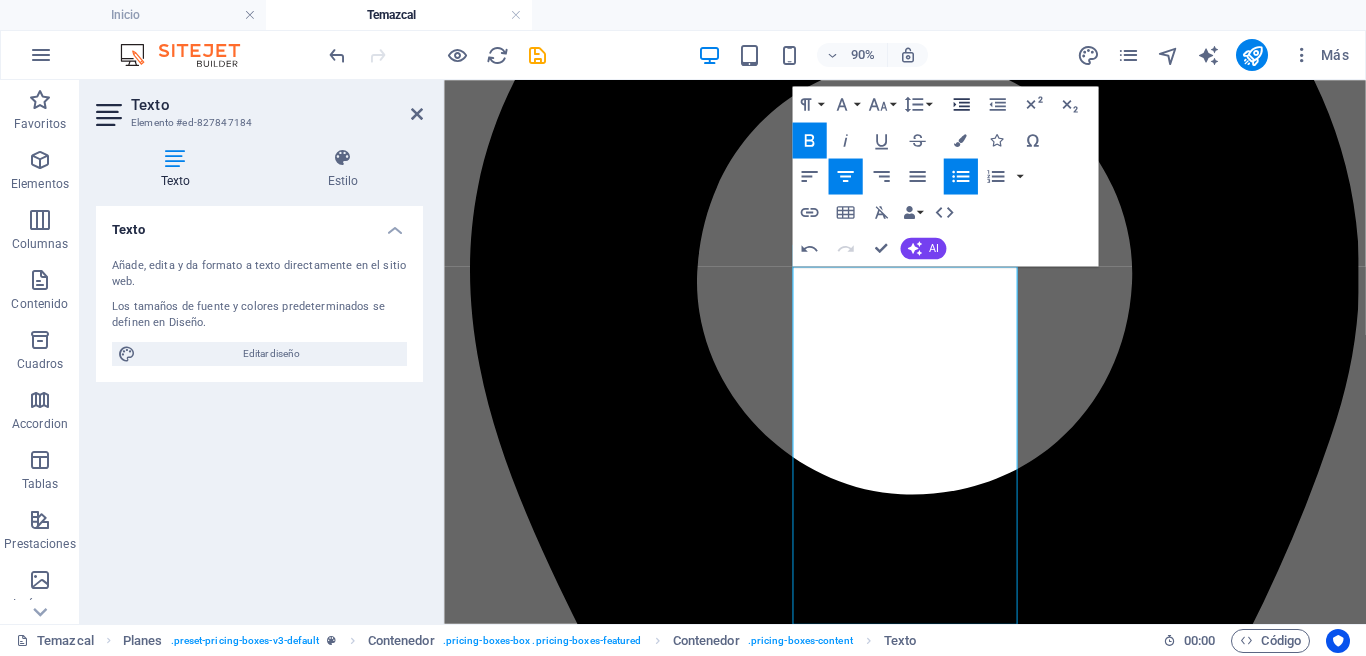 click on "Increase Indent" at bounding box center [961, 104] 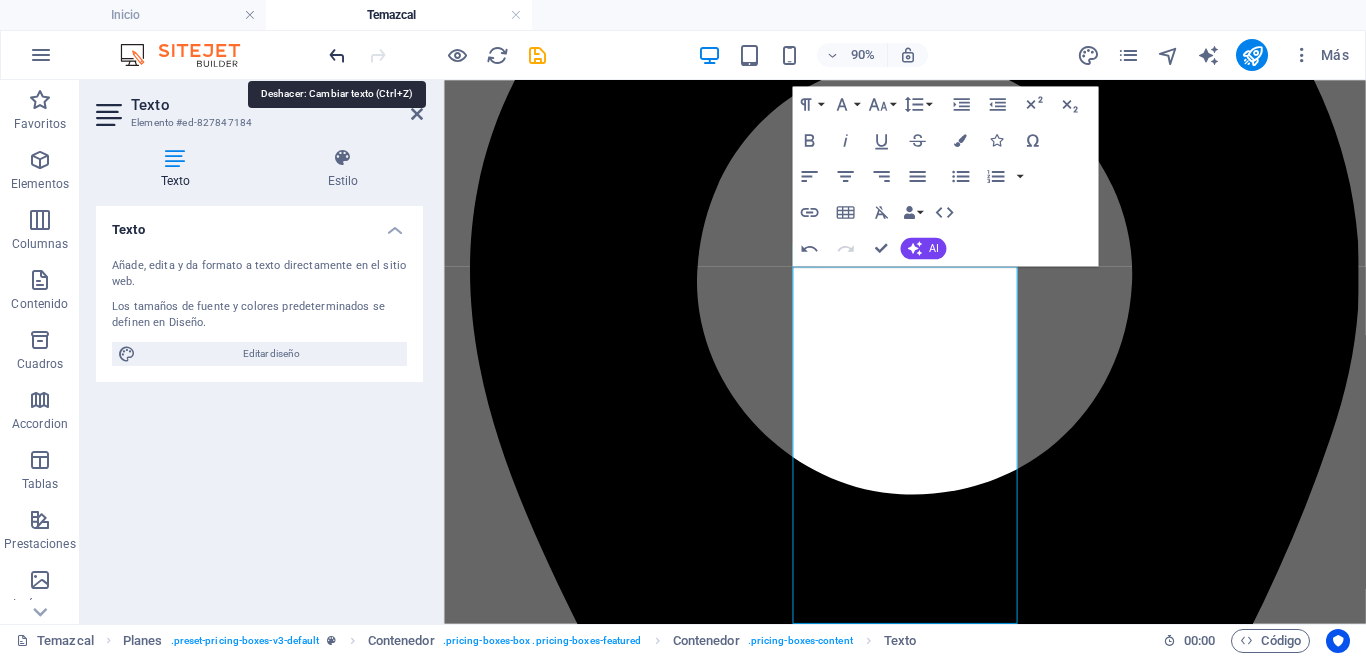 click at bounding box center [337, 55] 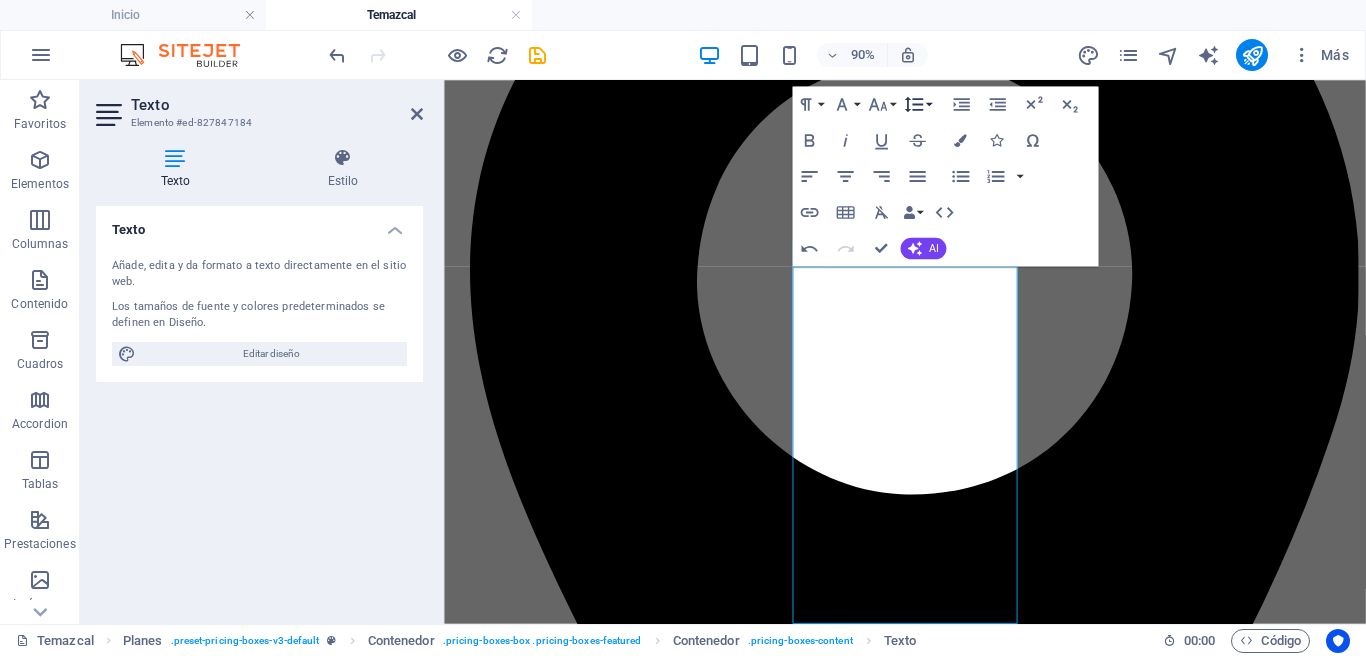 click 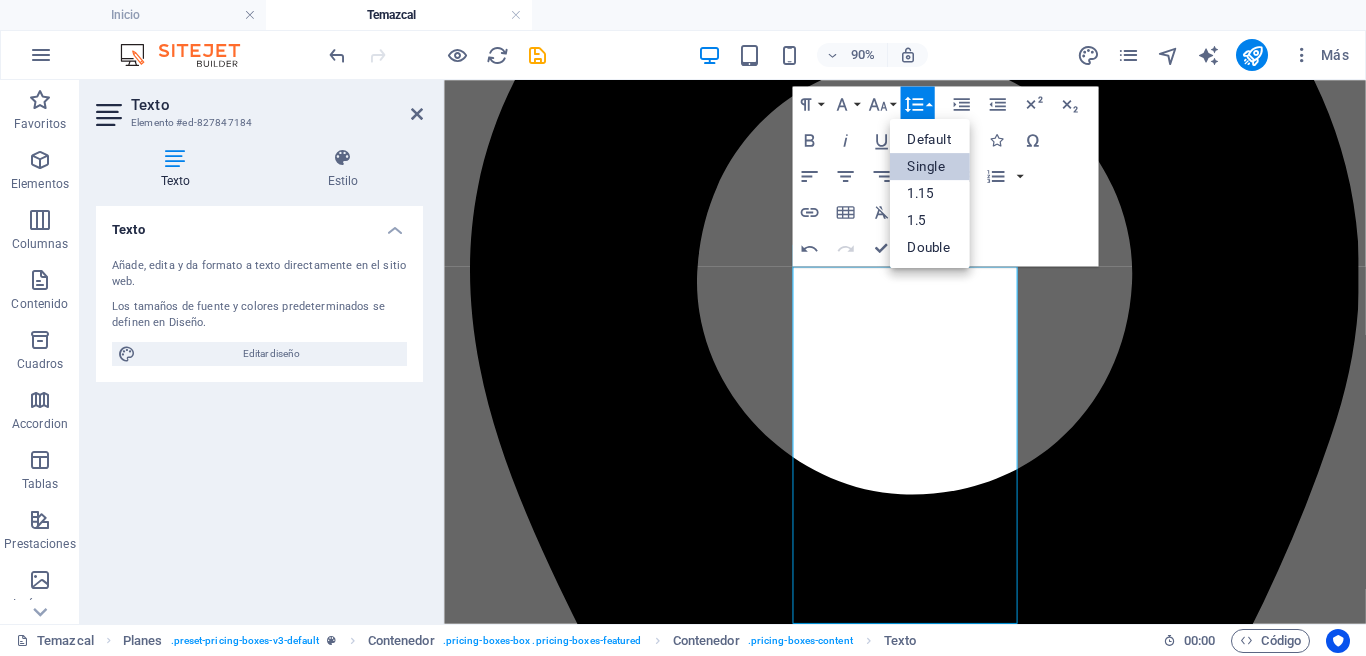 scroll, scrollTop: 0, scrollLeft: 0, axis: both 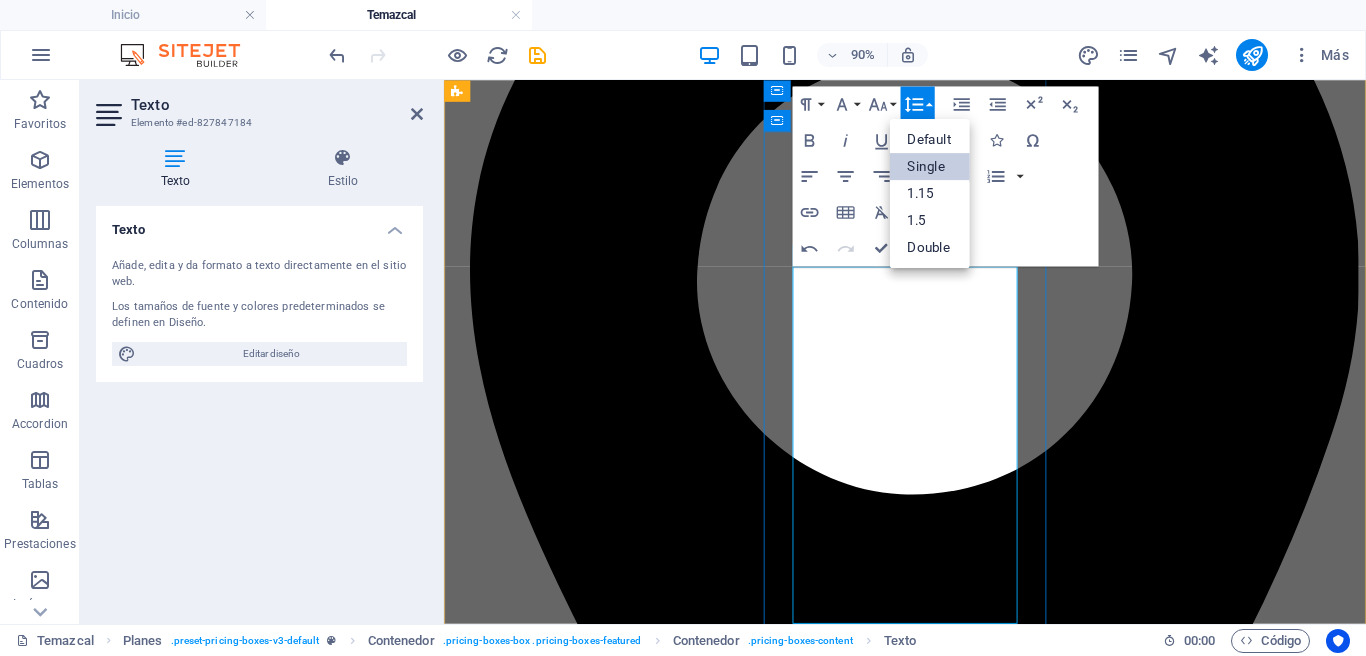 click on "-  Sesión de Yoga 60min" at bounding box center (996, 10305) 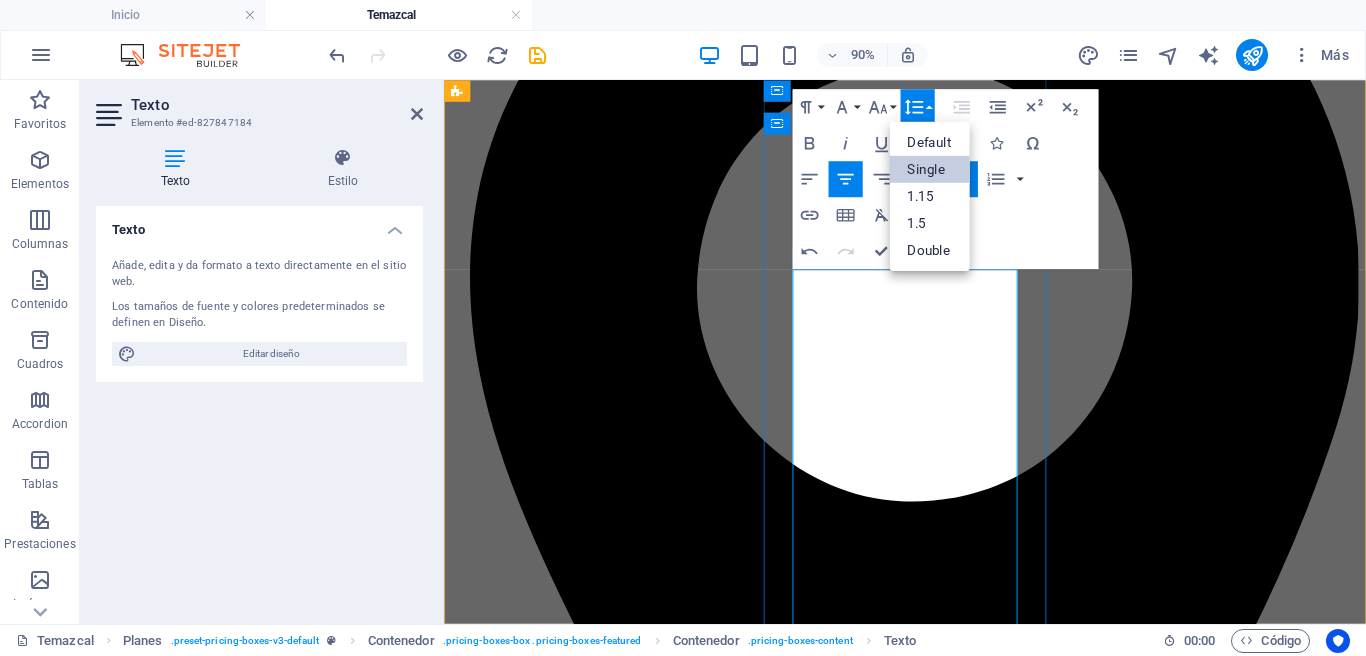 scroll, scrollTop: 4115, scrollLeft: 0, axis: vertical 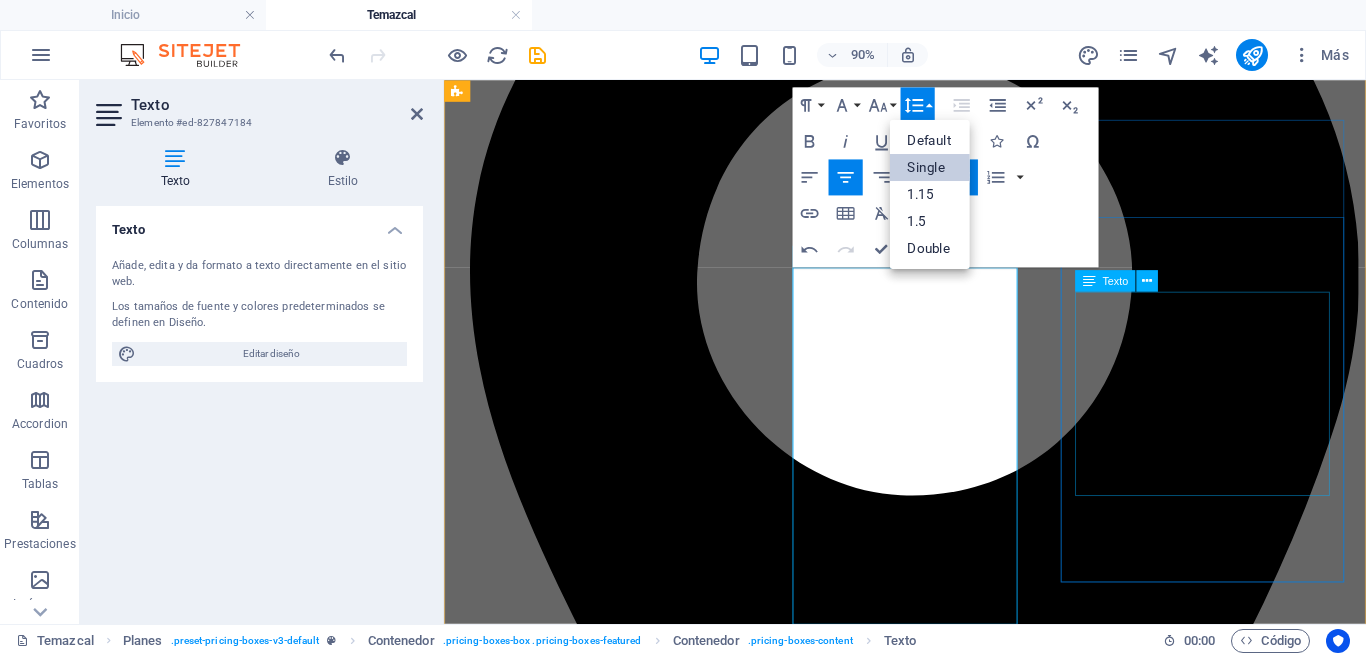 drag, startPoint x: 1236, startPoint y: 443, endPoint x: 1248, endPoint y: 445, distance: 12.165525 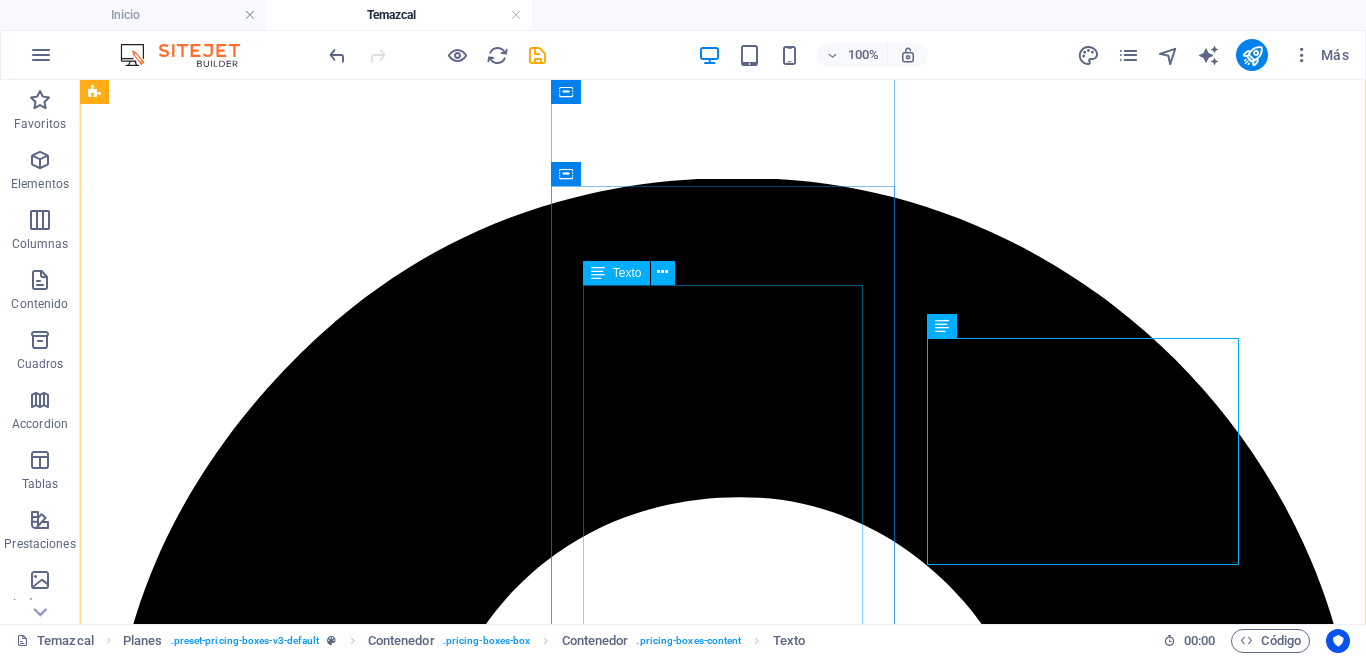 scroll, scrollTop: 4049, scrollLeft: 0, axis: vertical 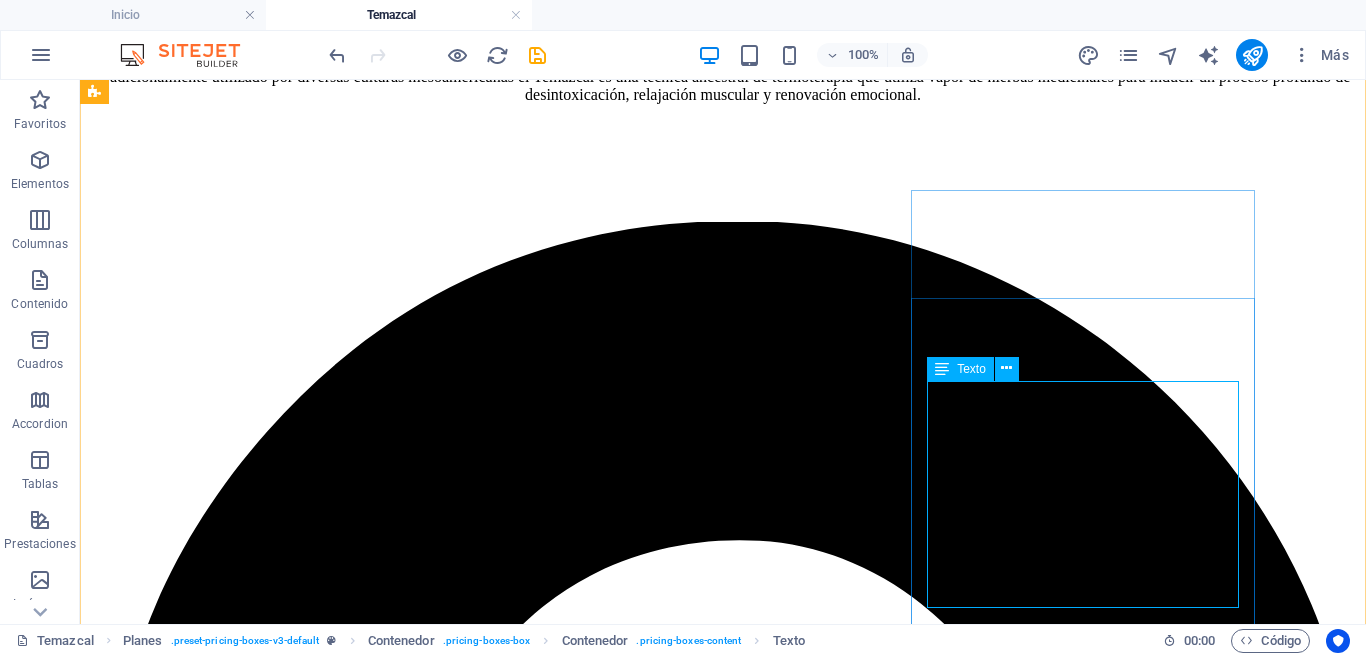 click on "Lorem  ipsum Lorem  ipsum Lorem  ipsum Lorem  ipsum" at bounding box center [723, 13539] 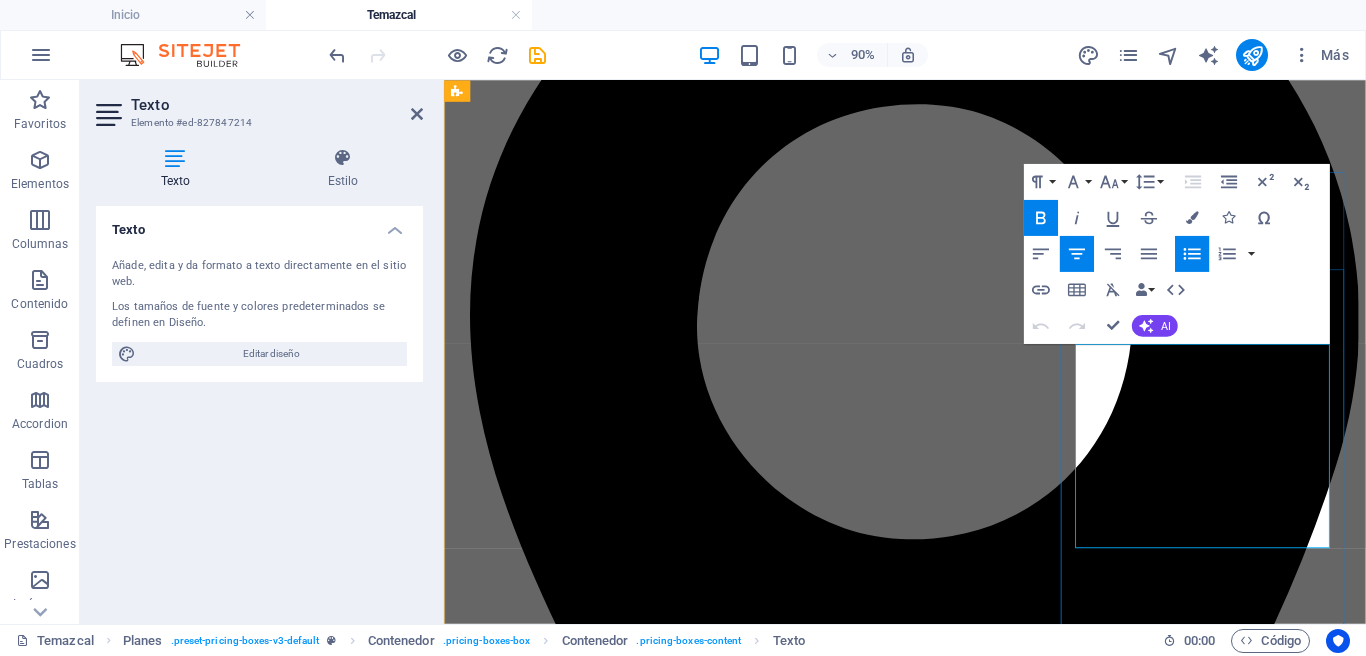 drag, startPoint x: 1226, startPoint y: 409, endPoint x: 1358, endPoint y: 402, distance: 132.18547 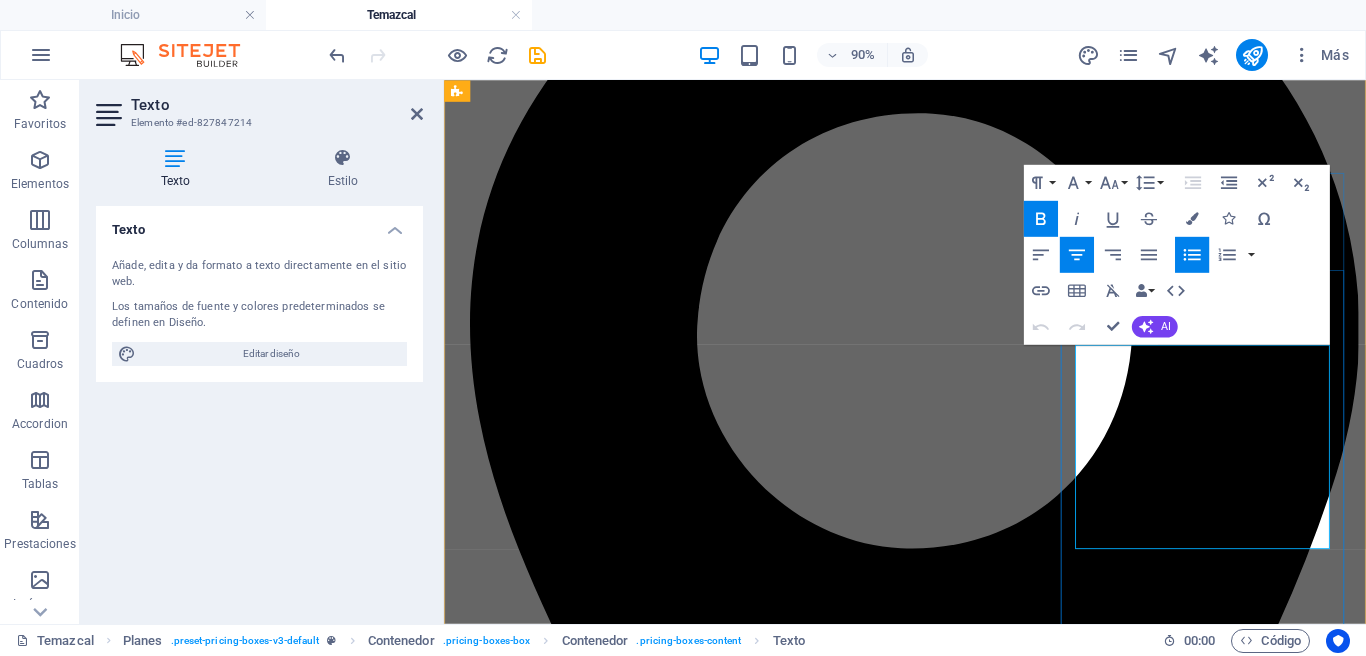 scroll, scrollTop: 4069, scrollLeft: 0, axis: vertical 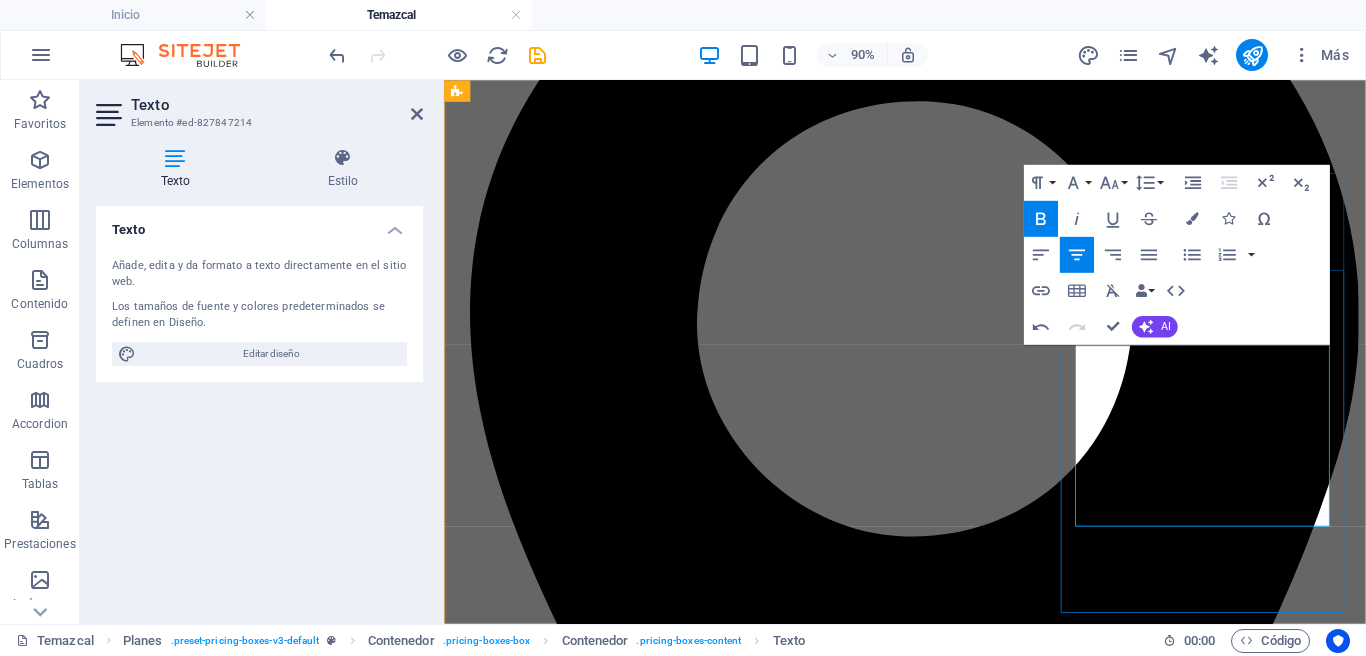type 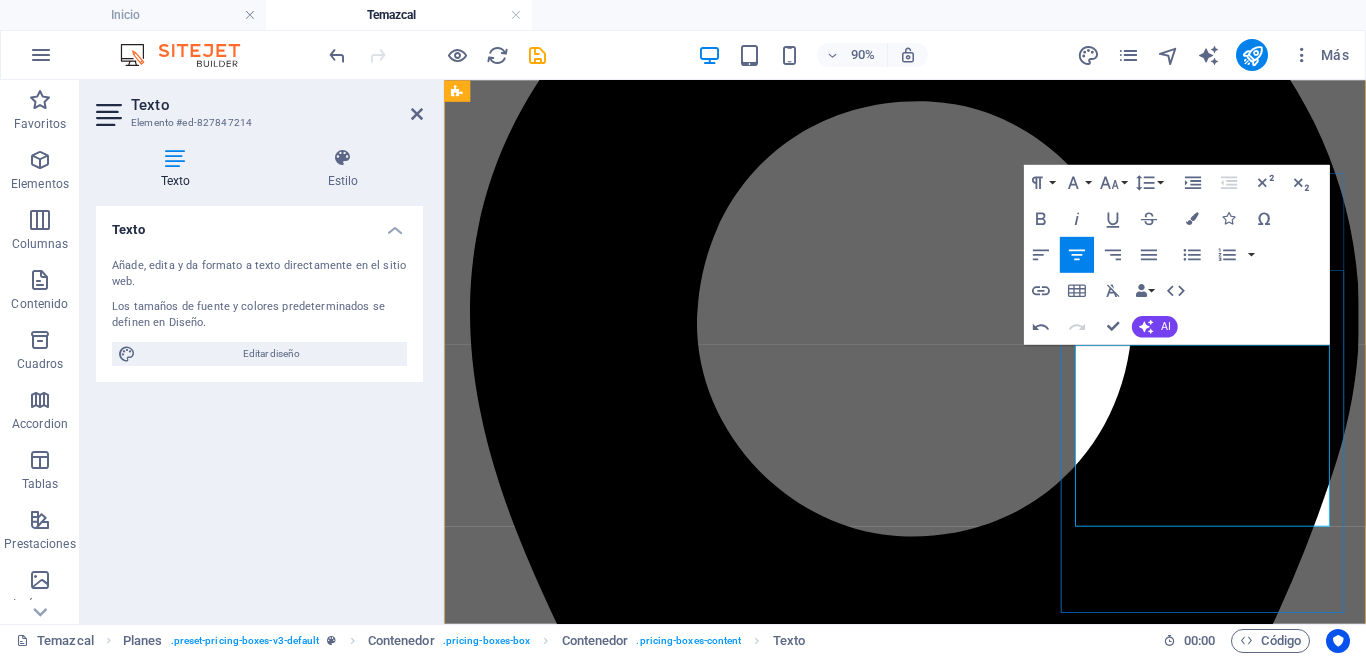 click on "Lorem  ipsum" at bounding box center [976, 11780] 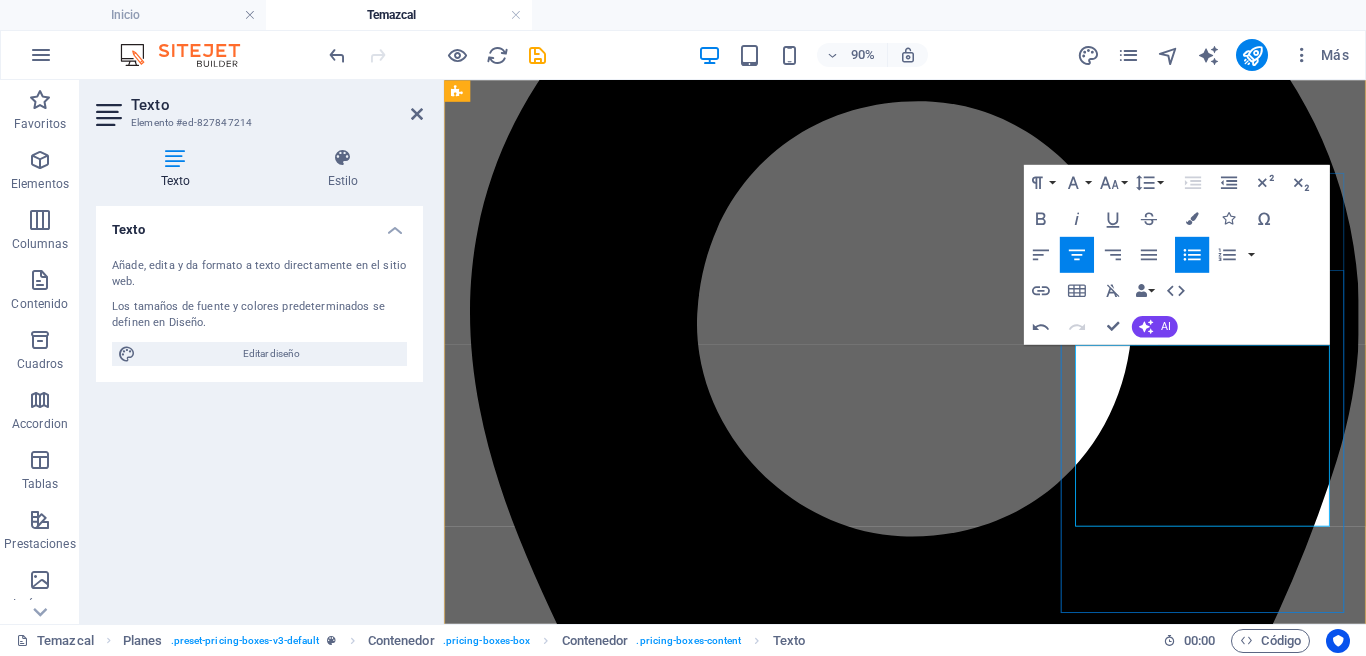 click on "Lorem  ipsum" at bounding box center (976, 11780) 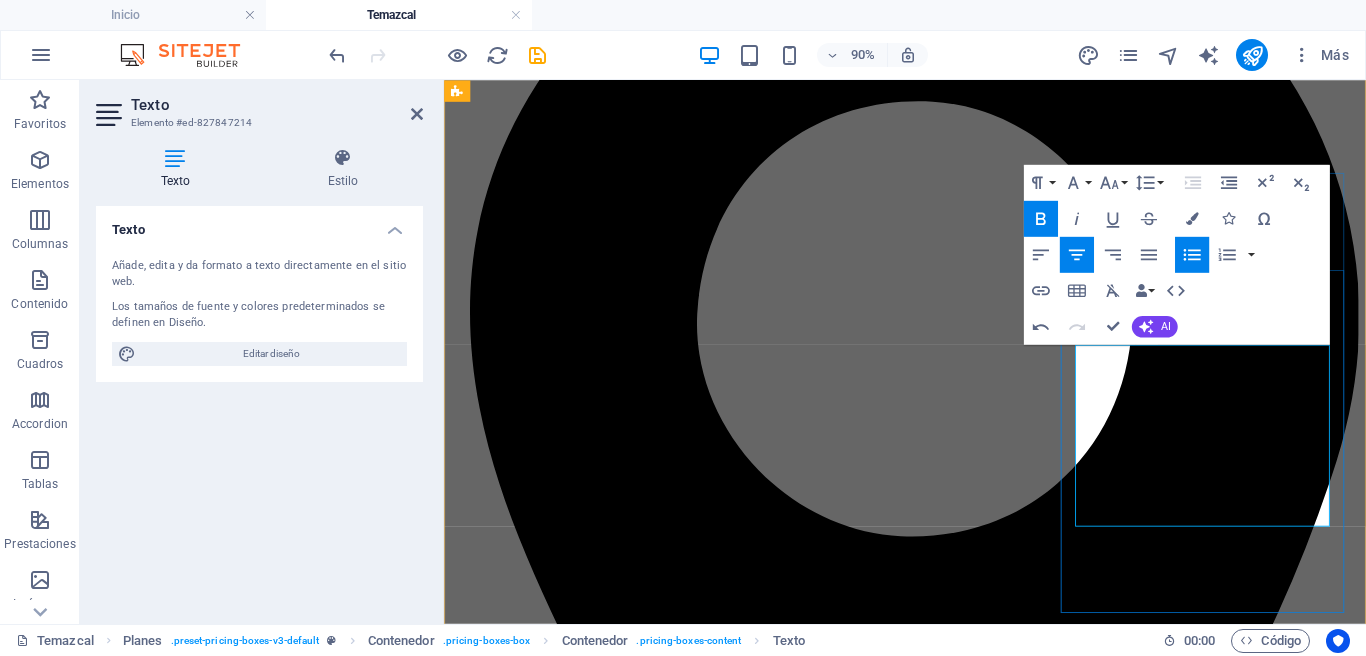 click on "Lorem  ipsum" at bounding box center [976, 11798] 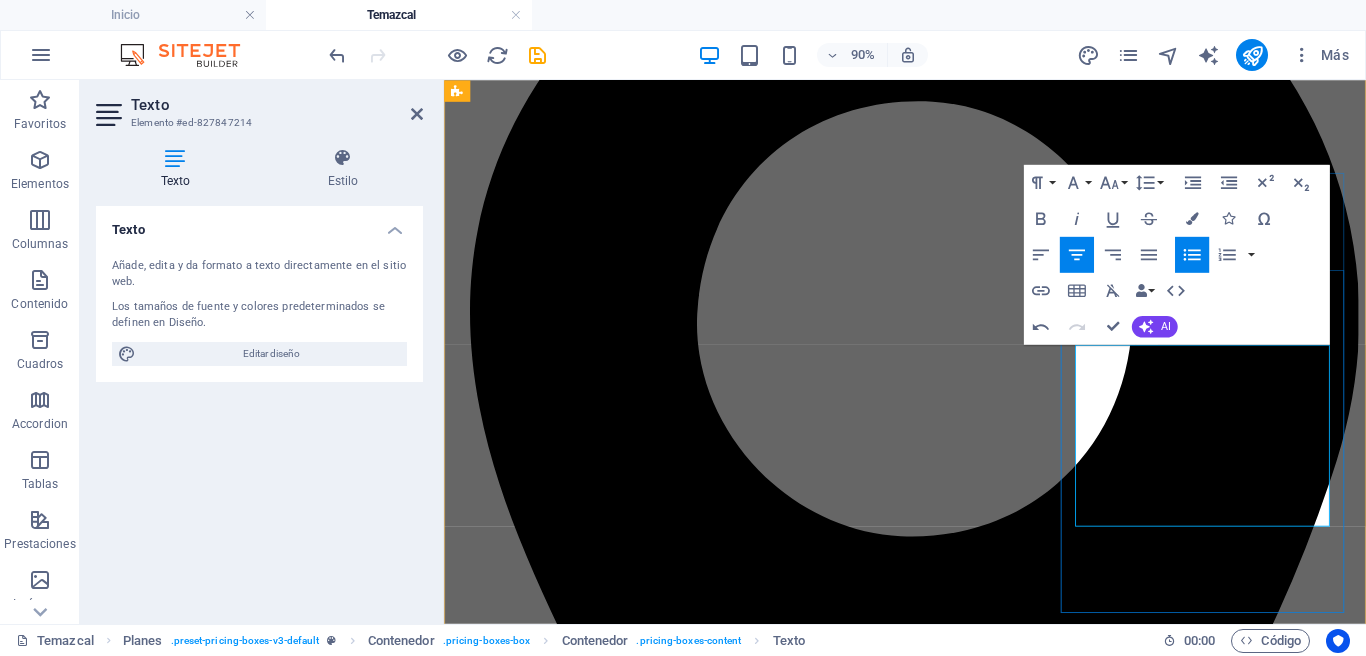click on "Lorem  ipsum" at bounding box center (976, 11798) 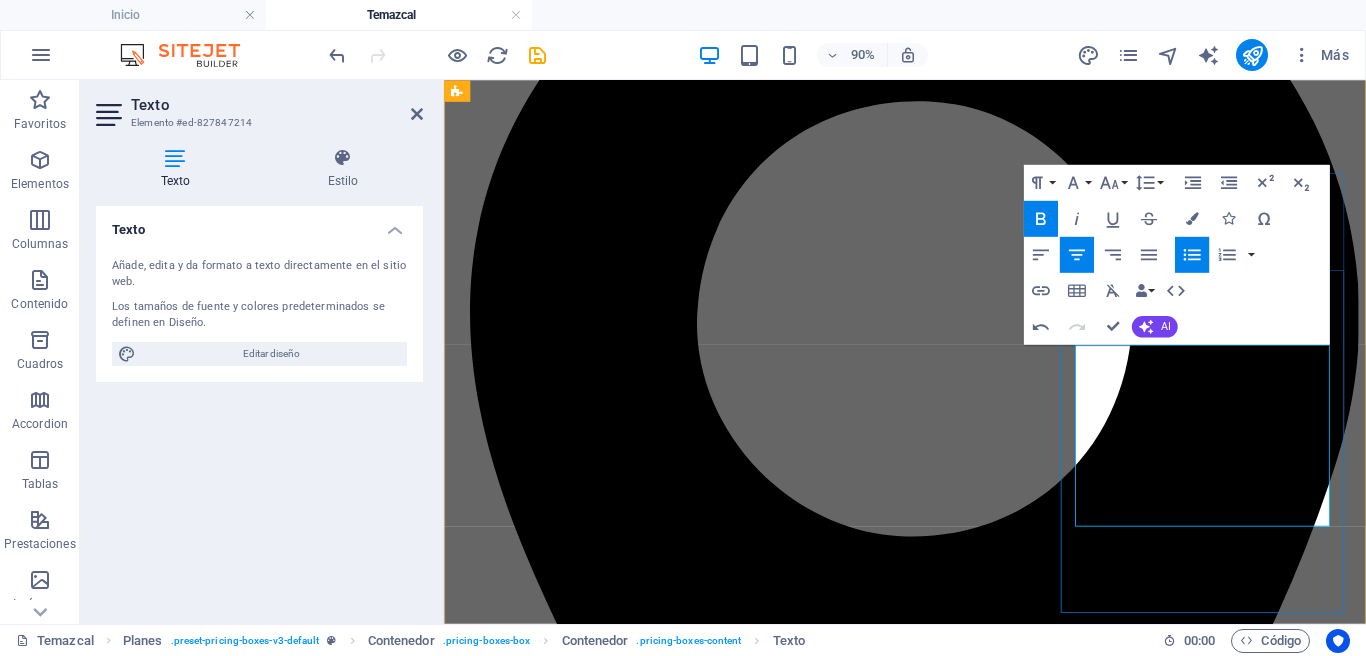 click on "Lorem  ipsum" at bounding box center (976, 11798) 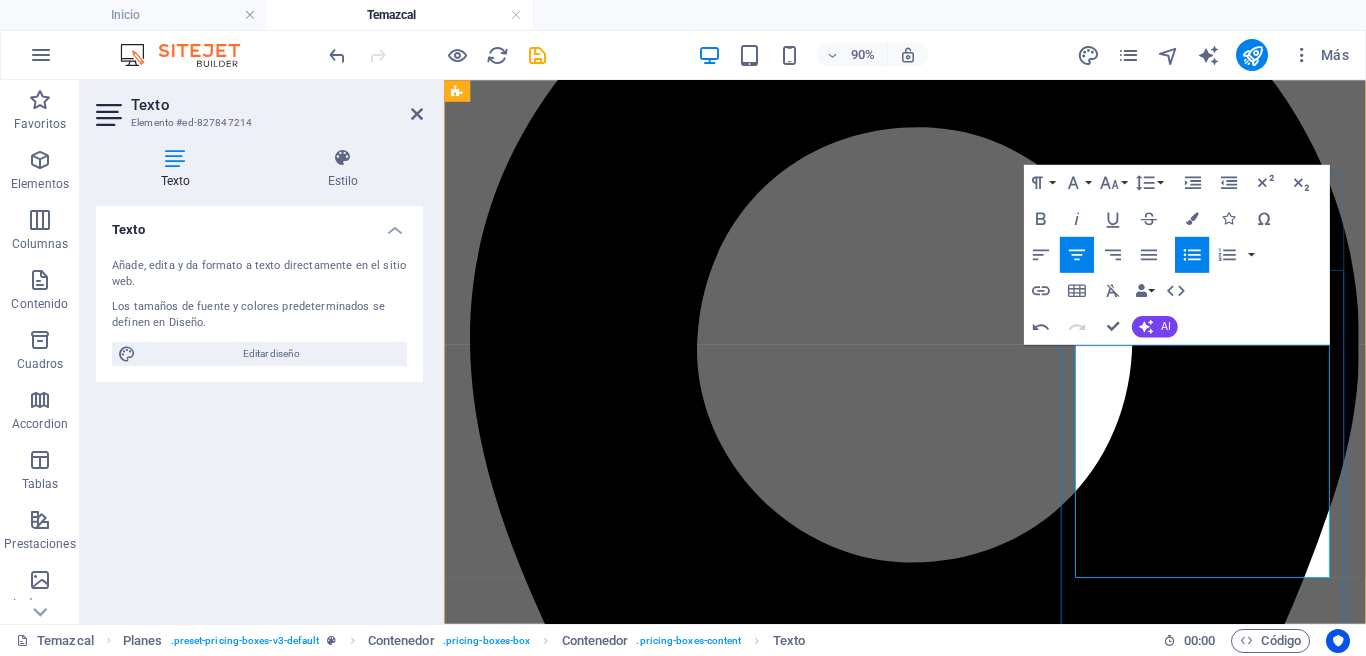 scroll, scrollTop: 4127, scrollLeft: 0, axis: vertical 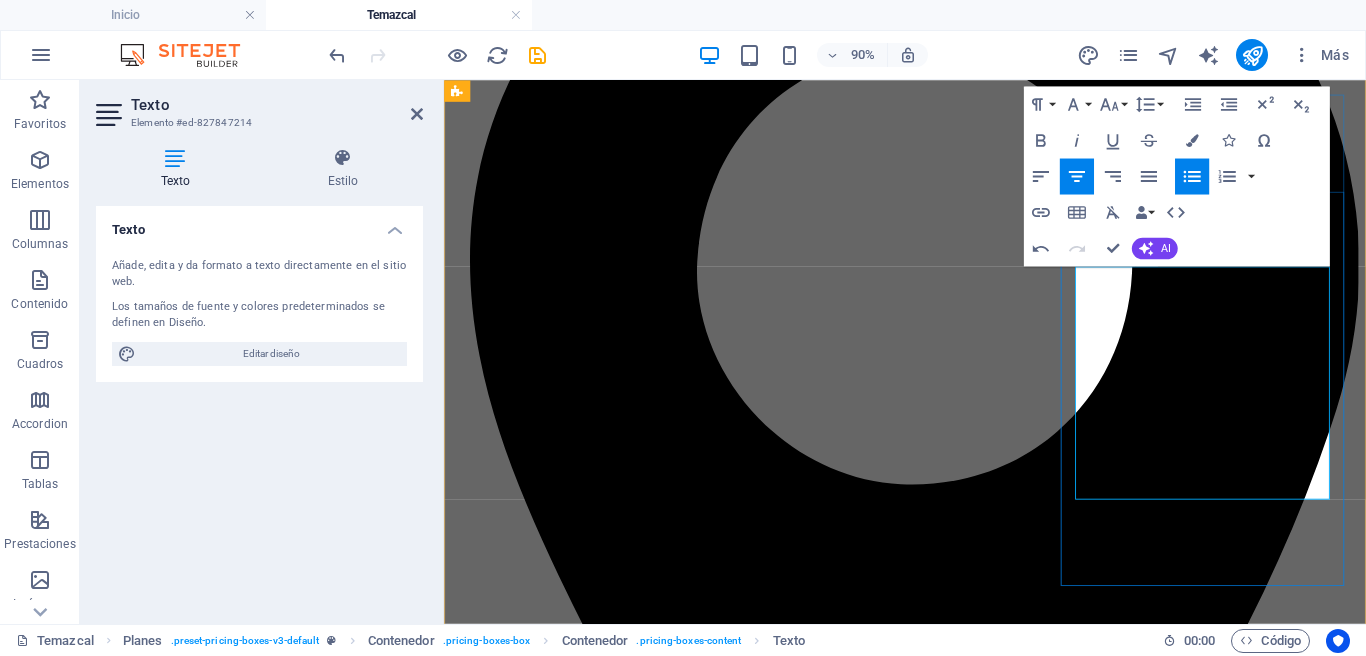 click on "Lorem" at bounding box center [956, 11775] 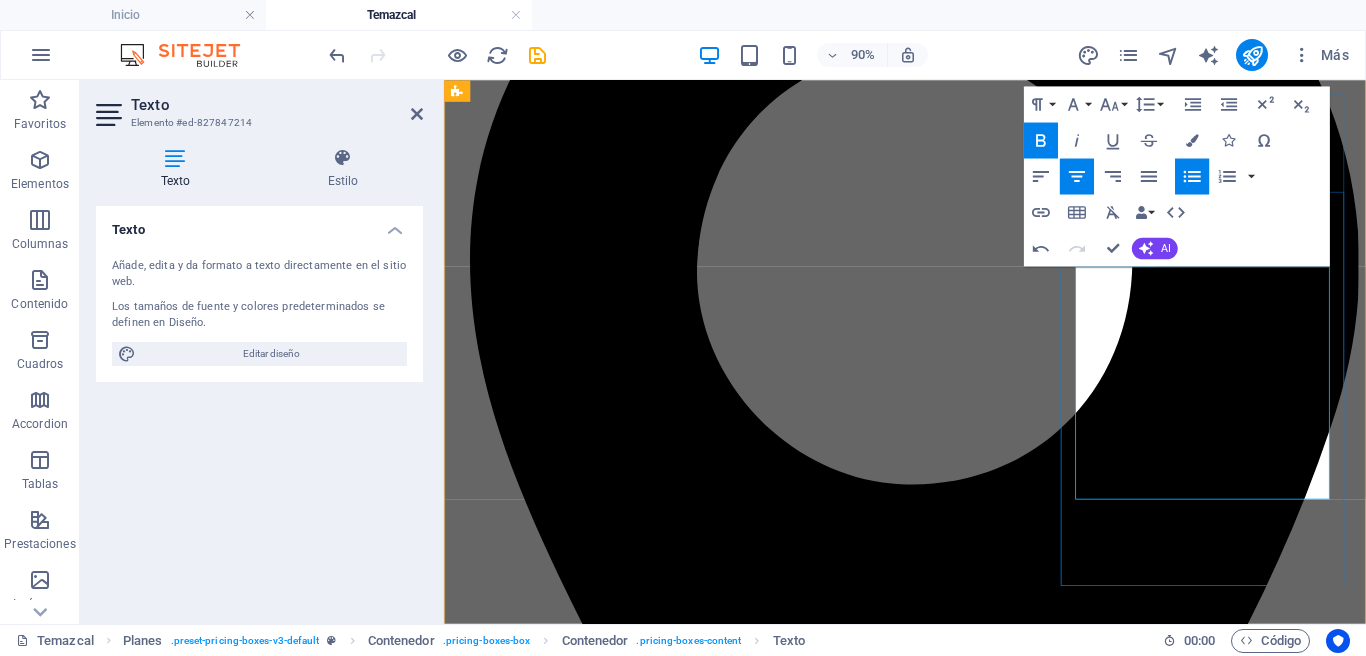 click on "Lorem" at bounding box center (956, 11775) 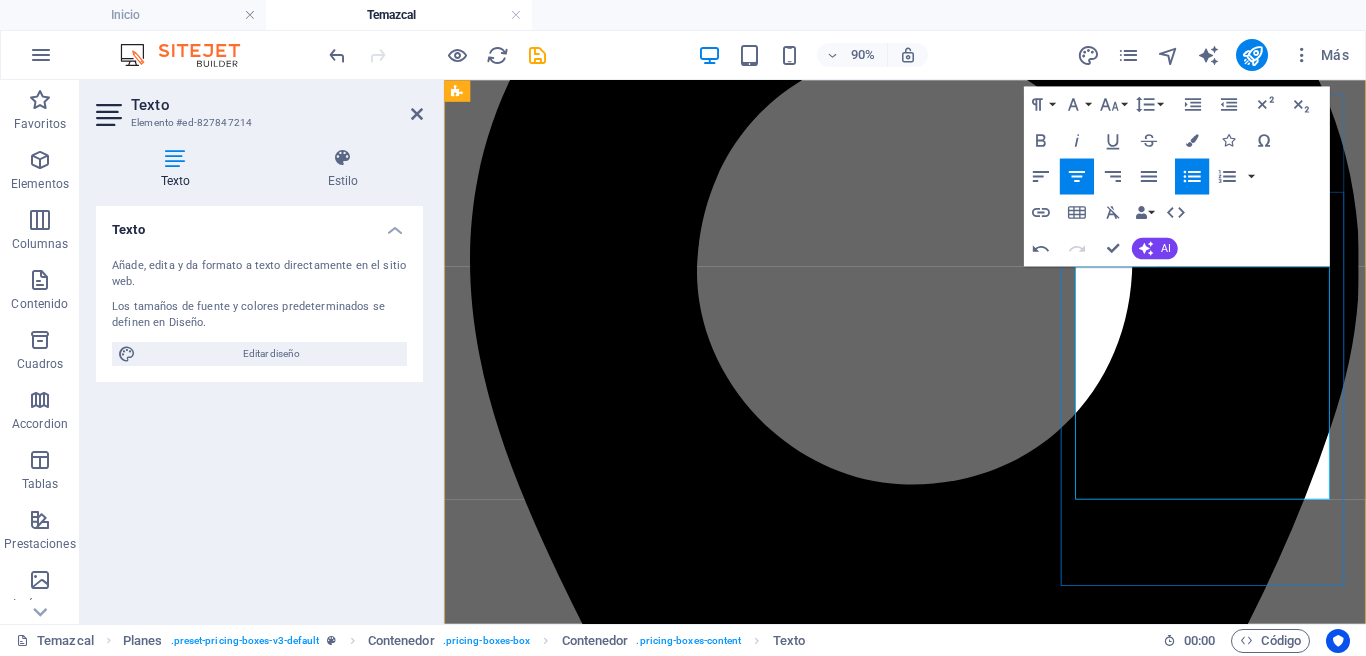 scroll, scrollTop: 4111, scrollLeft: 0, axis: vertical 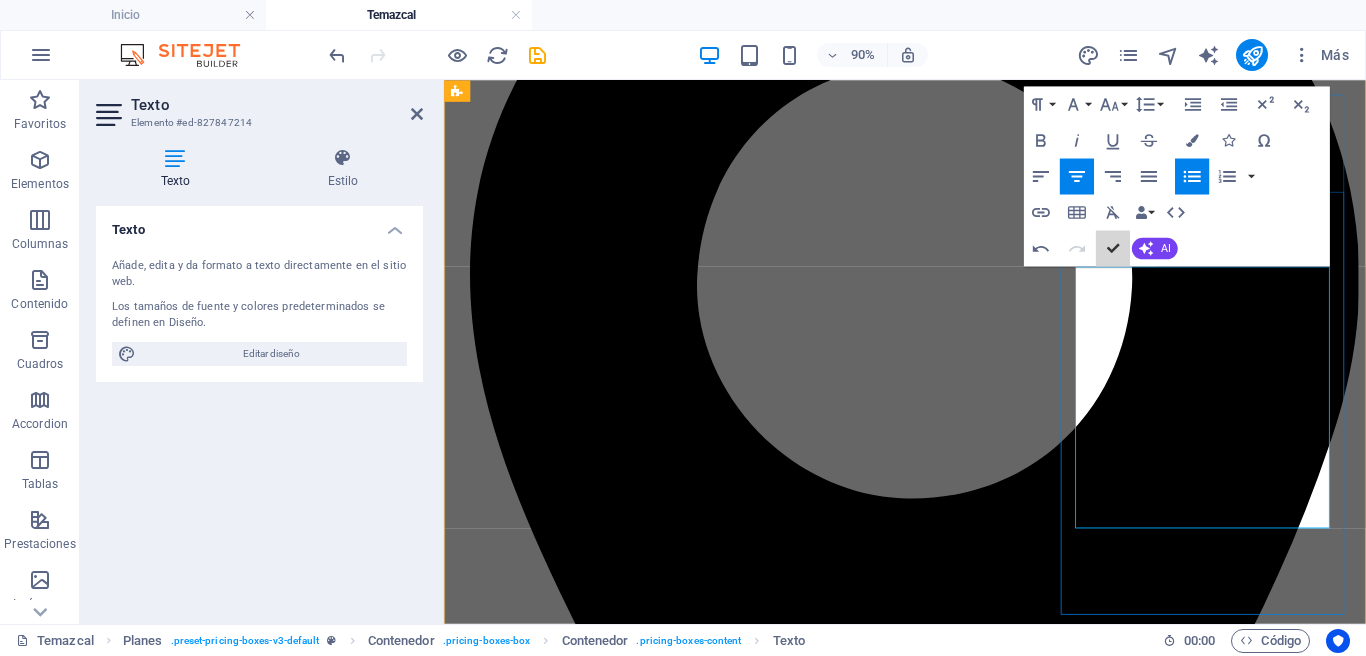 drag, startPoint x: 1561, startPoint y: 327, endPoint x: 1369, endPoint y: 501, distance: 259.11386 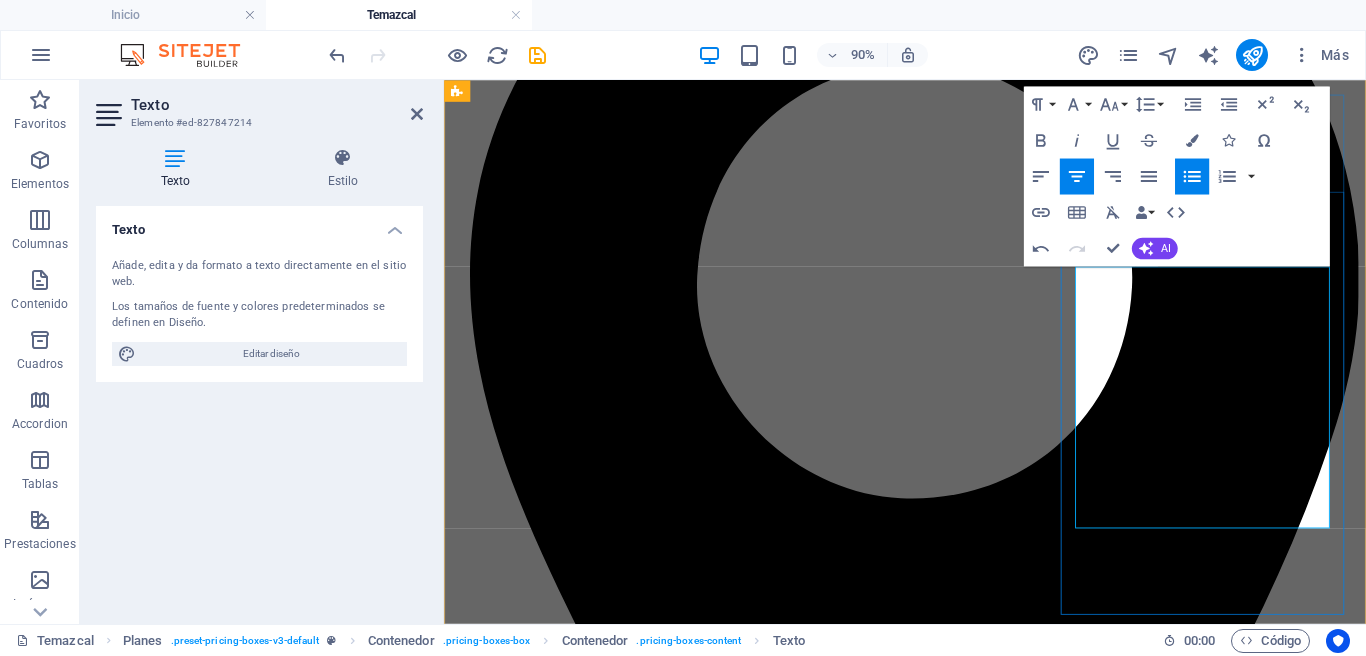 click on "Puedes agregar más servicios del catálogo." at bounding box center (976, 11792) 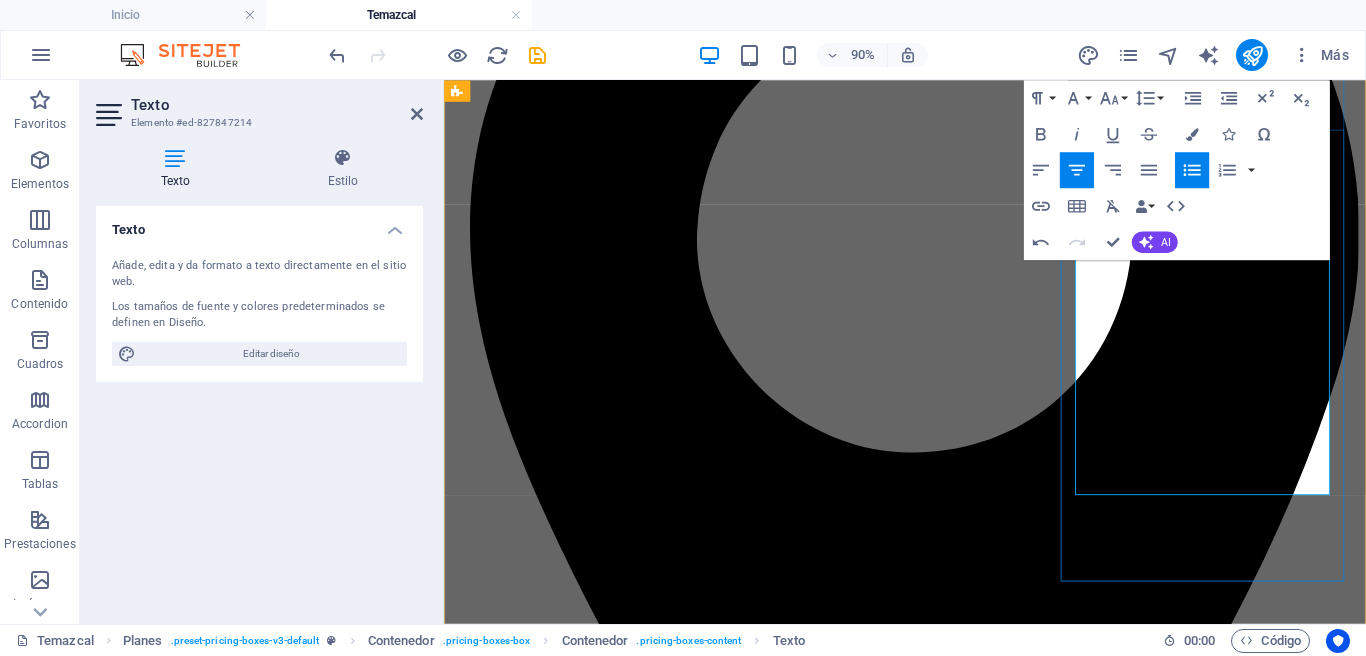scroll, scrollTop: 4168, scrollLeft: 0, axis: vertical 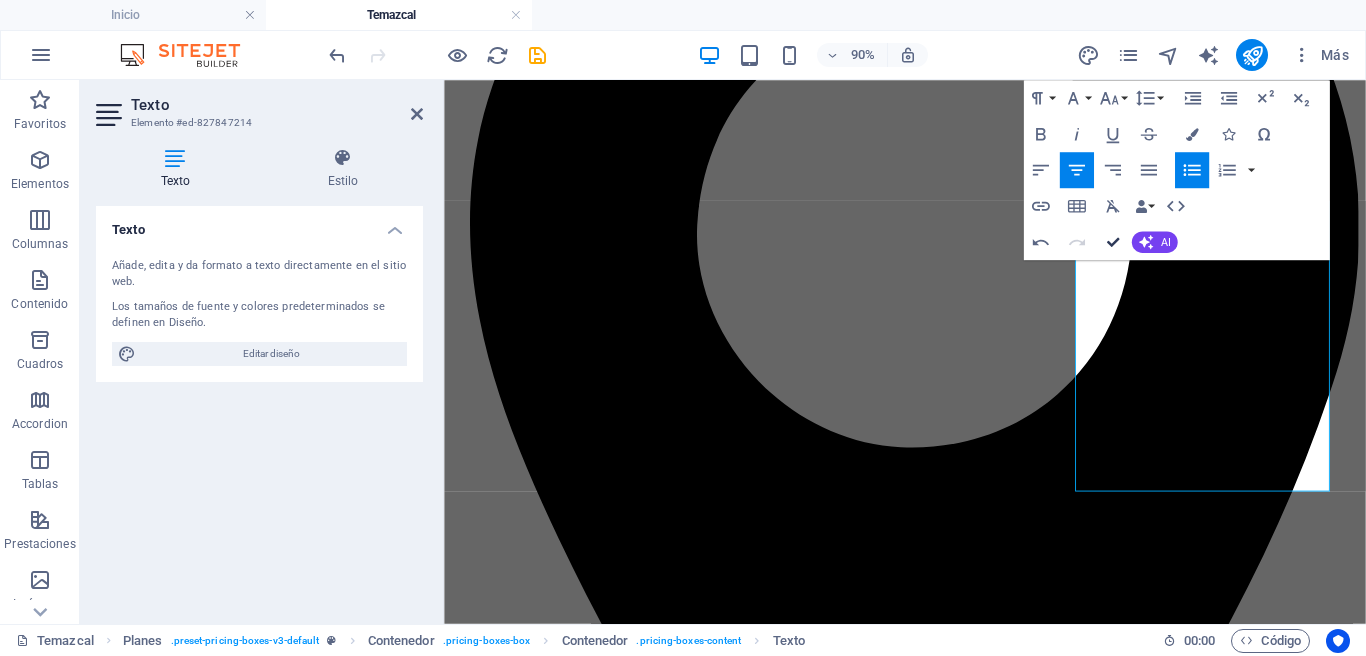 drag, startPoint x: 1117, startPoint y: 237, endPoint x: 1143, endPoint y: 341, distance: 107.200745 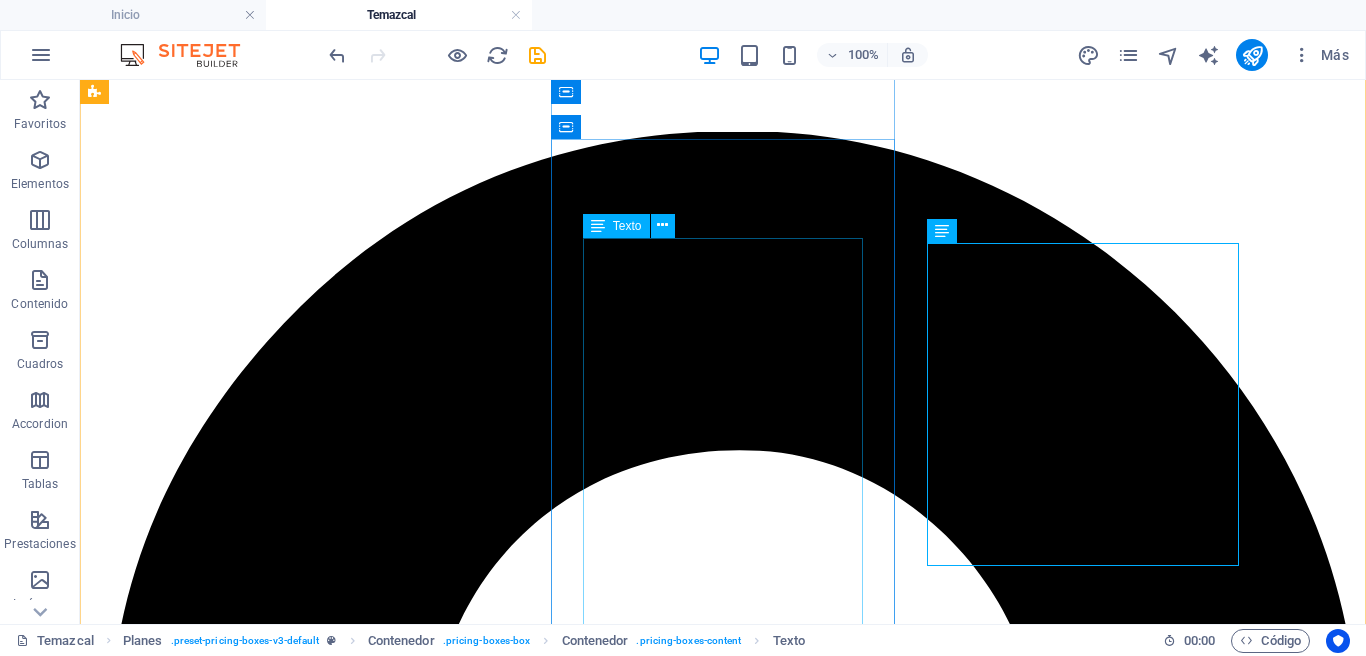 scroll, scrollTop: 4171, scrollLeft: 0, axis: vertical 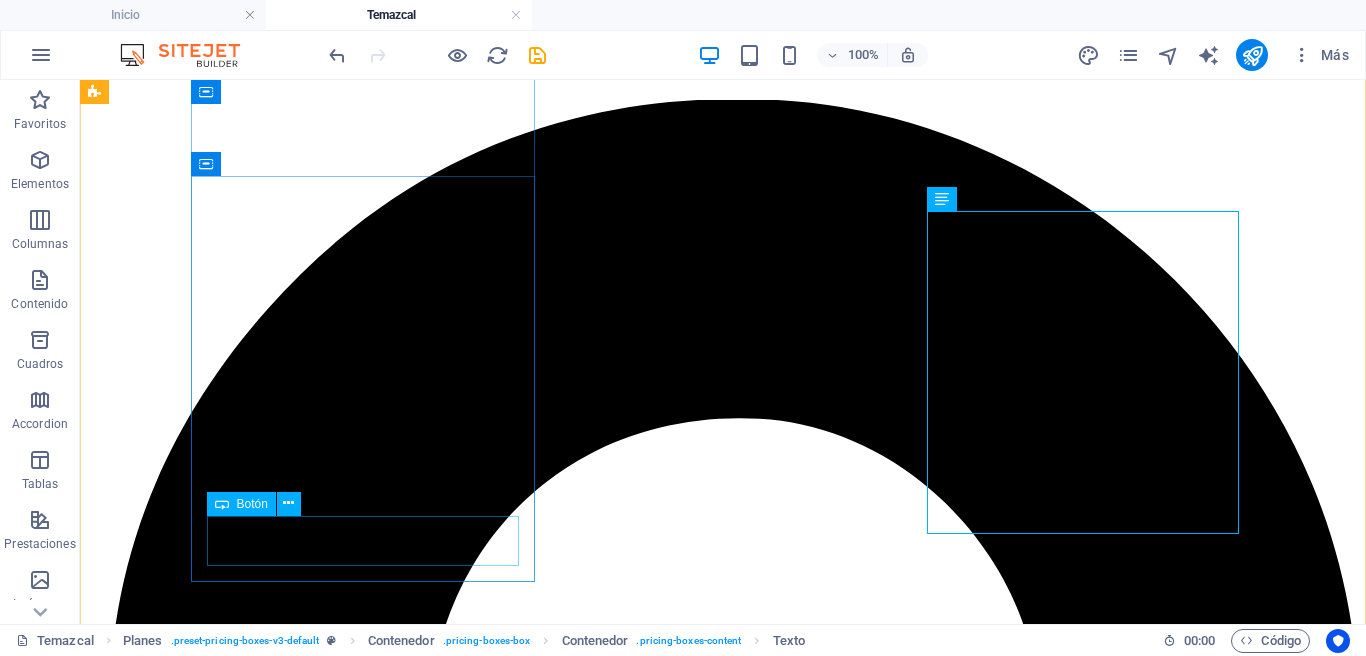 click on "BUTTON" at bounding box center (723, 10388) 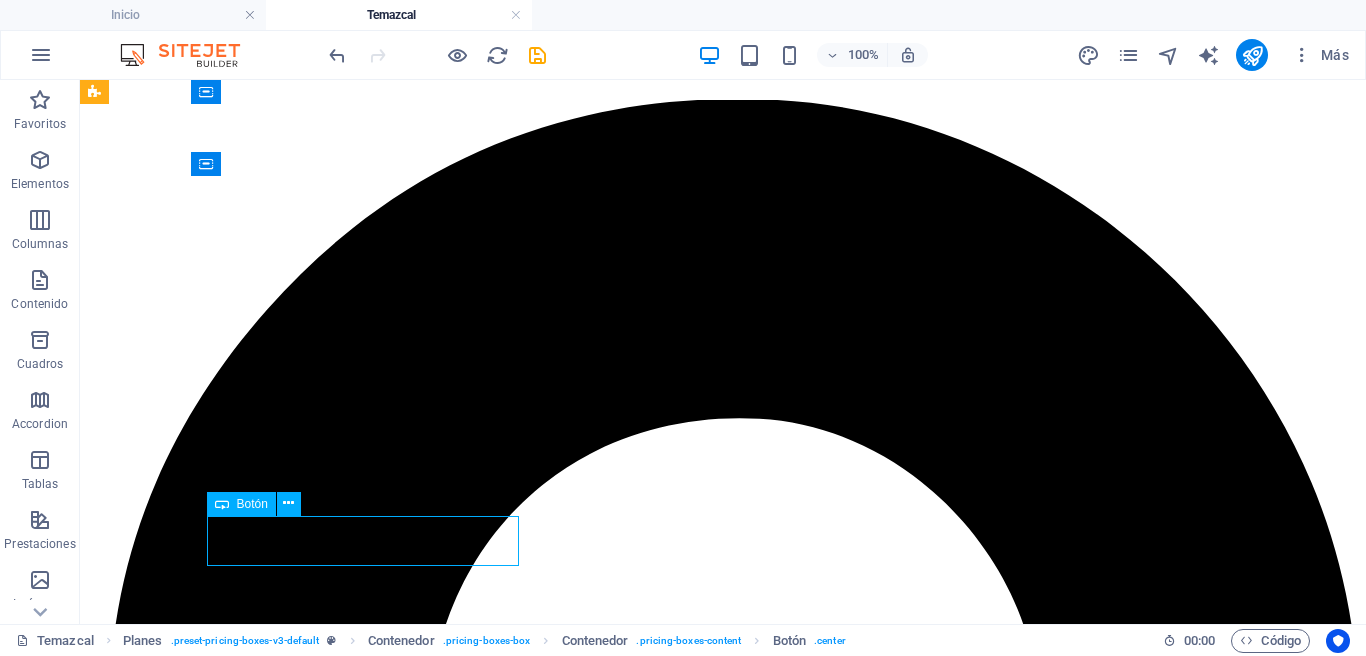 click on "BUTTON" at bounding box center (723, 10388) 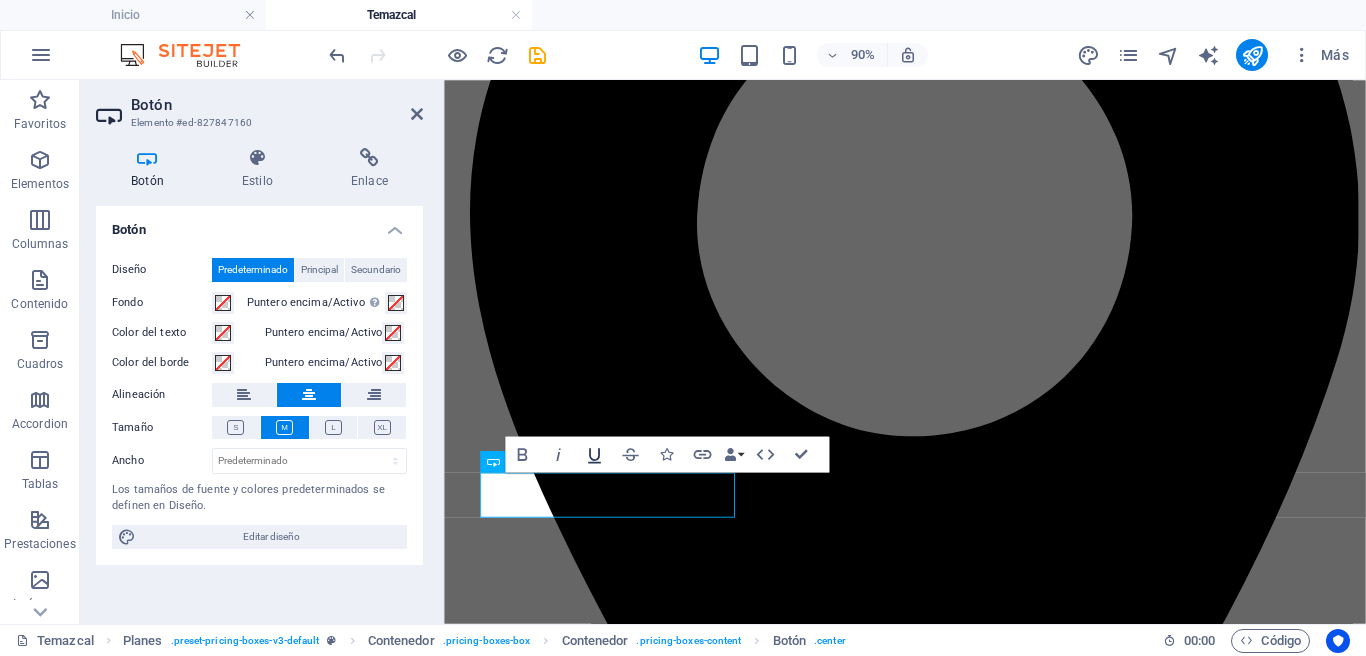 type 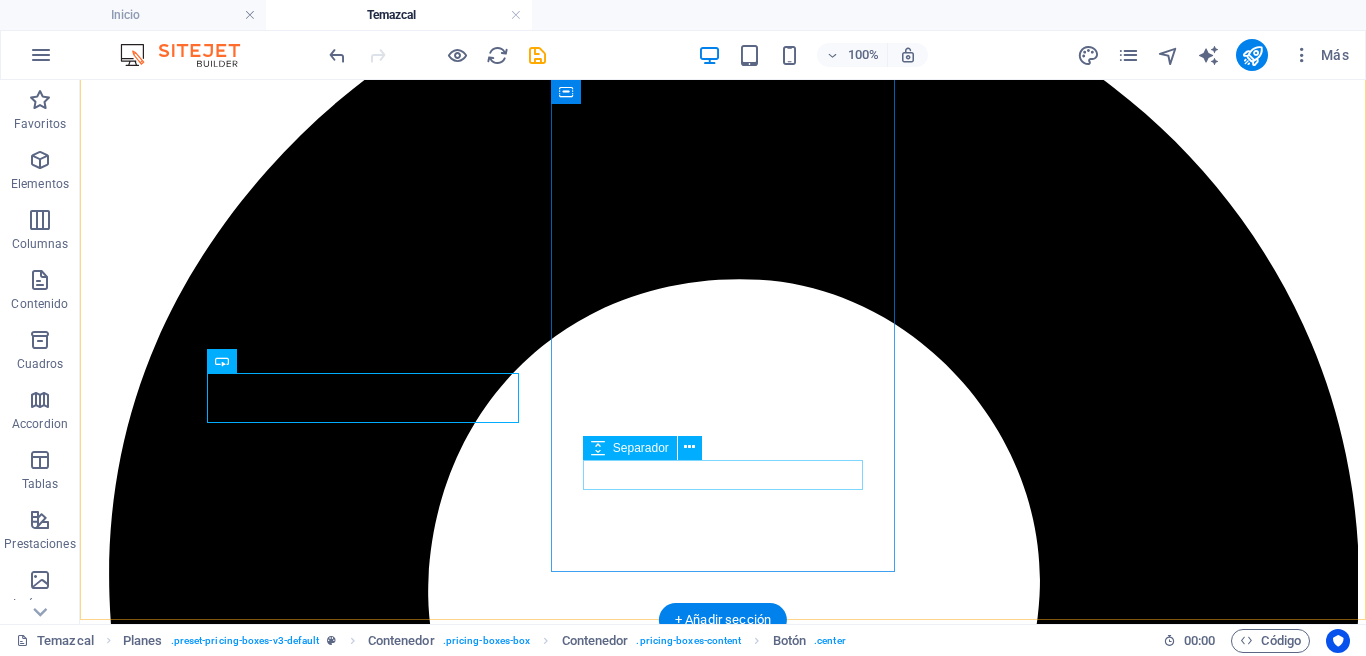 scroll, scrollTop: 4314, scrollLeft: 0, axis: vertical 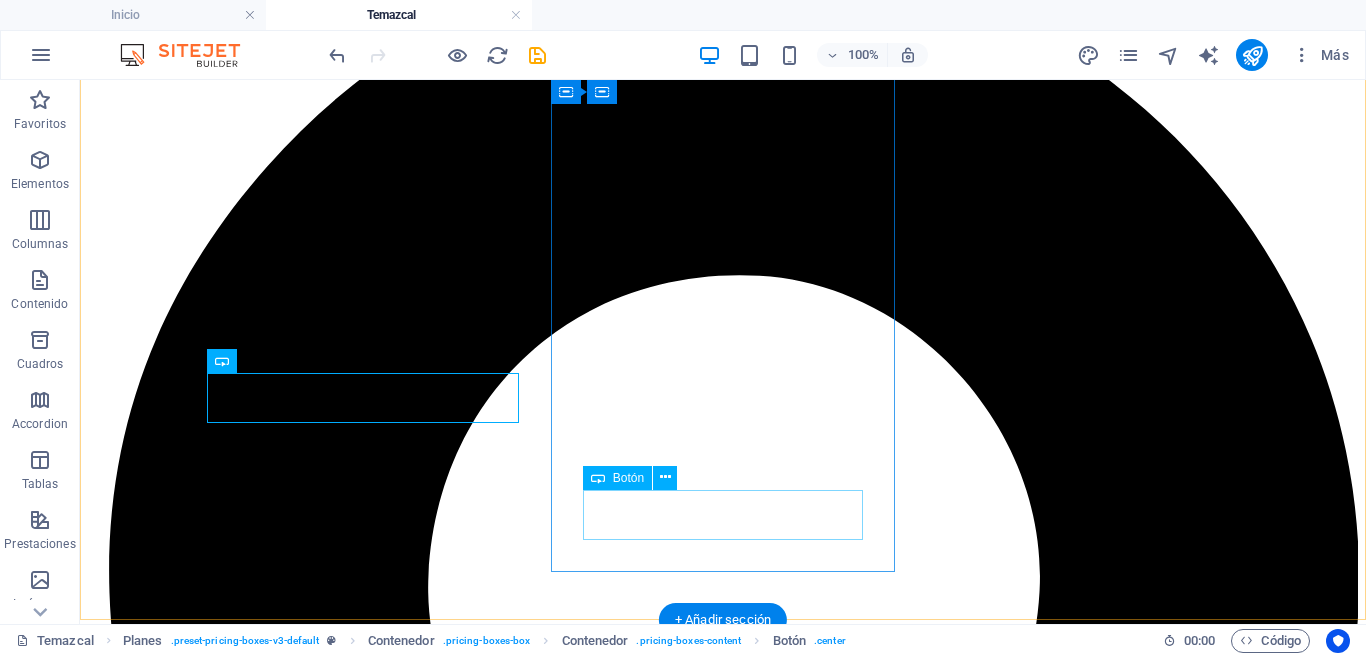 click on "BUTTON" at bounding box center (723, 11690) 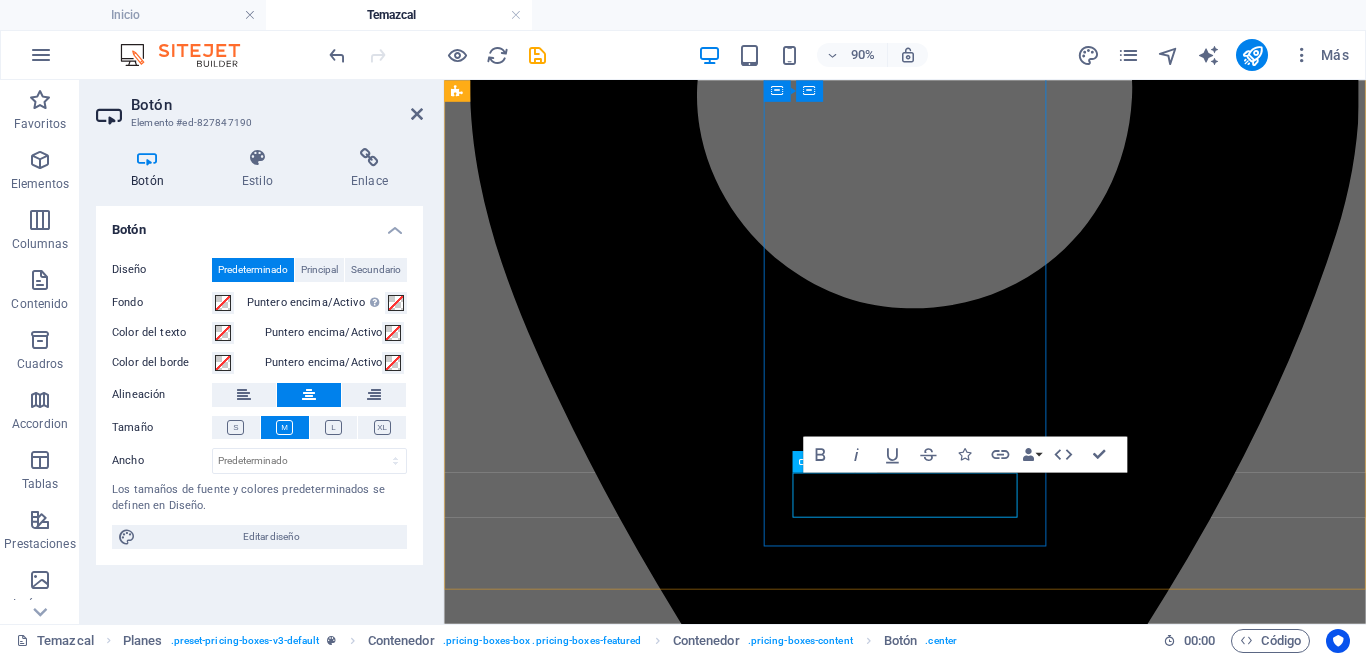 type 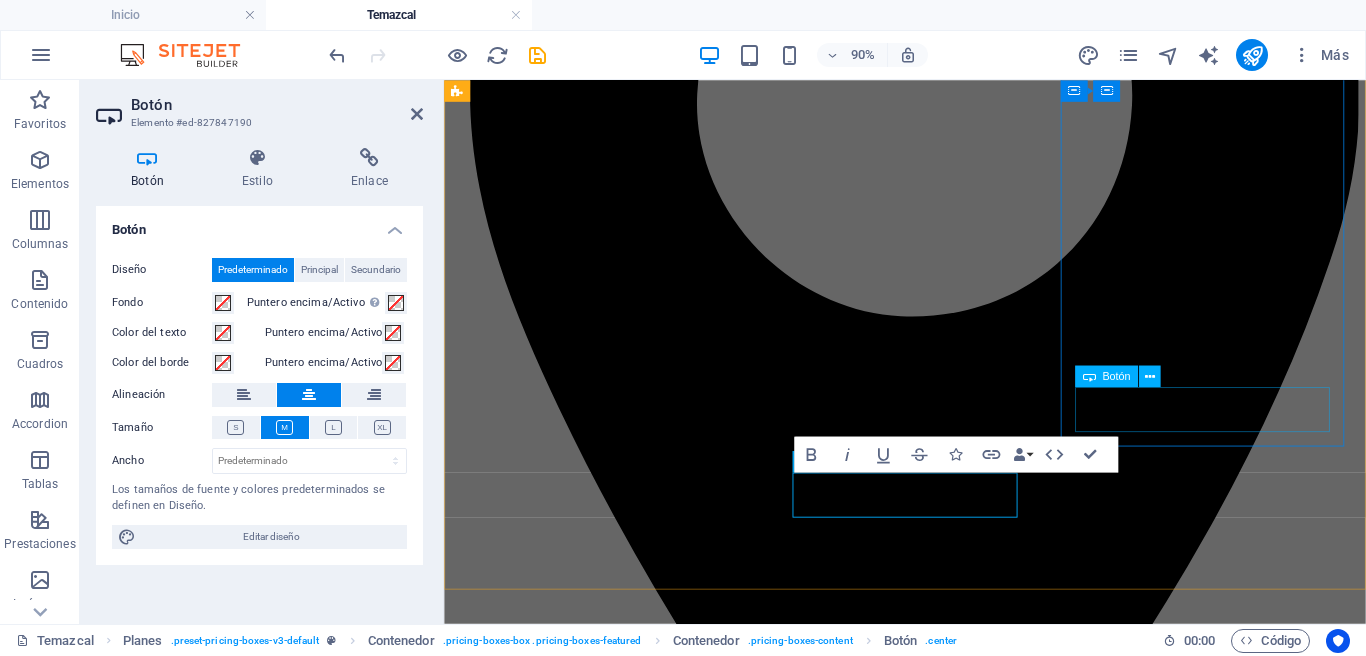 click on "BUTTON" at bounding box center [956, 11671] 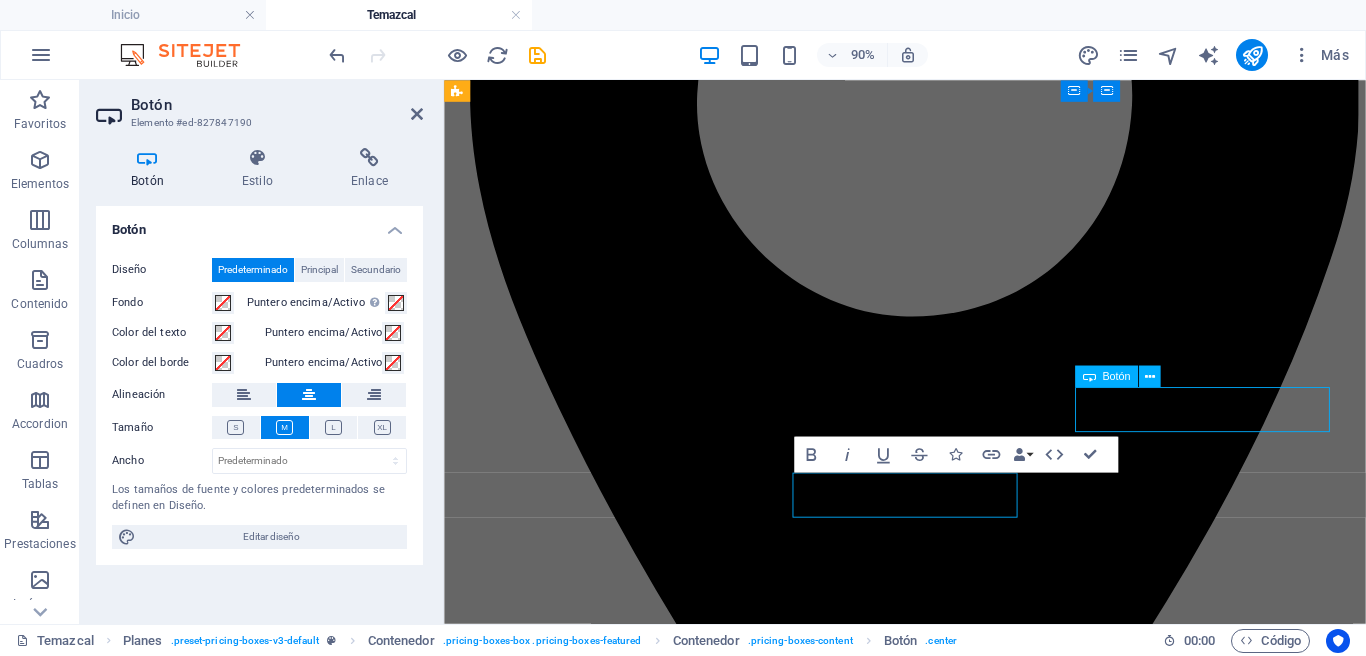 click on "BUTTON" at bounding box center (956, 11671) 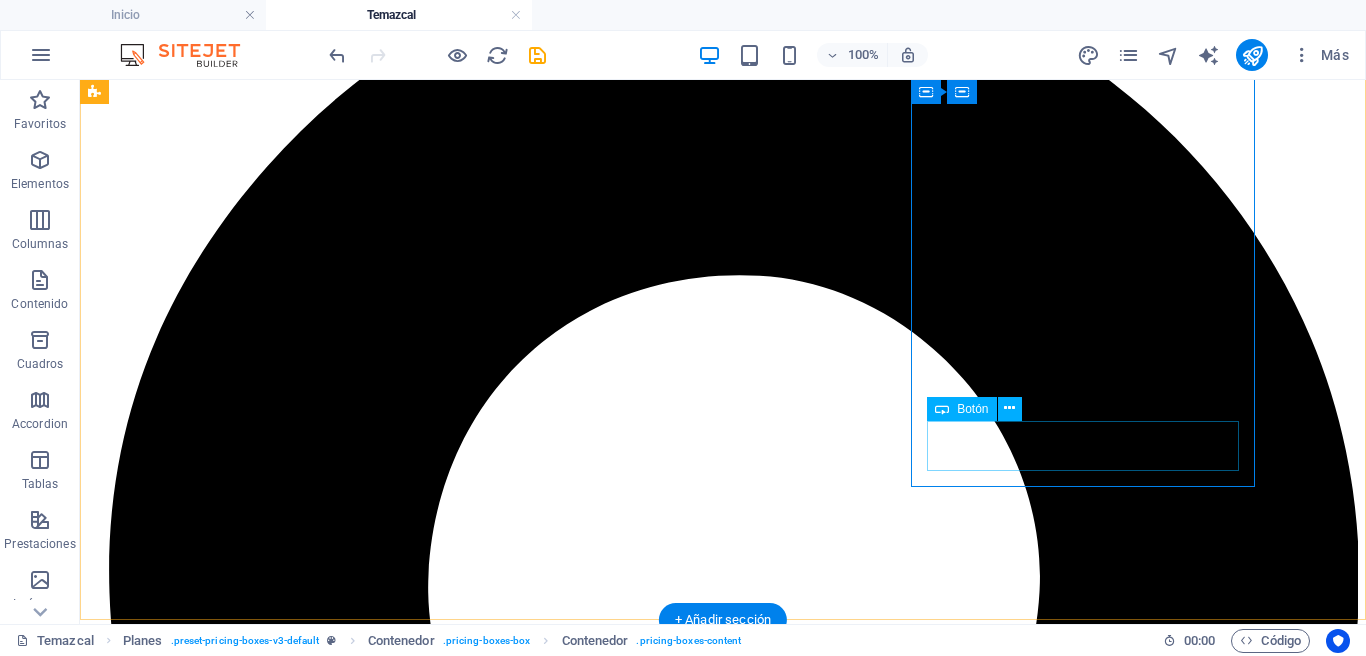click on "BUTTON" at bounding box center [723, 13417] 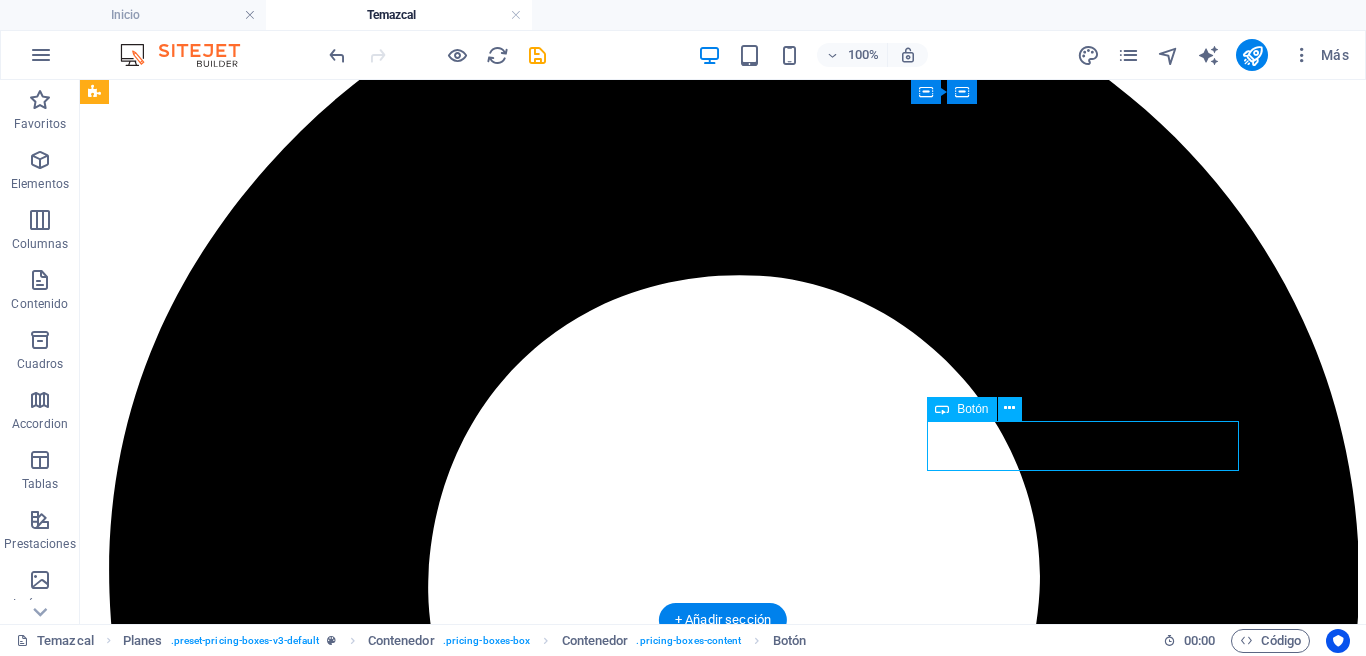 click on "BUTTON" at bounding box center (723, 13417) 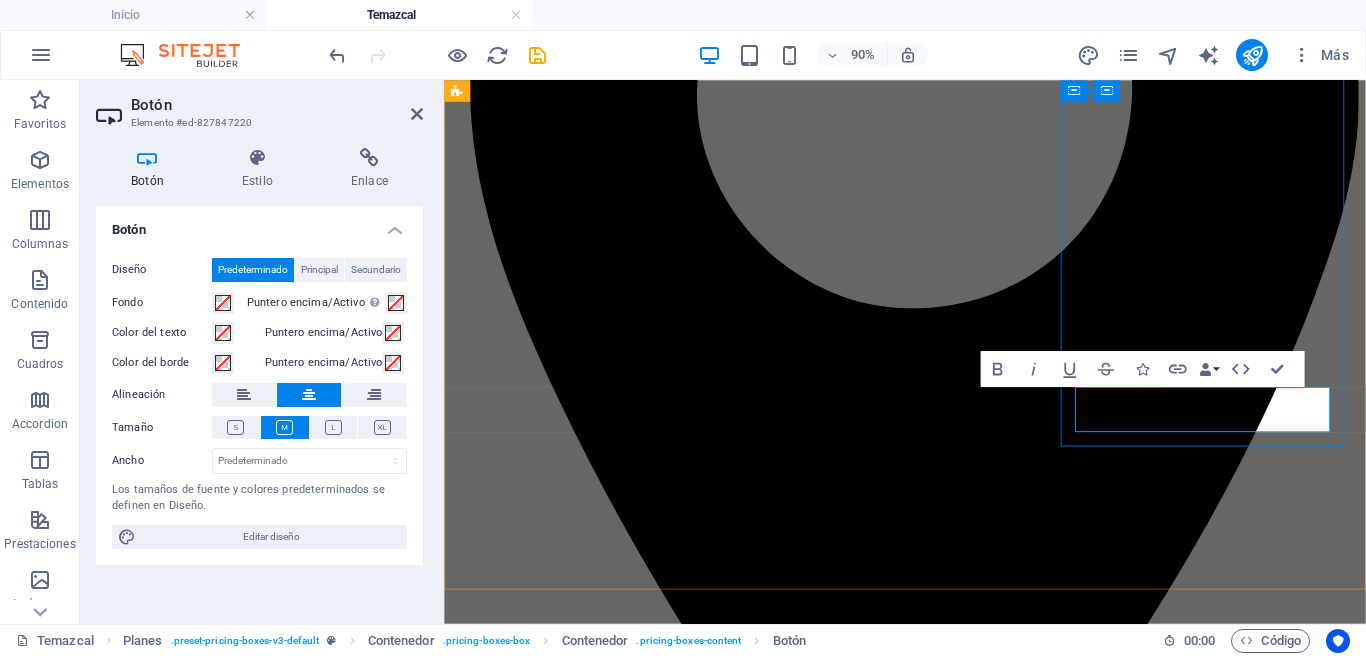 type 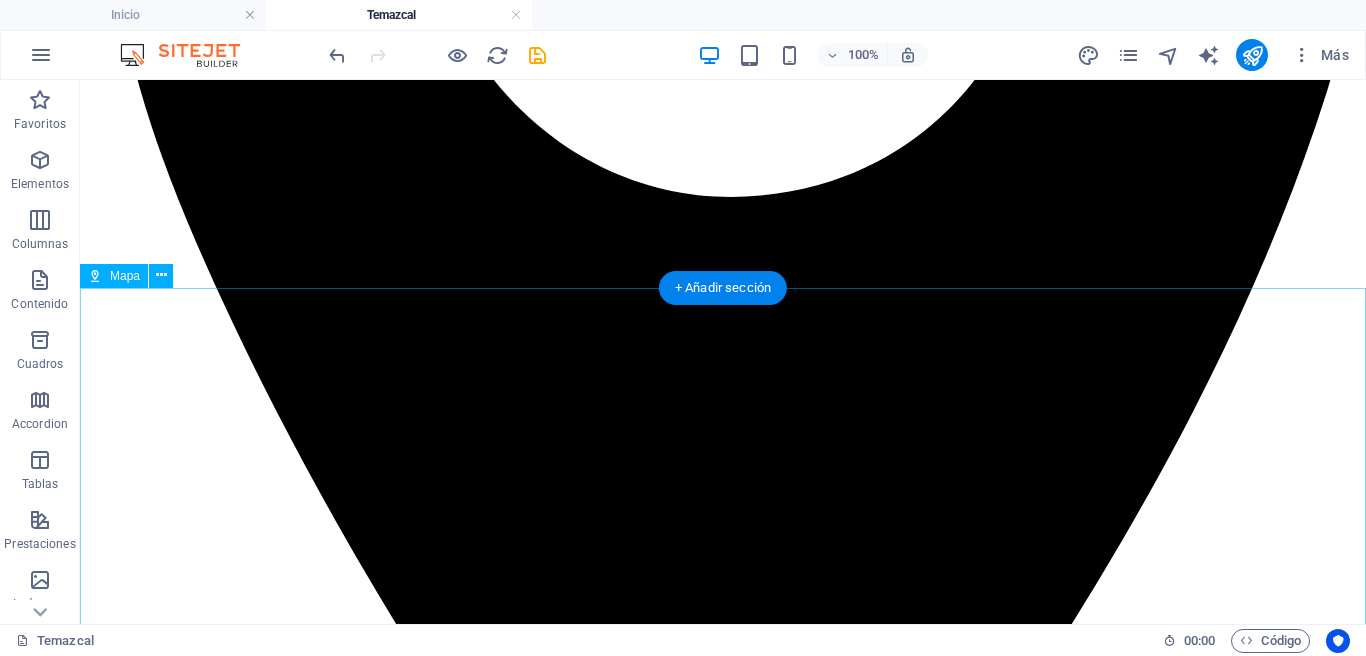 scroll, scrollTop: 5035, scrollLeft: 0, axis: vertical 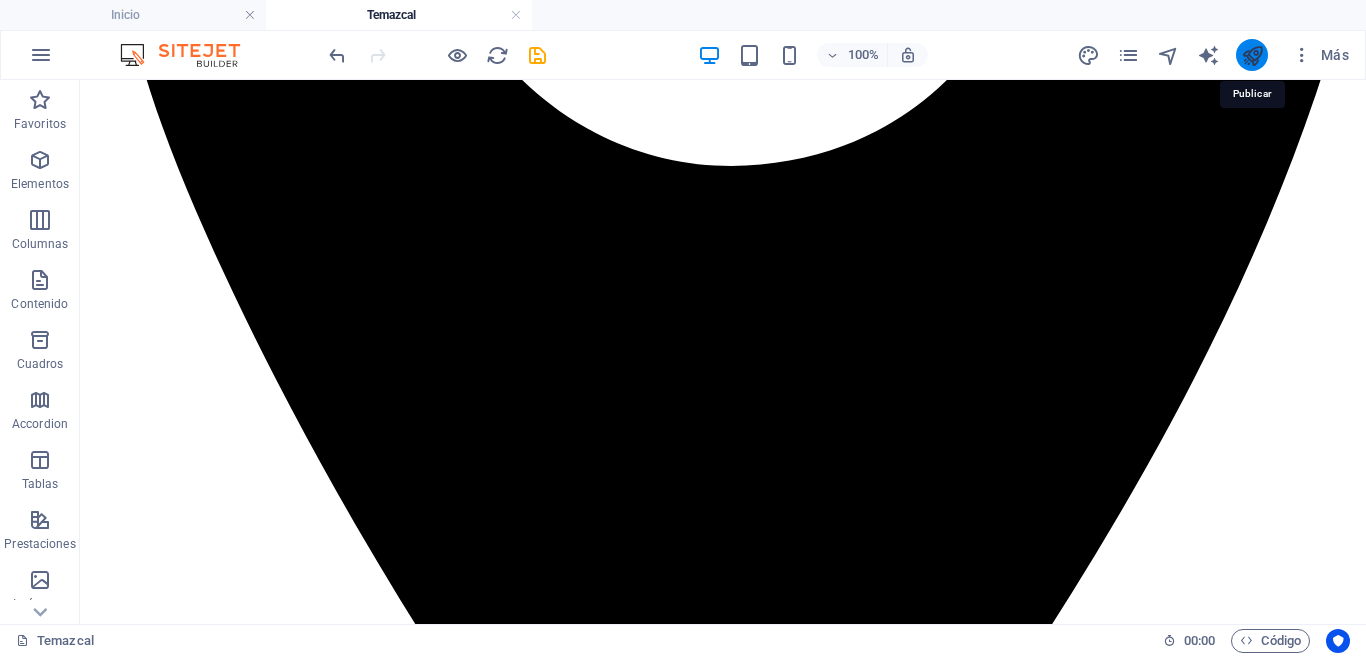 click at bounding box center (1252, 55) 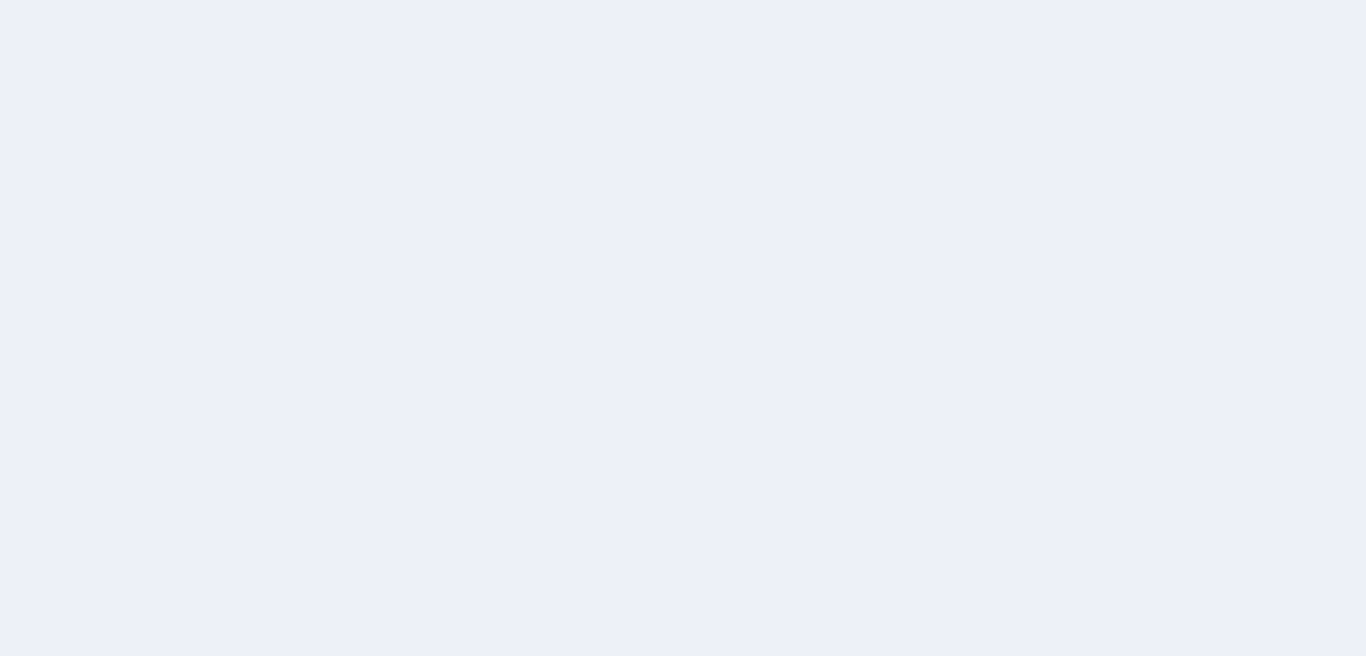 scroll, scrollTop: 0, scrollLeft: 0, axis: both 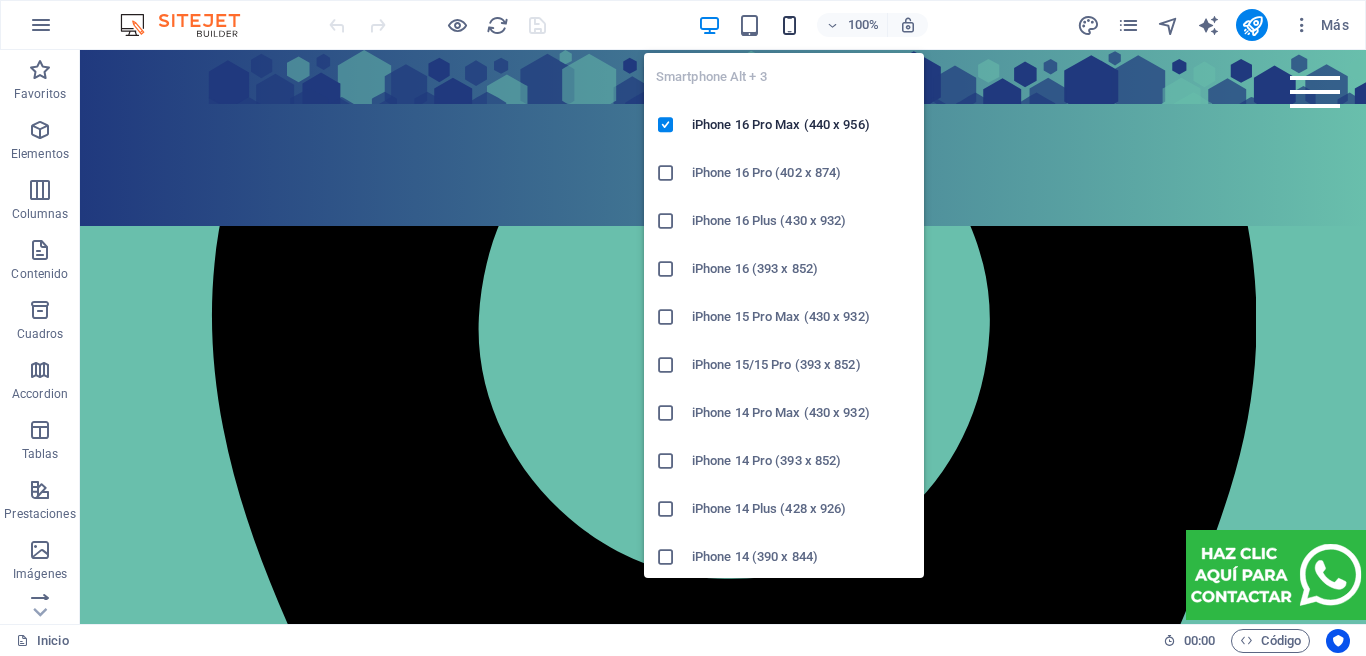 click at bounding box center [789, 25] 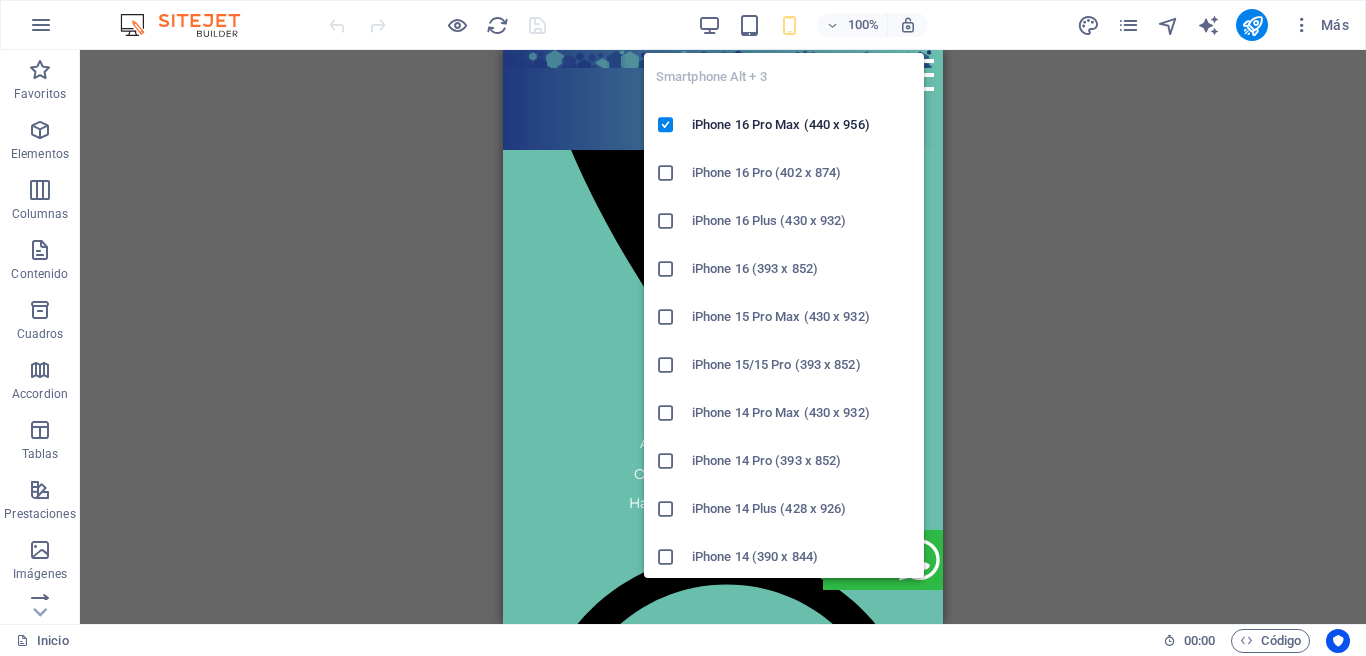 scroll, scrollTop: 2057, scrollLeft: 0, axis: vertical 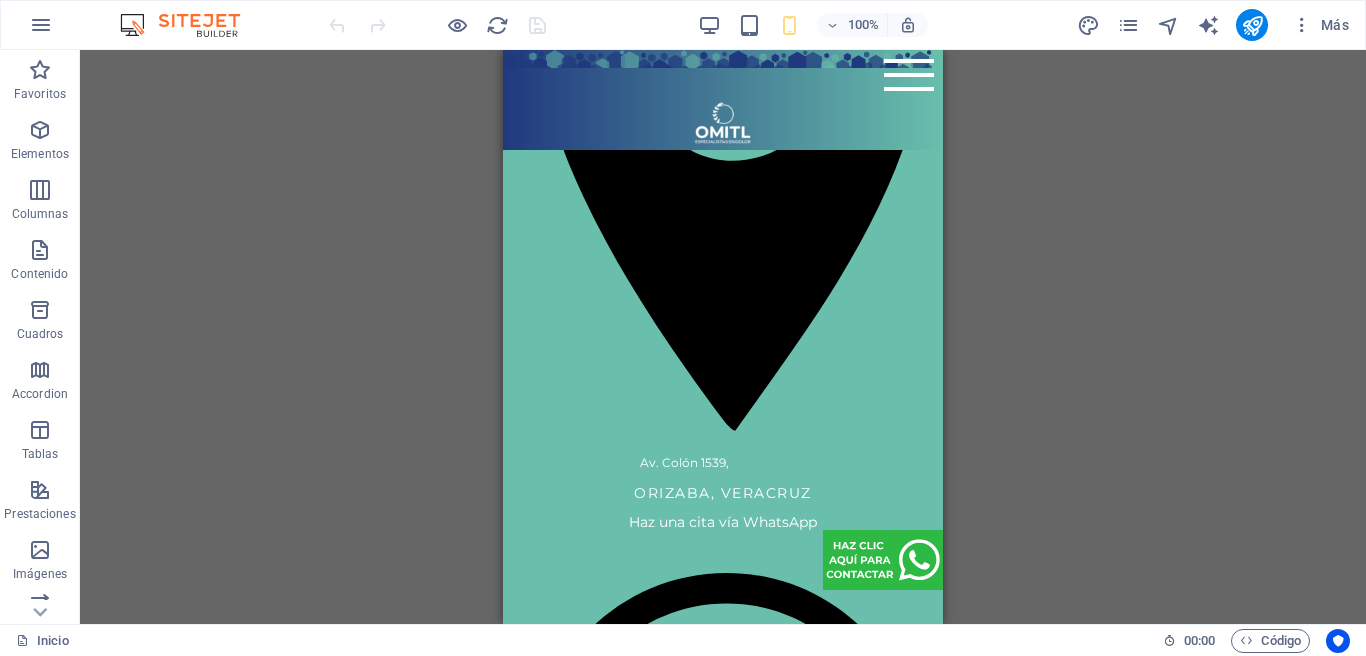 drag, startPoint x: 1086, startPoint y: 390, endPoint x: 1075, endPoint y: 391, distance: 11.045361 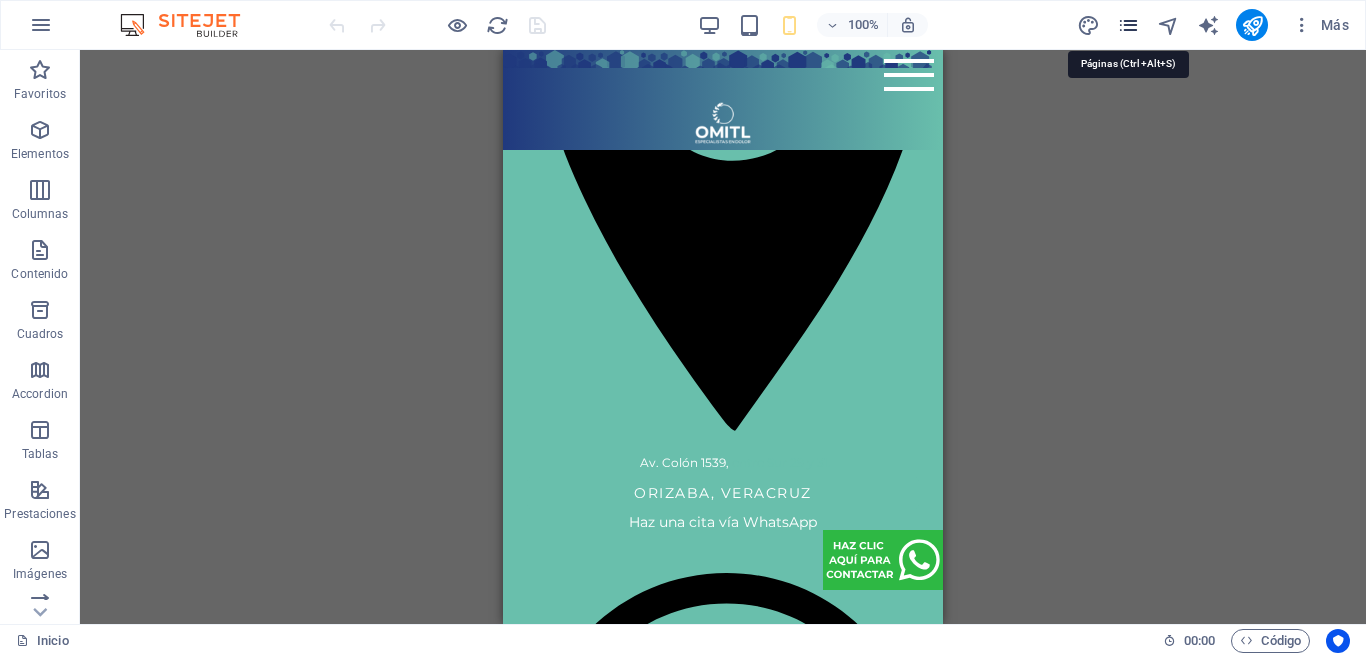 click at bounding box center (1128, 25) 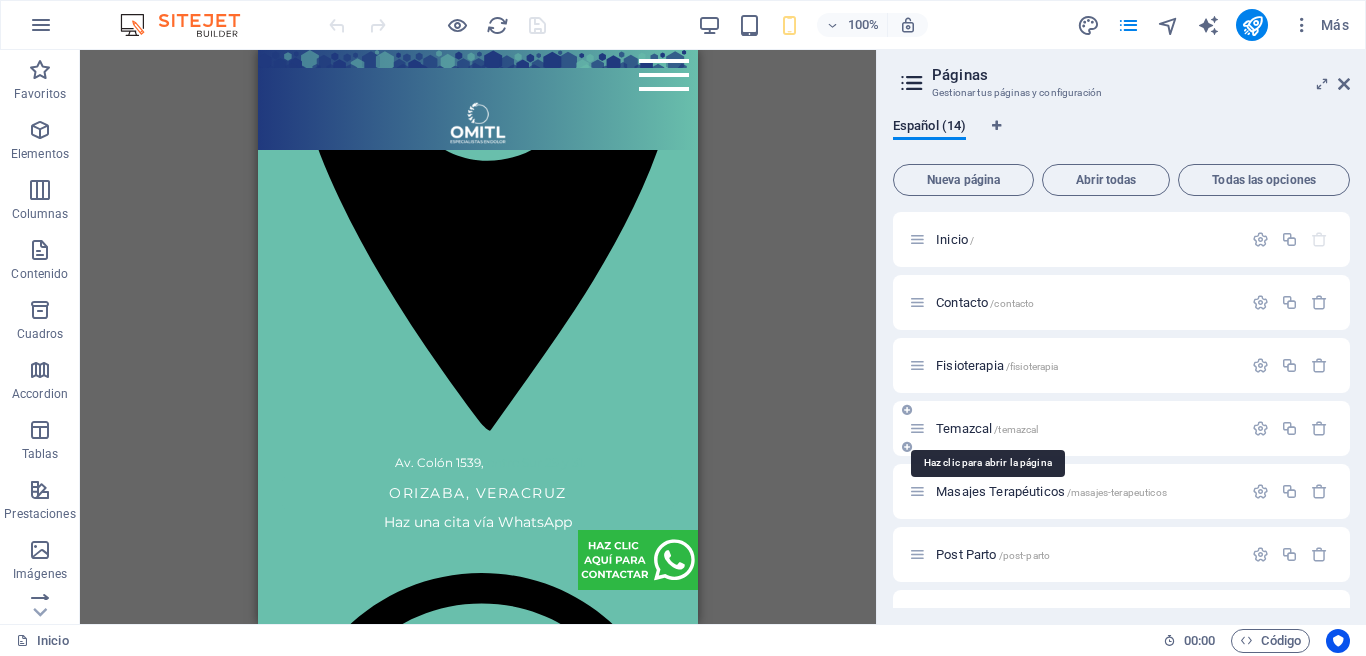 click on "Temazcal /temazcal" at bounding box center [987, 428] 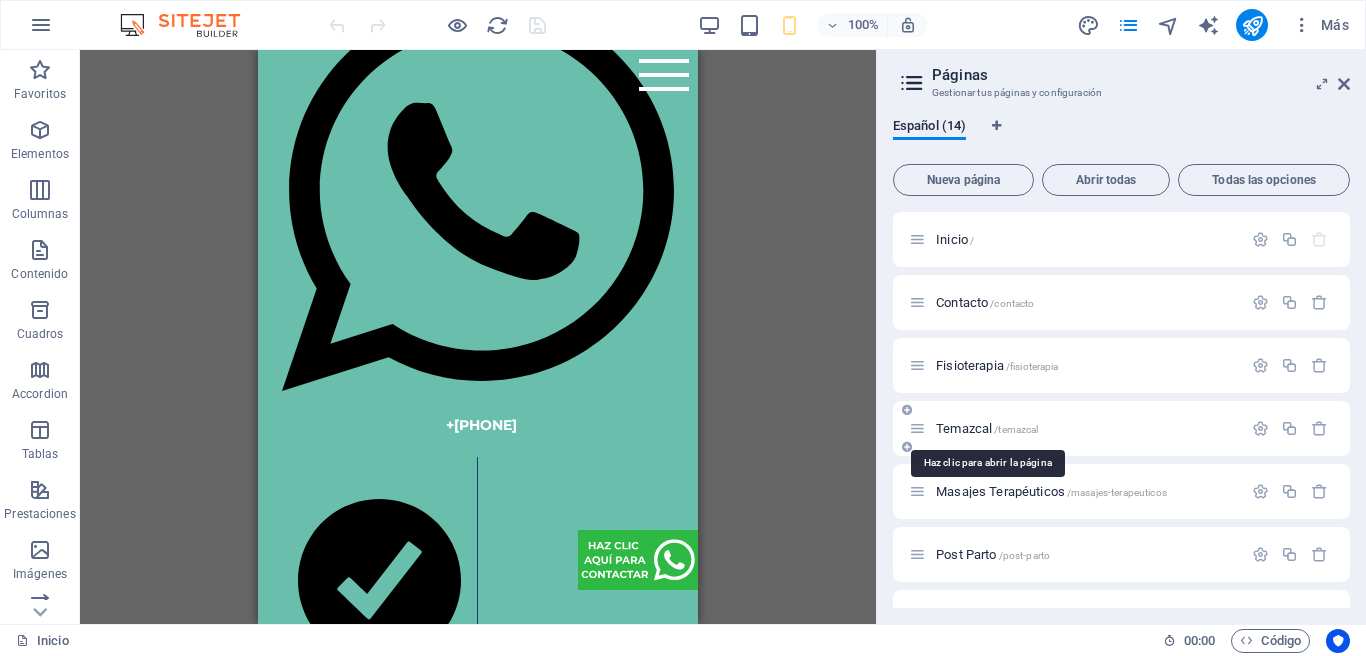 scroll, scrollTop: 0, scrollLeft: 0, axis: both 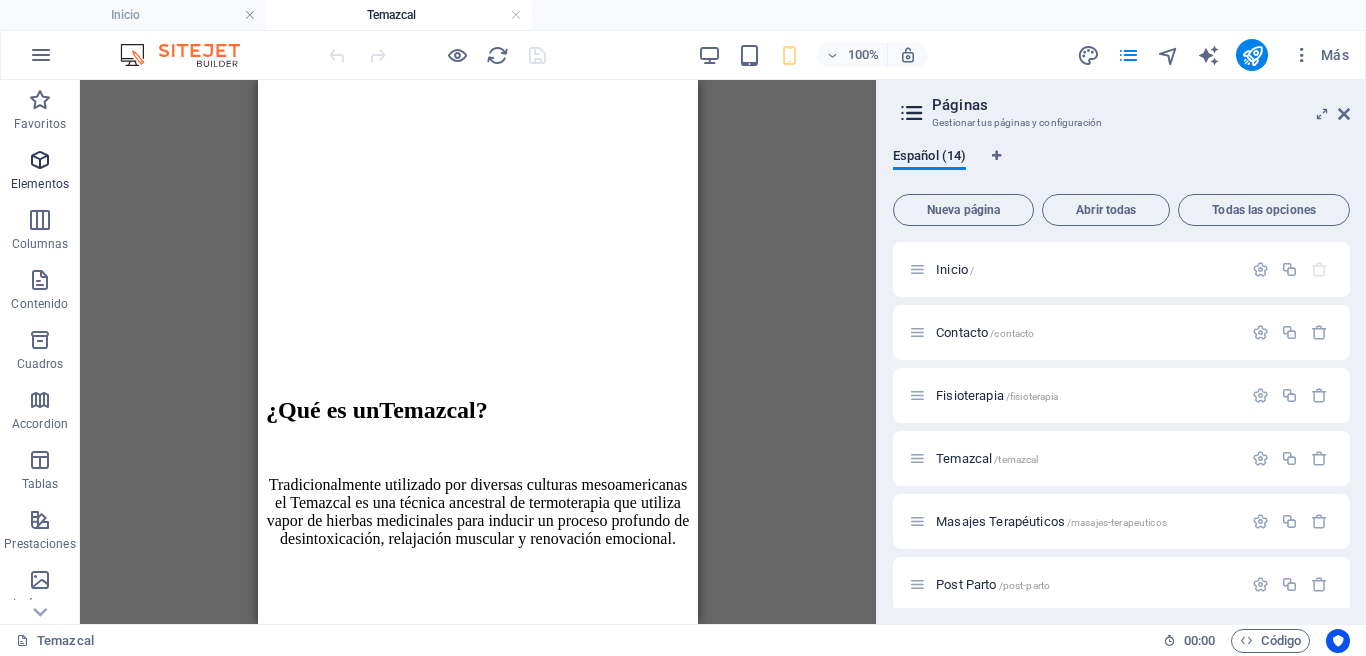 drag, startPoint x: 45, startPoint y: 163, endPoint x: 73, endPoint y: 190, distance: 38.8973 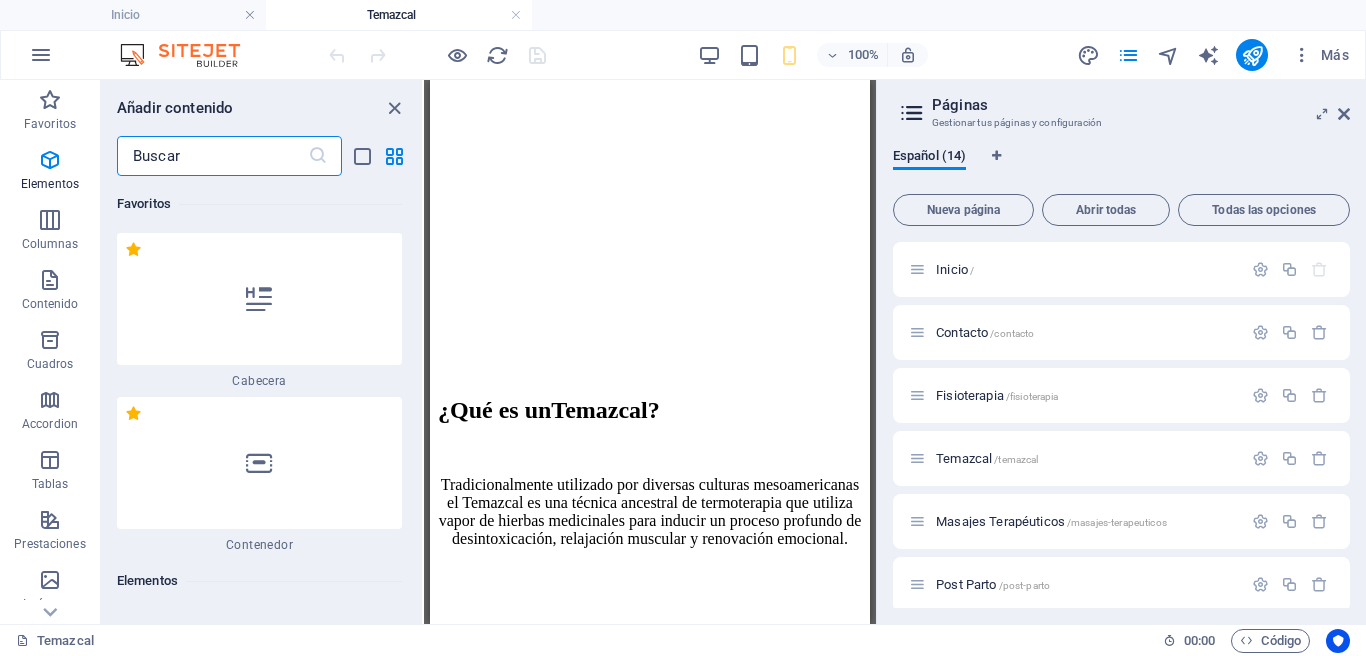 scroll, scrollTop: 377, scrollLeft: 0, axis: vertical 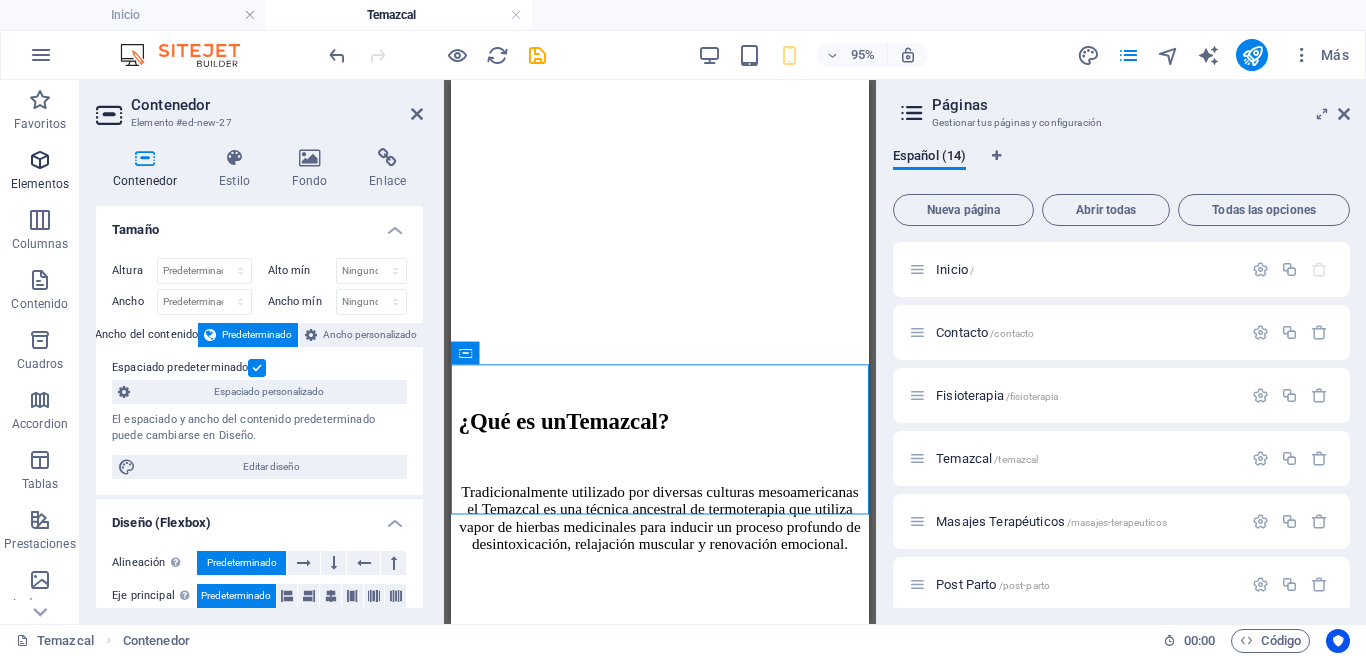click on "Elementos" at bounding box center (40, 172) 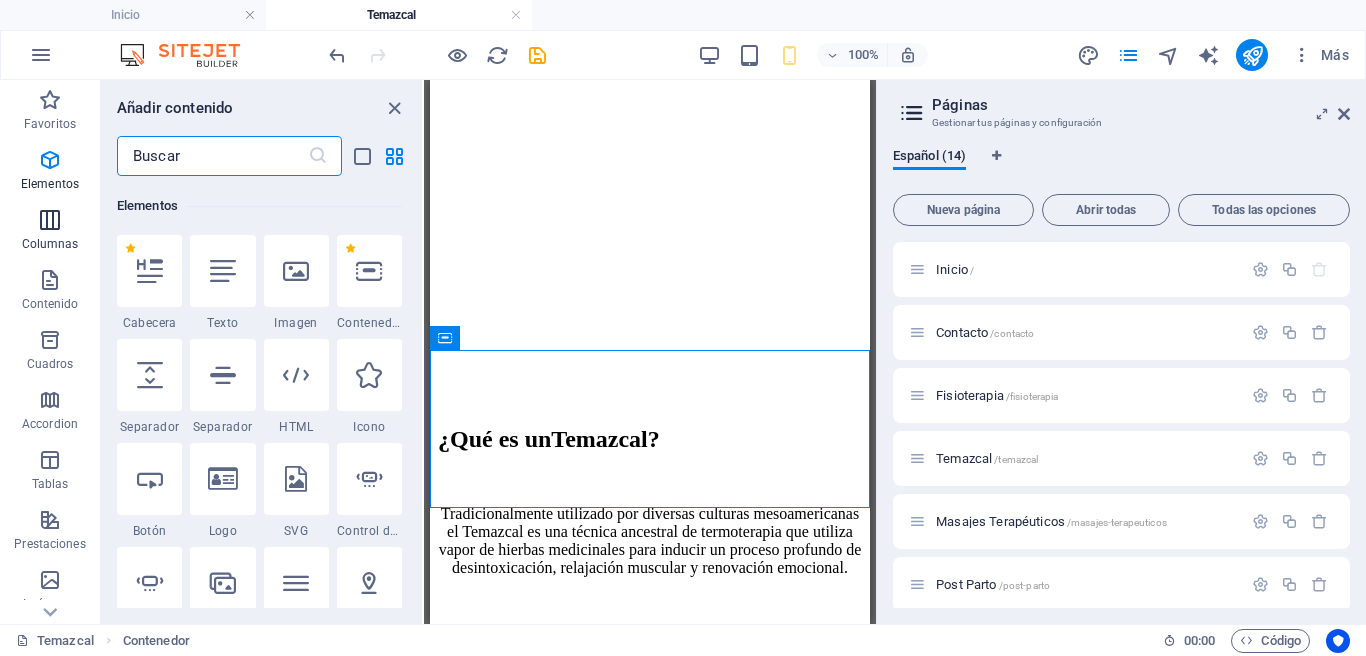 scroll, scrollTop: 377, scrollLeft: 0, axis: vertical 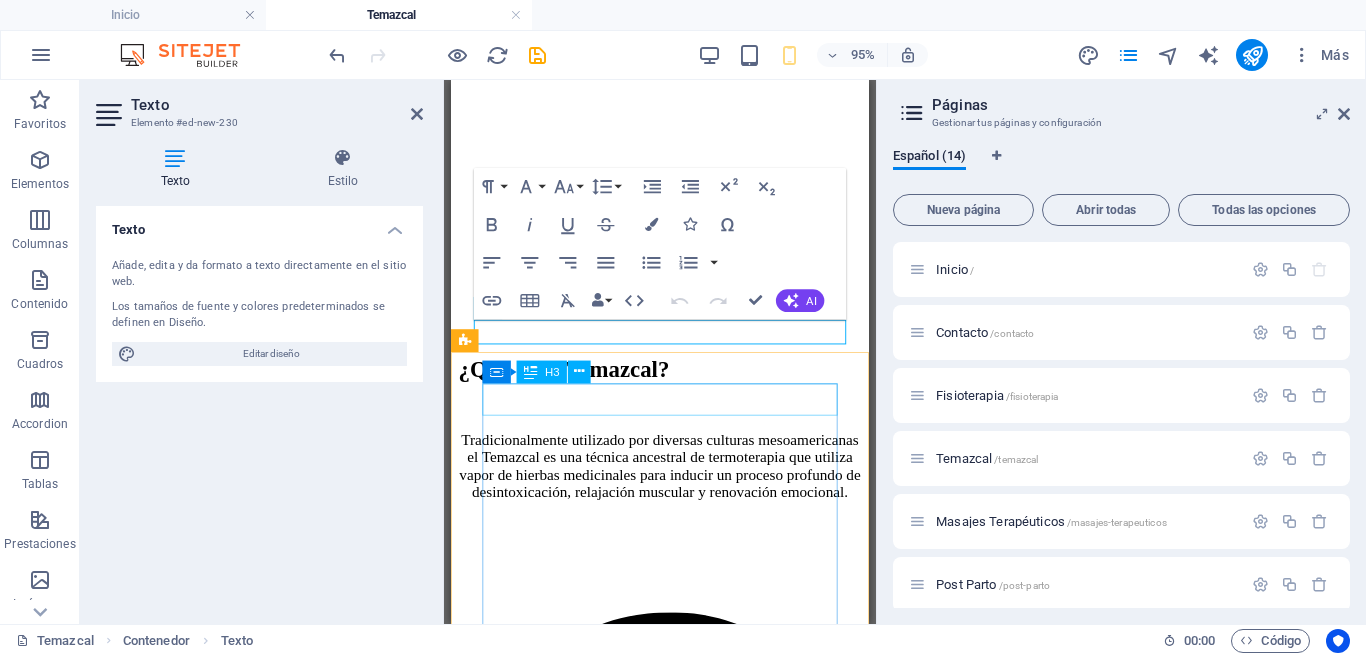 click on "Nuestro método" at bounding box center (671, 2141) 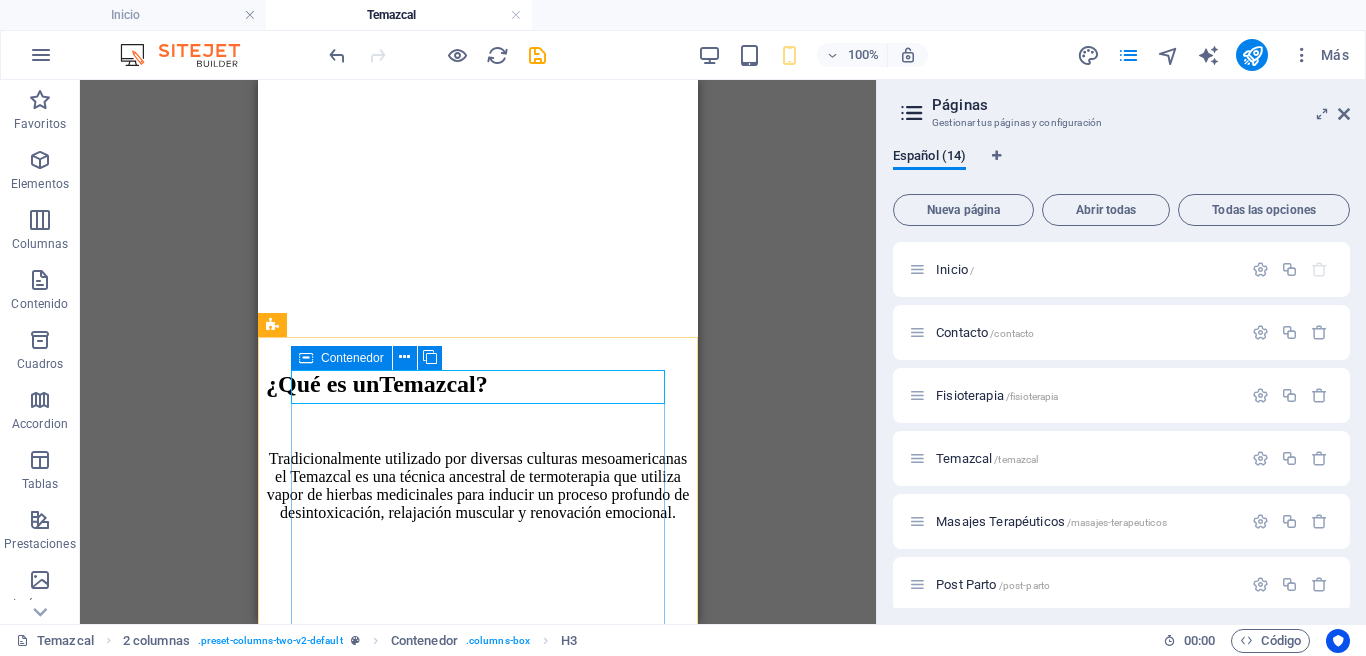 click on "Contenedor" at bounding box center (341, 358) 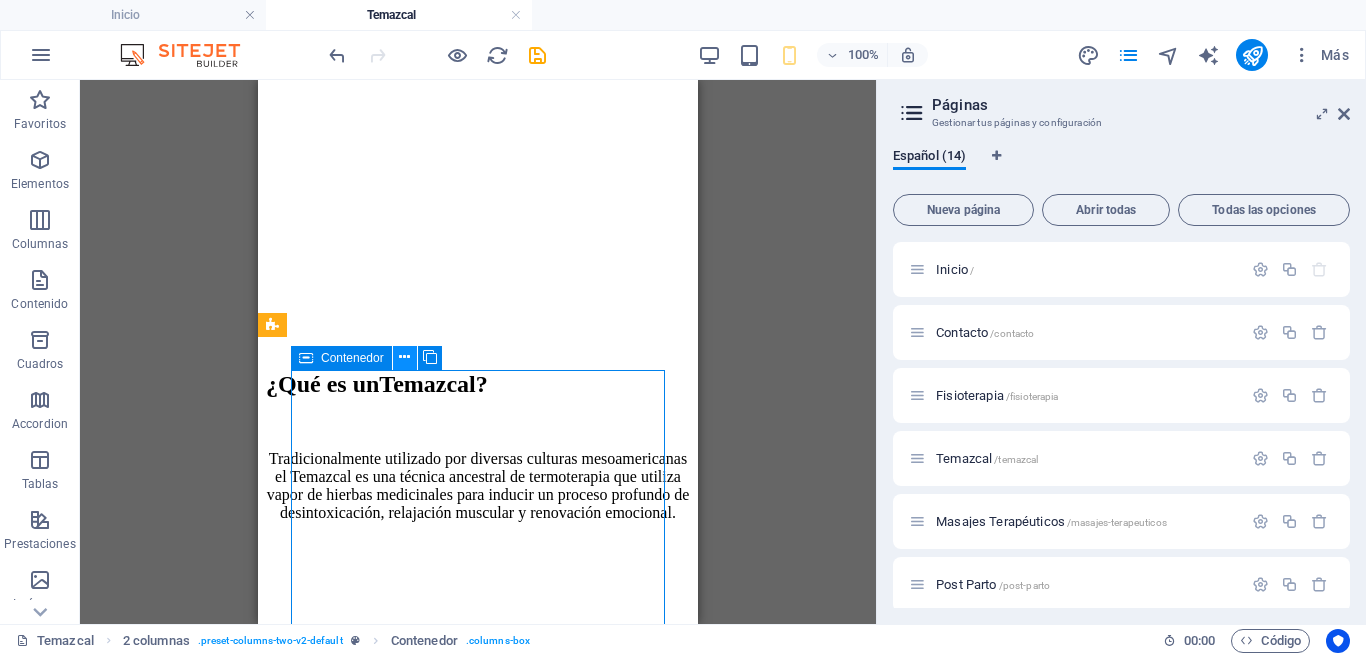 click at bounding box center (405, 358) 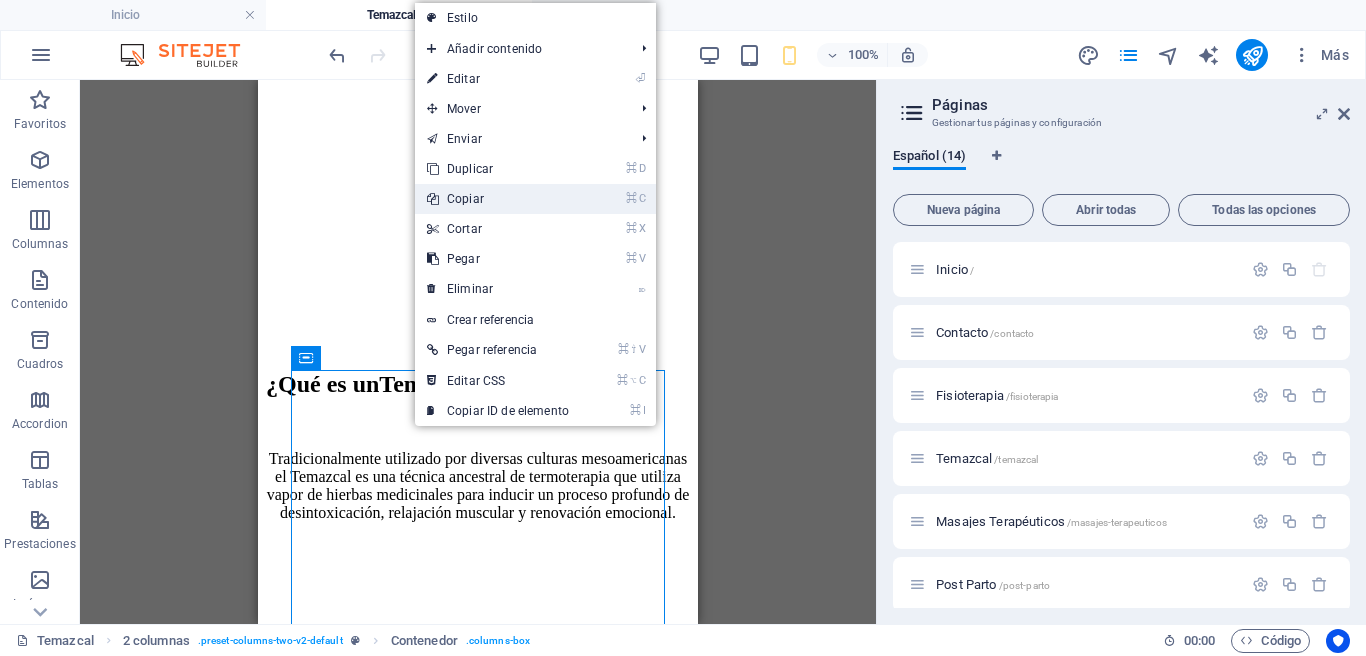 drag, startPoint x: 222, startPoint y: 125, endPoint x: 481, endPoint y: 205, distance: 271.0738 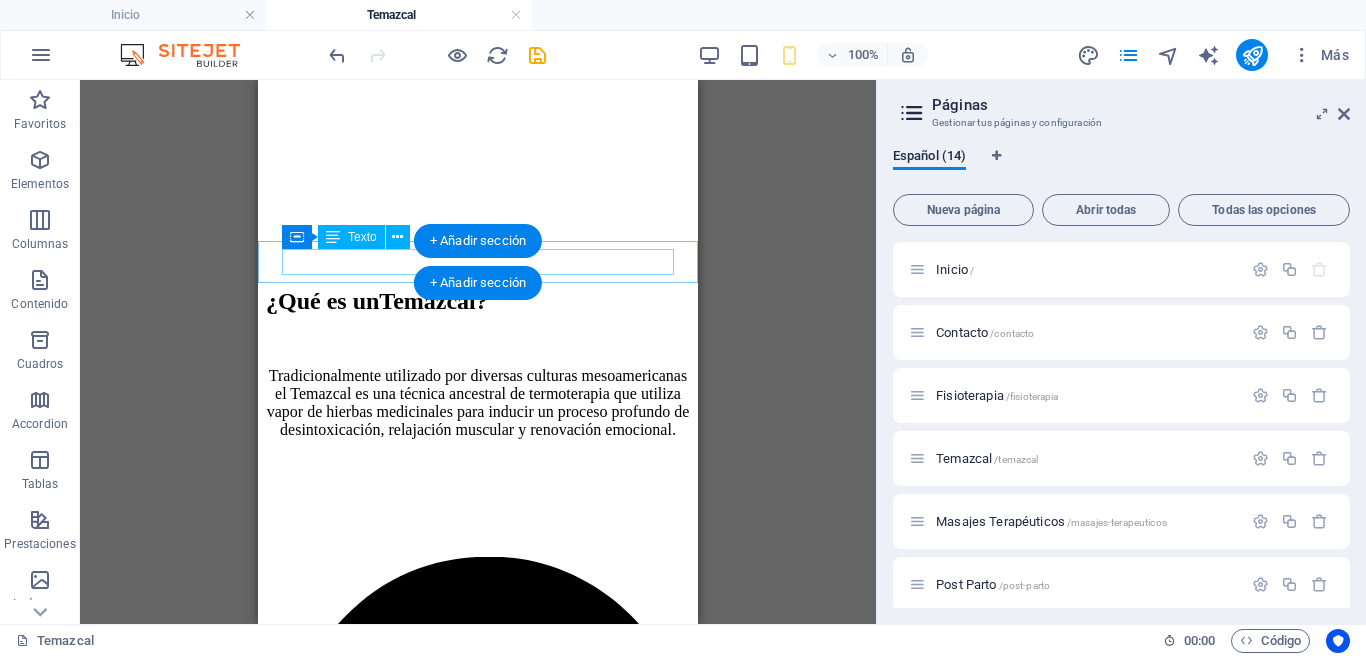 scroll, scrollTop: 1392, scrollLeft: 0, axis: vertical 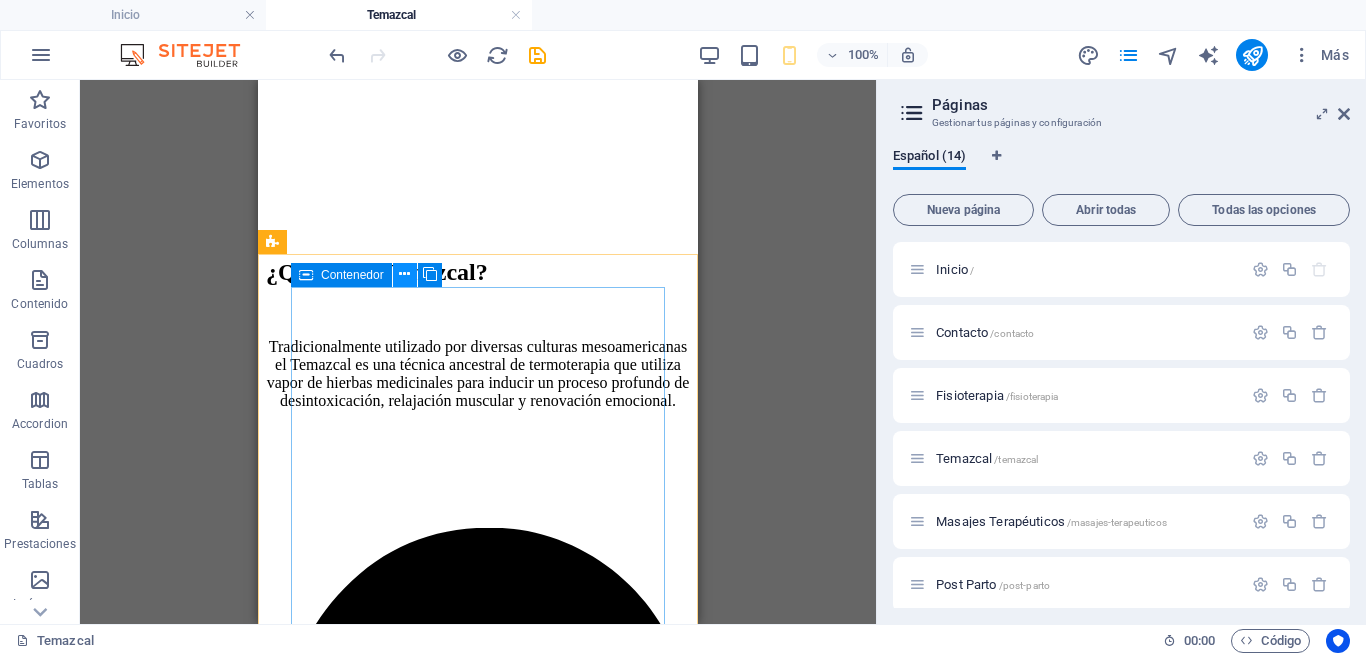 click at bounding box center [405, 275] 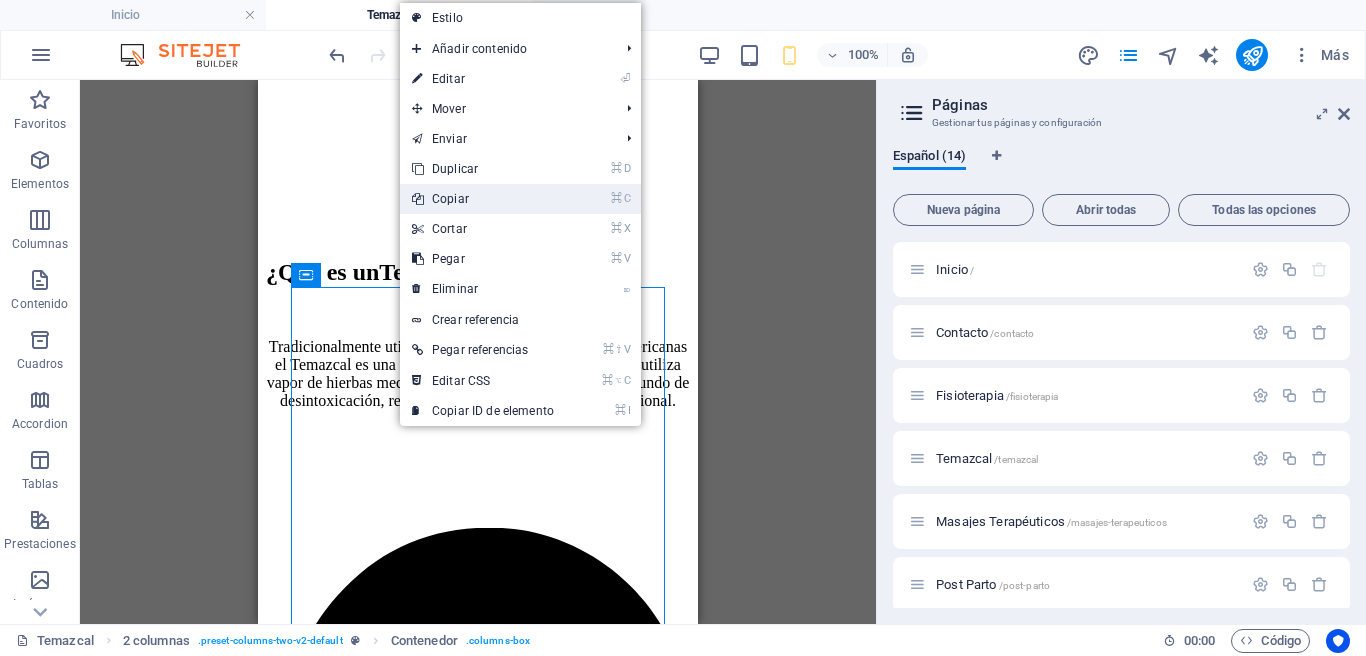 click on "⌘ C  Copiar" at bounding box center [483, 199] 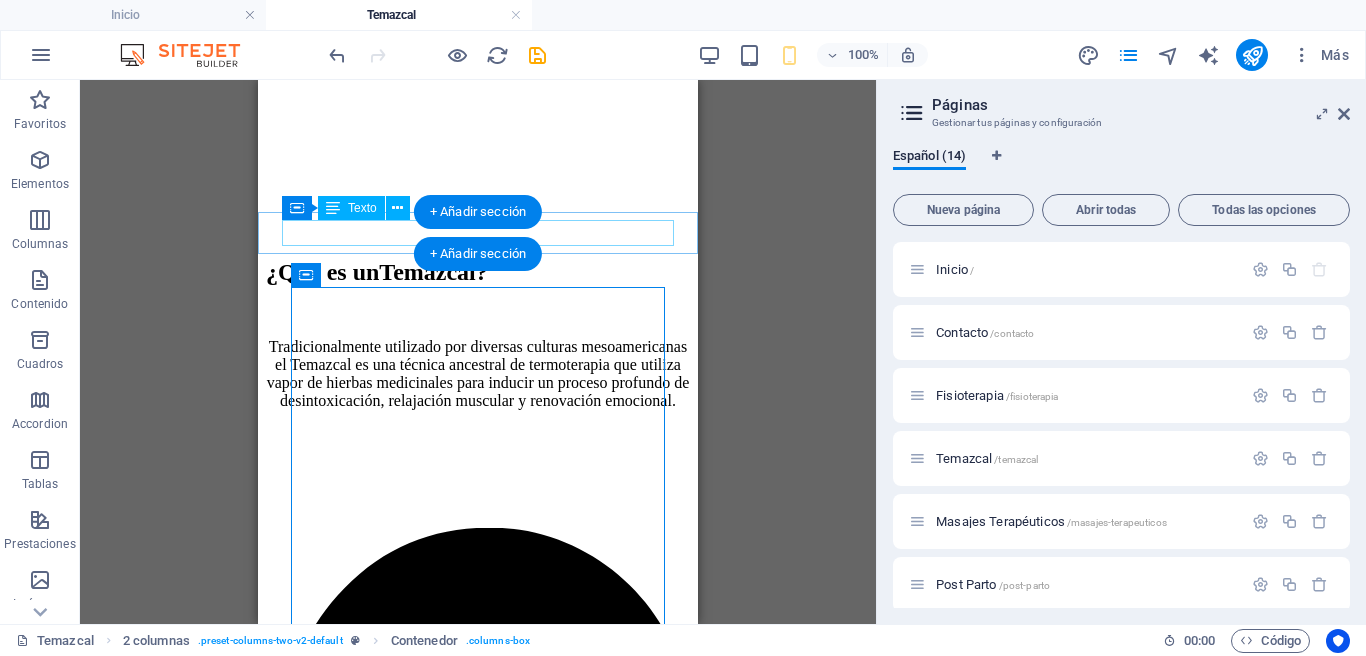 click on "Nuevo elemento de texto" at bounding box center [478, 1841] 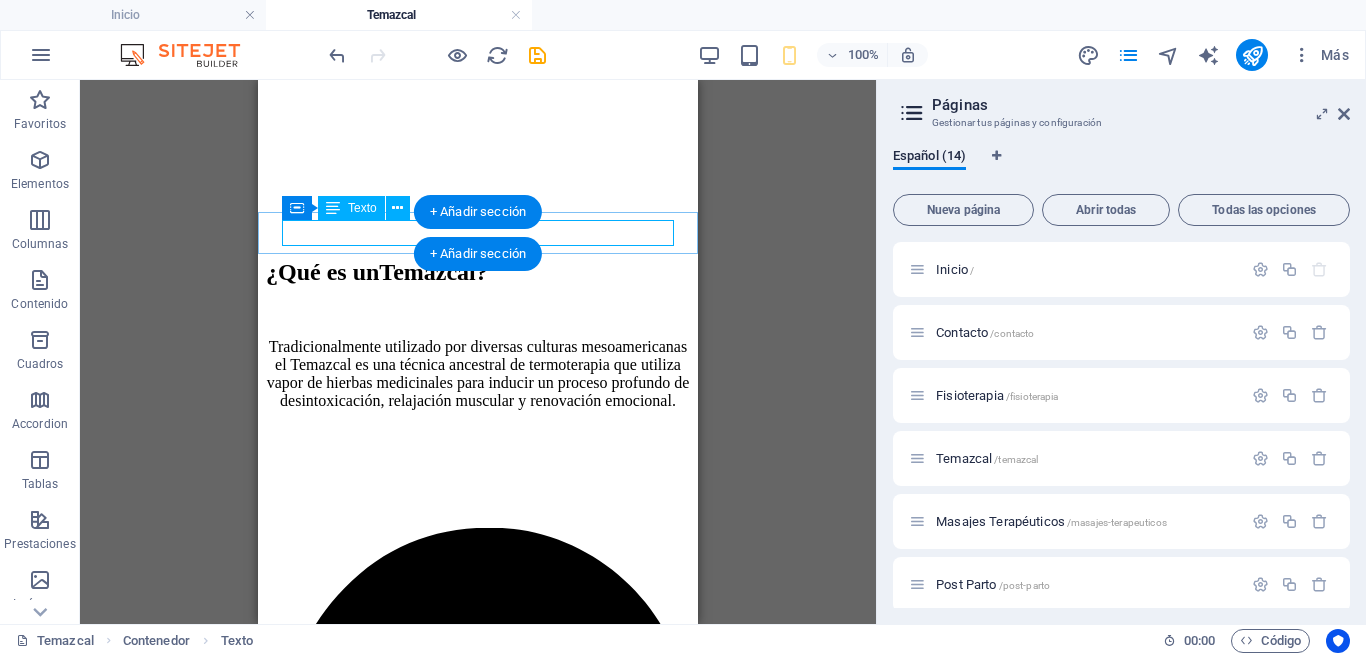 click on "Nuevo elemento de texto" at bounding box center [478, 1841] 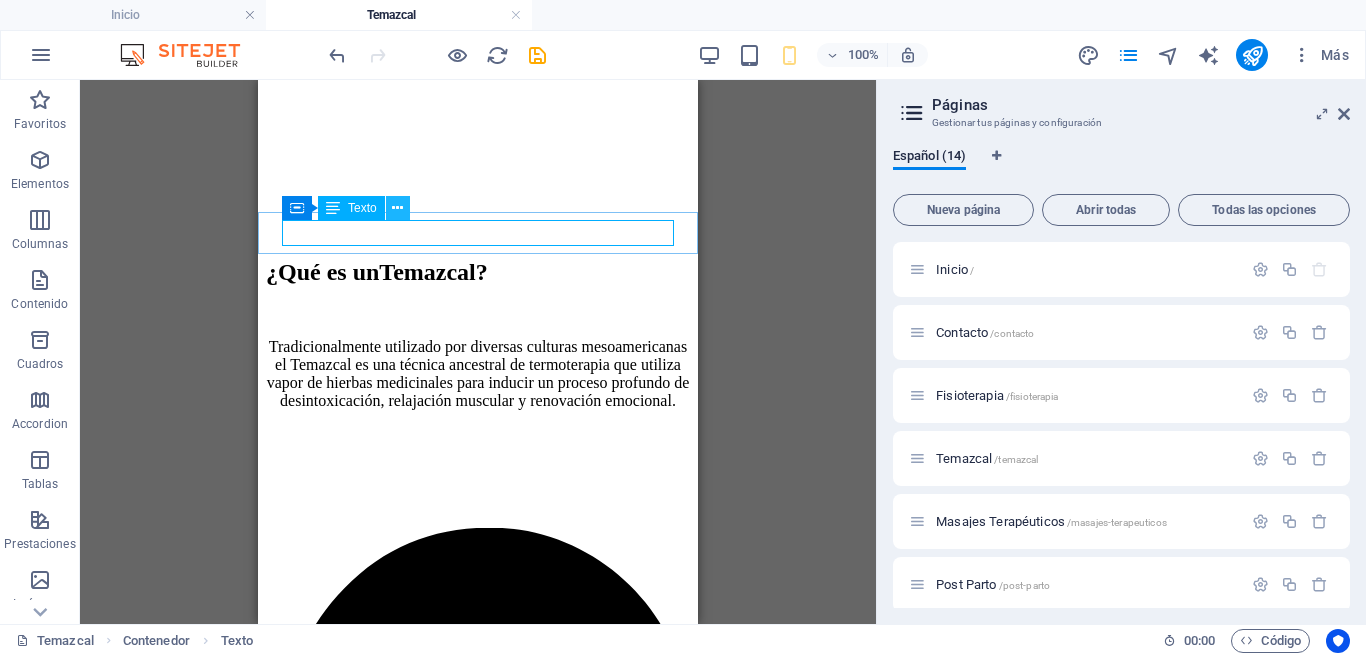 click at bounding box center [397, 208] 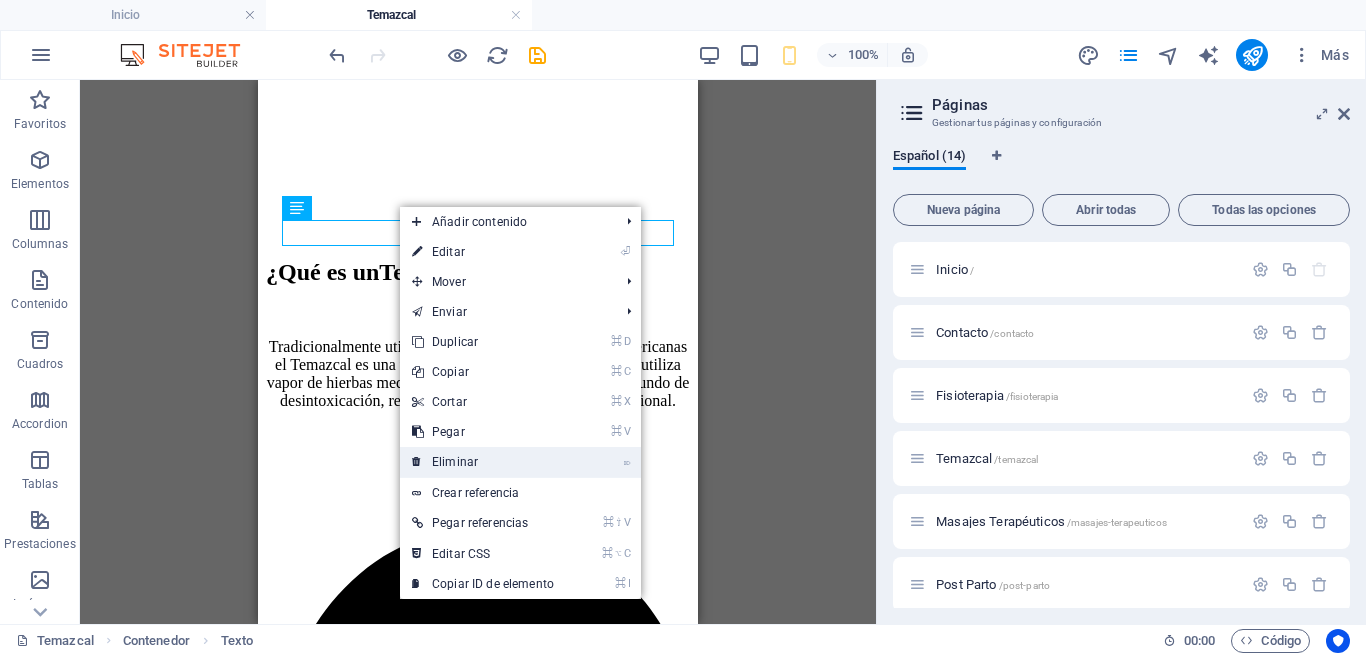 drag, startPoint x: 480, startPoint y: 454, endPoint x: 222, endPoint y: 374, distance: 270.1185 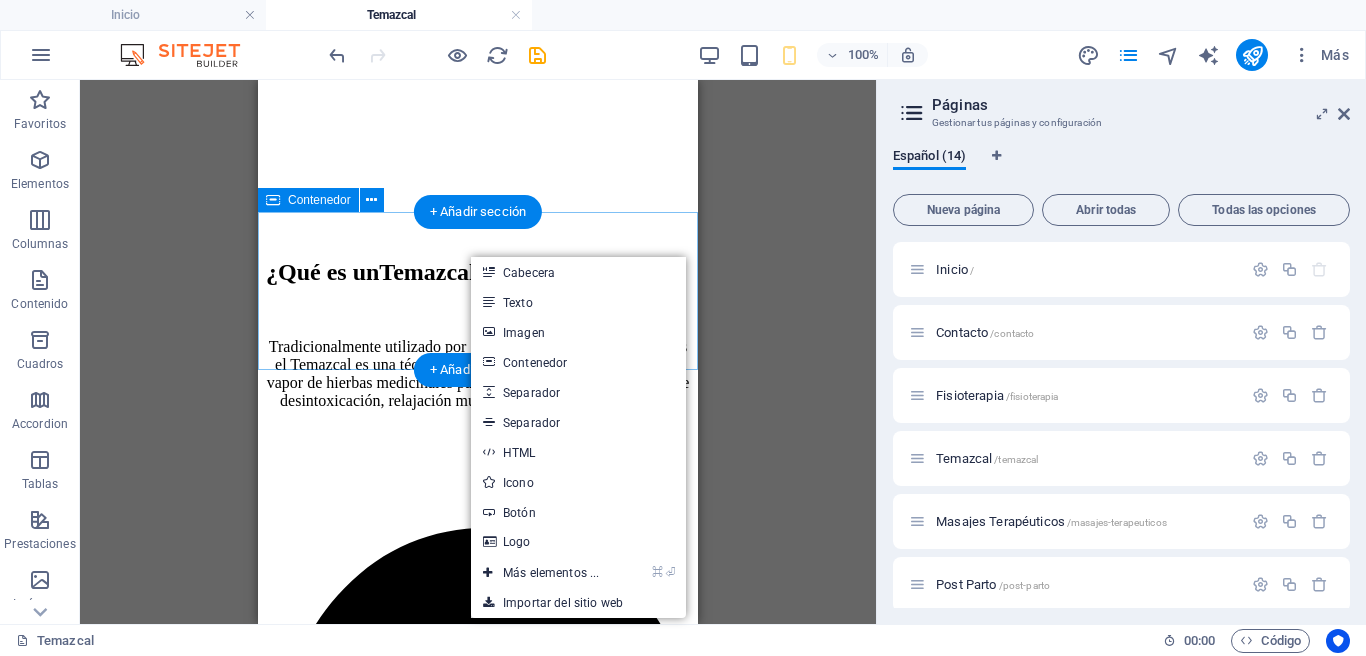 drag, startPoint x: 419, startPoint y: 264, endPoint x: 433, endPoint y: 268, distance: 14.56022 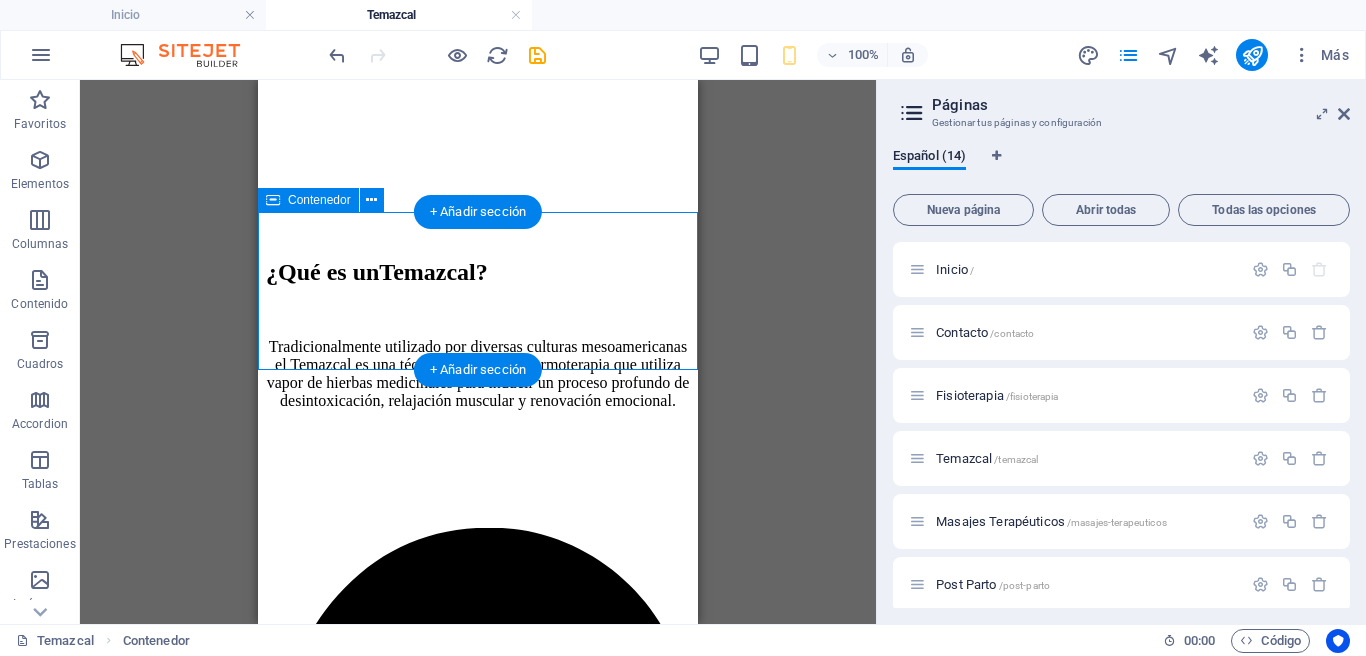click on "Pegar portapapeles" at bounding box center [543, 1917] 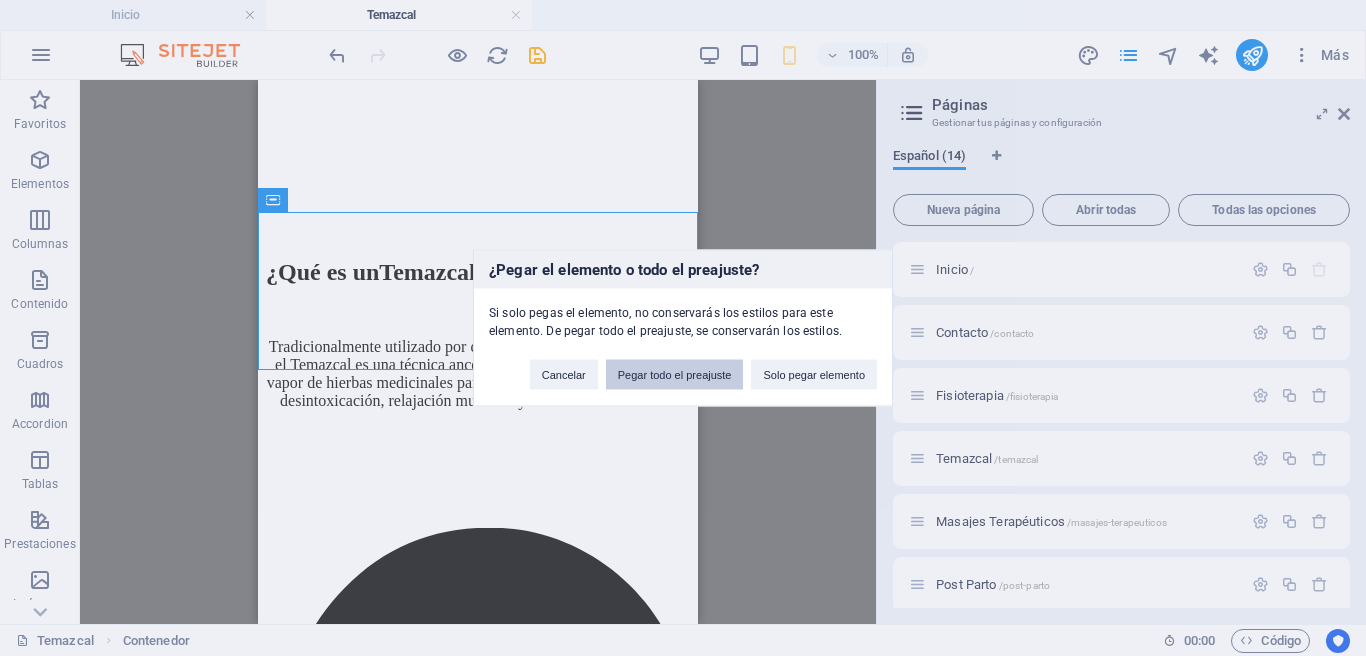 click on "Pegar todo el preajuste" at bounding box center (675, 375) 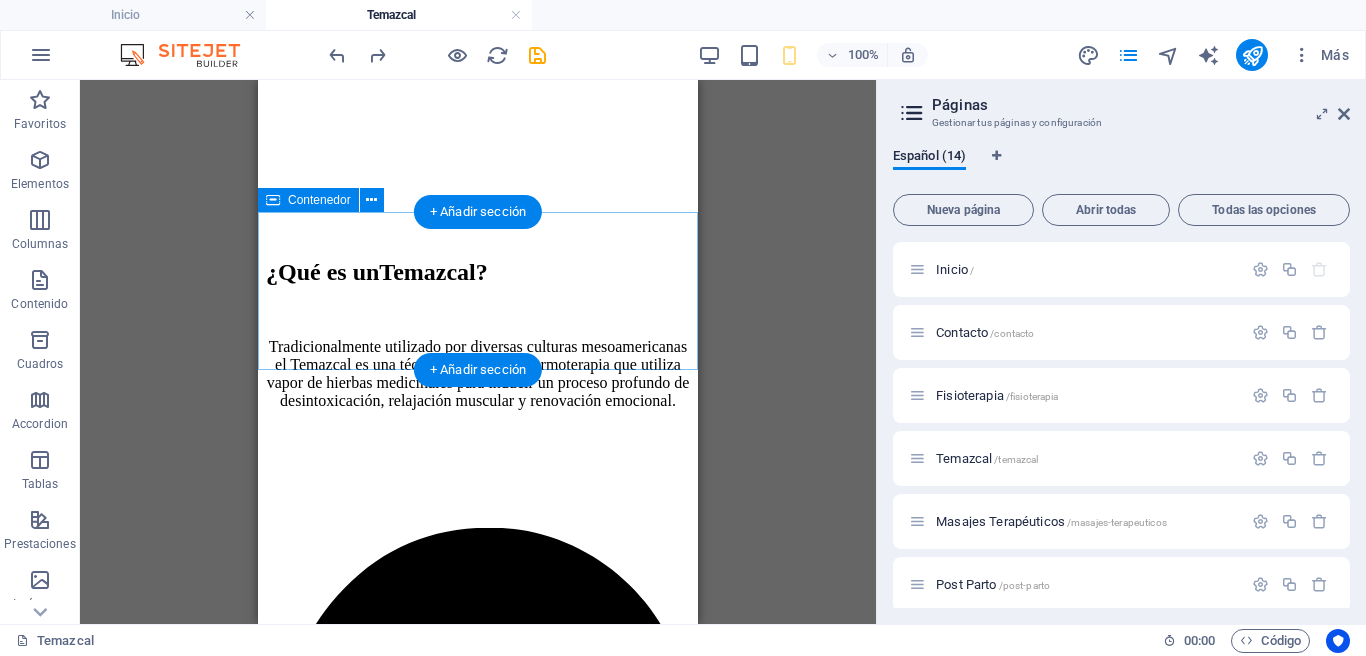 click on "Pegar portapapeles" at bounding box center (543, 1917) 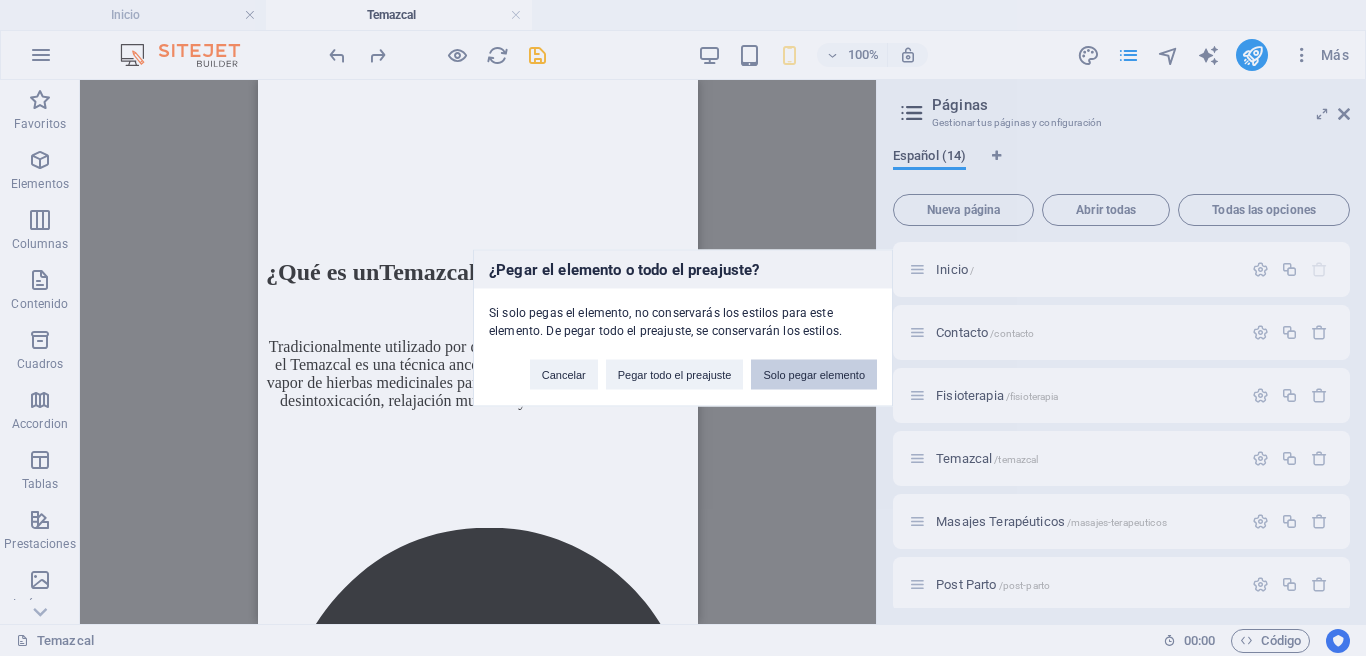 click on "Solo pegar elemento" at bounding box center [814, 375] 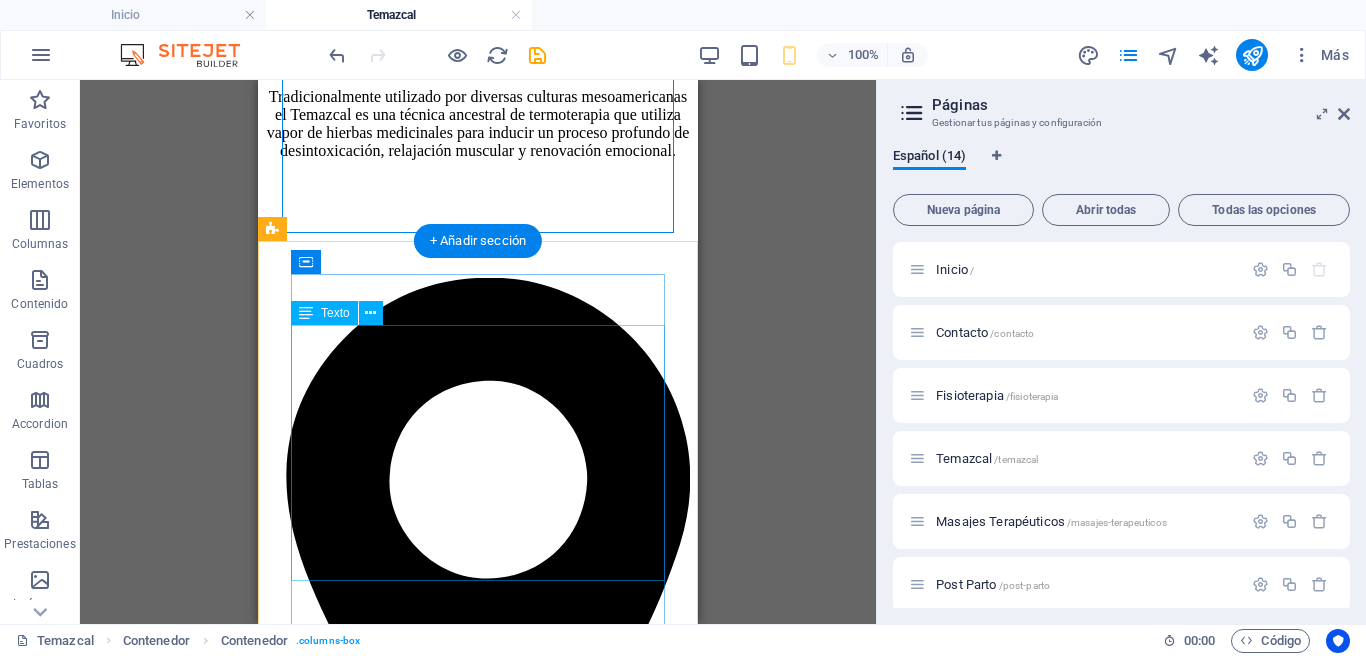 scroll, scrollTop: 1612, scrollLeft: 0, axis: vertical 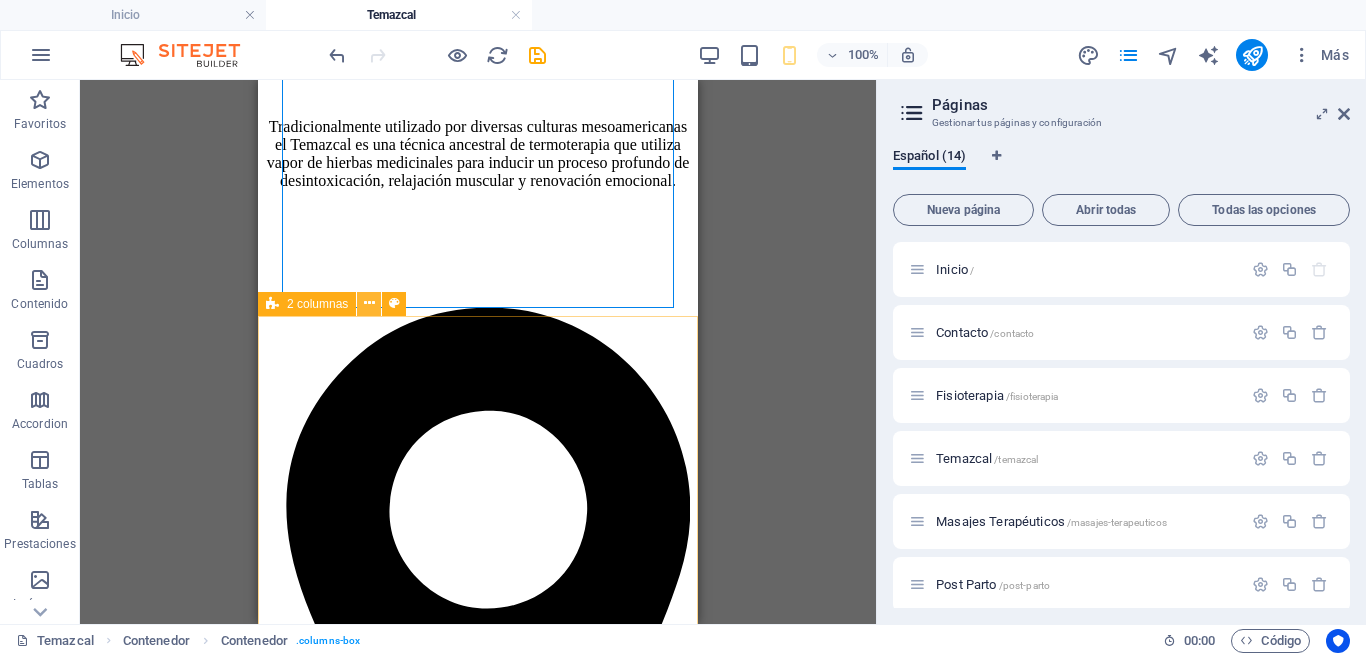 click at bounding box center (369, 303) 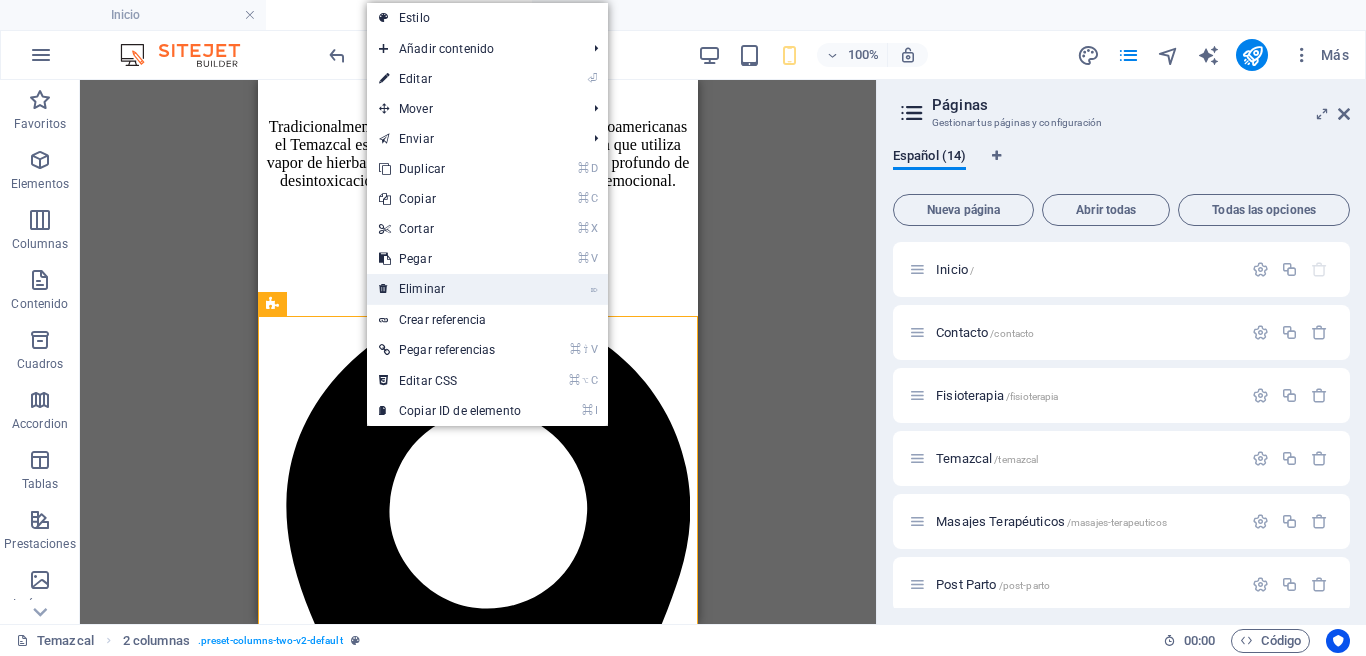 click on "⌦  Eliminar" at bounding box center (450, 289) 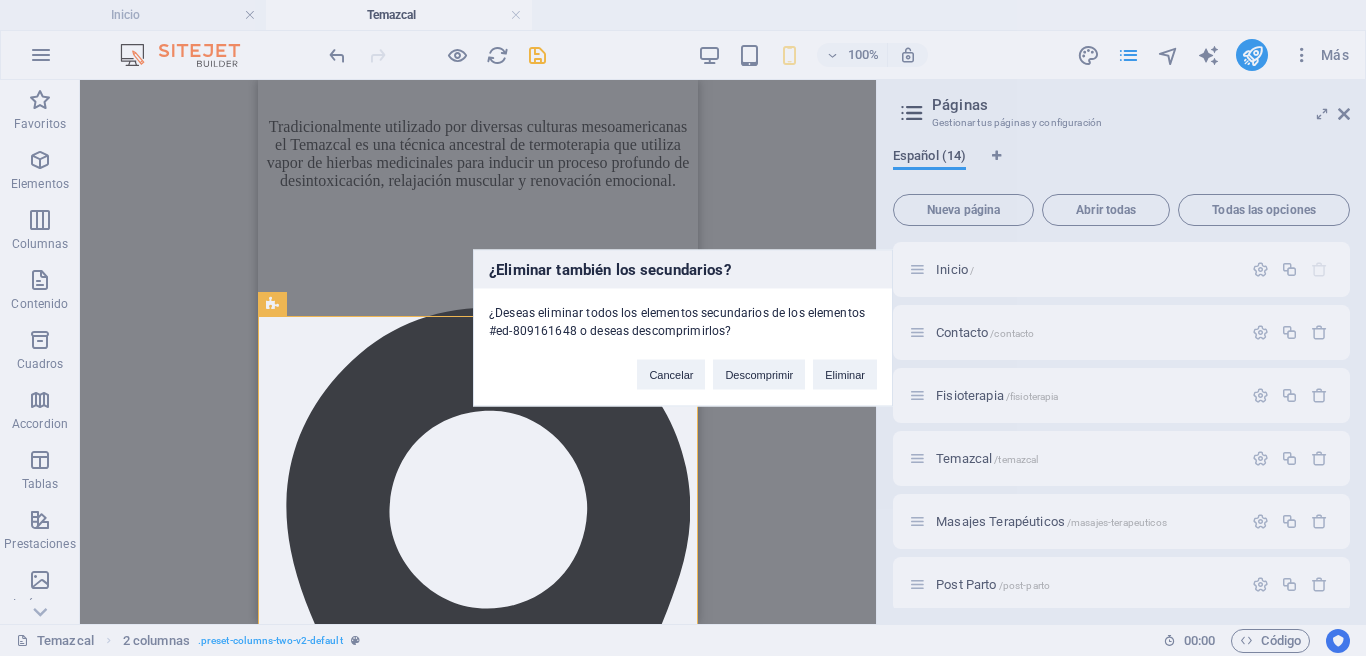 drag, startPoint x: 833, startPoint y: 375, endPoint x: 814, endPoint y: 379, distance: 19.416489 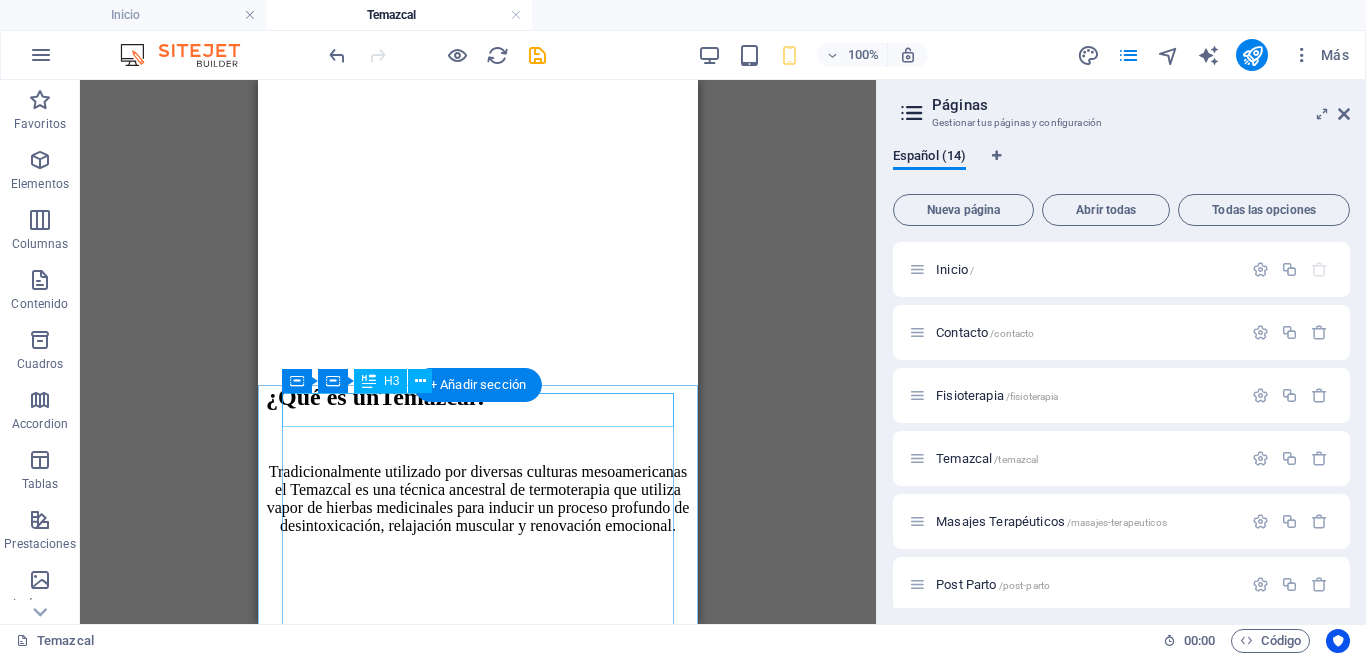 scroll, scrollTop: 1218, scrollLeft: 0, axis: vertical 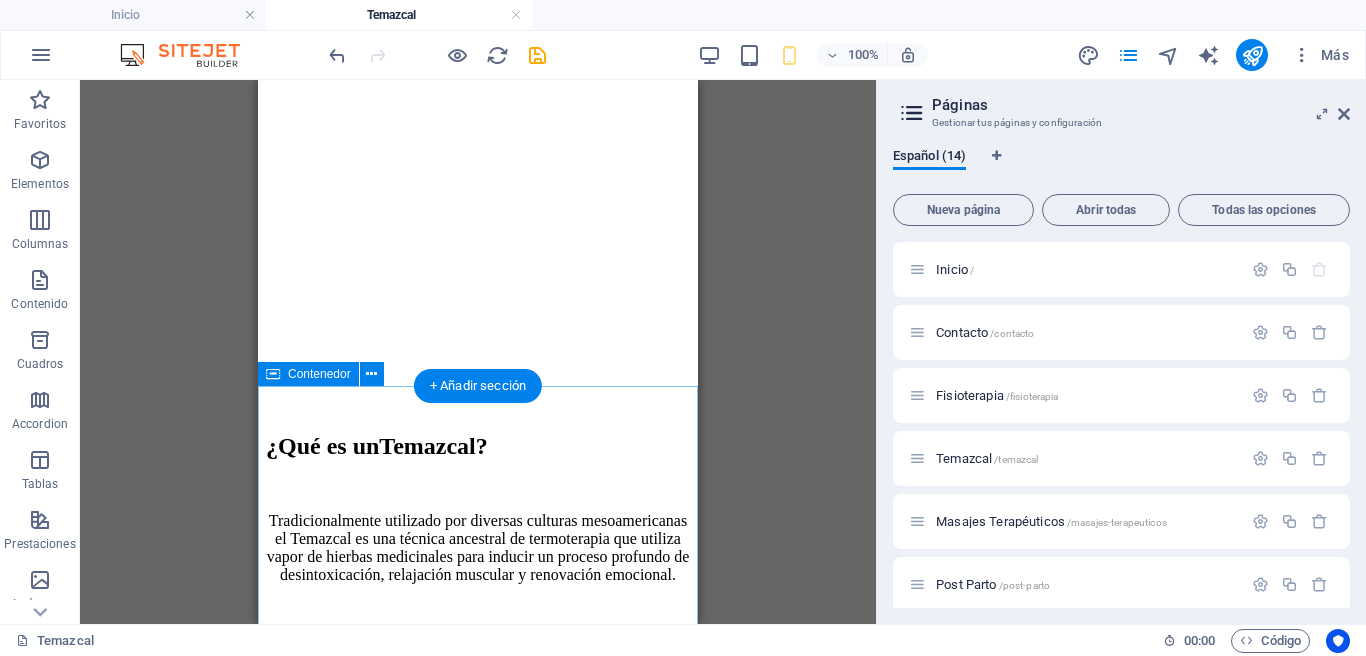 click on "Nuestro método En  Omitl , hemos adaptado esta práctica a un enfoque clínico y sensorial, integrándola como parte de nuestros tratamientos de salud y bienestar.  No se trata de una ceremonia, sino de una experiencia guiada que estimula el sistema nervioso parasimpático, mejora la circulación, fortalece  el sistema respiratorio y promueve una conexión consciente con el cuerpo." at bounding box center [478, 2134] 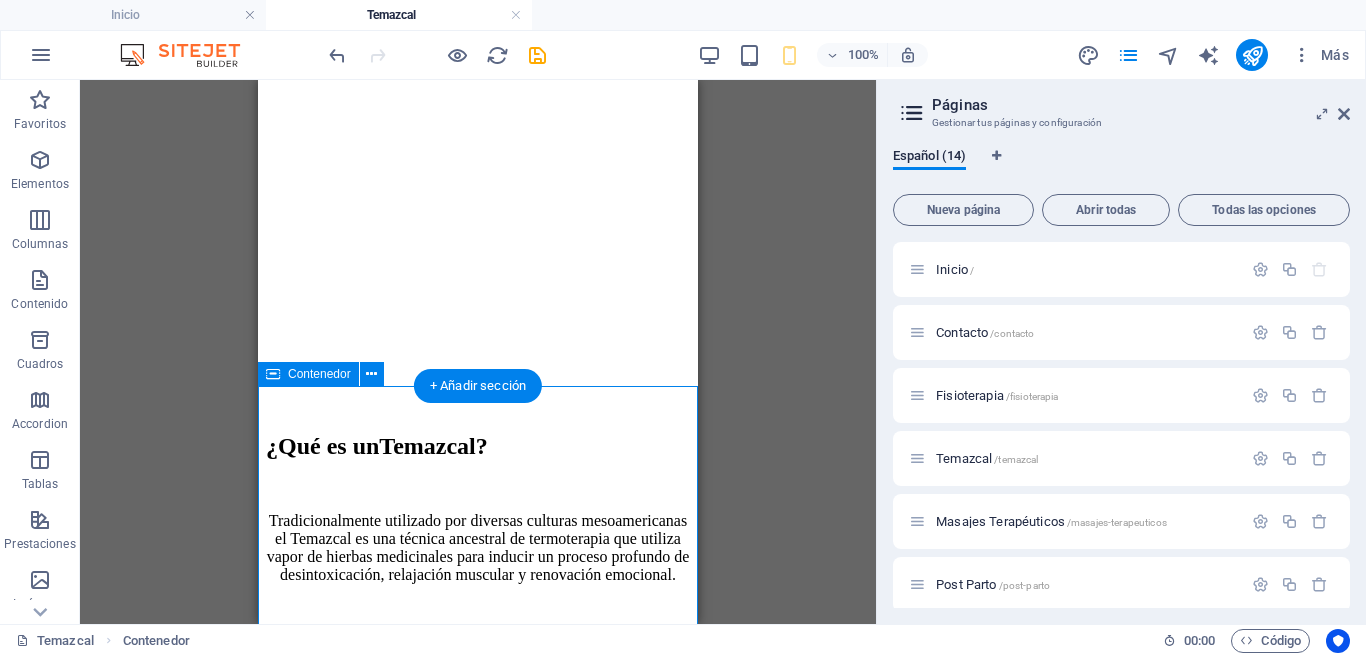 click on "Nuestro método En  Omitl , hemos adaptado esta práctica a un enfoque clínico y sensorial, integrándola como parte de nuestros tratamientos de salud y bienestar.  No se trata de una ceremonia, sino de una experiencia guiada que estimula el sistema nervioso parasimpático, mejora la circulación, fortalece  el sistema respiratorio y promueve una conexión consciente con el cuerpo." at bounding box center [478, 2134] 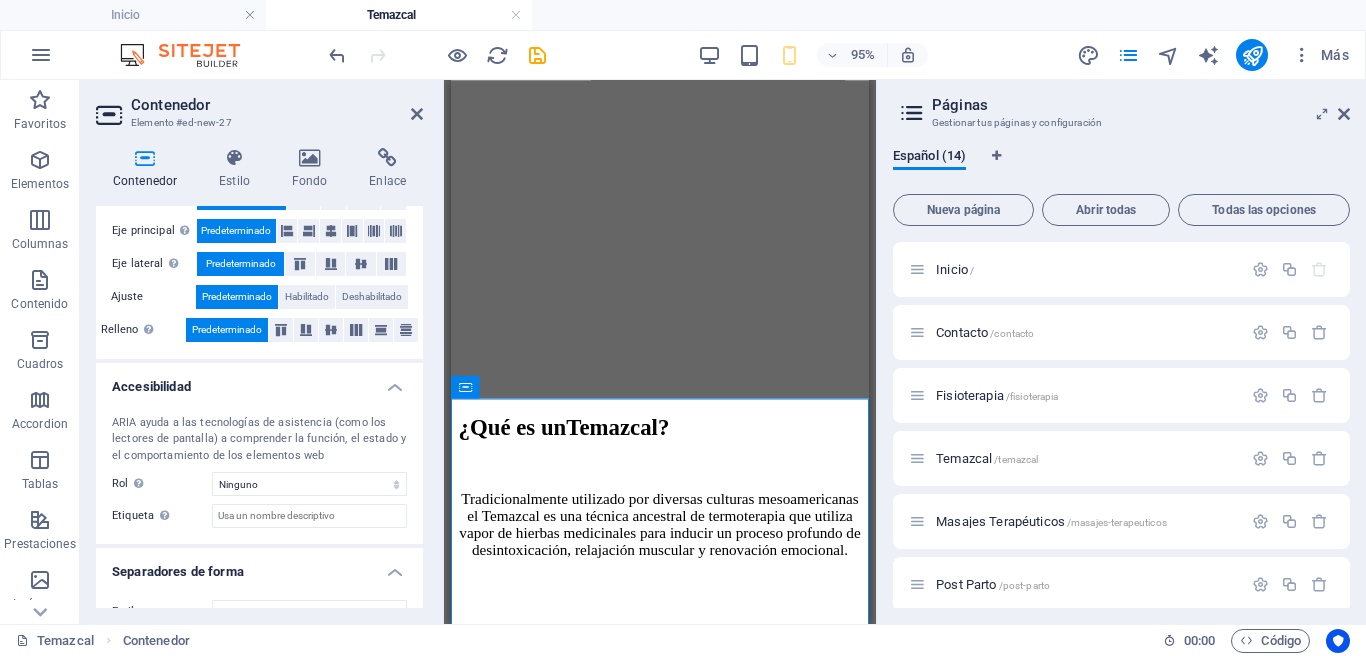 scroll, scrollTop: 397, scrollLeft: 0, axis: vertical 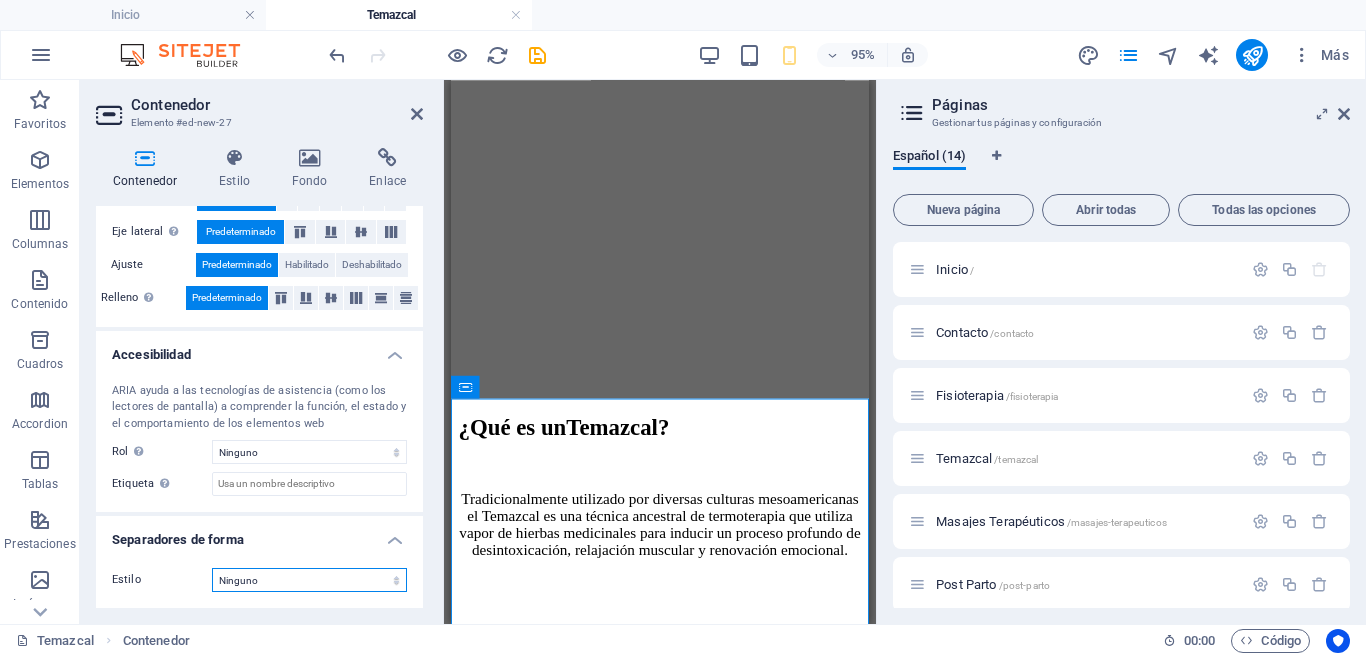 click on "Ninguno Triángulo Cuadrado Diagonal Polígono 1 Polígono 2 Zigzag Múltiples zigzags Olas Múltiples olas Medio círculo Círculo Sombra de círculo Bloques Hexágonos Nubes Múltiples nubes Ventilador Pirámides Libro Gota de pintura Fuego Papel desmenuzado Flecha" at bounding box center [309, 580] 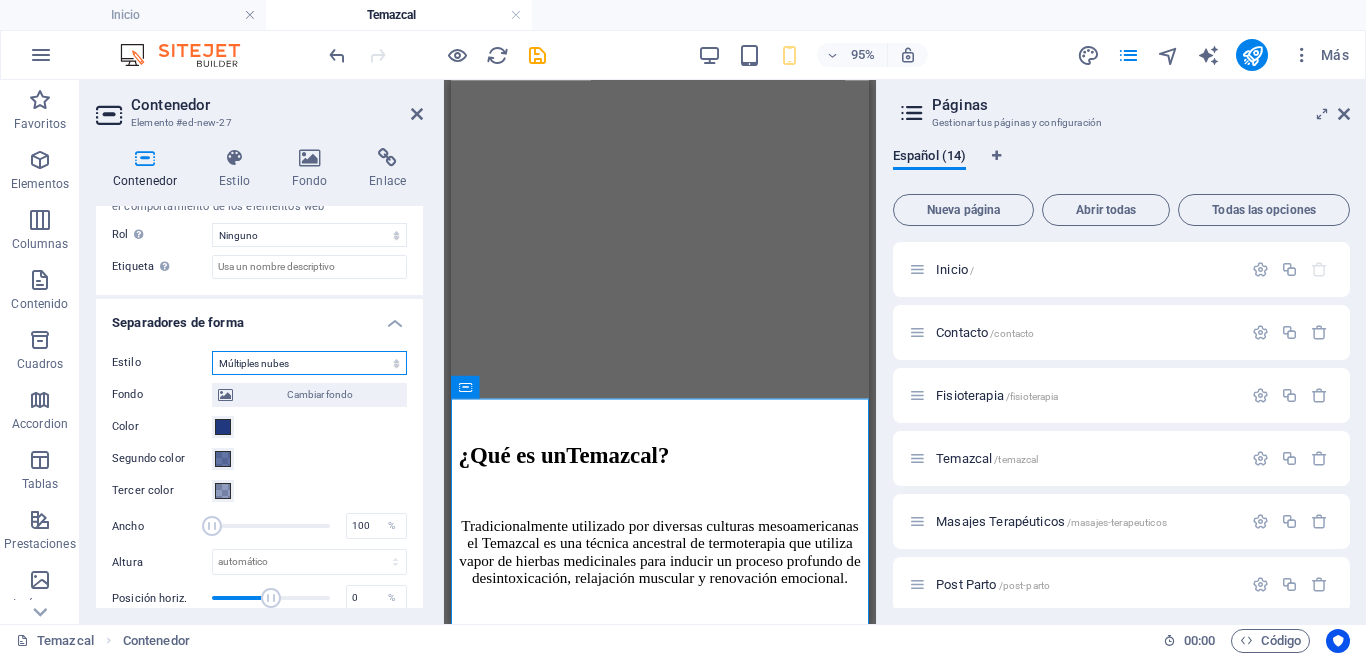 scroll, scrollTop: 626, scrollLeft: 0, axis: vertical 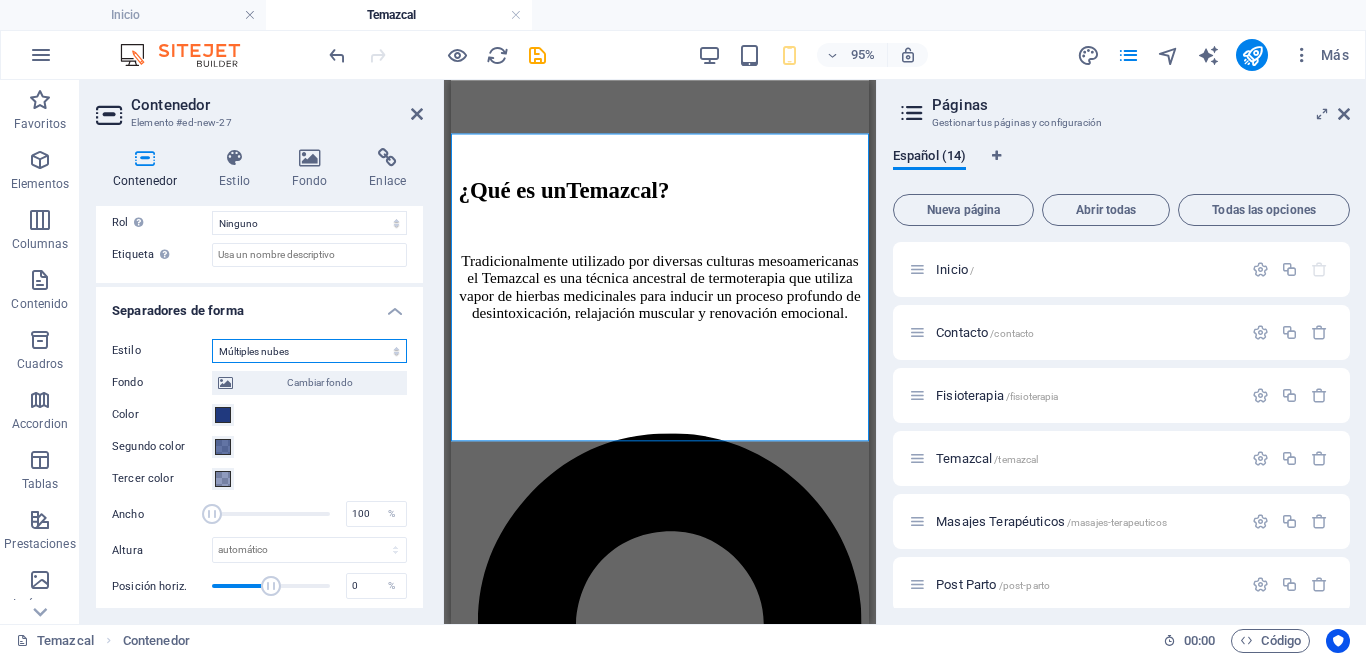 click on "Ninguno Triángulo Cuadrado Diagonal Polígono 1 Polígono 2 Zigzag Múltiples zigzags Olas Múltiples olas Medio círculo Círculo Sombra de círculo Bloques Hexágonos Nubes Múltiples nubes Ventilador Pirámides Libro Gota de pintura Fuego Papel desmenuzado Flecha" at bounding box center (309, 351) 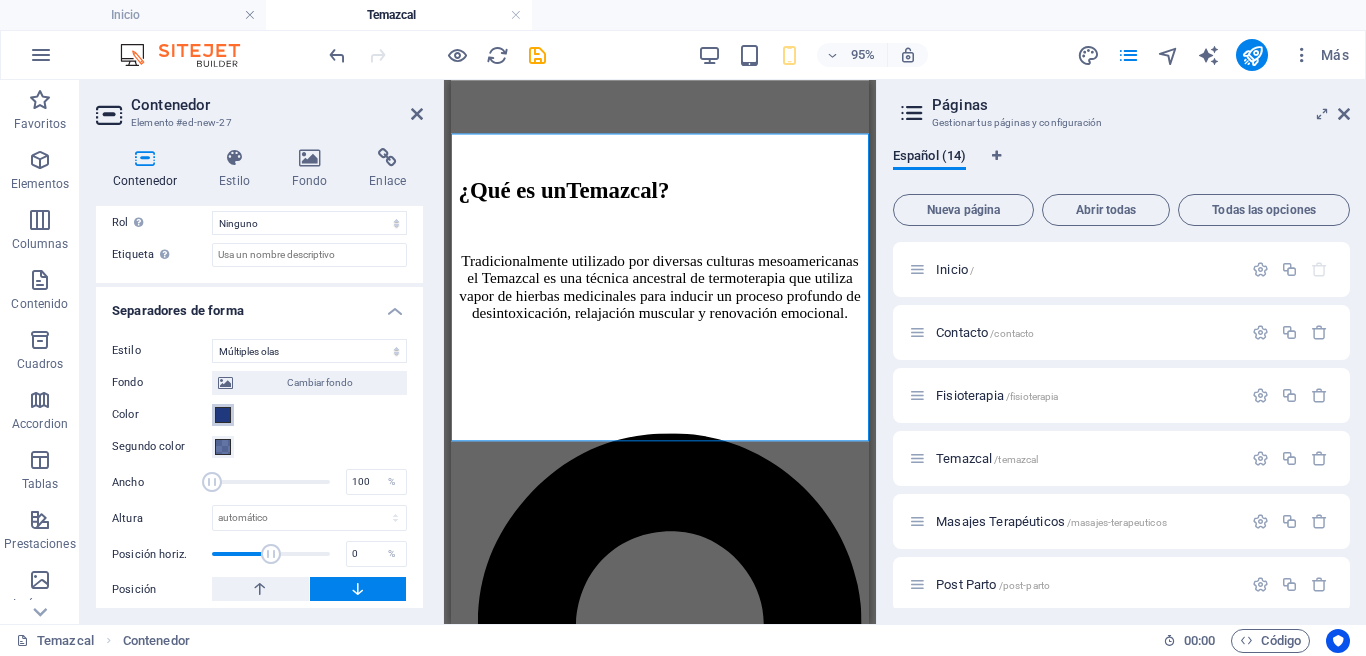 click at bounding box center [223, 415] 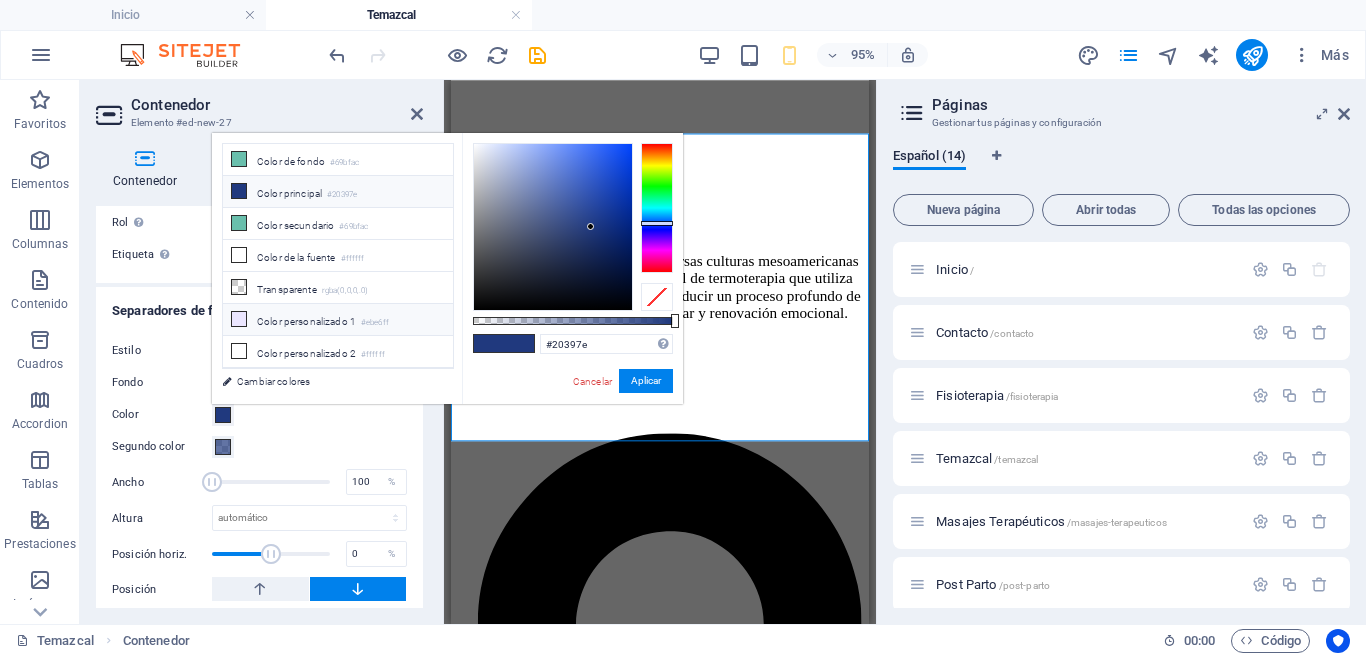 click on "Color personalizado 1
#ebe6ff" at bounding box center [338, 320] 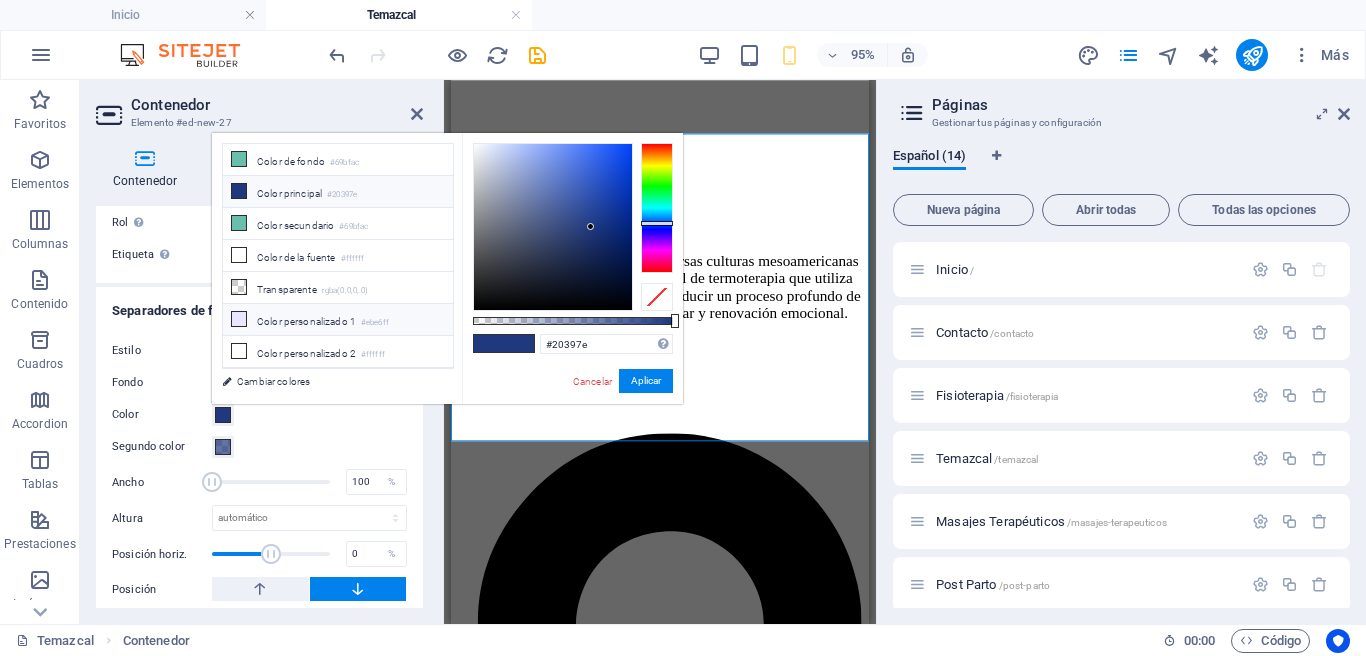 type on "#ebe6ff" 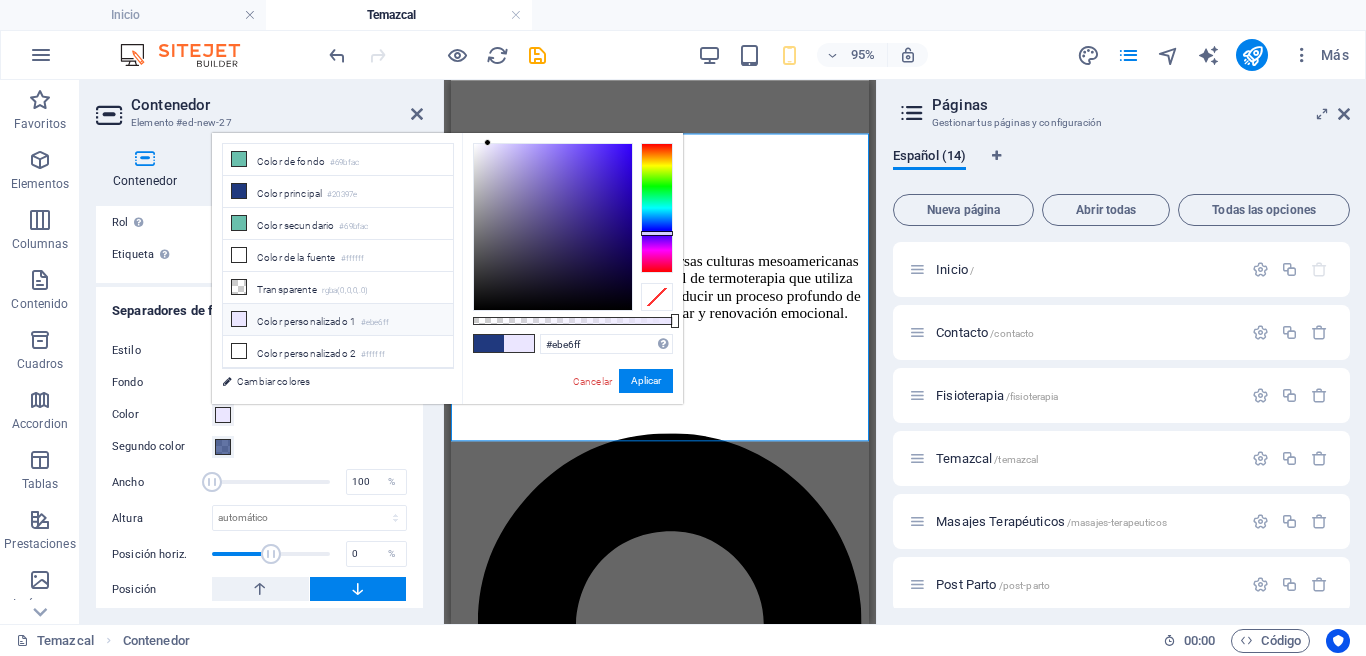 click on "Segundo color" at bounding box center (259, 447) 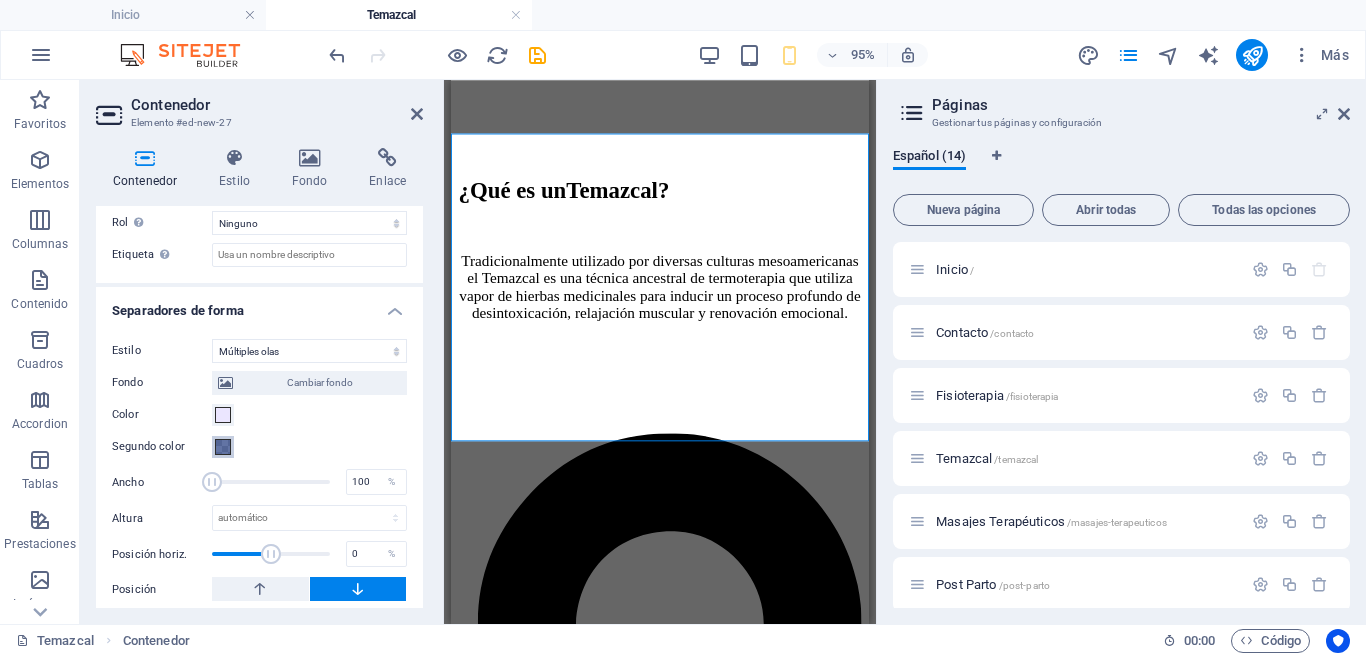click at bounding box center [223, 447] 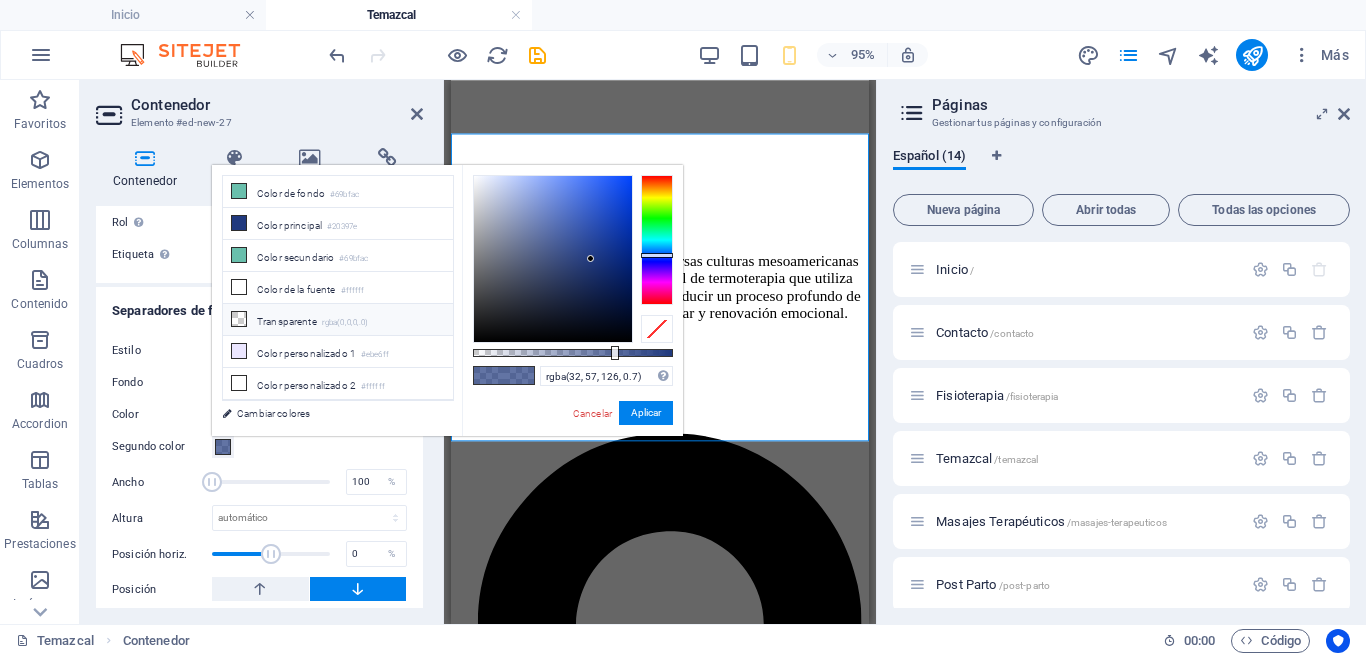 click on "Transparente
rgba(0,0,0,.0)" at bounding box center [338, 320] 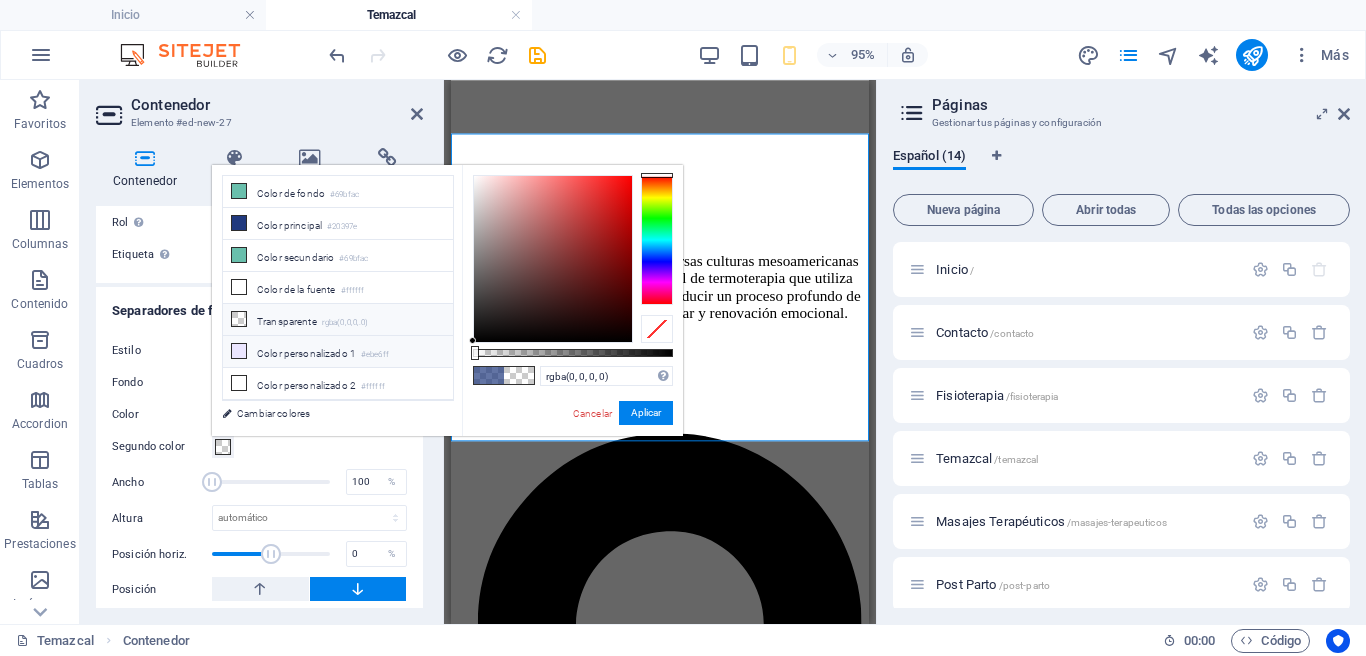 click on "Color personalizado 1
#ebe6ff" at bounding box center (338, 352) 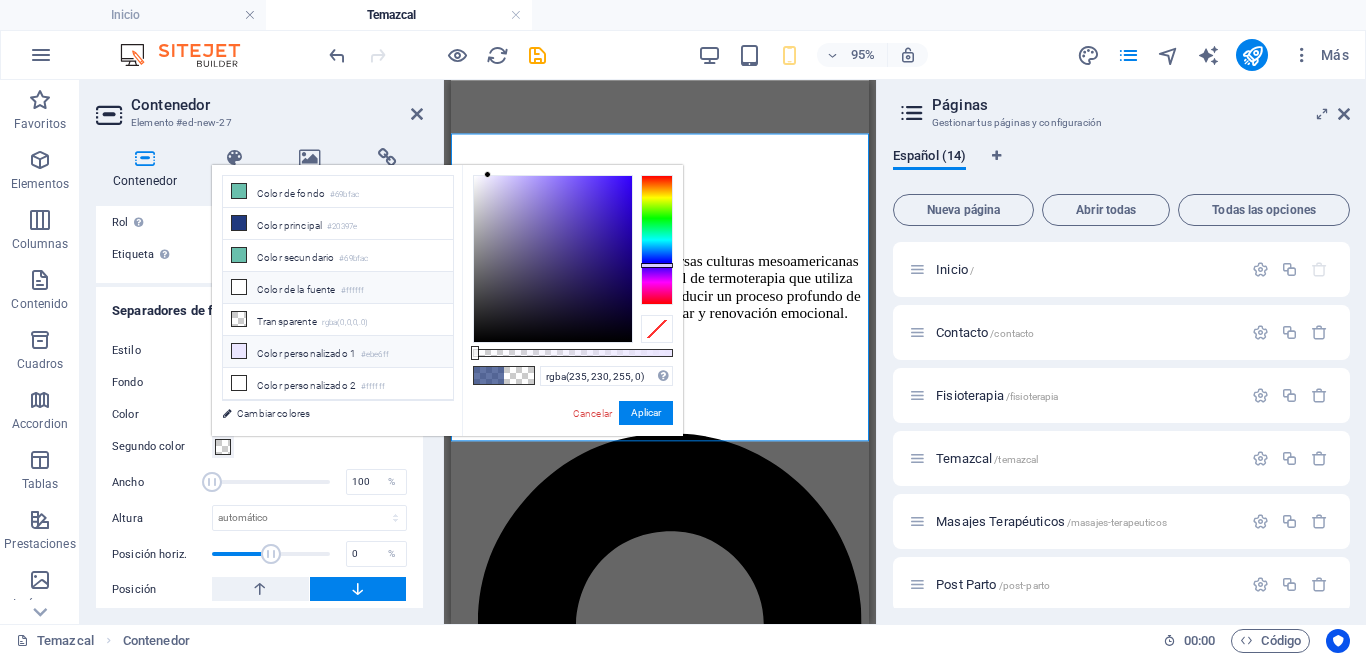 click on "Color de la fuente
#ffffff" at bounding box center (338, 288) 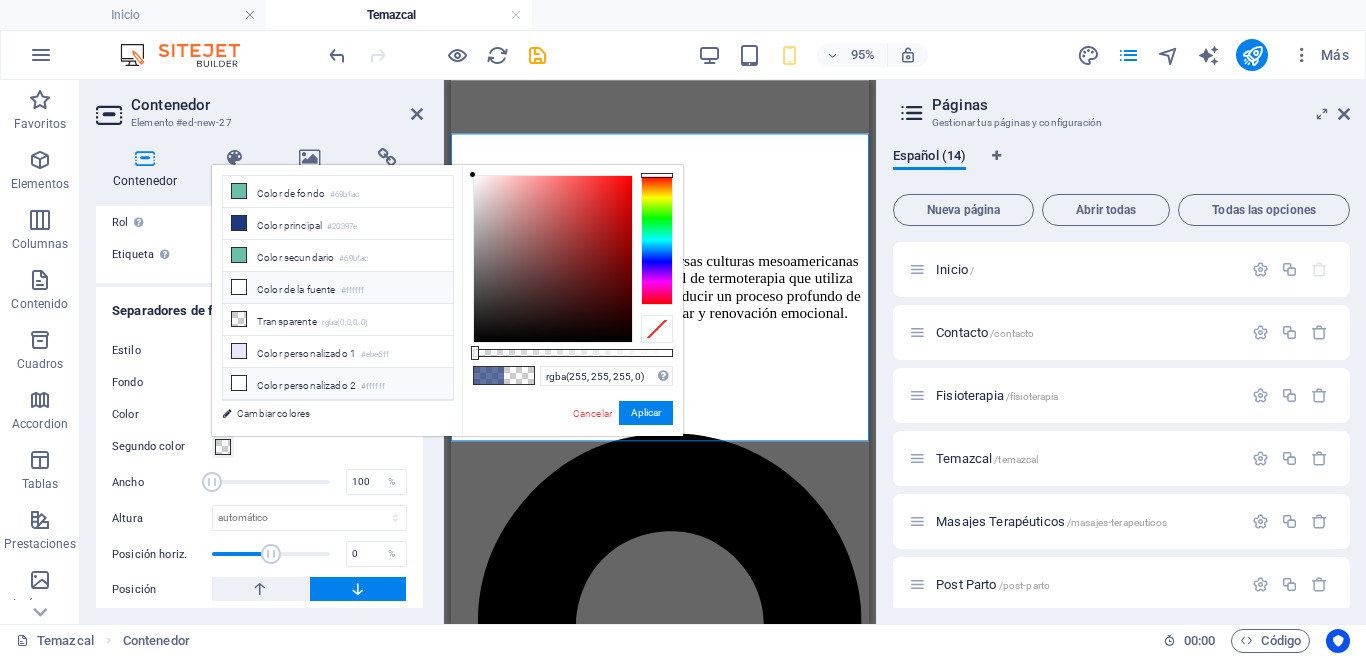 scroll, scrollTop: 64, scrollLeft: 0, axis: vertical 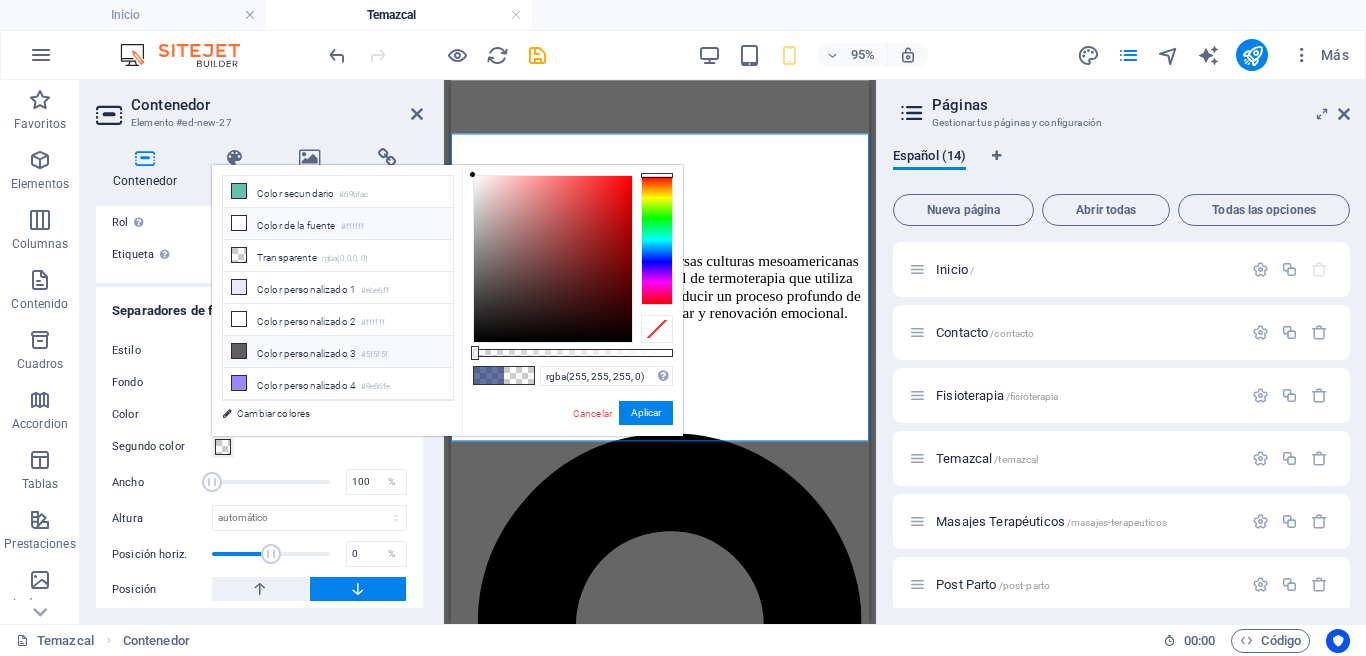 click on "Color personalizado 3
#5f5f5f" at bounding box center (338, 352) 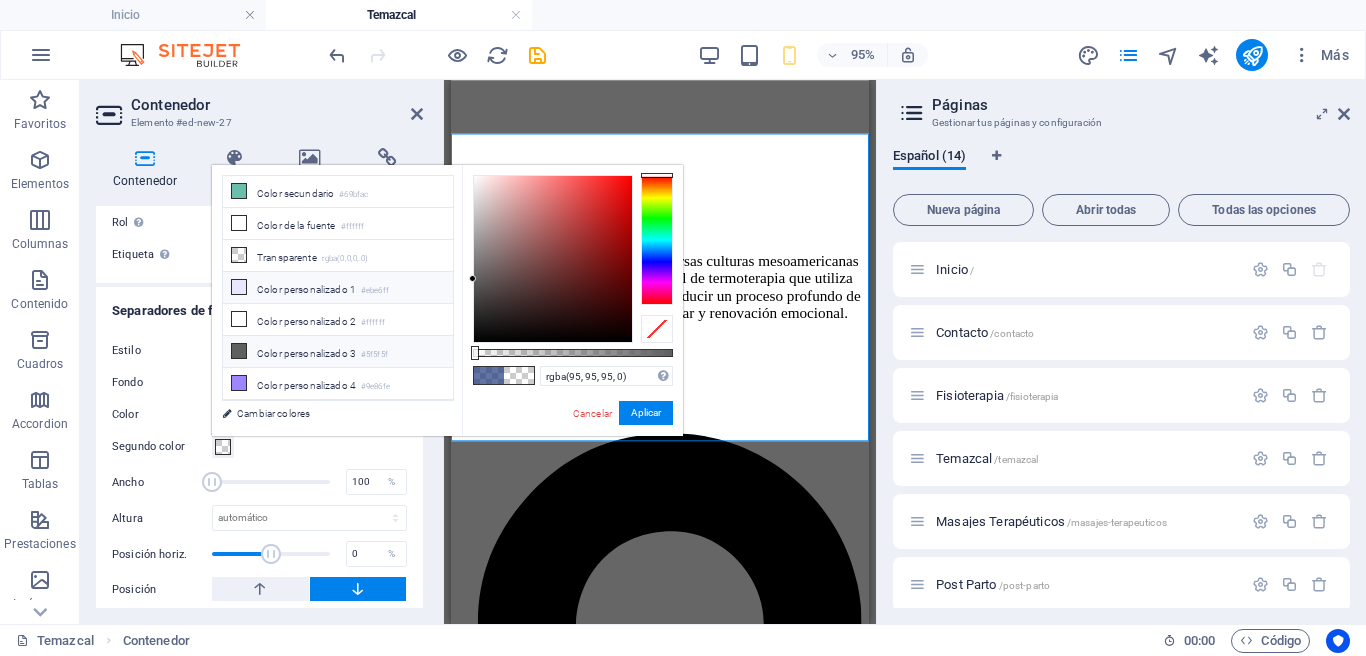 click on "Color personalizado 1
#ebe6ff" at bounding box center (338, 288) 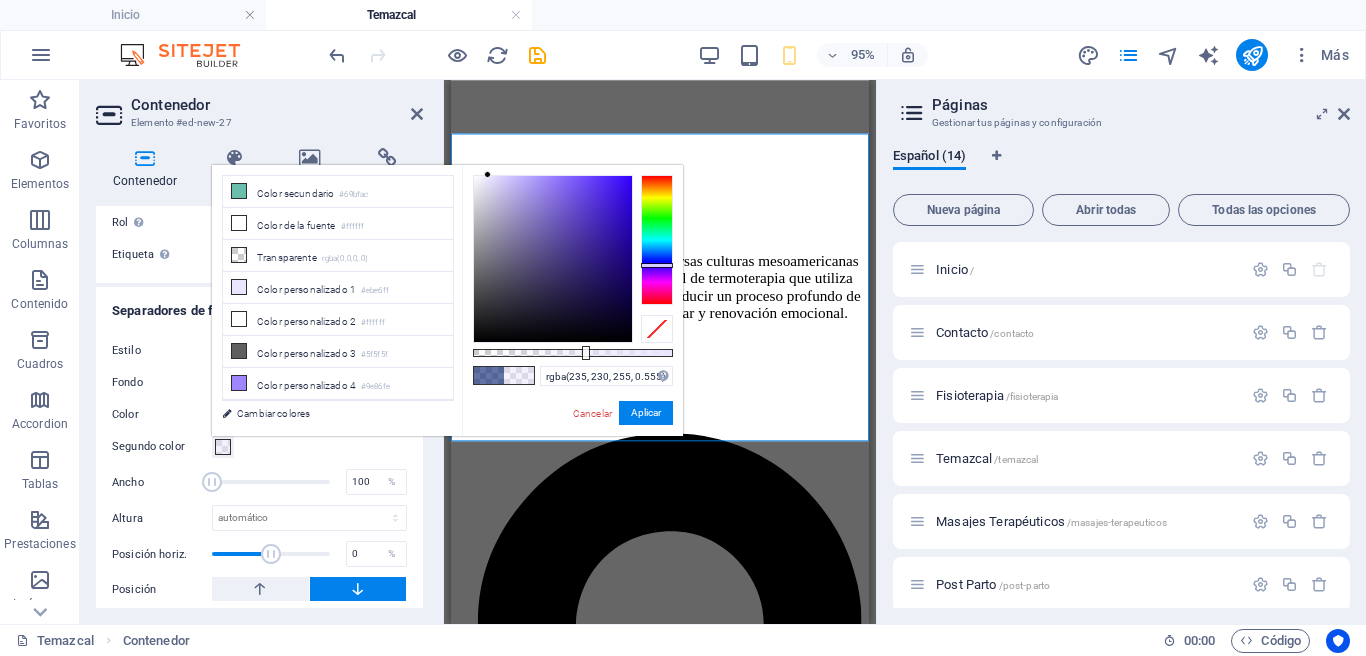 drag, startPoint x: 483, startPoint y: 350, endPoint x: 584, endPoint y: 354, distance: 101.07918 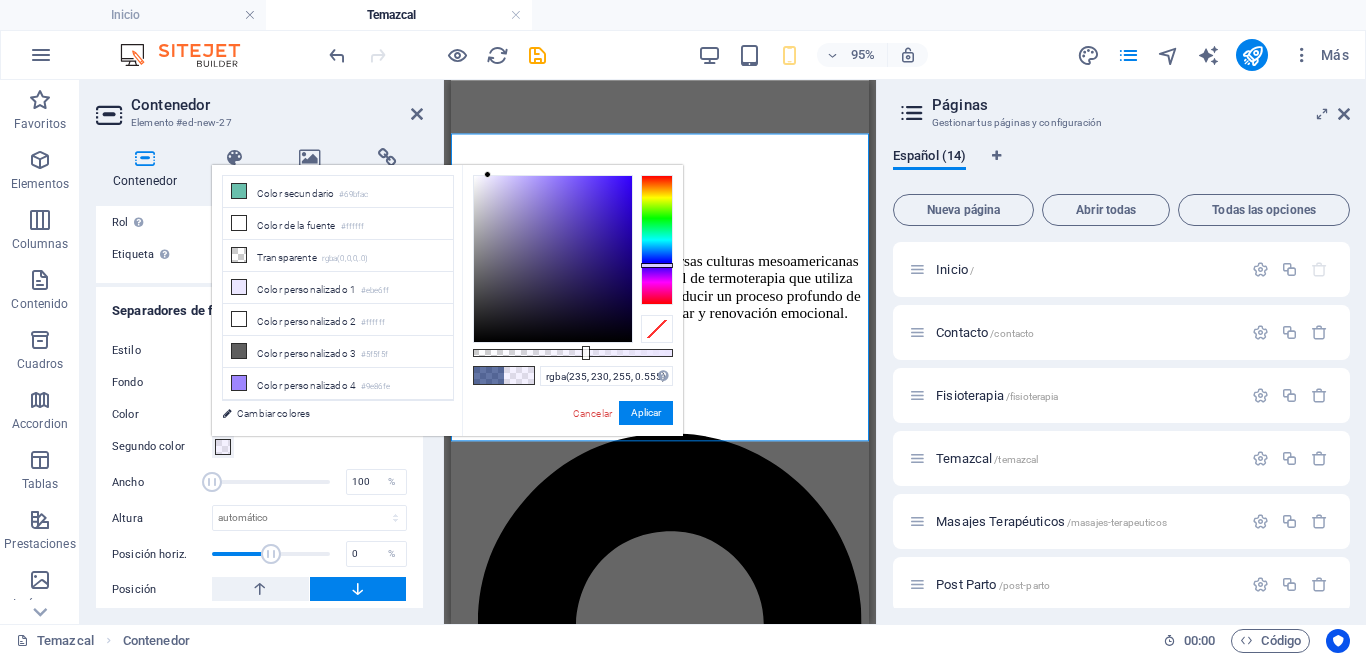 click at bounding box center (586, 353) 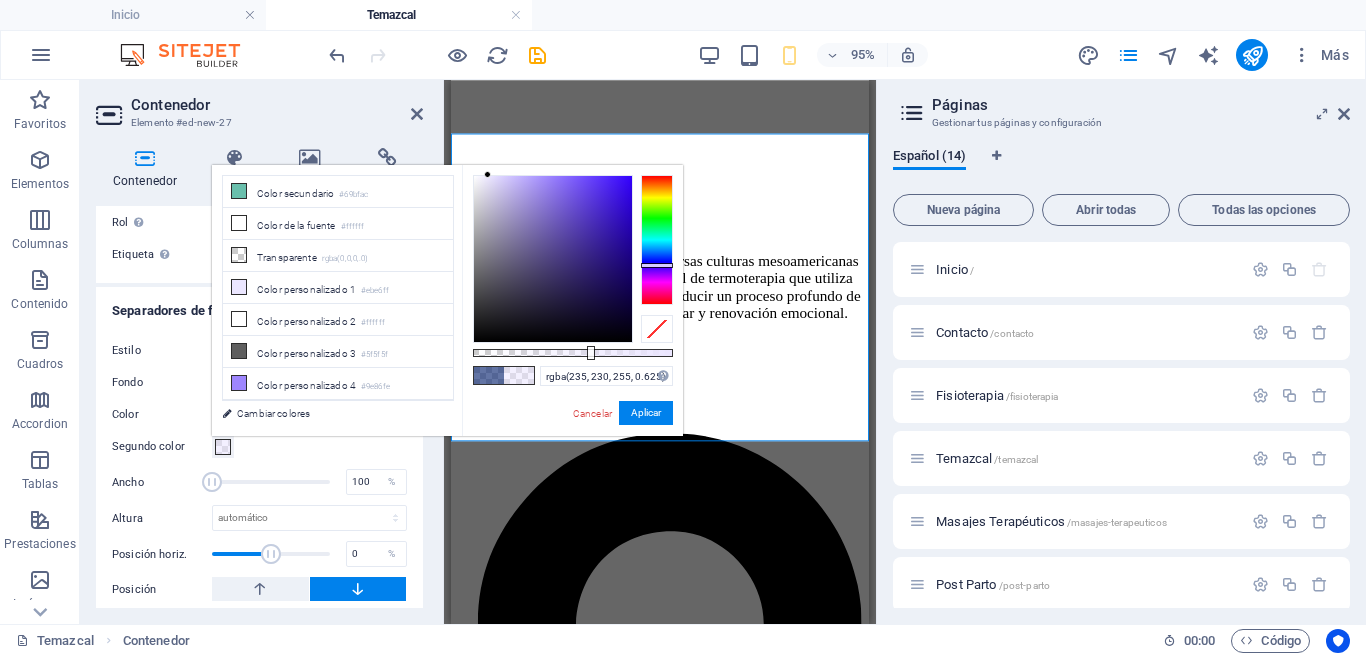 type on "rgba(235, 230, 255, 0.63)" 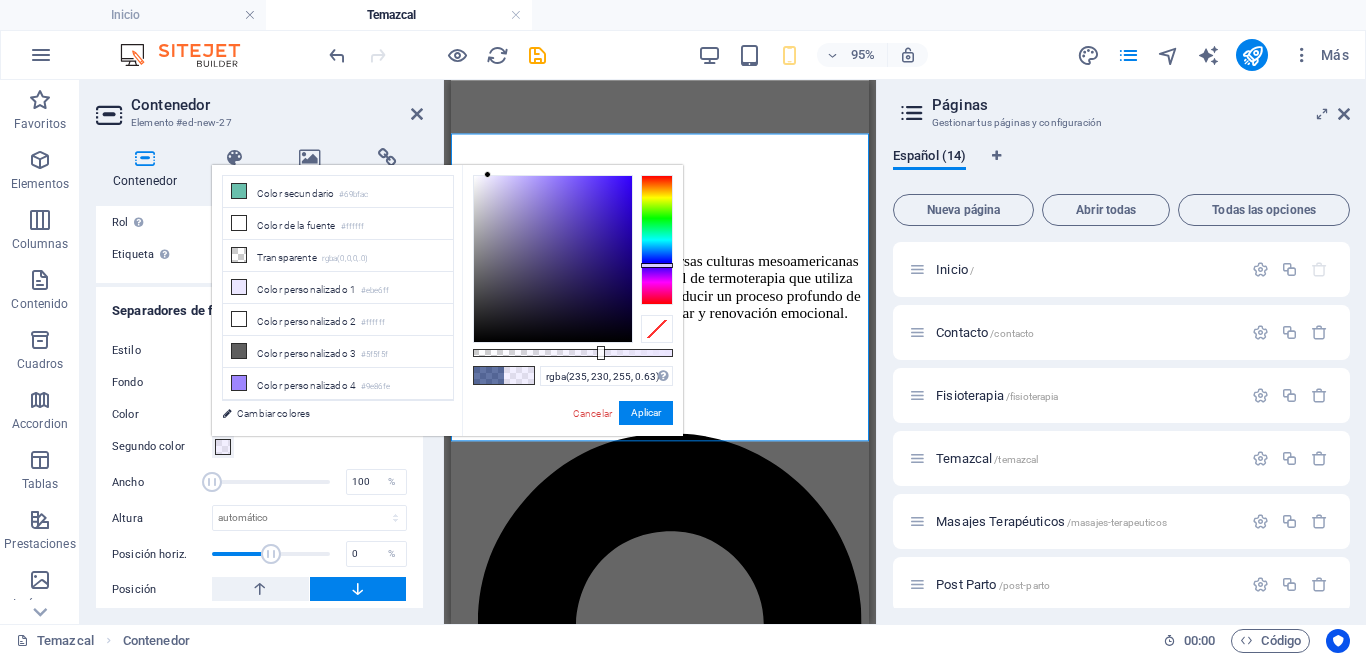 click at bounding box center (601, 353) 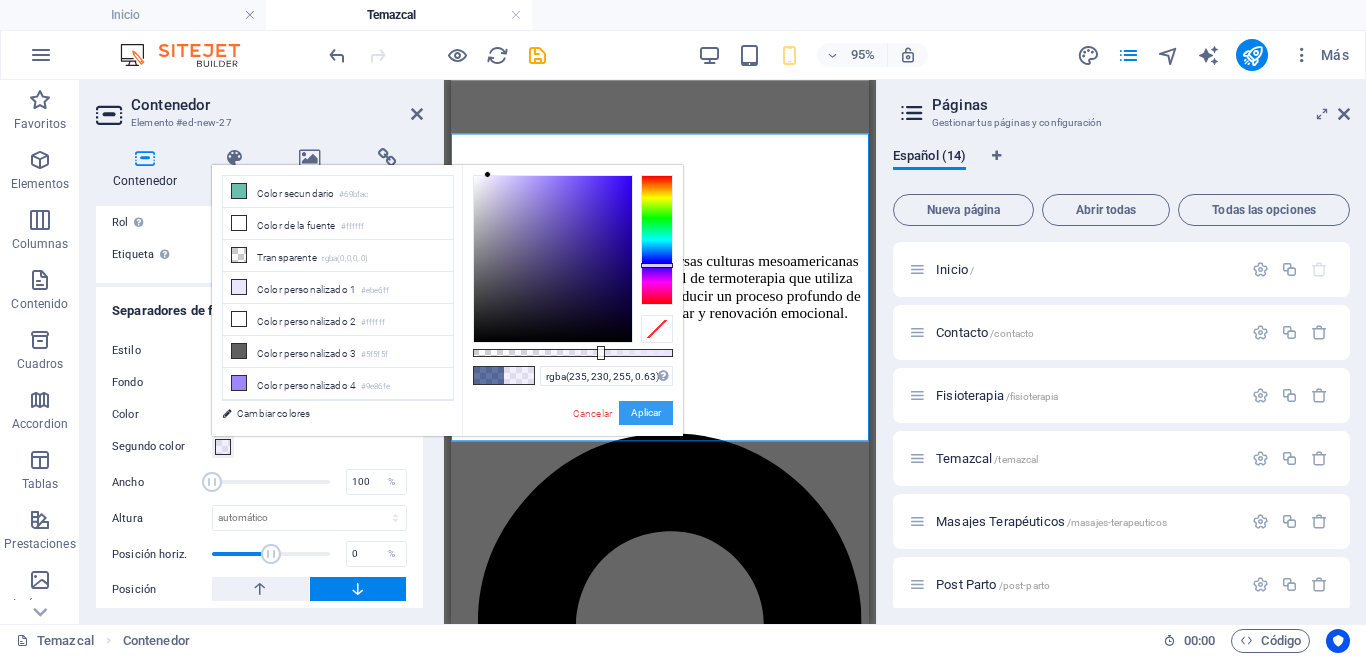 click on "Aplicar" at bounding box center (646, 413) 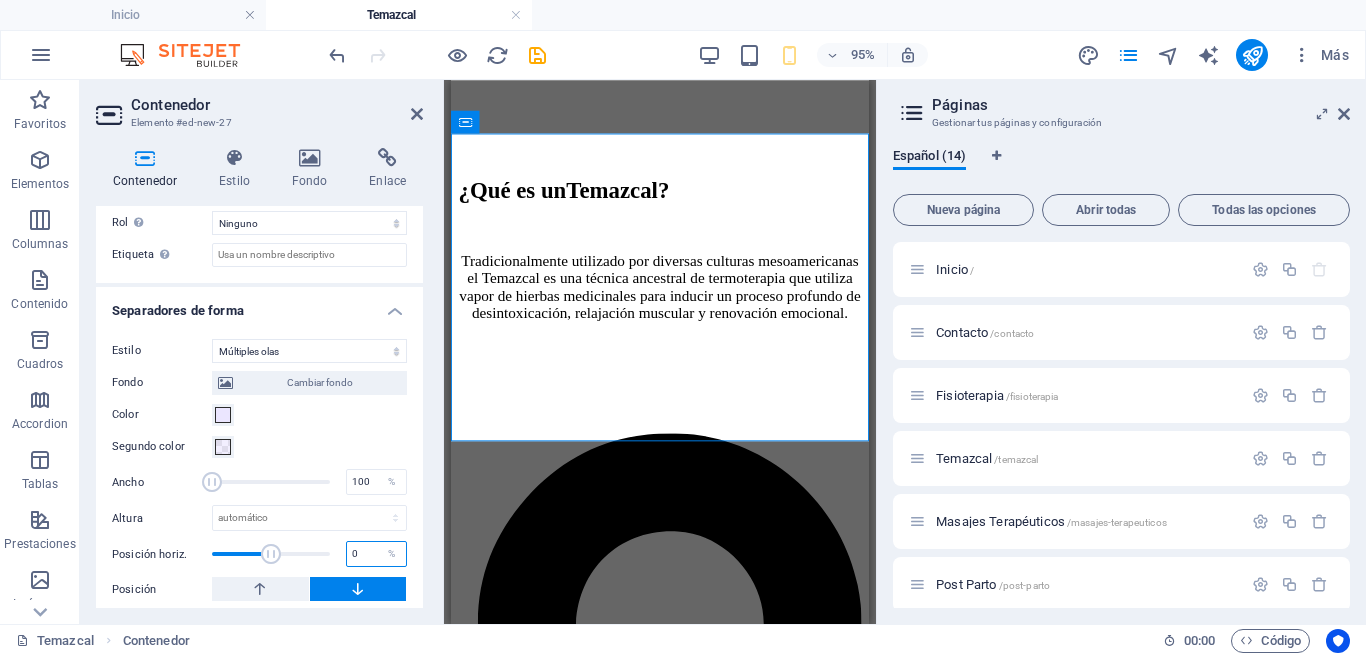 drag, startPoint x: 366, startPoint y: 553, endPoint x: 334, endPoint y: 551, distance: 32.06244 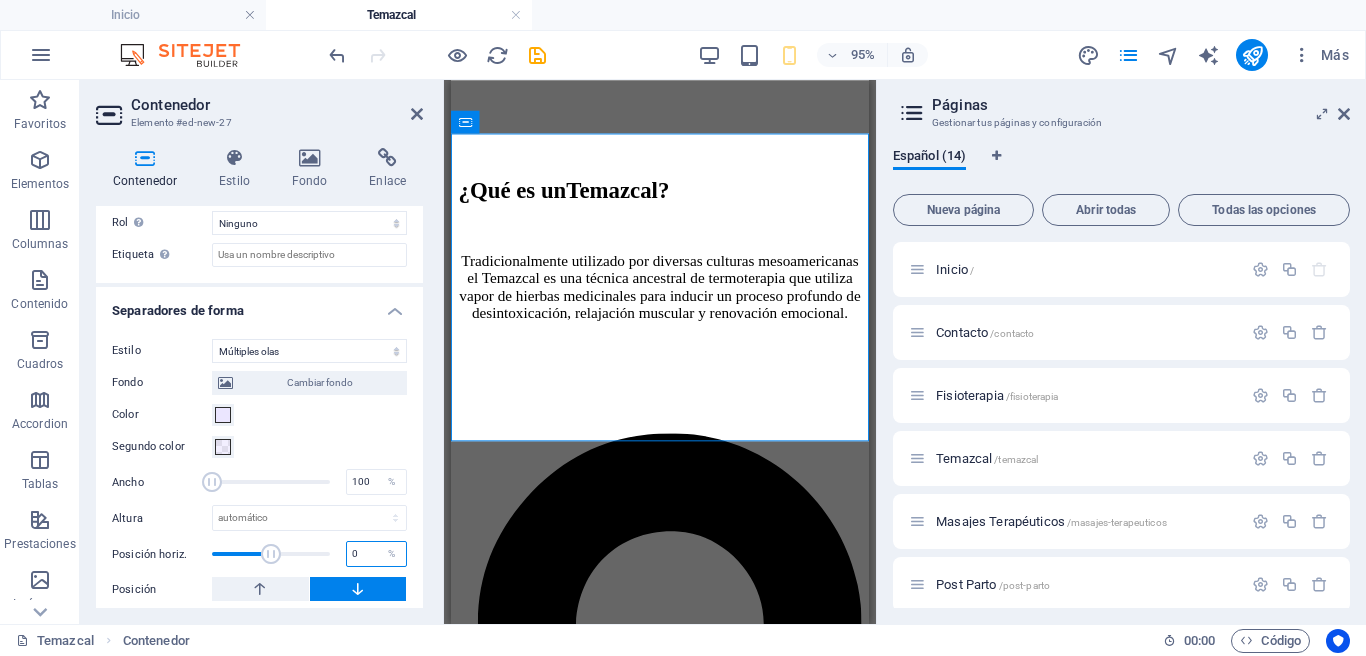 click on "Posición horiz. 0 %" at bounding box center (259, 554) 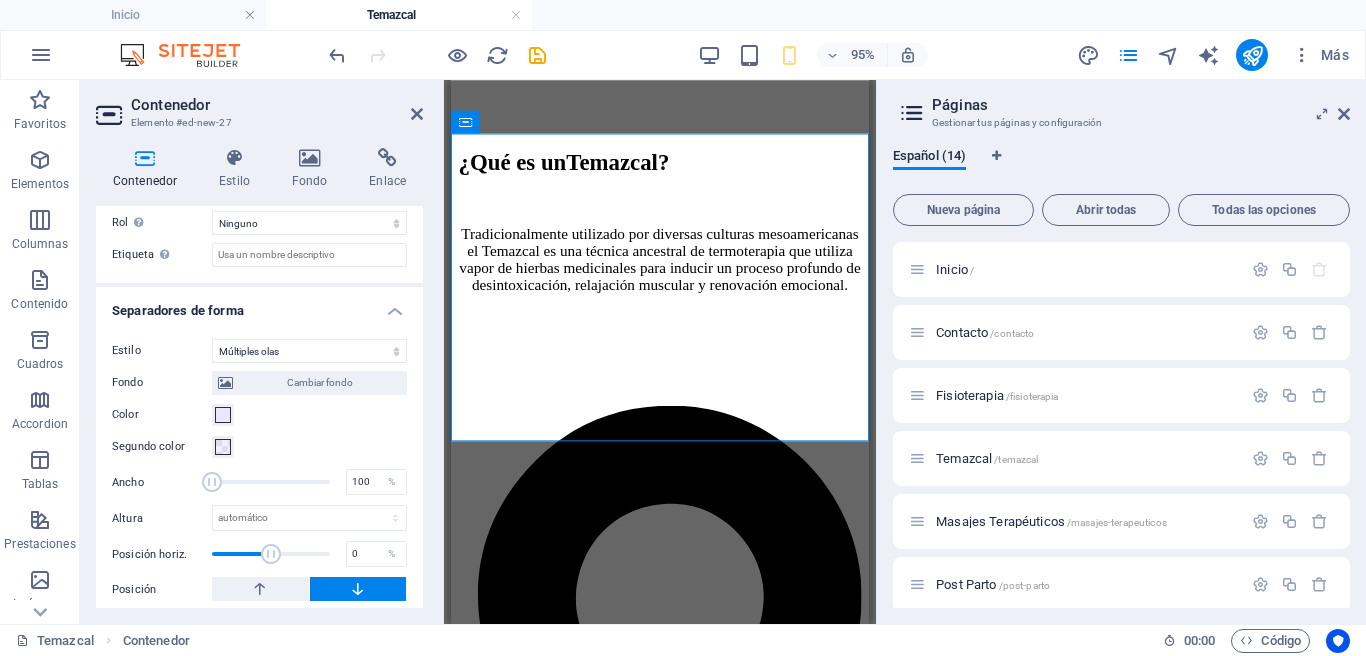 scroll, scrollTop: 1468, scrollLeft: 0, axis: vertical 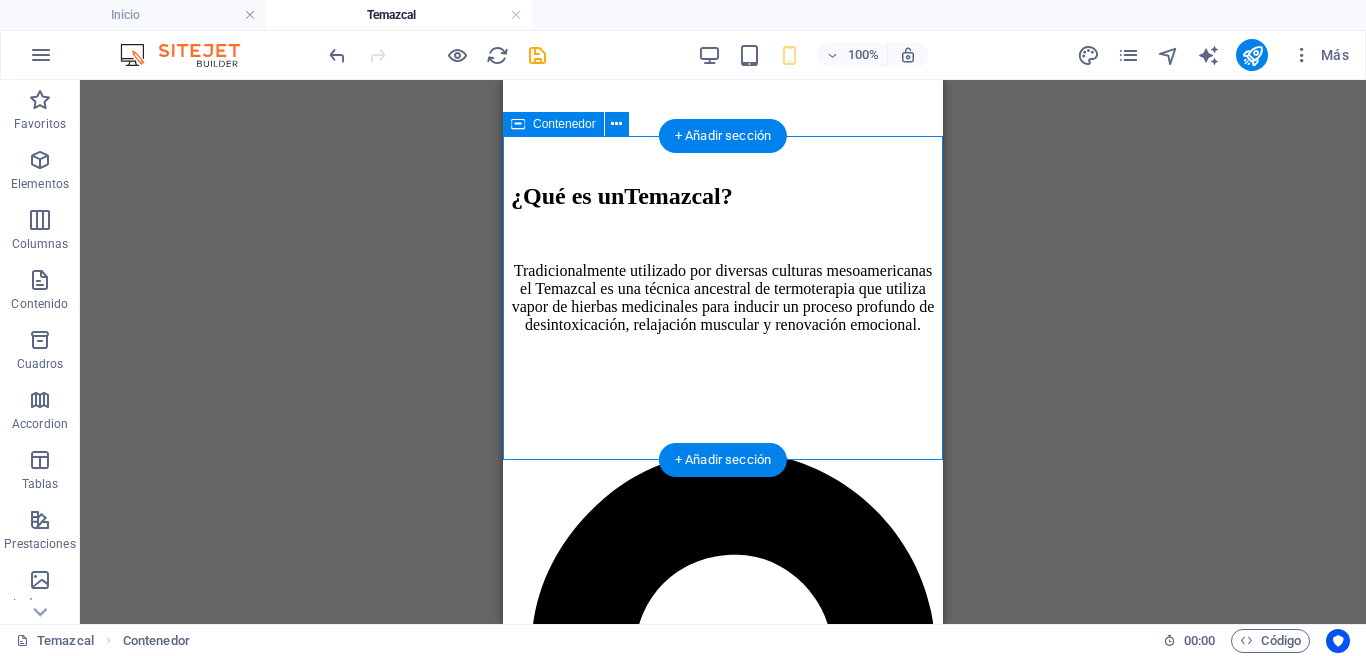 click on "Nuestro método En  Omitl , hemos adaptado esta práctica a un enfoque clínico y sensorial, integrándola como parte de nuestros tratamientos de salud y bienestar.  No se trata de una ceremonia, sino de una experiencia guiada que estimula el sistema nervioso parasimpático, mejora la circulación, fortalece  el sistema respiratorio y promueve una conexión consciente con el cuerpo." at bounding box center (723, 1890) 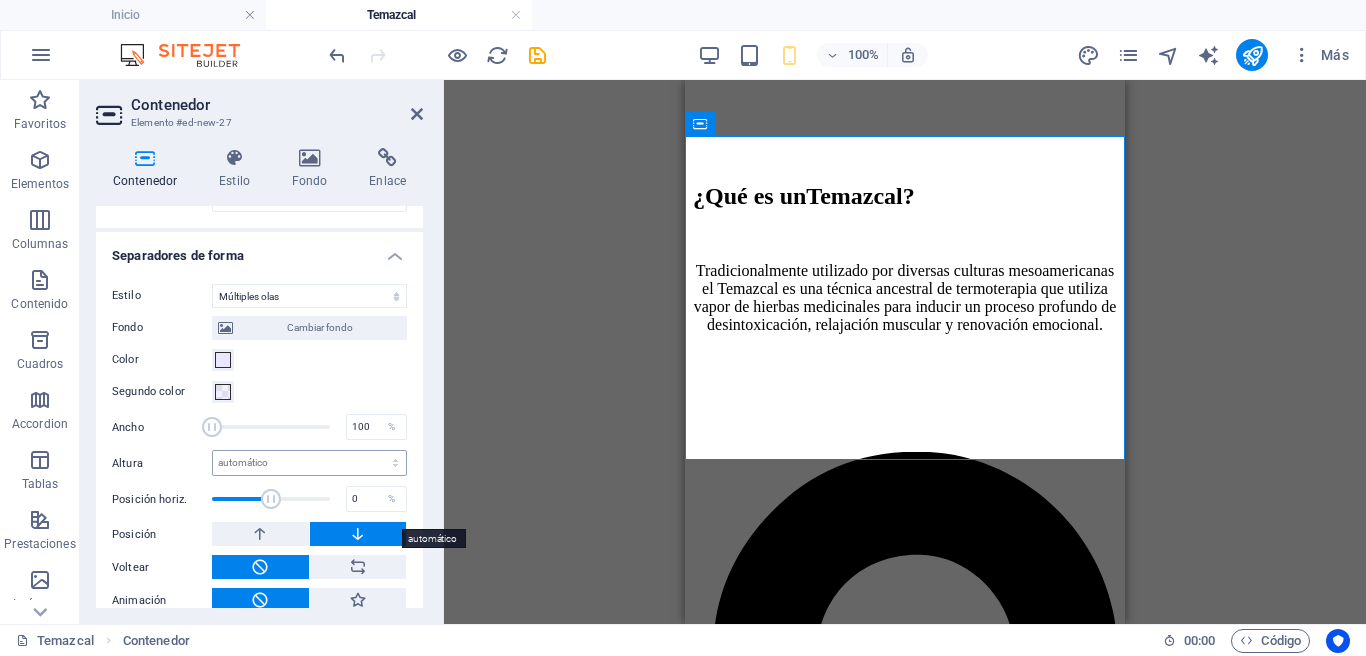 scroll, scrollTop: 702, scrollLeft: 0, axis: vertical 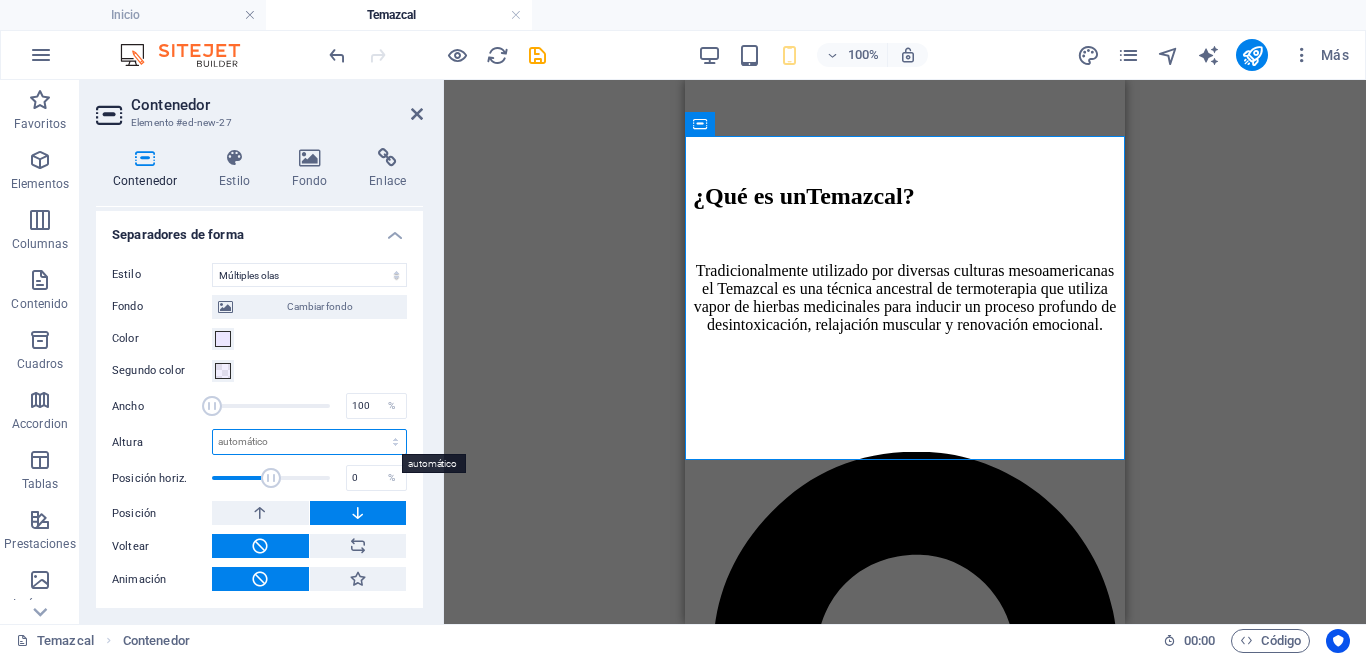 click on "automático px rem em vh vw" at bounding box center [309, 442] 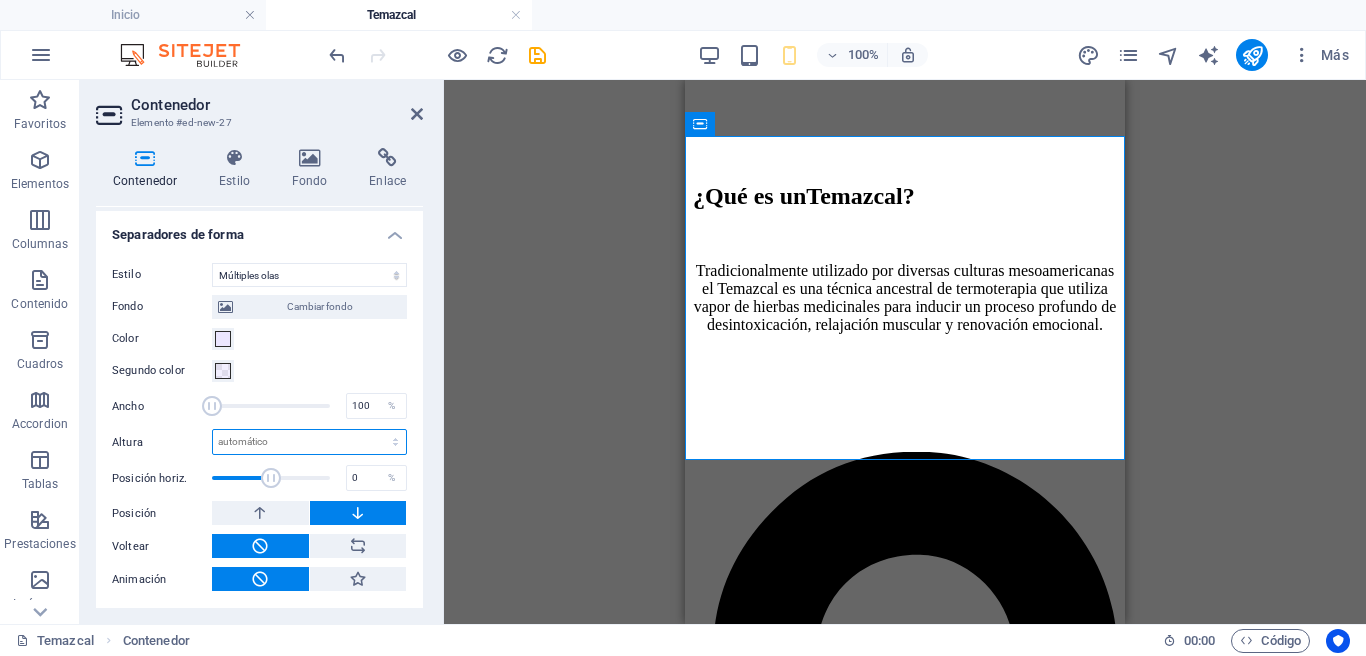 select on "rem" 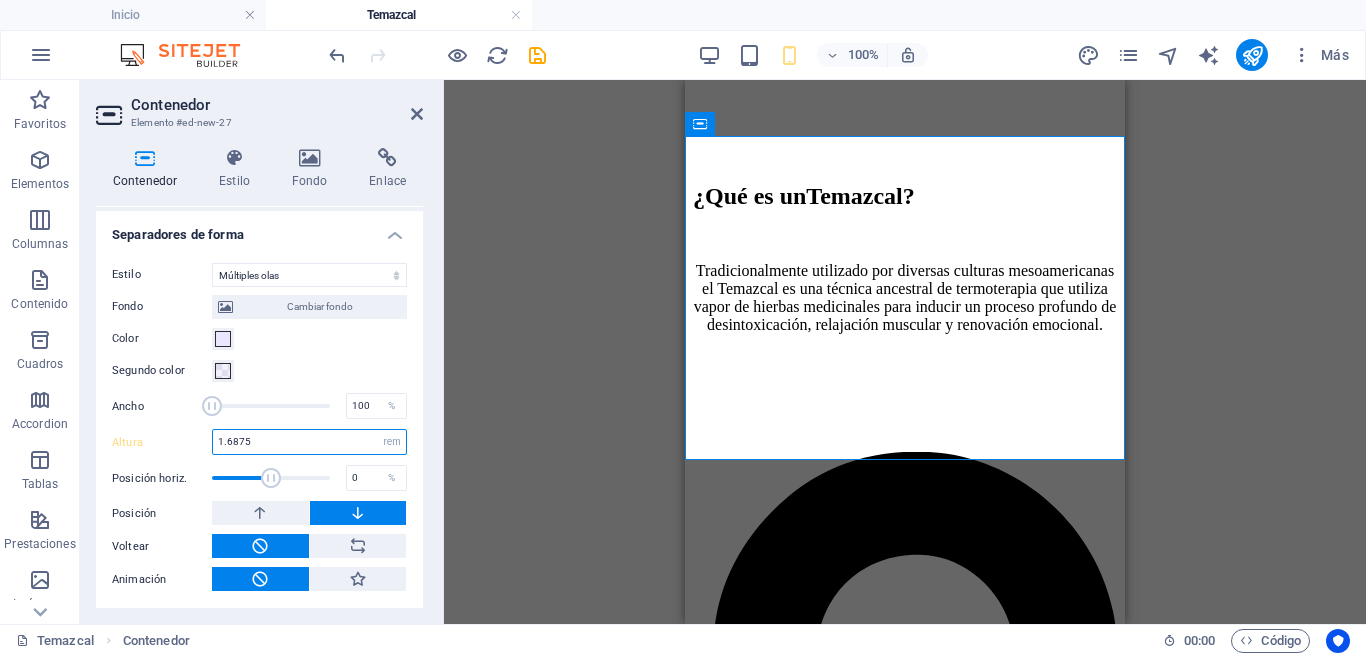 drag, startPoint x: 284, startPoint y: 440, endPoint x: 196, endPoint y: 435, distance: 88.14193 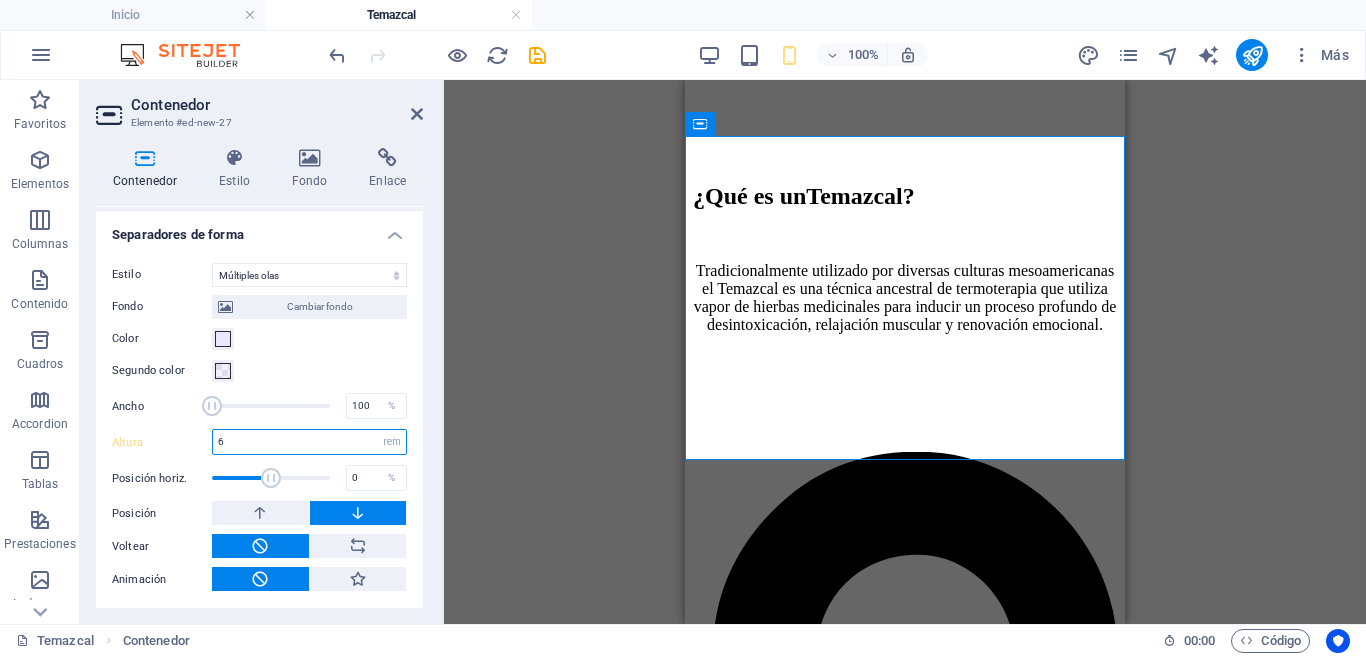 drag, startPoint x: 258, startPoint y: 441, endPoint x: 204, endPoint y: 438, distance: 54.08327 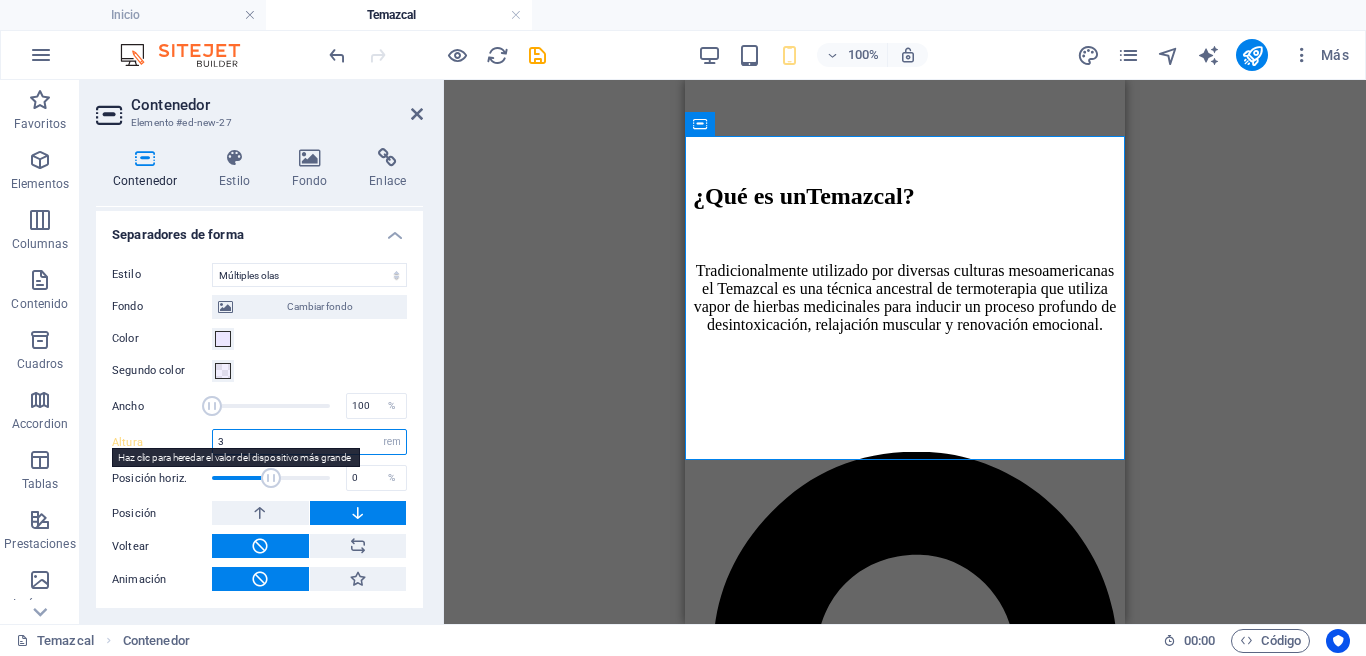 type on "3" 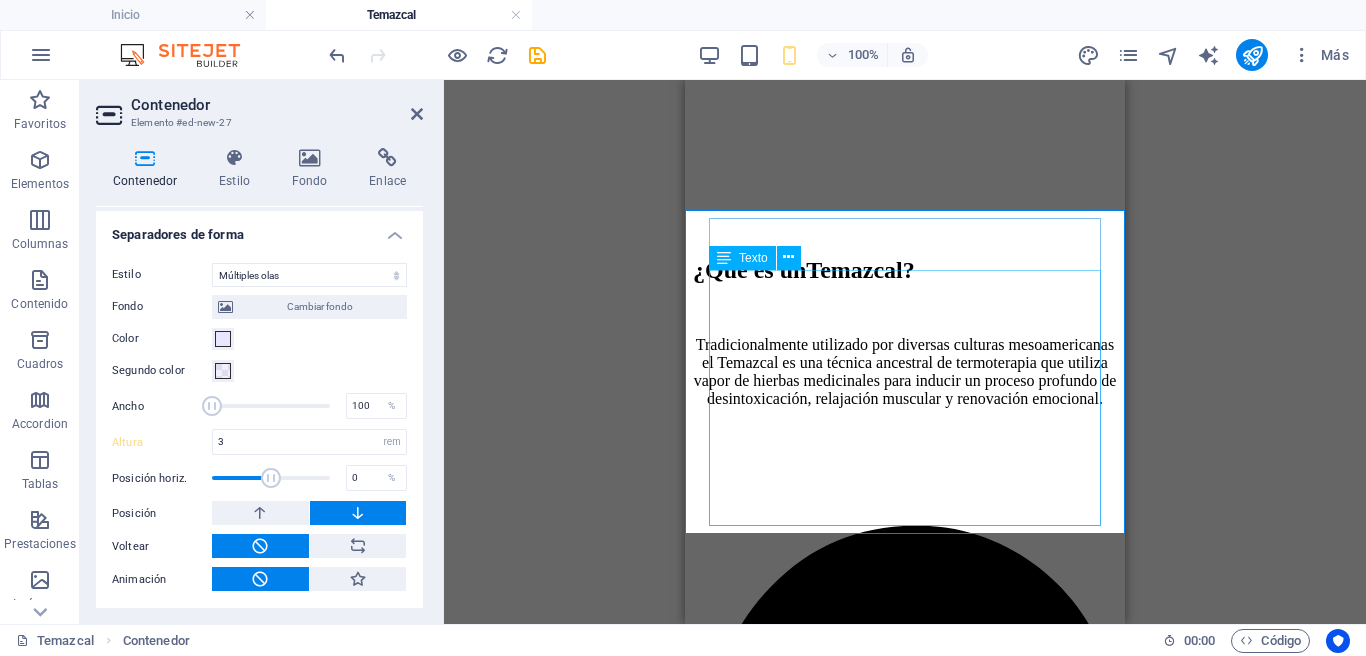 scroll, scrollTop: 1410, scrollLeft: 0, axis: vertical 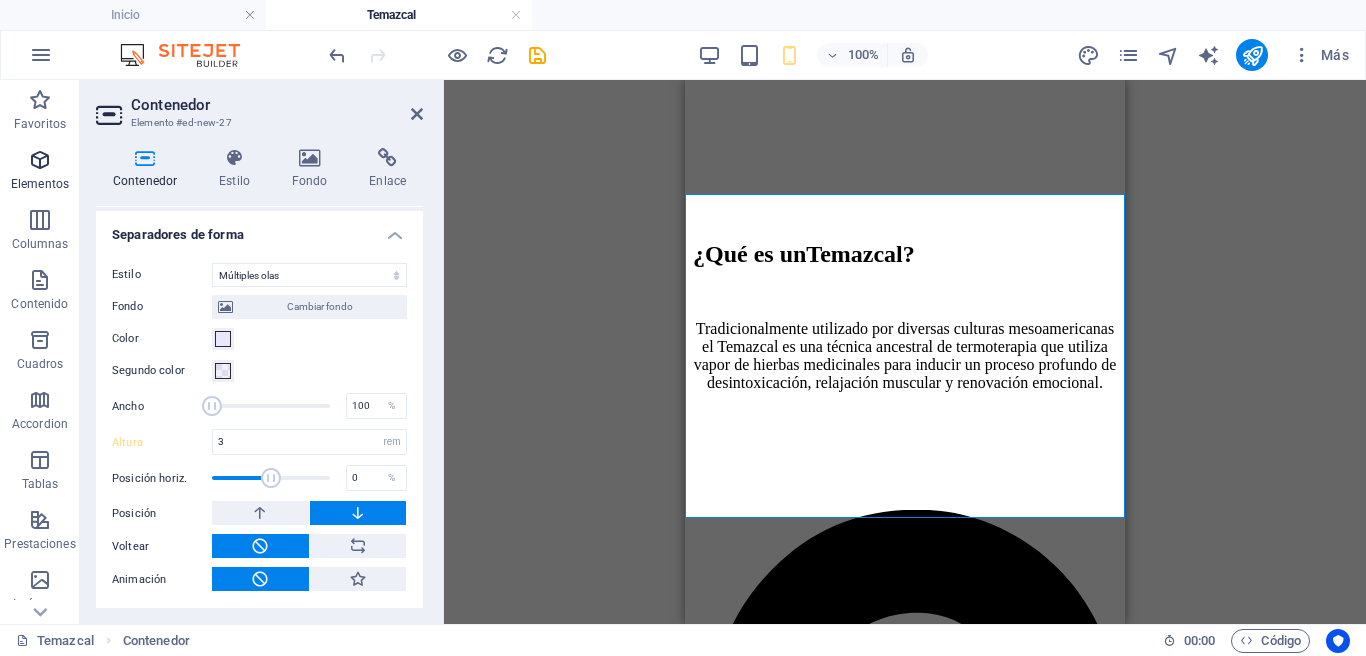 click at bounding box center (40, 160) 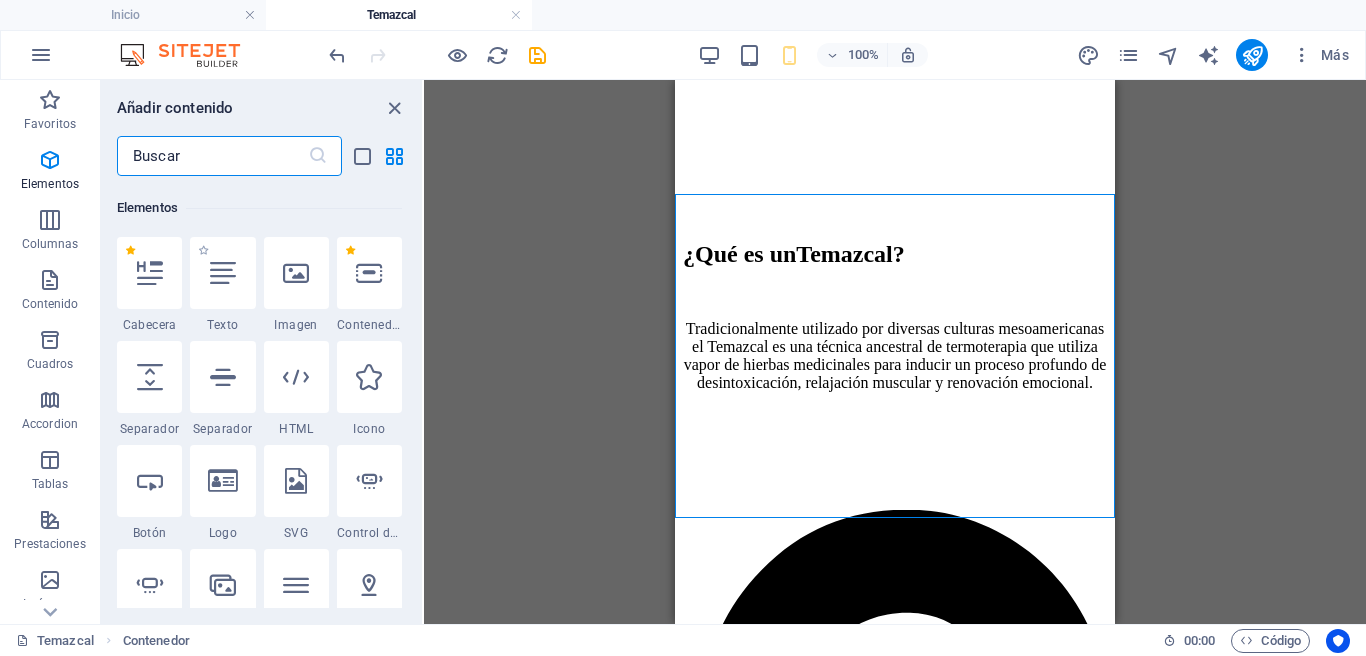 scroll, scrollTop: 377, scrollLeft: 0, axis: vertical 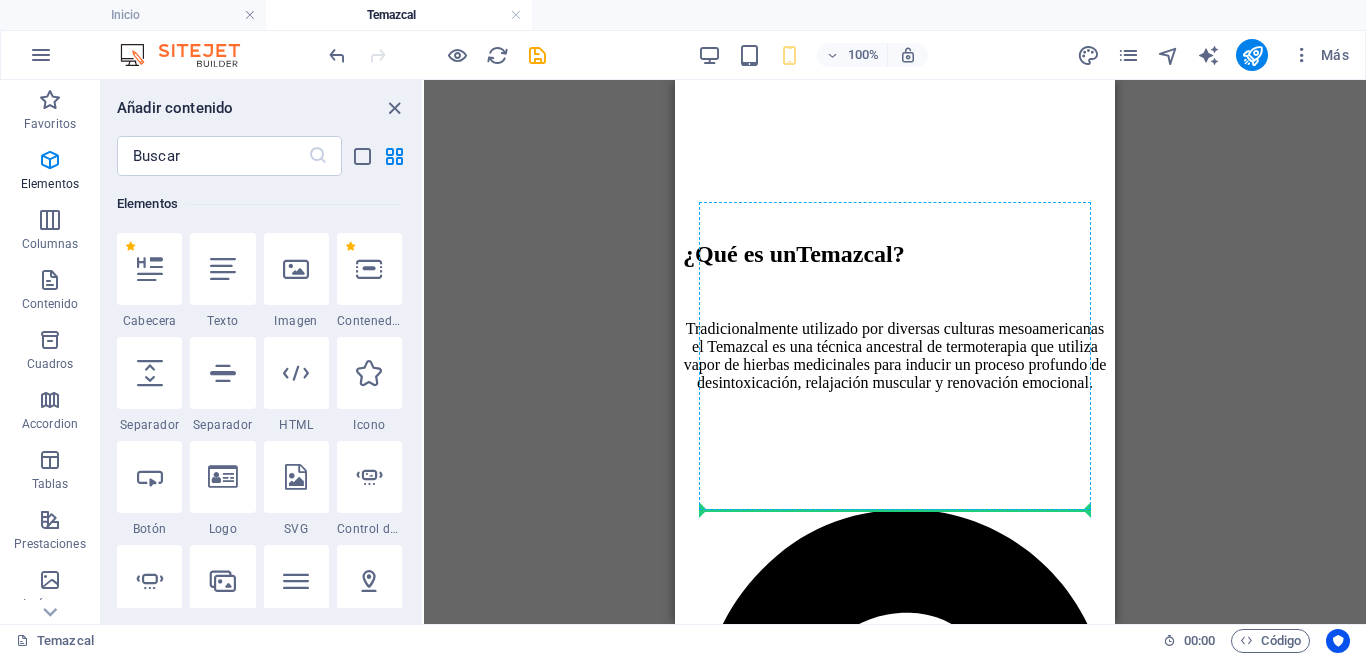 select on "px" 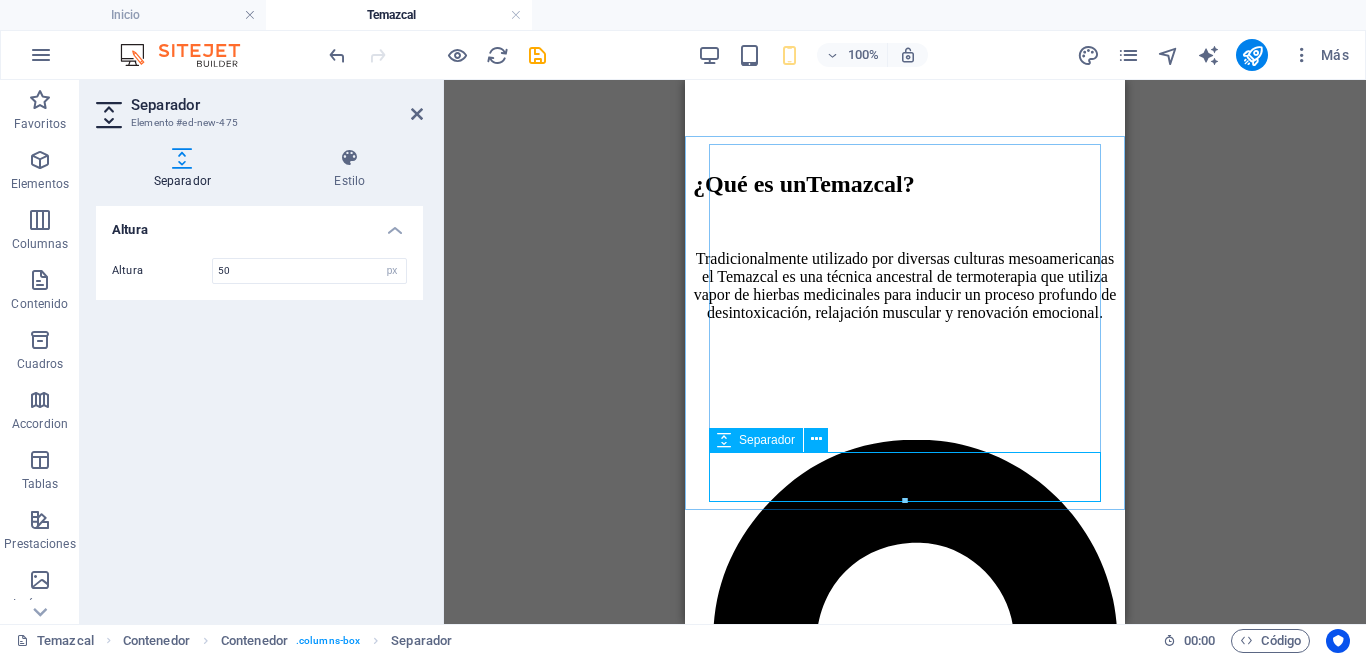 scroll, scrollTop: 1490, scrollLeft: 0, axis: vertical 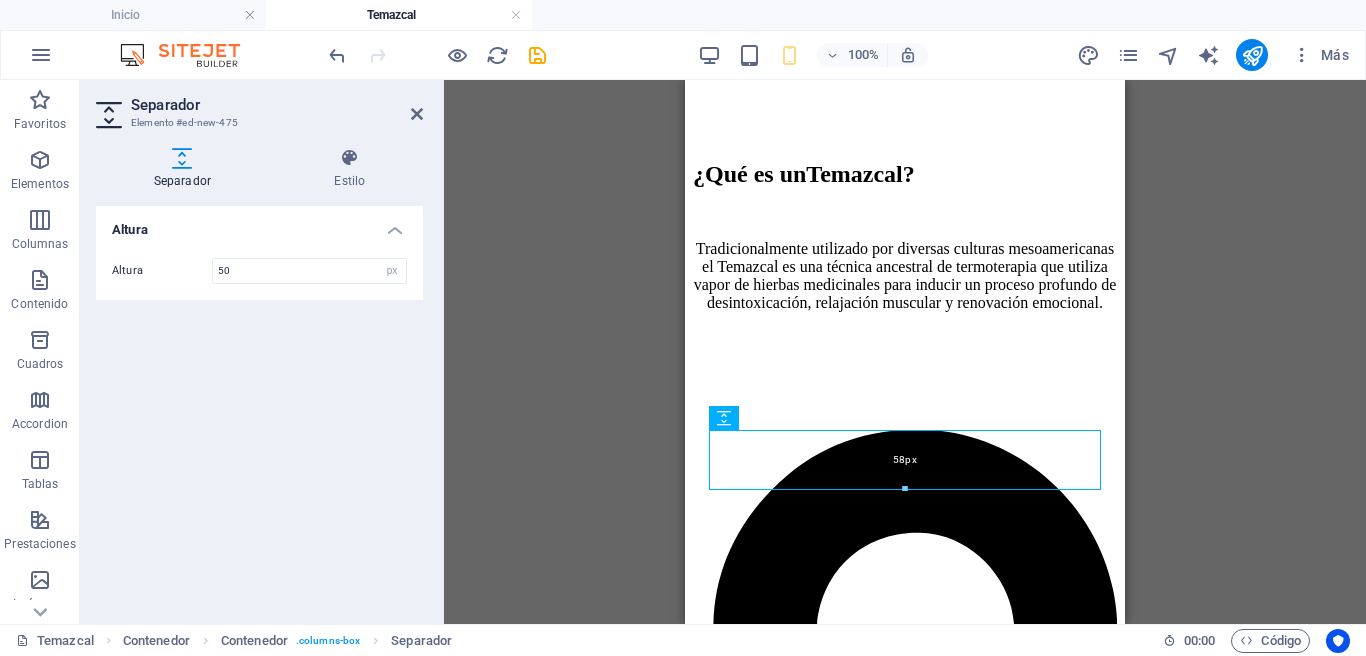 click at bounding box center [905, 489] 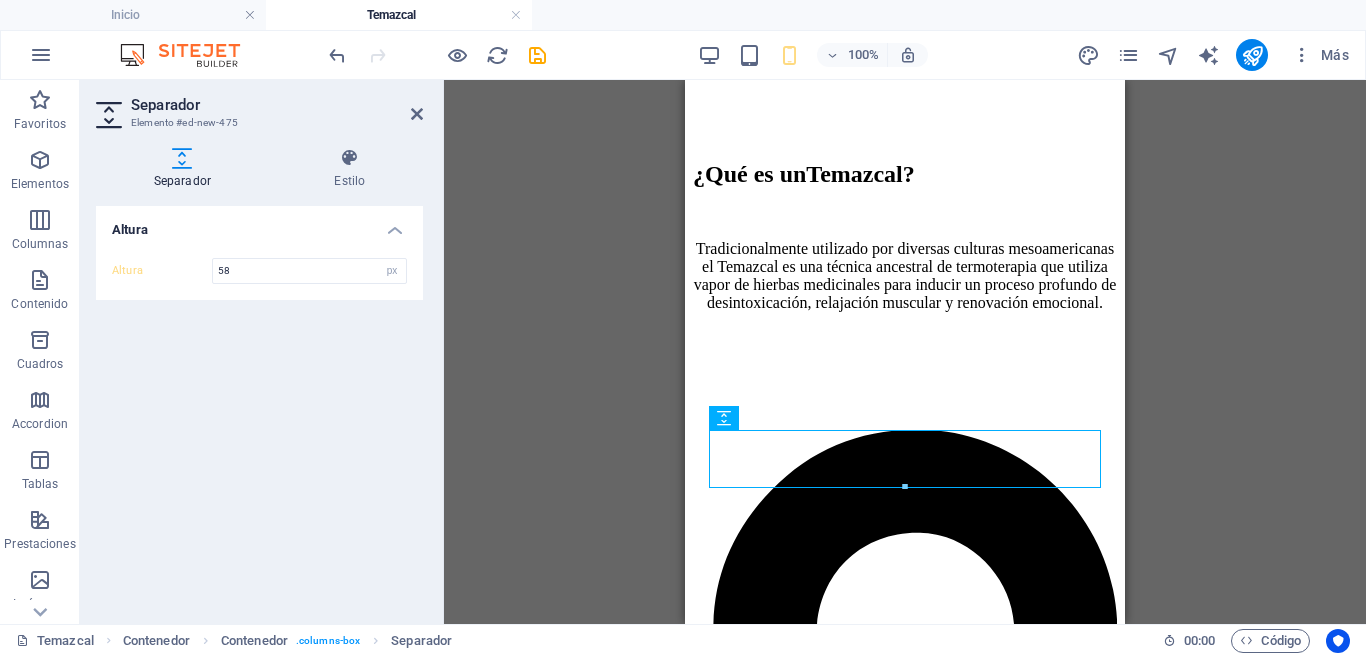 click on "Contenedor   H1   Columnas desiguales   Contenedor   Contenedor   Imagen   Columnas desiguales   Contenedor   Separador   H4   Separador   Texto   Contenedor   H2   C Space   C Space   Contenedor   Separador   Texto   Separador   Texto   Texto   Texto   2 columnas   SVG   Texto   Contenedor   Separador   H3   Contenedor   Contenedor   Marcador   Texto   Referencia   2 columnas   Texto   Contenedor   H3   Separador   Contenedor   Texto   Separador   Contenedor   Contenedor   H3   Separador   Separador   Pestañas de imagen   Imagen   Contenedor   Texto   Contenedor   Imagen   Separador" at bounding box center (905, 352) 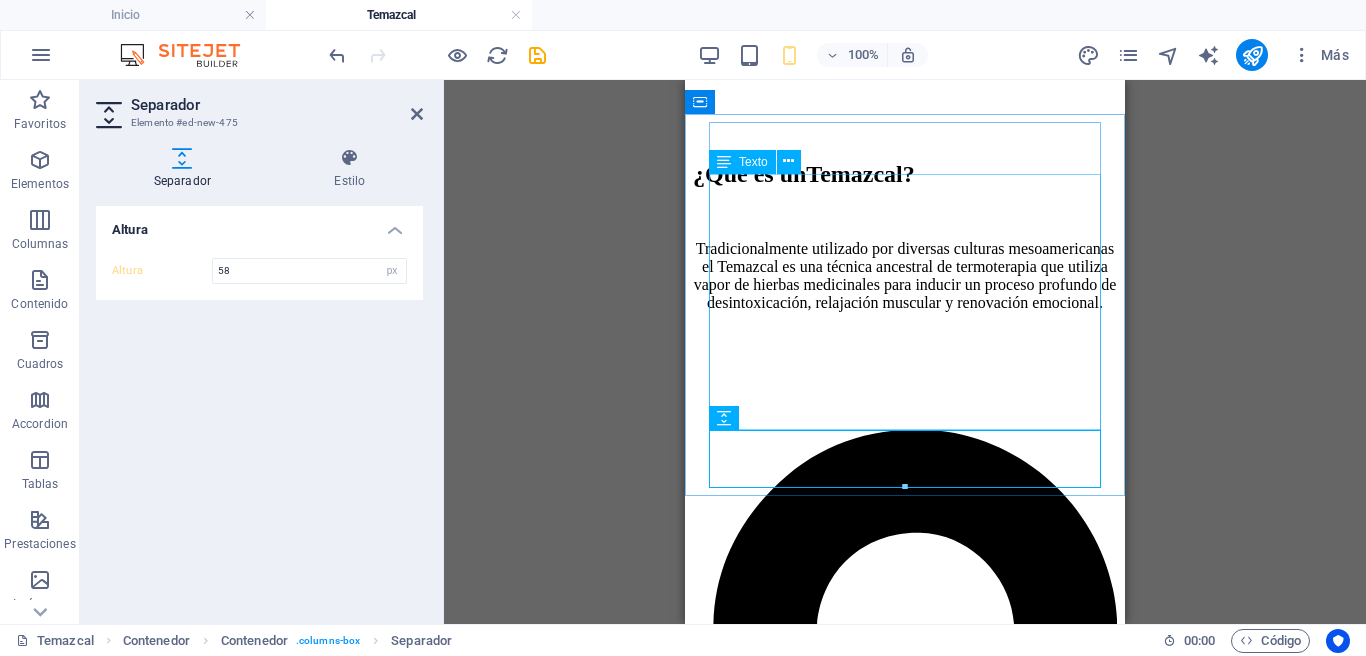 click on "En  Omitl , hemos adaptado esta práctica a un enfoque clínico y sensorial, integrándola como parte de nuestros tratamientos de salud y bienestar.  No se trata de una ceremonia, sino de una experiencia guiada que estimula el sistema nervioso parasimpático, mejora la circulación, fortalece  el sistema respiratorio y promueve una conexión consciente con el cuerpo." at bounding box center [905, 1952] 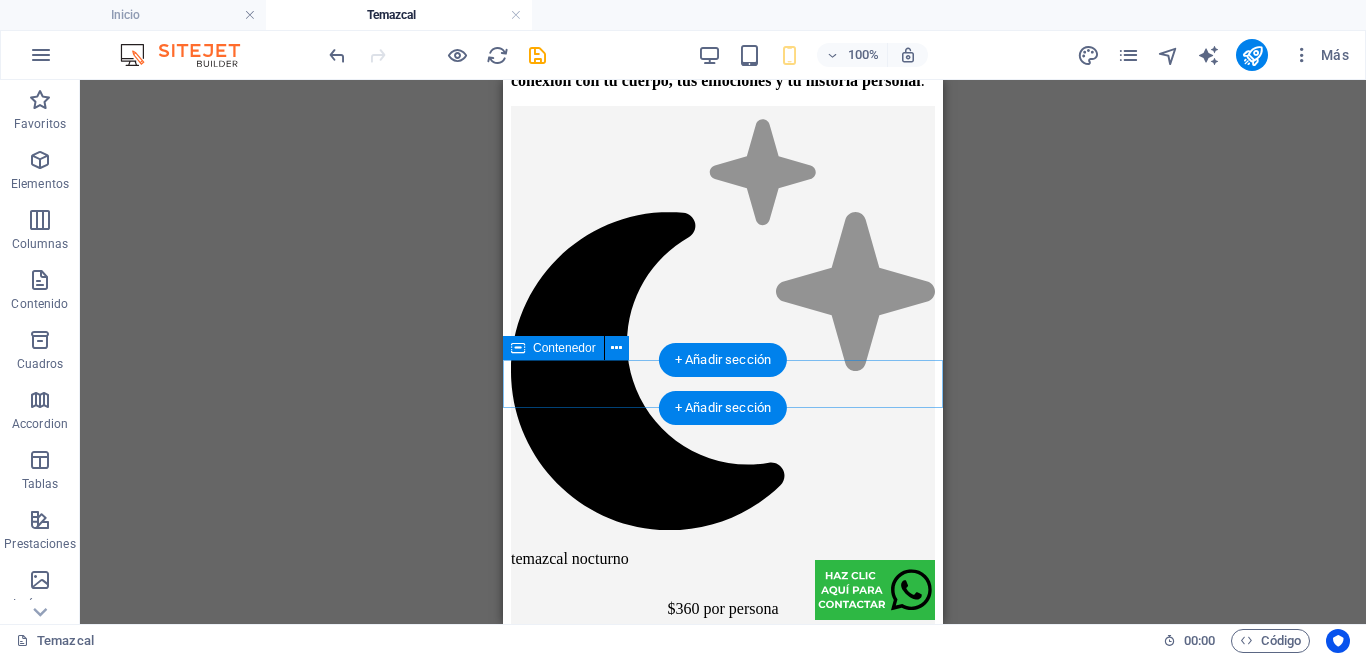 scroll, scrollTop: 6311, scrollLeft: 0, axis: vertical 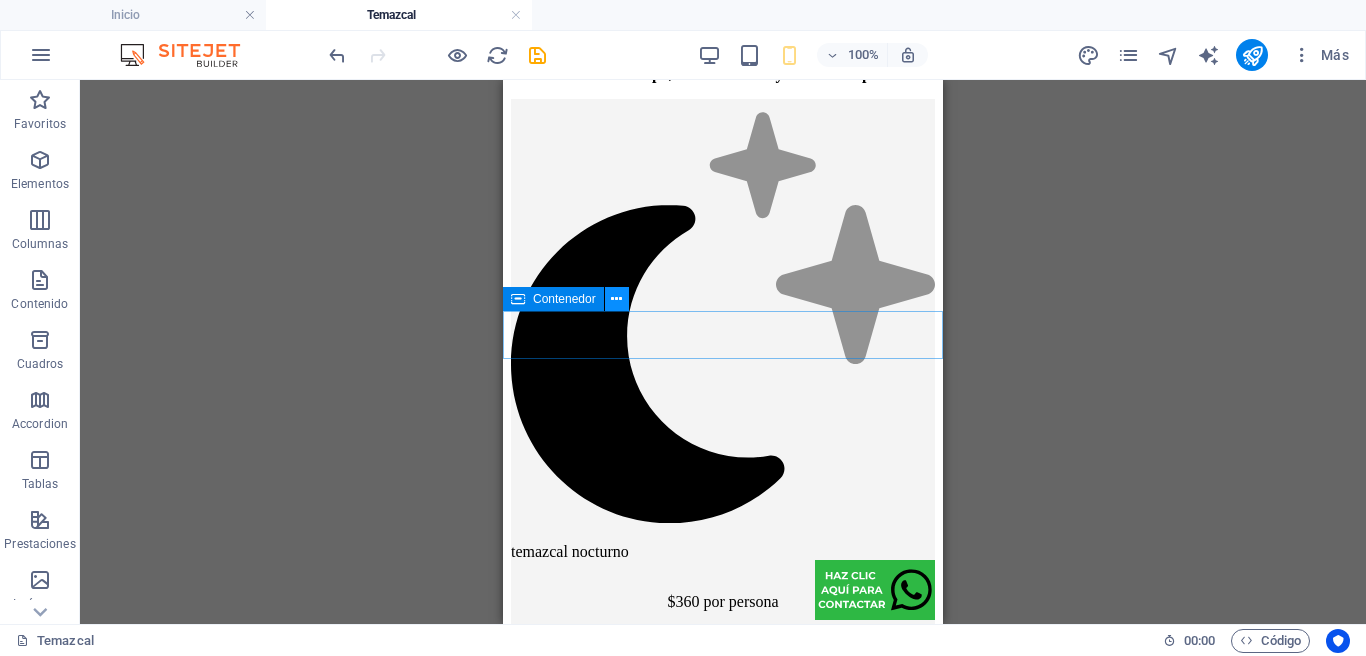click at bounding box center (616, 299) 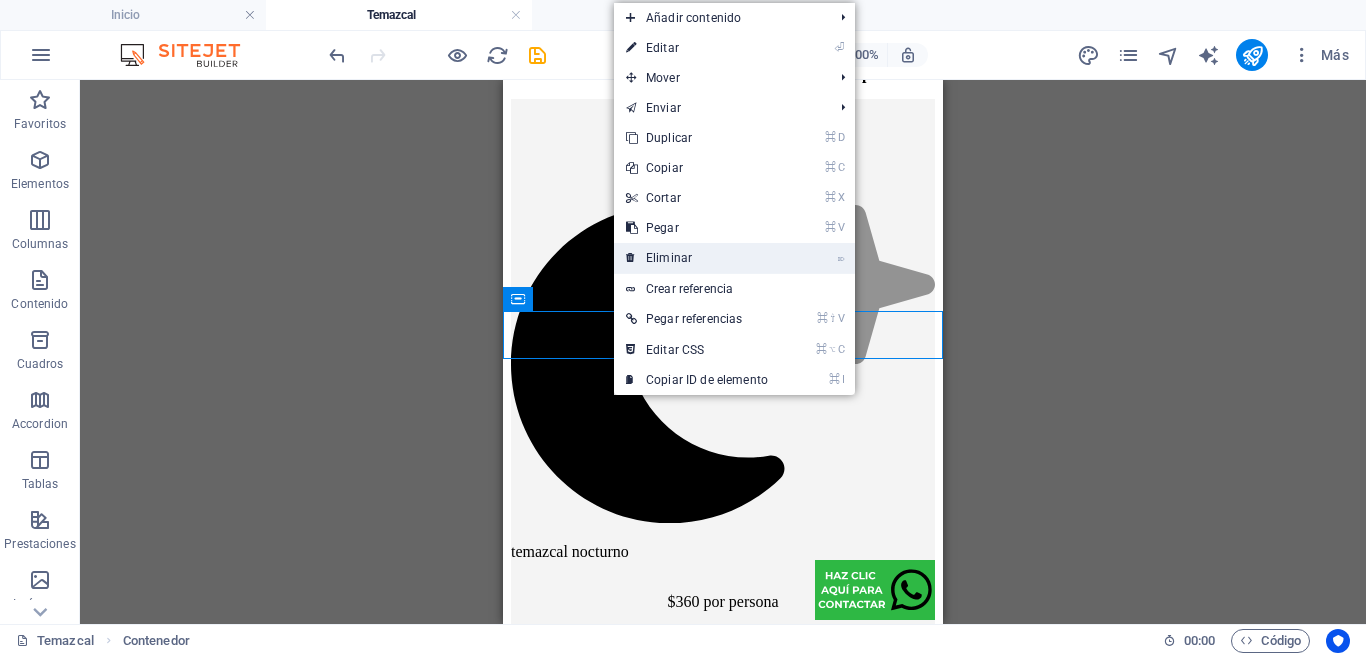 click on "⌦  Eliminar" at bounding box center (697, 258) 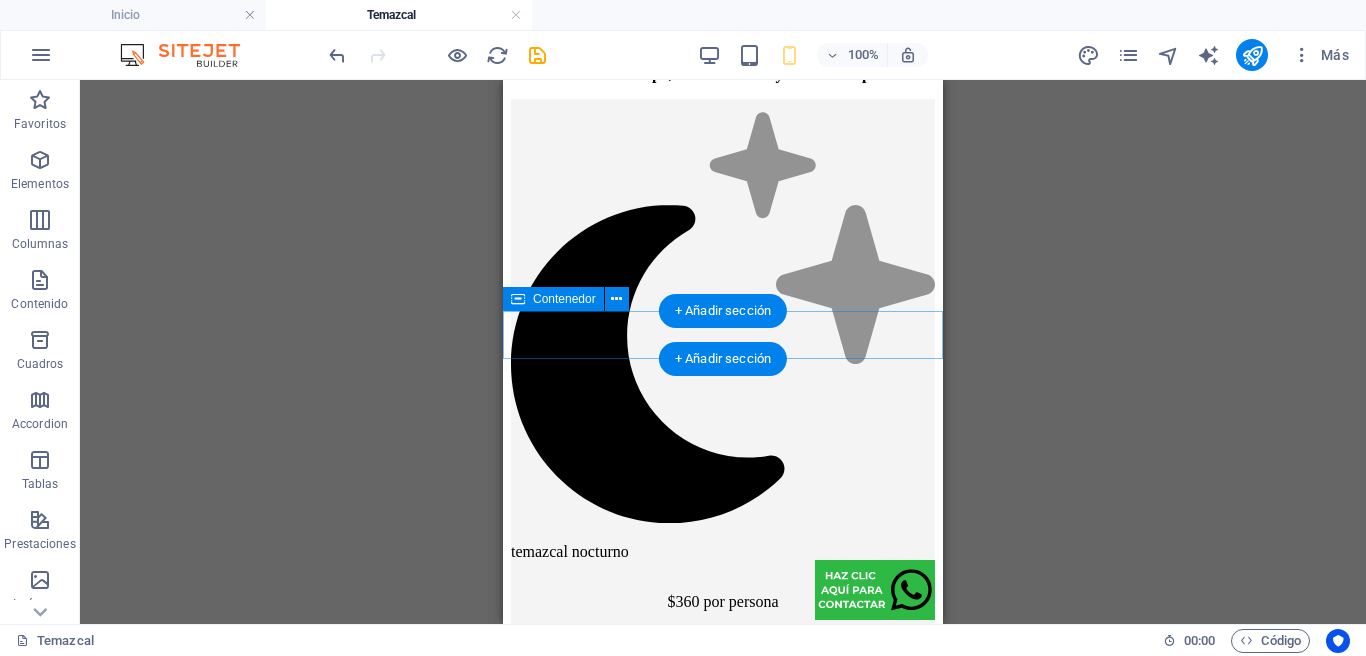 drag, startPoint x: 588, startPoint y: 322, endPoint x: 601, endPoint y: 313, distance: 15.811388 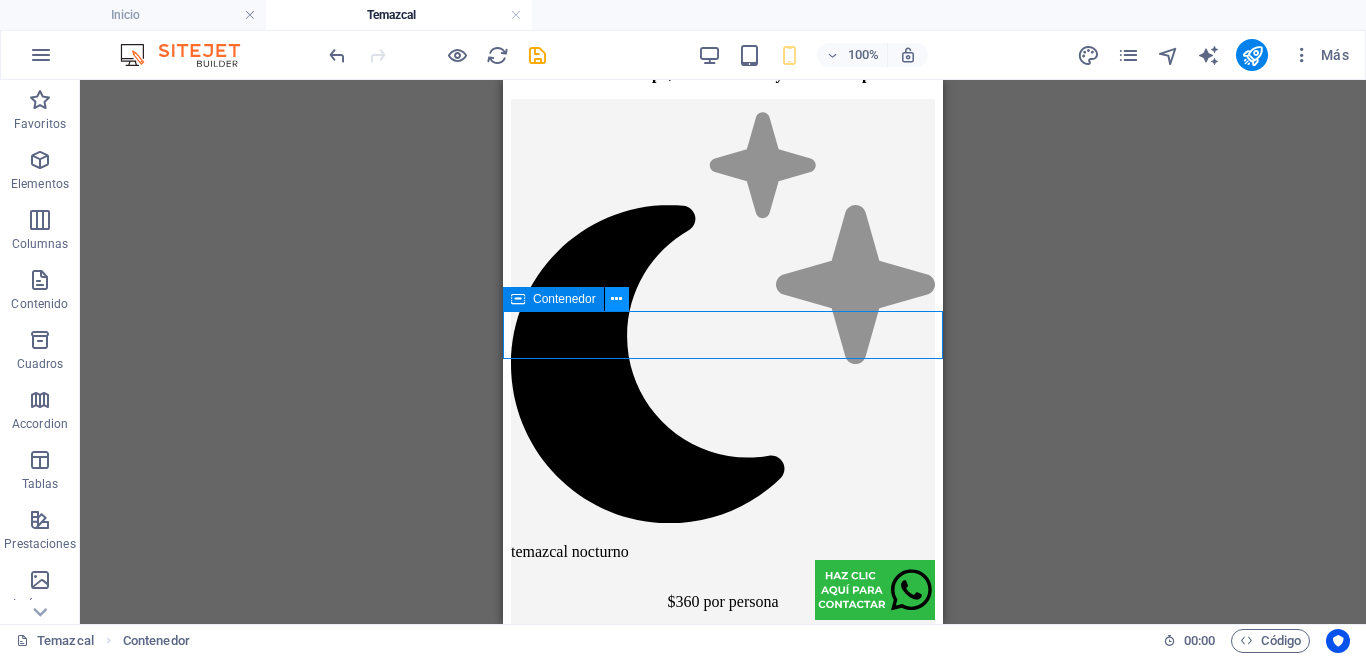 click at bounding box center [617, 299] 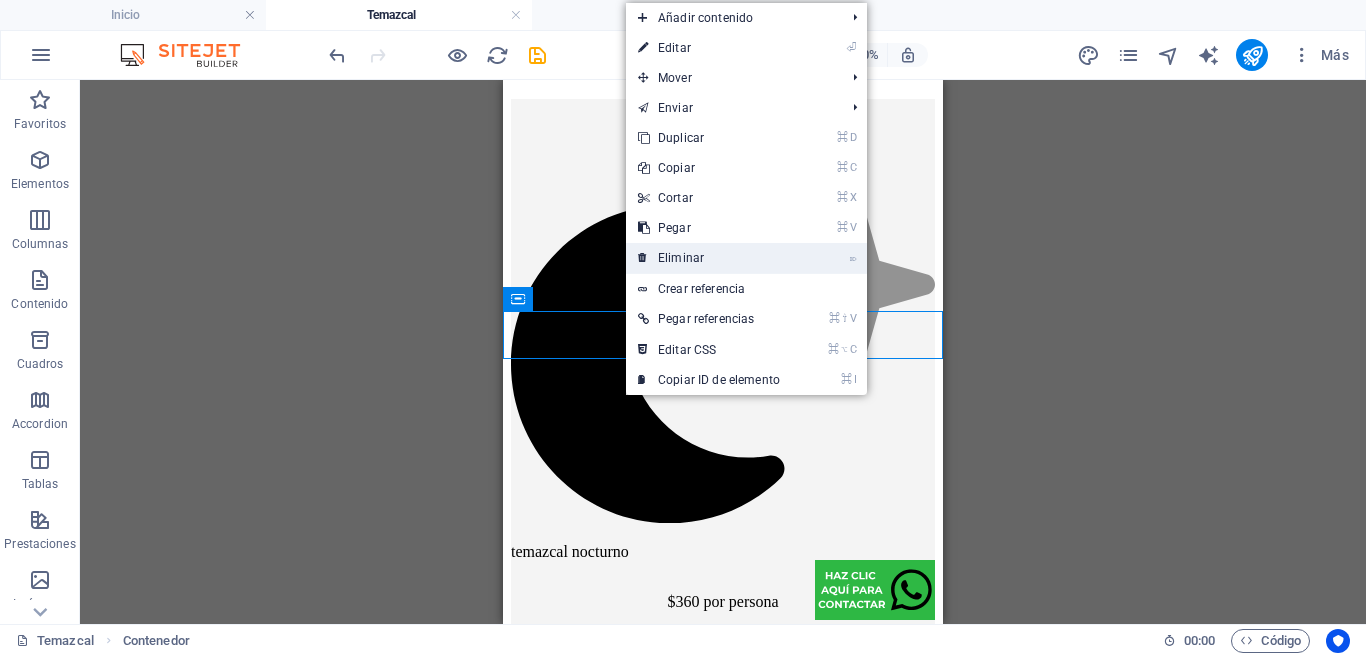 click on "⌦  Eliminar" at bounding box center (709, 258) 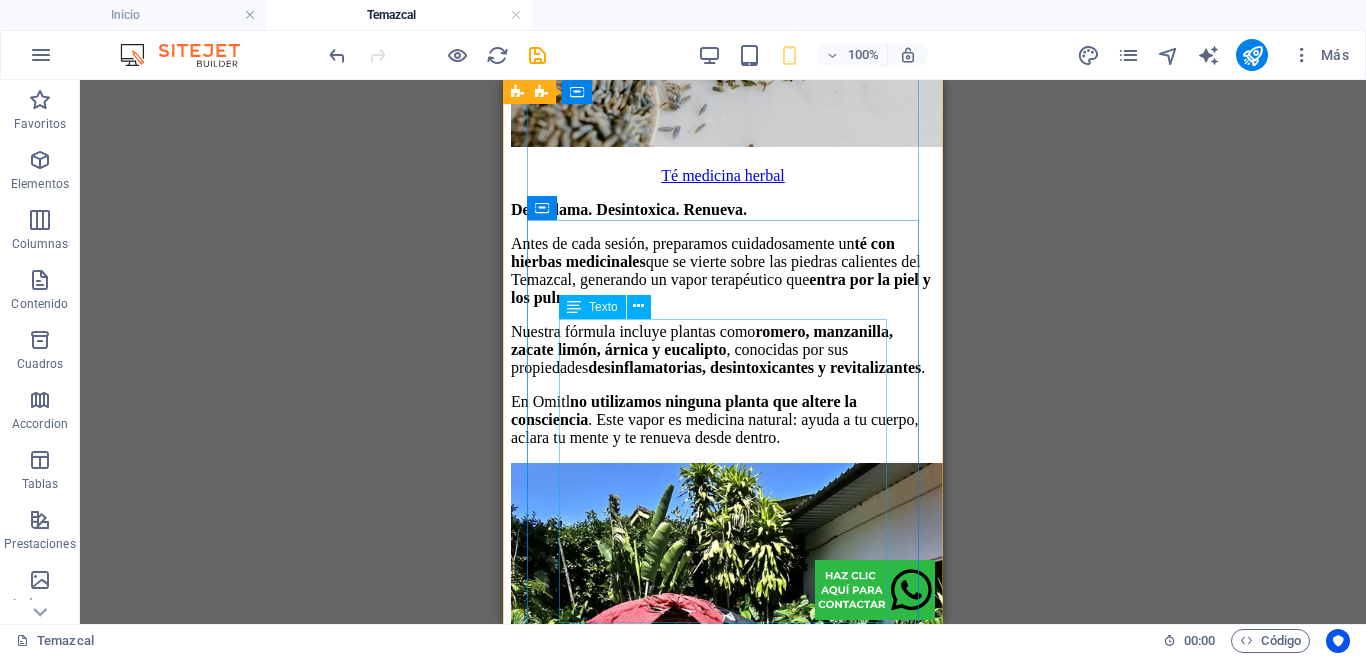 scroll, scrollTop: 5081, scrollLeft: 0, axis: vertical 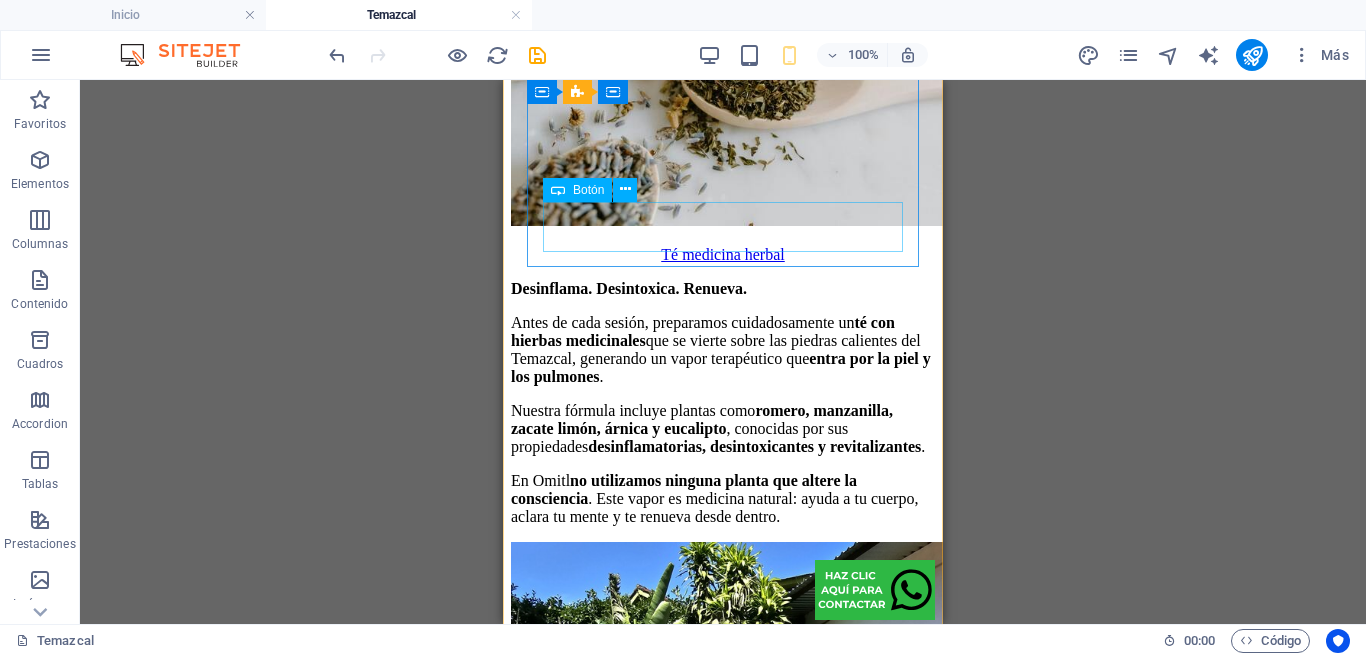 click on "reservar" at bounding box center [723, 2016] 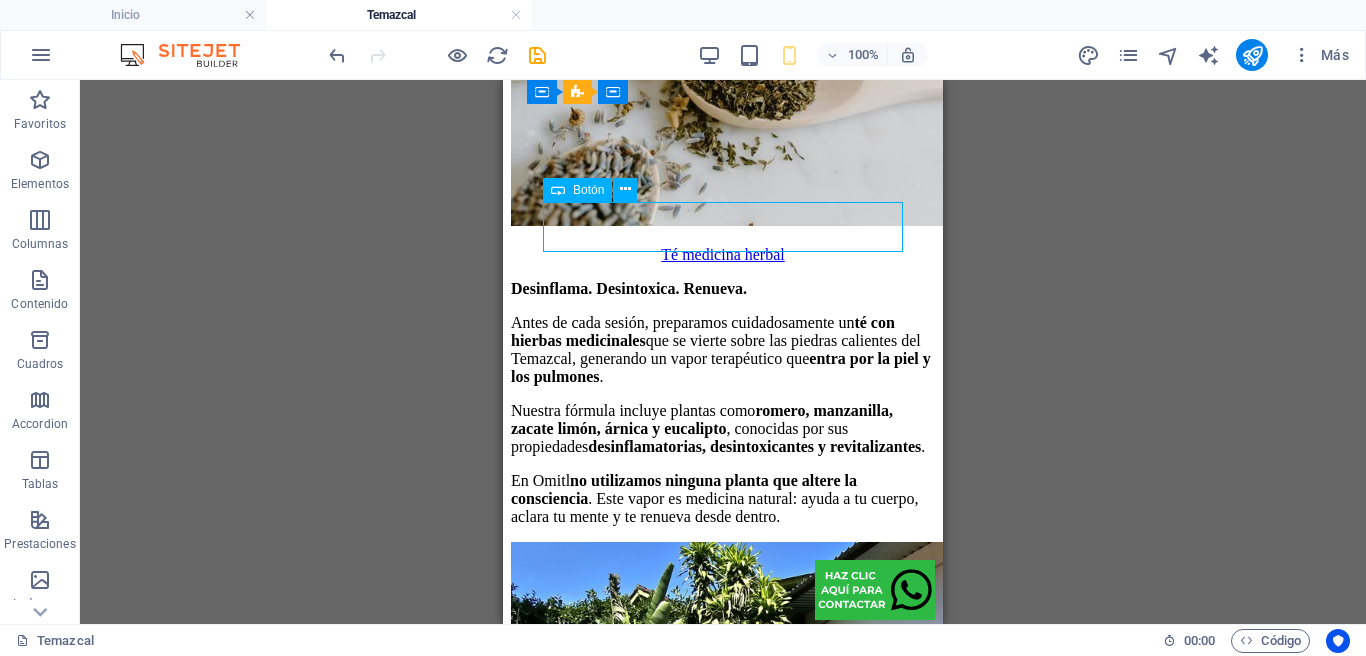 click on "reservar" at bounding box center (723, 2016) 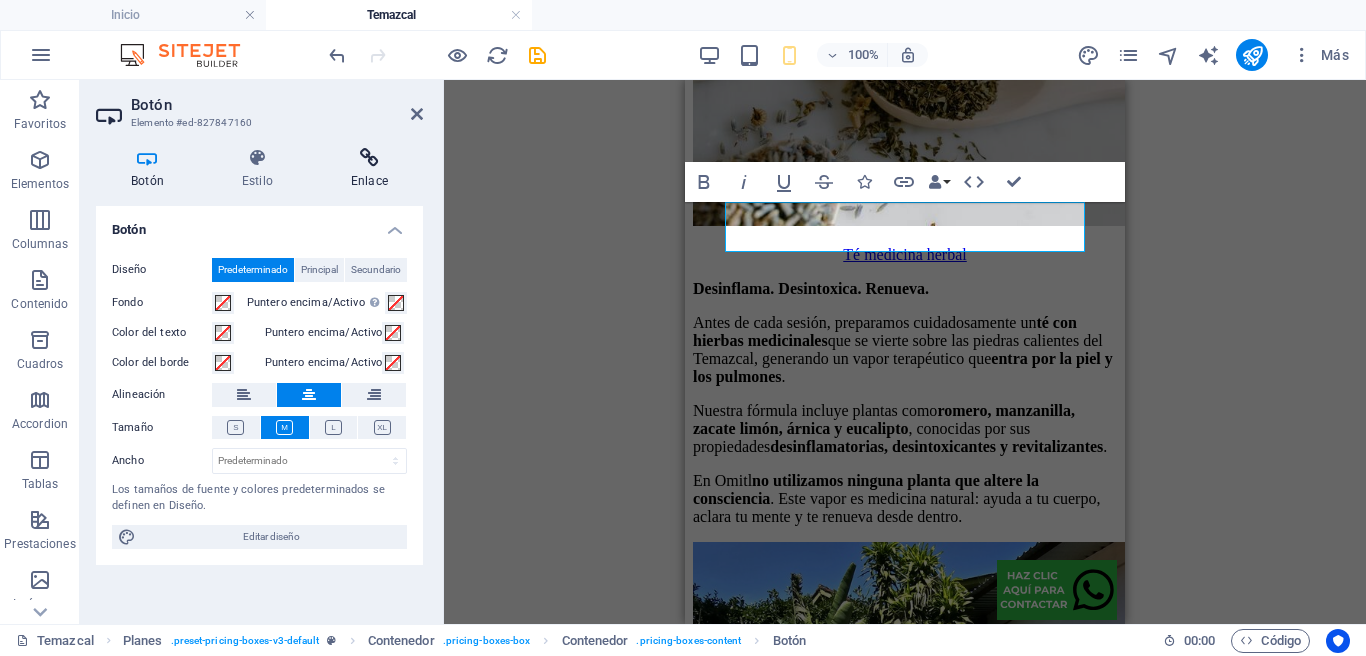 click on "Enlace" at bounding box center (369, 169) 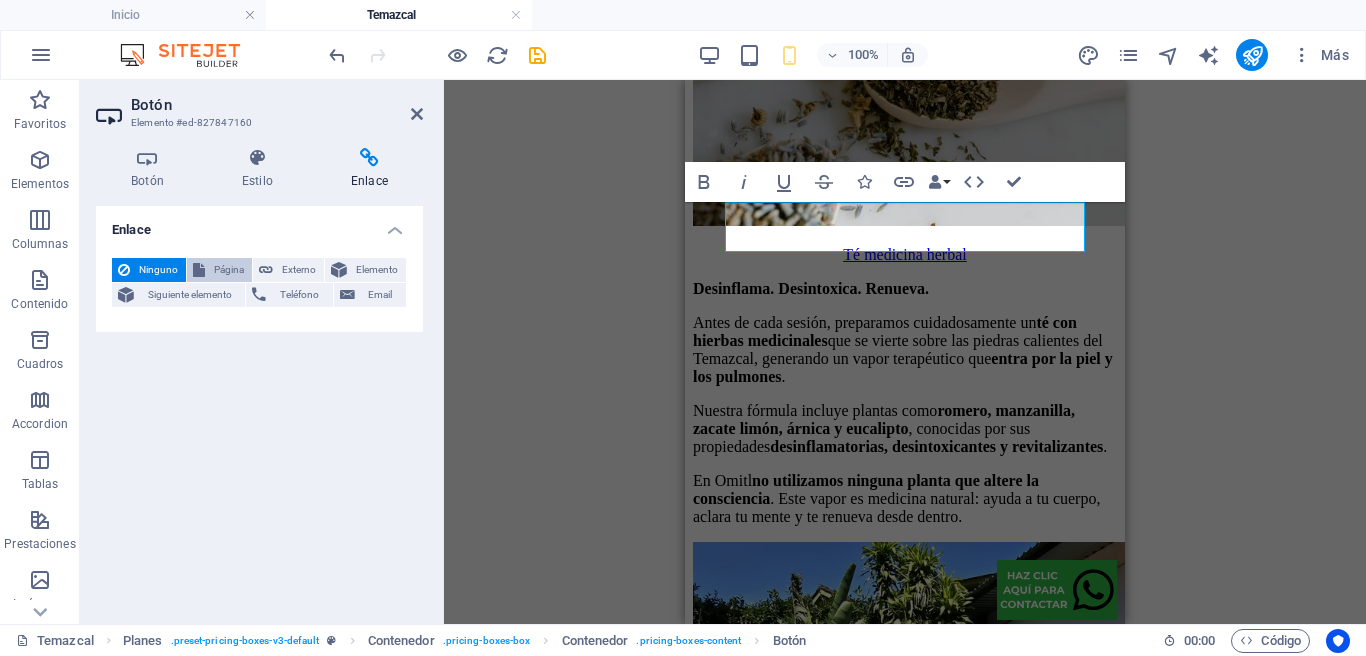 click on "Página" at bounding box center (228, 270) 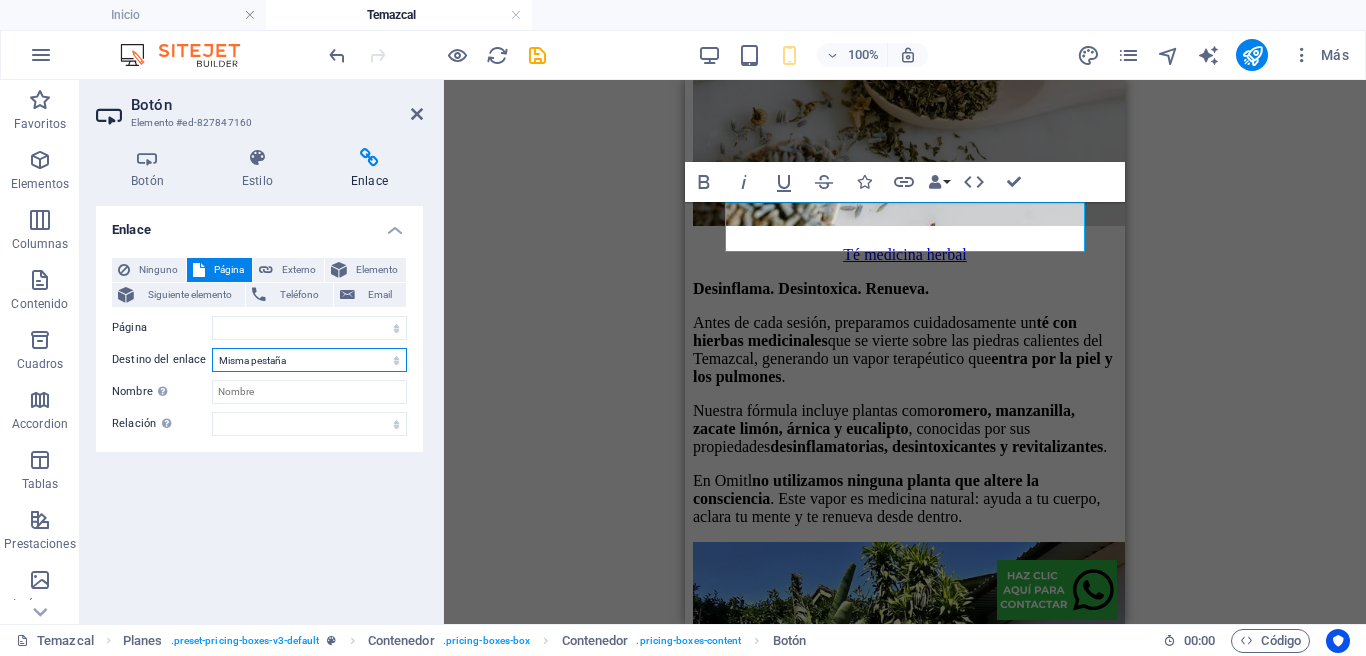 click on "Nueva pestaña Misma pestaña Superposición" at bounding box center [309, 360] 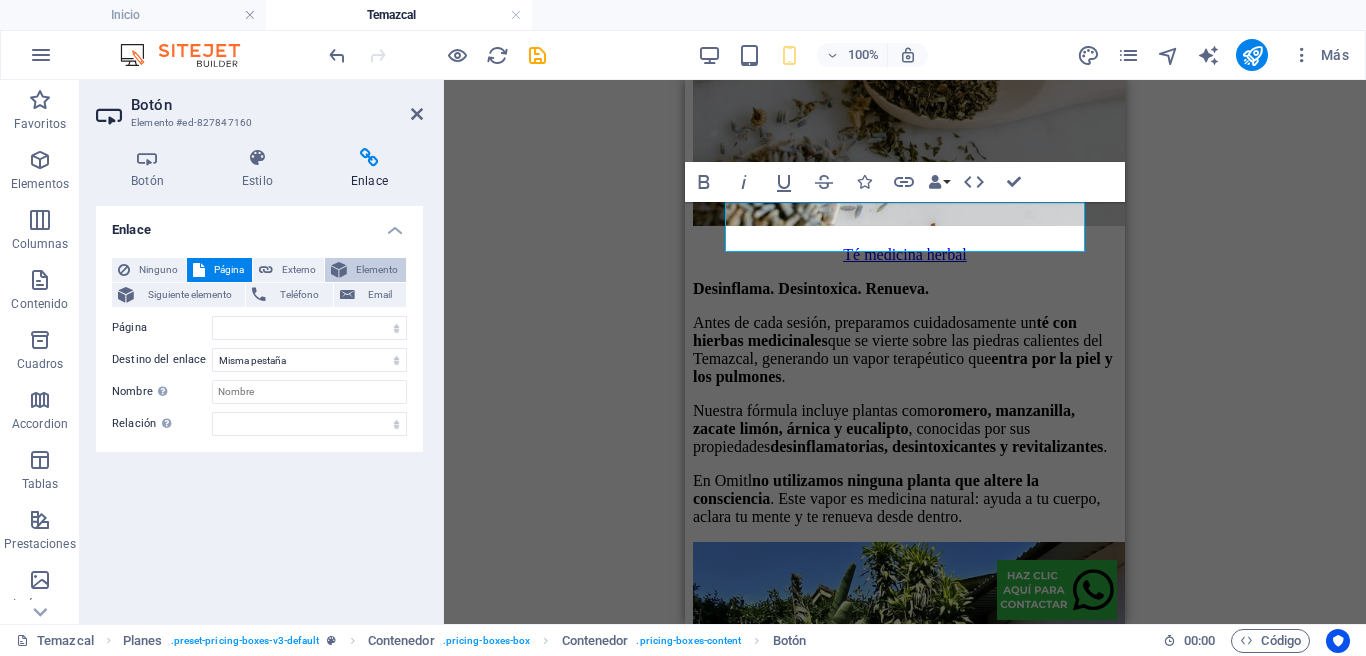 click on "Elemento" at bounding box center [376, 270] 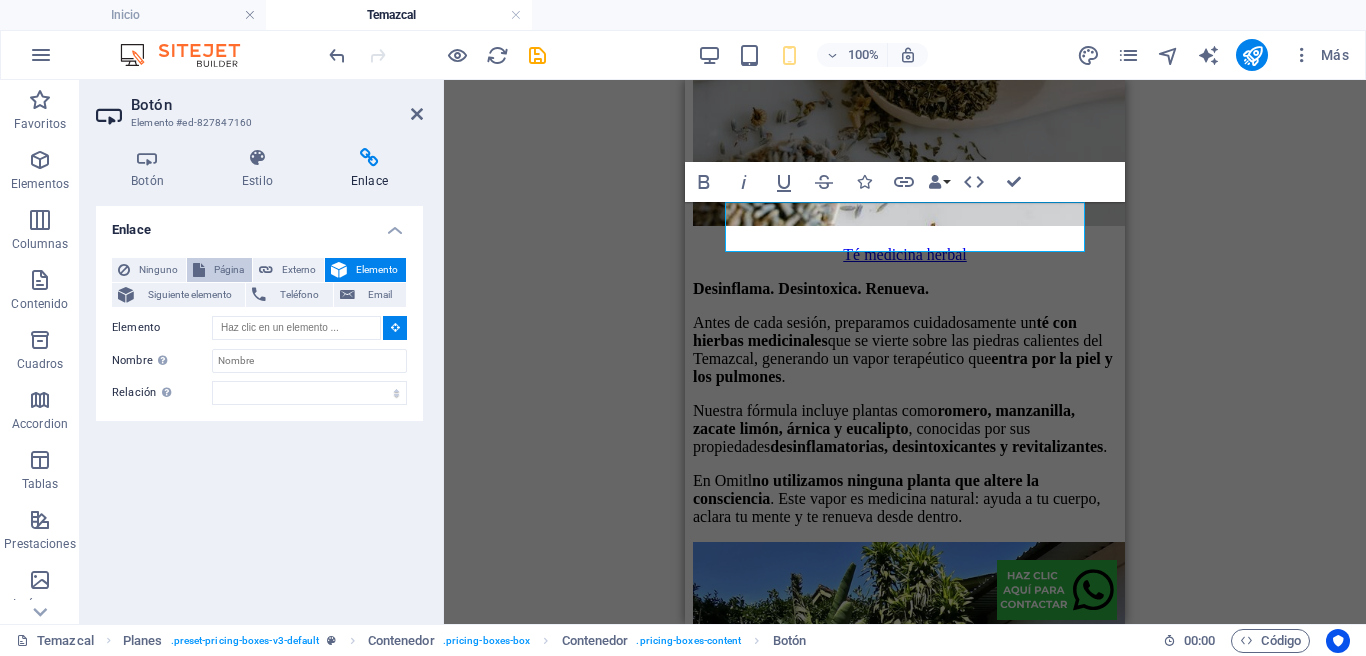 click on "Página" at bounding box center [228, 270] 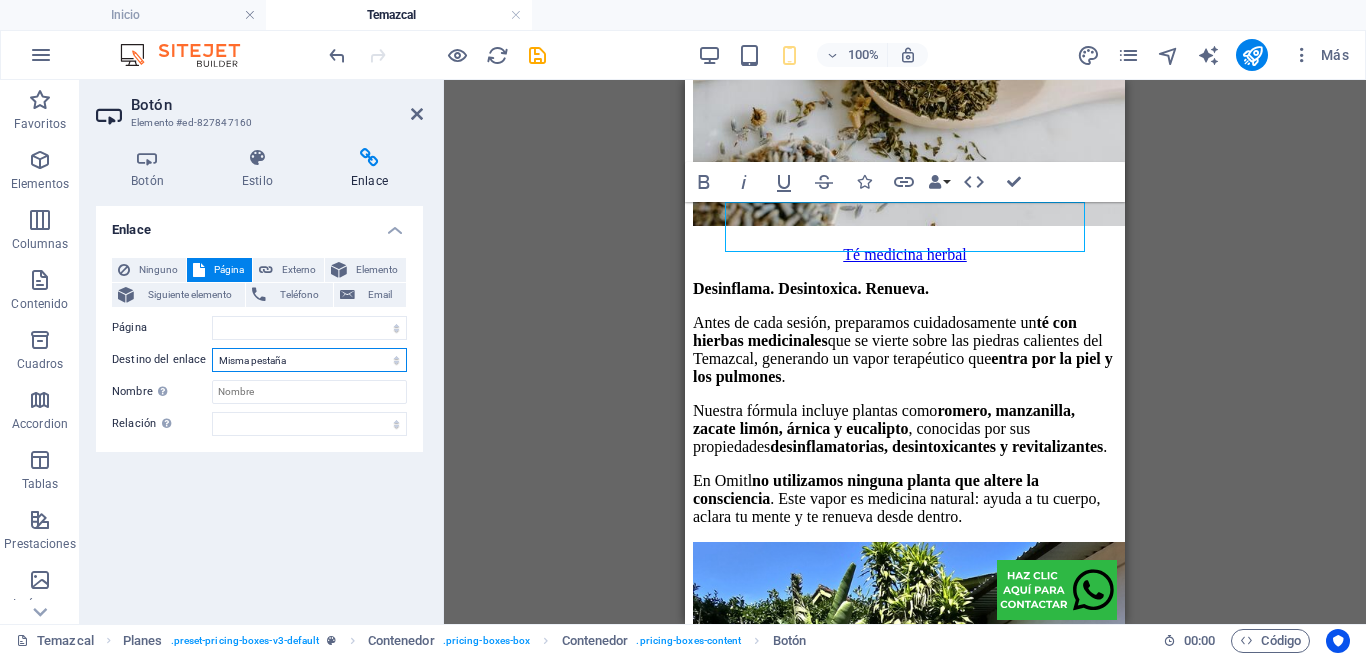 click on "Nueva pestaña Misma pestaña Superposición" at bounding box center [309, 360] 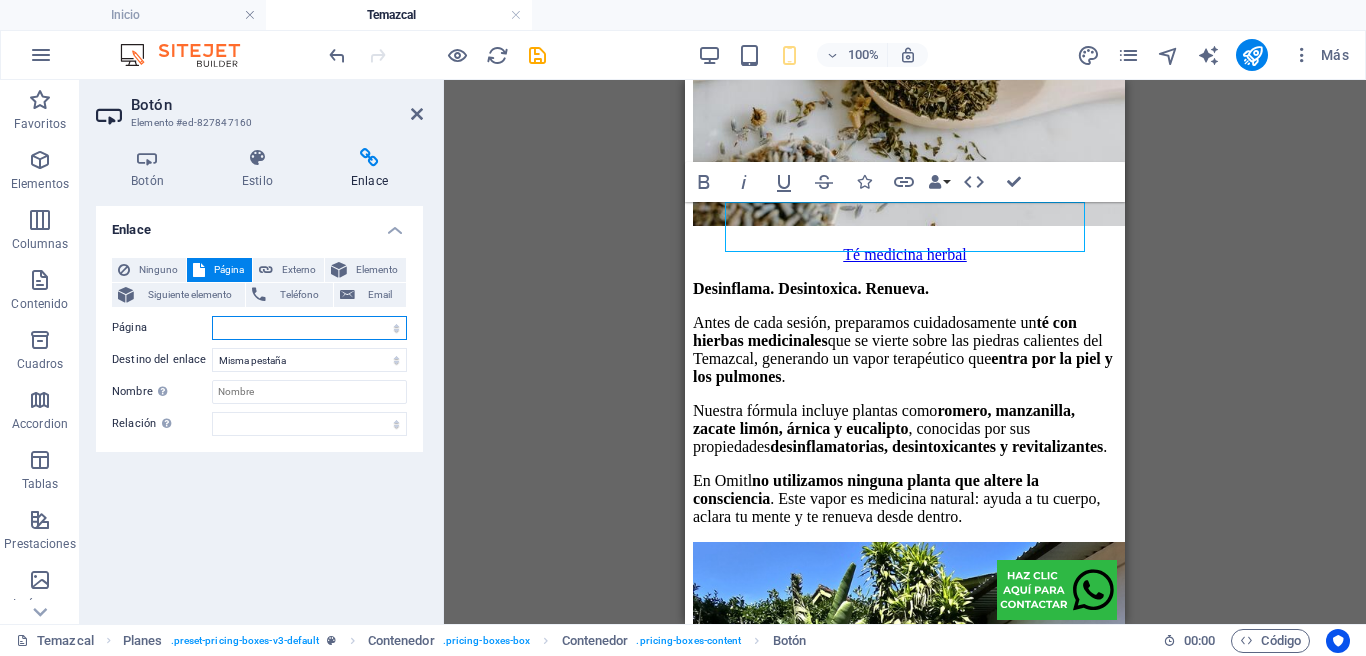 click on "Inicio Contacto Fisioterapia Temazcal Masajes Terapéuticos Post Parto Inmersión en hielo Terapia deportiva Reducción de talla Escaner de columna ADG Bio Escáner Vital Health Rayos X Aviso legal Politica de privacidad" at bounding box center [309, 328] 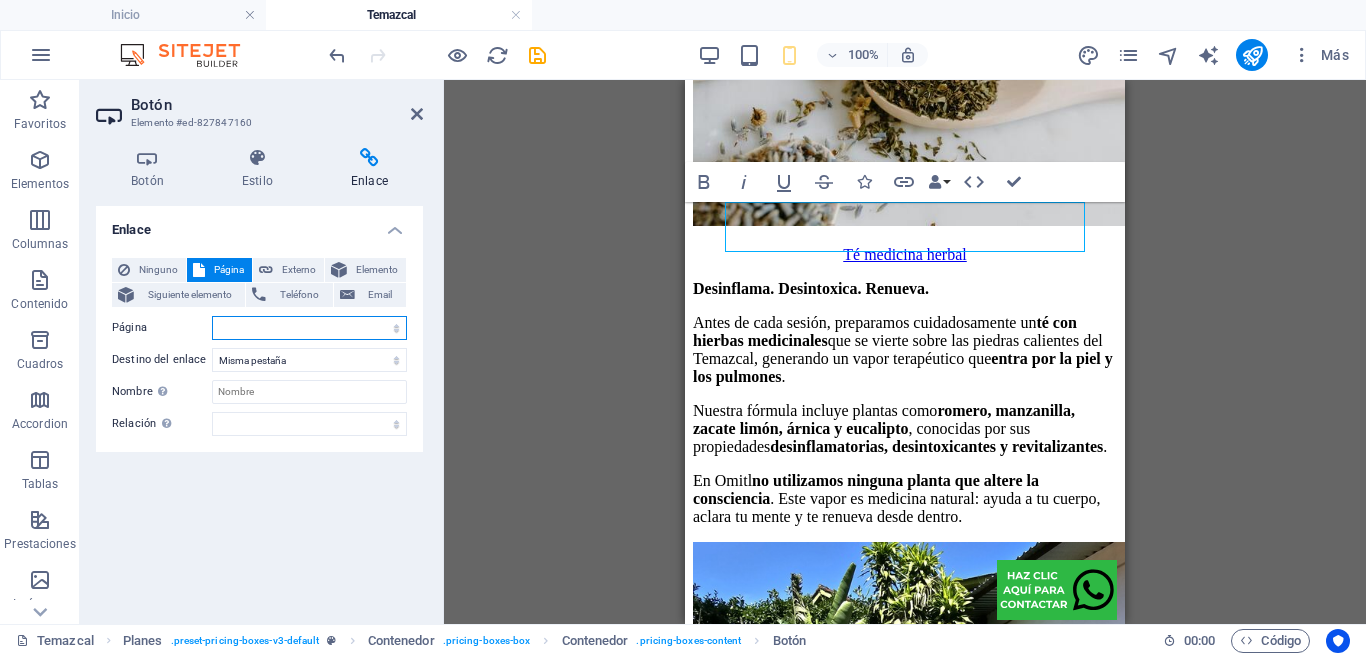 select on "1" 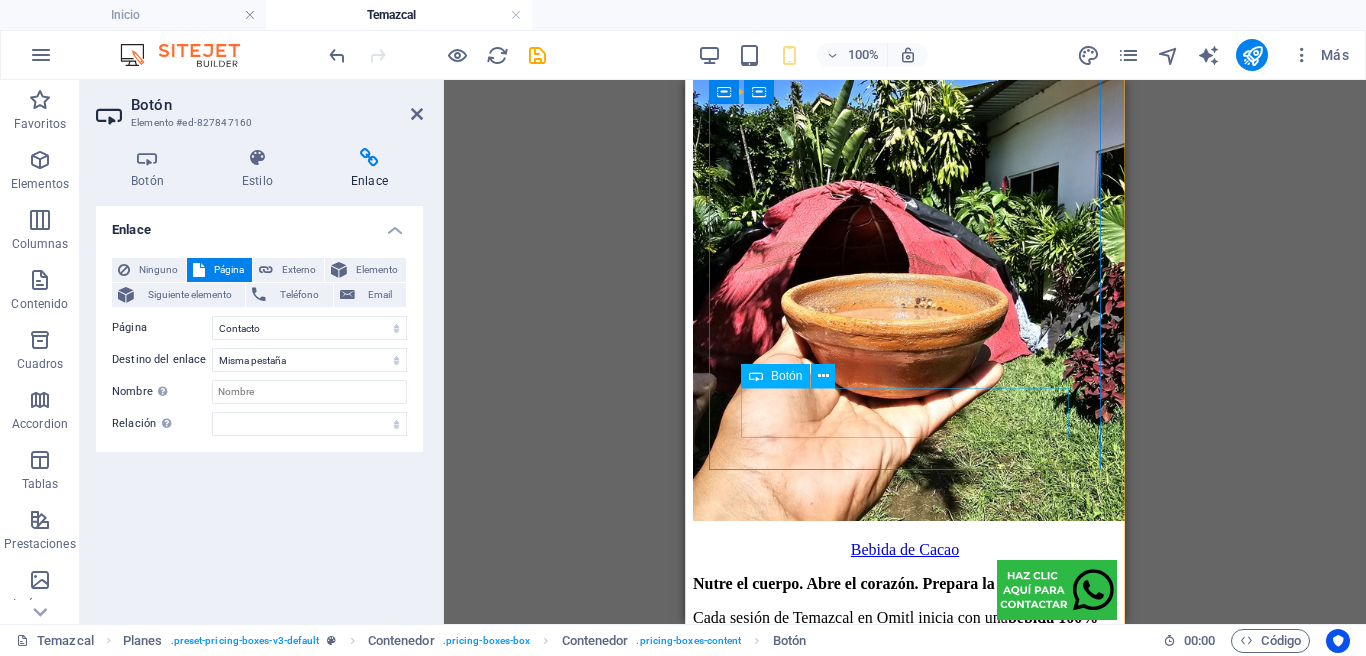 scroll, scrollTop: 5579, scrollLeft: 0, axis: vertical 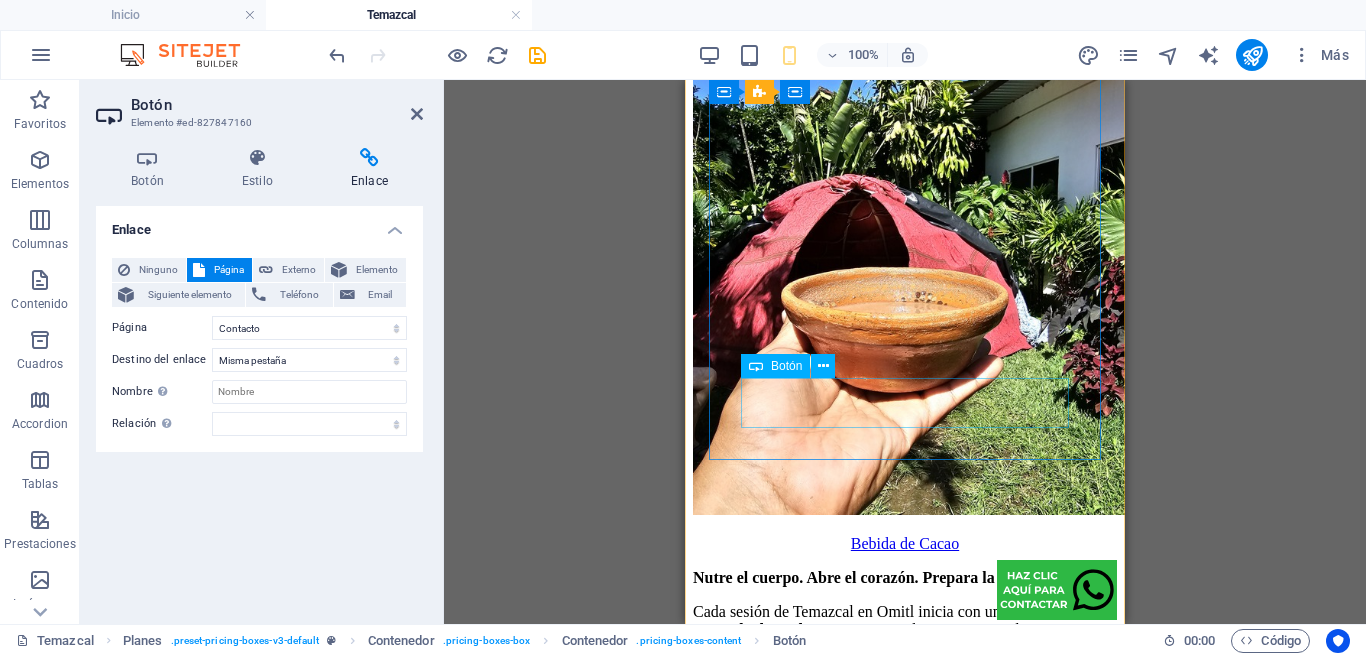 click on "reservar" at bounding box center [905, 2211] 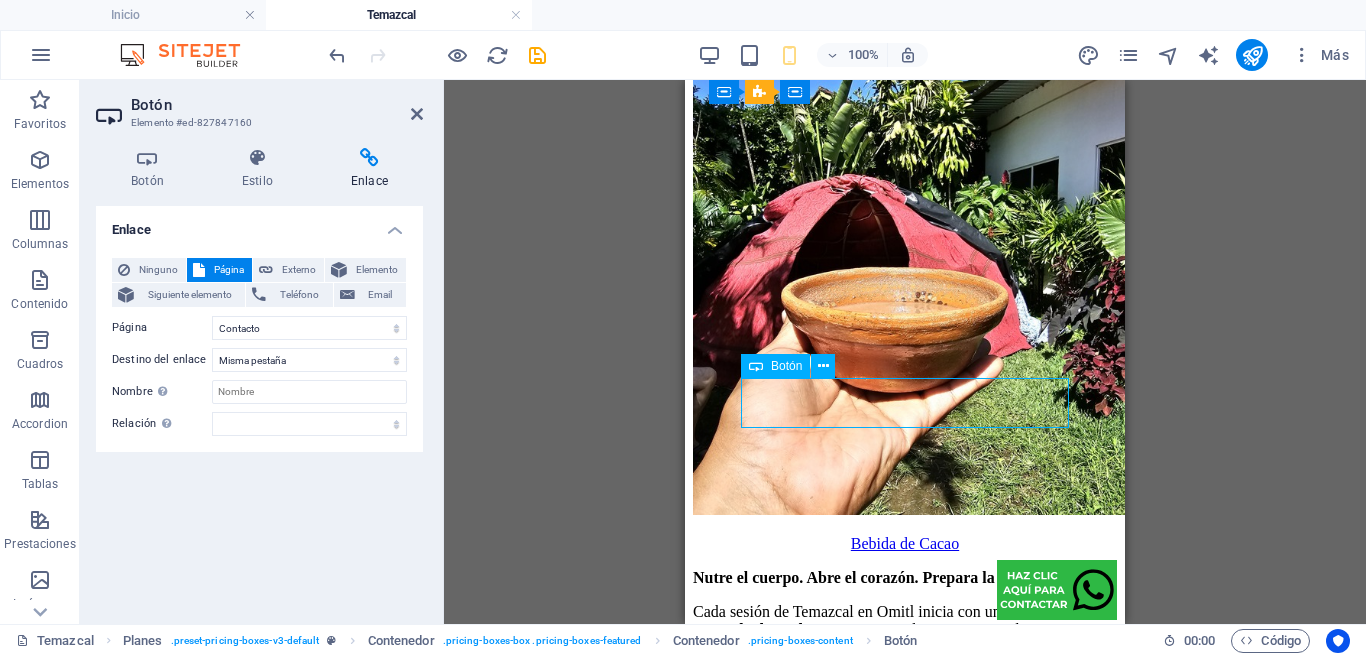click on "reservar" at bounding box center [905, 2211] 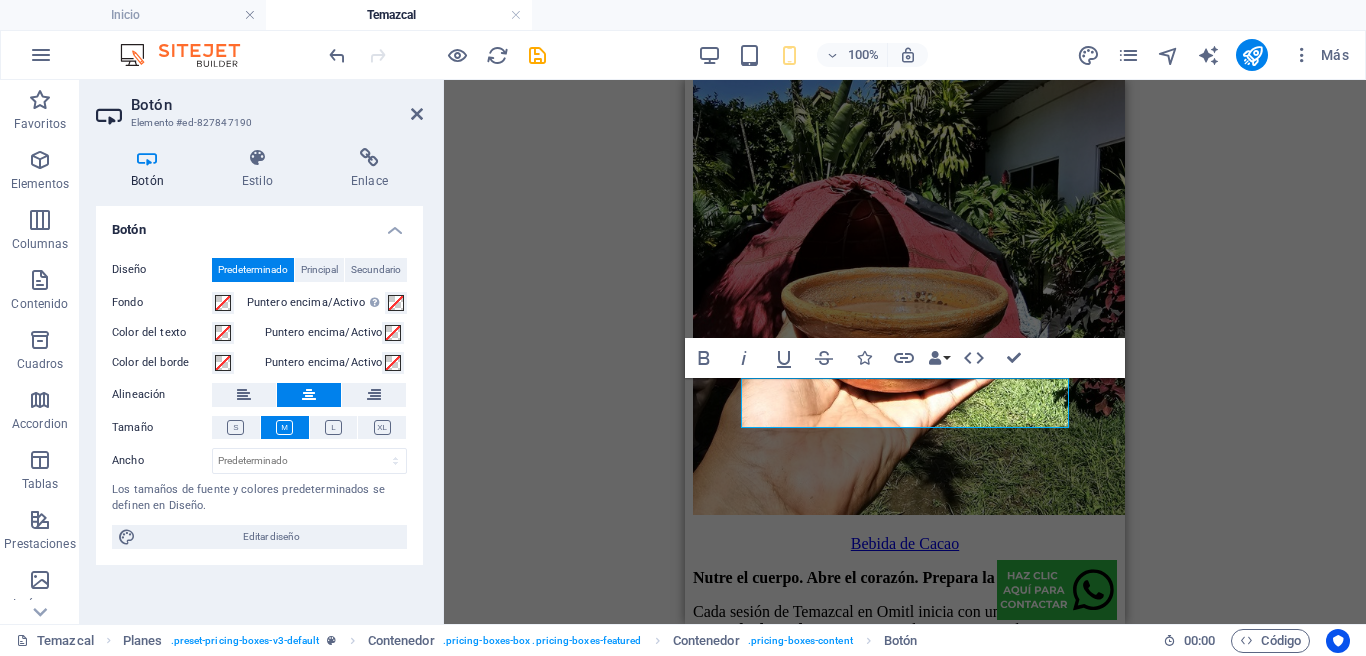 drag, startPoint x: 381, startPoint y: 165, endPoint x: 379, endPoint y: 249, distance: 84.0238 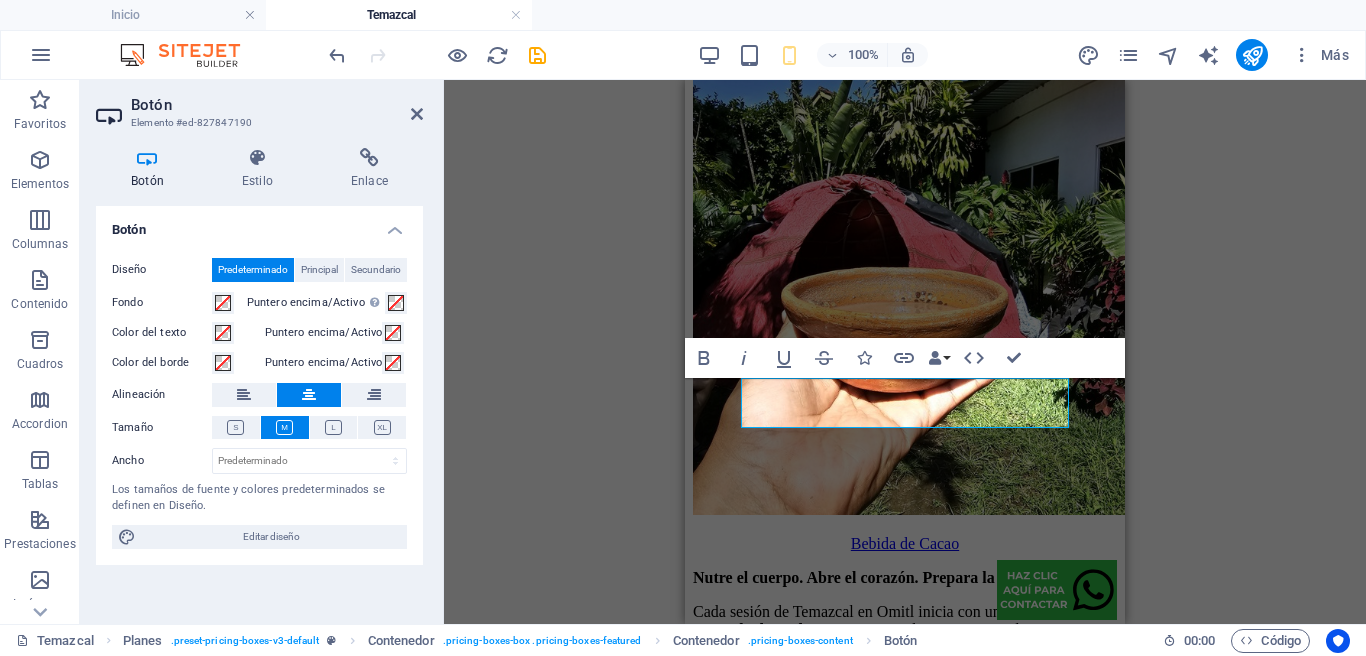 click at bounding box center [369, 158] 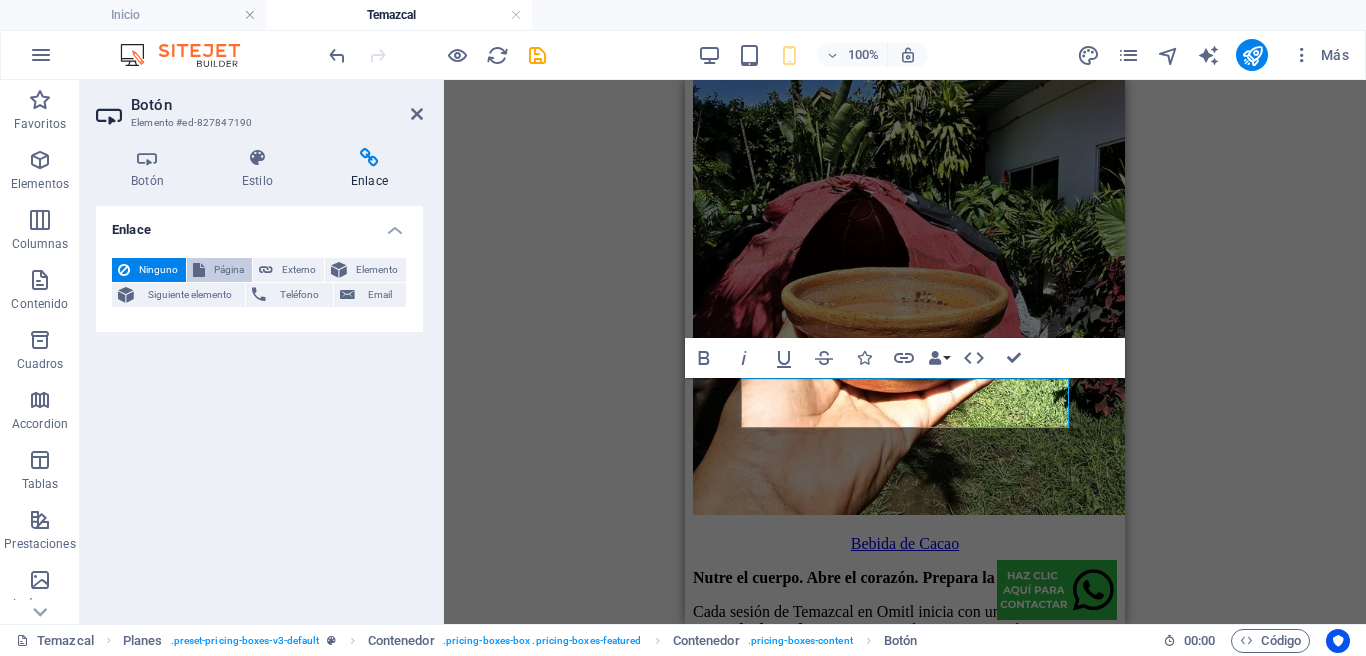drag, startPoint x: 225, startPoint y: 267, endPoint x: 233, endPoint y: 277, distance: 12.806249 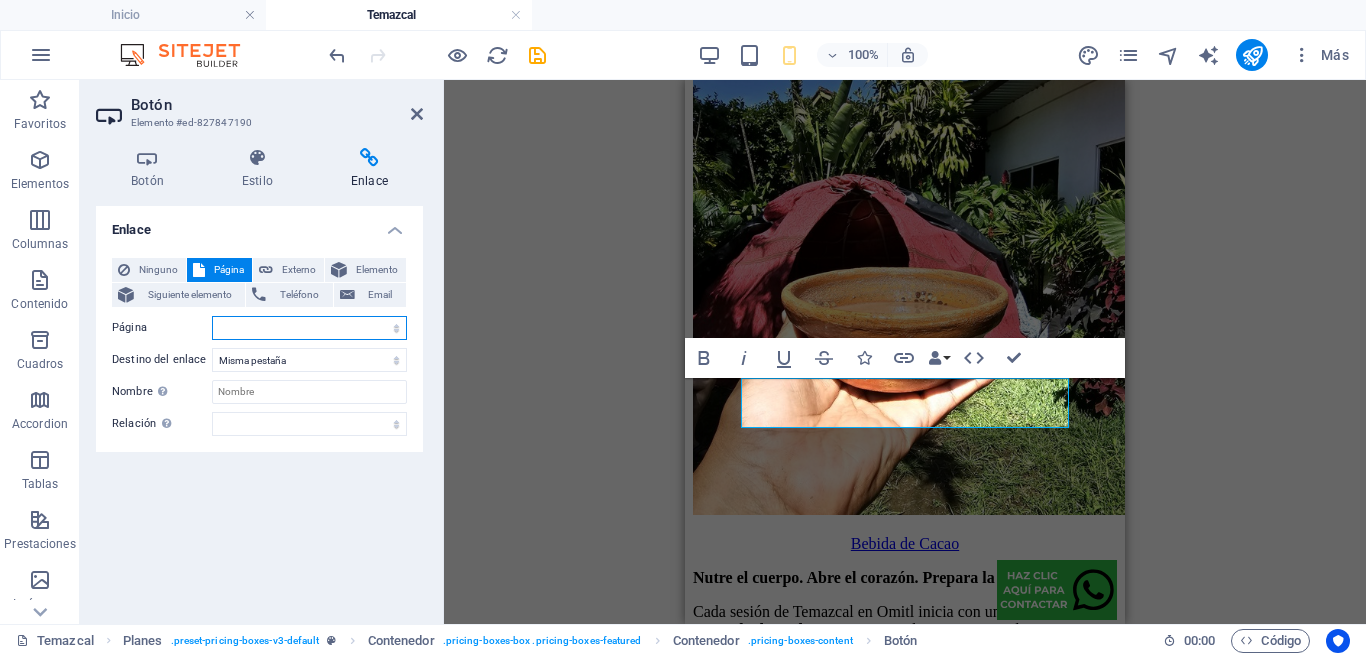 click on "Inicio Contacto Fisioterapia Temazcal Masajes Terapéuticos Post Parto Inmersión en hielo Terapia deportiva Reducción de talla Escaner de columna ADG Bio Escáner Vital Health Rayos X Aviso legal Politica de privacidad" at bounding box center [309, 328] 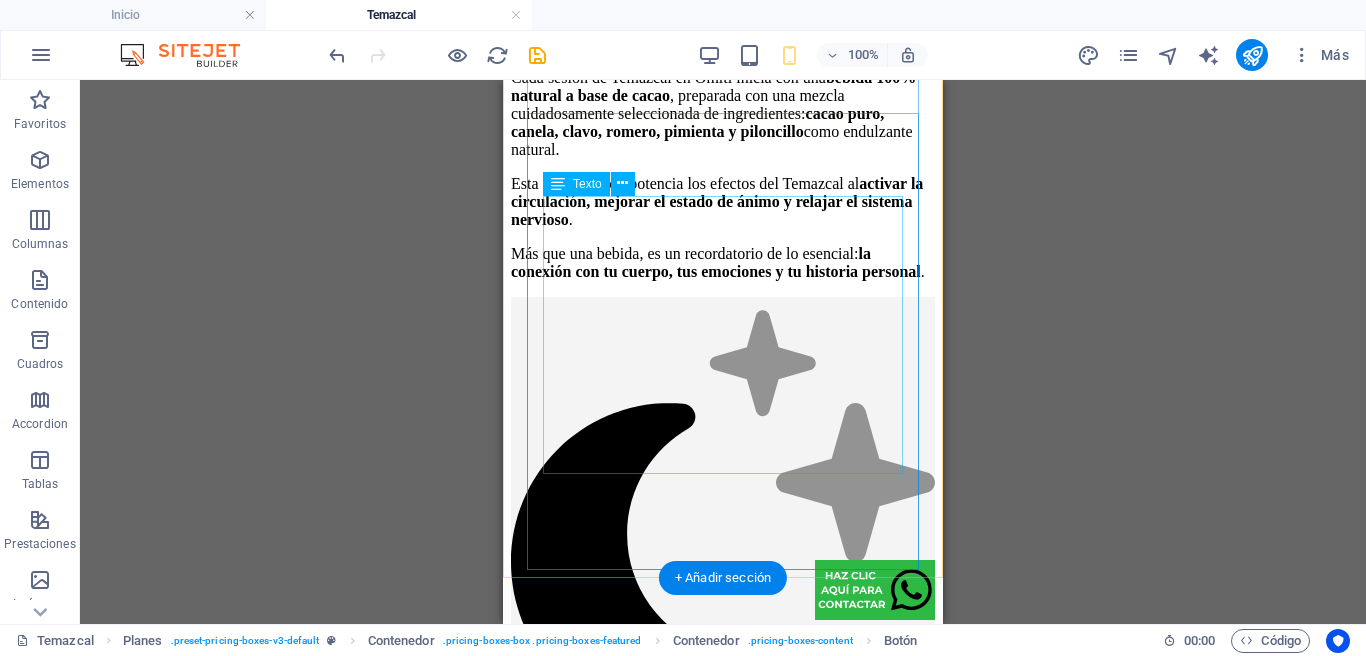 scroll, scrollTop: 6119, scrollLeft: 0, axis: vertical 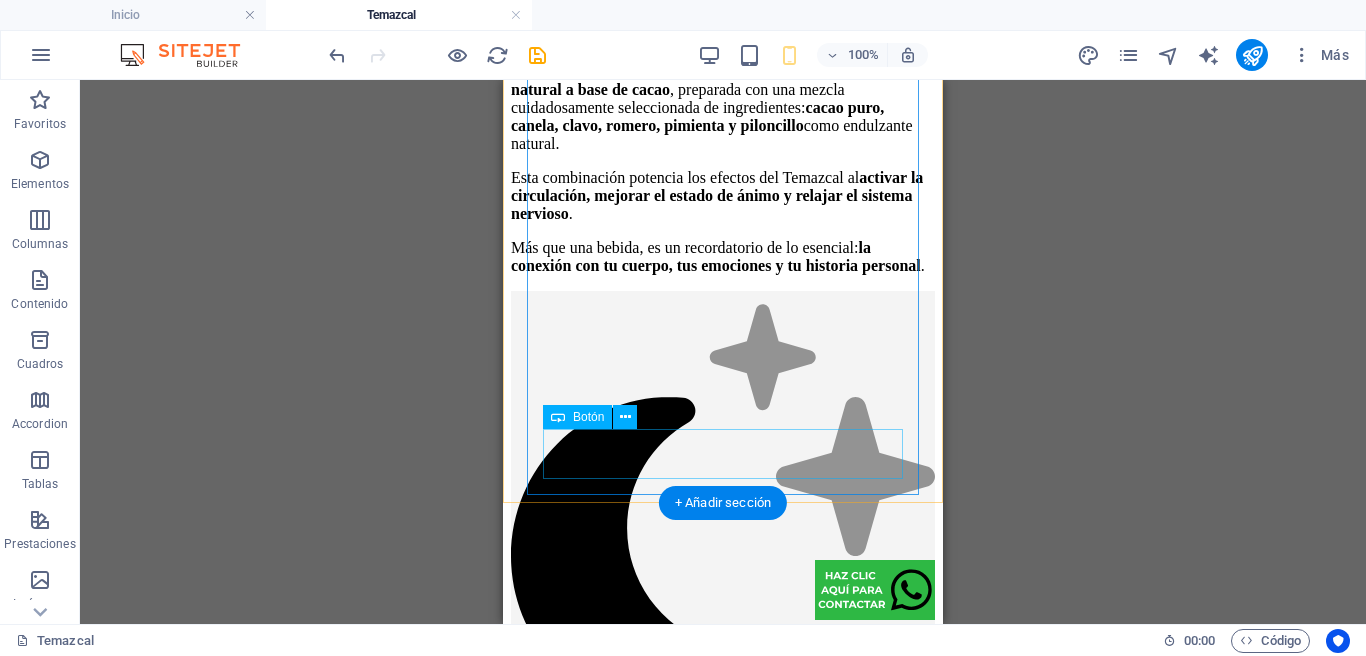 click on "reservar" at bounding box center (723, 2463) 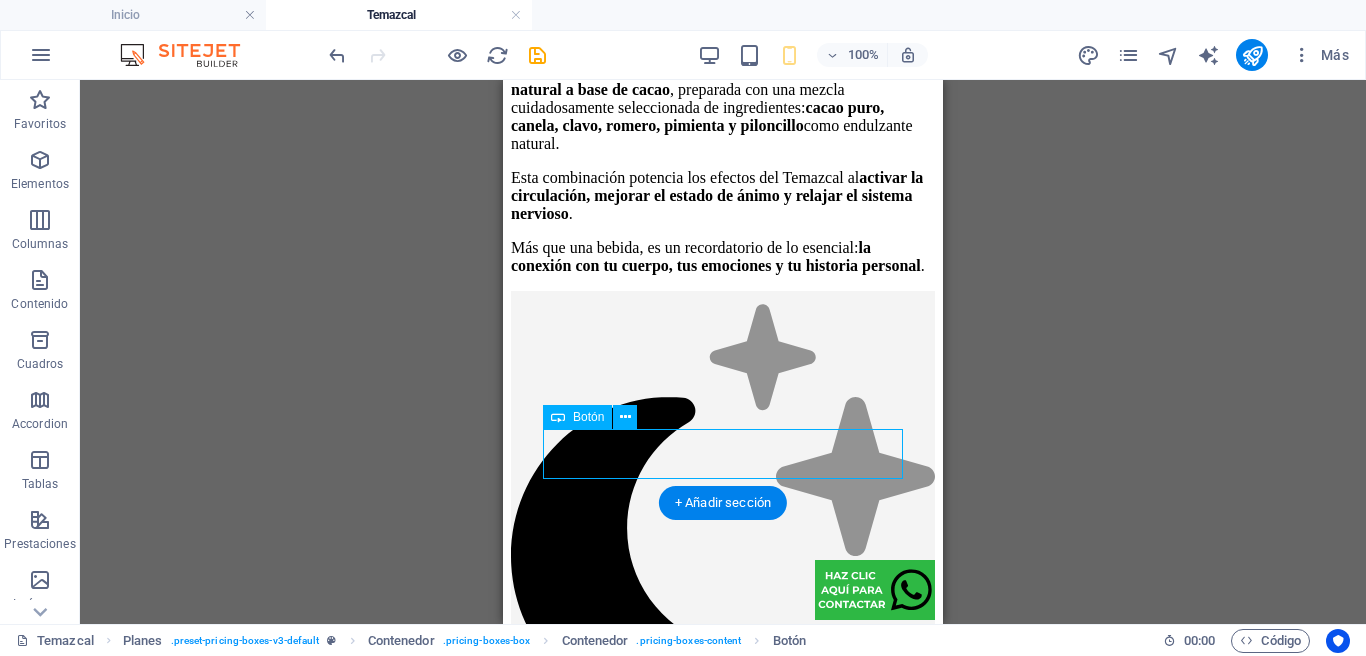 click on "reservar" at bounding box center [723, 2463] 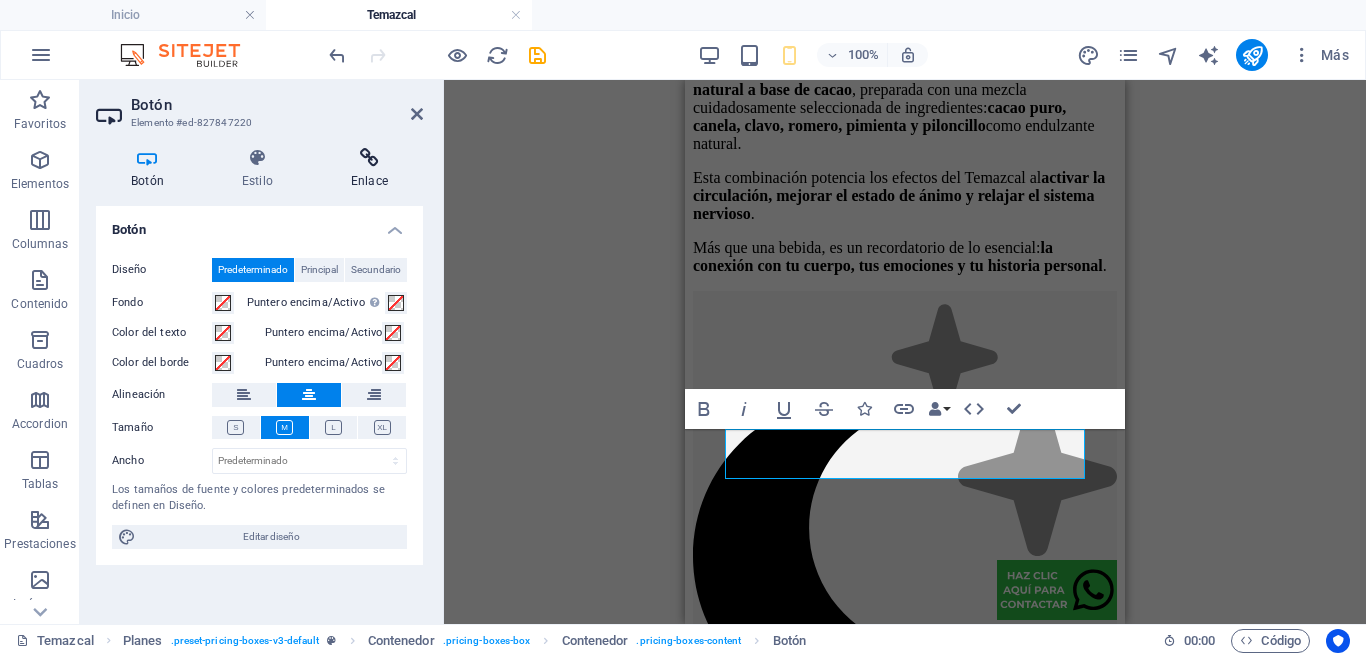 click at bounding box center (369, 158) 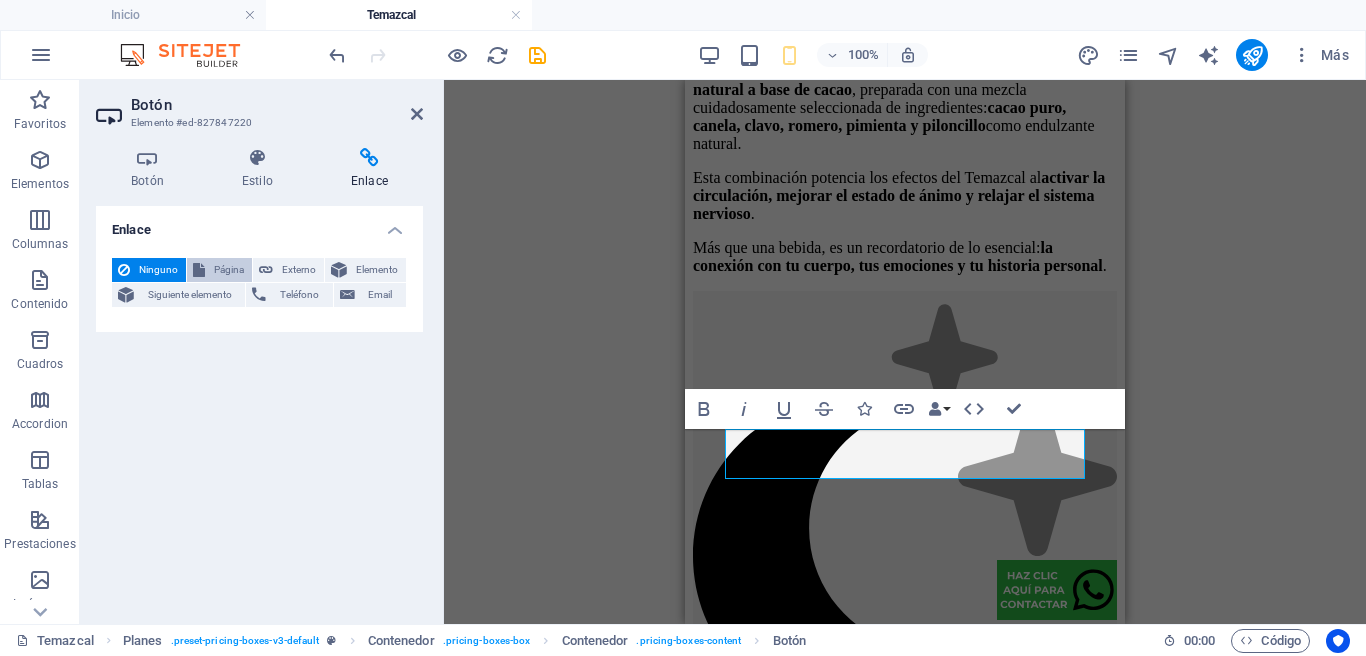 drag, startPoint x: 215, startPoint y: 272, endPoint x: 219, endPoint y: 287, distance: 15.524175 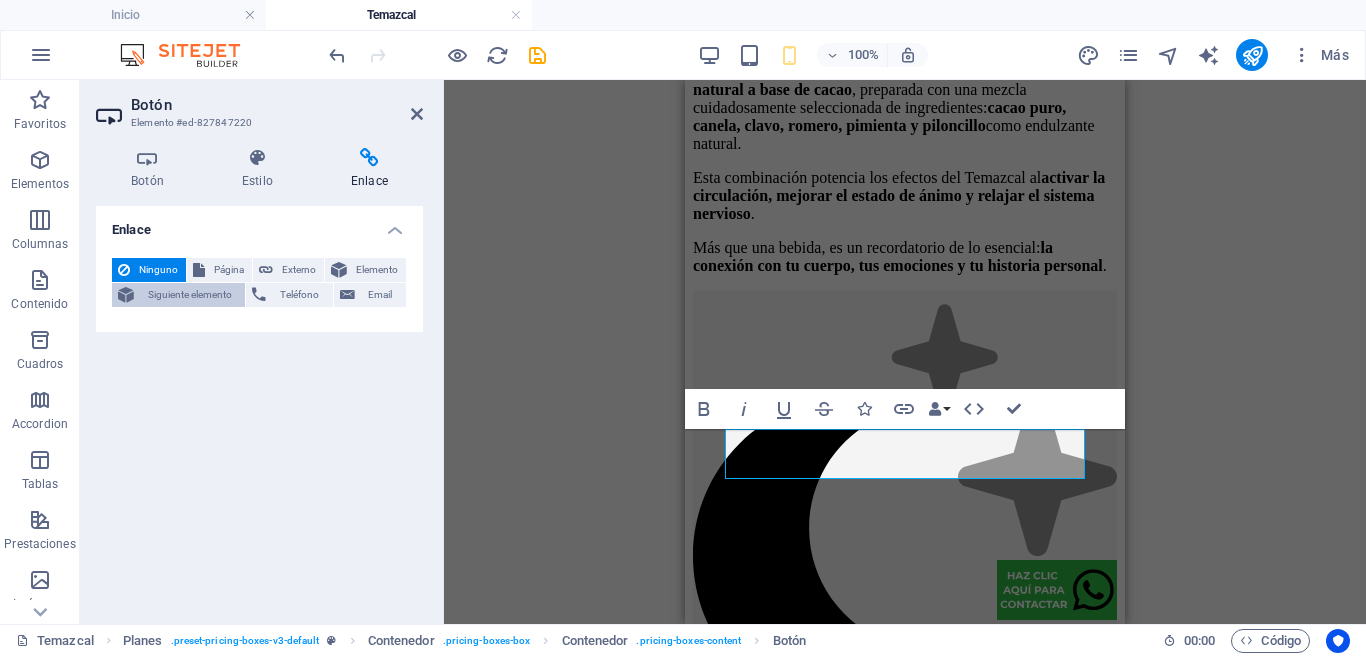 click on "Página" at bounding box center [228, 270] 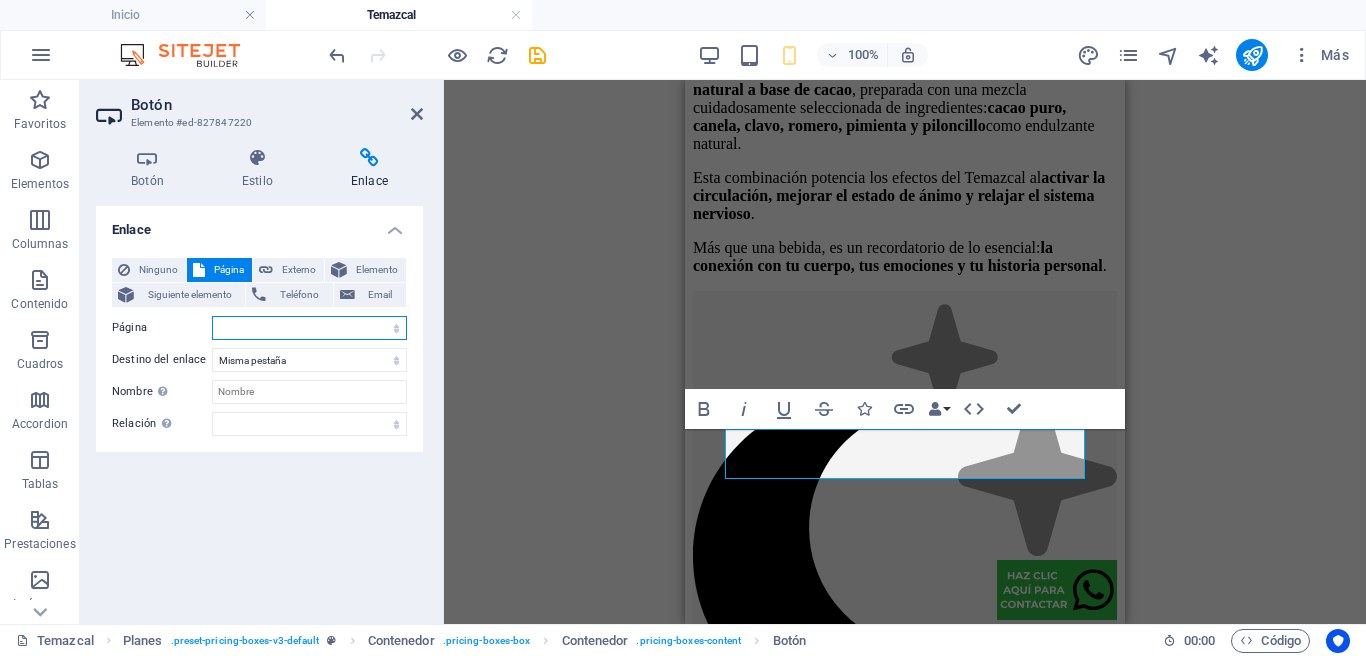 click on "Inicio Contacto Fisioterapia Temazcal Masajes Terapéuticos Post Parto Inmersión en hielo Terapia deportiva Reducción de talla Escaner de columna ADG Bio Escáner Vital Health Rayos X Aviso legal Politica de privacidad" at bounding box center (309, 328) 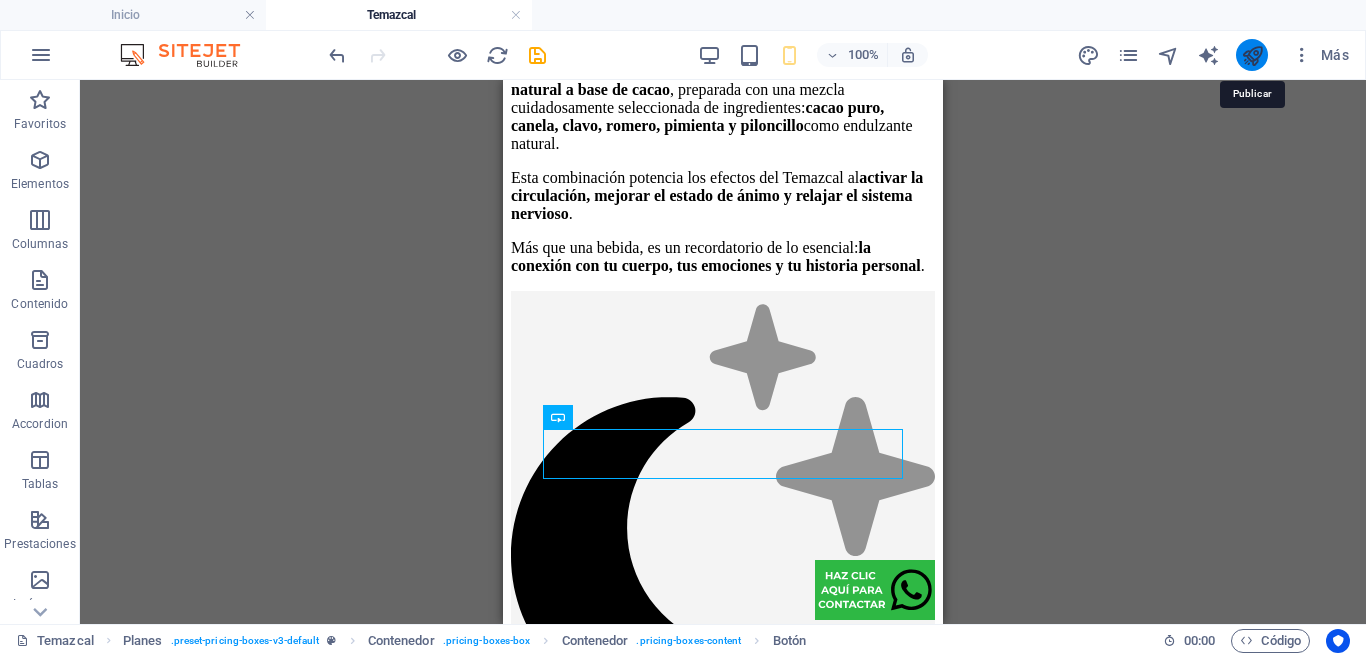 click at bounding box center (1252, 55) 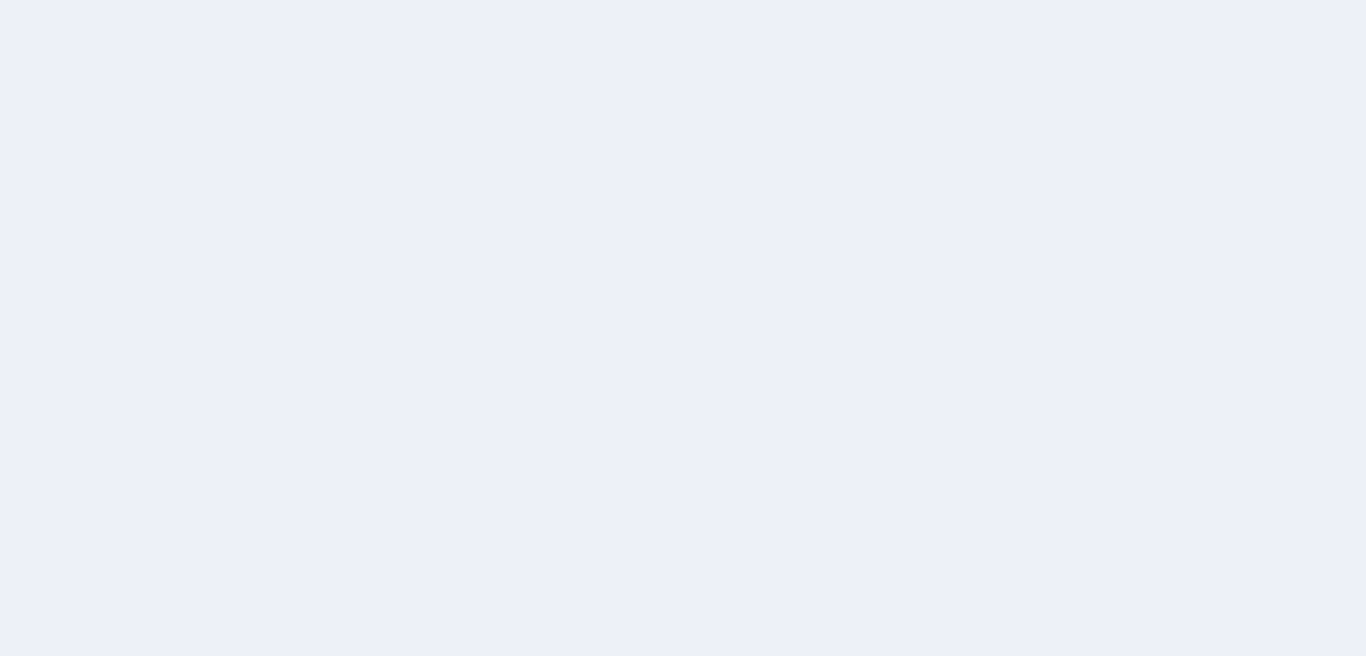 scroll, scrollTop: 0, scrollLeft: 0, axis: both 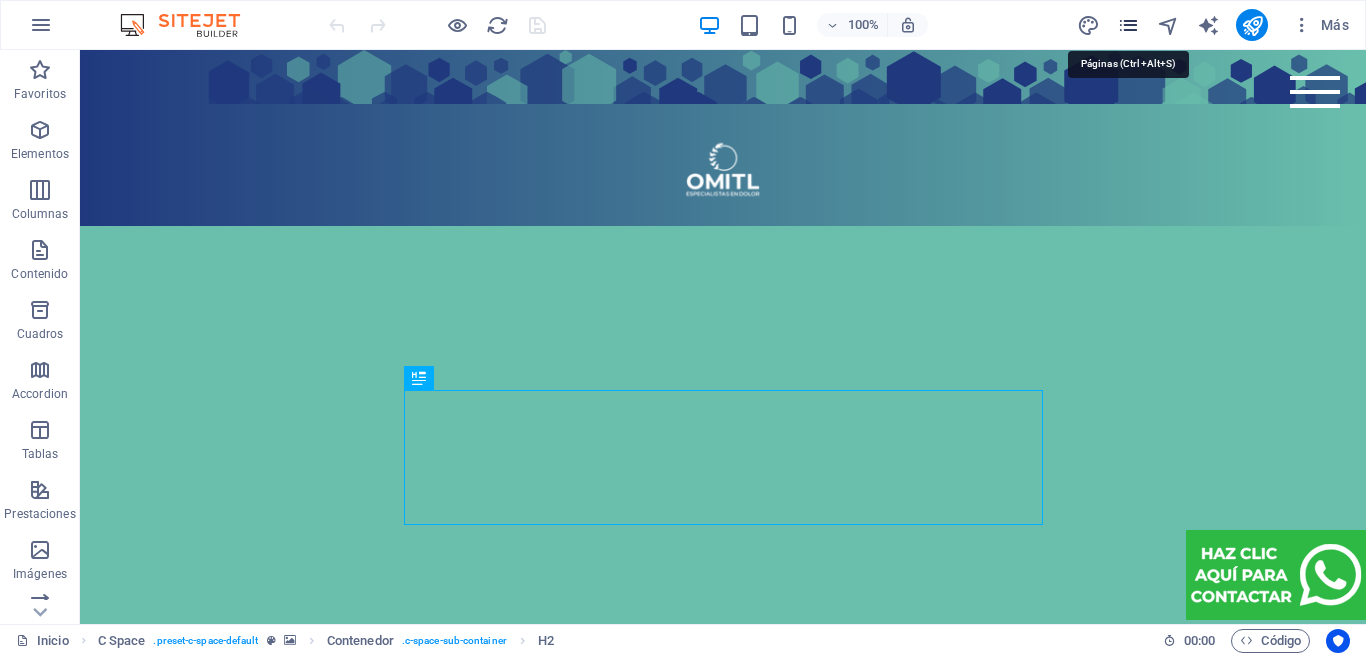 click at bounding box center [1128, 25] 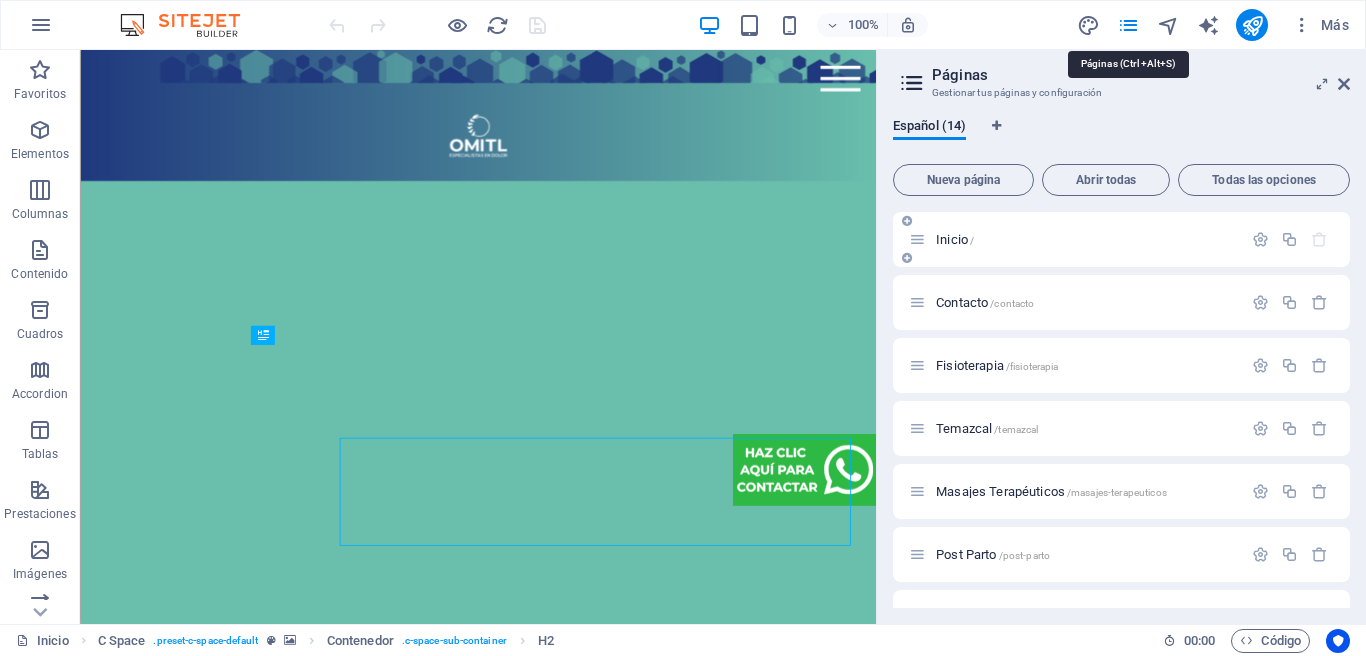 scroll, scrollTop: 1241, scrollLeft: 0, axis: vertical 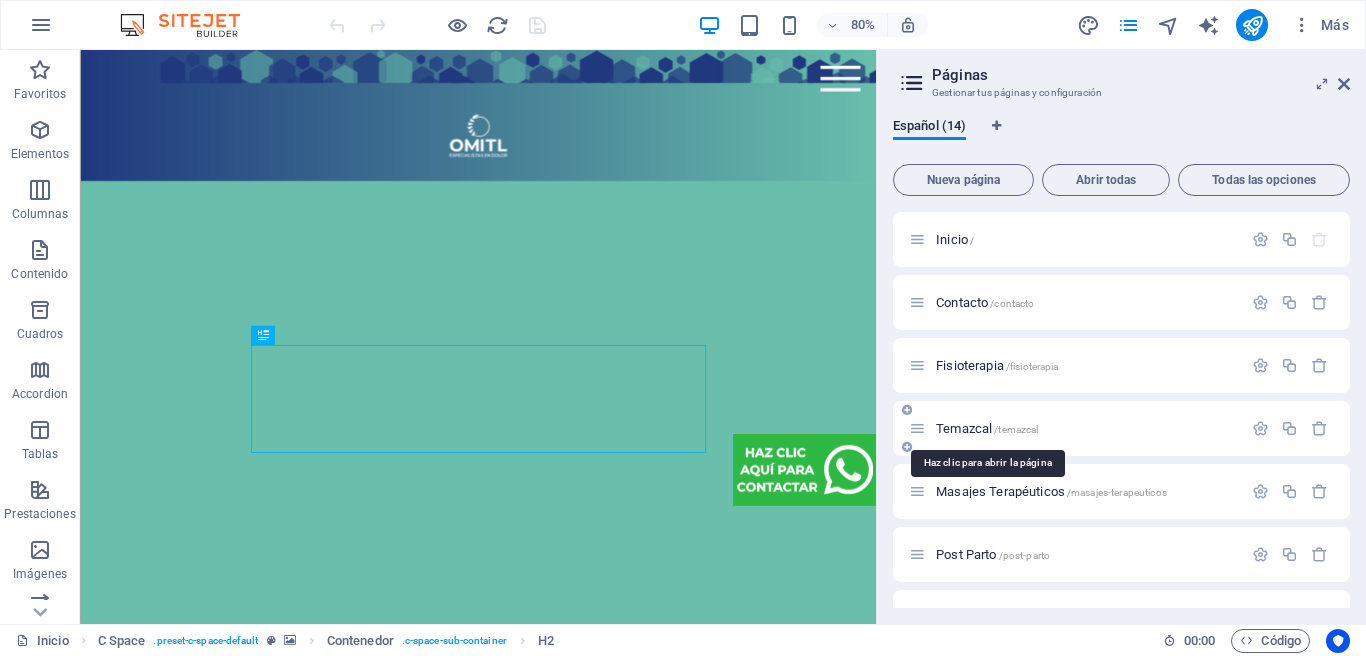 click on "Temazcal /temazcal" at bounding box center (987, 428) 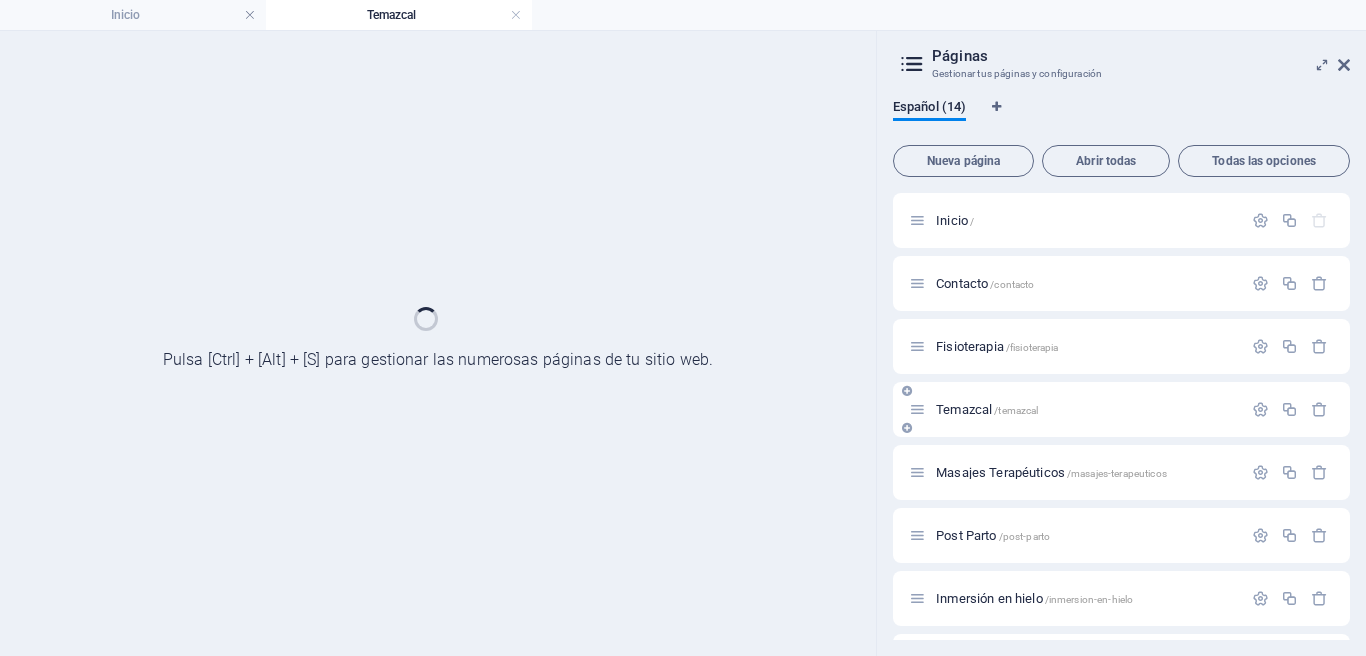scroll, scrollTop: 0, scrollLeft: 0, axis: both 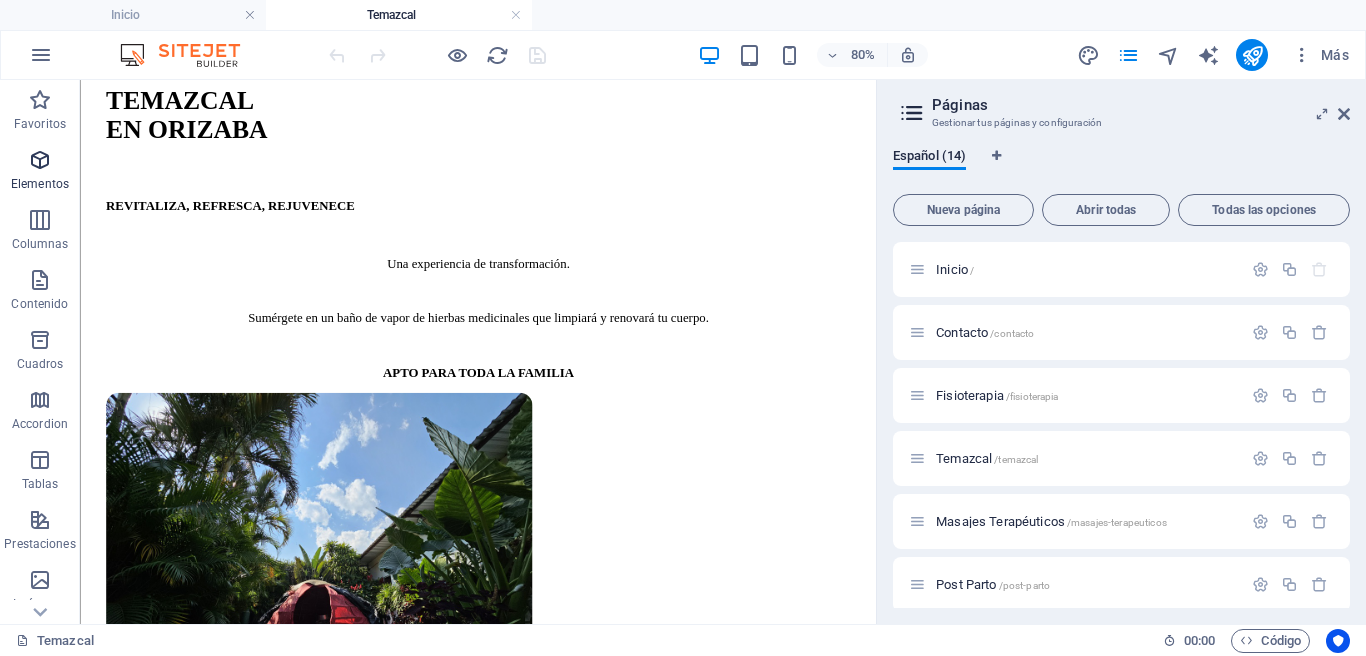 drag, startPoint x: 537, startPoint y: 399, endPoint x: 54, endPoint y: 171, distance: 534.10956 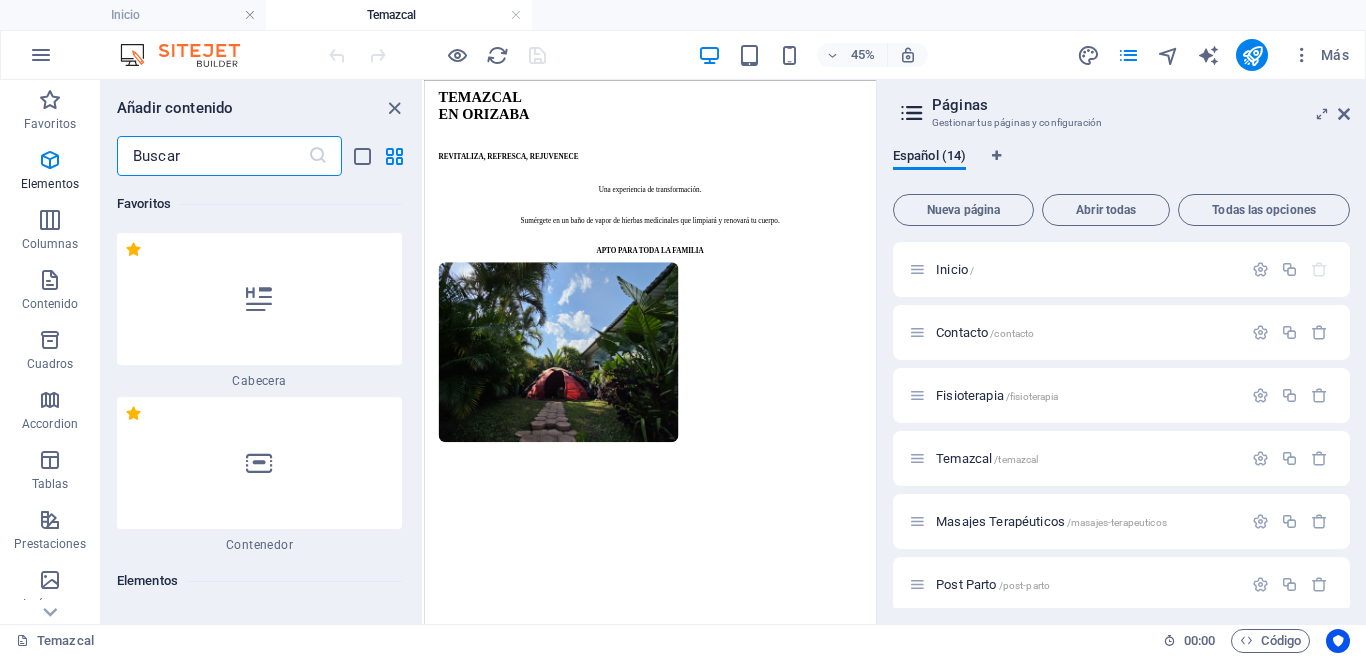 scroll, scrollTop: 2511, scrollLeft: 0, axis: vertical 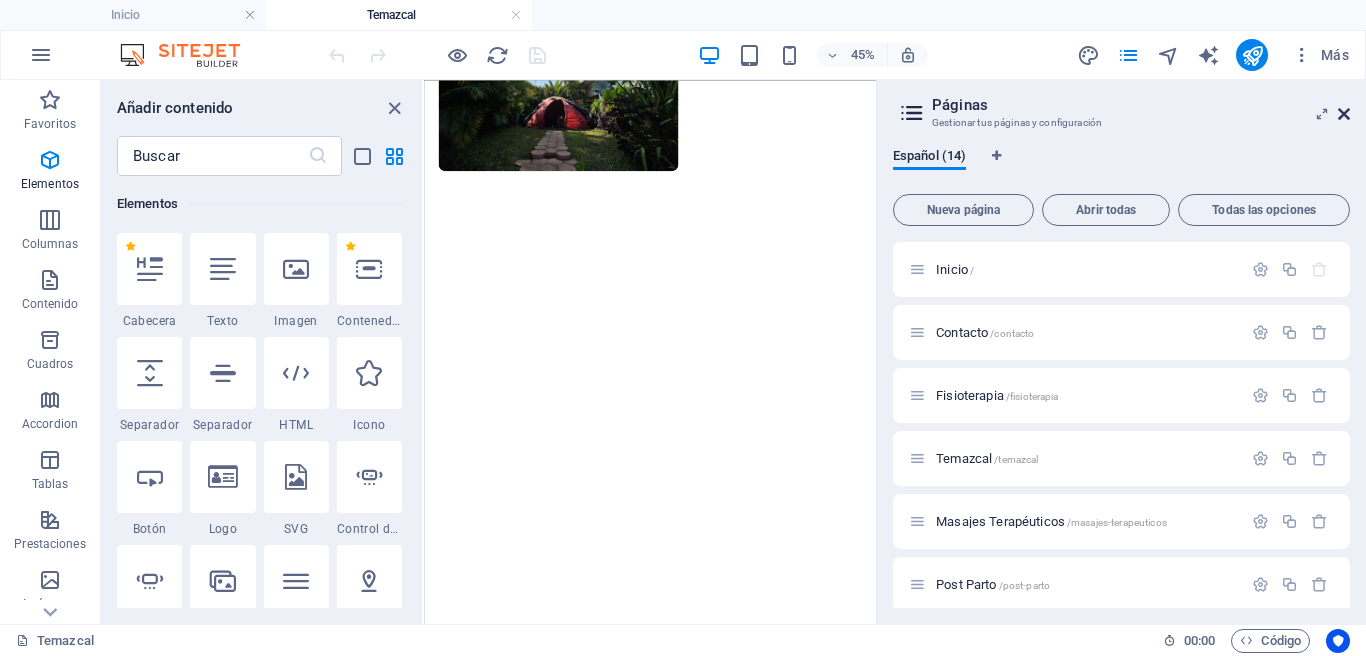click at bounding box center (1344, 114) 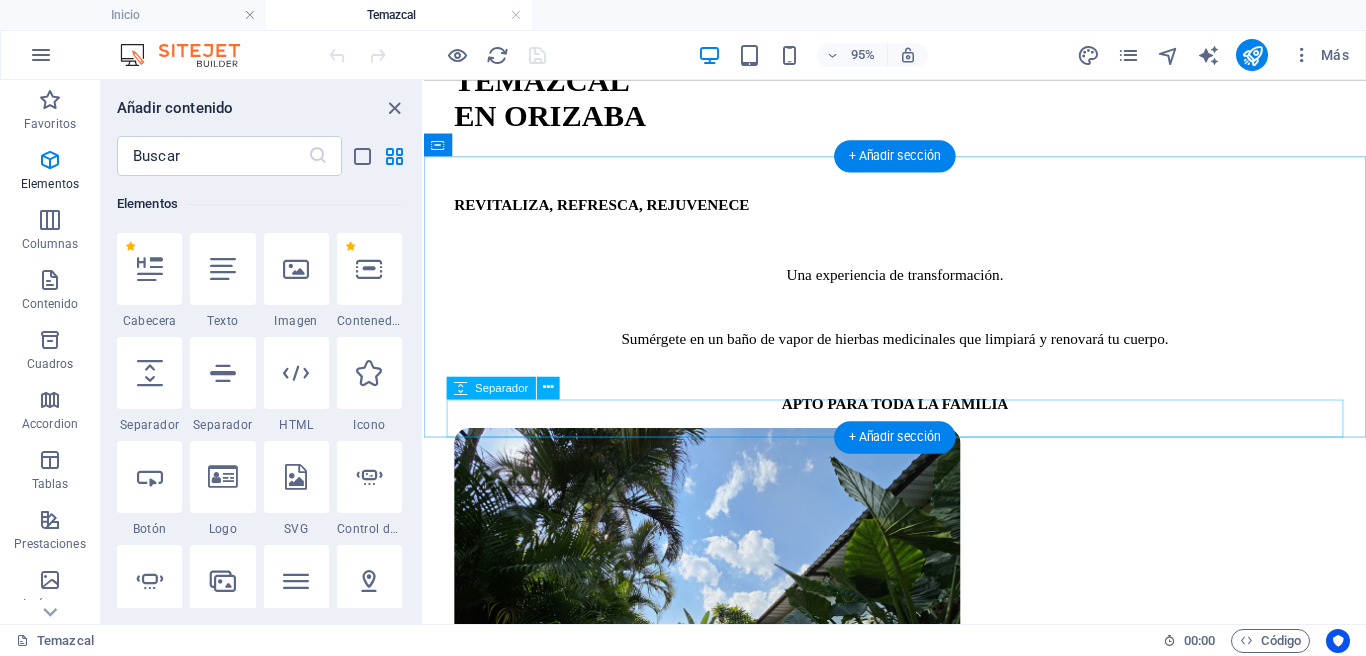 scroll, scrollTop: 1877, scrollLeft: 0, axis: vertical 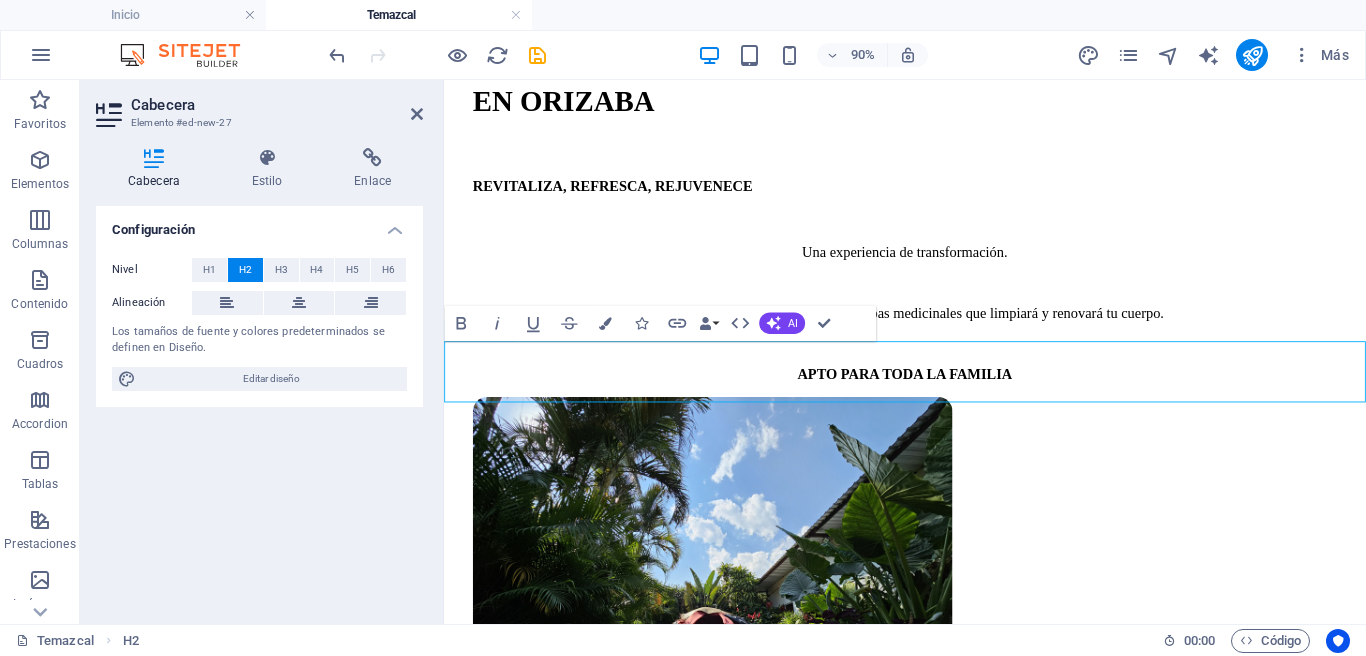 type 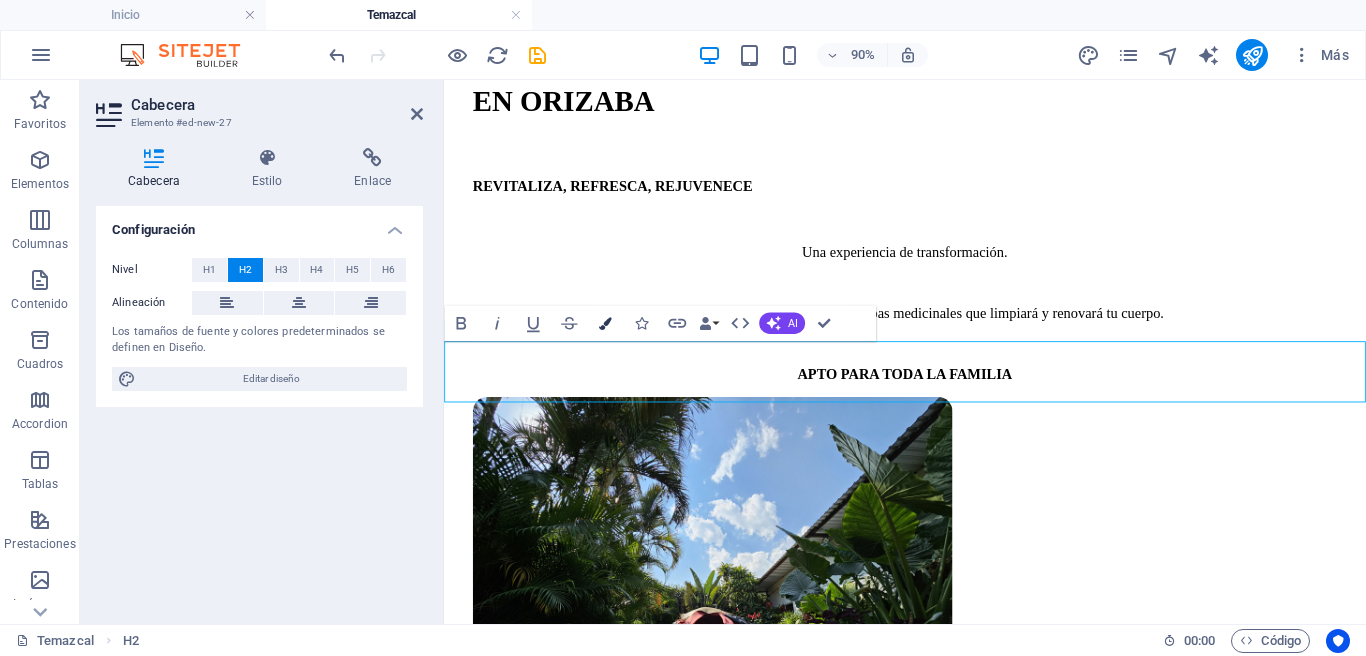 click at bounding box center (605, 323) 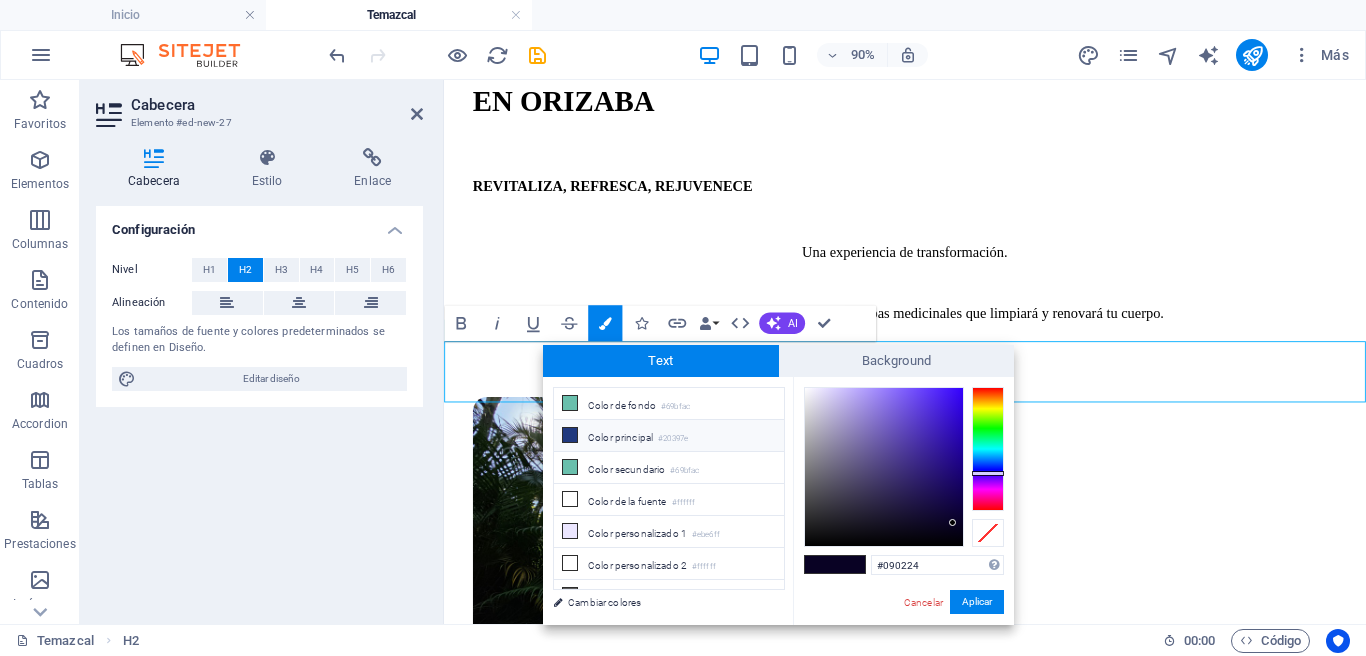 click on "Color principal
#20397e" at bounding box center (669, 436) 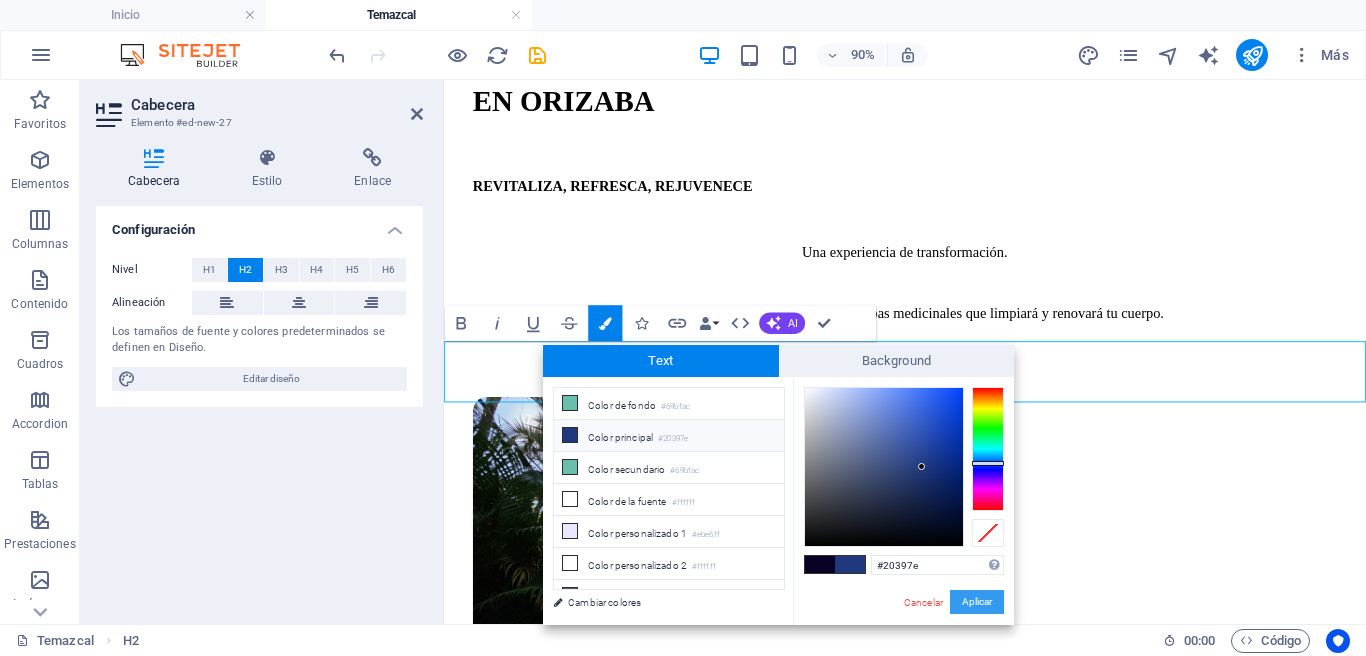 drag, startPoint x: 989, startPoint y: 605, endPoint x: 605, endPoint y: 583, distance: 384.6297 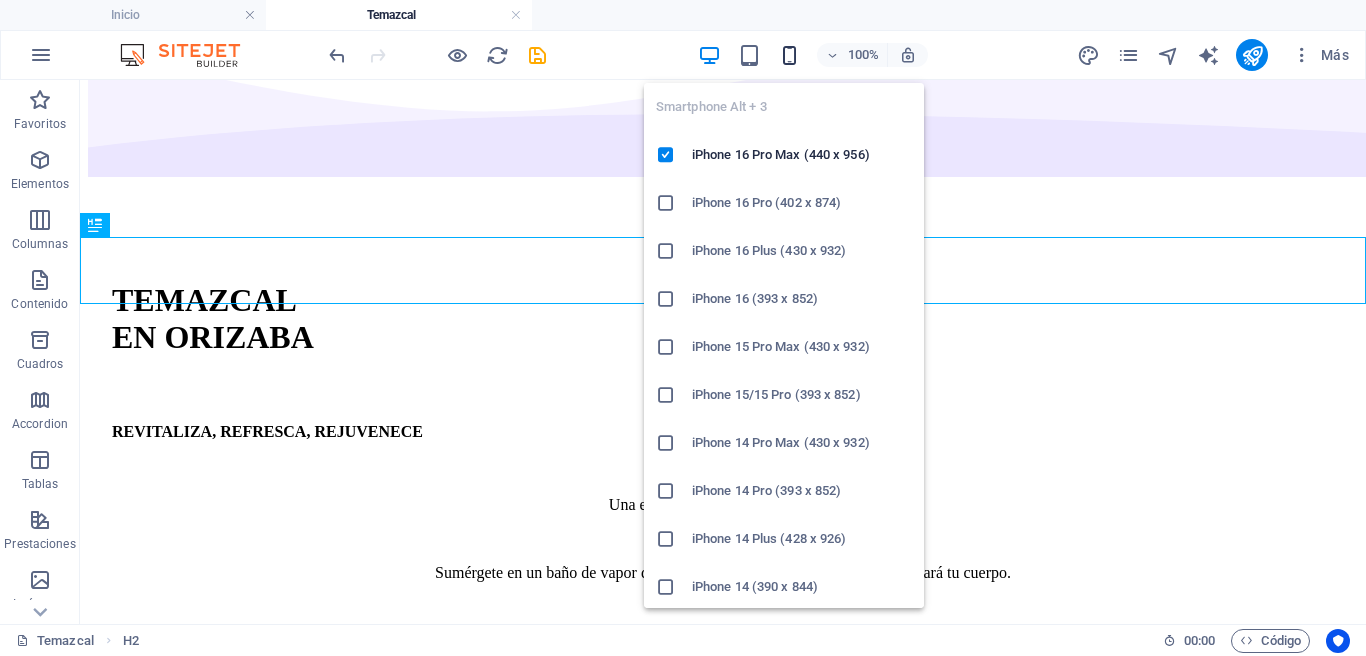 click at bounding box center [789, 55] 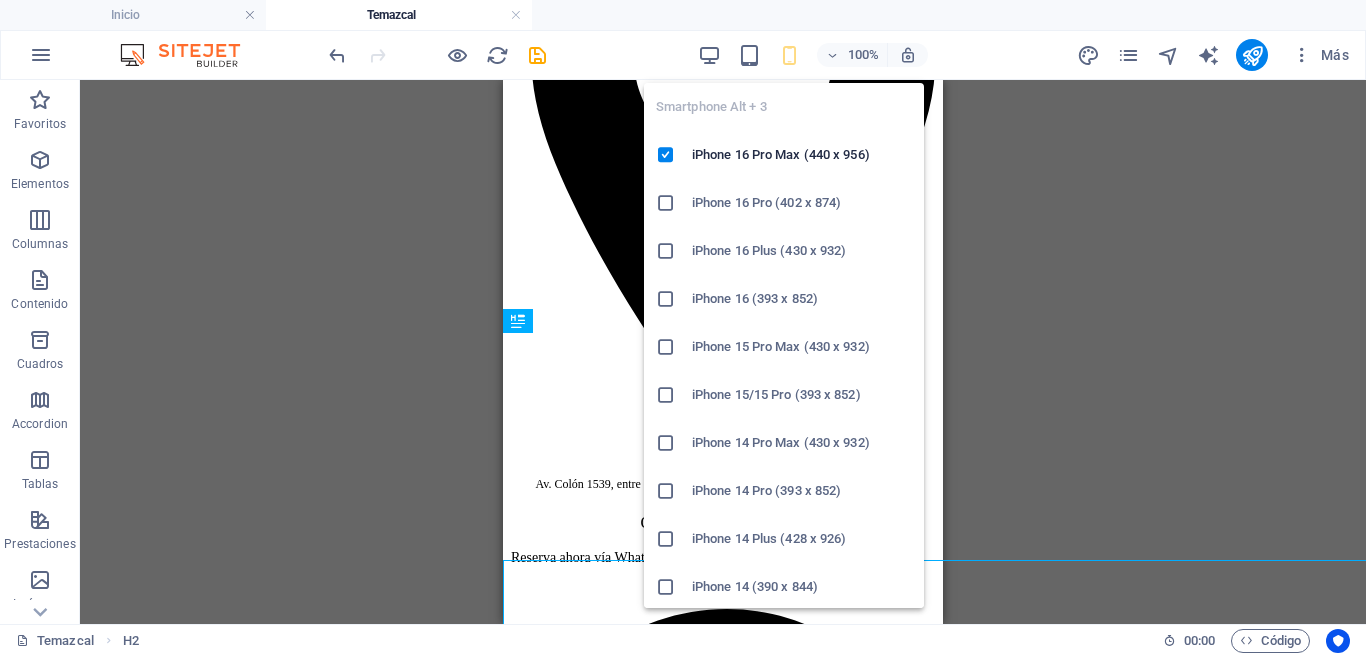 scroll, scrollTop: 1789, scrollLeft: 0, axis: vertical 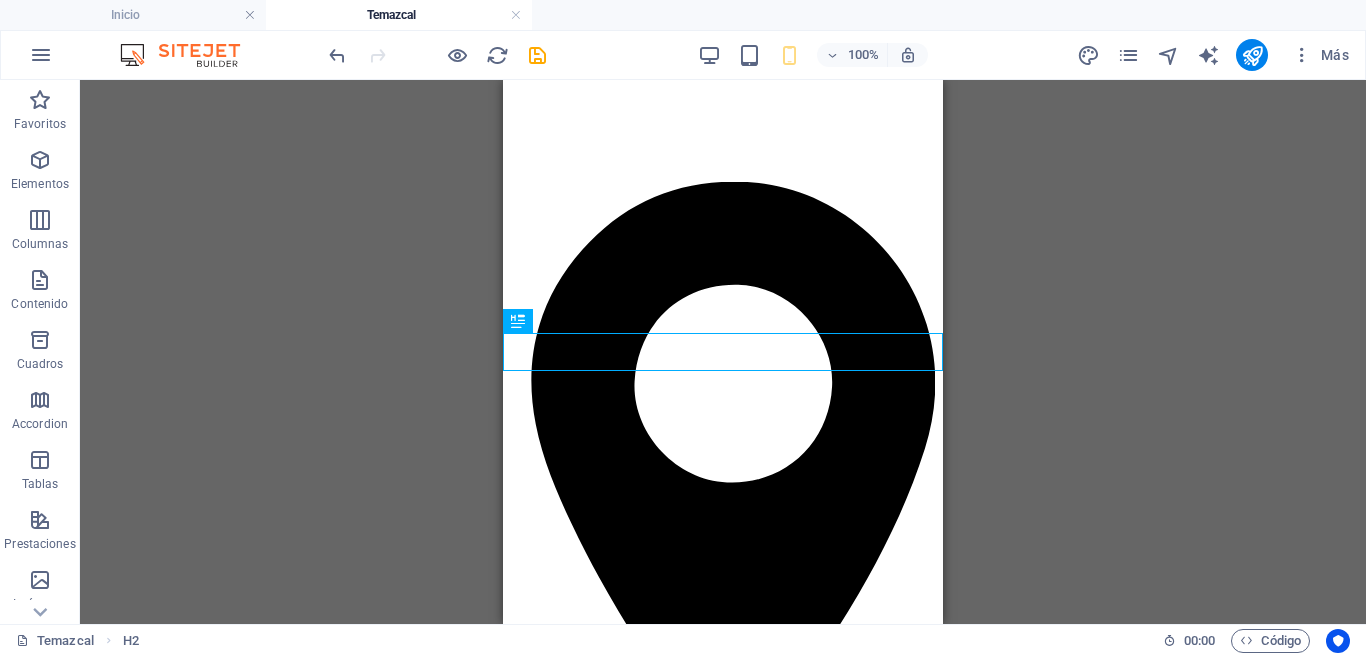 click on "Contenedor   H1   Columnas desiguales   Contenedor   Referencia   Contenedor   H2   C Space   Contenedor   Texto   Separador   Texto   Texto   Texto   Contenedor   Contenedor   H3   Contenedor   Separador   Texto   Separador   Contenedor   Separador   Separador   Pestañas de imagen   H2   Contenedor   Texto   Contenedor   Contenedor   Texto   Contenedor   SVG" at bounding box center (723, 352) 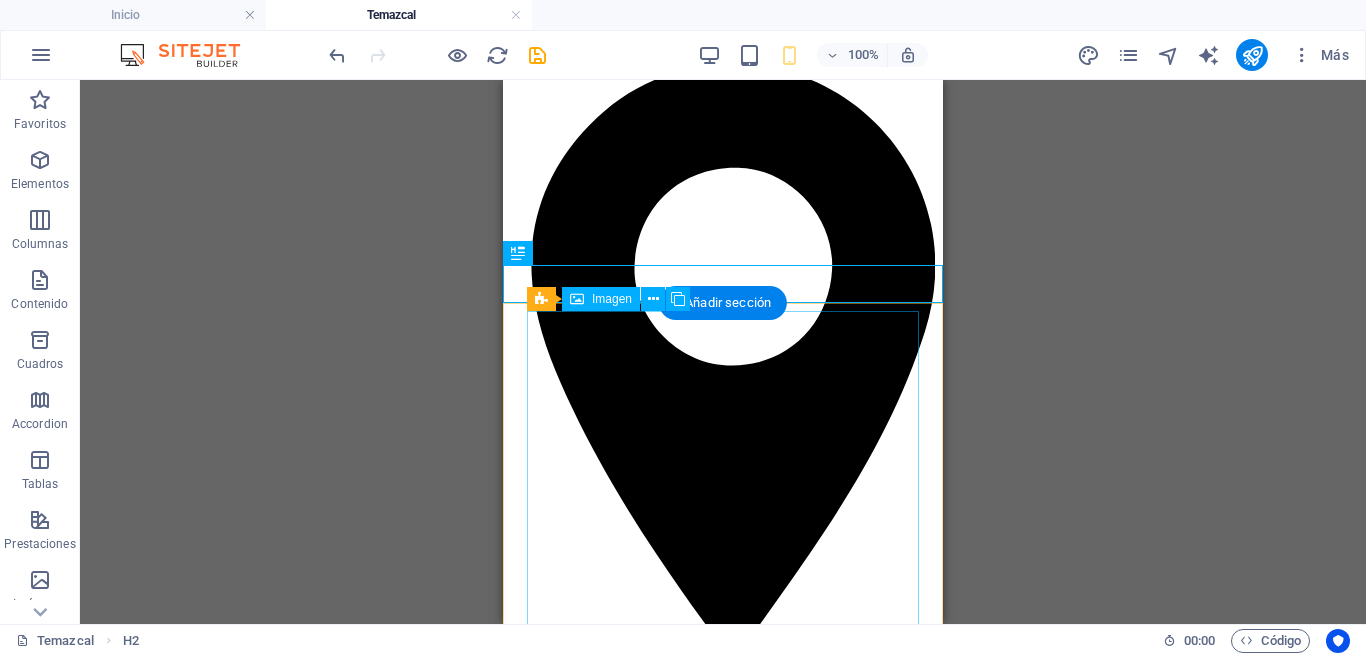 scroll, scrollTop: 1859, scrollLeft: 0, axis: vertical 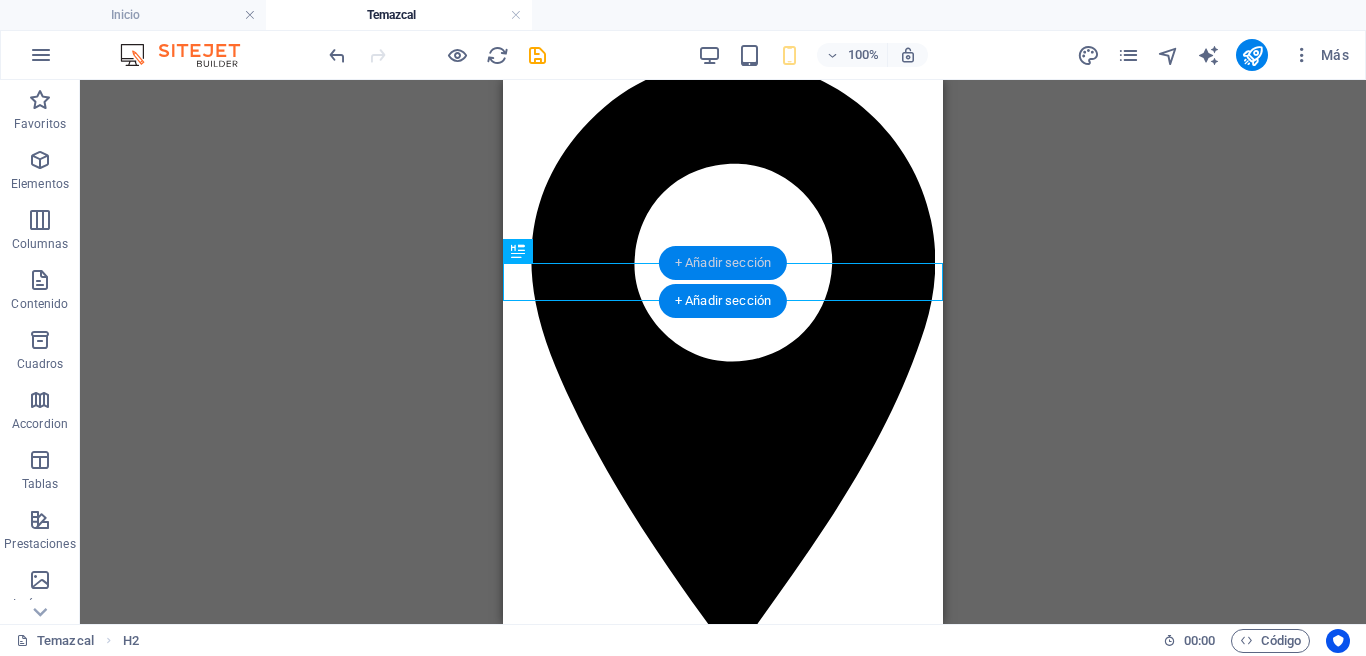 click on "+ Añadir sección" at bounding box center [723, 263] 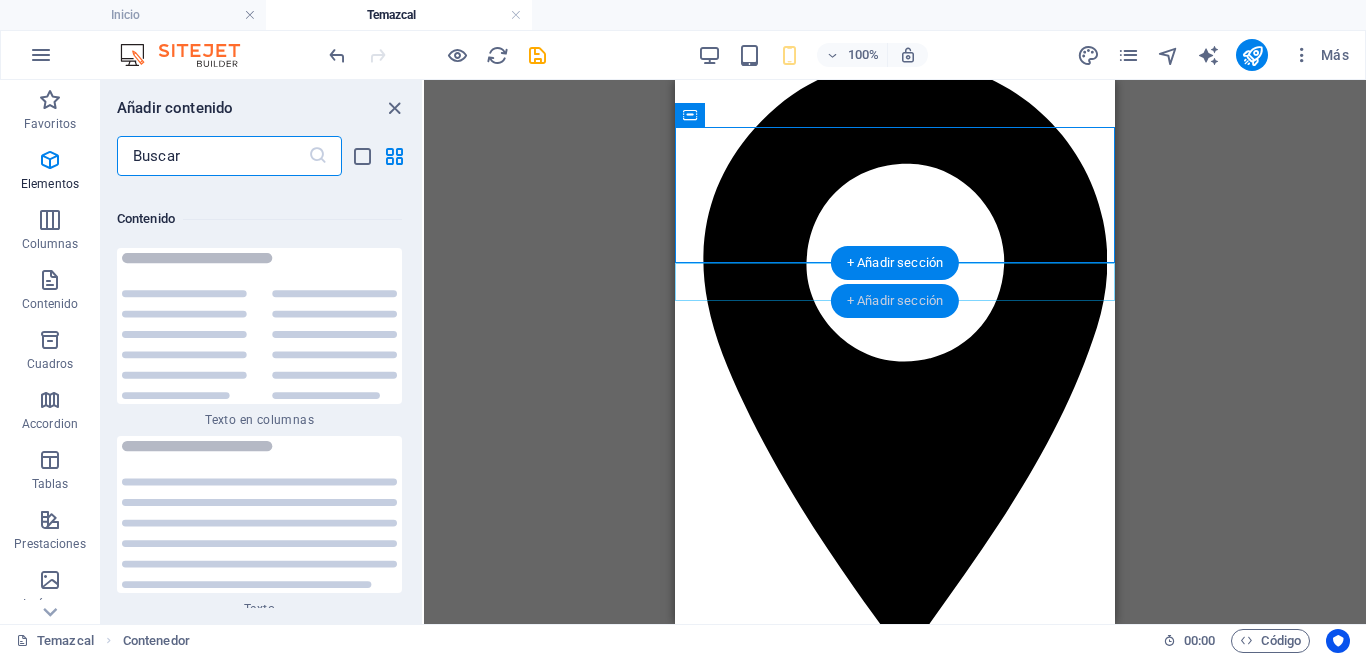 scroll, scrollTop: 6808, scrollLeft: 0, axis: vertical 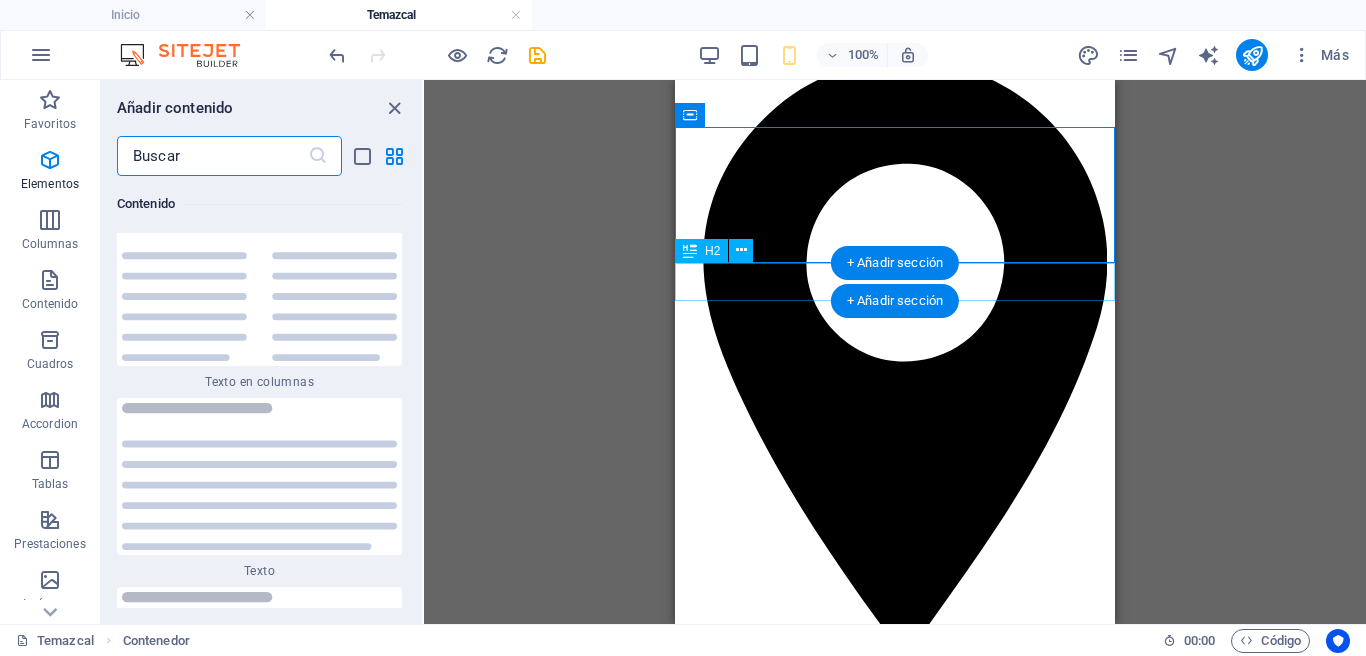 click on "TEMAZCAL EN OMITL" at bounding box center [895, 1966] 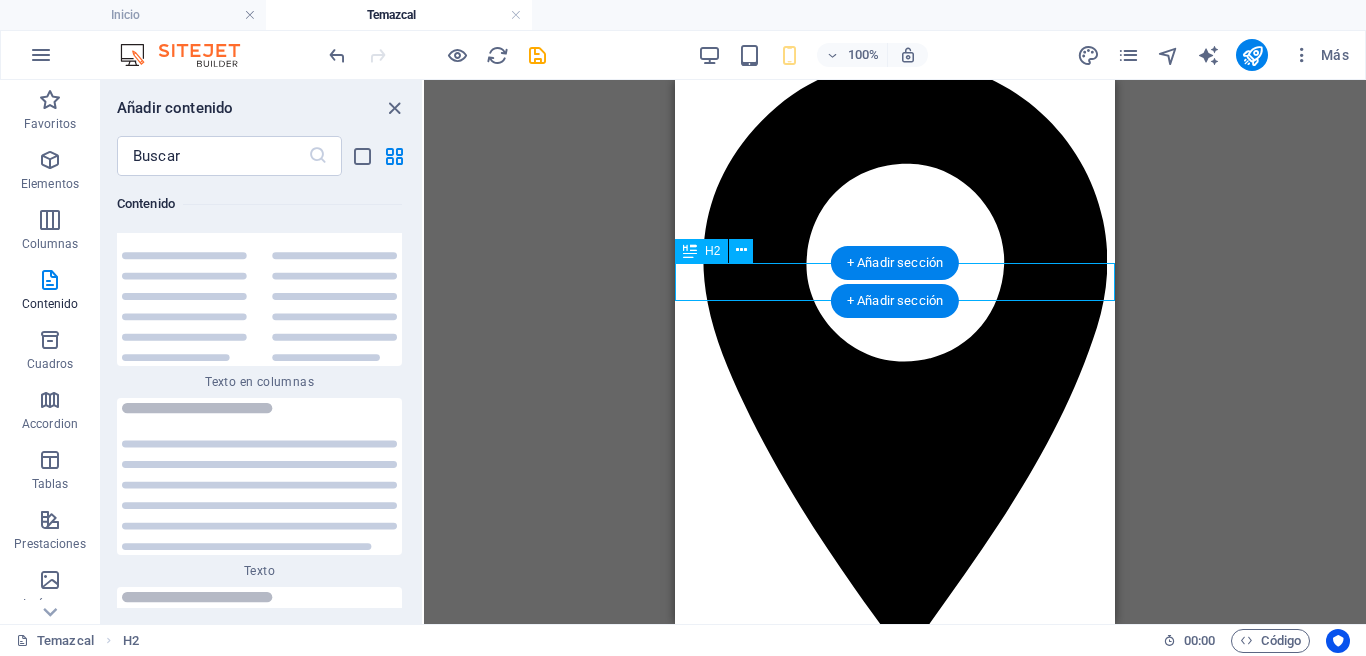 click on "TEMAZCAL EN OMITL" at bounding box center (895, 1966) 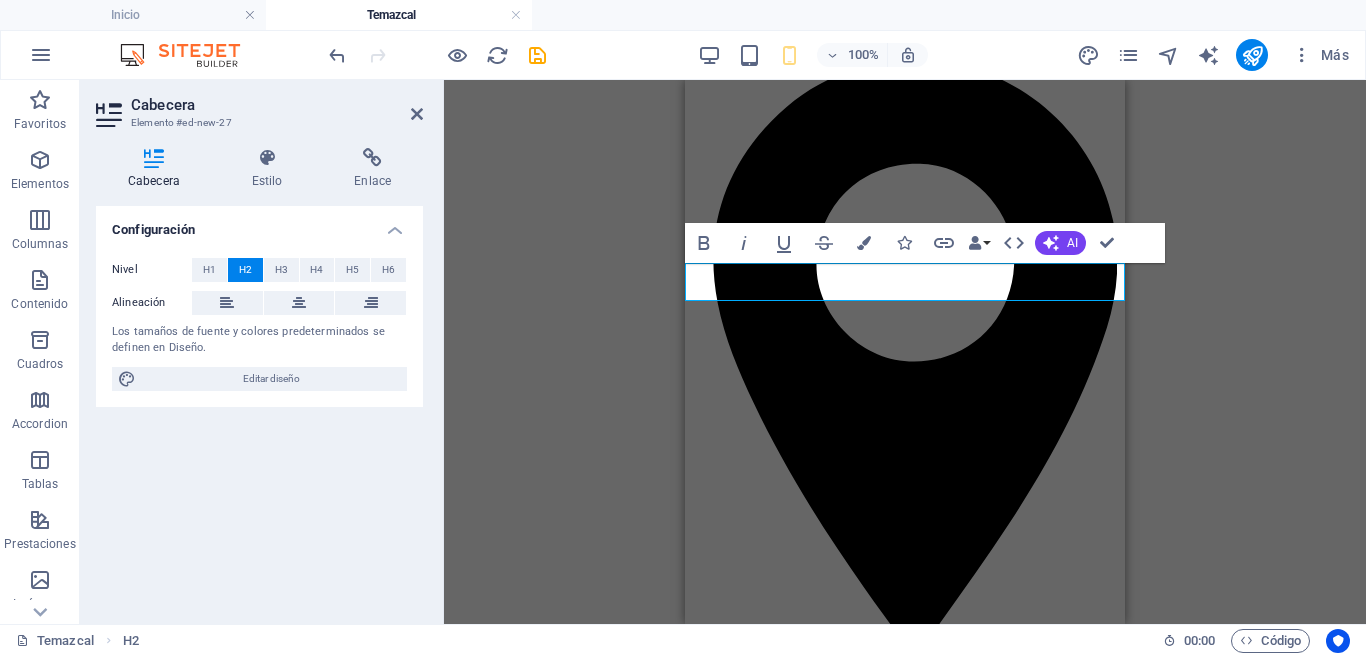 click on "TEMAZCAL EN OMITL" at bounding box center [825, 1966] 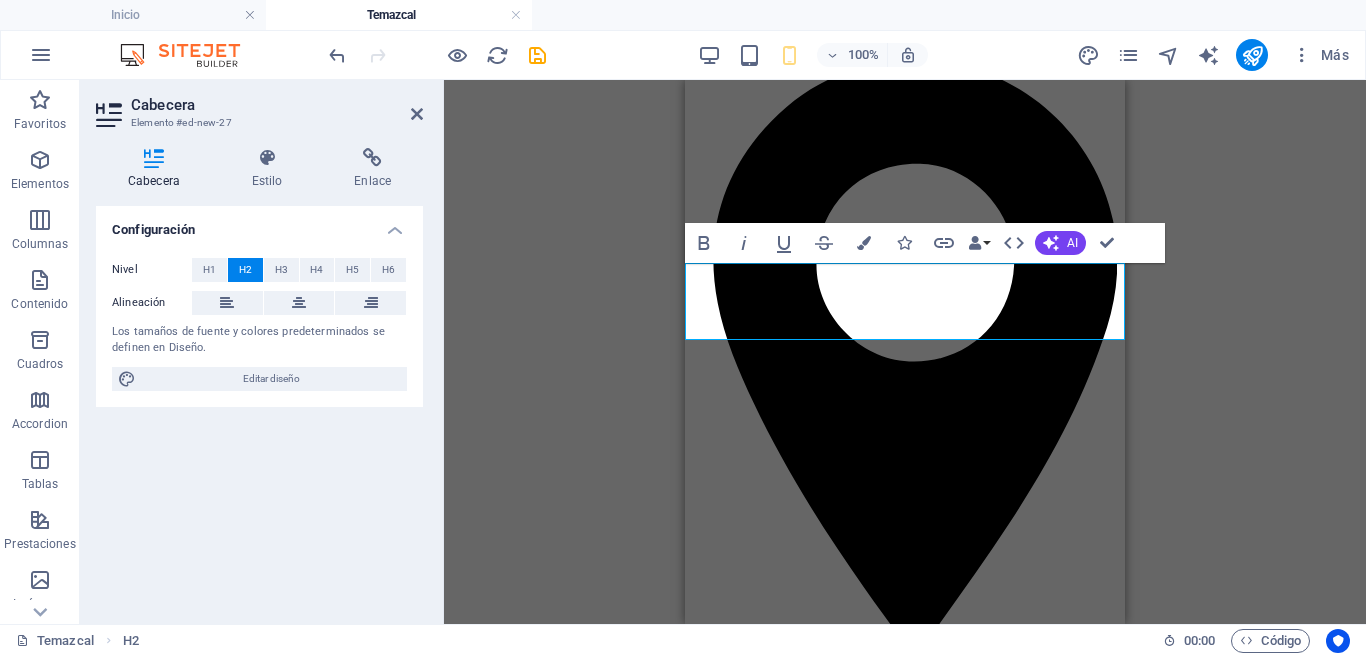 drag, startPoint x: 987, startPoint y: 281, endPoint x: 805, endPoint y: 275, distance: 182.09888 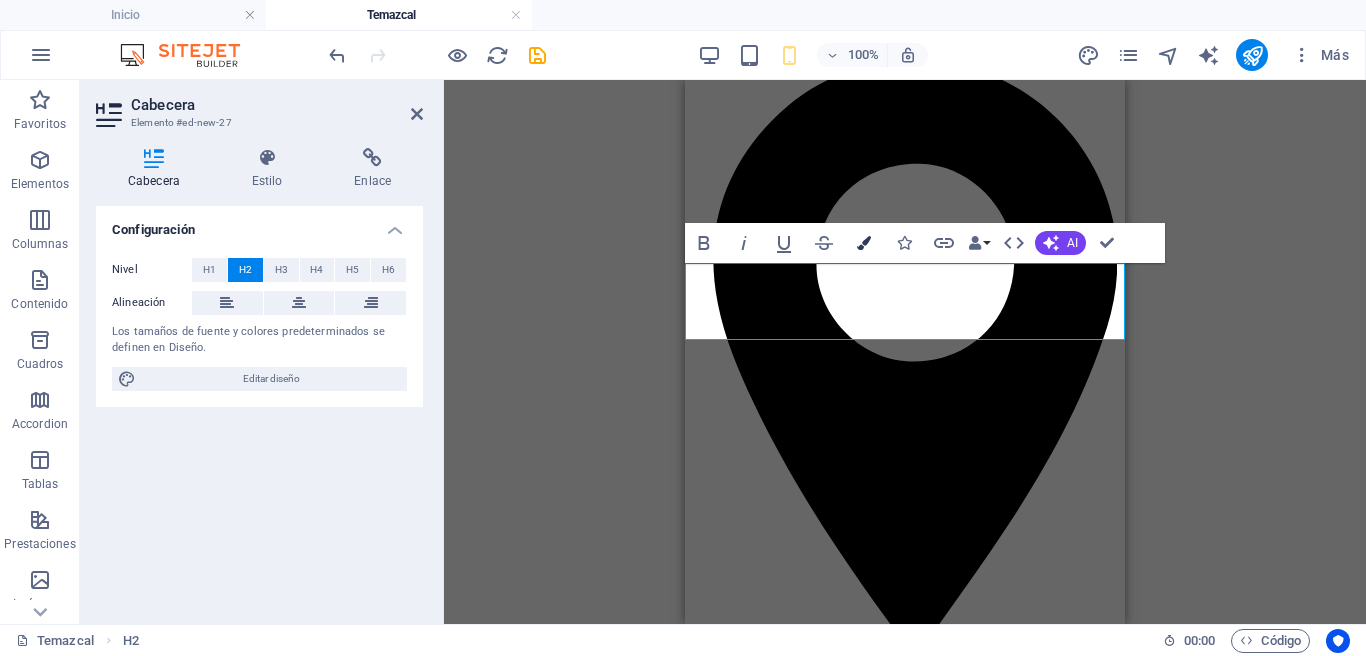 click at bounding box center [864, 243] 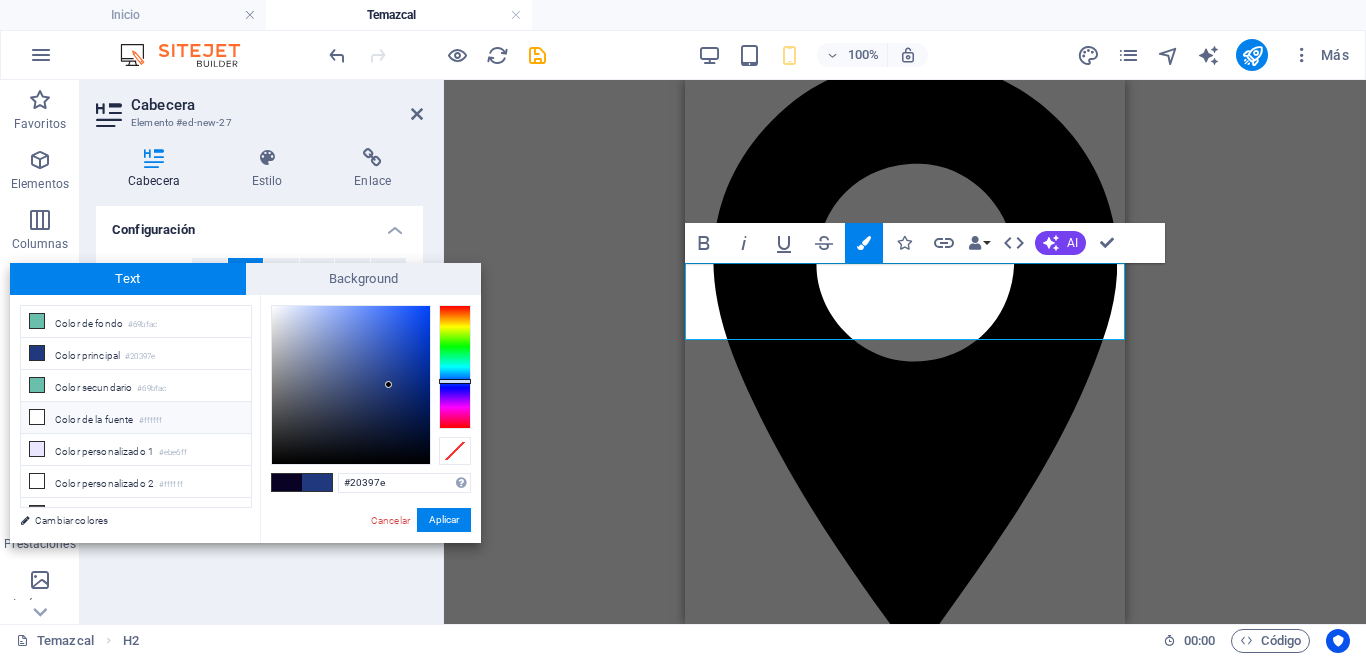 click on "Color de la fuente
#ffffff" at bounding box center (136, 418) 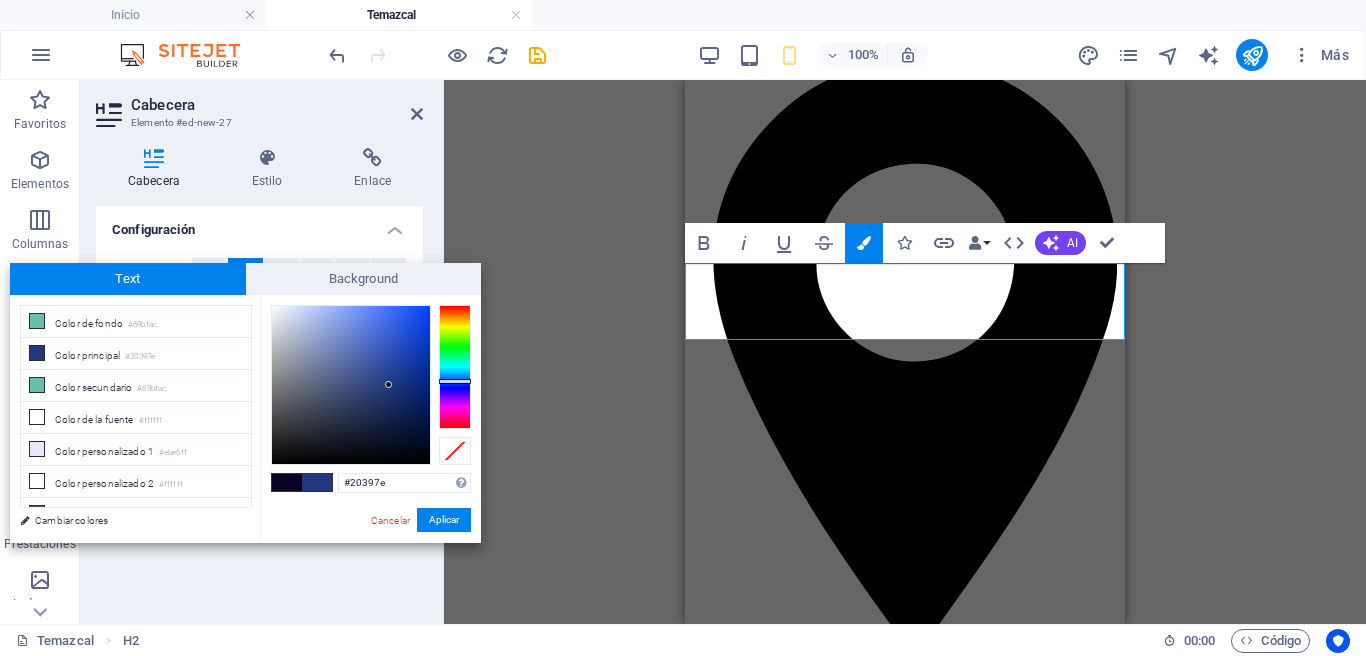 type on "#ffffff" 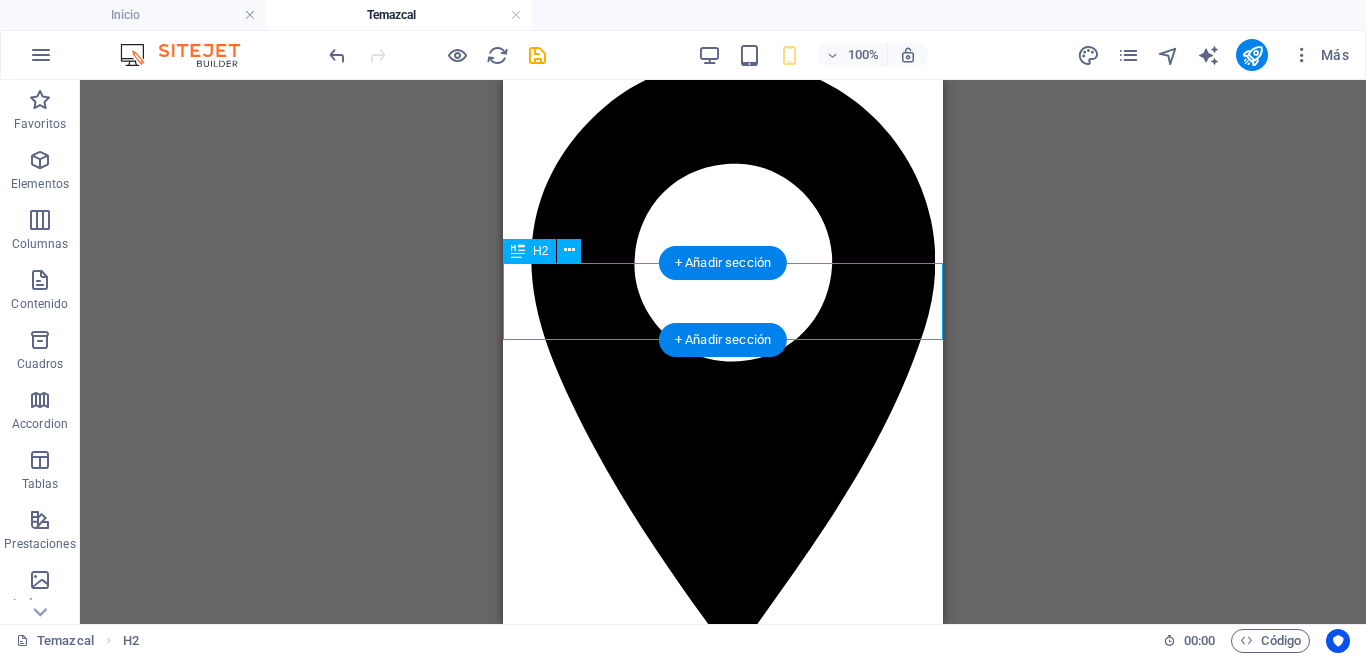 click on "TEMAZCAL  EN OMITL" at bounding box center (723, 1980) 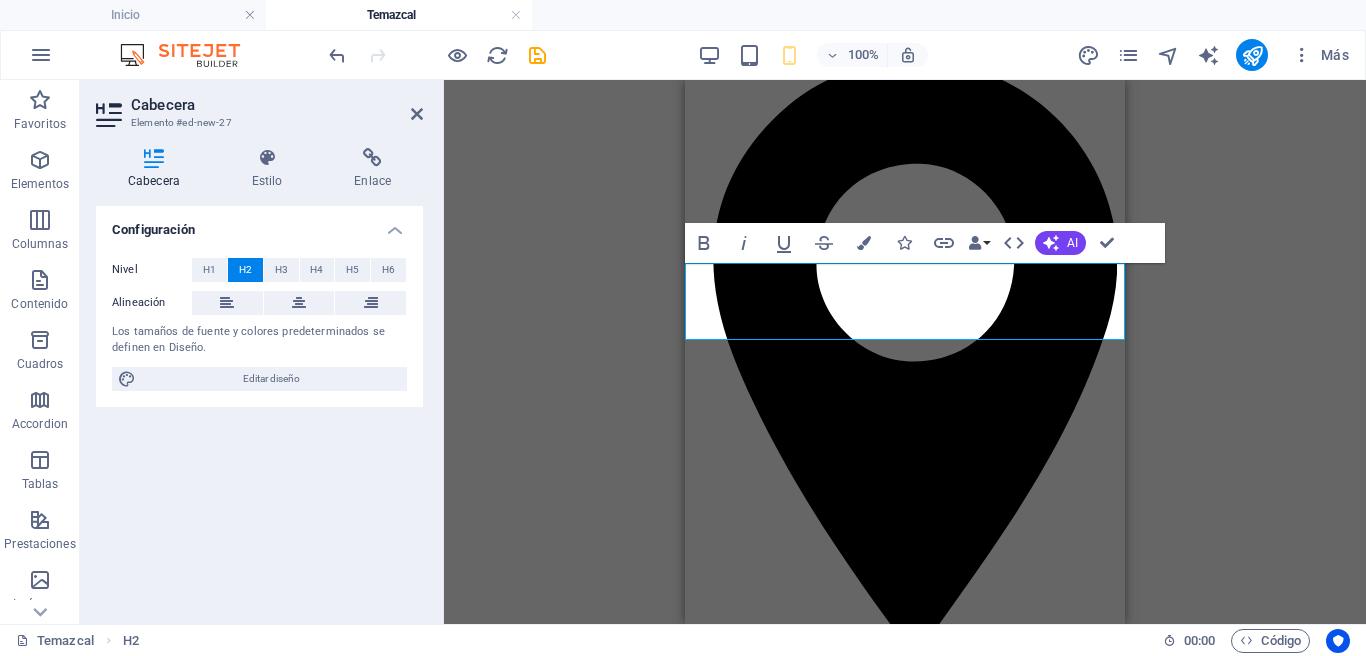 click on "TEMAZCAL  EN OMITL" at bounding box center [762, 1979] 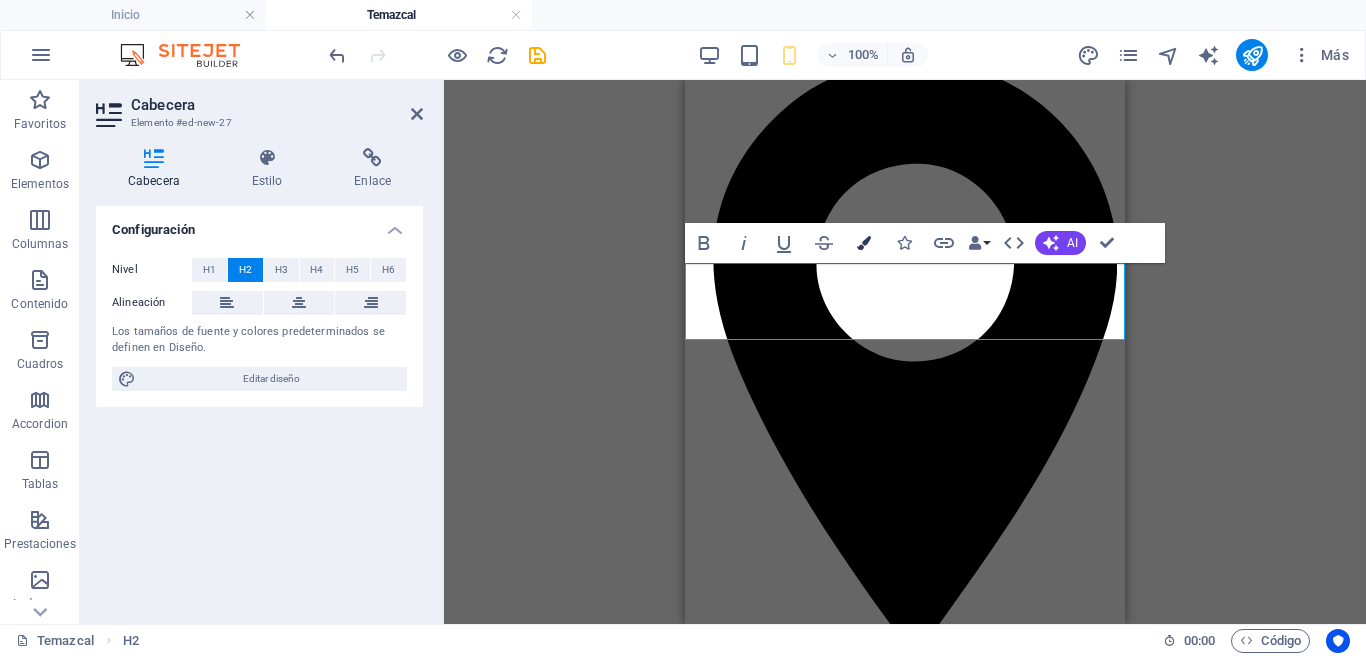 drag, startPoint x: 867, startPoint y: 249, endPoint x: 853, endPoint y: 252, distance: 14.3178215 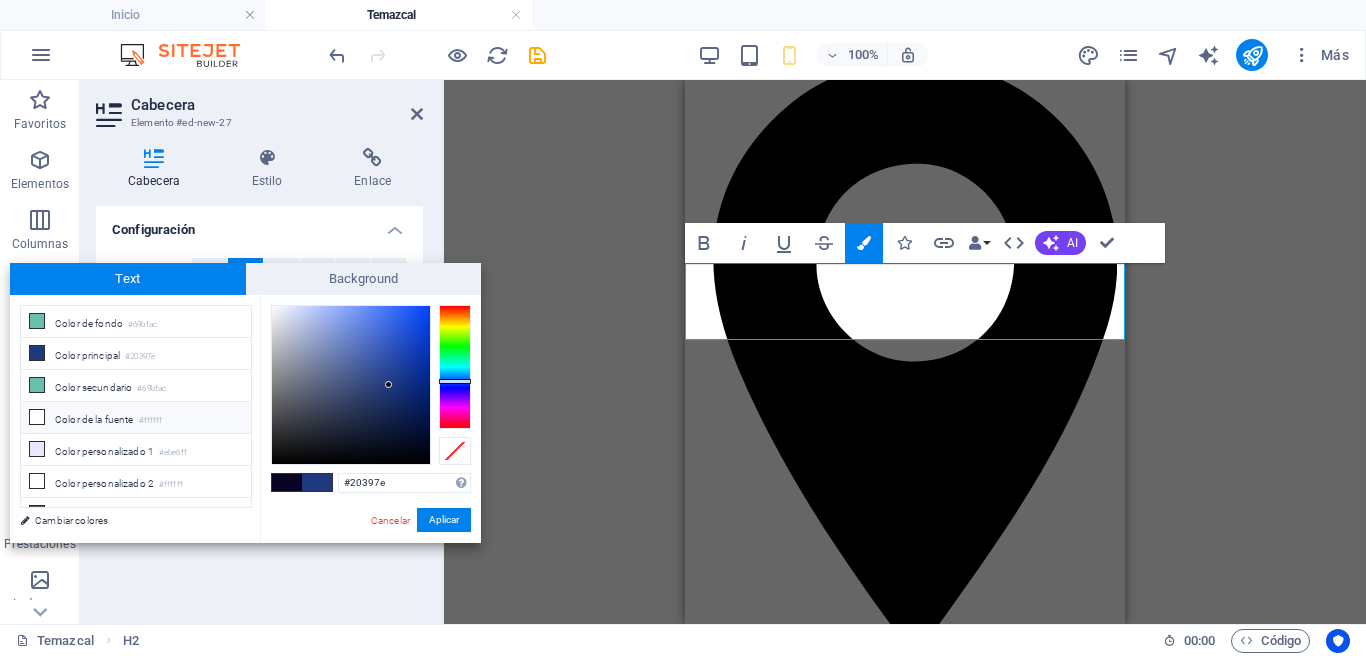 click on "Color de la fuente
#ffffff" at bounding box center [136, 418] 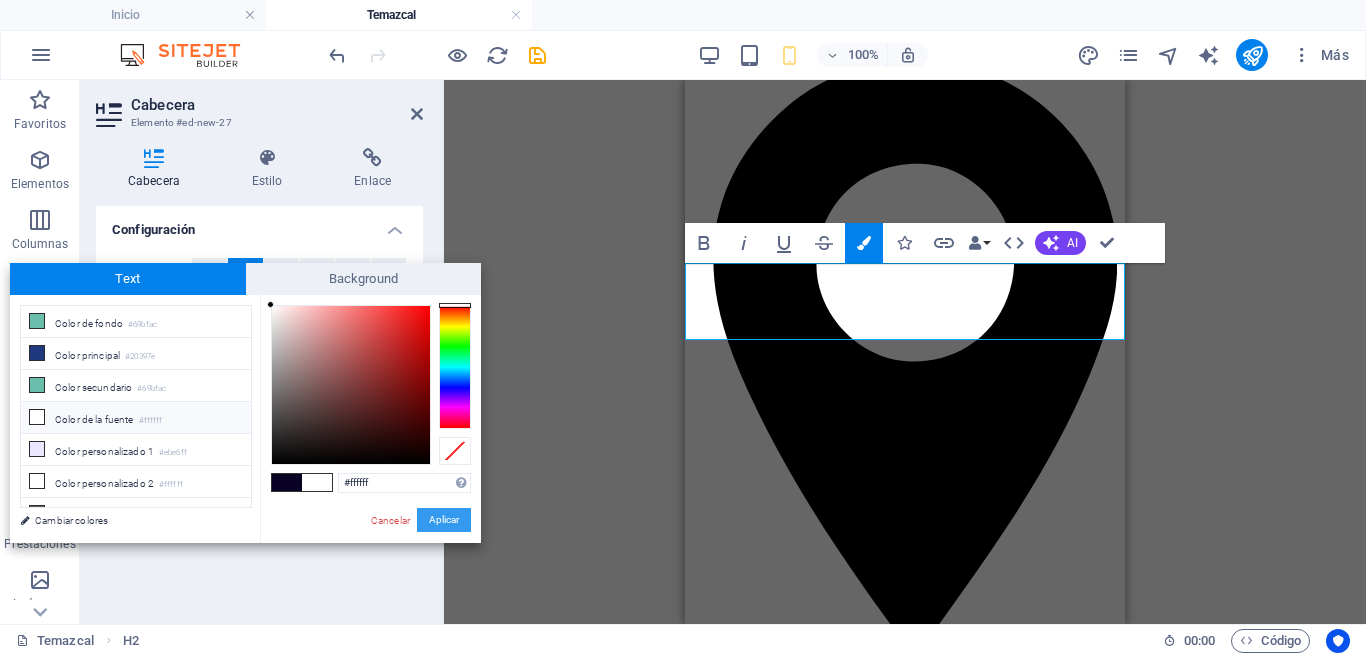 click on "Aplicar" at bounding box center [444, 520] 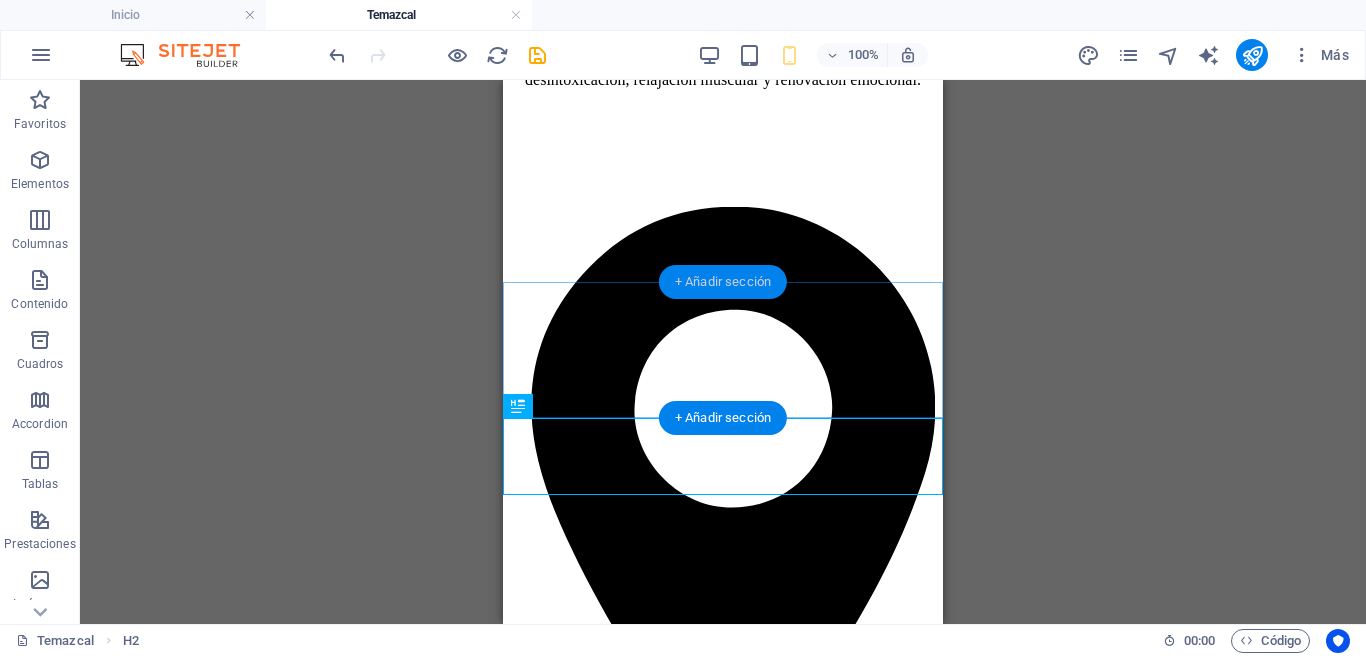 scroll, scrollTop: 1700, scrollLeft: 0, axis: vertical 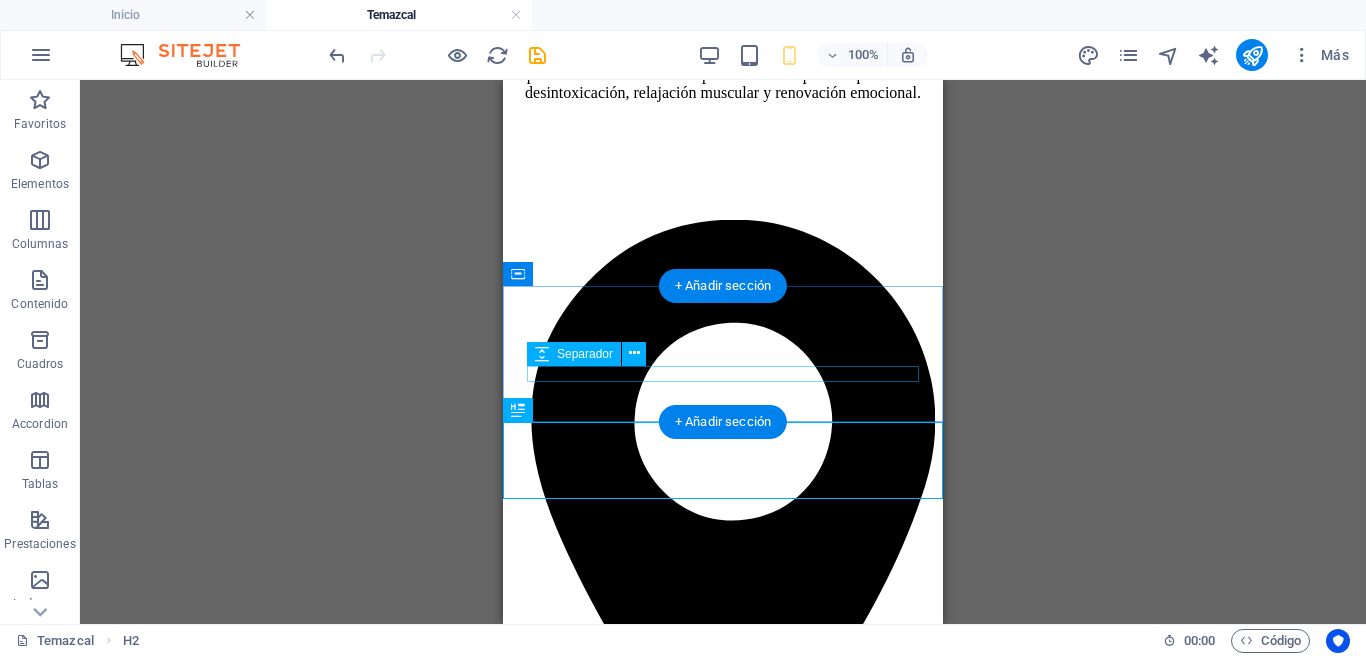 click at bounding box center (723, 2044) 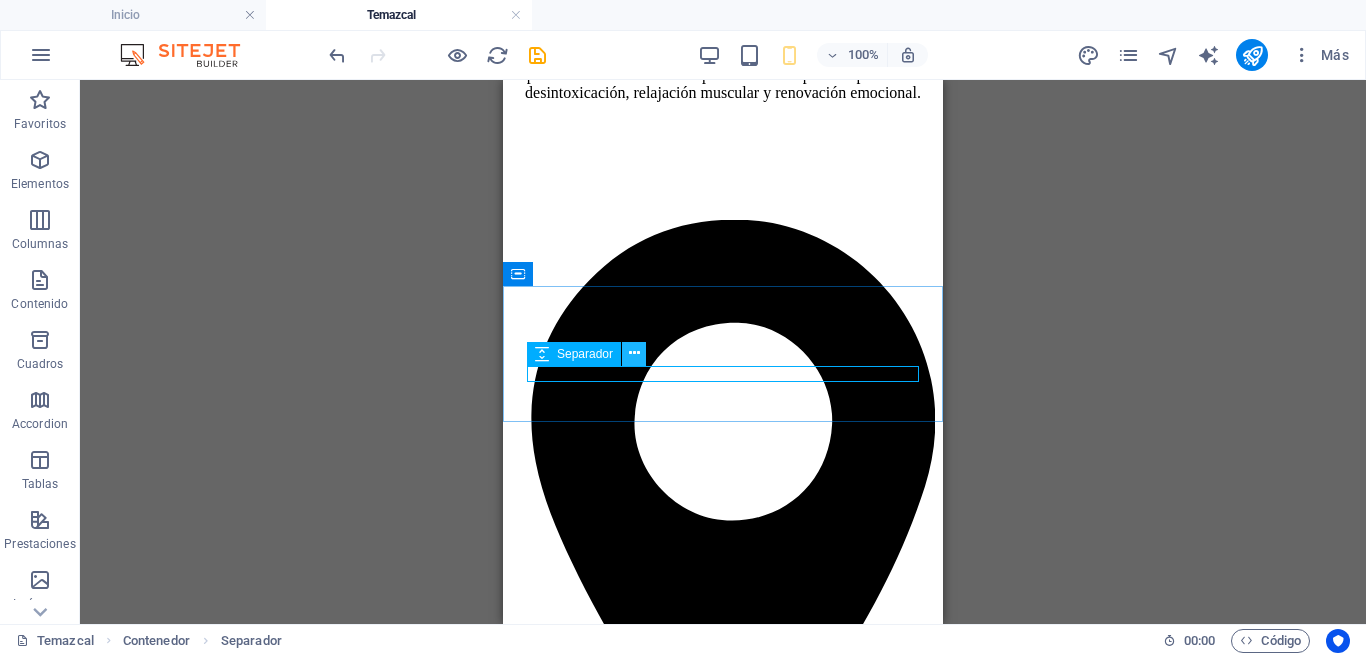 click at bounding box center (634, 354) 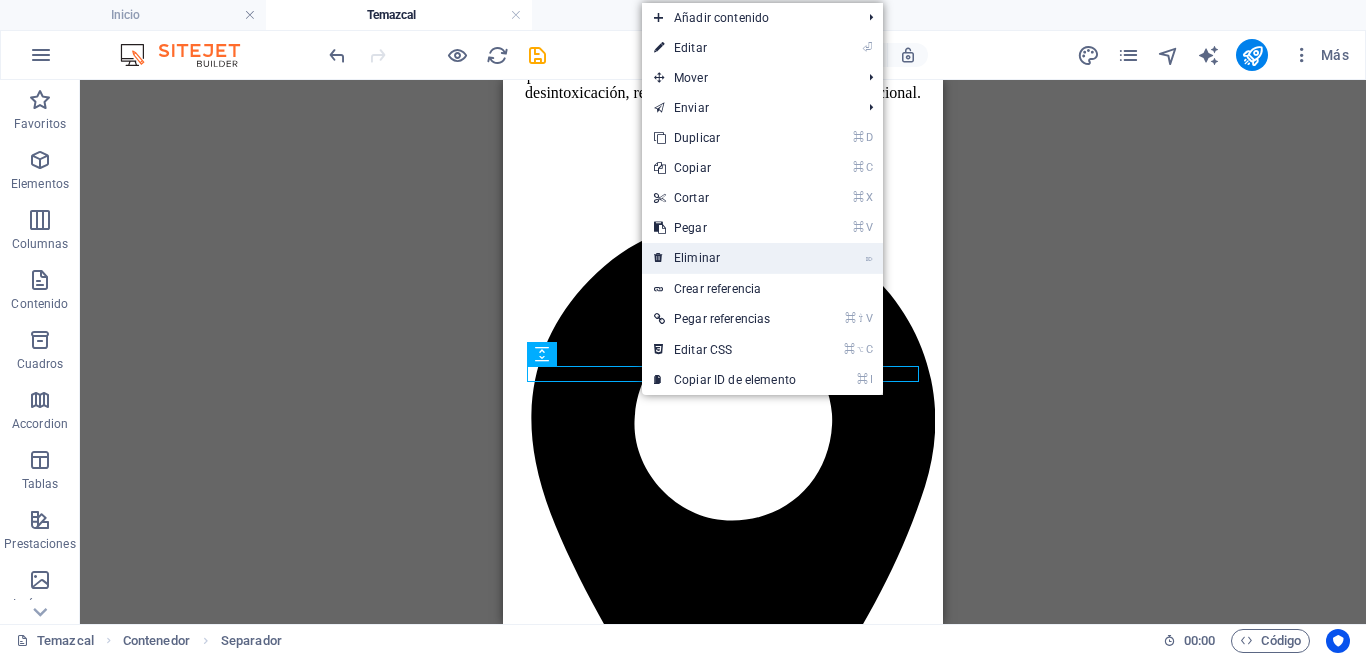 click on "⌦  Eliminar" at bounding box center [725, 258] 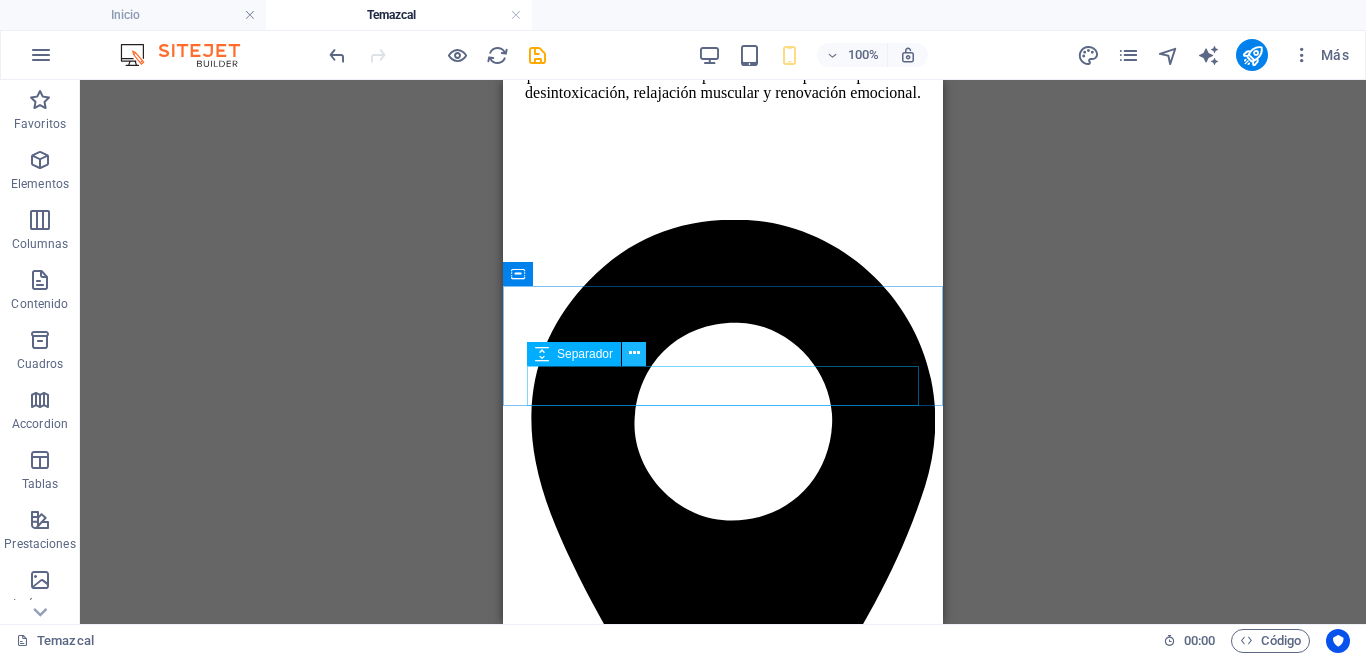 click at bounding box center (634, 353) 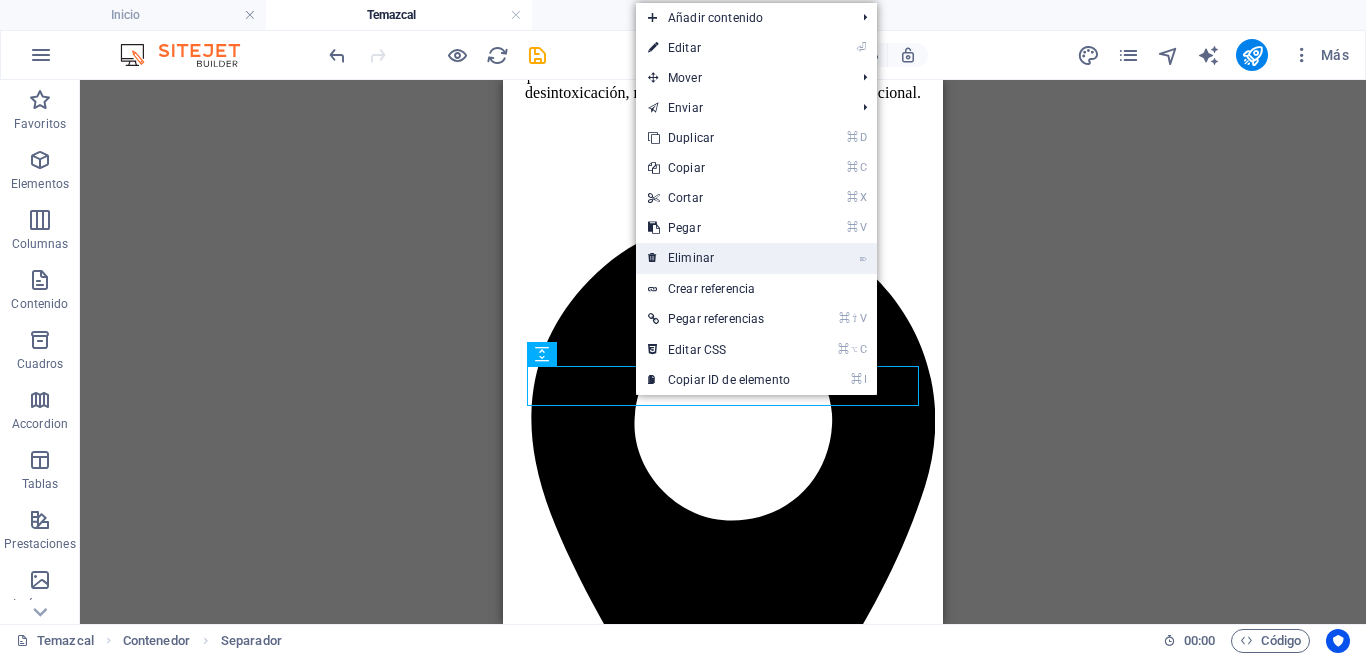 click on "⌦  Eliminar" at bounding box center (719, 258) 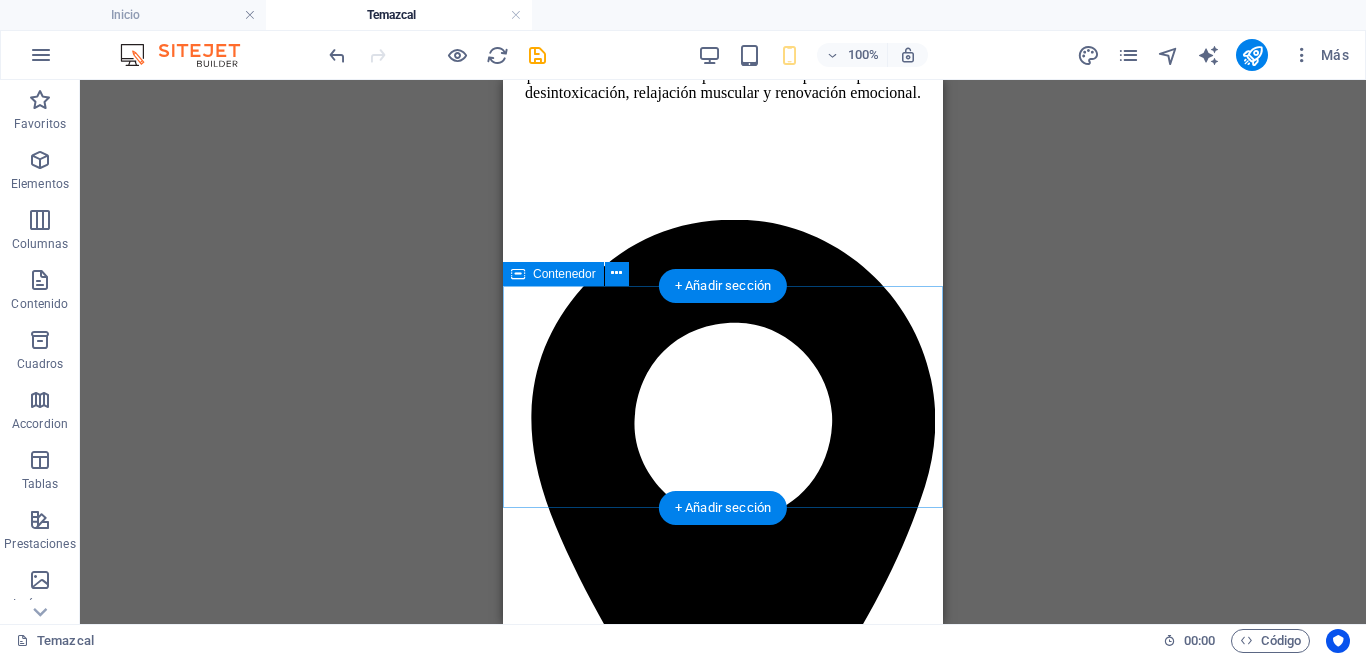 drag, startPoint x: 593, startPoint y: 344, endPoint x: 603, endPoint y: 362, distance: 20.59126 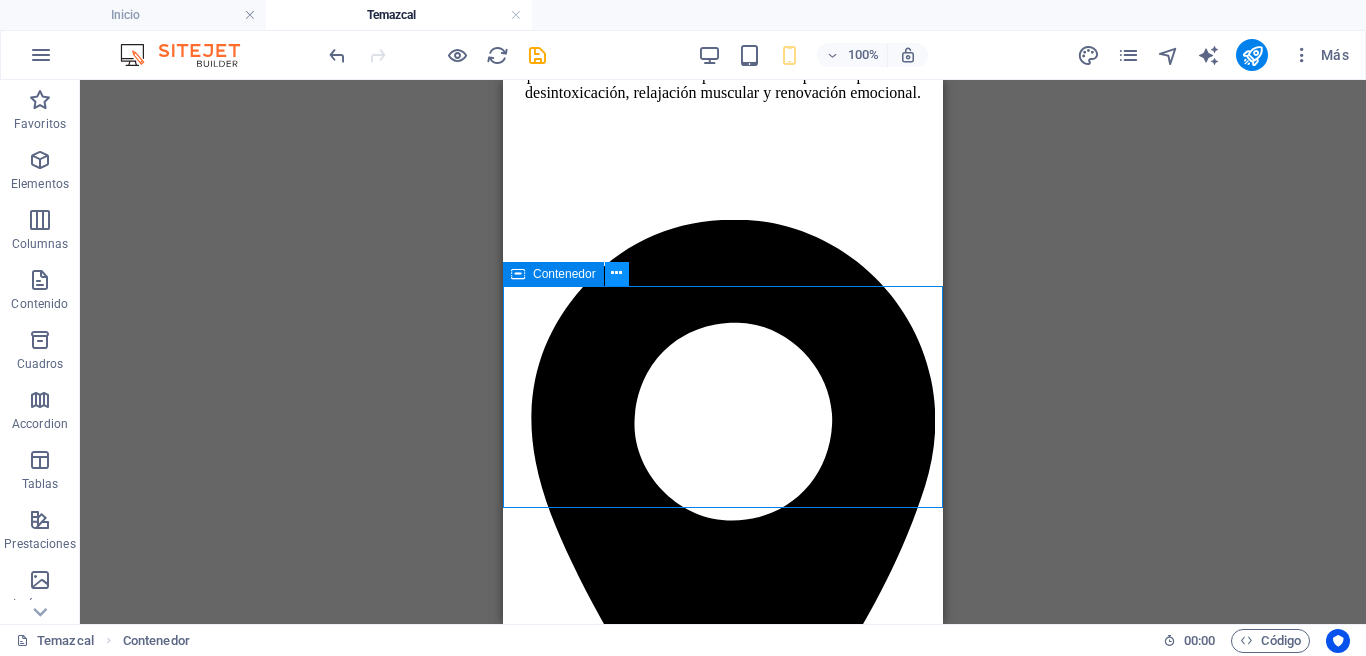 click at bounding box center (616, 273) 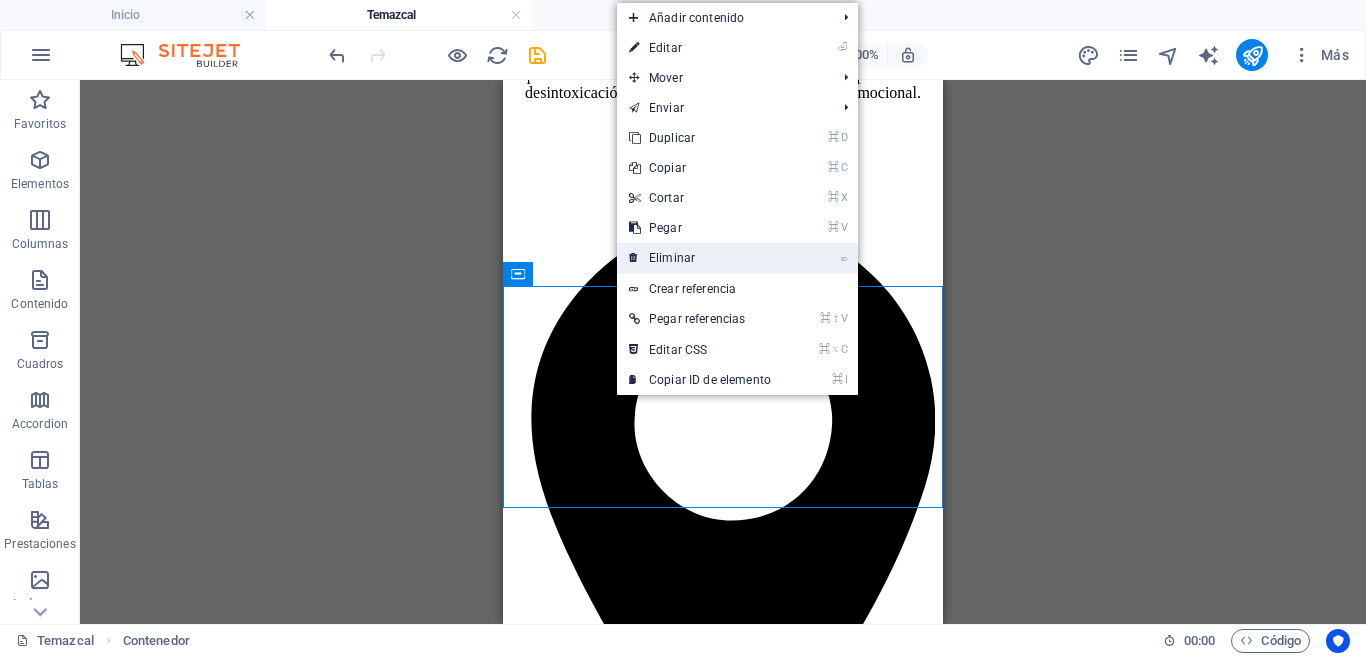 click on "⌦  Eliminar" at bounding box center [700, 258] 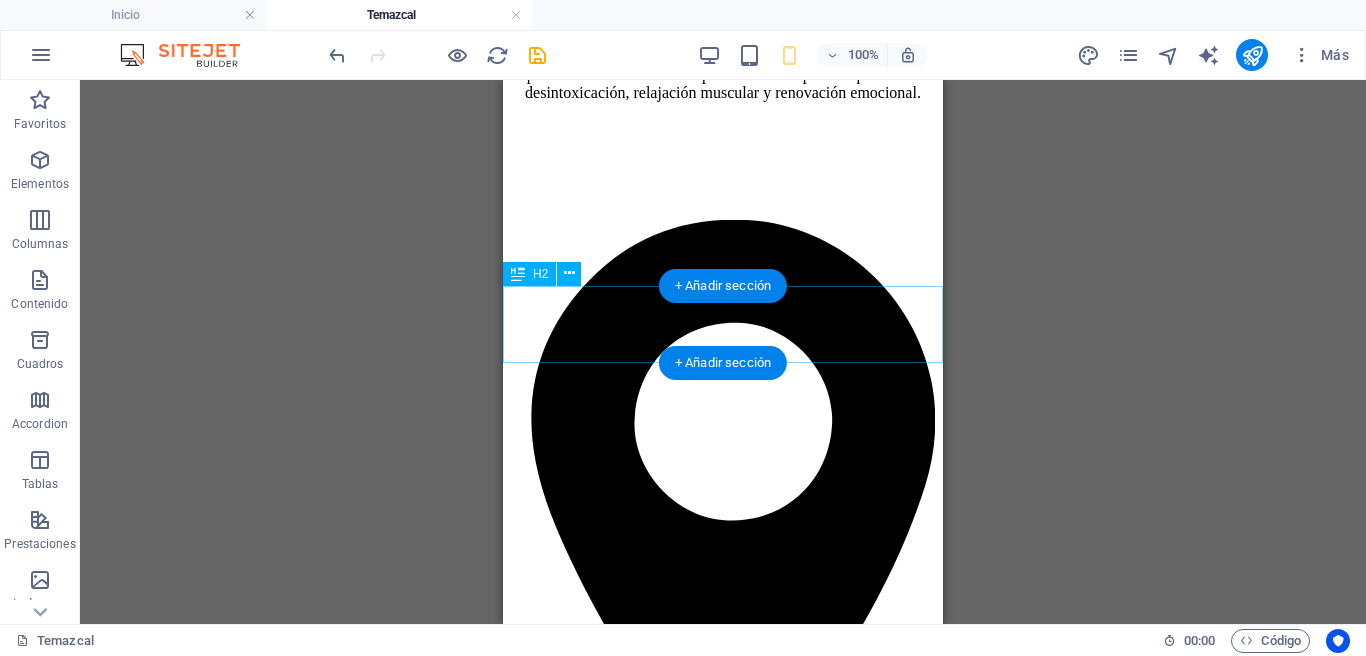 click on "TEMAZCAL  EN OMITL" at bounding box center [723, 1951] 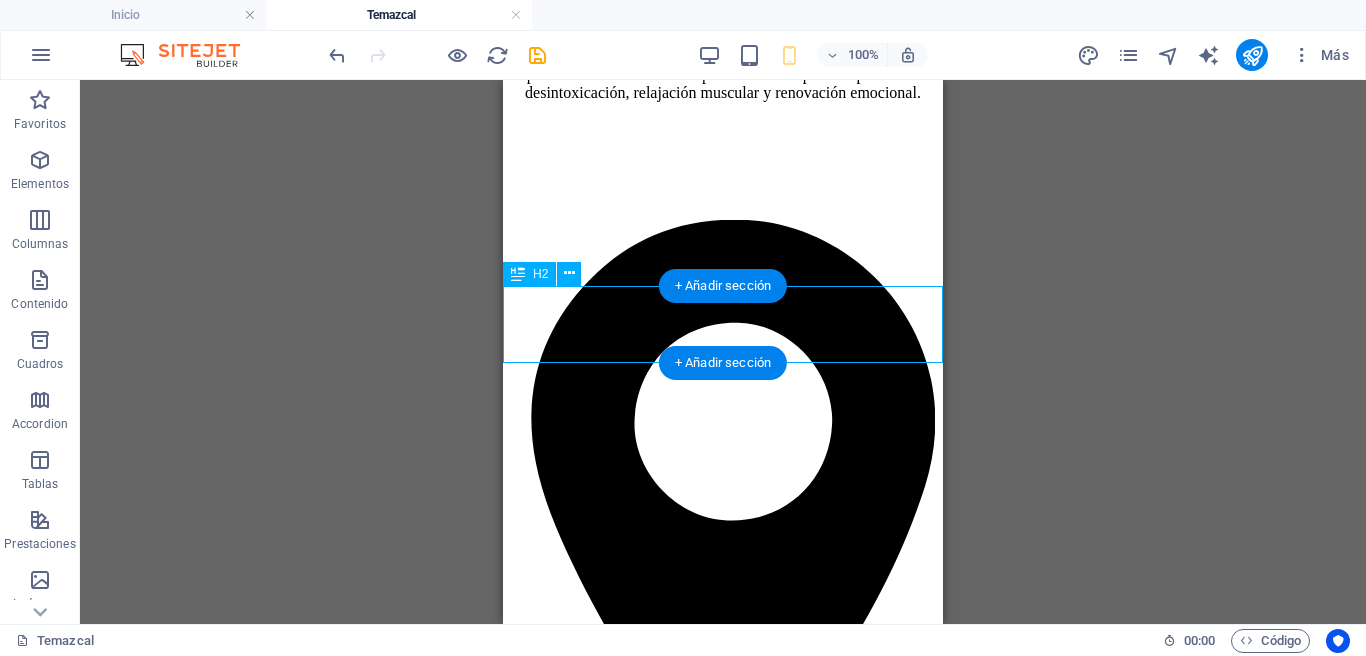 click on "TEMAZCAL  EN OMITL" at bounding box center (723, 1951) 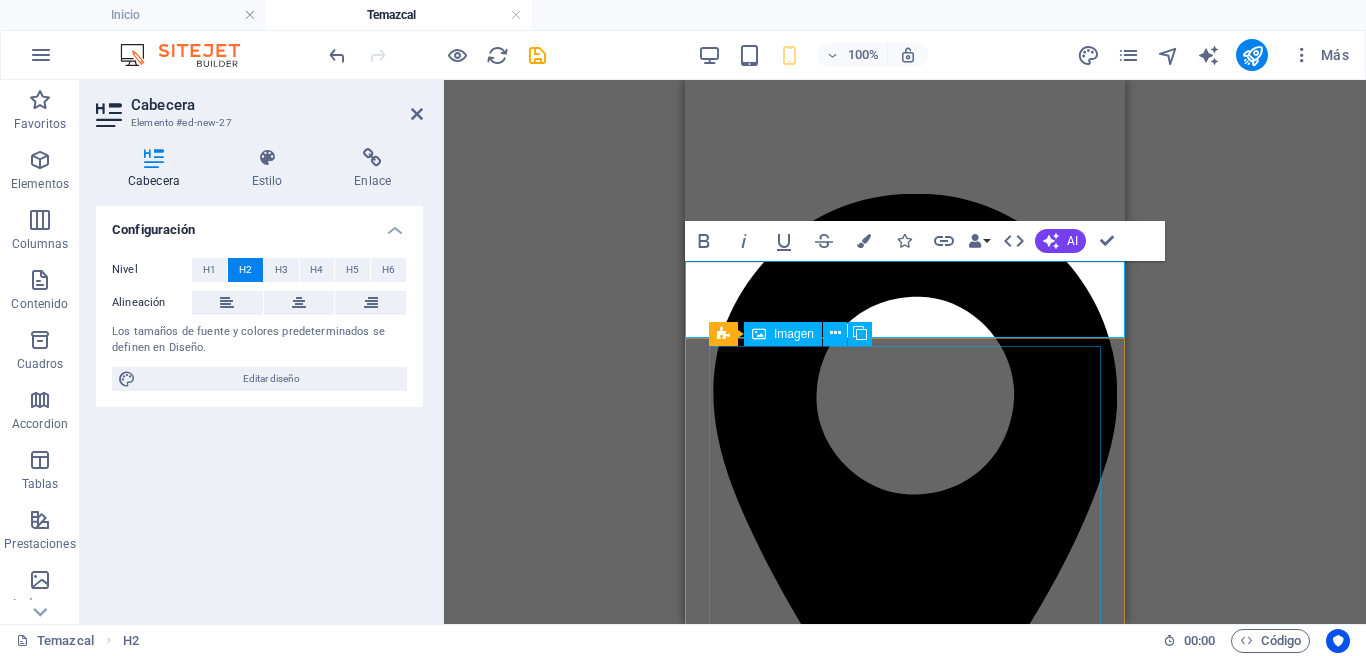 scroll, scrollTop: 1719, scrollLeft: 0, axis: vertical 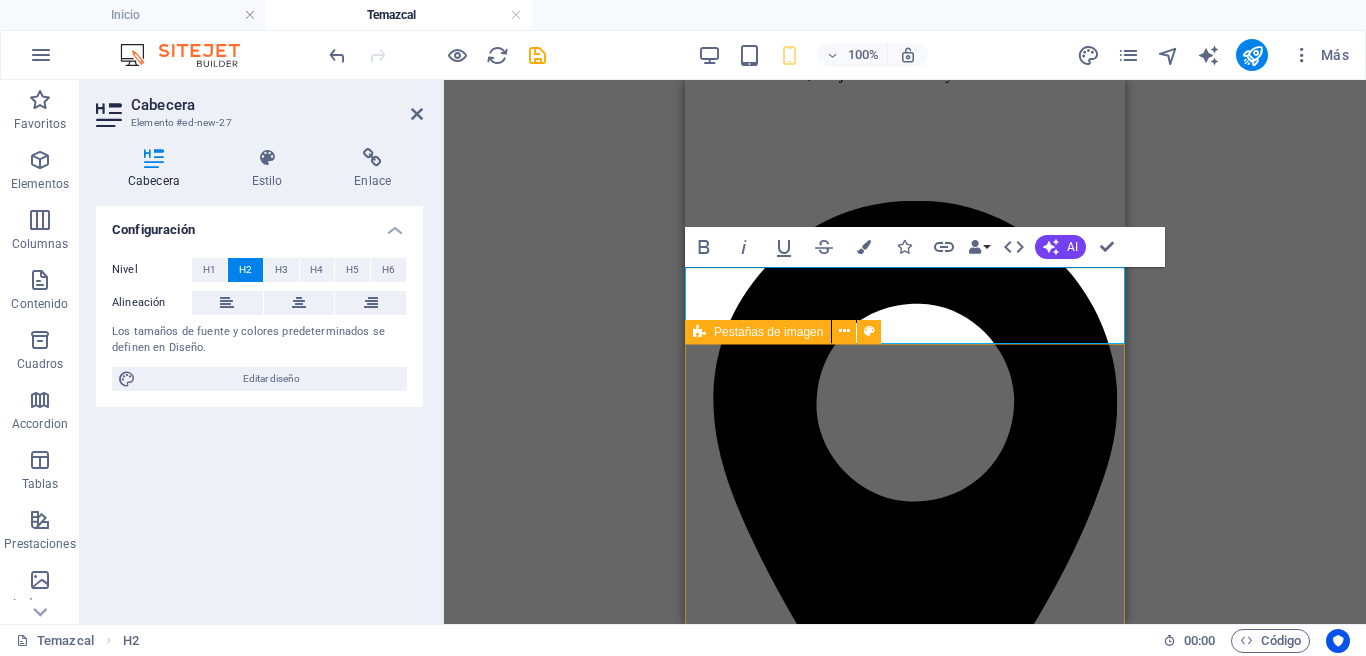 click on "Estructura higiénica de bambú 🌿 Higiene y consciencia en cada detalle Esta estructura nos permite  mantenerlo limpio, desmontarlo y sanitizarlo fácilmente , algo imposible en temazcales de barro o ladrillo. 🌾 Conectados a la tierra, sin ensuciarnos Usamos  petates de palma natural  como base en cada sesión de Temazcal. Este material orgánico permite que estés en  contacto directo con la tierra , respetando el simbolismo del Temazcal, pero sin necesidad de llenarte de lodo. Además, los cambiamos y secamos al sol con regularidad, asegurando un espacio  limpio, seco y saludable  para cada visitante. Té medicina herbal Desinflama. Desintoxica. Renueva. Antes de cada sesión, preparamos cuidadosamente un  té con hierbas medicinales  que se vierte sobre las piedras calientes del Temazcal, generando un vapor terapéutico que  entra por la piel y los pulmones . Nuestra fórmula incluye plantas como  romero, manzanilla, zacate limón, árnica y eucalipto , conocidas por sus propiedades  . En Omitl  . ." at bounding box center [905, 3786] 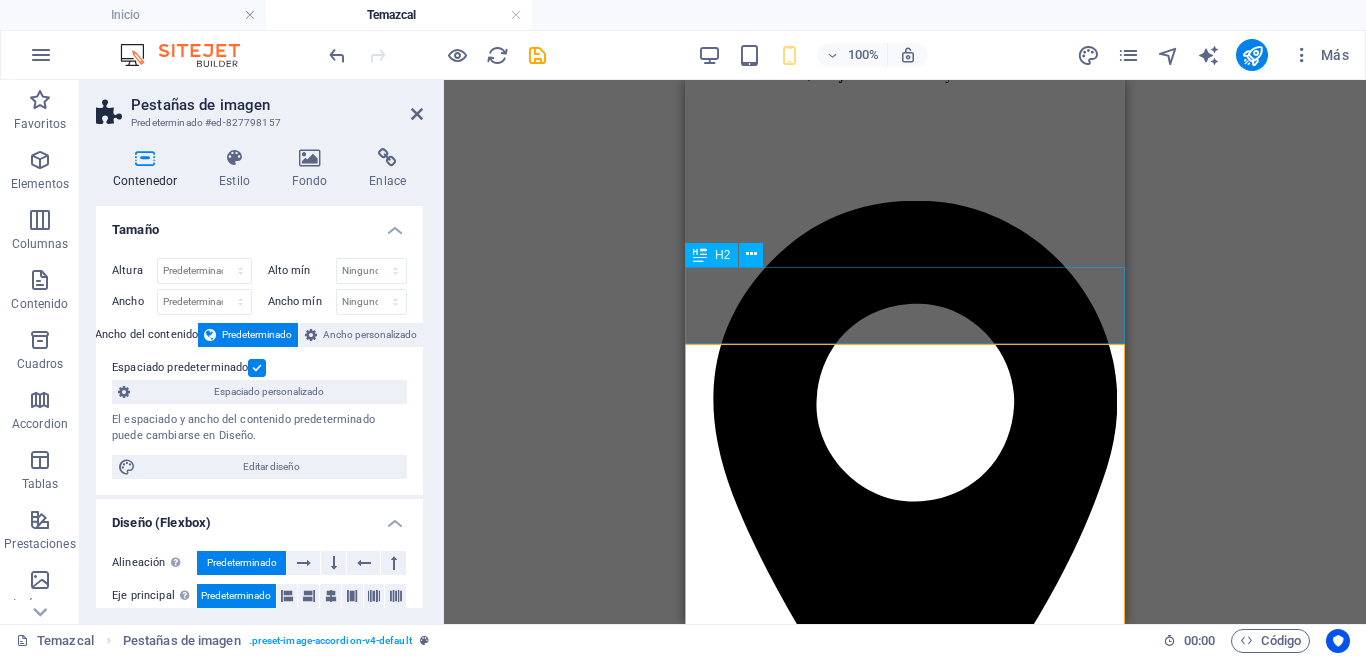click on "TEMAZCAL  EN OMITL" at bounding box center [905, 1932] 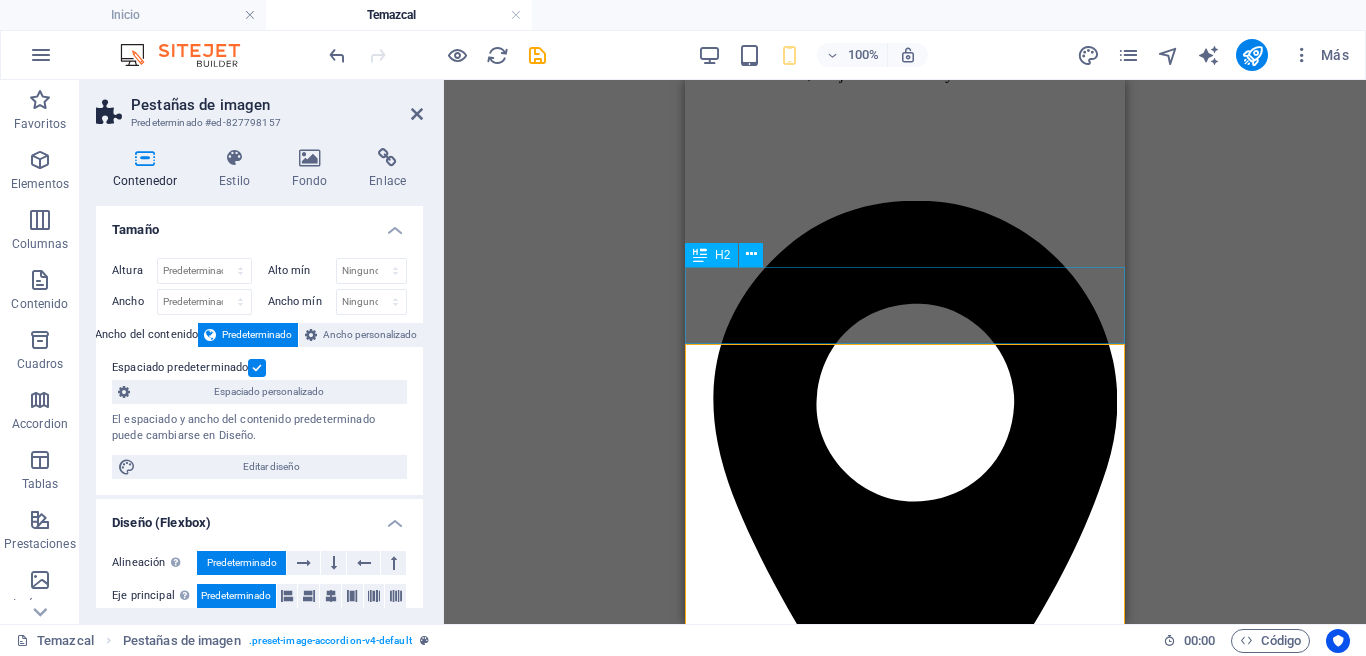 click on "TEMAZCAL  EN OMITL" at bounding box center [905, 1932] 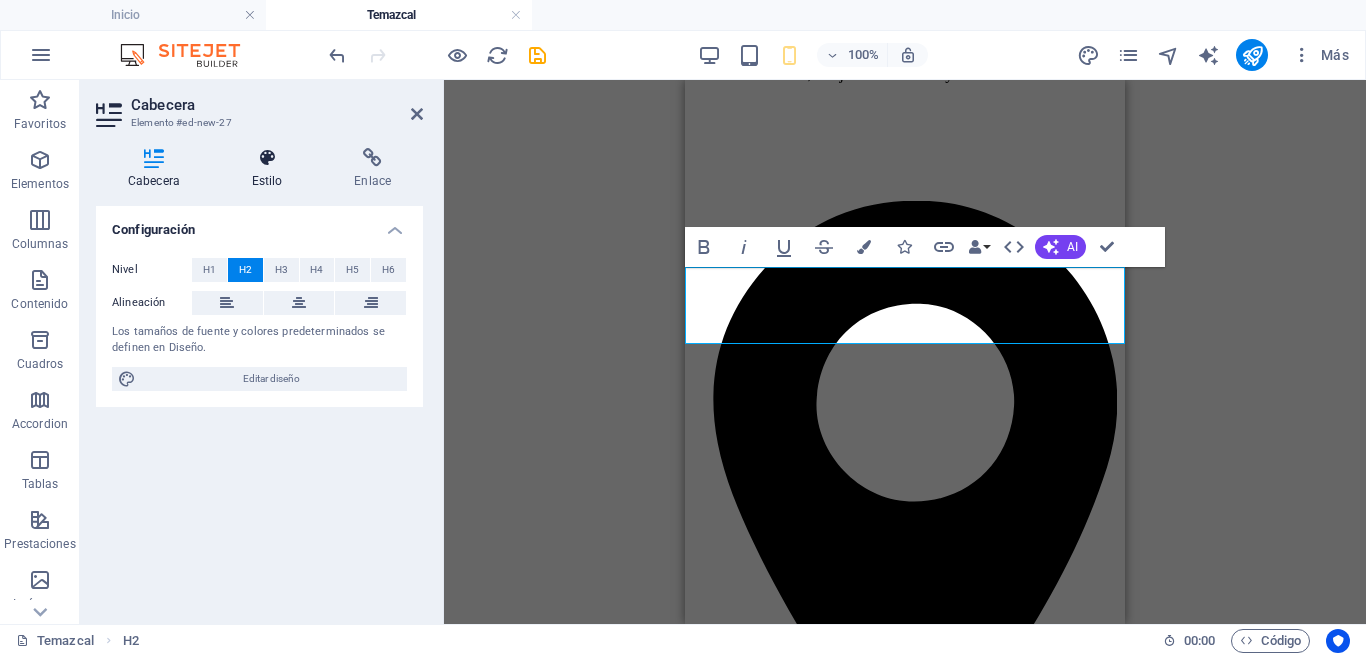 click on "Estilo" at bounding box center [271, 169] 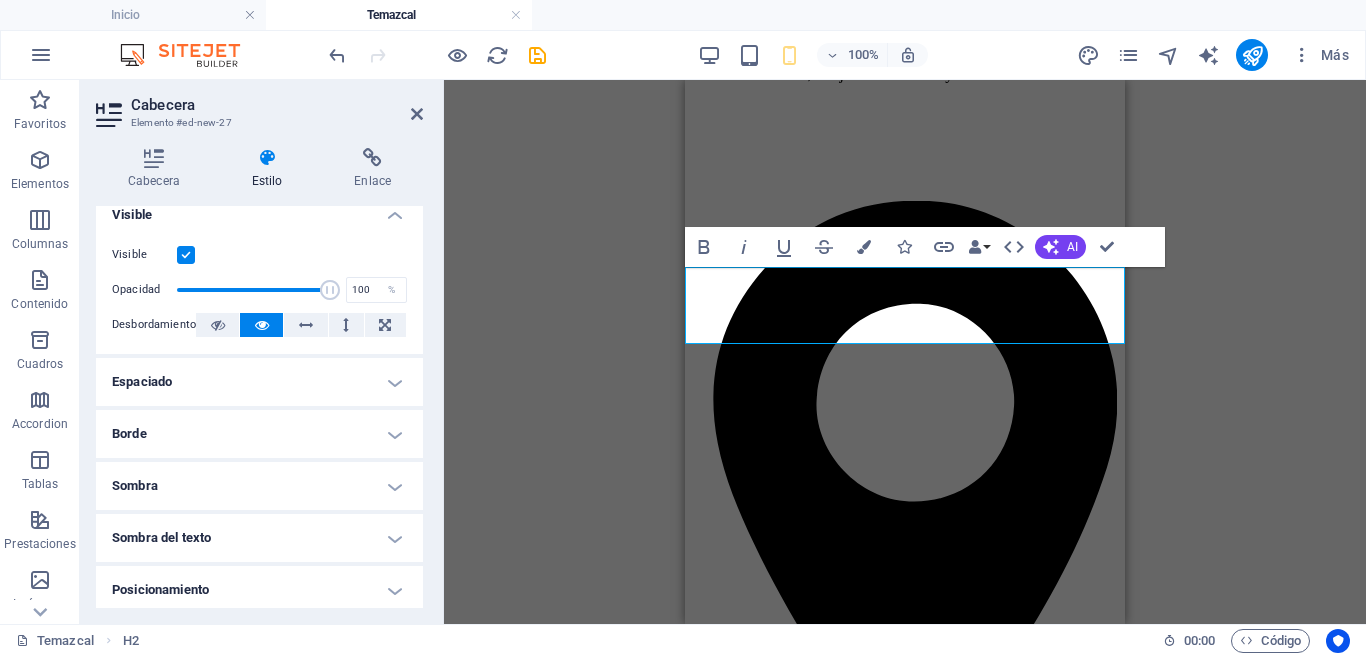 scroll, scrollTop: 0, scrollLeft: 0, axis: both 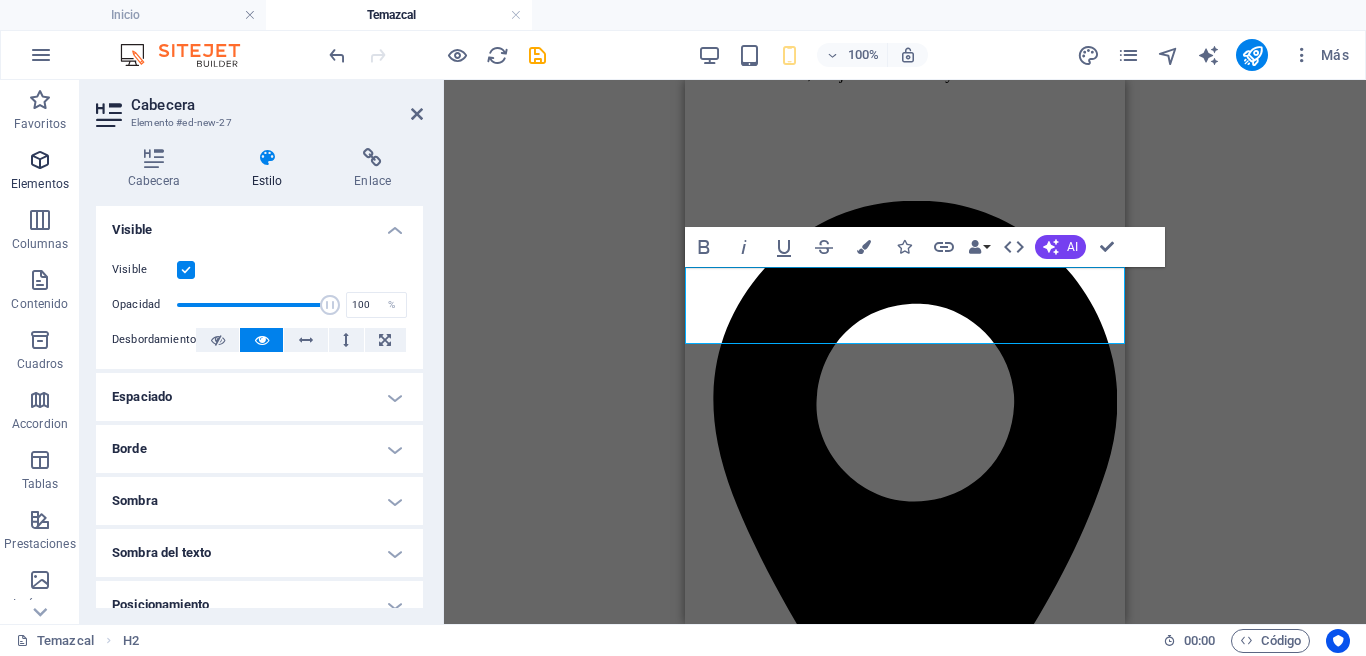 drag, startPoint x: 35, startPoint y: 164, endPoint x: 58, endPoint y: 185, distance: 31.144823 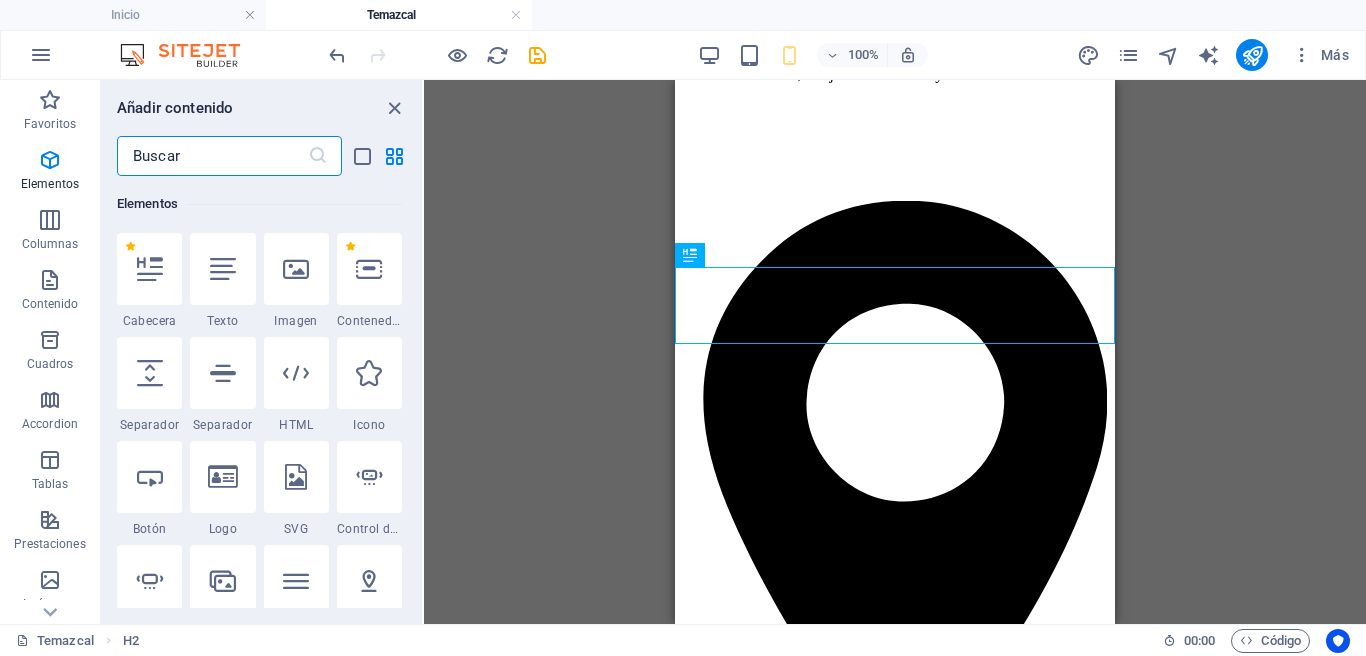 scroll, scrollTop: 377, scrollLeft: 0, axis: vertical 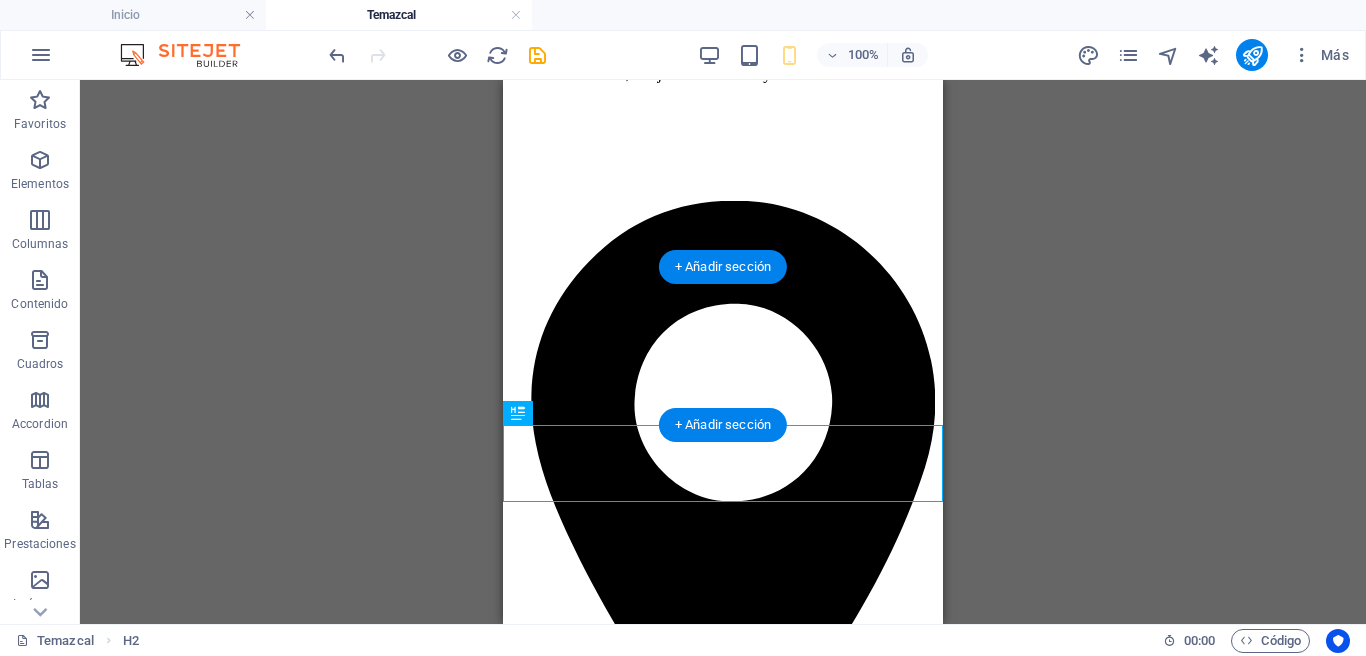 drag, startPoint x: 721, startPoint y: 473, endPoint x: 892, endPoint y: 352, distance: 209.48032 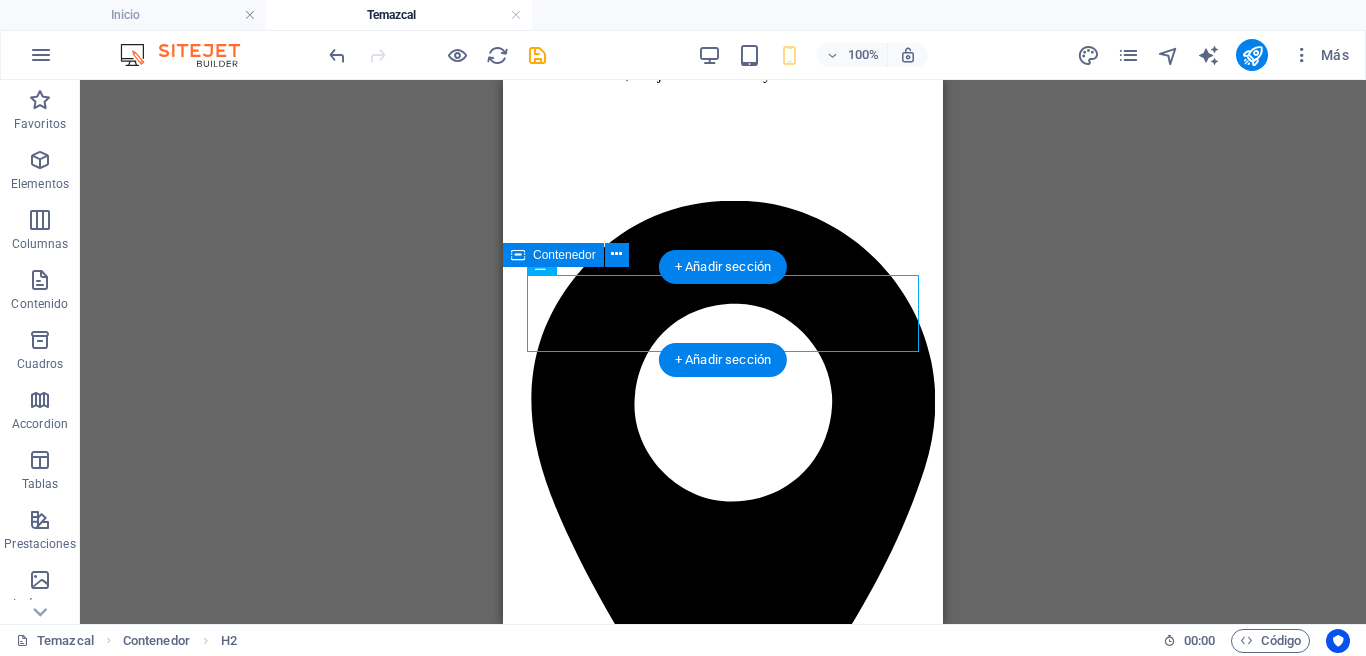 click on "TEMAZCAL  EN OMITL" at bounding box center [723, 1932] 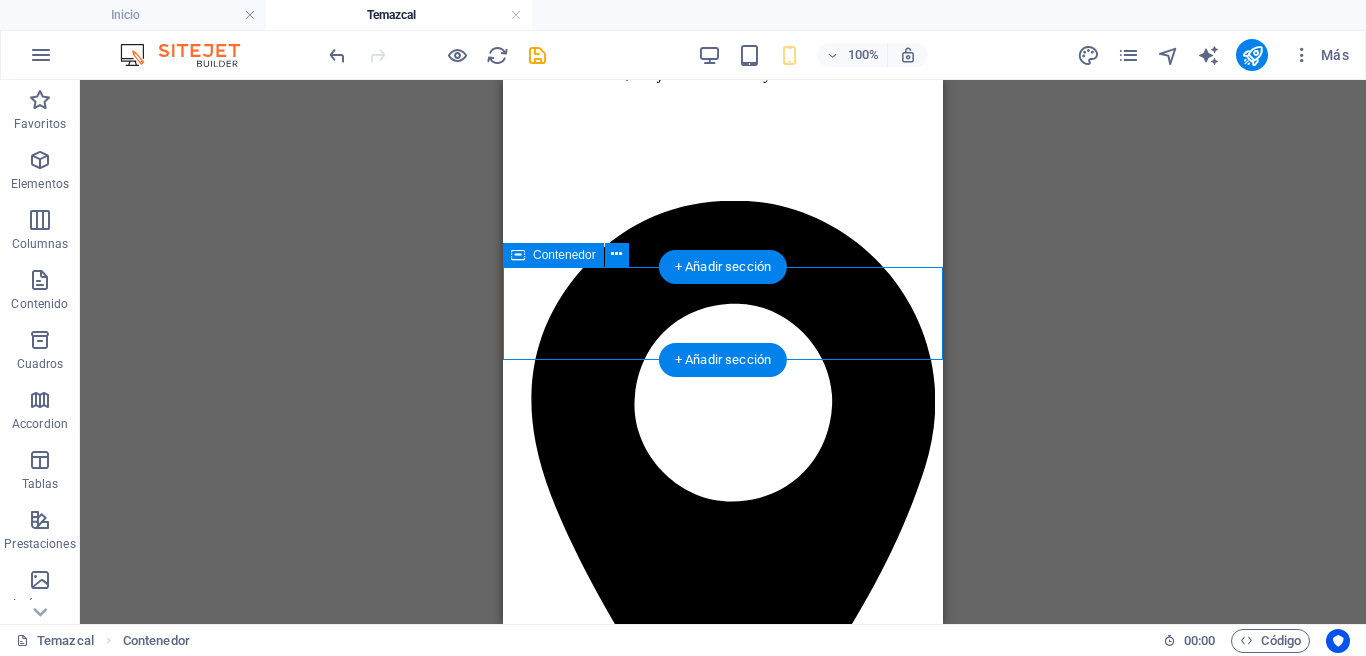 click on "TEMAZCAL  EN OMITL" at bounding box center (723, 1932) 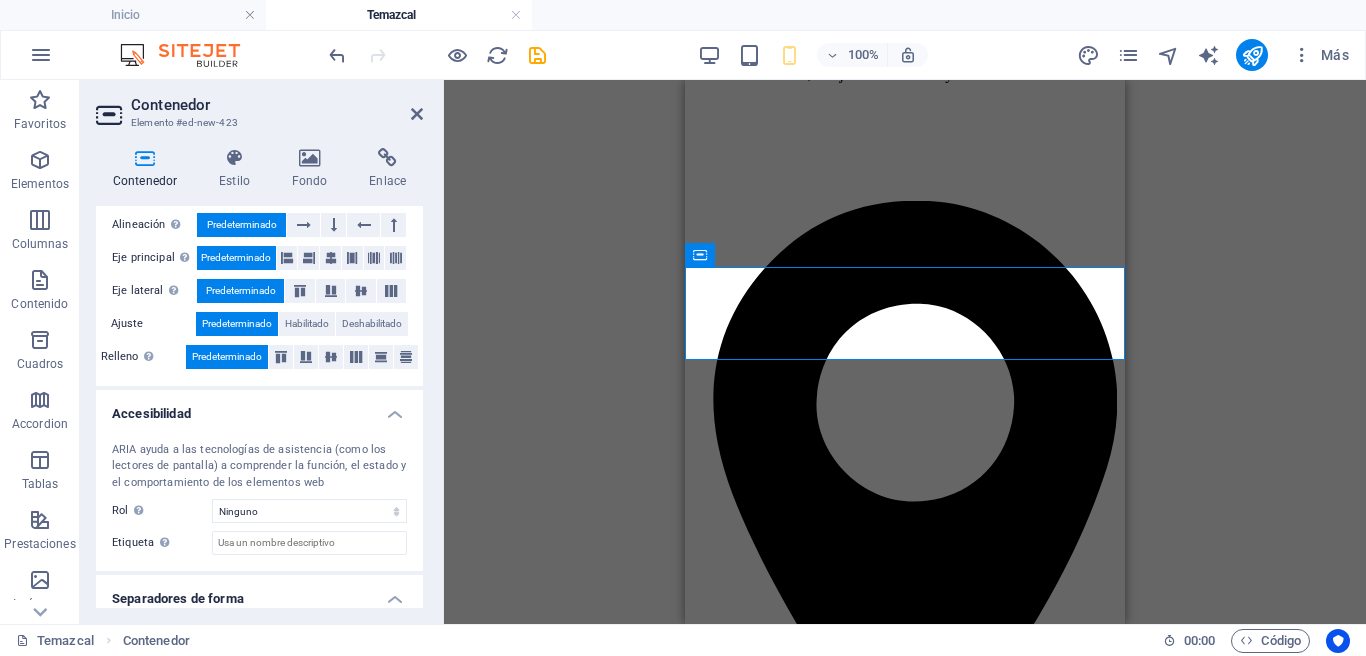 scroll, scrollTop: 397, scrollLeft: 0, axis: vertical 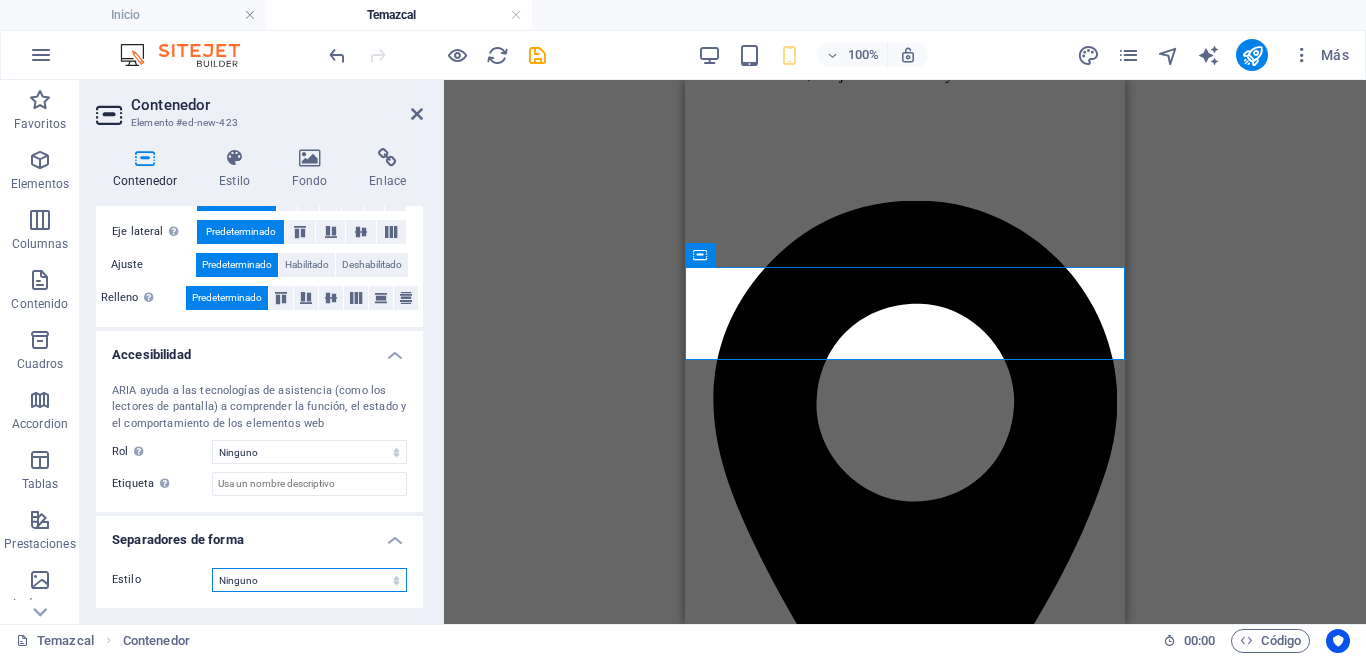 click on "Ninguno Triángulo Cuadrado Diagonal Polígono 1 Polígono 2 Zigzag Múltiples zigzags Olas Múltiples olas Medio círculo Círculo Sombra de círculo Bloques Hexágonos Nubes Múltiples nubes Ventilador Pirámides Libro Gota de pintura Fuego Papel desmenuzado Flecha" at bounding box center [309, 580] 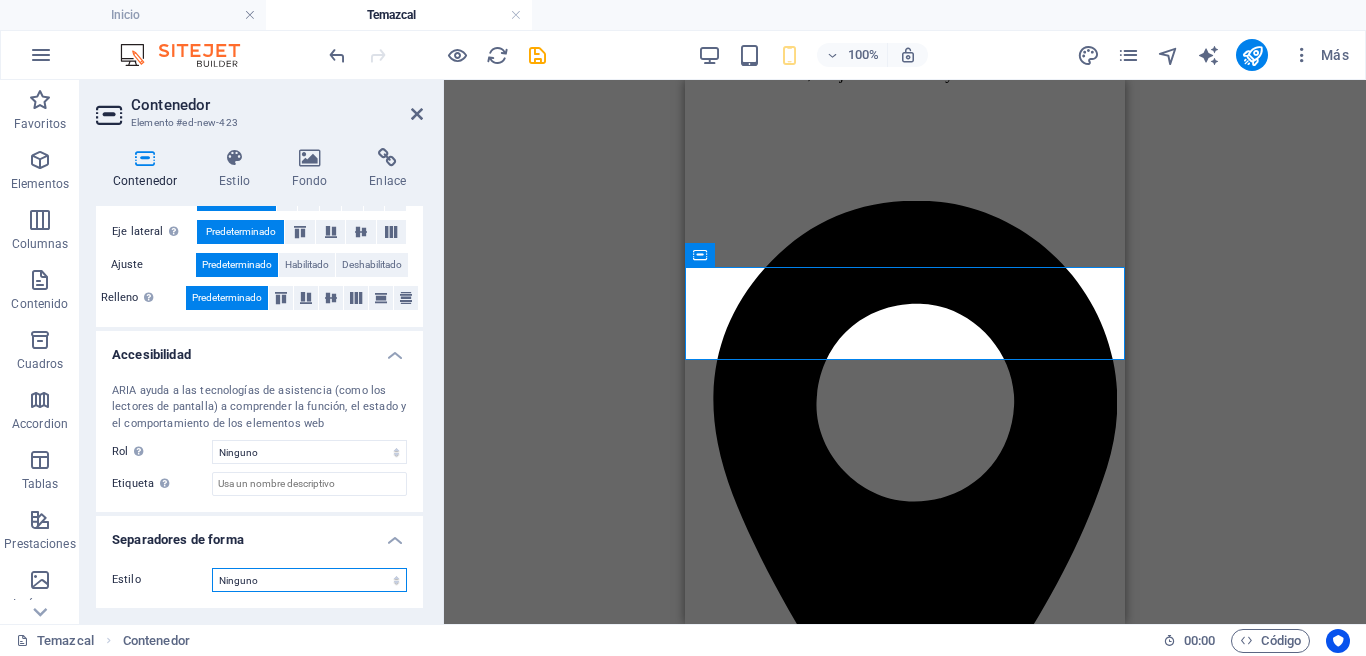 select on "multiple-waves" 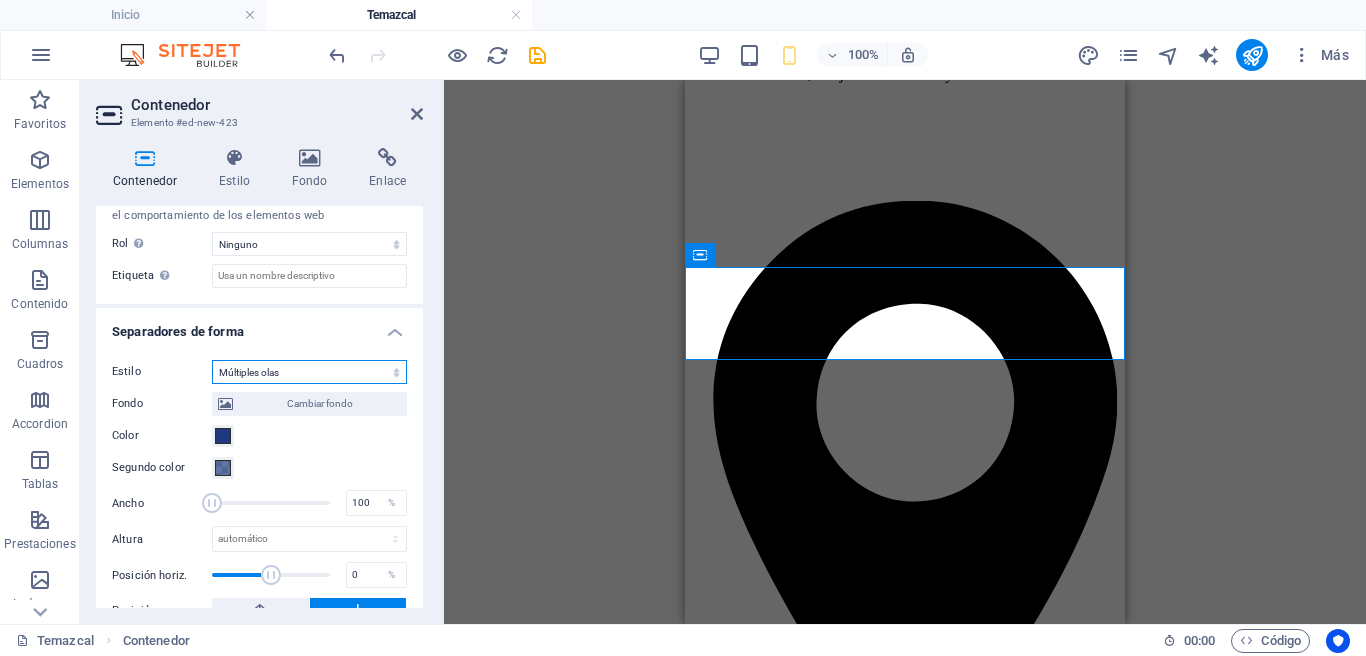 scroll, scrollTop: 702, scrollLeft: 0, axis: vertical 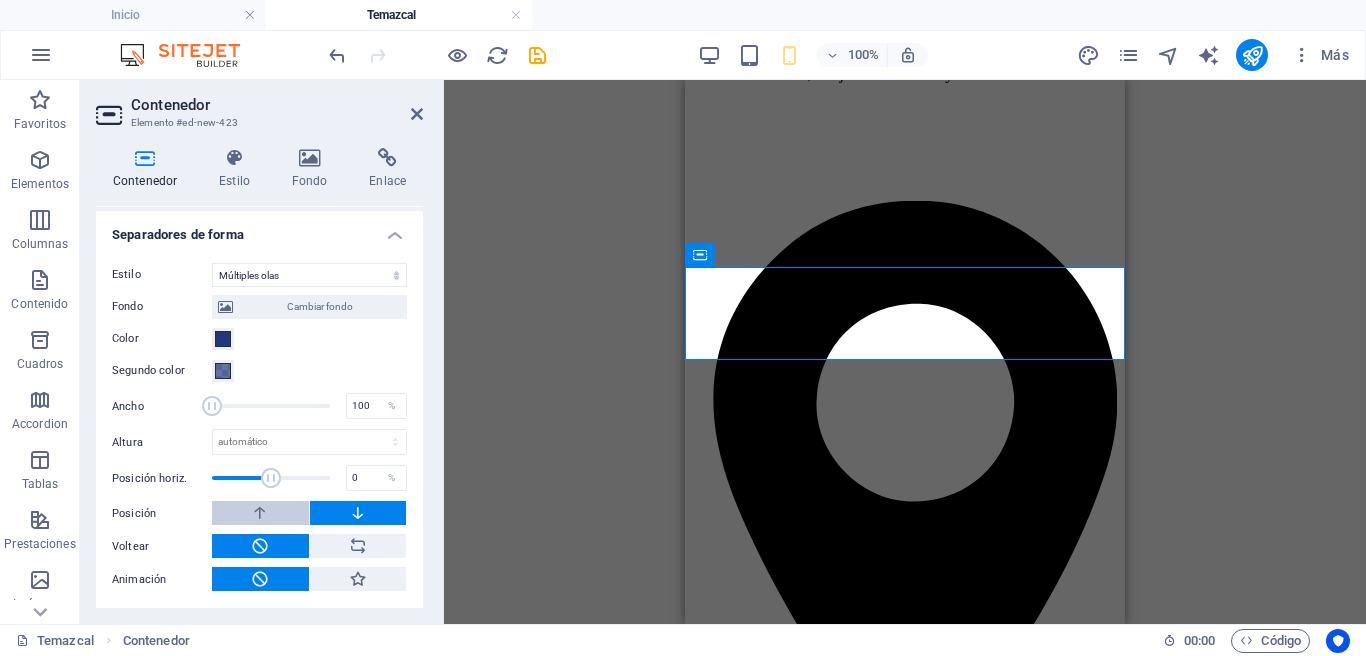 click at bounding box center [260, 513] 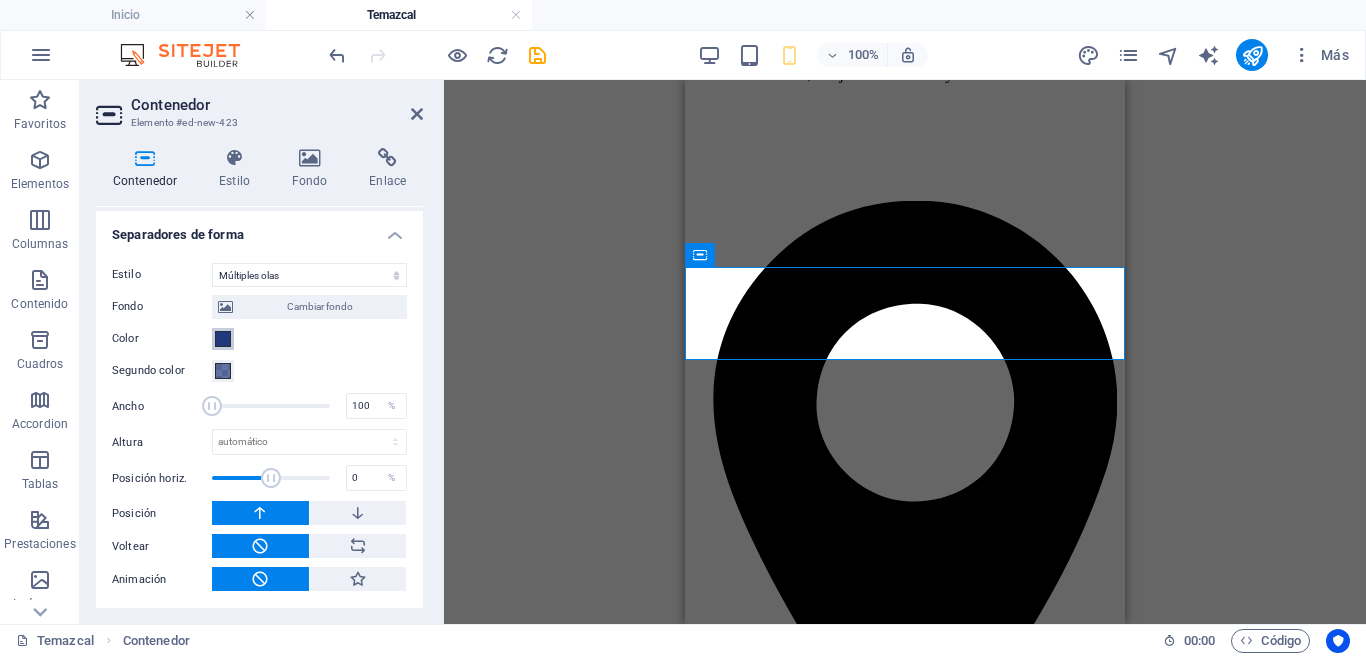 click at bounding box center [223, 339] 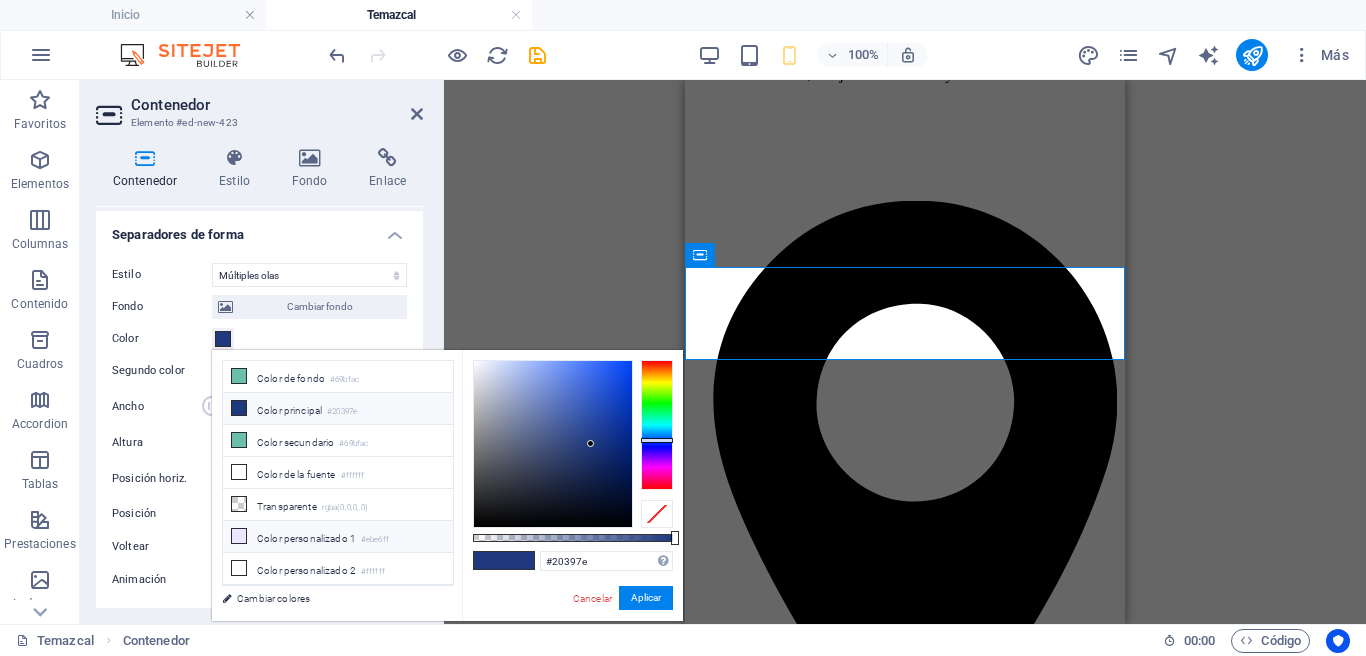 click on "Color personalizado 1
#ebe6ff" at bounding box center (338, 537) 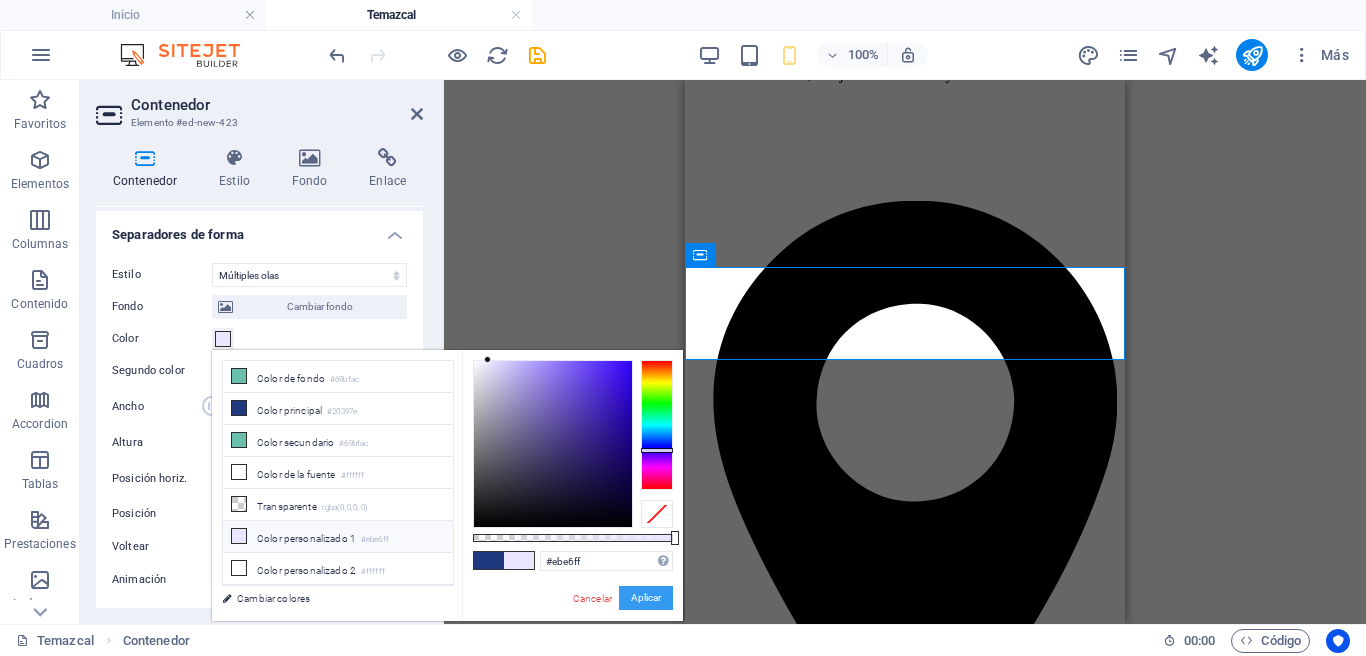 click on "Aplicar" at bounding box center [646, 598] 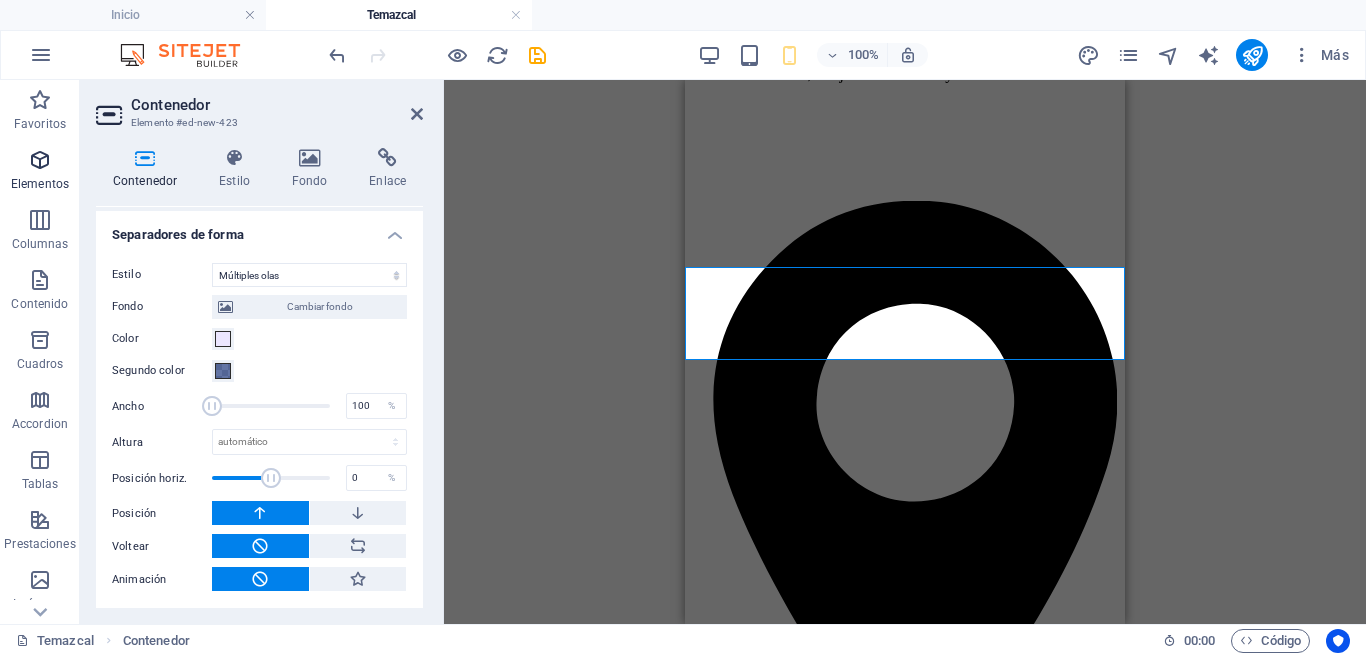 click at bounding box center [40, 160] 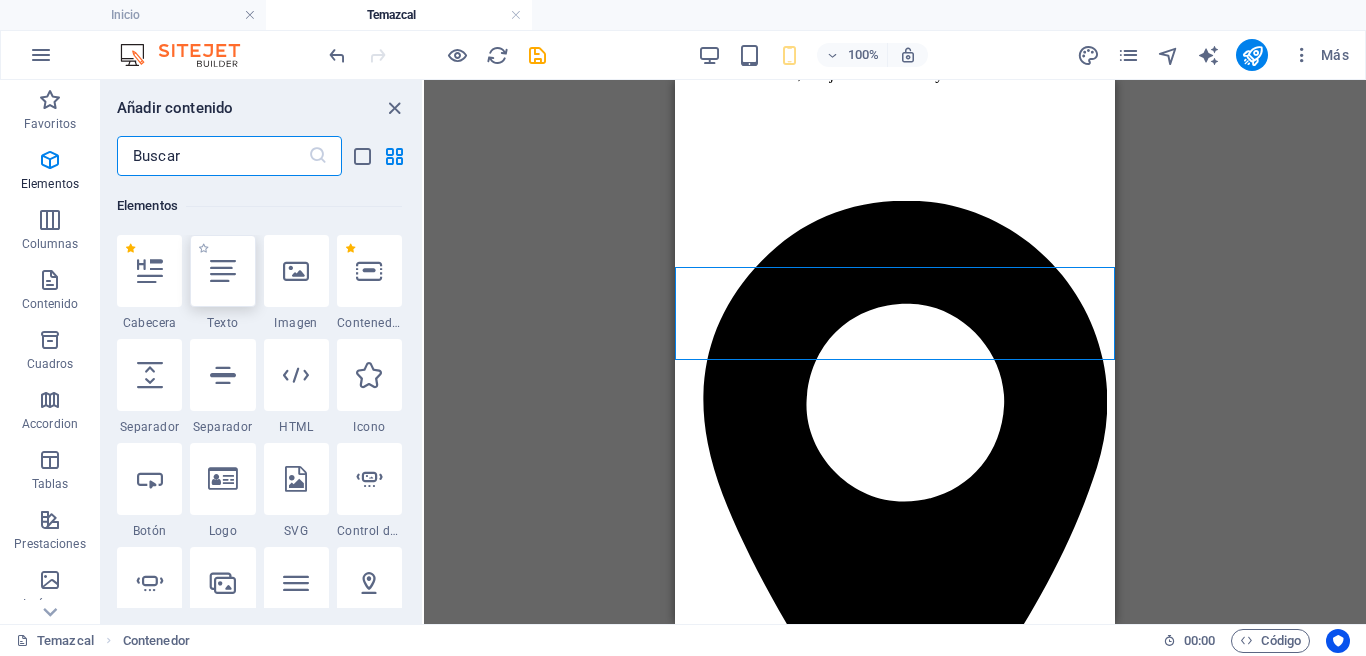 scroll, scrollTop: 377, scrollLeft: 0, axis: vertical 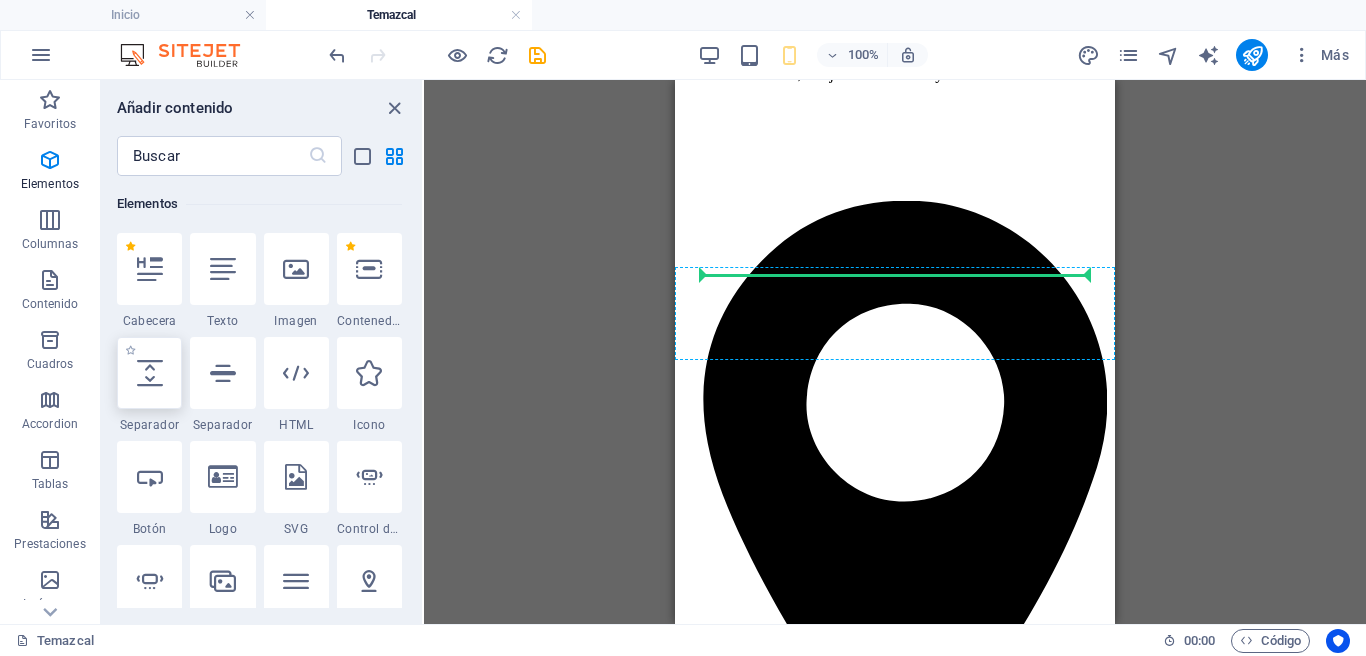 select on "px" 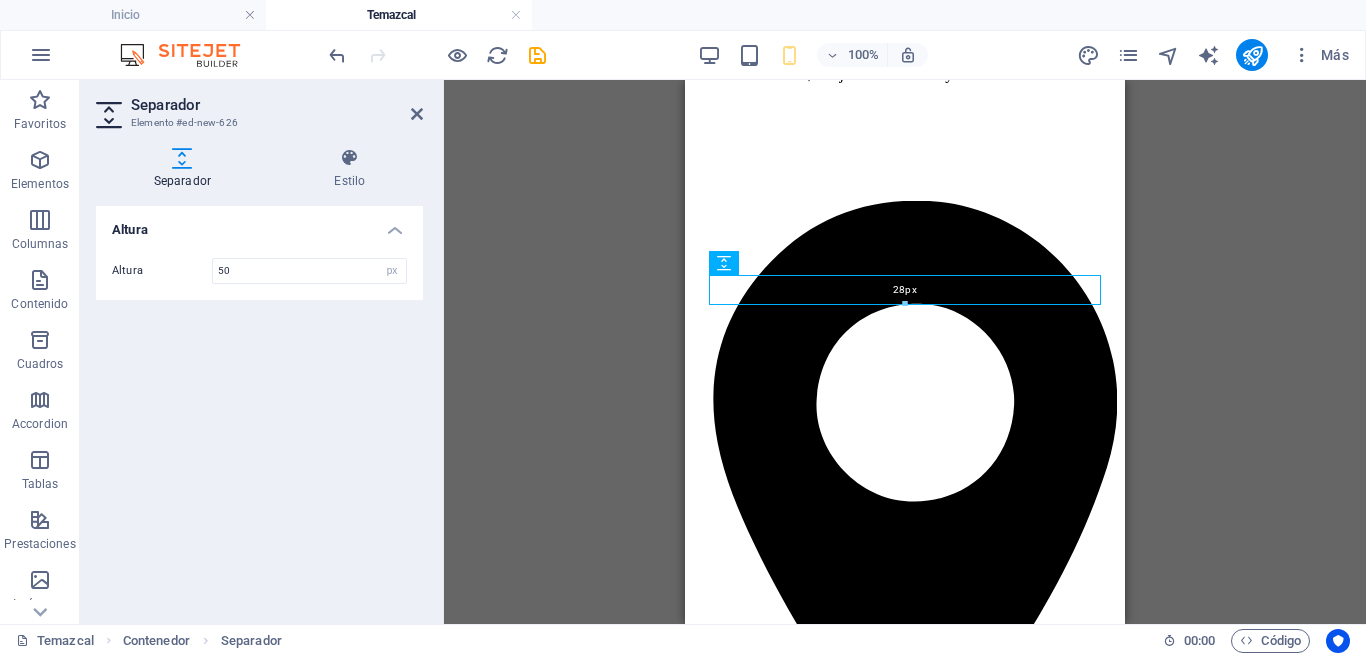 drag, startPoint x: 910, startPoint y: 321, endPoint x: 913, endPoint y: 299, distance: 22.203604 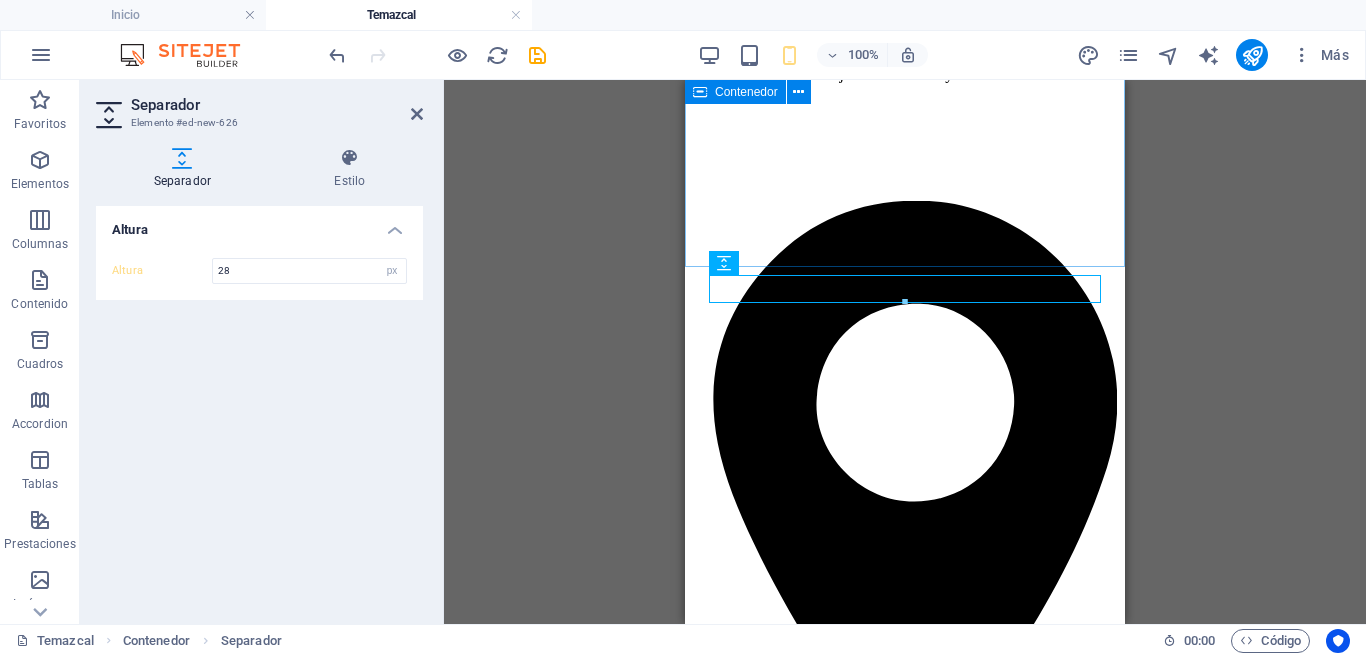 click on "Nuestro método En  Omitl , hemos adaptado esta práctica a un enfoque clínico y sensorial, integrándola como parte de nuestros tratamientos de salud y bienestar.  No se trata de una ceremonia, sino de una experiencia guiada que estimula el sistema nervioso parasimpático, mejora la circulación, fortalece  el sistema respiratorio y promueve una conexión consciente con el cuerpo." at bounding box center (905, 1686) 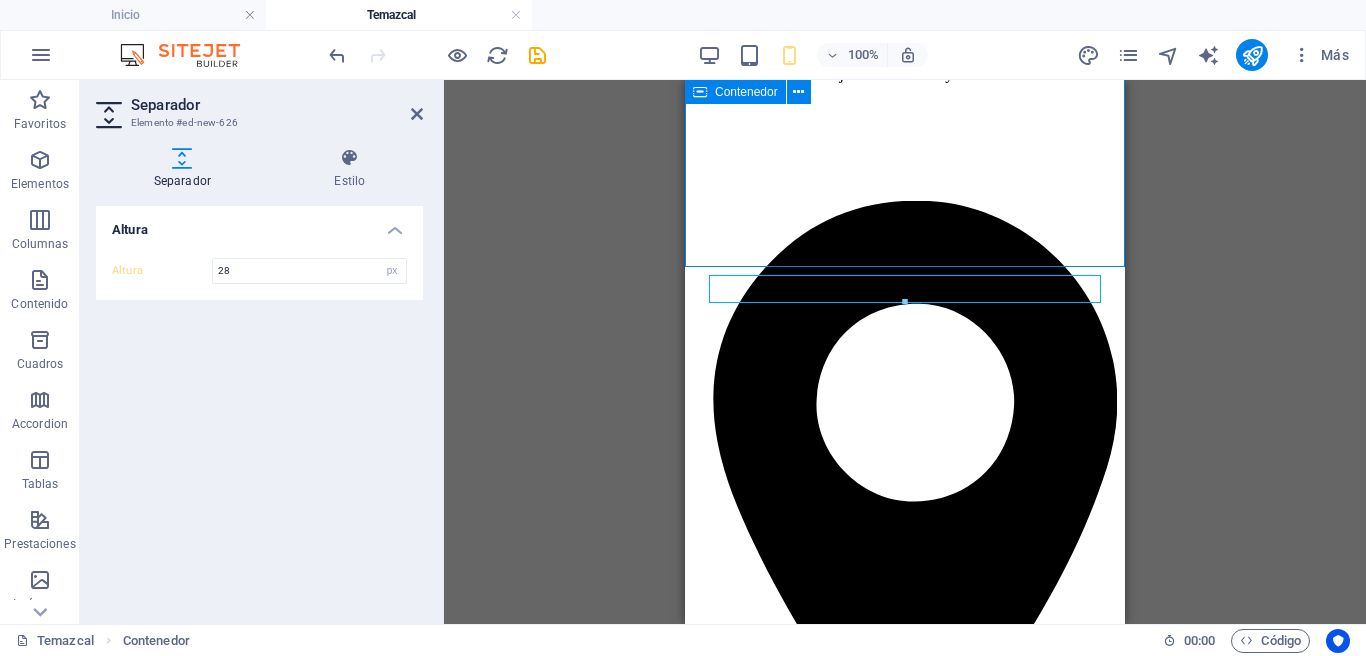 click on "Nuestro método En  Omitl , hemos adaptado esta práctica a un enfoque clínico y sensorial, integrándola como parte de nuestros tratamientos de salud y bienestar.  No se trata de una ceremonia, sino de una experiencia guiada que estimula el sistema nervioso parasimpático, mejora la circulación, fortalece  el sistema respiratorio y promueve una conexión consciente con el cuerpo." at bounding box center [905, 1686] 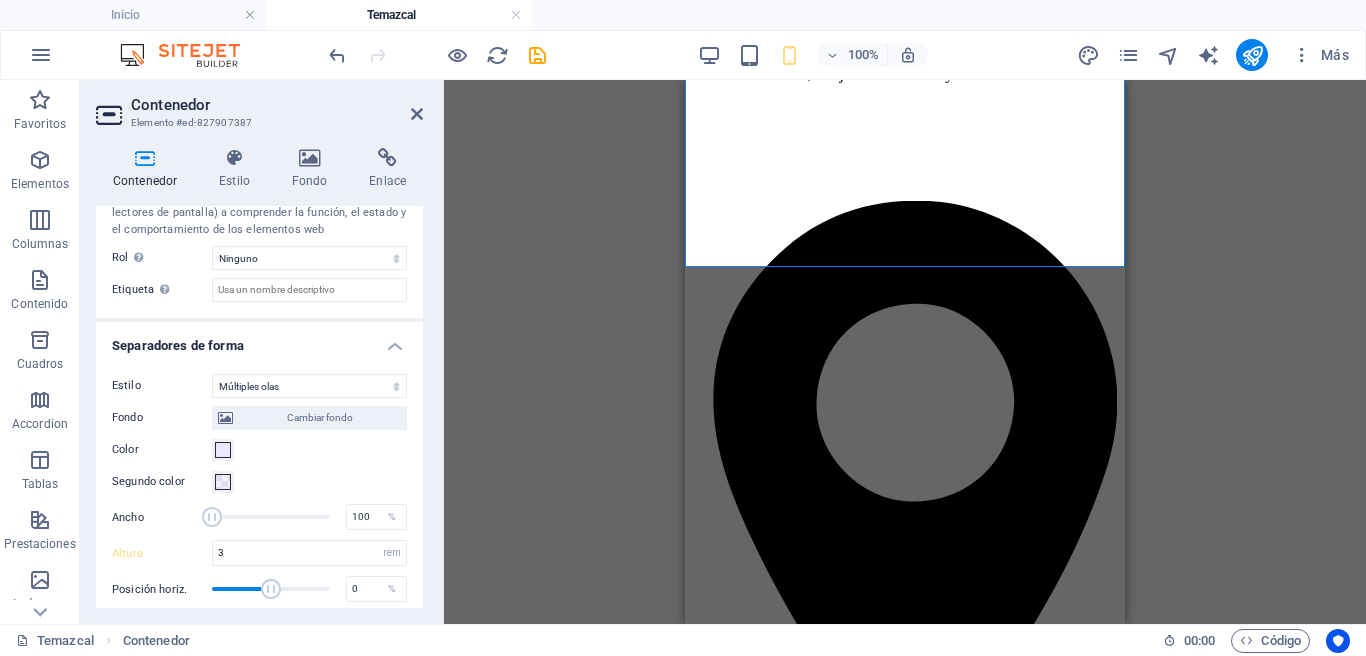 scroll, scrollTop: 603, scrollLeft: 0, axis: vertical 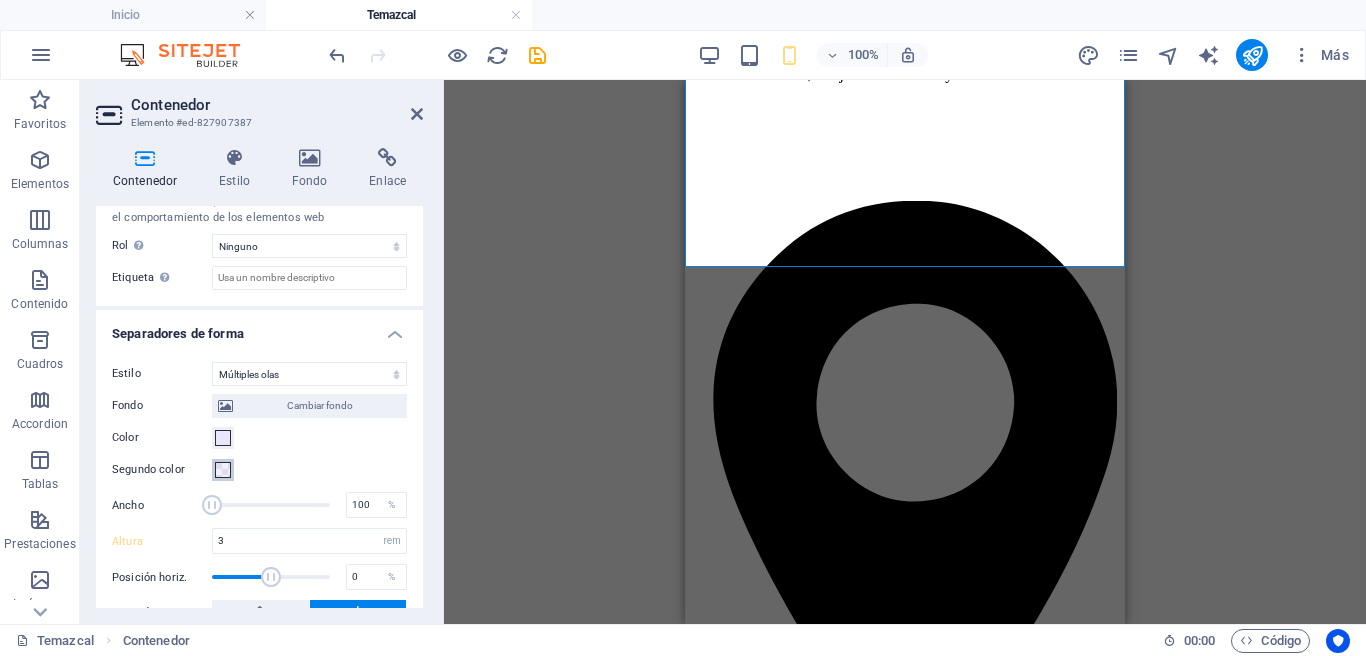 click at bounding box center (223, 470) 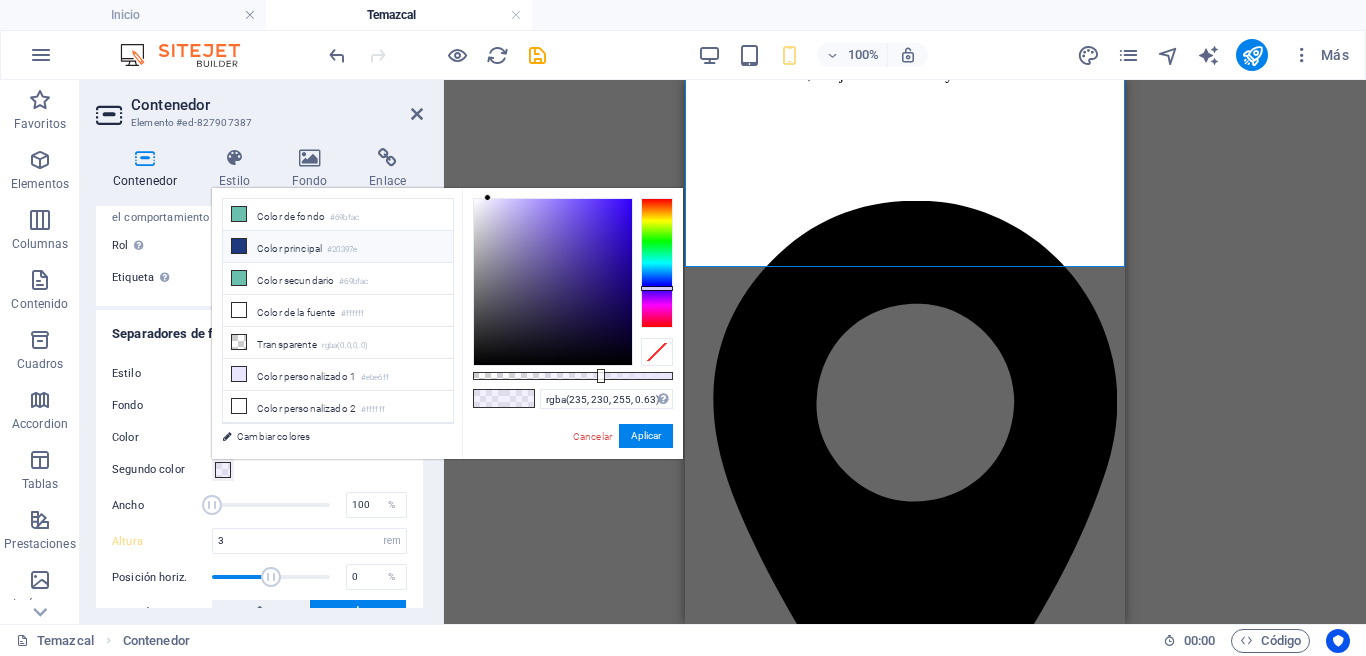 click on "Color principal
#20397e" at bounding box center (338, 247) 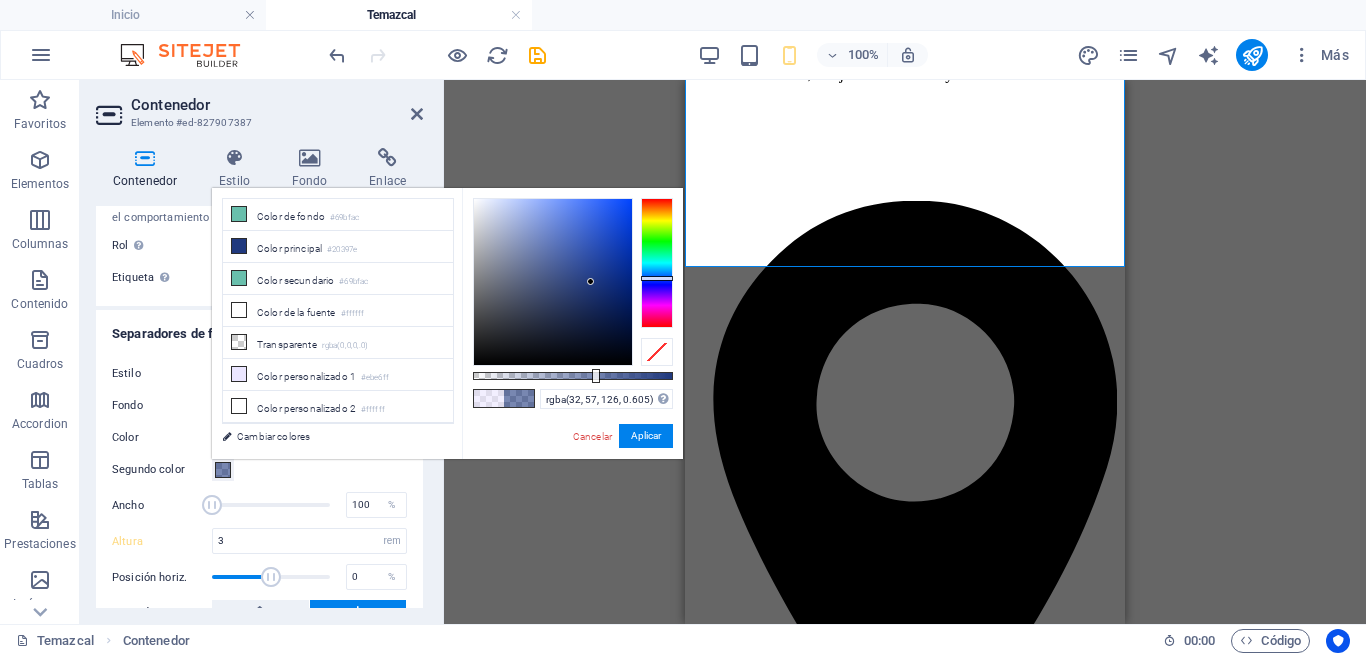 type on "rgba(32, 57, 126, 0.6)" 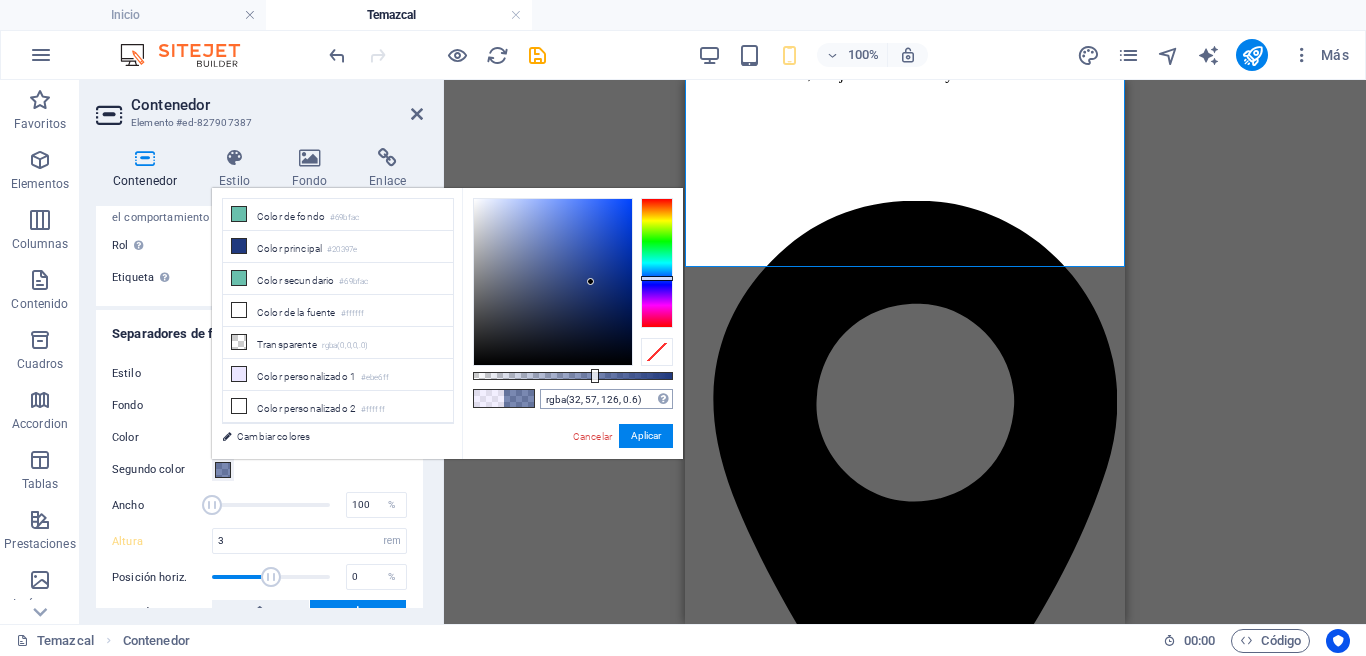 drag, startPoint x: 604, startPoint y: 379, endPoint x: 611, endPoint y: 390, distance: 13.038404 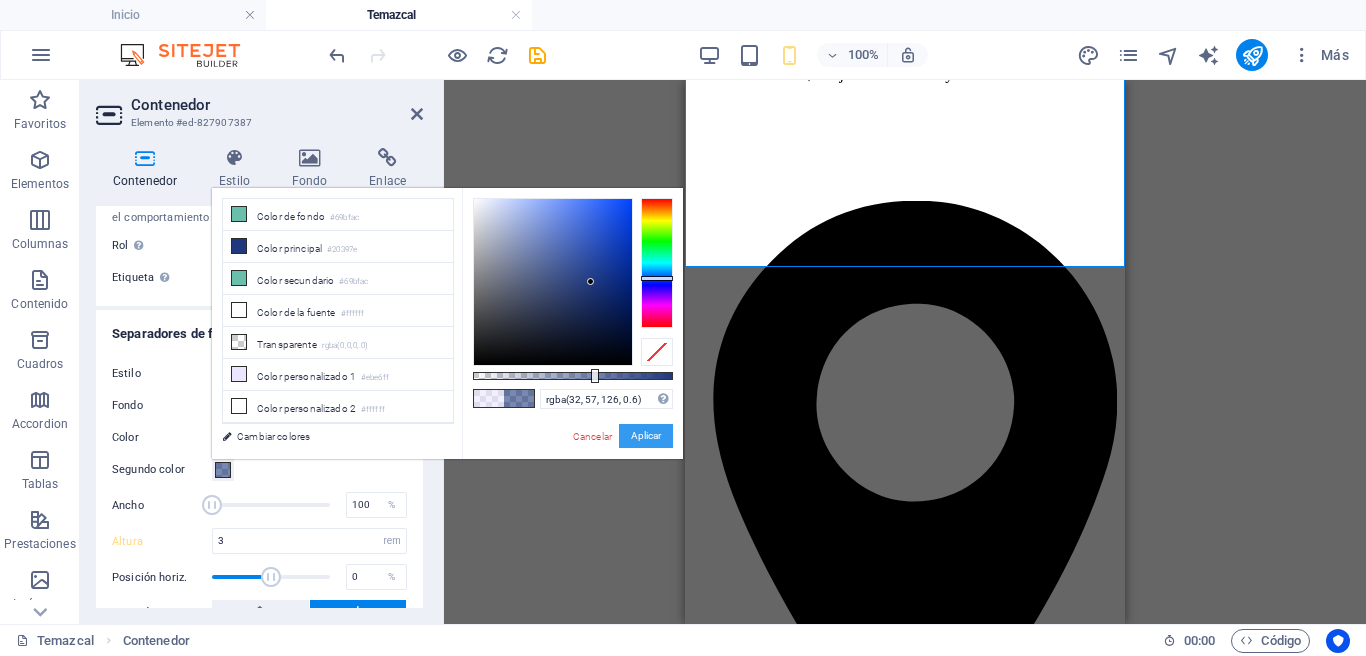 click on "Aplicar" at bounding box center [646, 436] 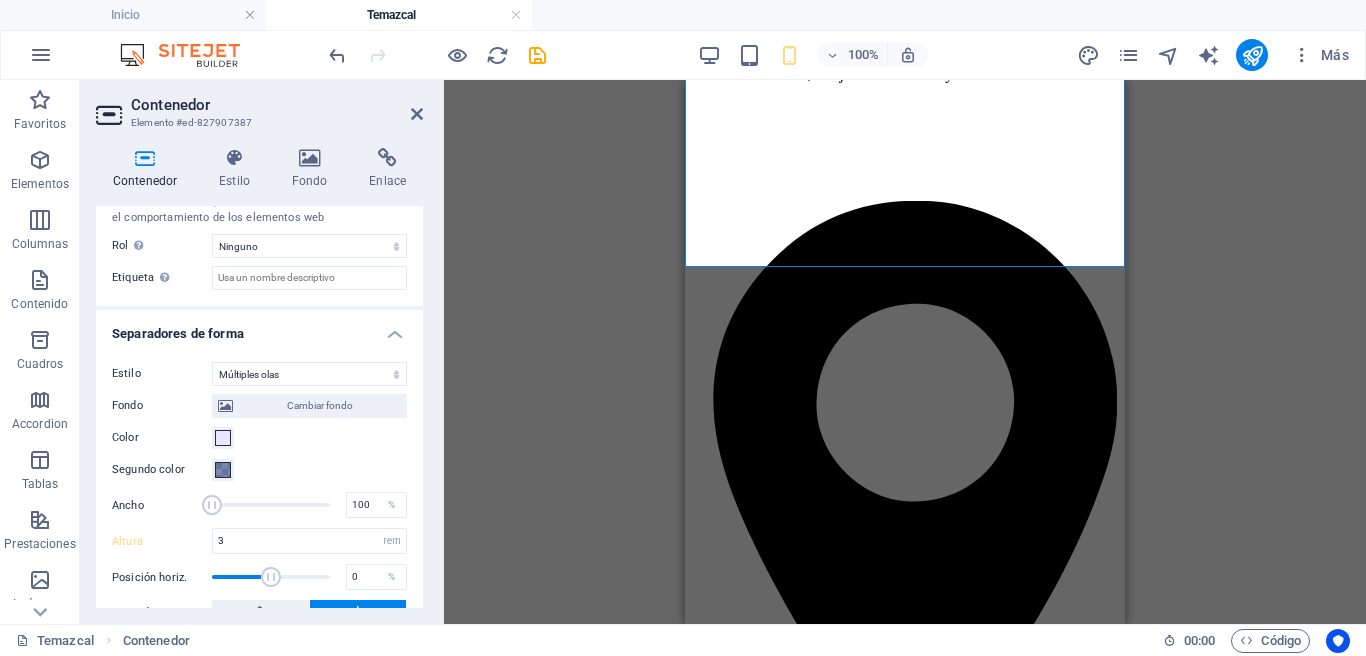 click on "Contenedor   H1   Columnas desiguales   Contenedor   Referencia   Contenedor   H2   C Space   C Space   Contenedor   Texto   Separador   Texto   Texto   Texto   Contenedor   Contenedor   H3   Contenedor   Contenedor   Separador   Texto   Separador   Contenedor   Separador   Separador   Pestañas de imagen   H2   Texto   Contenedor   Contenedor   Texto   Contenedor   SVG   Pestañas de imagen   Imagen   Imagen   Texto   Marcador   Imagen   Contenedor   Texto   Contenedor   Pestañas de imagen   Imagen   Pestañas de imagen   Contenedor   Texto   Contenedor   Planes   Contenedor   Planes   Contenedor   Texto   Texto   Separador   Botón   Contenedor   Contenedor   Contenedor   Separador   Texto   Contenedor   Contenedor   Marcador   Separador" at bounding box center (905, 352) 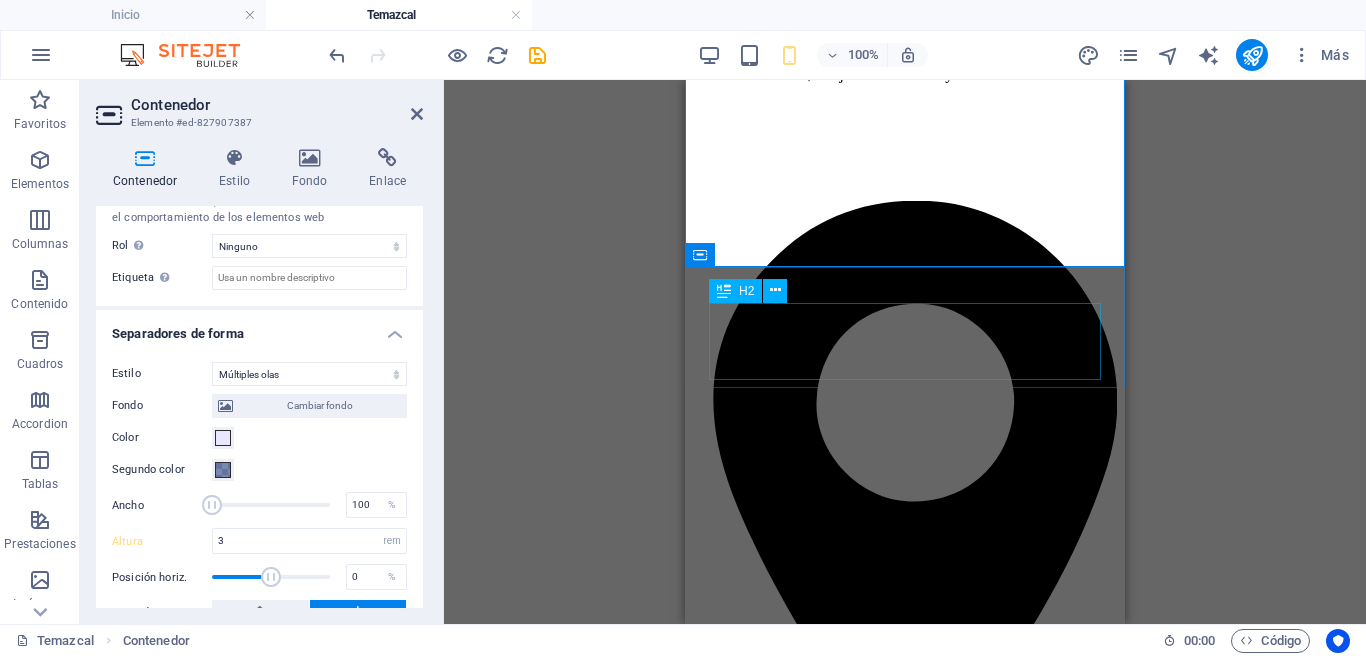 click on "TEMAZCAL  EN OMITL" at bounding box center (905, 1990) 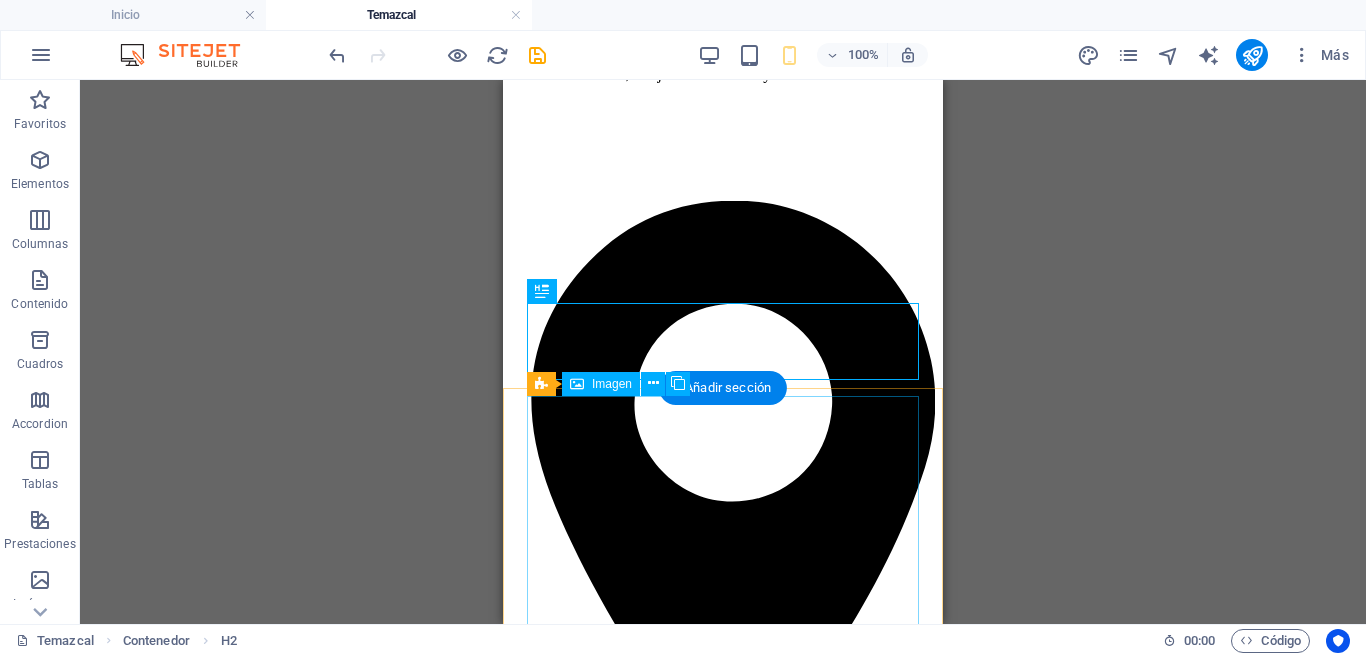 scroll, scrollTop: 1650, scrollLeft: 0, axis: vertical 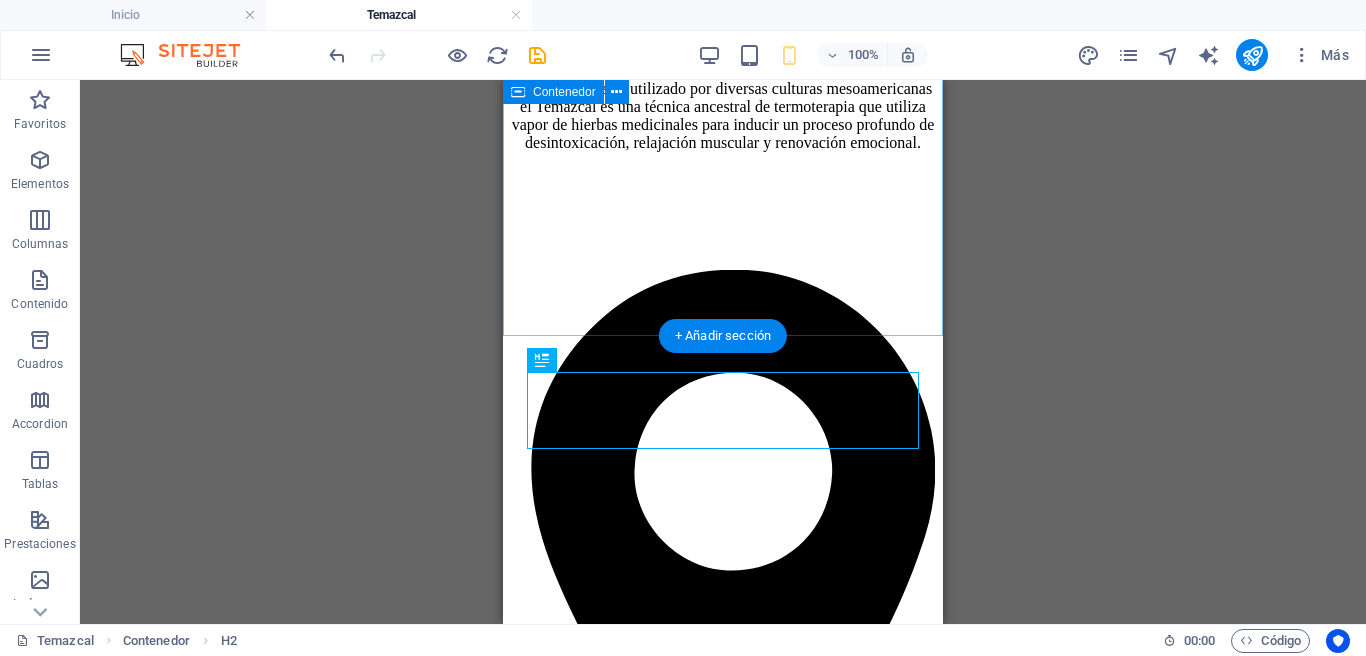 click on "Nuestro método En  Omitl , hemos adaptado esta práctica a un enfoque clínico y sensorial, integrándola como parte de nuestros tratamientos de salud y bienestar.  No se trata de una ceremonia, sino de una experiencia guiada que estimula el sistema nervioso parasimpático, mejora la circulación, fortalece  el sistema respiratorio y promueve una conexión consciente con el cuerpo." at bounding box center (723, 1755) 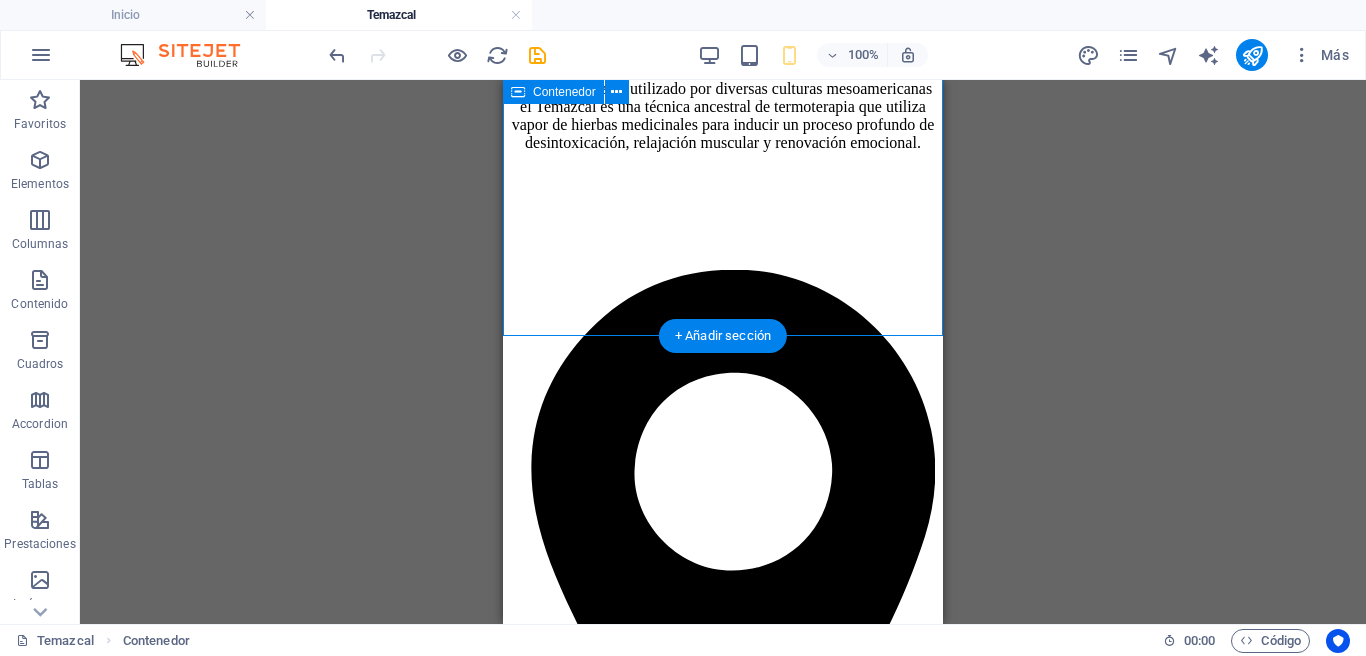 click on "Nuestro método En  Omitl , hemos adaptado esta práctica a un enfoque clínico y sensorial, integrándola como parte de nuestros tratamientos de salud y bienestar.  No se trata de una ceremonia, sino de una experiencia guiada que estimula el sistema nervioso parasimpático, mejora la circulación, fortalece  el sistema respiratorio y promueve una conexión consciente con el cuerpo." at bounding box center (723, 1755) 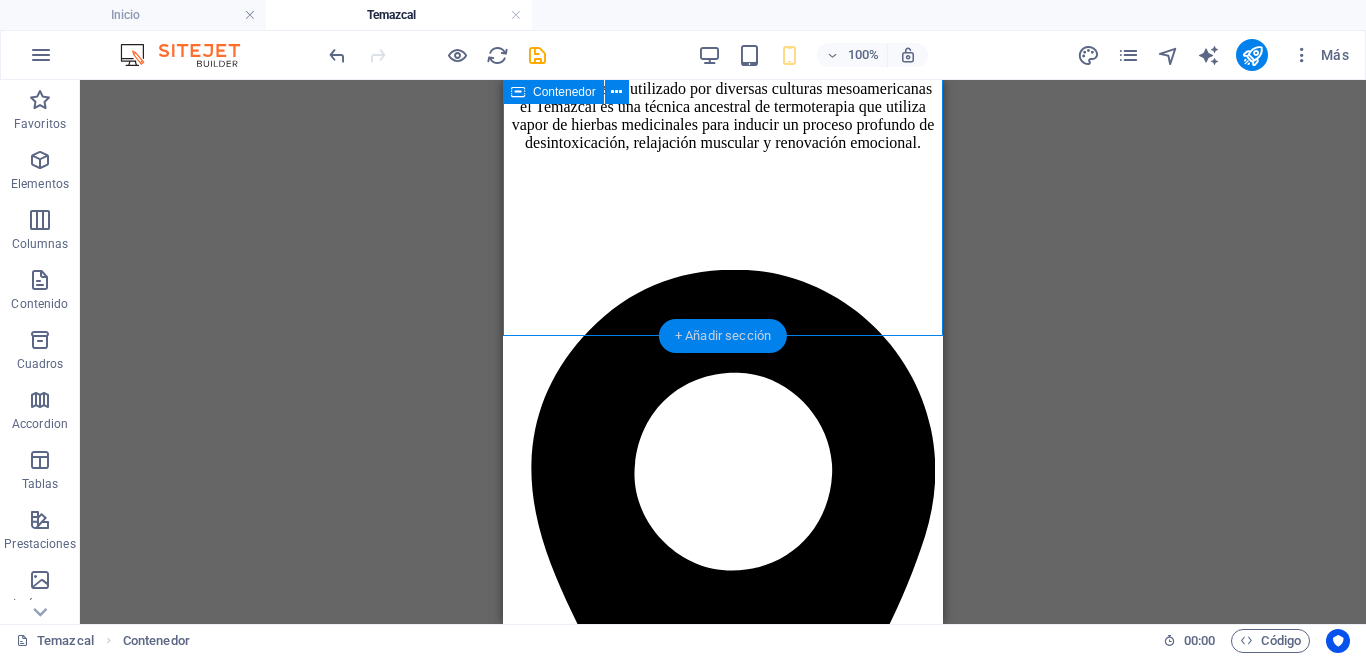 select on "multiple-waves" 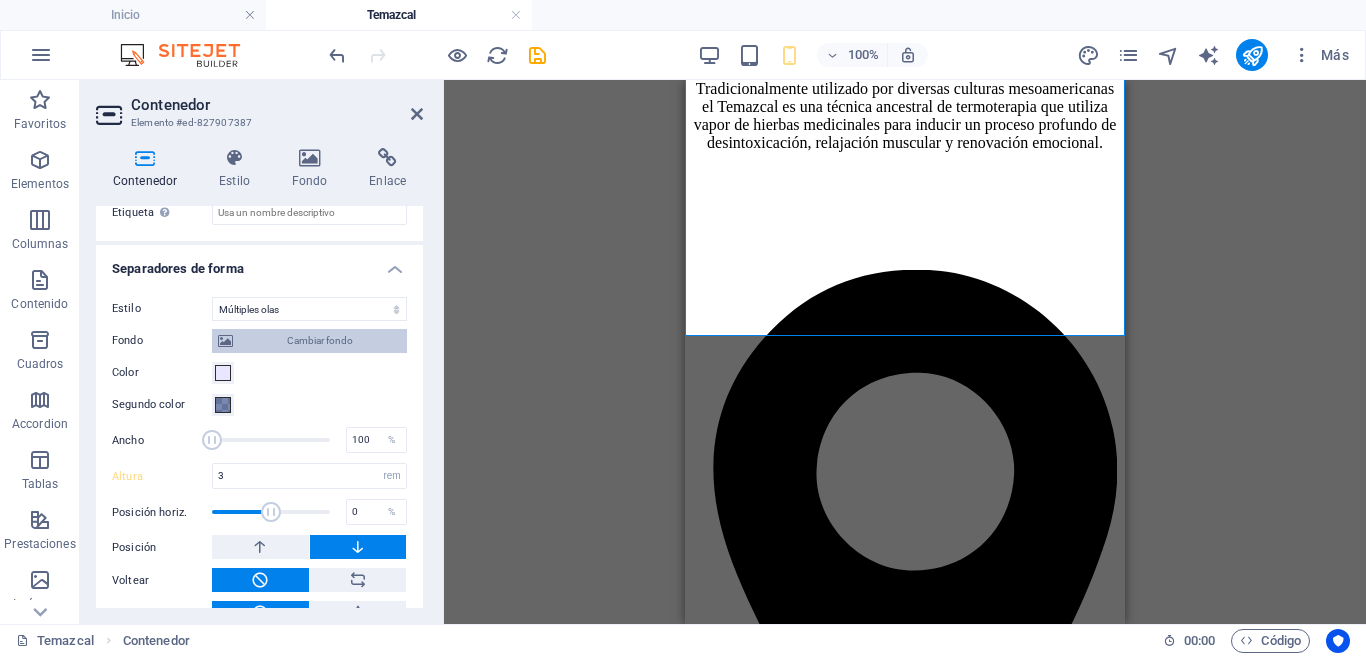 scroll, scrollTop: 687, scrollLeft: 0, axis: vertical 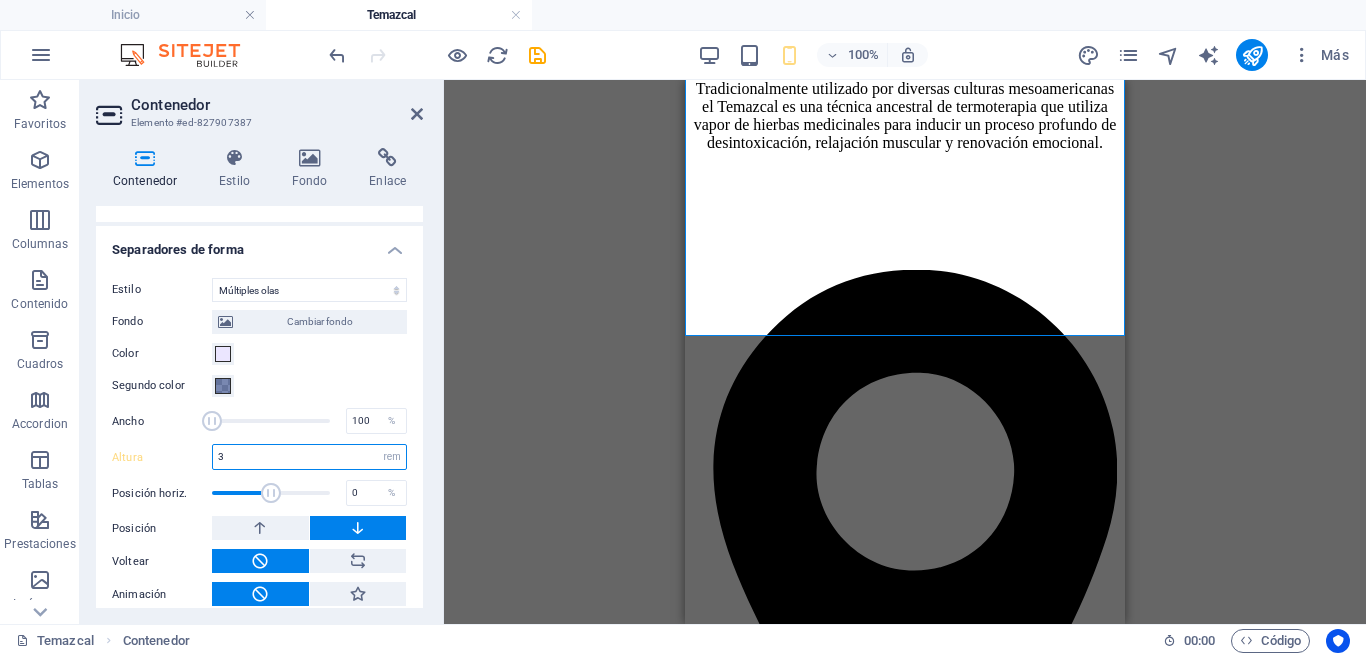 drag, startPoint x: 268, startPoint y: 465, endPoint x: 150, endPoint y: 451, distance: 118.82761 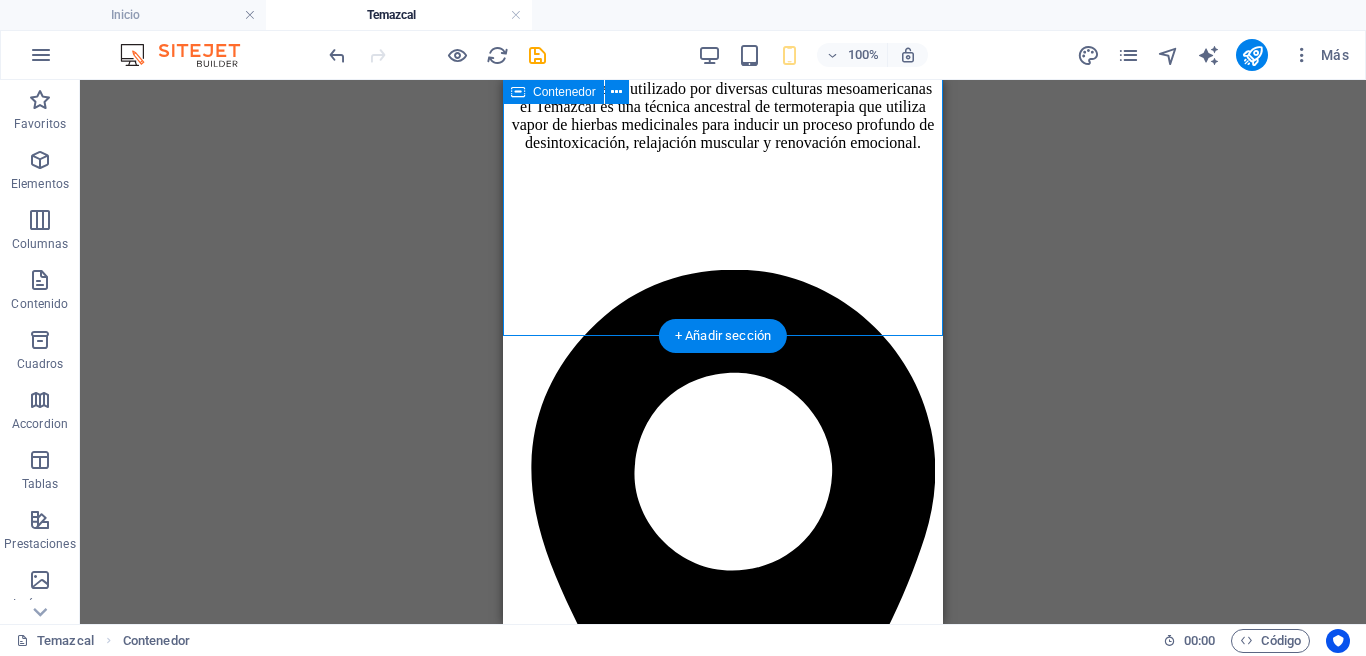 click on "Nuestro método En  Omitl , hemos adaptado esta práctica a un enfoque clínico y sensorial, integrándola como parte de nuestros tratamientos de salud y bienestar.  No se trata de una ceremonia, sino de una experiencia guiada que estimula el sistema nervioso parasimpático, mejora la circulación, fortalece  el sistema respiratorio y promueve una conexión consciente con el cuerpo." at bounding box center [723, 1755] 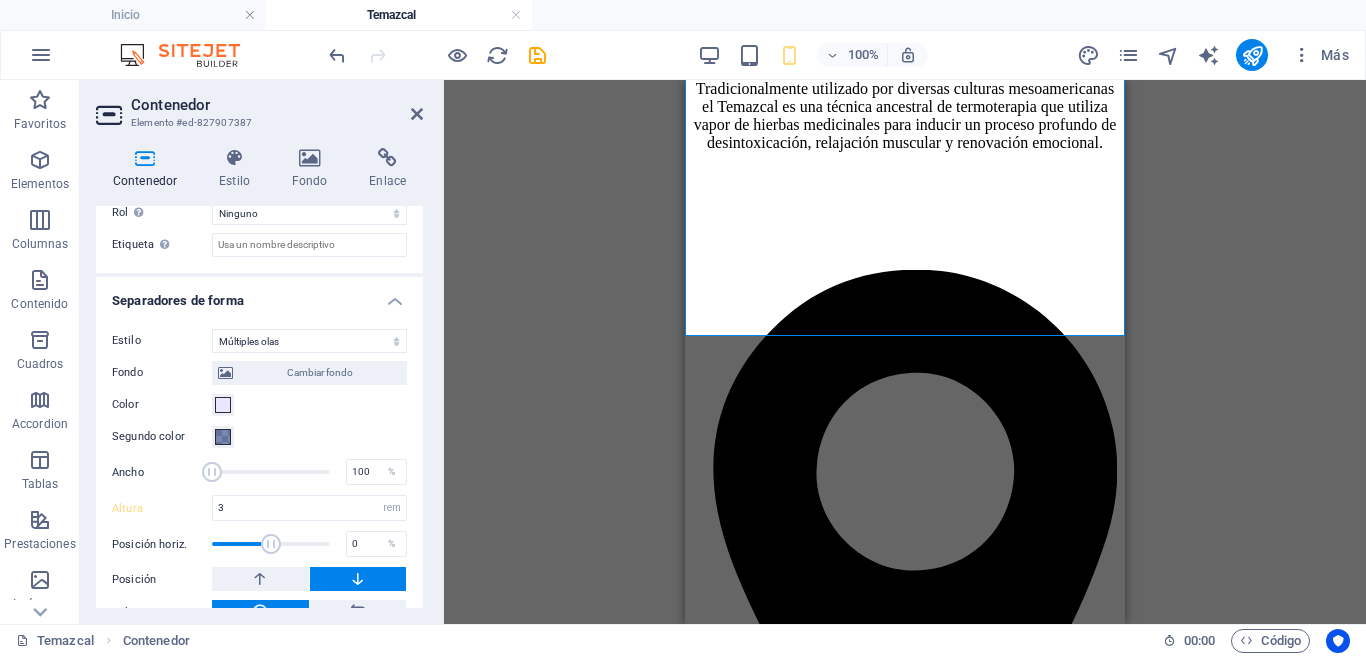 scroll, scrollTop: 702, scrollLeft: 0, axis: vertical 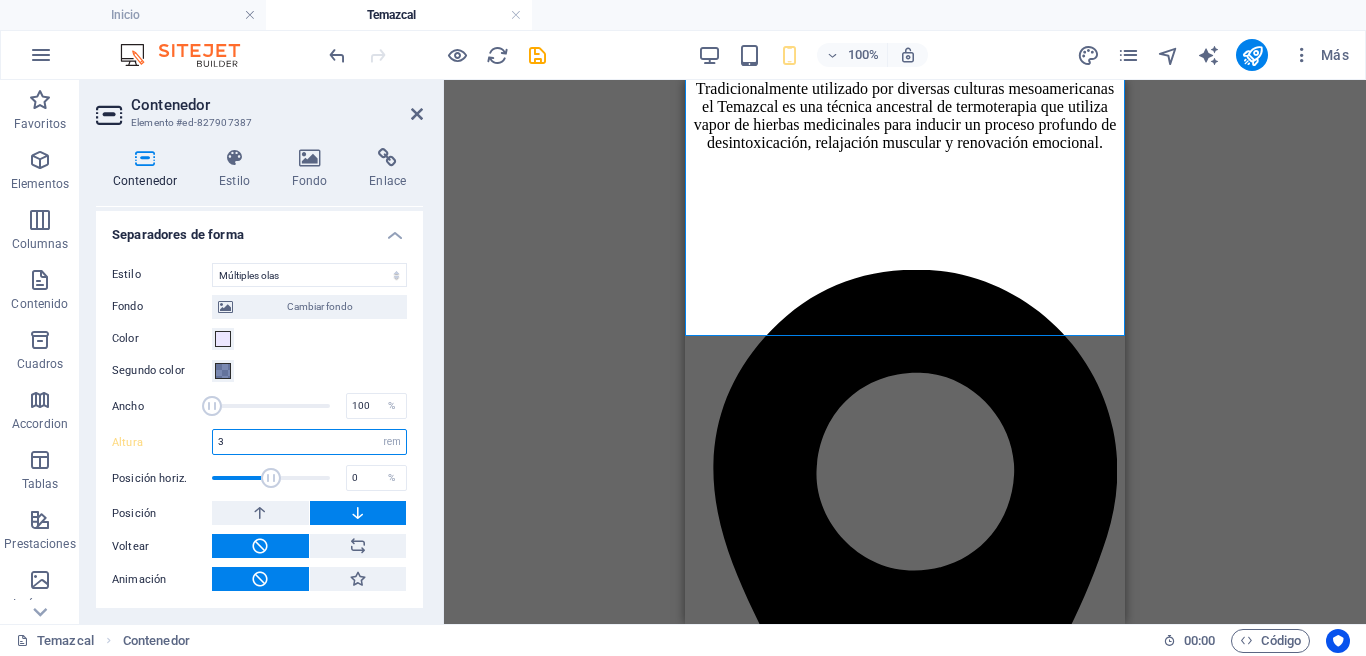 click on "3" at bounding box center (309, 442) 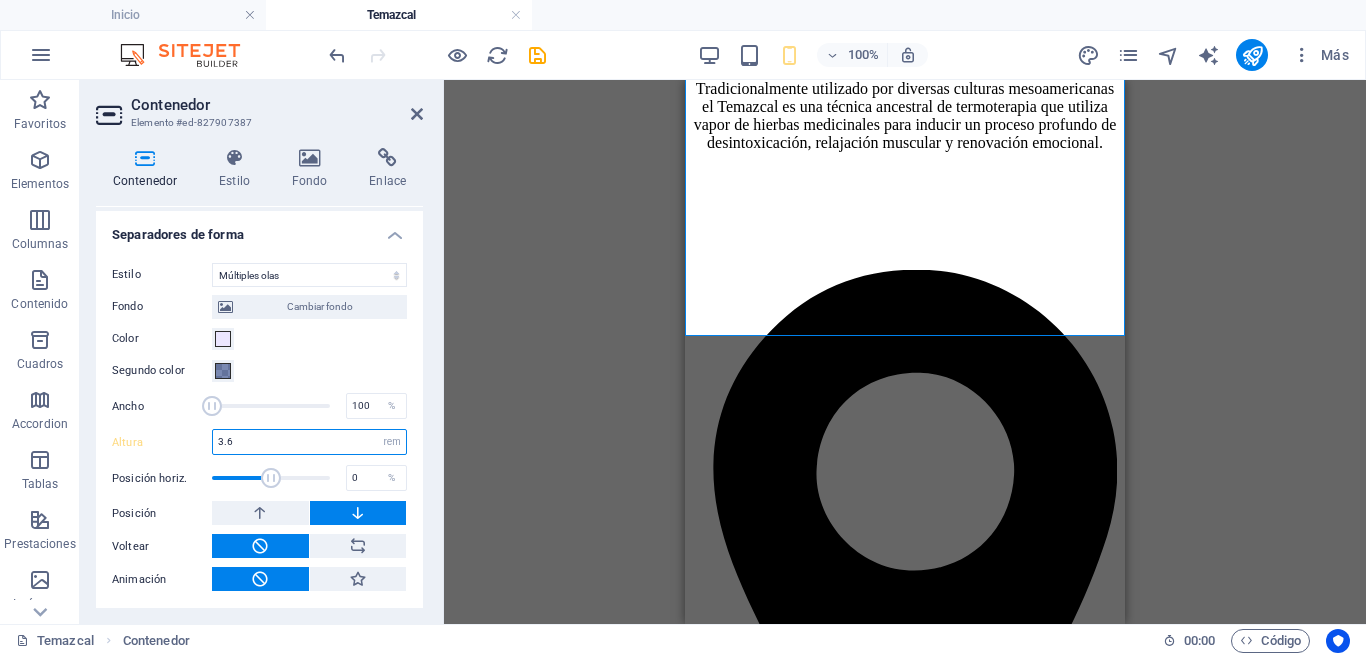 scroll, scrollTop: 1640, scrollLeft: 0, axis: vertical 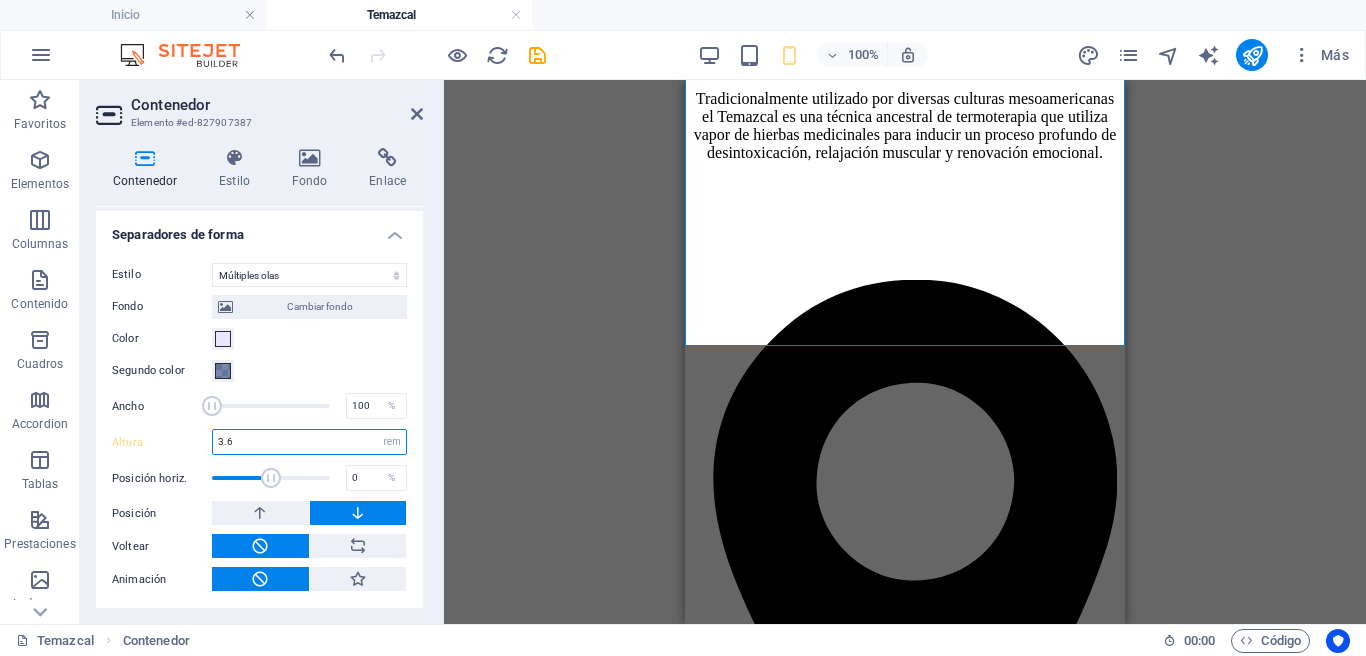 type on "3.6" 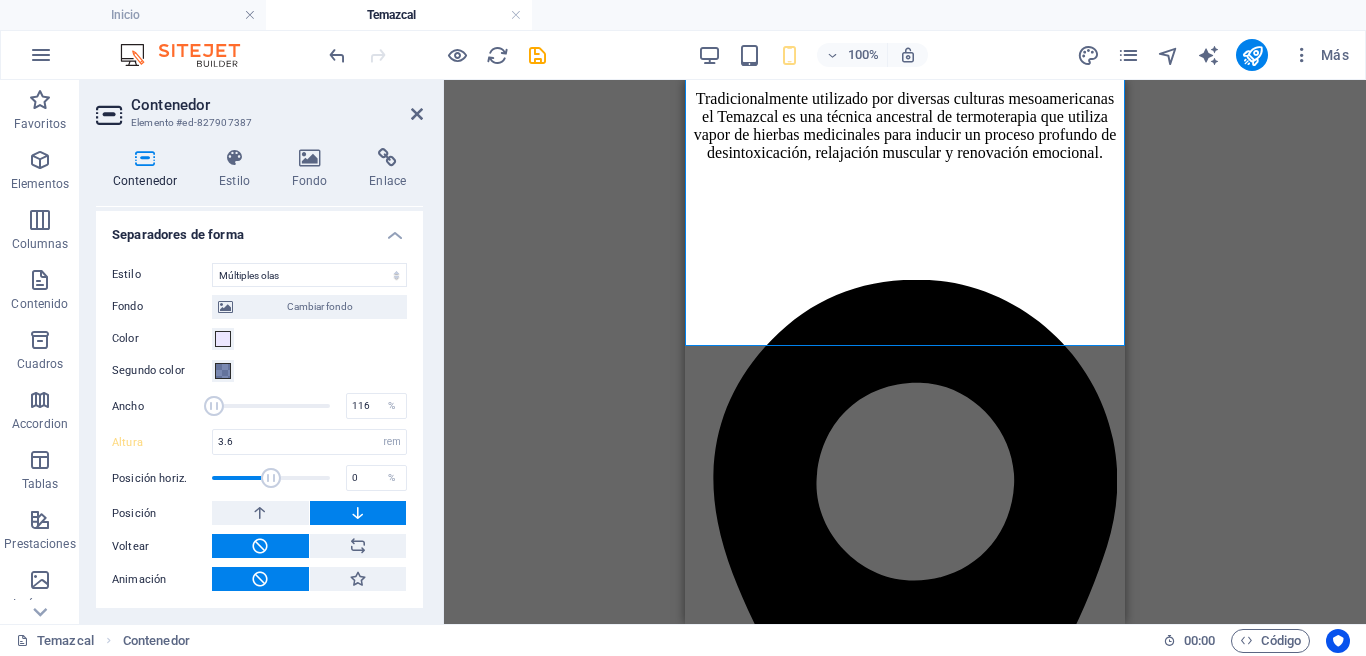 click at bounding box center (214, 406) 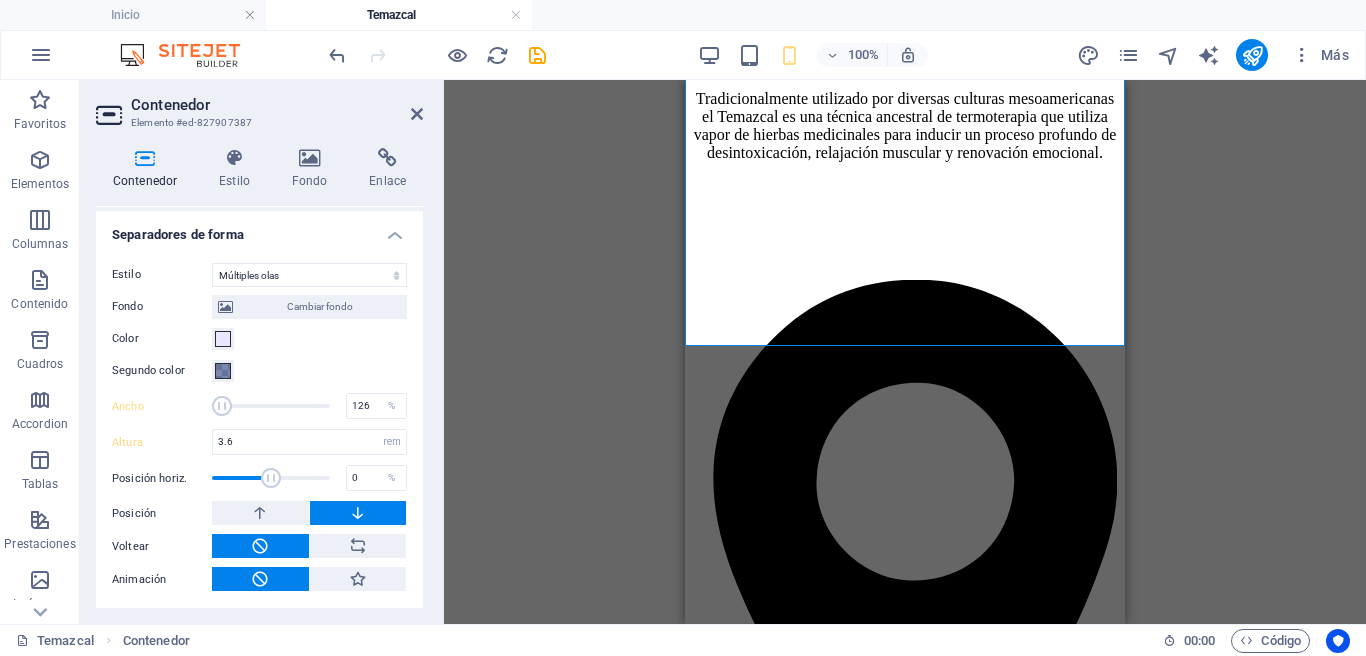 click at bounding box center [222, 406] 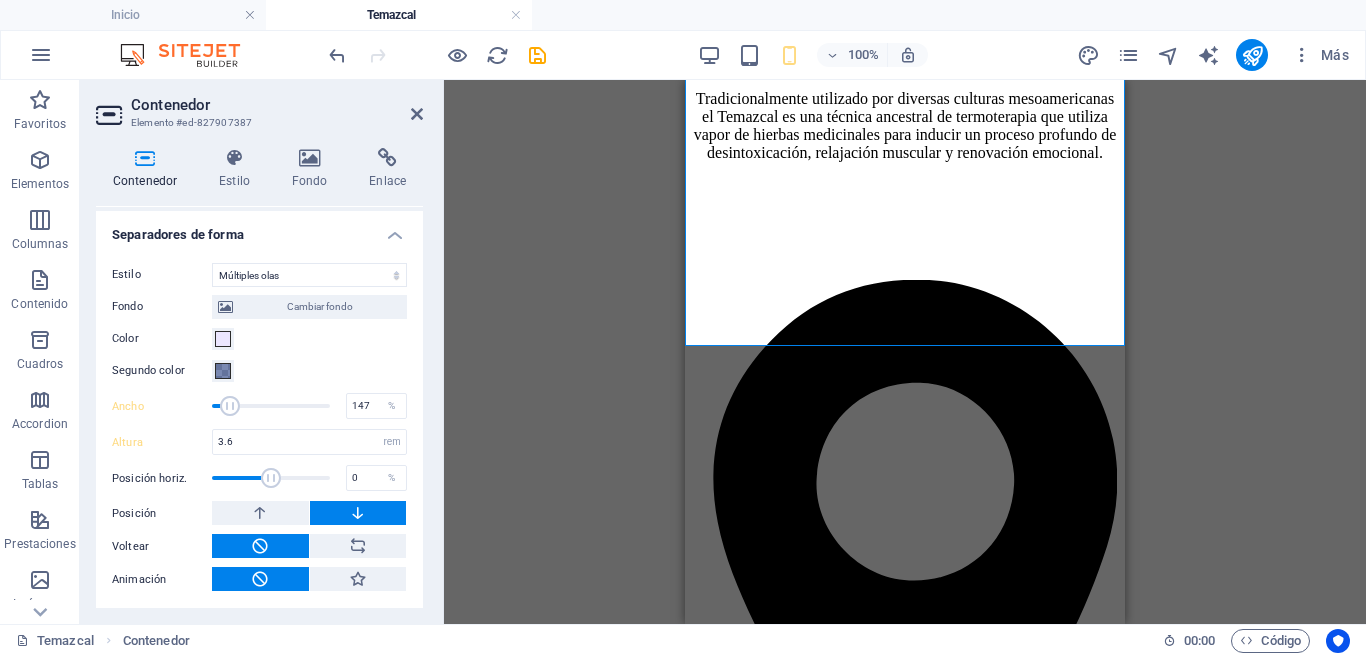 click at bounding box center (230, 406) 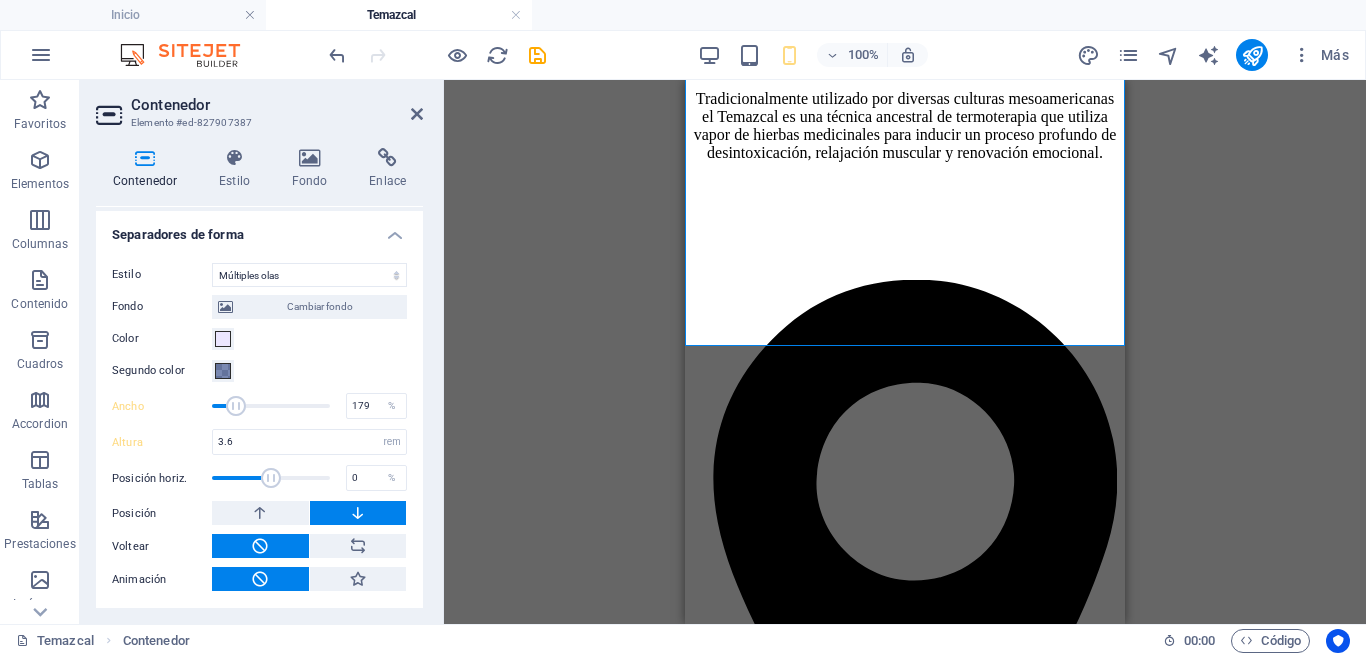 click at bounding box center (236, 406) 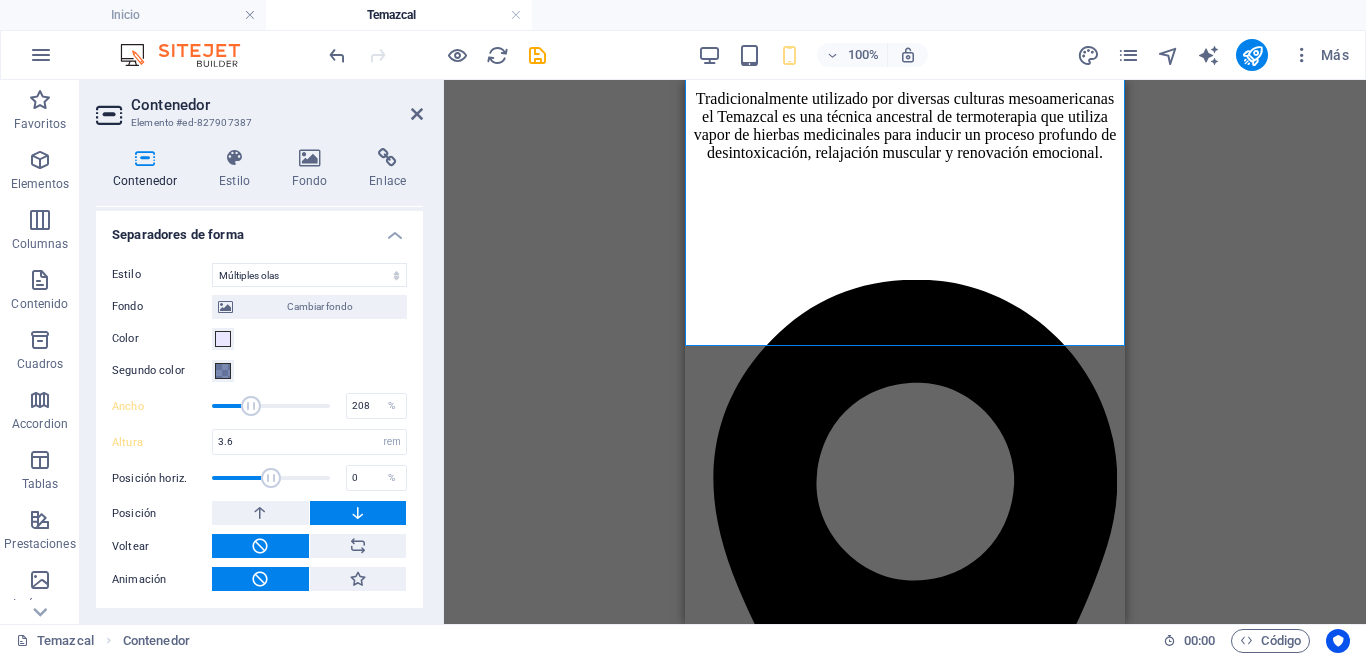 click at bounding box center [251, 406] 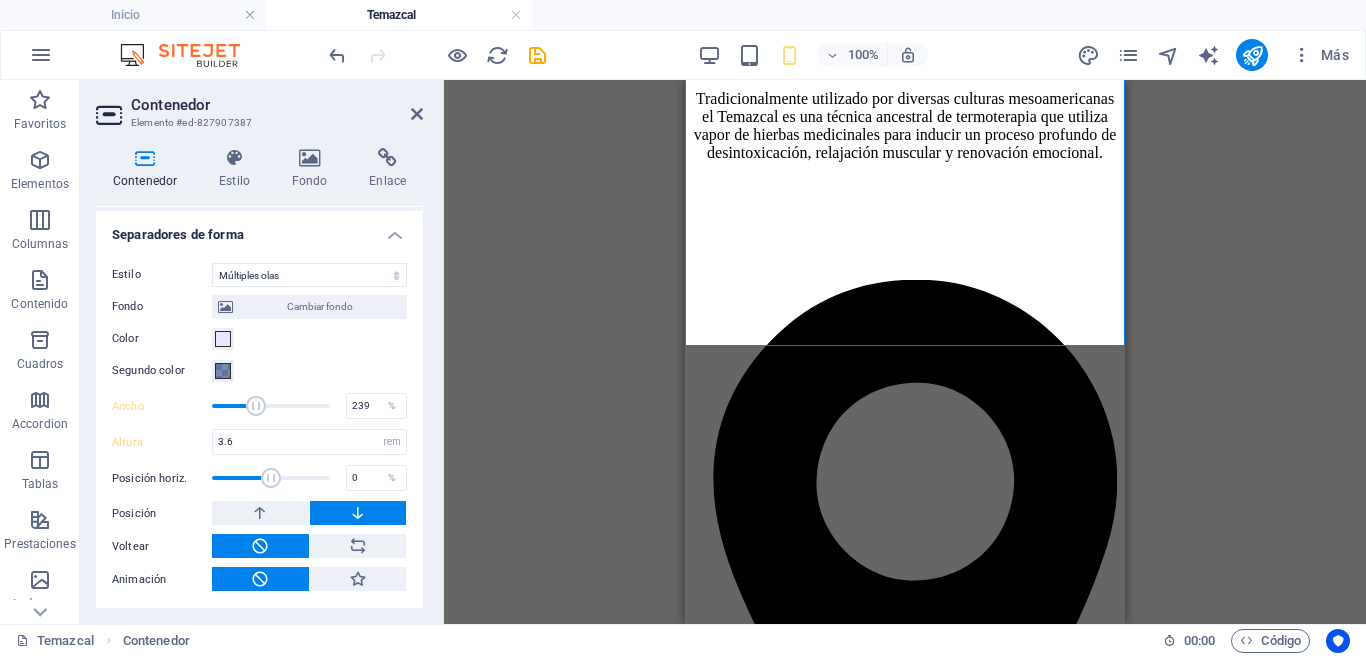 drag, startPoint x: 255, startPoint y: 408, endPoint x: 266, endPoint y: 408, distance: 11 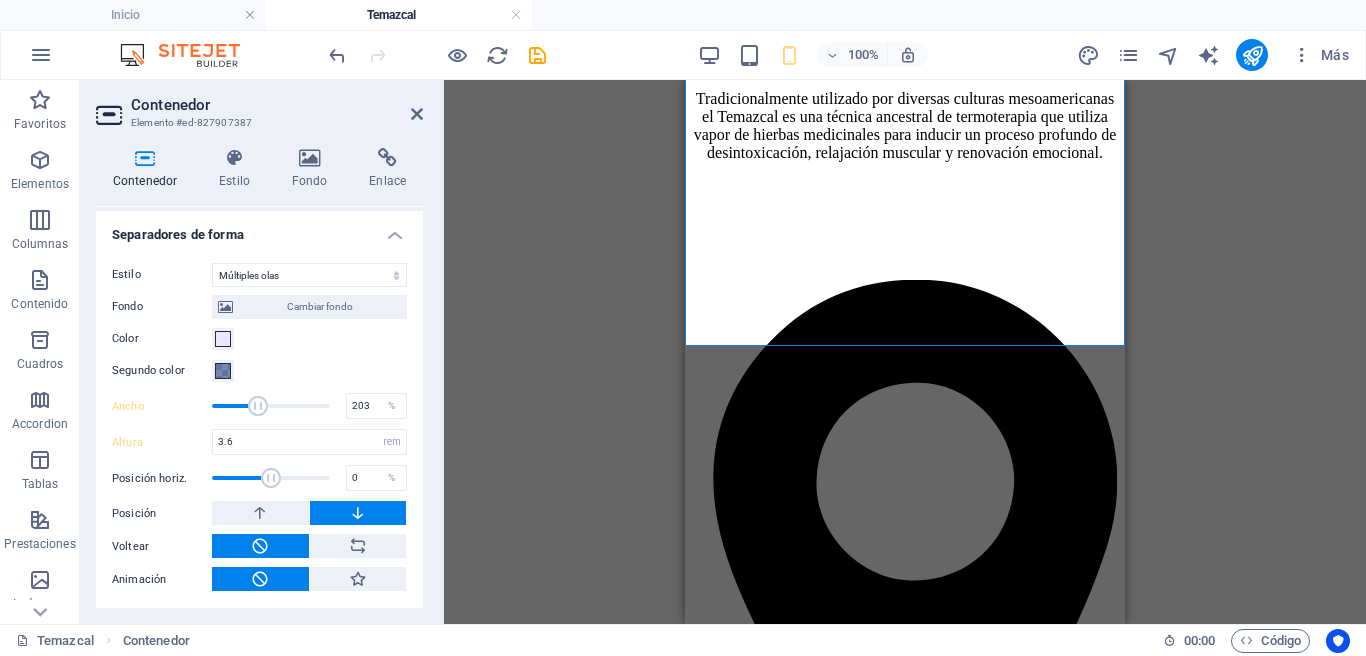 drag, startPoint x: 266, startPoint y: 408, endPoint x: 250, endPoint y: 406, distance: 16.124516 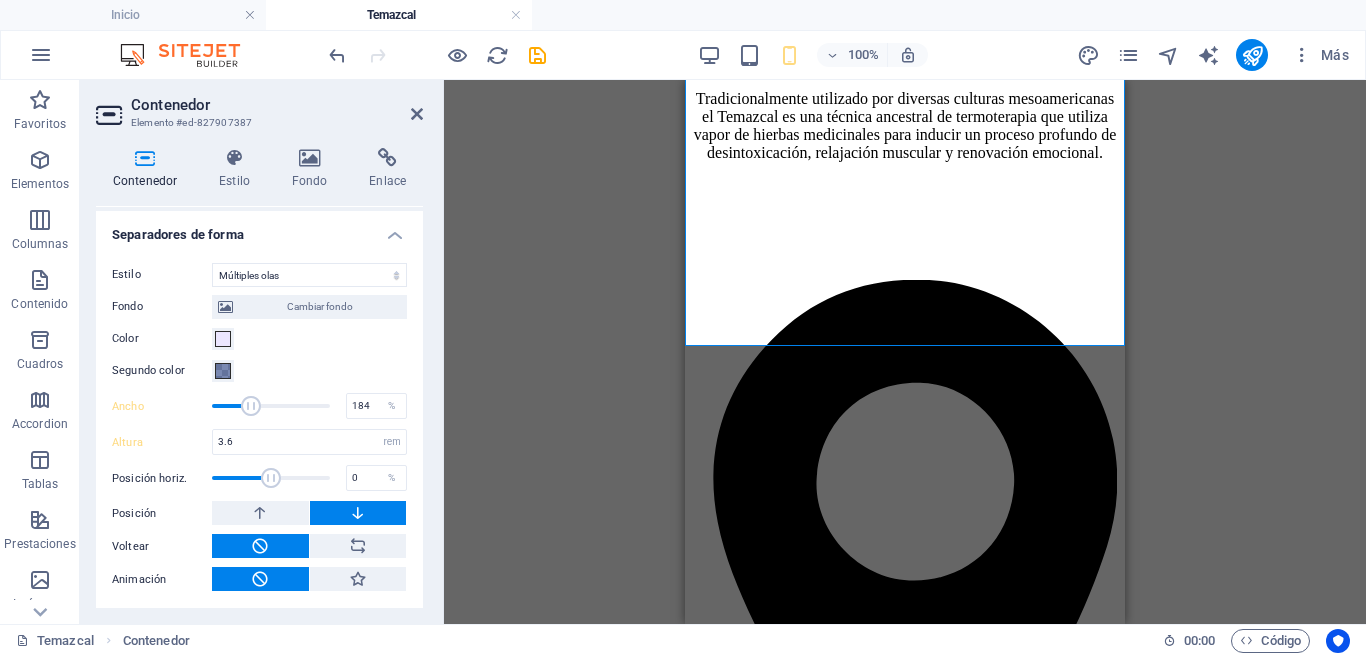 drag, startPoint x: 250, startPoint y: 406, endPoint x: 240, endPoint y: 404, distance: 10.198039 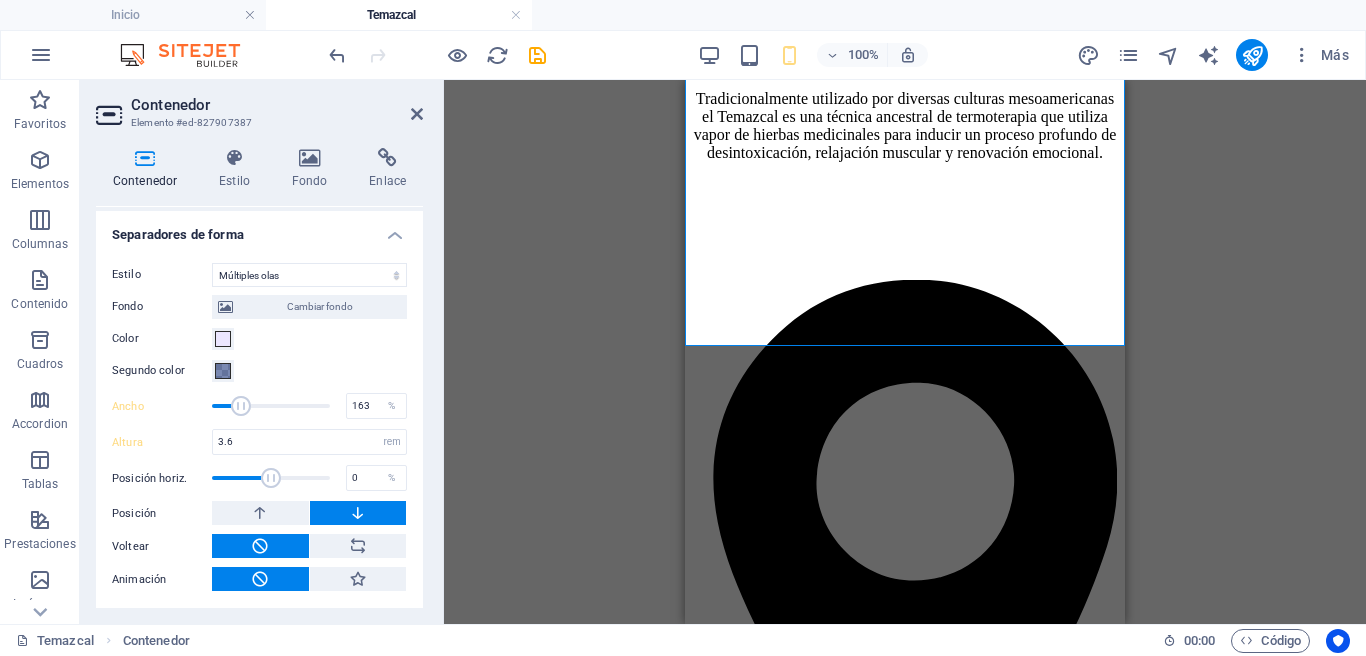 type on "161" 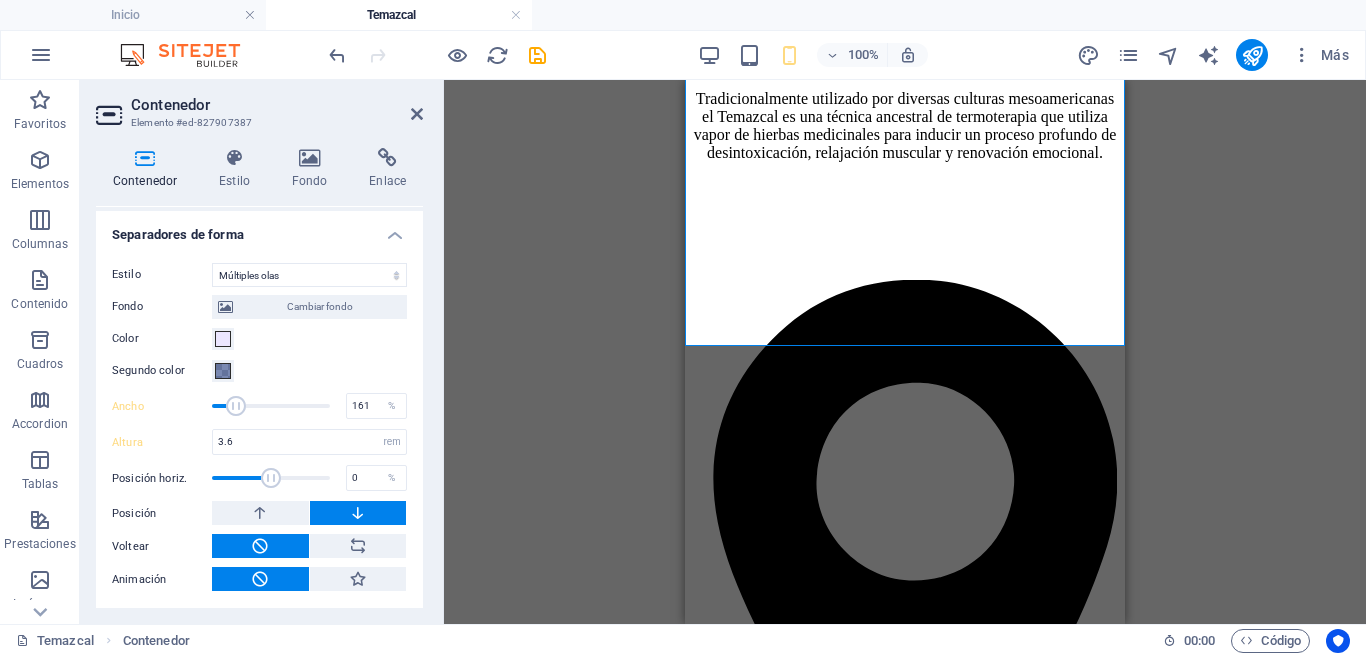 click at bounding box center [236, 406] 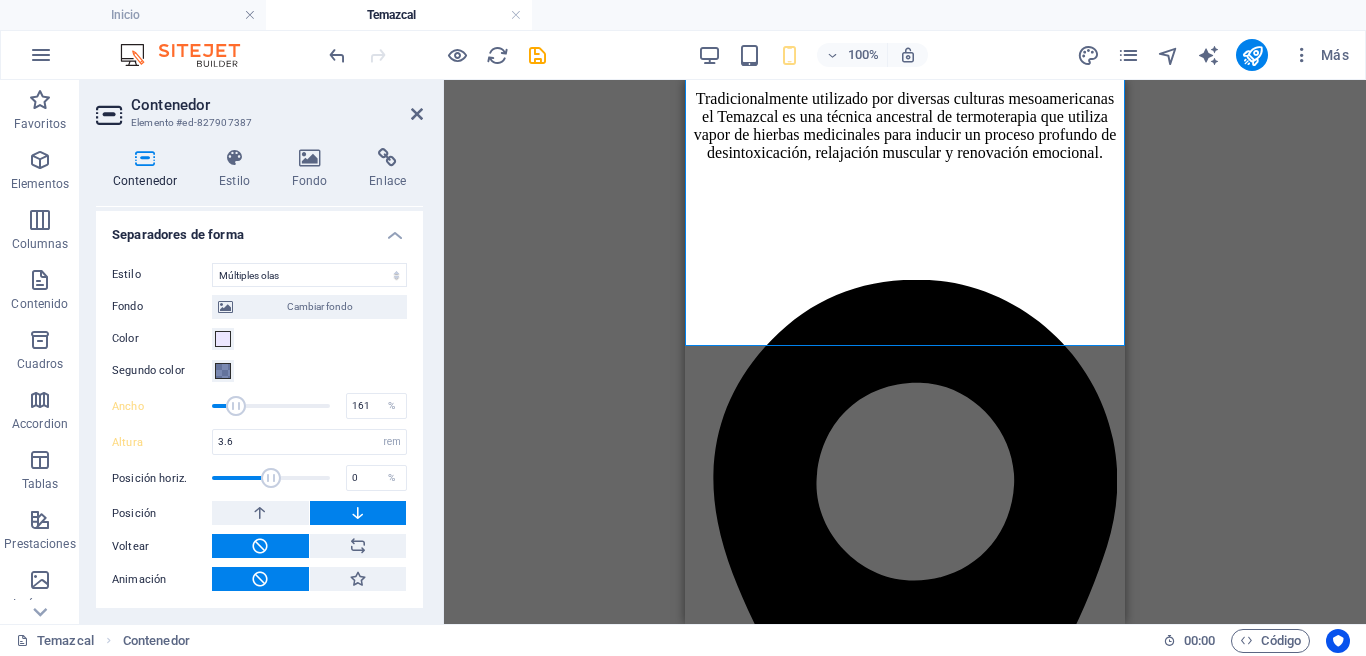 click on "Contenedor   H1   Columnas desiguales   Contenedor   Referencia   Contenedor   H2   C Space   C Space   Contenedor   Texto   Separador   Texto   Texto   Texto   Contenedor   Contenedor   H3   Contenedor   Contenedor   Separador   Texto   Separador   Contenedor   Separador   Separador   Pestañas de imagen   H2   Texto   Contenedor   Contenedor   Texto   Contenedor   SVG   Imagen   Imagen   Texto   Marcador   Imagen   Contenedor   Texto   Contenedor   Pestañas de imagen   Imagen   Pestañas de imagen   Contenedor   Texto   Contenedor   Planes   Contenedor   Planes   Contenedor   Texto   Texto   Separador   Botón   Contenedor   Contenedor   Contenedor   Separador   Texto   Contenedor   Contenedor   Marcador   Contenedor   Separador" at bounding box center (905, 352) 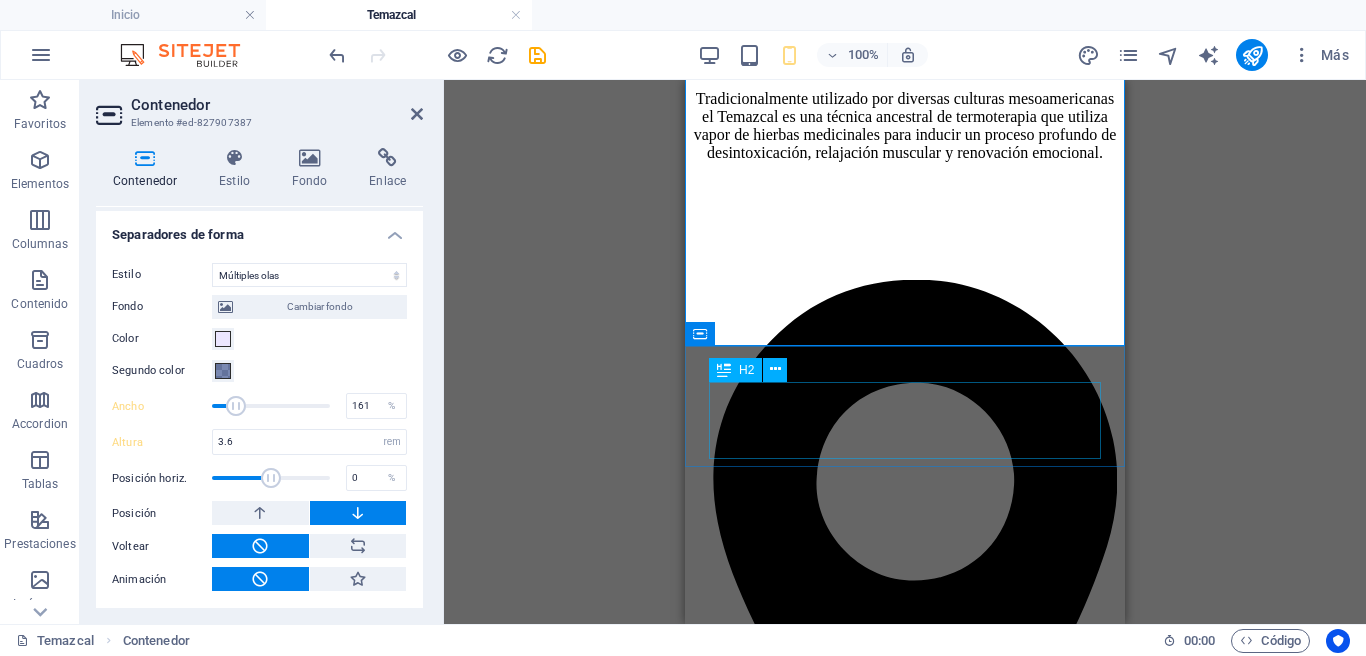 click on "TEMAZCAL  EN OMITL" at bounding box center (905, 2078) 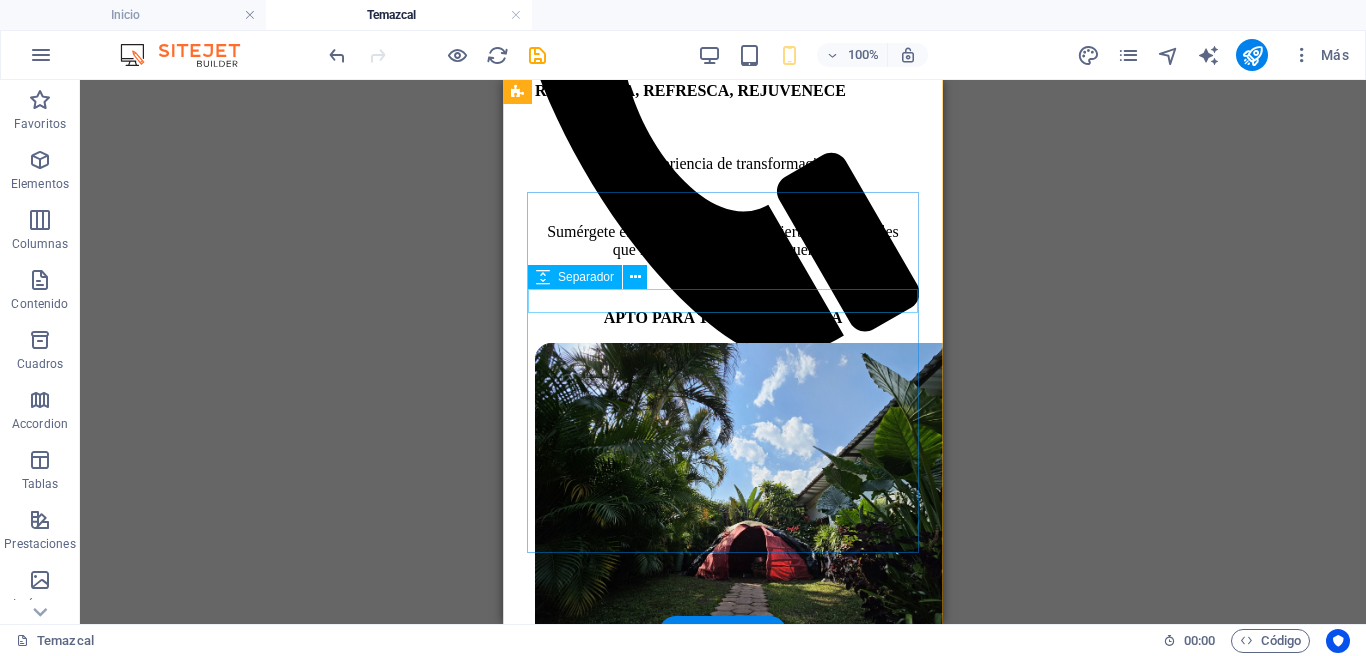 scroll, scrollTop: 0, scrollLeft: 0, axis: both 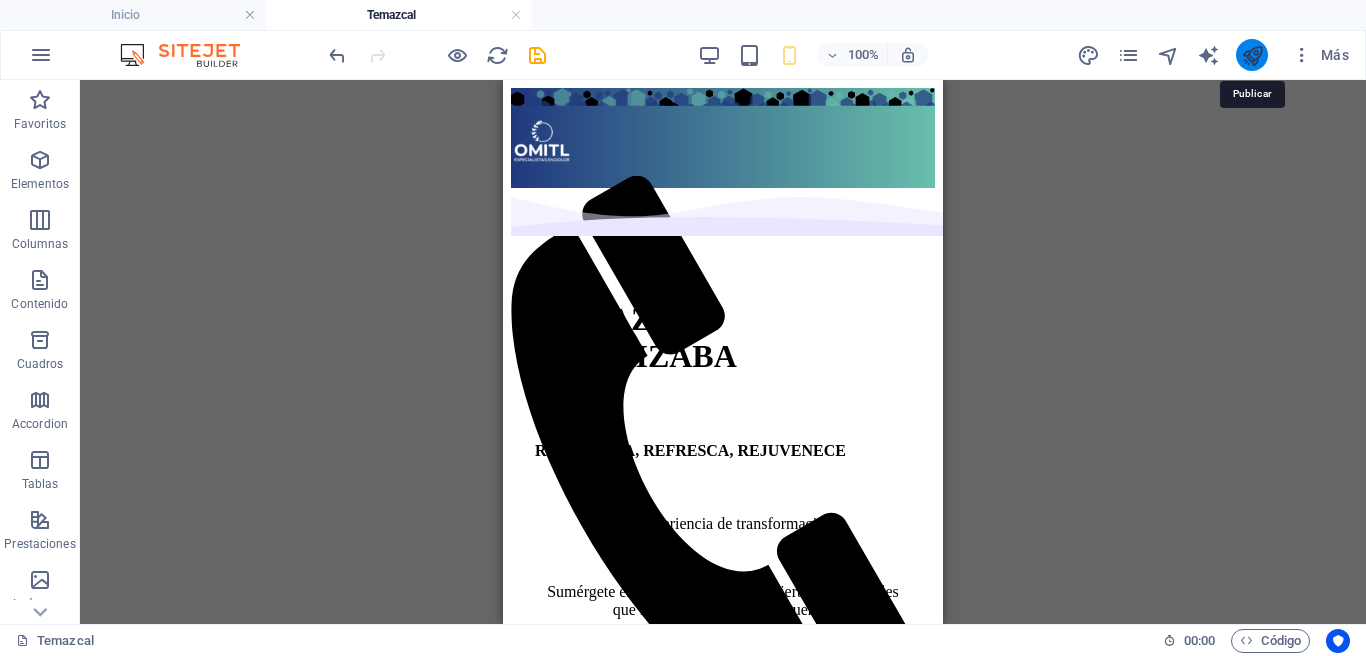 click at bounding box center [1252, 55] 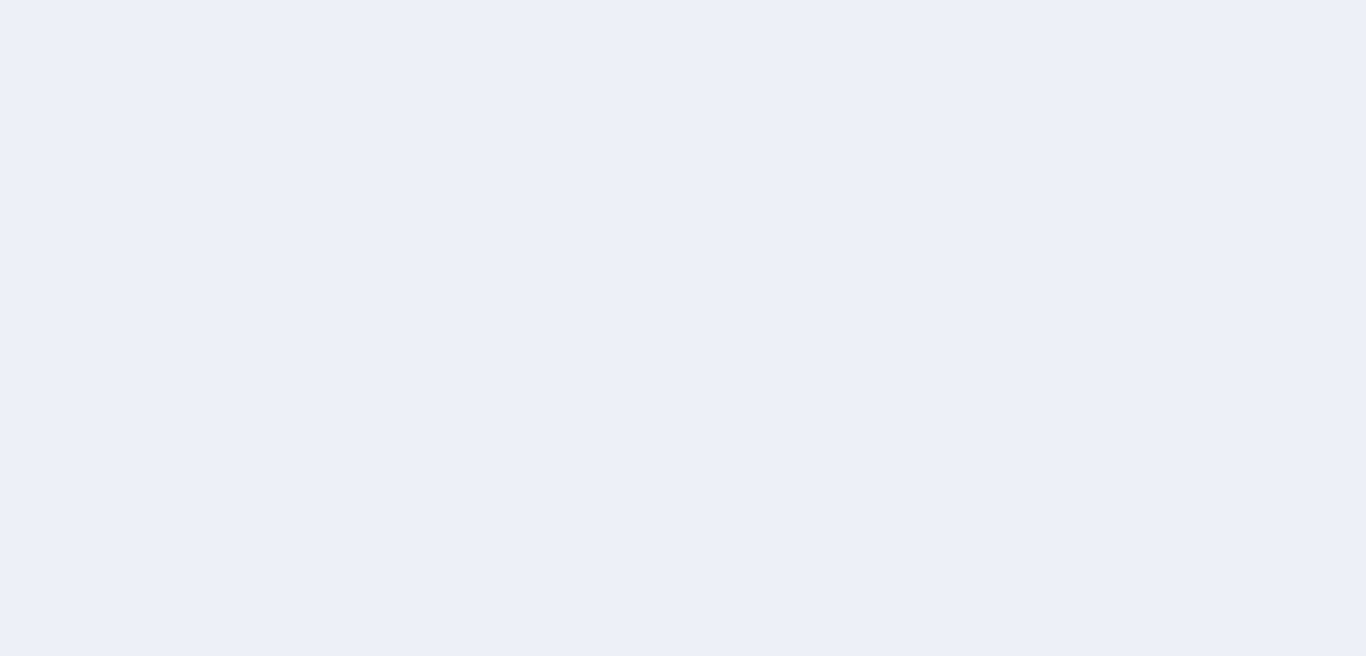 scroll, scrollTop: 0, scrollLeft: 0, axis: both 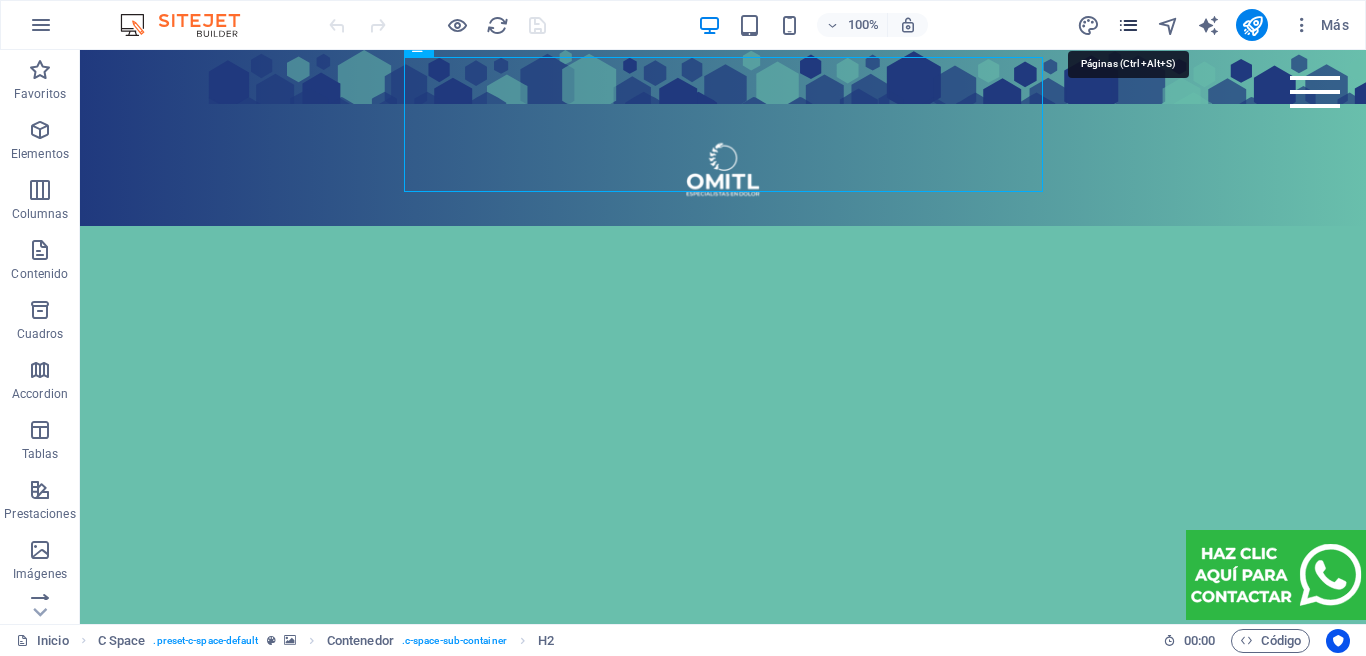 click at bounding box center (1128, 25) 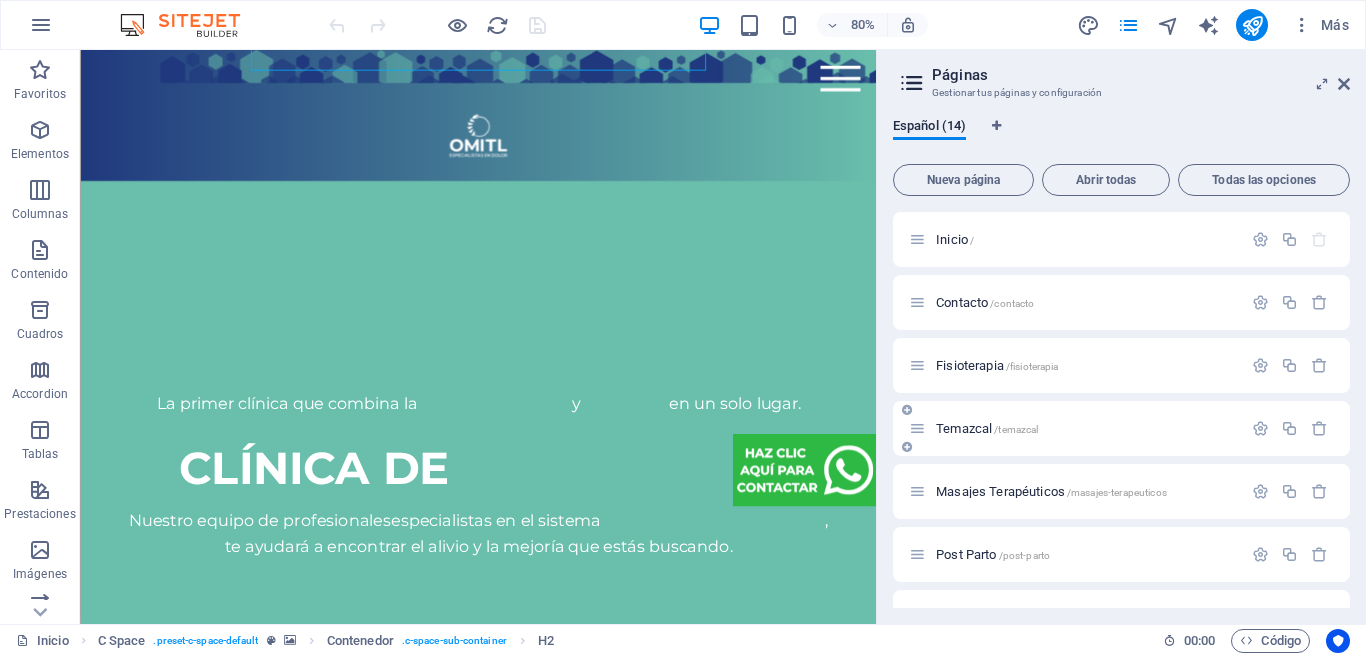 click on "Temazcal /temazcal" at bounding box center [1075, 428] 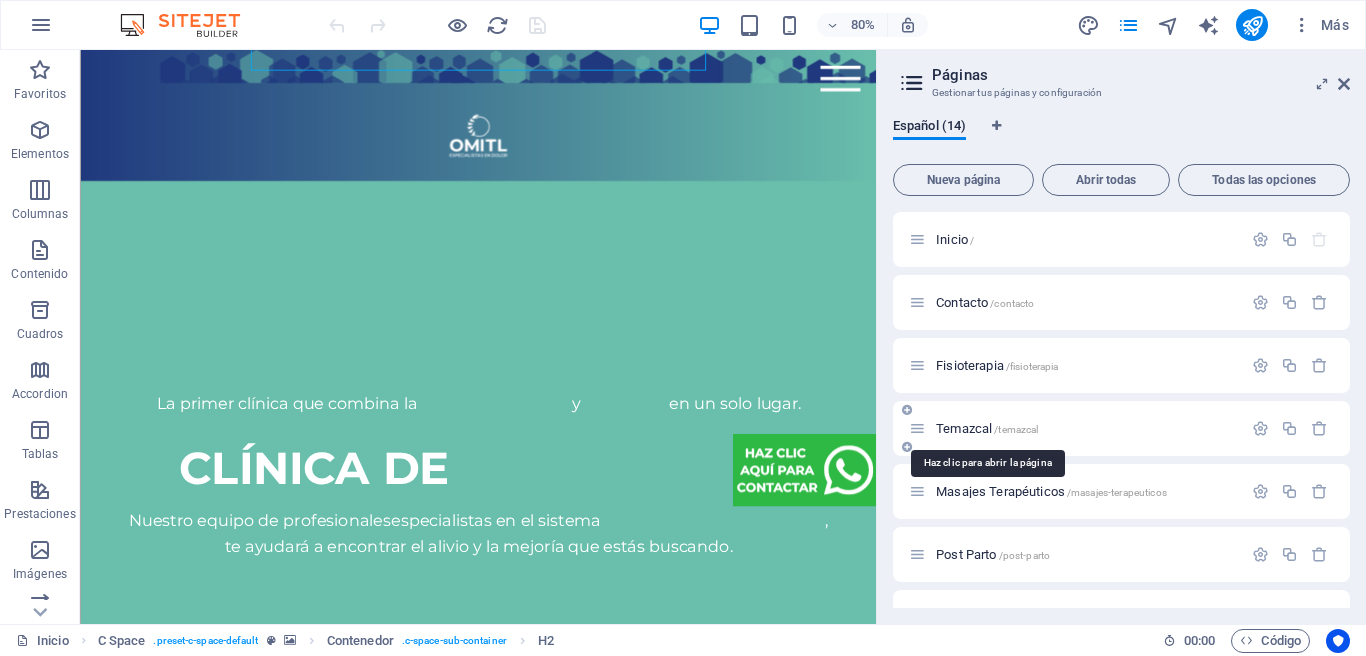 click on "Temazcal /temazcal" at bounding box center (987, 428) 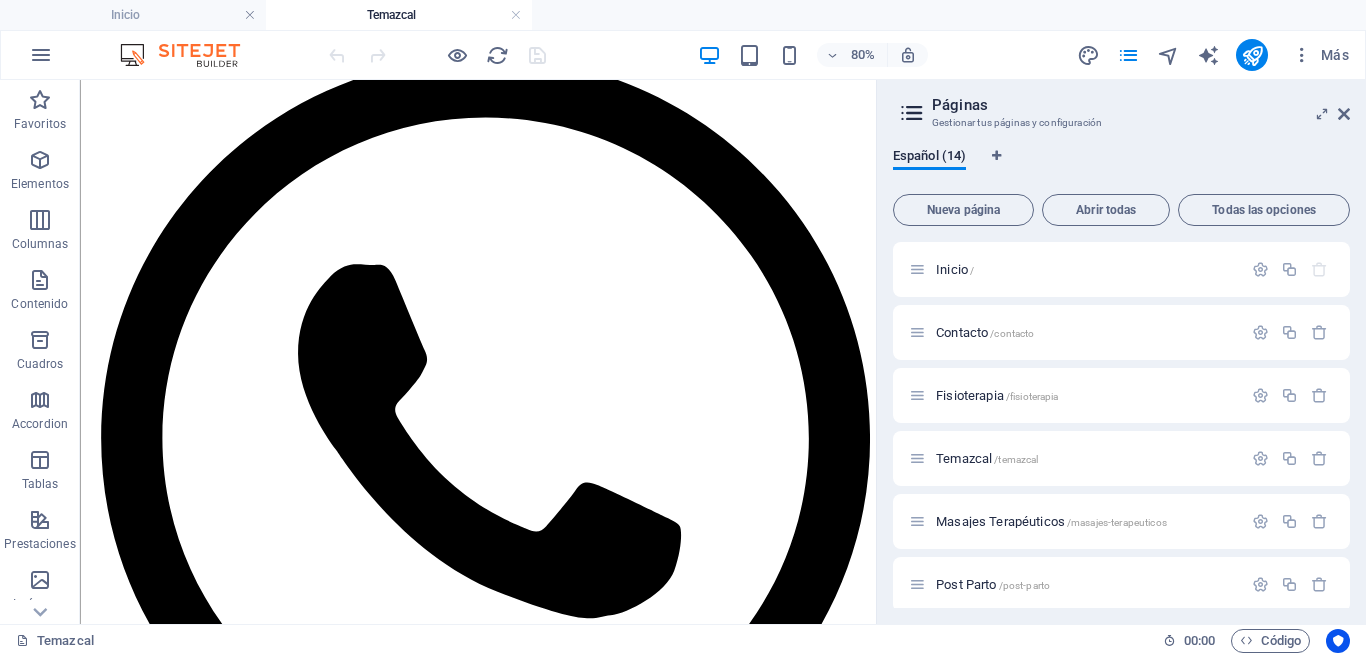 scroll, scrollTop: 5486, scrollLeft: 0, axis: vertical 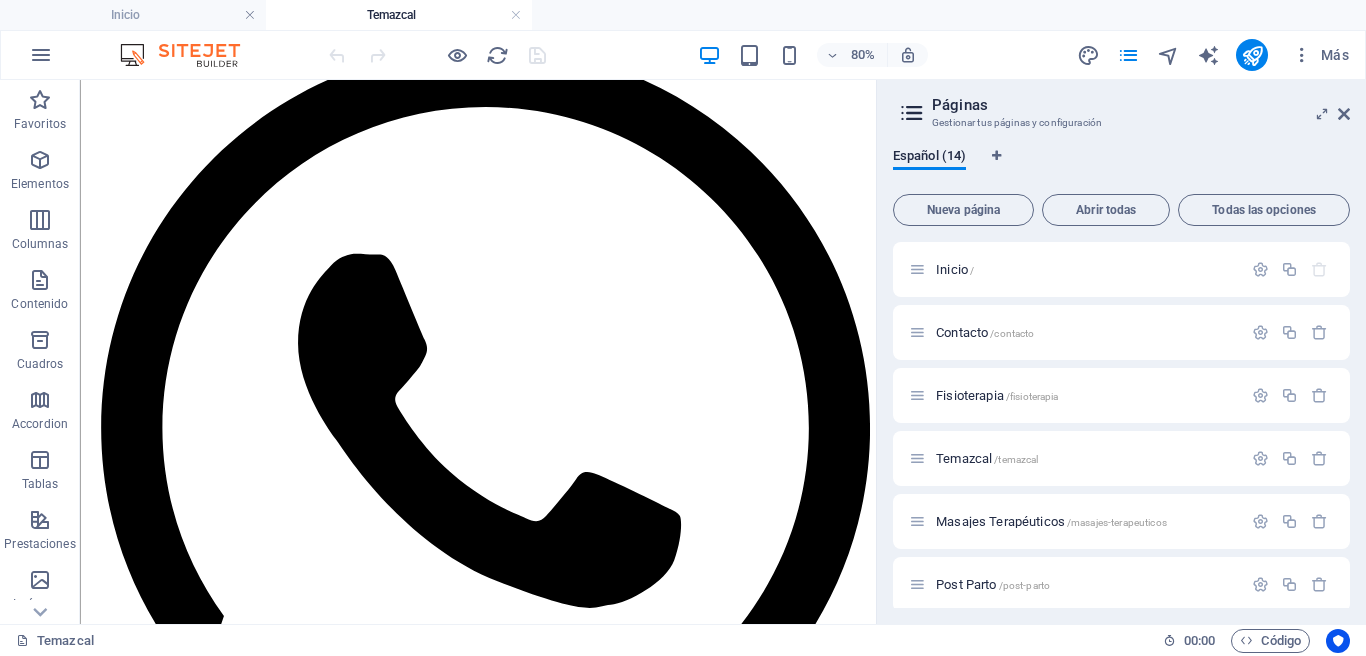 click on "Páginas Gestionar tus páginas y configuración Español (14) Nueva página Abrir todas Todas las opciones Inicio / Contacto /contacto Fisioterapia /fisioterapia Temazcal /temazcal Masajes Terapéuticos /masajes-terapeuticos Post Parto /post-parto Inmersión en hielo /inmersion-en-hielo Terapia deportiva /terapia-deportiva Reducción de talla /reduccion-de-talla Escaner de columna ADG /escaner-de-columna-adg-14 Bio Escáner Vital Health /bio-escaner-vital-health Rayos X /rayos-x Aviso legal /aviso-legal Politica de privacidad /politica-de-privacidad" at bounding box center [1121, 352] 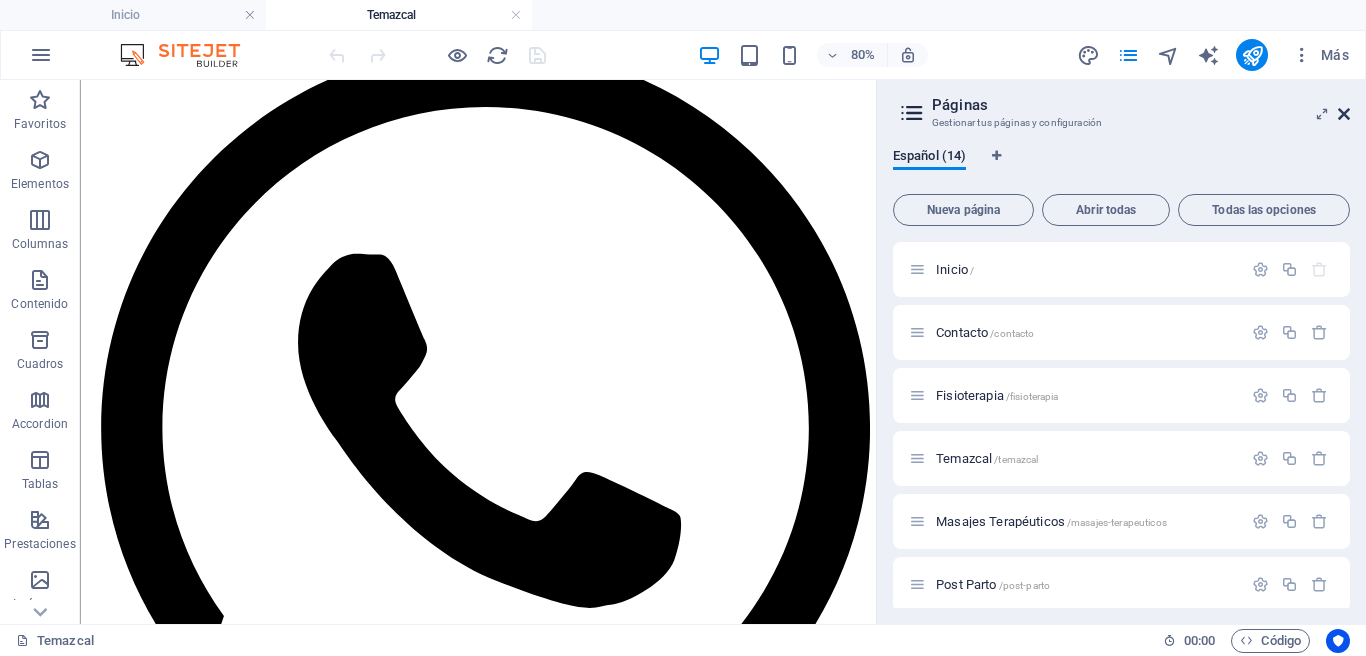 click at bounding box center [1344, 114] 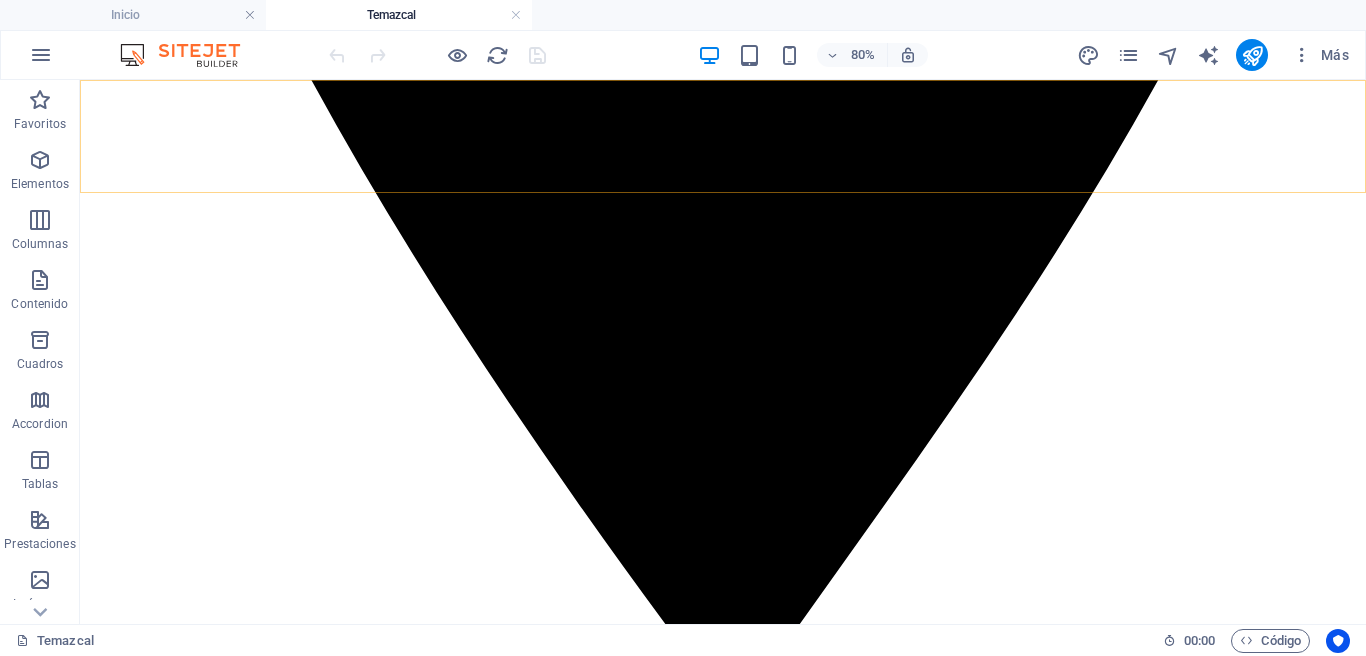 scroll, scrollTop: 4694, scrollLeft: 0, axis: vertical 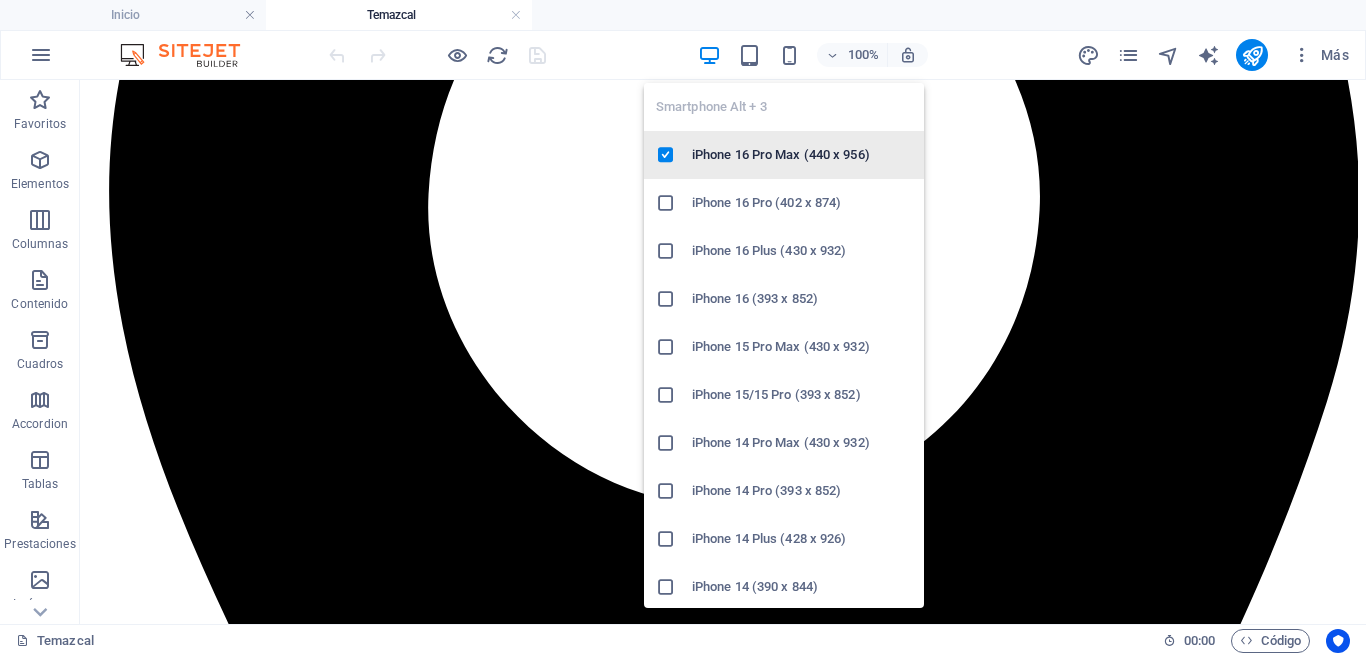 drag, startPoint x: 797, startPoint y: 50, endPoint x: 765, endPoint y: 138, distance: 93.637596 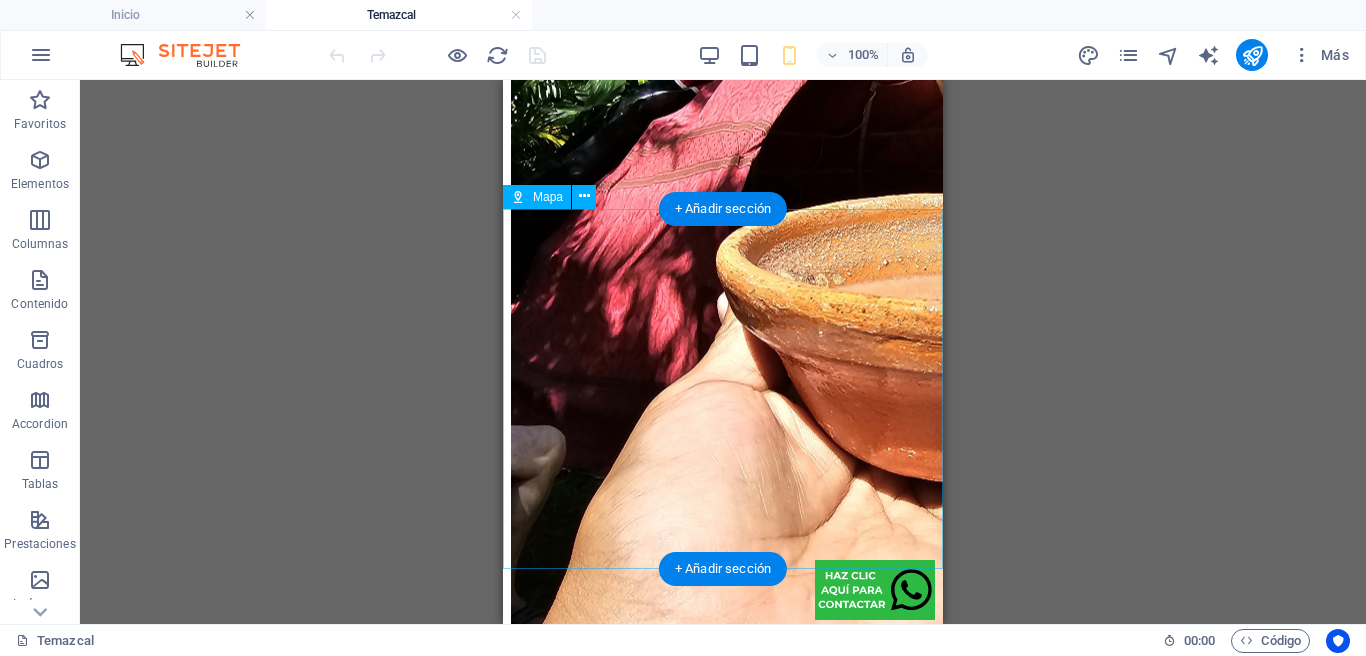 scroll, scrollTop: 6210, scrollLeft: 0, axis: vertical 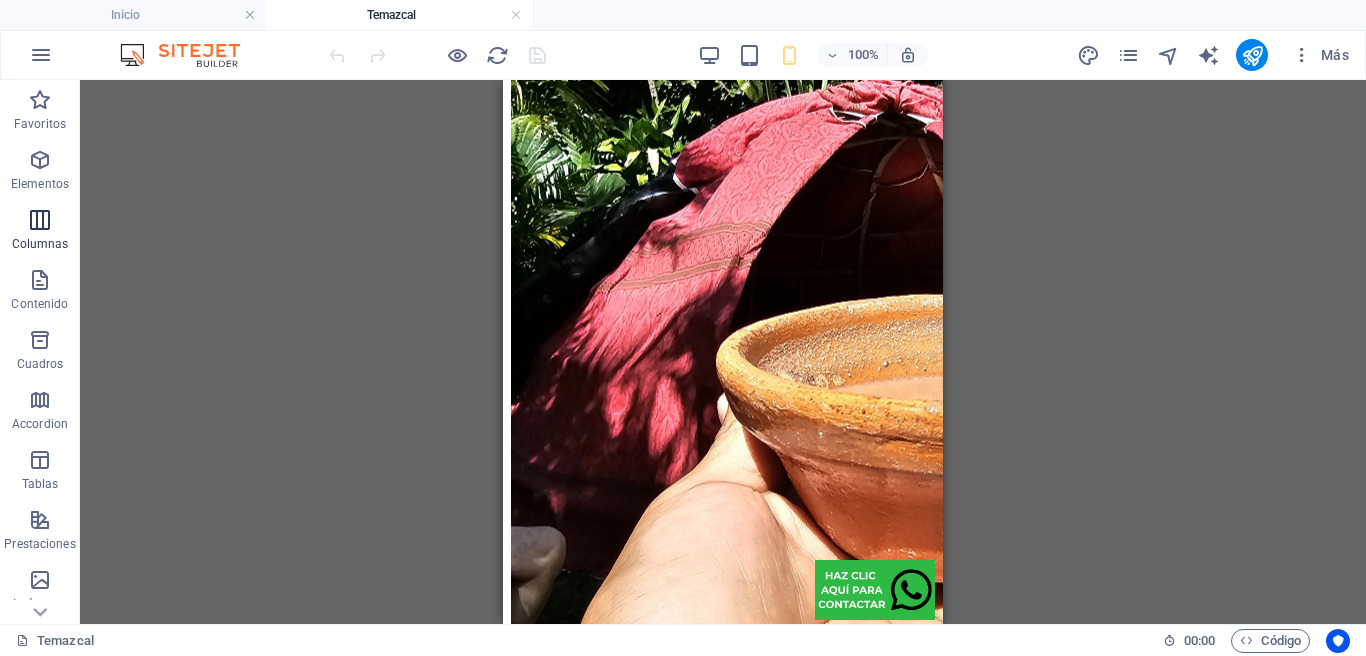 drag, startPoint x: 54, startPoint y: 225, endPoint x: 92, endPoint y: 253, distance: 47.201694 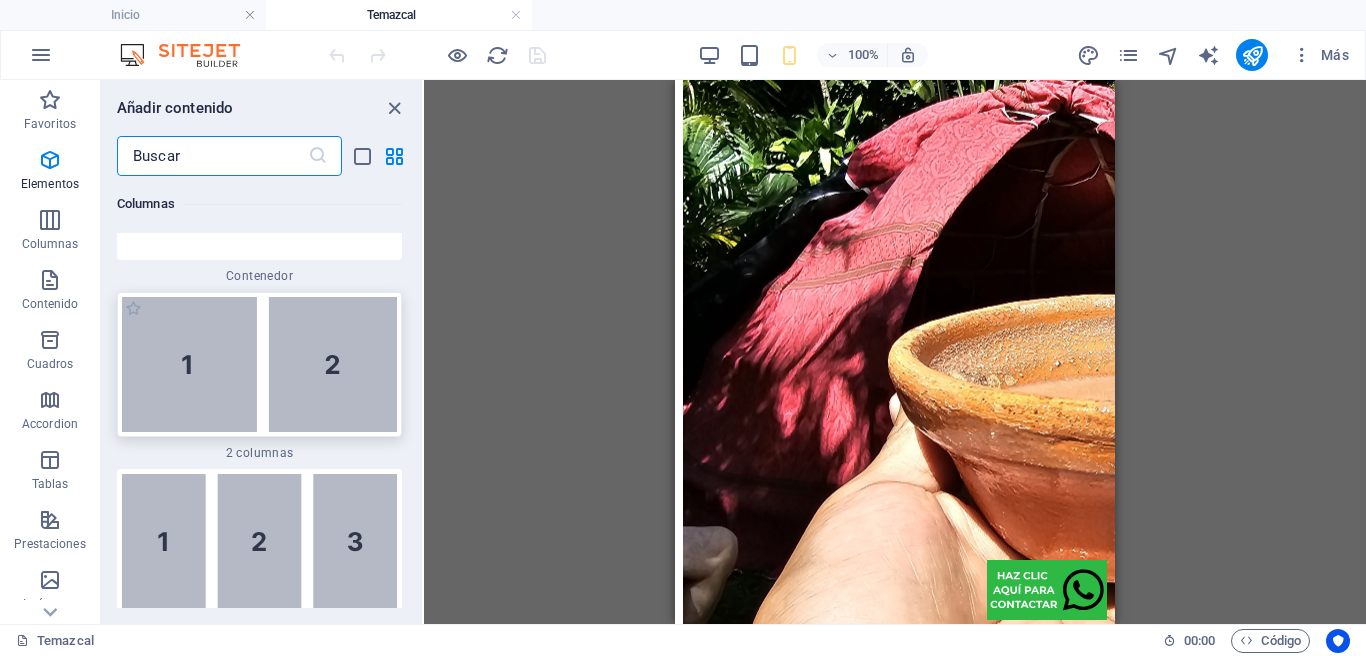 scroll, scrollTop: 1304, scrollLeft: 0, axis: vertical 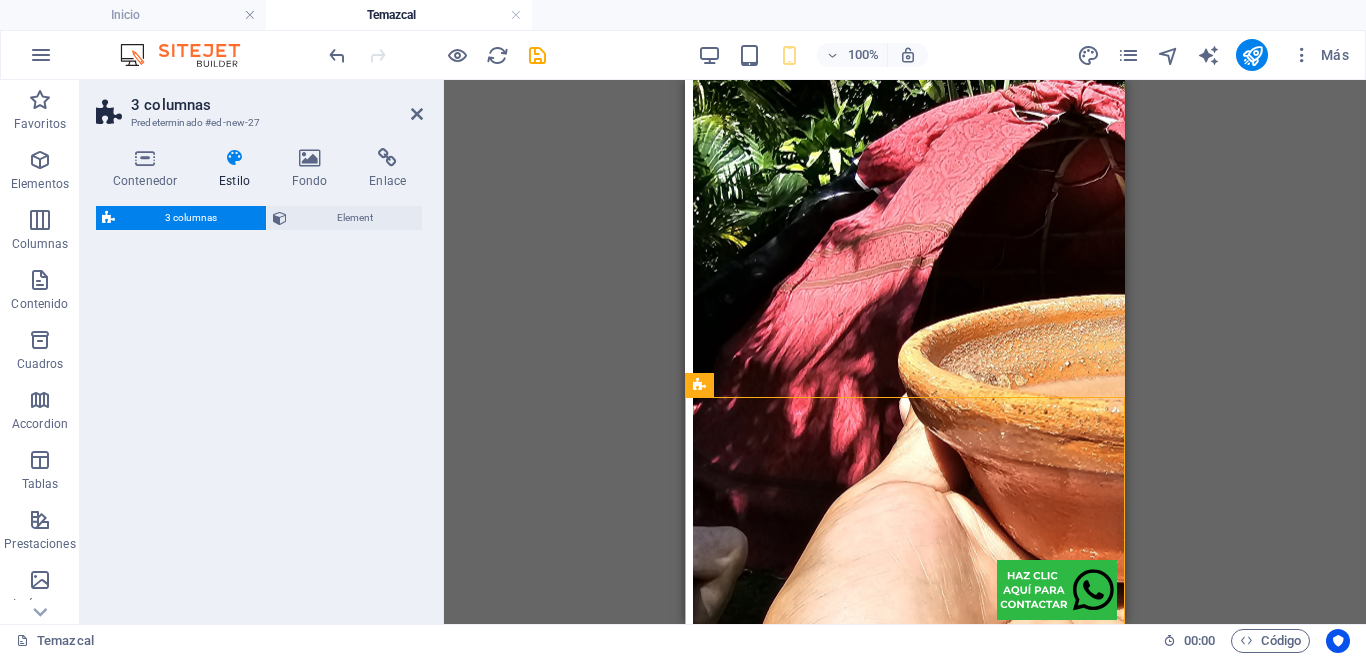 select on "rem" 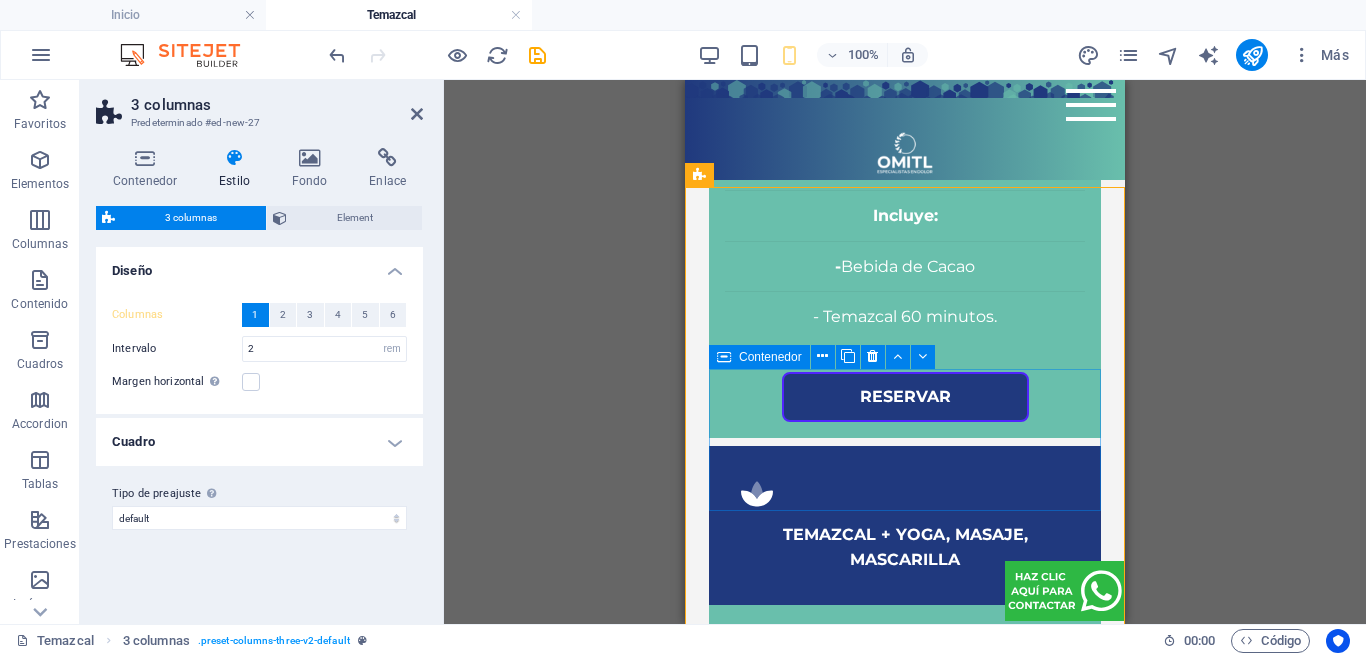 scroll, scrollTop: 6419, scrollLeft: 0, axis: vertical 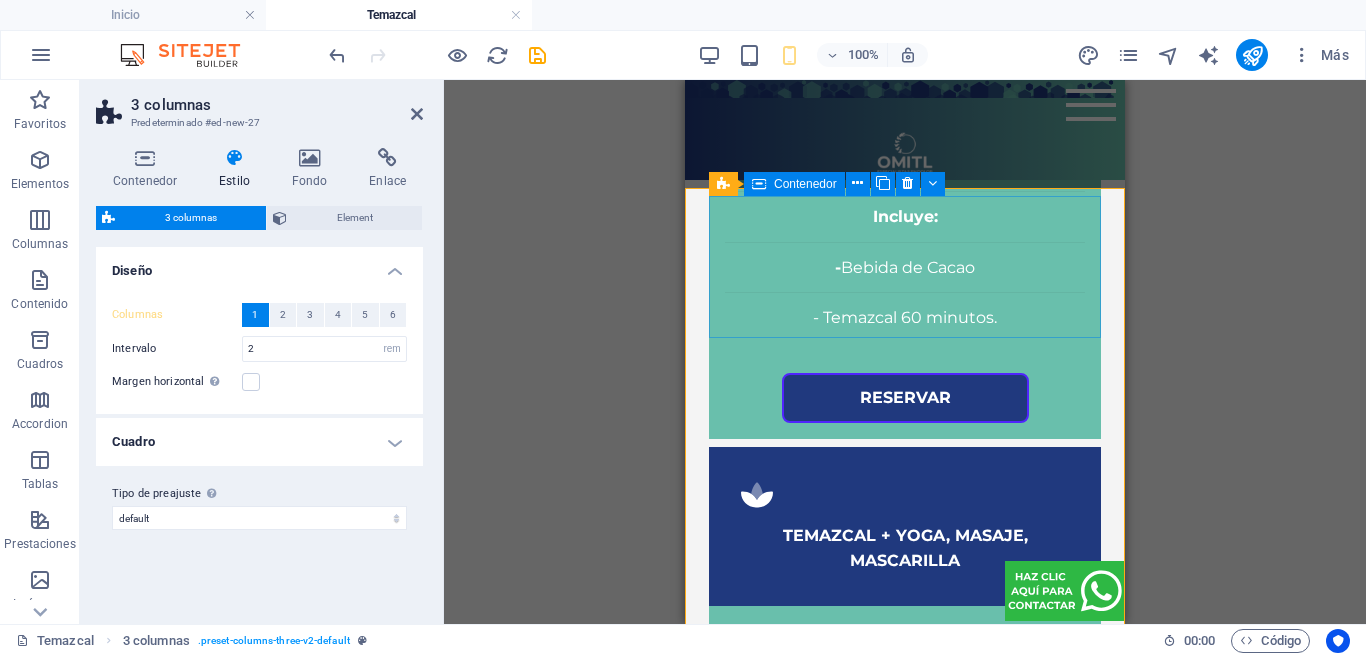 click on "Suelta el contenido aquí o  Añadir elementos  Pegar portapapeles" at bounding box center [905, 1775] 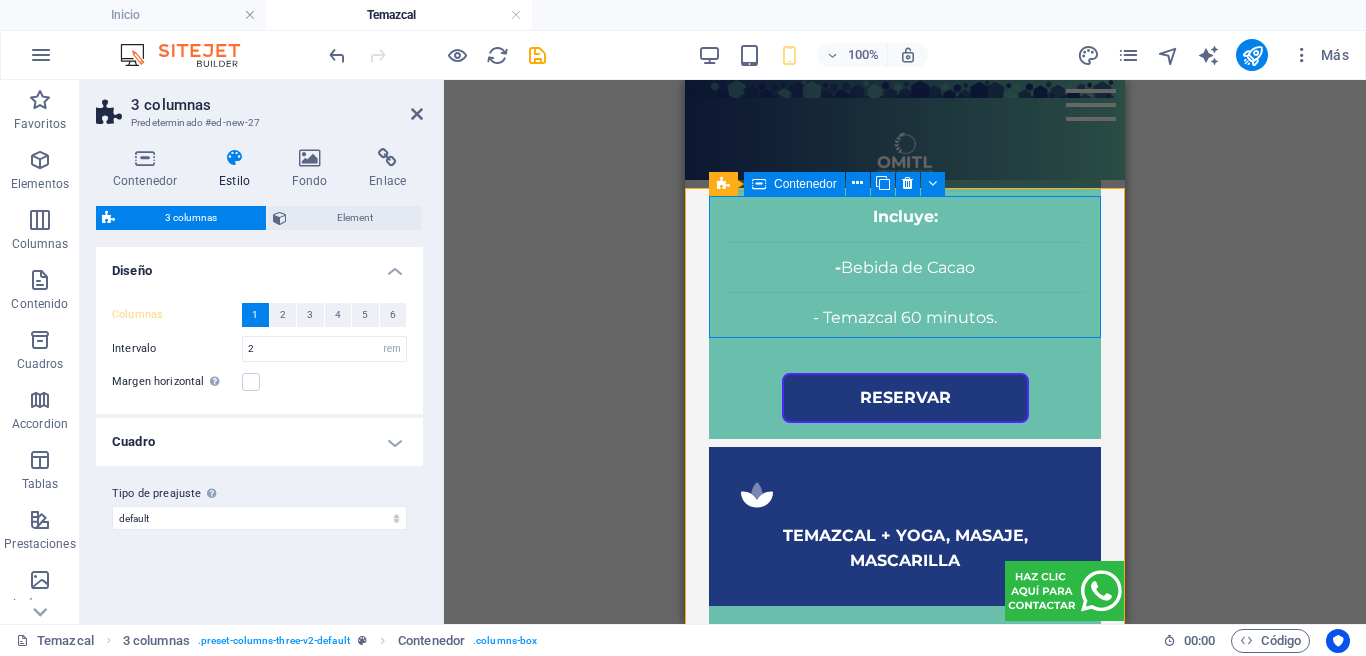 click on "Añadir elementos" at bounding box center [834, 1805] 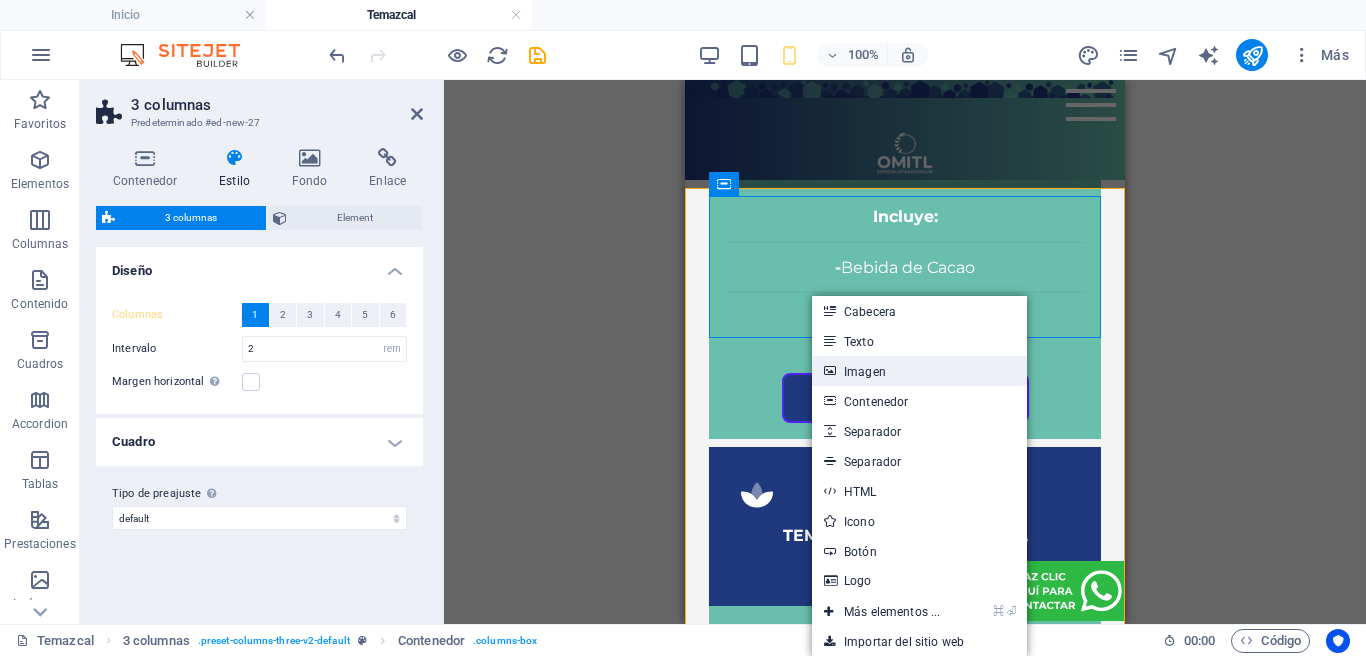 click on "Imagen" at bounding box center [919, 371] 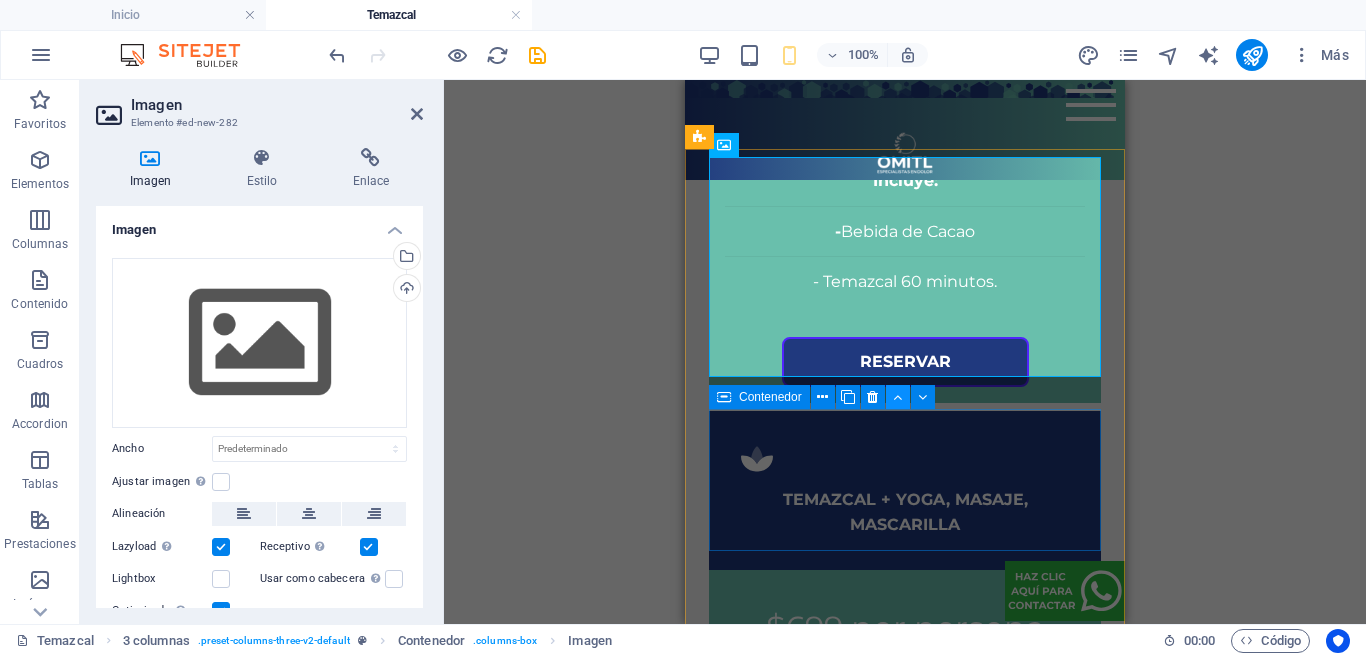 scroll, scrollTop: 6459, scrollLeft: 0, axis: vertical 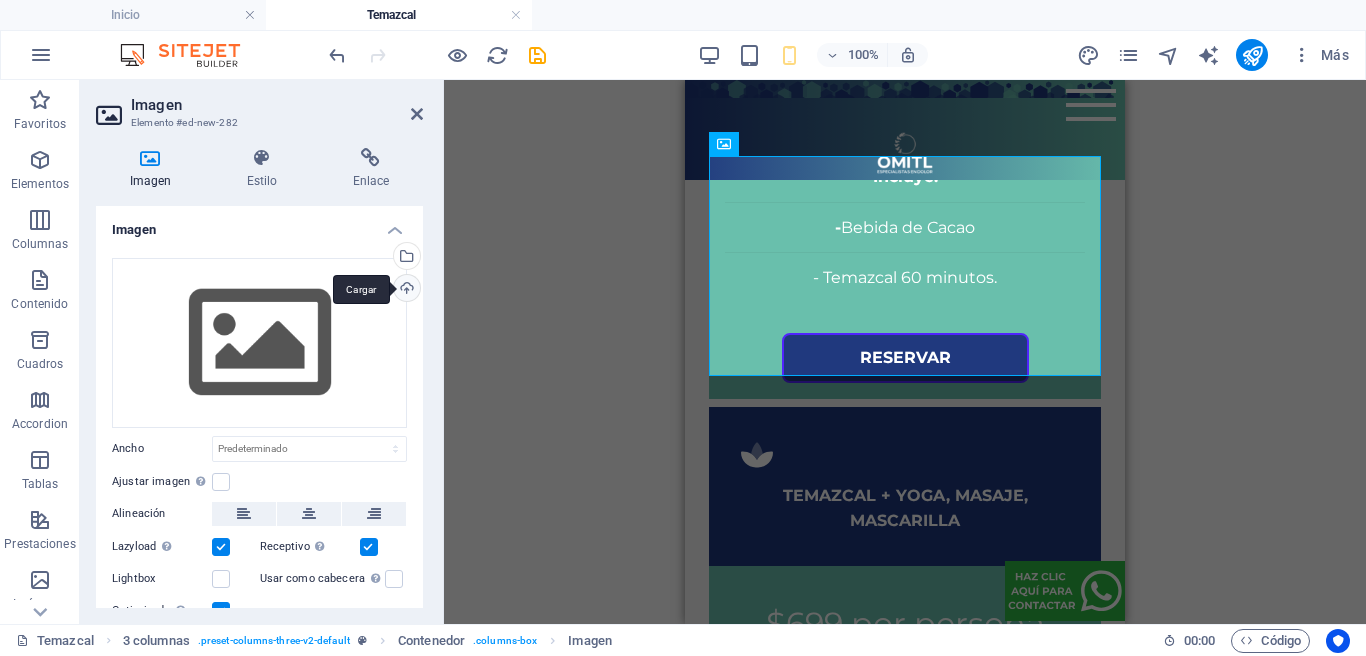 click on "Cargar" at bounding box center [405, 290] 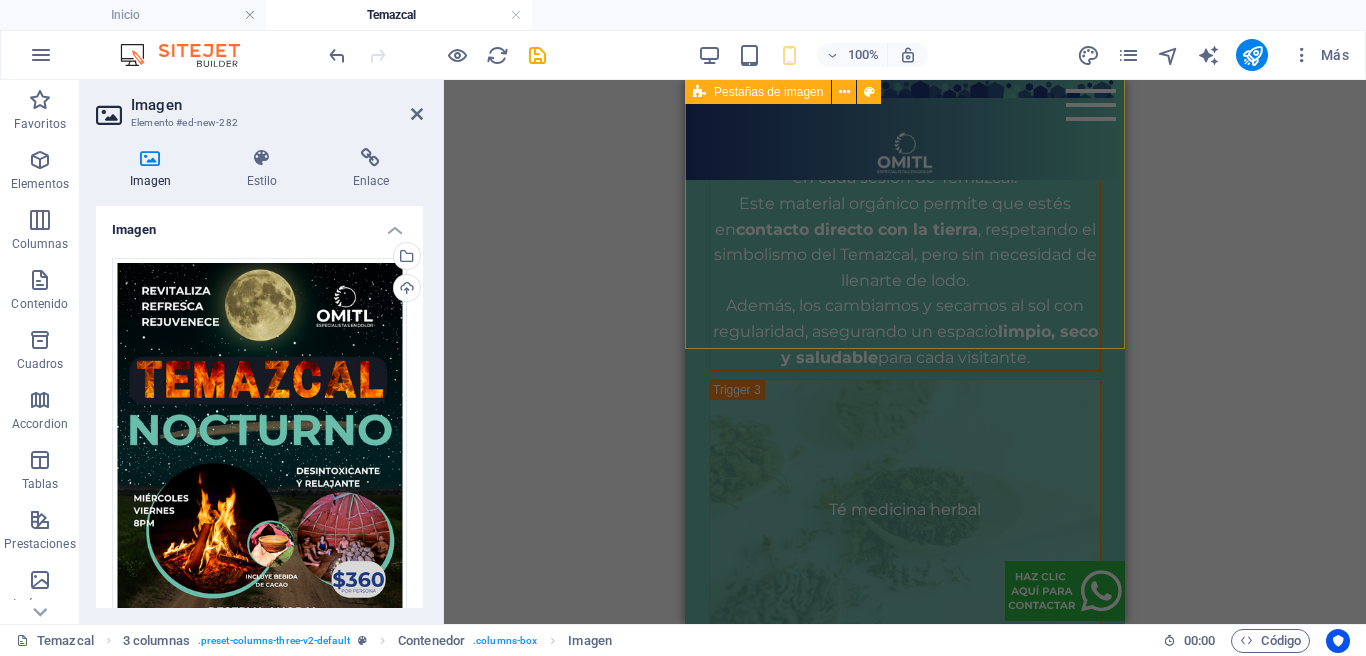 scroll, scrollTop: 4488, scrollLeft: 0, axis: vertical 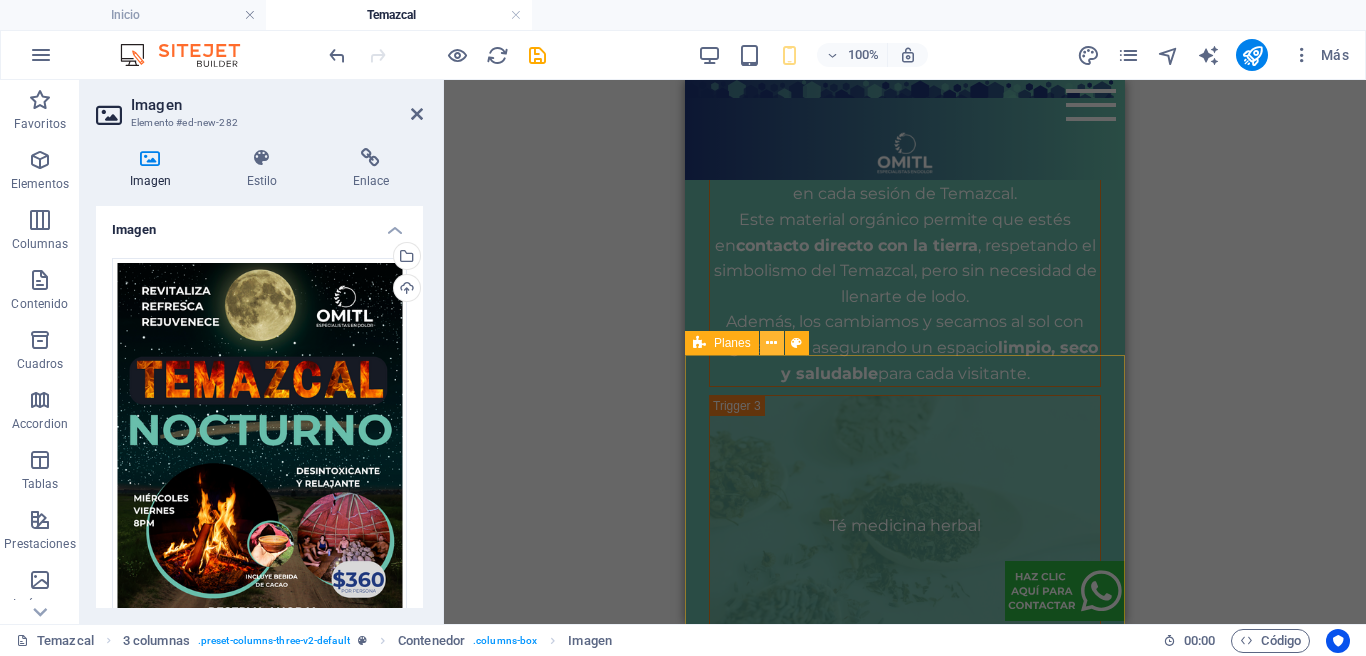 click at bounding box center (771, 343) 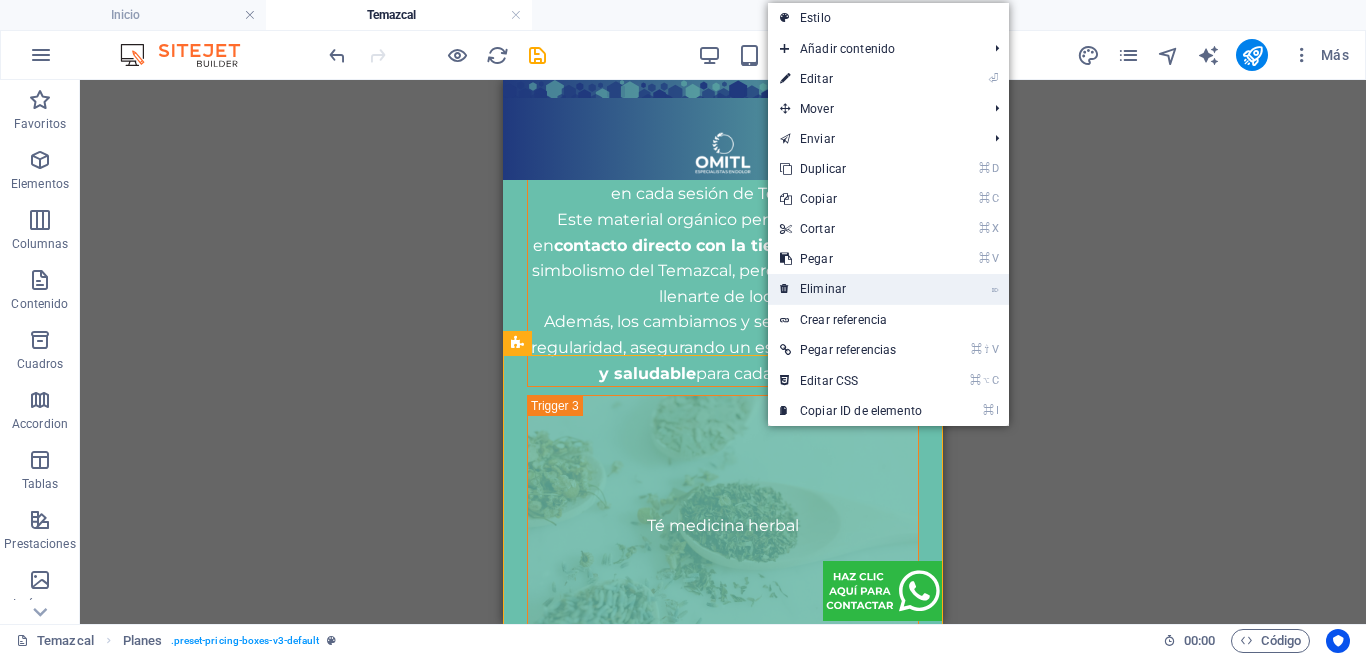click on "⌦  Eliminar" at bounding box center (851, 289) 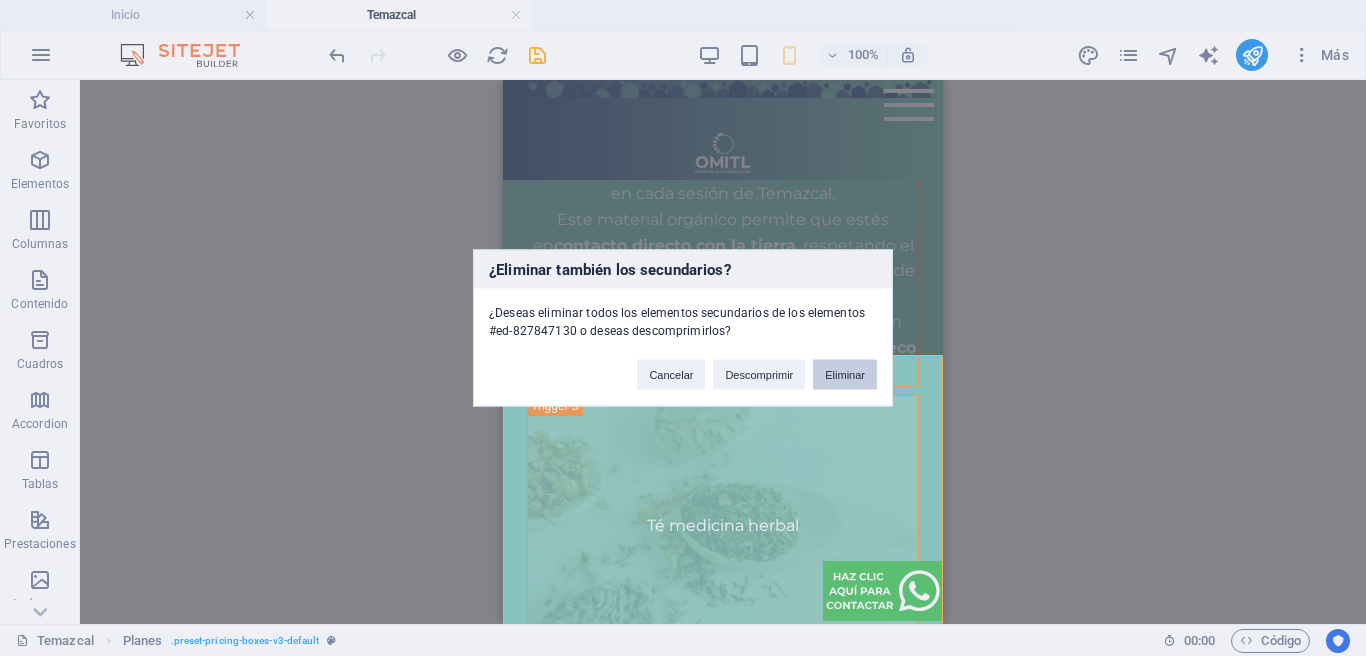 click on "Eliminar" at bounding box center [845, 375] 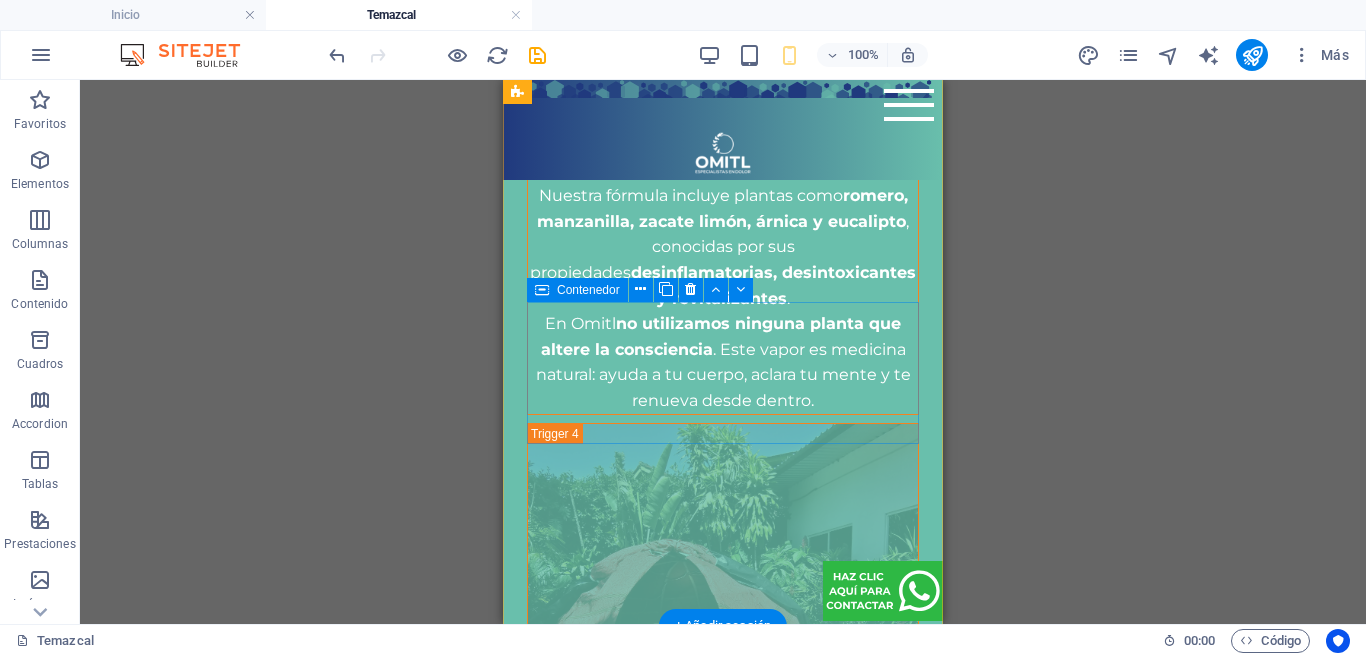 scroll, scrollTop: 5162, scrollLeft: 0, axis: vertical 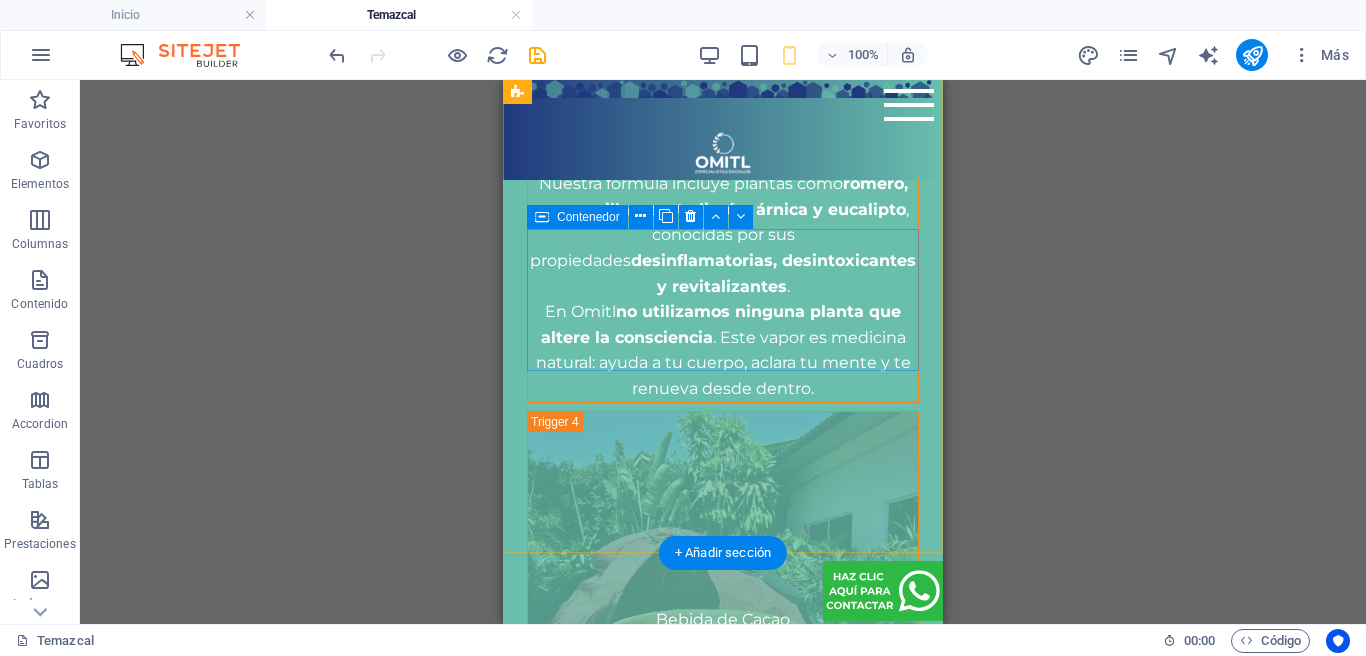 click on "Añadir elementos" at bounding box center (652, 1901) 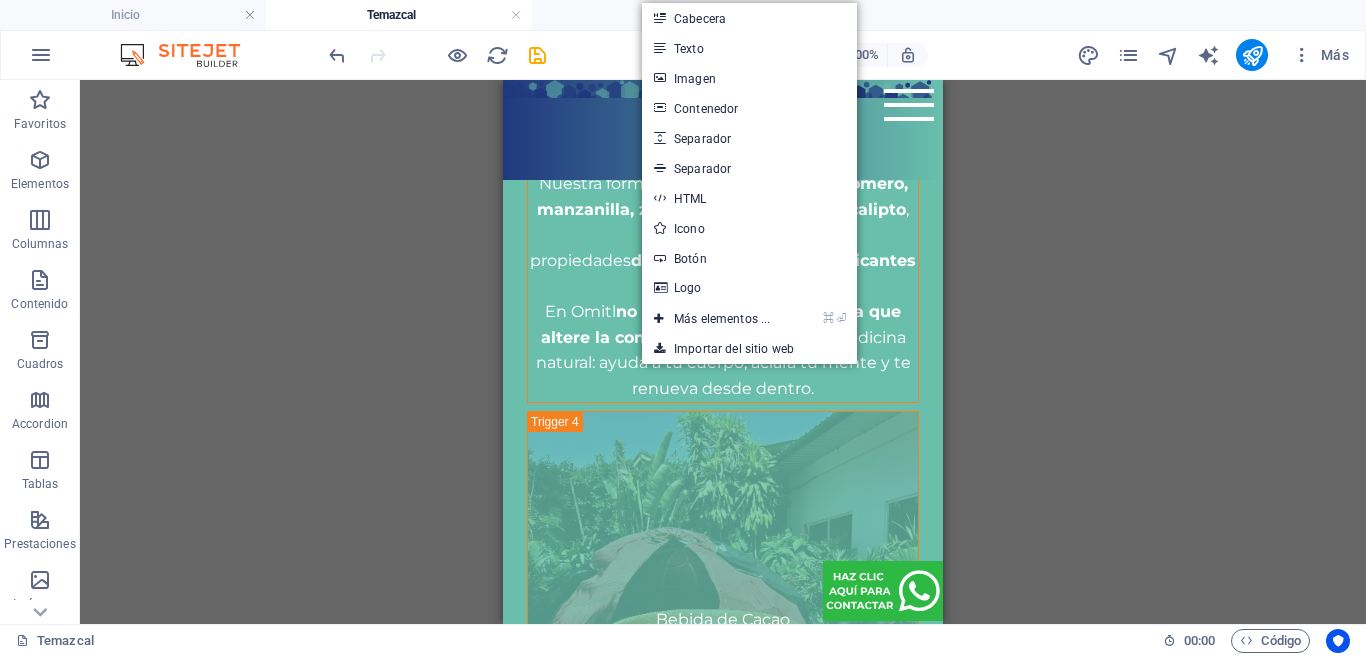 click on "Imagen" at bounding box center (749, 78) 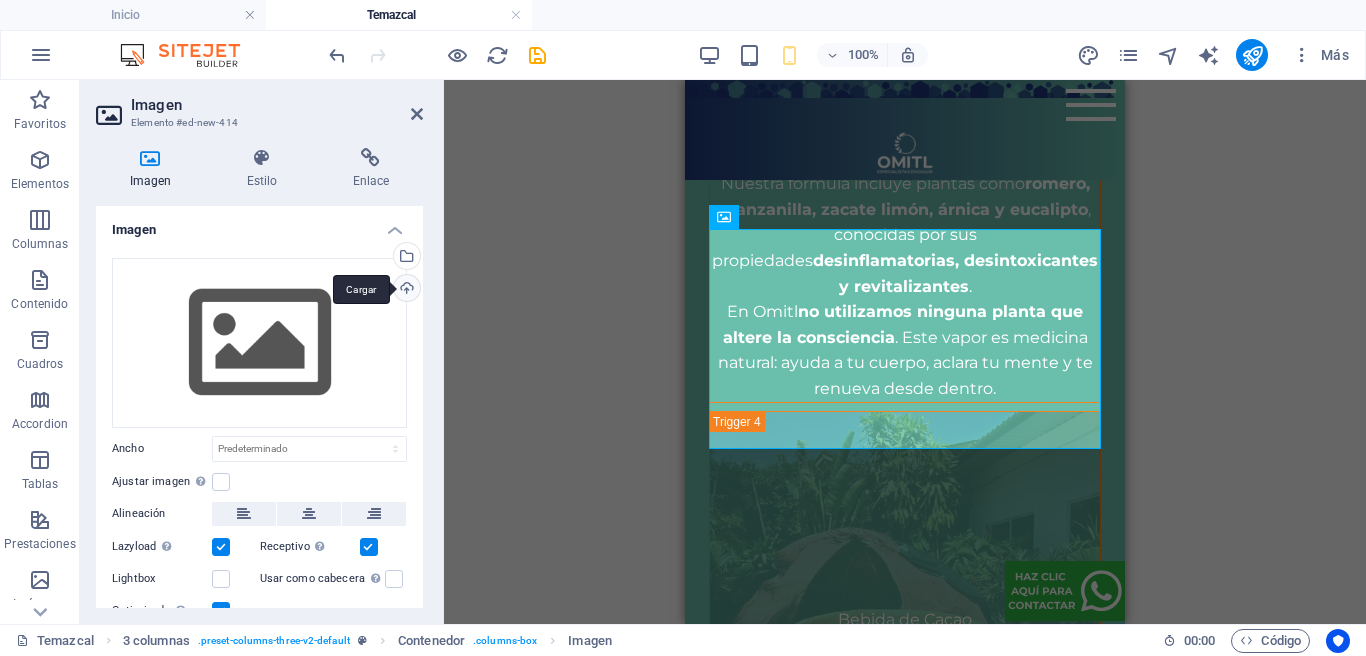 click on "Cargar" at bounding box center (405, 290) 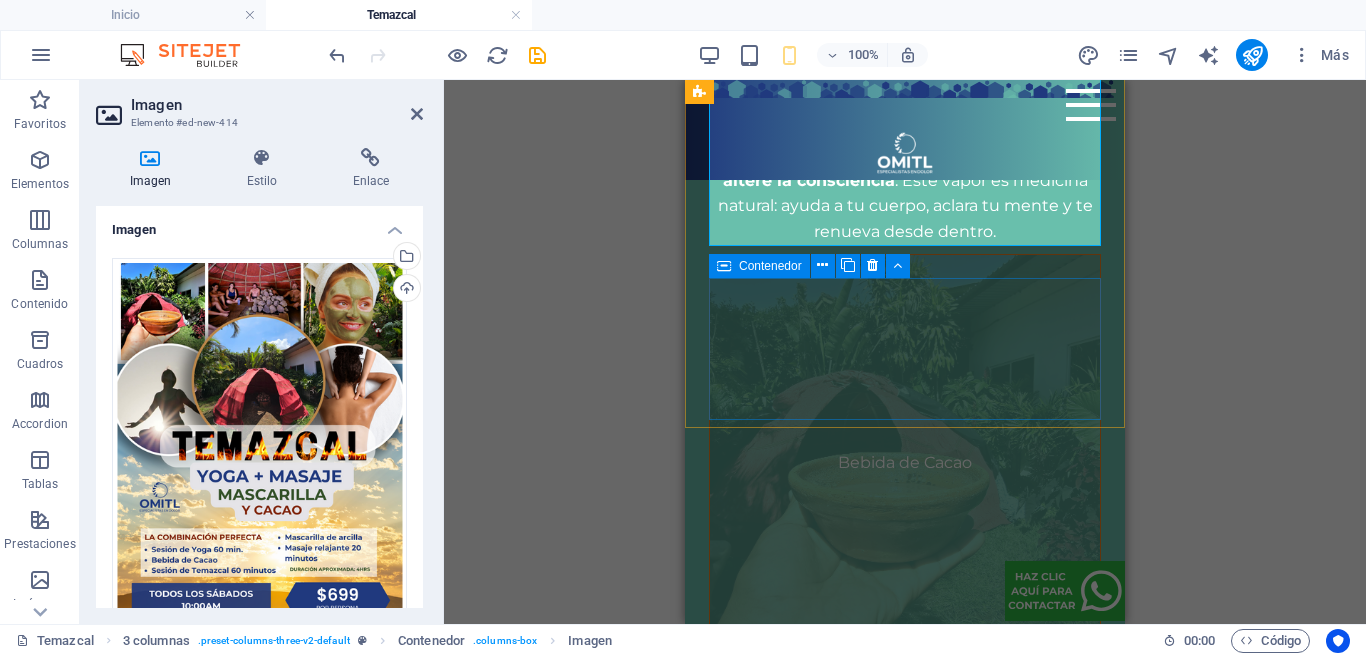 scroll, scrollTop: 5322, scrollLeft: 0, axis: vertical 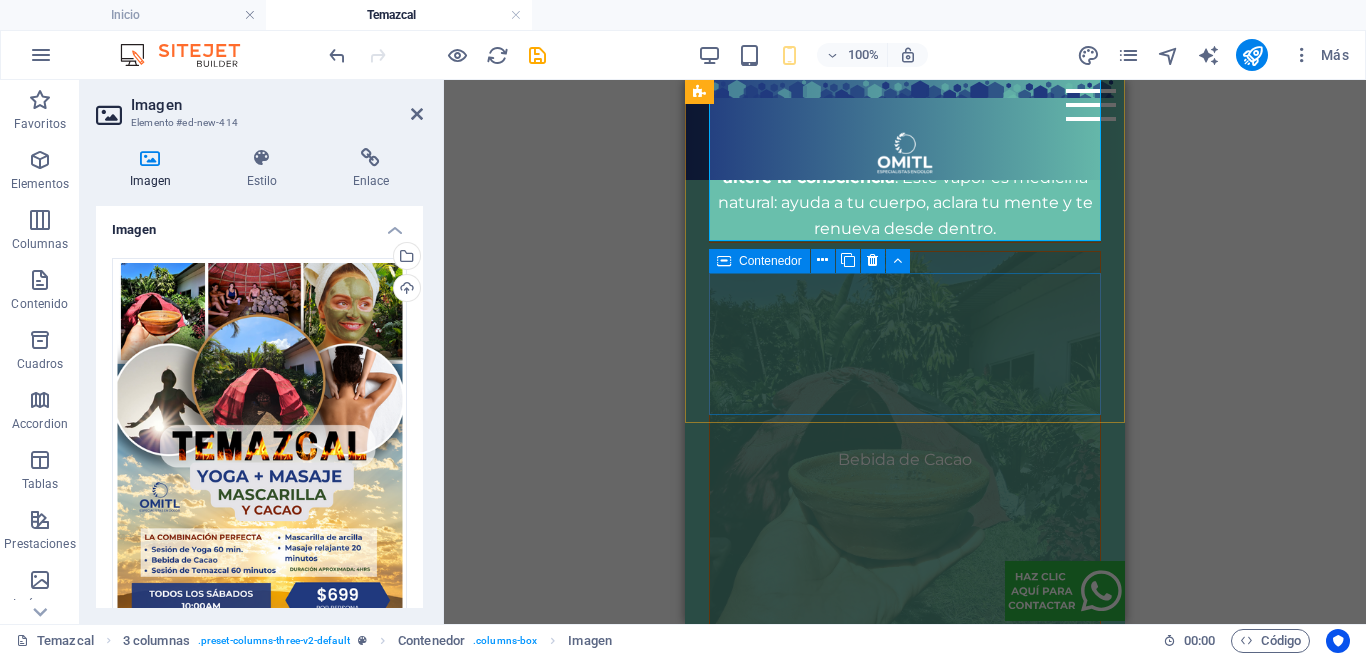 click on "Suelta el contenido aquí o  Añadir elementos  Pegar portapapeles" at bounding box center [905, 2296] 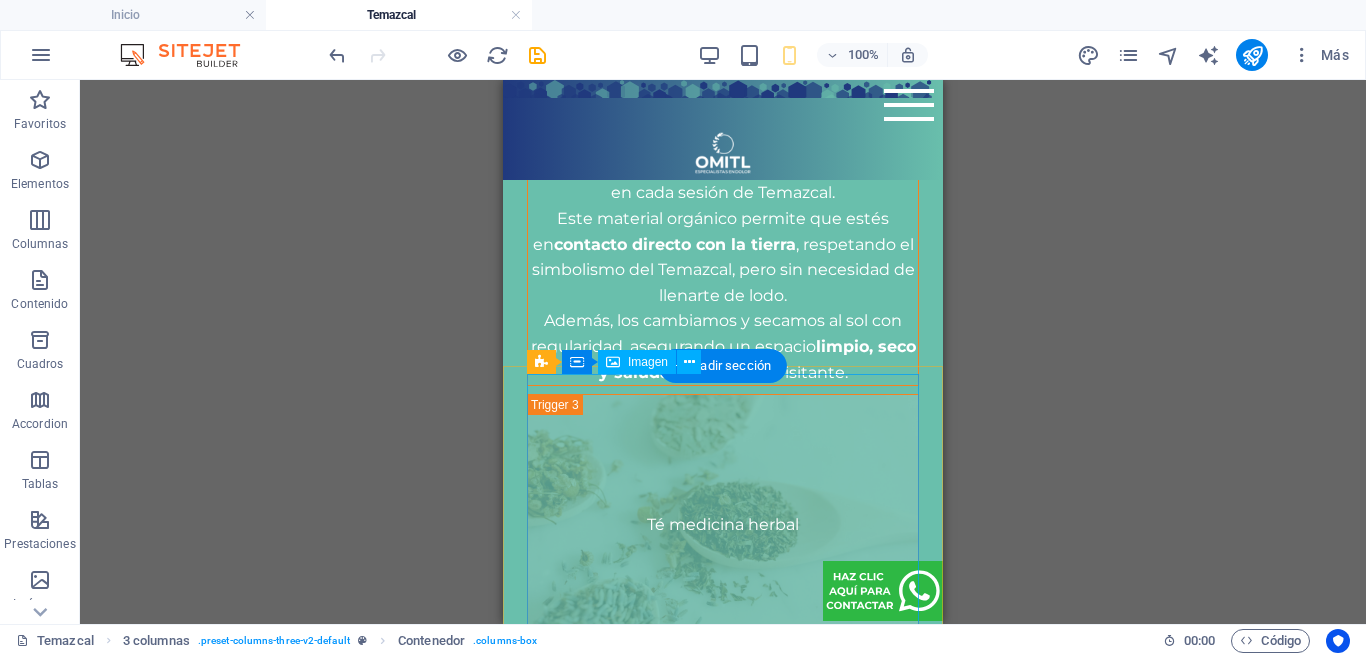 scroll, scrollTop: 4477, scrollLeft: 0, axis: vertical 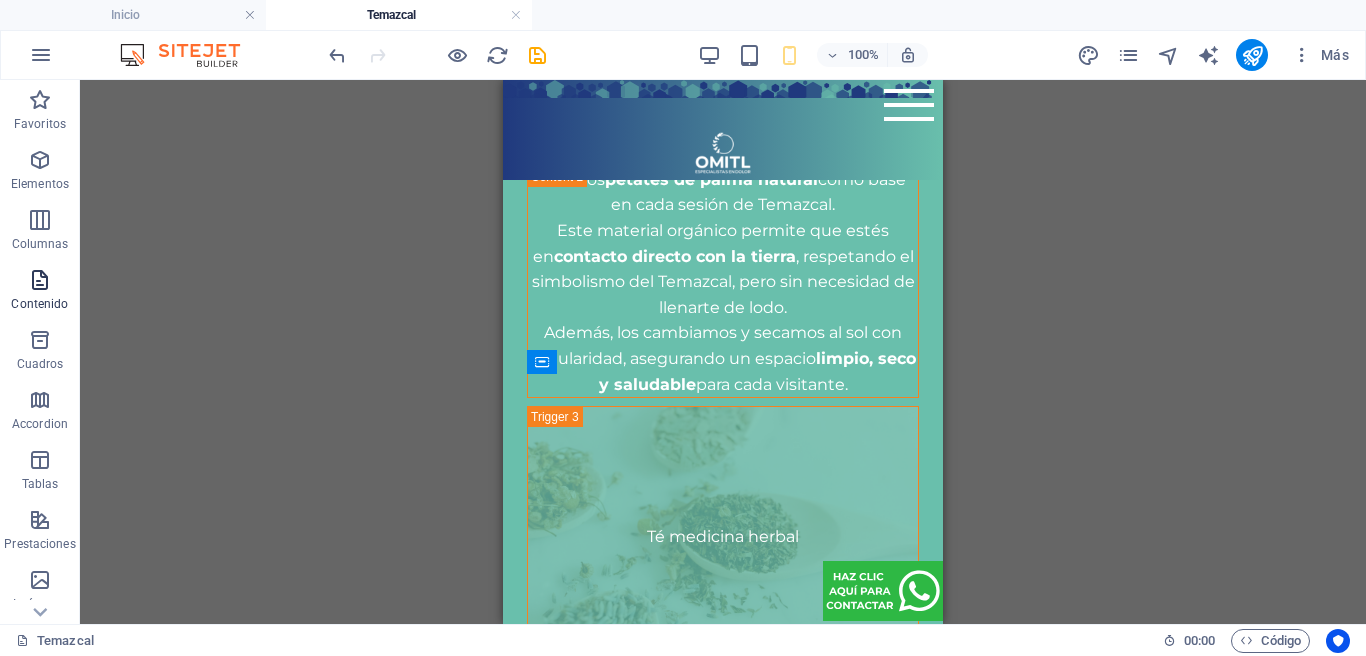 click at bounding box center [40, 280] 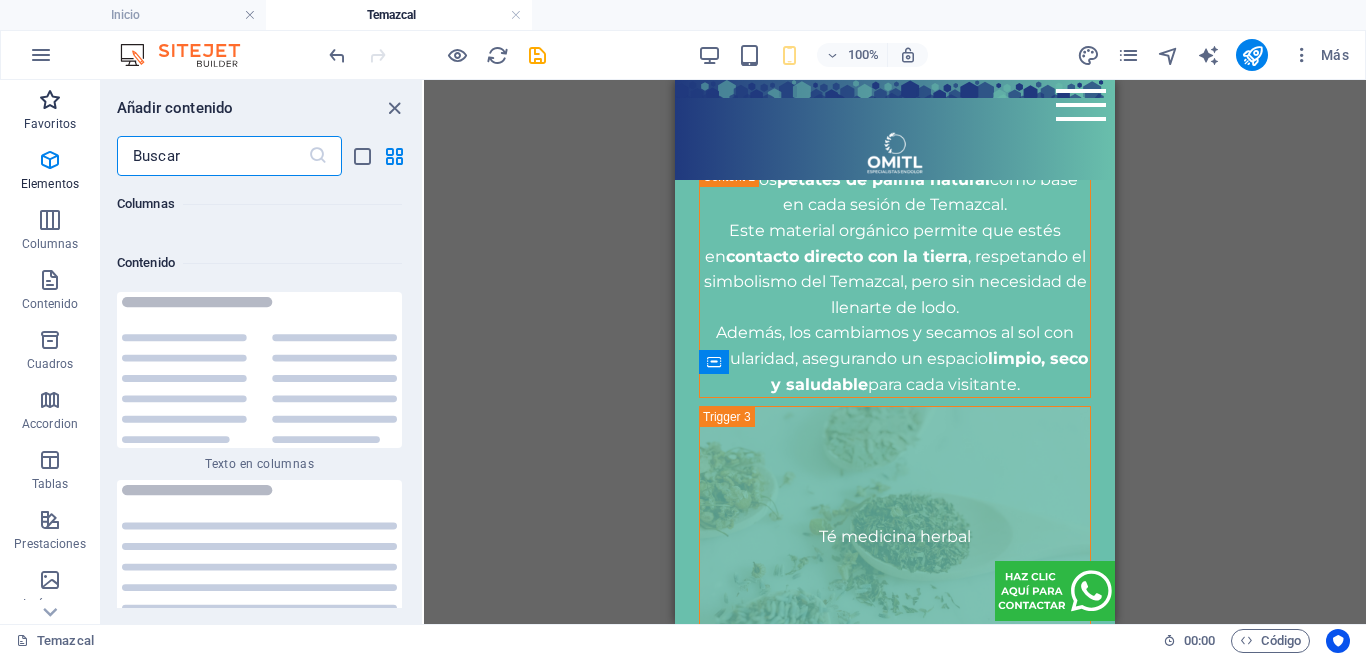 scroll, scrollTop: 6808, scrollLeft: 0, axis: vertical 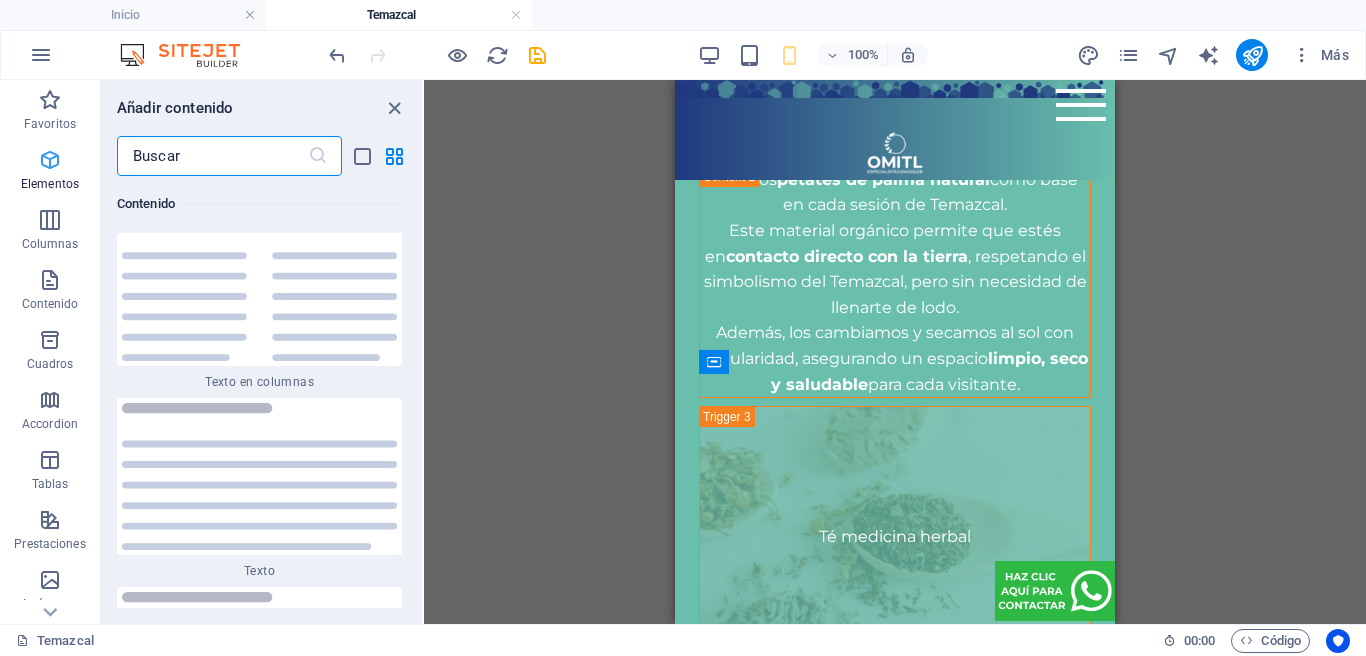 click at bounding box center [50, 160] 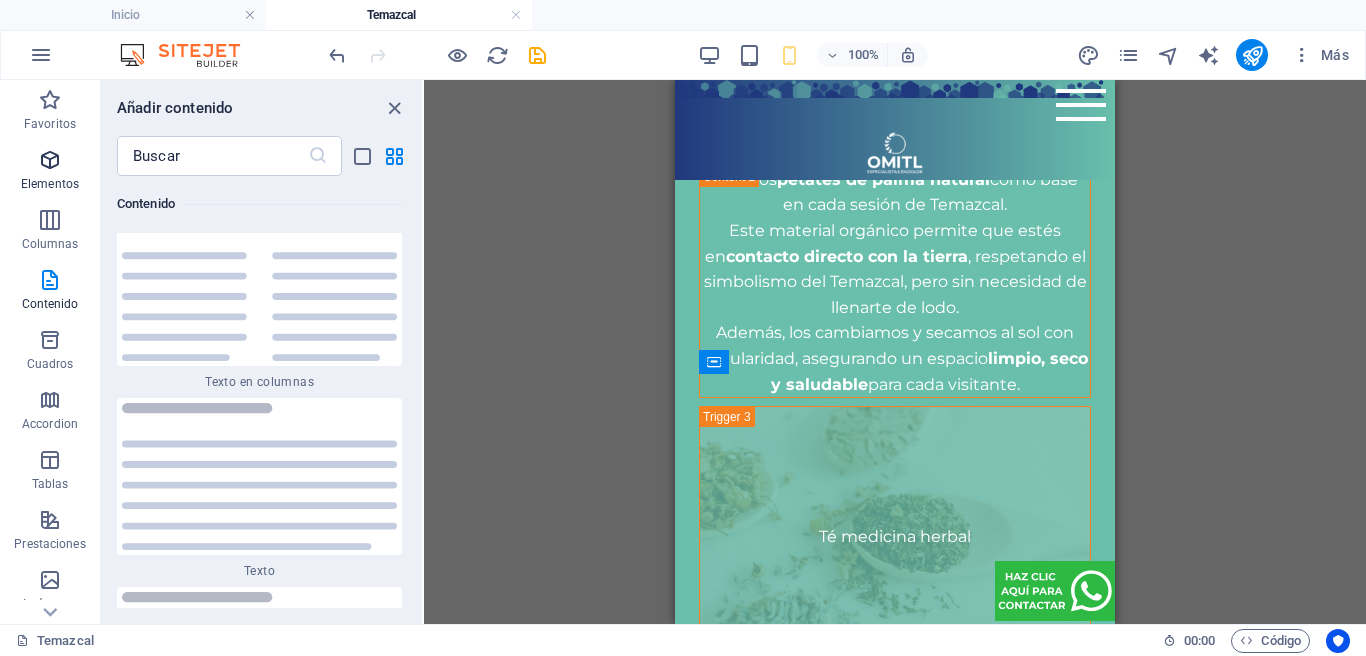 click at bounding box center (50, 160) 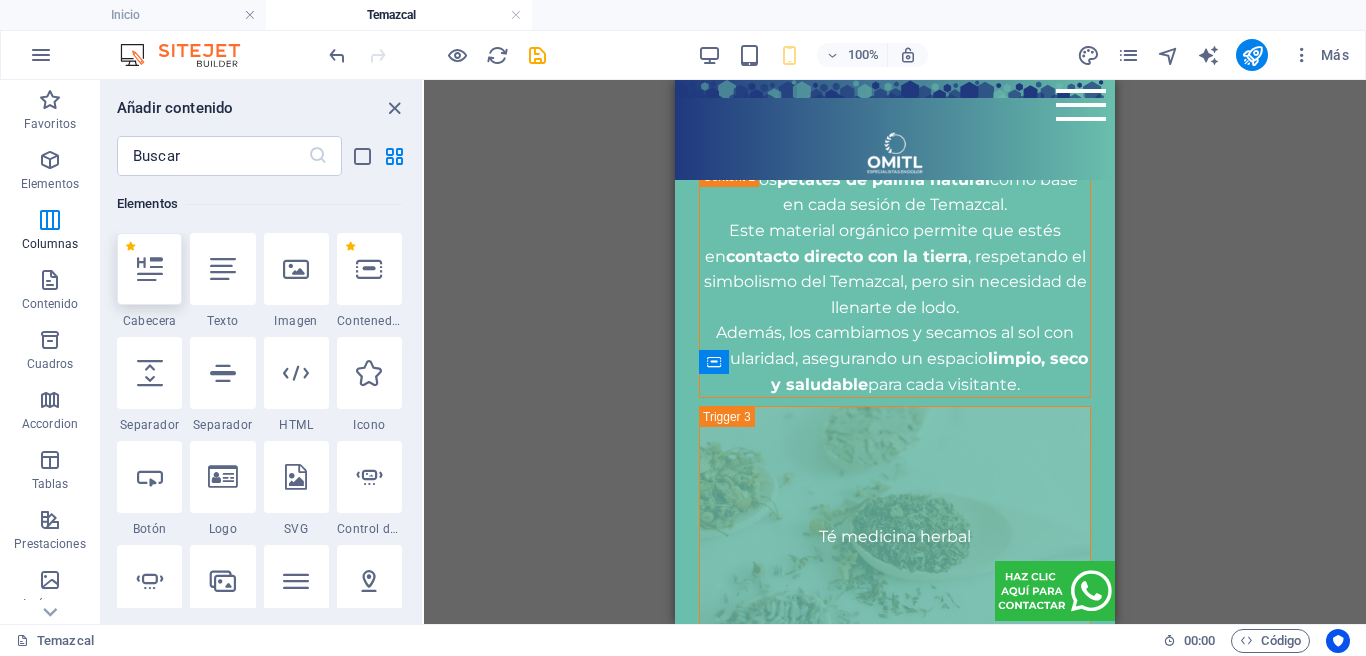 scroll, scrollTop: 377, scrollLeft: 0, axis: vertical 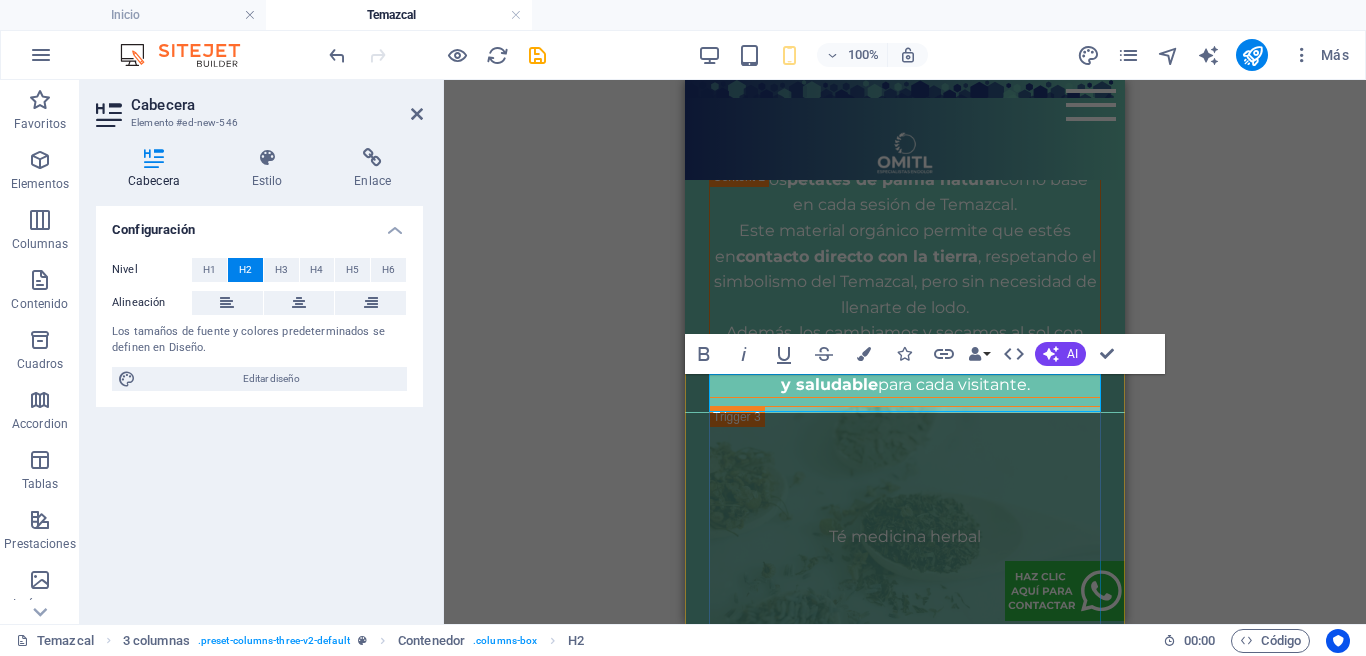 type 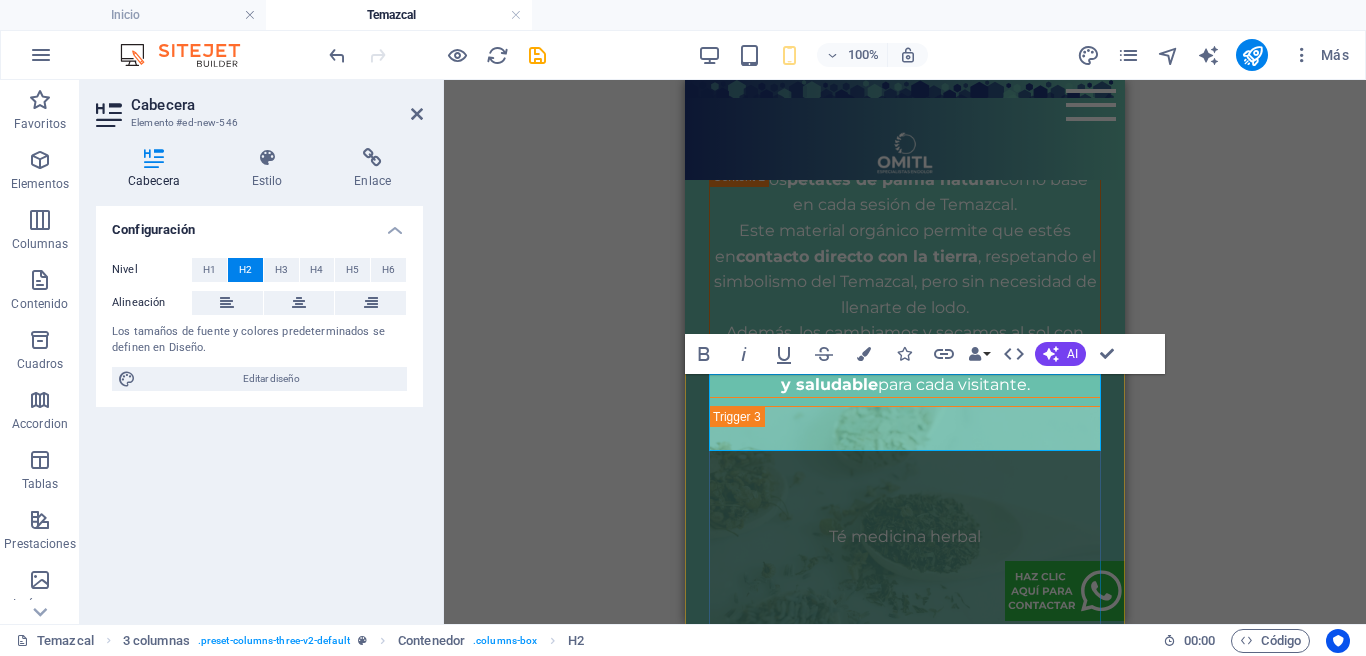 drag, startPoint x: 721, startPoint y: 388, endPoint x: 1088, endPoint y: 382, distance: 367.04904 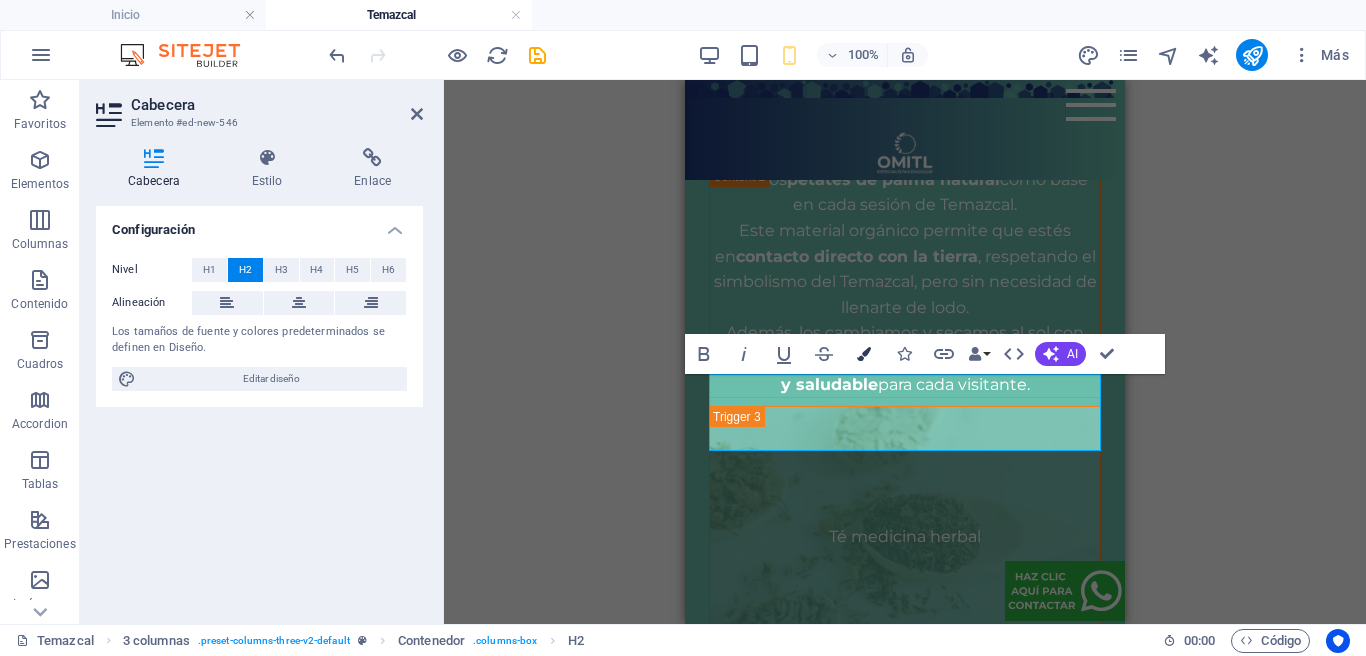 click on "Colors" at bounding box center [864, 354] 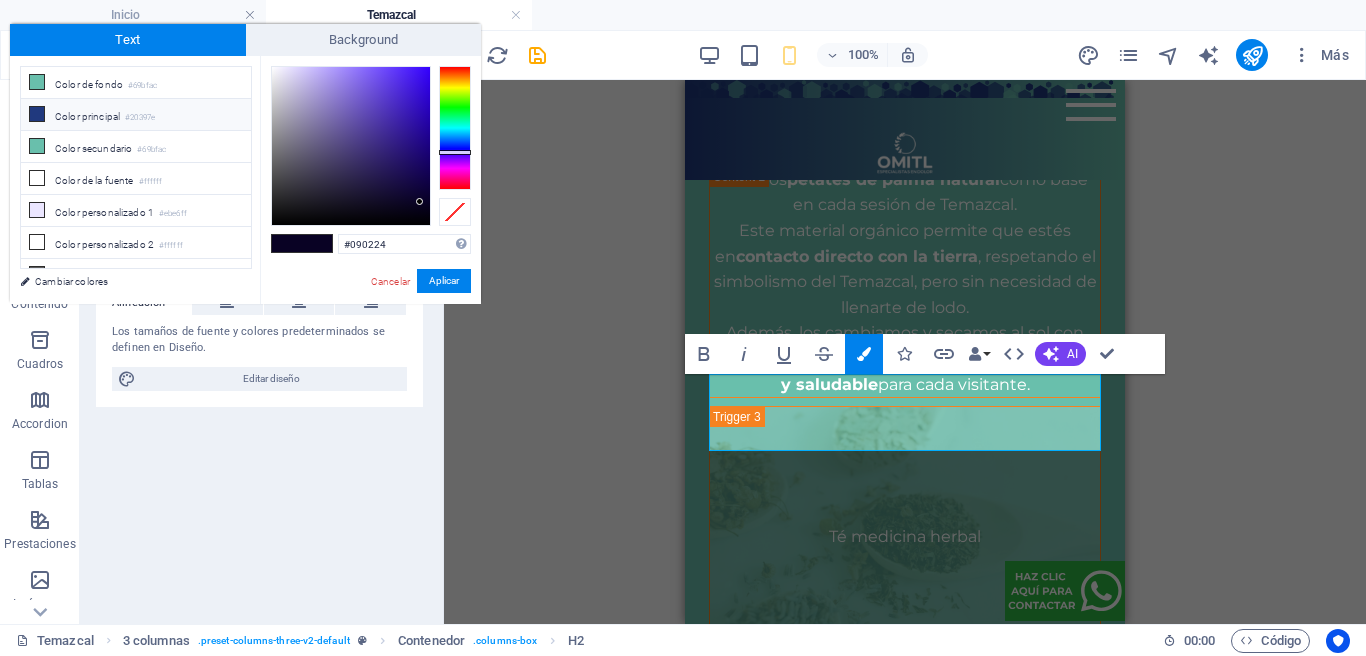 click on "#20397e" at bounding box center [140, 118] 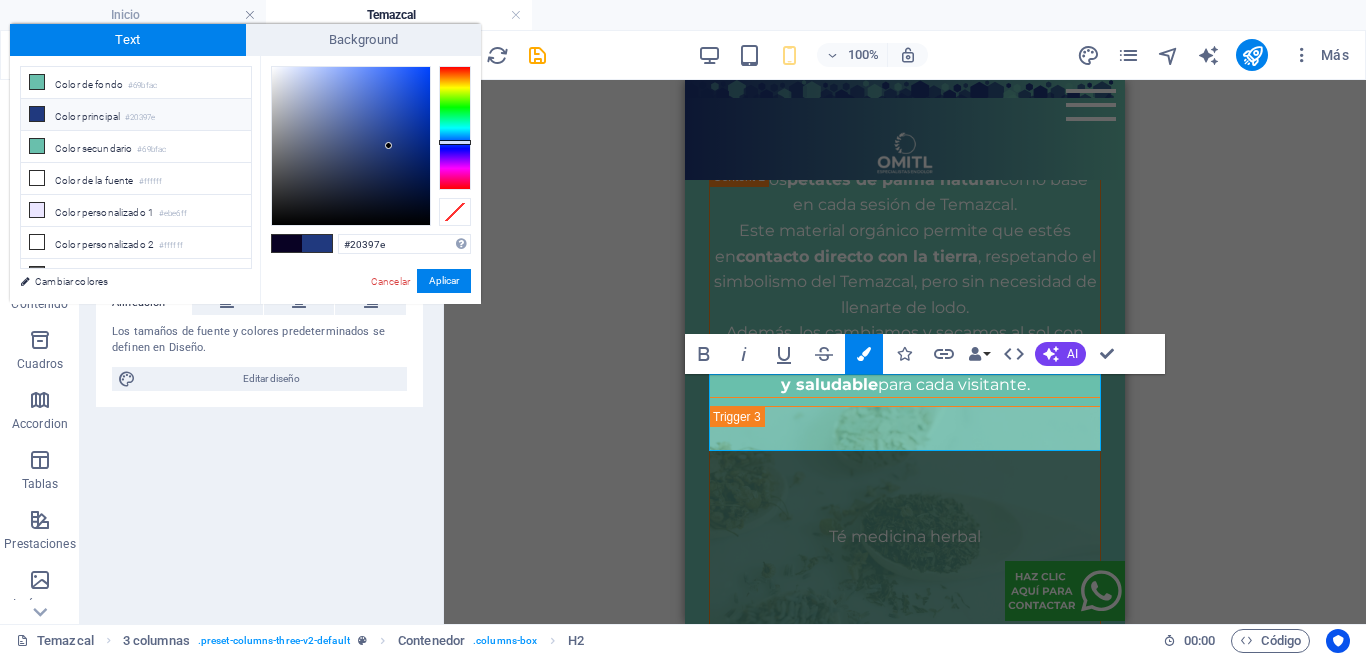 drag, startPoint x: 445, startPoint y: 278, endPoint x: 628, endPoint y: 299, distance: 184.20097 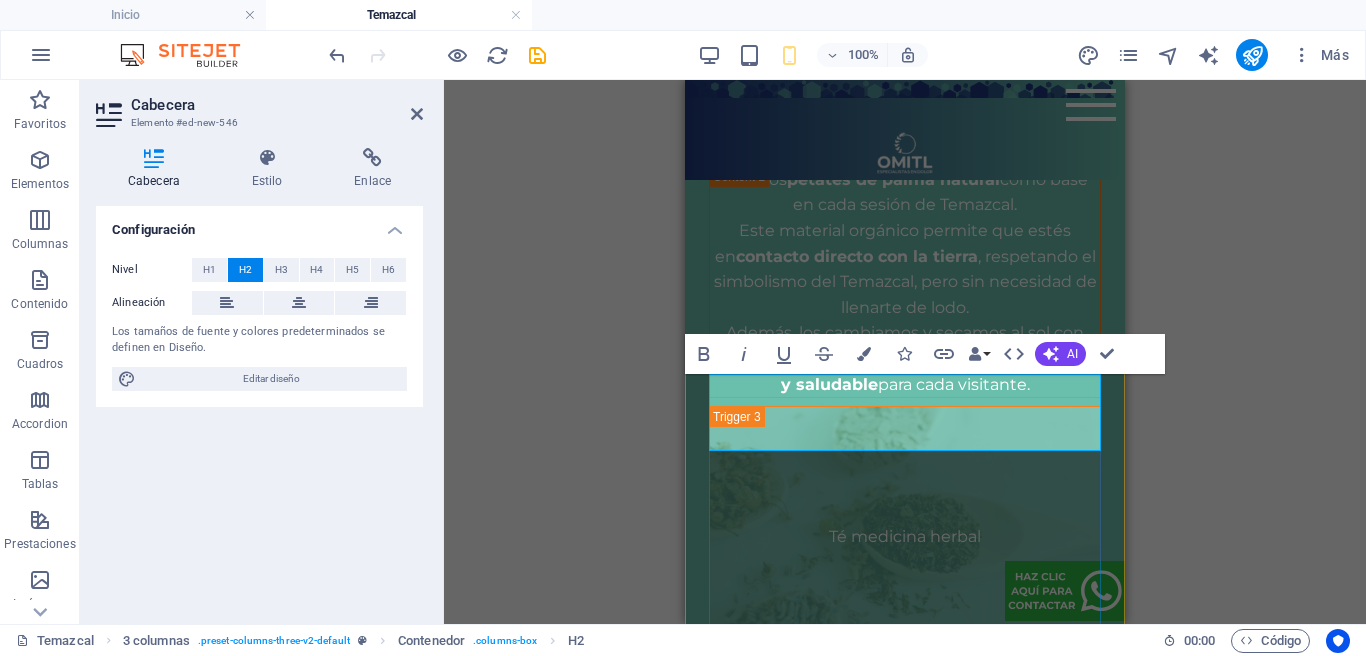 click on "​ NUESTRAS VERSIONES  DE TEMAZCAL" at bounding box center (905, 1956) 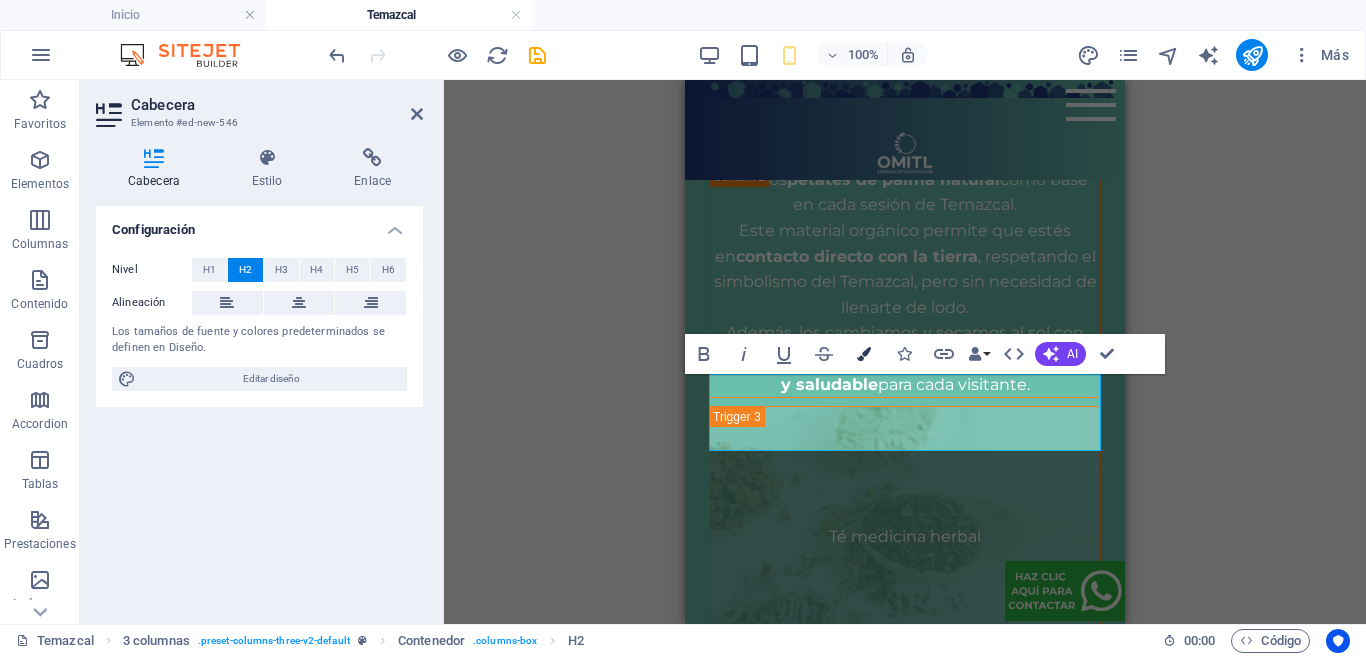 click at bounding box center (864, 354) 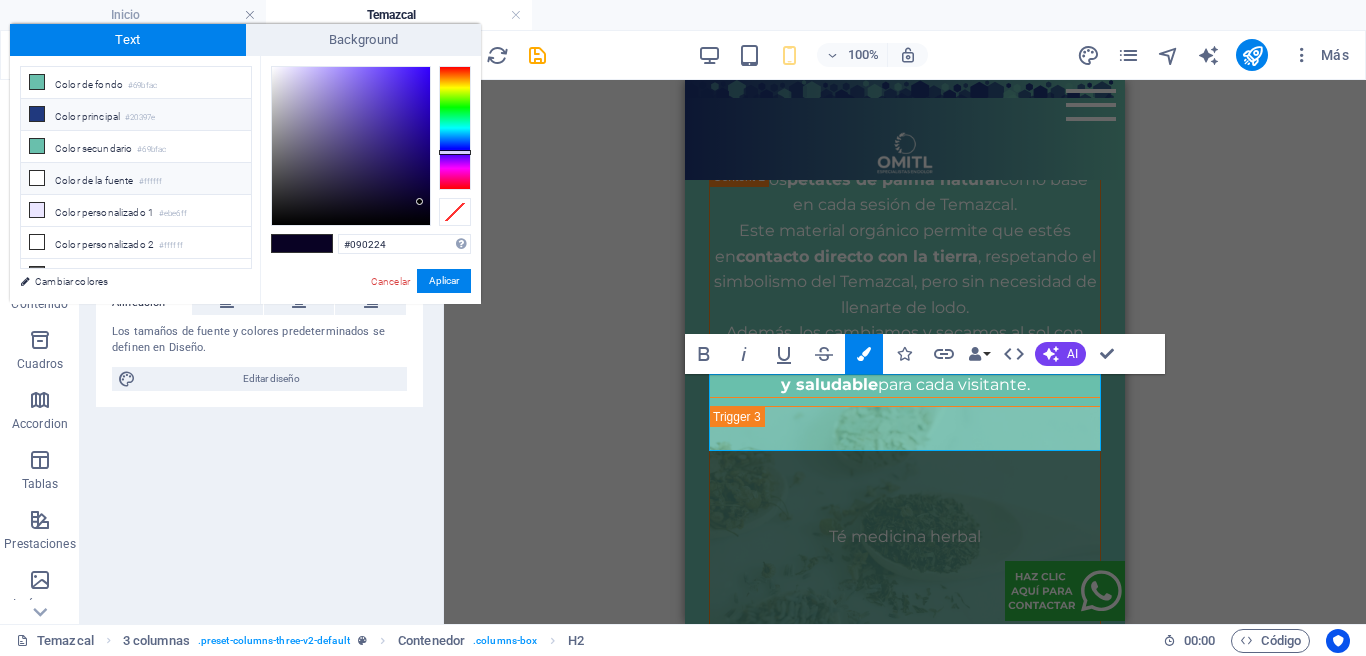 click on "Color de la fuente
#ffffff" at bounding box center (136, 179) 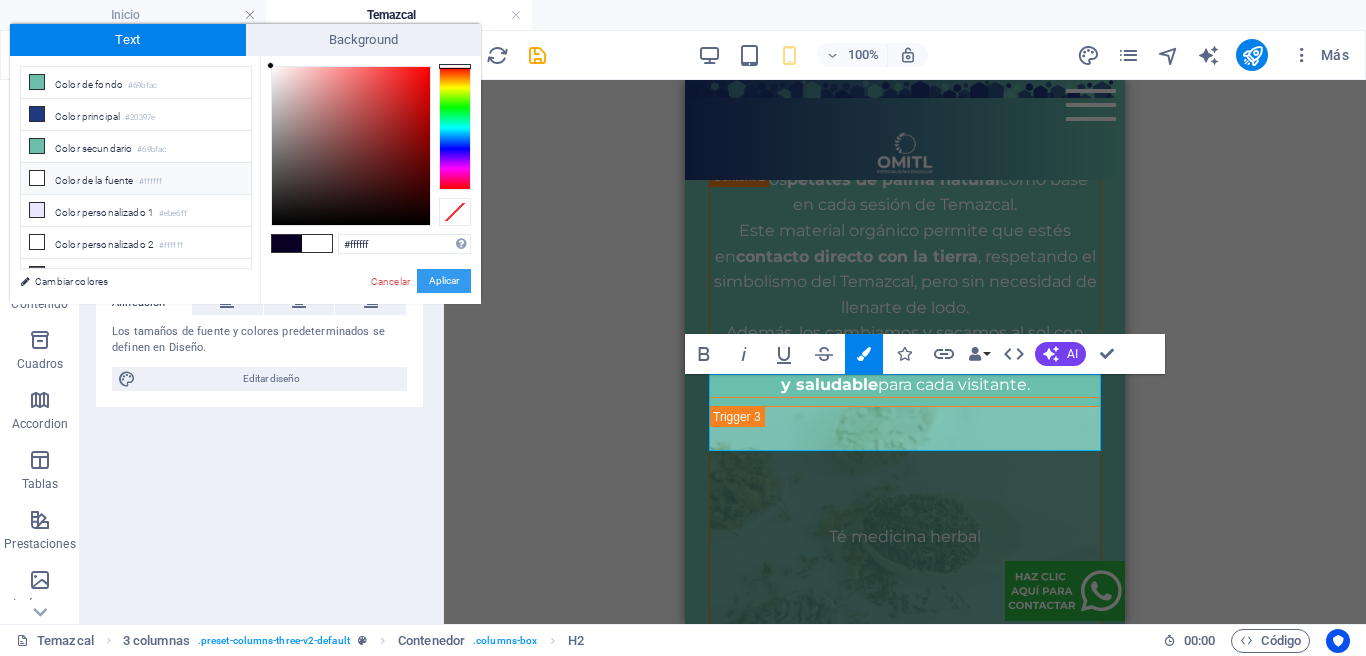 click on "Aplicar" at bounding box center [444, 281] 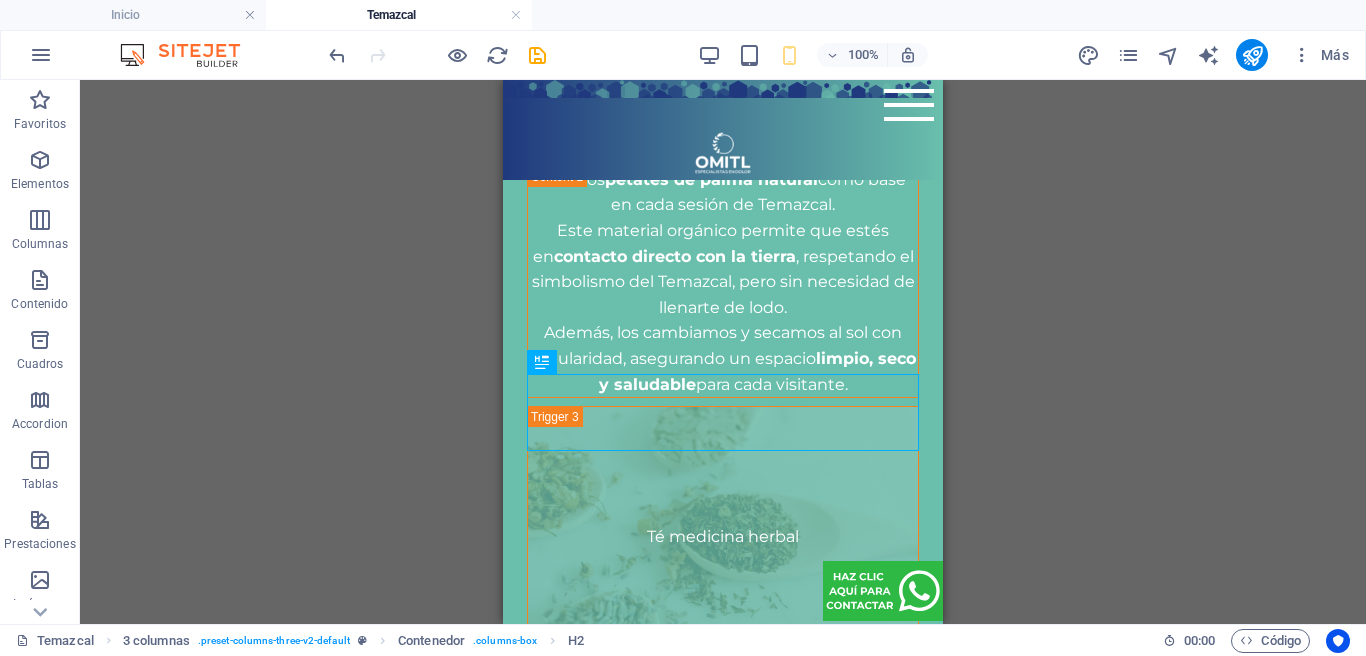 drag, startPoint x: 1044, startPoint y: 271, endPoint x: 1083, endPoint y: 316, distance: 59.548298 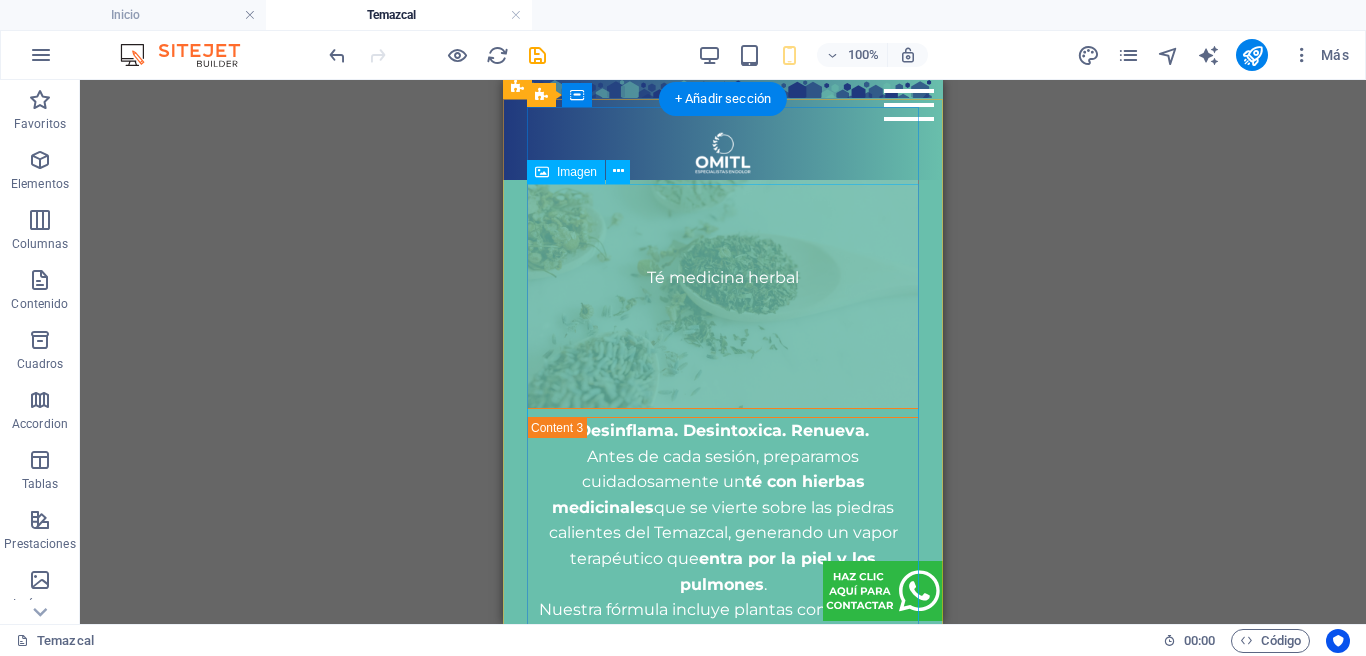 scroll, scrollTop: 4744, scrollLeft: 0, axis: vertical 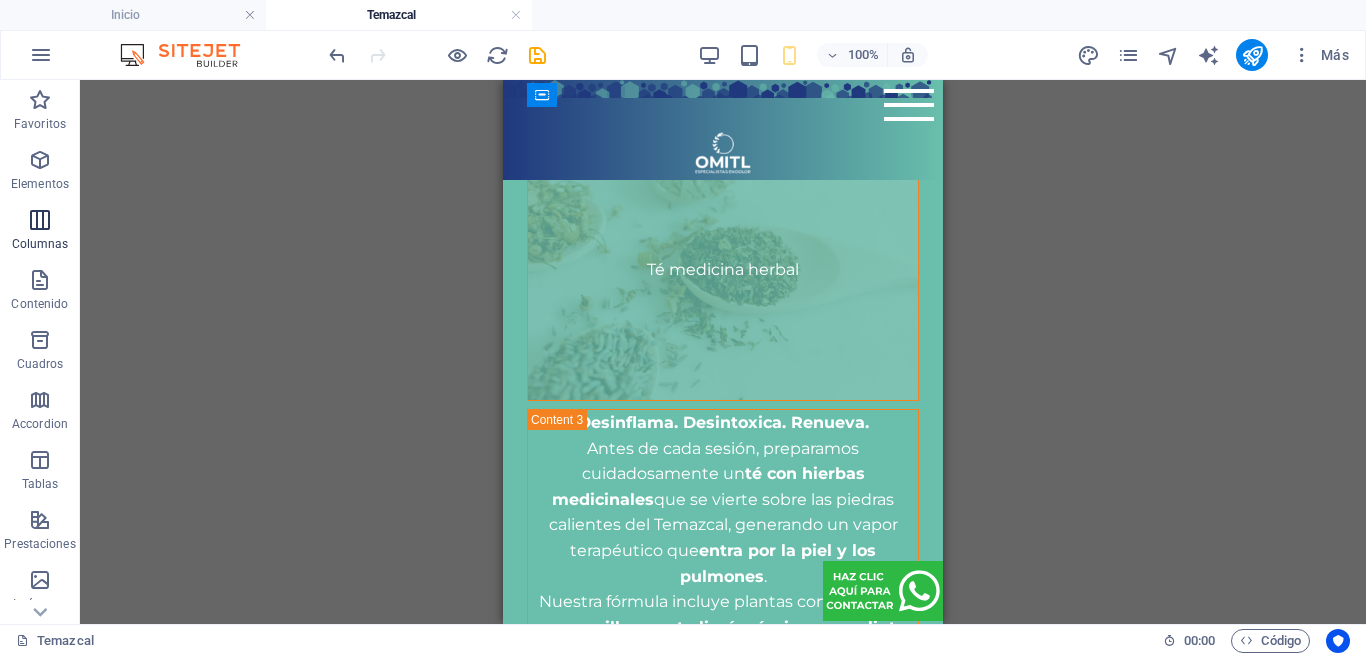 drag, startPoint x: 43, startPoint y: 175, endPoint x: 97, endPoint y: 203, distance: 60.827625 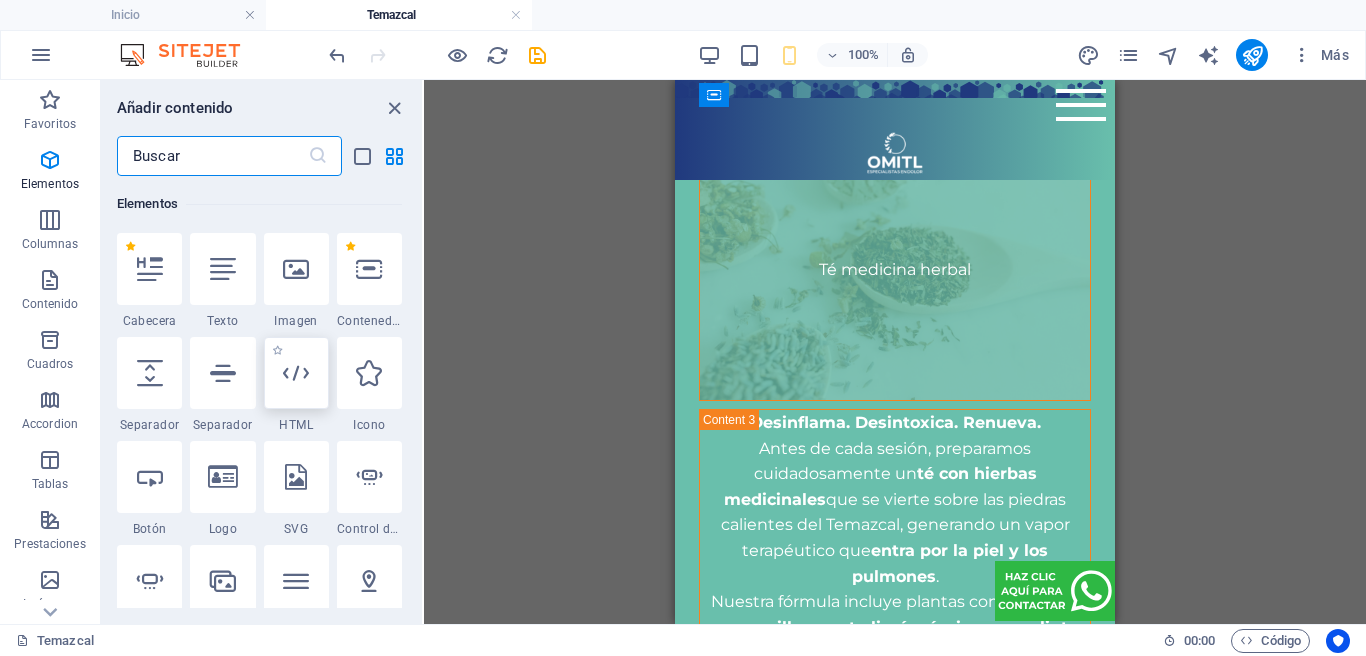 scroll, scrollTop: 404, scrollLeft: 0, axis: vertical 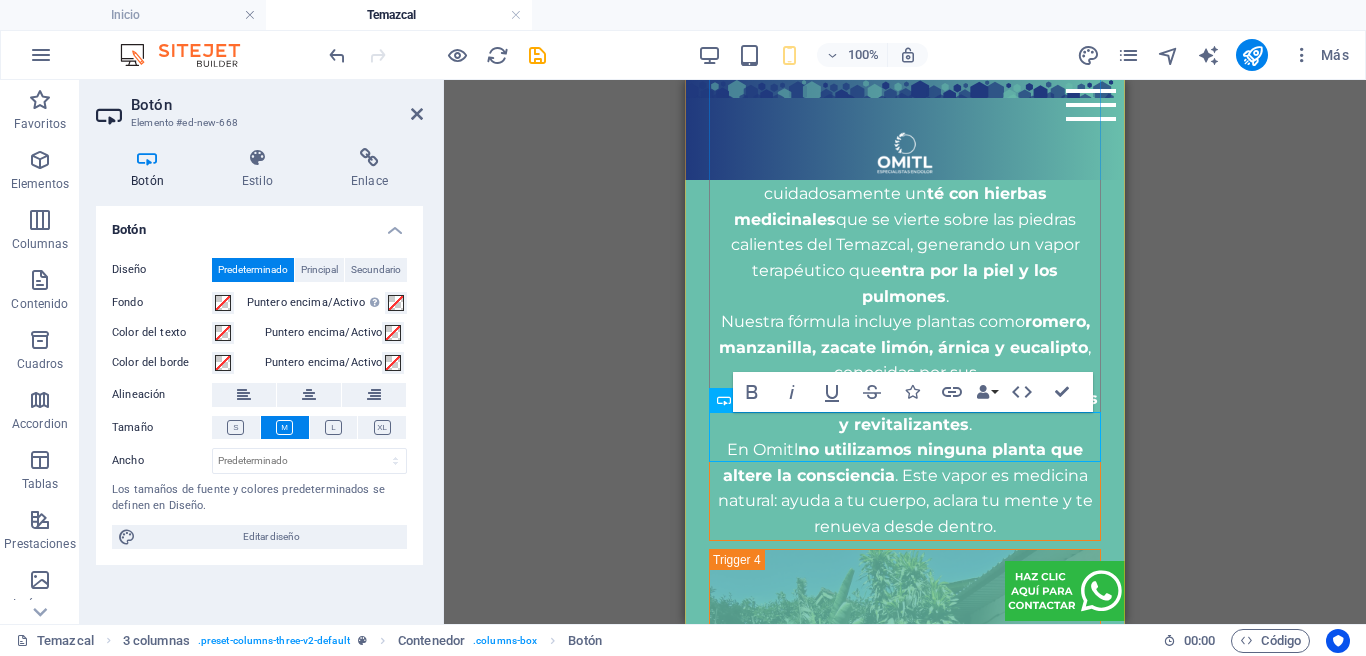 type 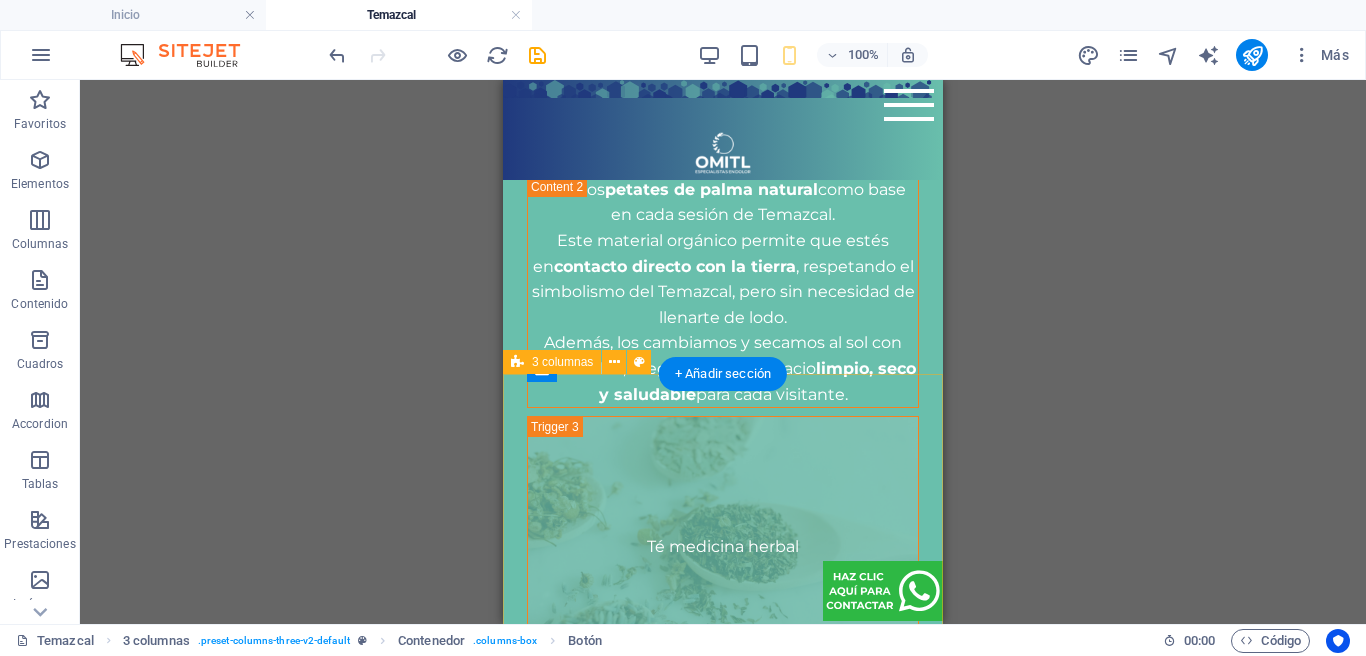 scroll, scrollTop: 4463, scrollLeft: 0, axis: vertical 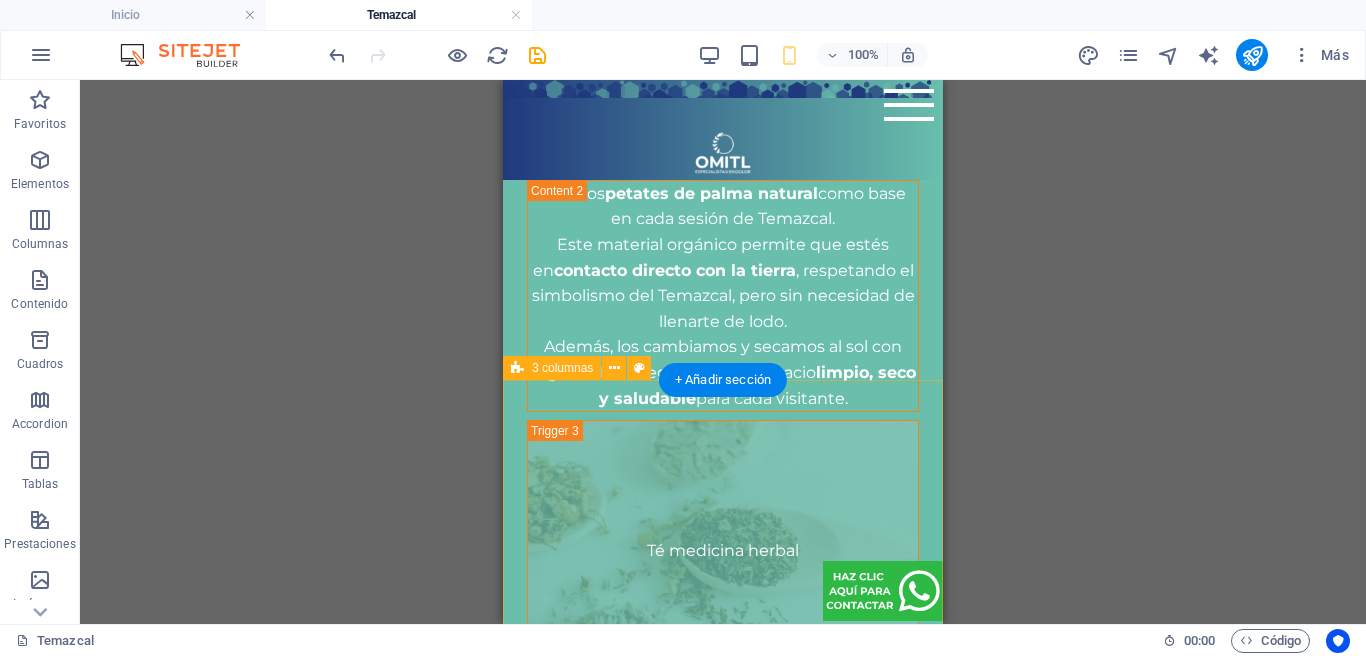 click on "NUESTRAS VERSIONES   DE TEMAZCAL RESERVA AQUÍ Suelta el contenido aquí o  Añadir elementos  Pegar portapapeles" at bounding box center [723, 2633] 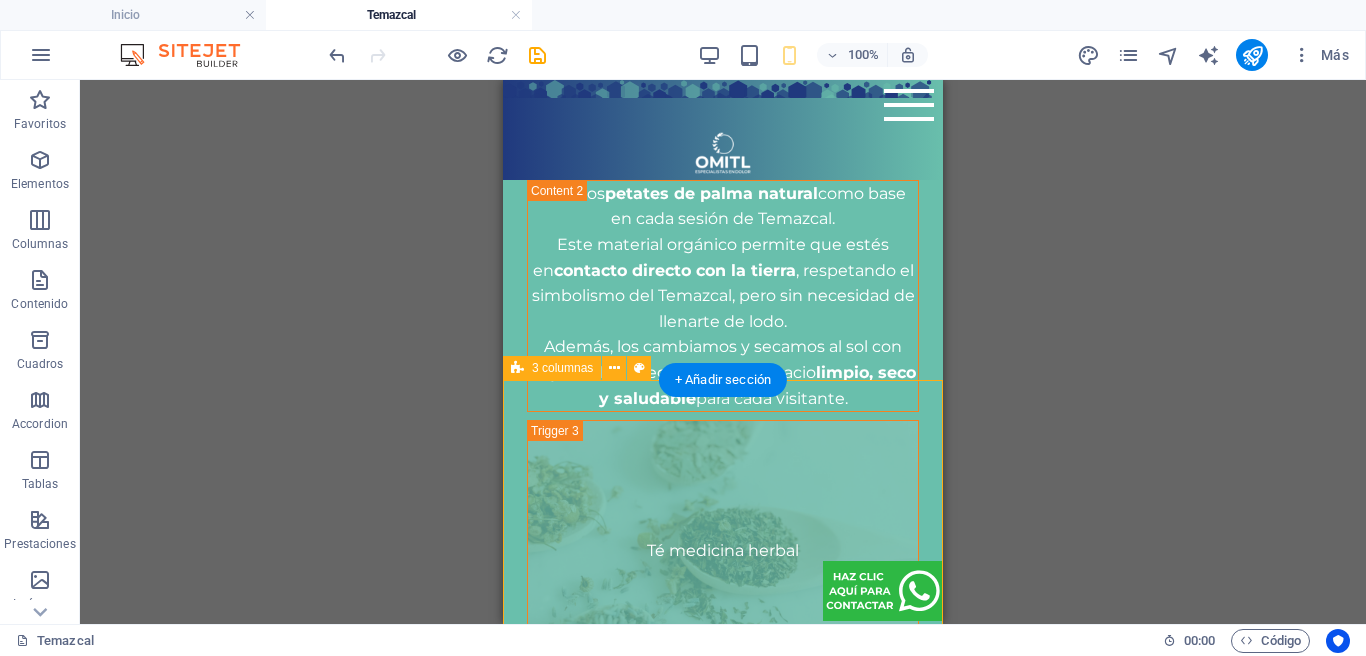 click on "NUESTRAS VERSIONES   DE TEMAZCAL RESERVA AQUÍ Suelta el contenido aquí o  Añadir elementos  Pegar portapapeles" at bounding box center (723, 2633) 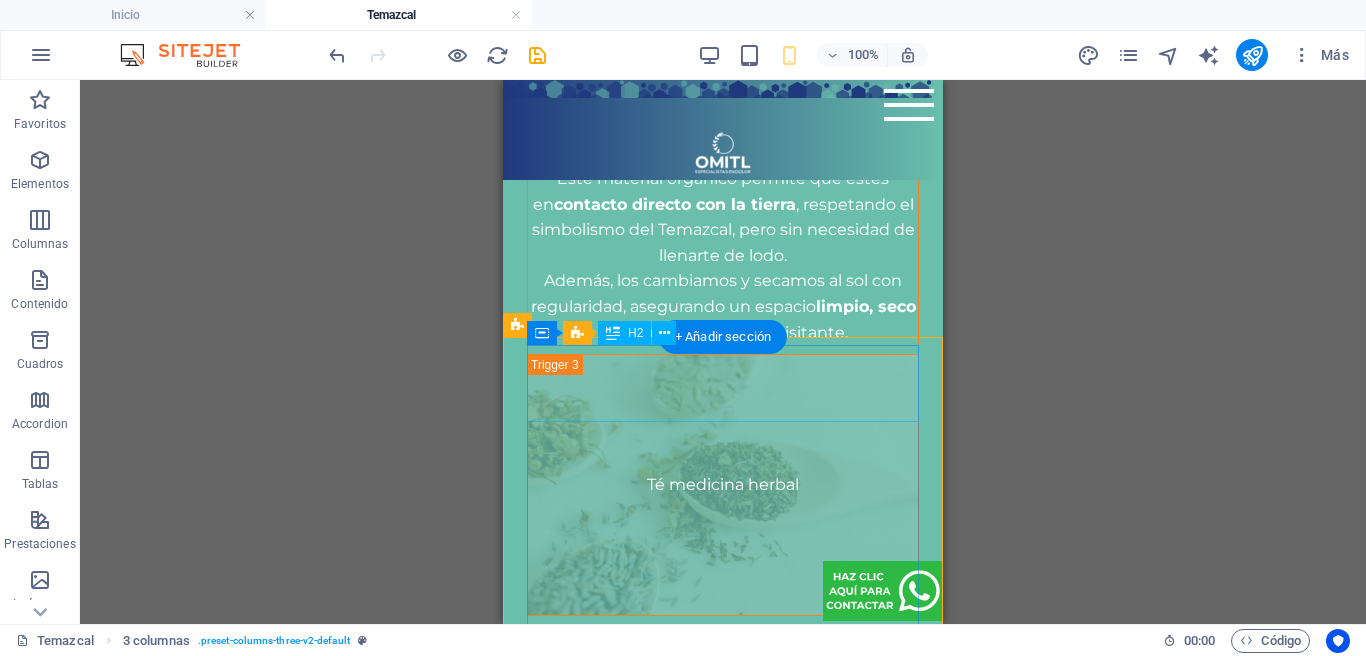 scroll, scrollTop: 4530, scrollLeft: 0, axis: vertical 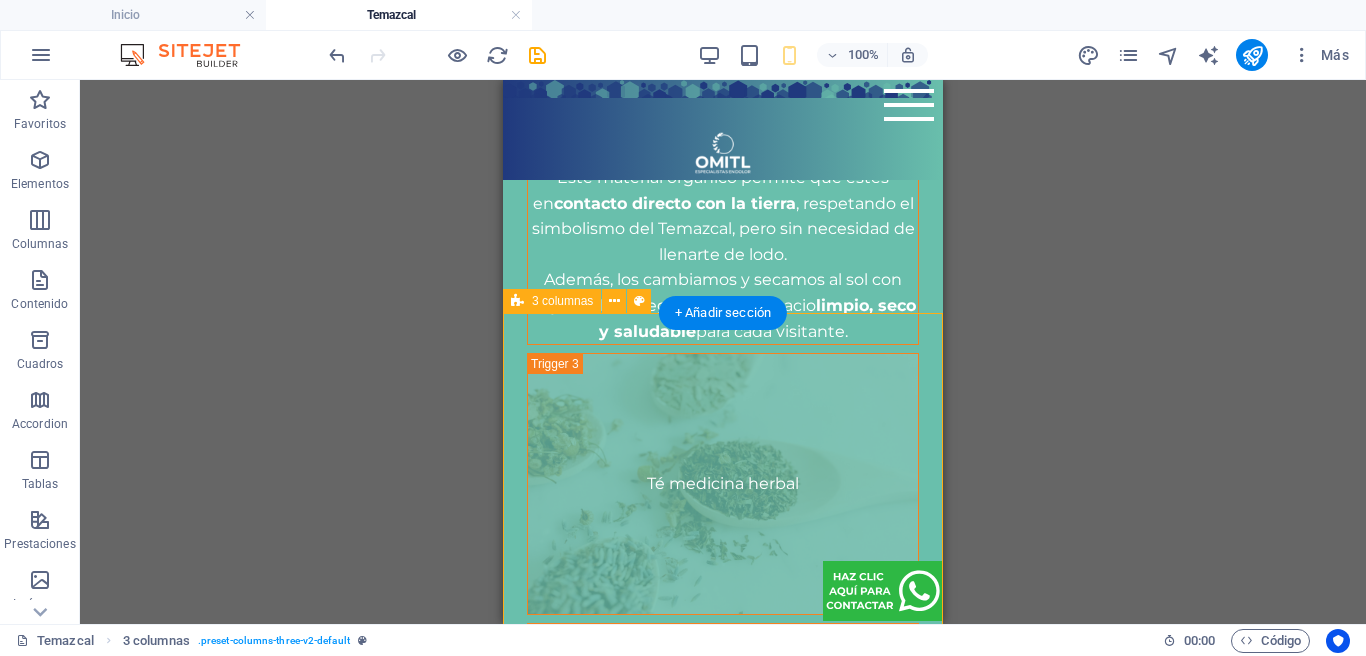 click on "NUESTRAS VERSIONES   DE TEMAZCAL RESERVA AQUÍ Suelta el contenido aquí o  Añadir elementos  Pegar portapapeles" at bounding box center [723, 2566] 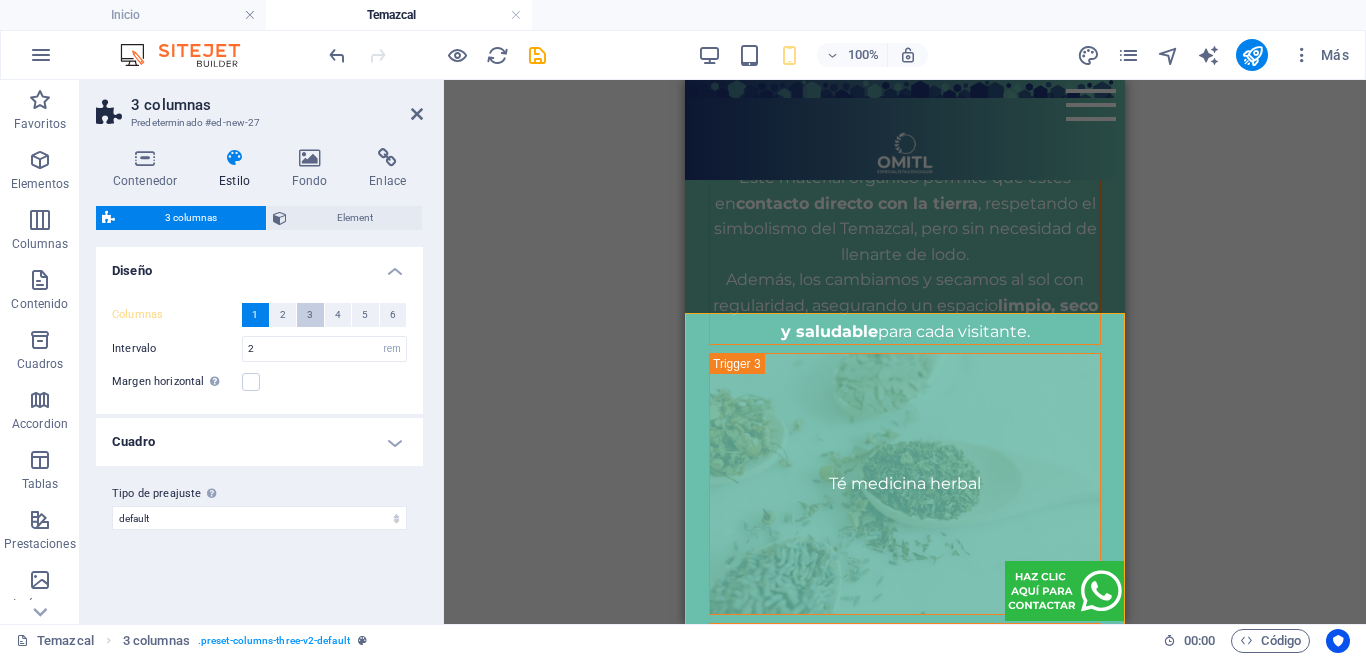 click on "3" at bounding box center (310, 315) 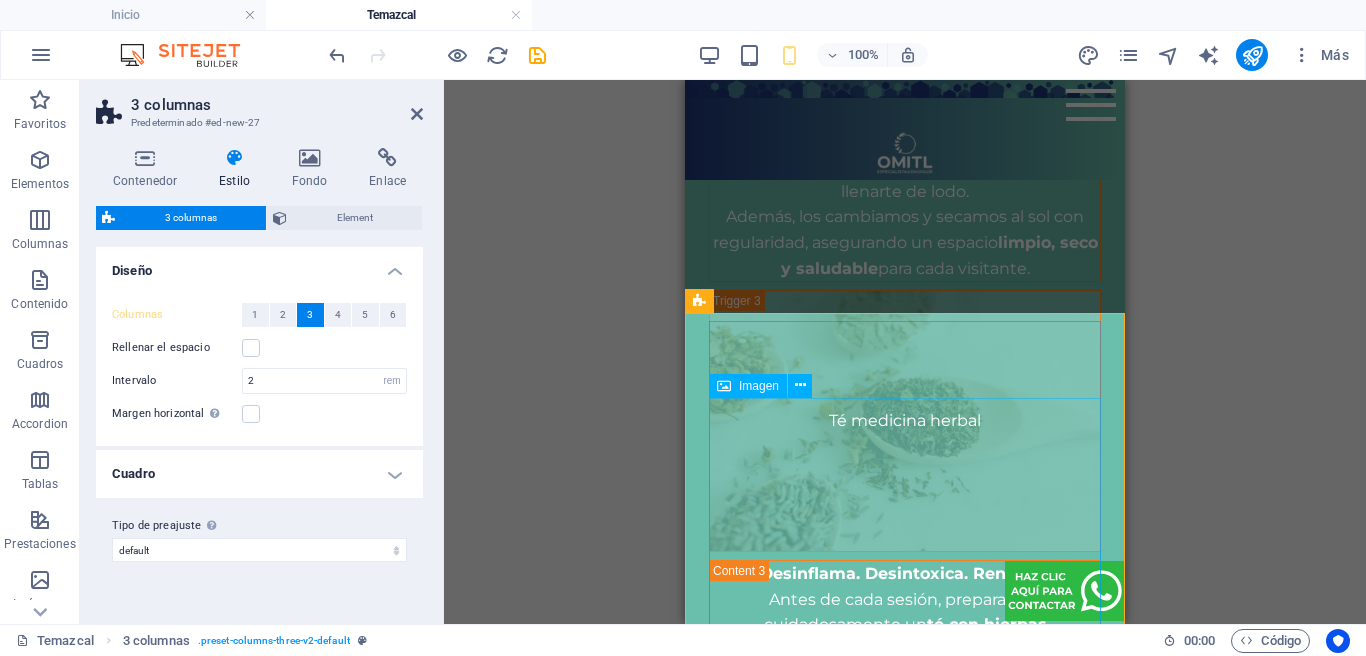 scroll, scrollTop: 4609, scrollLeft: 0, axis: vertical 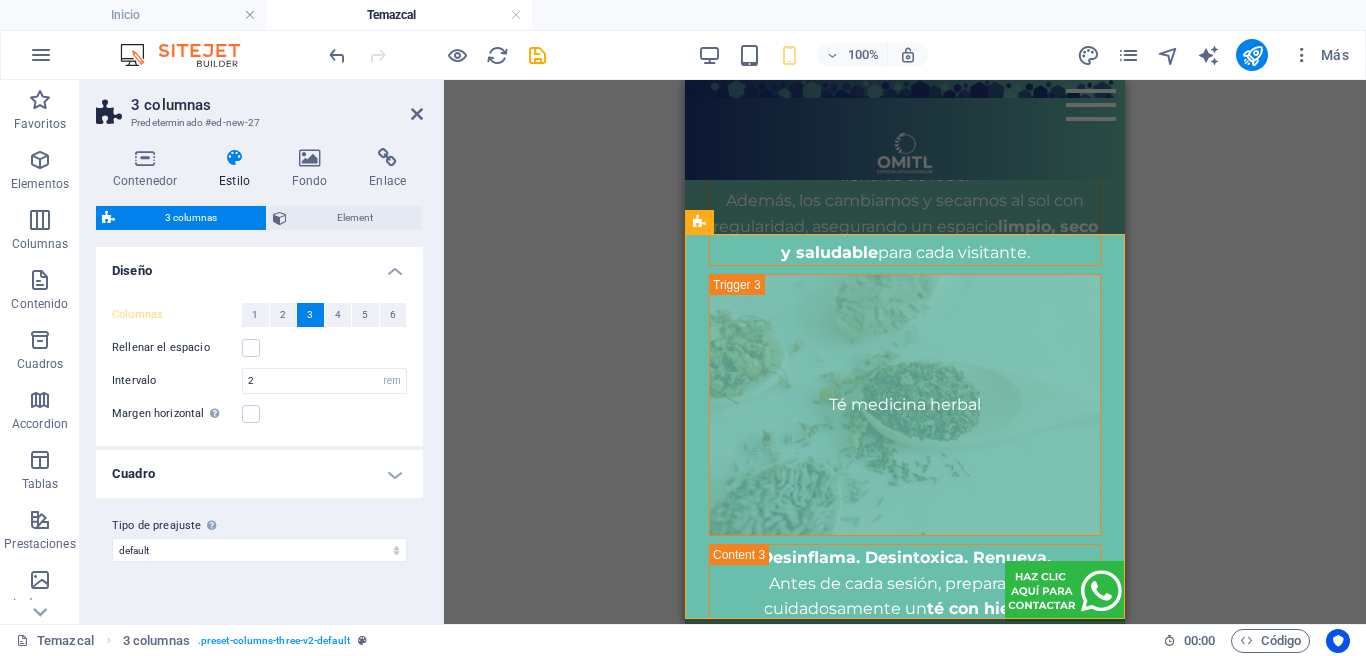 click on "Arrastra aquí para reemplazar el contenido existente. Si quieres crear un elemento nuevo, pulsa “Ctrl”.
Contenedor   H1   Columnas desiguales   Contenedor   Contenedor   Imagen   Contenedor   Separador   H4   Separador   Texto   Contenedor   H2   C Space   Contenedor   Separador   Texto   Separador   Texto   Texto   Texto   Contenedor   Contenedor   H3   Contenedor   Contenedor   Separador   Texto   Separador   Contenedor   Separador   Contenedor   H2   Pestañas de imagen   Contenedor   Texto   Contenedor   Contenedor   Texto   Contenedor   Contenedor   Texto   Contenedor   Contenedor   Contenedor   Texto   Planes   Contenedor   Contenedor   Contenedor   Texto   Contenedor   Separador   Contenedor   Texto   Texto   Separador   Botón   Mapa   Referencia   Texto   Planes   Contenedor   Contenedor   Texto   Contenedor   Contenedor   Imagen   Imagen   Imagen   Imagen   Texto   Separador   Separador   Botón   Contenedor   Contenedor   Contenedor   Texto   Texto   Contenedor   Separador" at bounding box center (905, 352) 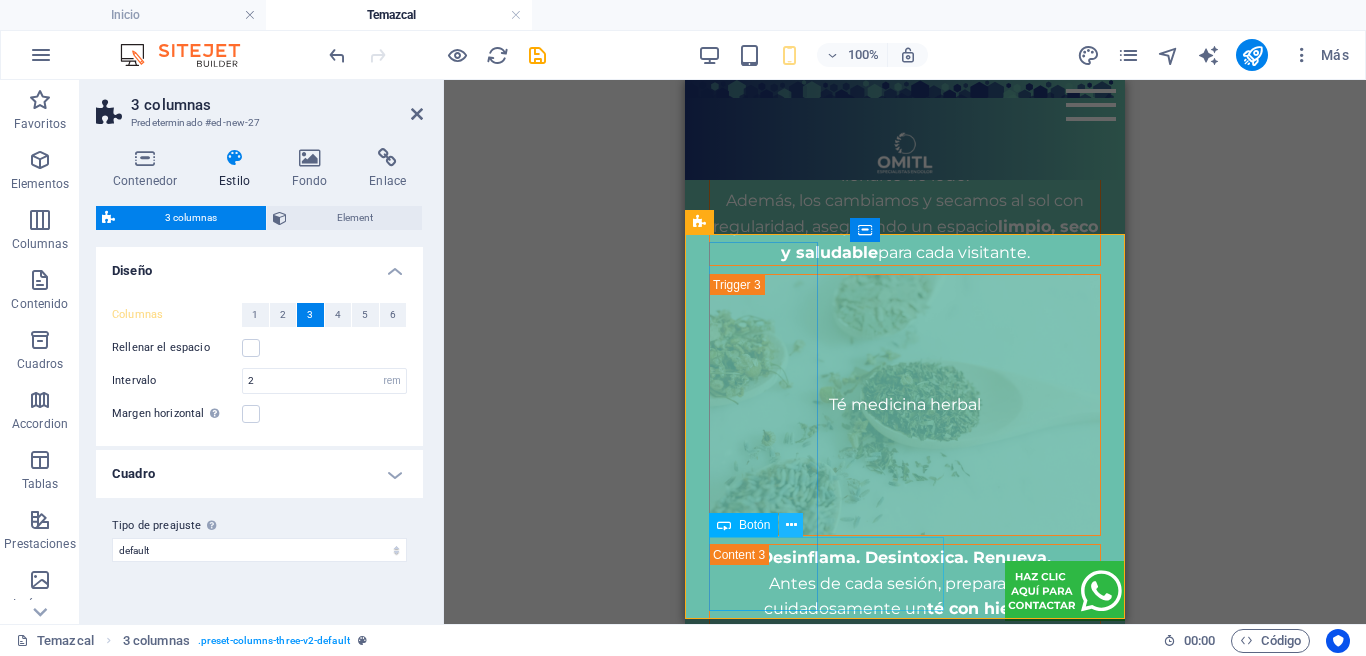 click at bounding box center [791, 525] 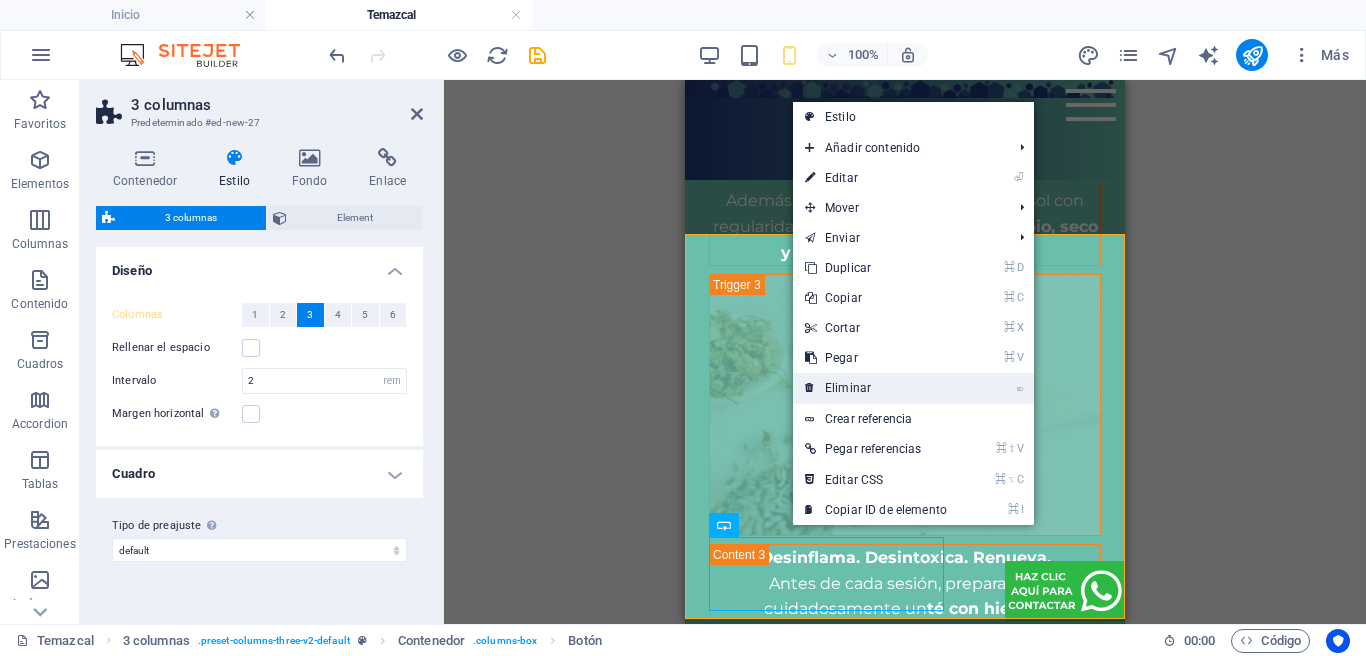 click on "⌦  Eliminar" at bounding box center (876, 388) 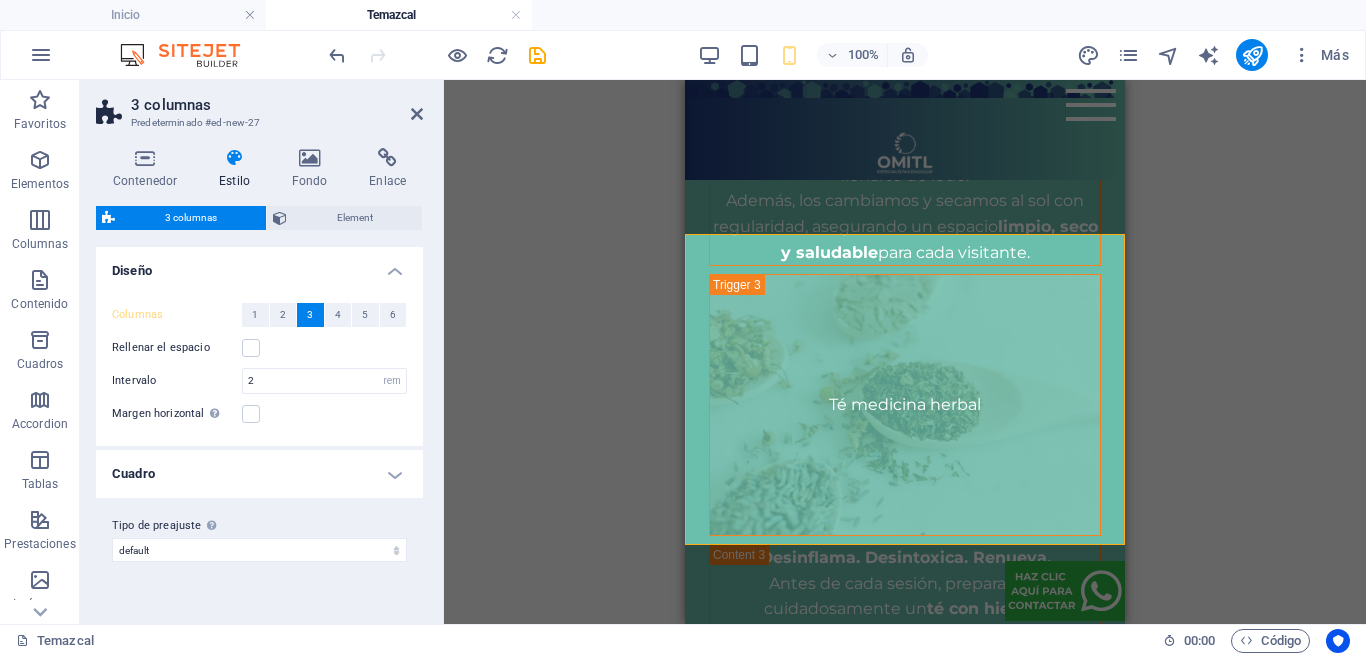 click on "Arrastra aquí para reemplazar el contenido existente. Si quieres crear un elemento nuevo, pulsa “Ctrl”.
Contenedor   H1   Columnas desiguales   Contenedor   Contenedor   Imagen   Contenedor   Separador   H4   Separador   Texto   Contenedor   H2   C Space   Contenedor   Separador   Texto   Separador   Texto   Texto   Texto   Contenedor   Contenedor   H3   Contenedor   Contenedor   Separador   Texto   Separador   Contenedor   Separador   Contenedor   H2   Pestañas de imagen   Contenedor   Texto   Contenedor   Contenedor   Texto   Contenedor   Contenedor   Texto   Contenedor   Contenedor   Contenedor   Texto   Planes   Contenedor   Contenedor   Contenedor   Texto   Contenedor   Separador   Contenedor   Texto   Texto   Separador   Botón   Mapa   Referencia   Texto   Planes   Contenedor   Contenedor   Texto   Contenedor   Contenedor   Imagen   Imagen   Imagen   Imagen   Texto   Separador   Separador   Botón   Contenedor   Contenedor   Contenedor   Texto   Texto   Contenedor   Separador" at bounding box center (905, 352) 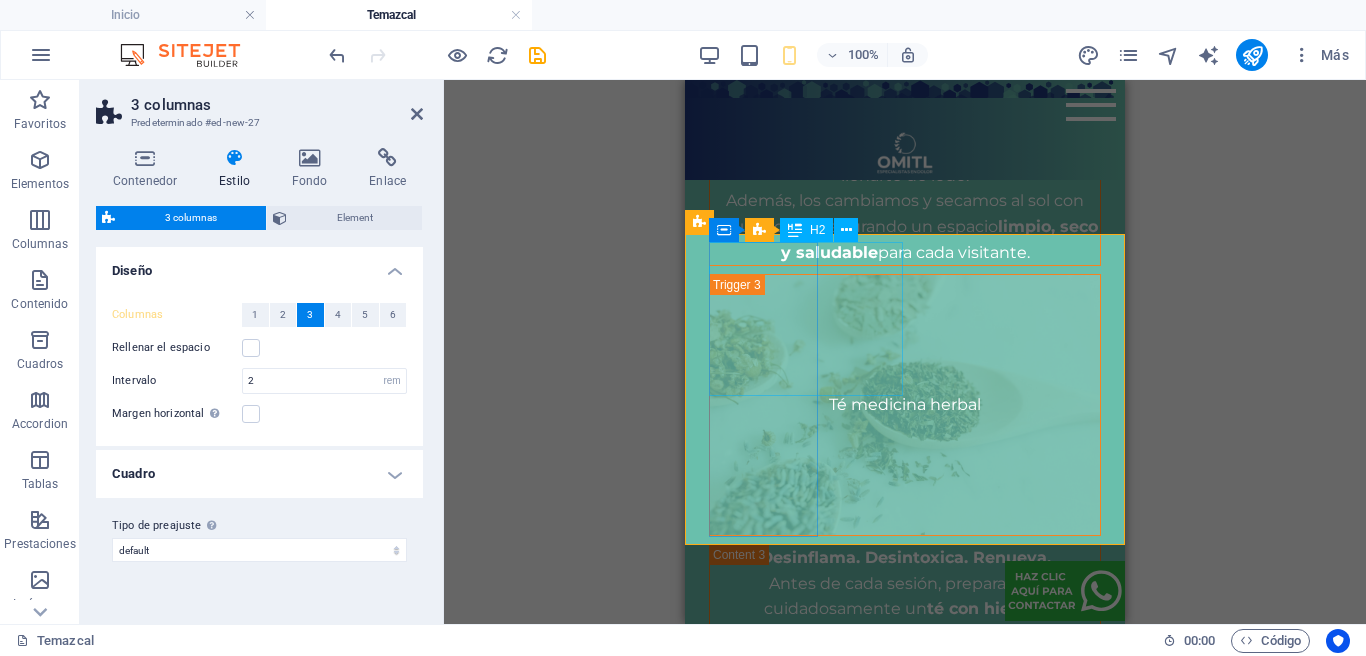 click on "NUESTRAS VERSIONES   DE TEMAZCAL" at bounding box center (763, 1844) 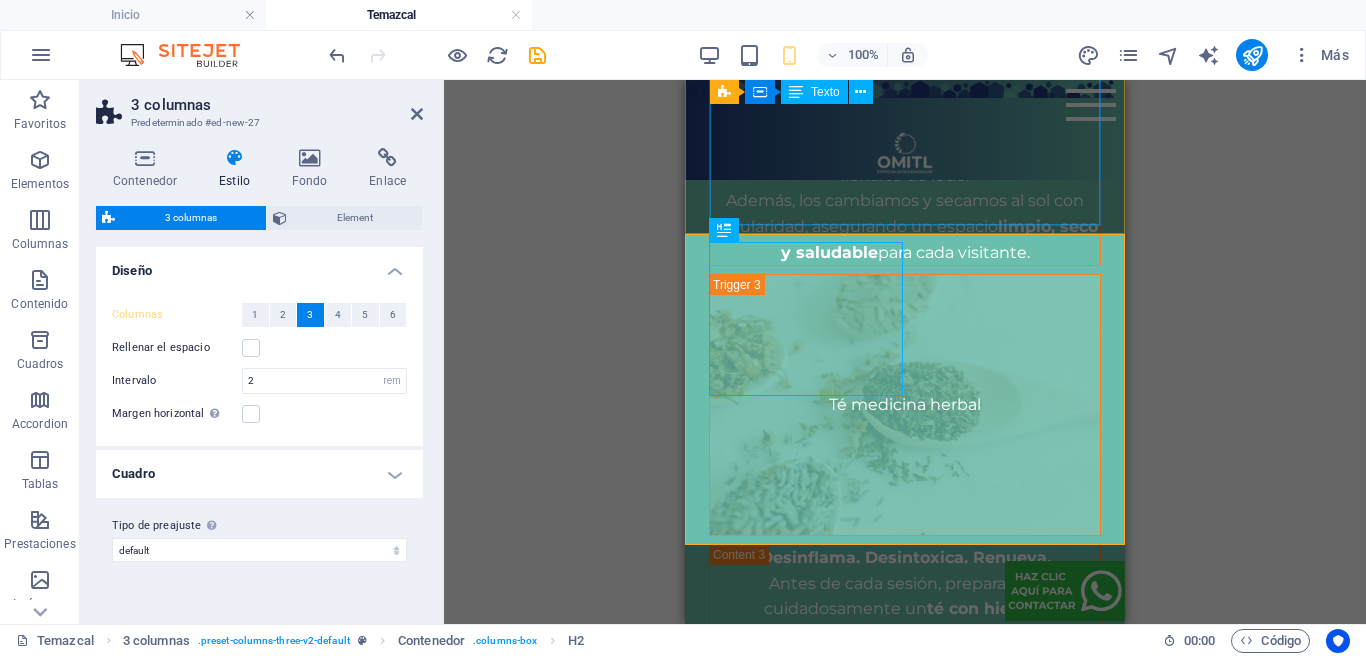 drag, startPoint x: 1410, startPoint y: 321, endPoint x: 901, endPoint y: 259, distance: 512.76215 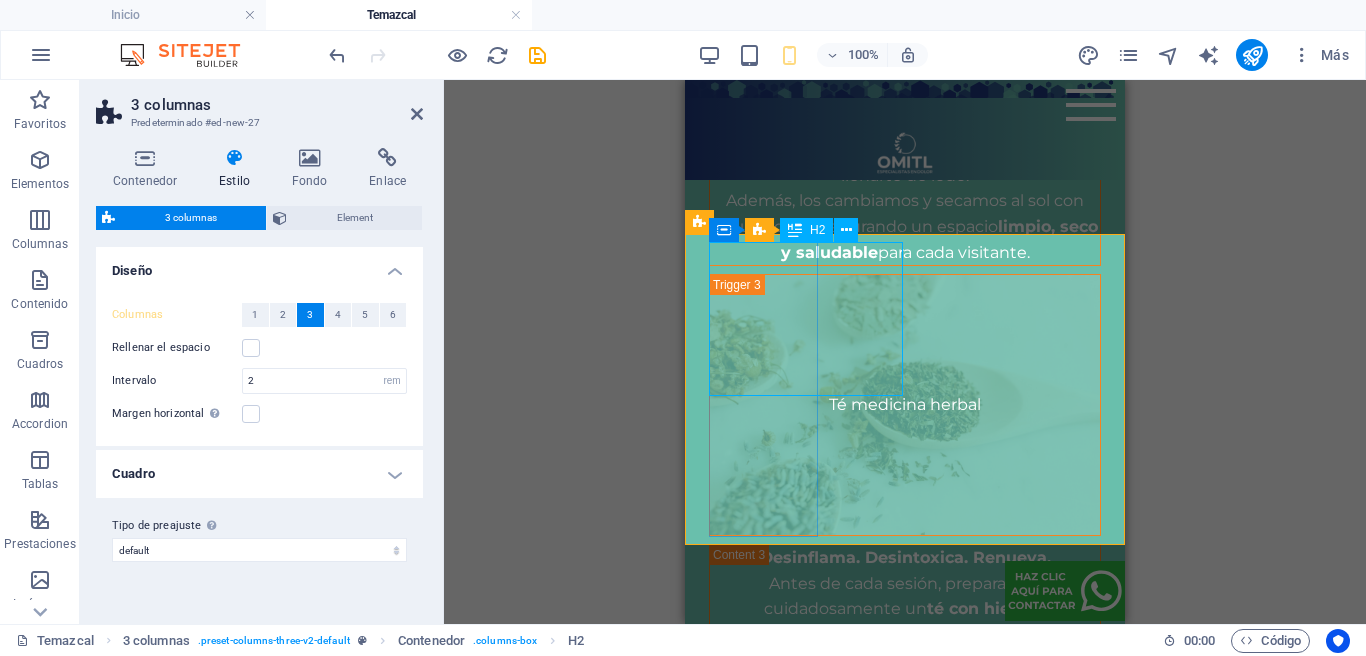 click on "NUESTRAS VERSIONES   DE TEMAZCAL" at bounding box center [763, 1844] 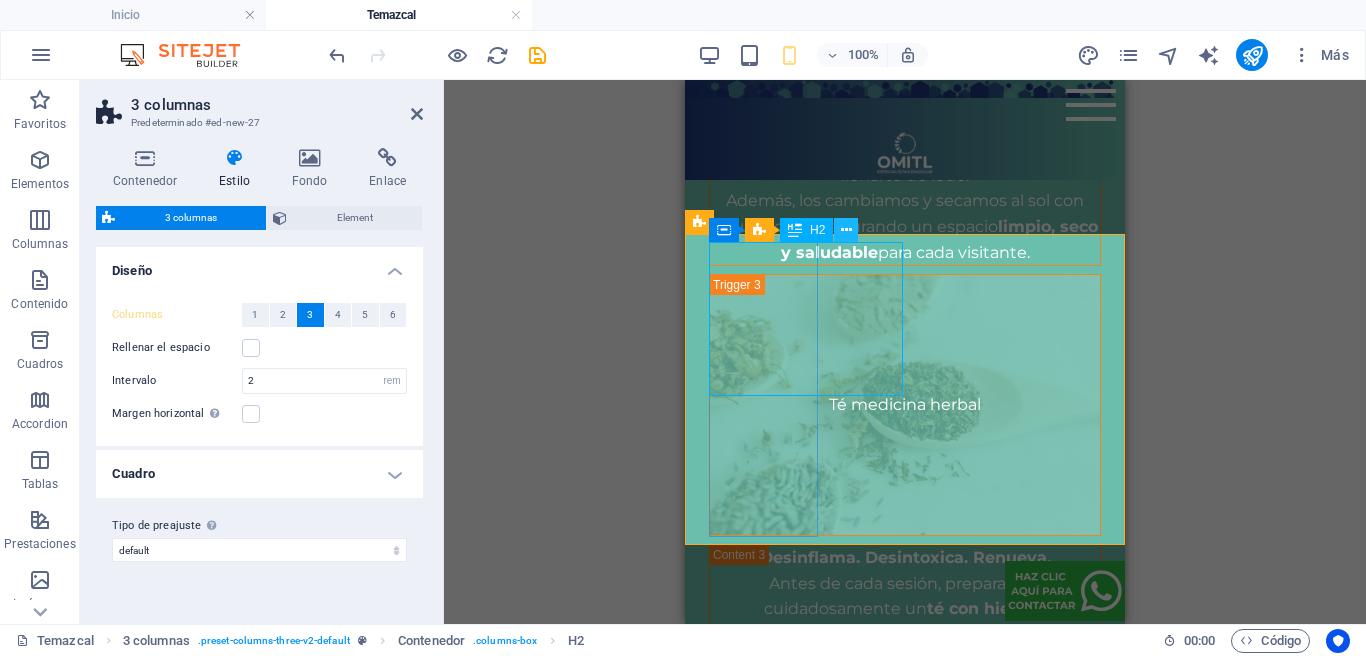click at bounding box center [846, 230] 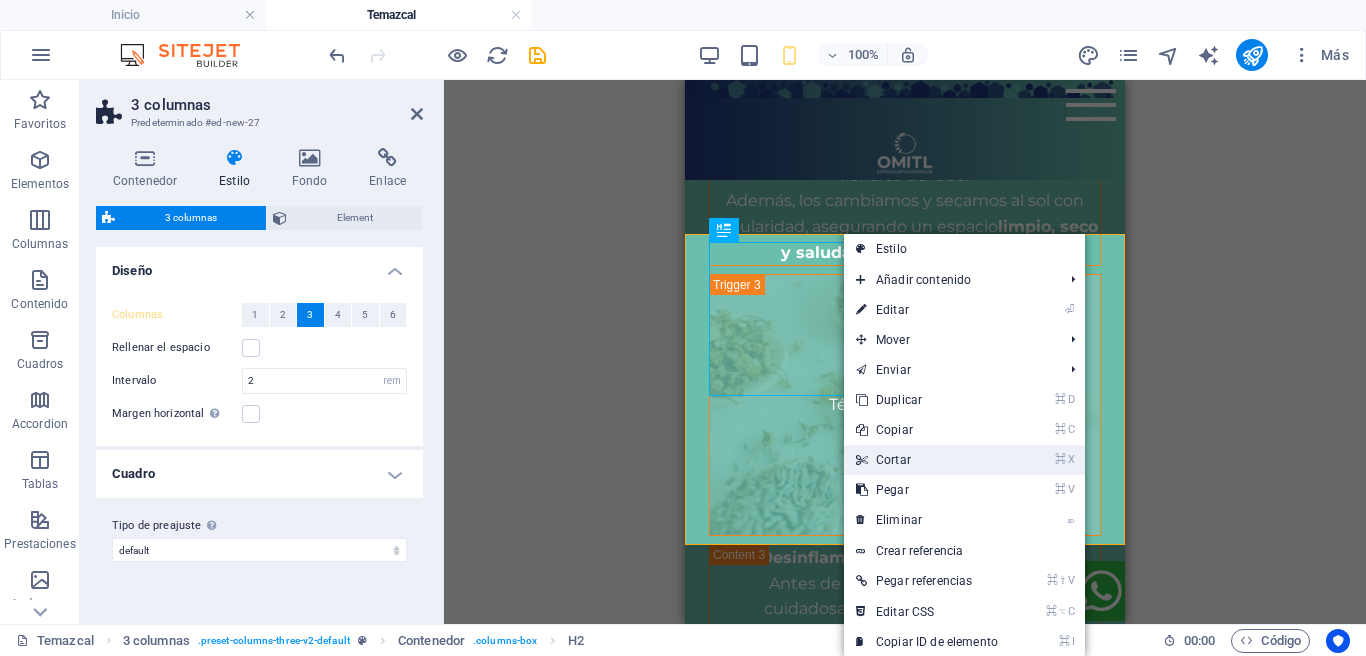 click on "⌘ X  Cortar" at bounding box center (927, 460) 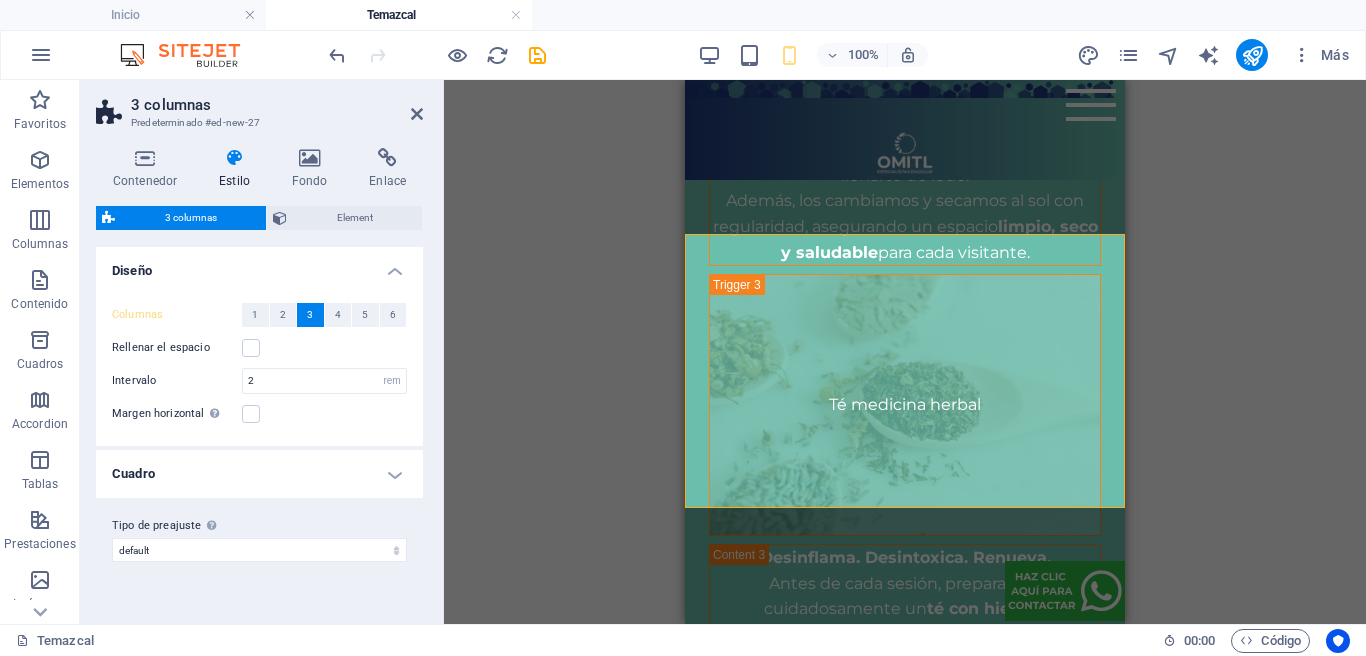 click on "Arrastra aquí para reemplazar el contenido existente. Si quieres crear un elemento nuevo, pulsa “Ctrl”.
Contenedor   H1   Columnas desiguales   Contenedor   Contenedor   Imagen   Contenedor   Separador   H4   Separador   Texto   Contenedor   H2   C Space   Contenedor   Separador   Texto   Separador   Texto   Texto   Texto   Contenedor   Contenedor   H3   Contenedor   Contenedor   Separador   Texto   Separador   Contenedor   Separador   Contenedor   H2   Pestañas de imagen   Contenedor   Texto   Contenedor   Contenedor   Texto   Contenedor   Contenedor   Texto   Contenedor   Pestañas de imagen   Contenedor   Contenedor   Texto   Planes   Contenedor   Contenedor   Contenedor   Texto   Contenedor   Separador   Contenedor   Texto   Texto   Separador   Botón   Mapa   Referencia   Texto   Planes   Contenedor   Contenedor   Texto   Contenedor   Contenedor   Imagen   Imagen   Imagen   Imagen   Texto   Separador   Separador   Botón   Contenedor   Contenedor   Contenedor   Texto   Texto" at bounding box center (905, 352) 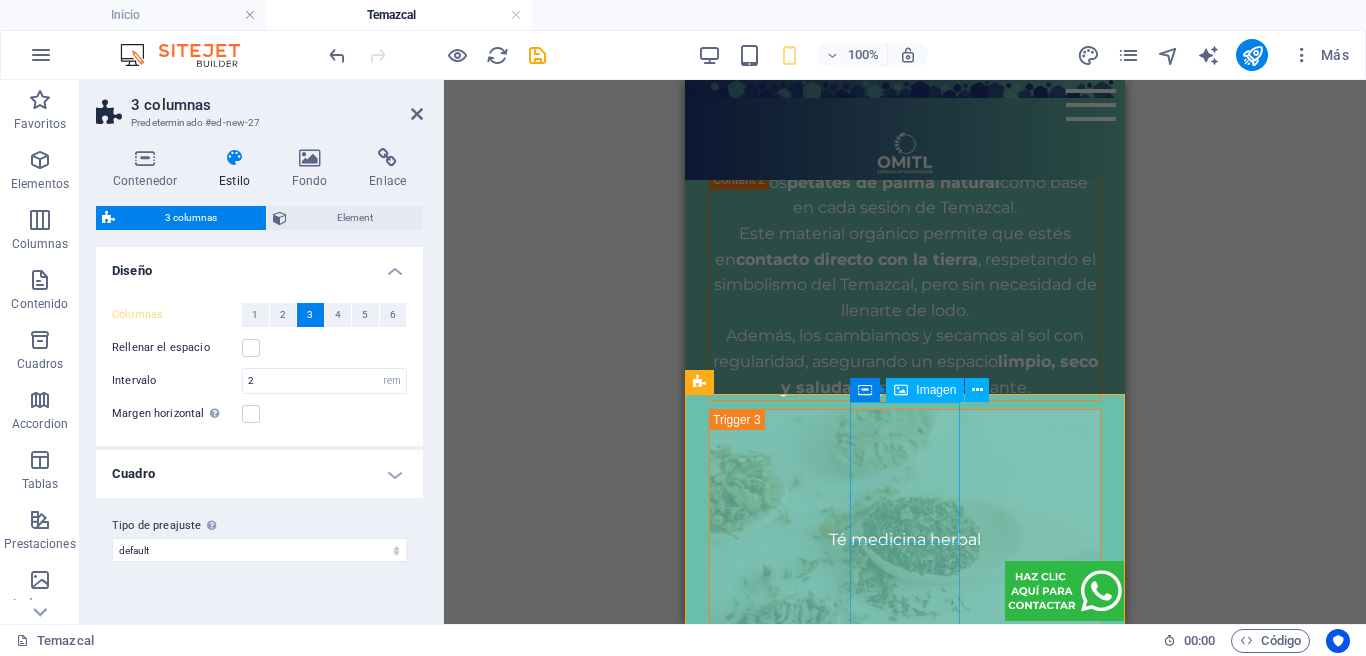 scroll, scrollTop: 4447, scrollLeft: 0, axis: vertical 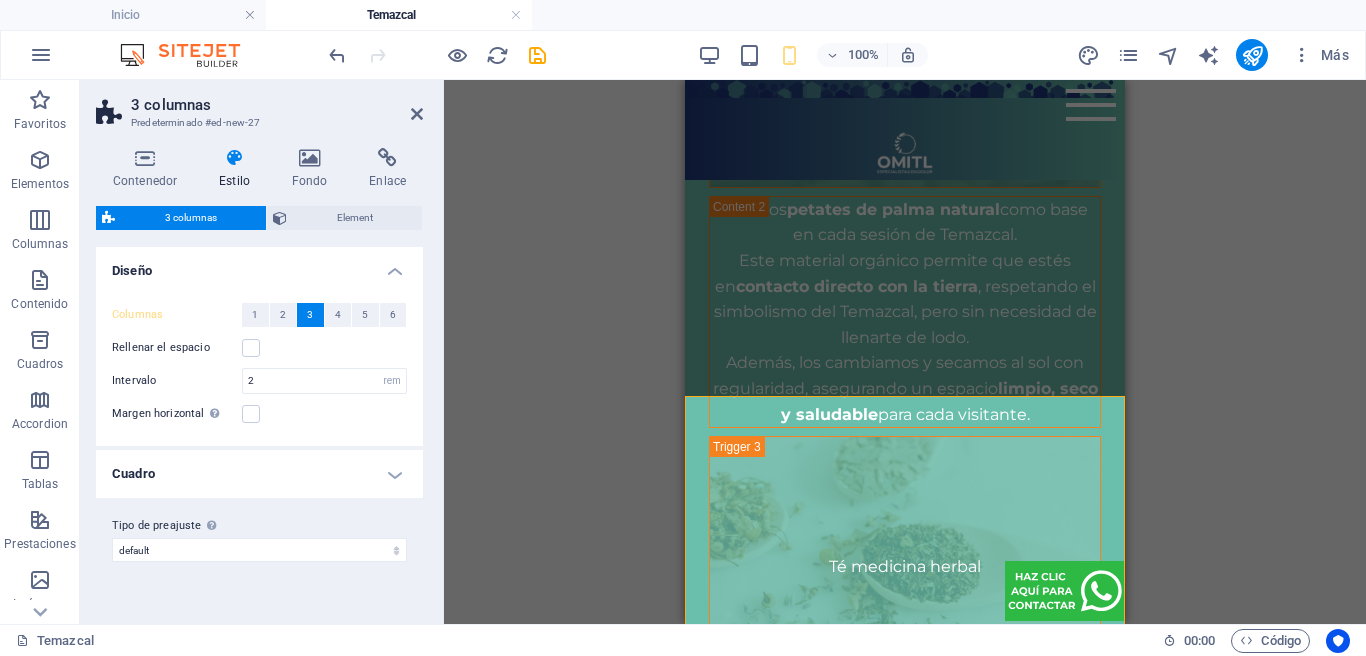 click on "Arrastra aquí para reemplazar el contenido existente. Si quieres crear un elemento nuevo, pulsa “Ctrl”.
Contenedor   H1   Columnas desiguales   Contenedor   Contenedor   Imagen   Contenedor   Separador   H4   Separador   Texto   Contenedor   H2   C Space   Contenedor   Separador   Texto   Separador   Texto   Texto   Texto   Contenedor   Contenedor   H3   Contenedor   Contenedor   Separador   Texto   Separador   Contenedor   Separador   Contenedor   H2   Pestañas de imagen   Contenedor   Texto   Contenedor   Contenedor   Texto   Contenedor   Contenedor   Texto   Contenedor   Pestañas de imagen   Contenedor   Texto   Planes   Contenedor   Contenedor   Contenedor   Texto   Contenedor   Separador   Contenedor   Texto   Texto   Separador   Botón   Mapa   Referencia   Texto   Planes   Contenedor   Contenedor   Texto   Contenedor   Contenedor   Imagen   Imagen   Imagen   Imagen   Texto   Separador   Separador   Botón   Contenedor   Contenedor   Contenedor   Texto   Texto   Contenedor" at bounding box center [905, 352] 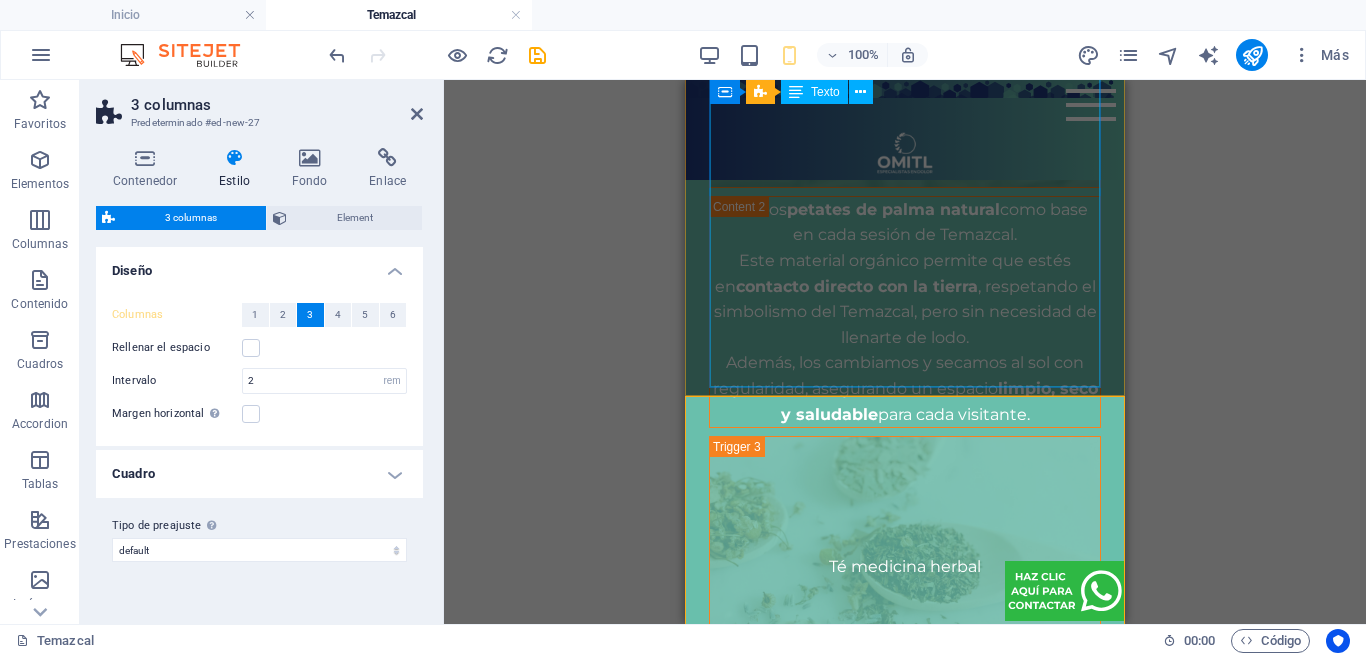 click on "Nutre el cuerpo. Abre el corazón. Prepara la mente. Cada sesión de Temazcal en Omitl inicia con una  bebida 100% natural a base de cacao , preparada con una mezcla cuidadosamente seleccionada de ingredientes:  cacao puro, canela, clavo, romero, pimienta y piloncillo  como endulzante natural. Esta combinación potencia los efectos del Temazcal al  activar la circulación, mejorar el estado de ánimo y relajar el sistema nervioso . Más que una bebida, es un recordatorio de lo esencial:  la conexión con tu cuerpo, tus emociones y tu historia personal ." at bounding box center [905, 1732] 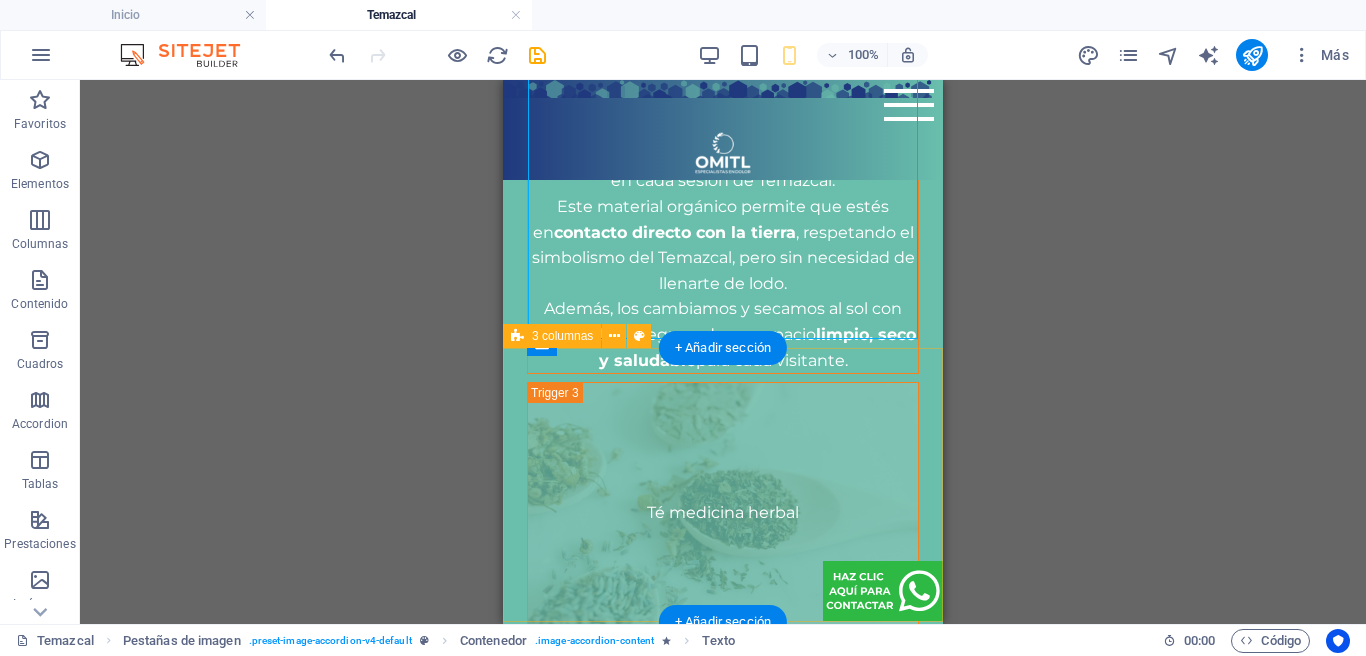 scroll, scrollTop: 4502, scrollLeft: 0, axis: vertical 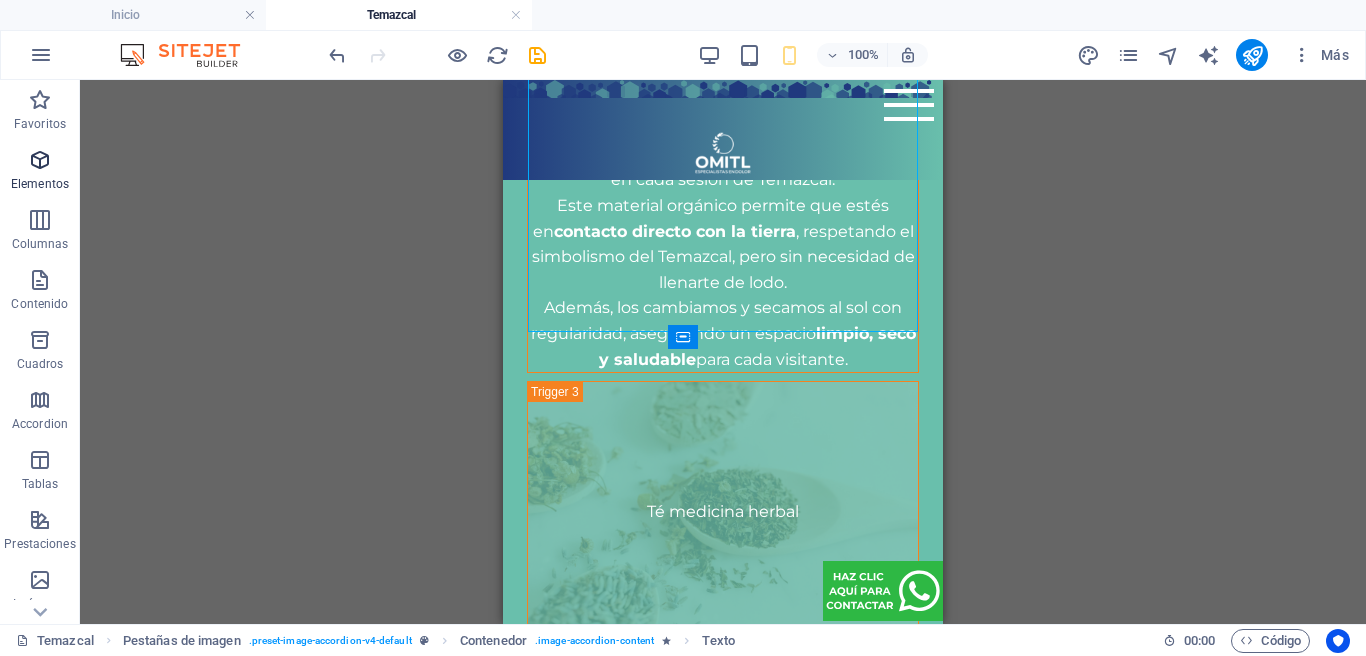 click at bounding box center [40, 160] 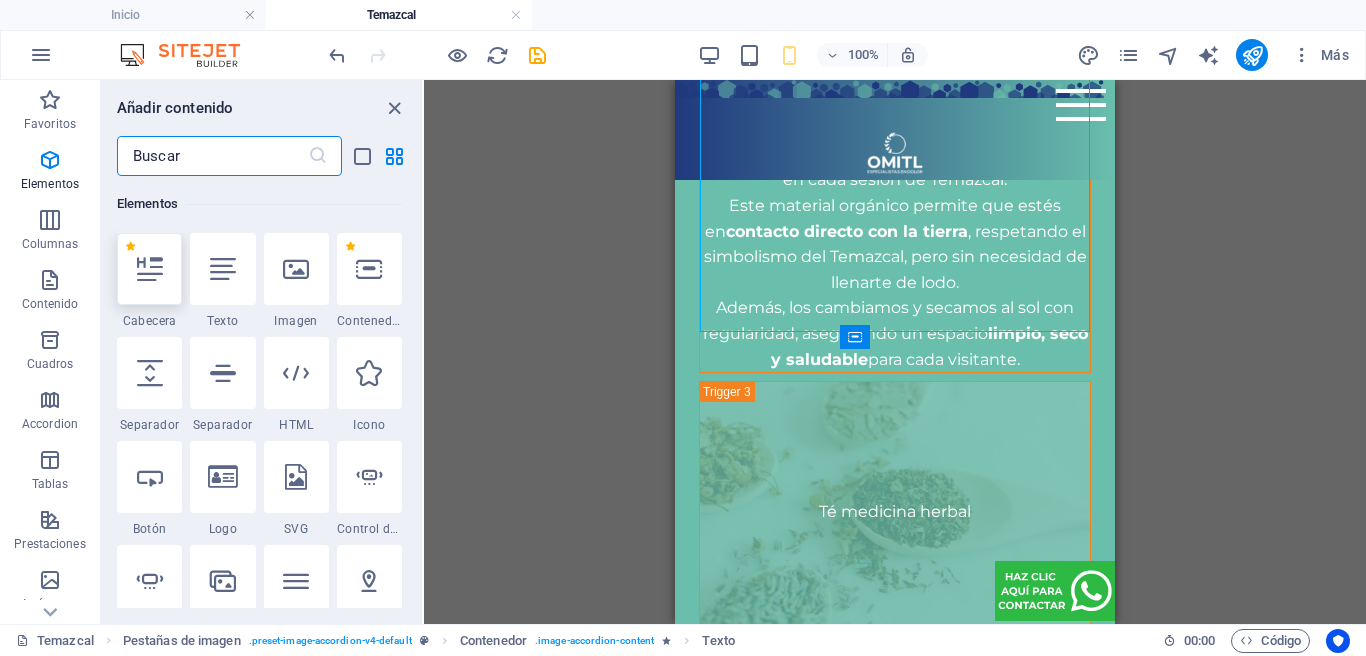 scroll, scrollTop: 377, scrollLeft: 0, axis: vertical 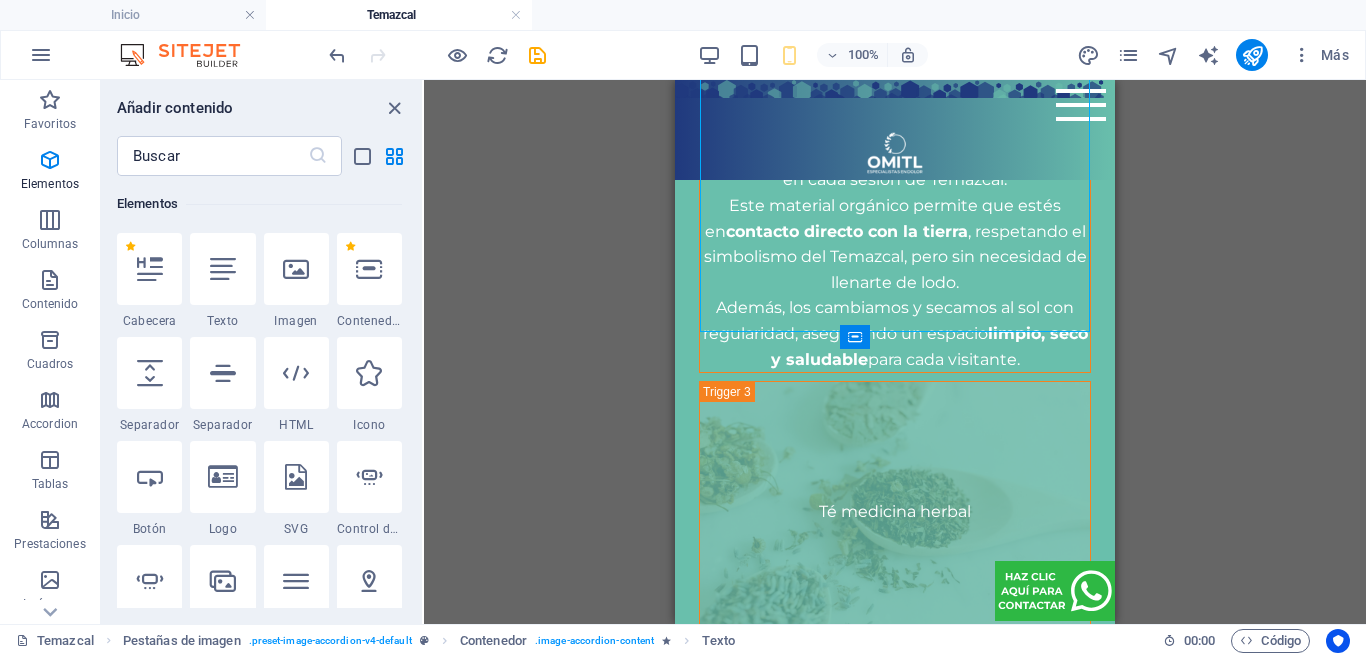 click at bounding box center (149, 269) 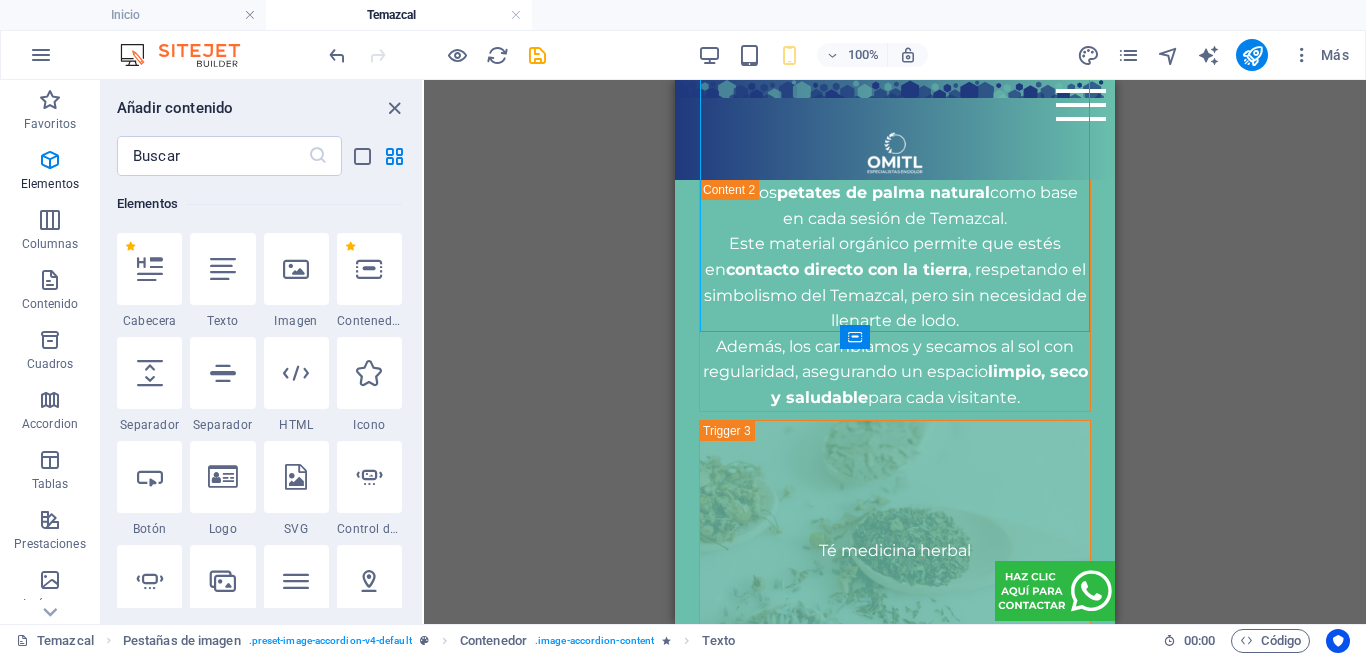 scroll, scrollTop: 1774, scrollLeft: 0, axis: vertical 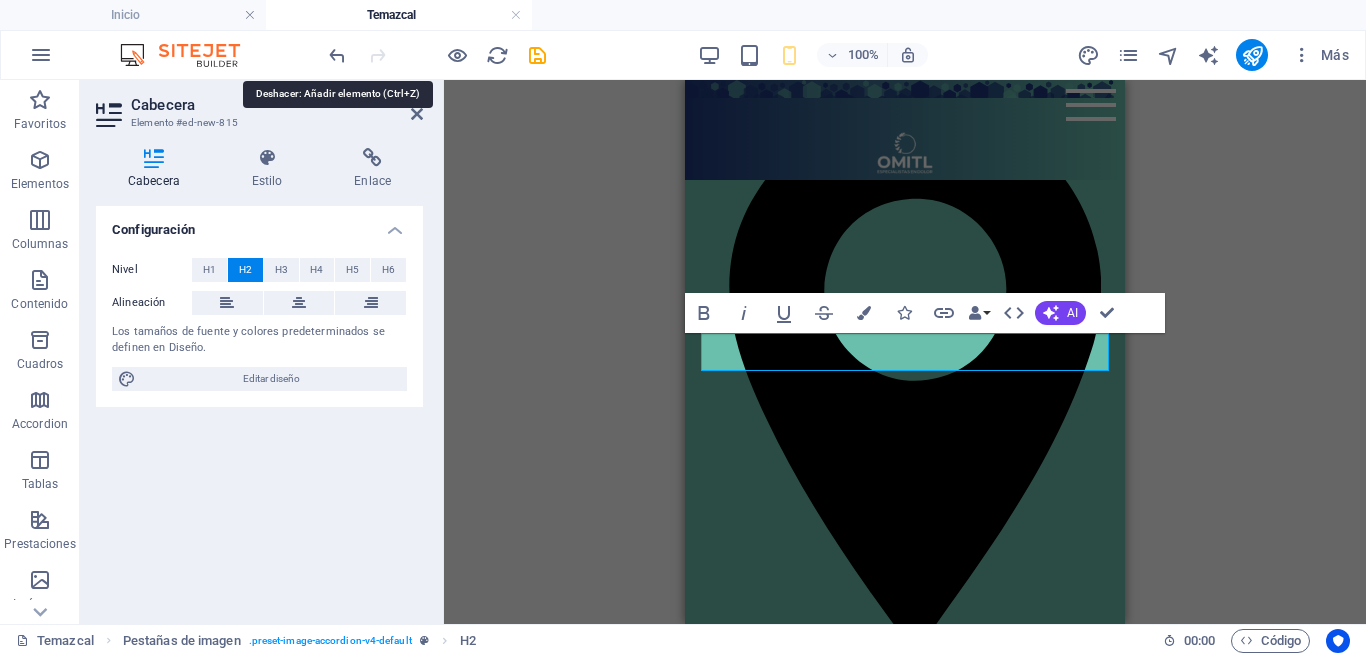 drag, startPoint x: 335, startPoint y: 48, endPoint x: 353, endPoint y: 61, distance: 22.203604 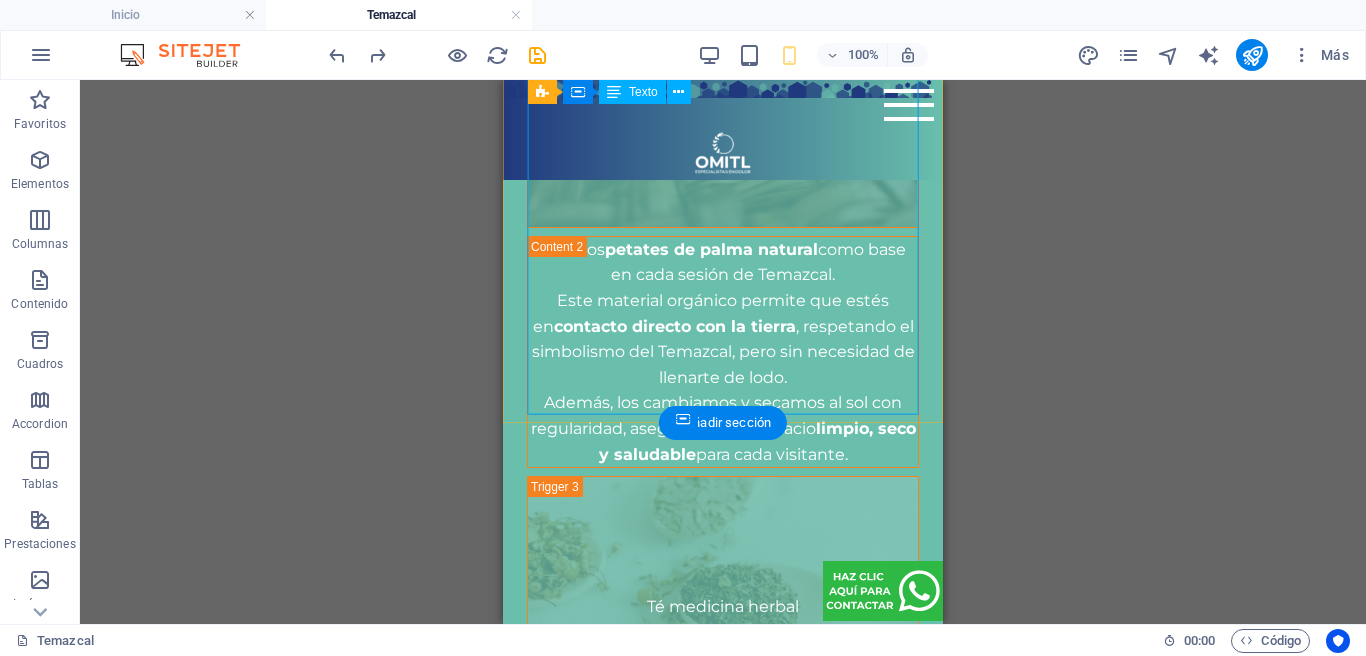 scroll, scrollTop: 4444, scrollLeft: 0, axis: vertical 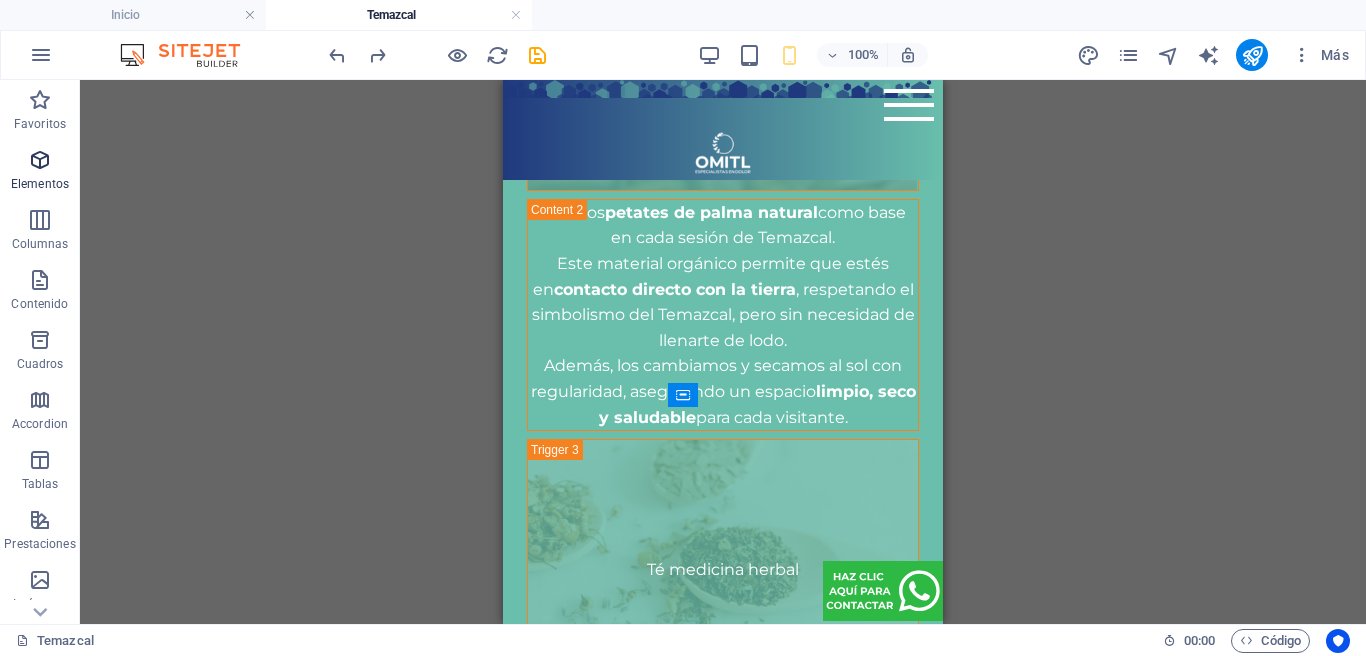 click on "Elementos" at bounding box center (40, 184) 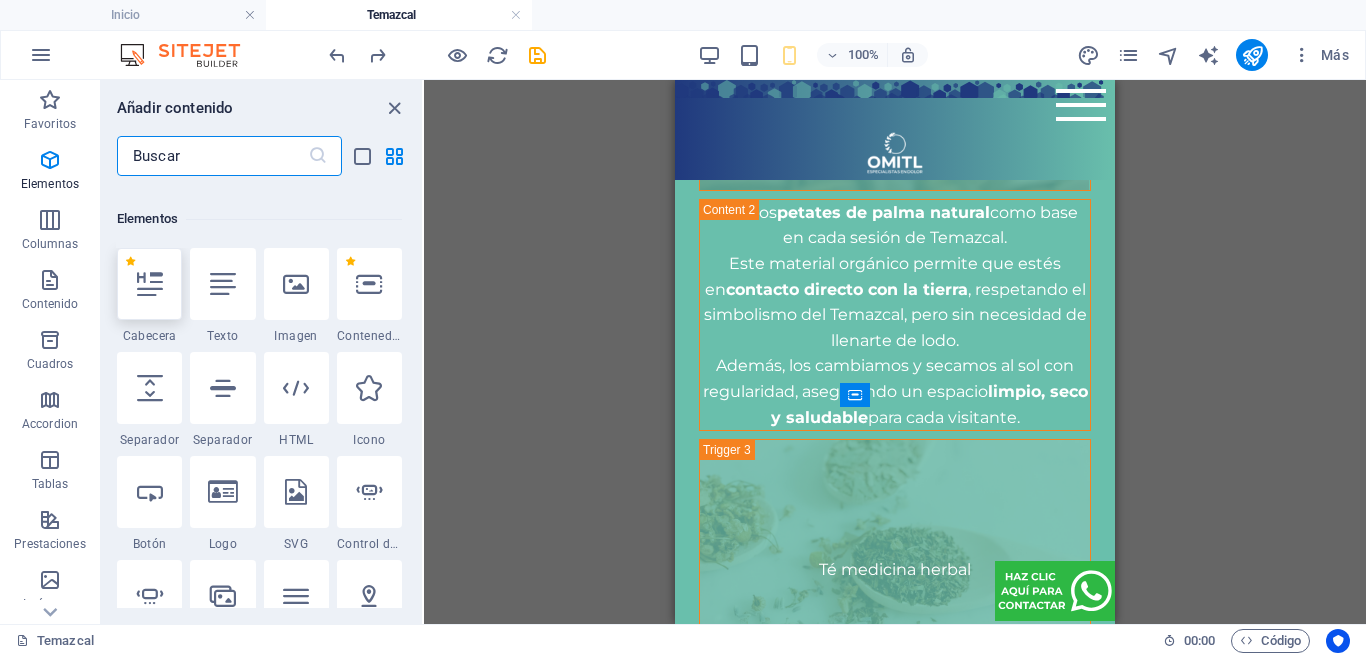 scroll, scrollTop: 377, scrollLeft: 0, axis: vertical 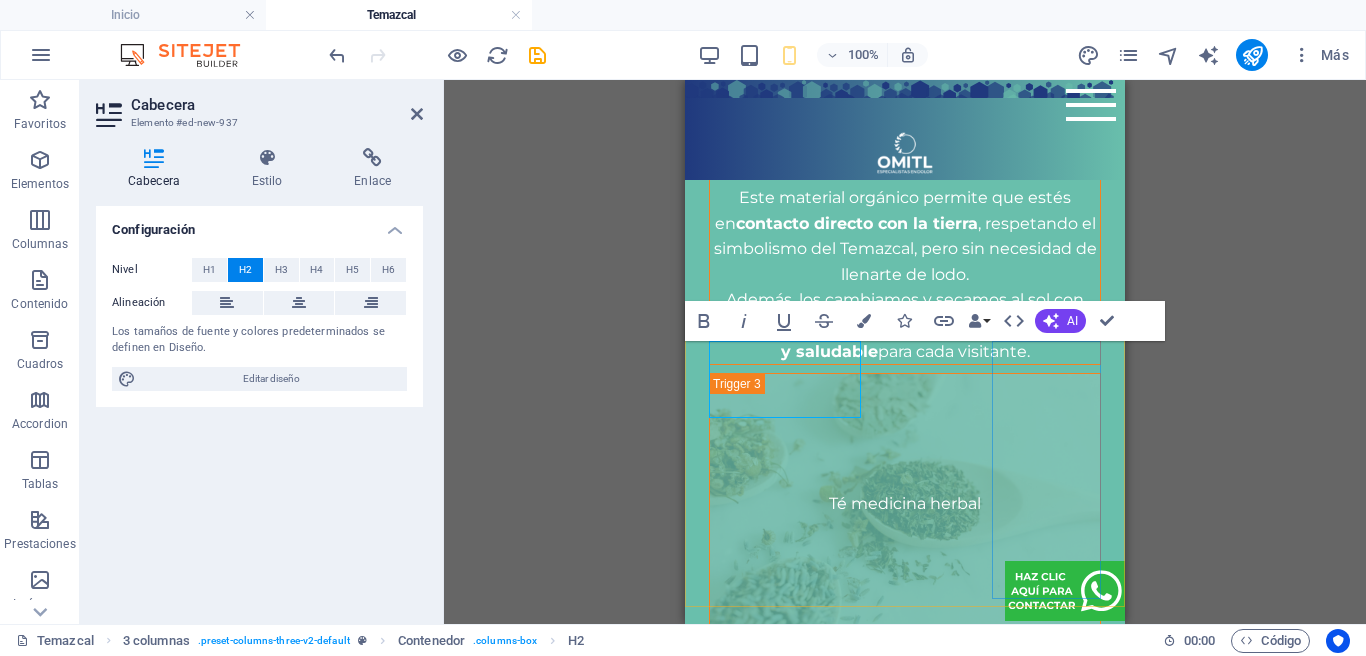 type 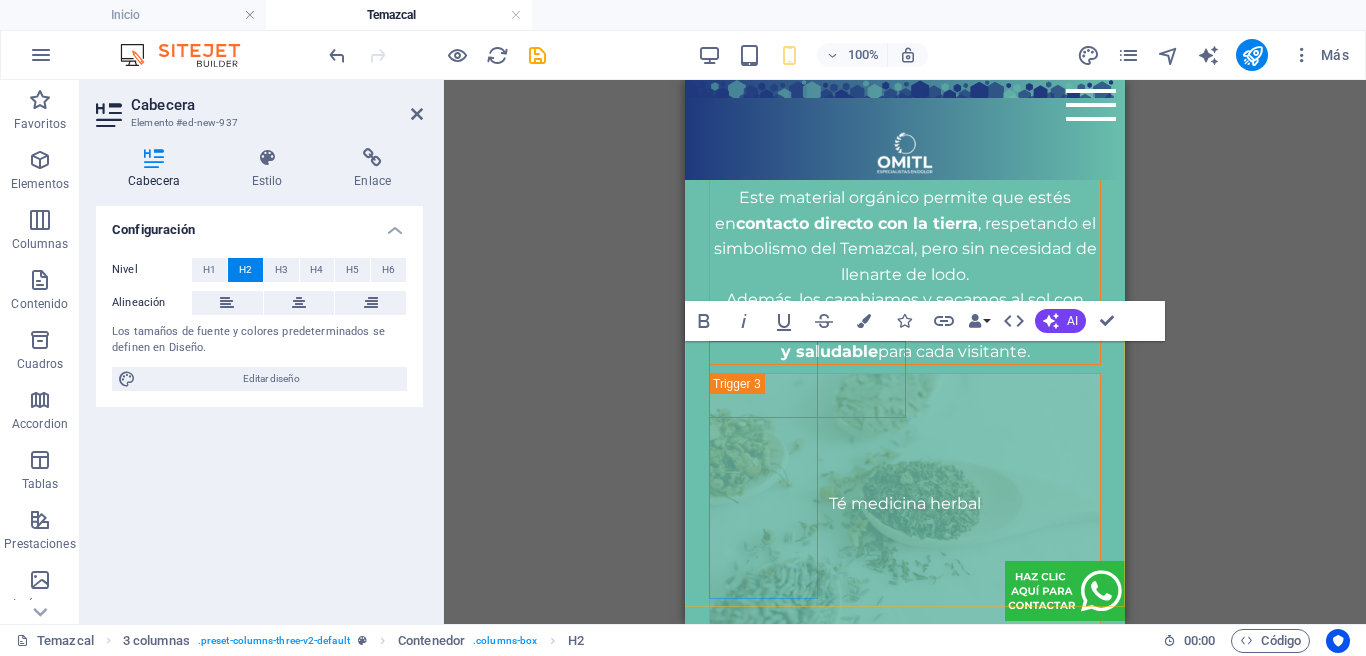 click on "TEMAZCAL NOCTURNO" at bounding box center (763, 1943) 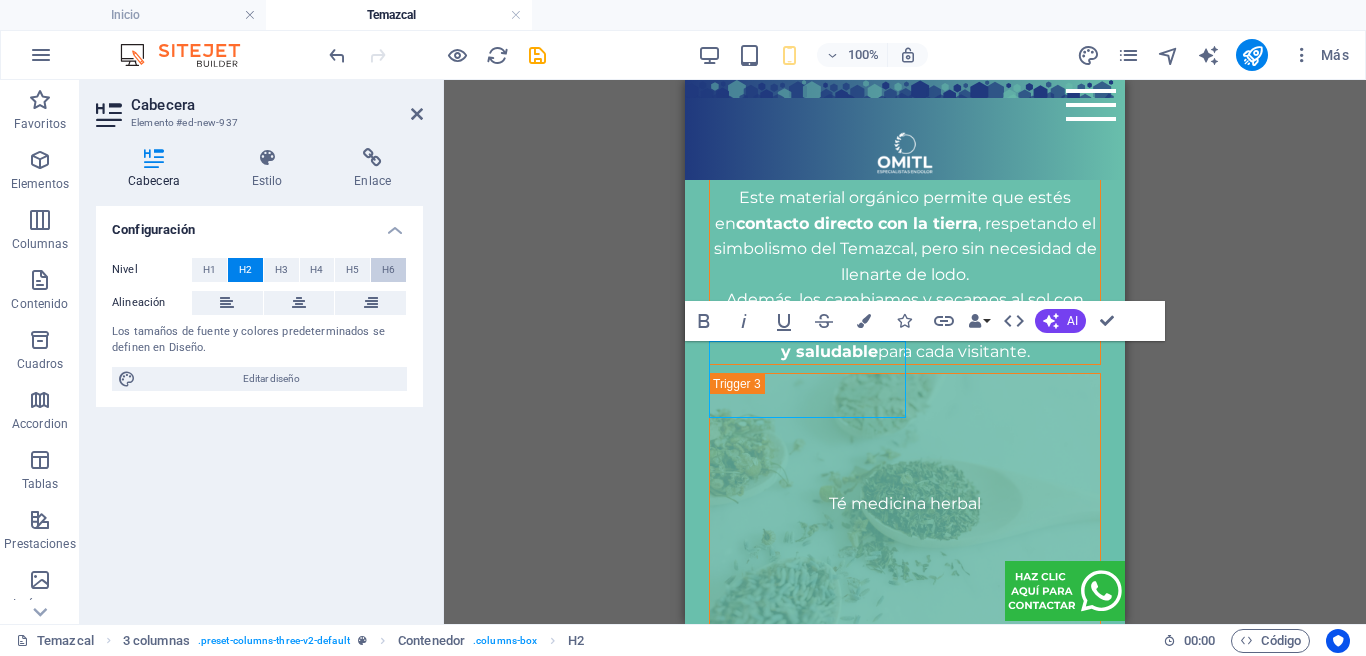 click on "H6" at bounding box center (388, 270) 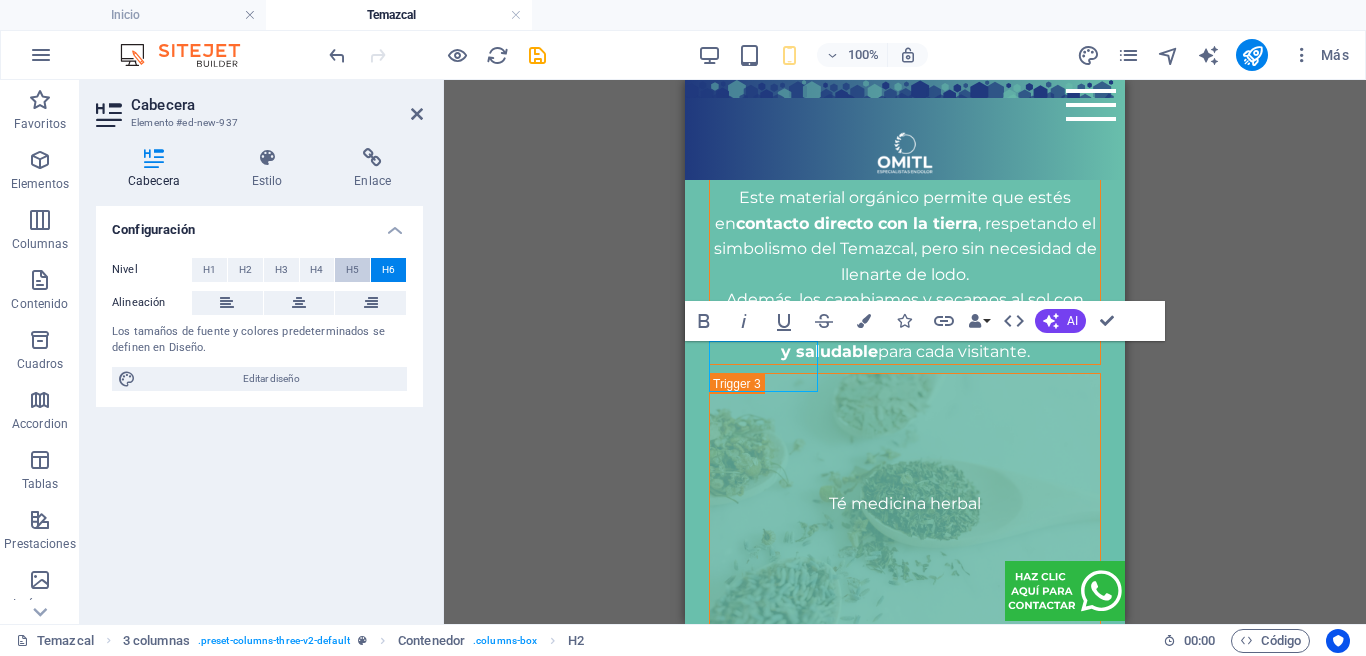 click on "H5" at bounding box center [352, 270] 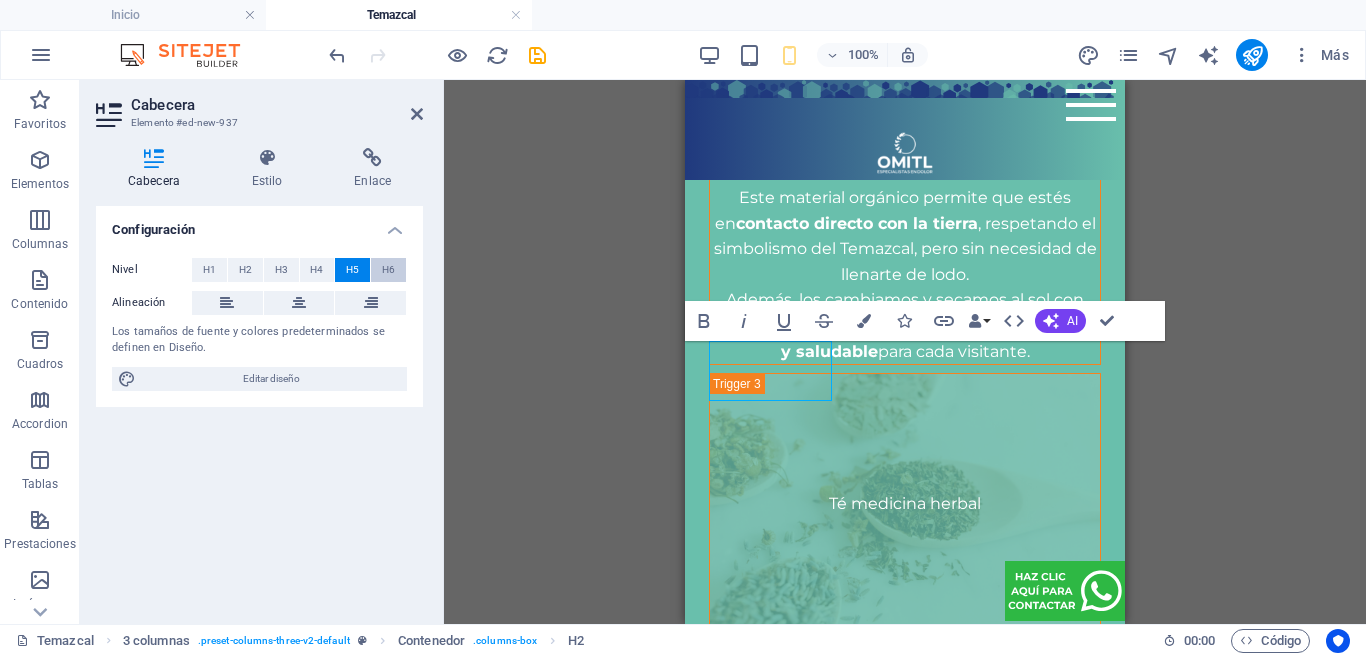 click on "H6" at bounding box center (388, 270) 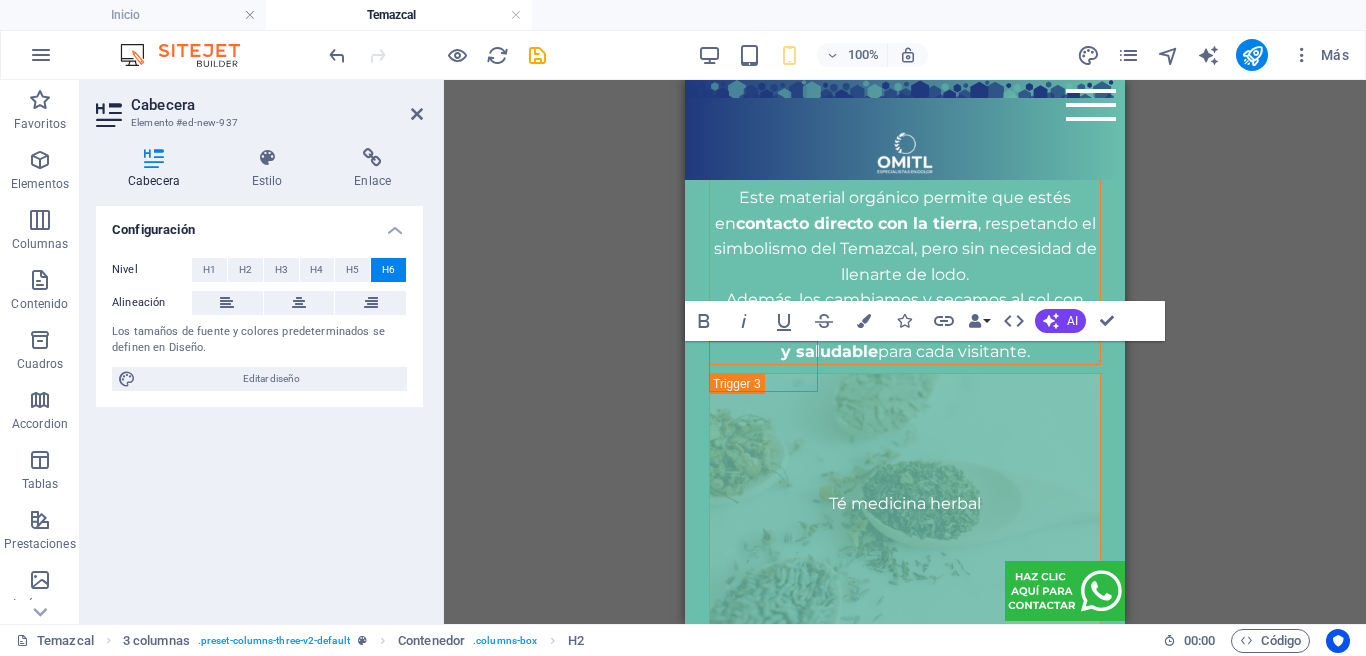 click on "Contenedor   H1   Columnas desiguales   Contenedor   Contenedor   Imagen   Contenedor   Separador   H4   Separador   Texto   Contenedor   H2   C Space   Contenedor   Separador   Texto   Separador   Texto   Texto   Texto   Contenedor   Contenedor   H3   Contenedor   Contenedor   Separador   Texto   Separador   Contenedor   Separador   Contenedor   H2   Pestañas de imagen   Contenedor   Texto   Contenedor   Contenedor   Texto   Contenedor   Contenedor   Texto   Contenedor   Pestañas de imagen   Contenedor   Pestañas de imagen   Contenedor   Texto   Planes   Contenedor   Contenedor   Contenedor   Texto   Contenedor   Separador   Contenedor   Texto   Texto   Separador   Botón   Mapa   Referencia   Texto   Planes   Contenedor   Contenedor   Texto   Contenedor   Contenedor   Imagen   Imagen   Imagen   Imagen   Texto   Separador   Separador   Botón   Contenedor   Contenedor   Contenedor   Texto   Texto   Contenedor   Separador   Texto   Separador   Botón   3 columnas   3 columnas" at bounding box center (905, 352) 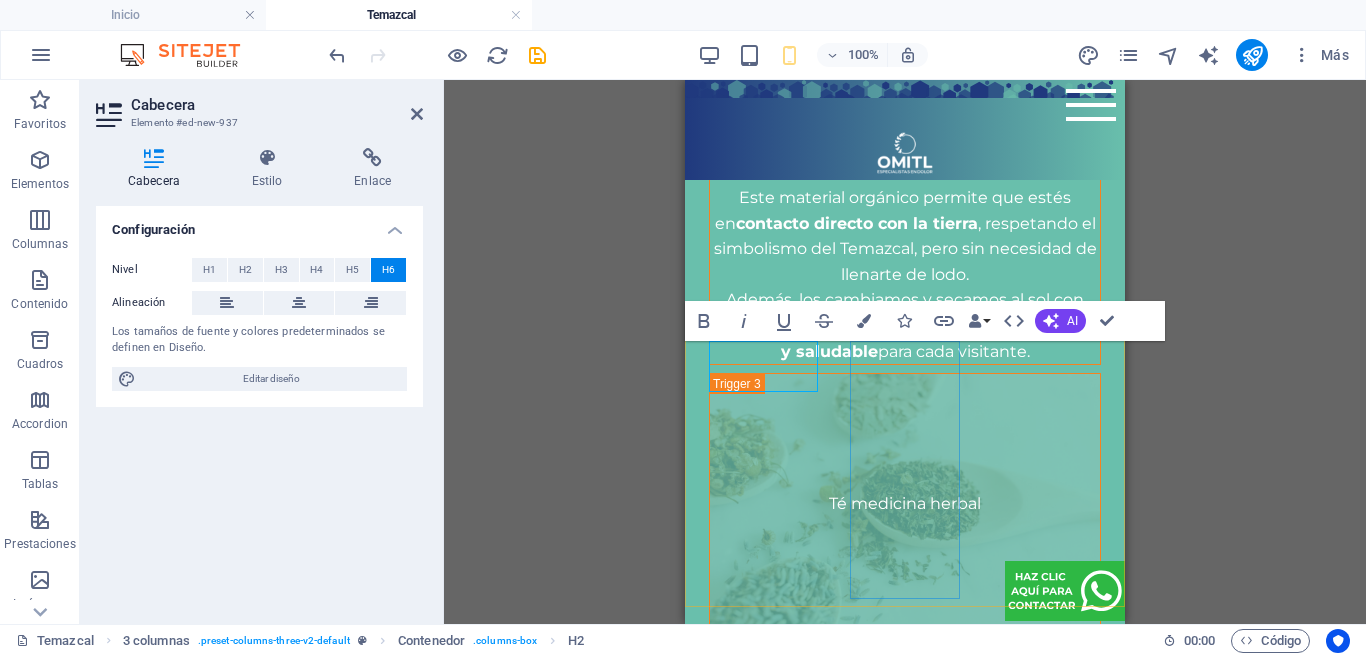 click at bounding box center (763, 2788) 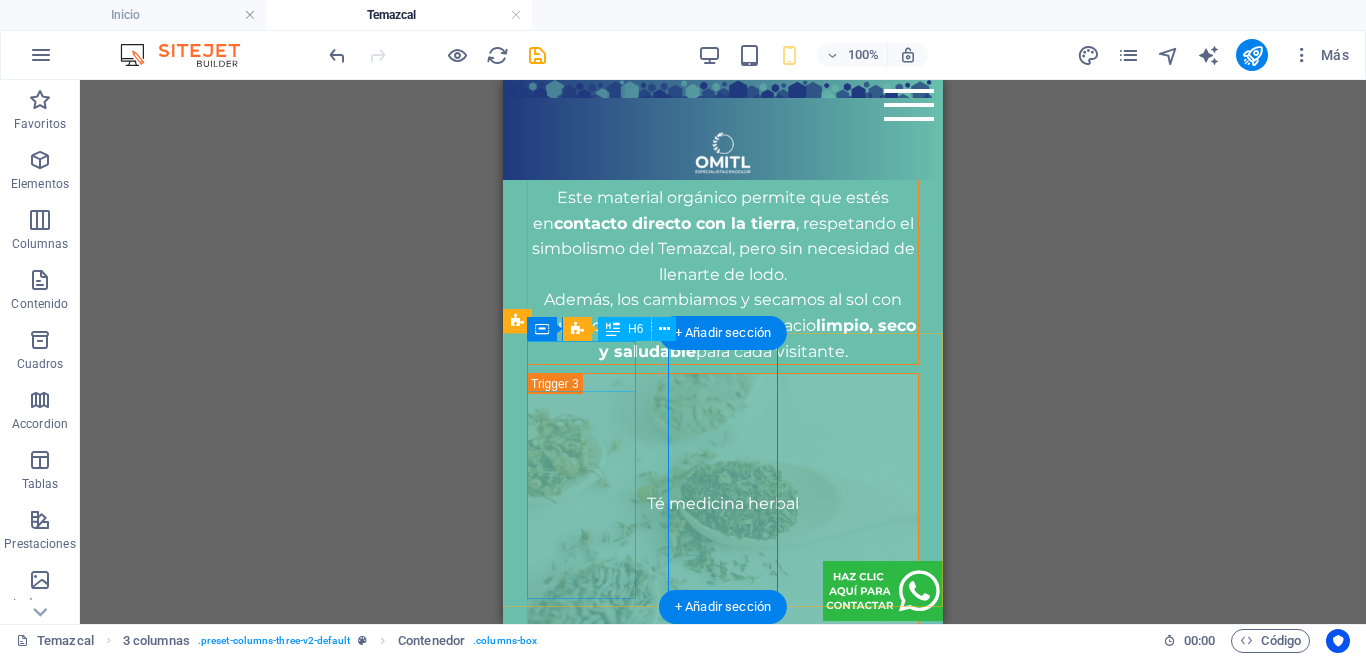 click on "TEMAZCAL NOCTURNO" at bounding box center [581, 1891] 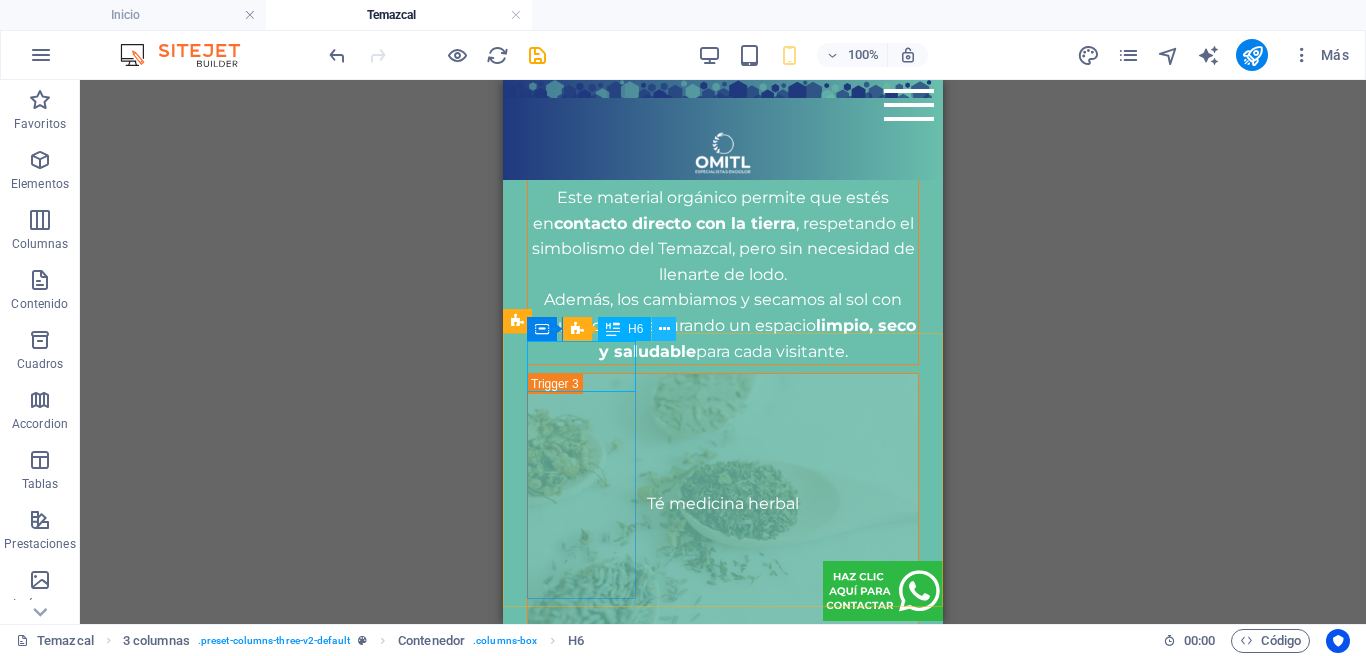 click at bounding box center [664, 329] 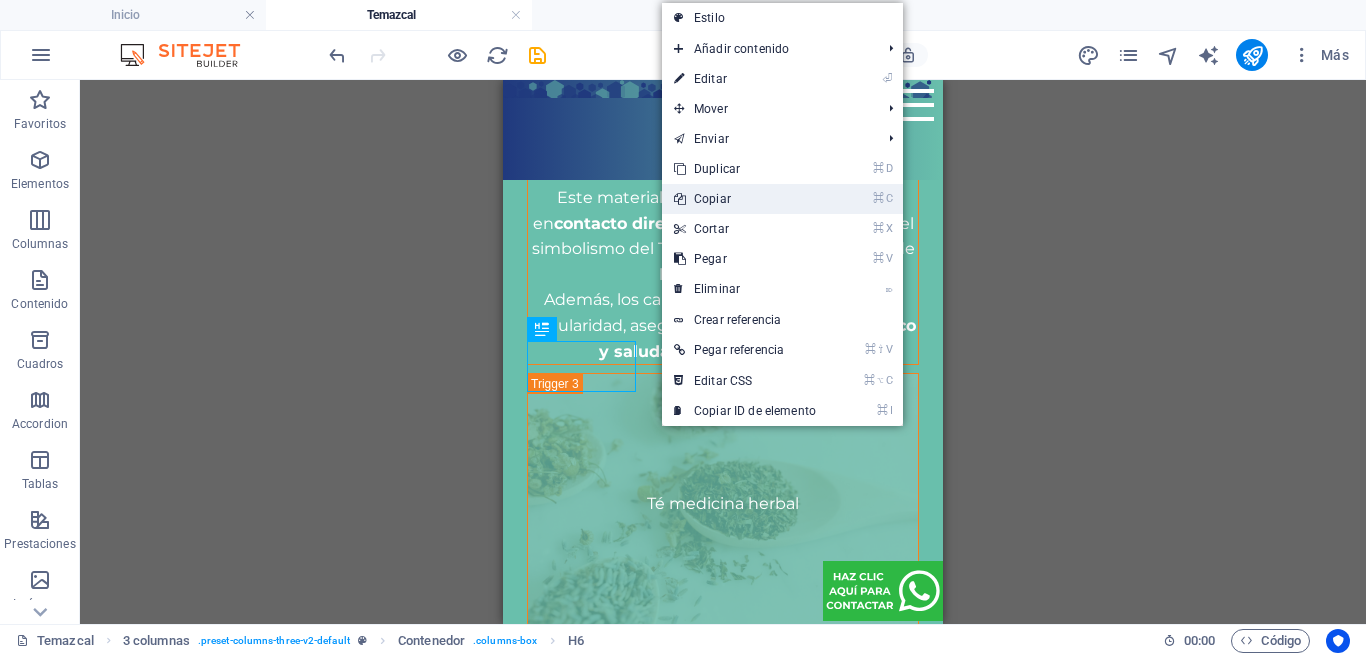 click on "⌘ C  Copiar" at bounding box center [745, 199] 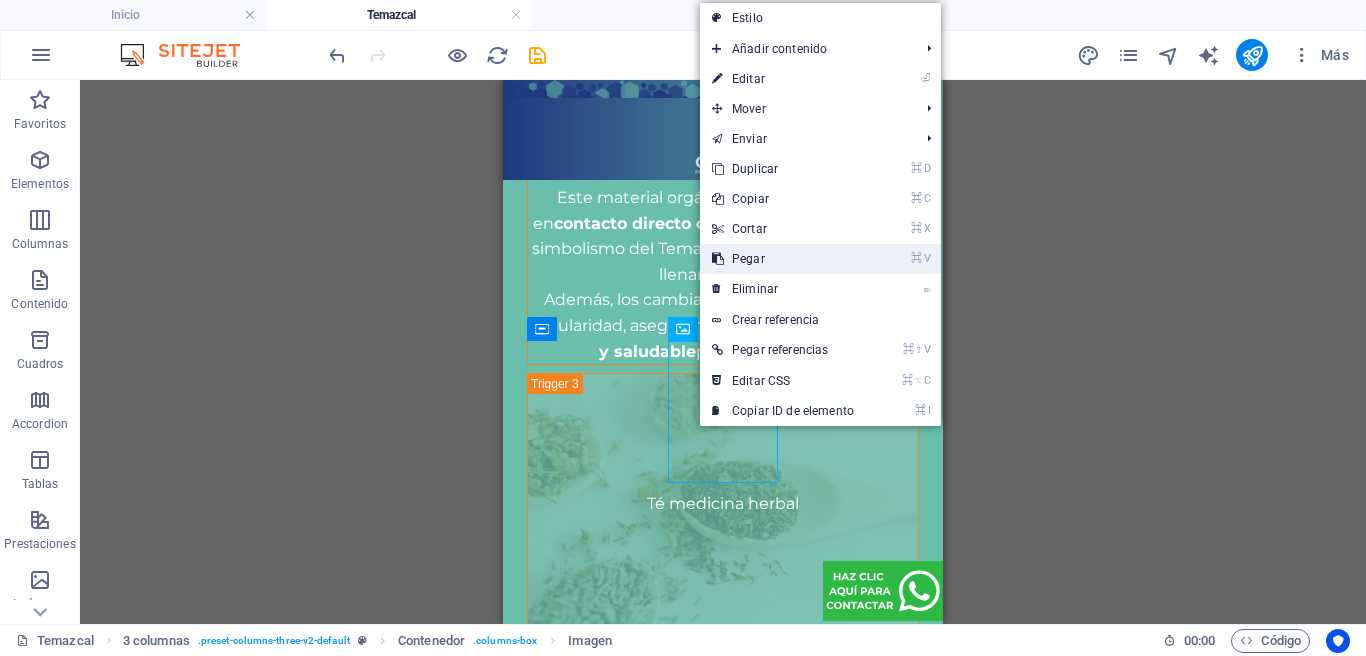 click on "⌘ V  Pegar" at bounding box center [783, 259] 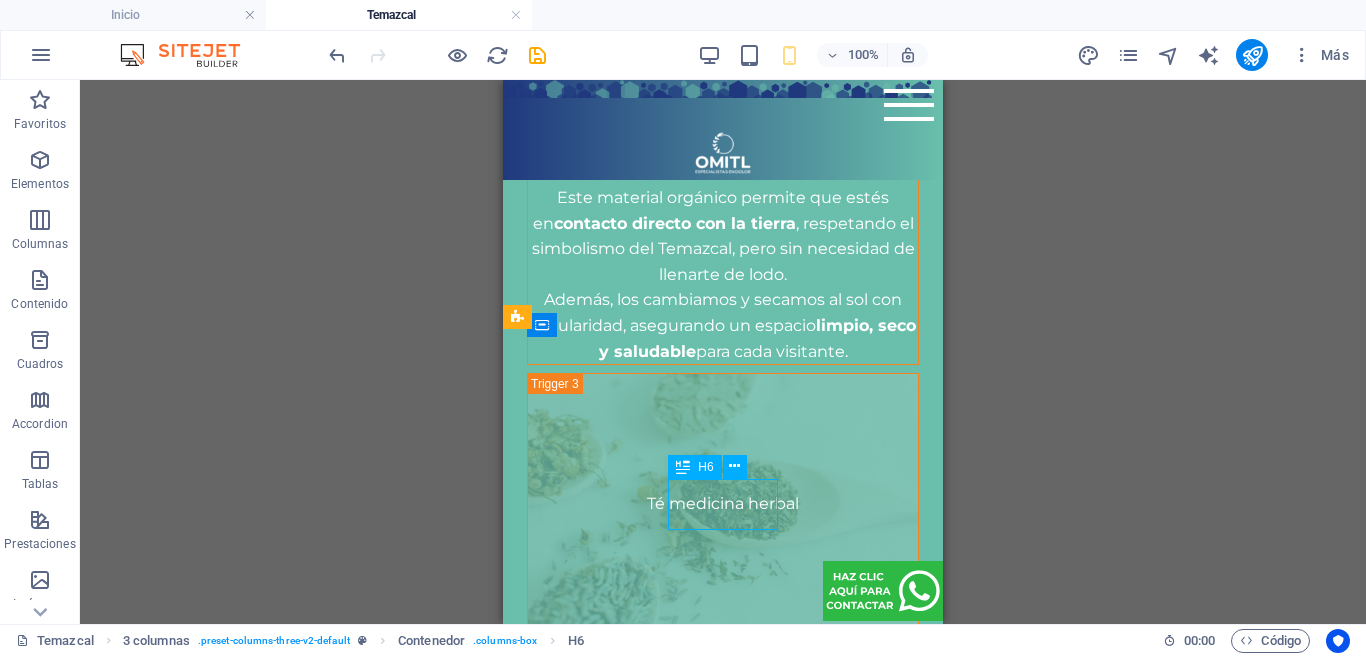 scroll, scrollTop: 4514, scrollLeft: 0, axis: vertical 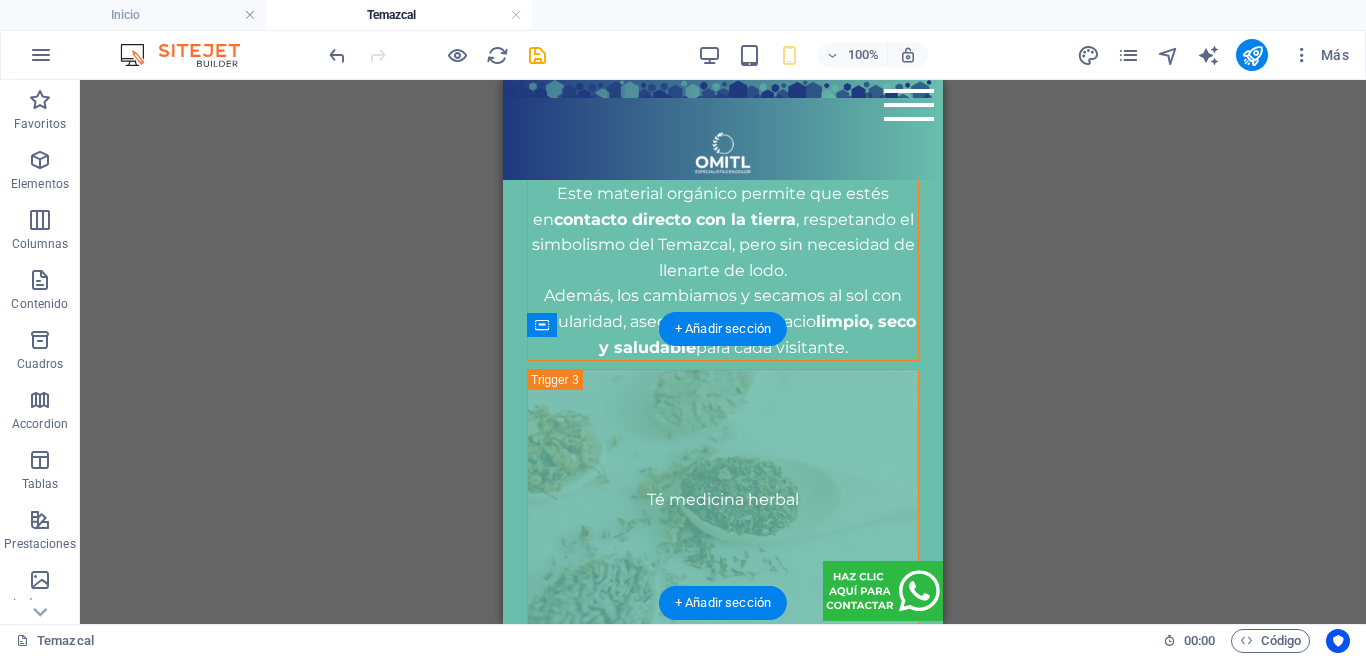 drag, startPoint x: 1201, startPoint y: 557, endPoint x: 695, endPoint y: 379, distance: 536.3954 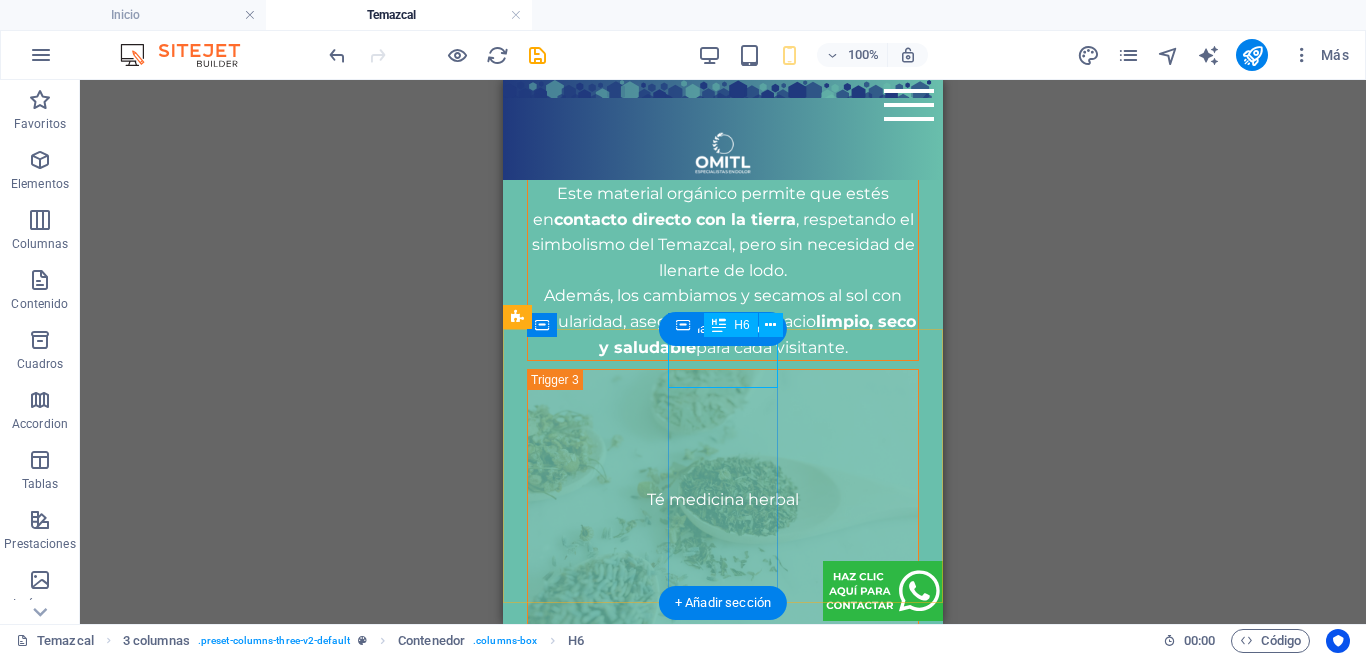 click on "TEMAZCAL NOCTURNO" at bounding box center [581, 2524] 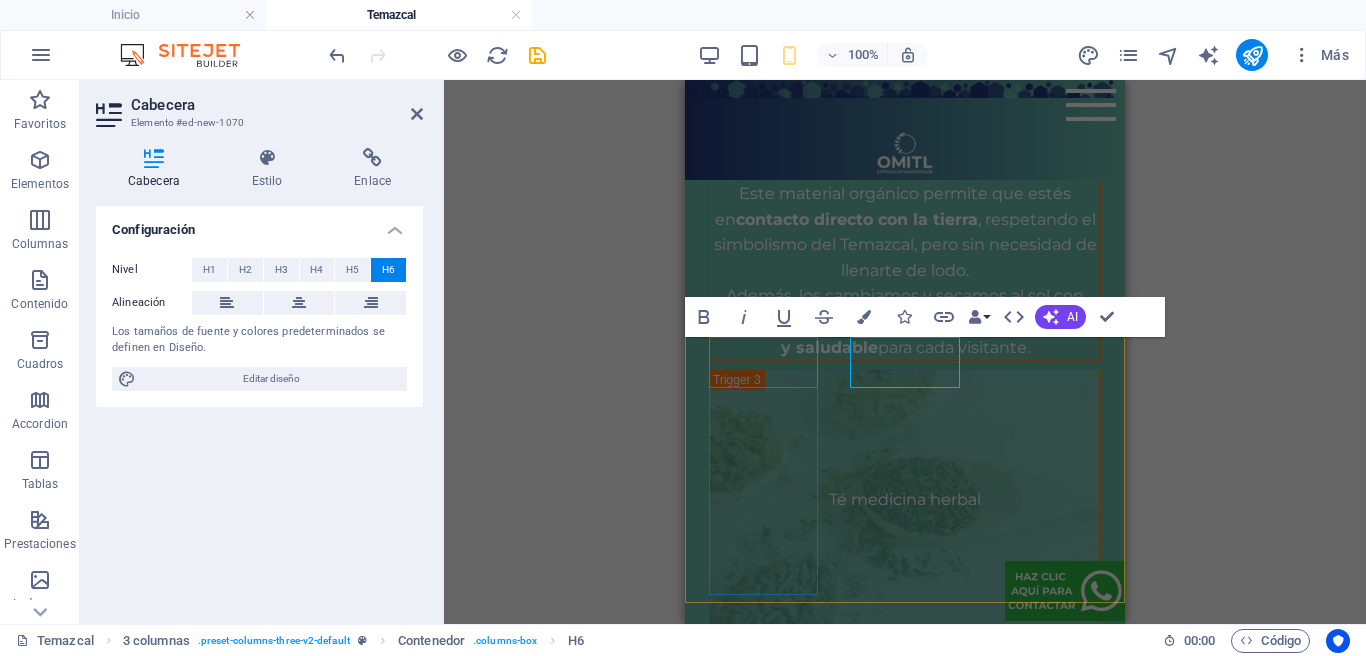 drag, startPoint x: 727, startPoint y: 357, endPoint x: 737, endPoint y: 370, distance: 16.40122 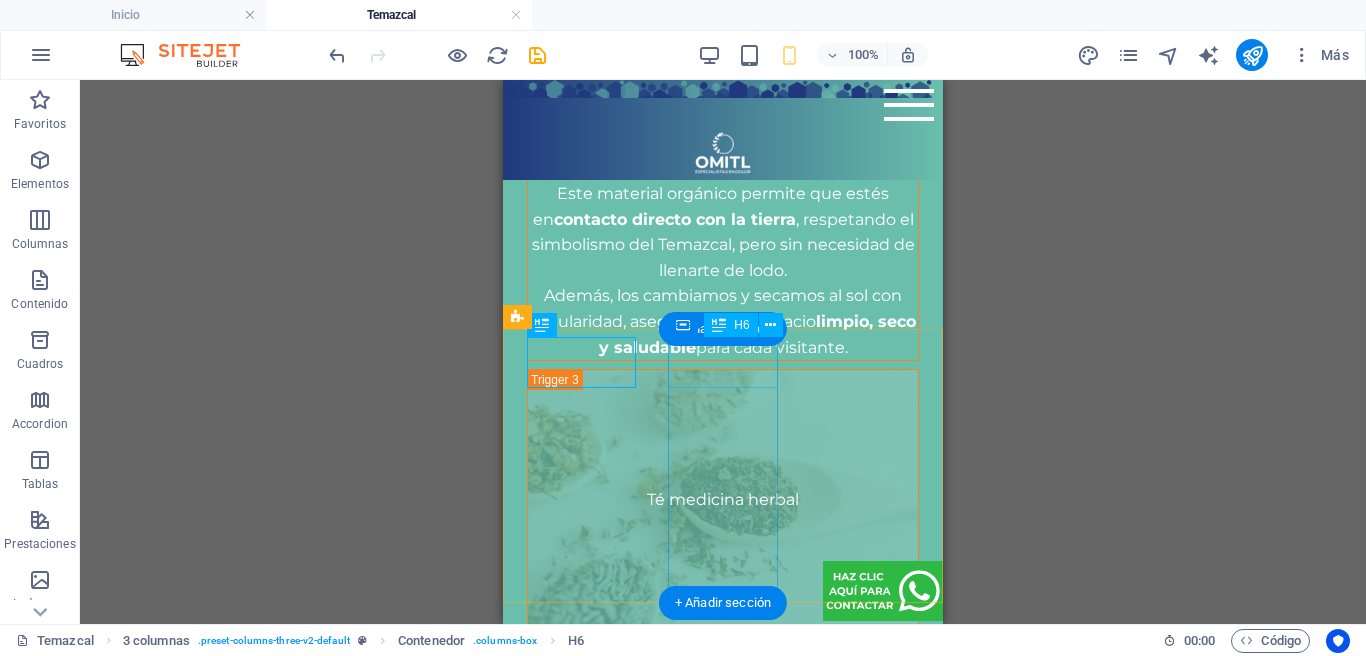 click on "TEMAZCAL NOCTURNO" at bounding box center [581, 2524] 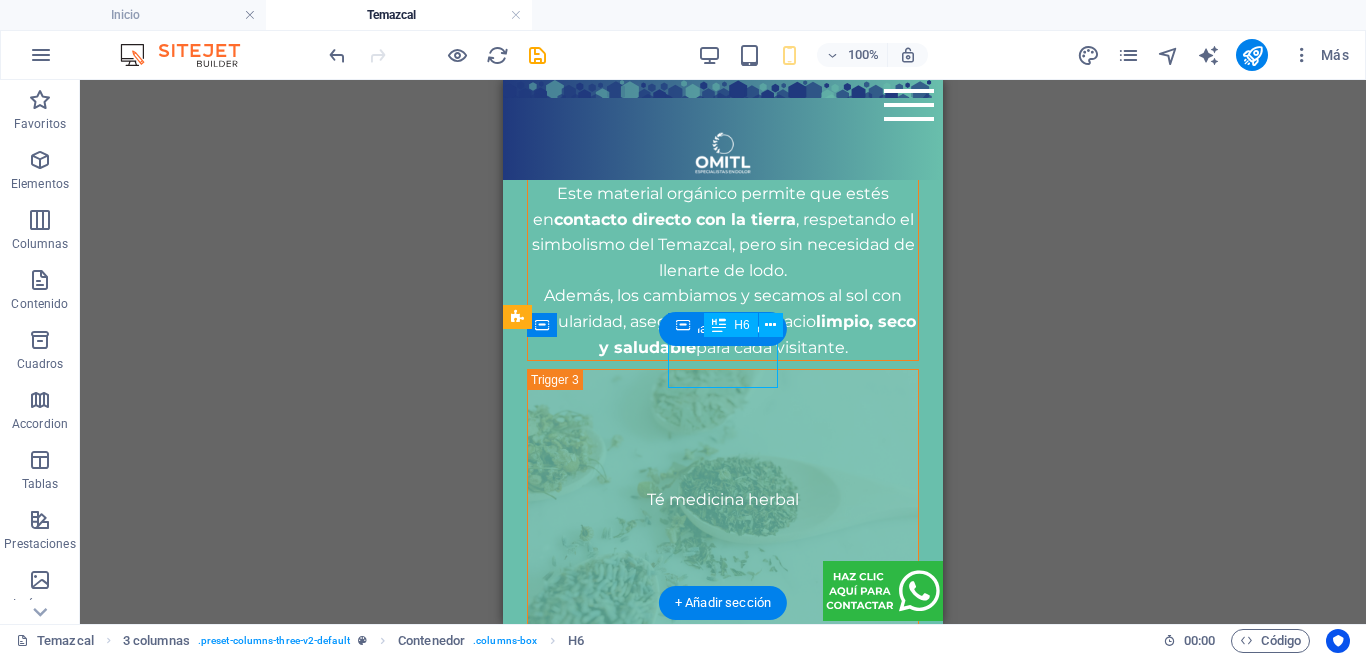click on "TEMAZCAL NOCTURNO" at bounding box center (581, 2524) 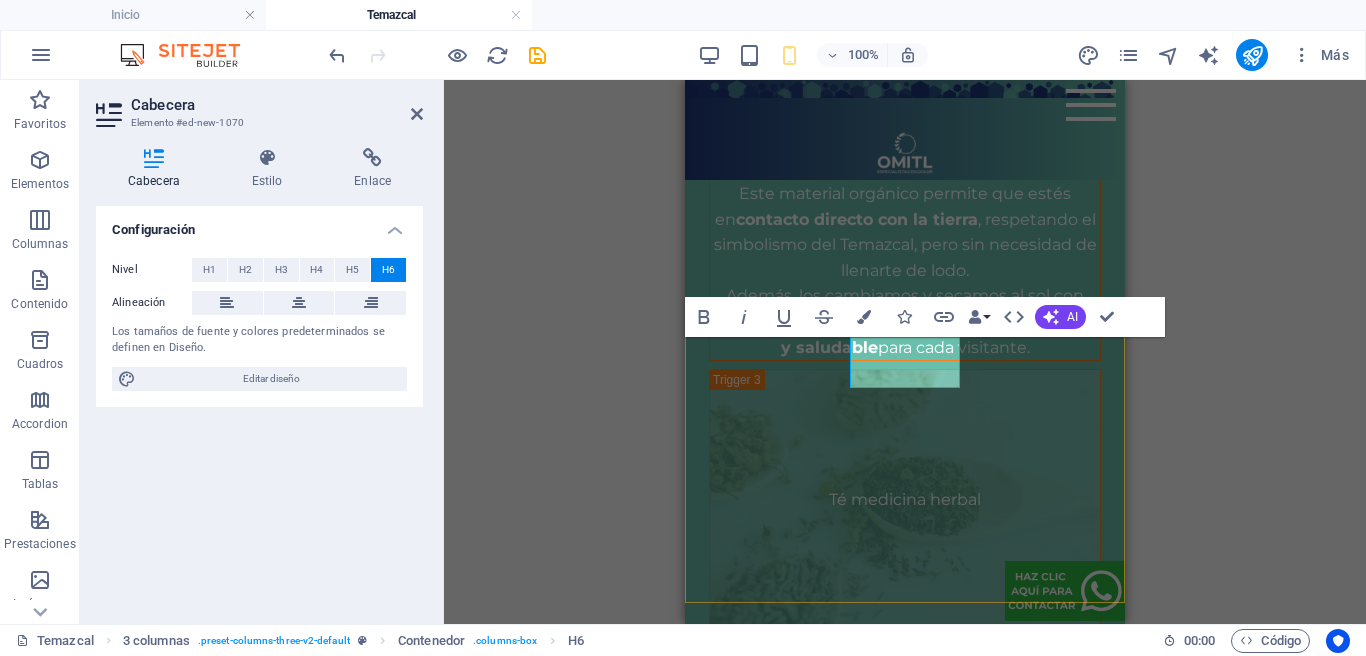 type 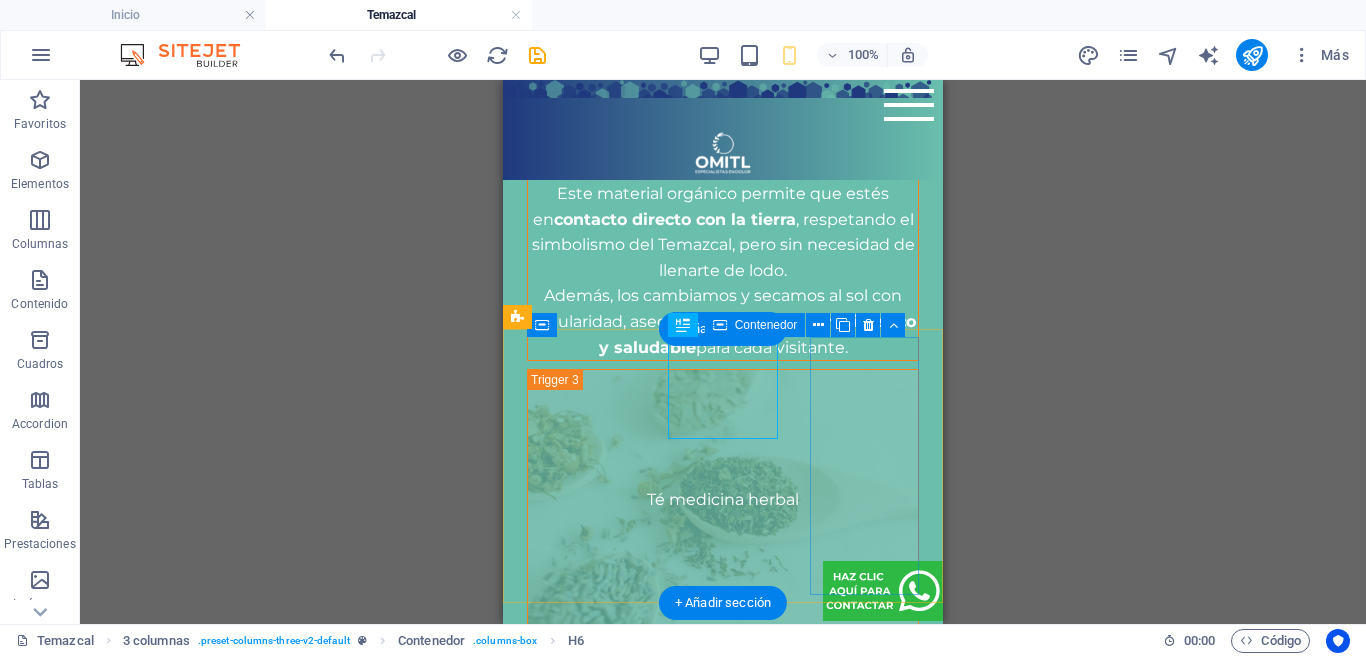 click on "Suelta el contenido aquí o  Añadir elementos  Pegar portapapeles" at bounding box center [581, 3316] 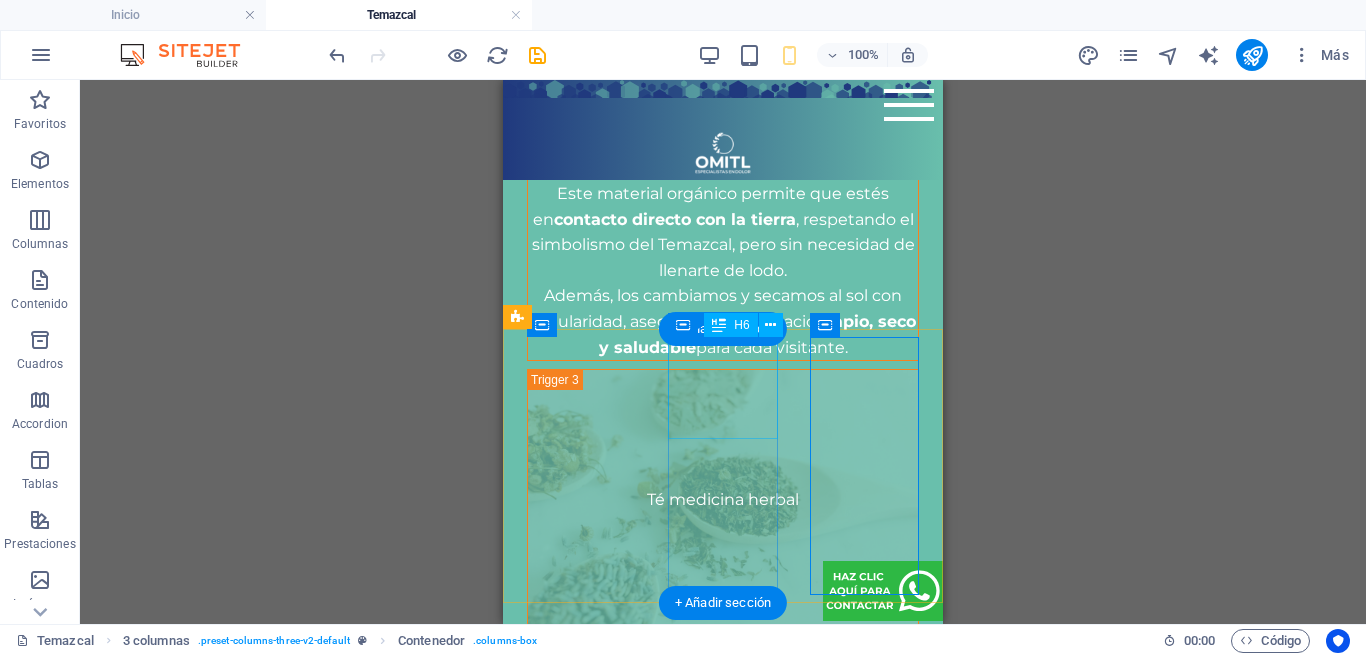click on "TEMAZCAL + YOGA, MASAJE Y MASCARILLA" at bounding box center (581, 2550) 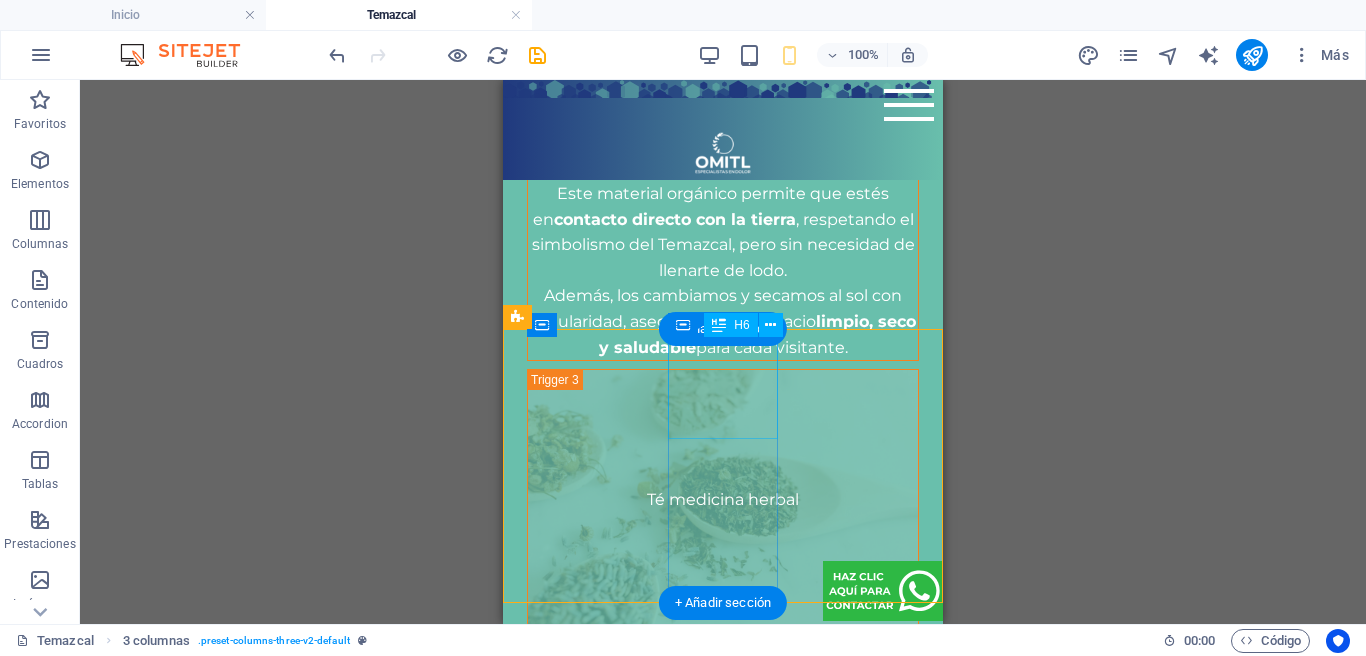 click on "TEMAZCAL + YOGA, MASAJE Y MASCARILLA" at bounding box center (581, 2550) 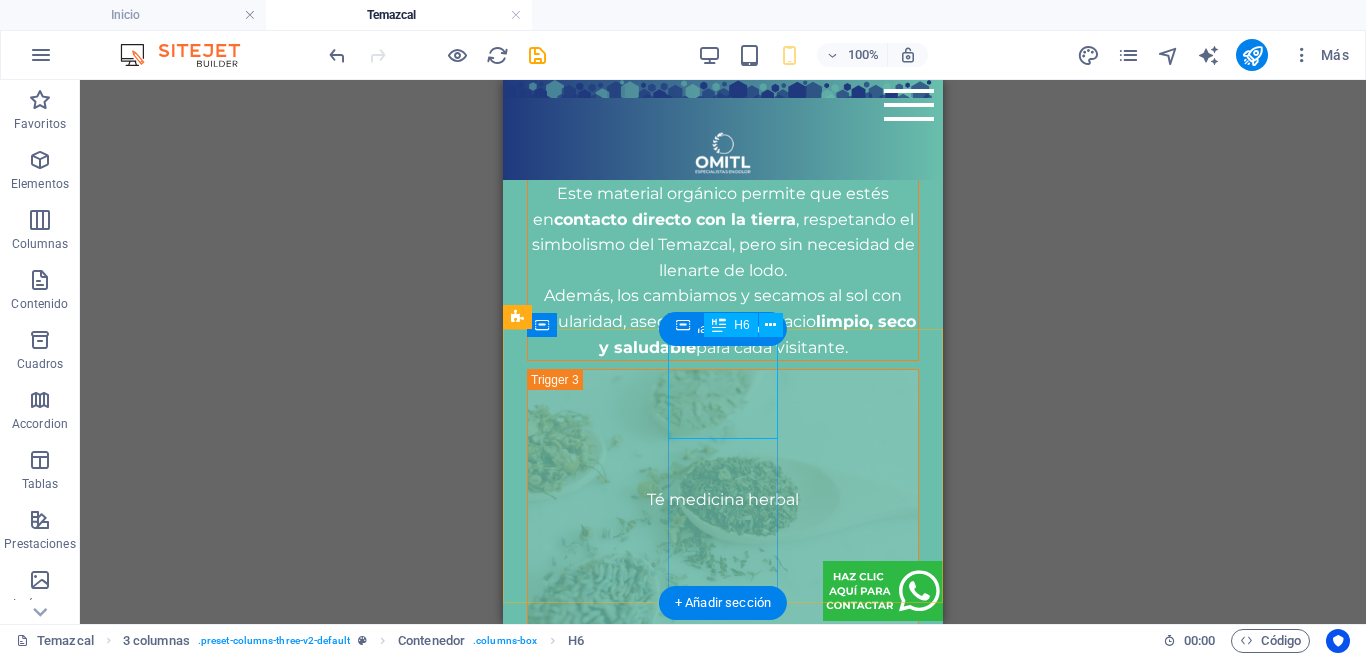 click on "TEMAZCAL + YOGA, MASAJE Y MASCARILLA" at bounding box center [581, 2550] 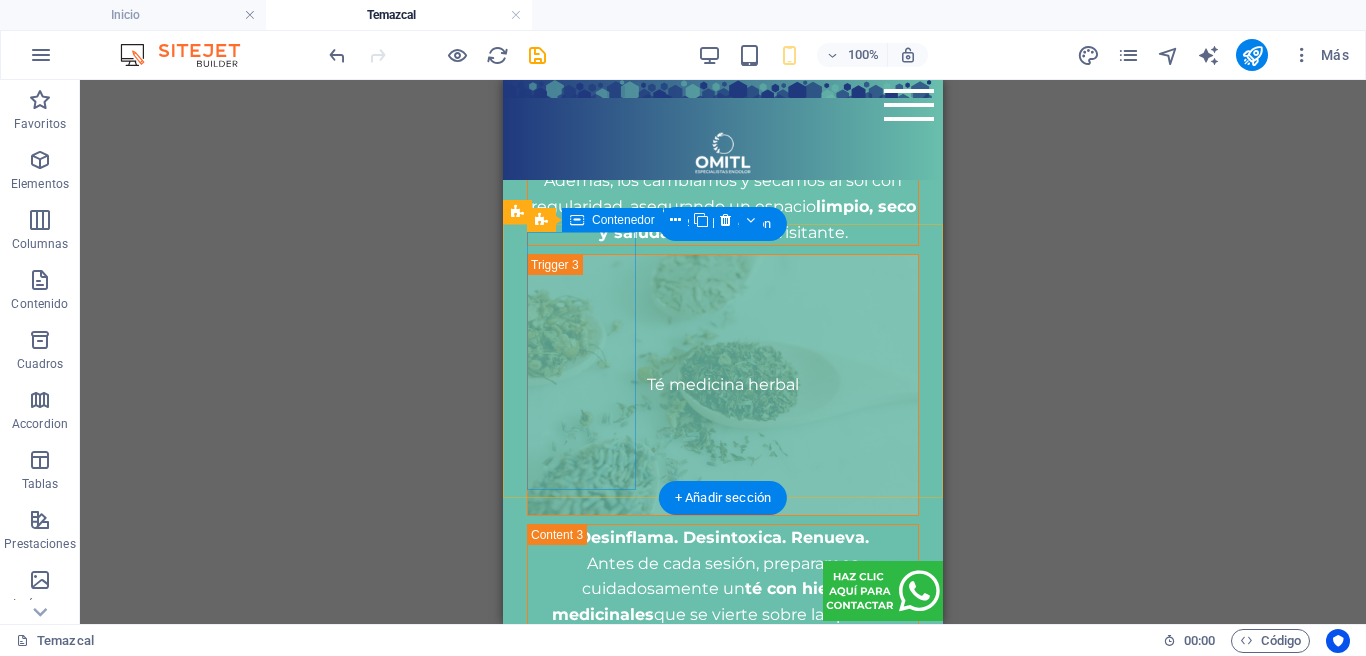 scroll, scrollTop: 4568, scrollLeft: 0, axis: vertical 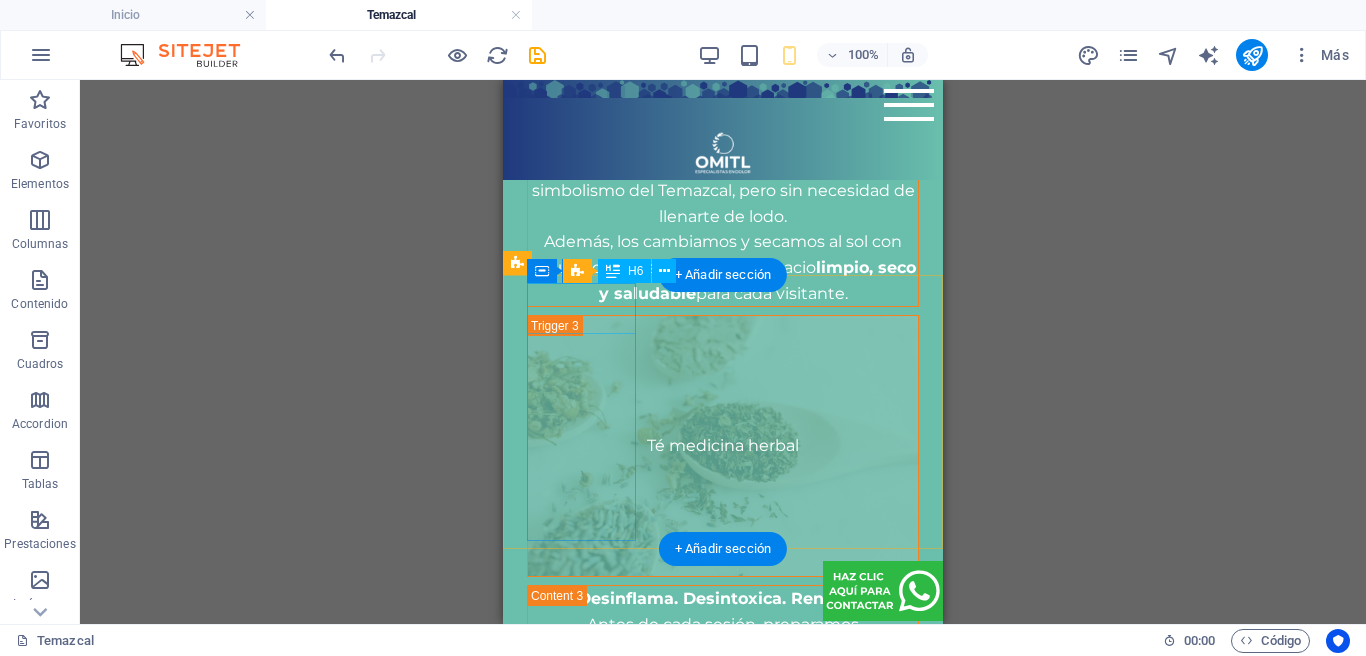 click on "TEMAZCAL NOCTURNO" at bounding box center [581, 1833] 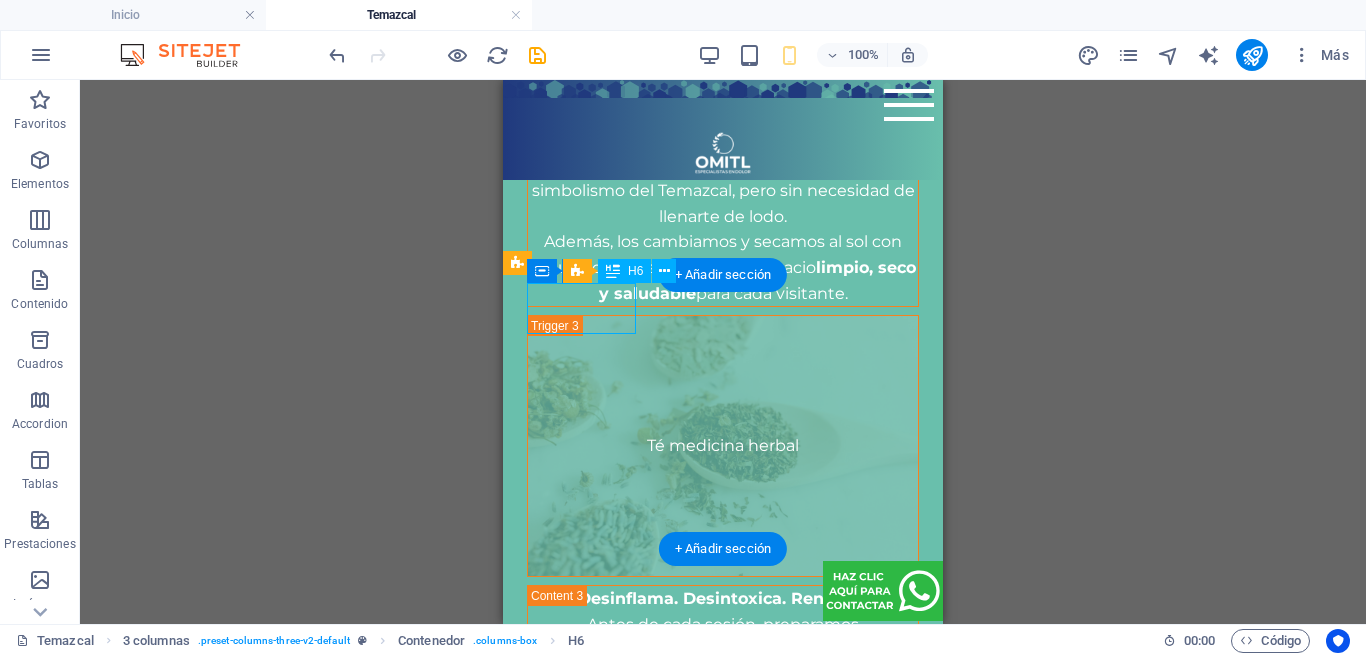 click on "TEMAZCAL NOCTURNO" at bounding box center (581, 1833) 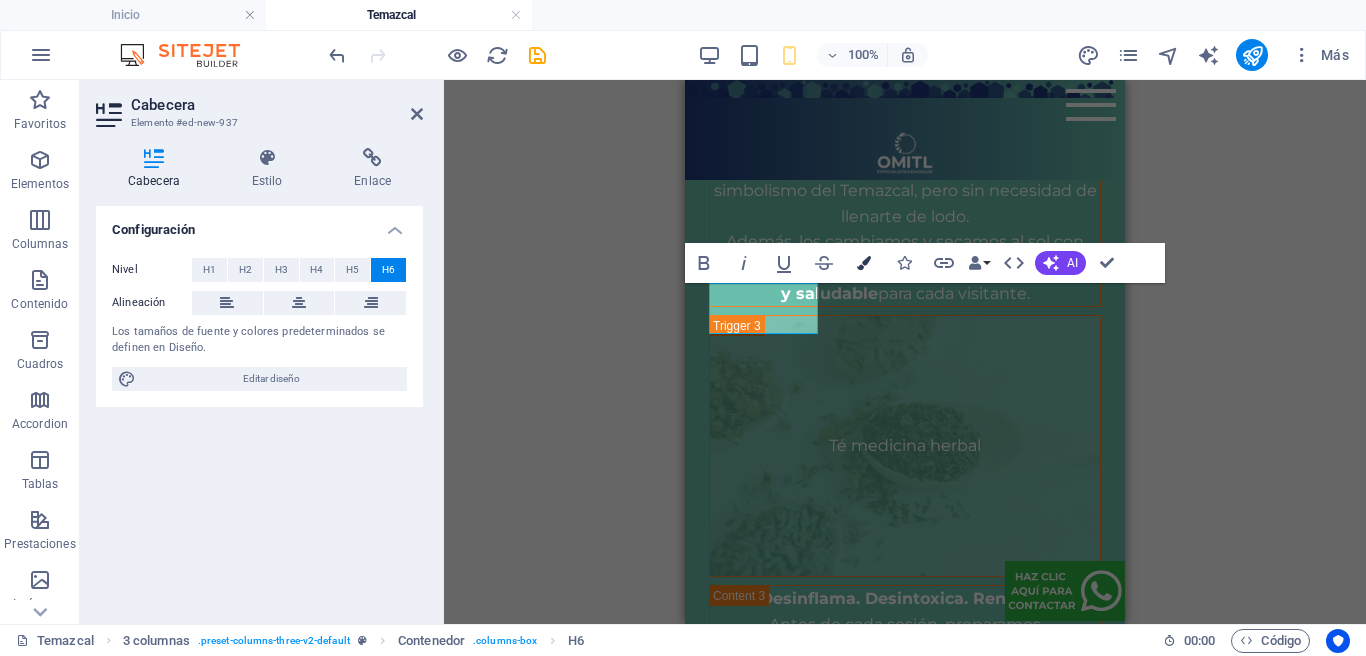 click at bounding box center (864, 263) 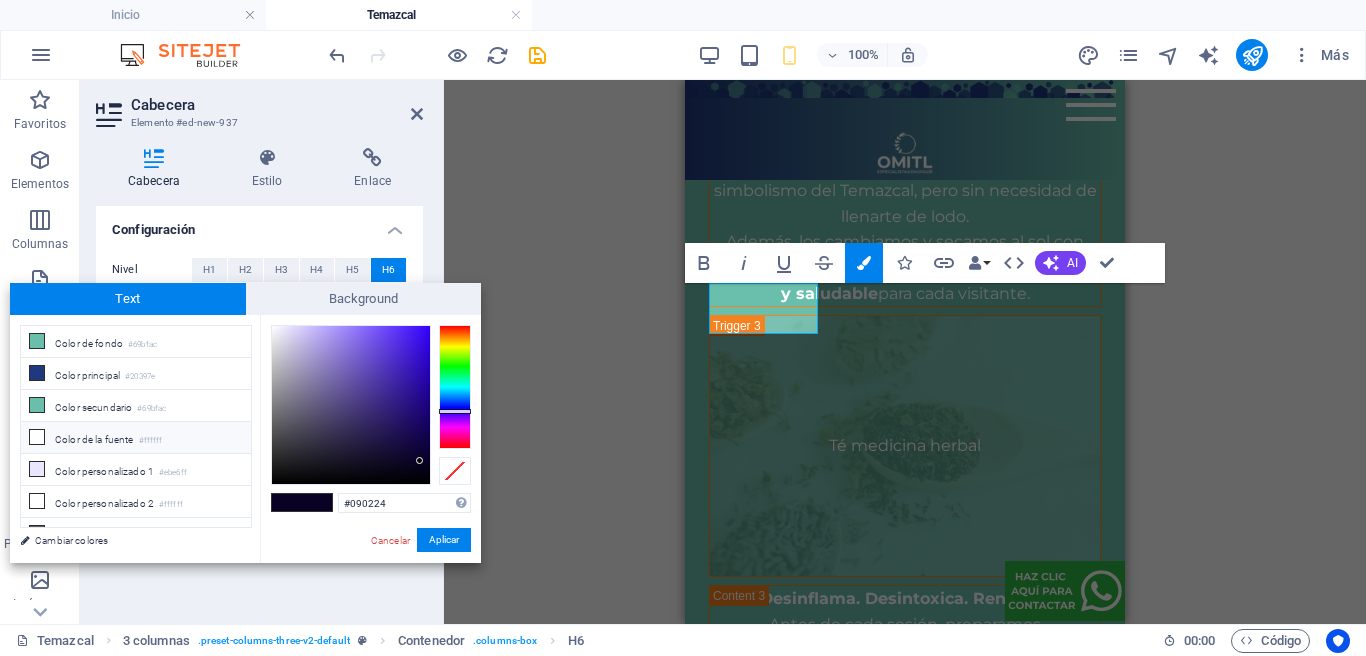 click on "Color de la fuente
#ffffff" at bounding box center (136, 438) 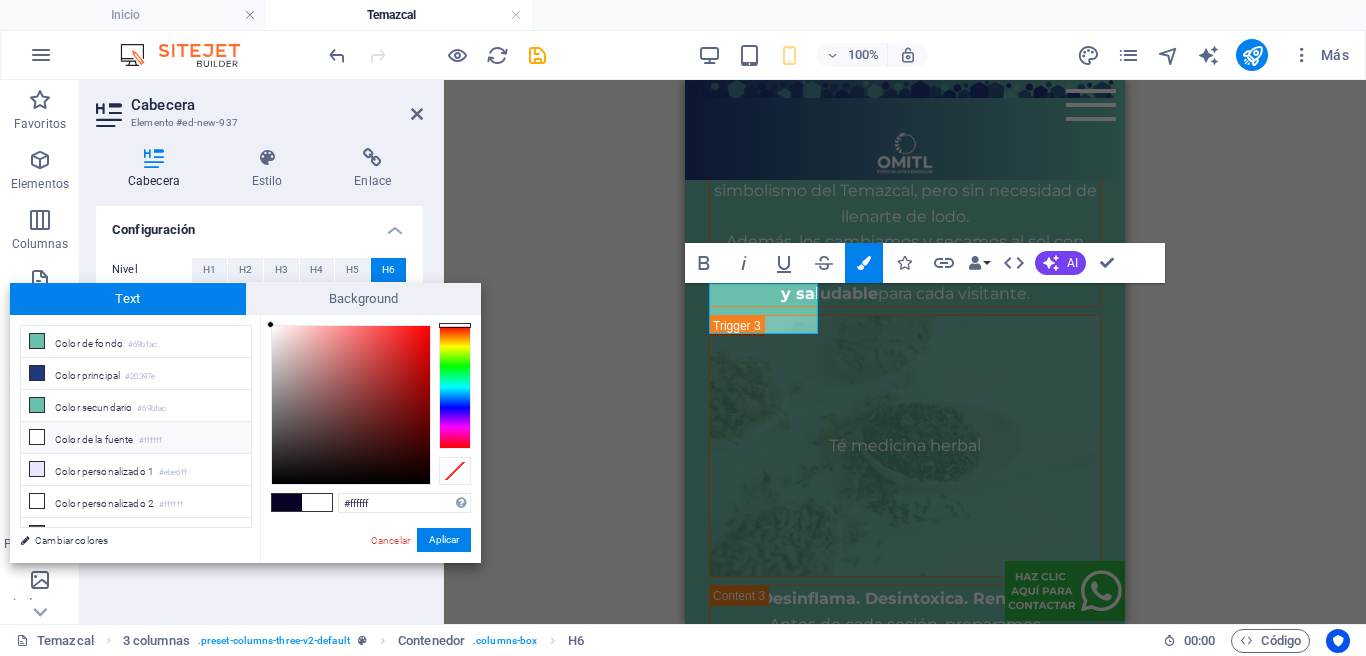 click on "Aplicar" at bounding box center [444, 540] 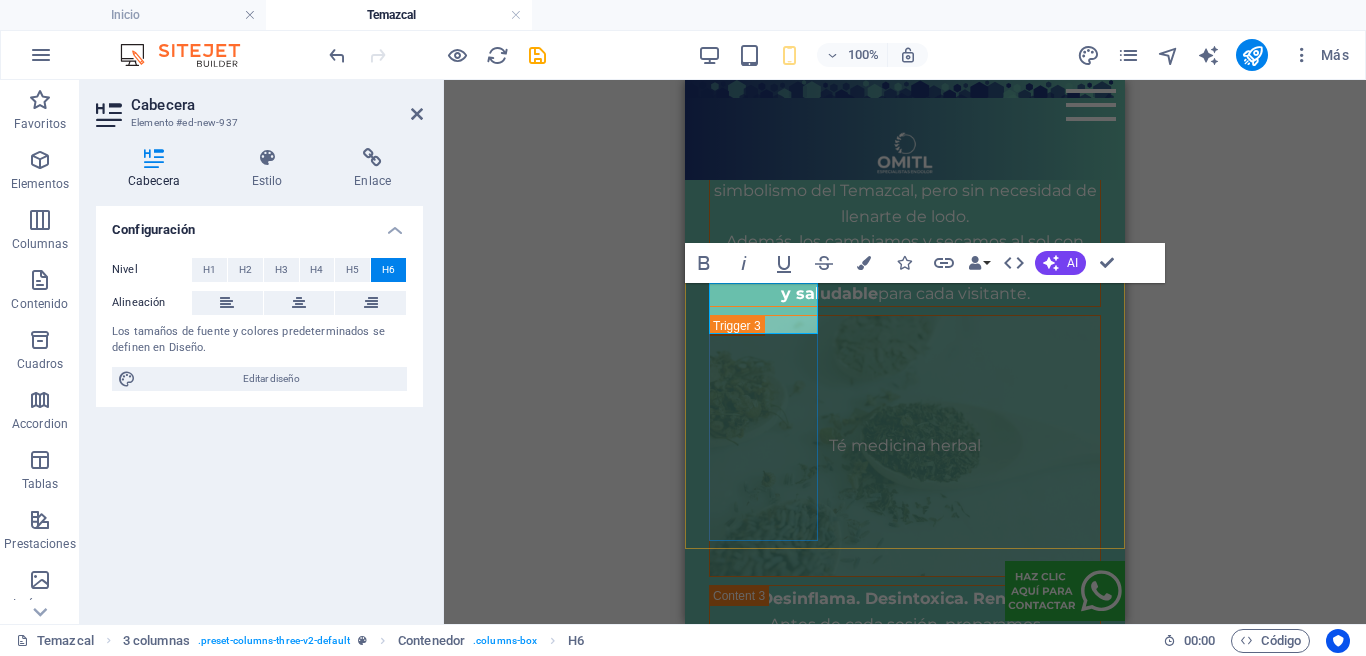 click on "TEMAZCAL NOCTURNO" at bounding box center [763, 1833] 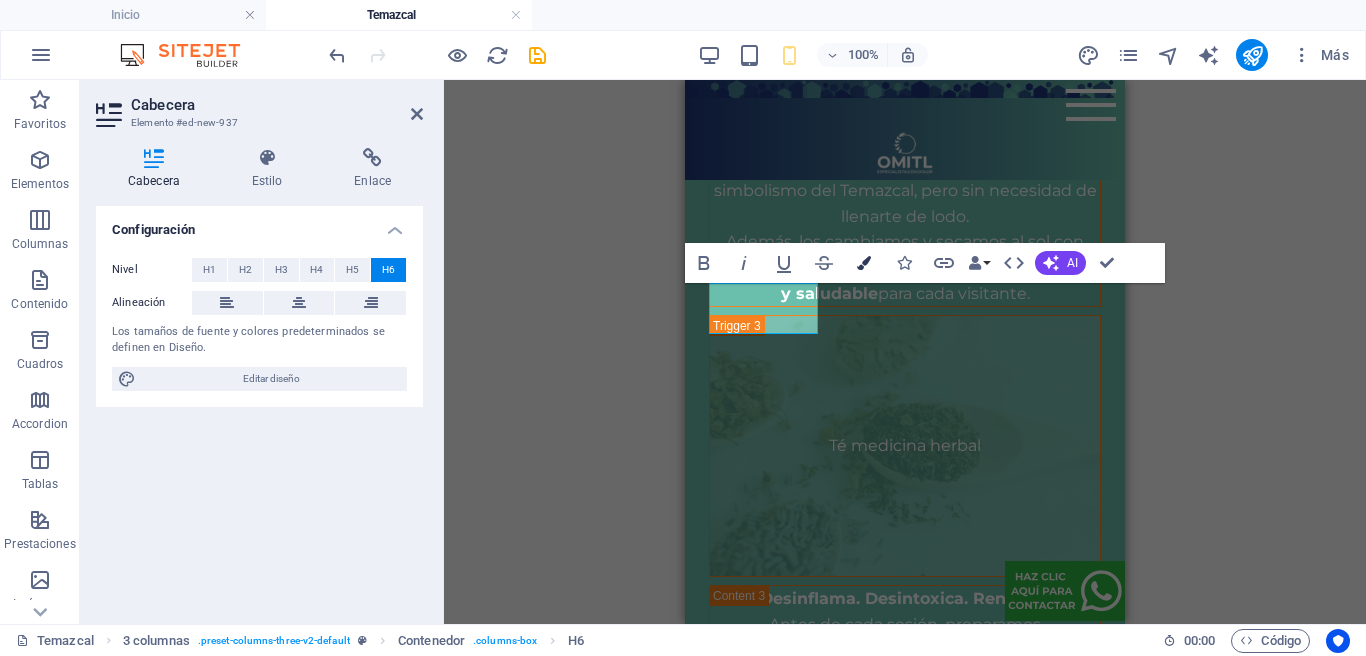 click on "Colors" at bounding box center [864, 263] 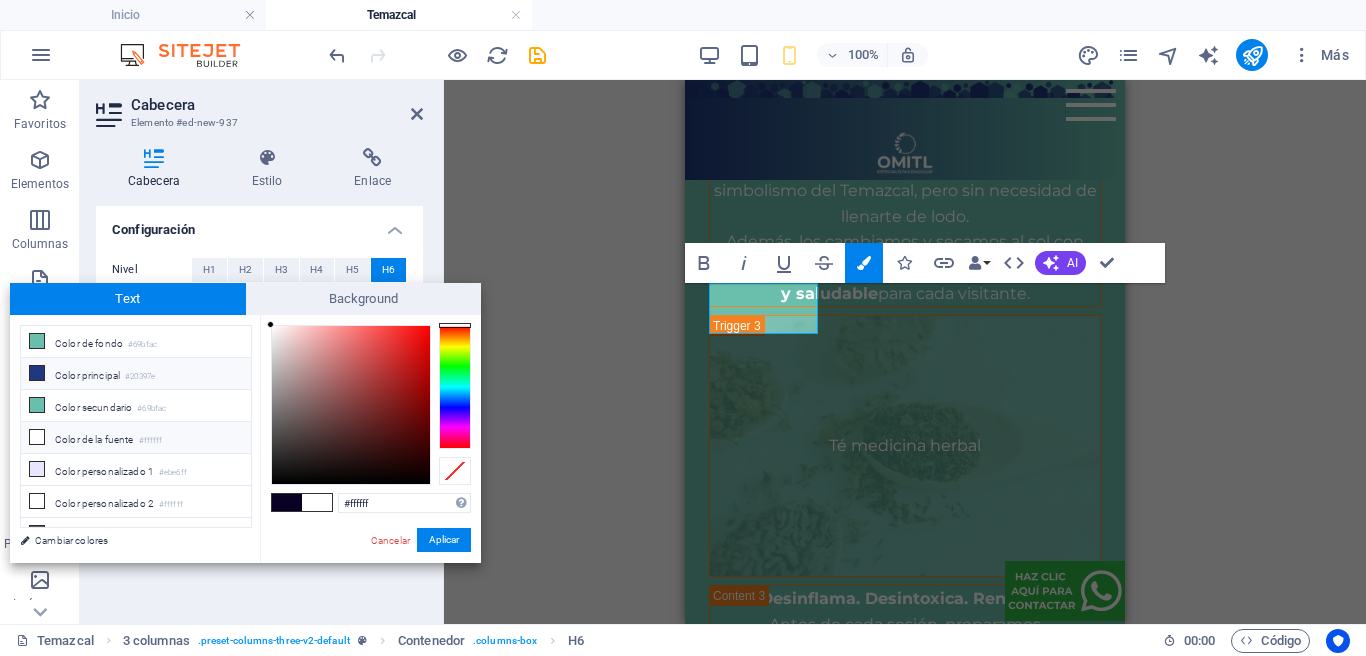 drag, startPoint x: 85, startPoint y: 359, endPoint x: 88, endPoint y: 372, distance: 13.341664 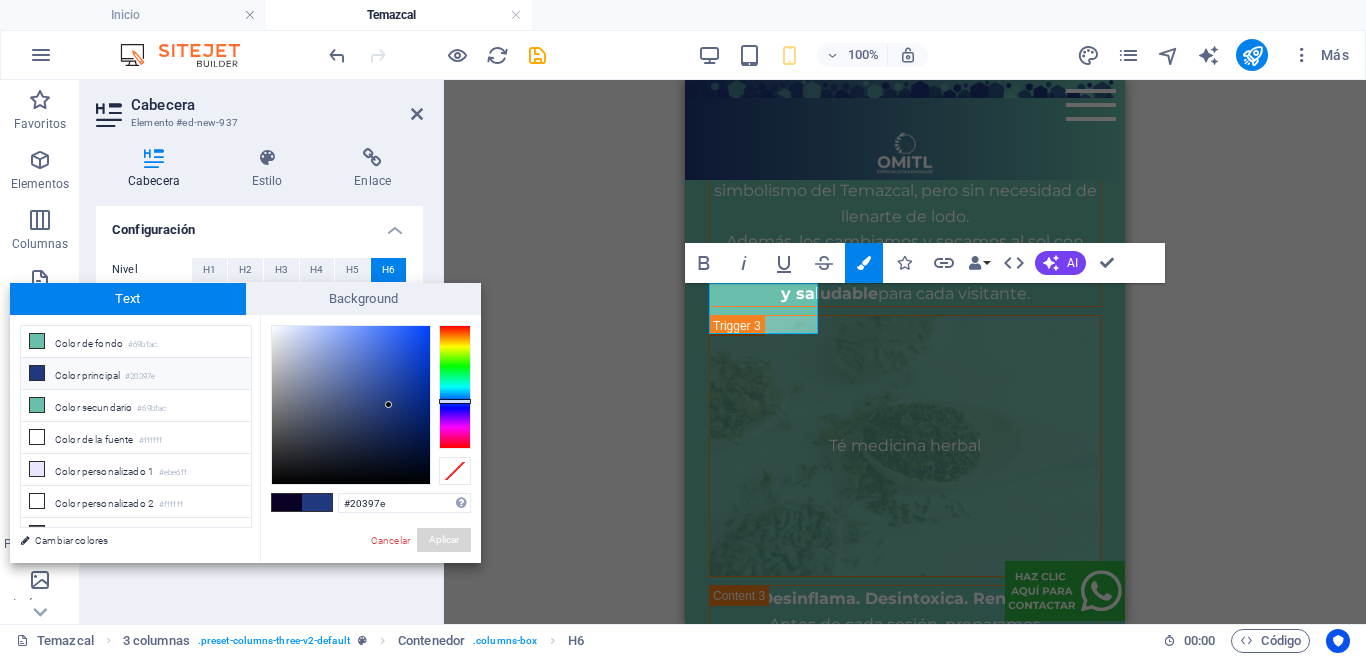 click on "Aplicar" at bounding box center [444, 540] 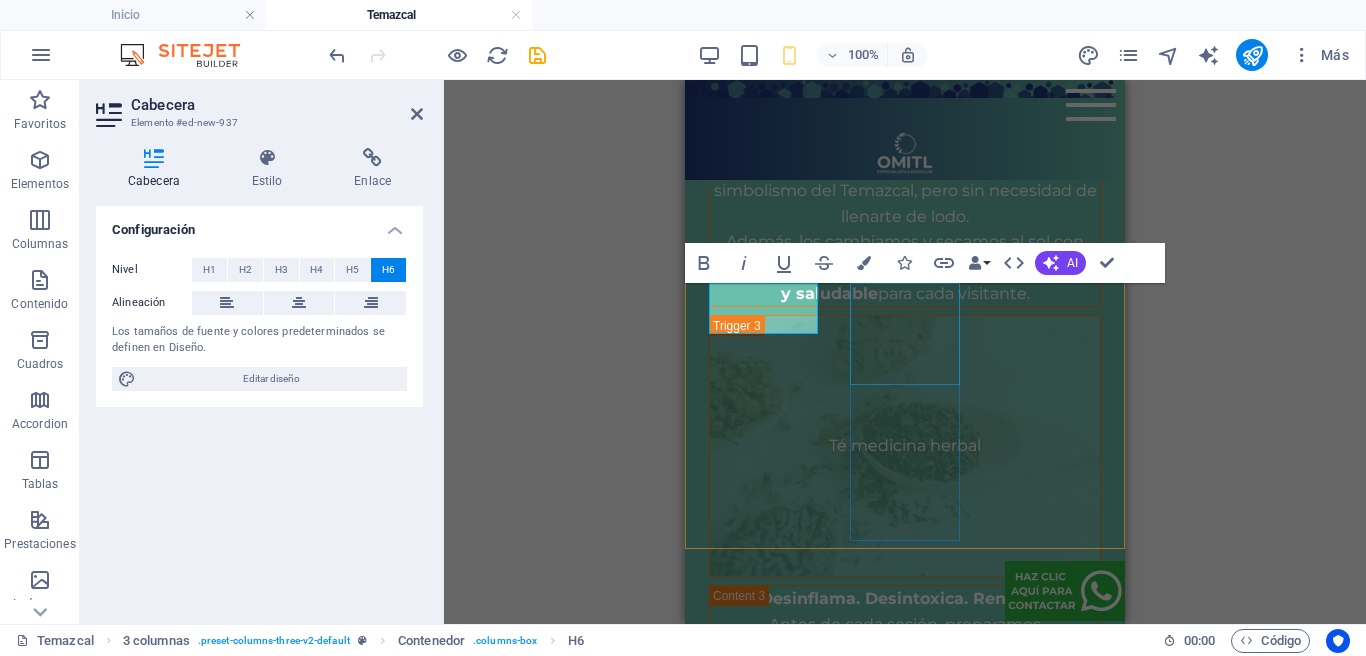 click on "TEMAZCAL + YOGA, MASAJE Y MASCARILLA" at bounding box center [763, 2496] 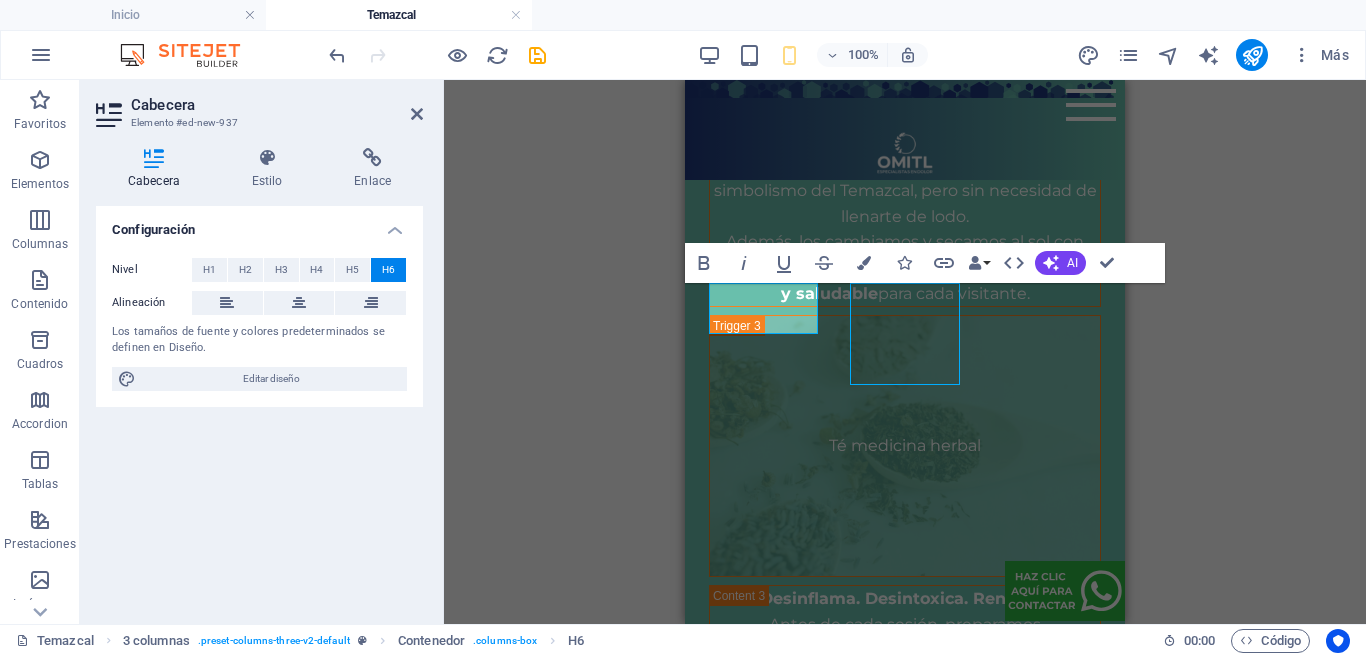 click on "TEMAZCAL + YOGA, MASAJE Y MASCARILLA" at bounding box center (763, 2496) 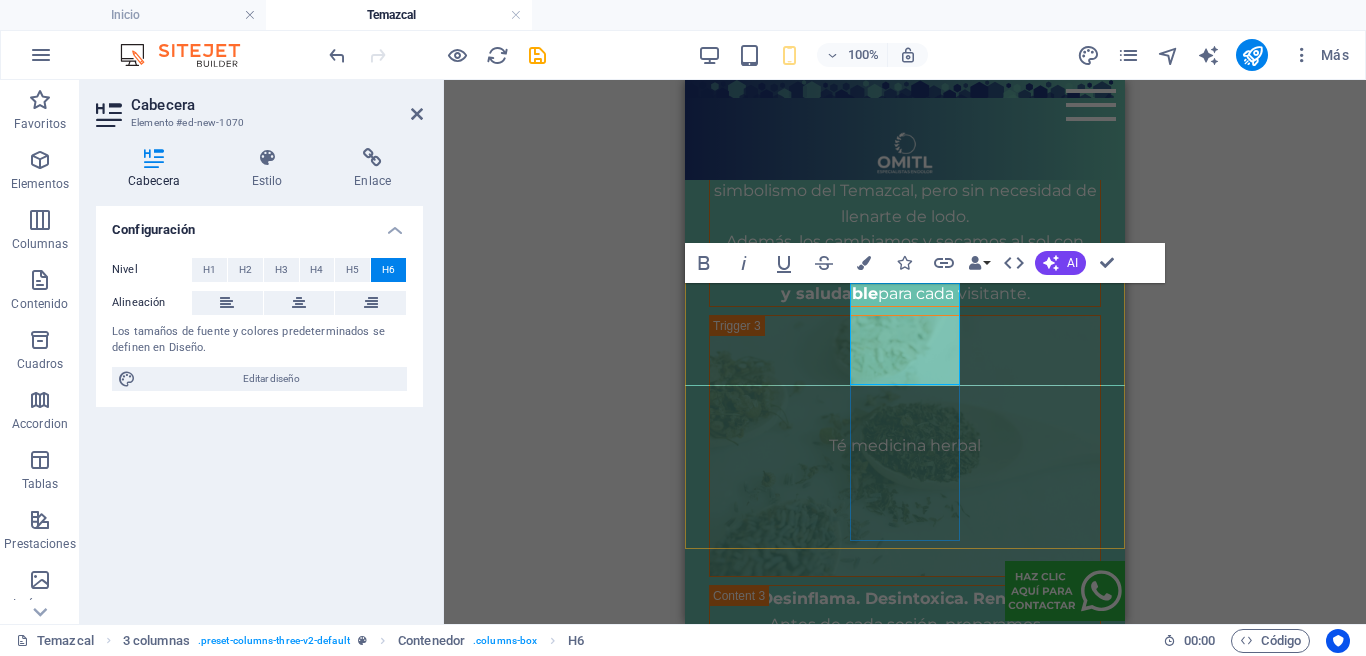 click on "TEMAZCAL + YOGA, MASAJE Y MASCARILLA" at bounding box center [763, 2781] 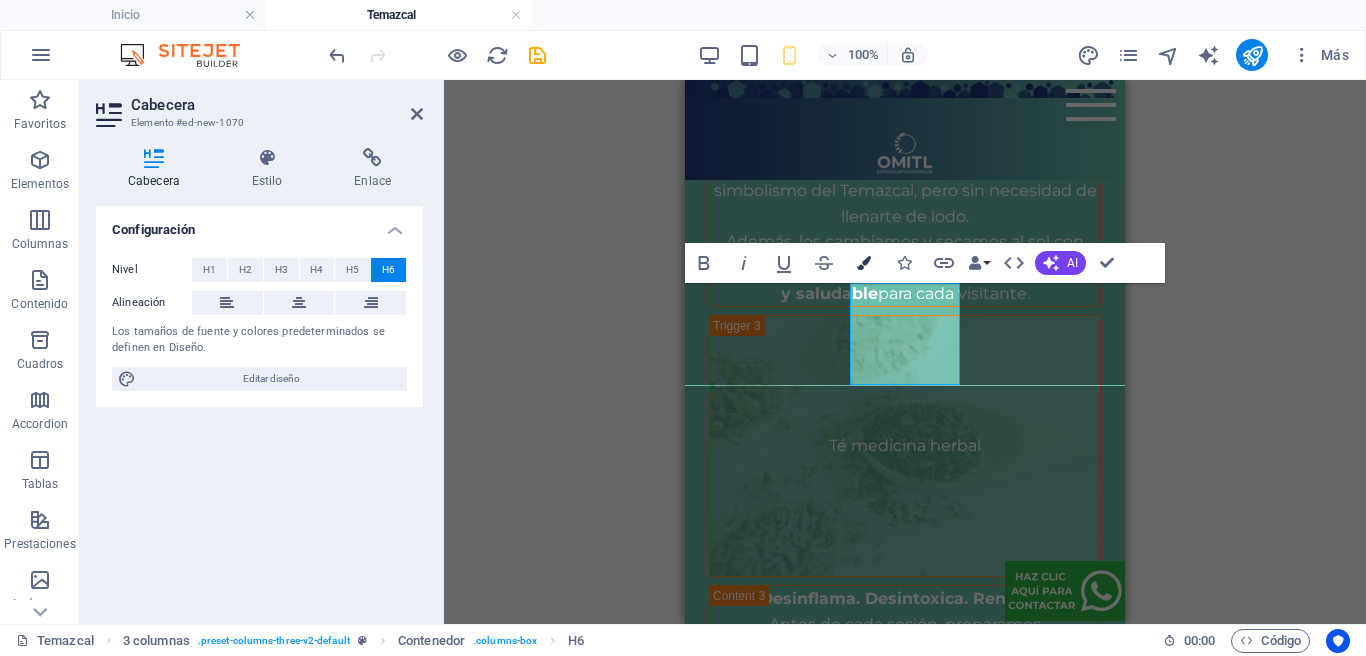 click at bounding box center (864, 263) 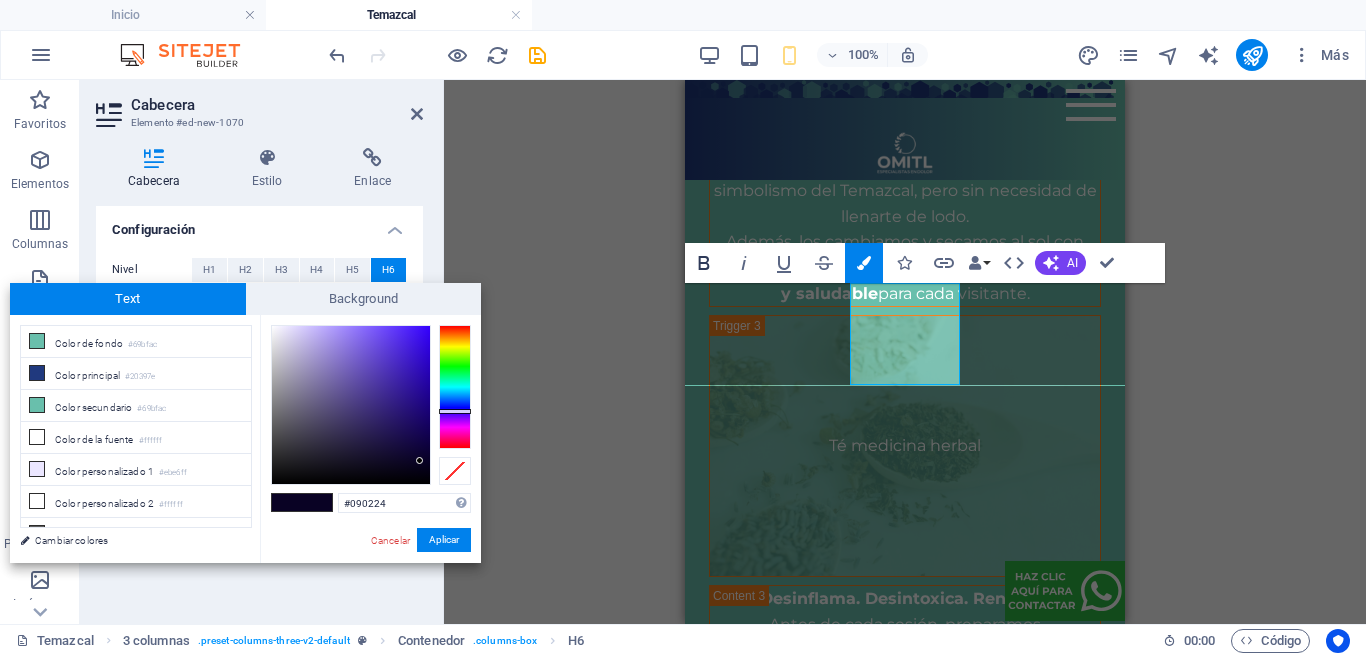 click 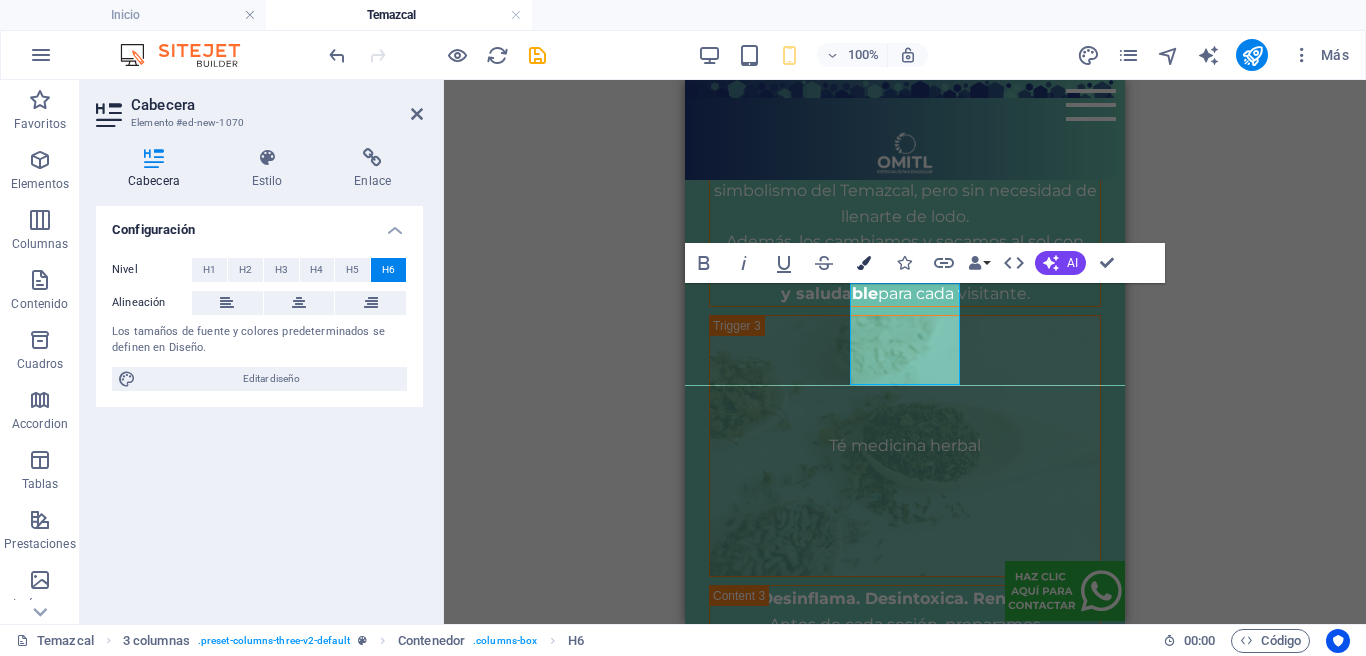 click at bounding box center [864, 263] 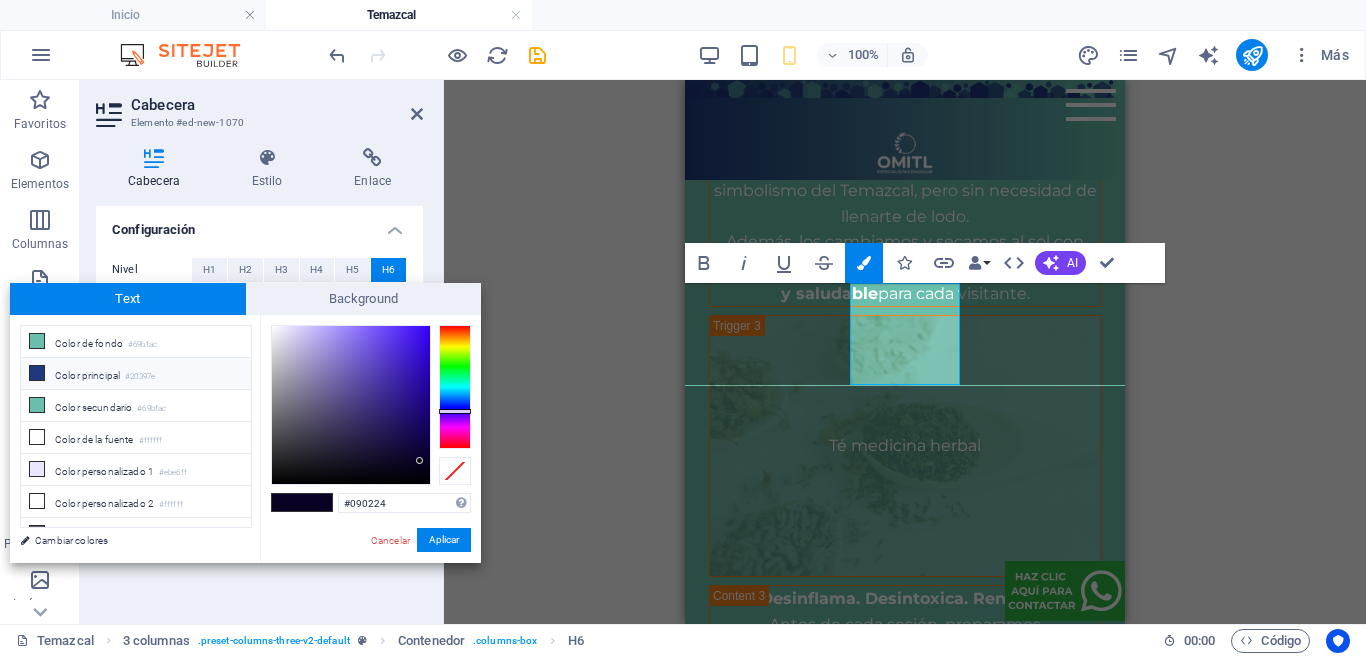 drag, startPoint x: 146, startPoint y: 372, endPoint x: 133, endPoint y: 374, distance: 13.152946 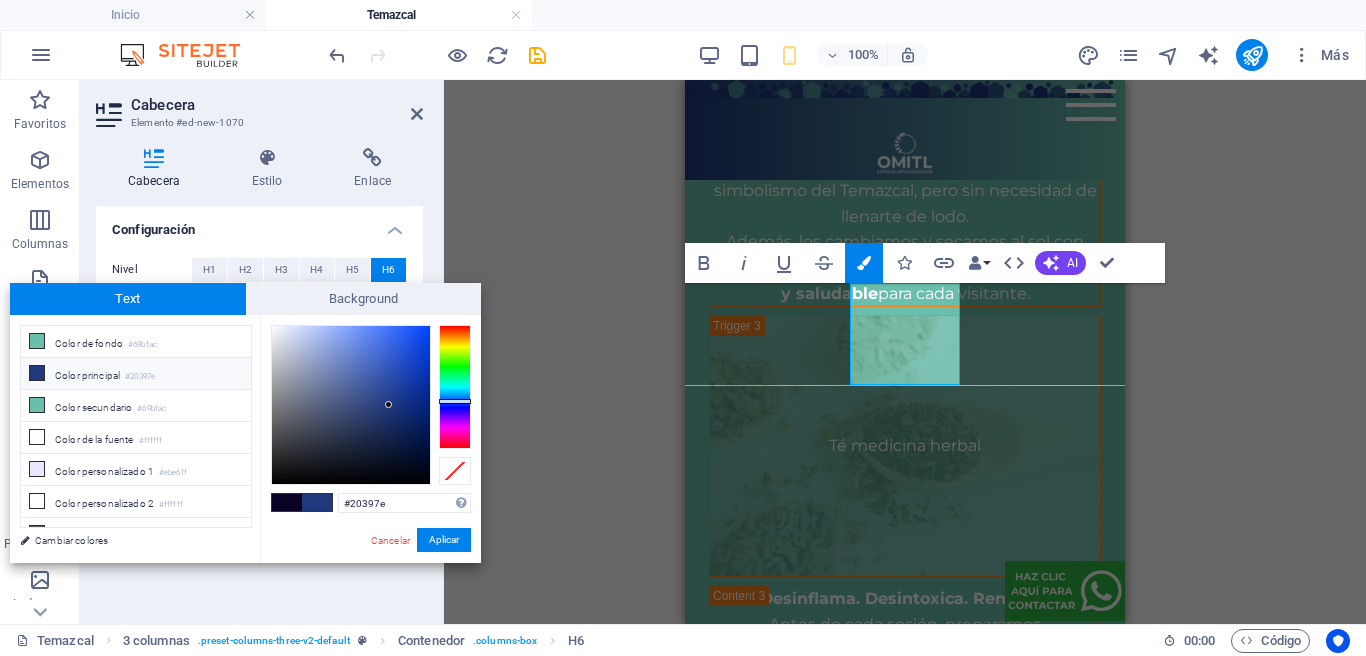 click on "Color principal
#20397e" at bounding box center [136, 374] 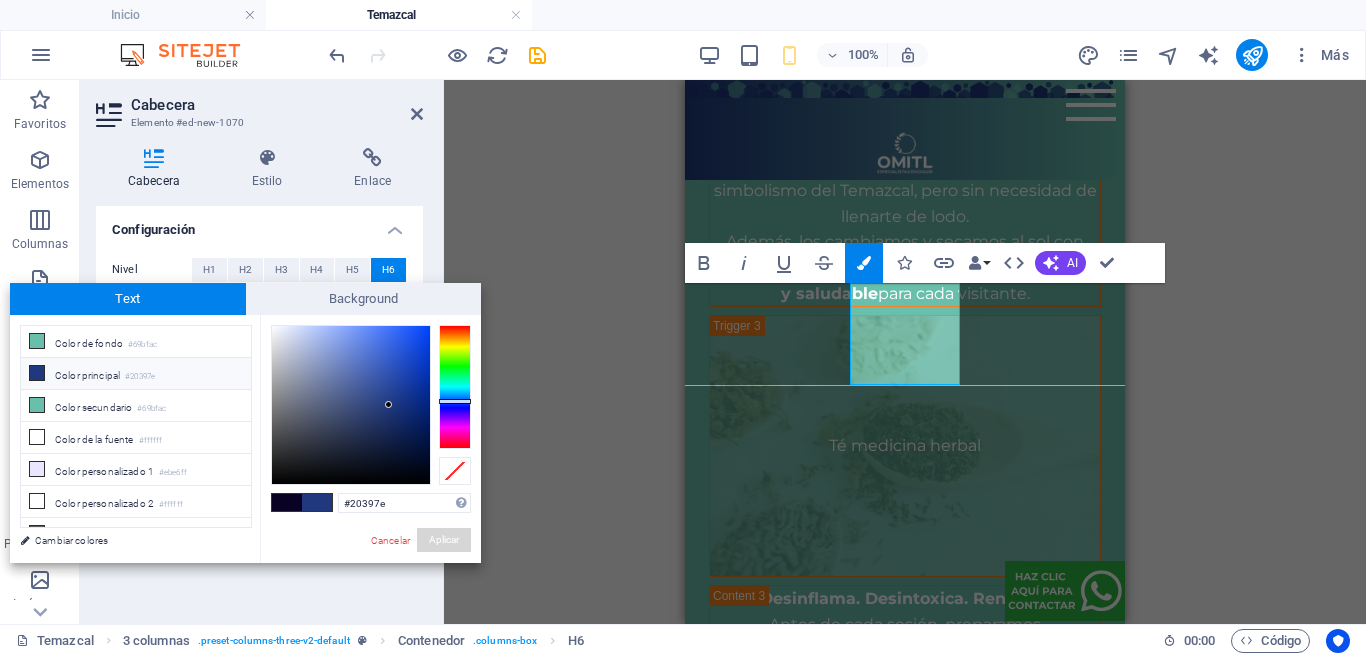 drag, startPoint x: 456, startPoint y: 536, endPoint x: 468, endPoint y: 518, distance: 21.633308 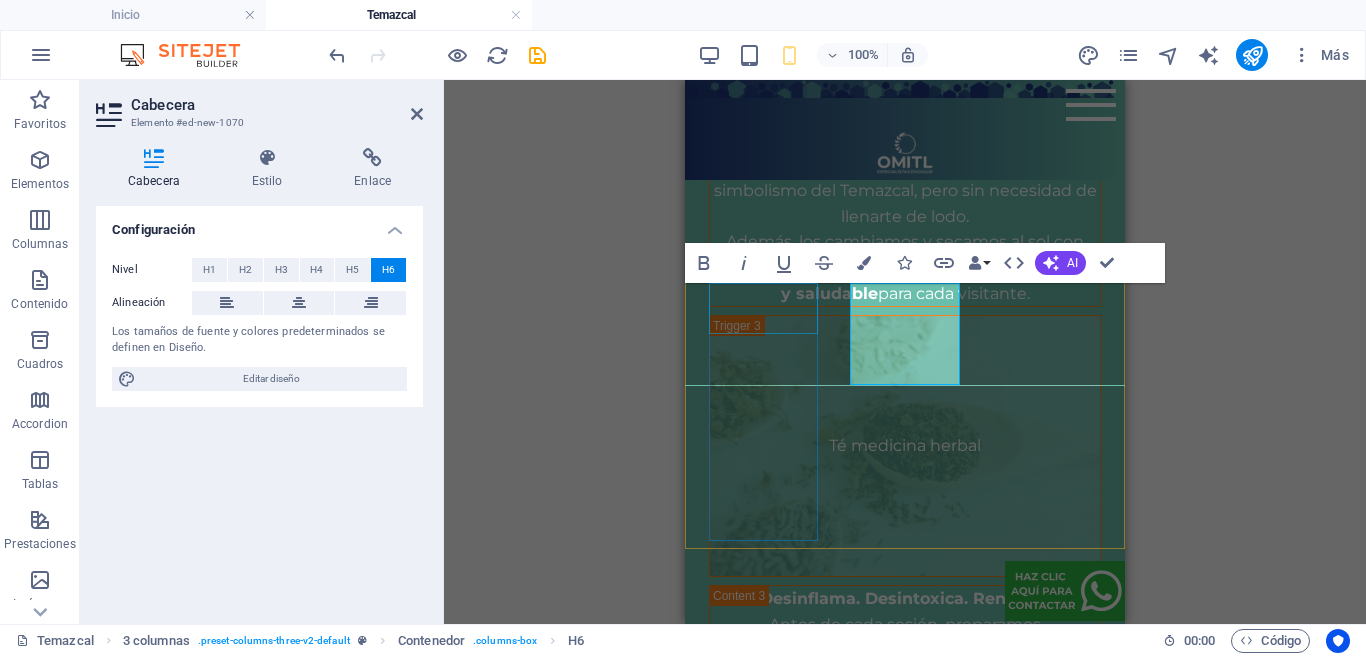 click on "TEMAZCAL NOCTURNO" at bounding box center [763, 1833] 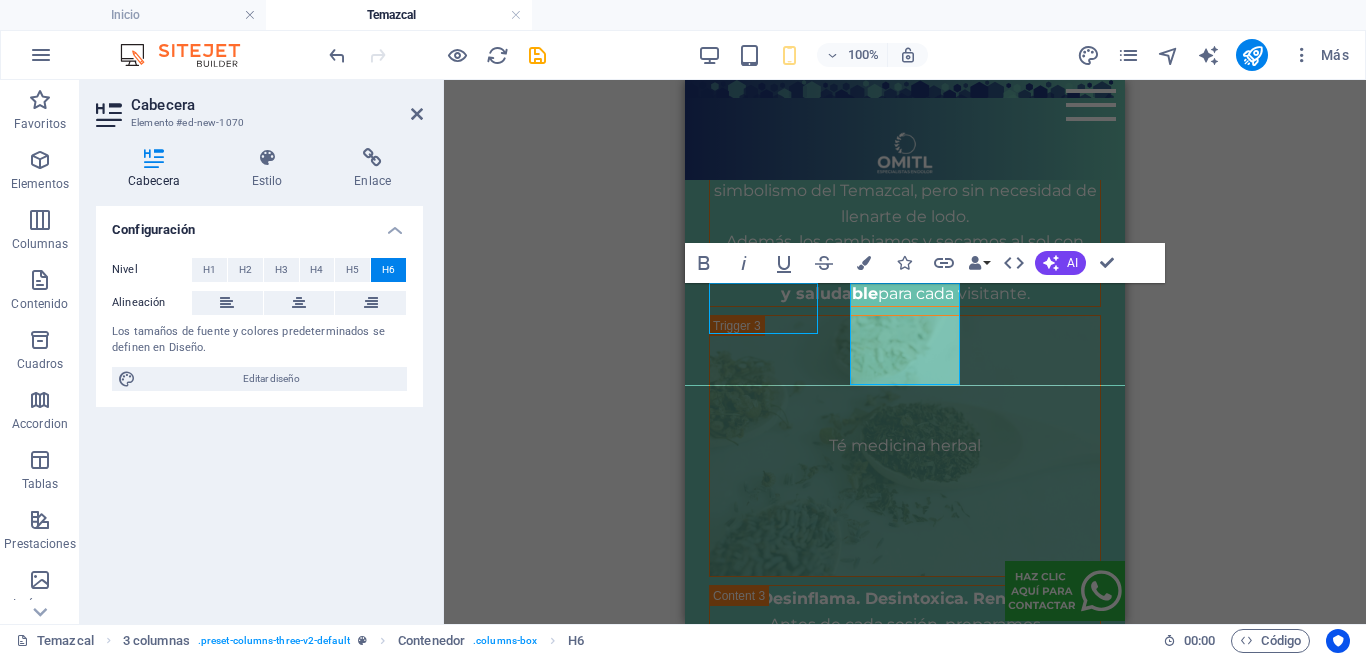 click on "TEMAZCAL NOCTURNO" at bounding box center (763, 1833) 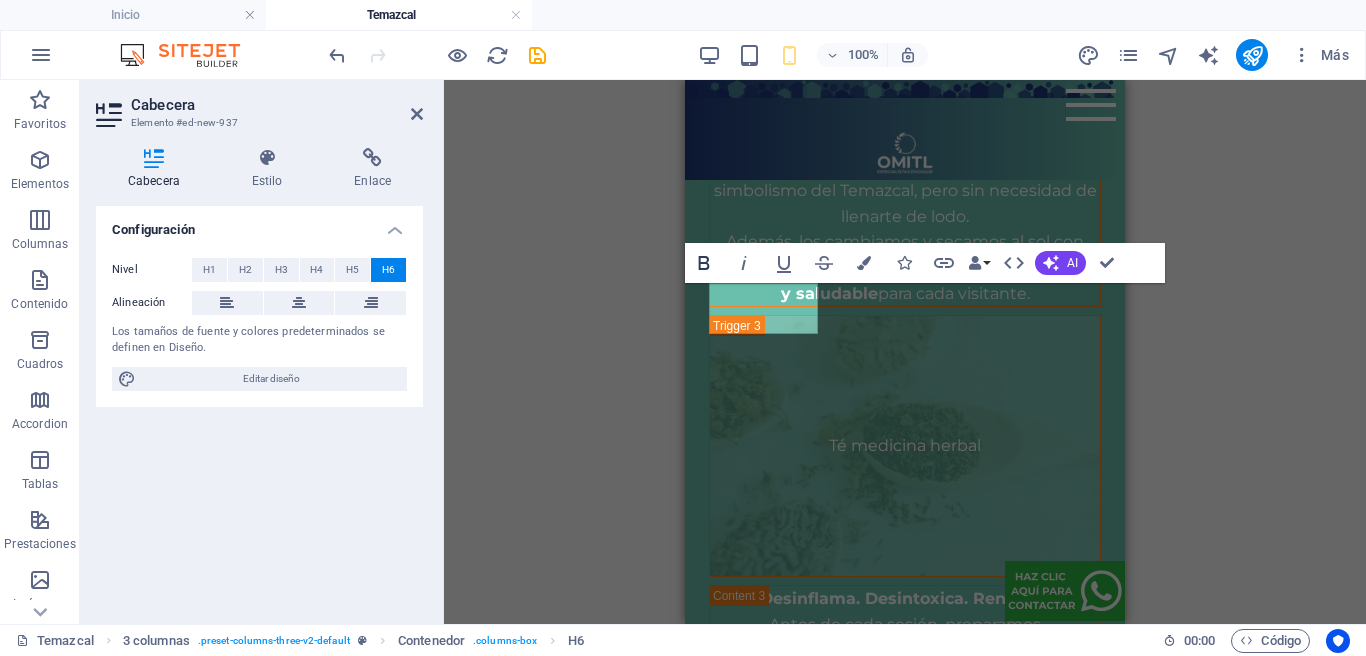 click 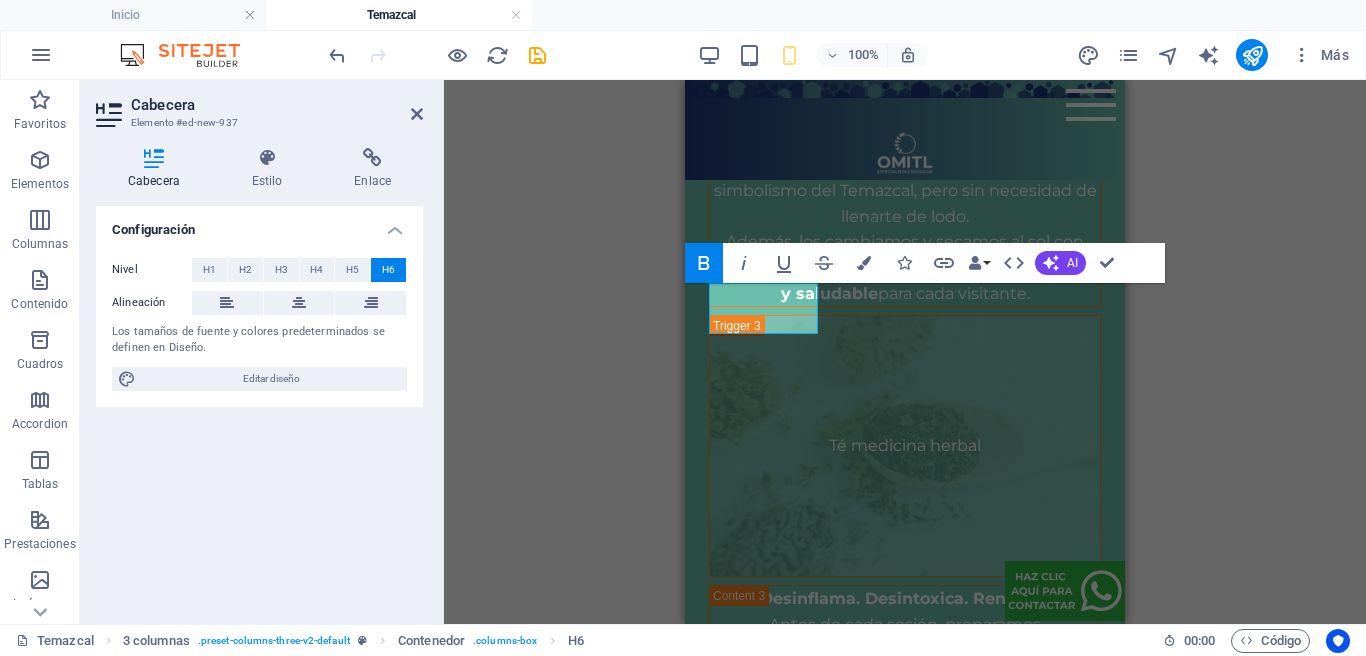 click on "Contenedor   H1   Columnas desiguales   Contenedor   Contenedor   Imagen   Contenedor   Separador   H4   Separador   Texto   Contenedor   H2   C Space   Contenedor   Separador   Texto   Separador   Texto   Texto   Texto   Contenedor   Contenedor   H3   Contenedor   Contenedor   Separador   Texto   Separador   Separador   Contenedor   H2   Pestañas de imagen   Contenedor   Texto   Contenedor   Contenedor   Texto   Contenedor   Contenedor   Texto   Contenedor   Contenedor   Pestañas de imagen   Contenedor   Texto   Planes   Contenedor   Contenedor   Contenedor   Texto   Contenedor   Separador   Contenedor   Texto   Texto   Separador   Botón   Mapa   Referencia   Texto   Planes   Contenedor   Contenedor   Texto   Contenedor   Contenedor   Imagen   Imagen   Imagen   Imagen   Texto   Separador   Separador   Botón   Contenedor   Contenedor   Contenedor   Texto   Texto   Contenedor   Separador   Texto   Separador   Botón   3 columnas   3 columnas   Contenedor   Marcador   3 columnas" at bounding box center (905, 352) 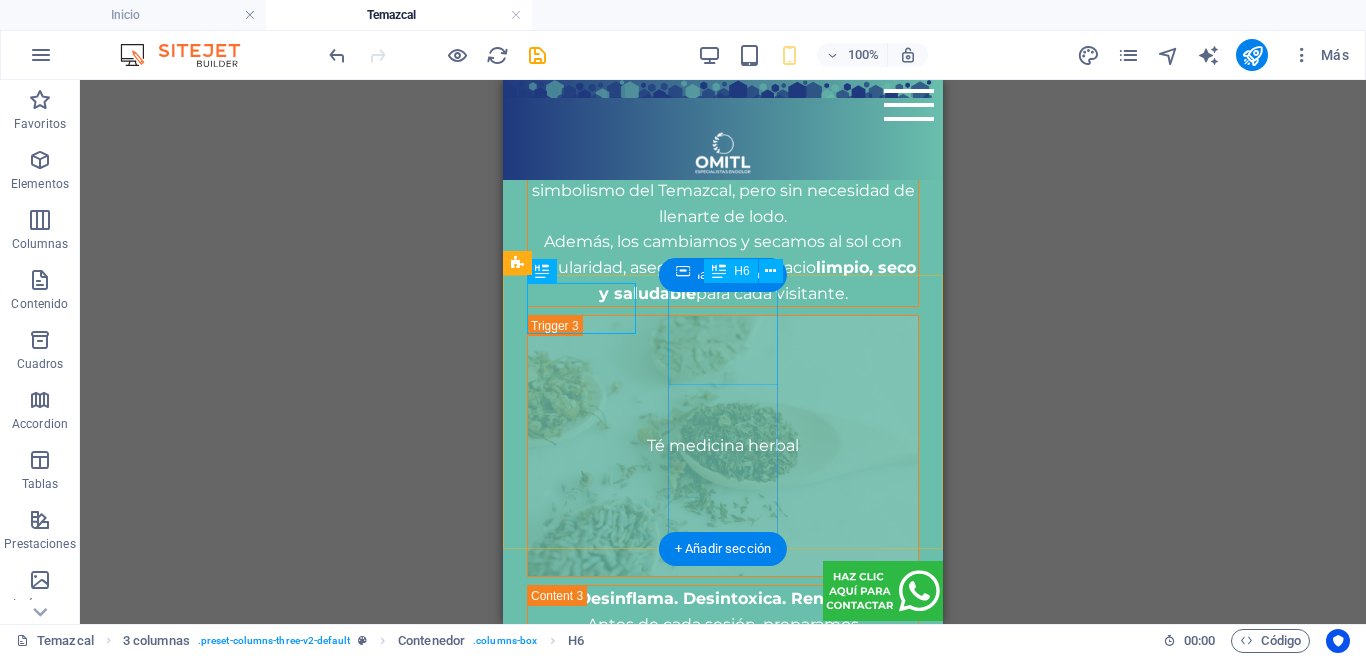click on "TEMAZCAL + YOGA, MASAJE Y MASCARILLA" at bounding box center (581, 2496) 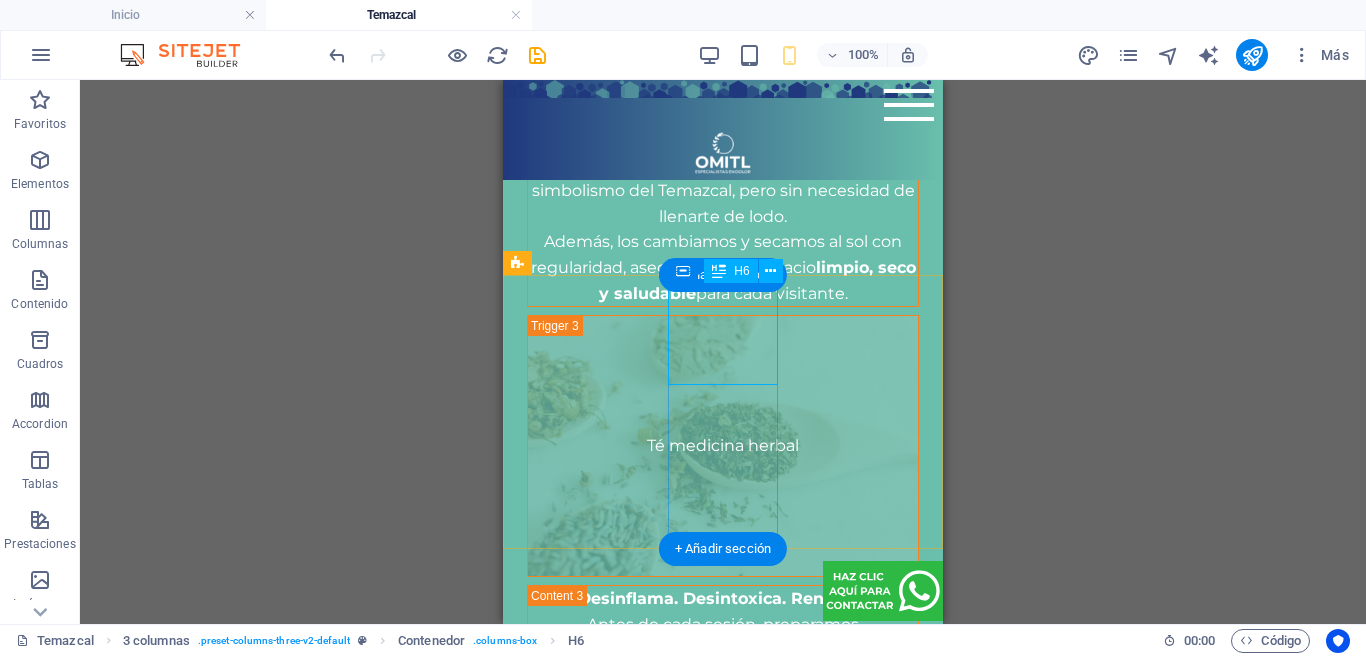 click on "TEMAZCAL + YOGA, MASAJE Y MASCARILLA" at bounding box center (581, 2496) 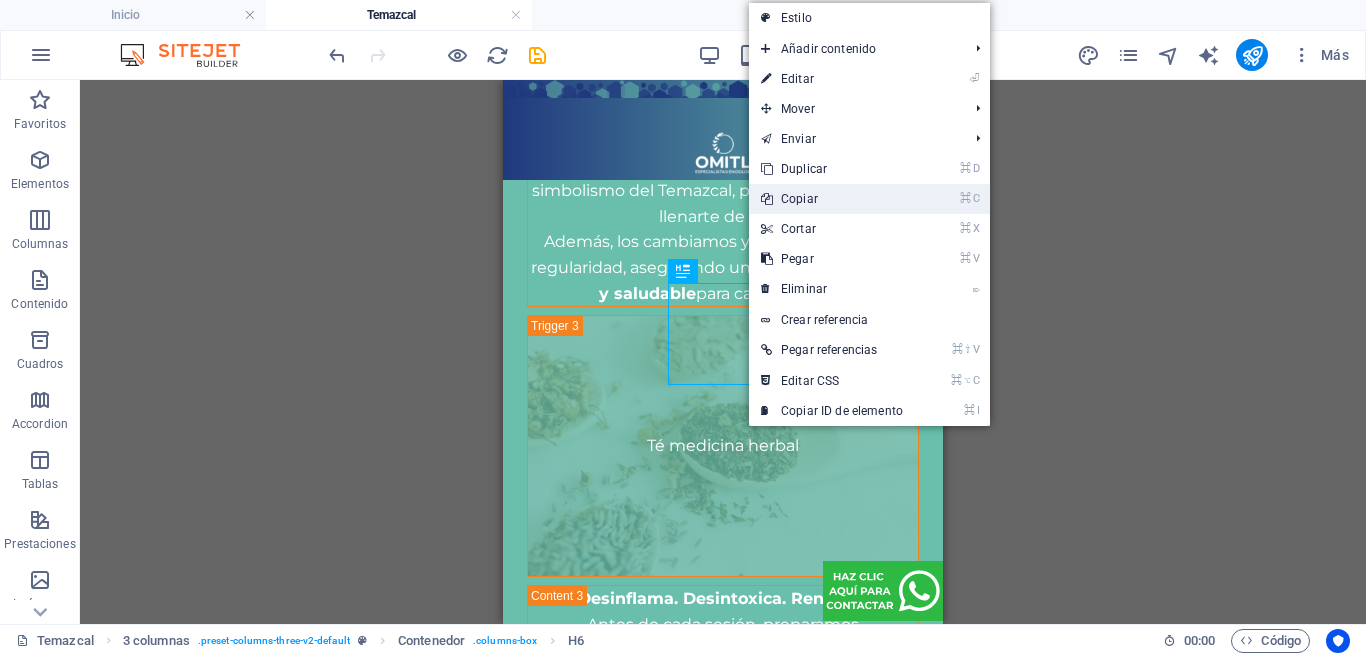 click on "⌘ C  Copiar" at bounding box center (832, 199) 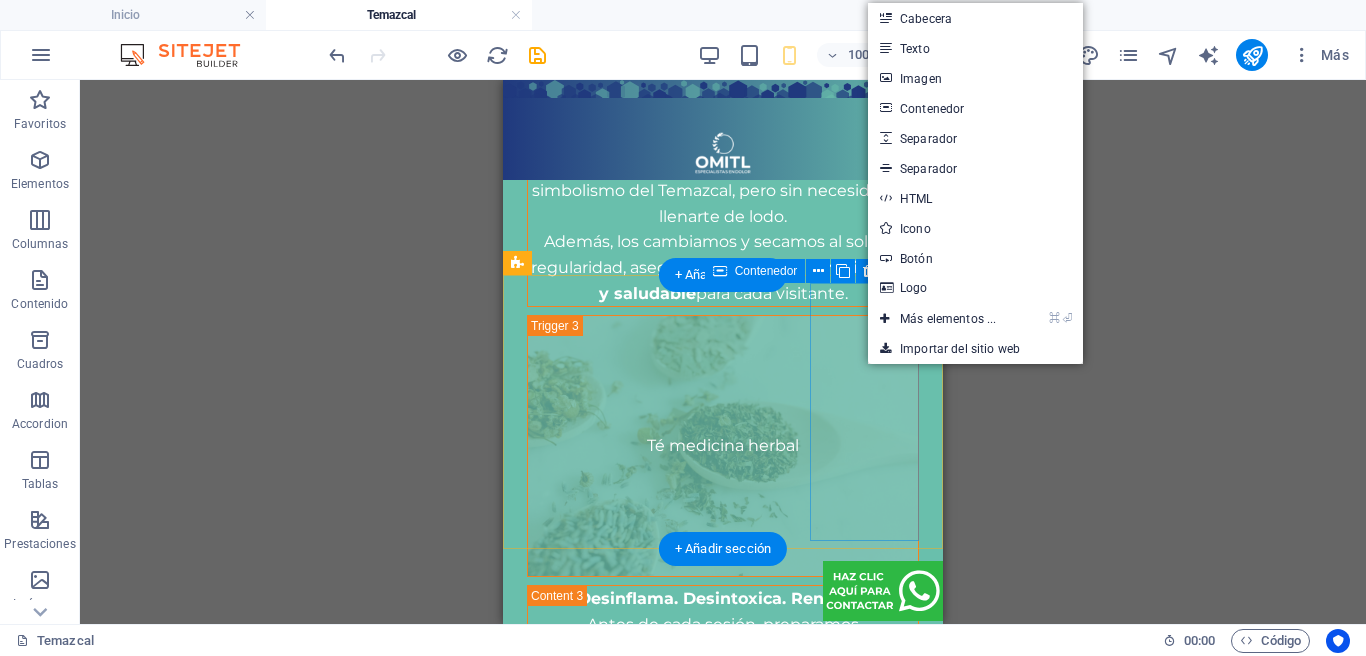 click on "Suelta el contenido aquí o  Añadir elementos  Pegar portapapeles" at bounding box center [581, 3262] 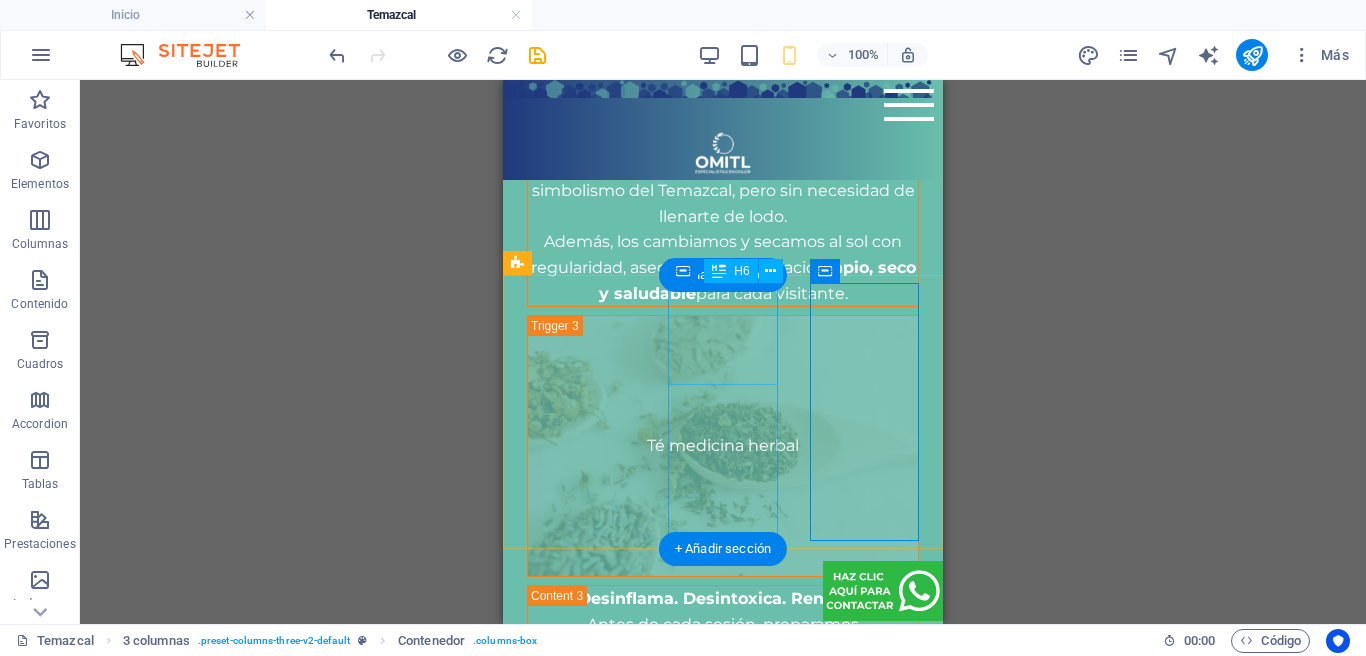 click on "TEMAZCAL + YOGA, MASAJE Y MASCARILLA" at bounding box center (581, 2496) 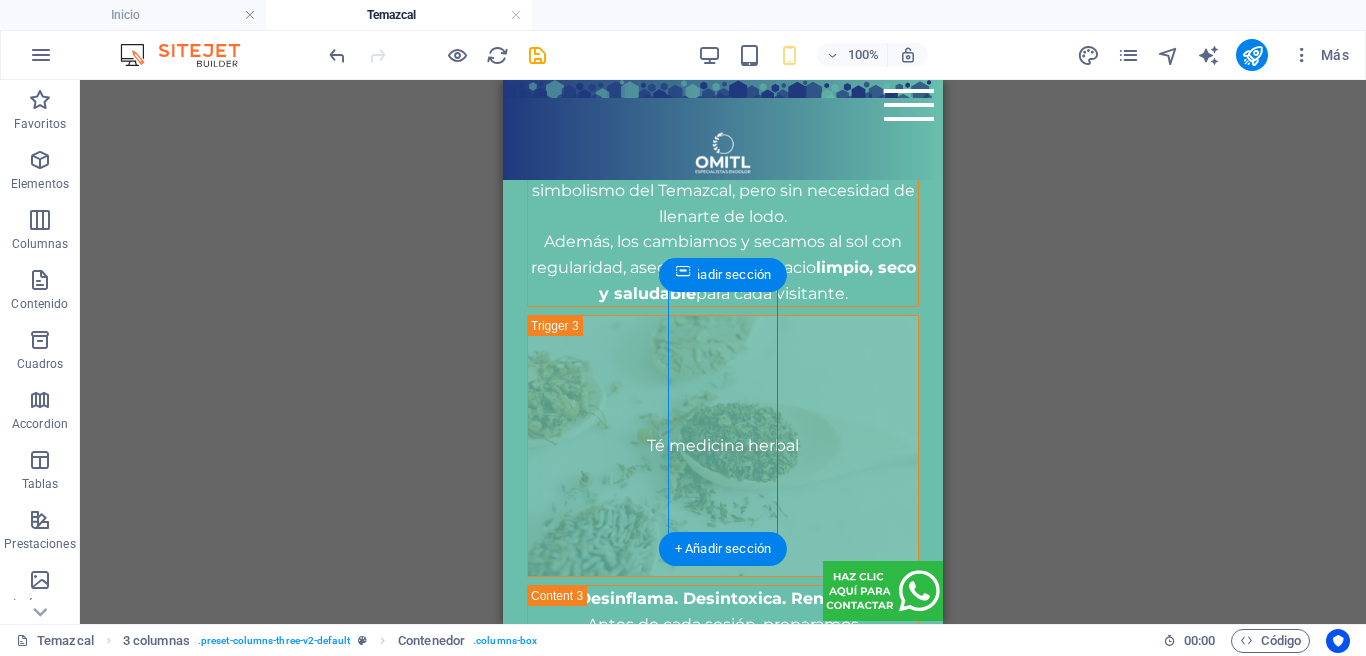 drag, startPoint x: 1185, startPoint y: 352, endPoint x: 838, endPoint y: 319, distance: 348.56564 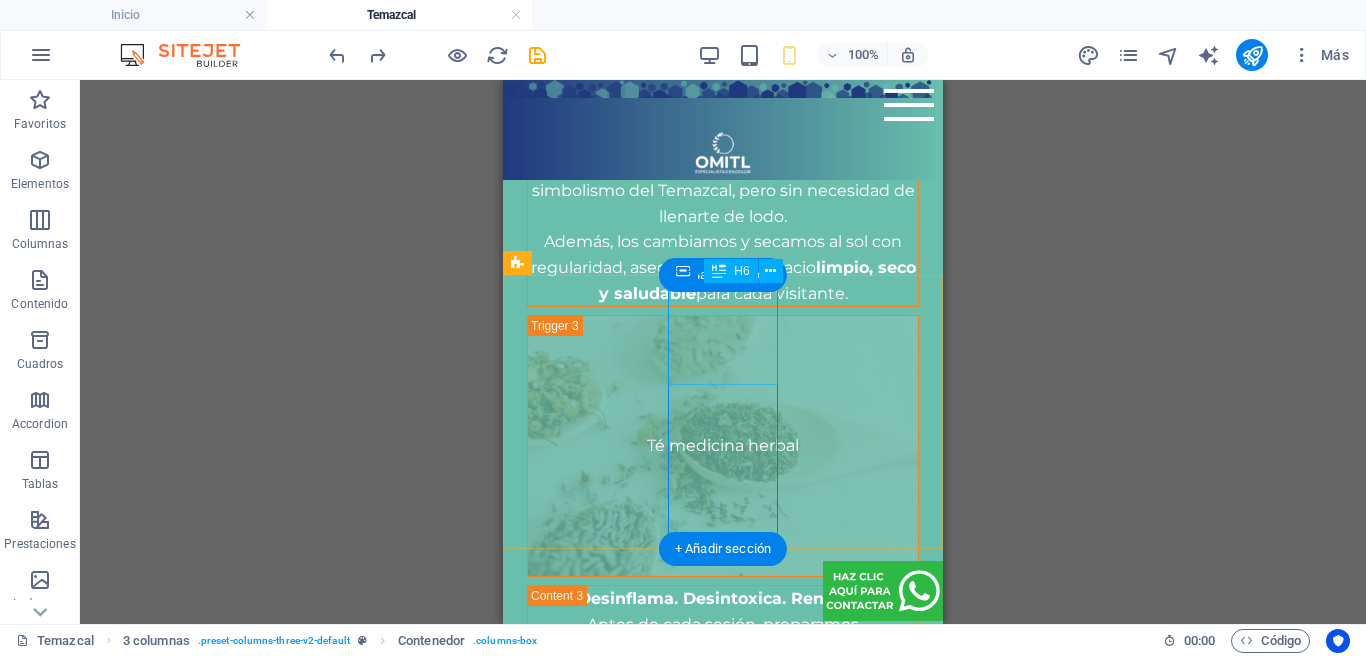 click on "TEMAZCAL + YOGA, MASAJE Y MASCARILLA" at bounding box center [581, 2496] 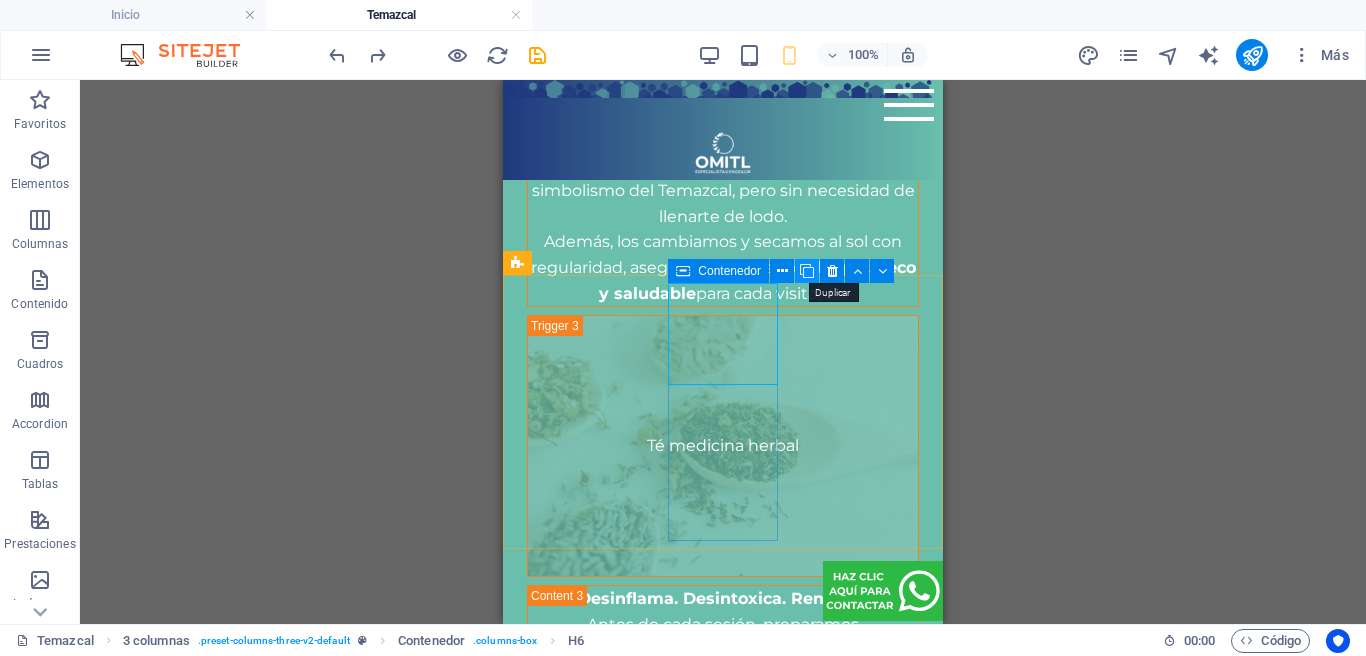 click at bounding box center (807, 271) 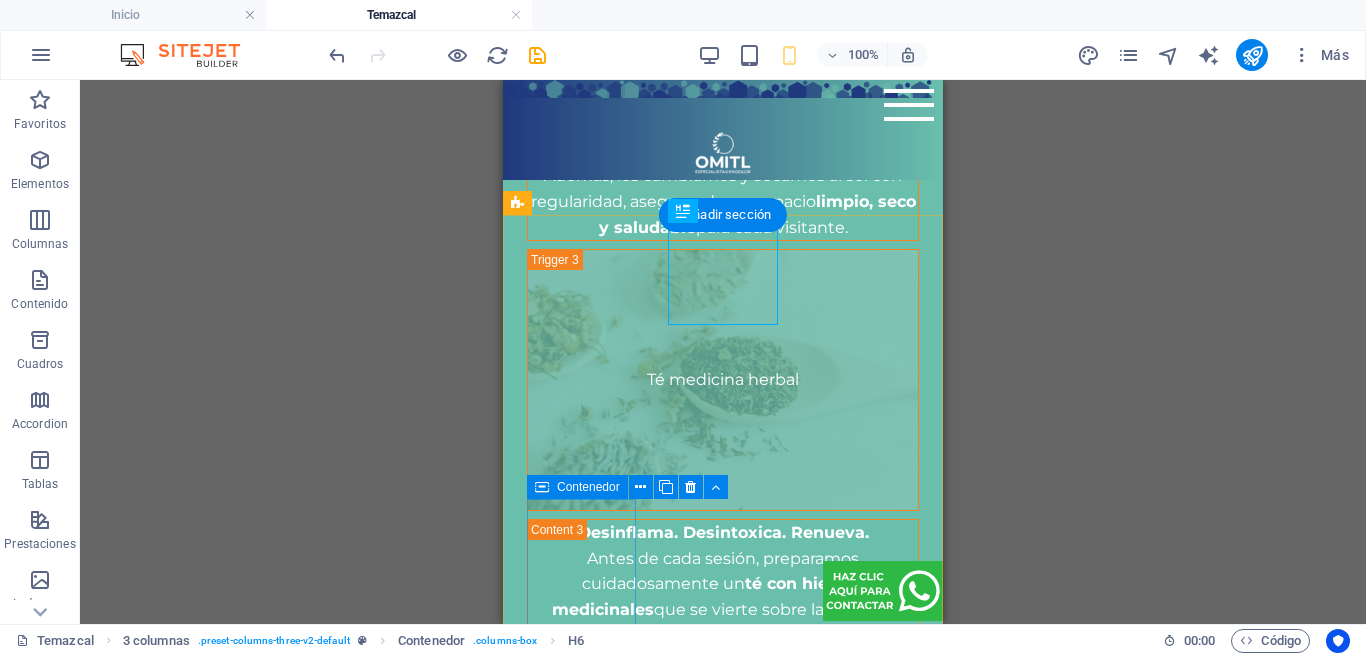 scroll, scrollTop: 4636, scrollLeft: 0, axis: vertical 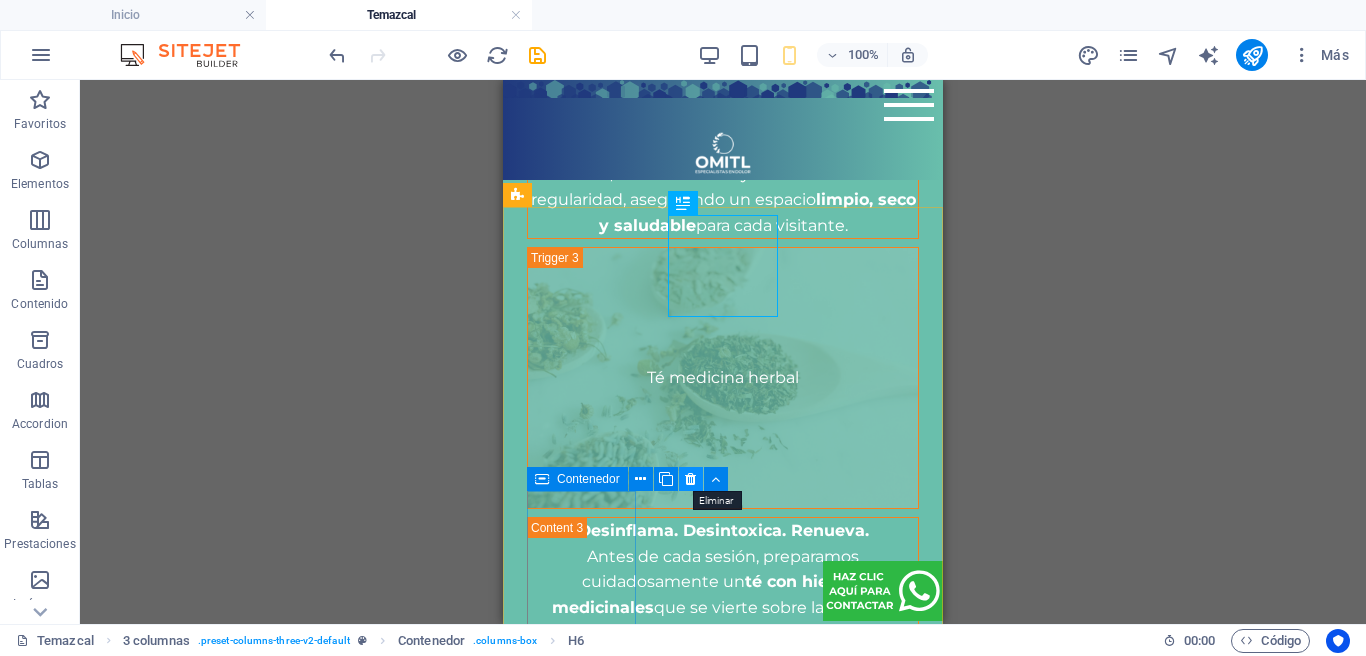 click at bounding box center (690, 479) 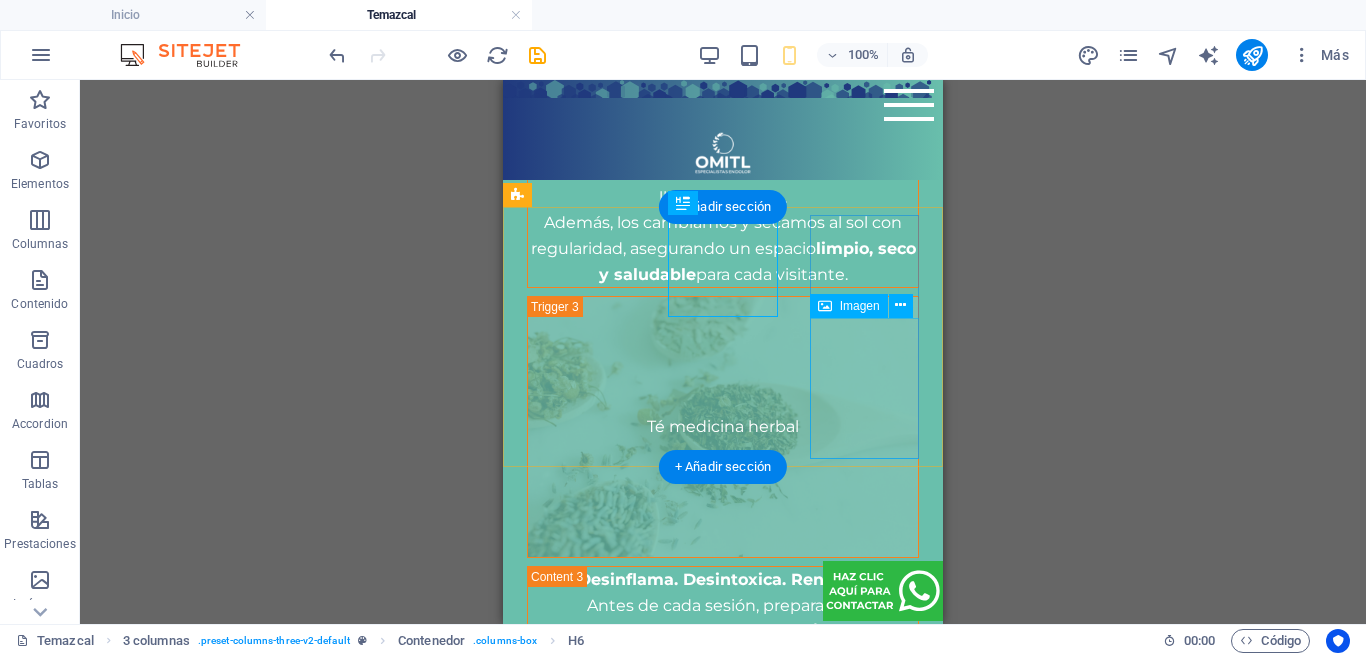scroll, scrollTop: 4582, scrollLeft: 0, axis: vertical 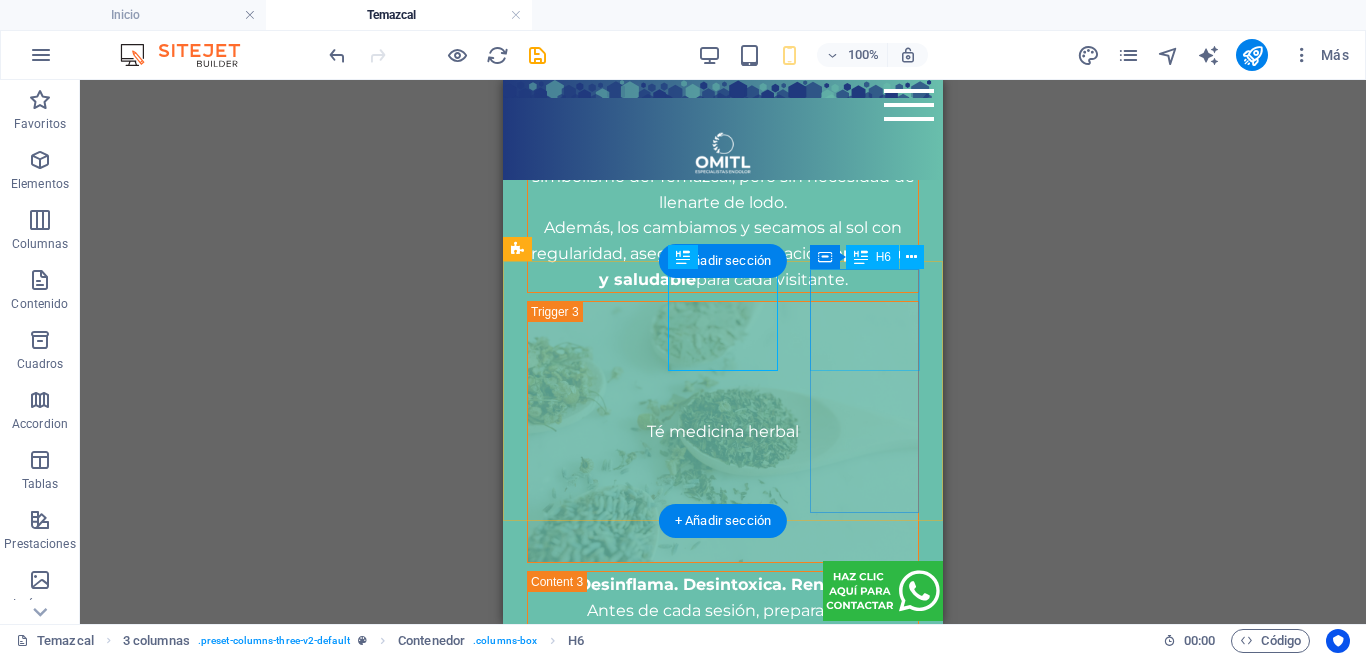 click on "TEMAZCAL + YOGA, MASAJE Y MASCARILLA" at bounding box center (581, 3170) 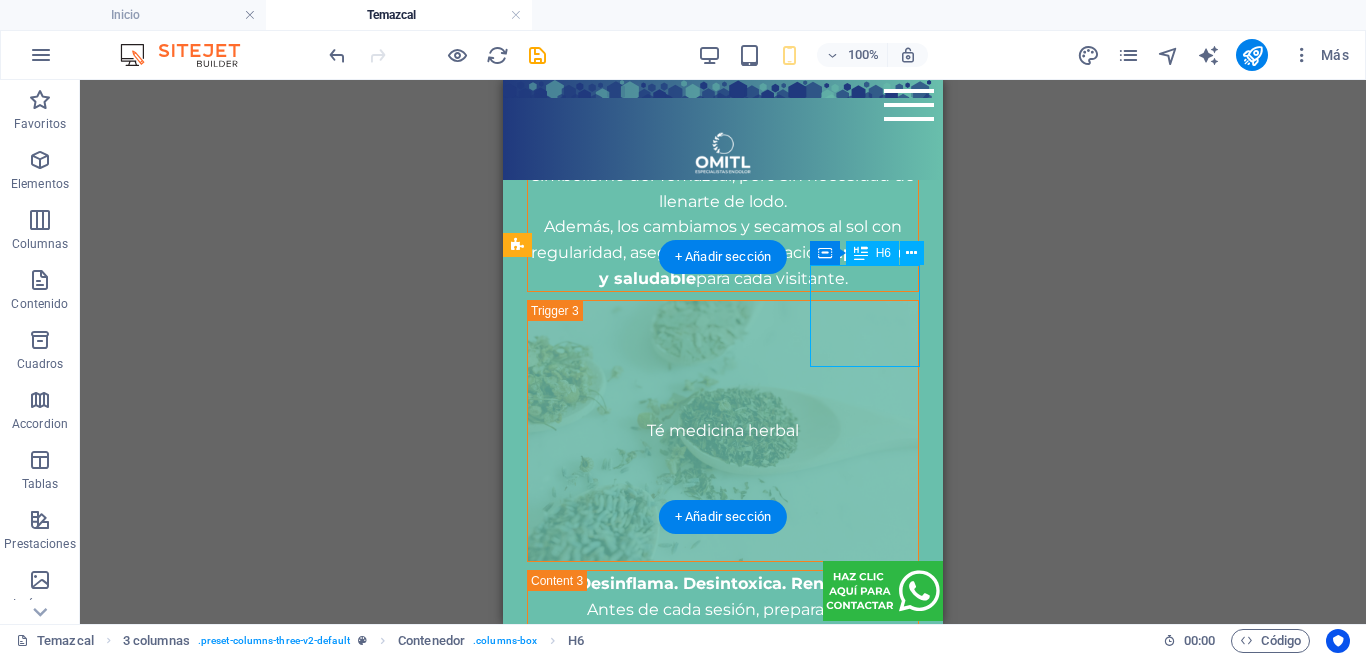 click on "TEMAZCAL + YOGA, MASAJE Y MASCARILLA" at bounding box center (581, 3169) 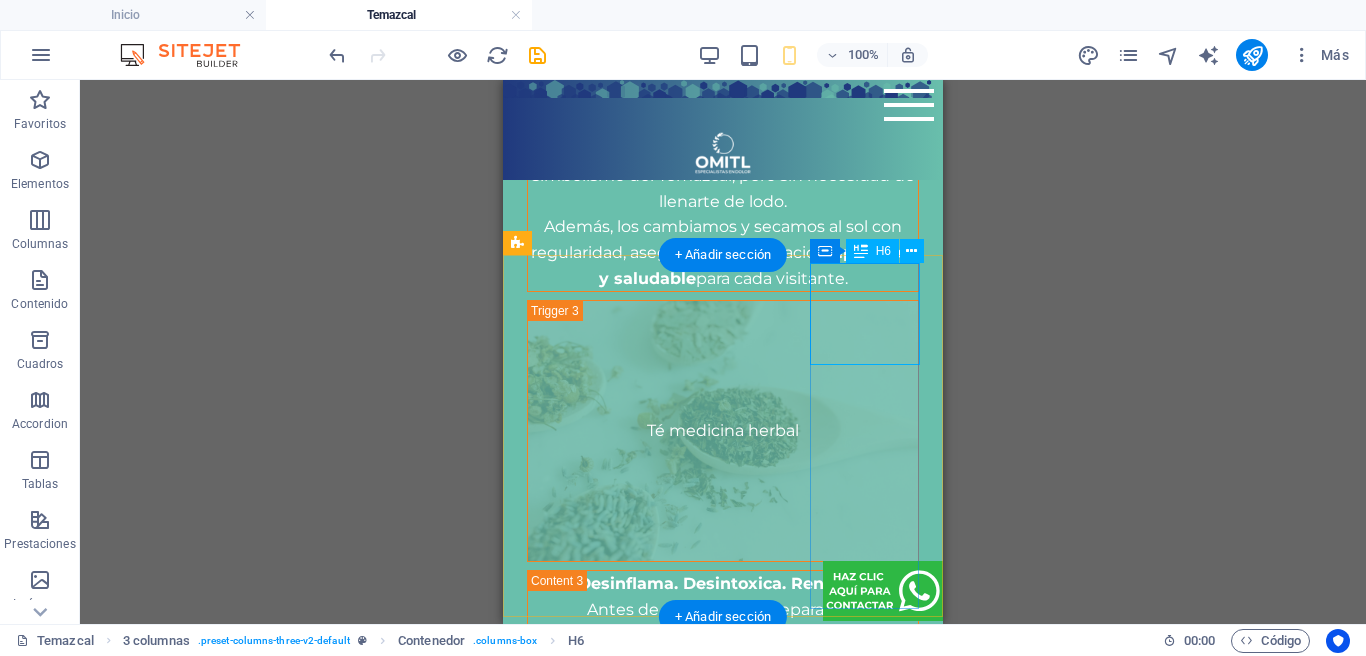 scroll, scrollTop: 4588, scrollLeft: 0, axis: vertical 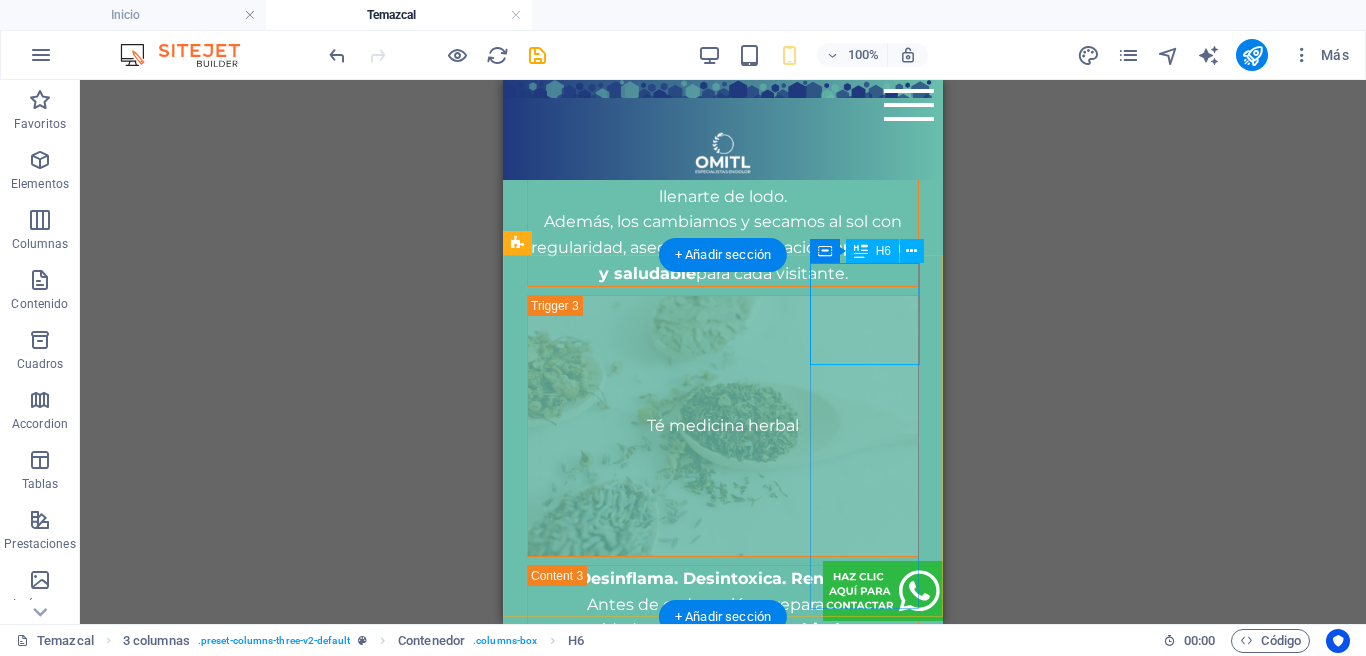 click on "TEMAZCAL + YOGA, MASAJE Y MASCARILLA" at bounding box center (581, 3062) 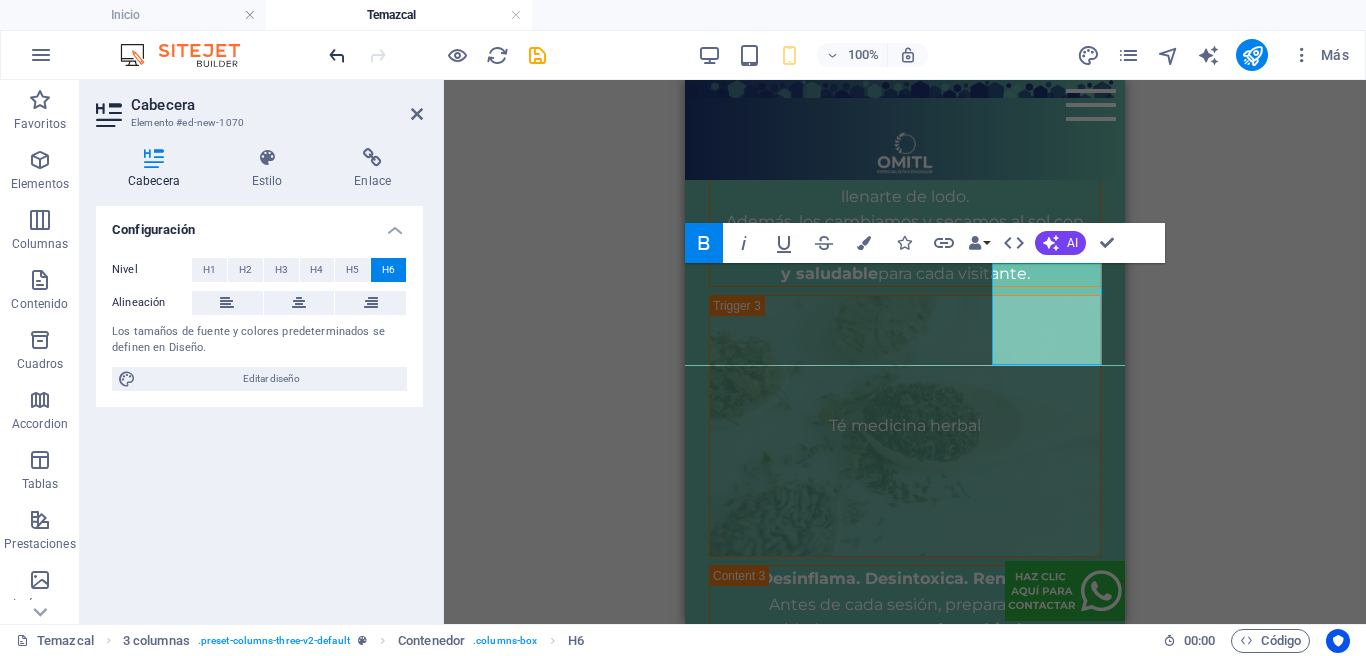 click at bounding box center [337, 55] 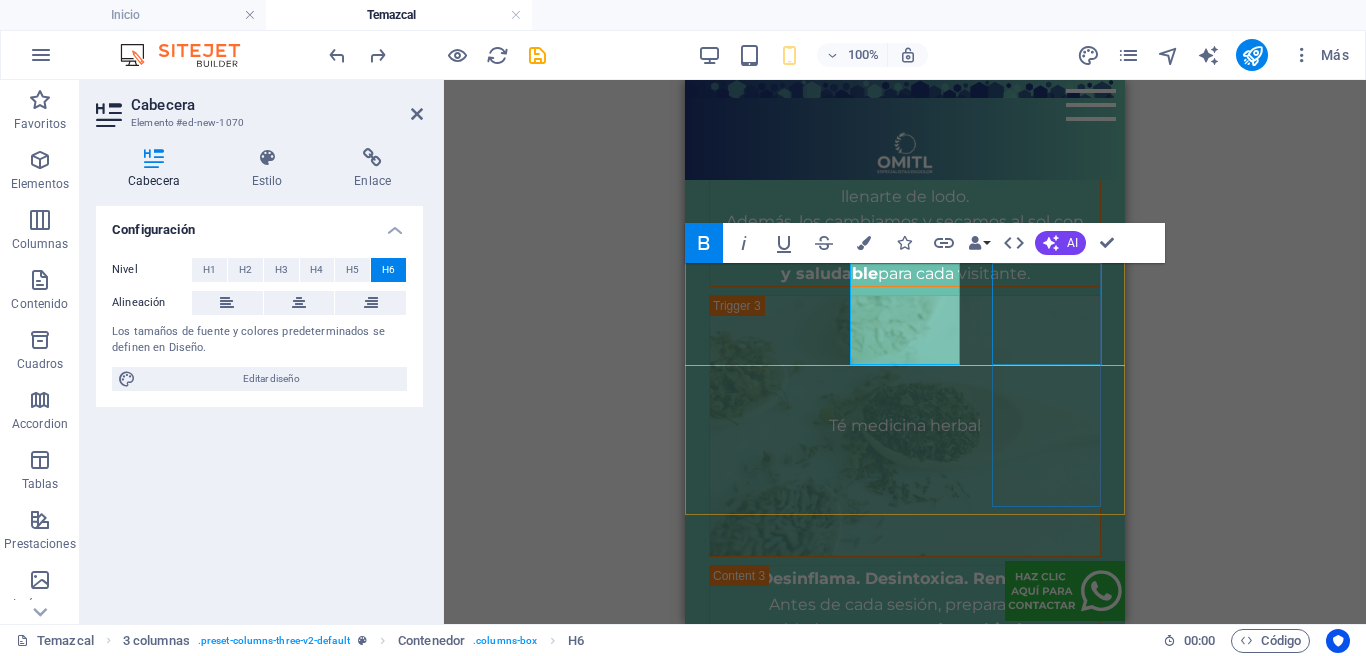 click on "TEMAZCAL + YOGA, MASAJE Y MASCARILLA" at bounding box center [763, 3190] 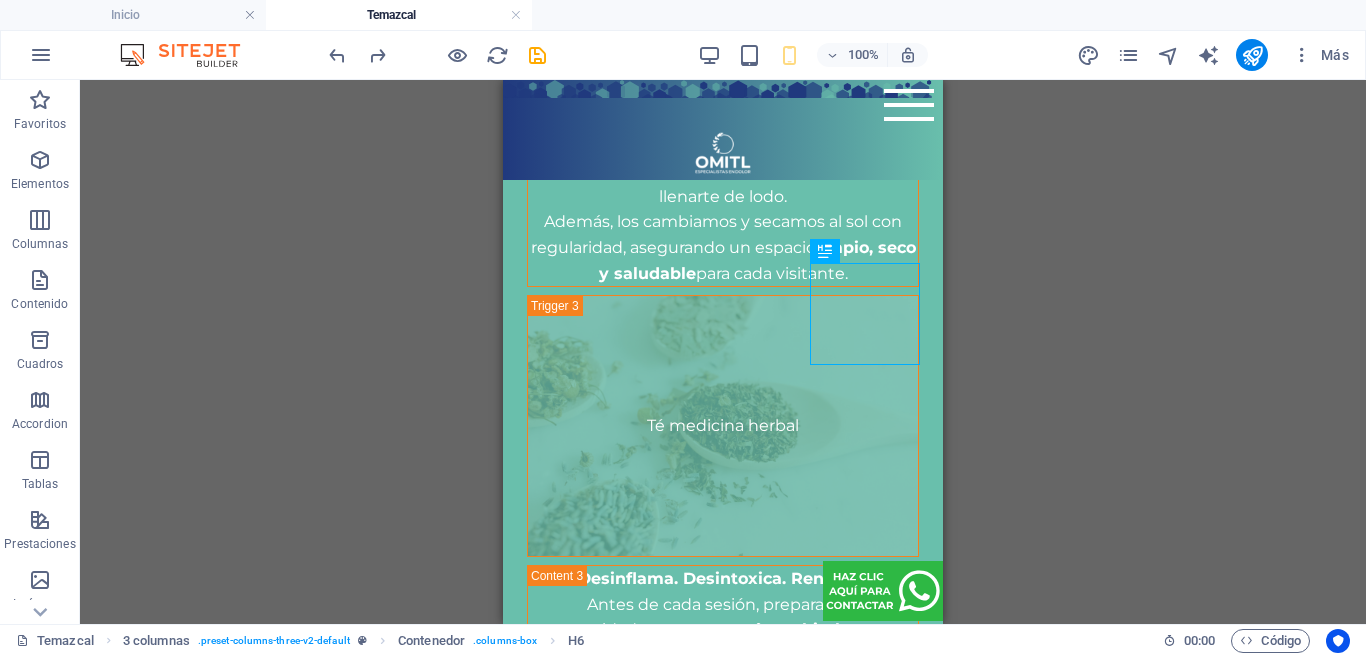 click on "Contenedor   H1   Columnas desiguales   Contenedor   Contenedor   Imagen   Contenedor   Separador   H4   Separador   Texto   Contenedor   H2   C Space   Contenedor   Separador   Texto   Separador   Texto   Texto   Texto   Contenedor   Contenedor   H3   Contenedor   Contenedor   Separador   Texto   Separador   Separador   Contenedor   H2   Pestañas de imagen   Contenedor   Texto   Contenedor   Contenedor   Texto   Contenedor   Contenedor   Texto   Contenedor   Contenedor   Pestañas de imagen   Contenedor   Texto   Planes   Contenedor   Contenedor   Contenedor   Texto   Contenedor   Separador   Contenedor   Texto   Texto   Separador   Botón   Mapa   Referencia   Texto   Planes   Contenedor   Contenedor   Texto   Contenedor   Contenedor   Imagen   Imagen   Imagen   Imagen   Texto   Separador   Separador   Botón   Contenedor   Contenedor   Contenedor   Texto   Texto   Contenedor   Separador   Texto   Separador   Botón   3 columnas   3 columnas   Contenedor   Marcador   3 columnas" at bounding box center [723, 352] 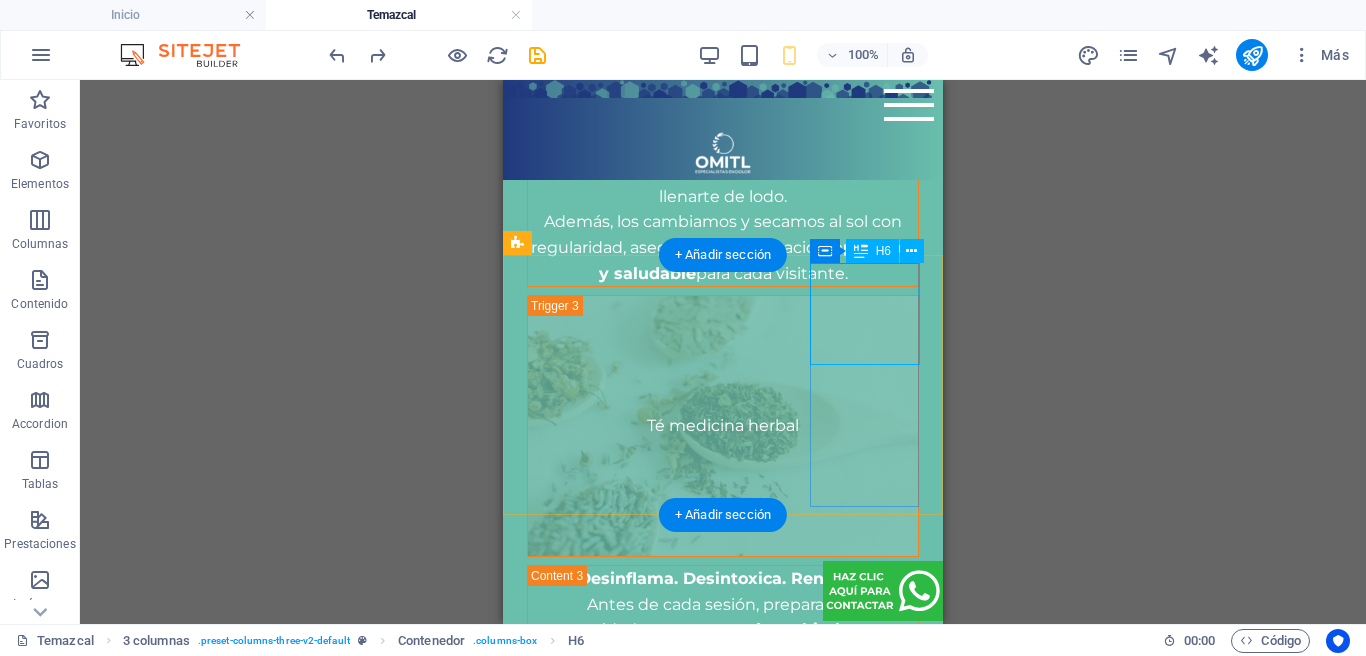 click on "TEMAZCAL + YOGA, MASAJE Y MASCARILLA" at bounding box center [581, 3164] 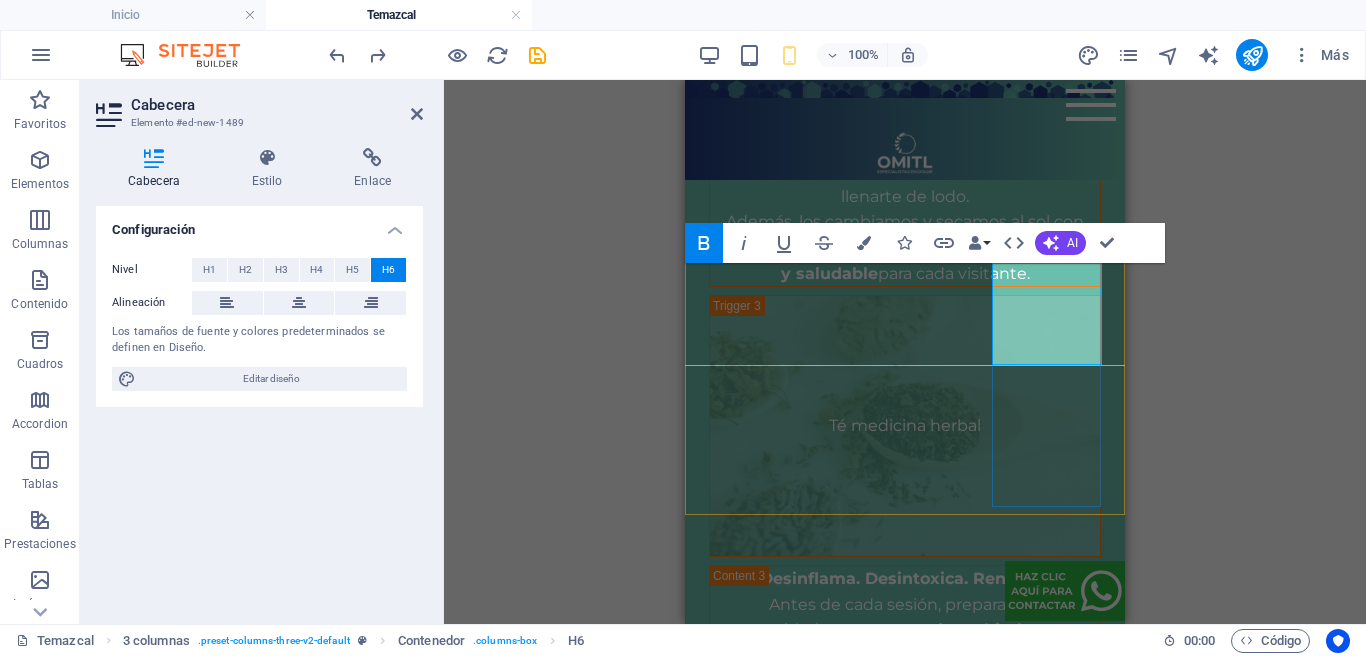 type 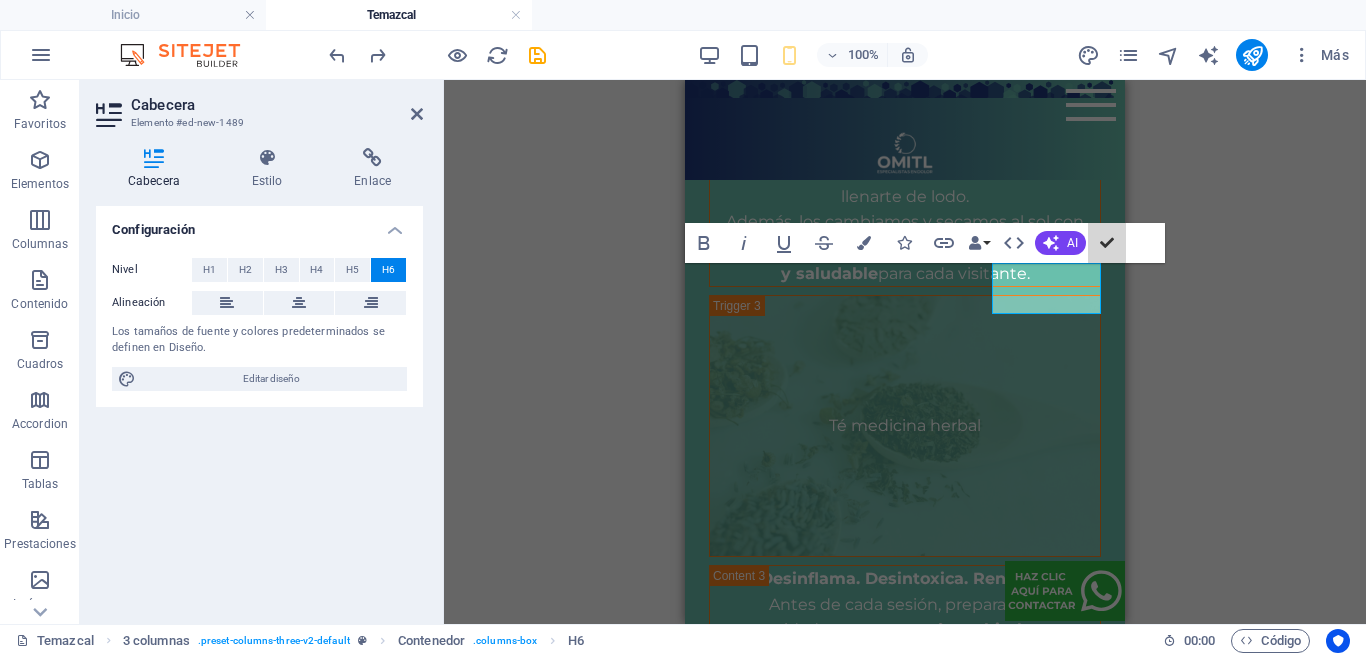 drag, startPoint x: 1110, startPoint y: 237, endPoint x: 1109, endPoint y: 247, distance: 10.049875 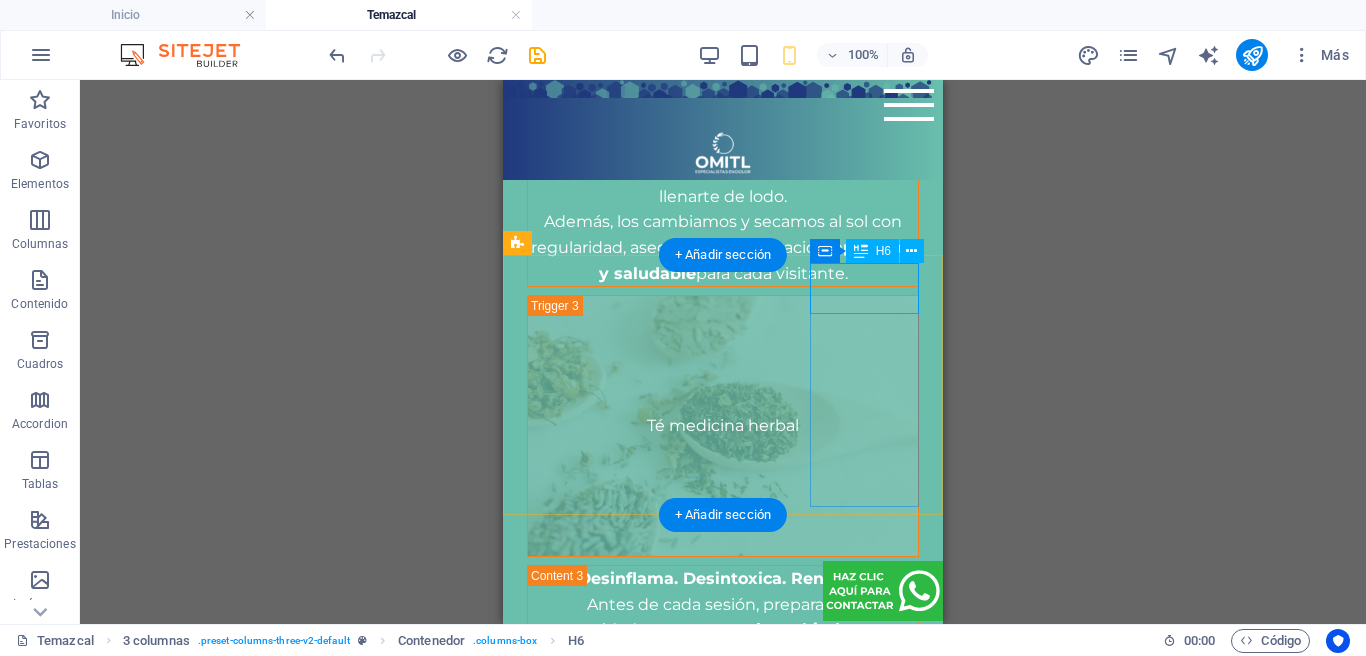 click on "TEMAZCAL PRIVADO" at bounding box center (581, 3138) 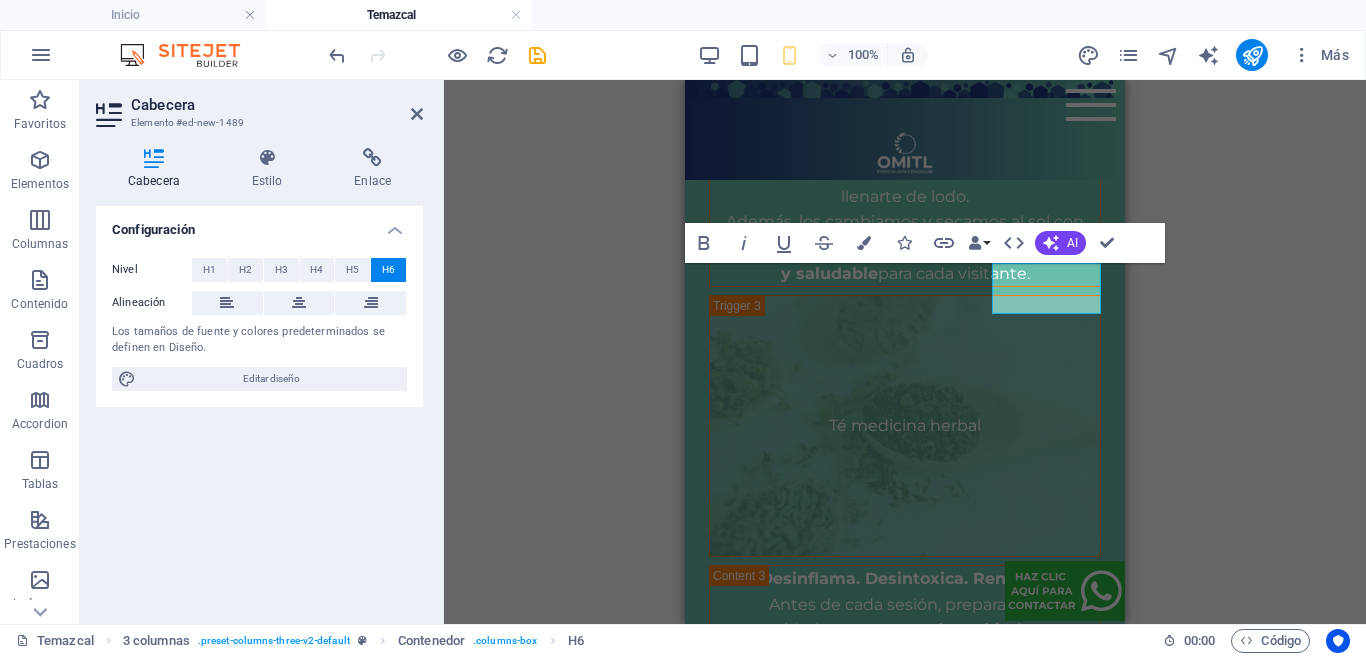 drag, startPoint x: 703, startPoint y: 245, endPoint x: 649, endPoint y: 255, distance: 54.91812 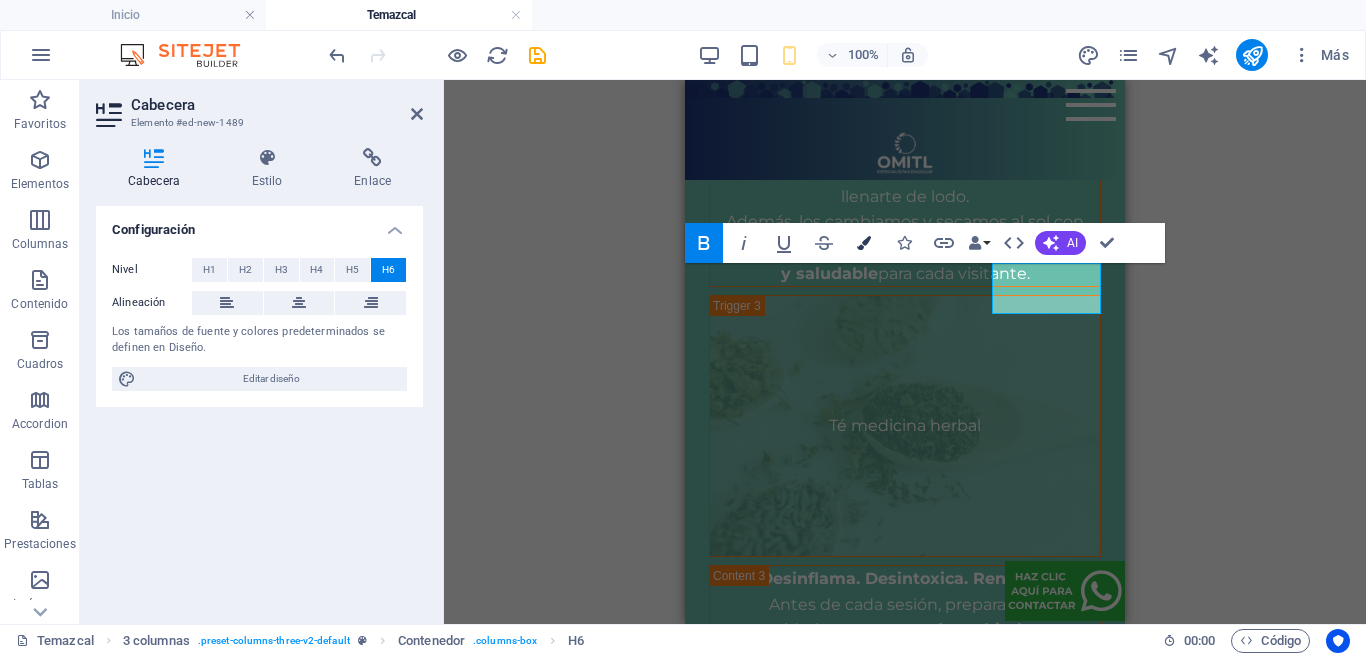 click on "Colors" at bounding box center (864, 243) 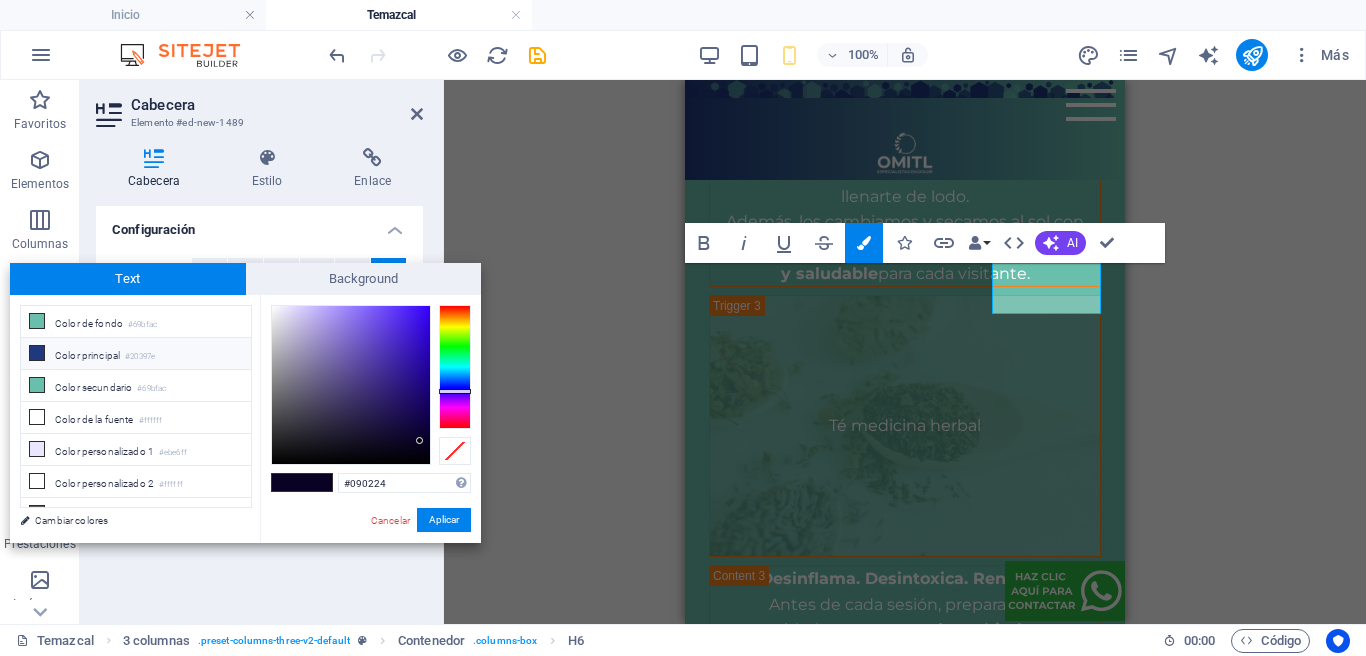 click on "Color principal
#20397e" at bounding box center (136, 354) 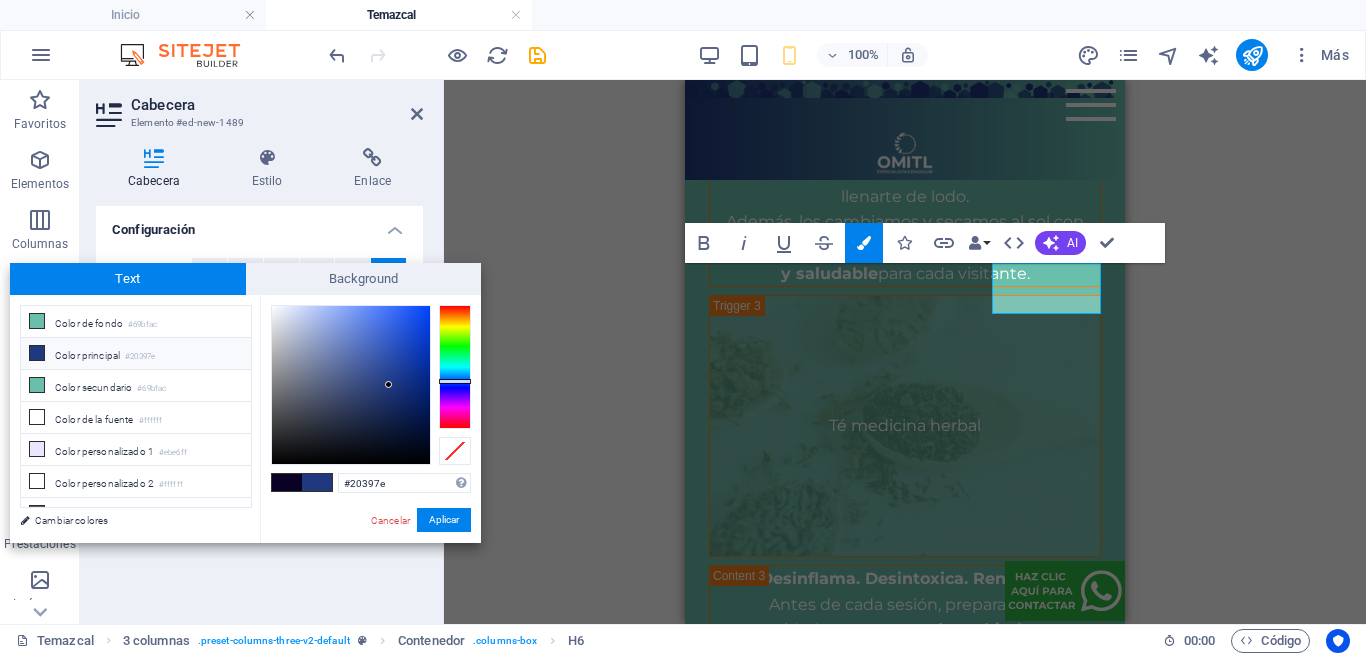 drag, startPoint x: 429, startPoint y: 517, endPoint x: 442, endPoint y: 511, distance: 14.3178215 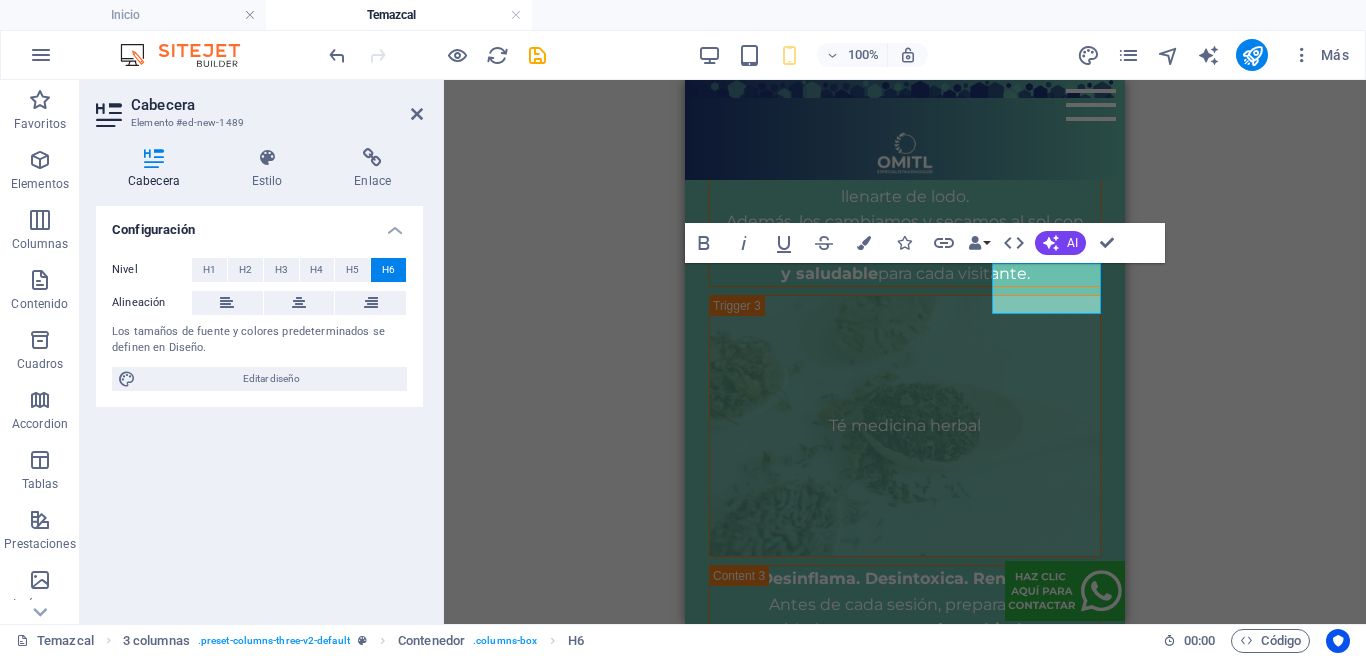 drag, startPoint x: 1097, startPoint y: 244, endPoint x: 1122, endPoint y: 253, distance: 26.57066 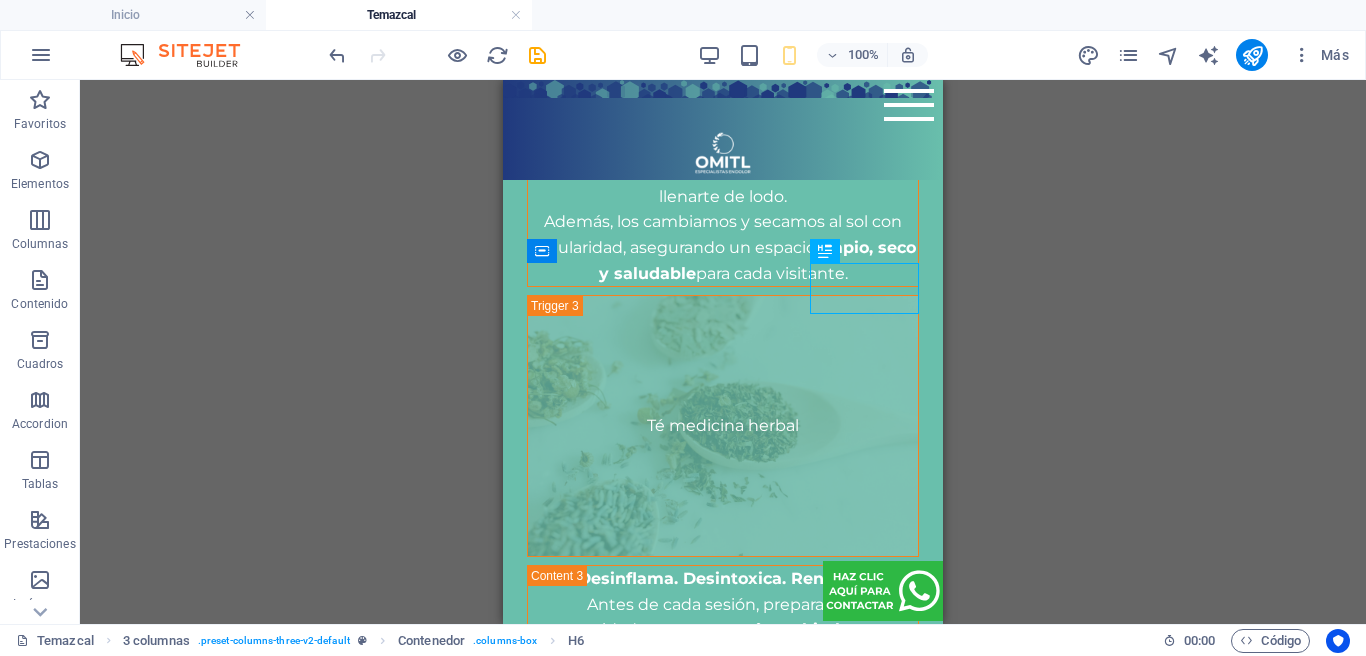click on "Contenedor   H1   Columnas desiguales   Contenedor   Contenedor   Imagen   Contenedor   Separador   H4   Separador   Texto   Contenedor   H2   C Space   Contenedor   Separador   Texto   Separador   Texto   Texto   Texto   Contenedor   Contenedor   H3   Contenedor   Contenedor   Separador   Texto   Separador   Separador   Contenedor   H2   Pestañas de imagen   Contenedor   Texto   Contenedor   Contenedor   Texto   Contenedor   Contenedor   Texto   Contenedor   Contenedor   Pestañas de imagen   Contenedor   Texto   Planes   Contenedor   Contenedor   Contenedor   Texto   Contenedor   Separador   Contenedor   Texto   Texto   Separador   Botón   Mapa   Referencia   Texto   Planes   Contenedor   Contenedor   Texto   Contenedor   Contenedor   Imagen   Imagen   Imagen   Imagen   Texto   Separador   Separador   Botón   Contenedor   Contenedor   Contenedor   Texto   Texto   Contenedor   Separador   Texto   Separador   Botón   3 columnas   3 columnas   Contenedor   Marcador   3 columnas" at bounding box center [723, 352] 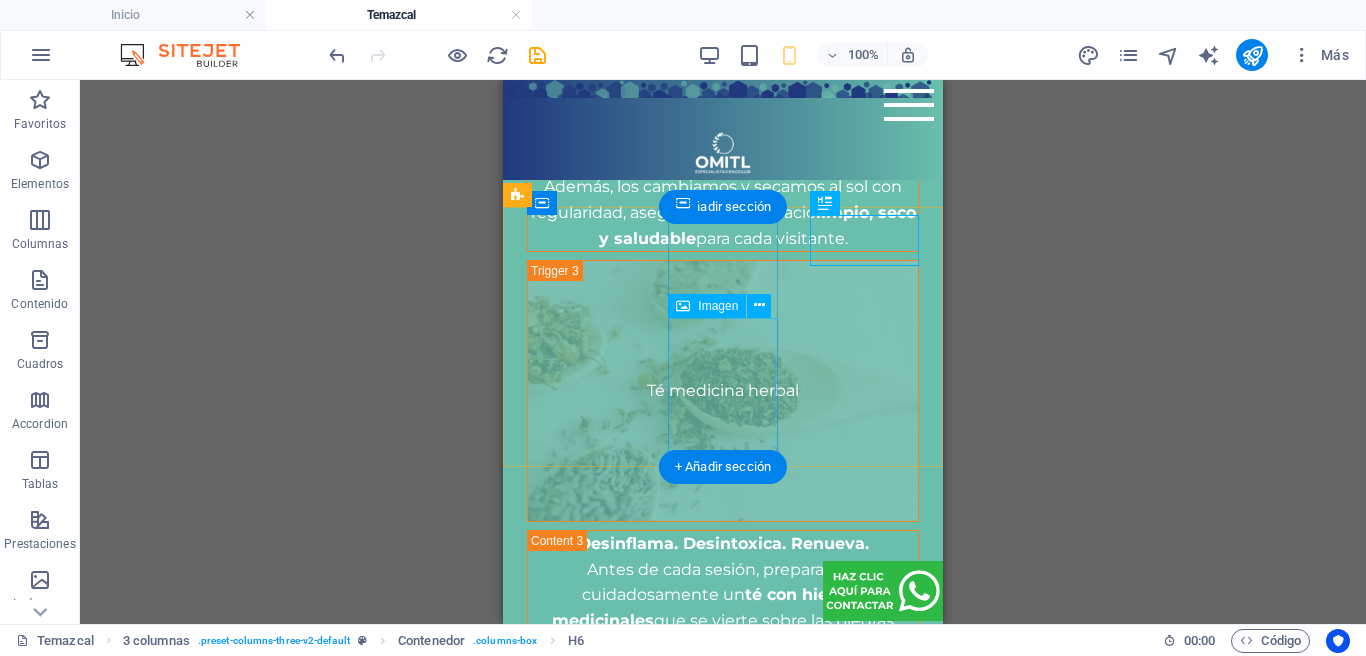 scroll, scrollTop: 4636, scrollLeft: 0, axis: vertical 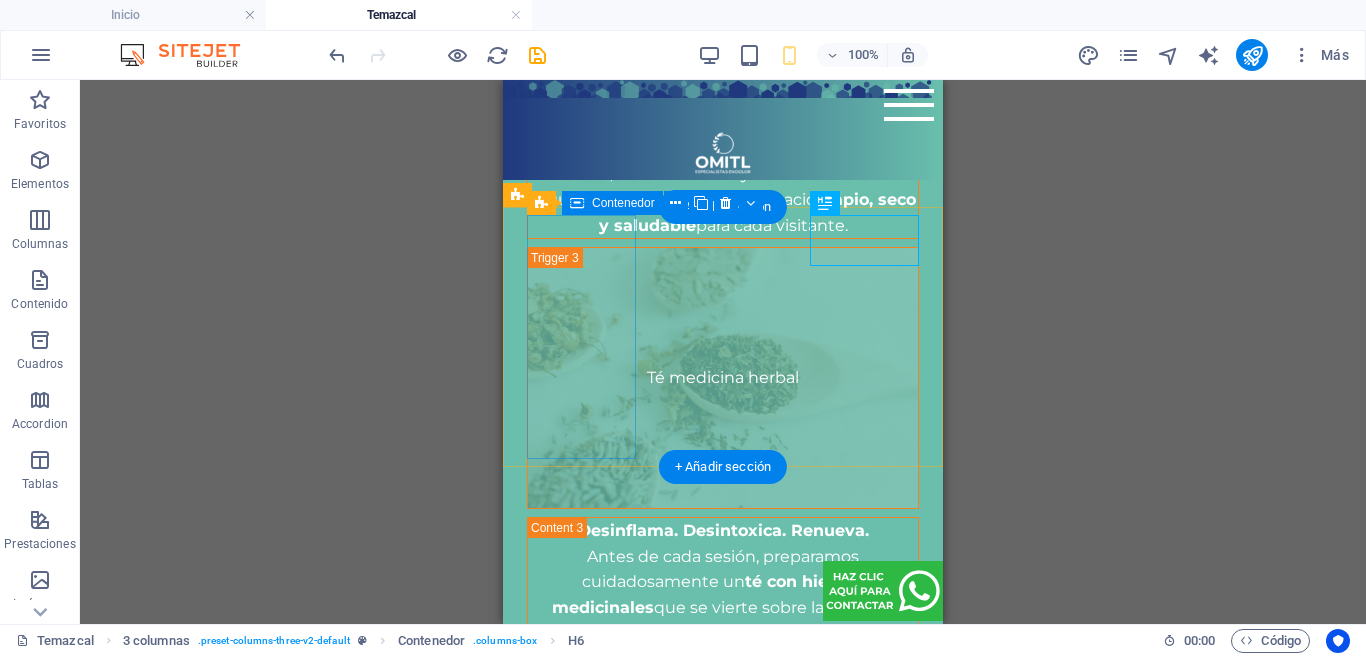click on "TEMAZCAL NOCTURNO" at bounding box center [581, 2050] 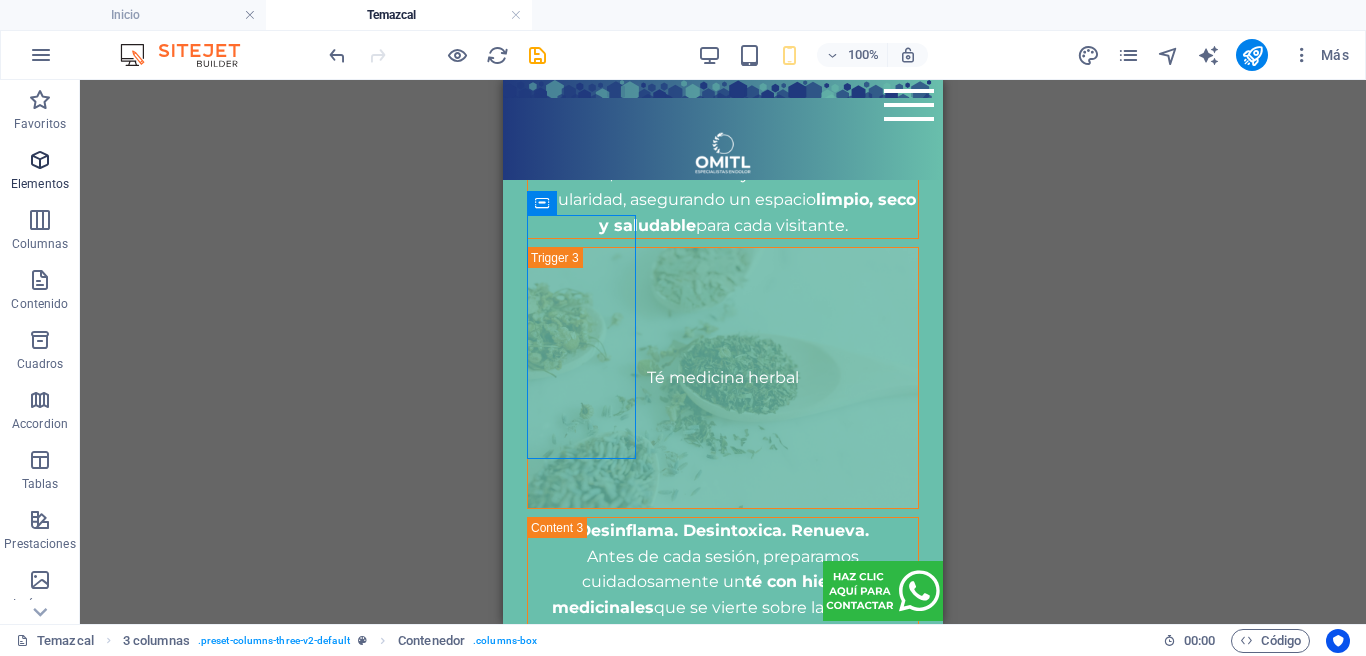 click at bounding box center (40, 160) 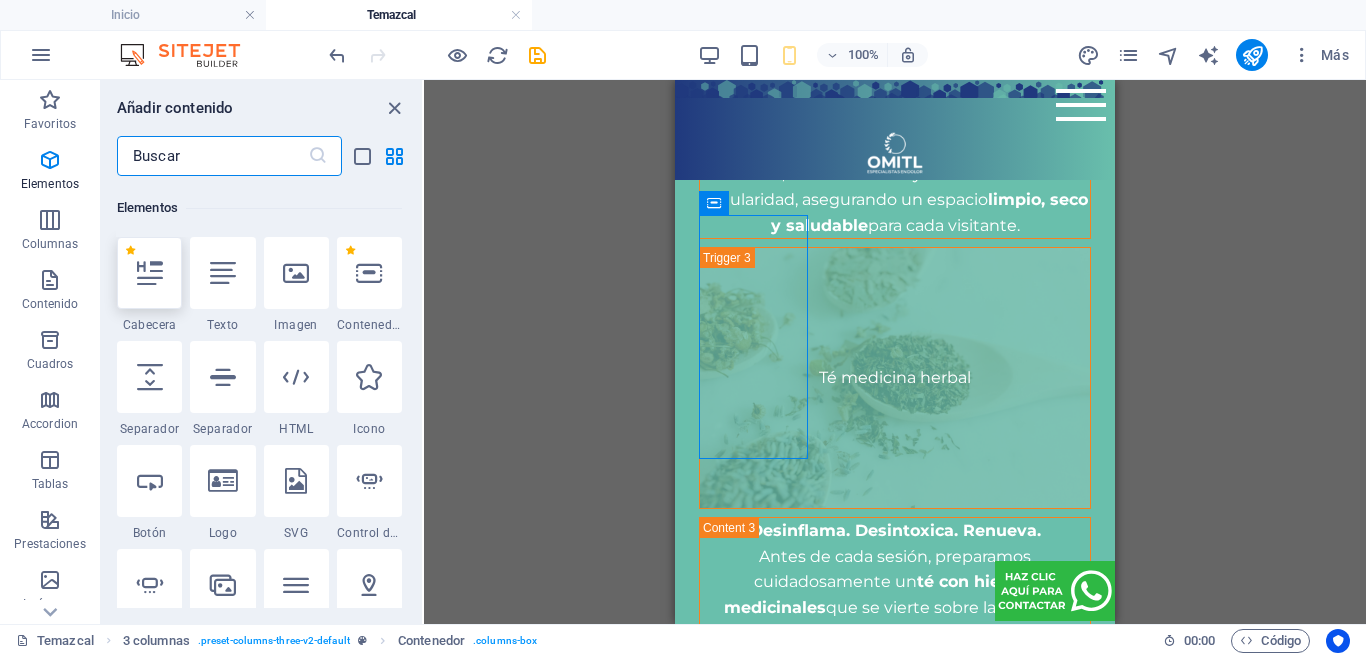 scroll, scrollTop: 377, scrollLeft: 0, axis: vertical 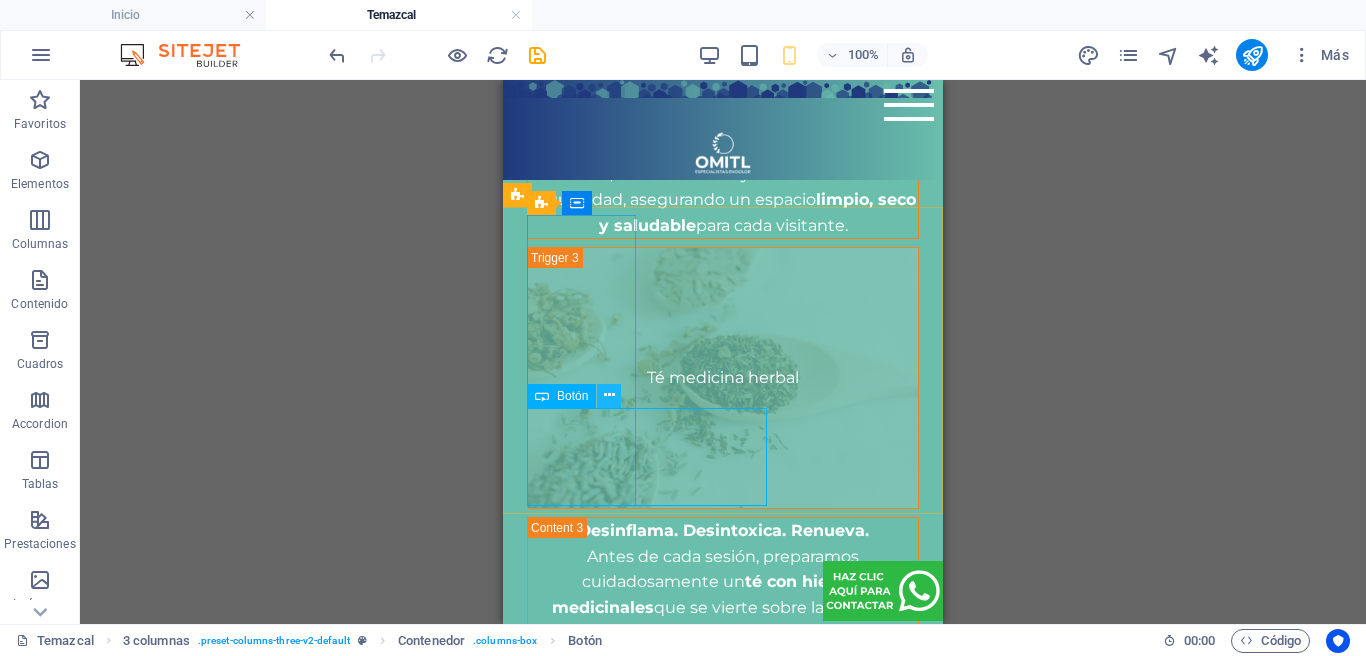 click at bounding box center [609, 395] 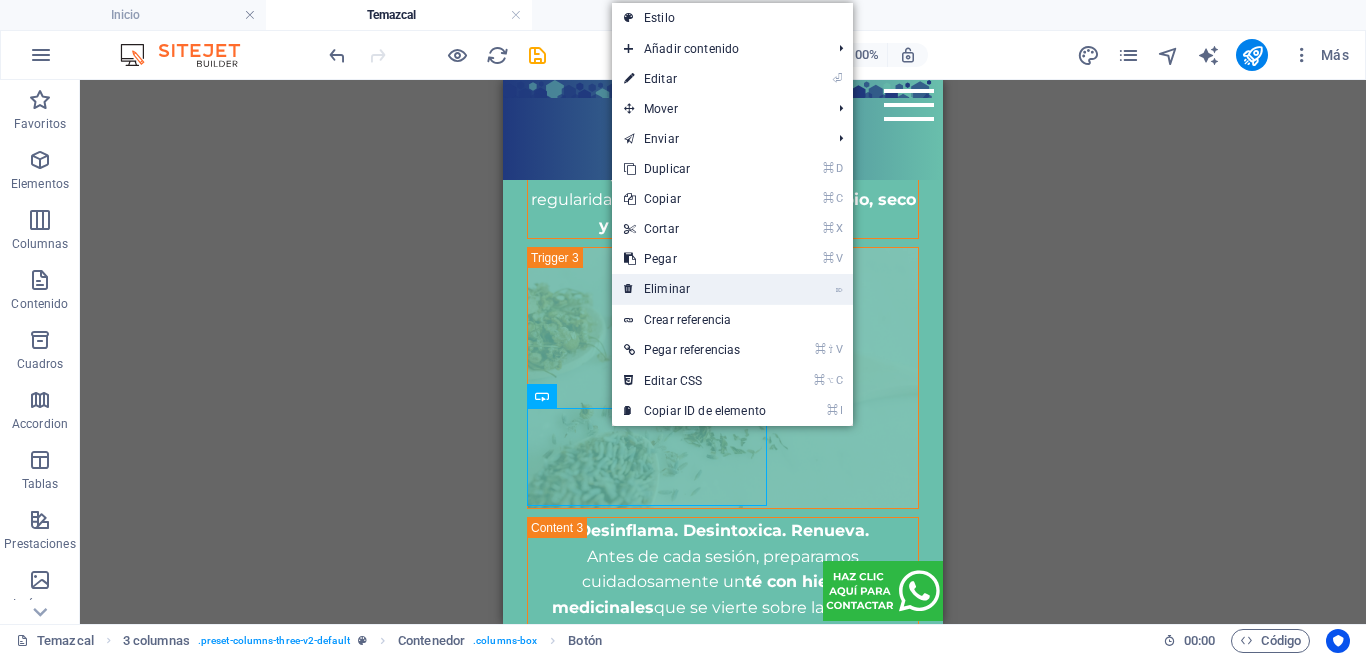 drag, startPoint x: 678, startPoint y: 290, endPoint x: 229, endPoint y: 262, distance: 449.8722 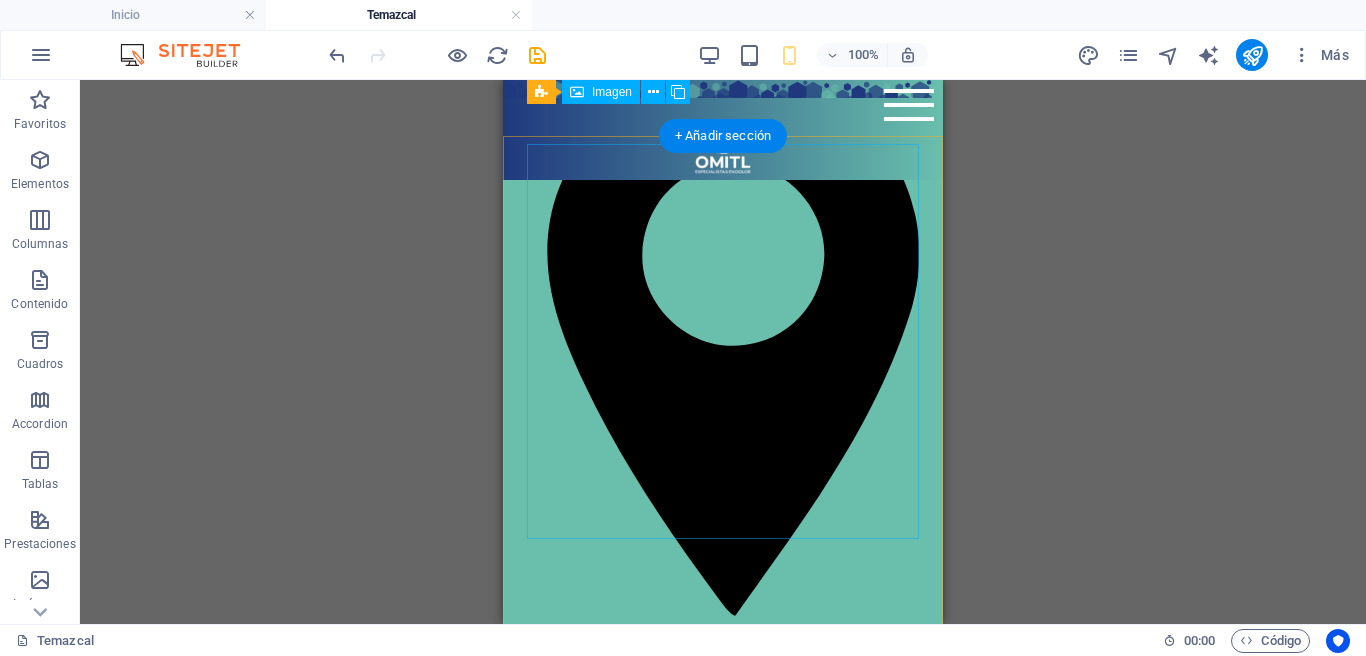scroll, scrollTop: 1777, scrollLeft: 0, axis: vertical 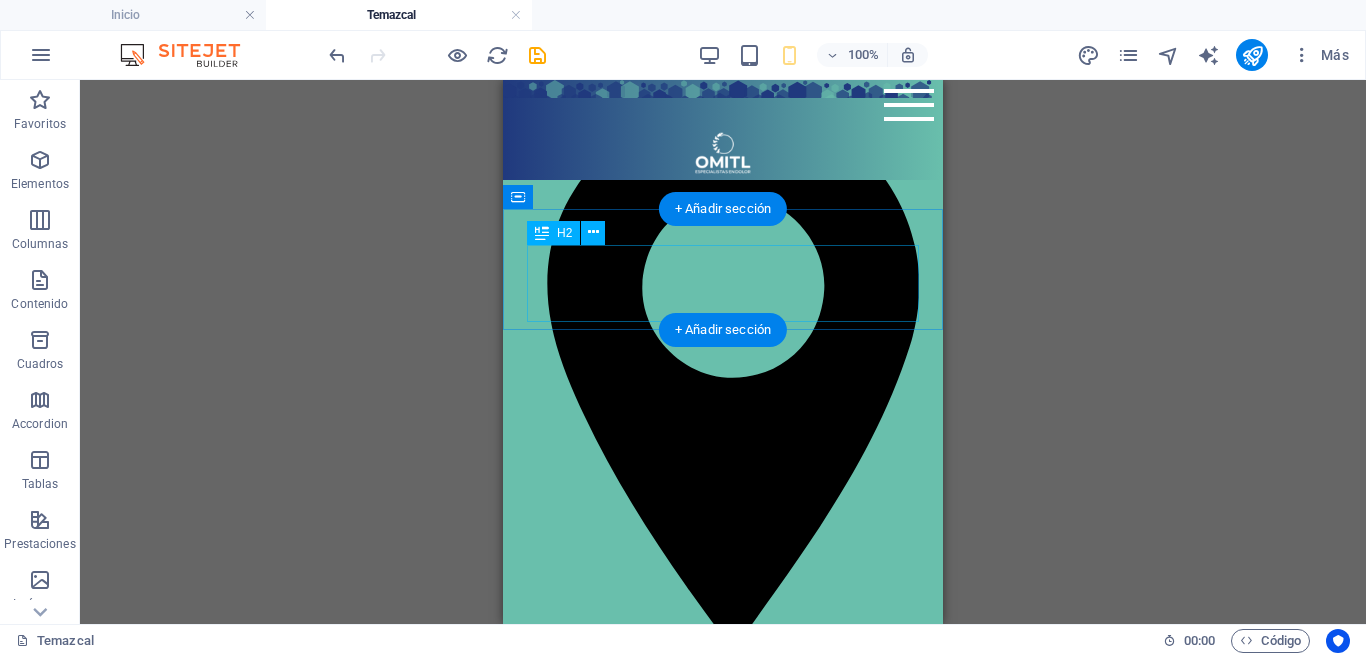 click on "TEMAZCAL  EN OMITL" at bounding box center [723, 1863] 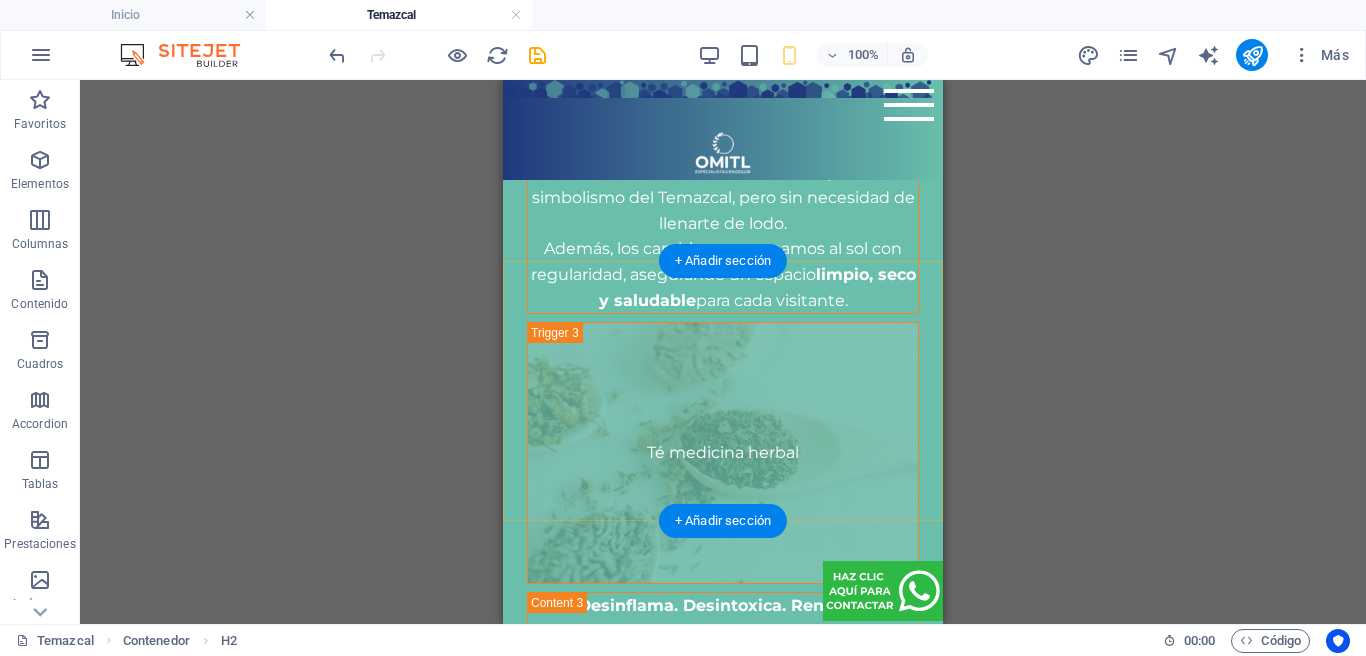 scroll, scrollTop: 4535, scrollLeft: 0, axis: vertical 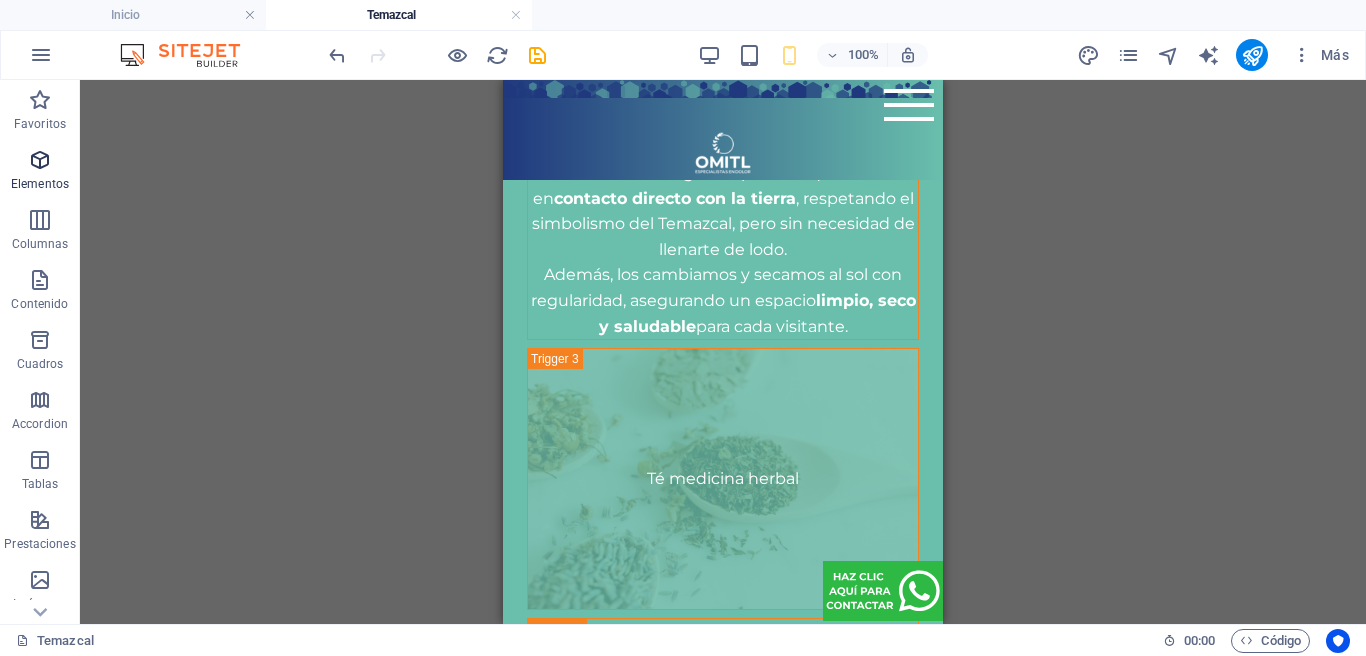 click at bounding box center [40, 160] 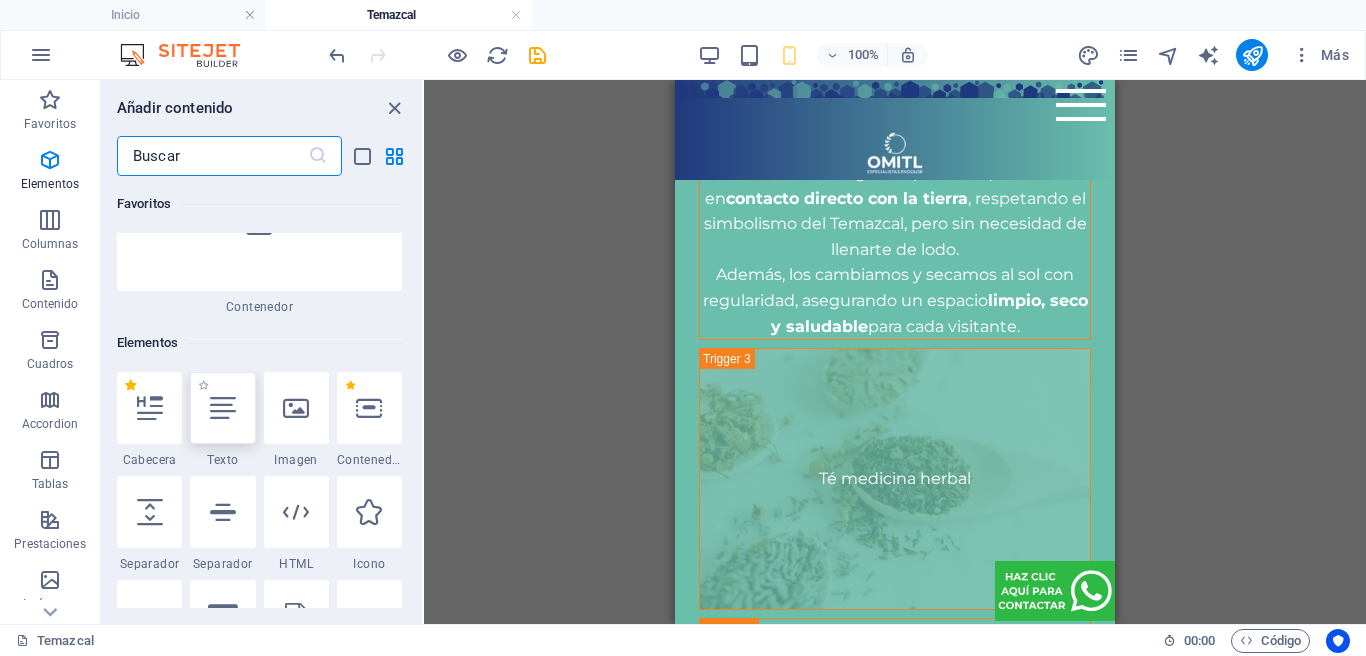 scroll, scrollTop: 377, scrollLeft: 0, axis: vertical 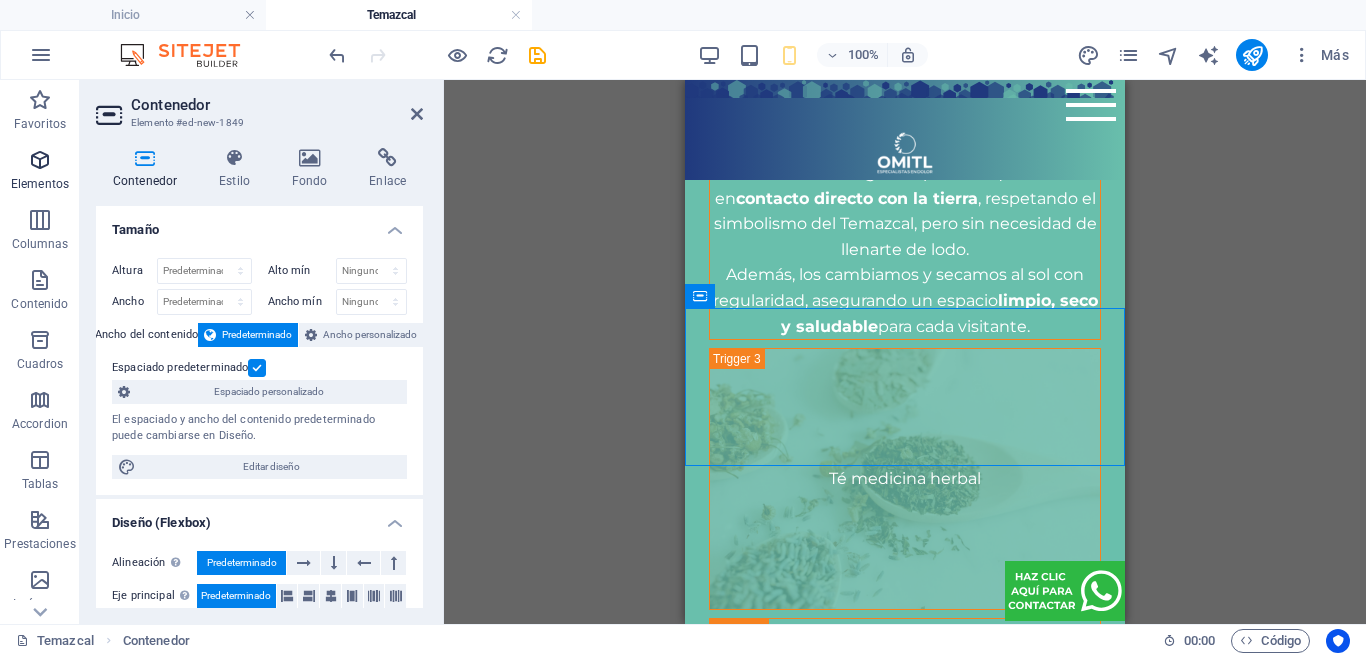 click at bounding box center (40, 160) 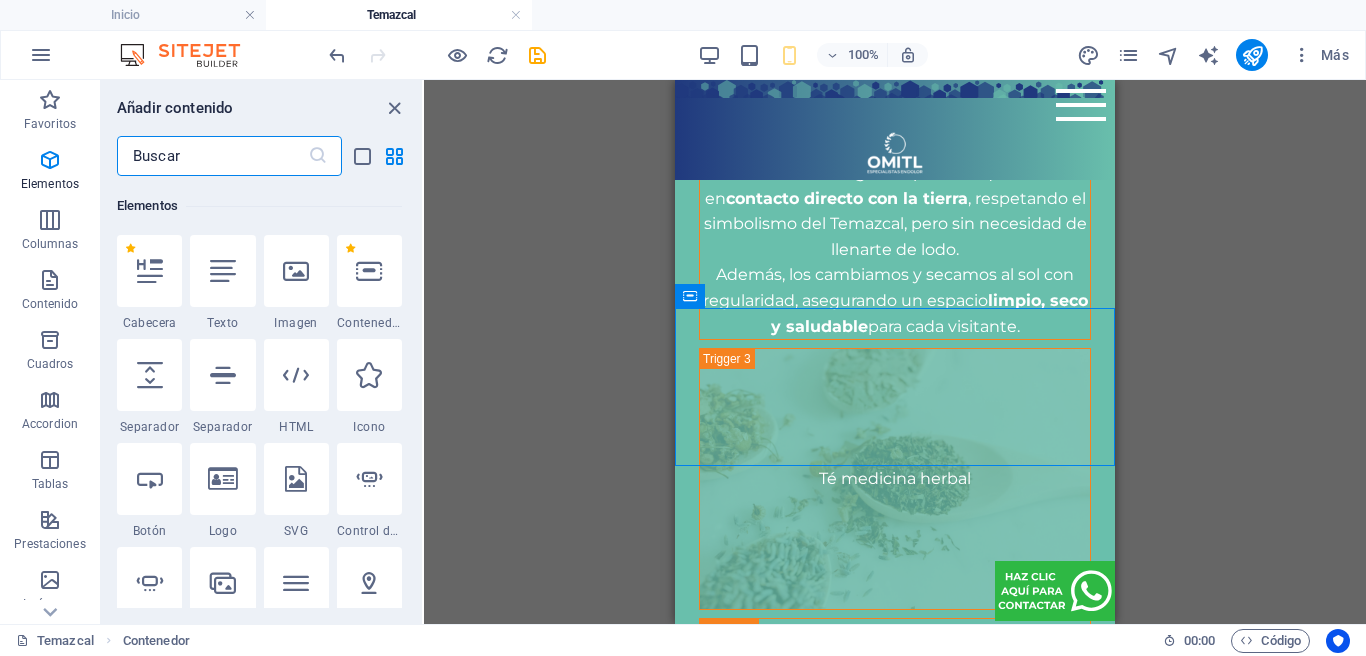 scroll, scrollTop: 377, scrollLeft: 0, axis: vertical 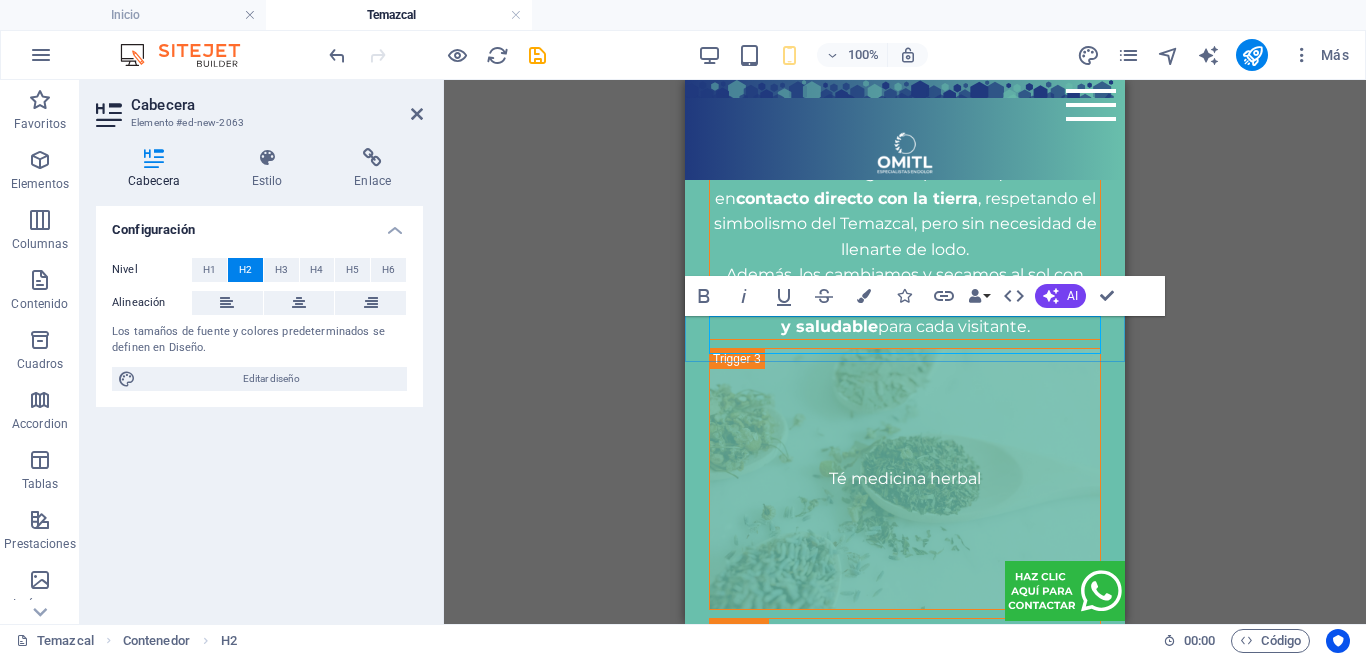 click on "Nueva cabecera" at bounding box center [905, 1860] 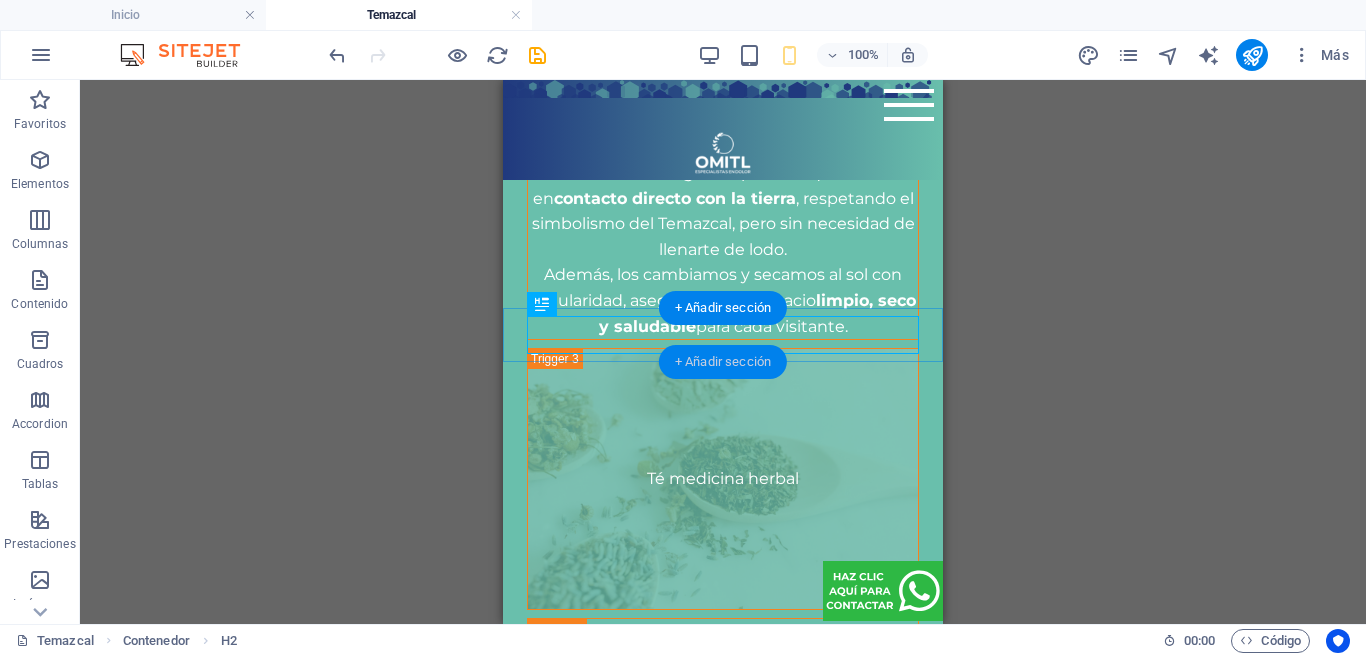 click on "+ Añadir sección" at bounding box center [723, 362] 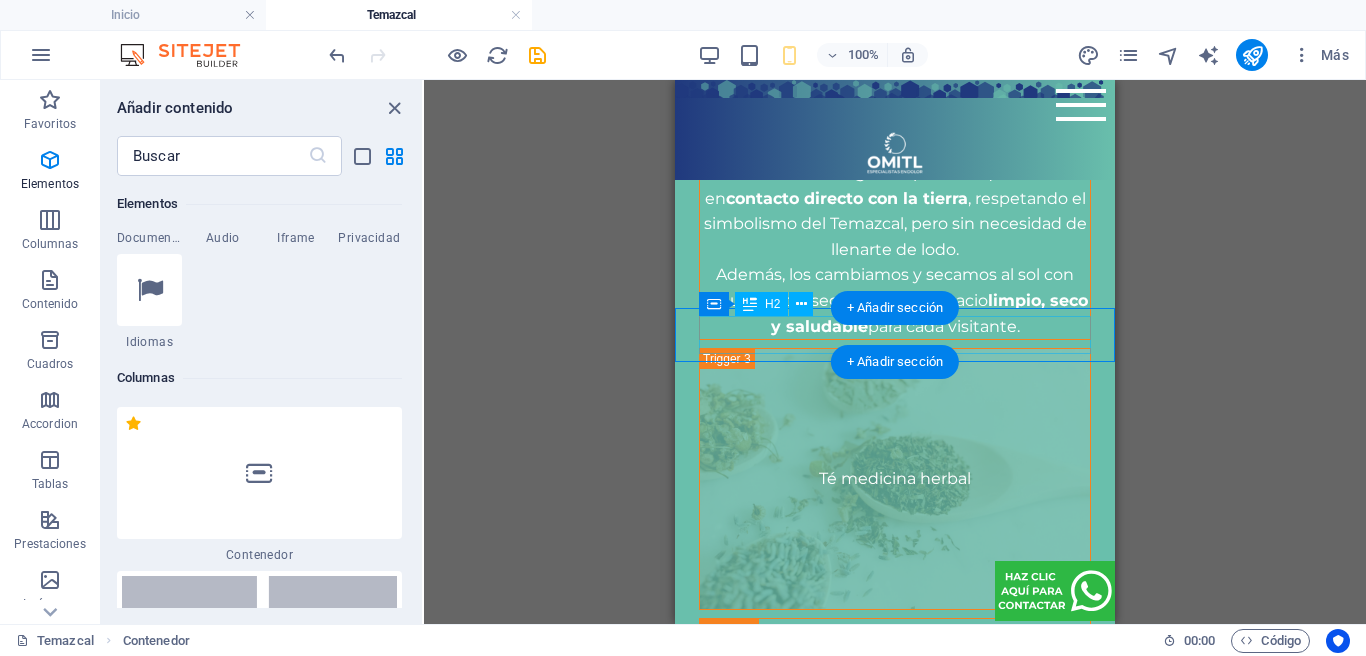 click on "NUESTRAS VERSIONES" at bounding box center [895, 1860] 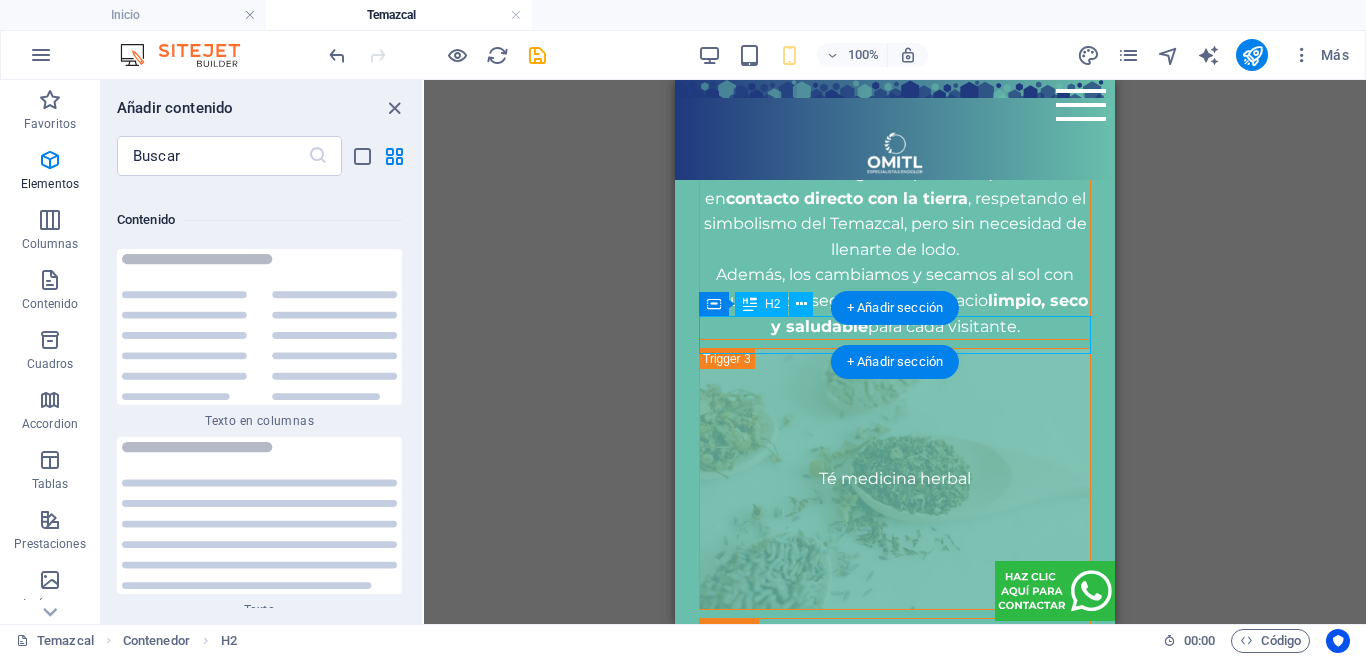scroll, scrollTop: 6808, scrollLeft: 0, axis: vertical 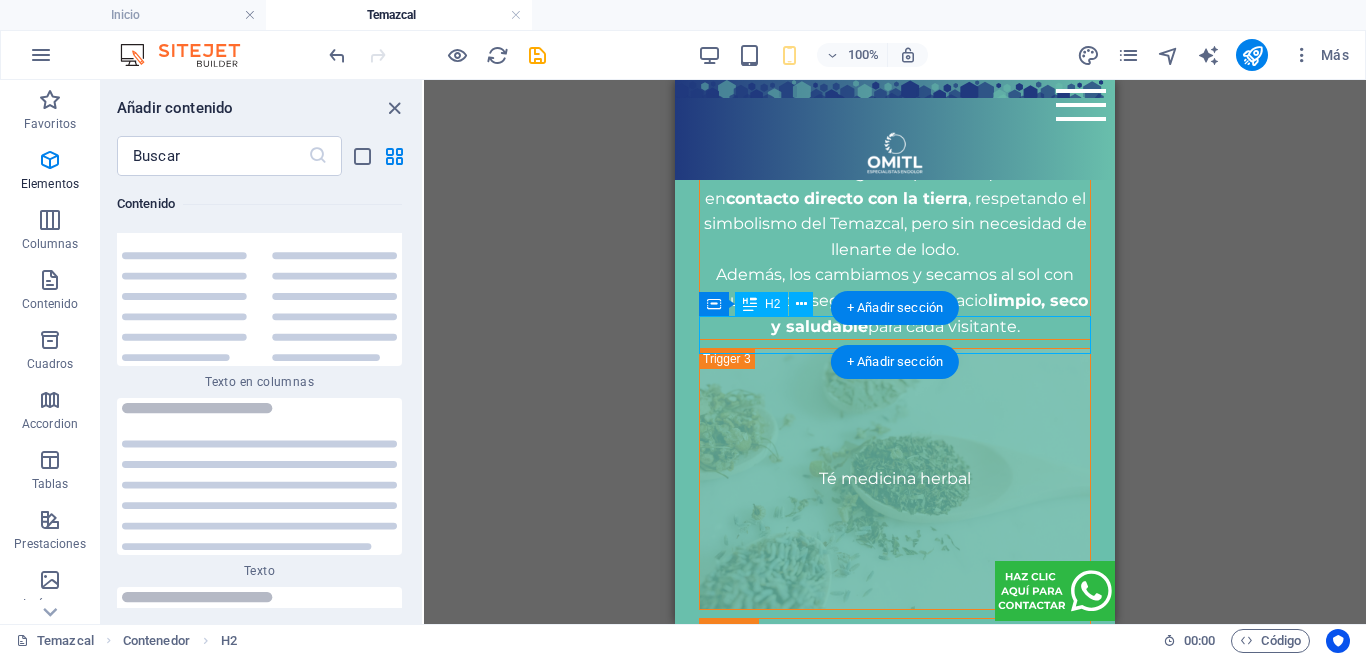 click on "NUESTRAS VERSIONES" at bounding box center (895, 1860) 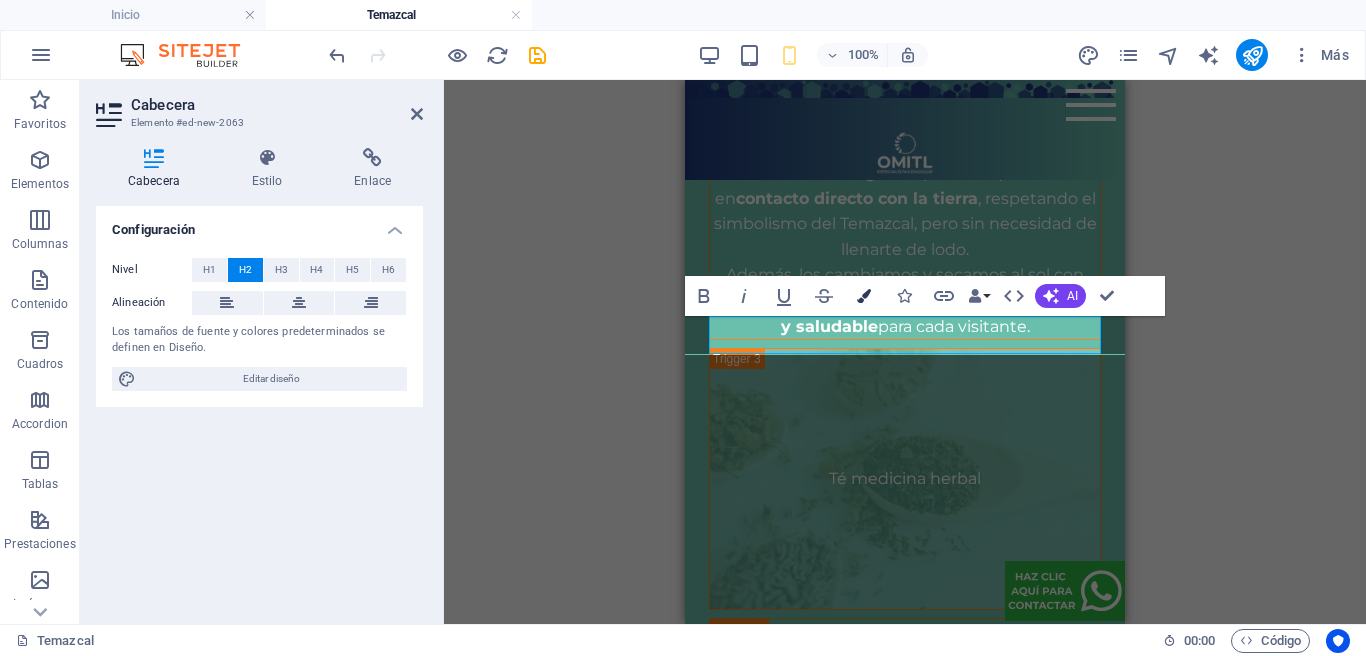 click on "Colors" at bounding box center (864, 296) 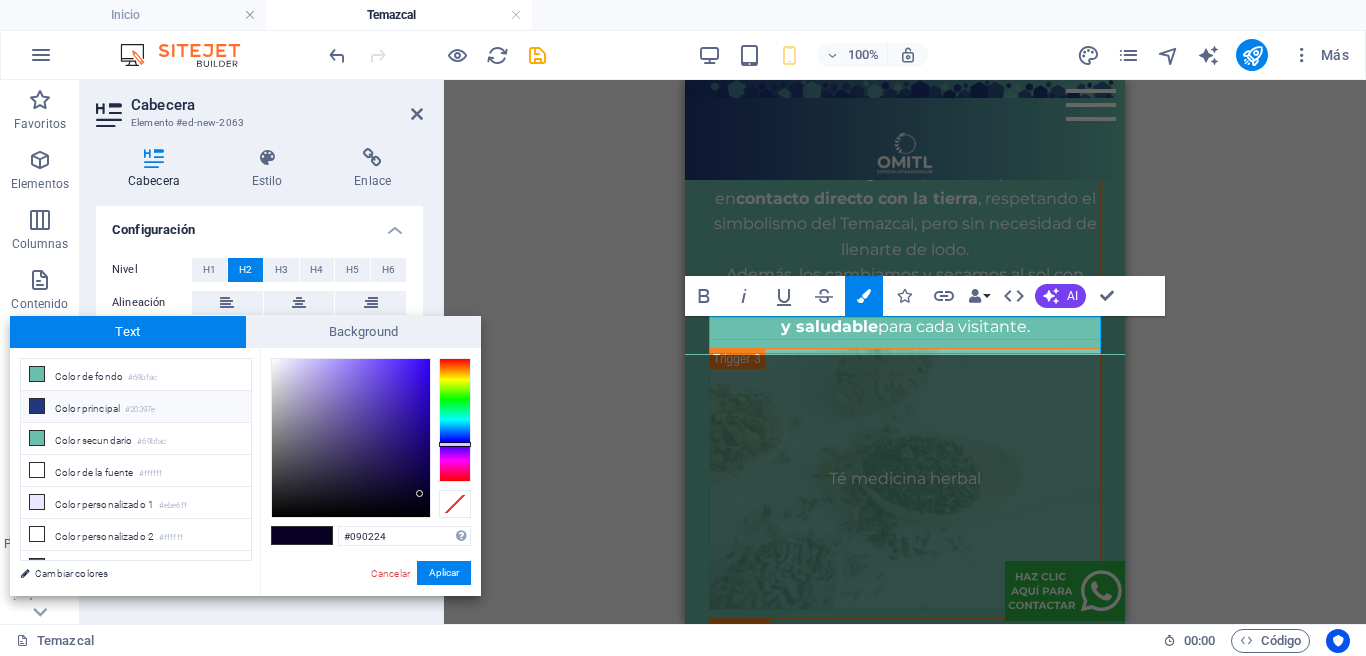 click on "Color principal
#20397e" at bounding box center [136, 407] 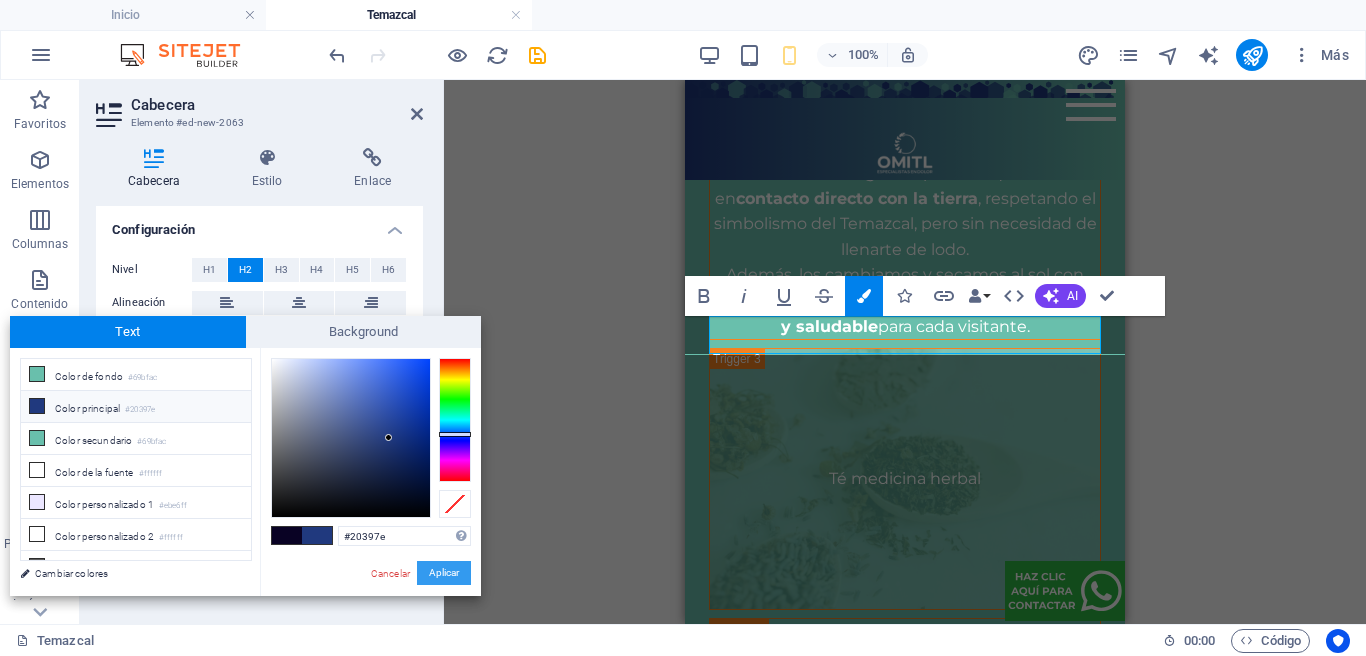 click on "Aplicar" at bounding box center (444, 573) 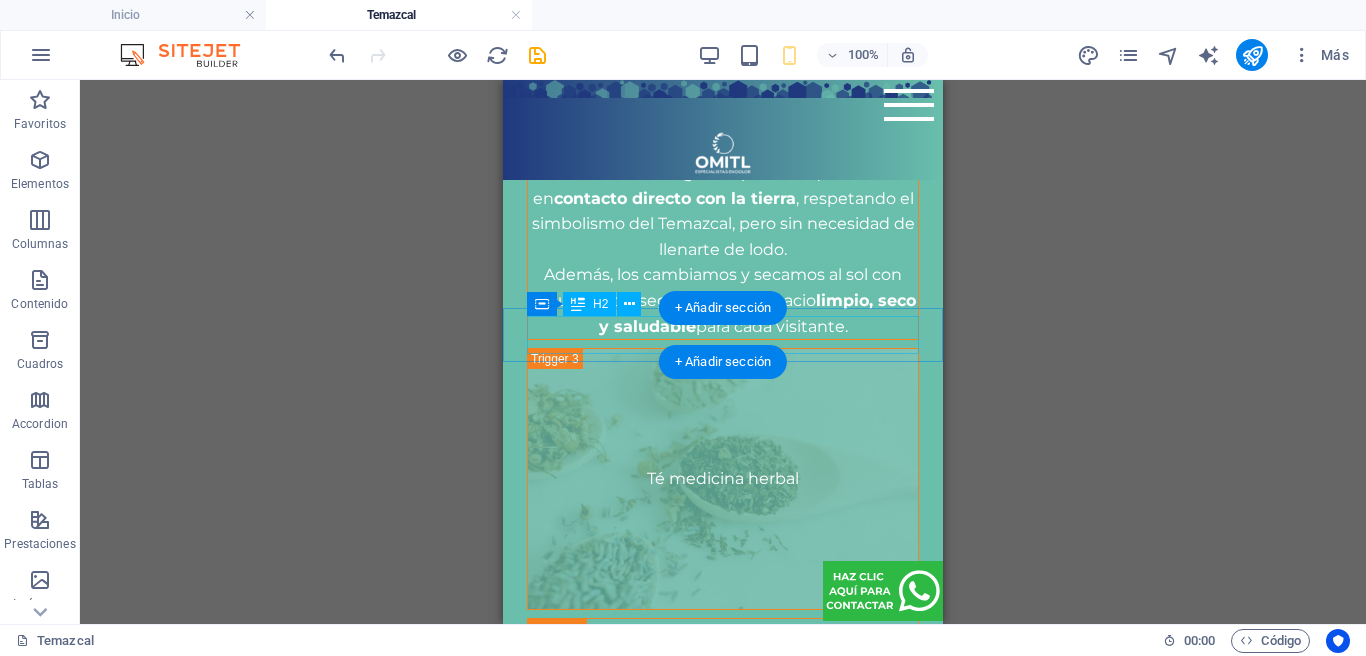 click on "NUESTRAS VERSIONES" at bounding box center (723, 1860) 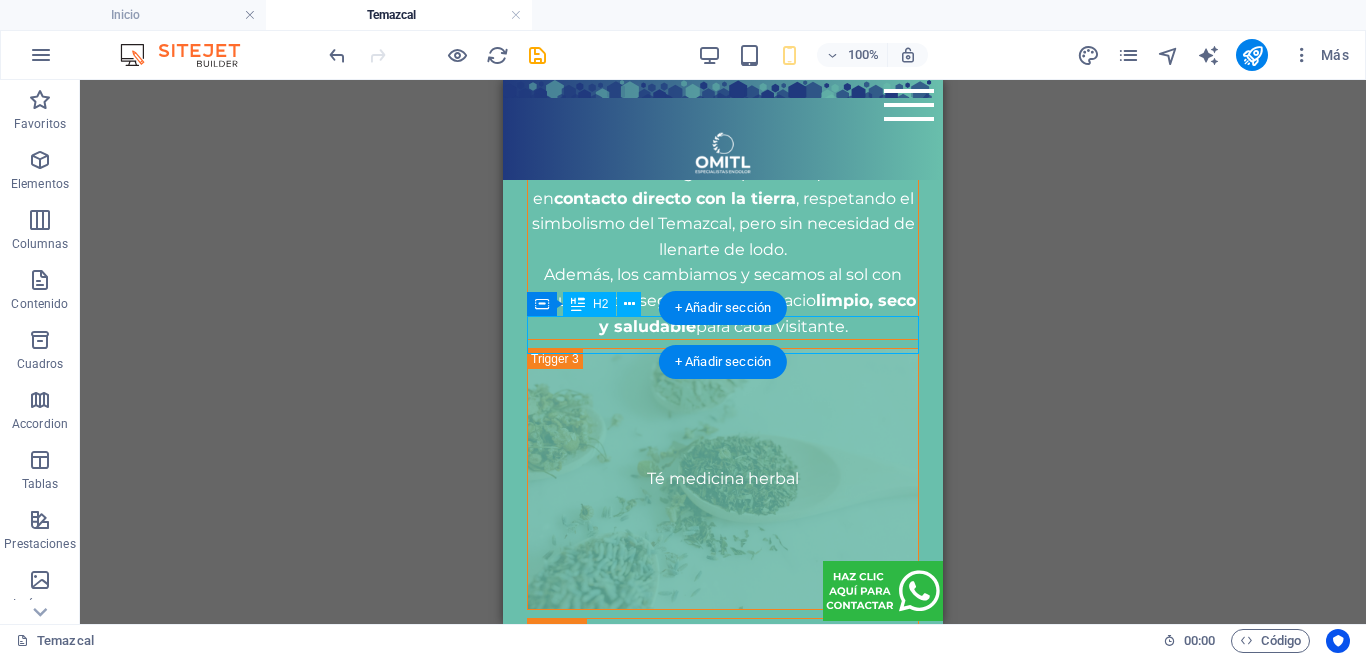 click on "NUESTRAS VERSIONES" at bounding box center (723, 1860) 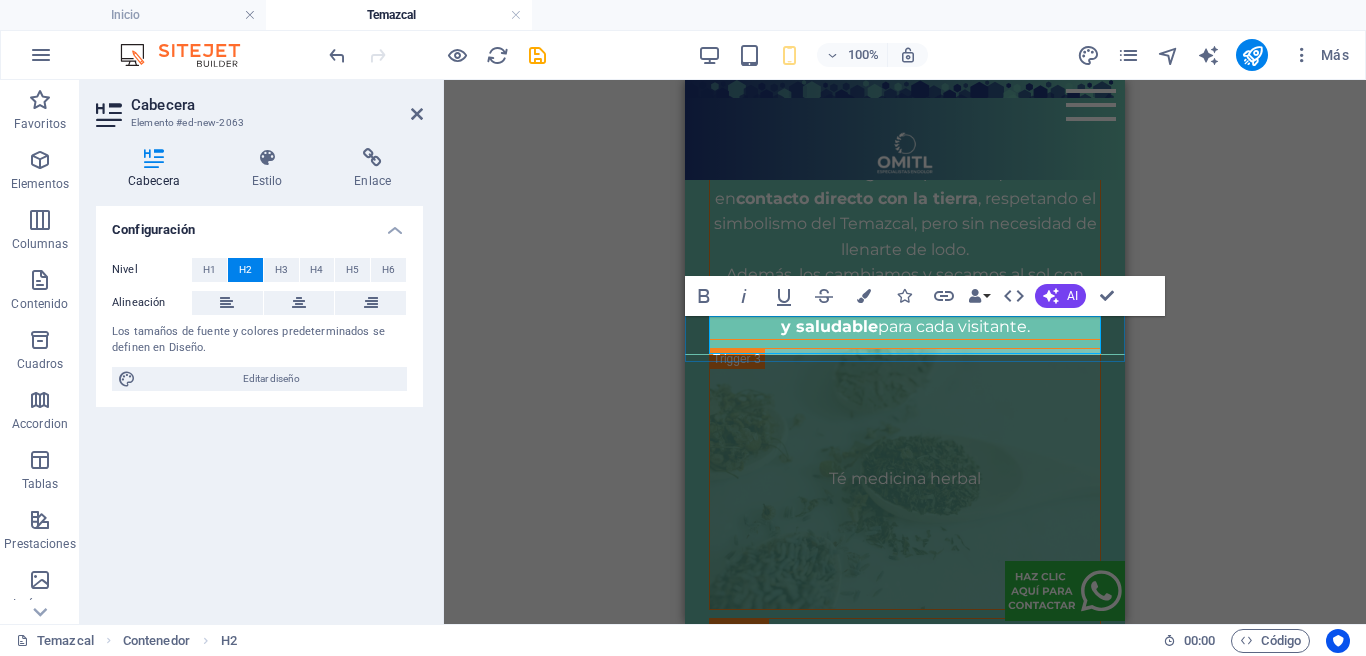 click on "NUESTRAS VERSIONES" at bounding box center (905, 1859) 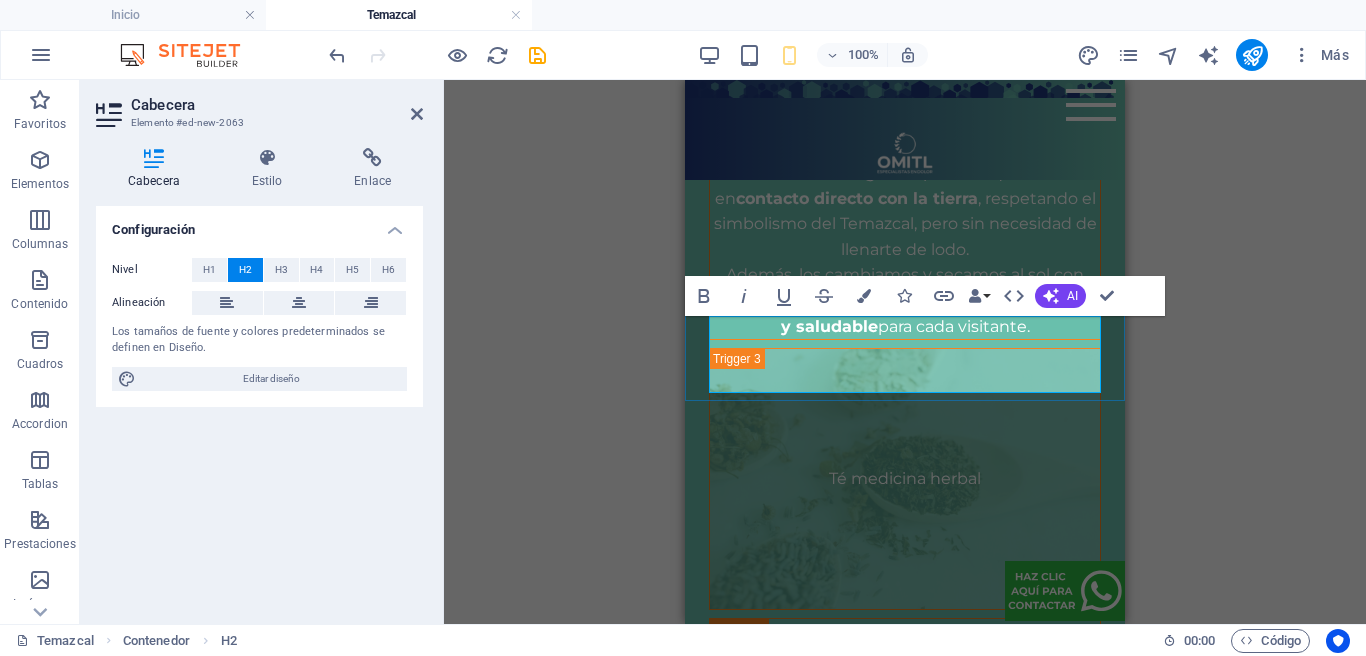drag, startPoint x: 820, startPoint y: 331, endPoint x: 894, endPoint y: 322, distance: 74.54529 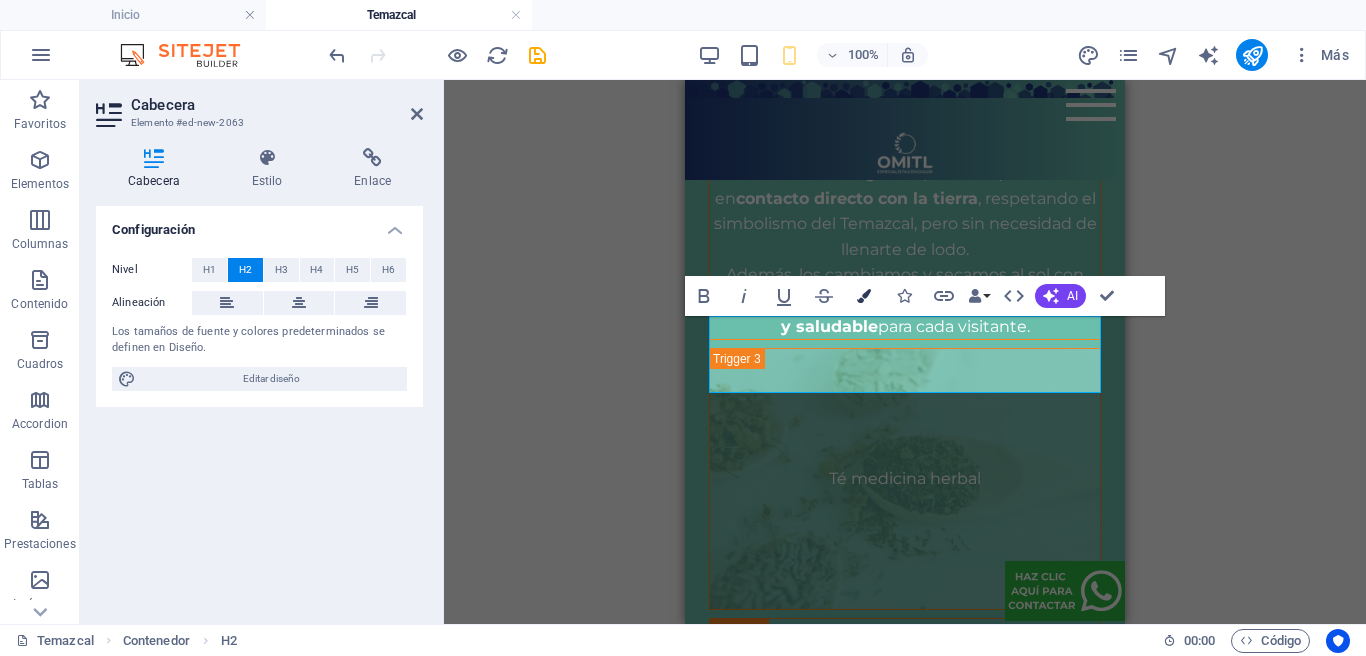 click at bounding box center (864, 296) 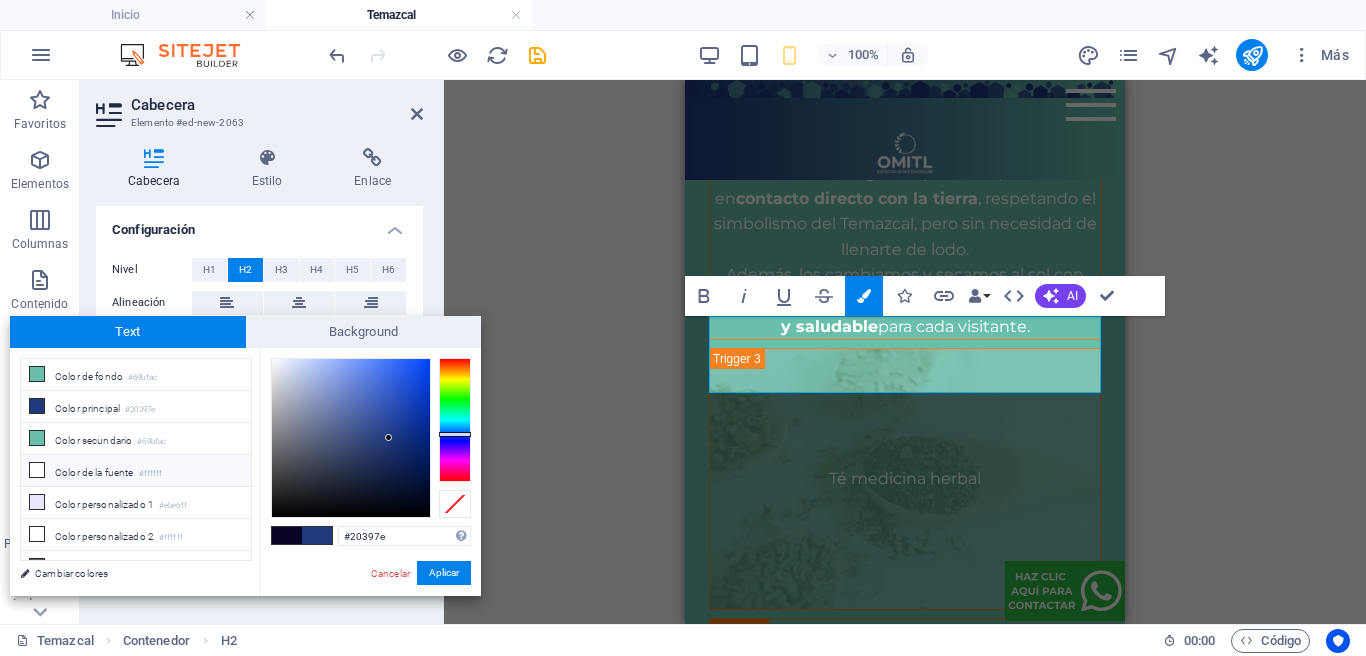 click on "Color de la fuente
#ffffff" at bounding box center [136, 471] 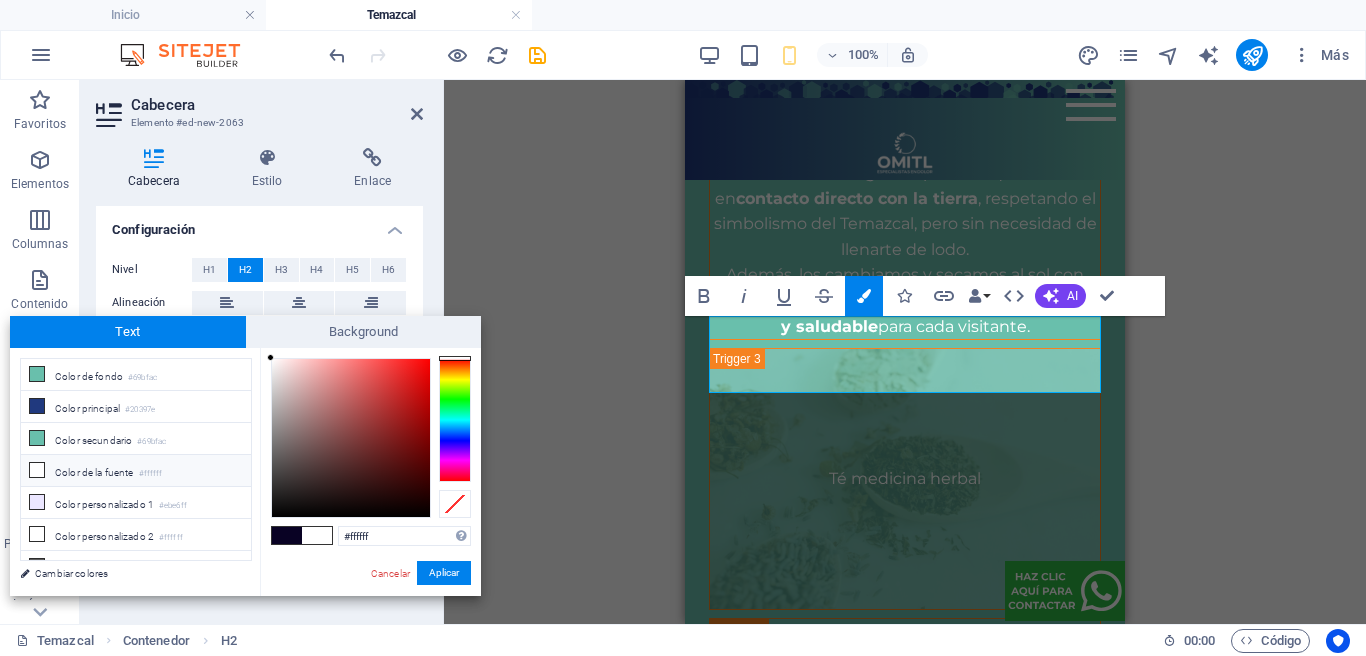 drag, startPoint x: 97, startPoint y: 472, endPoint x: 140, endPoint y: 473, distance: 43.011627 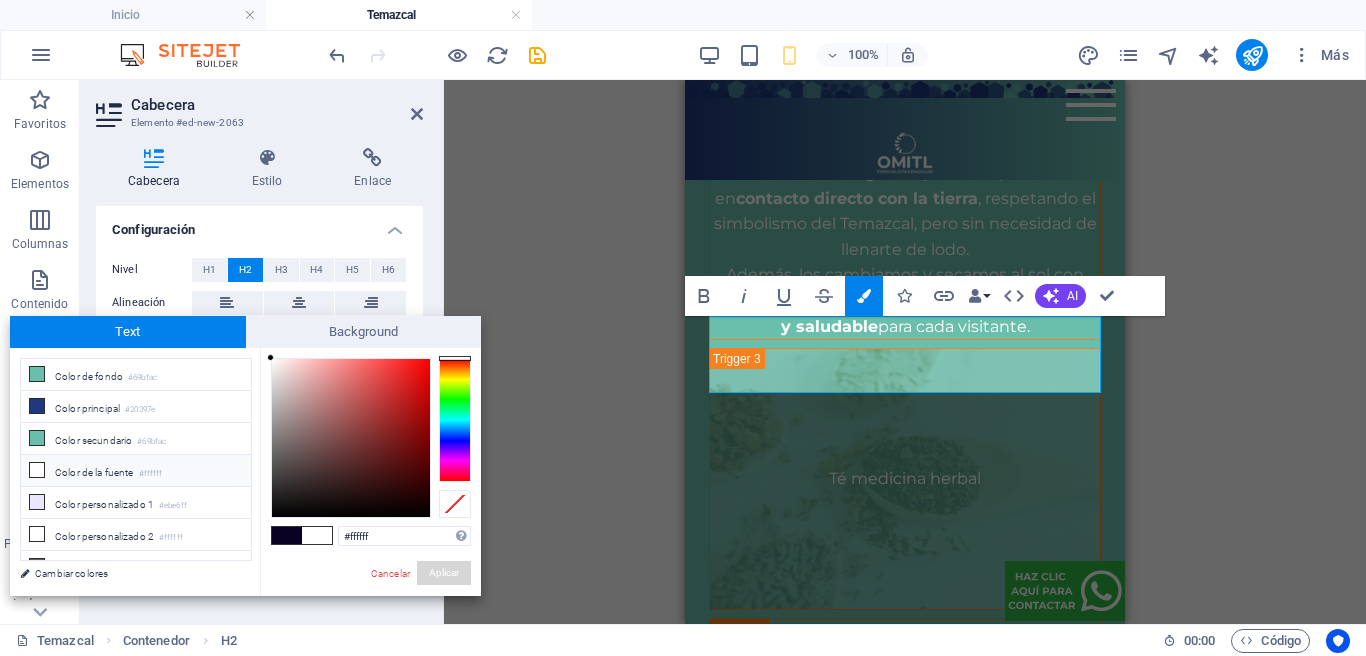 click on "Aplicar" at bounding box center [444, 573] 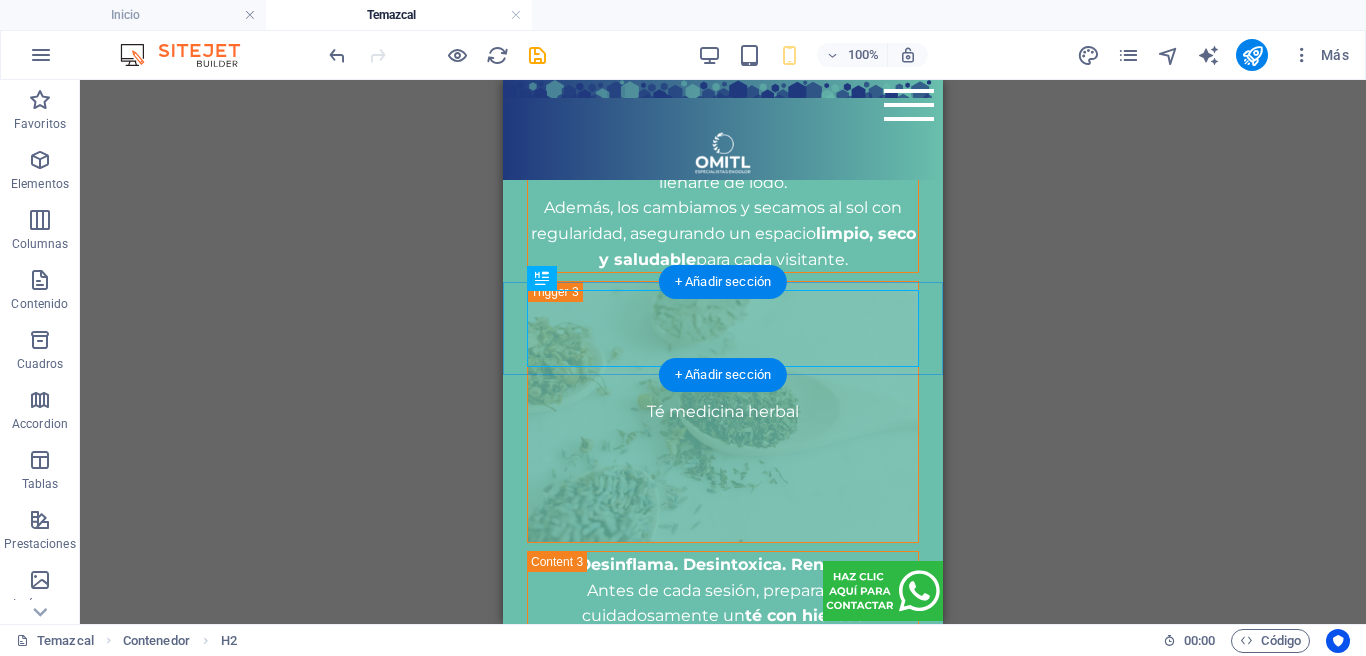 scroll, scrollTop: 4604, scrollLeft: 0, axis: vertical 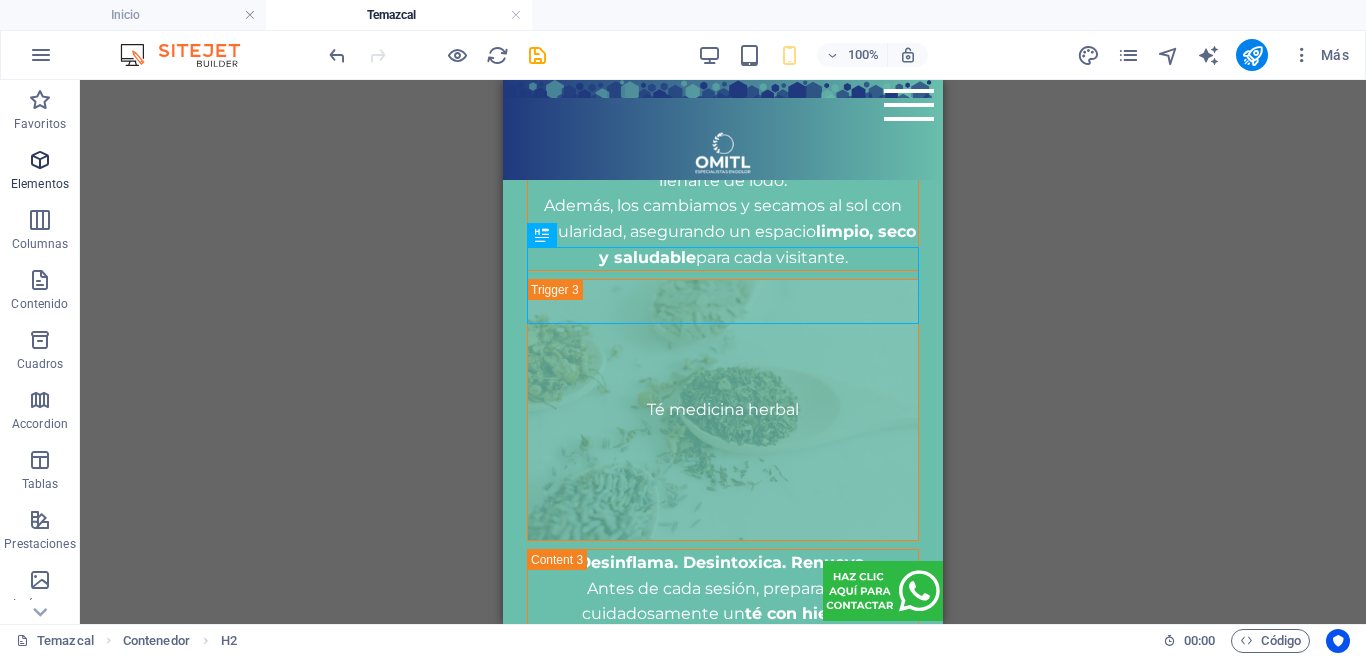 click at bounding box center (40, 160) 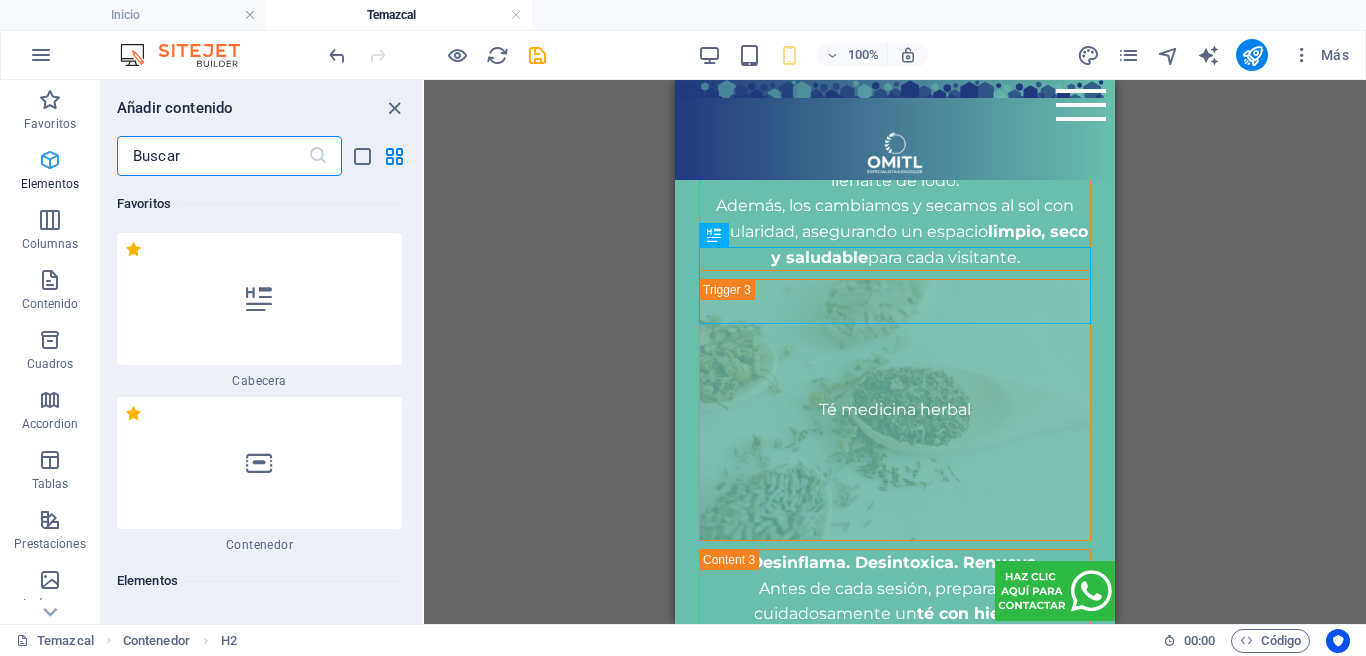 scroll, scrollTop: 5, scrollLeft: 0, axis: vertical 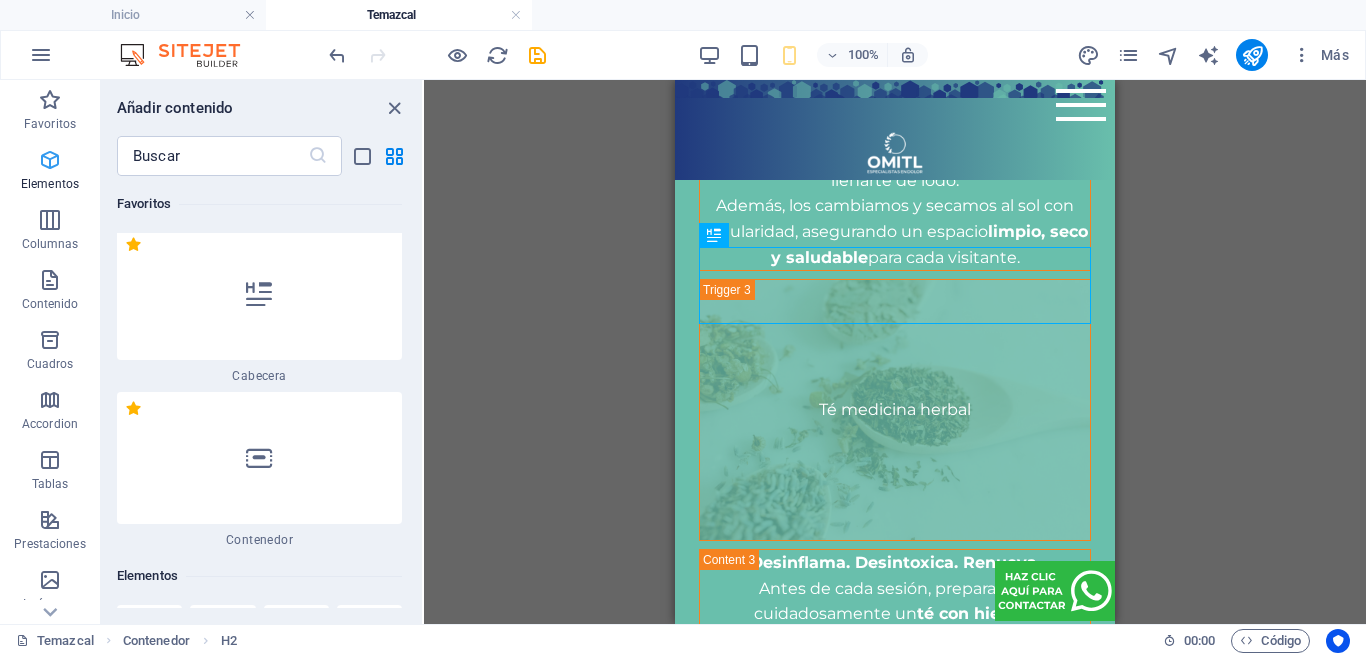 click at bounding box center [50, 160] 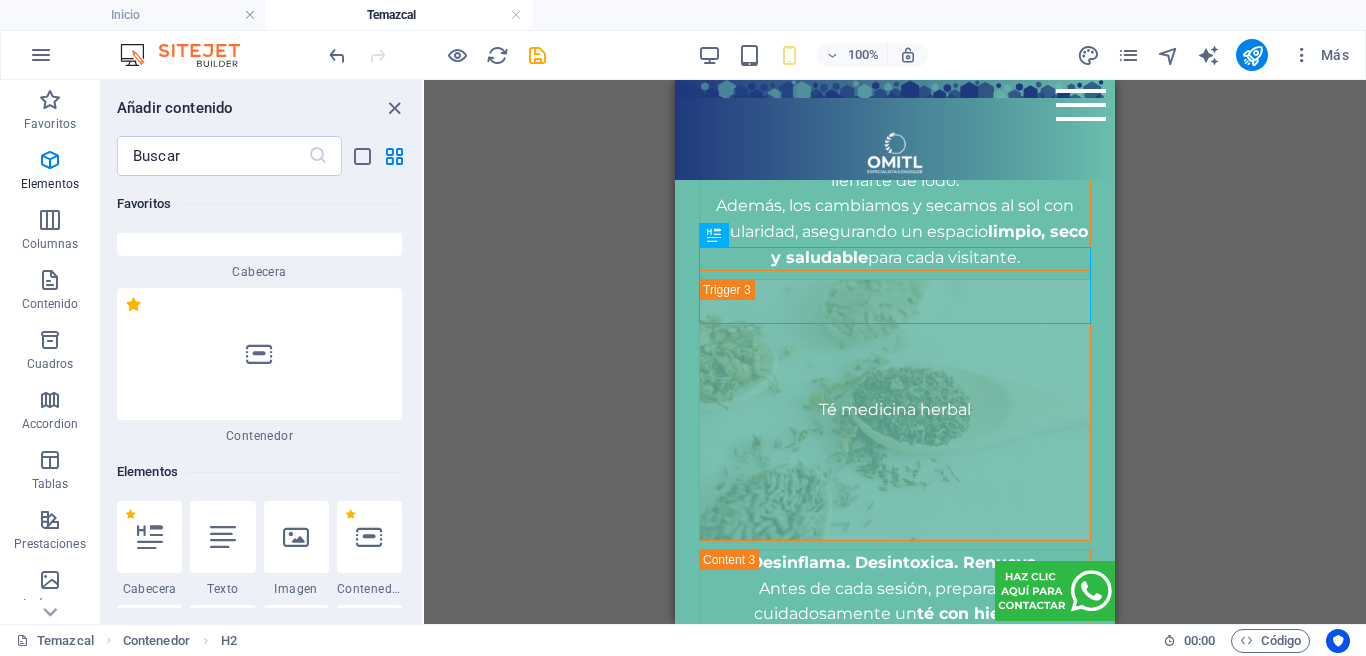 scroll, scrollTop: 194, scrollLeft: 0, axis: vertical 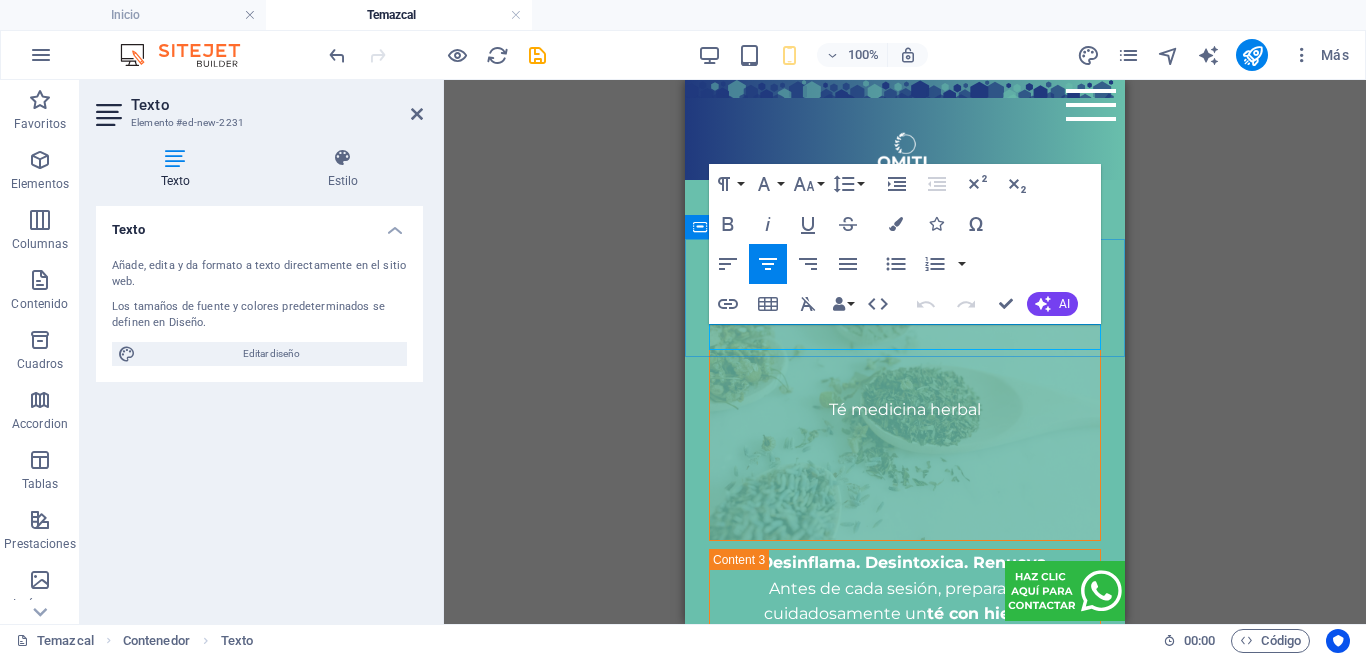 type 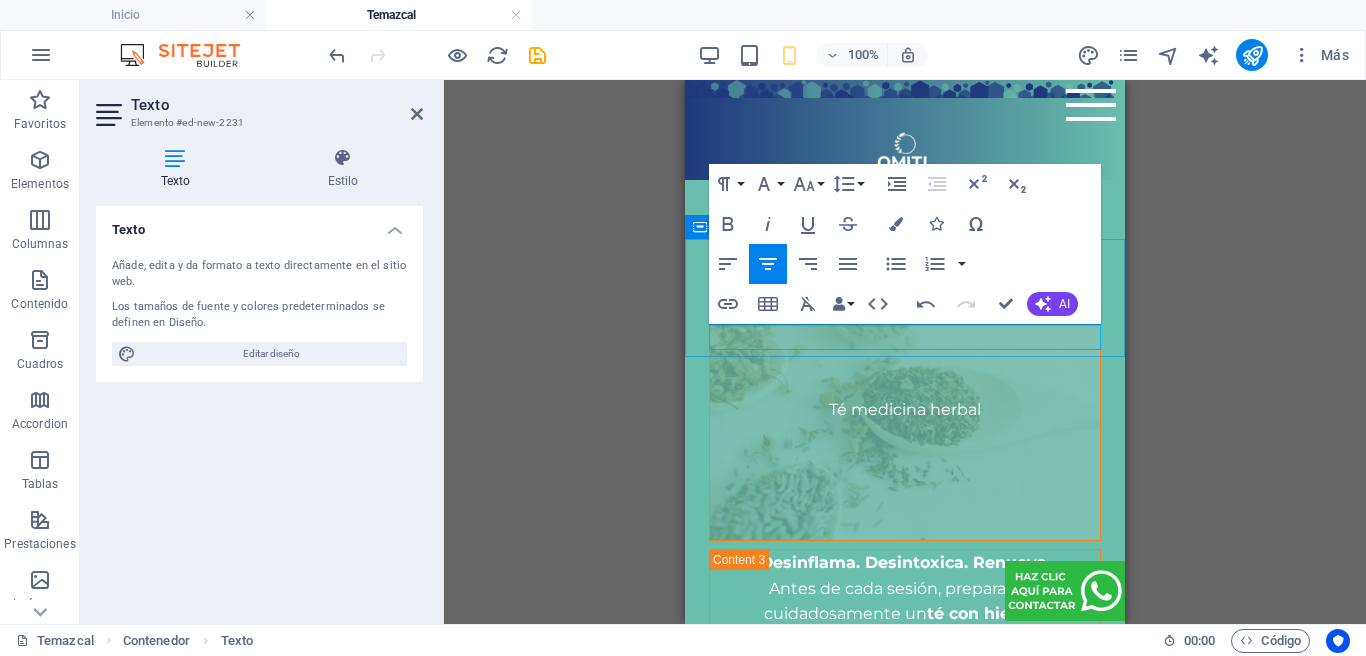 drag, startPoint x: 1013, startPoint y: 331, endPoint x: 818, endPoint y: 335, distance: 195.04102 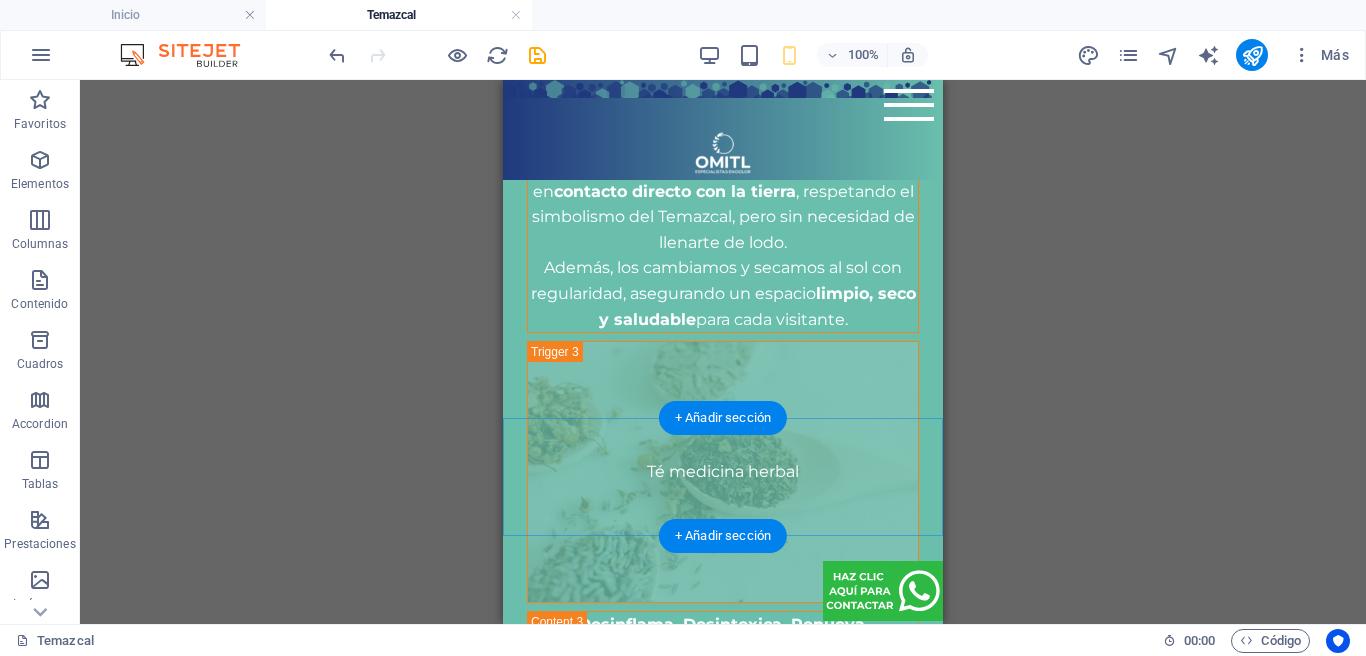 scroll, scrollTop: 4425, scrollLeft: 0, axis: vertical 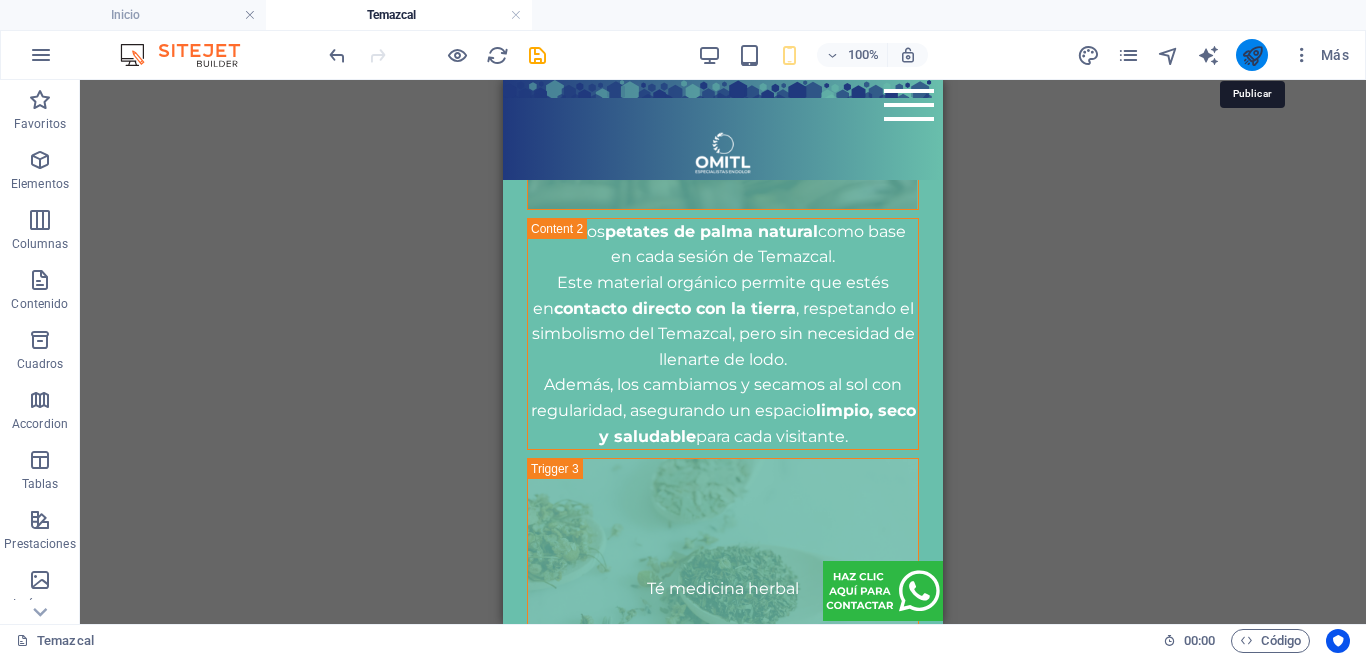 click at bounding box center [1252, 55] 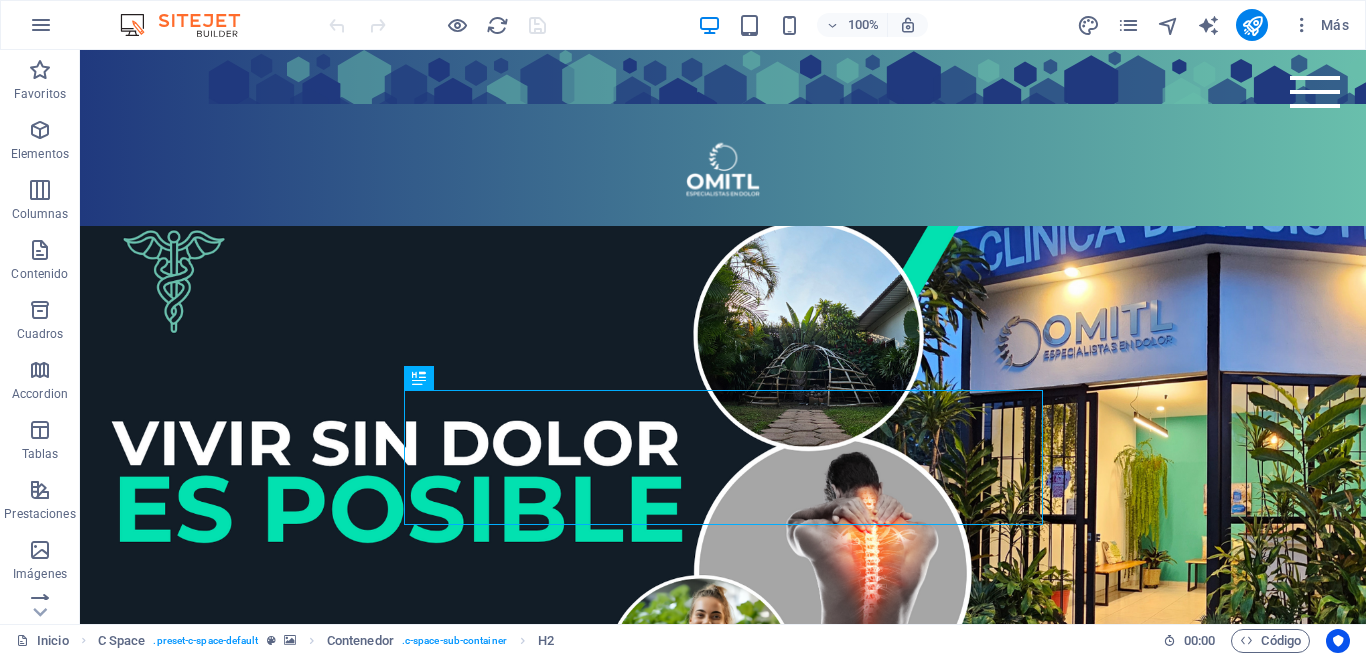 scroll, scrollTop: 1386, scrollLeft: 0, axis: vertical 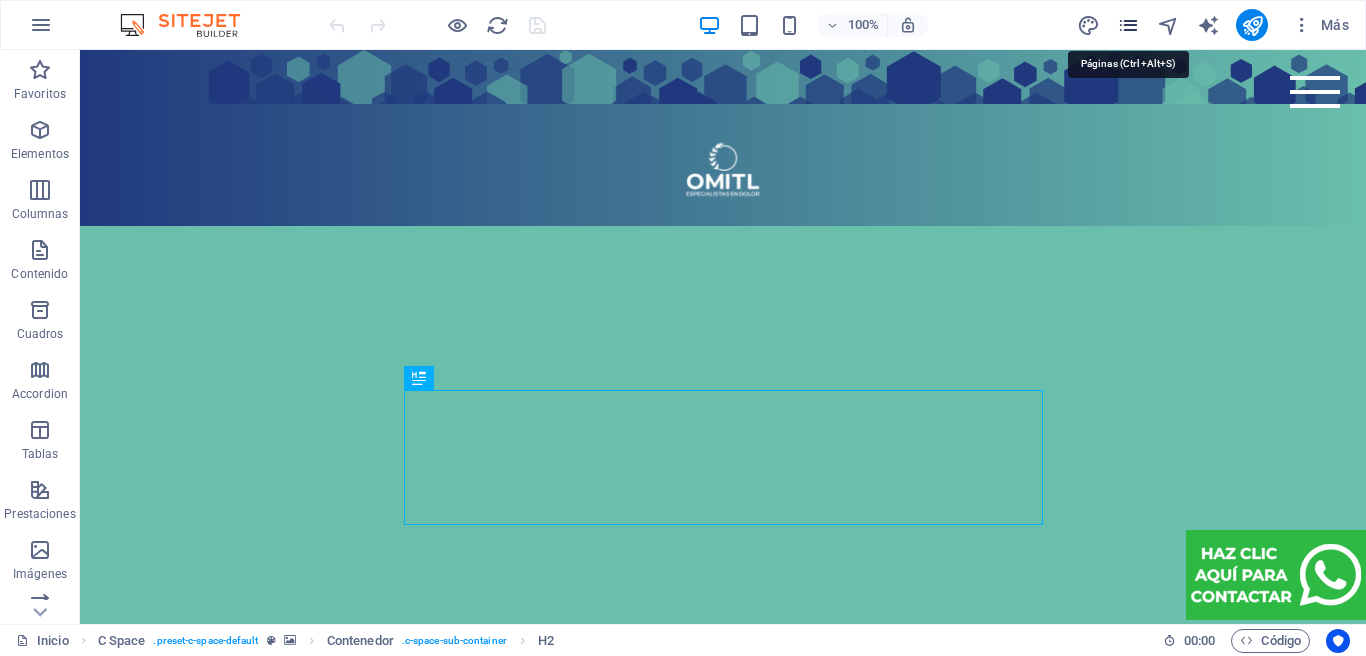 click at bounding box center (1128, 25) 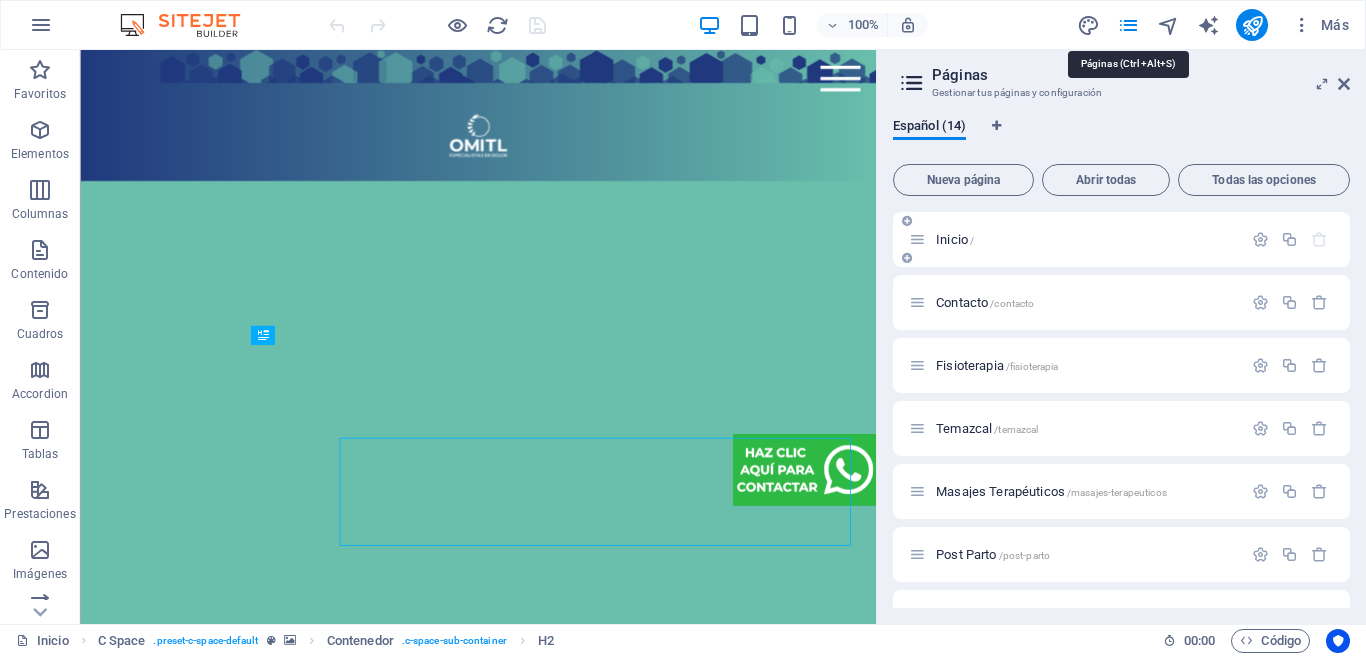 scroll, scrollTop: 1241, scrollLeft: 0, axis: vertical 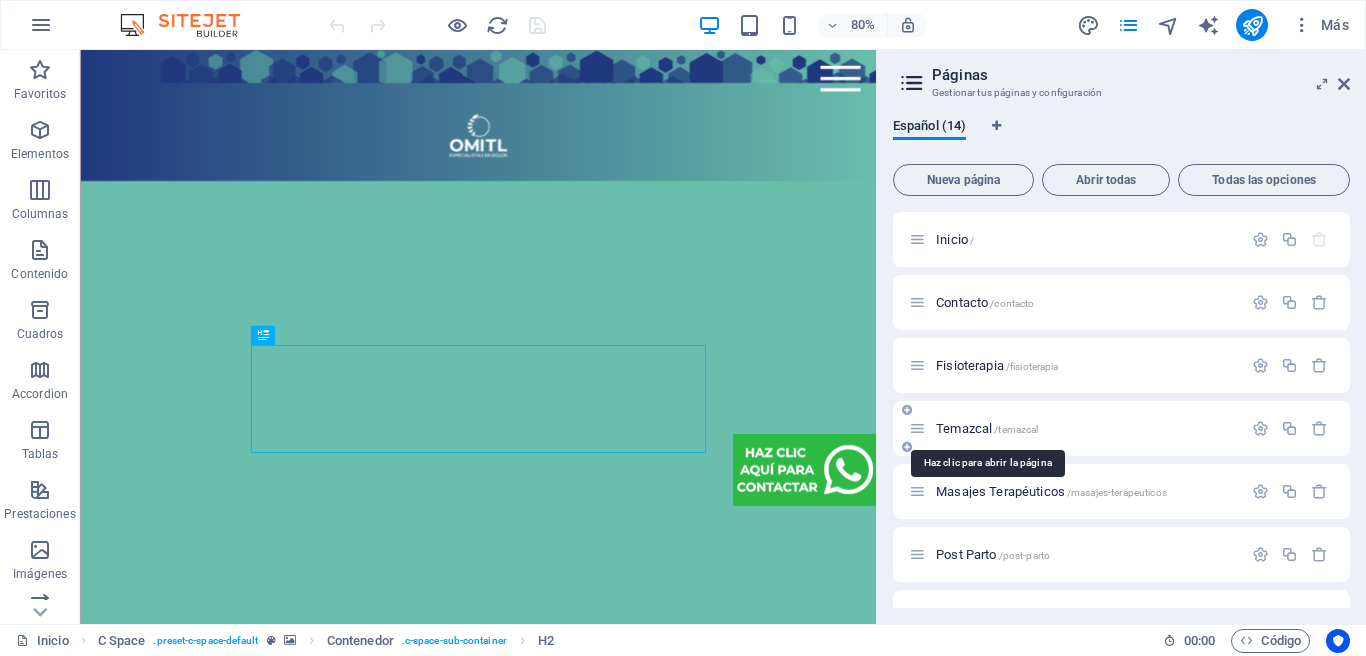 click on "Temazcal /temazcal" at bounding box center (987, 428) 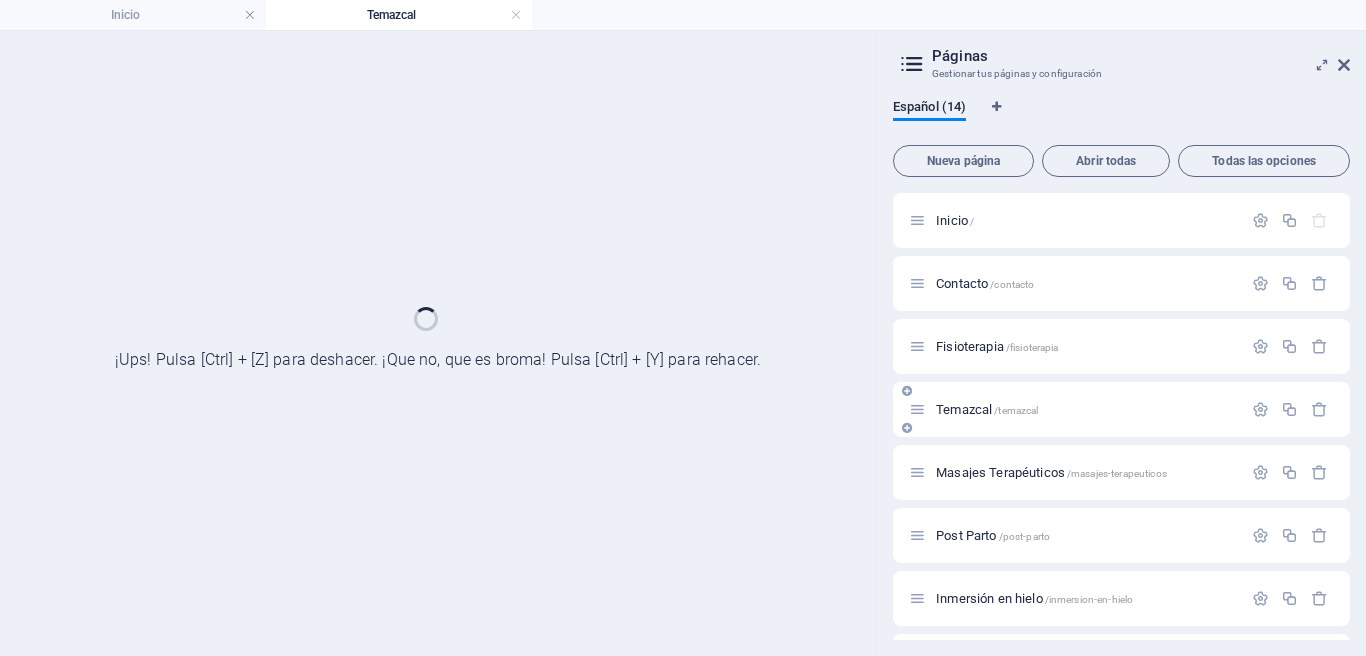 click on "Temazcal /temazcal" at bounding box center [1121, 409] 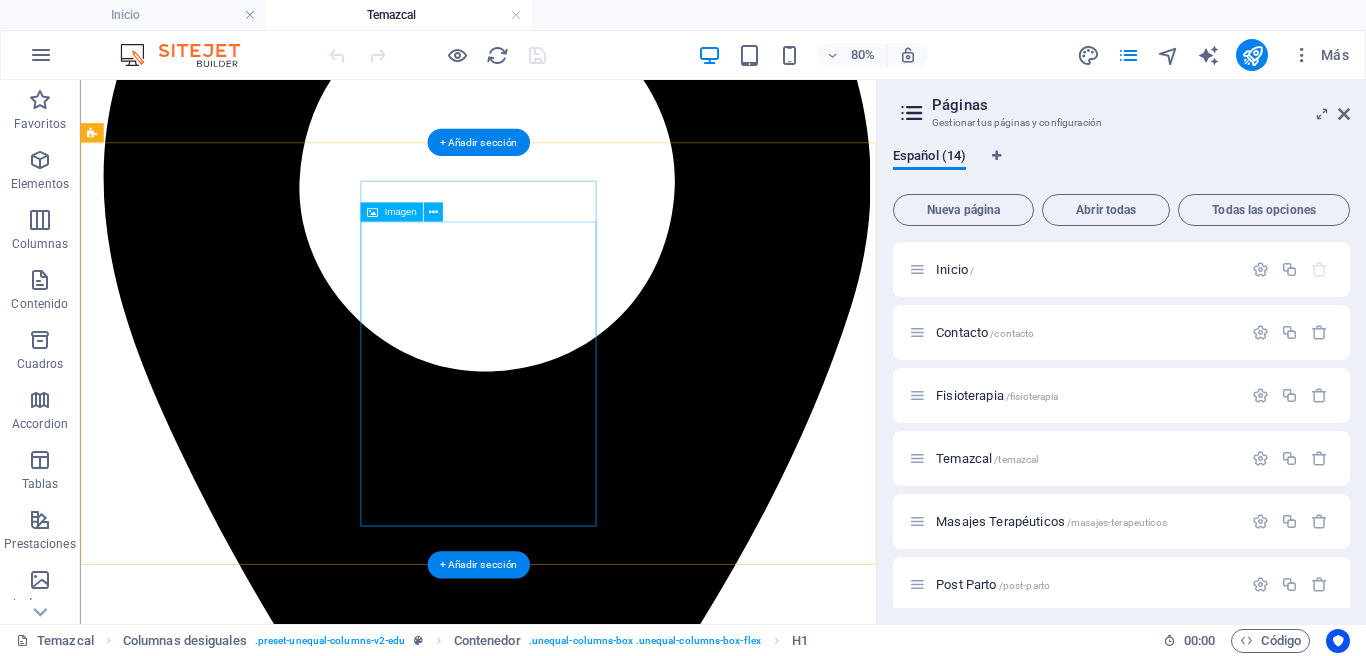 scroll, scrollTop: 4245, scrollLeft: 0, axis: vertical 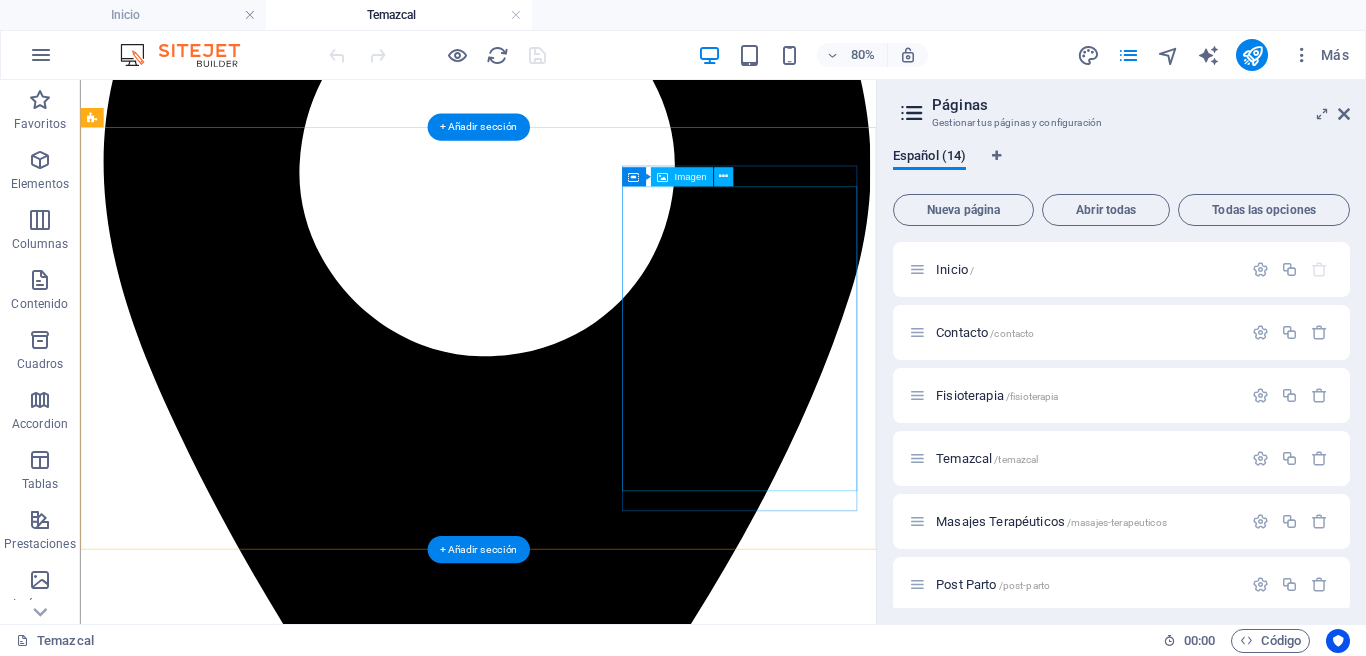 click at bounding box center (577, 10999) 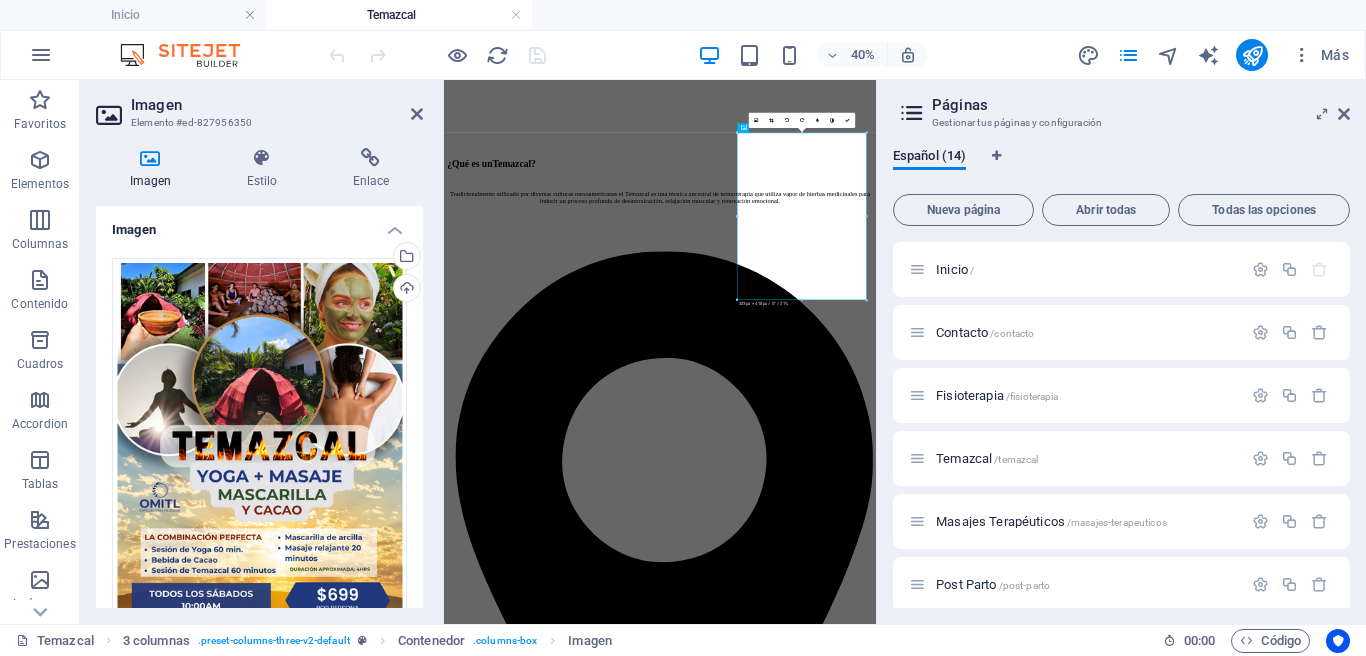 scroll, scrollTop: 4988, scrollLeft: 0, axis: vertical 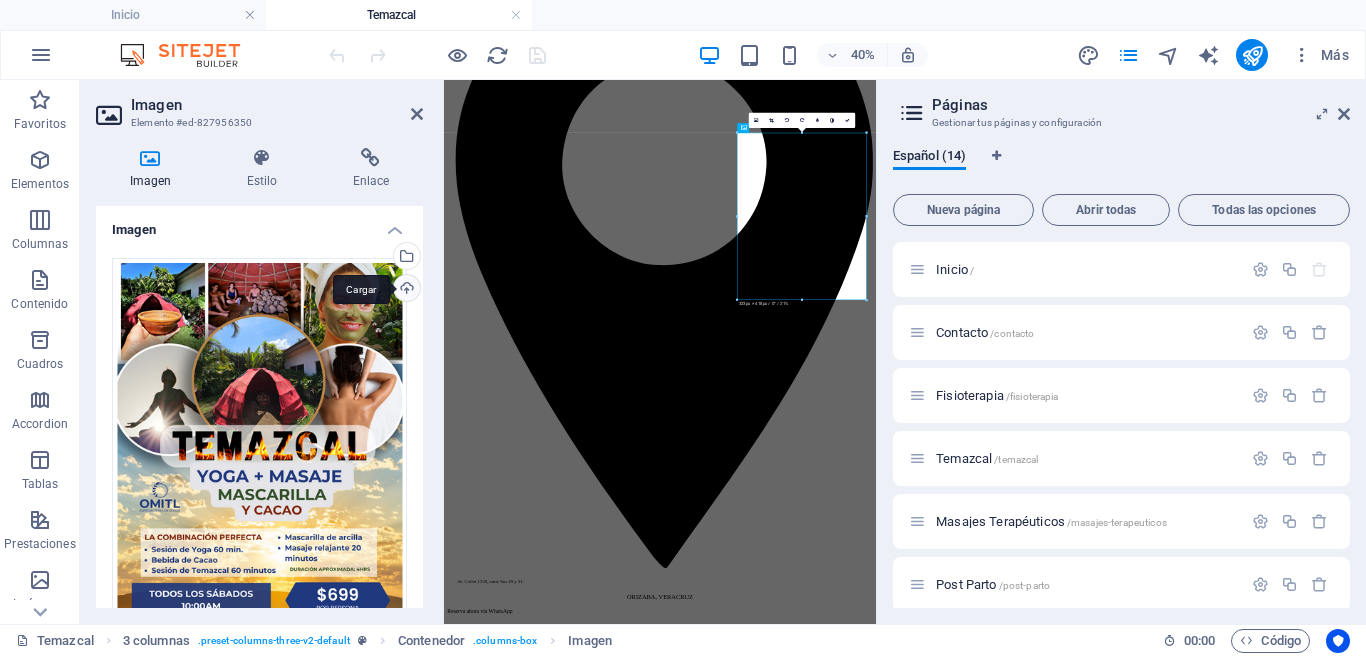 click on "Cargar" at bounding box center [405, 290] 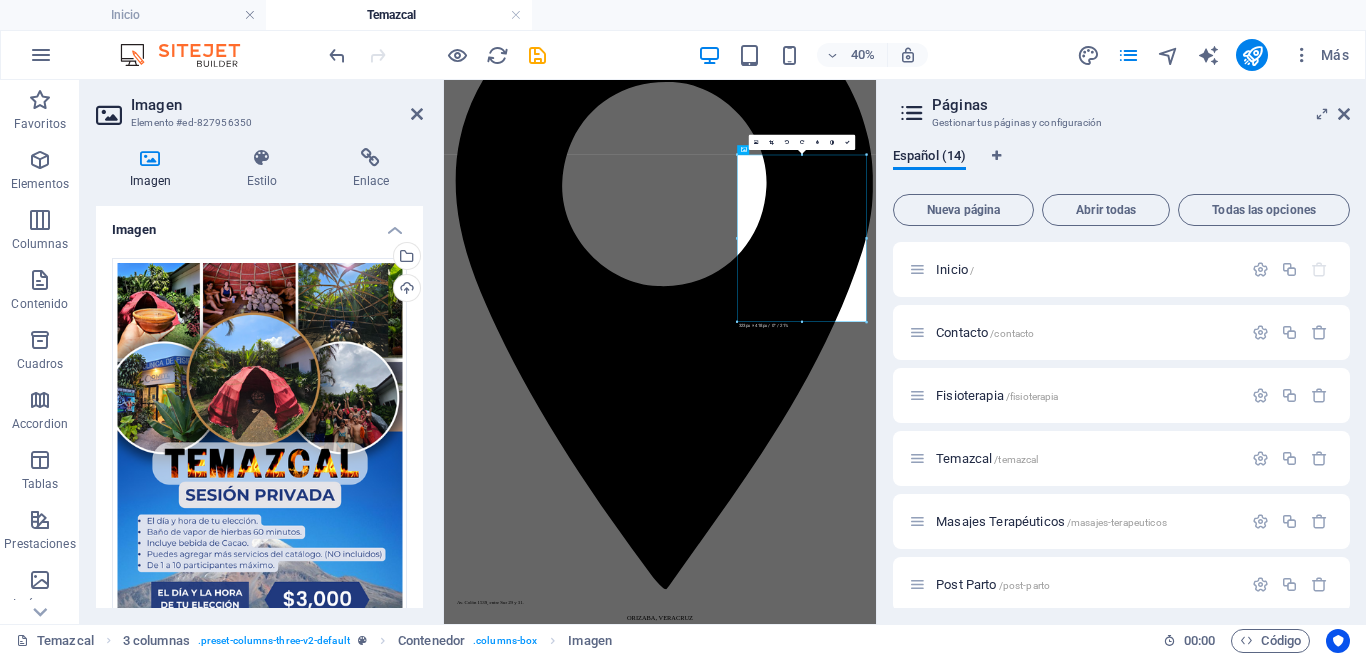 scroll, scrollTop: 4933, scrollLeft: 0, axis: vertical 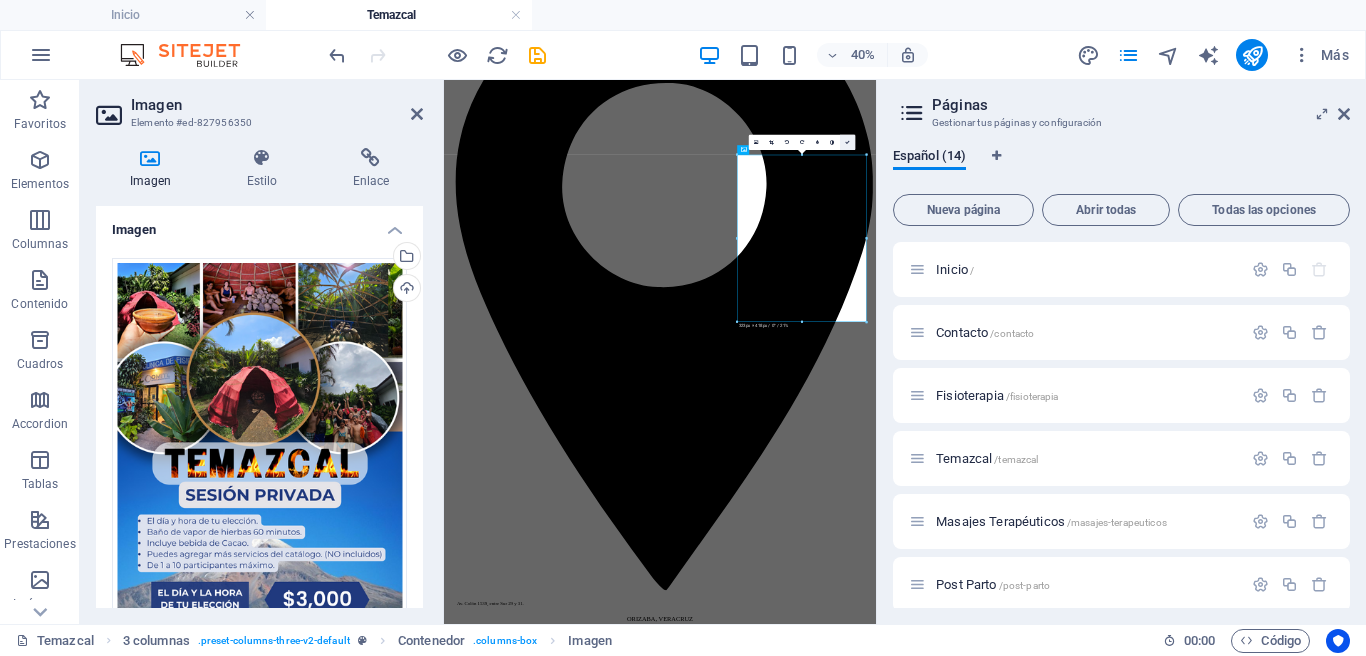 click at bounding box center (847, 142) 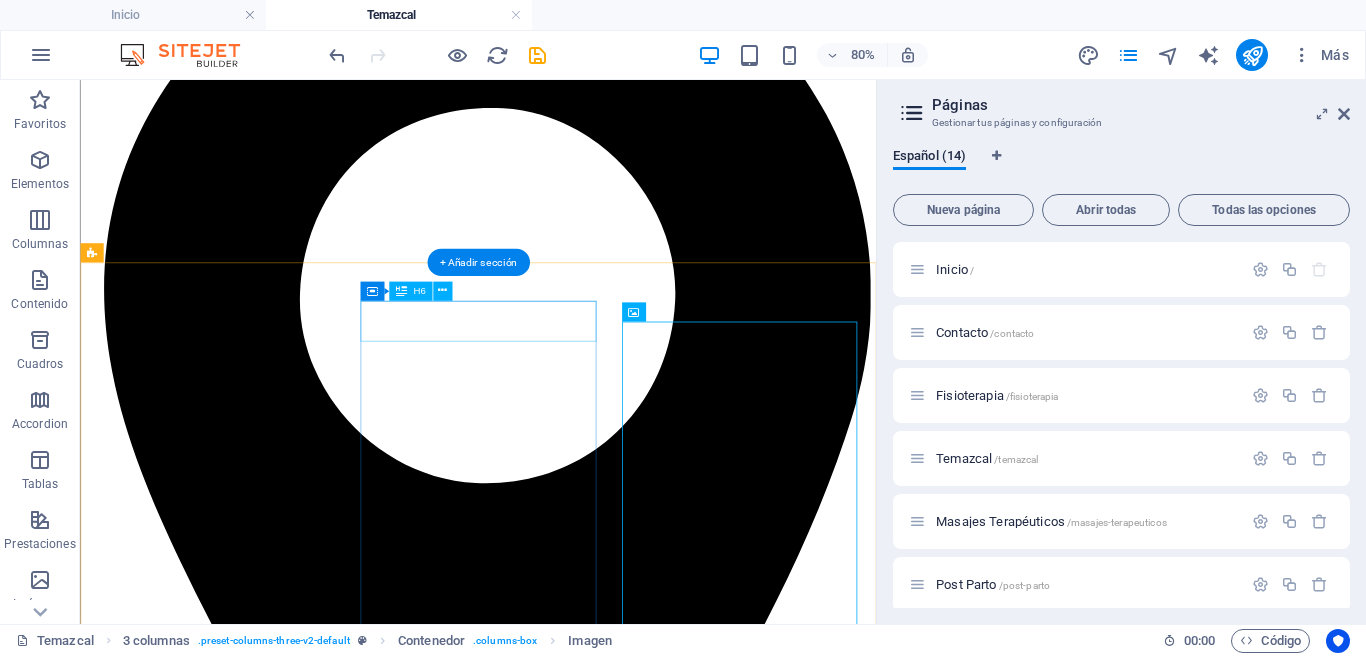 scroll, scrollTop: 4031, scrollLeft: 0, axis: vertical 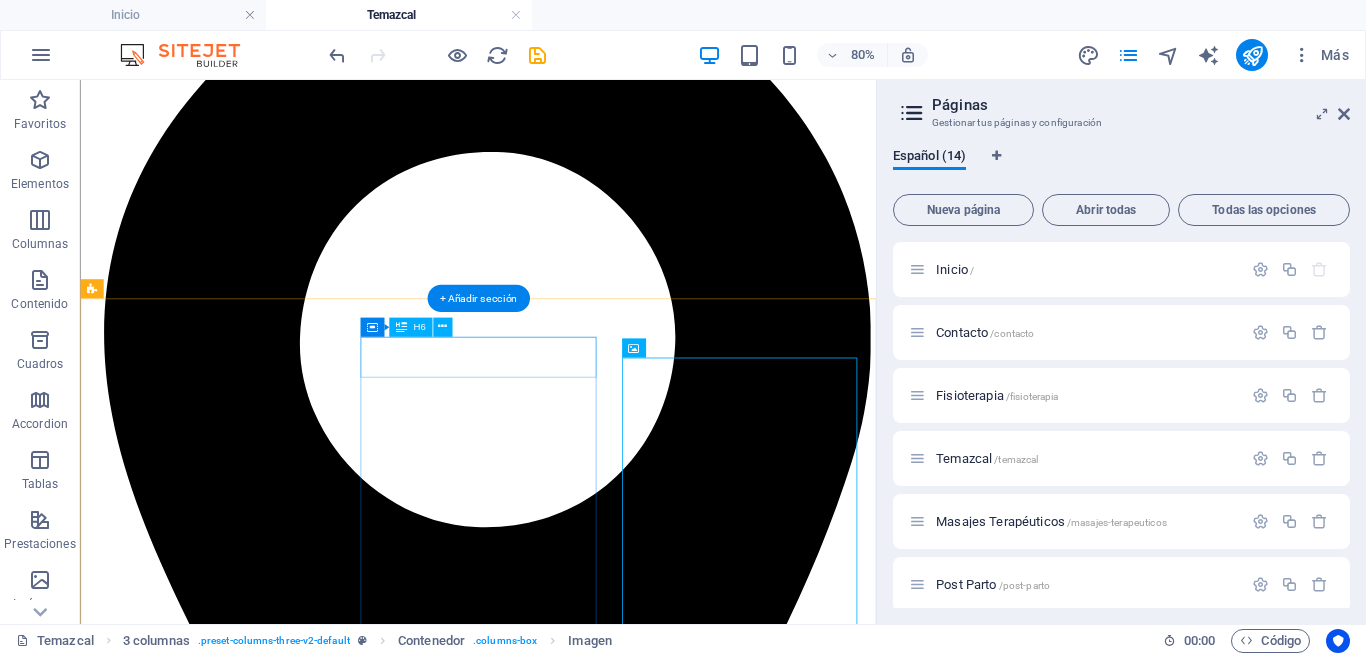 drag, startPoint x: 574, startPoint y: 432, endPoint x: 561, endPoint y: 431, distance: 13.038404 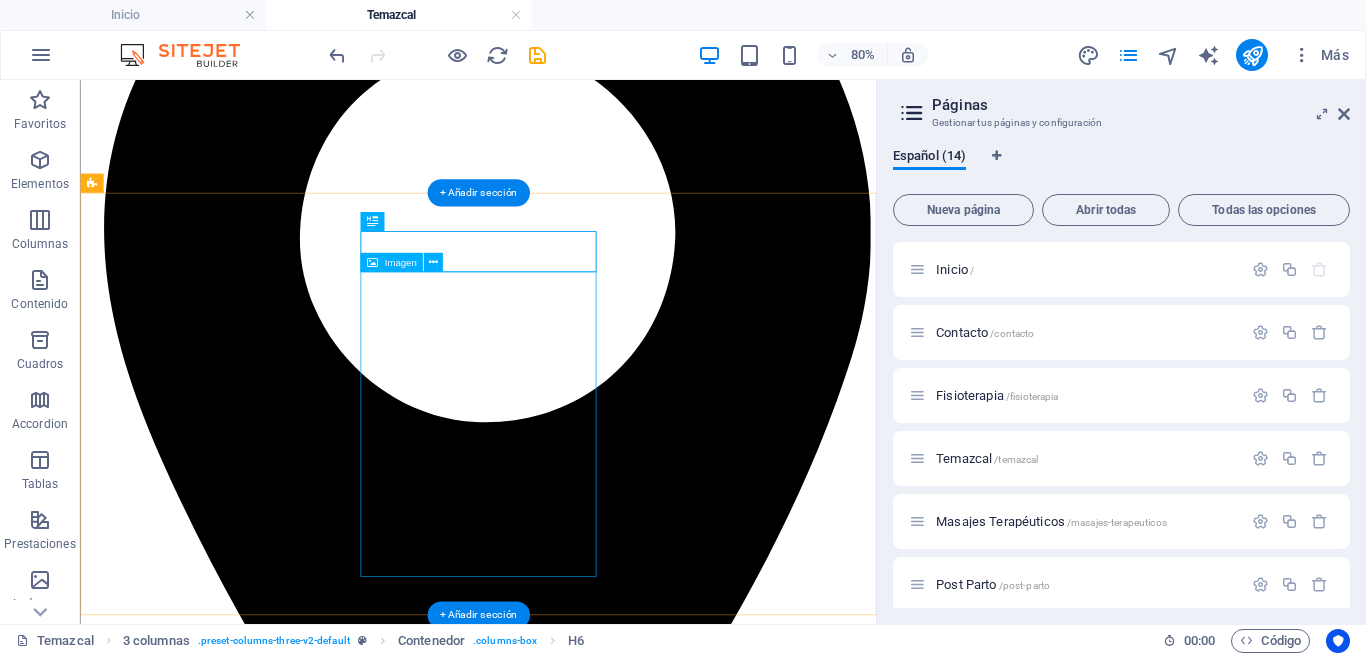 scroll, scrollTop: 4165, scrollLeft: 0, axis: vertical 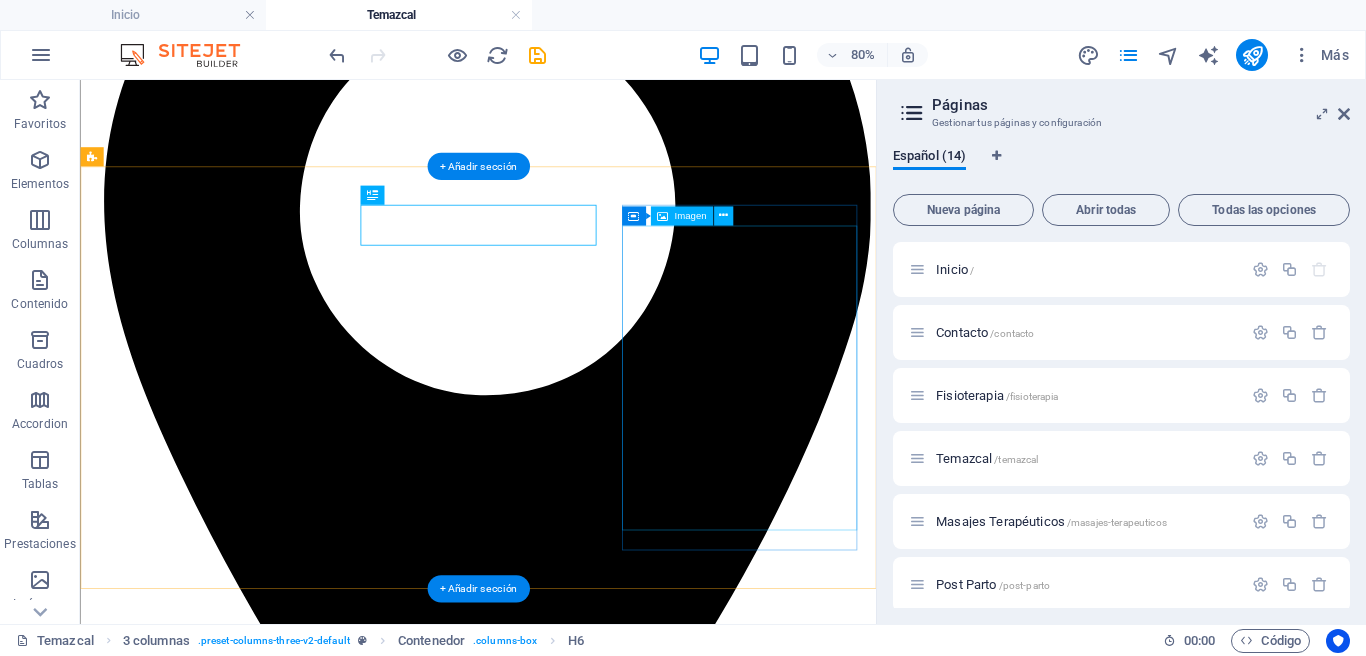 click at bounding box center (577, 11126) 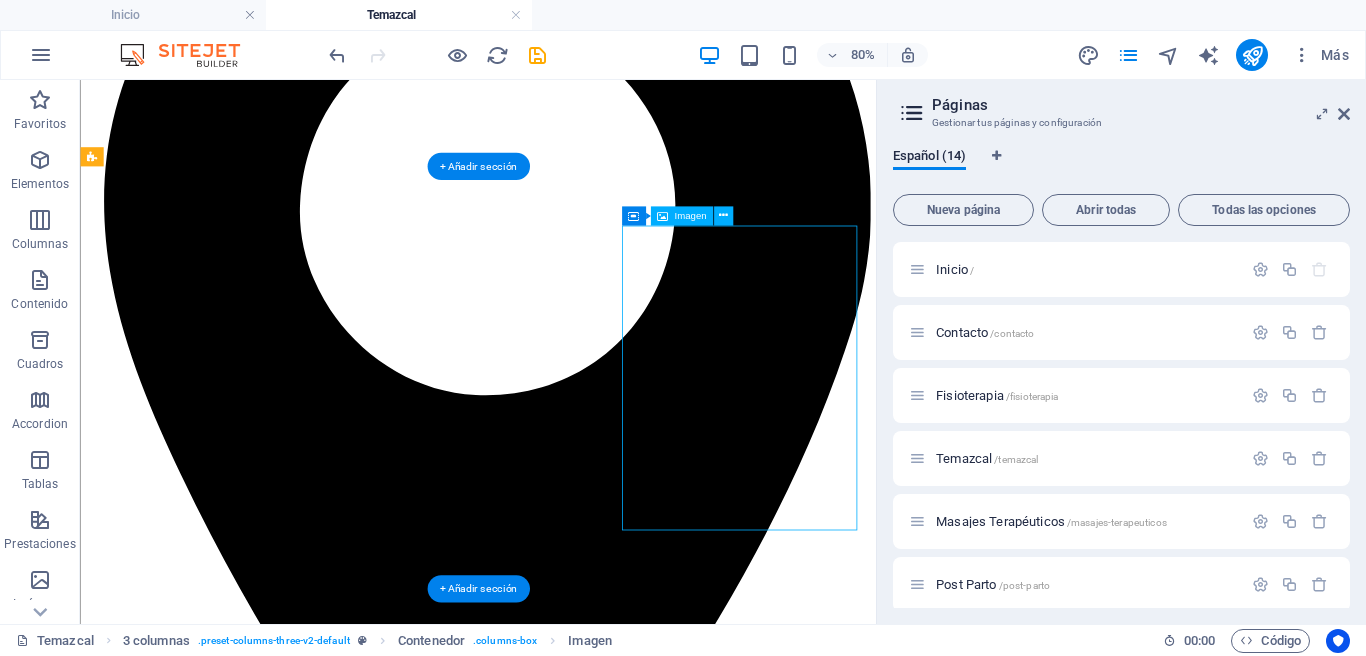 click at bounding box center (577, 11126) 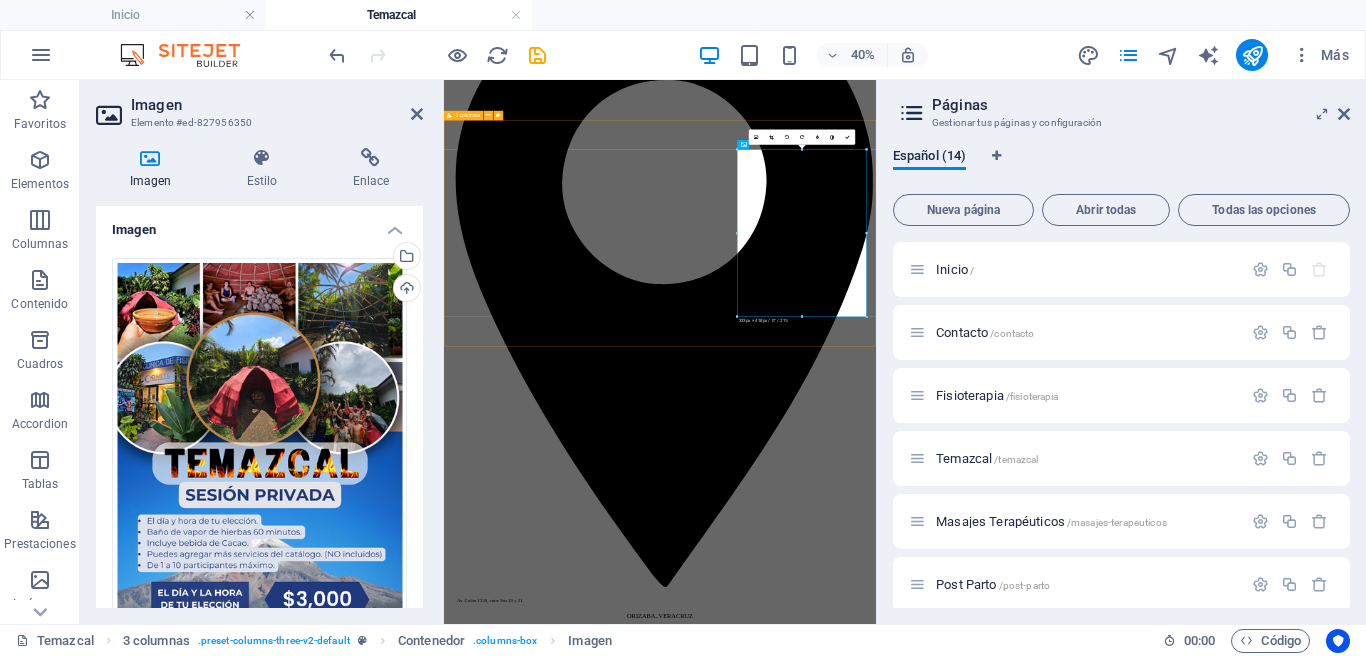 scroll, scrollTop: 4965, scrollLeft: 0, axis: vertical 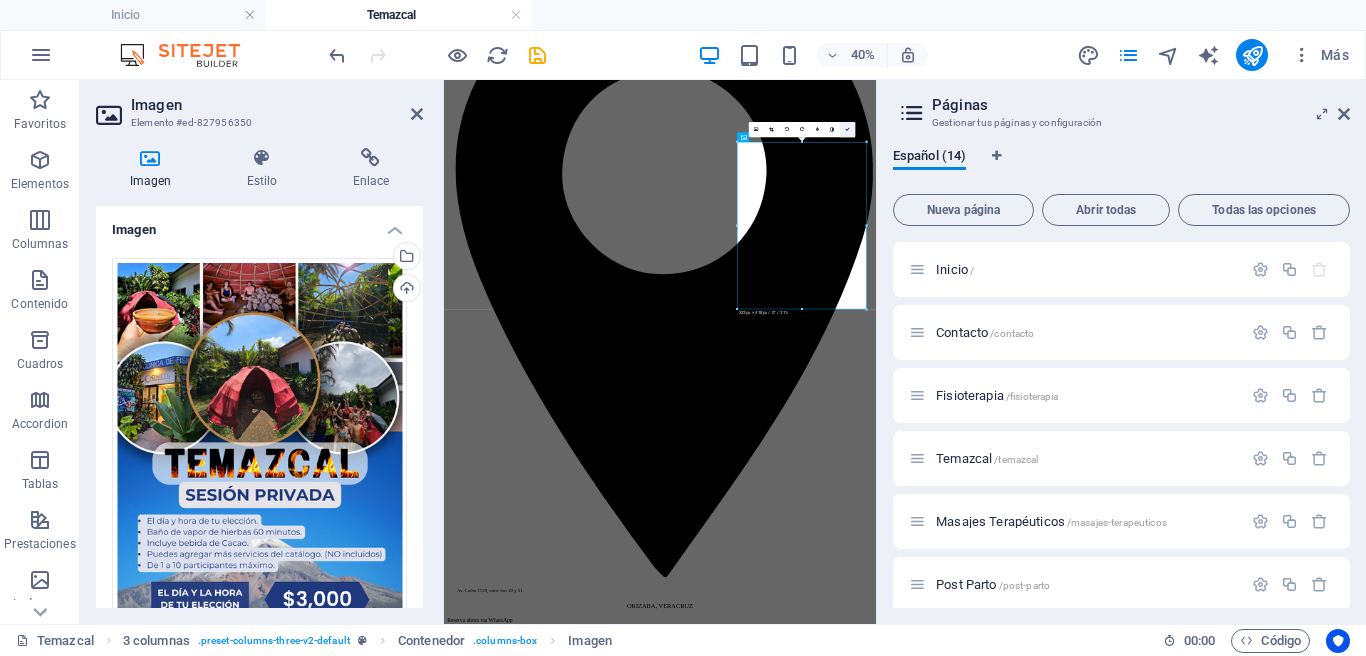 drag, startPoint x: 952, startPoint y: 73, endPoint x: 844, endPoint y: 129, distance: 121.65525 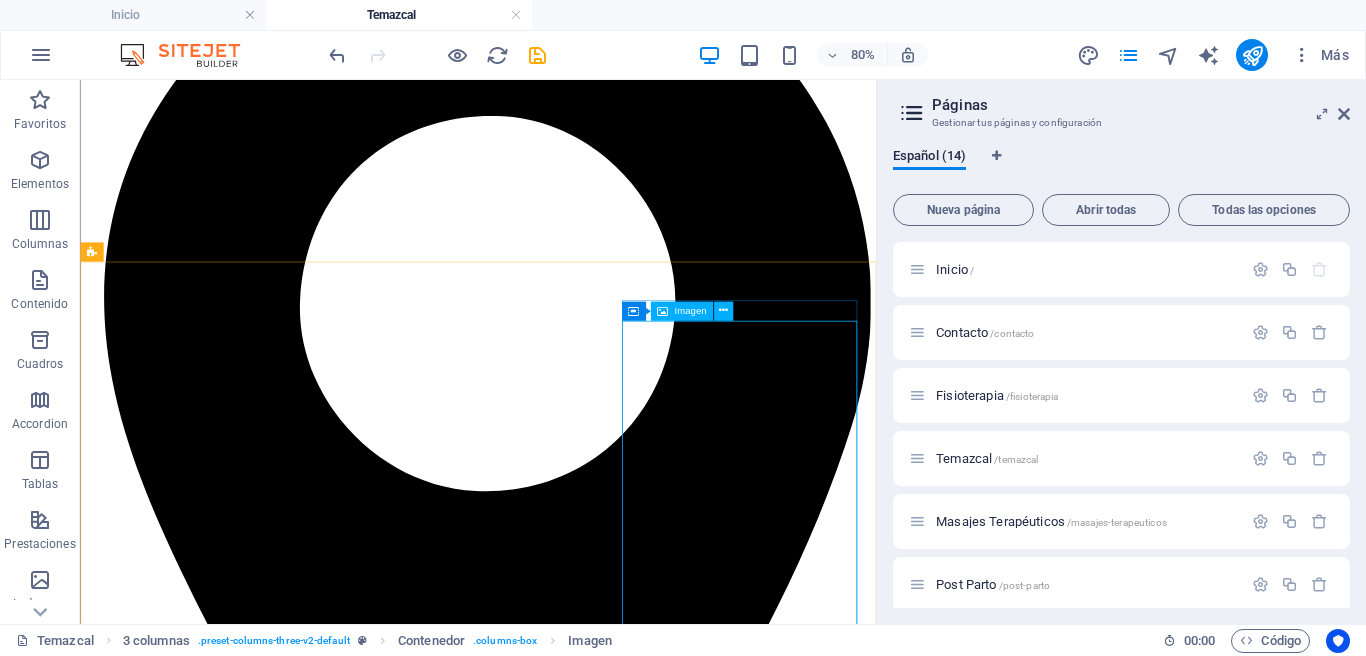 scroll, scrollTop: 4077, scrollLeft: 0, axis: vertical 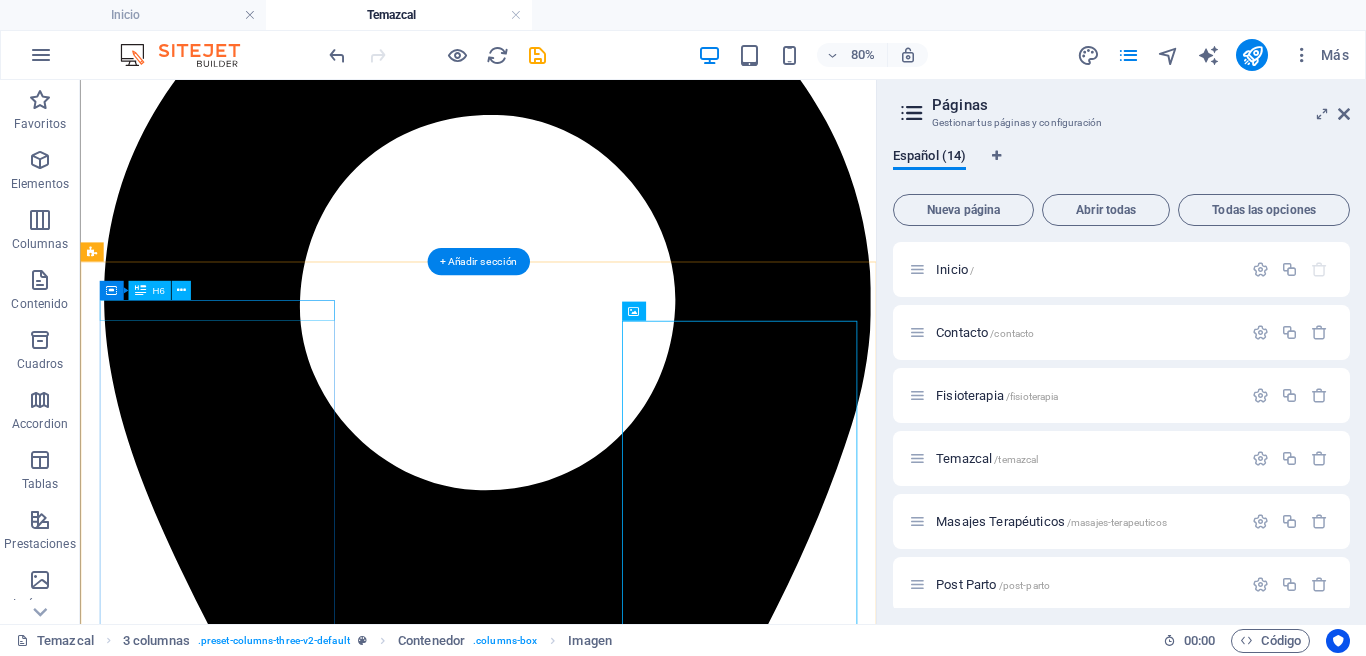 click on "TEMAZCAL NOCTURNO" at bounding box center (577, 7859) 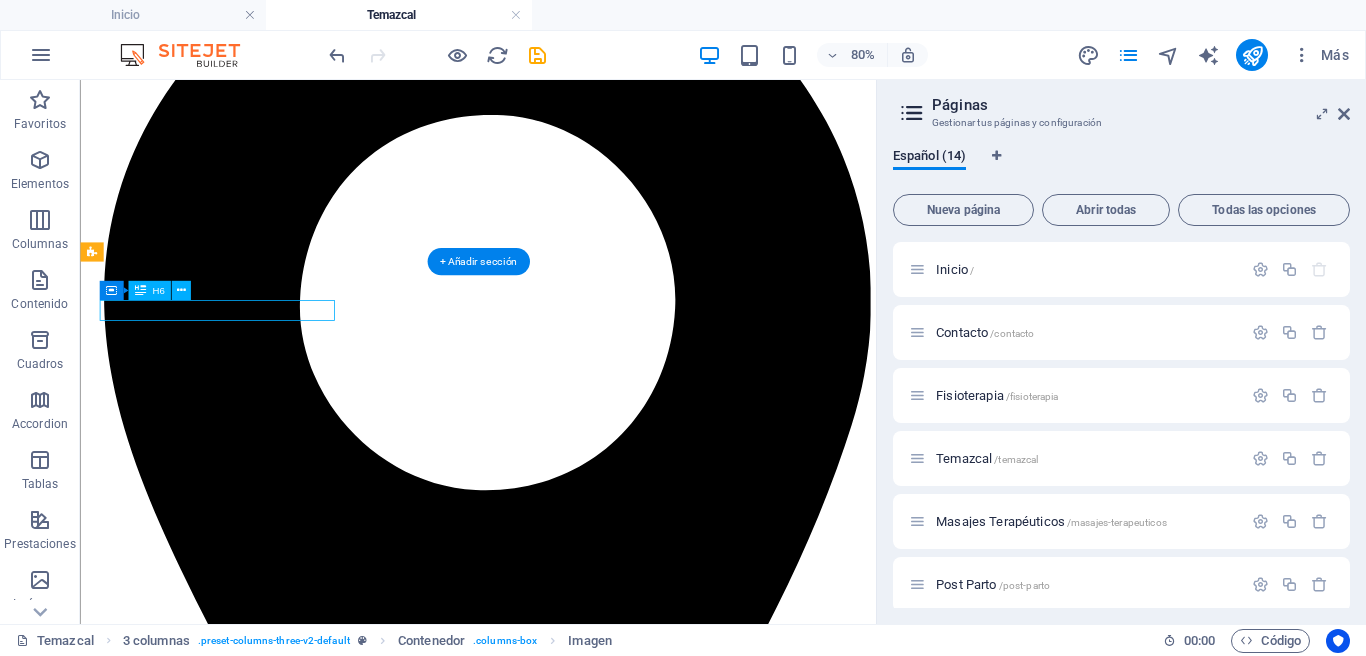 click on "TEMAZCAL NOCTURNO" at bounding box center [577, 7859] 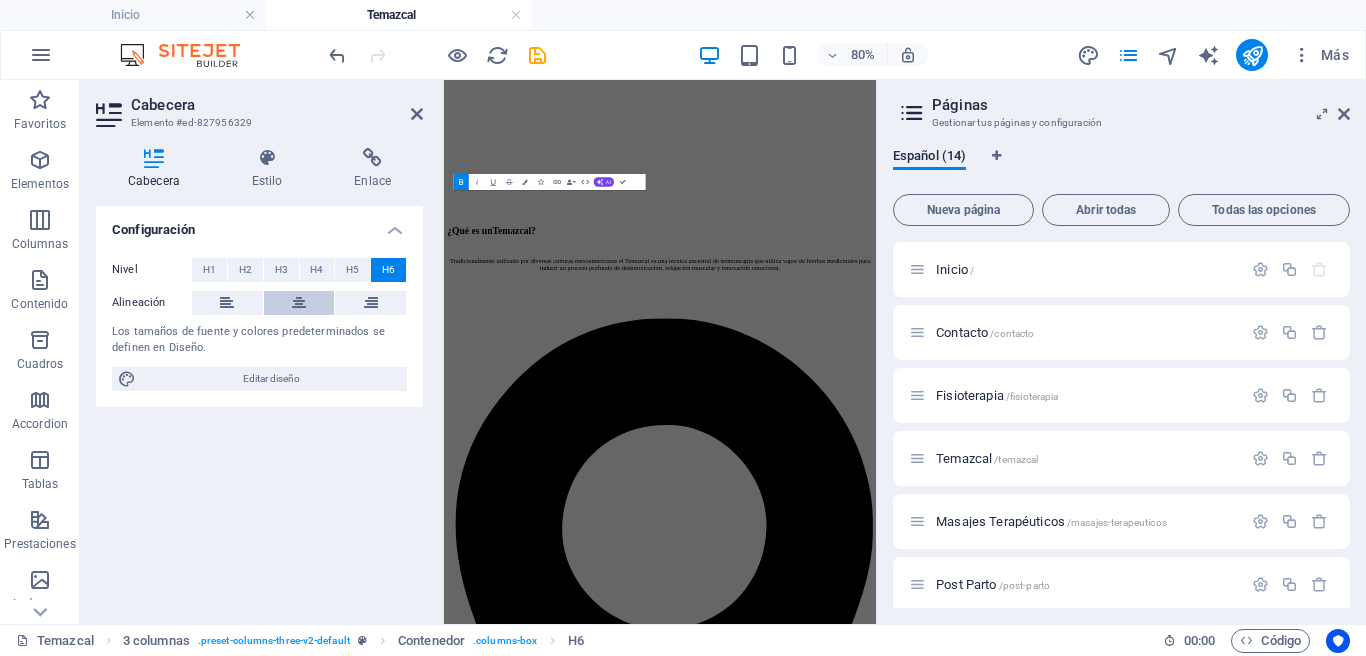 scroll, scrollTop: 4820, scrollLeft: 0, axis: vertical 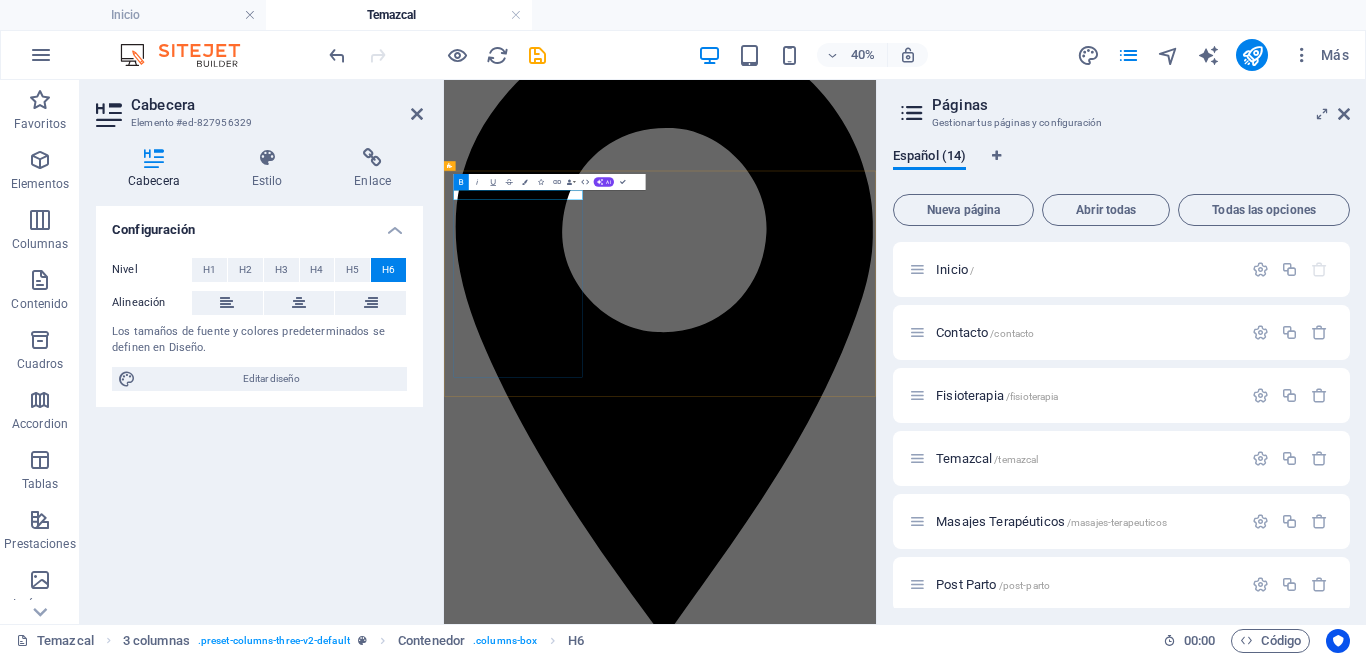 click on "TEMAZCAL NOCTURNO" at bounding box center (515, 8097) 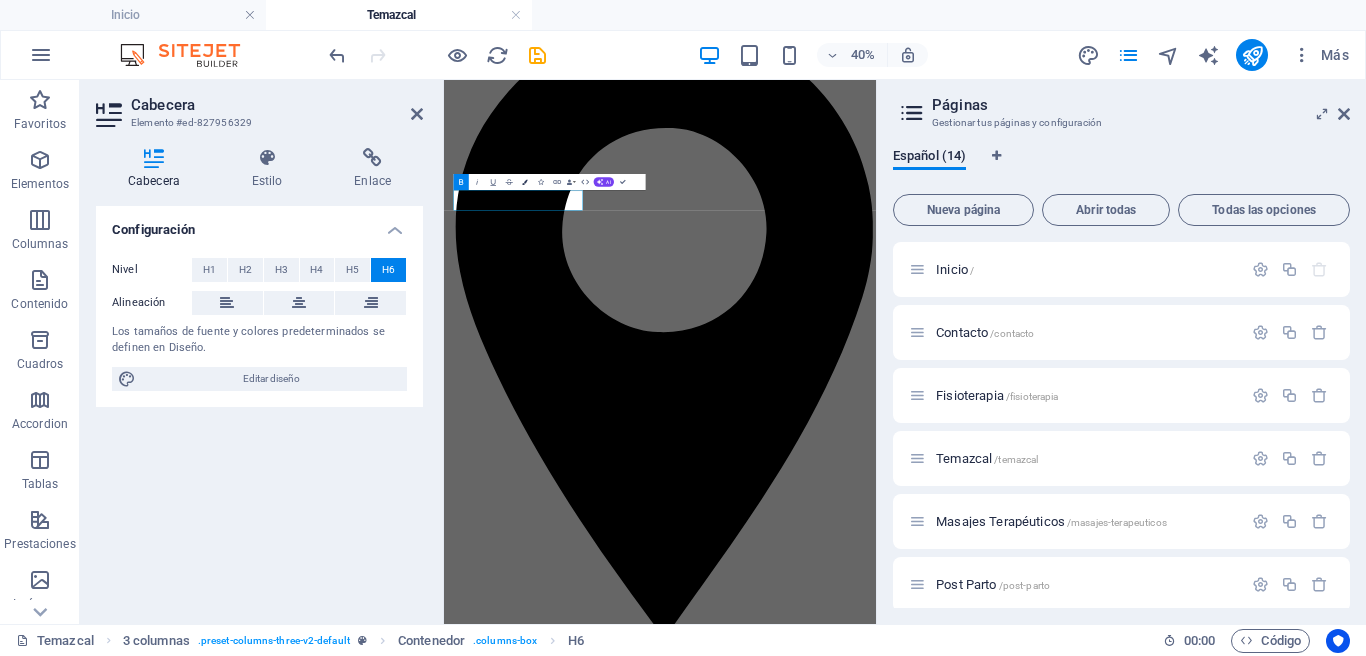 click at bounding box center (525, 182) 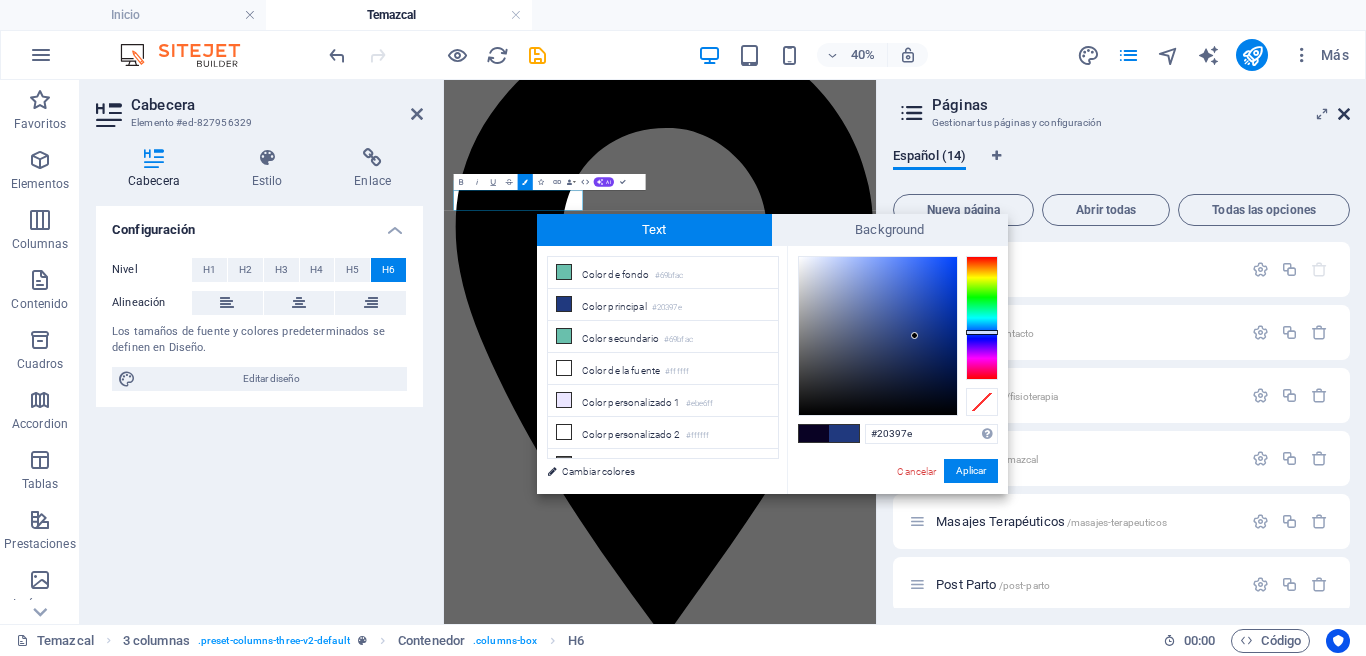 click at bounding box center [1344, 114] 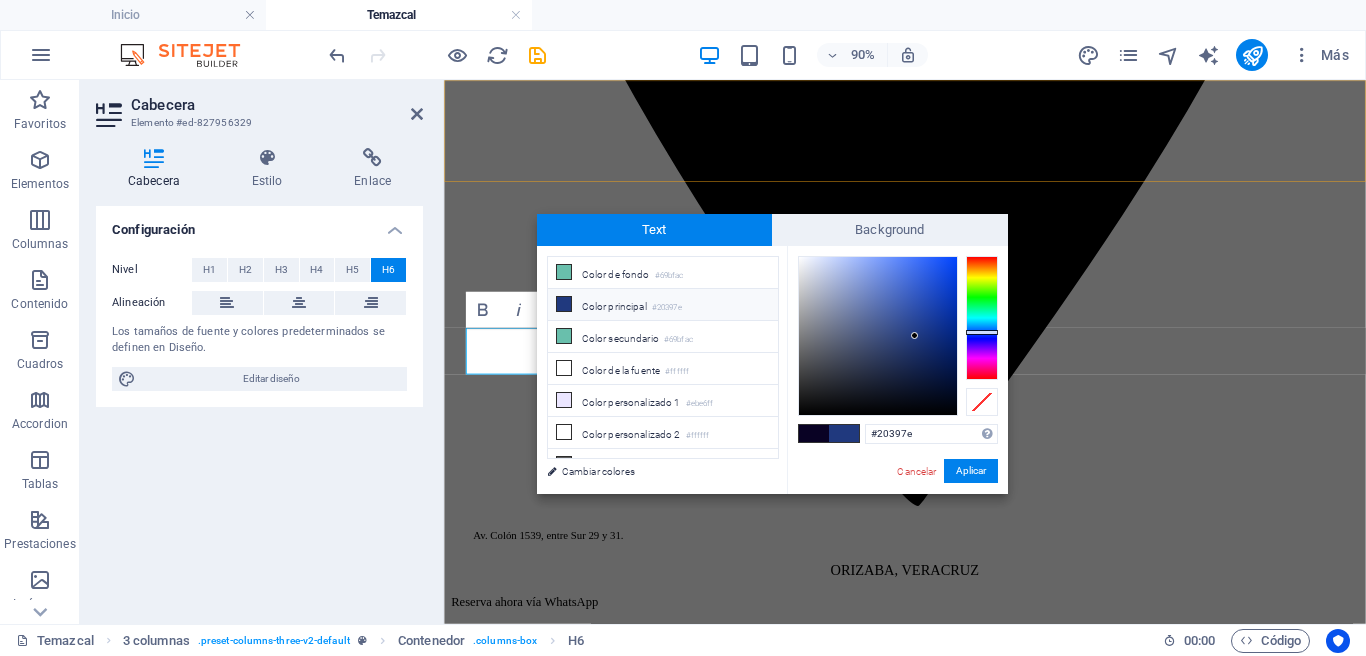 scroll, scrollTop: 4022, scrollLeft: 0, axis: vertical 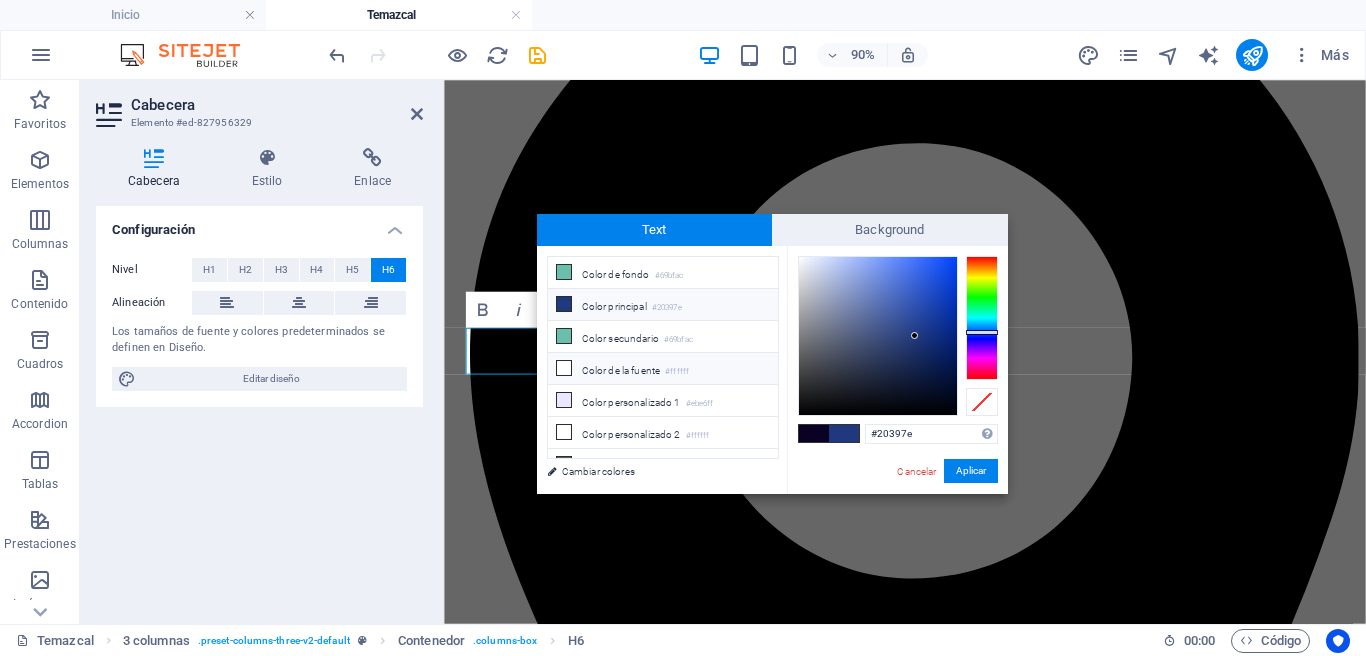 click on "Color de la fuente
#ffffff" at bounding box center (663, 369) 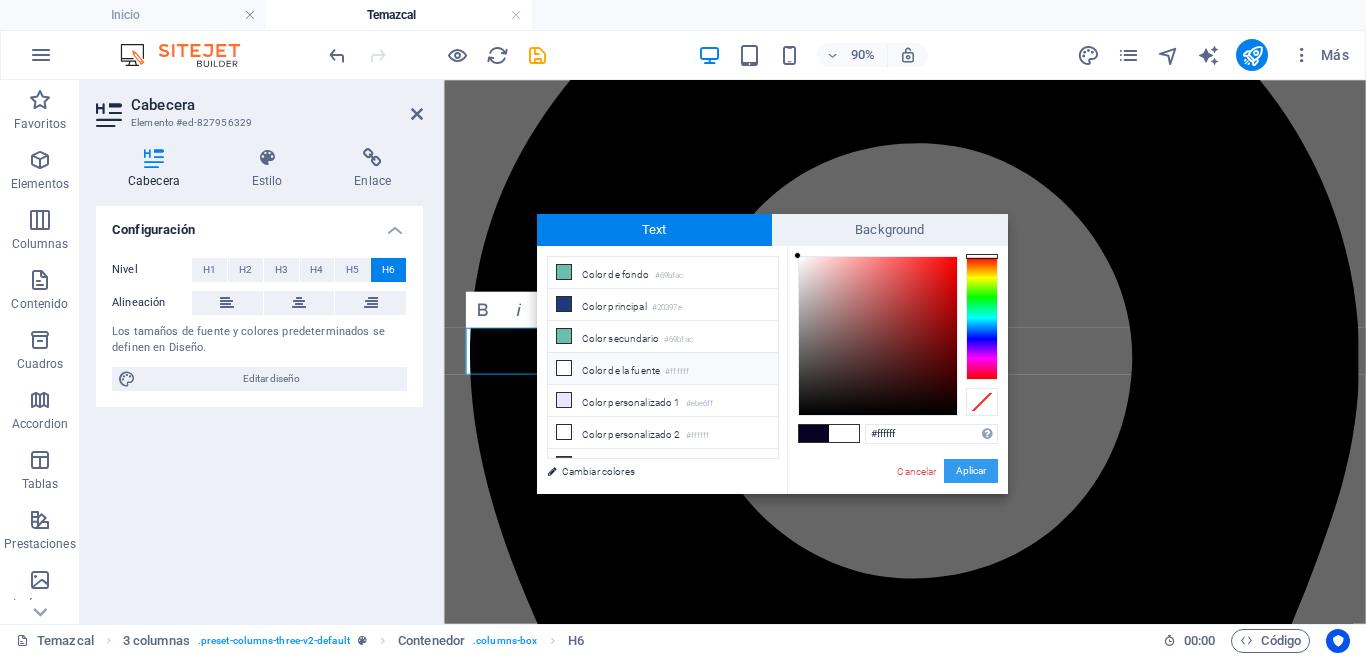 click on "Aplicar" at bounding box center [971, 471] 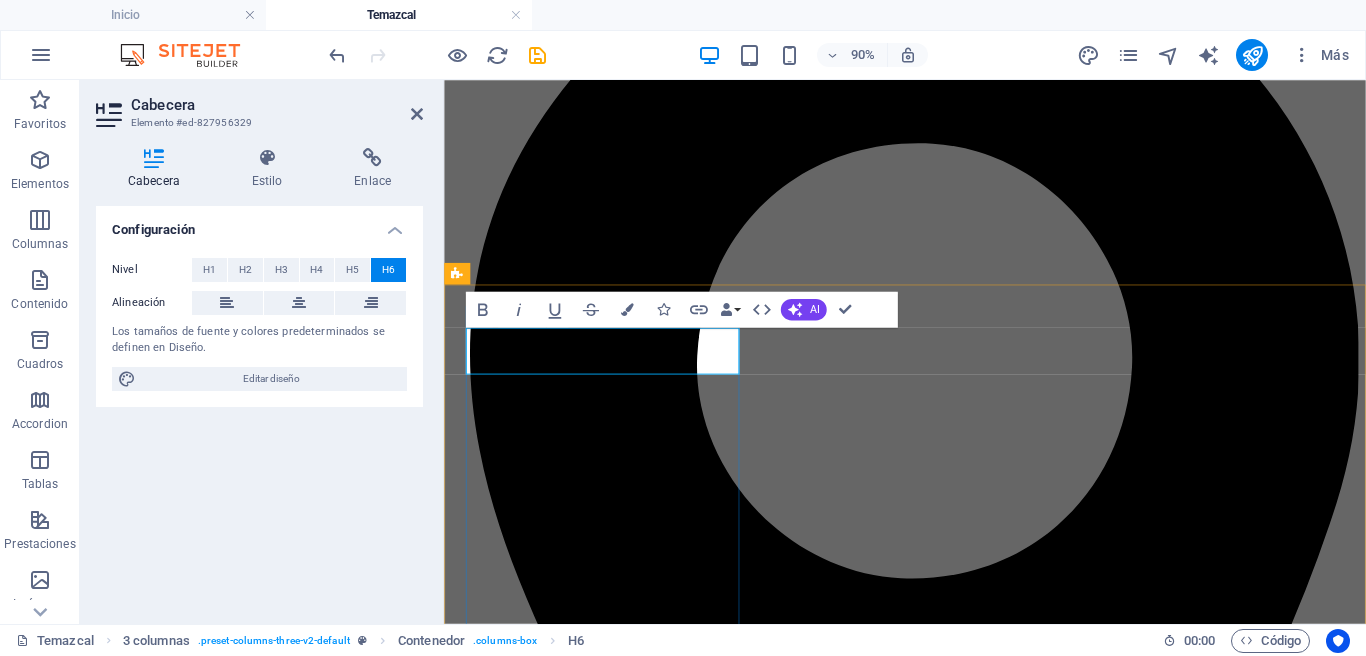 click on "TEMAZCAL" at bounding box center [483, 7935] 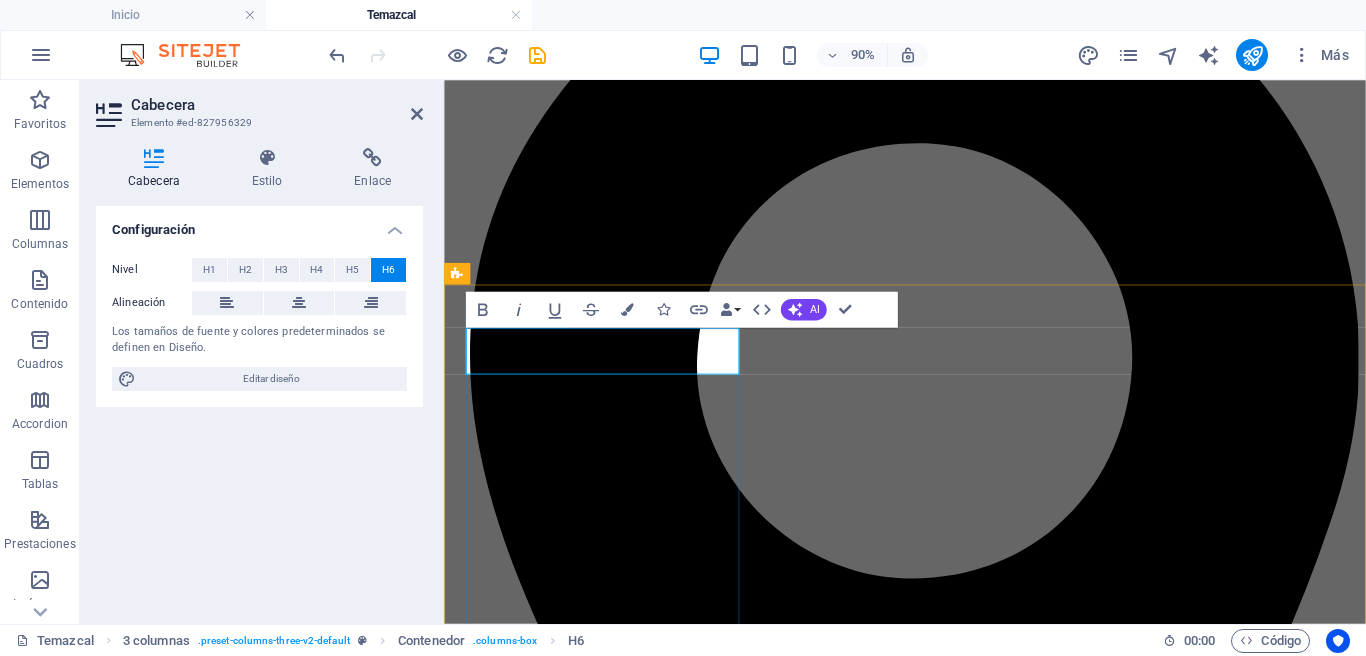 click on "TEMAZCAL" at bounding box center (483, 7935) 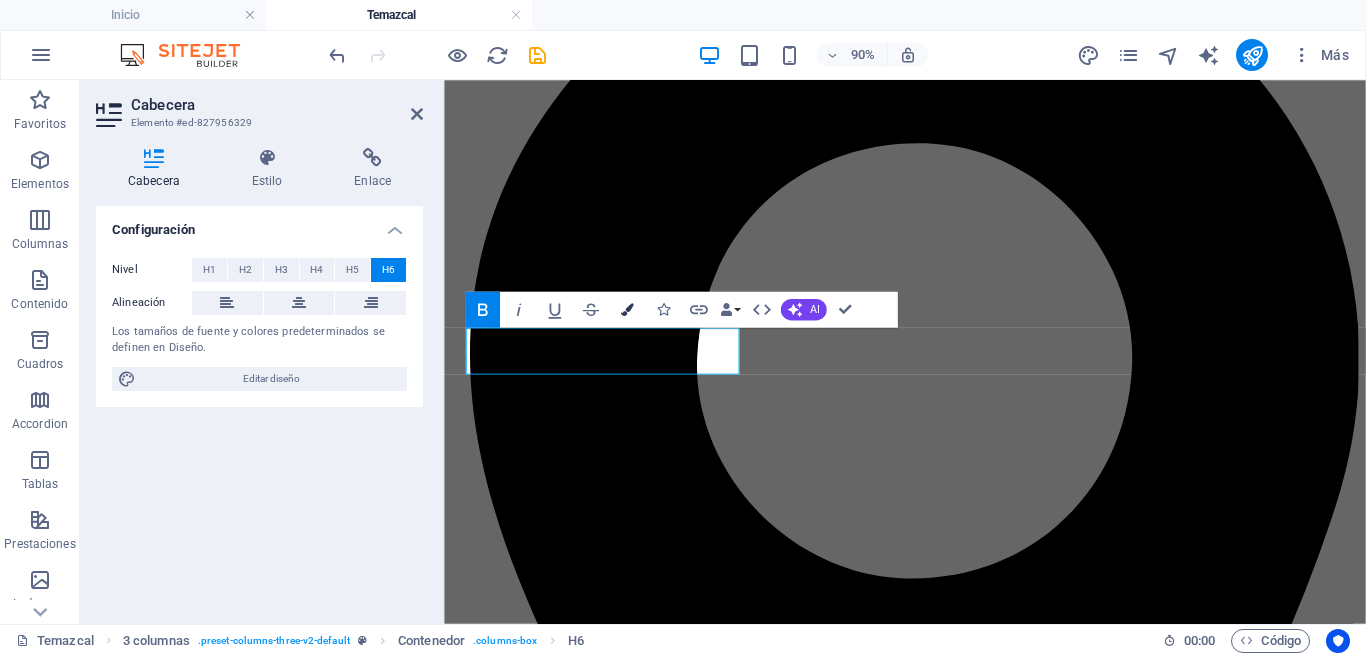 drag, startPoint x: 636, startPoint y: 304, endPoint x: 629, endPoint y: 317, distance: 14.764823 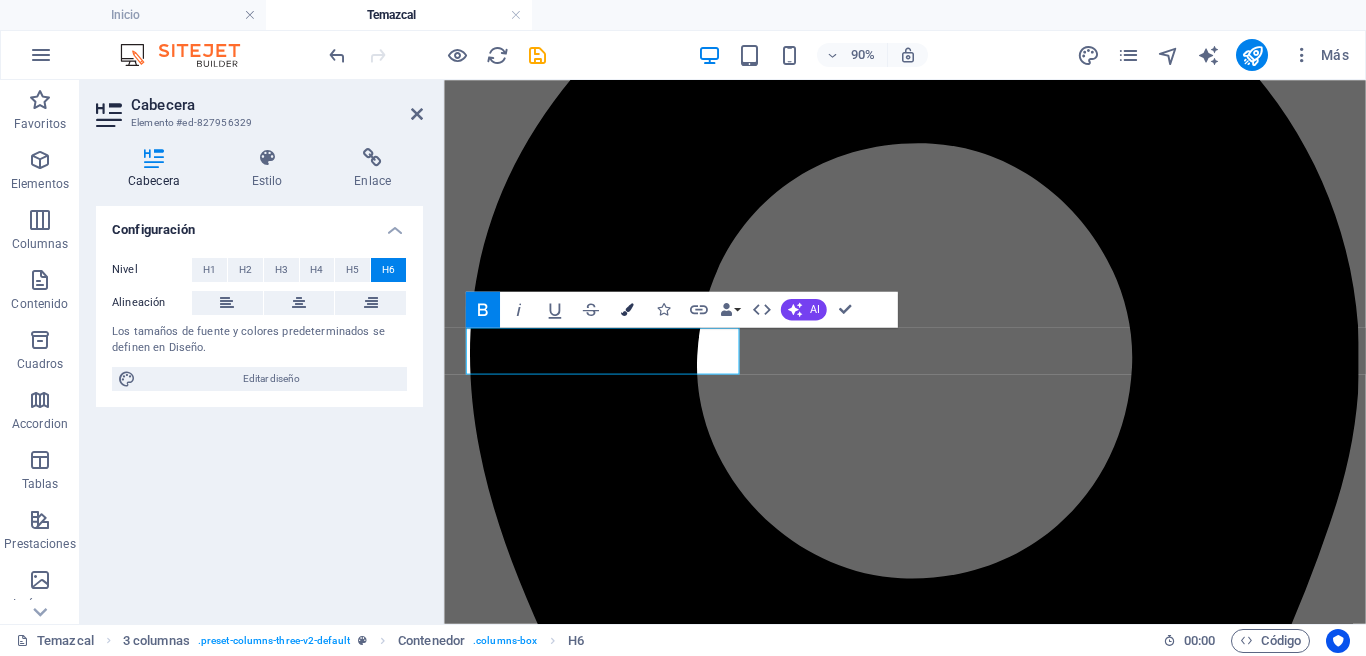 click on "Colors" at bounding box center [627, 310] 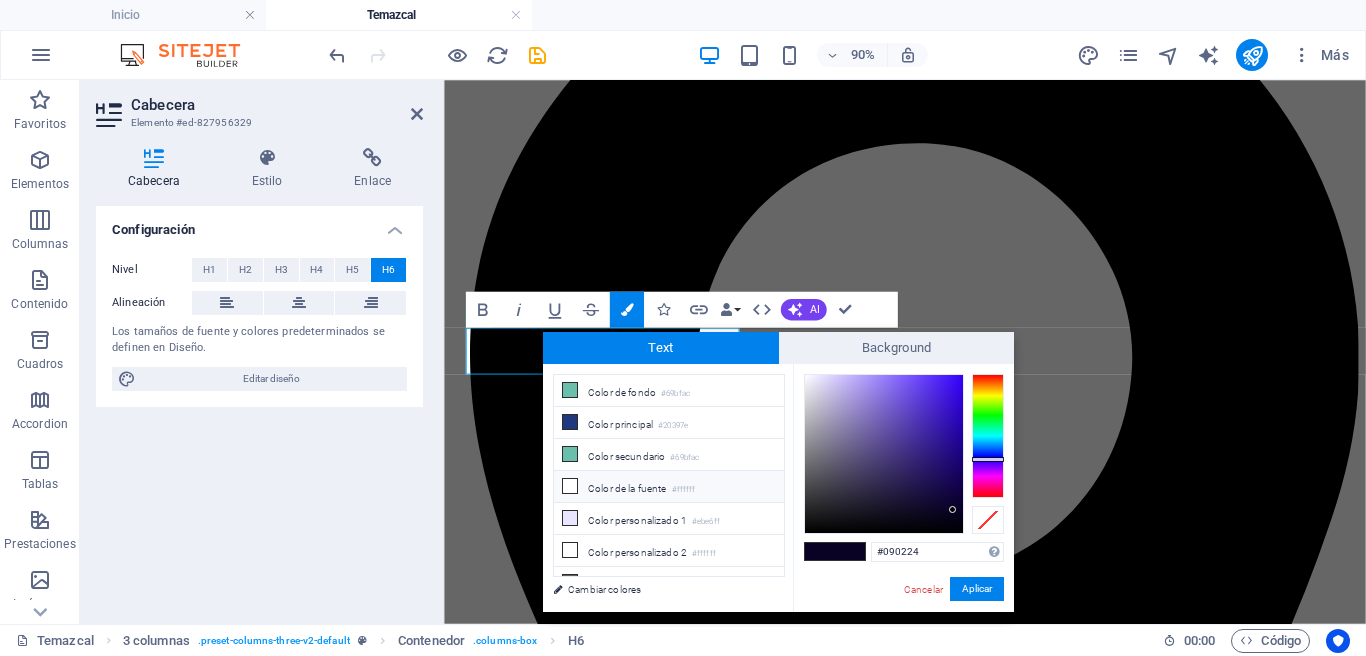 click on "Color de la fuente
#ffffff" at bounding box center (669, 487) 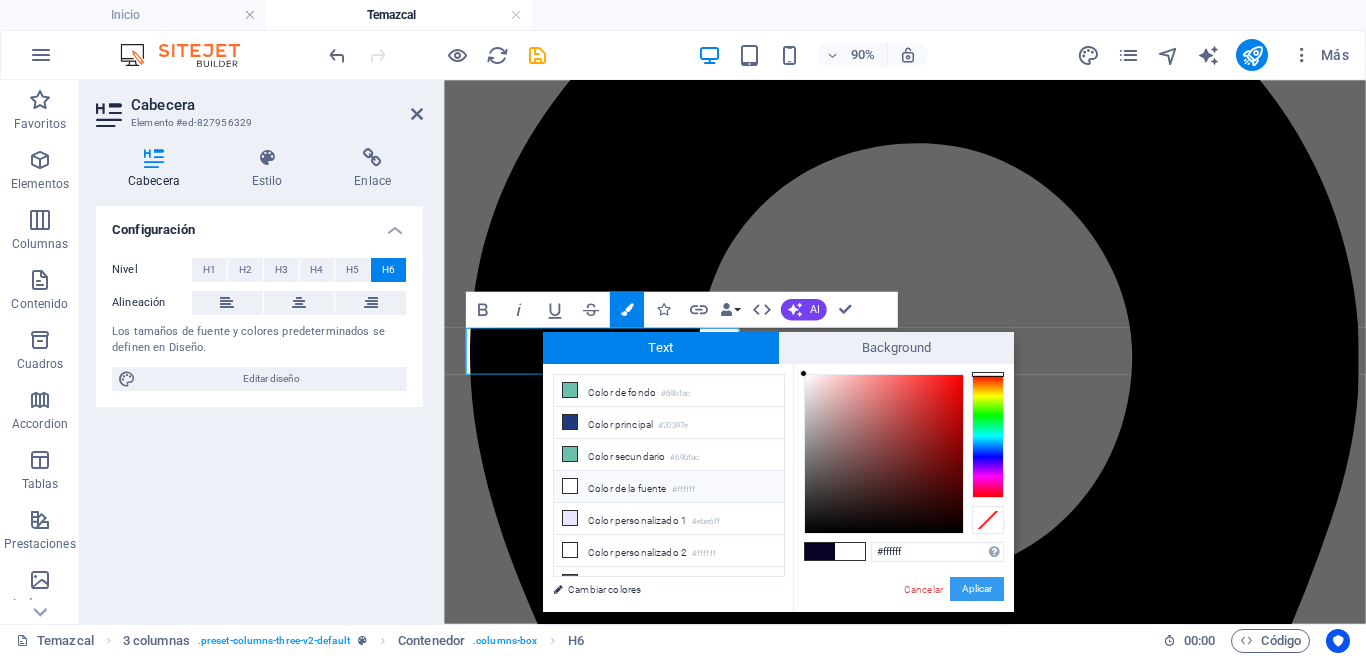 click on "Aplicar" at bounding box center (977, 589) 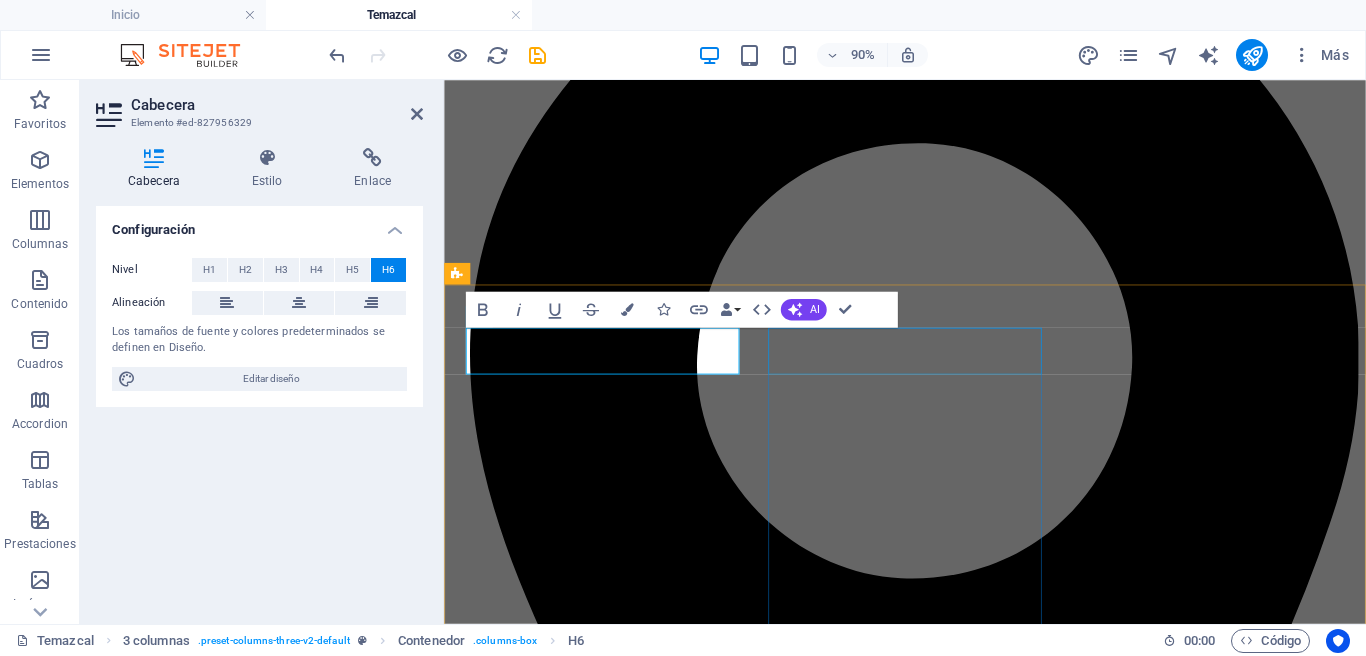 click on "TEMAZCAL + YOGA, MASAJE Y MASCARILLA" at bounding box center [956, 9339] 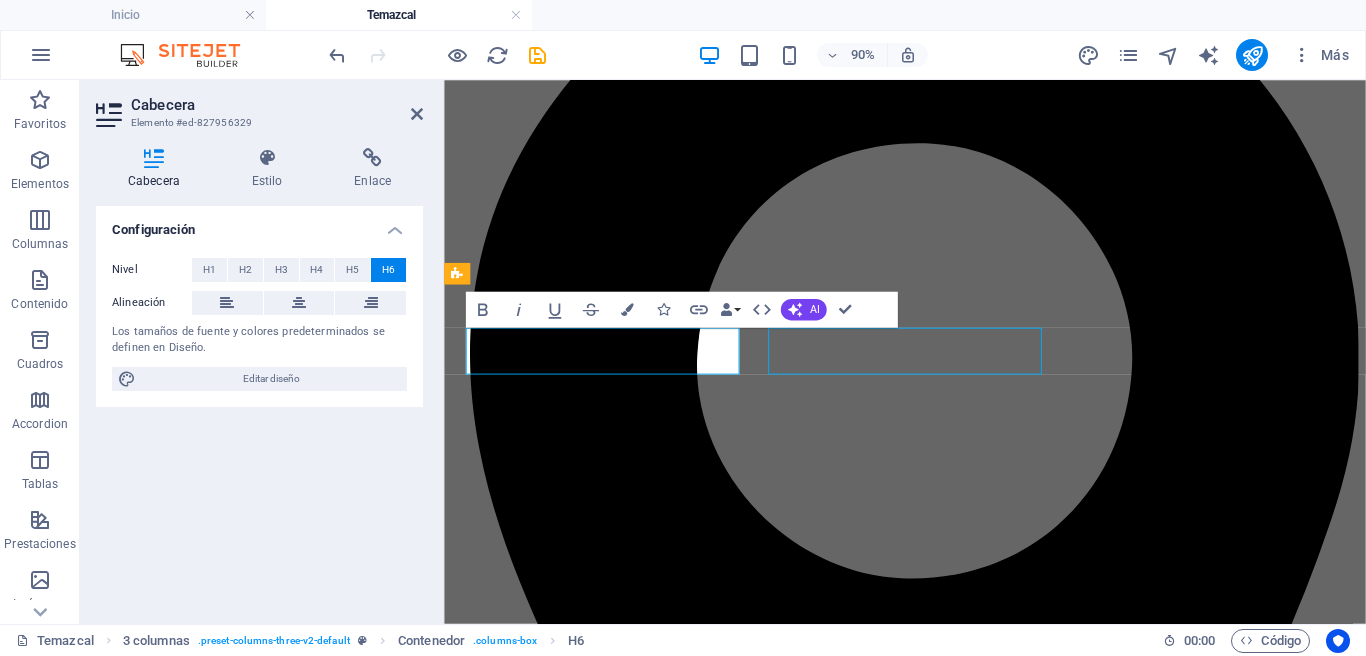 click on "​ ​ TEMAZCAL ​ ‌NOCTURNO TEMAZCAL + YOGA, MASAJE Y MASCARILLA TEMAZCAL PRIVADO" at bounding box center (956, 10010) 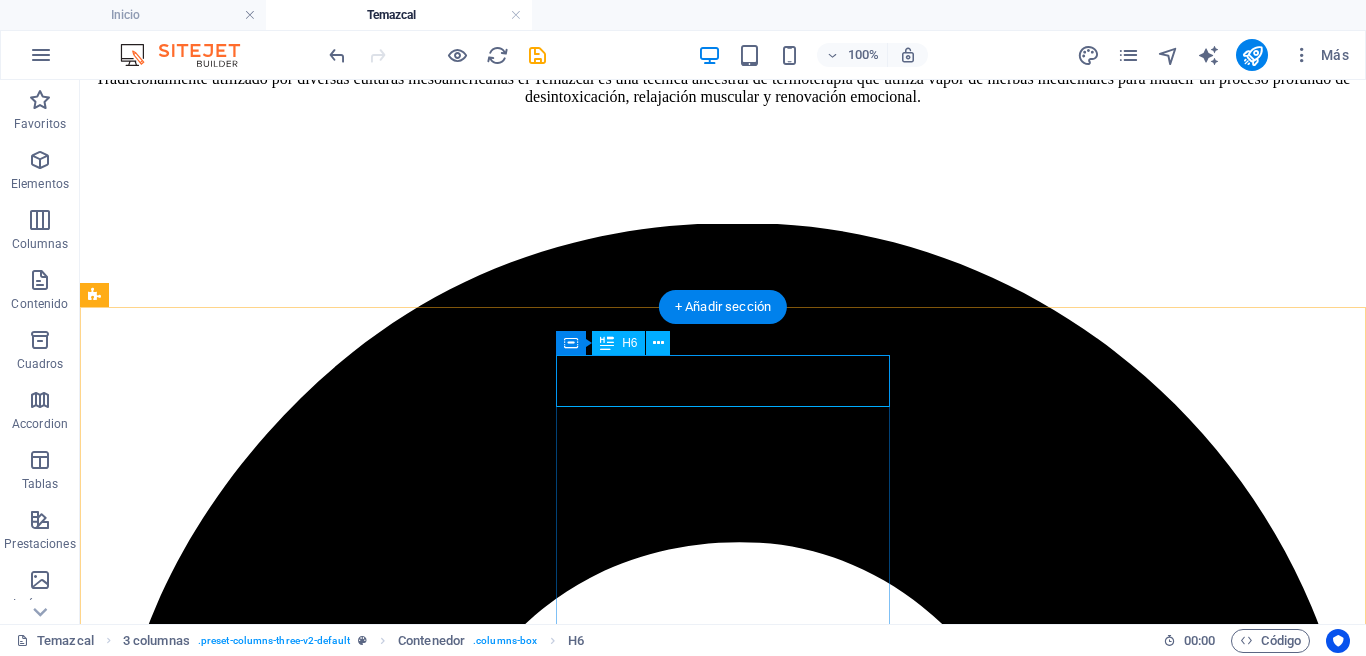 drag, startPoint x: 729, startPoint y: 369, endPoint x: 706, endPoint y: 370, distance: 23.021729 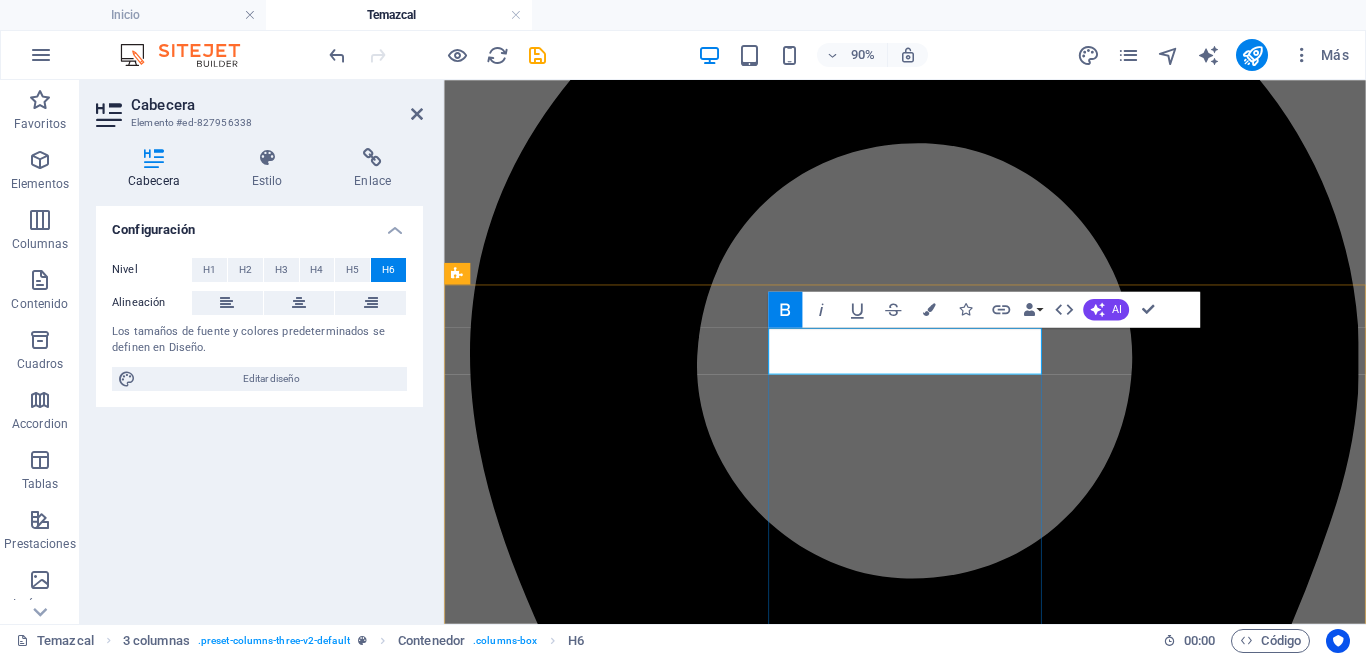 click on "TEMAZCAL + YOGA, MASAJE Y MASCARILLA" at bounding box center [572, 9339] 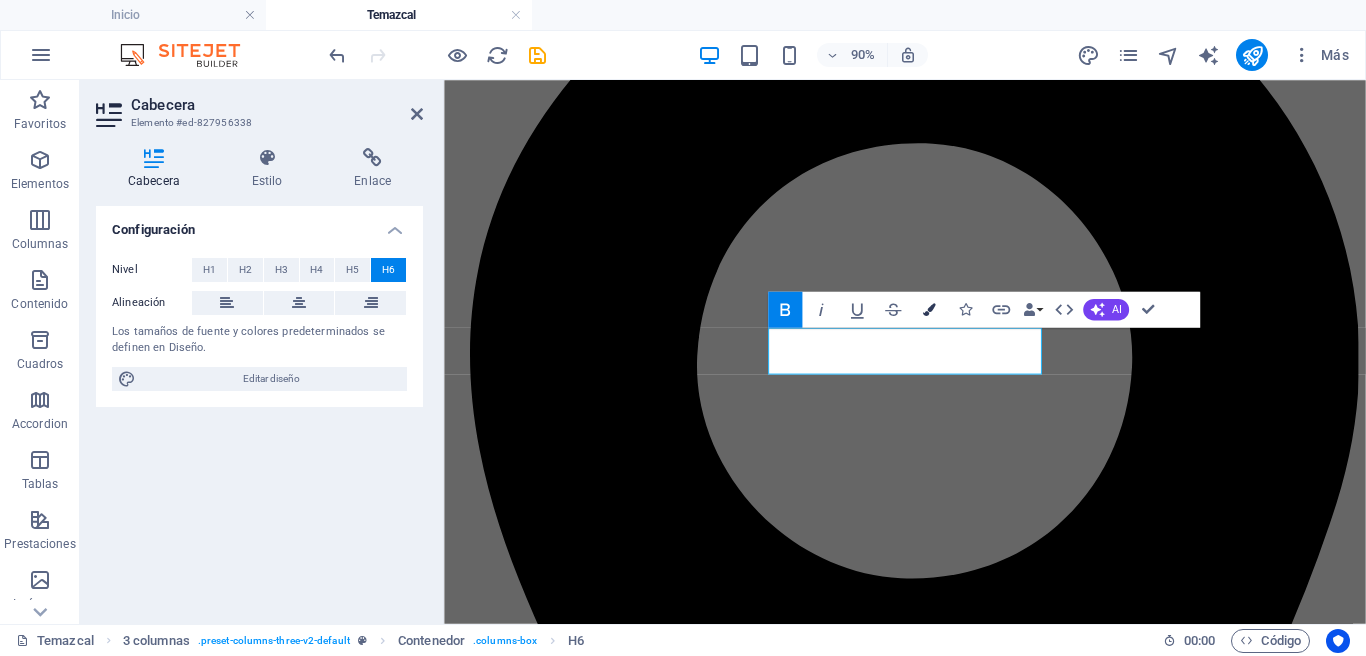 click on "Colors" at bounding box center [929, 310] 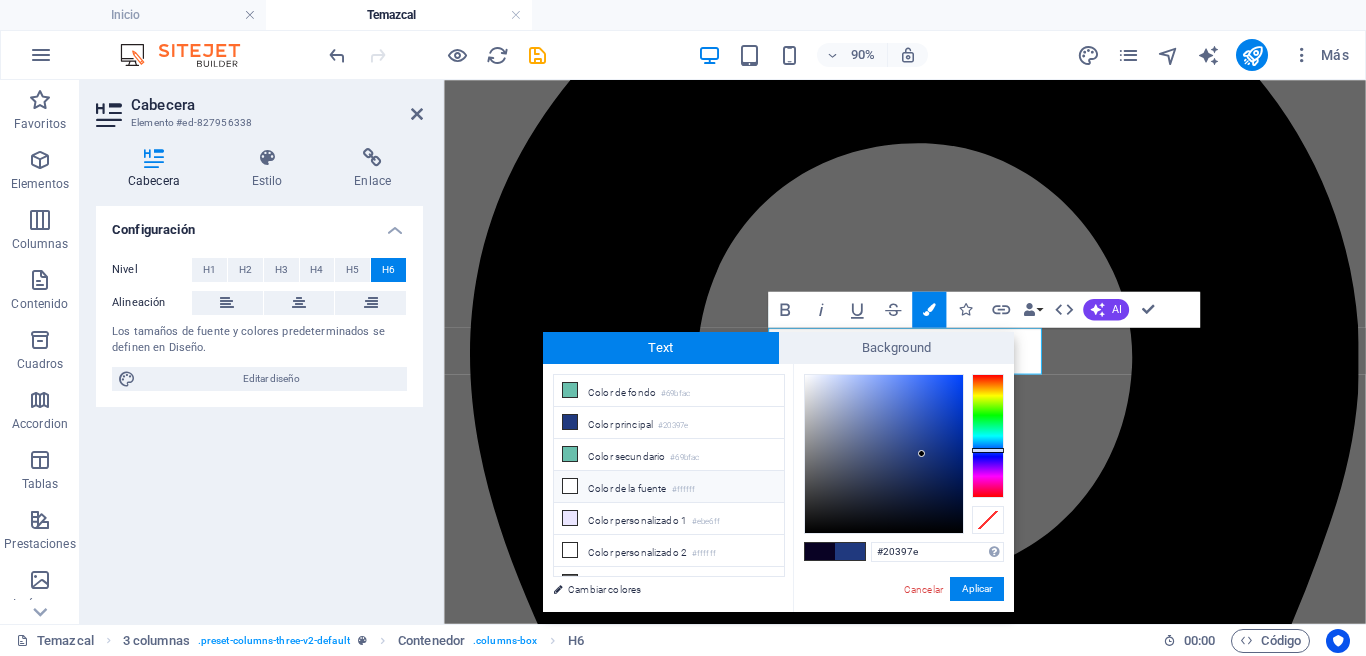 click on "Color de la fuente
#ffffff" at bounding box center [669, 487] 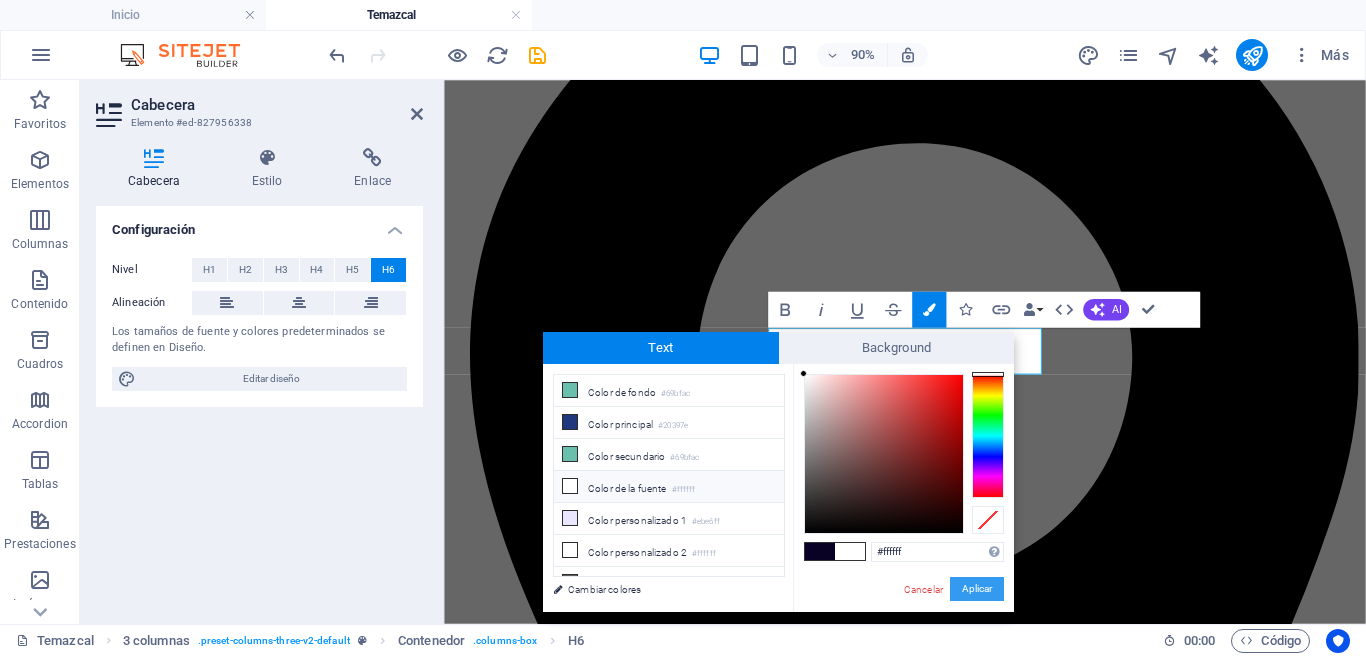 click on "Aplicar" at bounding box center (977, 589) 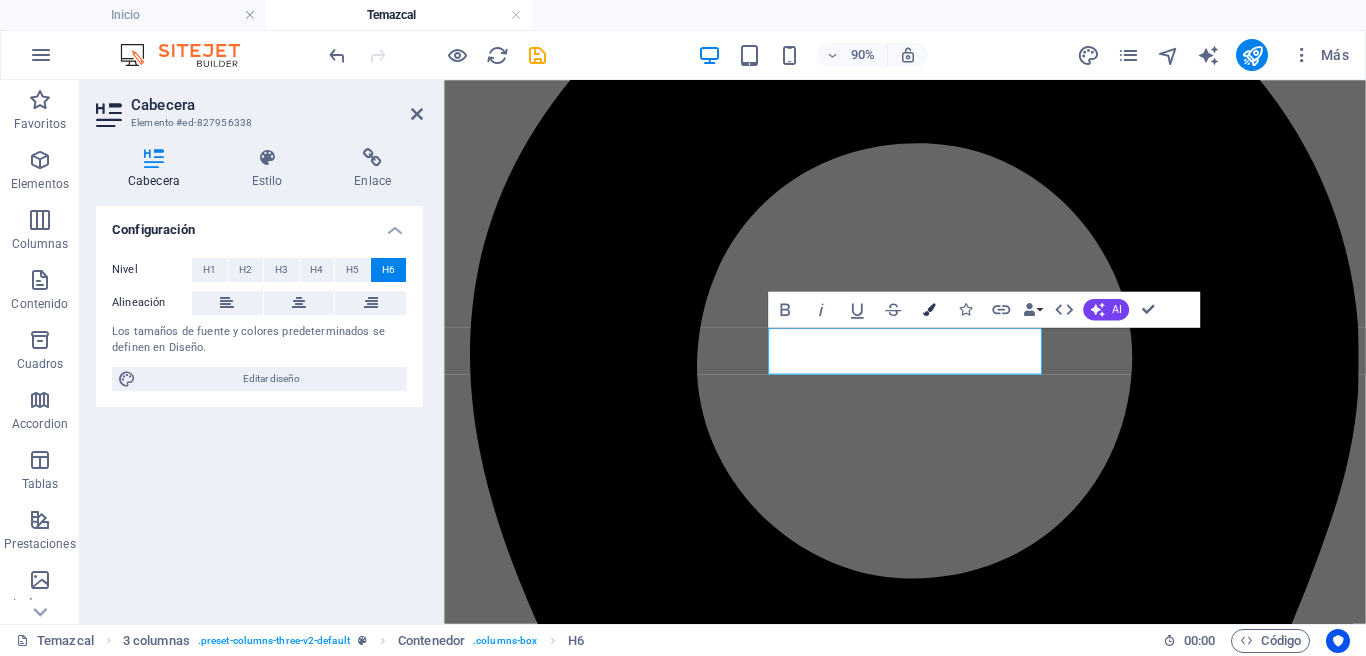 drag, startPoint x: 931, startPoint y: 308, endPoint x: 918, endPoint y: 317, distance: 15.811388 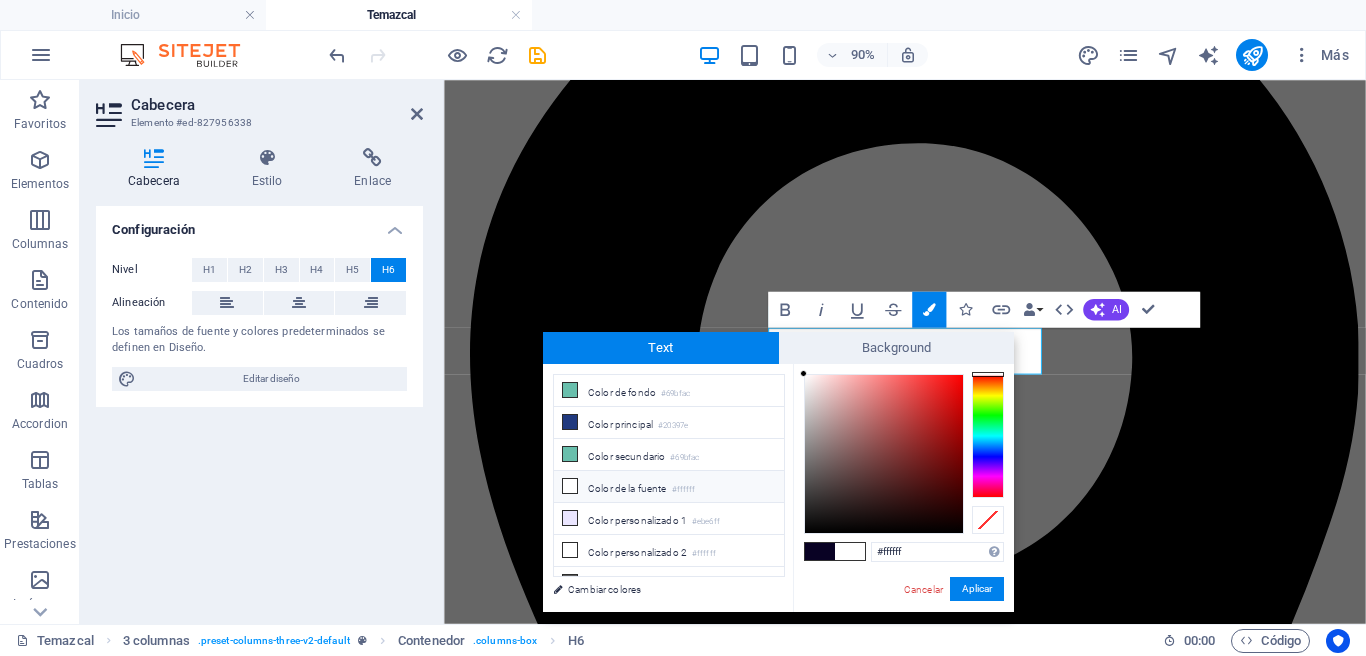 click on "Color de la fuente
#ffffff" at bounding box center [669, 487] 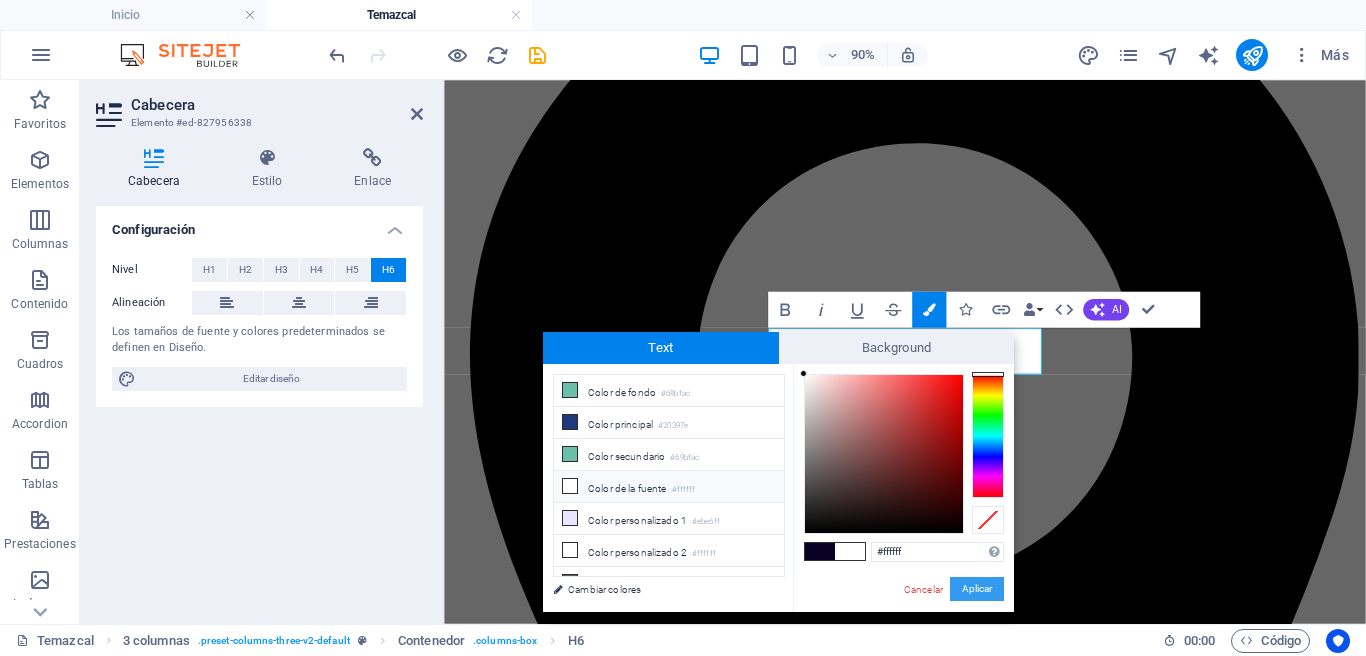 click on "Aplicar" at bounding box center (977, 589) 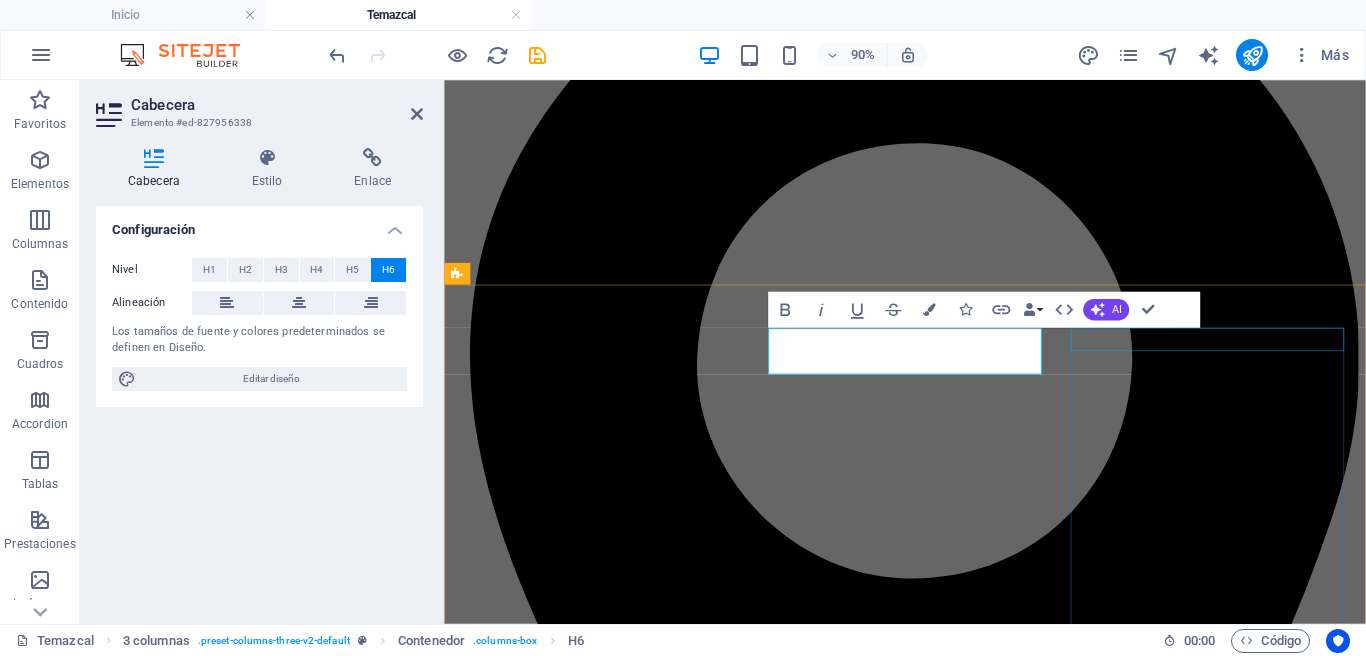 click on "TEMAZCAL PRIVADO" at bounding box center [956, 10743] 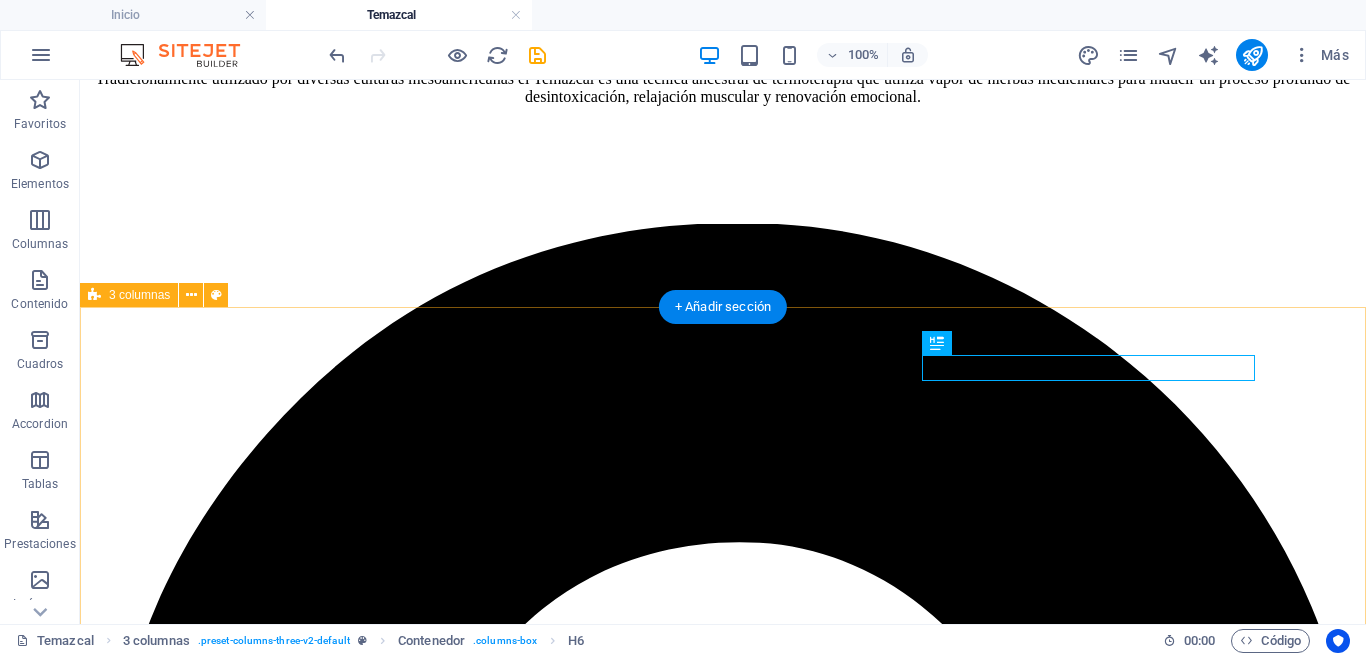 click on "TEMAZCAL NOCTURNO TEMAZCAL  + YOGA,  MASAJE Y MASCARILLA TEMAZCAL PRIVADO" at bounding box center [723, 11494] 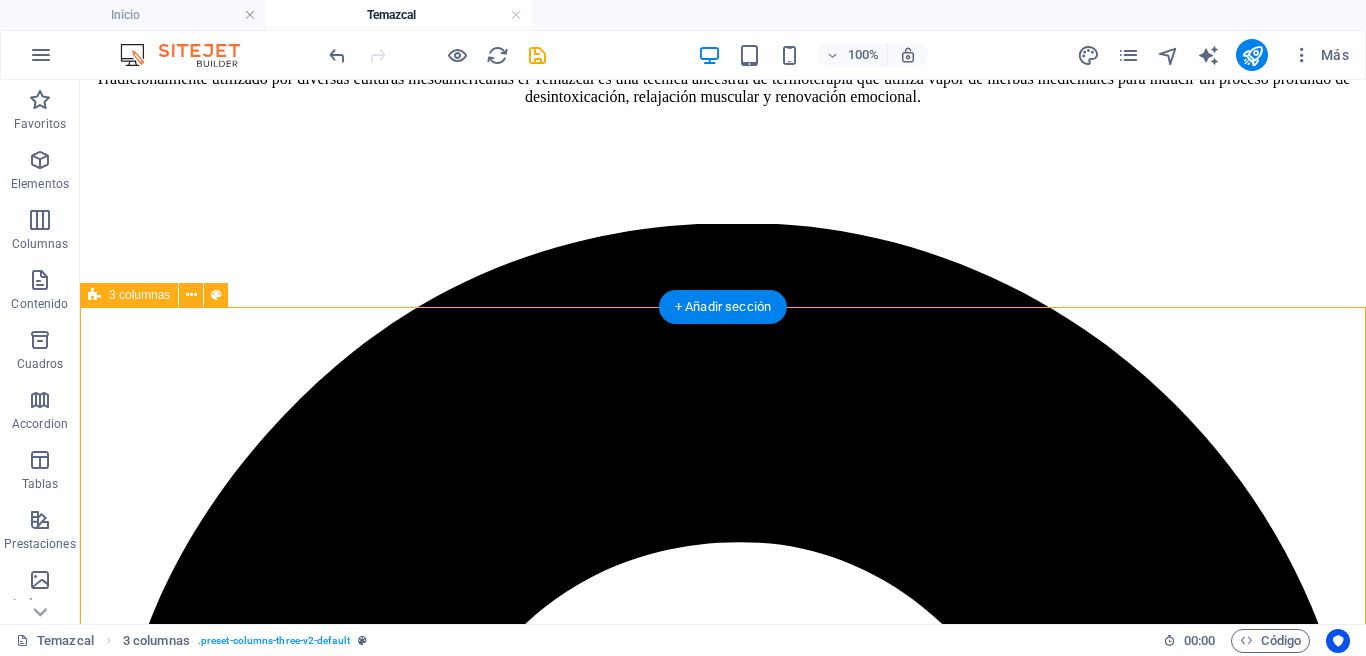 drag, startPoint x: 1216, startPoint y: 340, endPoint x: 1269, endPoint y: 422, distance: 97.637085 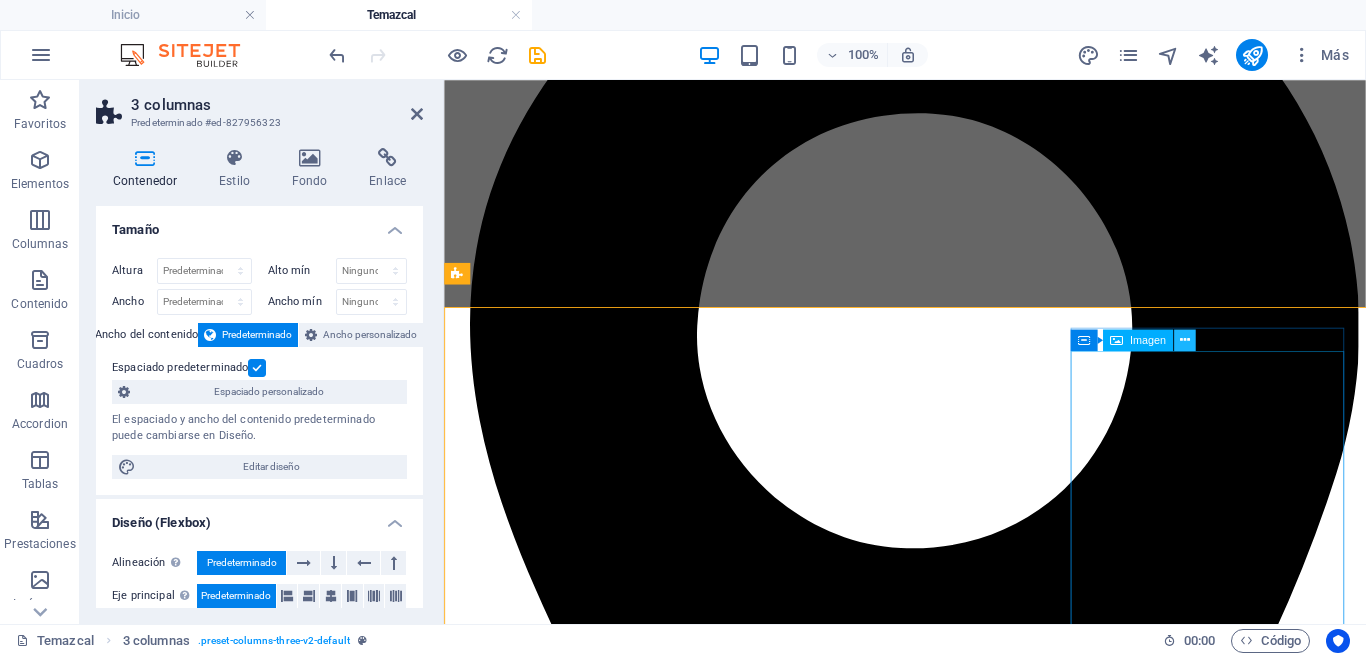 scroll, scrollTop: 4022, scrollLeft: 0, axis: vertical 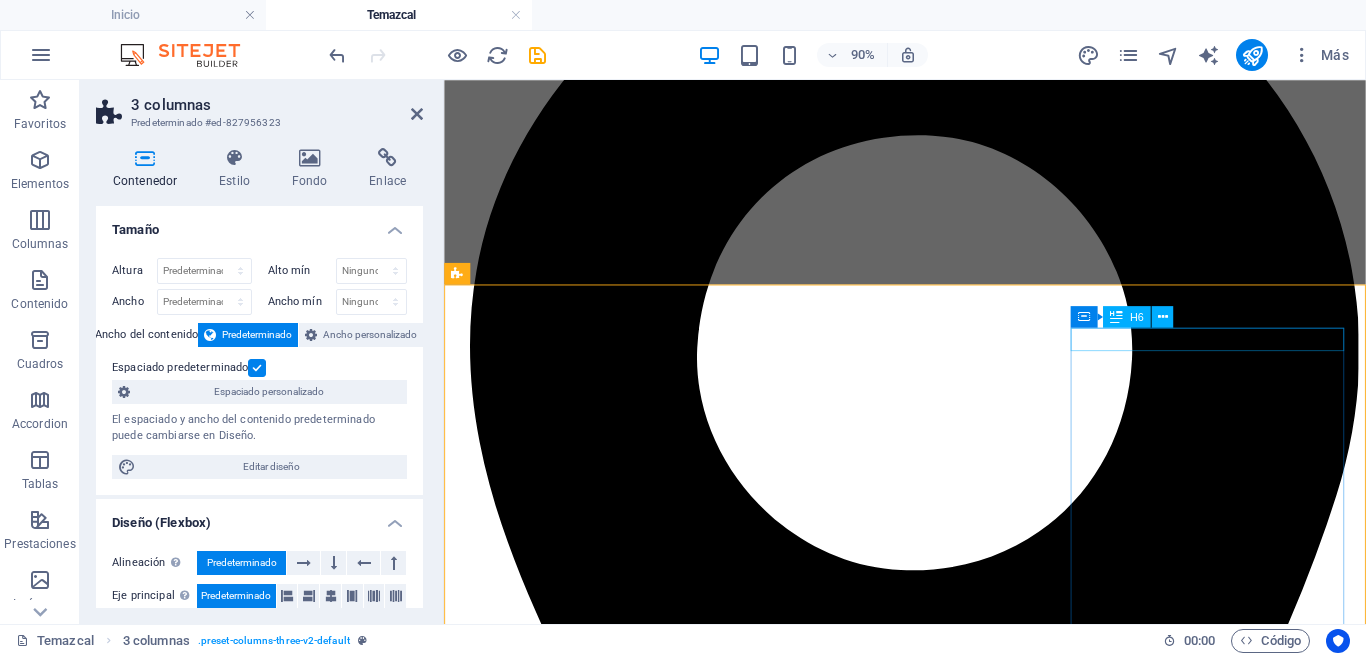 click on "TEMAZCAL PRIVADO" at bounding box center [956, 10734] 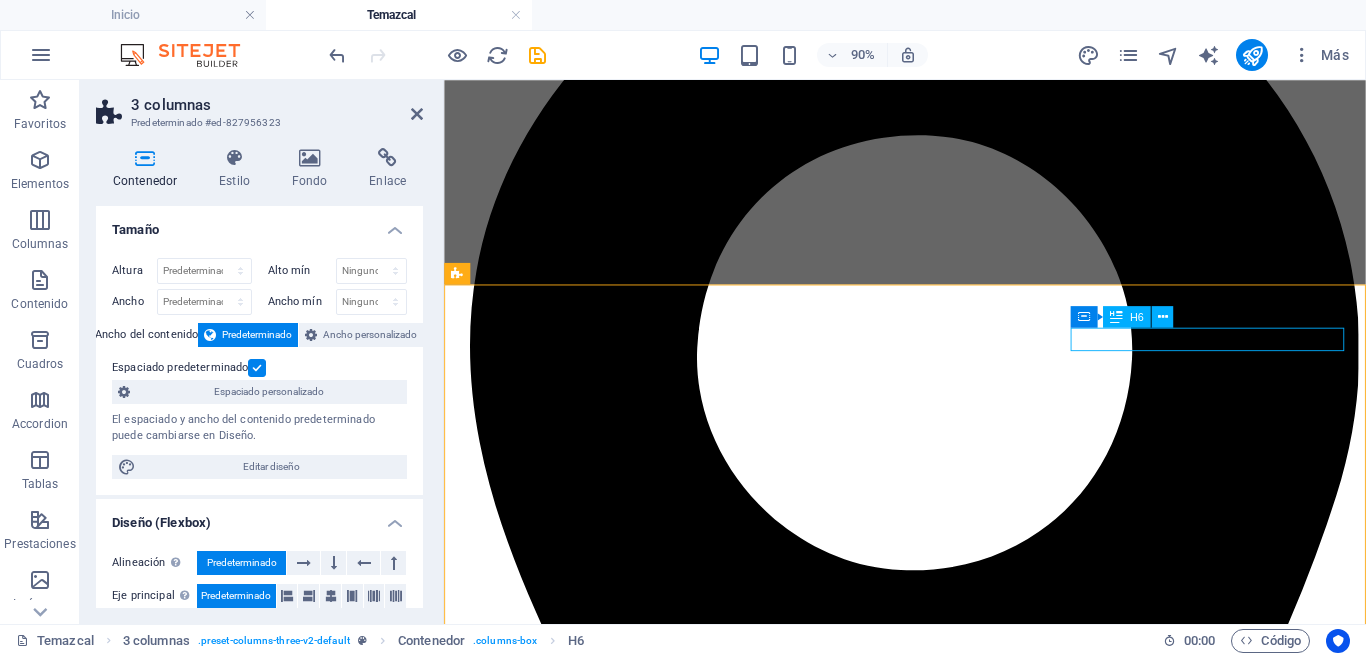 click on "TEMAZCAL PRIVADO" at bounding box center [956, 10734] 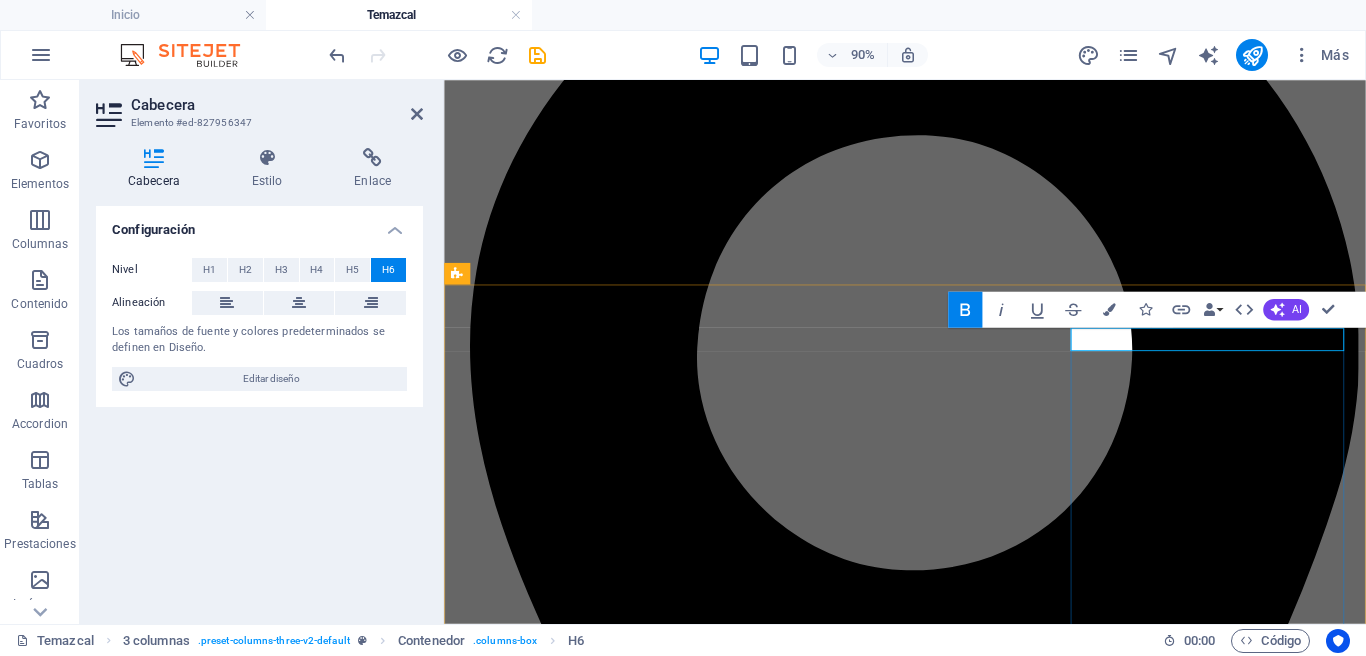 click on "TEMAZCAL PRIVADO" at bounding box center [508, 10734] 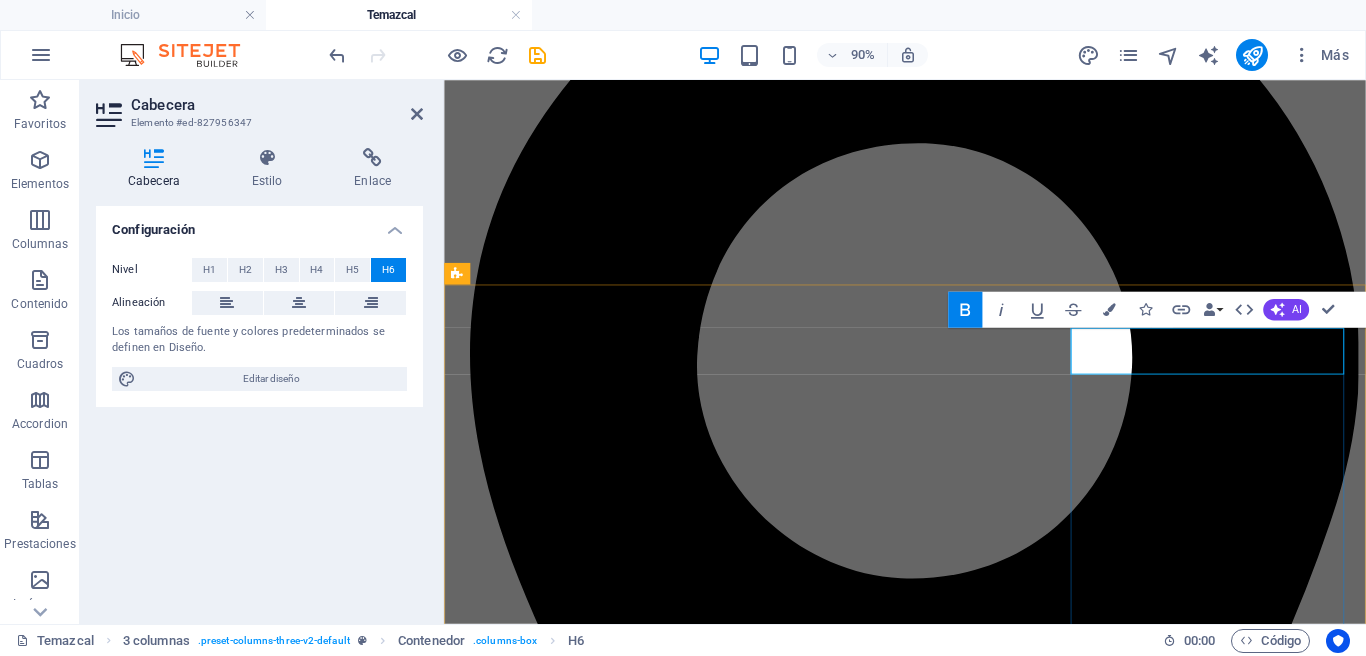 drag, startPoint x: 1269, startPoint y: 364, endPoint x: 1335, endPoint y: 372, distance: 66.48308 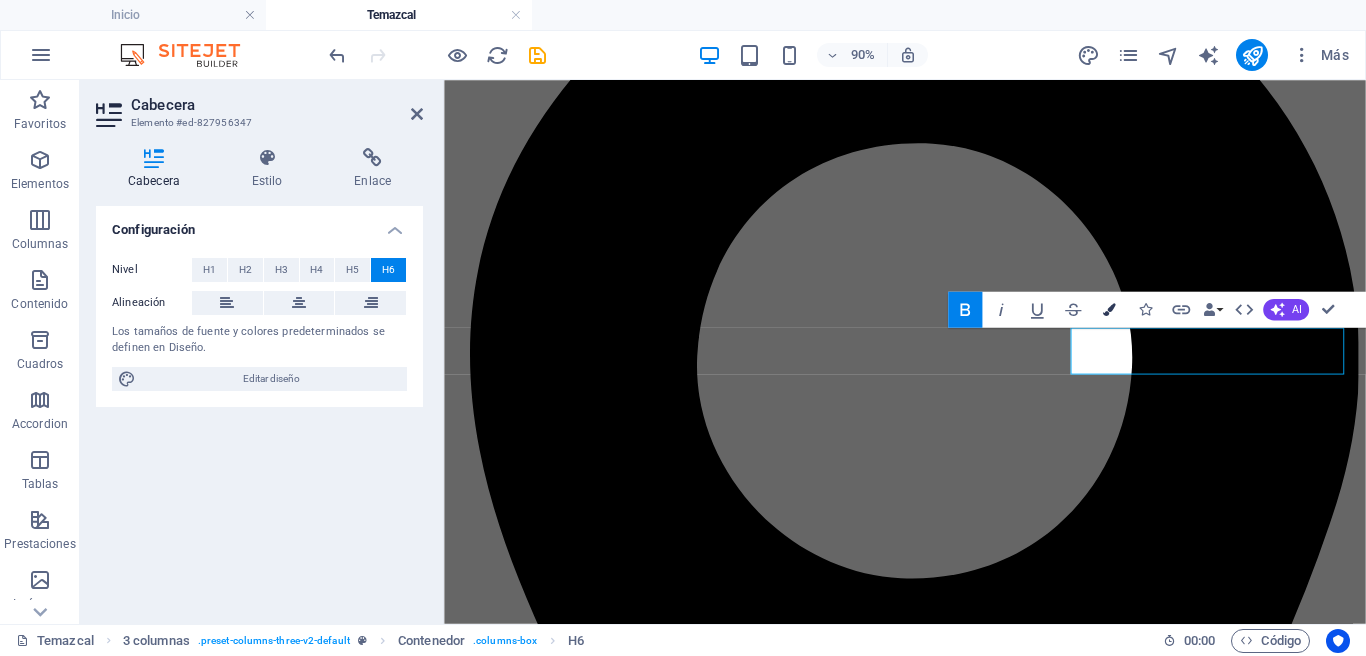 click on "Colors" at bounding box center [1109, 310] 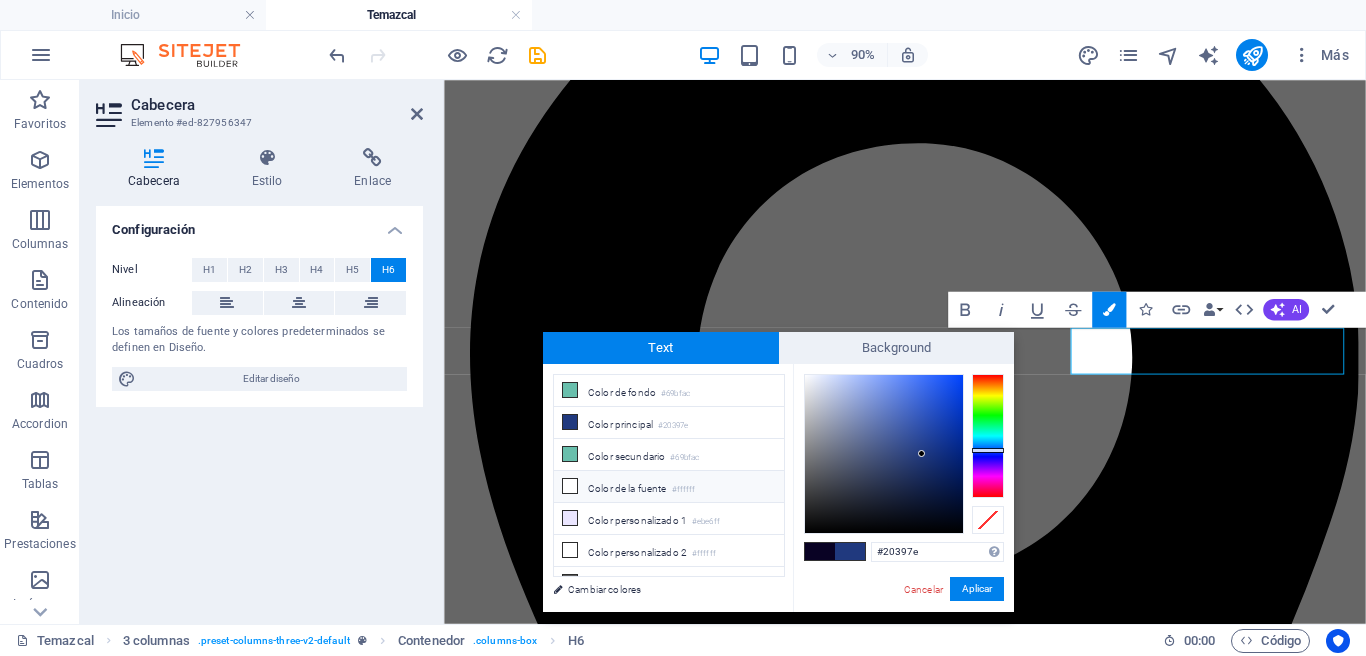 drag, startPoint x: 635, startPoint y: 490, endPoint x: 675, endPoint y: 495, distance: 40.311287 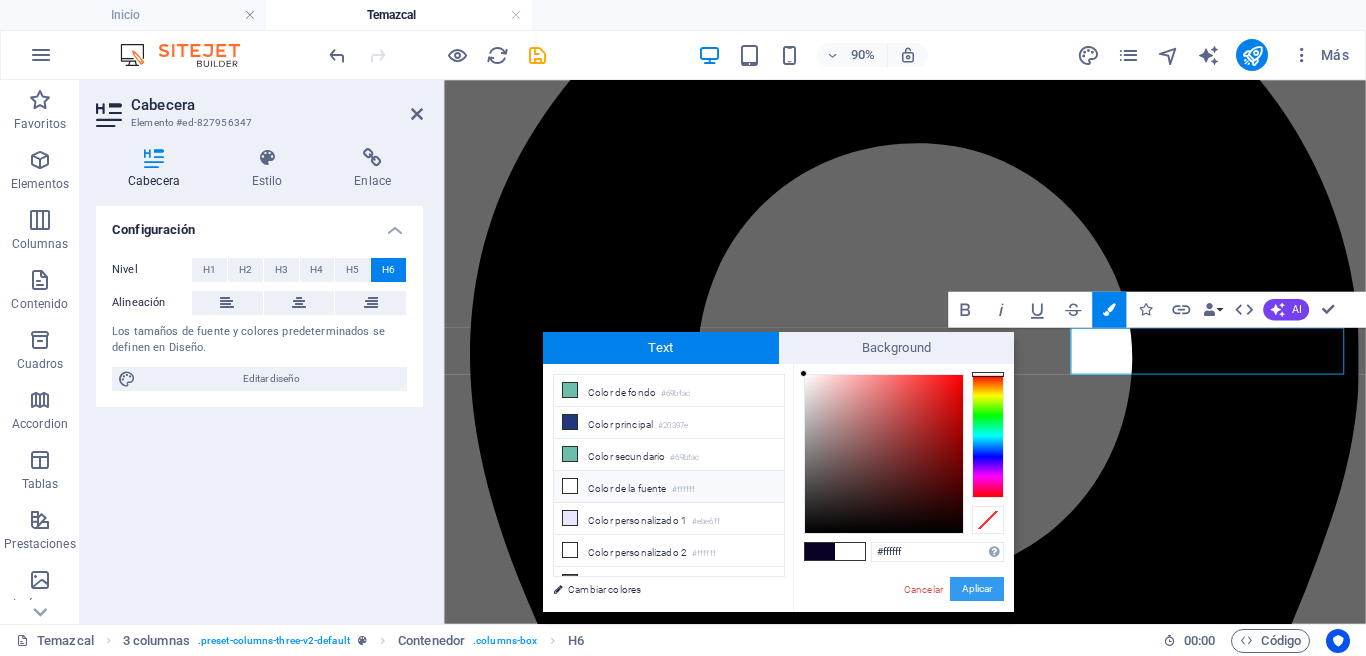 click on "Aplicar" at bounding box center [977, 589] 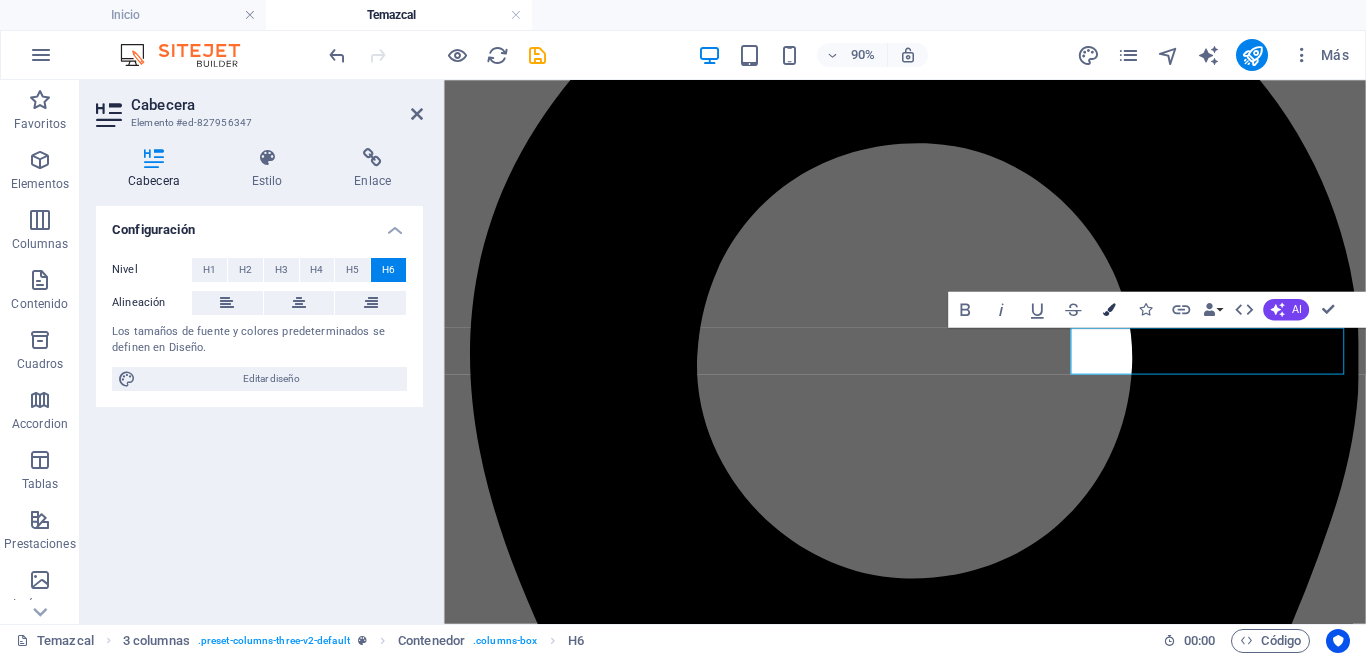 click at bounding box center (1109, 310) 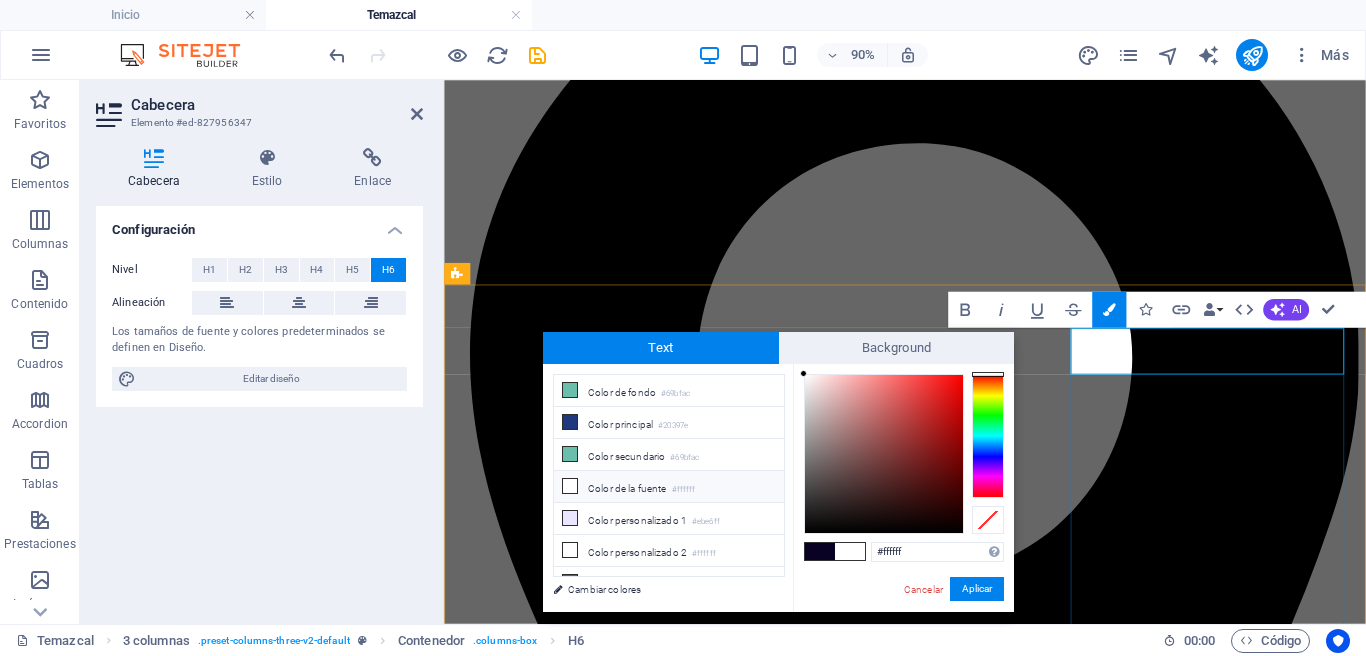 drag, startPoint x: 1258, startPoint y: 376, endPoint x: 1265, endPoint y: 366, distance: 12.206555 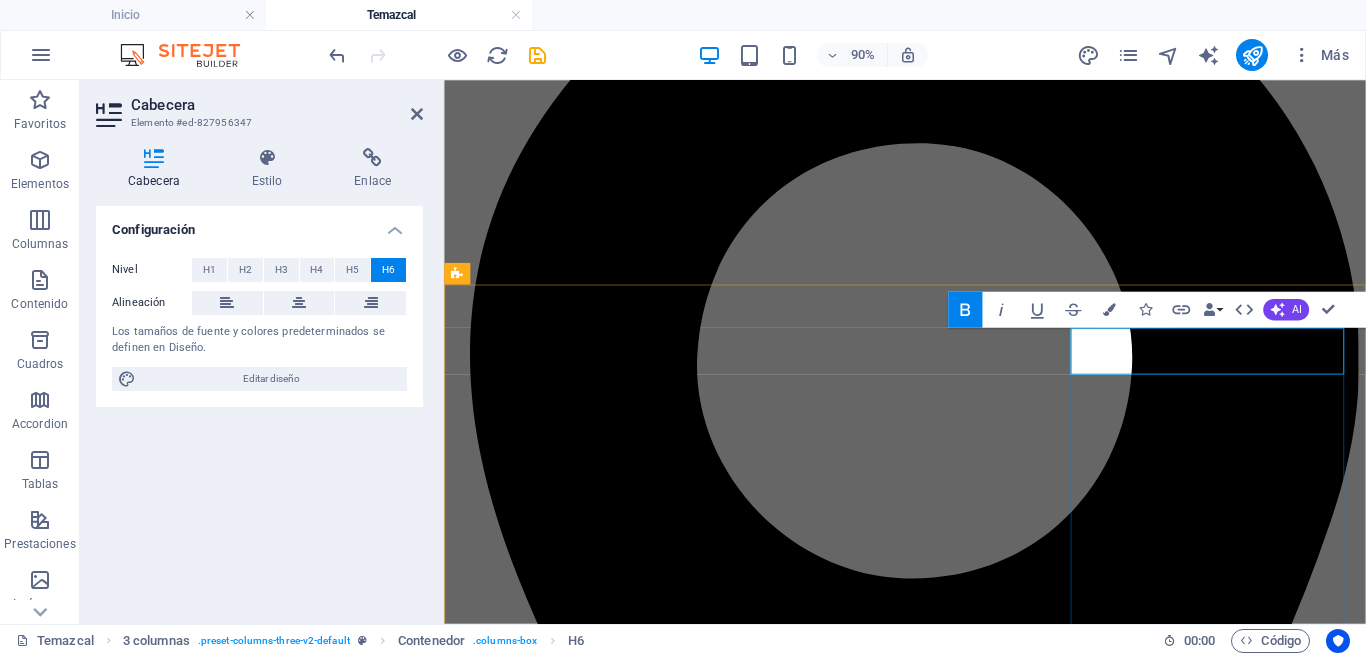 click on "TEMAZCAL" at bounding box center (482, 10743) 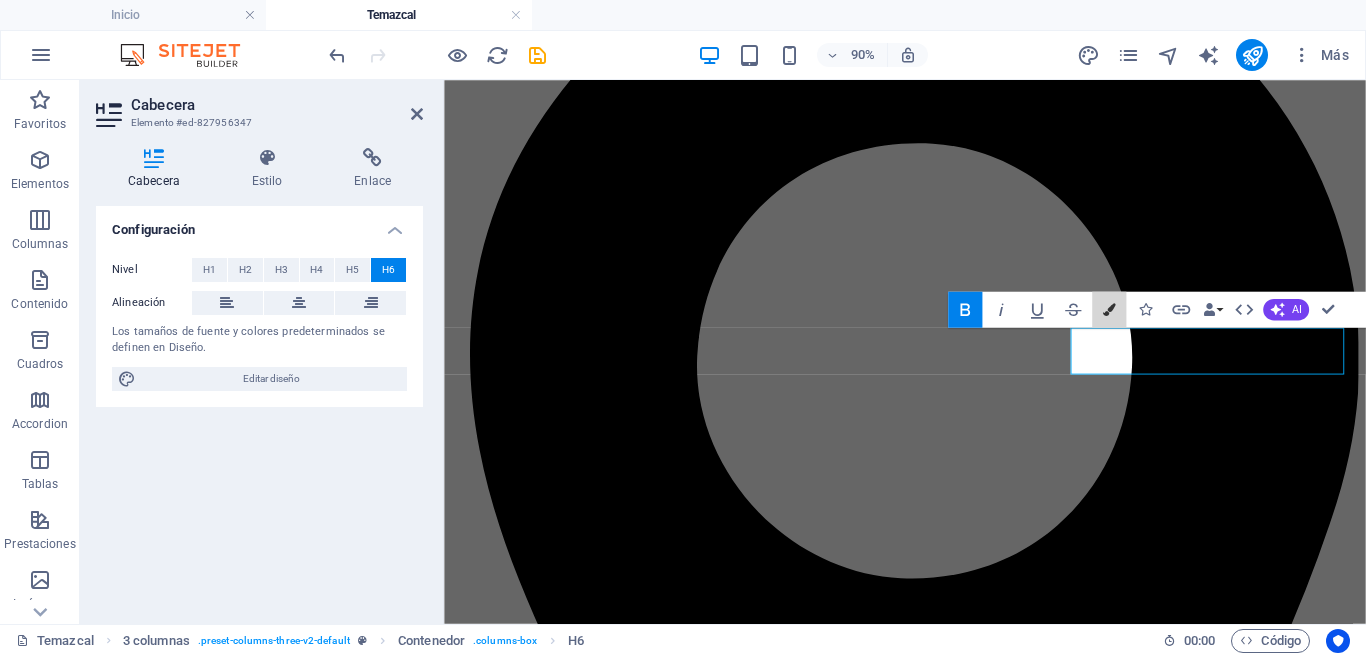 drag, startPoint x: 1110, startPoint y: 306, endPoint x: 957, endPoint y: 408, distance: 183.88312 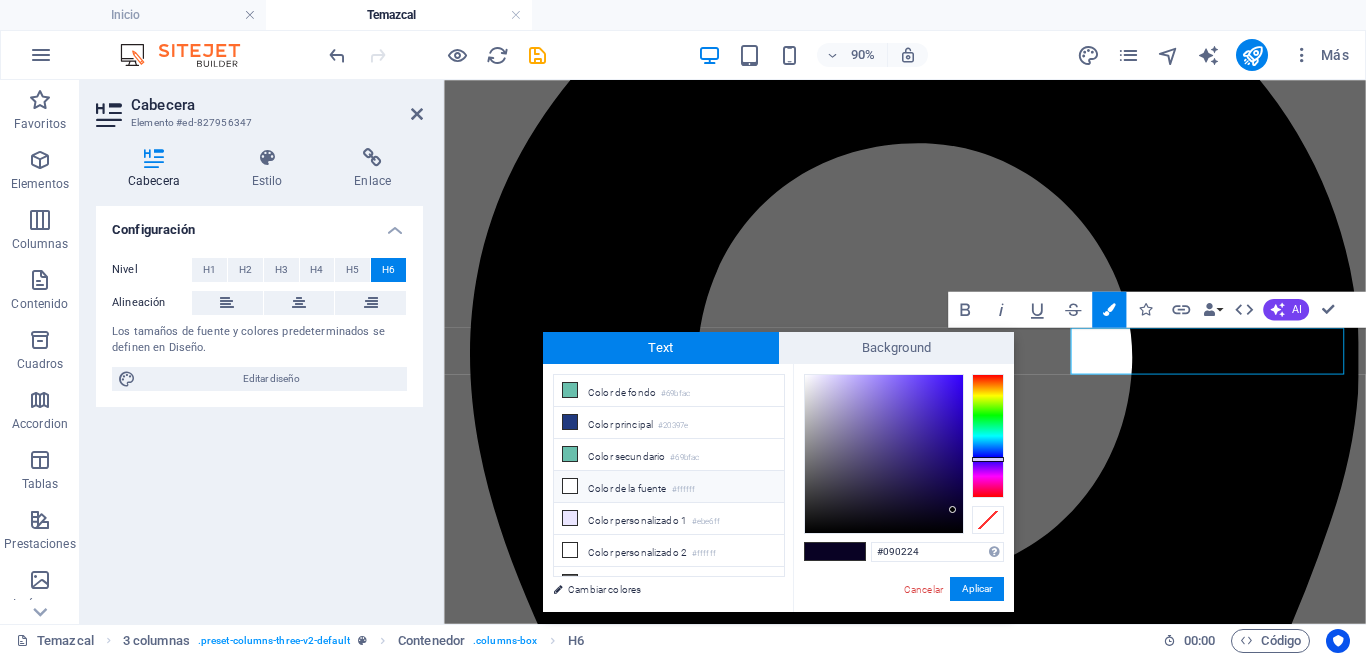 click on "Color de la fuente
#ffffff" at bounding box center [669, 487] 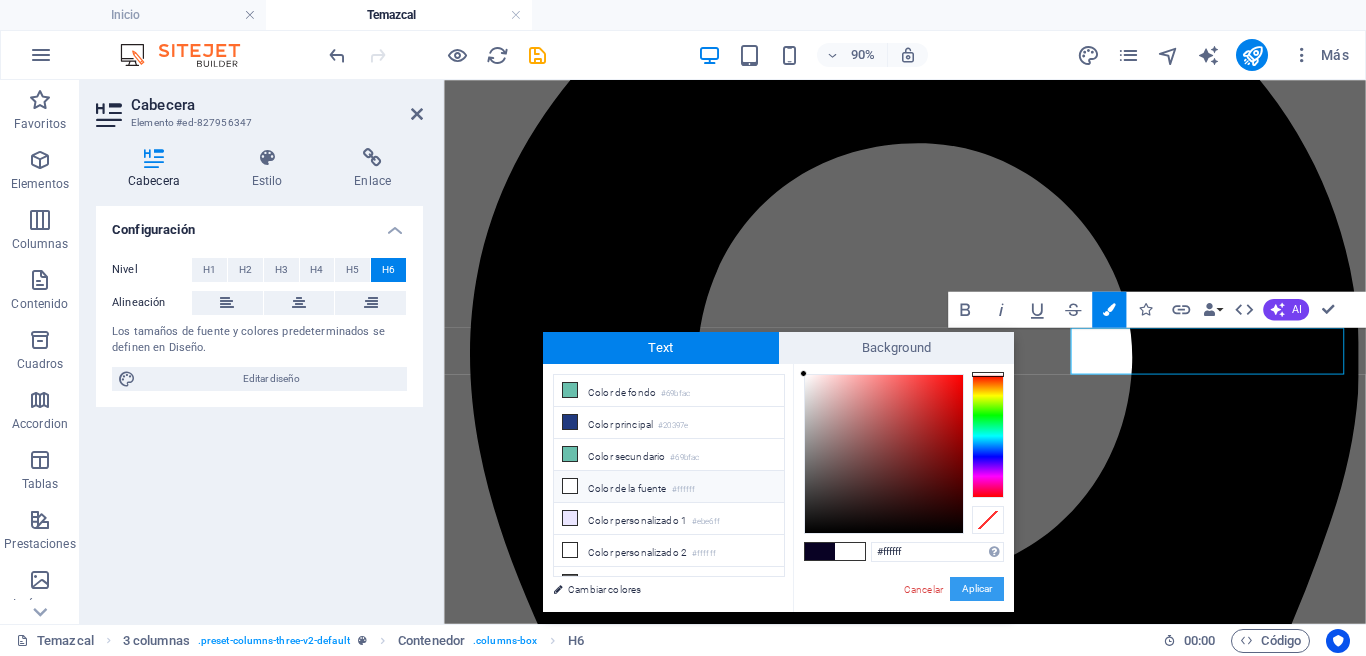 drag, startPoint x: 606, startPoint y: 575, endPoint x: 990, endPoint y: 598, distance: 384.68817 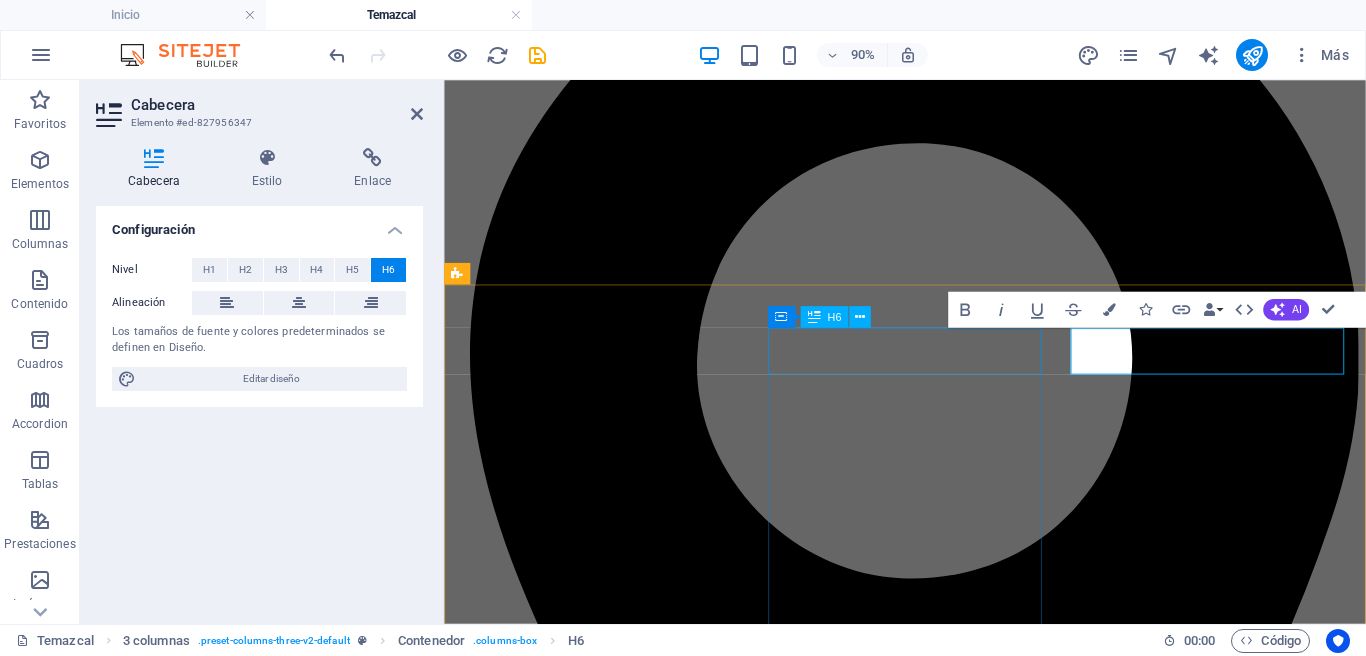 click on "TEMAZCAL  + YOGA,  MASAJE Y MASCARILLA" at bounding box center [956, 9345] 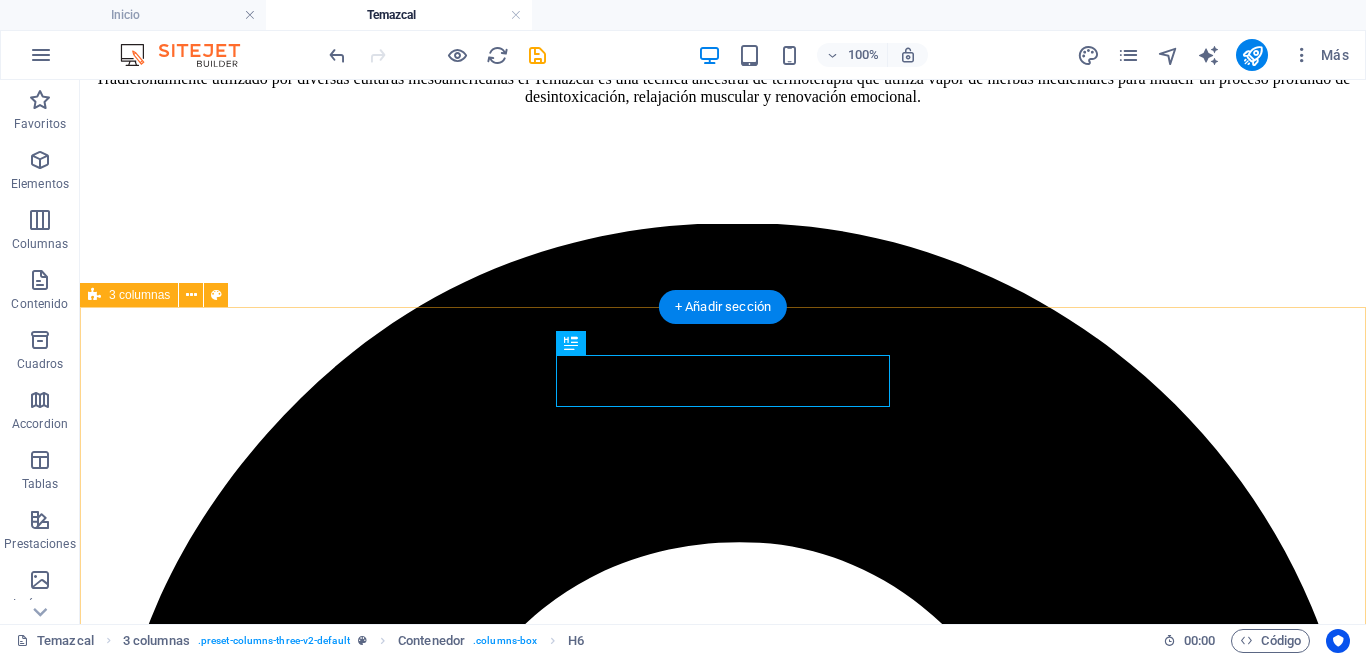 click on "TEMAZCAL NOCTURNO TEMAZCAL  + YOGA,  MASAJE Y MASCARILLA TEMAZCAL   PRIVADO" at bounding box center (723, 11500) 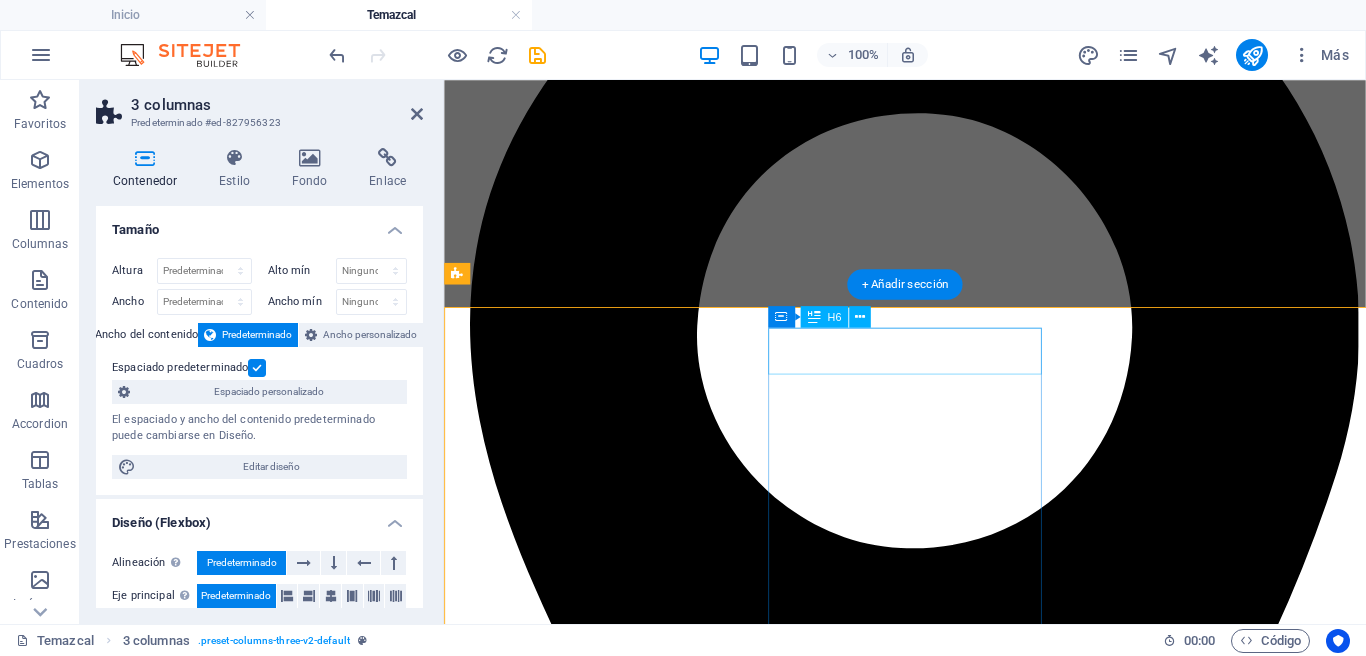 scroll, scrollTop: 4022, scrollLeft: 0, axis: vertical 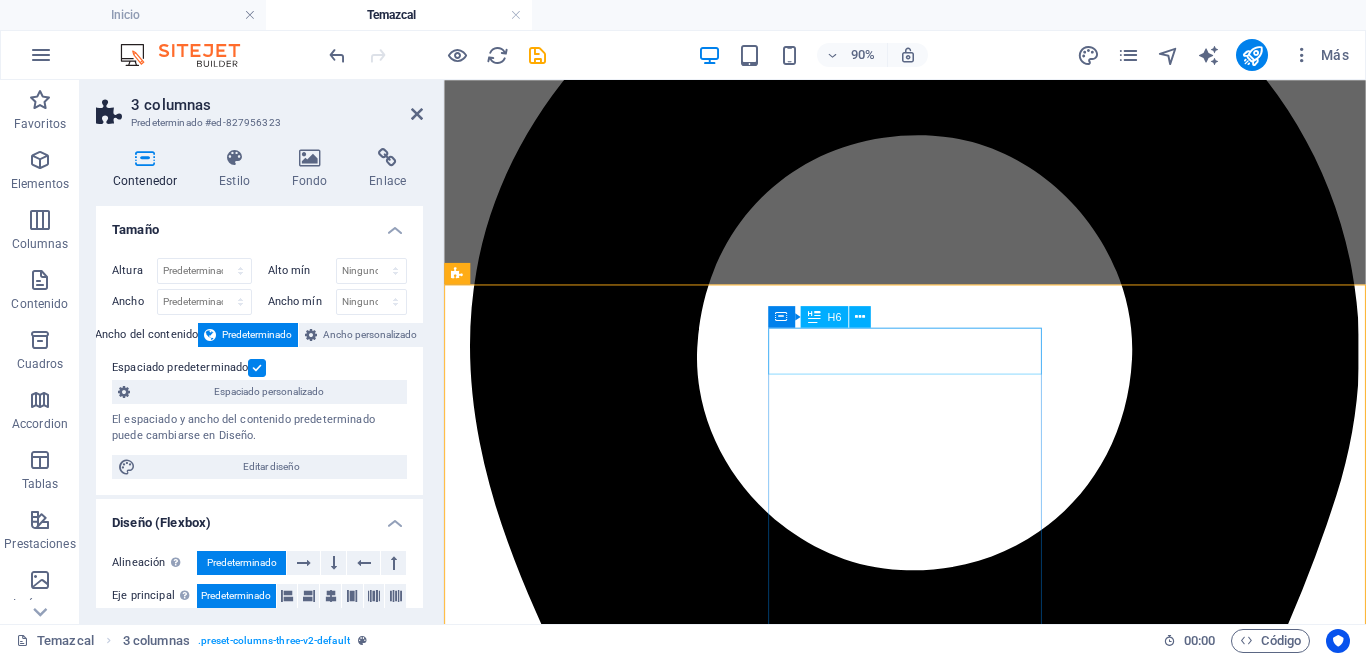 click on "TEMAZCAL  + YOGA,  MASAJE Y MASCARILLA" at bounding box center (956, 9336) 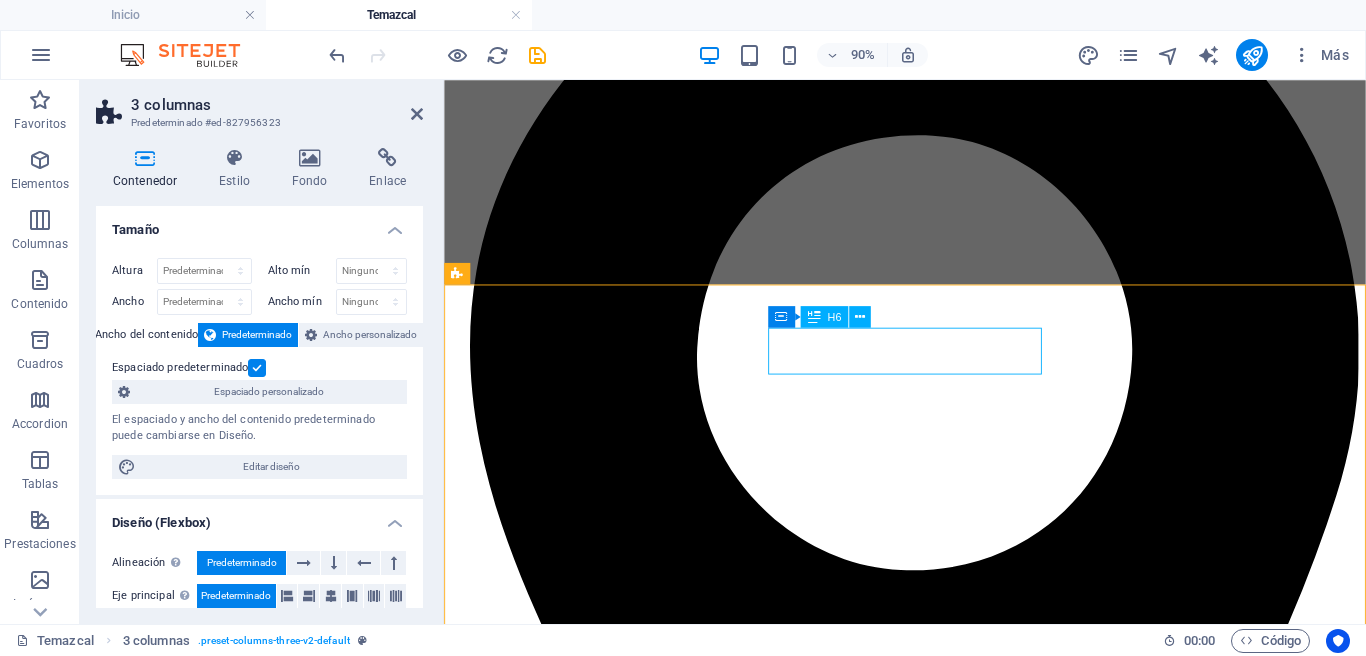 click on "TEMAZCAL  + YOGA,  MASAJE Y MASCARILLA" at bounding box center [956, 9336] 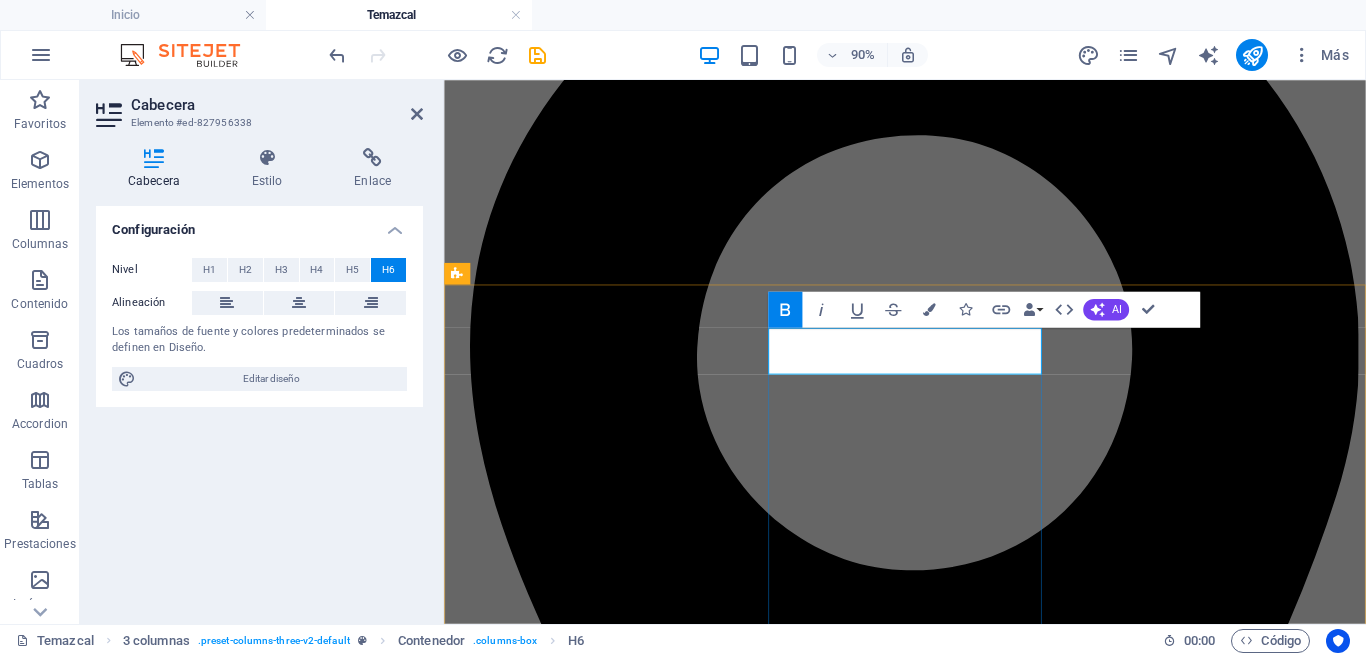 click on "TEMAZCAL" at bounding box center (483, 9330) 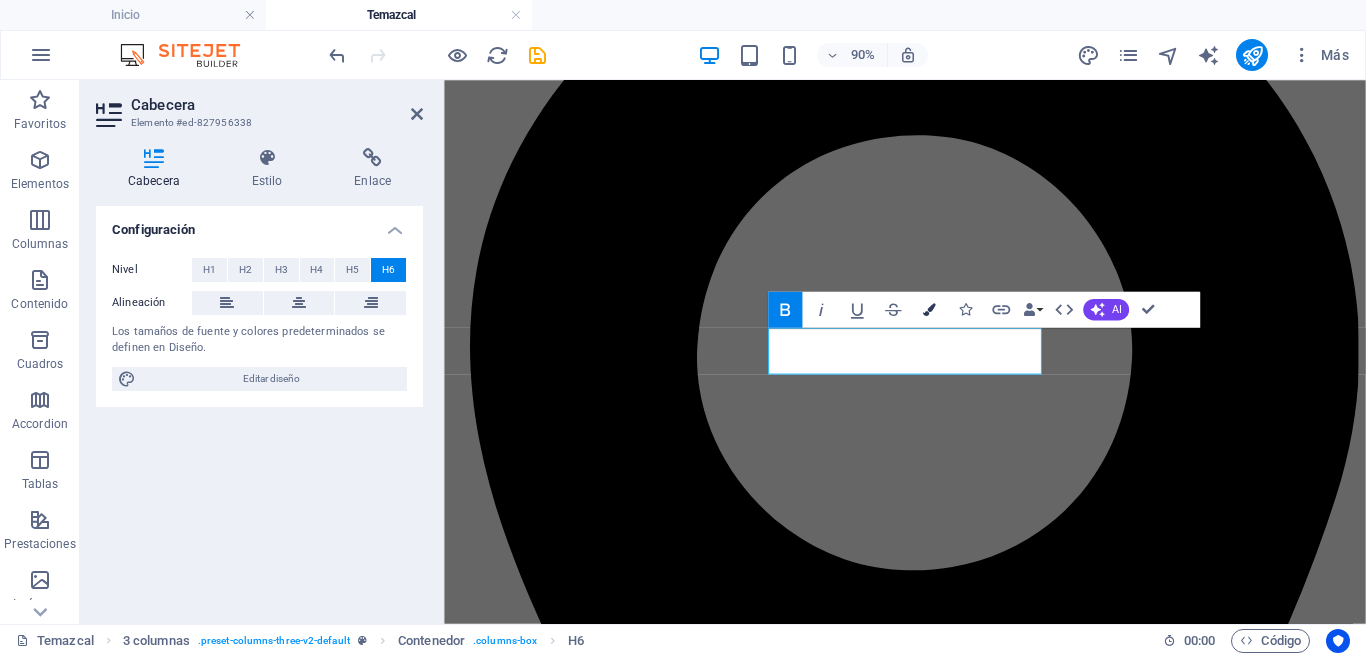 click on "Colors" at bounding box center [929, 310] 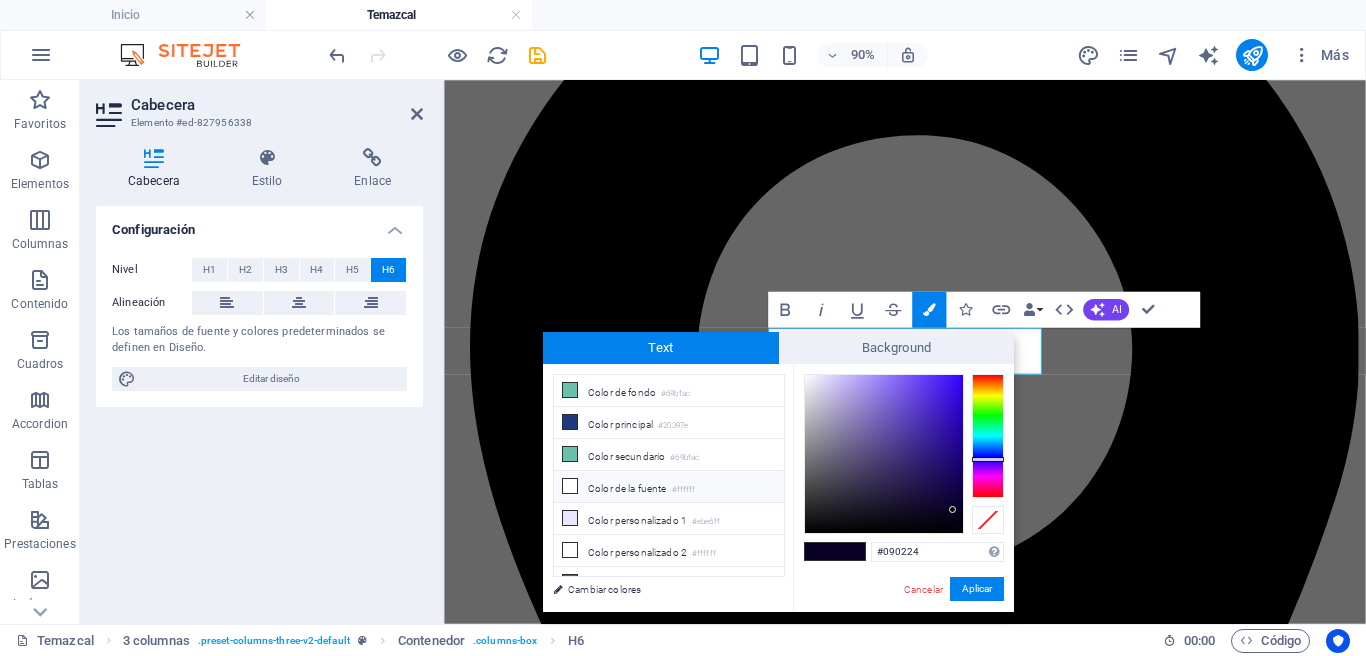 click on "Color de la fuente
#ffffff" at bounding box center (669, 487) 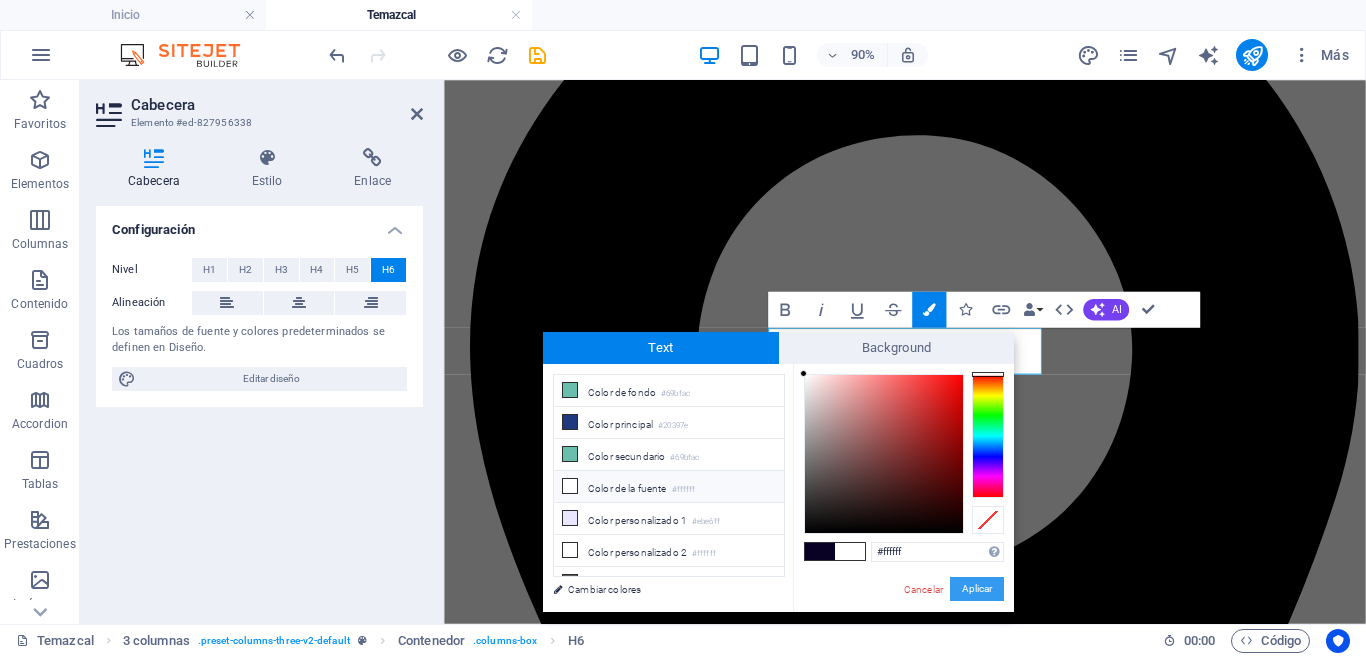 click on "Aplicar" at bounding box center [977, 589] 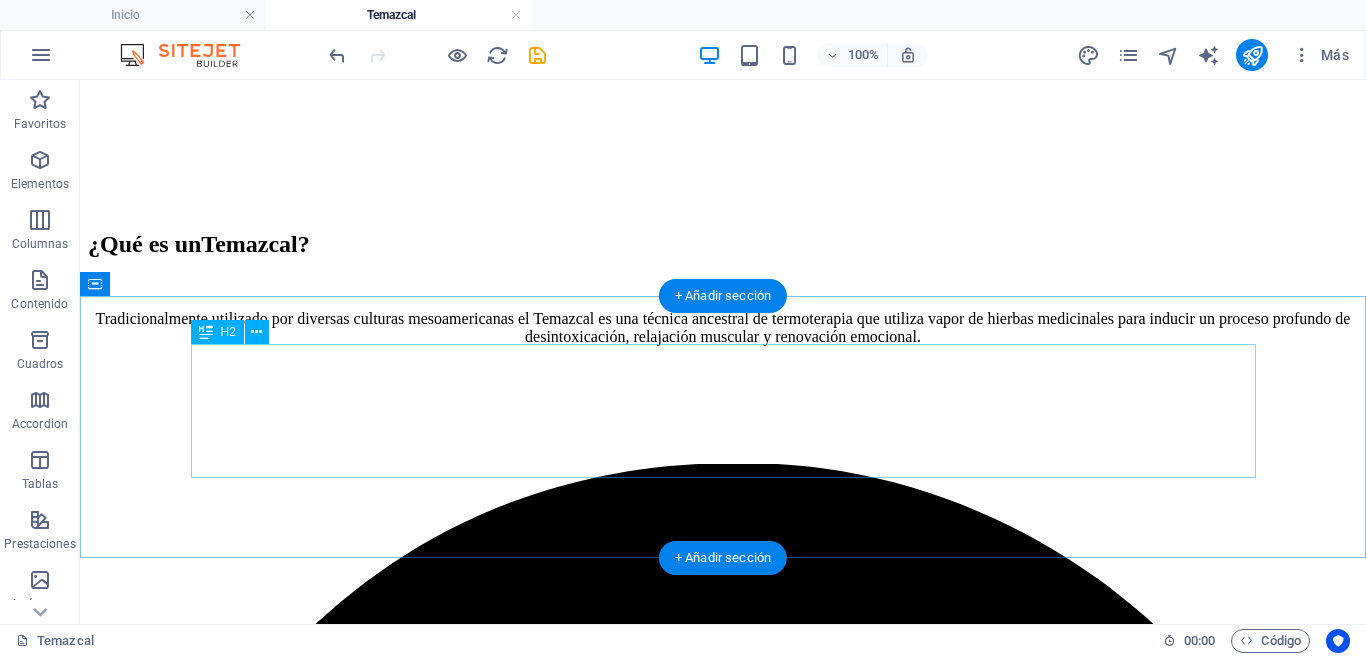 scroll, scrollTop: 3823, scrollLeft: 0, axis: vertical 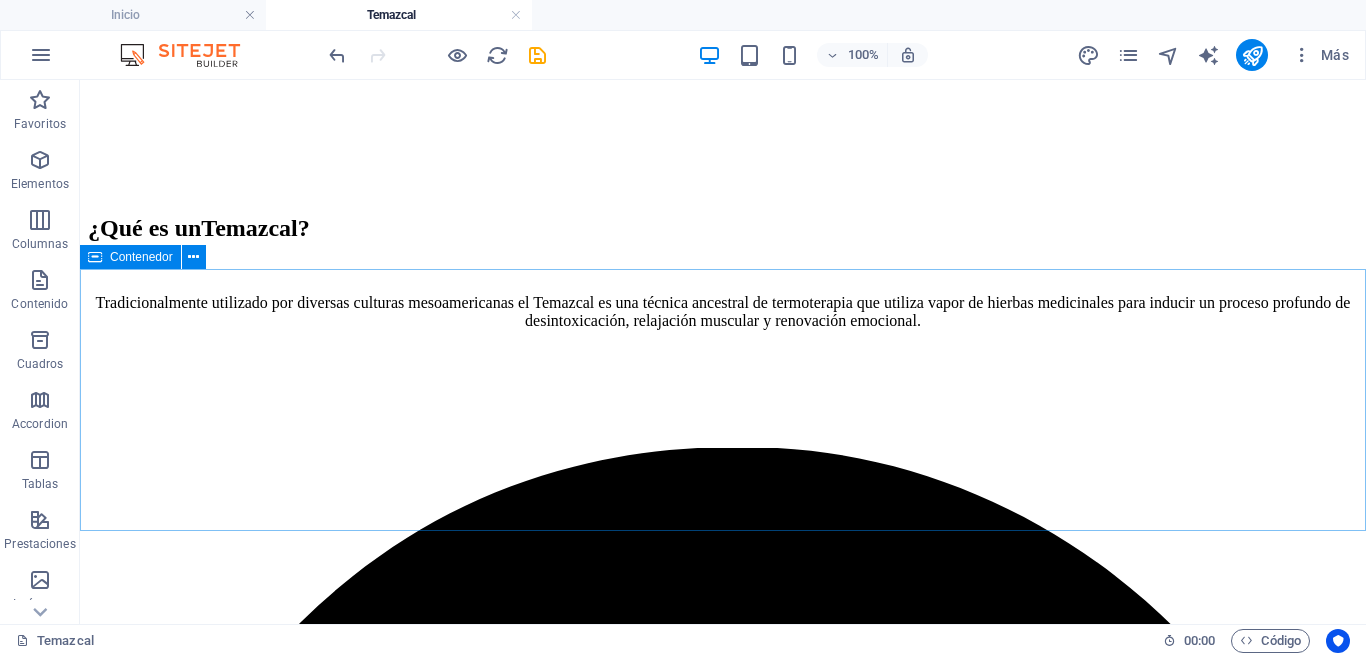 click on "Contenedor" at bounding box center (141, 257) 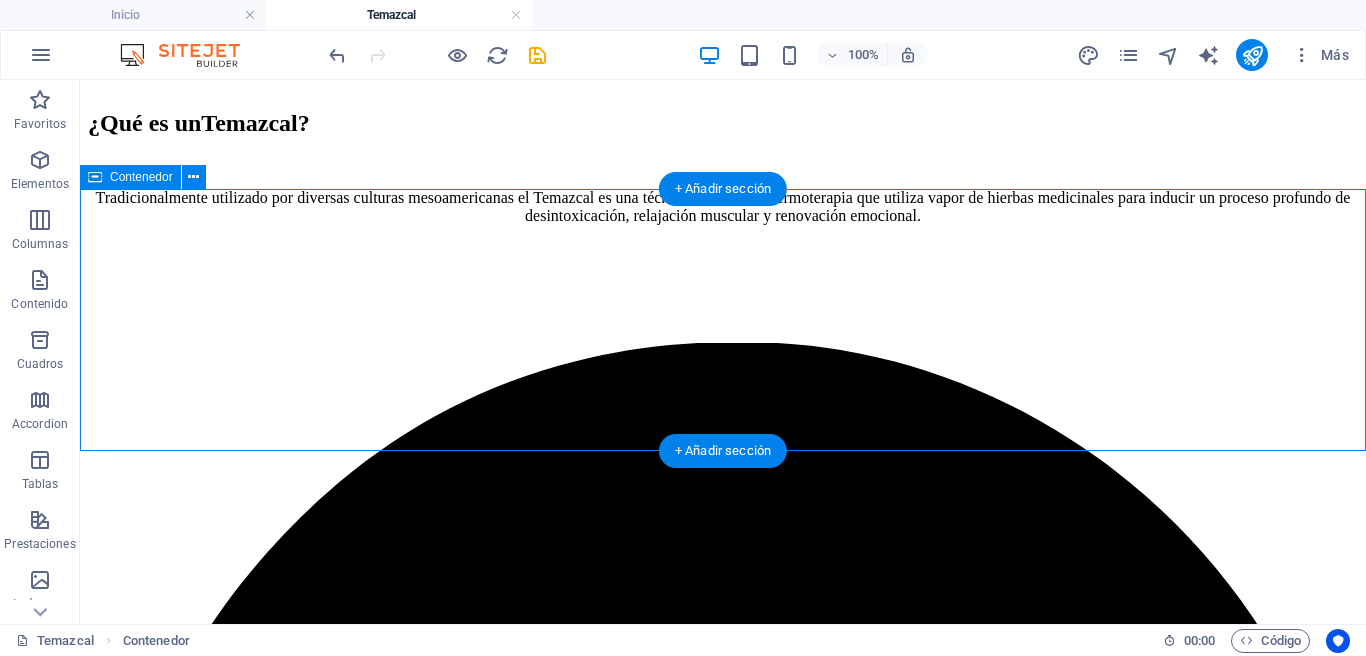 scroll, scrollTop: 3937, scrollLeft: 0, axis: vertical 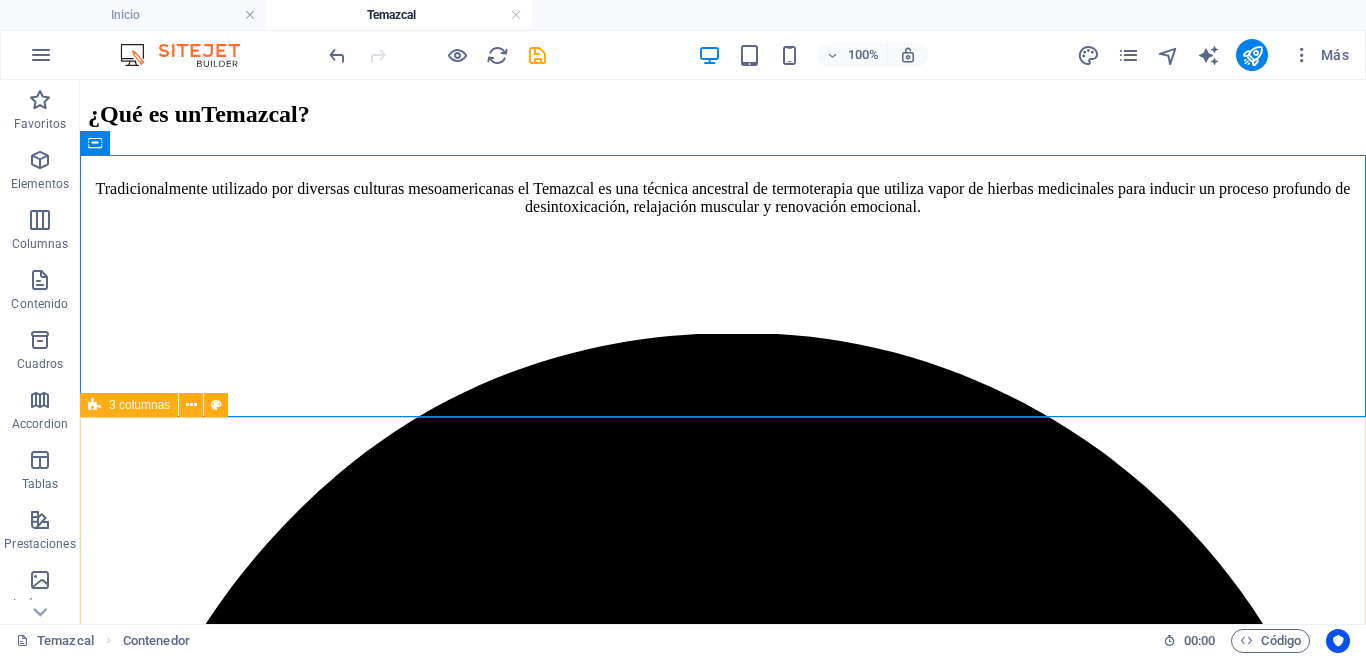 click on "3 columnas" at bounding box center (139, 405) 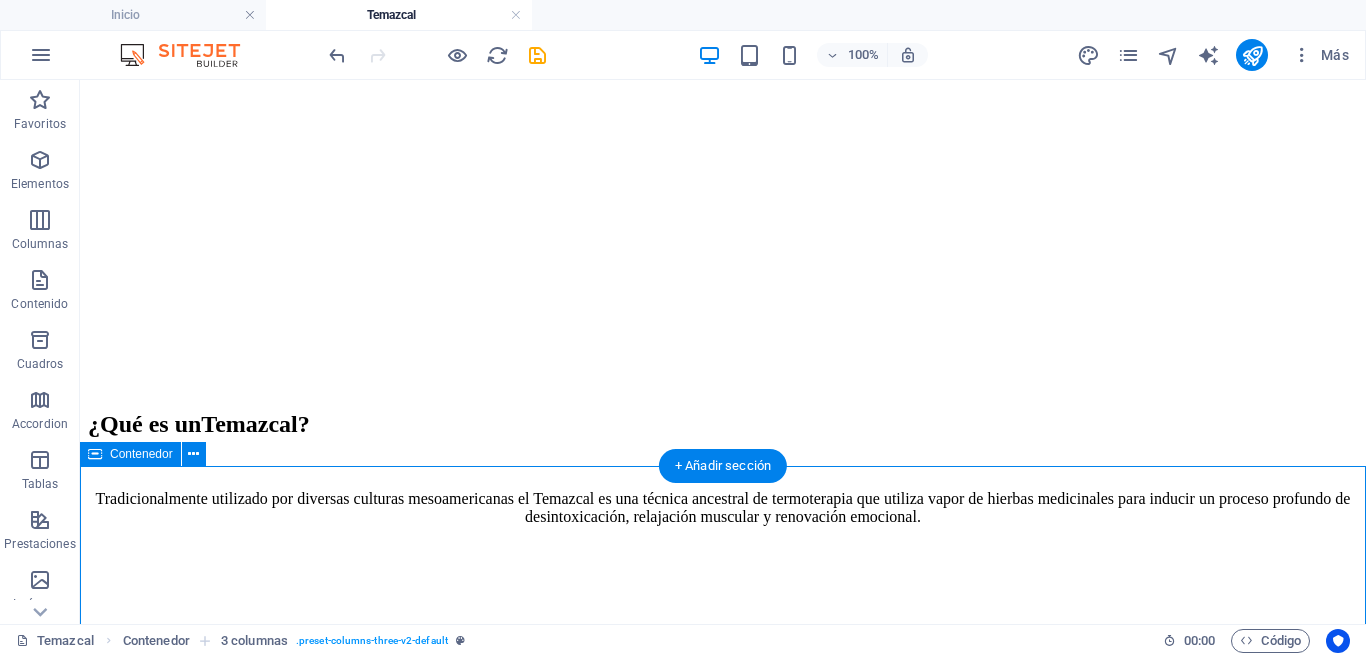 scroll, scrollTop: 3626, scrollLeft: 0, axis: vertical 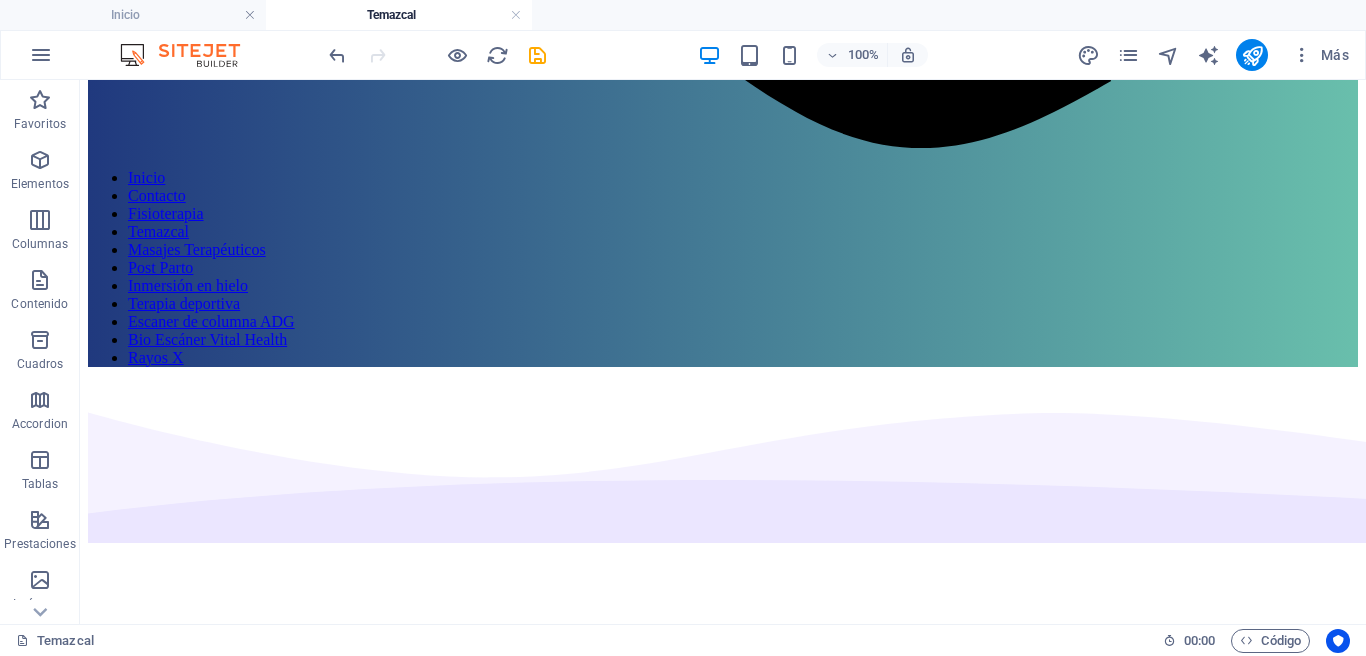 drag, startPoint x: 201, startPoint y: 534, endPoint x: 184, endPoint y: 161, distance: 373.3872 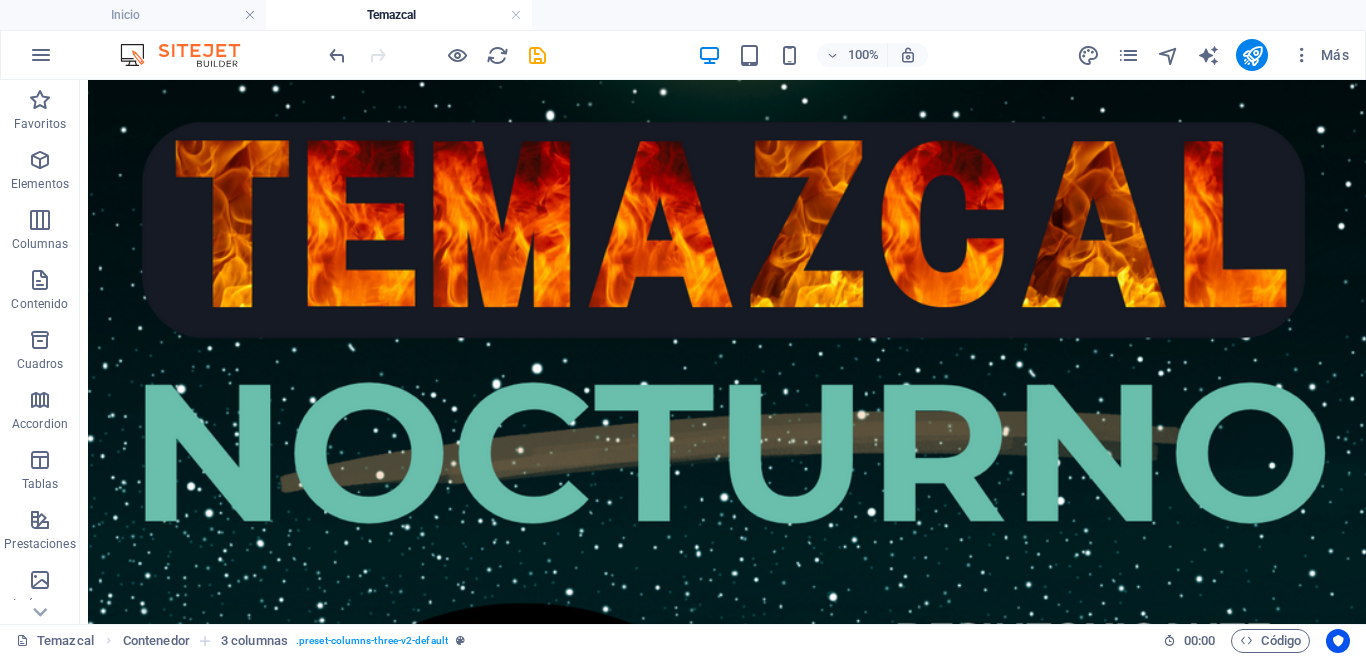 click at bounding box center [723, -2413] 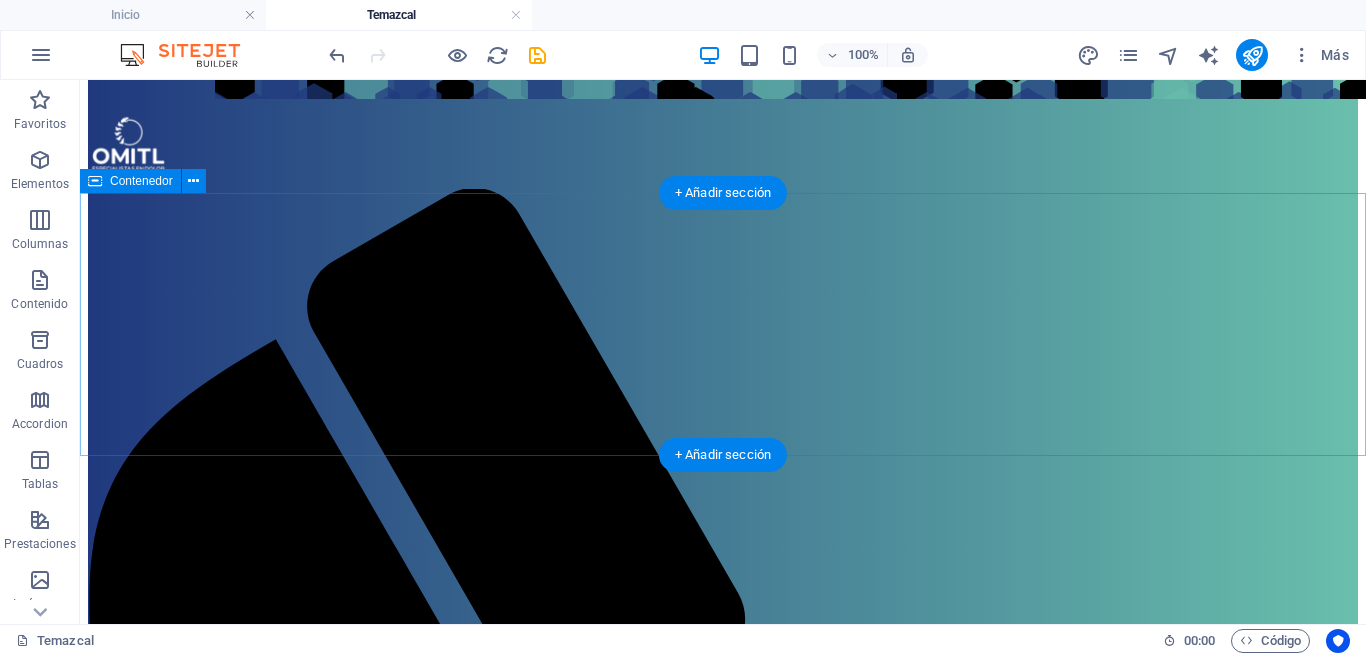 scroll, scrollTop: 0, scrollLeft: 0, axis: both 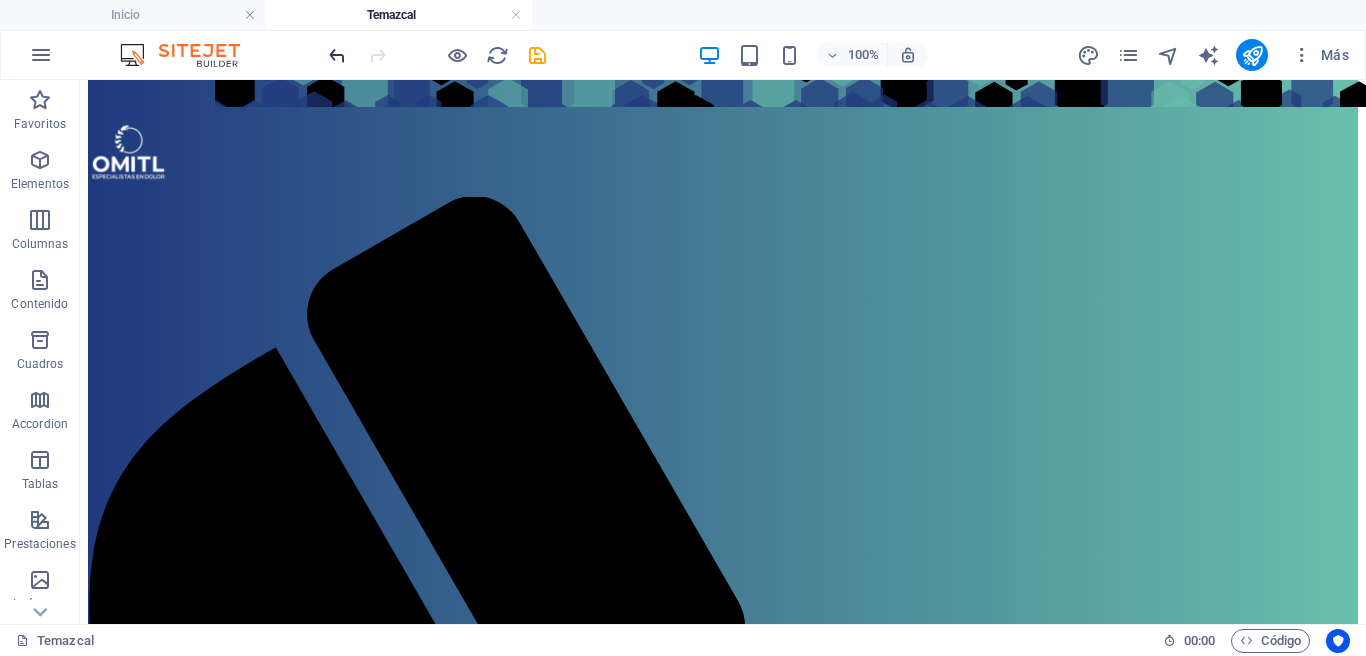click at bounding box center [337, 55] 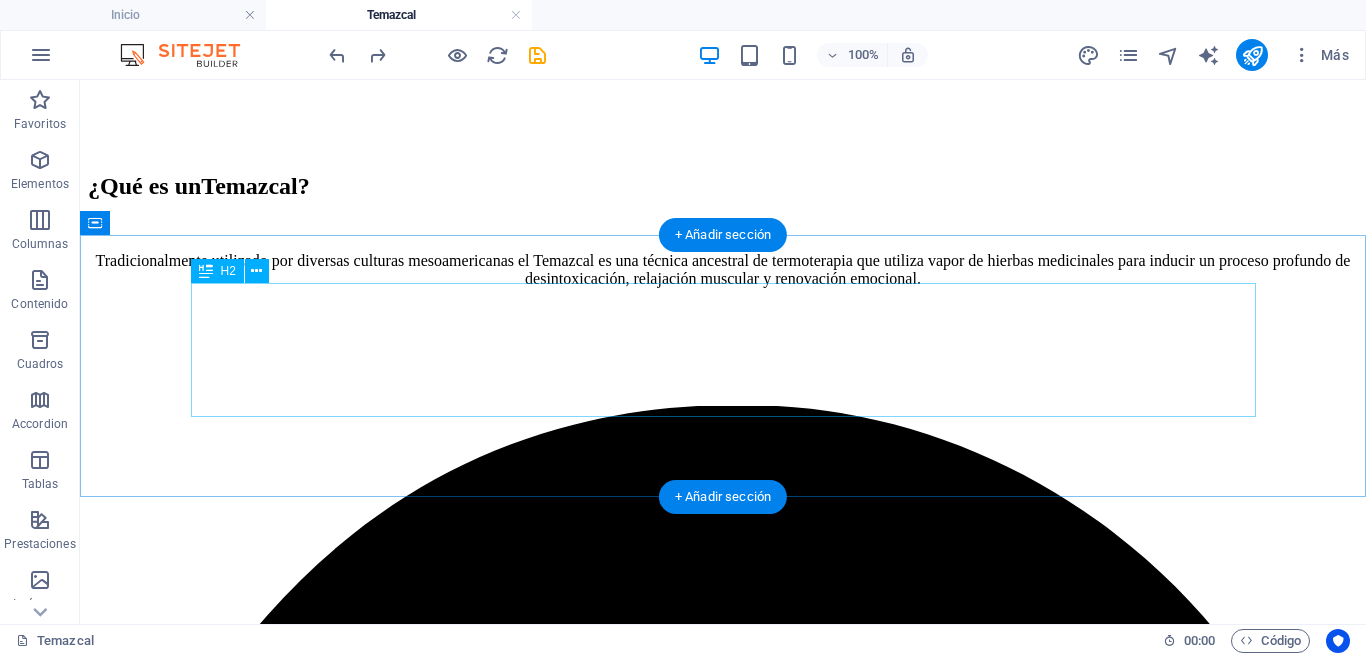 scroll, scrollTop: 3857, scrollLeft: 0, axis: vertical 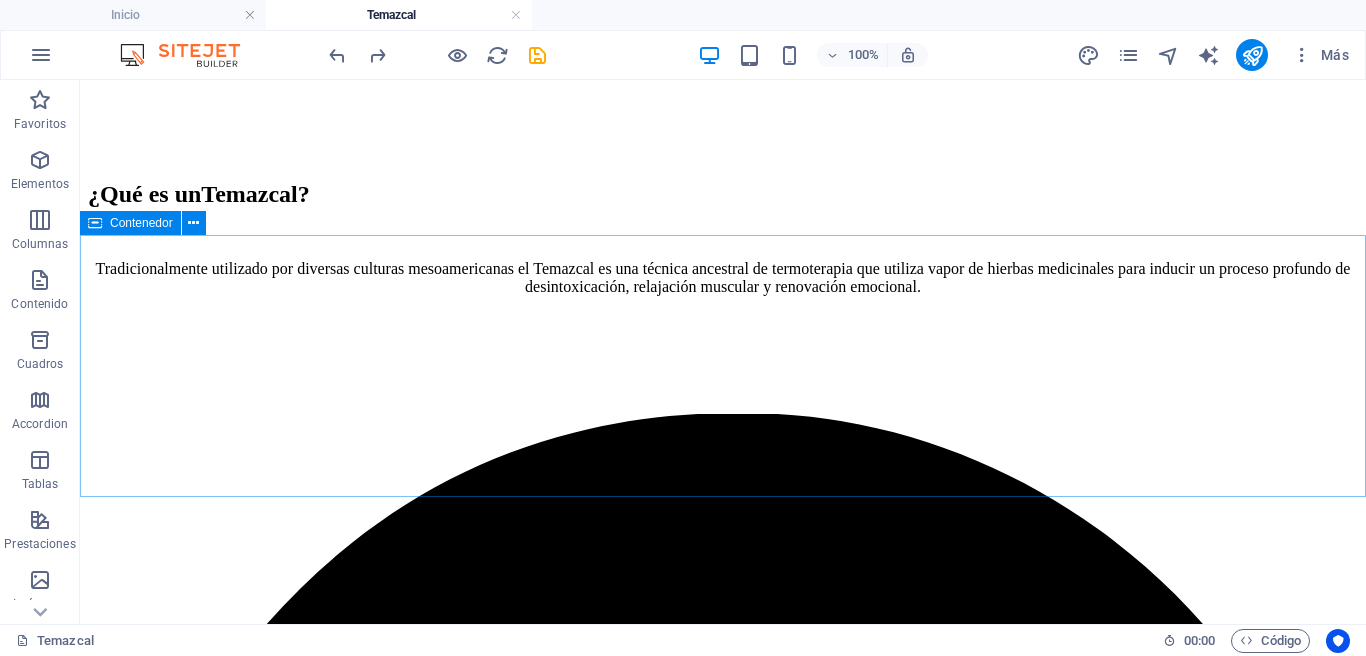 click on "Contenedor" at bounding box center [141, 223] 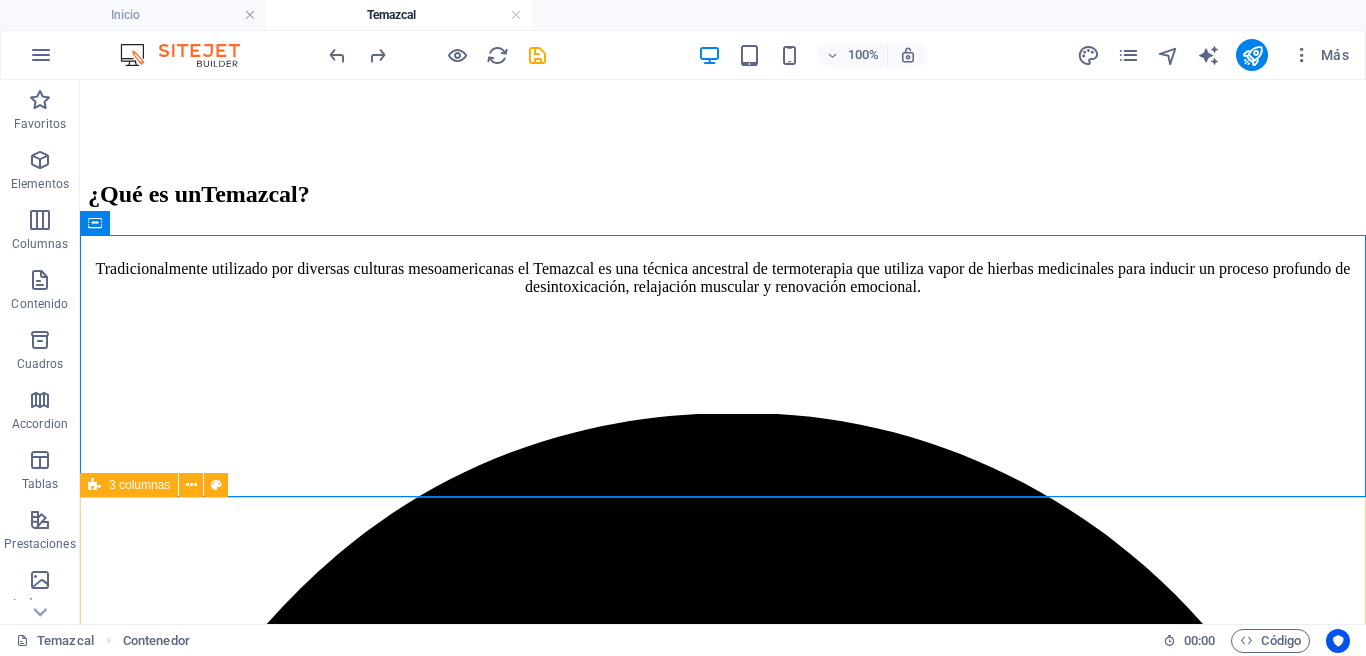 click on "3 columnas" at bounding box center (139, 485) 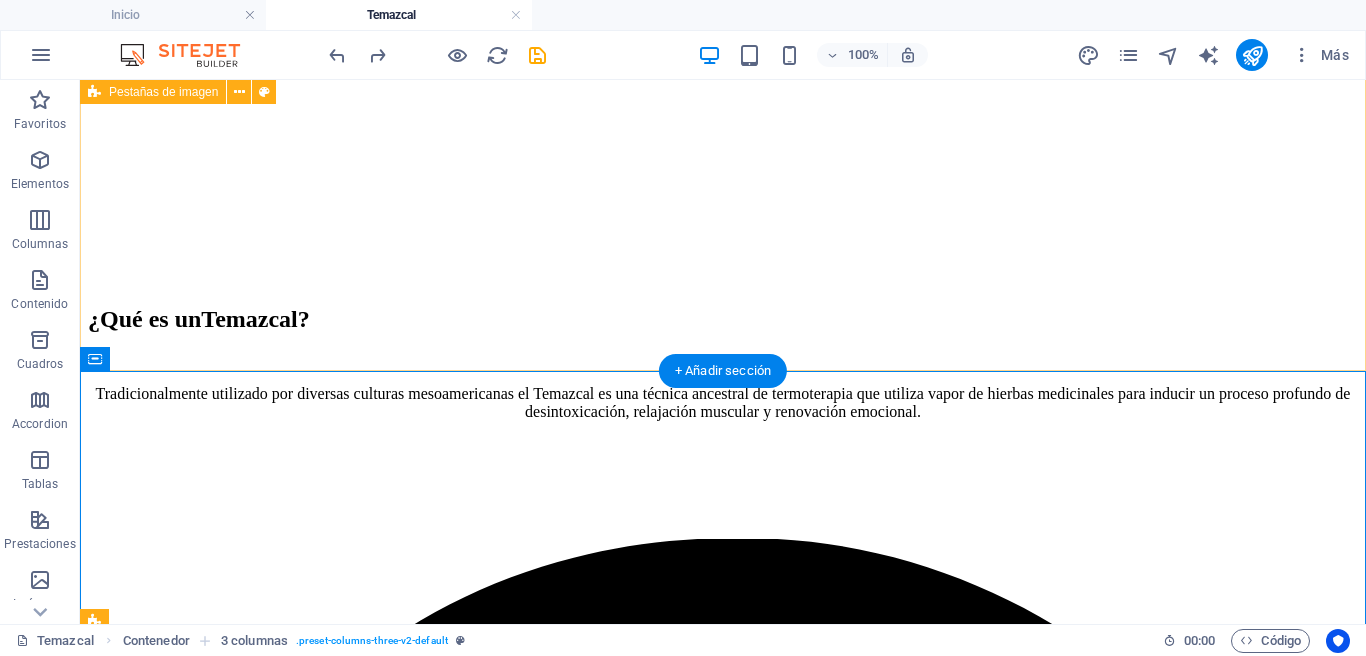 scroll, scrollTop: 3703, scrollLeft: 0, axis: vertical 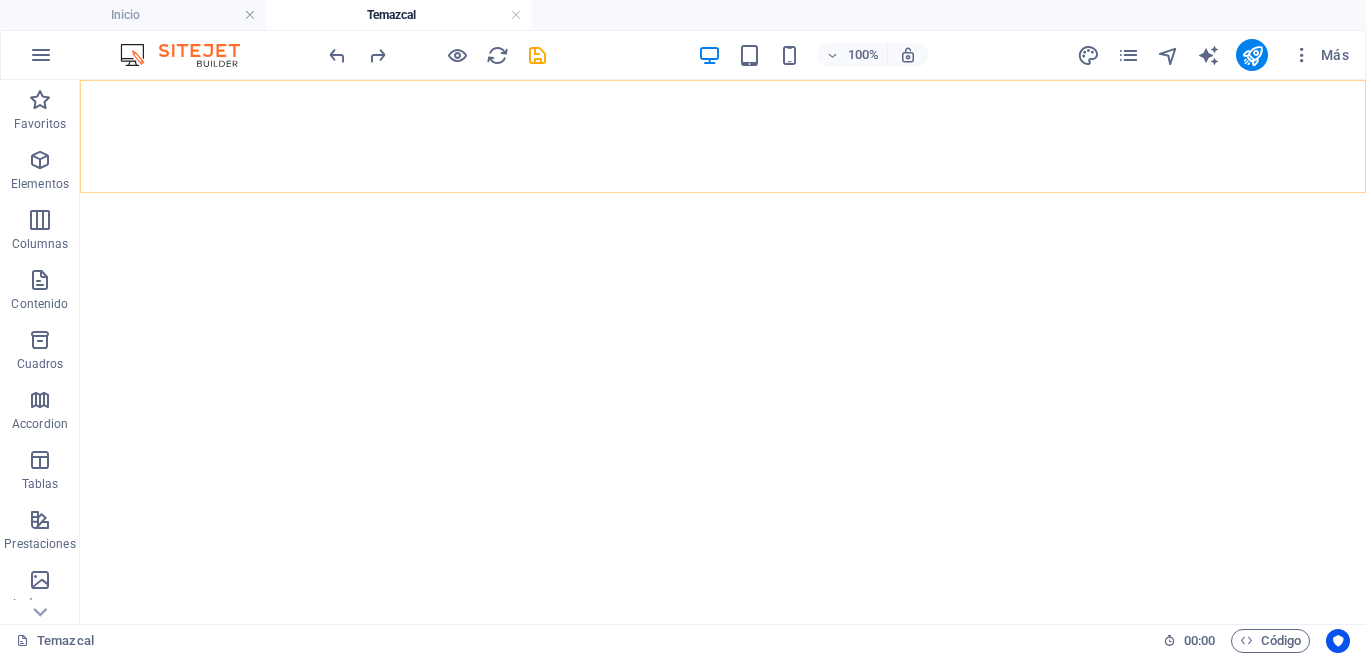 drag, startPoint x: 180, startPoint y: 458, endPoint x: 551, endPoint y: 277, distance: 412.79776 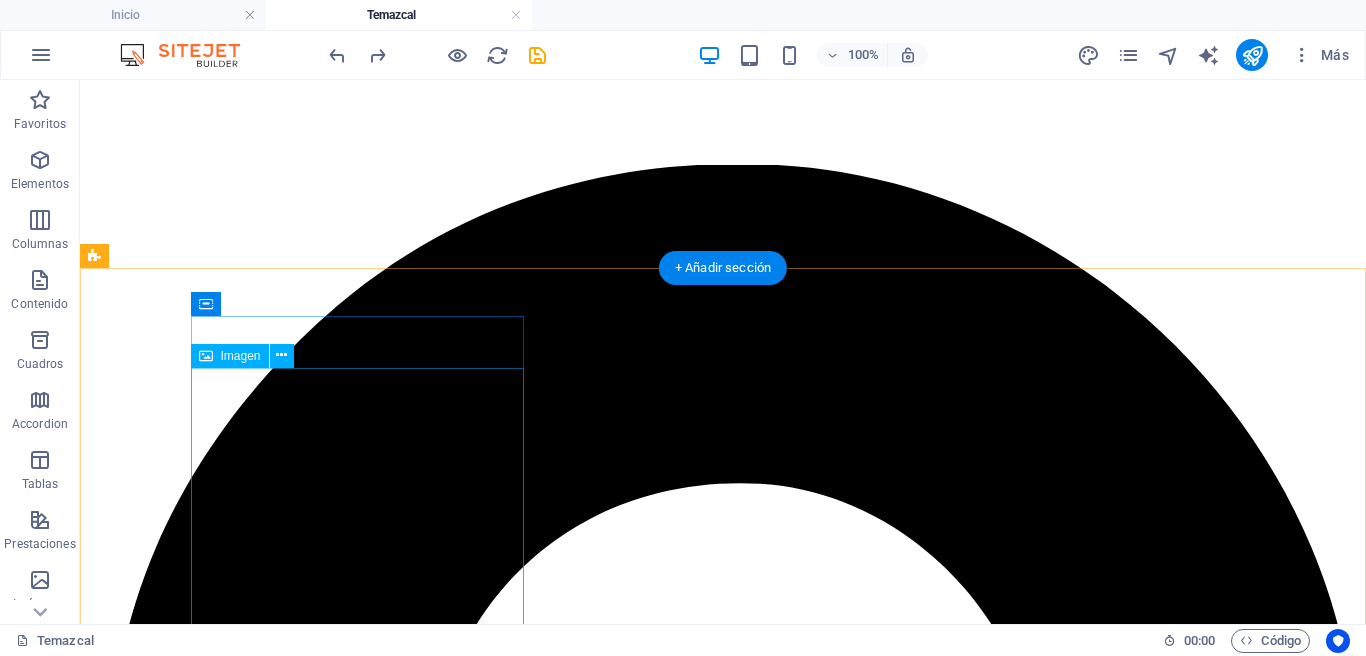 scroll, scrollTop: 4082, scrollLeft: 0, axis: vertical 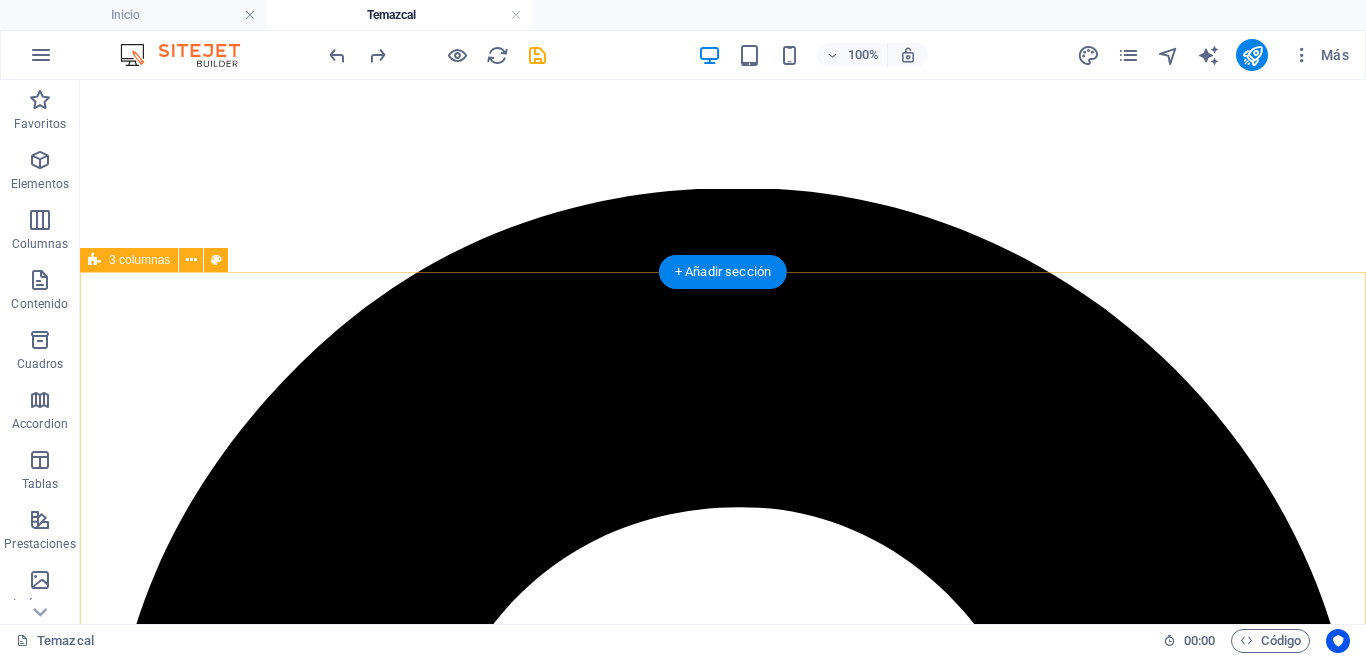 click on "TEMAZCAL NOCTURNO TEMAZCAL  + YOGA,  MASAJE Y MASCARILLA TEMAZCAL   PRIVADO" at bounding box center (723, 11465) 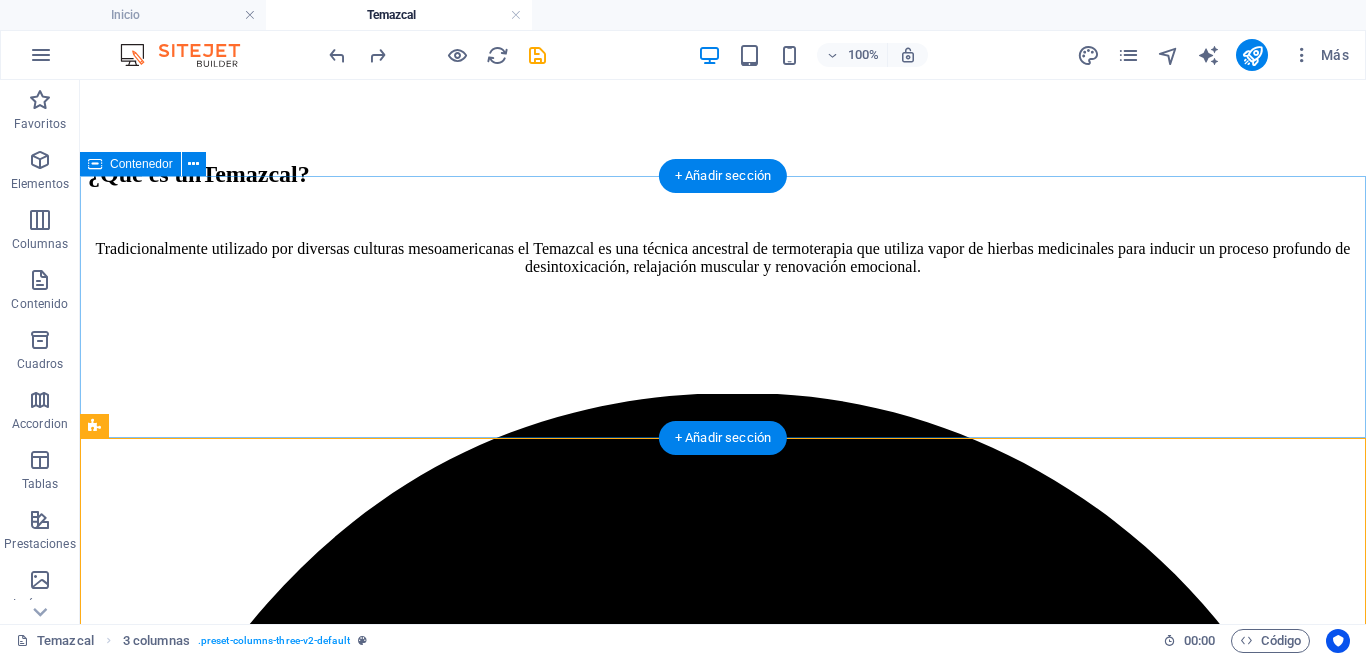 scroll, scrollTop: 3850, scrollLeft: 0, axis: vertical 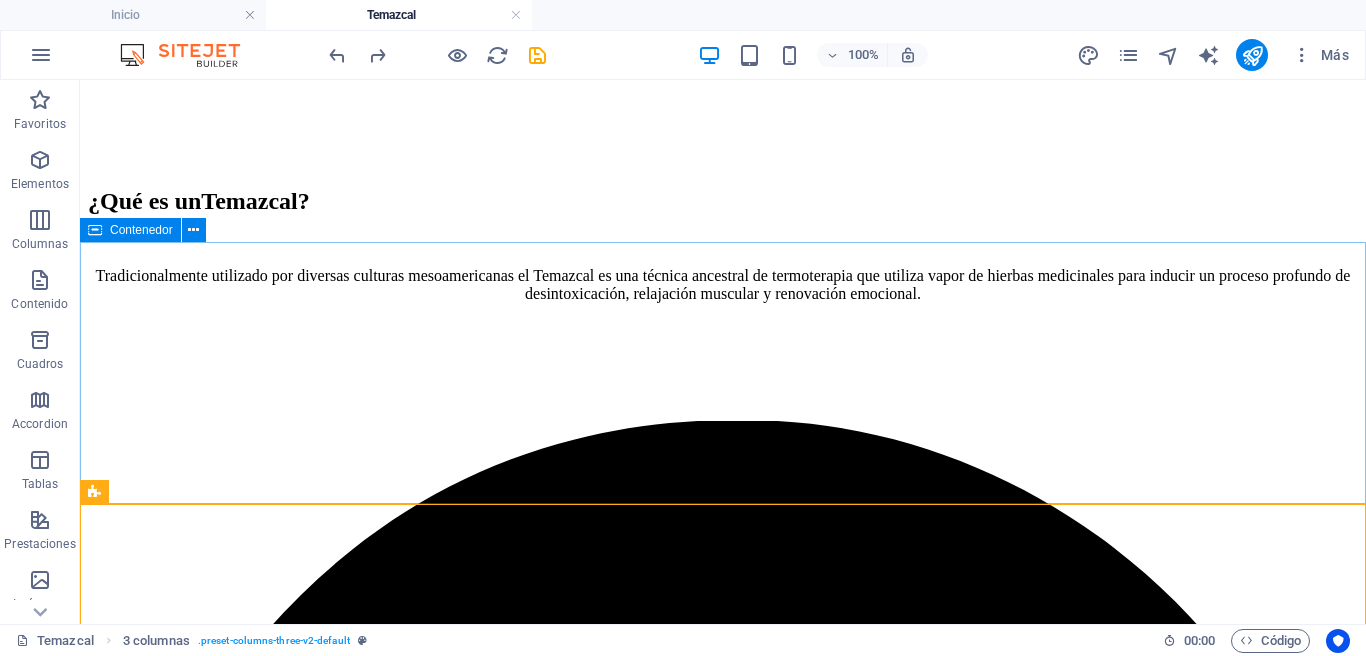 click on "Contenedor" at bounding box center (141, 230) 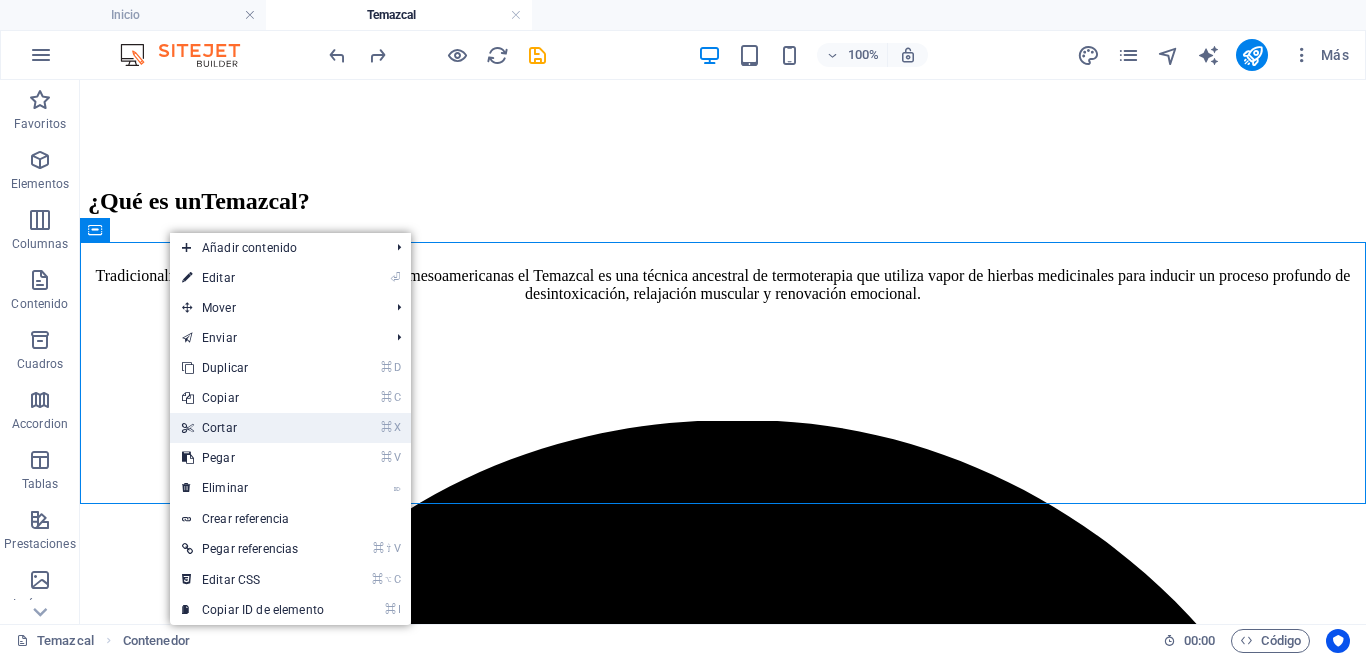 click on "⌘ X  Cortar" at bounding box center (253, 428) 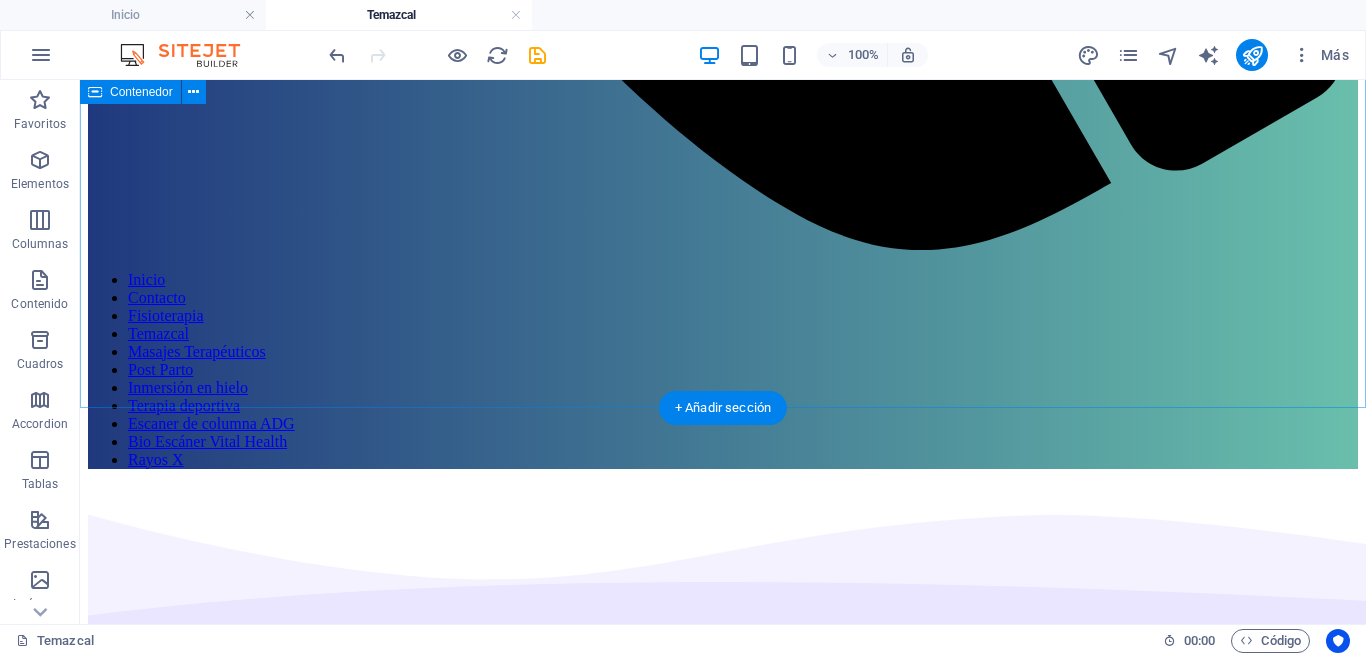 scroll, scrollTop: 1646, scrollLeft: 0, axis: vertical 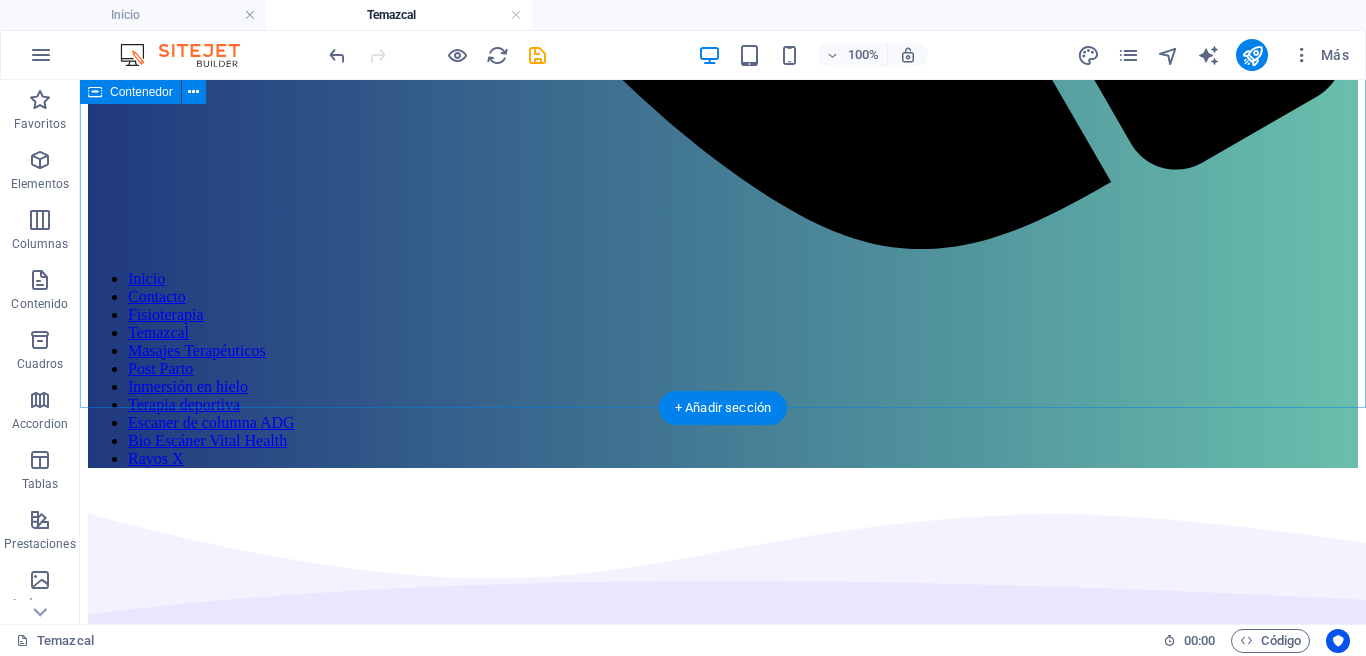 click on "Nuestro método En  Omitl , hemos adaptado esta práctica a un enfoque clínico y sensorial, integrándola como parte de nuestros tratamientos de salud y bienestar.  No se trata de una ceremonia, sino de una experiencia guiada que estimula el sistema nervioso parasimpático, mejora la circulación, fortalece  el sistema respiratorio y promueve una conexión consciente con el cuerpo." at bounding box center [723, 6222] 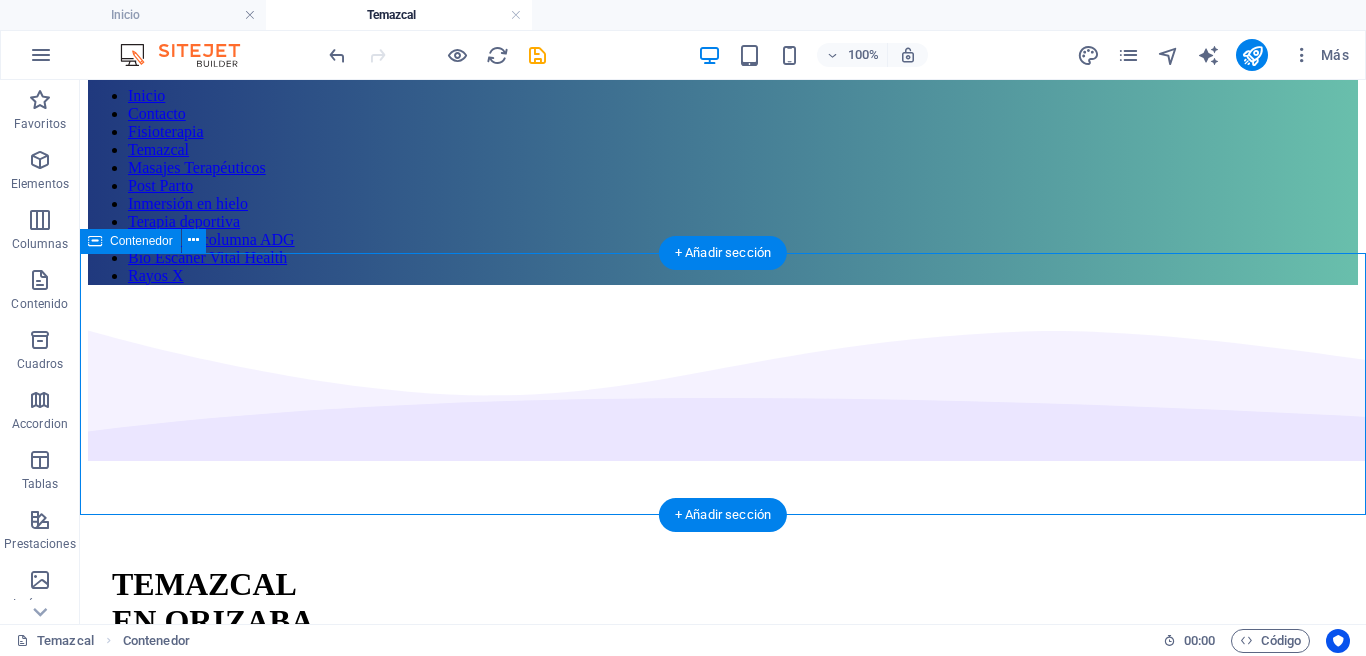 scroll, scrollTop: 1757, scrollLeft: 0, axis: vertical 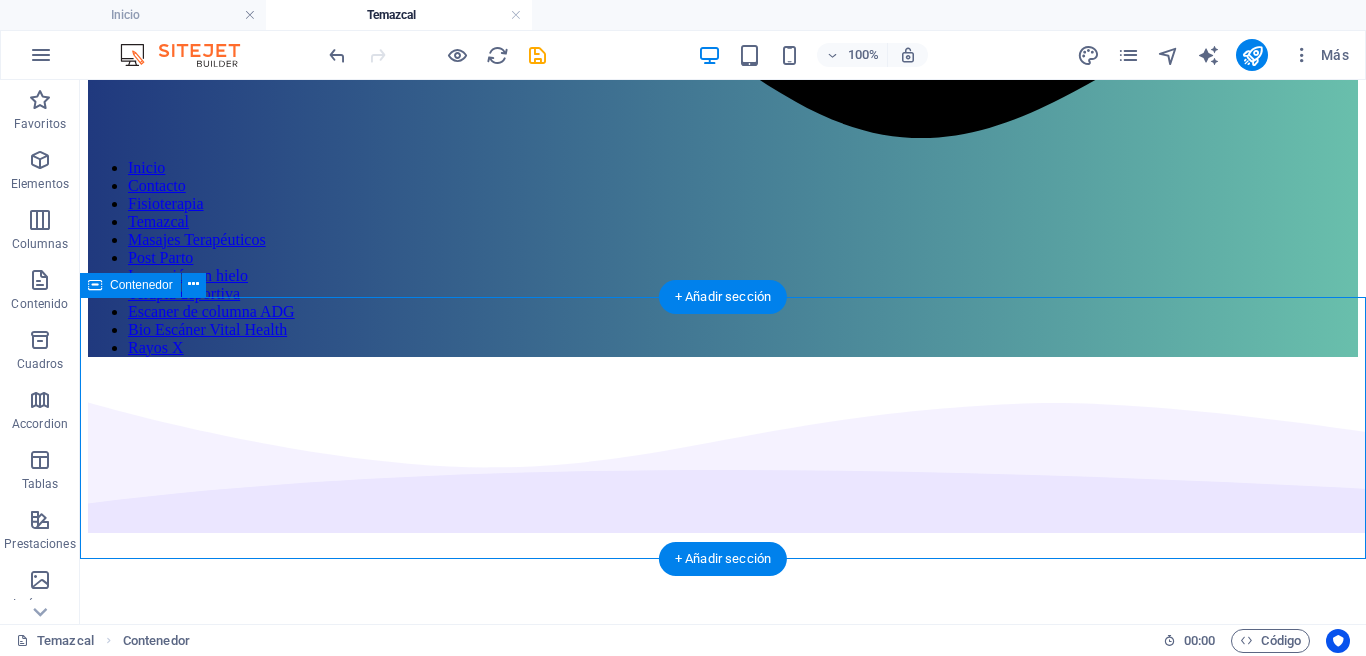 click on "NUESTRAS VERSIONES ELIGE TU FAVORITA" at bounding box center (723, 6365) 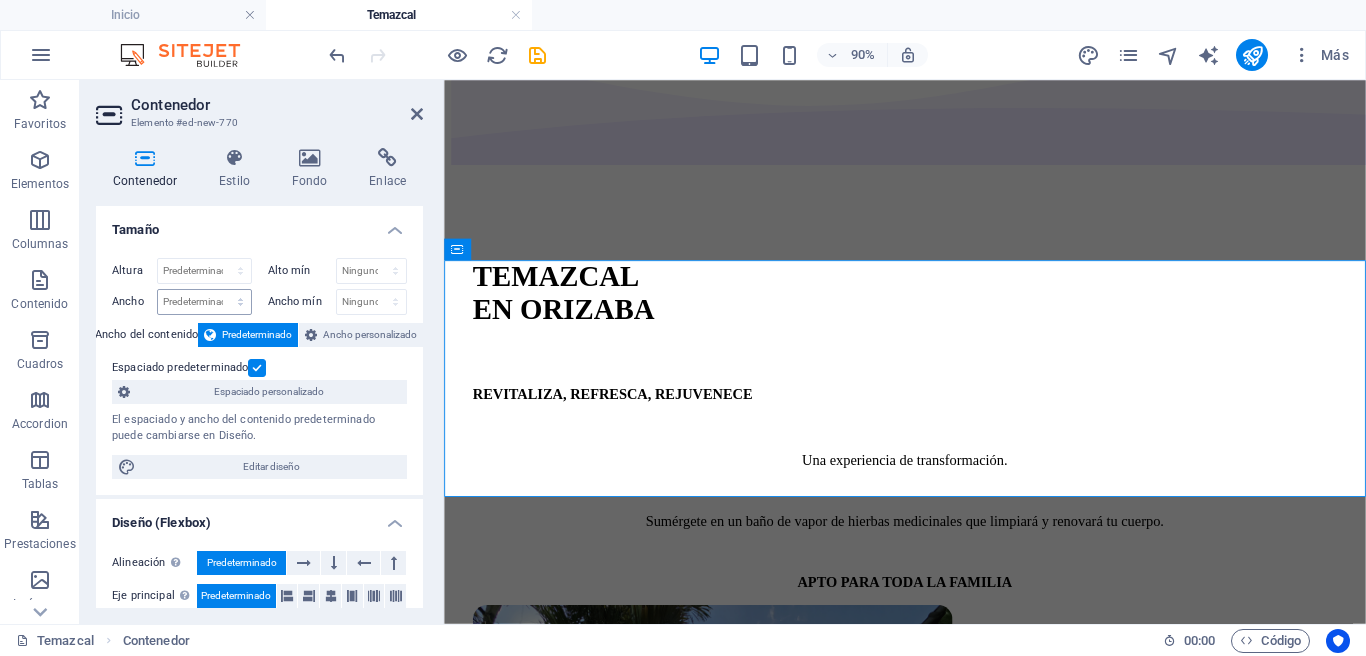 scroll, scrollTop: 1782, scrollLeft: 0, axis: vertical 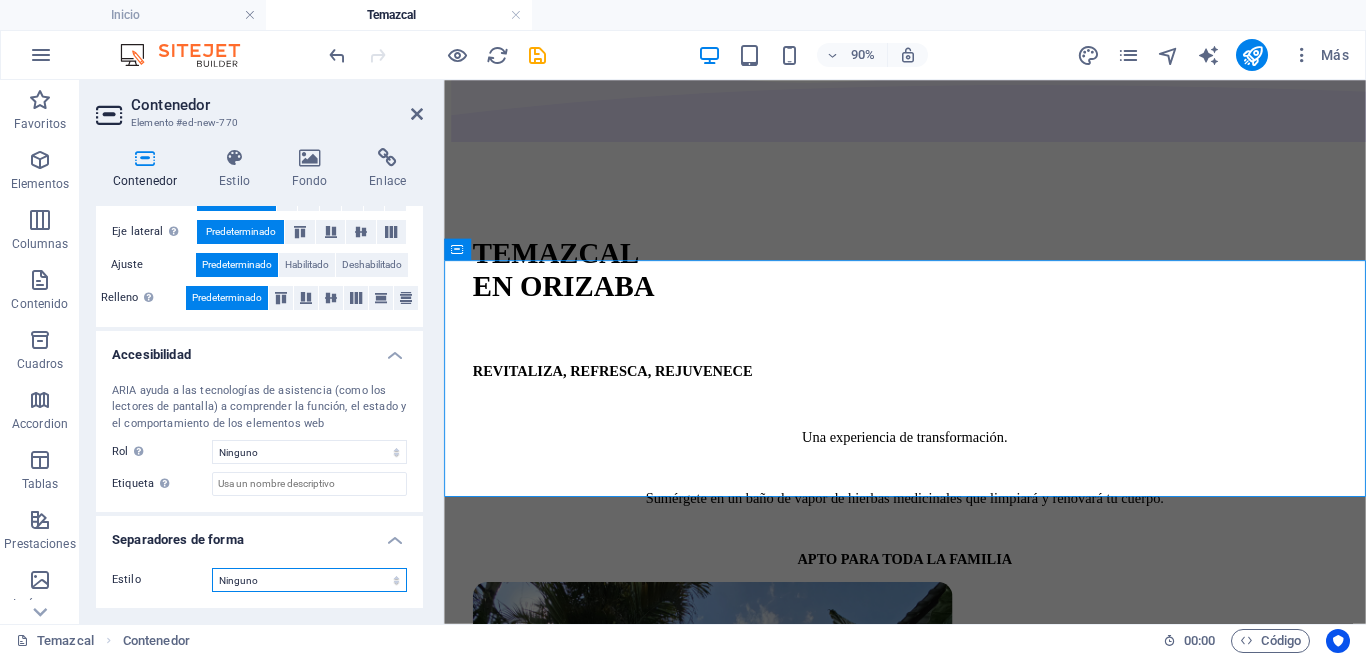 click on "Ninguno Triángulo Cuadrado Diagonal Polígono 1 Polígono 2 Zigzag Múltiples zigzags Olas Múltiples olas Medio círculo Círculo Sombra de círculo Bloques Hexágonos Nubes Múltiples nubes Ventilador Pirámides Libro Gota de pintura Fuego Papel desmenuzado Flecha" at bounding box center (309, 580) 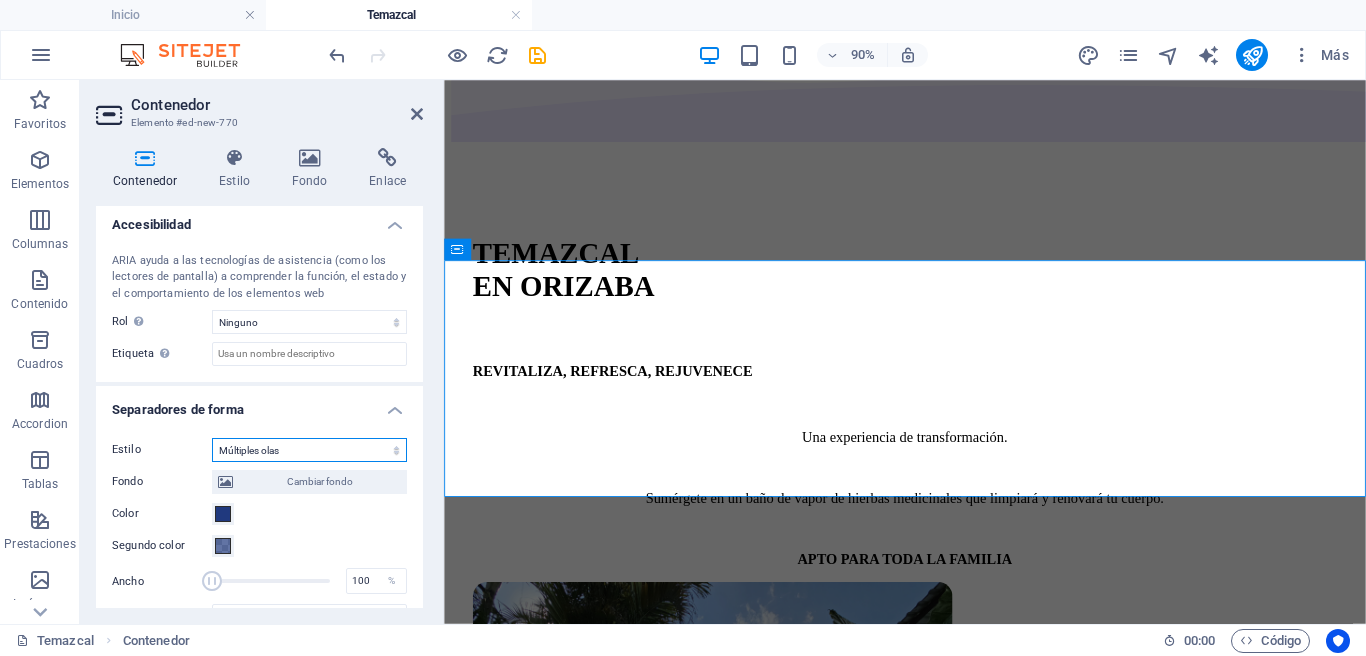 scroll, scrollTop: 529, scrollLeft: 0, axis: vertical 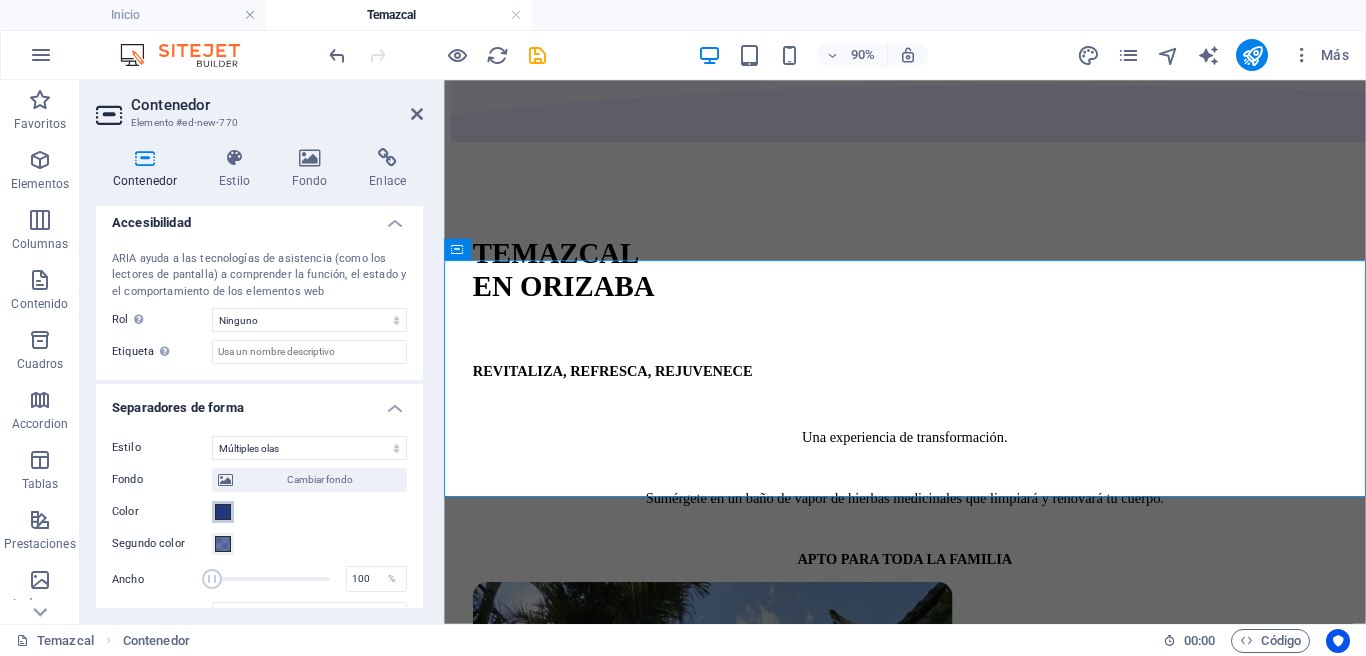 click at bounding box center (223, 512) 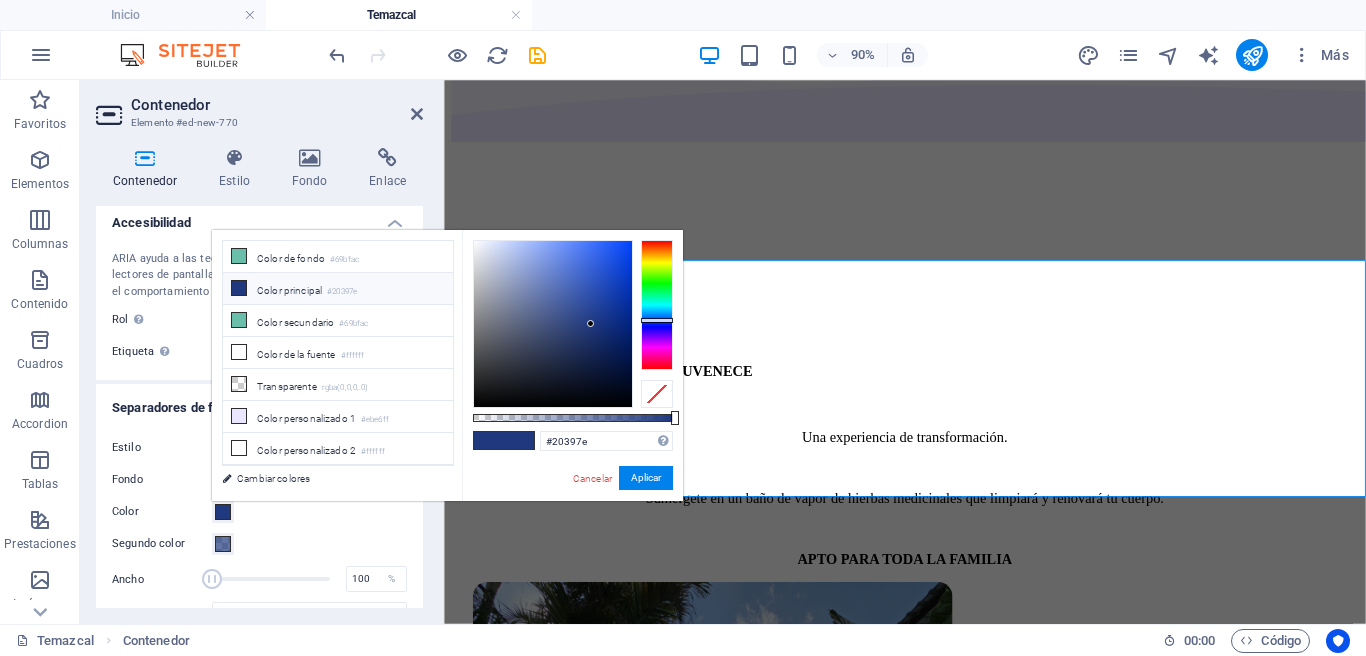 drag, startPoint x: 274, startPoint y: 419, endPoint x: 488, endPoint y: 458, distance: 217.5247 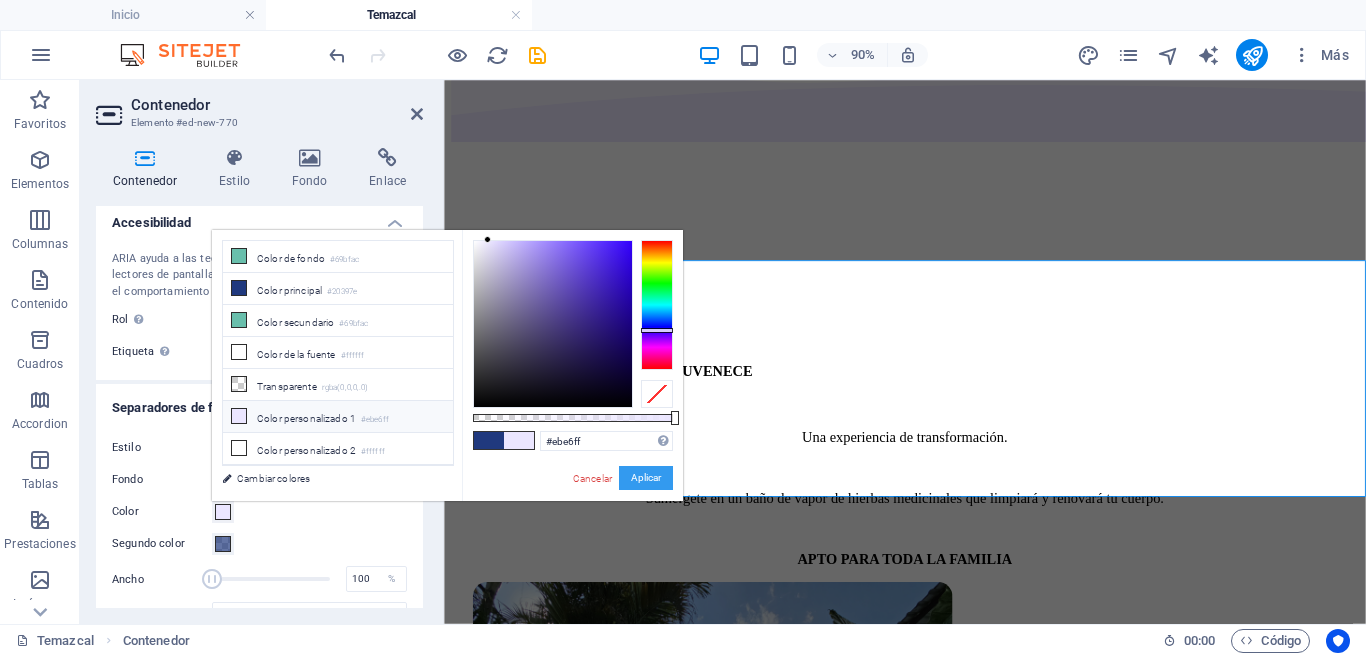 click on "Aplicar" at bounding box center [646, 478] 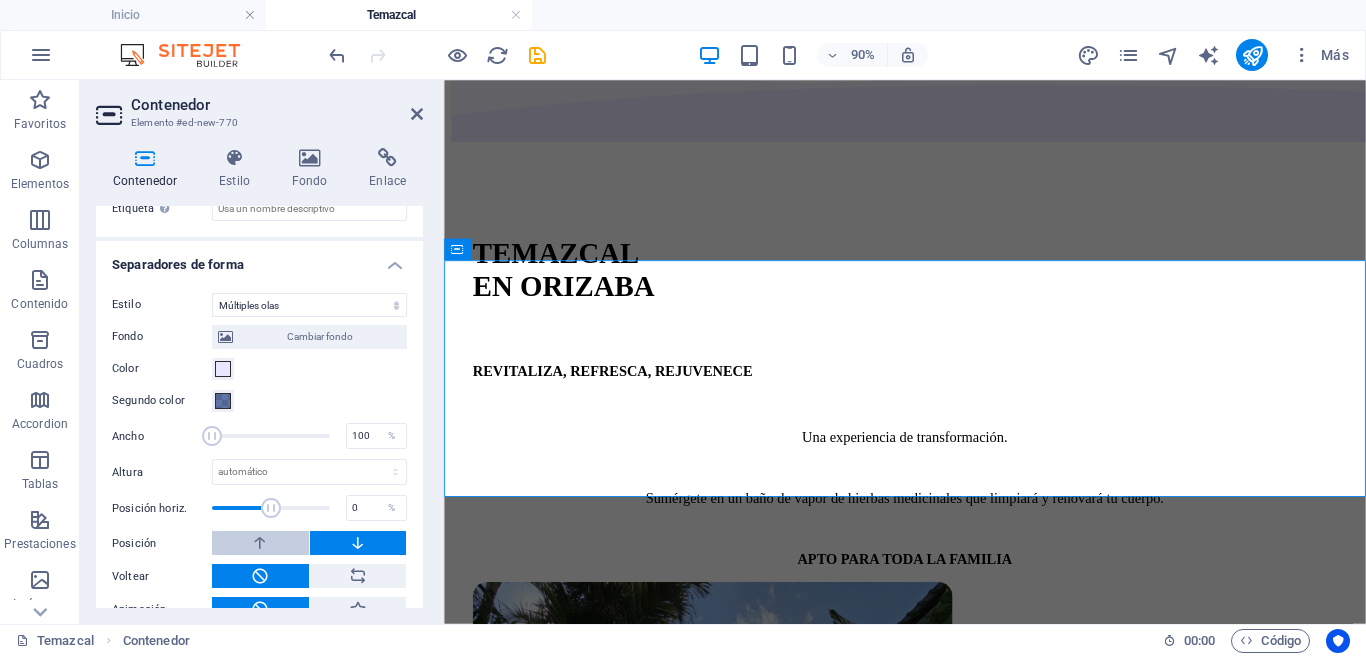 scroll, scrollTop: 702, scrollLeft: 0, axis: vertical 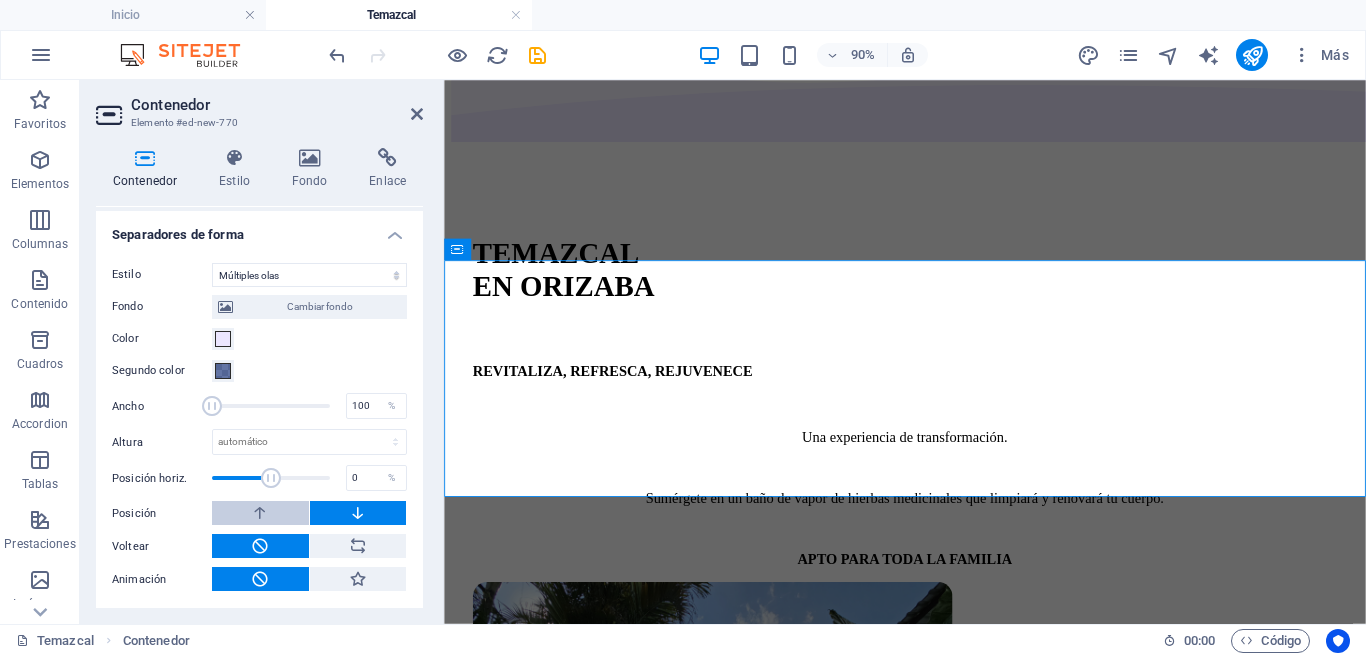 click at bounding box center [260, 513] 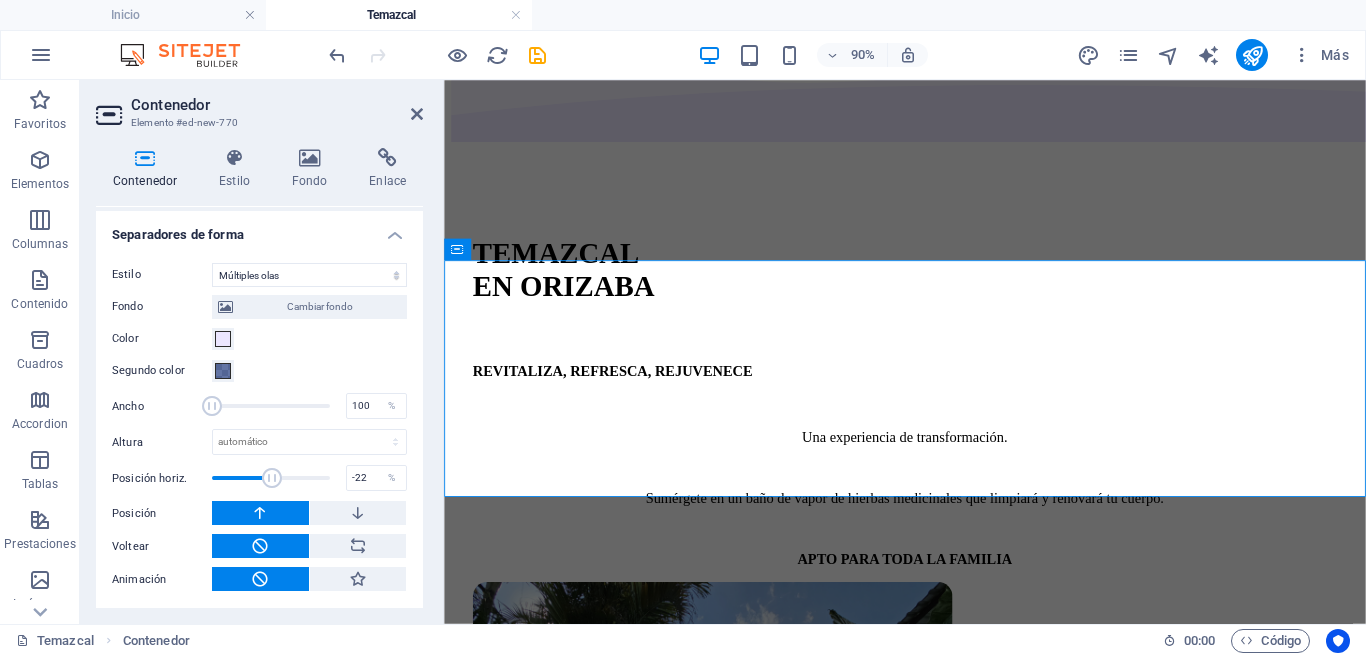 click at bounding box center [272, 478] 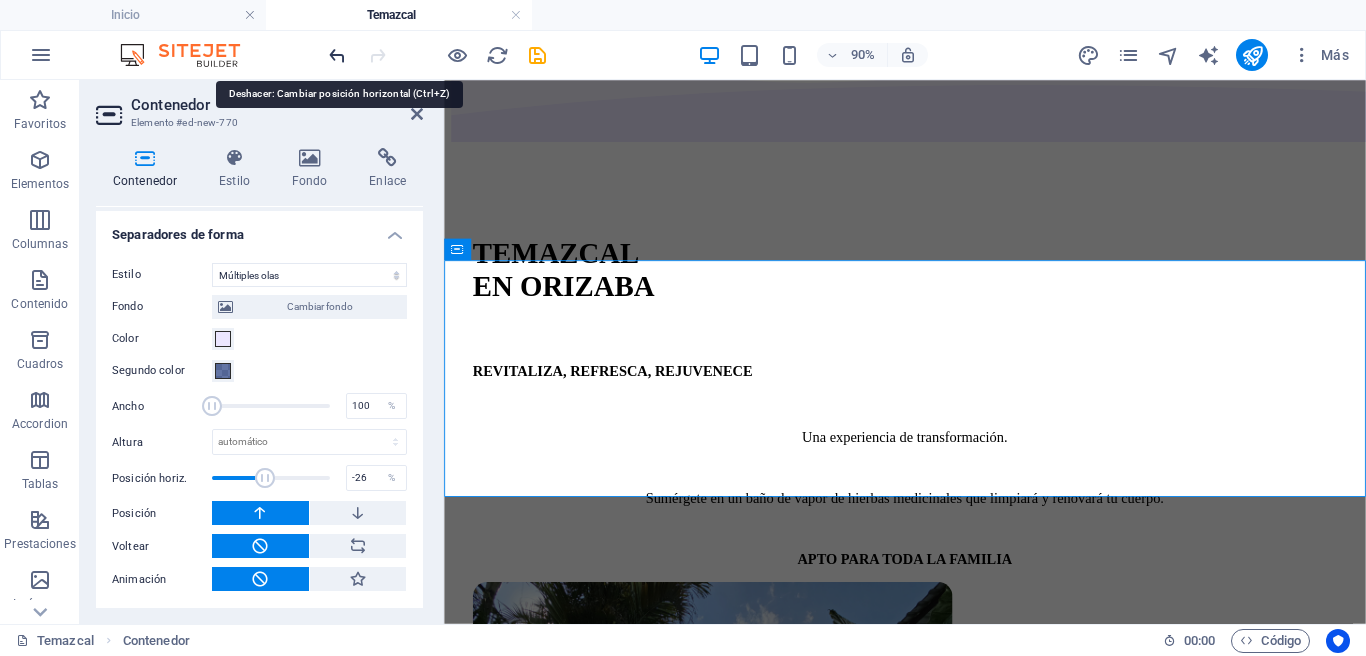 click at bounding box center [337, 55] 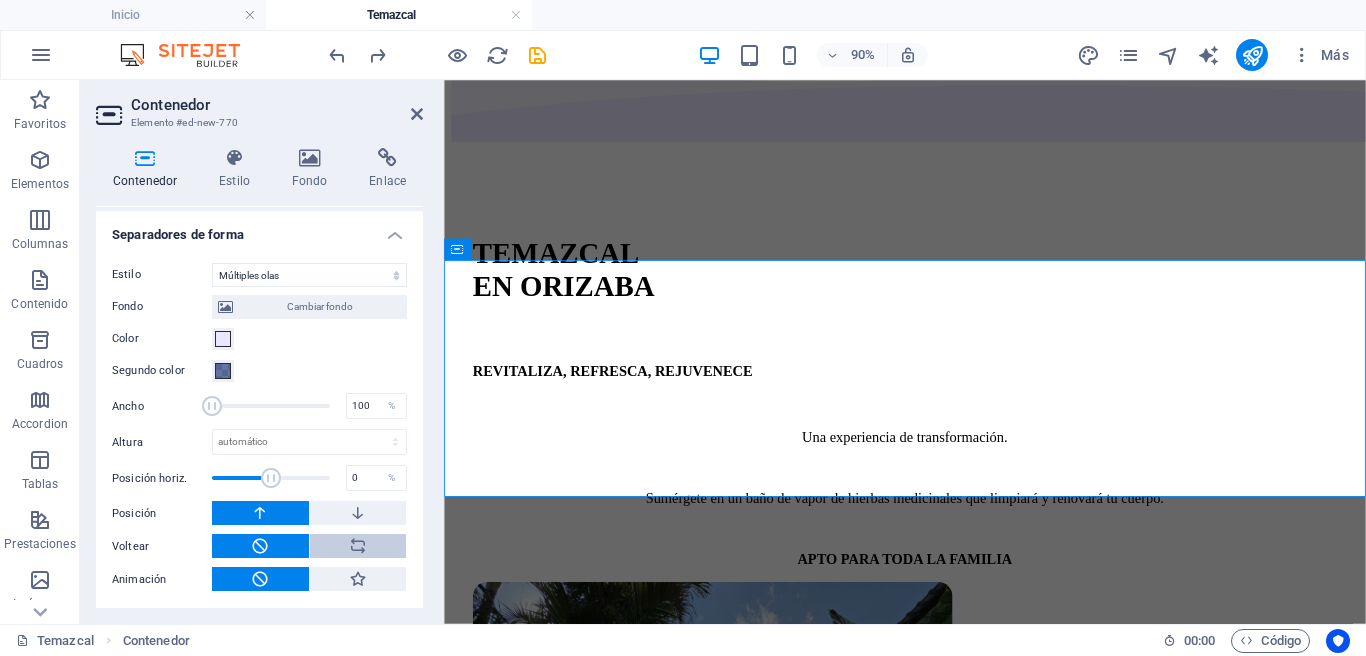 click at bounding box center [358, 546] 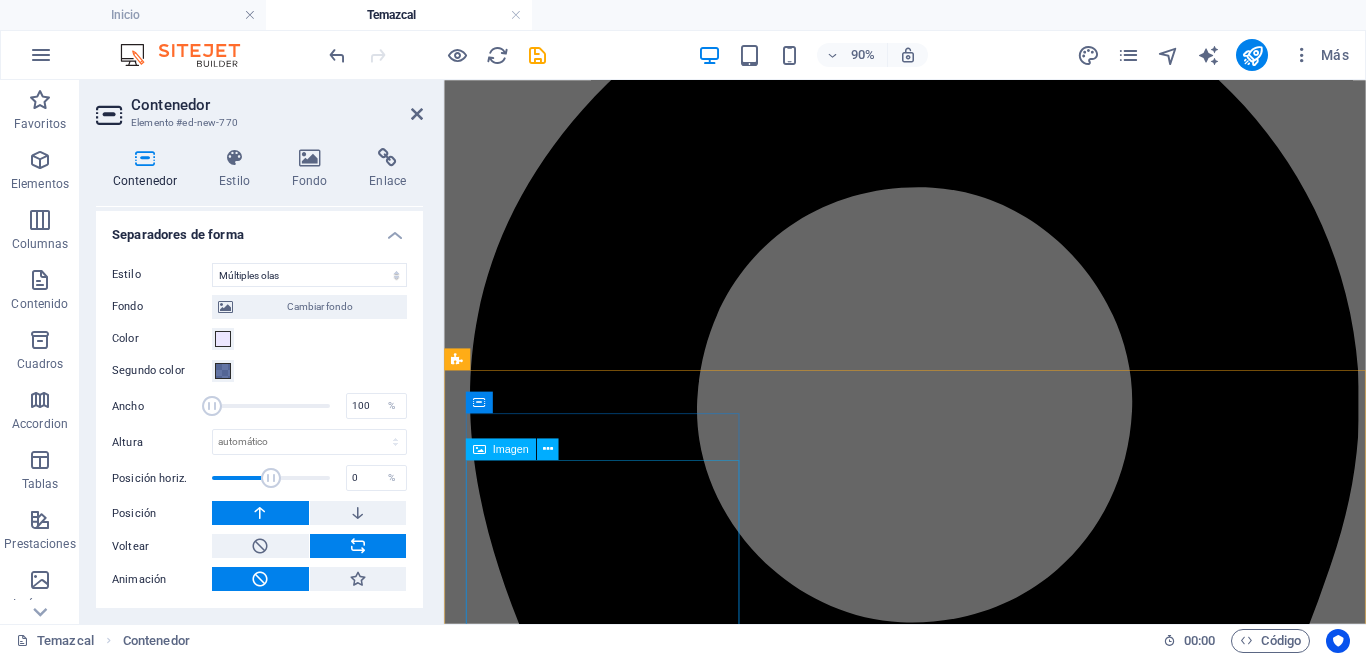 scroll, scrollTop: 4011, scrollLeft: 0, axis: vertical 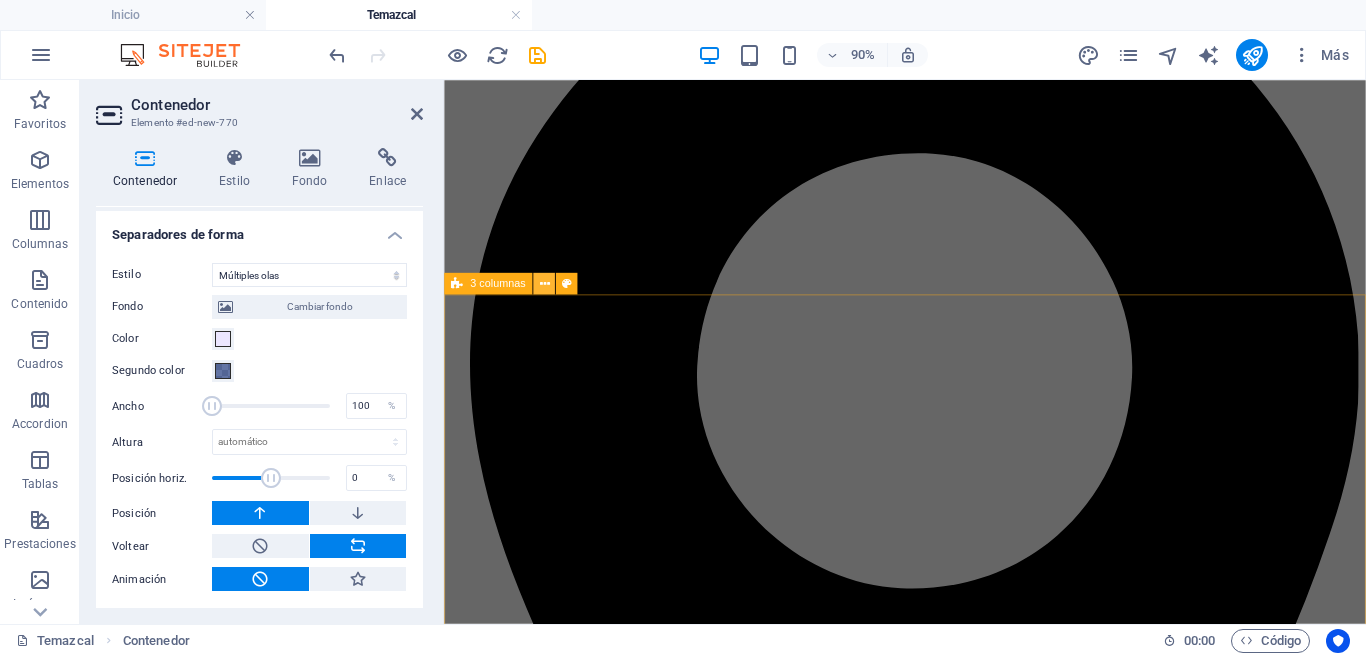 click at bounding box center (544, 283) 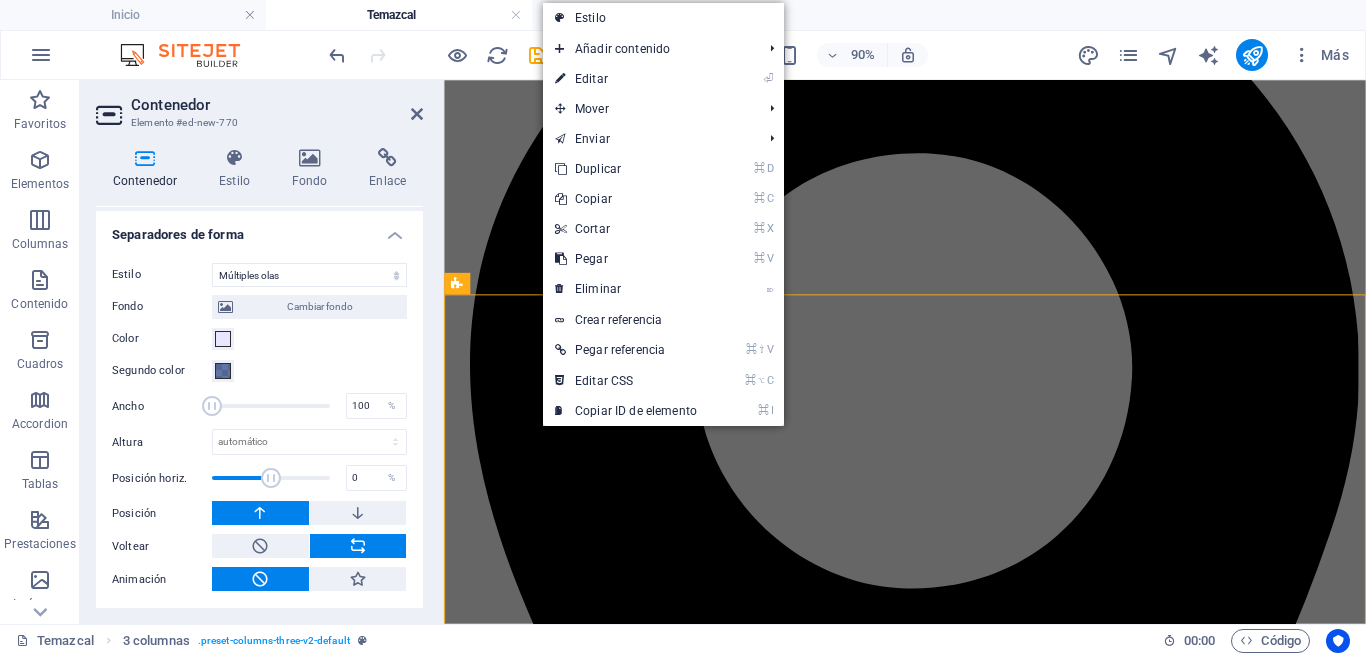 scroll, scrollTop: 4036, scrollLeft: 0, axis: vertical 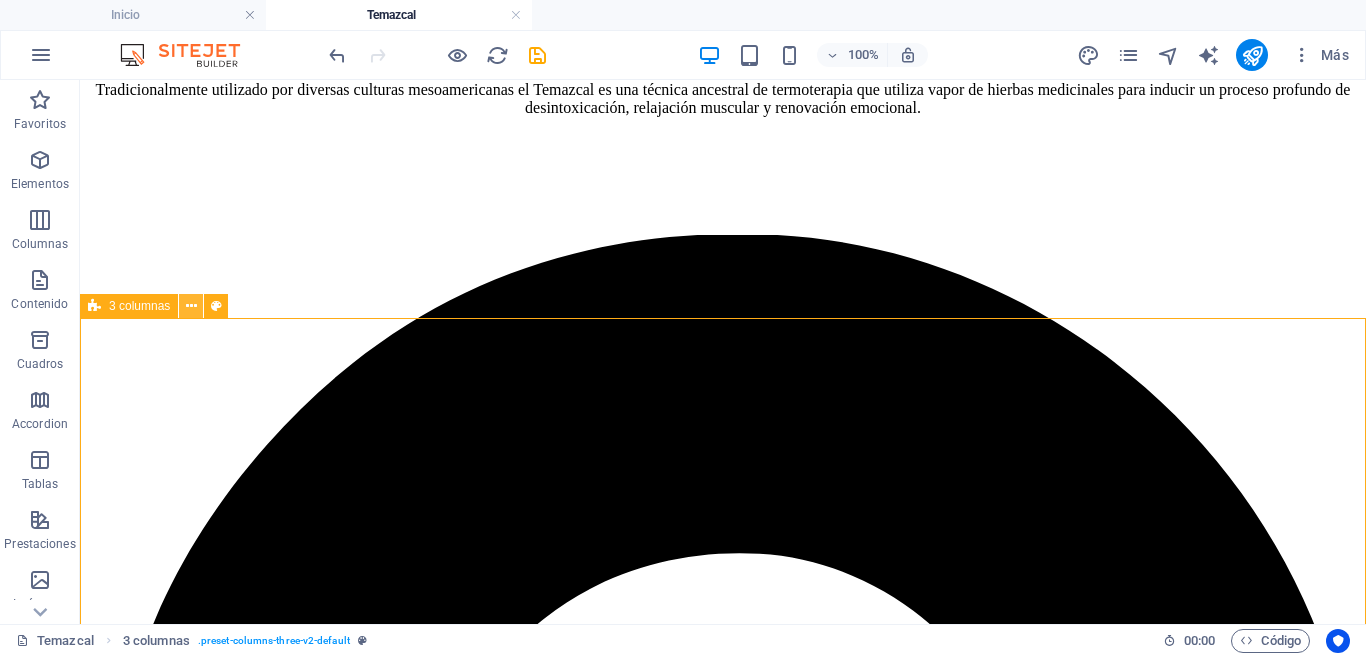 click at bounding box center [191, 306] 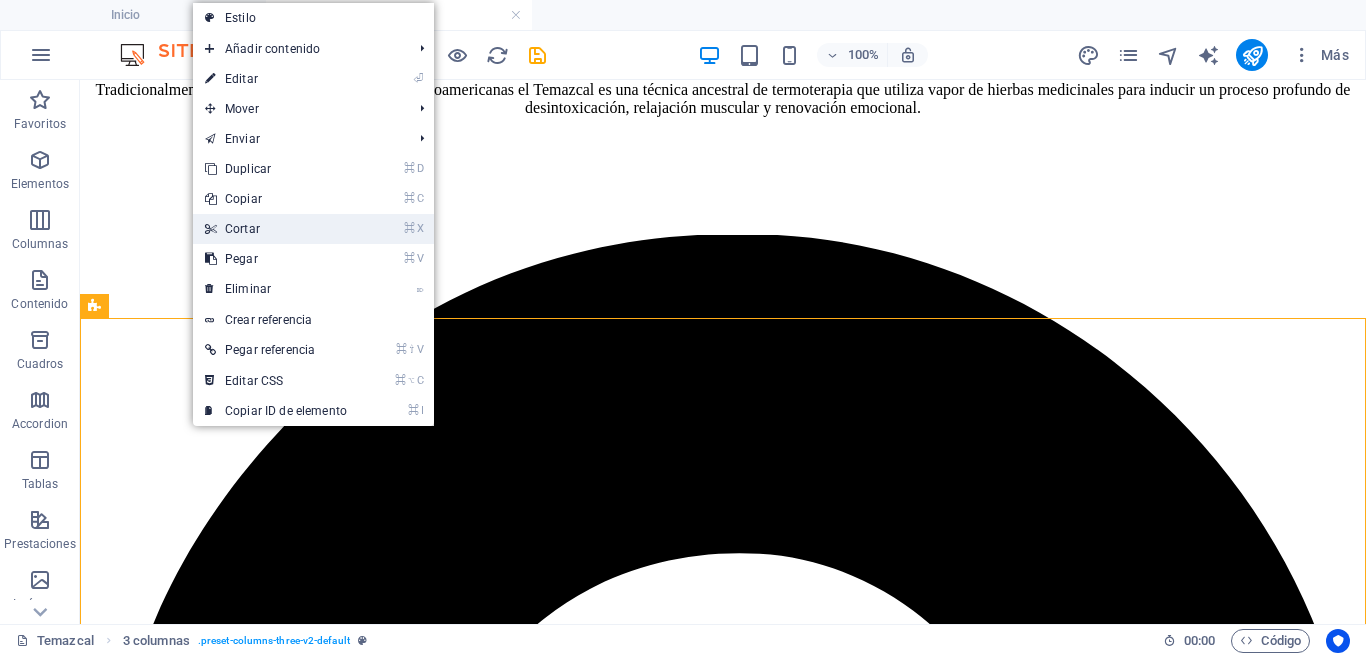 click on "⌘ X  Cortar" at bounding box center [276, 229] 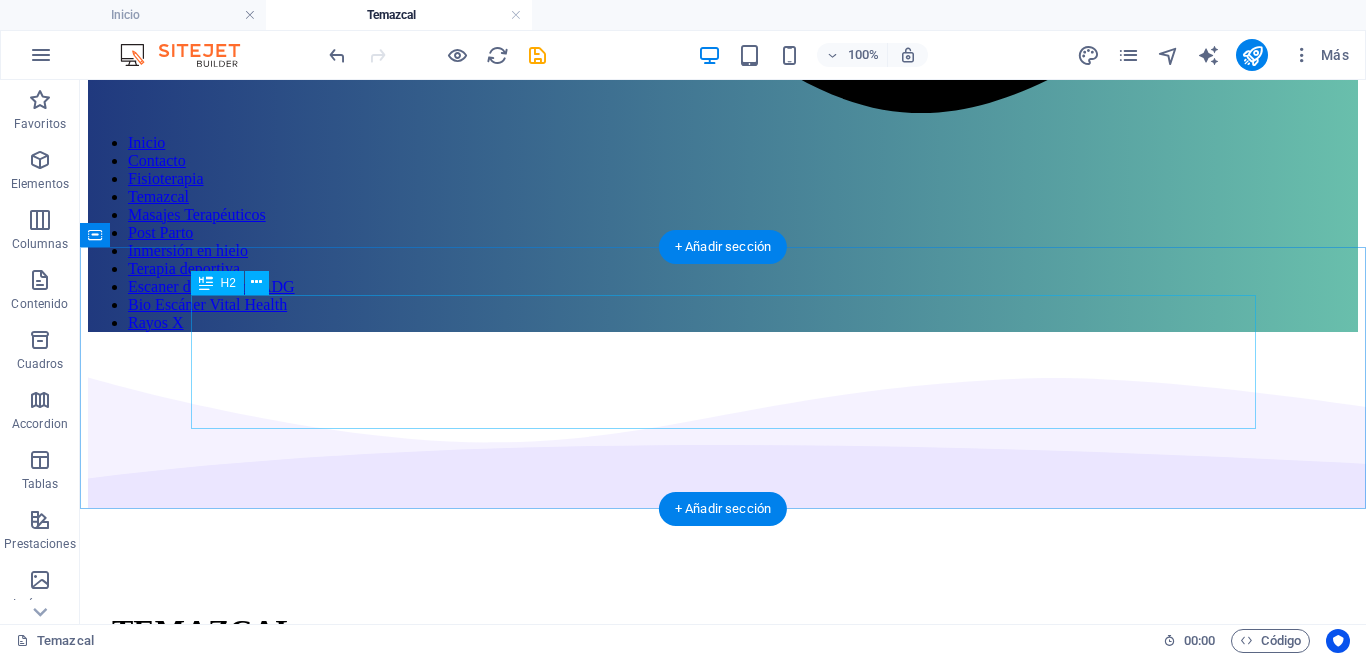 scroll, scrollTop: 1807, scrollLeft: 0, axis: vertical 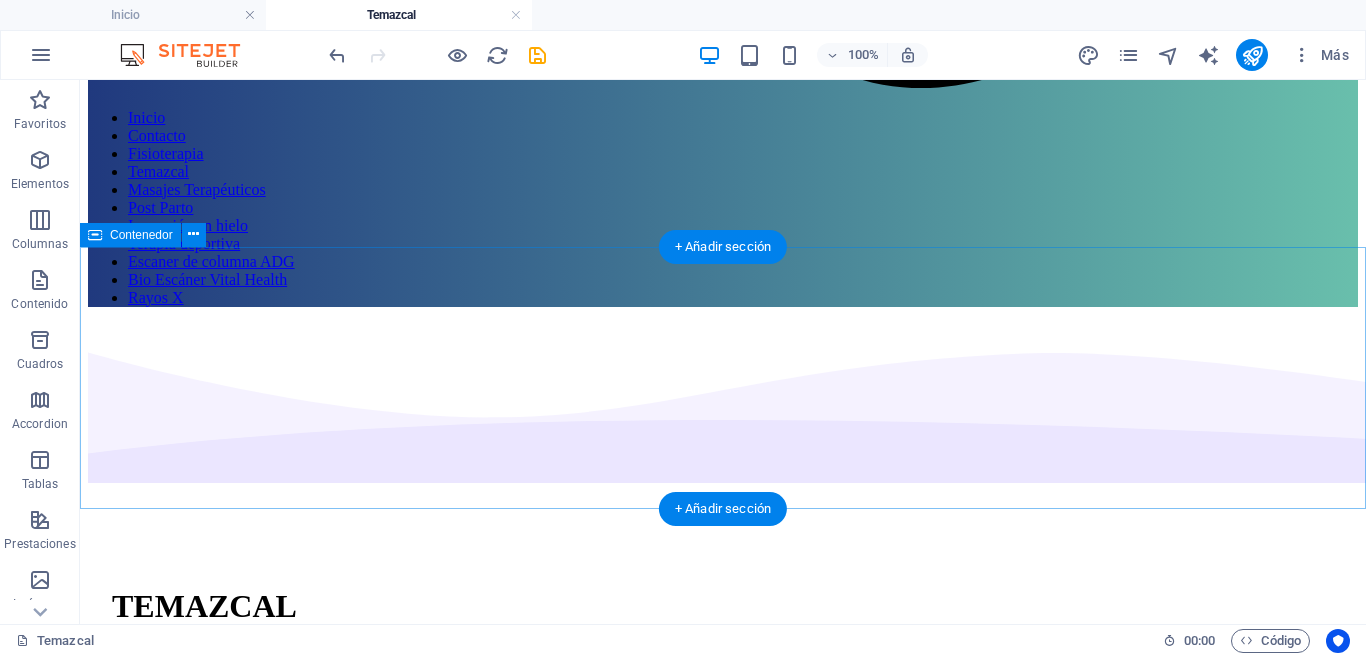 click on "NUESTRAS VERSIONES ELIGE TU FAVORITA" at bounding box center [723, 6347] 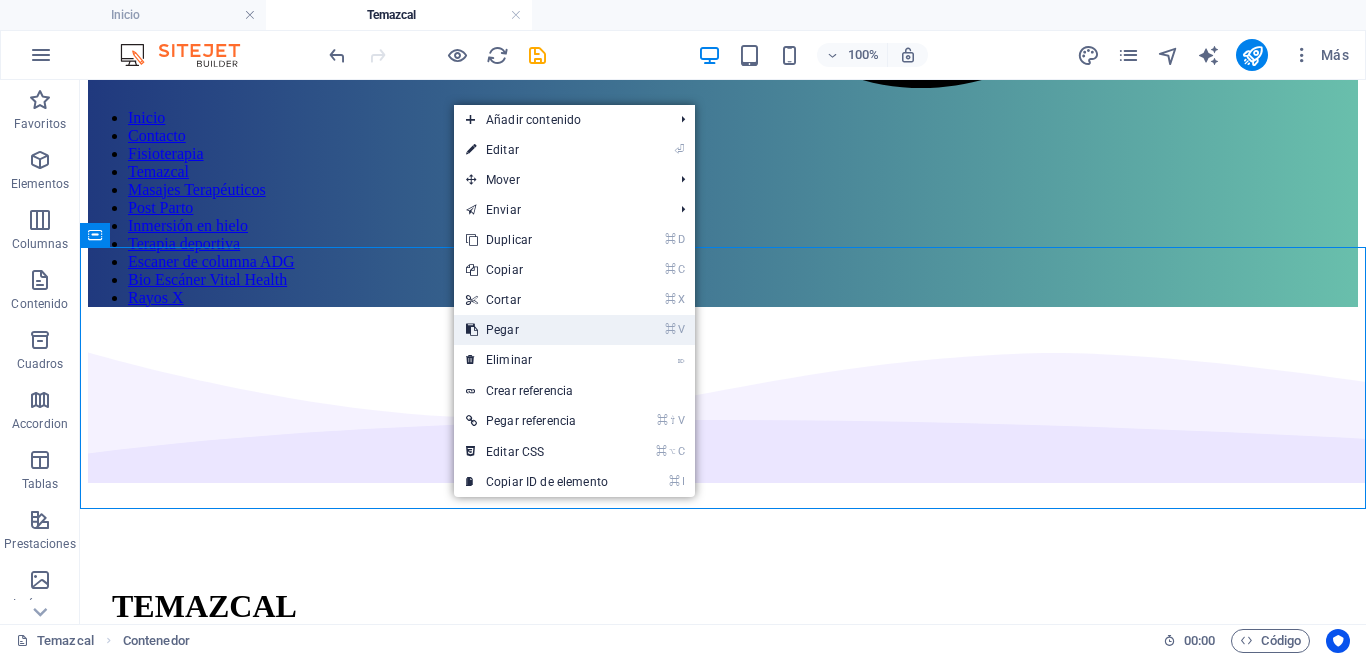 drag, startPoint x: 521, startPoint y: 334, endPoint x: 442, endPoint y: 254, distance: 112.432205 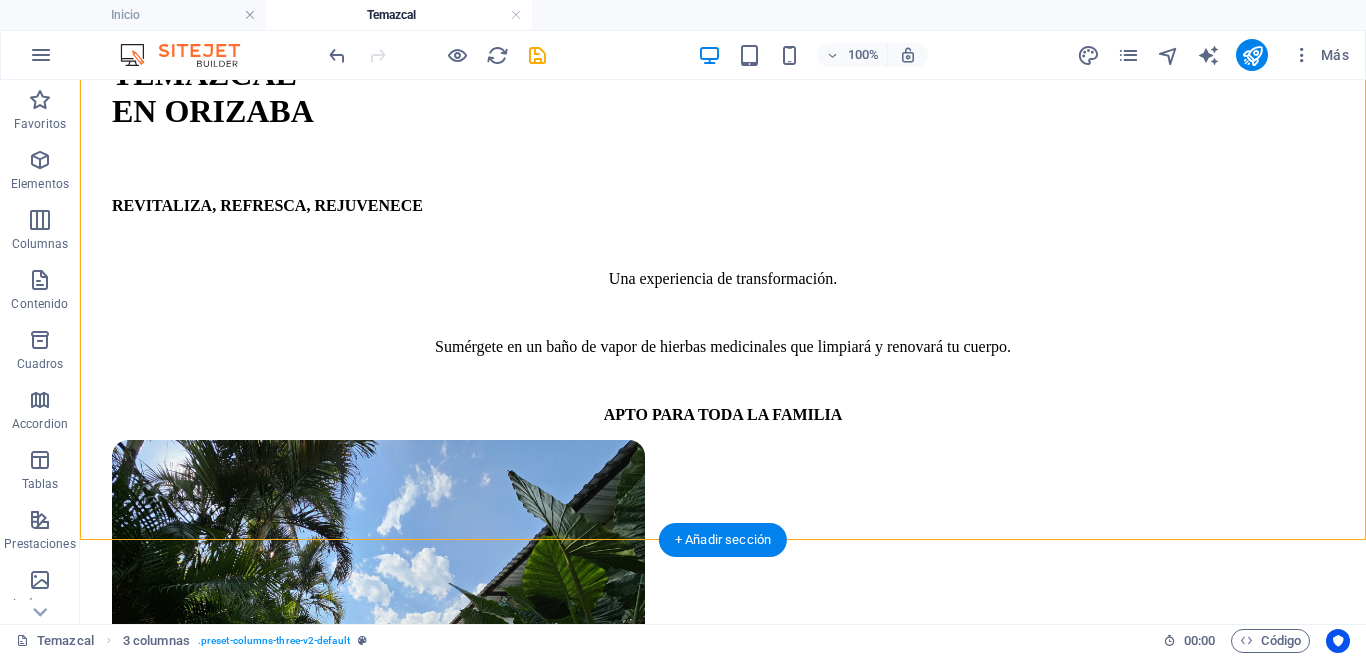 scroll, scrollTop: 2357, scrollLeft: 0, axis: vertical 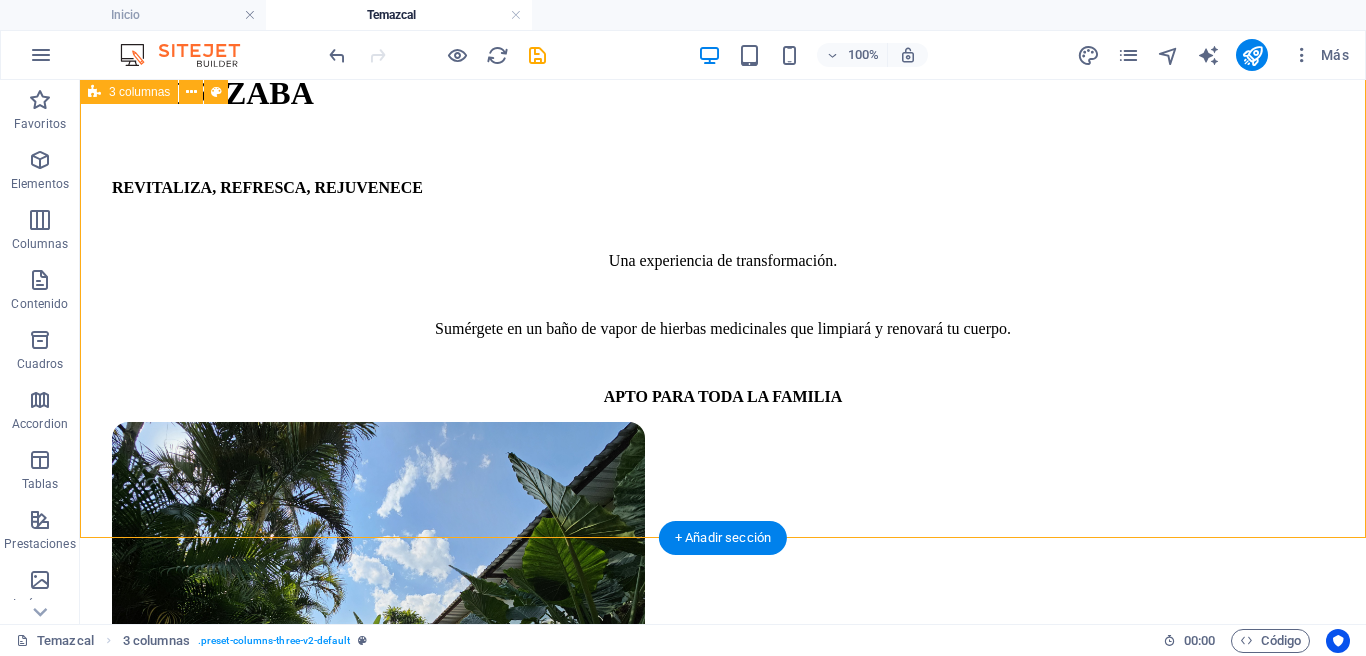 click on "TEMAZCAL NOCTURNO TEMAZCAL  + YOGA,  MASAJE Y MASCARILLA TEMAZCAL   PRIVADO" at bounding box center [723, 8520] 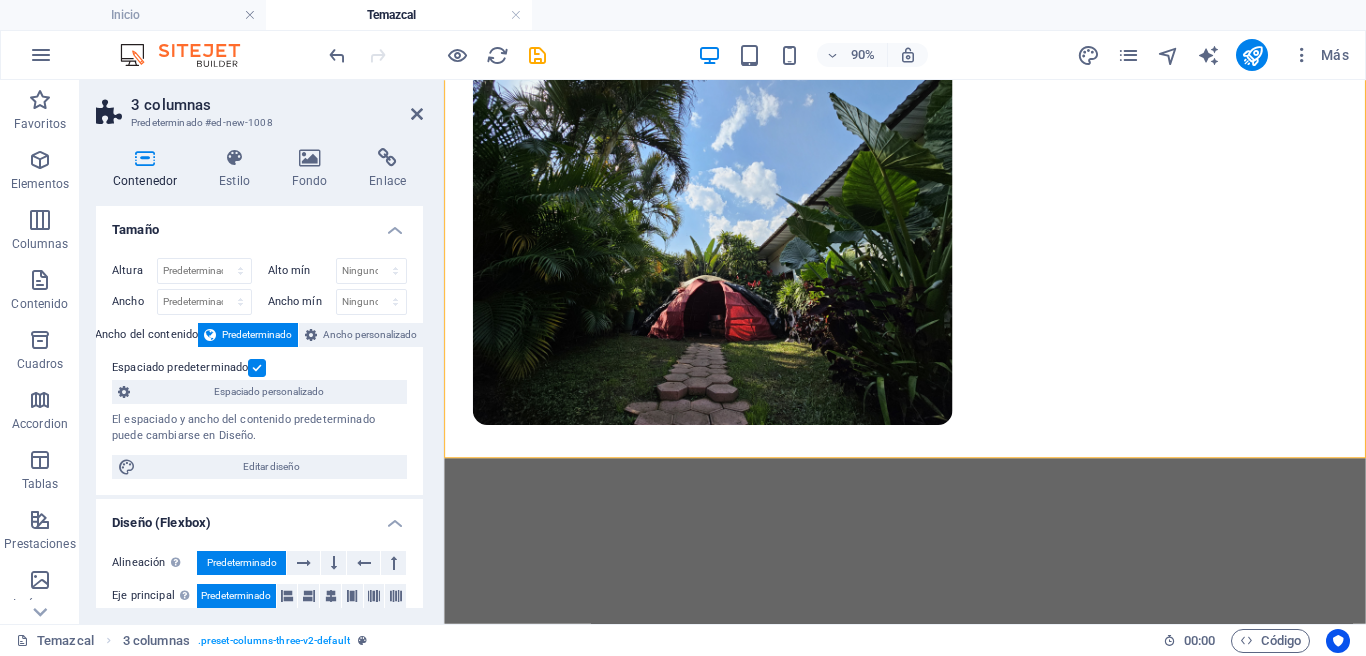 scroll, scrollTop: 2366, scrollLeft: 0, axis: vertical 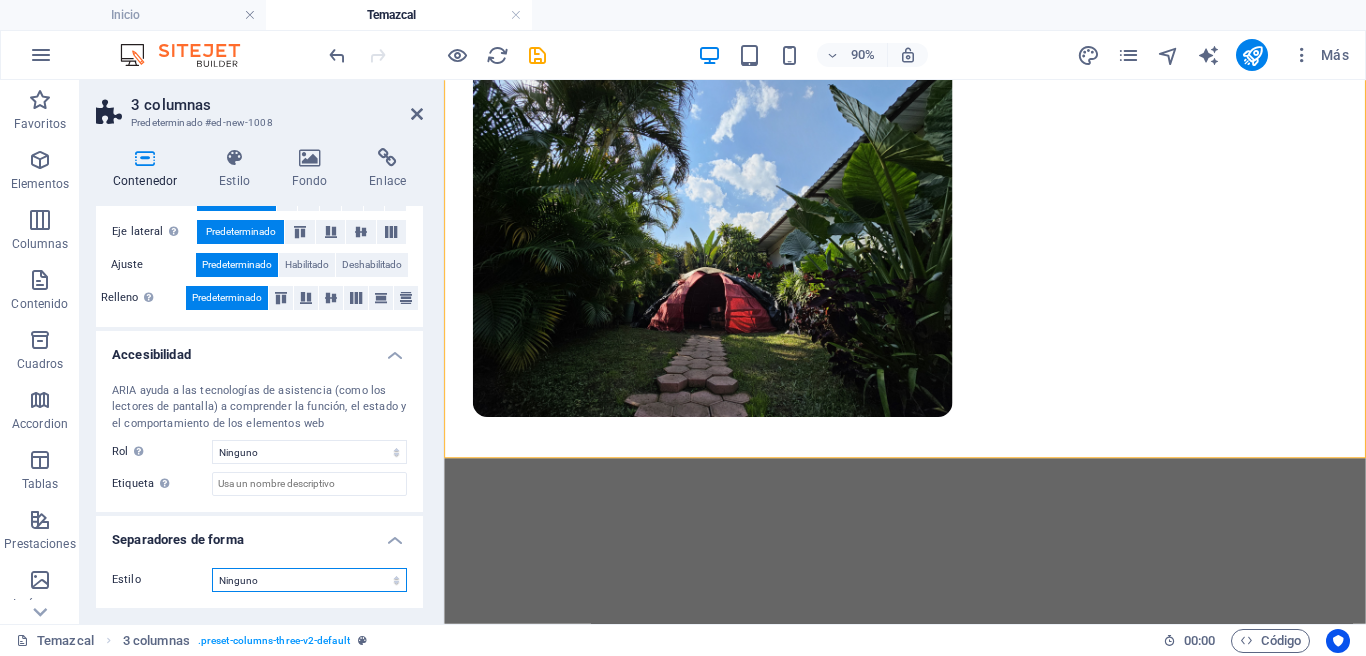 click on "Ninguno Triángulo Cuadrado Diagonal Polígono 1 Polígono 2 Zigzag Múltiples zigzags Olas Múltiples olas Medio círculo Círculo Sombra de círculo Bloques Hexágonos Nubes Múltiples nubes Ventilador Pirámides Libro Gota de pintura Fuego Papel desmenuzado Flecha" at bounding box center [309, 580] 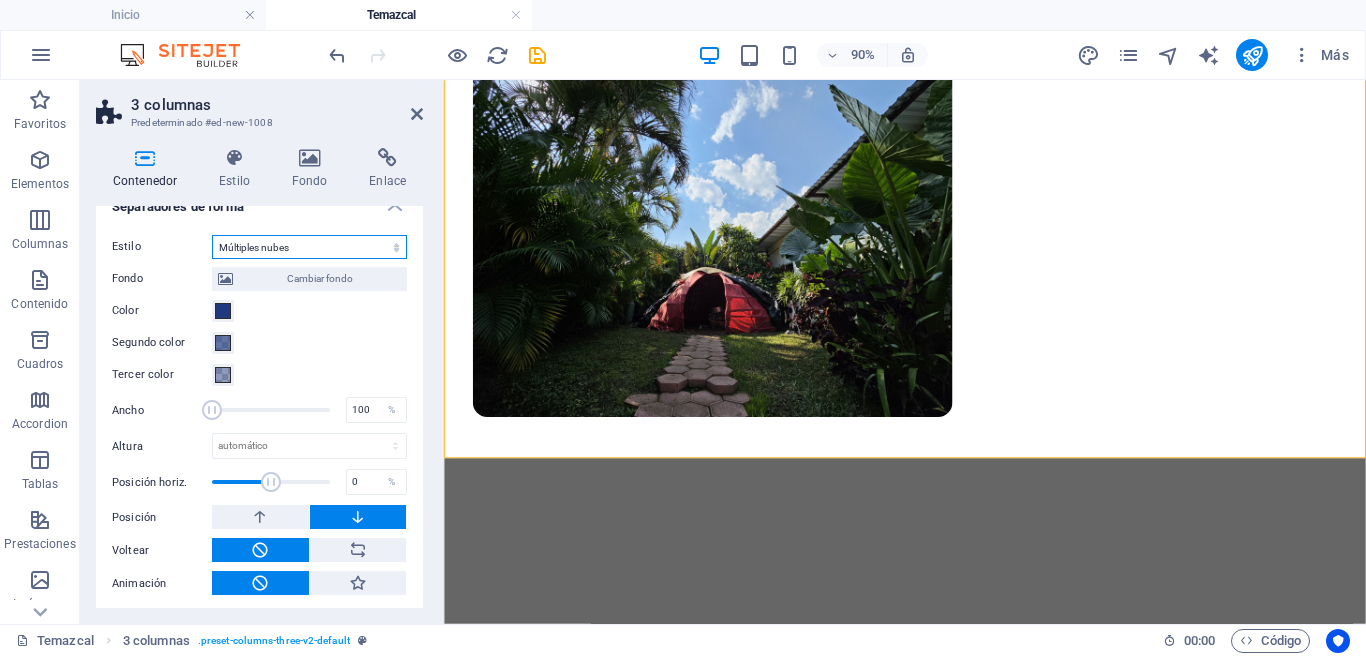 scroll, scrollTop: 732, scrollLeft: 0, axis: vertical 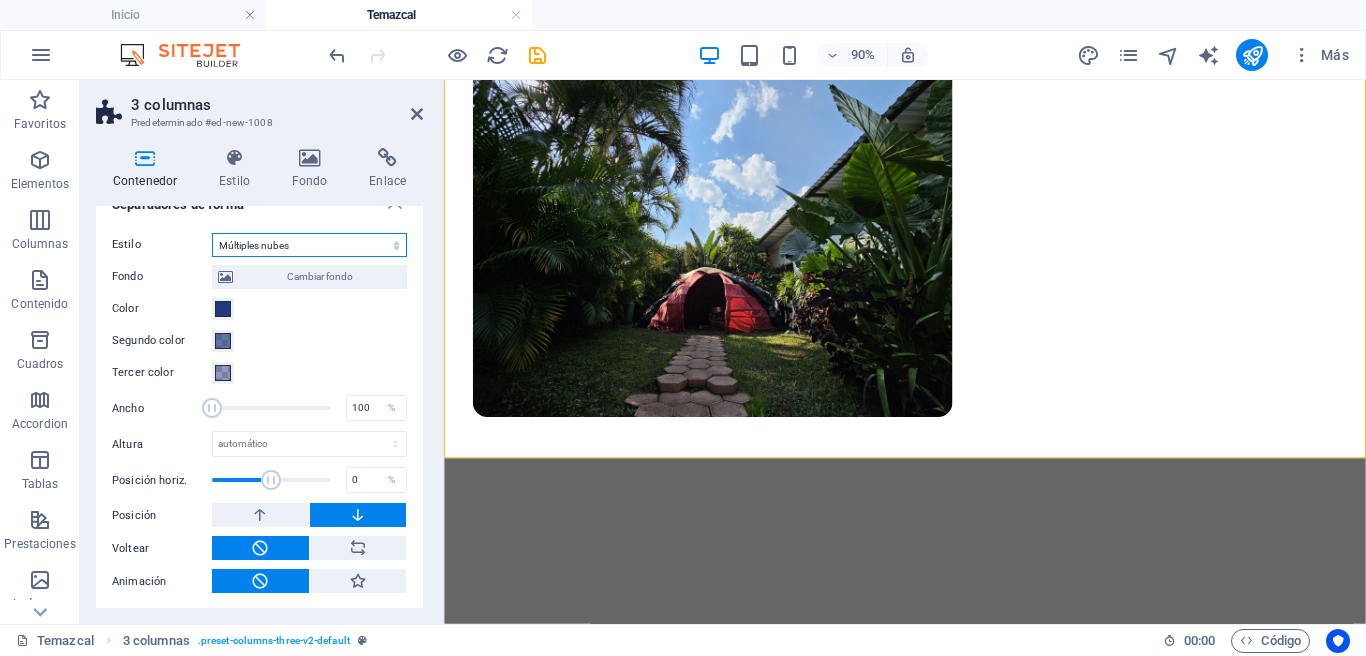 click on "Ninguno Triángulo Cuadrado Diagonal Polígono 1 Polígono 2 Zigzag Múltiples zigzags Olas Múltiples olas Medio círculo Círculo Sombra de círculo Bloques Hexágonos Nubes Múltiples nubes Ventilador Pirámides Libro Gota de pintura Fuego Papel desmenuzado Flecha" at bounding box center (309, 245) 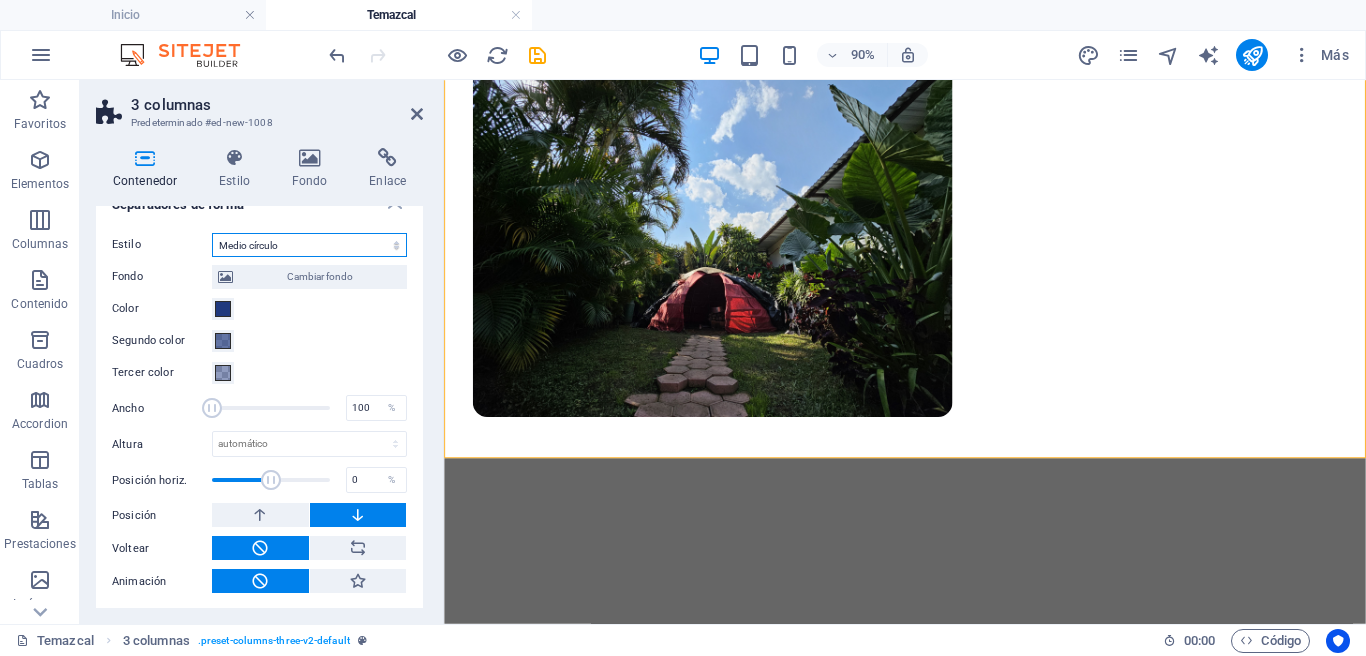 scroll, scrollTop: 638, scrollLeft: 0, axis: vertical 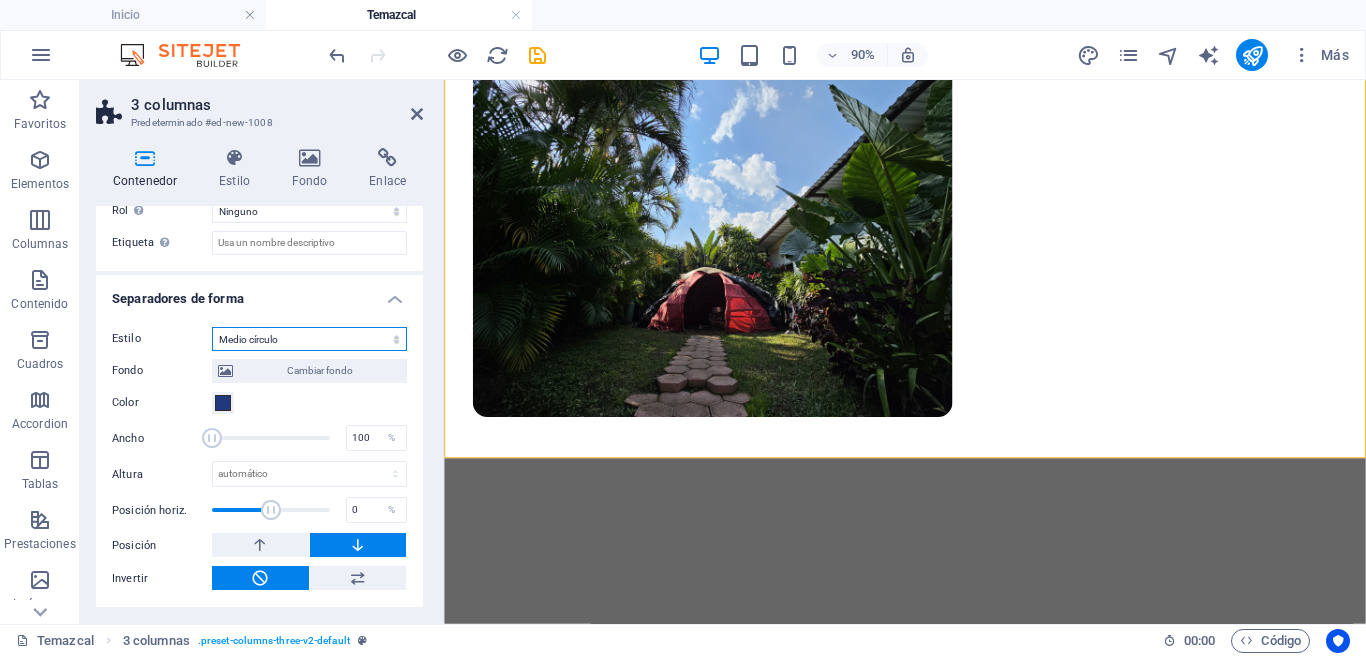 click on "Ninguno Triángulo Cuadrado Diagonal Polígono 1 Polígono 2 Zigzag Múltiples zigzags Olas Múltiples olas Medio círculo Círculo Sombra de círculo Bloques Hexágonos Nubes Múltiples nubes Ventilador Pirámides Libro Gota de pintura Fuego Papel desmenuzado Flecha" at bounding box center [309, 339] 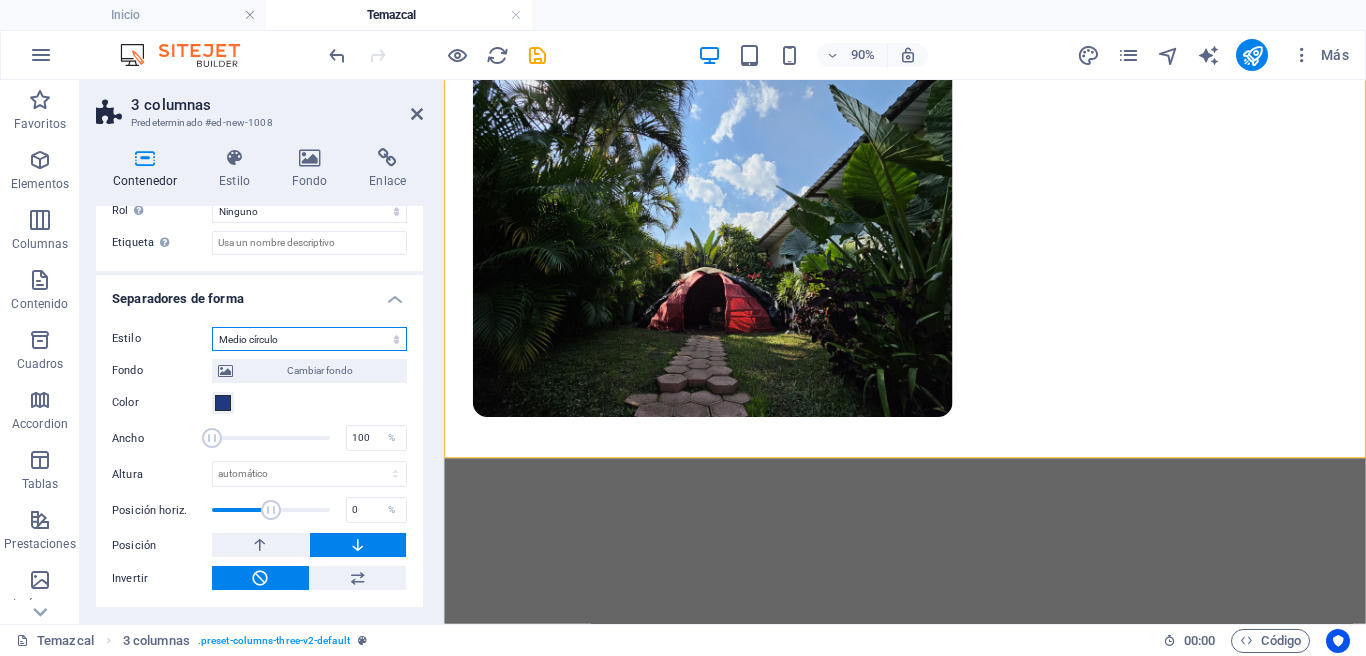 select on "multiple-waves" 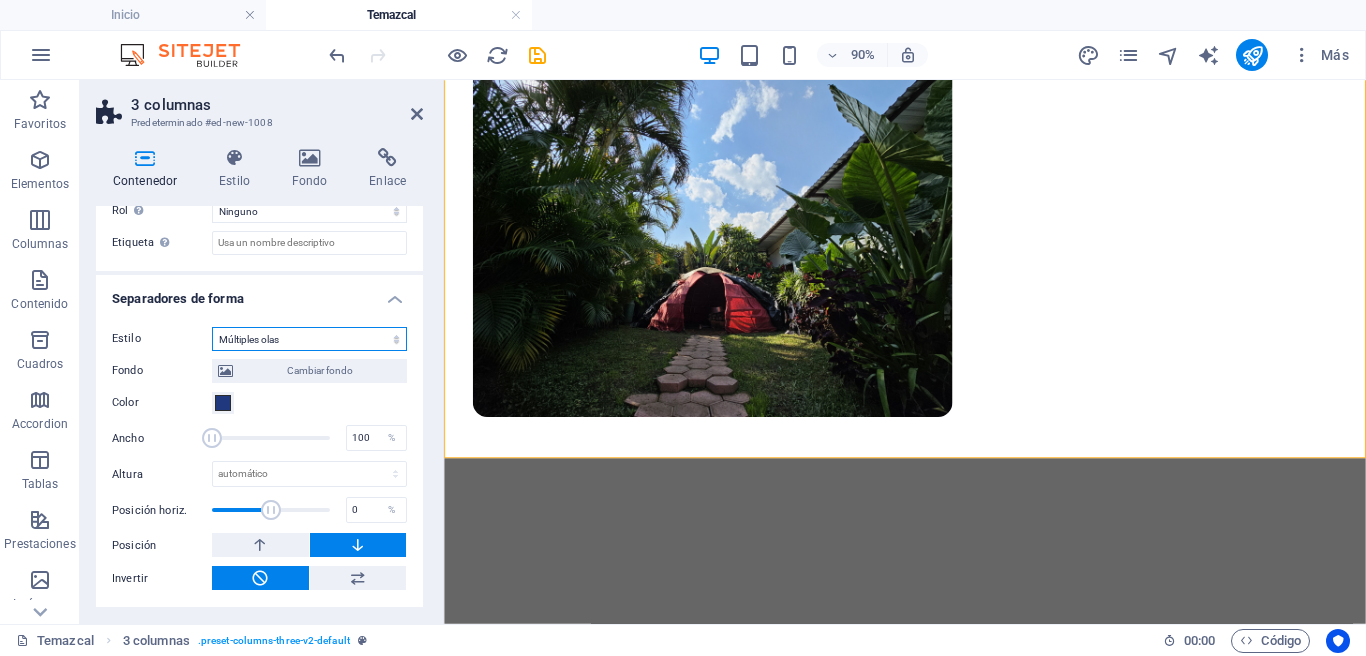 scroll, scrollTop: 703, scrollLeft: 0, axis: vertical 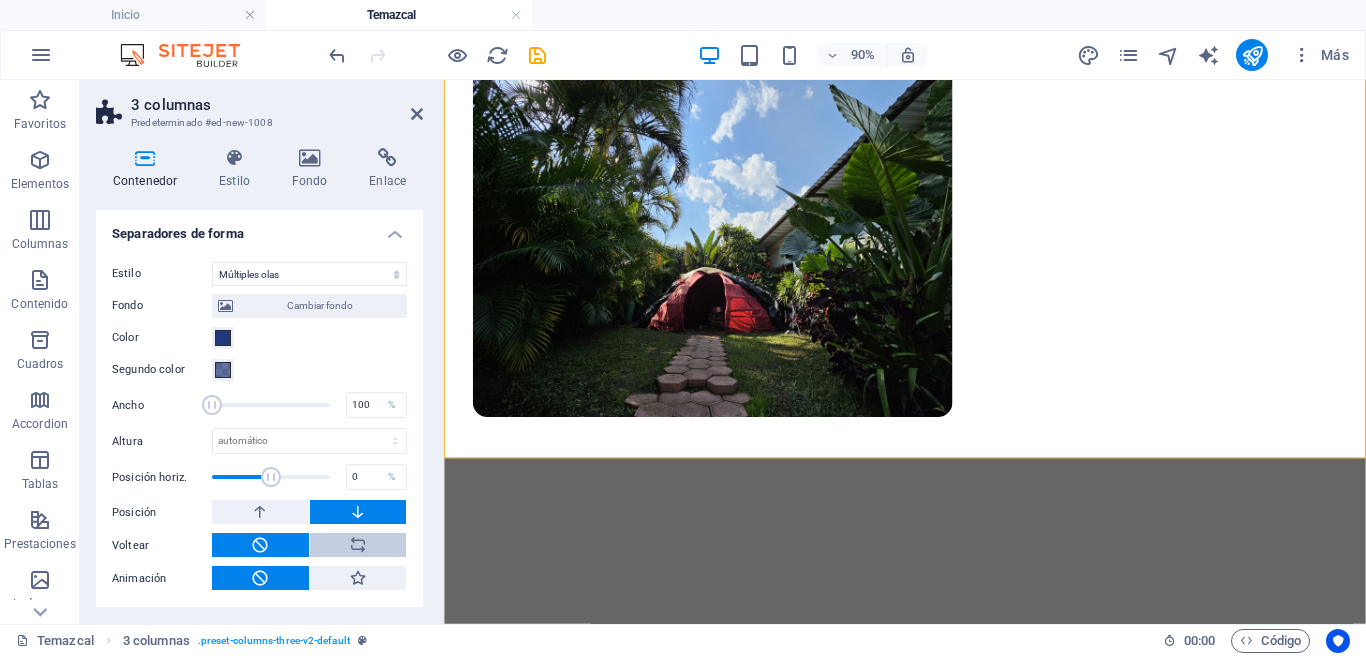 click at bounding box center [358, 545] 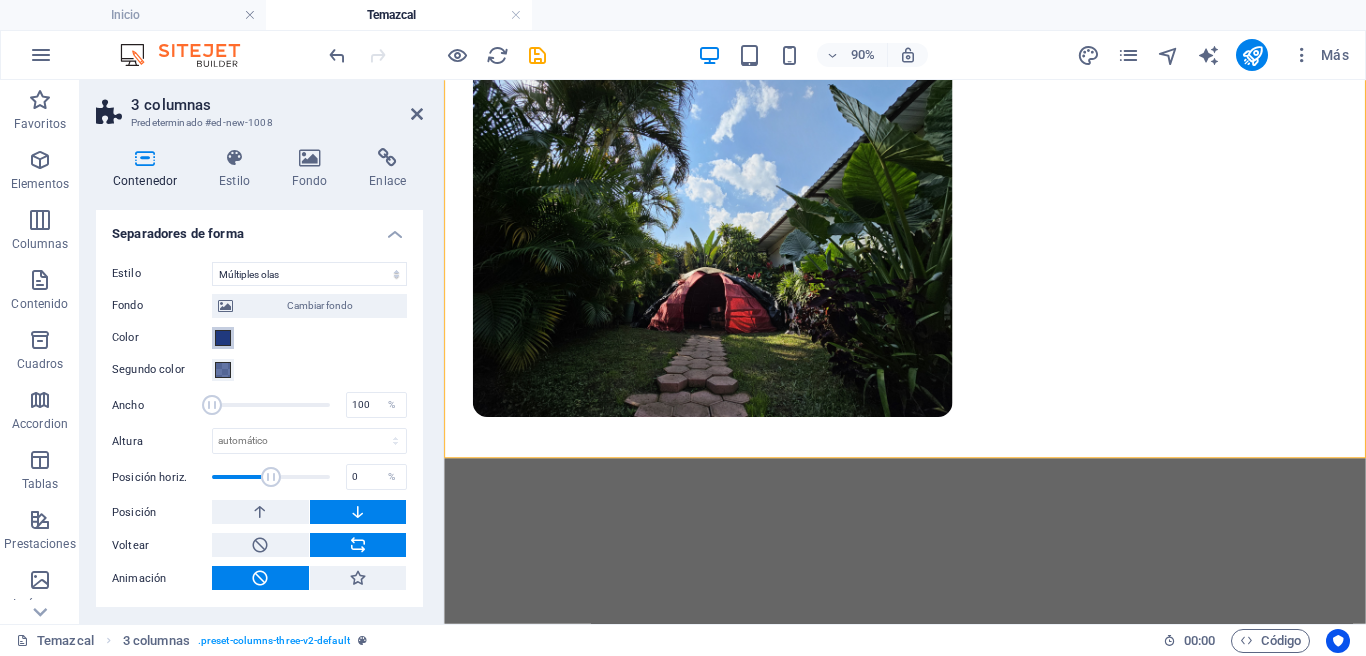 click at bounding box center (223, 338) 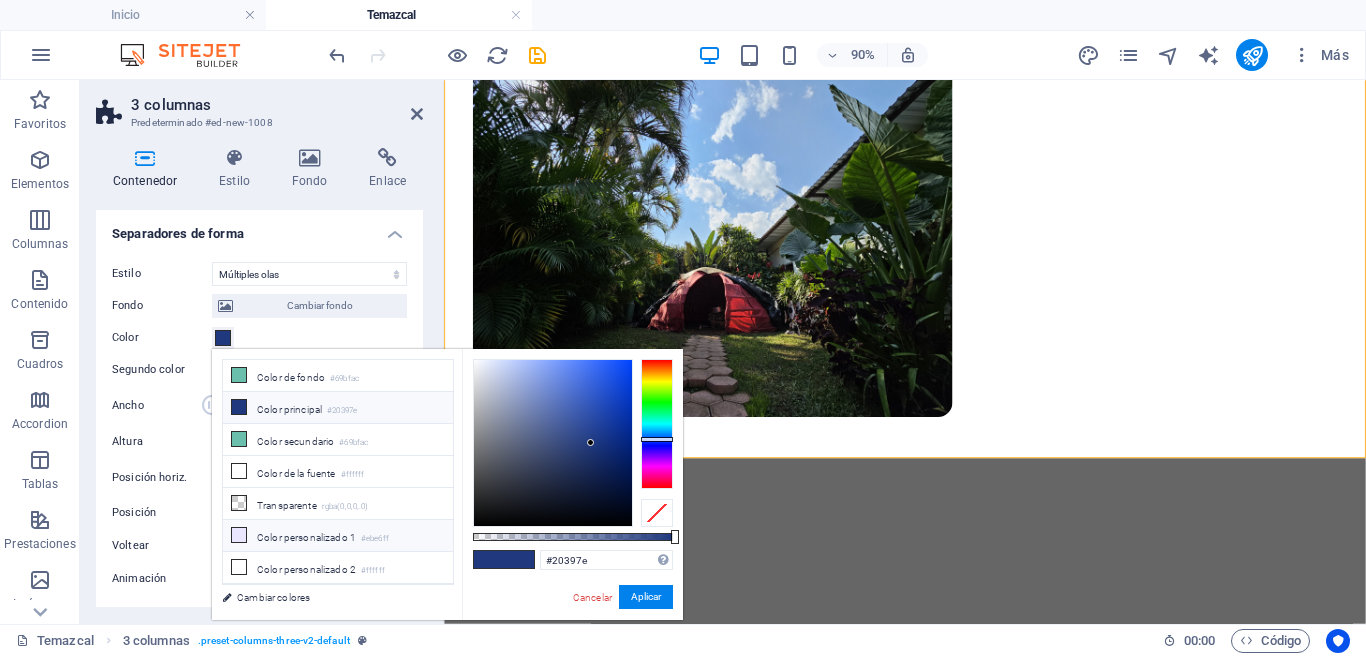 click on "Color personalizado 1
#ebe6ff" at bounding box center [338, 536] 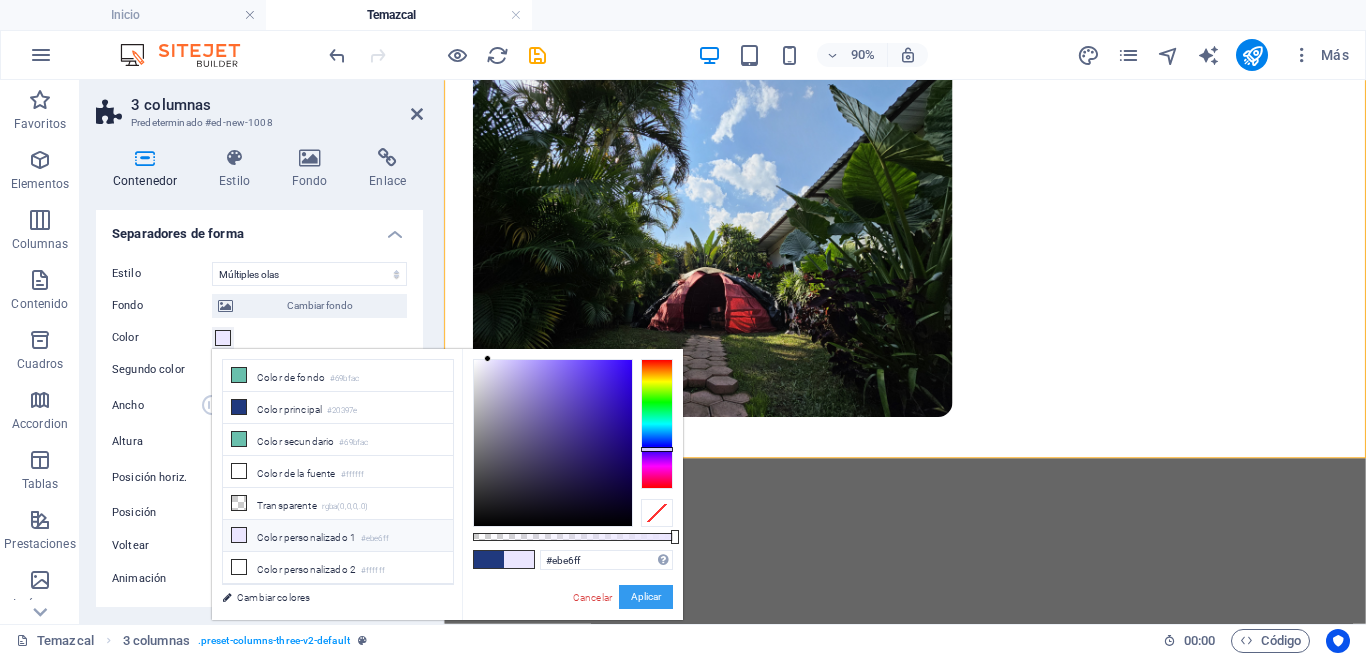 click on "Aplicar" at bounding box center [646, 597] 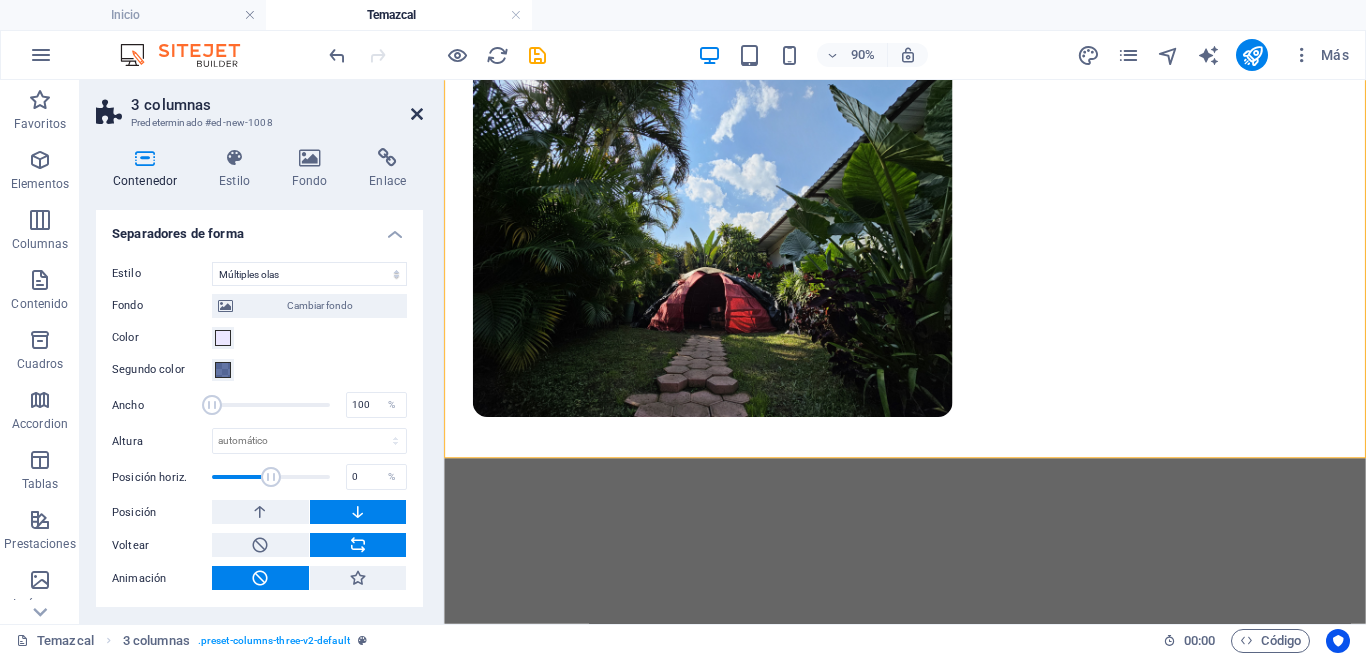 click at bounding box center (417, 114) 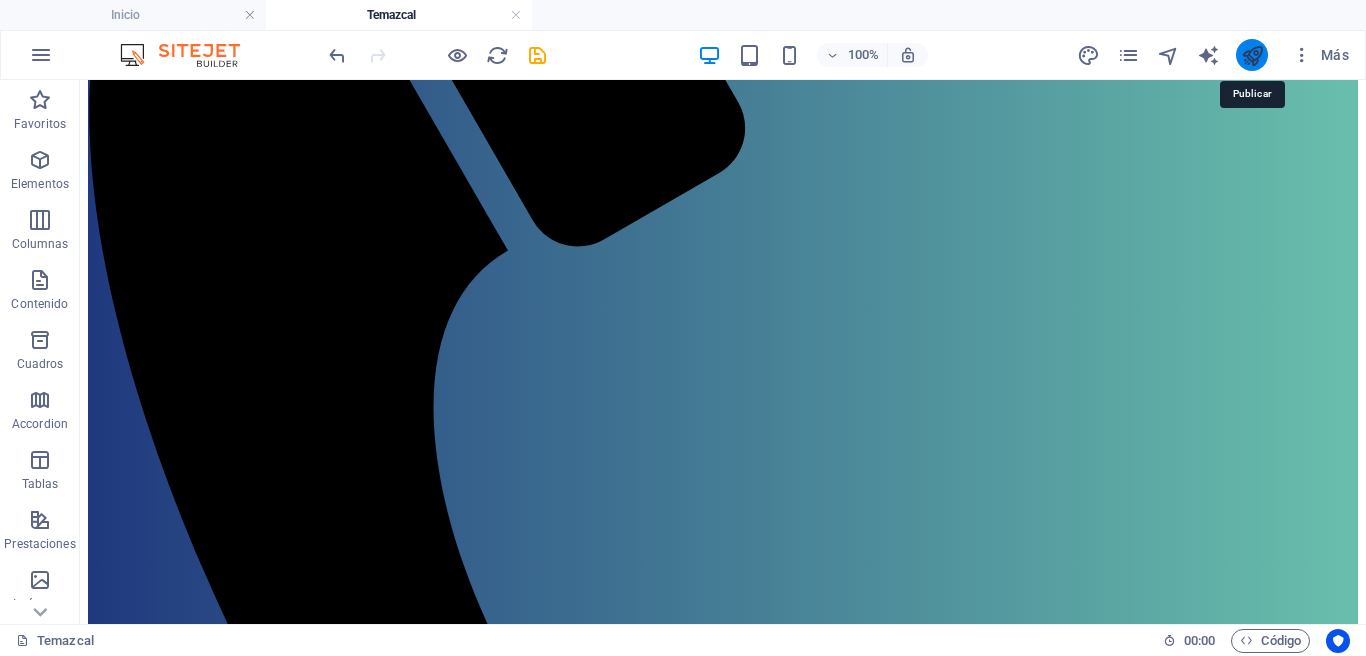 scroll, scrollTop: 531, scrollLeft: 0, axis: vertical 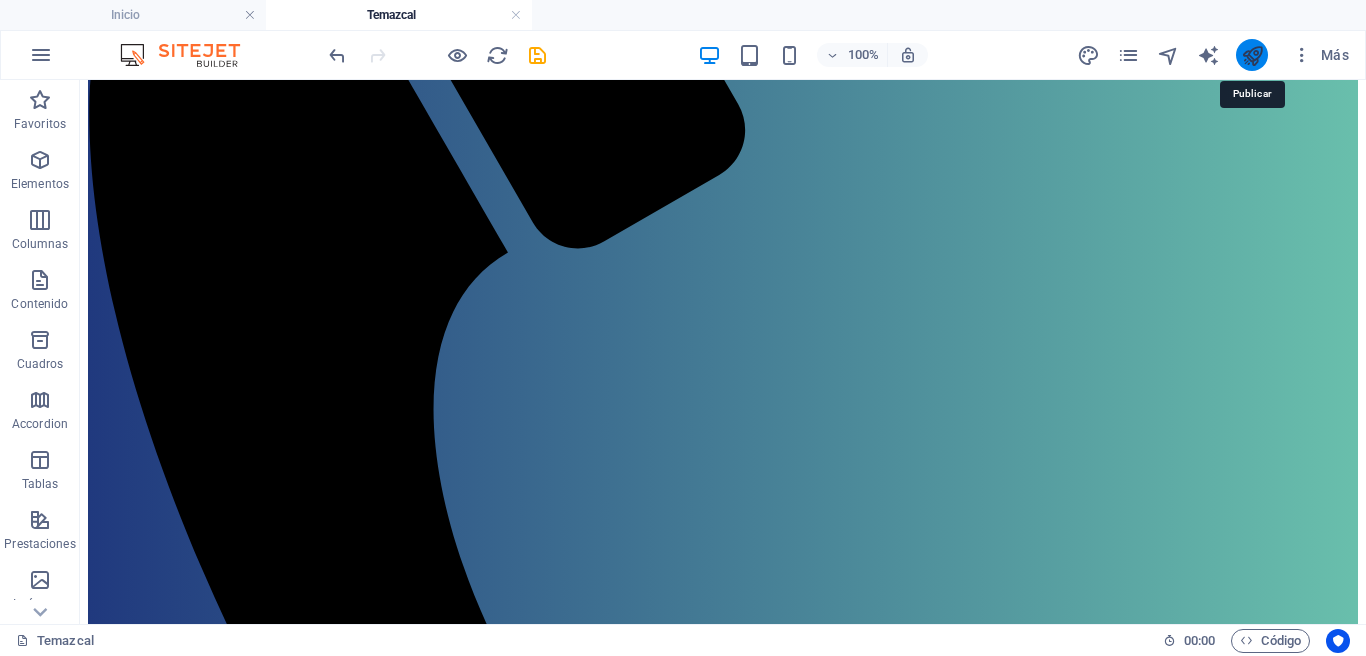 click at bounding box center [1252, 55] 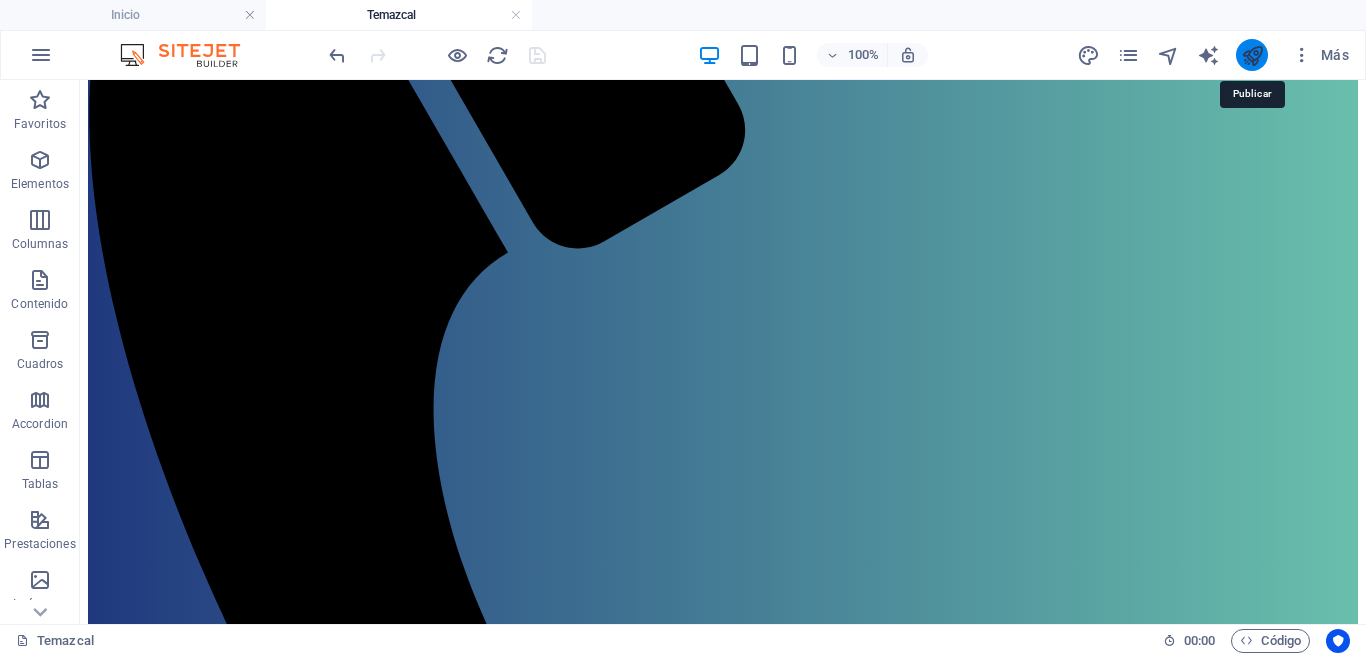 click at bounding box center (1252, 55) 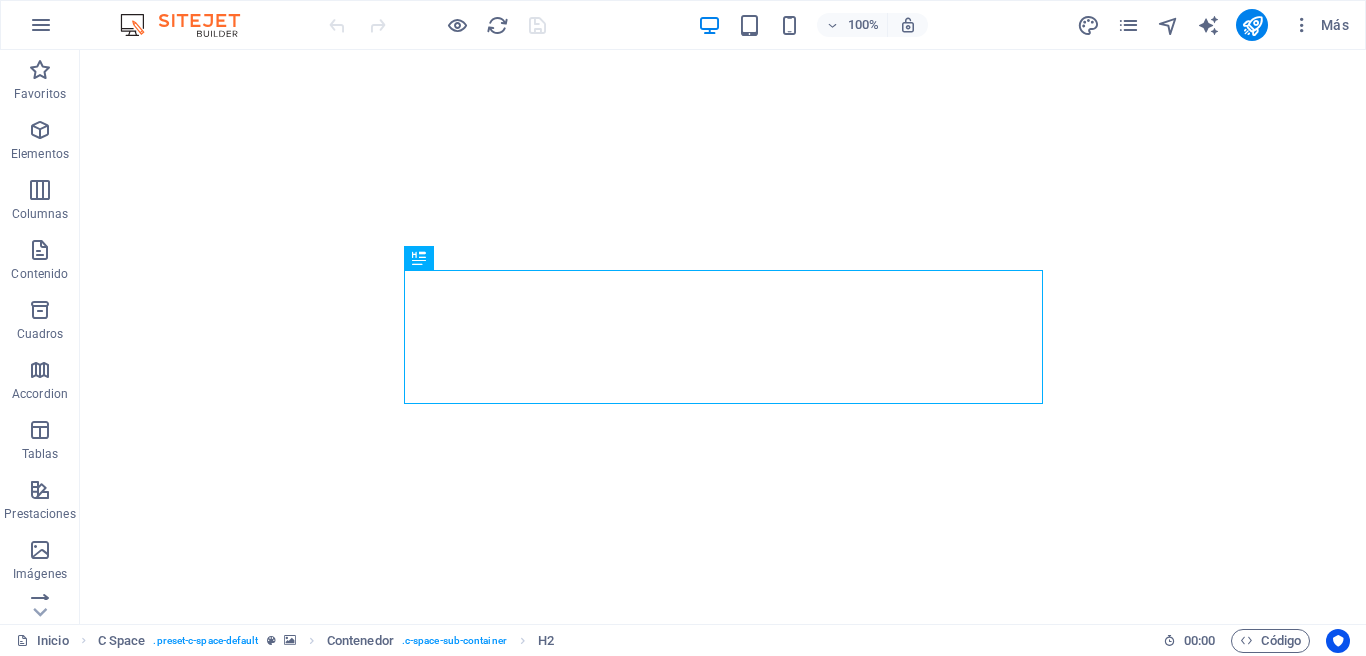 scroll, scrollTop: 0, scrollLeft: 0, axis: both 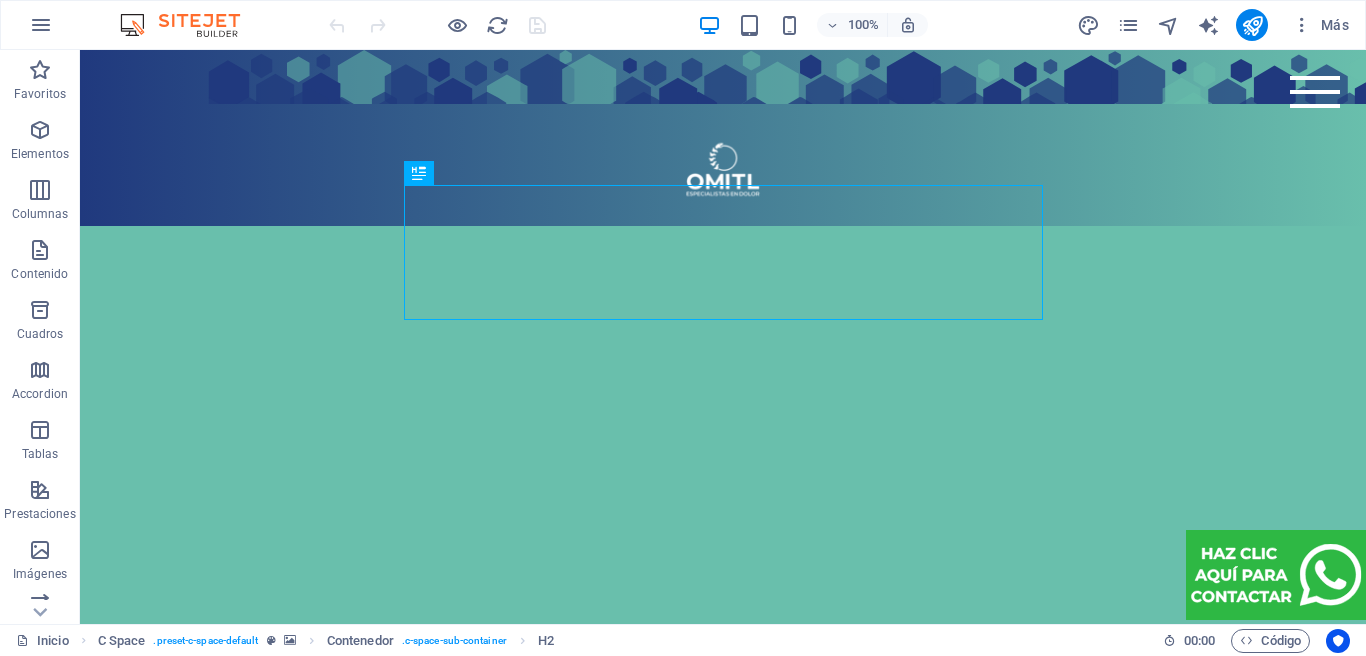 drag, startPoint x: 1133, startPoint y: 20, endPoint x: 1141, endPoint y: 45, distance: 26.24881 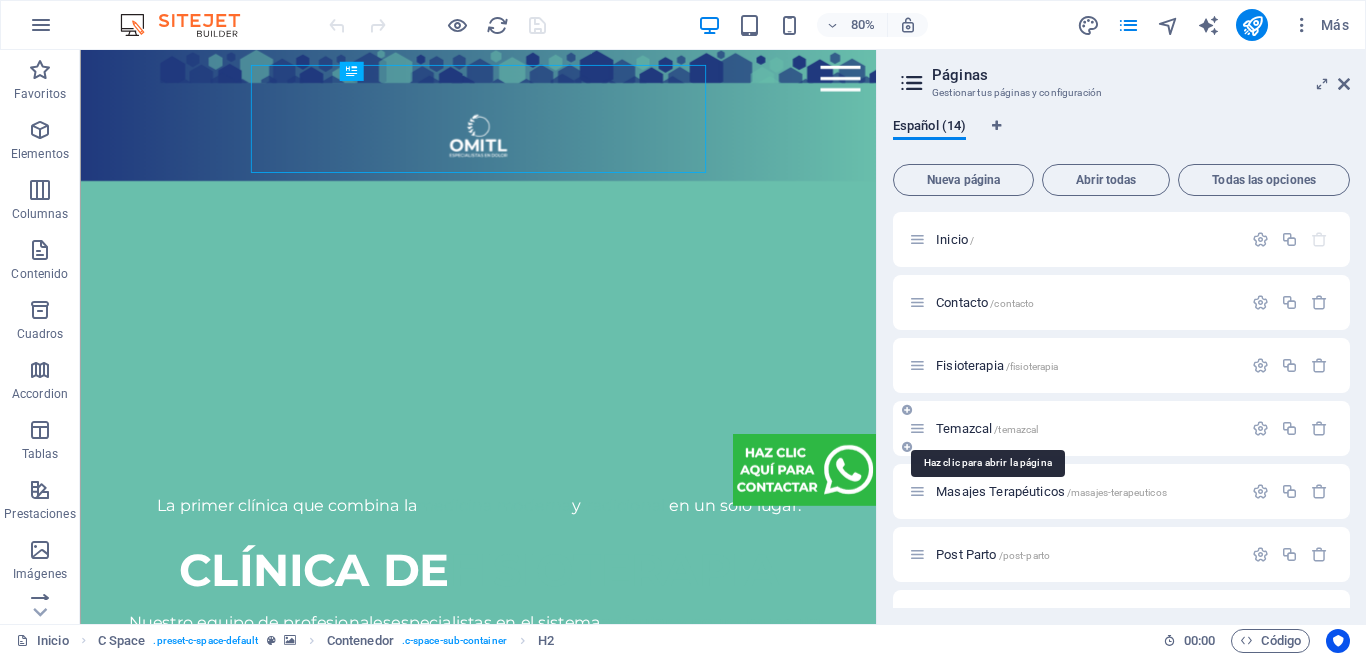 click on "Temazcal /temazcal" at bounding box center (987, 428) 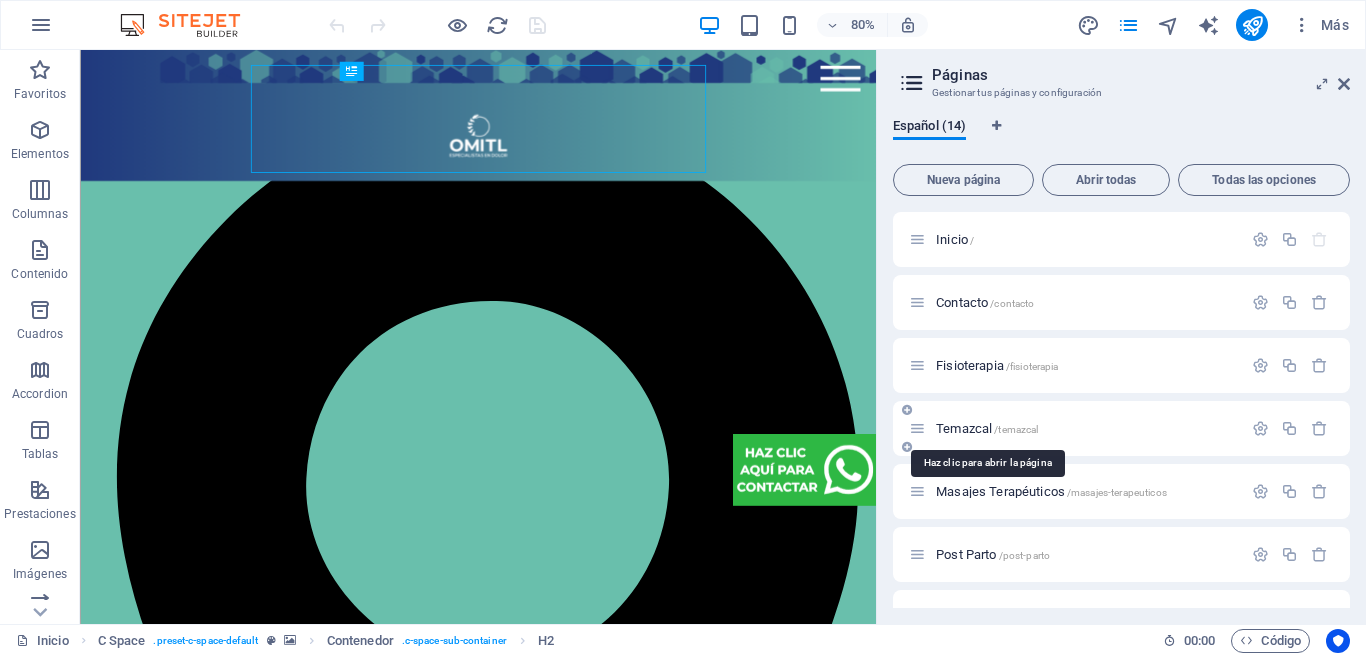 scroll, scrollTop: 0, scrollLeft: 0, axis: both 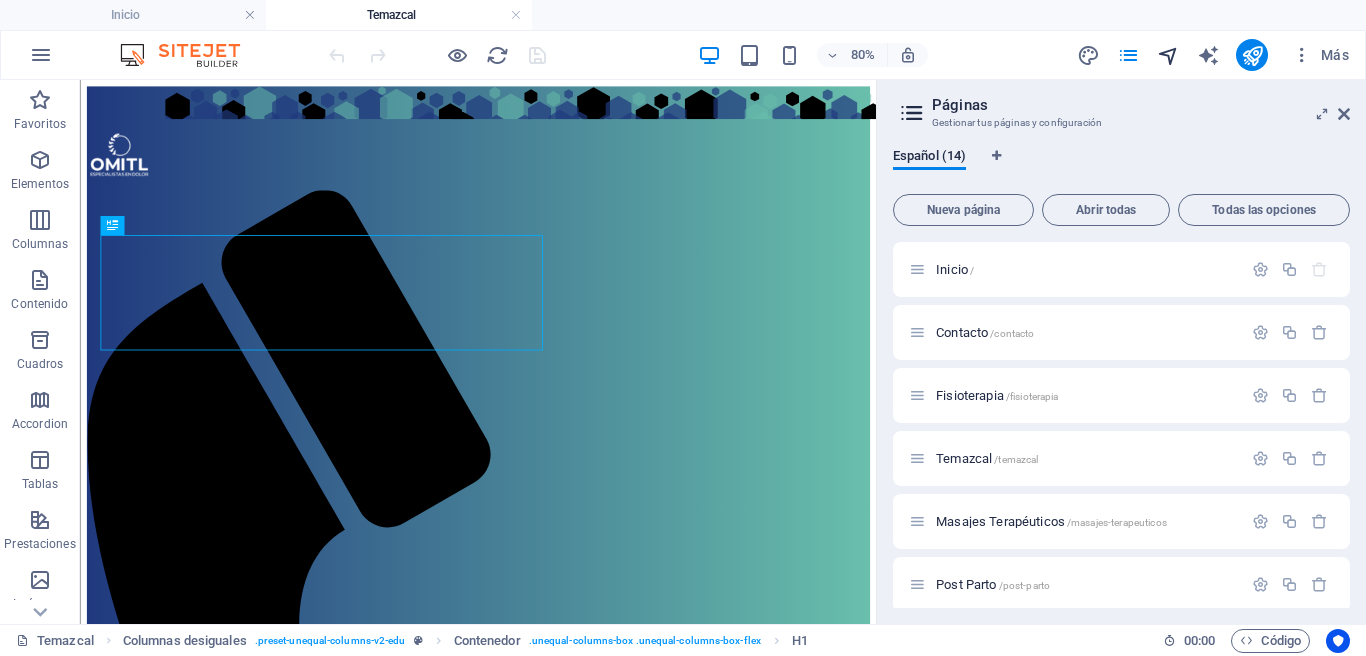 drag, startPoint x: 1341, startPoint y: 108, endPoint x: 1157, endPoint y: 57, distance: 190.93716 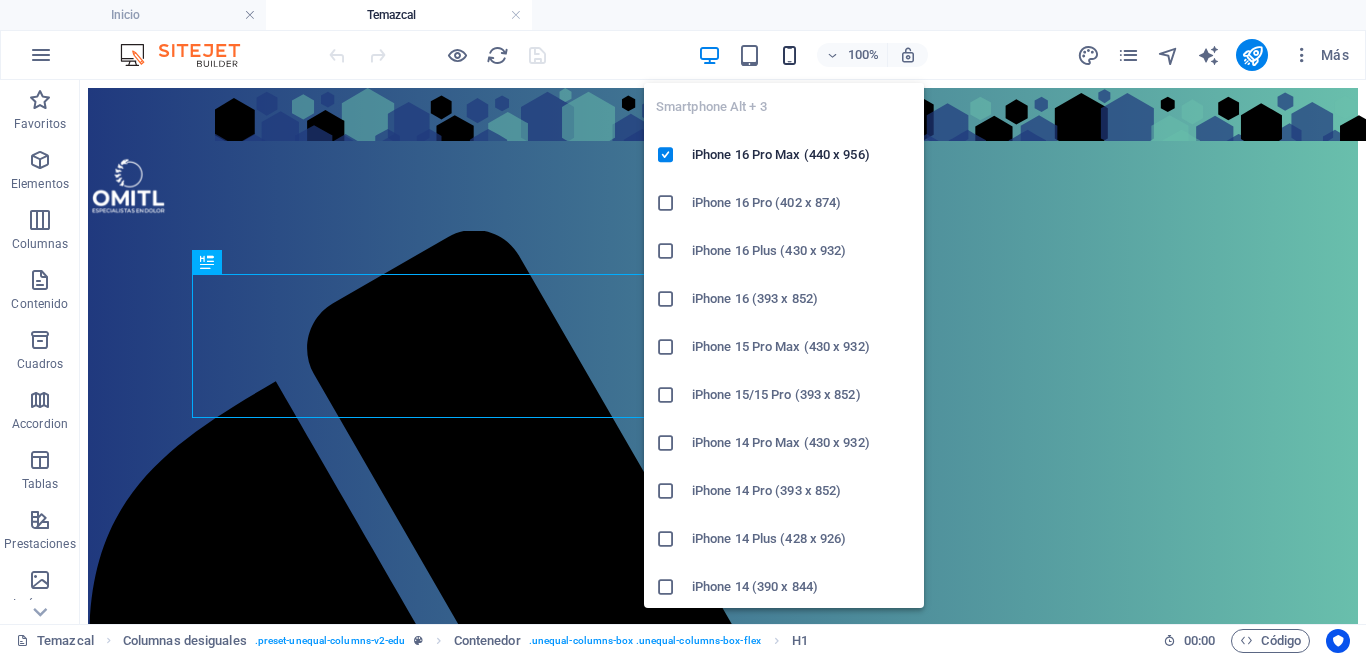 click at bounding box center [789, 55] 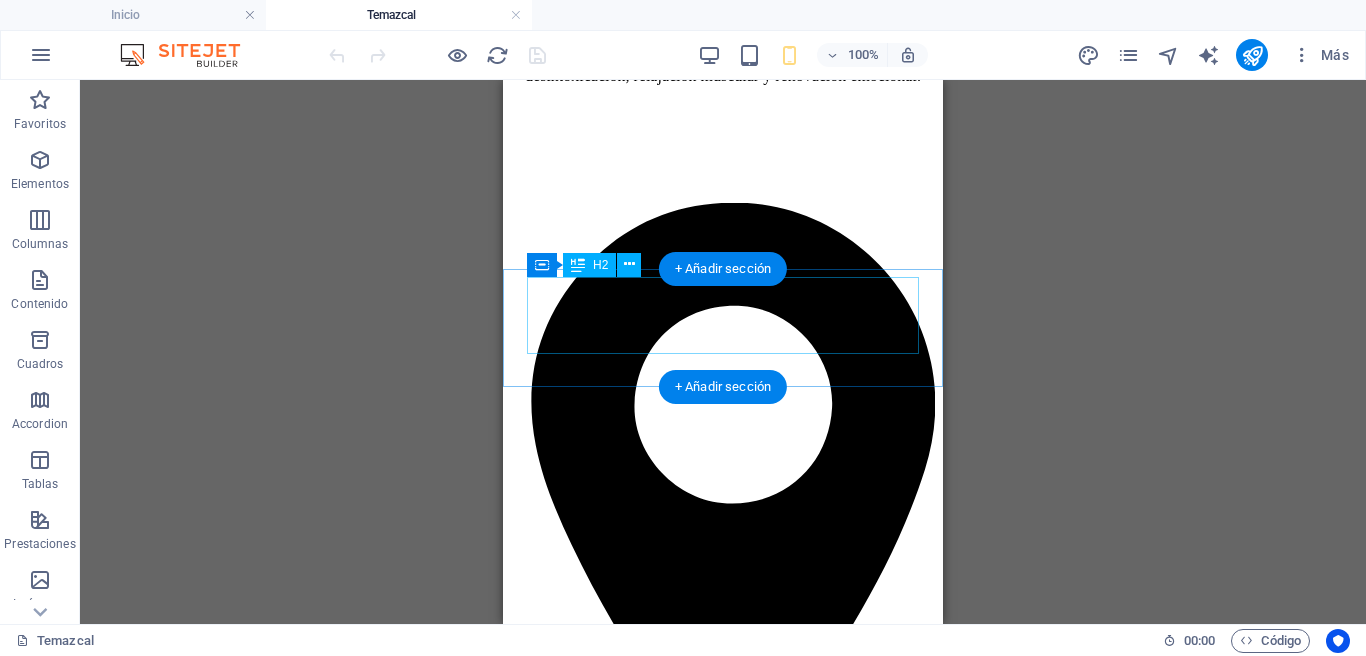scroll, scrollTop: 1714, scrollLeft: 0, axis: vertical 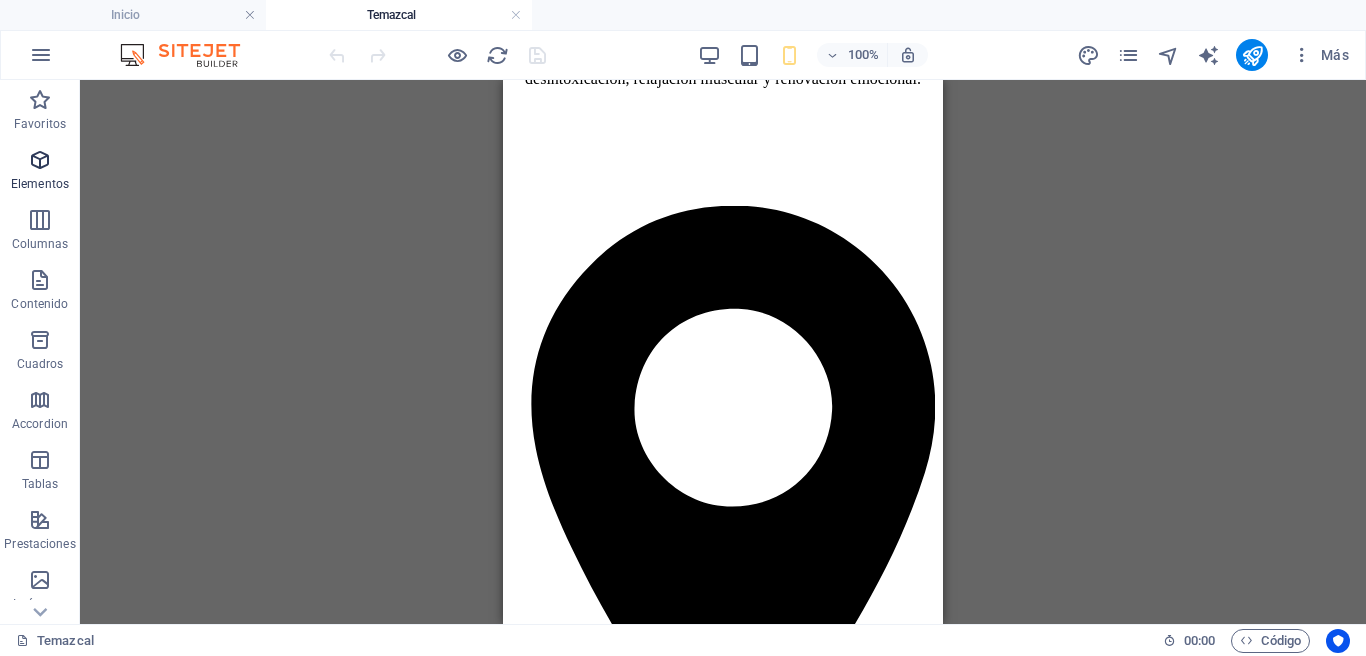 drag, startPoint x: 34, startPoint y: 167, endPoint x: 56, endPoint y: 187, distance: 29.732138 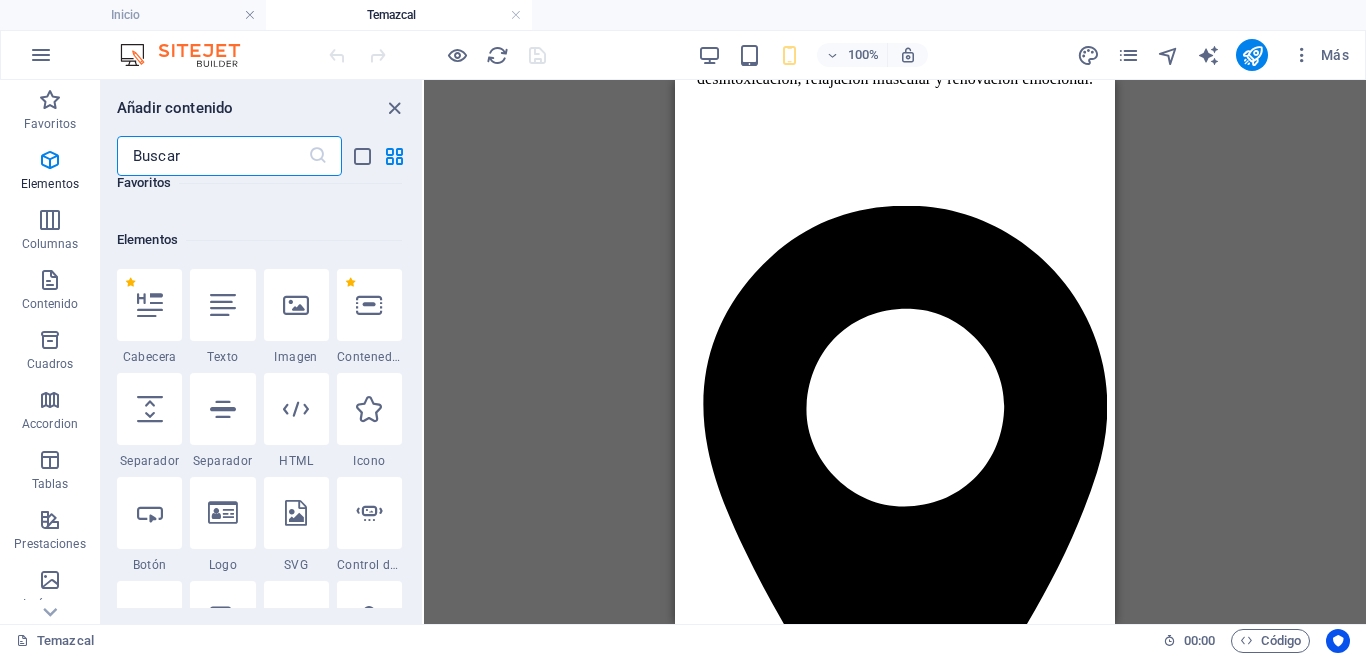scroll, scrollTop: 377, scrollLeft: 0, axis: vertical 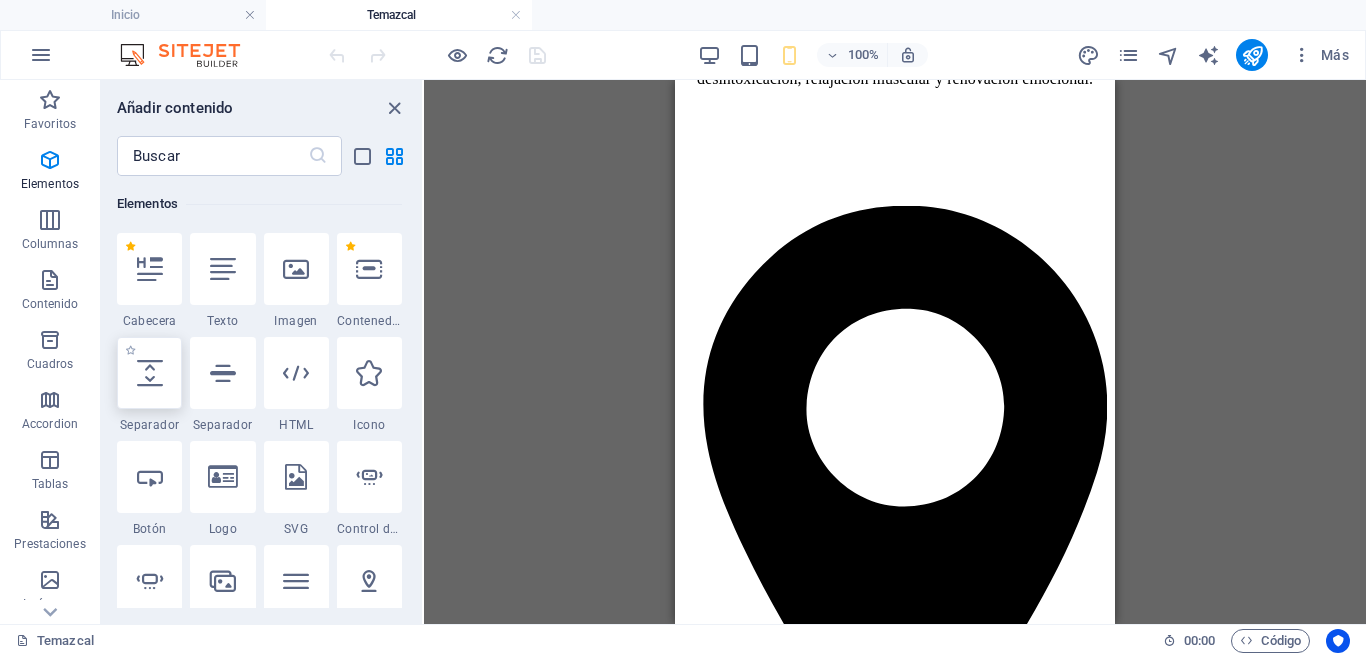 click at bounding box center [150, 373] 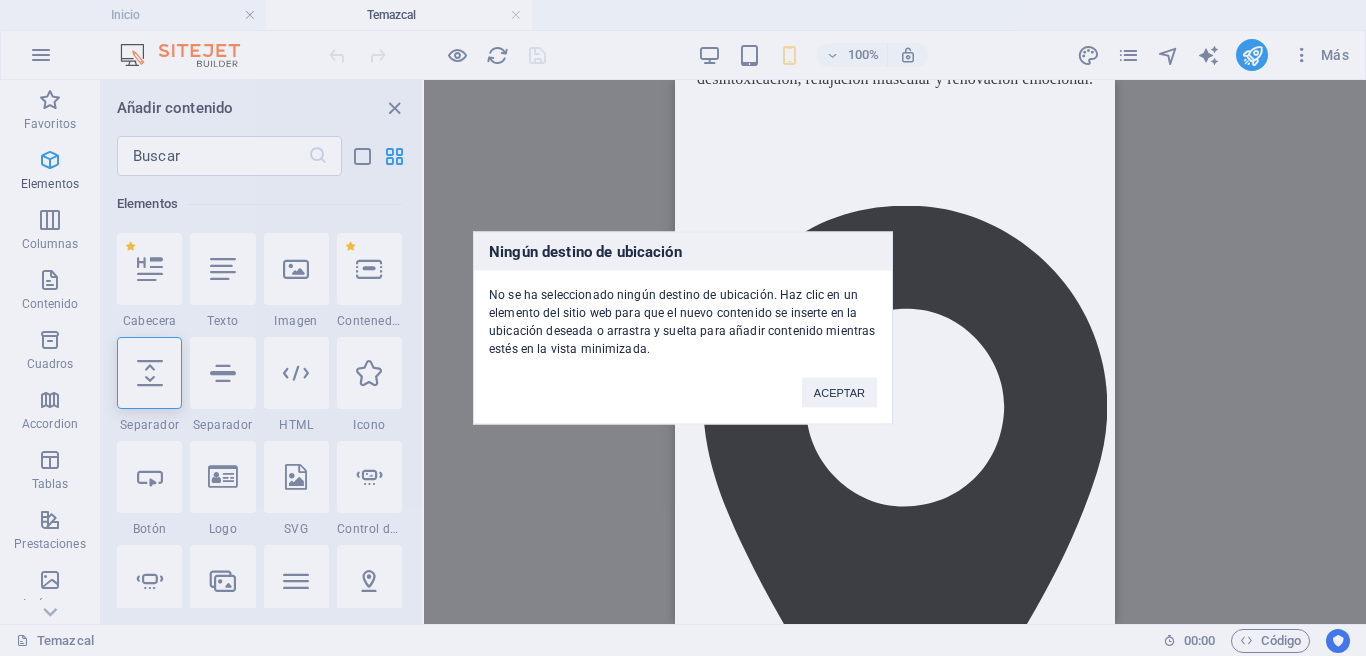 type 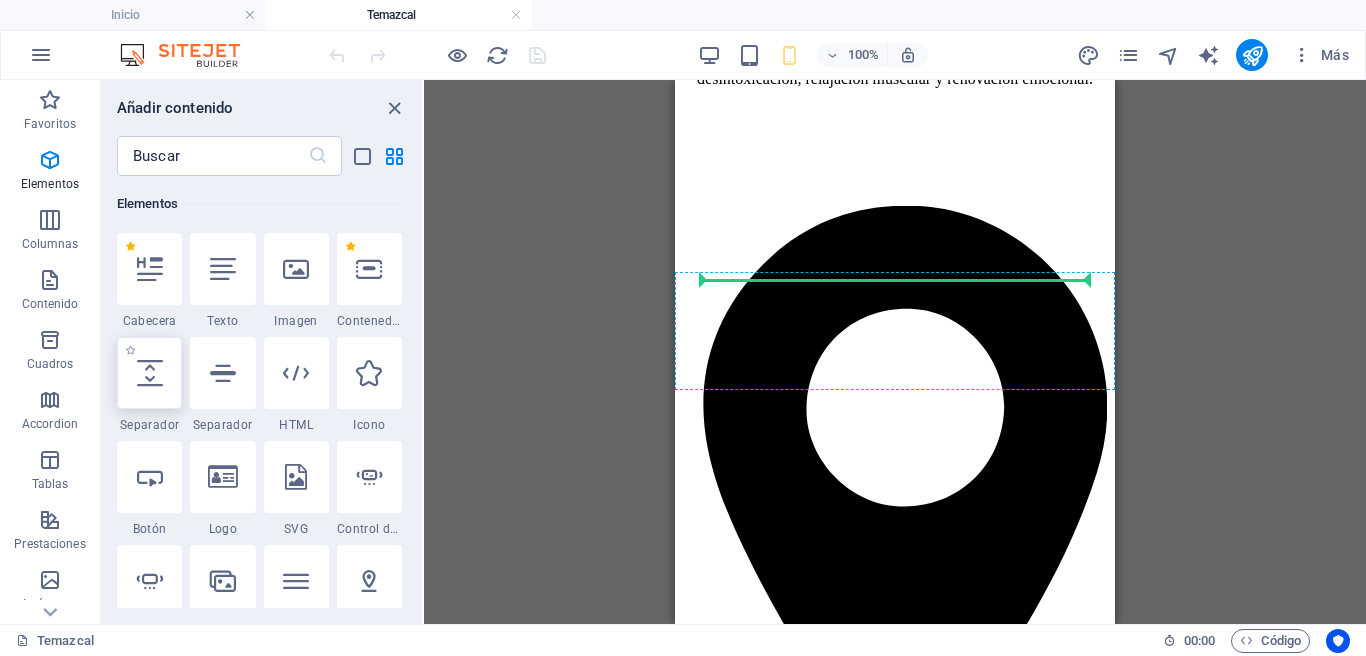 select on "px" 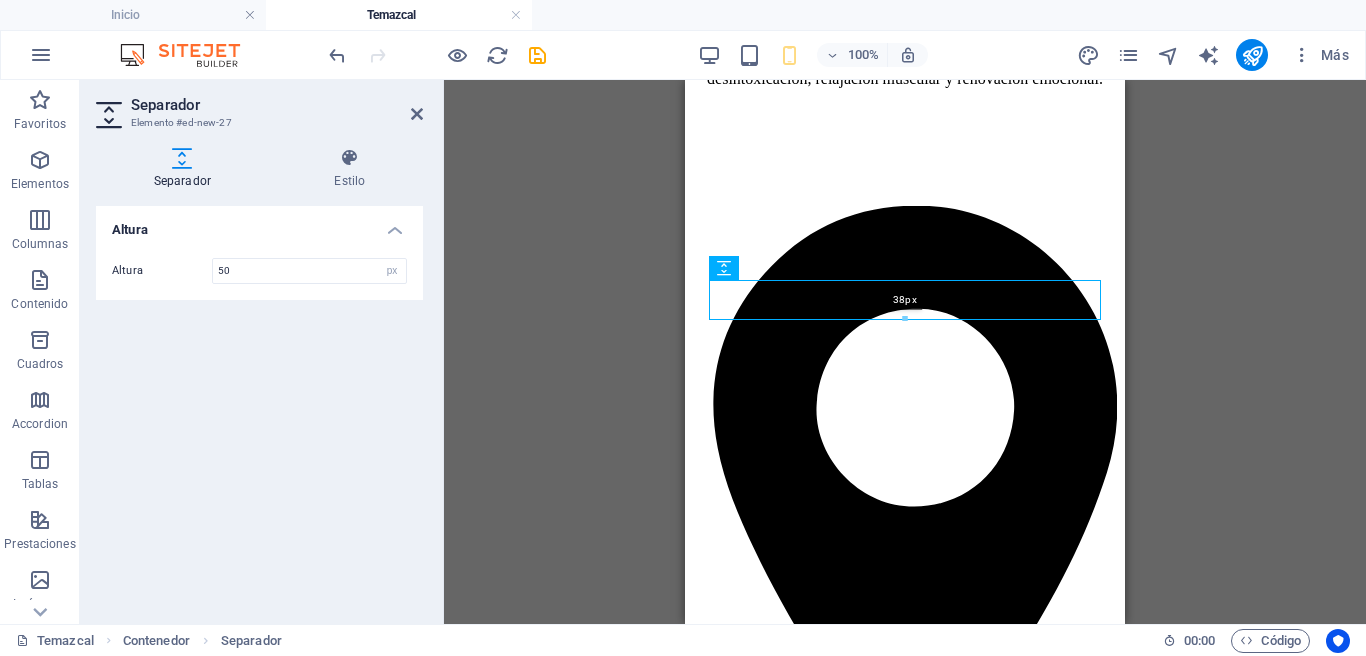 drag, startPoint x: 904, startPoint y: 328, endPoint x: 904, endPoint y: 313, distance: 15 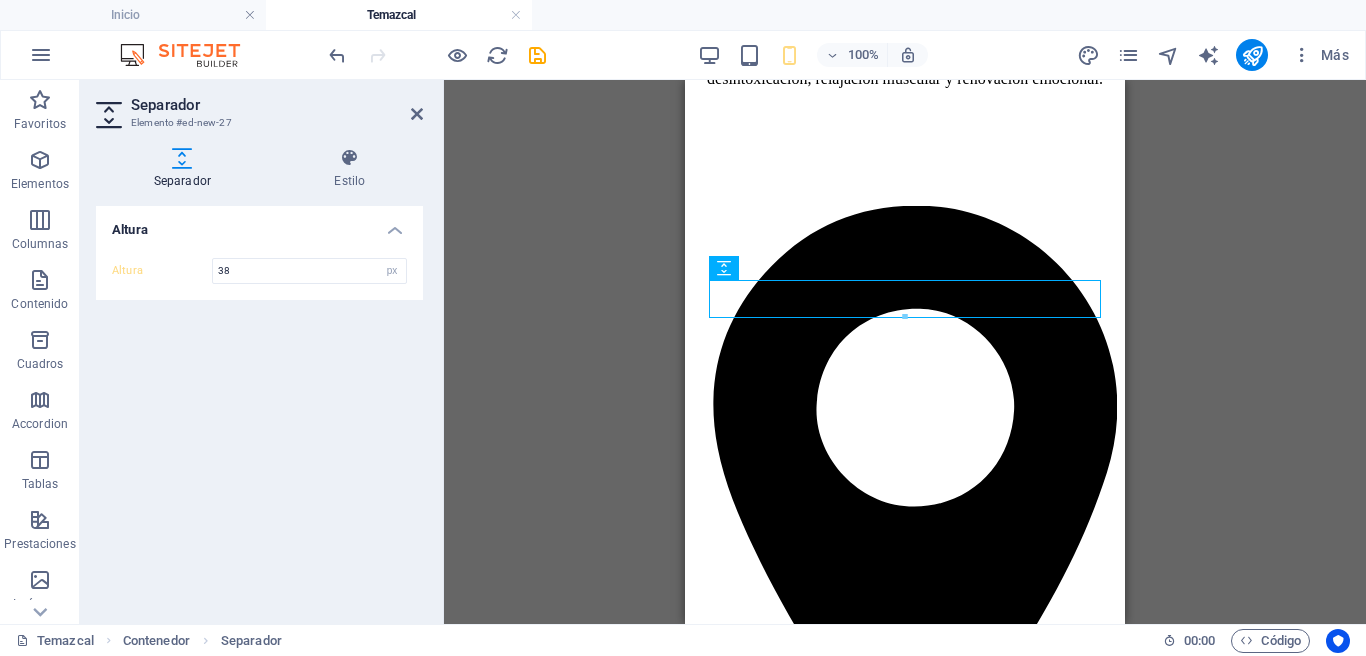 click on "H1   Columnas desiguales   Contenedor   Referencia   Contenedor   Imagen   Columnas desiguales   Contenedor   Separador   H4   Separador   Texto   Contenedor   H2   C Space   C Space   Contenedor   Texto   Separador   Texto   Texto   Texto   Contenedor   Contenedor   Contenedor   H3   Contenedor   Separador   Texto   Separador   Contenedor   H2   Contenedor   Texto   3 columnas   Contenedor   H6   Contenedor   Contenedor   Separador" at bounding box center [905, 352] 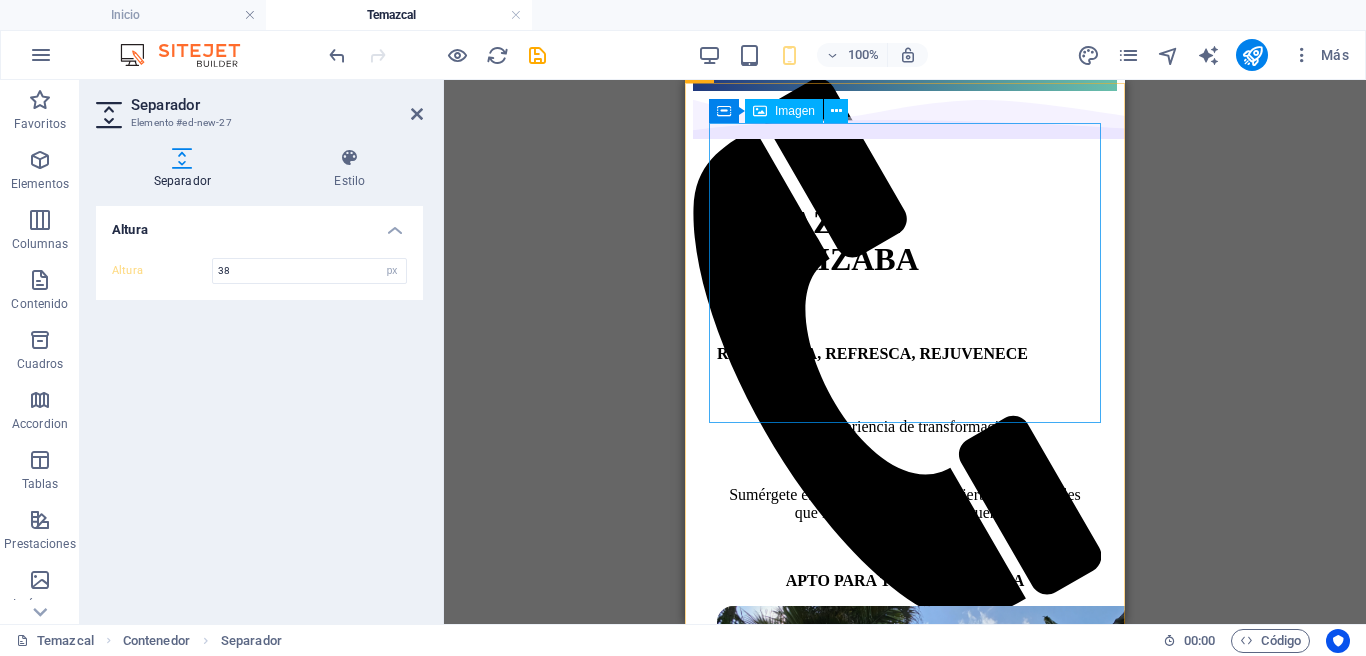 scroll, scrollTop: 0, scrollLeft: 0, axis: both 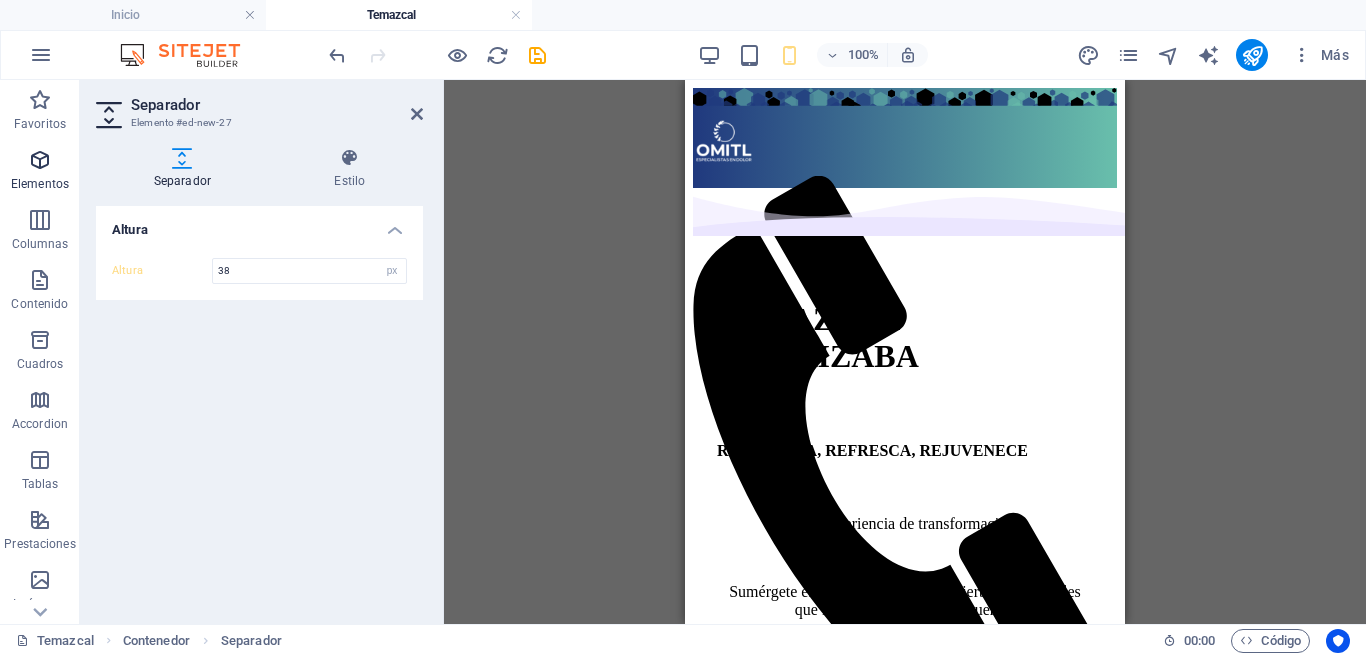 click at bounding box center (40, 160) 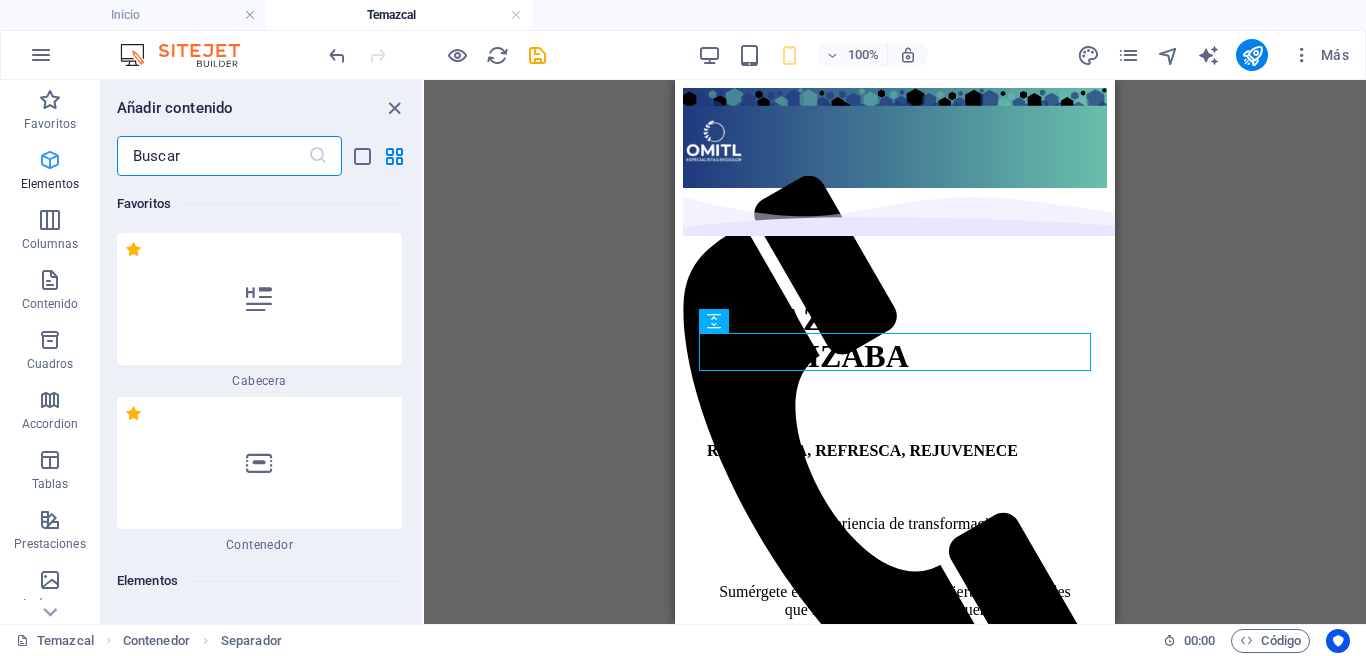 scroll, scrollTop: 1661, scrollLeft: 0, axis: vertical 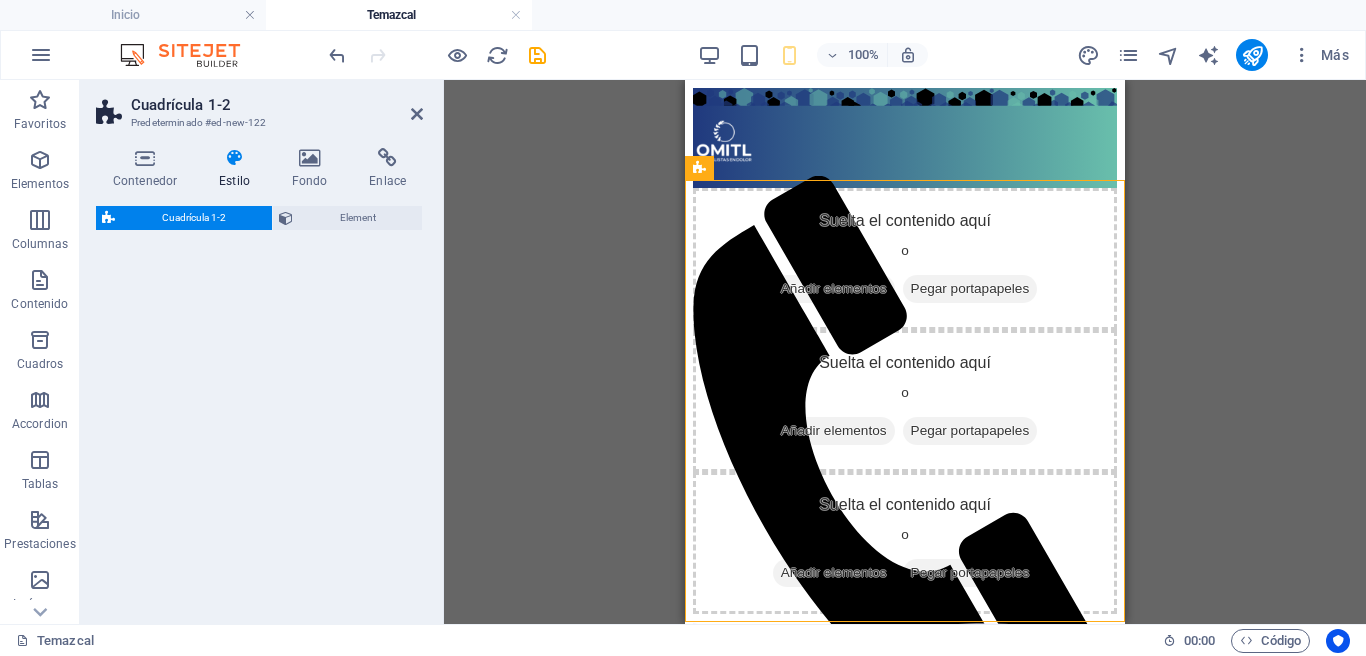 select on "rem" 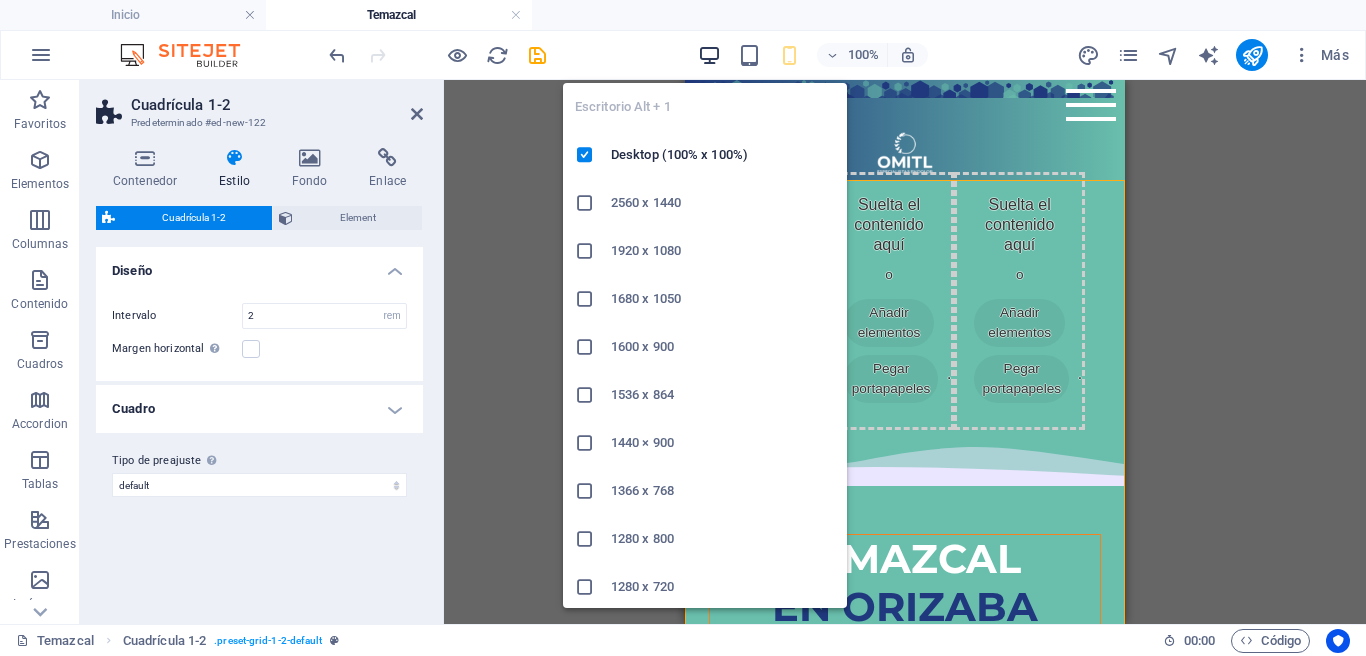 click at bounding box center [709, 55] 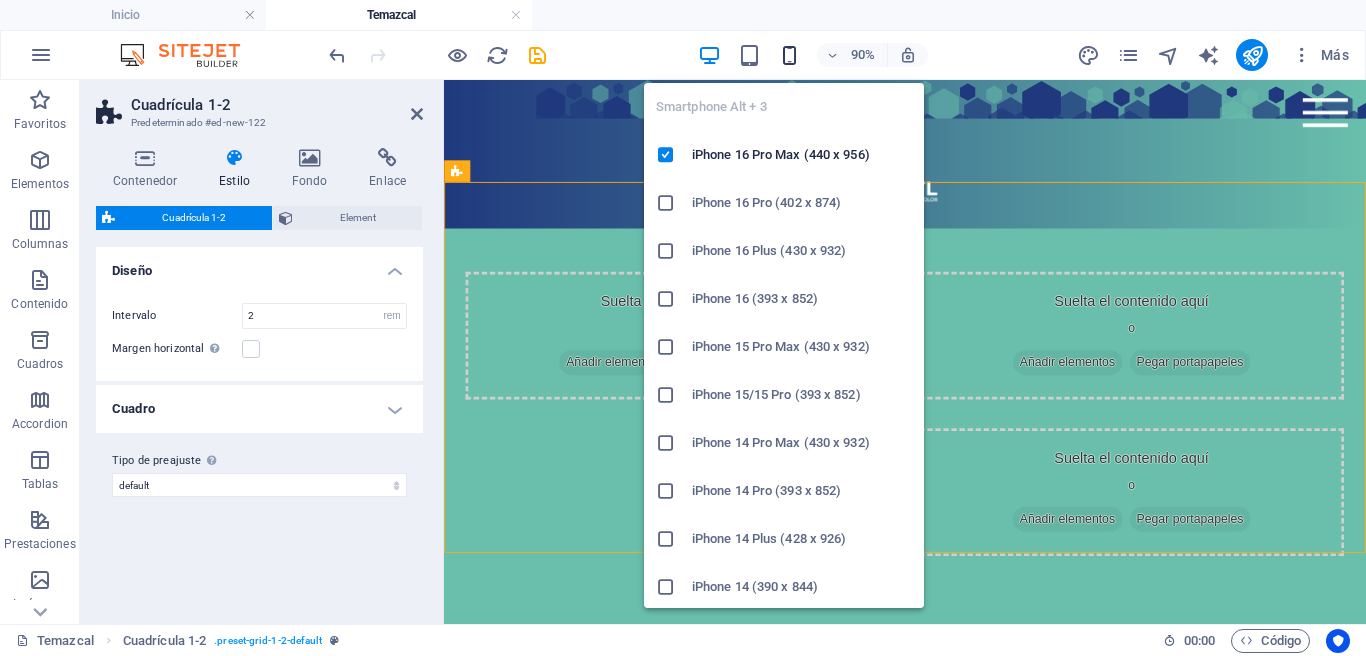 click at bounding box center (789, 55) 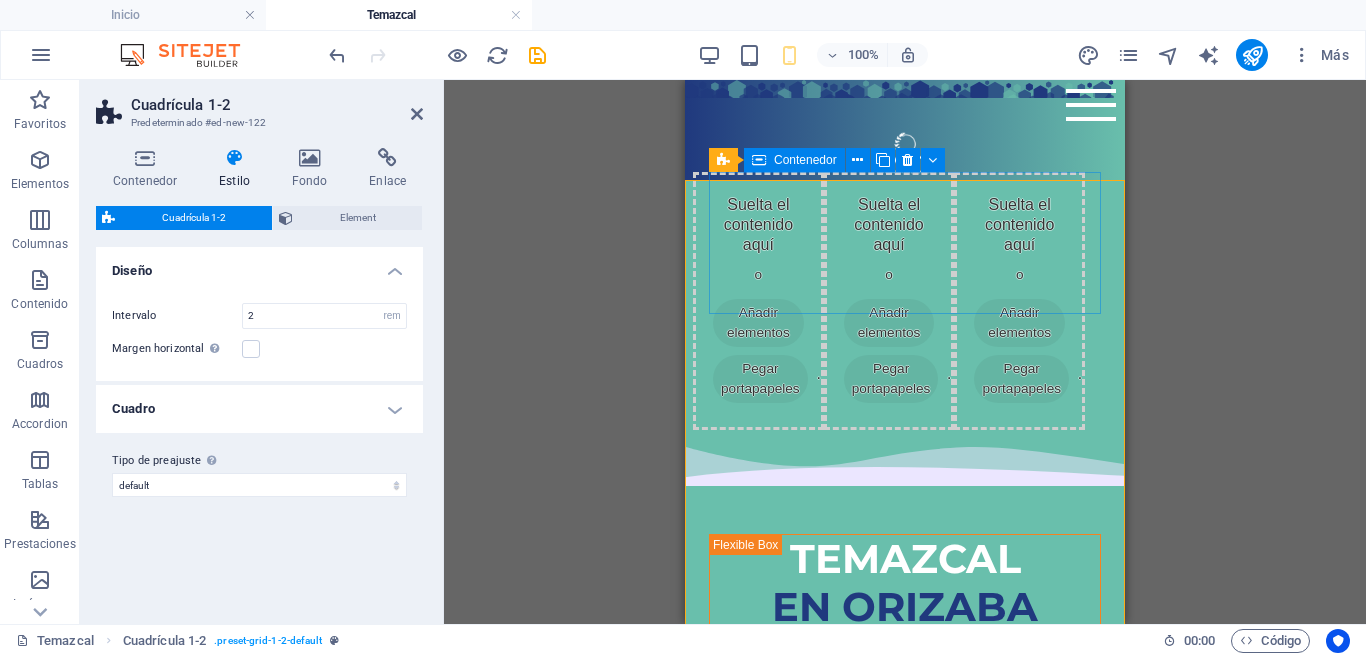 click on "Añadir elementos" at bounding box center (758, 323) 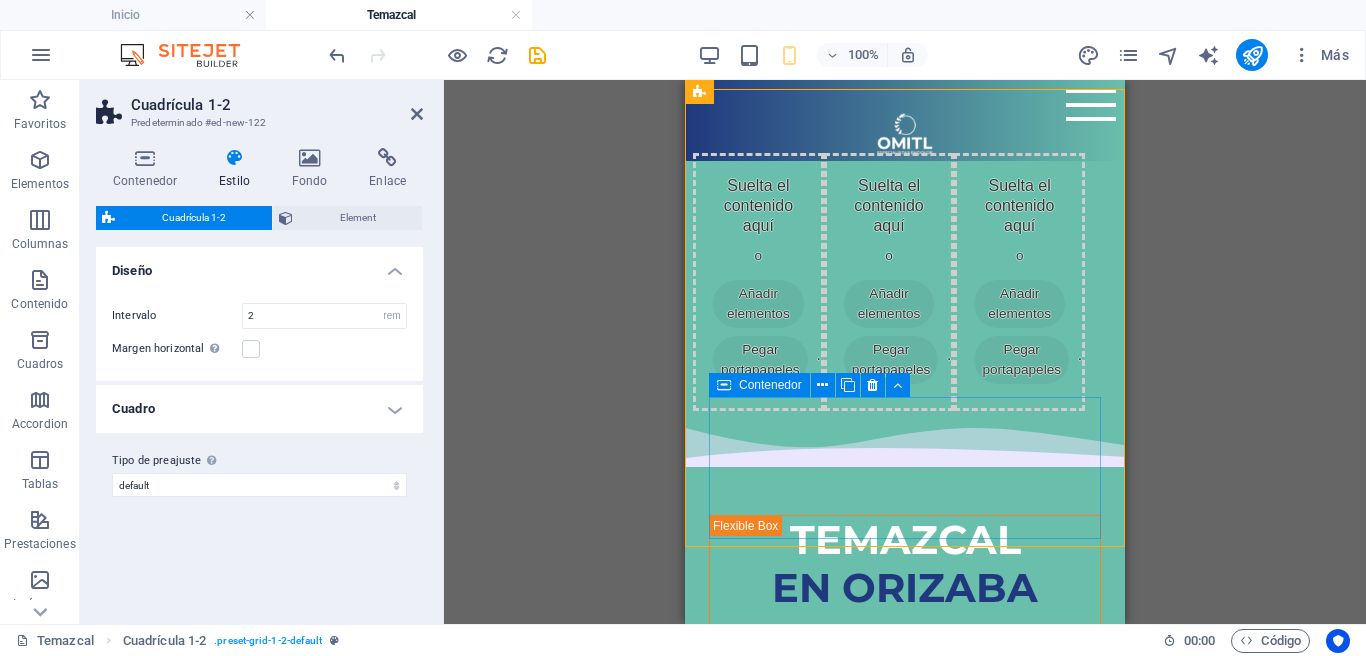 scroll, scrollTop: 0, scrollLeft: 0, axis: both 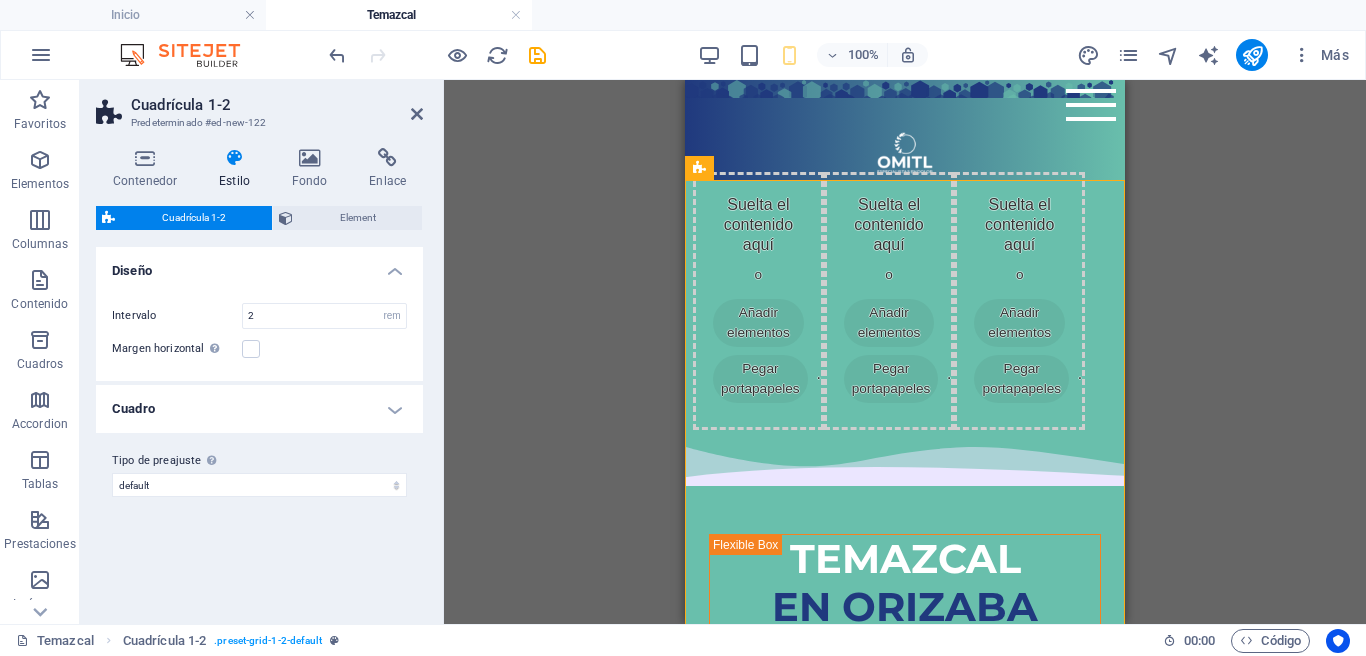 drag, startPoint x: 664, startPoint y: 244, endPoint x: 678, endPoint y: 241, distance: 14.3178215 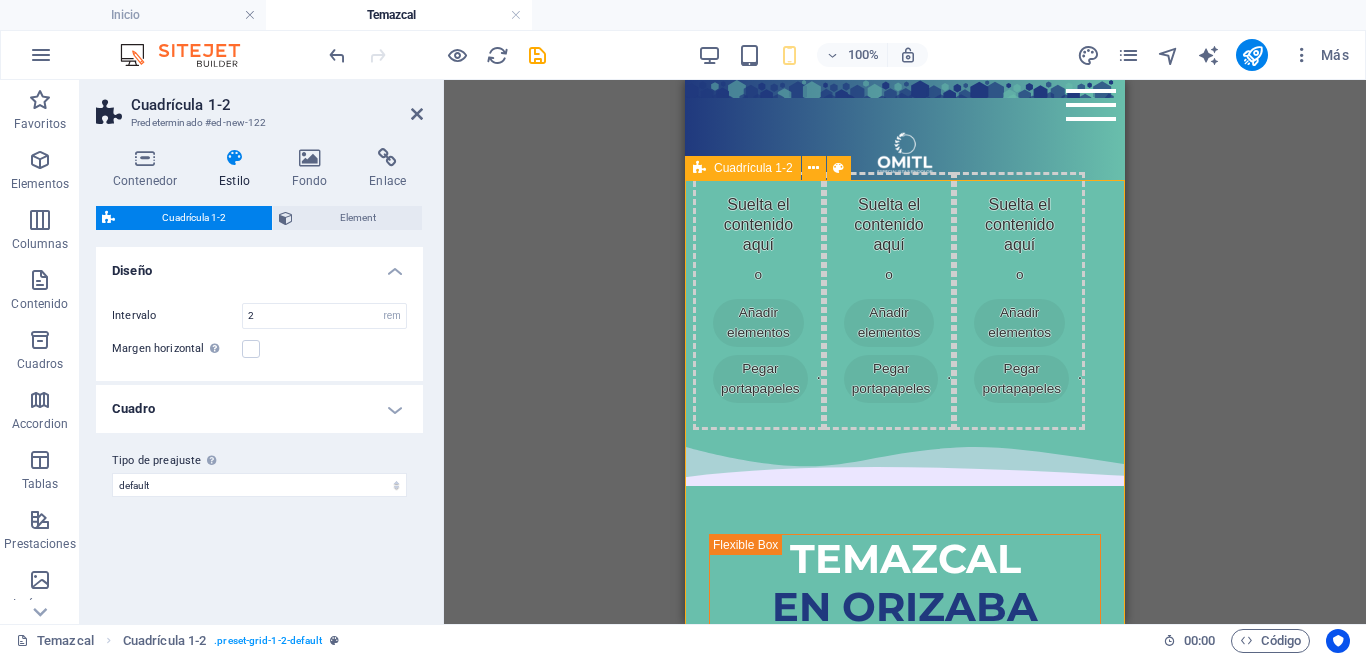 click on "Suelta el contenido aquí o  Añadir elementos  Pegar portapapeles Suelta el contenido aquí o  Añadir elementos  Pegar portapapeles Suelta el contenido aquí o  Añadir elementos  Pegar portapapeles" at bounding box center [905, 309] 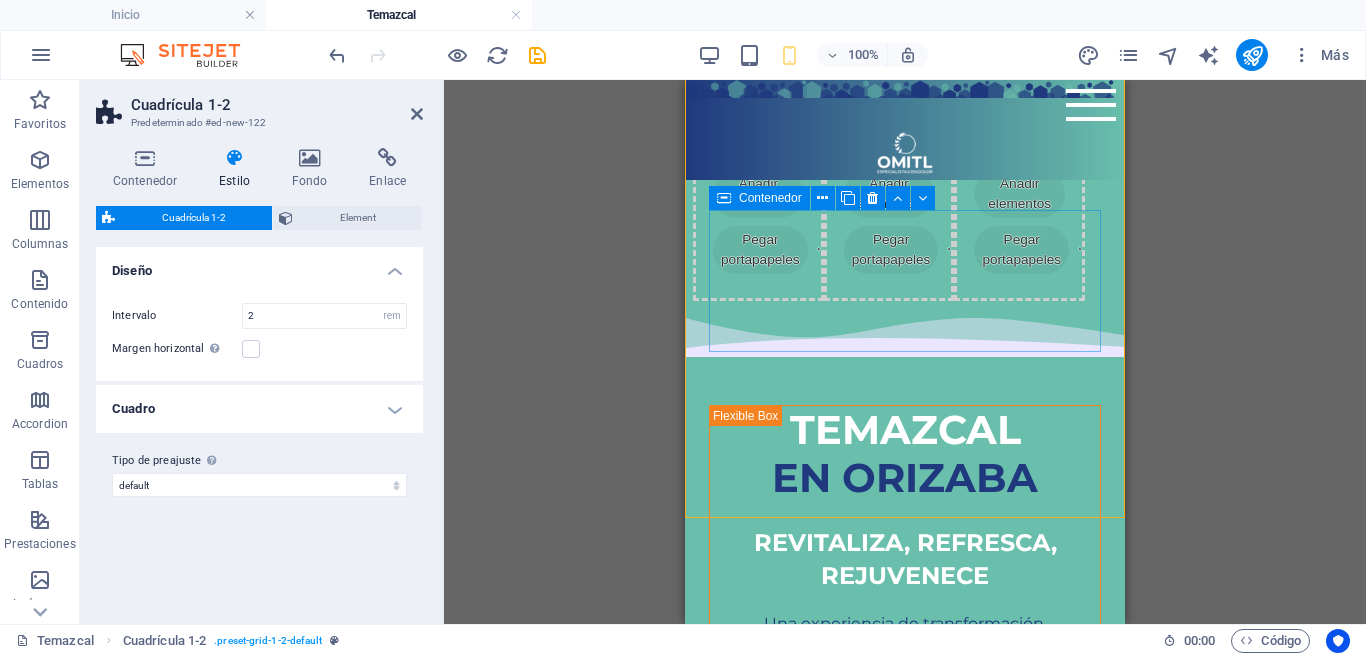 scroll, scrollTop: 0, scrollLeft: 0, axis: both 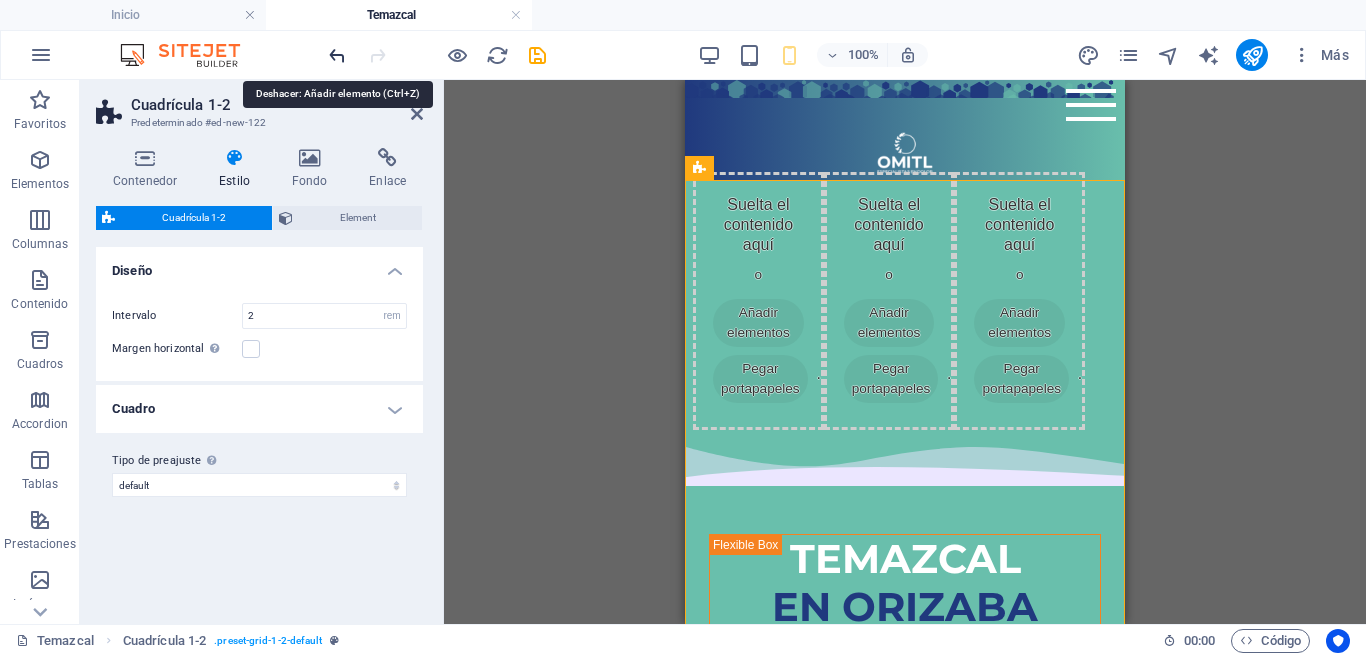 click at bounding box center [337, 55] 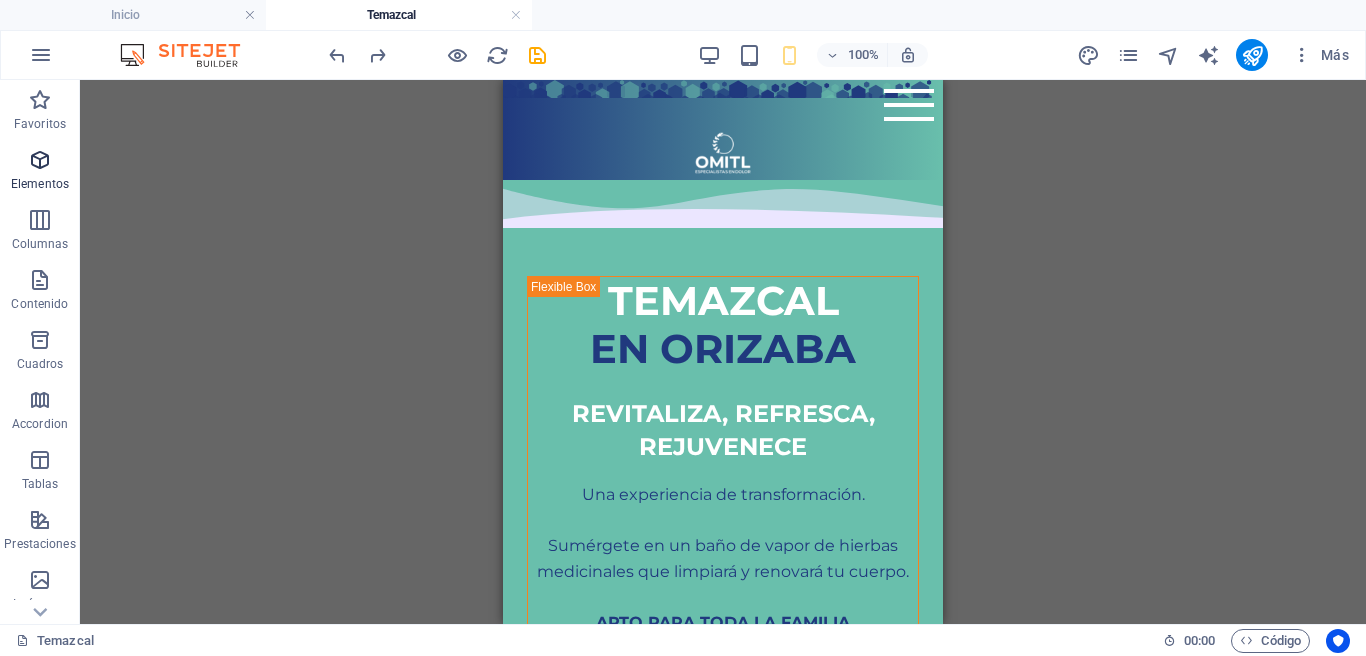 click at bounding box center (40, 160) 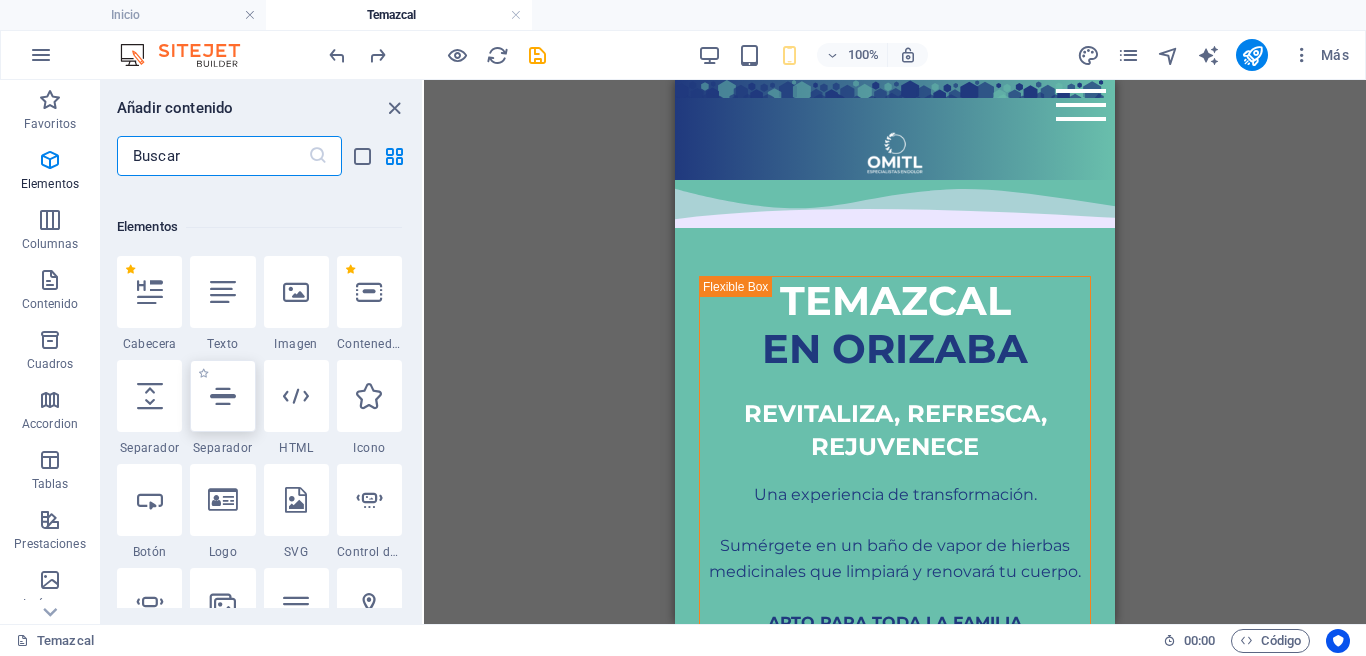 scroll, scrollTop: 377, scrollLeft: 0, axis: vertical 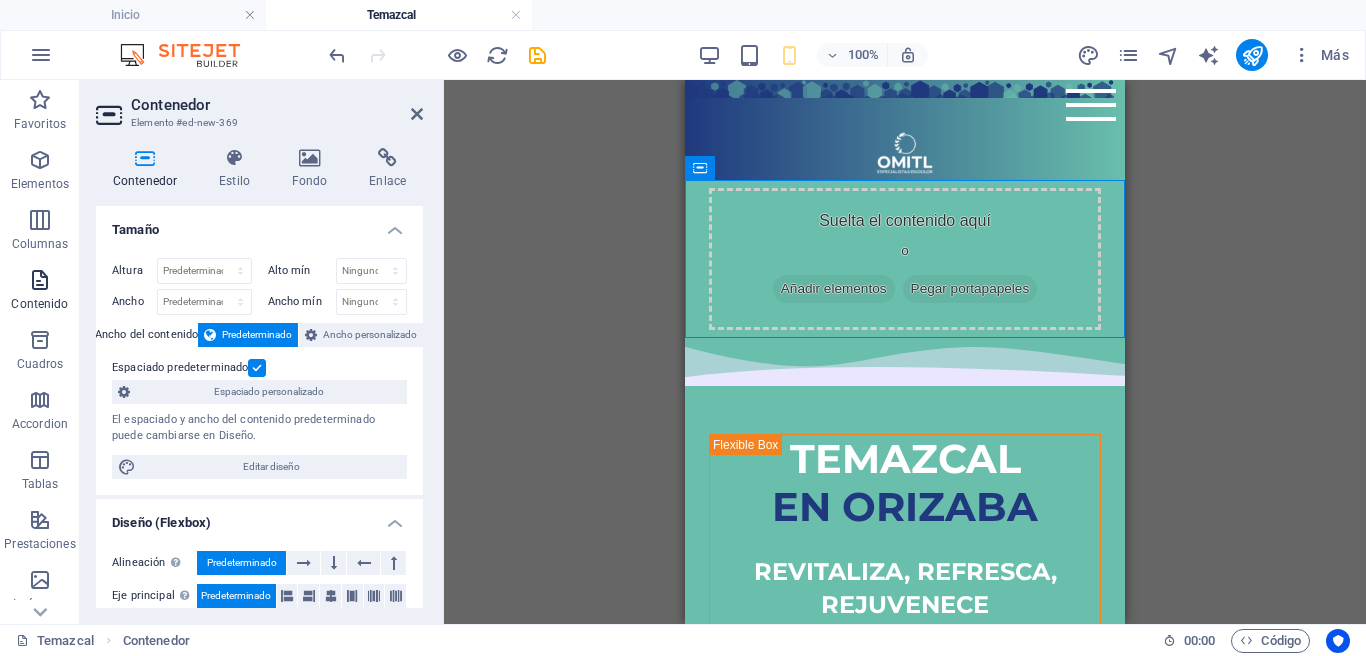click at bounding box center [40, 280] 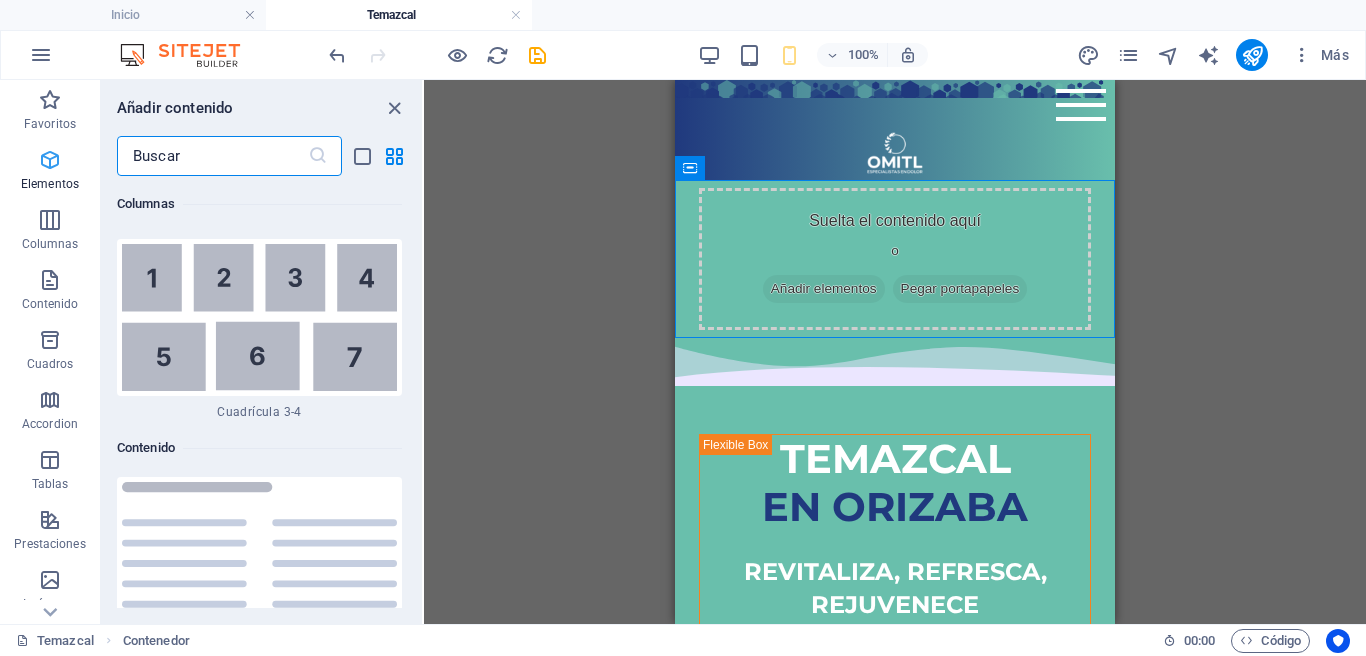 scroll, scrollTop: 6808, scrollLeft: 0, axis: vertical 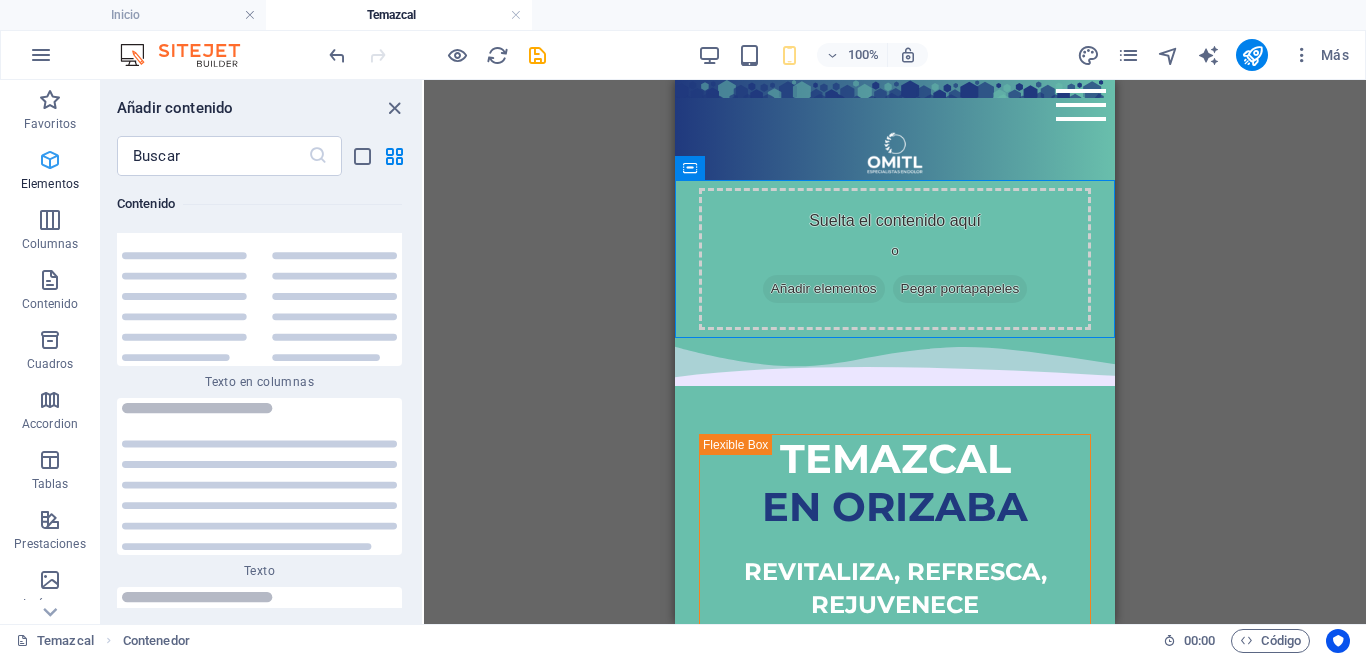 click at bounding box center [50, 160] 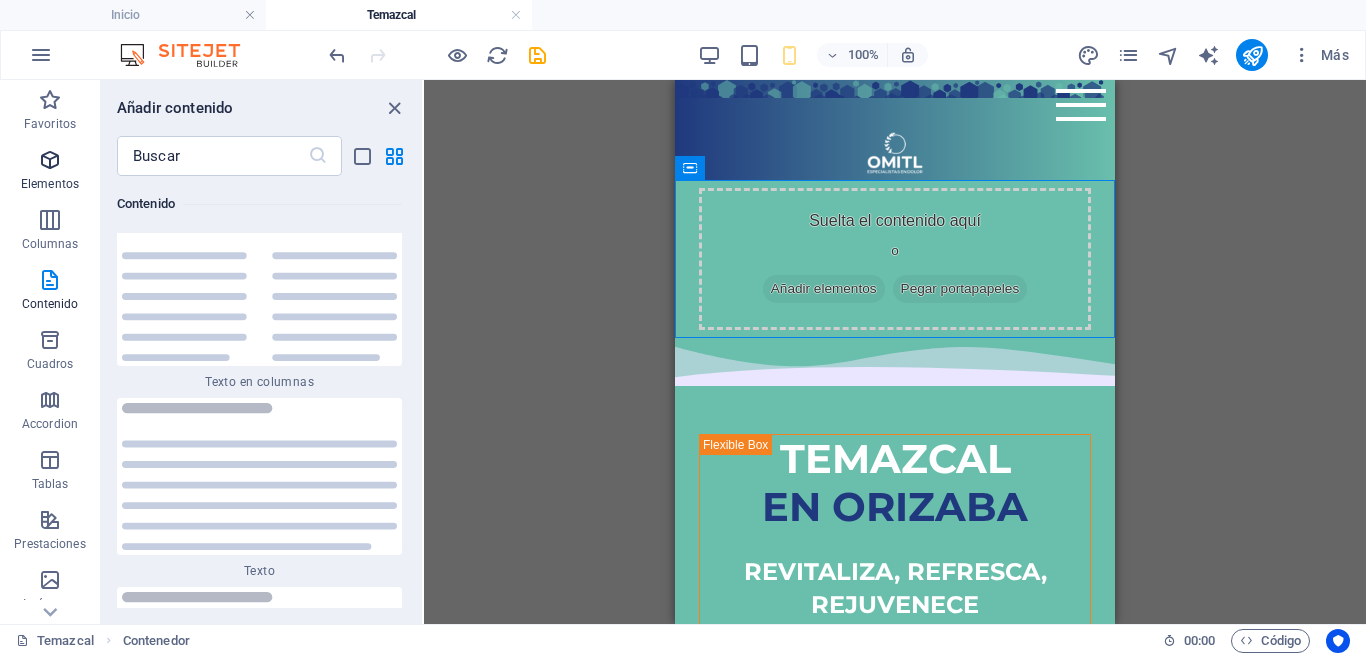 click on "Elementos" at bounding box center [50, 184] 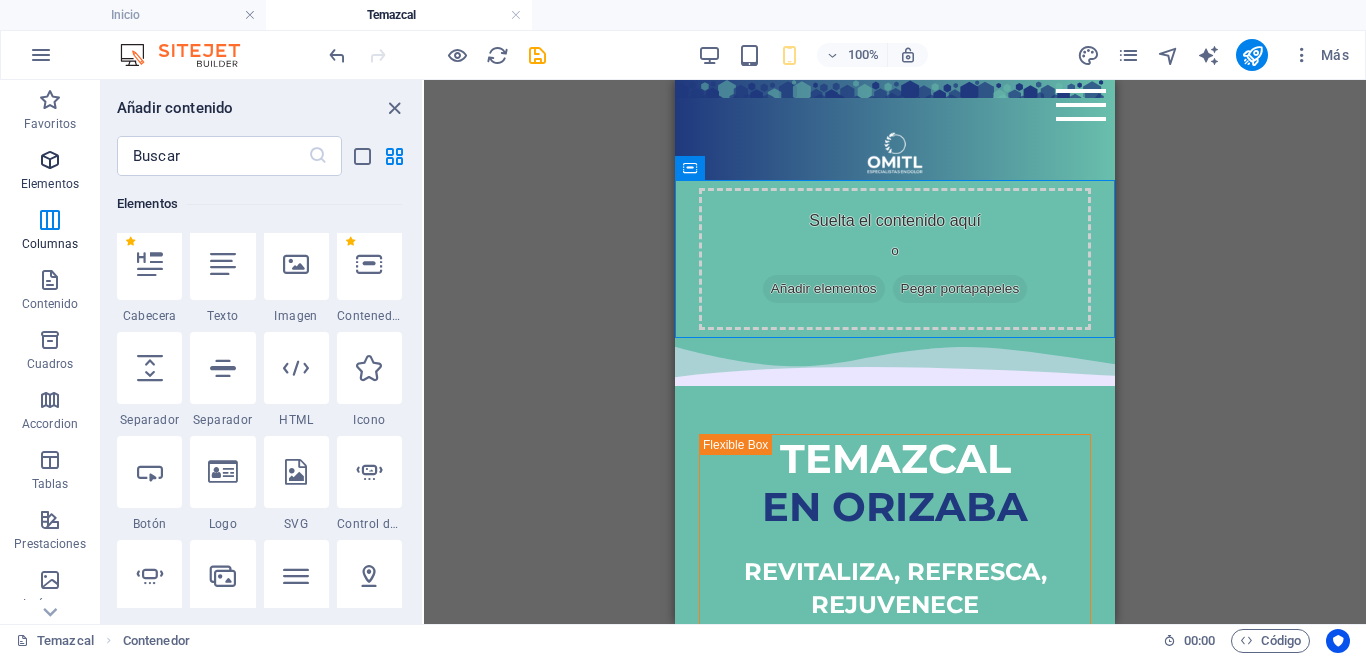 scroll, scrollTop: 377, scrollLeft: 0, axis: vertical 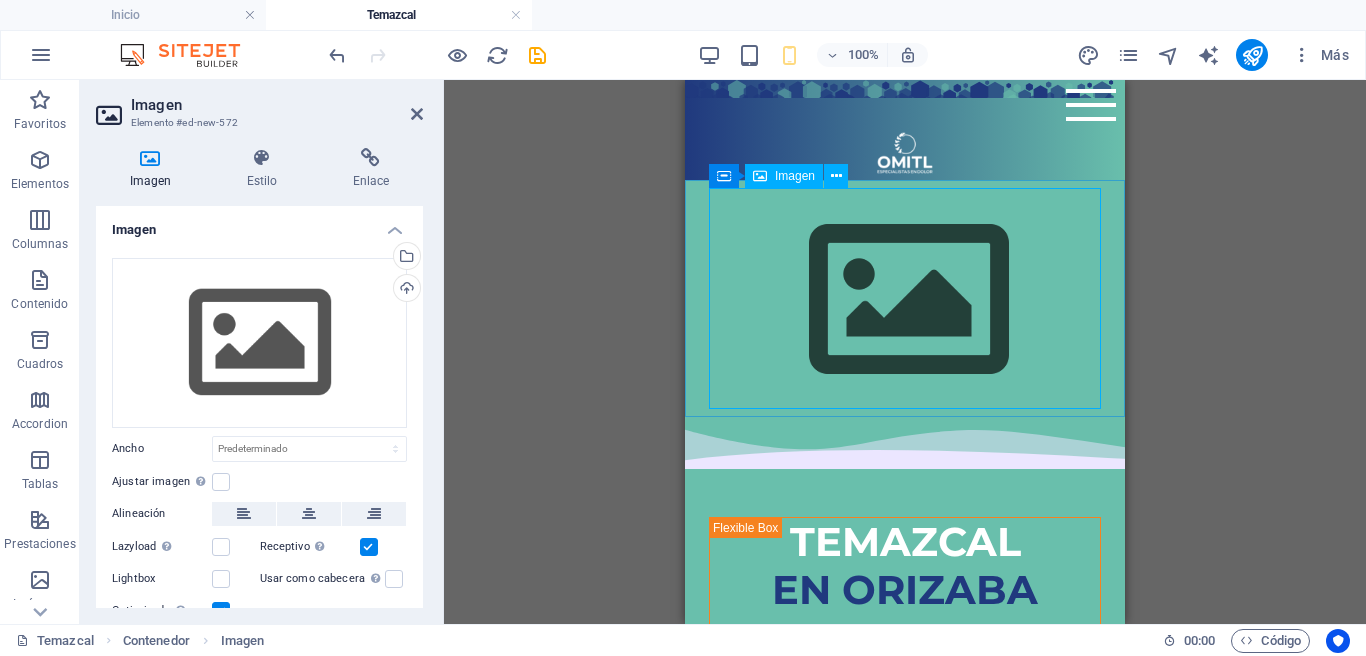 click at bounding box center (905, 300) 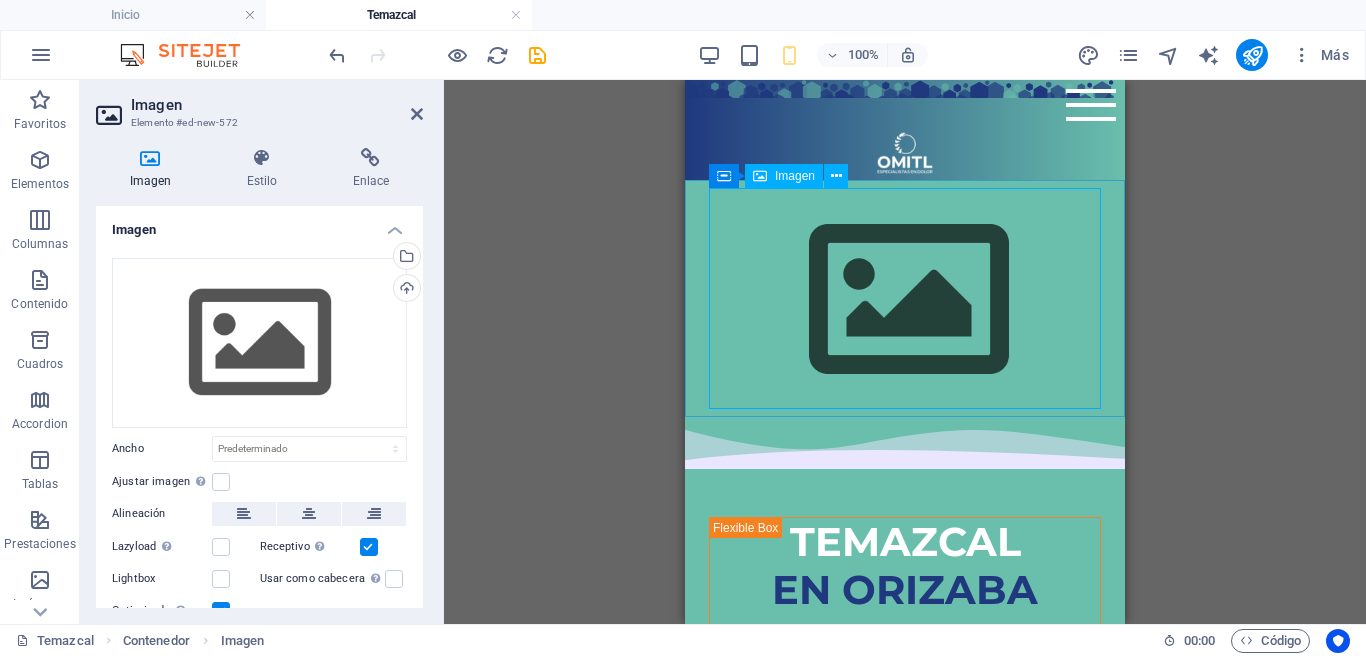 click at bounding box center [905, 300] 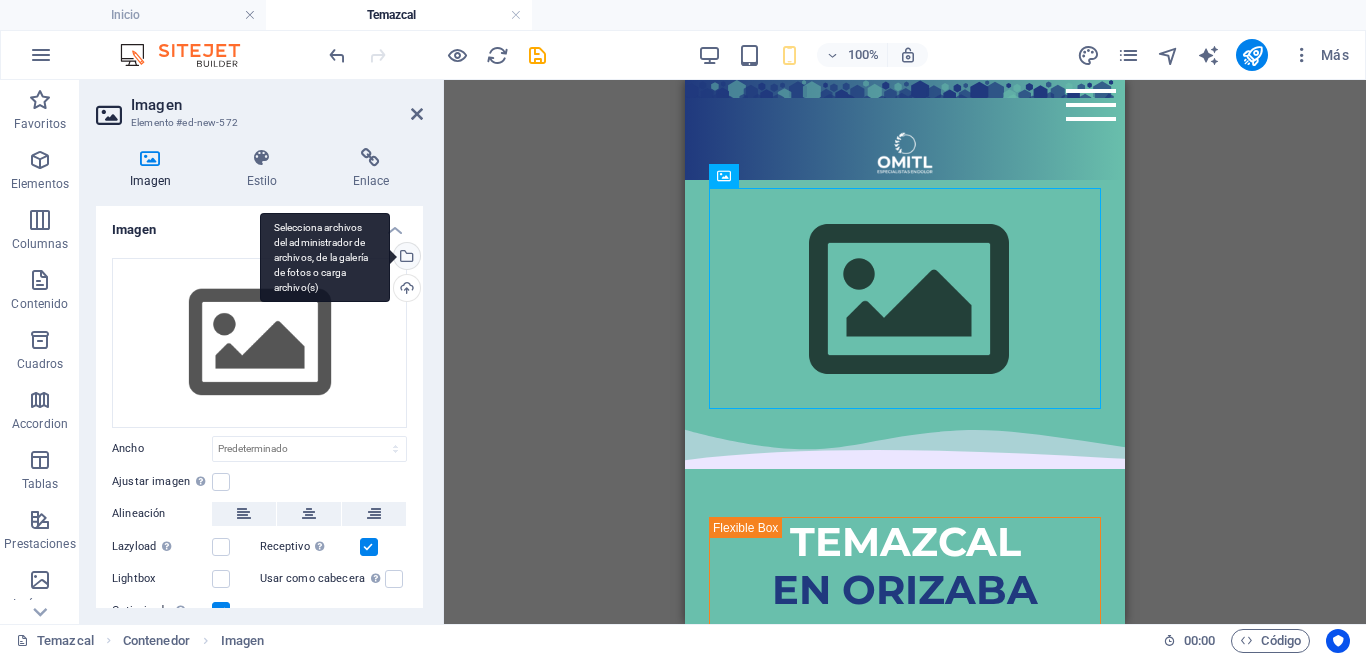 click on "Selecciona archivos del administrador de archivos, de la galería de fotos o carga archivo(s)" at bounding box center [405, 258] 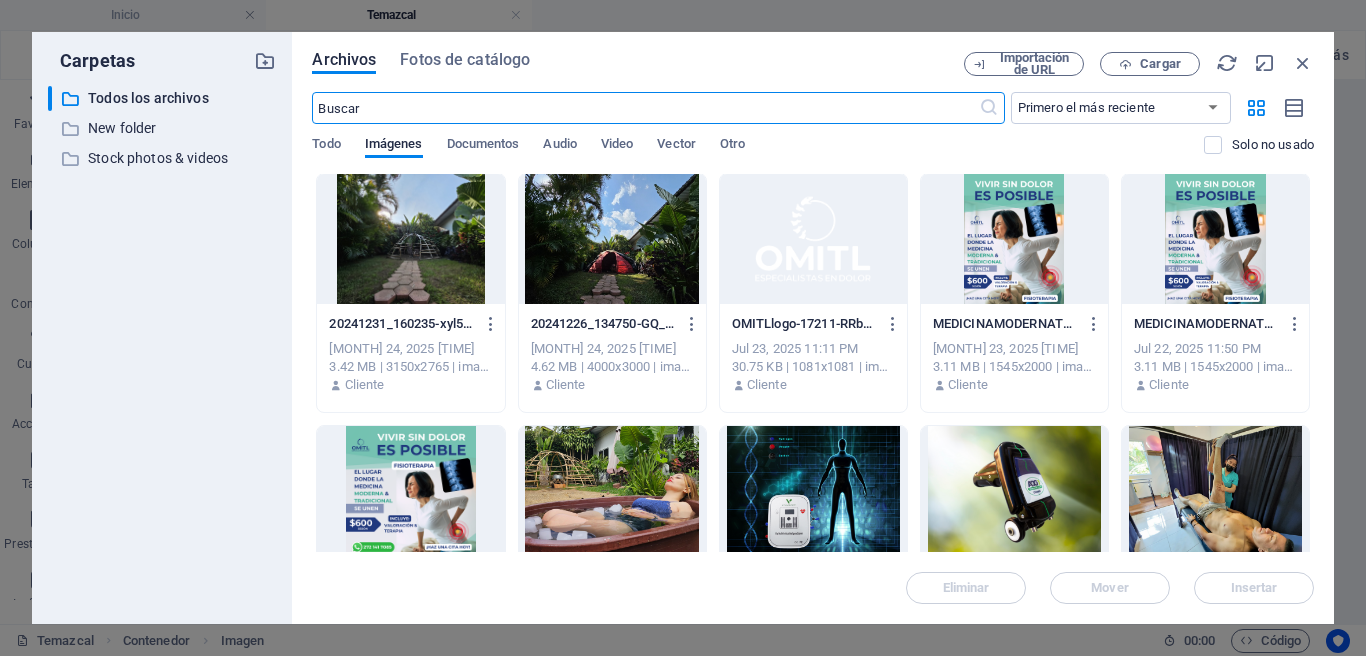scroll, scrollTop: 724, scrollLeft: 0, axis: vertical 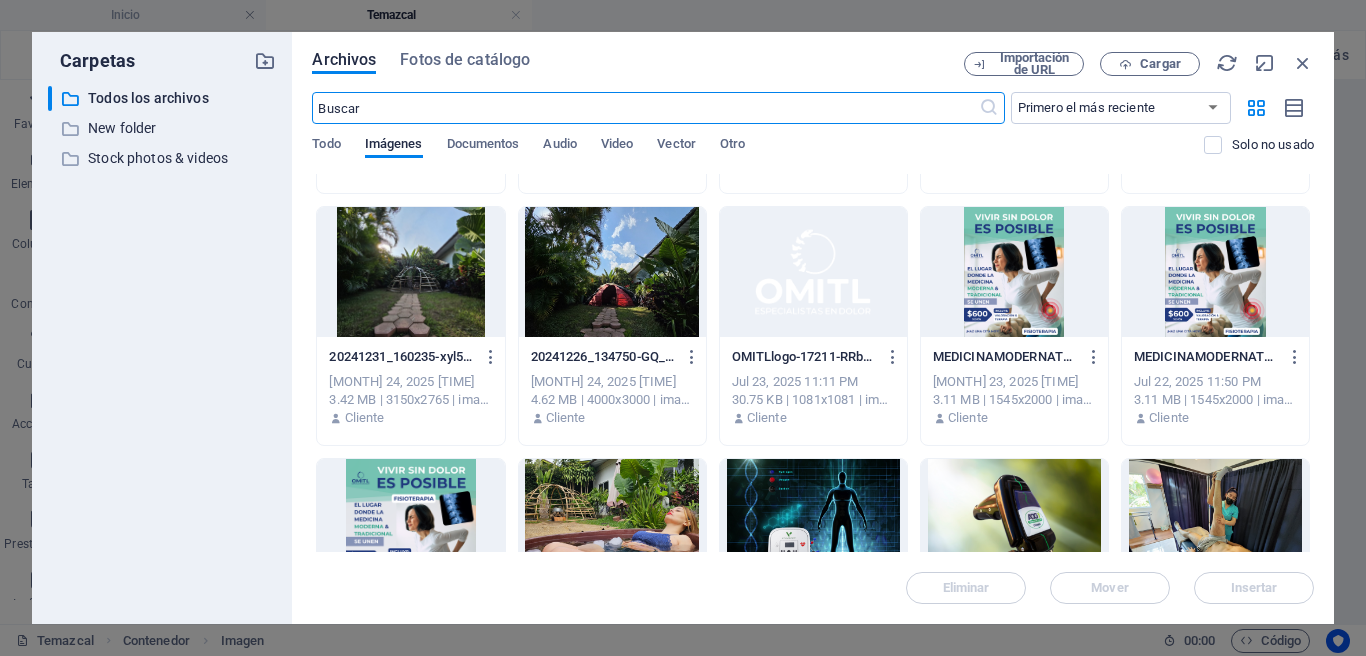 click at bounding box center (612, 272) 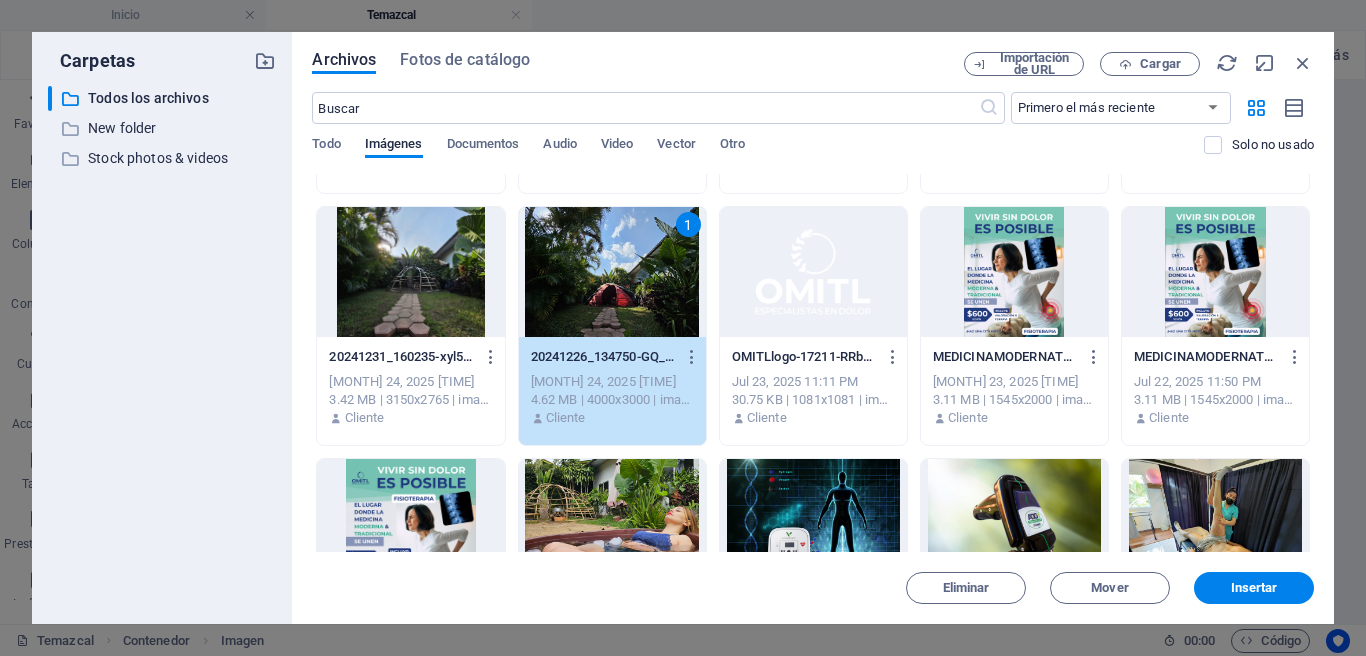 click on "Insertar" at bounding box center (1254, 588) 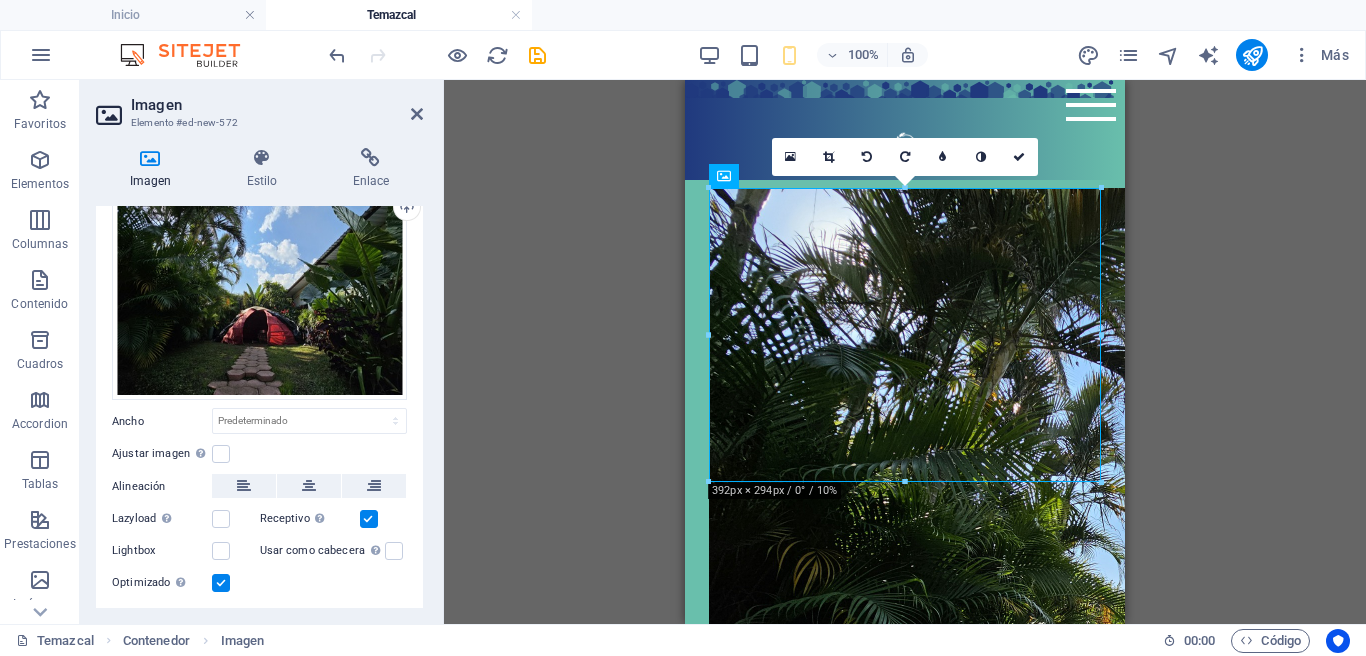 scroll, scrollTop: 129, scrollLeft: 0, axis: vertical 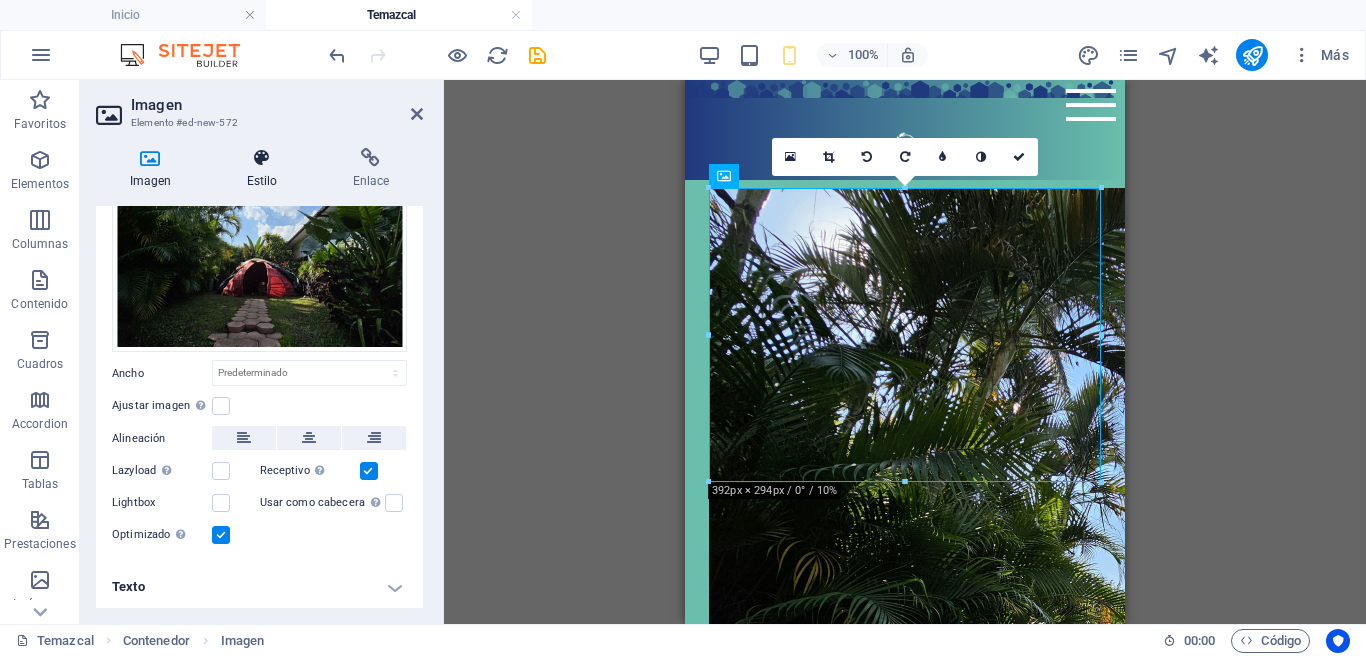 click on "Estilo" at bounding box center [266, 169] 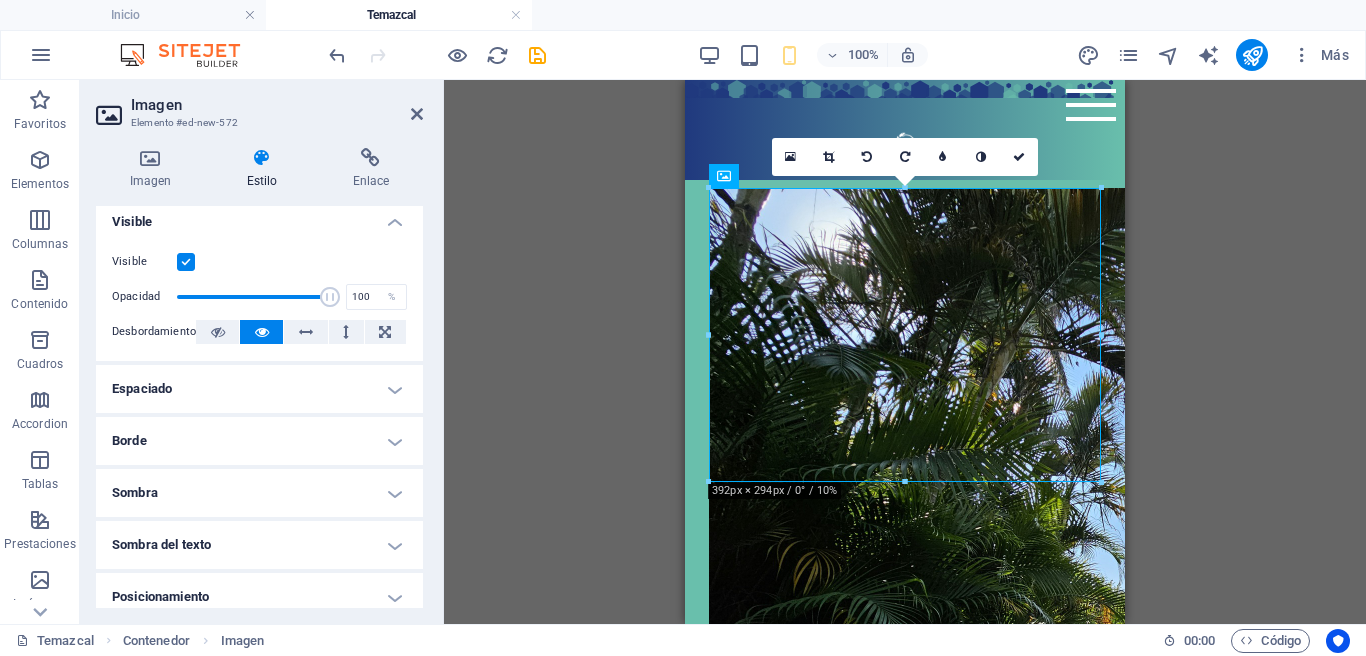 scroll, scrollTop: 242, scrollLeft: 0, axis: vertical 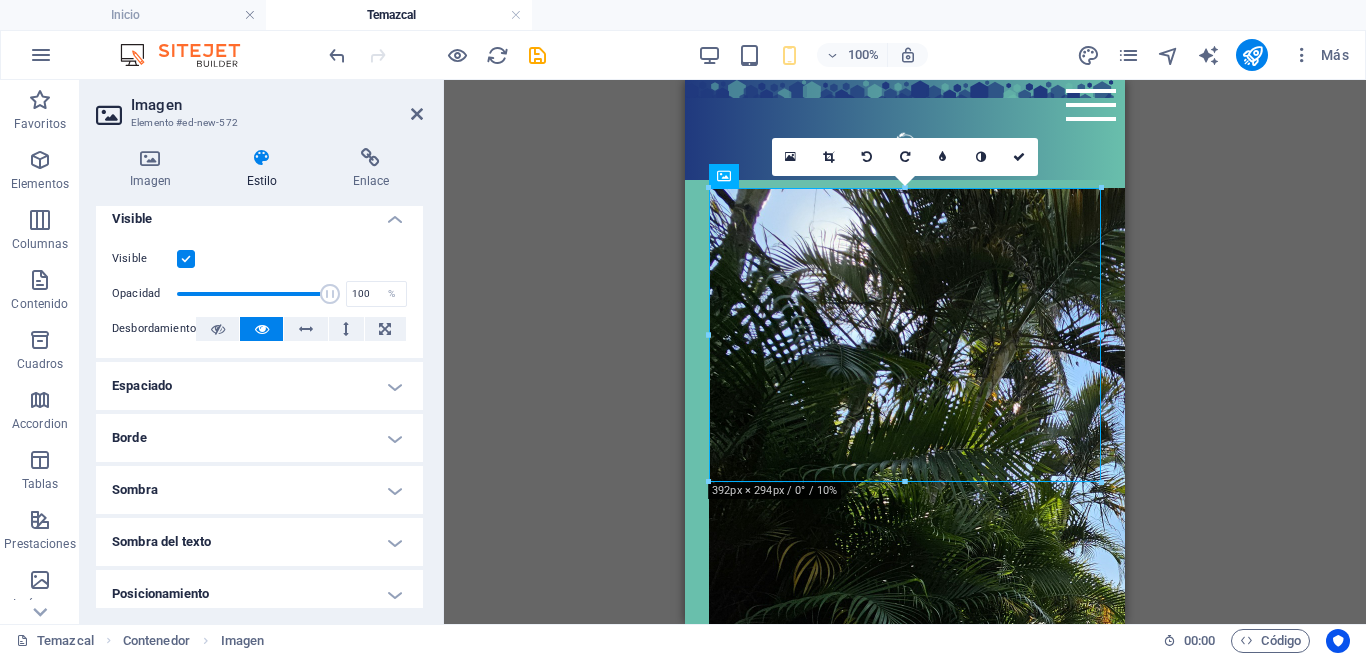 drag, startPoint x: 307, startPoint y: 418, endPoint x: 304, endPoint y: 431, distance: 13.341664 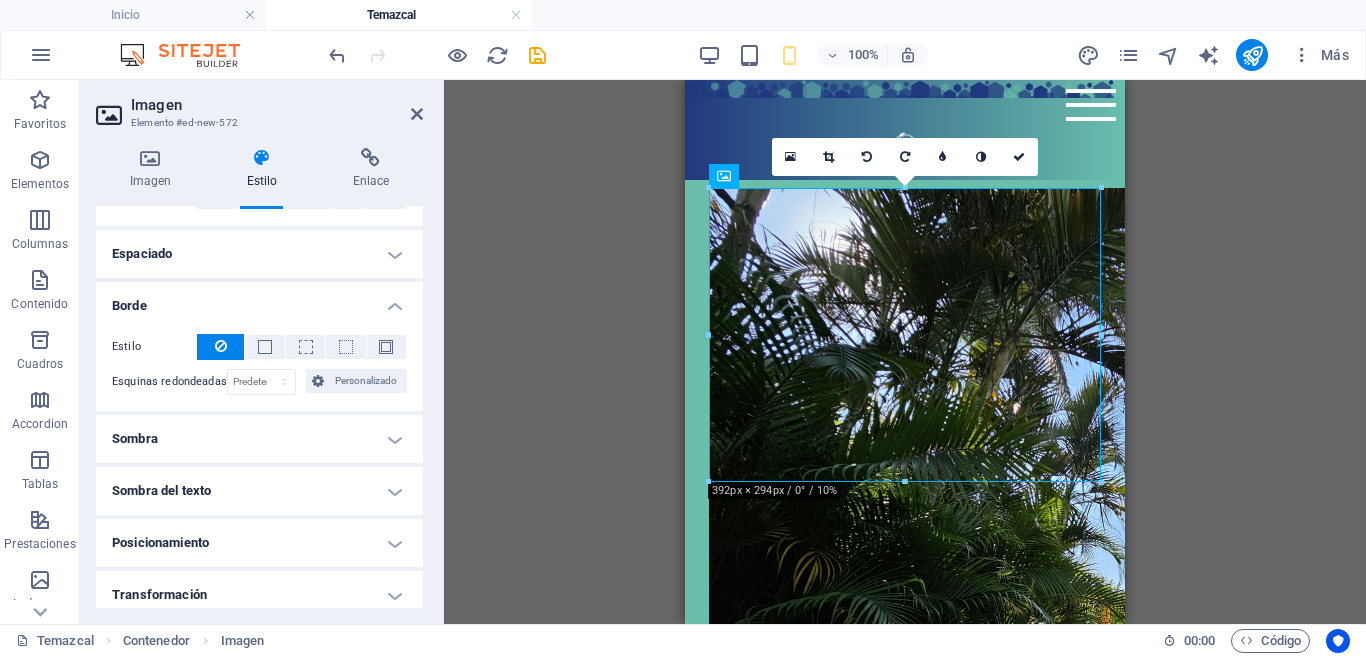 scroll, scrollTop: 392, scrollLeft: 0, axis: vertical 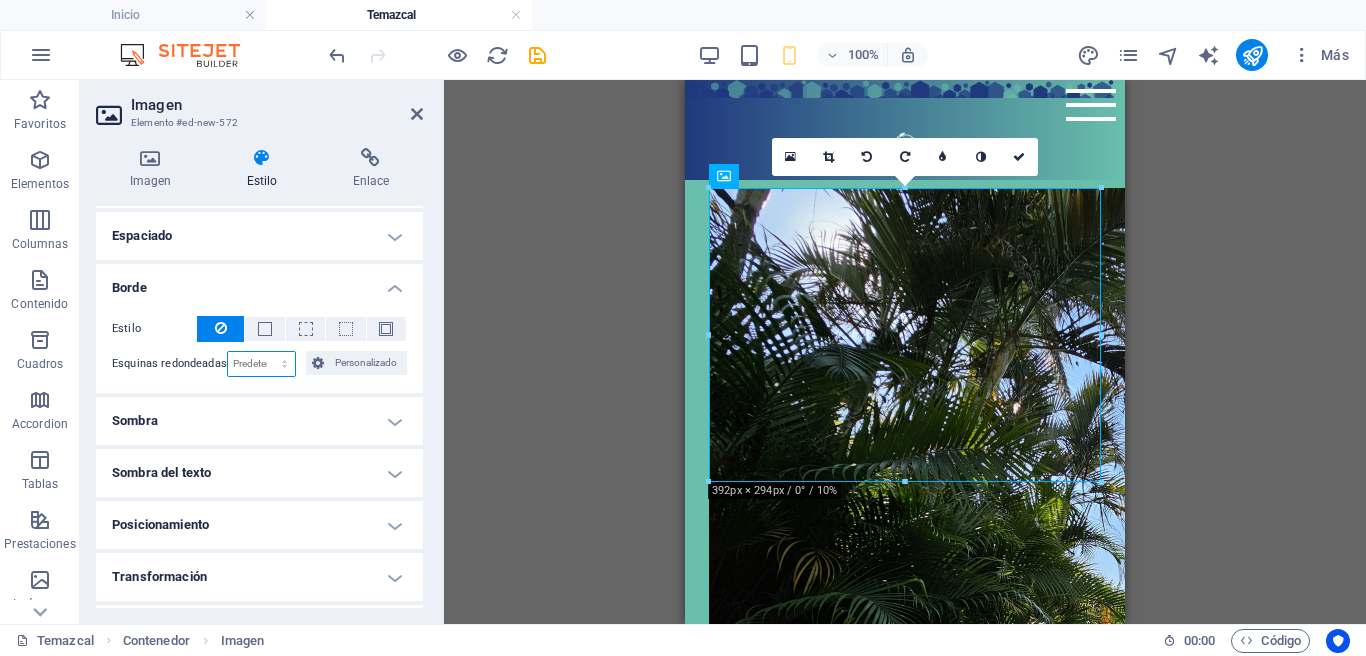 click on "Predeterminado px rem % vh vw Personalizado" at bounding box center (262, 364) 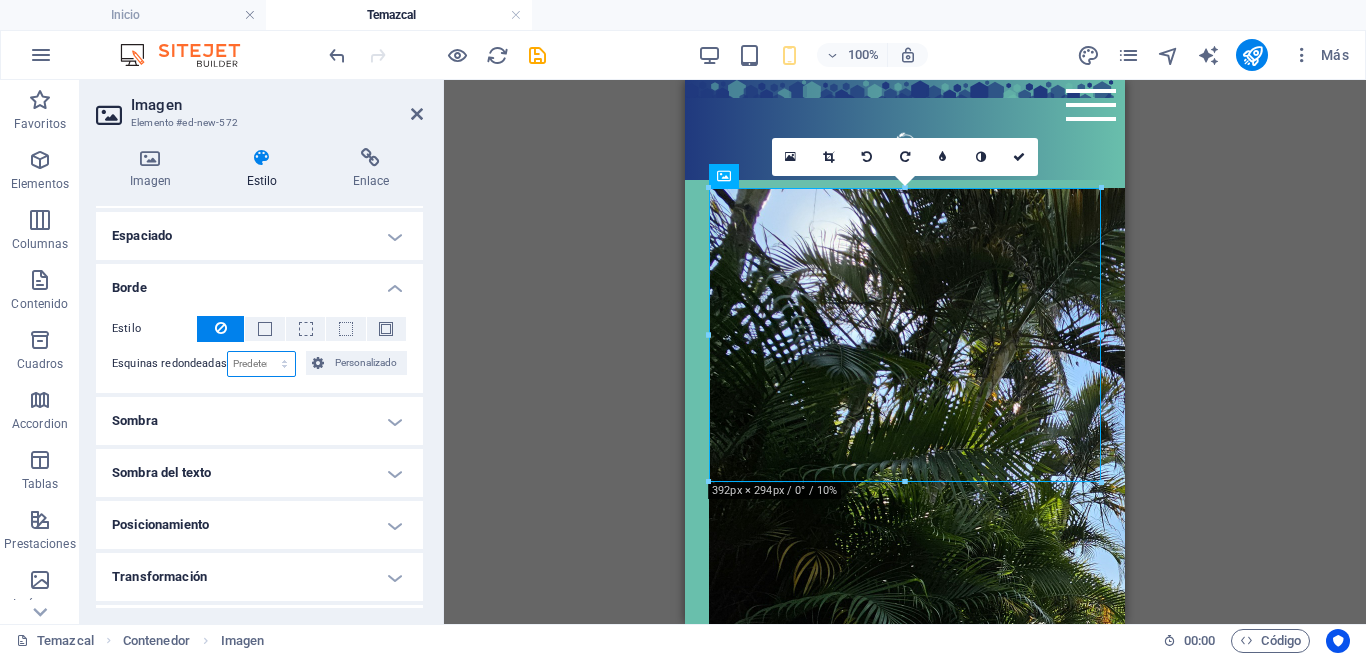 select on "px" 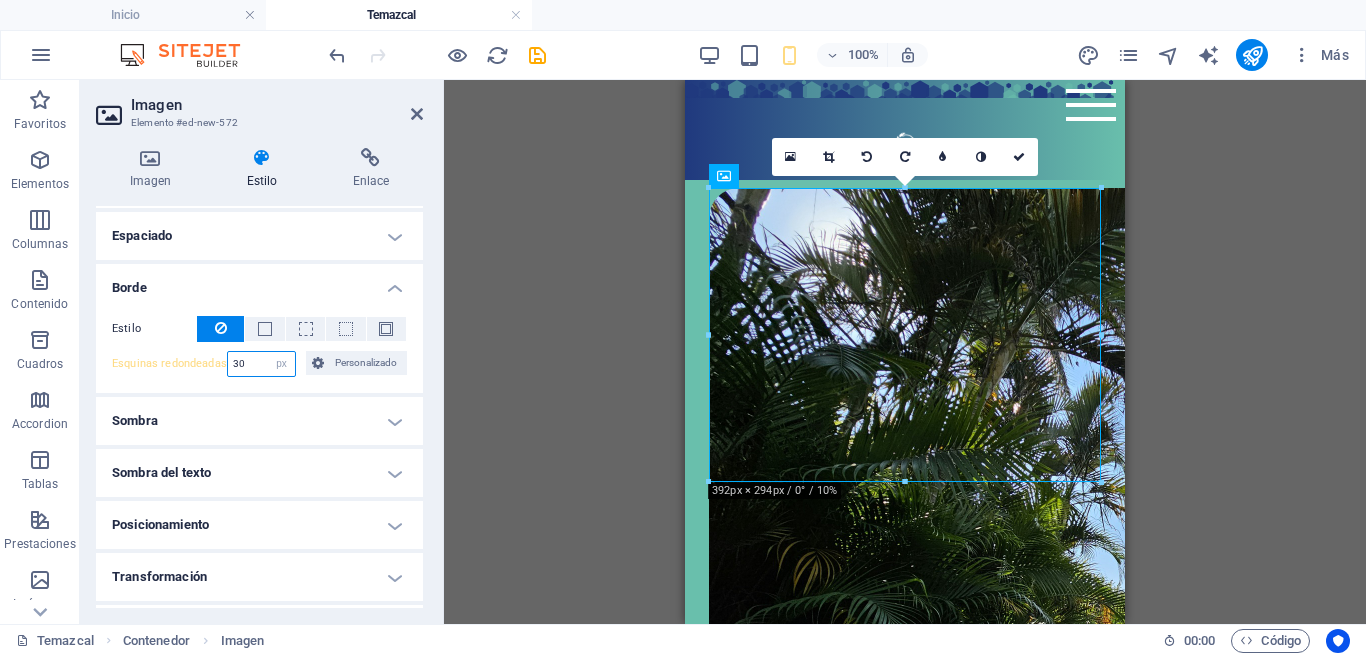 drag, startPoint x: 253, startPoint y: 365, endPoint x: 203, endPoint y: 360, distance: 50.24938 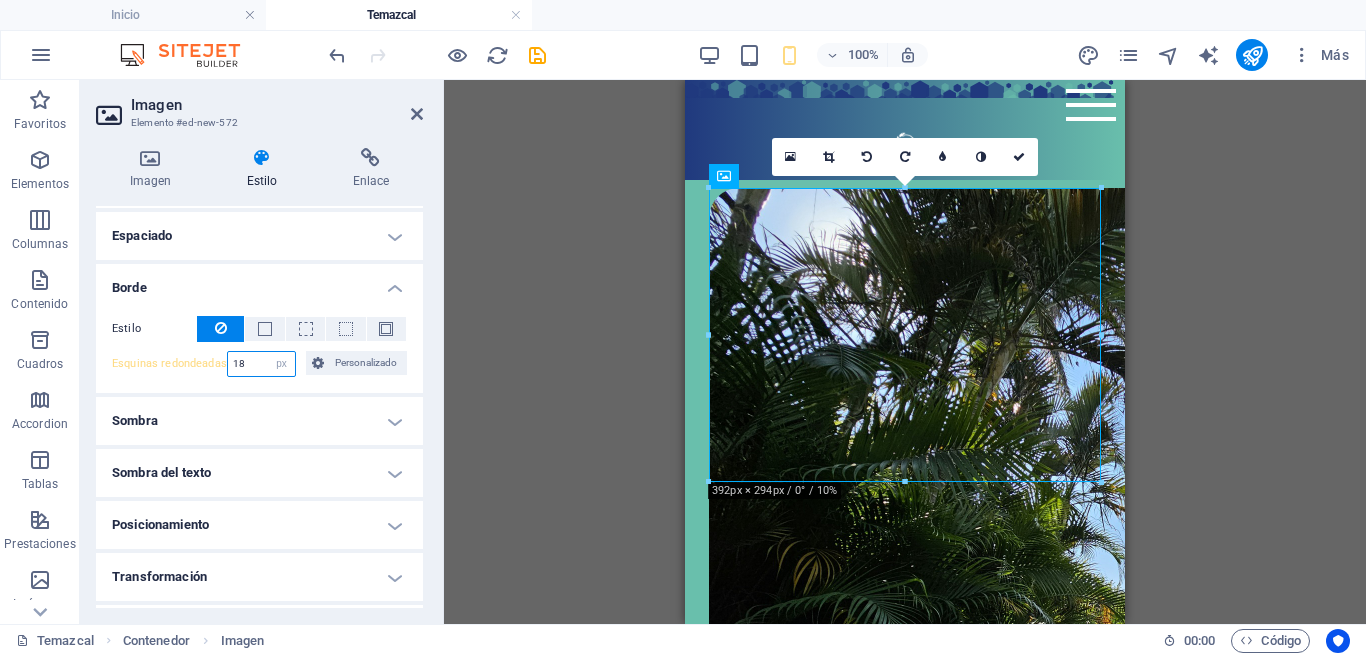 type on "18" 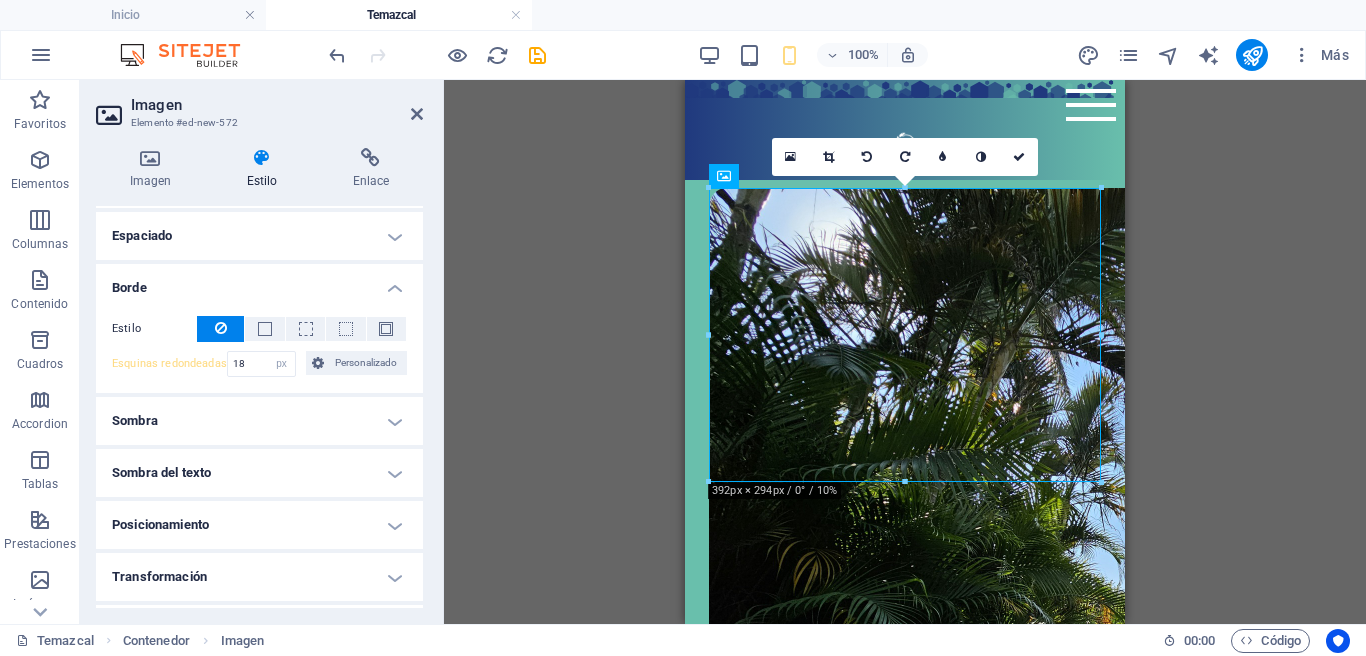 click on "H1   Columnas desiguales   Contenedor   Referencia   Contenedor   Imagen   Contenedor   Separador   H4   Separador   Texto   Contenedor   H2   C Space   Contenedor   Texto   Separador   Texto   Texto   Texto   Contenedor   Contenedor   Contenedor   H3   Contenedor   Contenedor   Separador   Texto   Separador   H2   Contenedor   Texto   3 columnas   Contenedor   H6   Contenedor   Contenedor   Separador   Separador   Cuadrícula 1-2   Marcador   Contenedor   Marcador   Contenedor   Marcador   Contenedor   Contenedor   Marcador   Contenedor   Imagen 180 170 160 150 140 130 120 110 100 90 80 70 60 50 40 30 20 10 0 -10 -20 -30 -40 -50 -60 -70 -80 -90 -100 -110 -120 -130 -140 -150 -160 -170 392px × 294px / 0° / 10% 16:10 16:9 4:3 1:1 1:2 0" at bounding box center [905, 352] 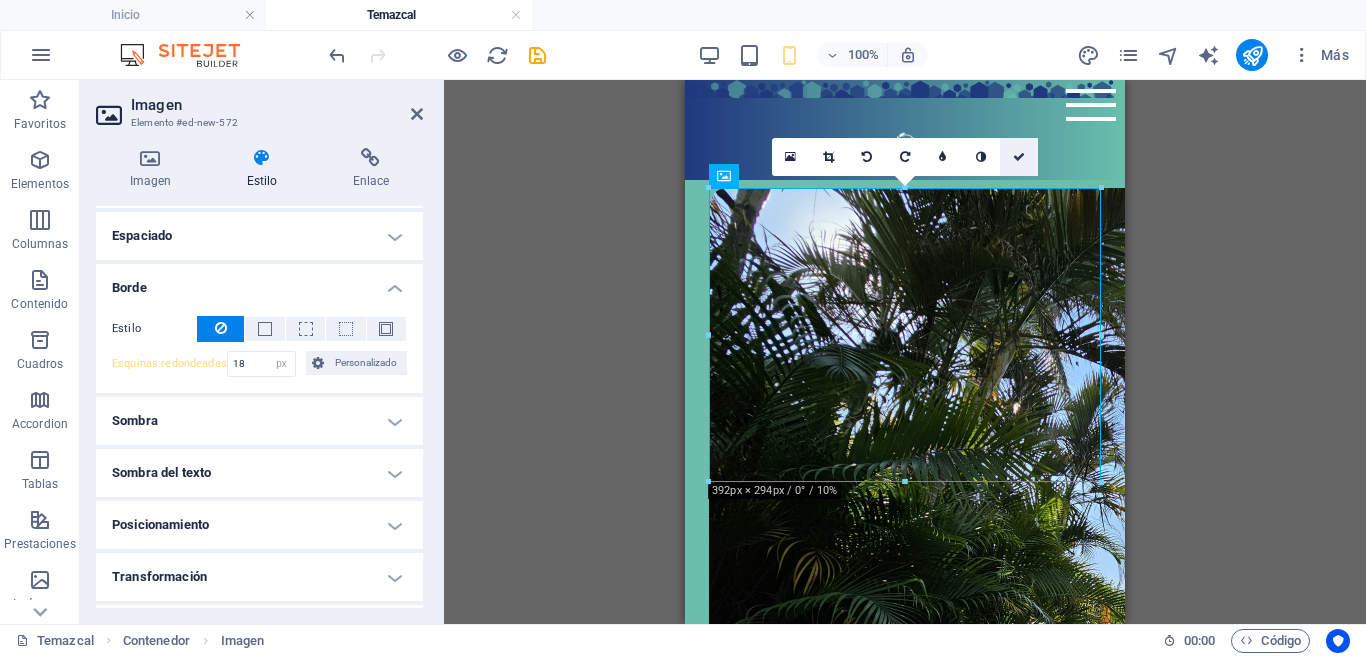 click at bounding box center [1019, 157] 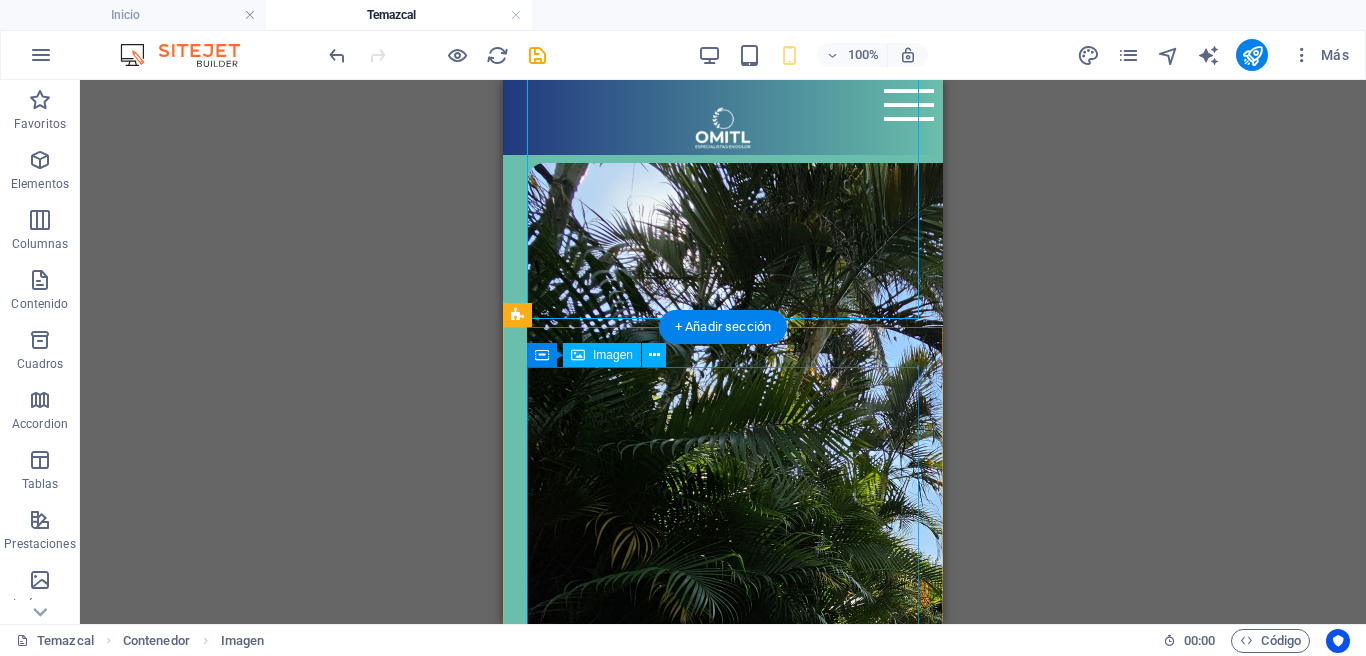 scroll, scrollTop: 0, scrollLeft: 0, axis: both 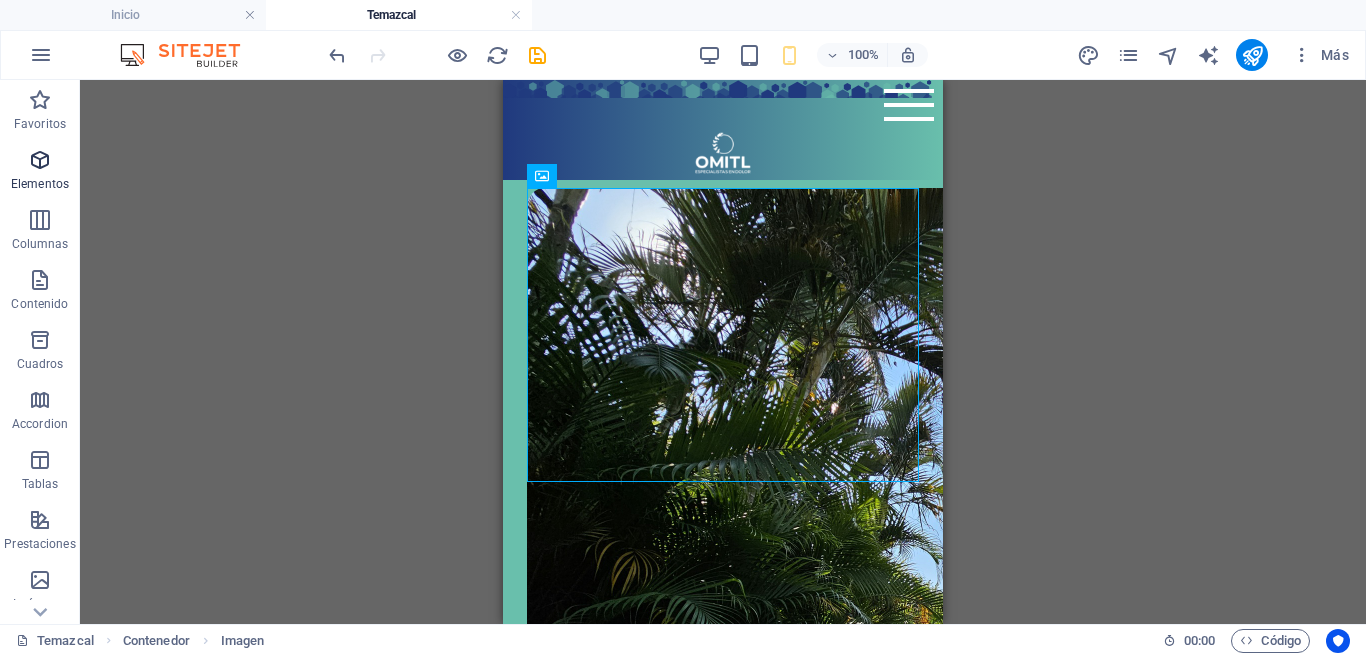click at bounding box center [40, 160] 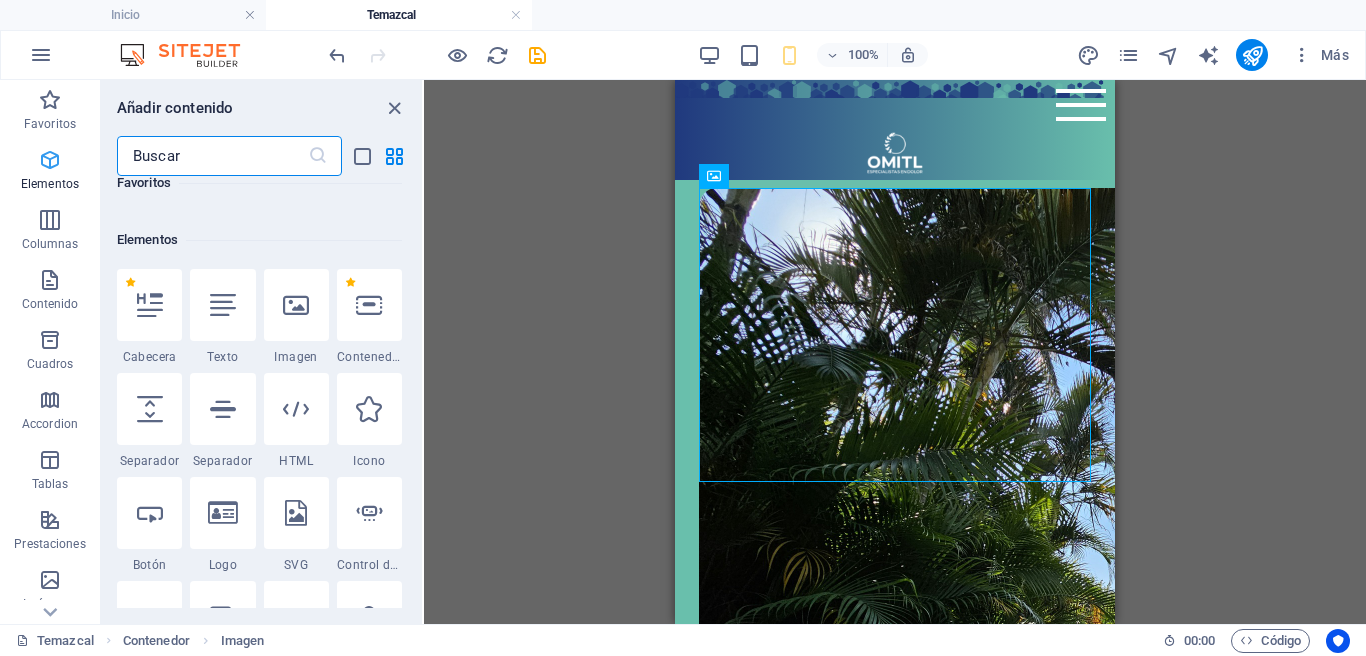 scroll, scrollTop: 377, scrollLeft: 0, axis: vertical 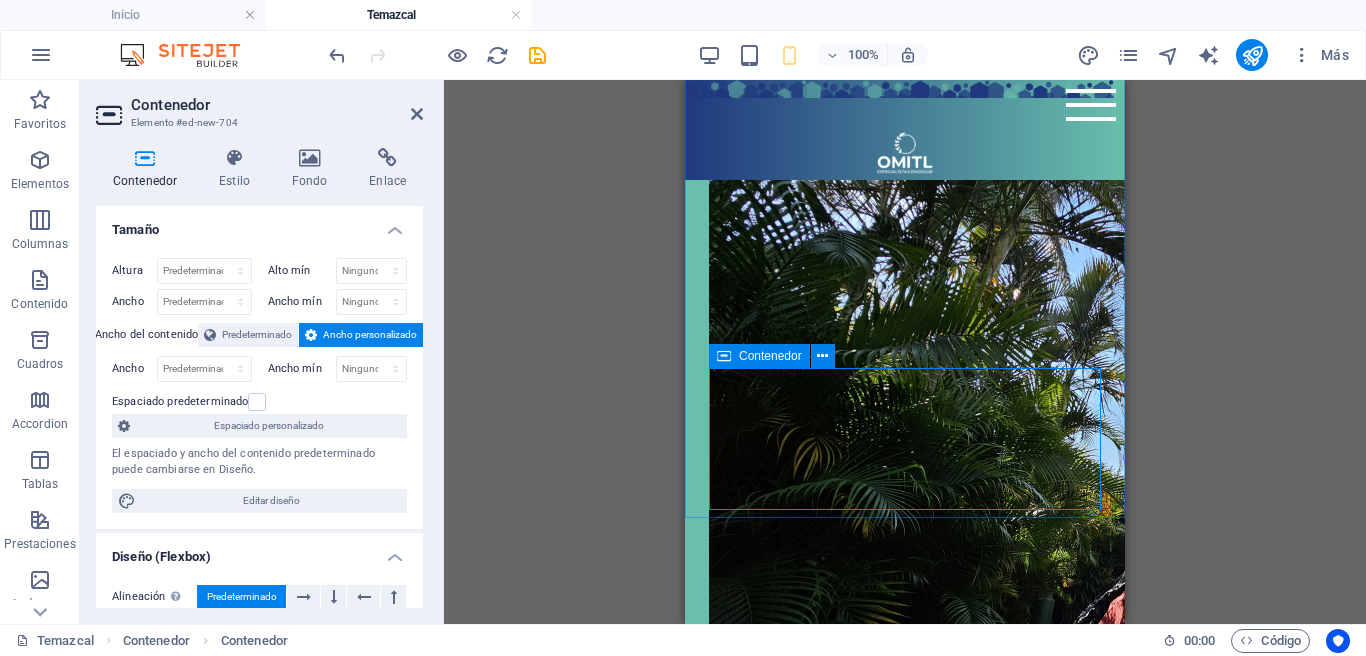 click on "Añadir elementos" at bounding box center (834, 943) 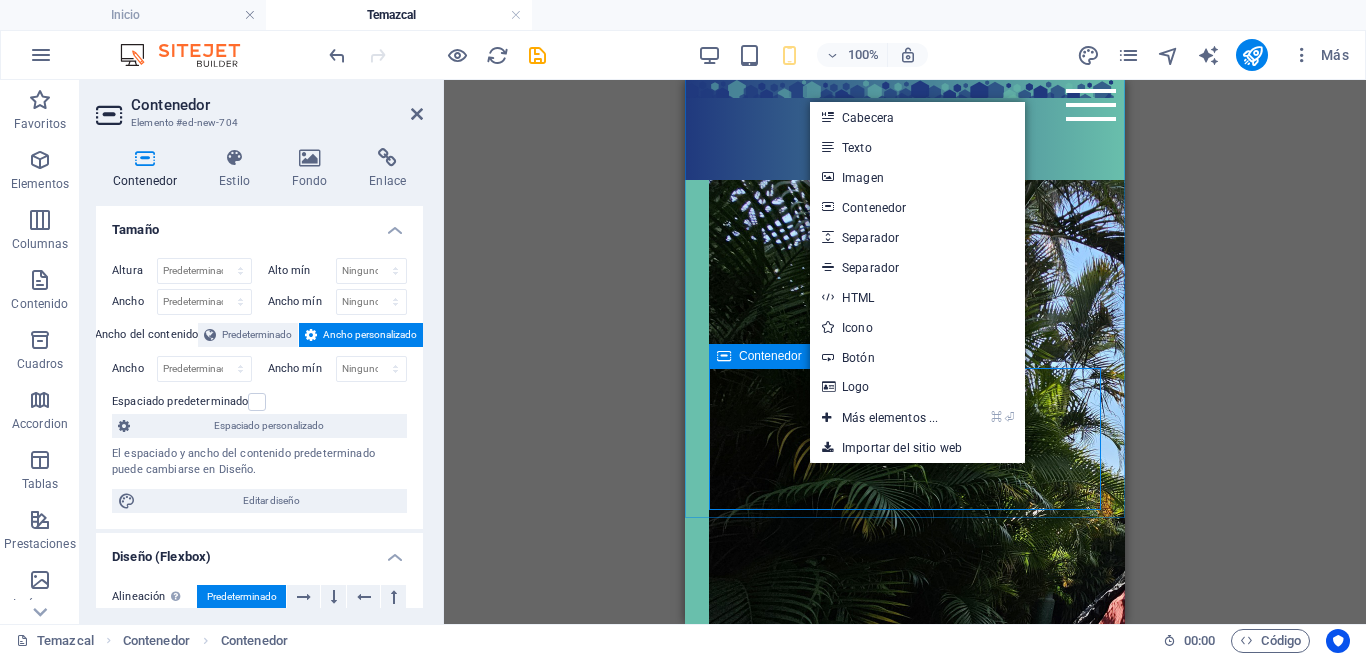 click on "Añadir elementos" at bounding box center [834, 943] 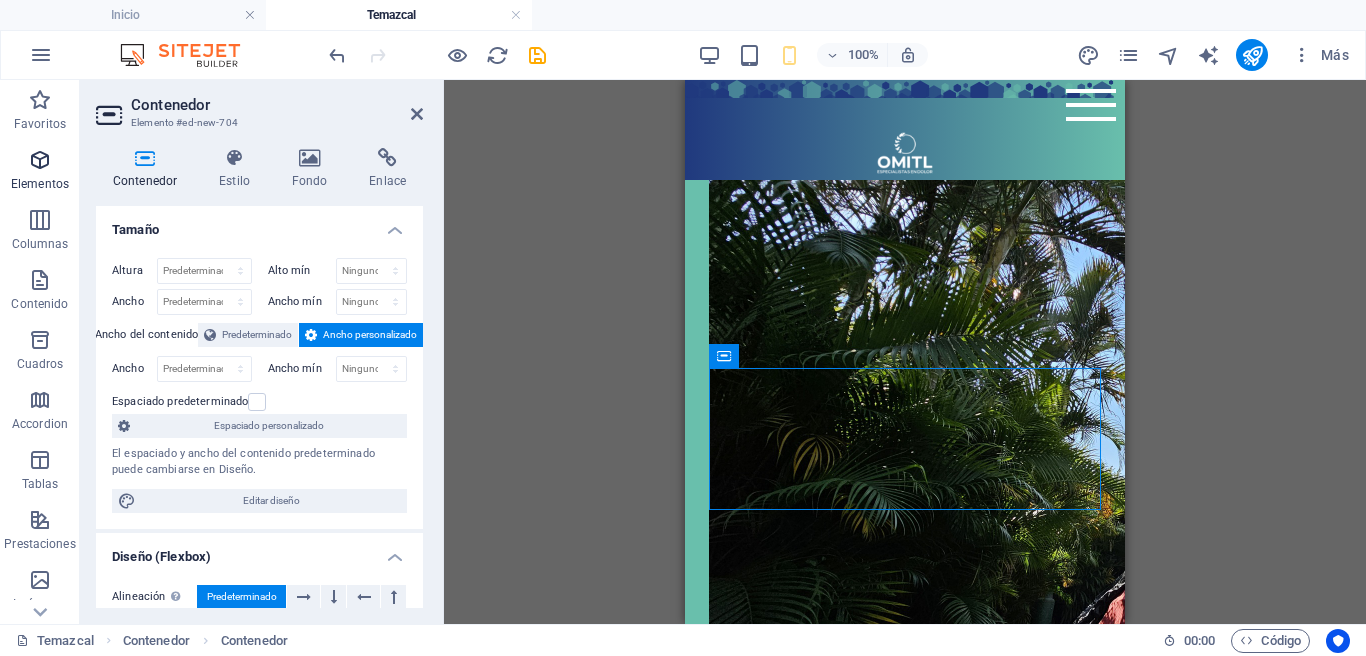 click on "Elementos" at bounding box center (40, 172) 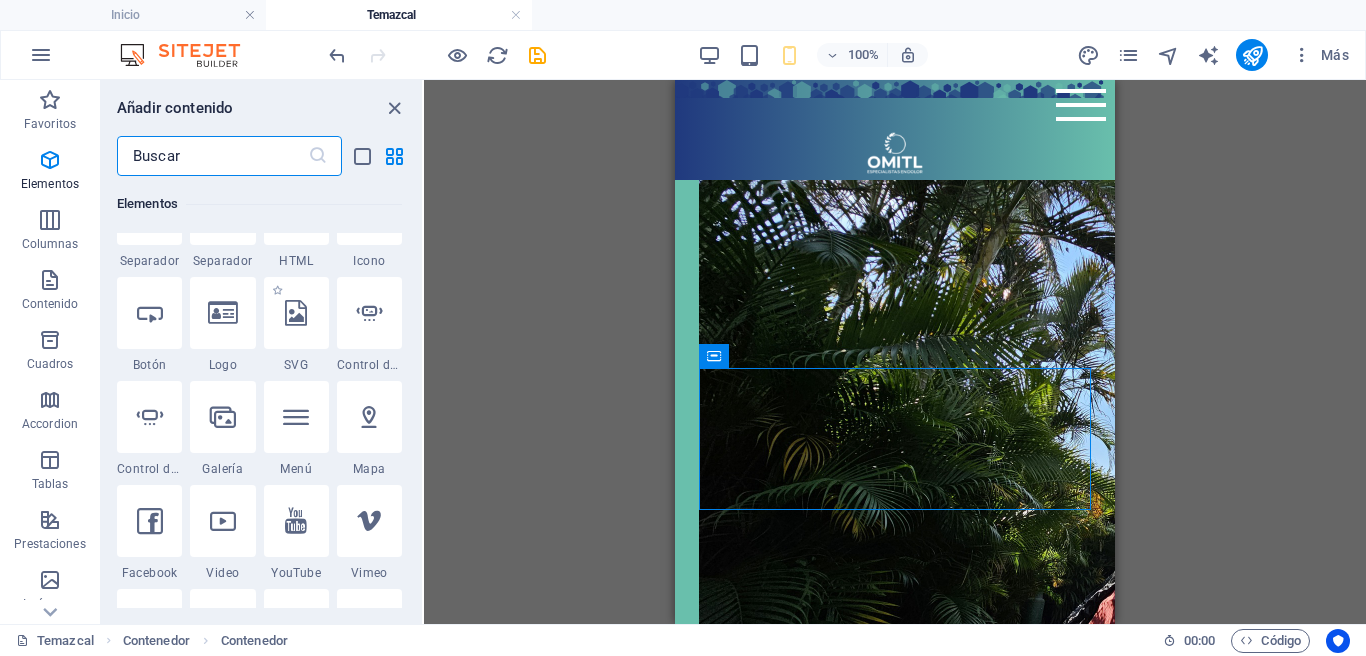 scroll, scrollTop: 550, scrollLeft: 0, axis: vertical 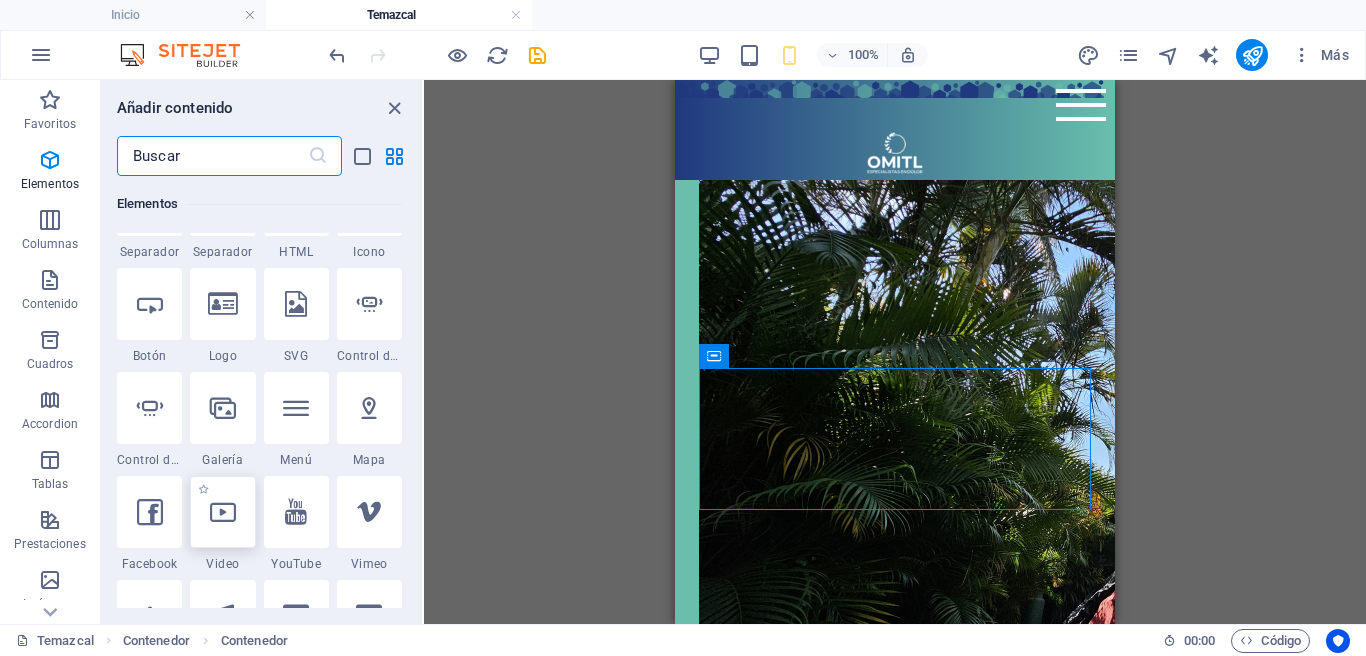 click at bounding box center (223, 512) 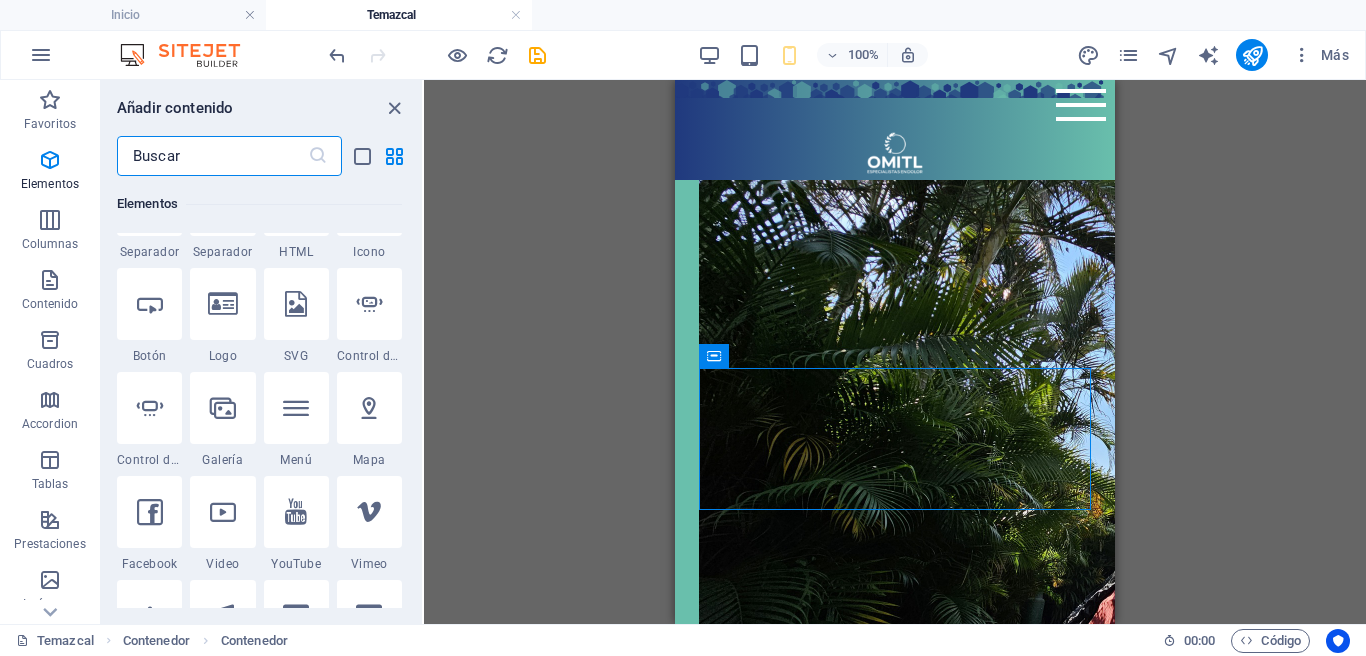 scroll, scrollTop: 296, scrollLeft: 0, axis: vertical 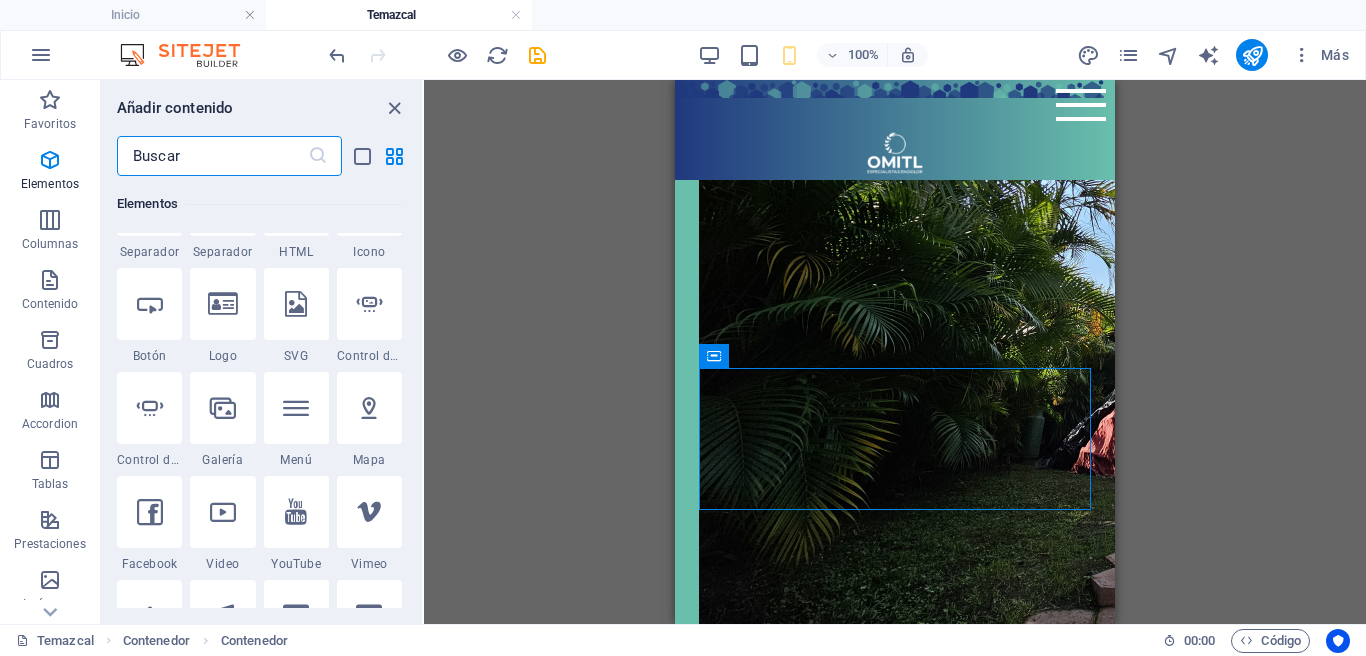 select on "%" 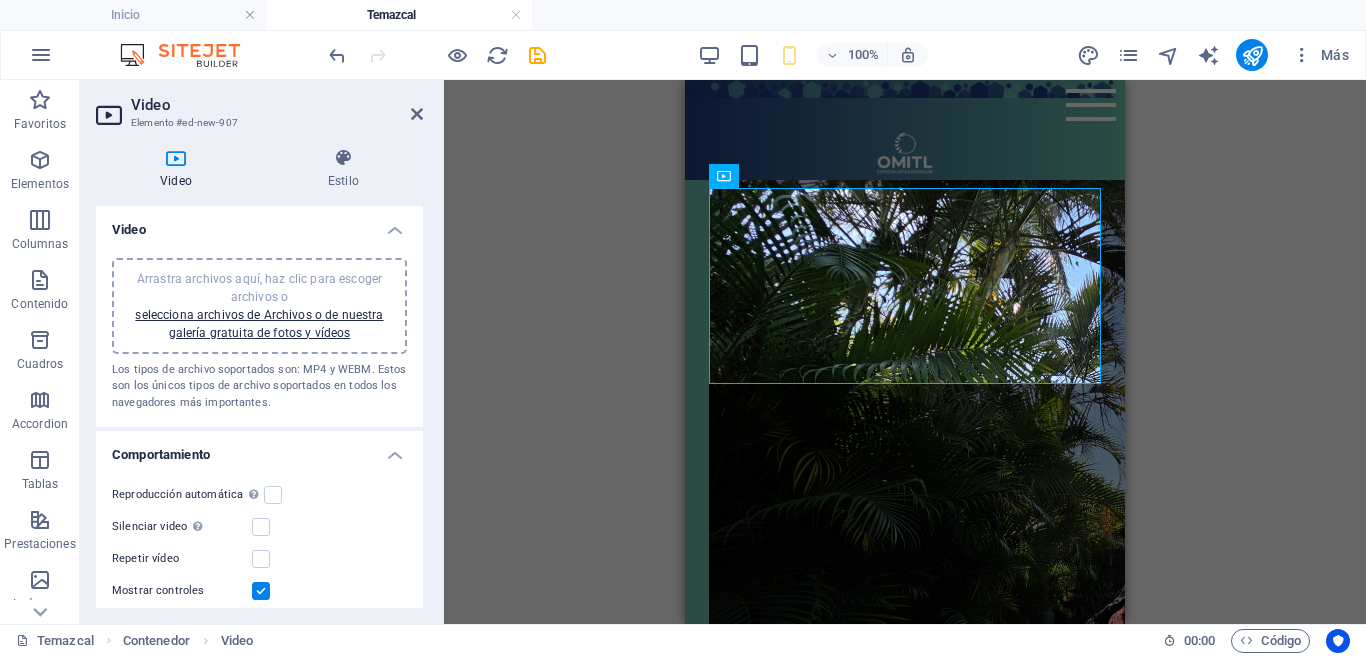 scroll, scrollTop: 0, scrollLeft: 0, axis: both 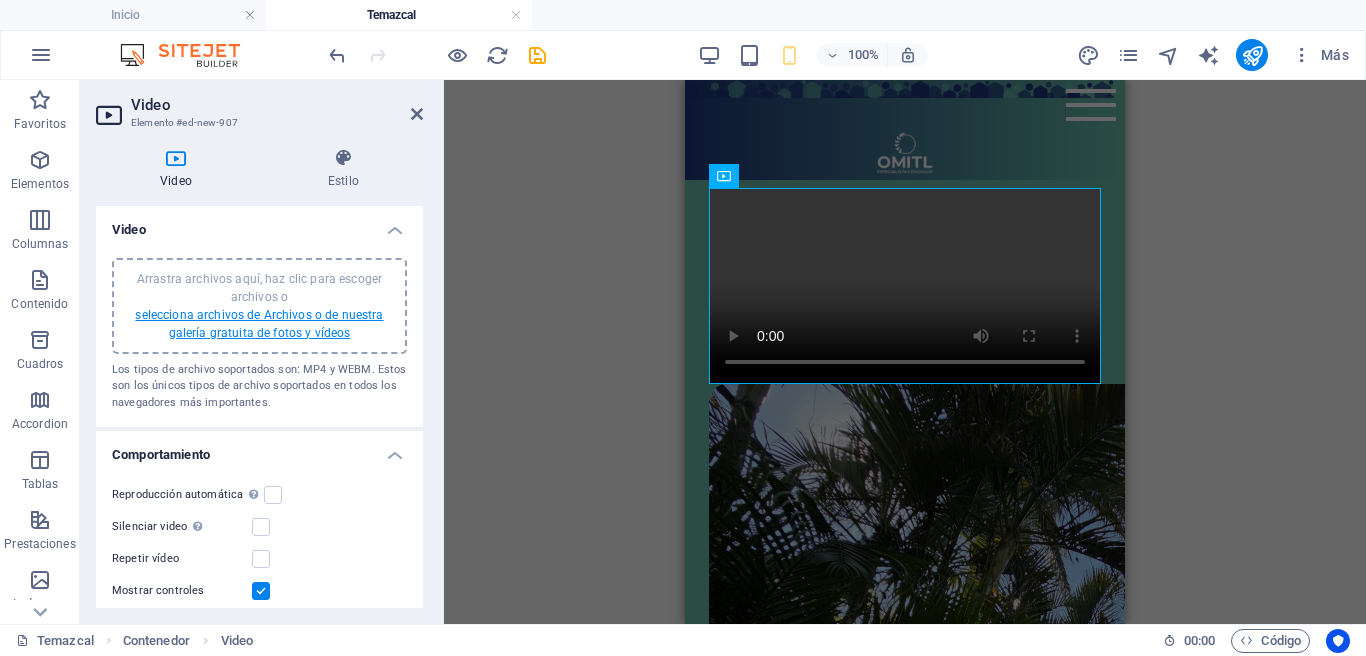 click on "selecciona archivos de Archivos o de nuestra galería gratuita de fotos y vídeos" at bounding box center (259, 324) 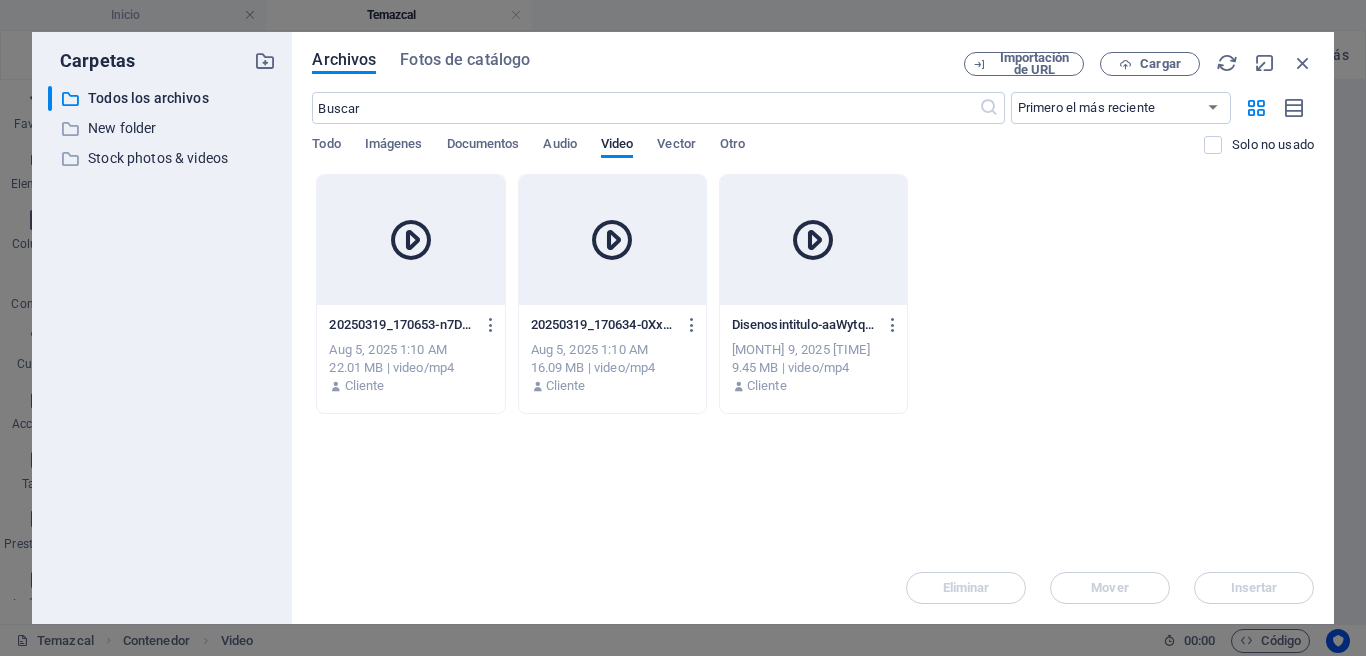 click at bounding box center (410, 240) 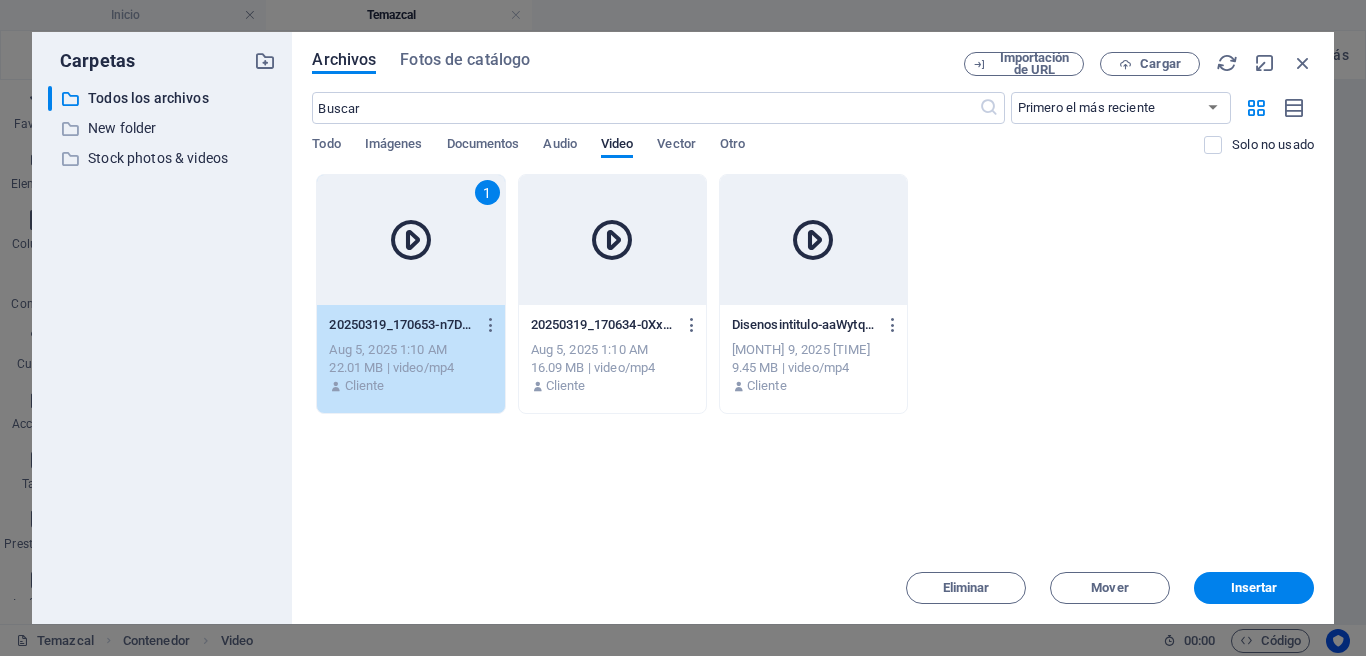 click on "Insertar" at bounding box center (1254, 588) 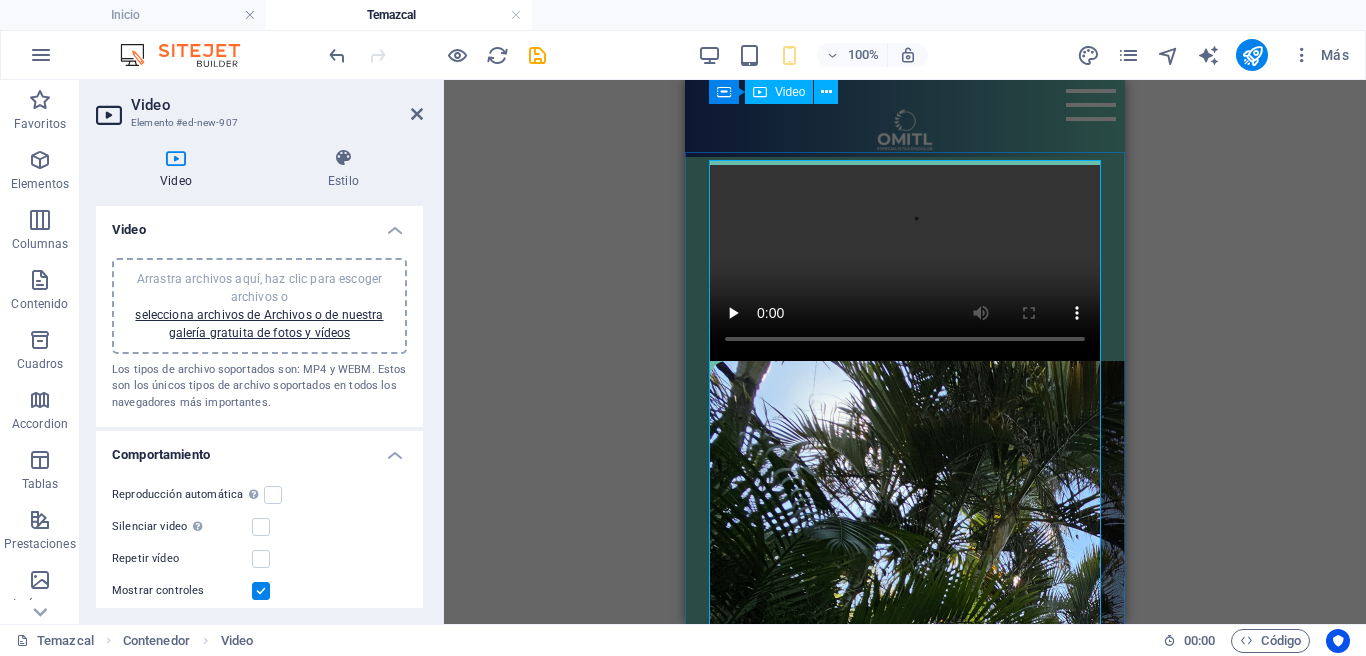 scroll, scrollTop: 0, scrollLeft: 0, axis: both 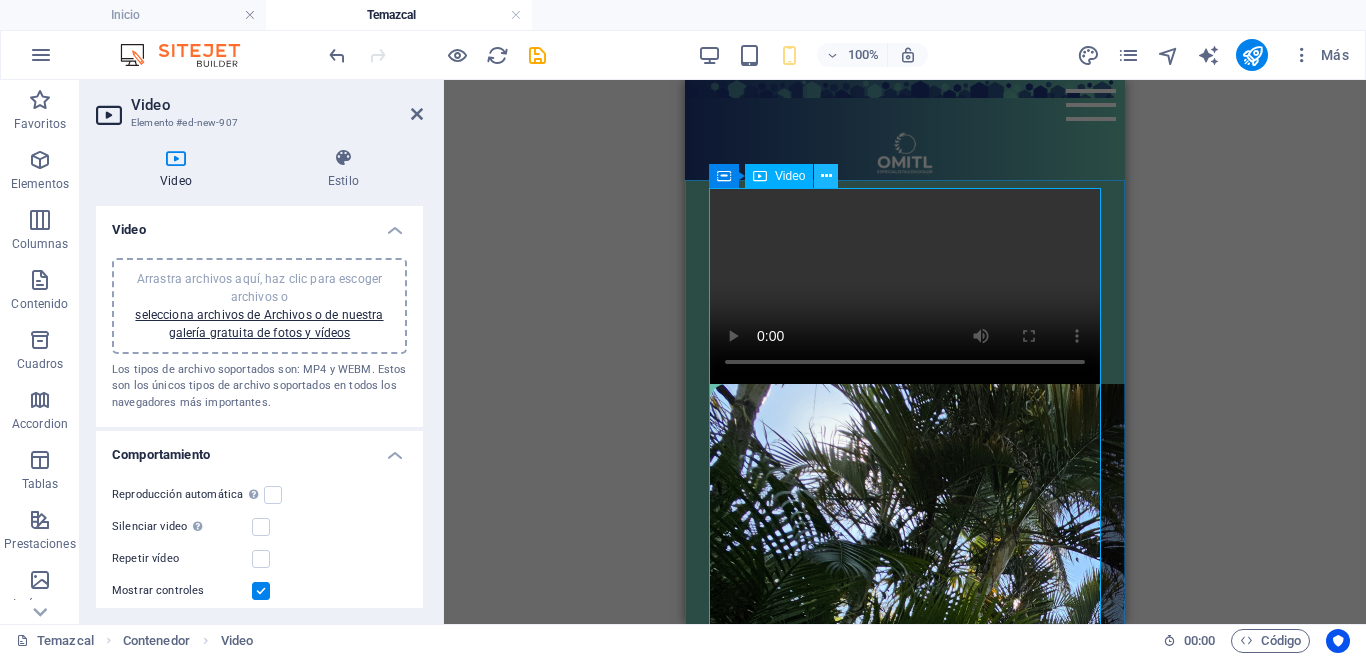 click at bounding box center (826, 176) 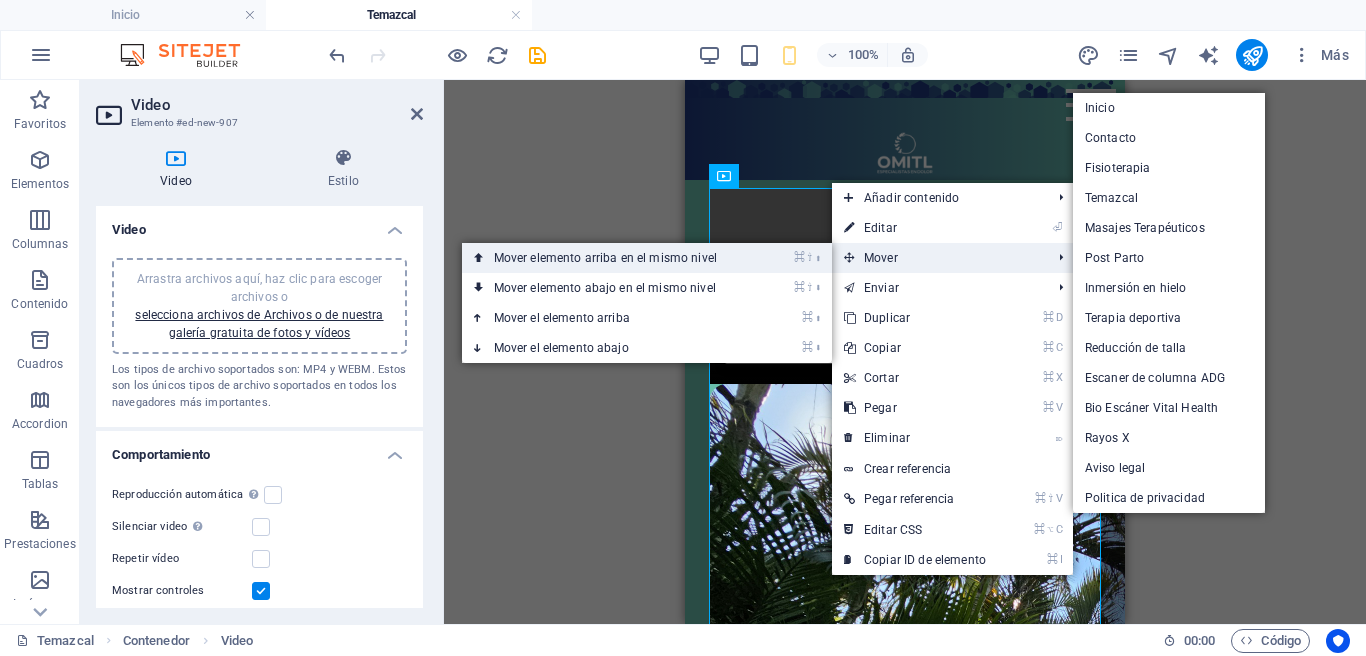 click on "⇧" at bounding box center [810, 257] 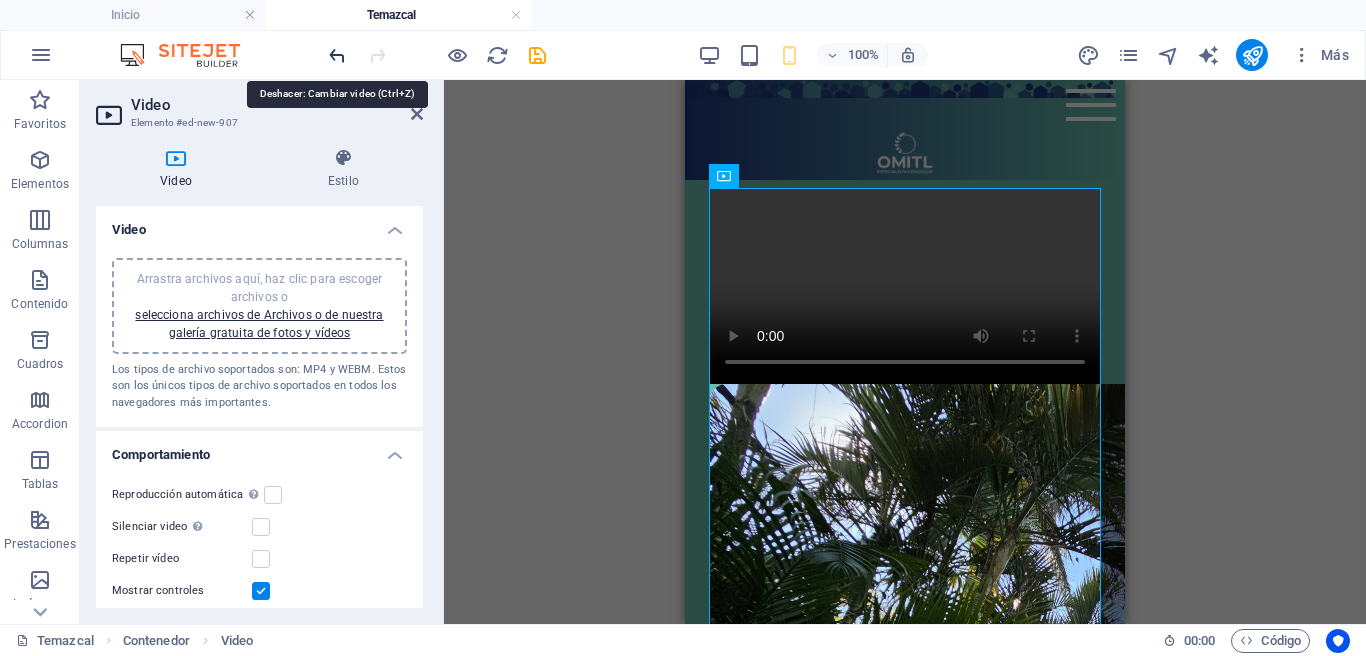 click at bounding box center [337, 55] 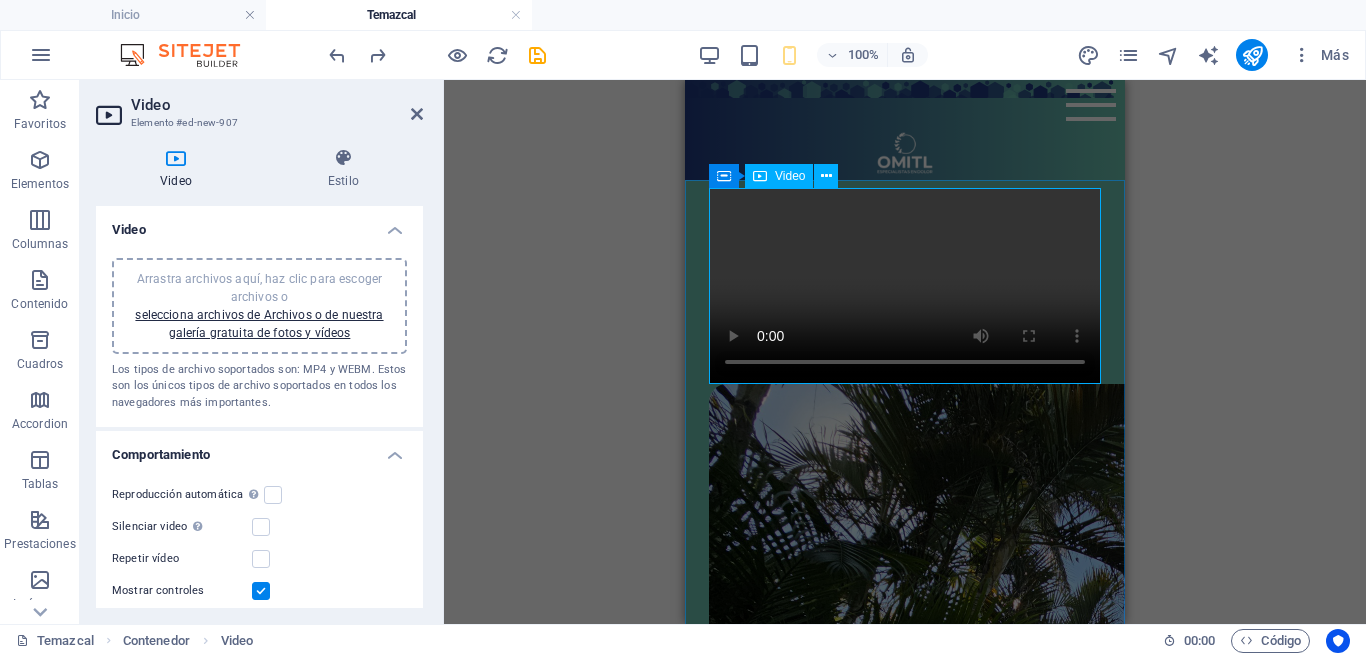click at bounding box center (905, 286) 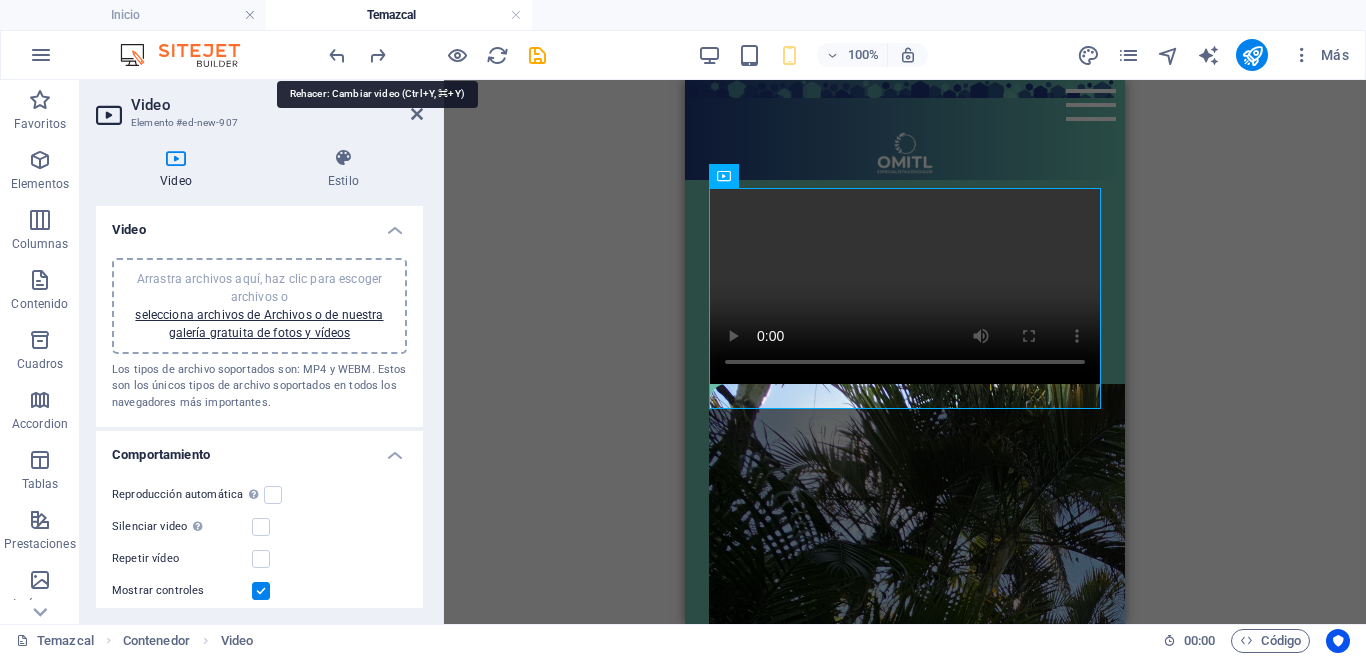 drag, startPoint x: 381, startPoint y: 50, endPoint x: 412, endPoint y: 71, distance: 37.44329 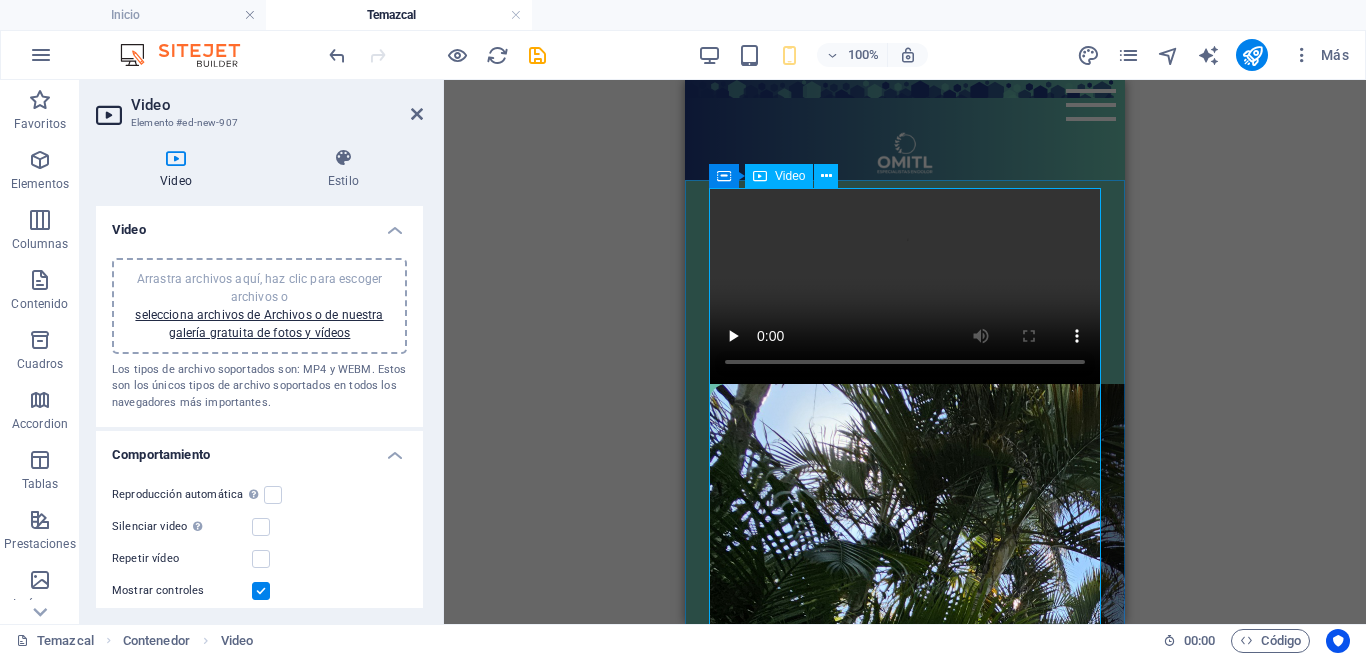 click at bounding box center (905, 286) 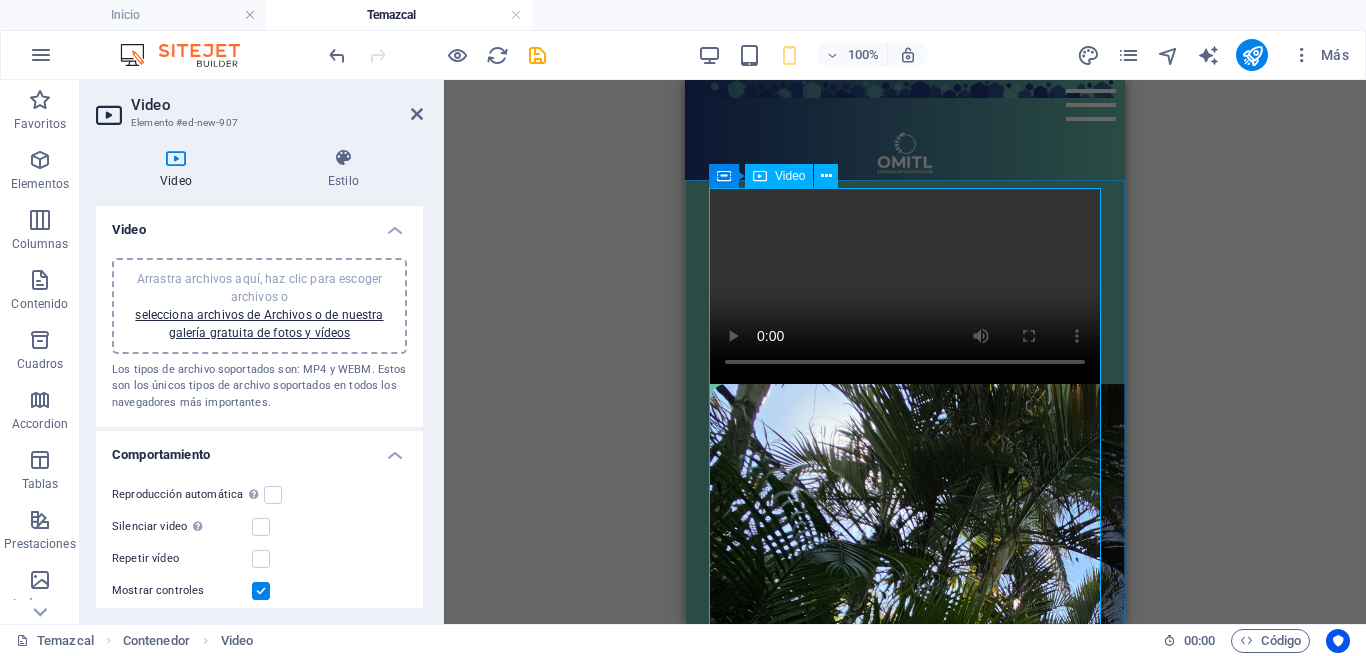 click at bounding box center (905, 286) 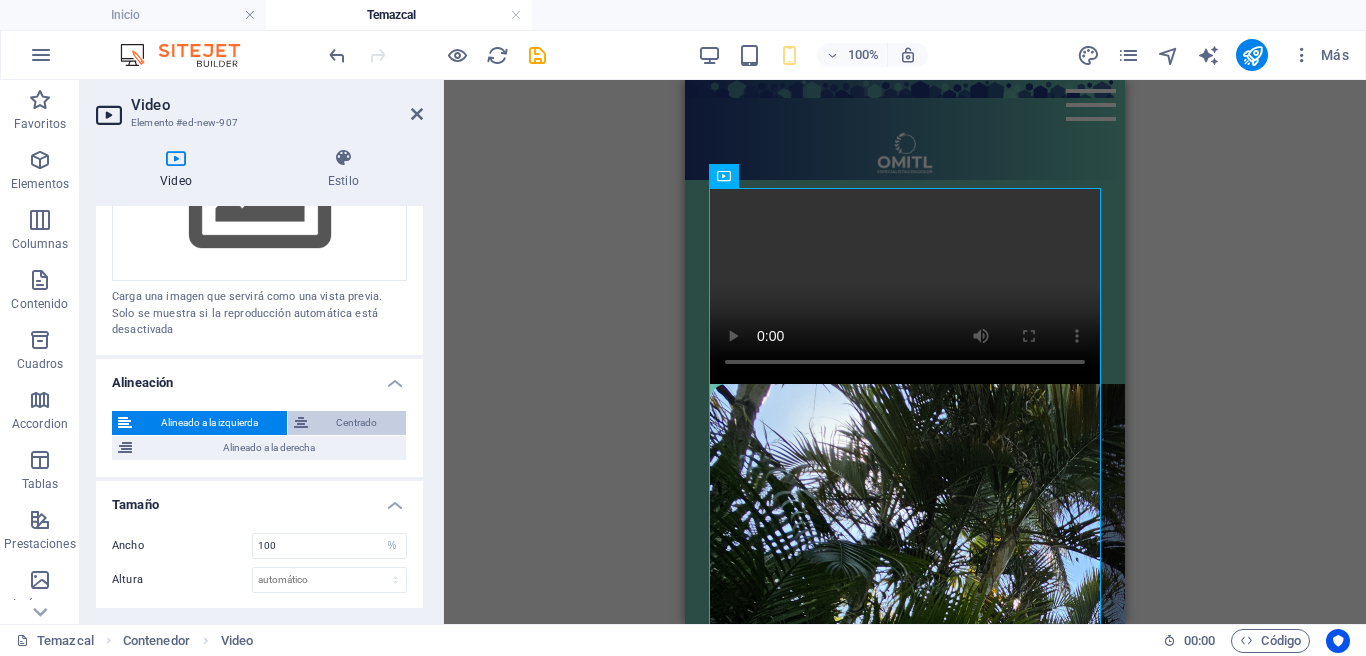 scroll, scrollTop: 615, scrollLeft: 0, axis: vertical 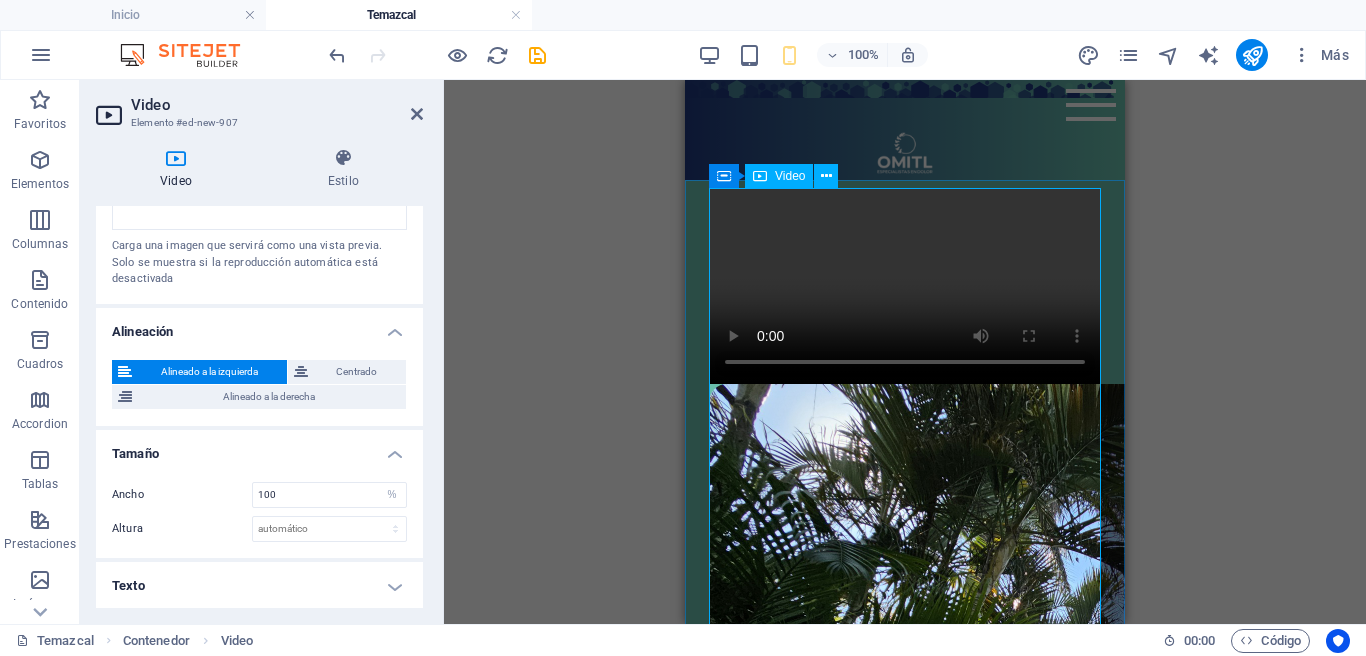 click at bounding box center [905, 286] 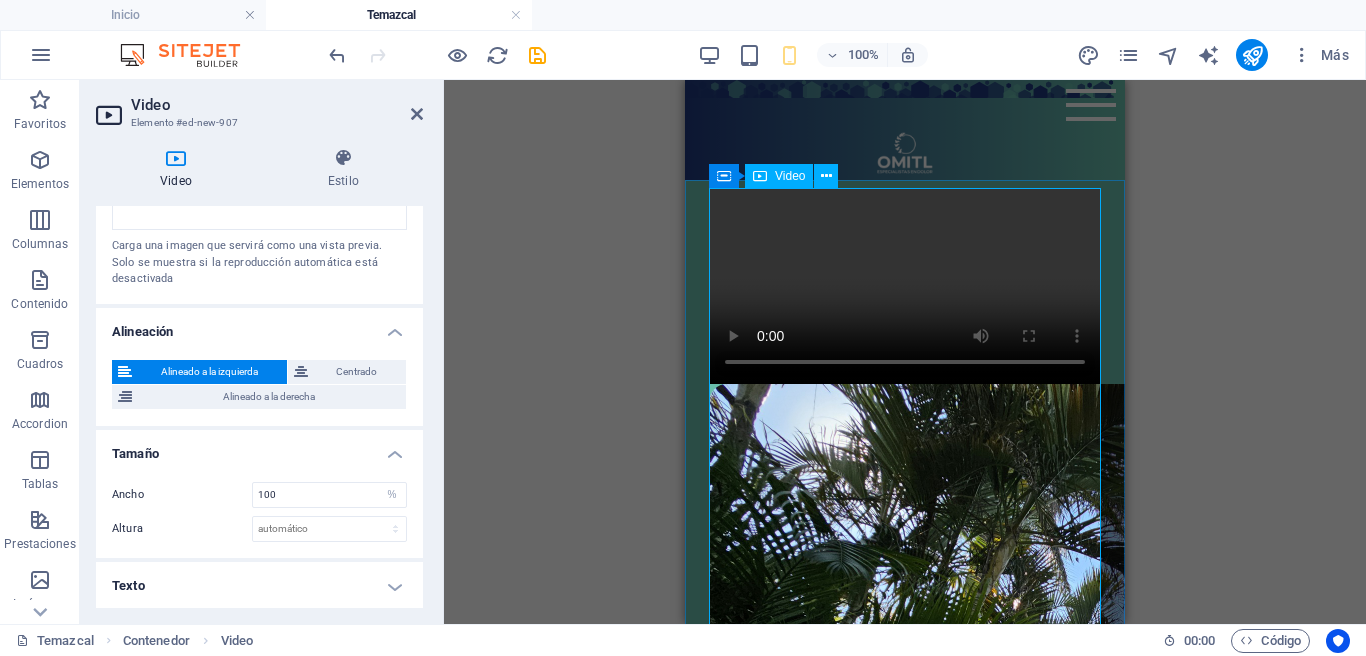 click at bounding box center (905, 286) 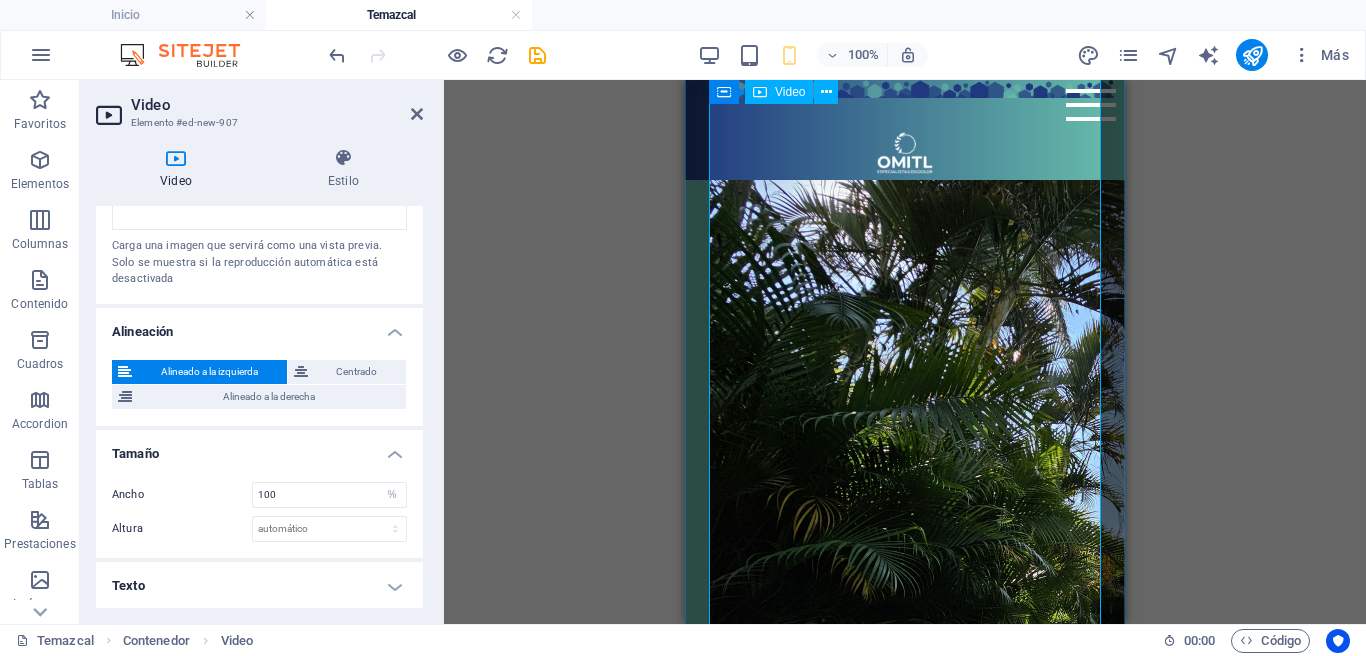 scroll, scrollTop: 301, scrollLeft: 0, axis: vertical 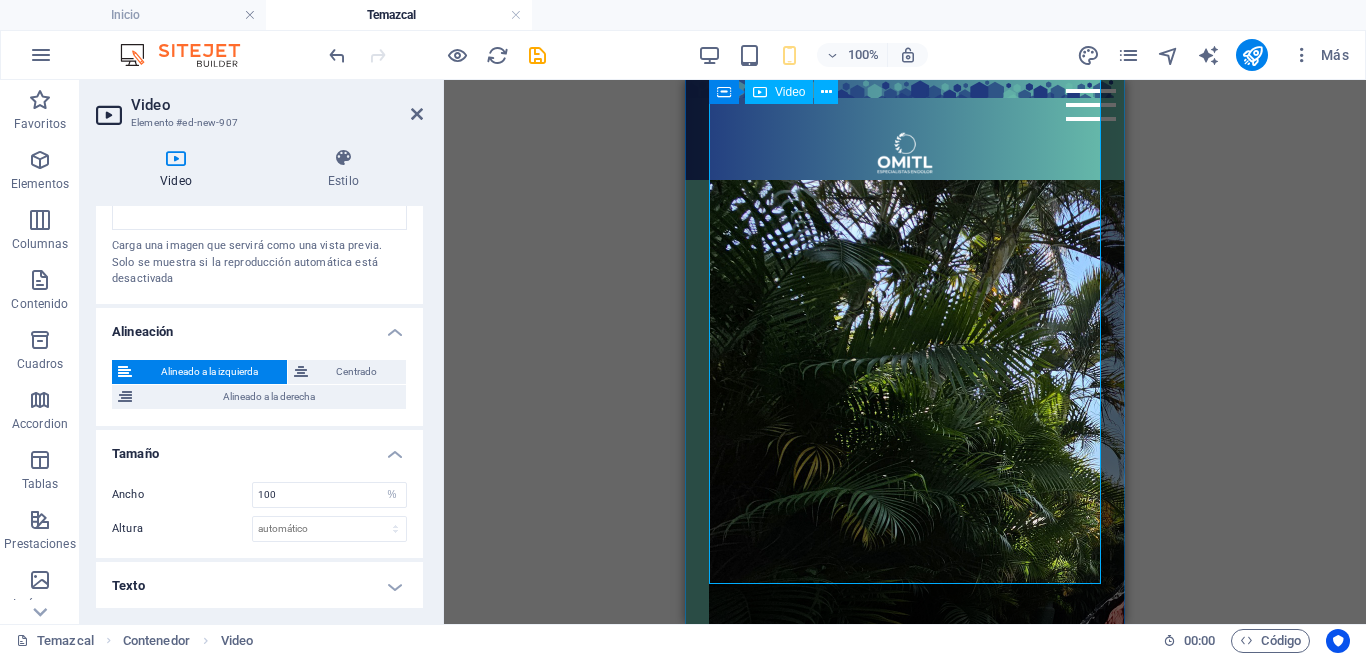click at bounding box center (905, -15) 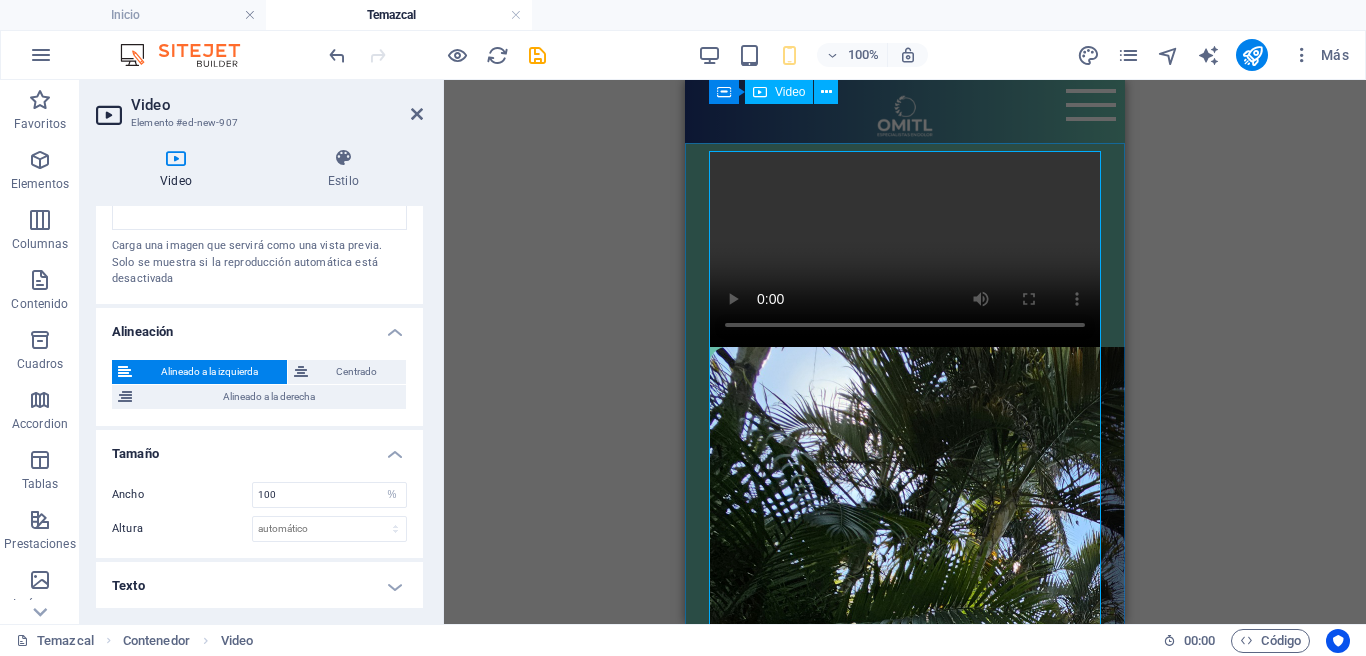 scroll, scrollTop: 0, scrollLeft: 0, axis: both 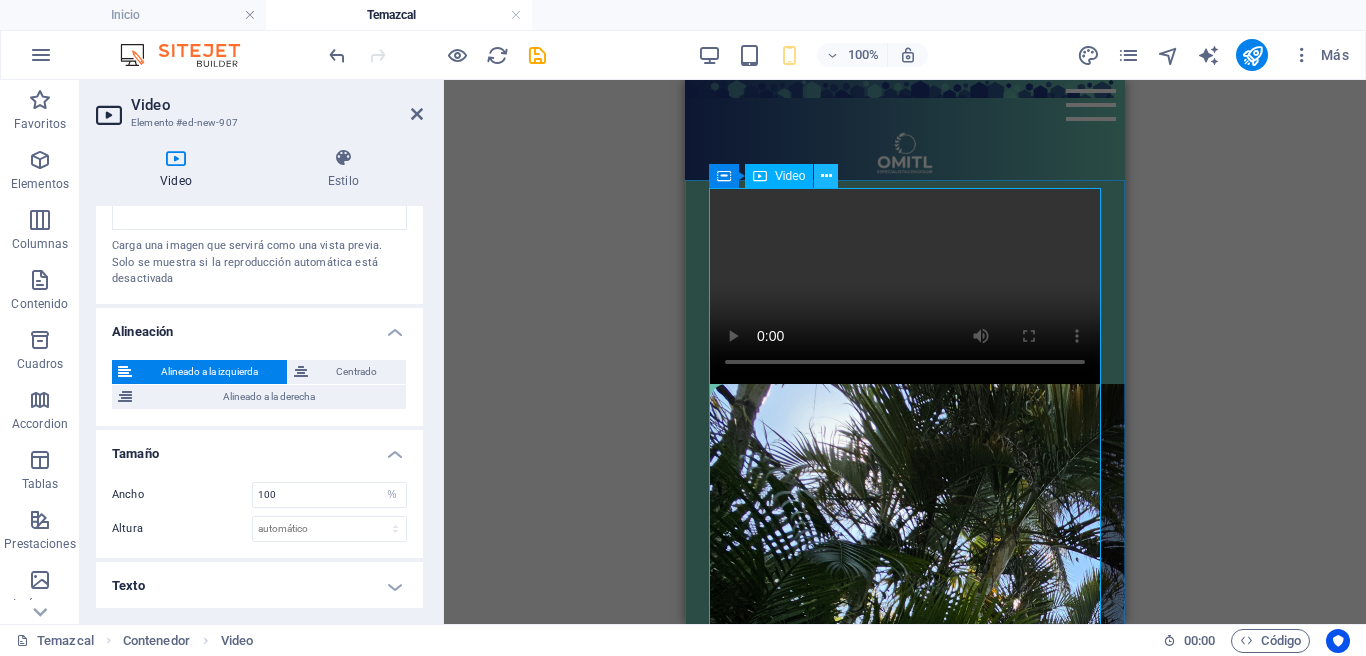 click at bounding box center (826, 176) 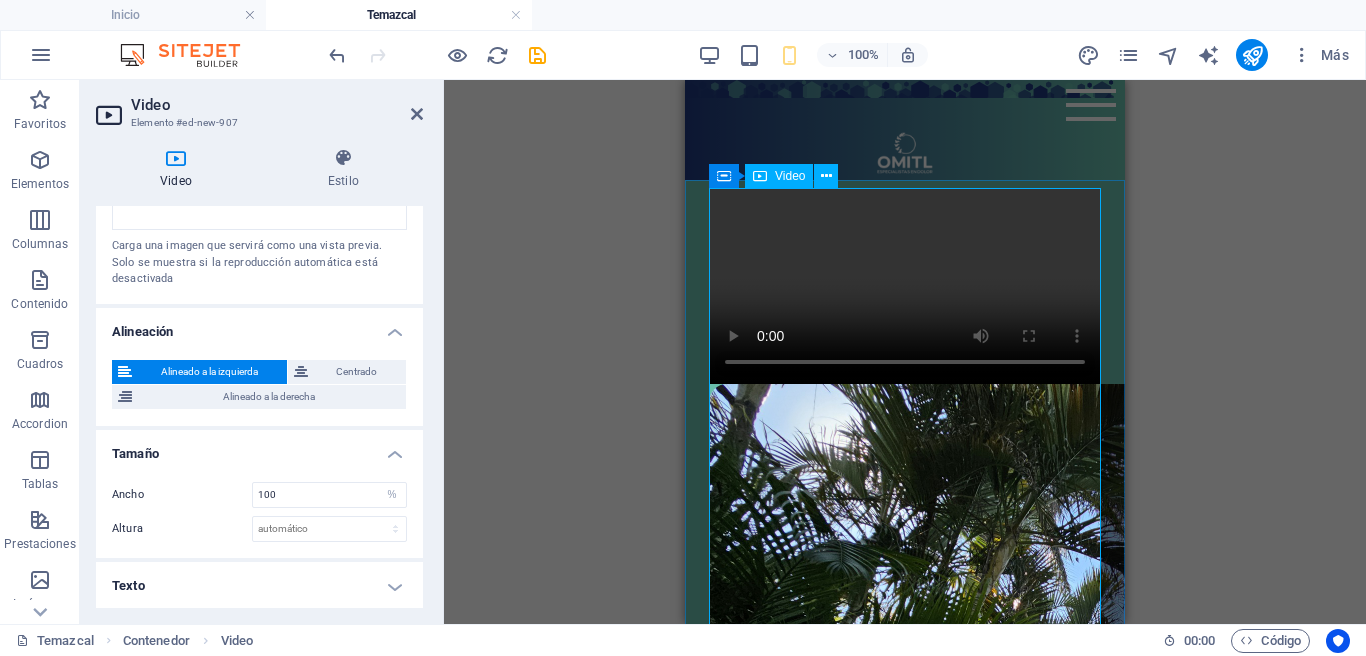 click at bounding box center (905, 286) 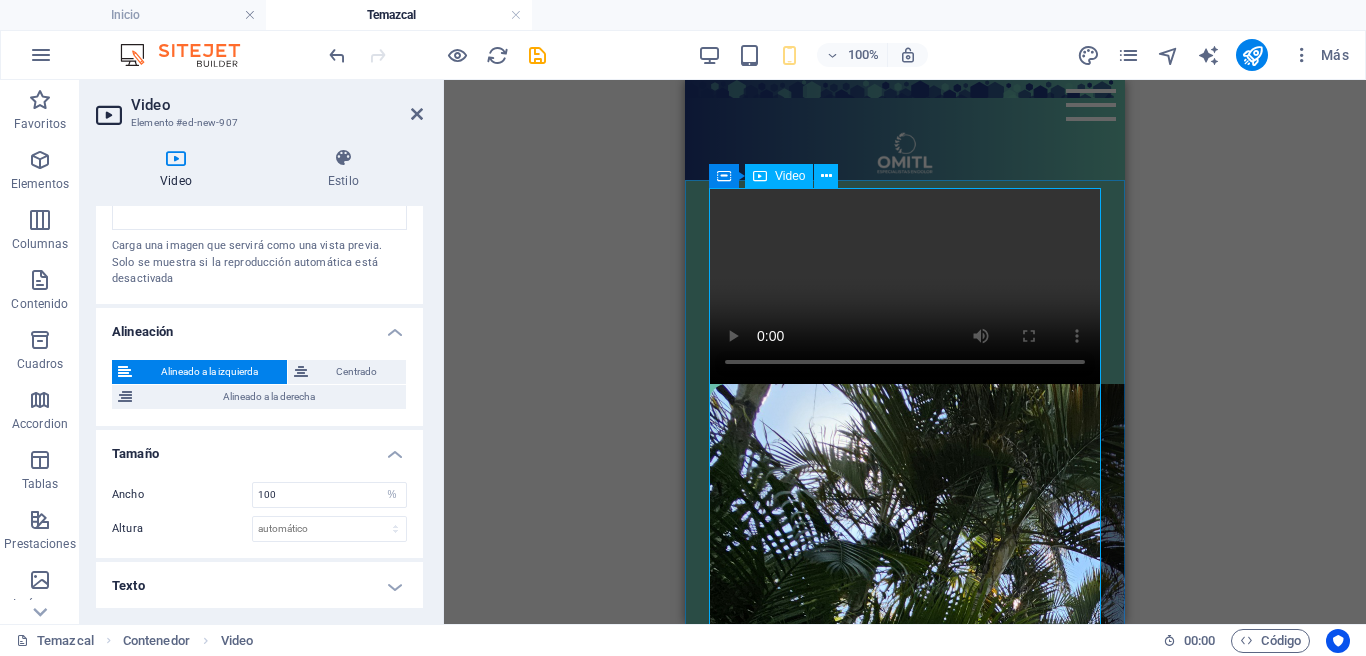 click at bounding box center [905, 286] 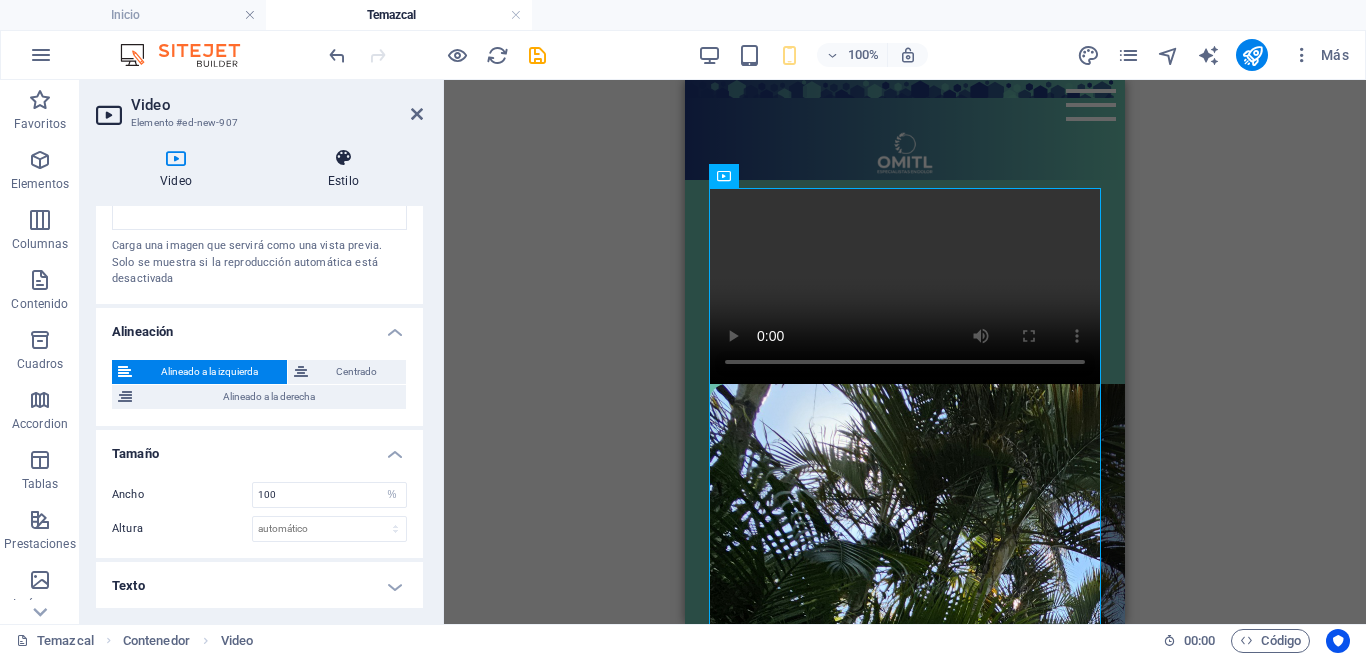 click at bounding box center (343, 158) 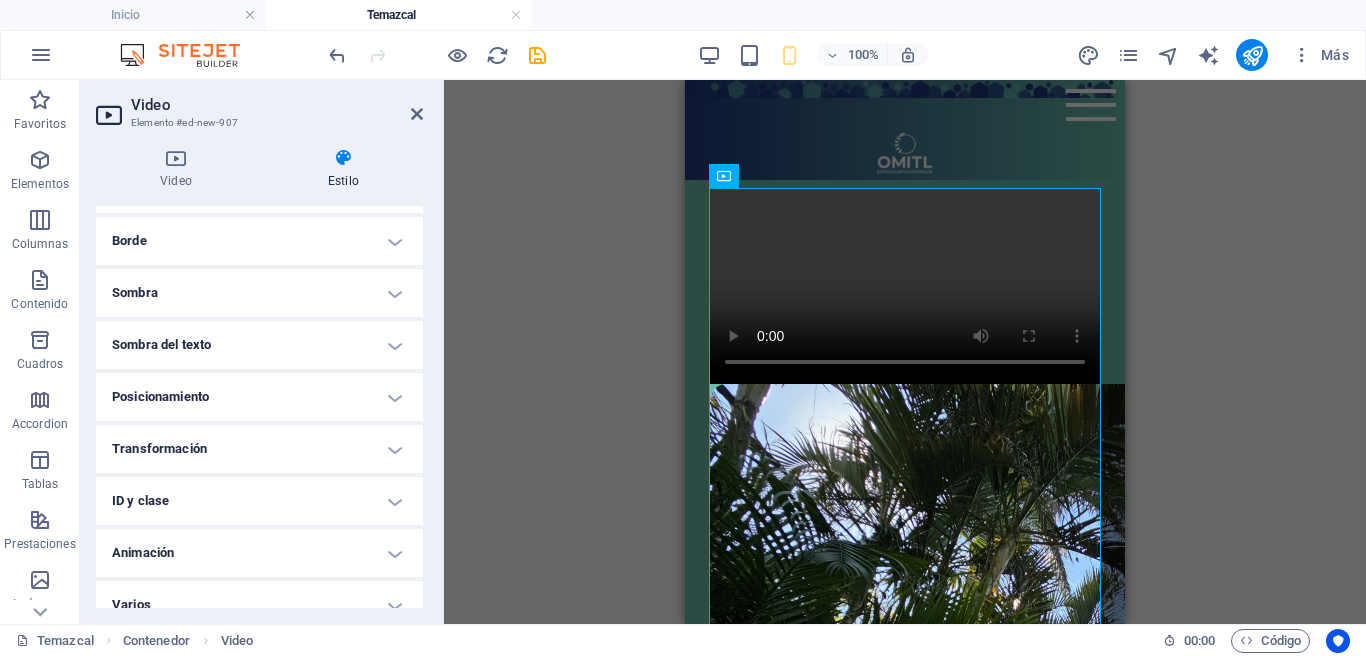 scroll, scrollTop: 440, scrollLeft: 0, axis: vertical 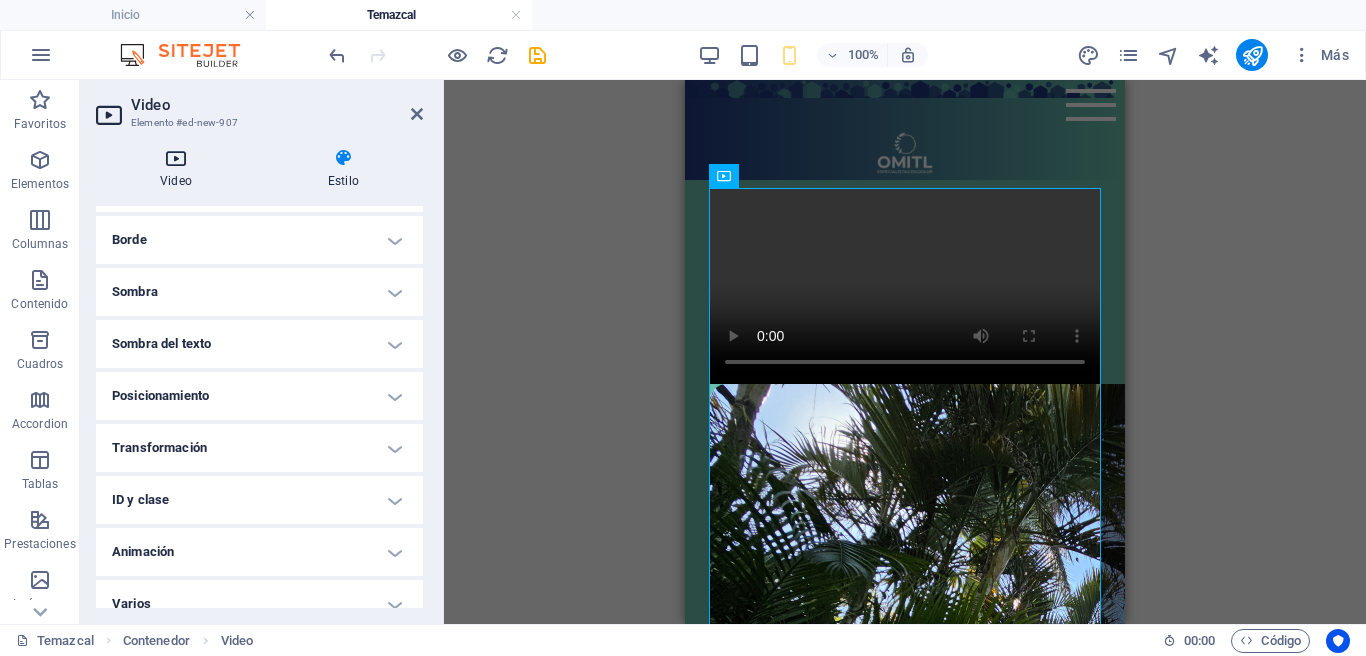 click on "Video" at bounding box center (180, 169) 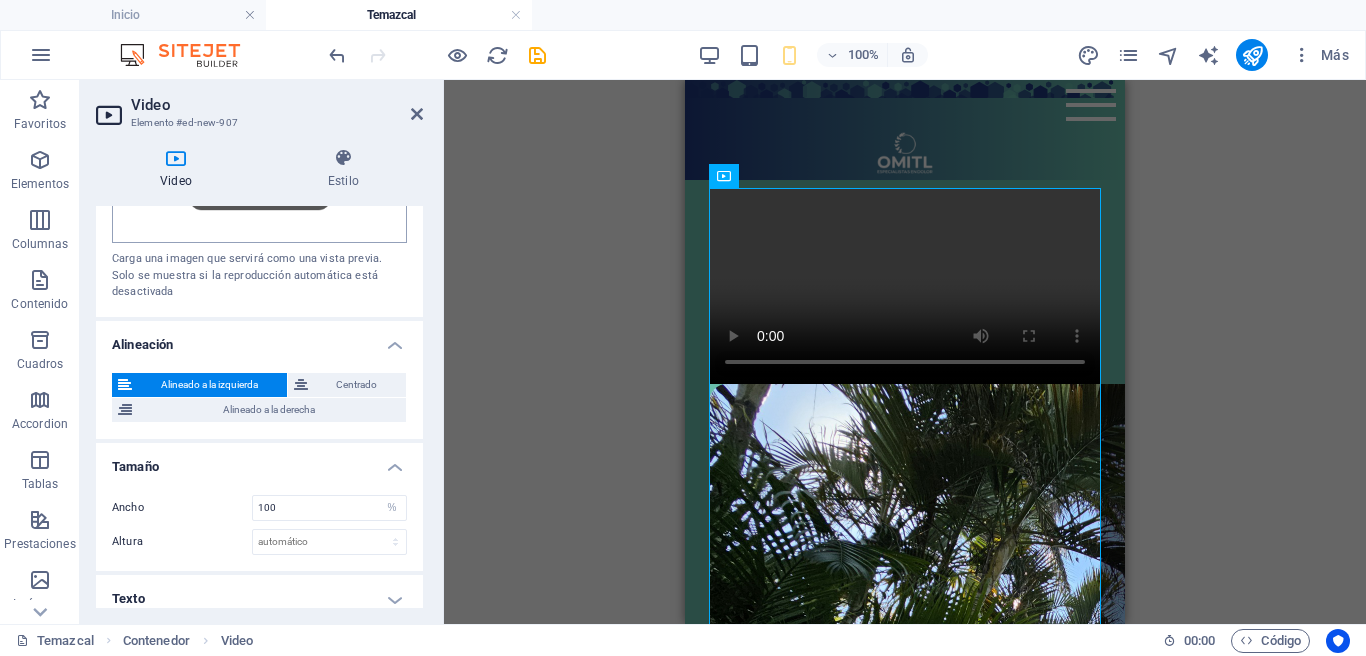 scroll, scrollTop: 615, scrollLeft: 0, axis: vertical 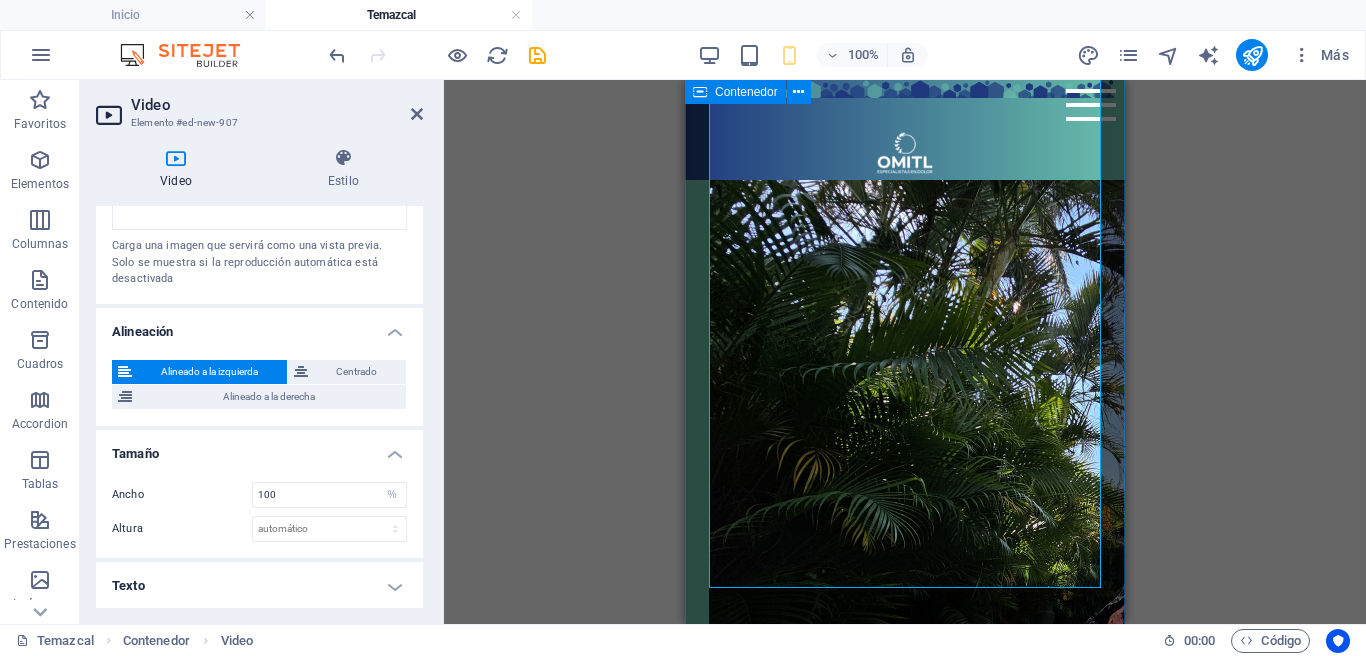 click on "Suelta el contenido aquí o  Añadir elementos  Pegar portapapeles" at bounding box center [905, 444] 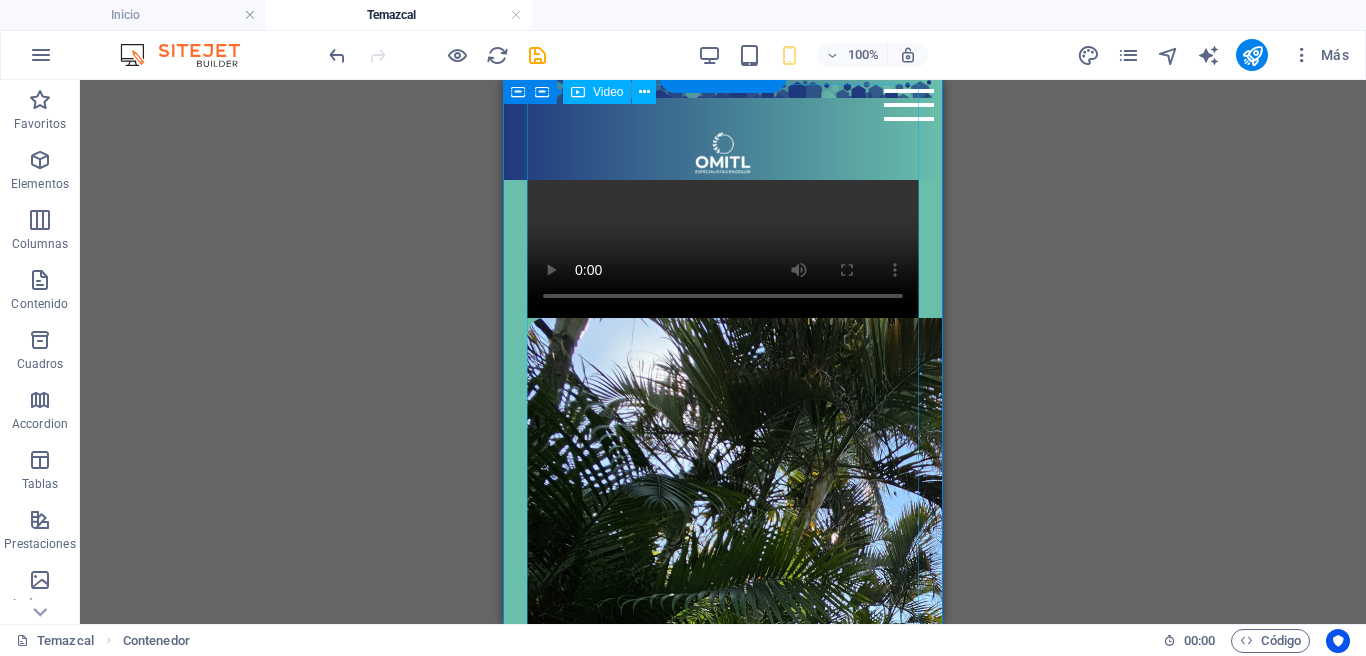 scroll, scrollTop: 0, scrollLeft: 0, axis: both 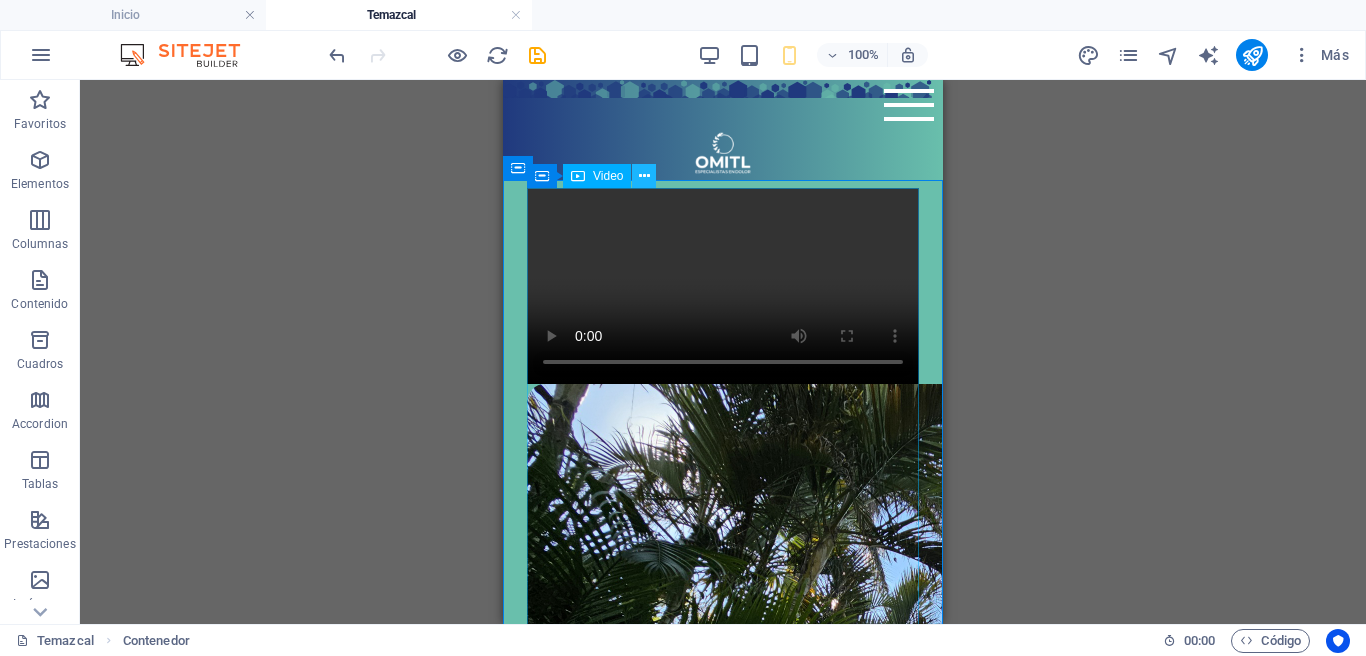 click at bounding box center (644, 176) 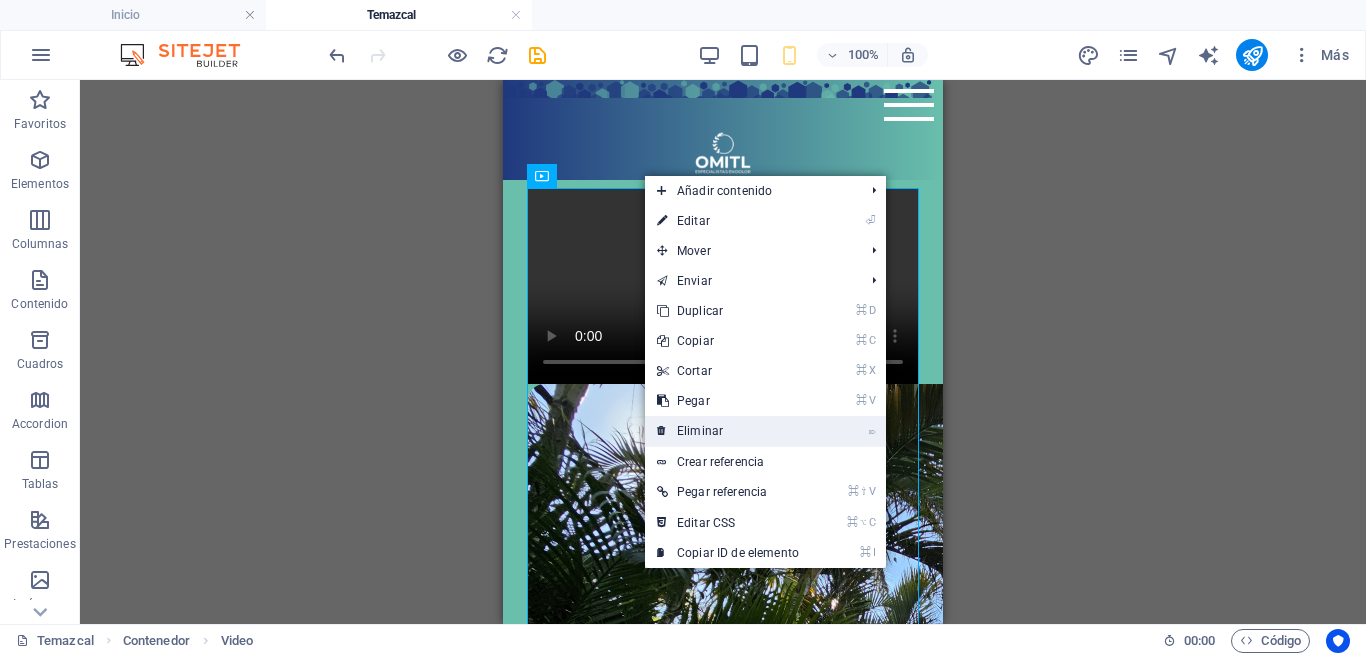 click on "⌦  Eliminar" at bounding box center [728, 431] 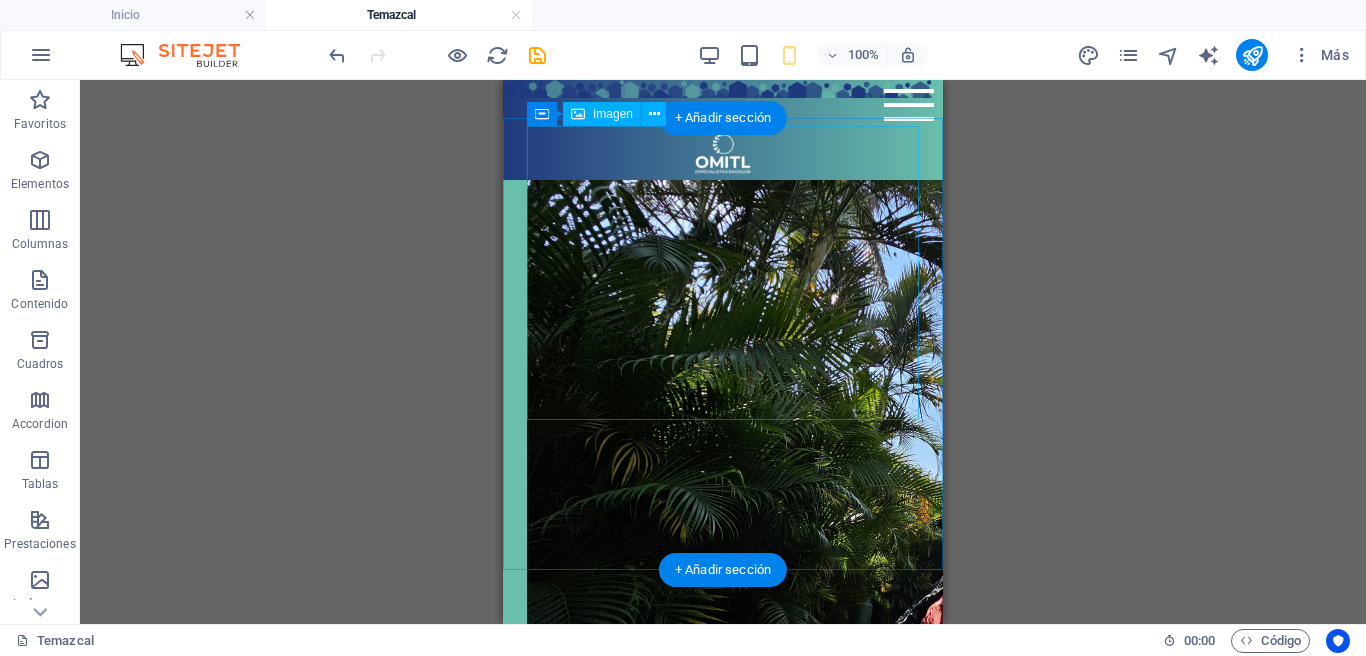 scroll, scrollTop: 115, scrollLeft: 0, axis: vertical 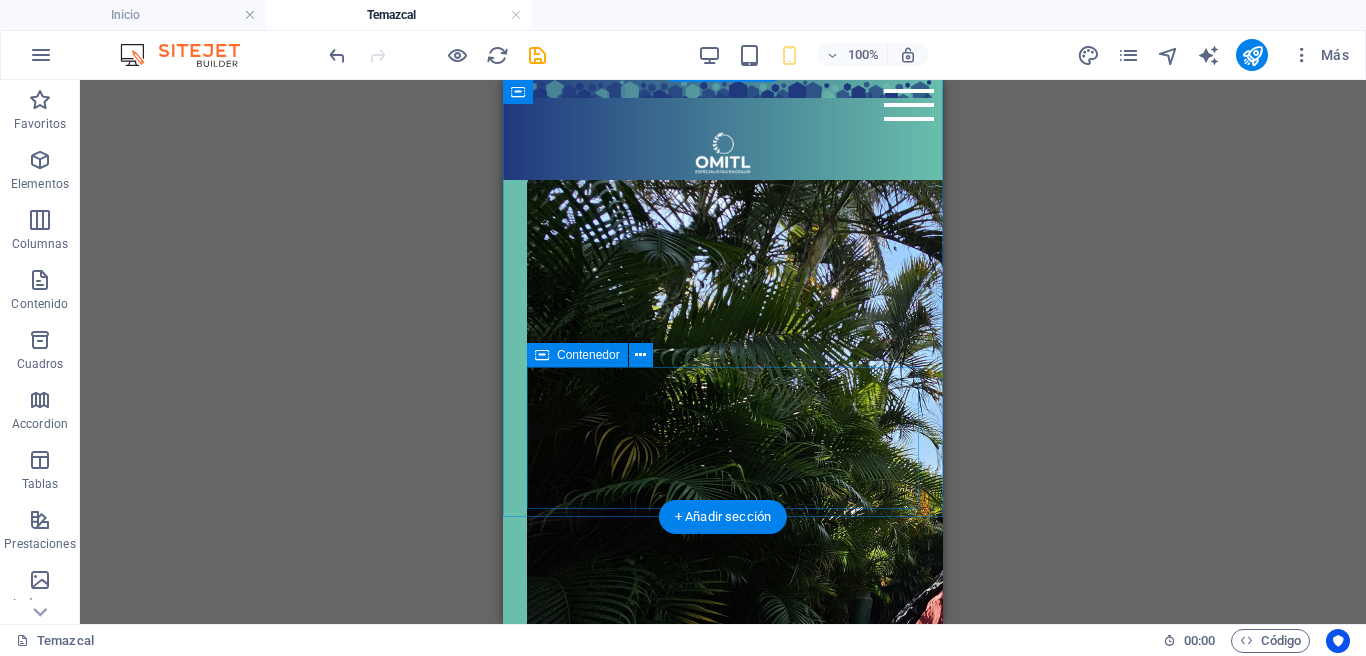 click on "Añadir elementos" at bounding box center (652, 942) 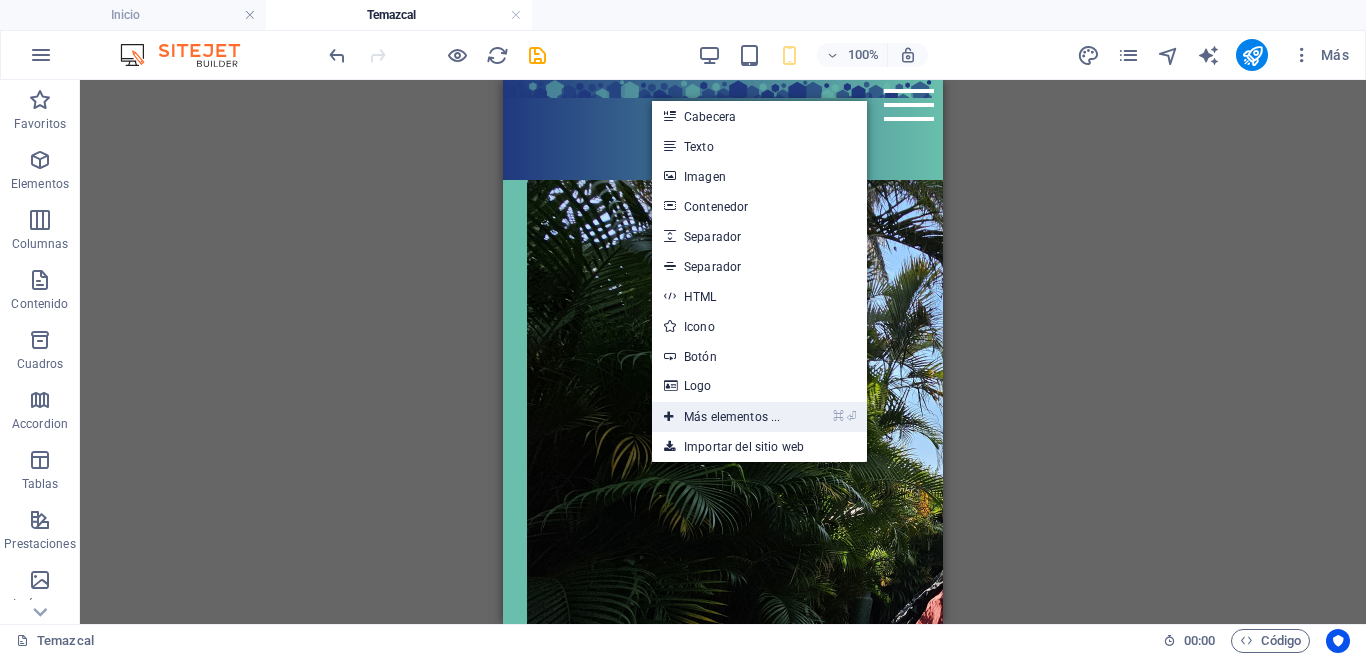 drag, startPoint x: 738, startPoint y: 413, endPoint x: 63, endPoint y: 333, distance: 679.7242 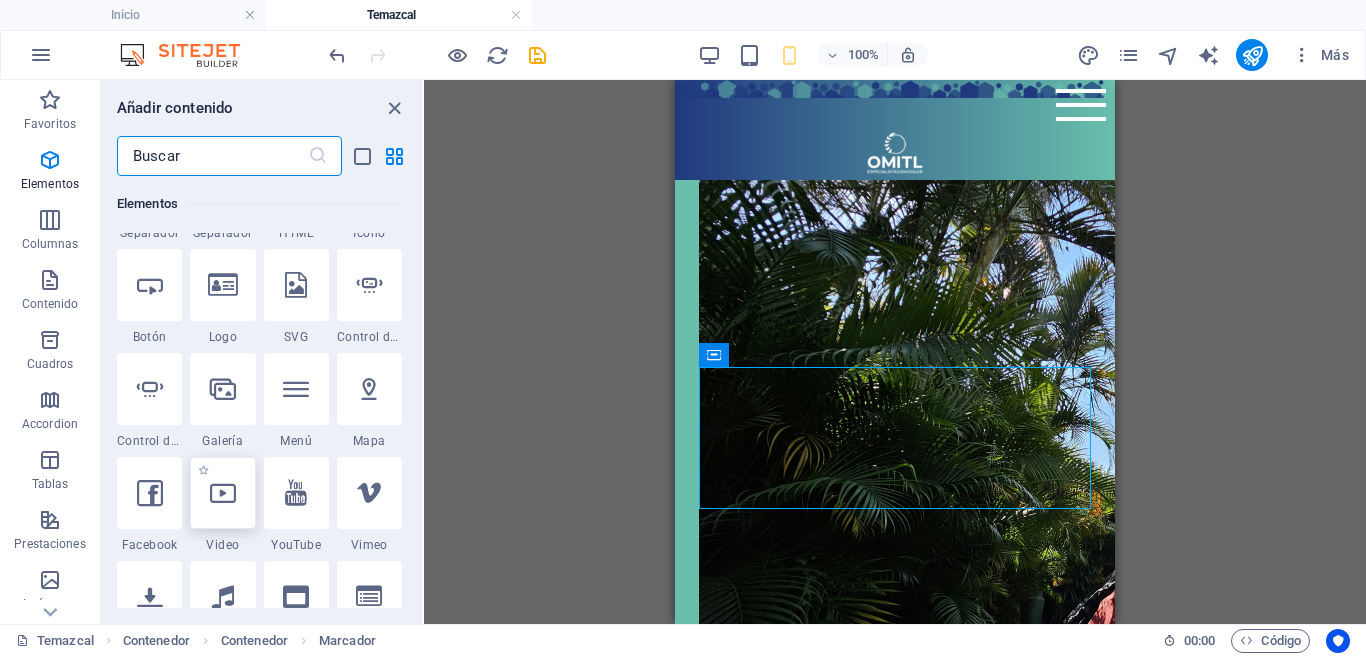 scroll, scrollTop: 577, scrollLeft: 0, axis: vertical 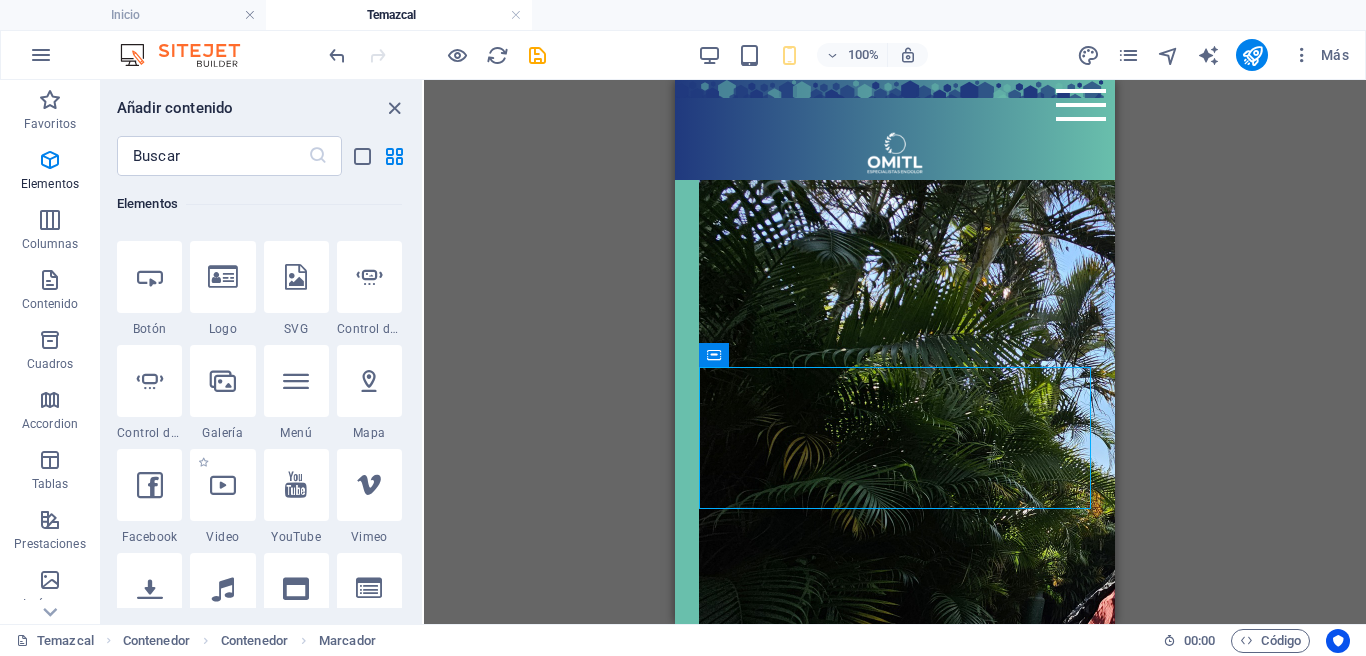 click on "1 Star Video" at bounding box center [222, 497] 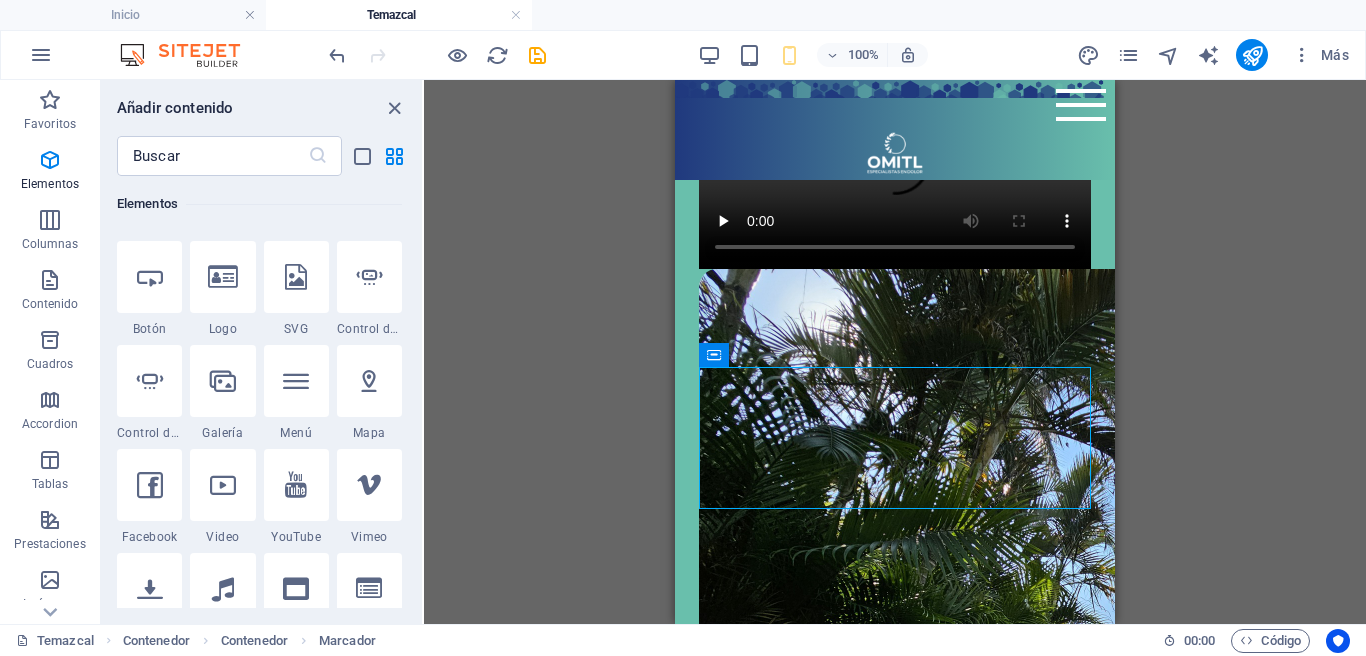 select on "%" 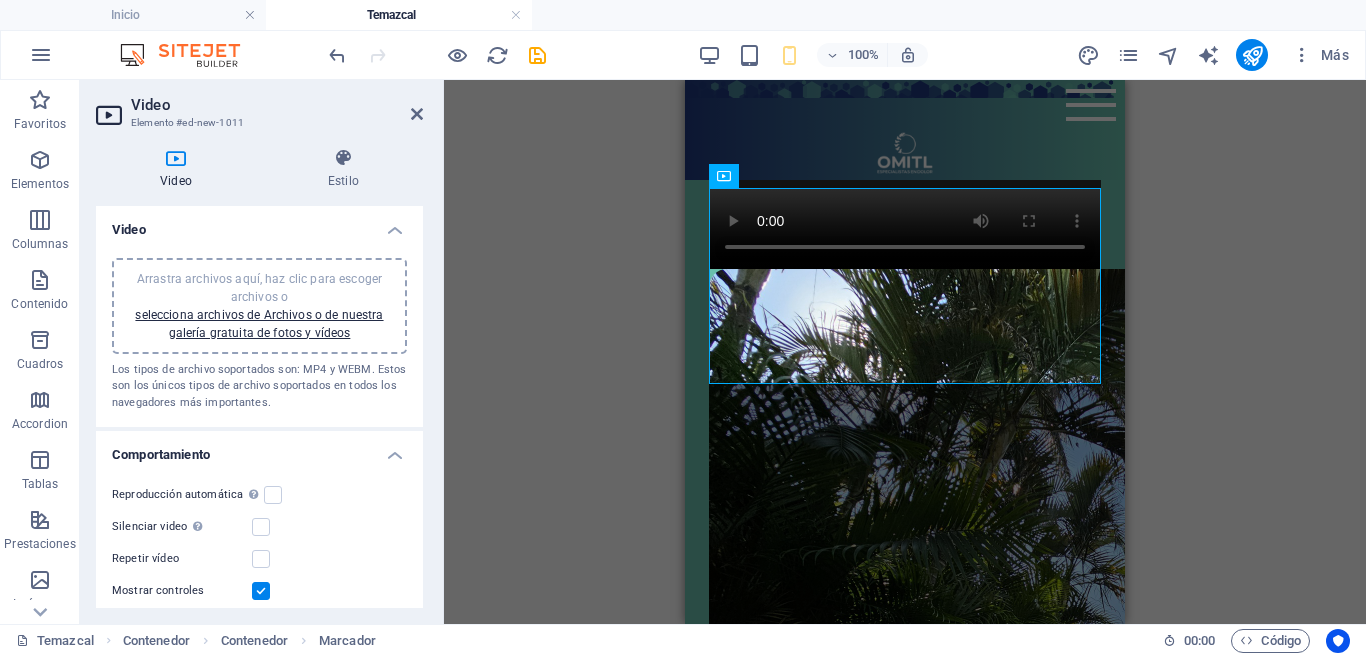 scroll, scrollTop: 0, scrollLeft: 0, axis: both 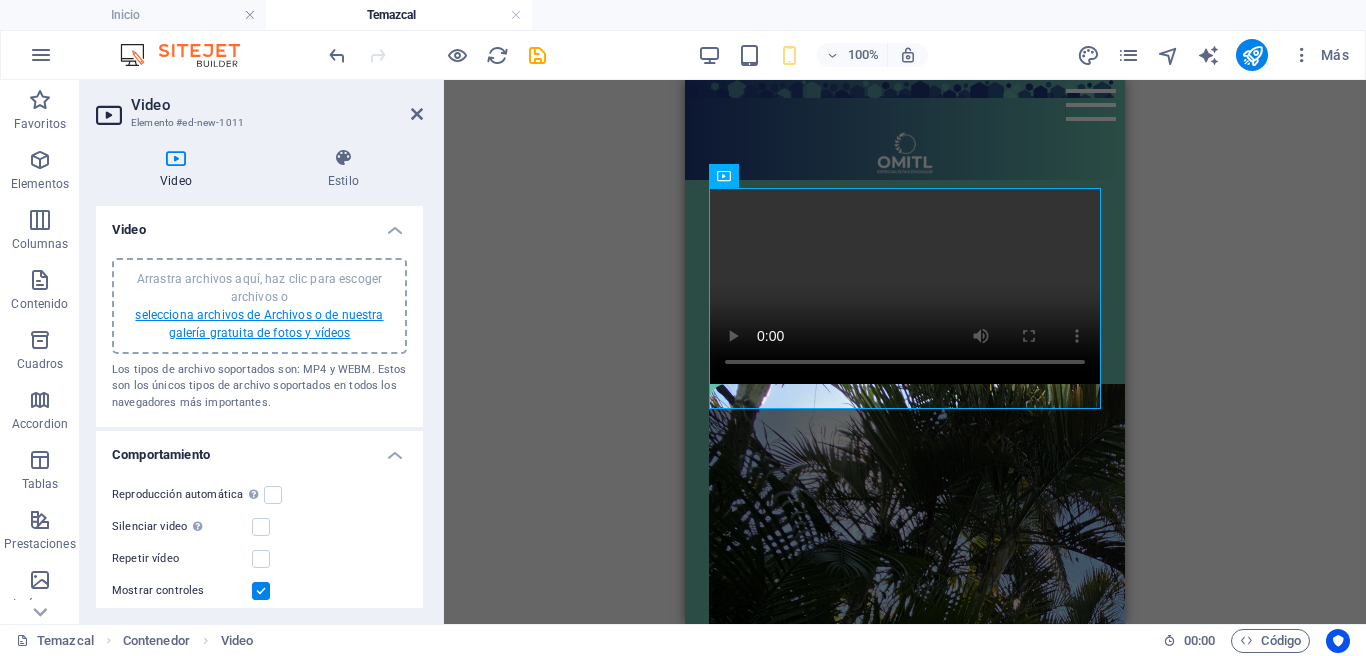 click on "selecciona archivos de Archivos o de nuestra galería gratuita de fotos y vídeos" at bounding box center [259, 324] 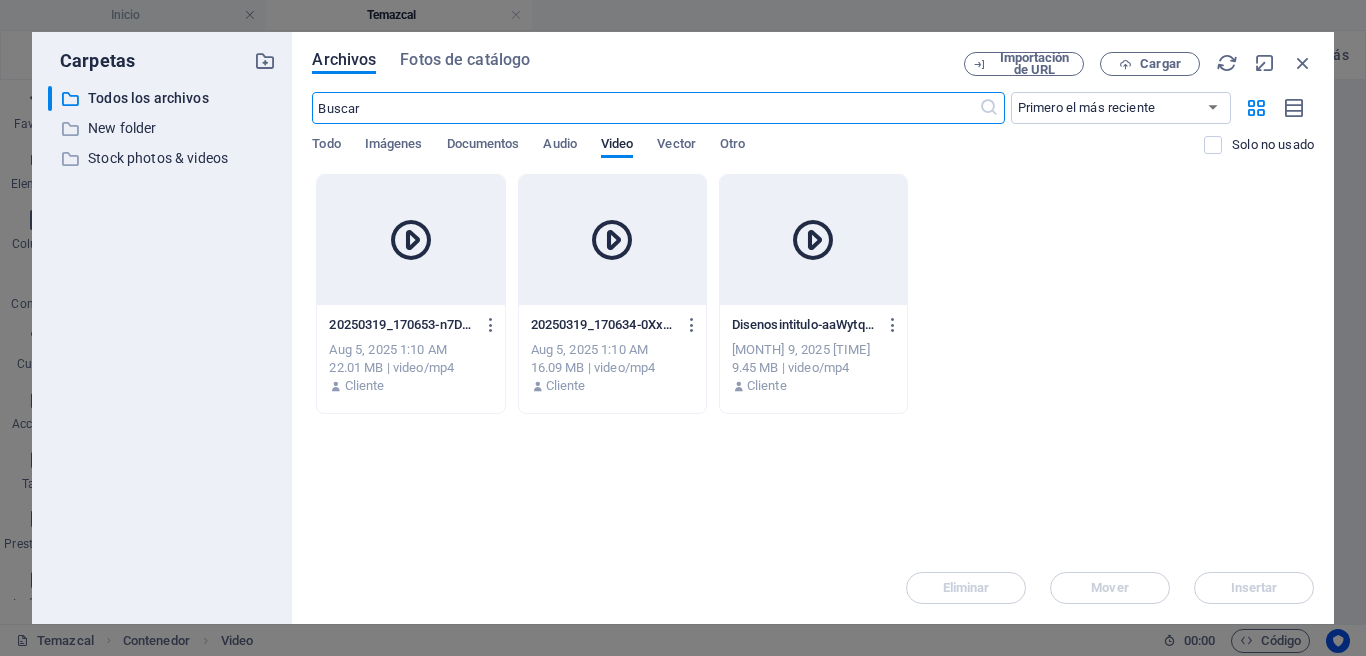 click at bounding box center (612, 240) 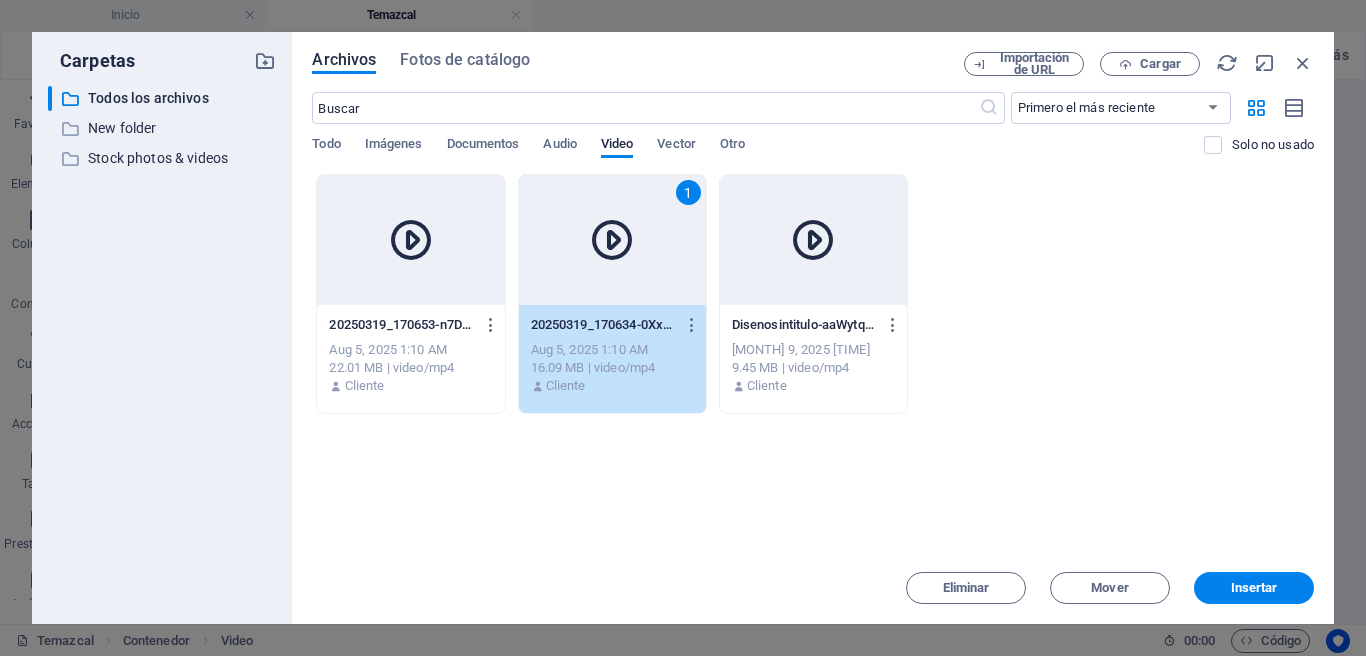 click on "1" at bounding box center [612, 240] 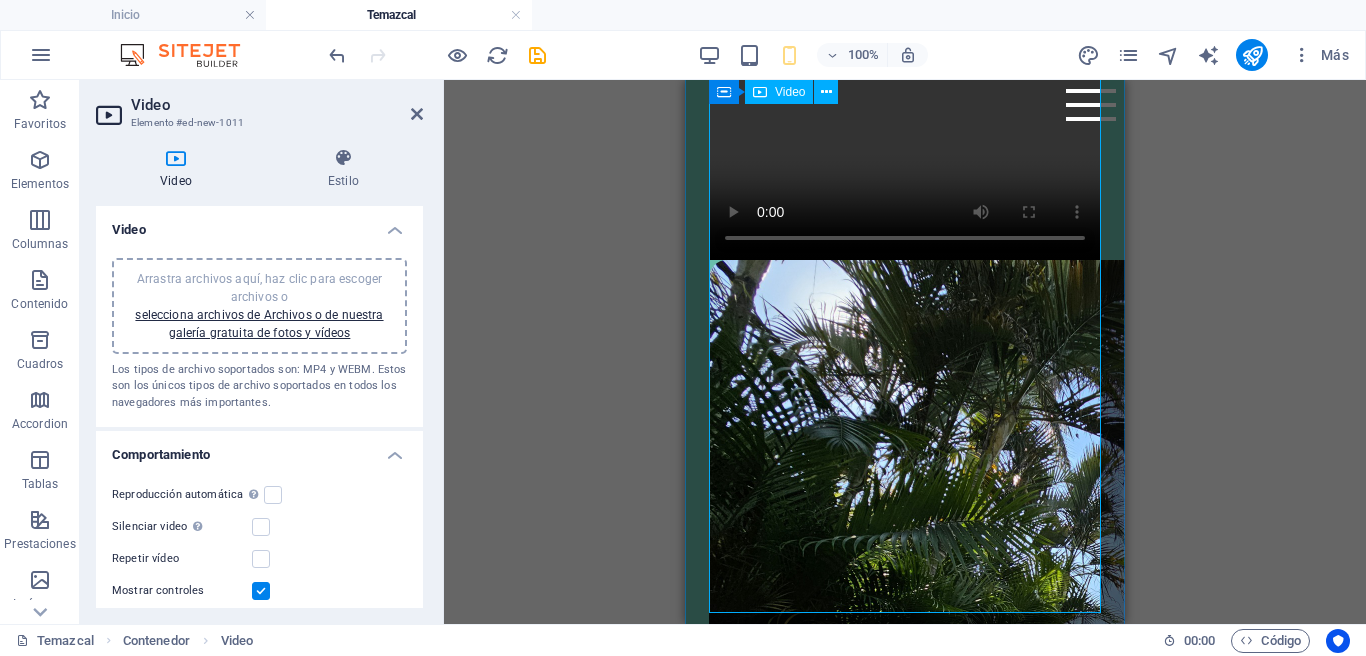 scroll, scrollTop: 0, scrollLeft: 0, axis: both 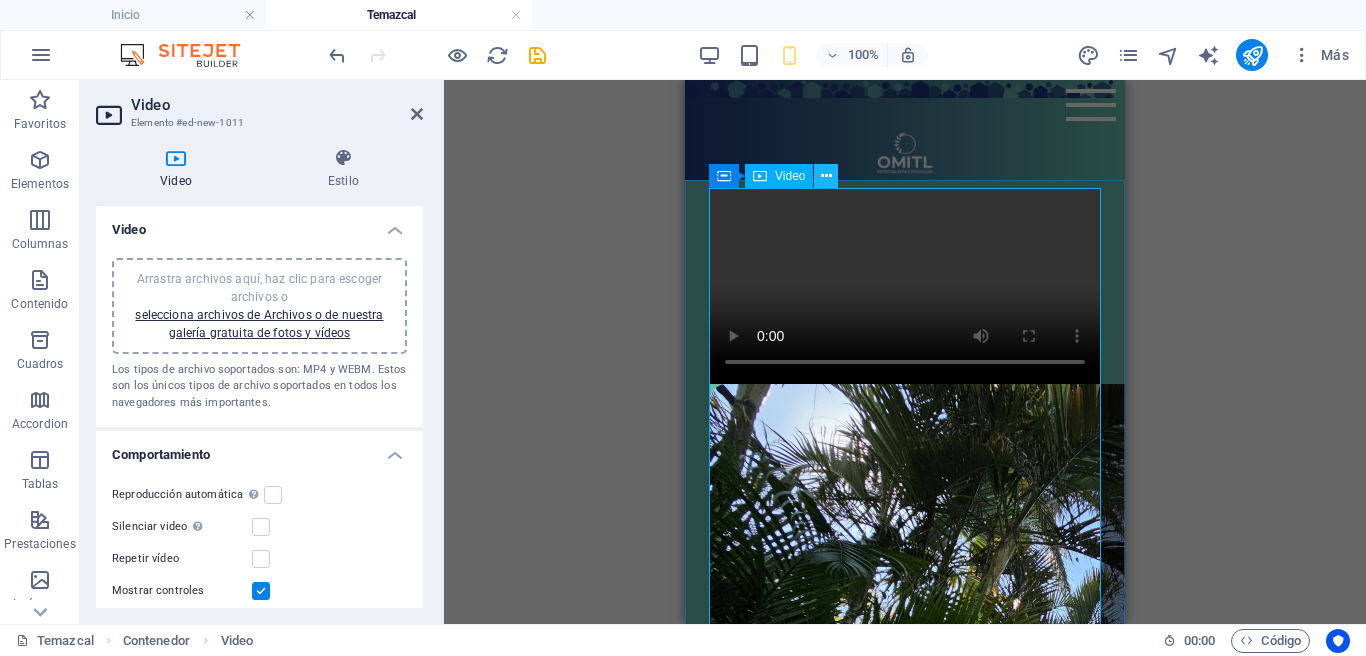 click at bounding box center (826, 176) 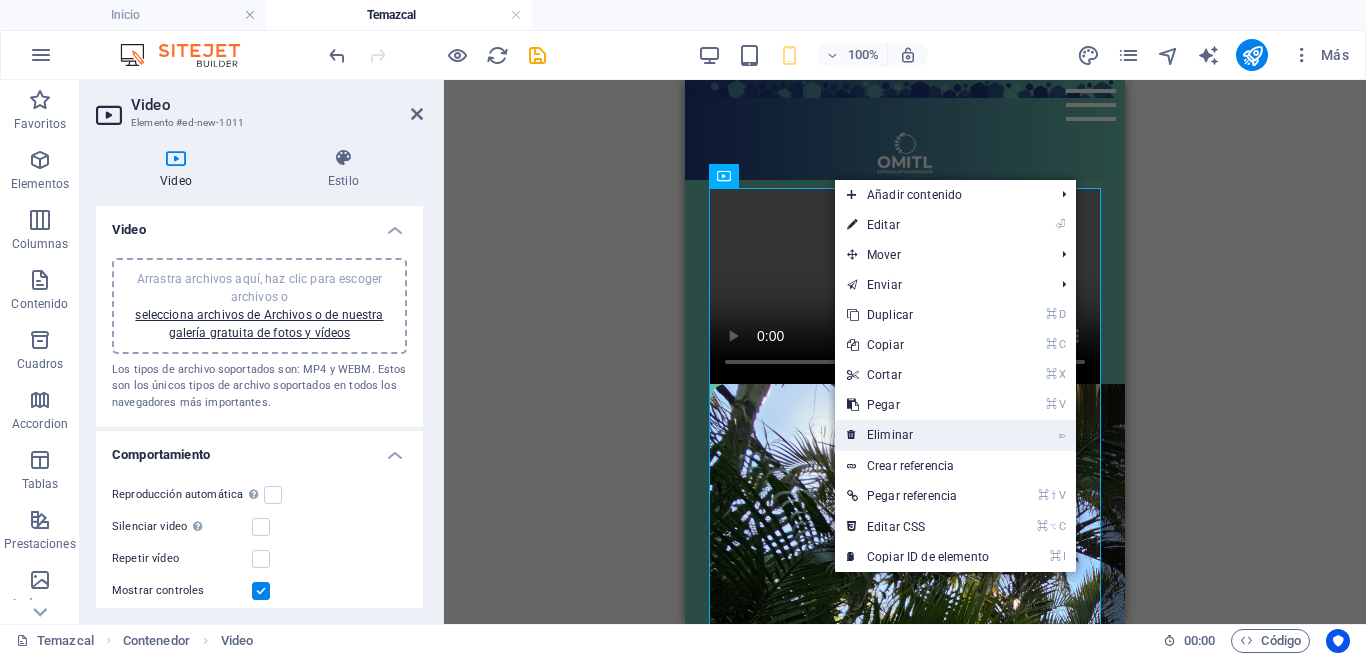 click on "⌦  Eliminar" at bounding box center (918, 435) 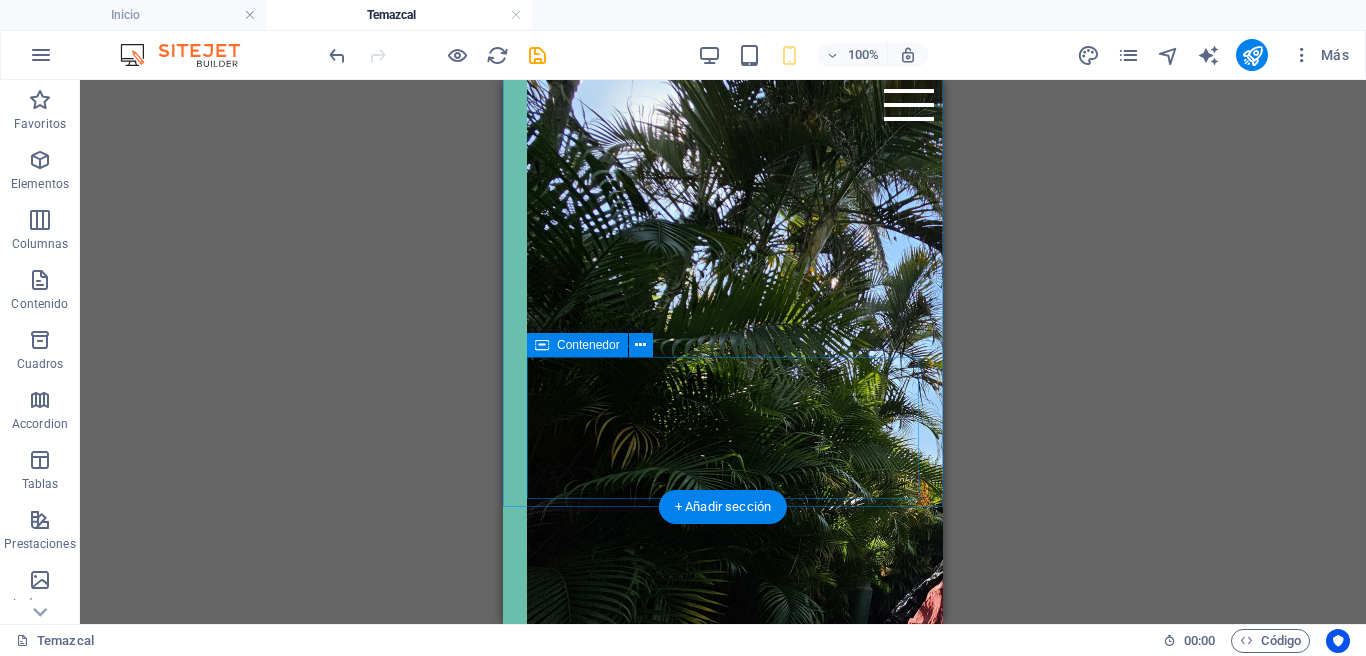 scroll, scrollTop: 0, scrollLeft: 0, axis: both 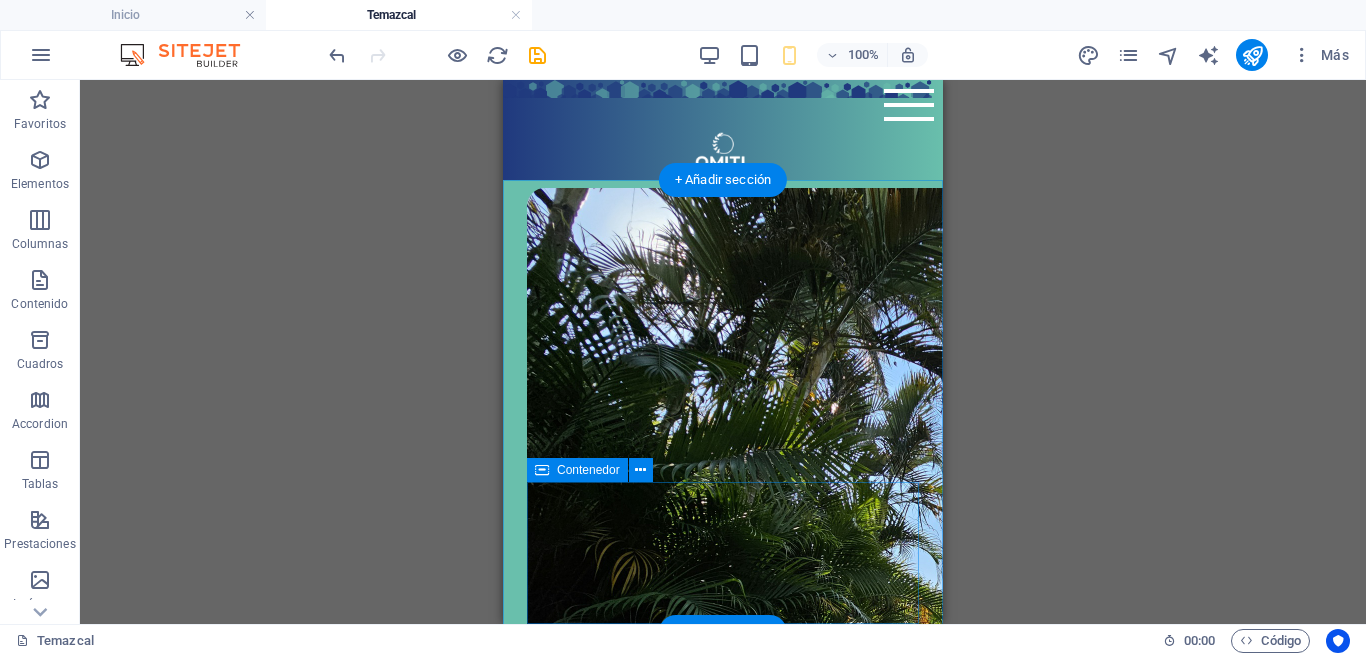 drag, startPoint x: 583, startPoint y: 506, endPoint x: 591, endPoint y: 493, distance: 15.264338 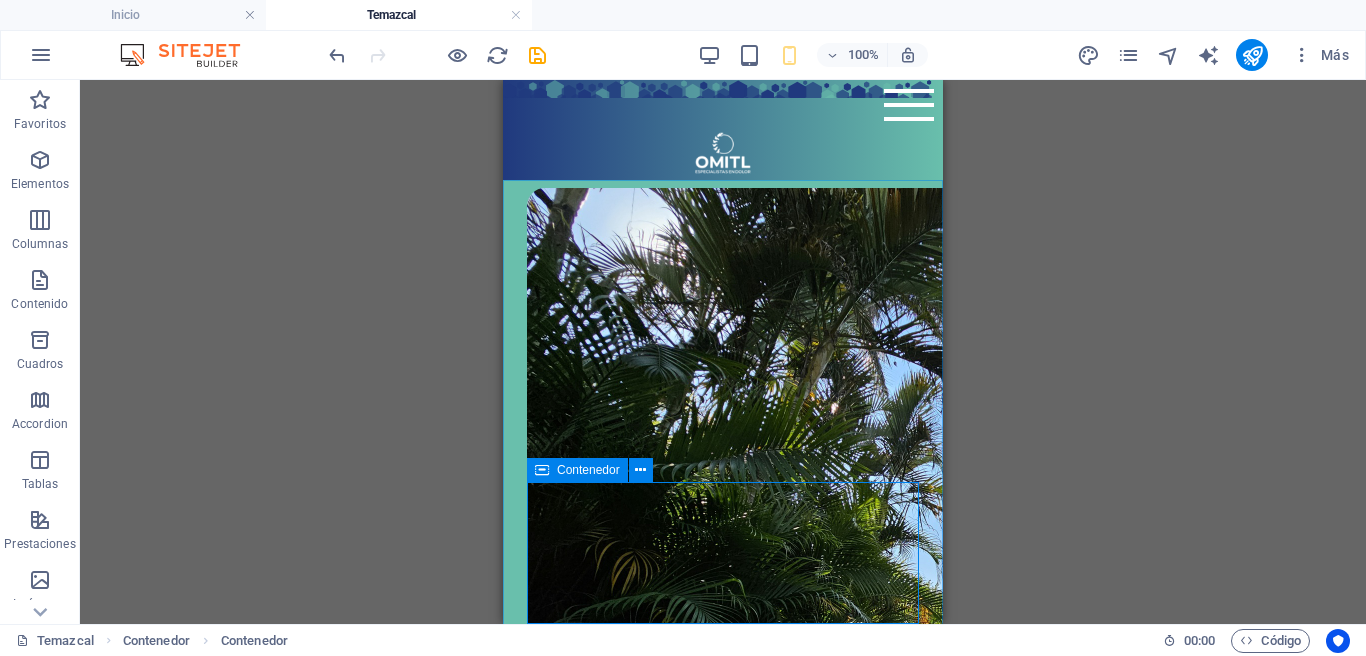 drag, startPoint x: 637, startPoint y: 468, endPoint x: 658, endPoint y: 481, distance: 24.698177 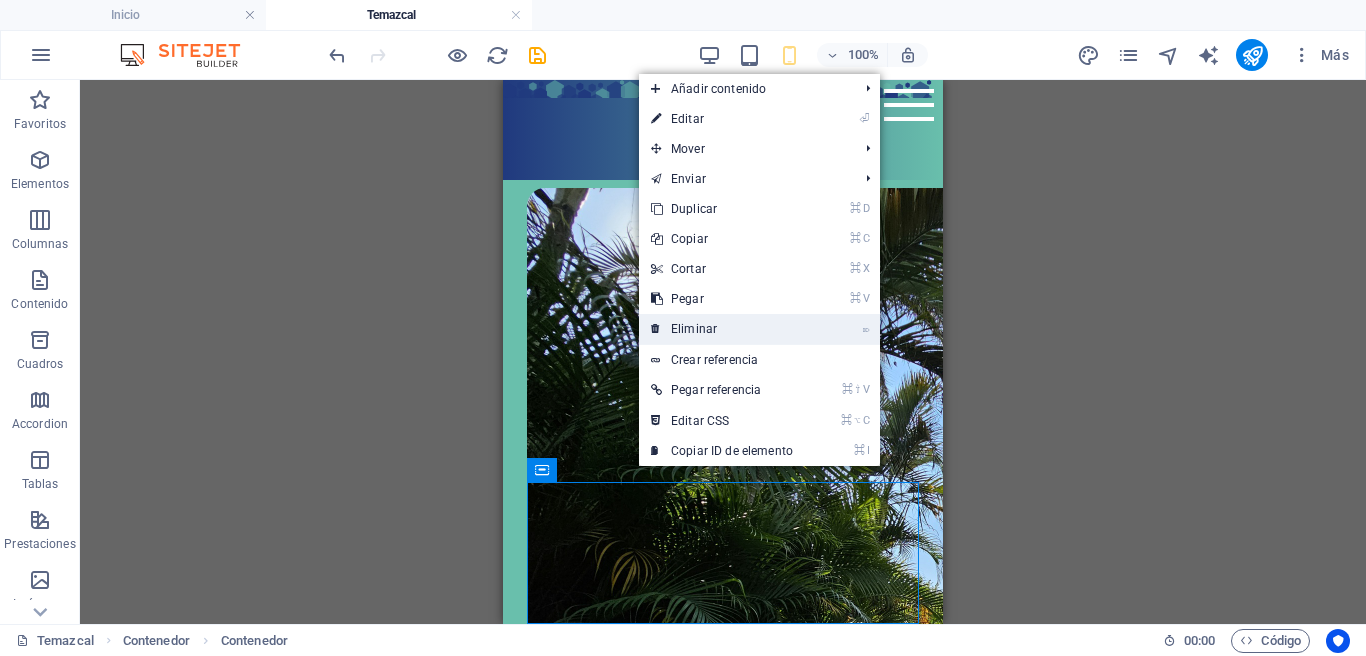 click on "⌦  Eliminar" at bounding box center [722, 329] 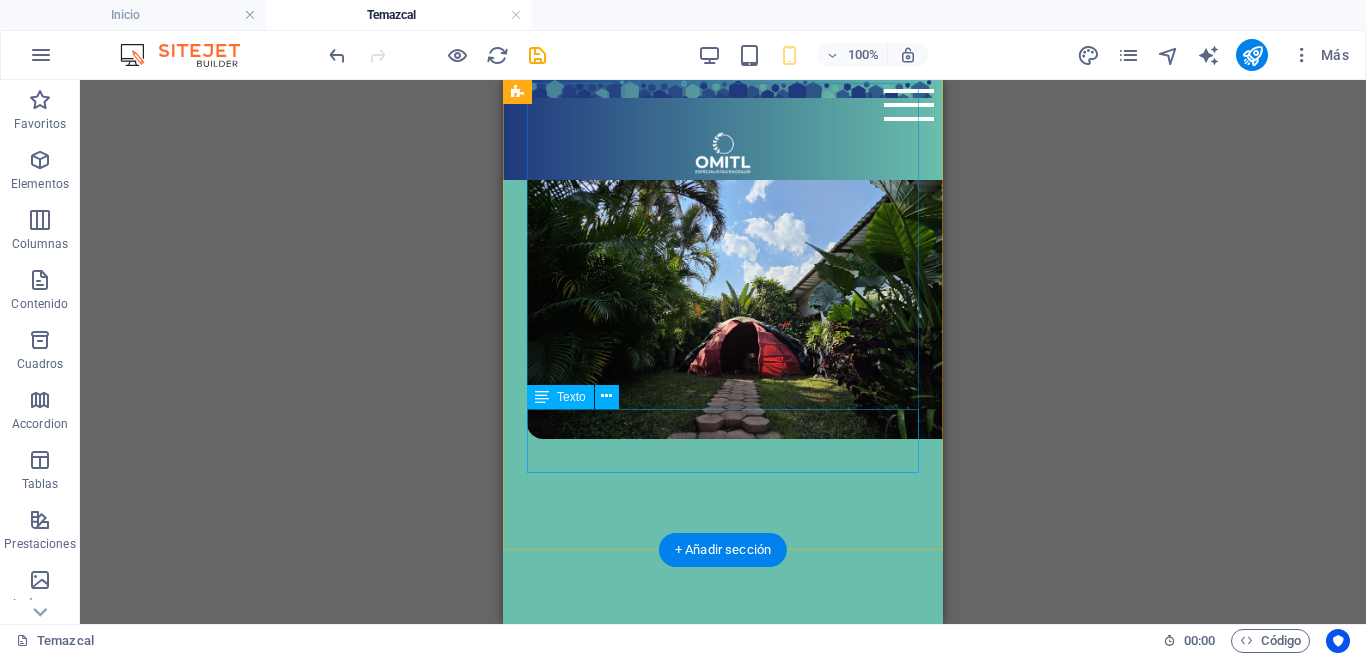 scroll, scrollTop: 1295, scrollLeft: 0, axis: vertical 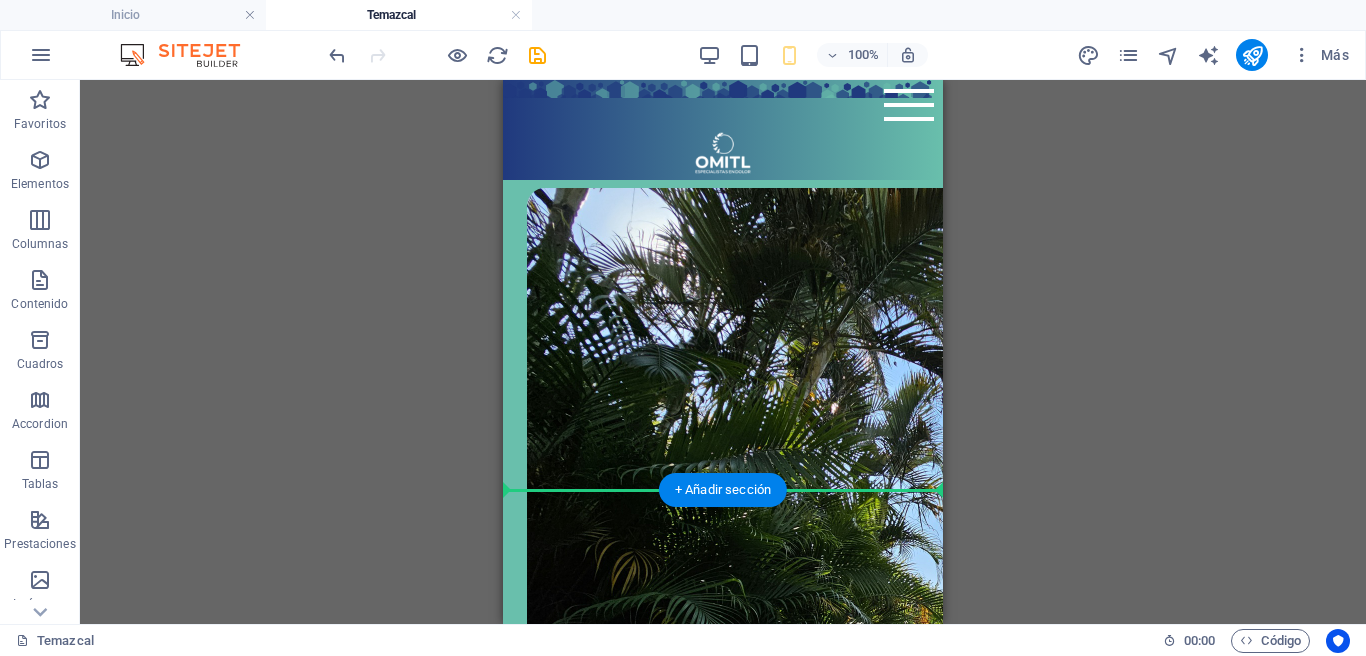 drag, startPoint x: 579, startPoint y: 562, endPoint x: 592, endPoint y: 492, distance: 71.19691 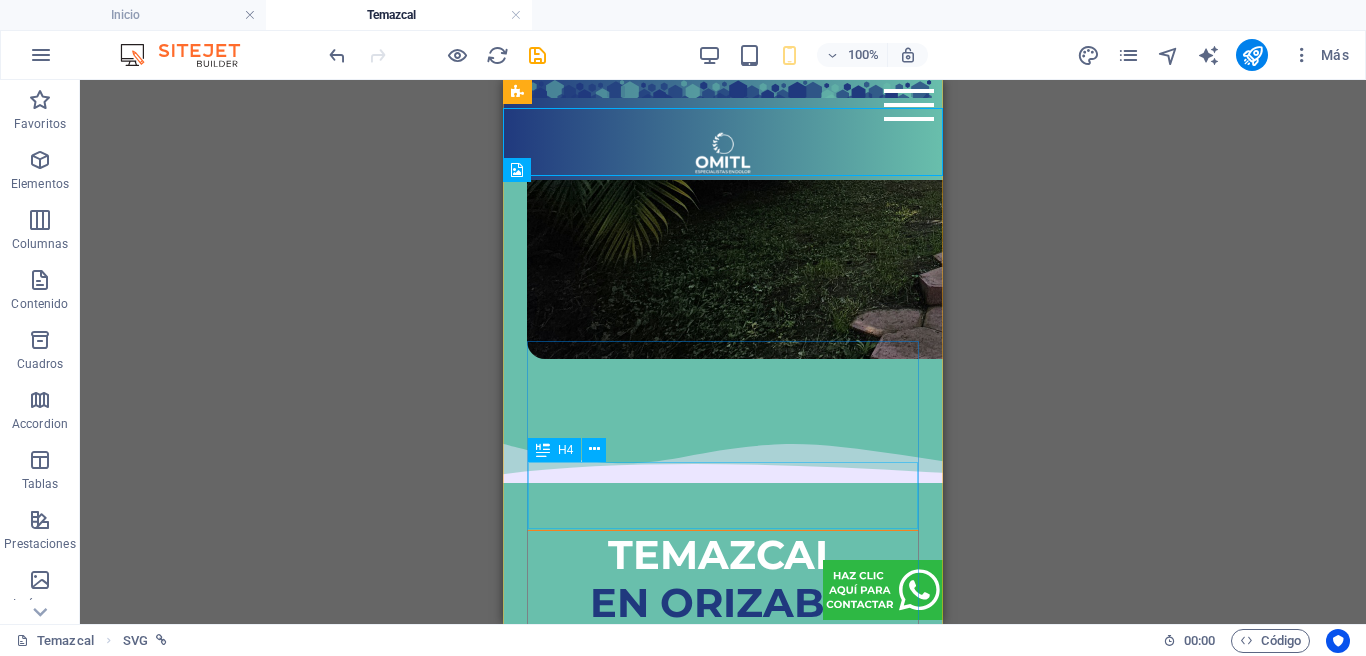scroll, scrollTop: 657, scrollLeft: 0, axis: vertical 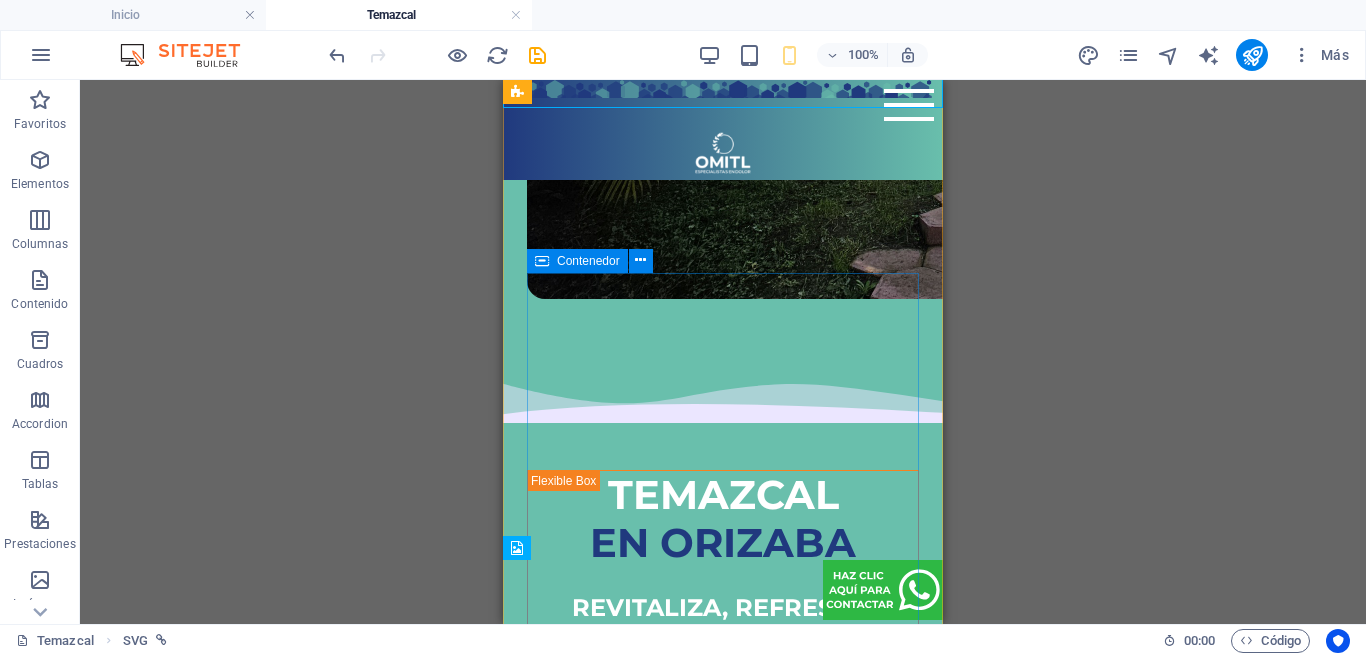 drag, startPoint x: 545, startPoint y: 262, endPoint x: 562, endPoint y: 262, distance: 17 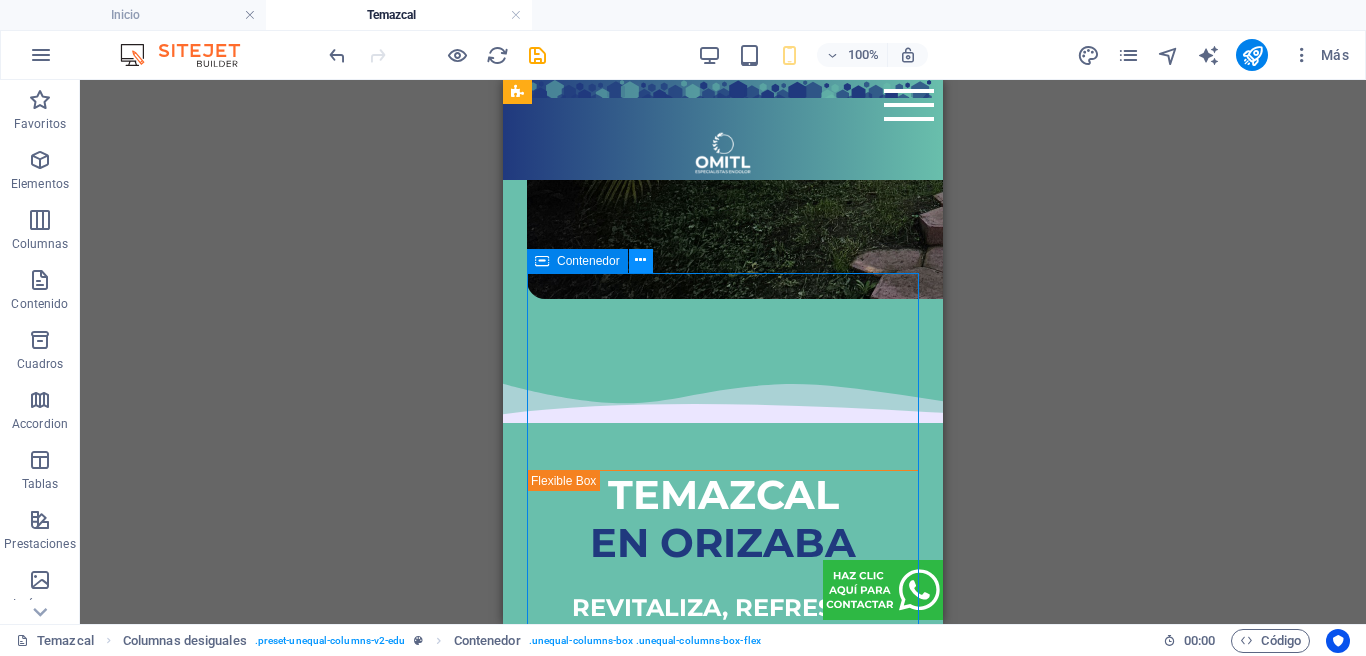 click at bounding box center (641, 261) 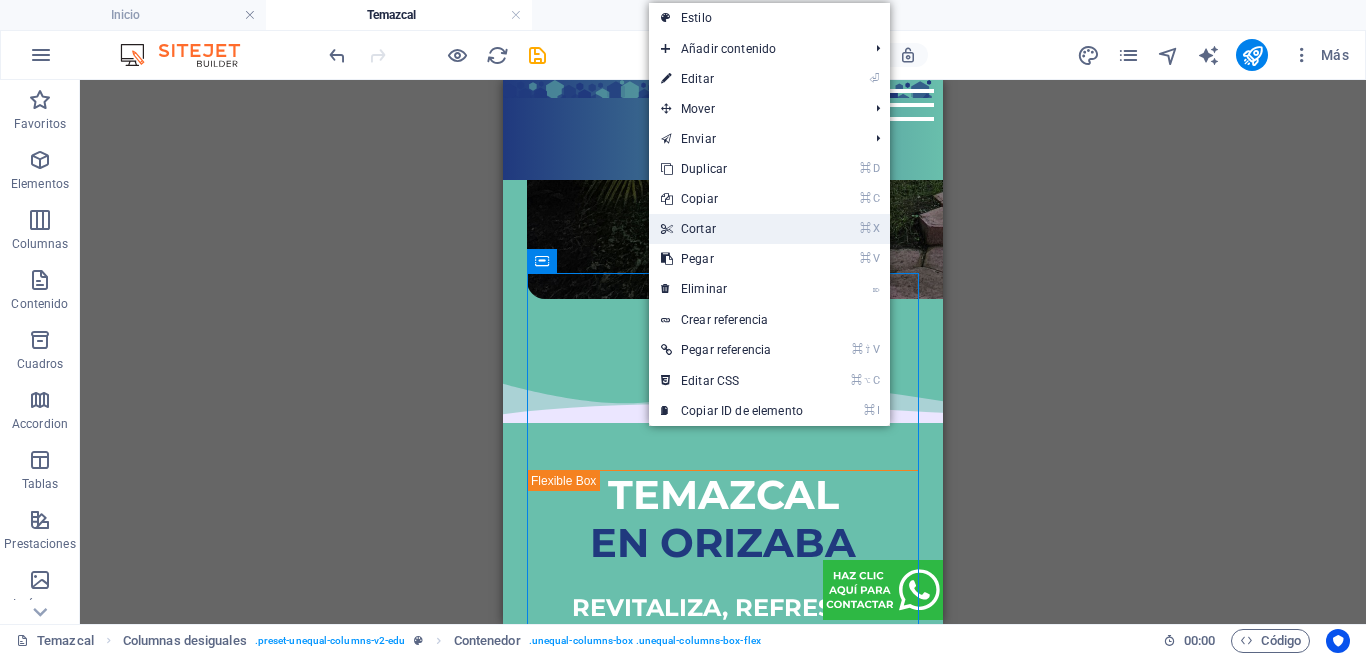 drag, startPoint x: 228, startPoint y: 144, endPoint x: 733, endPoint y: 224, distance: 511.29736 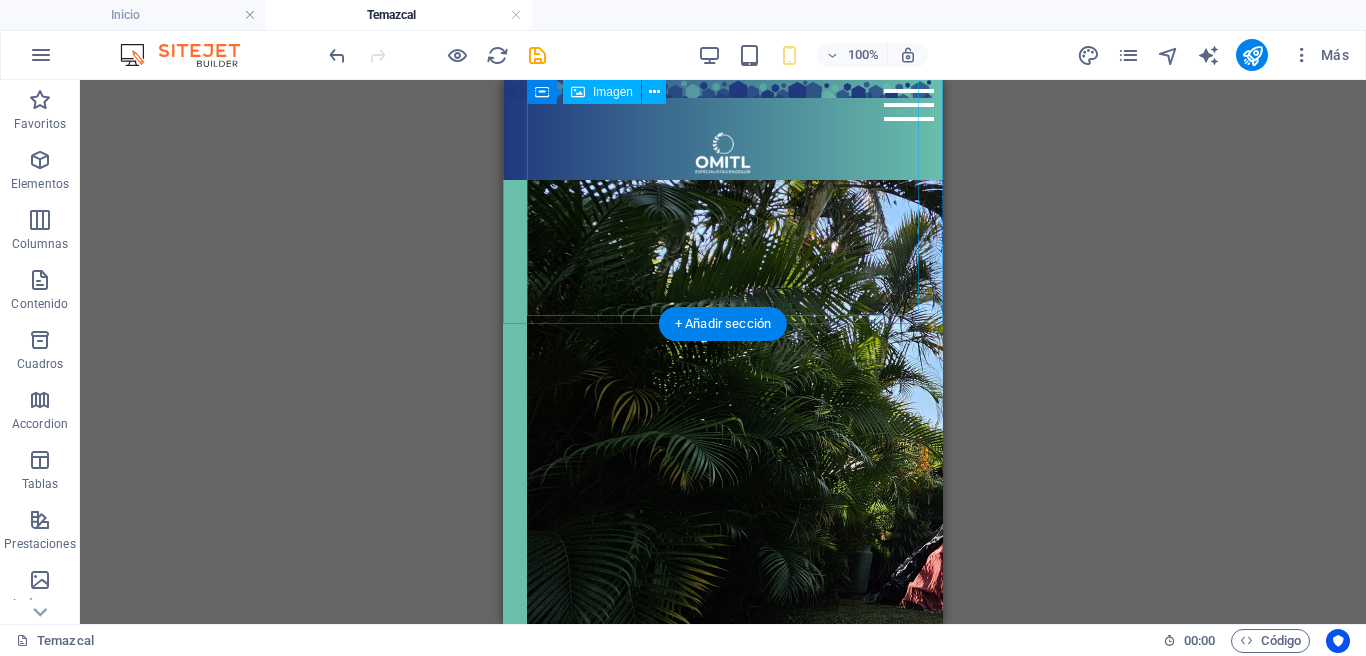 scroll, scrollTop: 175, scrollLeft: 0, axis: vertical 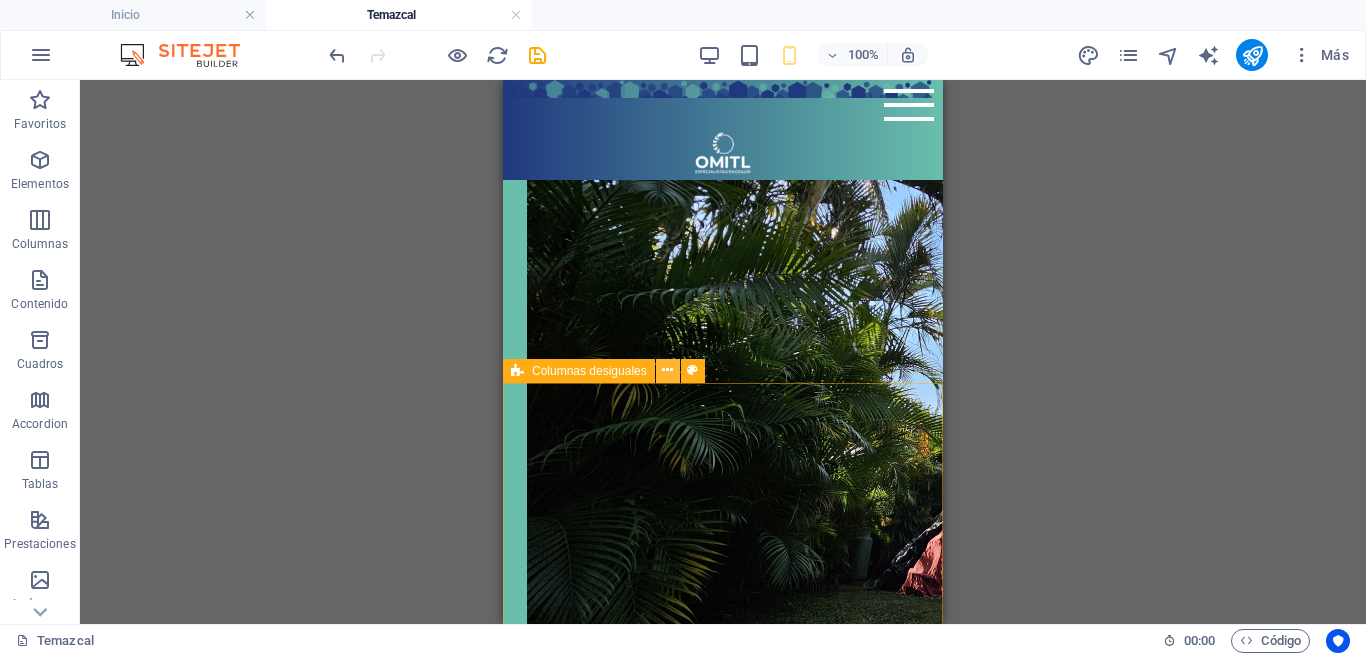 click at bounding box center (667, 370) 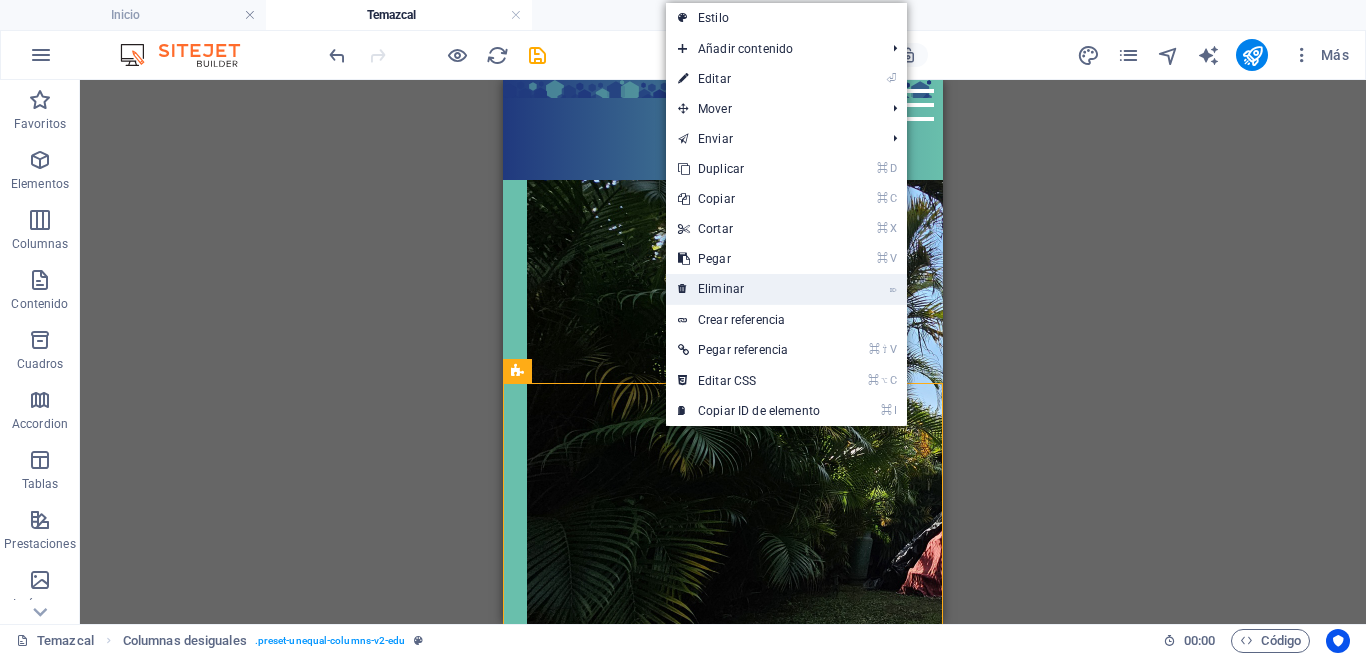 click on "⌦  Eliminar" at bounding box center (749, 289) 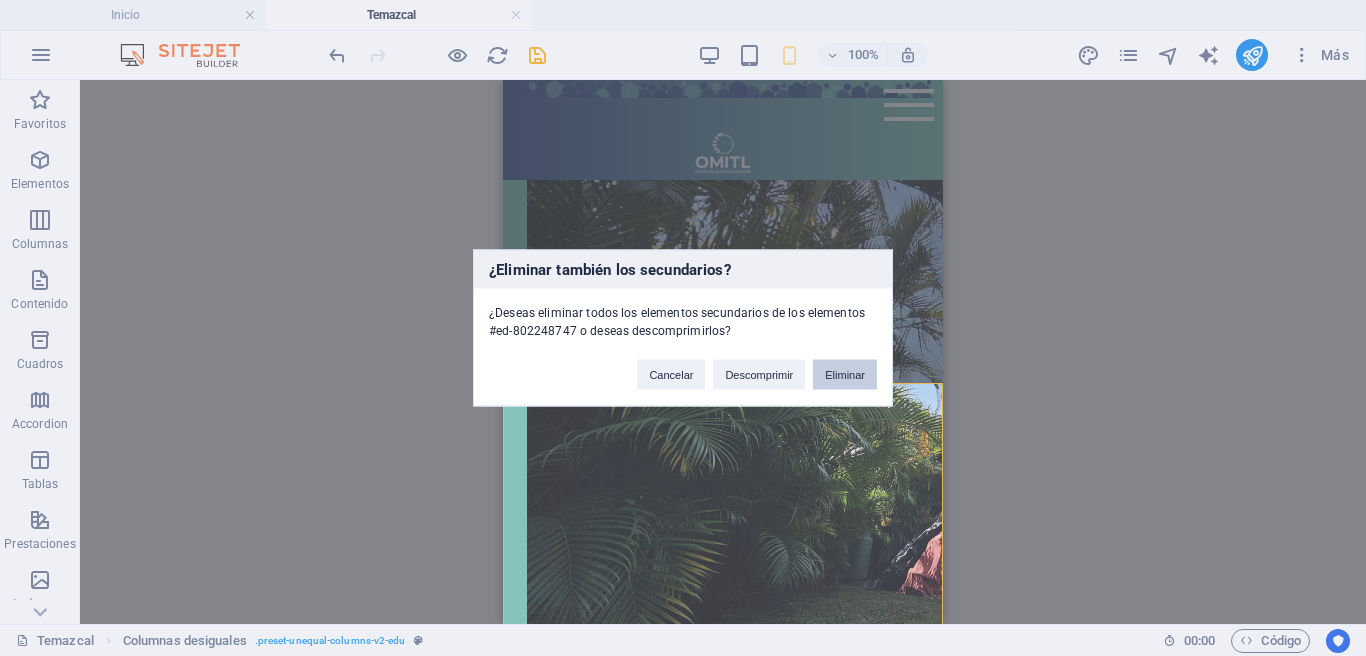 click on "Eliminar" at bounding box center [845, 375] 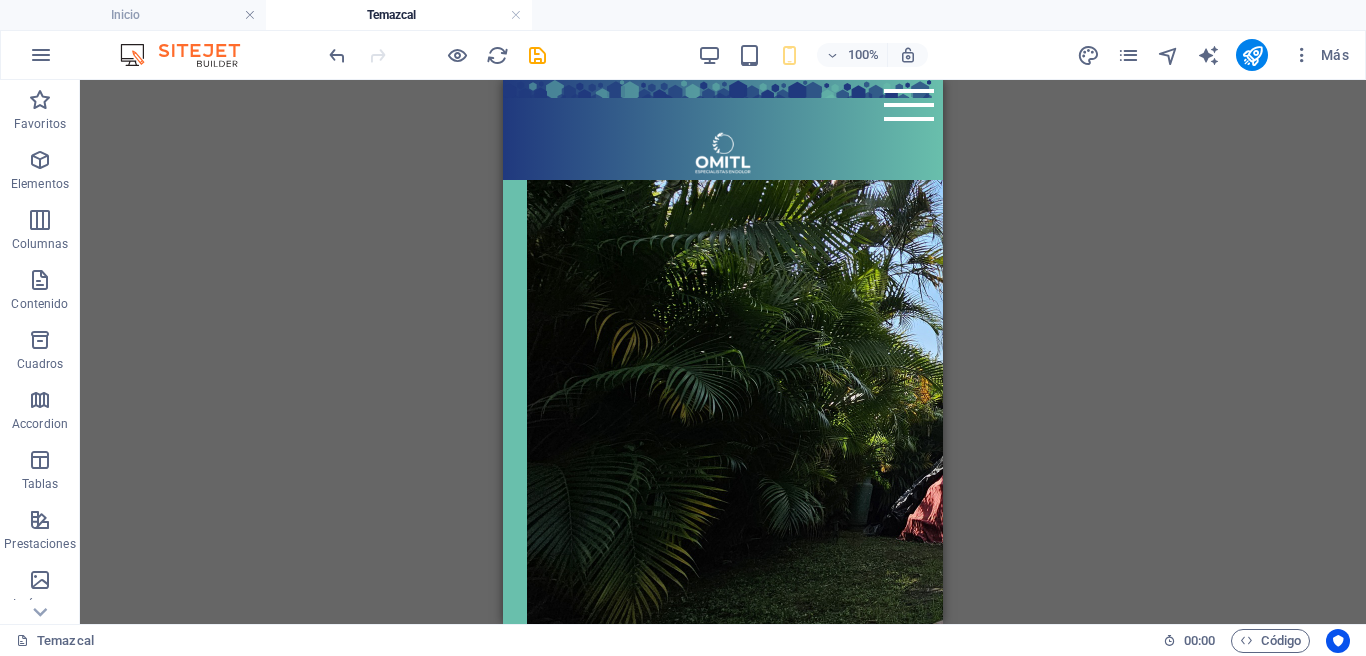scroll, scrollTop: 241, scrollLeft: 0, axis: vertical 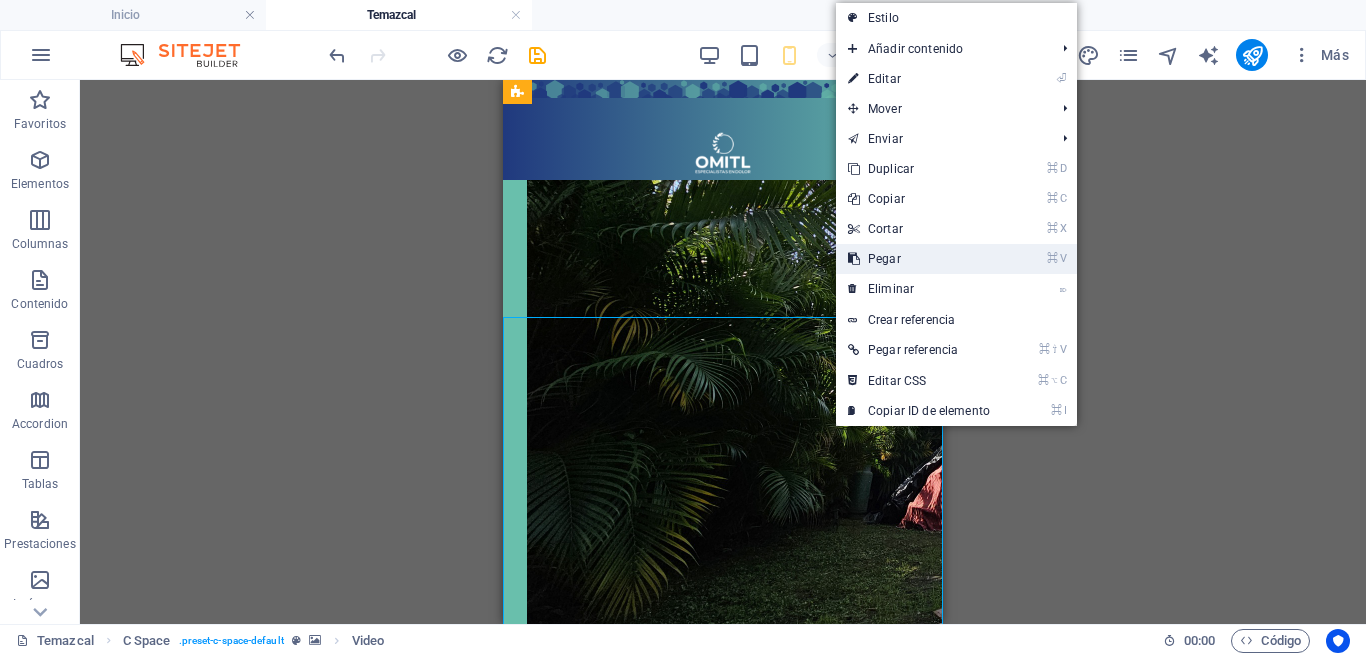click on "⌘ V  Pegar" at bounding box center [919, 259] 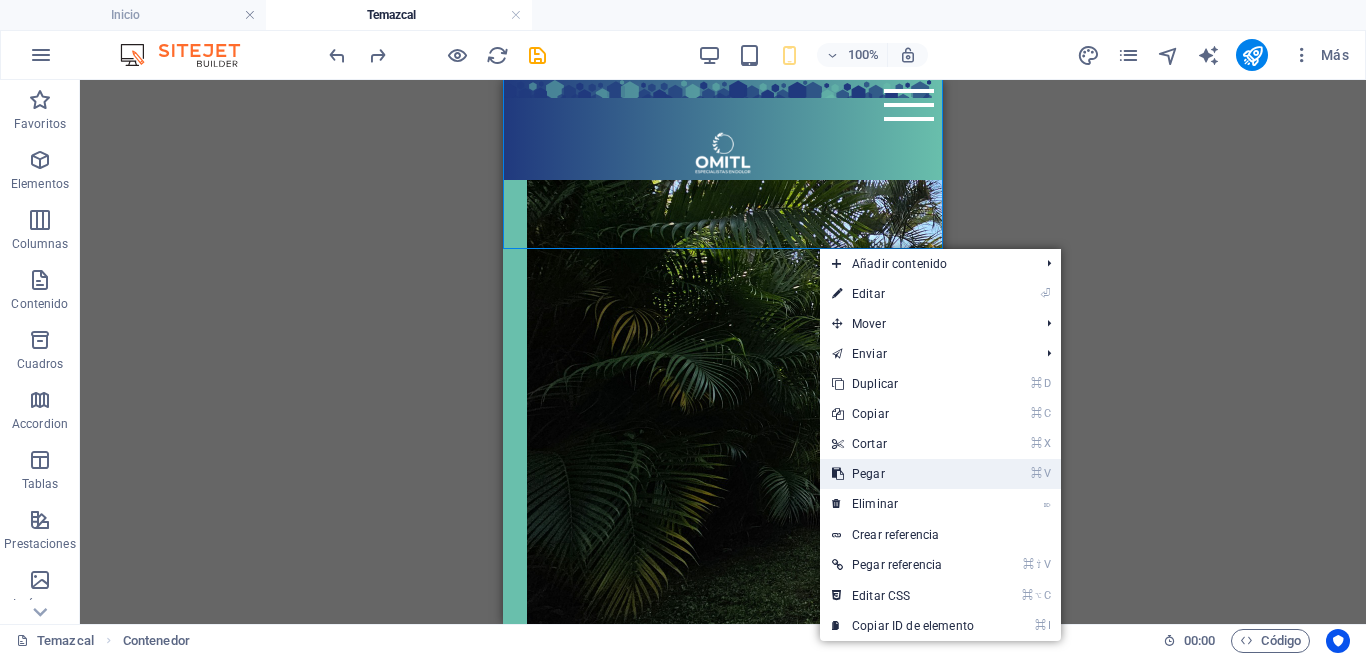 click on "⌘ V  Pegar" at bounding box center [903, 474] 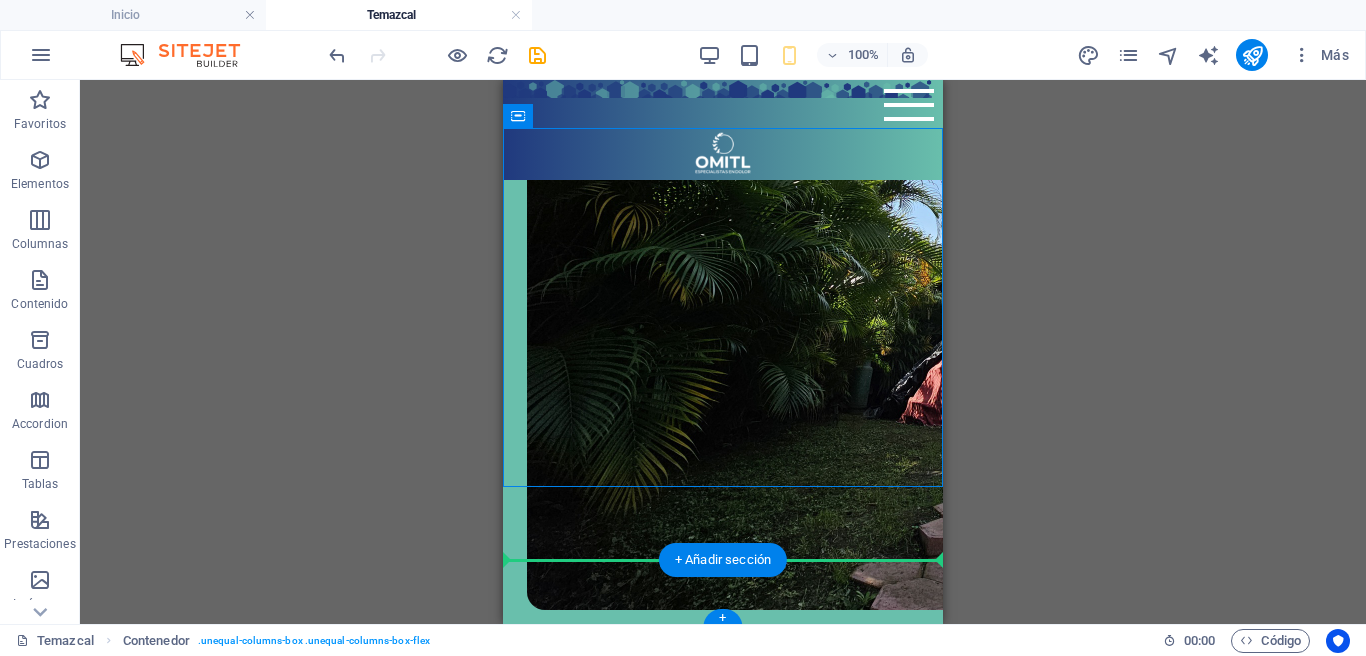 scroll, scrollTop: 461, scrollLeft: 0, axis: vertical 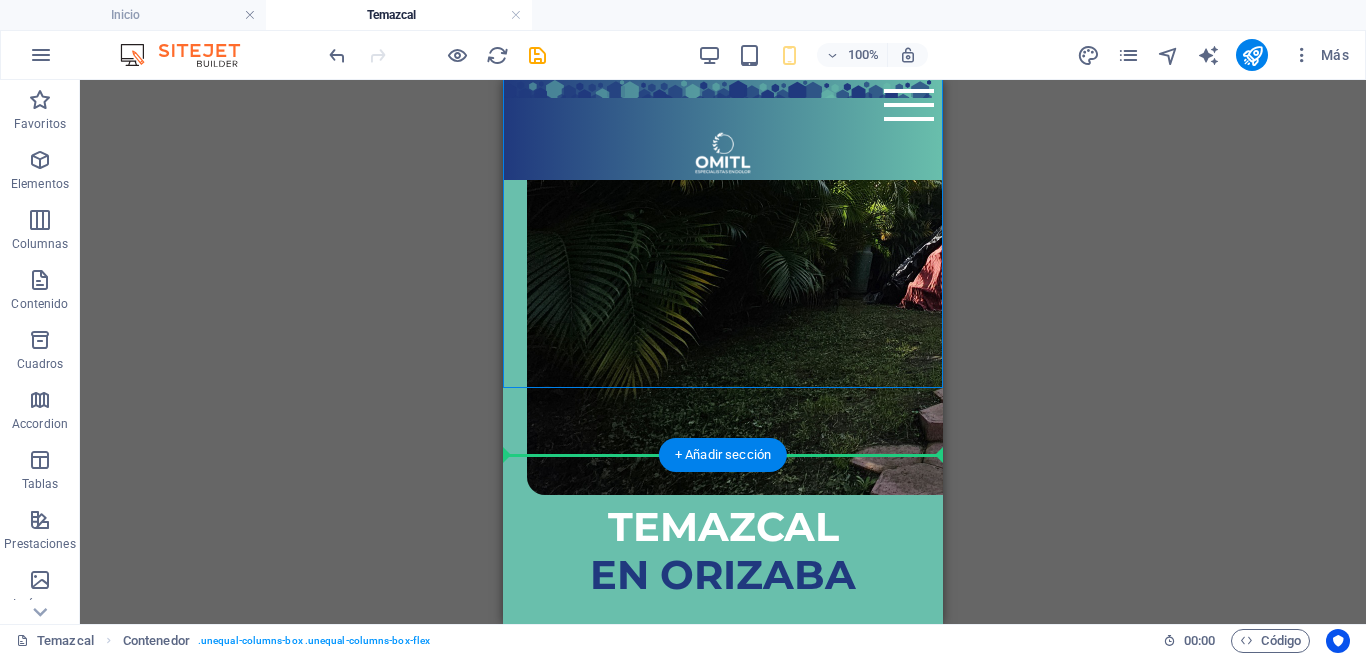 drag, startPoint x: 1021, startPoint y: 318, endPoint x: 542, endPoint y: 457, distance: 498.76047 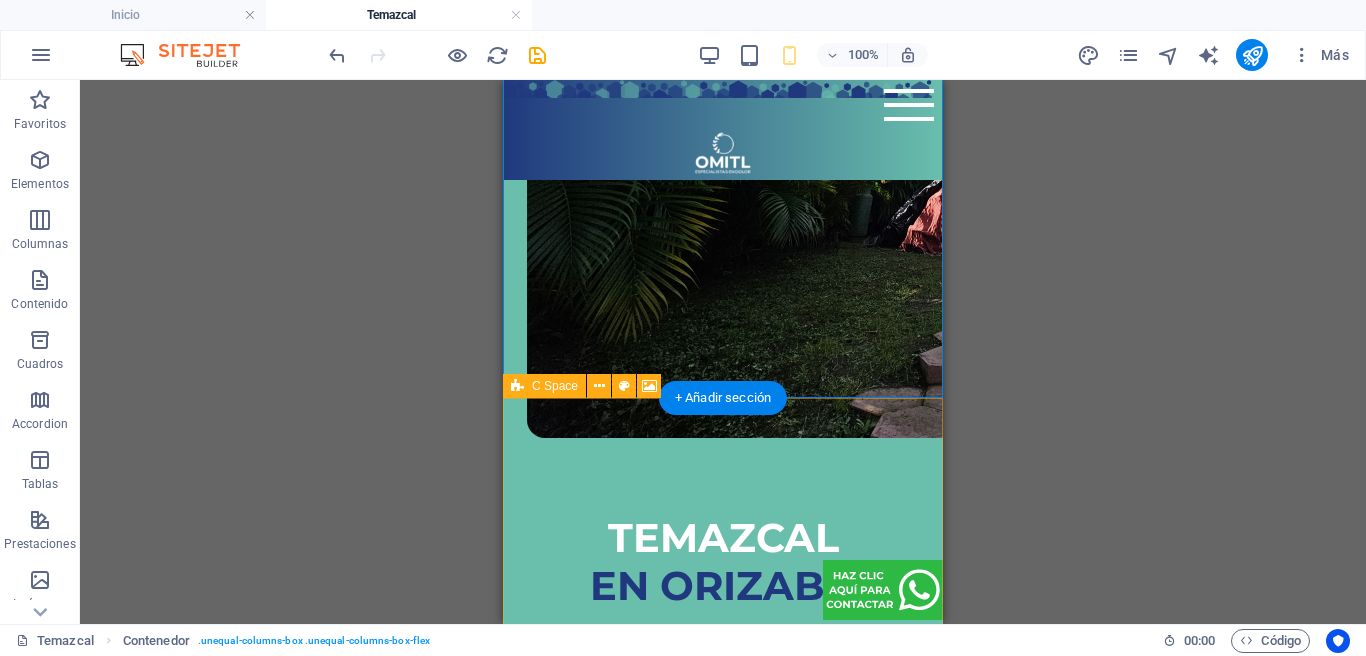 scroll, scrollTop: 544, scrollLeft: 0, axis: vertical 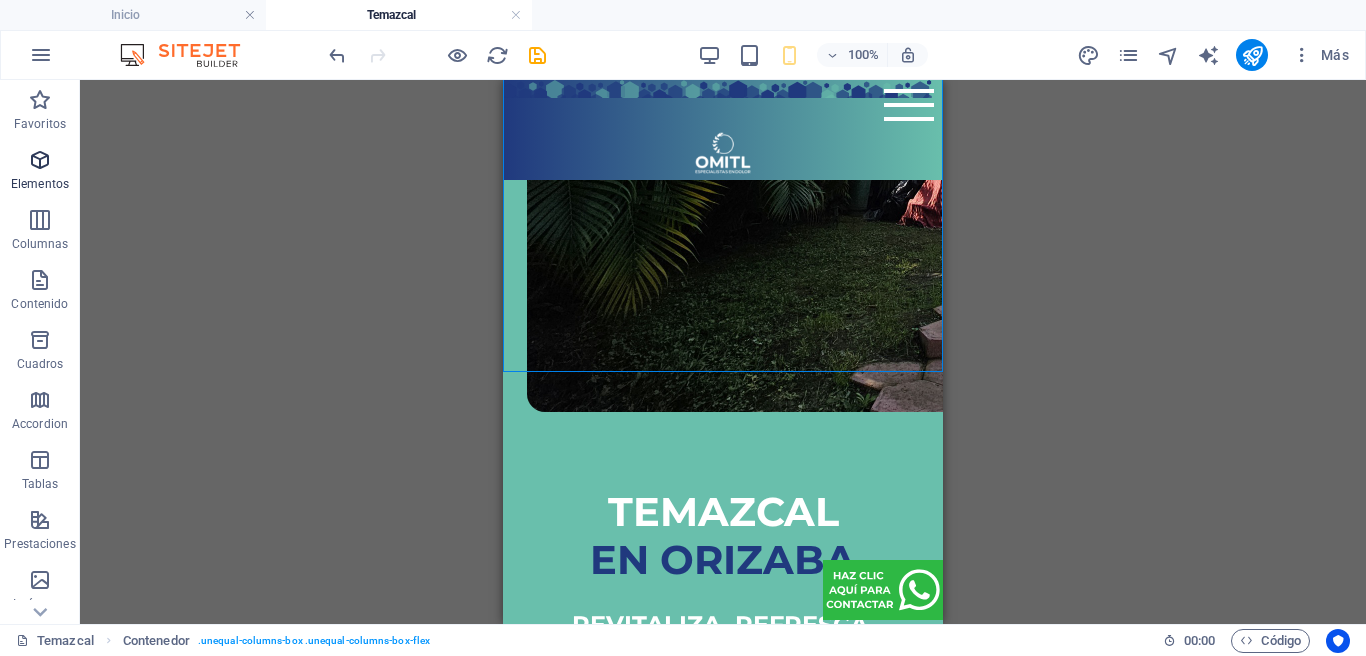 click at bounding box center [40, 160] 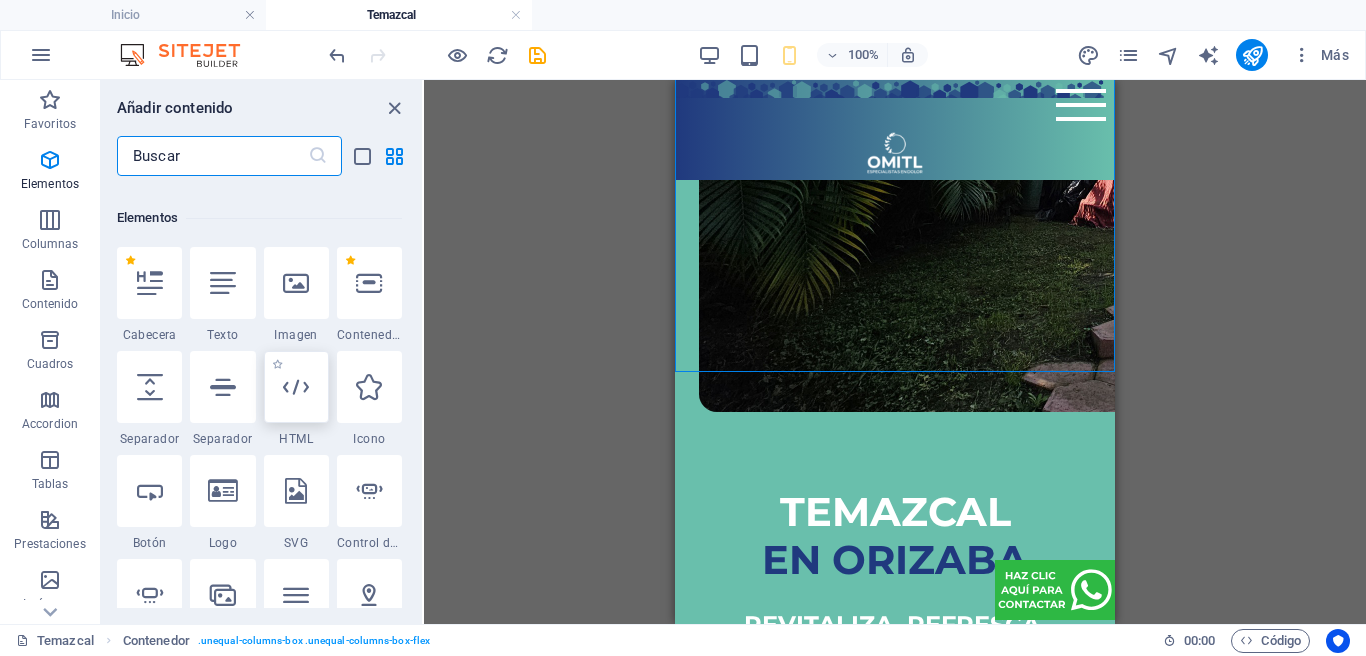 scroll, scrollTop: 377, scrollLeft: 0, axis: vertical 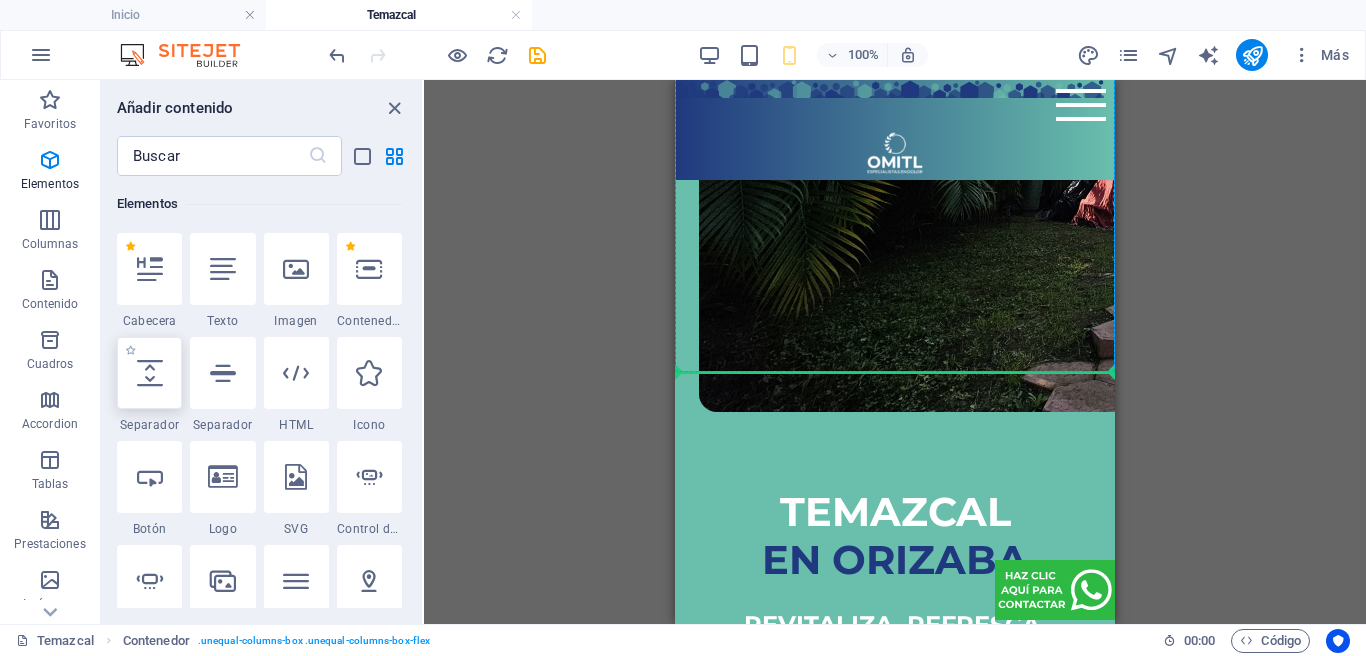 select on "px" 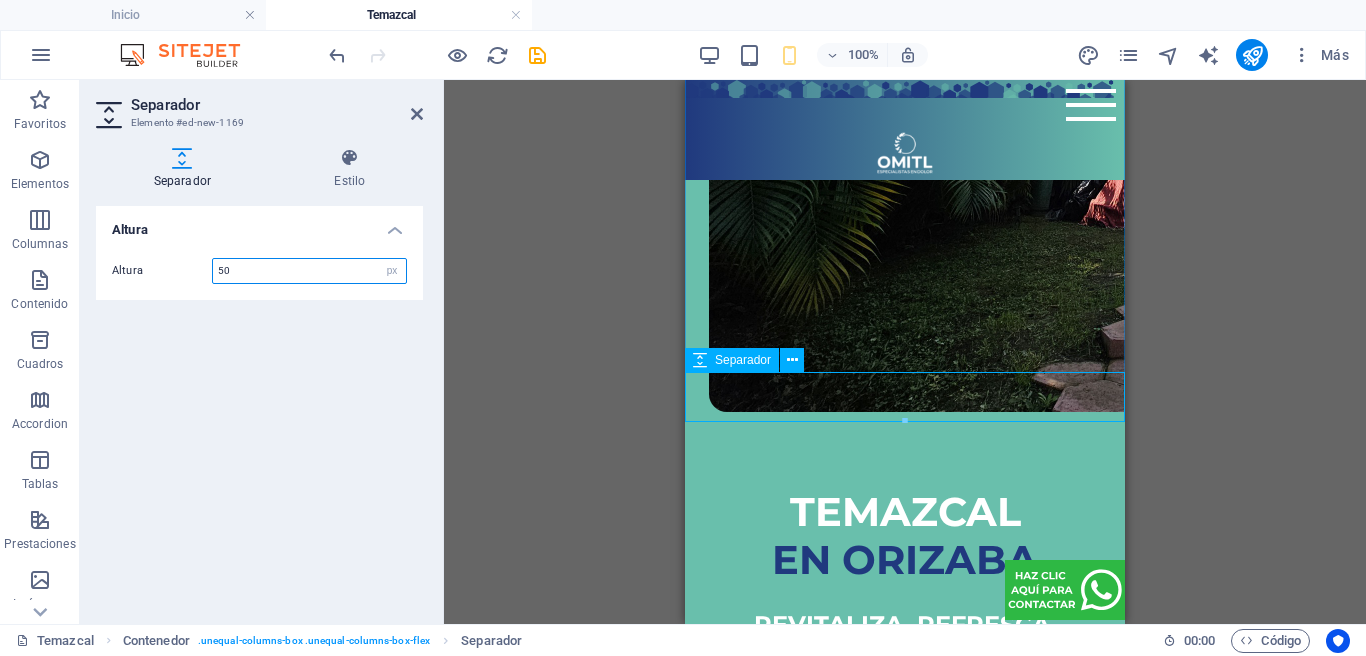 drag, startPoint x: 1588, startPoint y: 497, endPoint x: 903, endPoint y: 394, distance: 692.7005 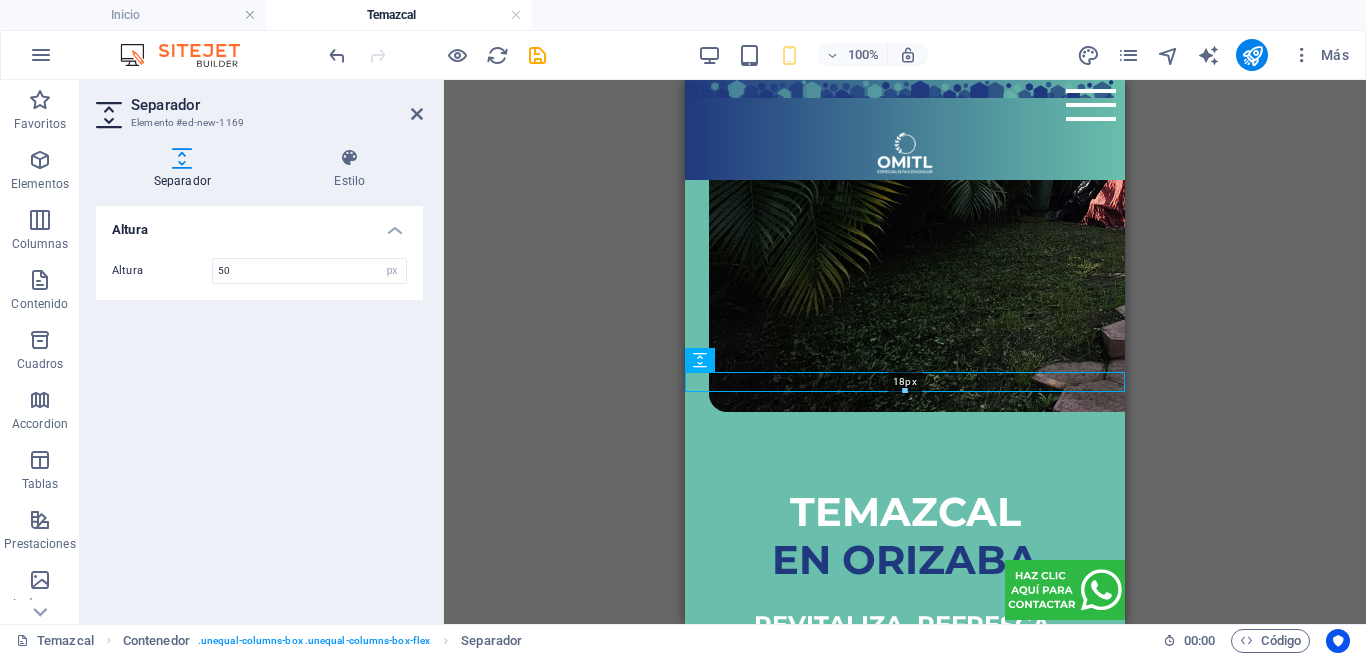 drag, startPoint x: 906, startPoint y: 416, endPoint x: 912, endPoint y: 388, distance: 28.635643 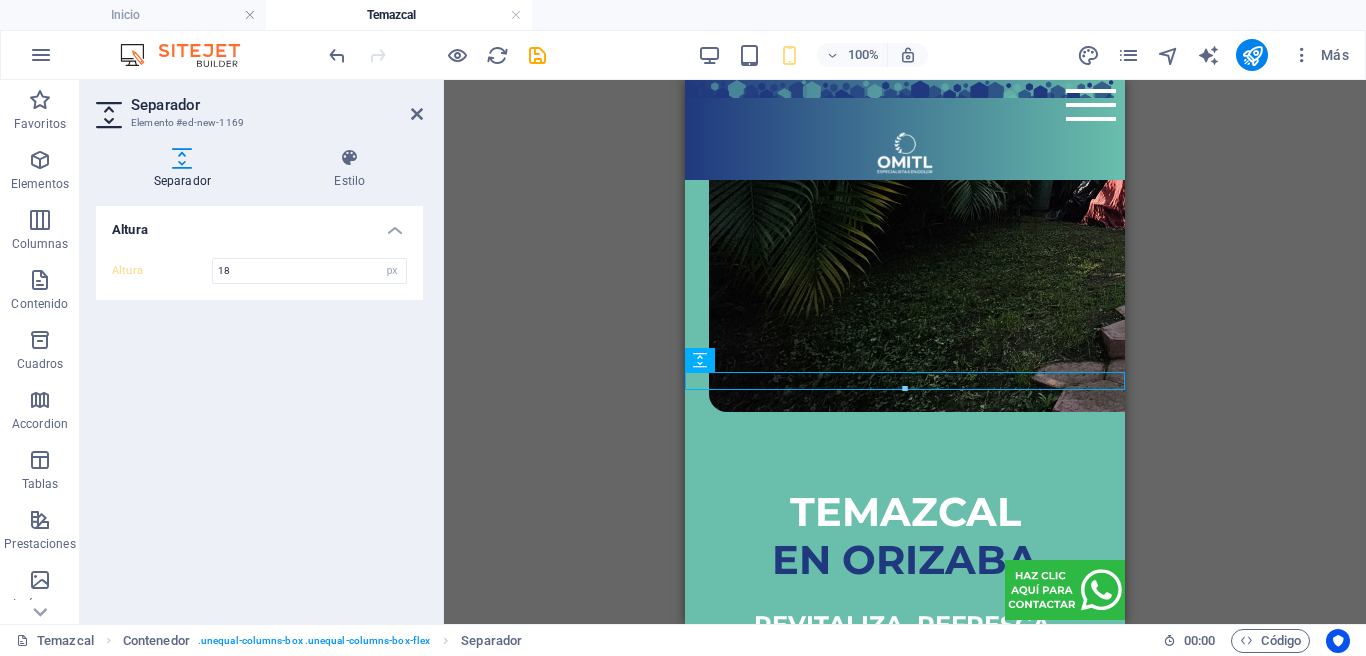 drag, startPoint x: 1233, startPoint y: 316, endPoint x: 1200, endPoint y: 357, distance: 52.63079 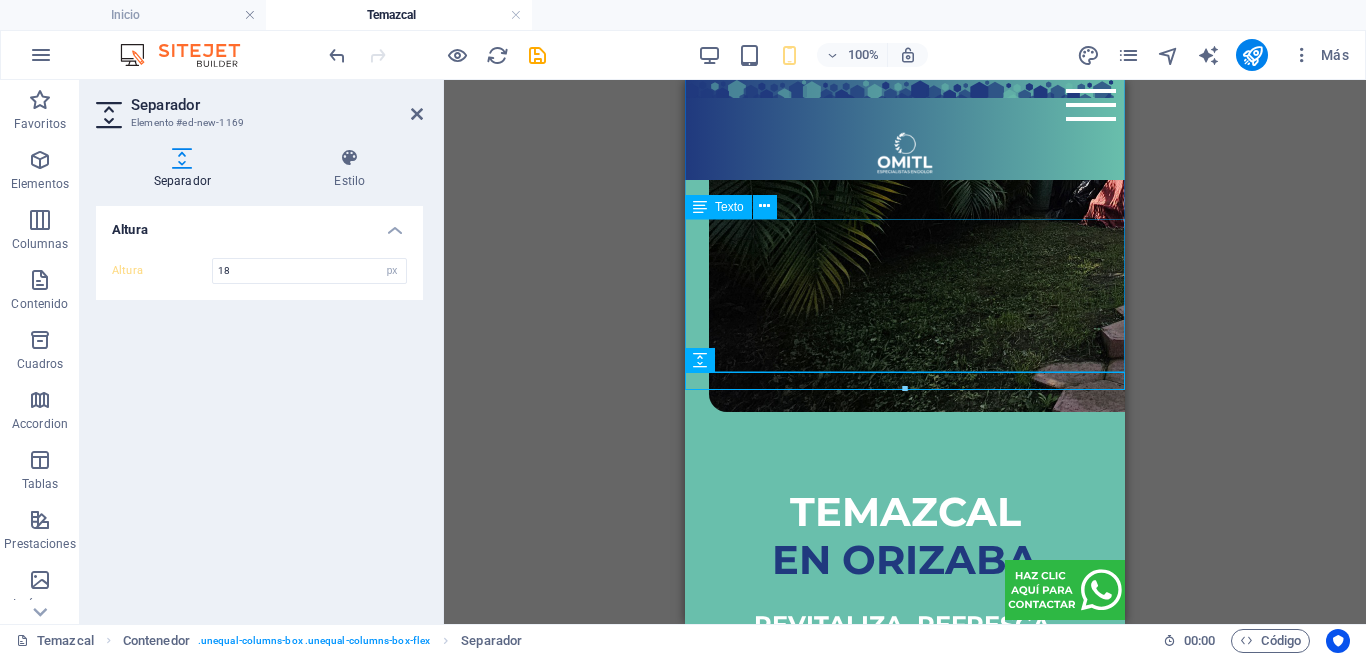 click on "Una experiencia de transformación.   Sumérgete en un baño de vapor de hierbas medicinales que limpiará y renovará tu cuerpo. APTO PARA TODA LA FAMILIA" at bounding box center (905, 770) 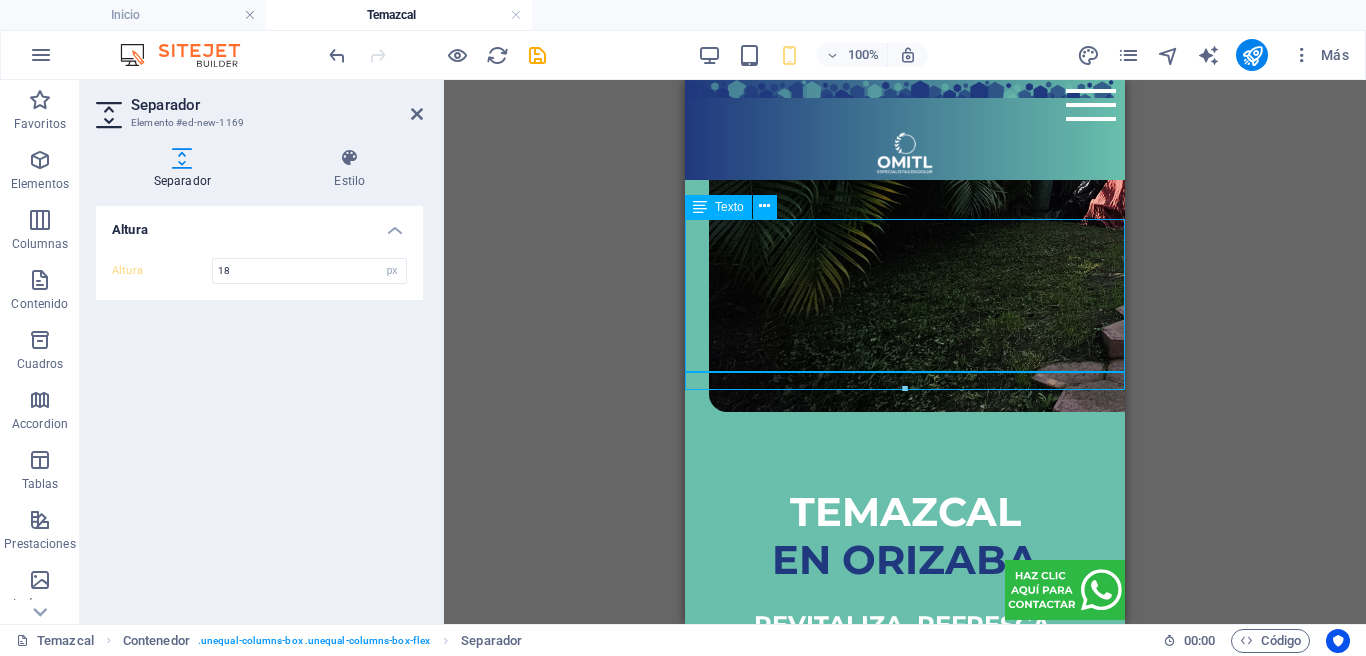 click on "Una experiencia de transformación.   Sumérgete en un baño de vapor de hierbas medicinales que limpiará y renovará tu cuerpo. APTO PARA TODA LA FAMILIA" at bounding box center [905, 770] 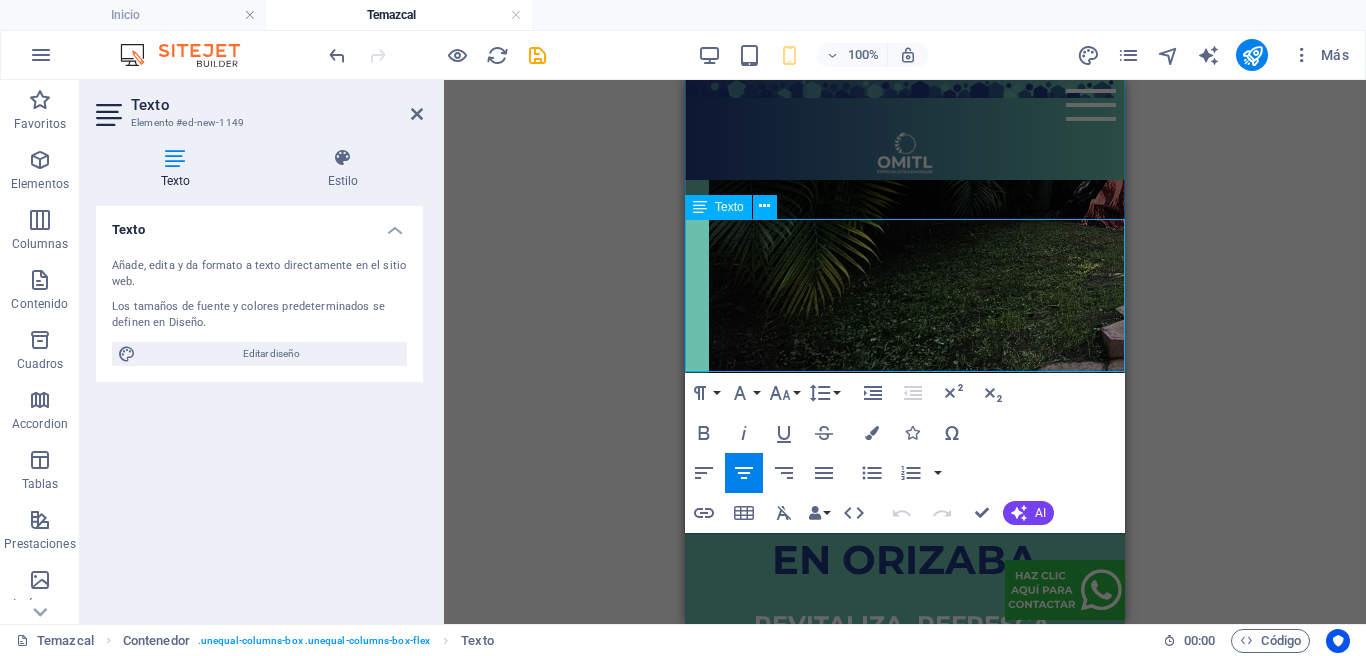 drag, startPoint x: 884, startPoint y: 356, endPoint x: 928, endPoint y: 359, distance: 44.102154 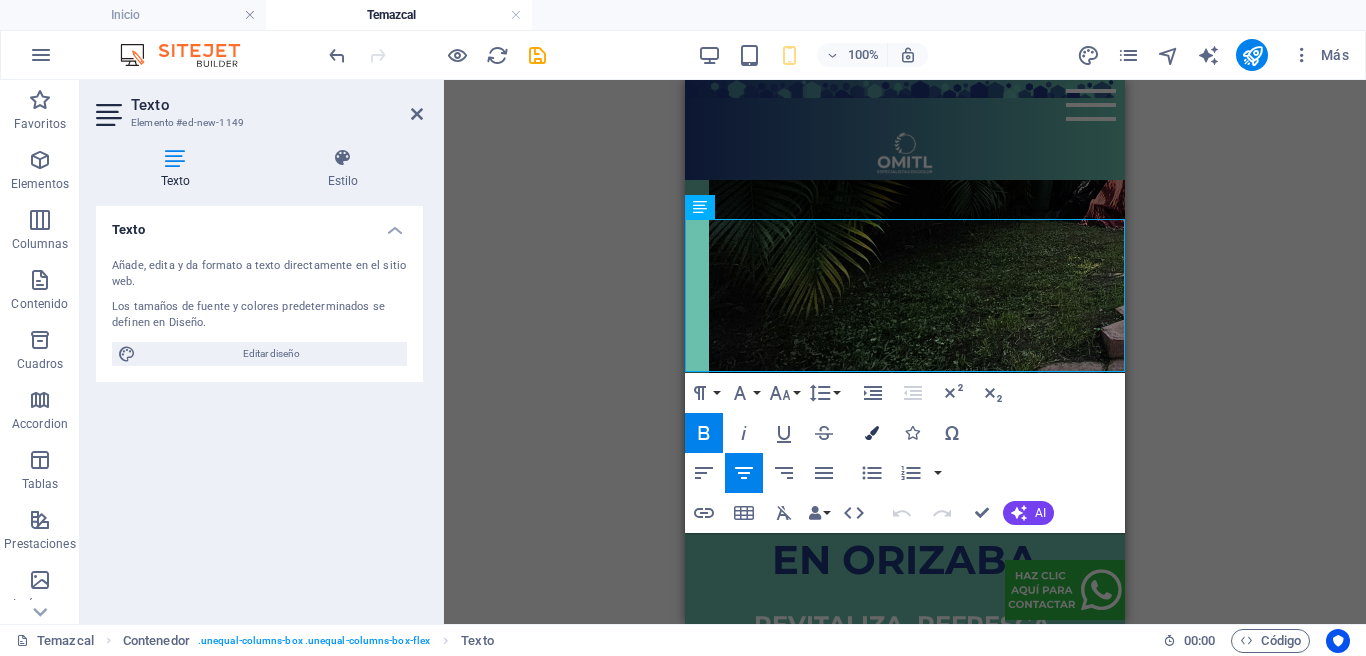 click at bounding box center (872, 433) 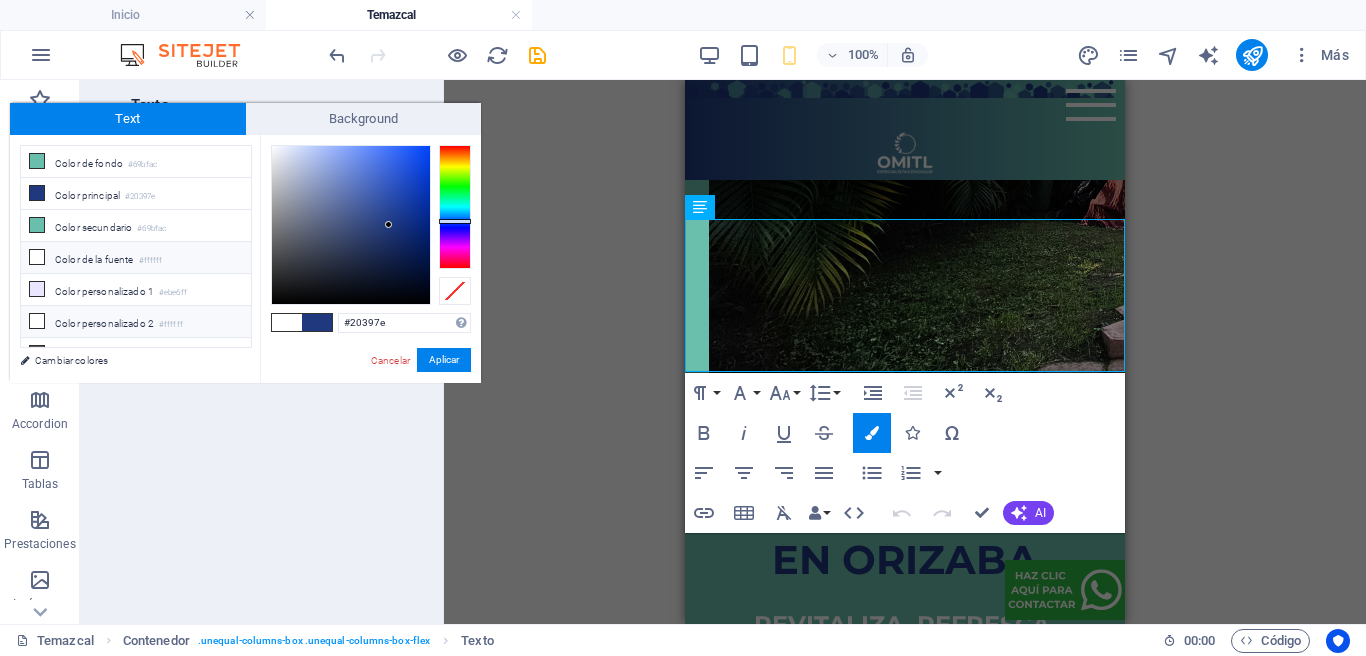 drag, startPoint x: 112, startPoint y: 264, endPoint x: 226, endPoint y: 332, distance: 132.74034 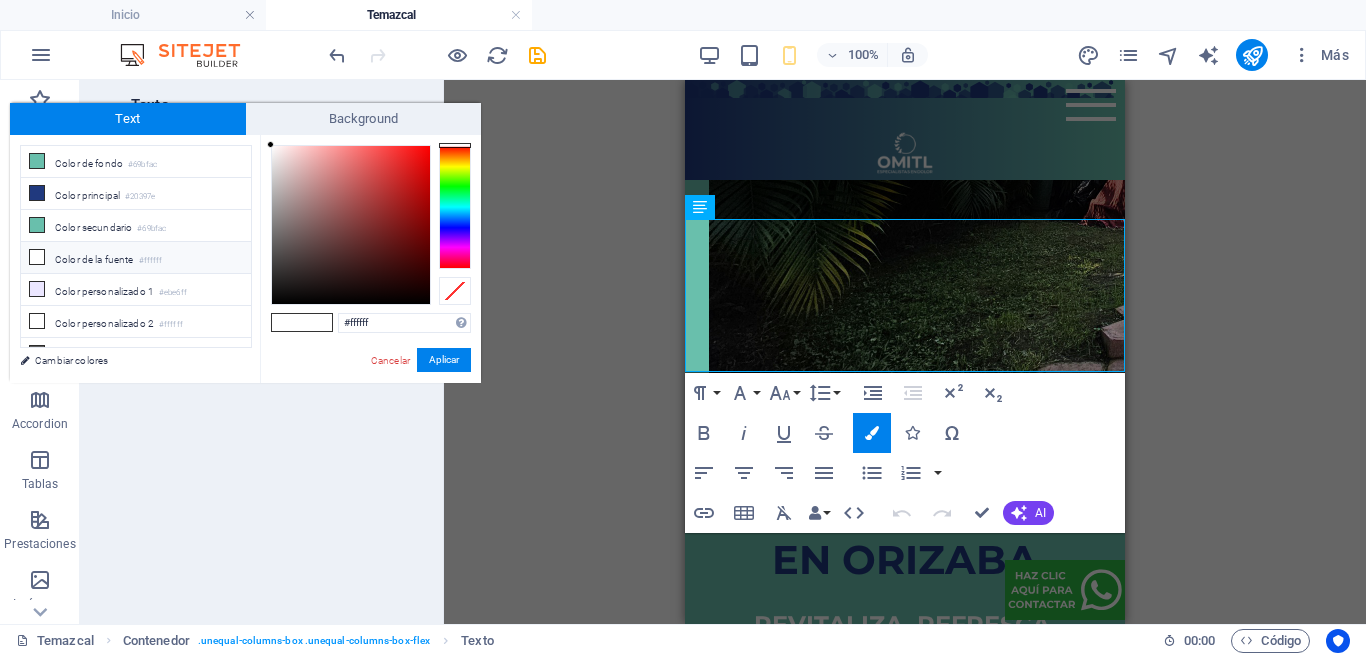 click on "Aplicar" at bounding box center (444, 360) 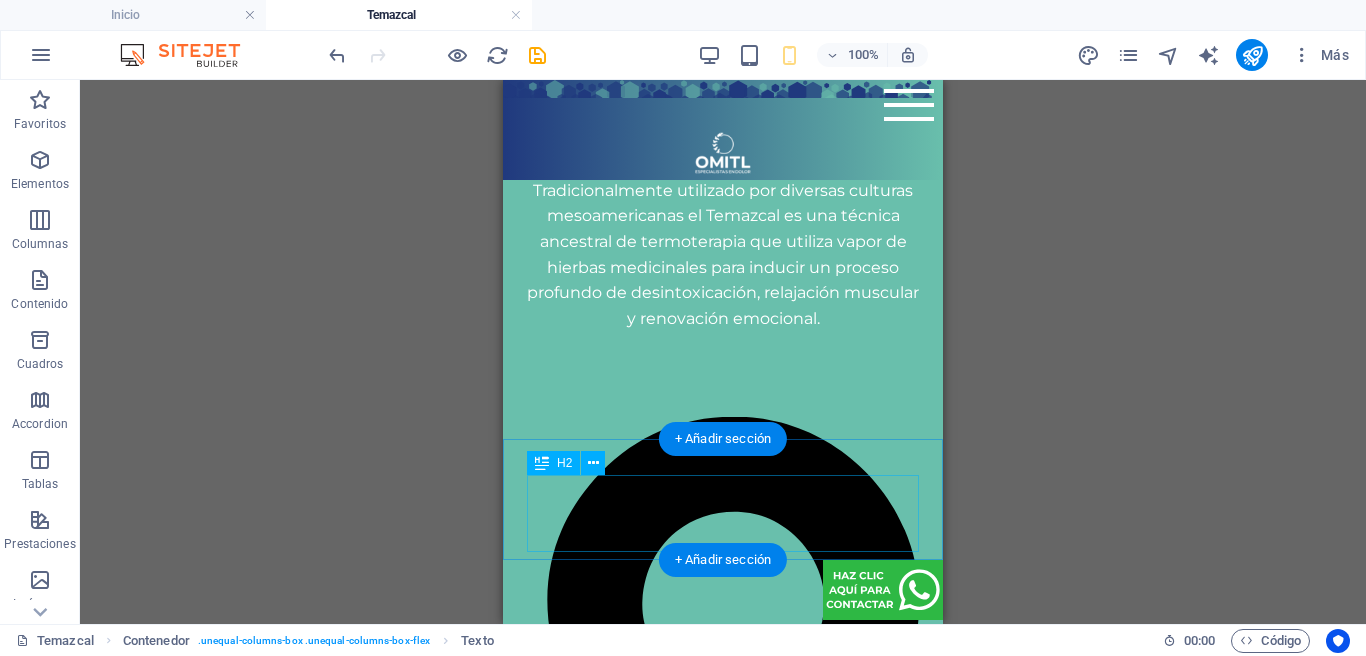 scroll, scrollTop: 1875, scrollLeft: 0, axis: vertical 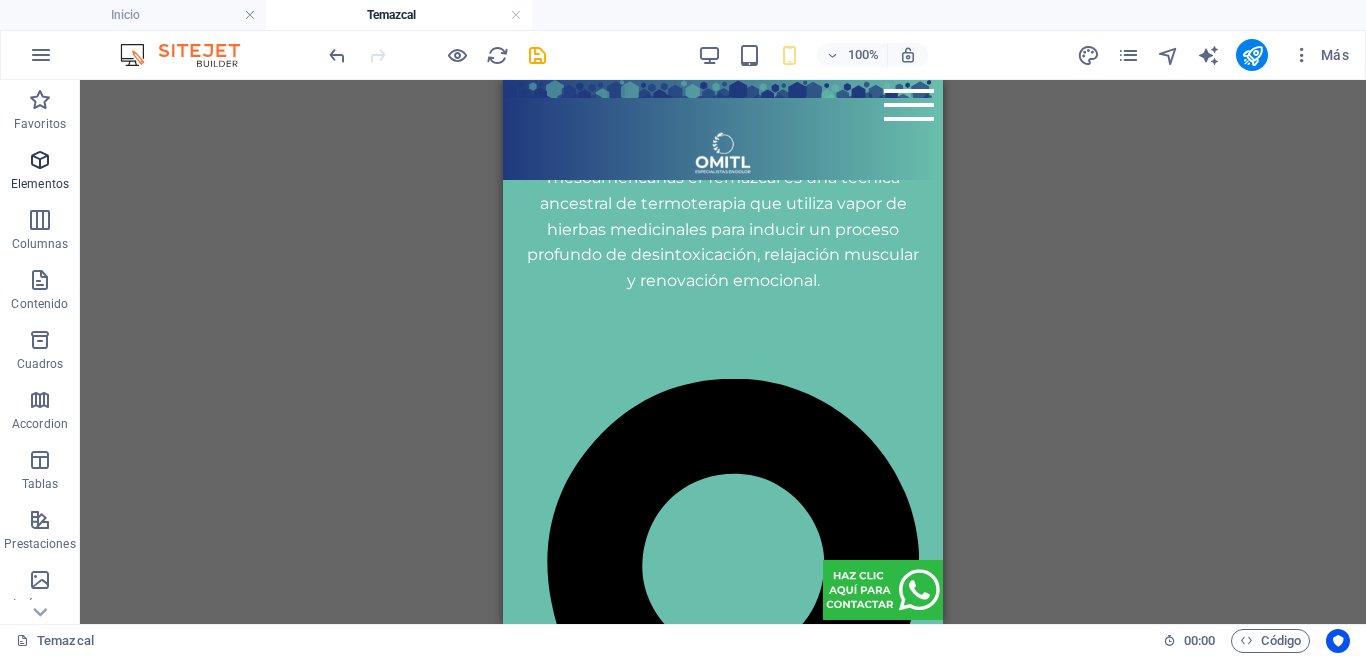 click on "Elementos" at bounding box center [40, 184] 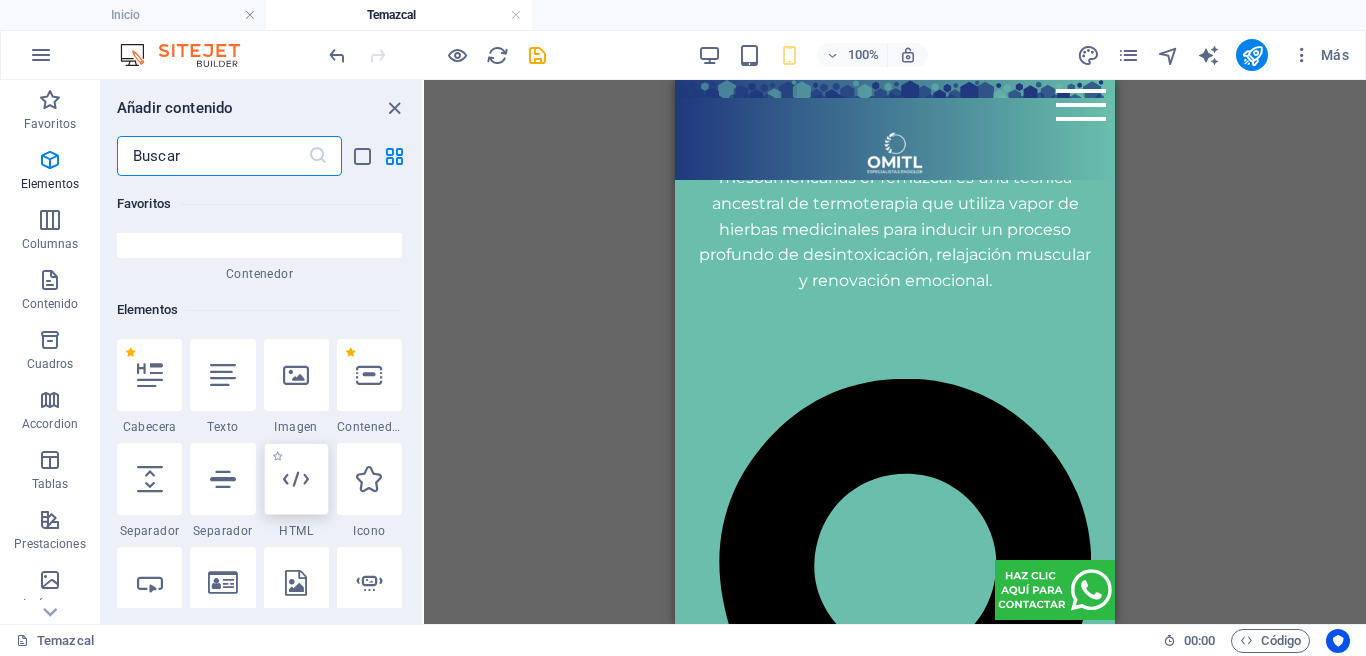 scroll, scrollTop: 377, scrollLeft: 0, axis: vertical 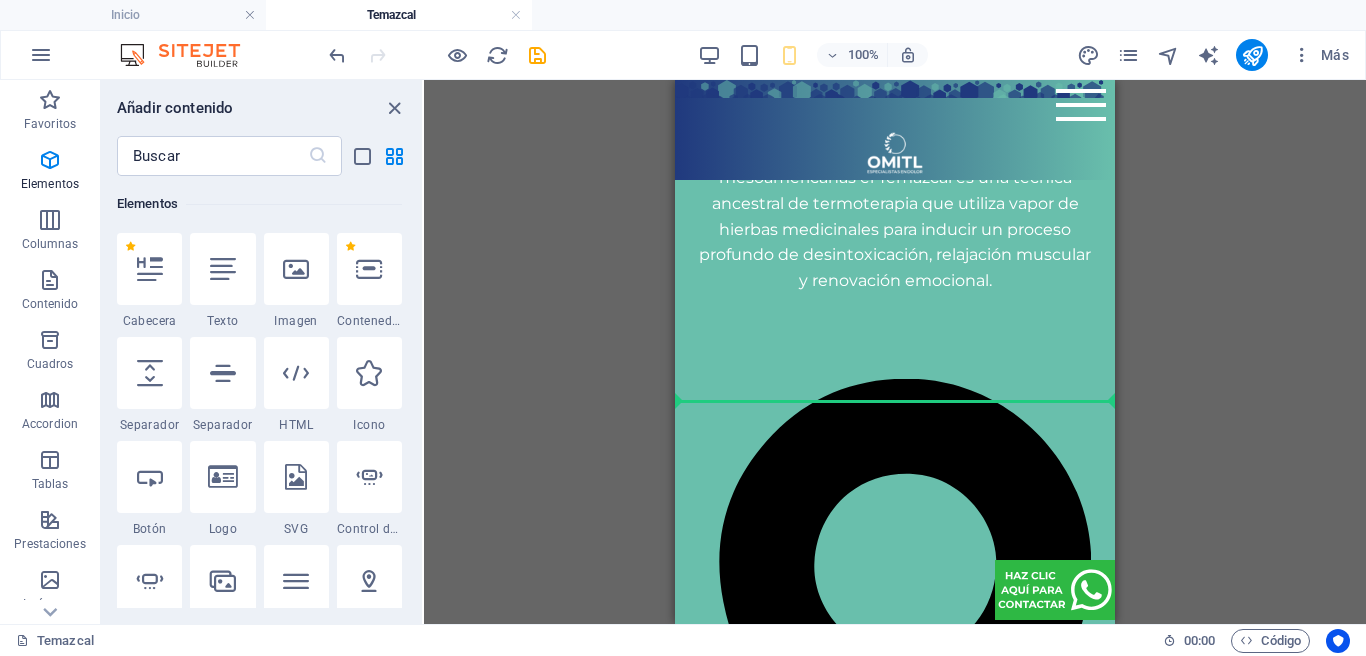 select on "px" 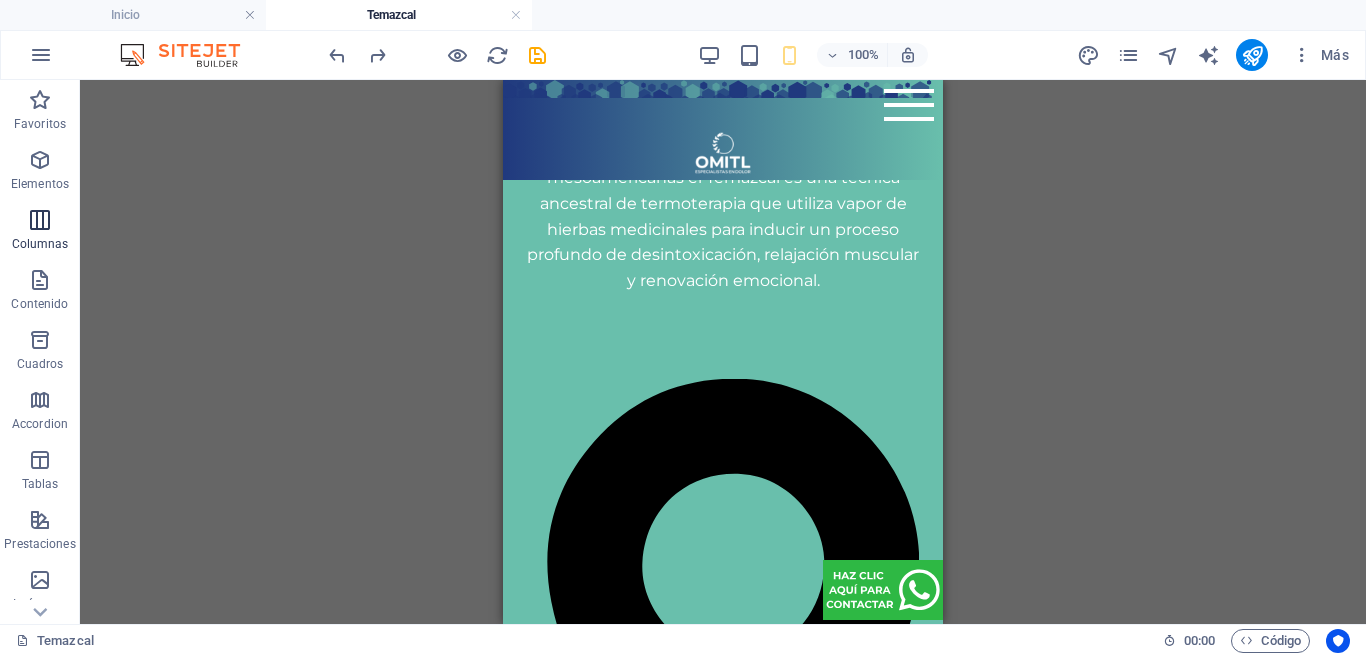 drag, startPoint x: 32, startPoint y: 160, endPoint x: 57, endPoint y: 227, distance: 71.51224 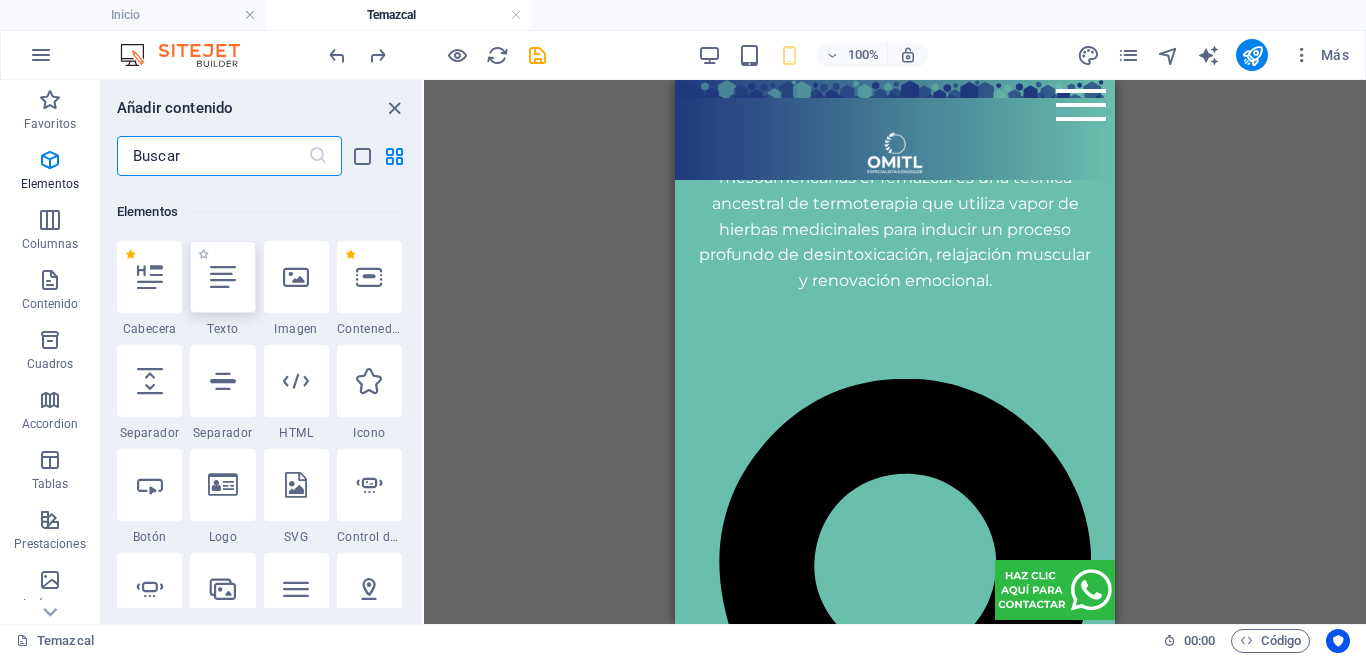 scroll, scrollTop: 377, scrollLeft: 0, axis: vertical 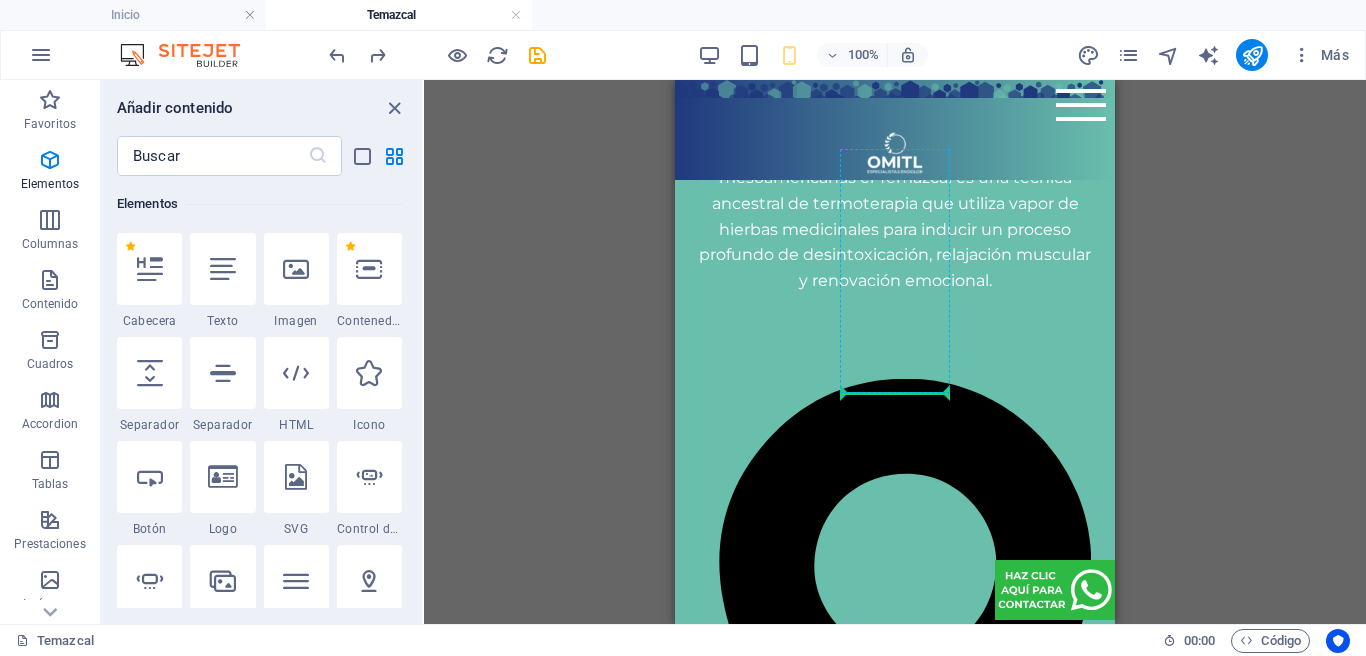 select on "px" 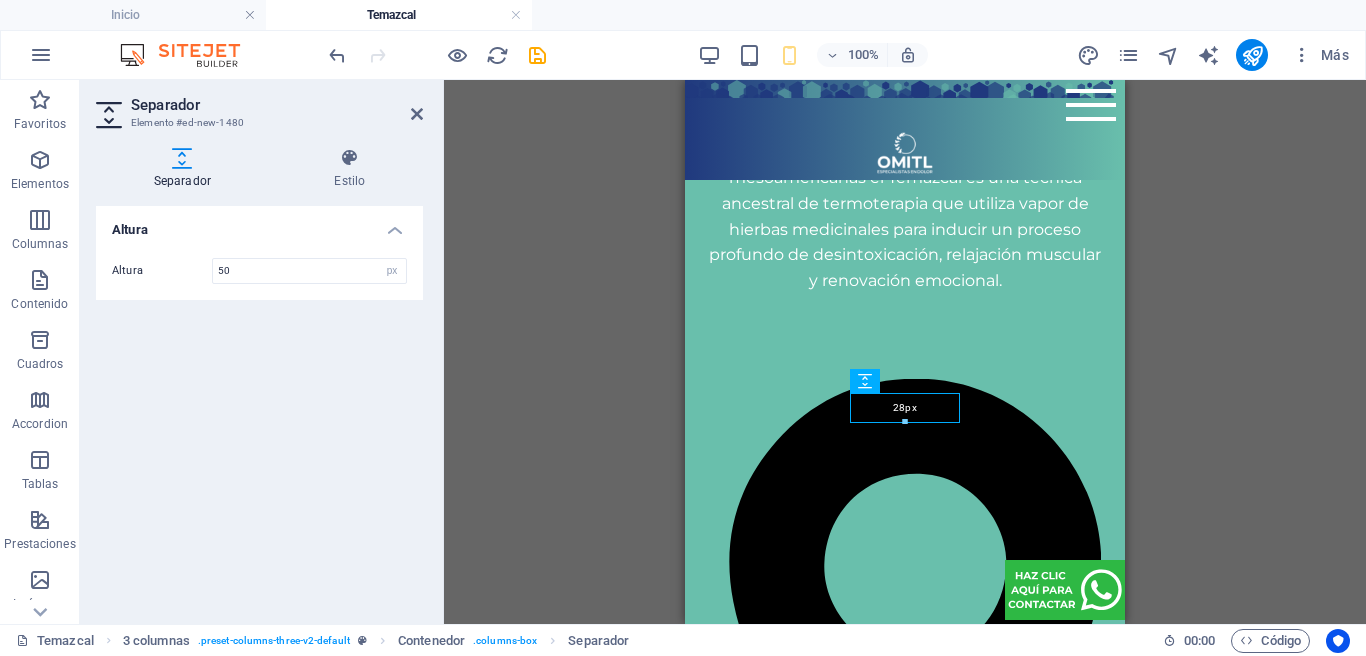 drag, startPoint x: 907, startPoint y: 438, endPoint x: 910, endPoint y: 419, distance: 19.235384 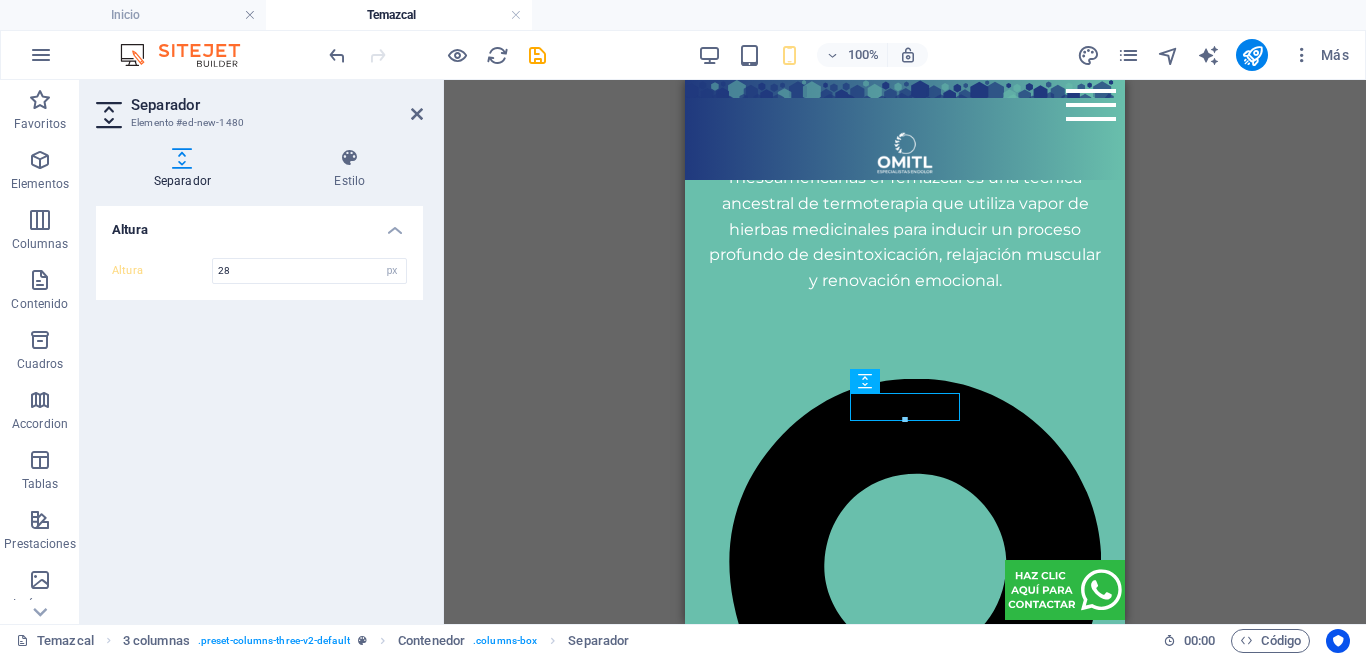 click on "H1   Columnas desiguales   Contenedor   Referencia   Imagen   Contenedor   Separador   H4   Separador   Texto   Contenedor   H2   C Space   Contenedor   Texto   Separador   Texto   Texto   Texto   Contenedor   Contenedor   Contenedor   H3   Contenedor   Contenedor   Separador   Texto   Separador   H2   Contenedor   Texto   3 columnas   H6   Contenedor   Contenedor   Separador   Separador   Cuadrícula 1-2   Marcador   Contenedor   Marcador   Contenedor   Marcador   Contenedor   Contenedor   Marcador   Contenedor   Imagen   Contenedor   Marcador   Contenedor   Video   Video   SVG   Video   Contenedor   Contenedor   Texto   Separador   H4   Separador   Contenedor   H1   Separador   Contenedor   H6   Contenedor   Imagen   Separador   Contenedor   H2   Separador   Contenedor   Separador" at bounding box center (905, 352) 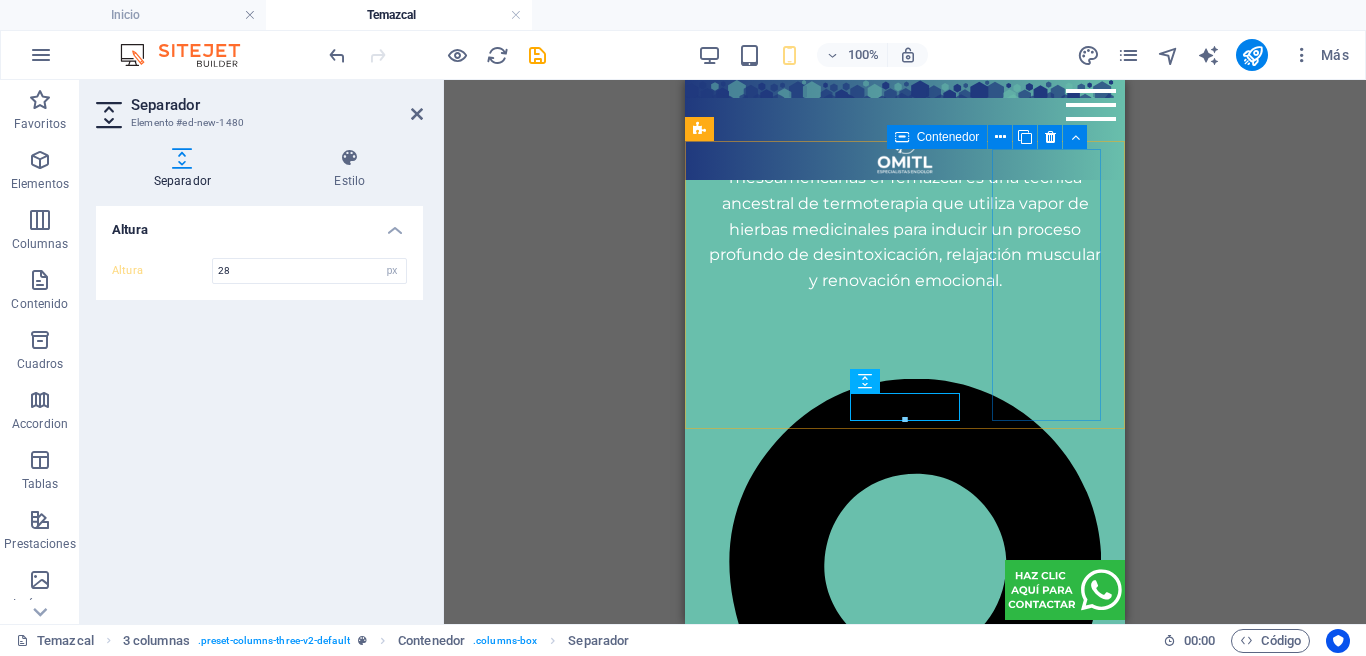 click on "TEMAZCAL   PRIVADO" at bounding box center [763, 3862] 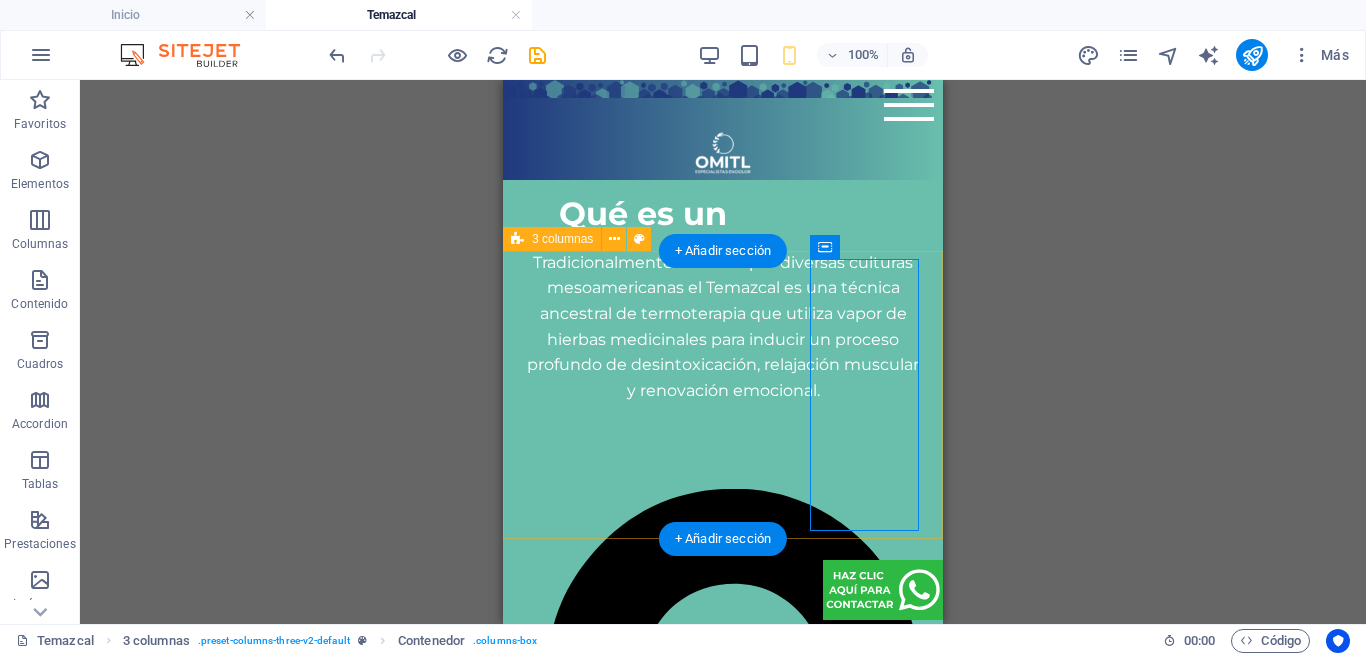 scroll, scrollTop: 1805, scrollLeft: 0, axis: vertical 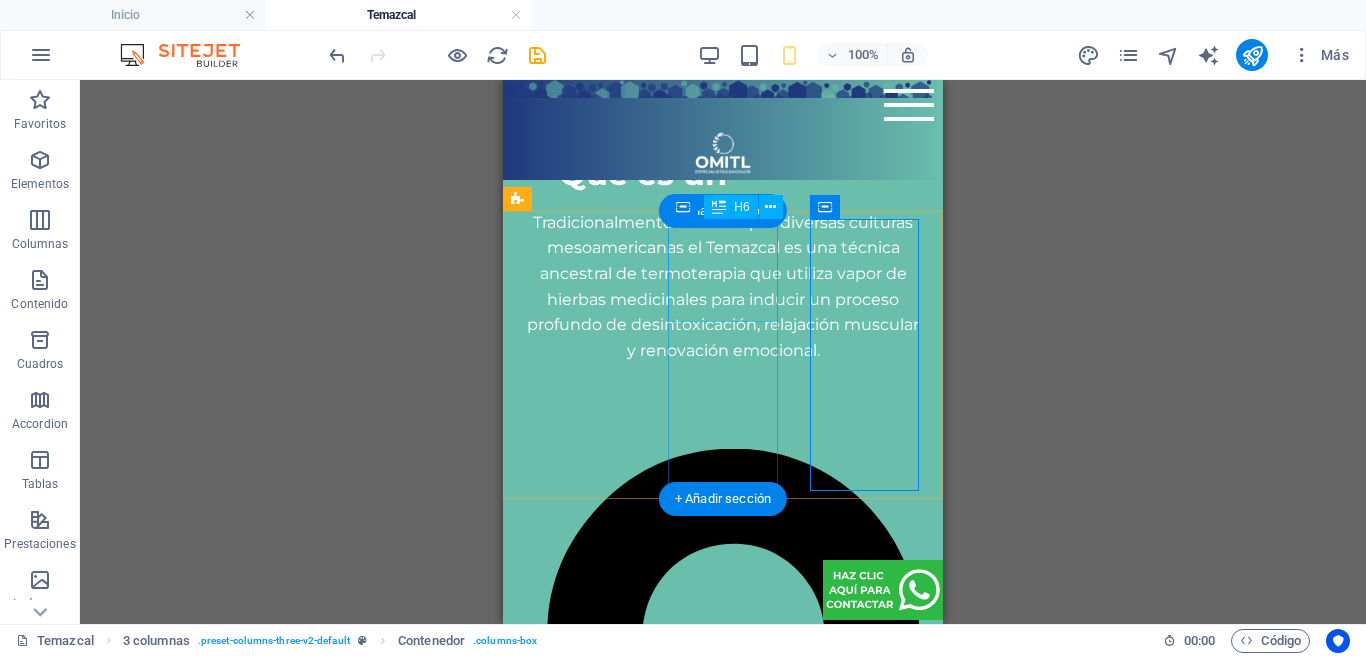 click on "TEMAZCAL  + YOGA,  MASAJE Y MASCARILLA" at bounding box center [581, 2957] 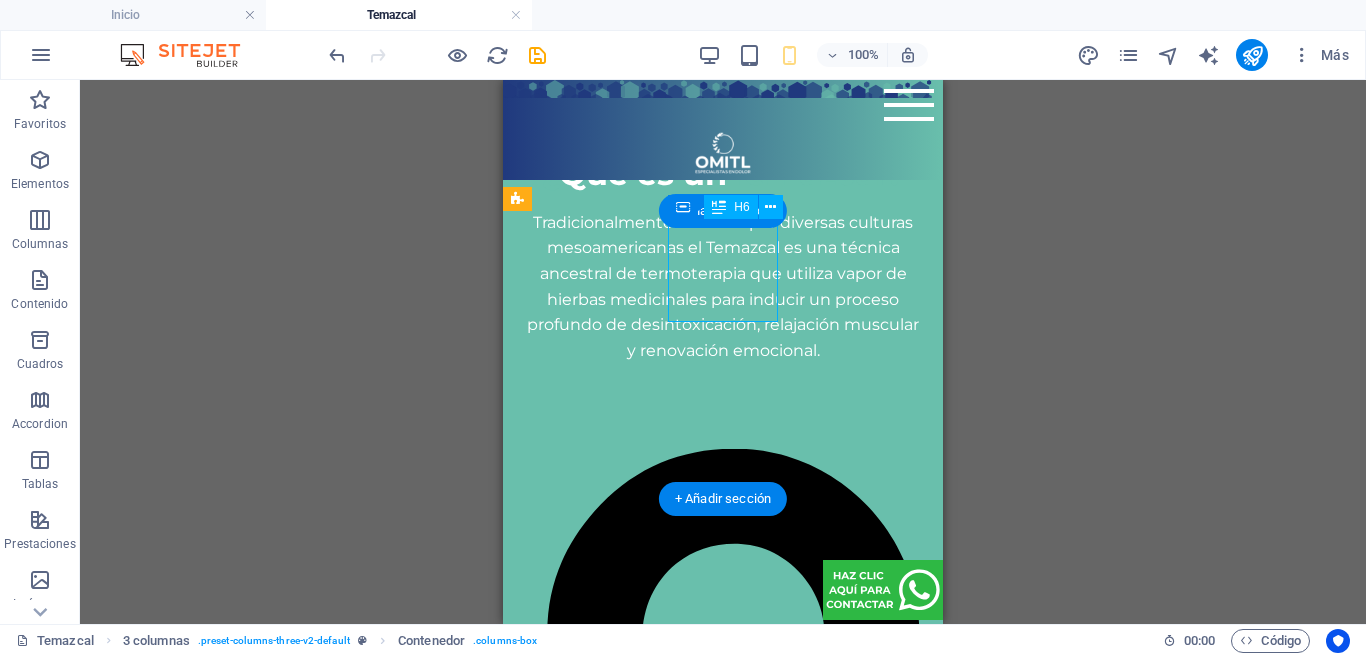 drag, startPoint x: 725, startPoint y: 271, endPoint x: 542, endPoint y: 271, distance: 183 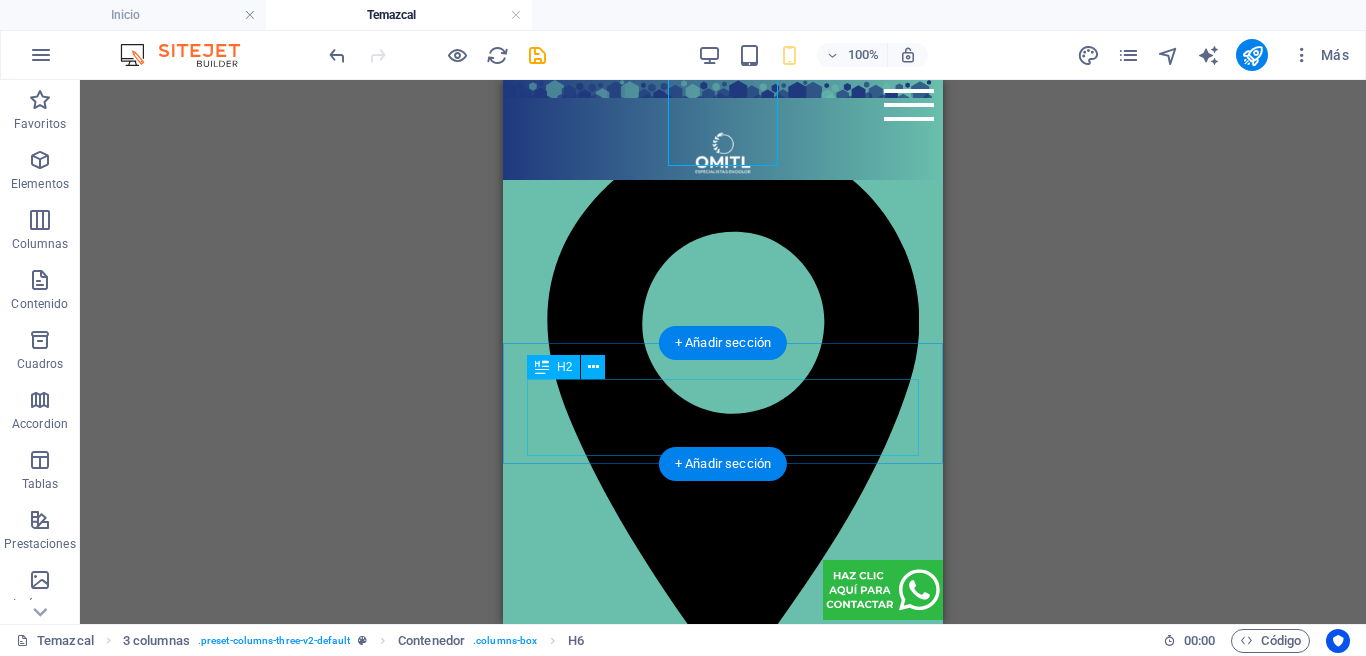 scroll, scrollTop: 1957, scrollLeft: 0, axis: vertical 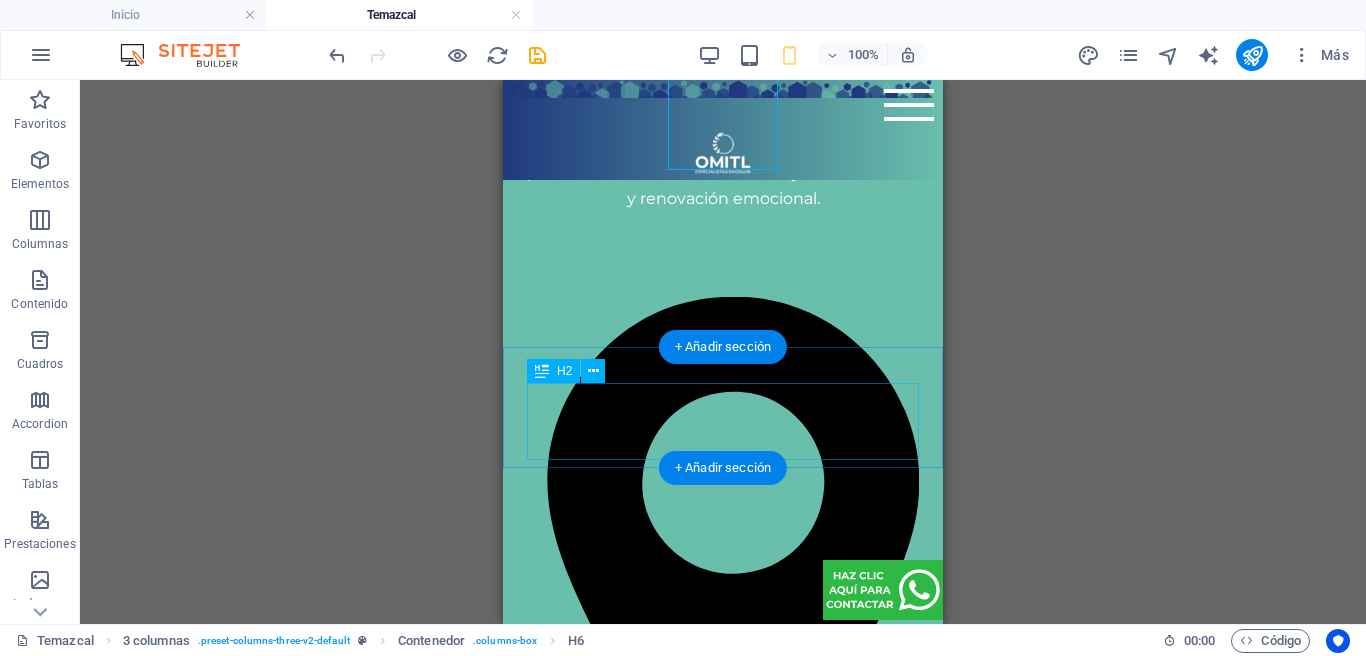 click on "TEMAZCAL  EN OMITL" at bounding box center (723, 4208) 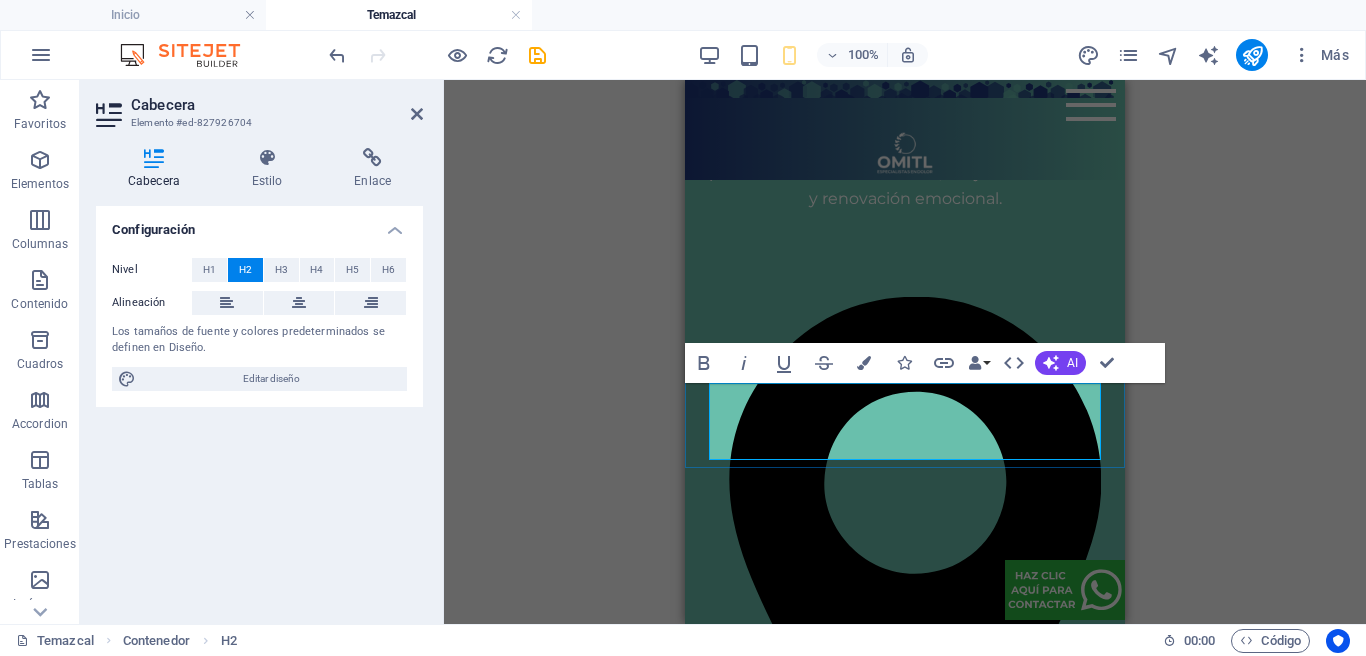 click on "TEMAZCAL  EN OMITL" at bounding box center (905, 4208) 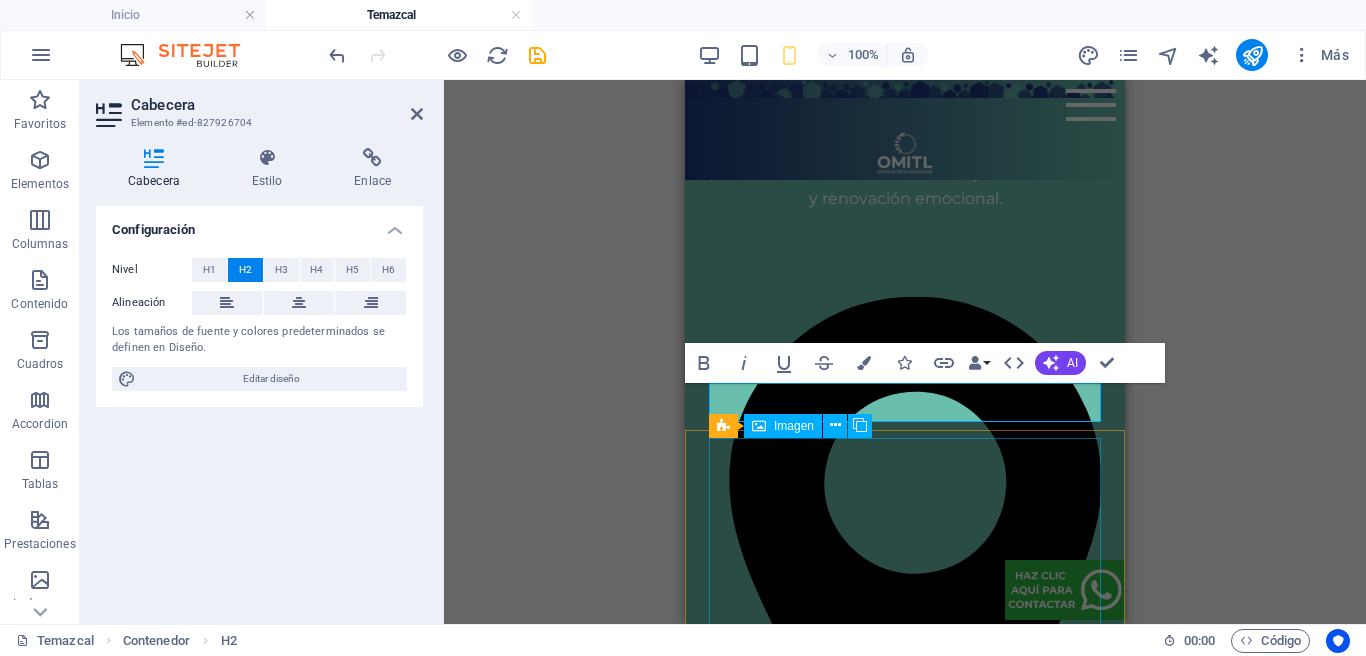 type 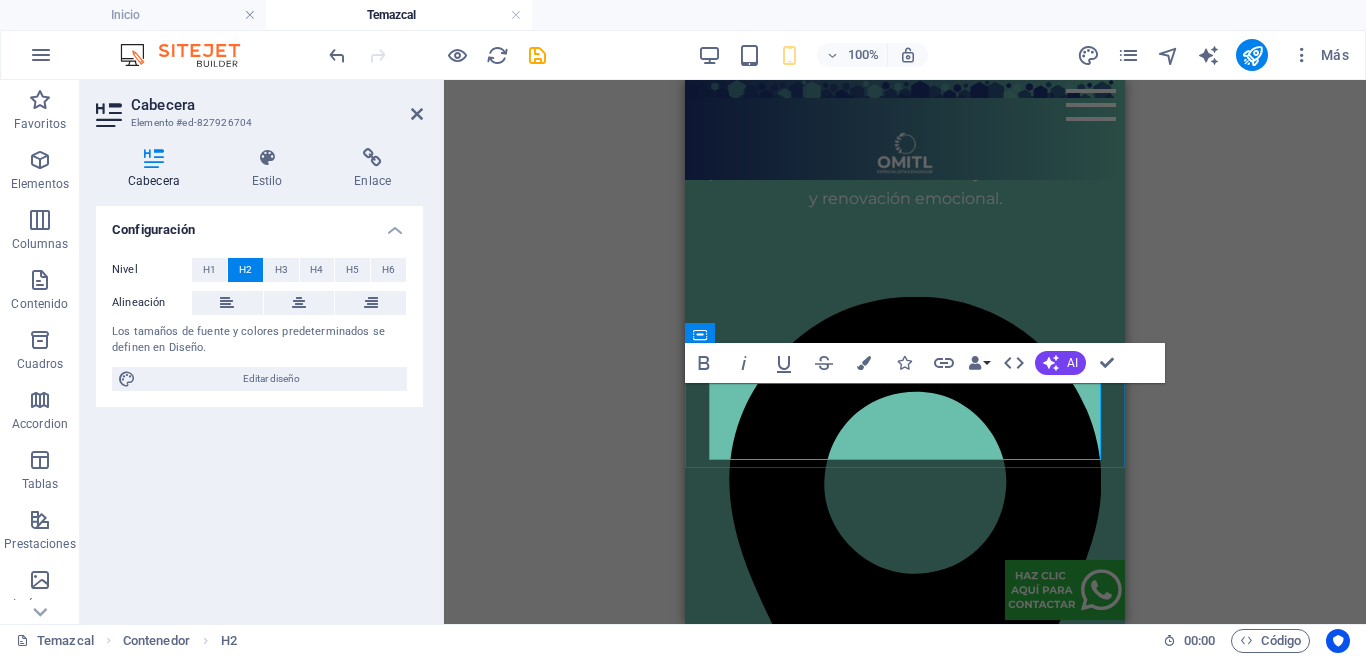 drag, startPoint x: 999, startPoint y: 448, endPoint x: 816, endPoint y: 439, distance: 183.22118 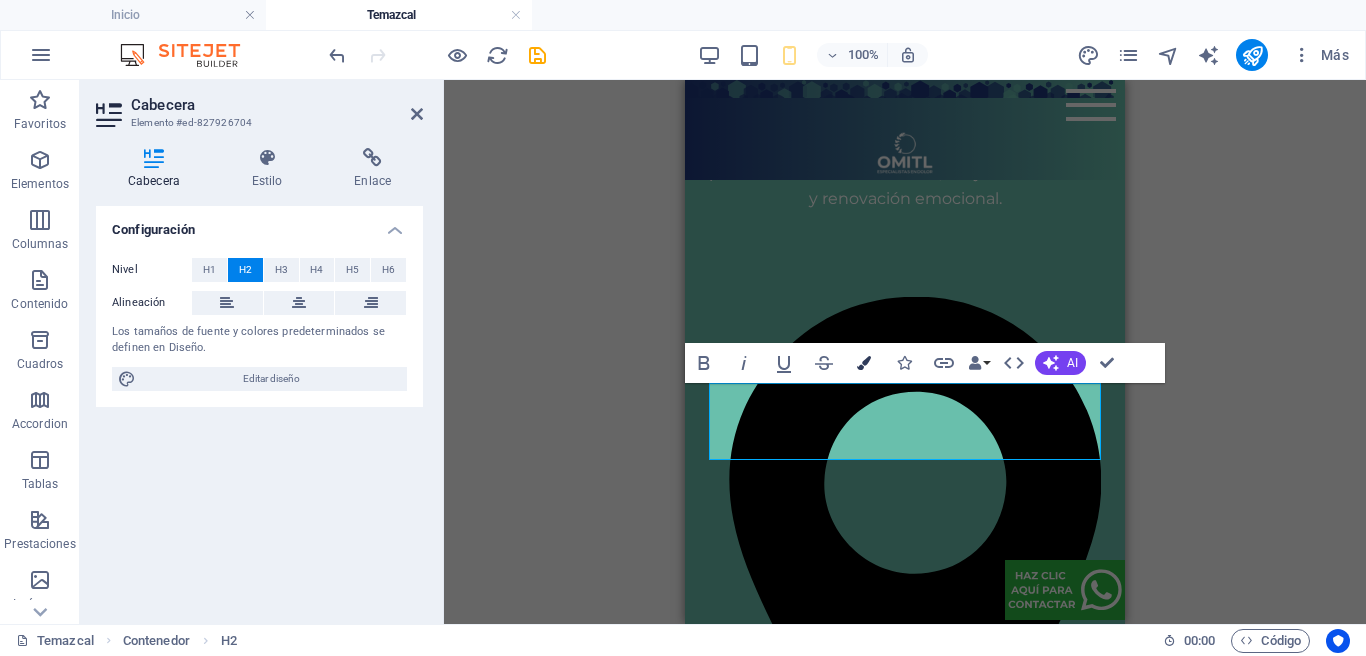 click on "Colors" at bounding box center [864, 363] 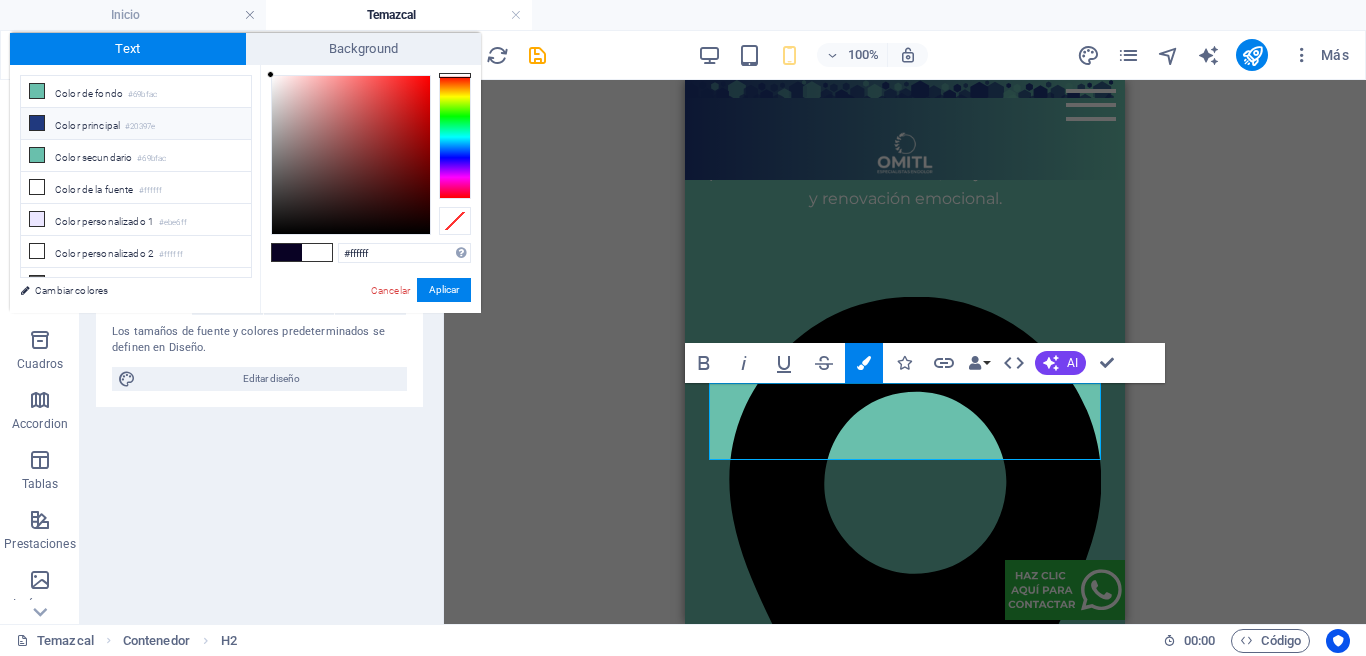 click on "Color principal
#20397e" at bounding box center (136, 124) 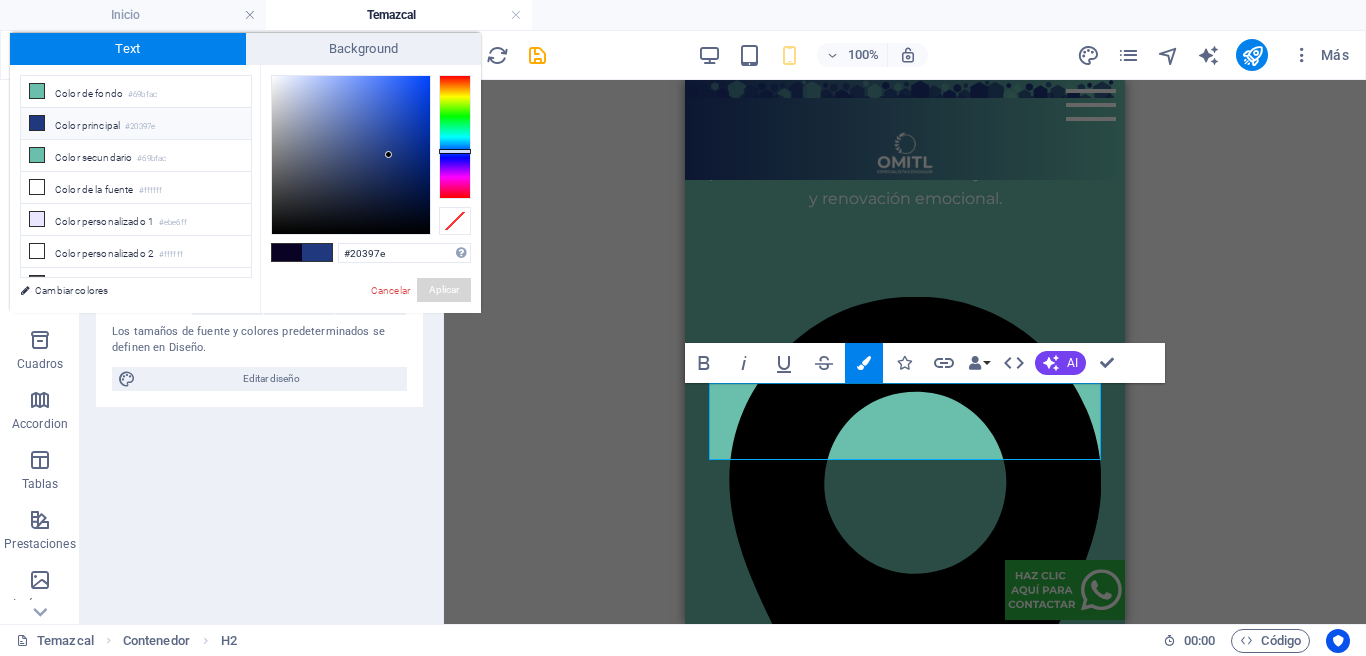 click on "Aplicar" at bounding box center [444, 290] 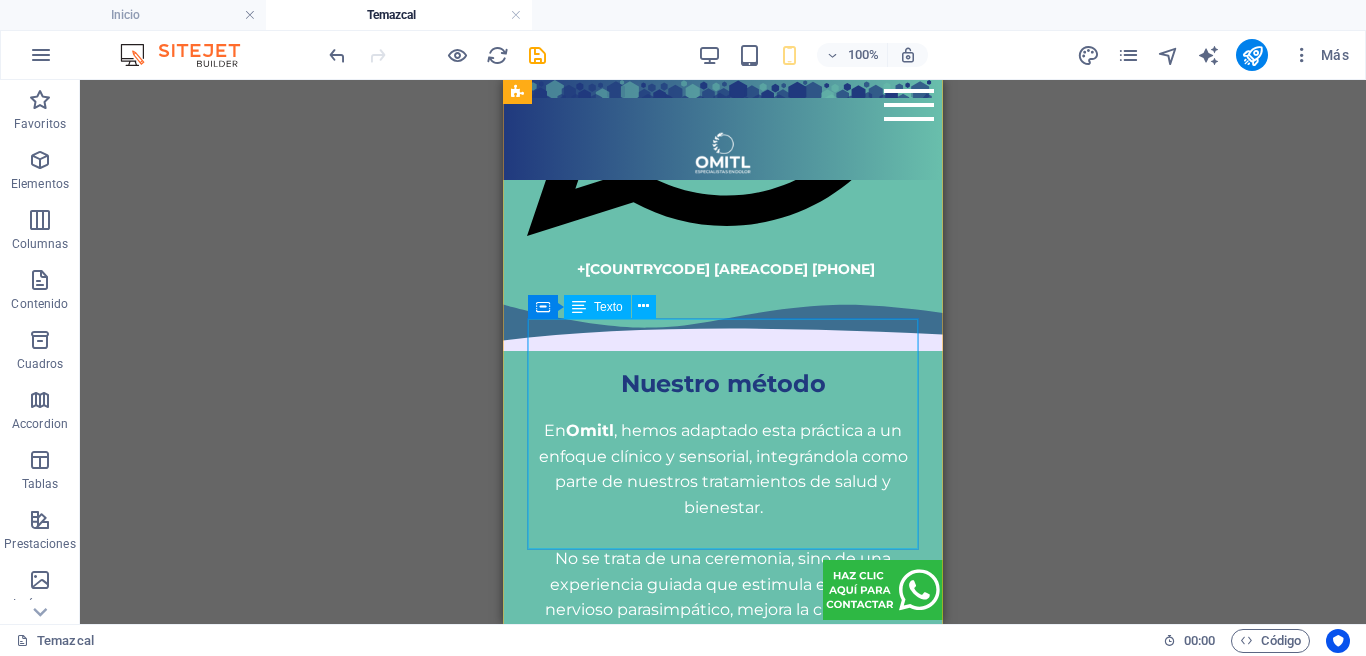 scroll, scrollTop: 3104, scrollLeft: 0, axis: vertical 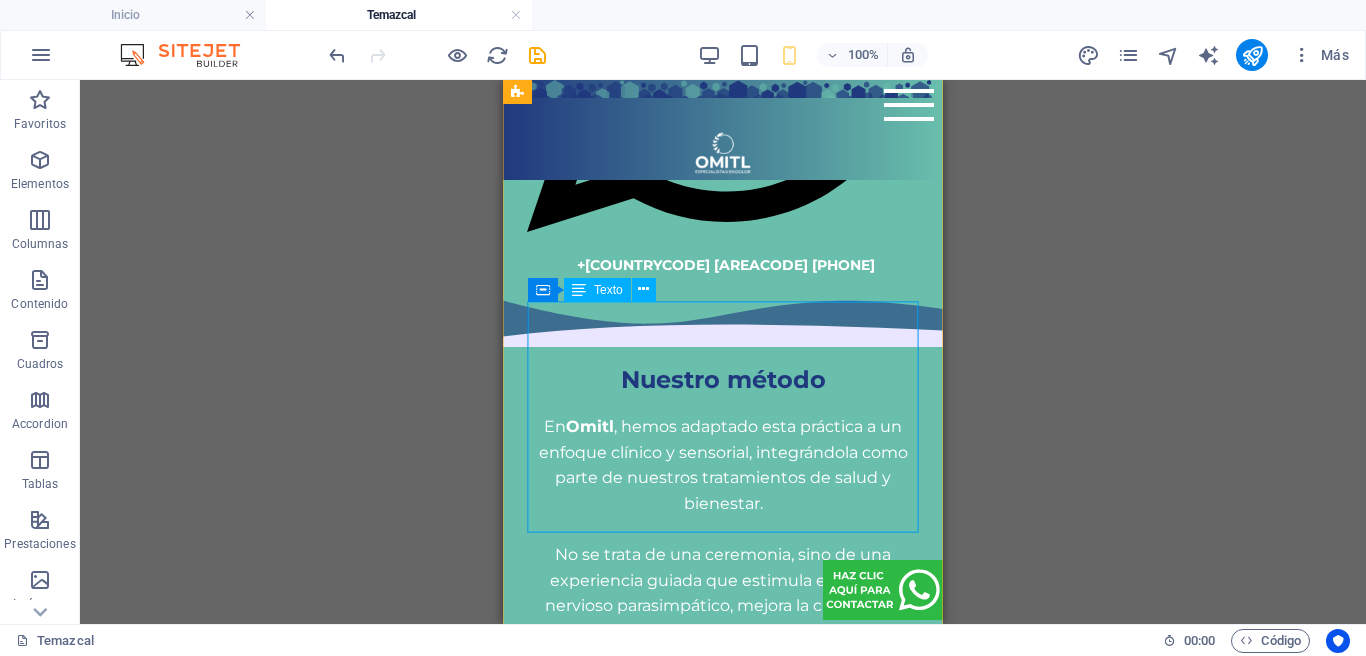 click on "Usamos  petates de palma natural  como base en cada sesión de Temazcal. Este material orgánico permite que estés en  contacto directo con la tierra , respetando el simbolismo del Temazcal, pero sin necesidad de llenarte de lodo. Además, los cambiamos y secamos al sol con regularidad, asegurando un espacio  limpio, seco y saludable  para cada visitante." at bounding box center (723, 4179) 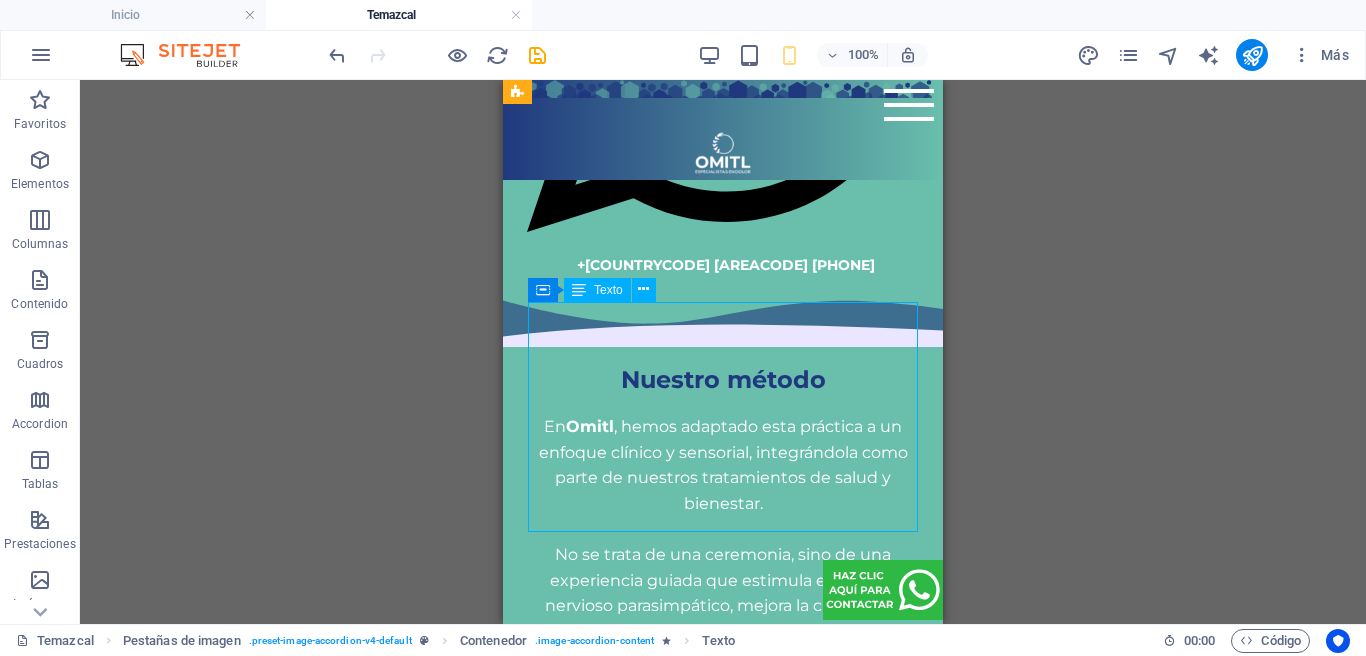 click on "Usamos  petates de palma natural  como base en cada sesión de Temazcal. Este material orgánico permite que estés en  contacto directo con la tierra , respetando el simbolismo del Temazcal, pero sin necesidad de llenarte de lodo. Además, los cambiamos y secamos al sol con regularidad, asegurando un espacio  limpio, seco y saludable  para cada visitante." at bounding box center (723, 4179) 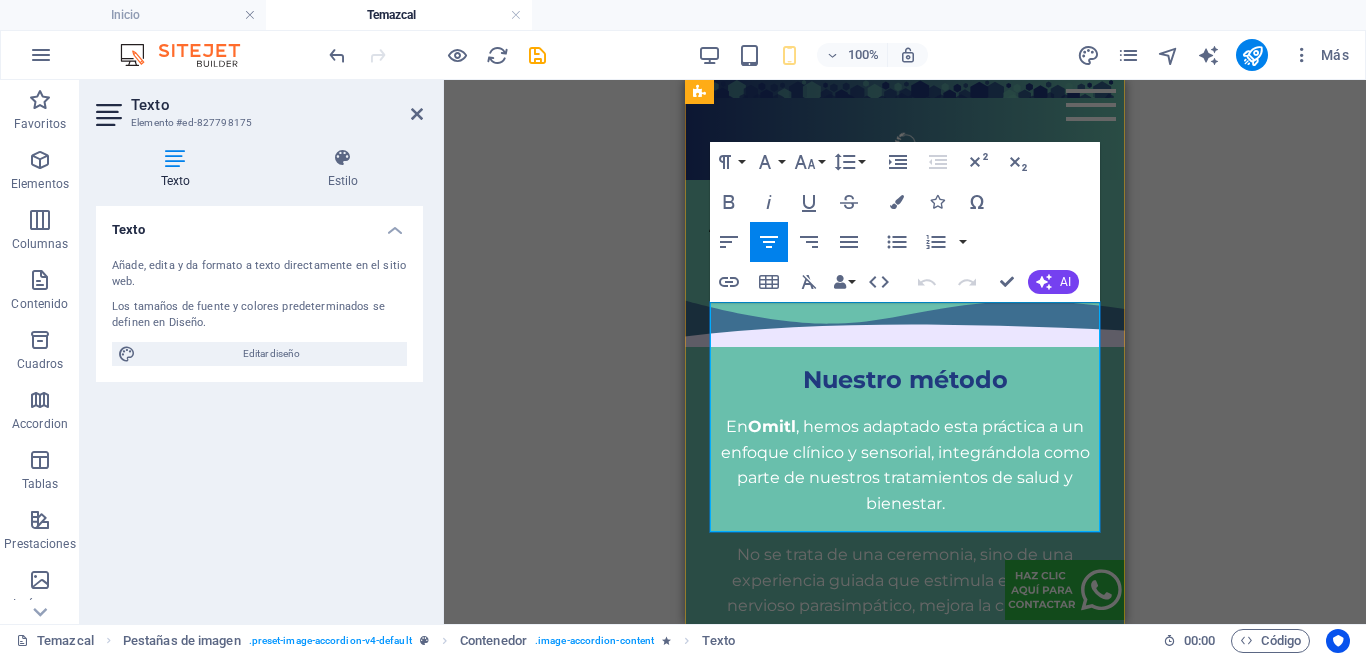 drag, startPoint x: 988, startPoint y: 441, endPoint x: 969, endPoint y: 387, distance: 57.245087 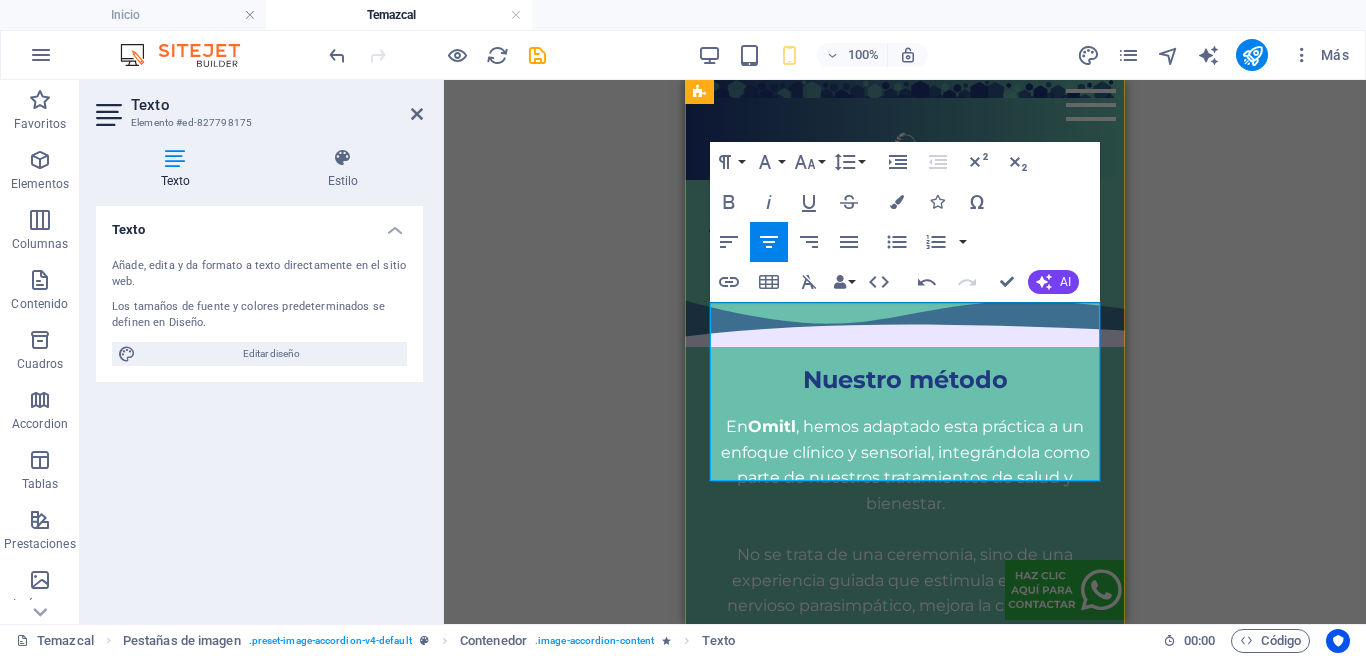 type 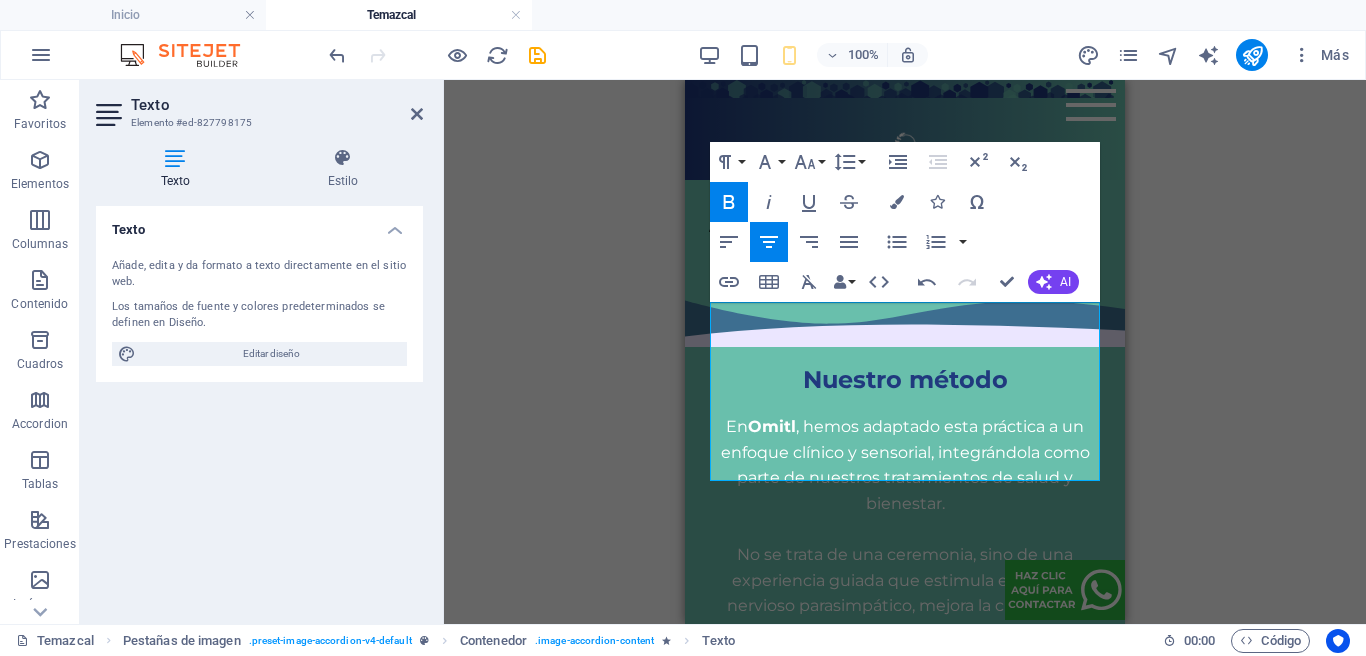 drag, startPoint x: 1010, startPoint y: 281, endPoint x: 1005, endPoint y: 290, distance: 10.29563 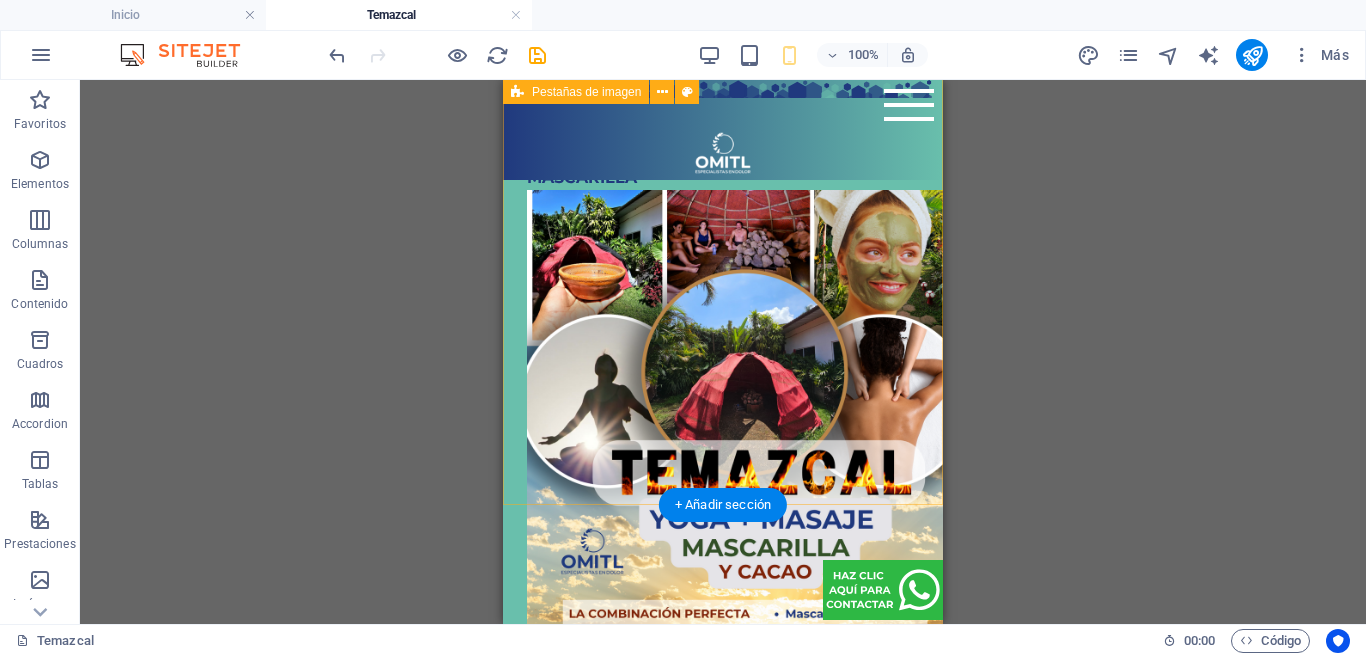 scroll, scrollTop: 4625, scrollLeft: 0, axis: vertical 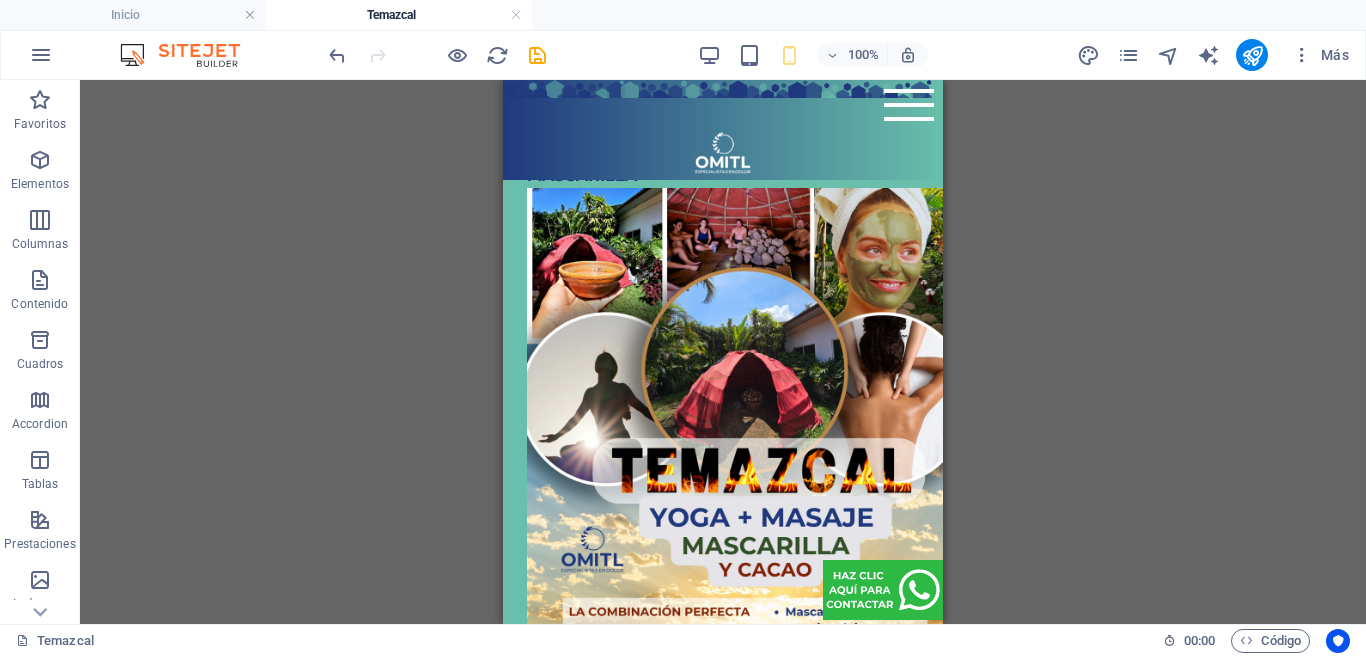 click on "Arrastra aquí para reemplazar el contenido existente. Si quieres crear un elemento nuevo, pulsa “Ctrl”.
H1   Columnas desiguales   Contenedor   Referencia   Imagen   Contenedor   Separador   H4   Separador   Texto   Contenedor   H2   C Space   Contenedor   Texto   Separador   Texto   Texto   Texto   Contenedor   Contenedor   Contenedor   H3   Contenedor   Contenedor   Separador   Texto   Separador   H2   Contenedor   Texto   3 columnas   H6   Contenedor   Contenedor   Separador   Separador   Cuadrícula 1-2   Marcador   Contenedor   Marcador   Contenedor   Marcador   Contenedor   Contenedor   Marcador   Contenedor   Imagen   Contenedor   Marcador   Contenedor   Video   Video   SVG   Video   Contenedor   Contenedor   Texto   Separador   H4   Separador   Contenedor   H1   Separador   Contenedor   H6   Contenedor   Imagen   Separador   Contenedor   H2   Separador   Contenedor   Separador   Imagen   Imagen   H6   Imagen   Pestañas de imagen   Contenedor   Texto   Contenedor   Imagen" at bounding box center [723, 352] 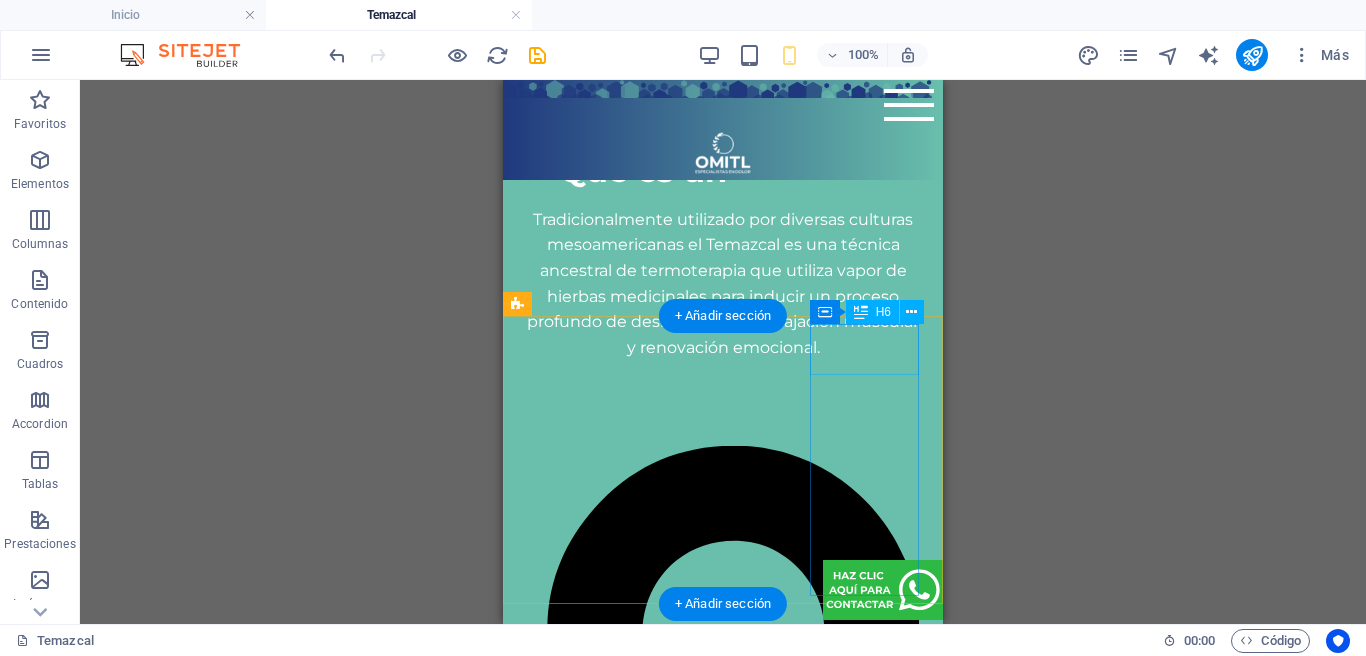 scroll, scrollTop: 1829, scrollLeft: 0, axis: vertical 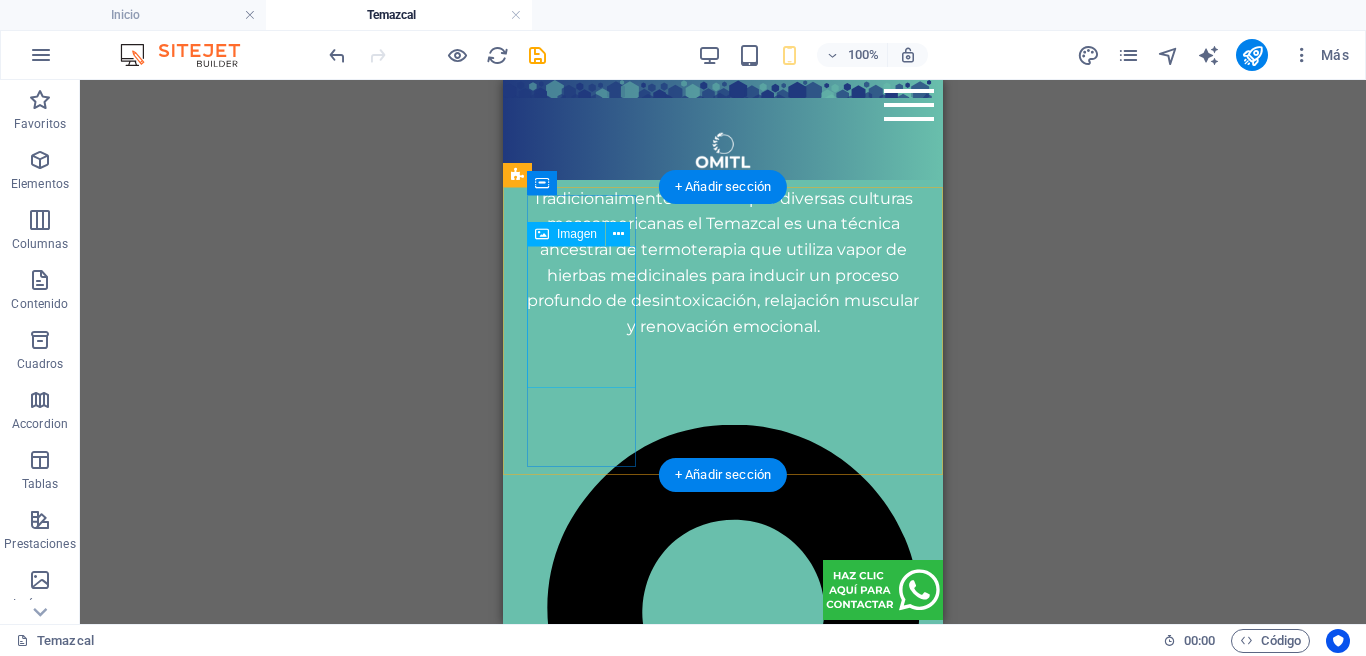 click at bounding box center (581, 2581) 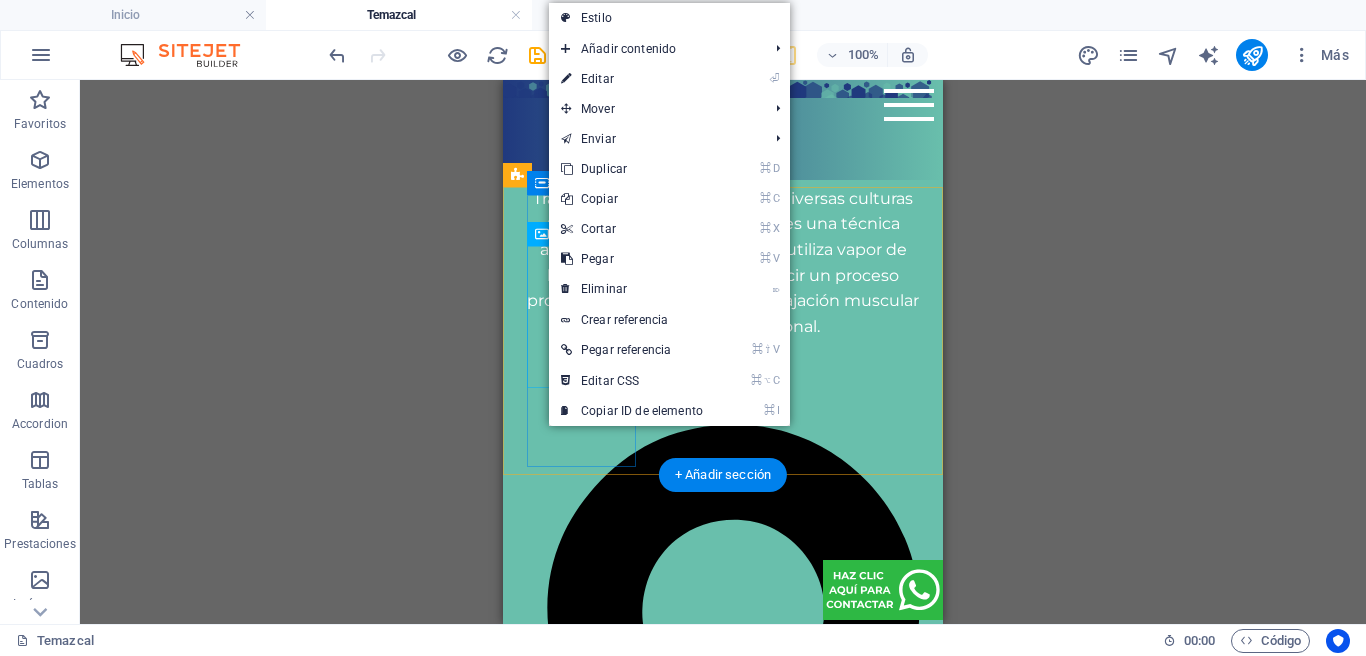 click at bounding box center (581, 2581) 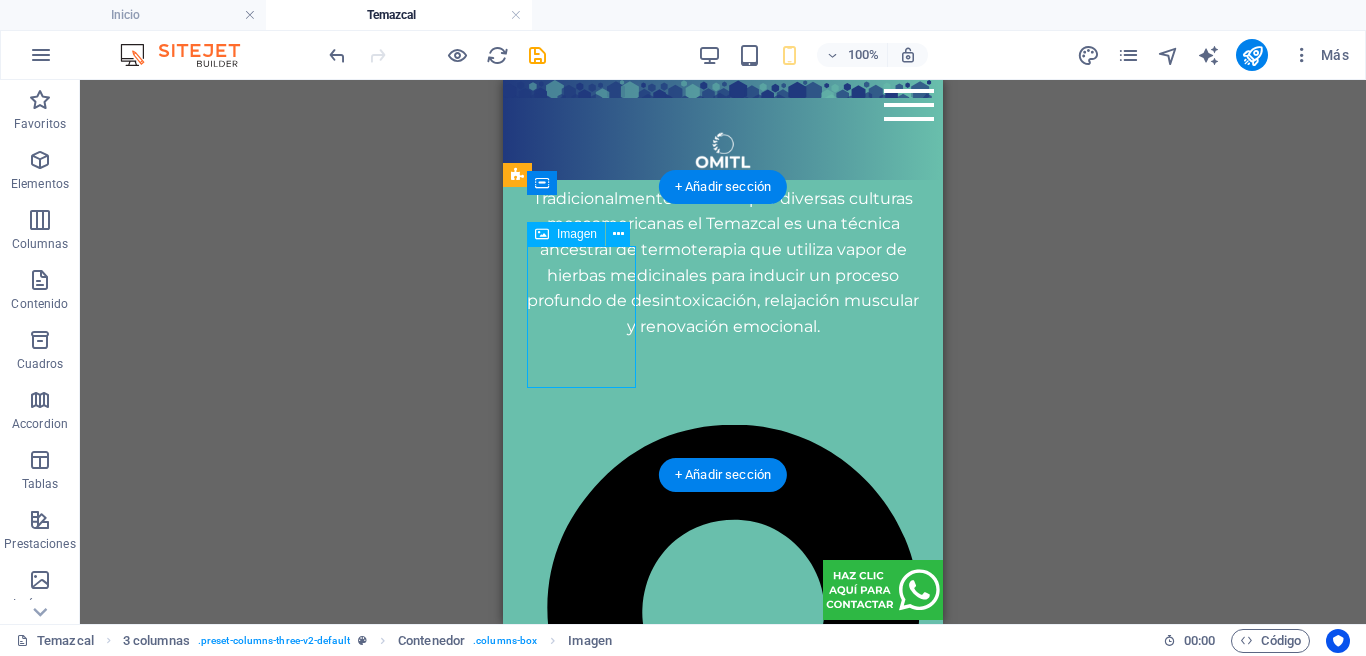 click at bounding box center (581, 2581) 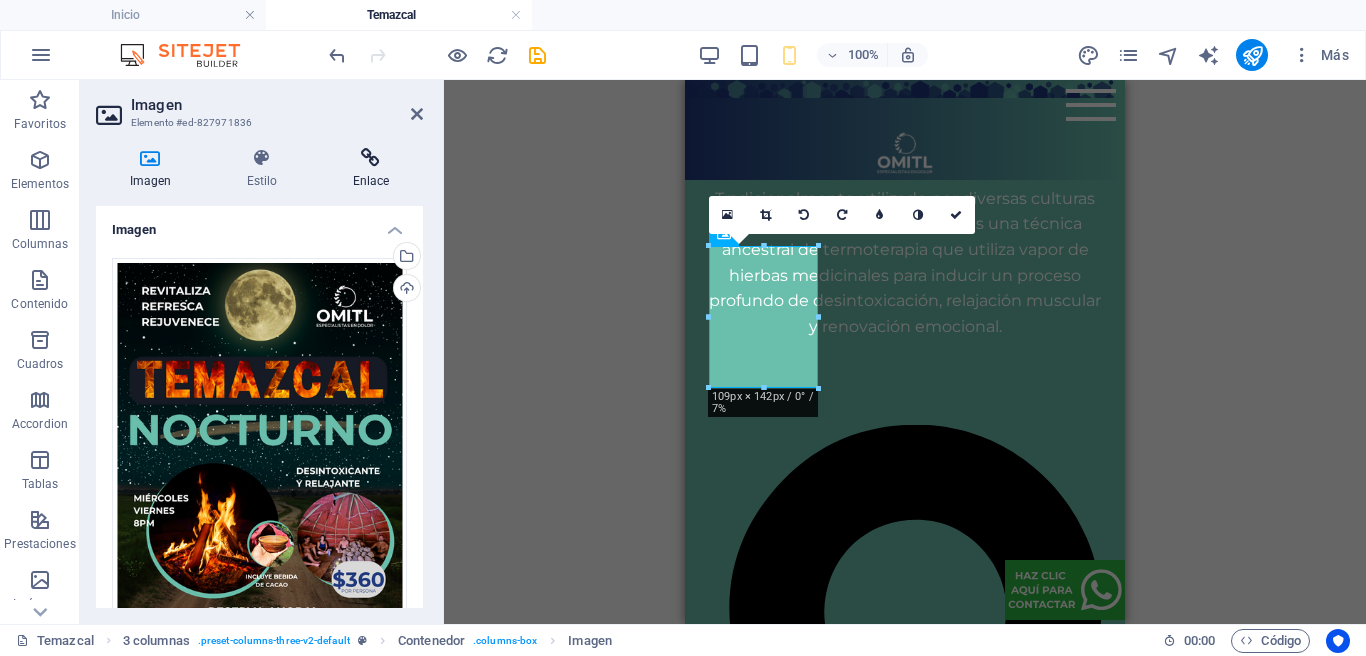 drag, startPoint x: 356, startPoint y: 157, endPoint x: 376, endPoint y: 185, distance: 34.4093 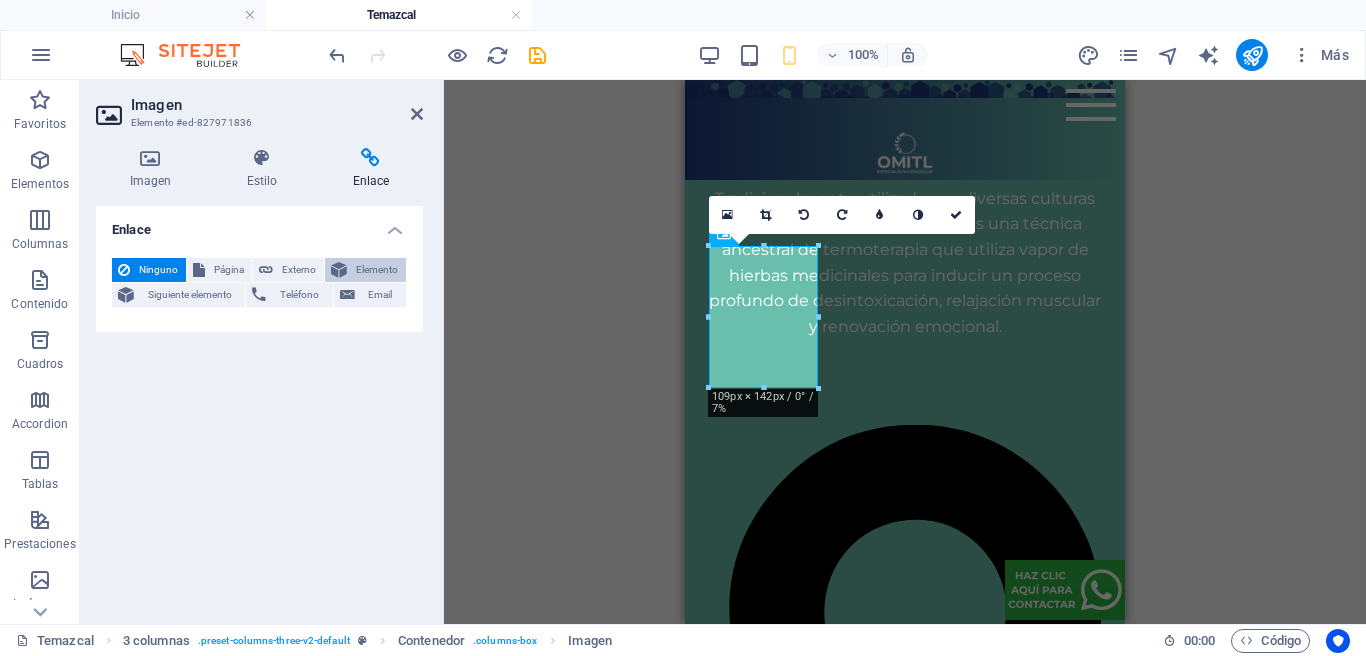 click on "Elemento" at bounding box center [376, 270] 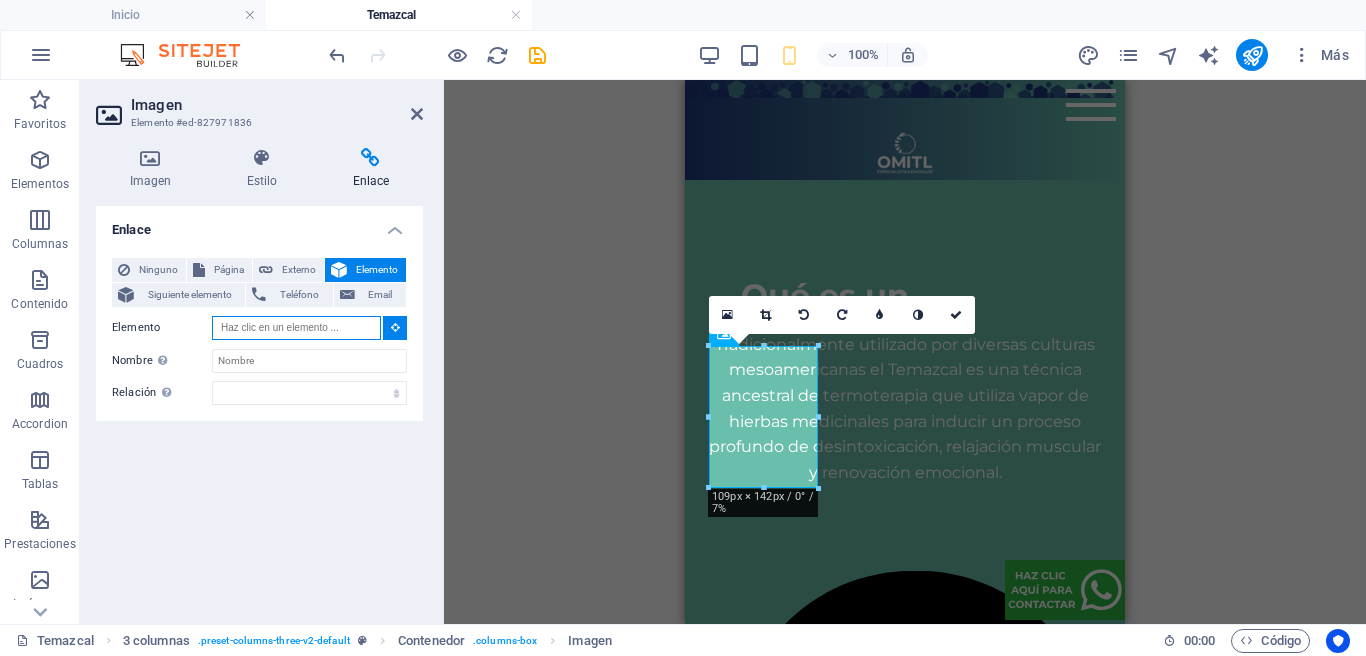 scroll, scrollTop: 1645, scrollLeft: 0, axis: vertical 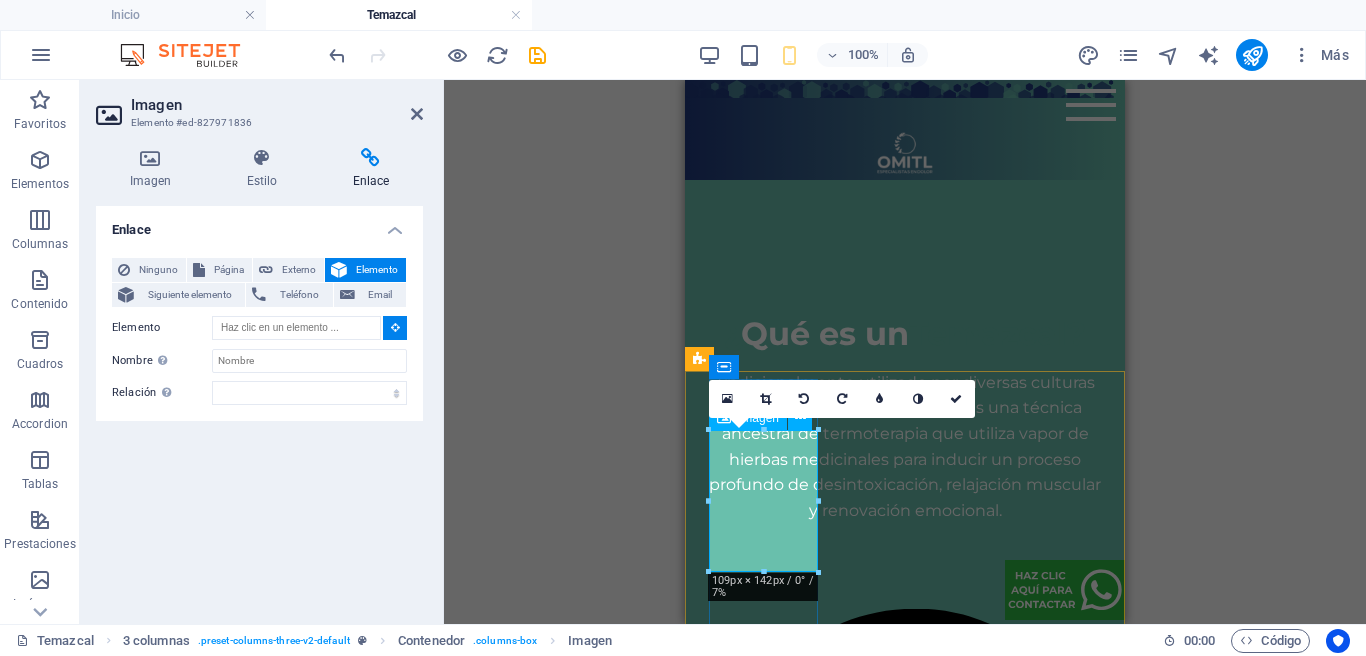 click at bounding box center [763, 2765] 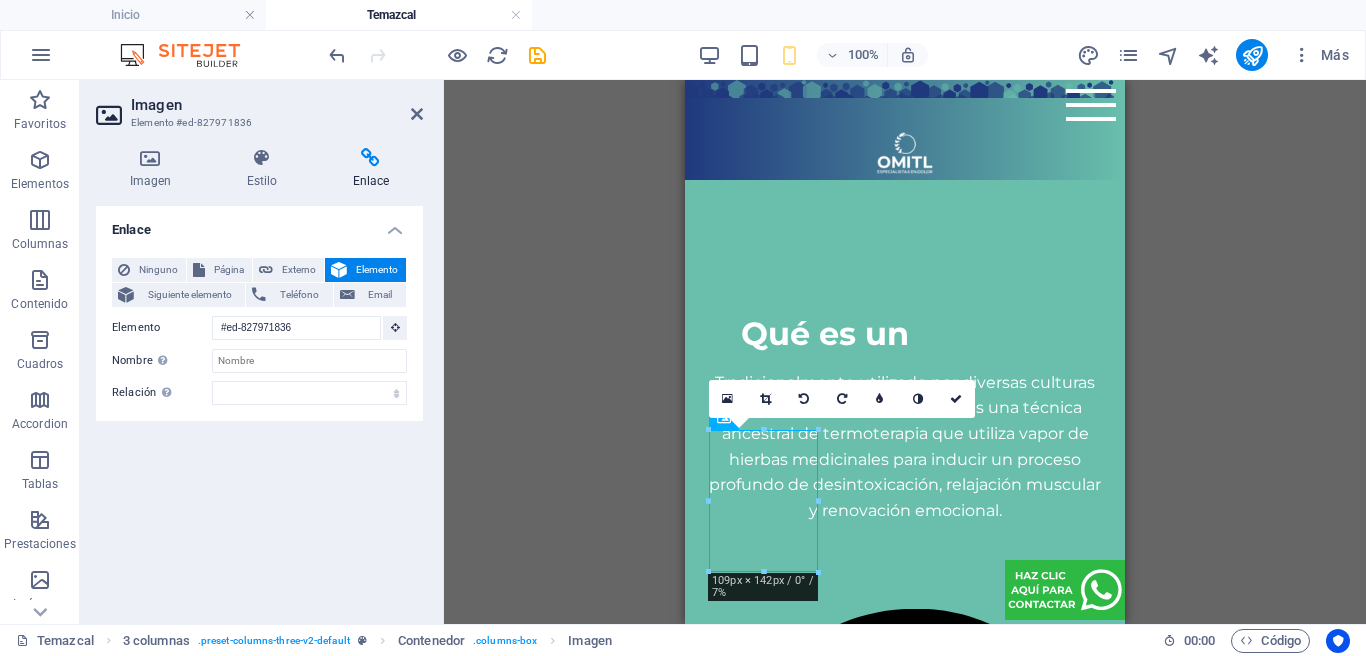 click at bounding box center [956, 399] 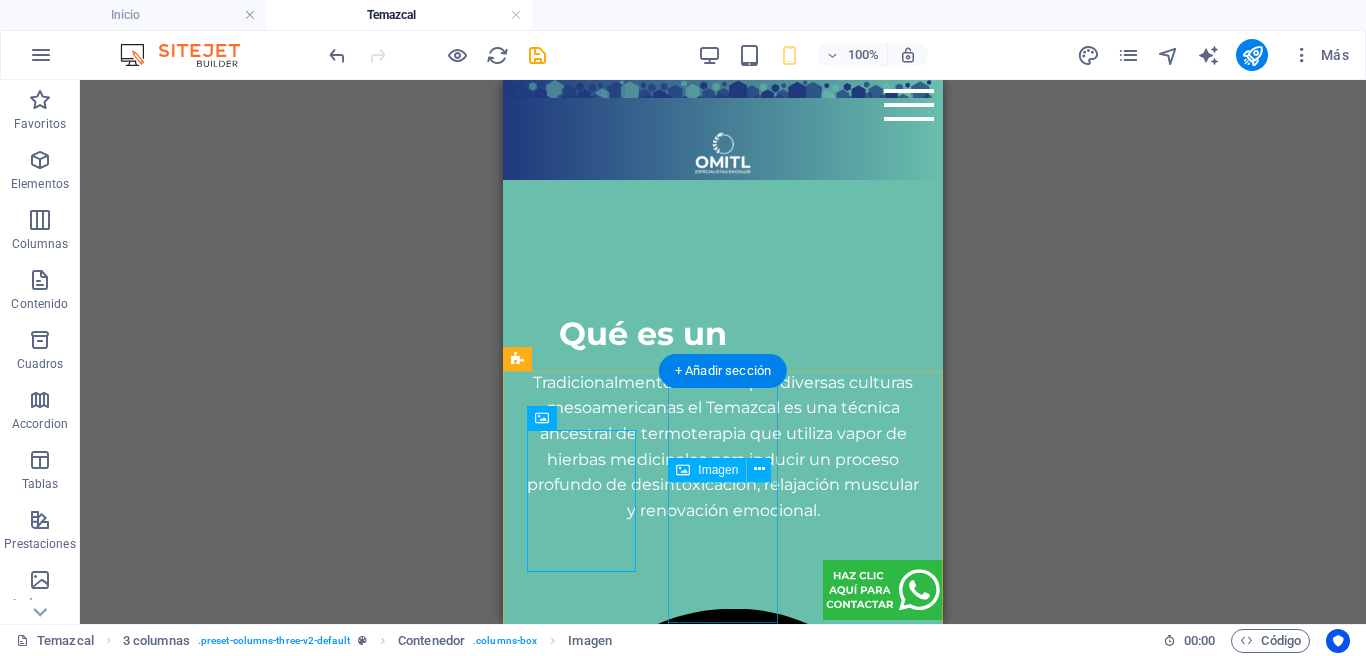 click at bounding box center (581, 3453) 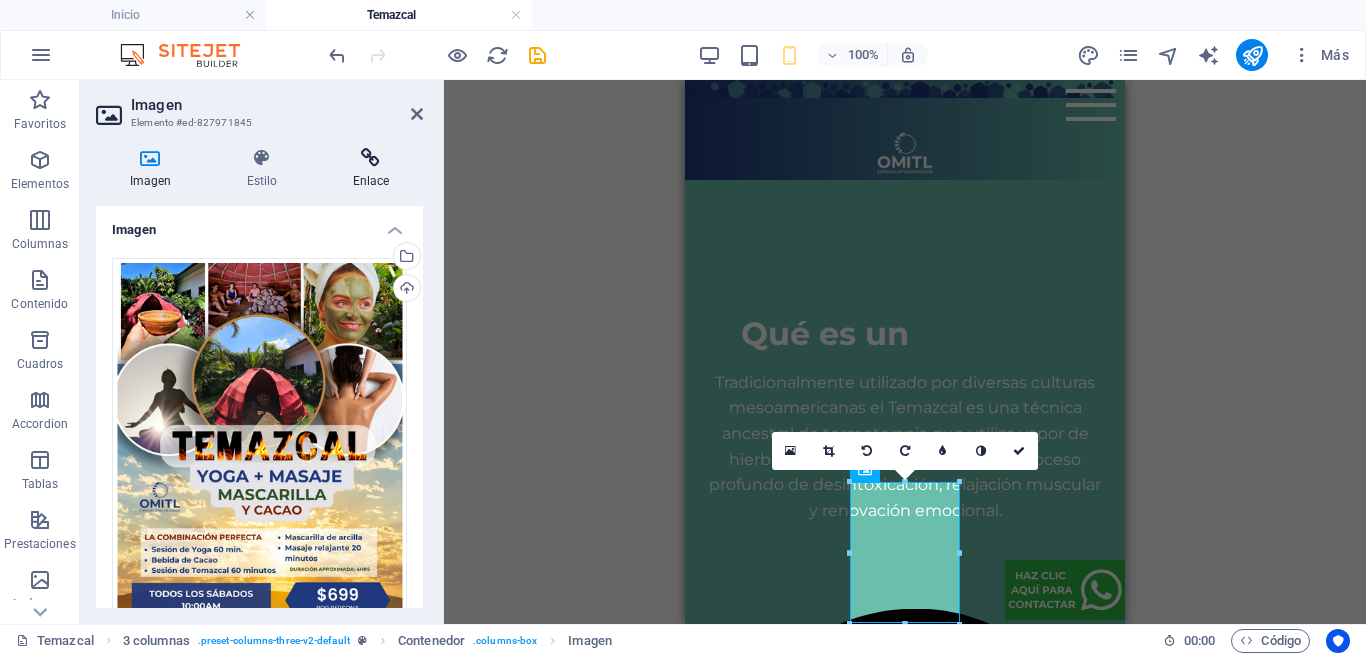 click at bounding box center (371, 158) 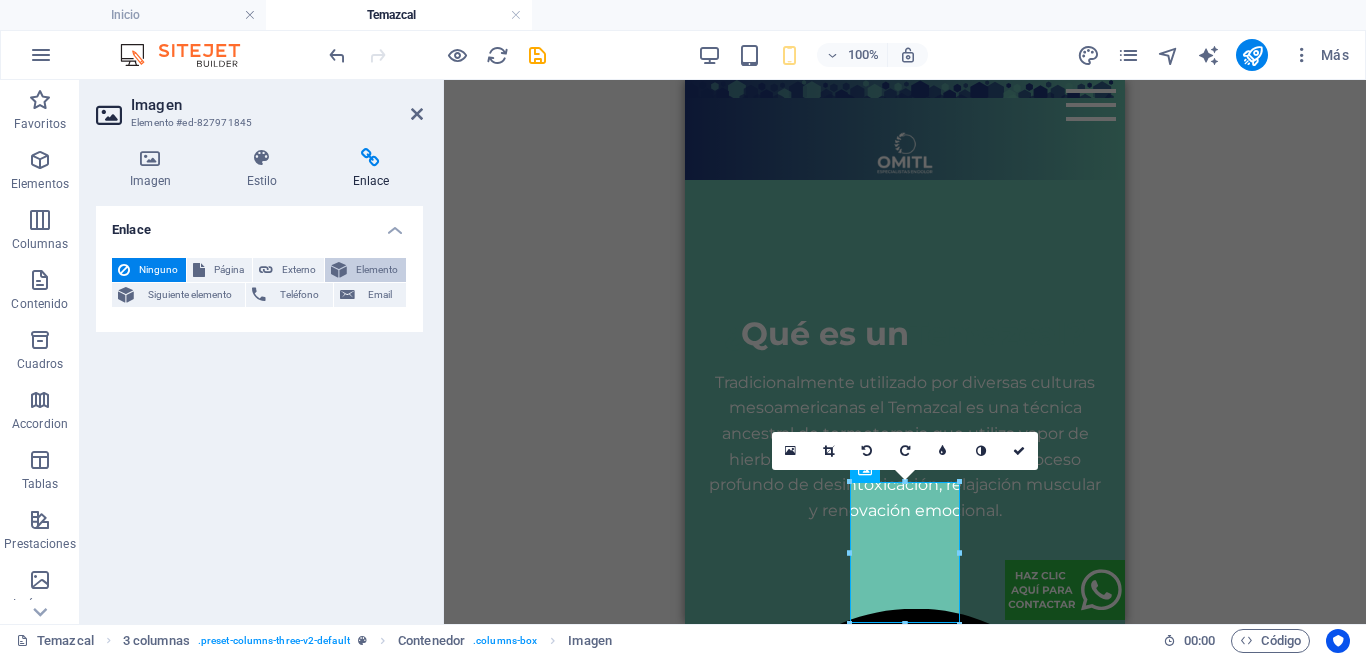 click on "Elemento" at bounding box center [376, 270] 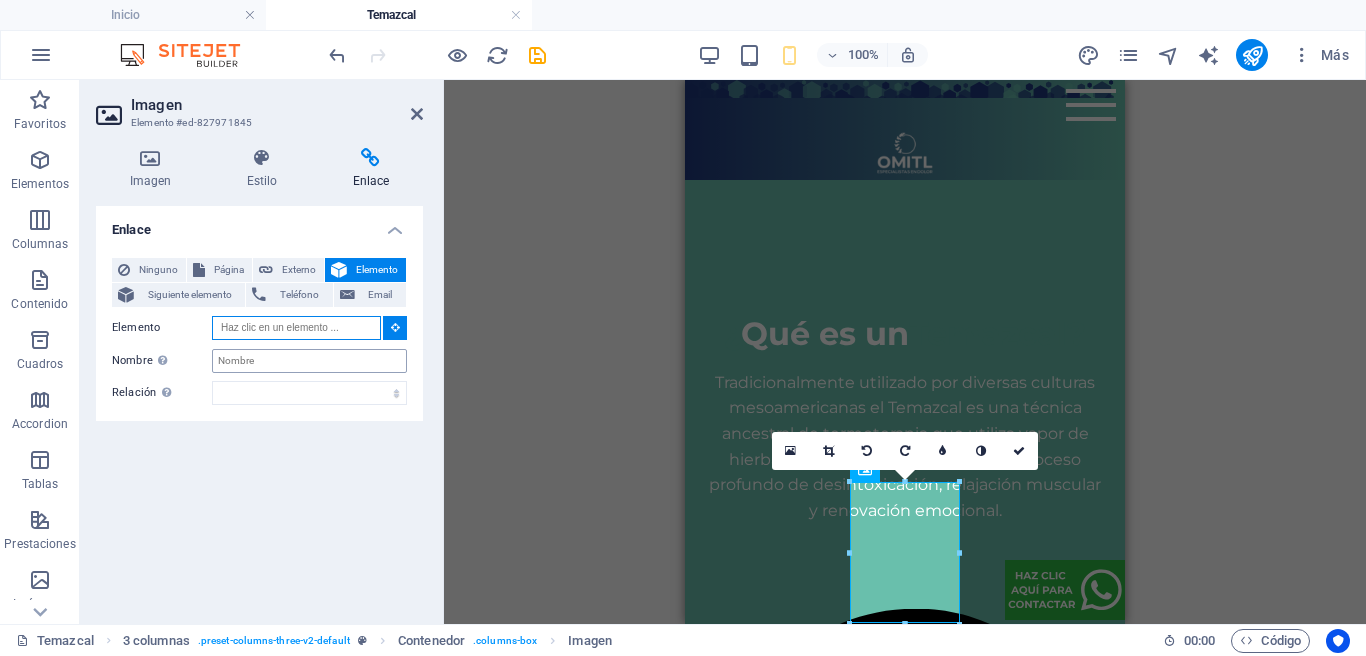 scroll, scrollTop: 1545, scrollLeft: 0, axis: vertical 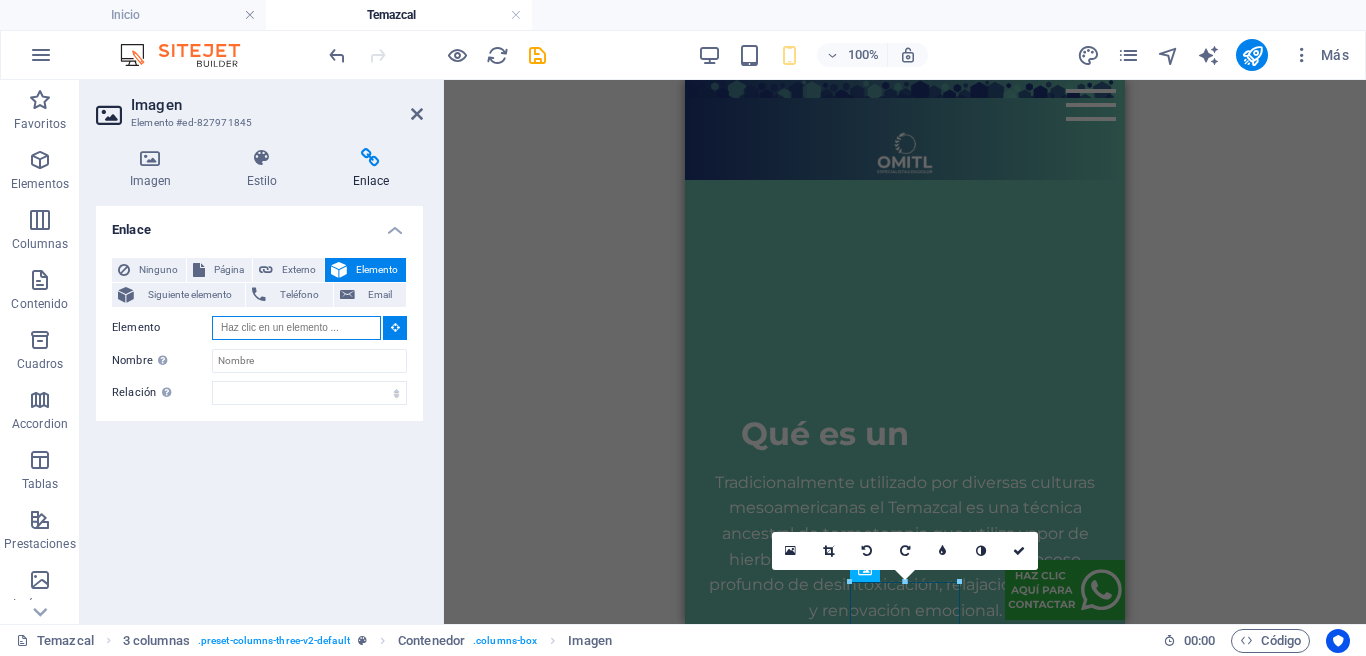 click on "Elemento" at bounding box center (296, 328) 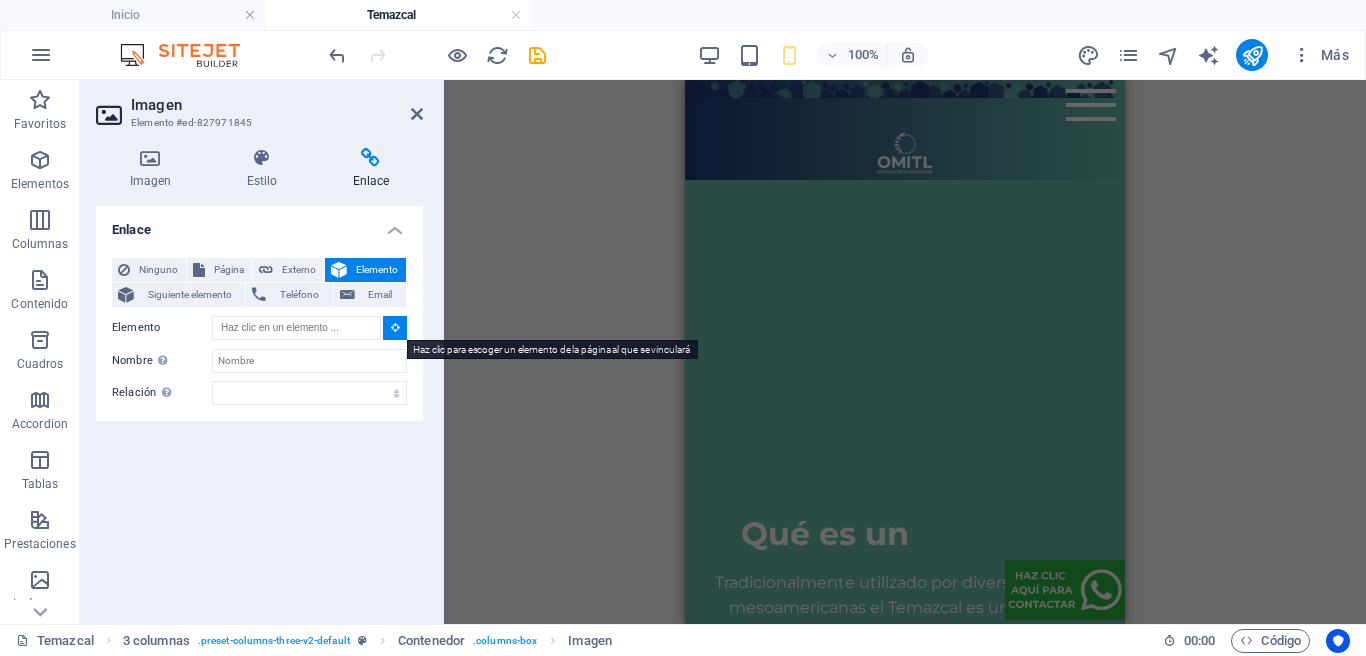 click at bounding box center (395, 328) 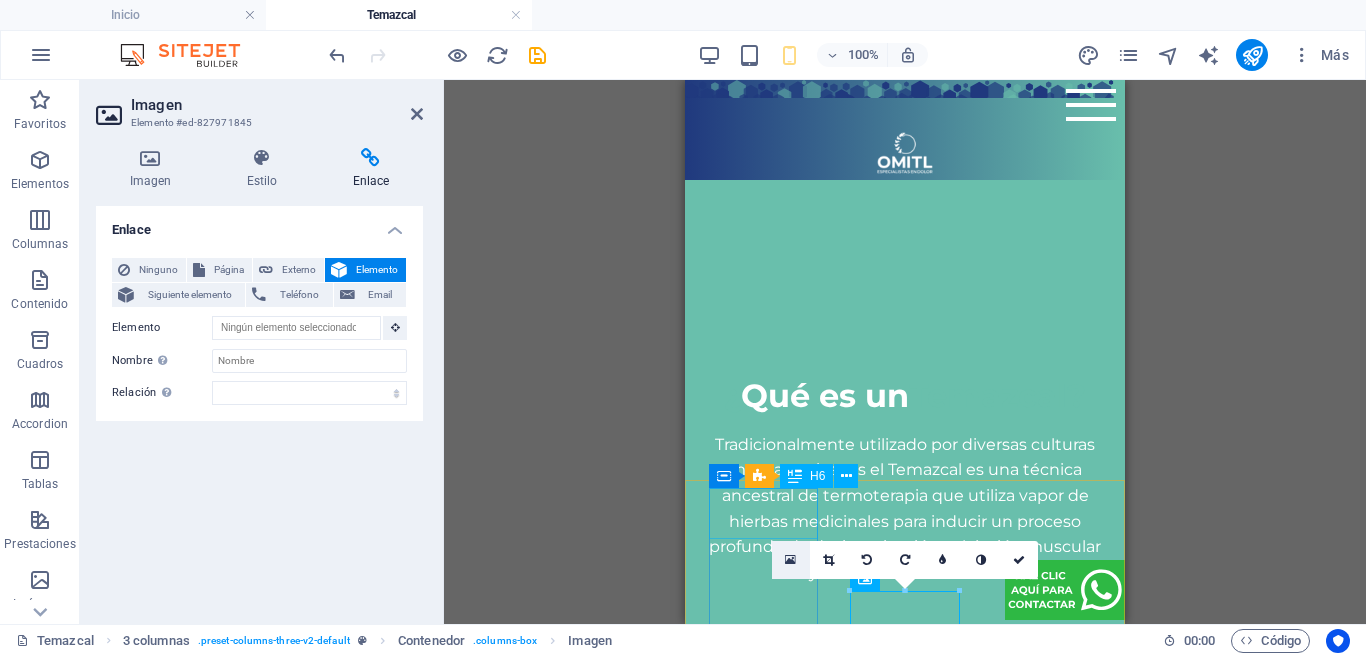 scroll, scrollTop: 1585, scrollLeft: 0, axis: vertical 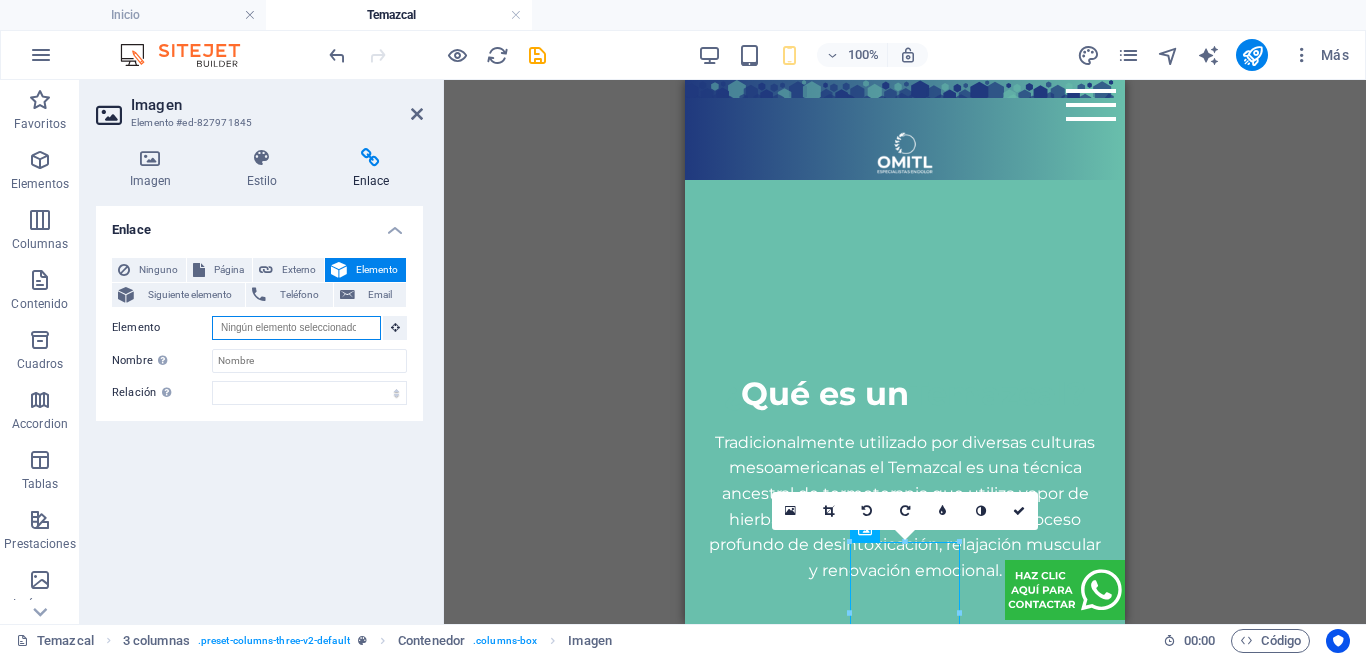 click on "Elemento" at bounding box center [296, 328] 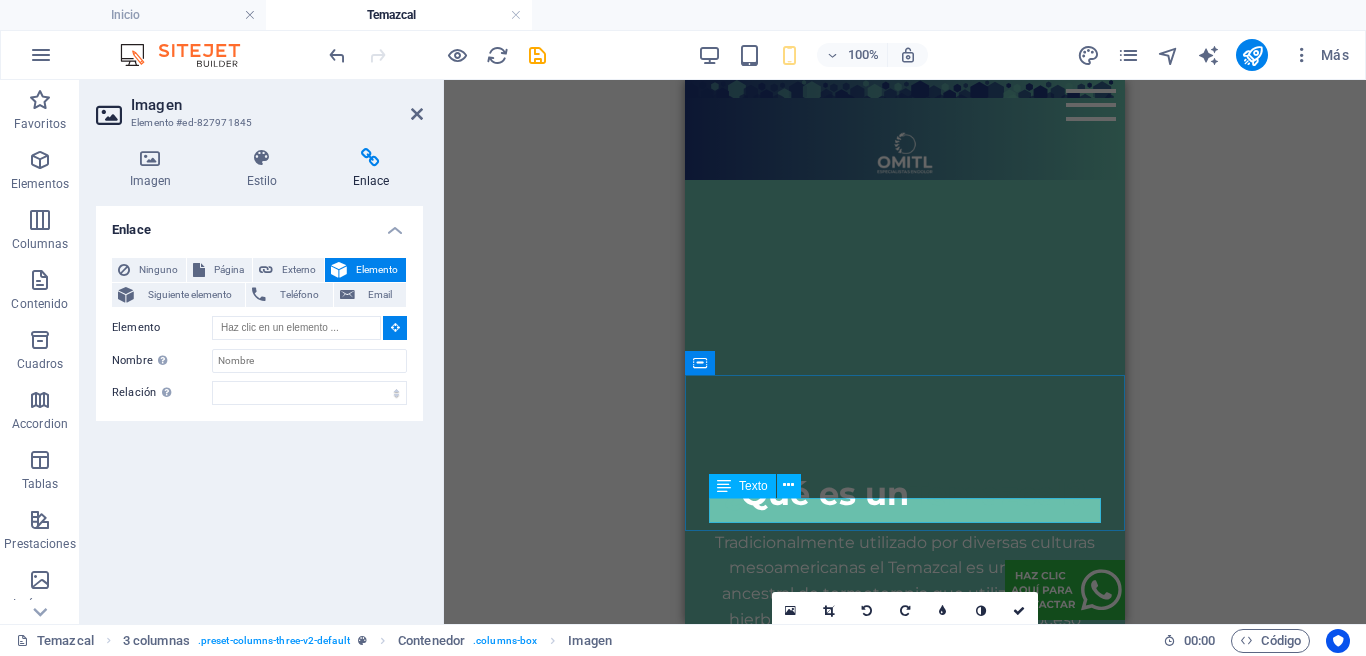 scroll, scrollTop: 1613, scrollLeft: 0, axis: vertical 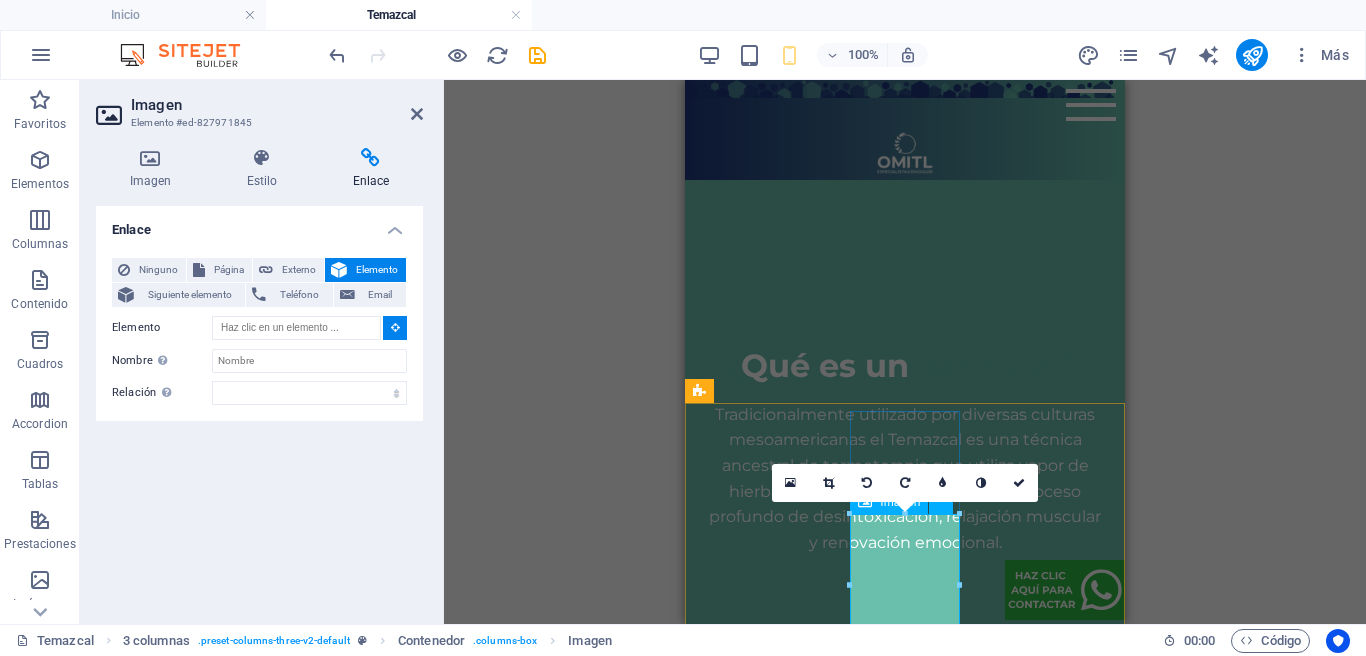 click at bounding box center [763, 3485] 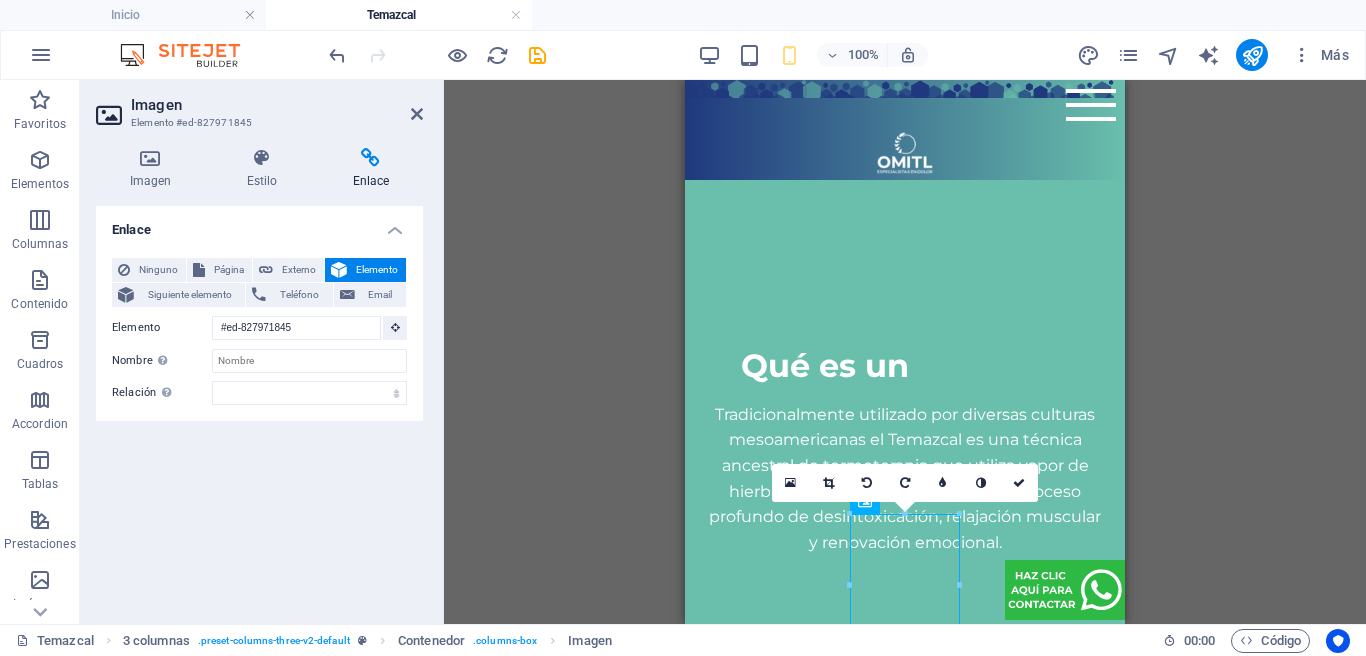 drag, startPoint x: 1018, startPoint y: 479, endPoint x: 1007, endPoint y: 478, distance: 11.045361 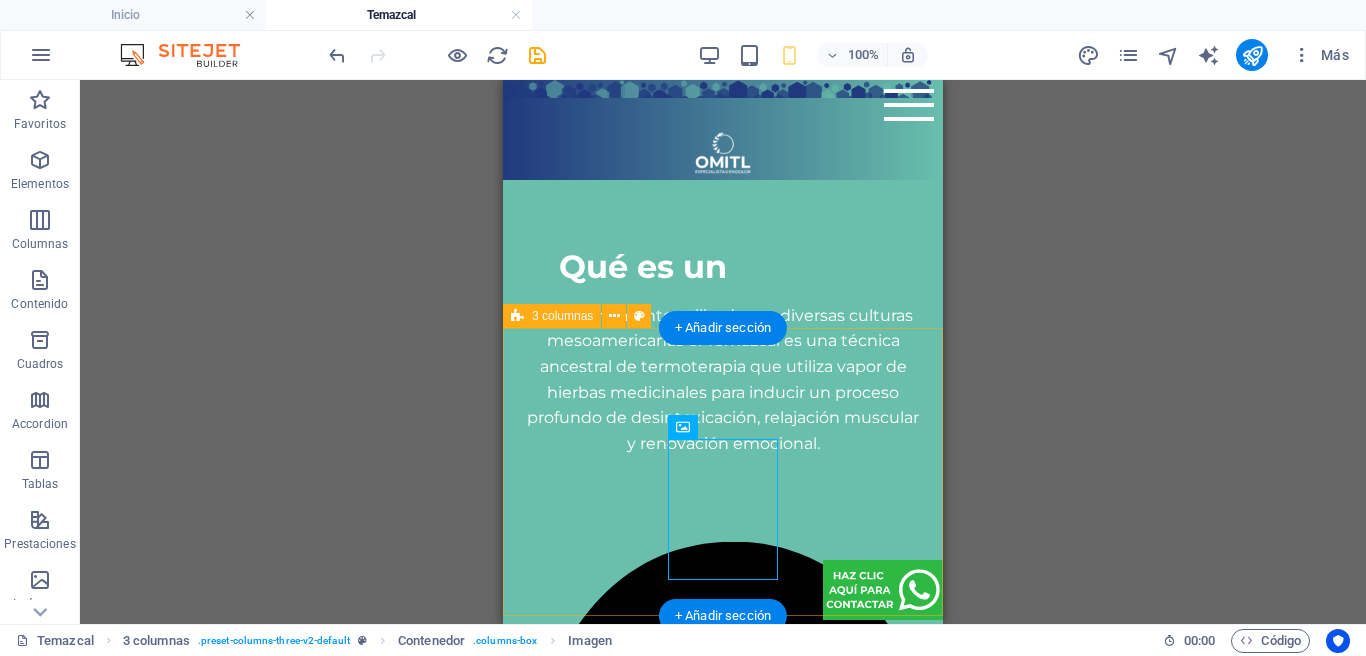 scroll, scrollTop: 1725, scrollLeft: 0, axis: vertical 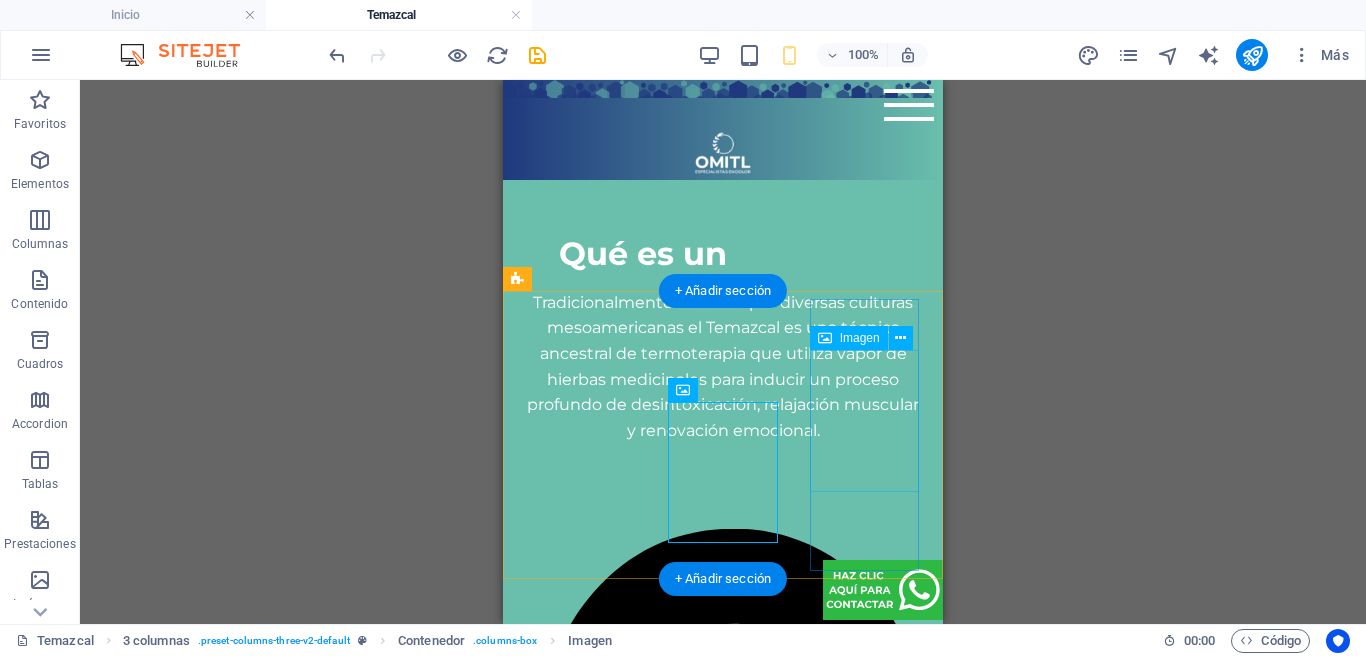 click at bounding box center [581, 4038] 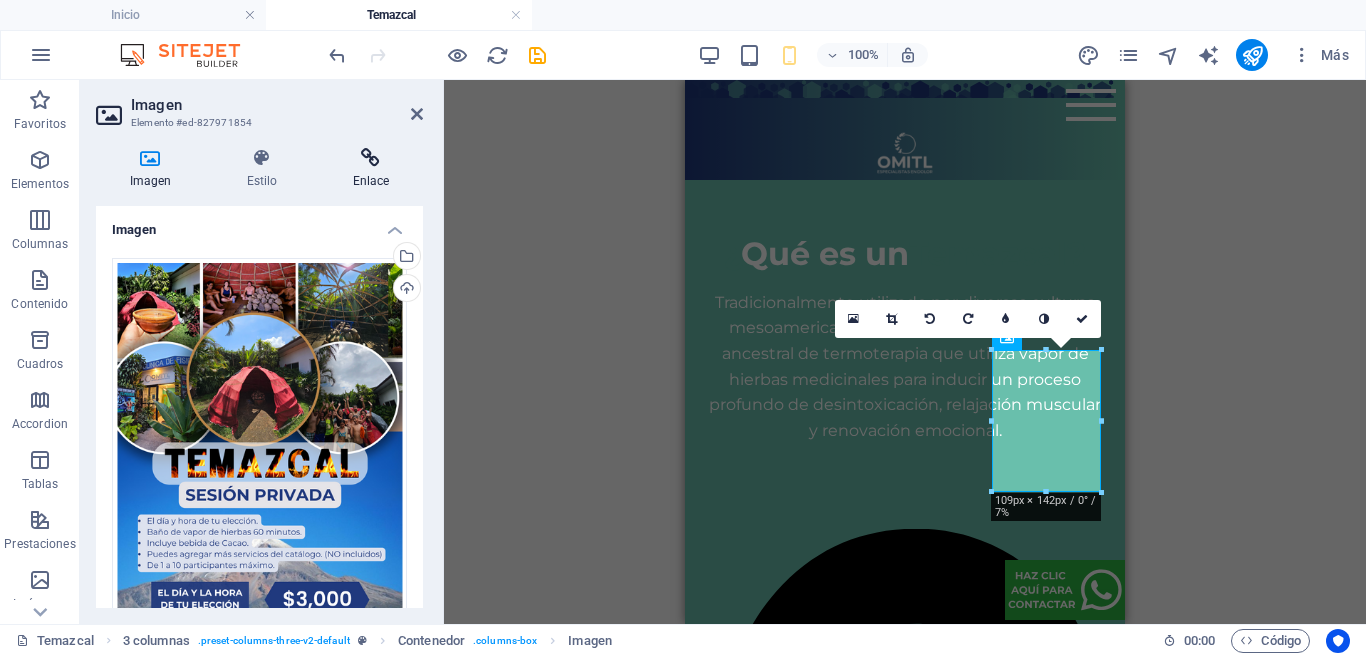 click at bounding box center [371, 158] 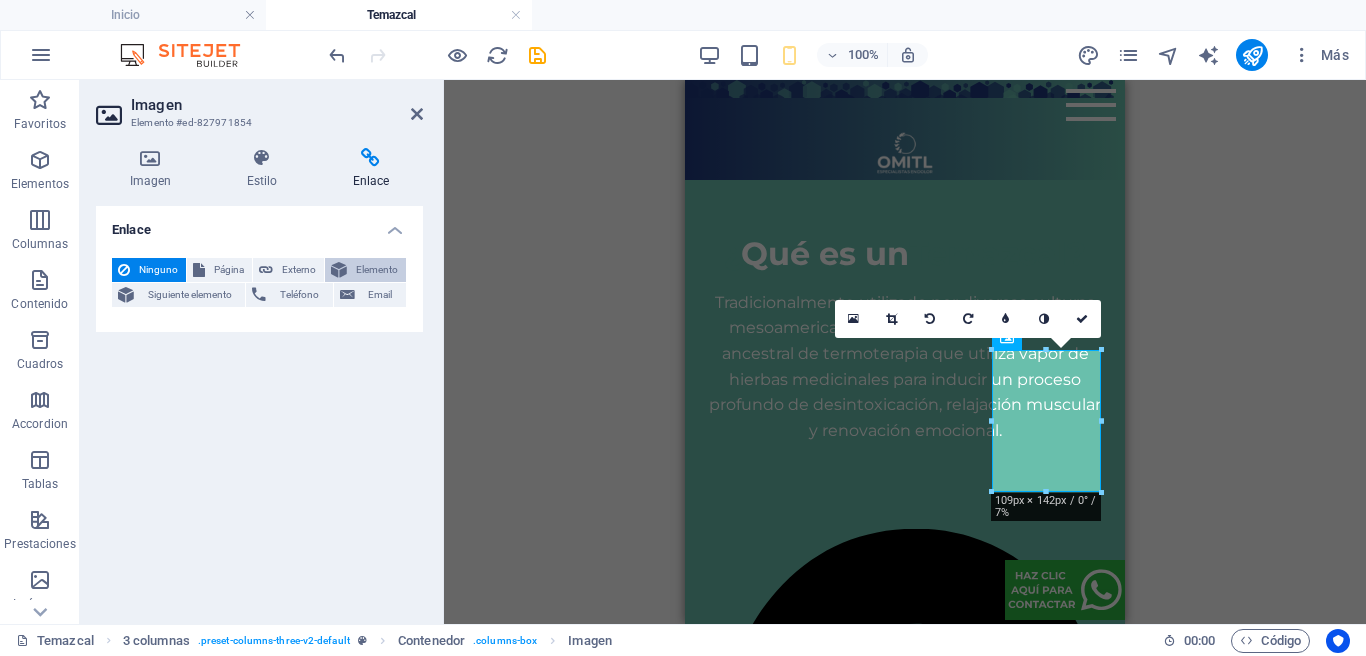 click on "Elemento" at bounding box center [376, 270] 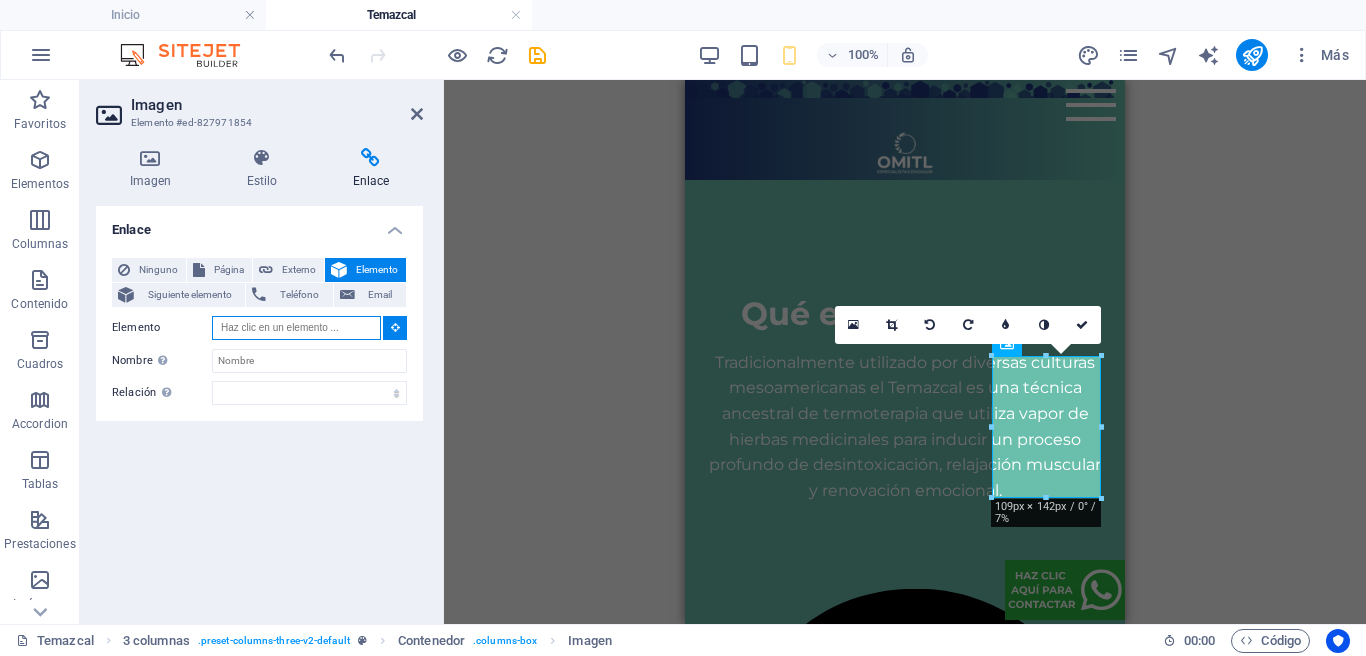 scroll, scrollTop: 1625, scrollLeft: 0, axis: vertical 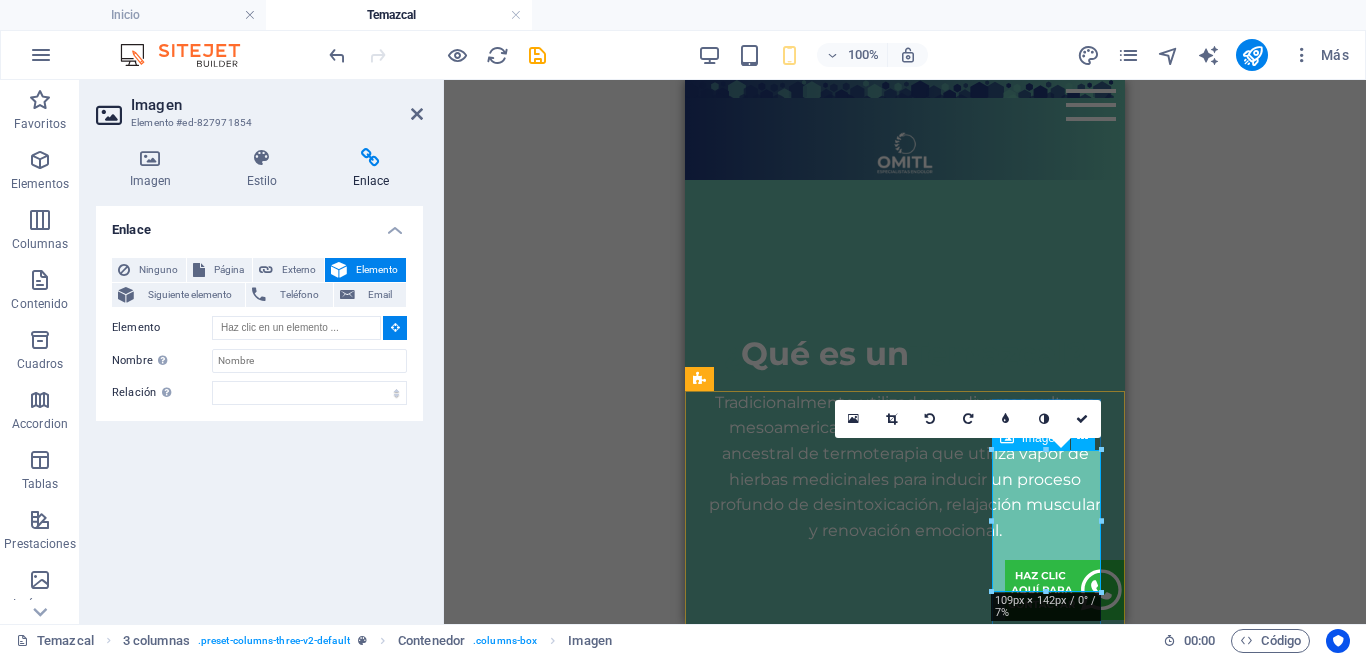 click at bounding box center [763, 4138] 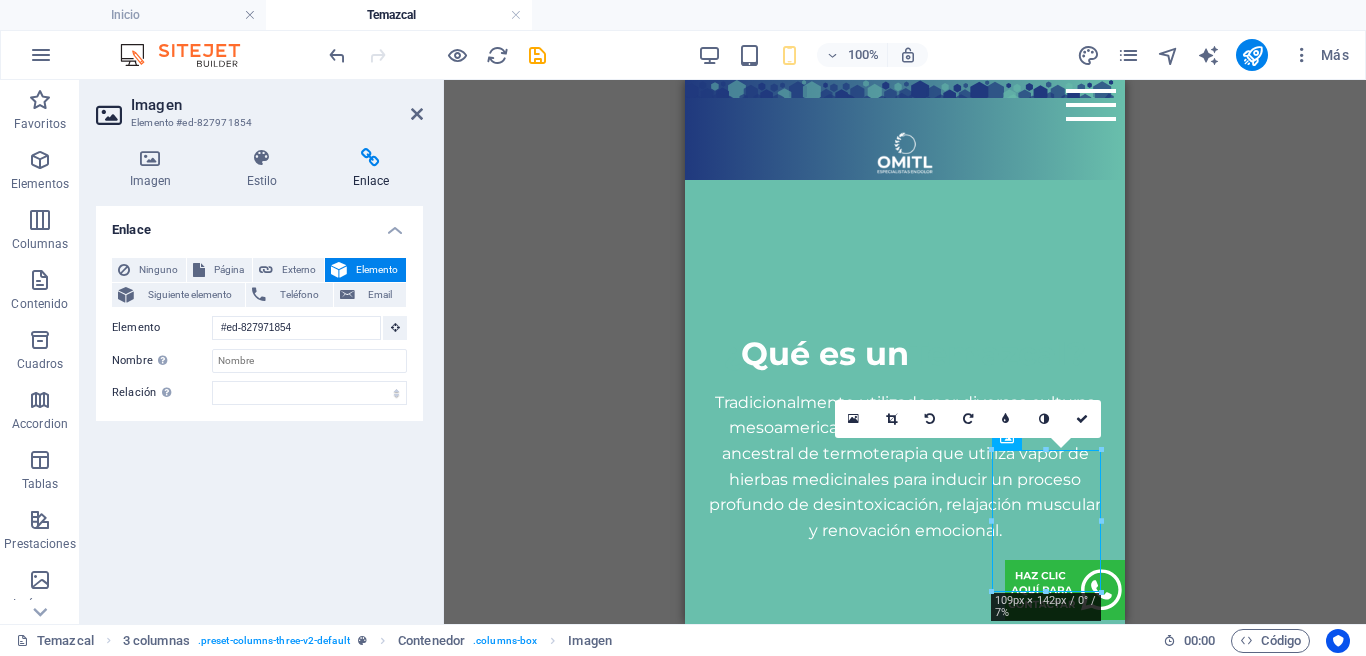 click at bounding box center (1082, 419) 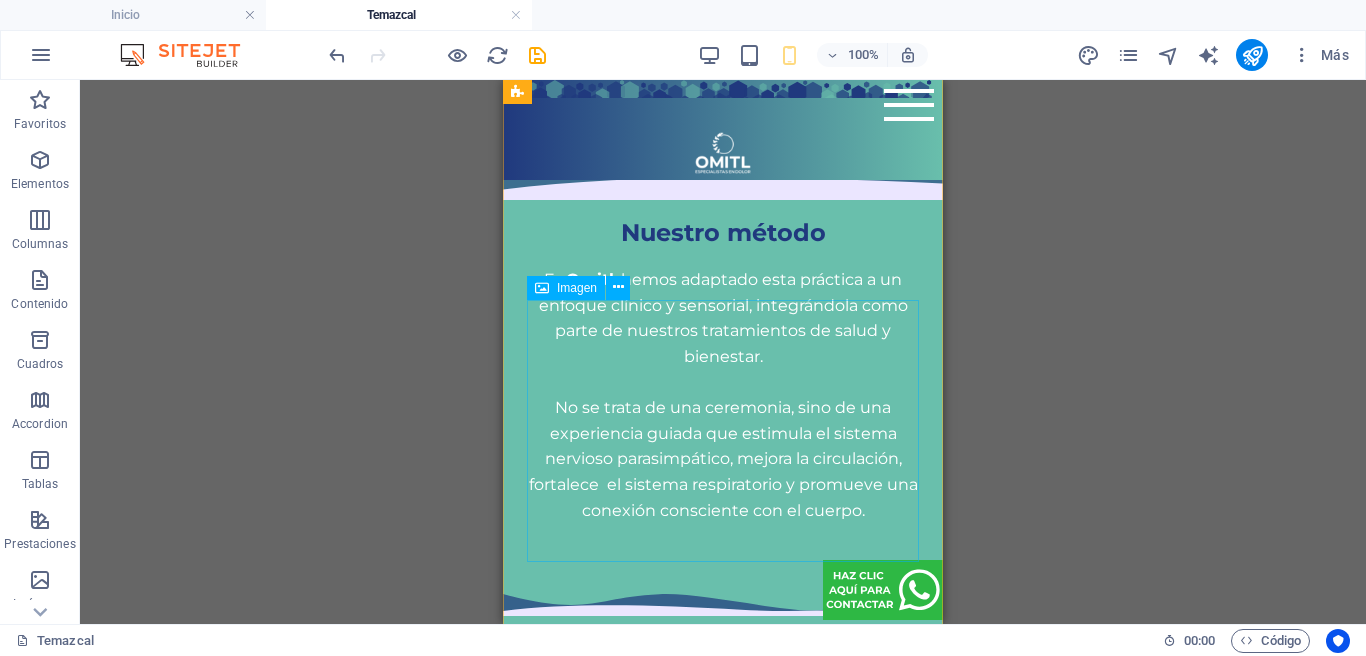 scroll, scrollTop: 3243, scrollLeft: 0, axis: vertical 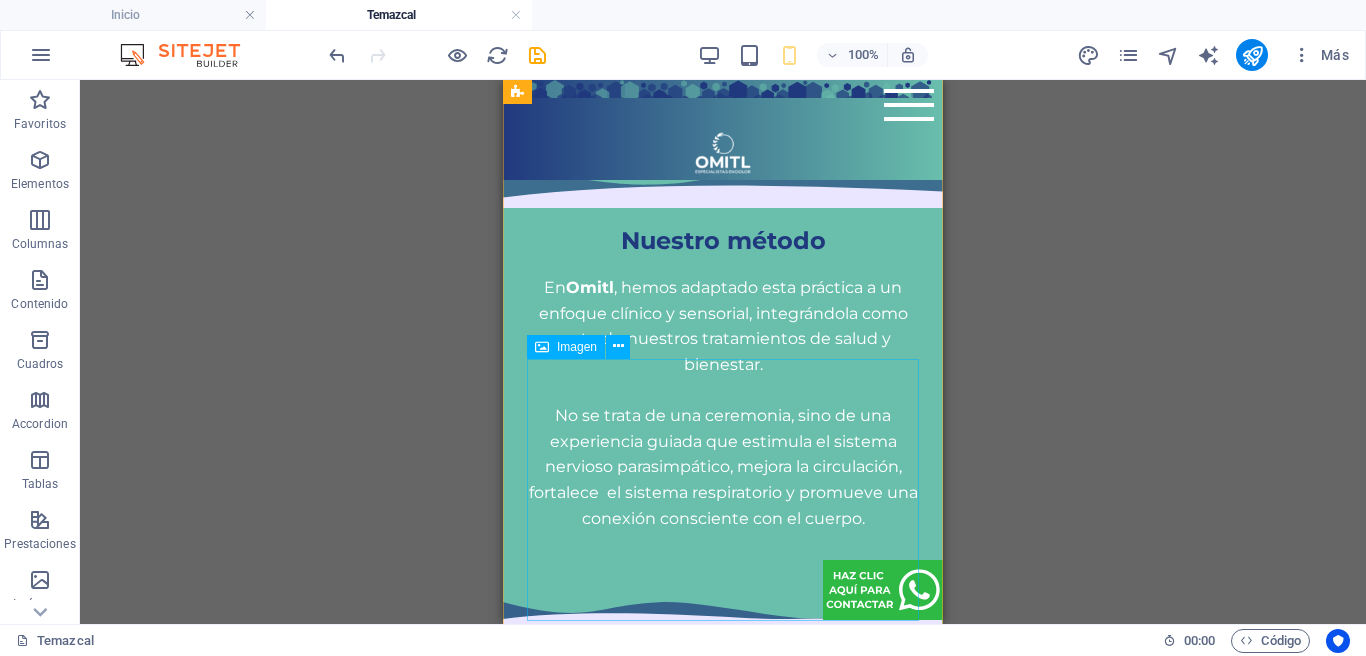 click on "Té medicina herbal" at bounding box center (723, 4244) 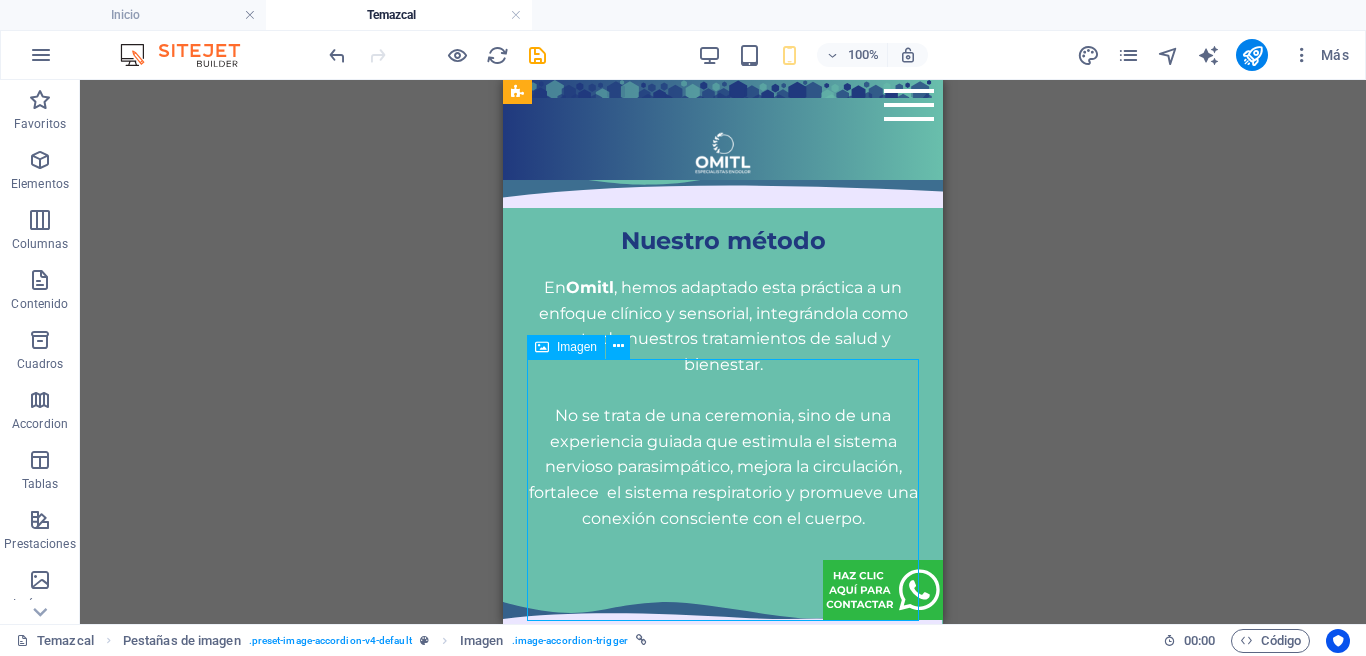 click on "Té medicina herbal" at bounding box center [723, 4244] 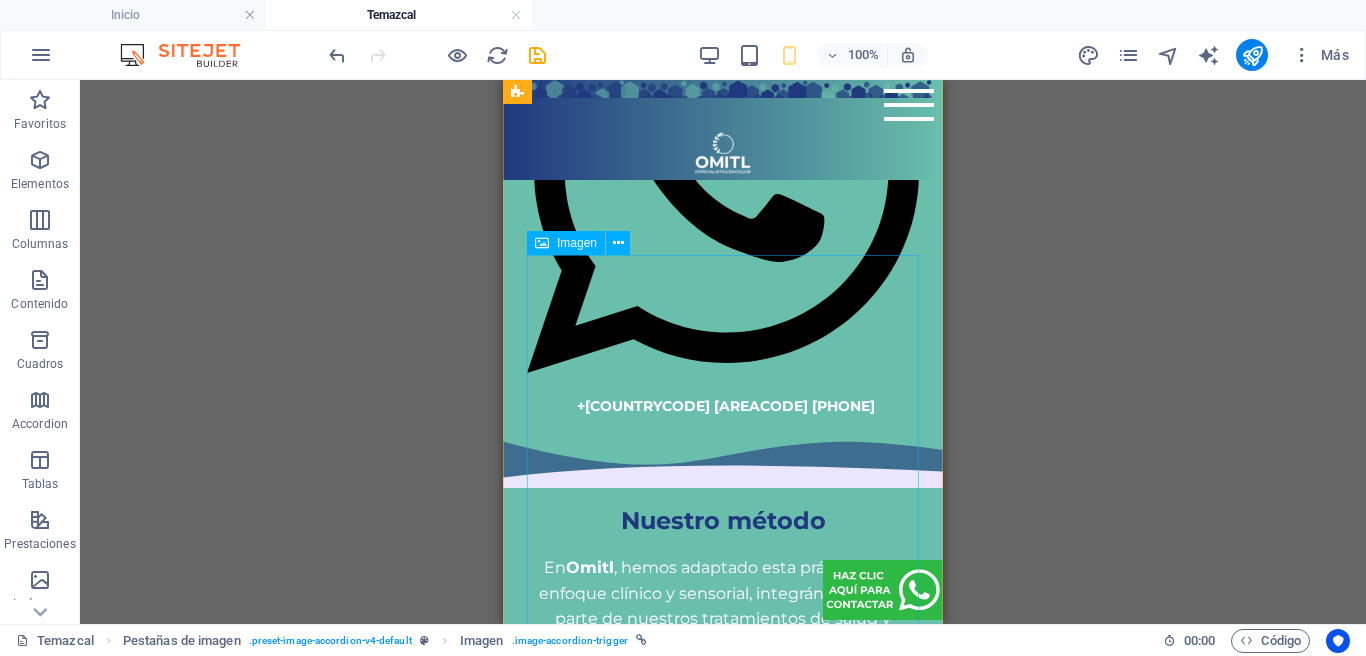 scroll, scrollTop: 2760, scrollLeft: 0, axis: vertical 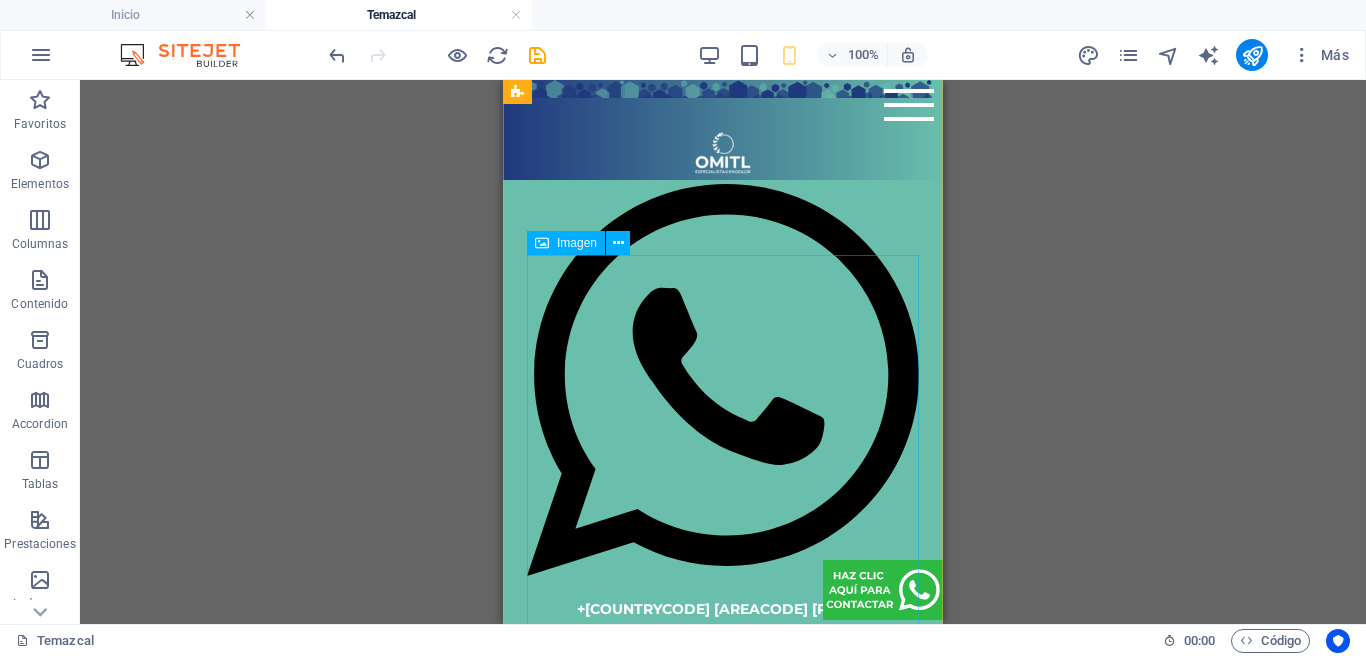 click on "🌾 Conectados a la tierra, sin ensuciarnos" at bounding box center (723, 4212) 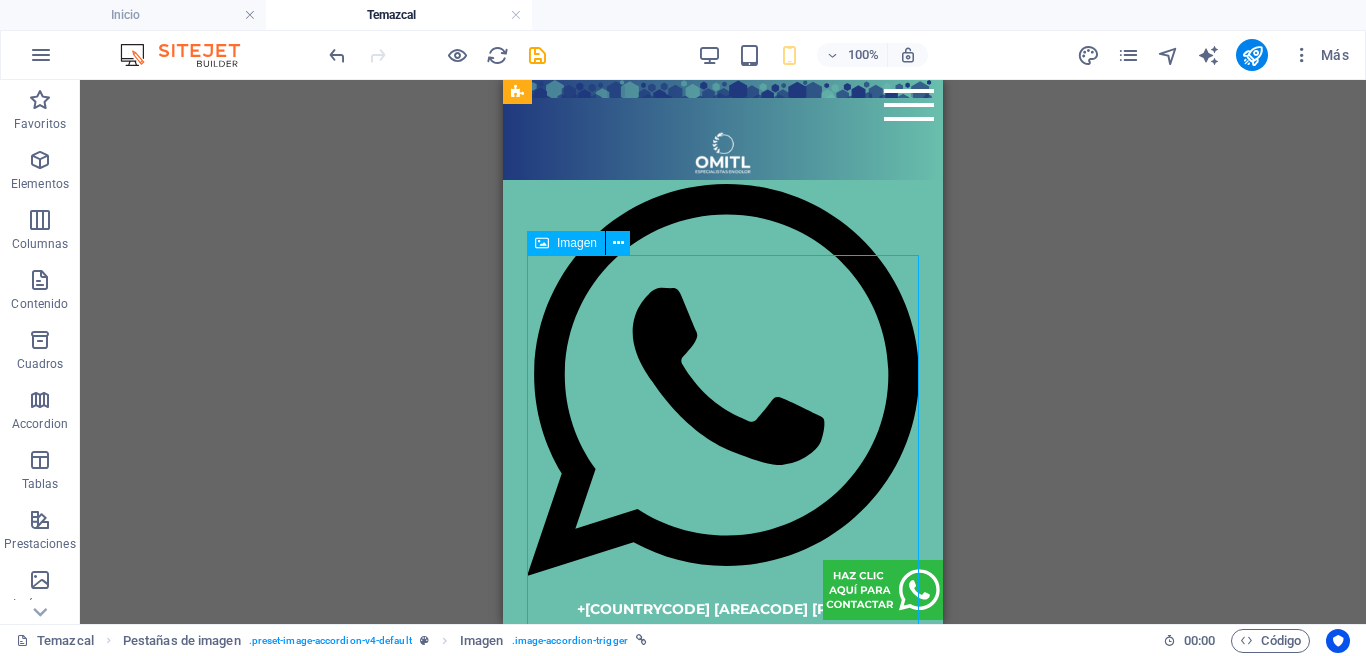 drag, startPoint x: 774, startPoint y: 444, endPoint x: 590, endPoint y: 444, distance: 184 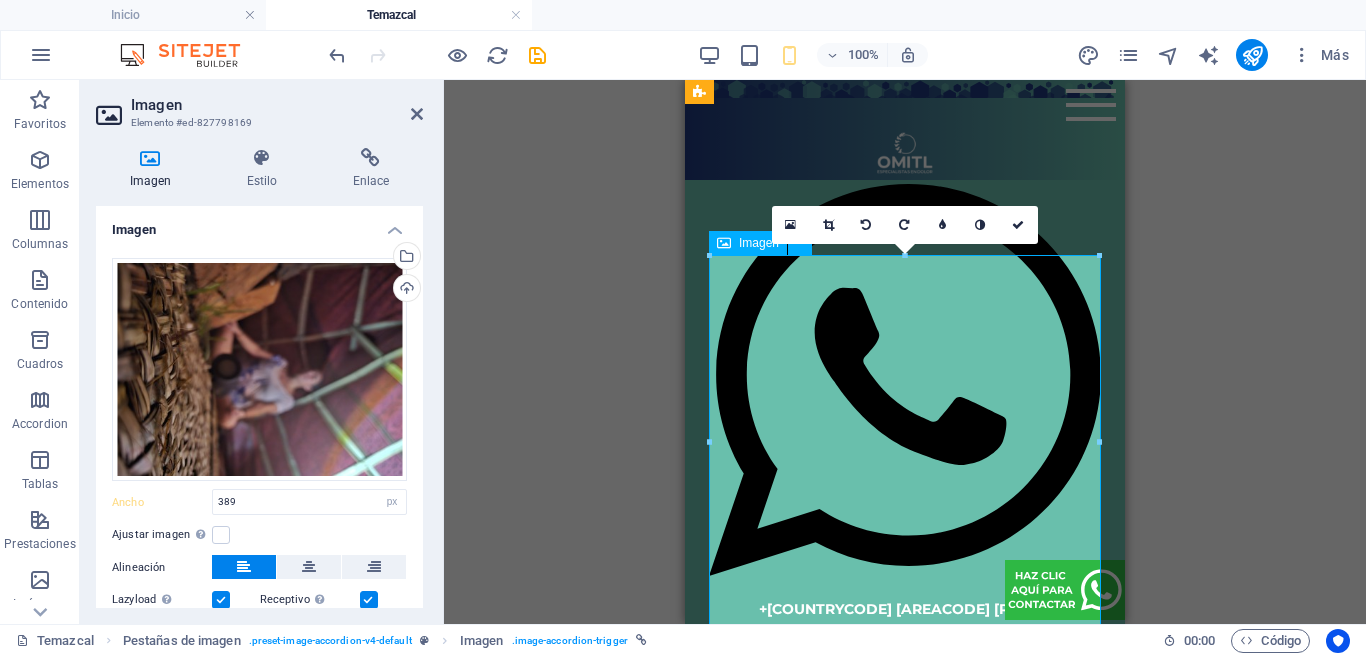 click on "🌾 Conectados a la tierra, sin ensuciarnos" at bounding box center [905, 4212] 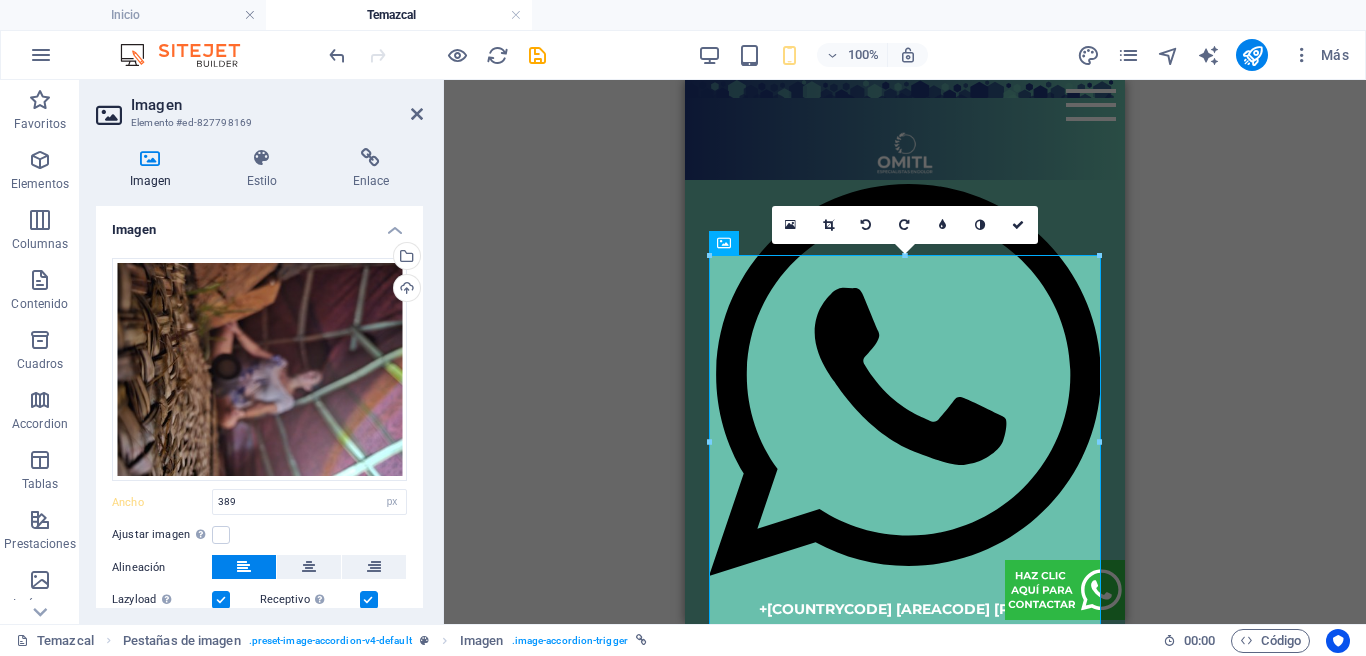 scroll, scrollTop: 129, scrollLeft: 0, axis: vertical 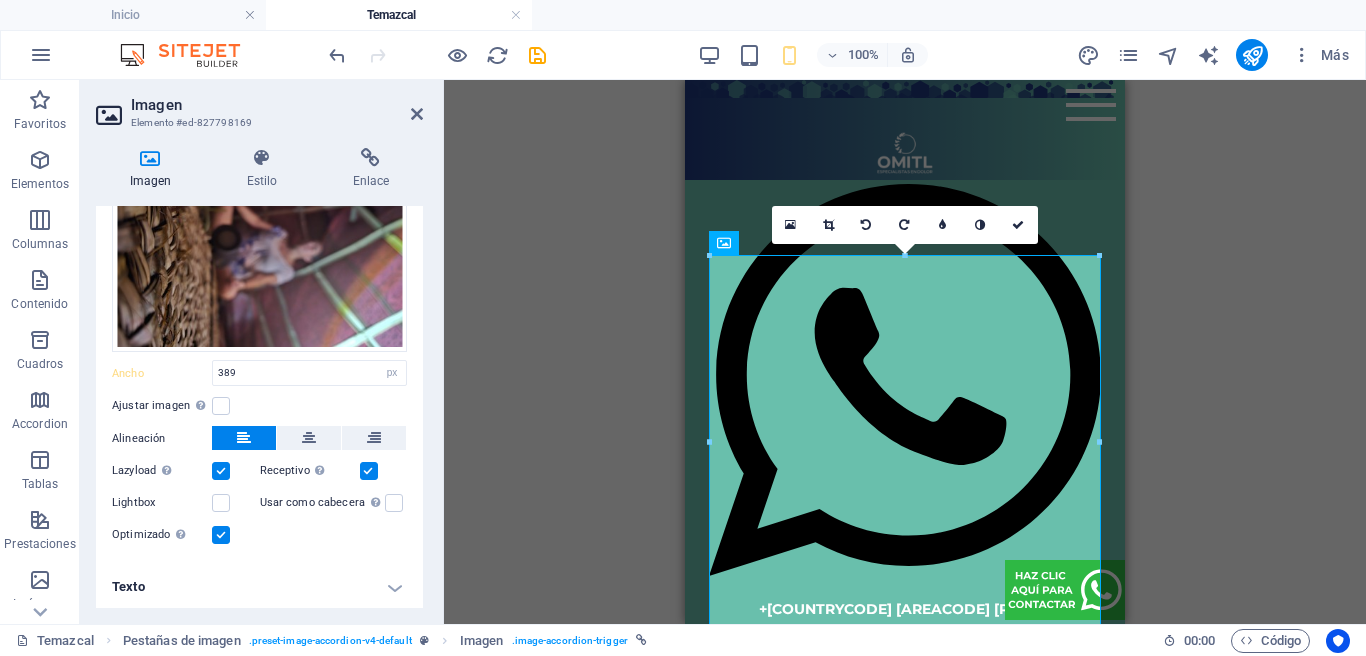 drag, startPoint x: 379, startPoint y: 587, endPoint x: 371, endPoint y: 575, distance: 14.422205 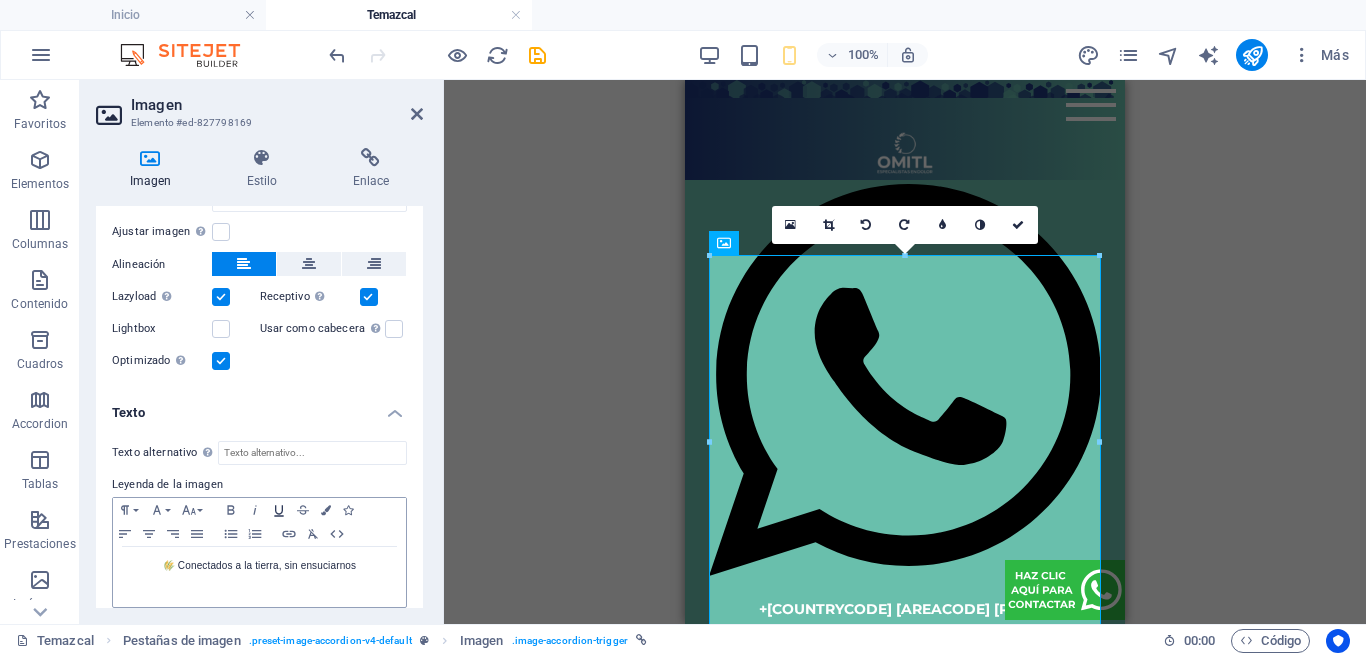 scroll, scrollTop: 317, scrollLeft: 0, axis: vertical 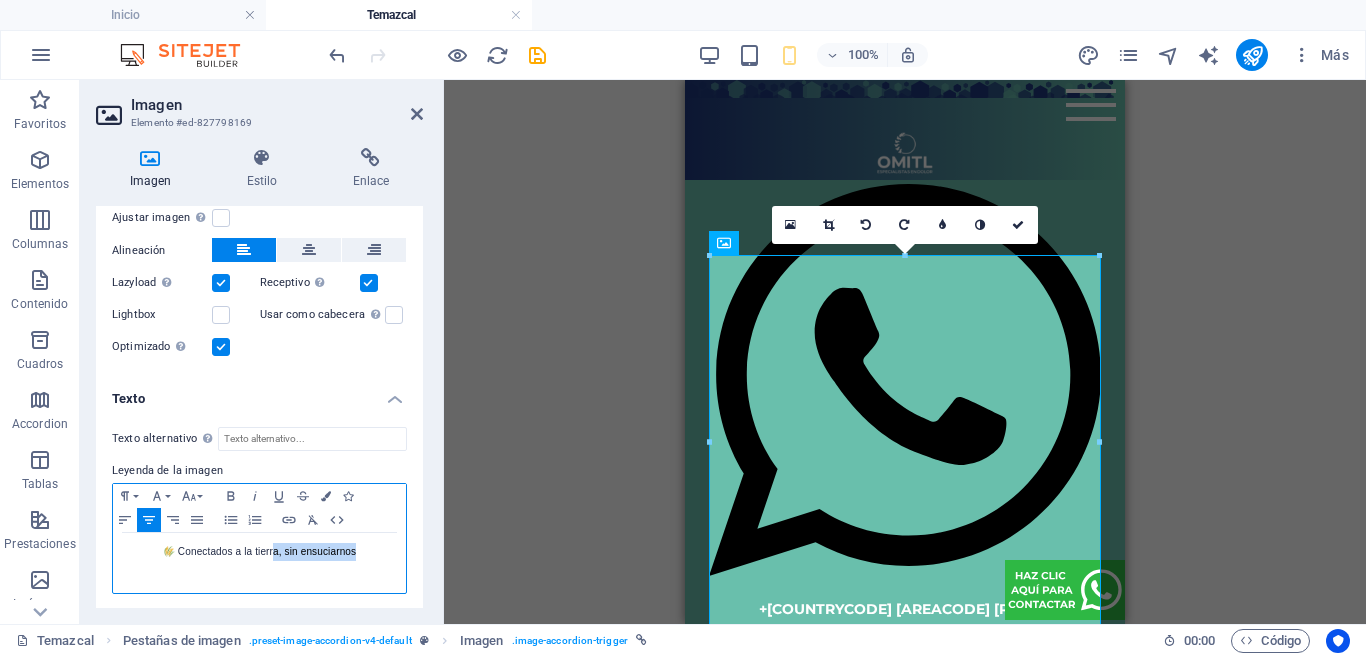 drag, startPoint x: 343, startPoint y: 551, endPoint x: 279, endPoint y: 547, distance: 64.12488 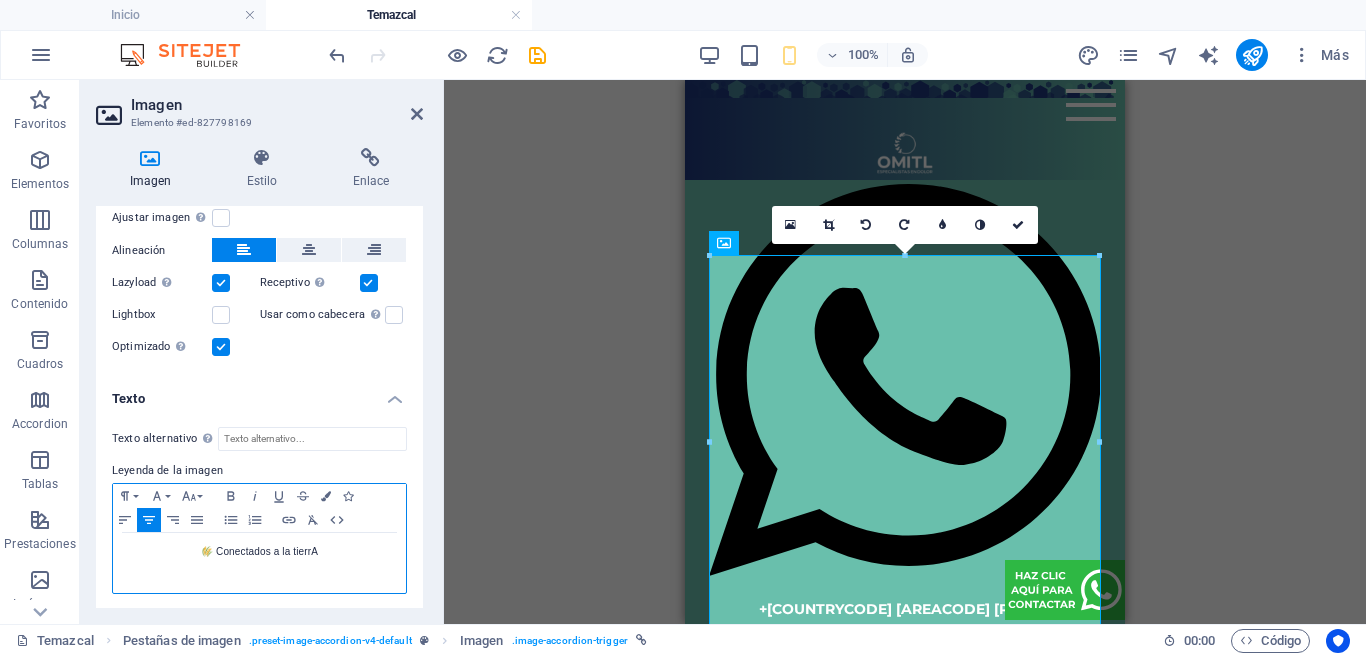 type 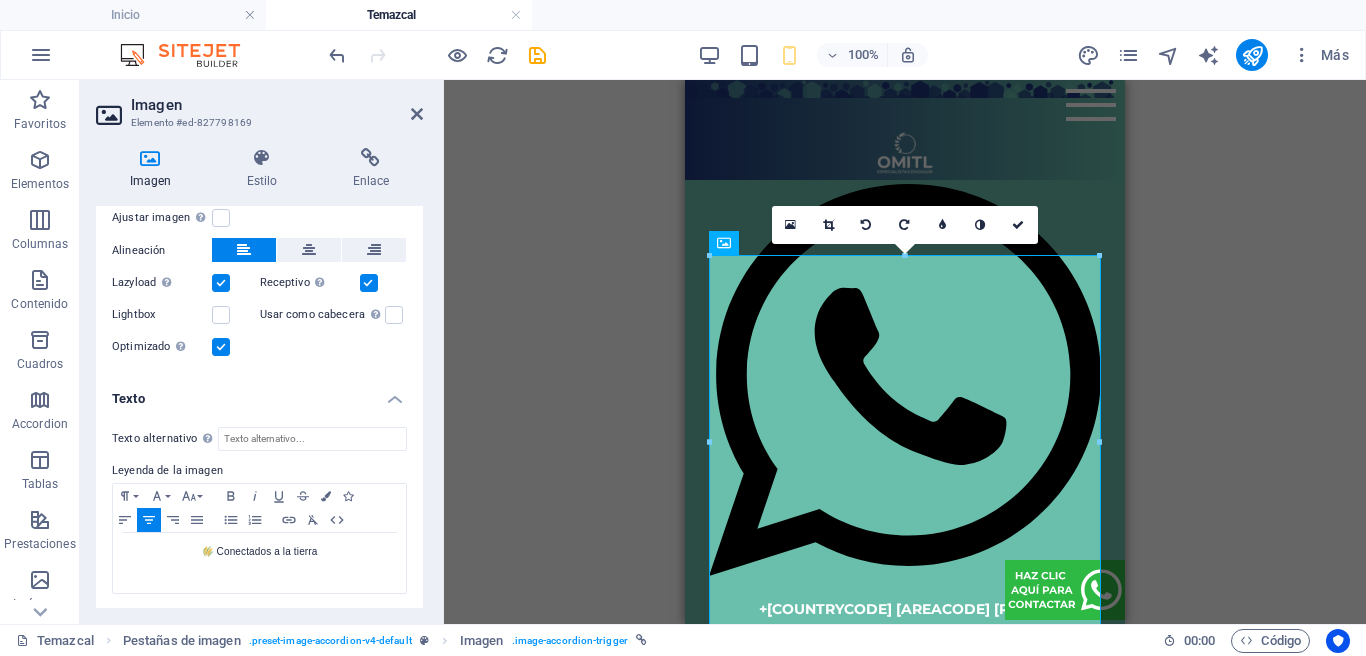 click at bounding box center (1019, 225) 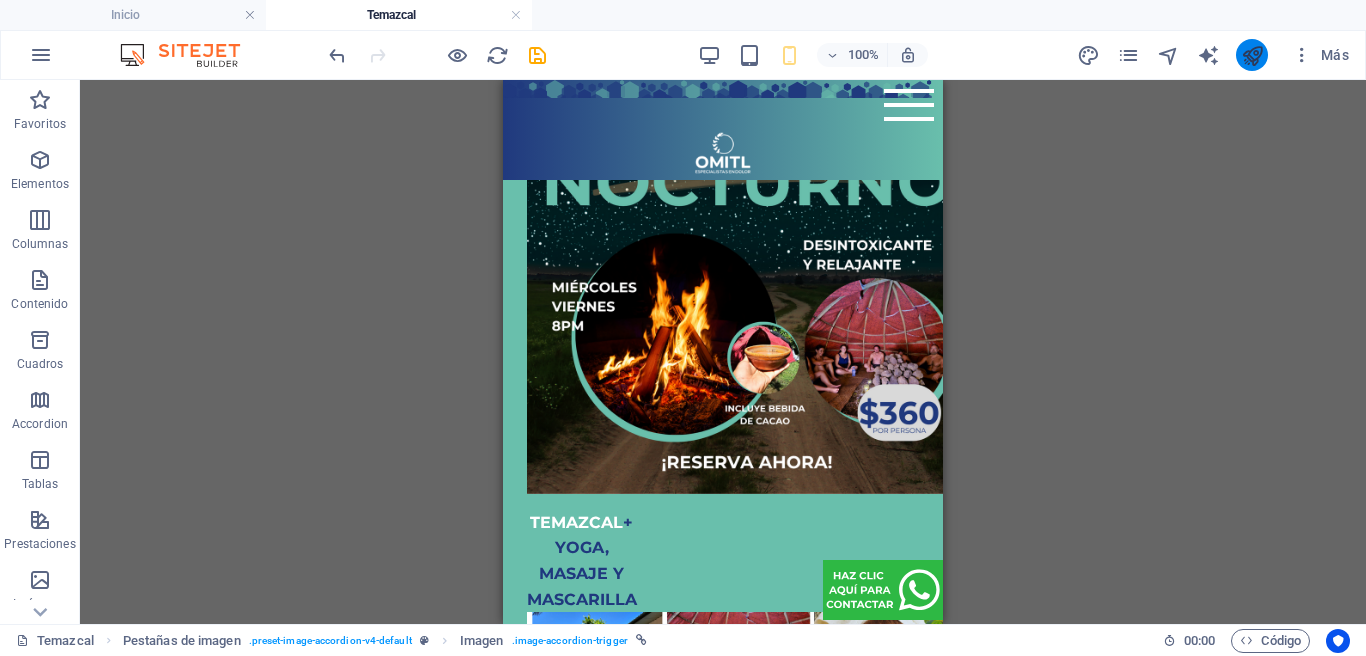scroll, scrollTop: 4178, scrollLeft: 0, axis: vertical 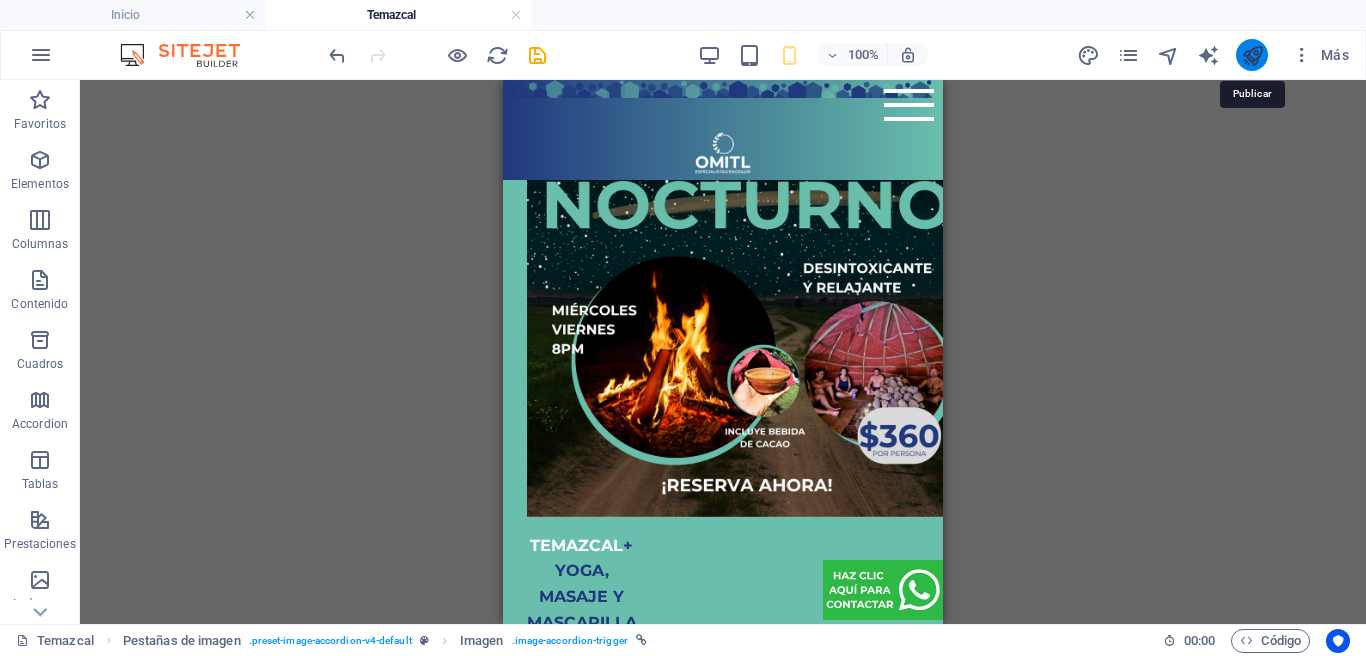 click at bounding box center [1252, 55] 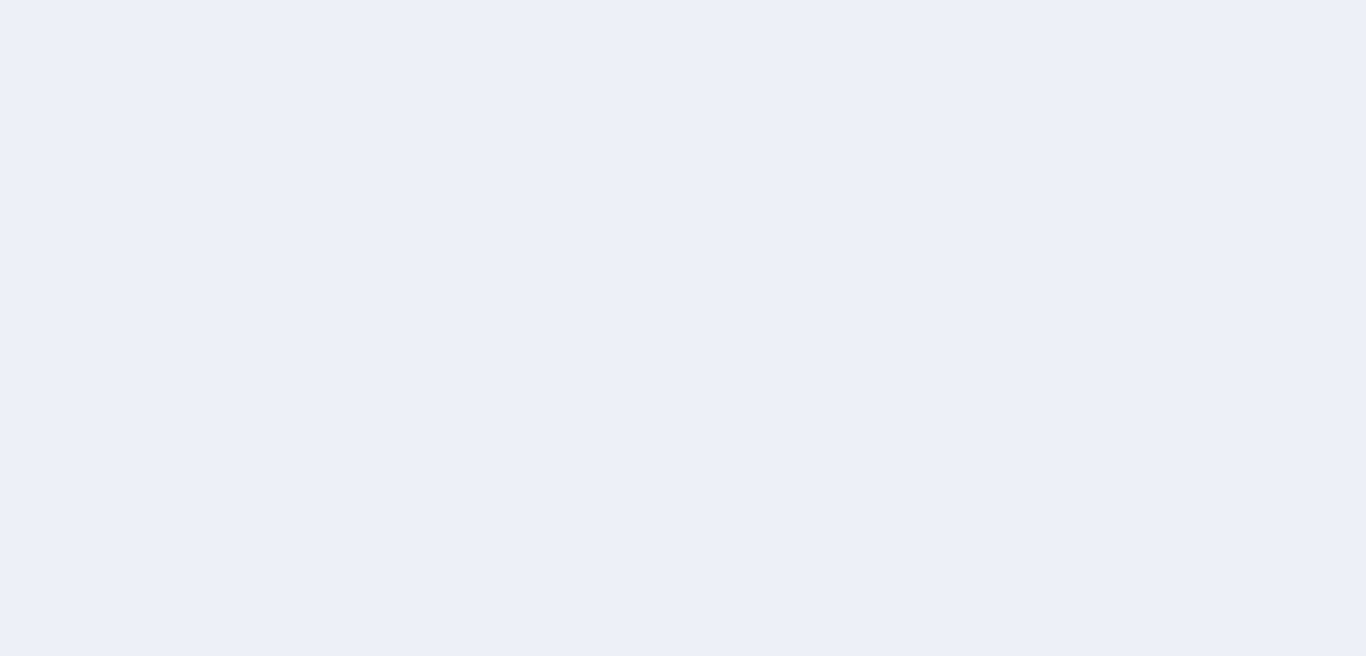 scroll, scrollTop: 0, scrollLeft: 0, axis: both 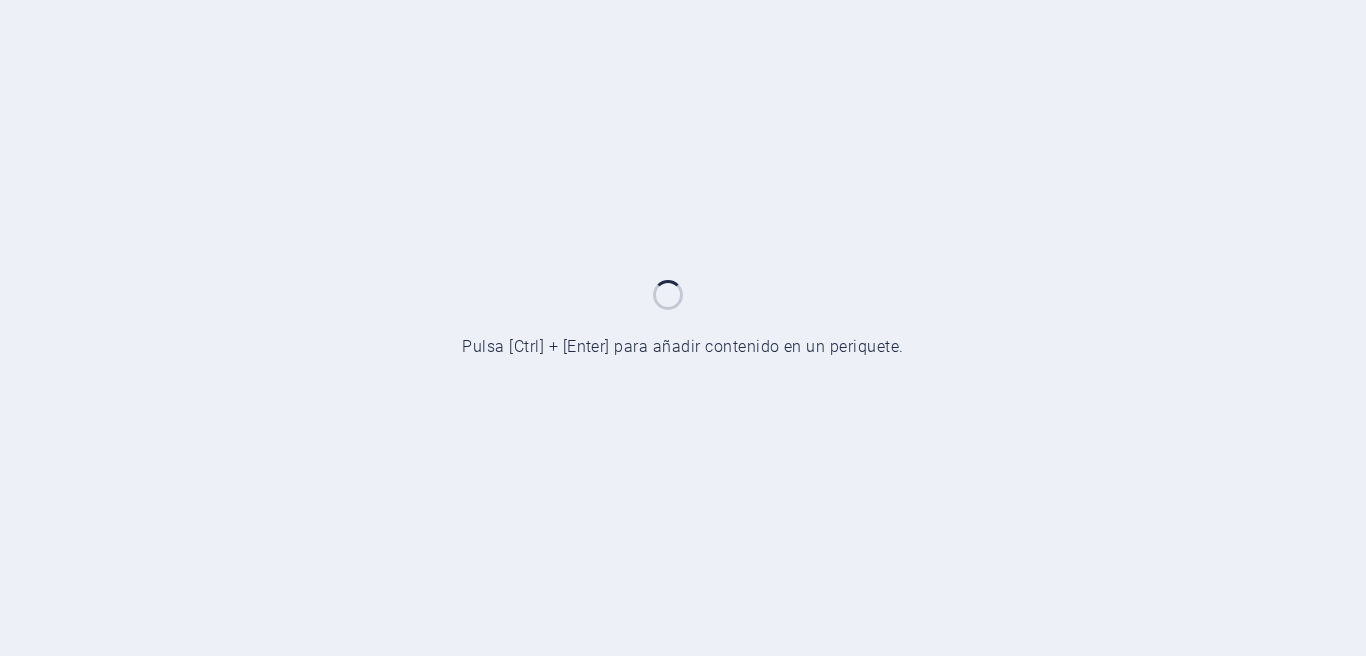click at bounding box center (683, 328) 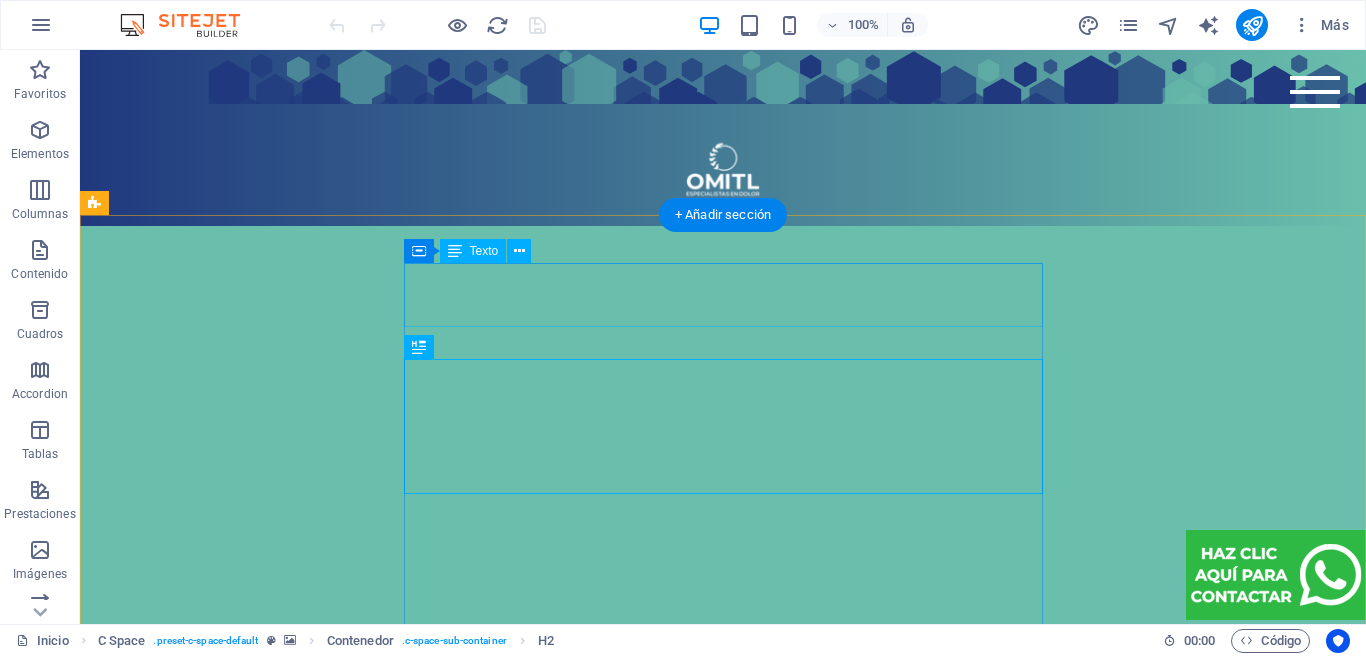 scroll, scrollTop: 1421, scrollLeft: 0, axis: vertical 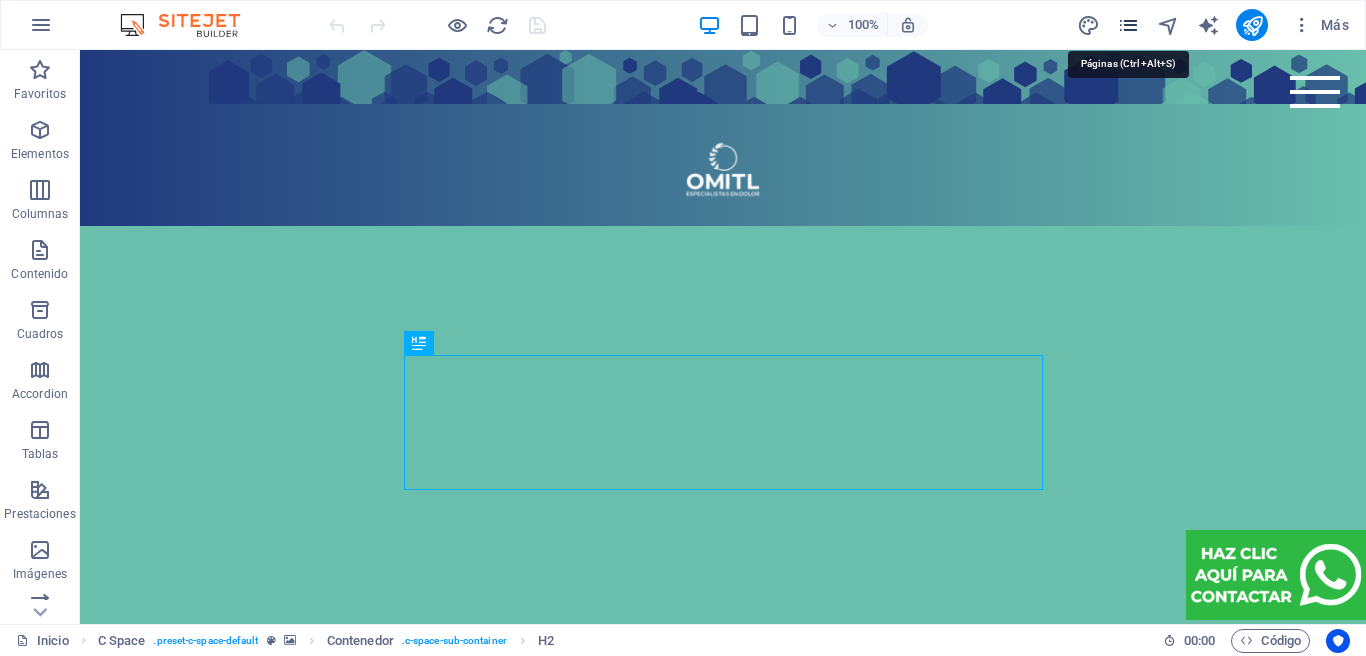 click at bounding box center [1128, 25] 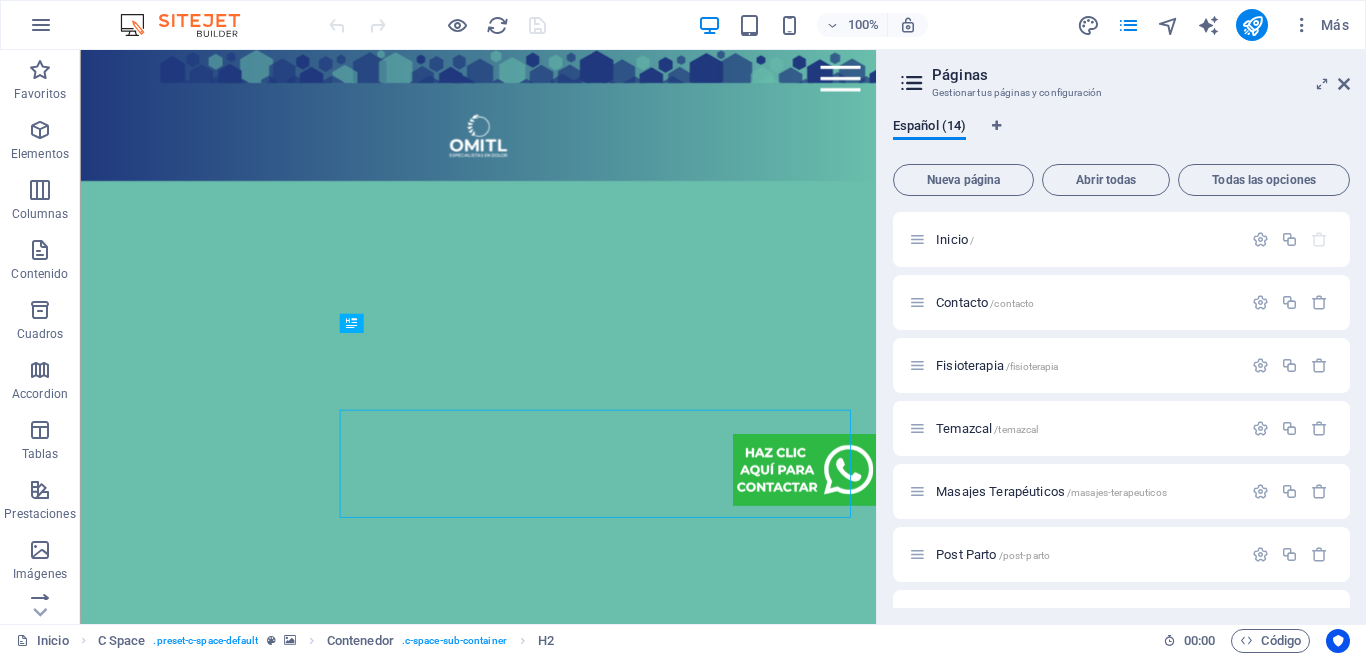 scroll, scrollTop: 1276, scrollLeft: 0, axis: vertical 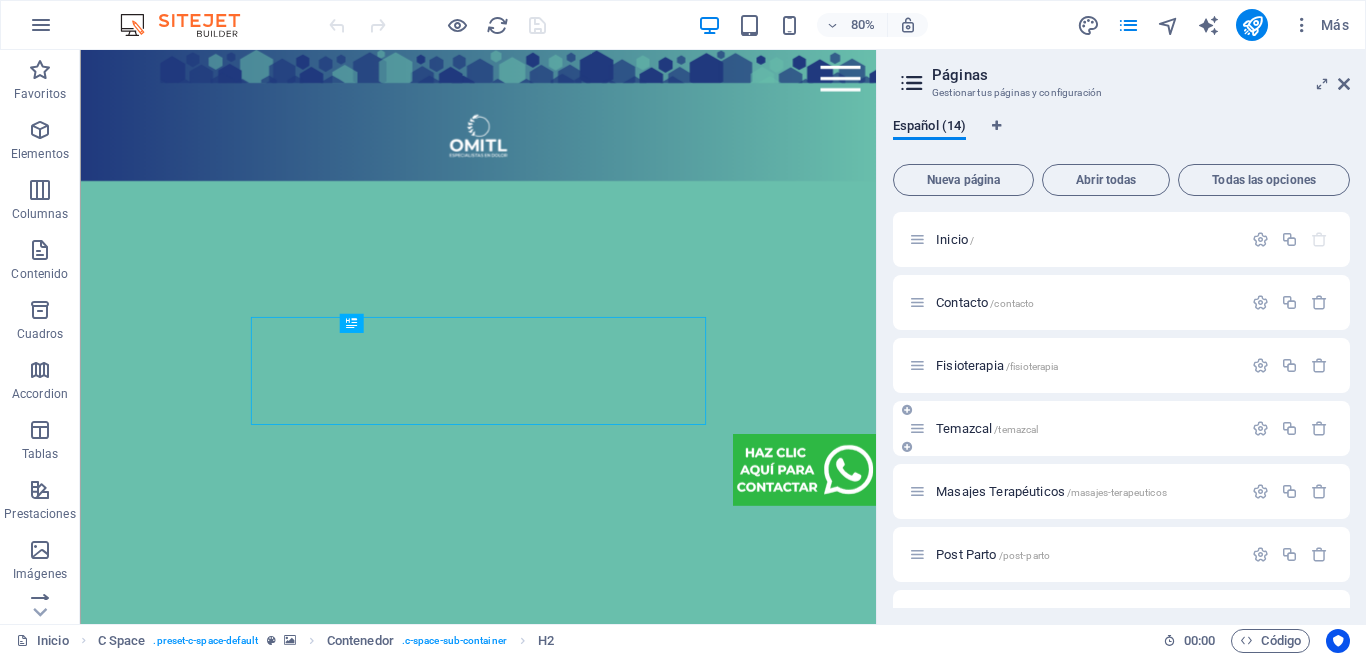 click on "Temazcal /temazcal" at bounding box center (987, 428) 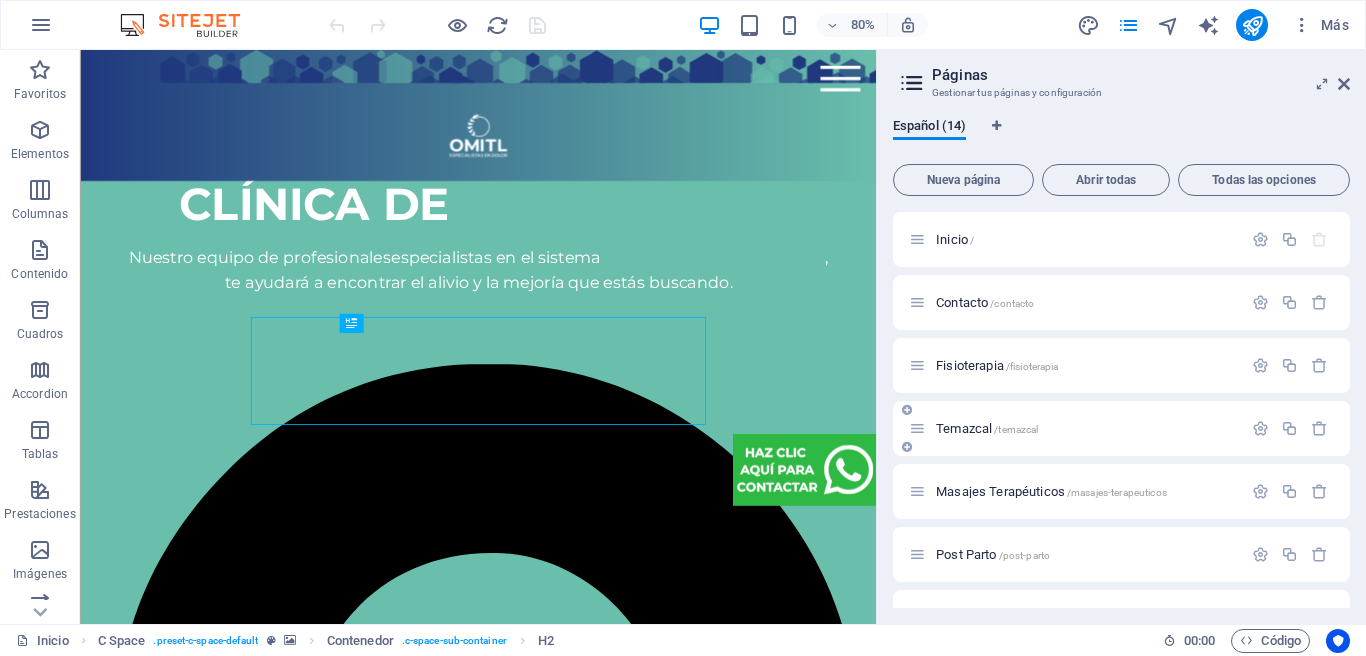 scroll, scrollTop: 0, scrollLeft: 0, axis: both 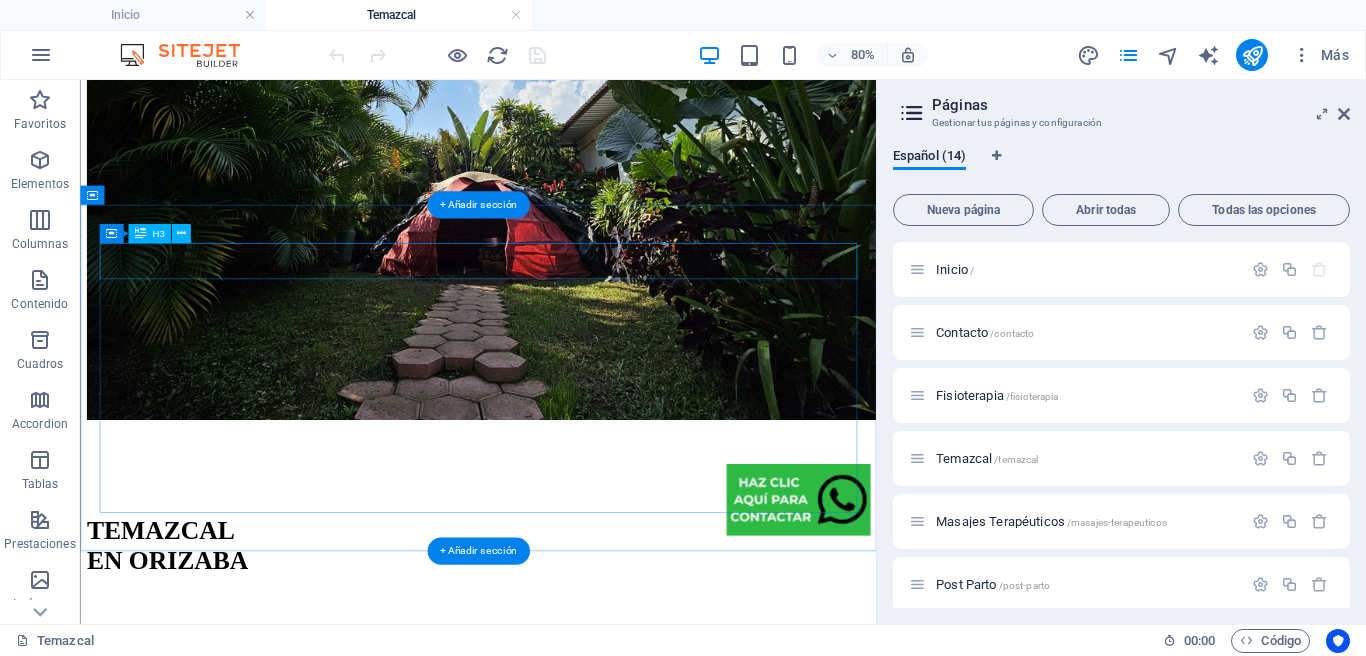 click on "Nuestro método" at bounding box center (577, 4681) 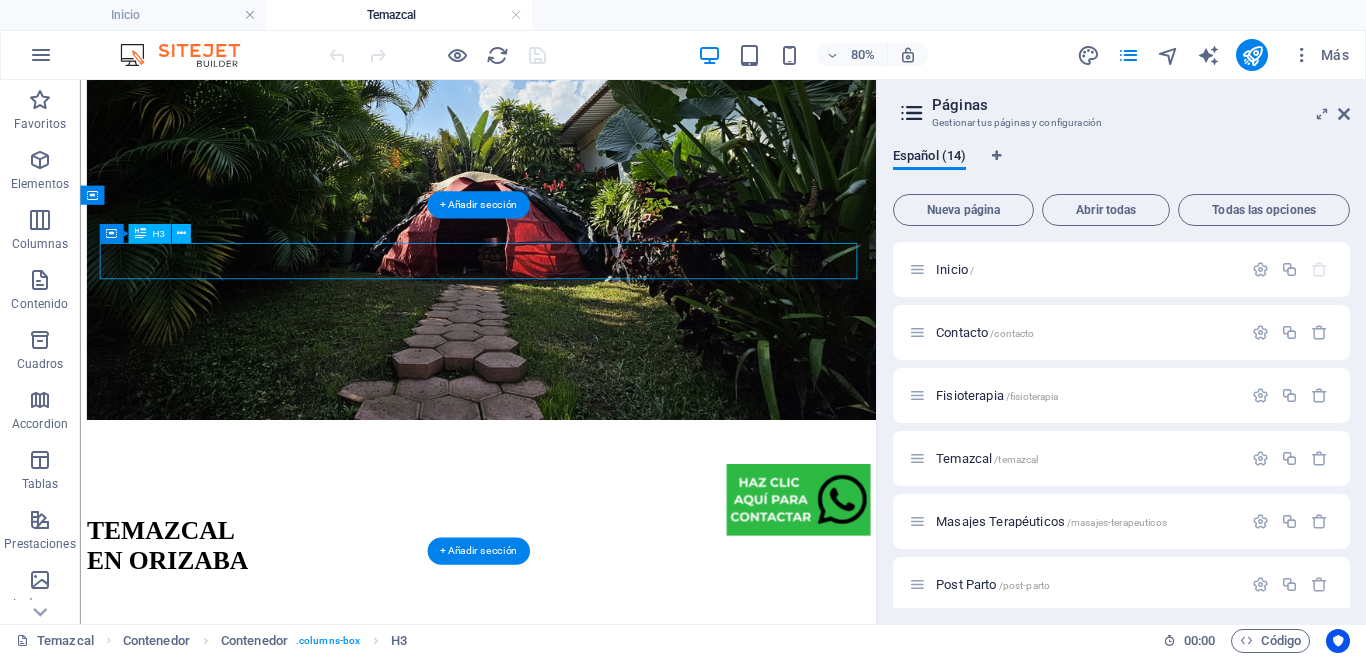 drag, startPoint x: 576, startPoint y: 301, endPoint x: 206, endPoint y: 532, distance: 436.18918 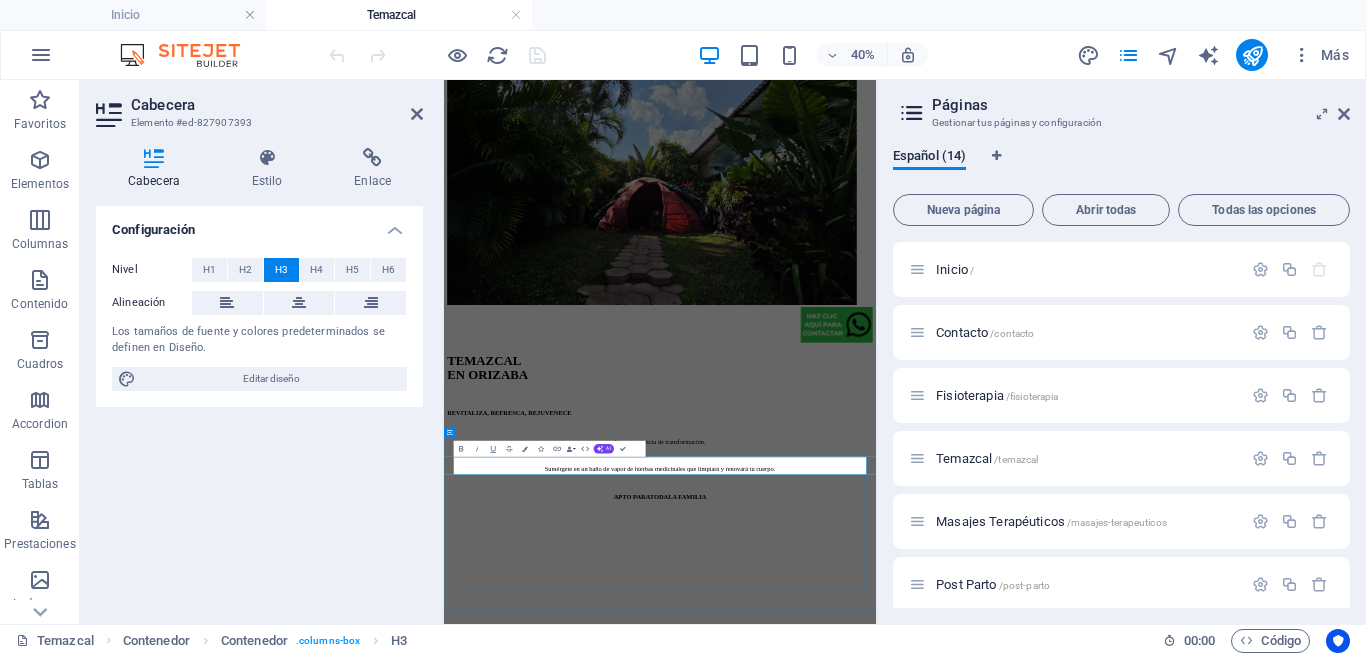 type 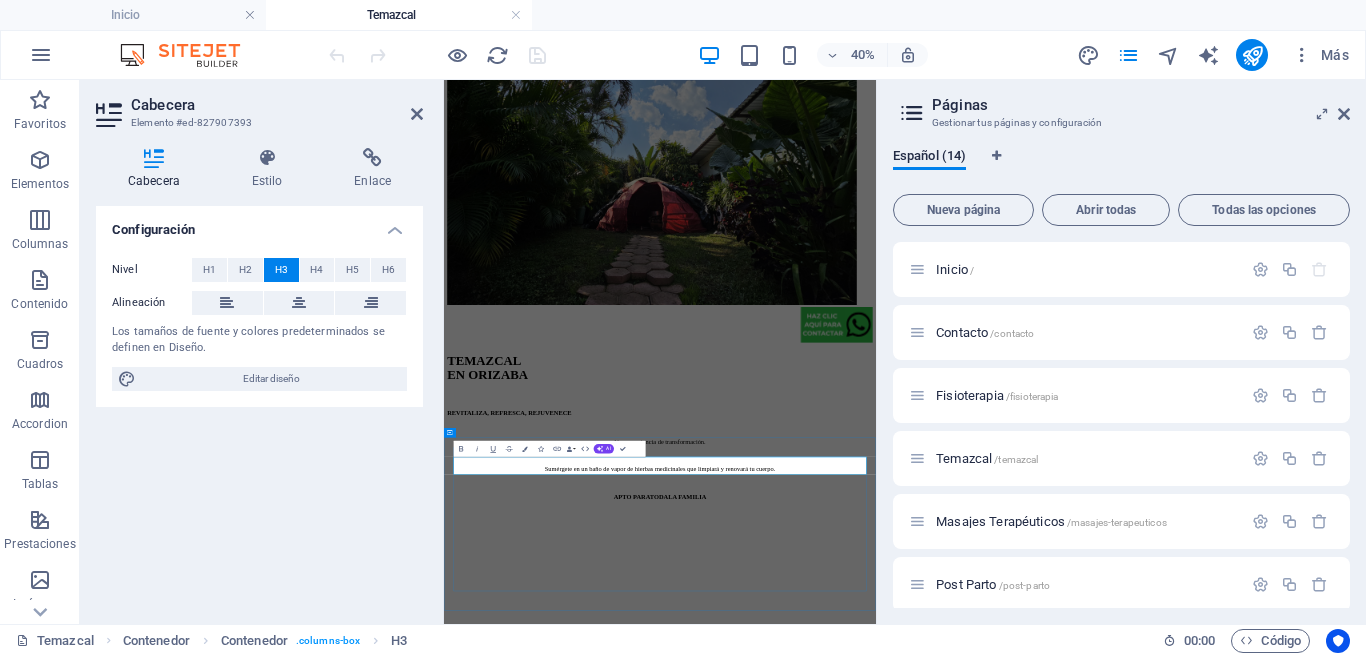 drag, startPoint x: 1228, startPoint y: 1048, endPoint x: 997, endPoint y: 1038, distance: 231.21635 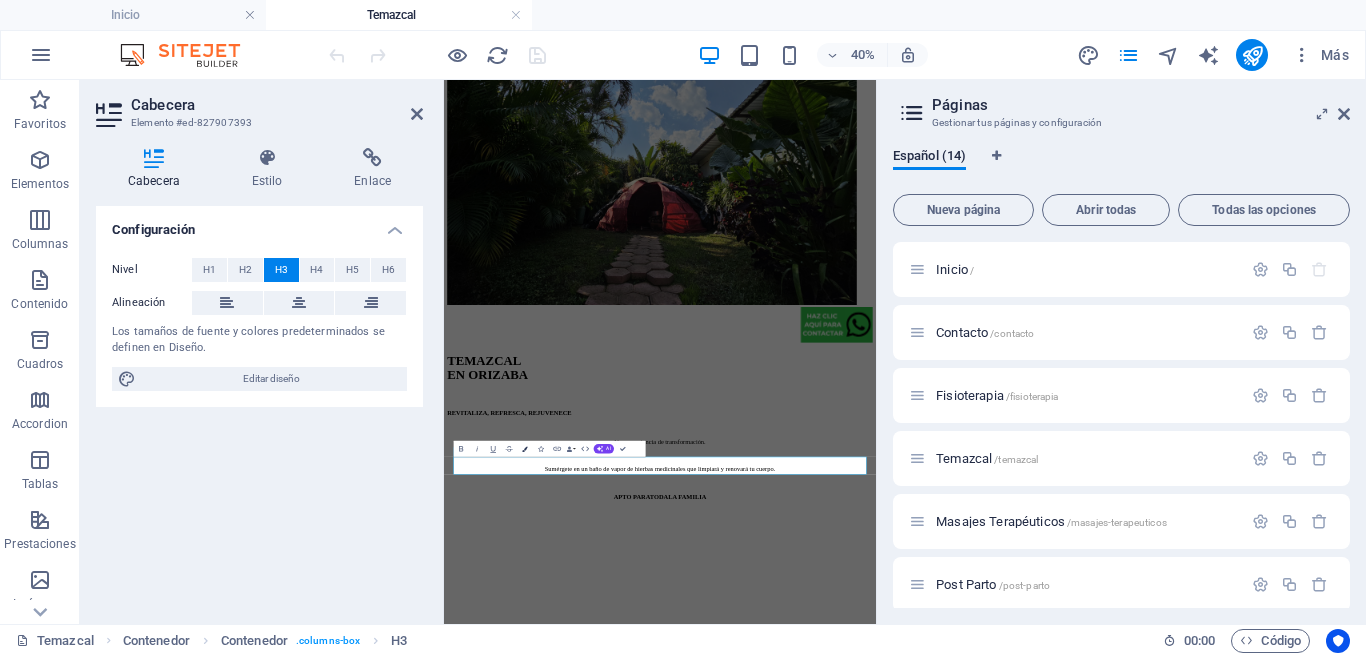 drag, startPoint x: 522, startPoint y: 448, endPoint x: 206, endPoint y: 1183, distance: 800.0506 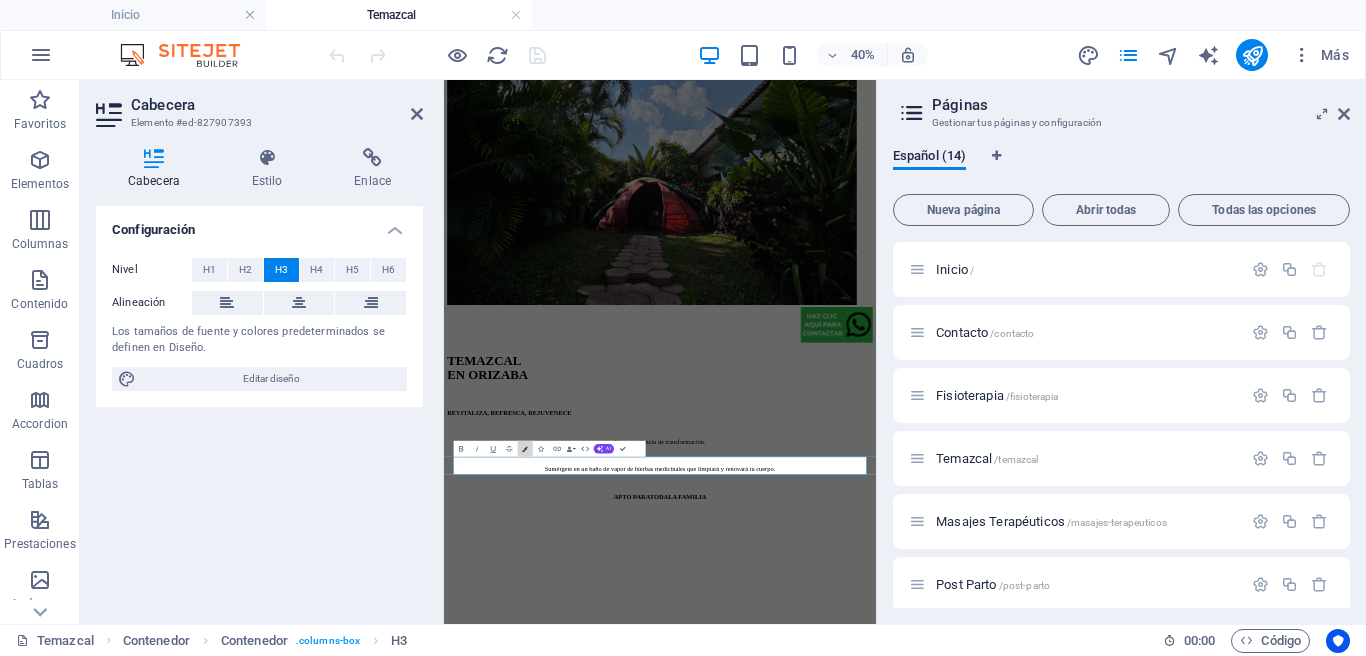 scroll, scrollTop: 105, scrollLeft: 0, axis: vertical 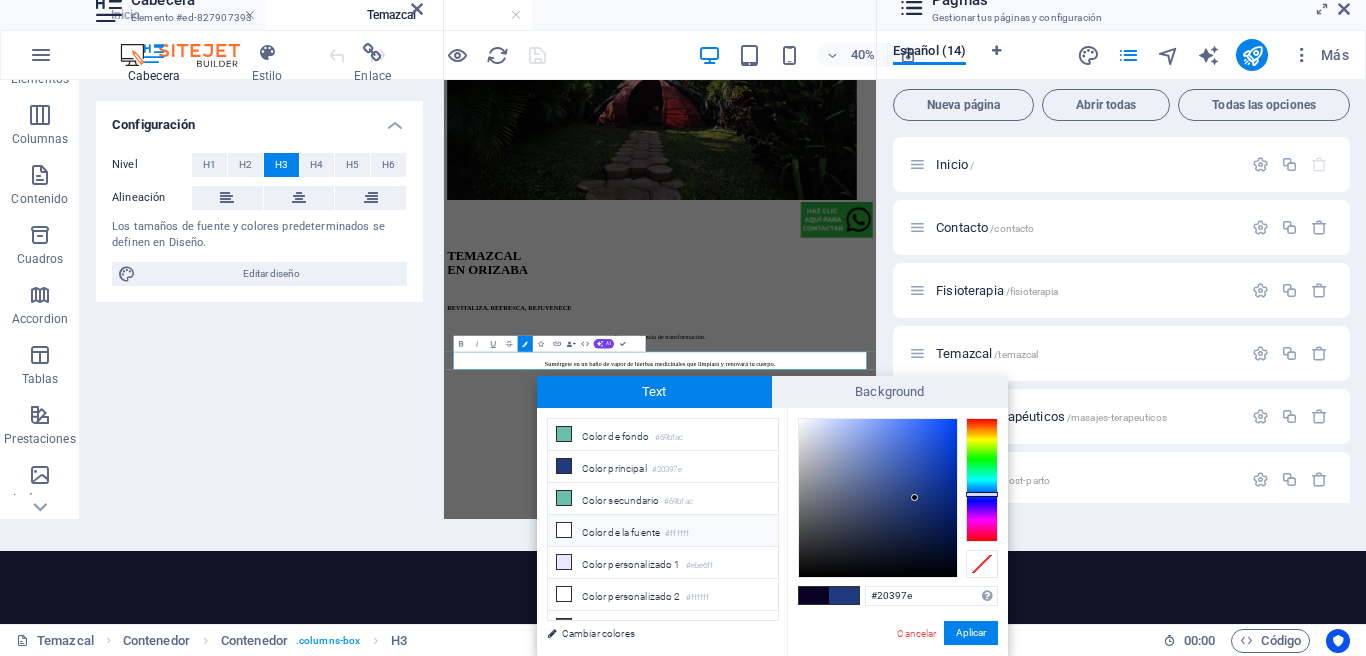 click at bounding box center (564, 530) 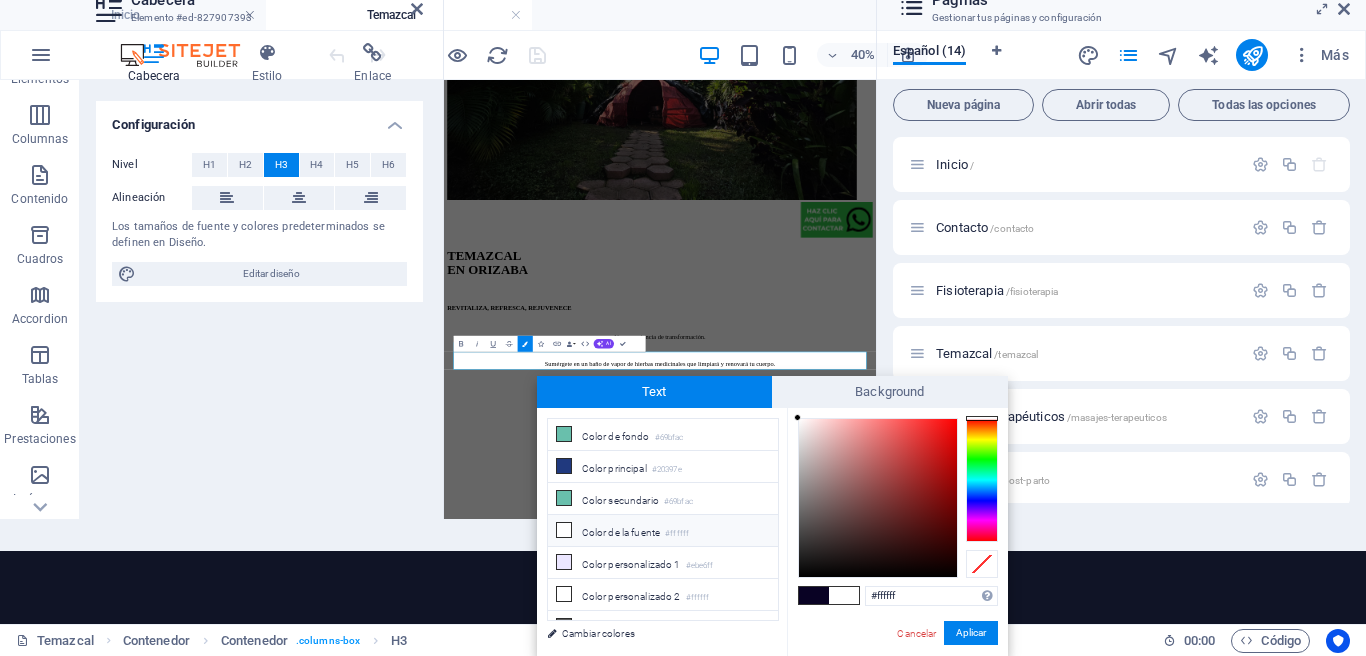 drag, startPoint x: 974, startPoint y: 633, endPoint x: 961, endPoint y: 619, distance: 19.104973 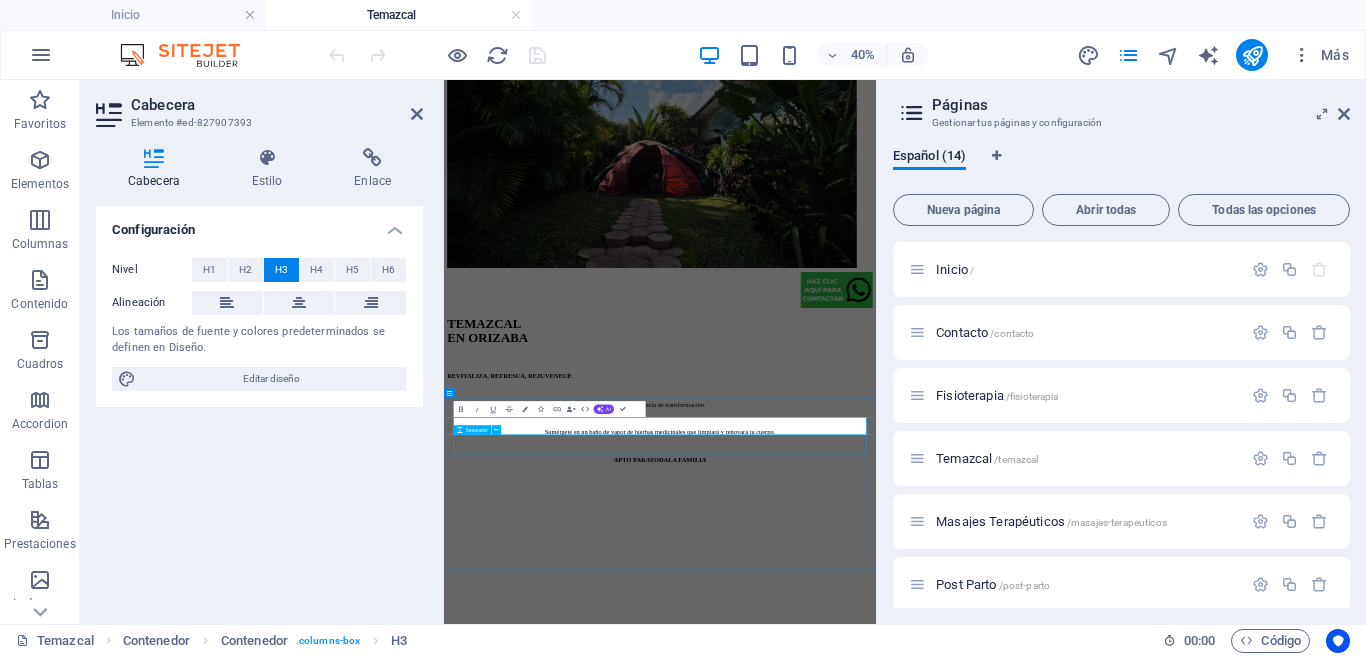 scroll, scrollTop: 2071, scrollLeft: 0, axis: vertical 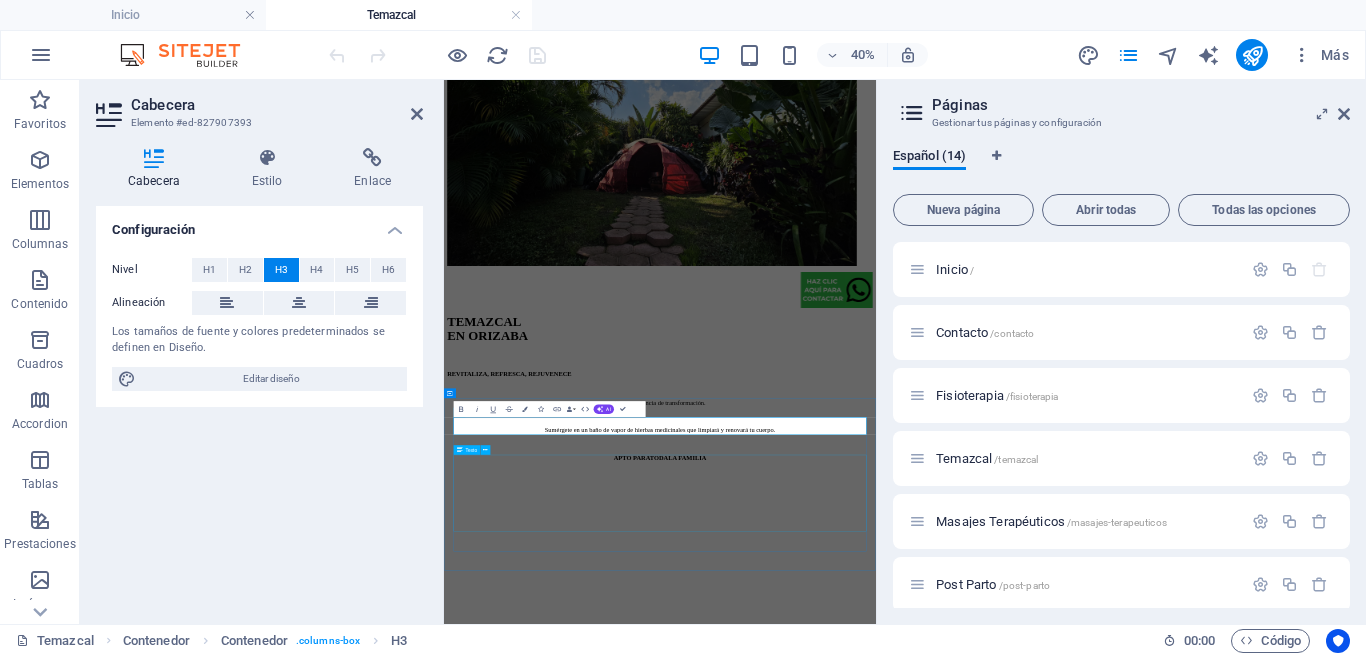 click on "En  Omitl , hemos adaptado esta práctica a un enfoque clínico y sensorial, integrándola como parte de nuestros tratamientos de salud y bienestar.  No se trata de una ceremonia, sino de una experiencia guiada que estimula el sistema nervioso parasimpático, mejora la circulación, fortalece  el sistema respiratorio y promueve una conexión consciente con el cuerpo." at bounding box center [984, 5763] 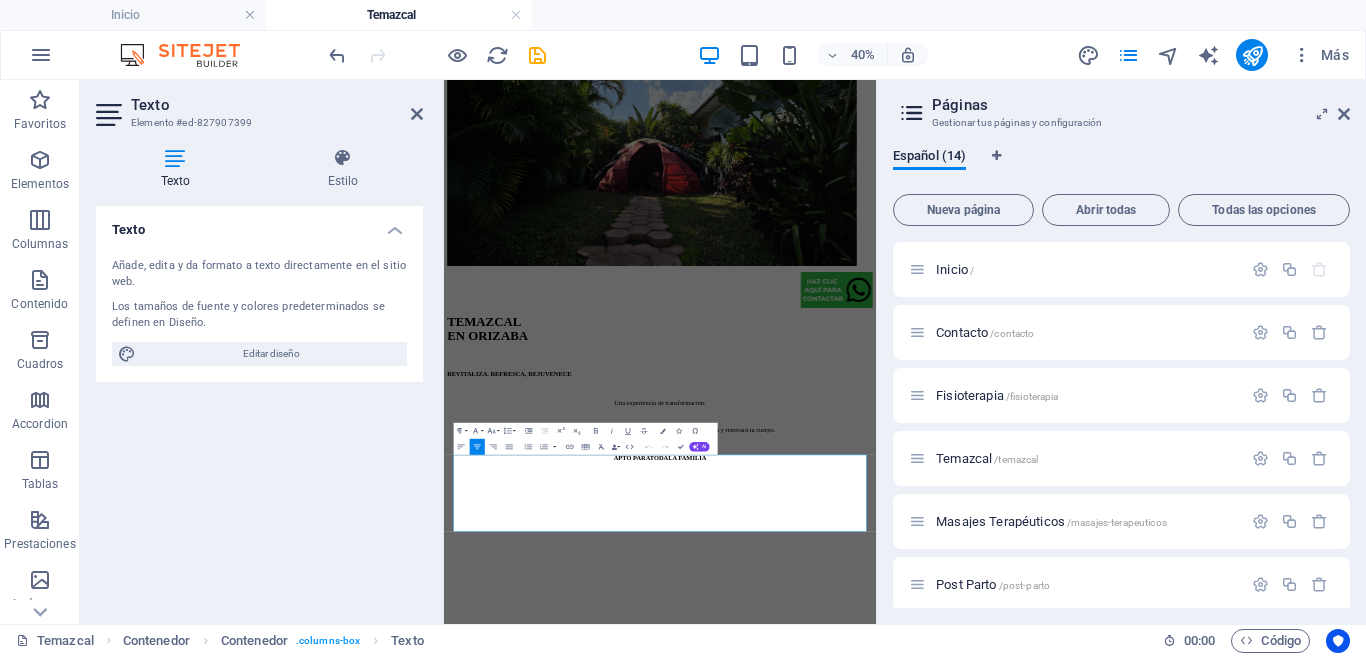 drag, startPoint x: 1174, startPoint y: 1182, endPoint x: 397, endPoint y: 999, distance: 798.25934 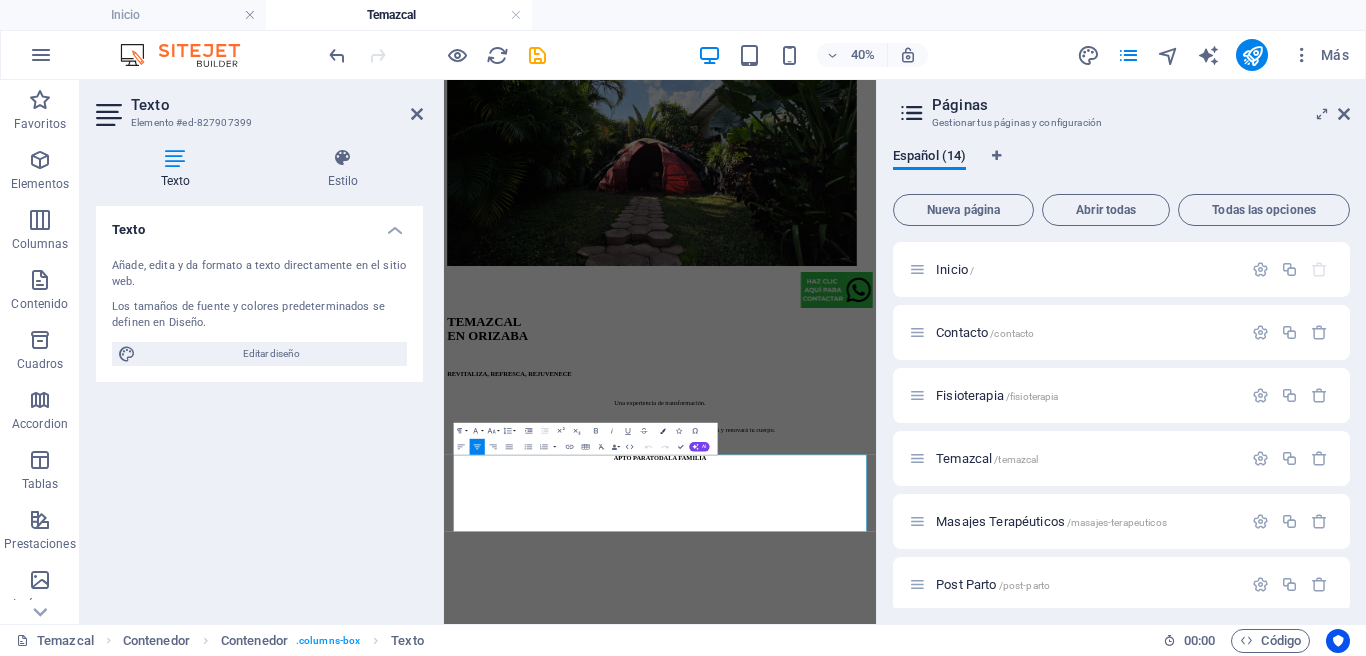 click at bounding box center [663, 431] 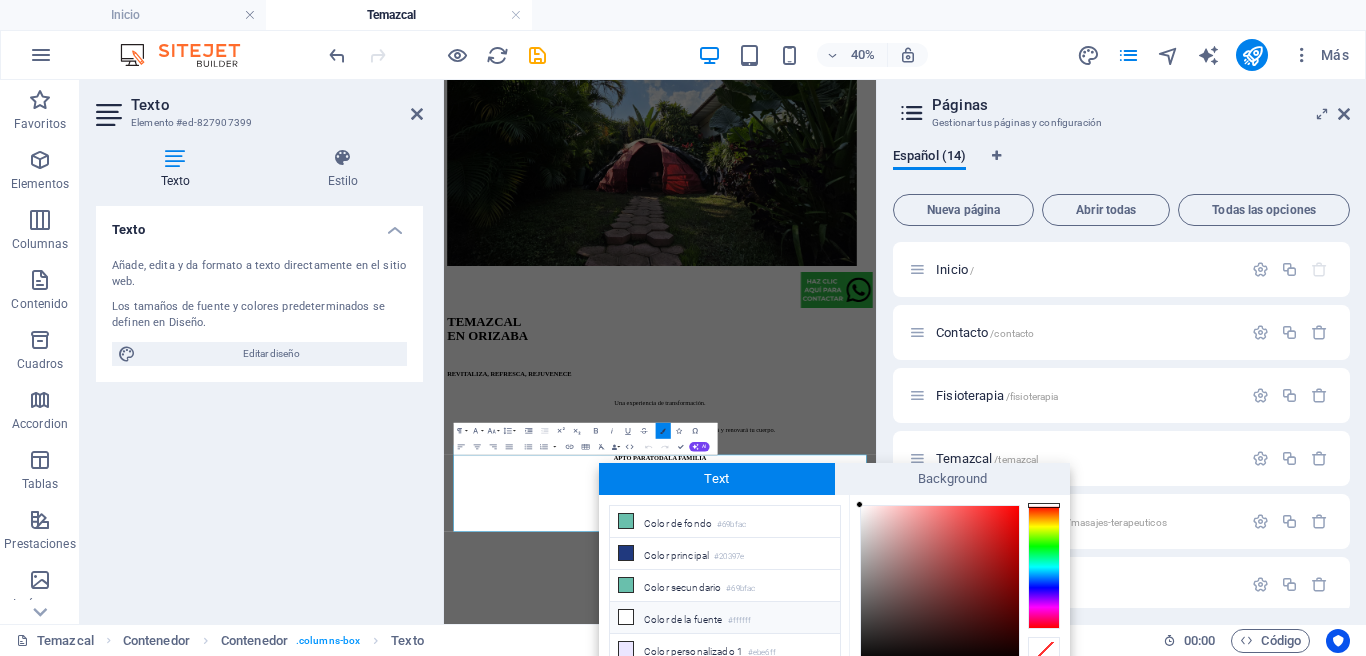 scroll, scrollTop: 87, scrollLeft: 0, axis: vertical 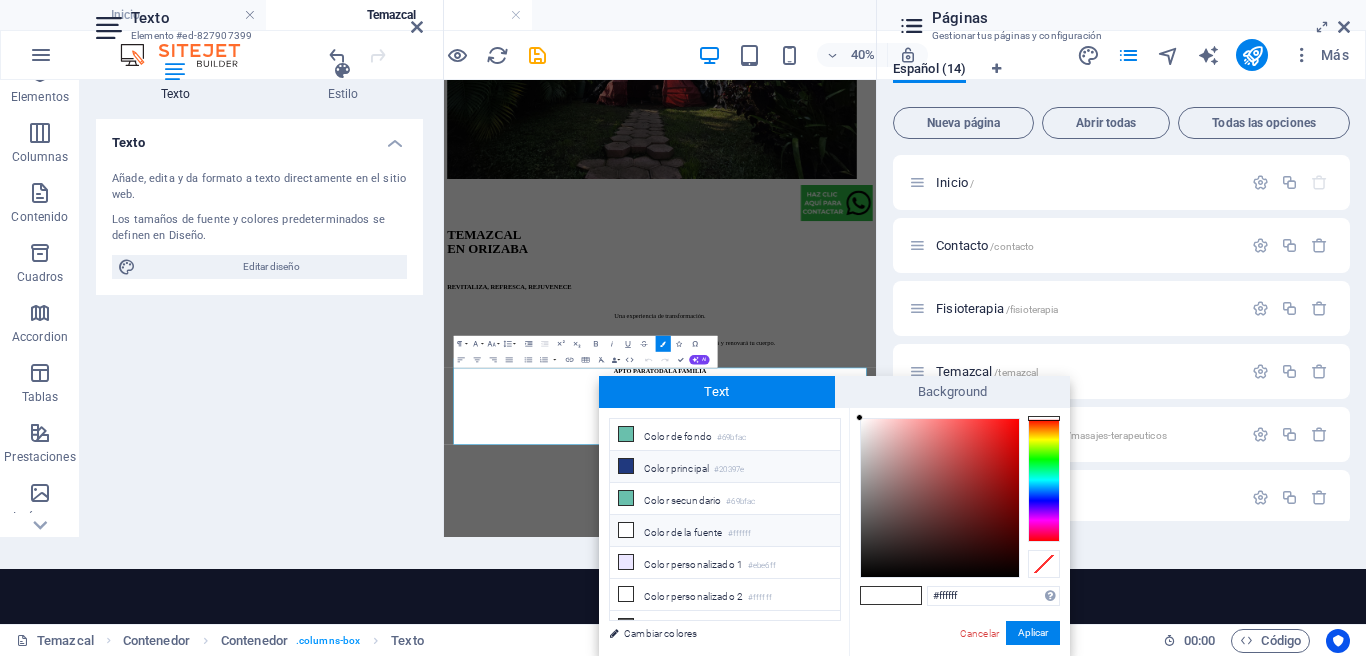click on "Color principal
#20397e" at bounding box center [725, 467] 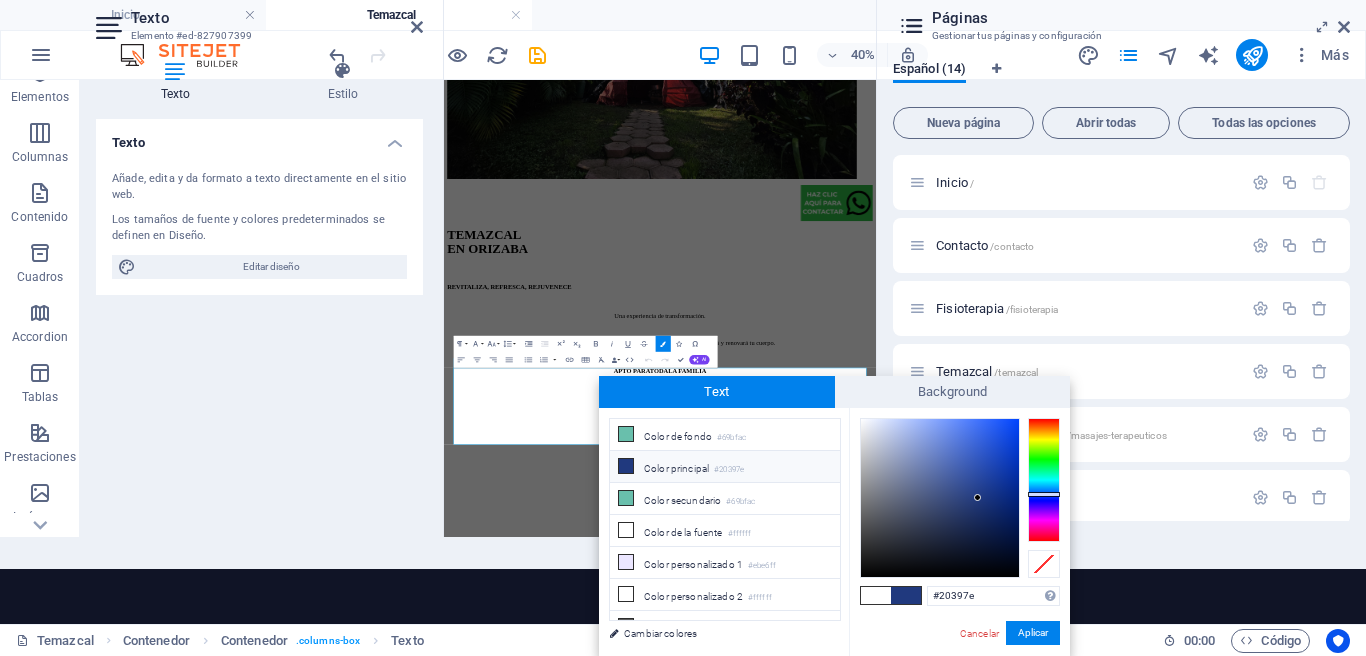 click on "Aplicar" at bounding box center [1033, 633] 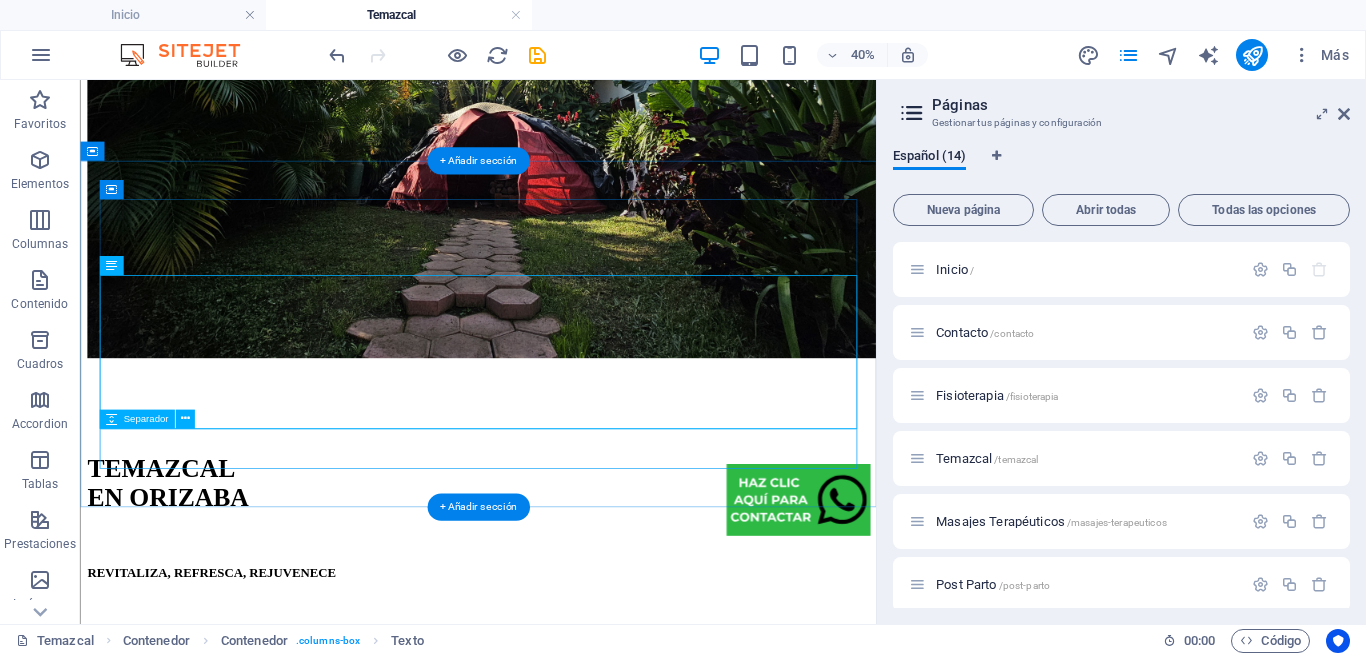 scroll, scrollTop: 2027, scrollLeft: 0, axis: vertical 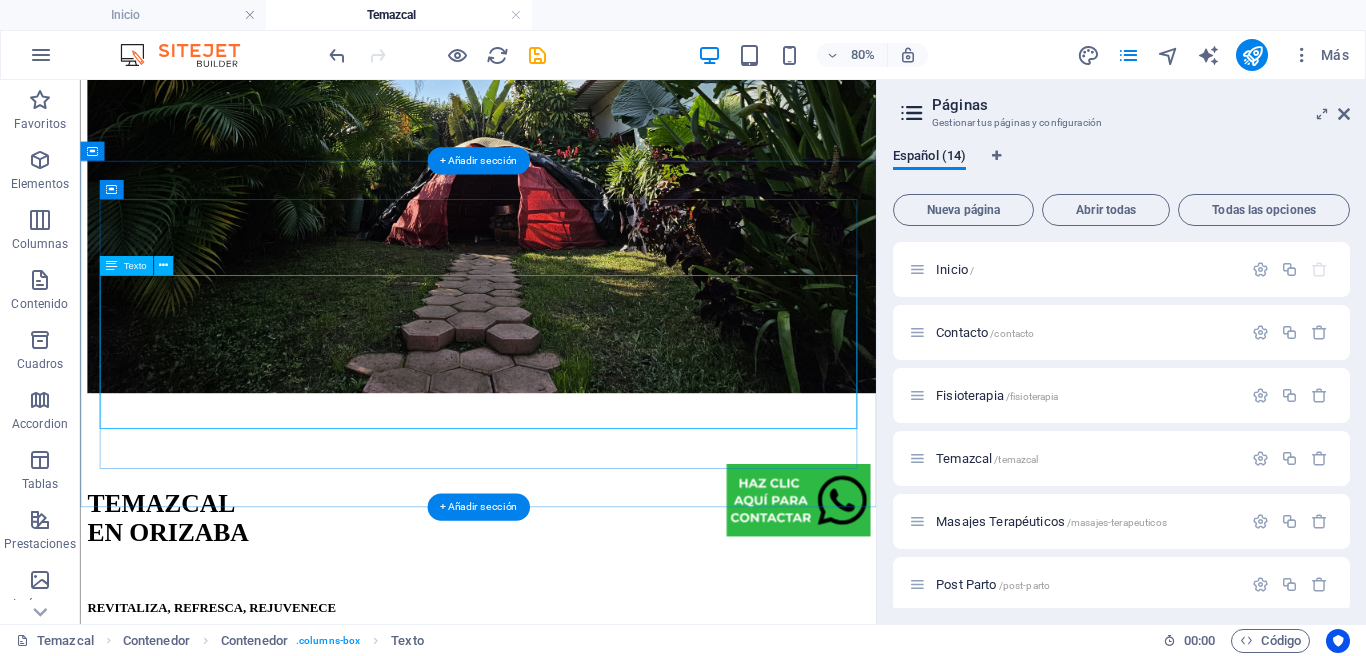 click on "En  Omitl , hemos adaptado esta práctica a un enfoque clínico y sensorial, integrándola como parte de nuestros tratamientos de salud y bienestar.  No se trata de una ceremonia, sino de una experiencia guiada que estimula el sistema nervioso parasimpático, mejora la circulación, fortalece  el sistema respiratorio y promueve una conexión consciente con el cuerpo." at bounding box center (577, 4795) 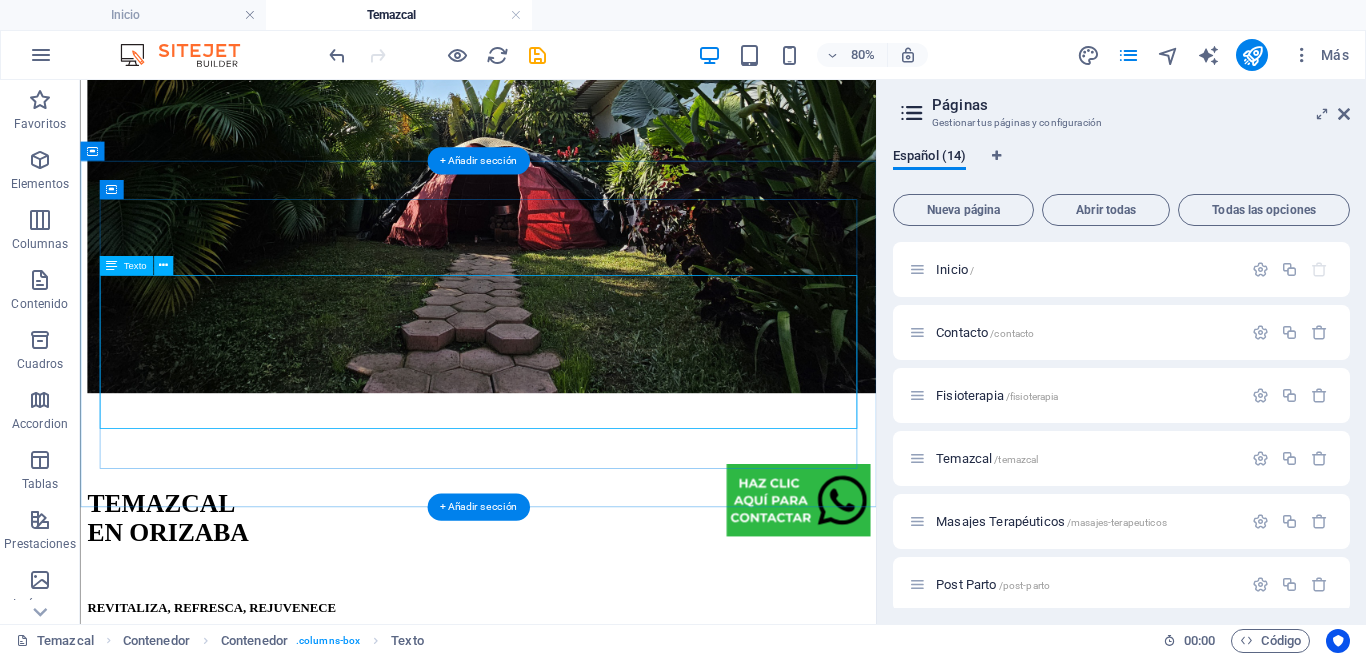 click on "En  Omitl , hemos adaptado esta práctica a un enfoque clínico y sensorial, integrándola como parte de nuestros tratamientos de salud y bienestar.  No se trata de una ceremonia, sino de una experiencia guiada que estimula el sistema nervioso parasimpático, mejora la circulación, fortalece  el sistema respiratorio y promueve una conexión consciente con el cuerpo." at bounding box center [577, 4795] 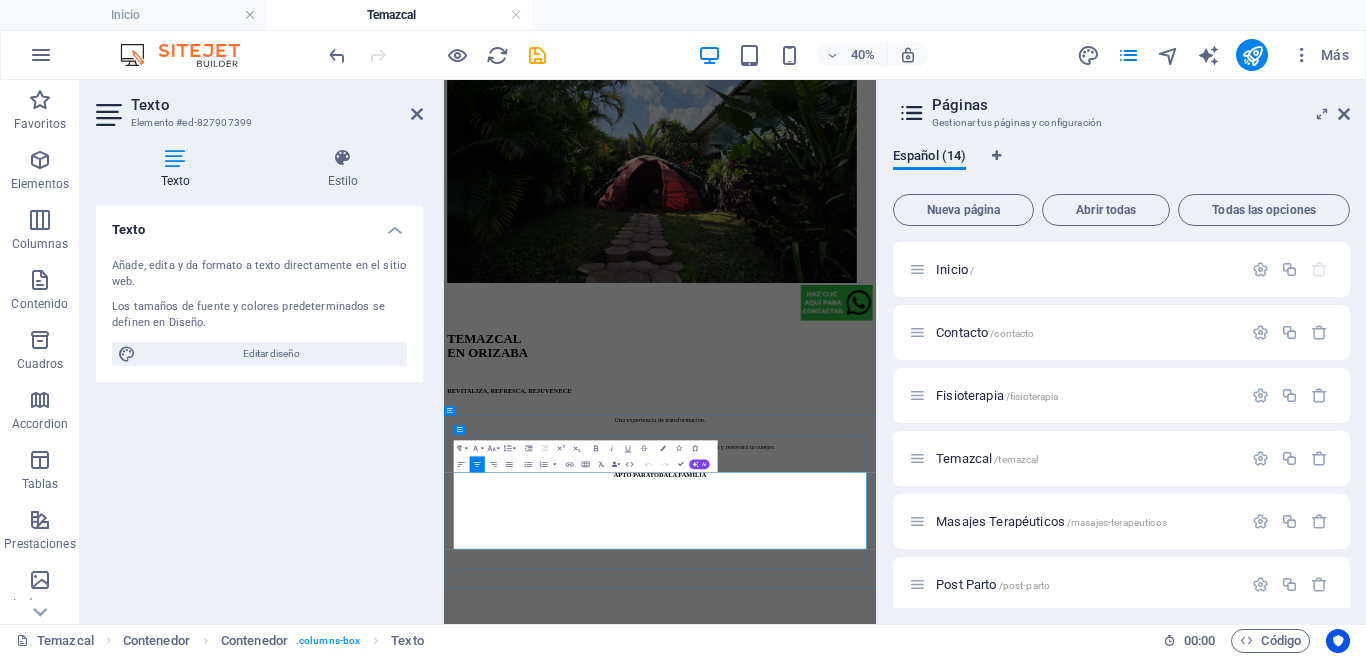click on "Omitl" 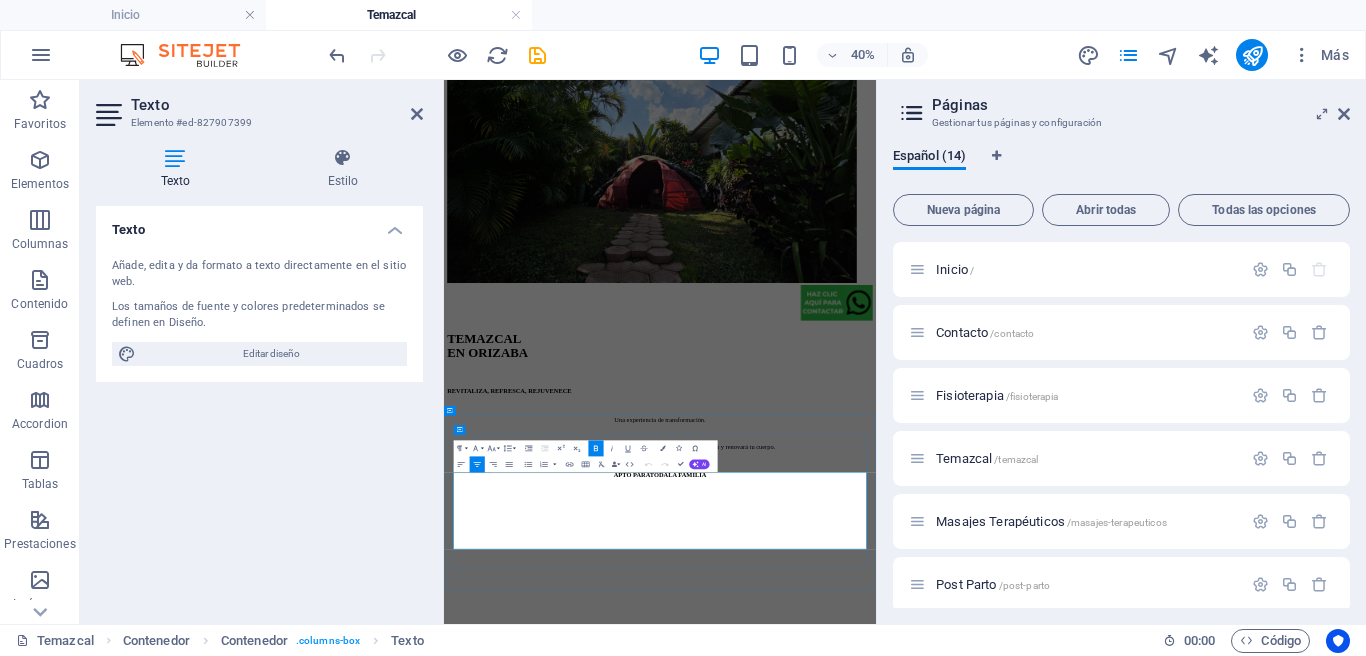 drag, startPoint x: 556, startPoint y: 1077, endPoint x: 626, endPoint y: 1078, distance: 70.00714 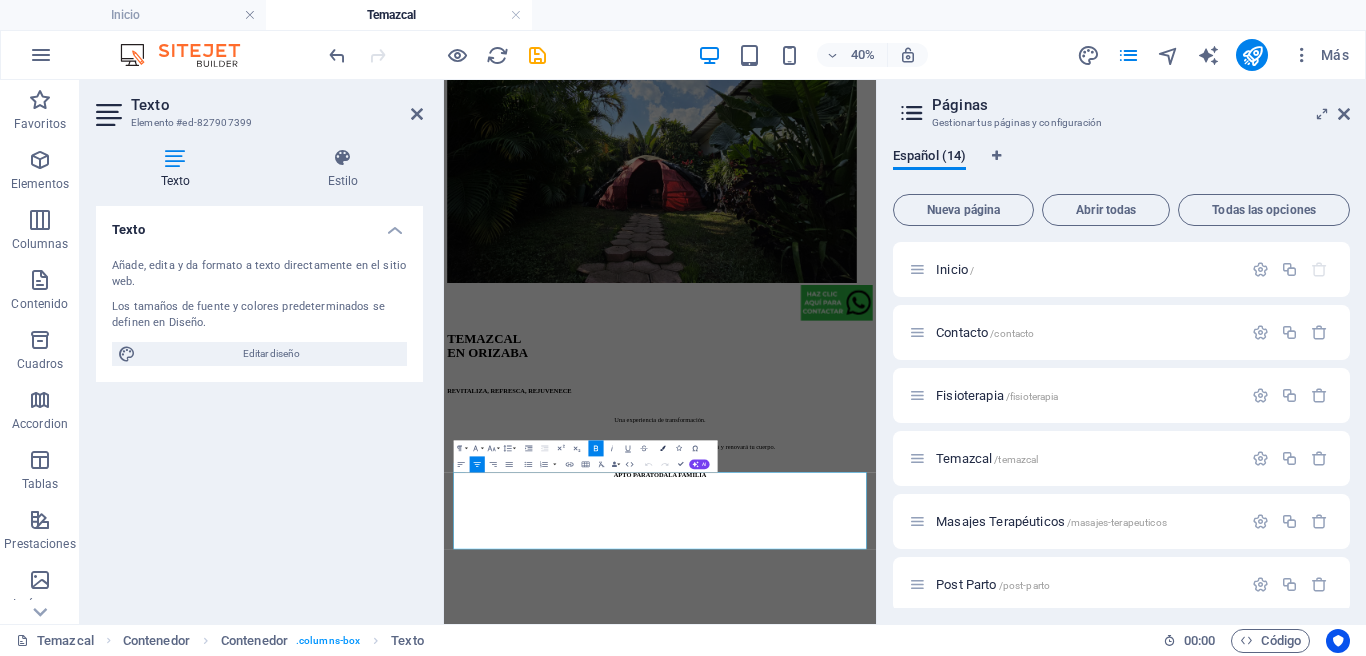 click on "Colors" at bounding box center (663, 449) 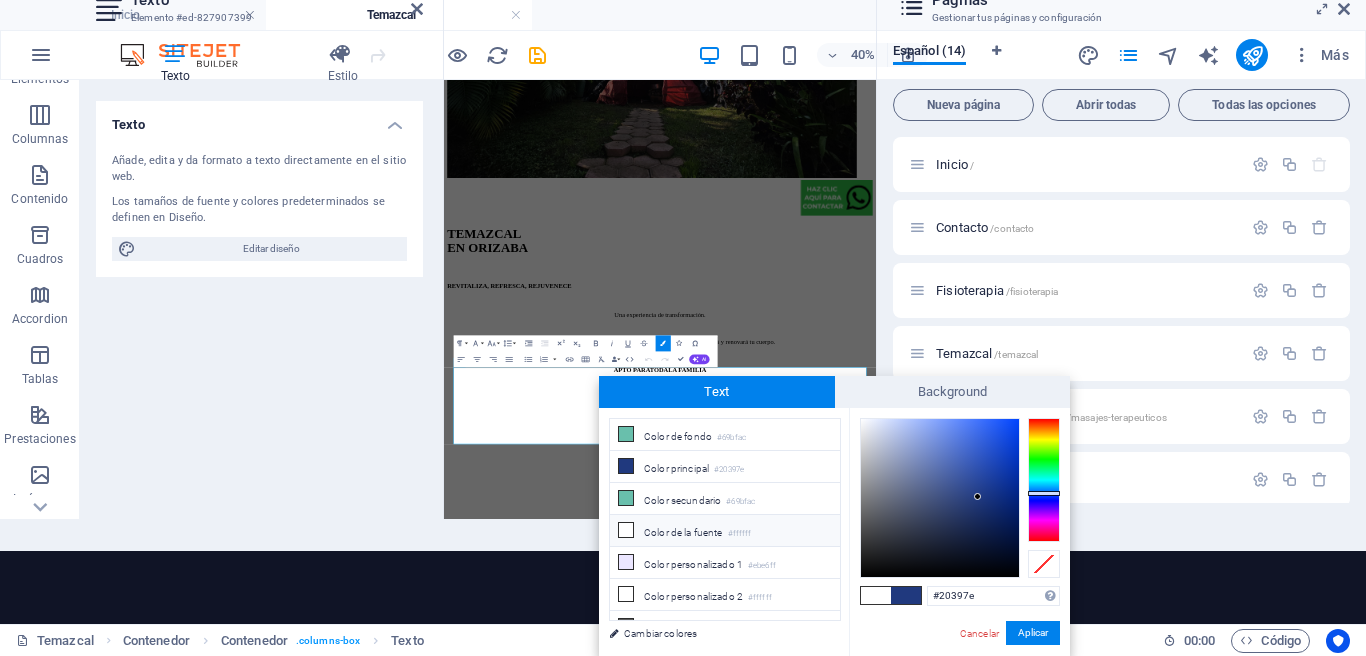 click on "Color de la fuente
#ffffff" at bounding box center (725, 531) 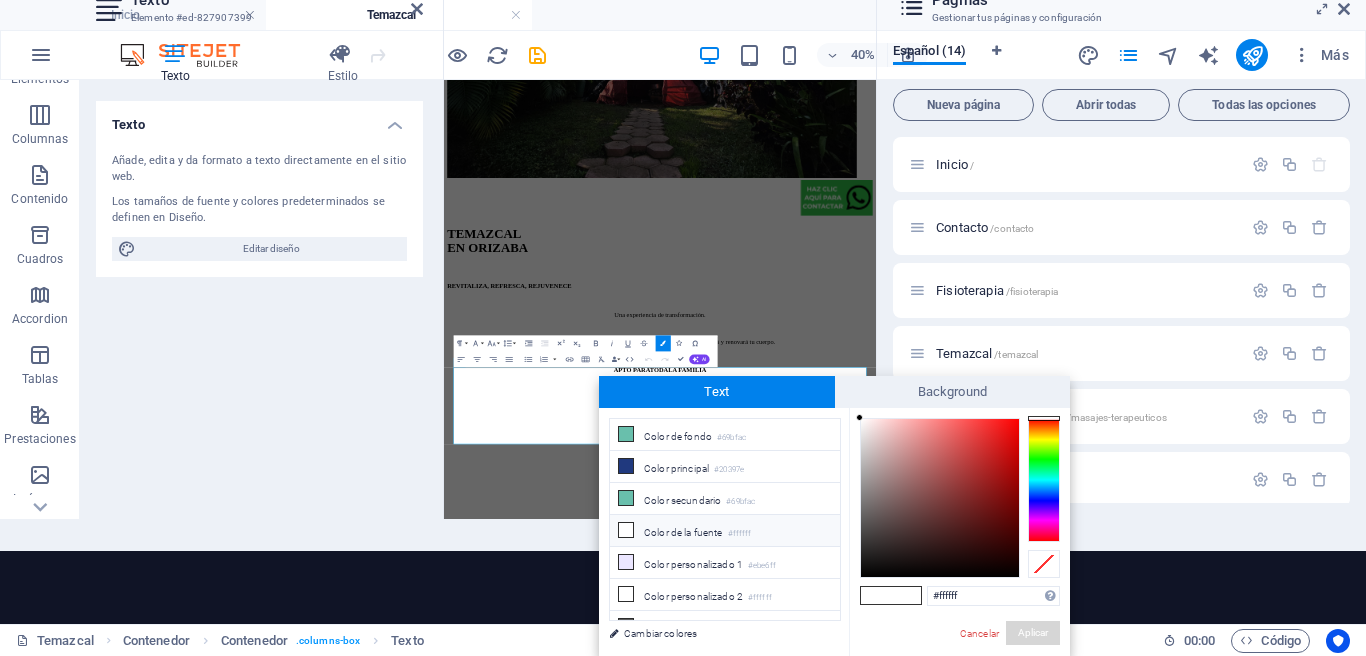 click on "Aplicar" at bounding box center [1033, 633] 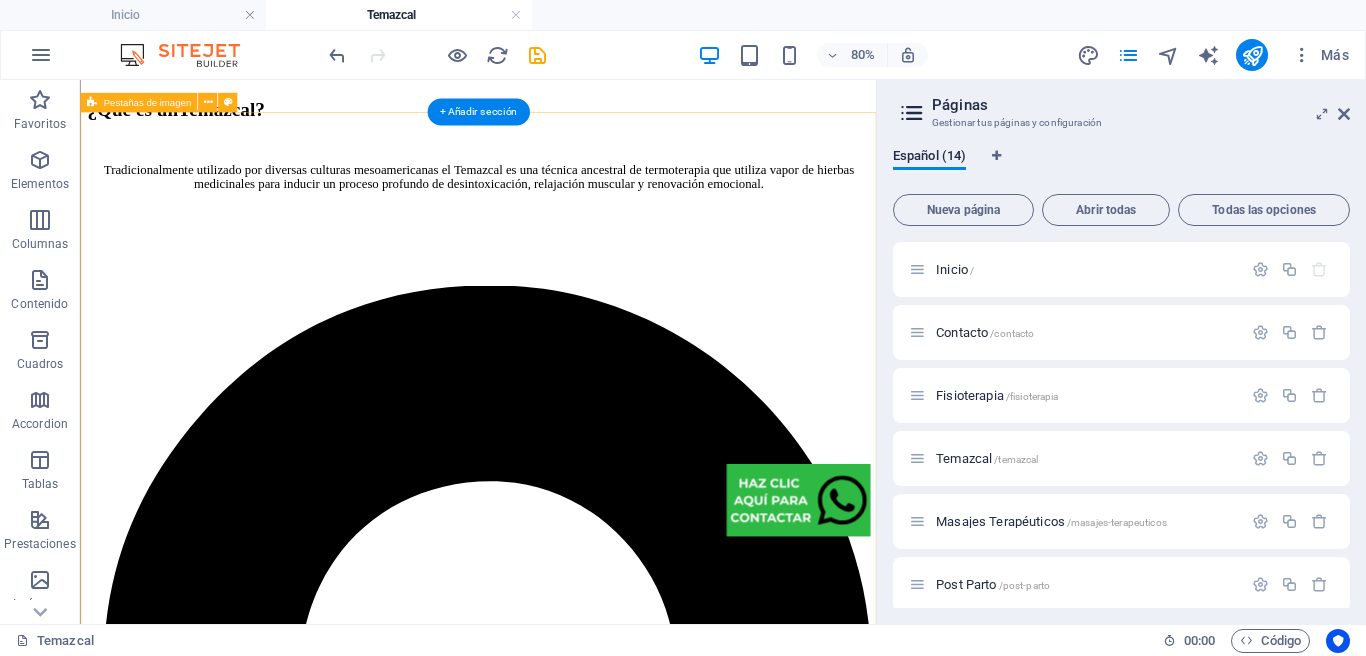scroll, scrollTop: 3643, scrollLeft: 0, axis: vertical 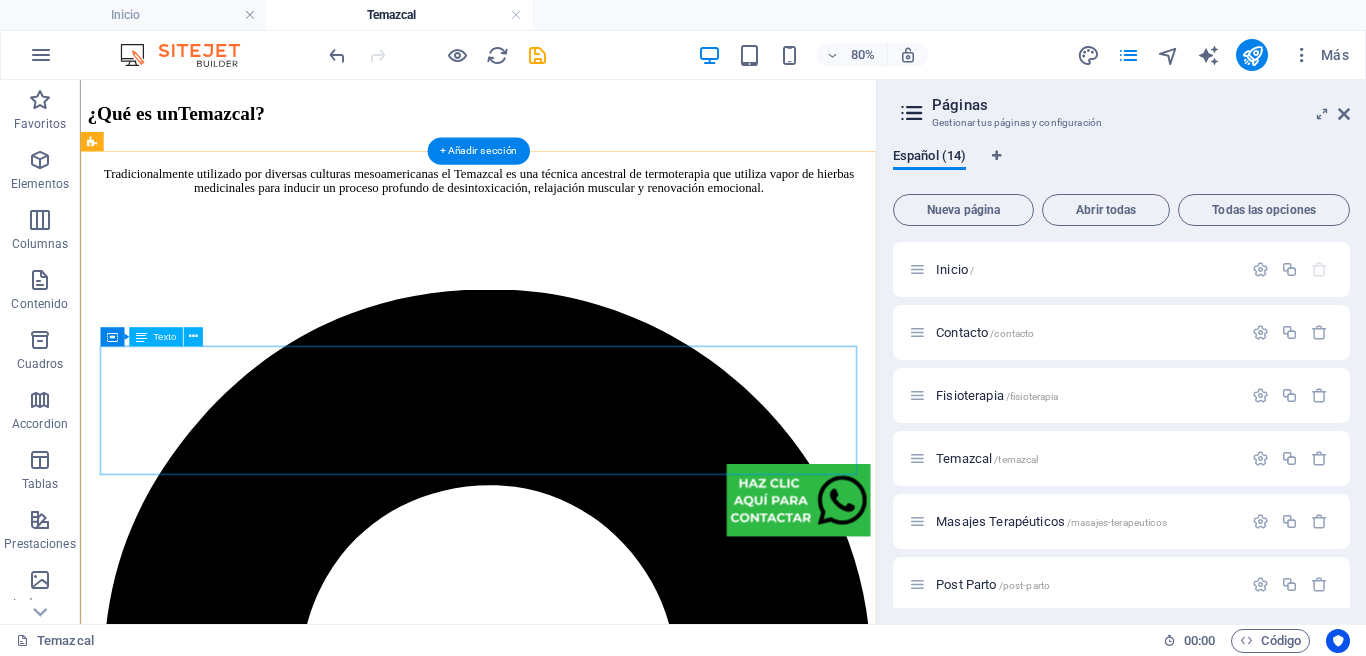click on "🌿 Higiene y consciencia en cada detalle Esta estructura nos permite  mantenerlo limpio, desmontarlo y sanitizarlo fácilmente , algo imposible en temazcales de barro o ladrillo." at bounding box center (577, 9114) 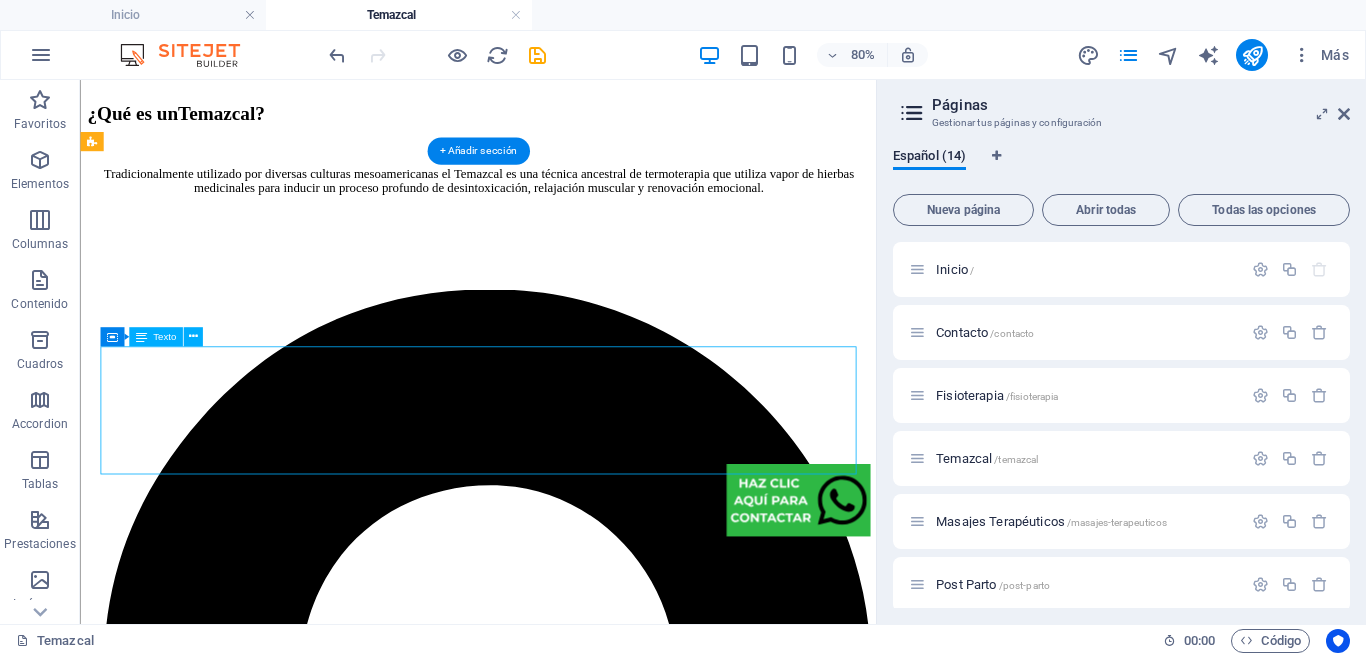 click on "🌿 Higiene y consciencia en cada detalle Esta estructura nos permite  mantenerlo limpio, desmontarlo y sanitizarlo fácilmente , algo imposible en temazcales de barro o ladrillo." at bounding box center [577, 9114] 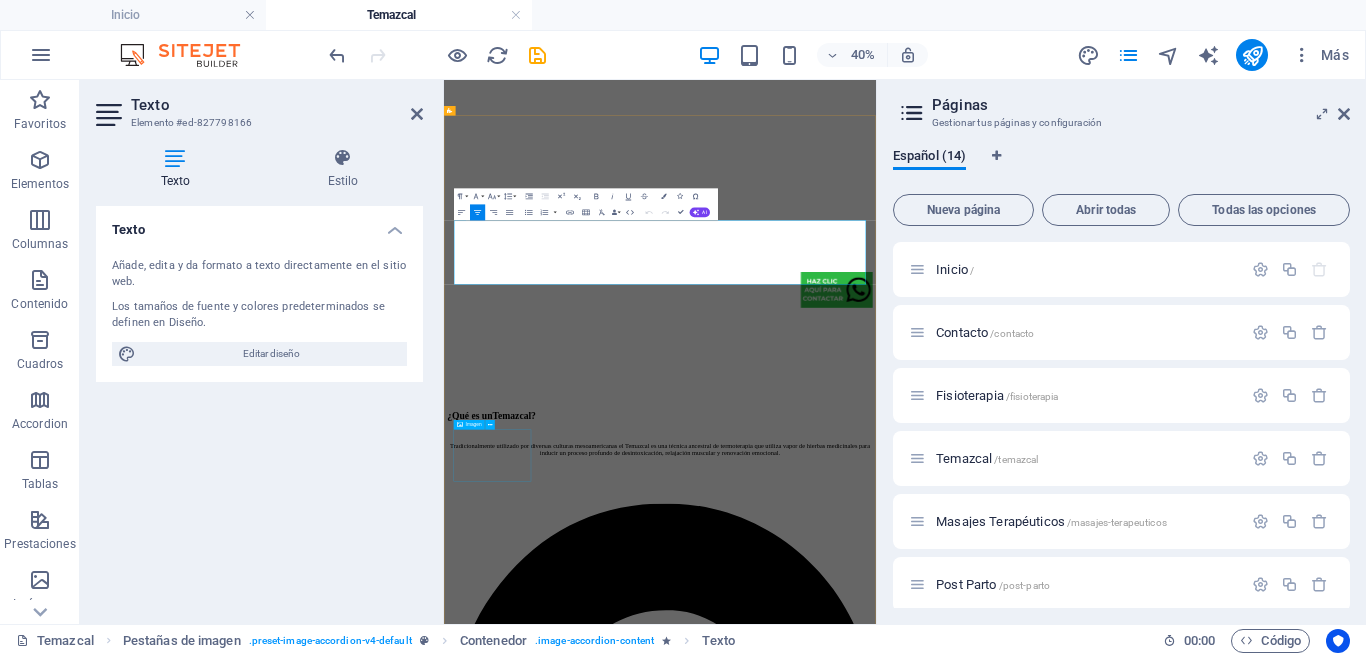 scroll, scrollTop: 4417, scrollLeft: 0, axis: vertical 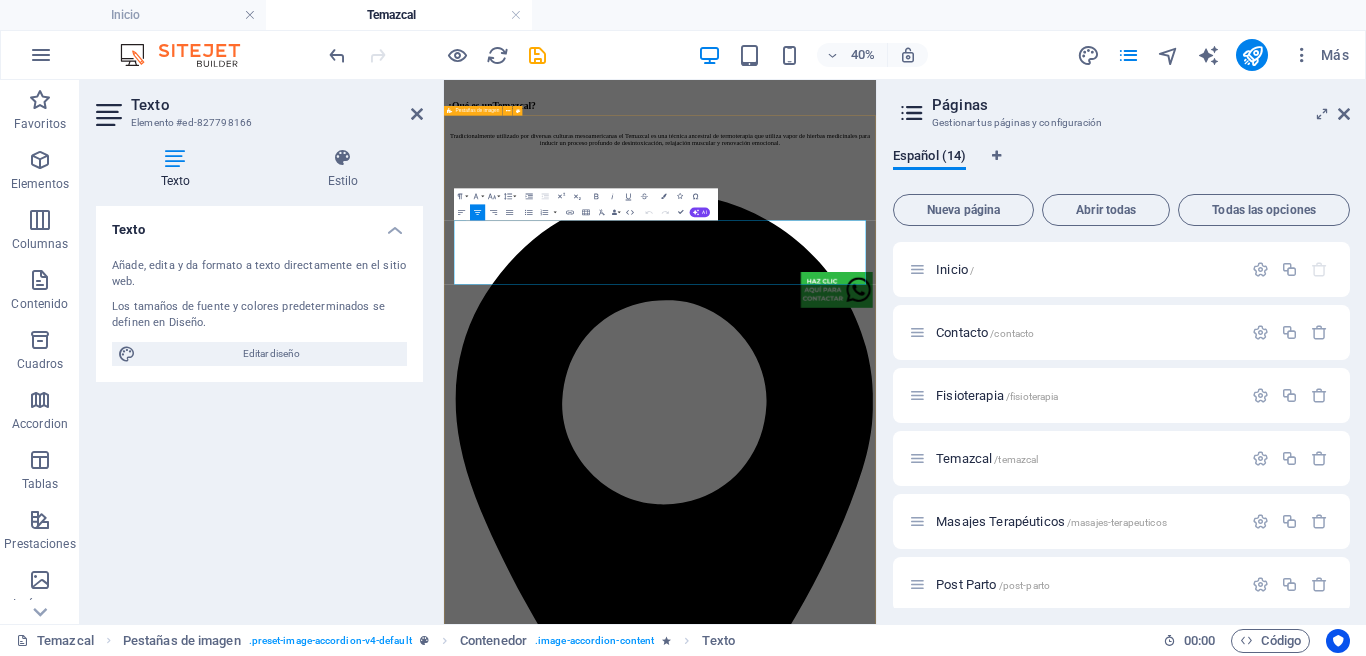 drag, startPoint x: 1184, startPoint y: 555, endPoint x: 591, endPoint y: 448, distance: 602.5761 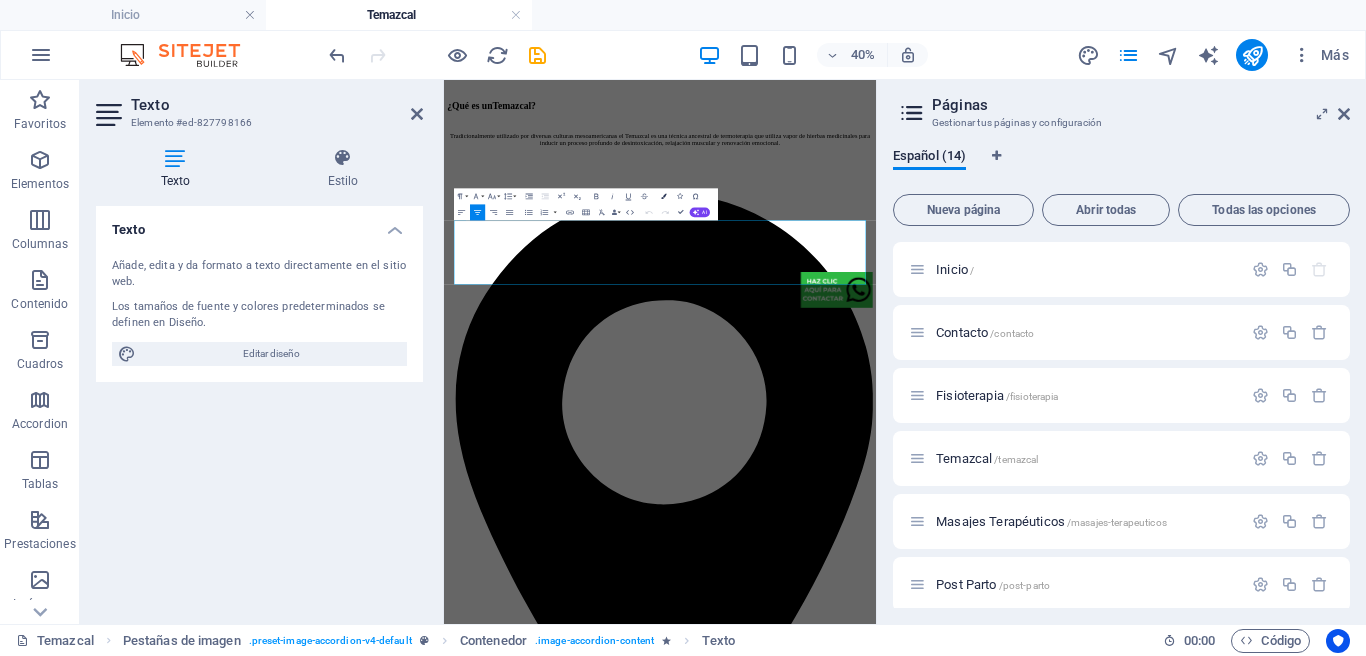 click on "Colors" at bounding box center [663, 196] 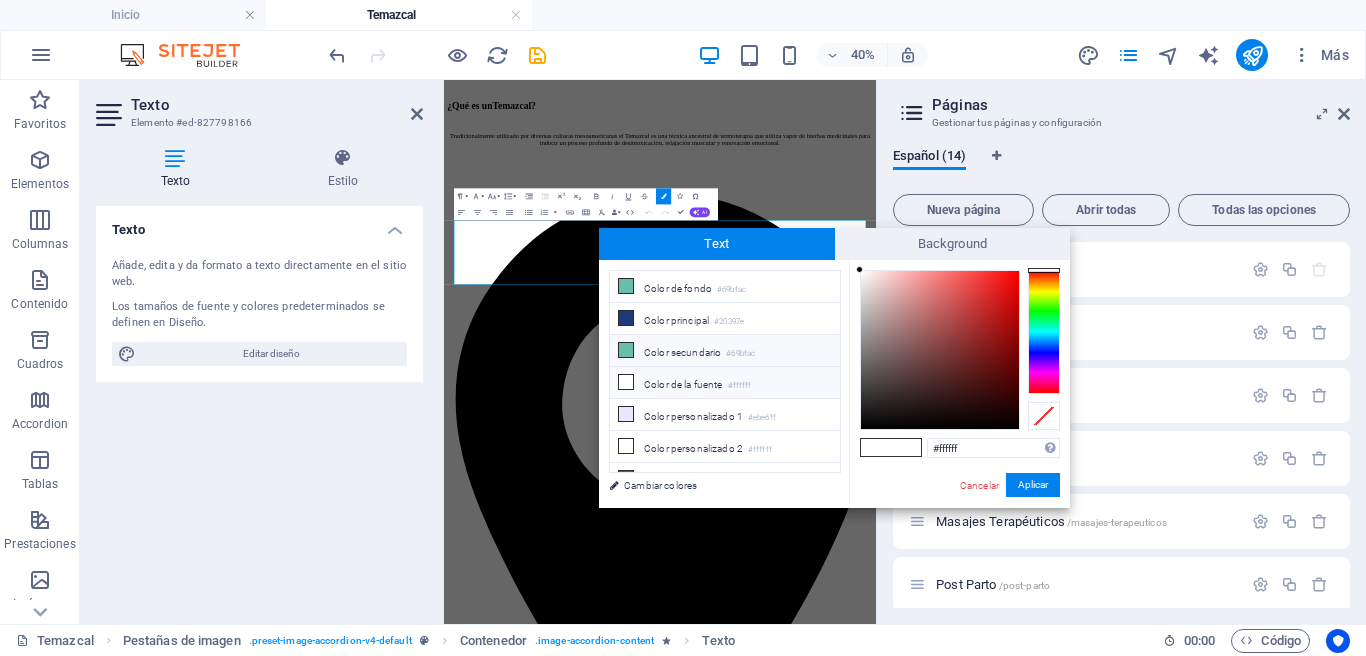 drag, startPoint x: 672, startPoint y: 324, endPoint x: 767, endPoint y: 358, distance: 100.90094 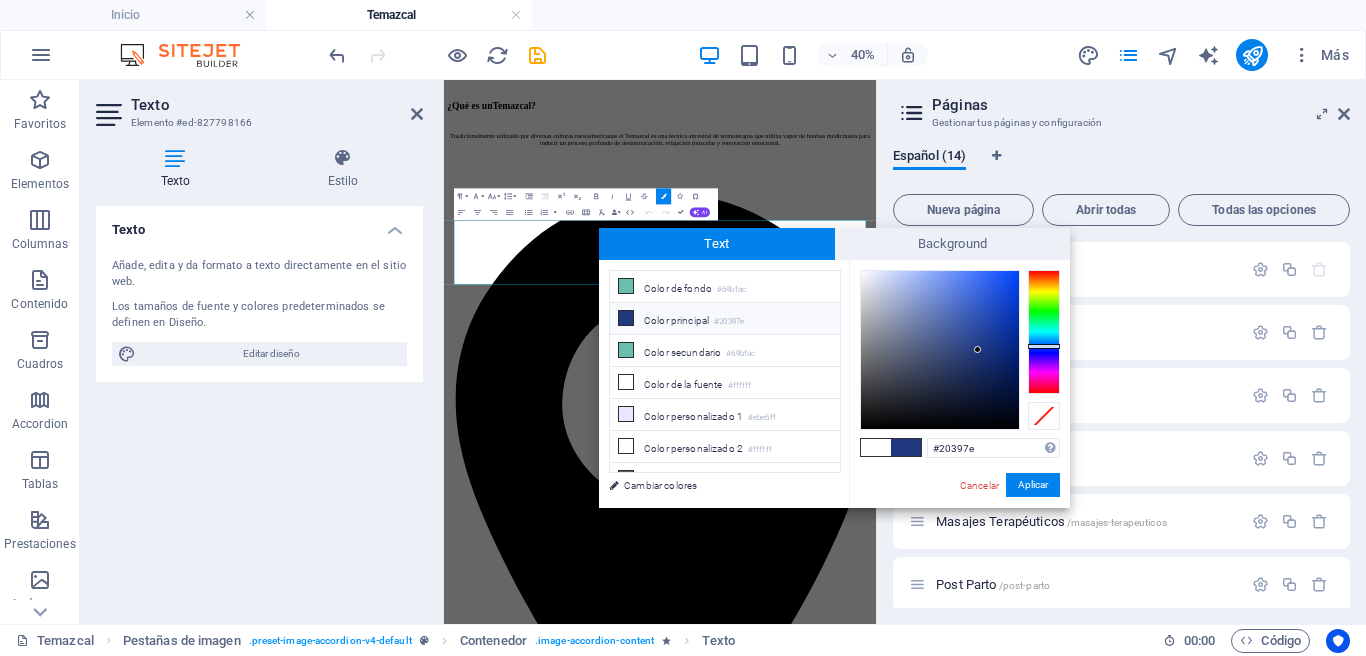 click on "Aplicar" at bounding box center [1033, 485] 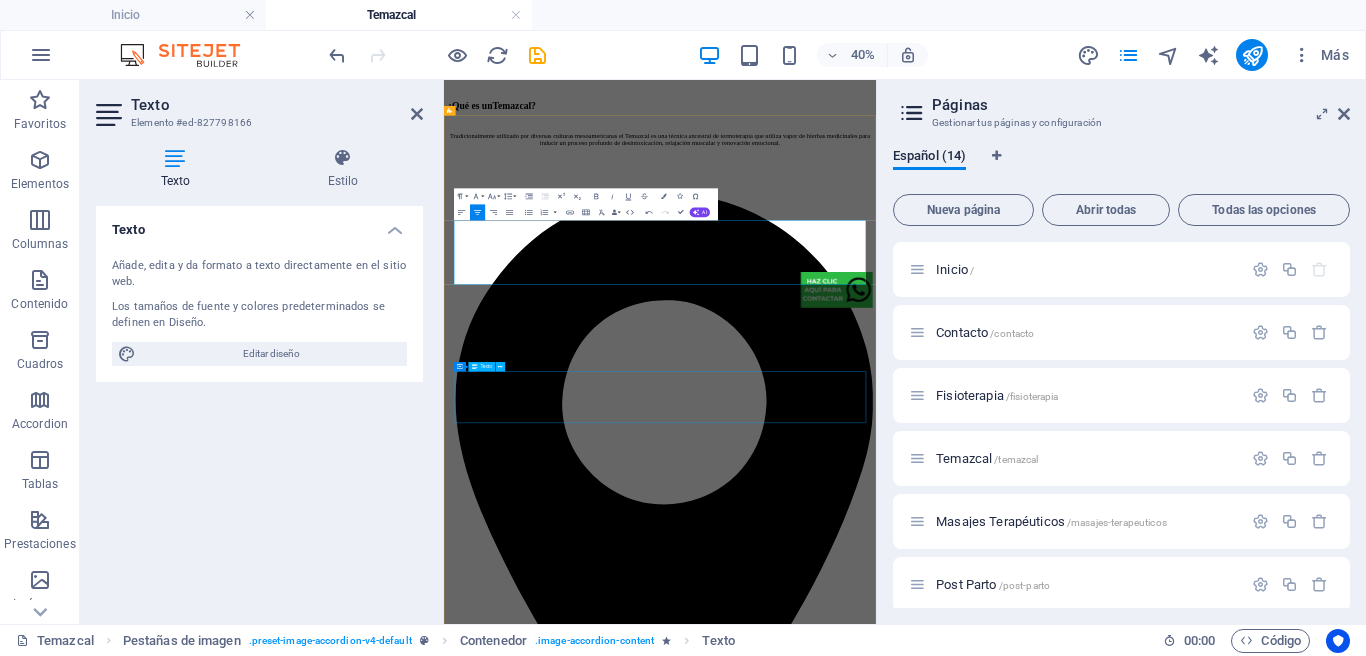 click on "Usamos  petates de palma natural  como base en cada sesión de Temazcal. Este material orgánico permite que estés en  contacto directo con la tierra. Además, los cambiamos y secamos al sol con regularidad, asegurando un espacio  limpio, seco y saludable  para cada visitante." at bounding box center (984, 10236) 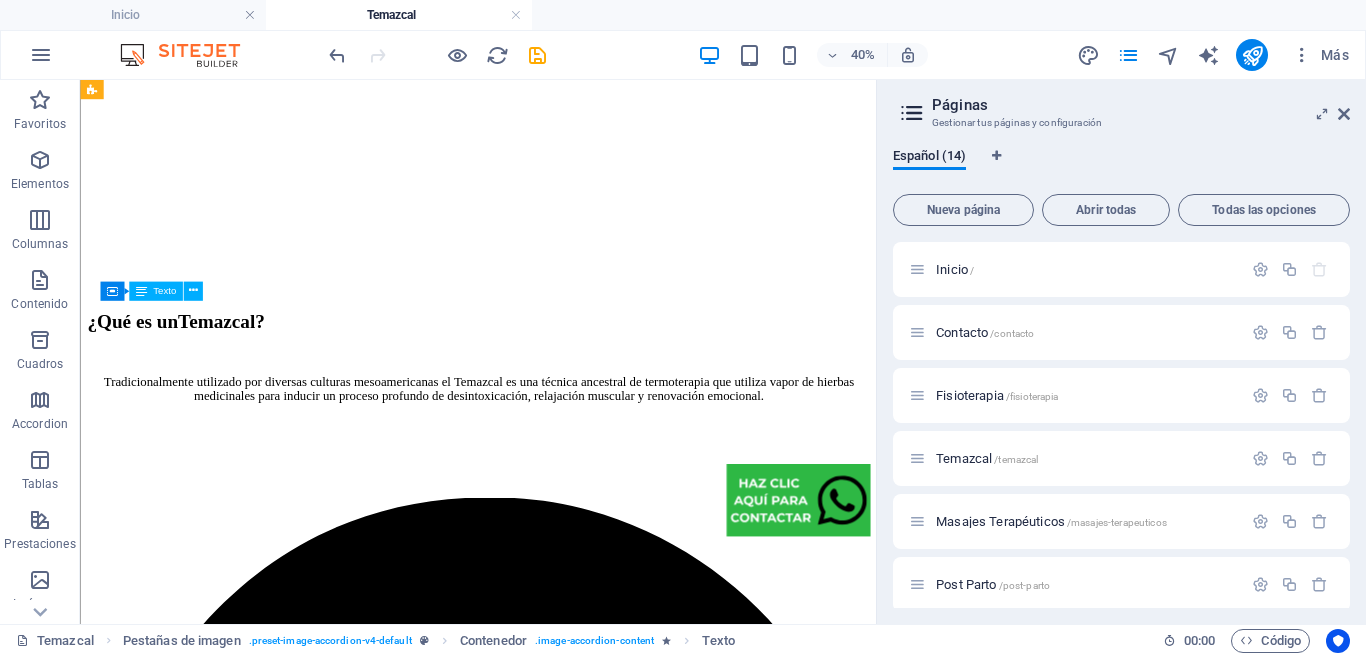 click on "Usamos  petates de palma natural  como base en cada sesión de Temazcal. Este material orgánico permite que estés en  contacto directo con la tierra. Además, los cambiamos y secamos al sol con regularidad, asegurando un espacio  limpio, seco y saludable  para cada visitante." at bounding box center [577, 9912] 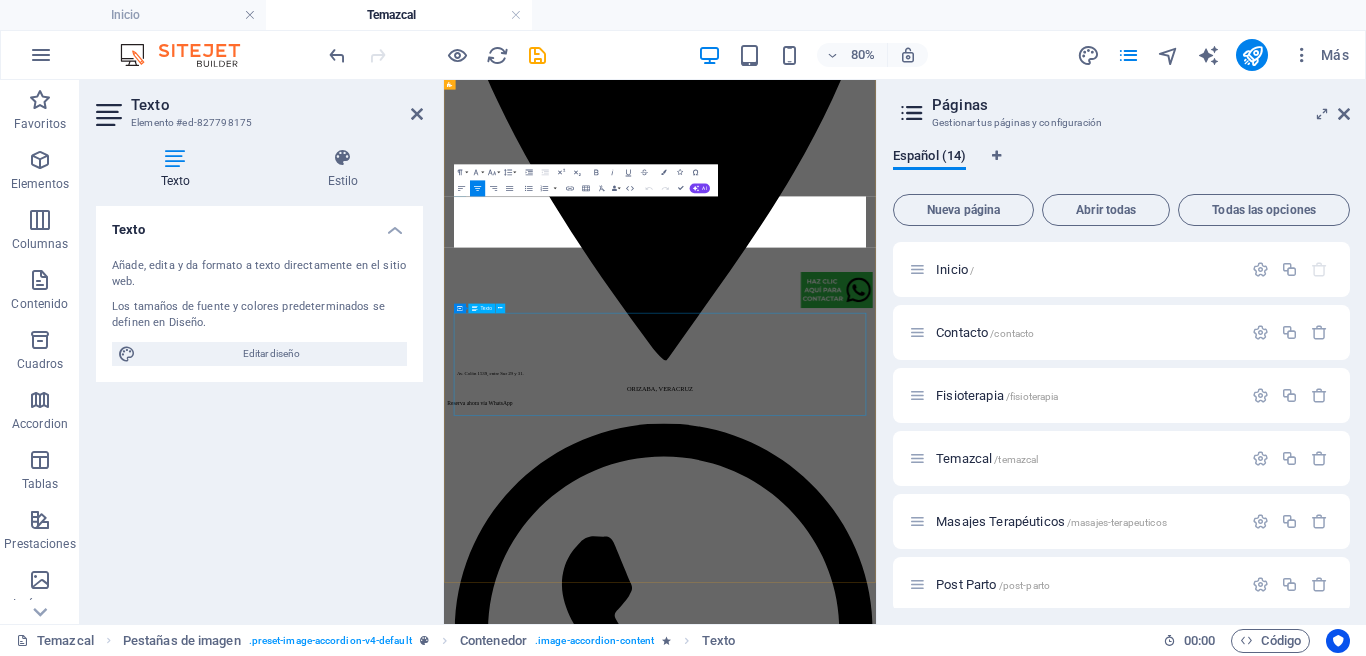drag, startPoint x: 994, startPoint y: 876, endPoint x: 936, endPoint y: 843, distance: 66.730804 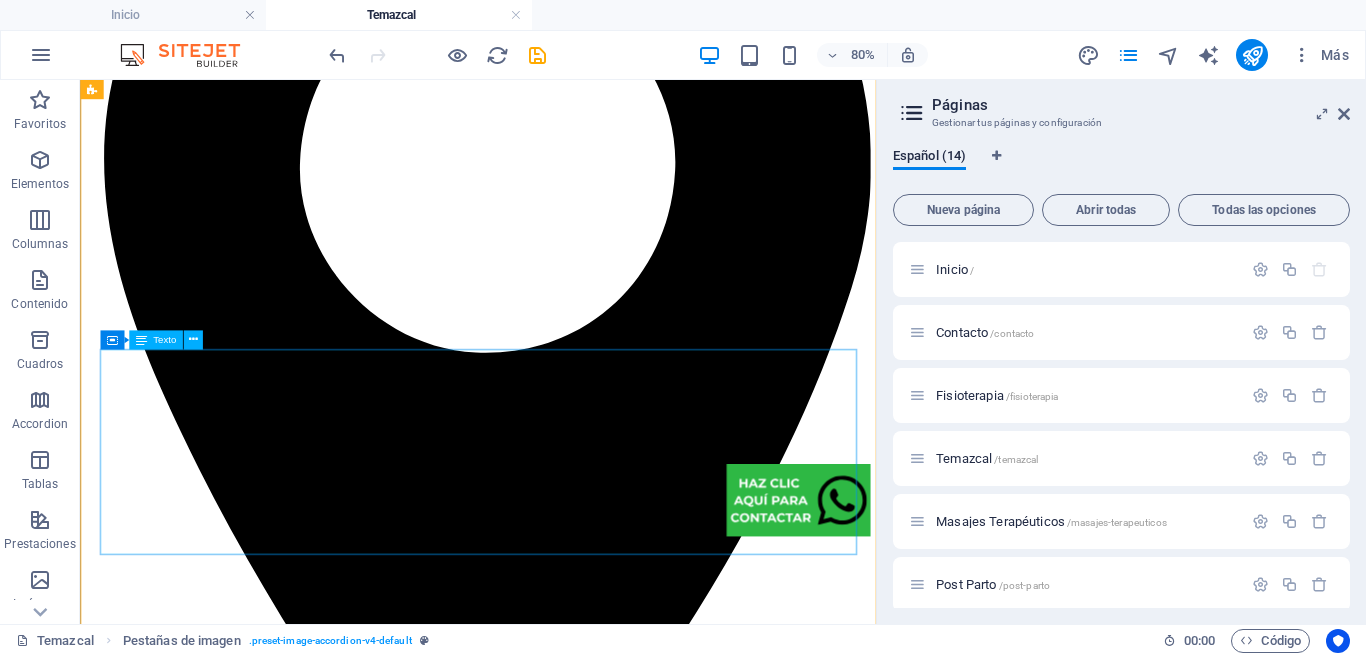 scroll, scrollTop: 4282, scrollLeft: 0, axis: vertical 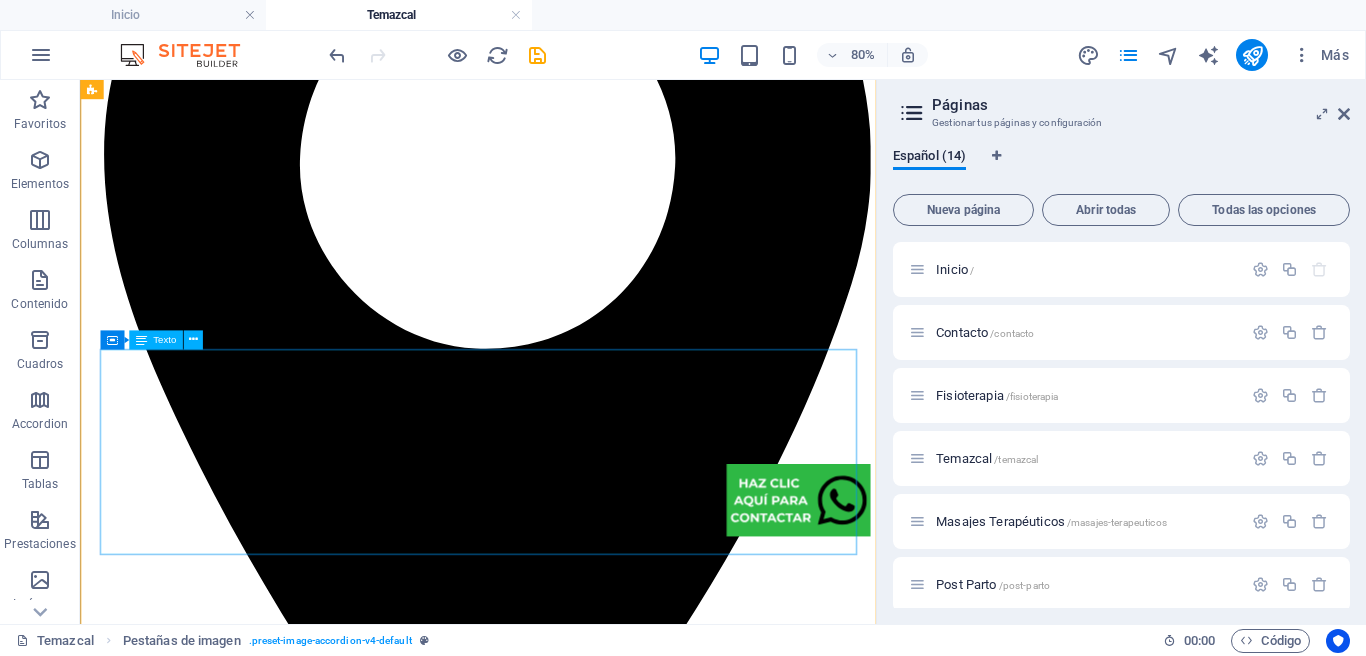 click on "Desinflama. Desintoxica. Renueva. Antes de cada sesión, preparamos cuidadosamente un  té con hierbas medicinales  que se vierte sobre las piedras calientes del Temazcal, generando un vapor terapéutico que  entra por la piel y los pulmones . Nuestra fórmula incluye plantas como  romero, manzanilla, zacate limón, árnica y eucalipto , conocidas por sus propiedades  desinflamatorias, desintoxicantes y revitalizantes . En Omitl  no utilizamos ninguna planta que altere la consciencia . Este vapor es medicina natural: ayuda a tu cuerpo, aclara tu mente y te renueva desde dentro." at bounding box center (577, 9888) 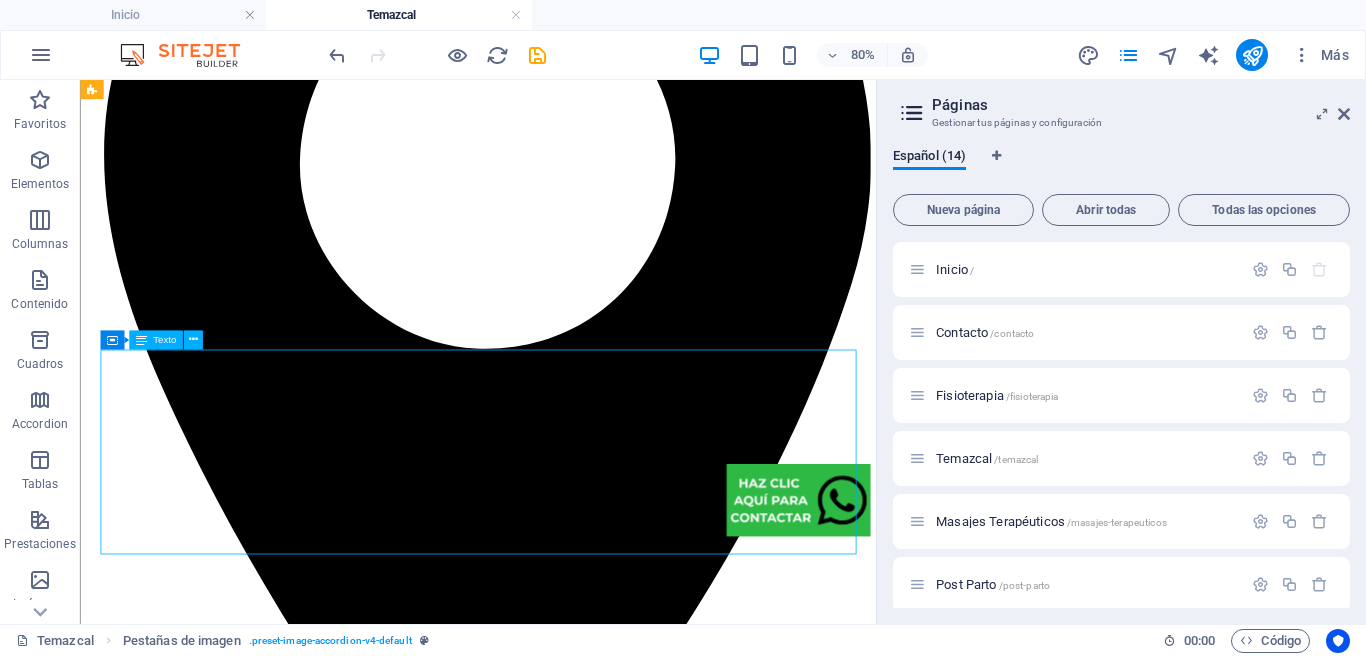 drag, startPoint x: 576, startPoint y: 519, endPoint x: 195, endPoint y: 967, distance: 588.1029 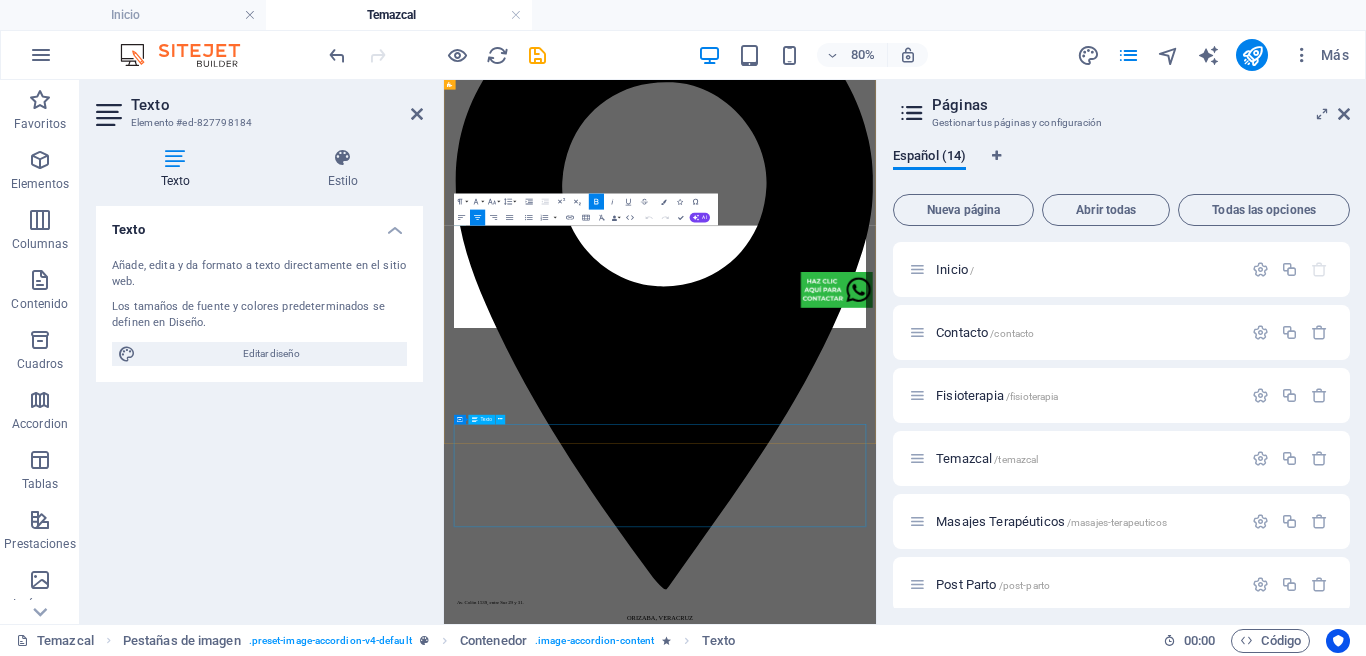 scroll, scrollTop: 5074, scrollLeft: 0, axis: vertical 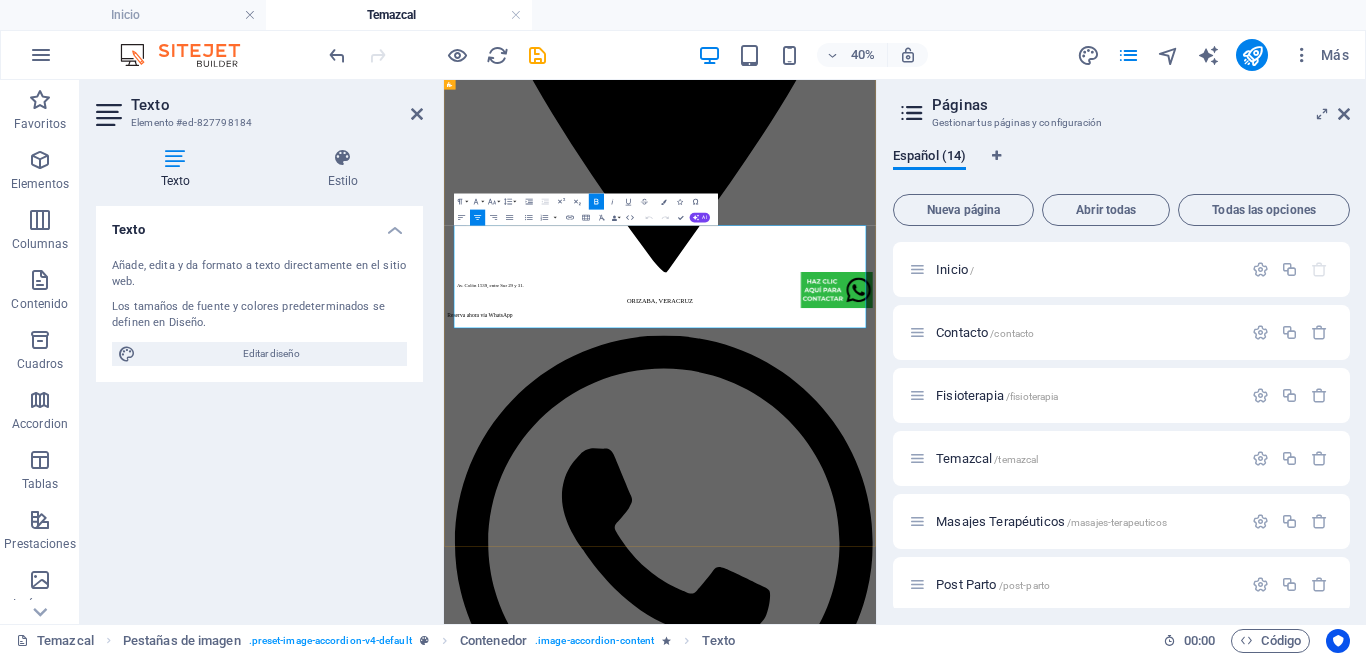 drag, startPoint x: 1320, startPoint y: 680, endPoint x: 484, endPoint y: 501, distance: 854.94855 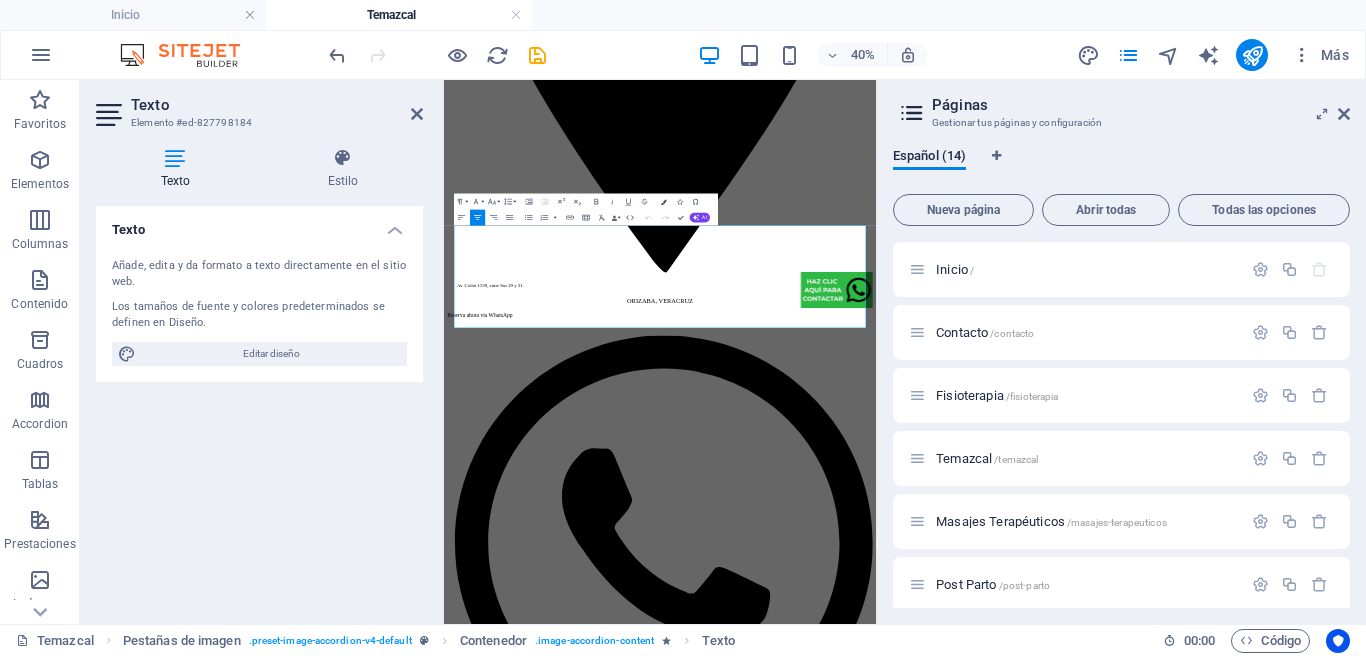 click at bounding box center (664, 202) 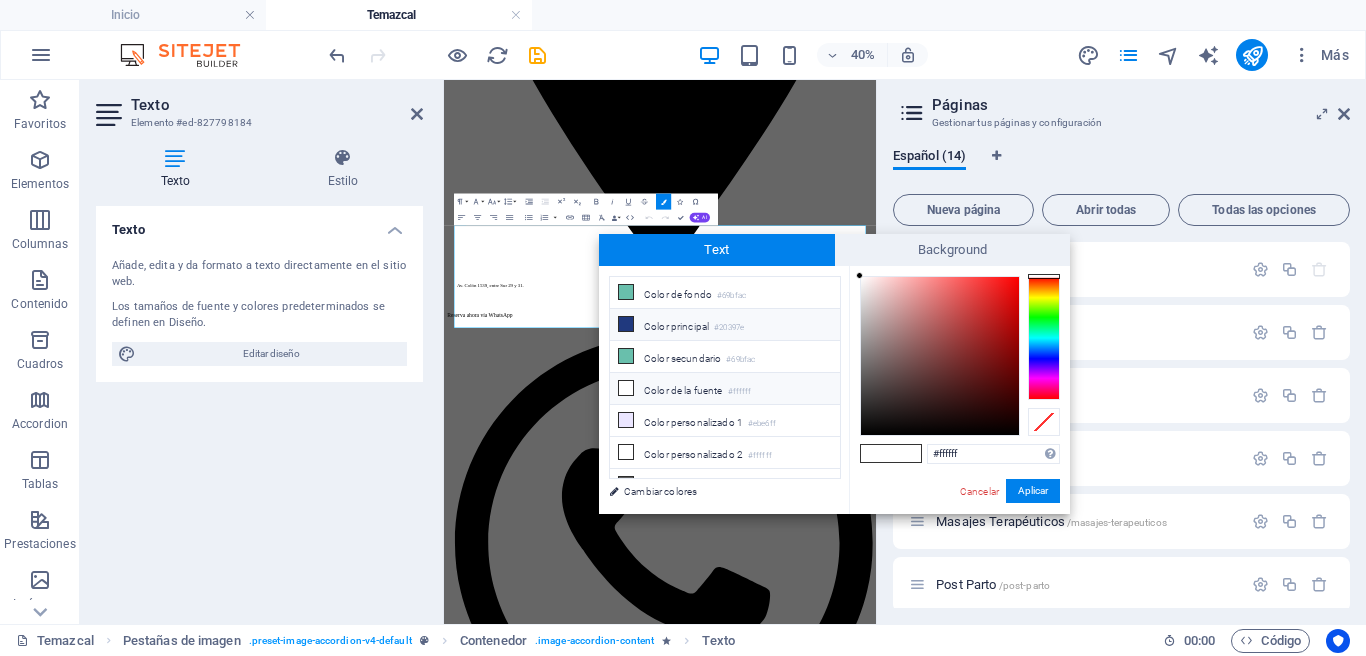 click on "Color principal
#20397e" at bounding box center (725, 325) 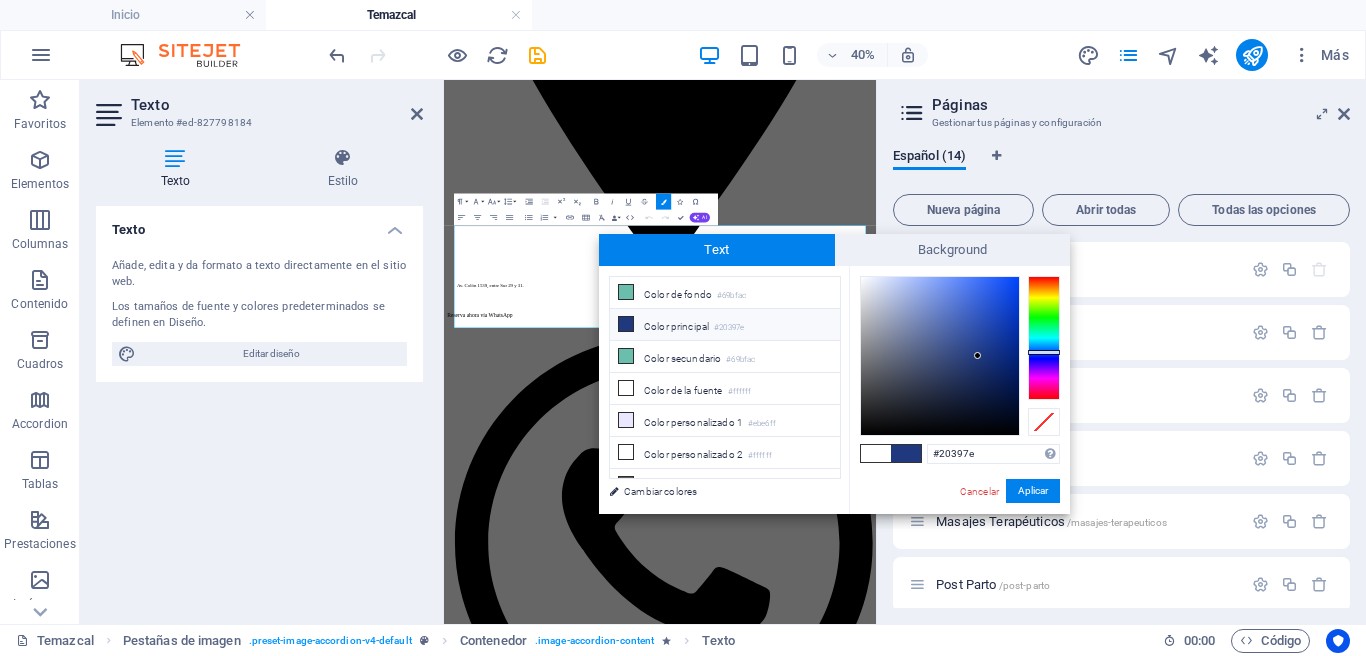 drag, startPoint x: 1038, startPoint y: 492, endPoint x: 1014, endPoint y: 492, distance: 24 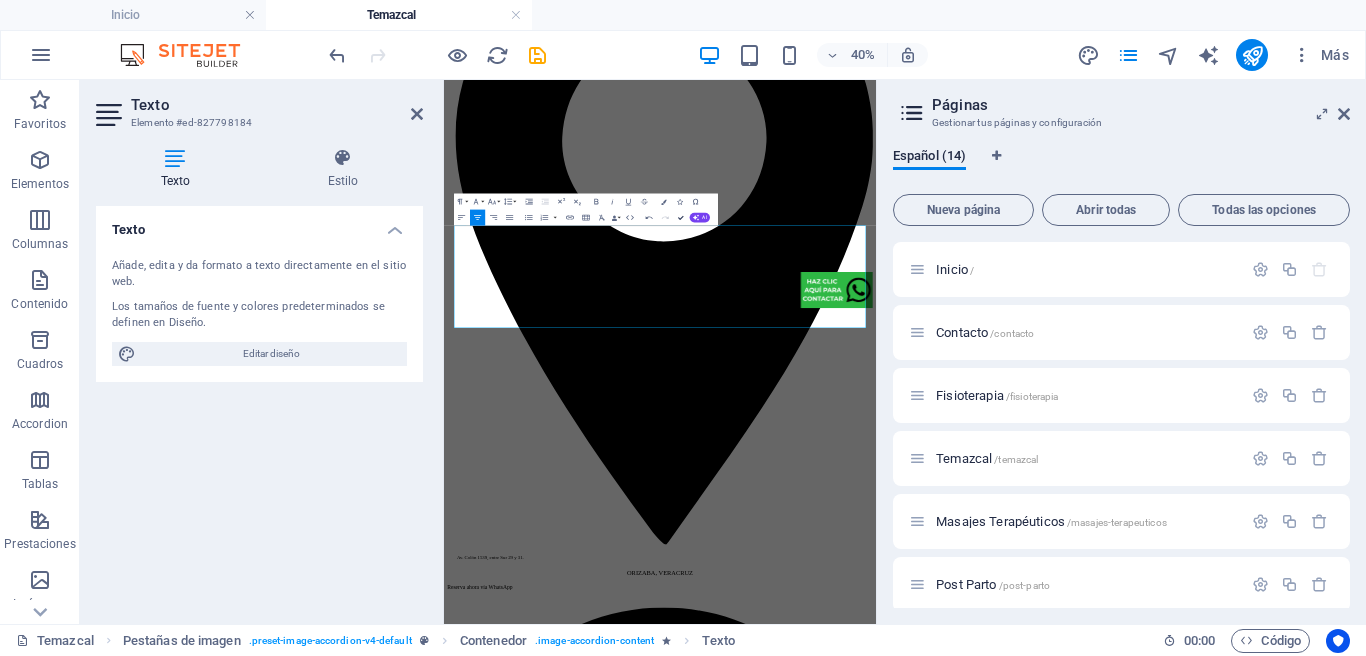 drag, startPoint x: 685, startPoint y: 214, endPoint x: 752, endPoint y: 161, distance: 85.42833 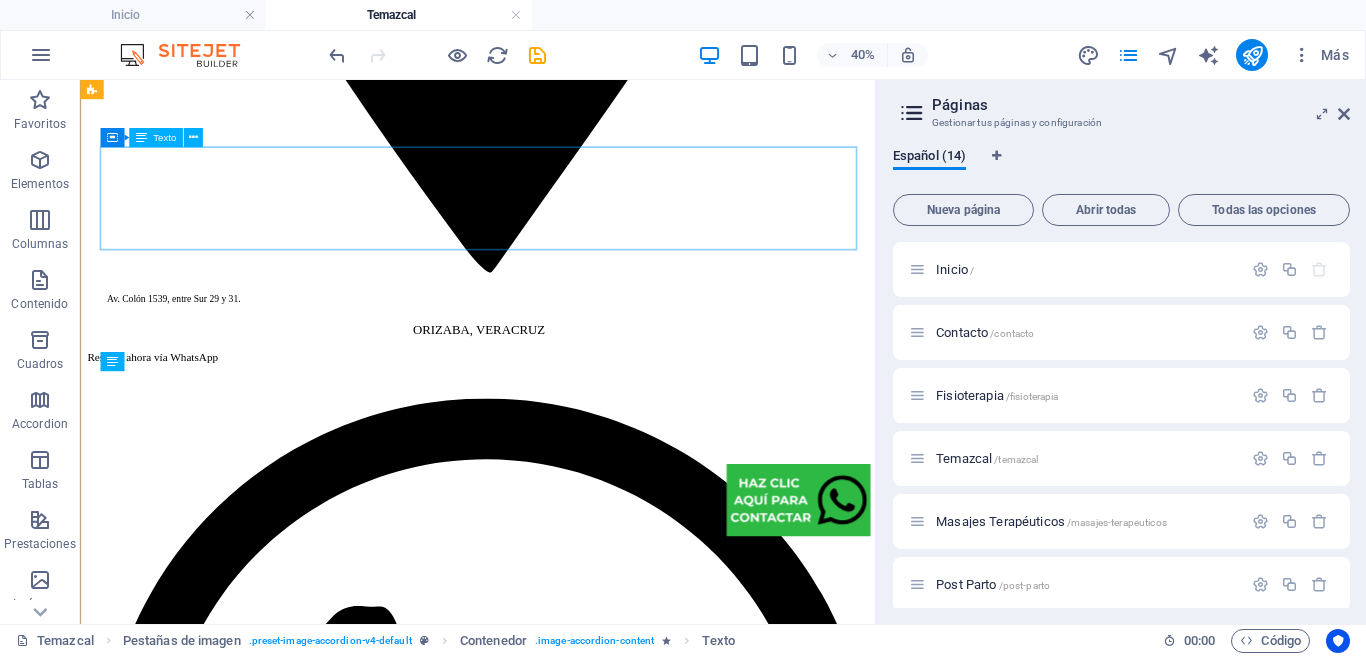 scroll, scrollTop: 4255, scrollLeft: 0, axis: vertical 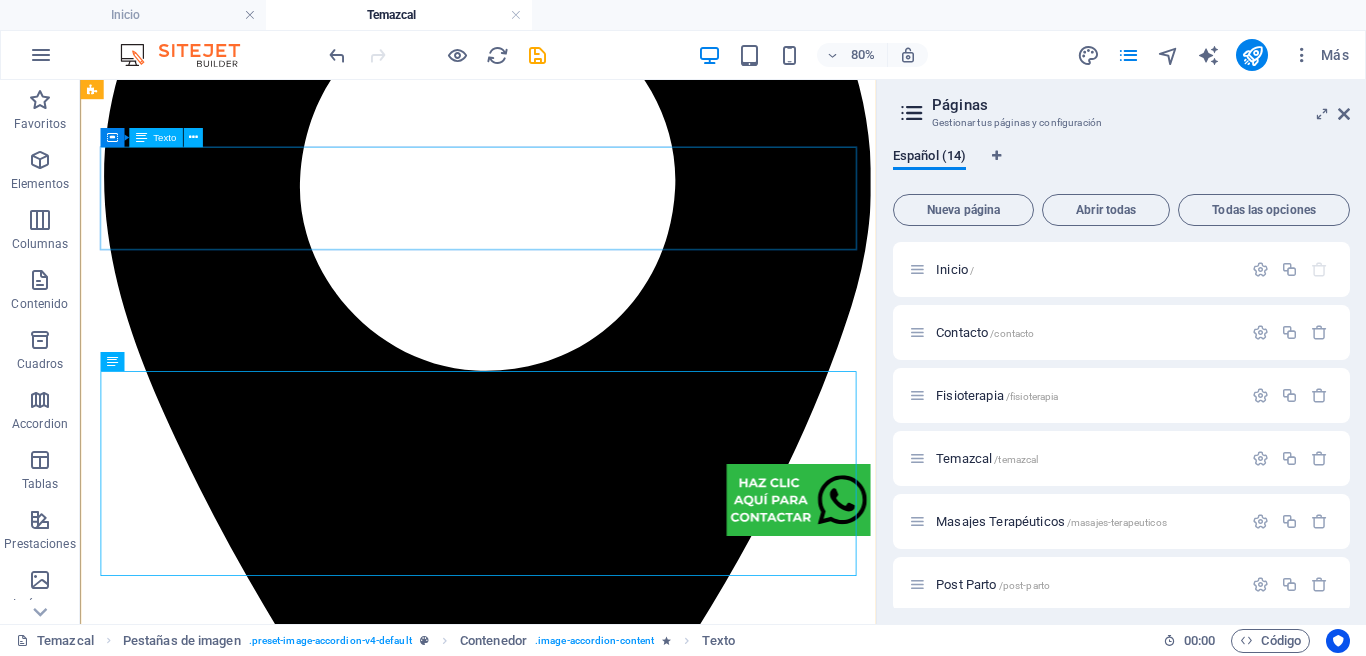 click on "Usamos  petates de palma natural  como base en cada sesión de Temazcal. Este material orgánico permite que estés en  contacto directo con la tierra. Además, los cambiamos y secamos al sol con regularidad, asegurando un espacio  limpio, seco y saludable  para cada visitante." at bounding box center (577, 9040) 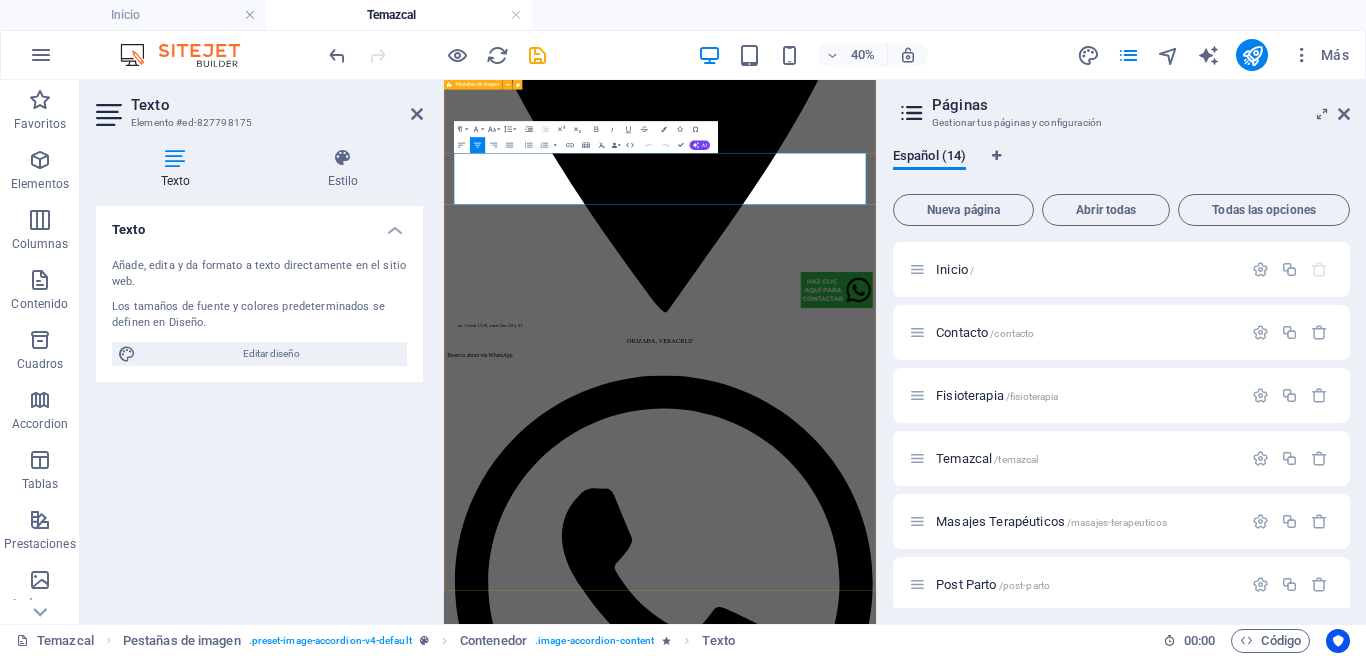 scroll, scrollTop: 4957, scrollLeft: 0, axis: vertical 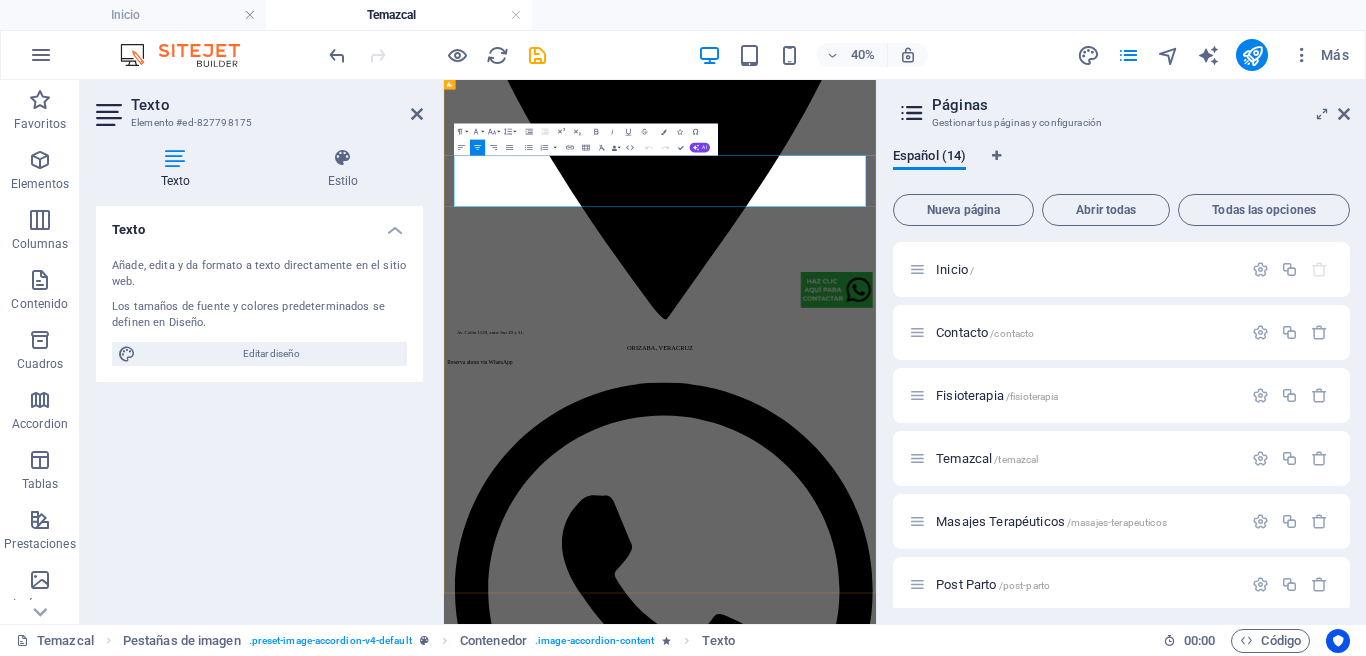 drag, startPoint x: 1146, startPoint y: 379, endPoint x: 603, endPoint y: 287, distance: 550.7386 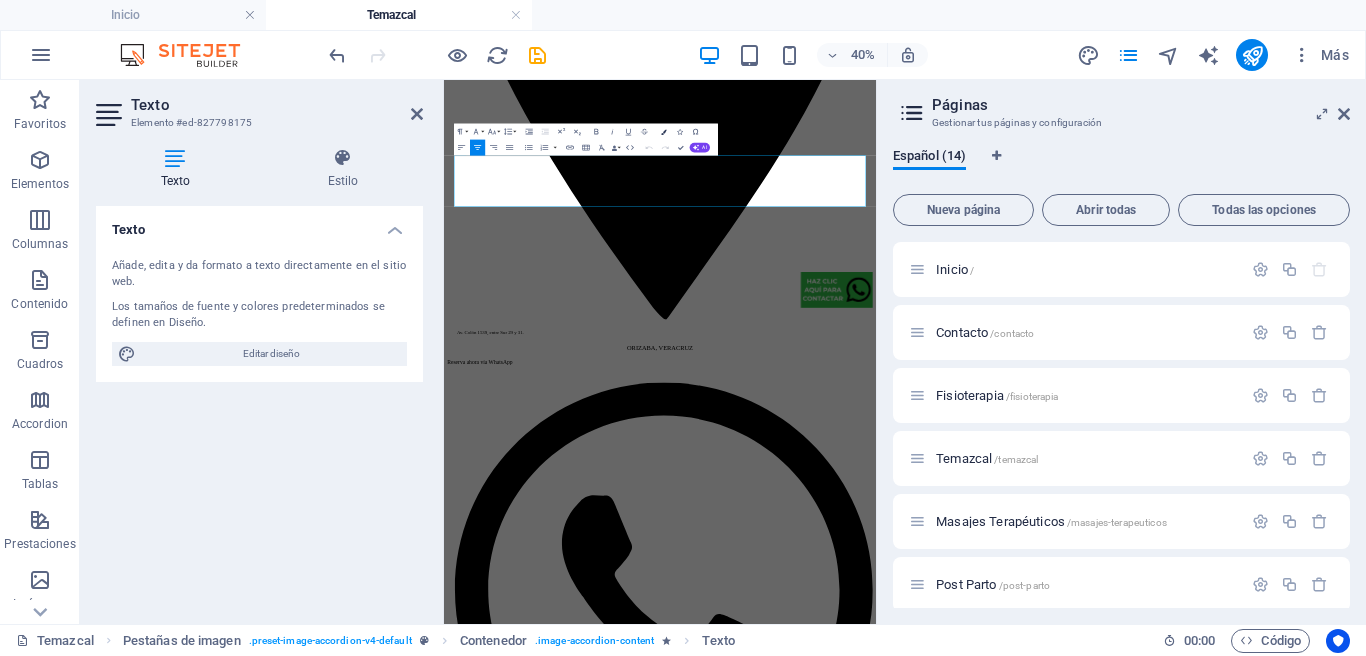 click at bounding box center [664, 132] 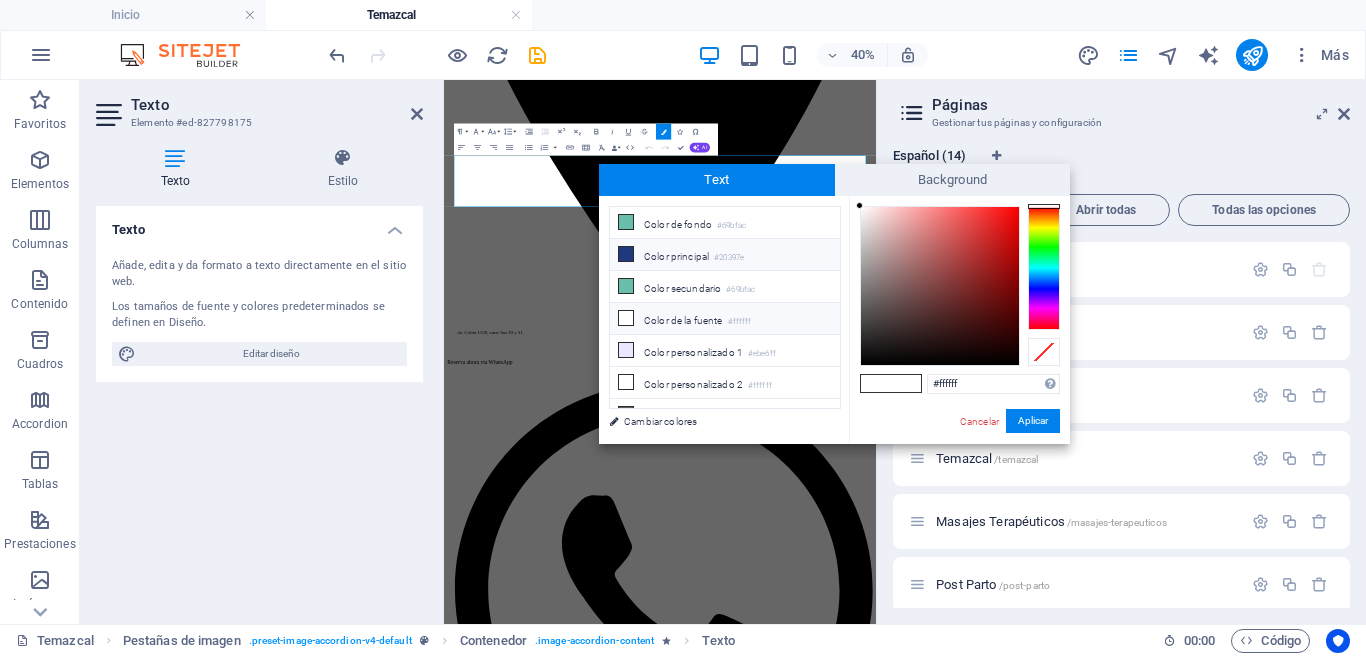 click on "Color principal
#20397e" at bounding box center (725, 255) 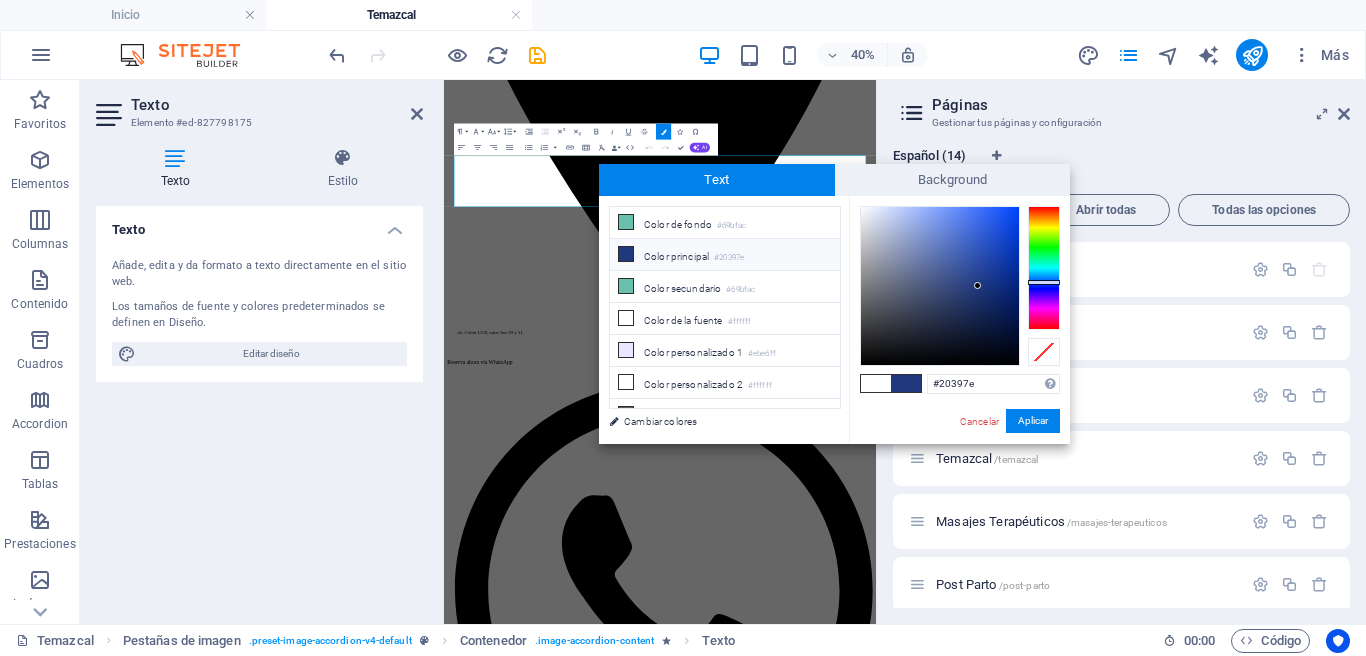 click on "Aplicar" at bounding box center [1033, 421] 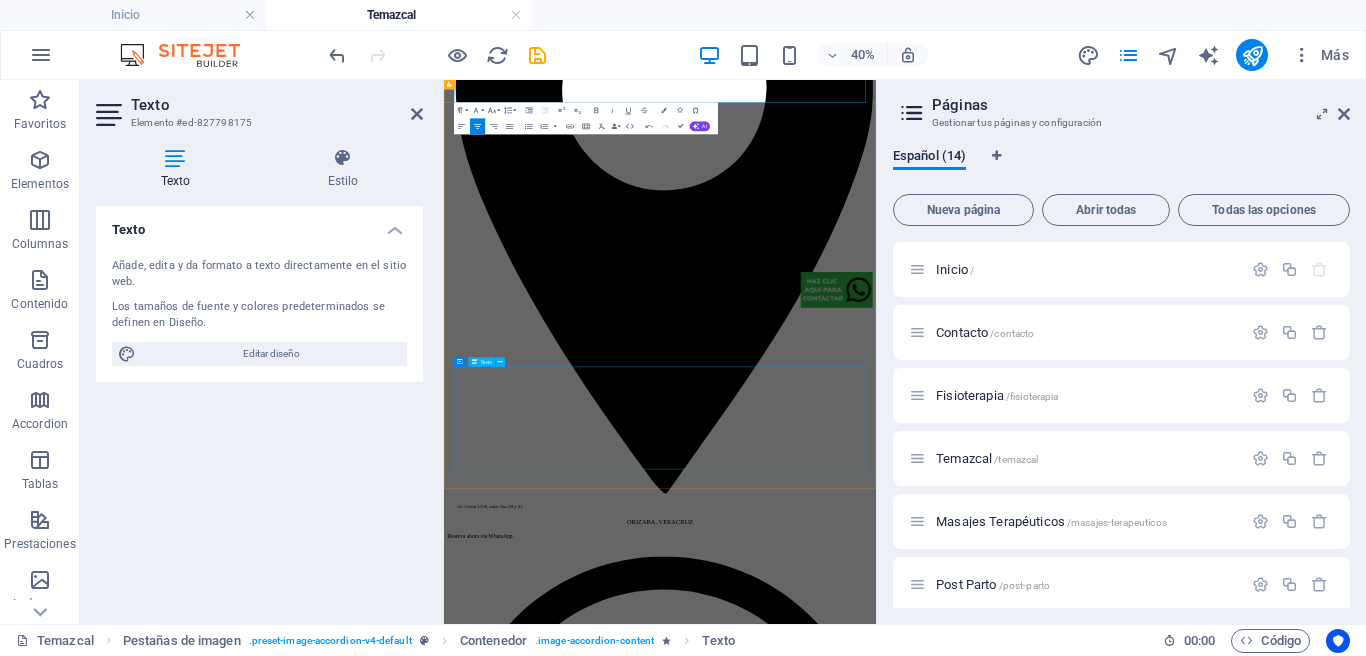 scroll, scrollTop: 5220, scrollLeft: 0, axis: vertical 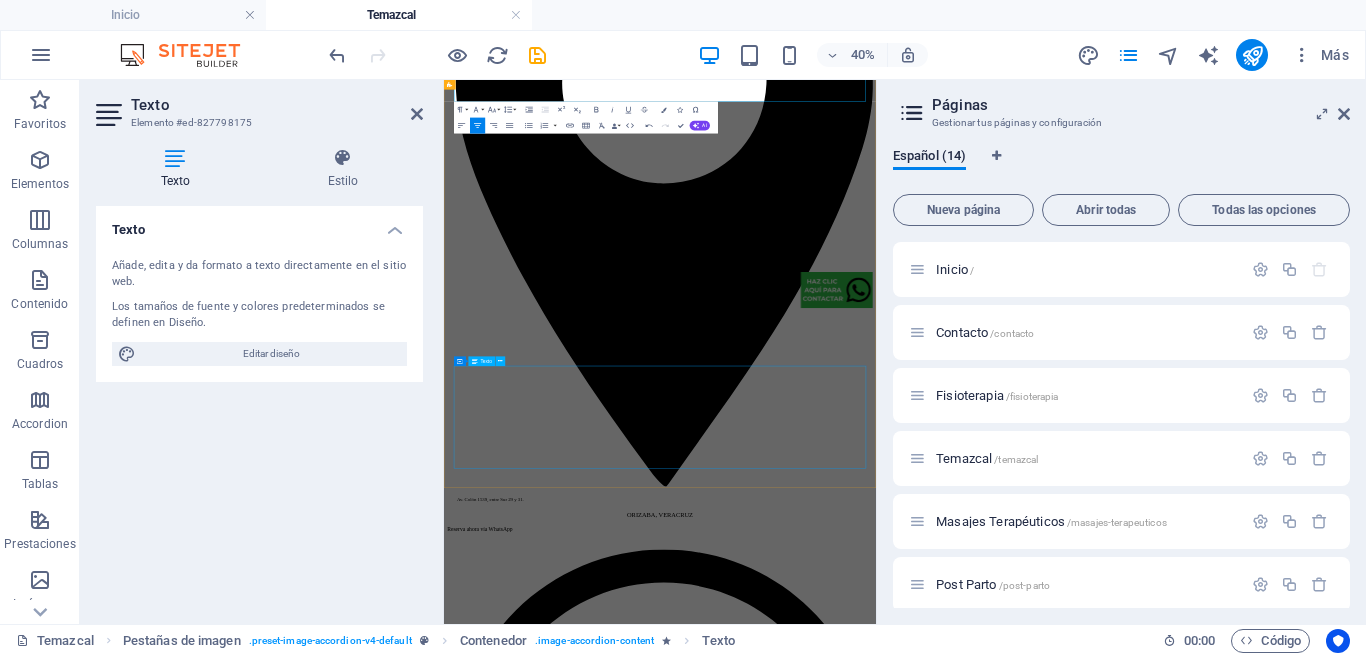 click on "Nutre el cuerpo. Abre el corazón. Prepara la mente. Cada sesión de Temazcal en Omitl inicia con una  bebida 100% natural a base de cacao , preparada con una mezcla cuidadosamente seleccionada de ingredientes:  cacao puro, canela, clavo, romero, pimienta y piloncillo  como endulzante natural. Esta combinación potencia los efectos del Temazcal al  activar la circulación, mejorar el estado de ánimo y relajar el sistema nervioso . Más que una bebida, es un recordatorio de lo esencial:  la conexión con tu cuerpo, tus emociones y tu historia personal ." at bounding box center [984, 11610] 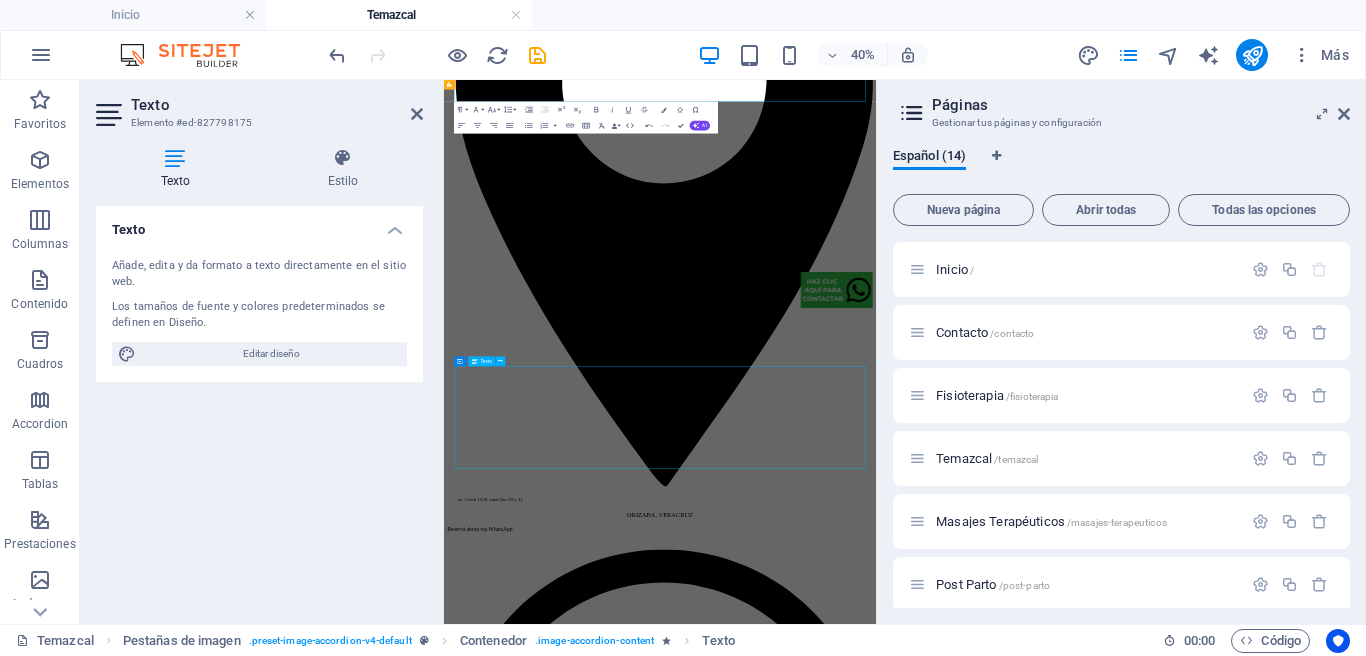 click on "Nutre el cuerpo. Abre el corazón. Prepara la mente. Cada sesión de Temazcal en Omitl inicia con una  bebida 100% natural a base de cacao , preparada con una mezcla cuidadosamente seleccionada de ingredientes:  cacao puro, canela, clavo, romero, pimienta y piloncillo  como endulzante natural. Esta combinación potencia los efectos del Temazcal al  activar la circulación, mejorar el estado de ánimo y relajar el sistema nervioso . Más que una bebida, es un recordatorio de lo esencial:  la conexión con tu cuerpo, tus emociones y tu historia personal ." at bounding box center [984, 11610] 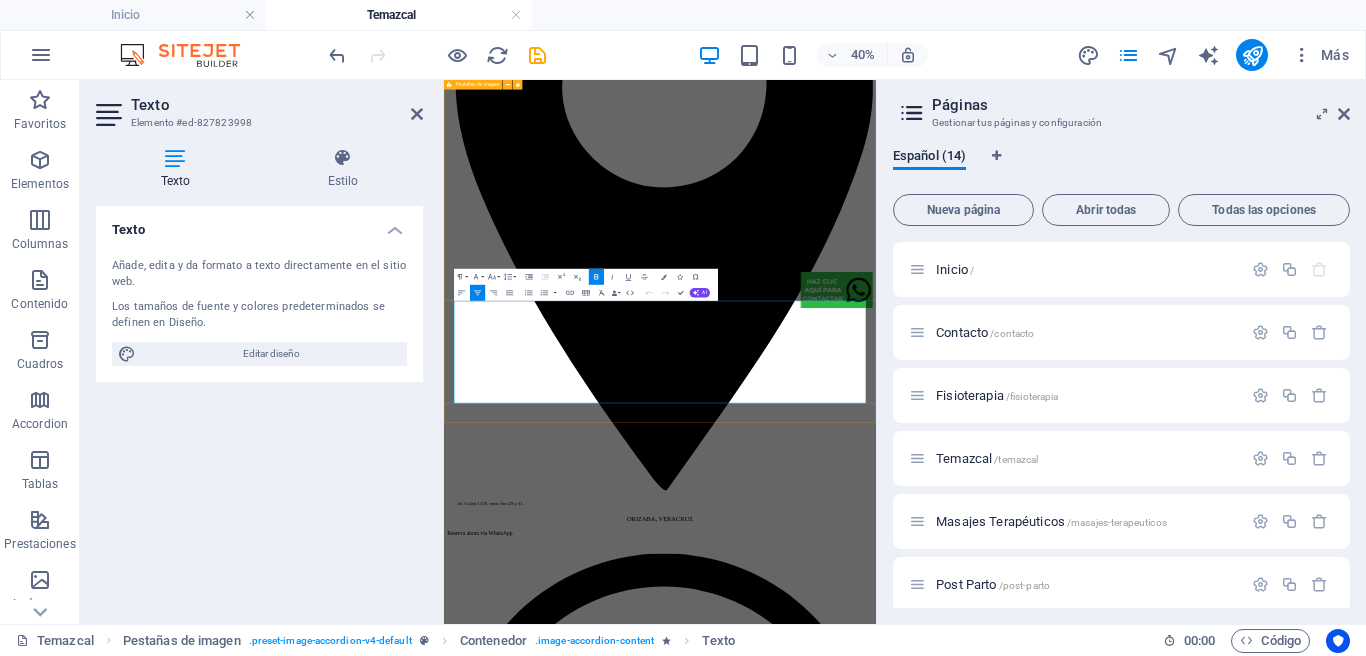 scroll, scrollTop: 5383, scrollLeft: 0, axis: vertical 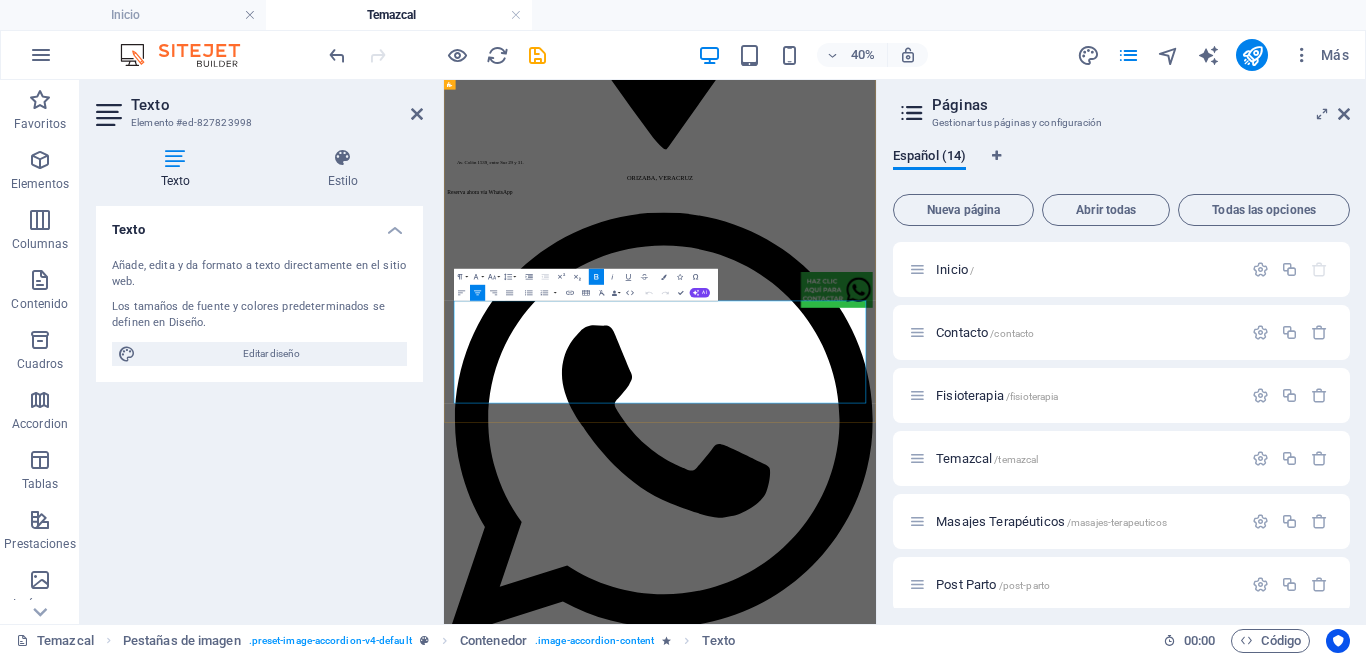 drag, startPoint x: 1110, startPoint y: 876, endPoint x: 696, endPoint y: 663, distance: 465.5803 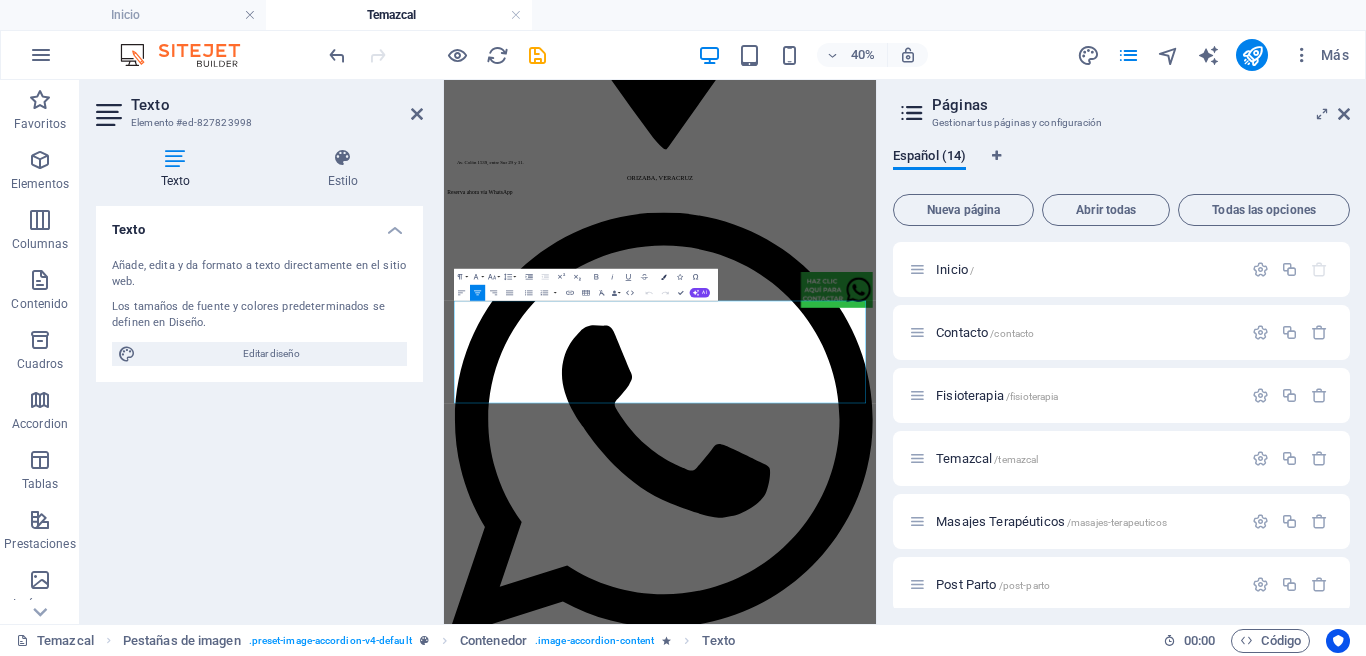 click at bounding box center [664, 277] 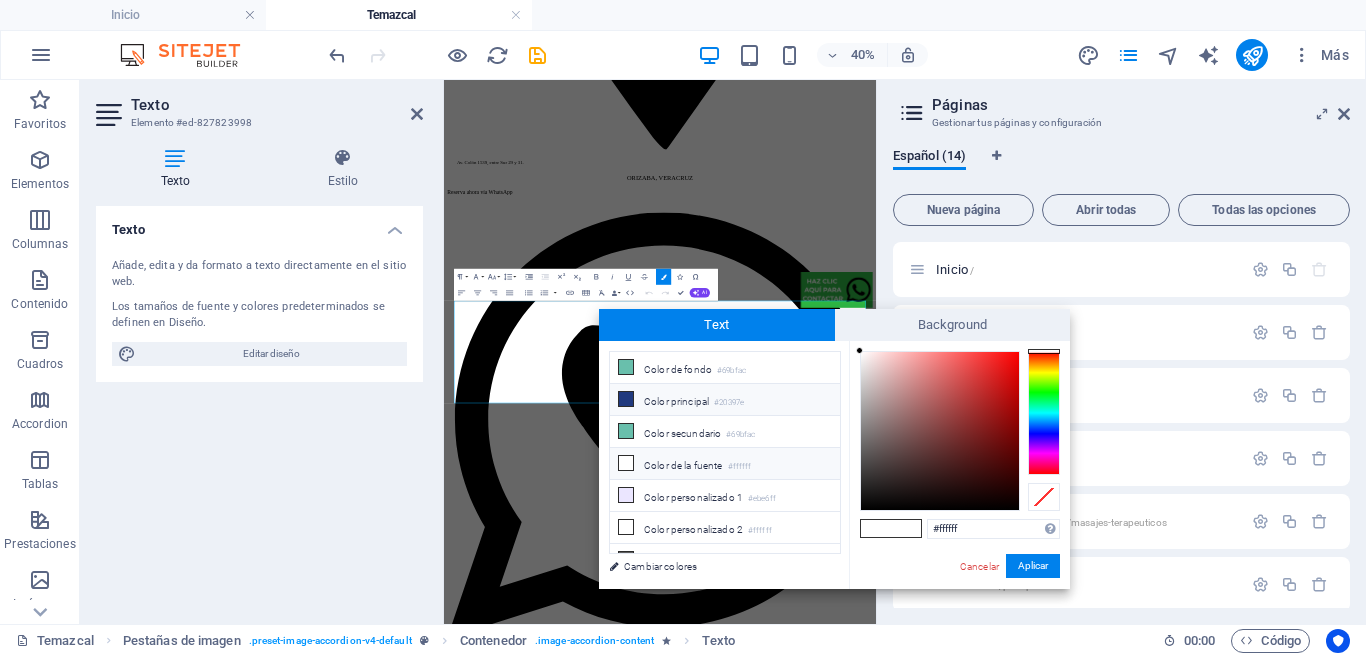 drag, startPoint x: 649, startPoint y: 397, endPoint x: 663, endPoint y: 406, distance: 16.643316 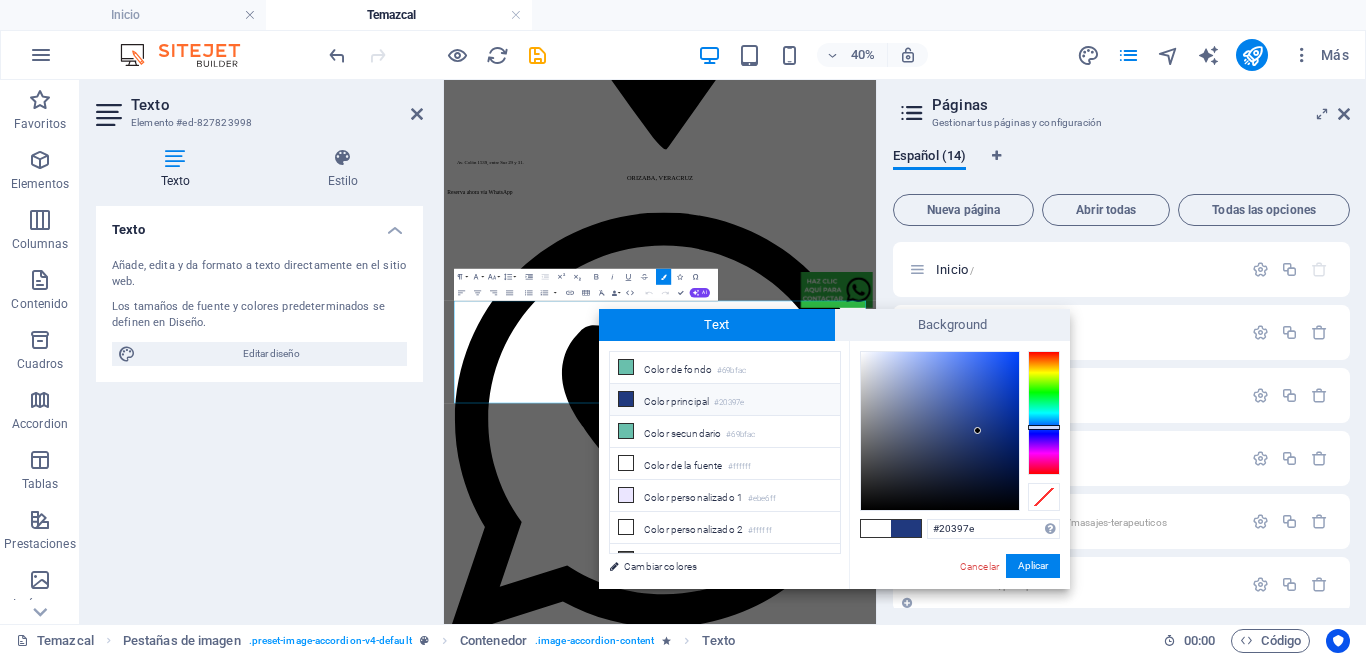 click on "Aplicar" at bounding box center (1033, 566) 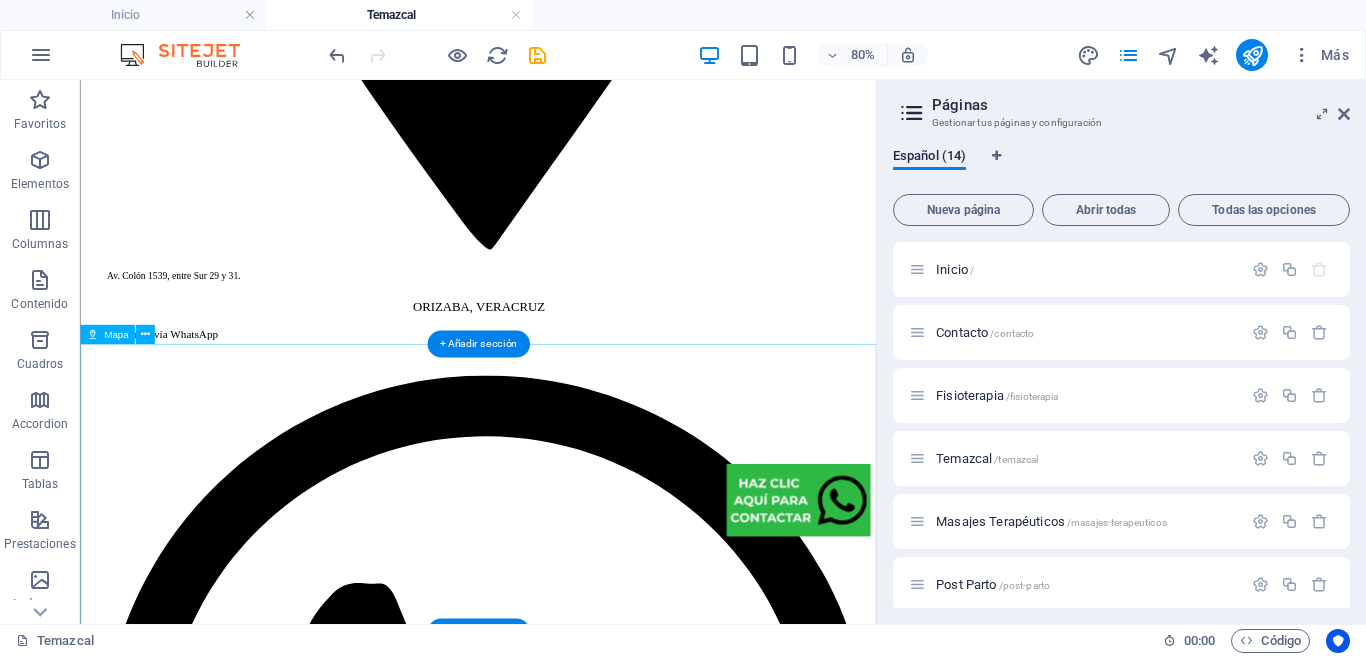 scroll, scrollTop: 5047, scrollLeft: 0, axis: vertical 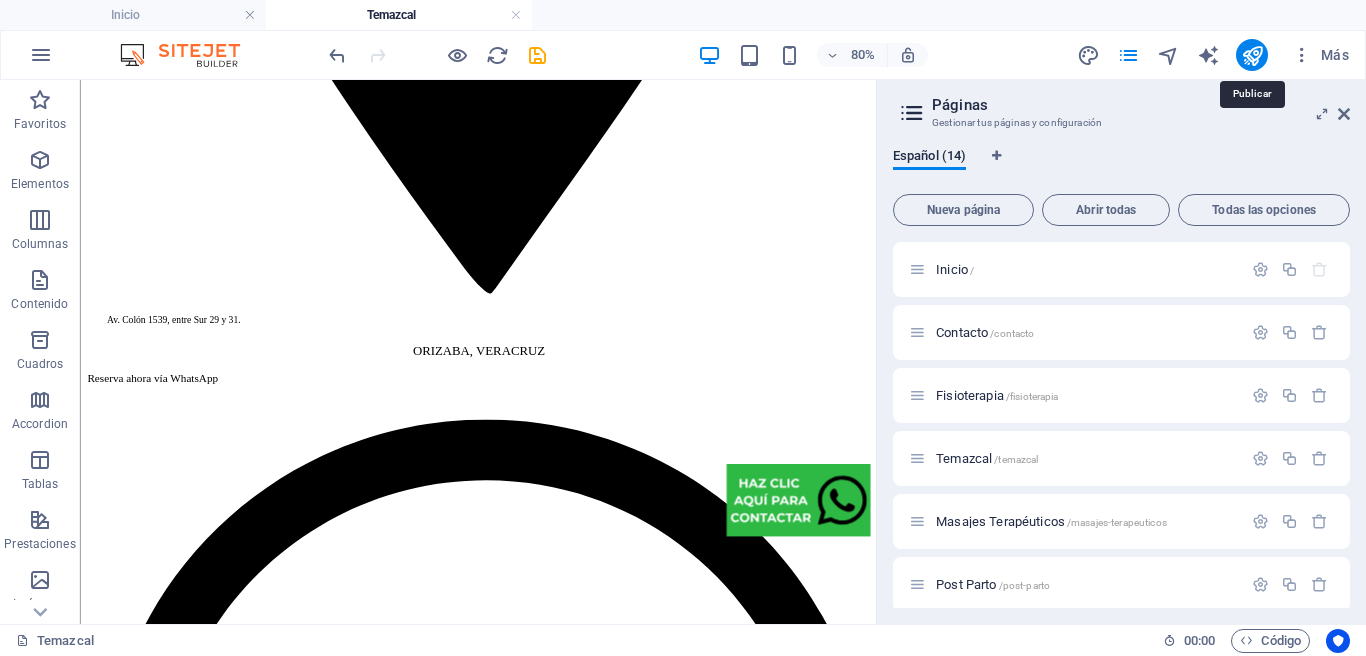 drag, startPoint x: 1250, startPoint y: 51, endPoint x: 1221, endPoint y: 64, distance: 31.780497 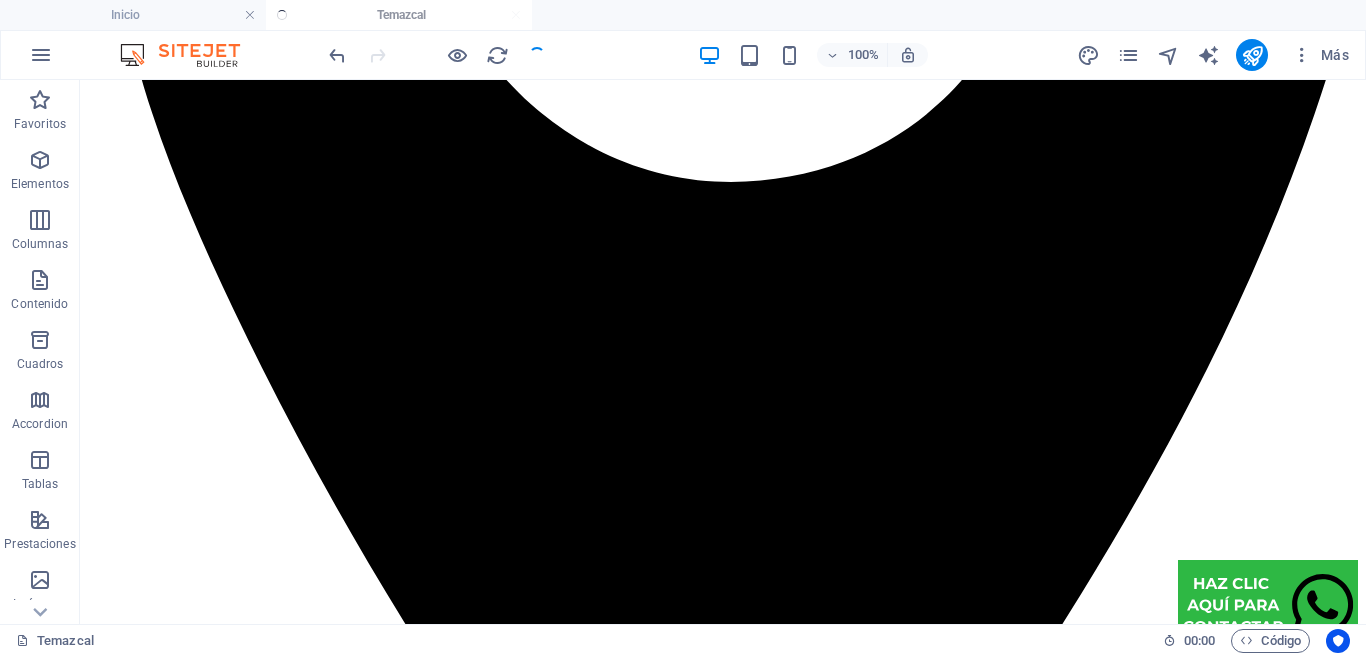 scroll, scrollTop: 5101, scrollLeft: 0, axis: vertical 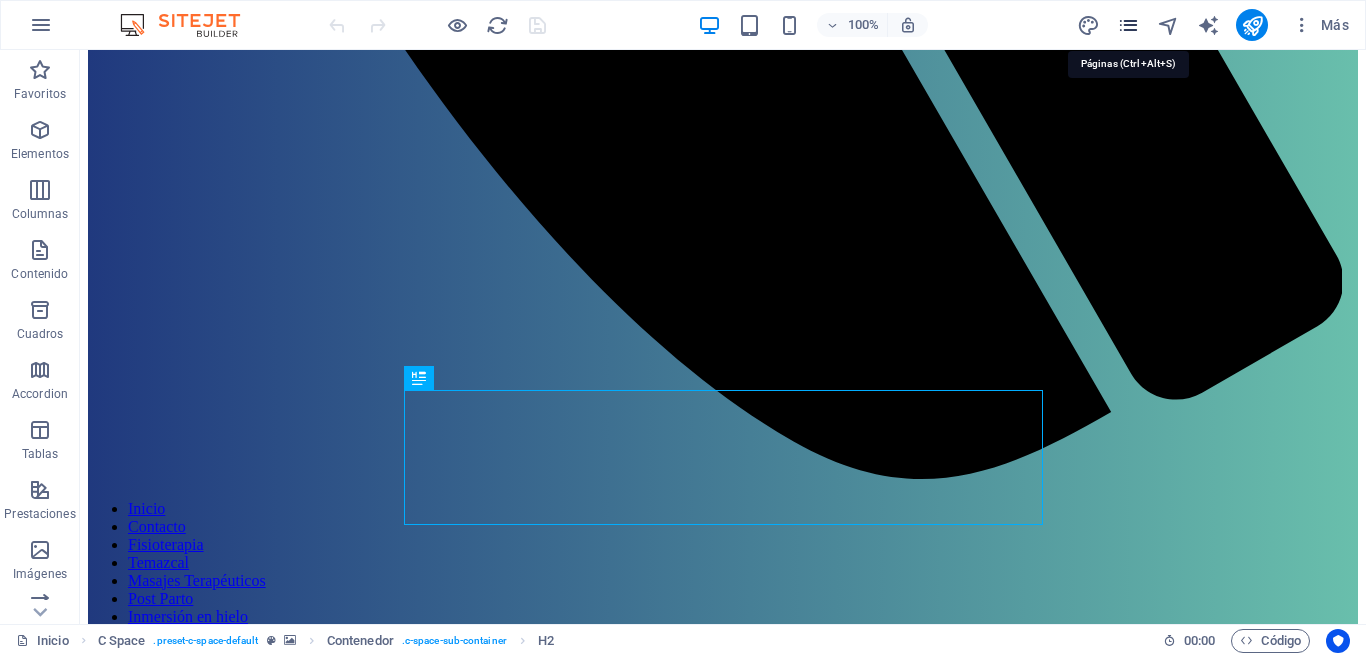 click at bounding box center [1128, 25] 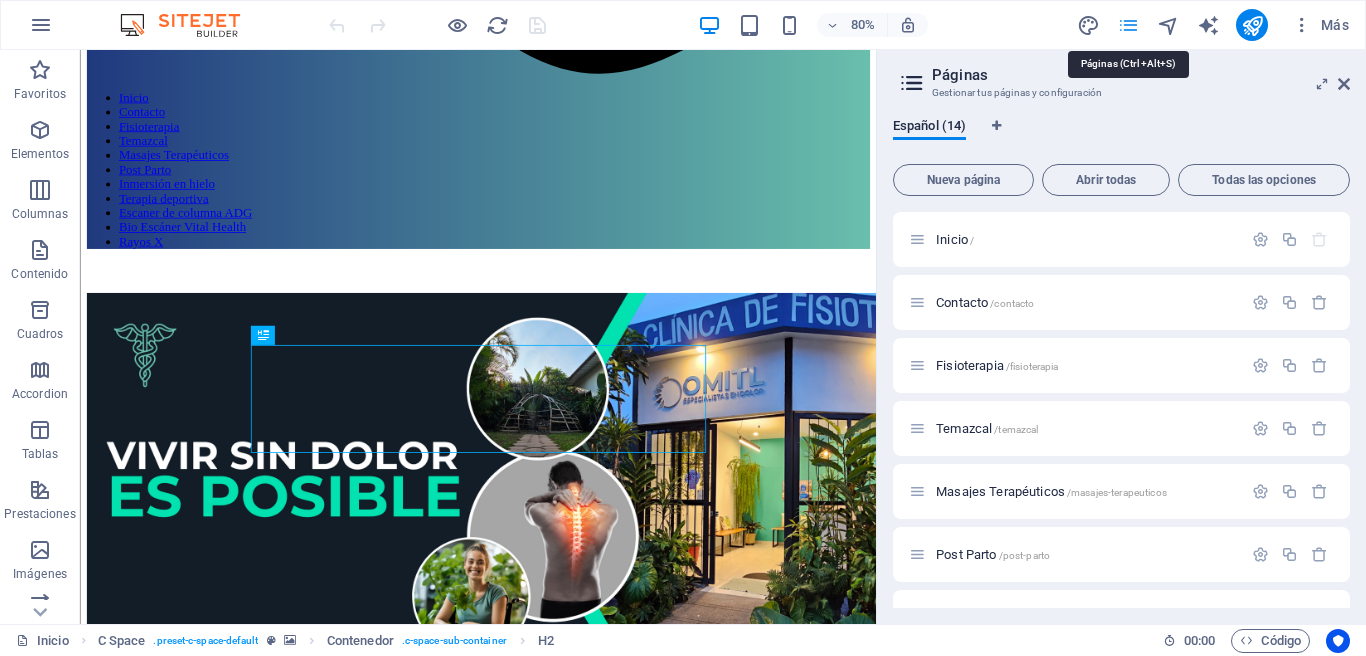 scroll, scrollTop: 1241, scrollLeft: 0, axis: vertical 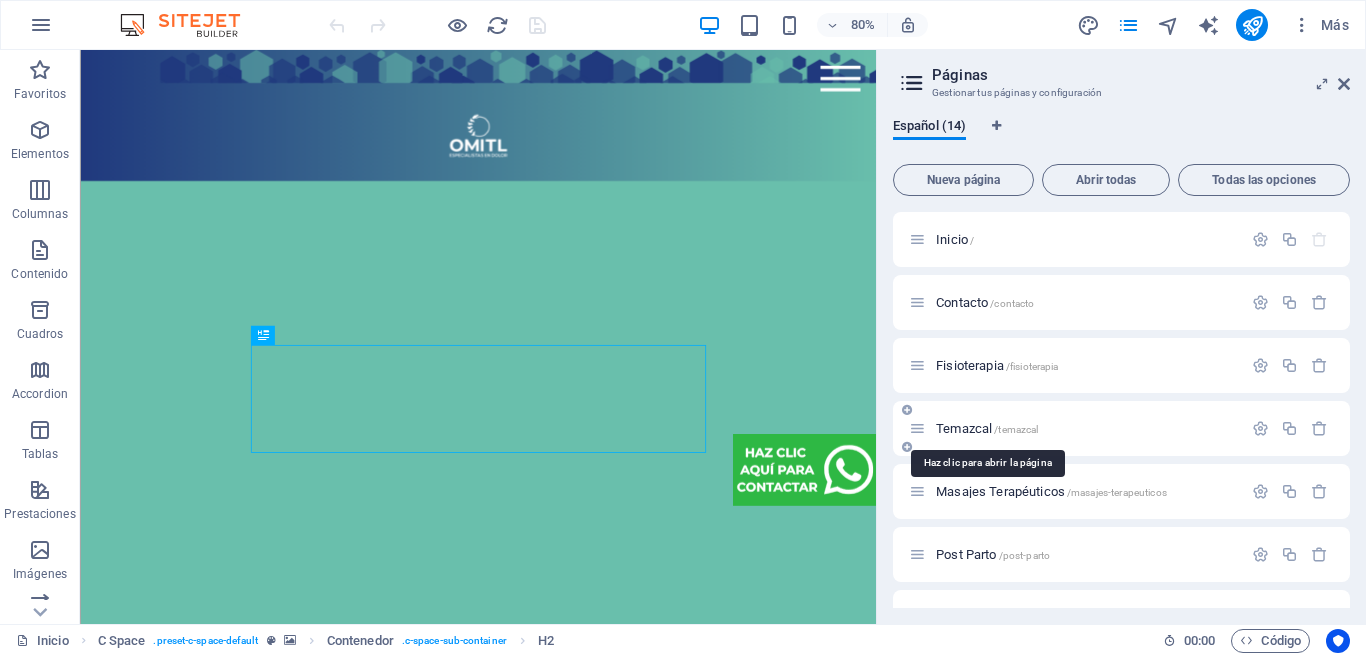 click on "Temazcal /temazcal" at bounding box center [987, 428] 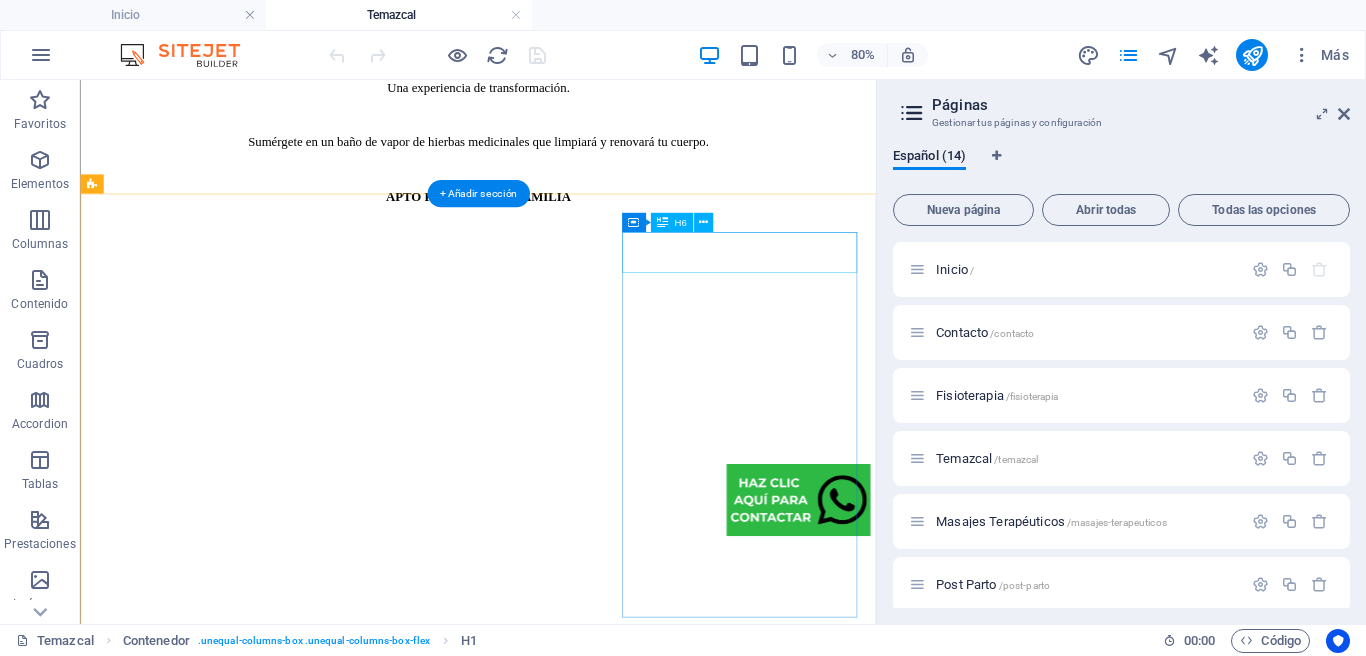 scroll, scrollTop: 2731, scrollLeft: 0, axis: vertical 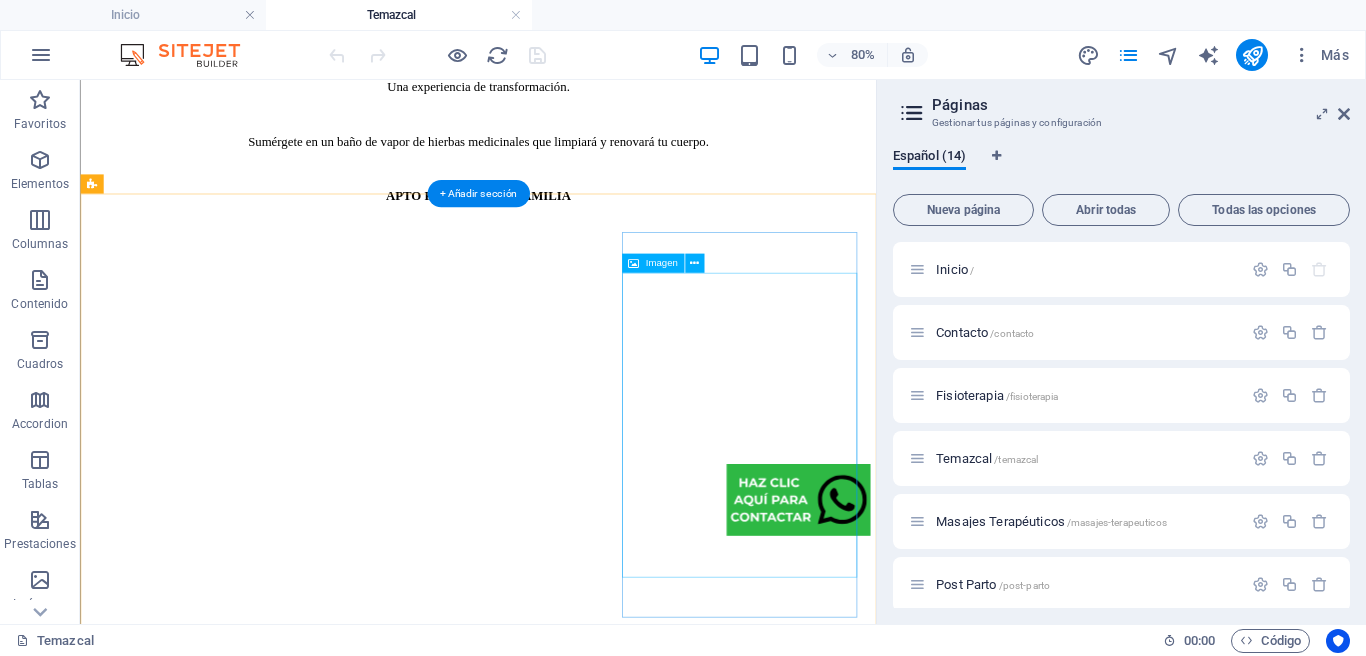 click at bounding box center [577, 7996] 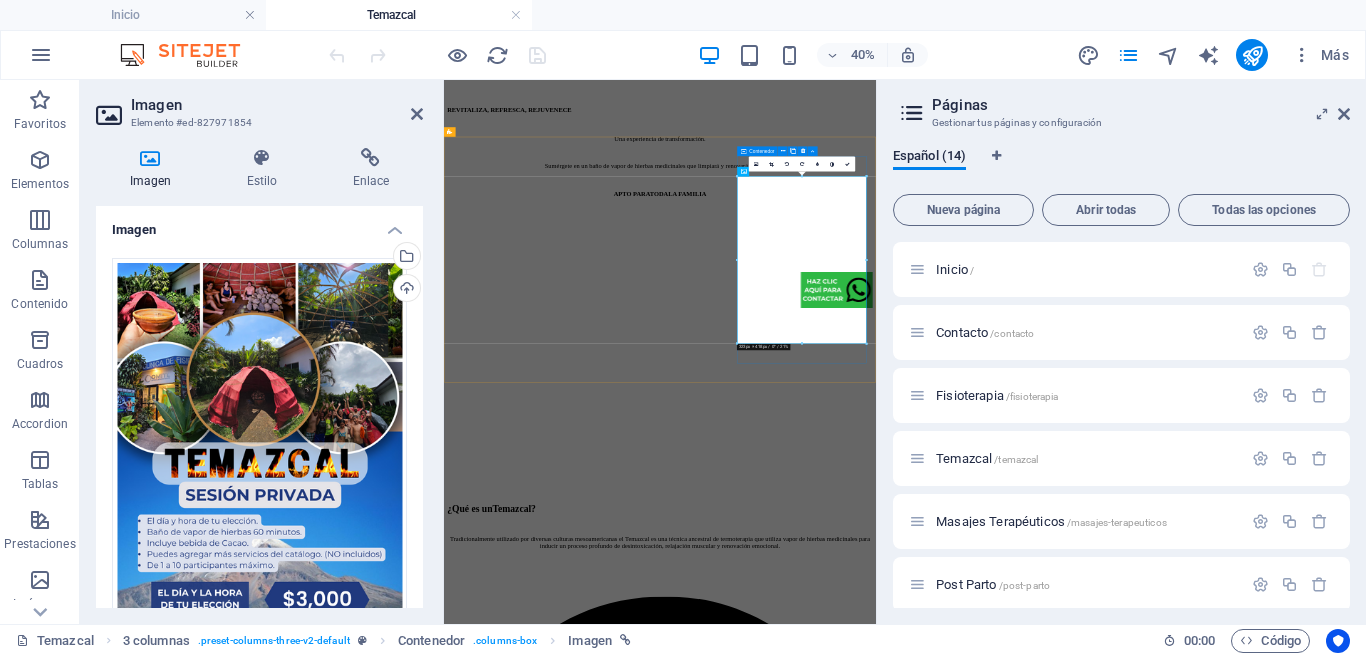 scroll, scrollTop: 3469, scrollLeft: 0, axis: vertical 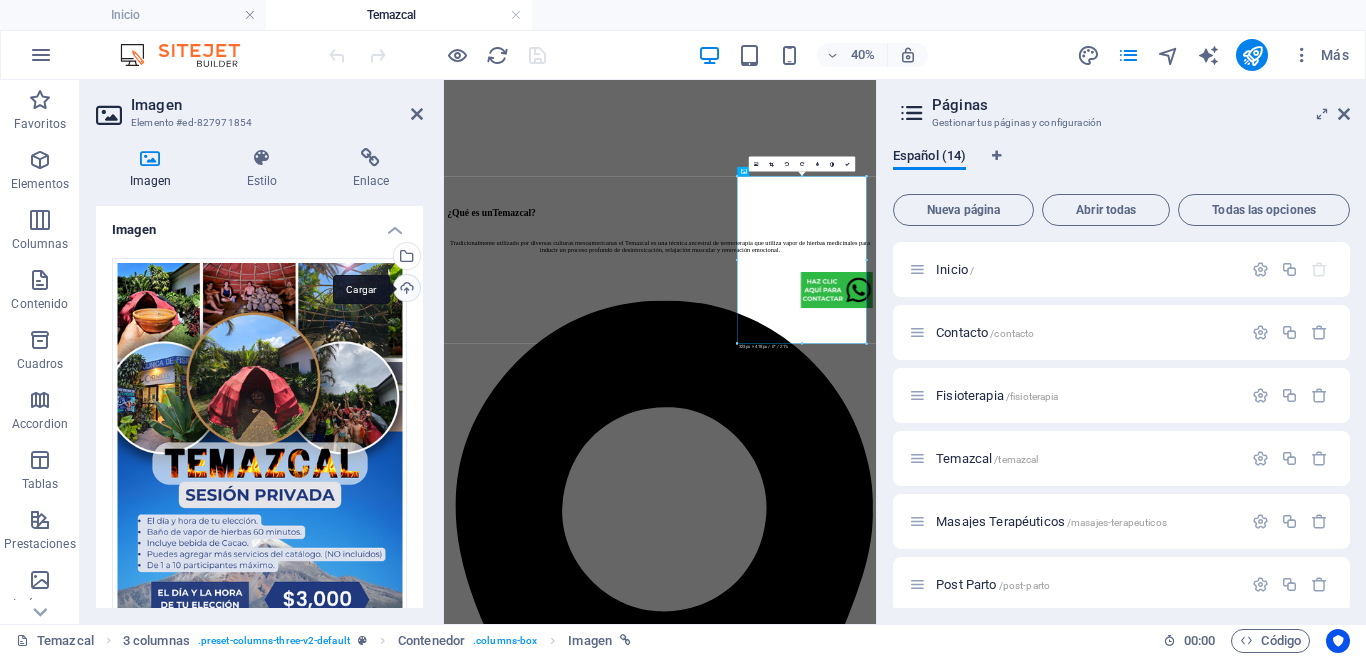 click on "Cargar" at bounding box center (405, 290) 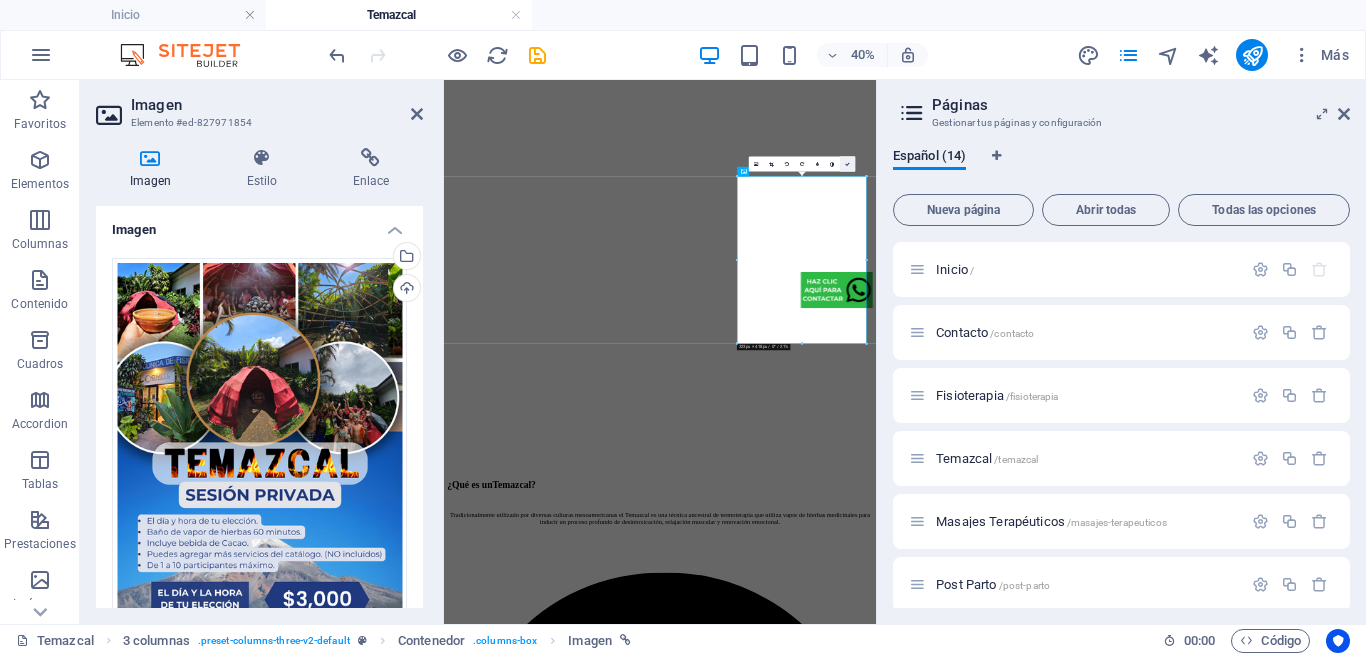 click at bounding box center [847, 164] 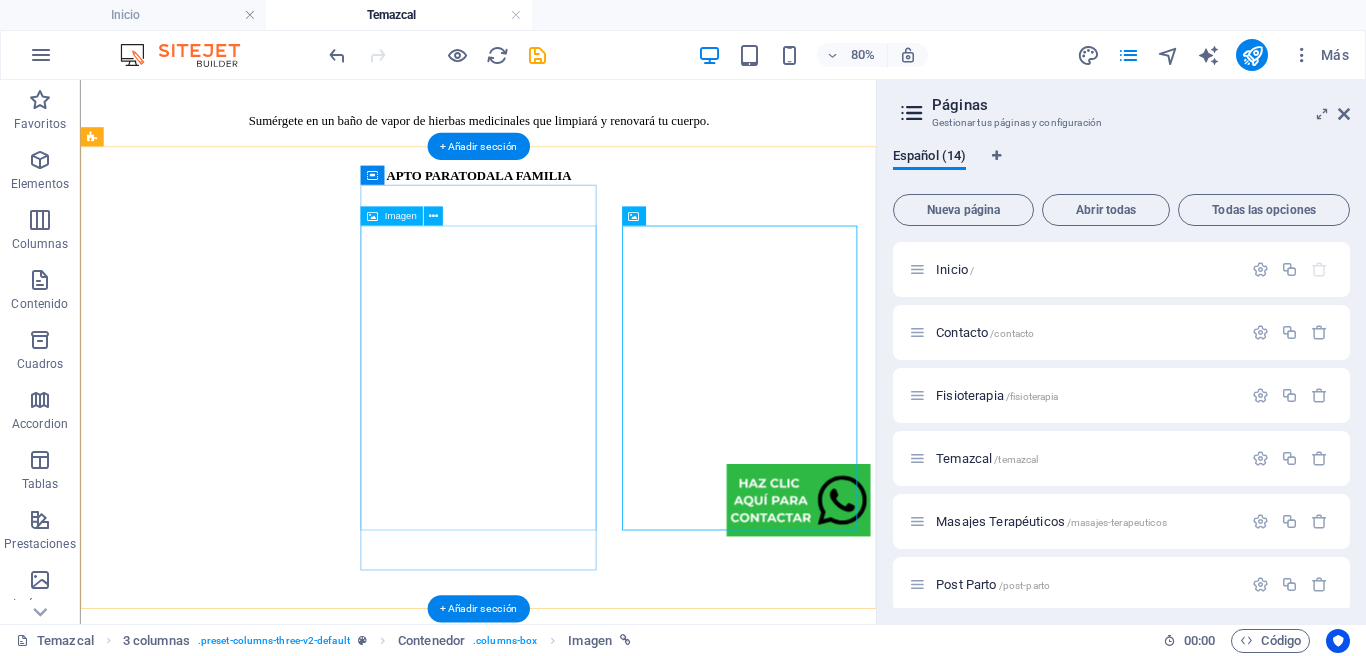scroll, scrollTop: 2791, scrollLeft: 0, axis: vertical 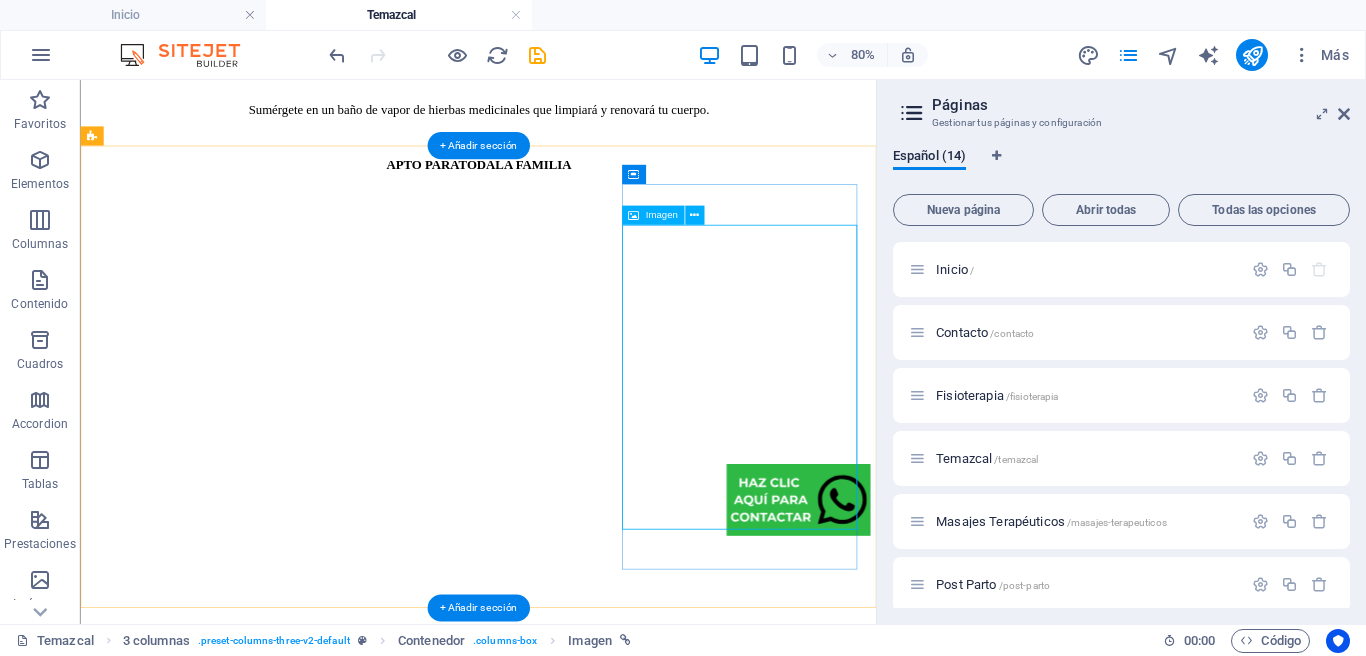 click at bounding box center [577, 7958] 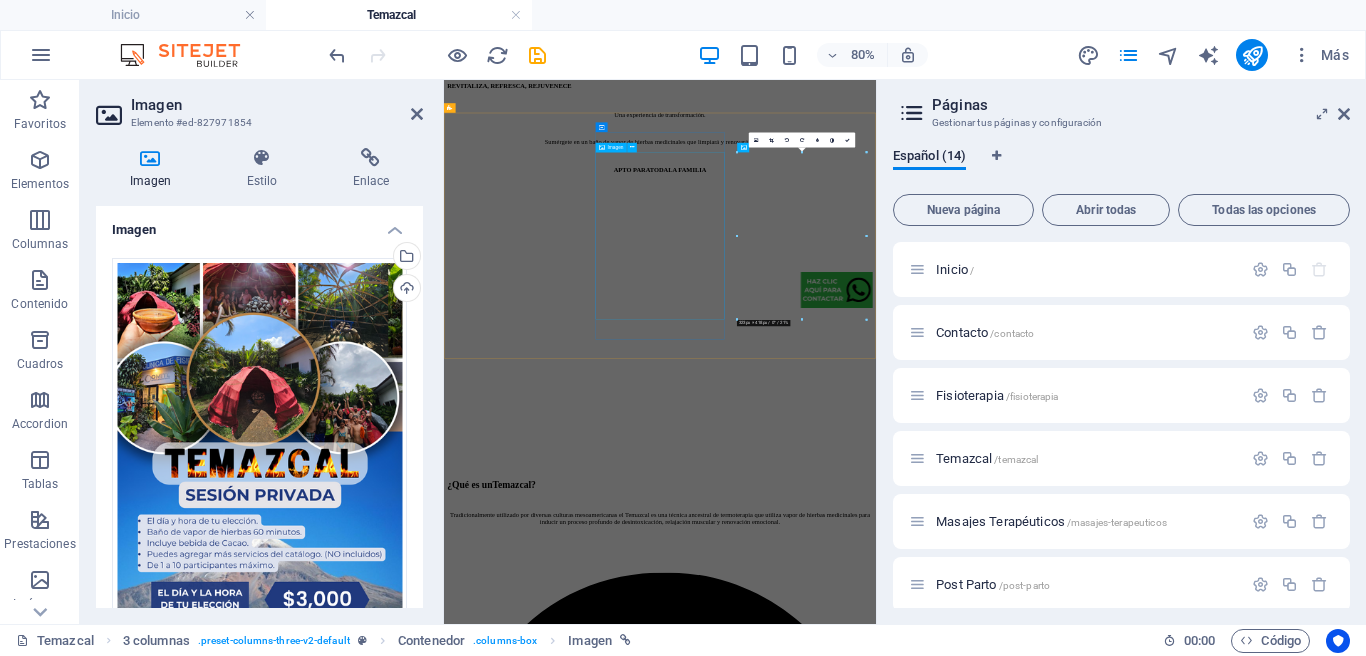 scroll, scrollTop: 3529, scrollLeft: 0, axis: vertical 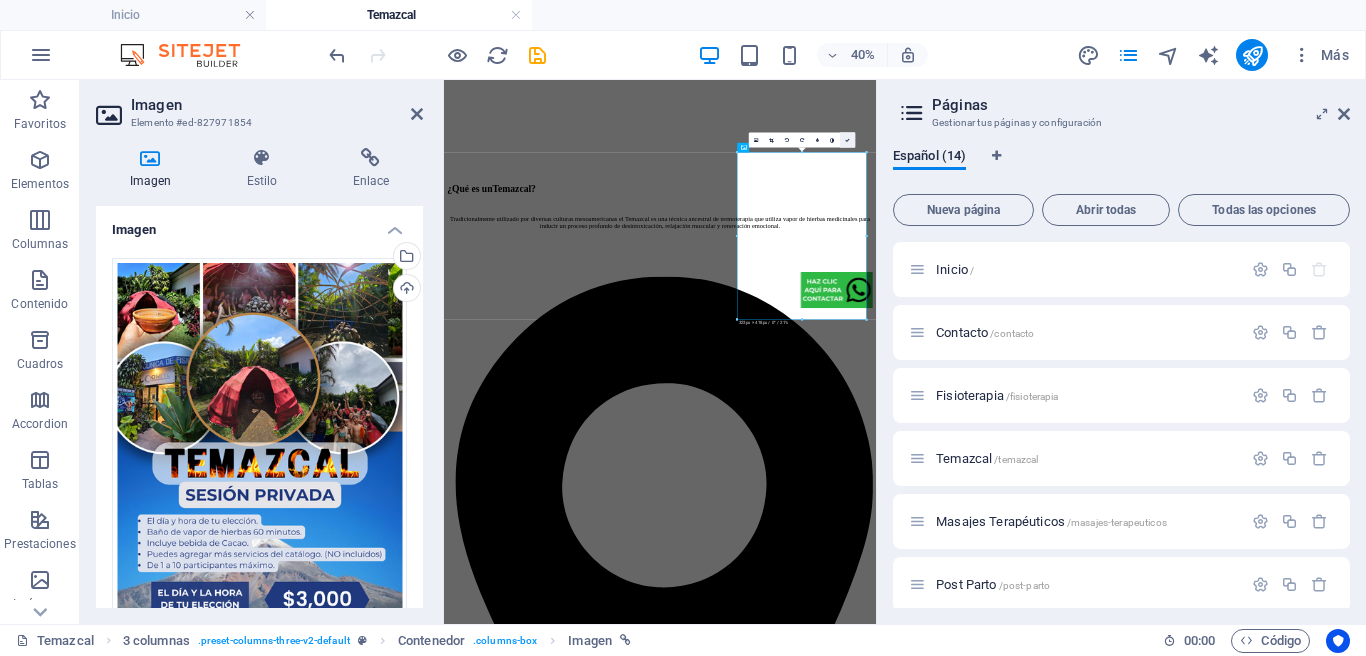 click at bounding box center [847, 139] 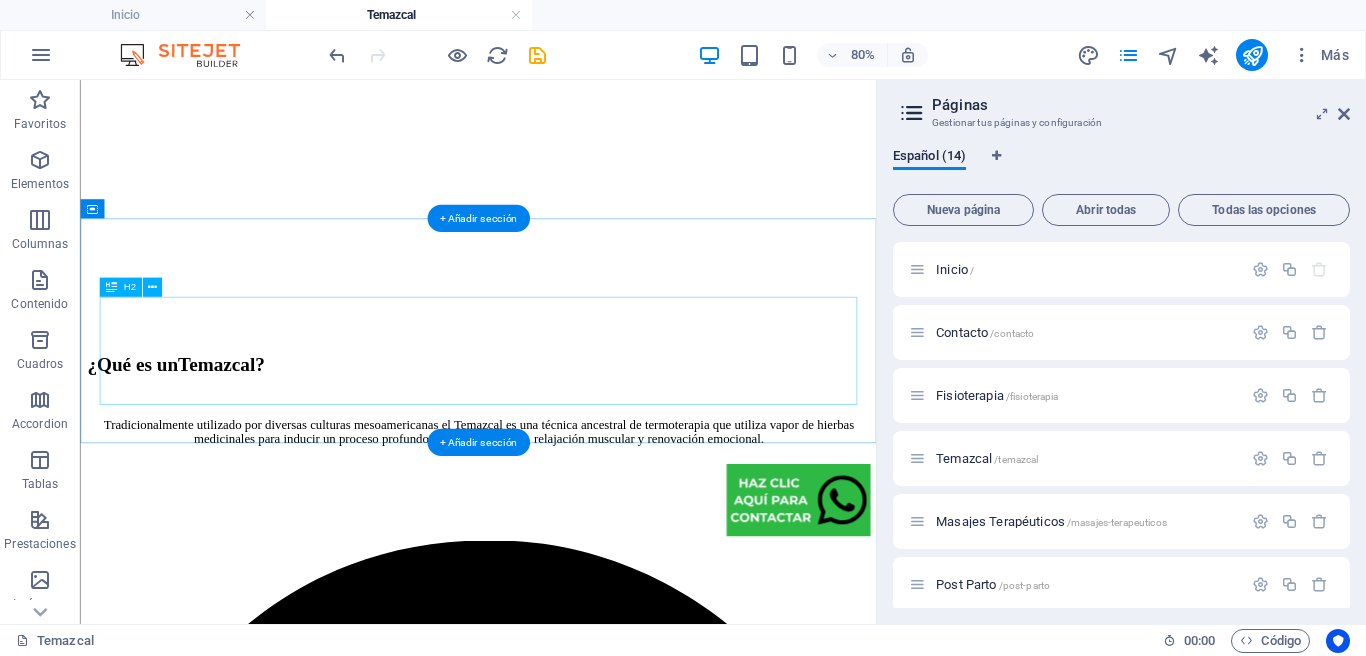 scroll, scrollTop: 3340, scrollLeft: 0, axis: vertical 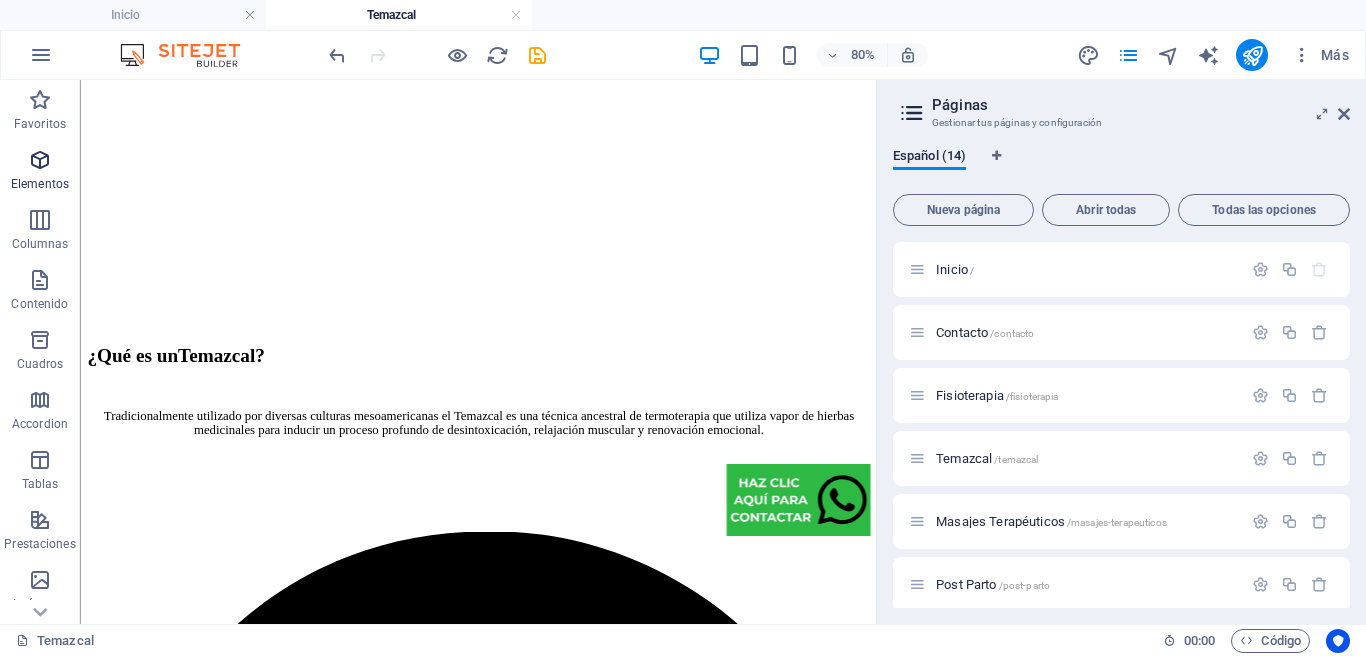 drag, startPoint x: 39, startPoint y: 146, endPoint x: 44, endPoint y: 170, distance: 24.5153 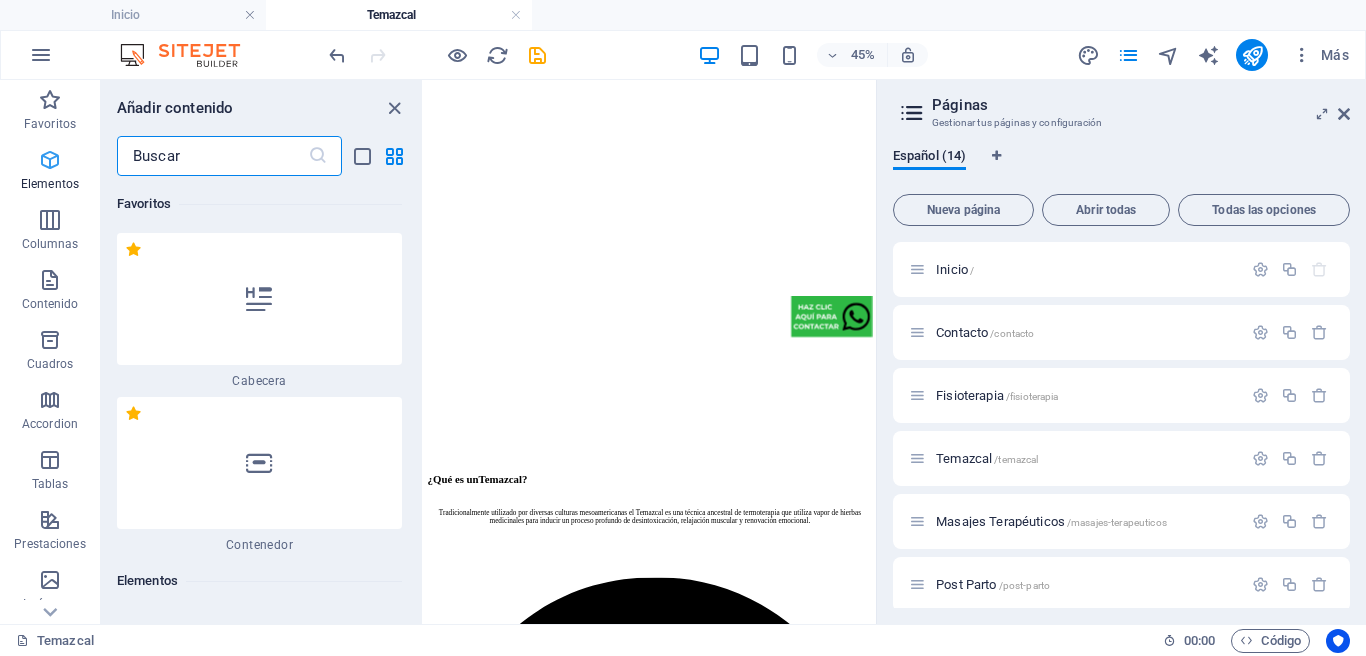 scroll, scrollTop: 3879, scrollLeft: 0, axis: vertical 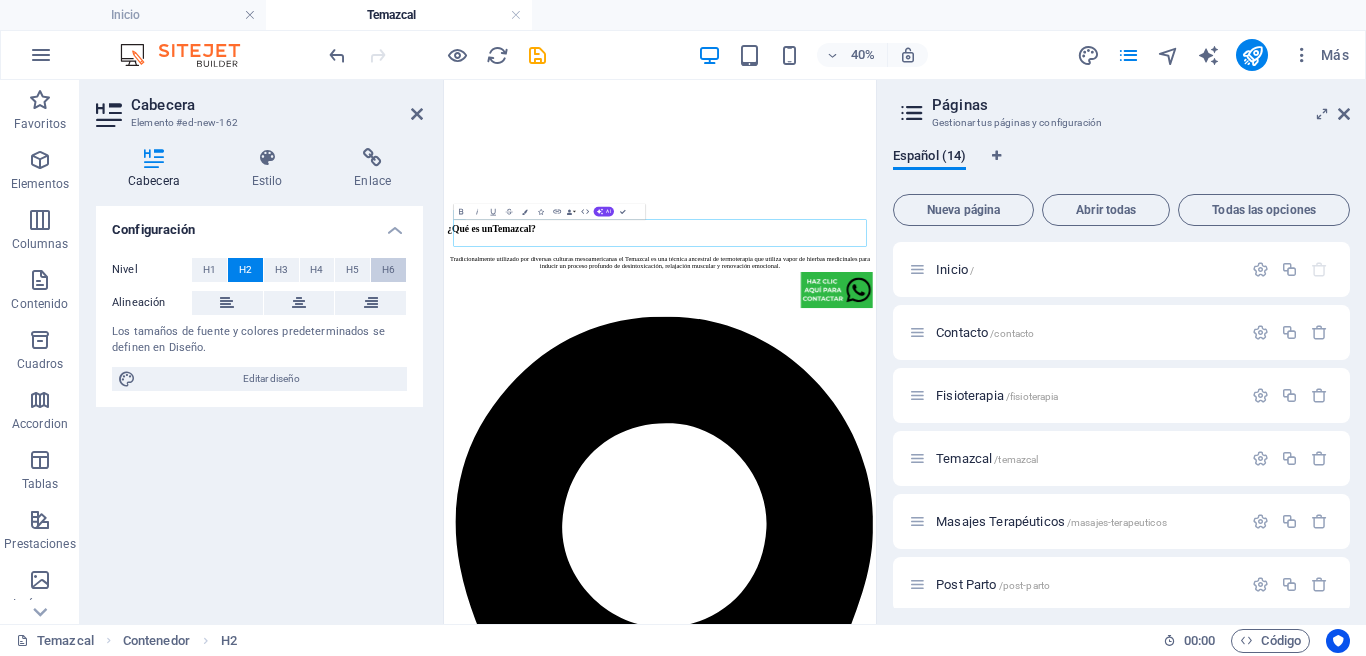 click on "H6" at bounding box center [388, 270] 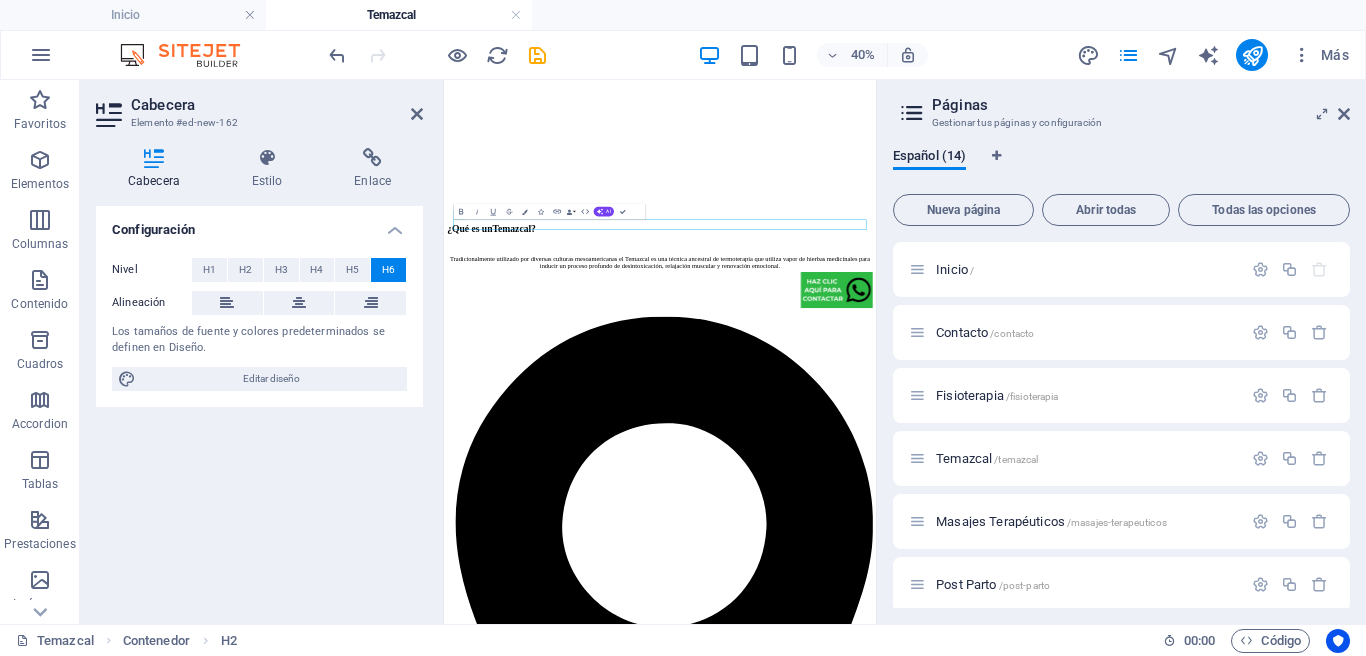 click on "H6" at bounding box center [388, 270] 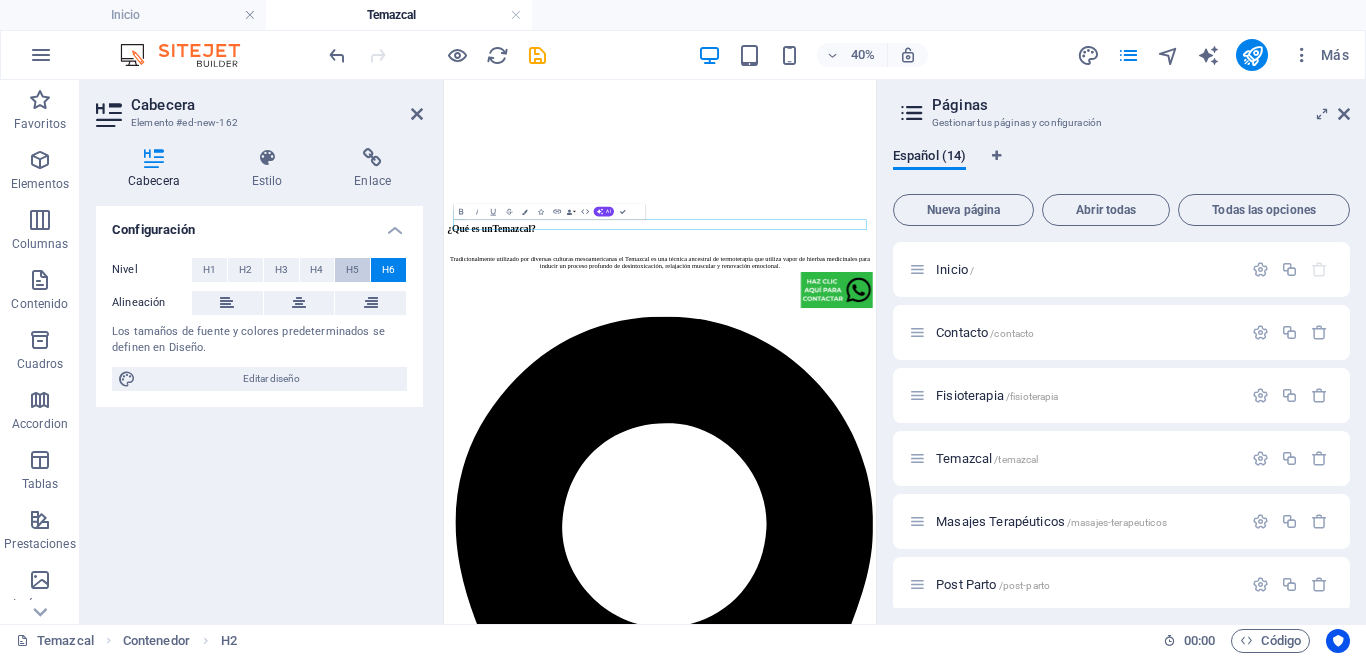 click on "H5" at bounding box center [352, 270] 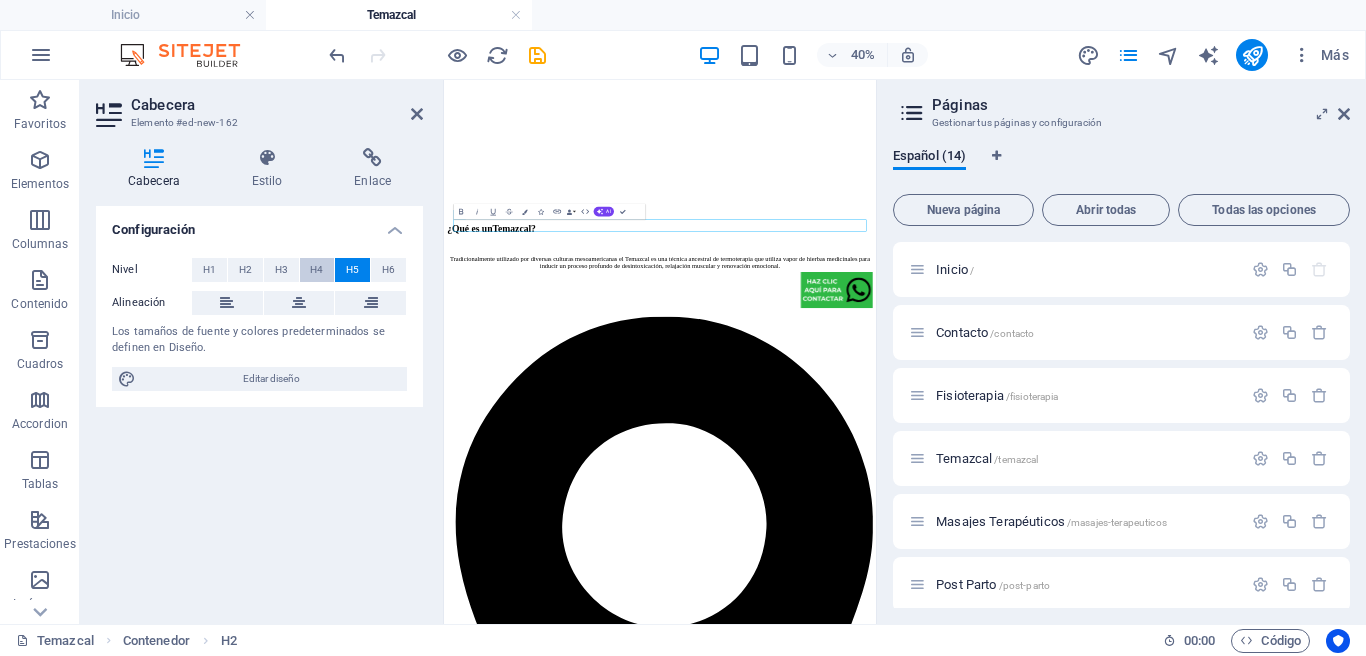 click on "H4" at bounding box center [316, 270] 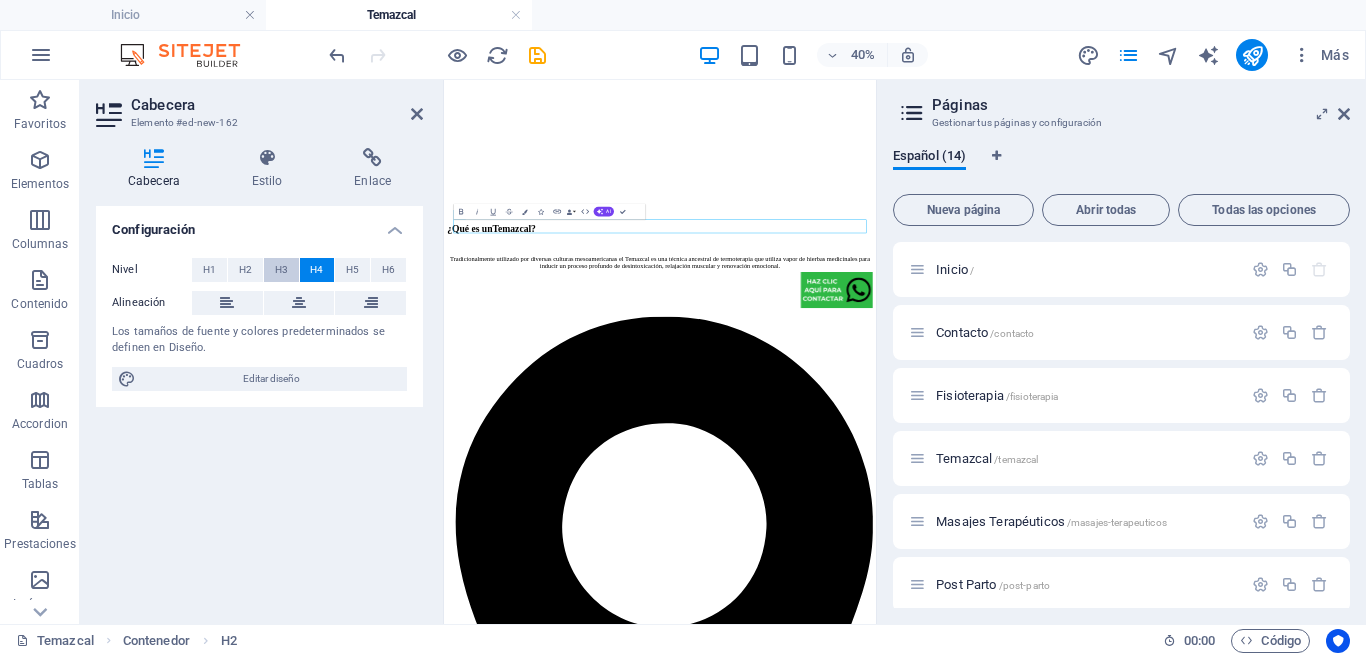 click on "H3" at bounding box center (281, 270) 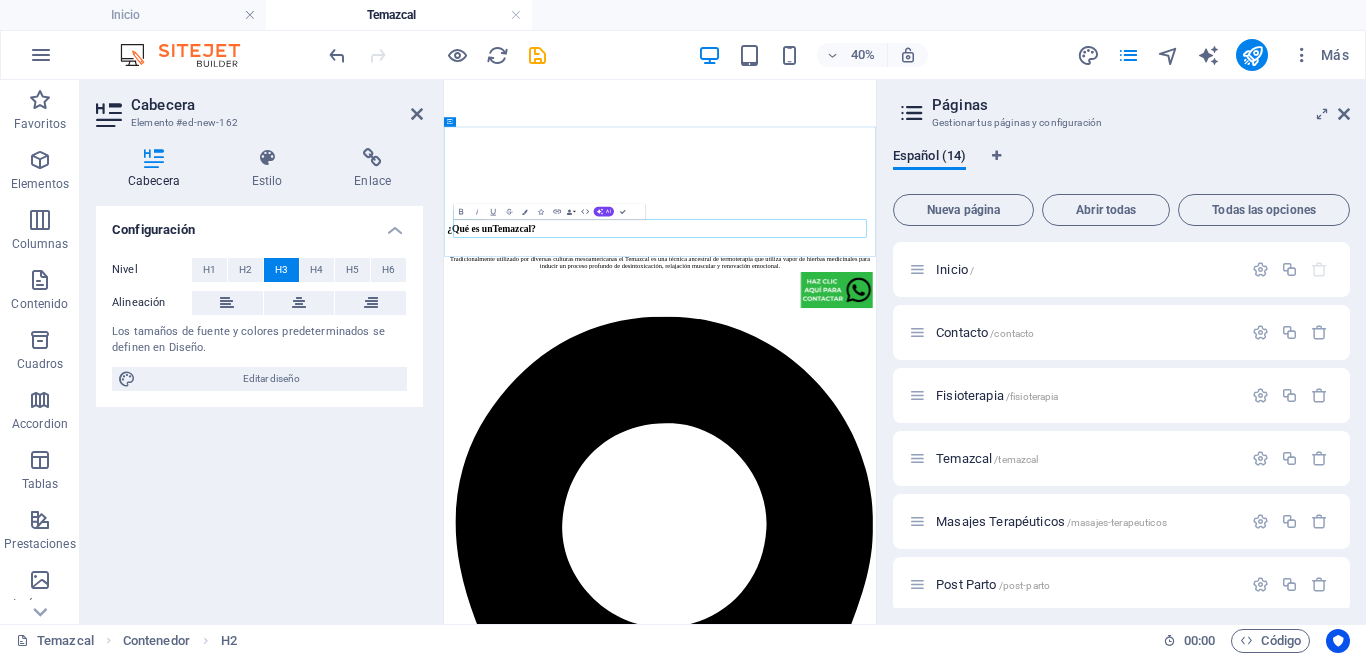 click on "Nueva cabecera" at bounding box center [984, 8863] 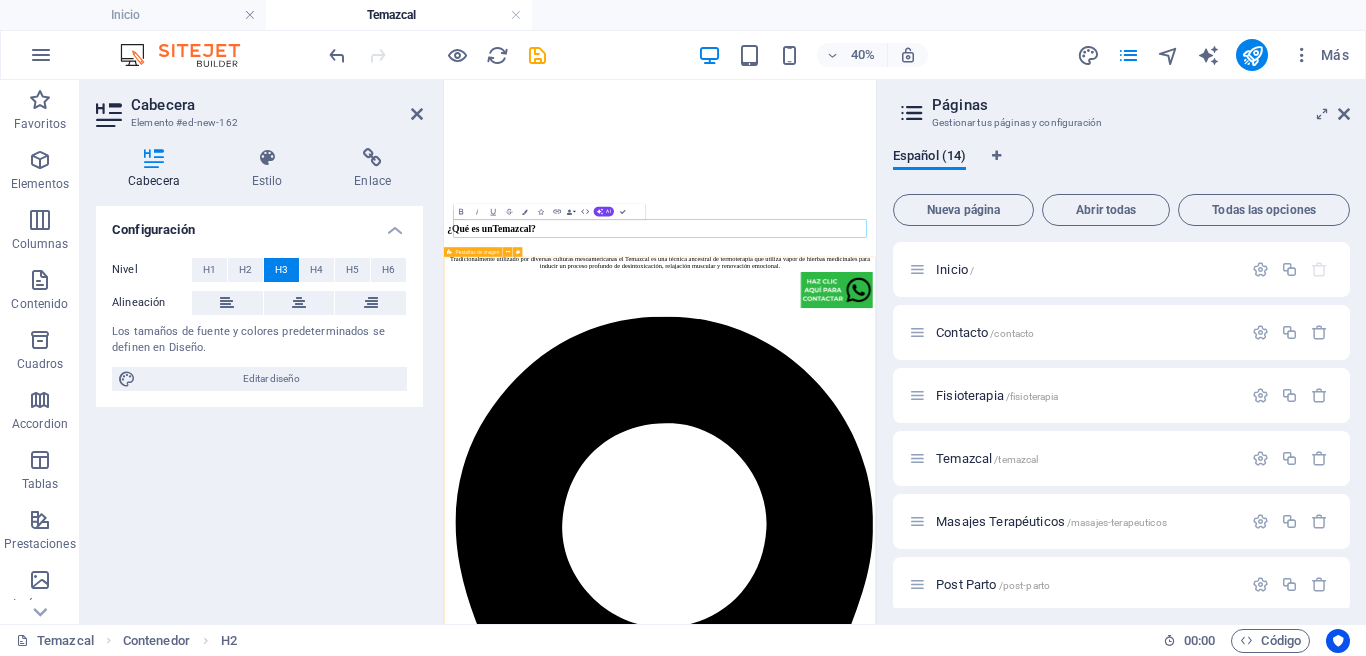 scroll, scrollTop: 4113, scrollLeft: 0, axis: vertical 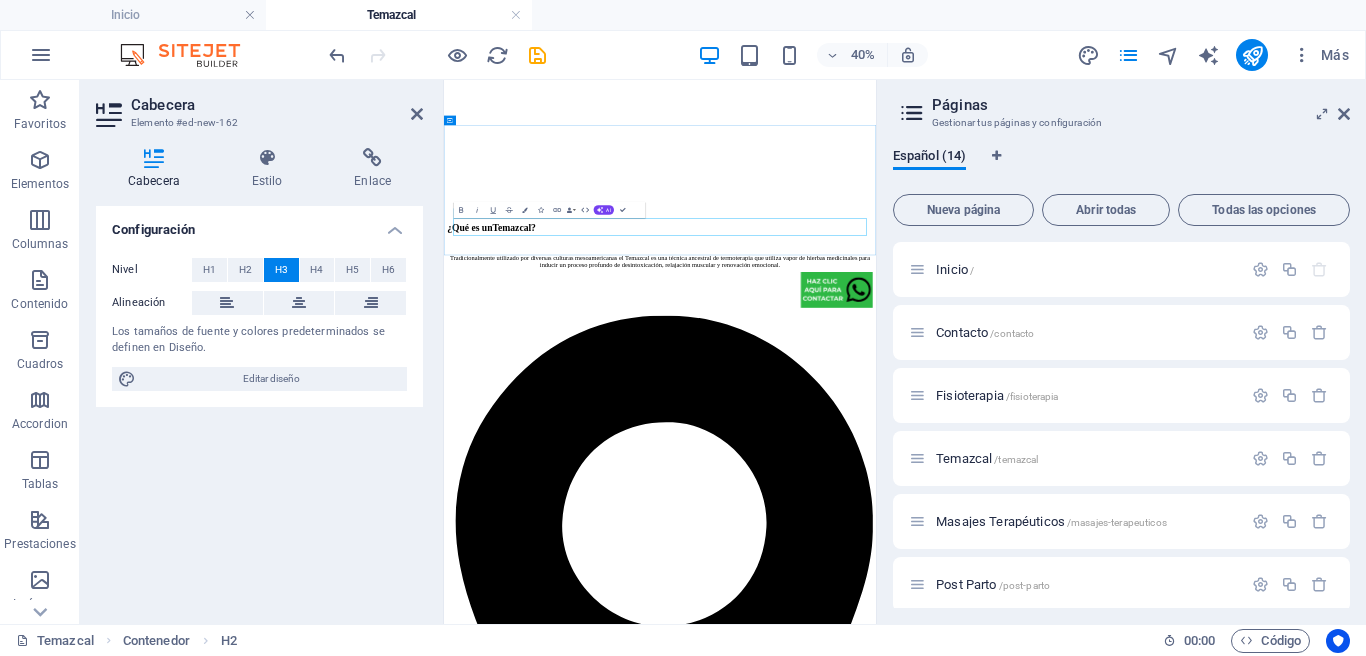drag, startPoint x: 1363, startPoint y: 439, endPoint x: 488, endPoint y: 455, distance: 875.1463 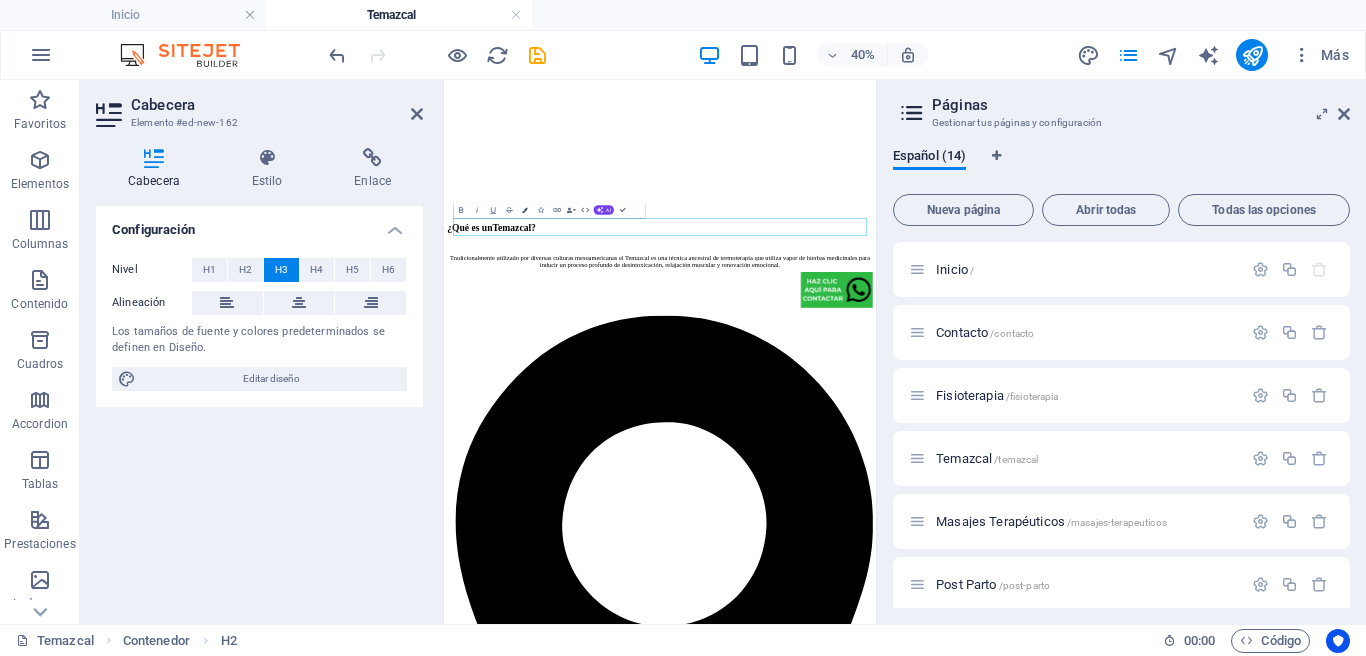 click on "Colors" at bounding box center (525, 210) 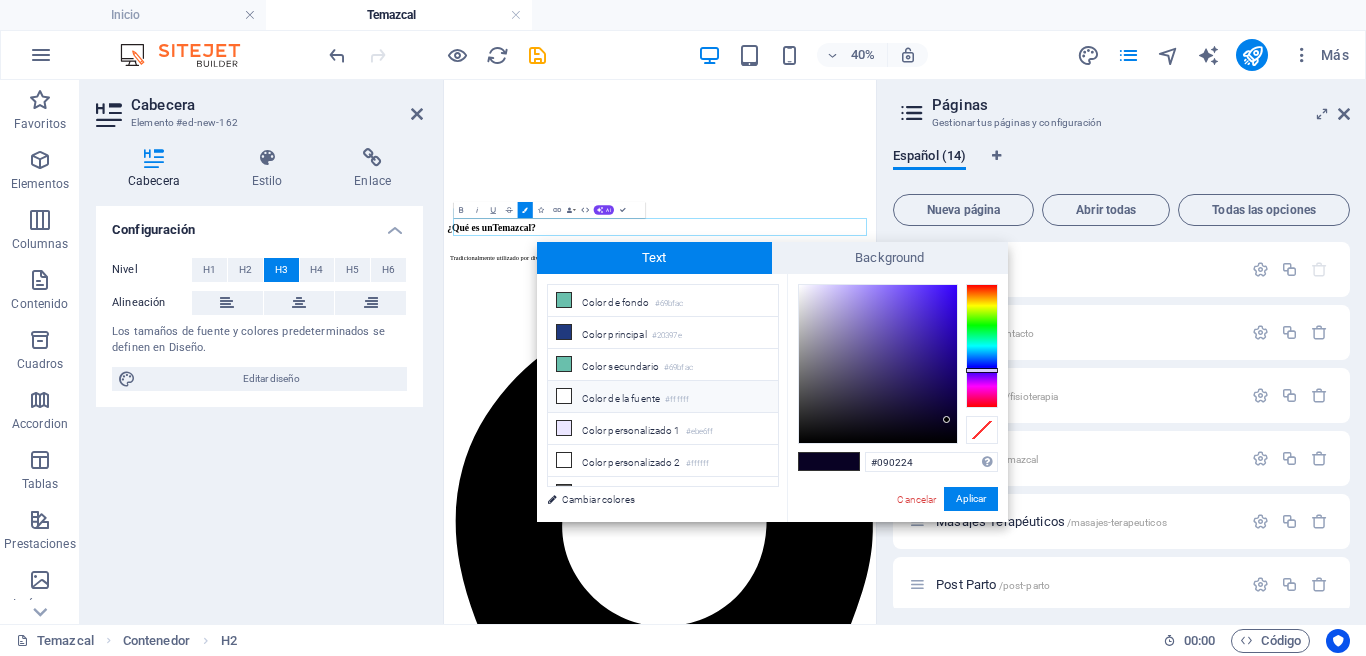click on "Color de la fuente
#ffffff" at bounding box center [663, 397] 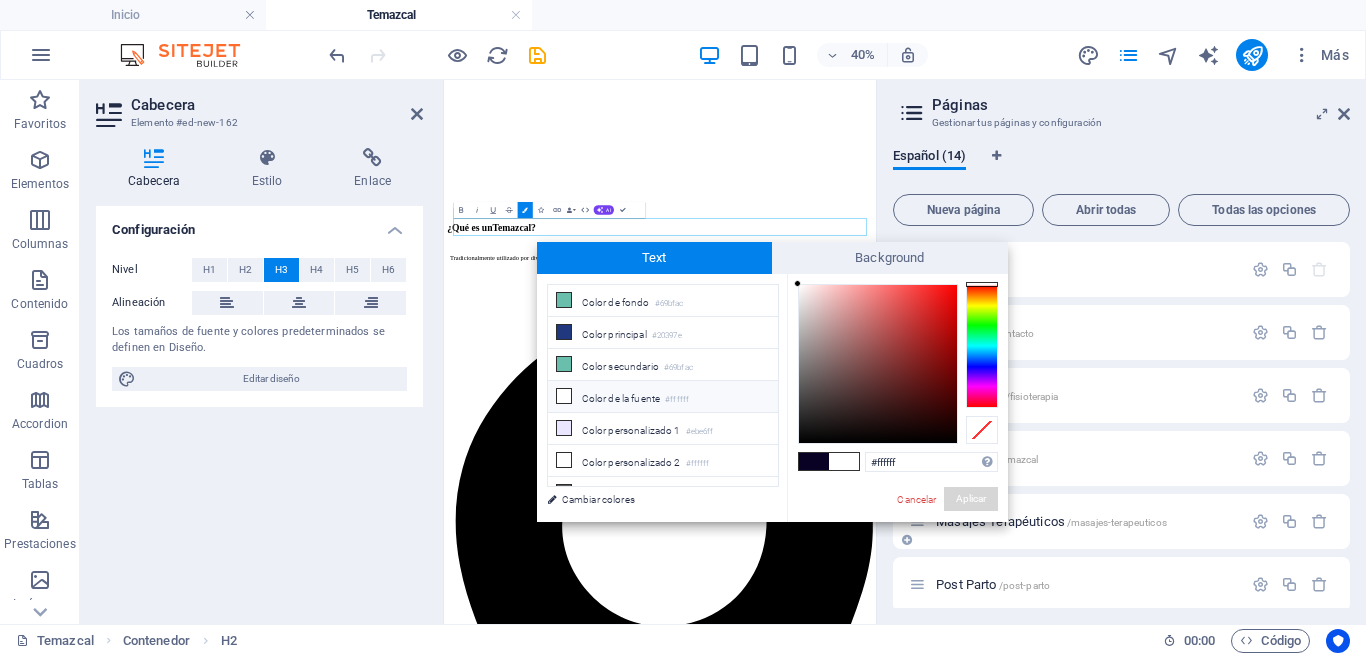 drag, startPoint x: 962, startPoint y: 495, endPoint x: 938, endPoint y: 495, distance: 24 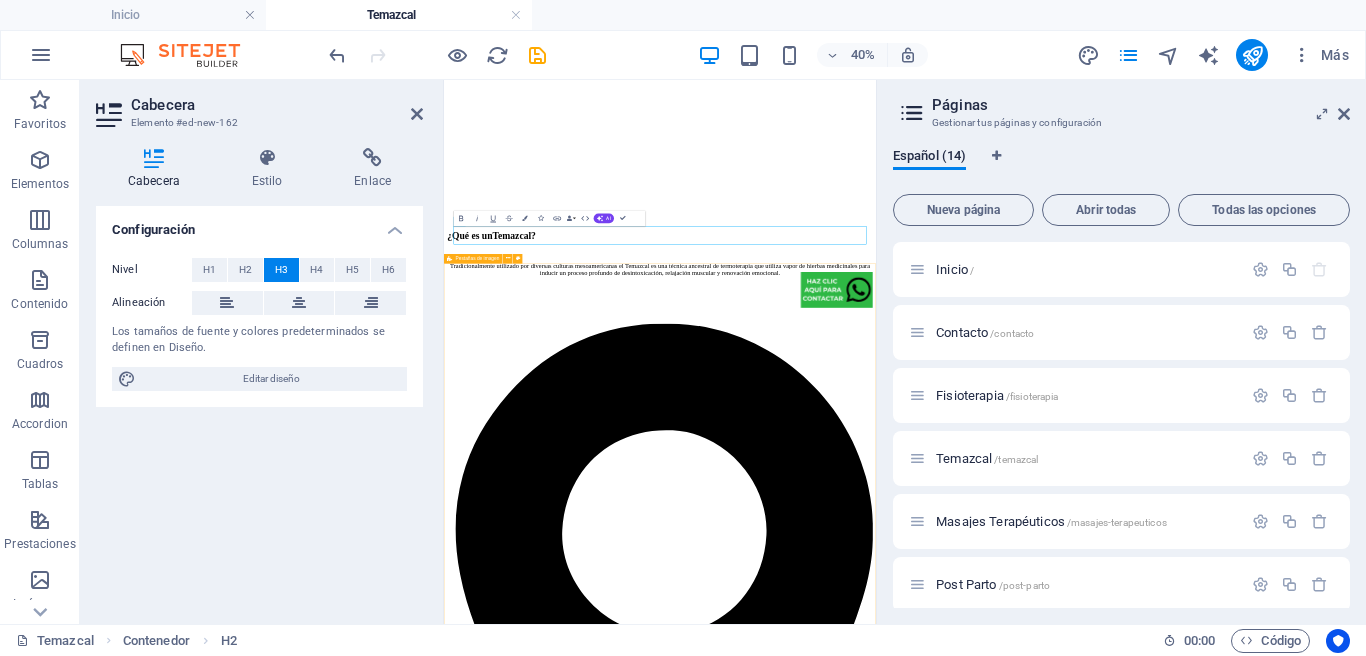 click on "Estructura higiénica de bambú 🌿 Higiene y consciencia en cada detalle Esta estructura nos permite  mantenerlo limpio, desmontarlo y sanitizarlo fácilmente , algo imposible en temazcales de barro o ladrillo. 🌾 Conectados a la tierra Usamos  petates de palma natural  como base en cada sesión de Temazcal. Este material orgánico permite que estés en  contacto directo con la tierra. Además, los cambiamos y secamos al sol con regularidad, asegurando un espacio  limpio, seco y saludable  para cada visitante. Té medicina herbal Desinflama. Desintoxica. Renueva. Antes de cada sesión, preparamos cuidadosamente un  té con hierbas medicinales  que se vierte sobre las piedras calientes del Temazcal, generando un vapor terapéutico que  entra por la piel y los pulmones . Nuestra fórmula incluye plantas como  romero, manzanilla, zacate limón, árnica y eucalipto , conocidas por sus propiedades  desinflamatorias, desintoxicantes y revitalizantes . En Omitl  Bebida de Cacao  como endulzante natural. . ." at bounding box center [984, 10879] 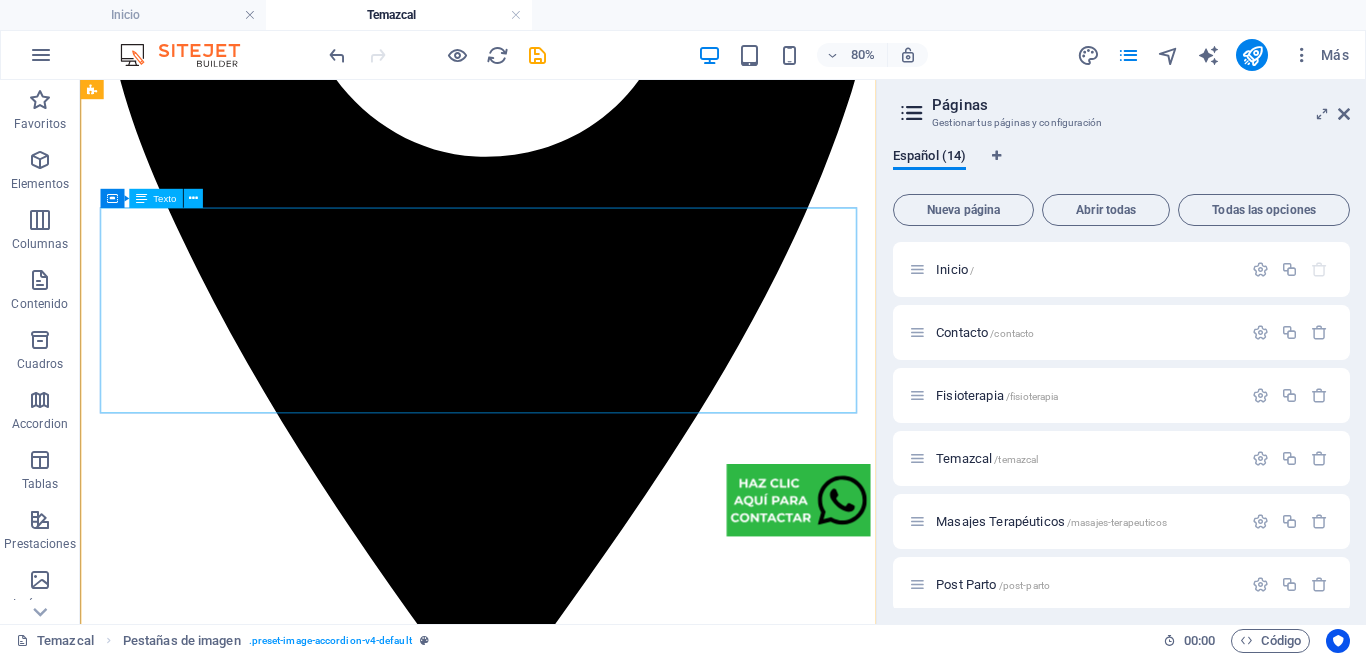 scroll, scrollTop: 4499, scrollLeft: 0, axis: vertical 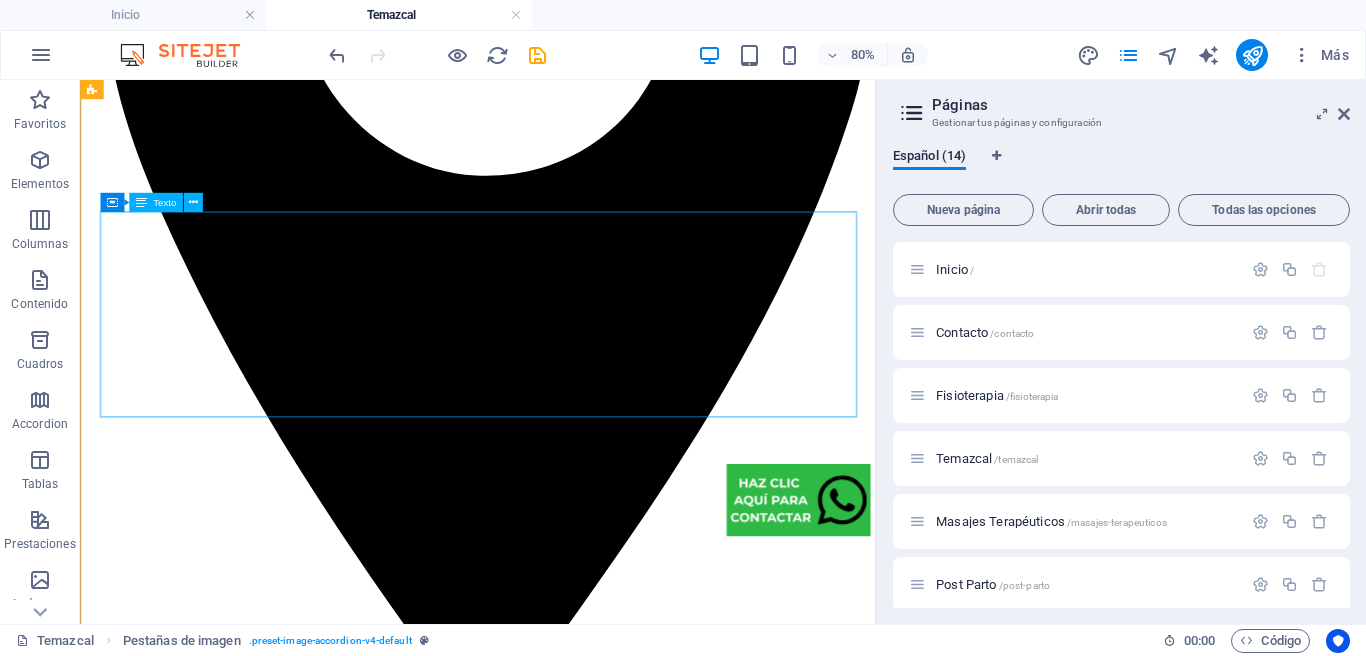 click on "Desinflama. Desintoxica. Renueva. Antes de cada sesión, preparamos cuidadosamente un  té con hierbas medicinales  que se vierte sobre las piedras calientes del Temazcal, generando un vapor terapéutico que  entra por la piel y los pulmones . Nuestra fórmula incluye plantas como  romero, manzanilla, zacate limón, árnica y eucalipto , conocidas por sus propiedades  desinflamatorias, desintoxicantes y revitalizantes . En Omitl  no utilizamos ninguna planta que altere la consciencia . Este vapor es medicina natural: ayuda a tu cuerpo, aclara tu mente y te renueva desde dentro." at bounding box center (577, 9711) 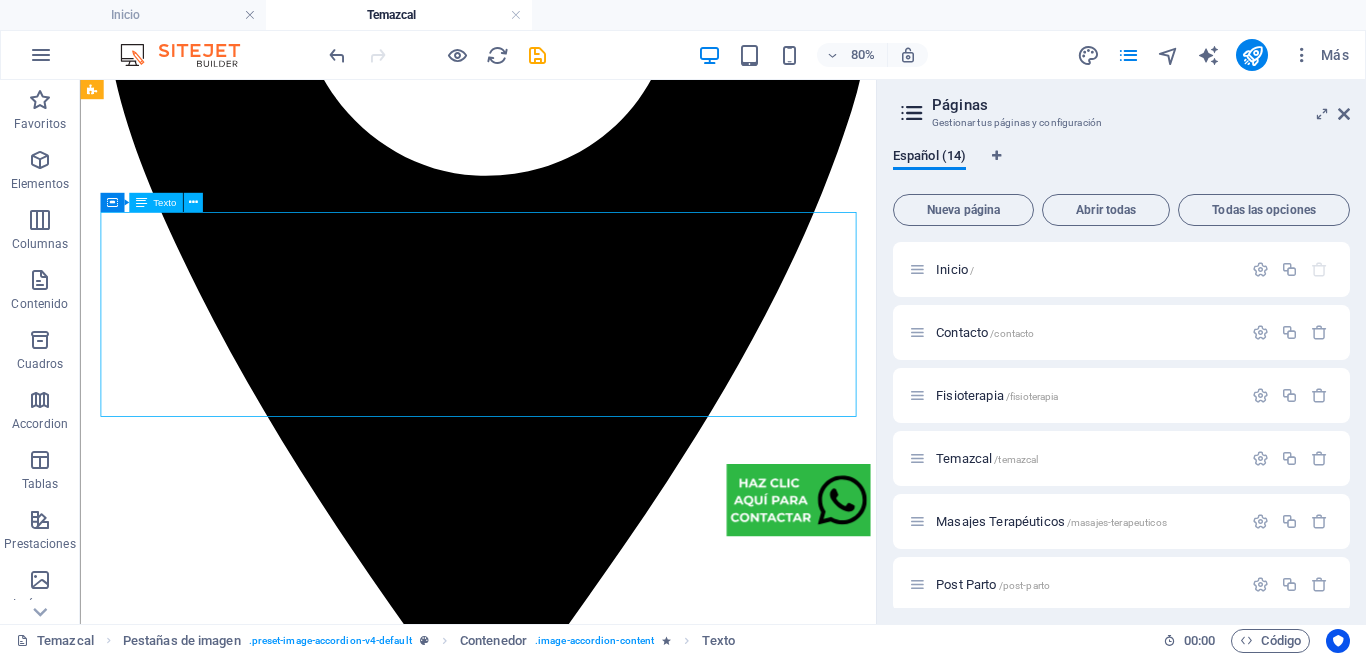 click on "Desinflama. Desintoxica. Renueva. Antes de cada sesión, preparamos cuidadosamente un  té con hierbas medicinales  que se vierte sobre las piedras calientes del Temazcal, generando un vapor terapéutico que  entra por la piel y los pulmones . Nuestra fórmula incluye plantas como  romero, manzanilla, zacate limón, árnica y eucalipto , conocidas por sus propiedades  desinflamatorias, desintoxicantes y revitalizantes . En Omitl  no utilizamos ninguna planta que altere la consciencia . Este vapor es medicina natural: ayuda a tu cuerpo, aclara tu mente y te renueva desde dentro." at bounding box center (577, 9711) 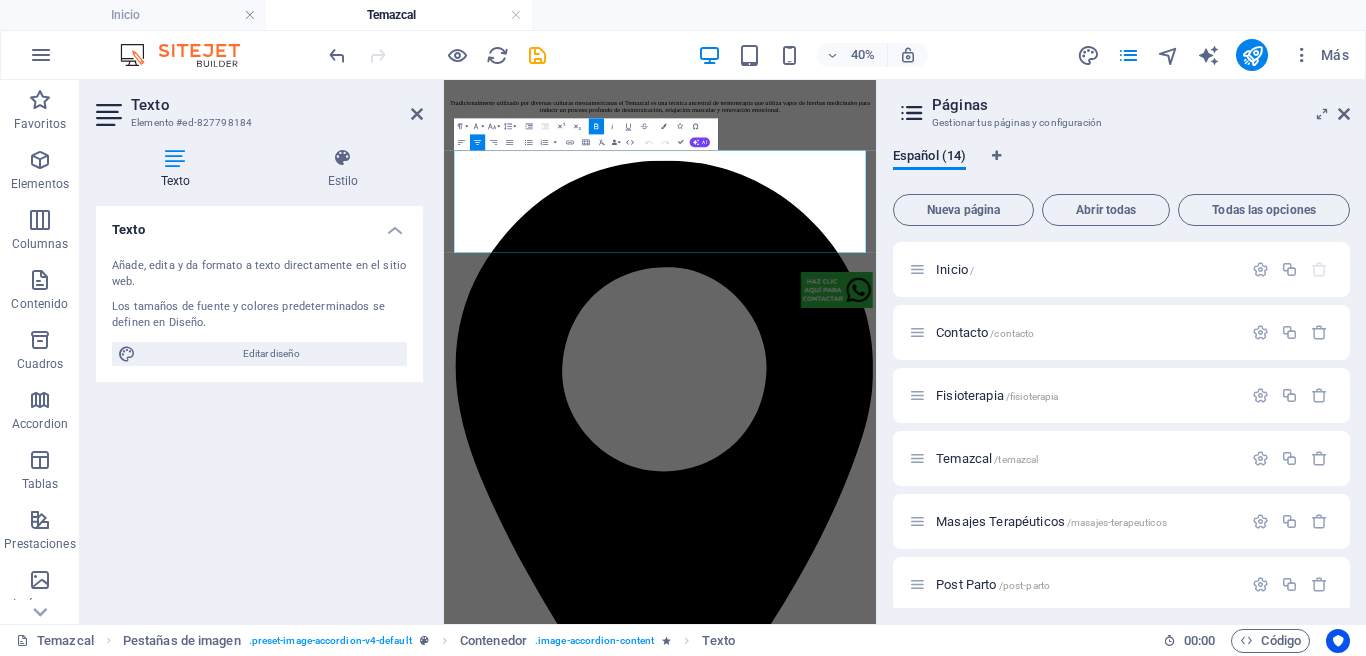 scroll, scrollTop: 5307, scrollLeft: 0, axis: vertical 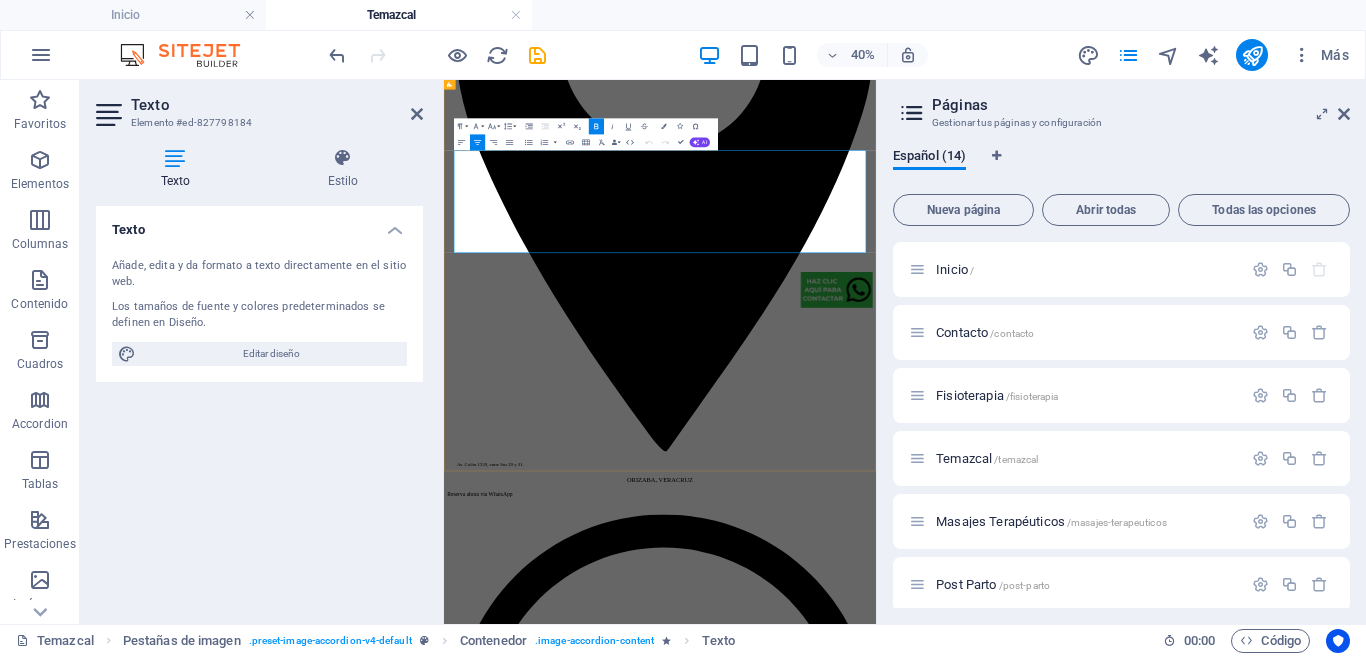 click on "En Omitl  no utilizamos ninguna planta que altere la consciencia . Este vapor es medicina natural: ayuda a tu cuerpo, aclara tu mente y te renueva desde dentro." at bounding box center (984, 10321) 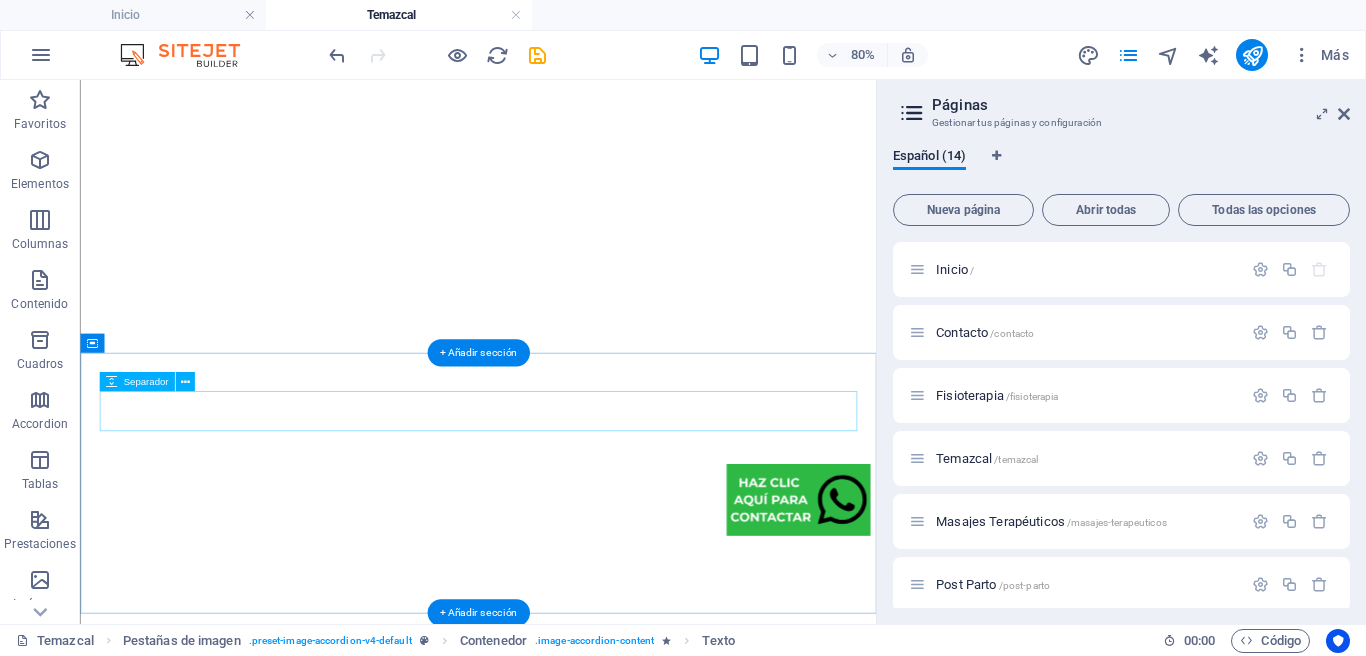 scroll, scrollTop: 3144, scrollLeft: 0, axis: vertical 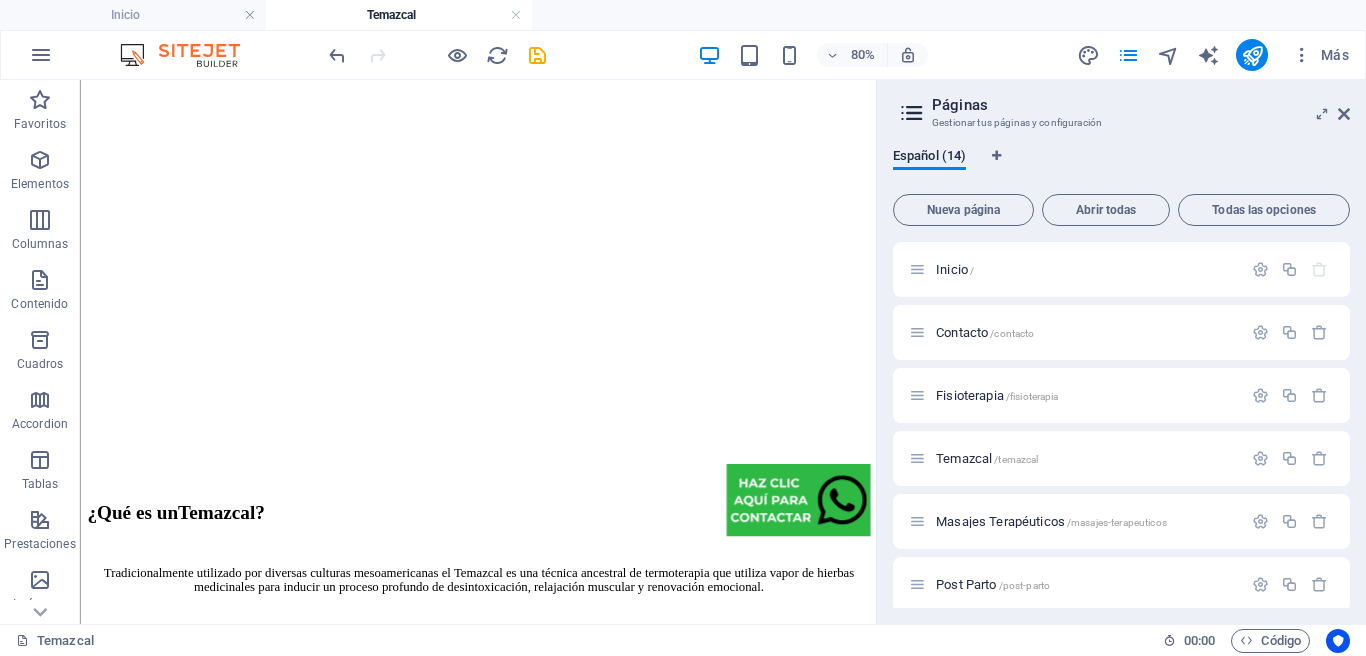 drag, startPoint x: 1239, startPoint y: 54, endPoint x: 1027, endPoint y: 0, distance: 218.76929 